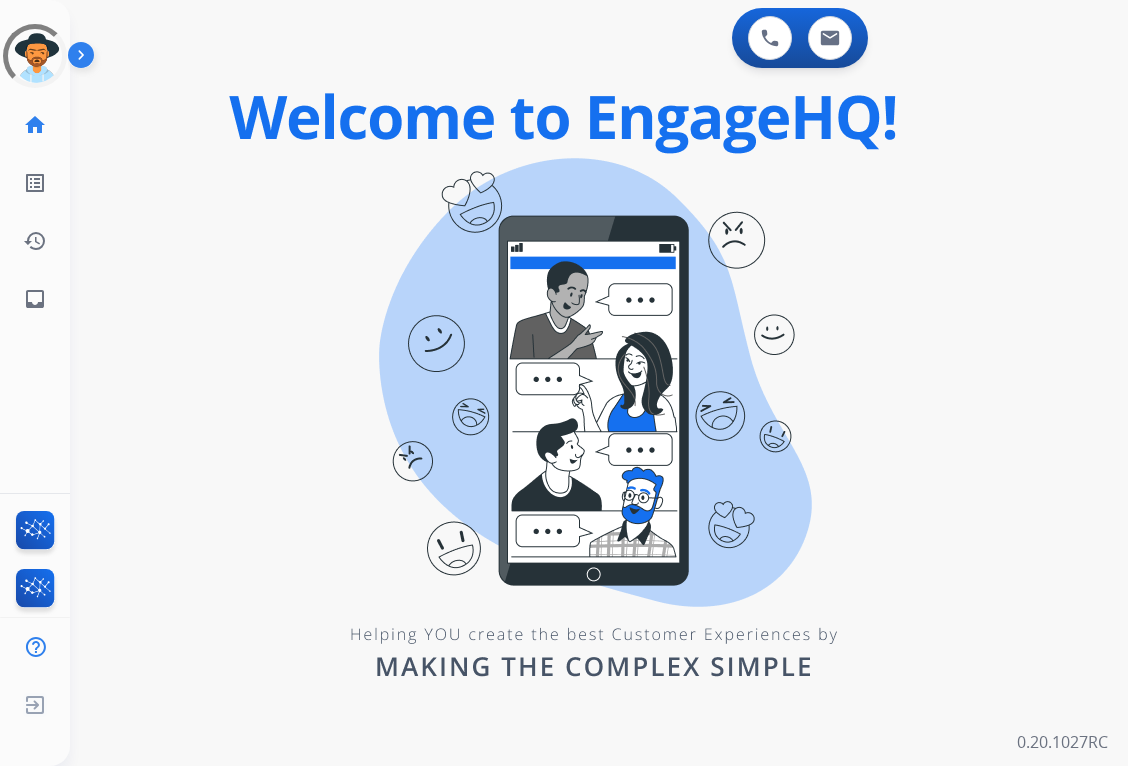scroll, scrollTop: 0, scrollLeft: 0, axis: both 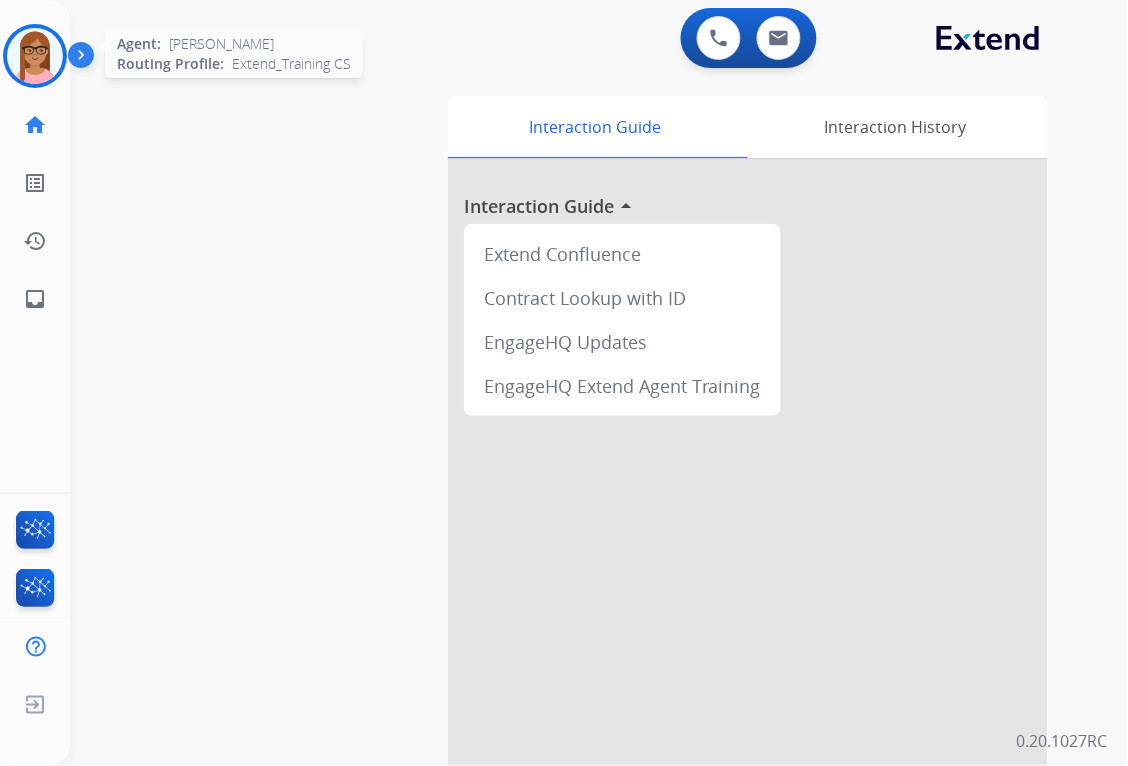 click at bounding box center [35, 56] 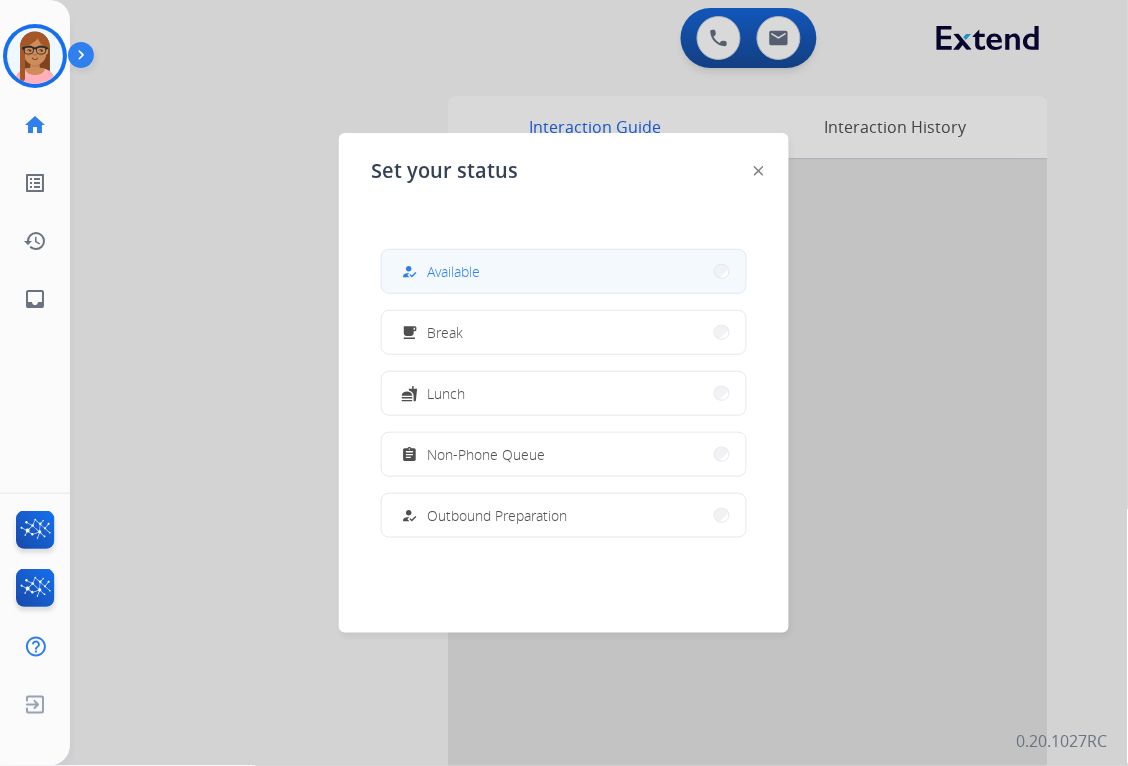 click on "how_to_reg Available" at bounding box center (564, 271) 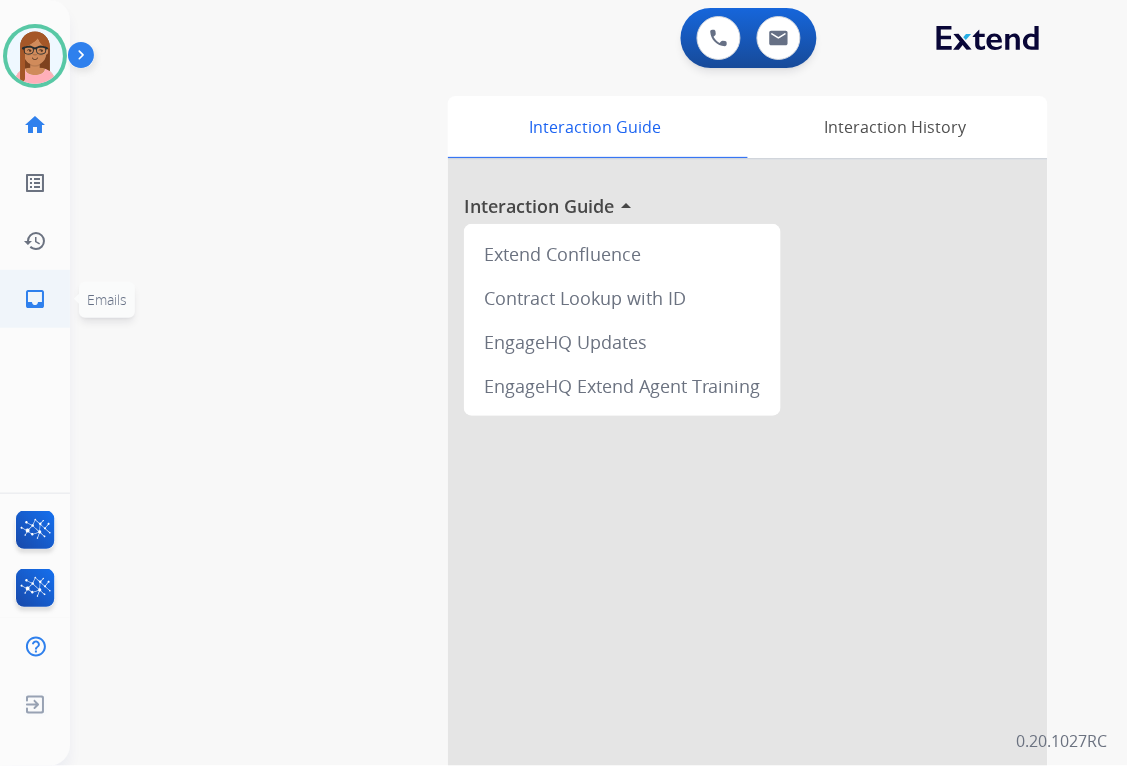 click on "inbox  Emails" 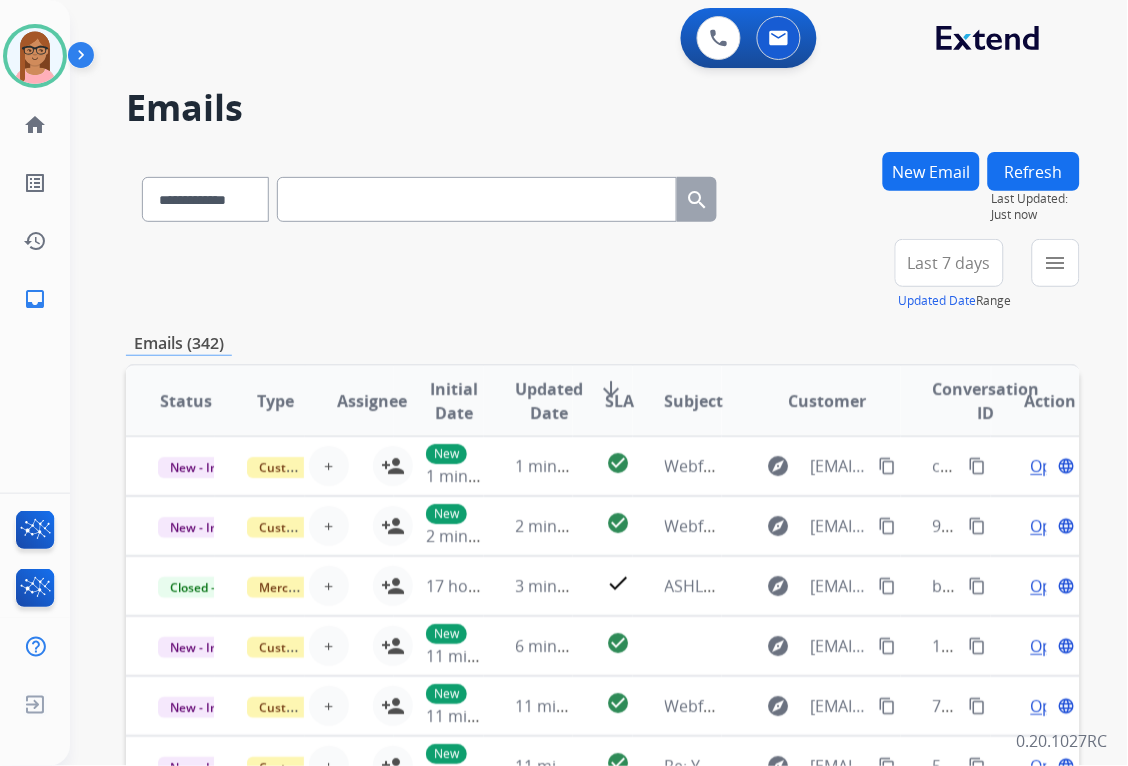 click at bounding box center [477, 199] 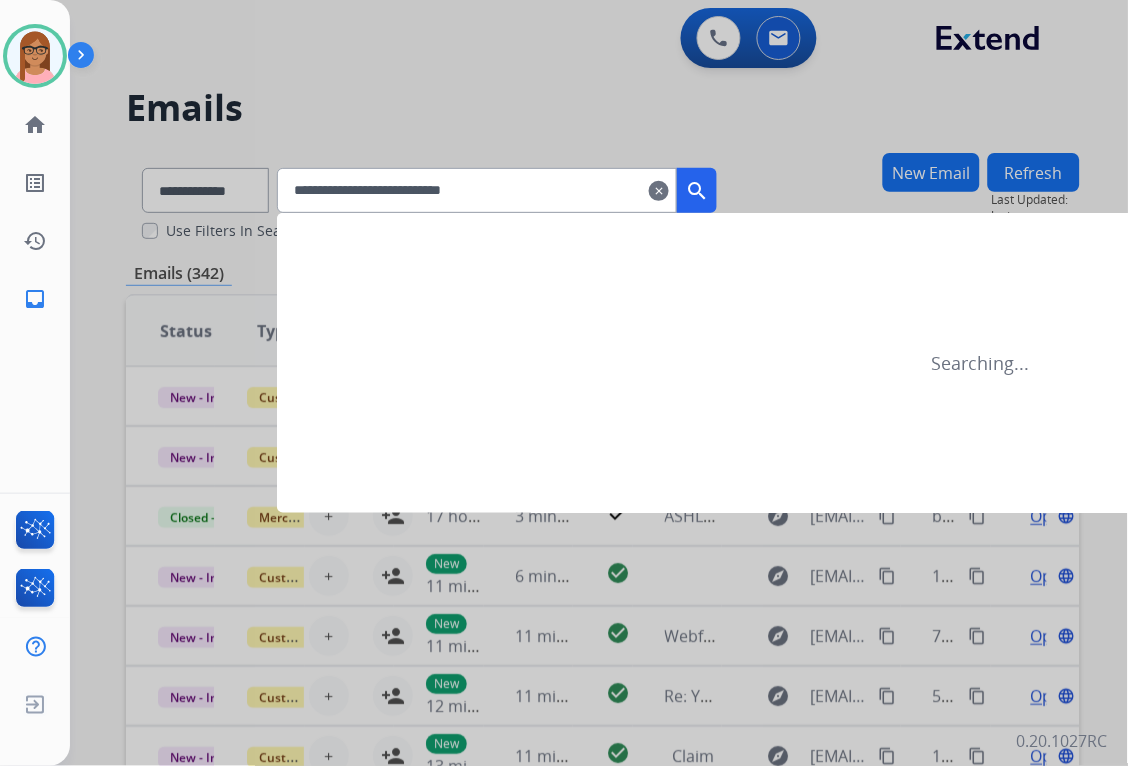 type on "**********" 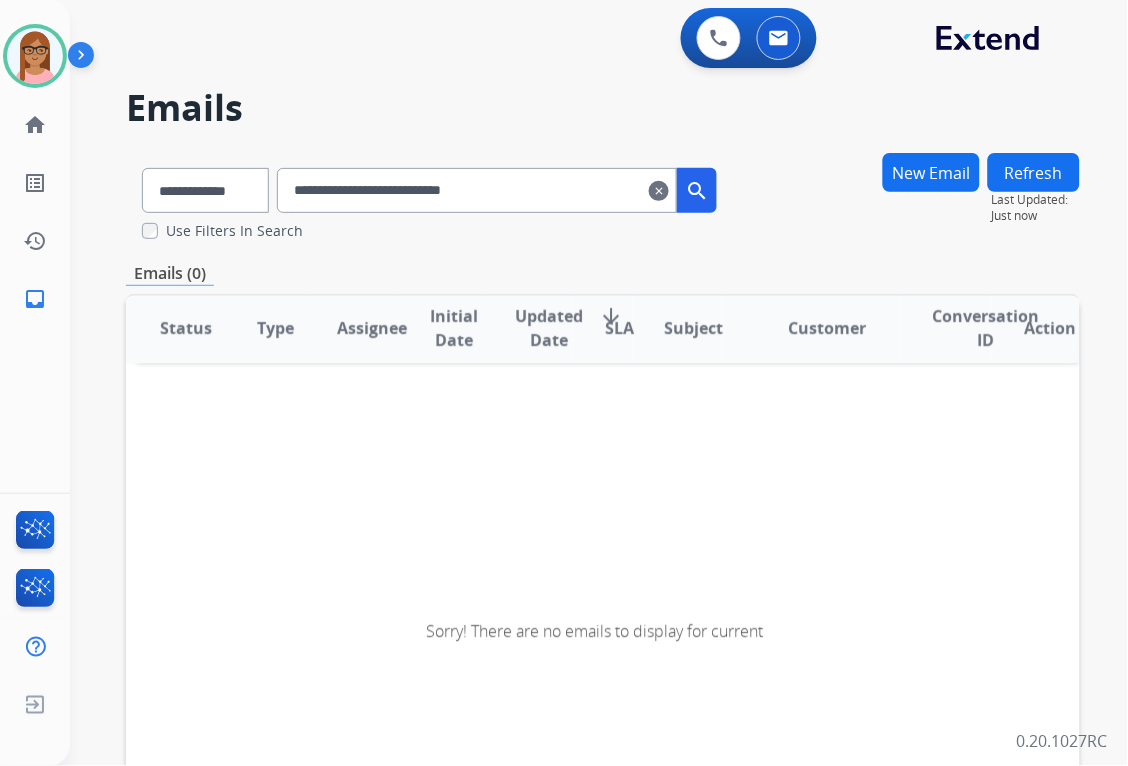 scroll, scrollTop: 0, scrollLeft: 0, axis: both 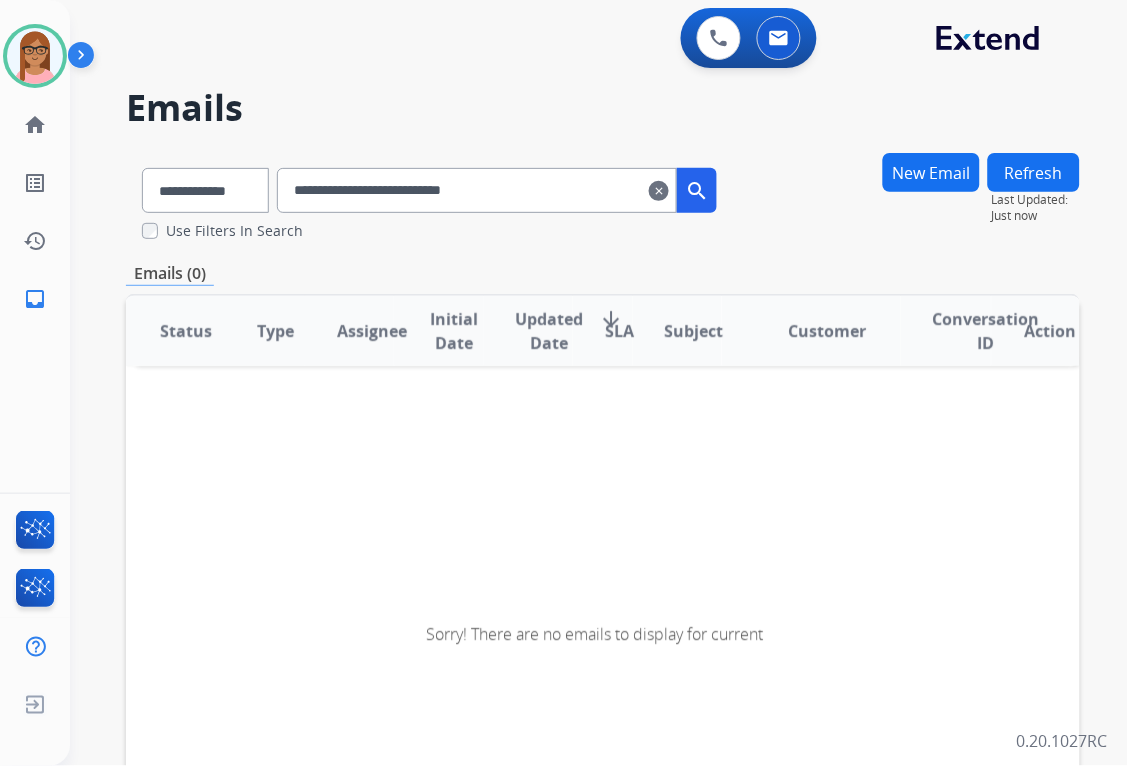click on "New Email" at bounding box center (931, 172) 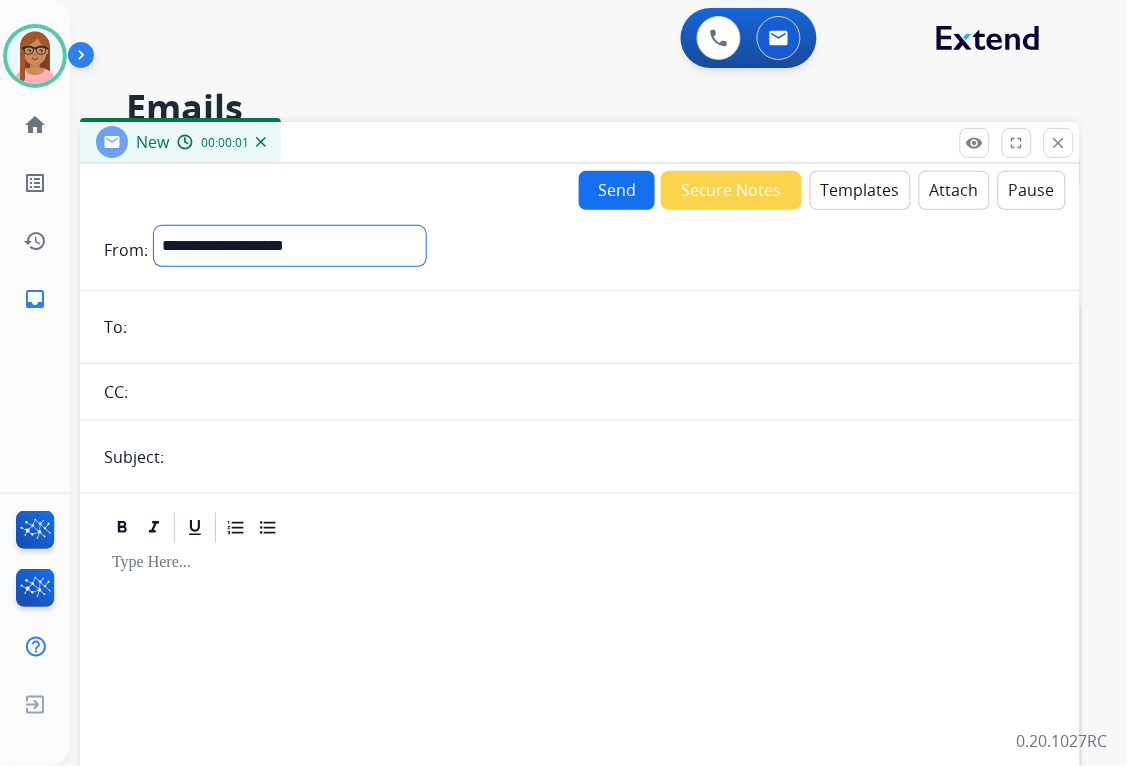 click on "**********" at bounding box center (290, 246) 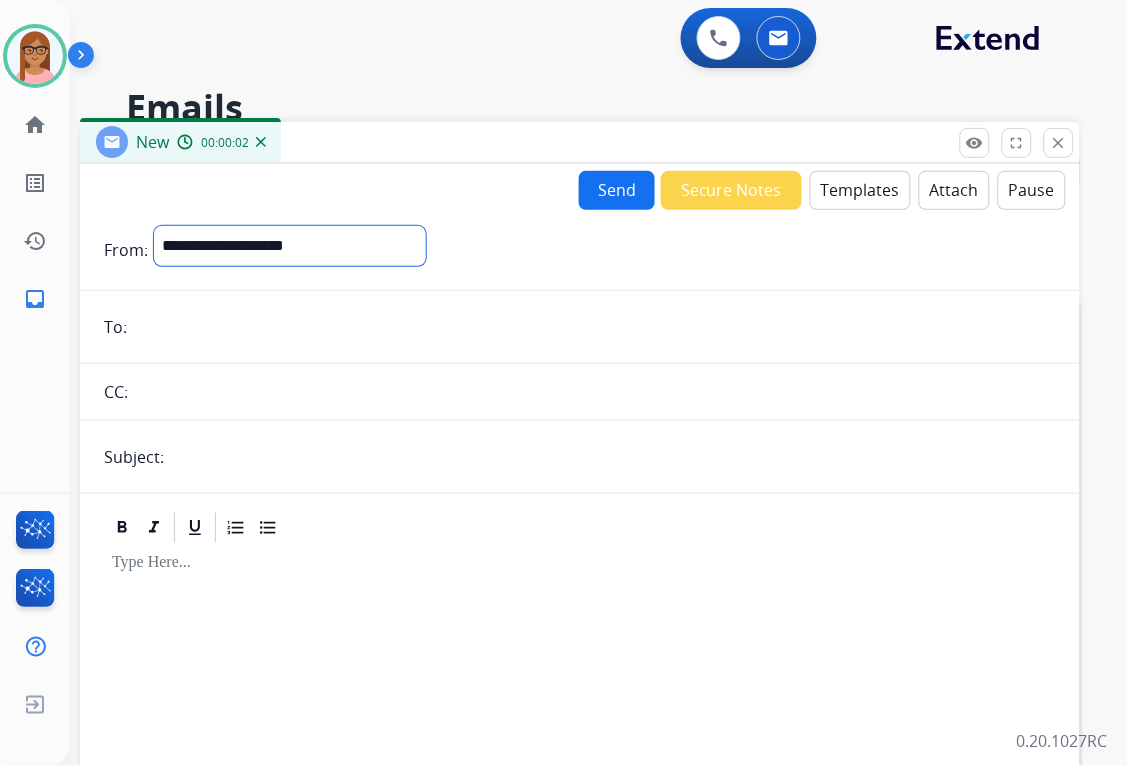 select on "**********" 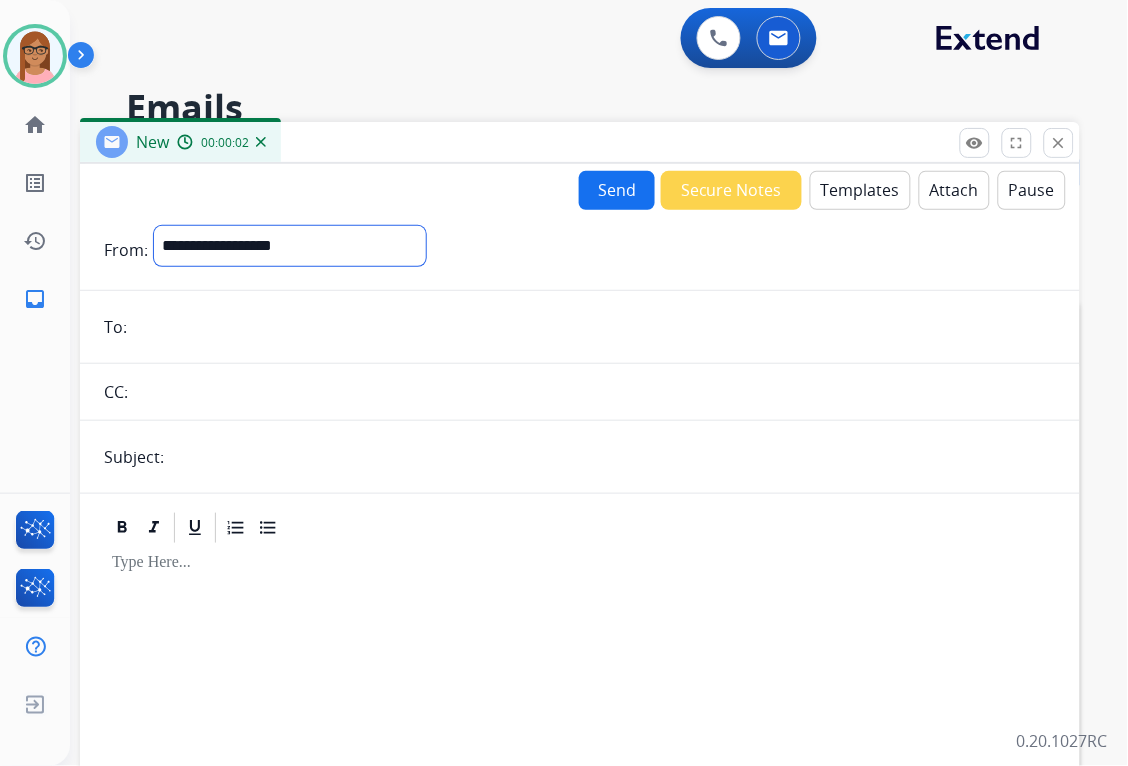 click on "**********" at bounding box center (290, 246) 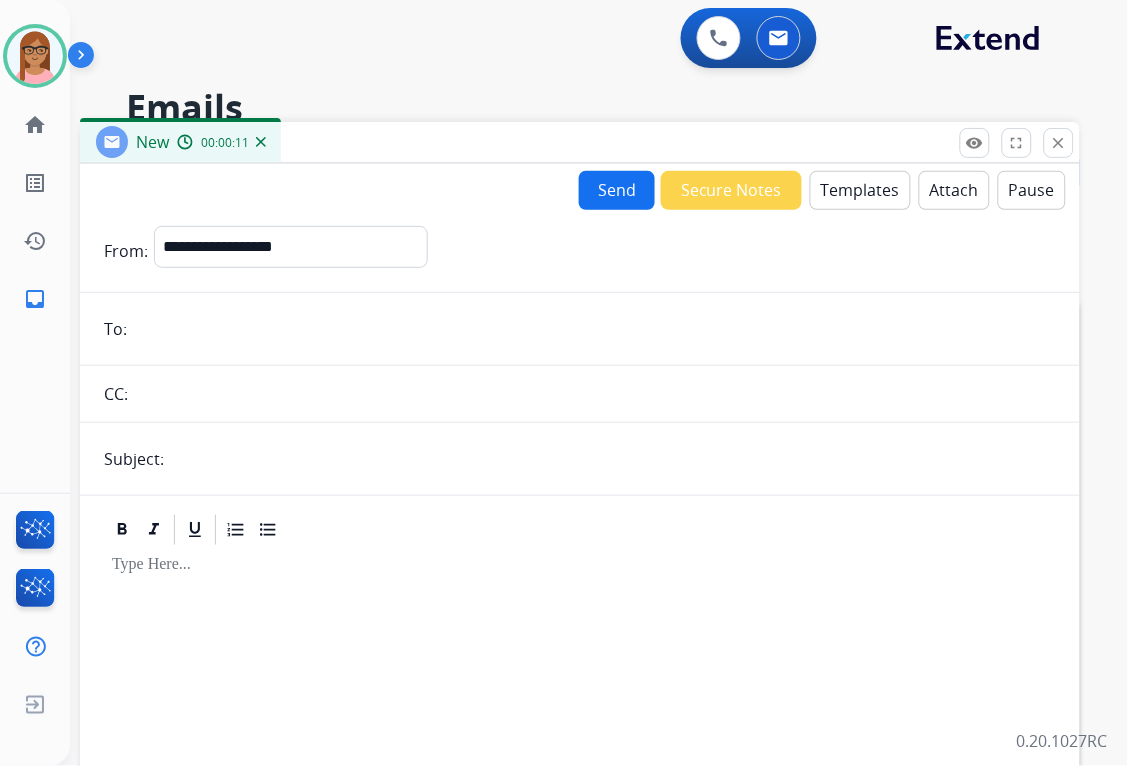 click on "**********" at bounding box center [580, 528] 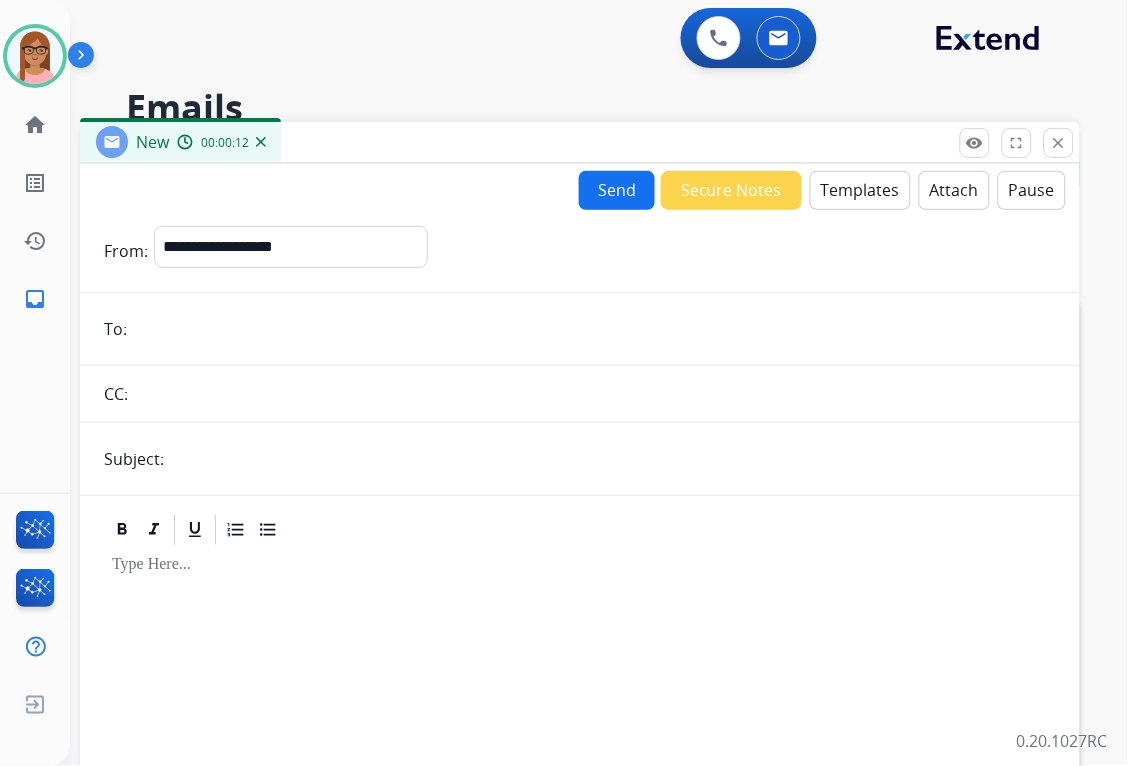 click at bounding box center [594, 329] 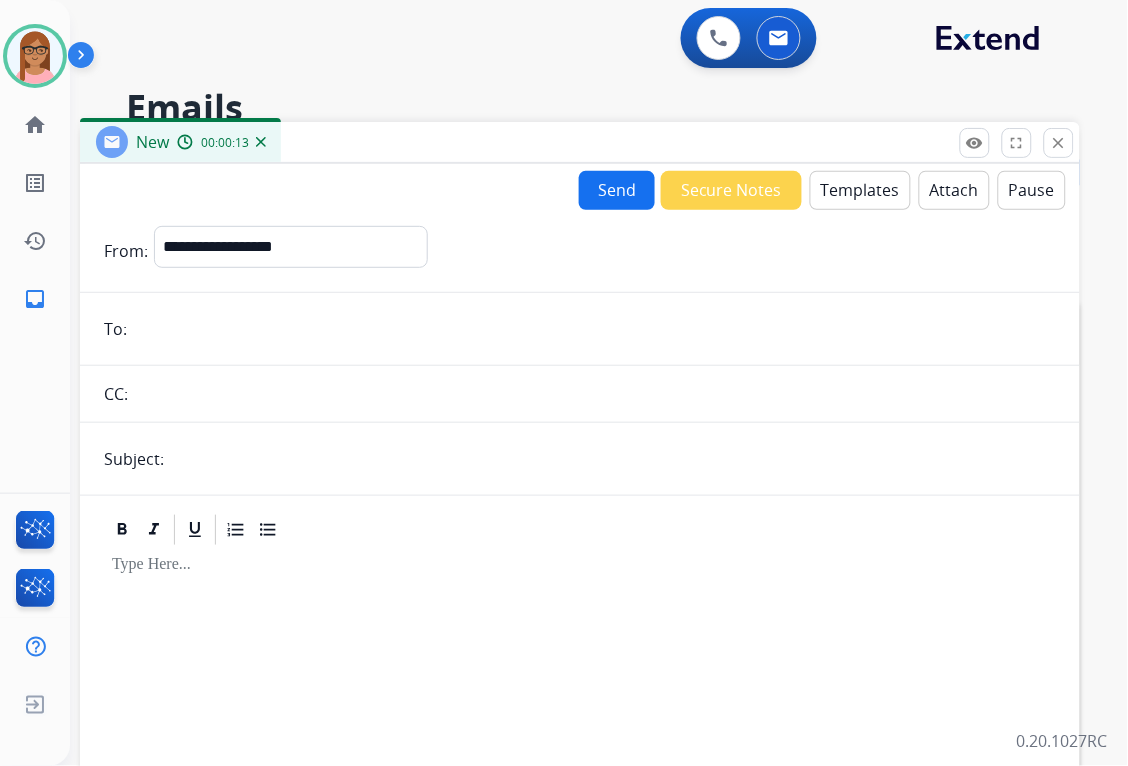 paste on "**********" 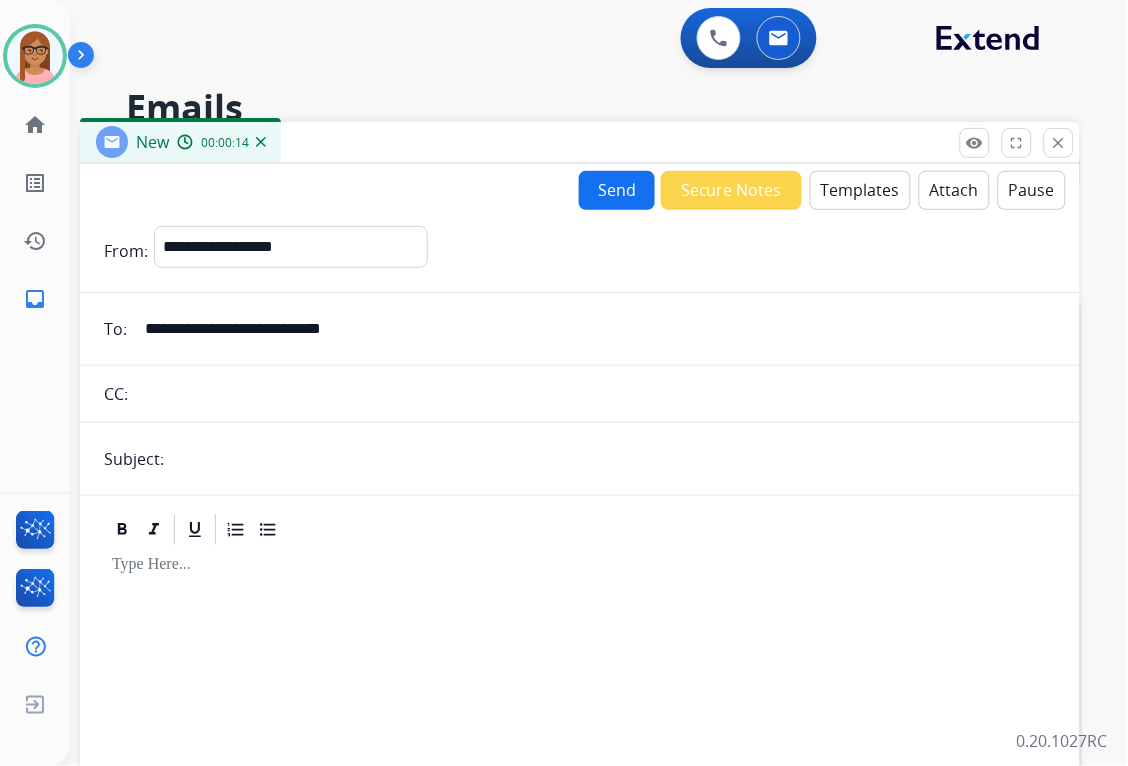 type on "**********" 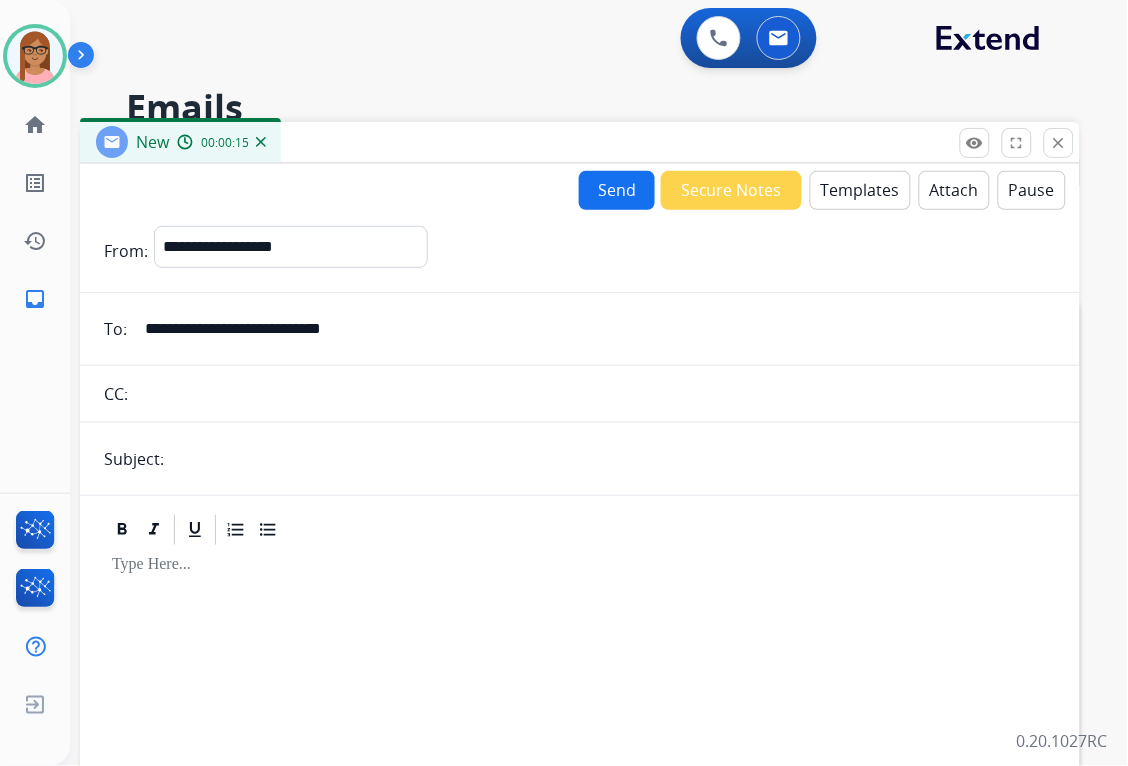click at bounding box center [613, 459] 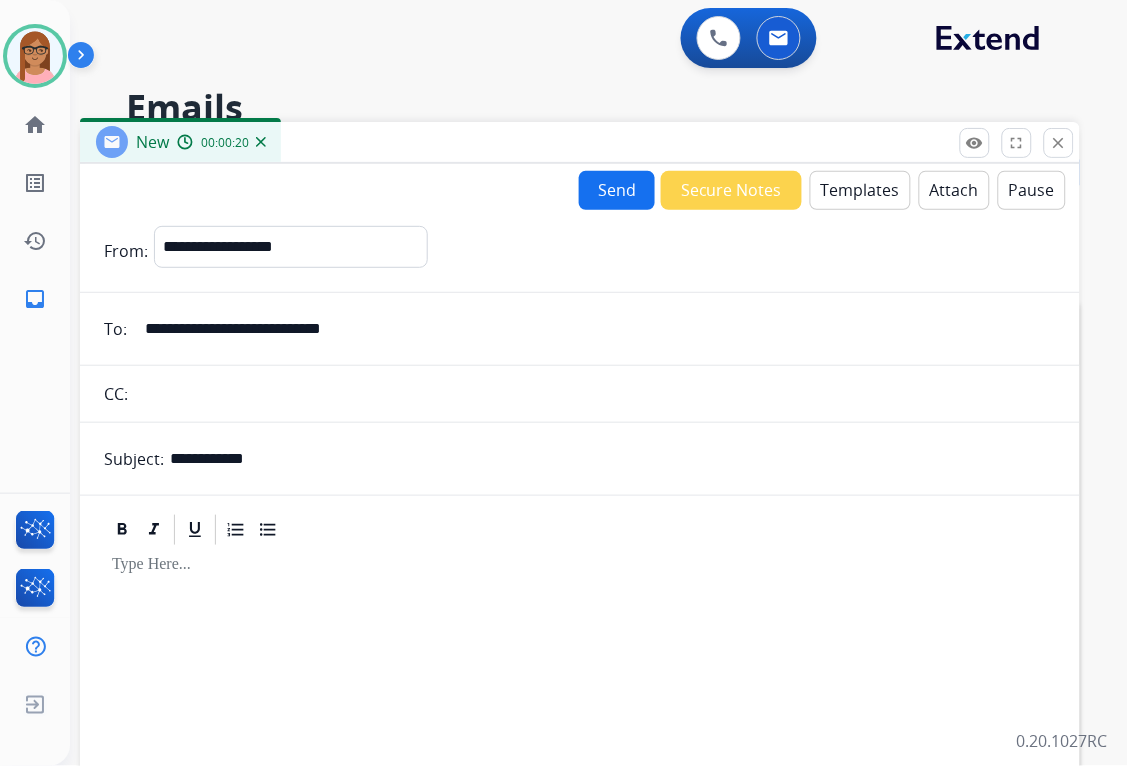 type on "**********" 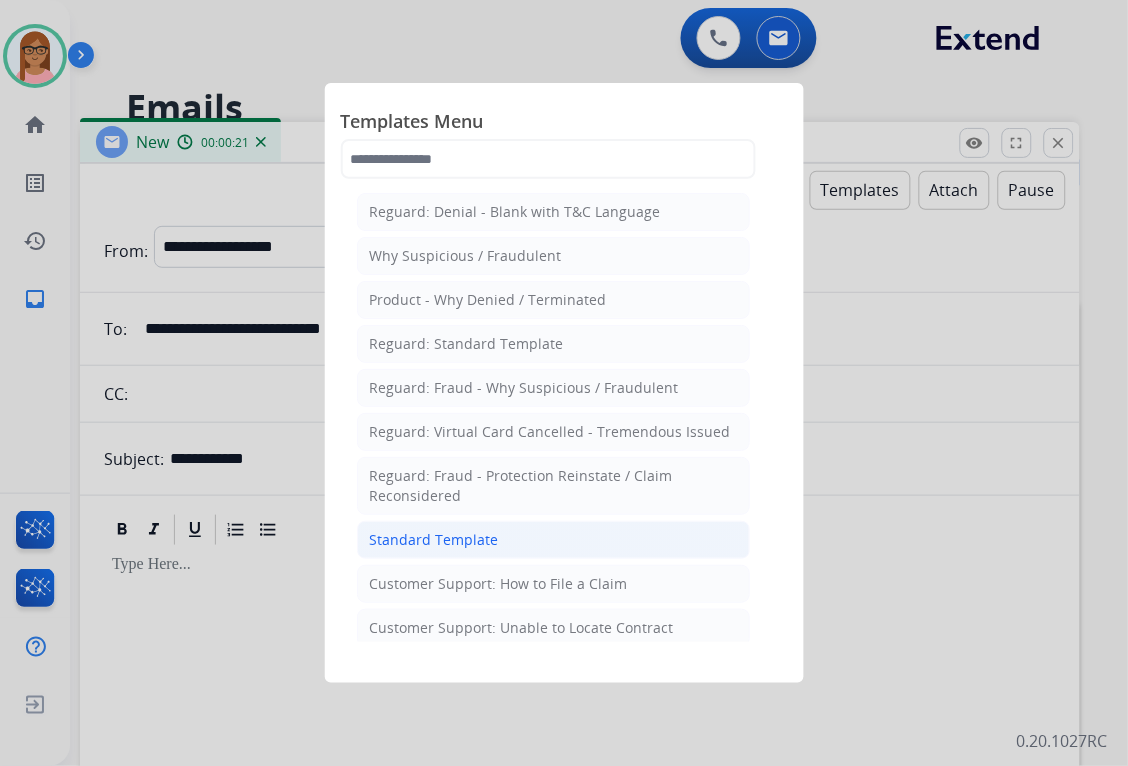 click on "Standard Template" 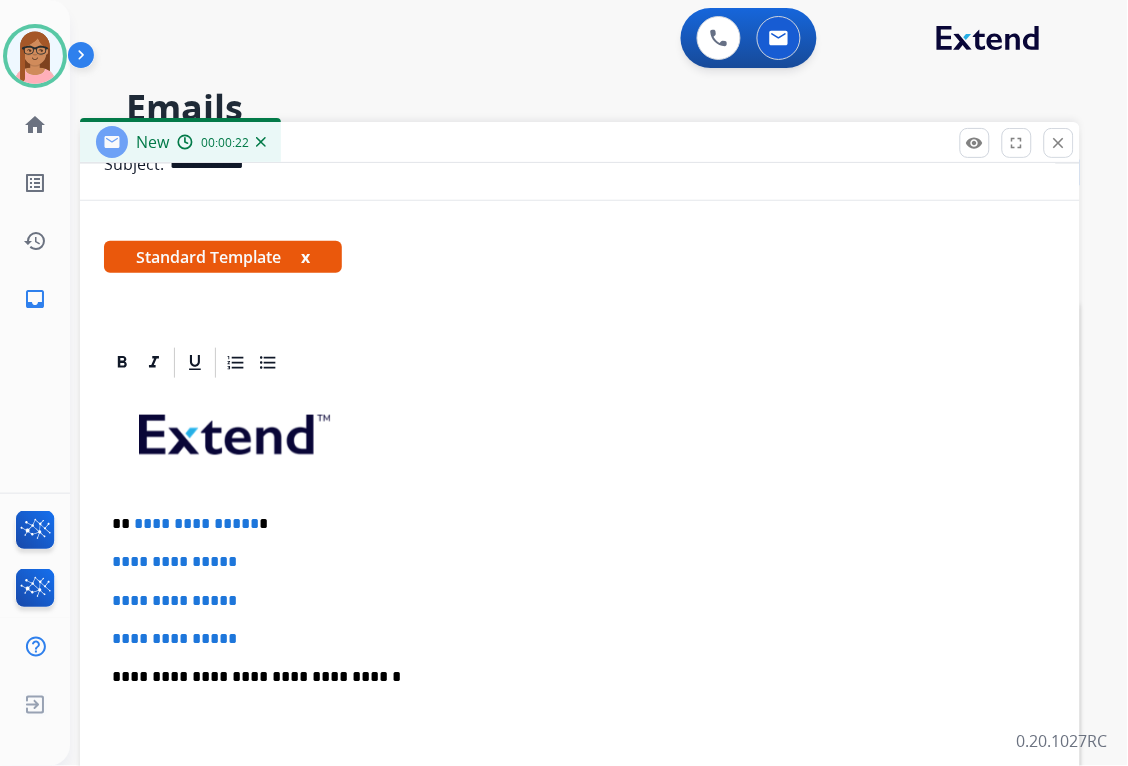 scroll, scrollTop: 333, scrollLeft: 0, axis: vertical 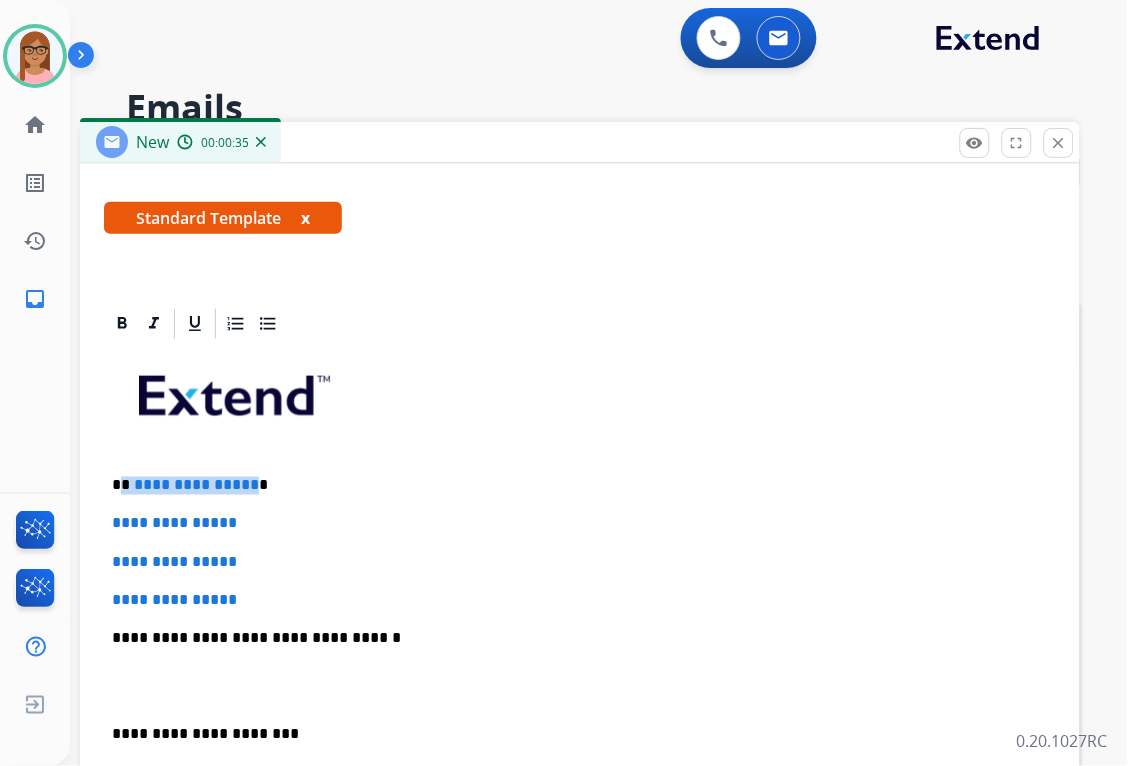 drag, startPoint x: 122, startPoint y: 482, endPoint x: 246, endPoint y: 477, distance: 124.10077 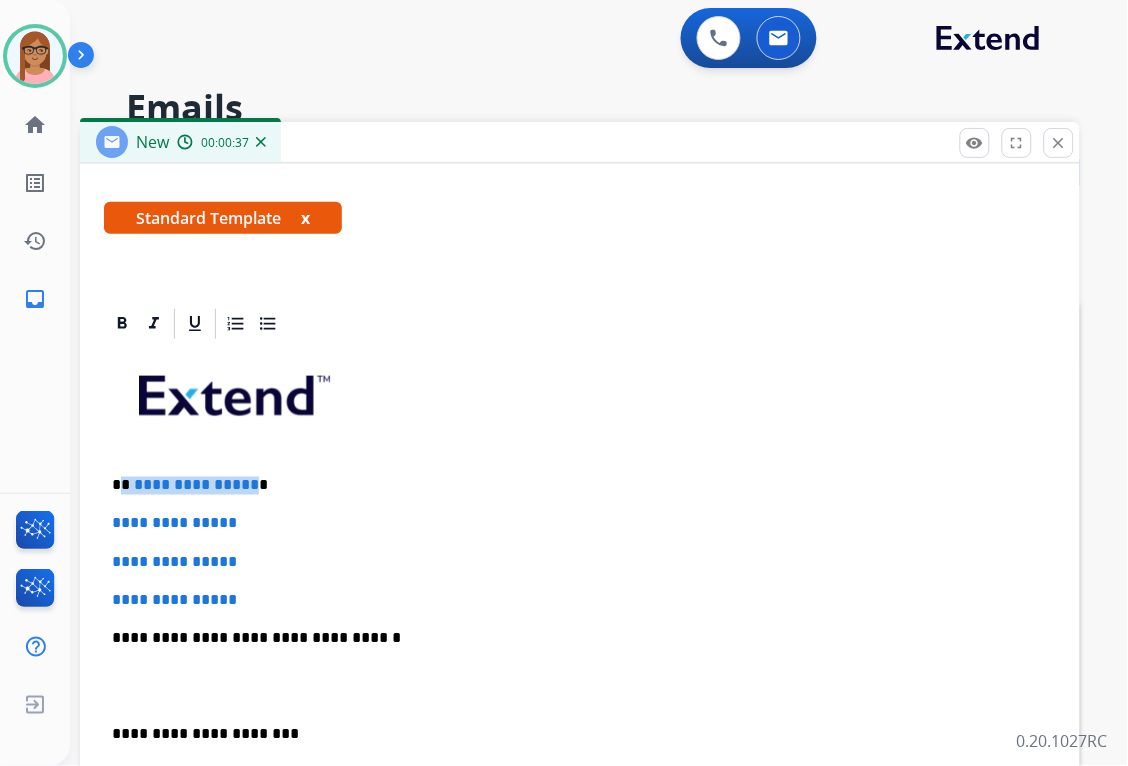 type 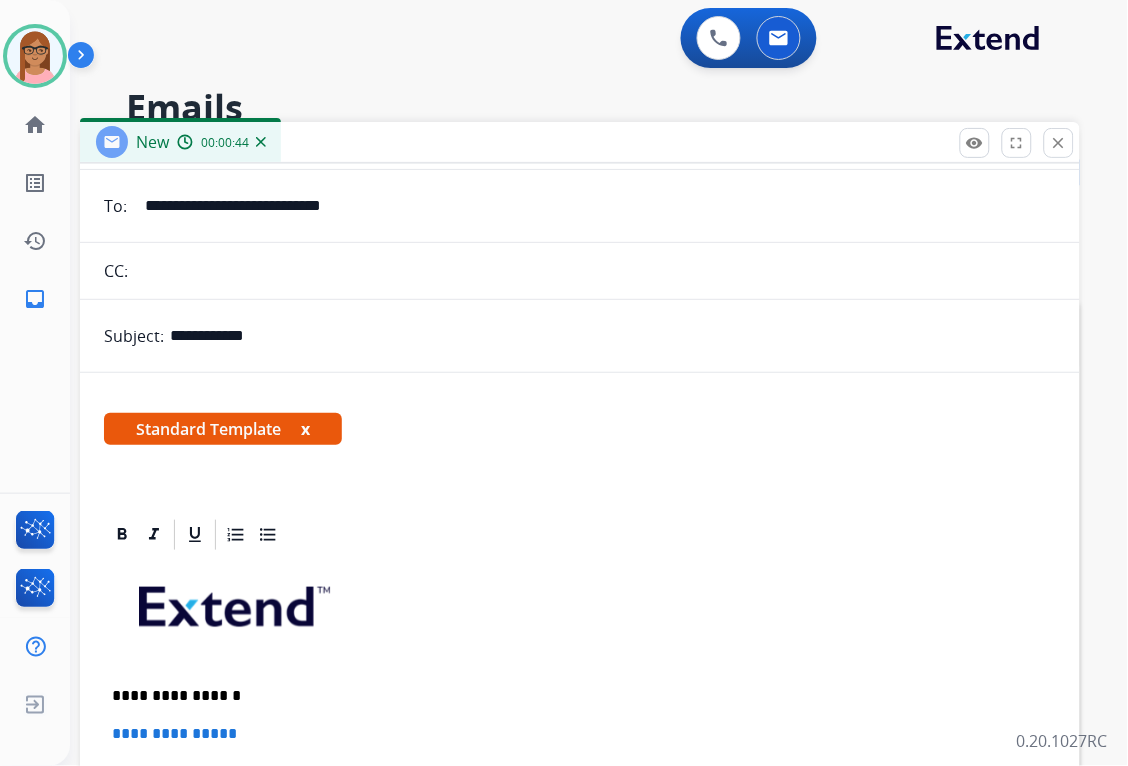 scroll, scrollTop: 0, scrollLeft: 0, axis: both 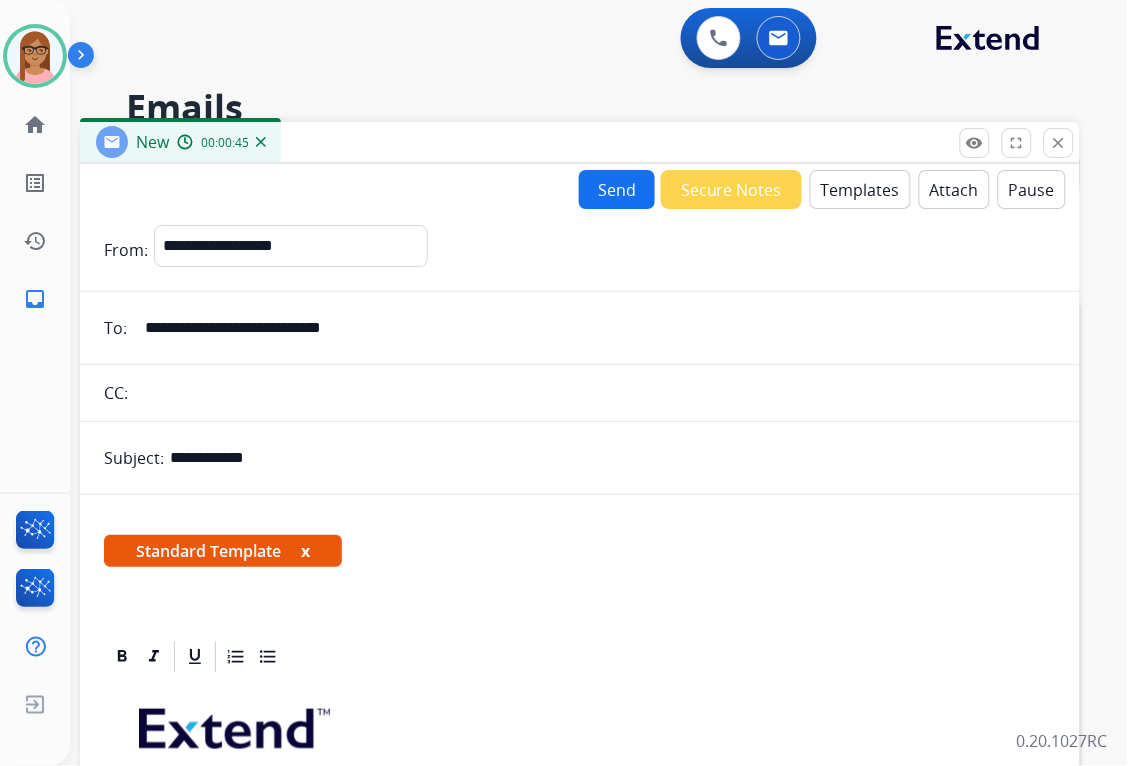 click on "Templates" at bounding box center [860, 189] 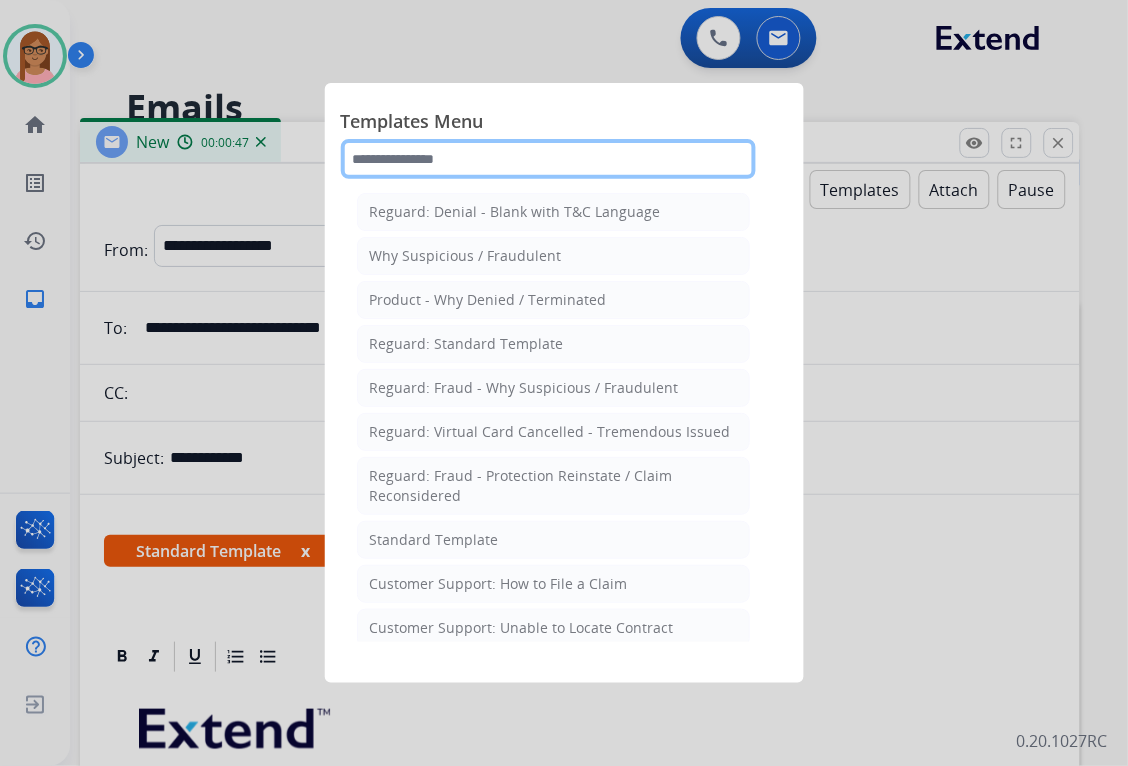 click 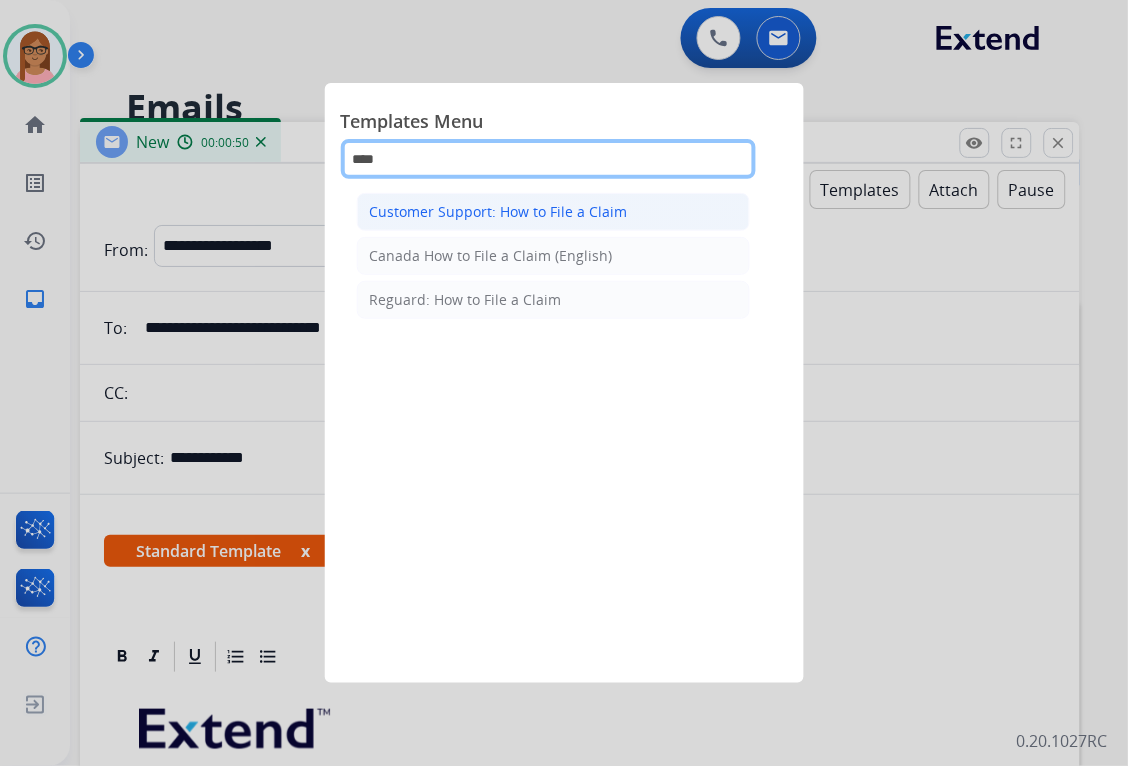 type on "****" 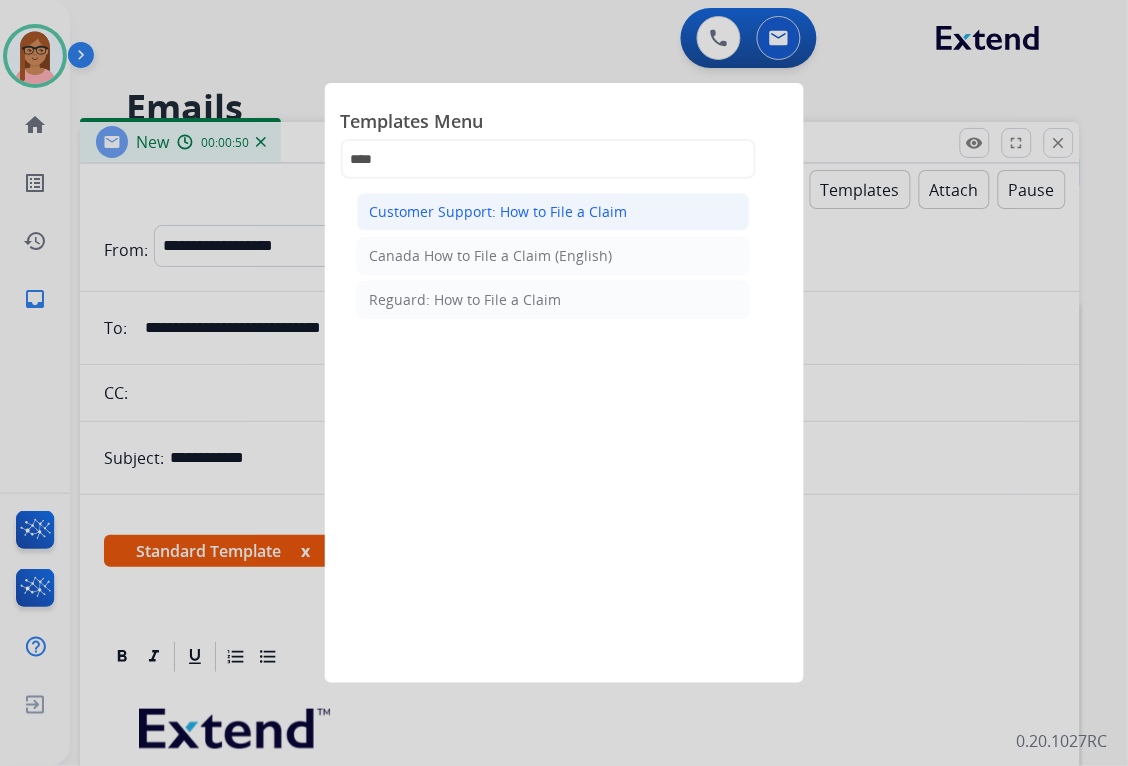 click on "Customer Support: How to File a Claim" 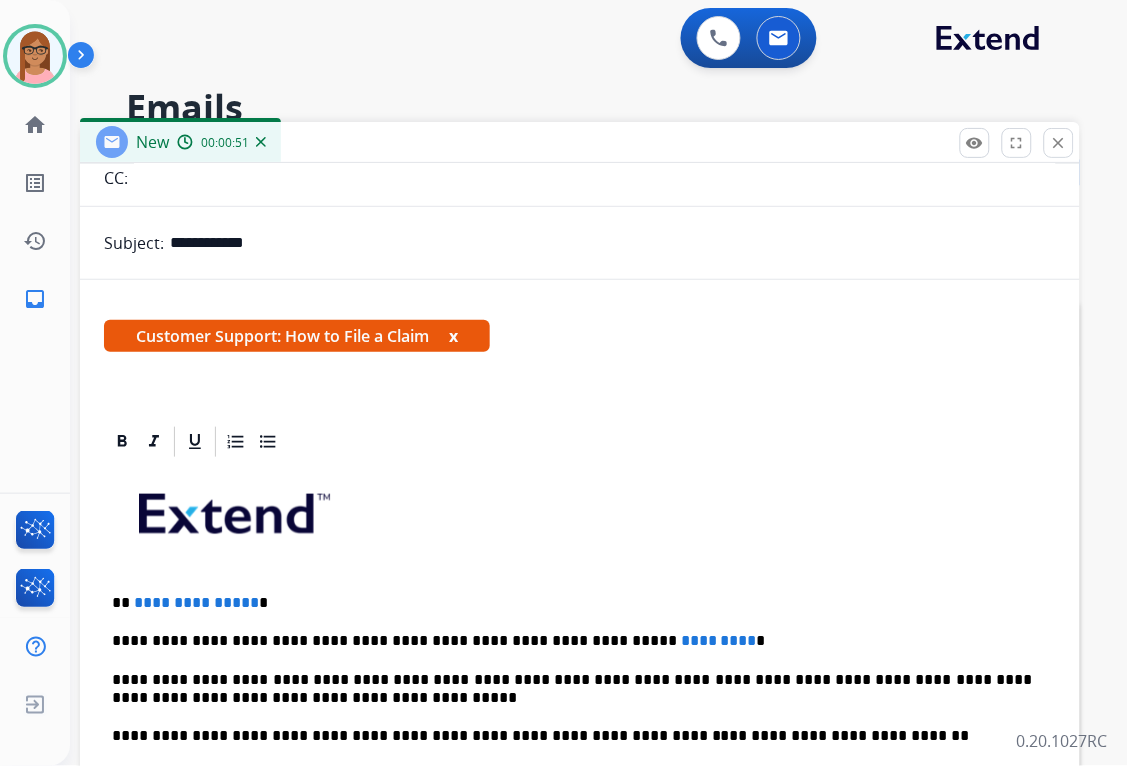 scroll, scrollTop: 333, scrollLeft: 0, axis: vertical 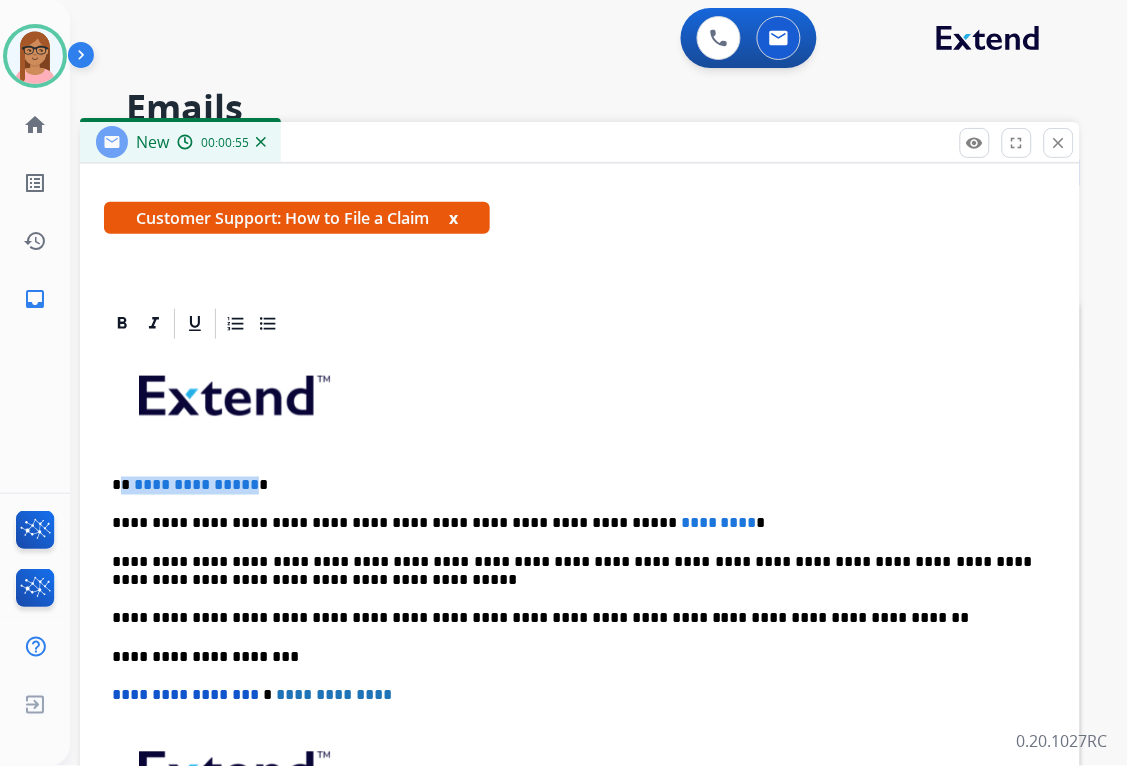drag, startPoint x: 122, startPoint y: 485, endPoint x: 245, endPoint y: 488, distance: 123.03658 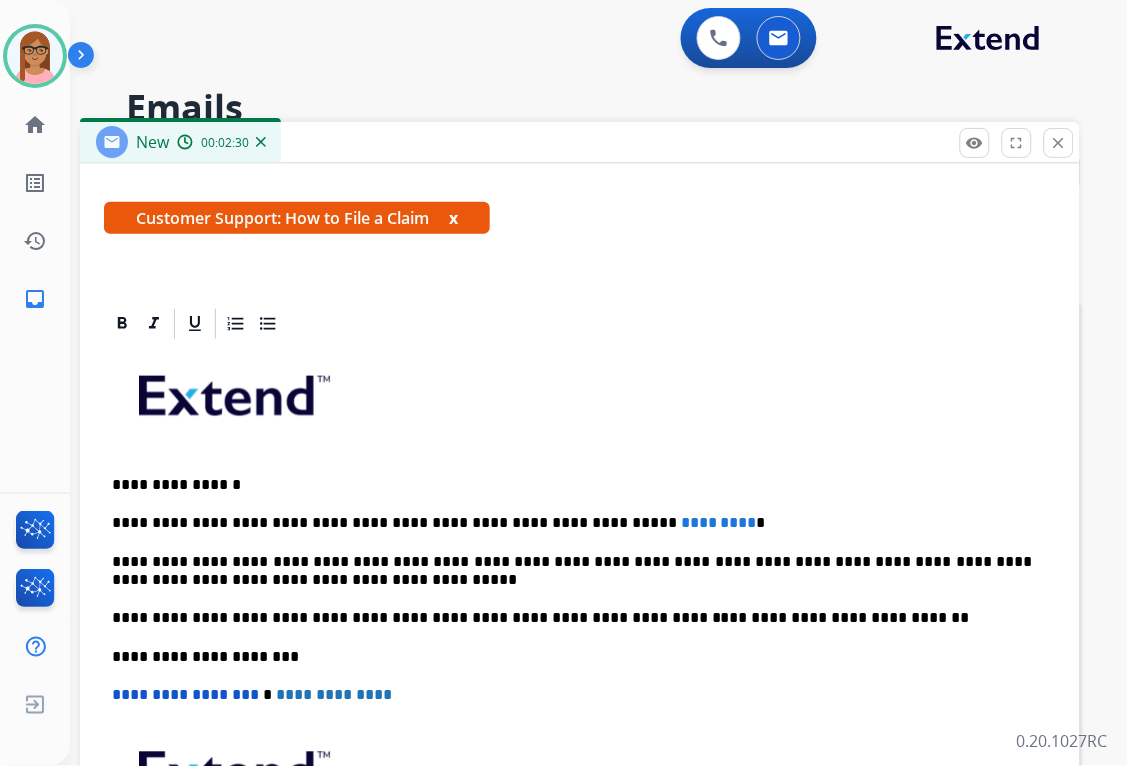 click on "**********" at bounding box center [572, 524] 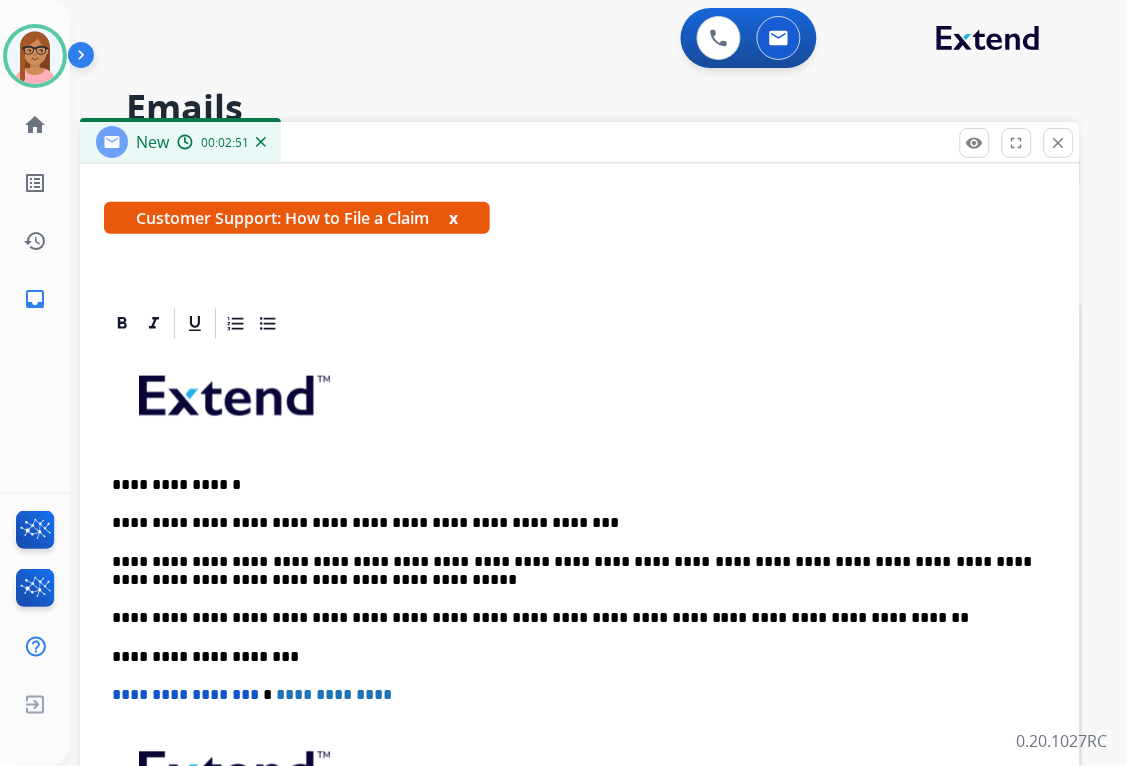 click on "**********" at bounding box center (572, 524) 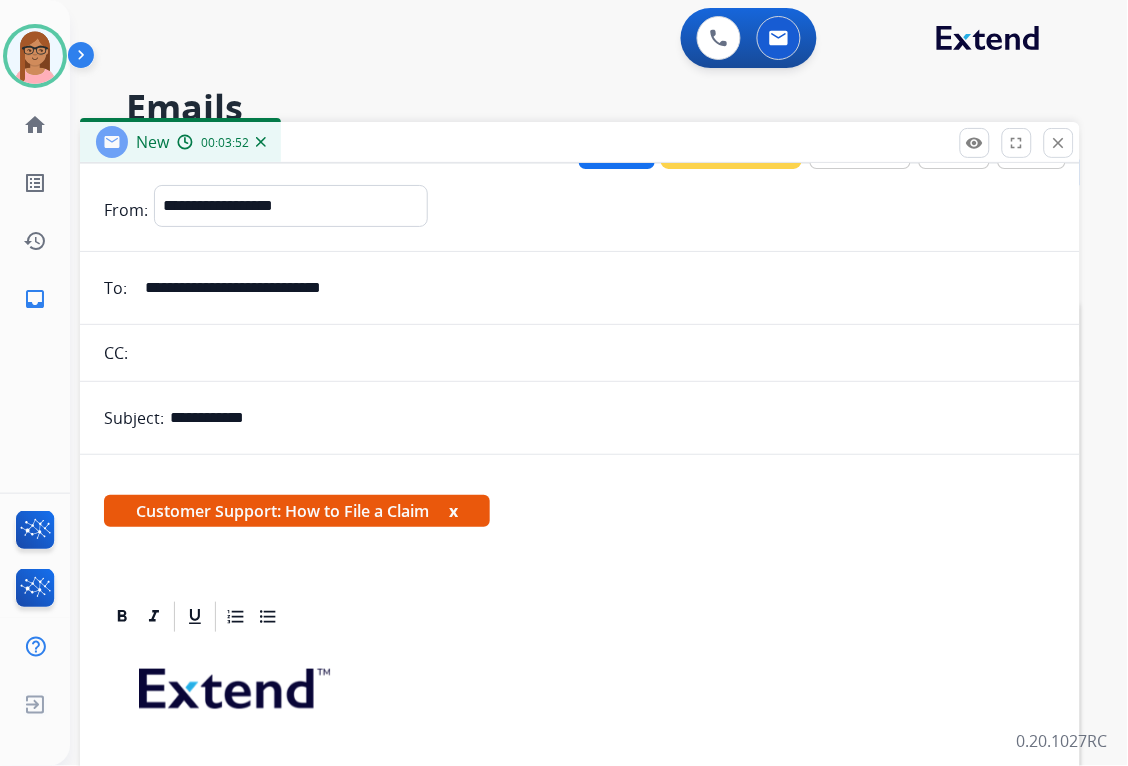 scroll, scrollTop: 0, scrollLeft: 0, axis: both 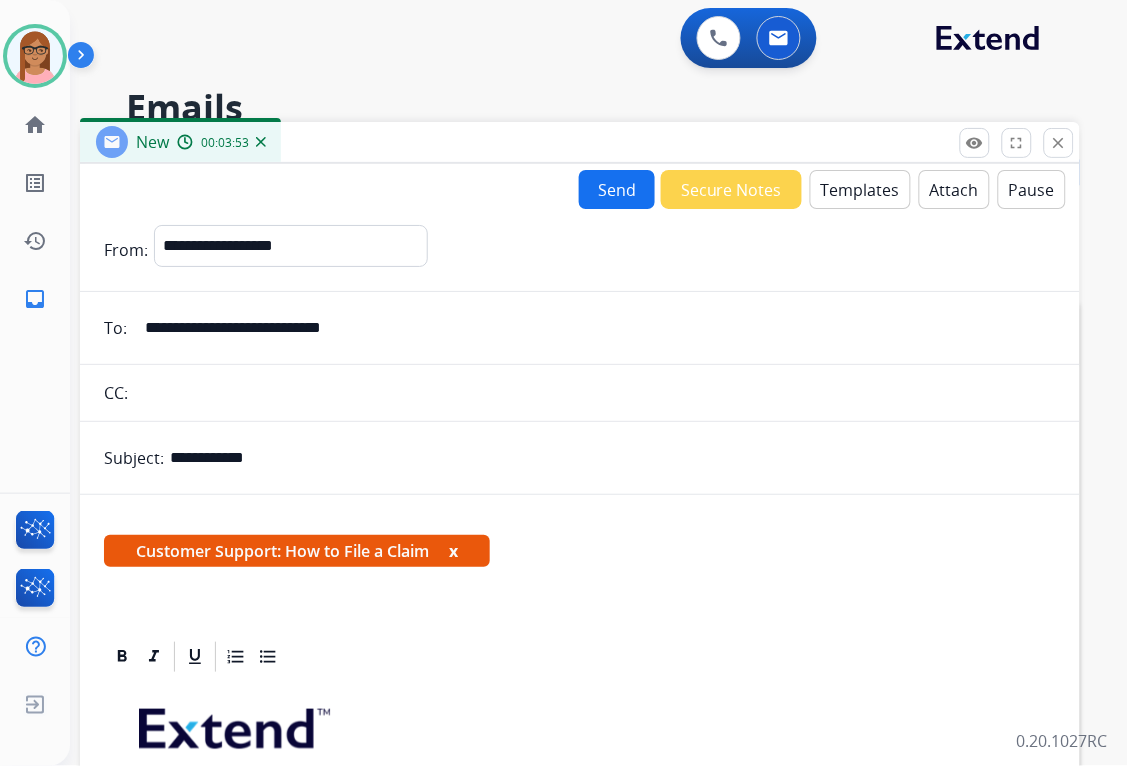click on "Send" at bounding box center [617, 189] 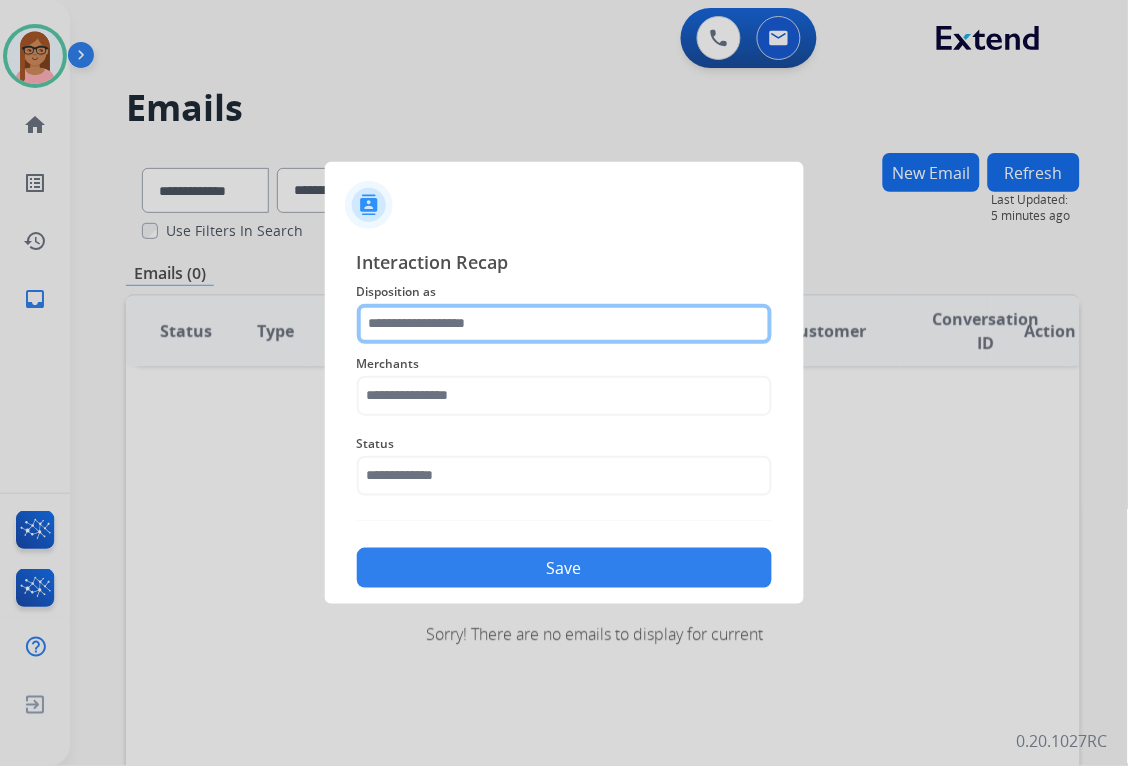 click 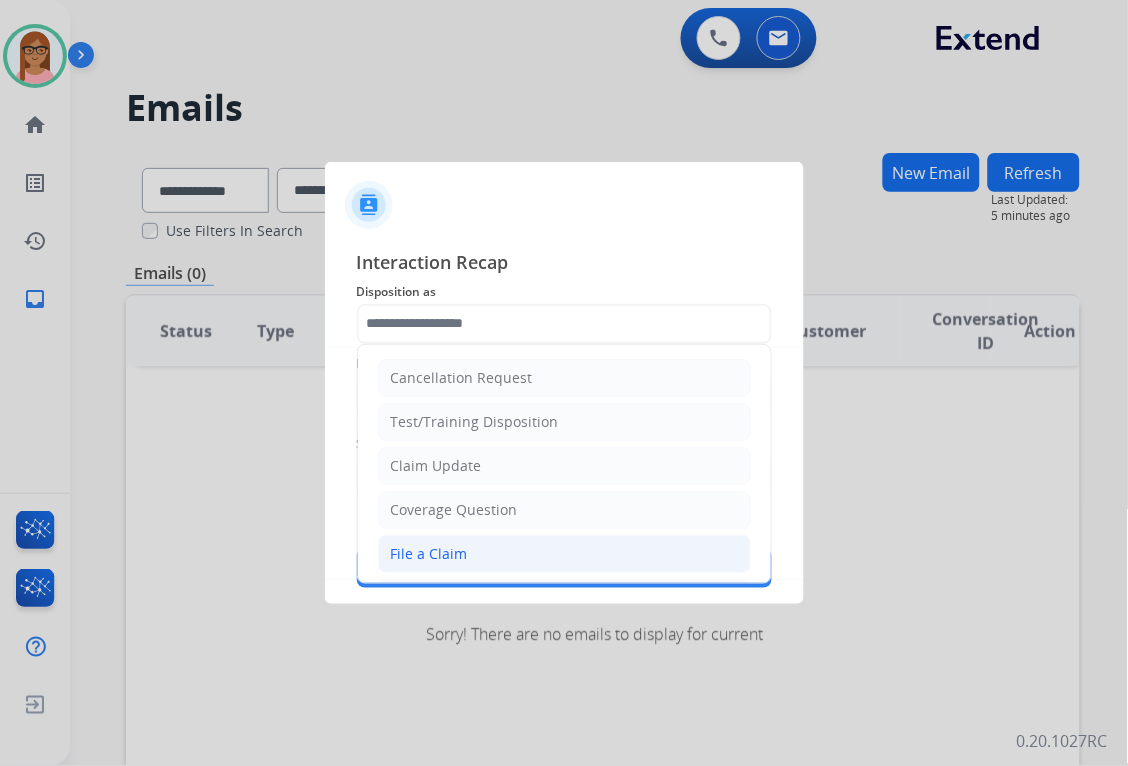click on "File a Claim" 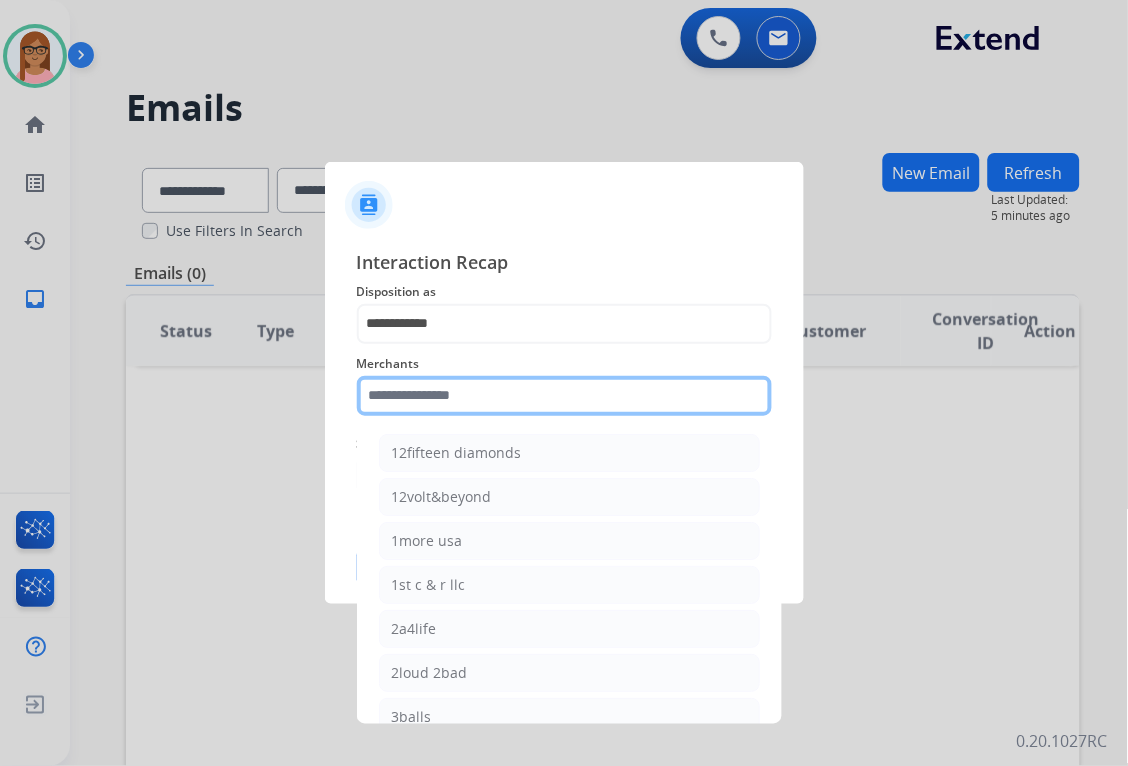 click 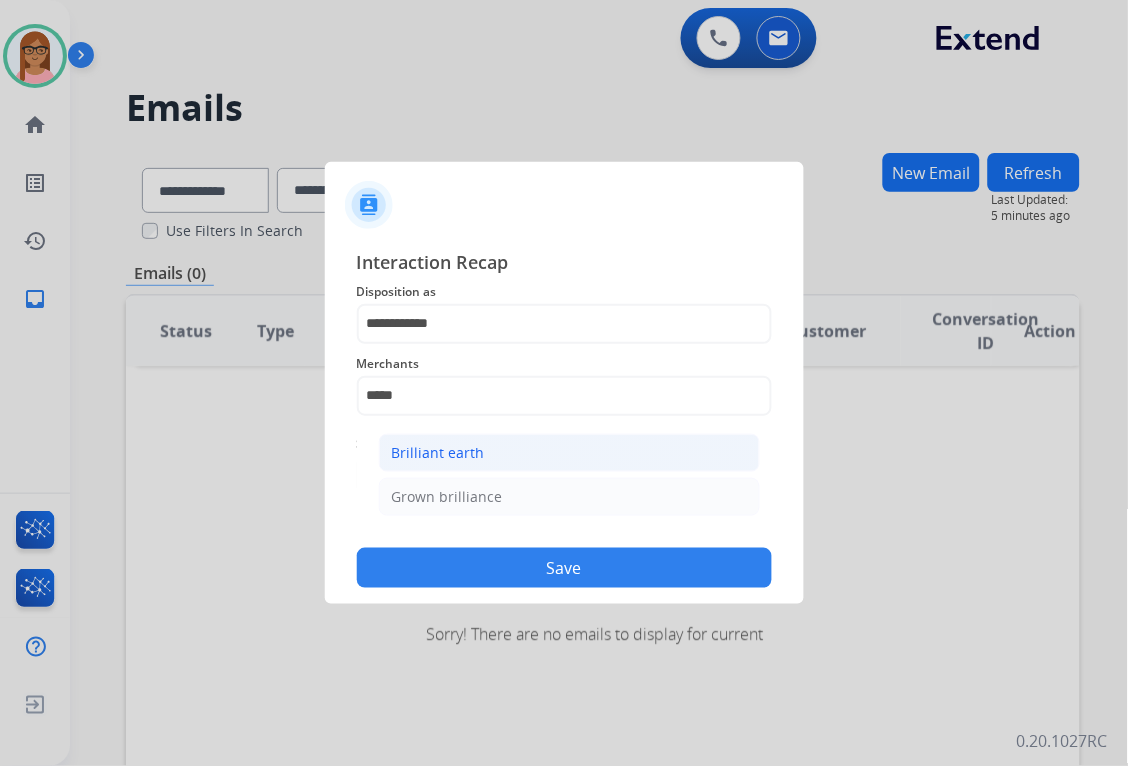 click on "Brilliant earth" 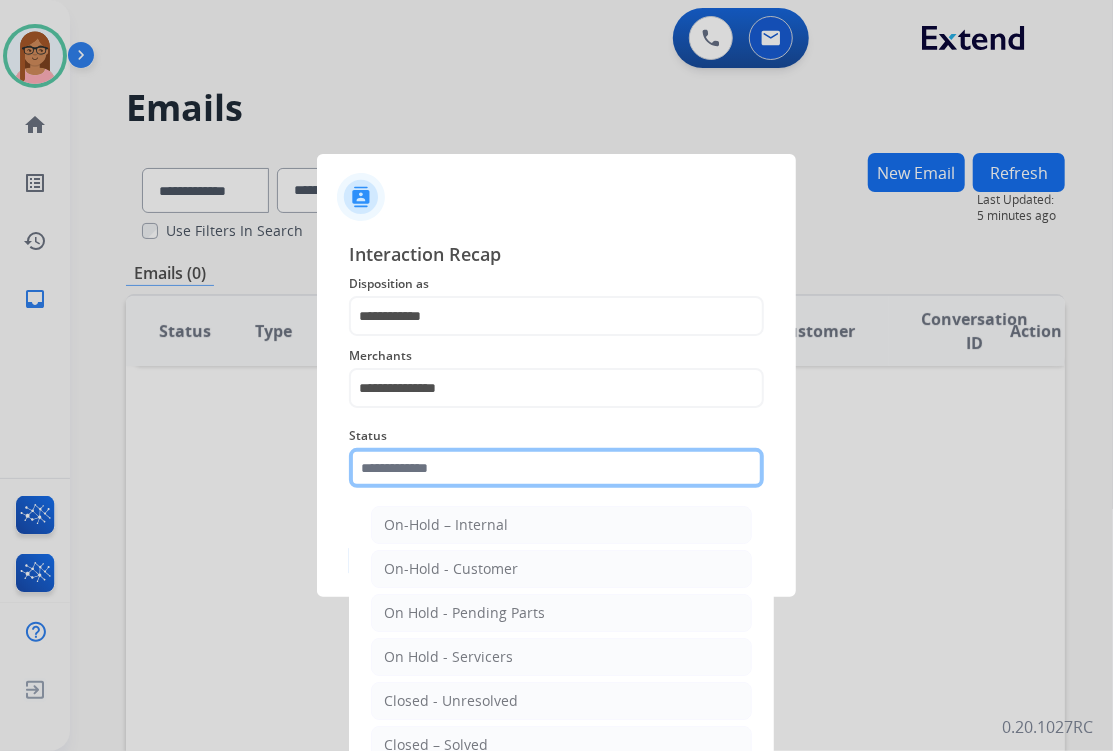 click 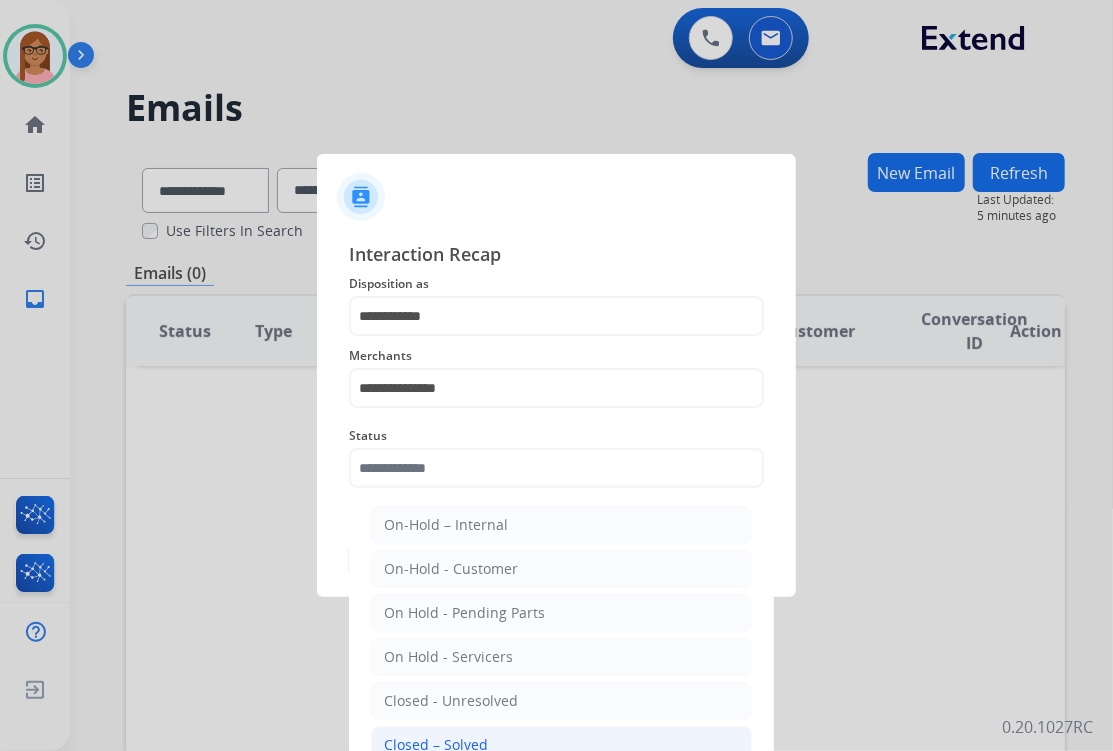 click on "Closed – Solved" 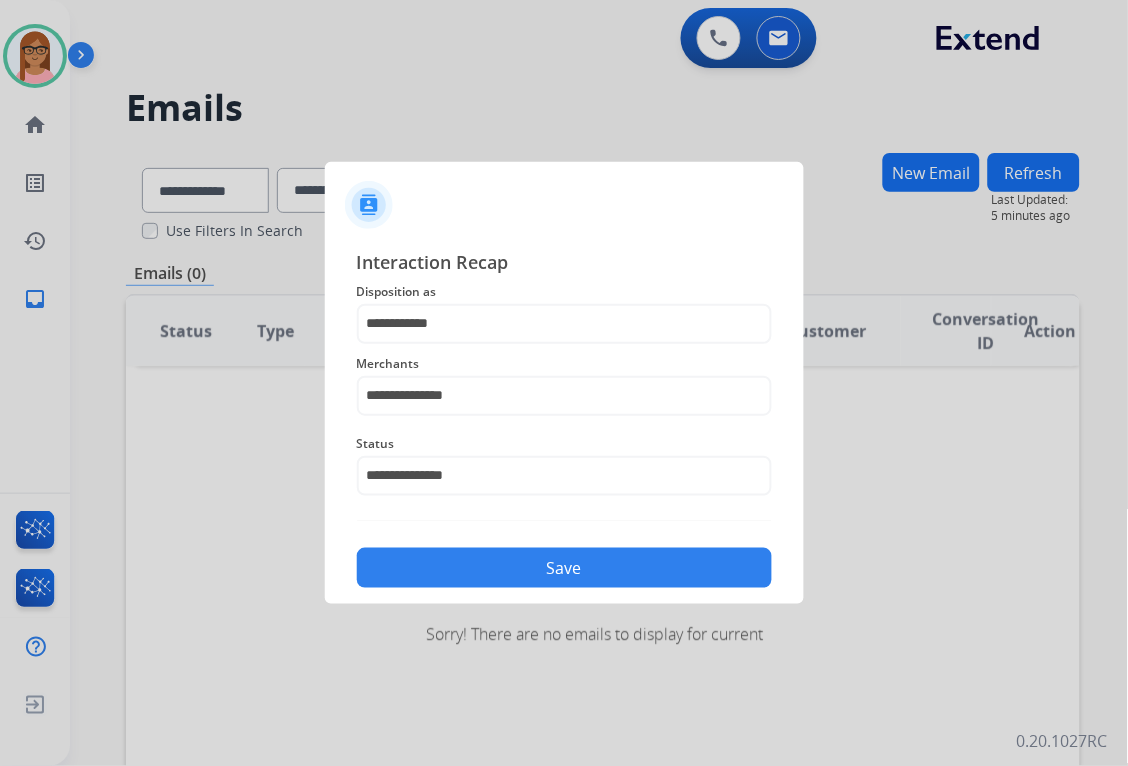 click on "Save" 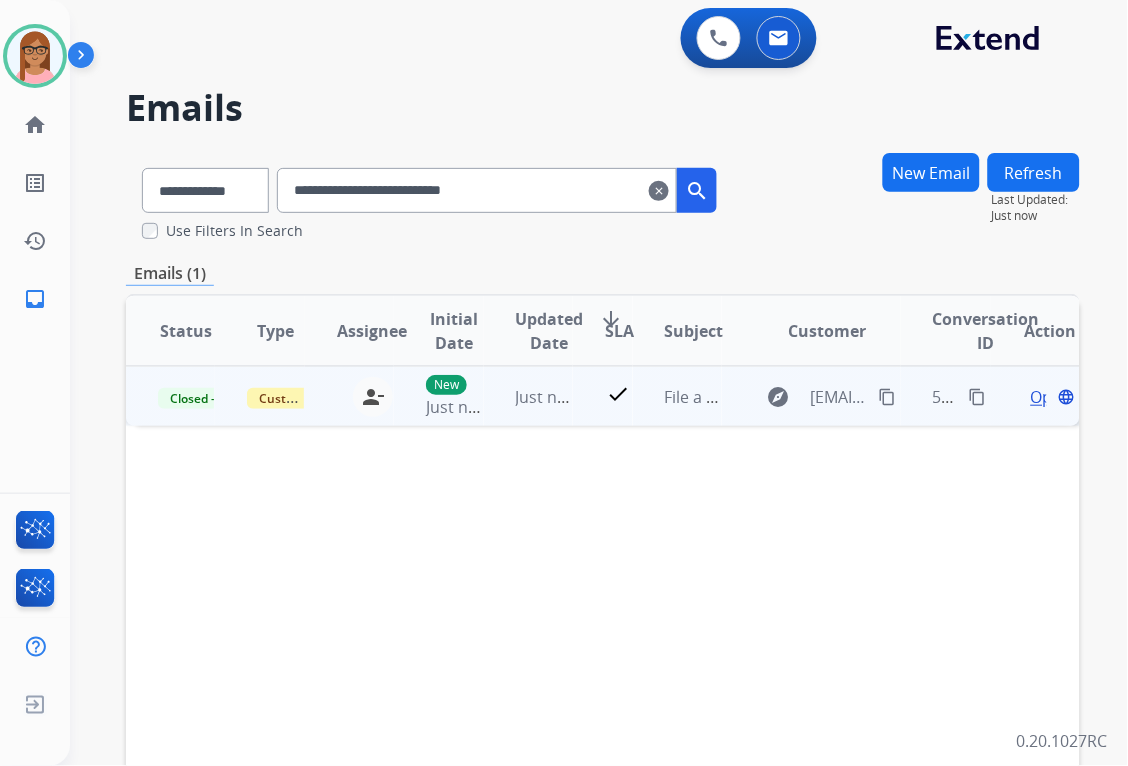 click on "content_copy" at bounding box center (978, 397) 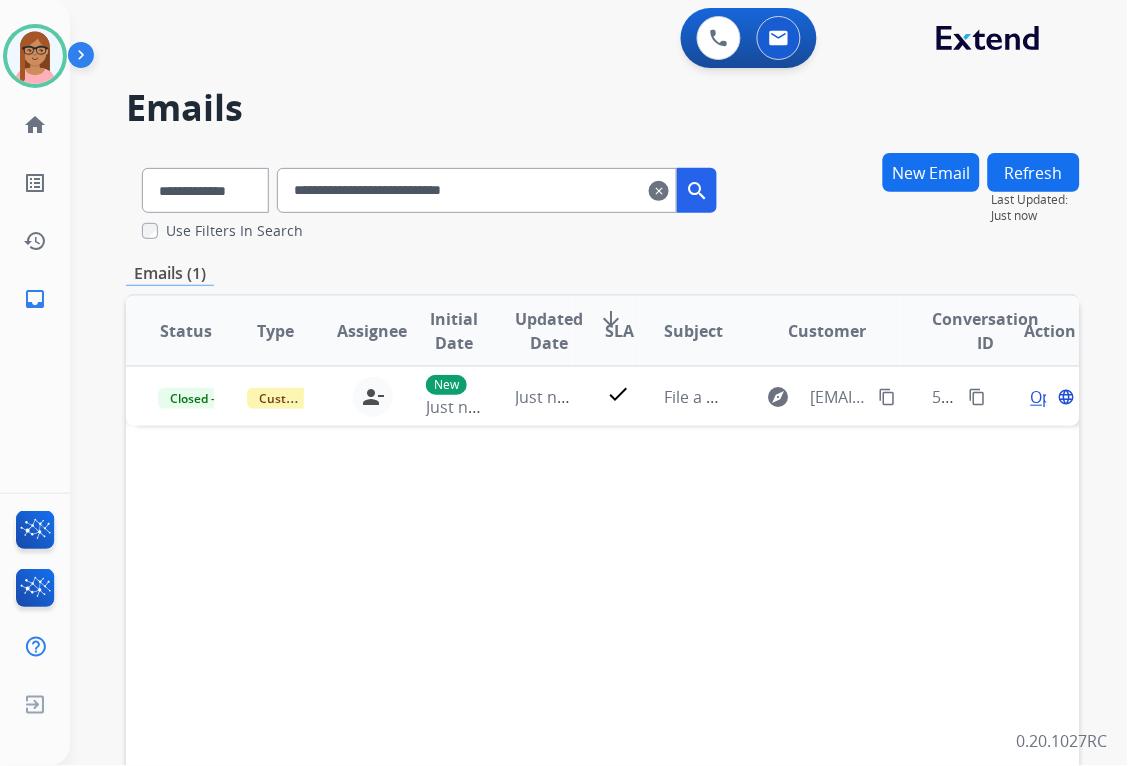 click on "clear" at bounding box center (659, 191) 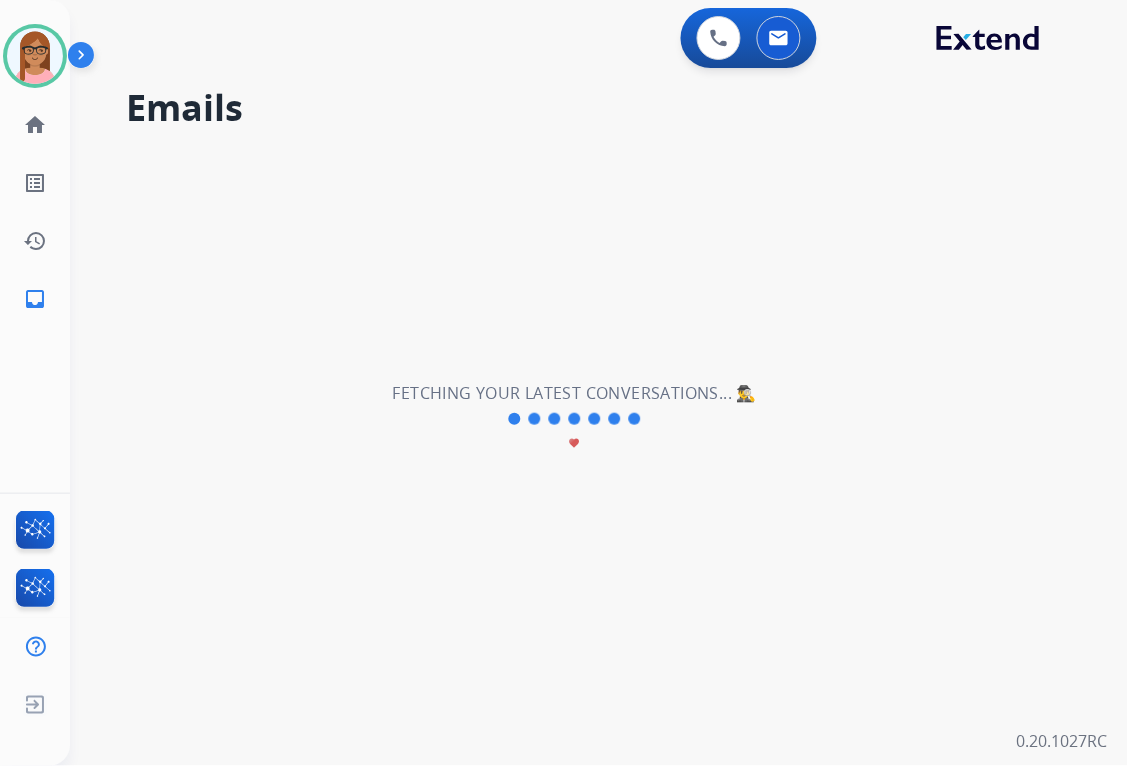 type 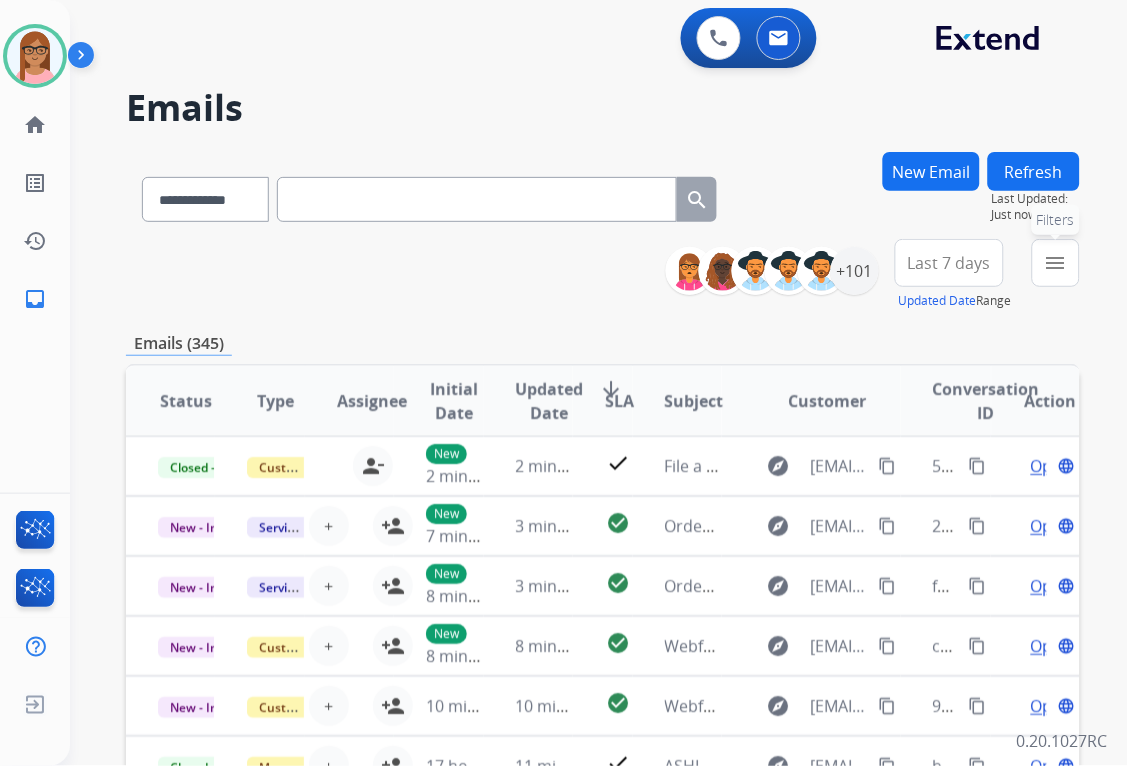 click on "menu" at bounding box center (1056, 263) 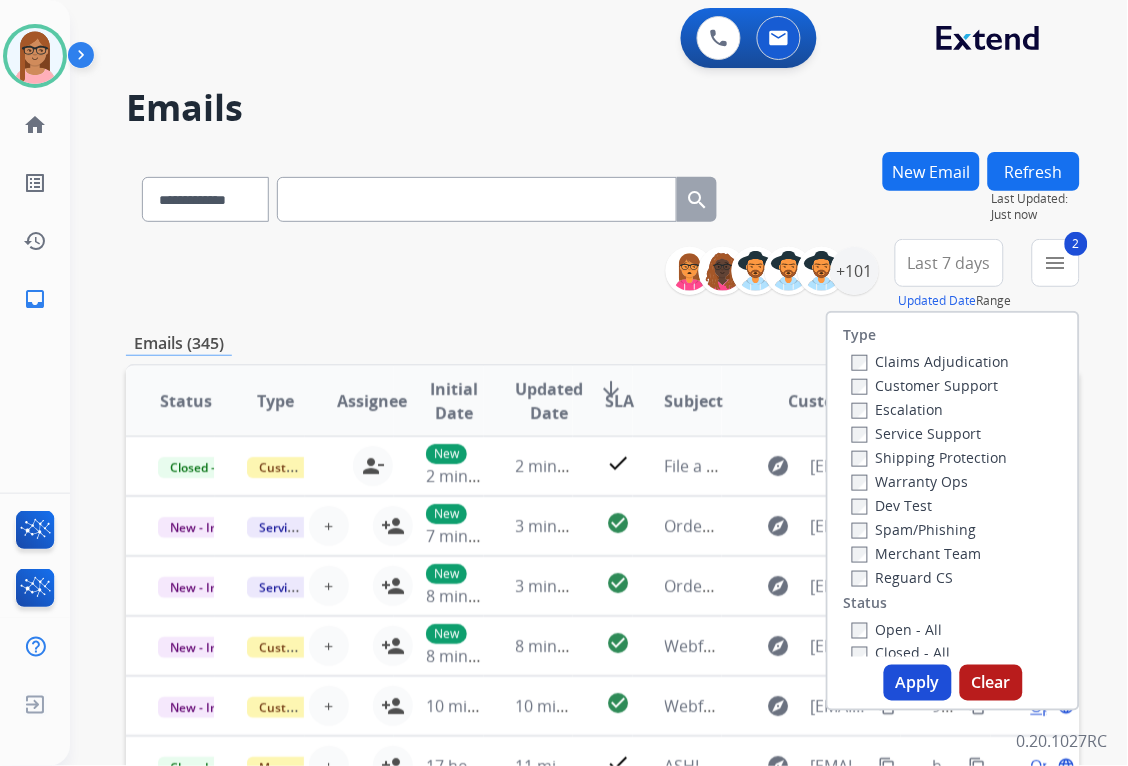 click on "Reguard CS" at bounding box center (931, 577) 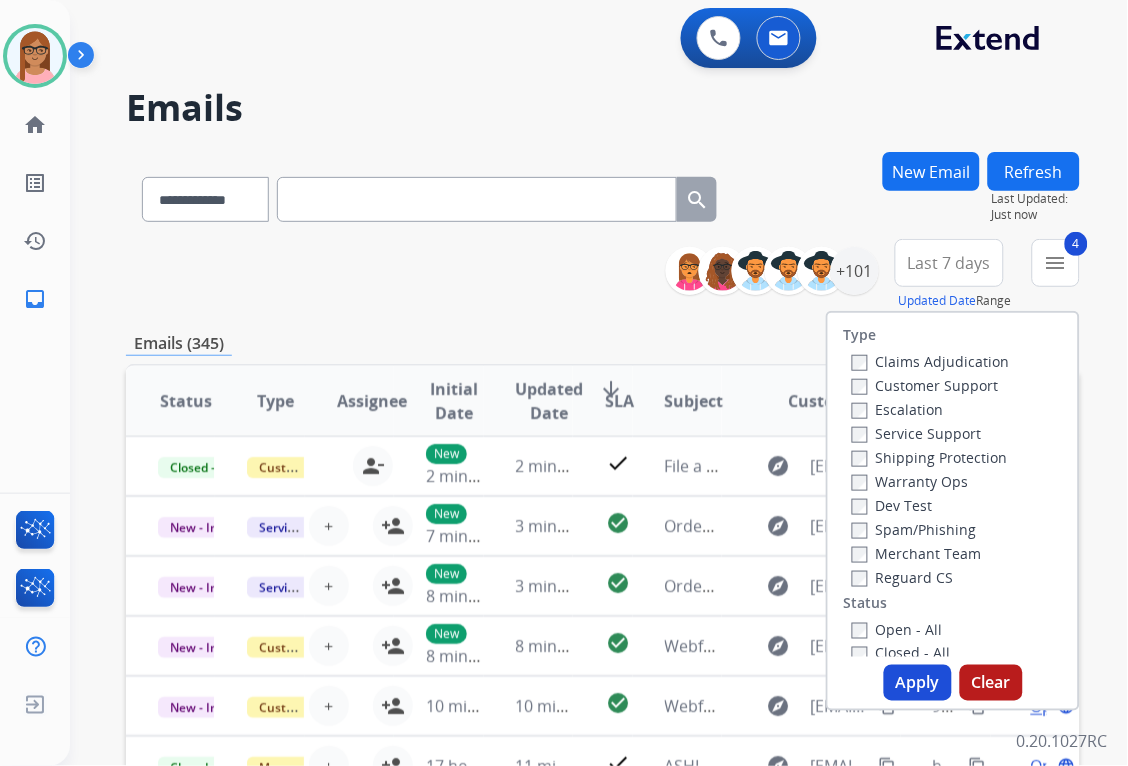 click on "Apply" at bounding box center [918, 683] 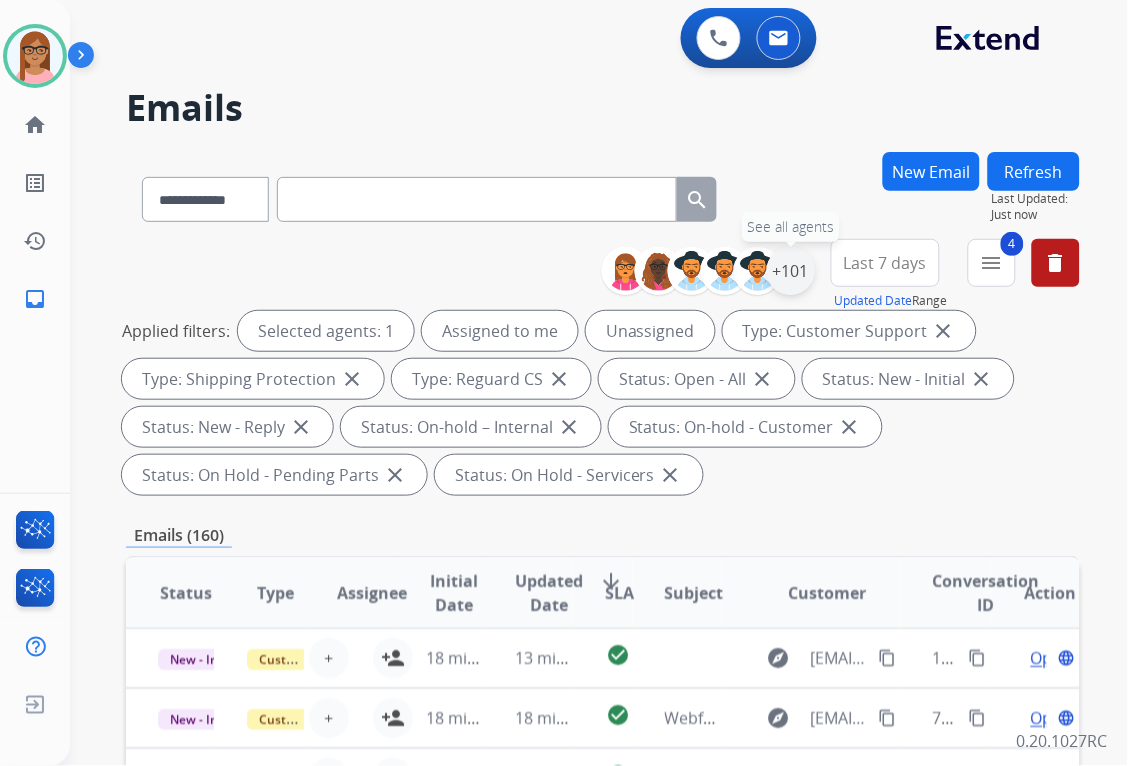 click on "+101" at bounding box center [791, 271] 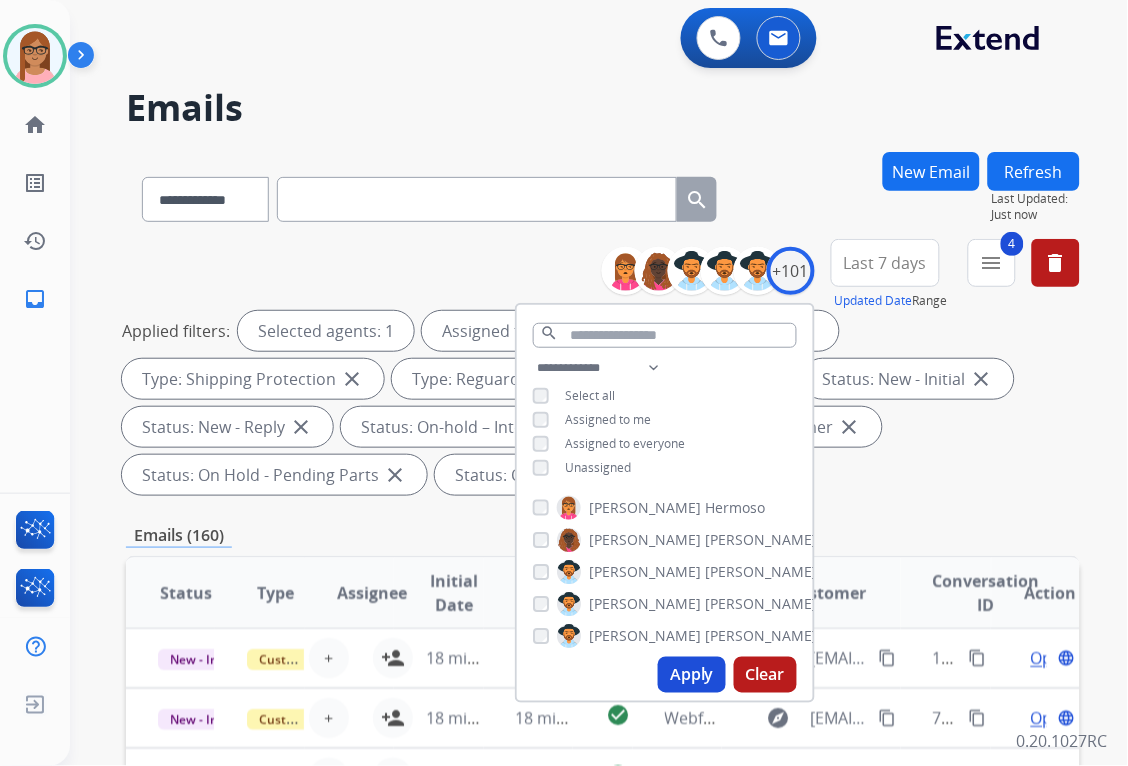 click on "Apply" at bounding box center [692, 675] 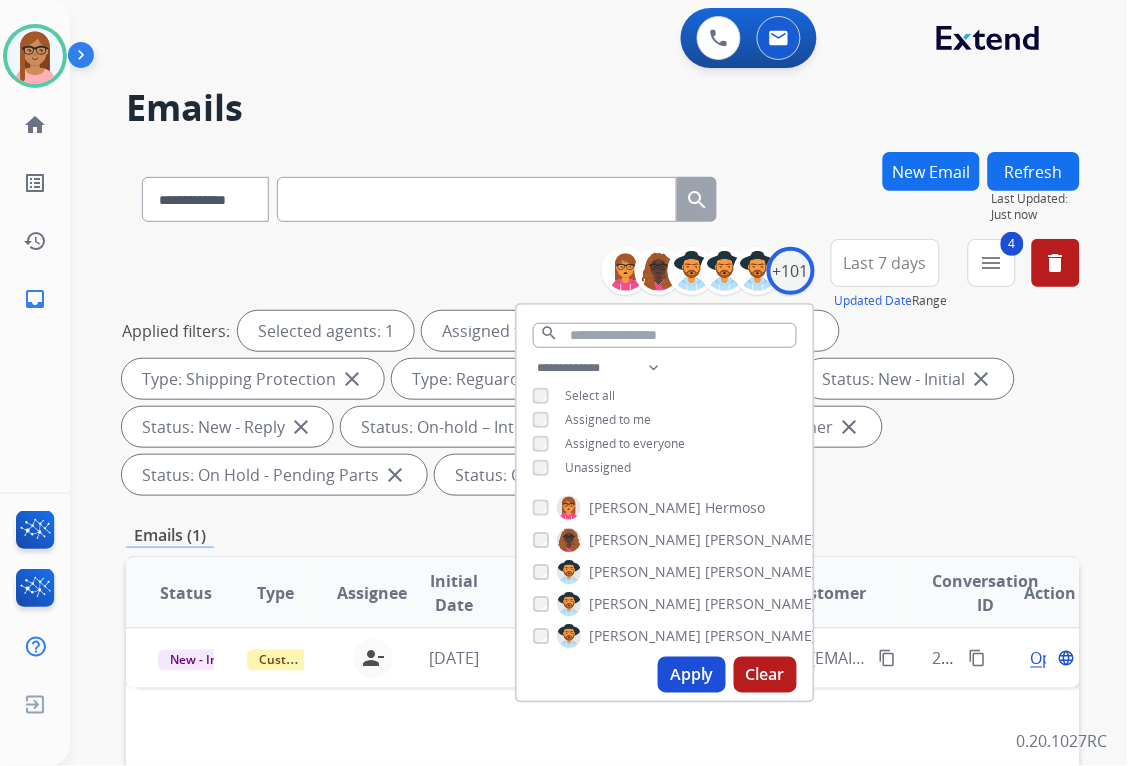click on "**********" at bounding box center [603, 741] 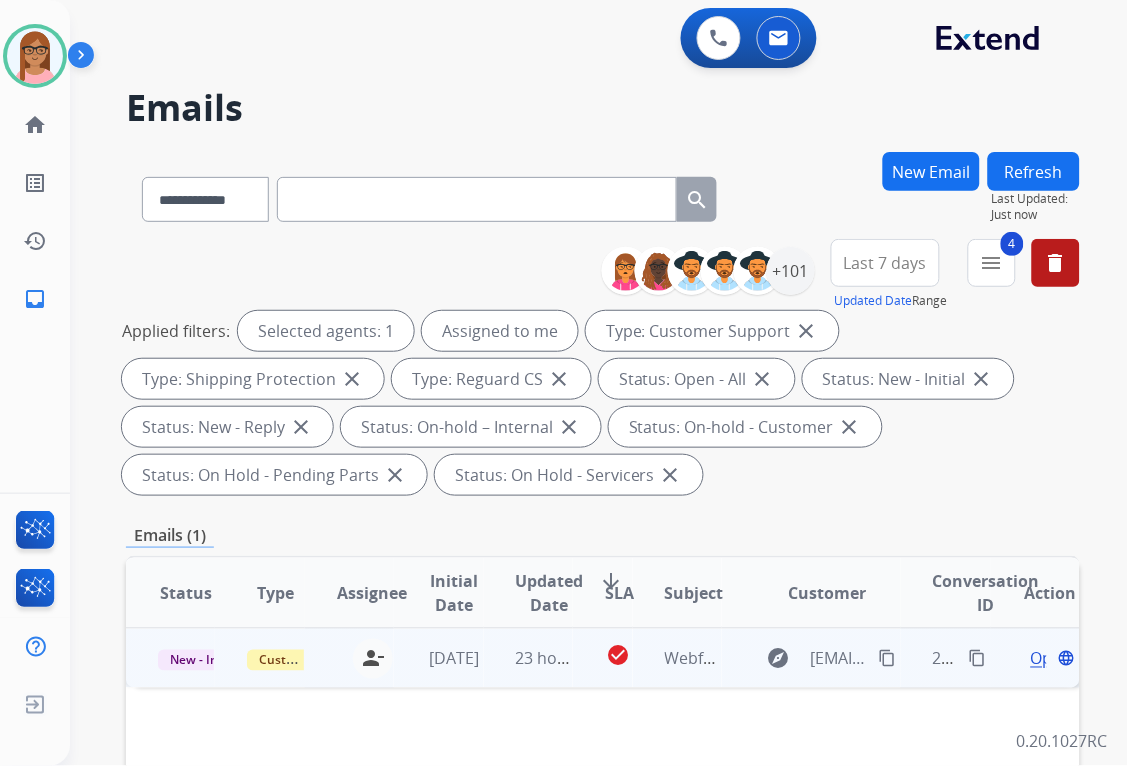 click on "Open" at bounding box center (1051, 659) 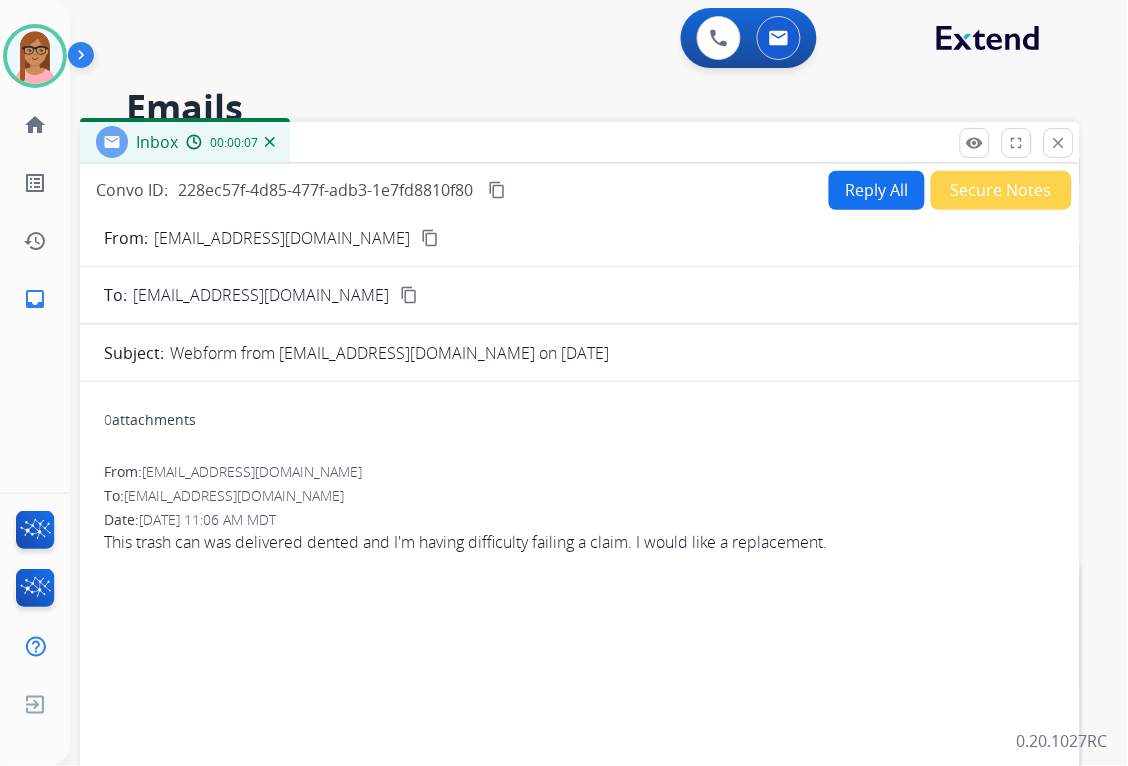 click on "content_copy" at bounding box center (430, 238) 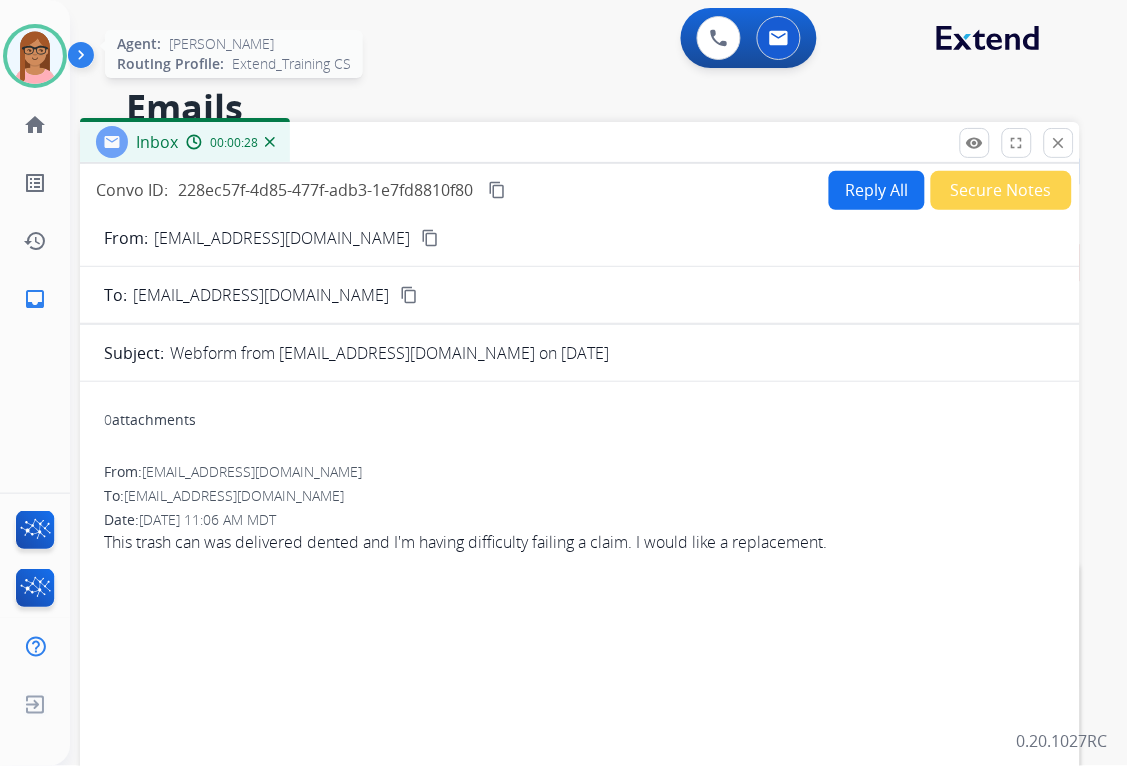 click at bounding box center (35, 56) 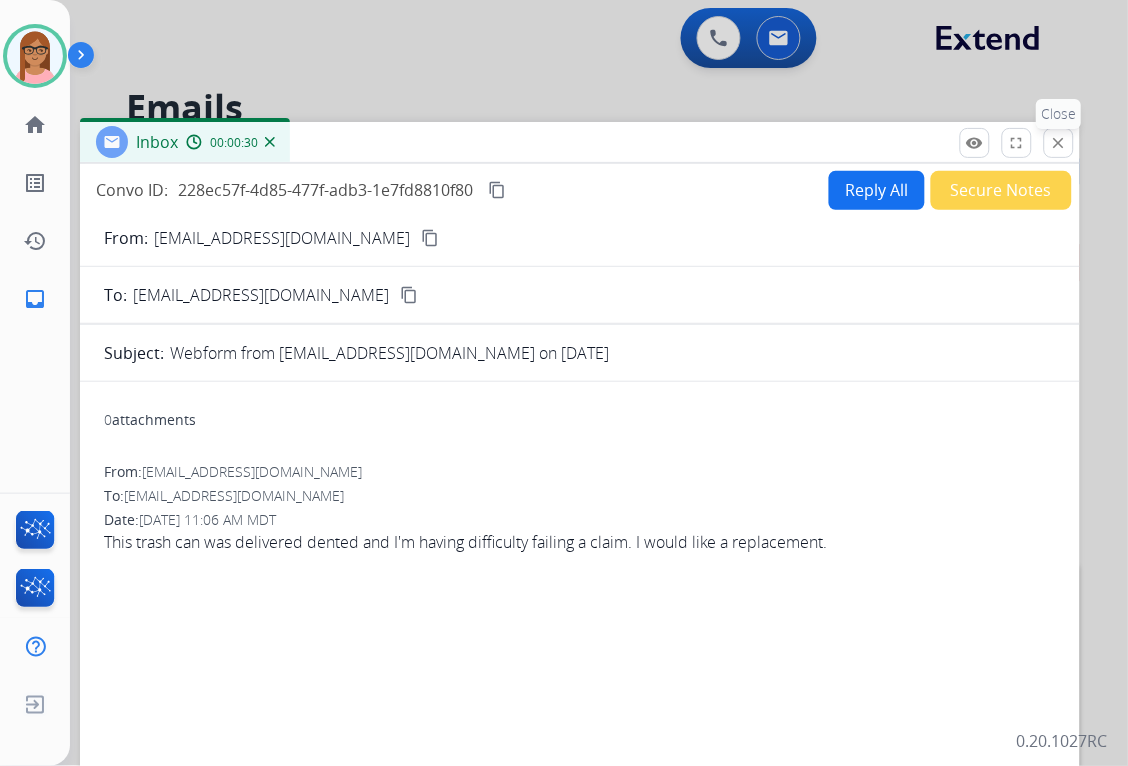 click on "close Close" at bounding box center [1059, 143] 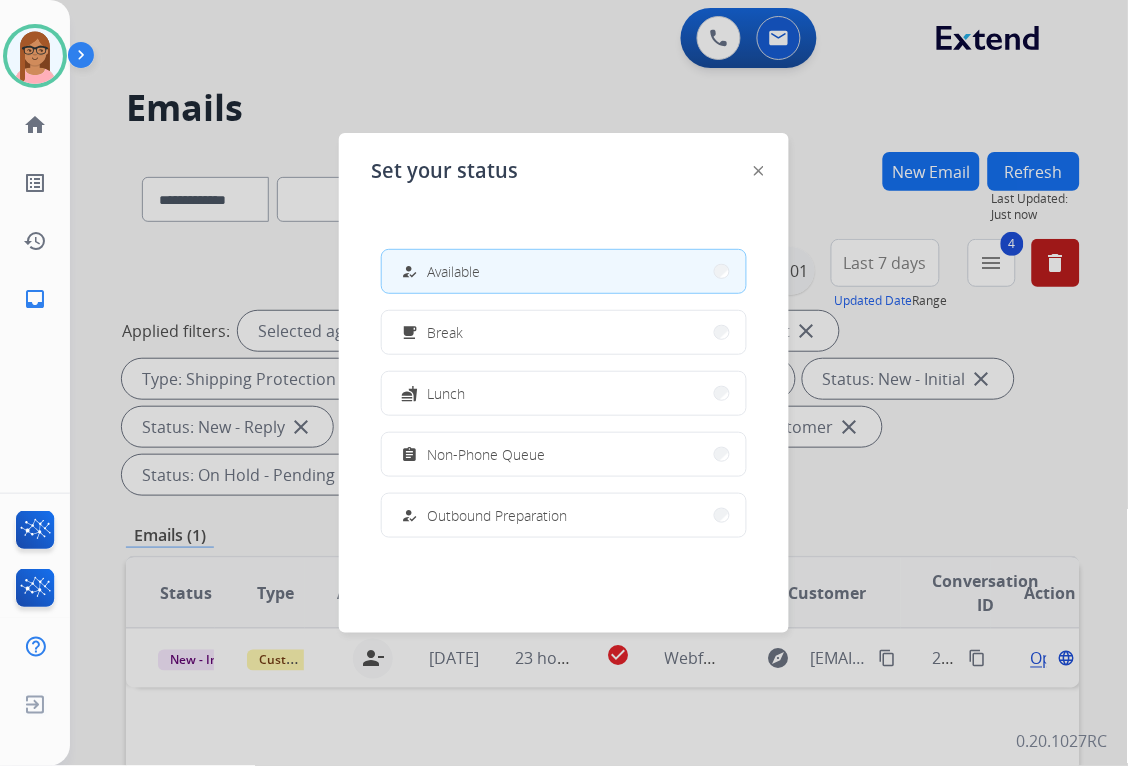 click 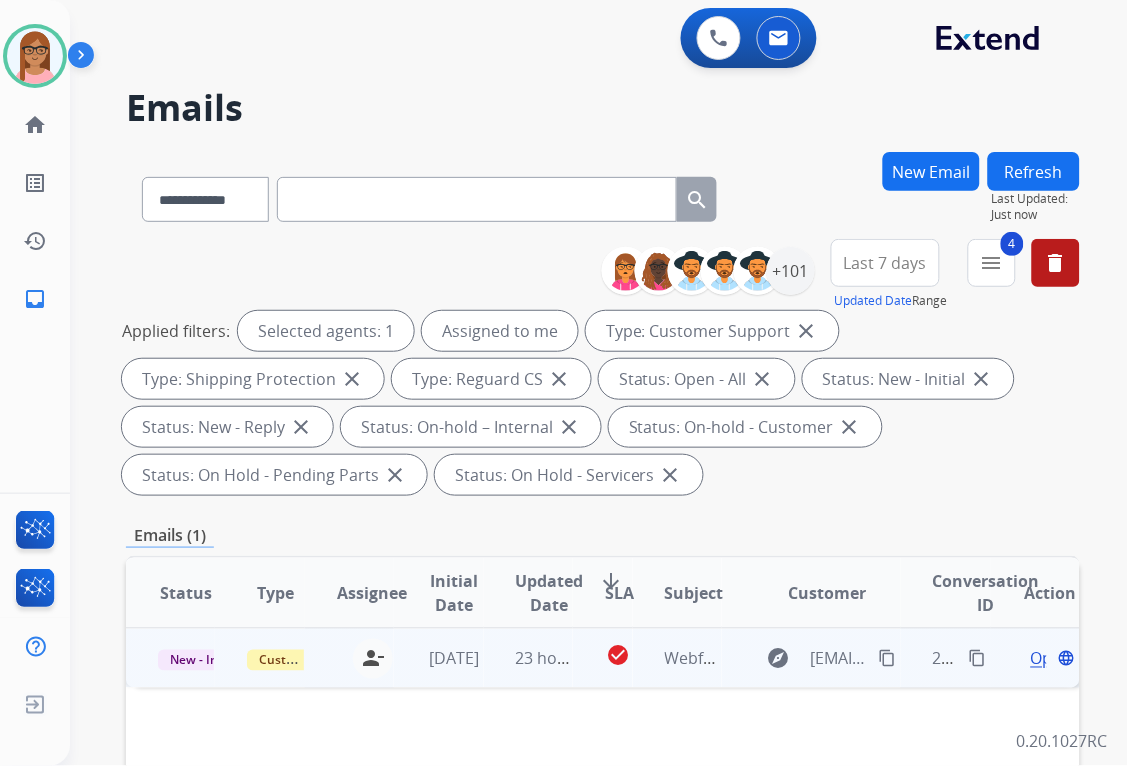 click on "Open" at bounding box center [1051, 659] 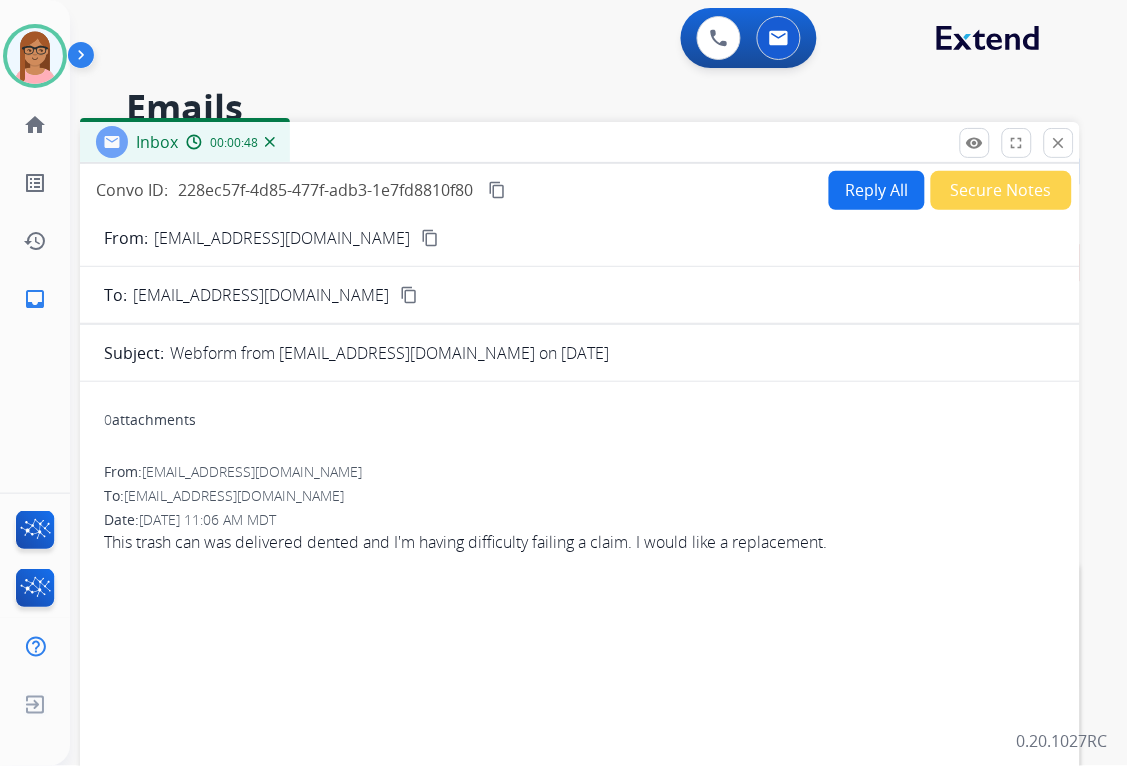 click on "Reply All" at bounding box center (877, 190) 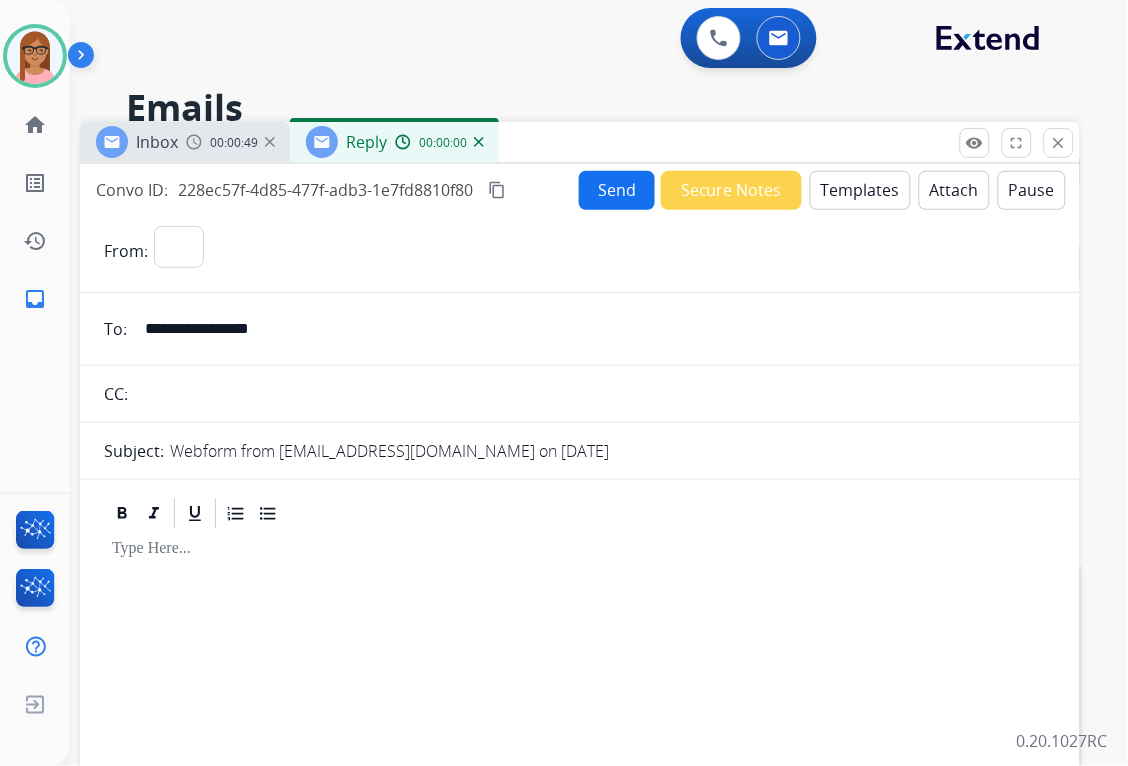 select on "**********" 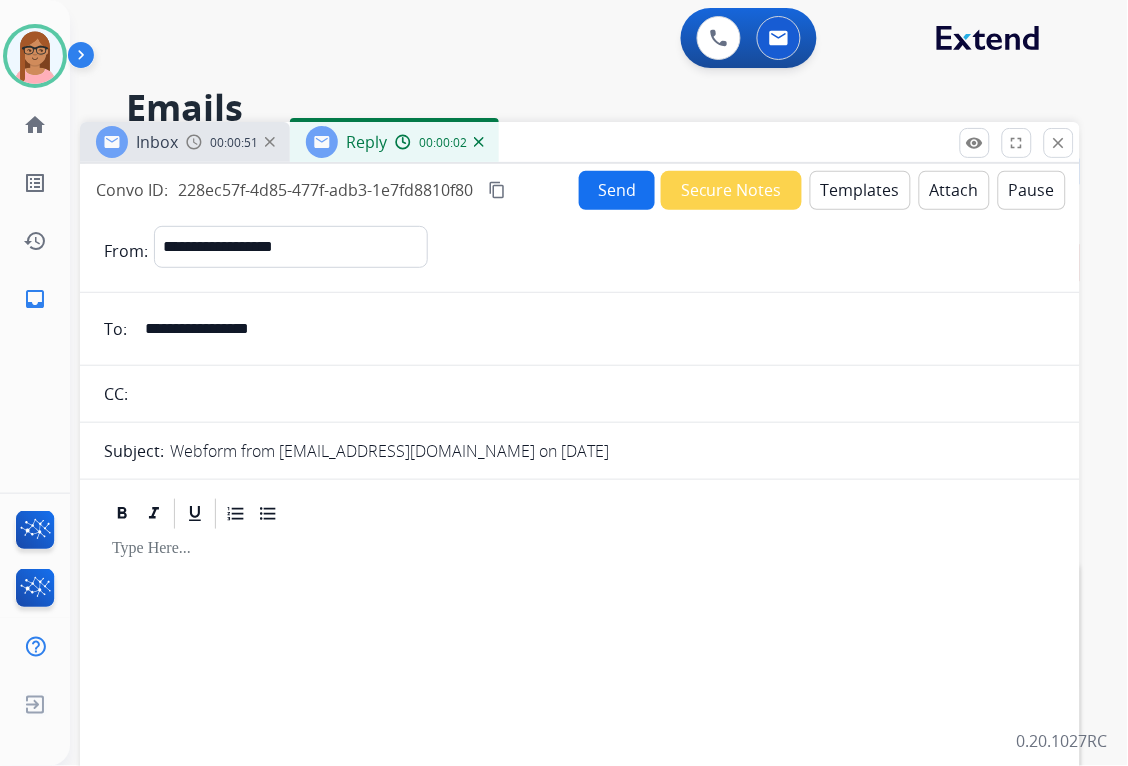 click on "Templates" at bounding box center (860, 190) 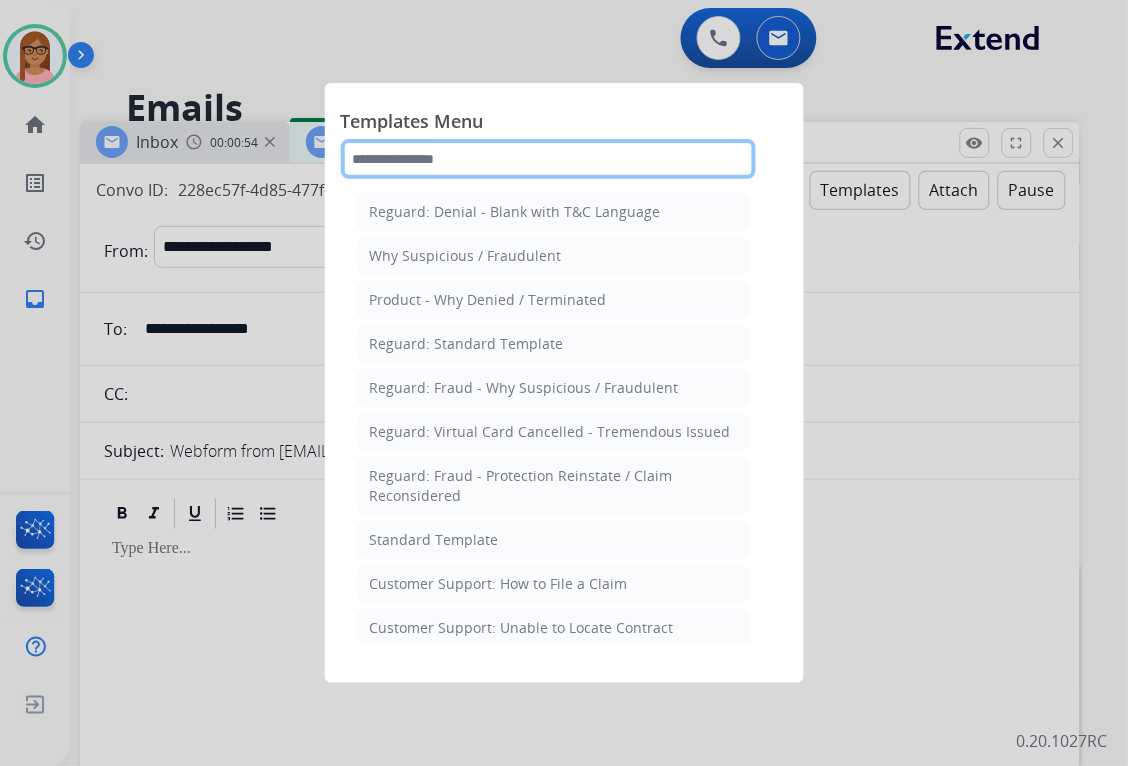 click 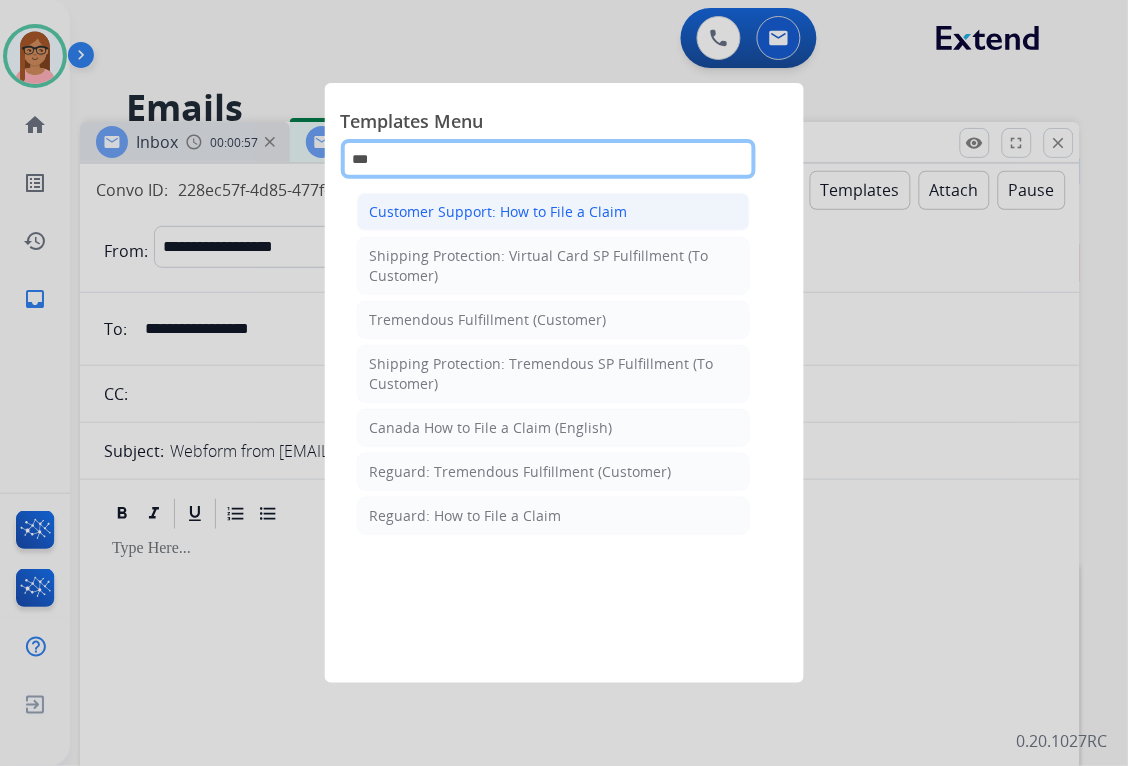 type on "***" 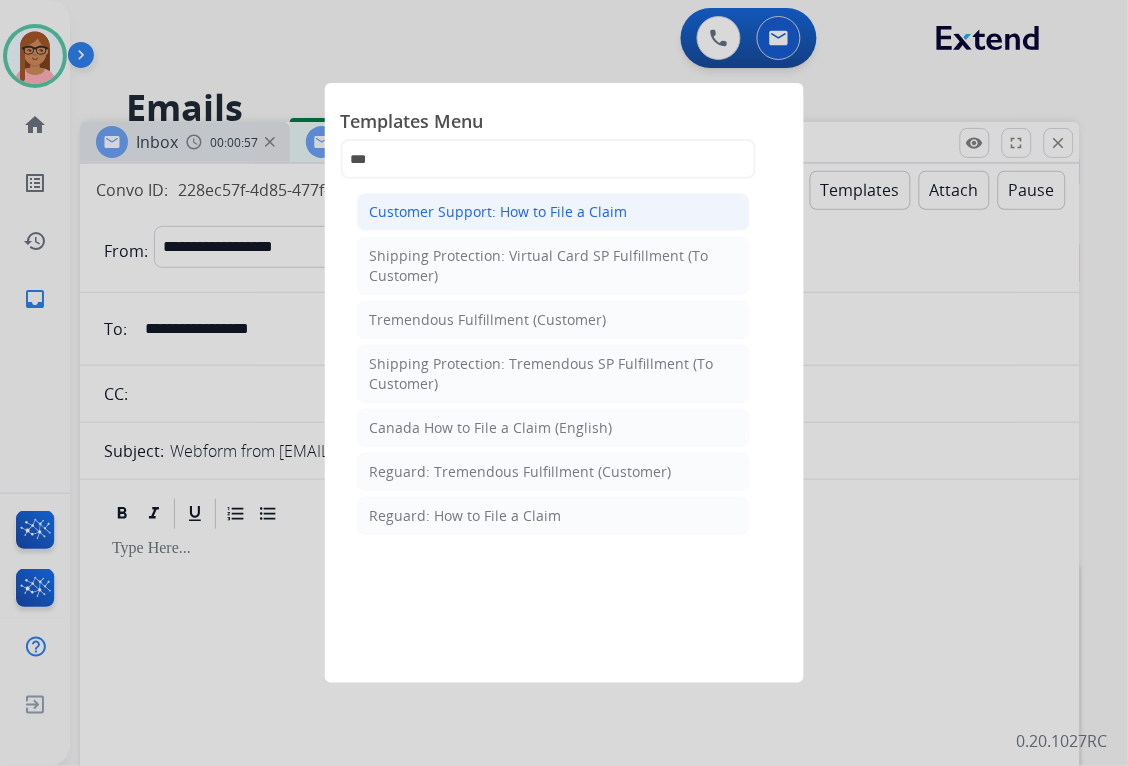 click on "Customer Support: How to File a Claim" 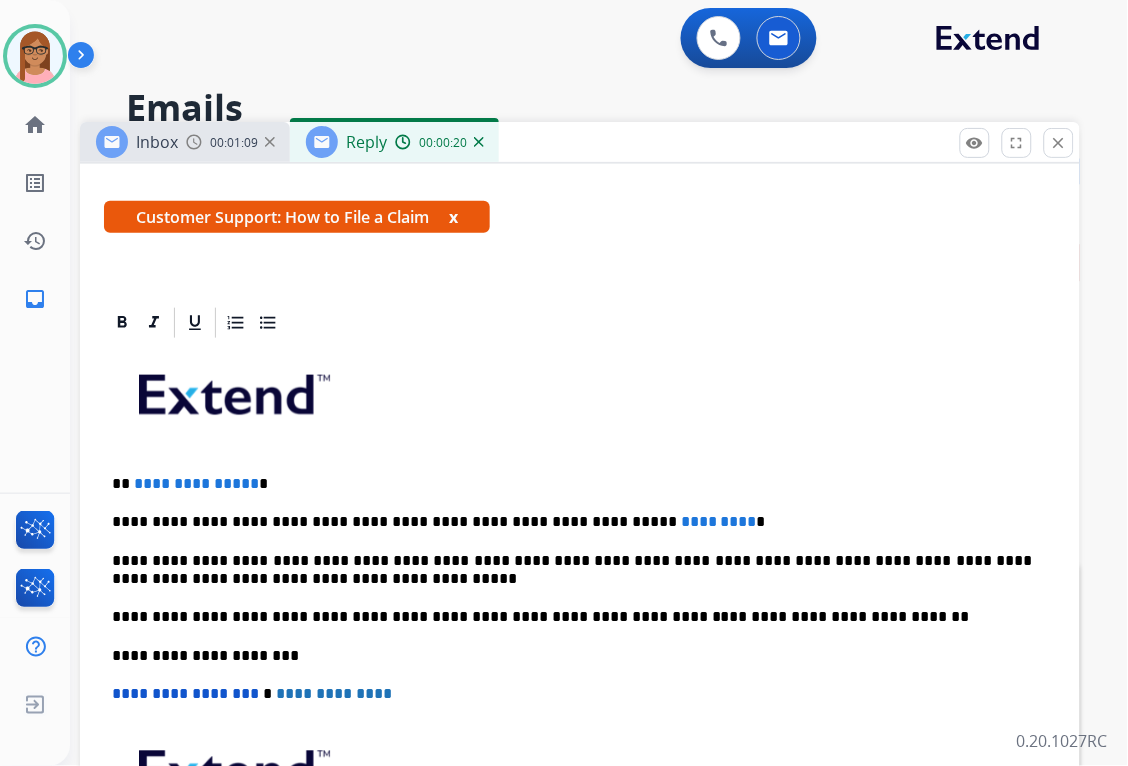 scroll, scrollTop: 322, scrollLeft: 0, axis: vertical 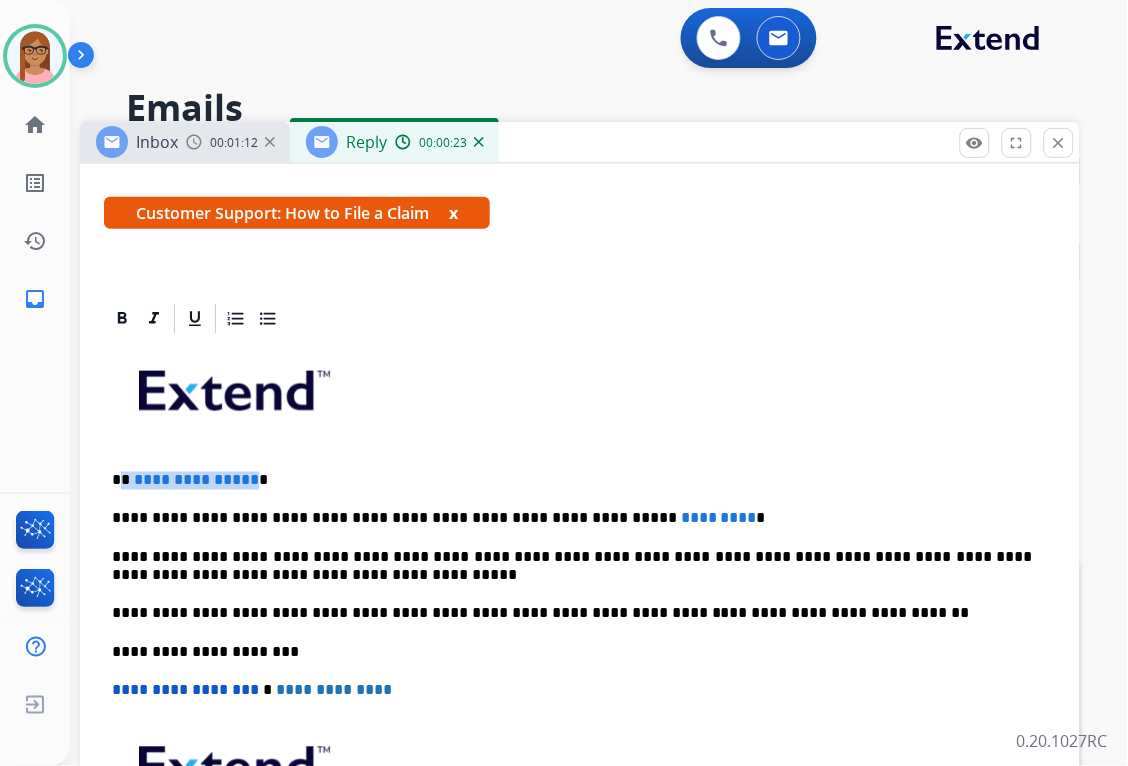 drag, startPoint x: 120, startPoint y: 477, endPoint x: 248, endPoint y: 472, distance: 128.09763 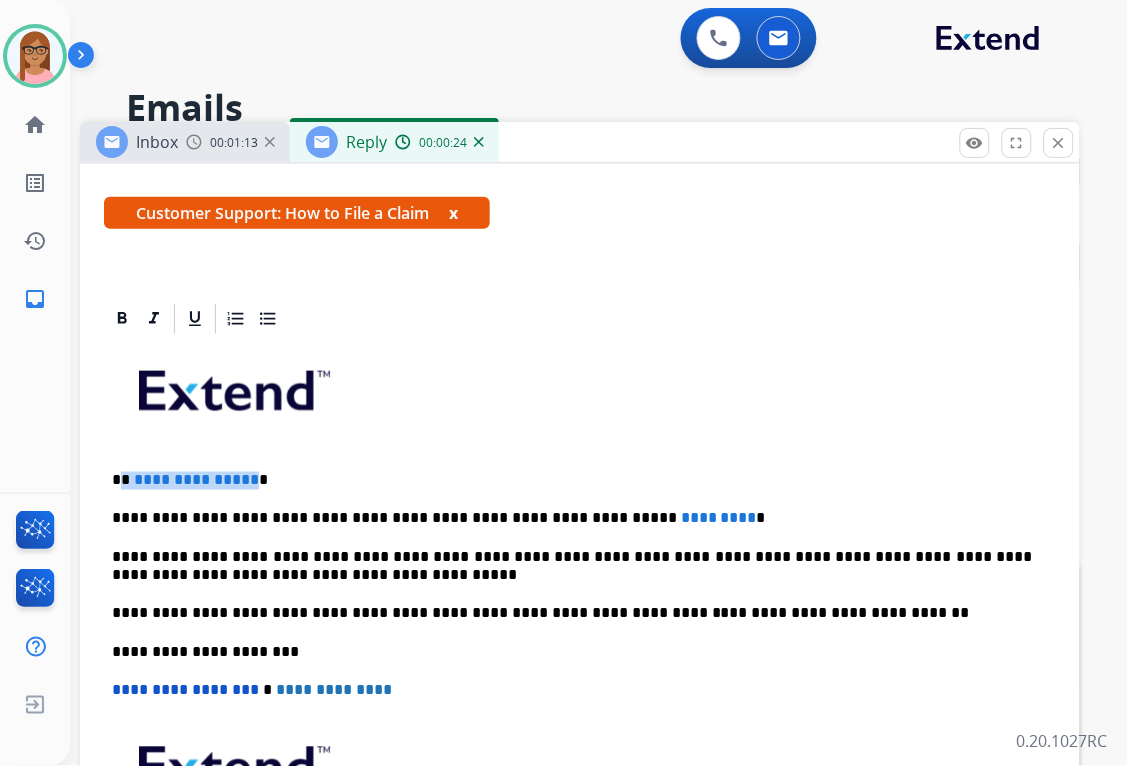 type 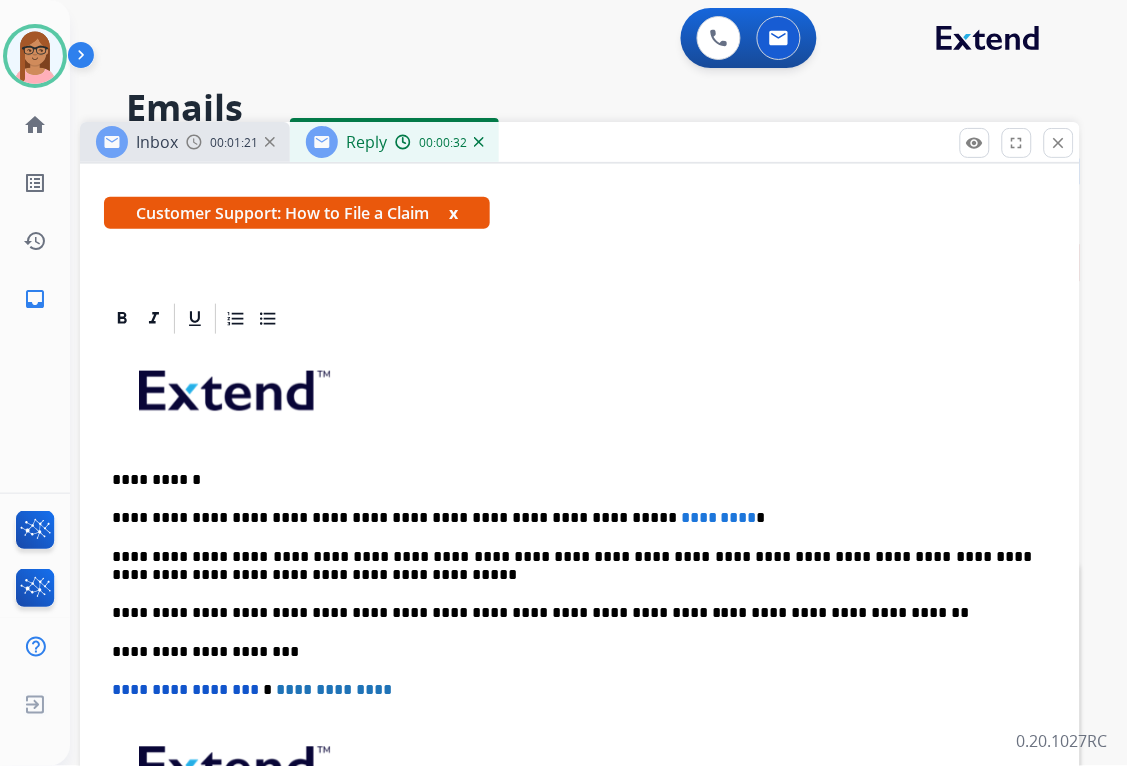 click on "**********" at bounding box center [572, 519] 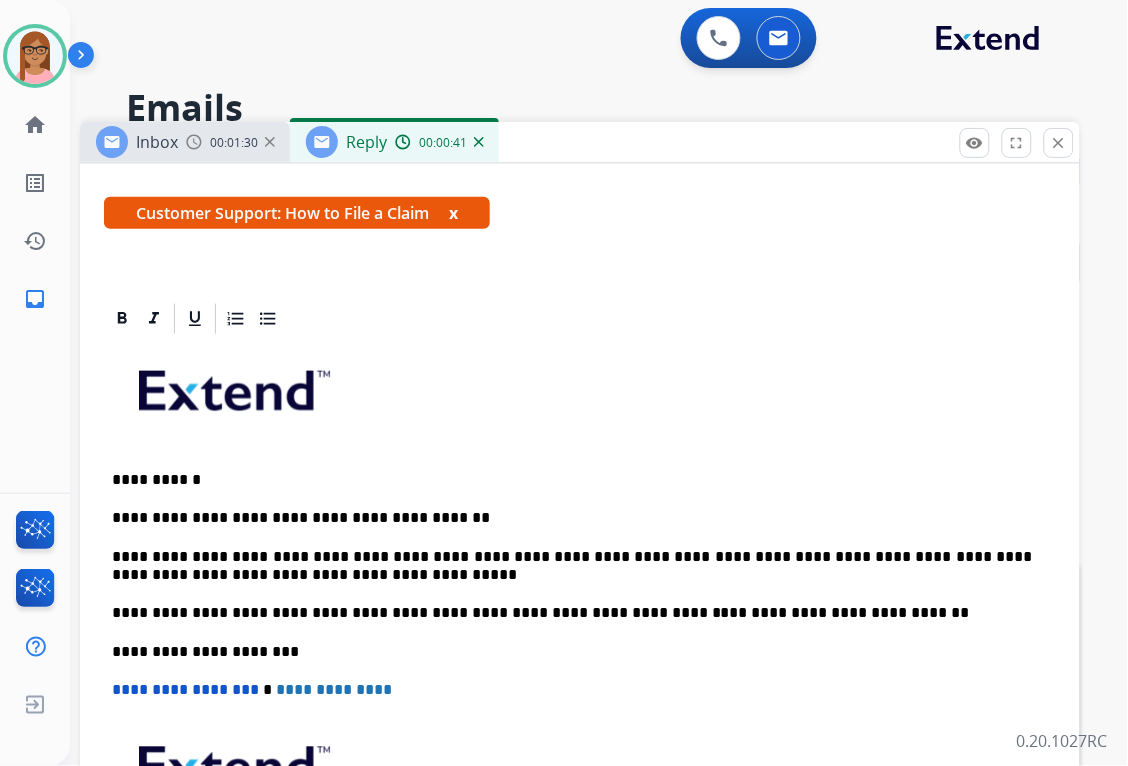 click on "**********" at bounding box center [572, 481] 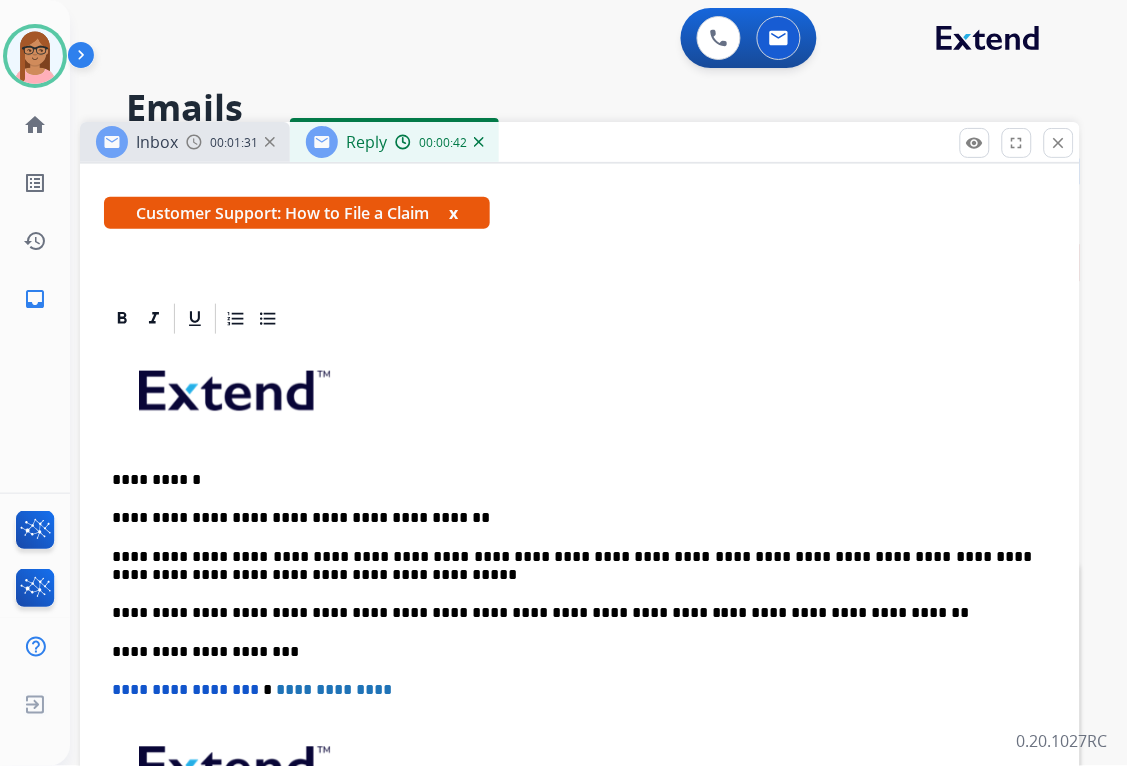 drag, startPoint x: 472, startPoint y: 497, endPoint x: 466, endPoint y: 516, distance: 19.924858 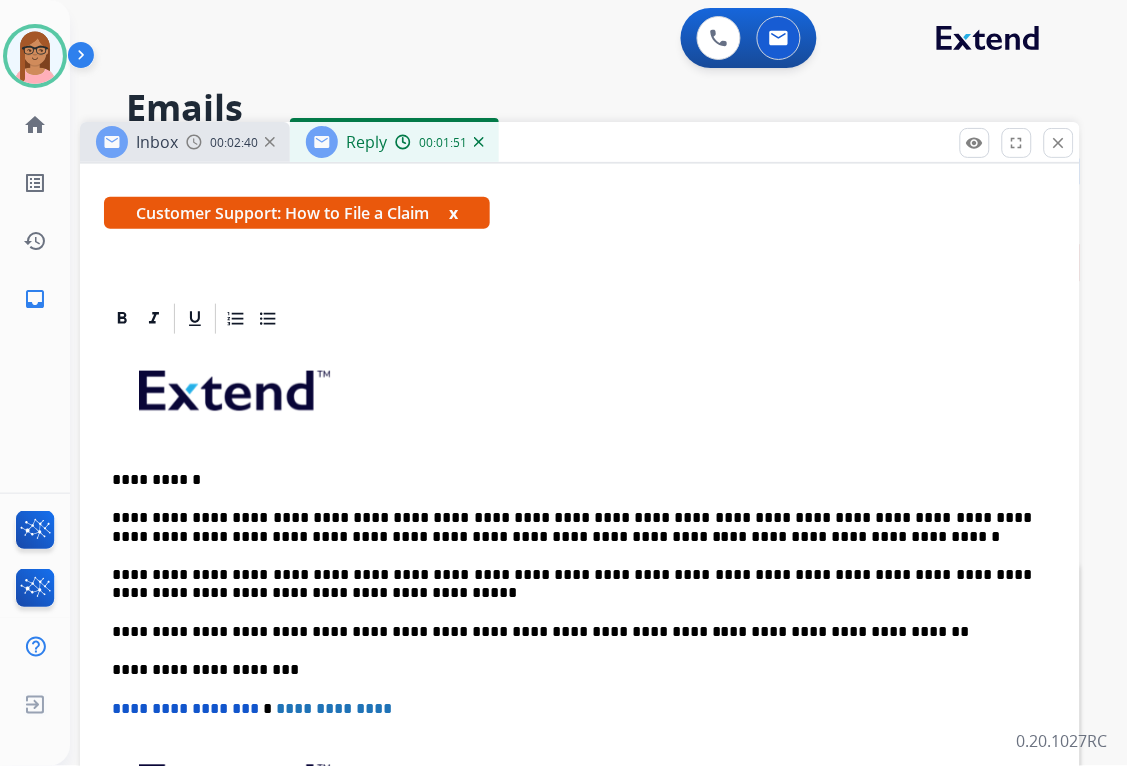 click on "**********" at bounding box center [572, 528] 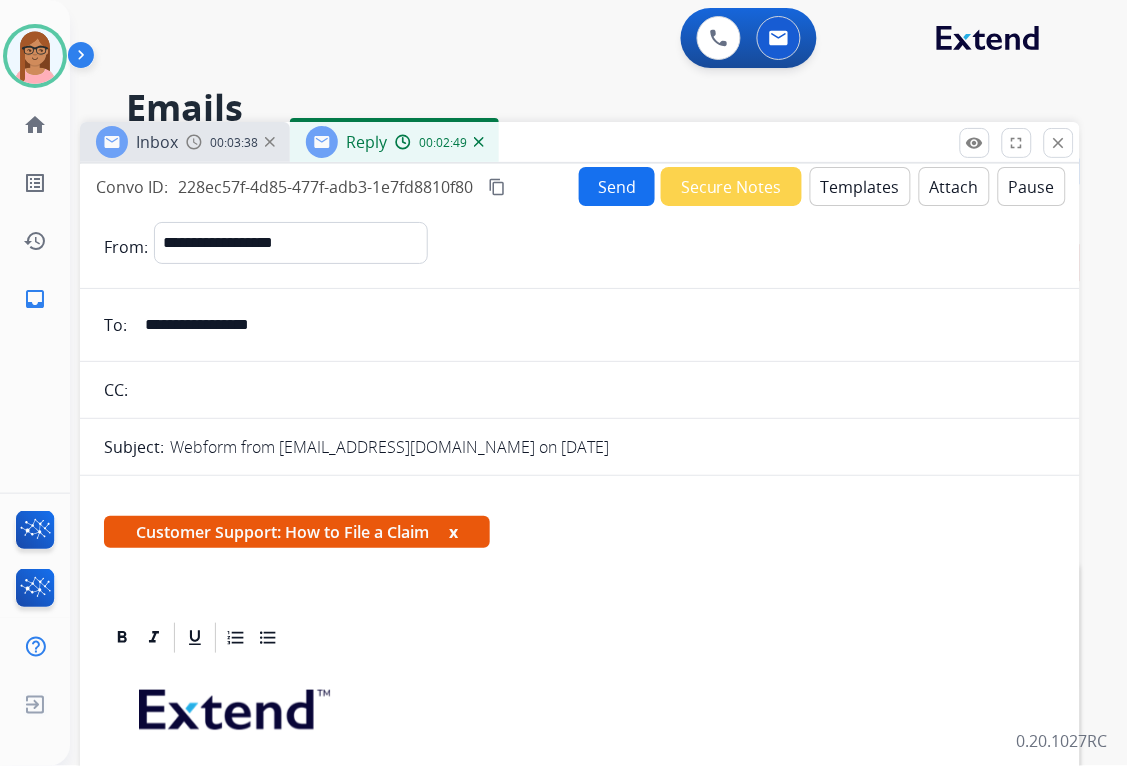 scroll, scrollTop: 0, scrollLeft: 0, axis: both 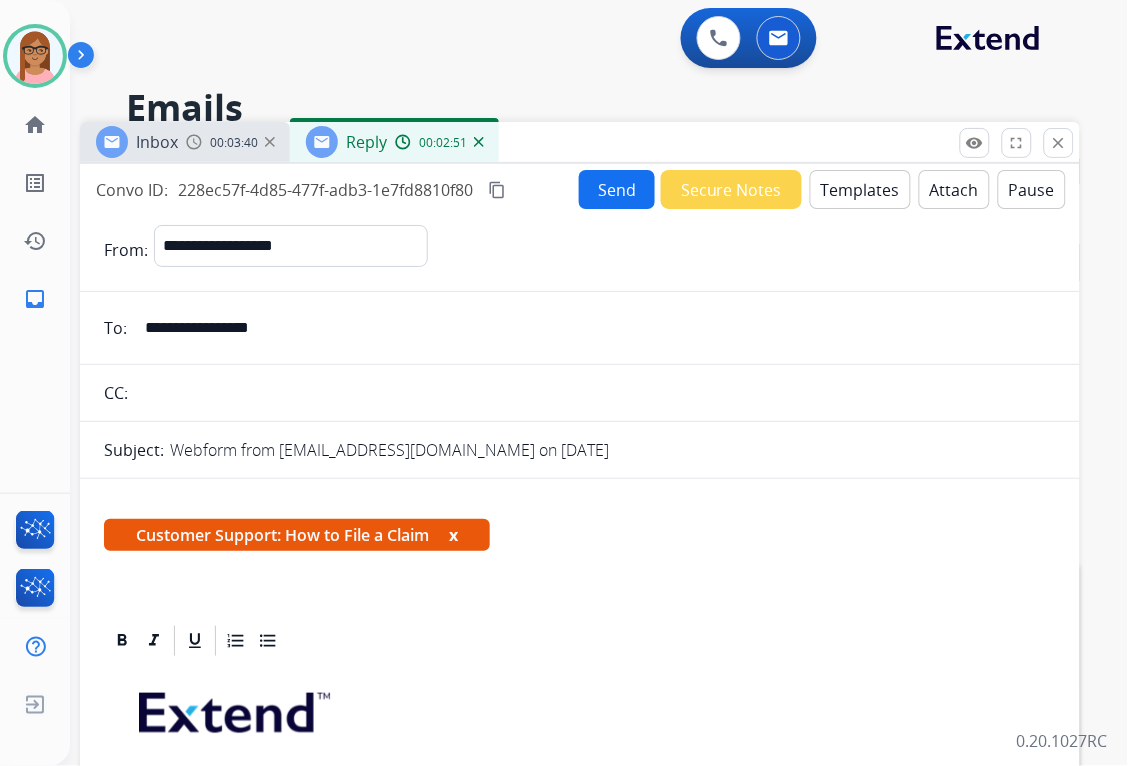 click on "content_copy" at bounding box center (497, 190) 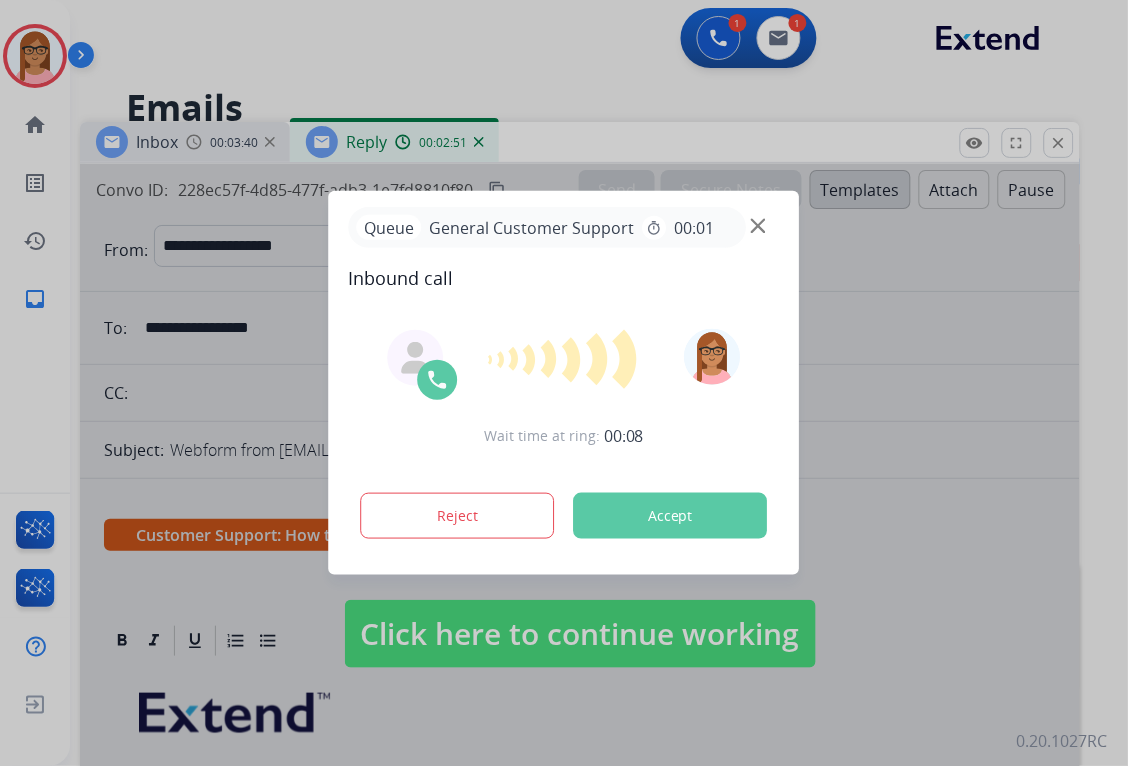 type 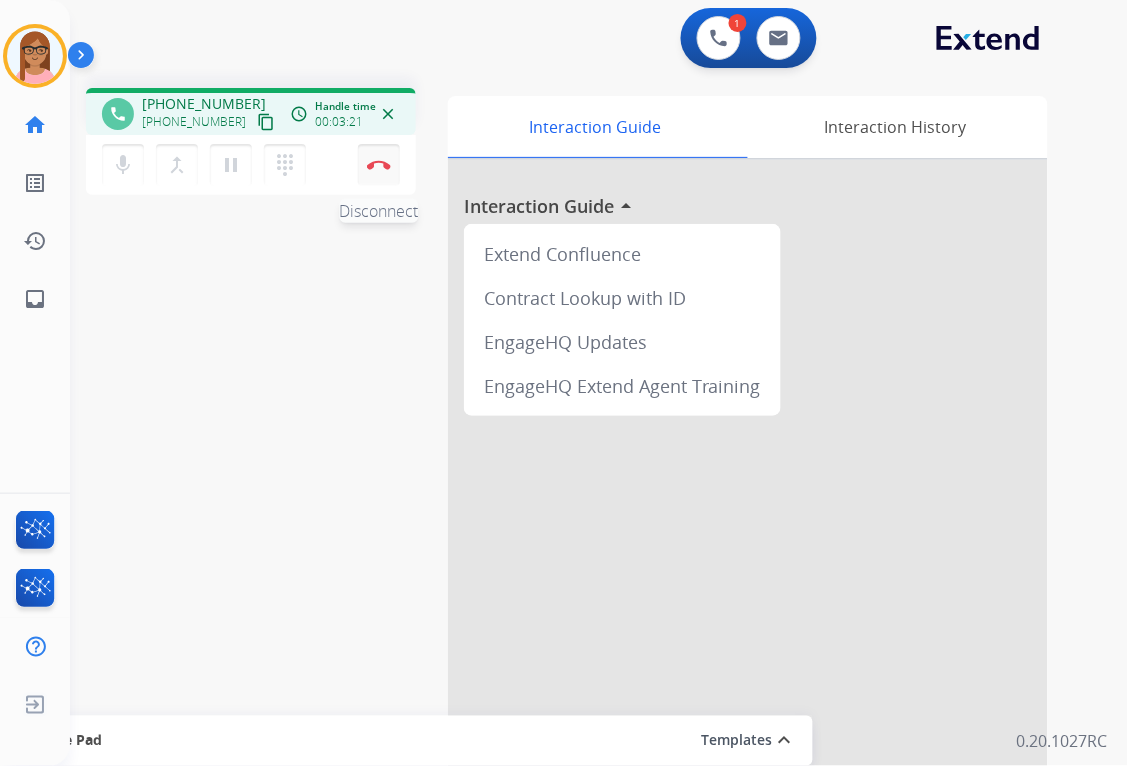 click at bounding box center (379, 165) 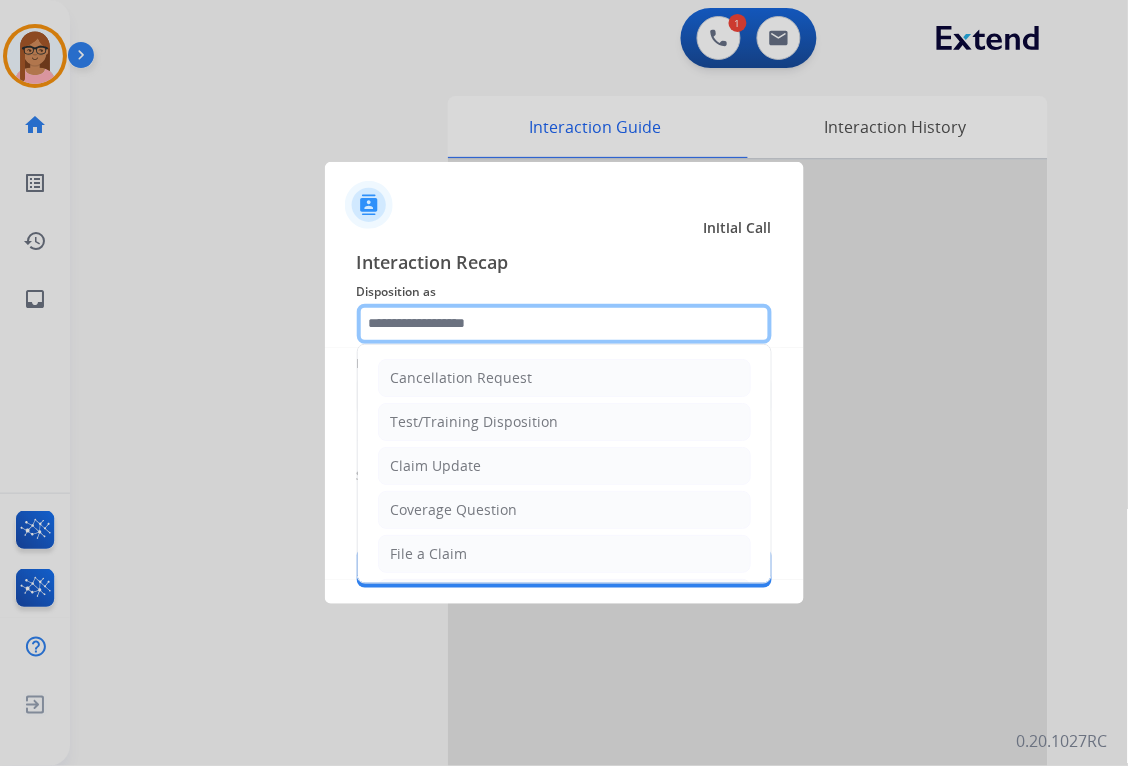 click 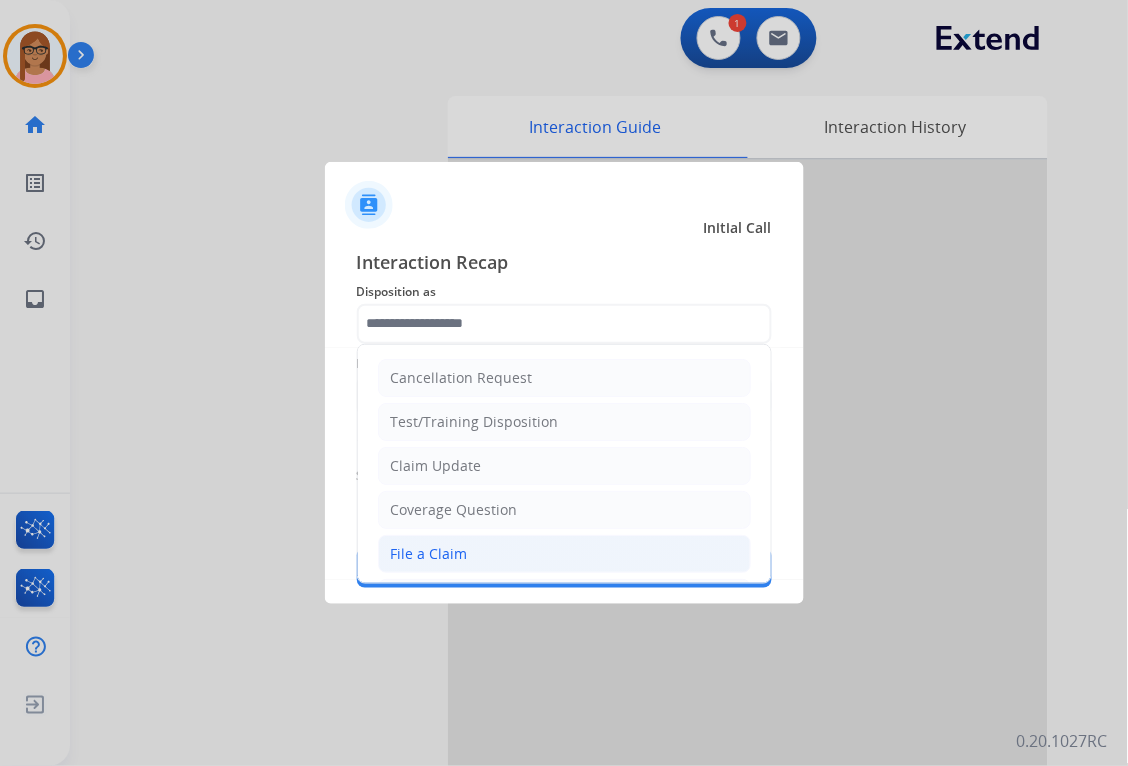 click on "File a Claim" 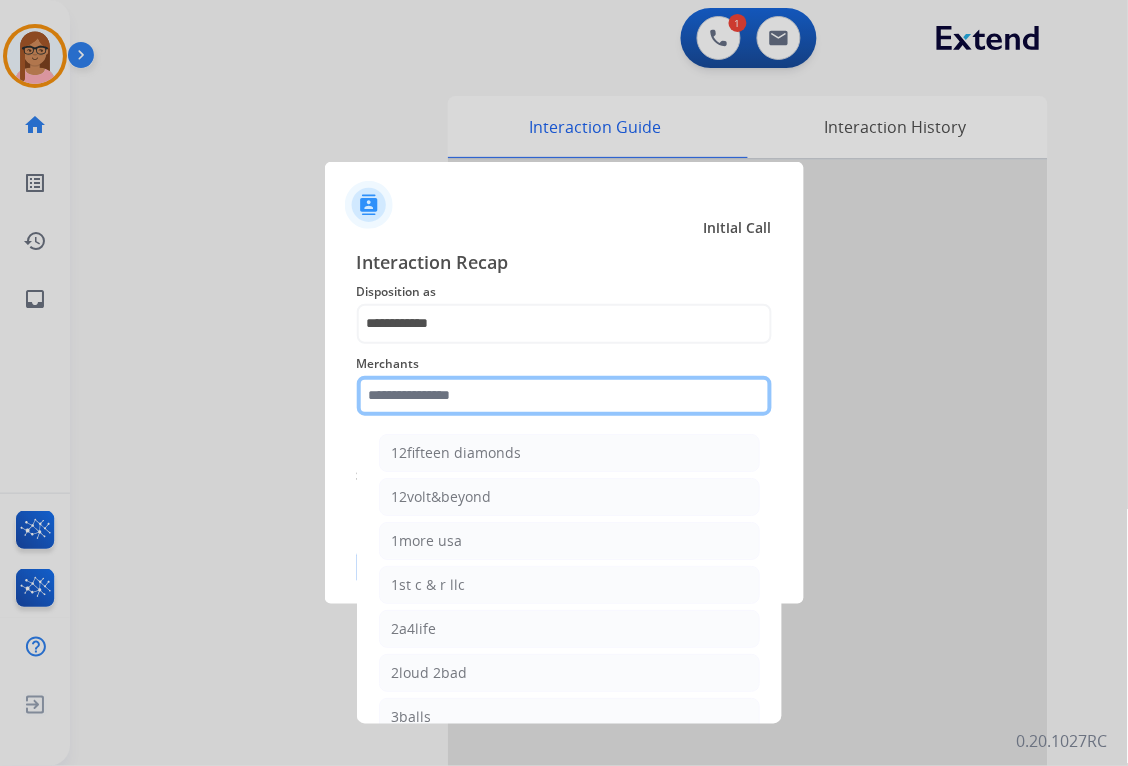 click 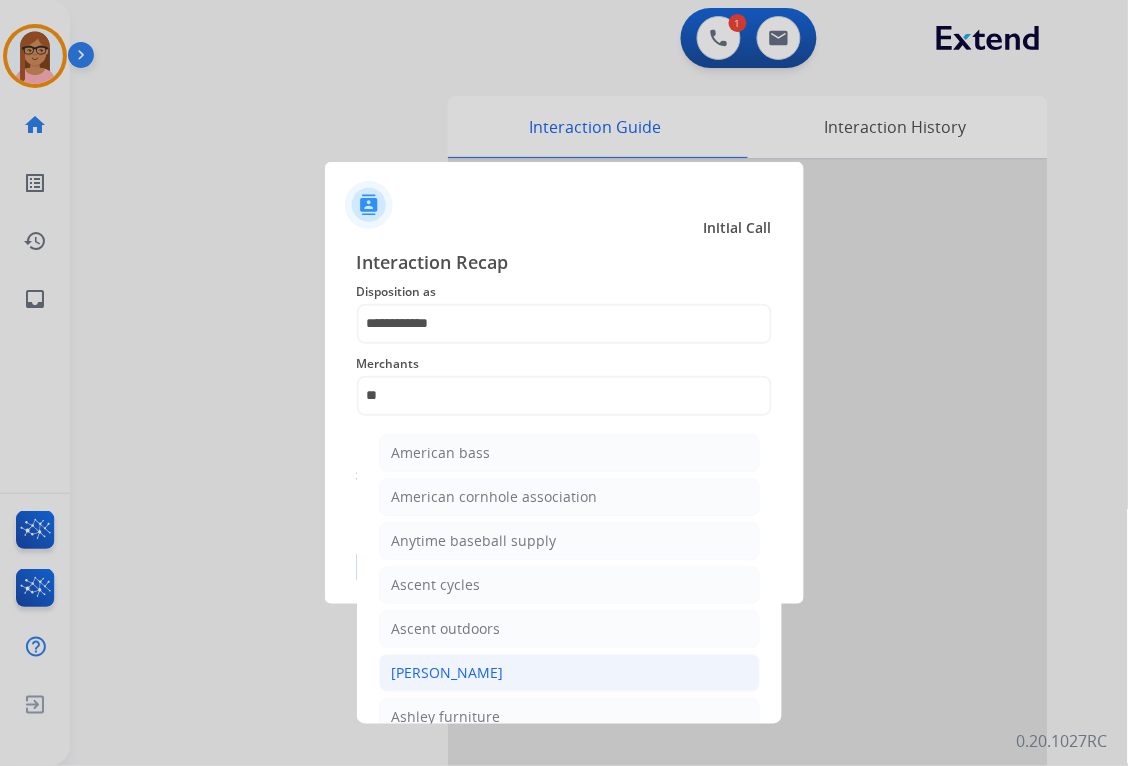click on "[PERSON_NAME]" 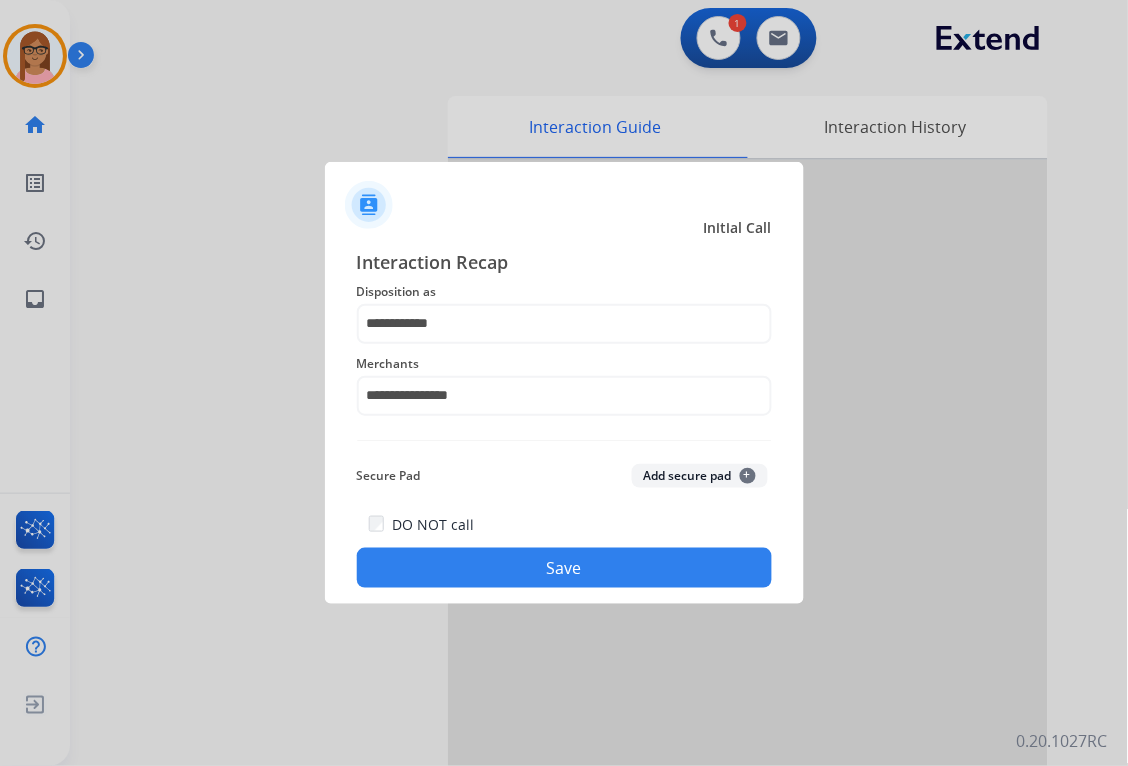 click on "Save" 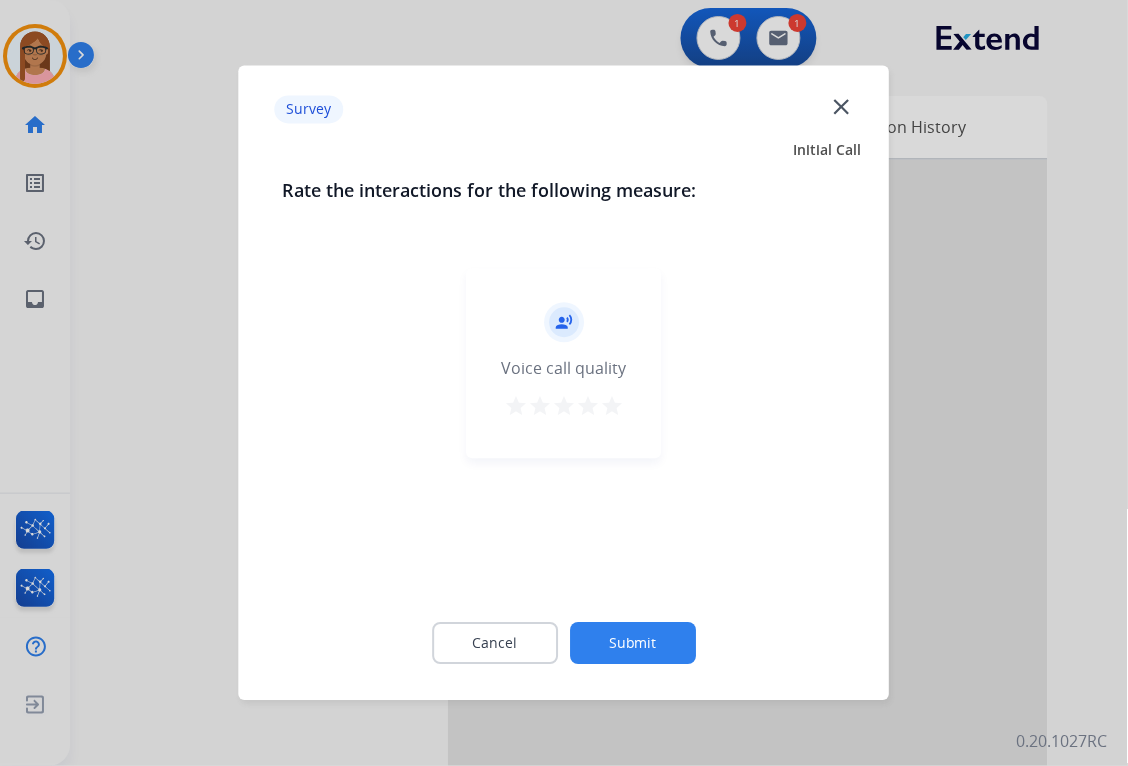 click on "star" at bounding box center [612, 407] 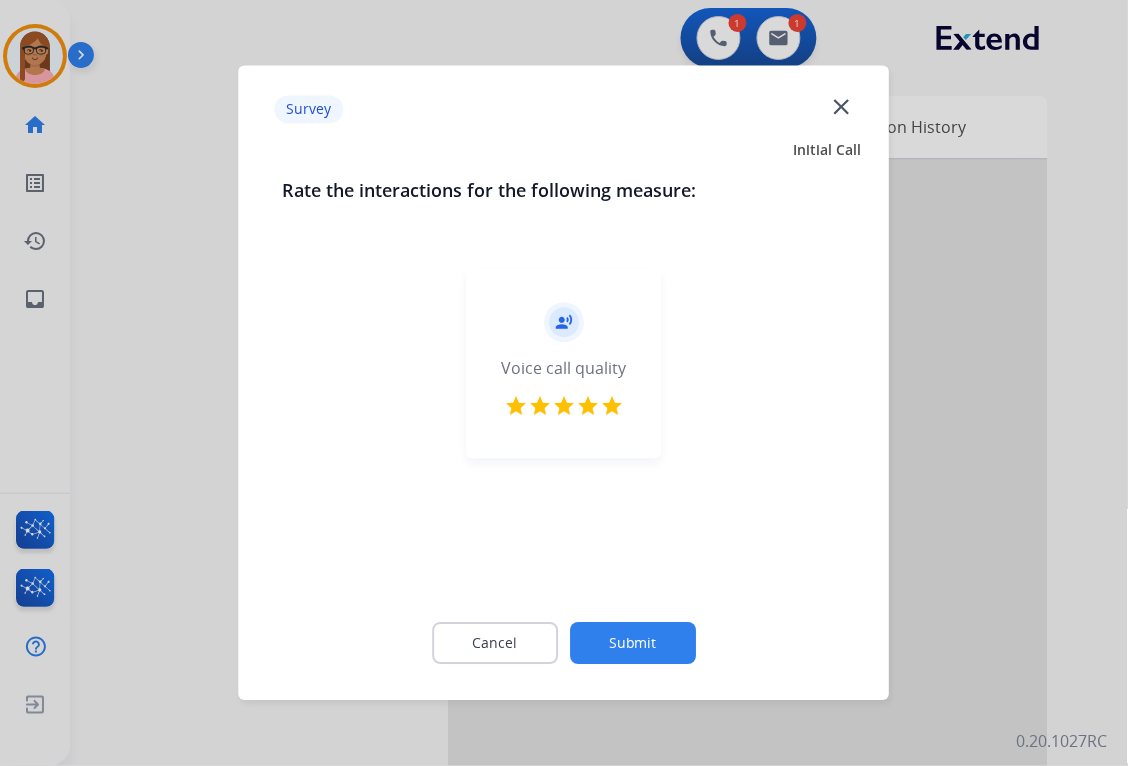 click on "Submit" 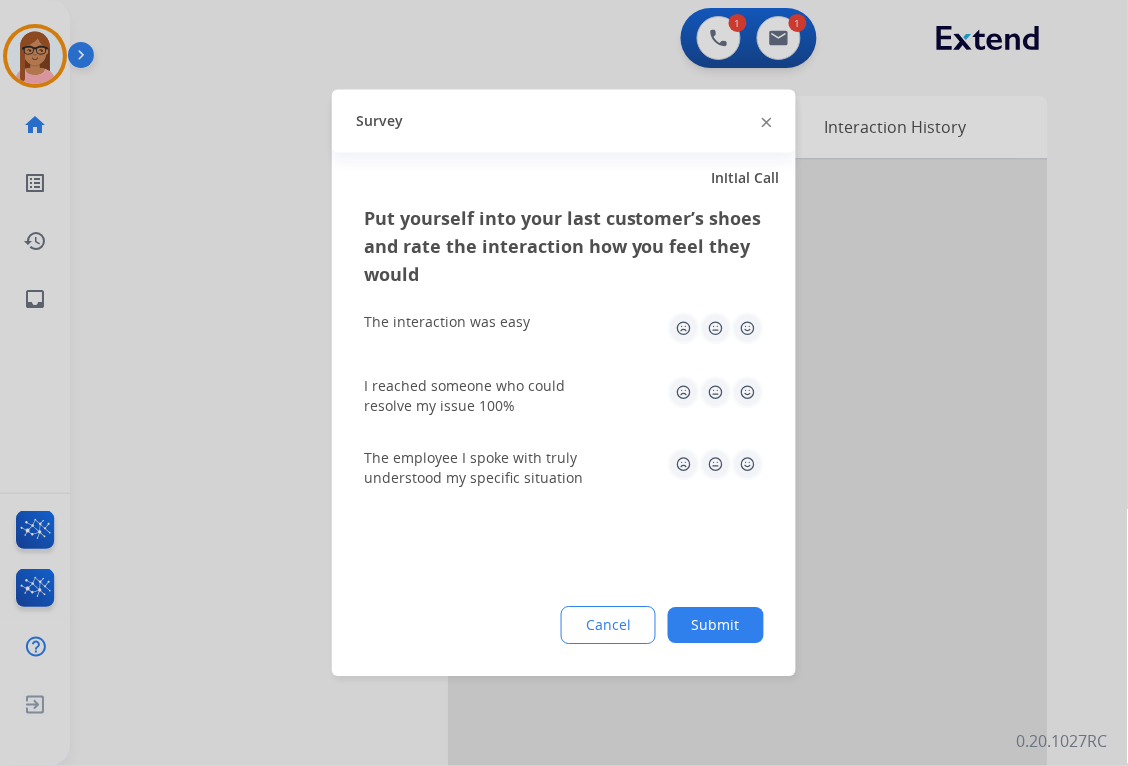 click 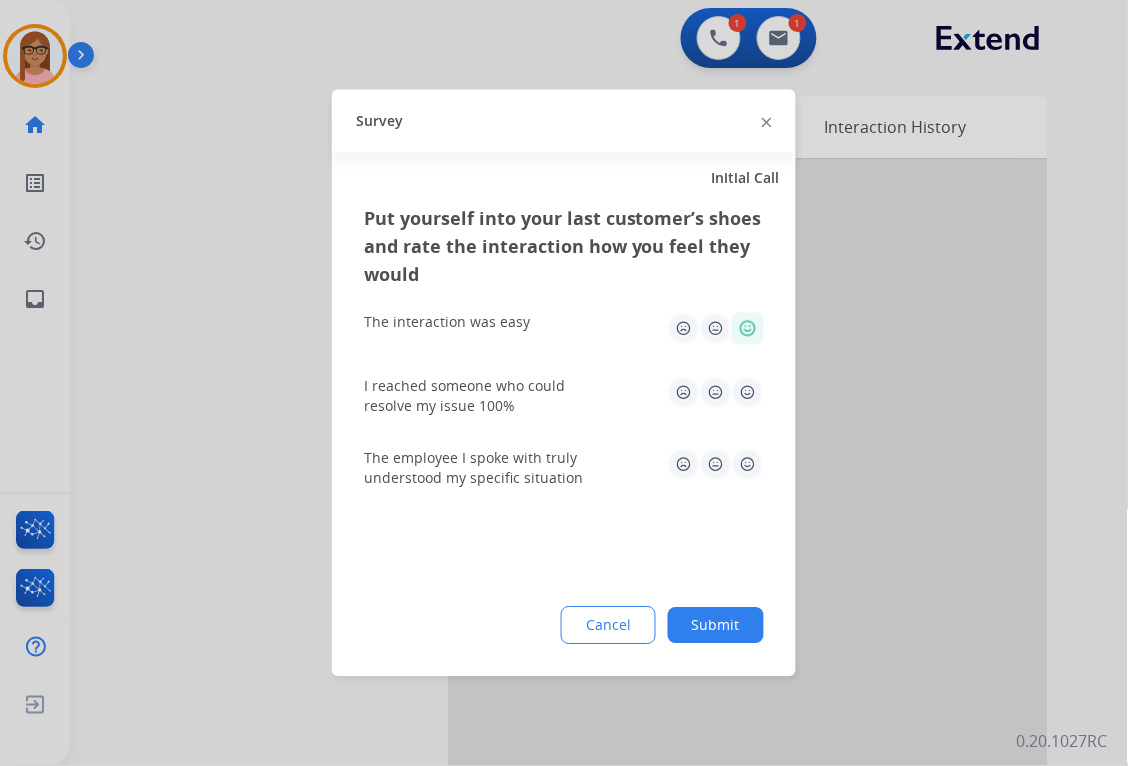 click 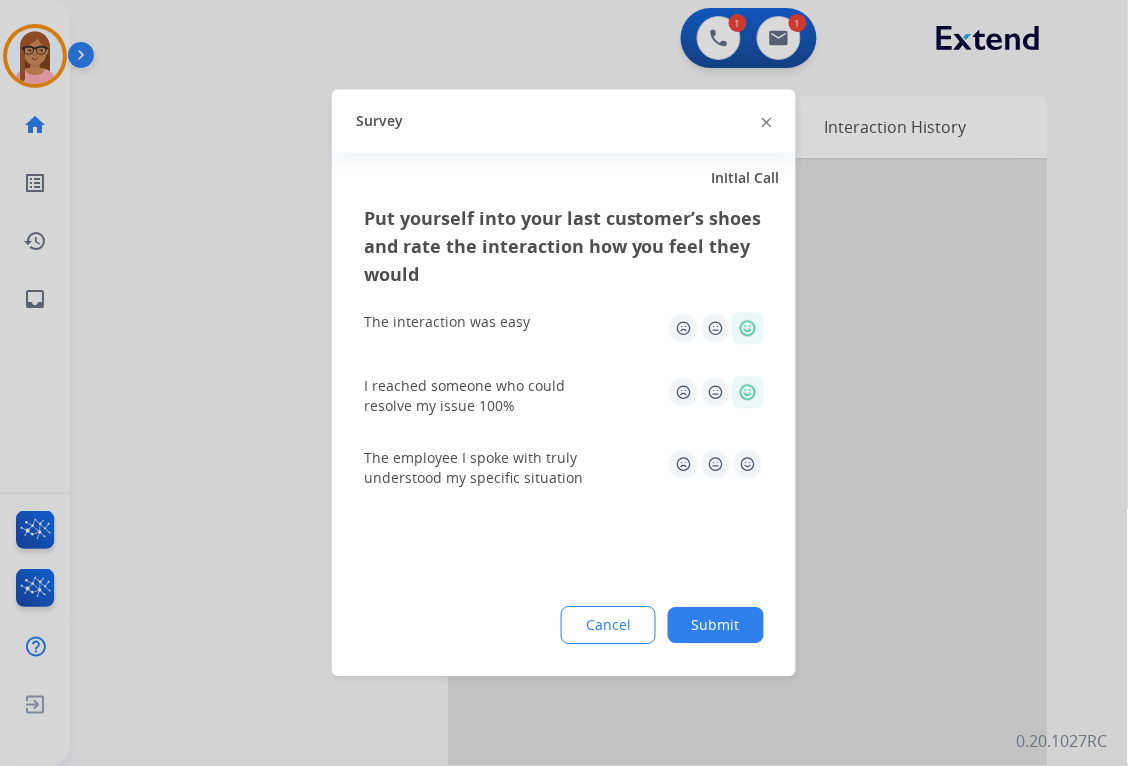 click 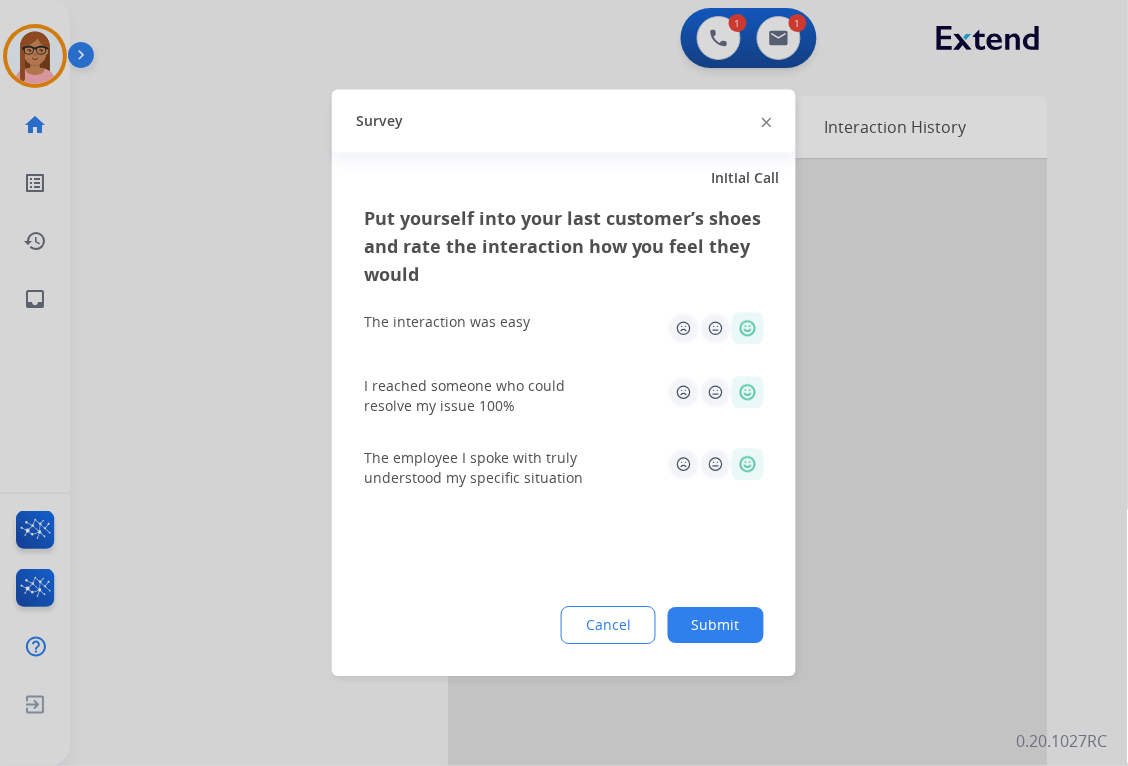click on "Submit" 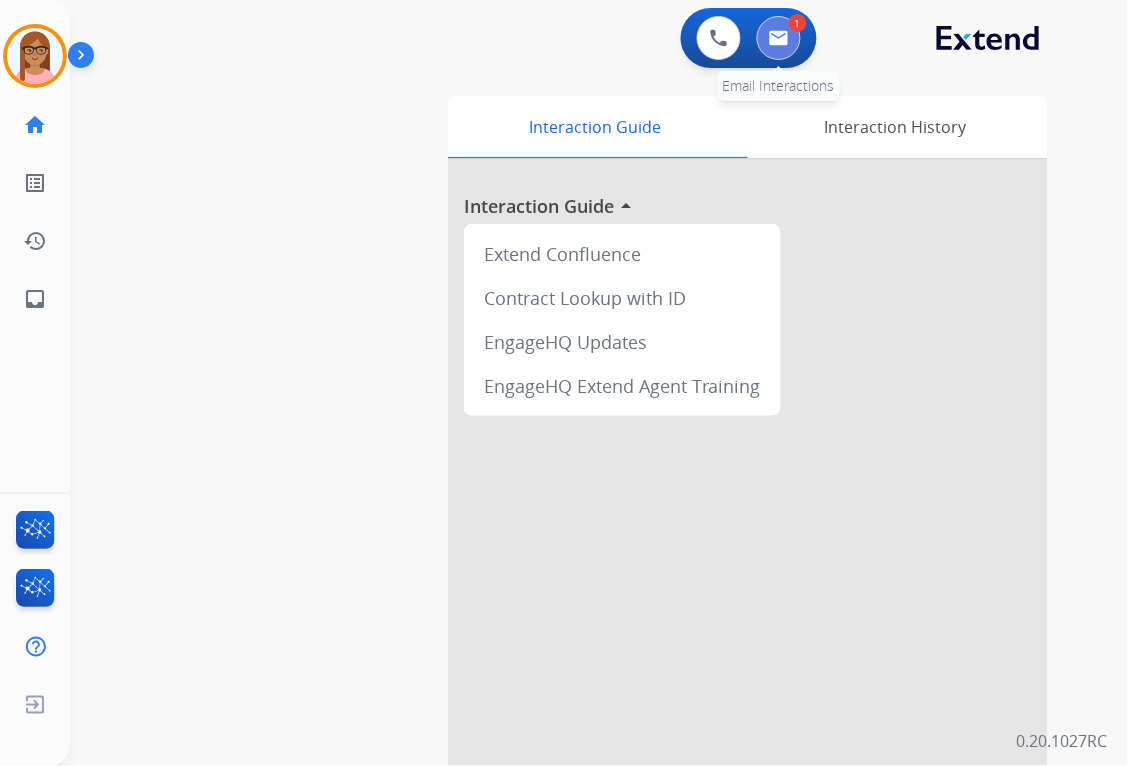 click at bounding box center (779, 38) 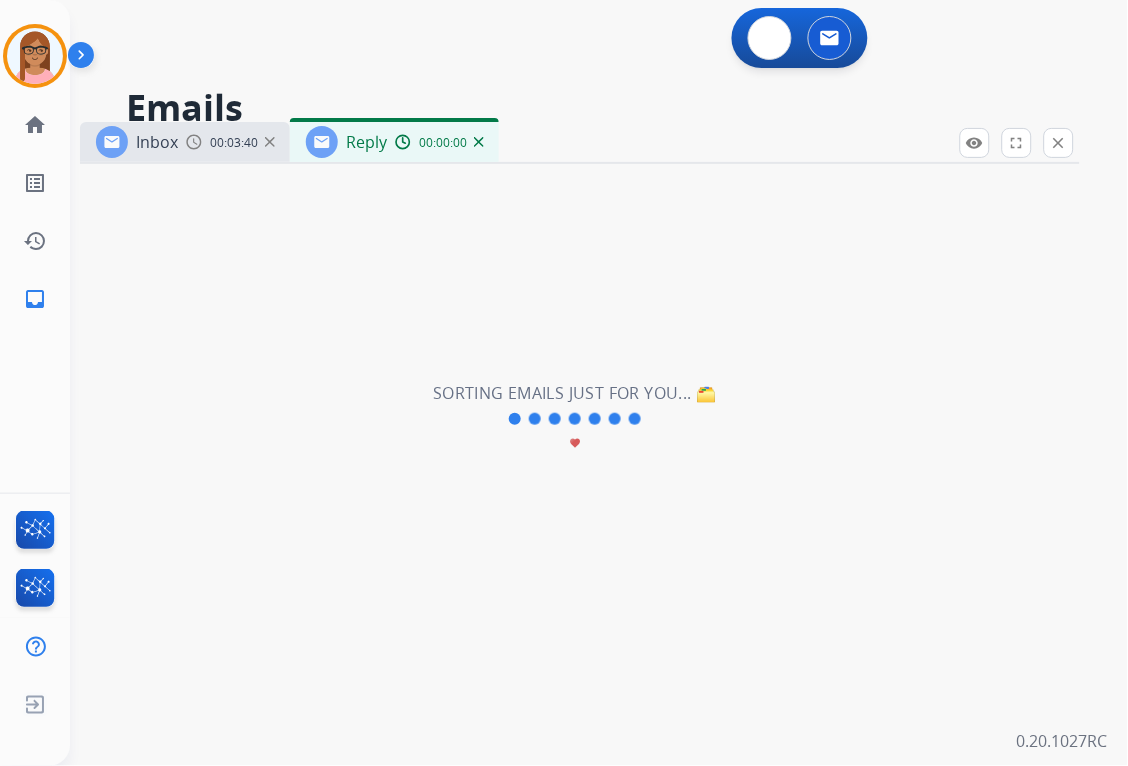 select on "**********" 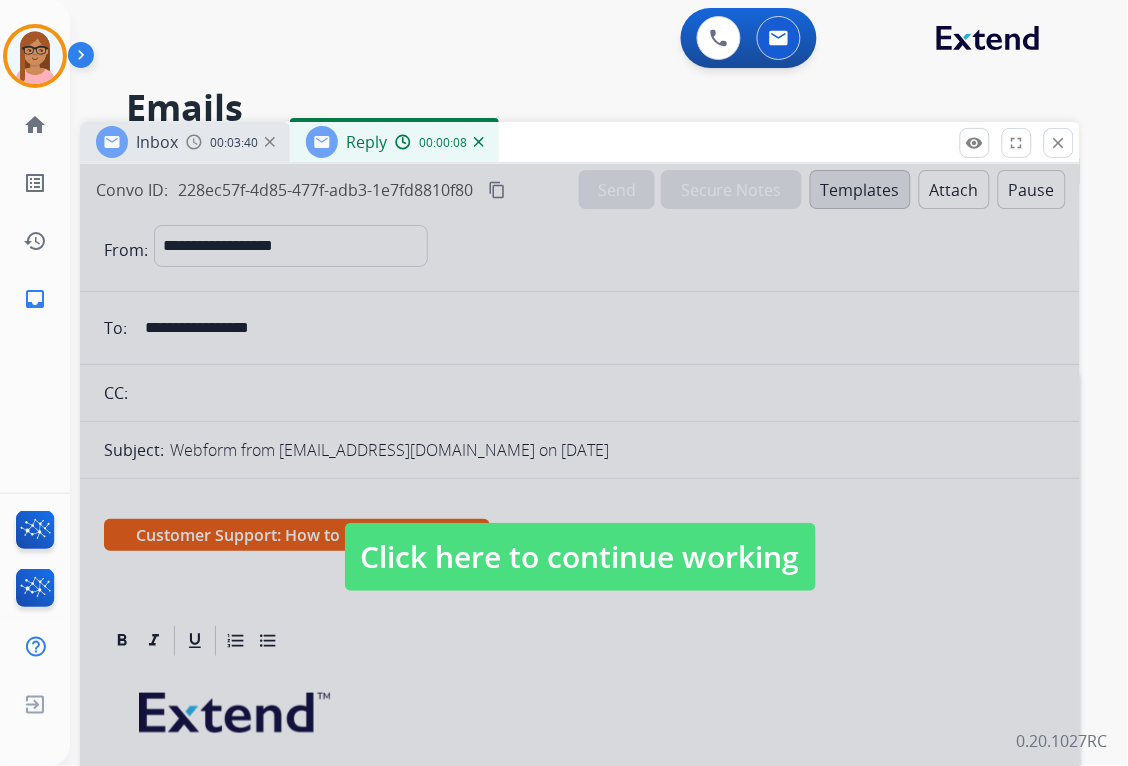 click at bounding box center [580, 537] 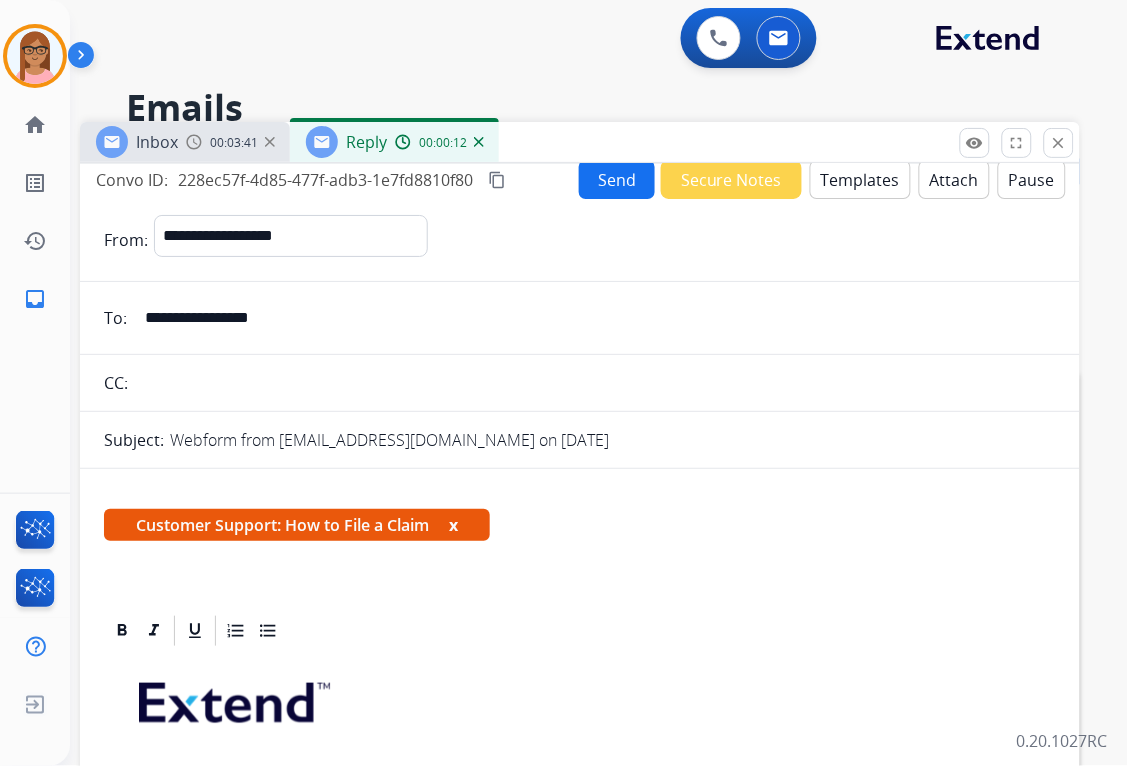 scroll, scrollTop: 0, scrollLeft: 0, axis: both 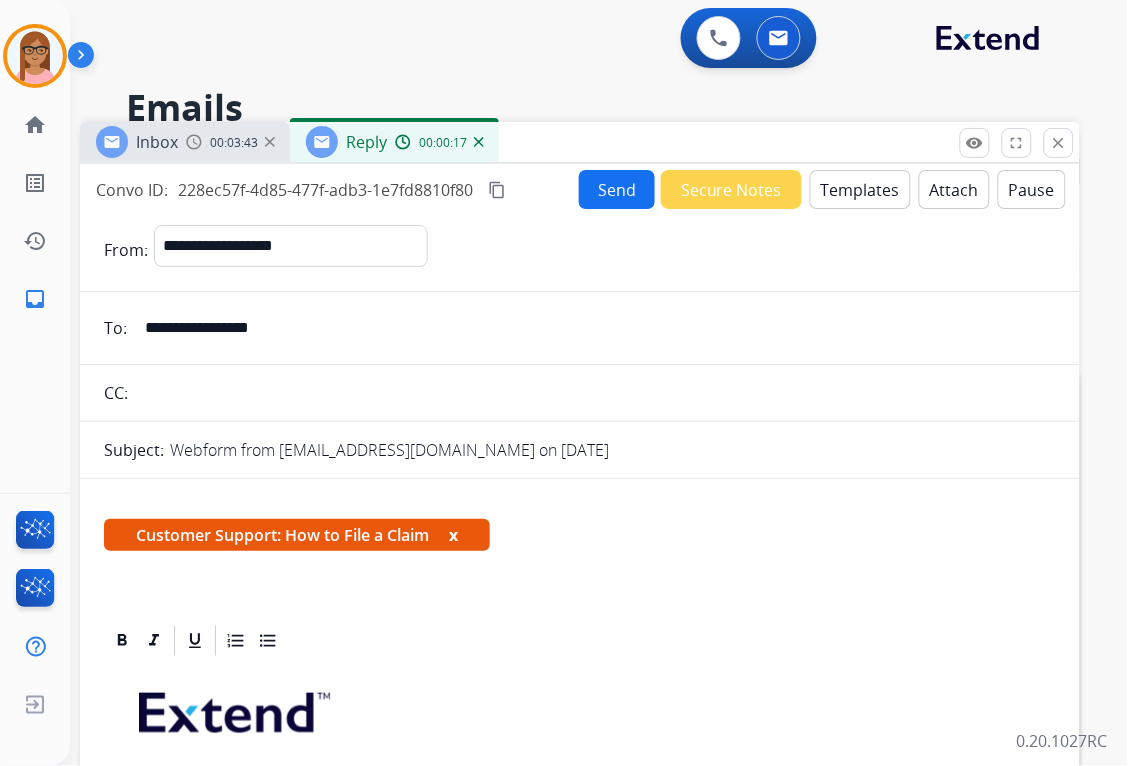 click on "content_copy" at bounding box center [497, 190] 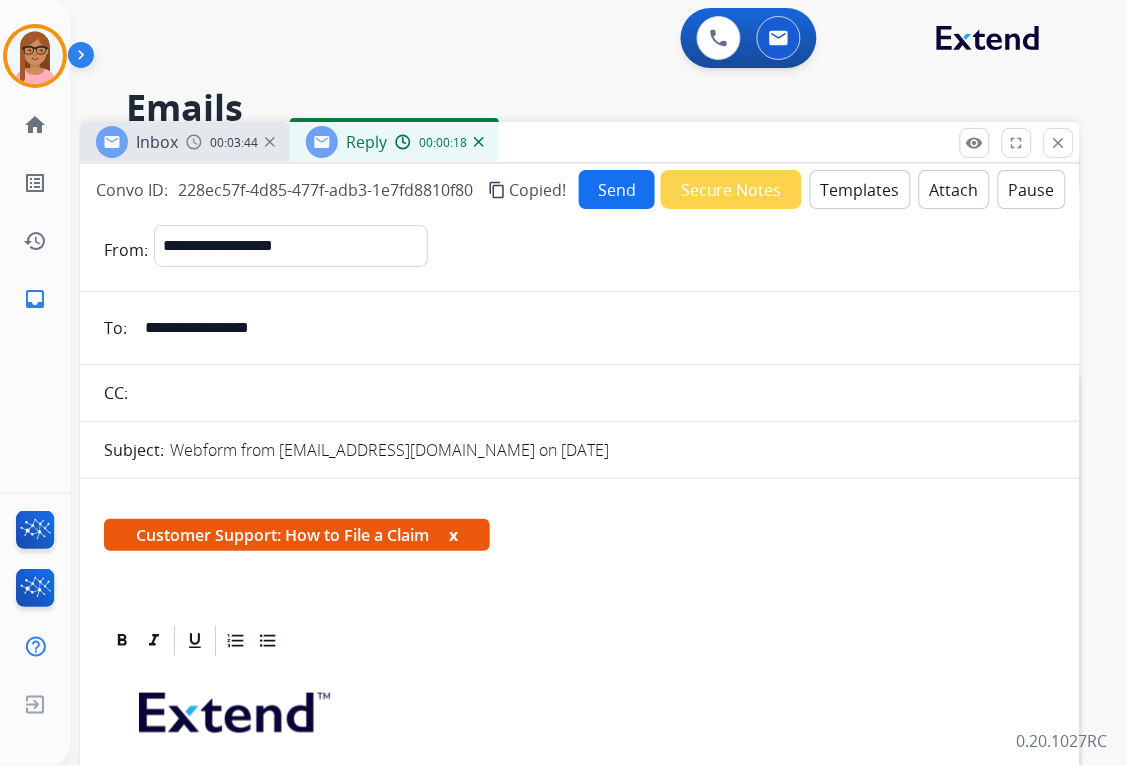 click on "Send" at bounding box center (617, 189) 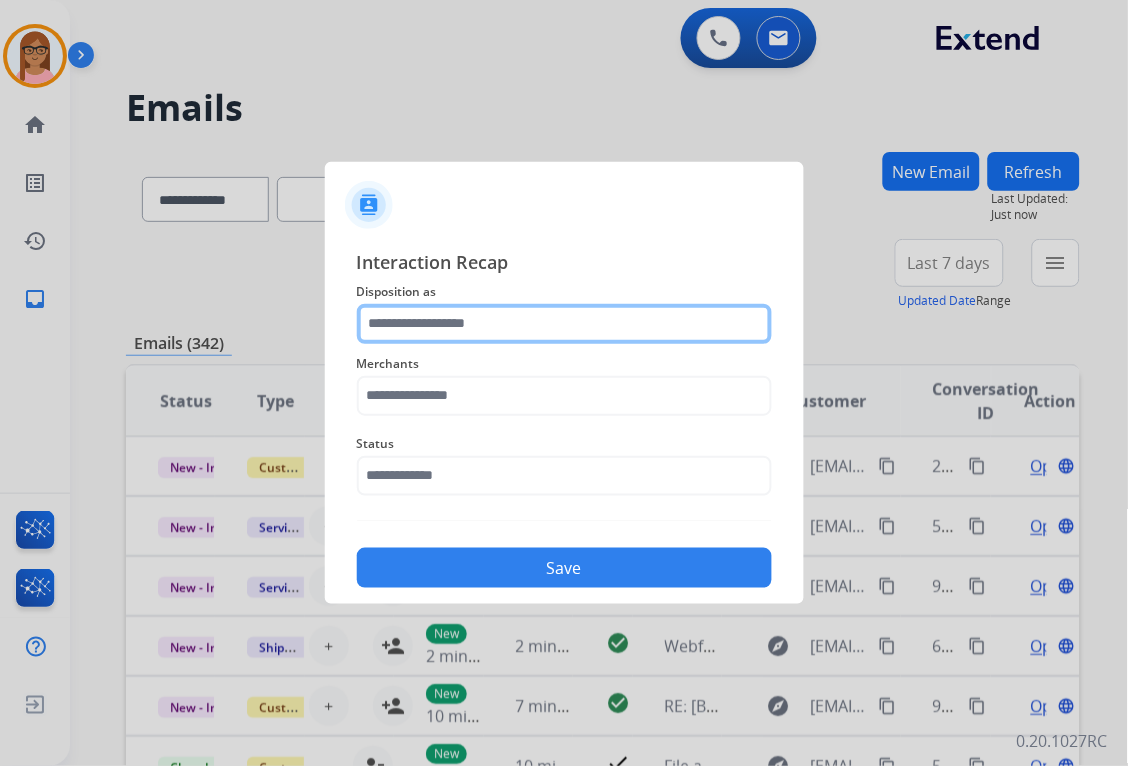 click 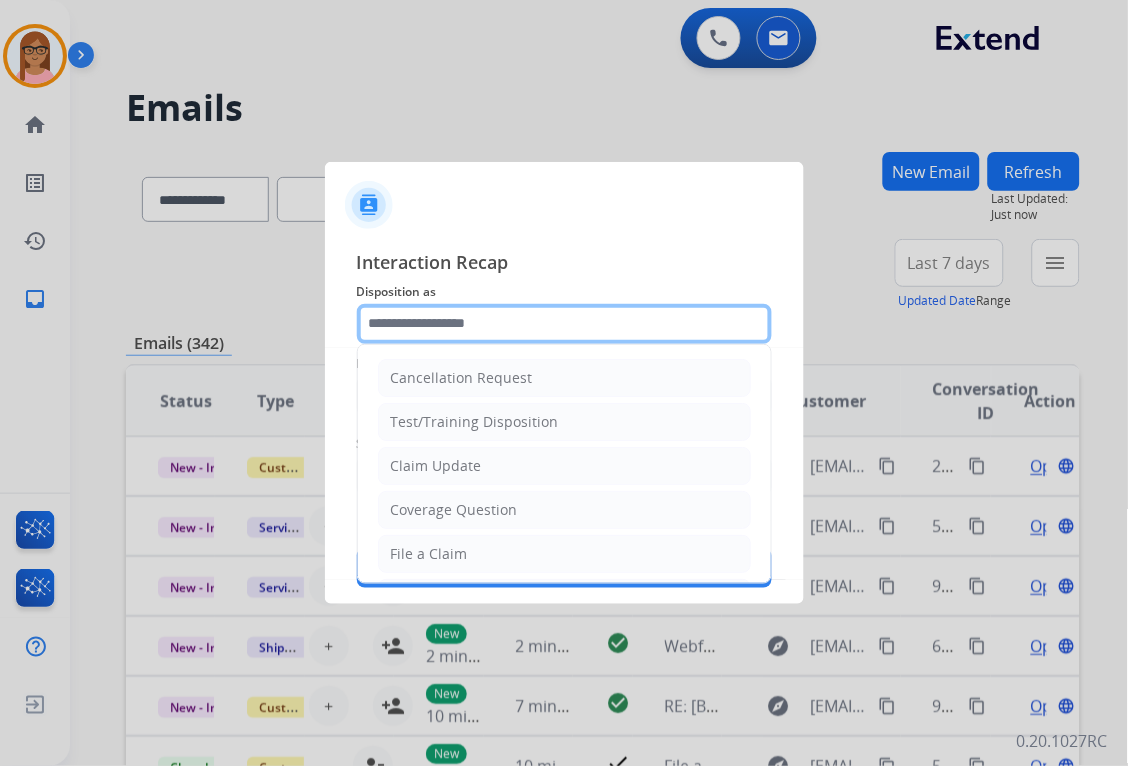 type on "**********" 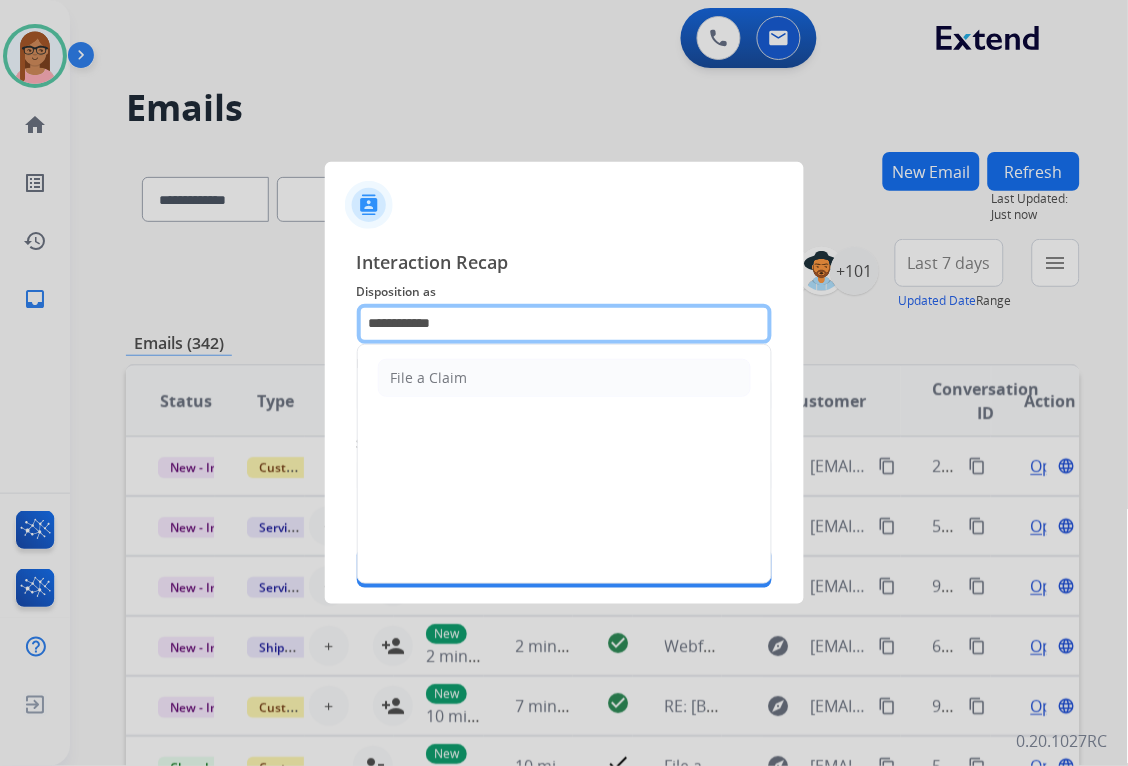 click on "**********" 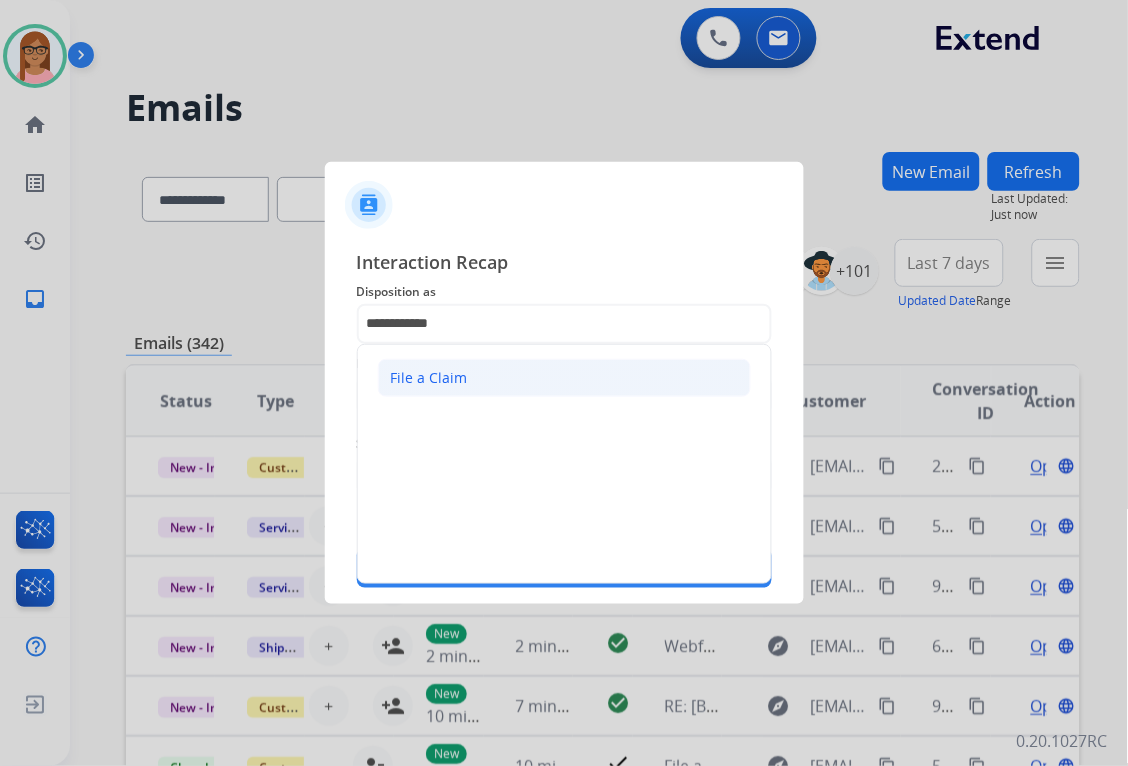 click on "File a Claim" 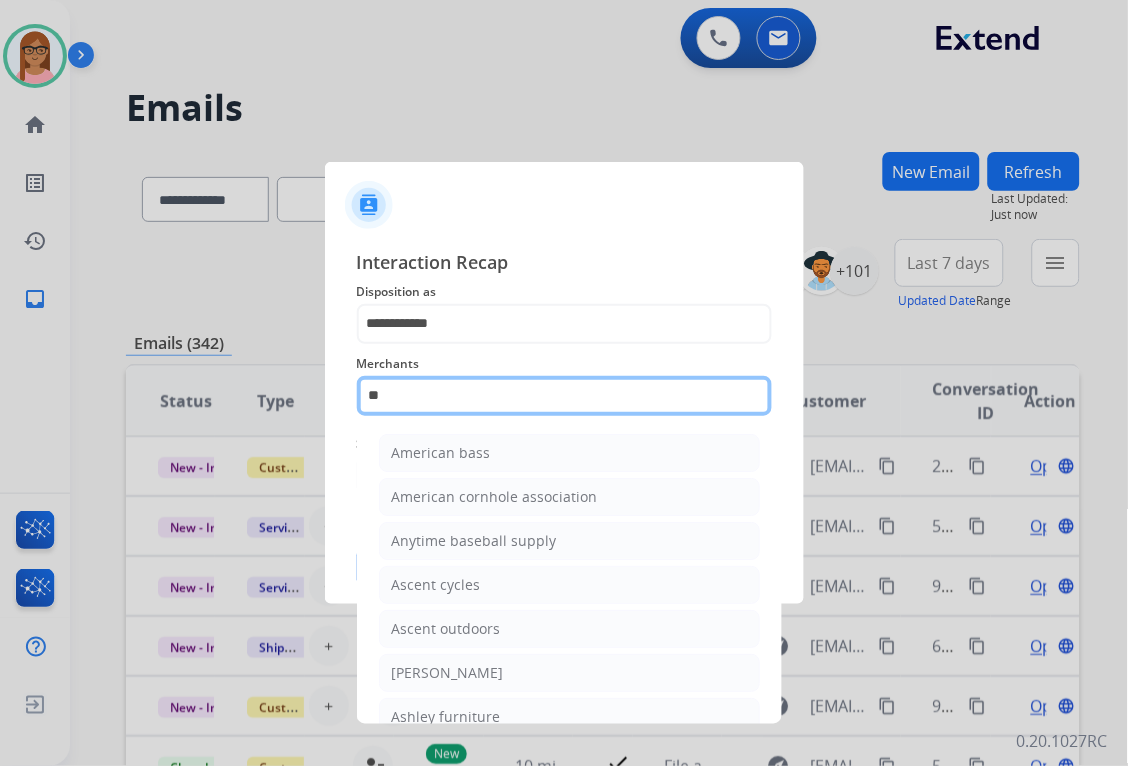 click on "**" 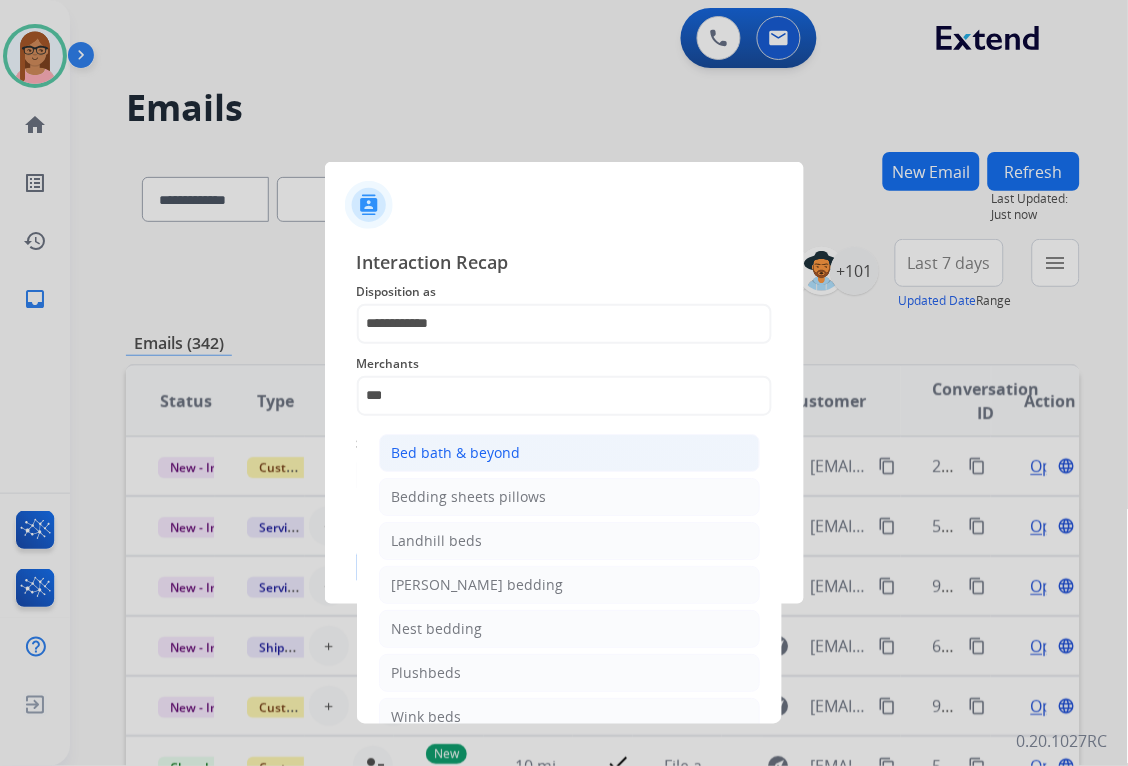 click on "Bed bath & beyond" 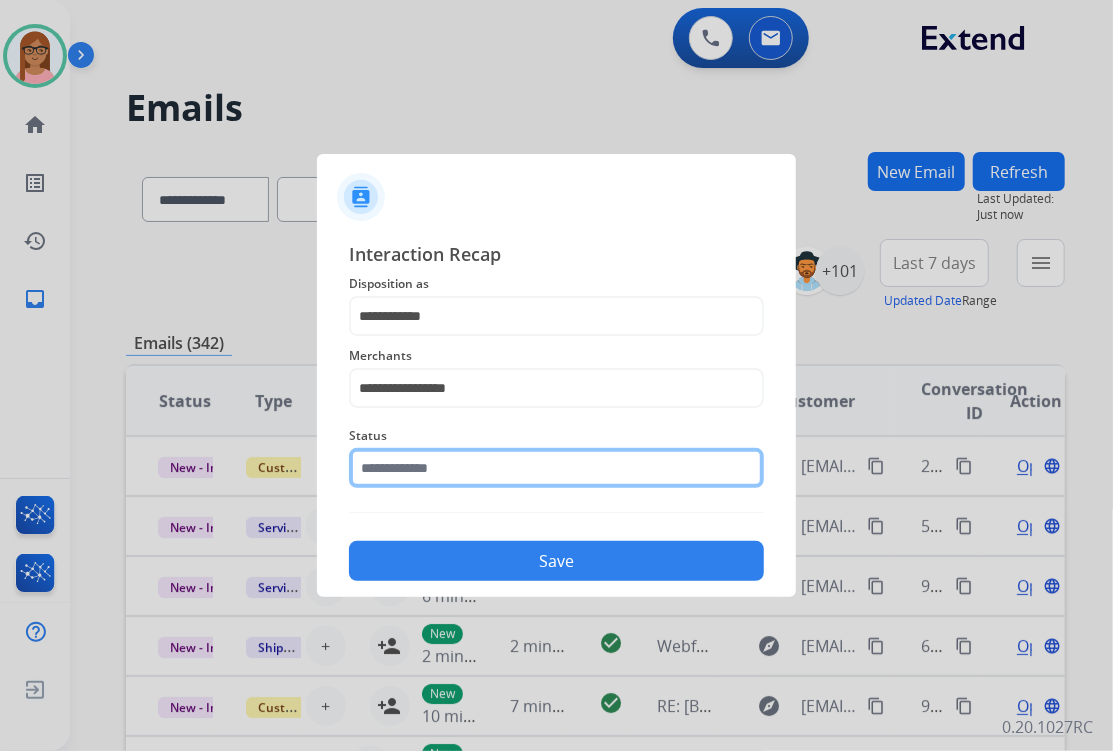 click 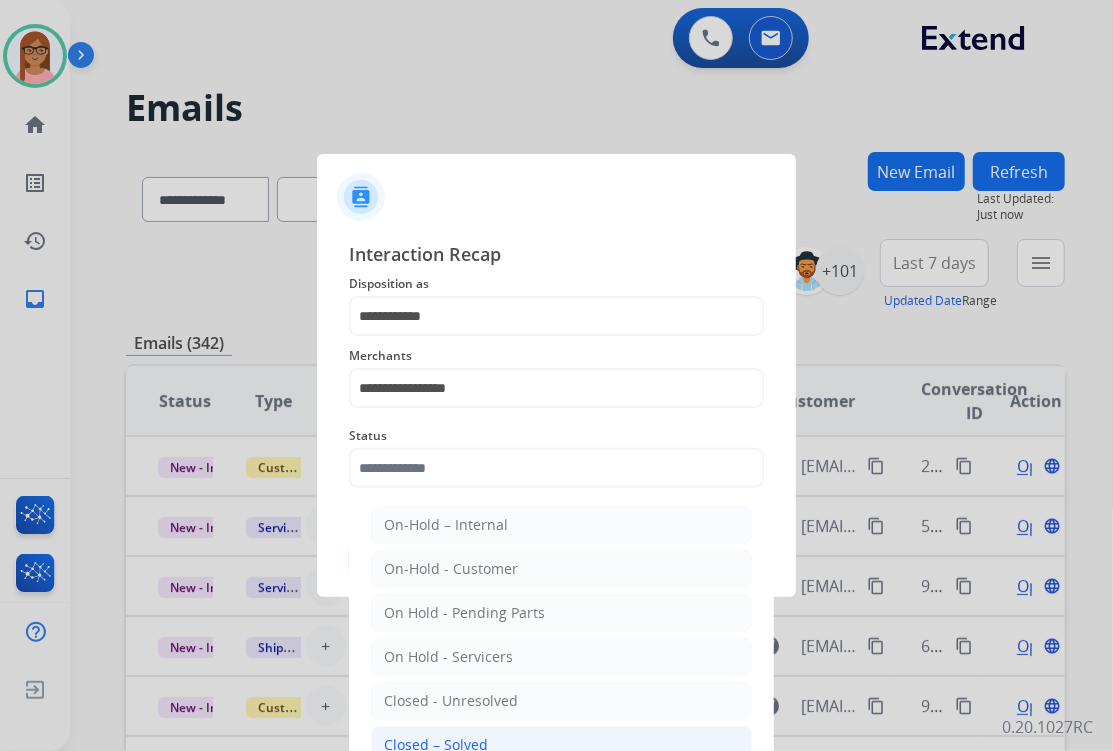 click on "Closed – Solved" 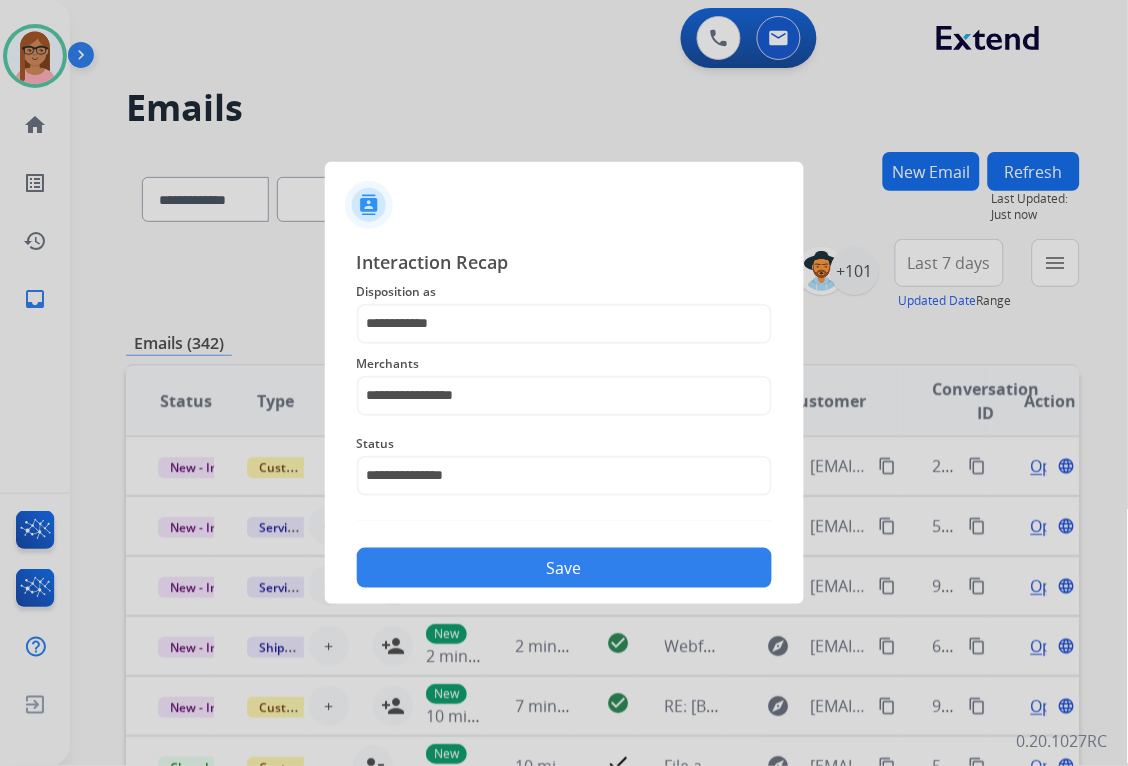 click on "Save" 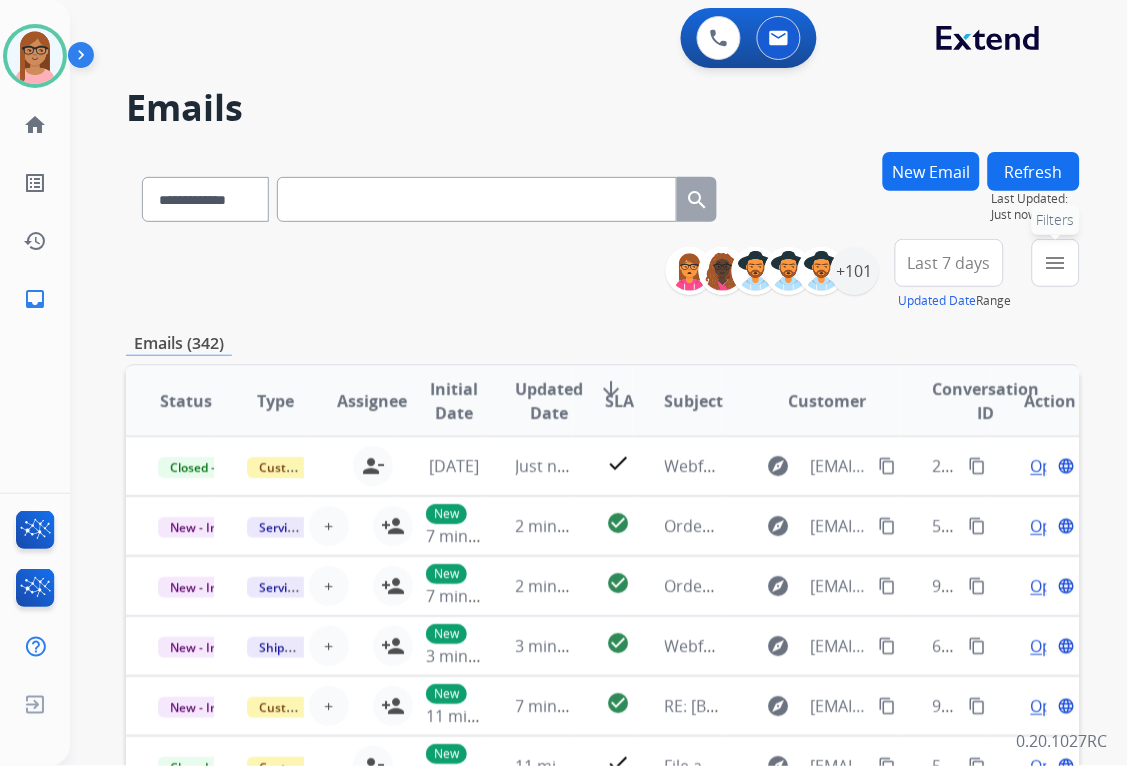 click on "menu" at bounding box center [1056, 263] 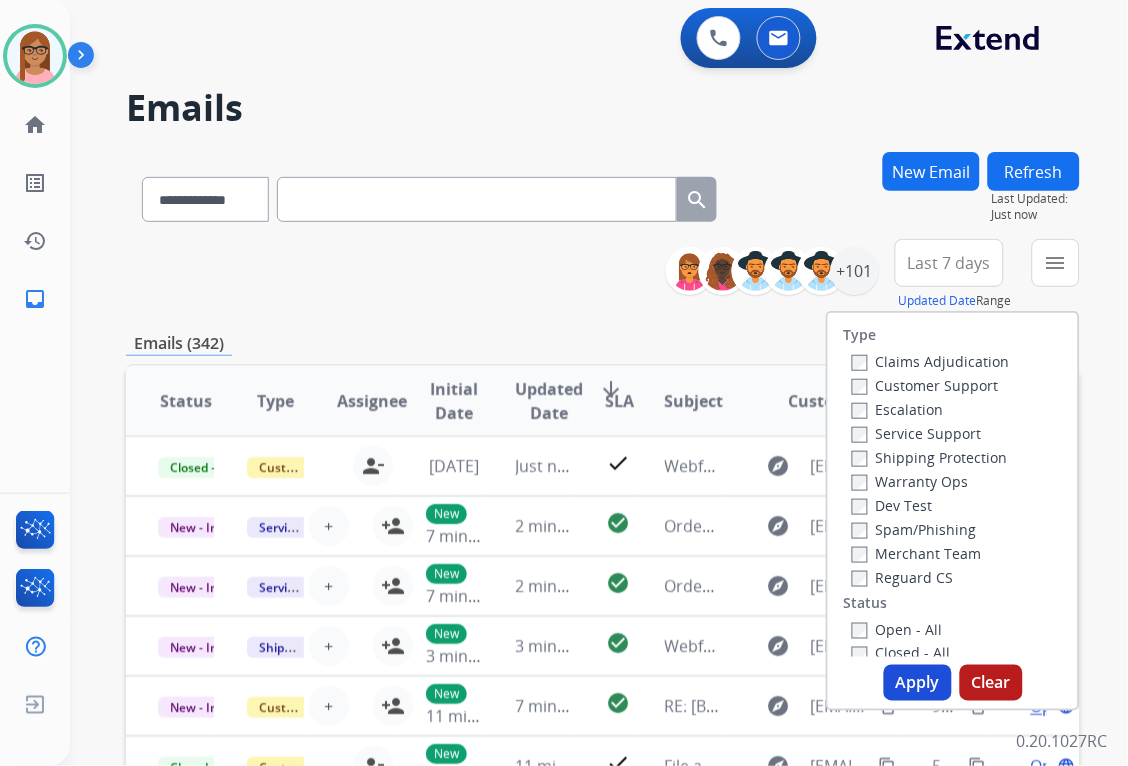 click on "Customer Support" at bounding box center [925, 385] 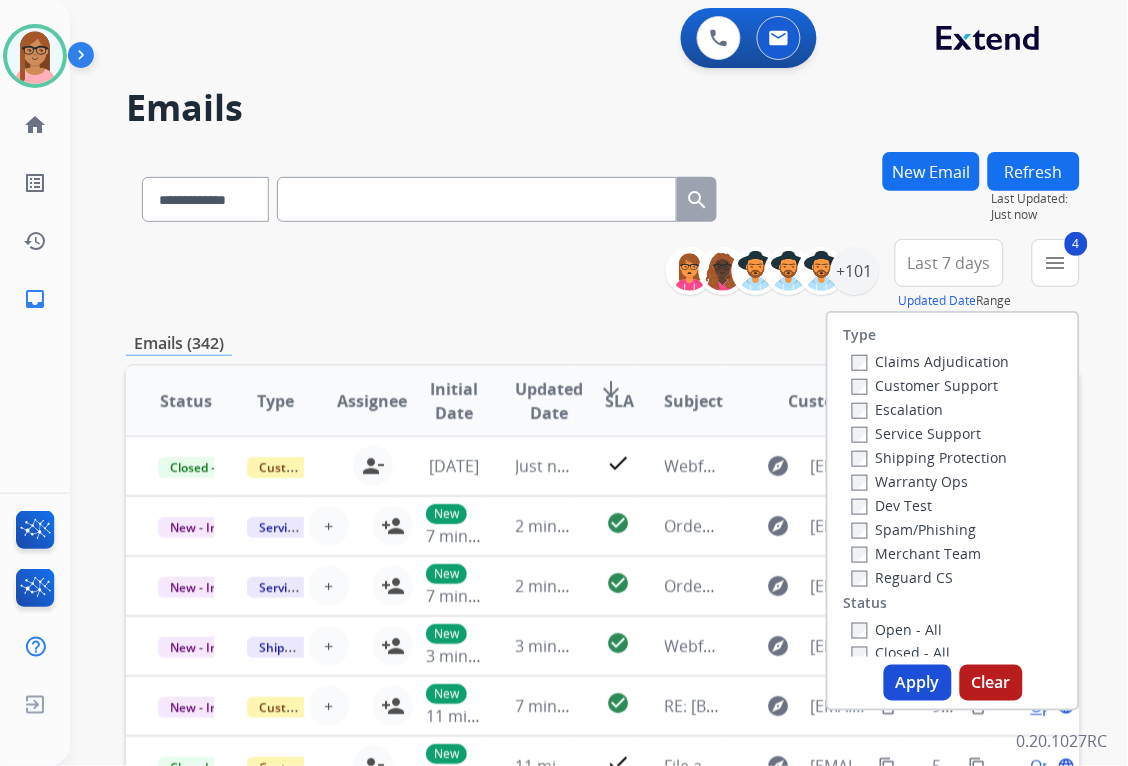 drag, startPoint x: 905, startPoint y: 687, endPoint x: 902, endPoint y: 632, distance: 55.081757 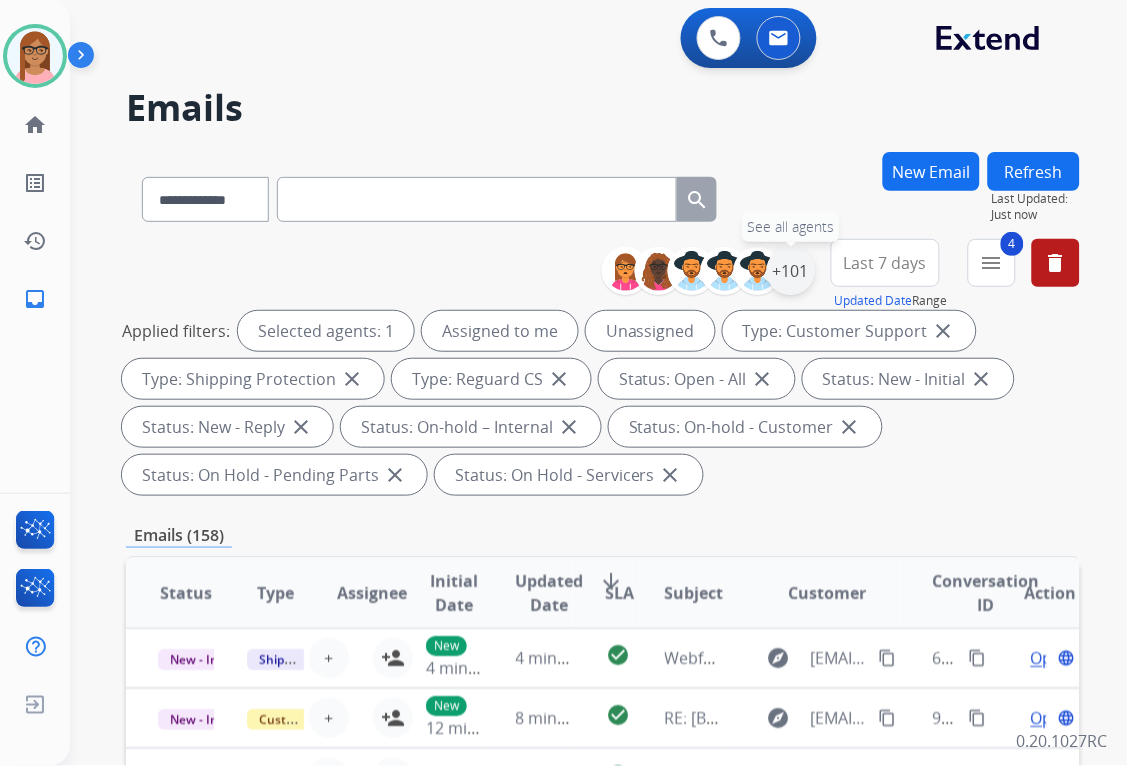 click on "+101" at bounding box center [791, 271] 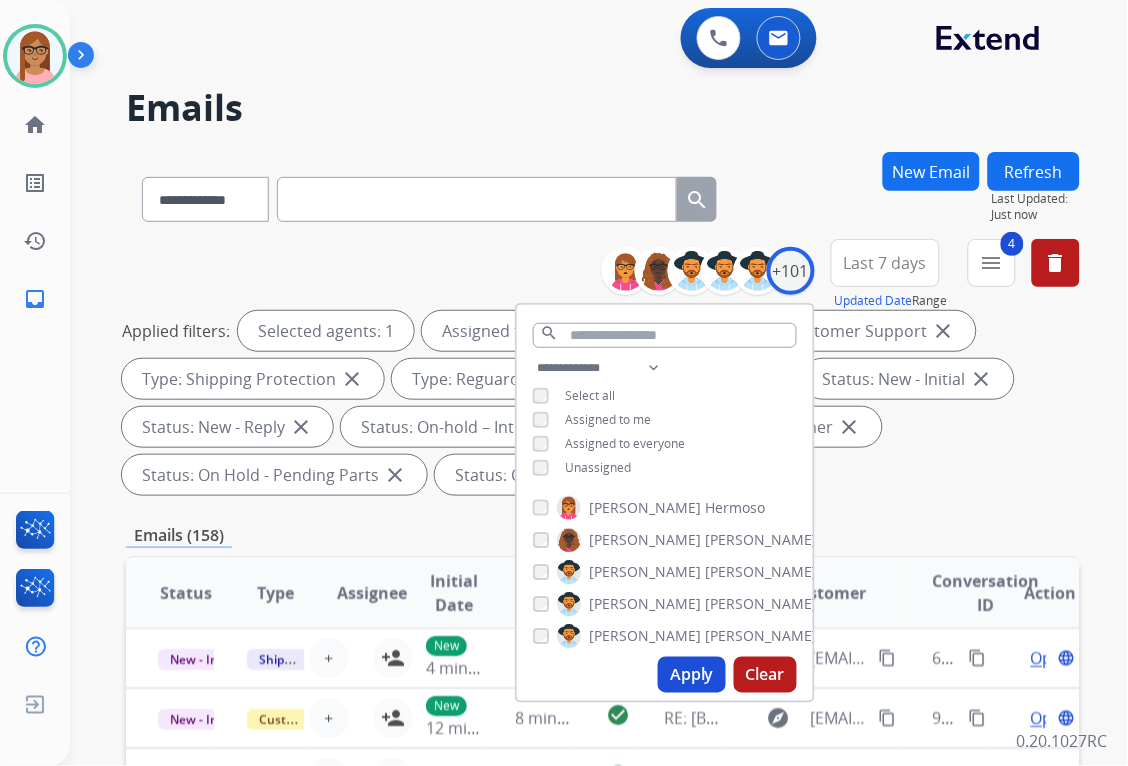click on "Apply" at bounding box center (692, 675) 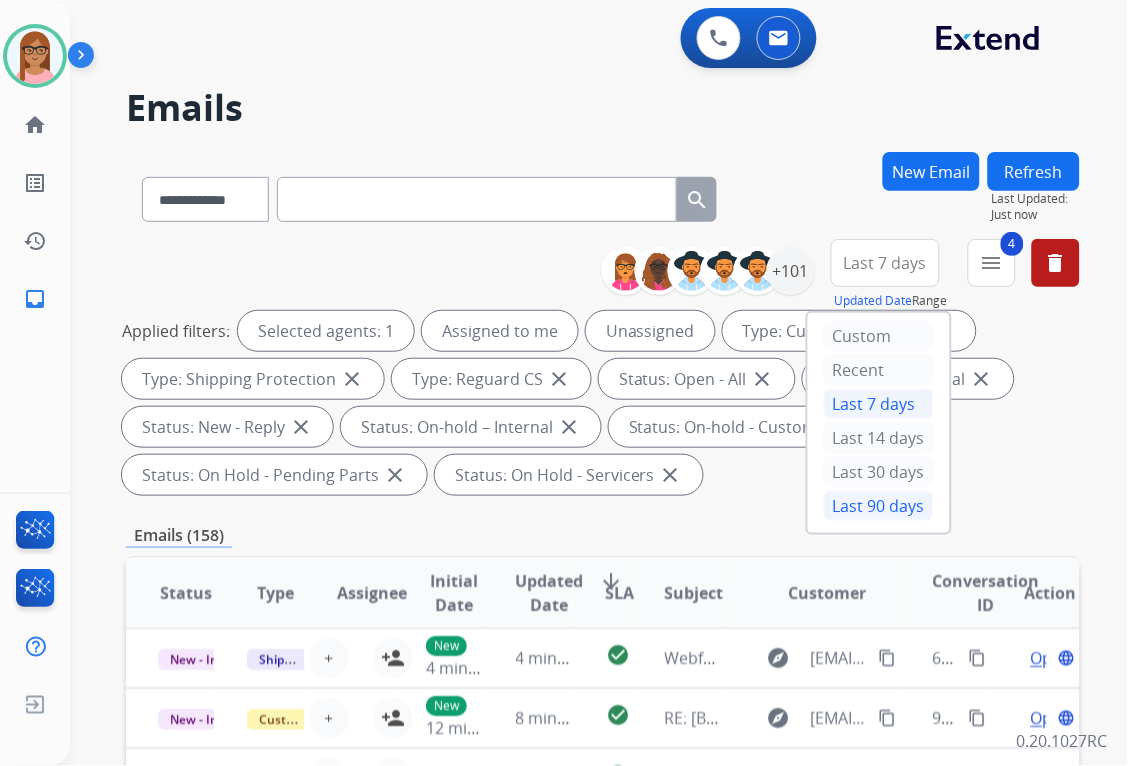 click on "Last 90 days" at bounding box center [879, 506] 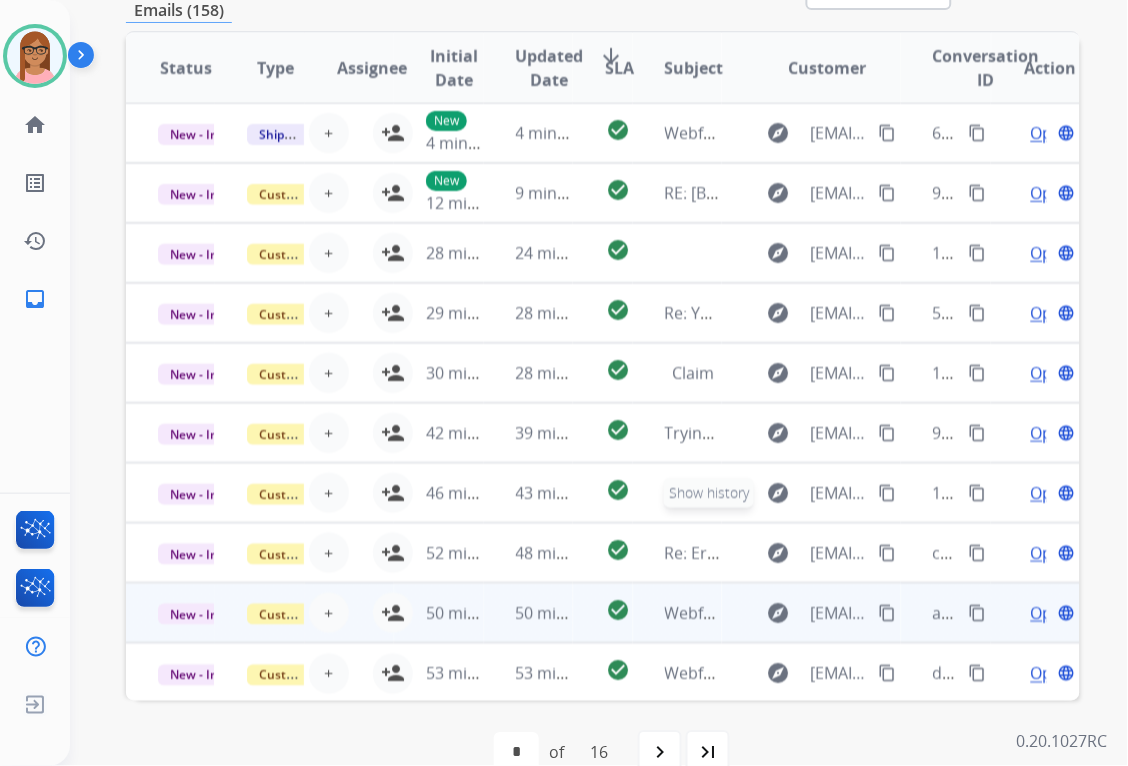 scroll, scrollTop: 555, scrollLeft: 0, axis: vertical 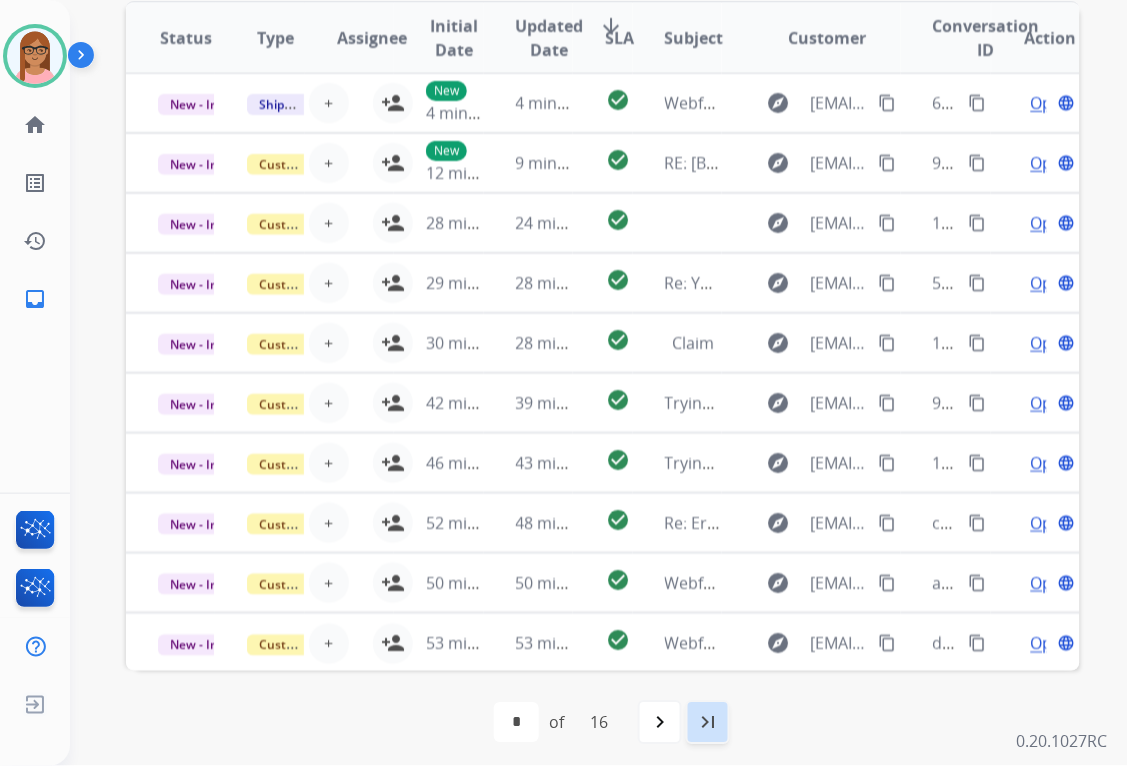 click on "last_page" at bounding box center (708, 723) 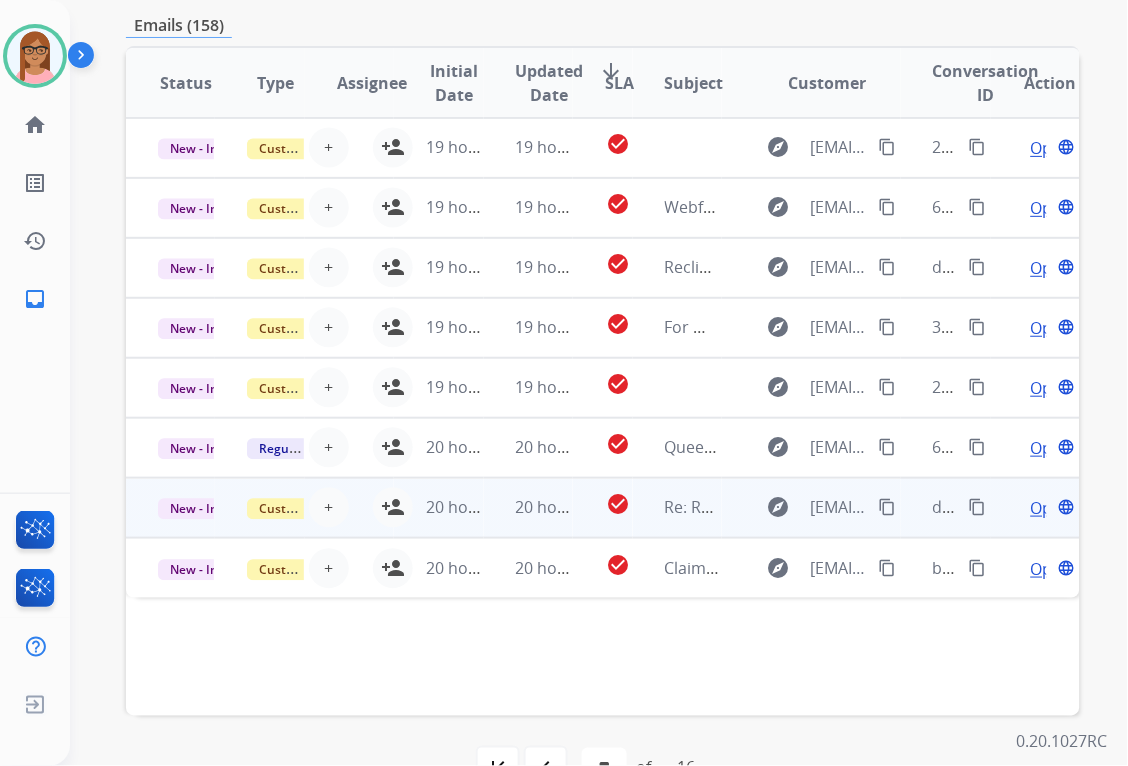 scroll, scrollTop: 563, scrollLeft: 0, axis: vertical 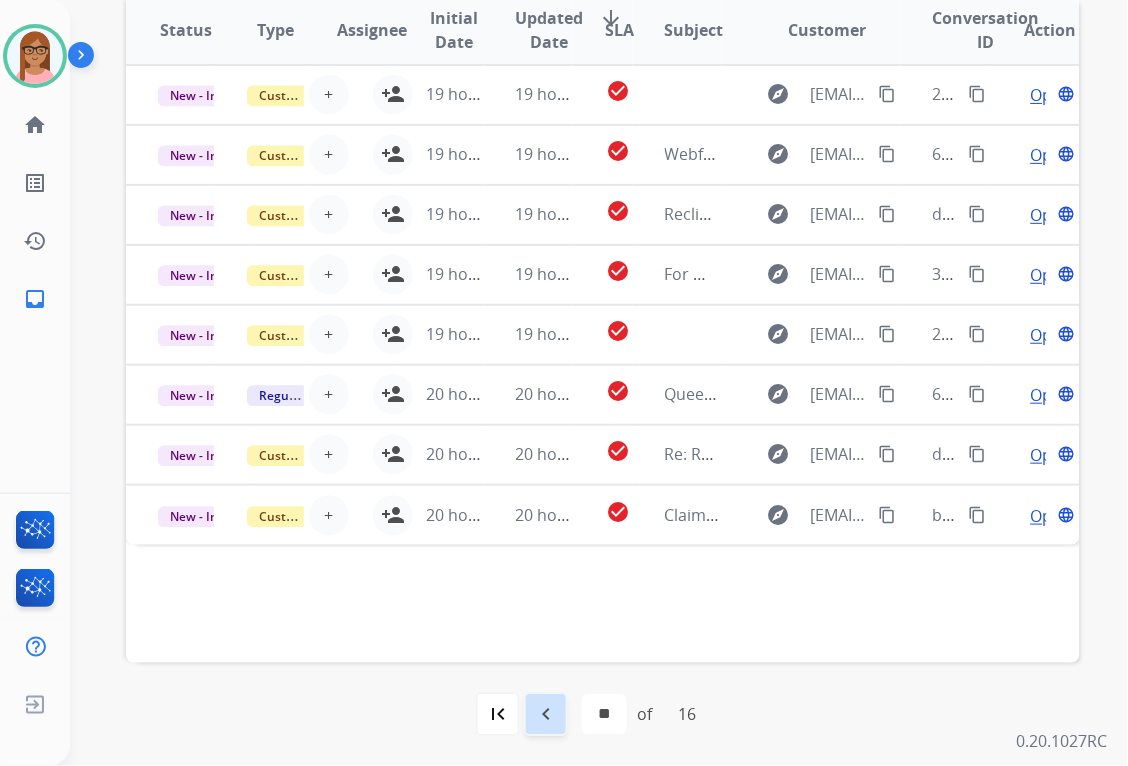 click on "navigate_before" at bounding box center [546, 715] 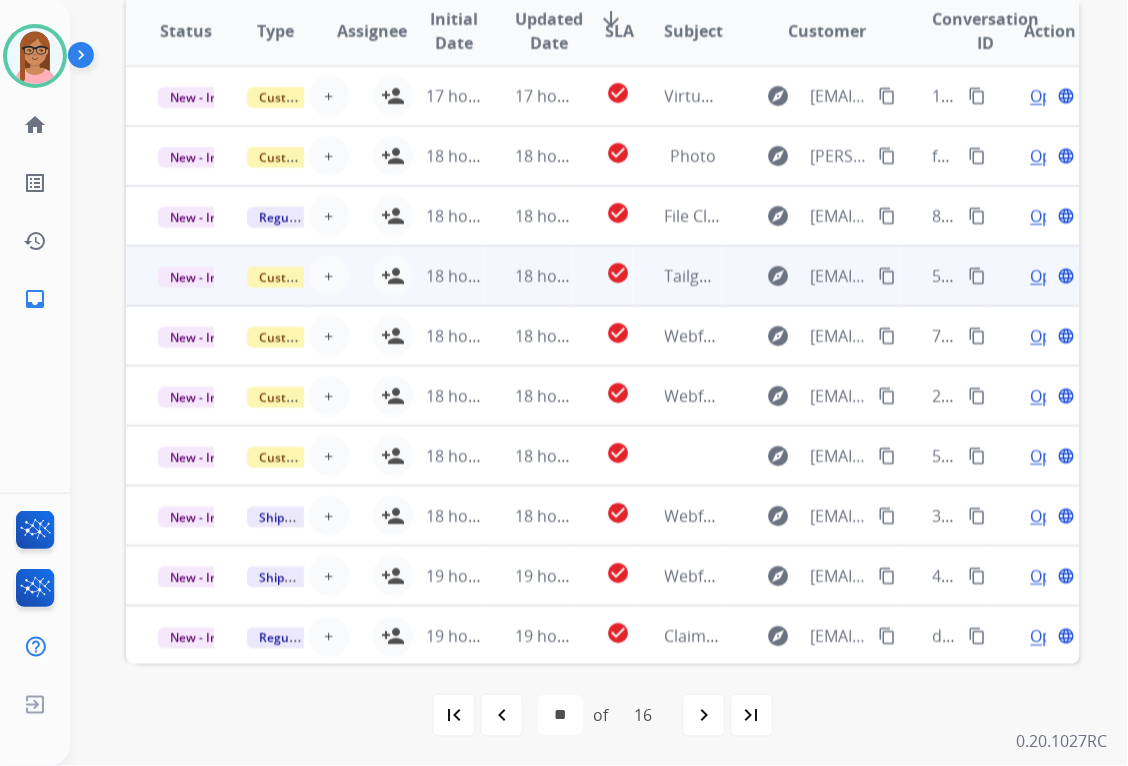 scroll, scrollTop: 563, scrollLeft: 0, axis: vertical 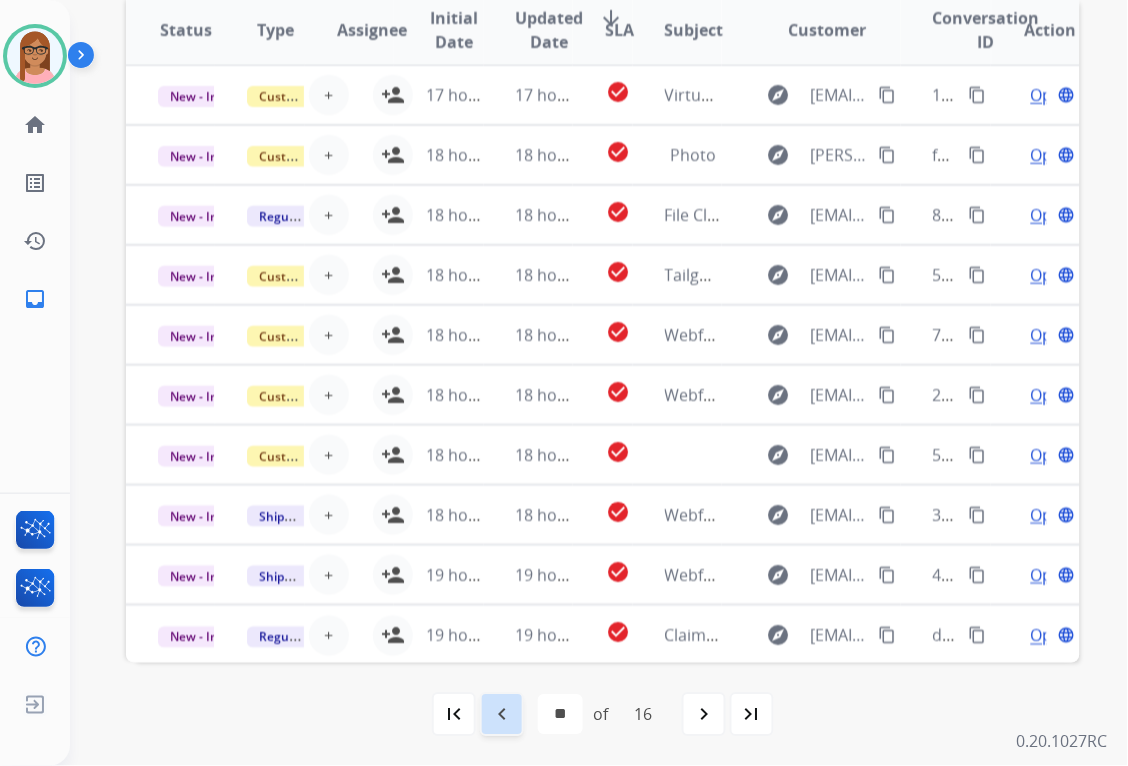click on "navigate_before" at bounding box center [502, 715] 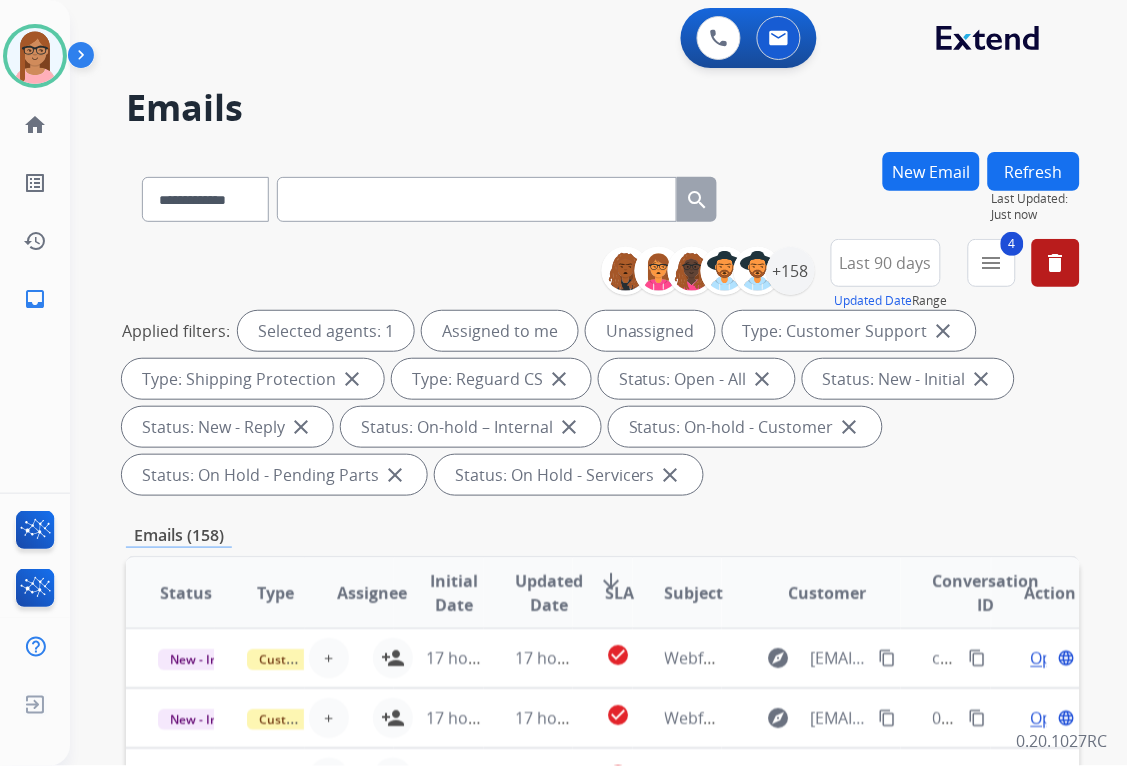 scroll, scrollTop: 1, scrollLeft: 0, axis: vertical 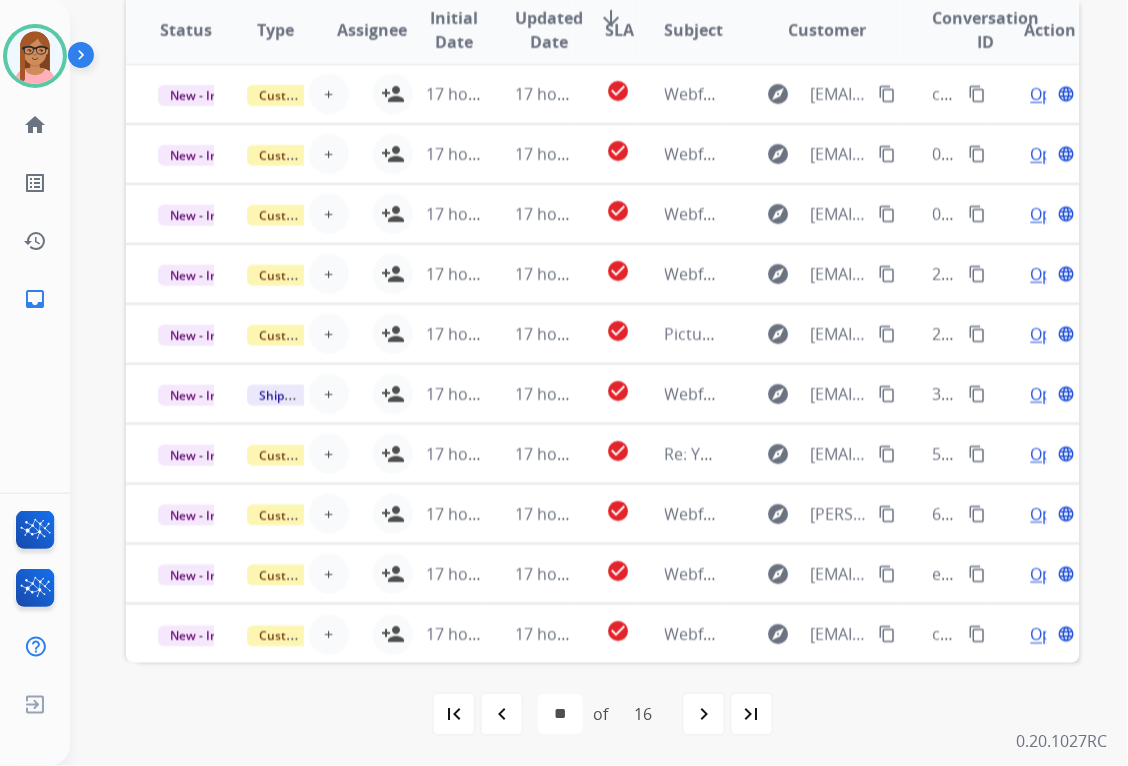 click on "last_page" at bounding box center [752, 715] 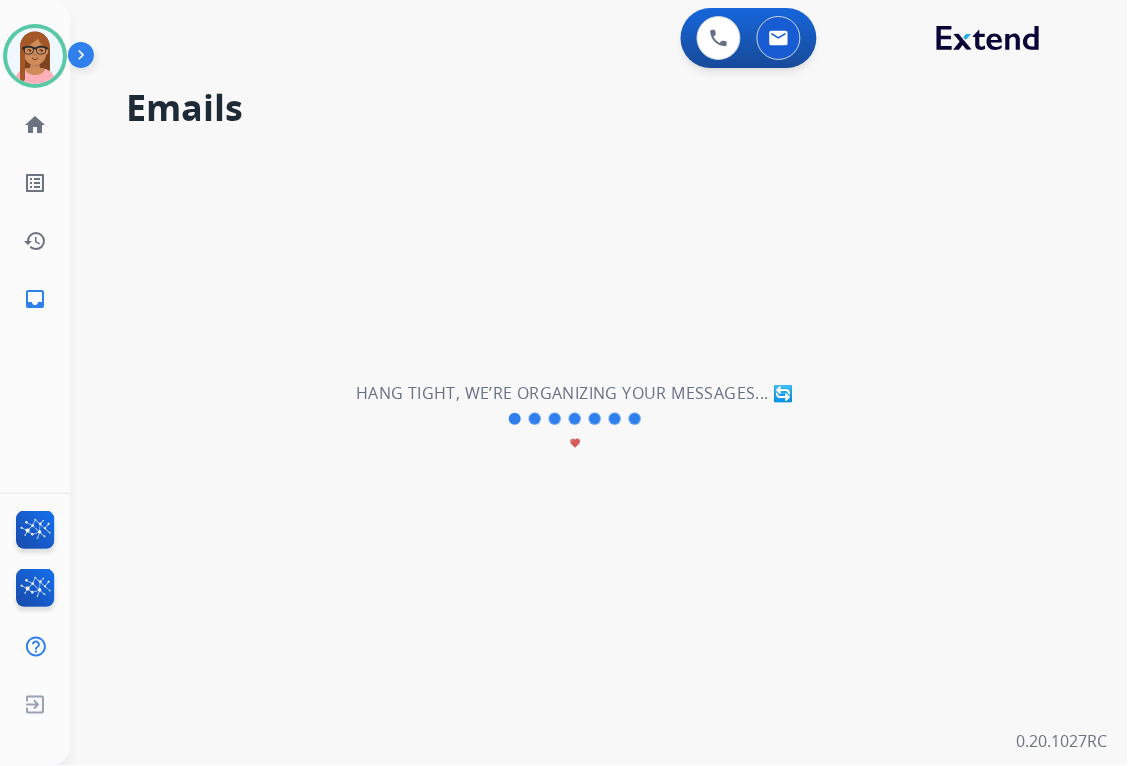 scroll, scrollTop: 0, scrollLeft: 0, axis: both 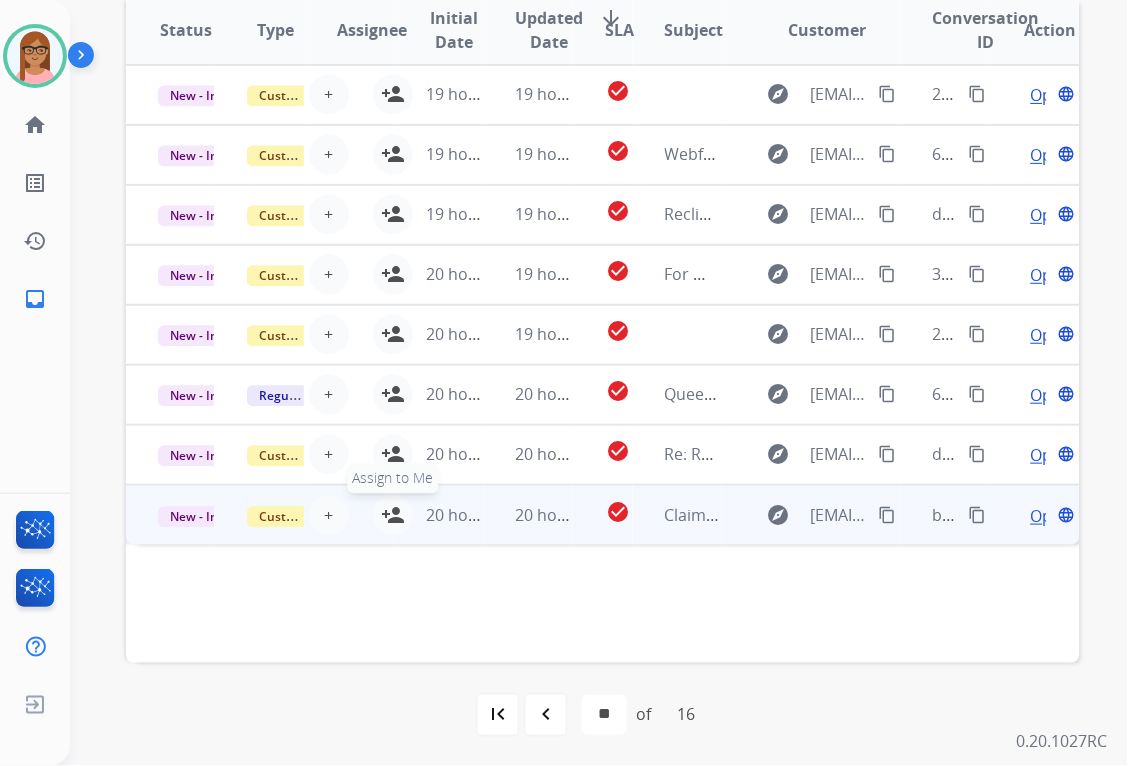 click on "person_add" at bounding box center (393, 516) 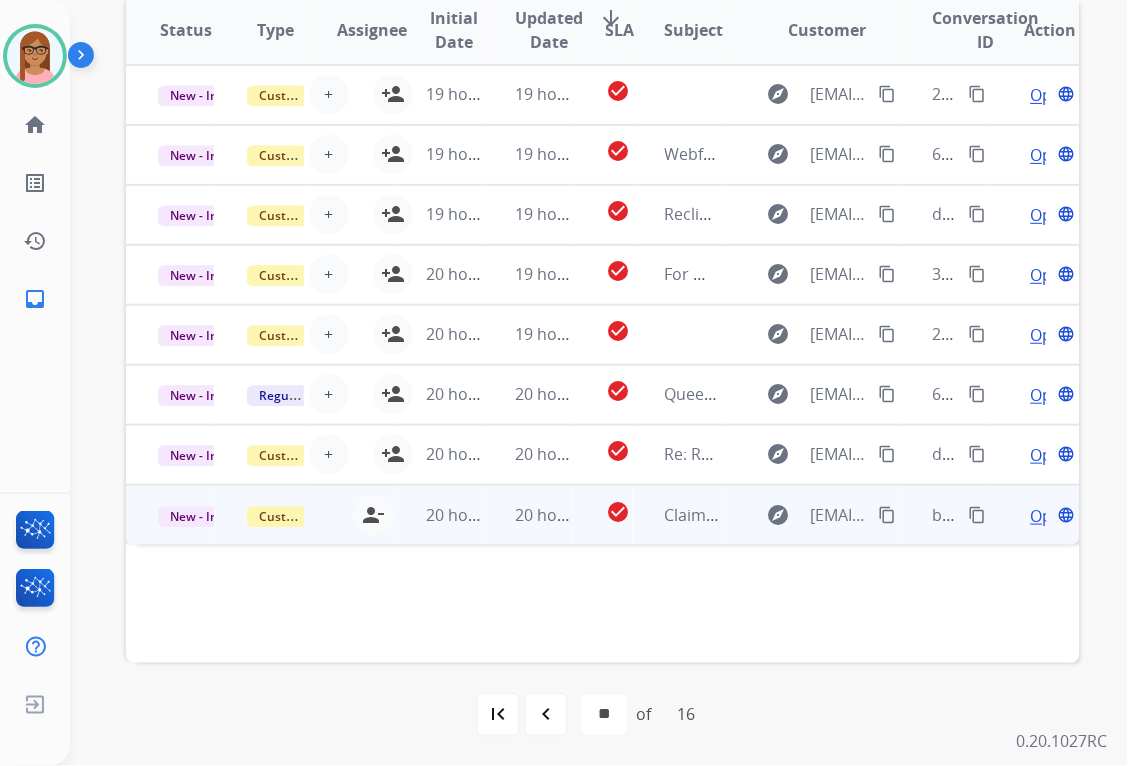 click on "Open" at bounding box center [1051, 516] 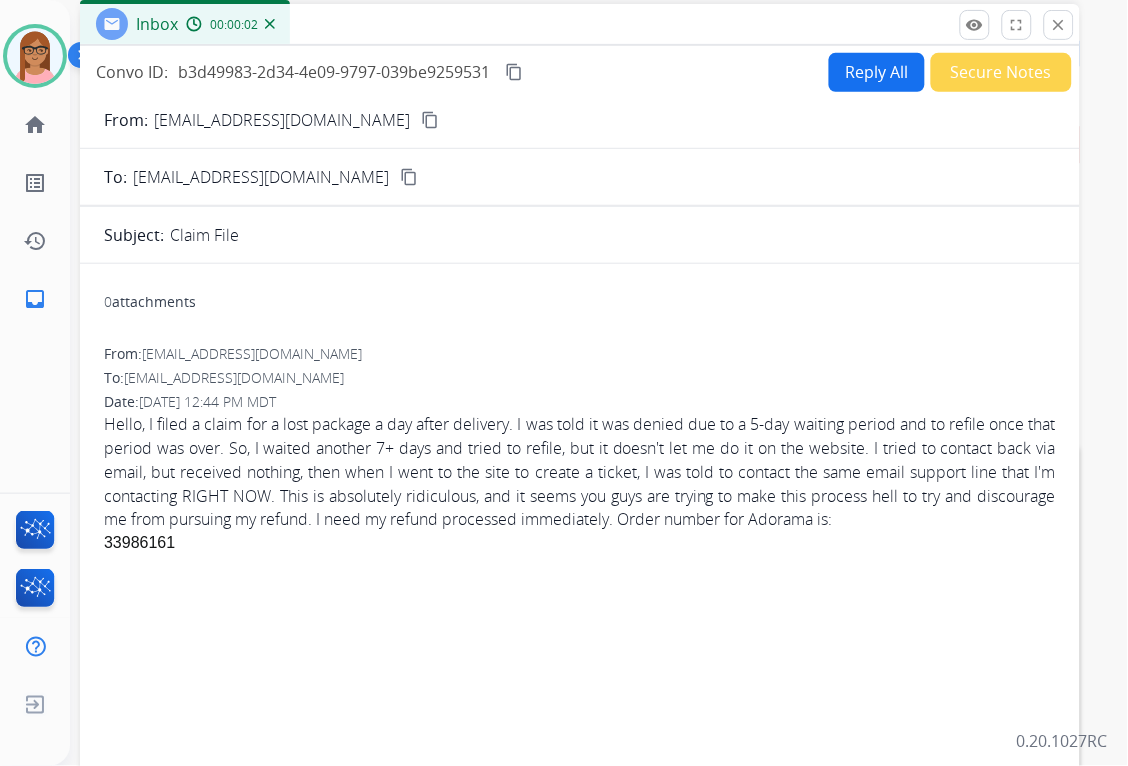 scroll, scrollTop: 7, scrollLeft: 0, axis: vertical 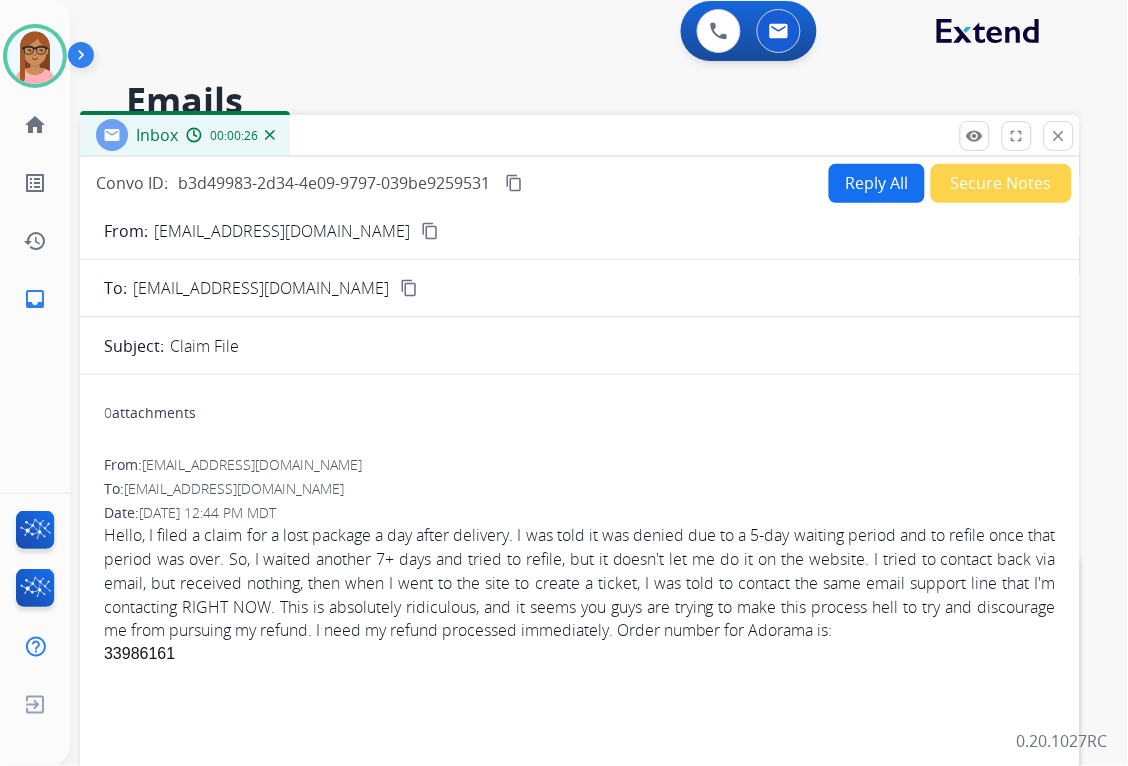 click on "content_copy" at bounding box center (430, 231) 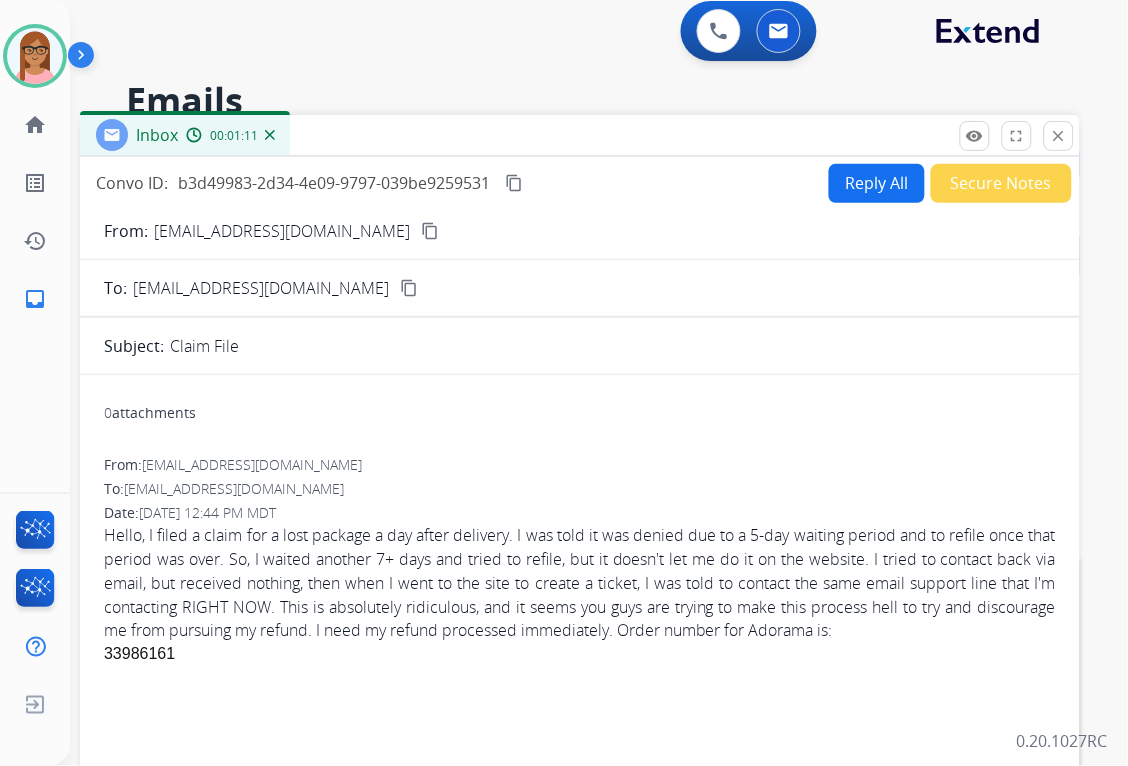 click on "Reply All" at bounding box center (877, 183) 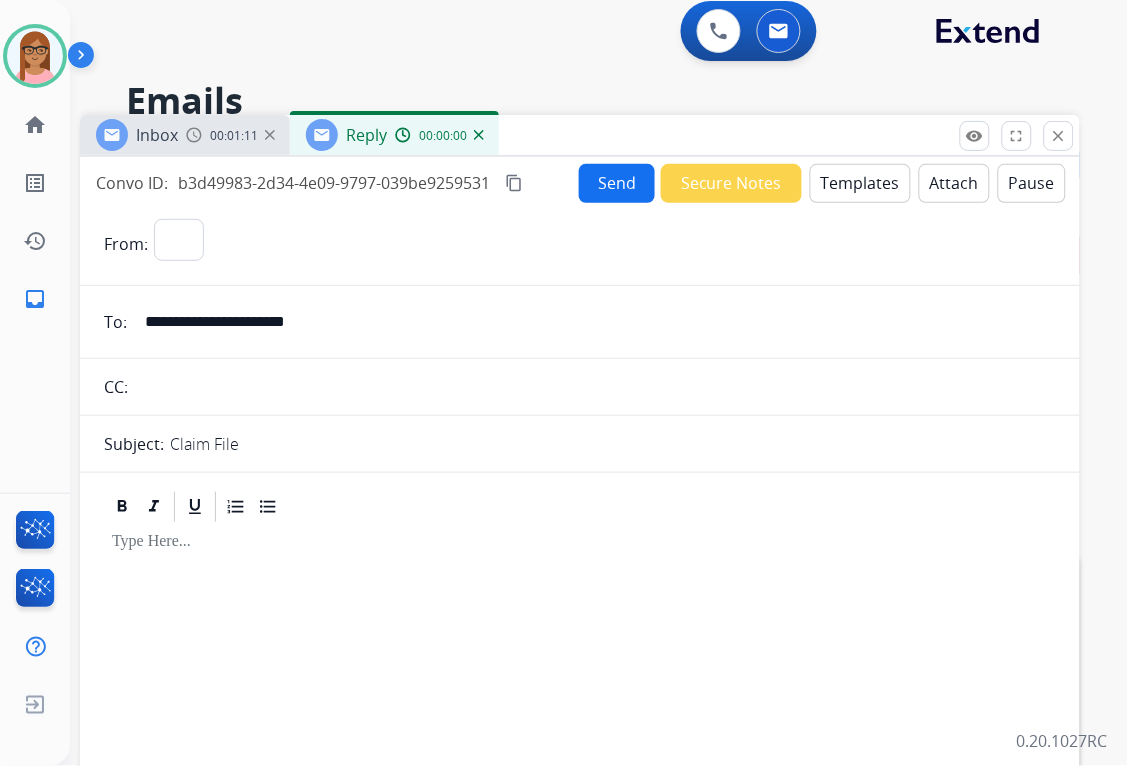 select on "**********" 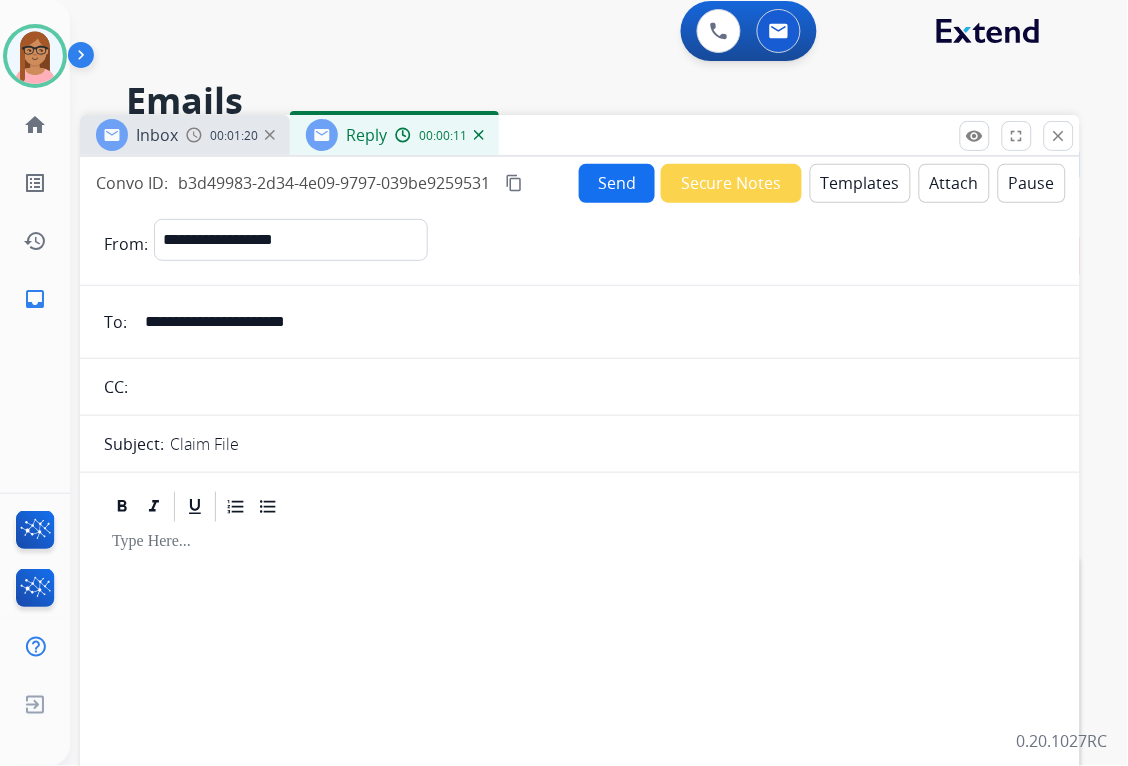 click on "Templates" at bounding box center (860, 183) 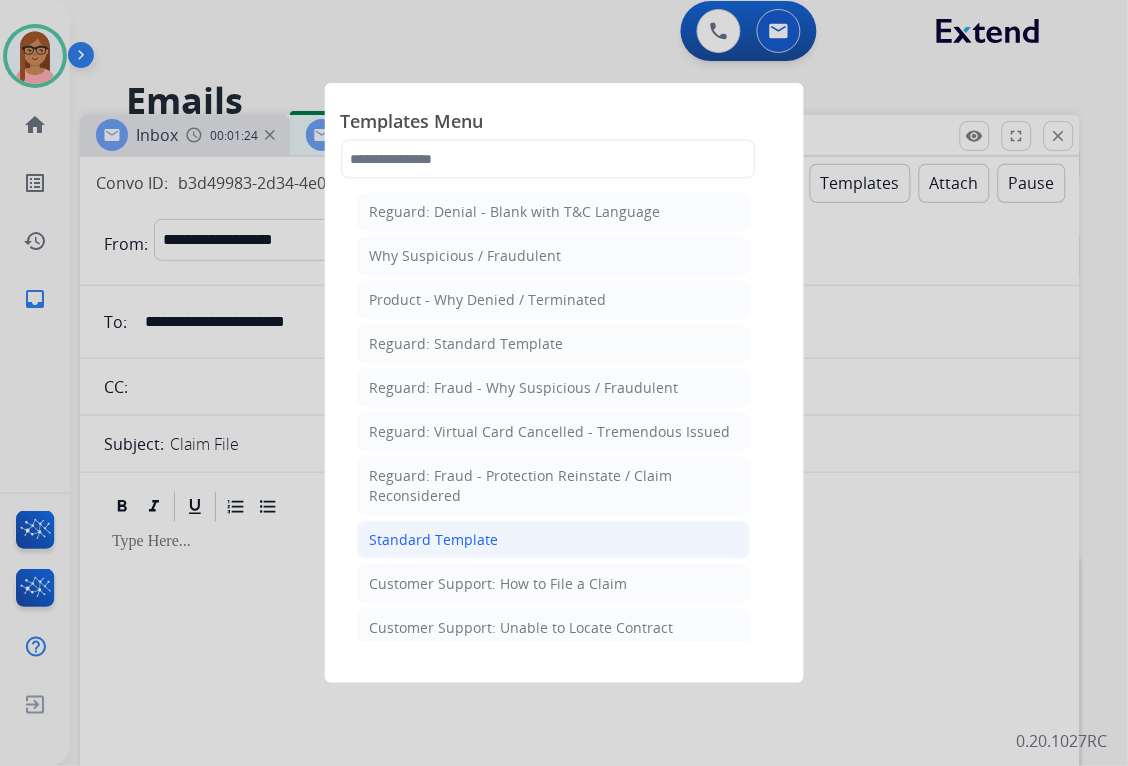 click on "Standard Template" 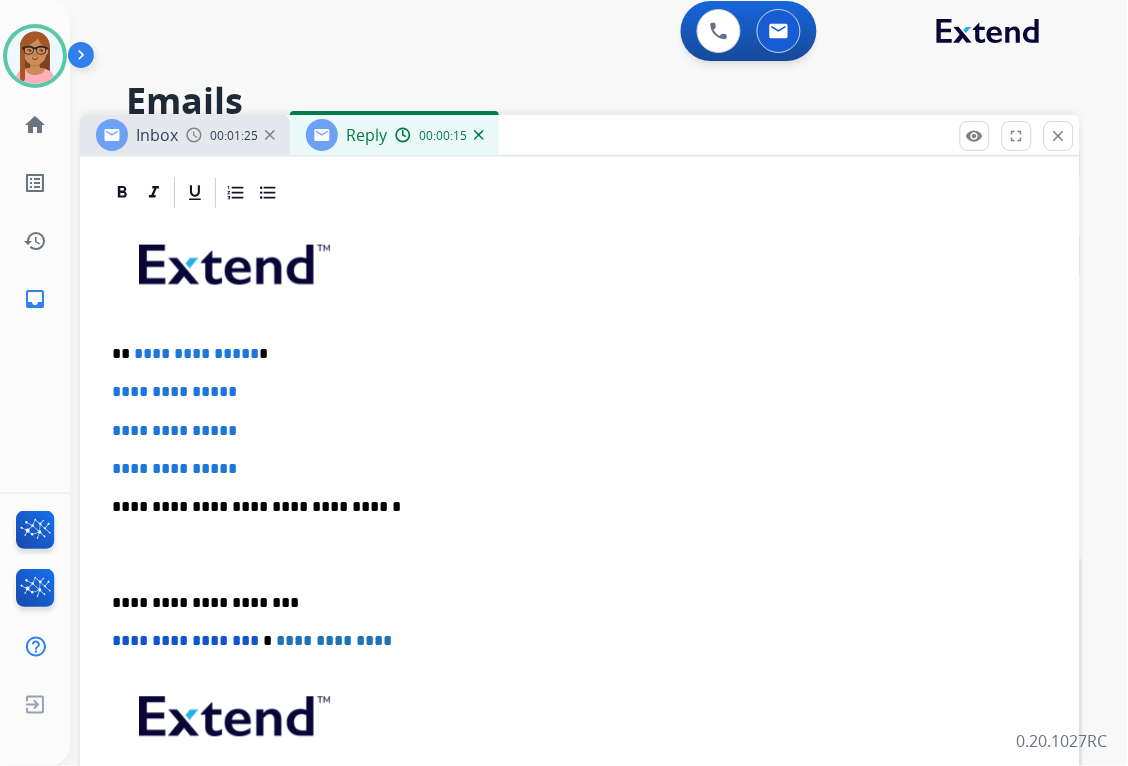 scroll, scrollTop: 444, scrollLeft: 0, axis: vertical 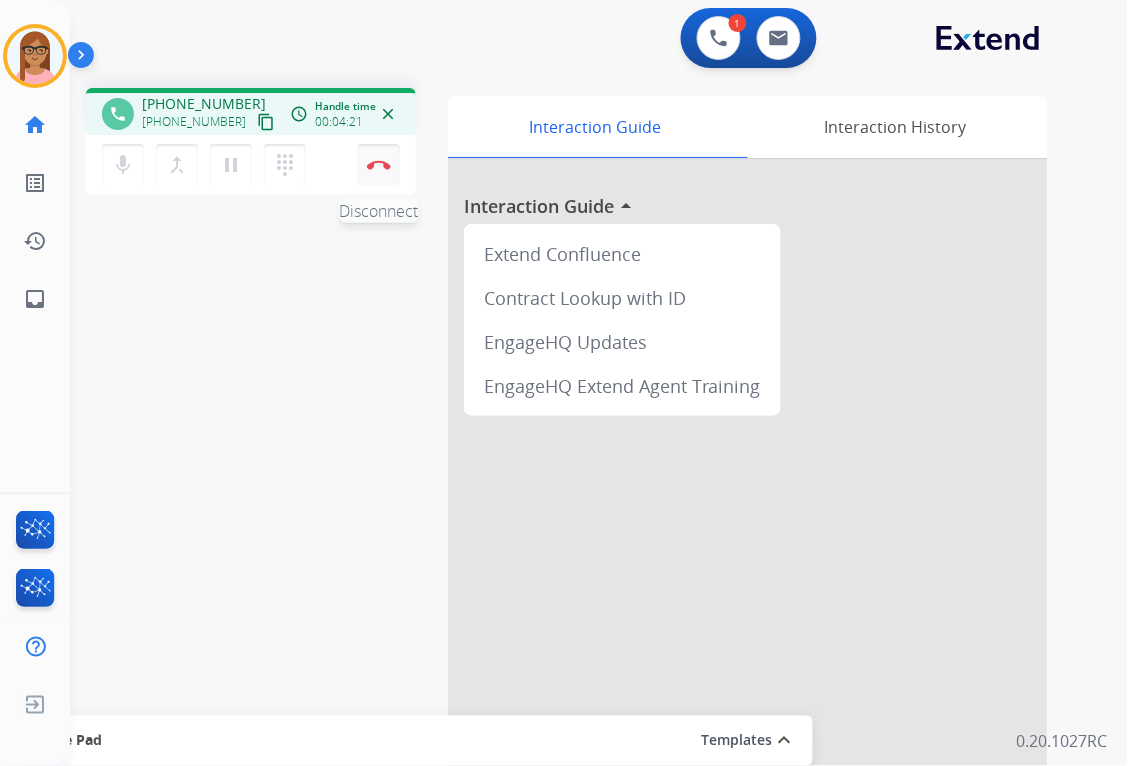 click at bounding box center (379, 165) 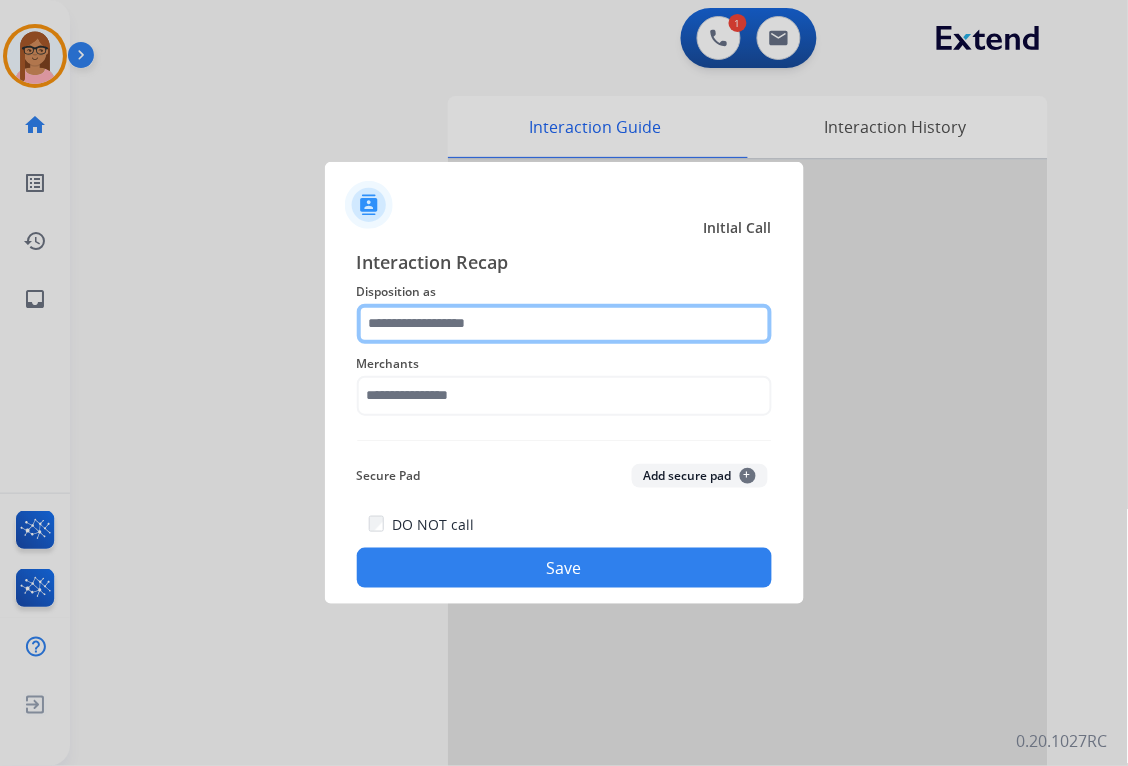 click 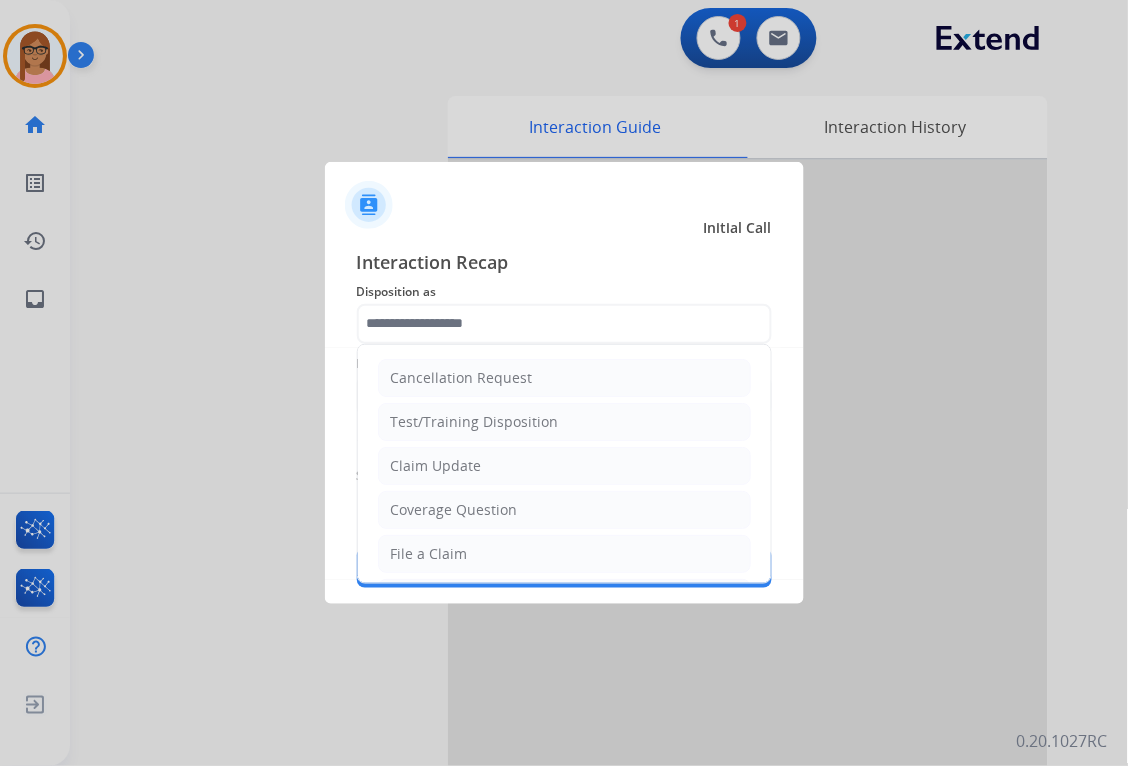 click on "Claim Update" 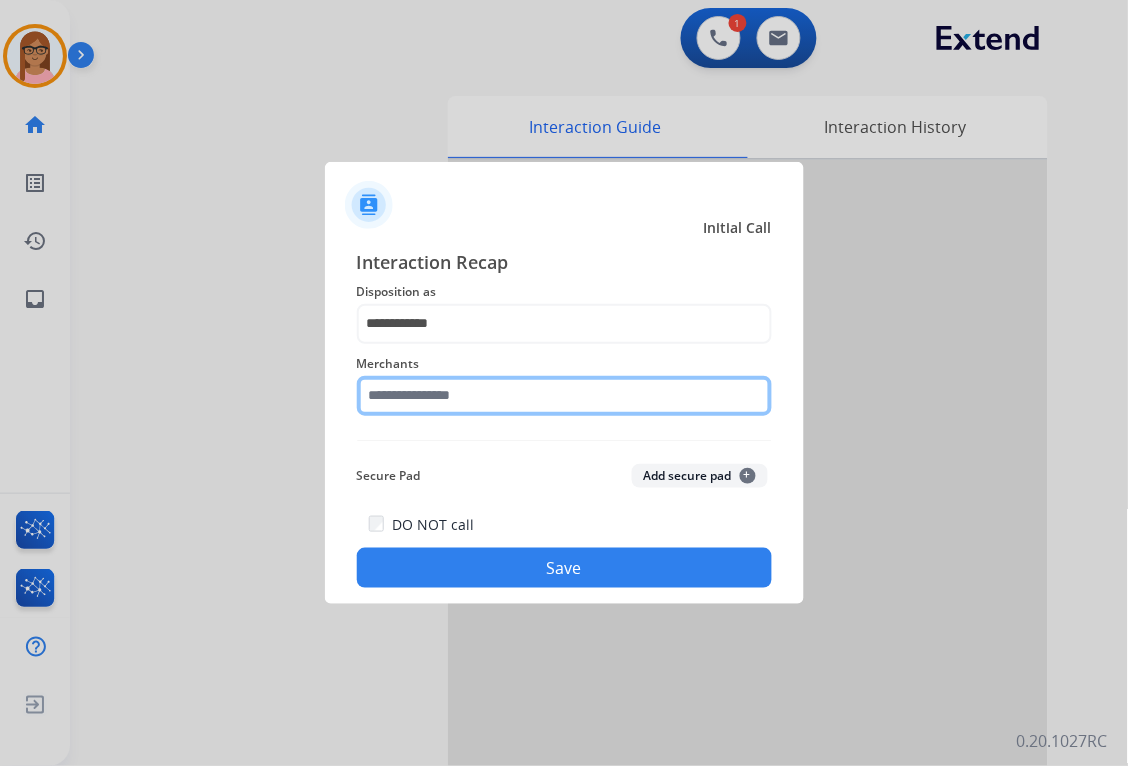 click 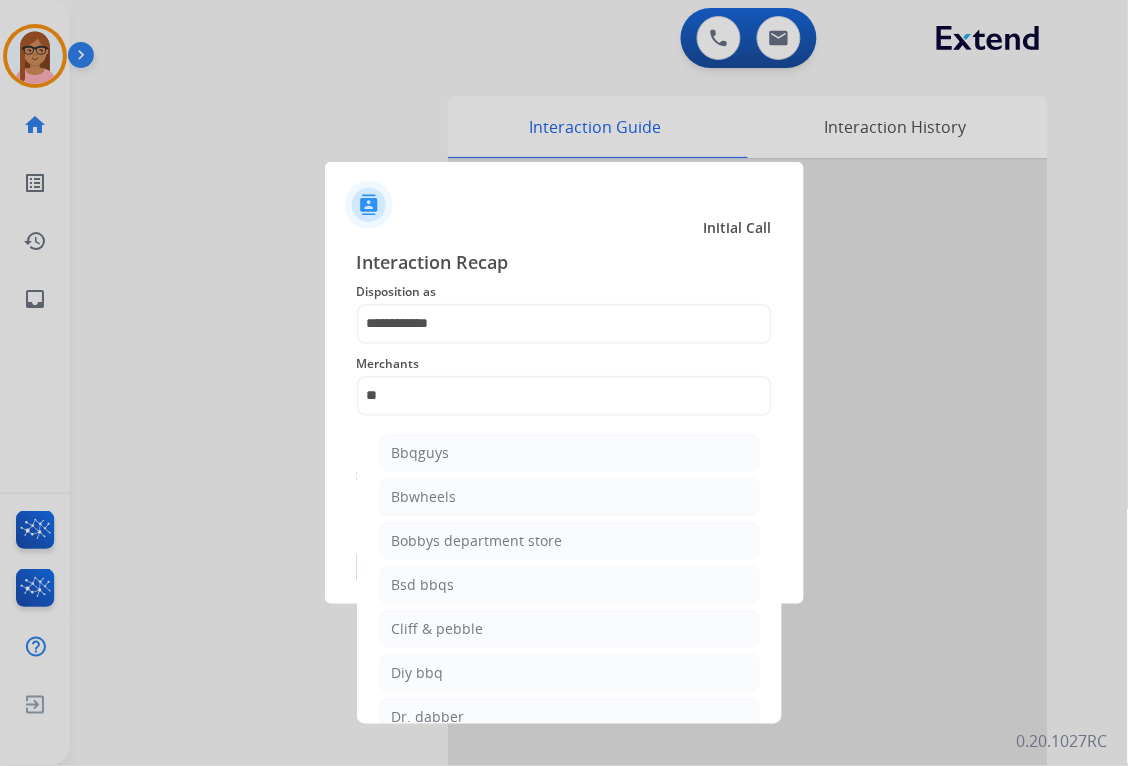 click on "Bbqguys" 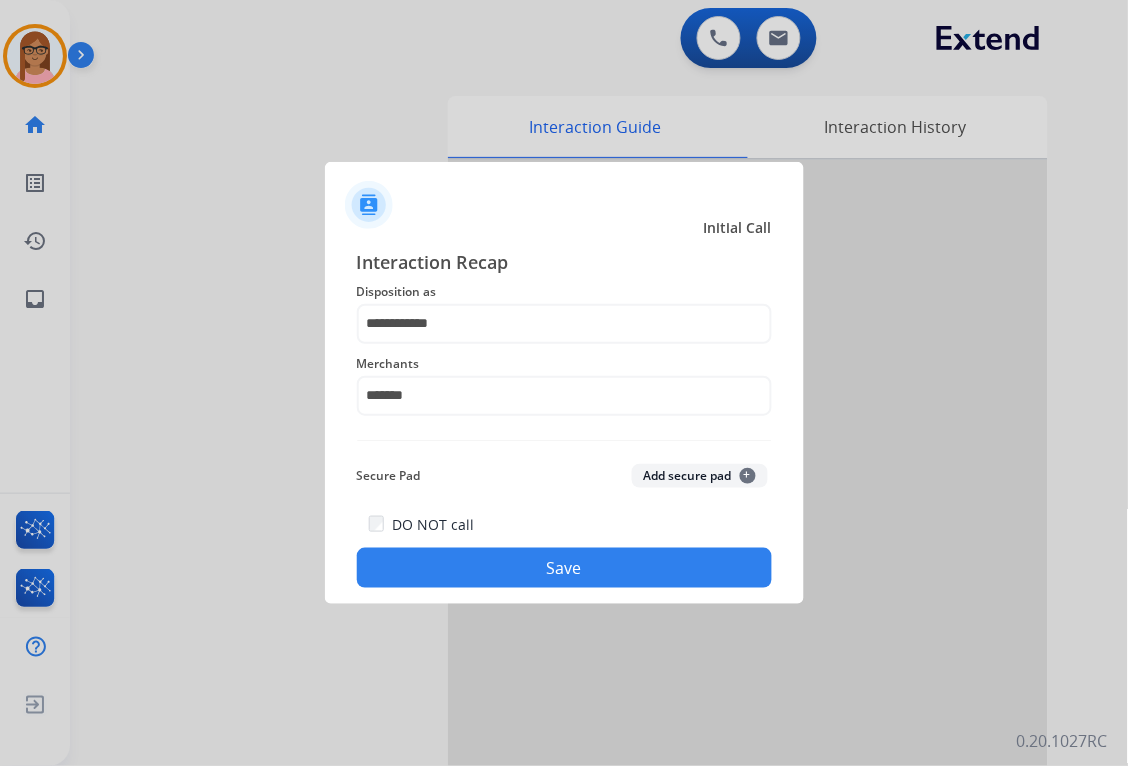 click on "Save" 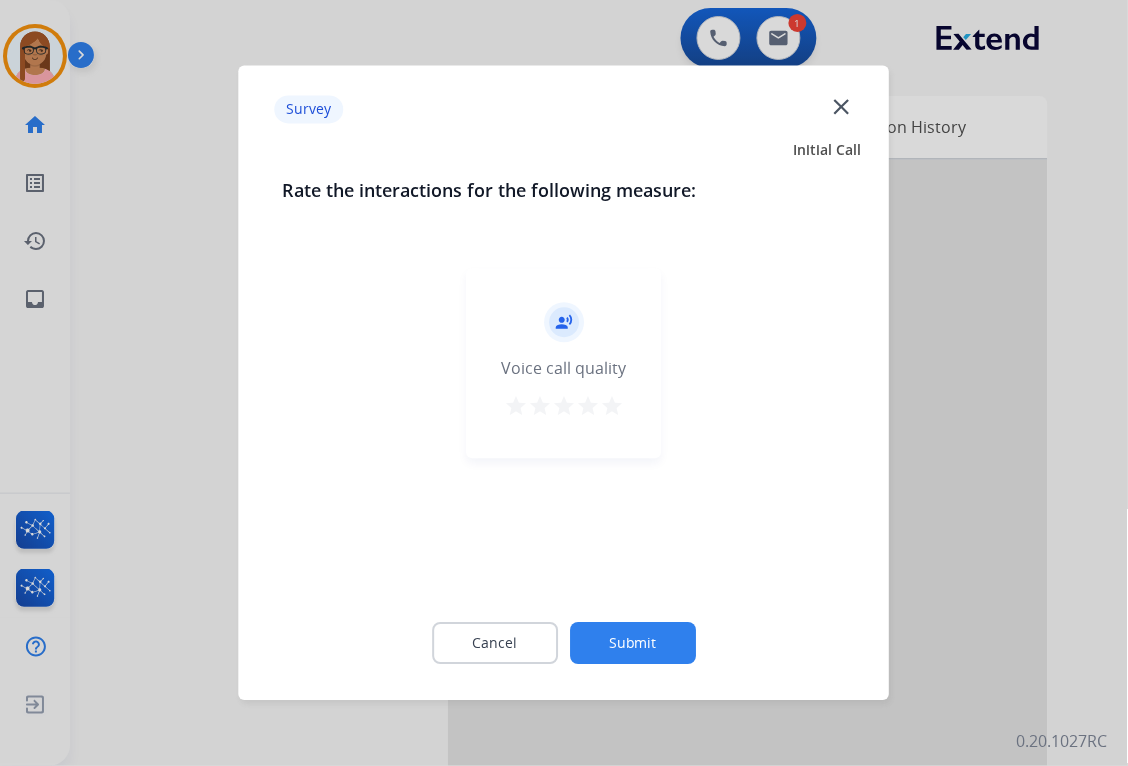 click on "star" at bounding box center [612, 407] 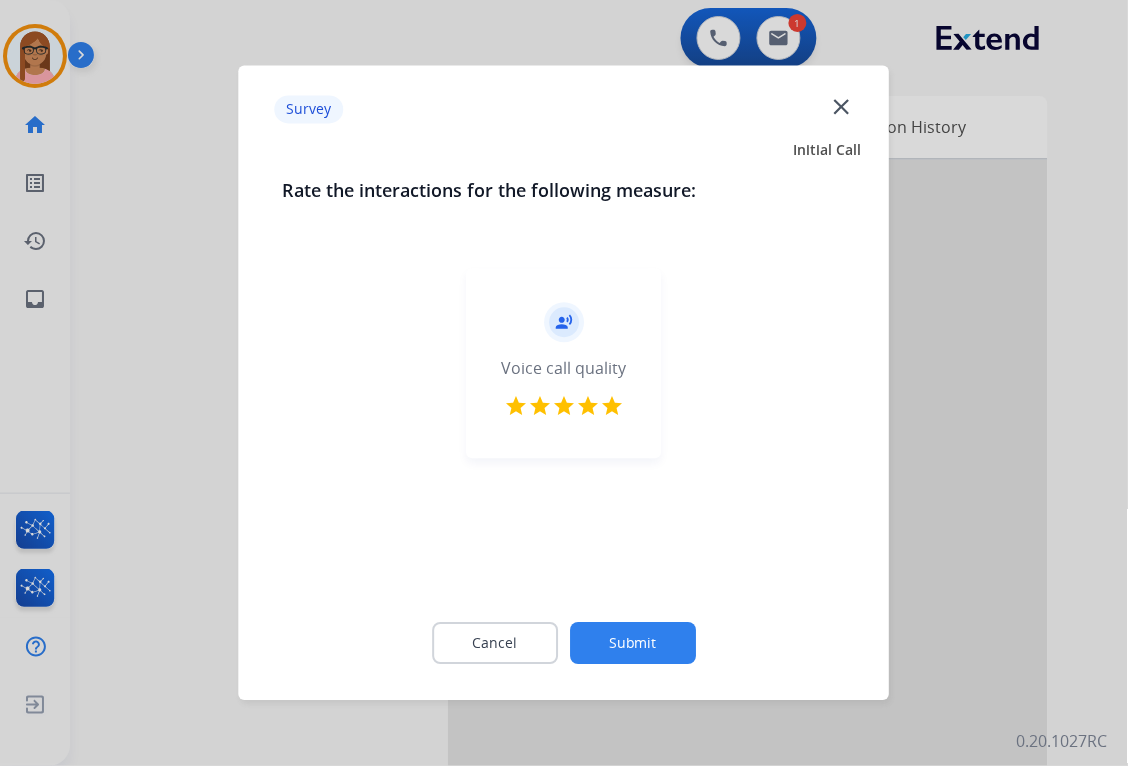 click on "Submit" 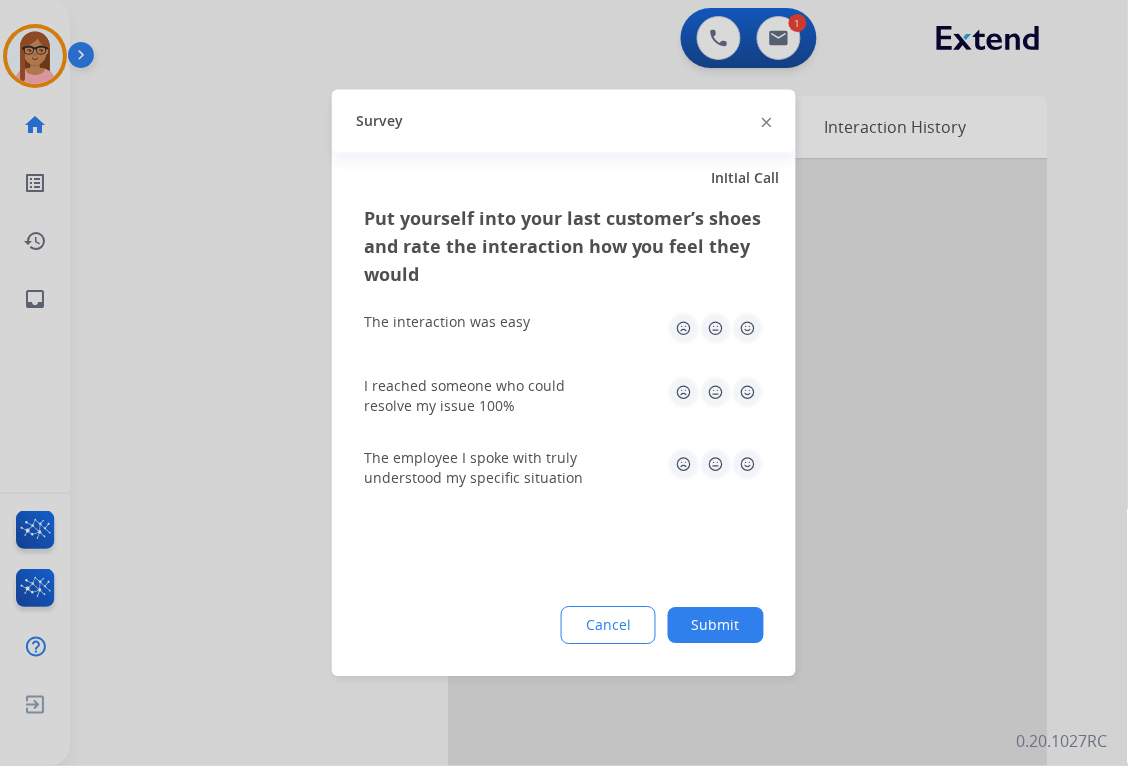 drag, startPoint x: 751, startPoint y: 322, endPoint x: 748, endPoint y: 352, distance: 30.149628 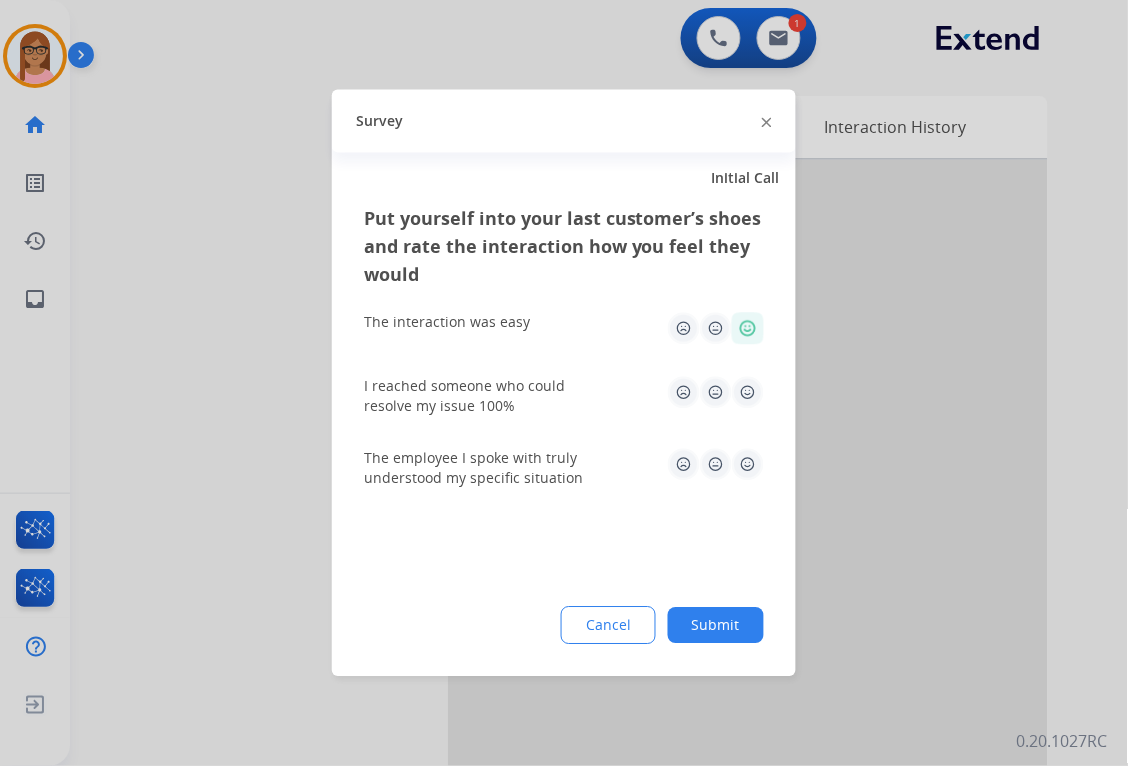 click on "I reached someone who could resolve my issue 100%" 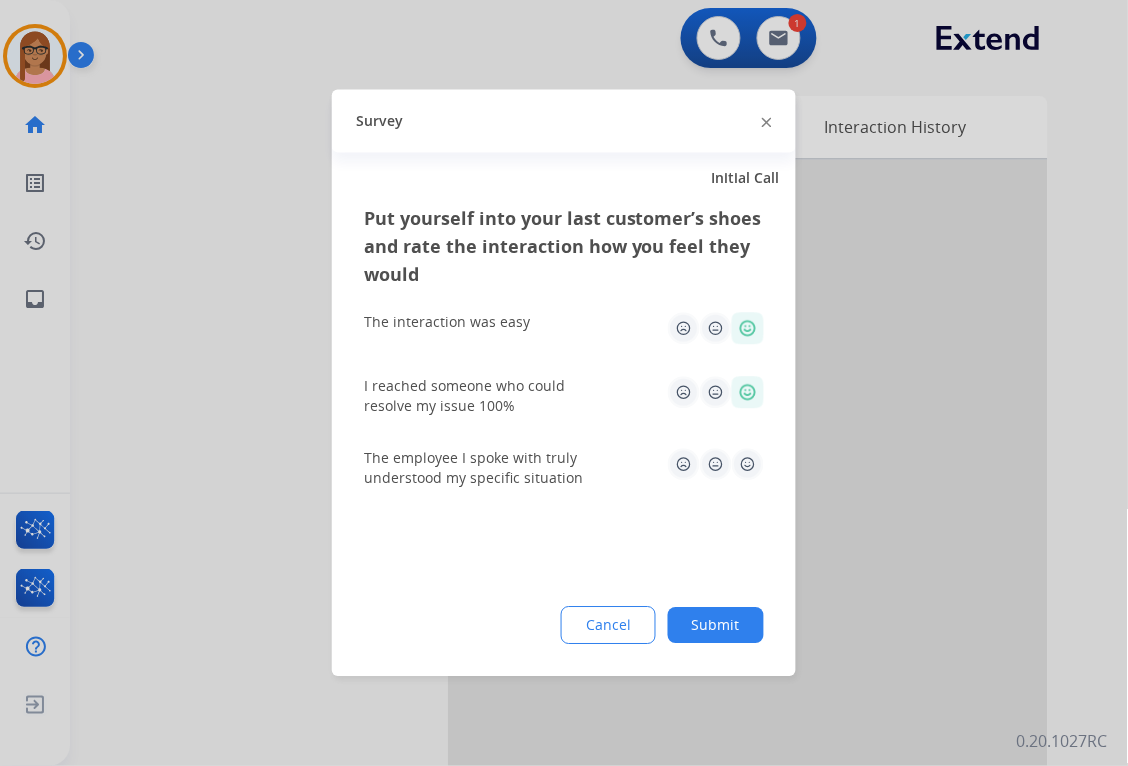 click 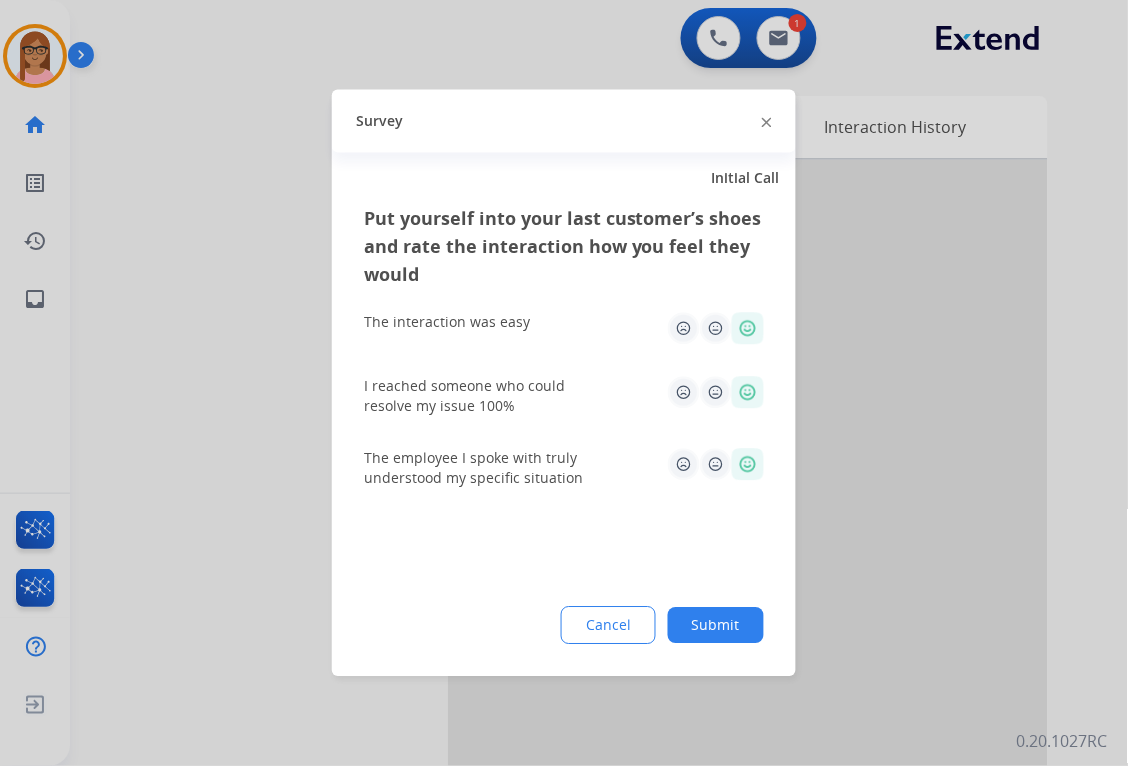 click on "Submit" 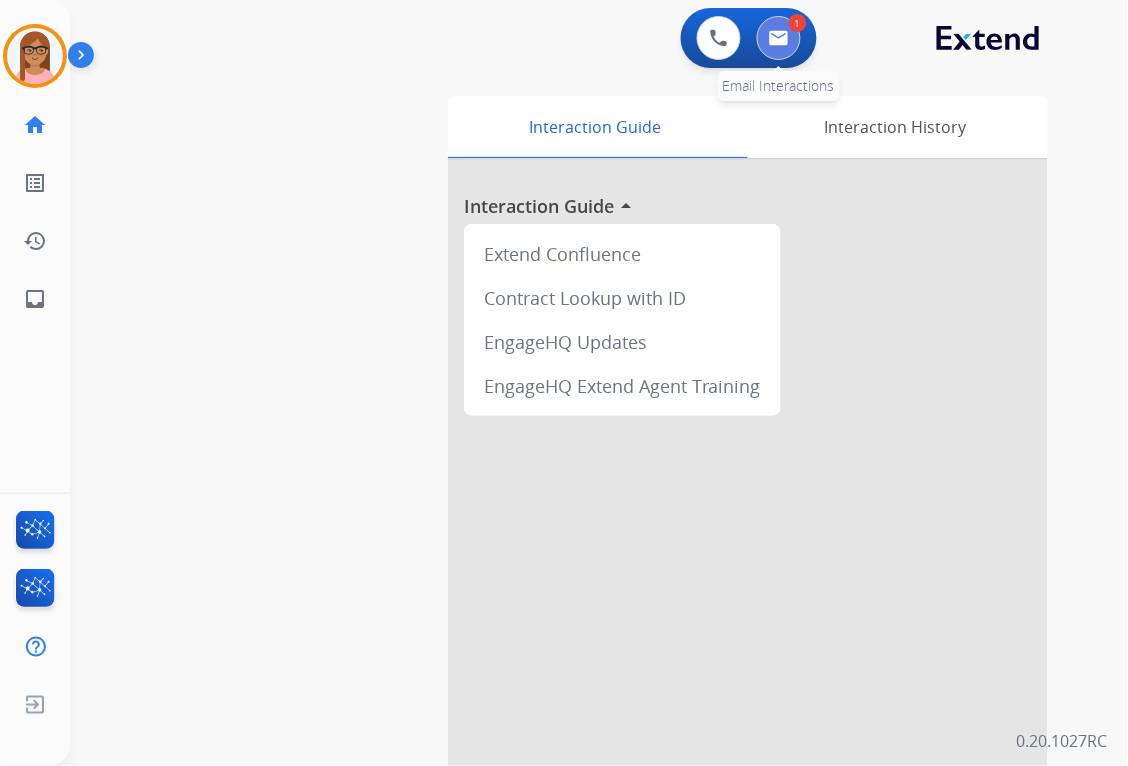 click at bounding box center (779, 38) 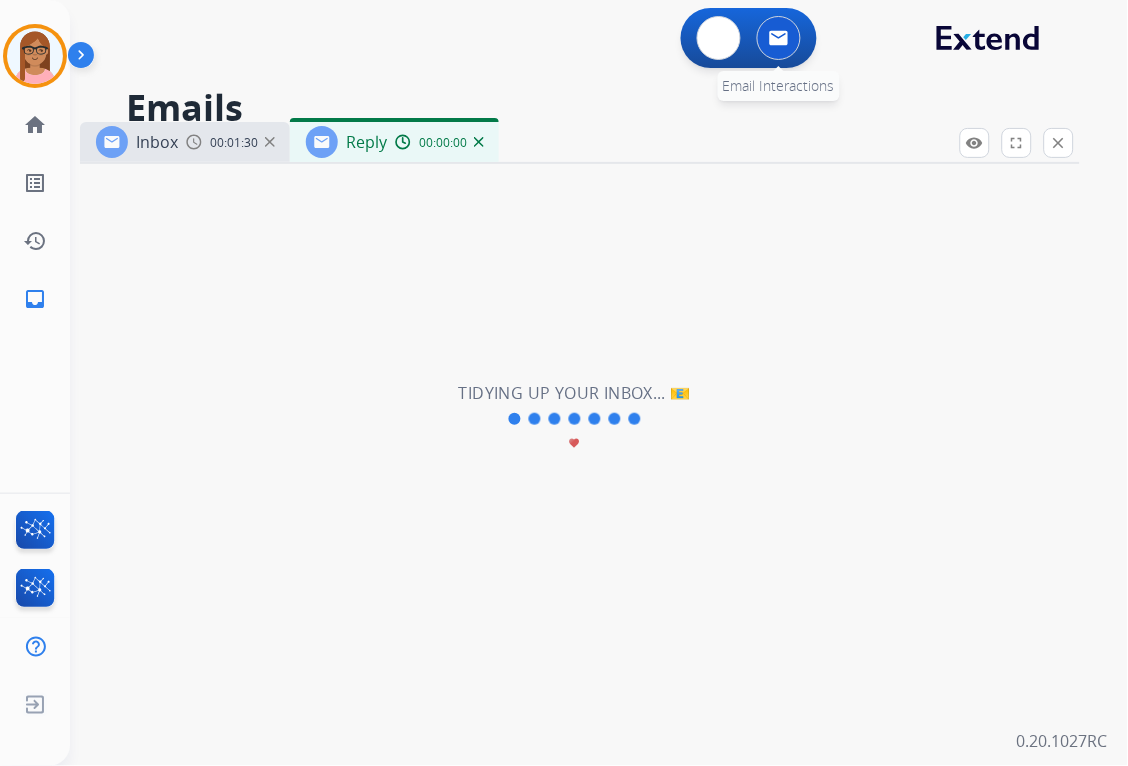 select on "**********" 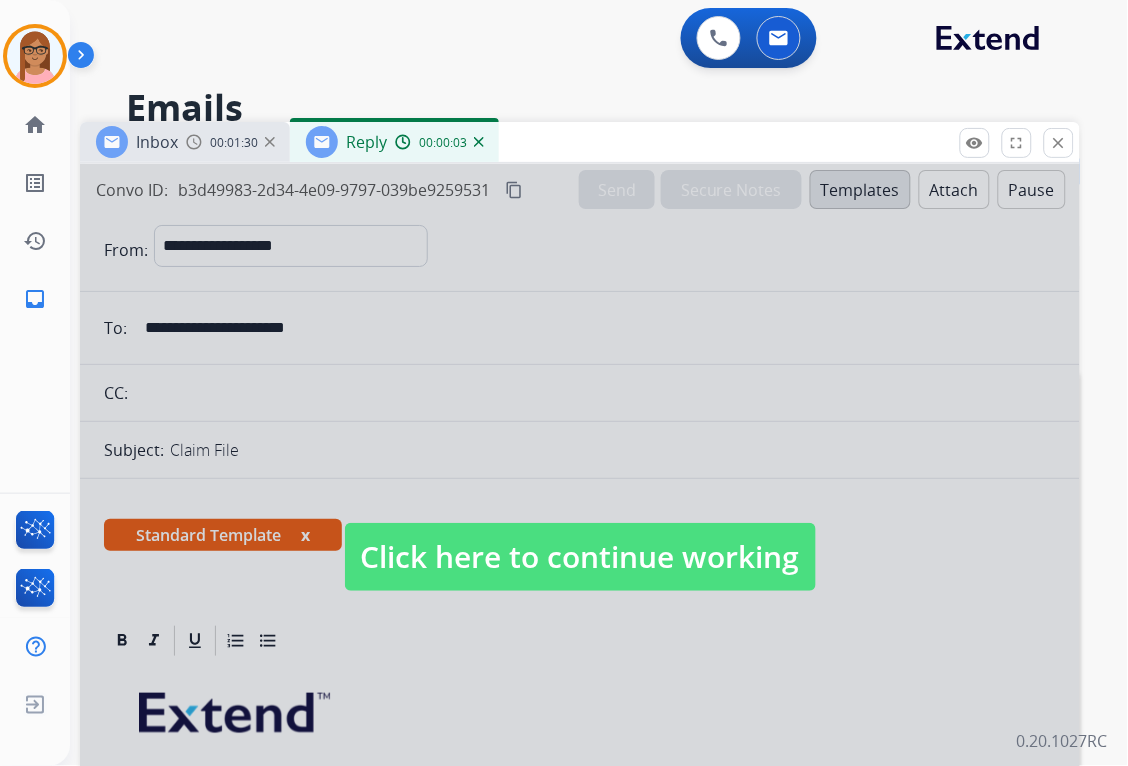 click on "Click here to continue working" at bounding box center [580, 557] 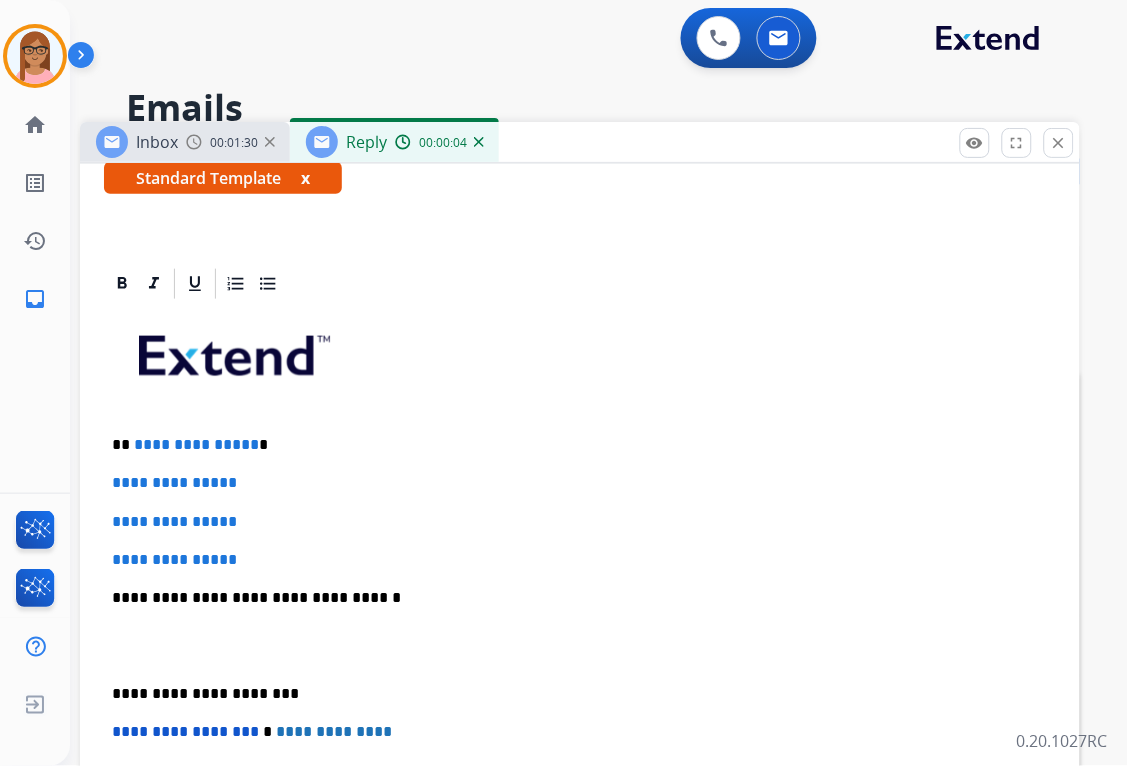 scroll, scrollTop: 444, scrollLeft: 0, axis: vertical 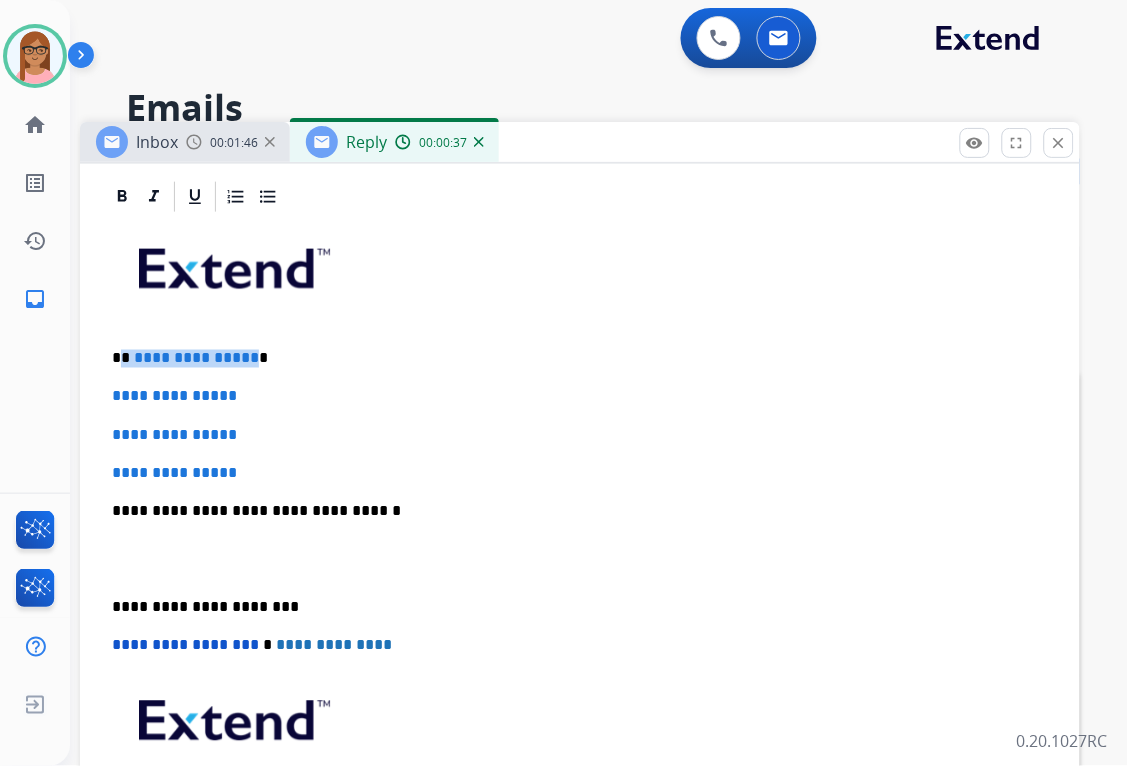 drag, startPoint x: 121, startPoint y: 354, endPoint x: 246, endPoint y: 355, distance: 125.004 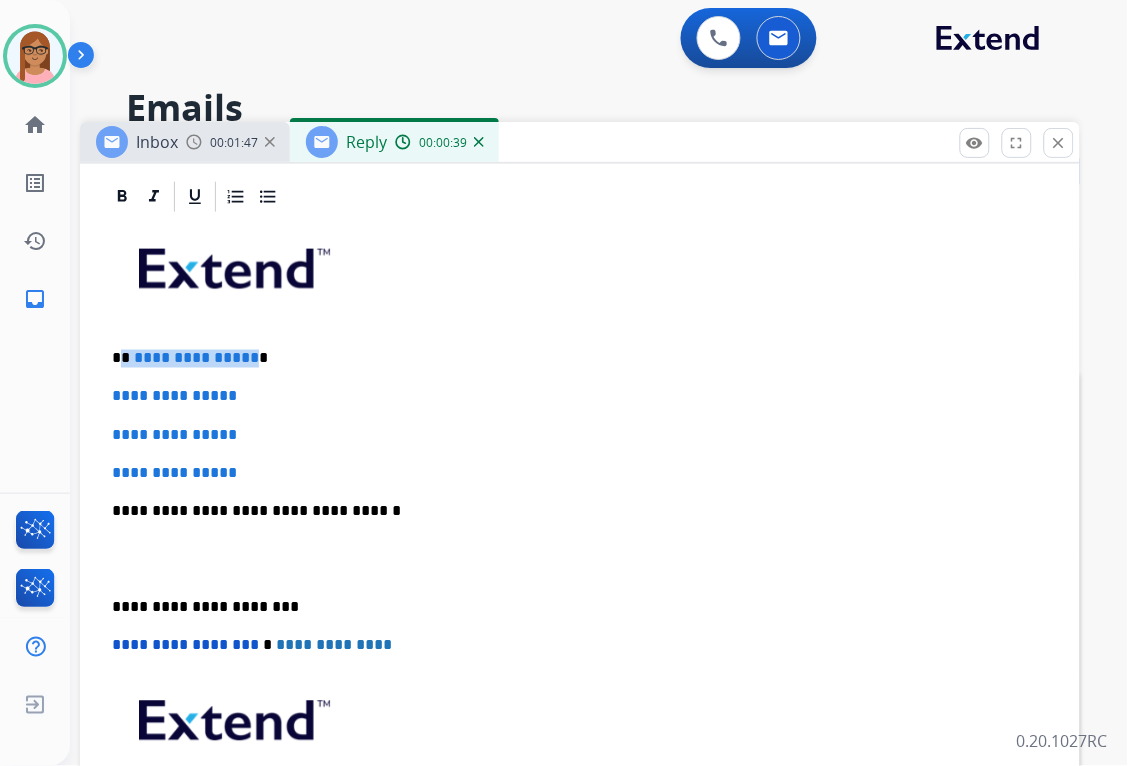 type 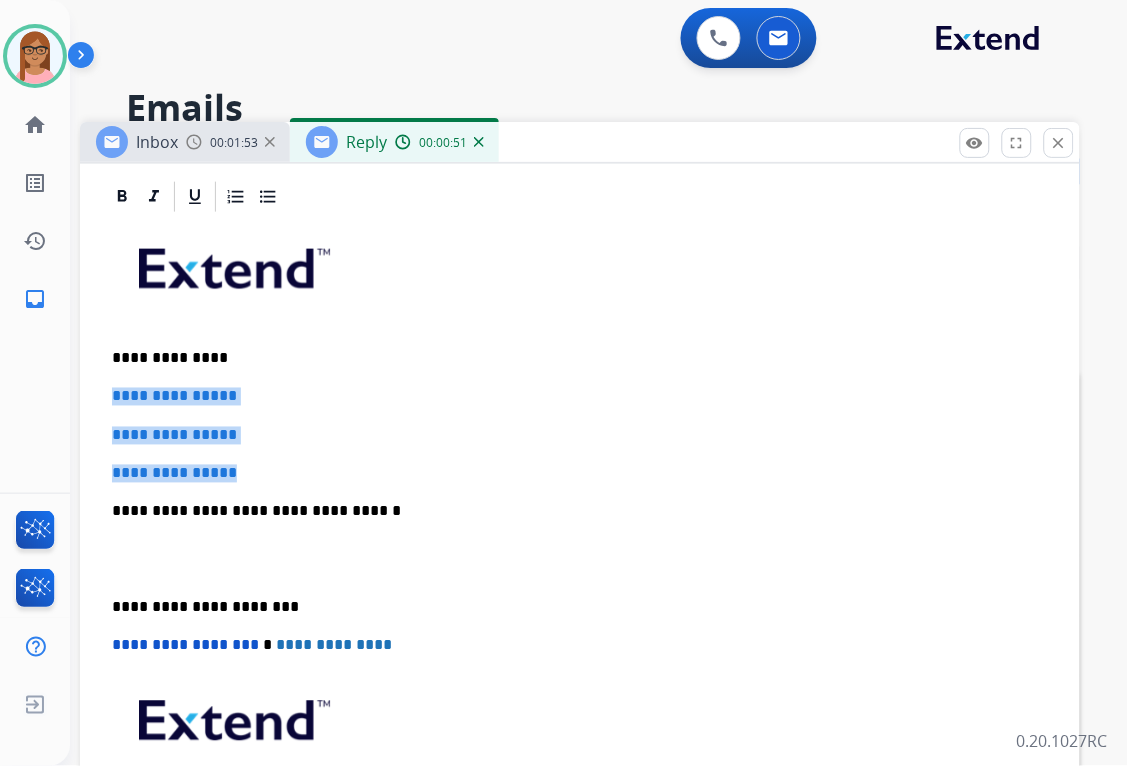 drag, startPoint x: 111, startPoint y: 392, endPoint x: 266, endPoint y: 470, distance: 173.51945 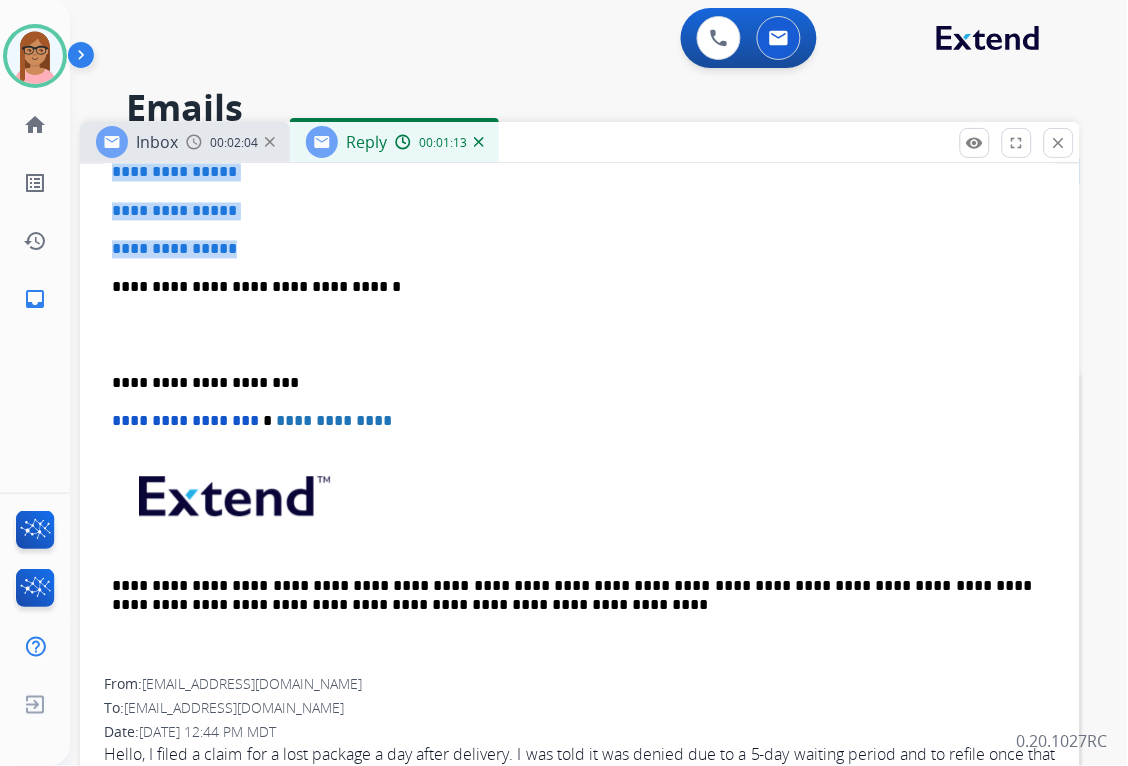 scroll, scrollTop: 672, scrollLeft: 0, axis: vertical 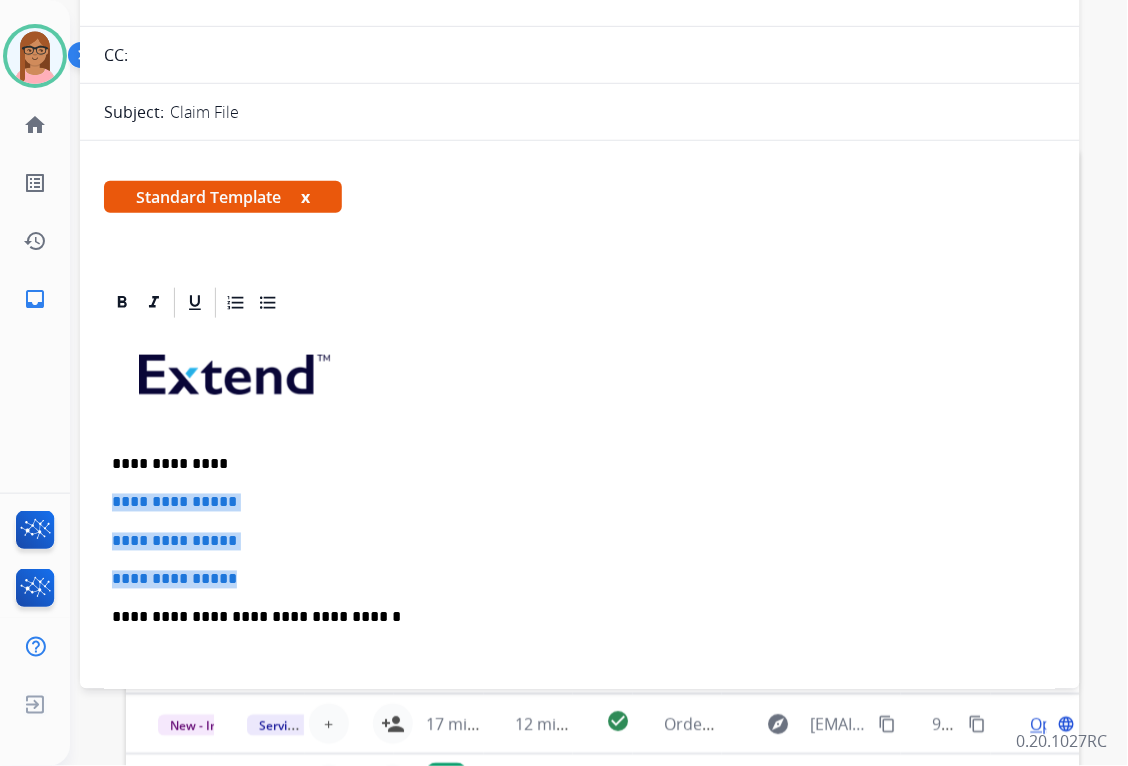 click on "**********" at bounding box center [580, 665] 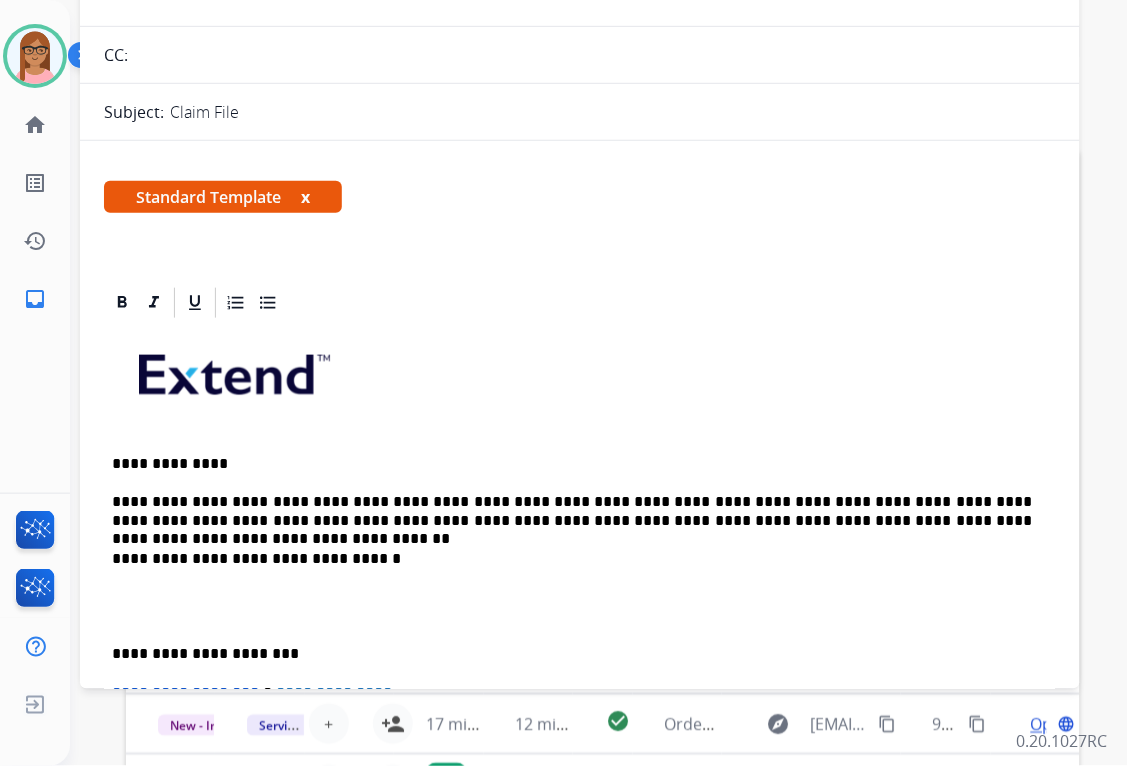 click on "**********" at bounding box center (580, 636) 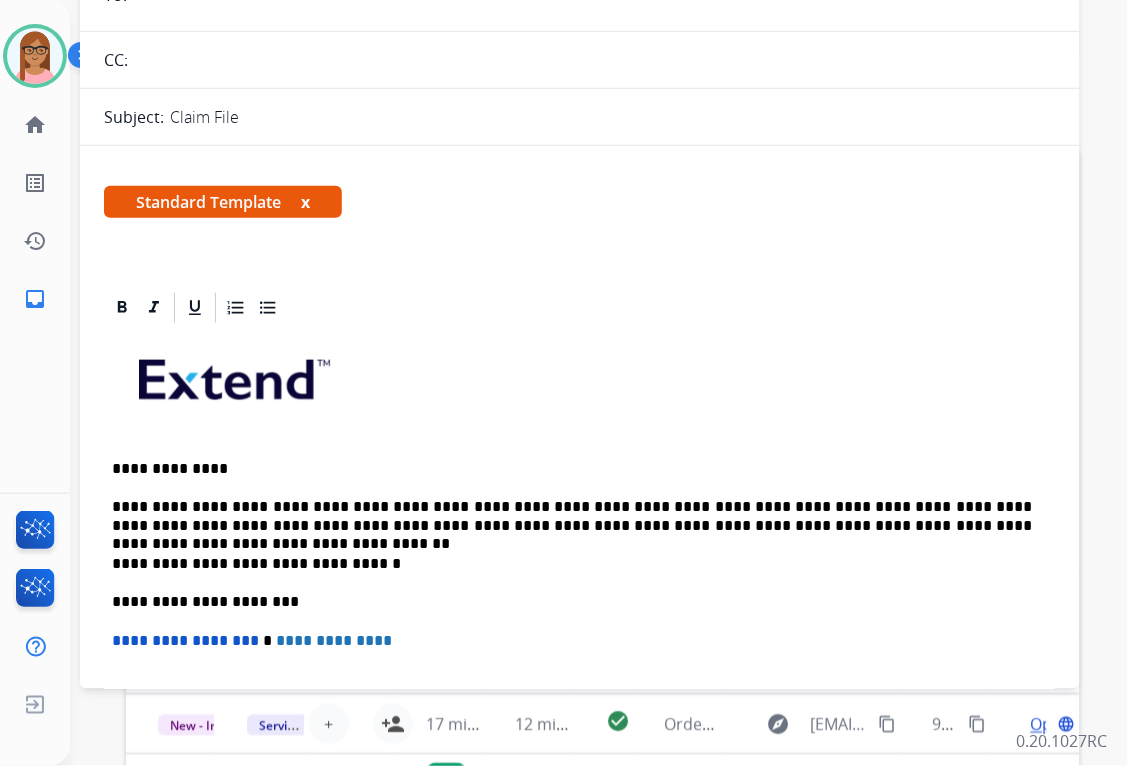 scroll, scrollTop: 0, scrollLeft: 0, axis: both 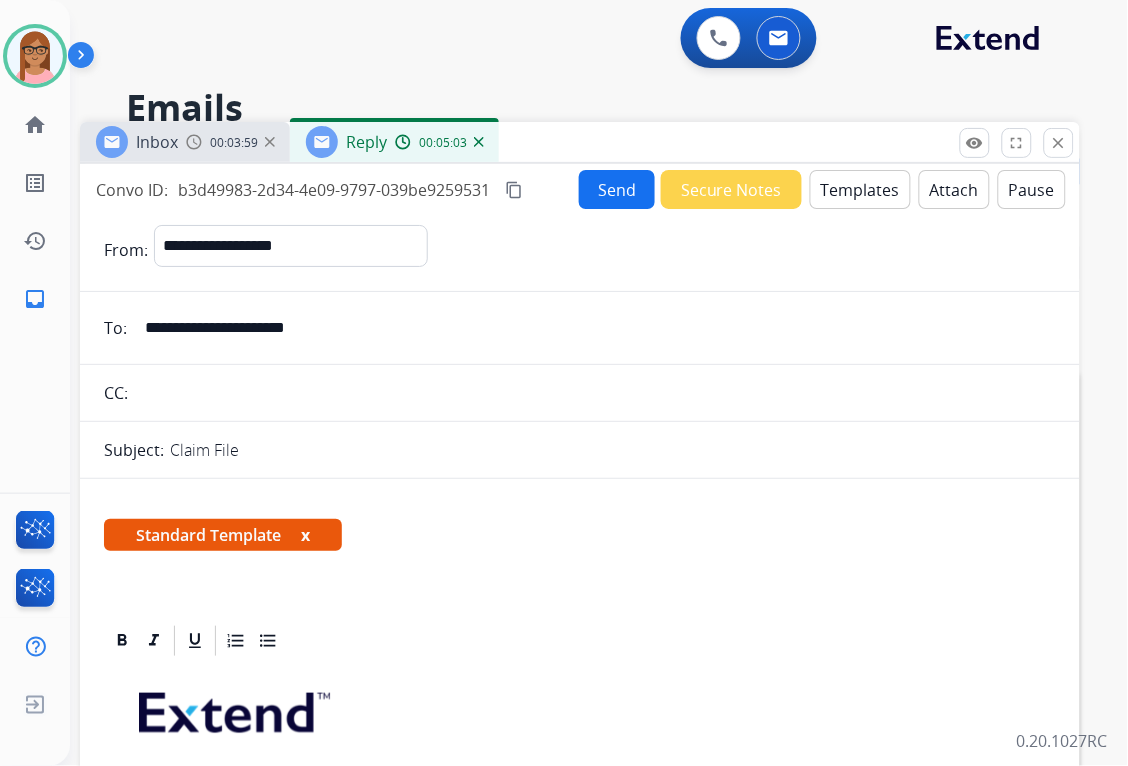 click on "content_copy" at bounding box center (514, 190) 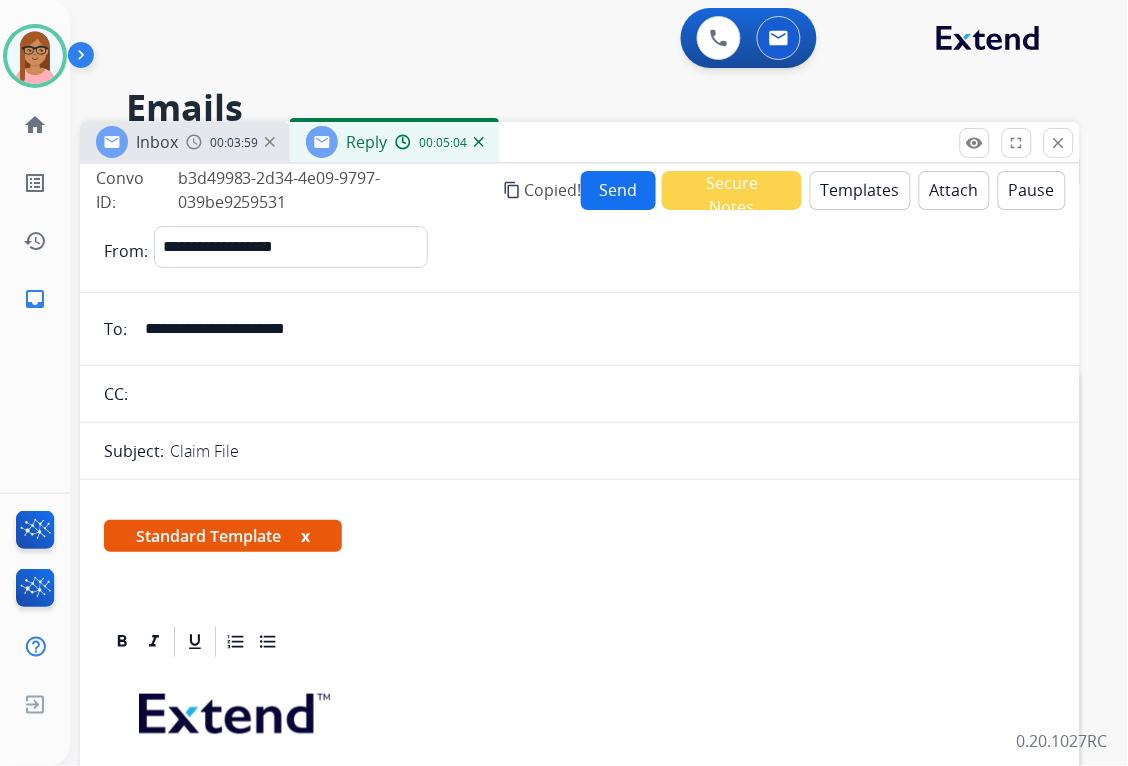 click on "Convo ID:  b3d49983-2d34-4e09-9797-039be9259531  content_copy Copied!" at bounding box center [338, 190] 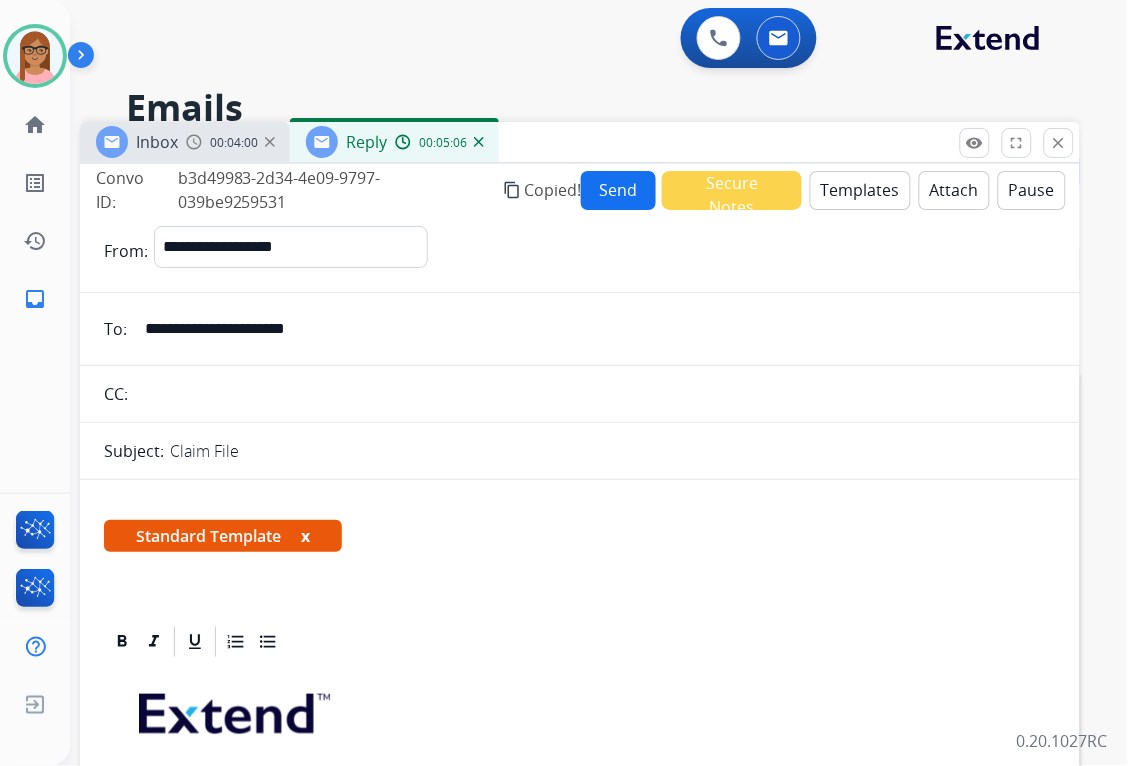 click on "Send" at bounding box center (618, 190) 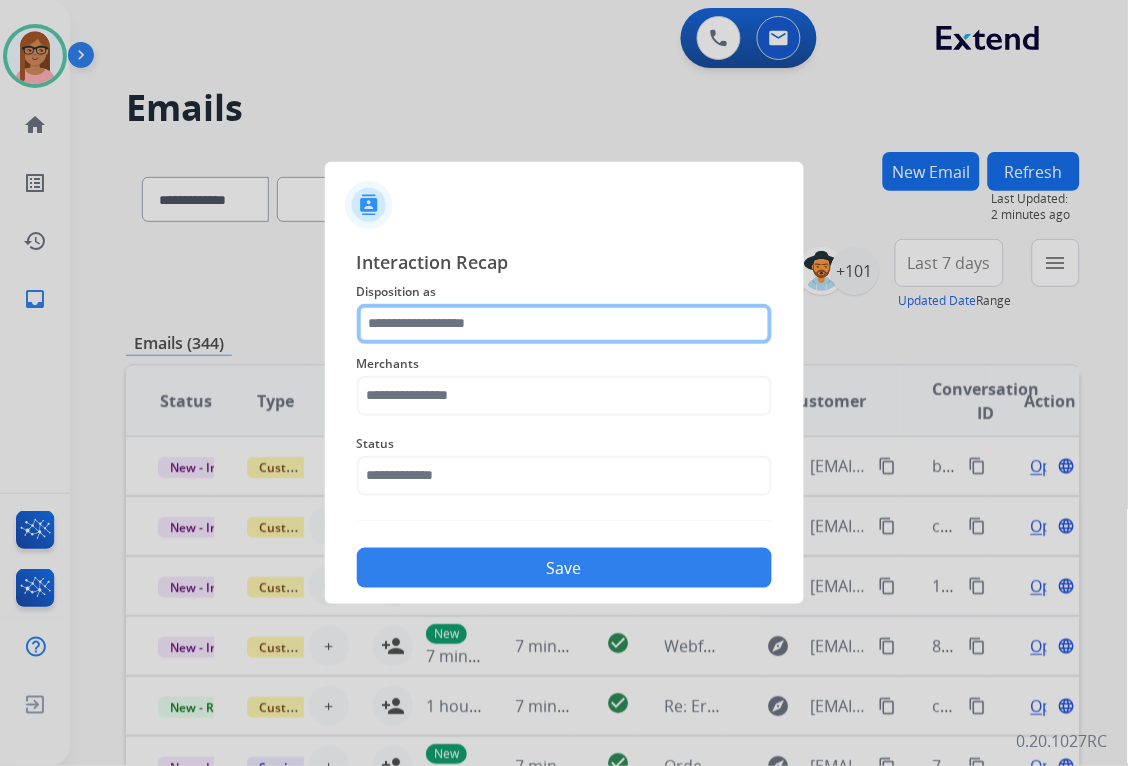 click 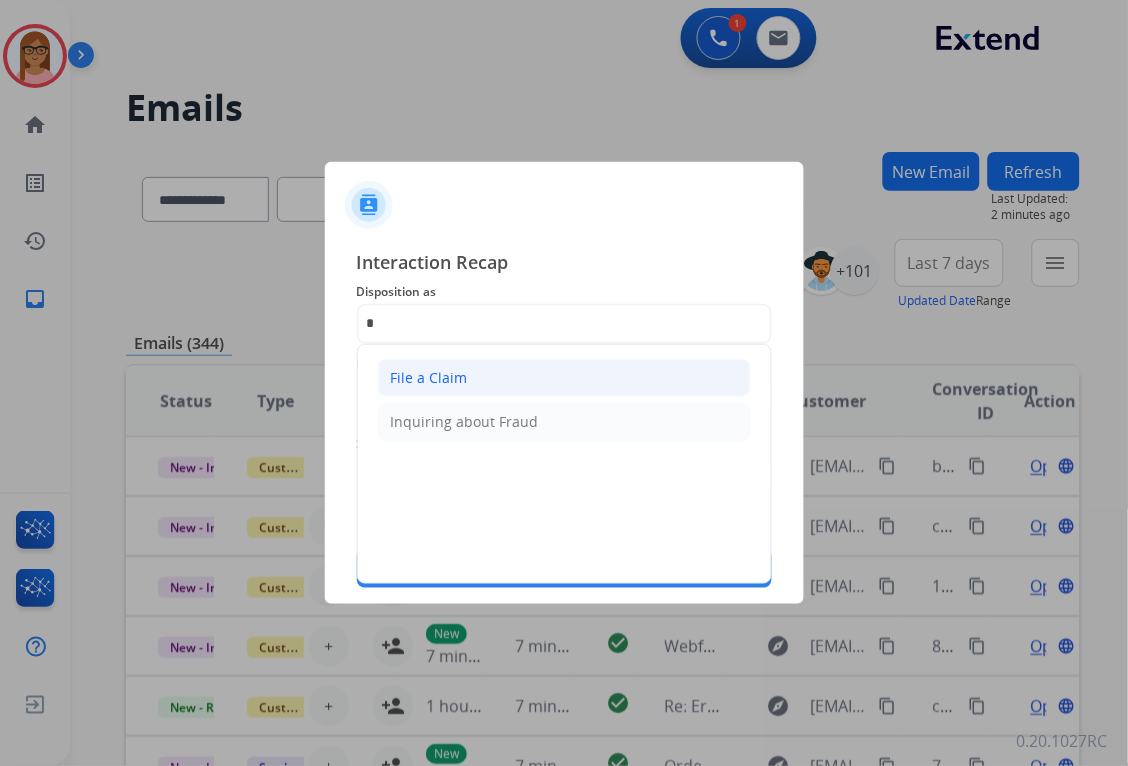 click on "File a Claim" 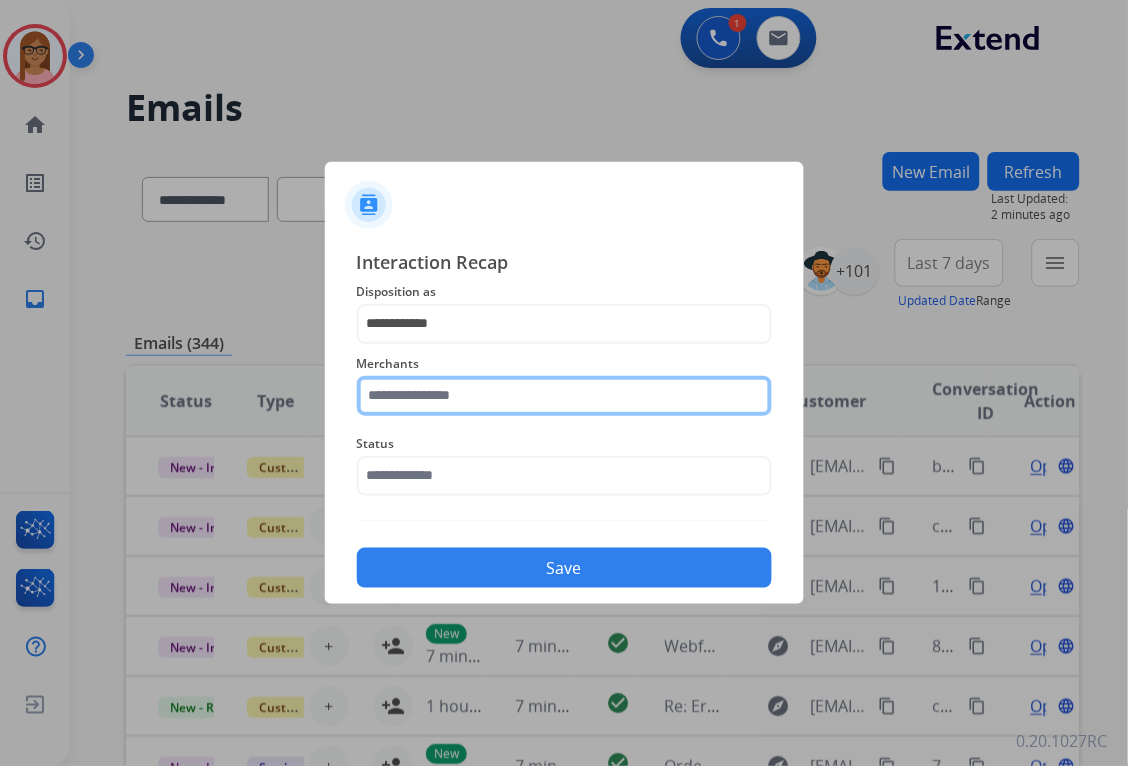 click 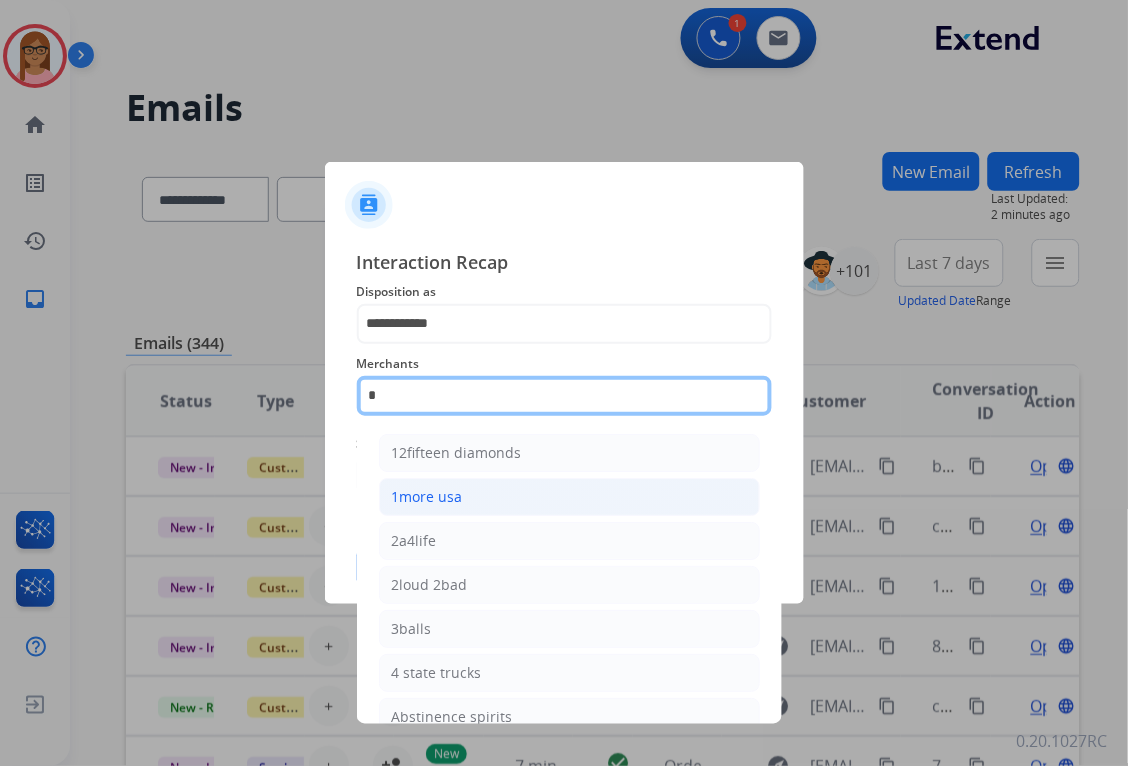 type on "**" 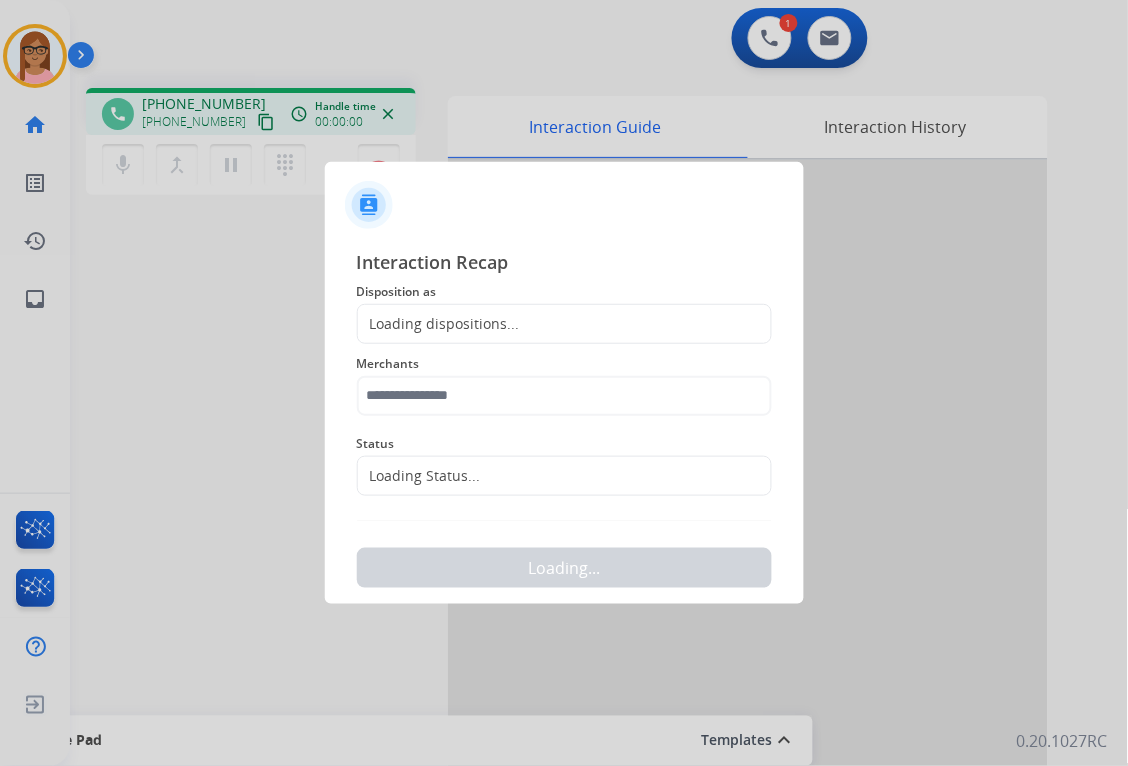 click on "Interaction Recap Disposition as    Loading dispositions... Merchants   Status   Loading Status...  Loading..." 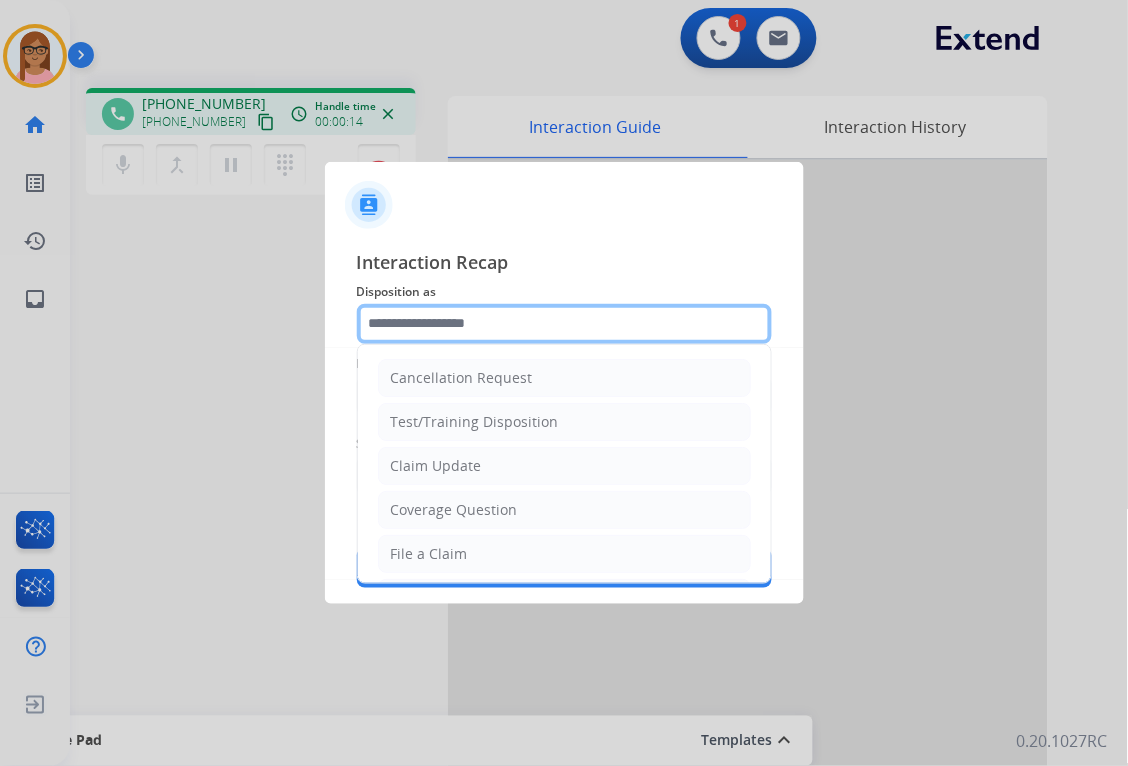 click 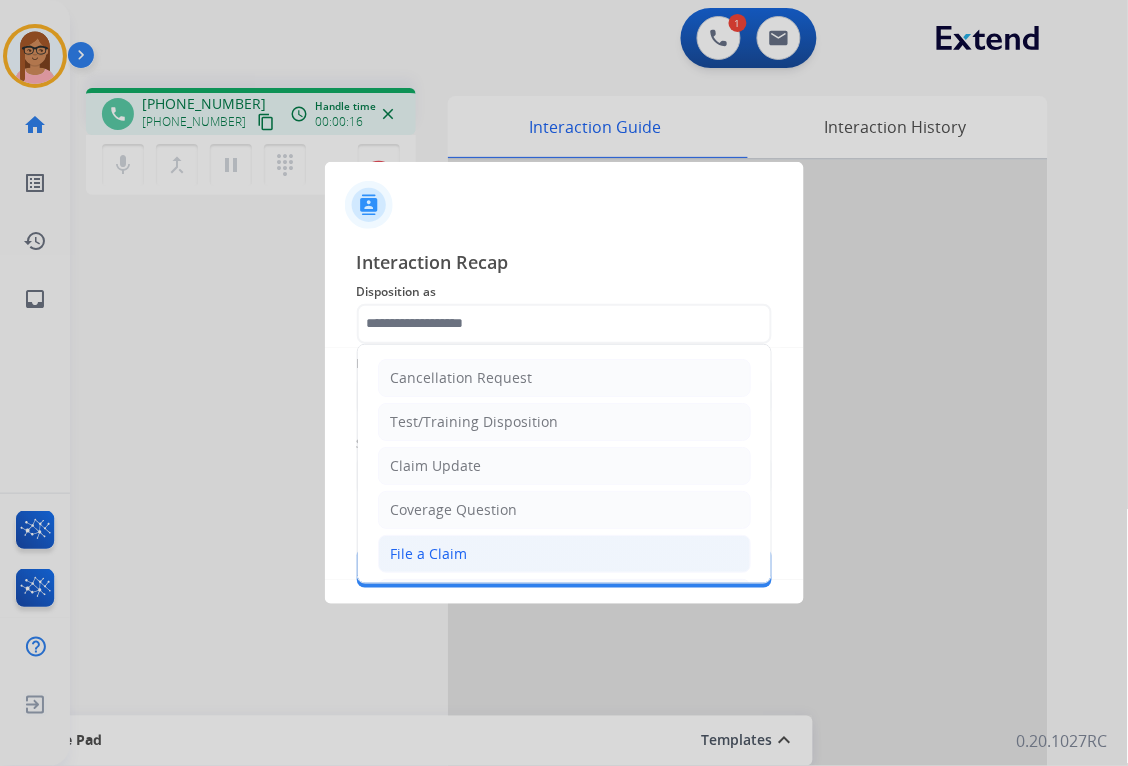click on "File a Claim" 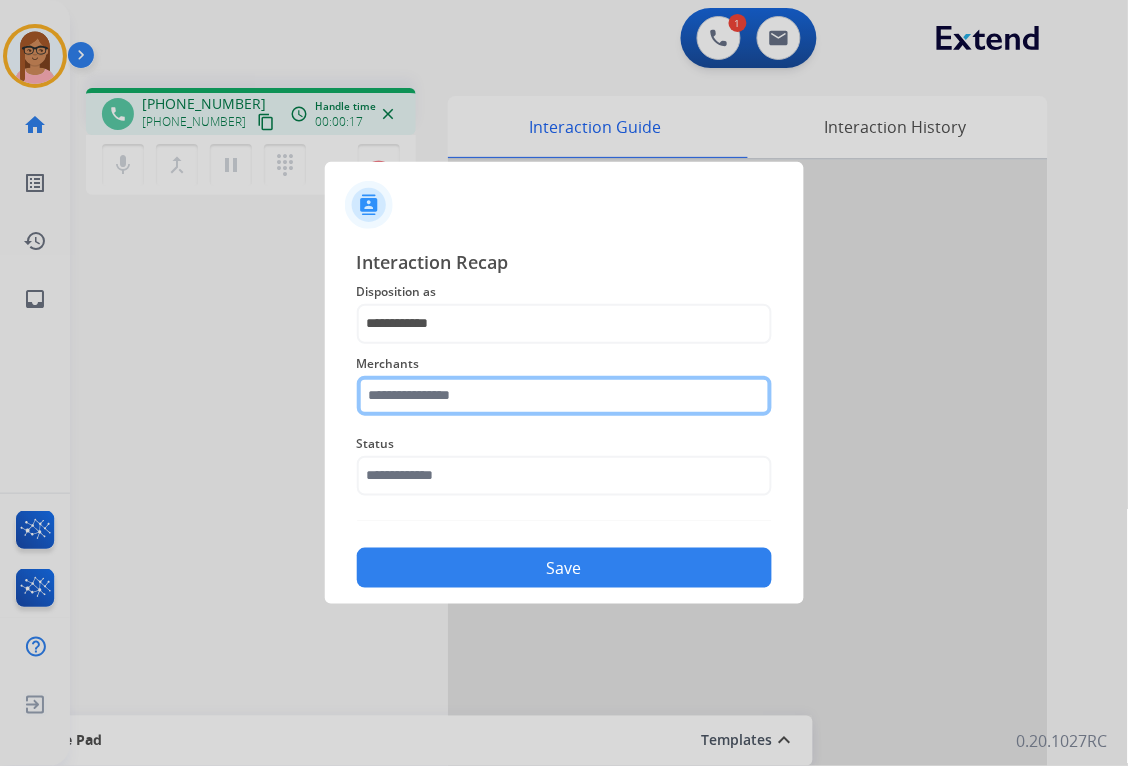 click 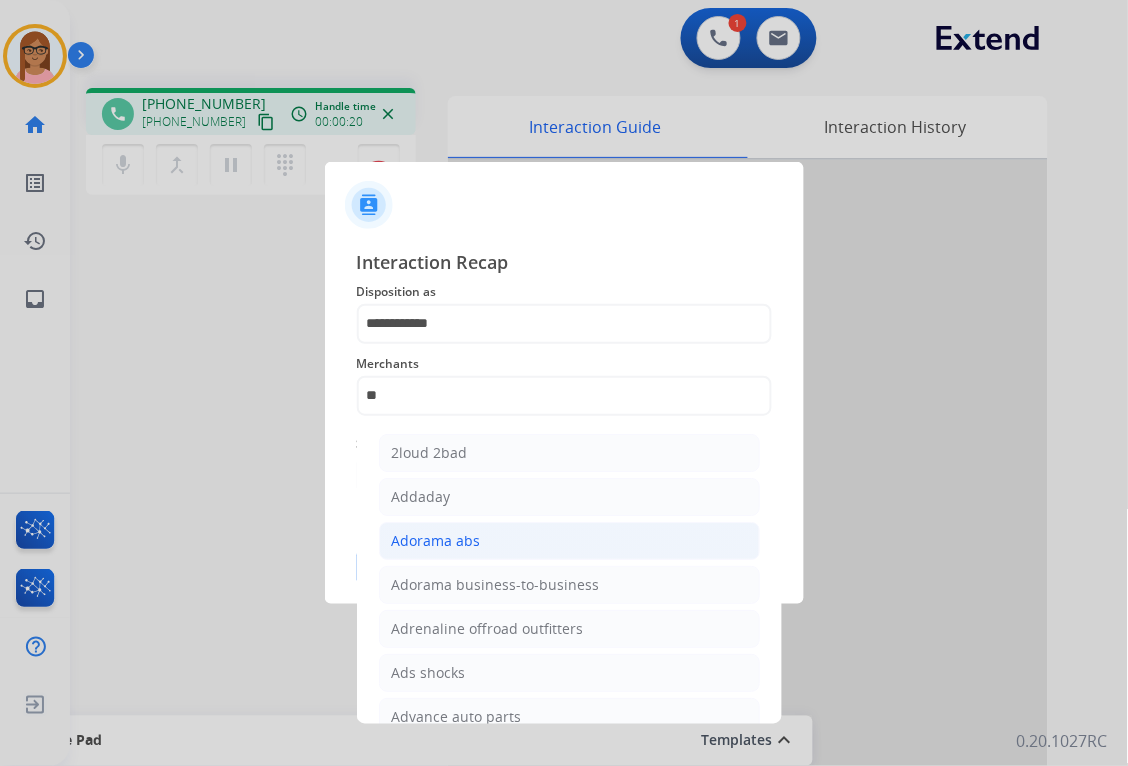 click on "Adorama abs" 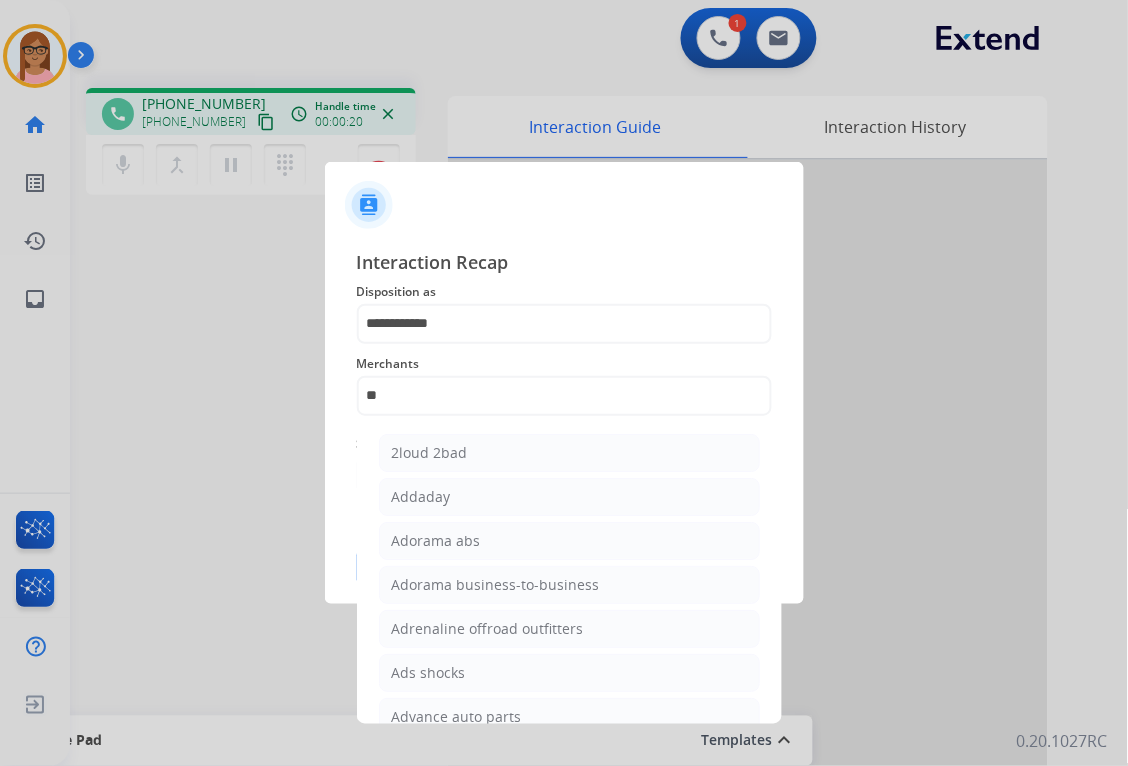 type on "**********" 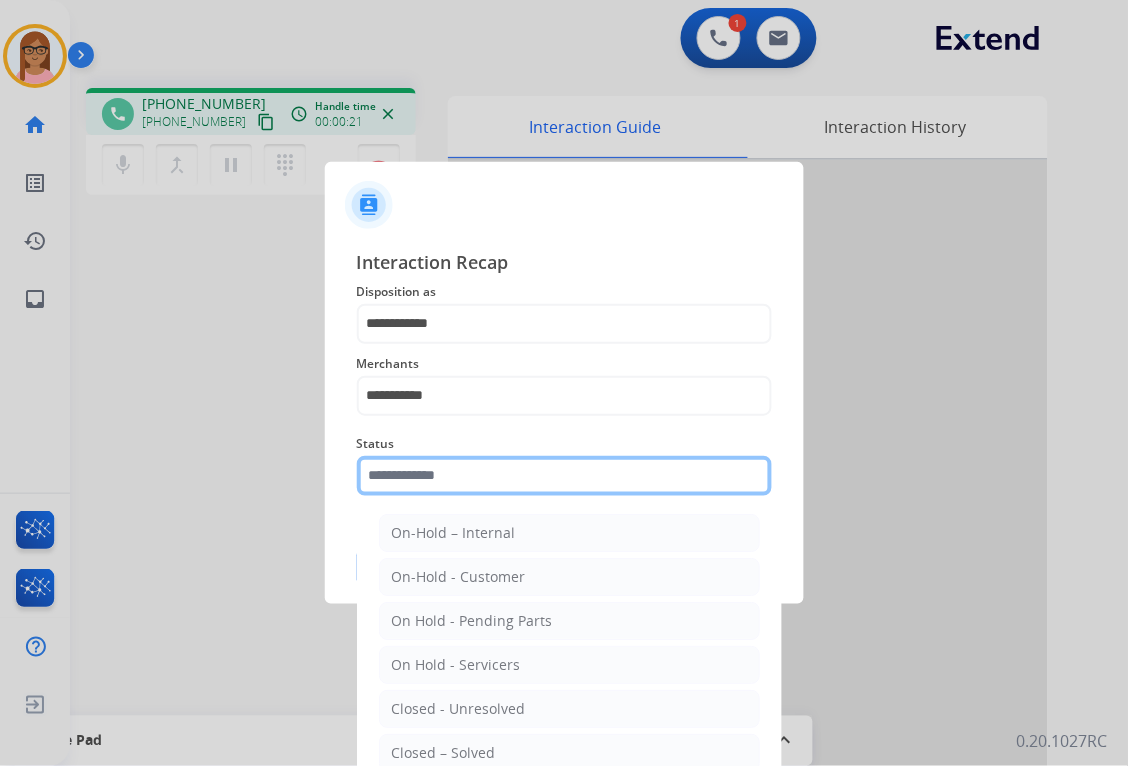 click 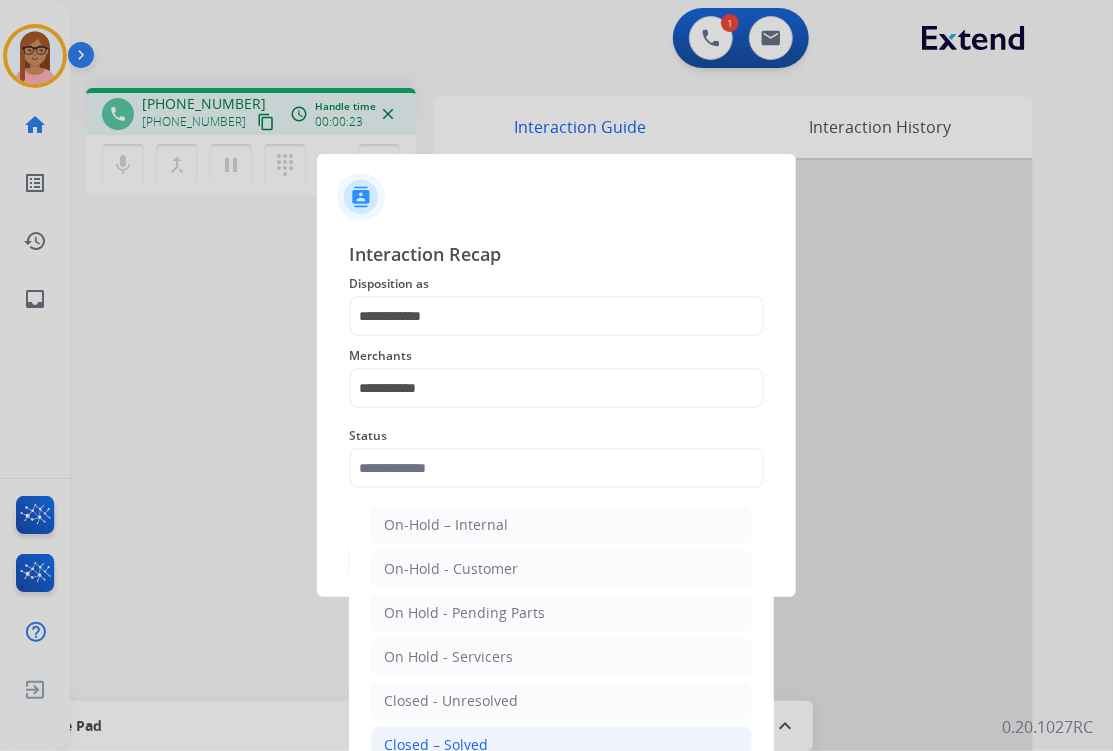 click on "Closed – Solved" 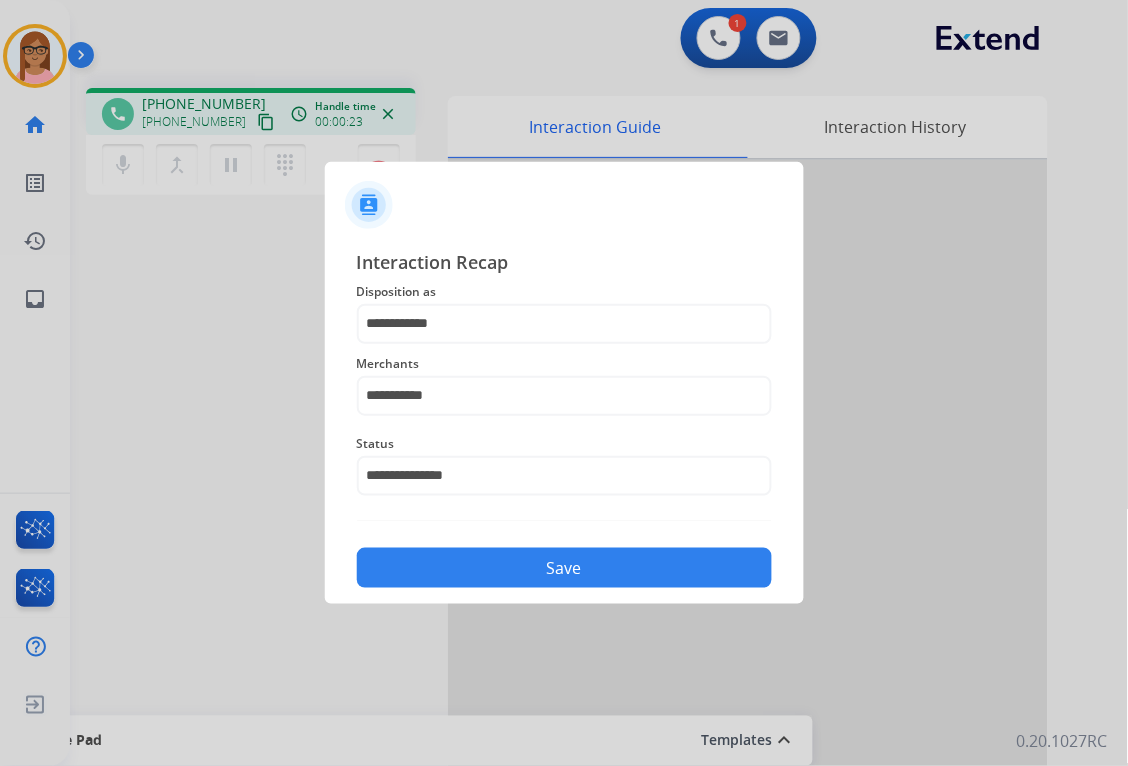 click on "Save" 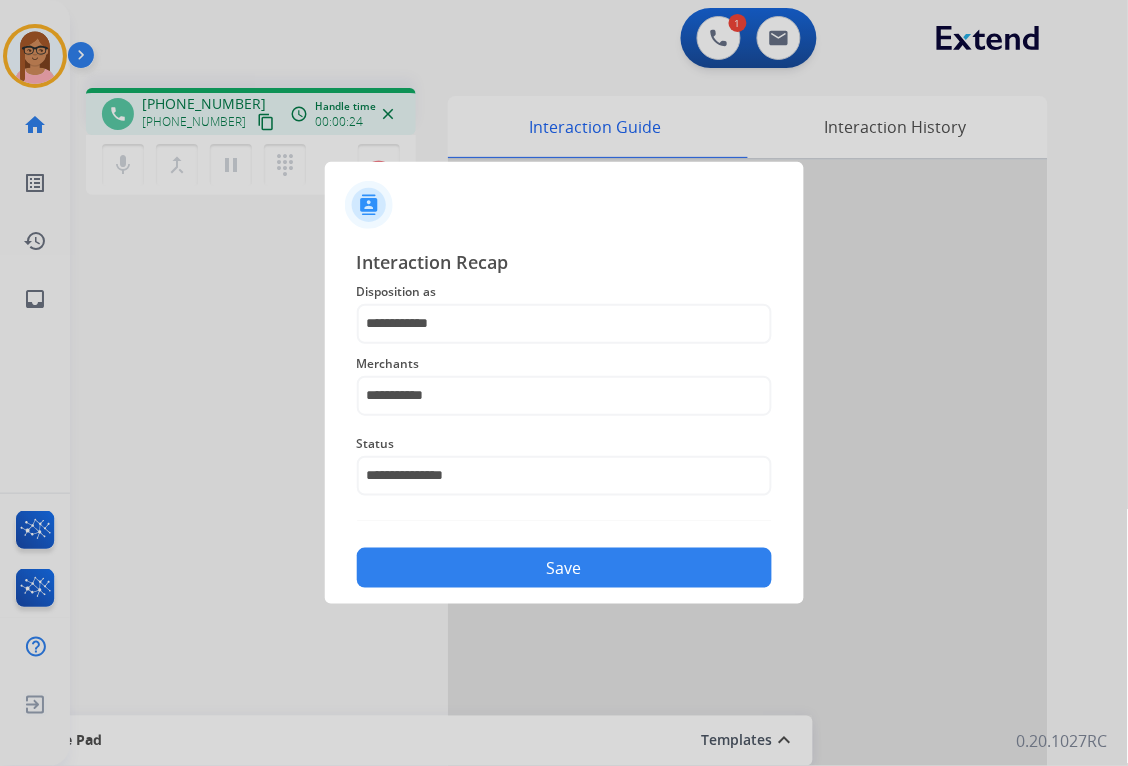 click on "Save" 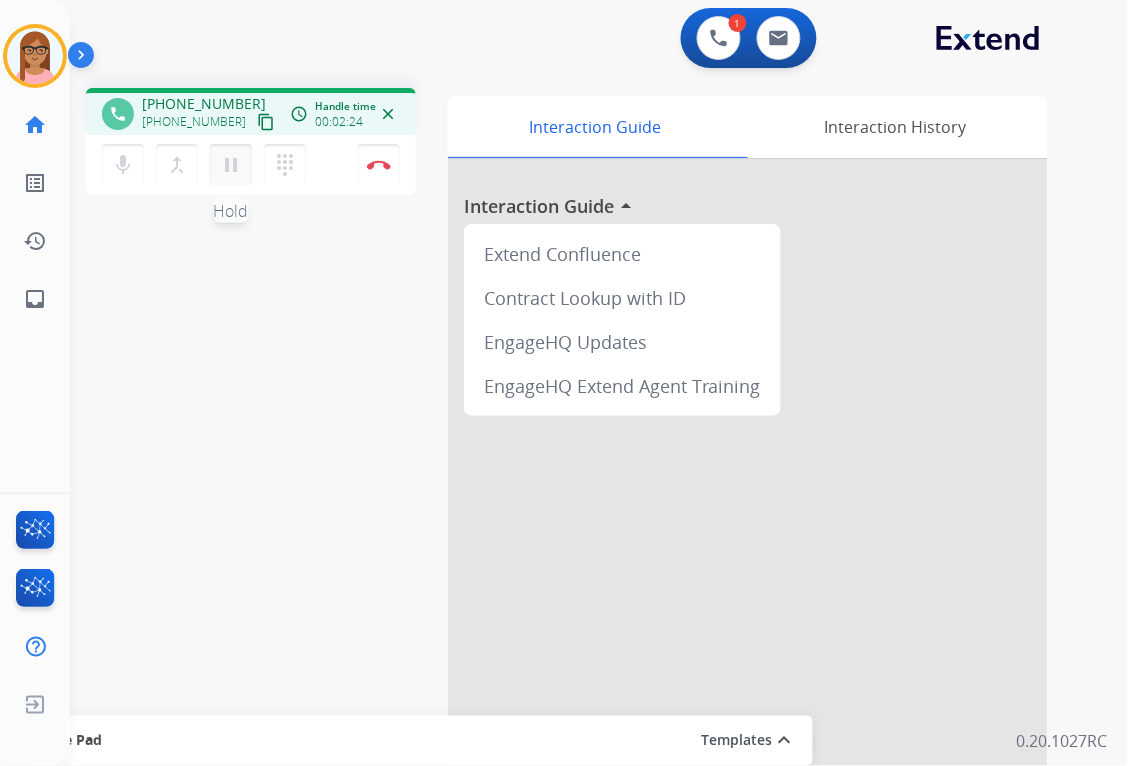 click on "pause" at bounding box center [231, 165] 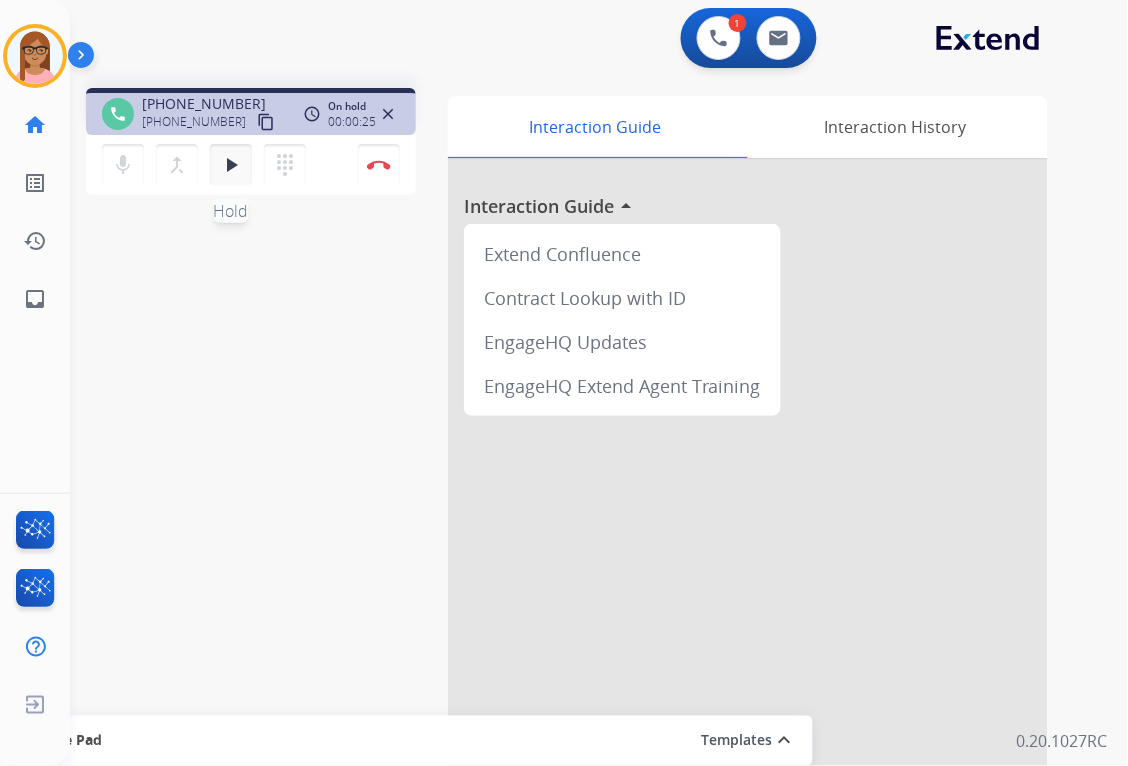 click on "play_arrow" at bounding box center [231, 165] 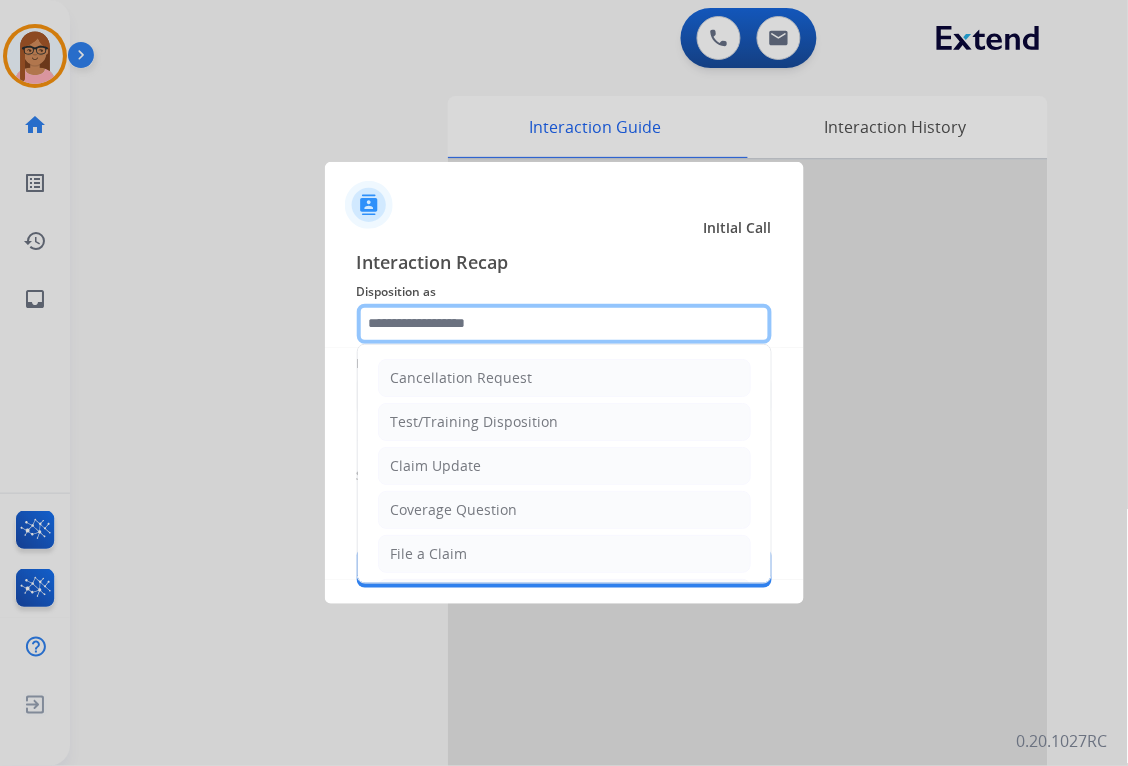 click 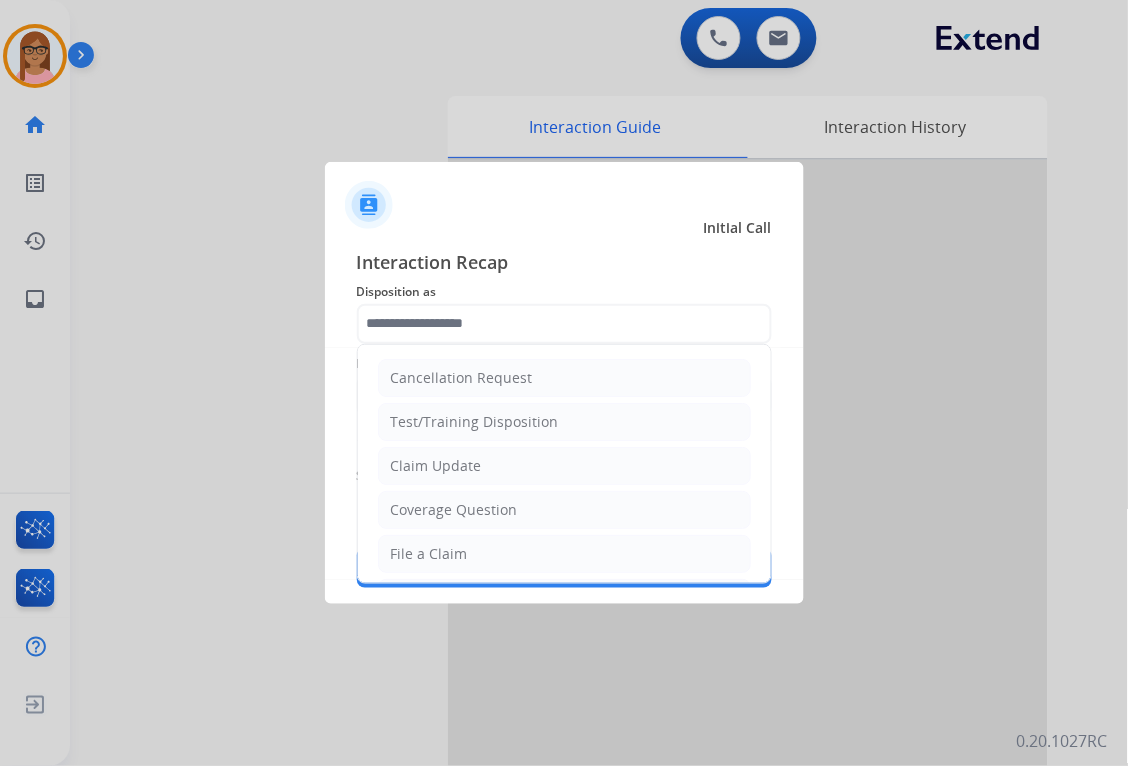 click on "File a Claim" 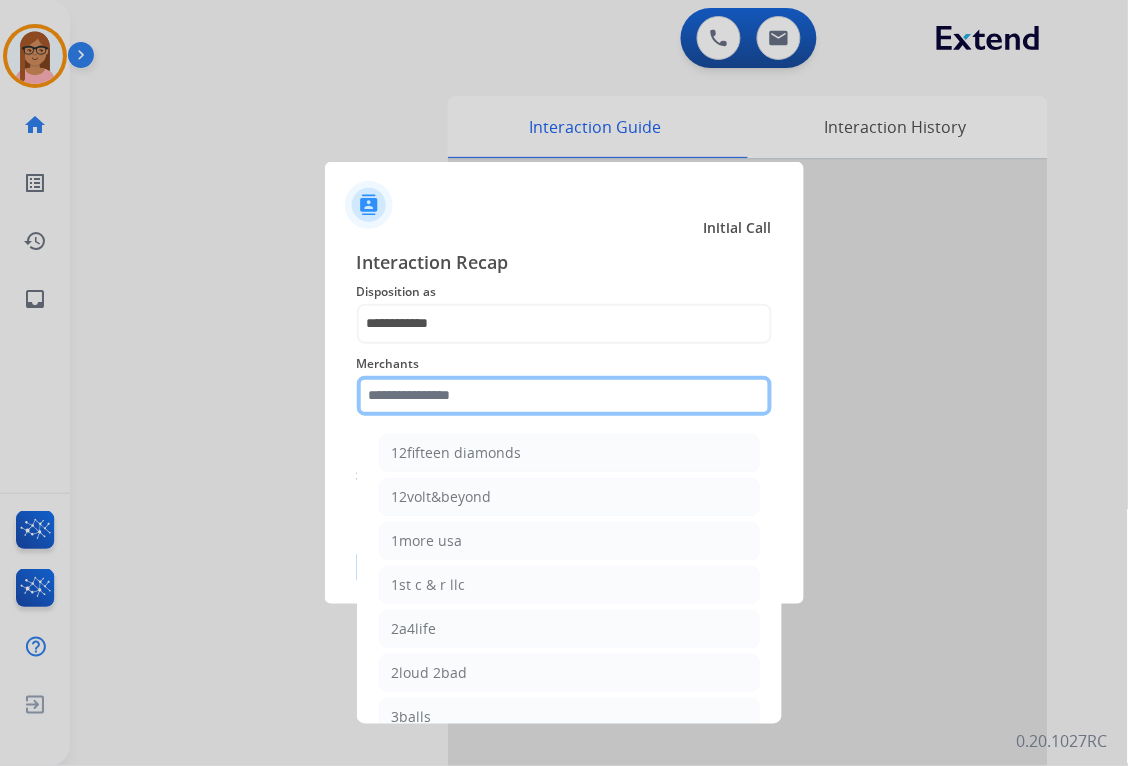 click 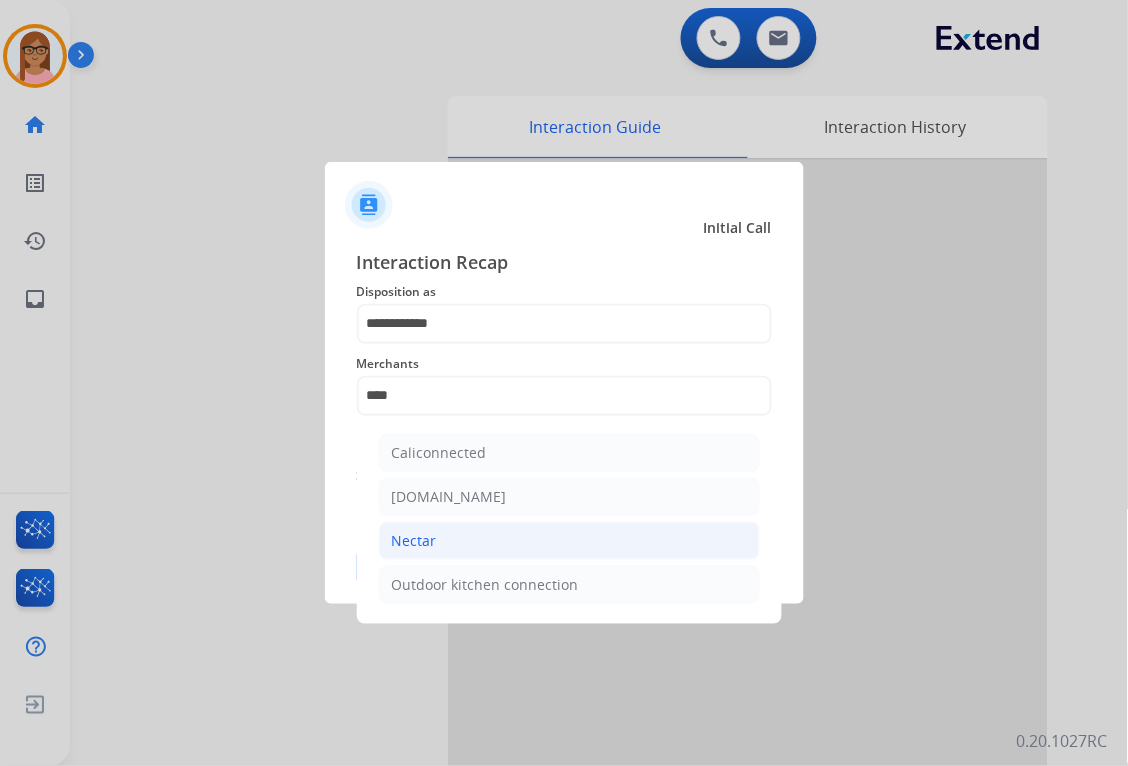 click on "Nectar" 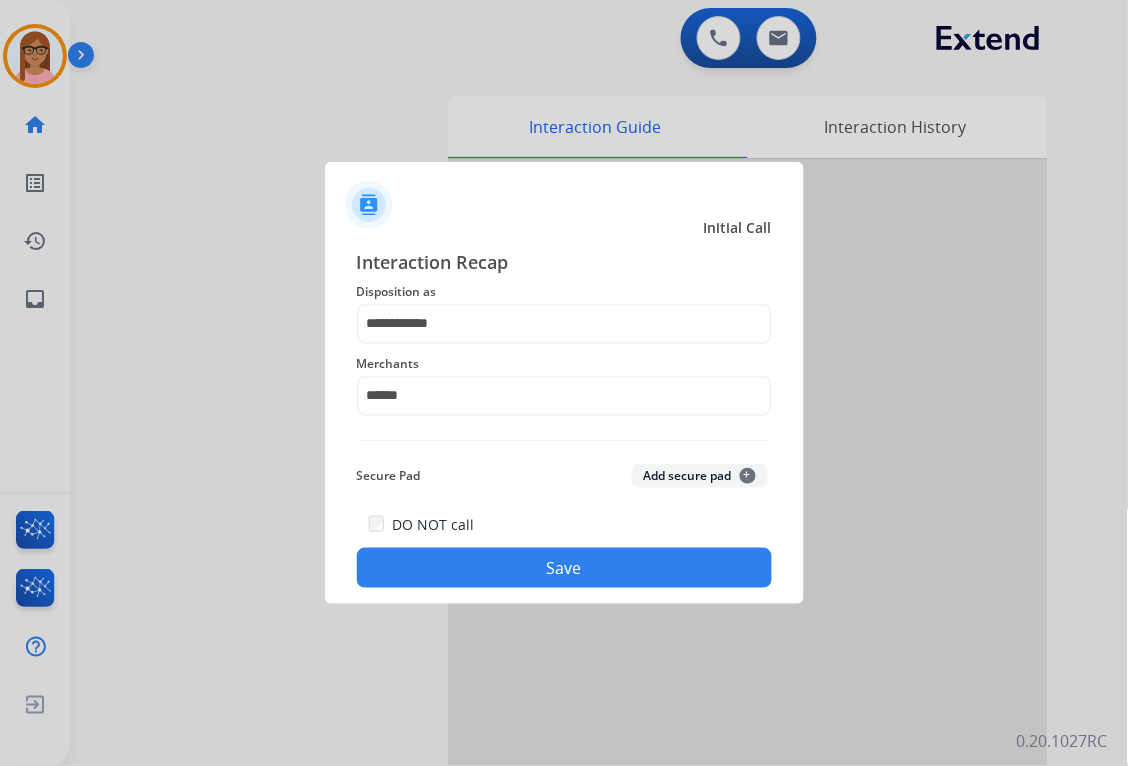 click on "Save" 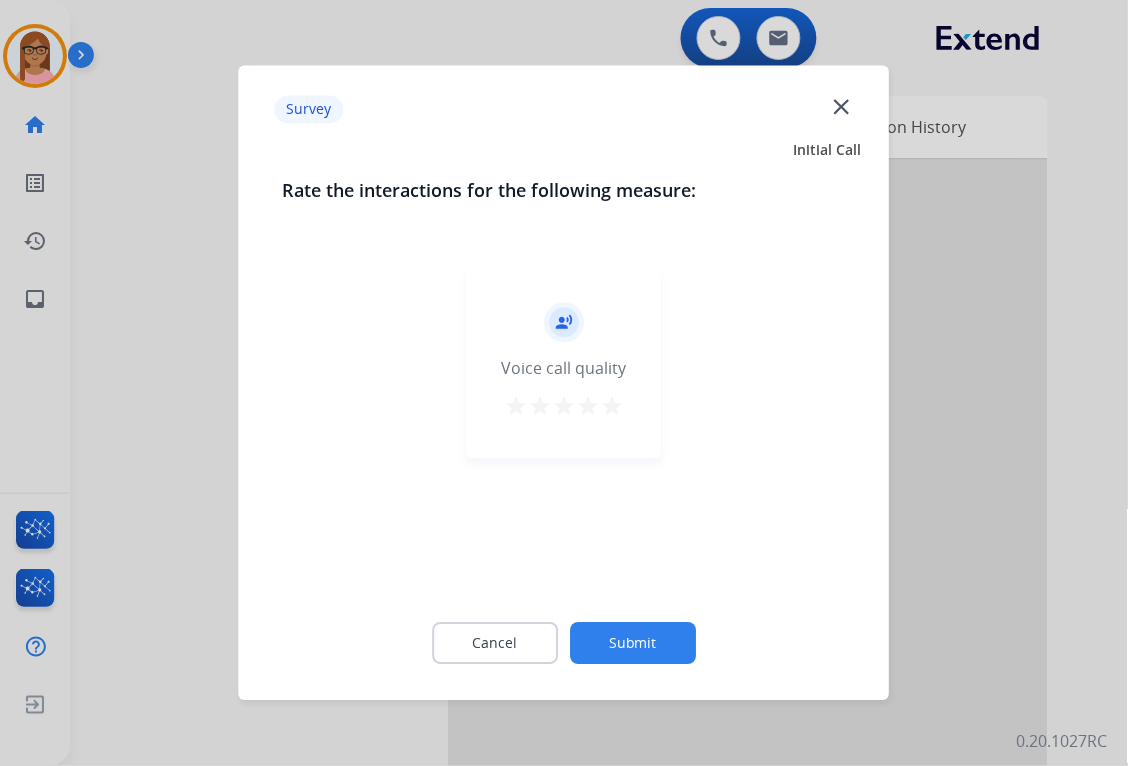 click on "star" at bounding box center (612, 407) 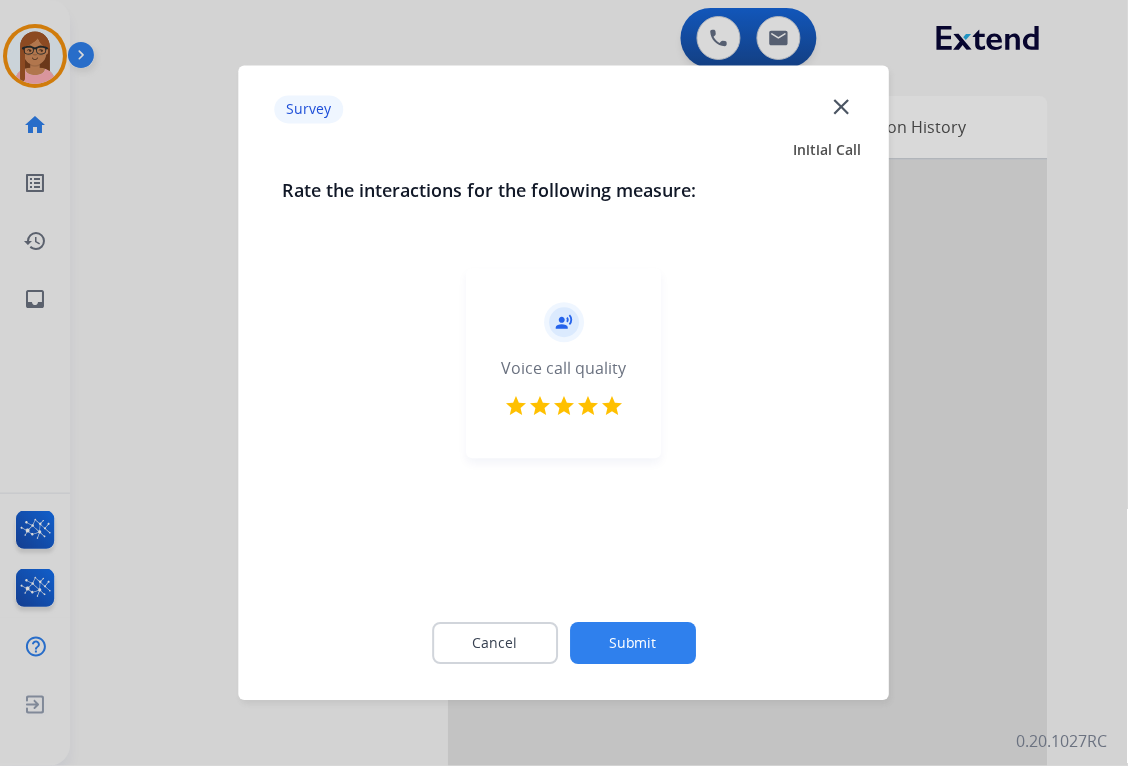 click on "Submit" 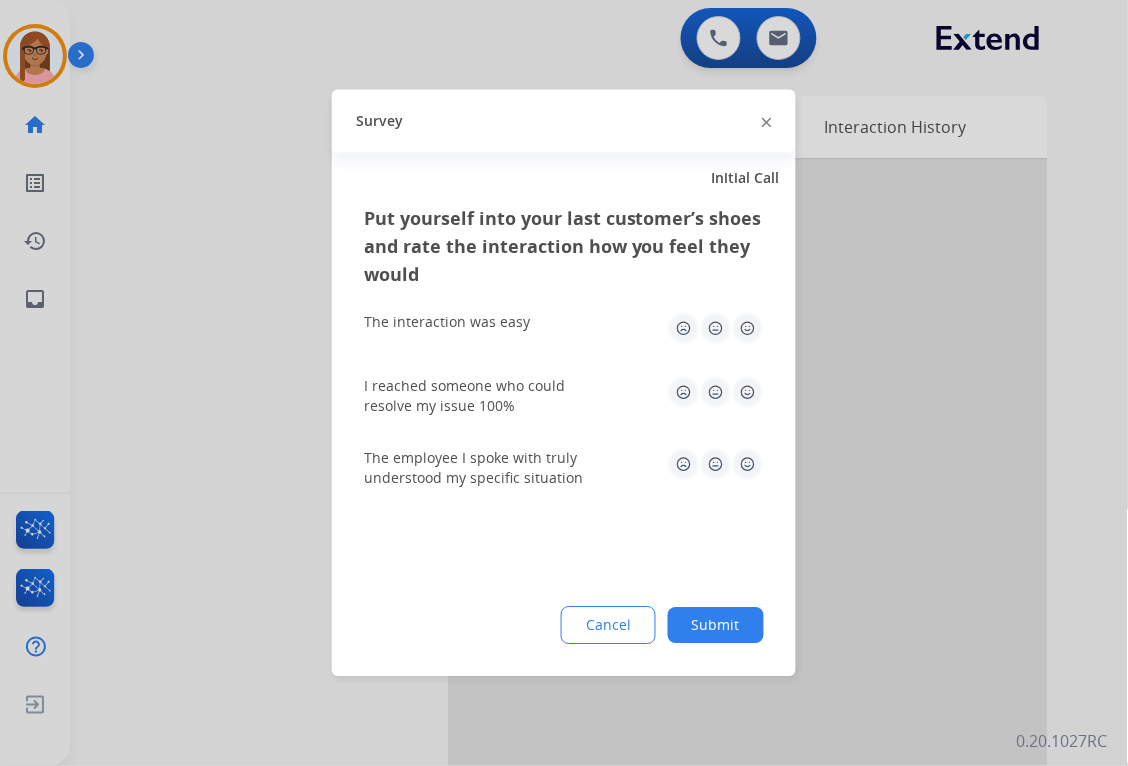 click 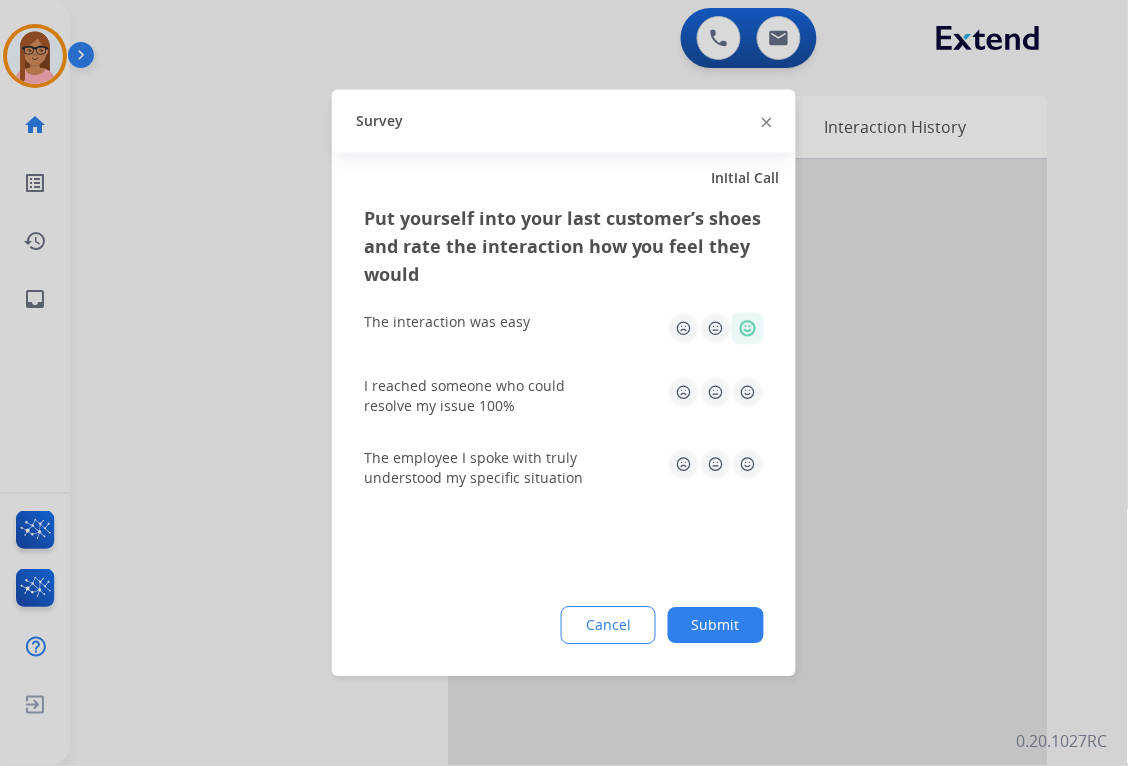 click 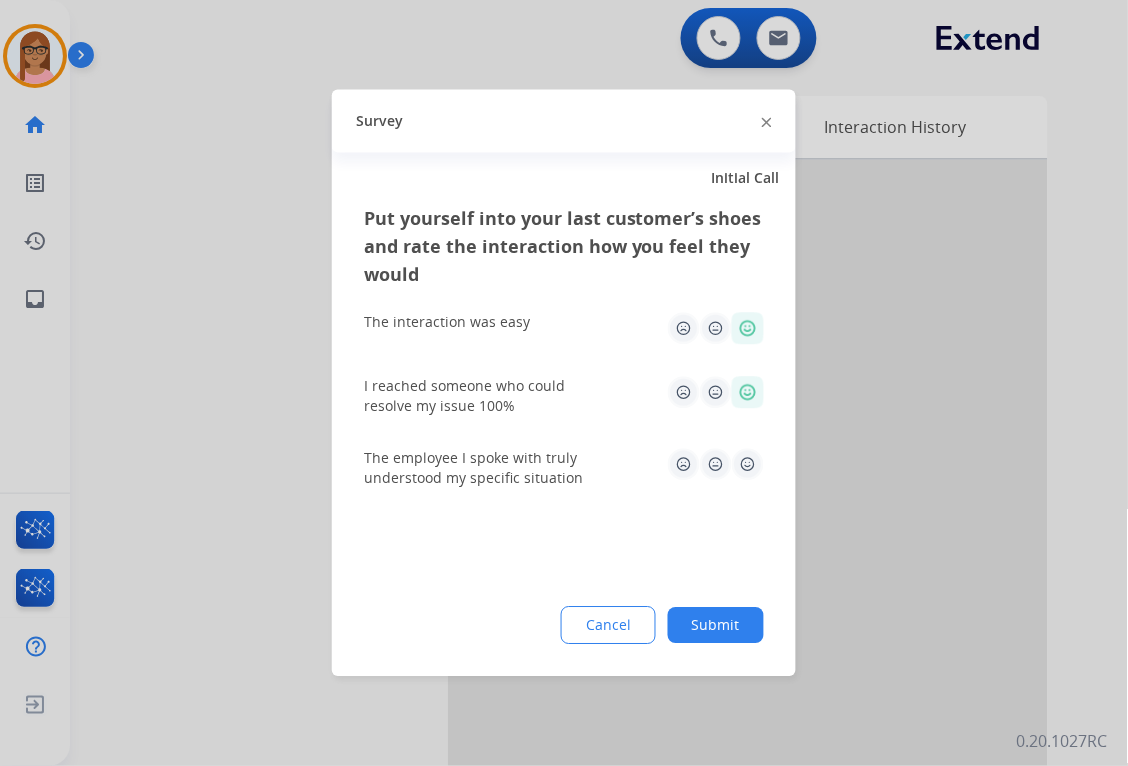 click 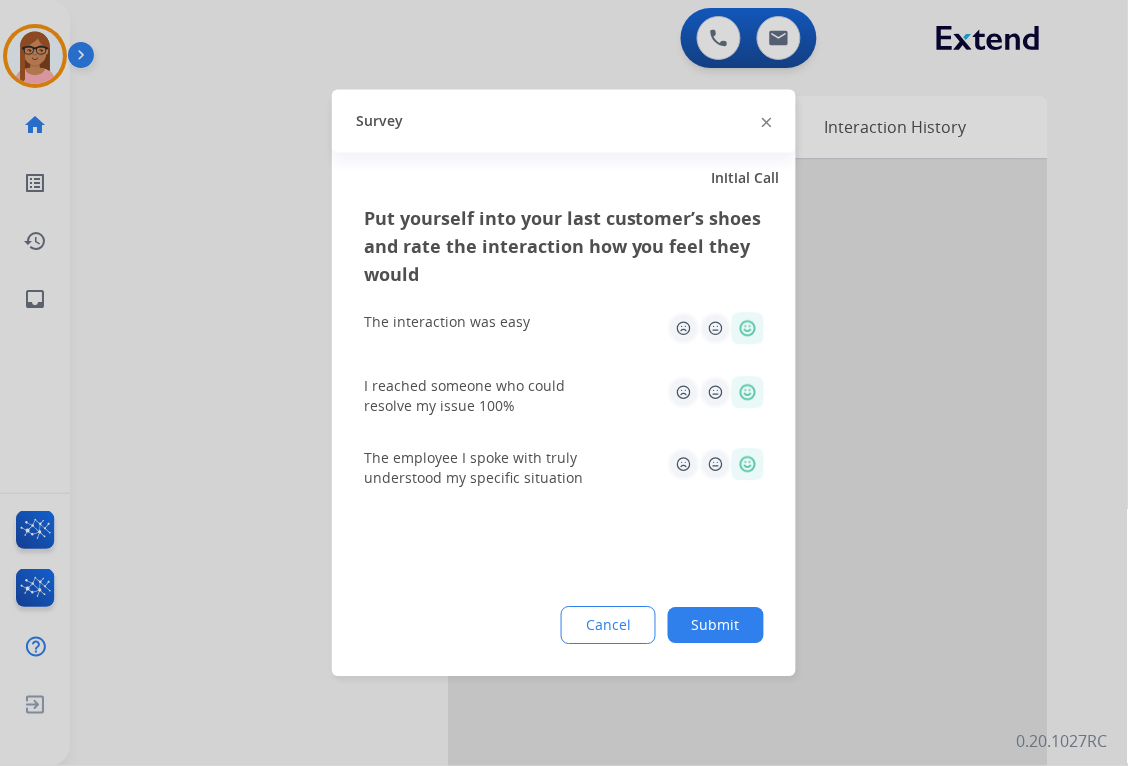 click on "Submit" 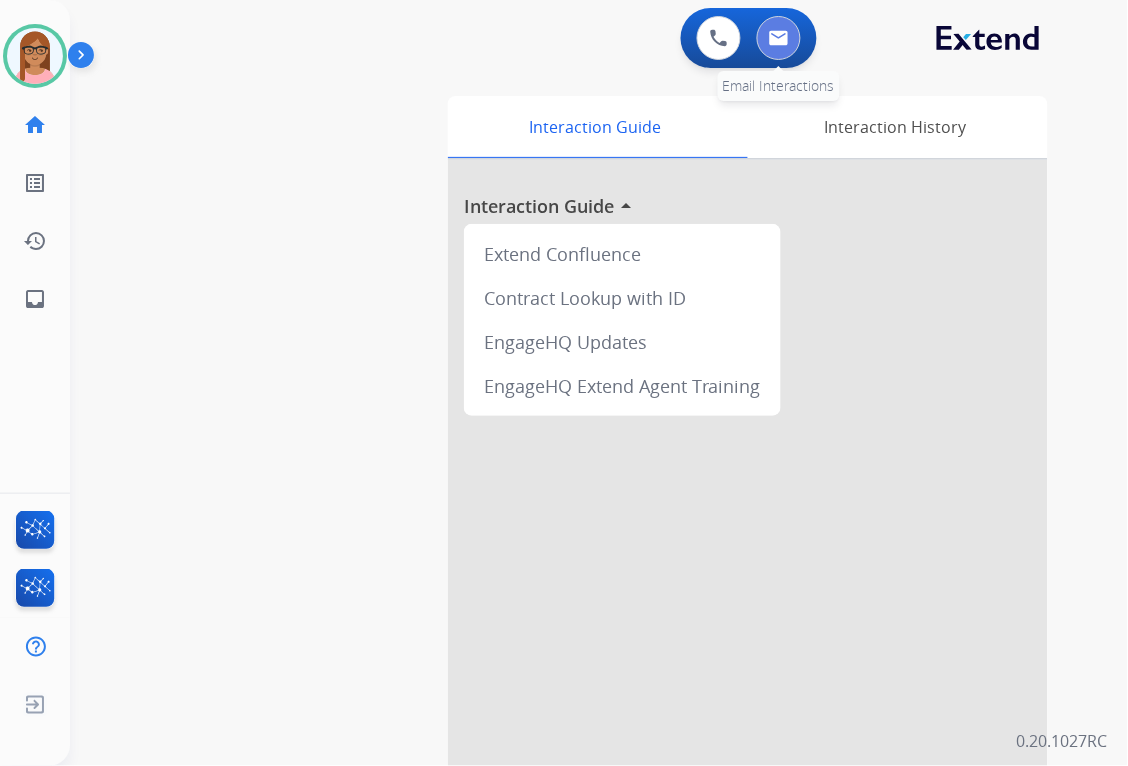 click at bounding box center [779, 38] 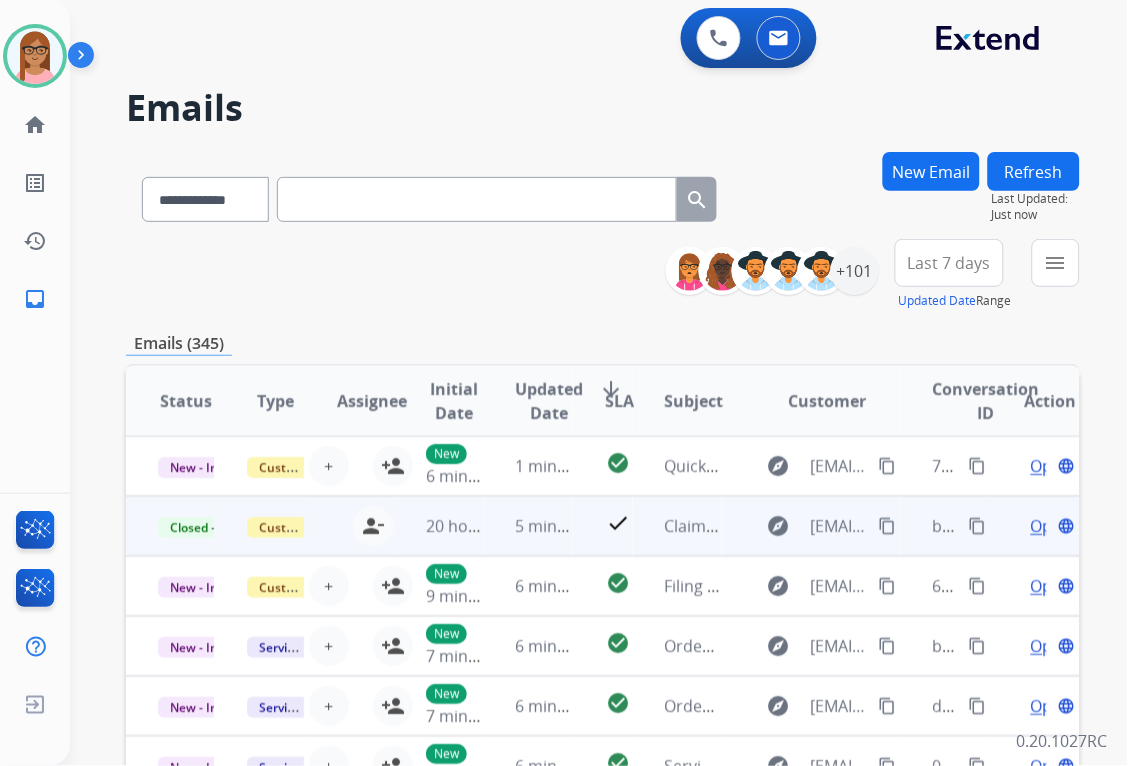 click on "Open" at bounding box center (1051, 526) 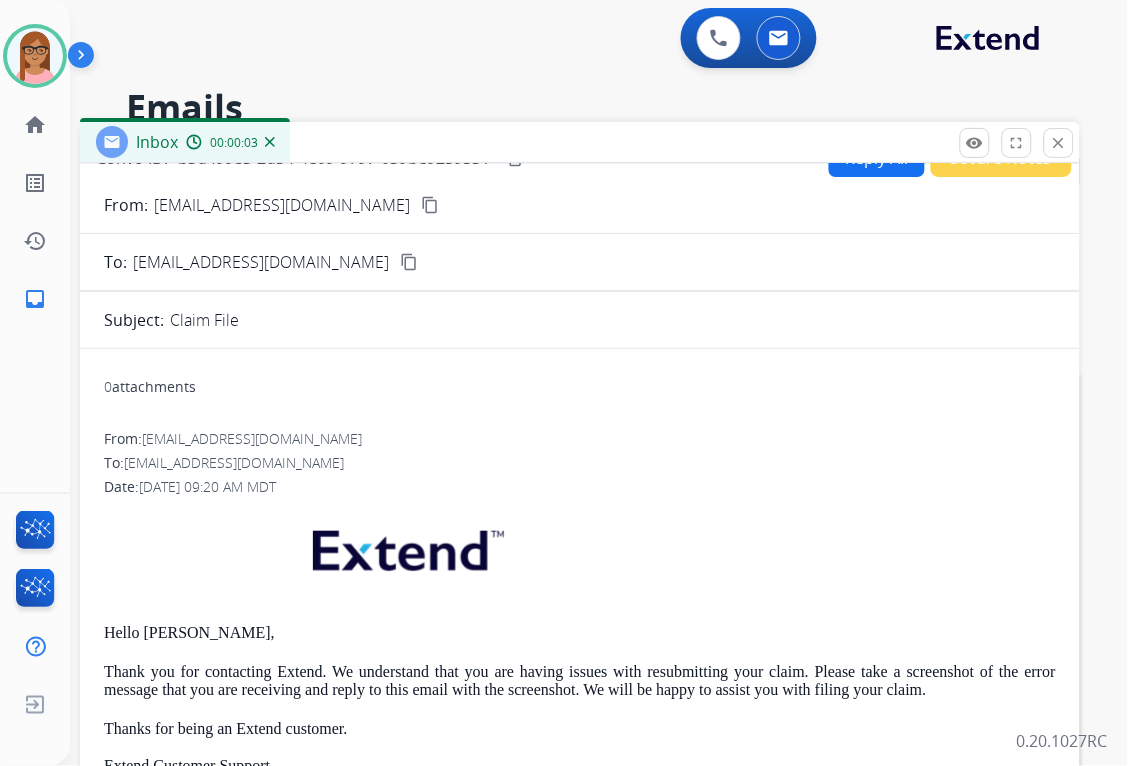 scroll, scrollTop: 0, scrollLeft: 0, axis: both 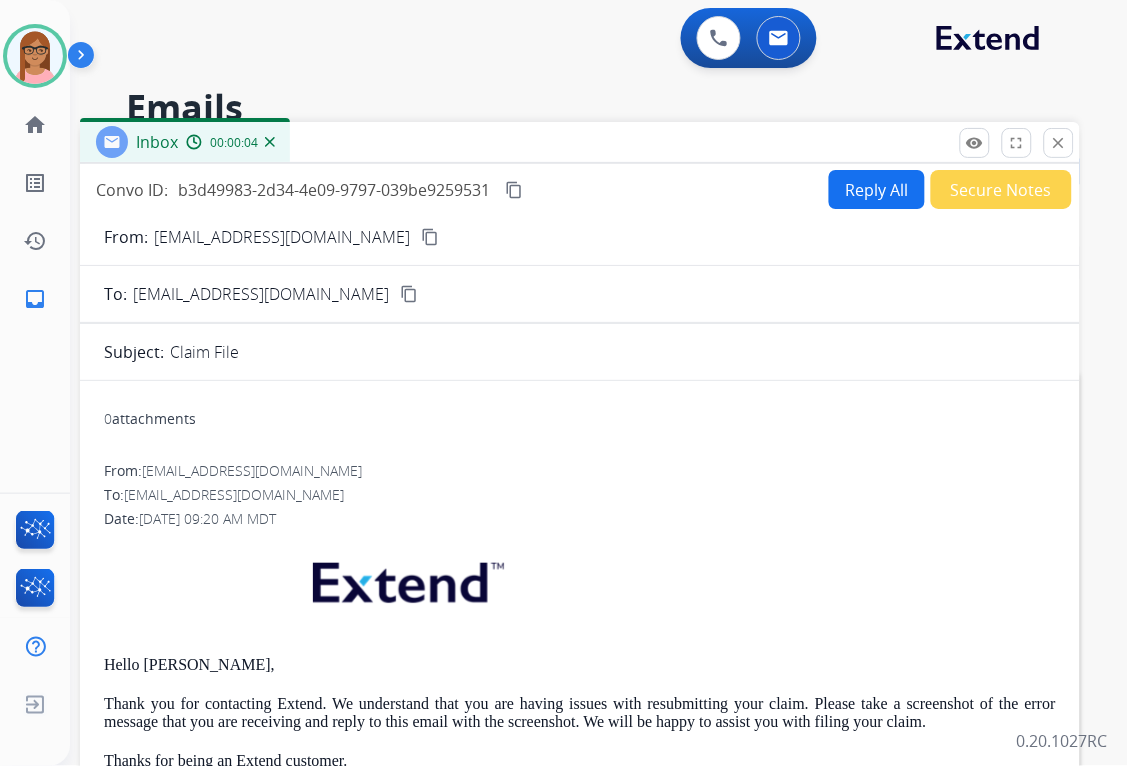 click on "content_copy" at bounding box center [514, 190] 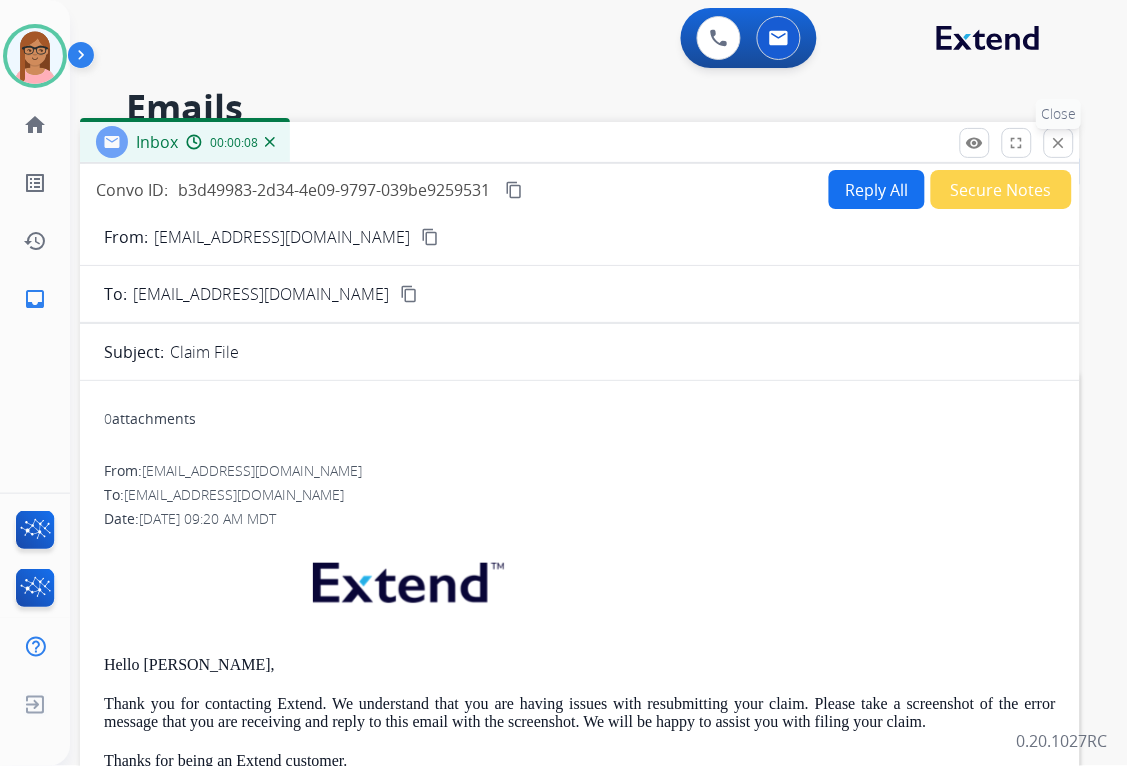 click on "close Close" at bounding box center [1059, 143] 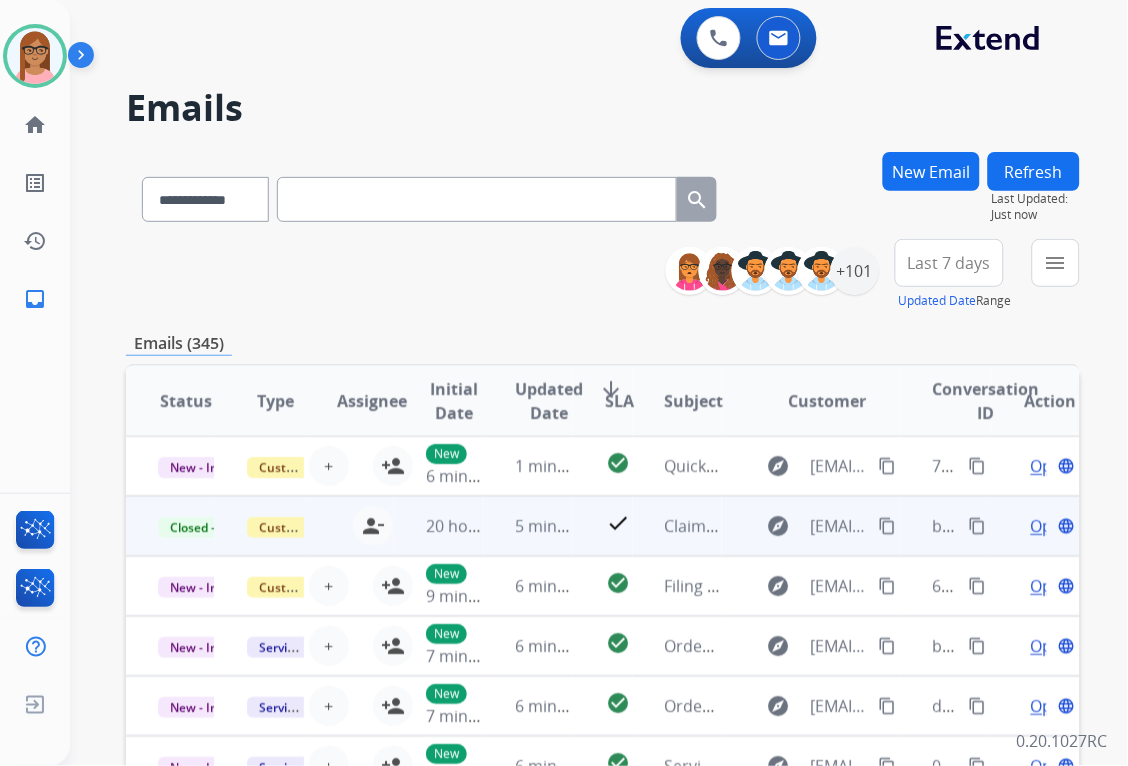 click on "content_copy" at bounding box center (888, 526) 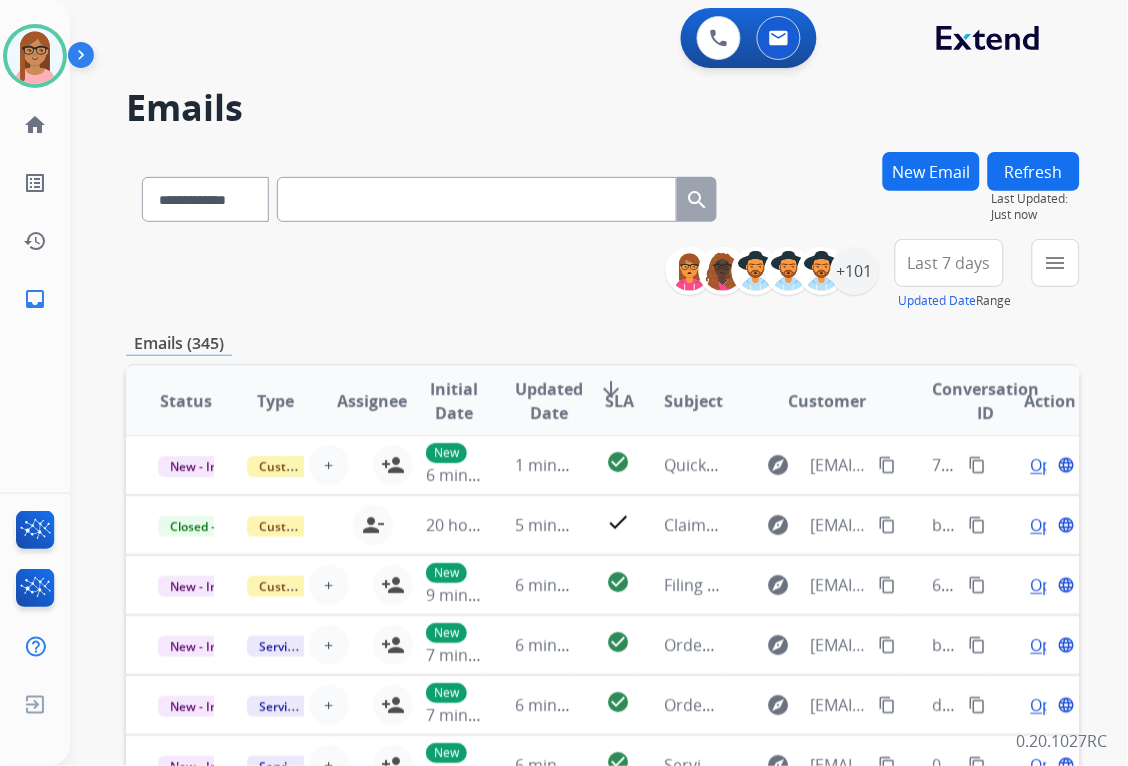 scroll, scrollTop: 0, scrollLeft: 0, axis: both 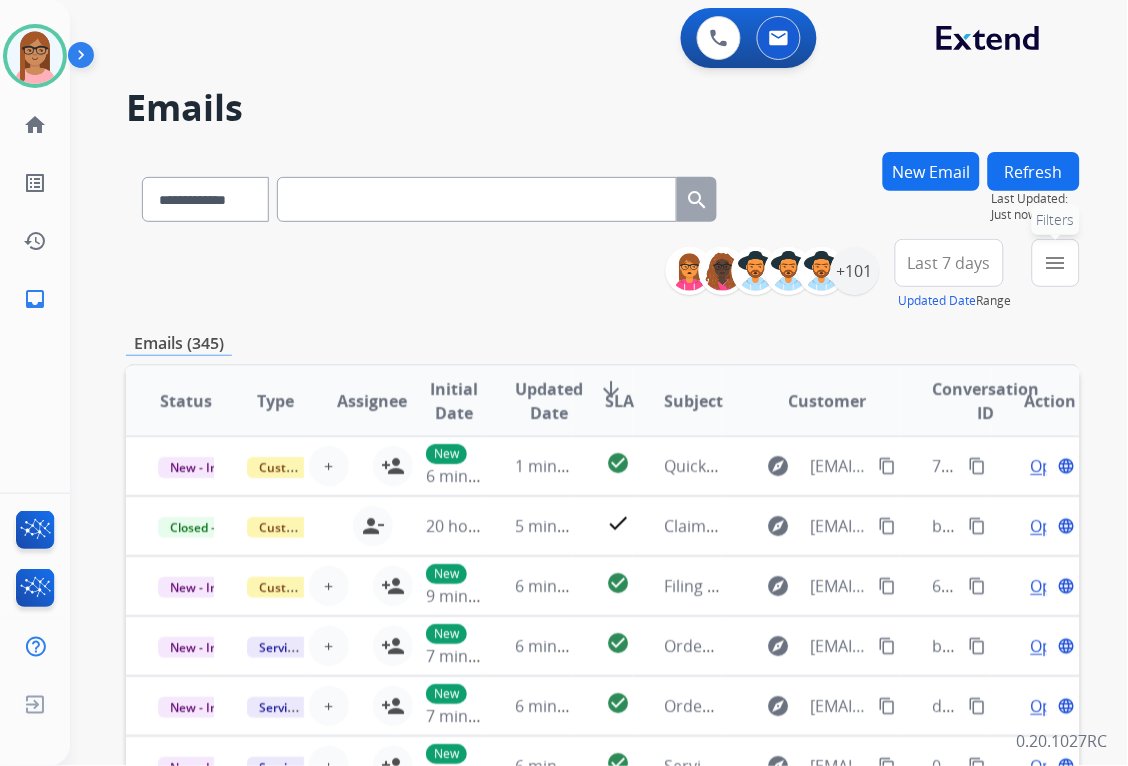 click on "menu  Filters" at bounding box center [1056, 263] 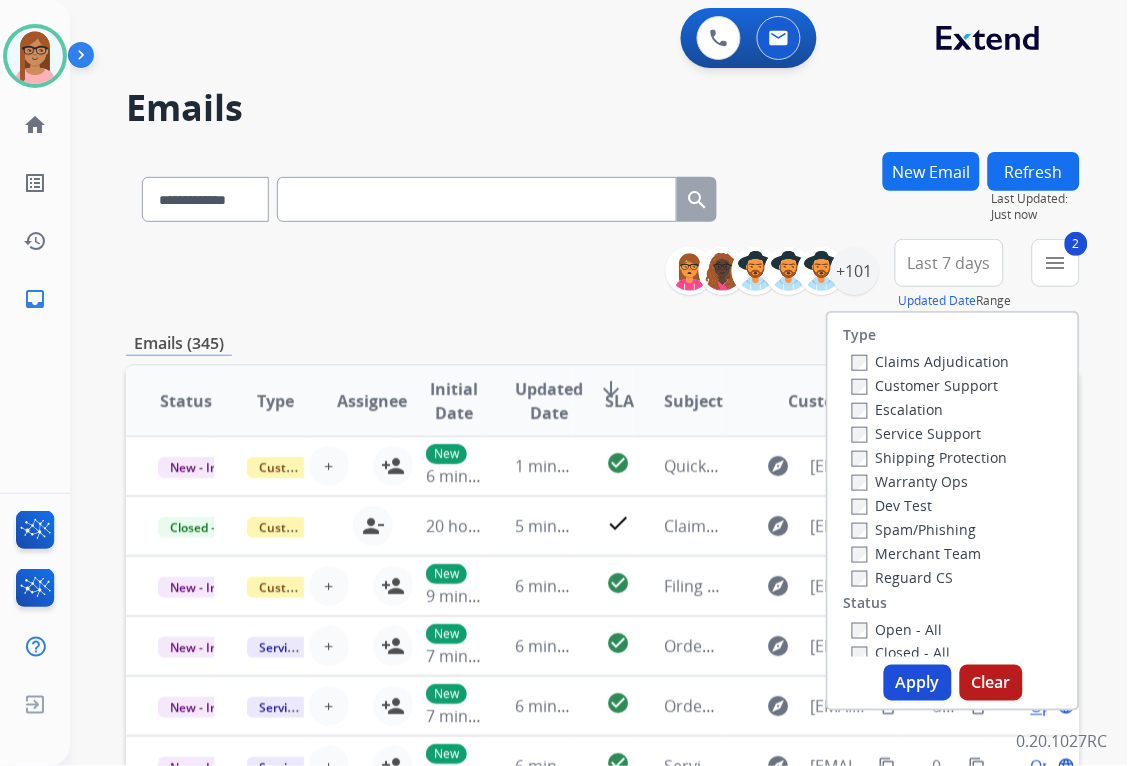 click on "Status" at bounding box center (866, 603) 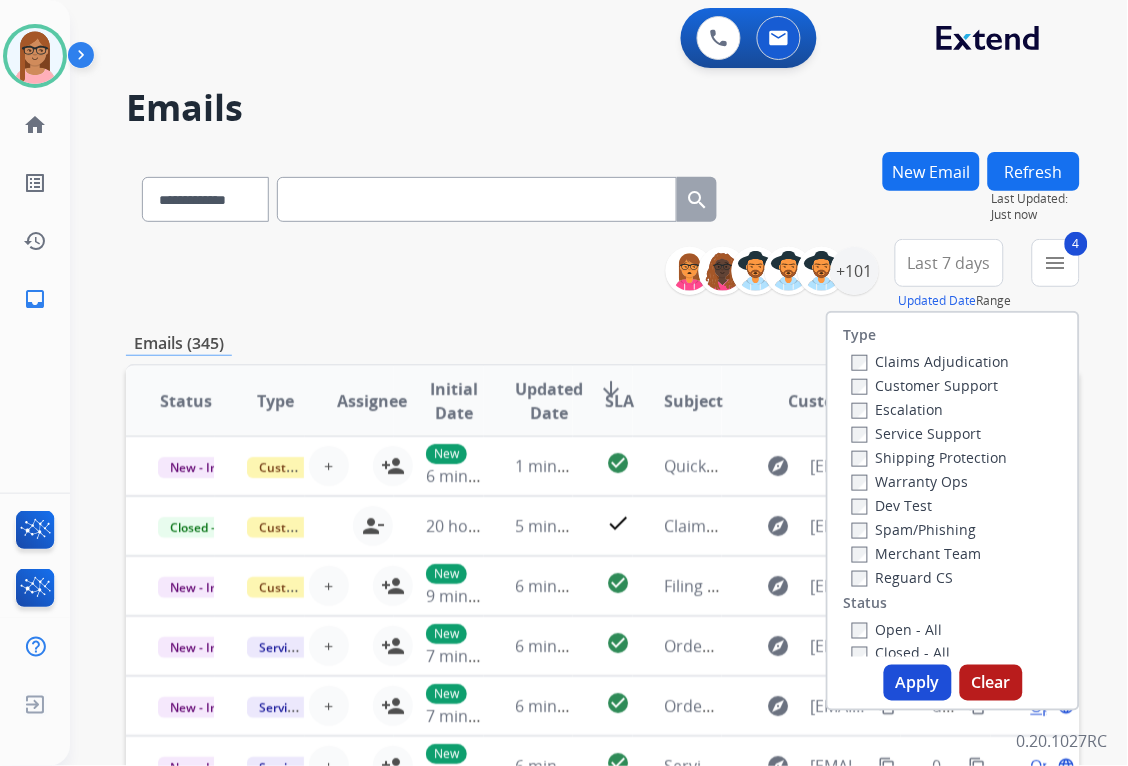 click on "Apply" at bounding box center [918, 683] 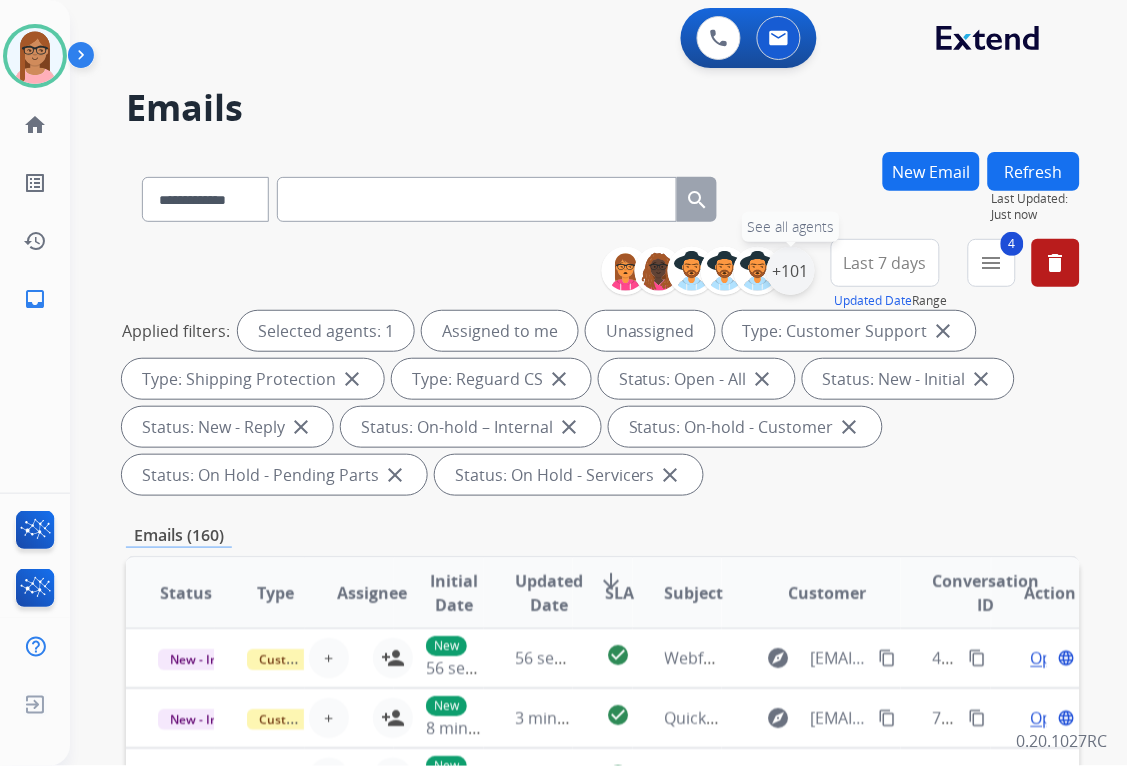 click on "+101" at bounding box center [791, 271] 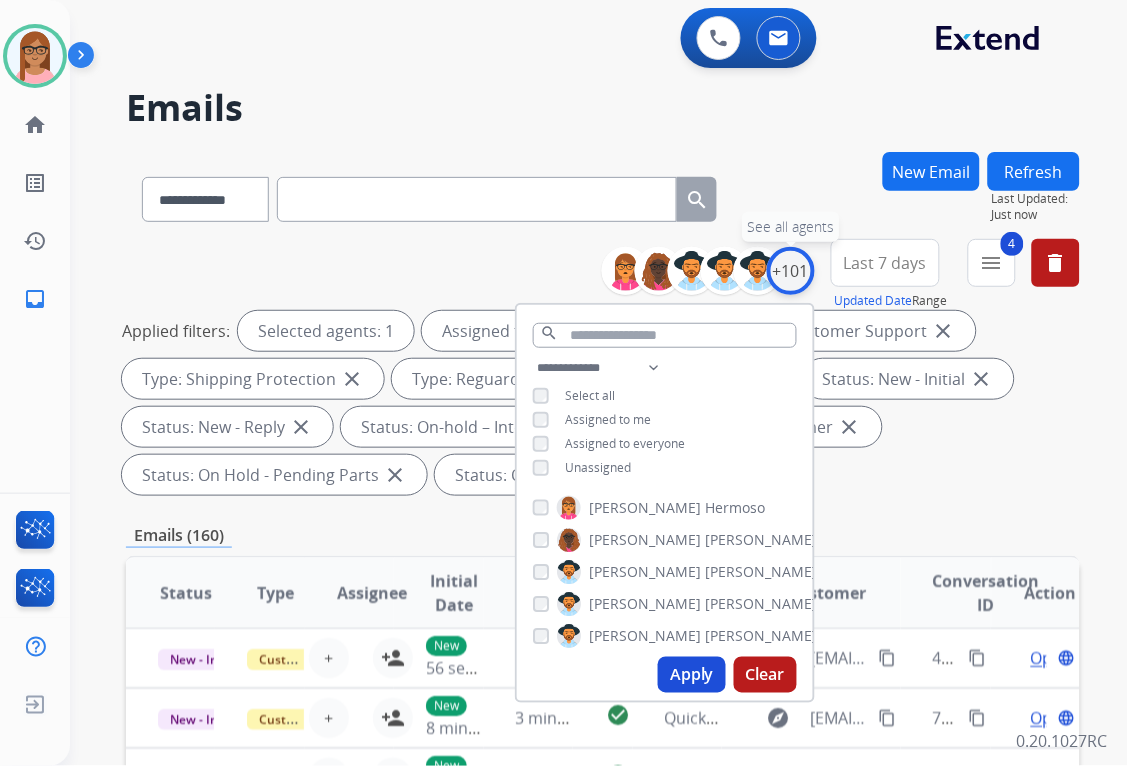 click on "+101" at bounding box center [791, 271] 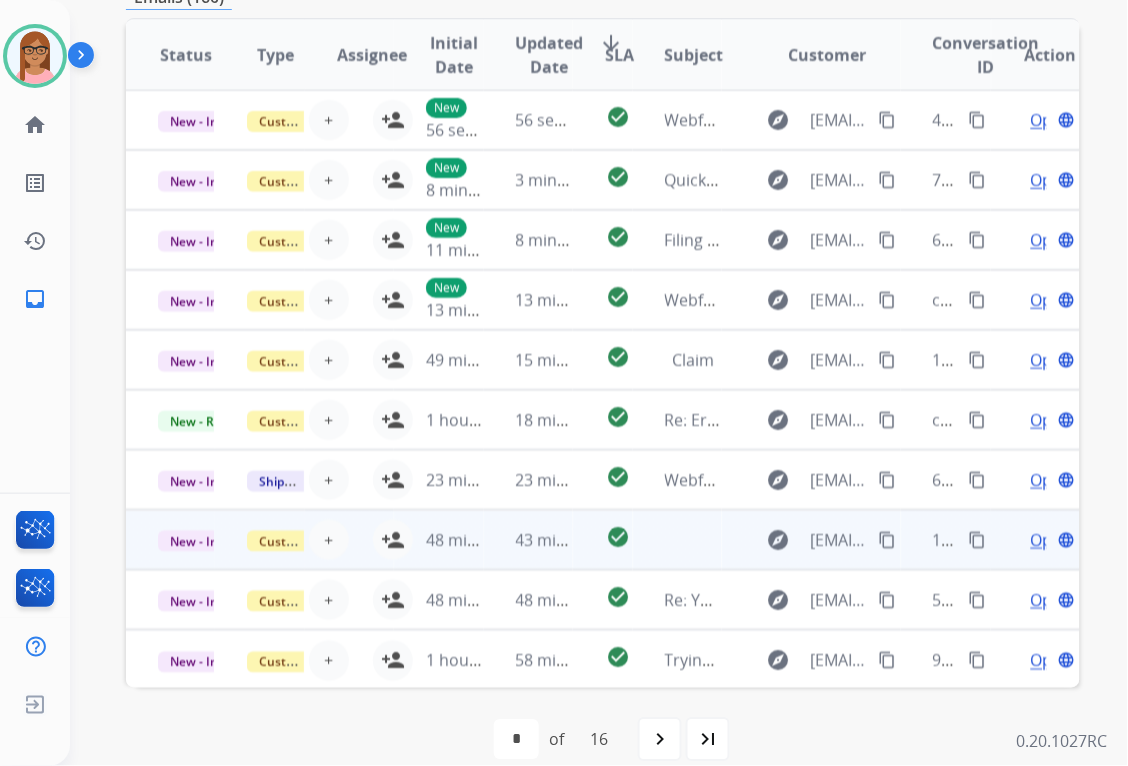 scroll, scrollTop: 563, scrollLeft: 0, axis: vertical 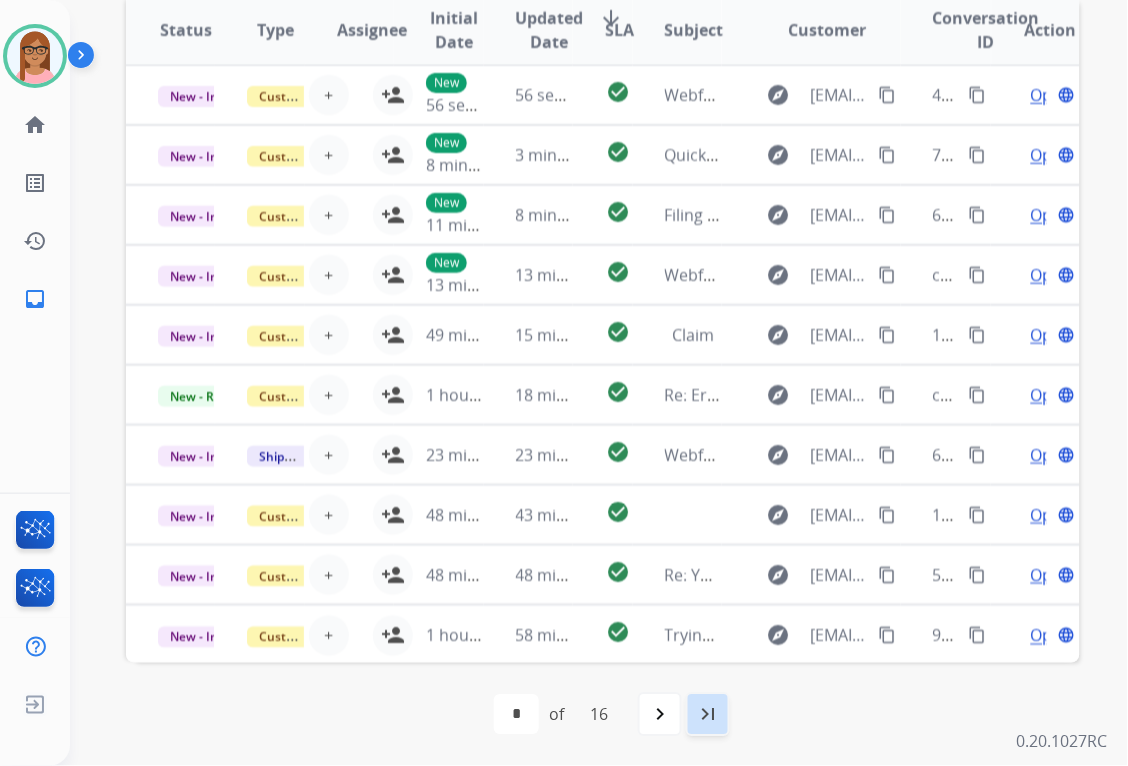 click on "last_page" at bounding box center [708, 715] 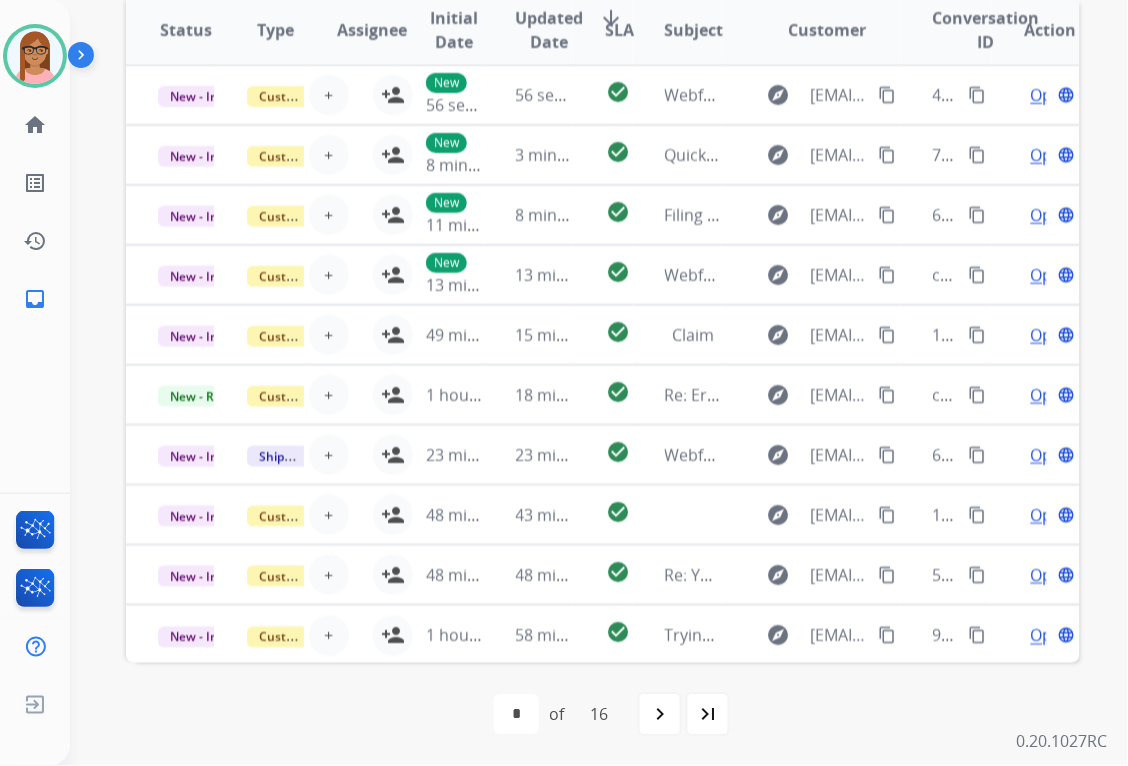 select on "**" 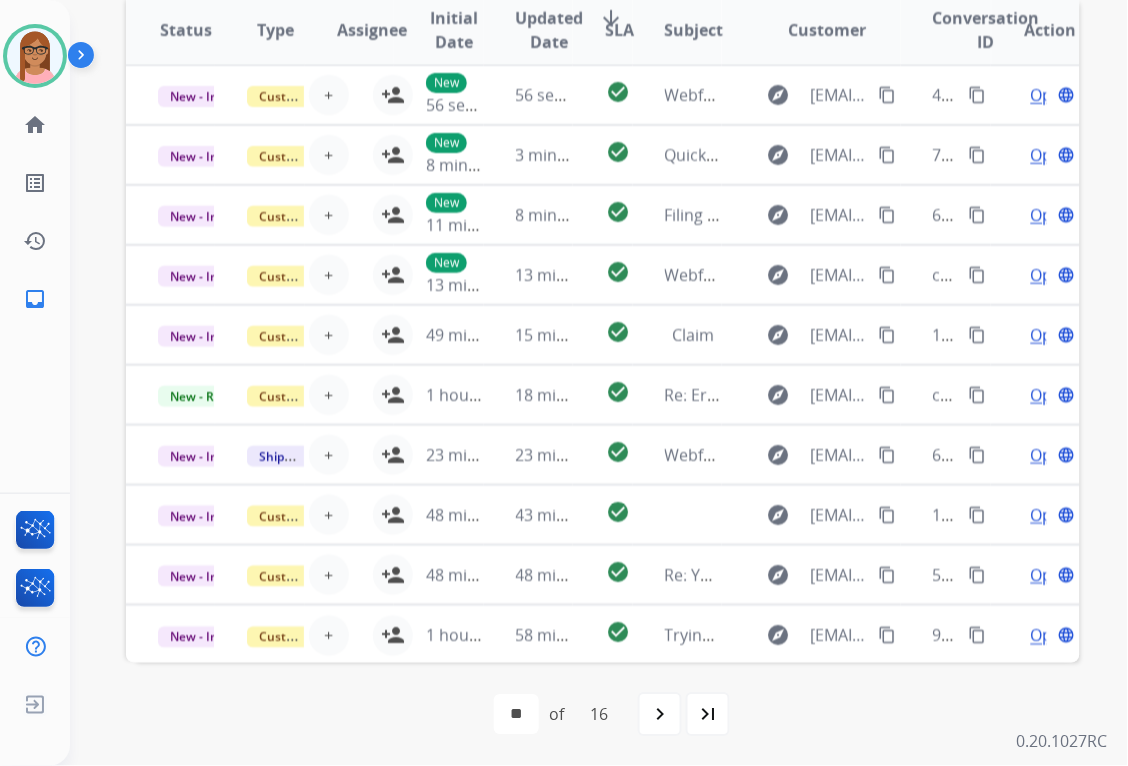 scroll, scrollTop: 0, scrollLeft: 0, axis: both 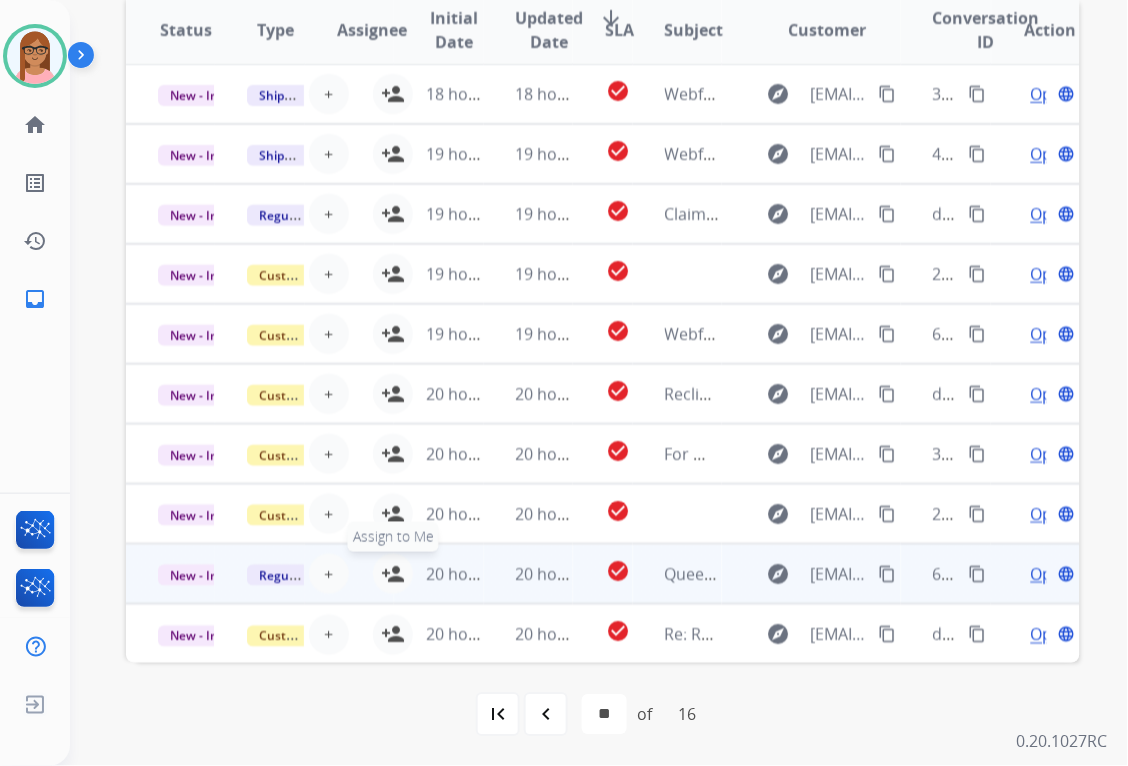 click on "person_add" at bounding box center (393, 574) 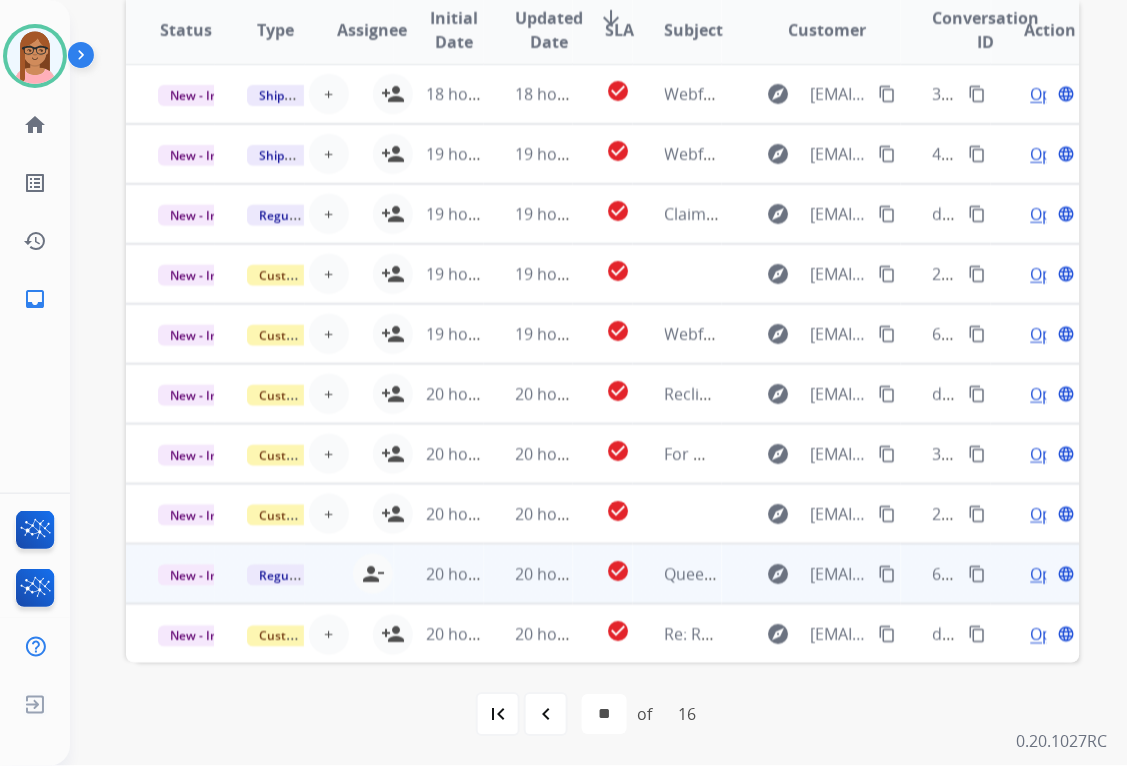 click on "Open" at bounding box center (1051, 574) 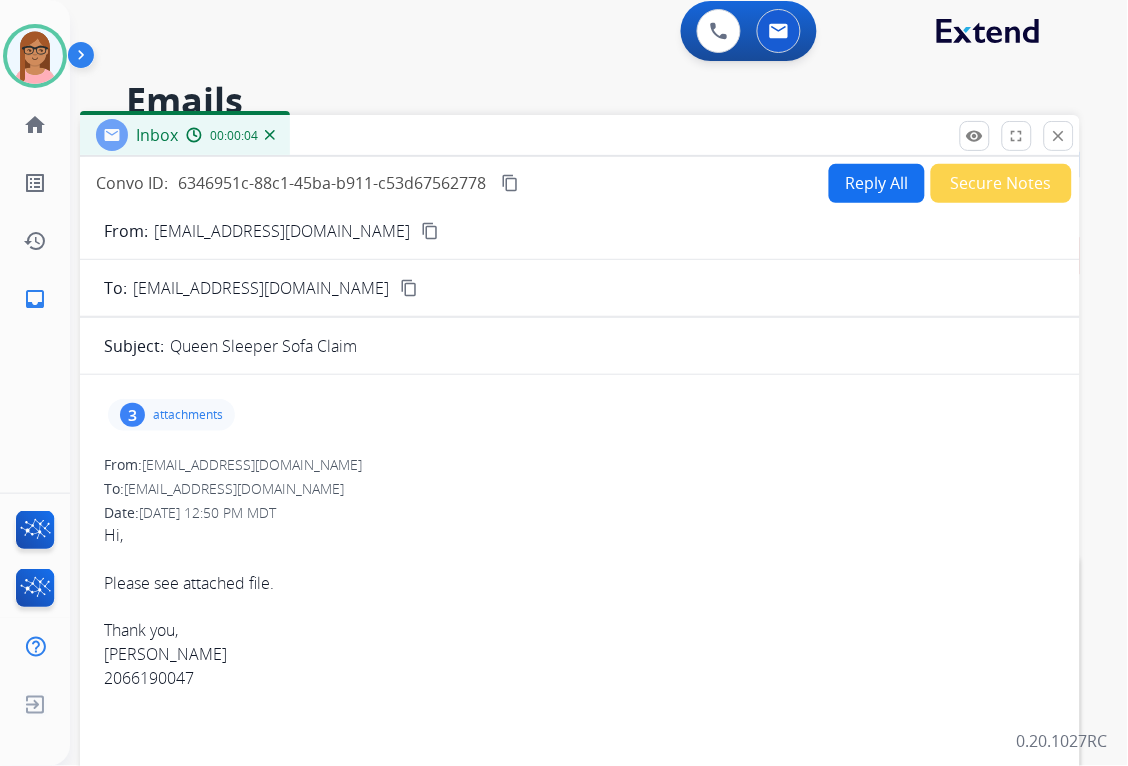 scroll, scrollTop: 0, scrollLeft: 0, axis: both 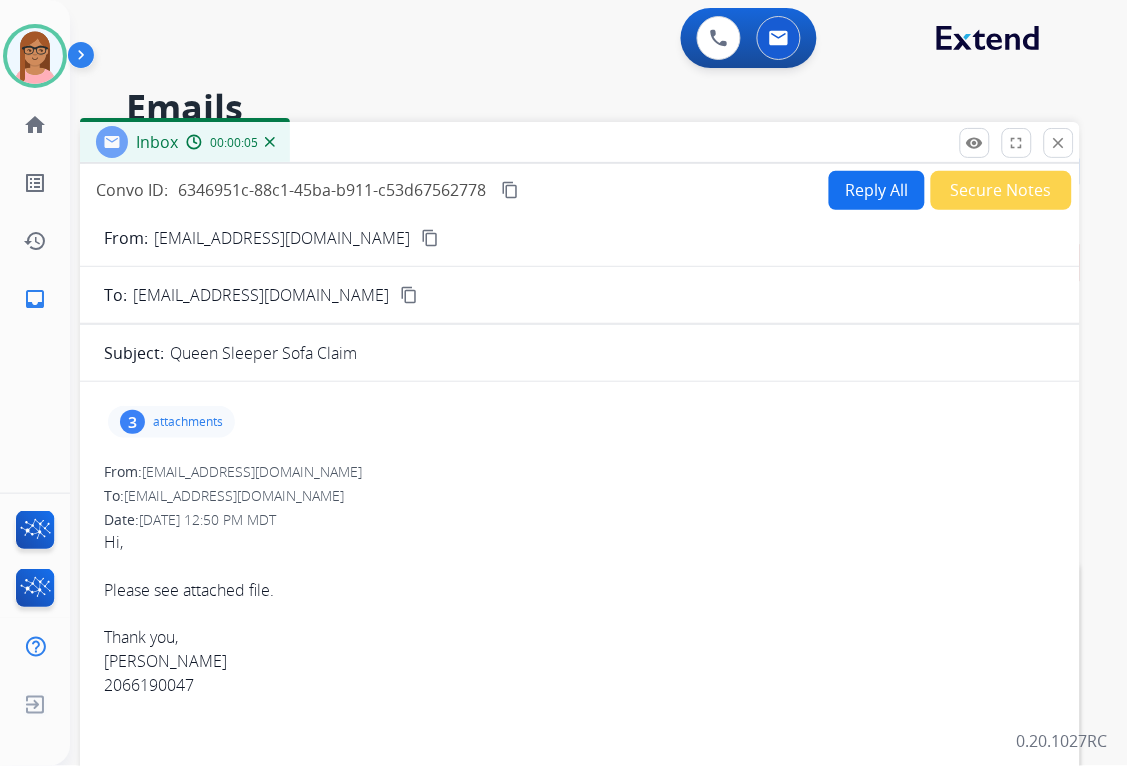click on "attachments" at bounding box center (188, 422) 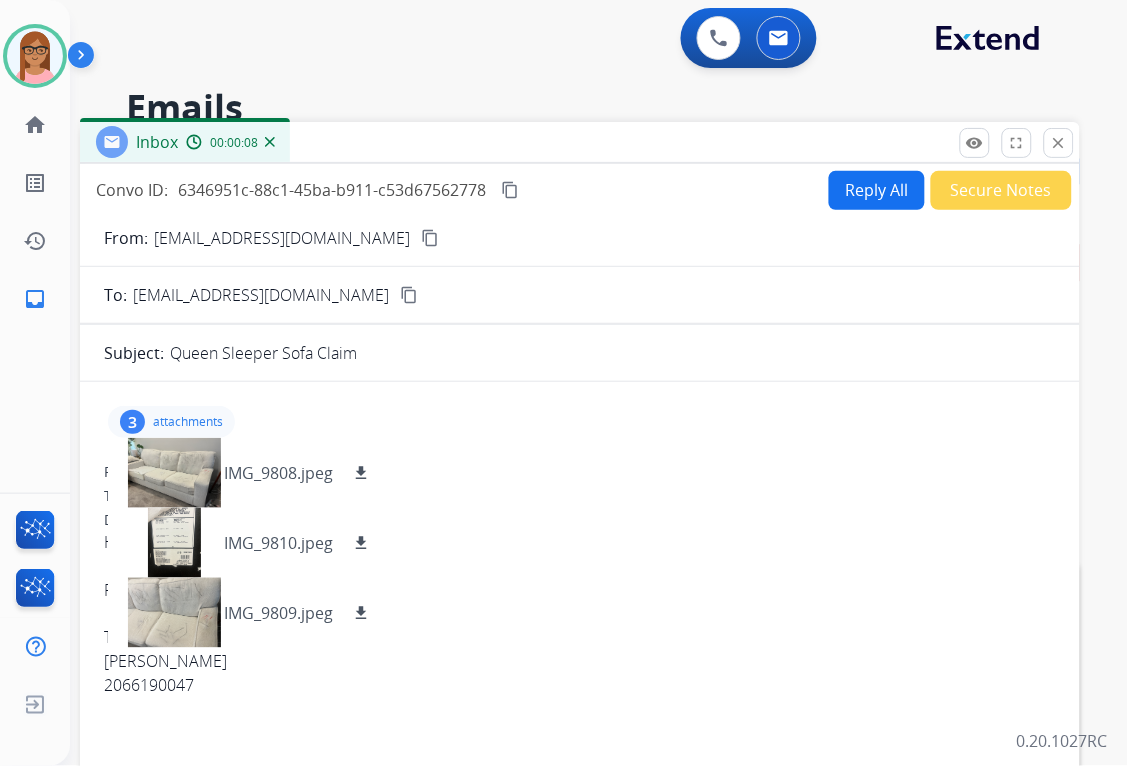 click on "To:  customerservice@reguardprotection.com" at bounding box center (580, 496) 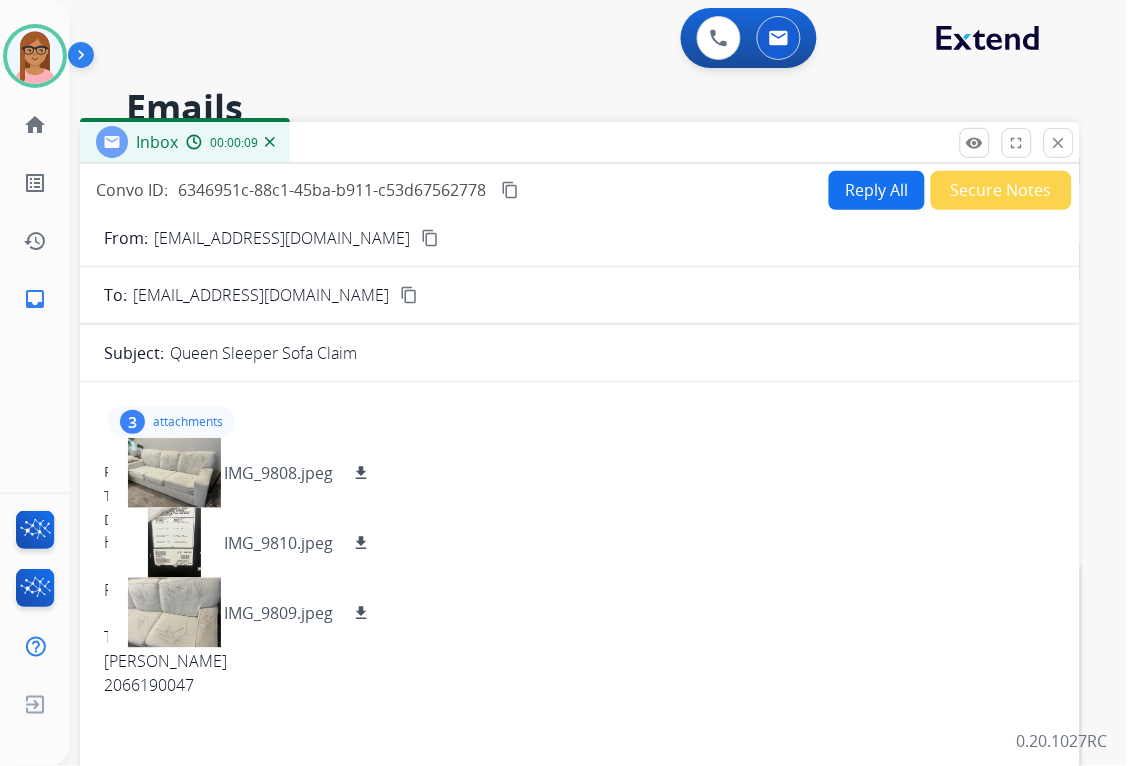 click on "content_copy" at bounding box center [430, 238] 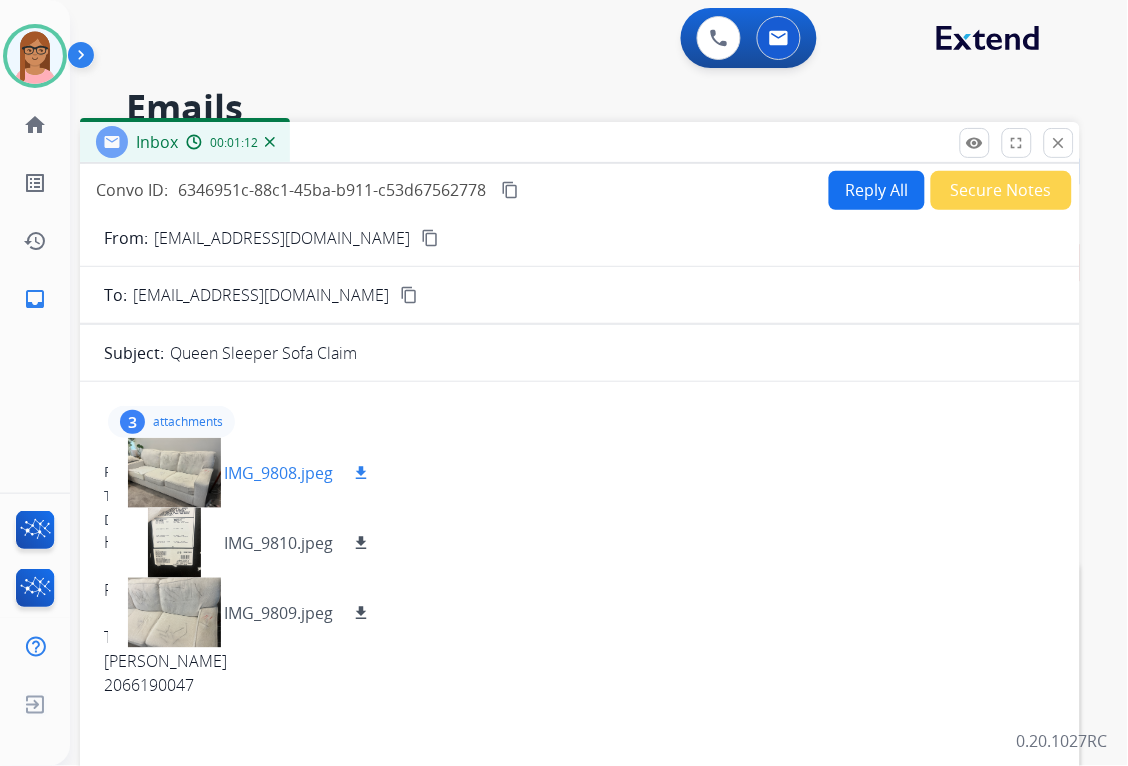 click on "download" at bounding box center (361, 473) 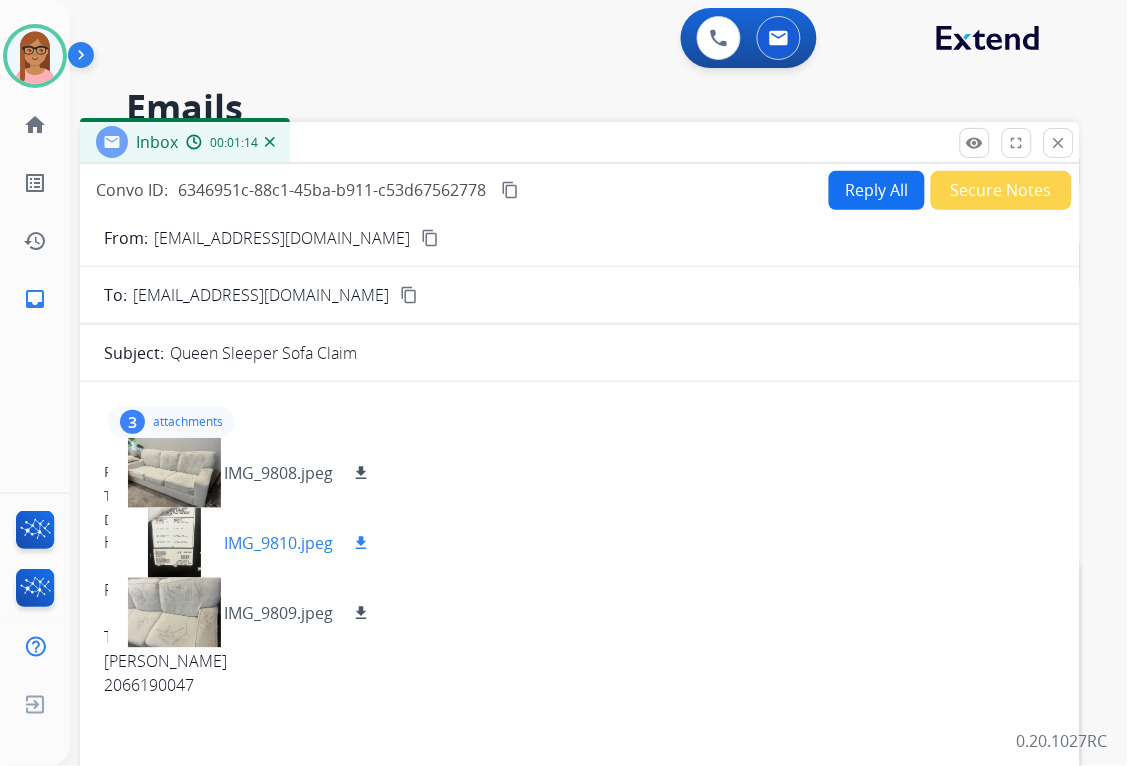 click on "IMG_9810.jpeg  download" at bounding box center (248, 543) 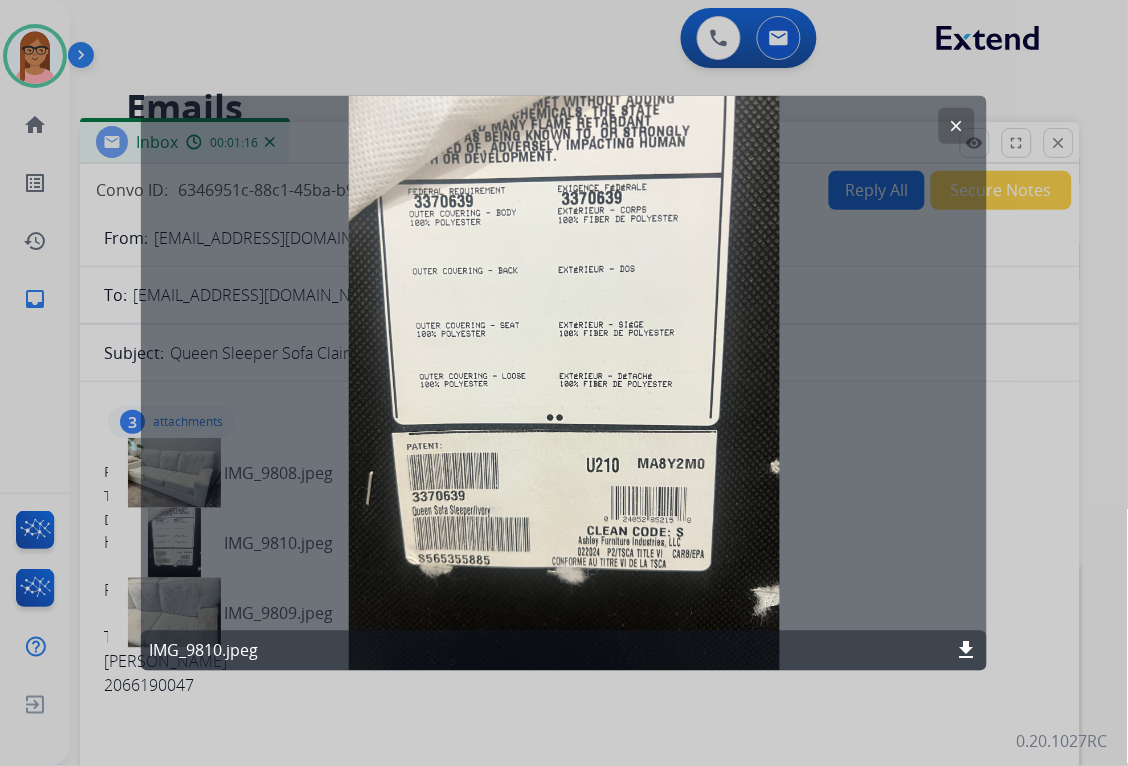 click on "clear" 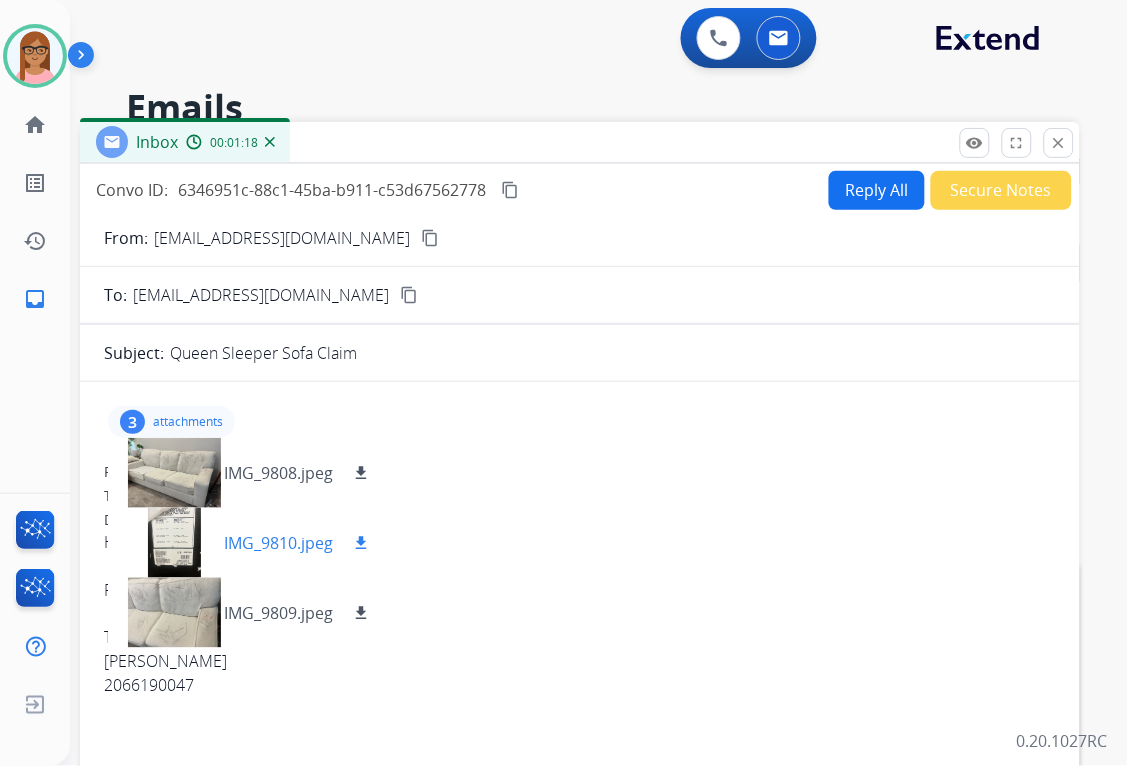 click on "download" at bounding box center [361, 543] 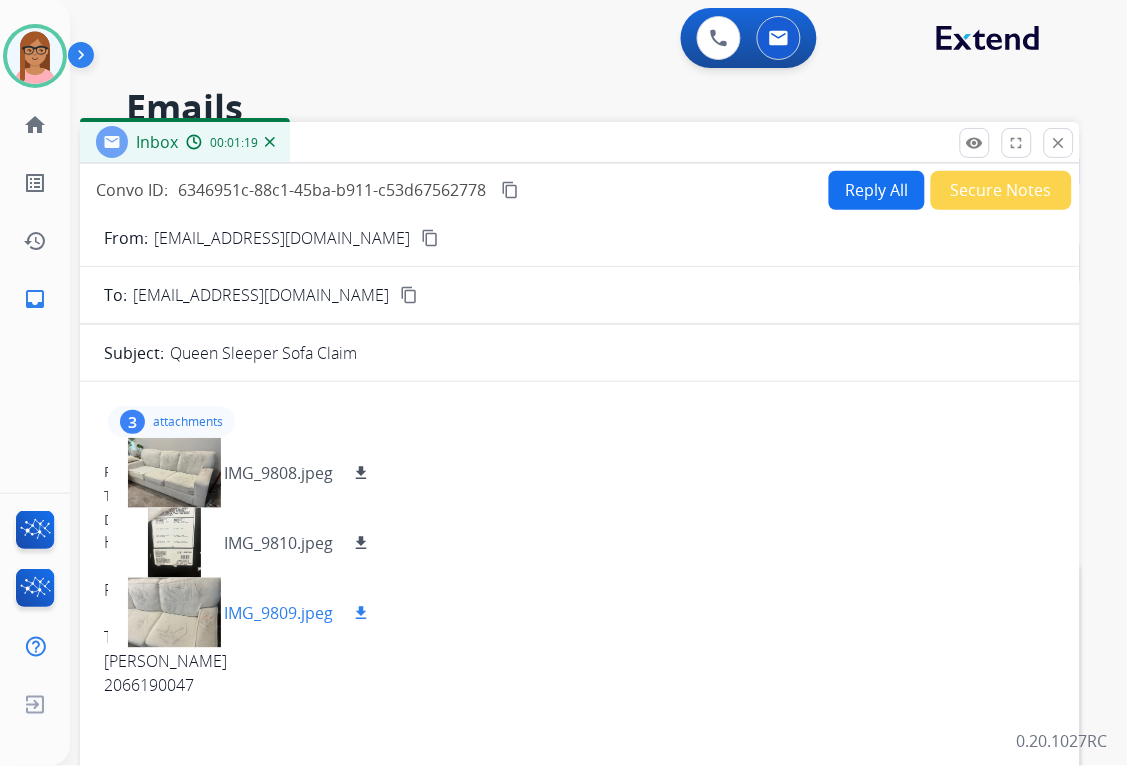 click on "download" at bounding box center [361, 613] 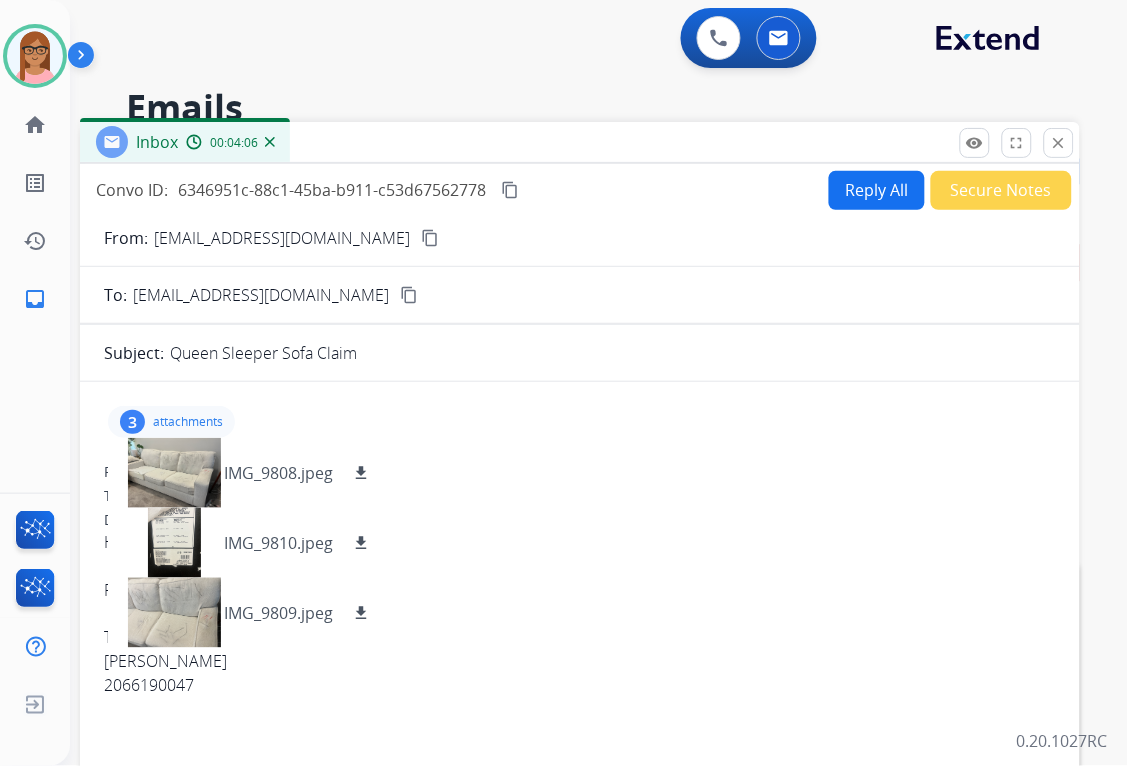 click on "content_copy" at bounding box center (510, 190) 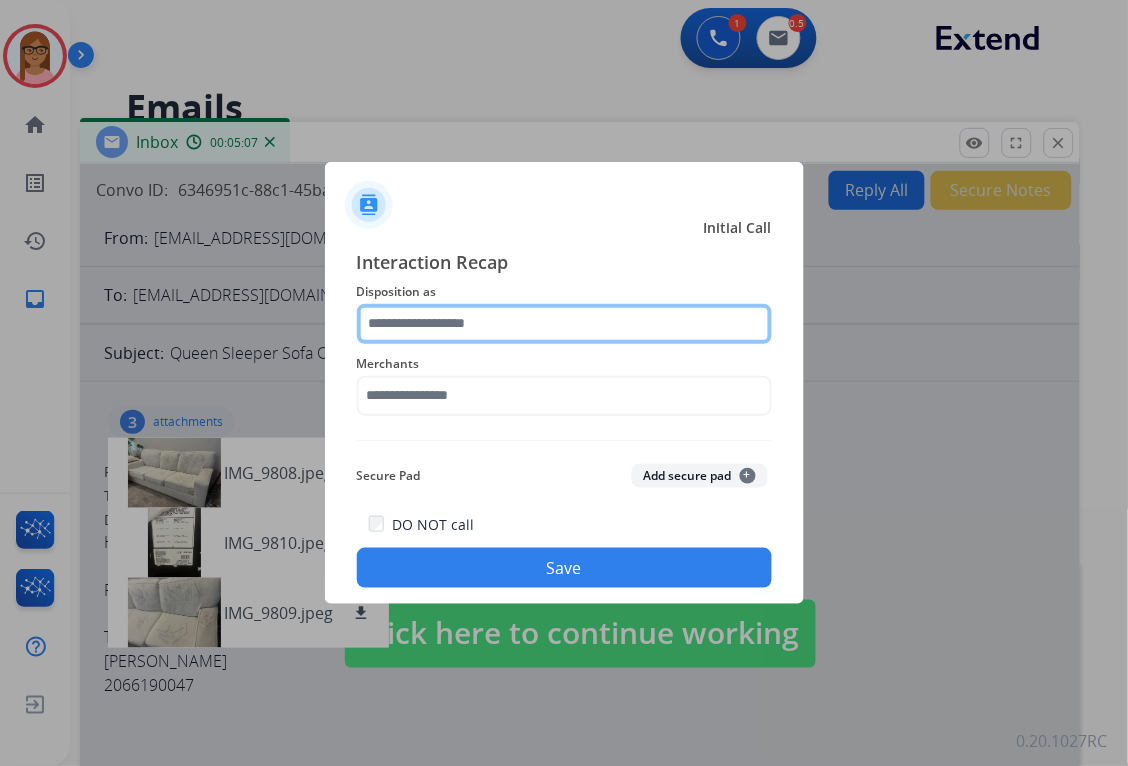 click 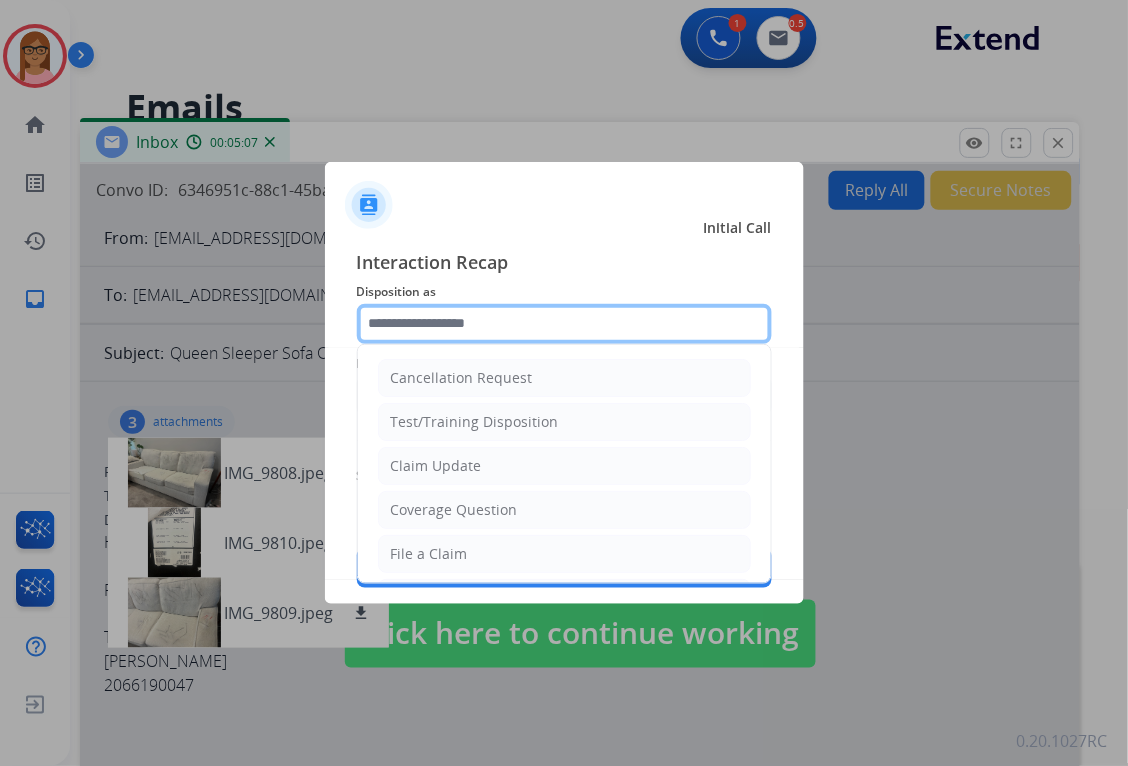 type on "**********" 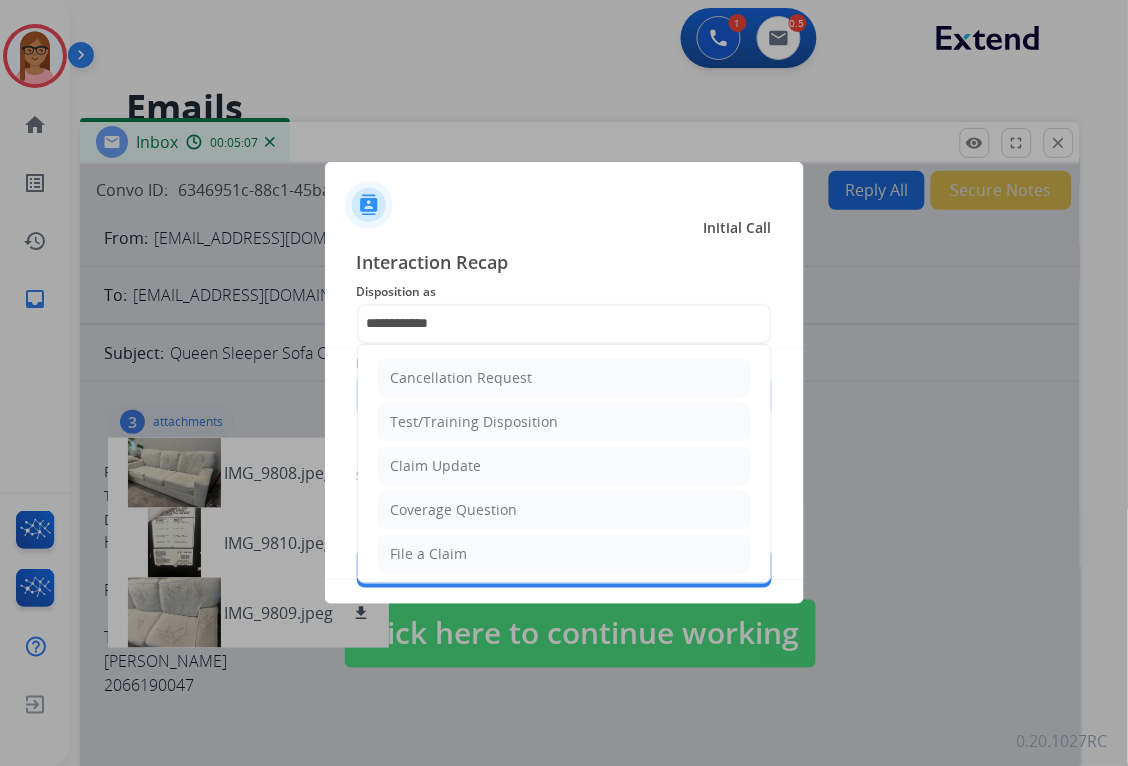 type on "****" 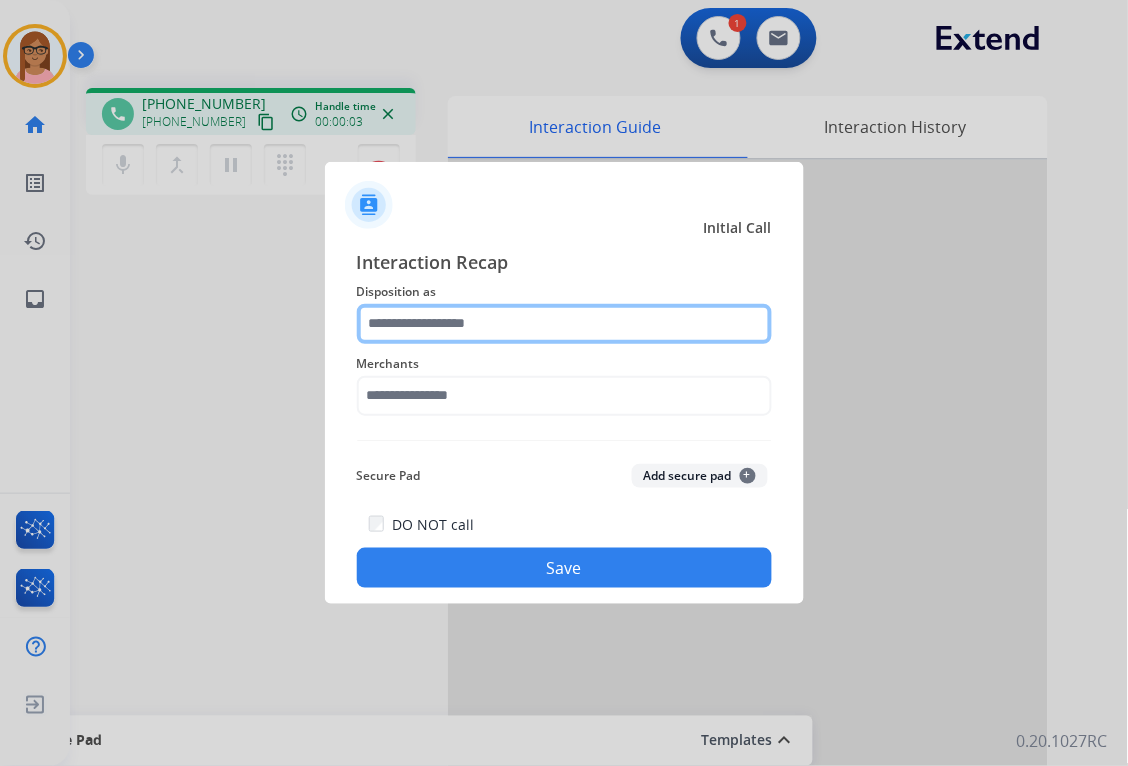click 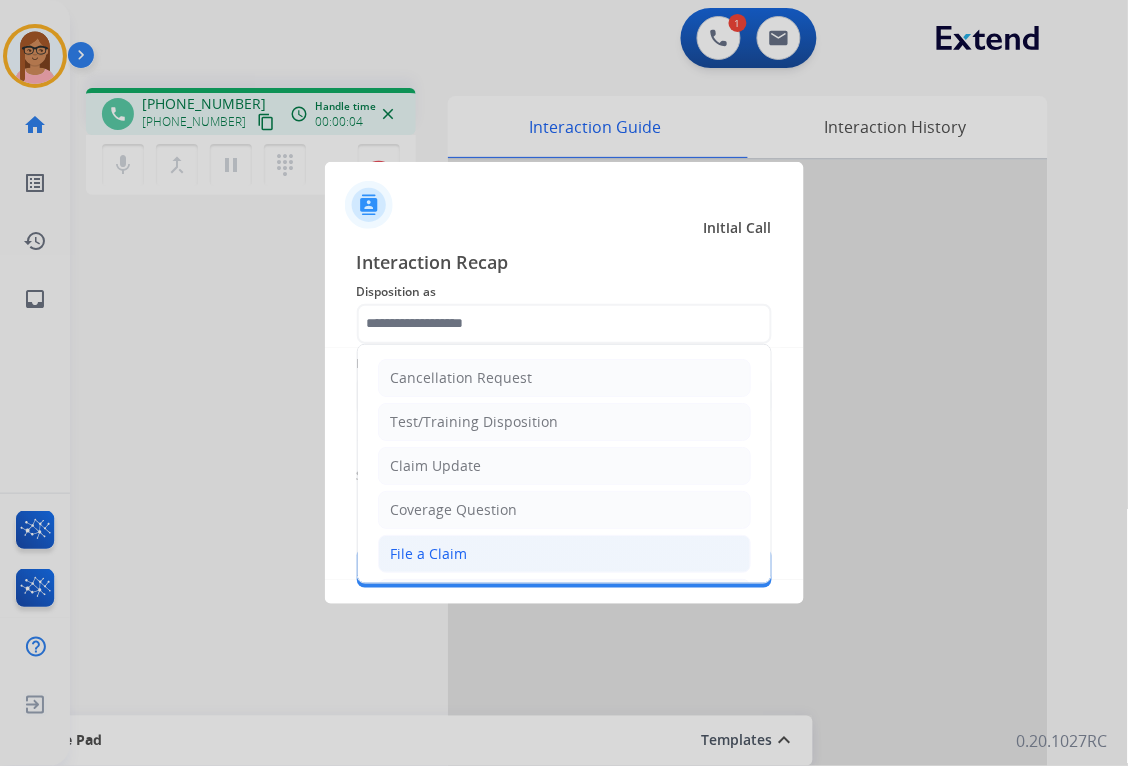 click on "File a Claim" 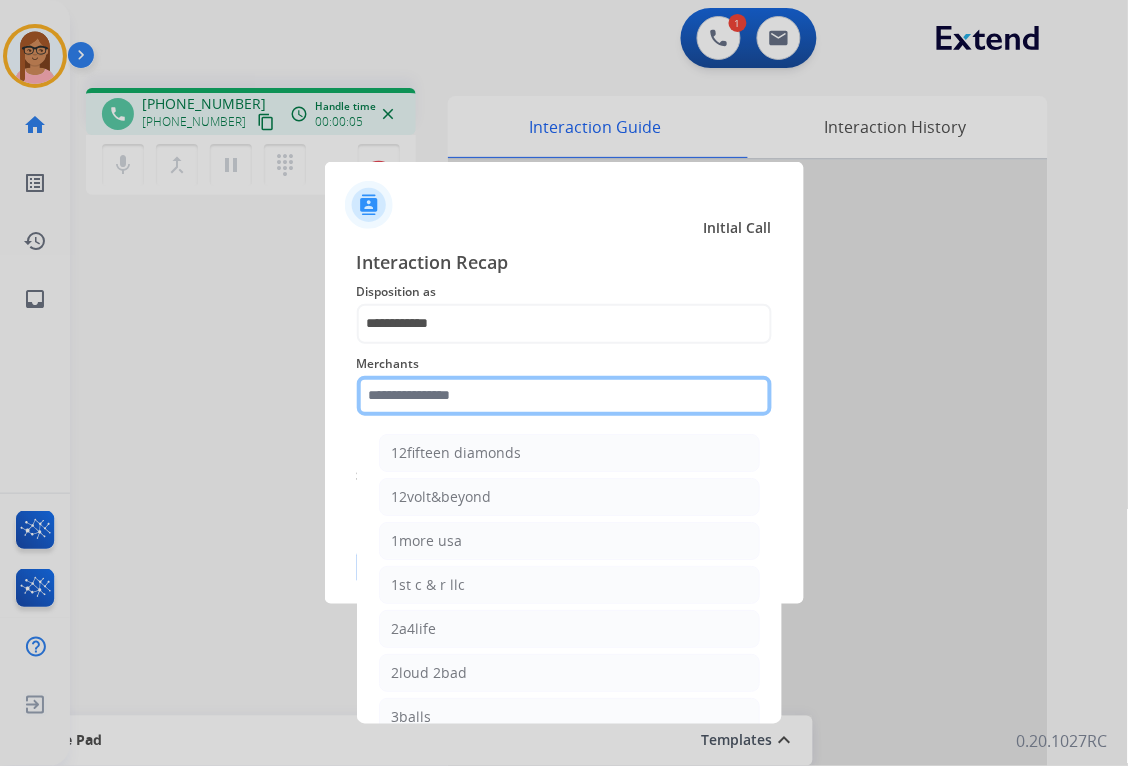 click 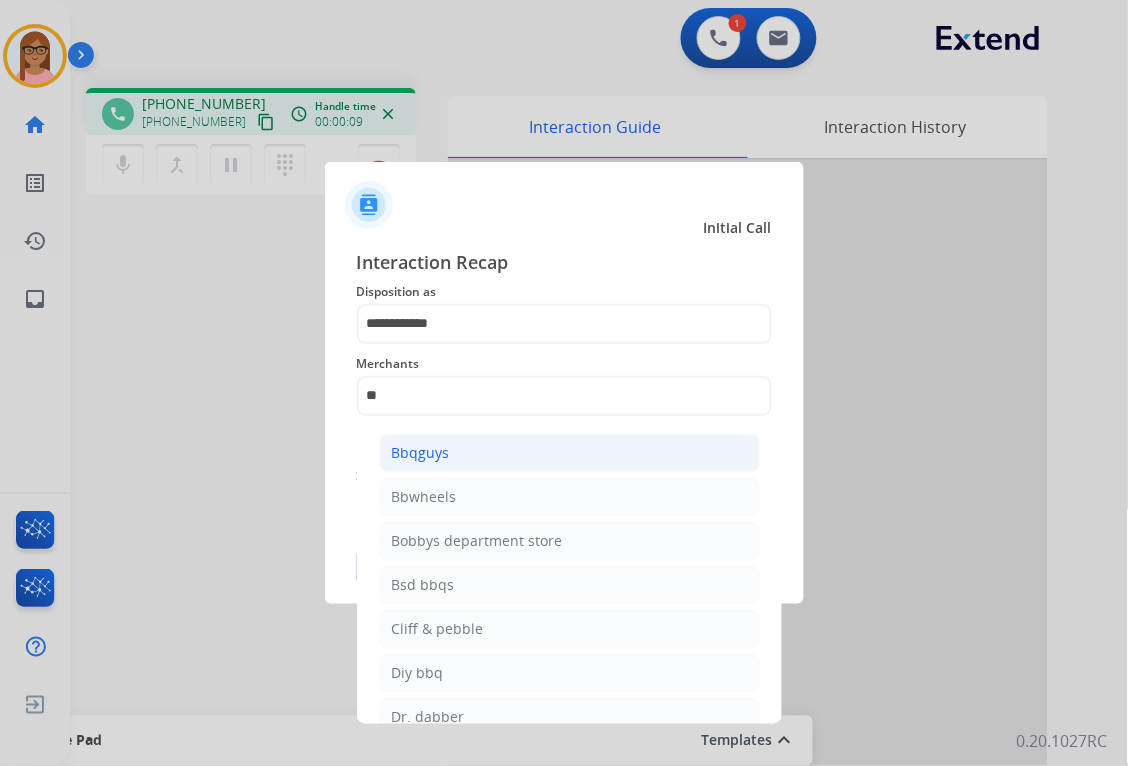 click on "Bbqguys" 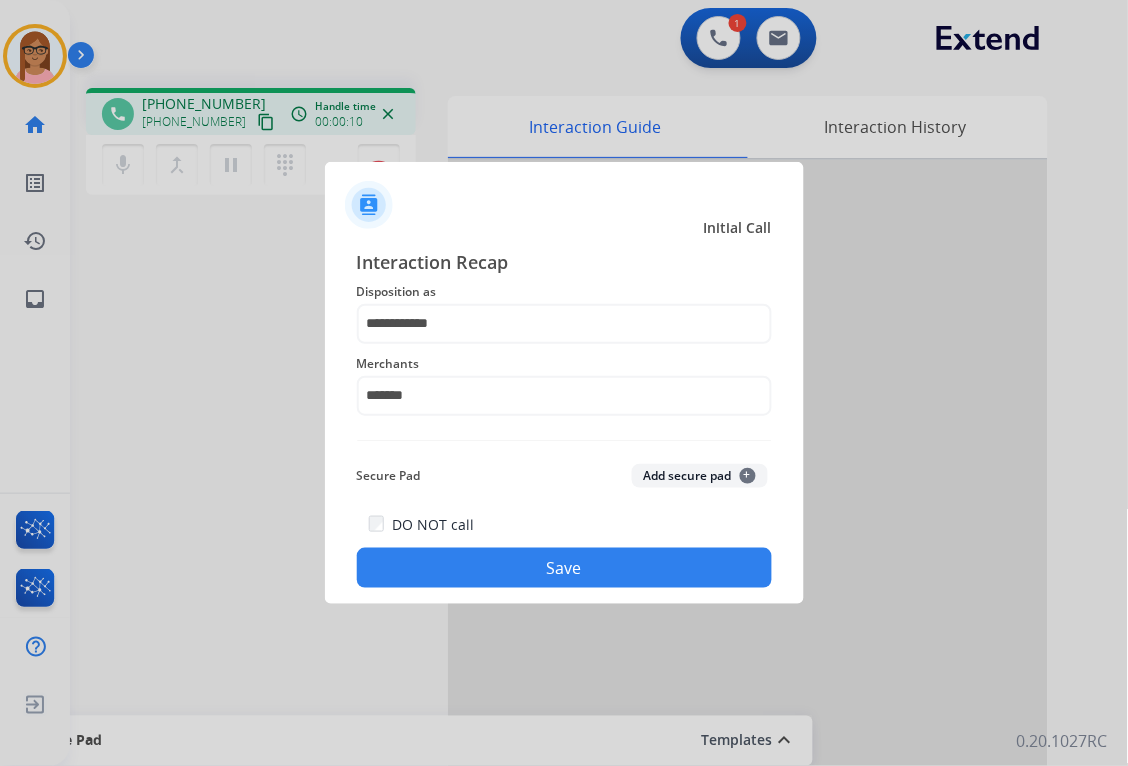 click on "Save" 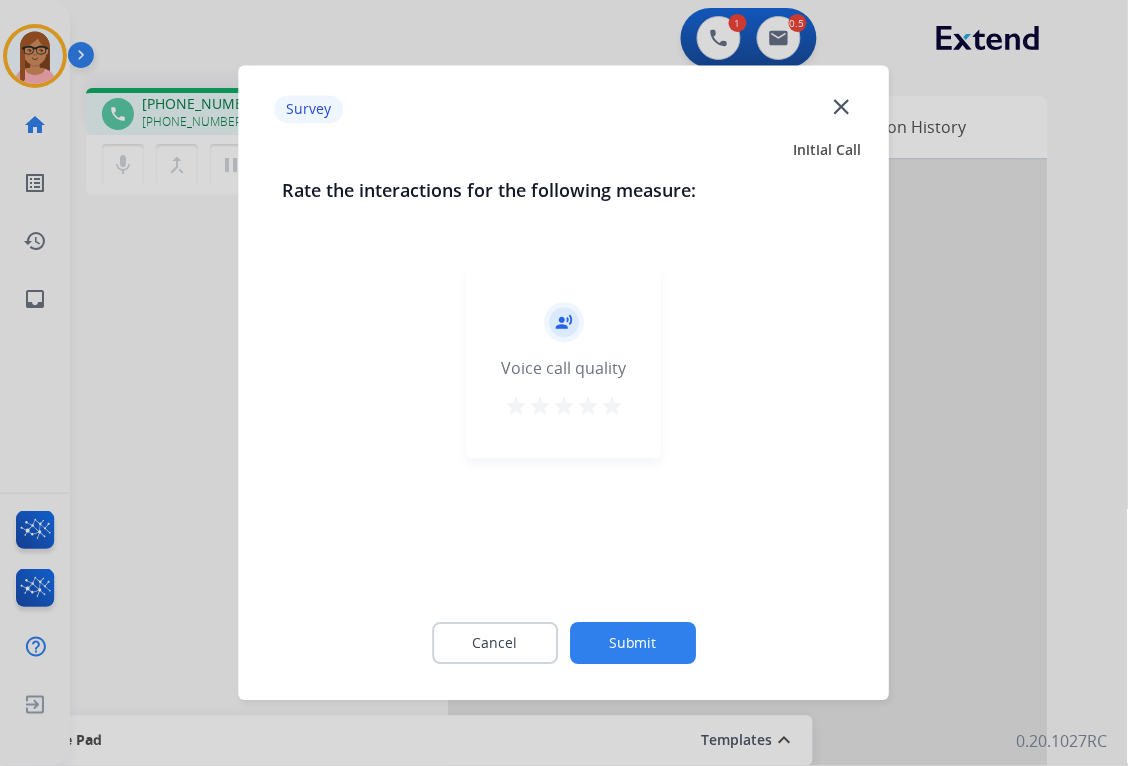 click on "star" at bounding box center (612, 407) 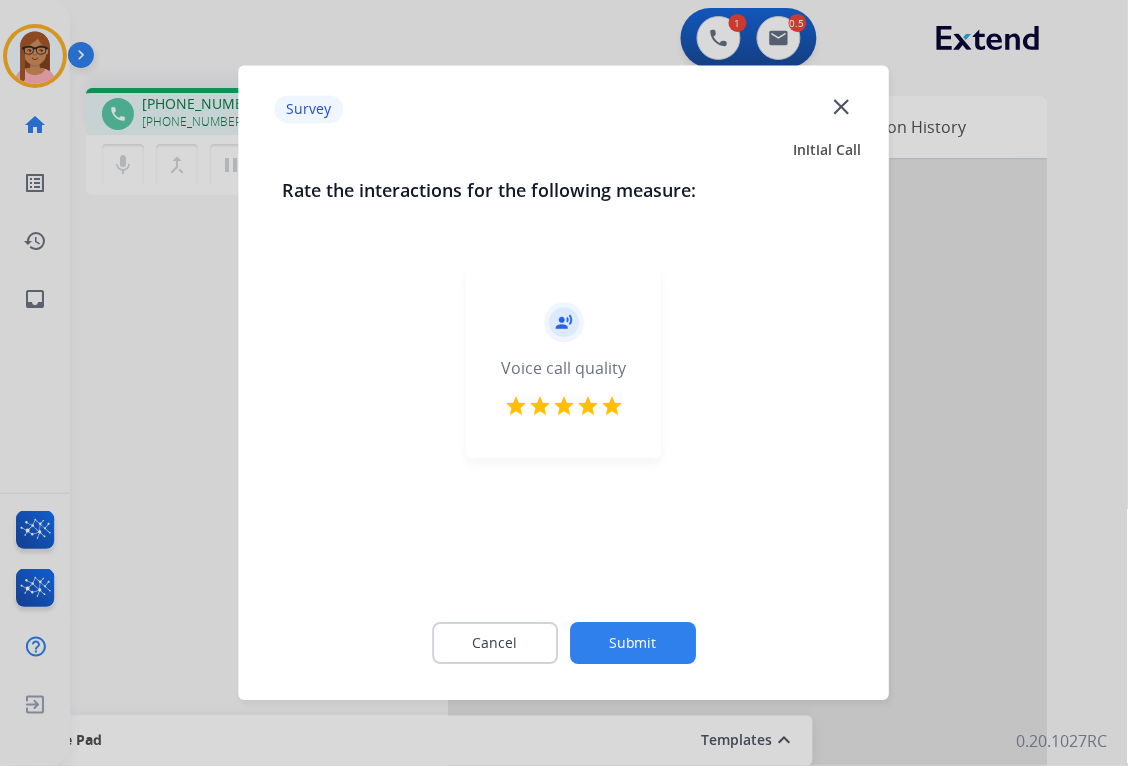 click on "Submit" 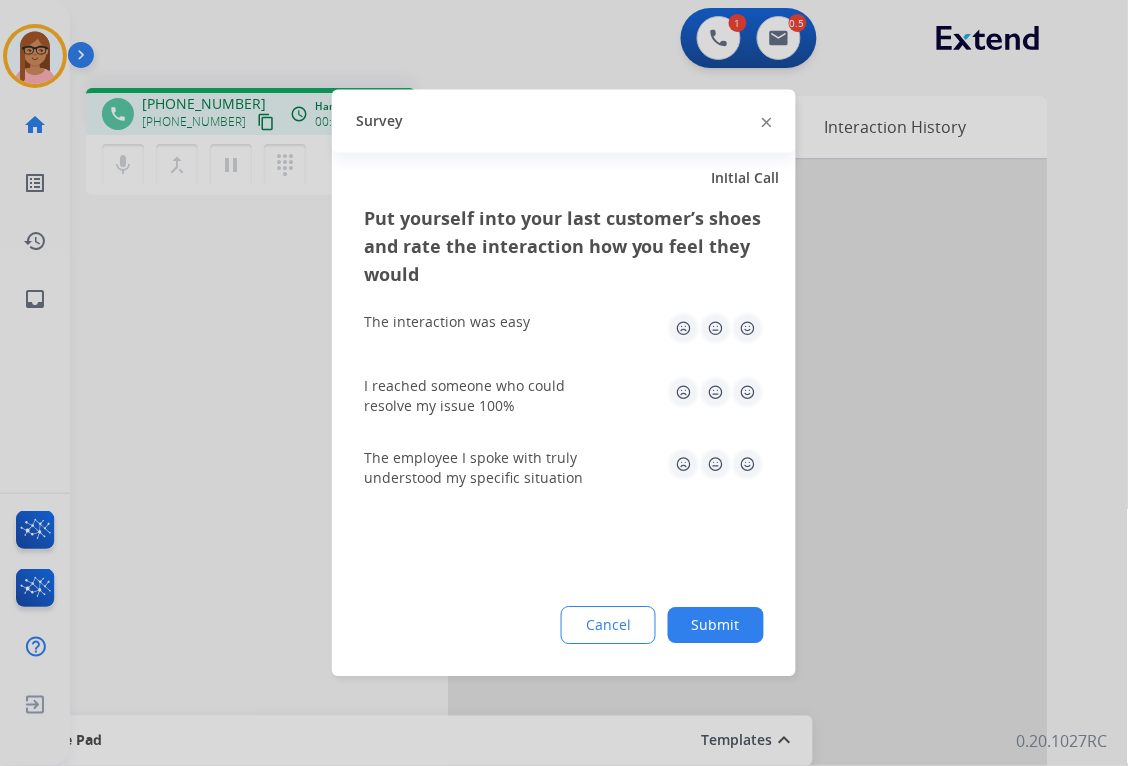 click 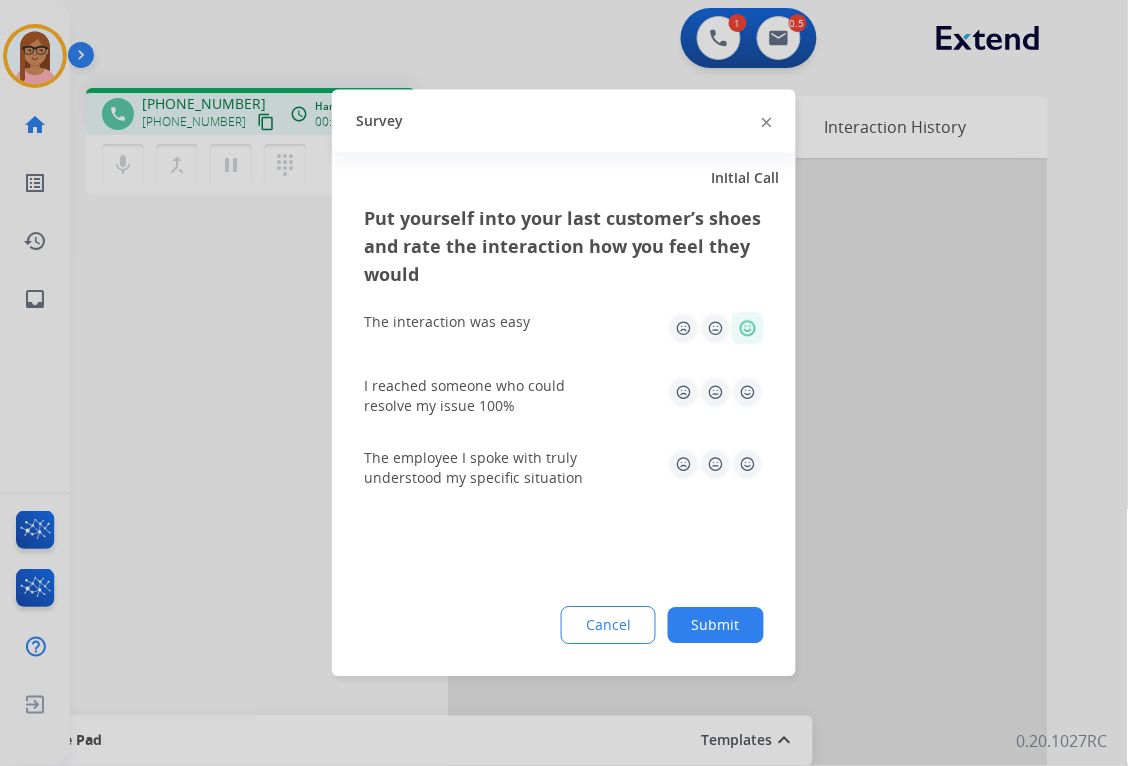 click 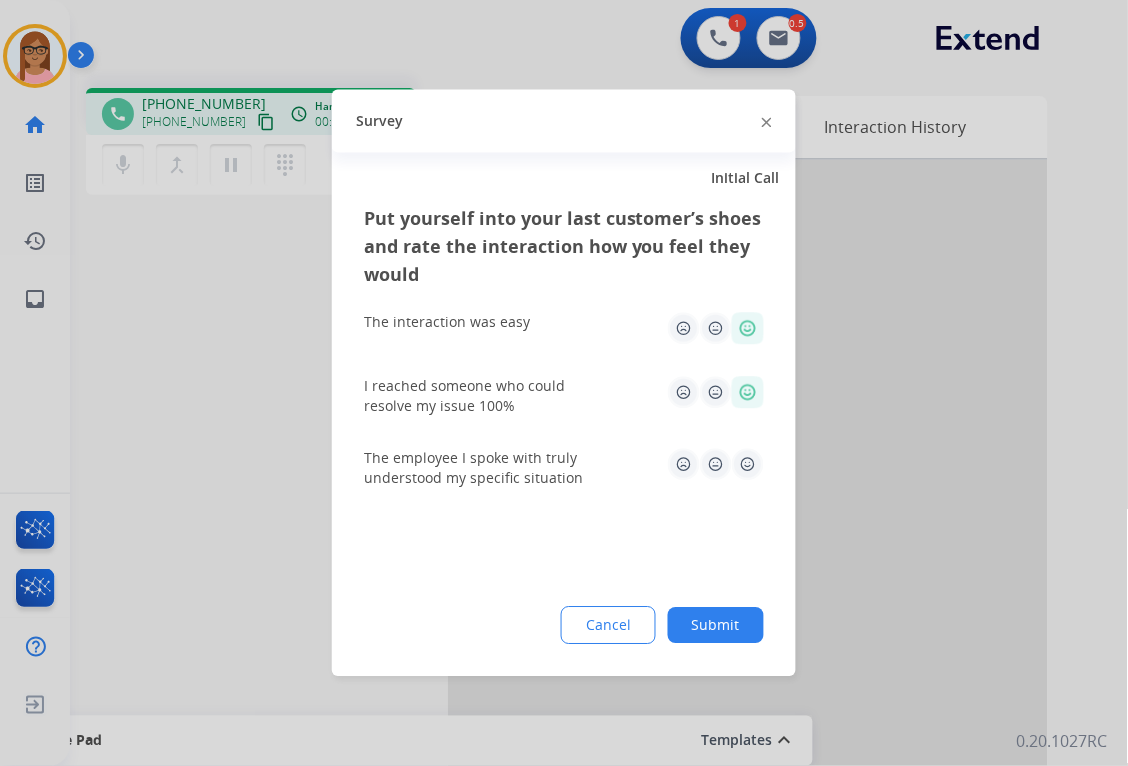 click 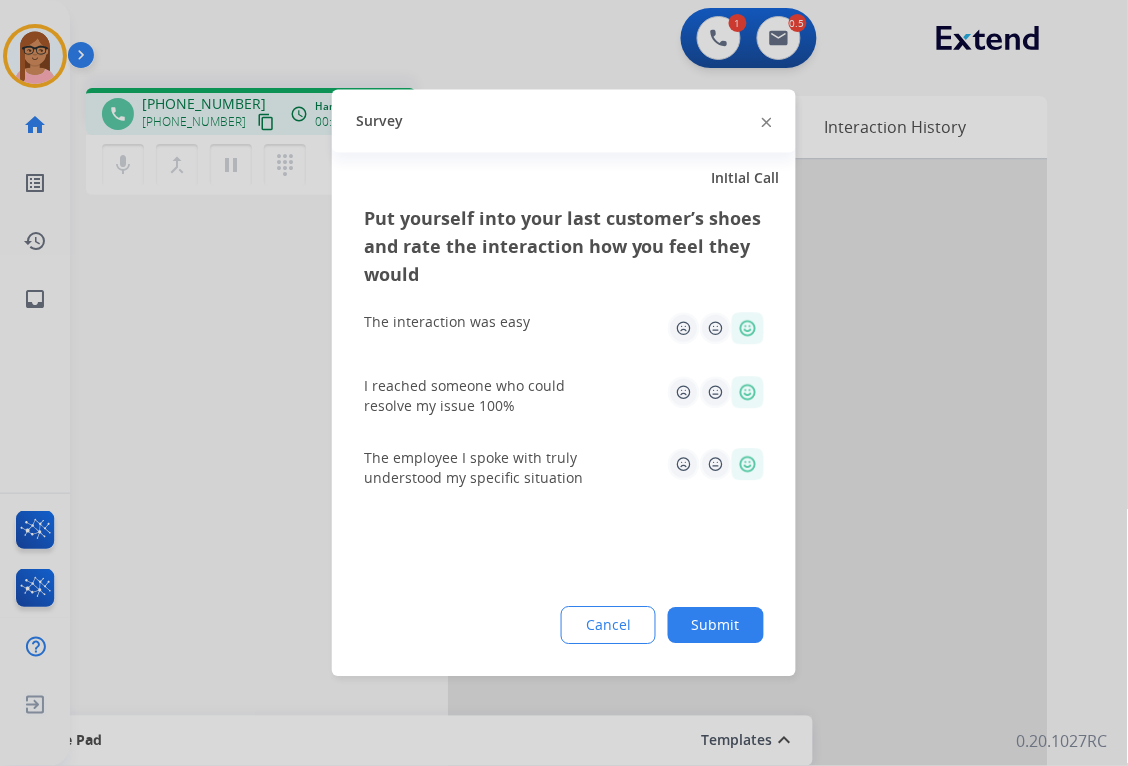 click on "Submit" 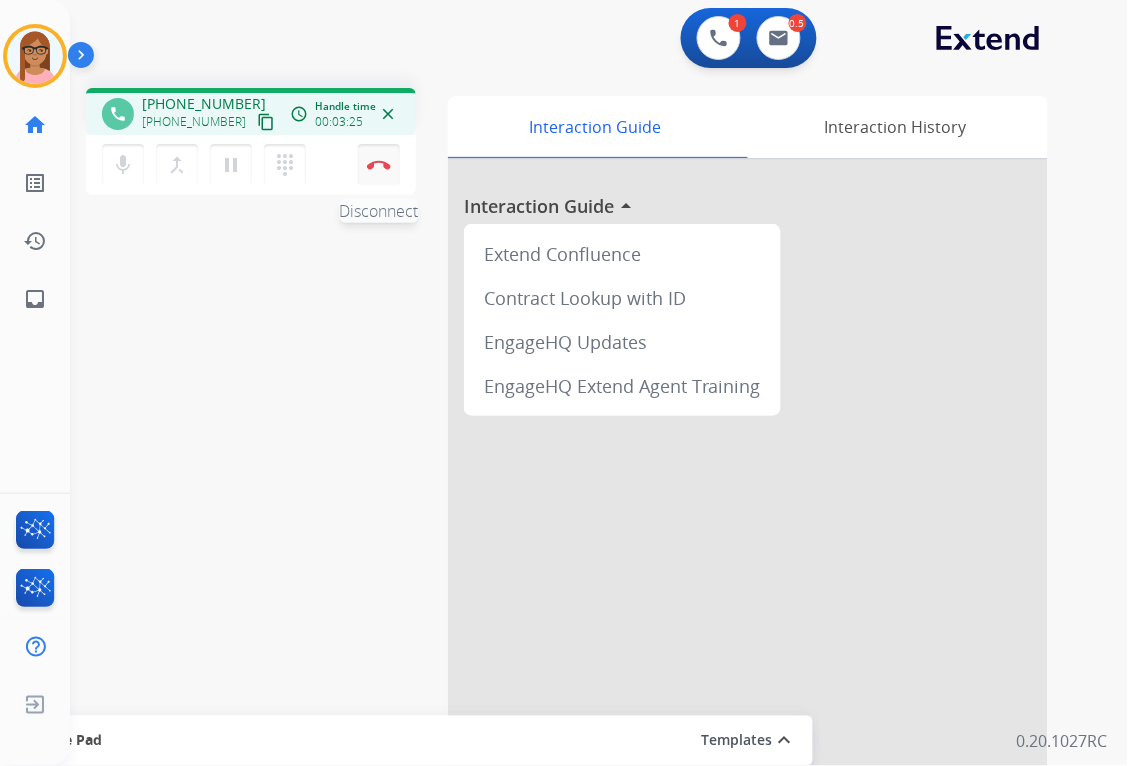 click on "Disconnect" at bounding box center (379, 165) 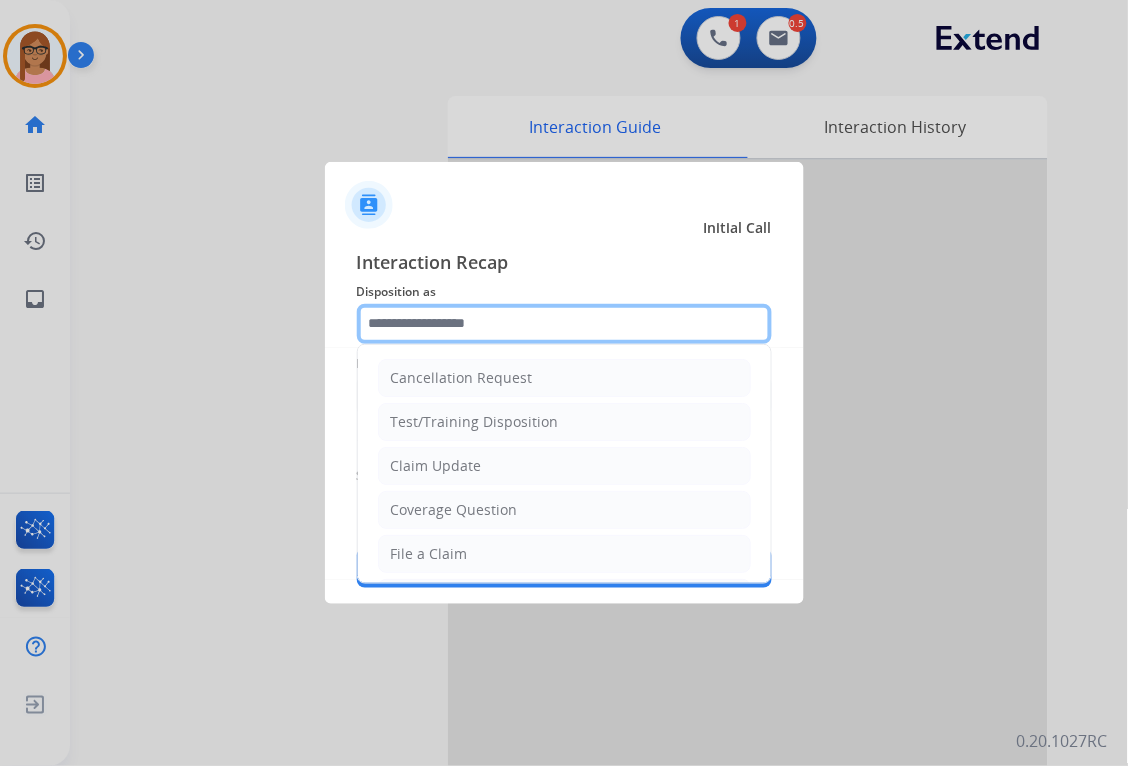 click 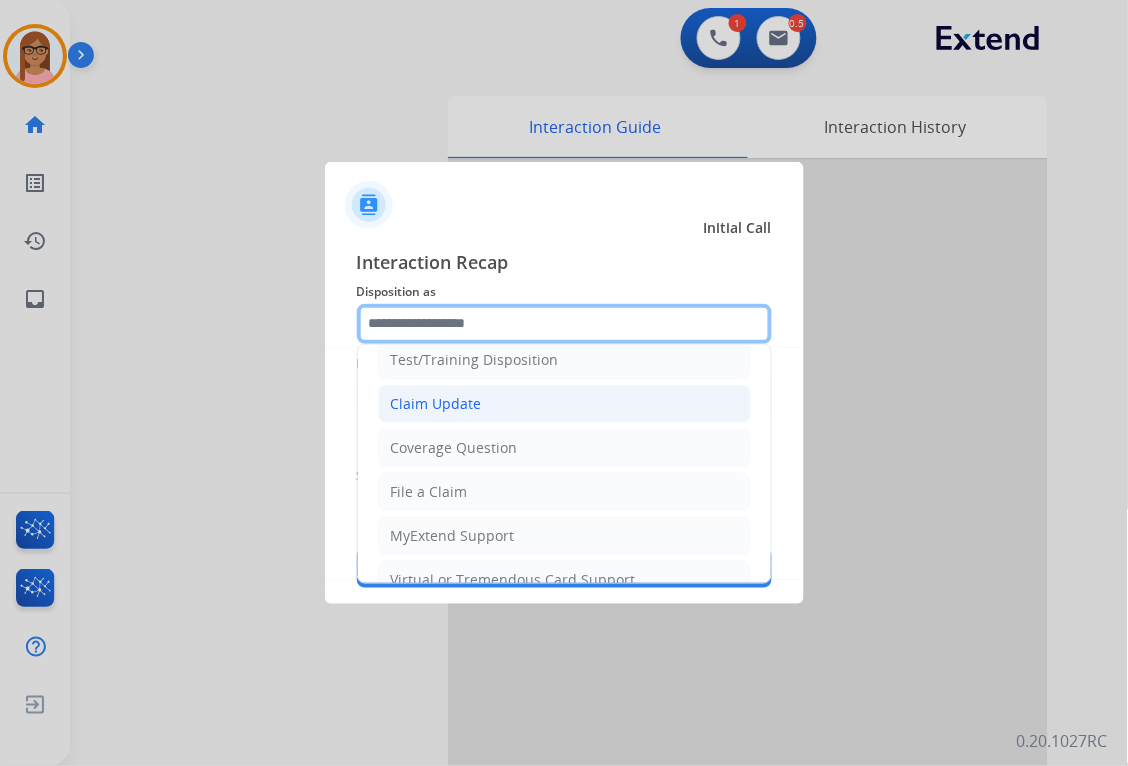 scroll, scrollTop: 111, scrollLeft: 0, axis: vertical 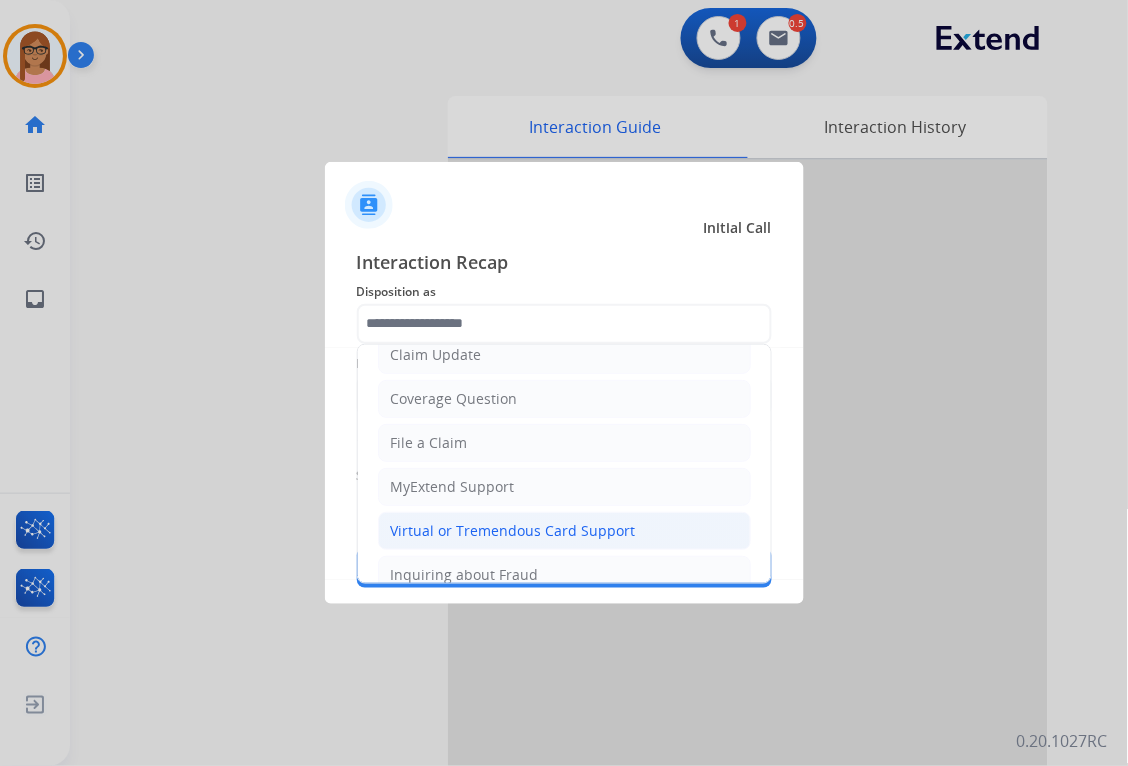 click on "Virtual or Tremendous Card Support" 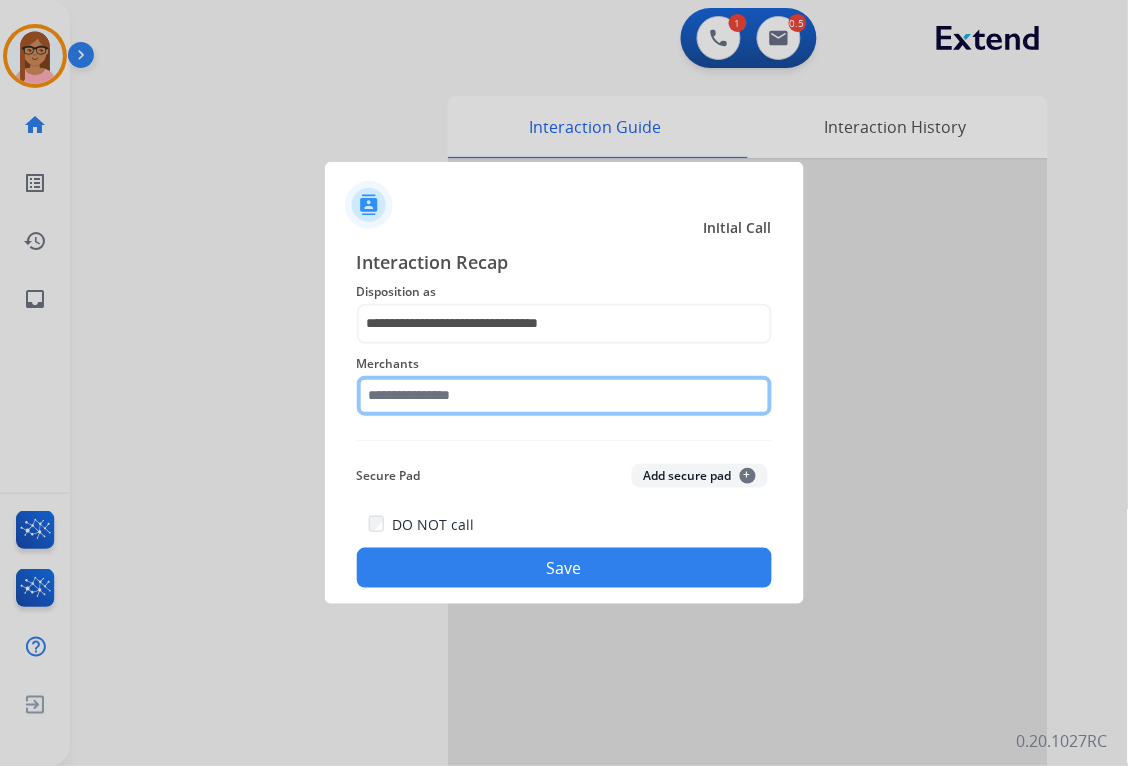 click 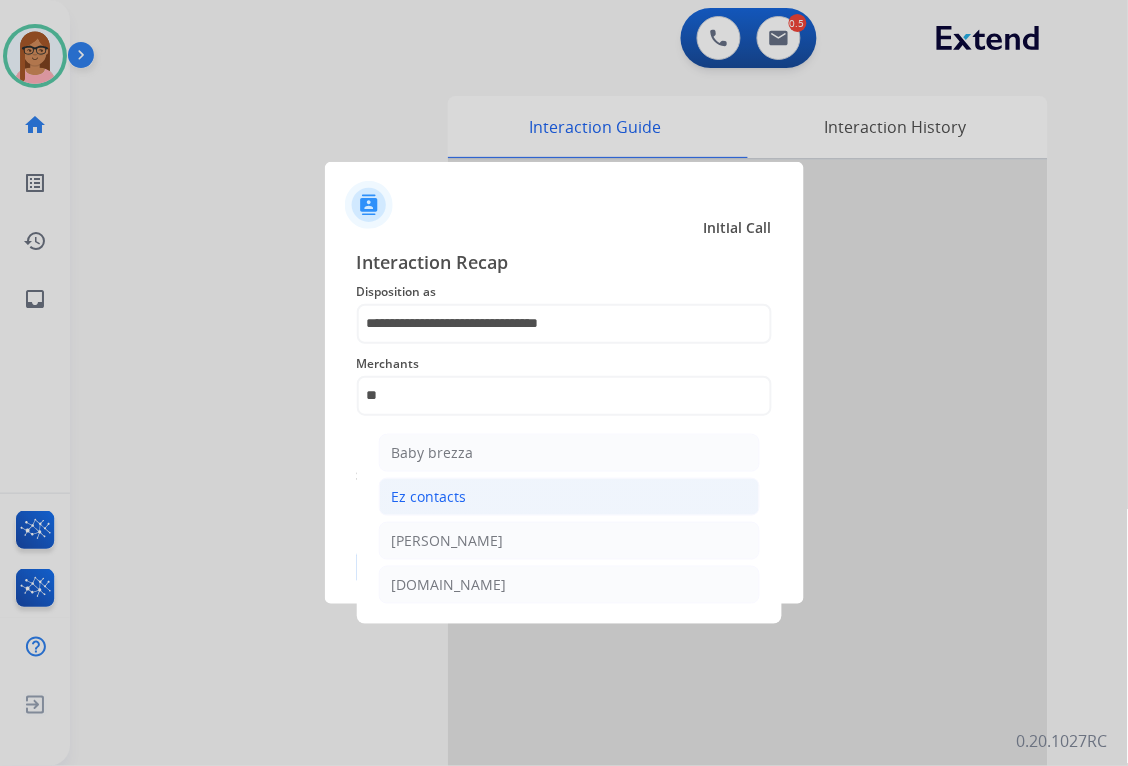 click on "Ez contacts" 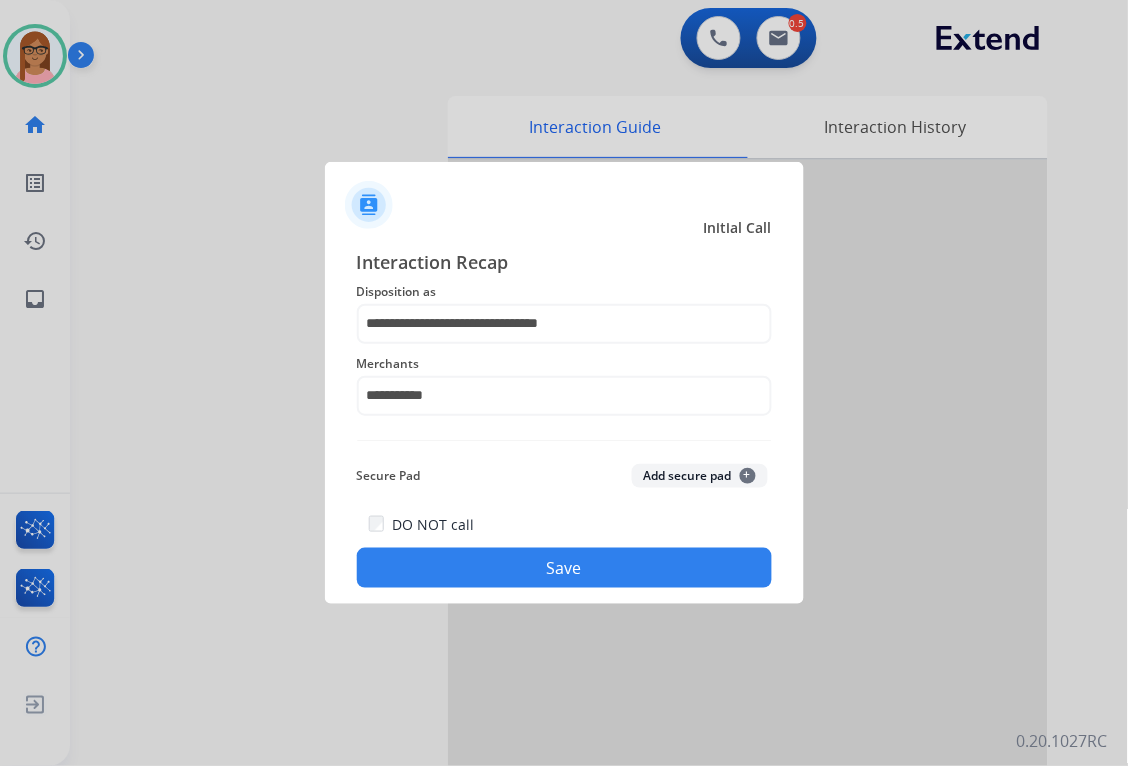 click on "Save" 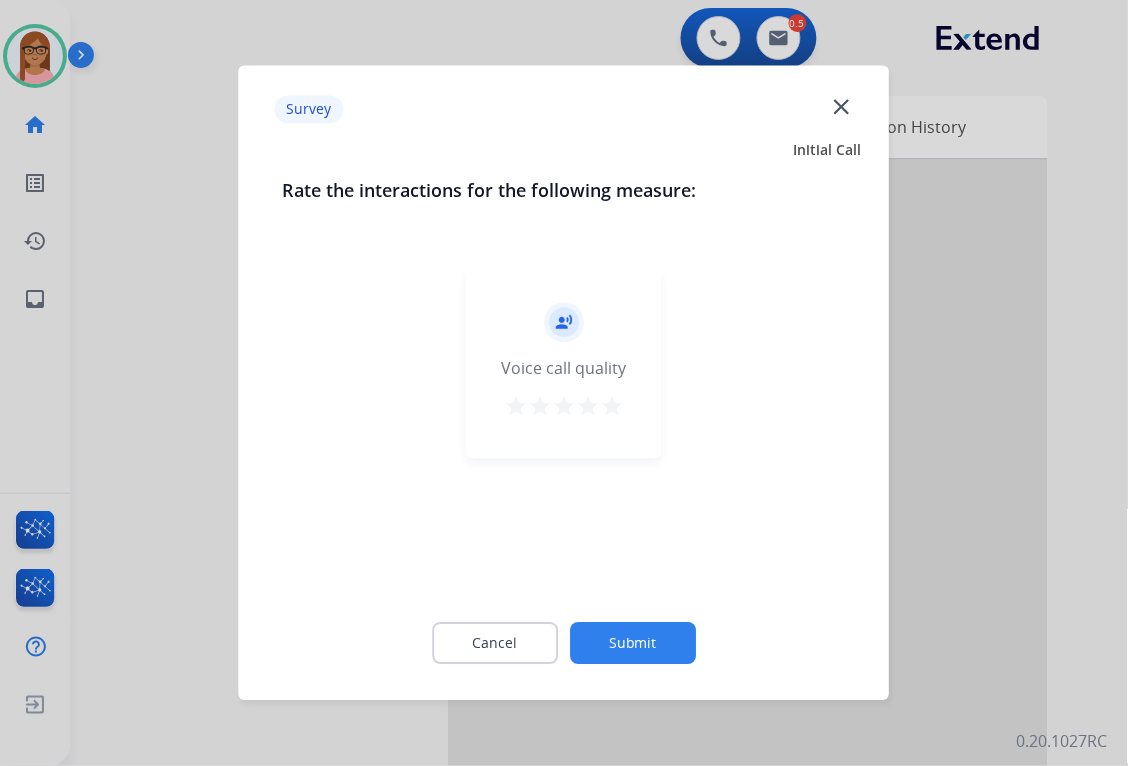 click on "star" at bounding box center [612, 407] 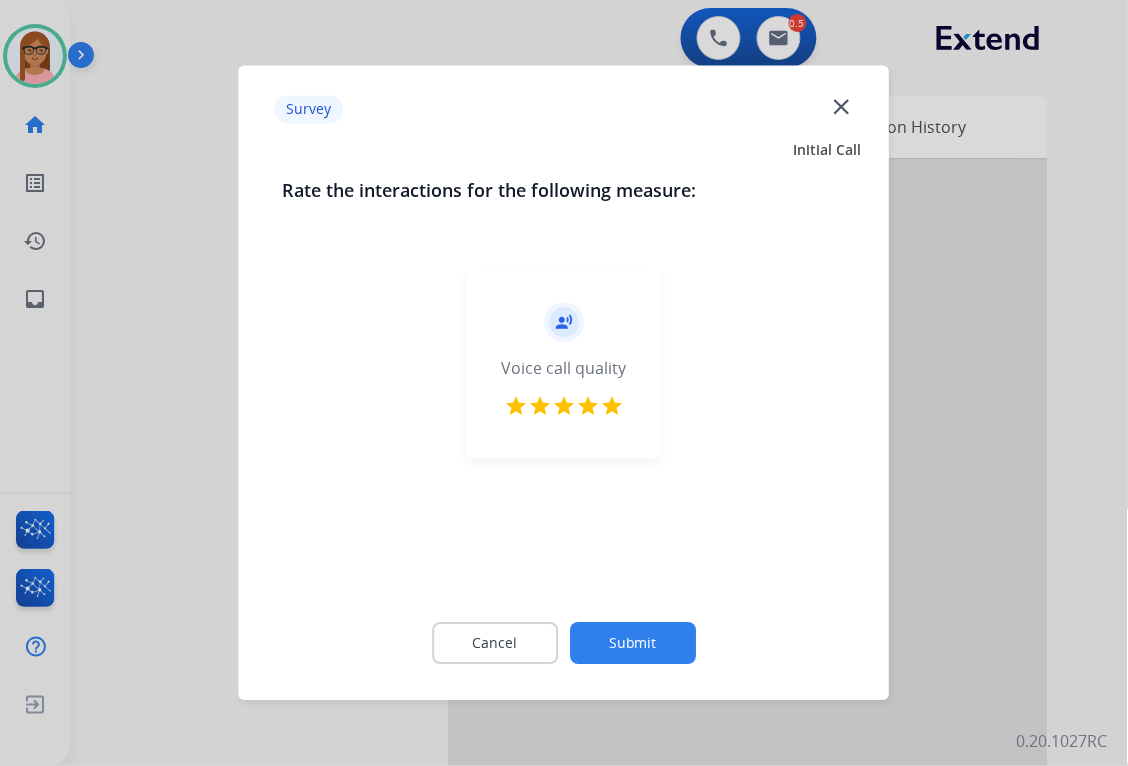click on "Submit" 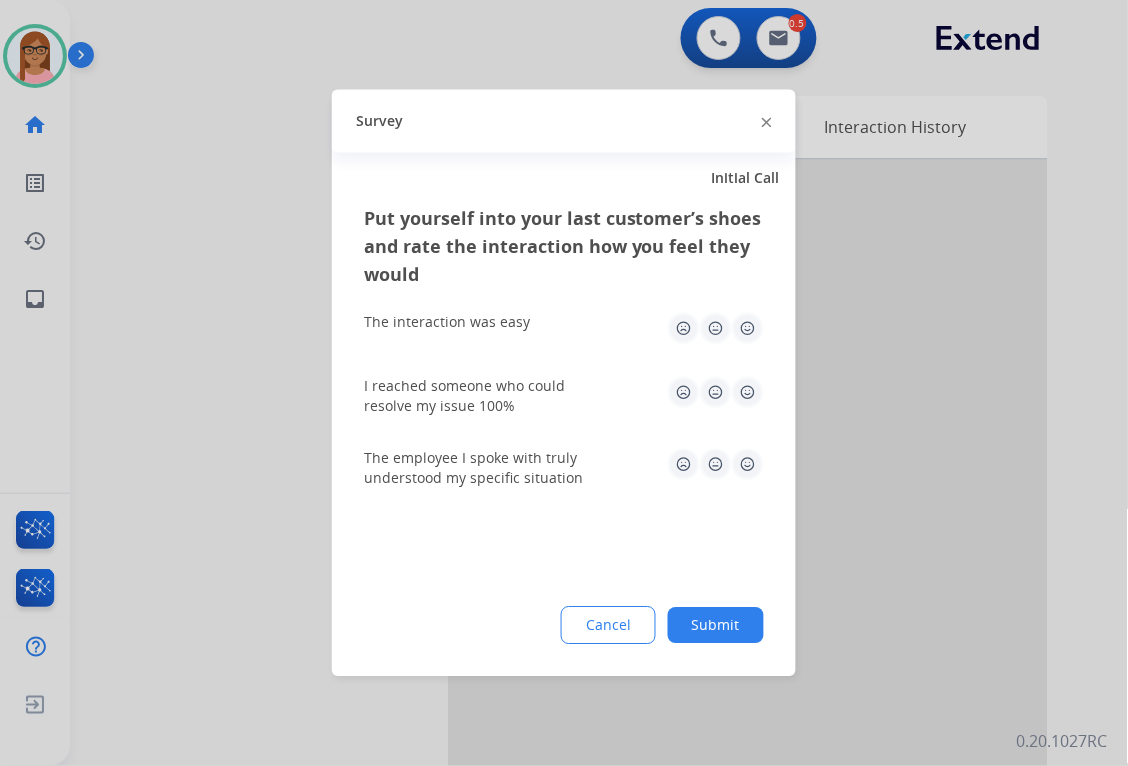 click 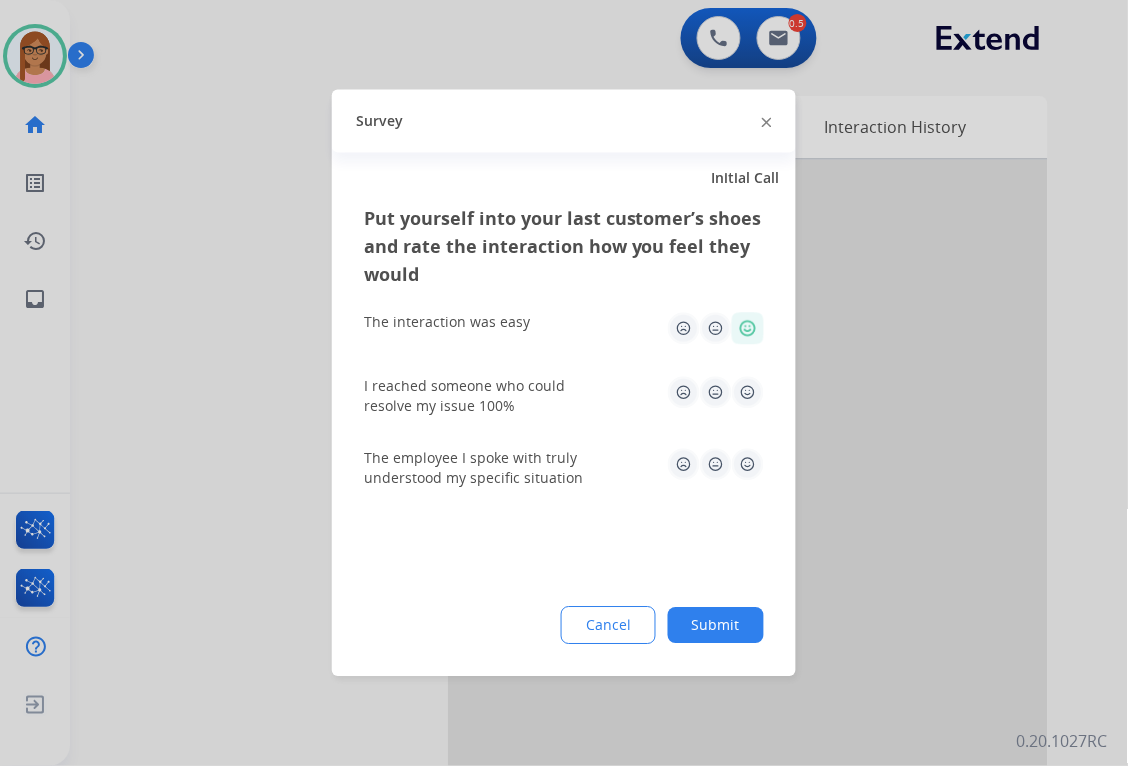click 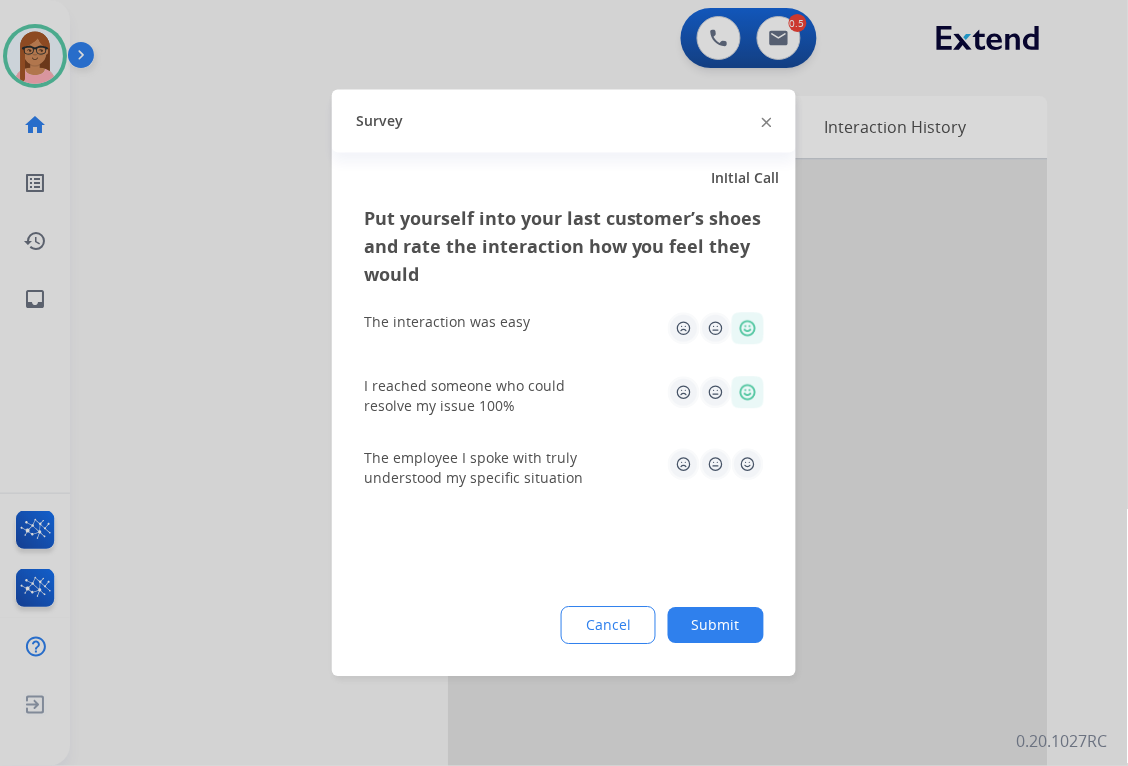 click 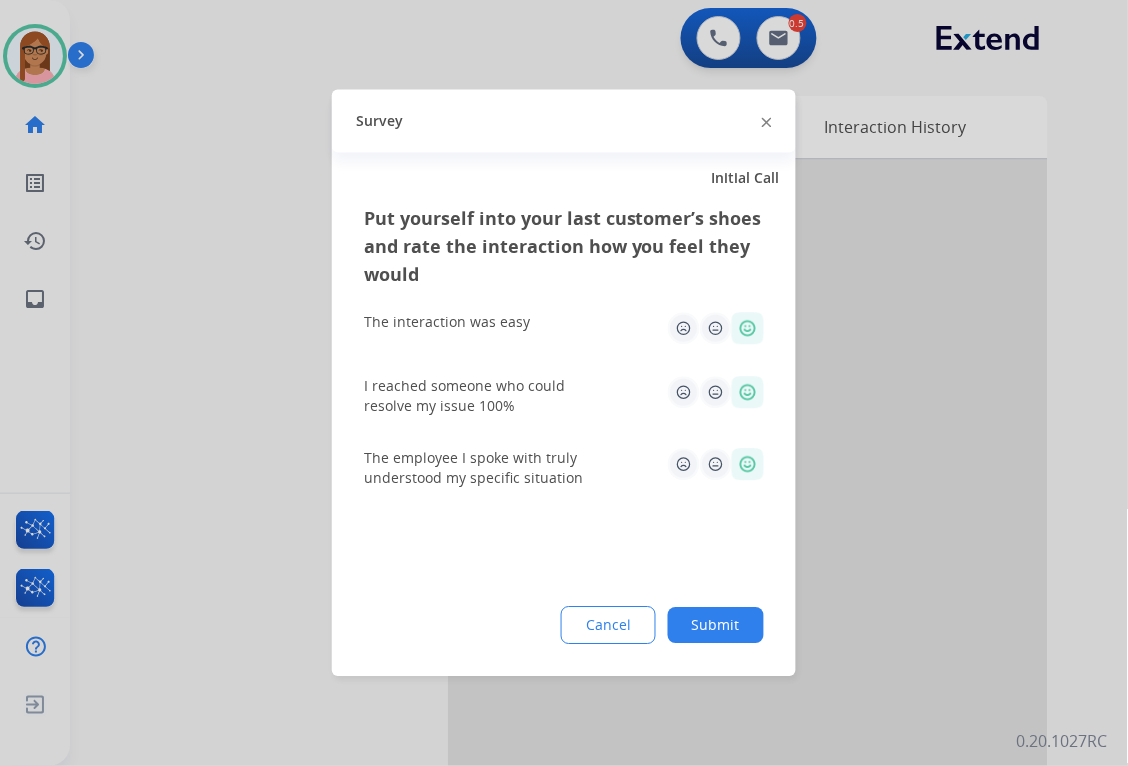 click on "Submit" 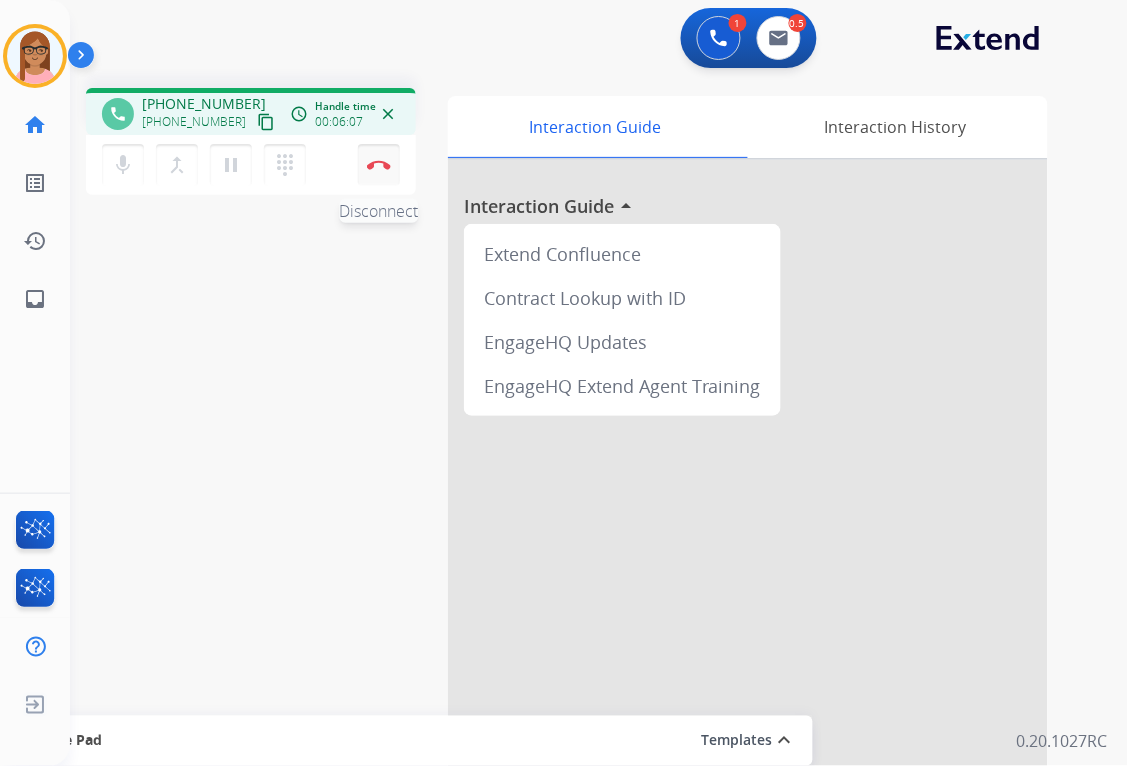 click on "Disconnect" at bounding box center (379, 165) 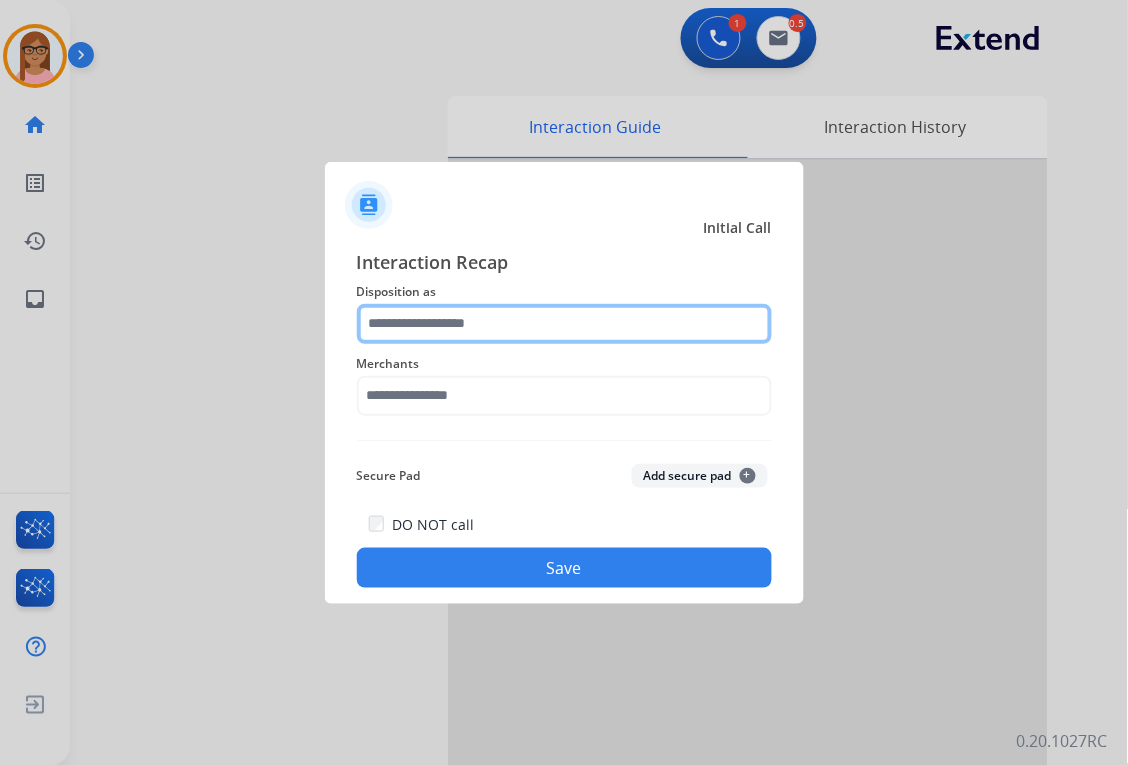 click 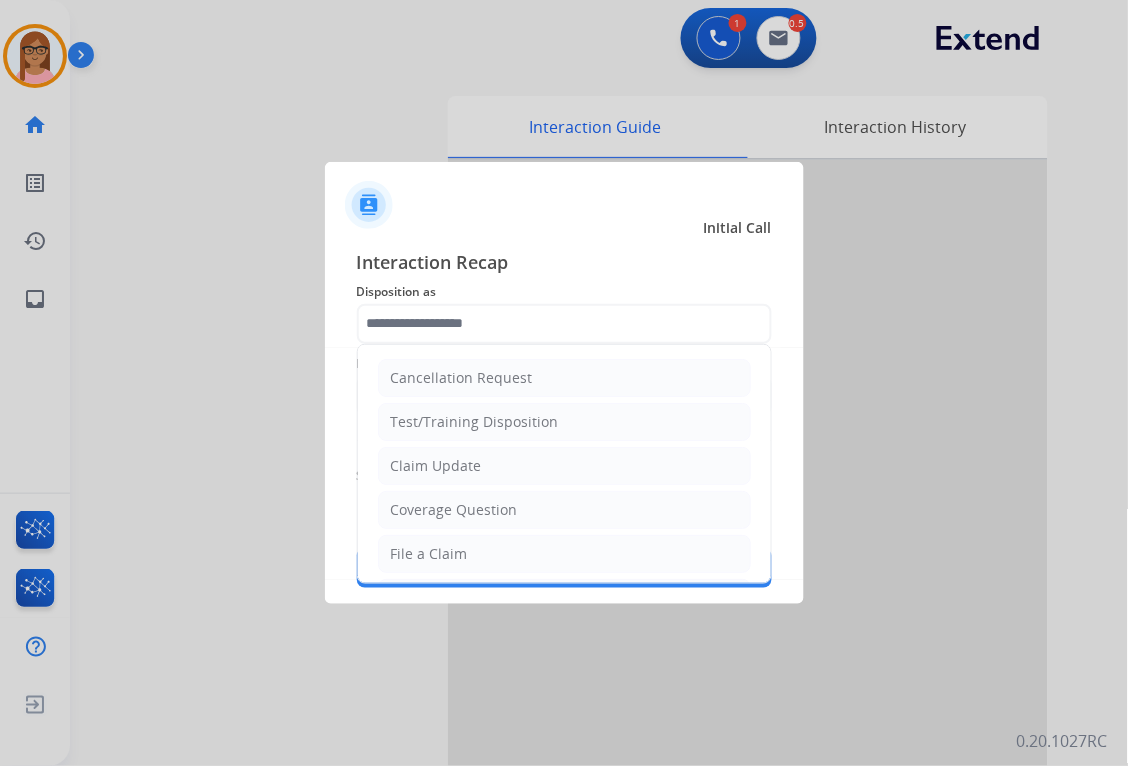 drag, startPoint x: 482, startPoint y: 543, endPoint x: 482, endPoint y: 456, distance: 87 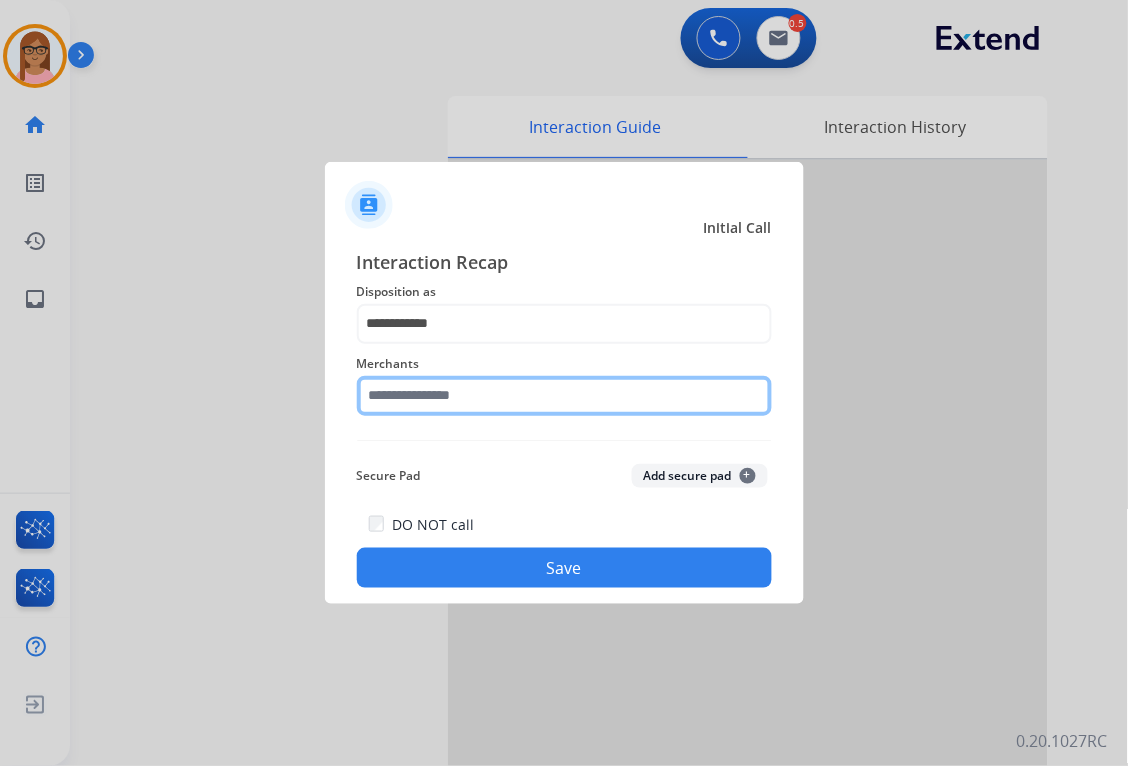 click 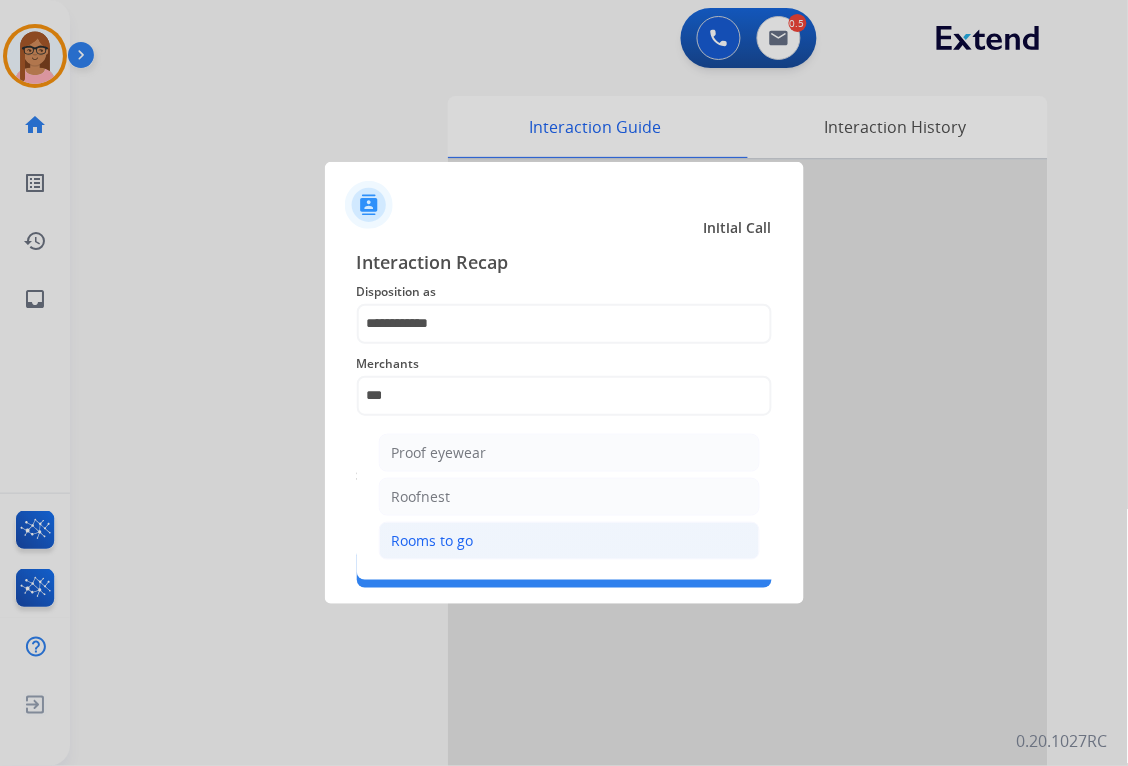 click on "Rooms to go" 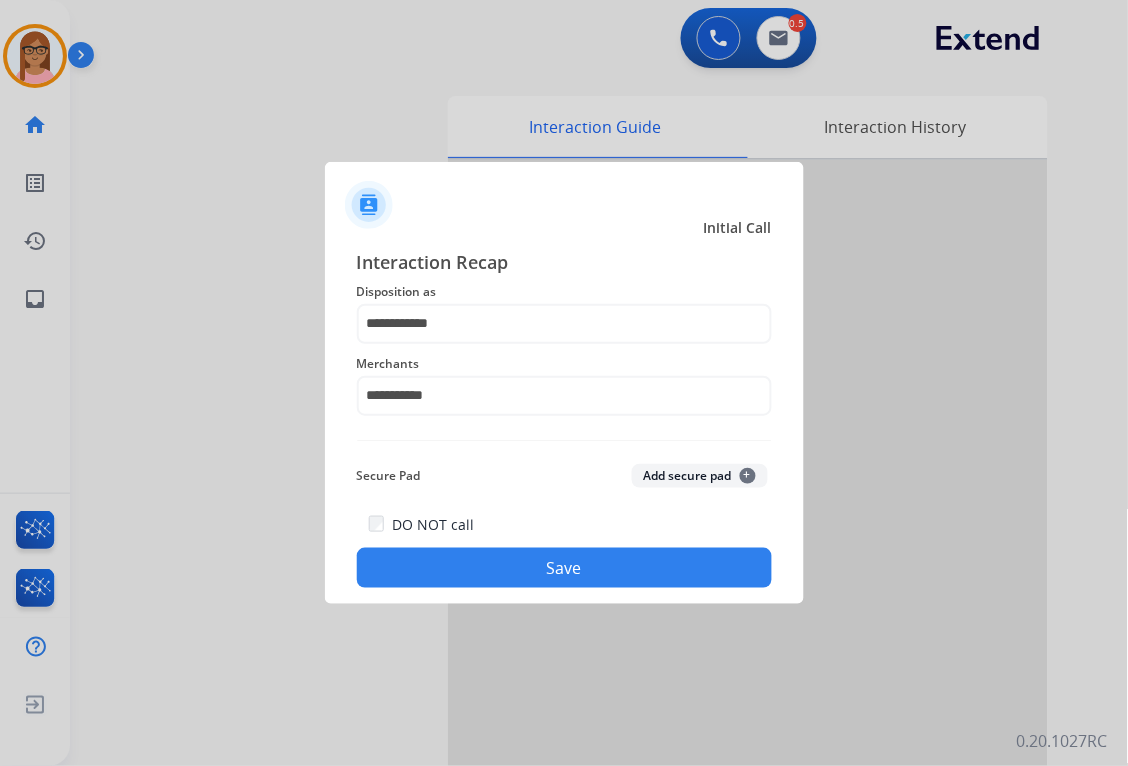 click on "Save" 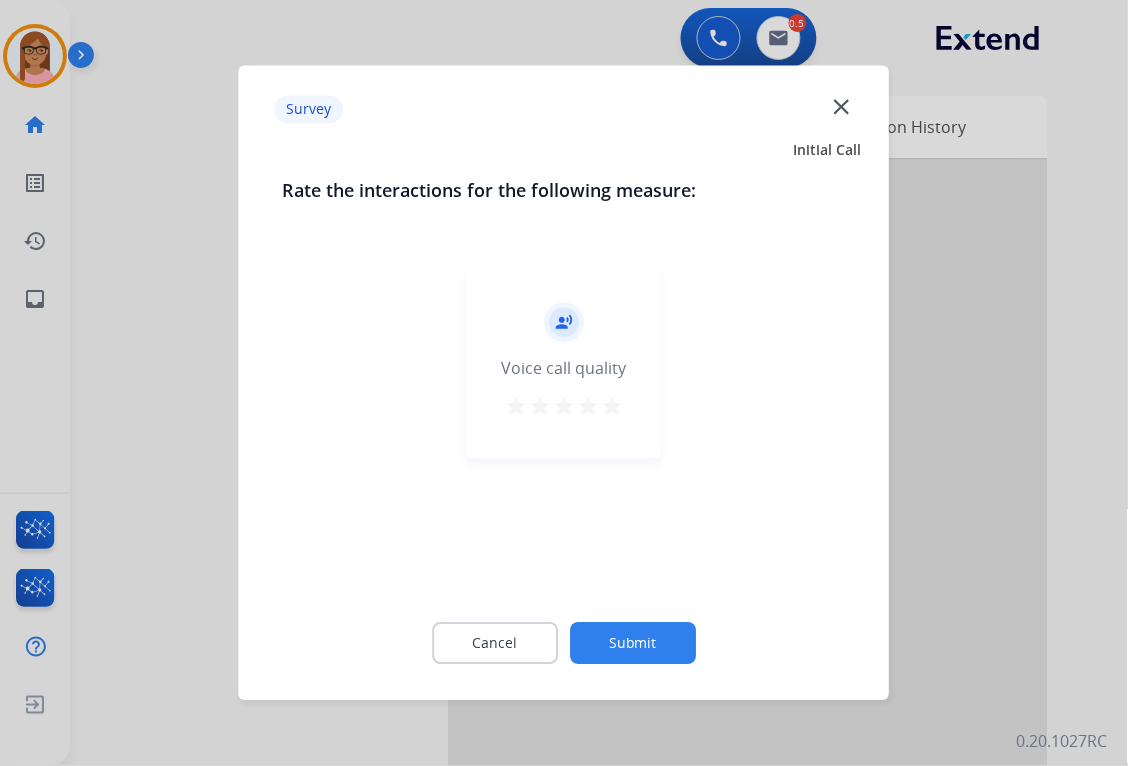click on "star" at bounding box center (612, 407) 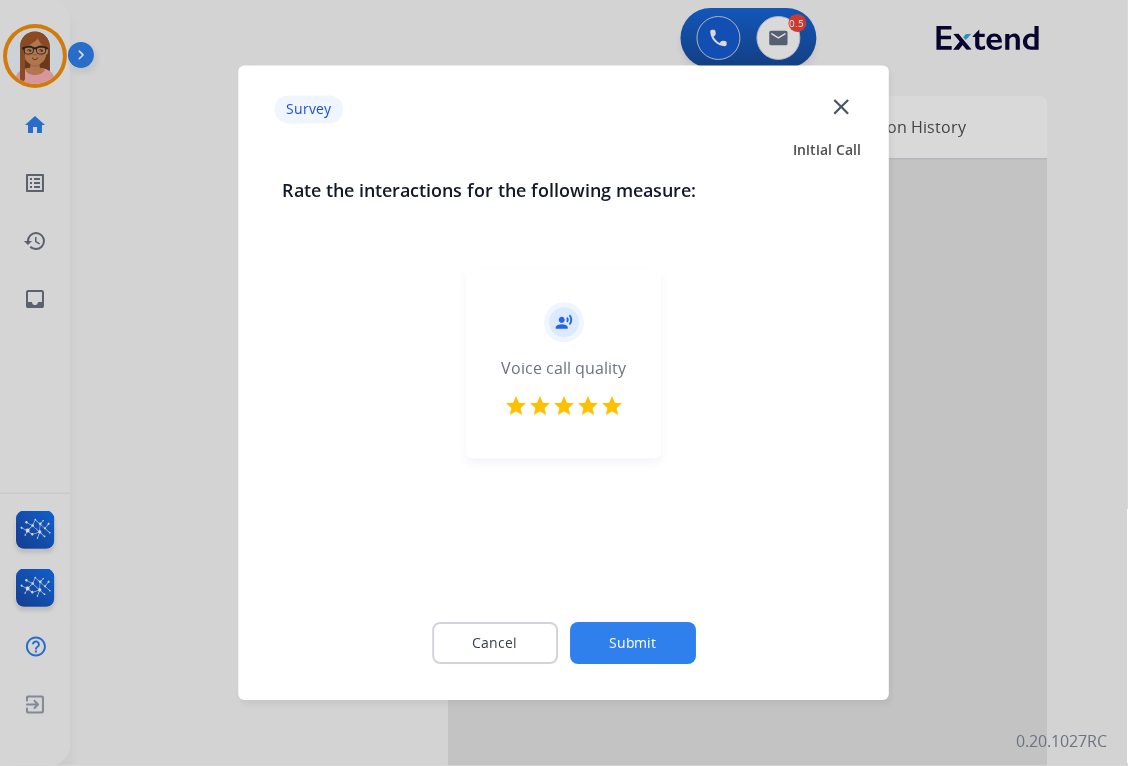 click on "Submit" 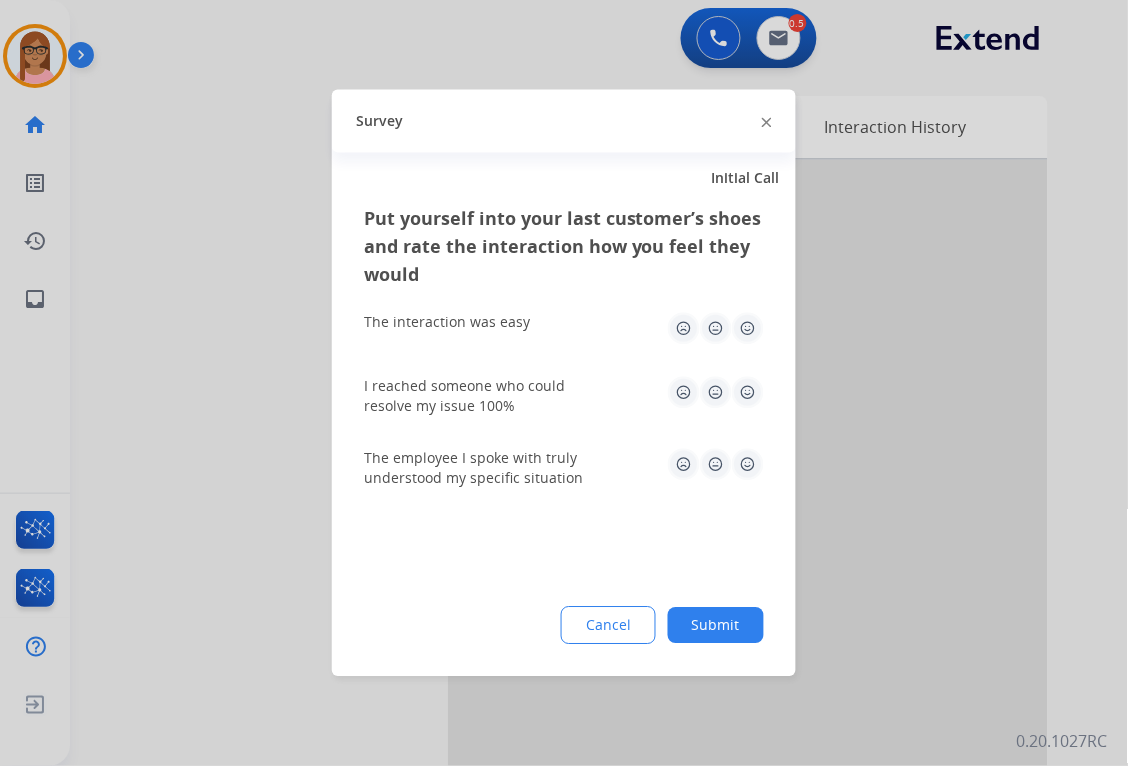 click 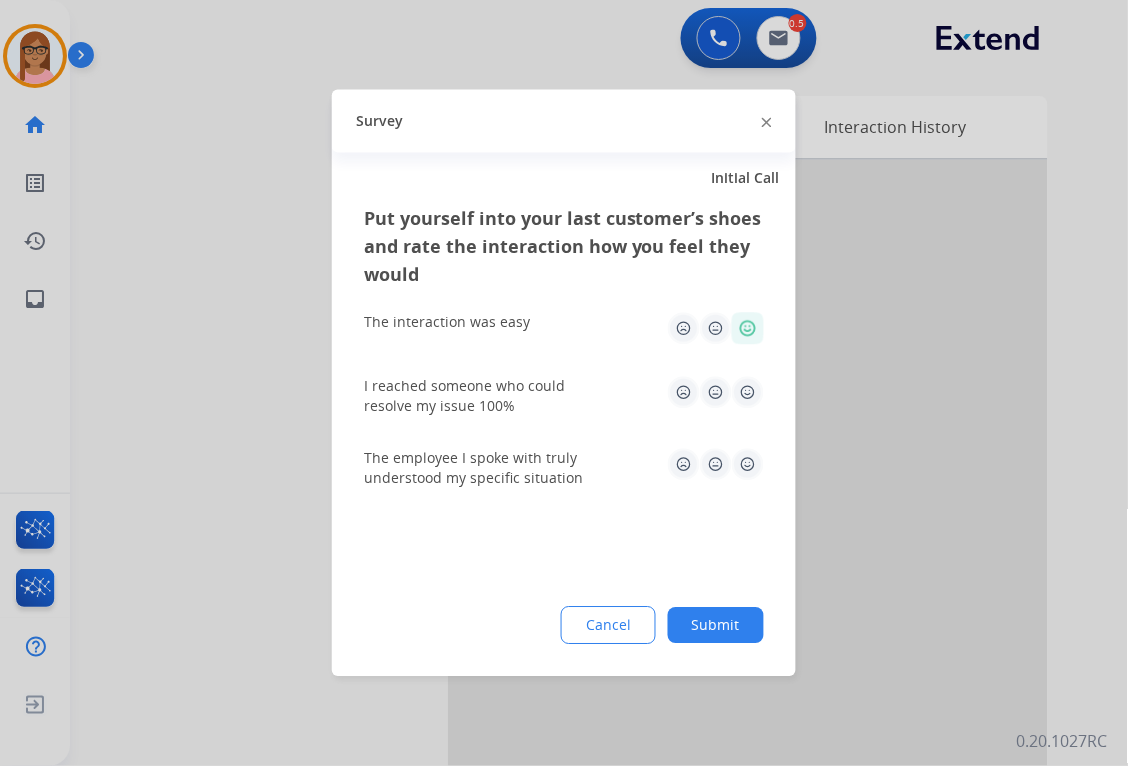 click 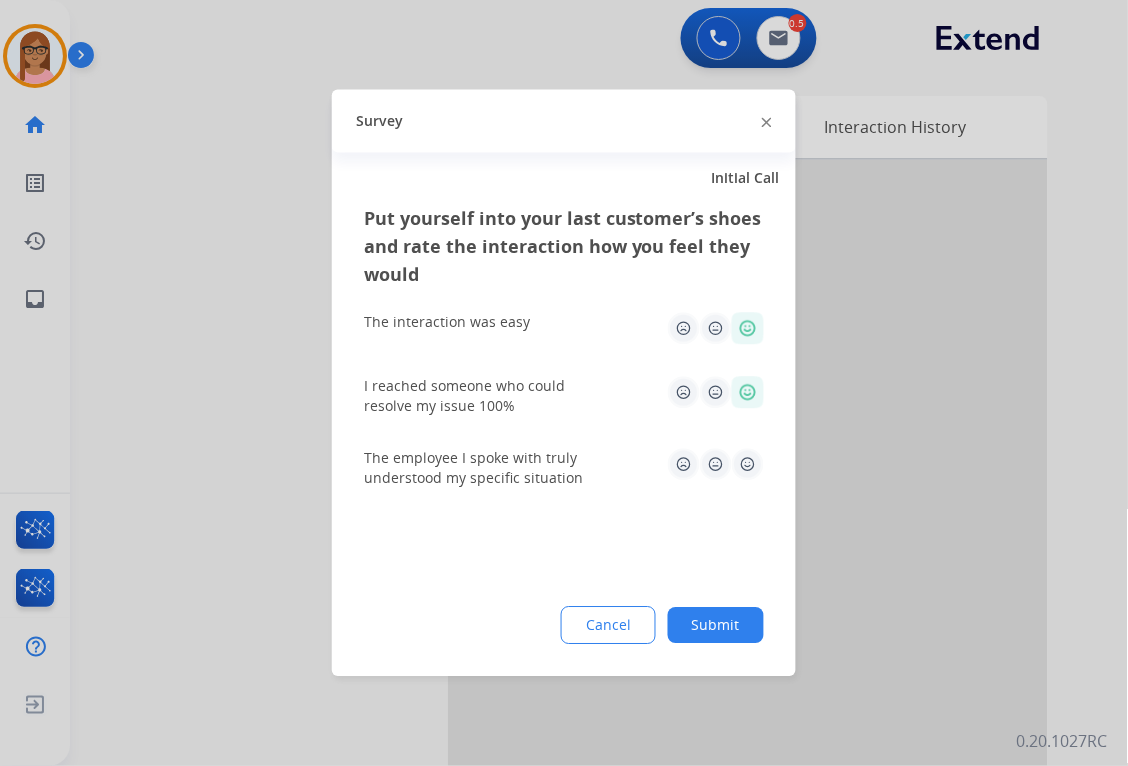 click 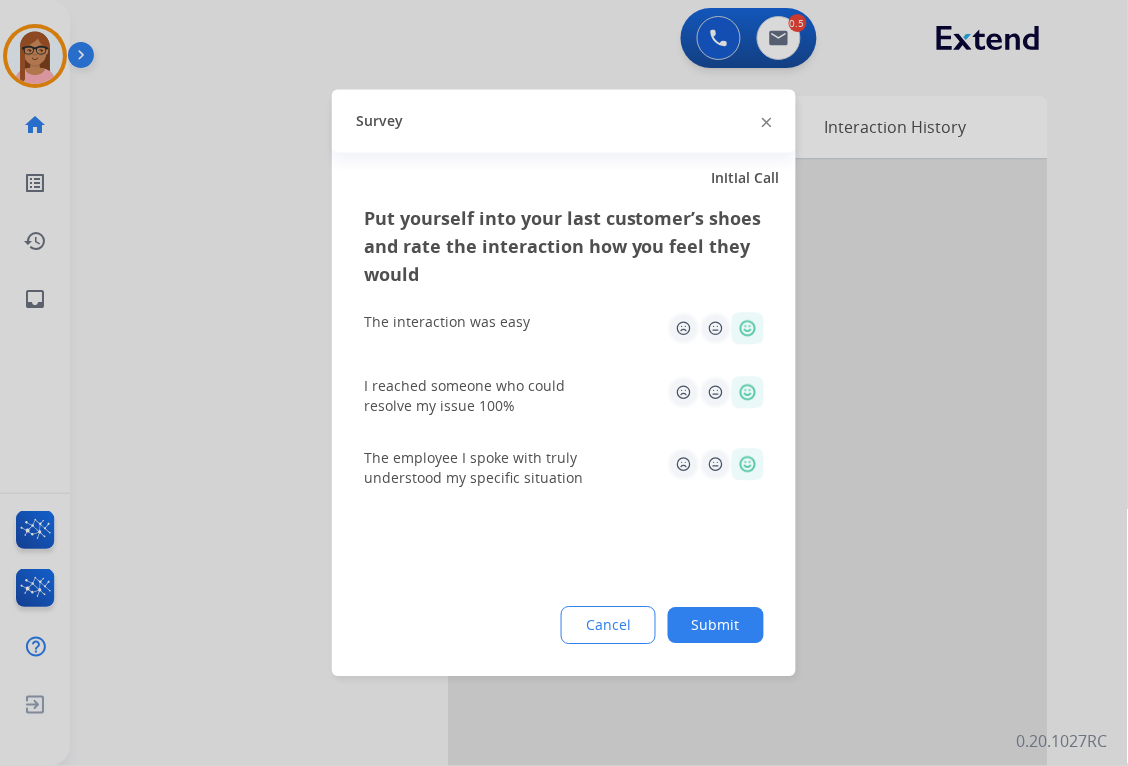 click on "Submit" 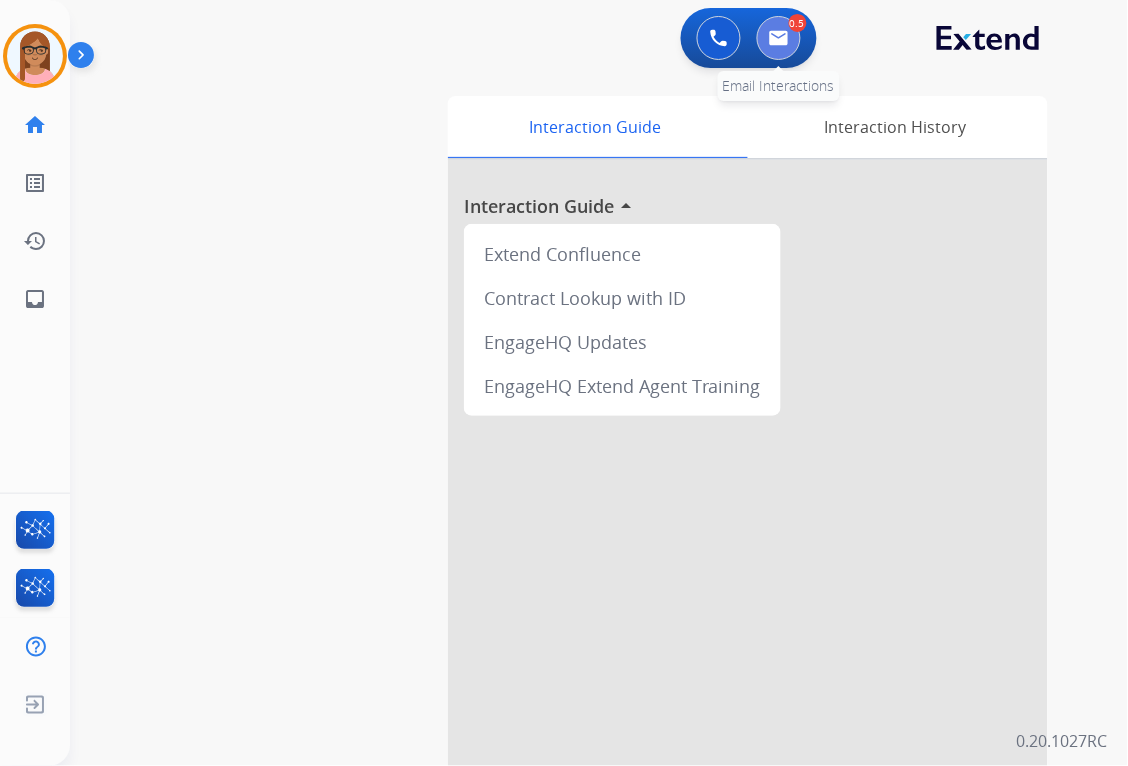 click at bounding box center (779, 38) 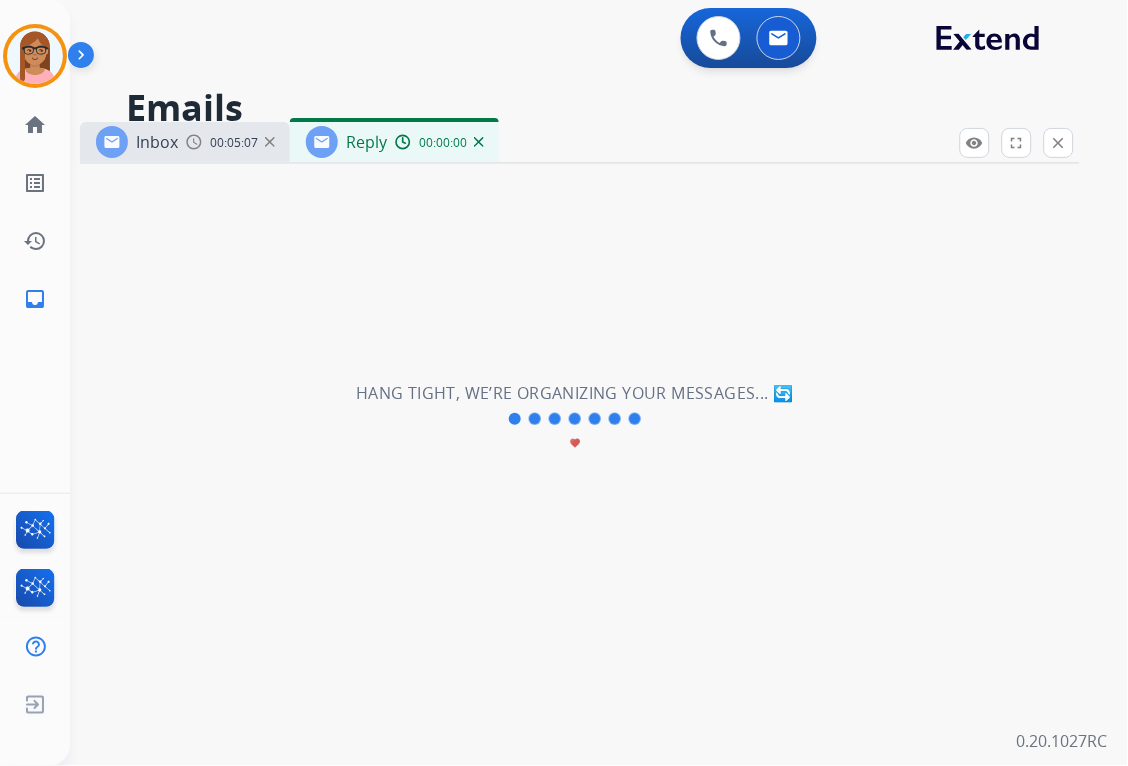 select on "**********" 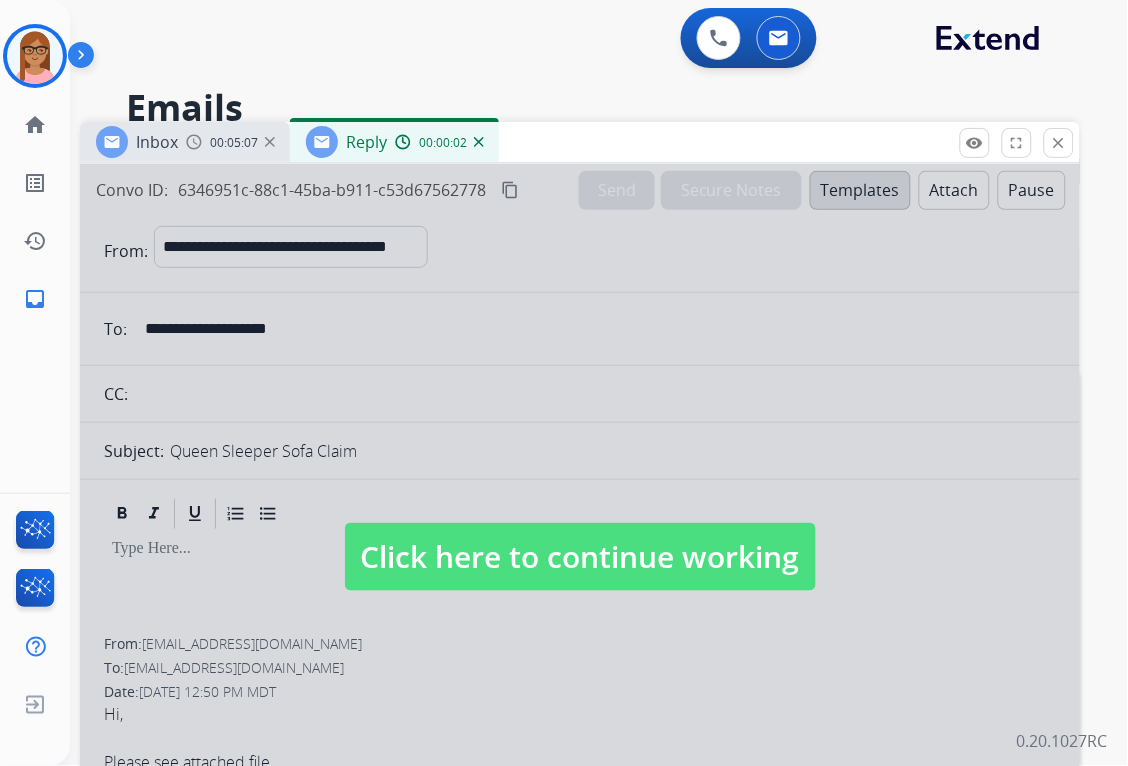 click on "Click here to continue working" at bounding box center (580, 557) 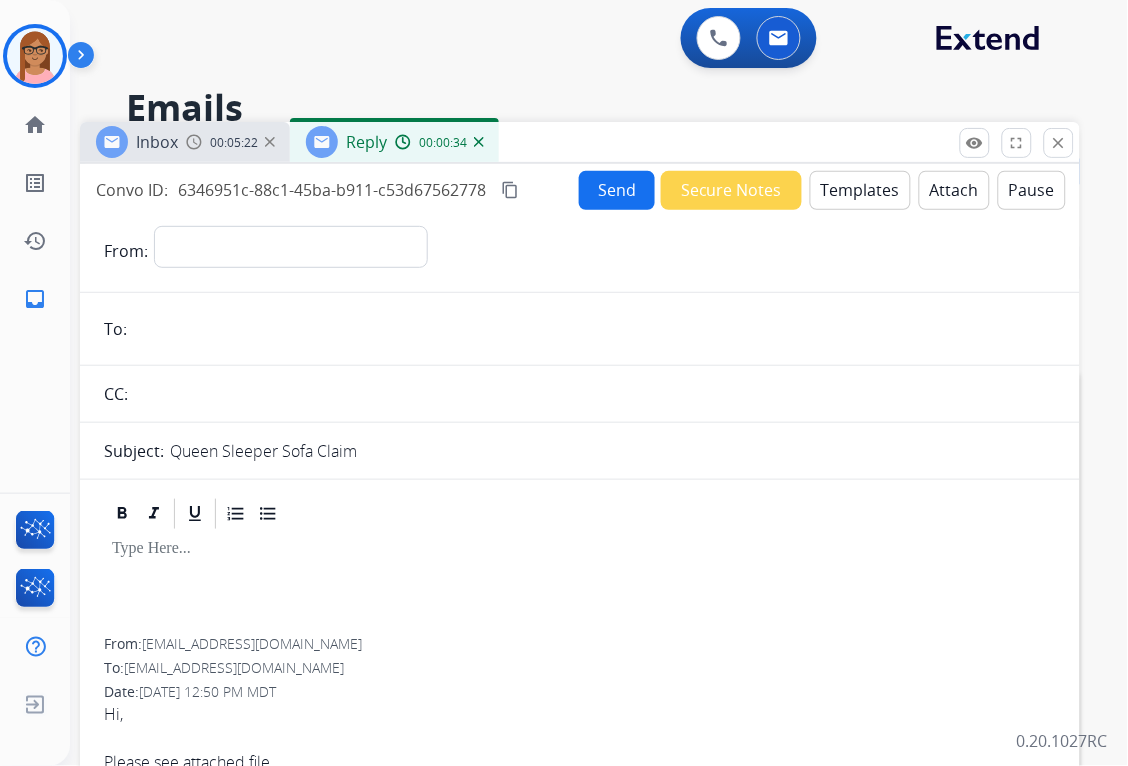 scroll, scrollTop: 111, scrollLeft: 0, axis: vertical 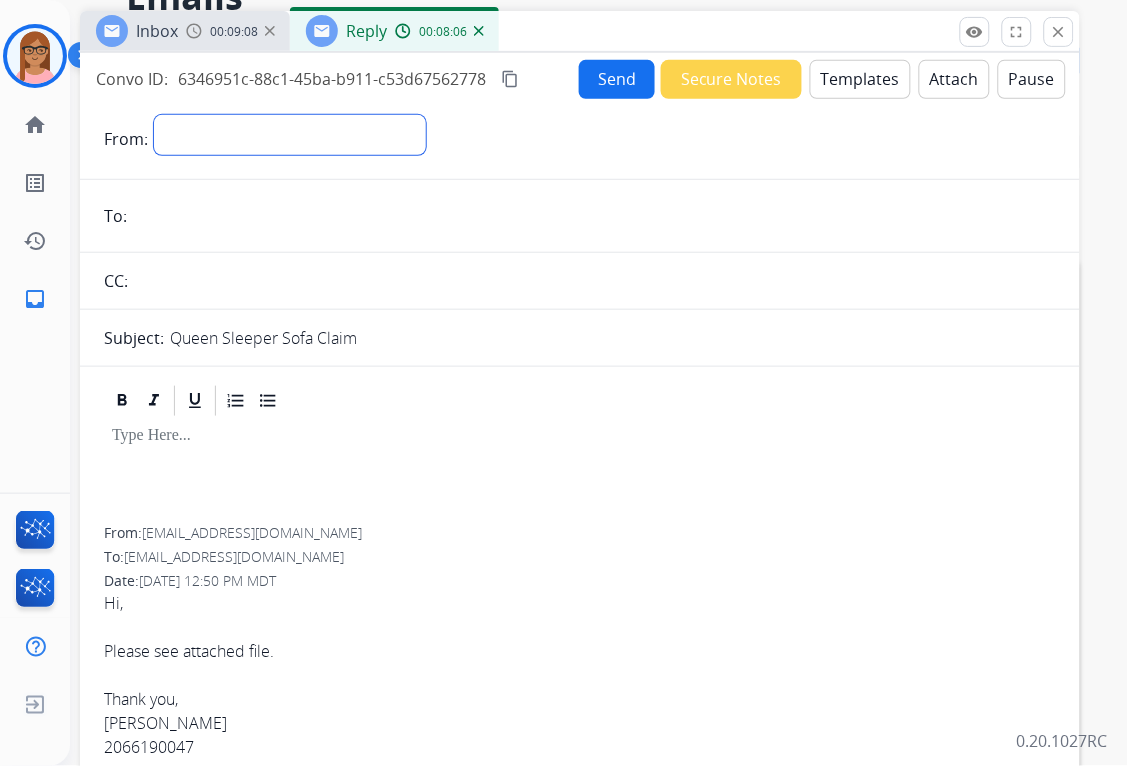 click on "**********" at bounding box center (290, 135) 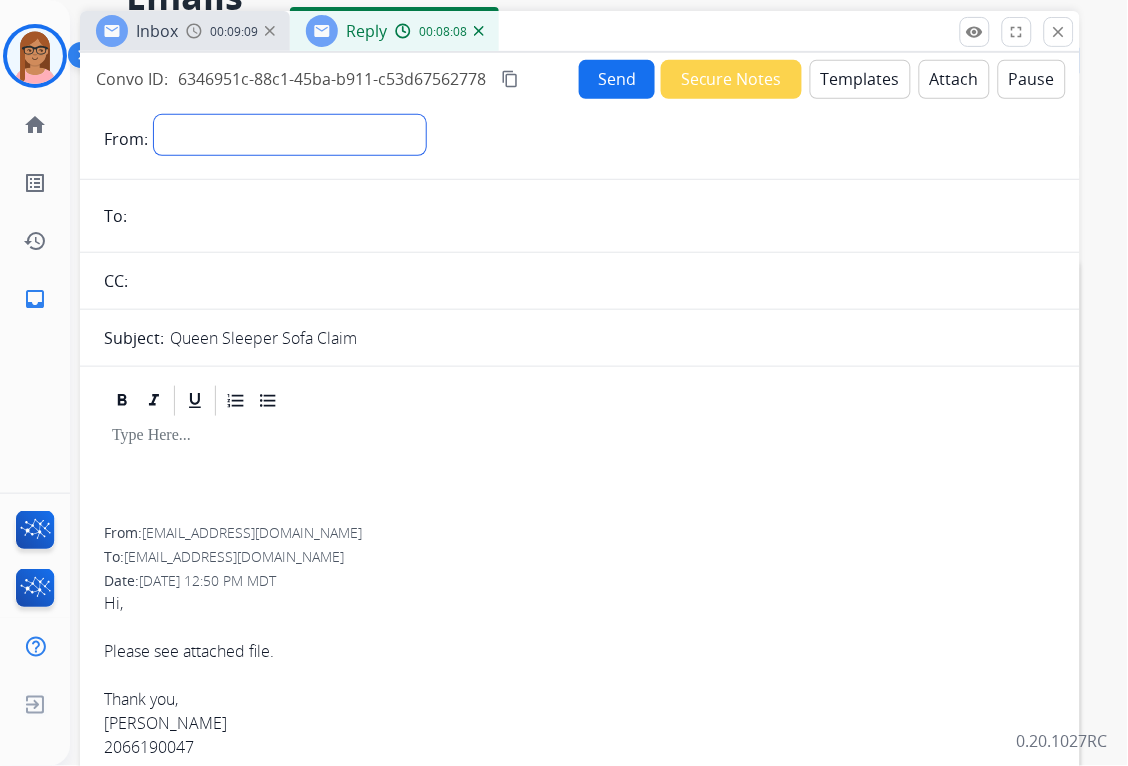 select on "**********" 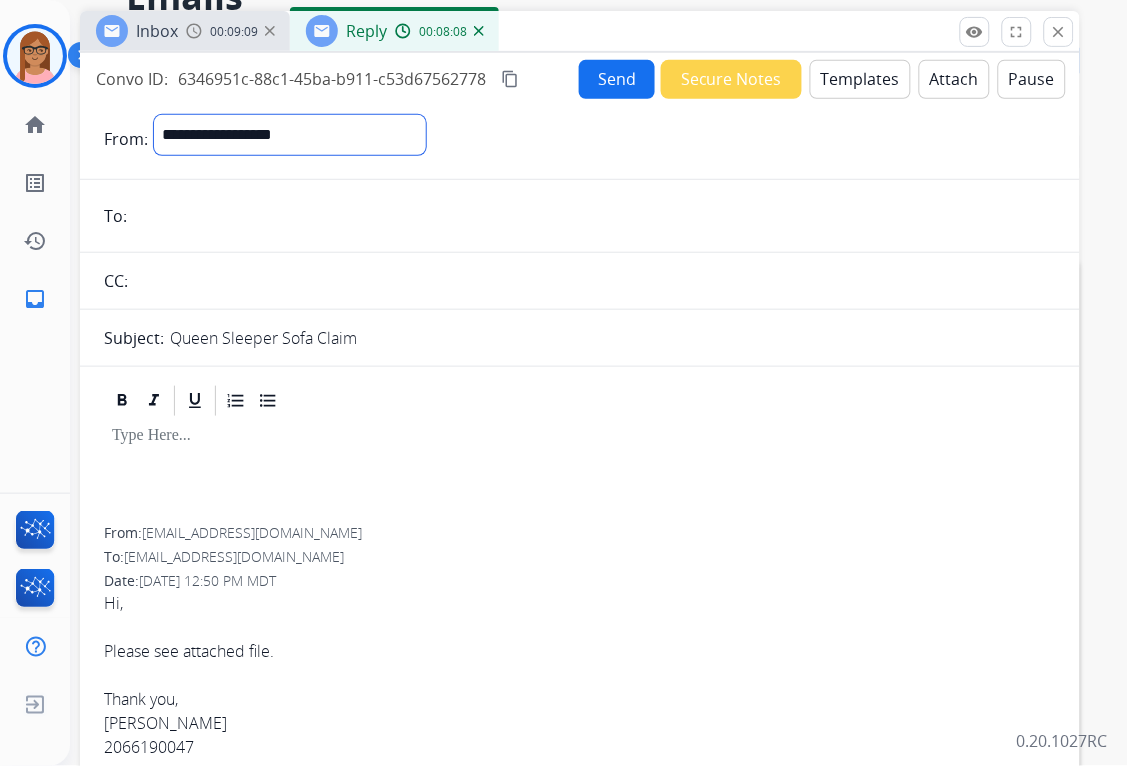 click on "**********" at bounding box center (290, 135) 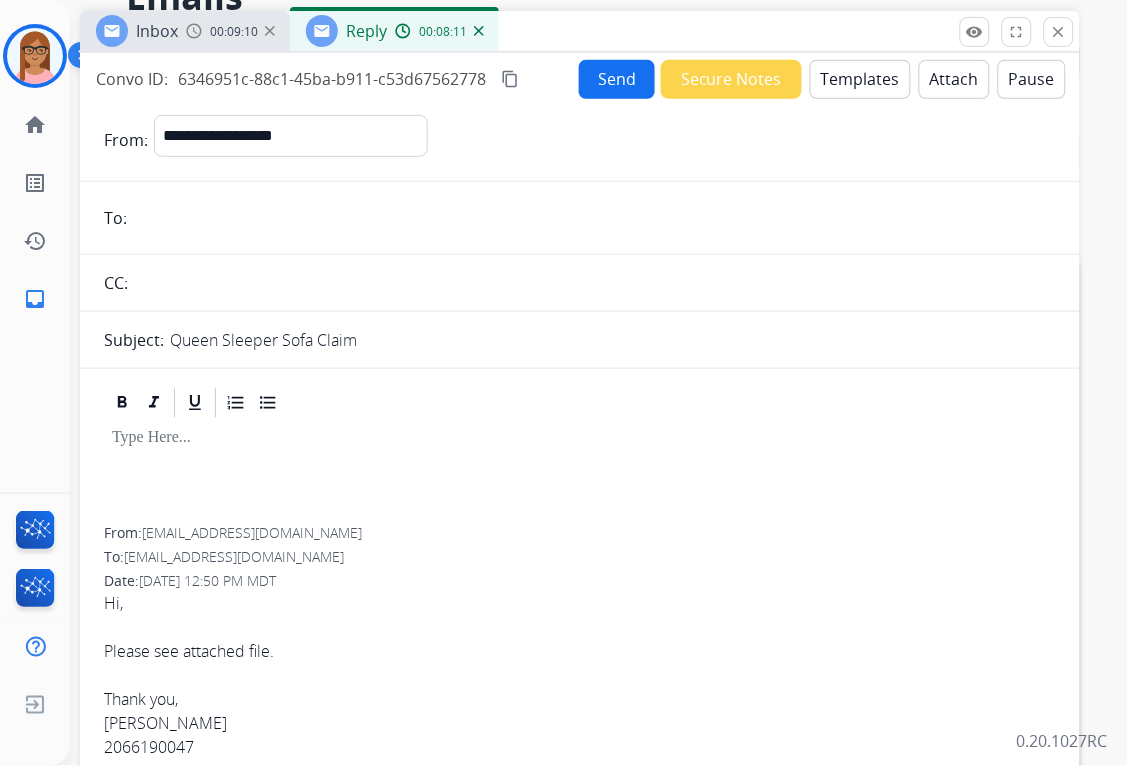 click on "Templates" at bounding box center [860, 79] 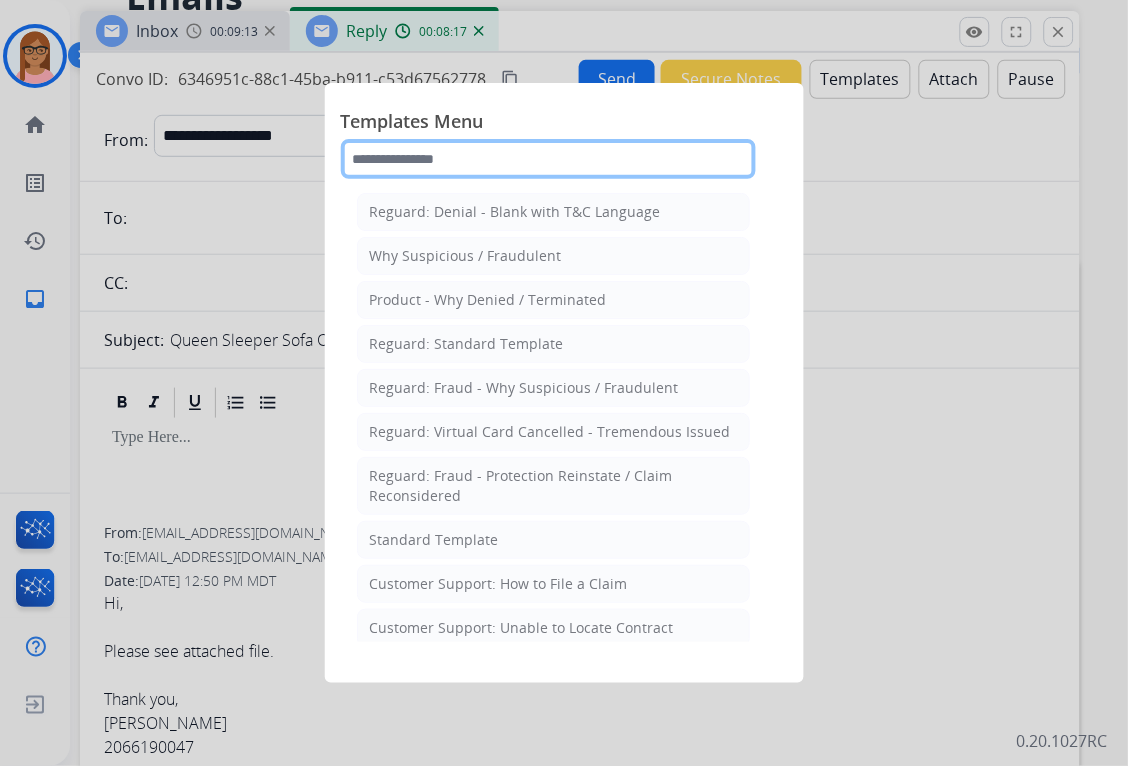 click 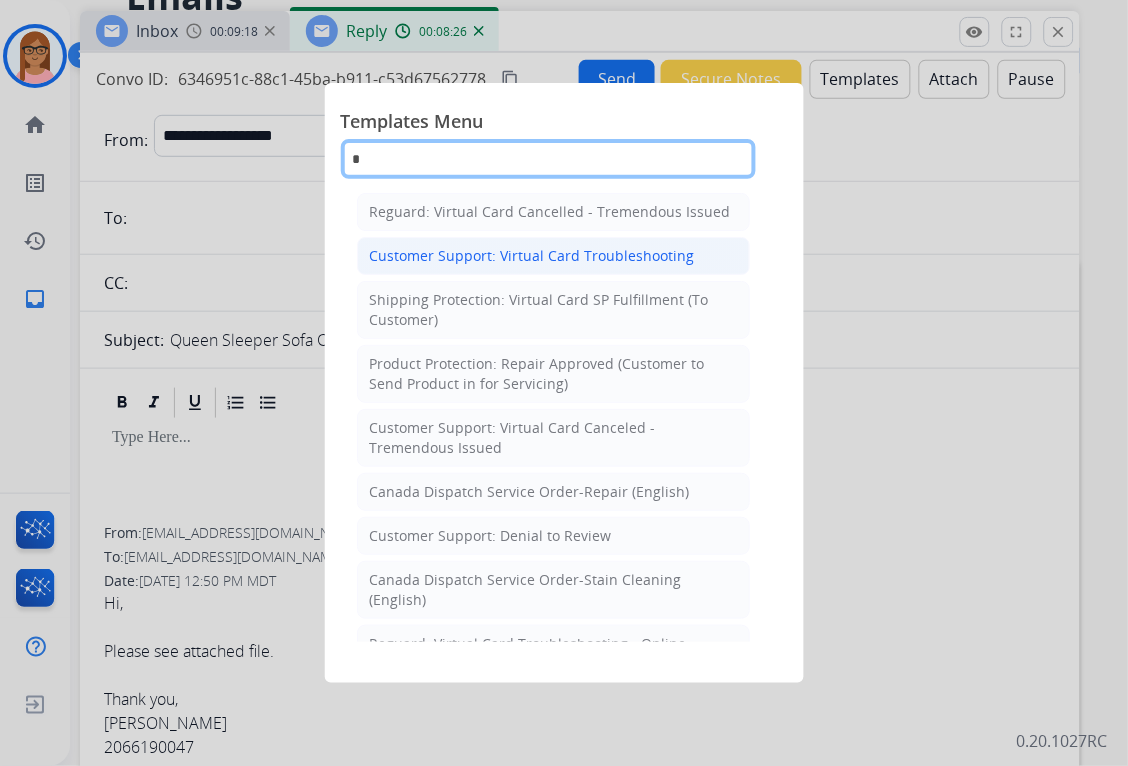 type on "*" 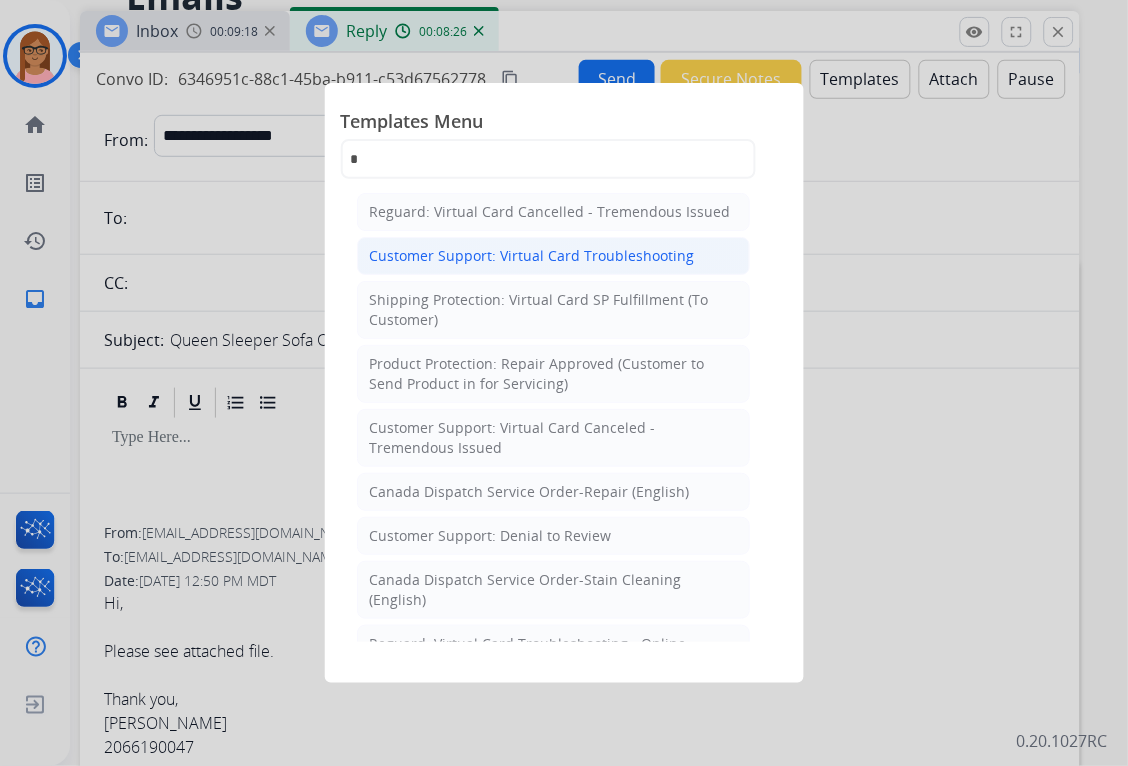 click on "Customer Support: Virtual Card Troubleshooting" 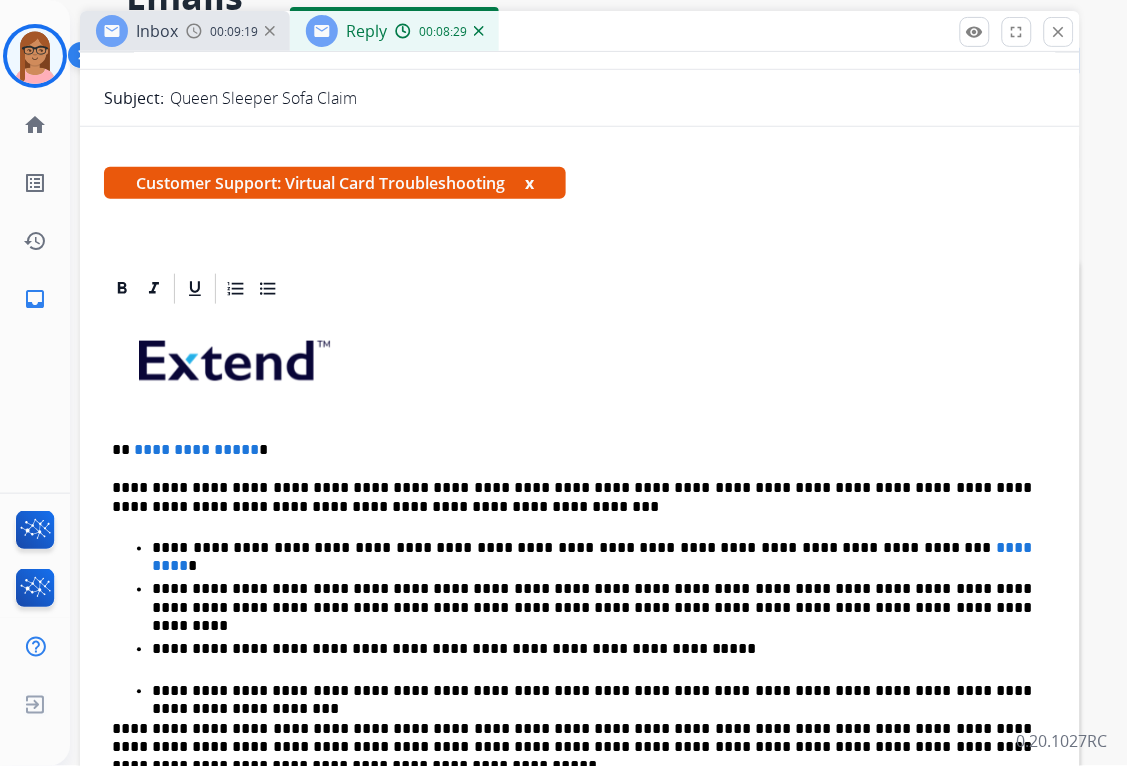 scroll, scrollTop: 333, scrollLeft: 0, axis: vertical 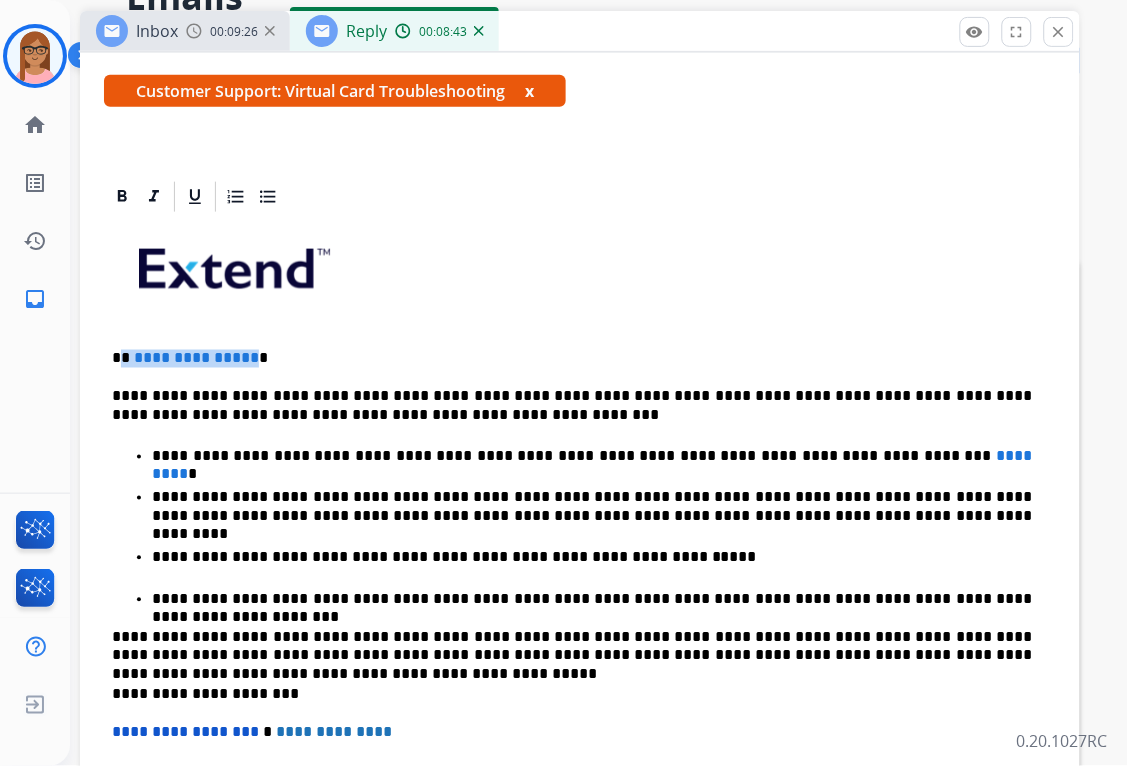 drag, startPoint x: 128, startPoint y: 355, endPoint x: 248, endPoint y: 350, distance: 120.10412 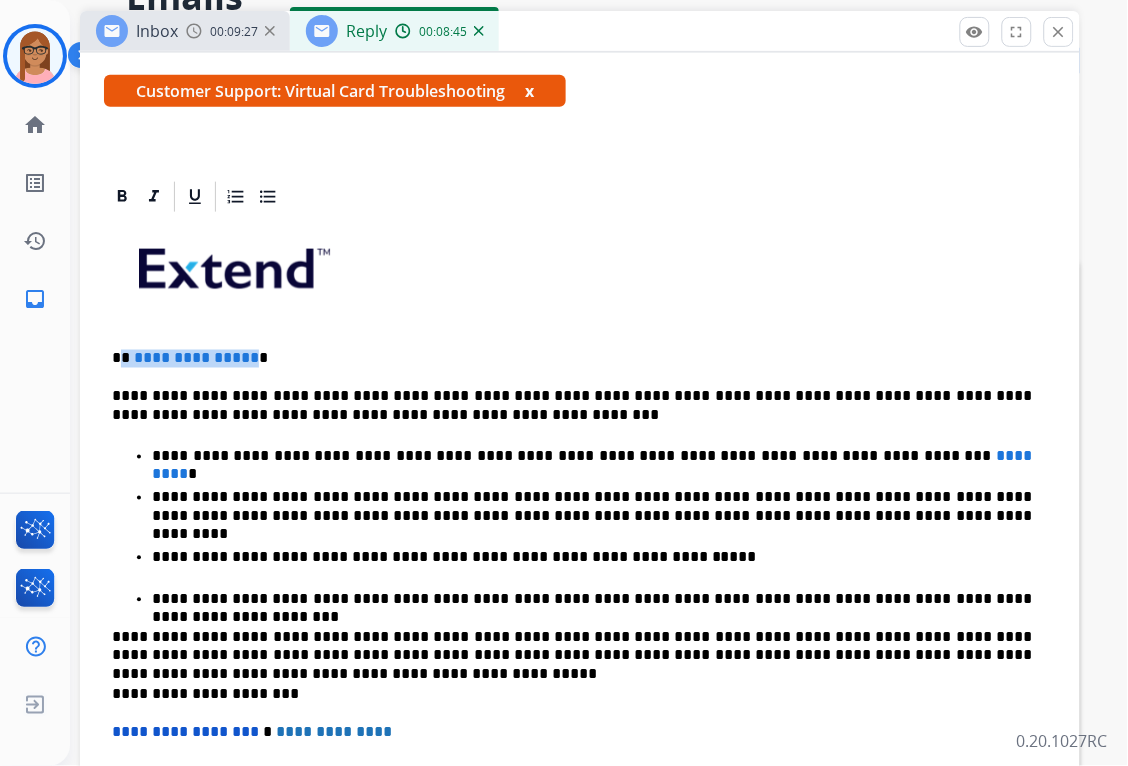type 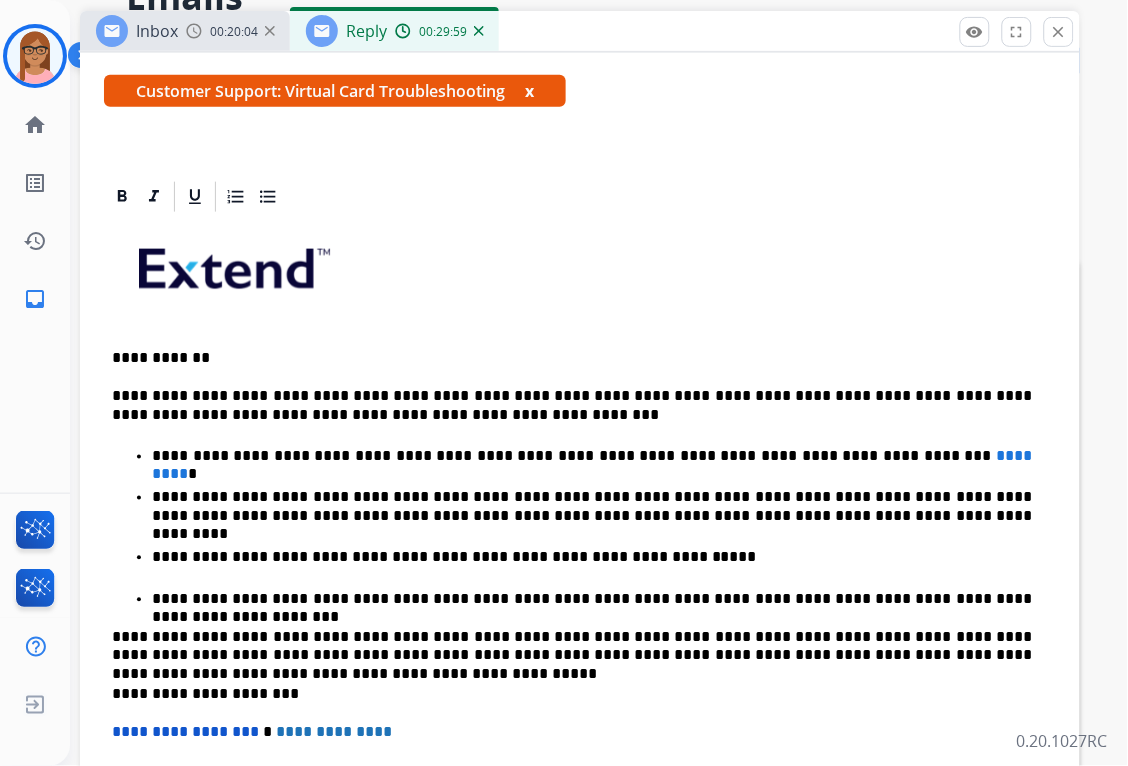 scroll, scrollTop: 0, scrollLeft: 0, axis: both 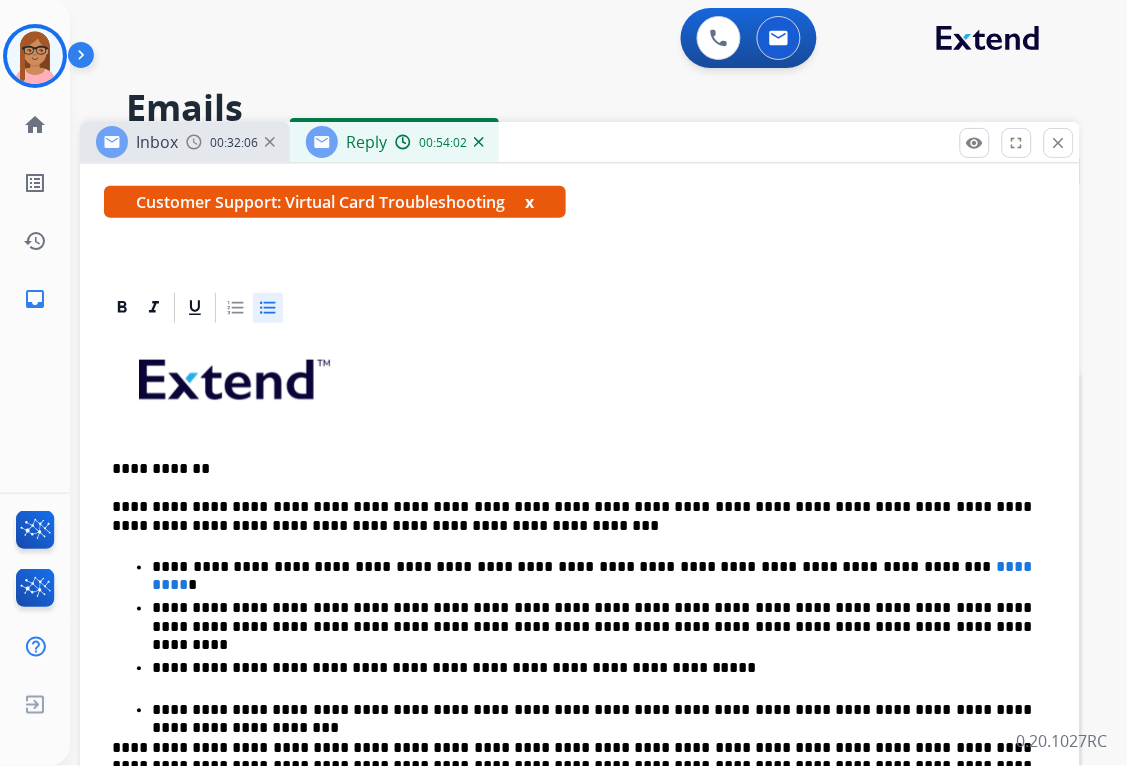 drag, startPoint x: 658, startPoint y: 557, endPoint x: 658, endPoint y: 533, distance: 24 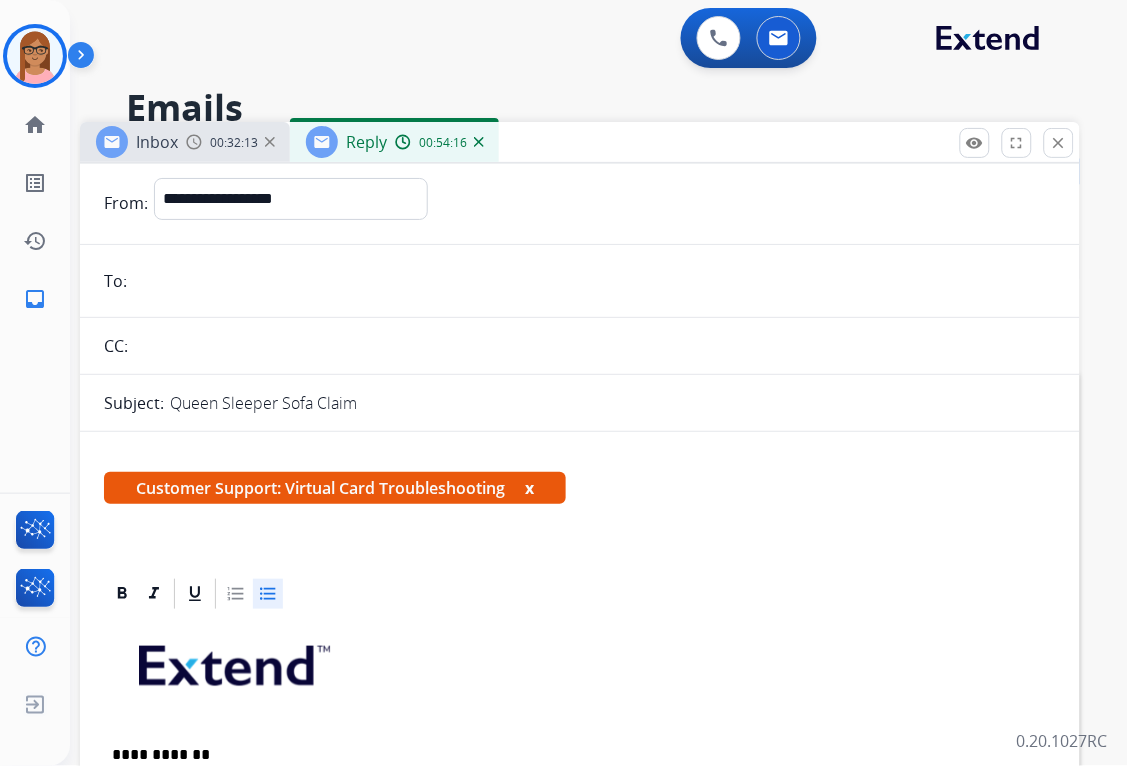 scroll, scrollTop: 0, scrollLeft: 0, axis: both 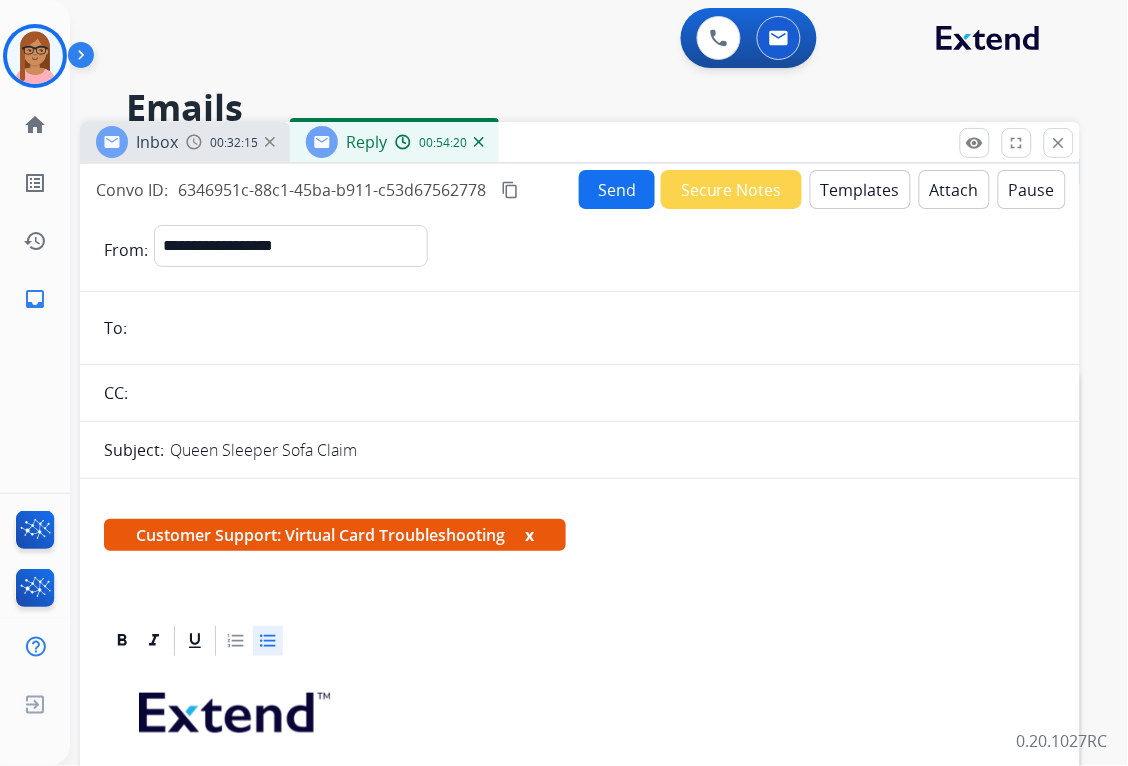 click on "content_copy" at bounding box center [510, 190] 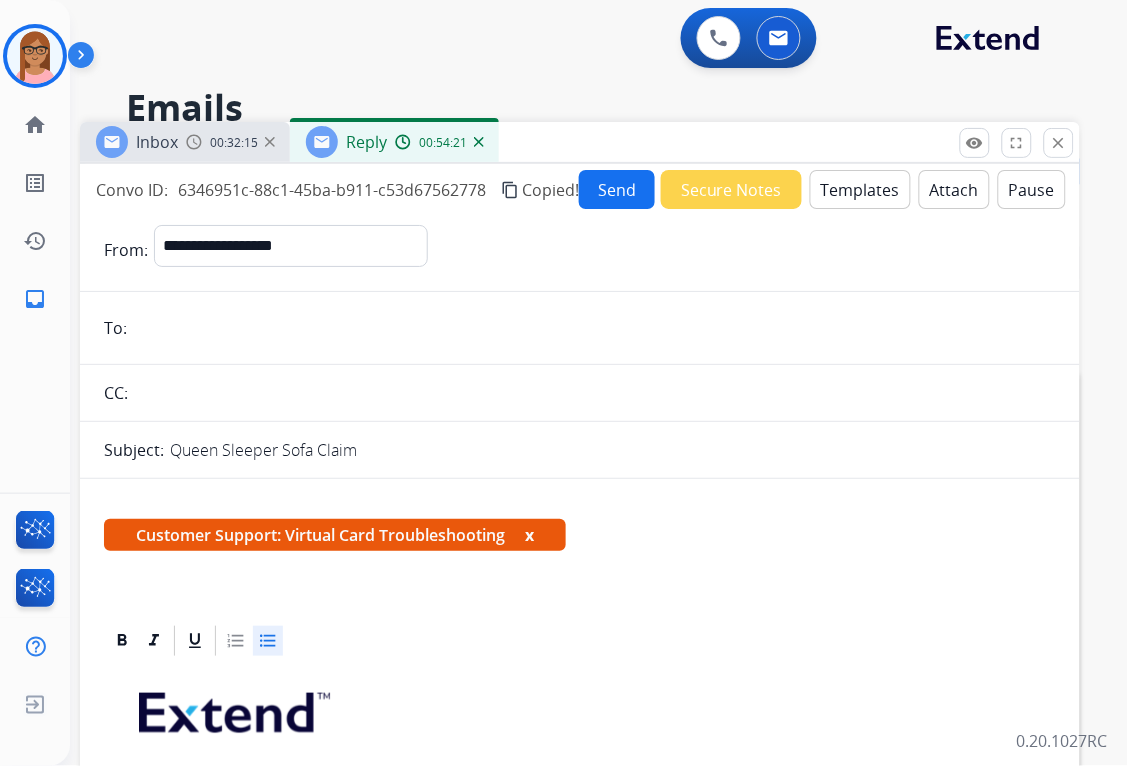 click on "Send" at bounding box center [617, 189] 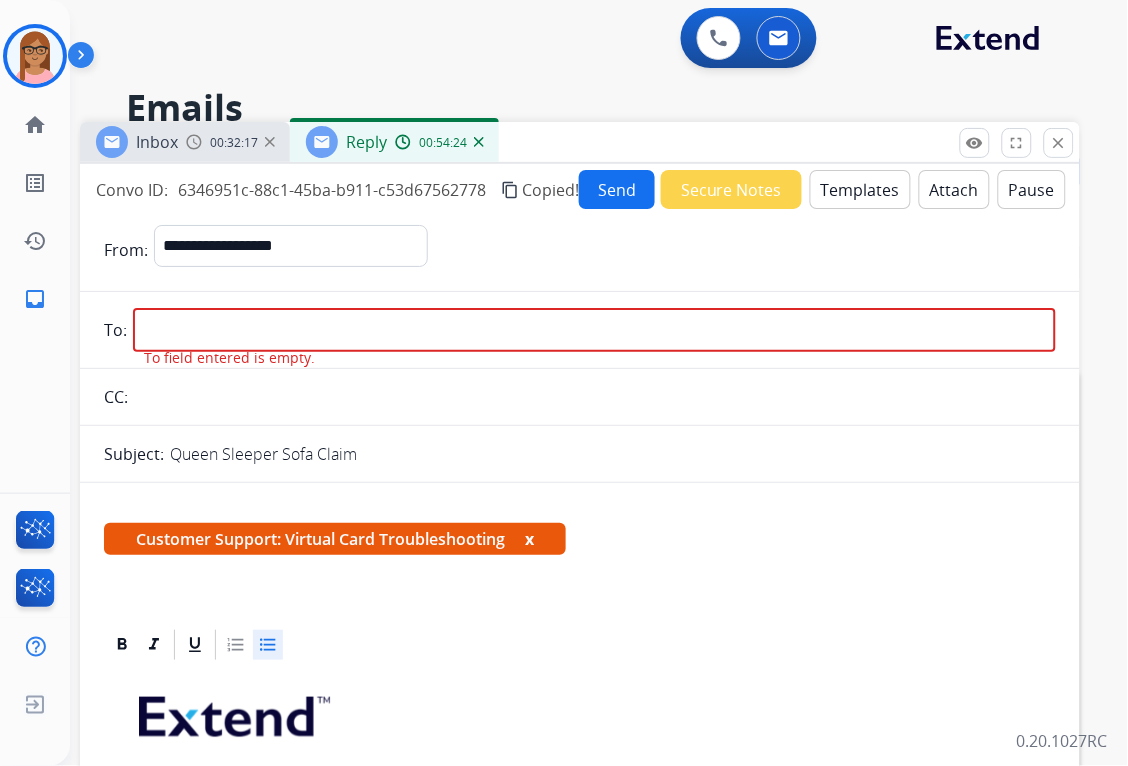 click at bounding box center [594, 330] 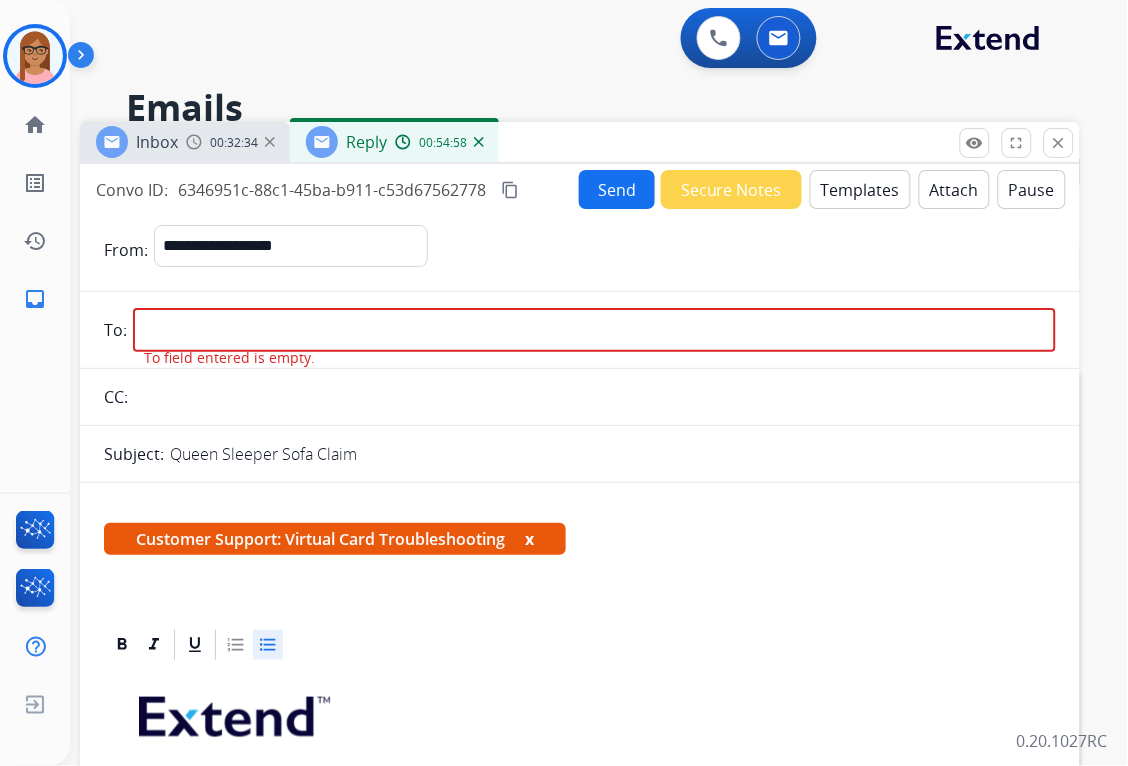 click at bounding box center (594, 330) 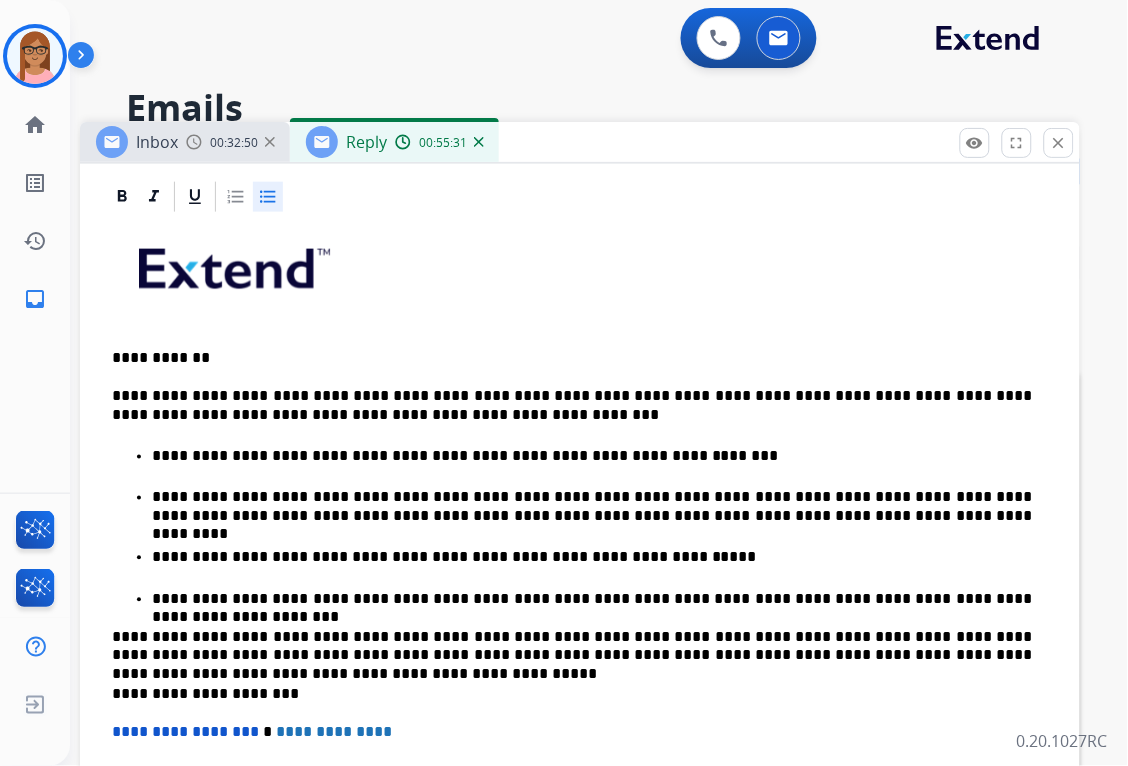 scroll, scrollTop: 0, scrollLeft: 0, axis: both 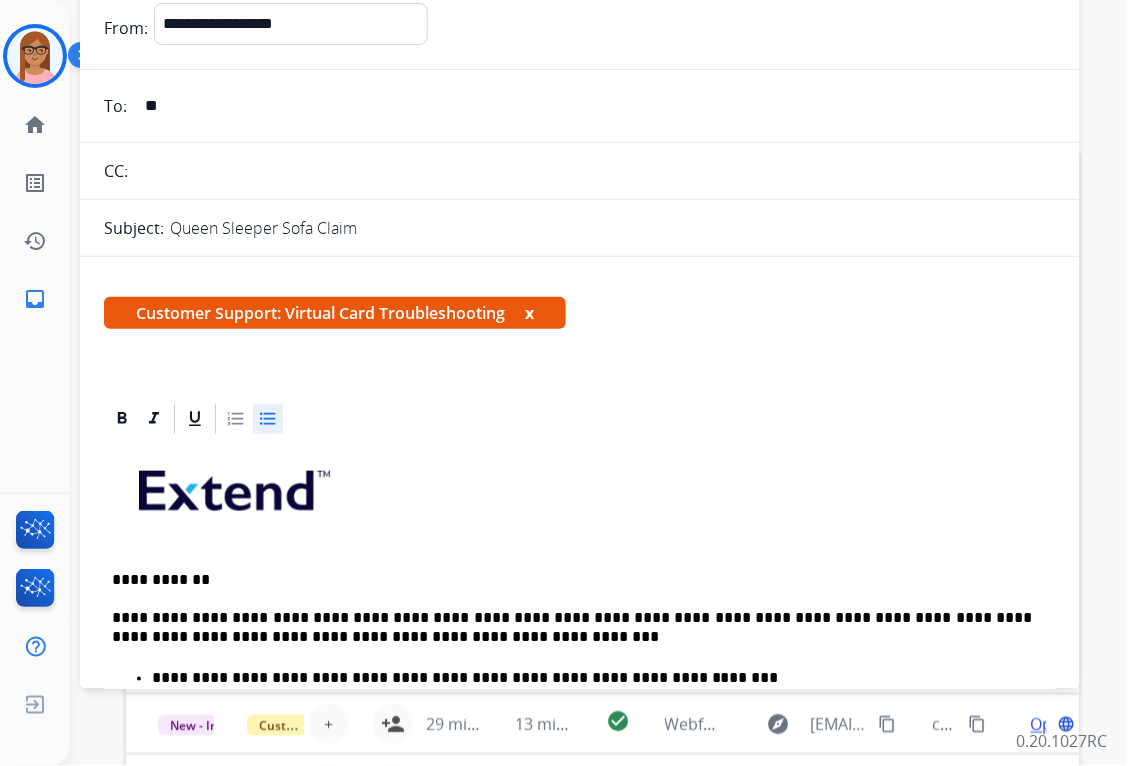 type on "*" 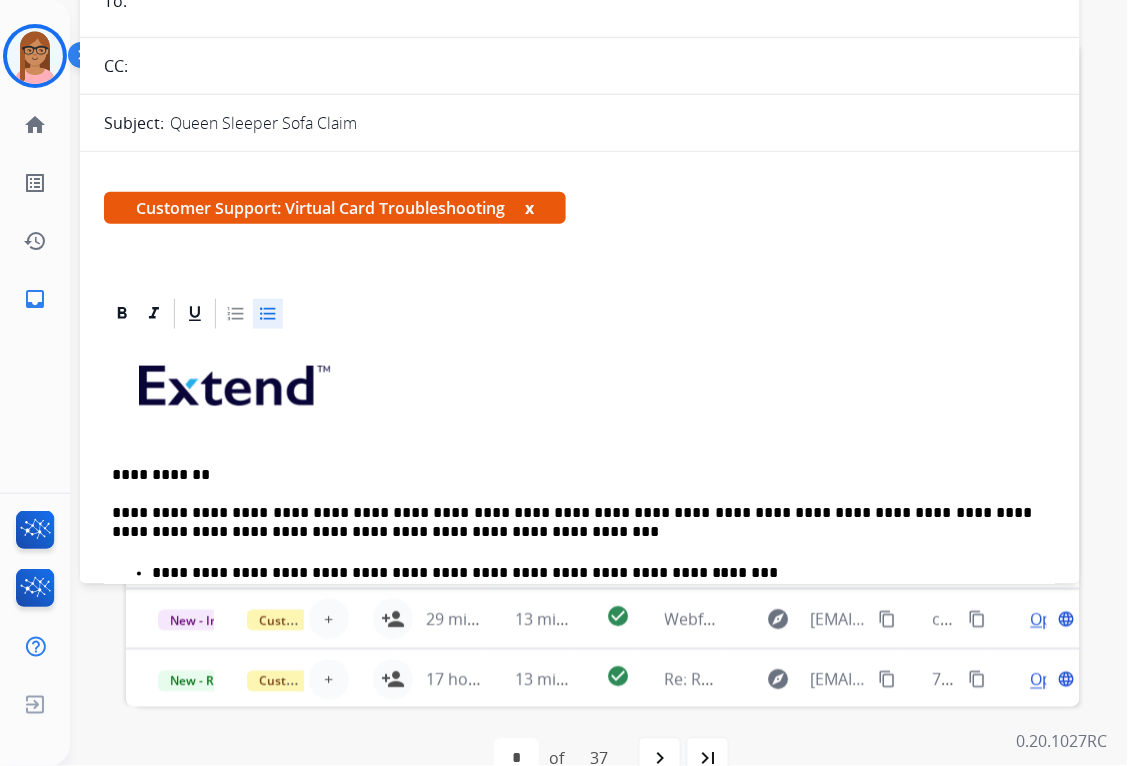 scroll, scrollTop: 333, scrollLeft: 0, axis: vertical 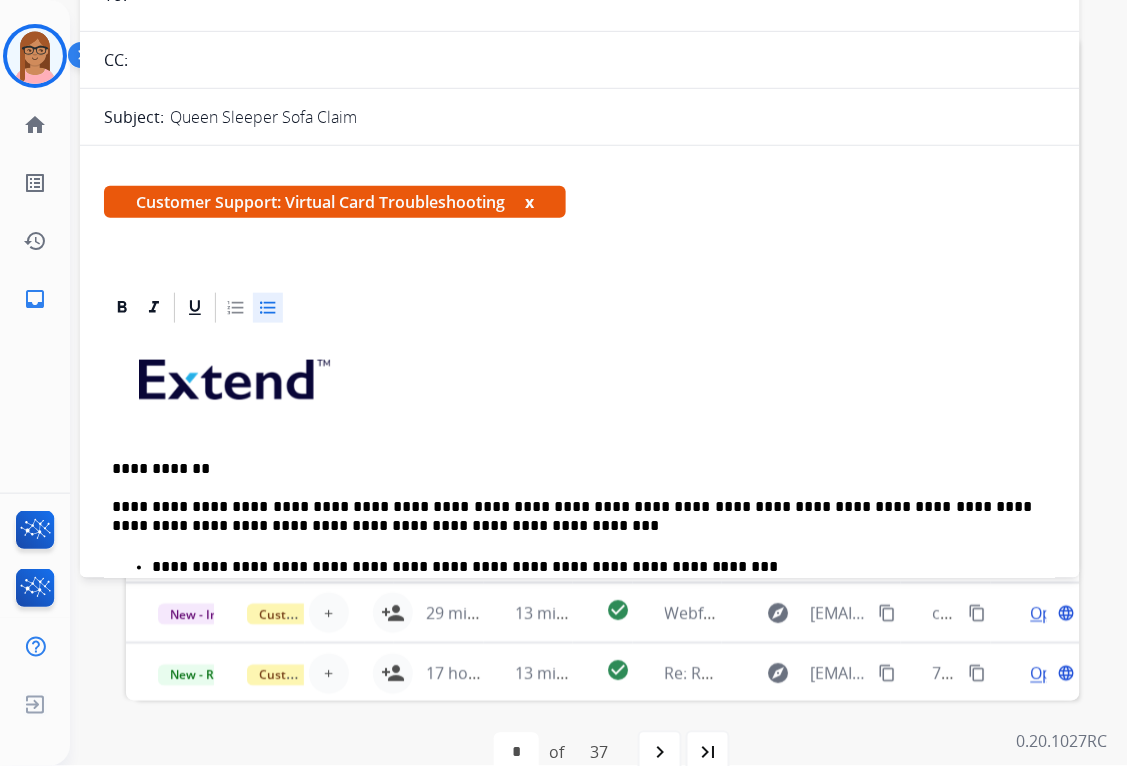 type 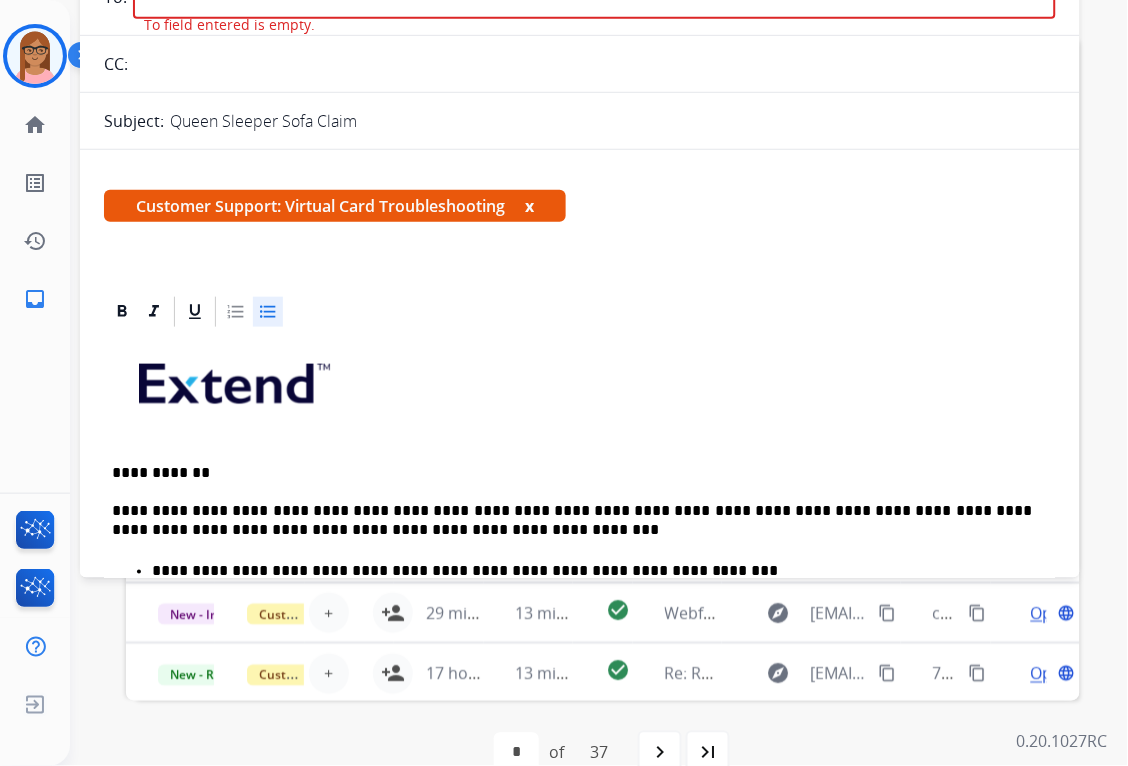 click at bounding box center [35, 56] 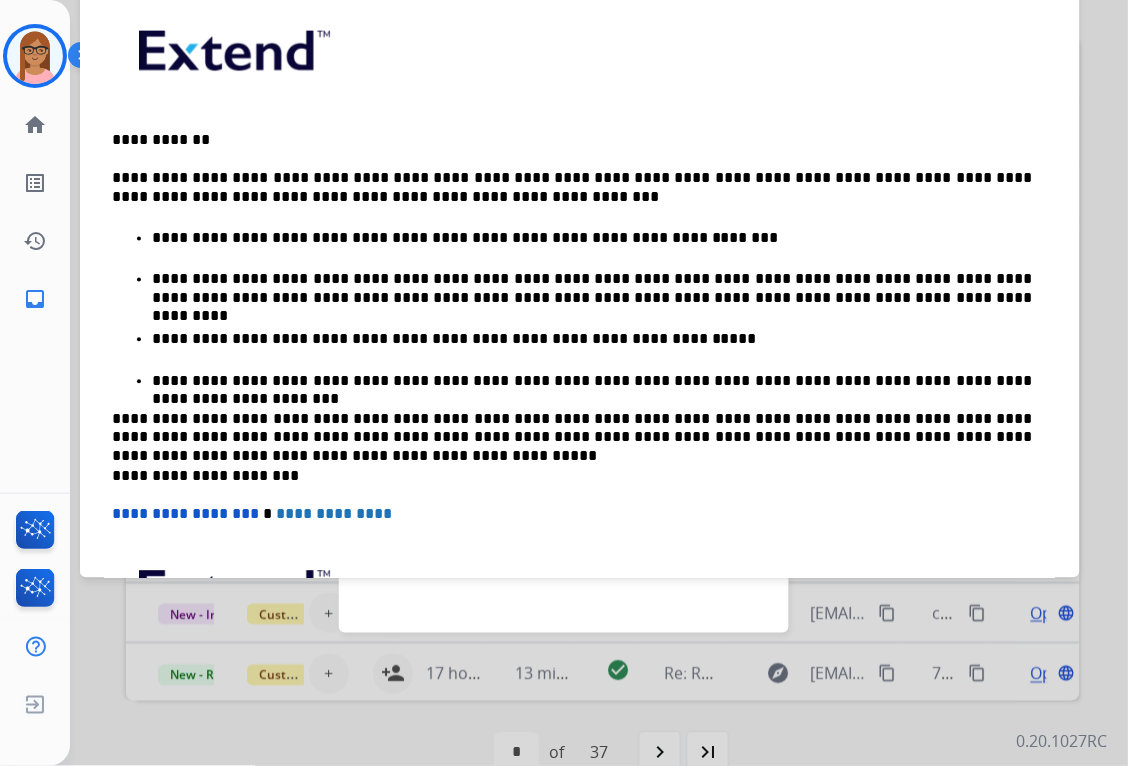 scroll, scrollTop: 0, scrollLeft: 0, axis: both 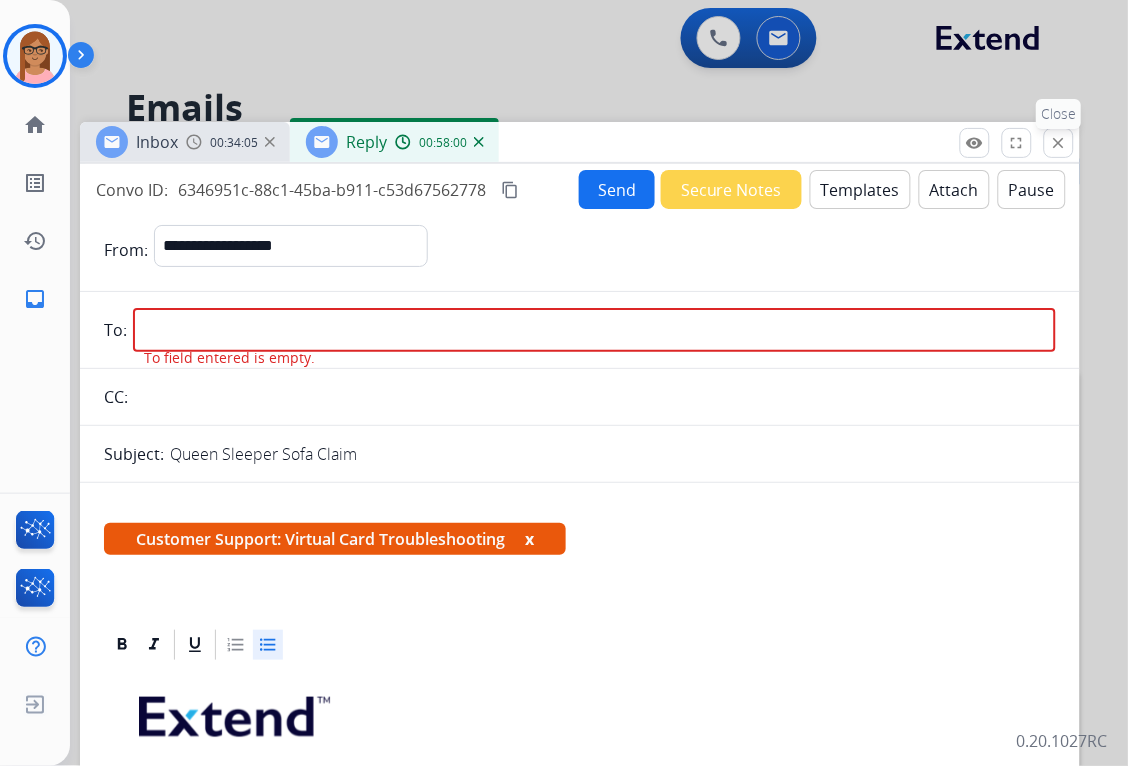 click on "close" at bounding box center [1059, 143] 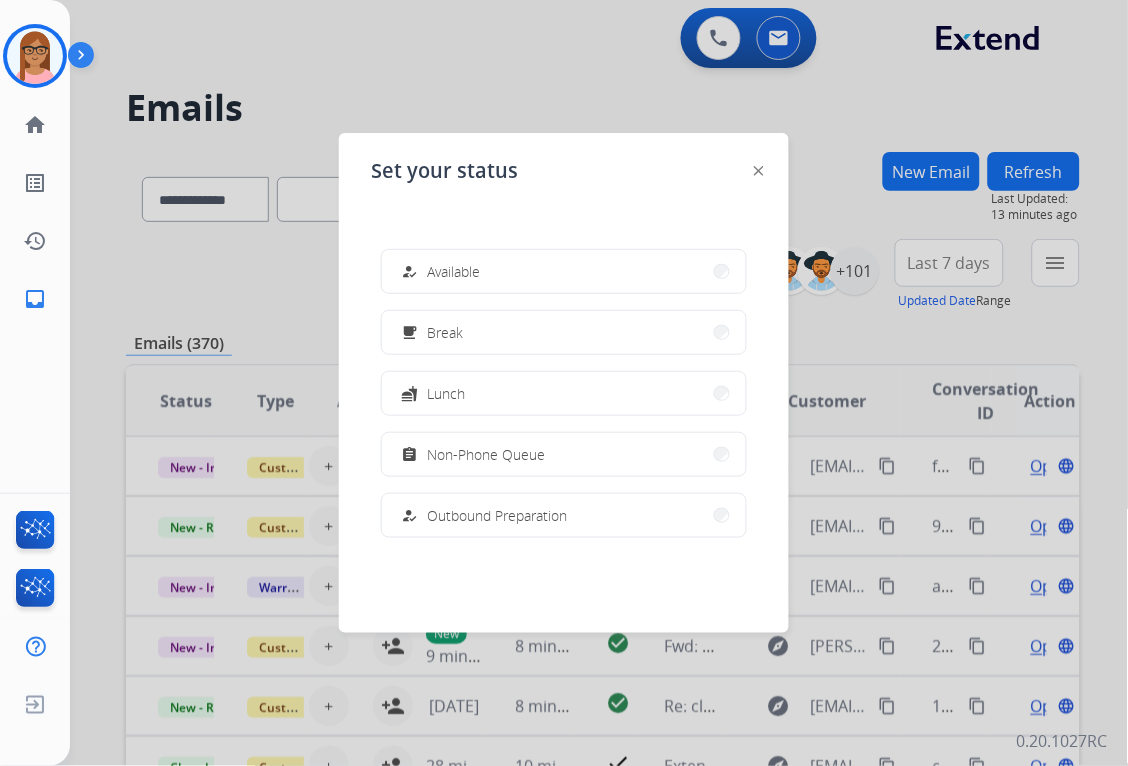 click on "how_to_reg Available" at bounding box center (564, 271) 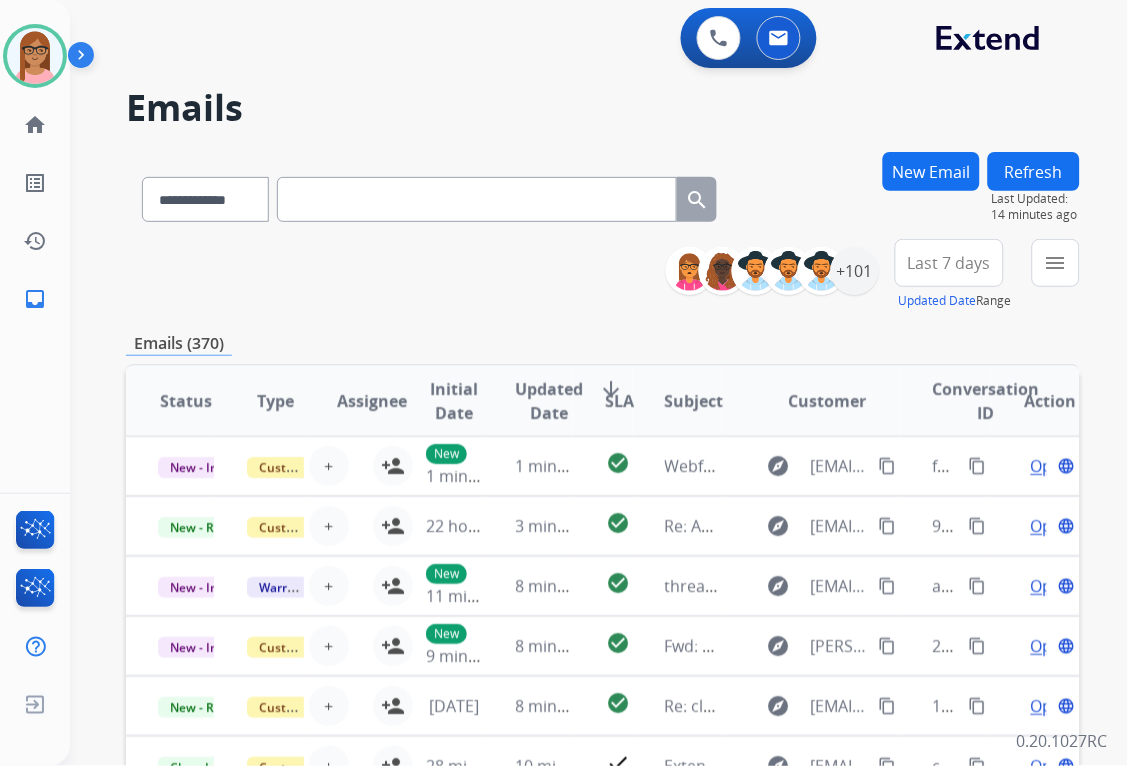 click on "New Email" at bounding box center [931, 171] 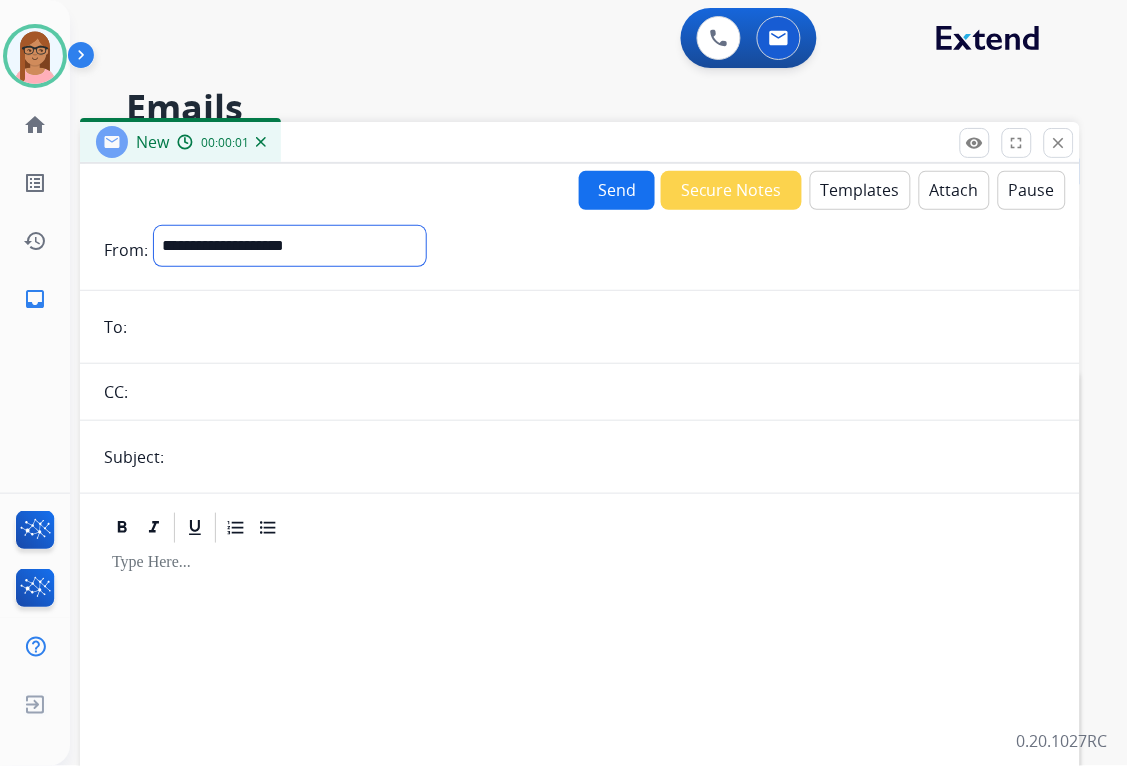 click on "**********" at bounding box center (290, 246) 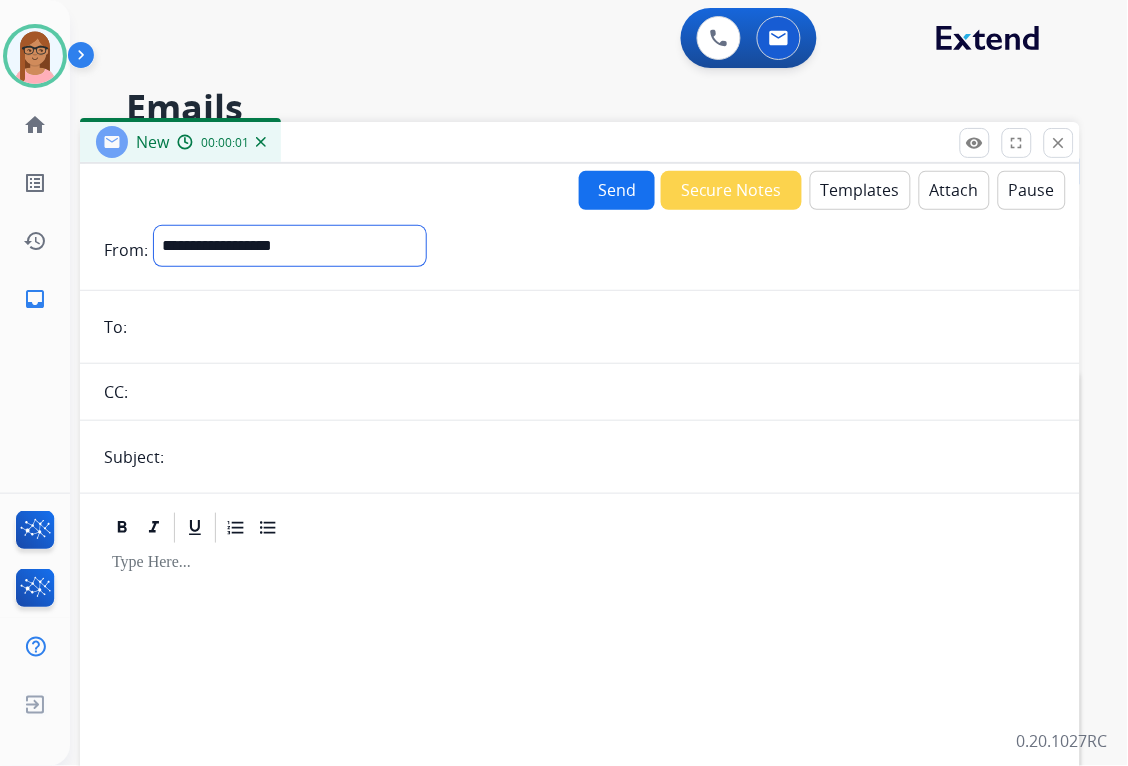 click on "**********" at bounding box center (290, 246) 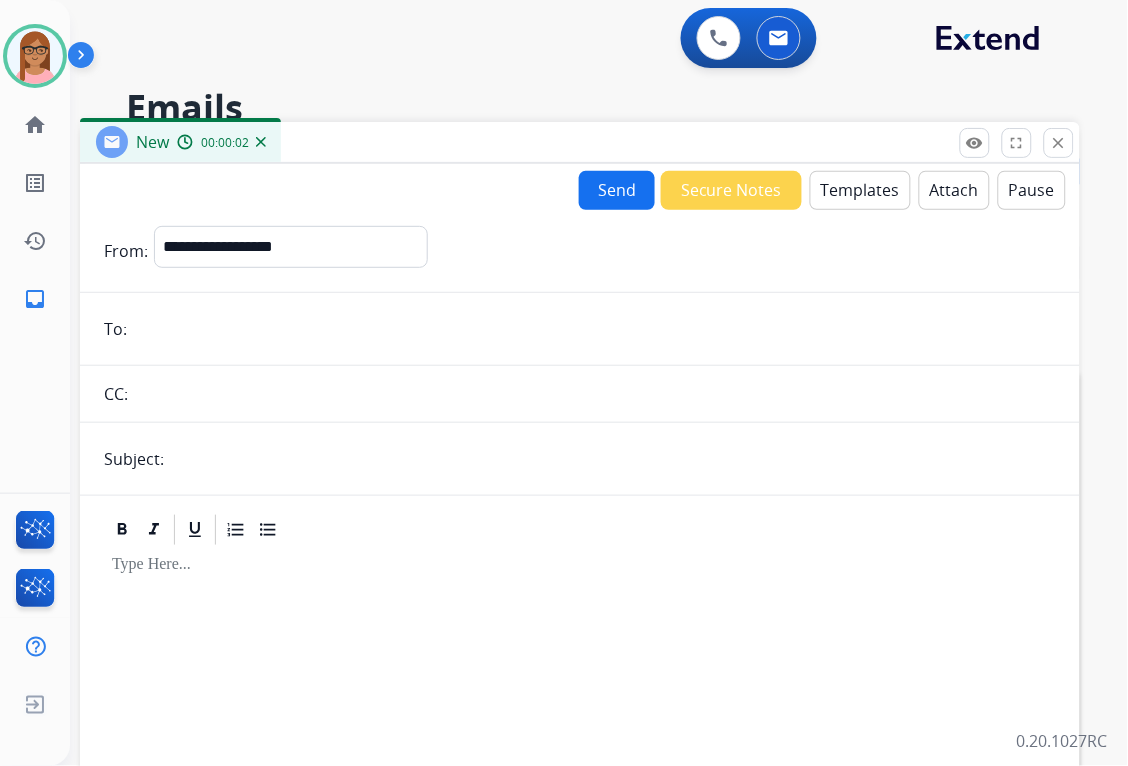 click on "**********" at bounding box center (580, 556) 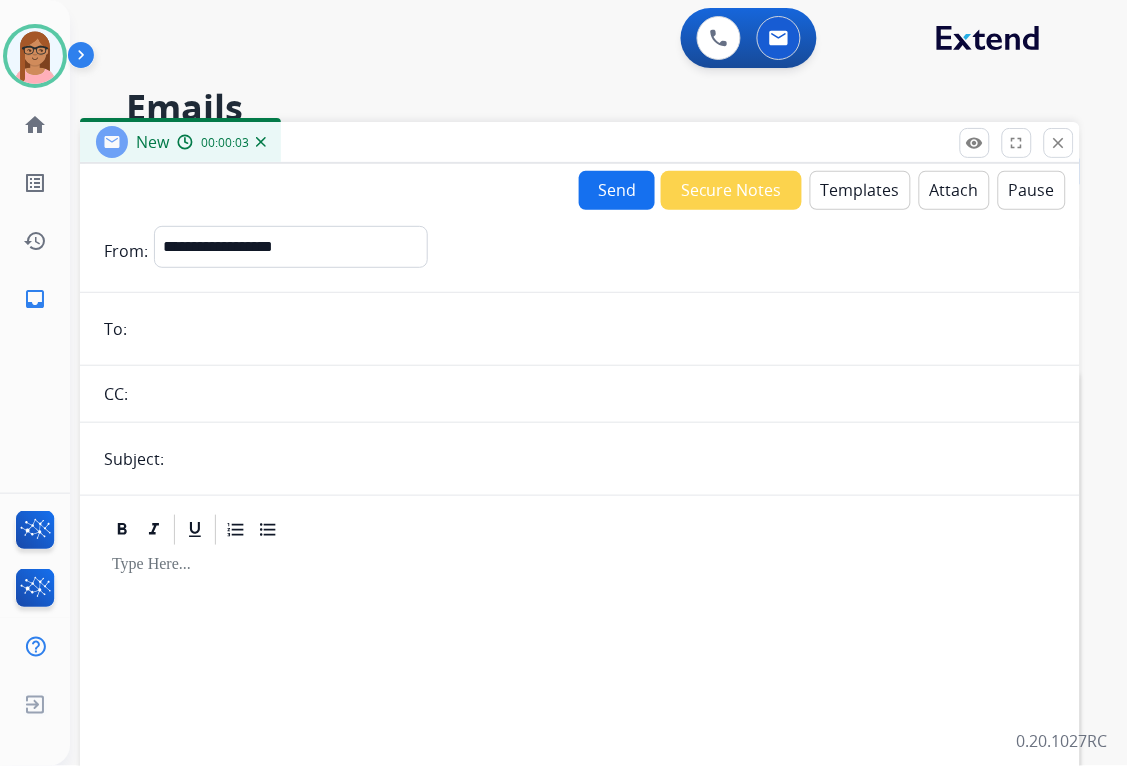 click at bounding box center (594, 329) 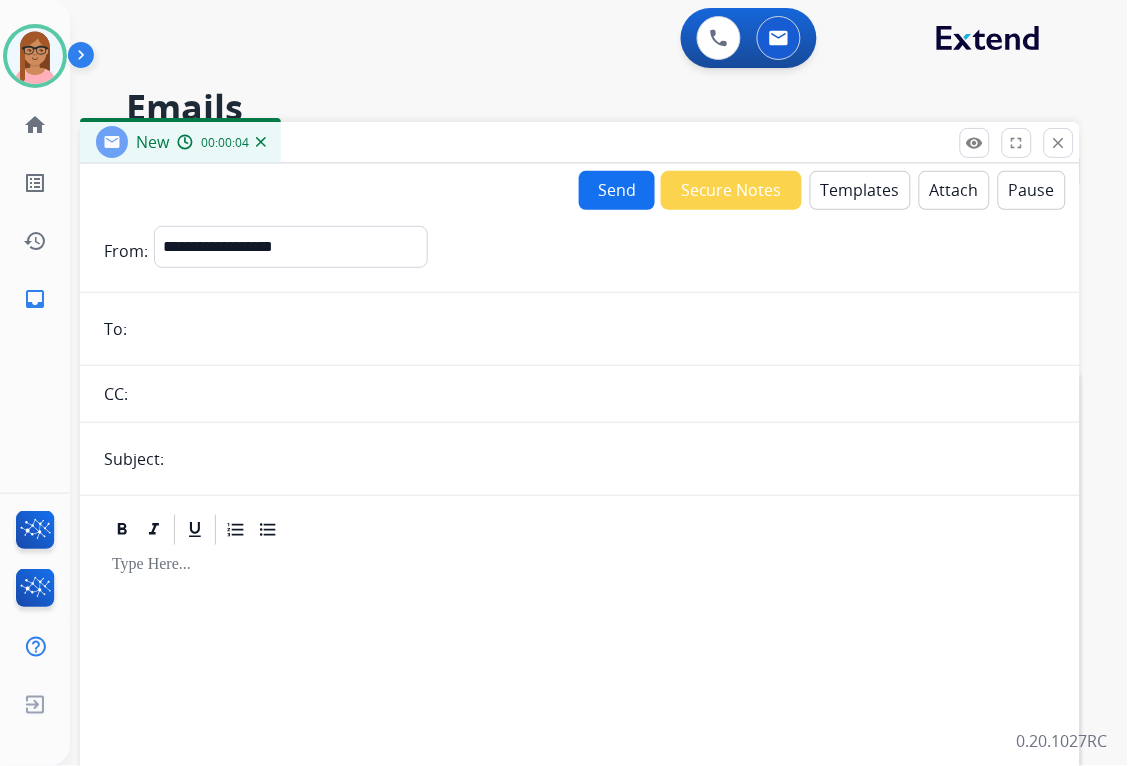 paste on "**********" 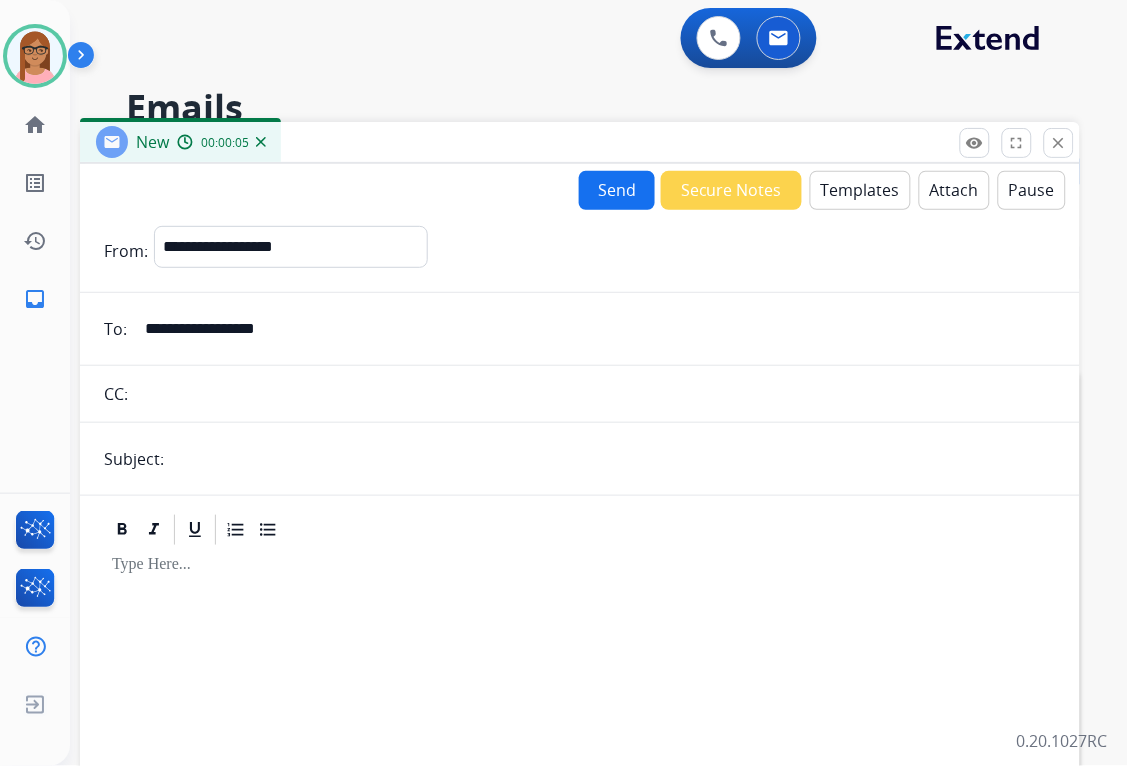 type on "**********" 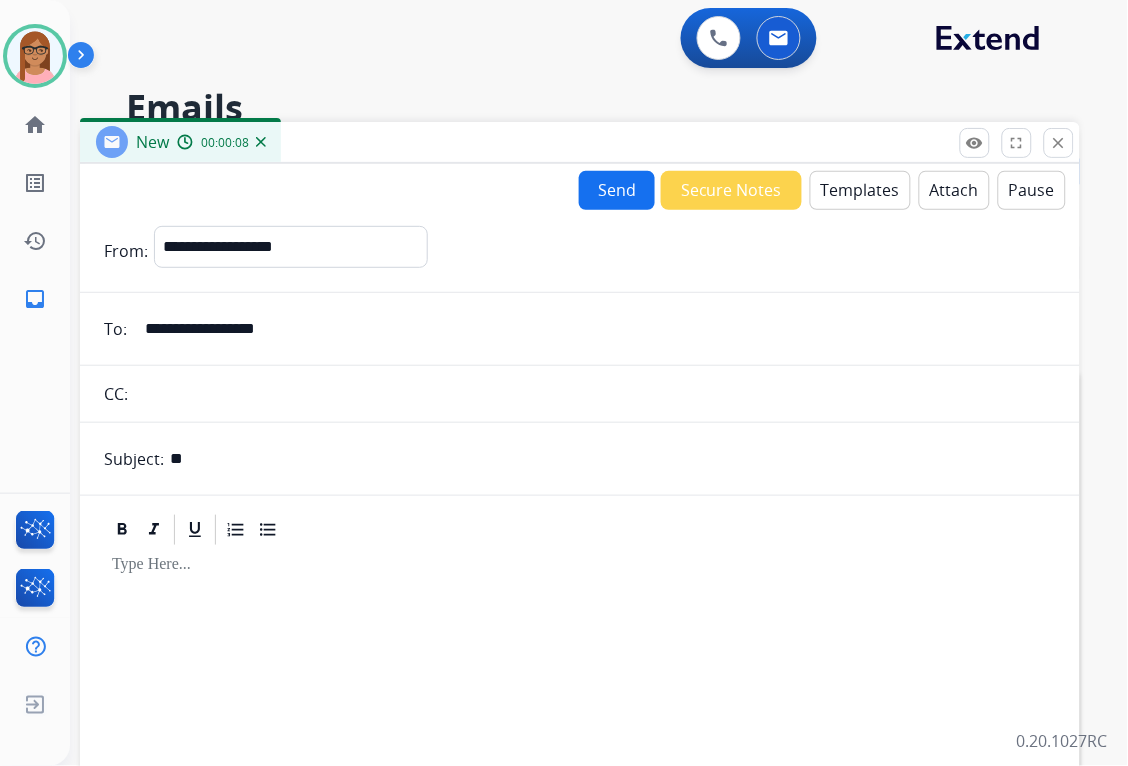 type on "**********" 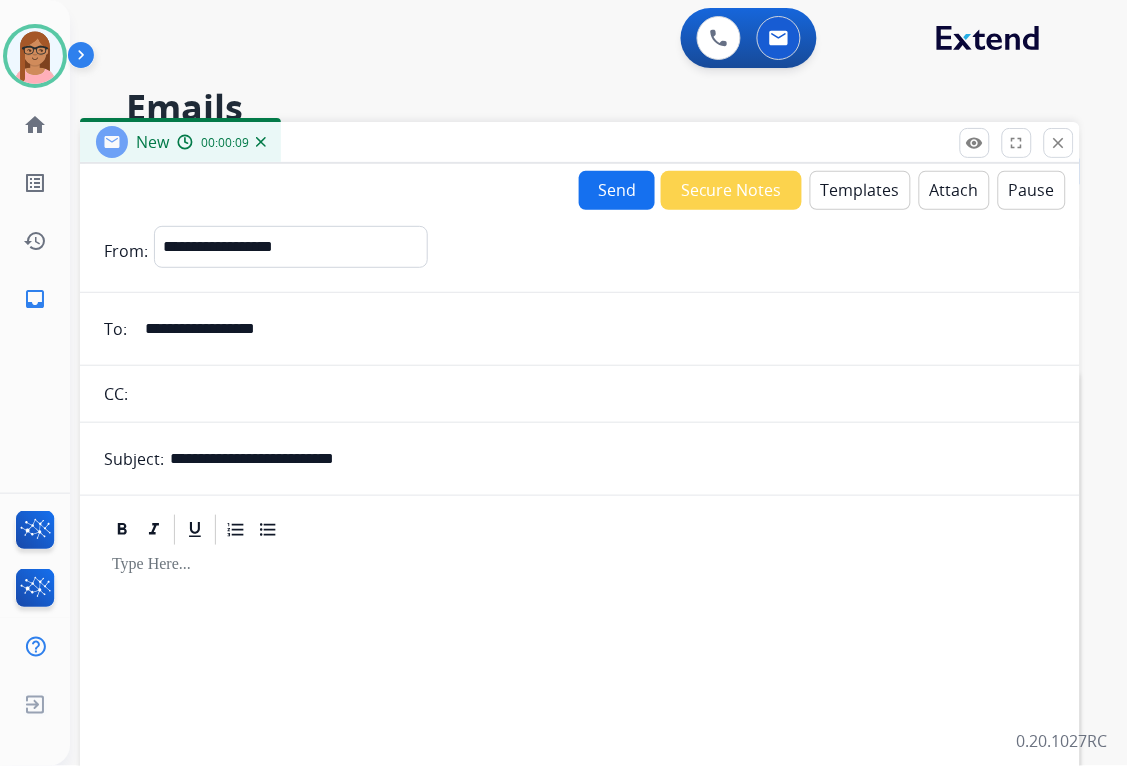 click at bounding box center [580, 565] 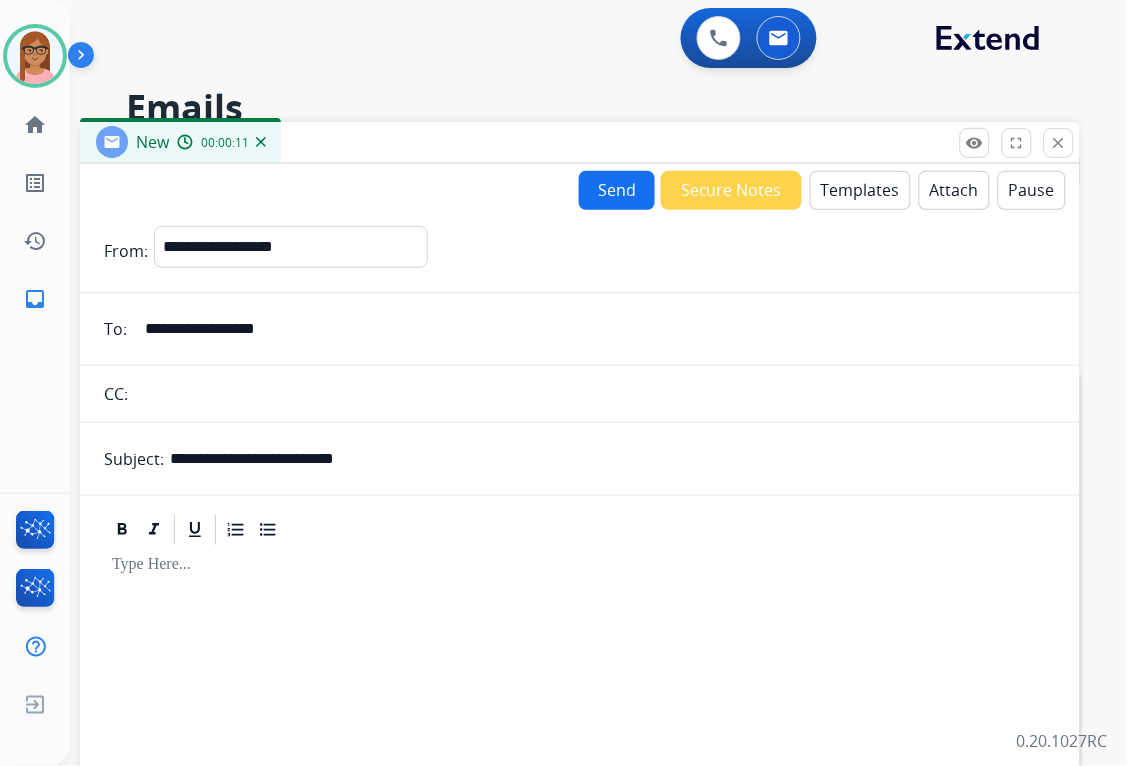 click on "Templates" at bounding box center (860, 190) 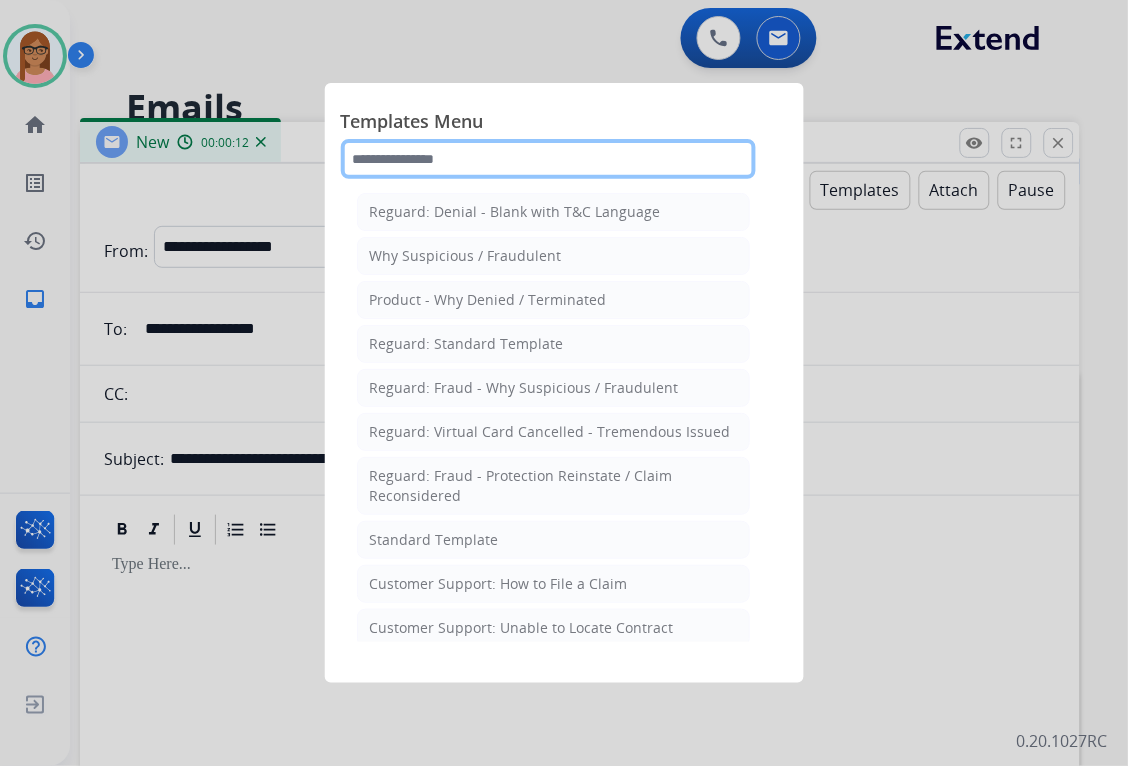 click 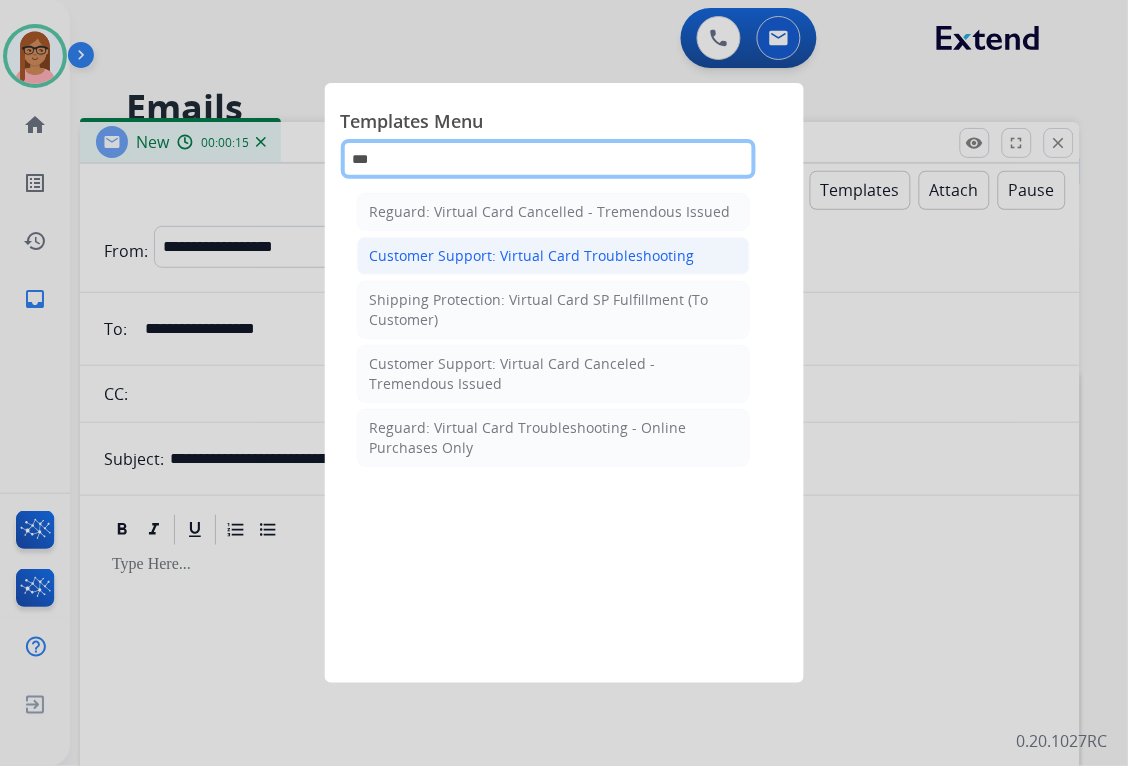 type on "***" 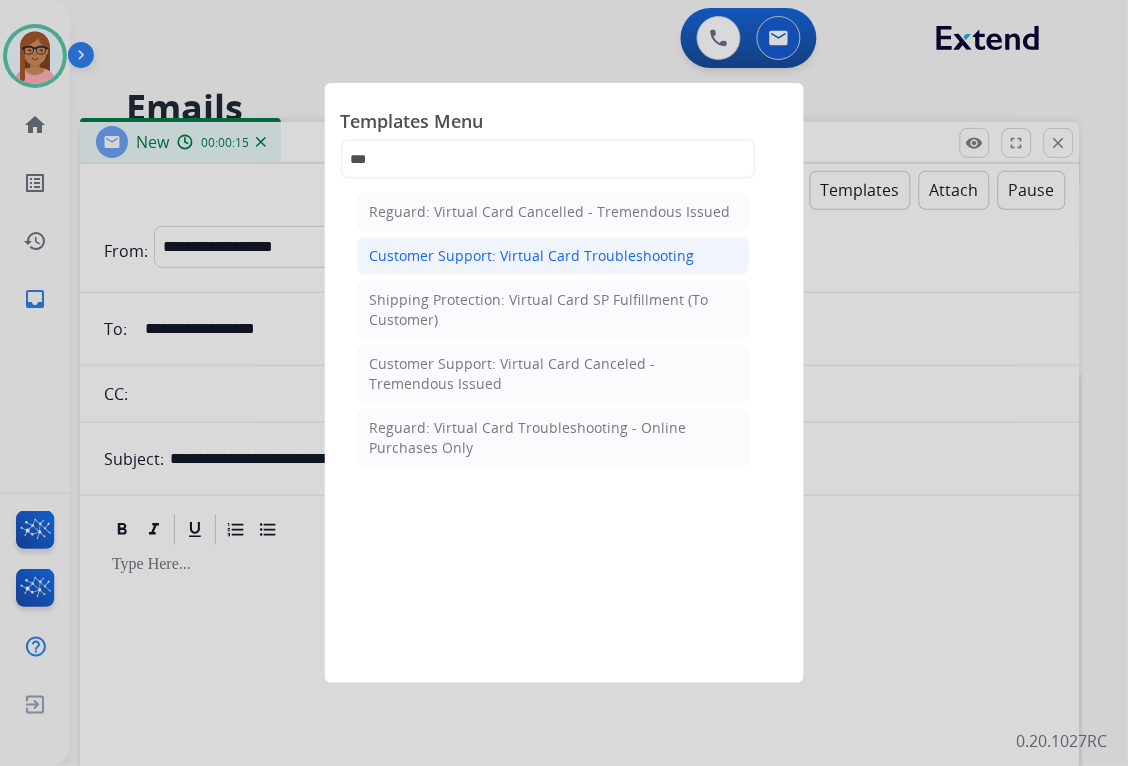 click on "Customer Support: Virtual Card Troubleshooting" 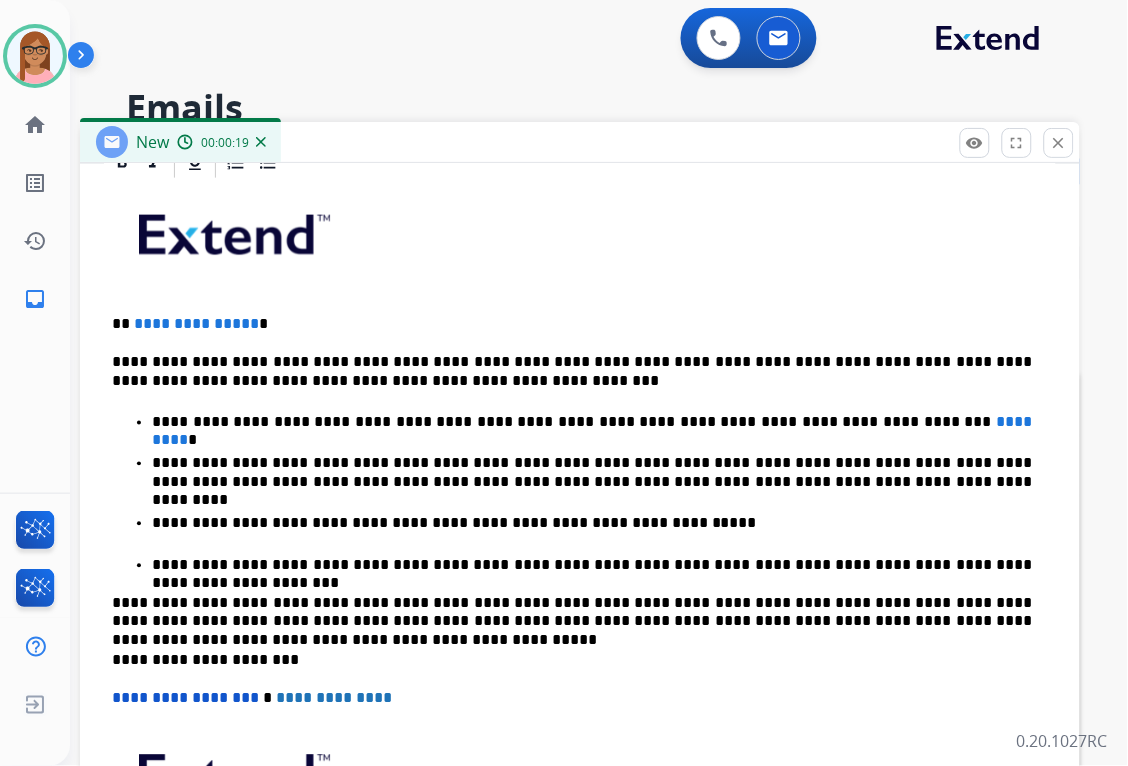 scroll, scrollTop: 544, scrollLeft: 0, axis: vertical 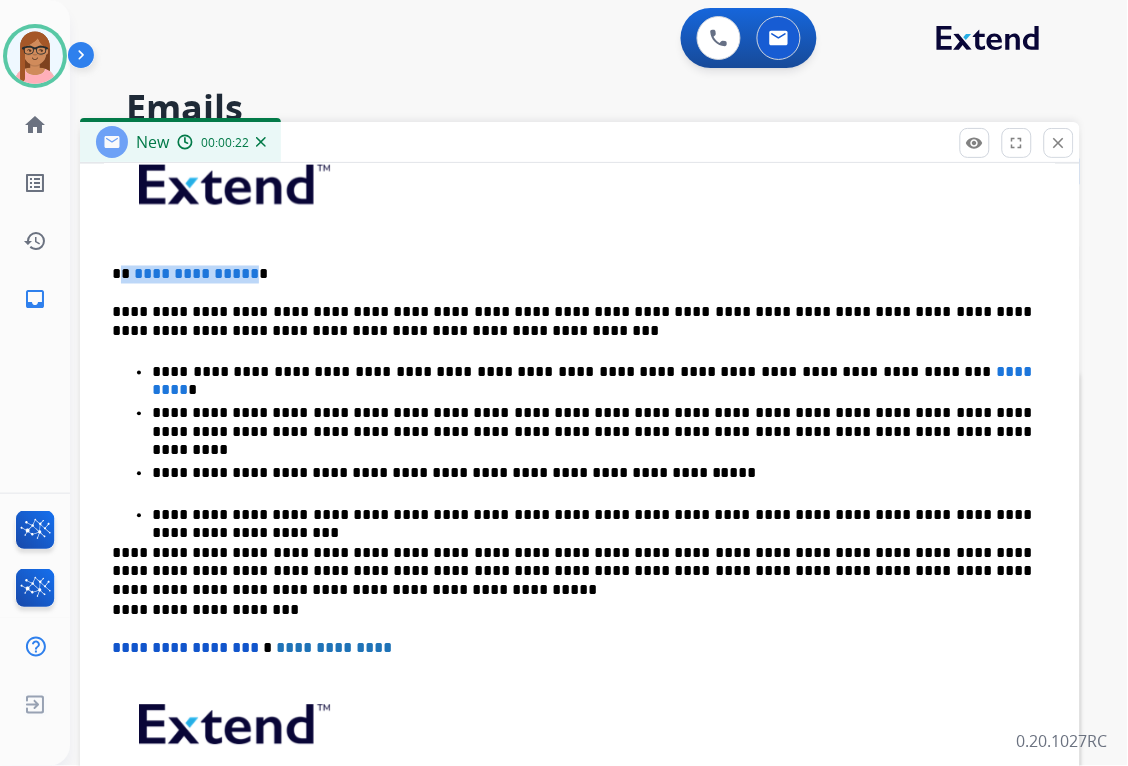 drag, startPoint x: 123, startPoint y: 271, endPoint x: 246, endPoint y: 267, distance: 123.065025 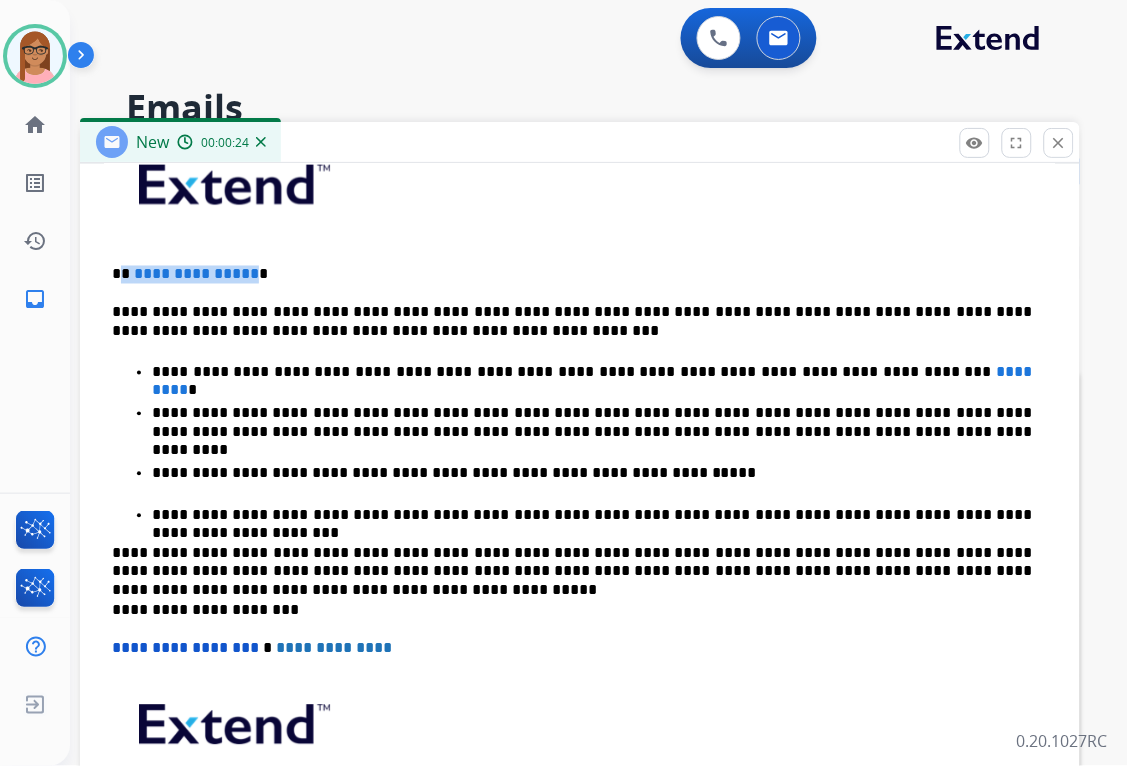type 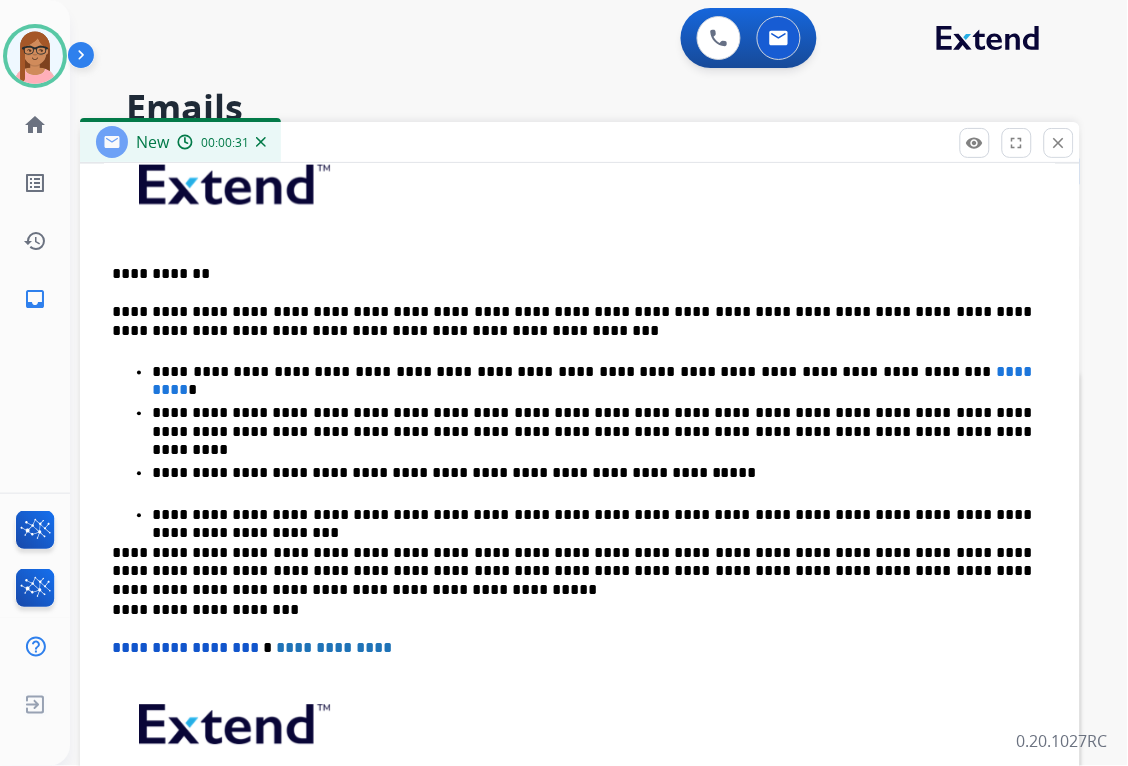 click on "**********" at bounding box center (592, 373) 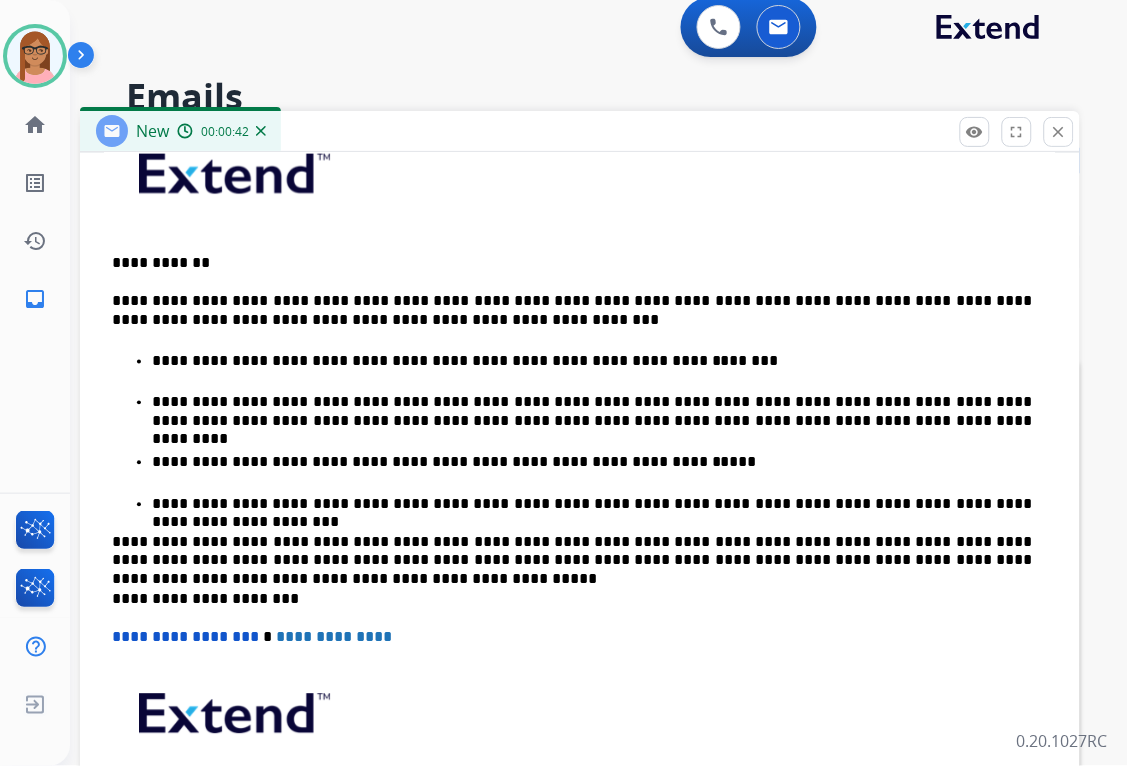 scroll, scrollTop: 0, scrollLeft: 0, axis: both 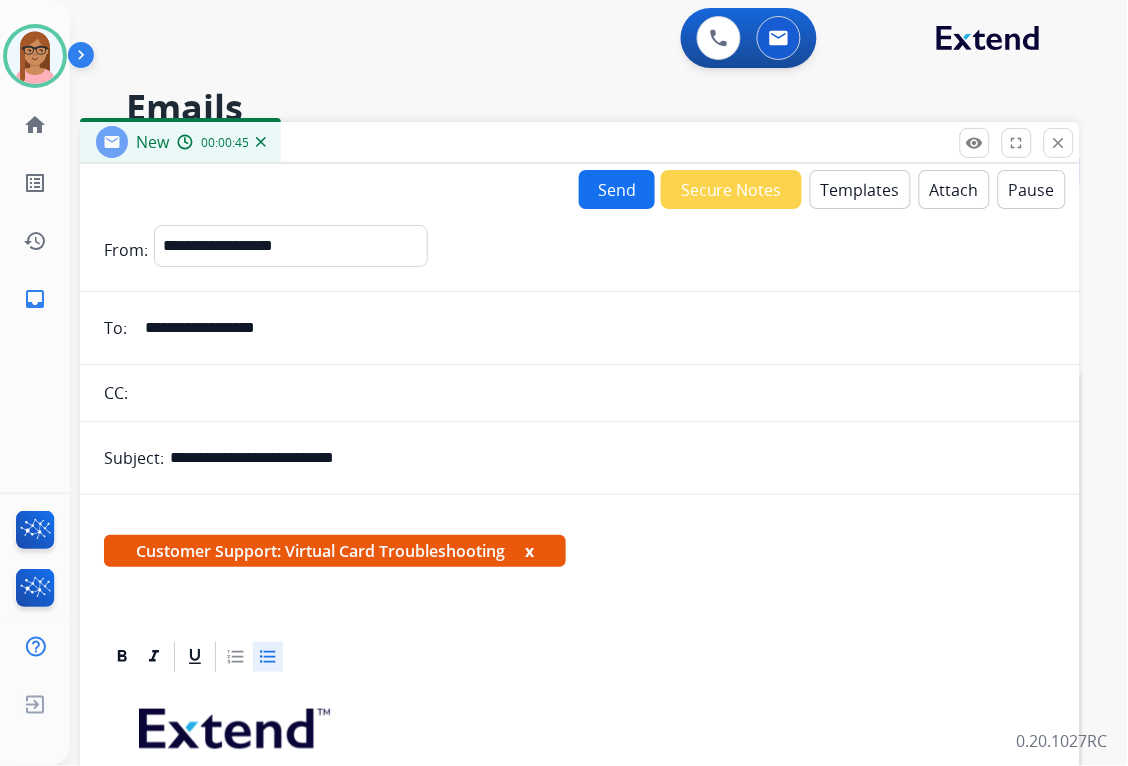 click on "Send" at bounding box center [617, 189] 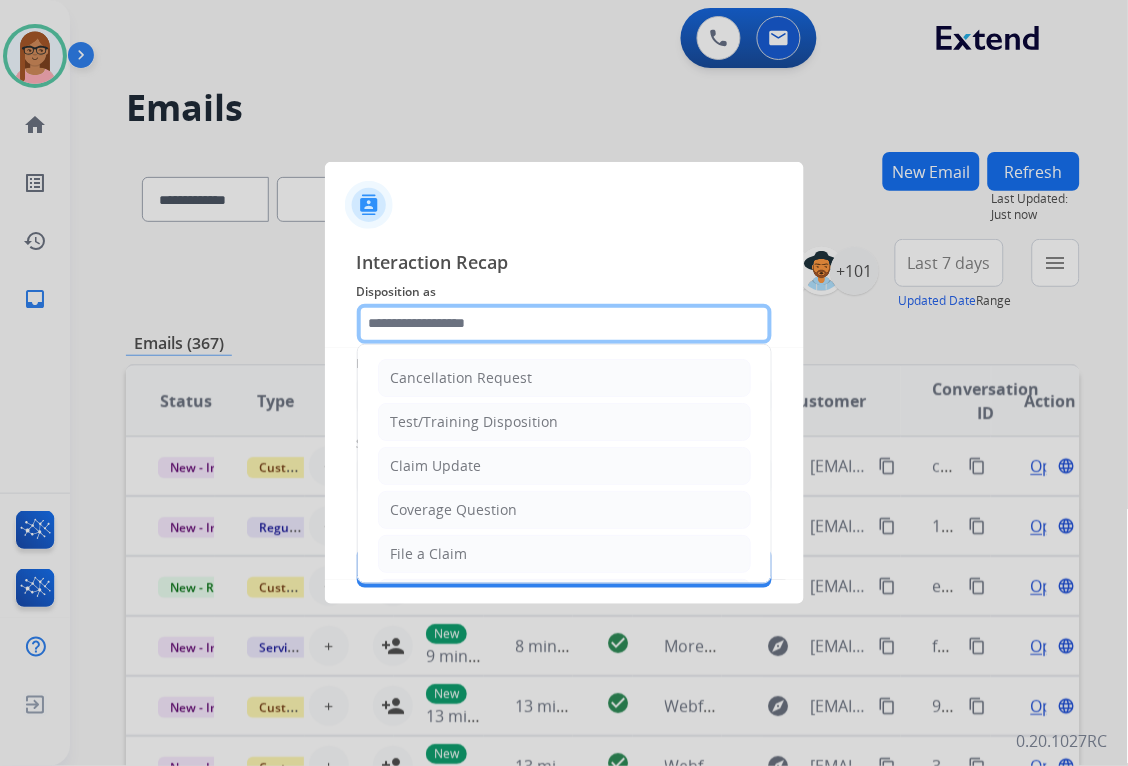 click 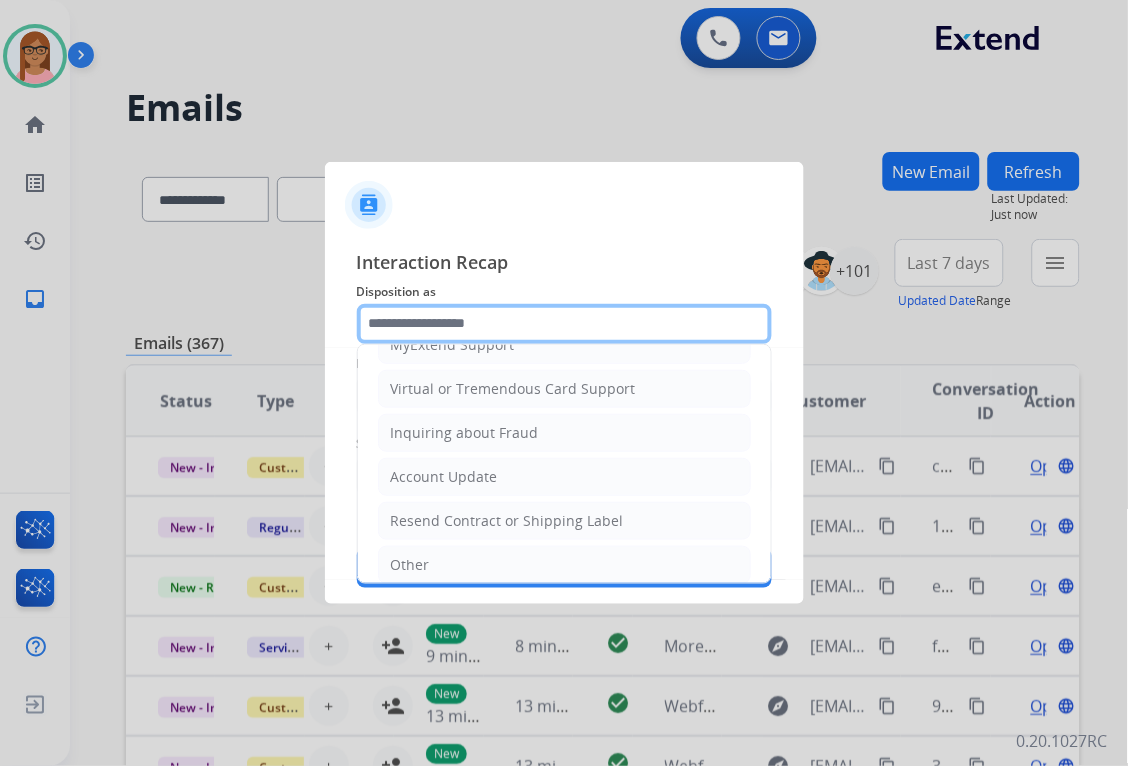 scroll, scrollTop: 202, scrollLeft: 0, axis: vertical 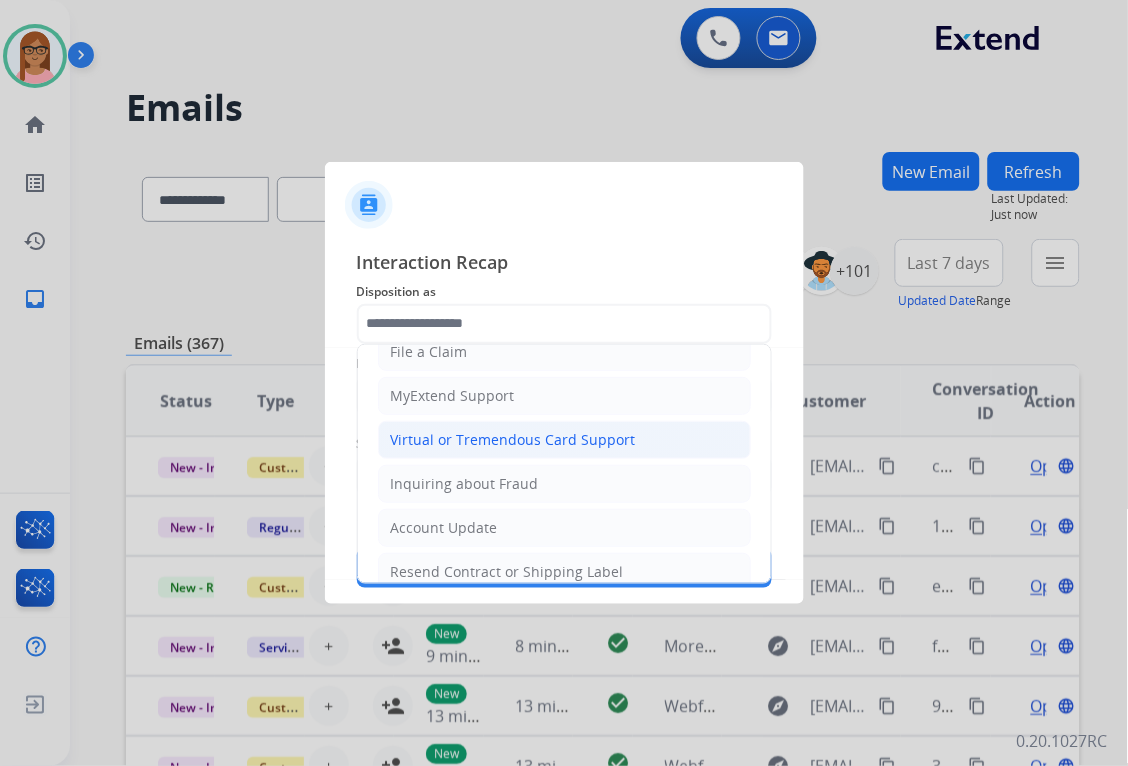 click on "Virtual or Tremendous Card Support" 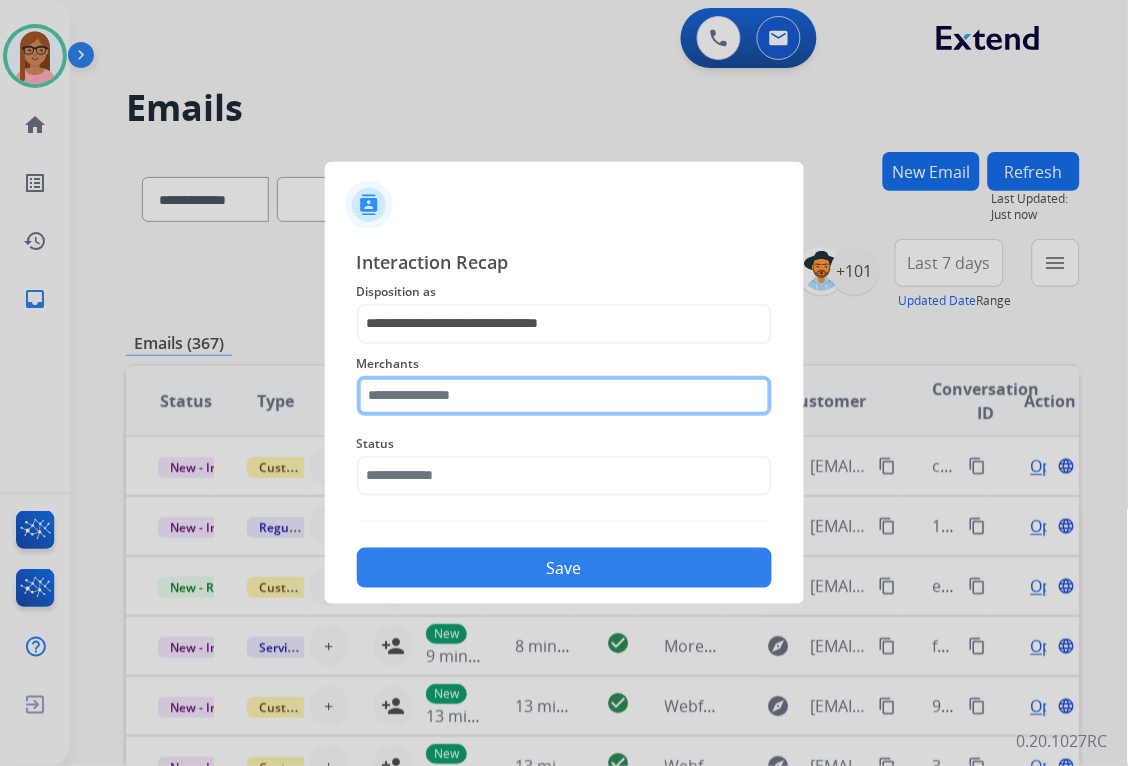 click 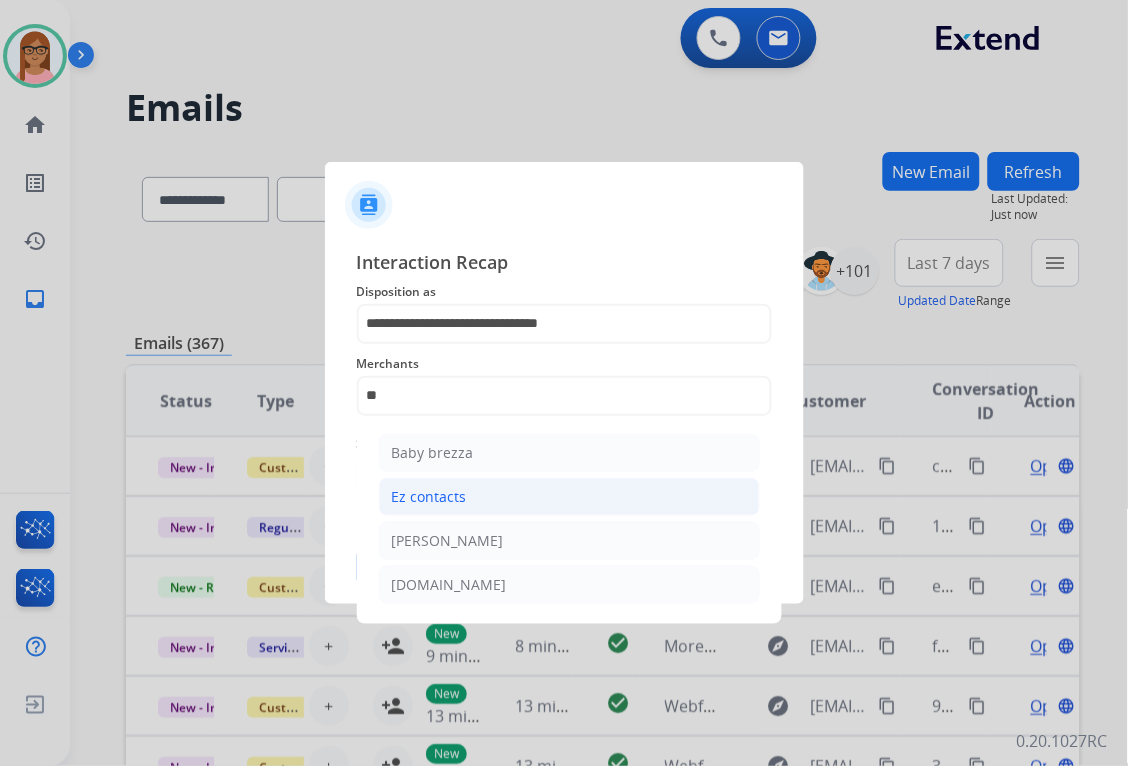 click on "Ez contacts" 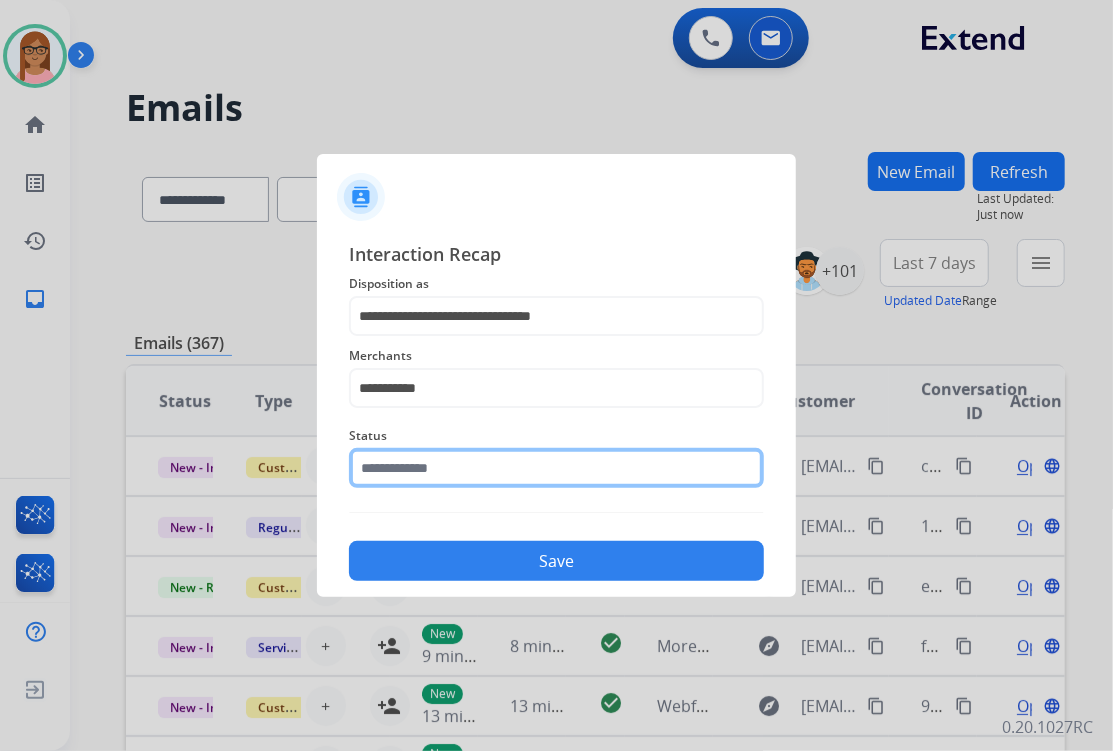 click 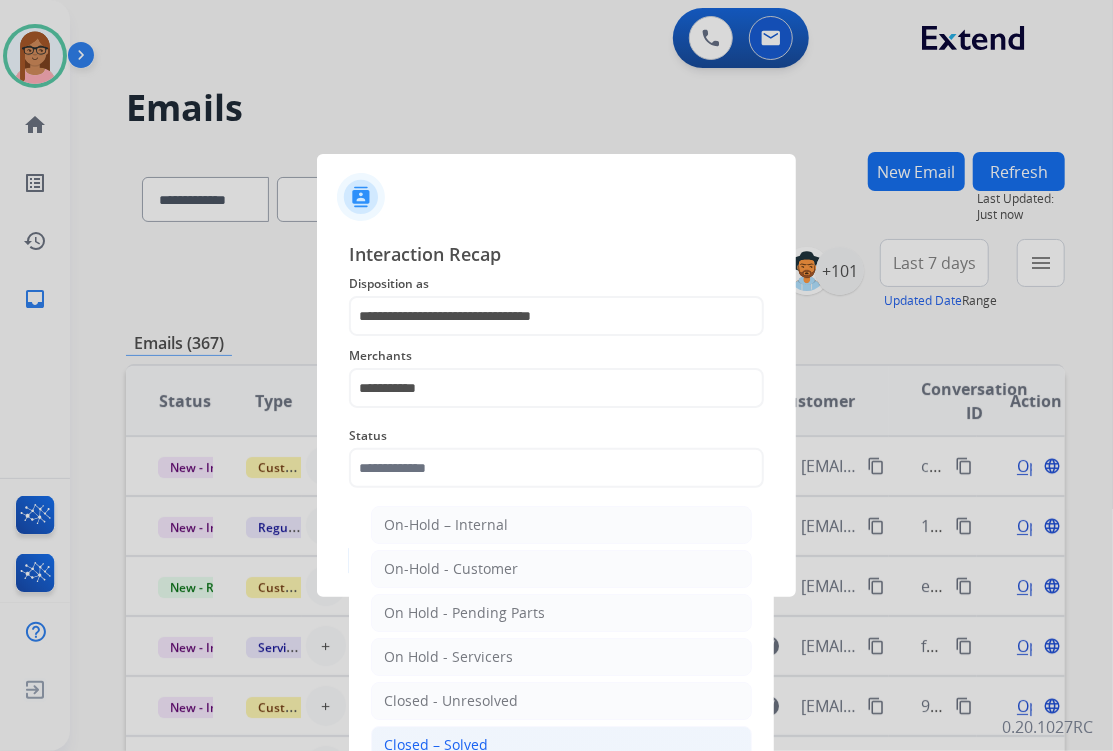 click on "Closed – Solved" 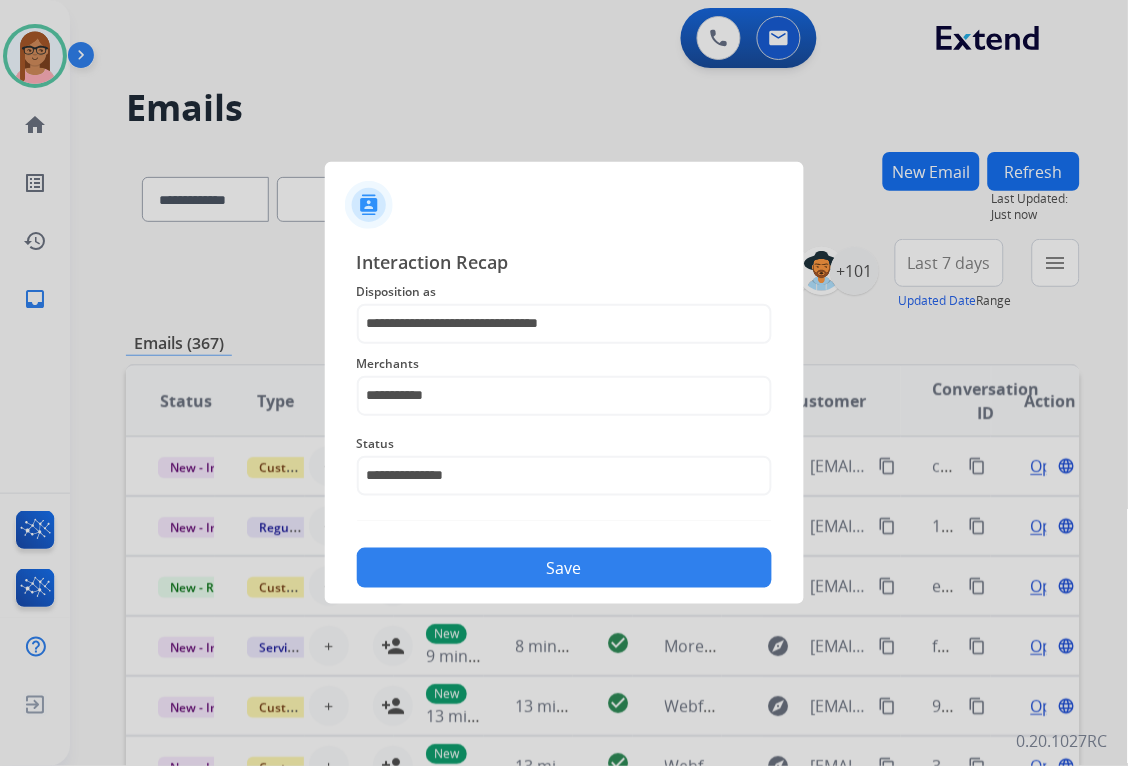 click on "Save" 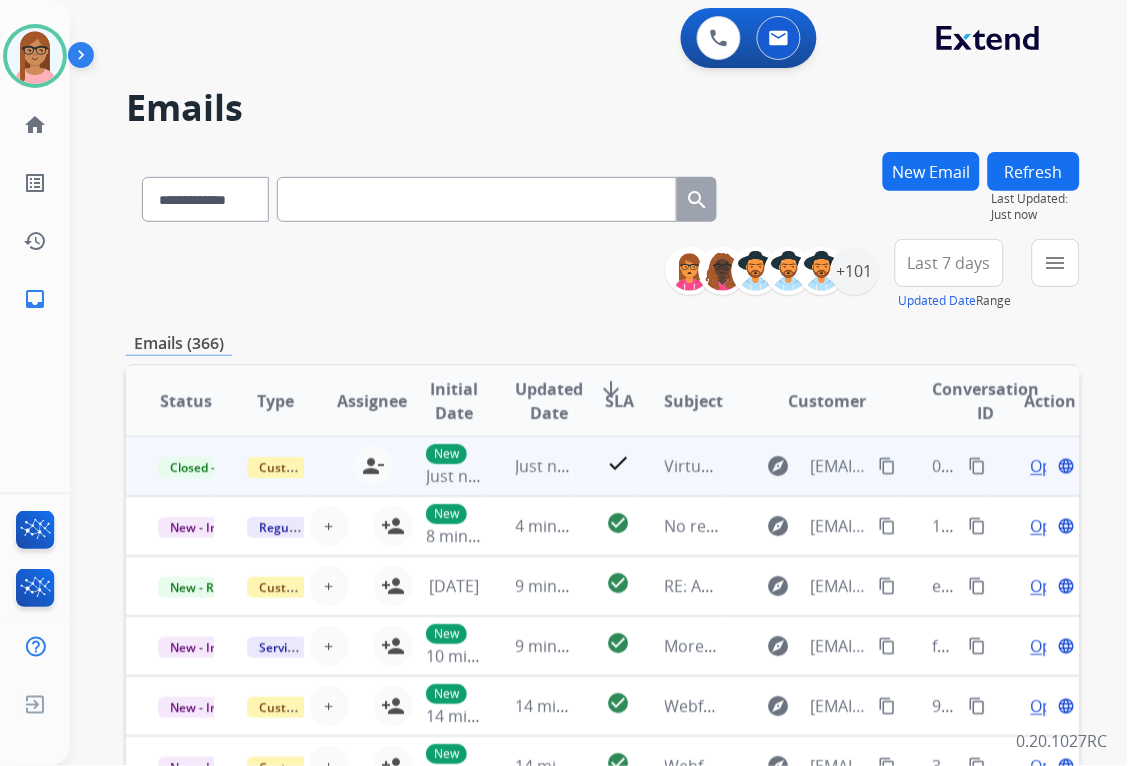 click on "content_copy" at bounding box center (978, 466) 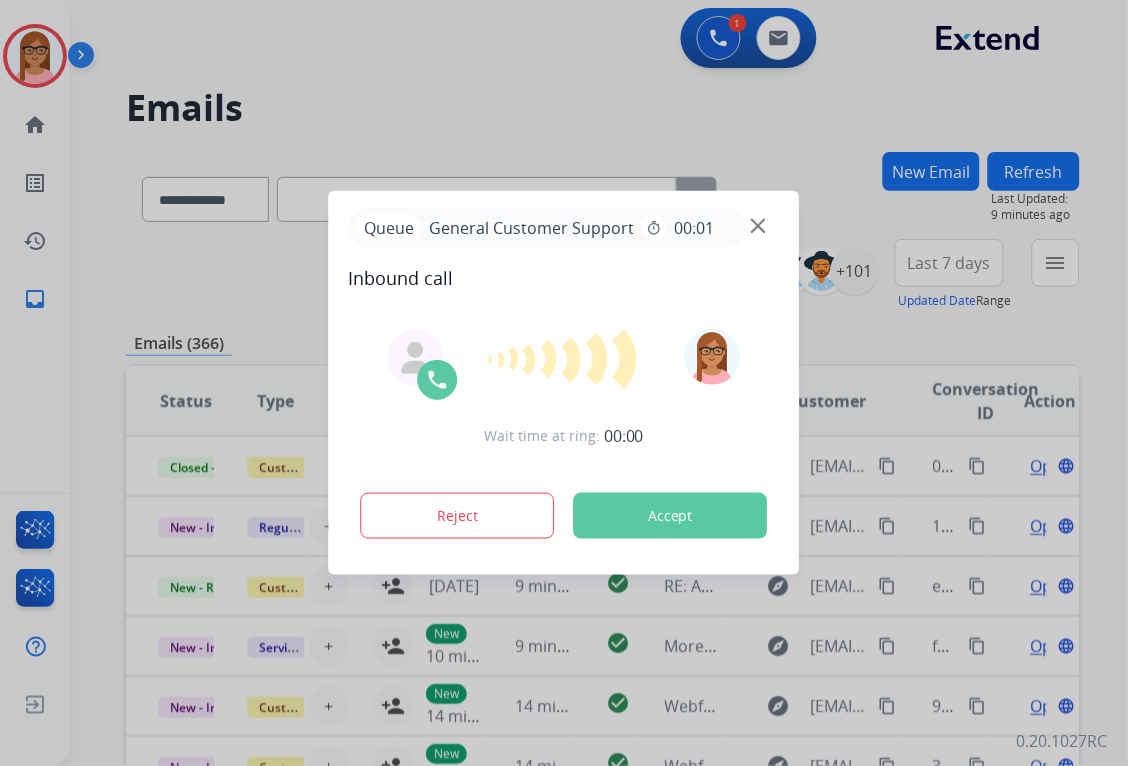 click at bounding box center [564, 383] 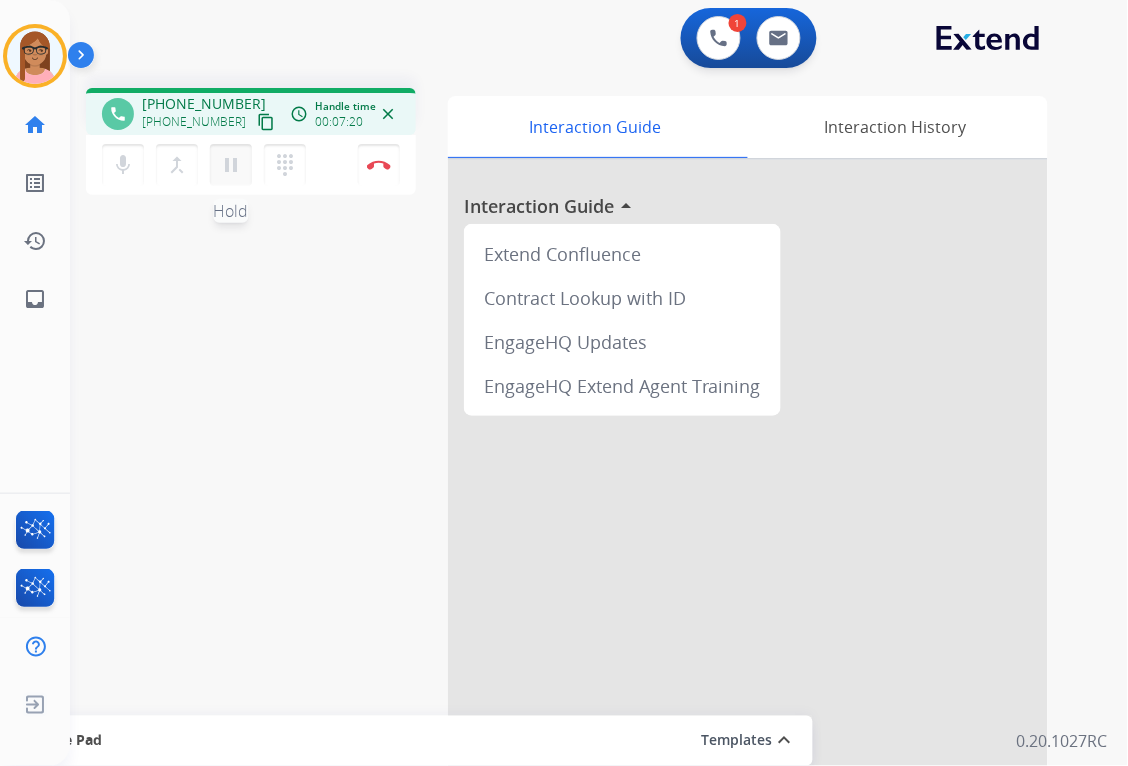 click on "pause" at bounding box center [231, 165] 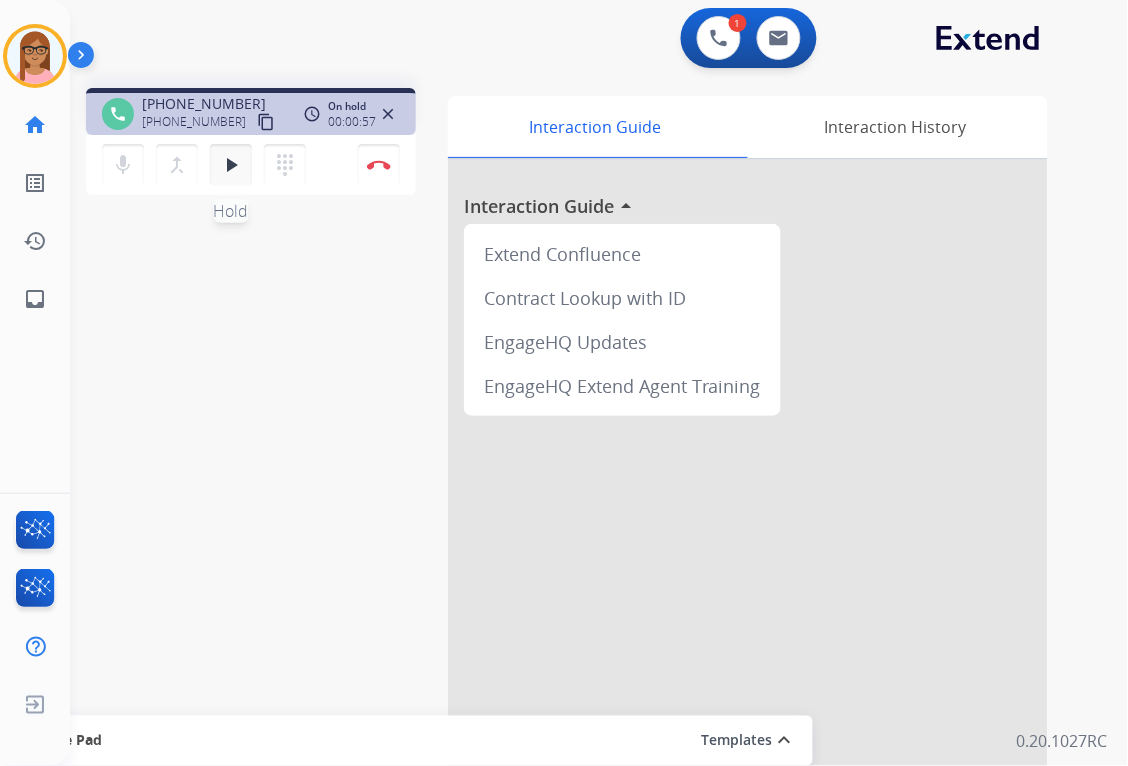 click on "play_arrow" at bounding box center (231, 165) 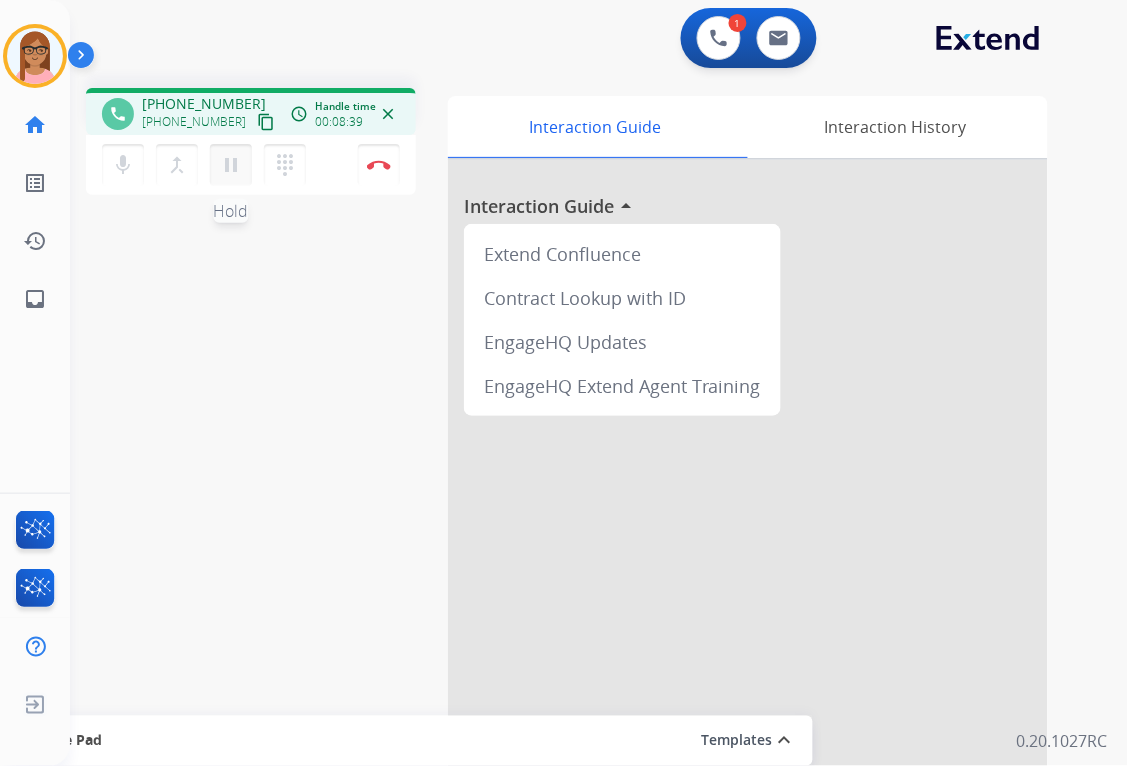click on "pause" at bounding box center [231, 165] 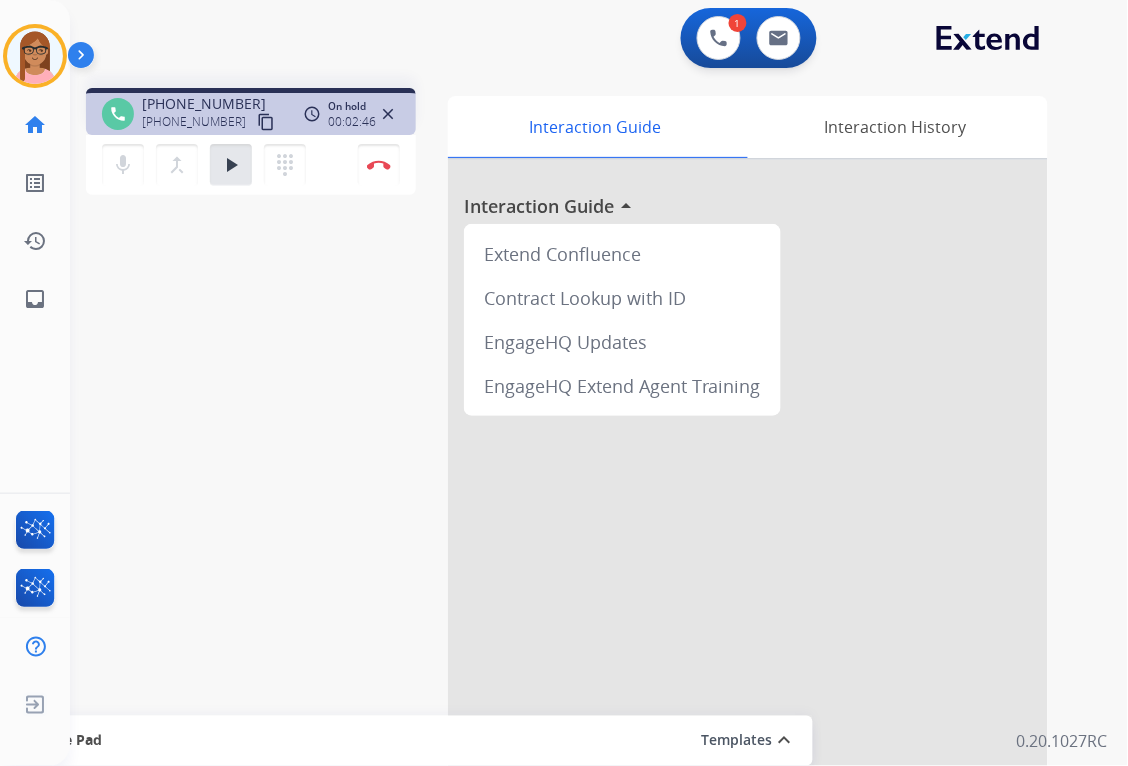 click on "phone +16513818748 +16513818748 content_copy access_time Call metrics Queue   00:10 Hold   03:44 Talk   07:43 Total   11:36 On hold 00:02:46 close mic Mute merge_type Bridge play_arrow Hold dialpad Dialpad Disconnect swap_horiz Break voice bridge close_fullscreen Connect 3-Way Call merge_type Separate 3-Way Call  Interaction Guide   Interaction History  Interaction Guide arrow_drop_up  Extend Confluence   Contract Lookup with ID   EngageHQ Updates   EngageHQ Extend Agent Training  Secure Pad Templates expand_less Choose a template Save" at bounding box center (575, 489) 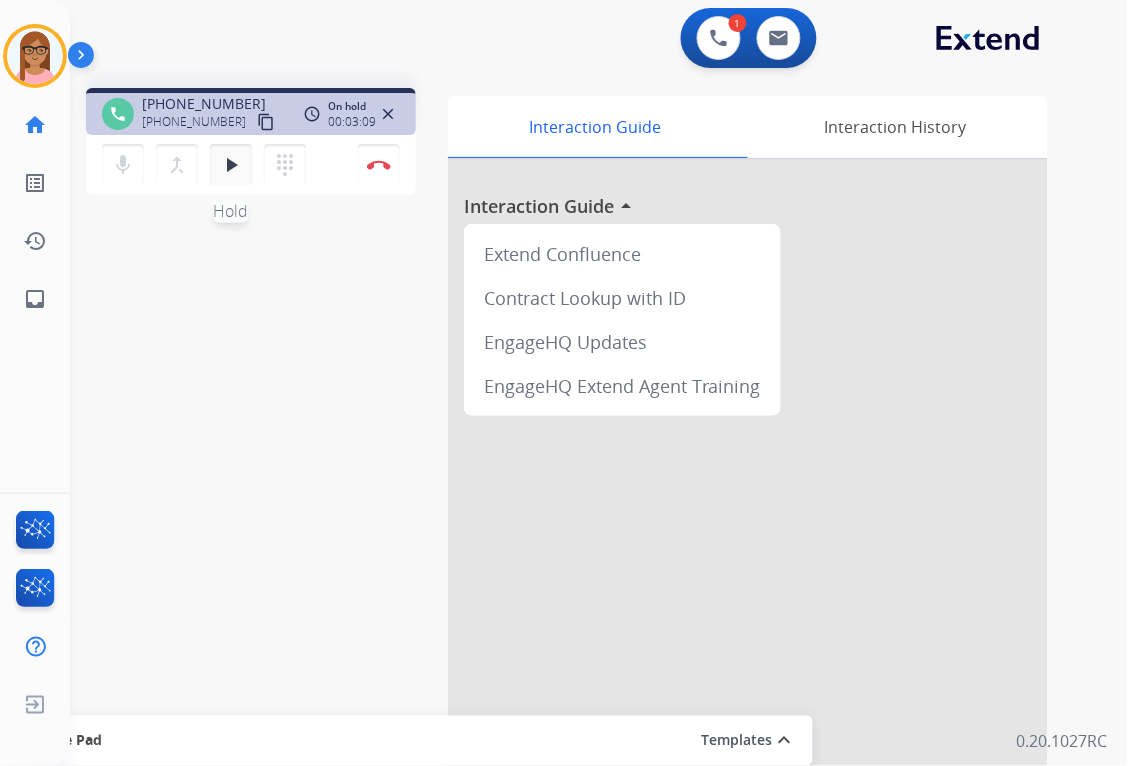 click on "play_arrow Hold" at bounding box center (231, 165) 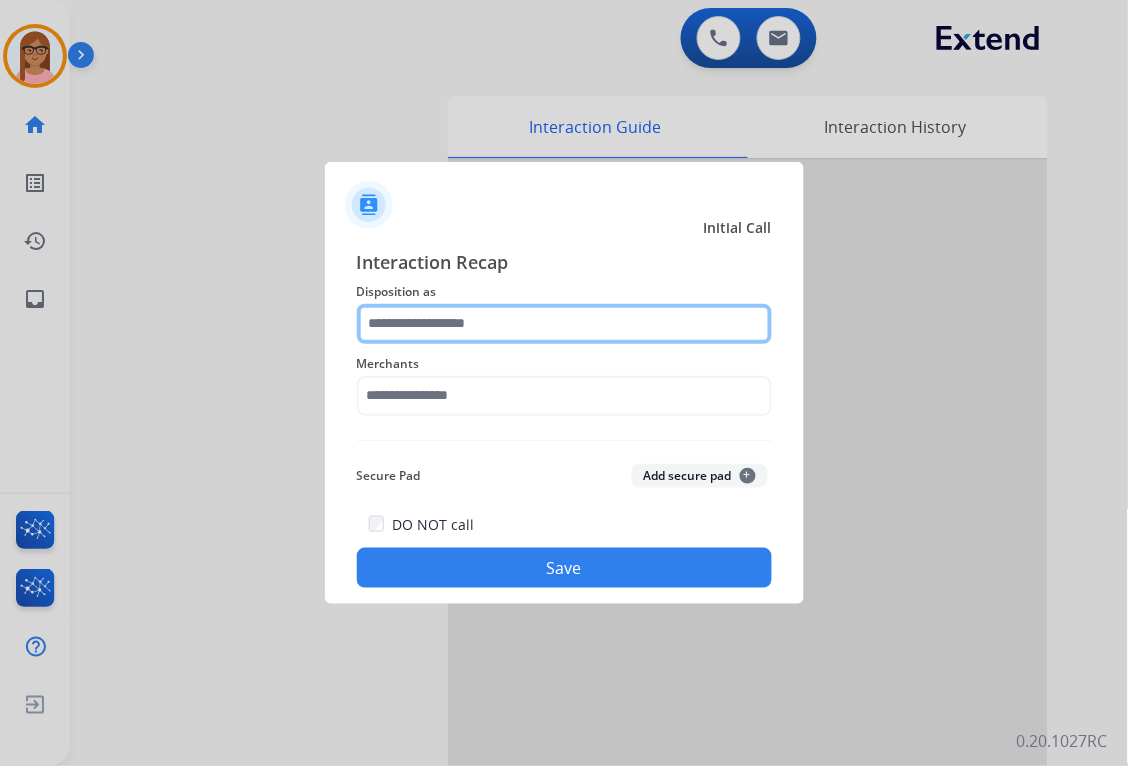 click 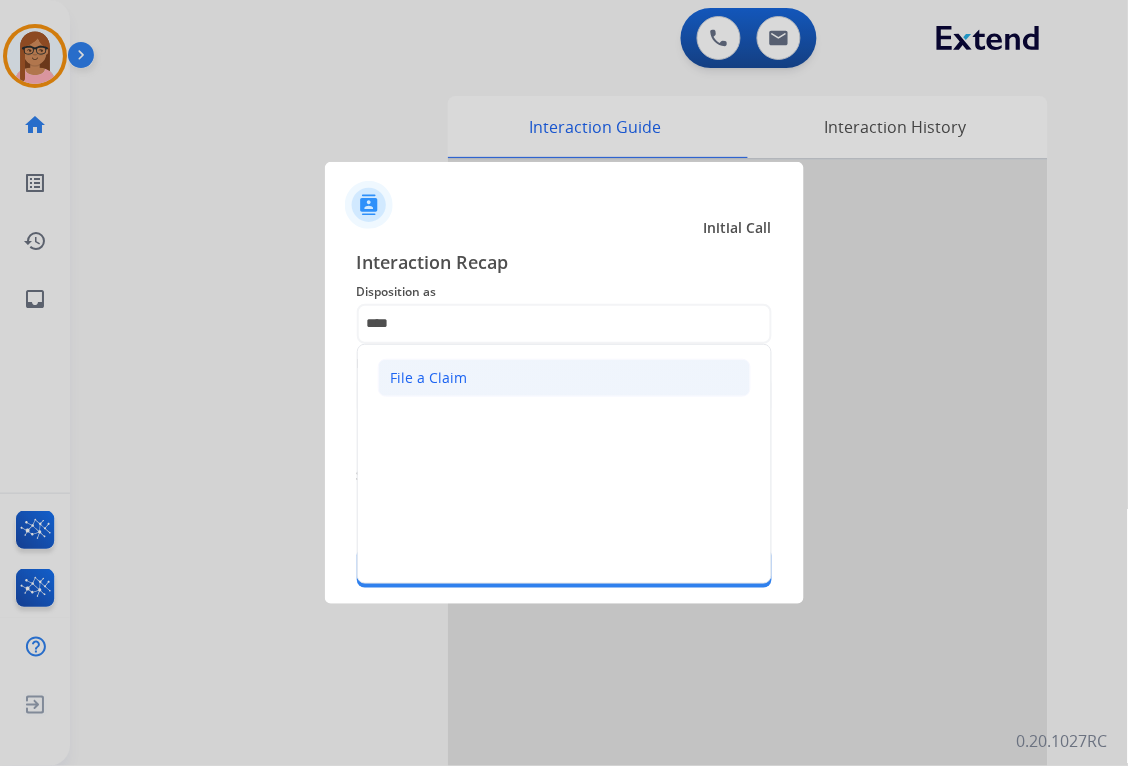 click on "File a Claim" 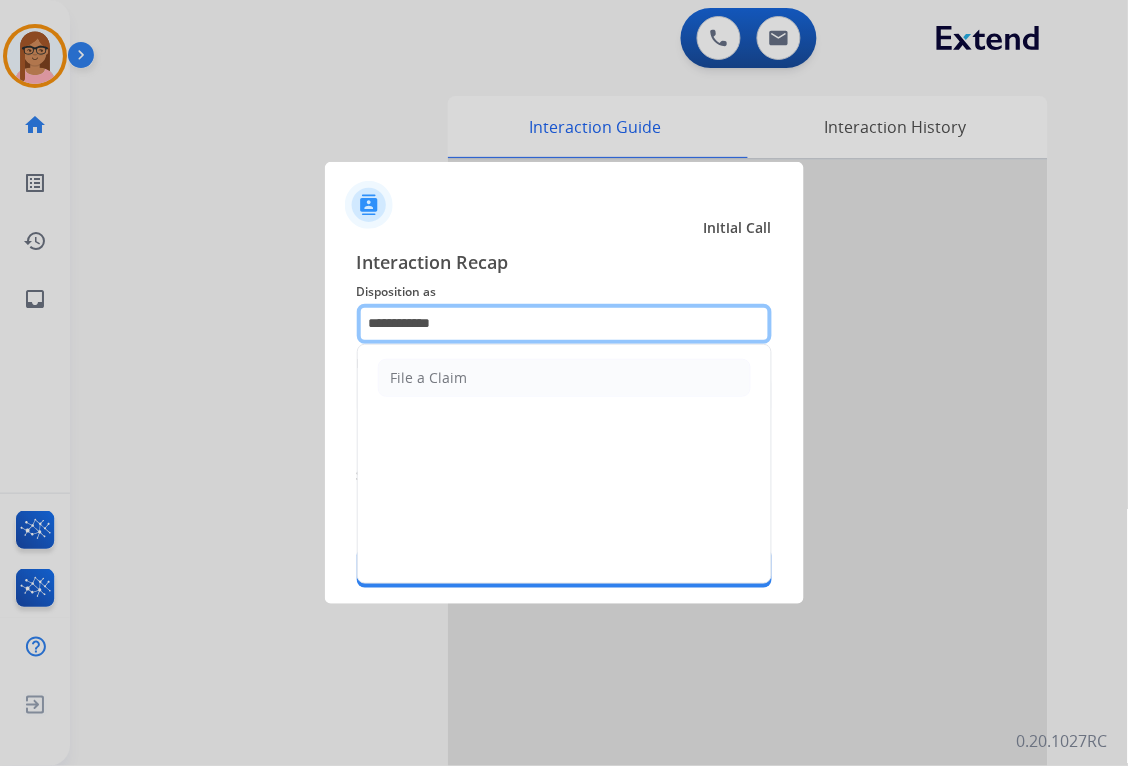 click on "**********" 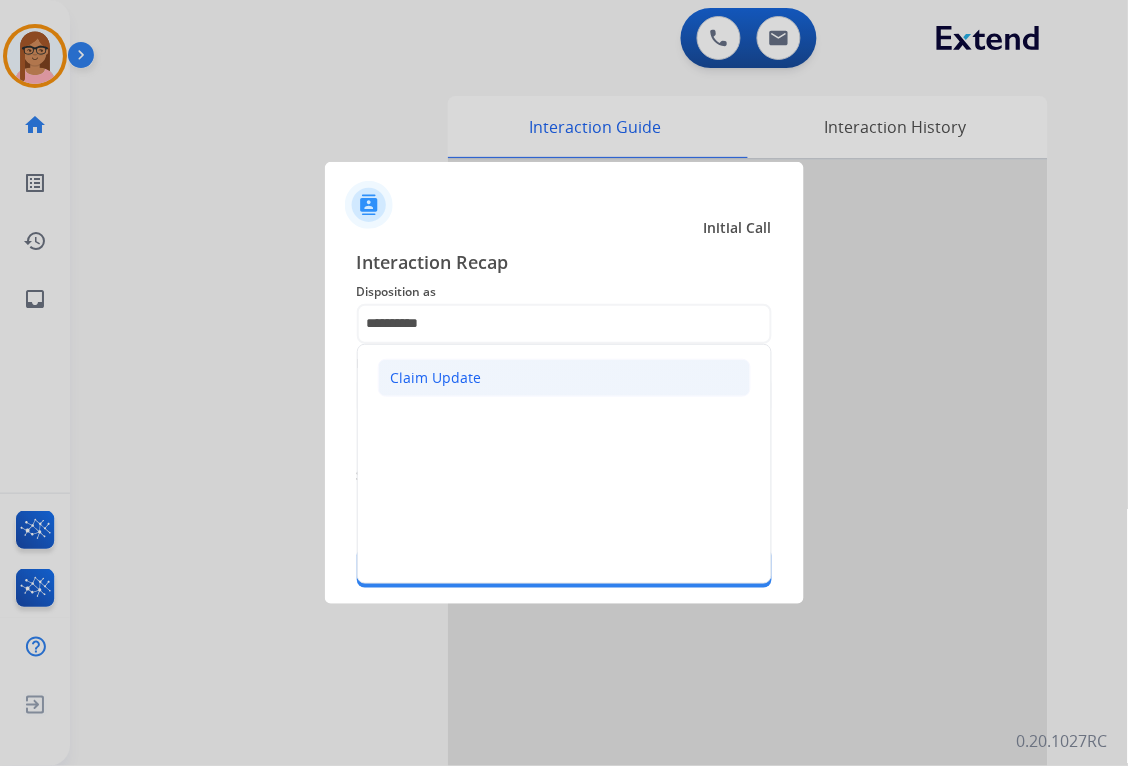 click on "Claim Update" 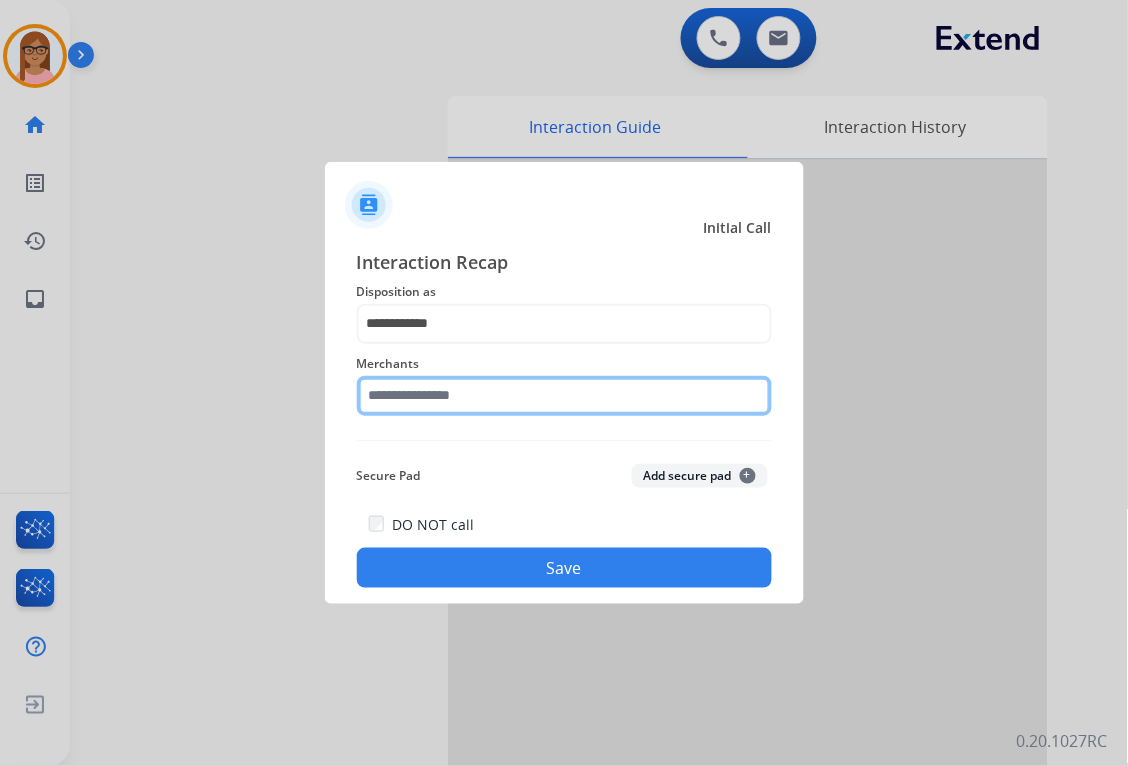 click 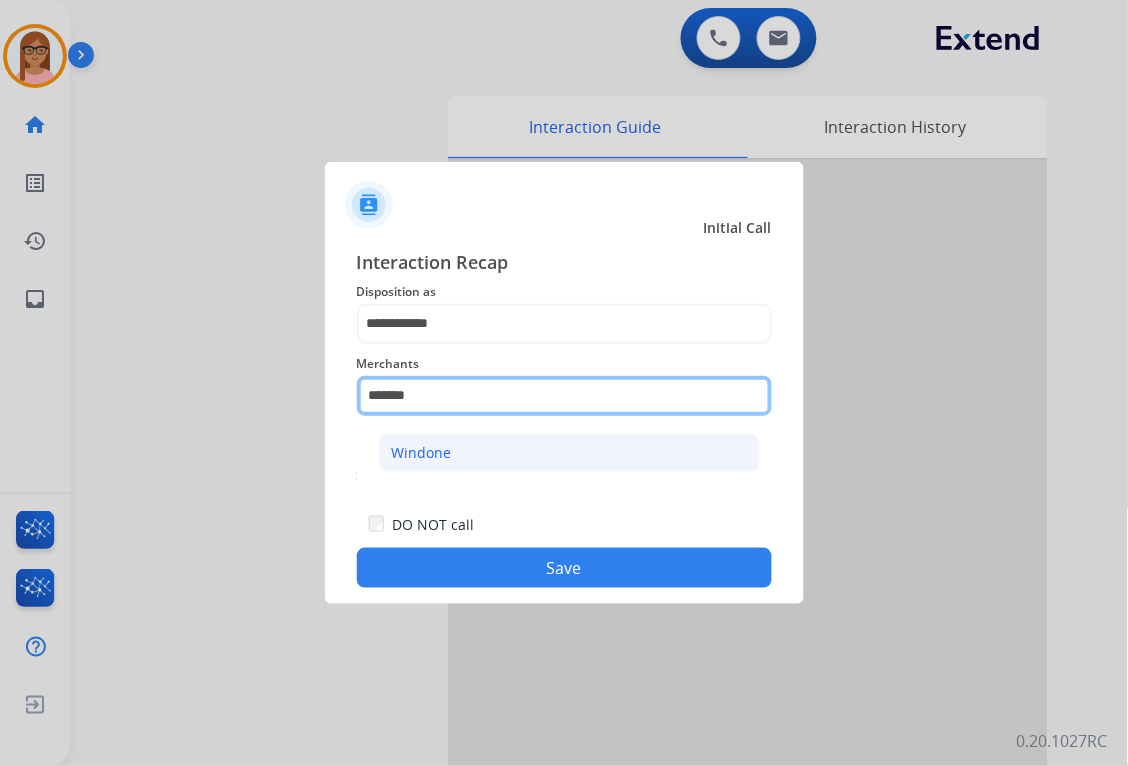 type on "*******" 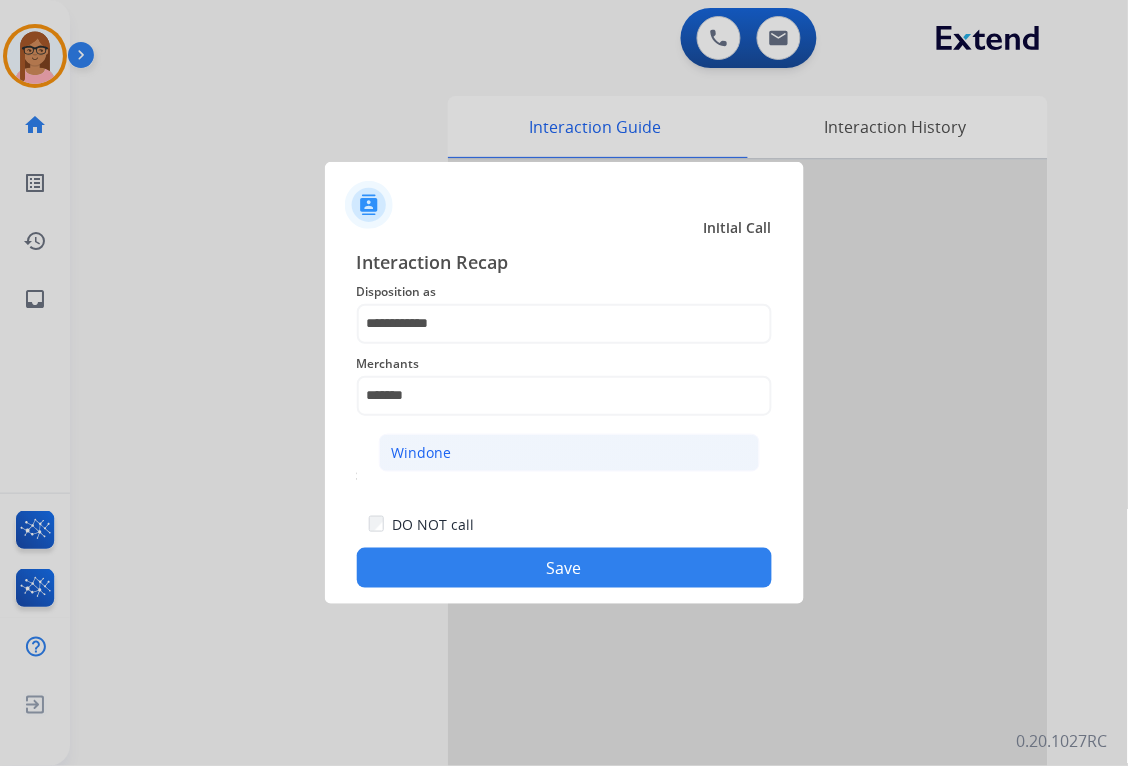 click on "Windone" 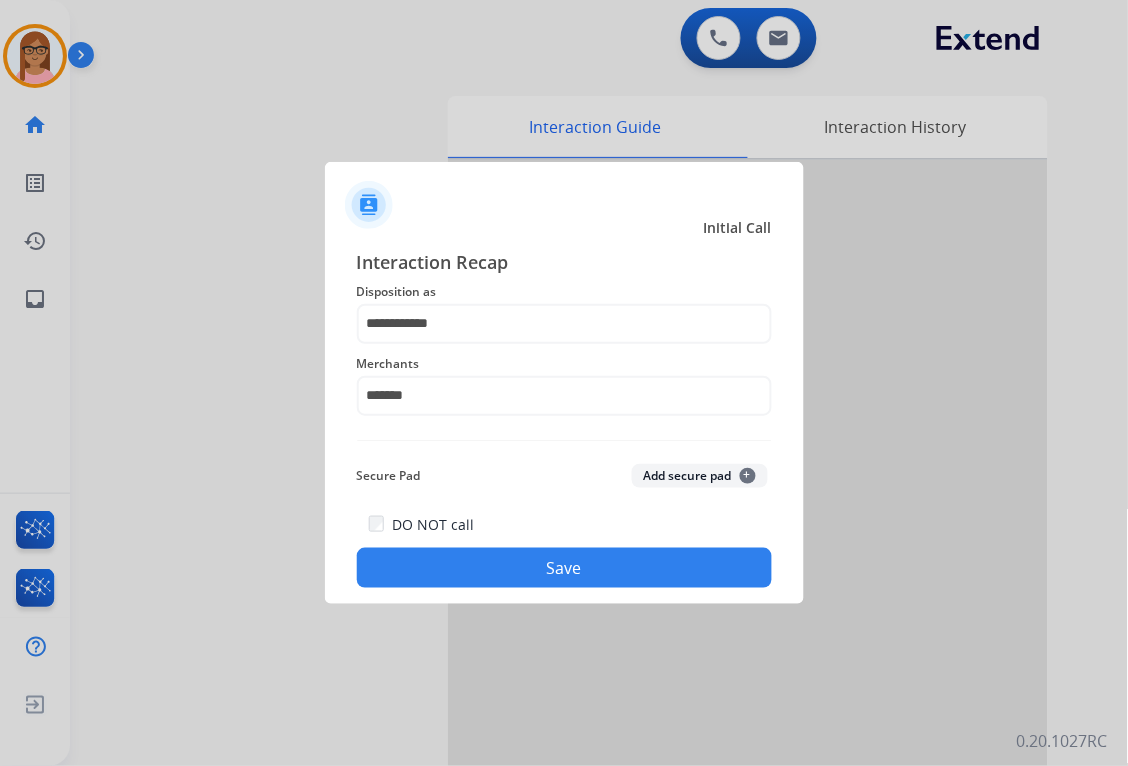 click on "Save" 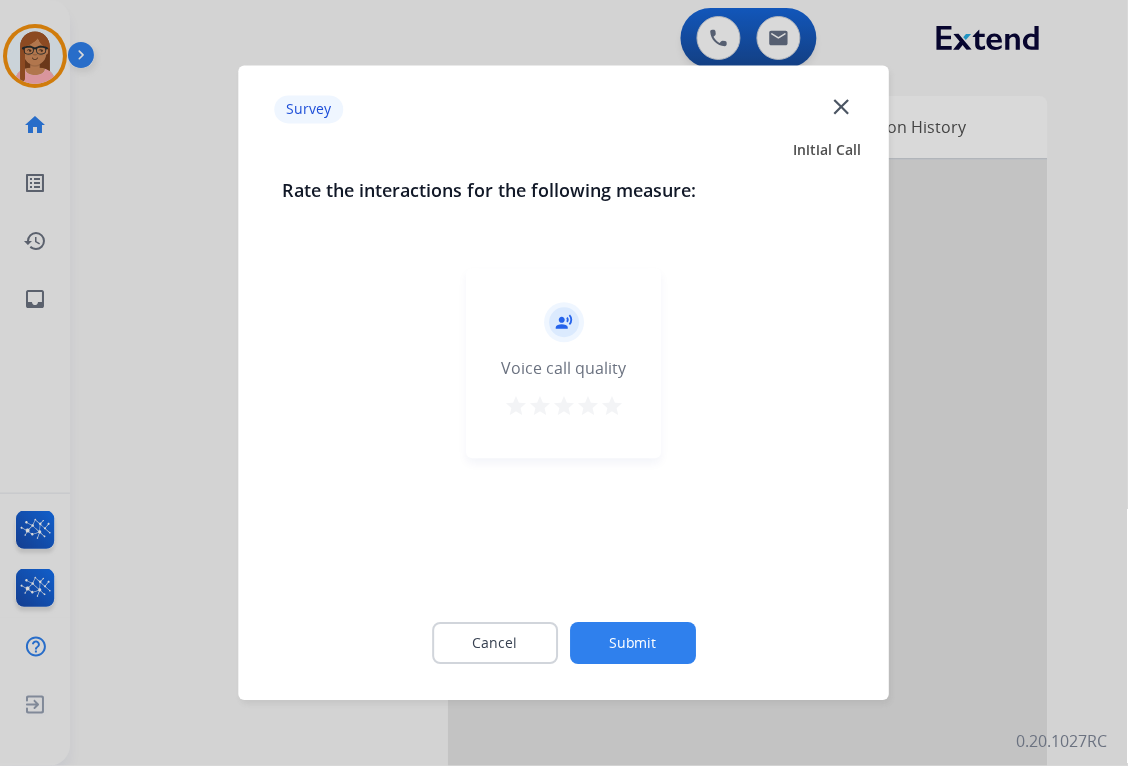 click on "star" at bounding box center [612, 407] 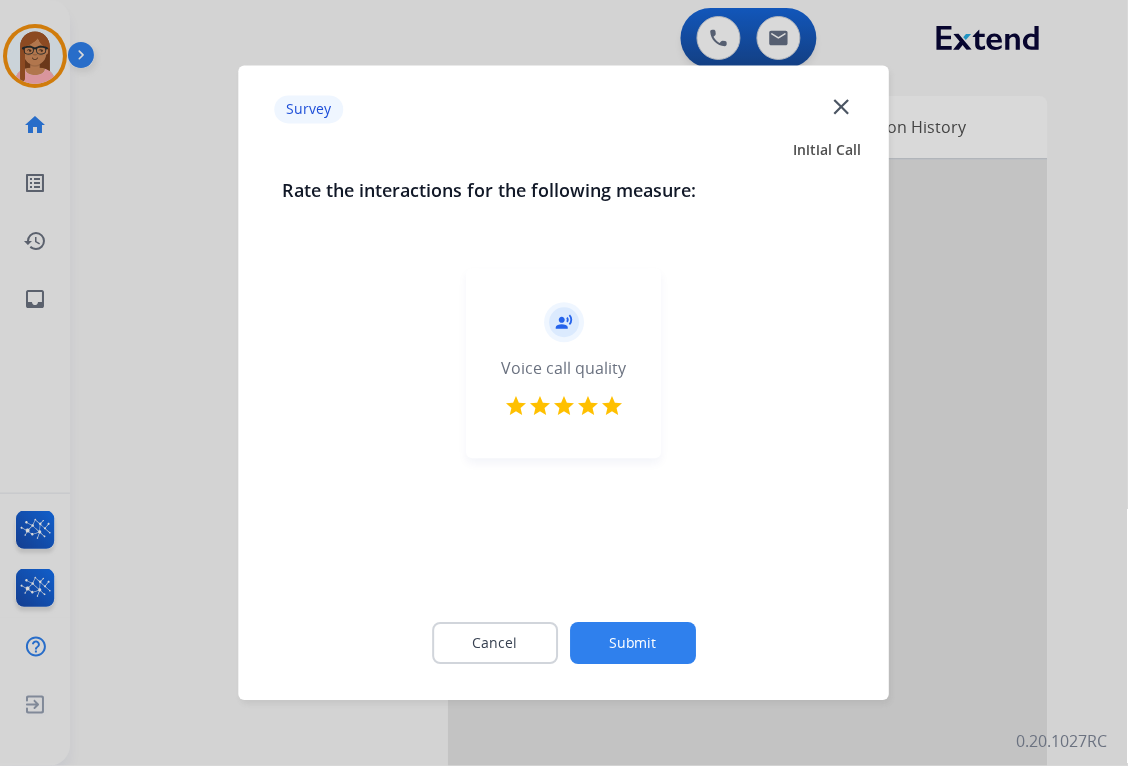 click on "Submit" 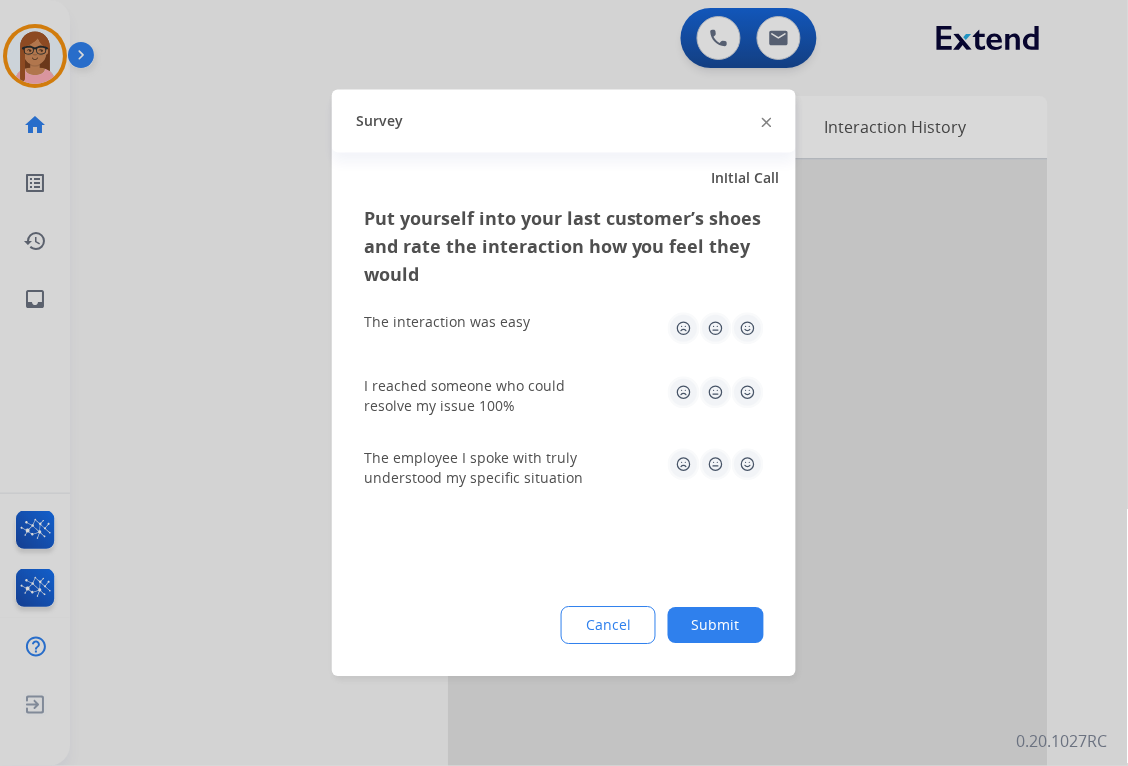 click 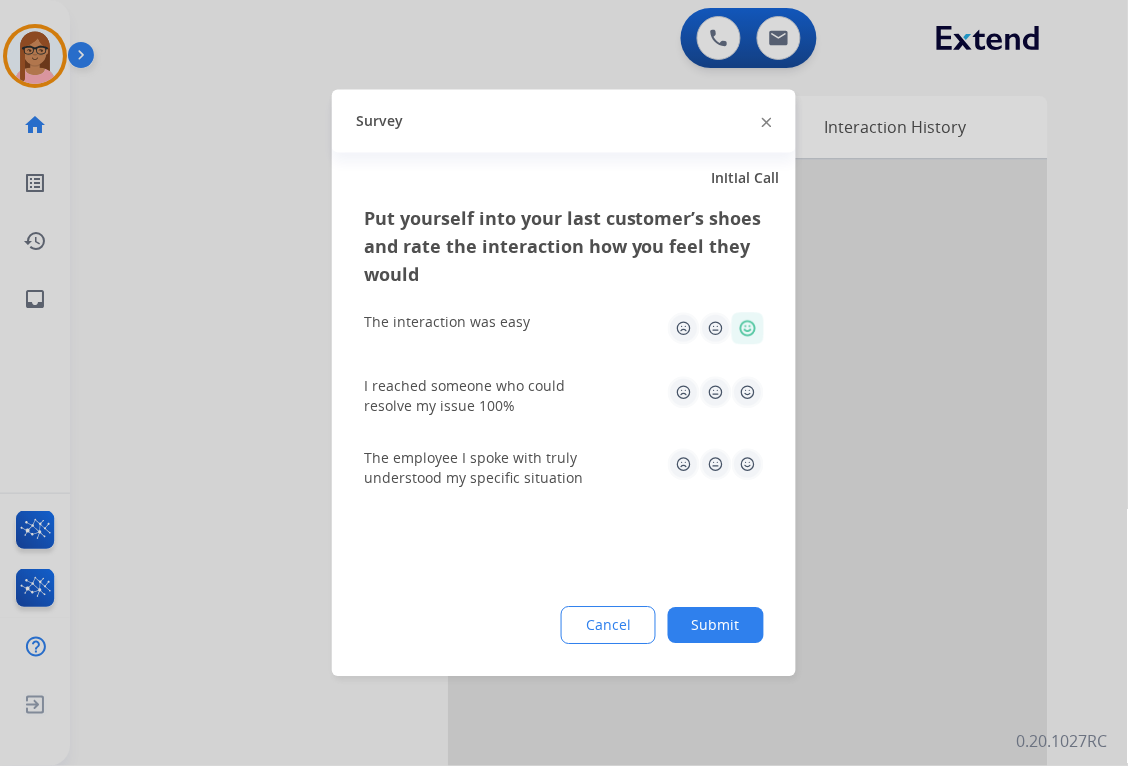 click 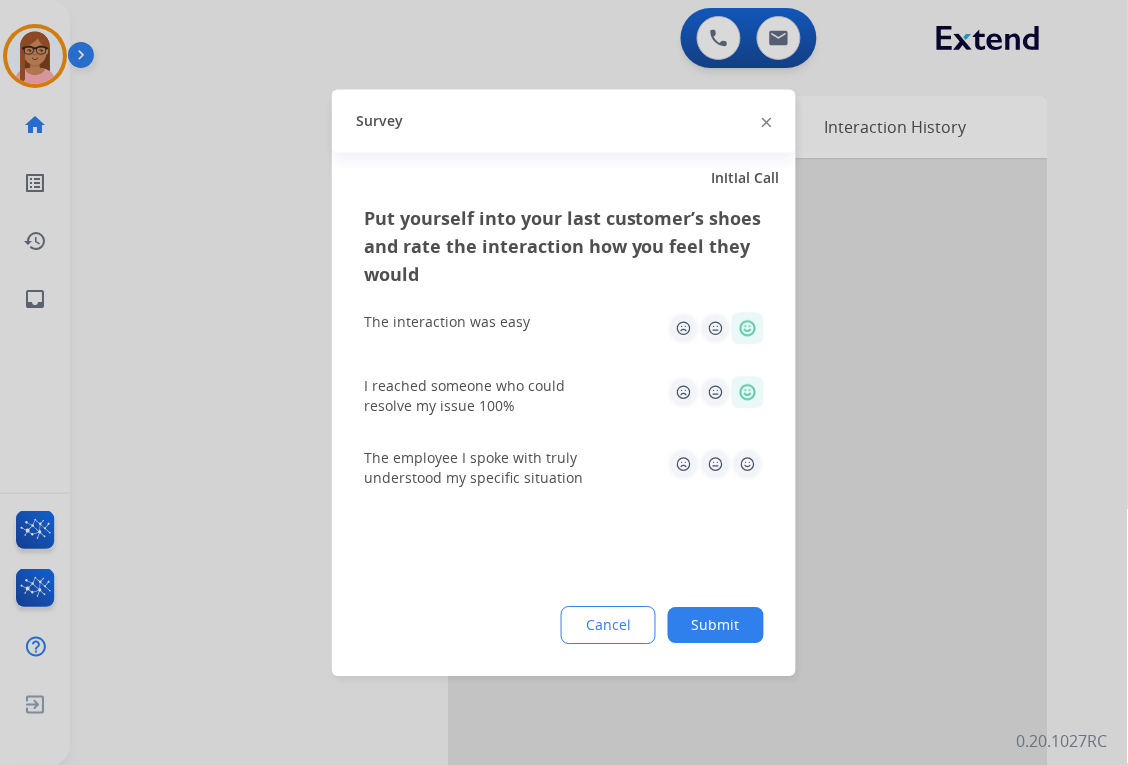 click 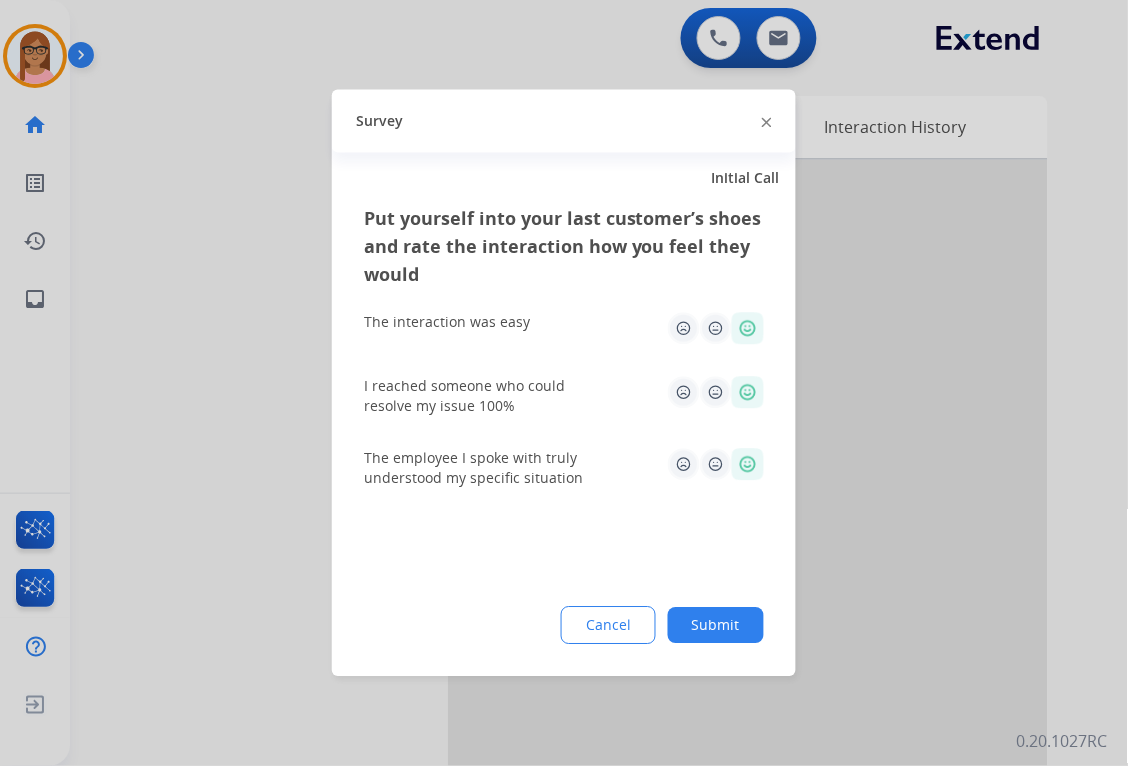 click on "Submit" 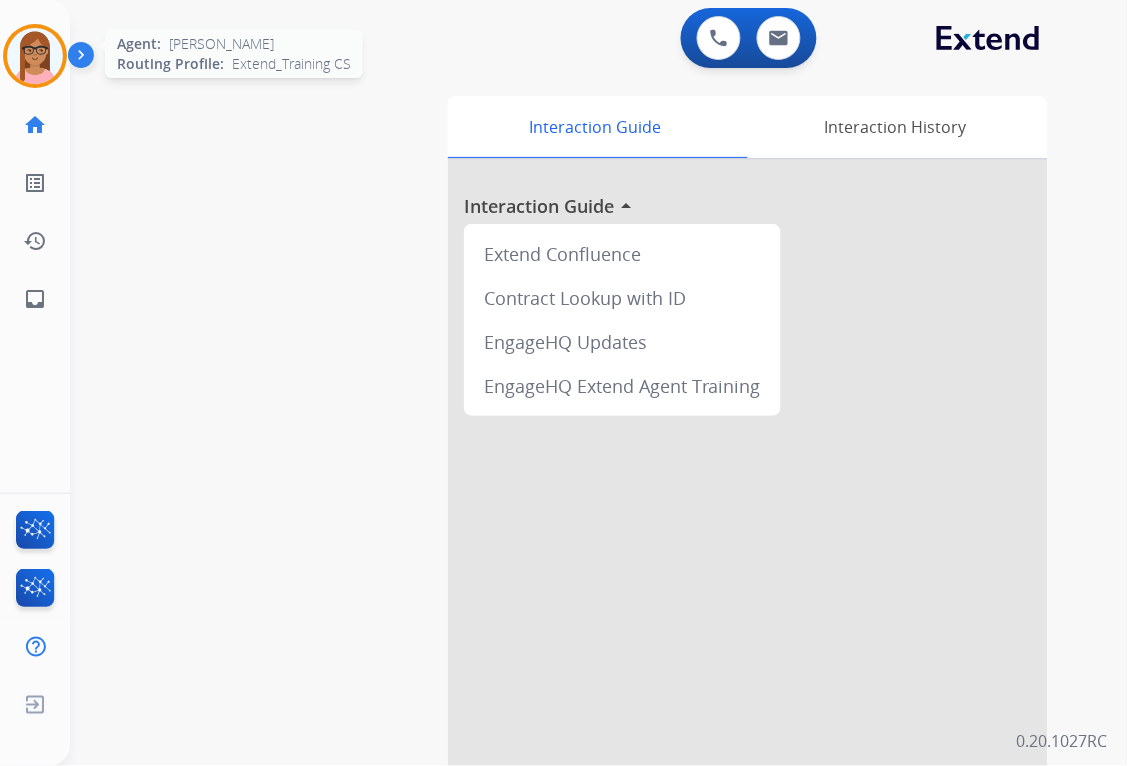 drag, startPoint x: 24, startPoint y: 30, endPoint x: 45, endPoint y: 57, distance: 34.20526 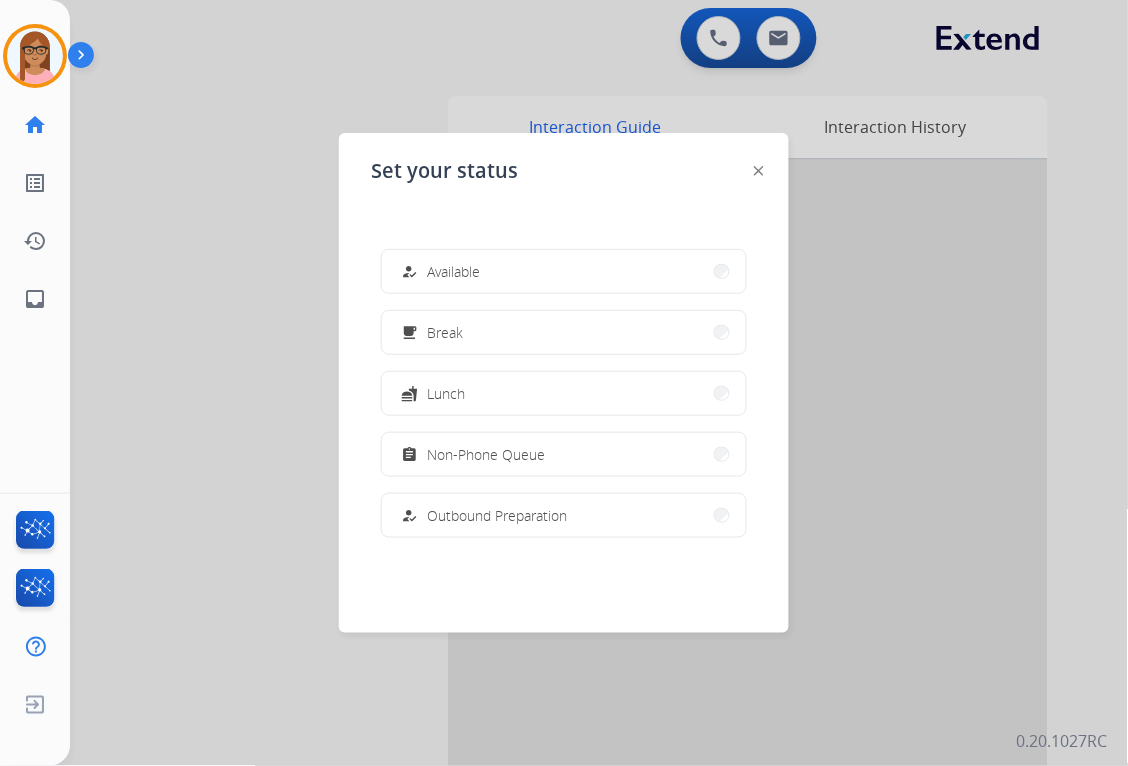 click on "Non-Phone Queue" at bounding box center (486, 454) 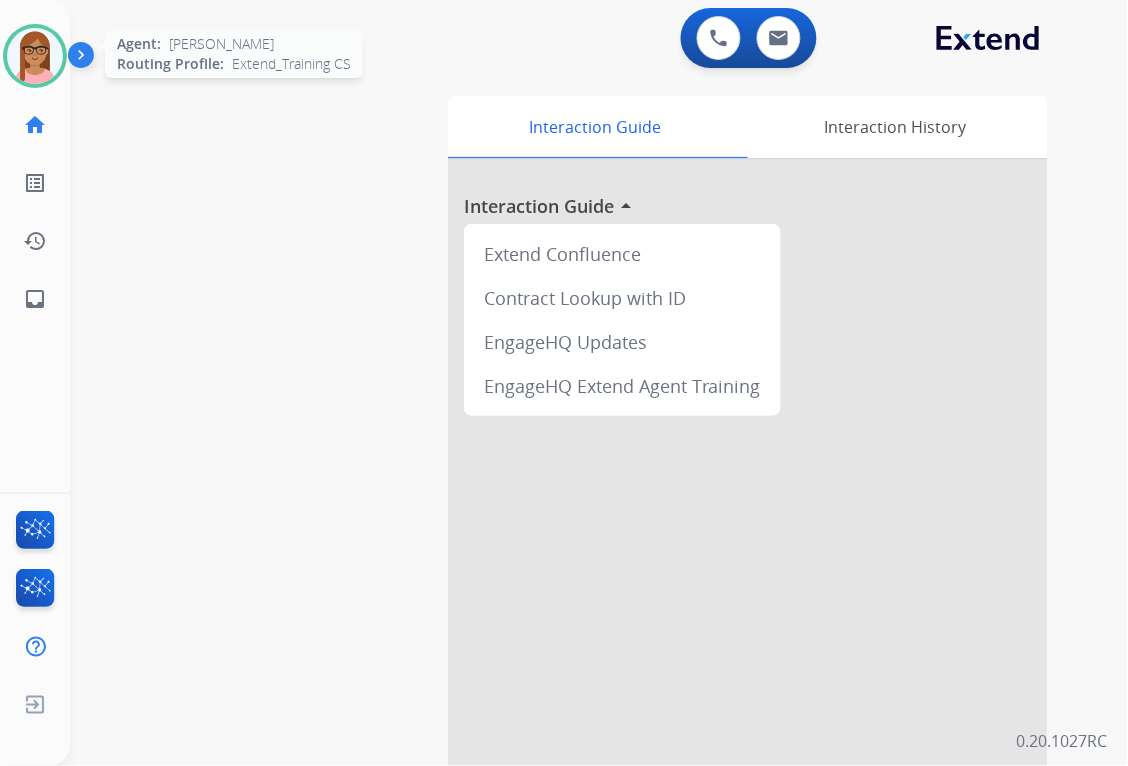 click at bounding box center (35, 56) 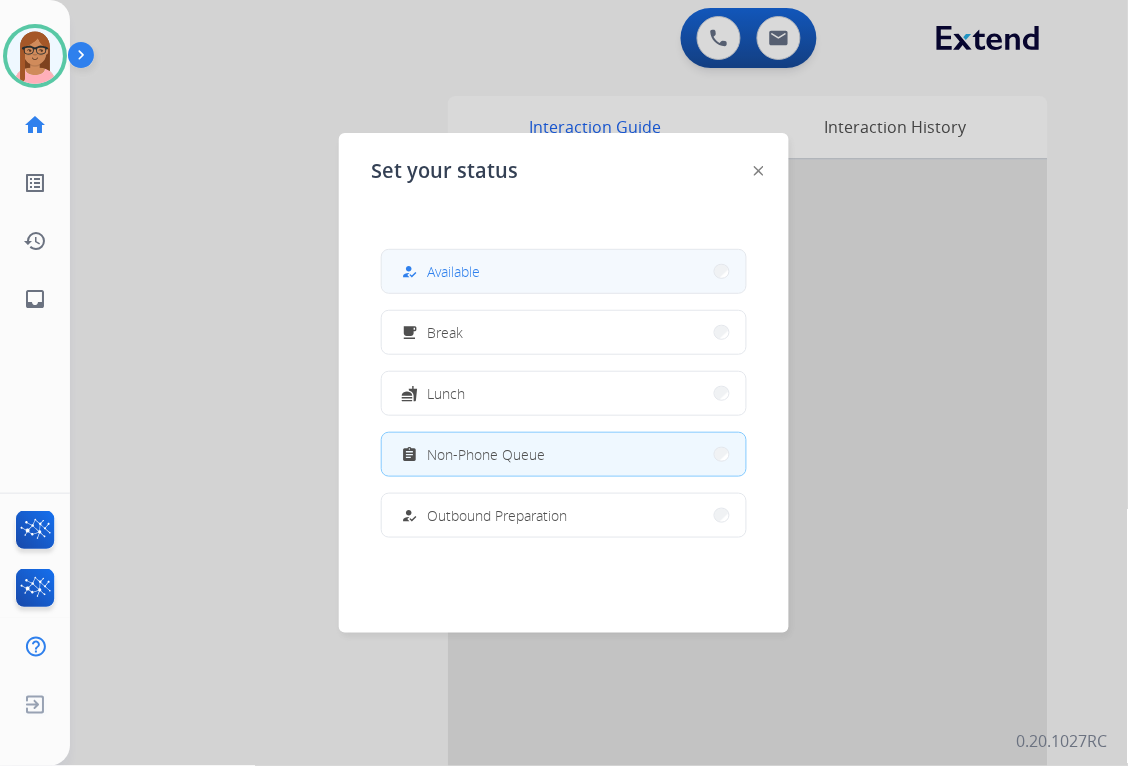 click on "how_to_reg Available" at bounding box center (564, 271) 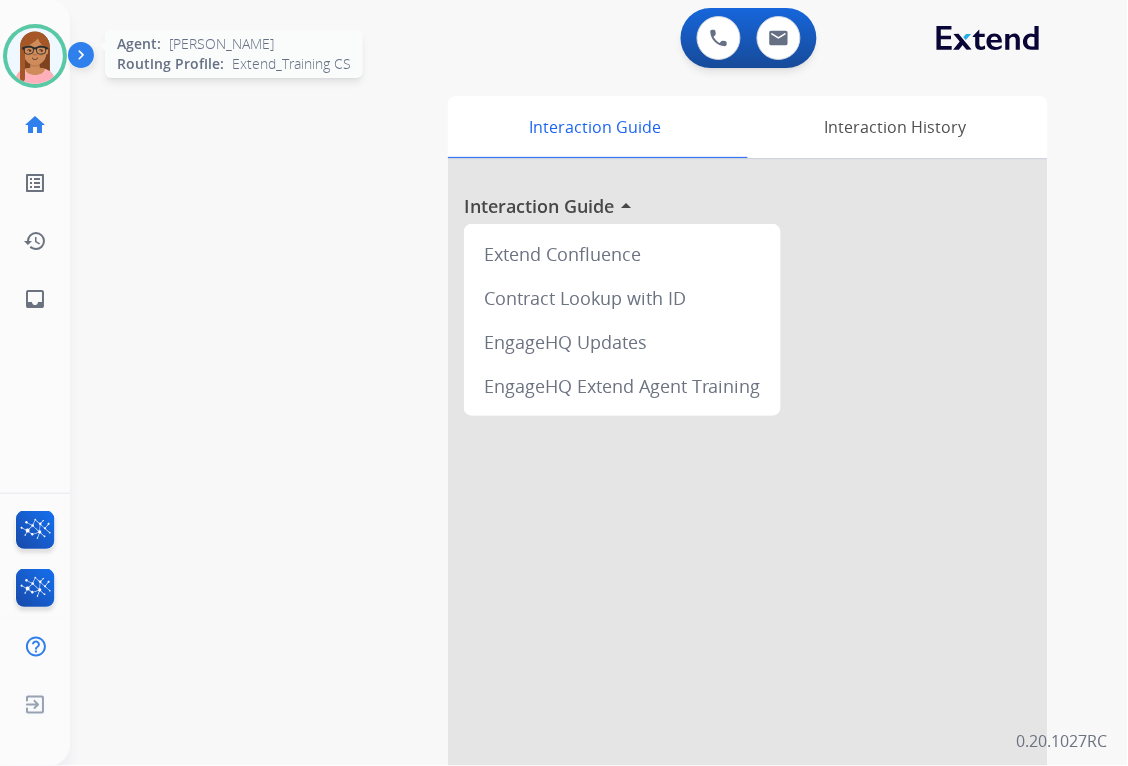 click at bounding box center [35, 56] 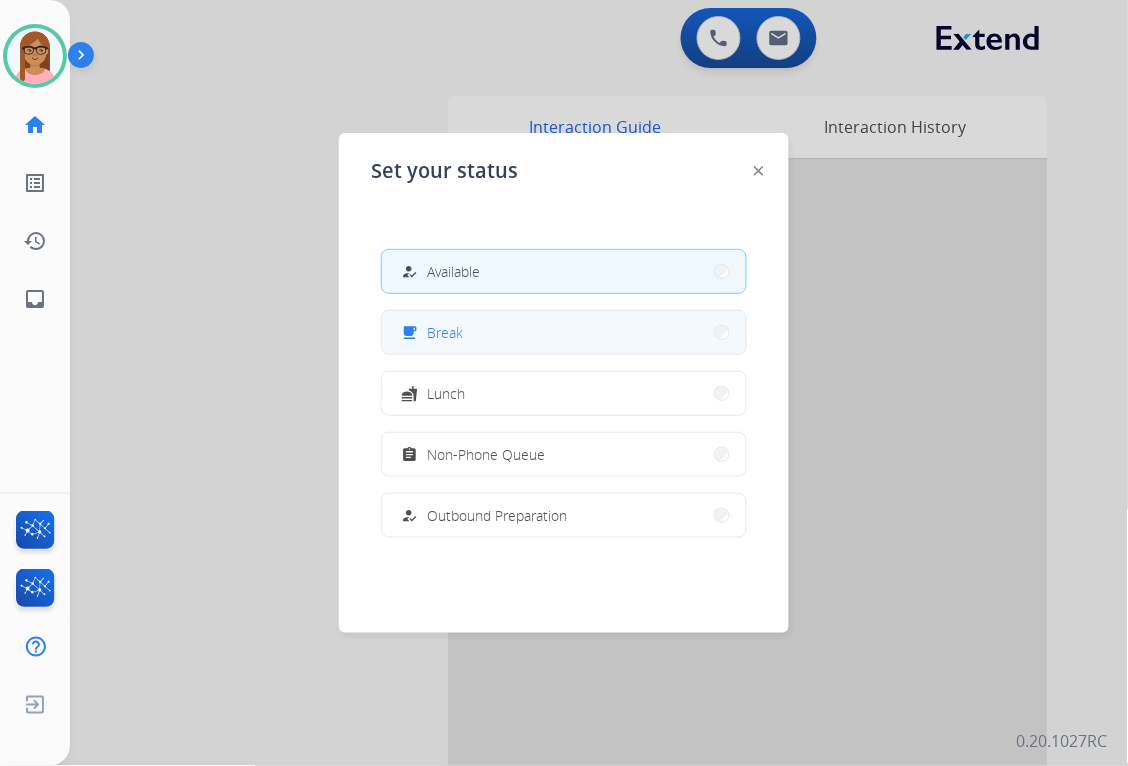 click on "free_breakfast Break" at bounding box center [564, 332] 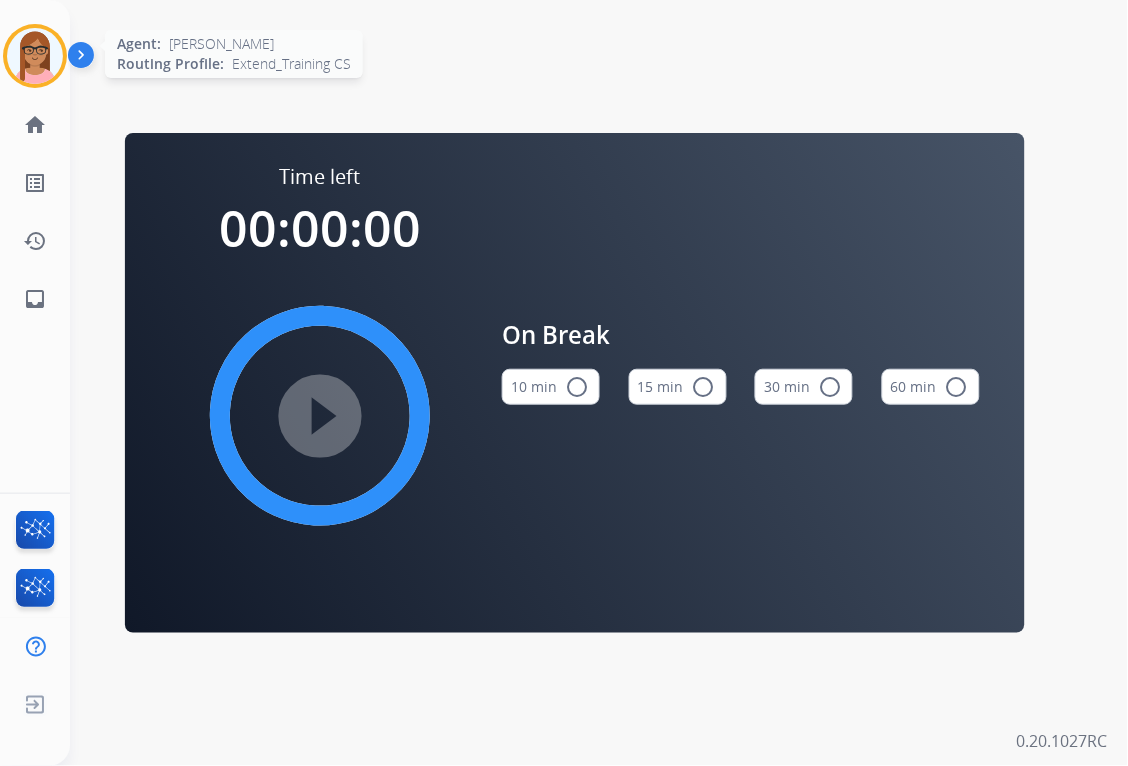 click at bounding box center (35, 56) 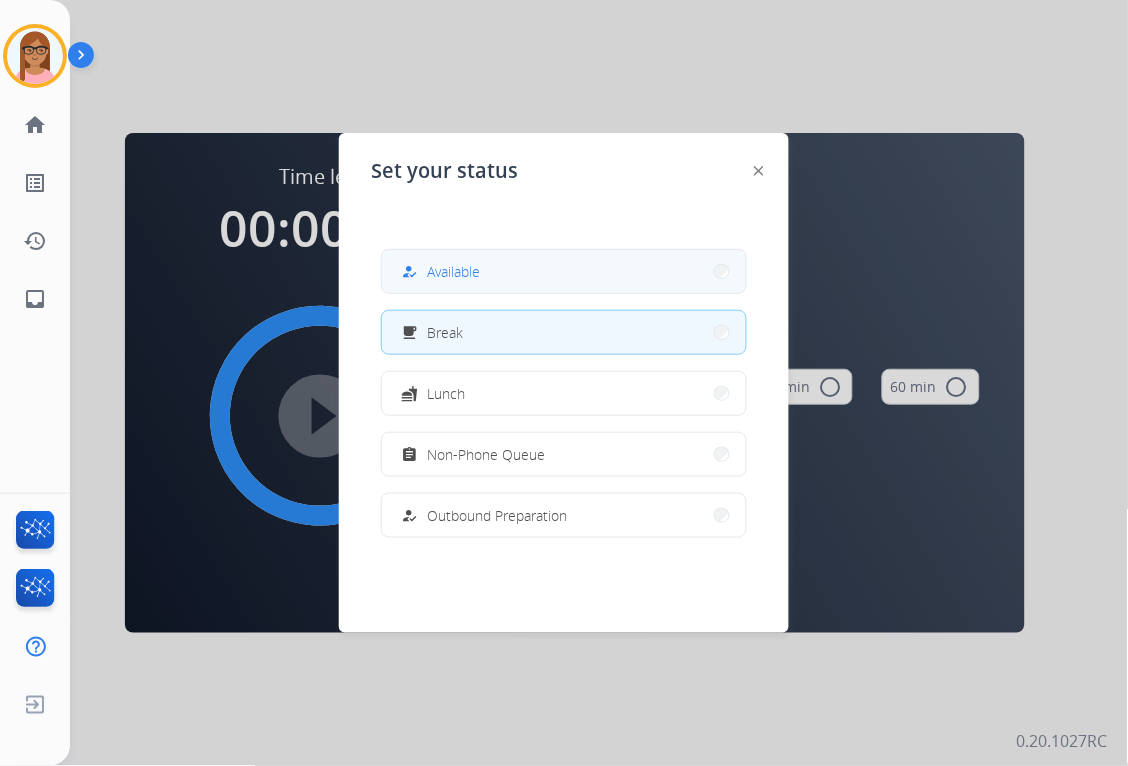 click on "how_to_reg Available" at bounding box center (564, 271) 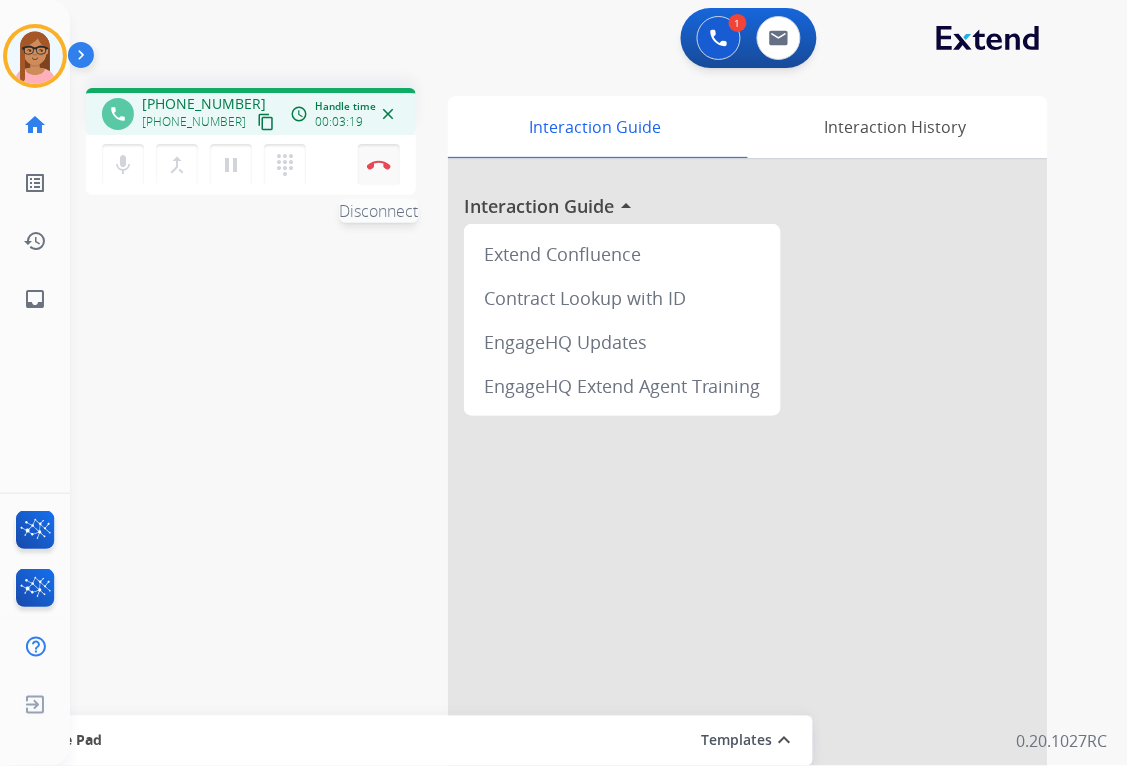 click at bounding box center (379, 165) 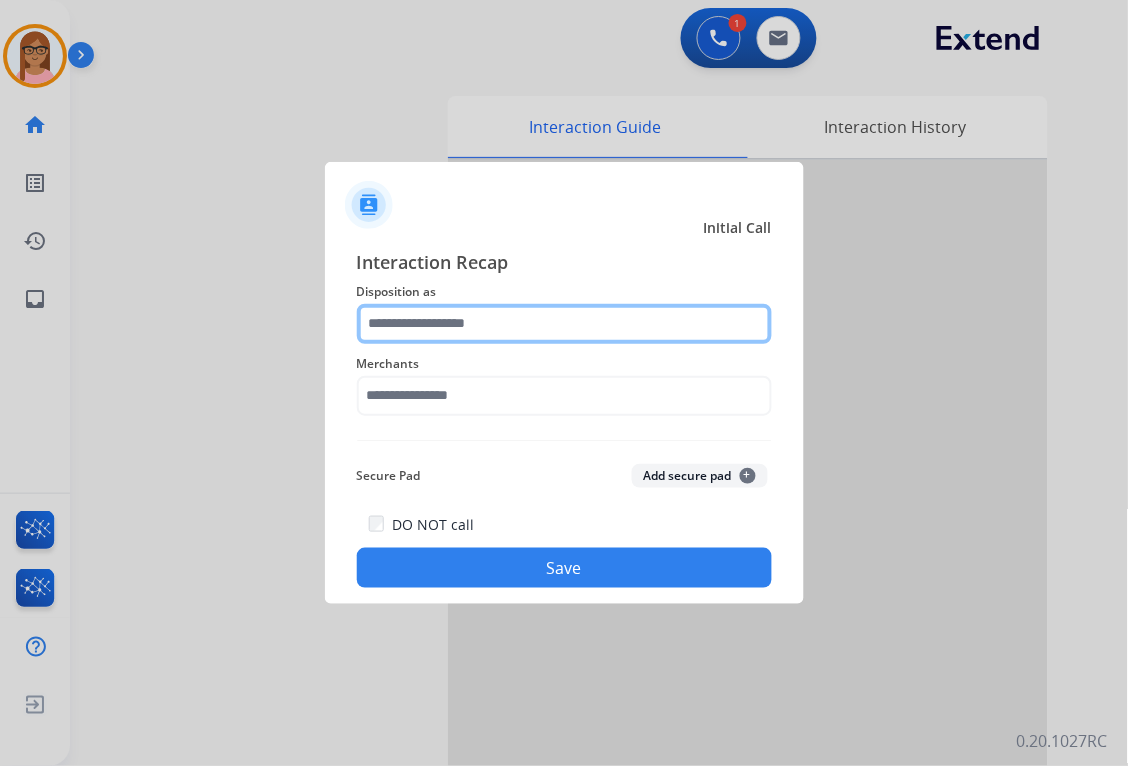 click 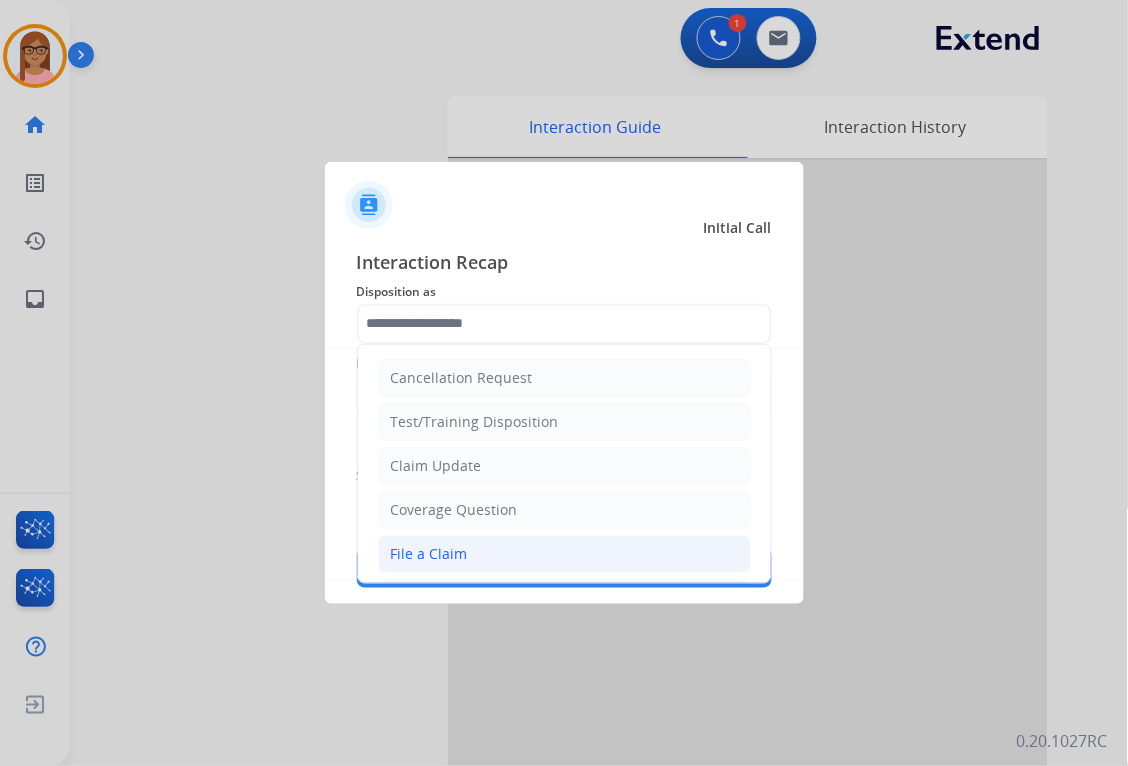 click on "File a Claim" 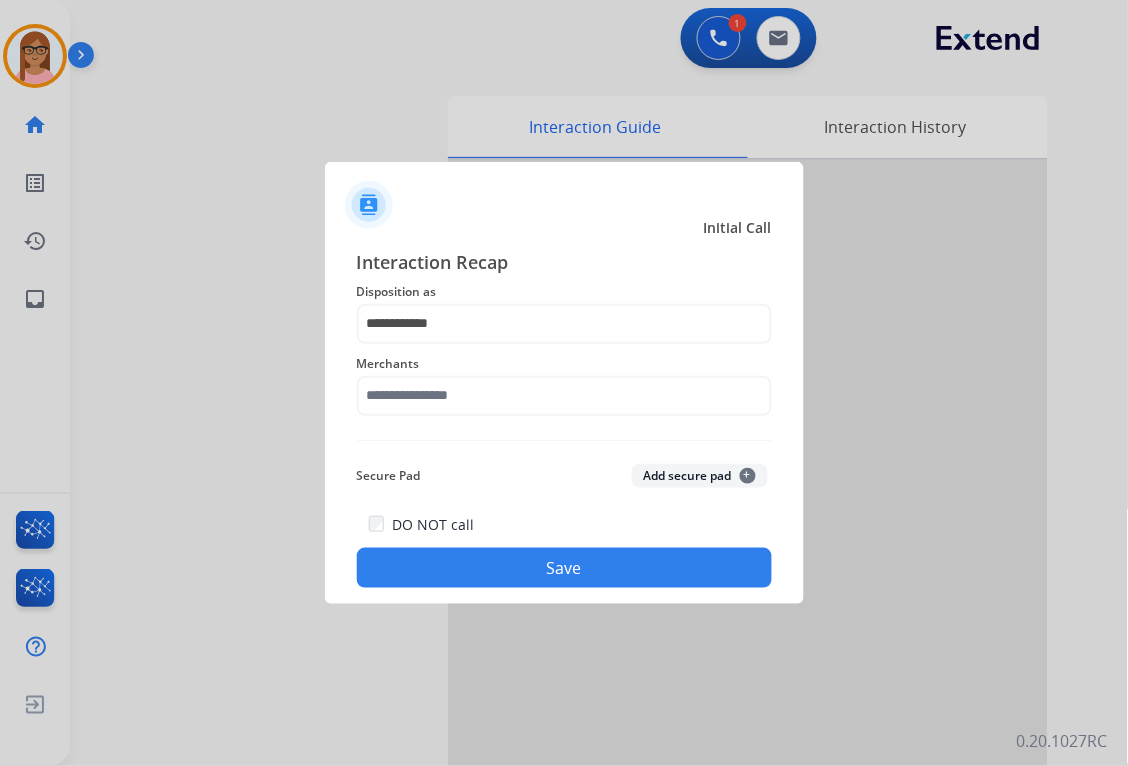click on "Merchants" 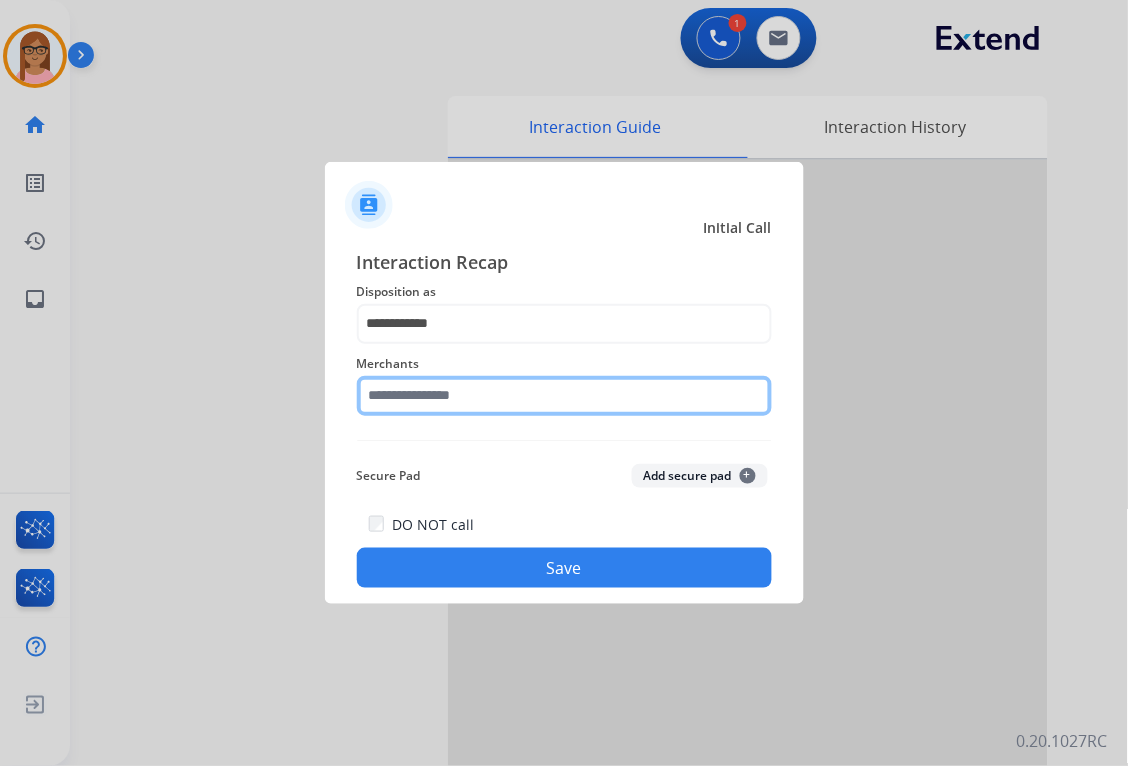click 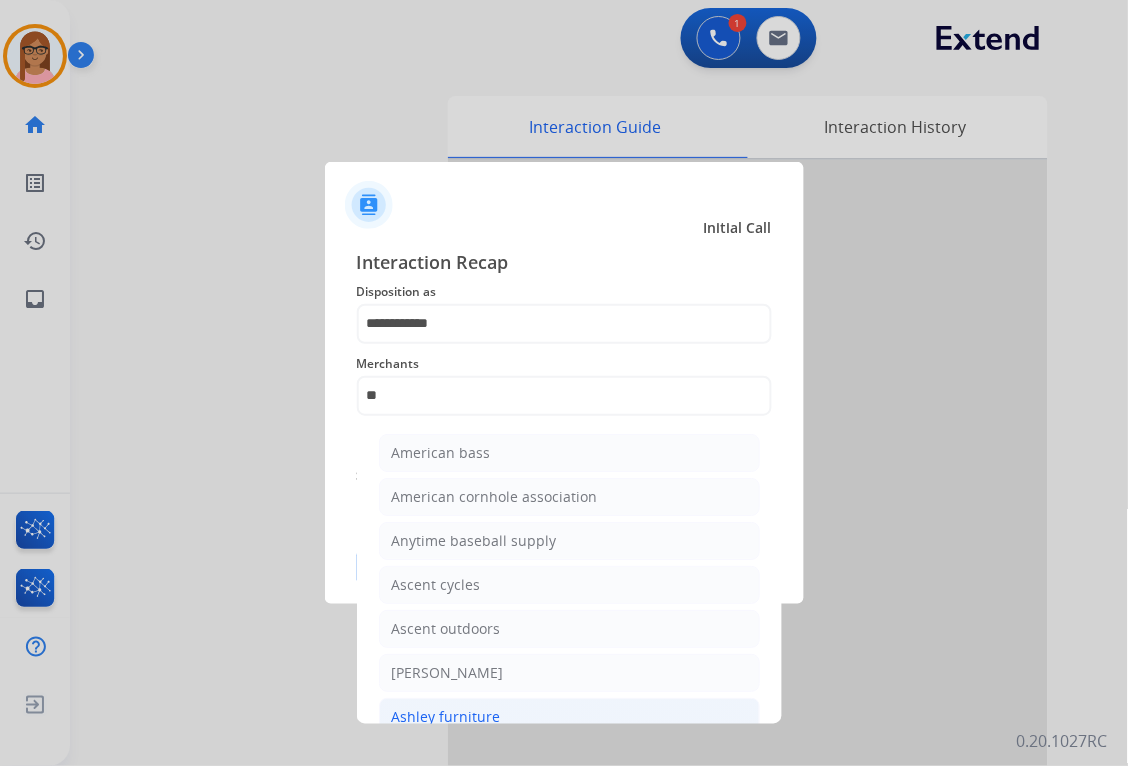 click on "Ashley furniture" 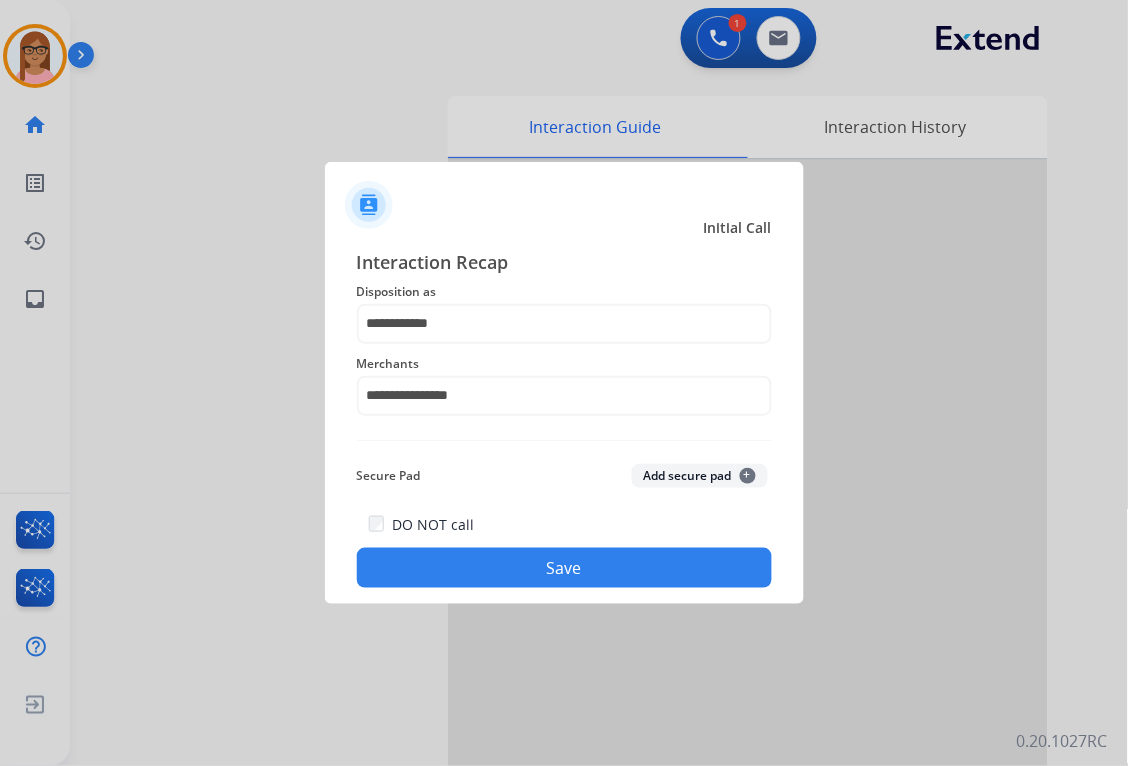 click on "Save" 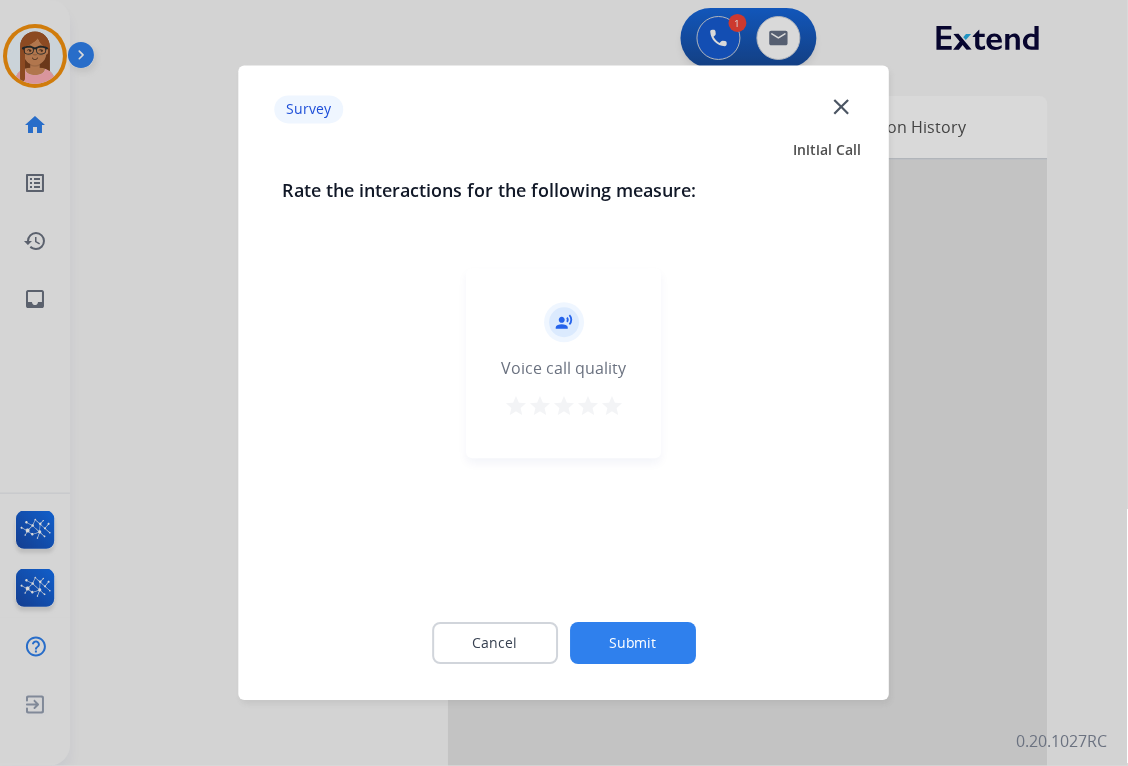 click on "star" at bounding box center [612, 407] 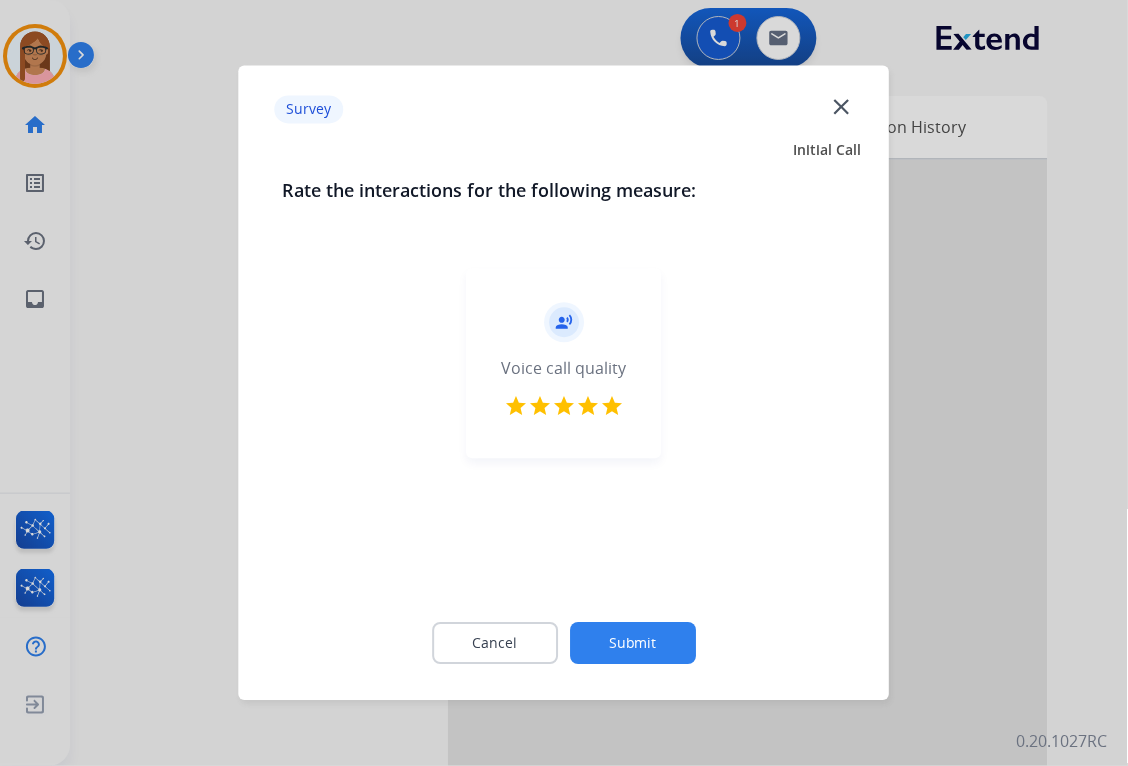 click on "Submit" 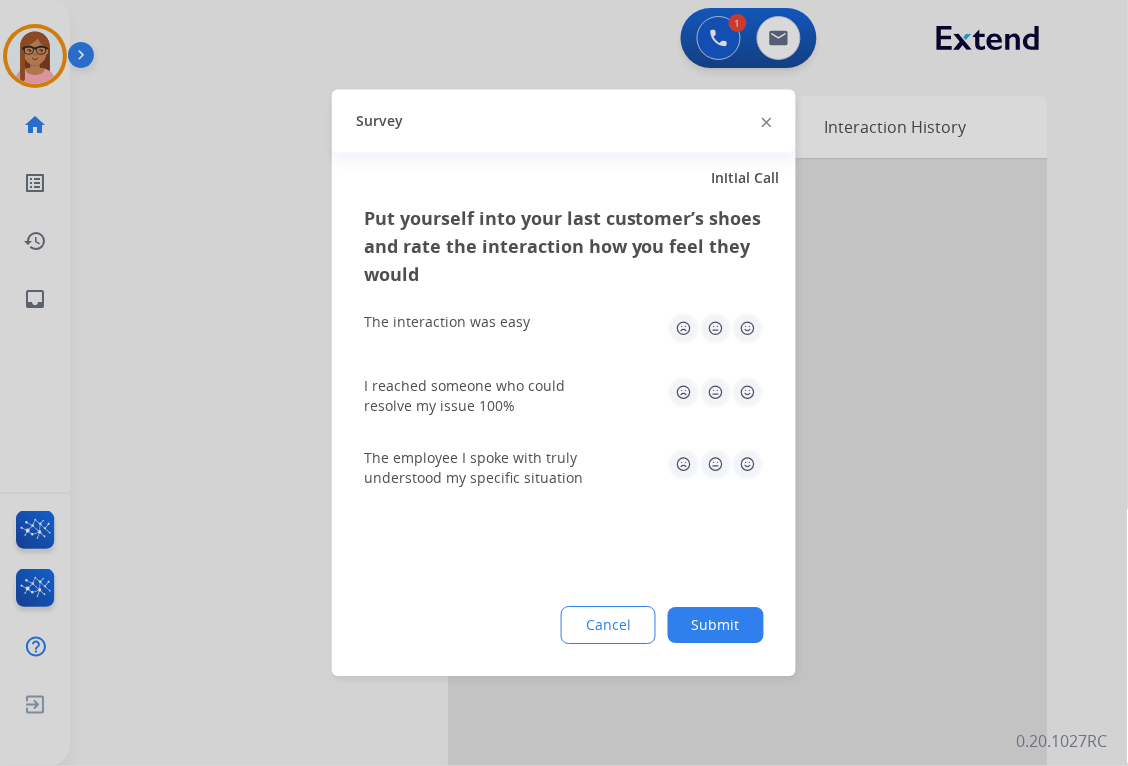 click 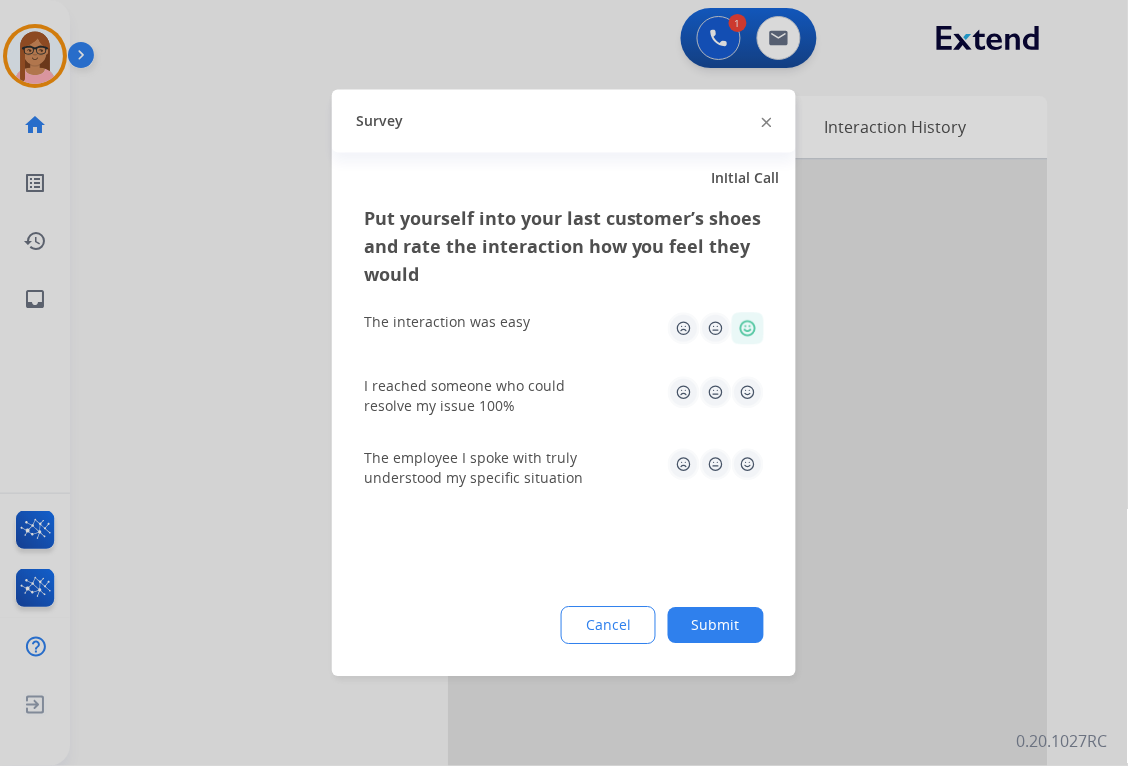 click 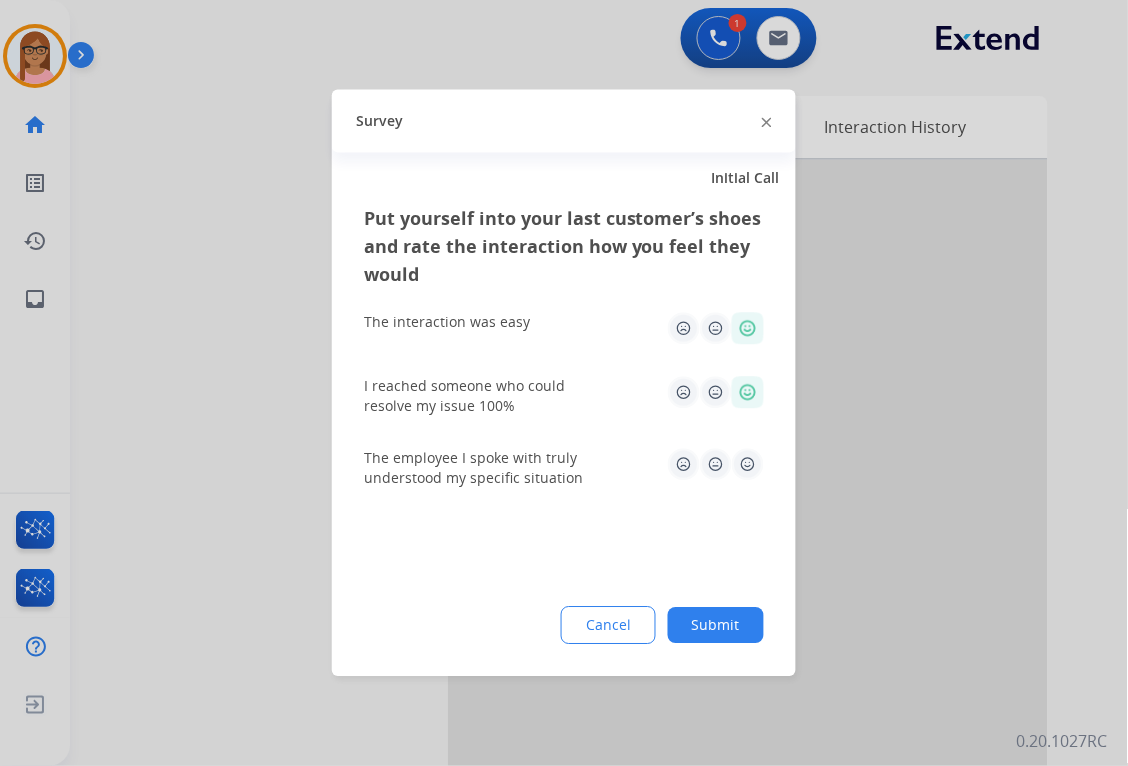 click on "The employee I spoke with truly understood my specific situation" 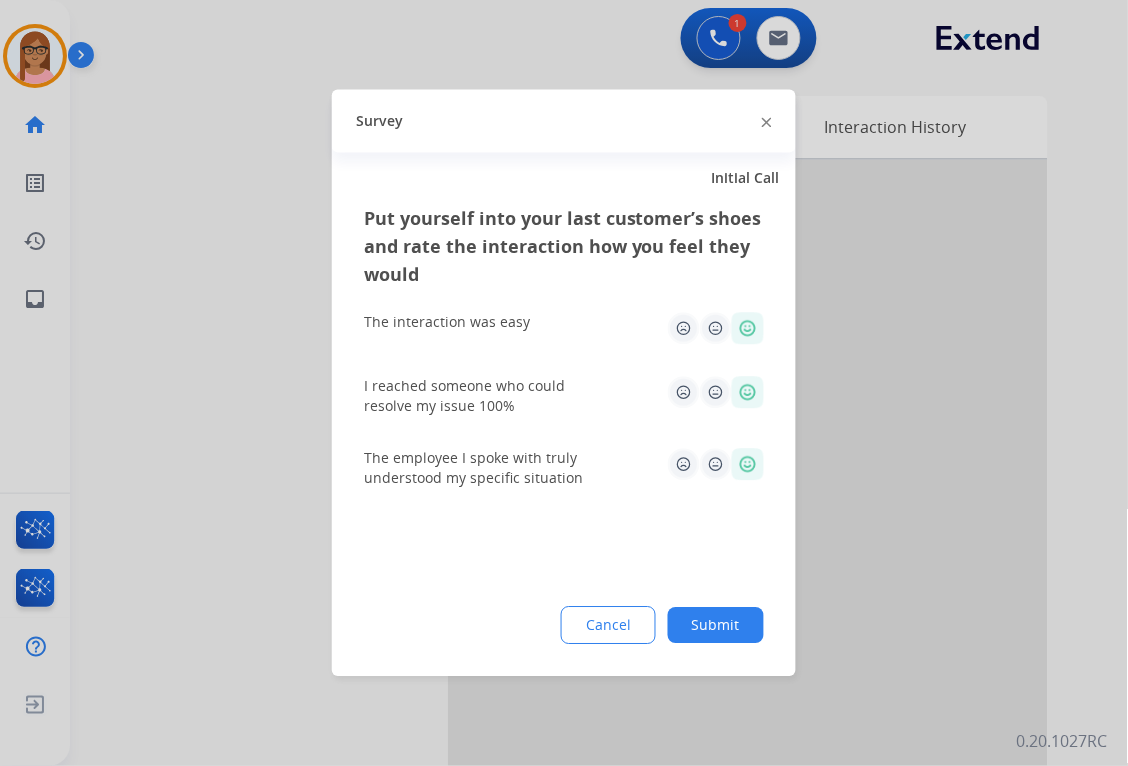click on "Submit" 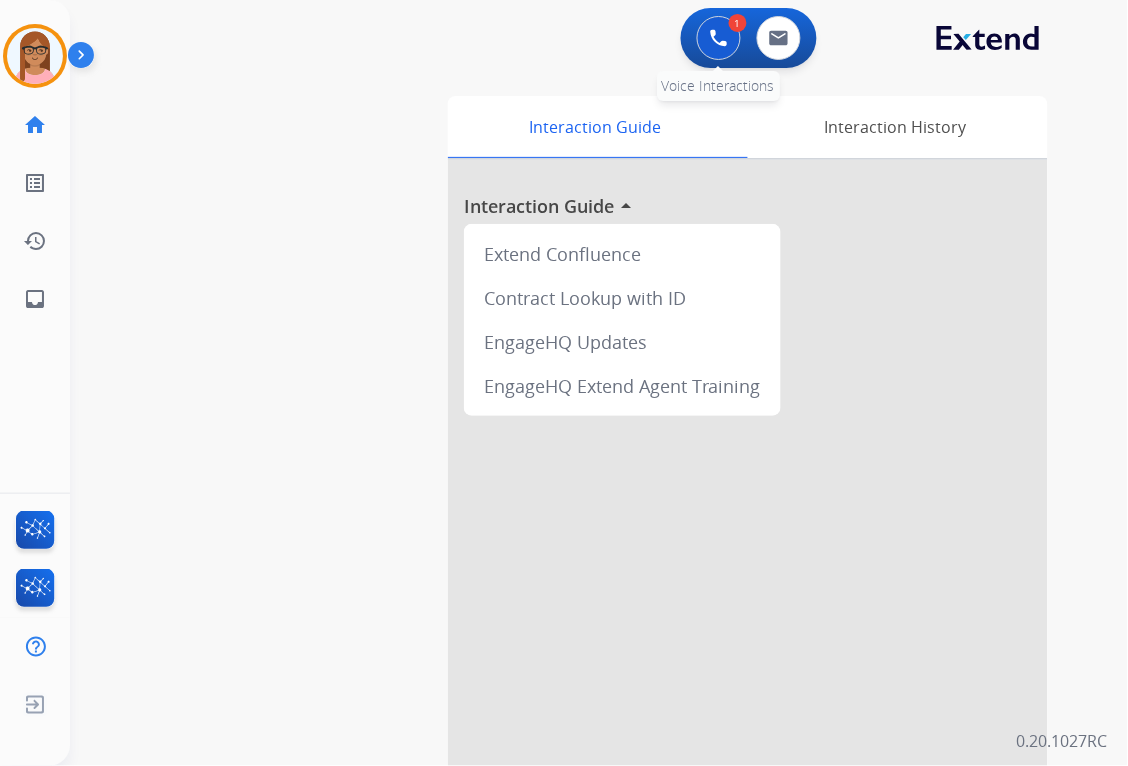 click at bounding box center [719, 38] 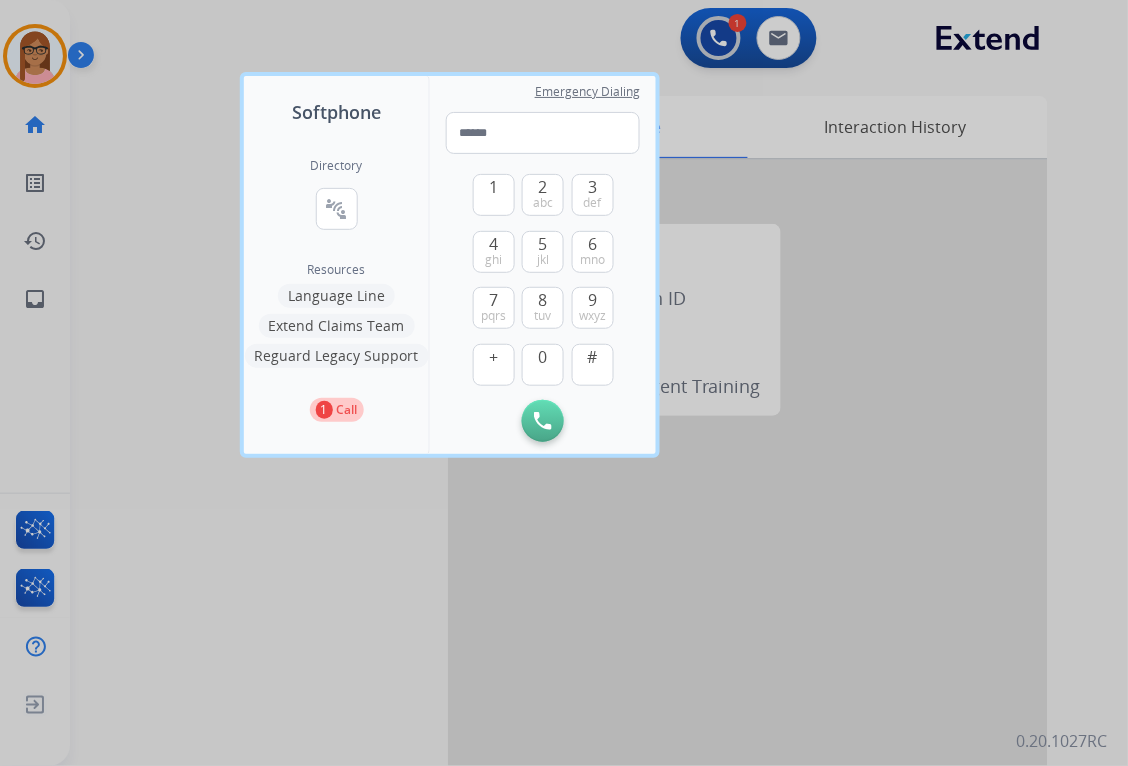 click at bounding box center (564, 383) 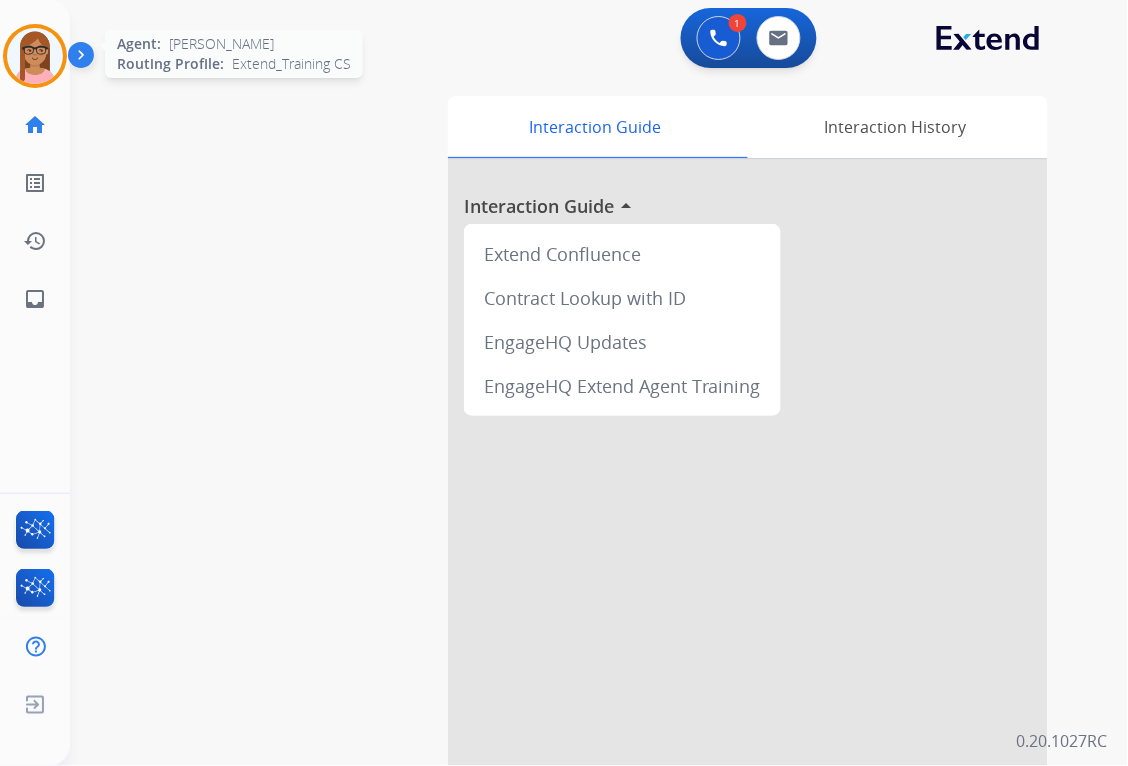 click at bounding box center [35, 56] 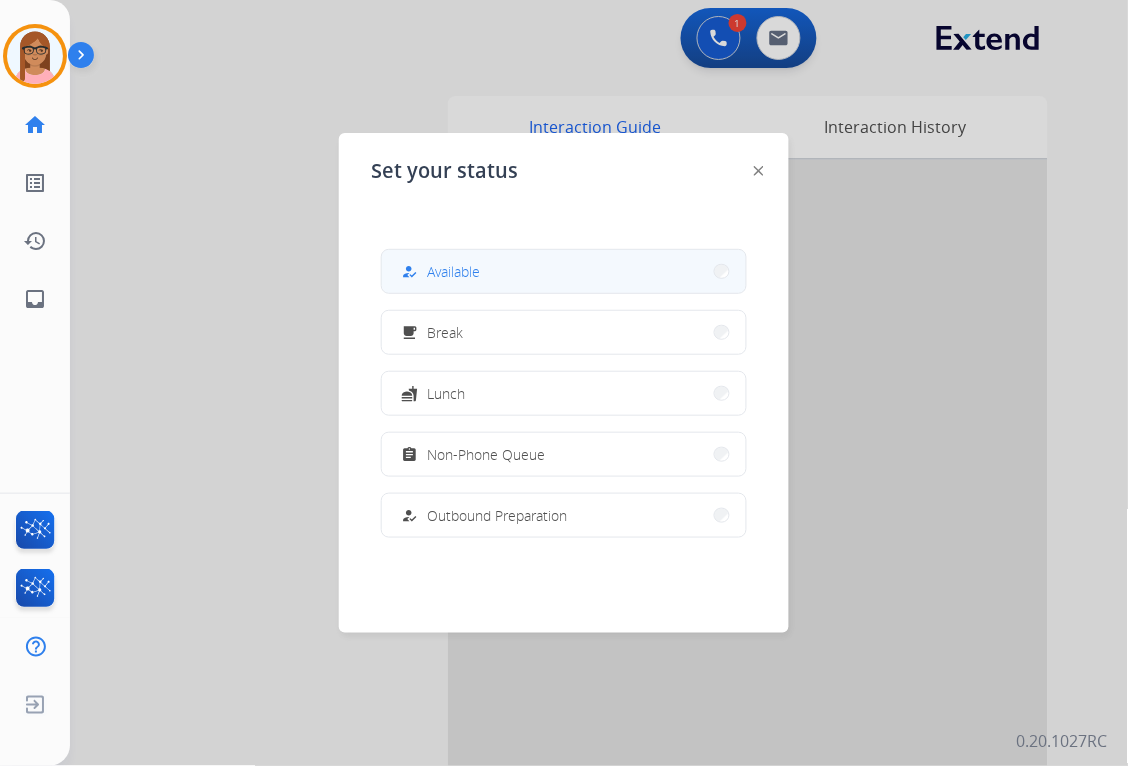 click on "how_to_reg Available" at bounding box center [564, 271] 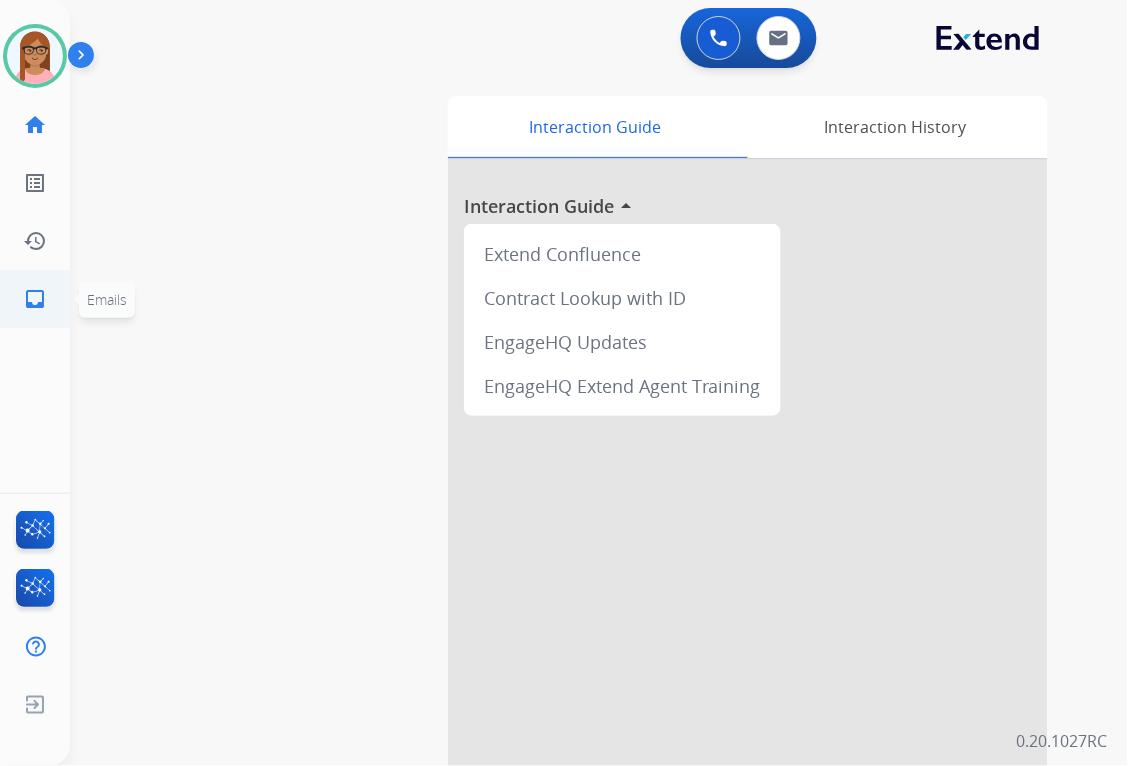 click on "inbox" 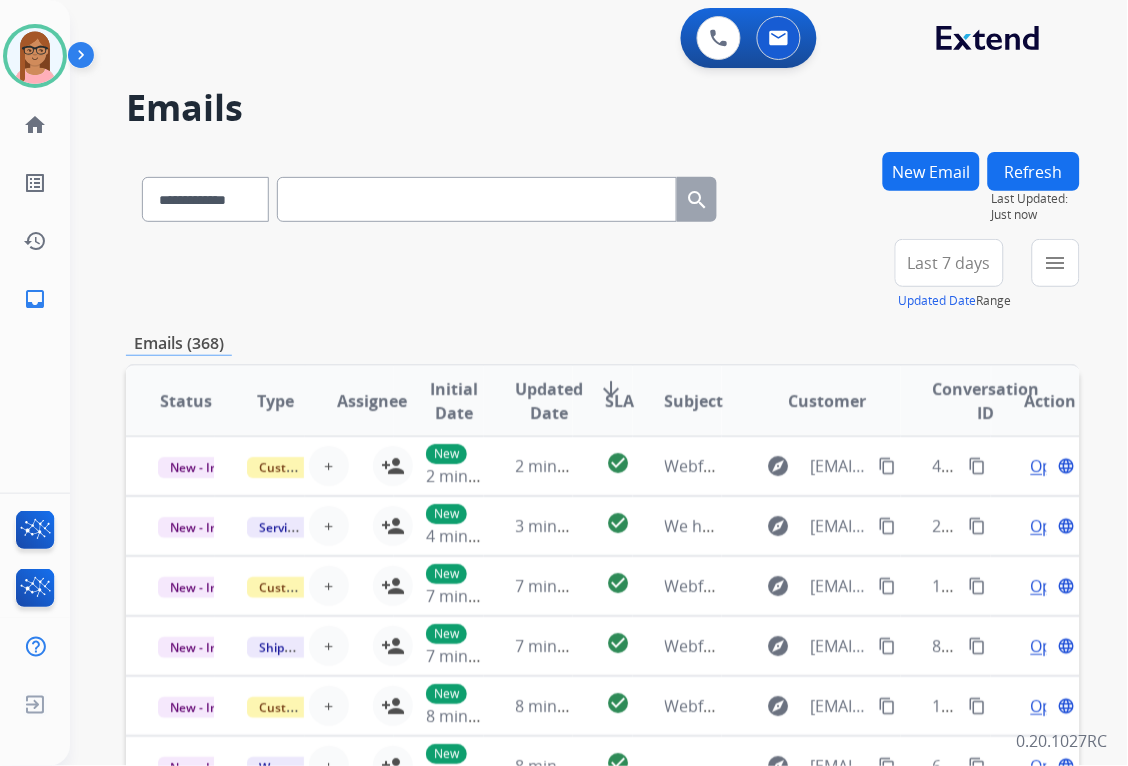 click at bounding box center (477, 199) 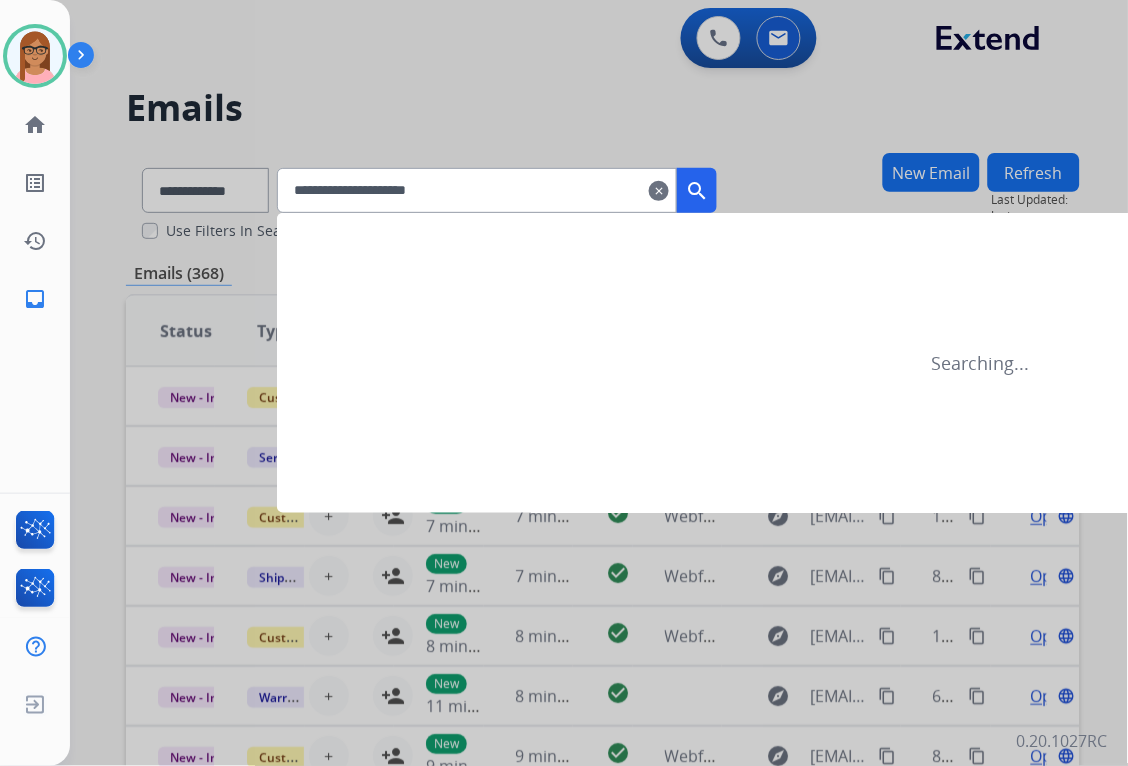 type on "**********" 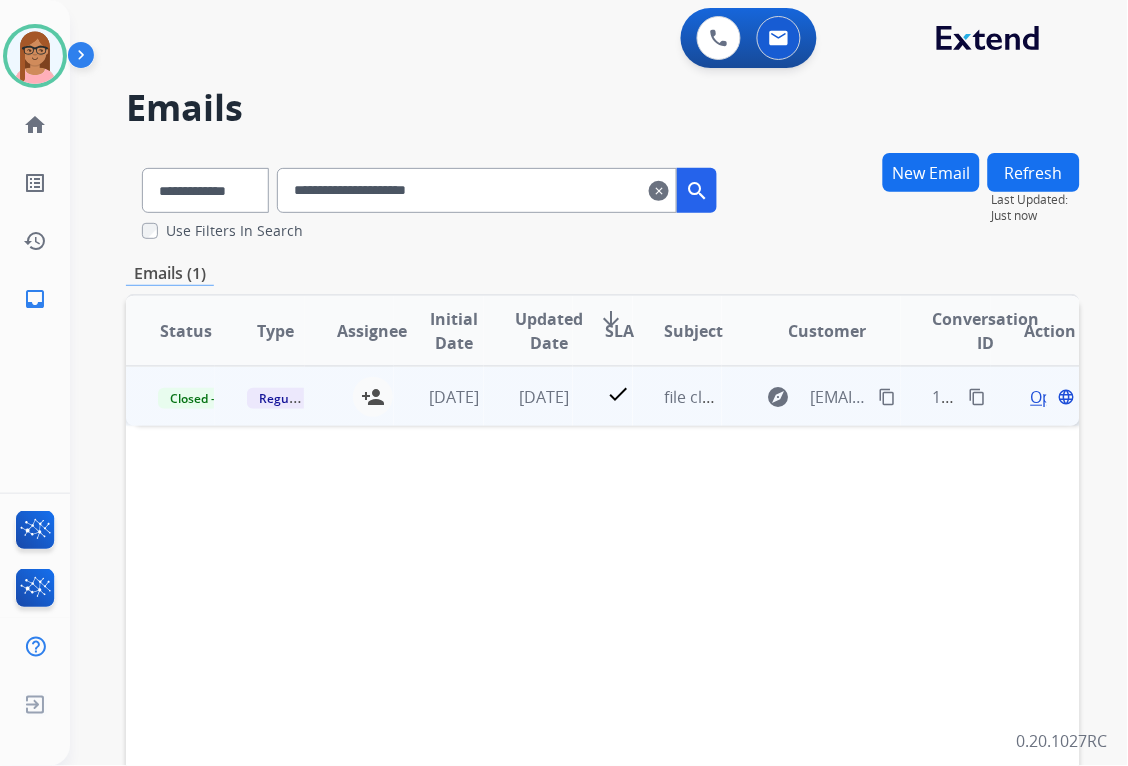 click on "Open language" at bounding box center (1051, 397) 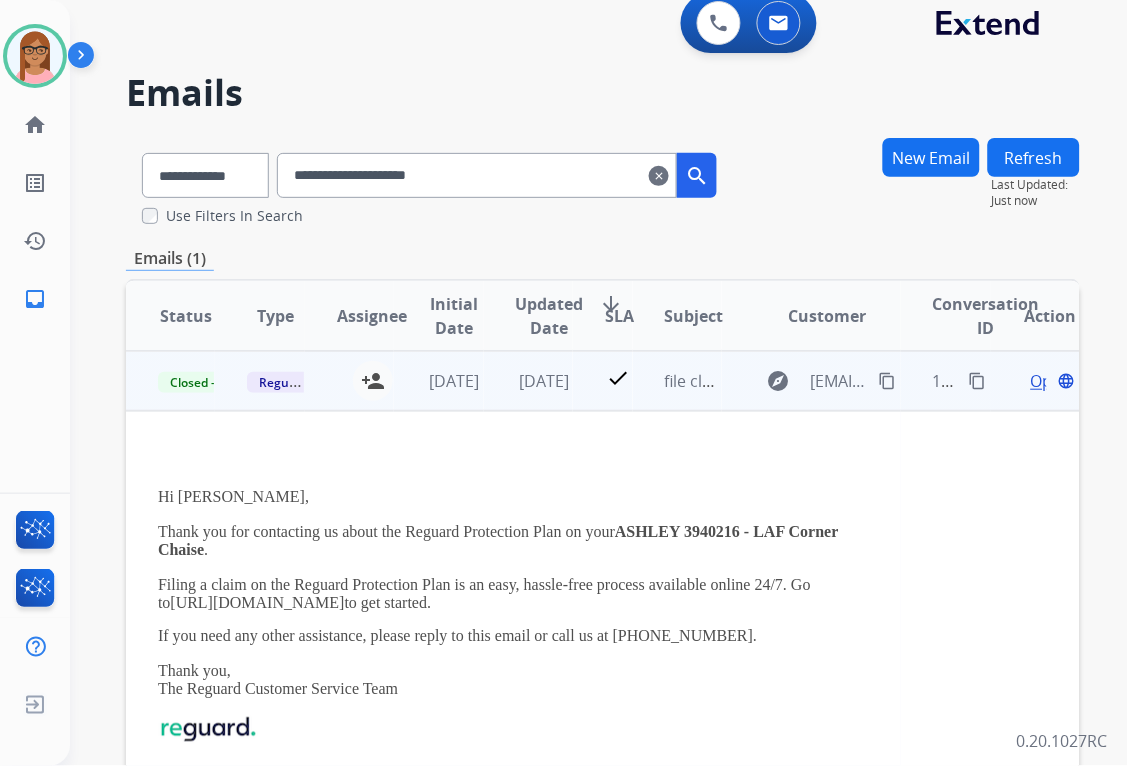scroll, scrollTop: 0, scrollLeft: 0, axis: both 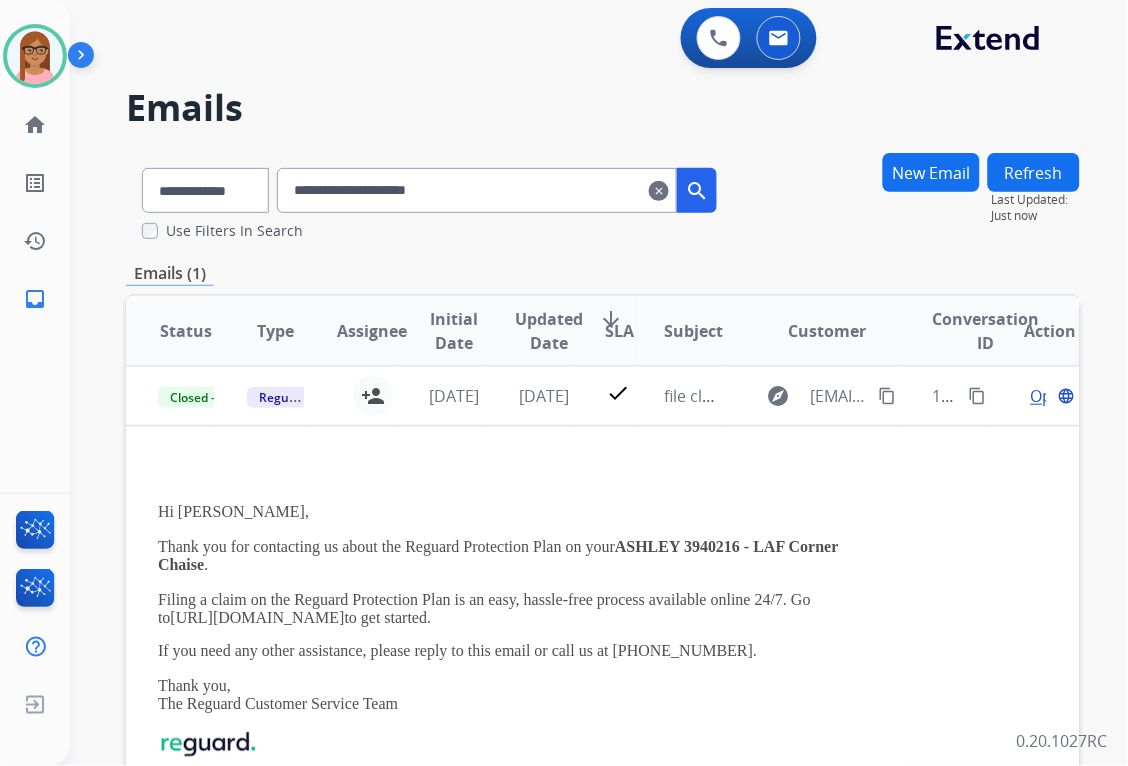 click on "Refresh" at bounding box center (1034, 172) 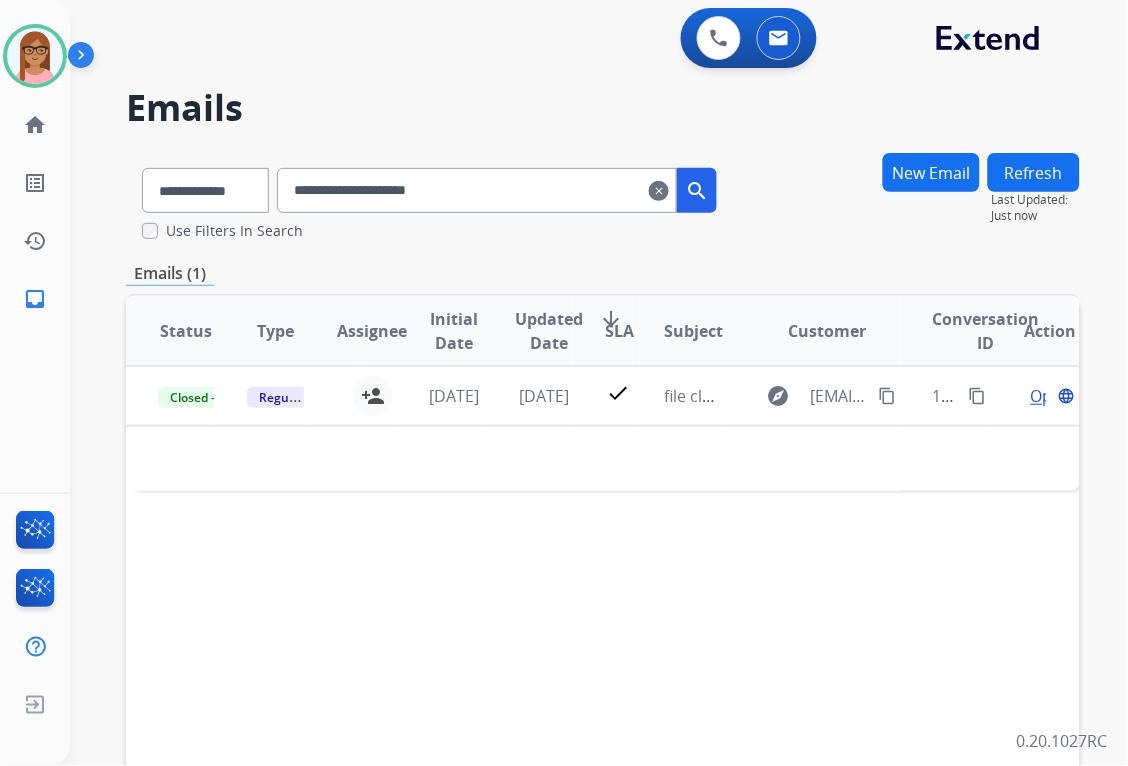click on "clear" at bounding box center [659, 191] 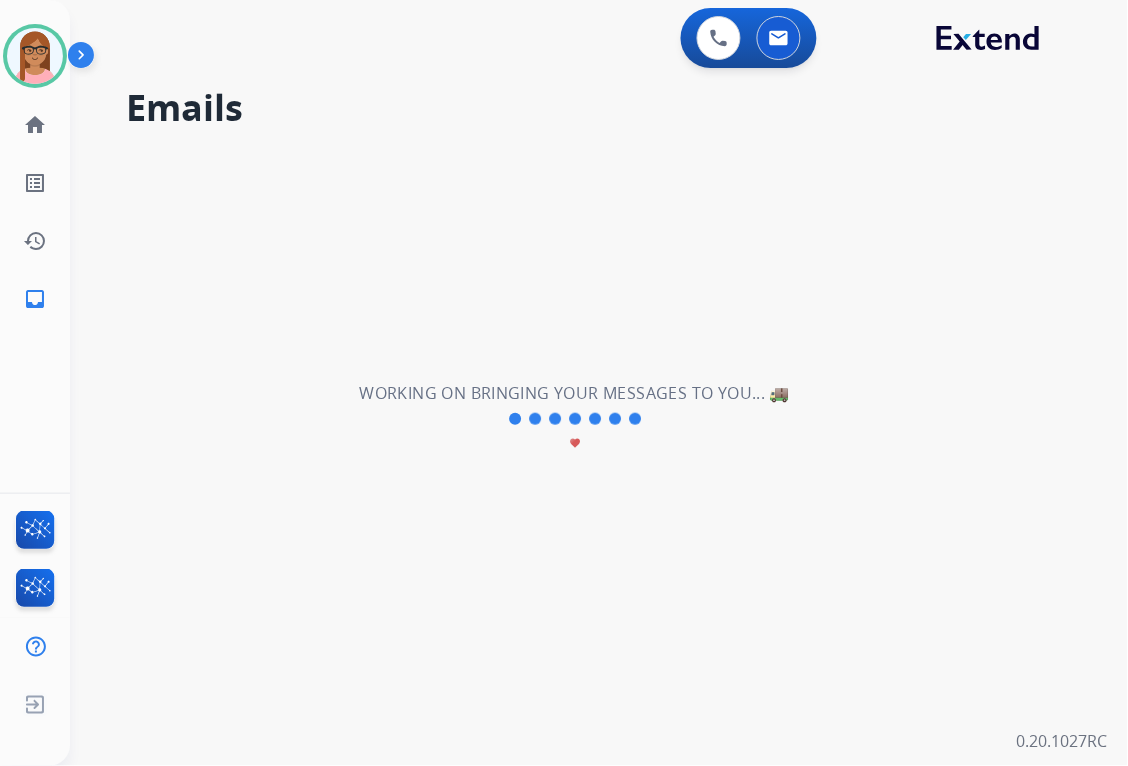 type 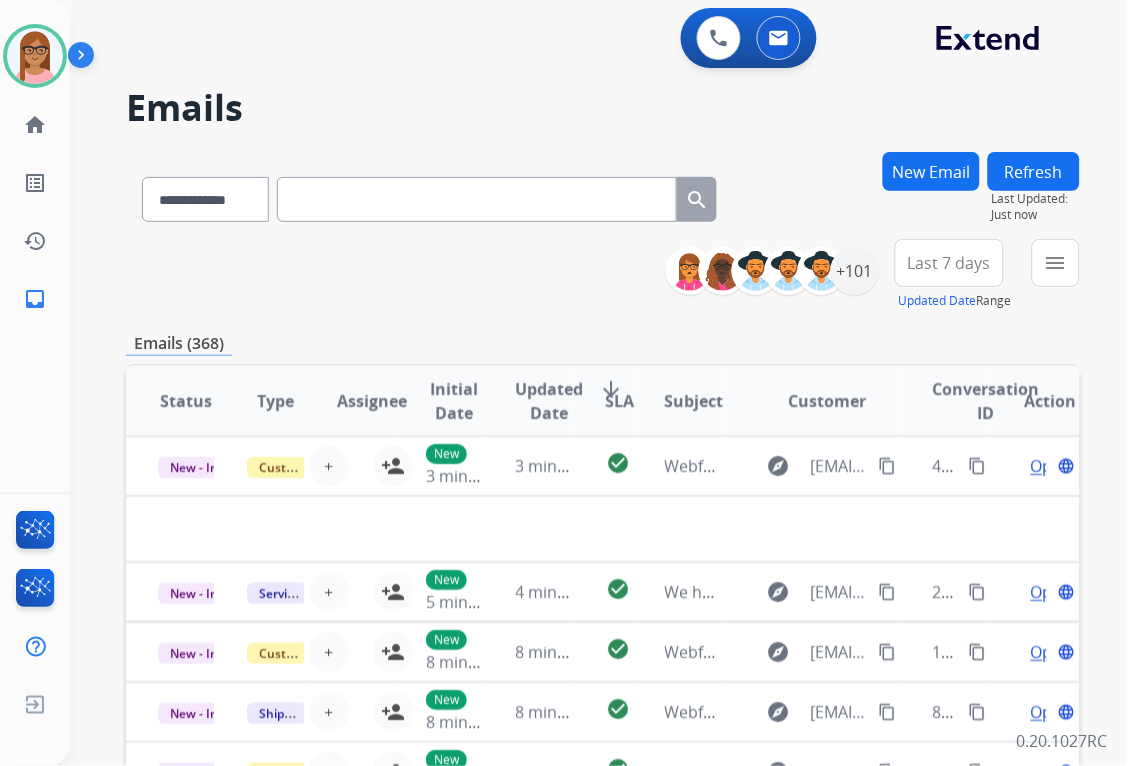 click on "New Email" at bounding box center (931, 171) 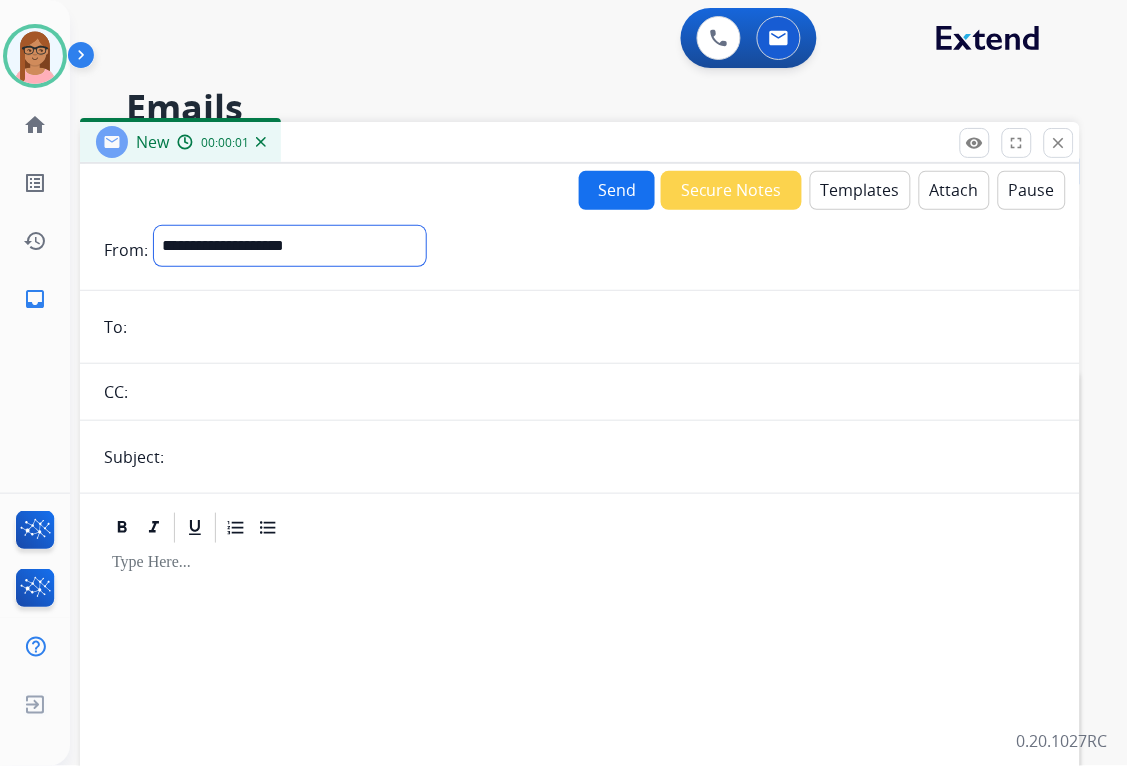 click on "**********" at bounding box center (290, 246) 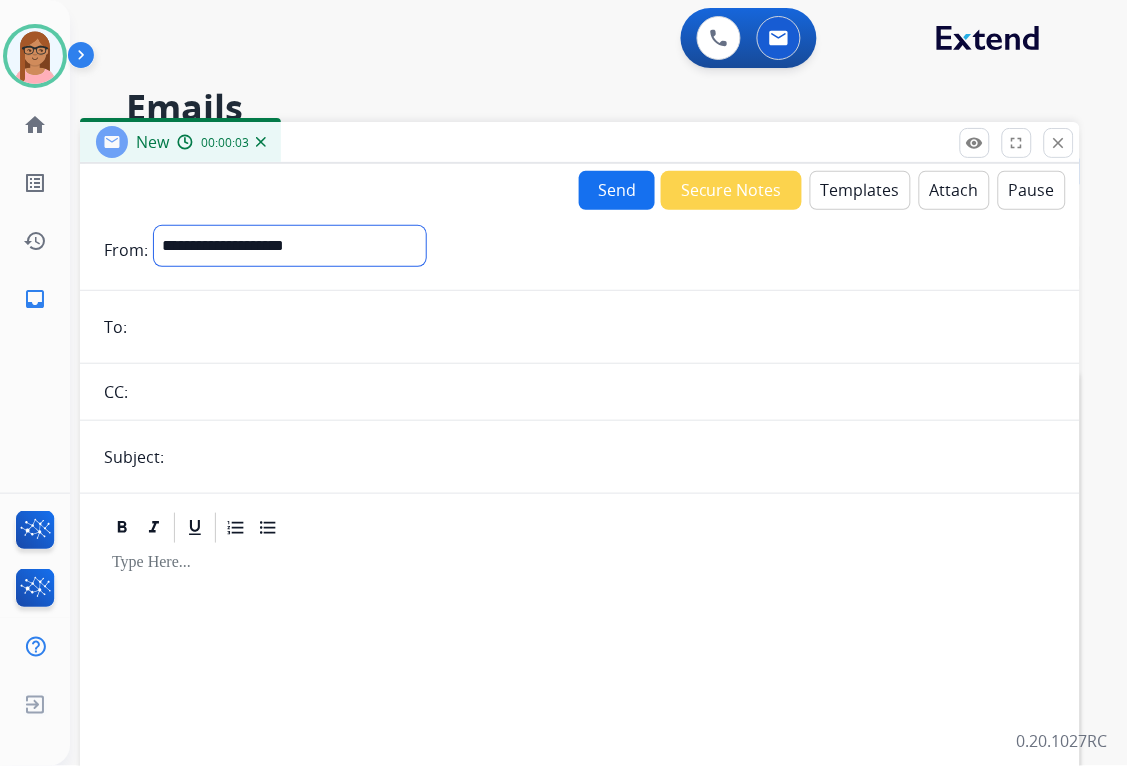 select on "**********" 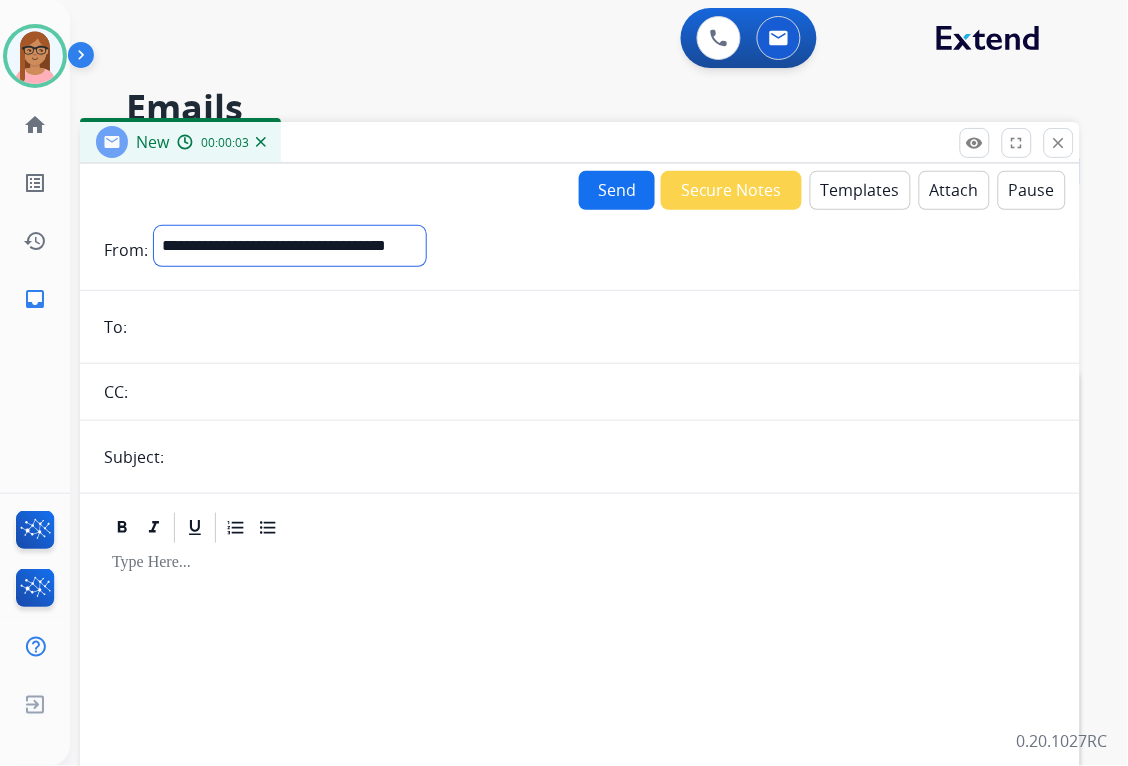 click on "**********" at bounding box center [290, 246] 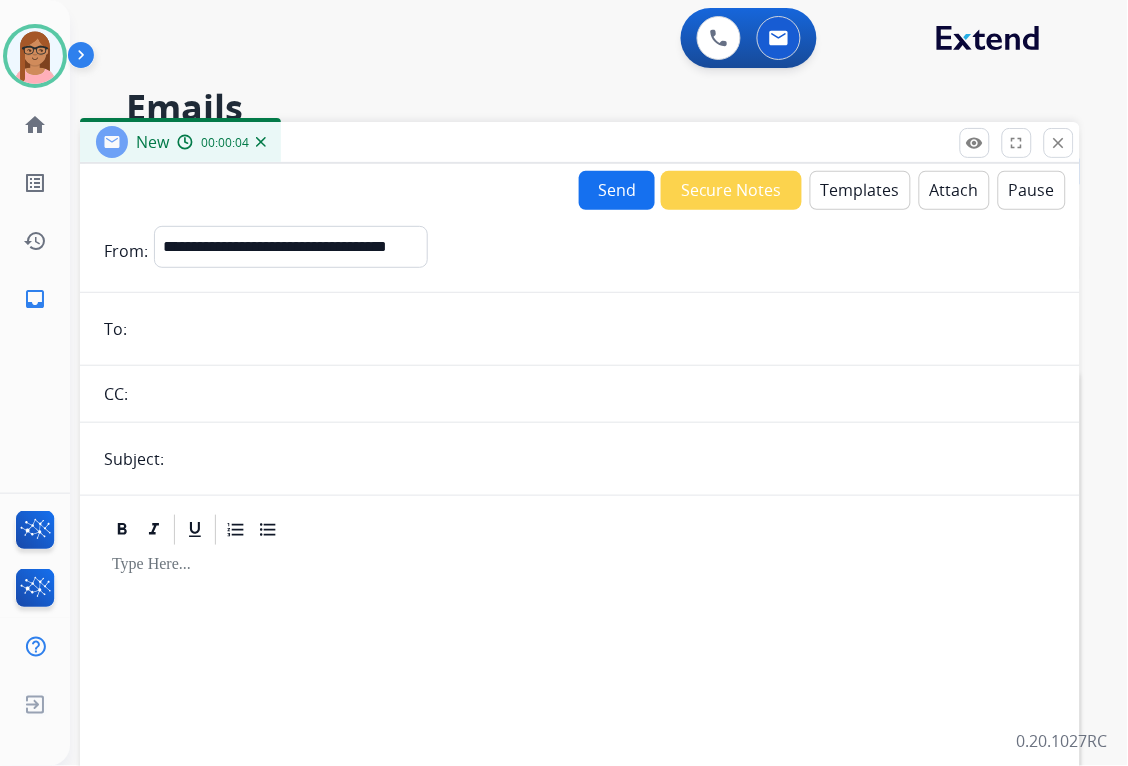 click at bounding box center (594, 329) 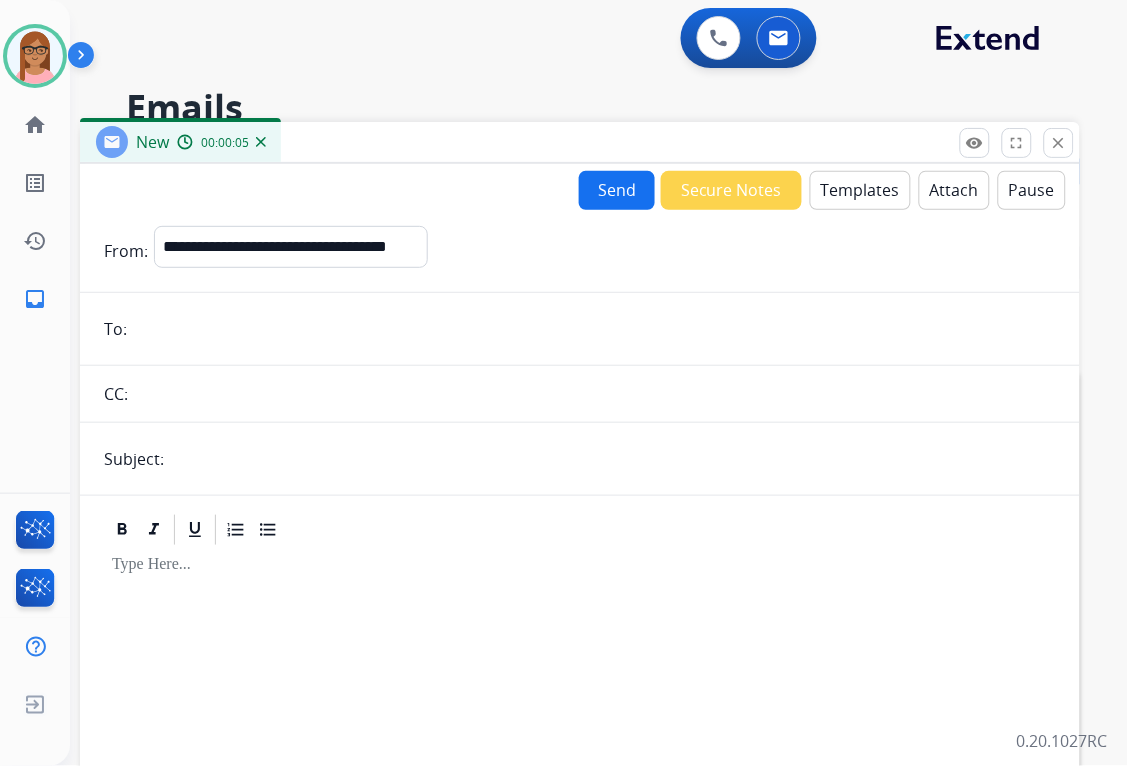 paste on "**********" 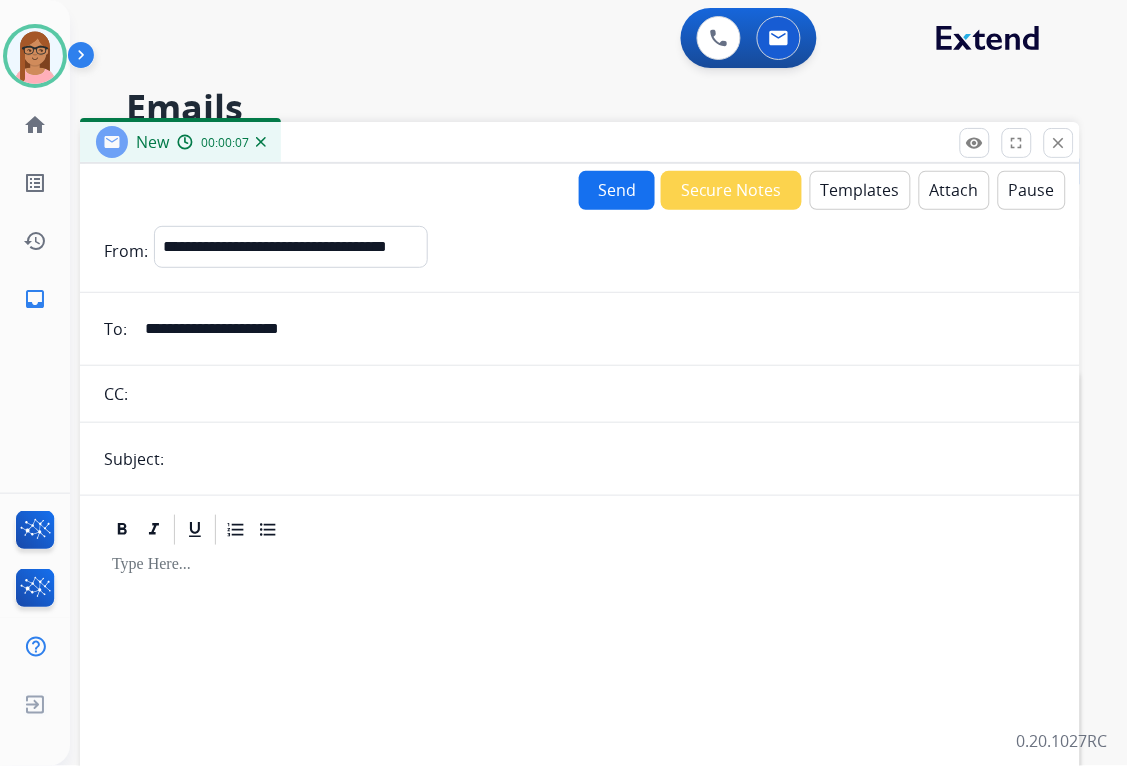 type on "**********" 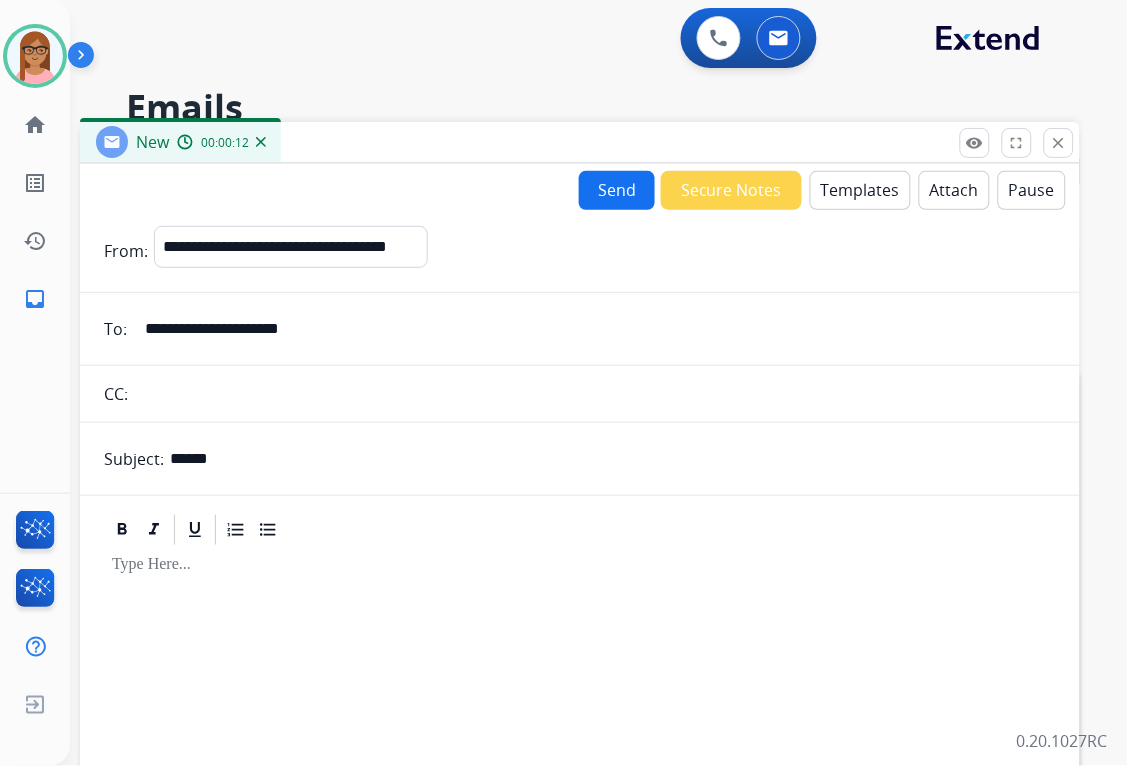 type on "**********" 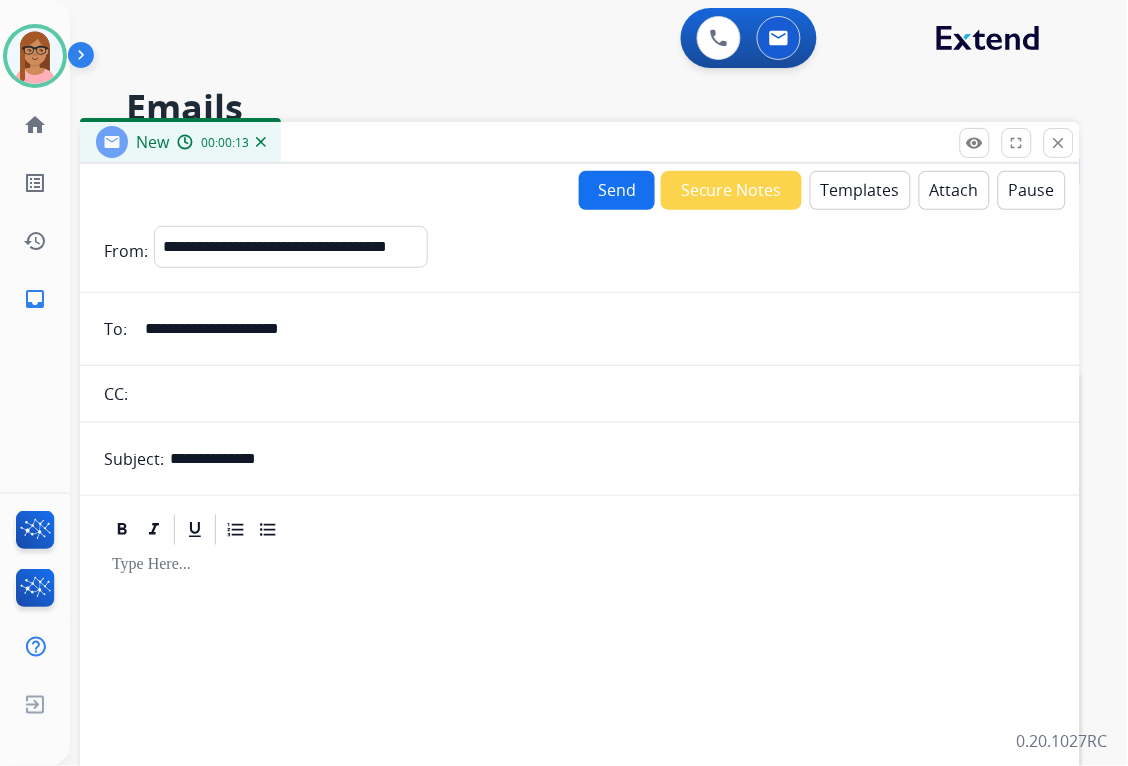 click at bounding box center (580, 719) 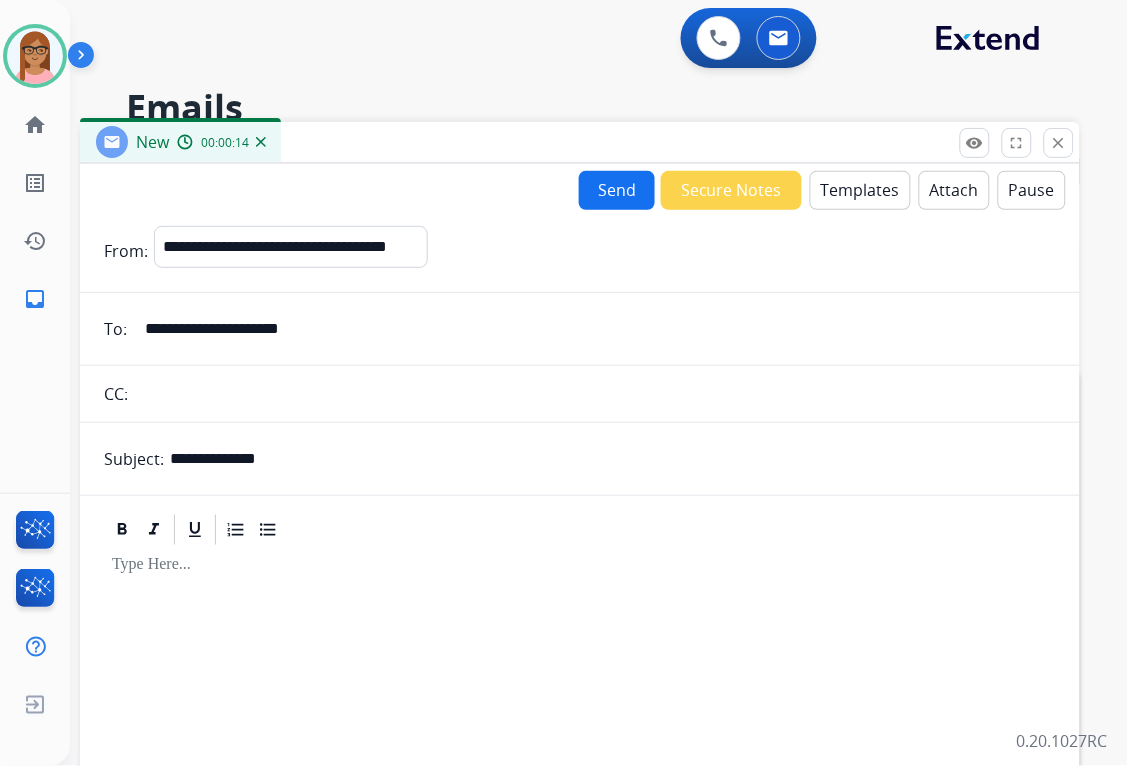 click on "Templates" at bounding box center (860, 190) 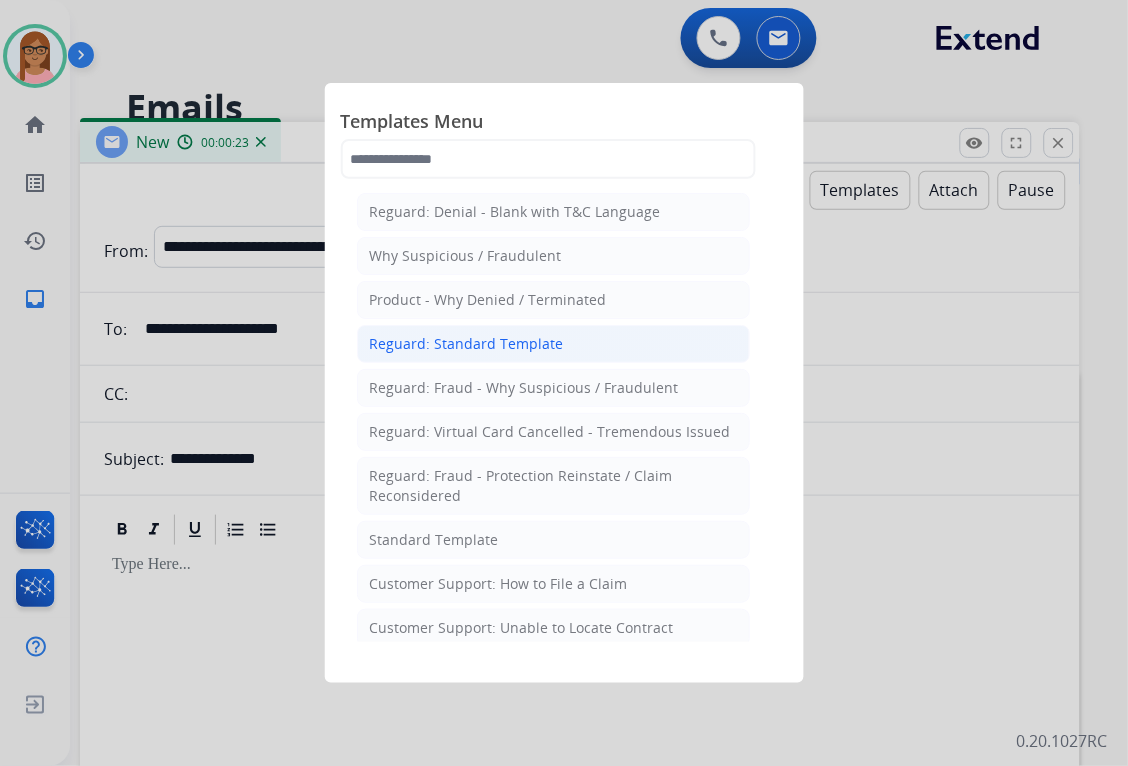 click on "Reguard: Standard Template" 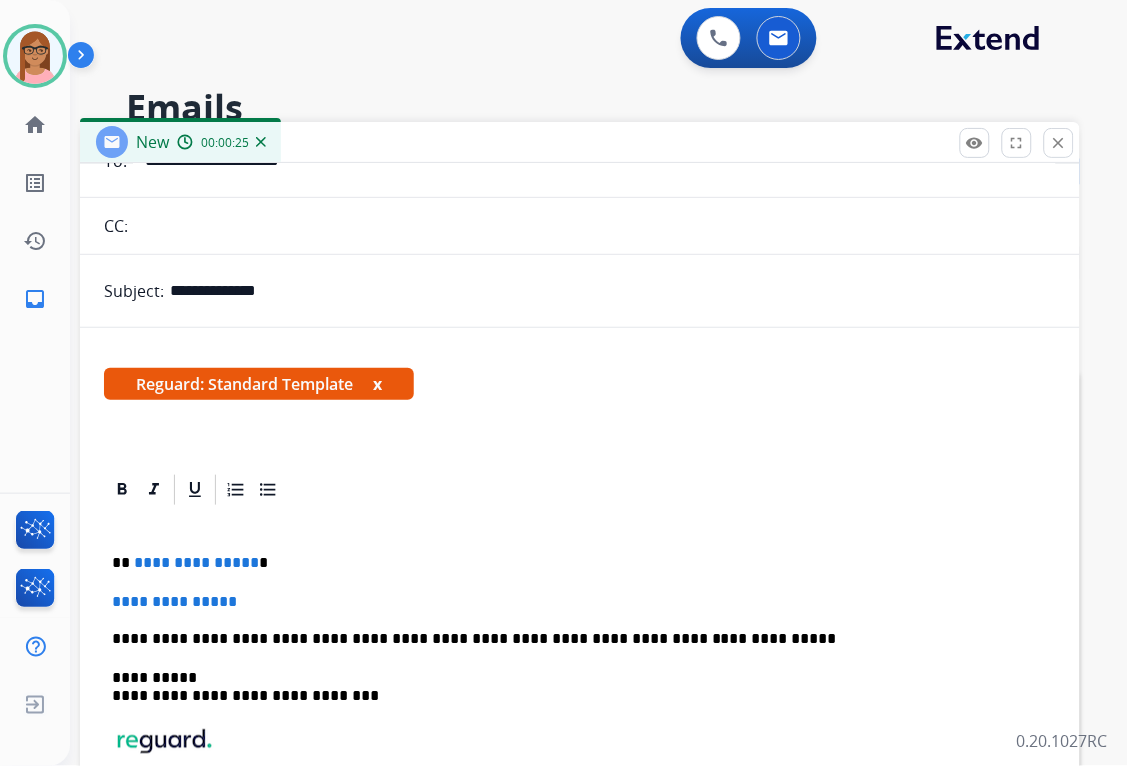 scroll, scrollTop: 168, scrollLeft: 0, axis: vertical 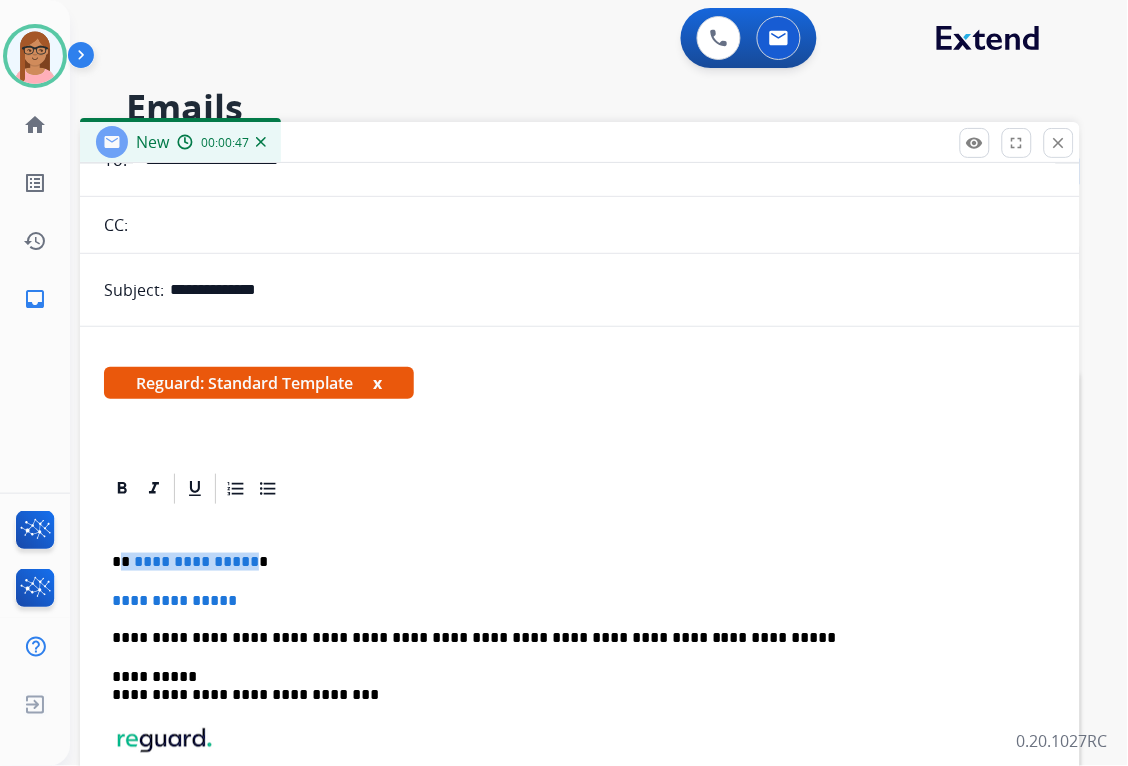 drag, startPoint x: 121, startPoint y: 562, endPoint x: 246, endPoint y: 570, distance: 125.25574 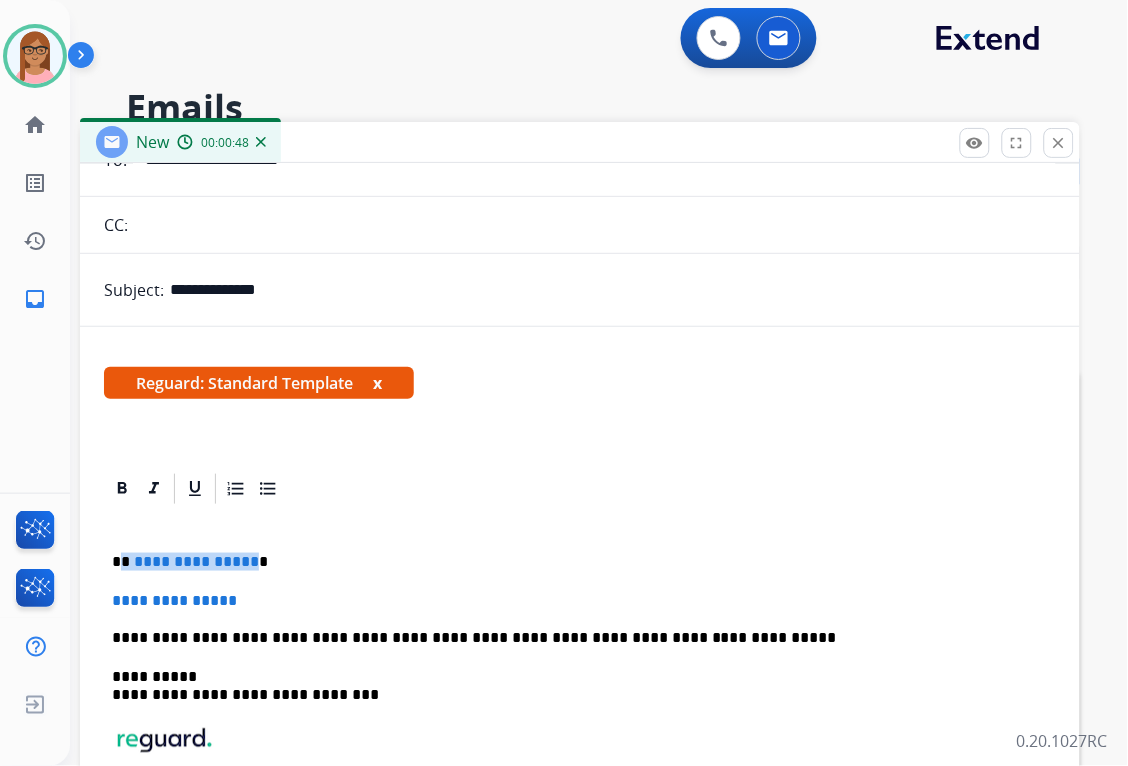 type 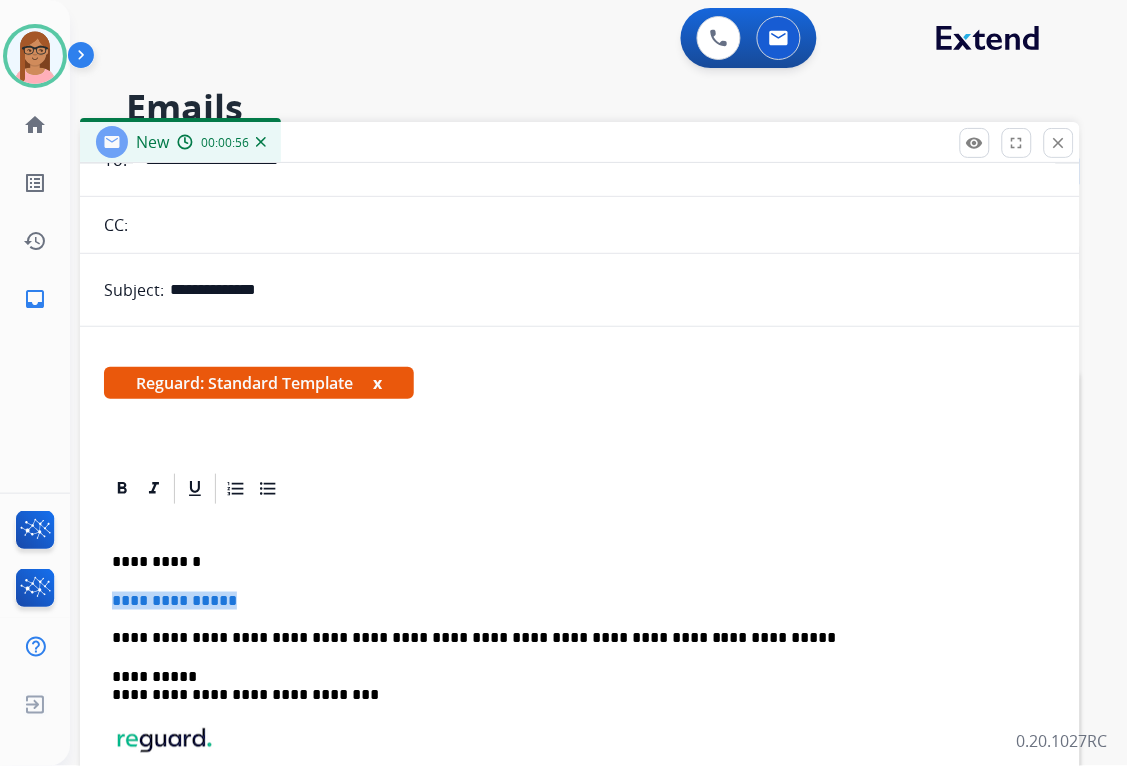 drag, startPoint x: 110, startPoint y: 601, endPoint x: 253, endPoint y: 606, distance: 143.08739 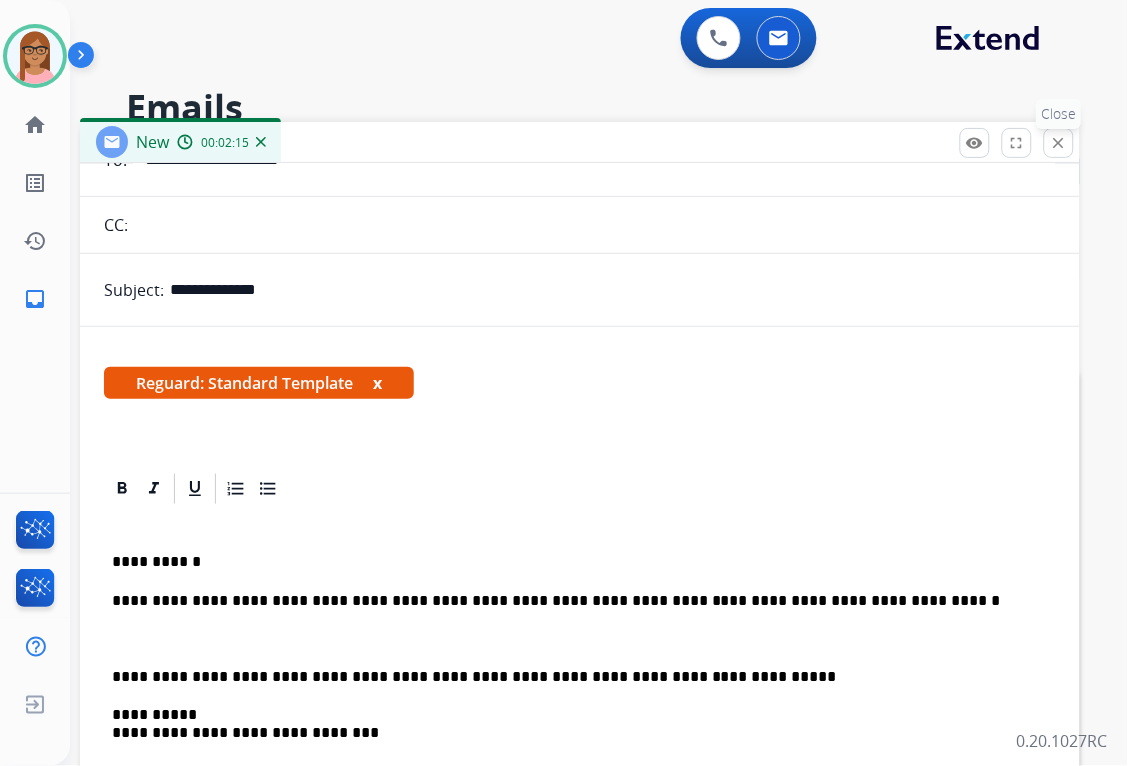click on "close" at bounding box center [1059, 143] 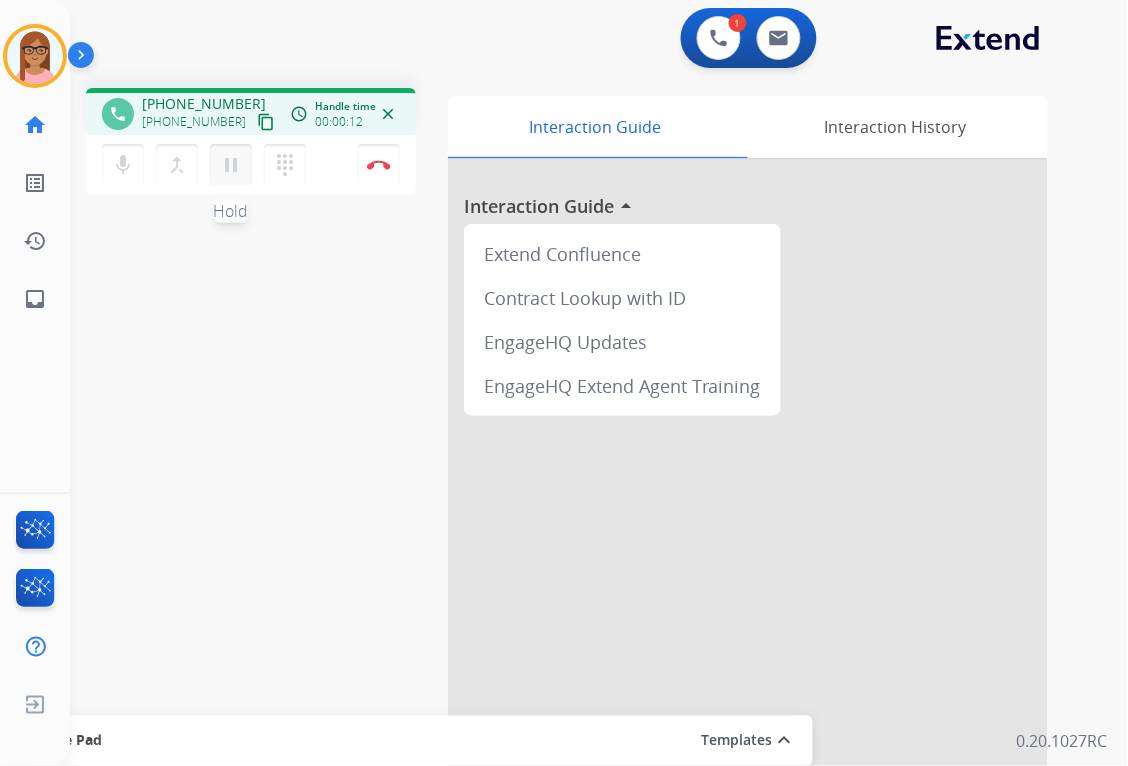 click on "pause" at bounding box center [231, 165] 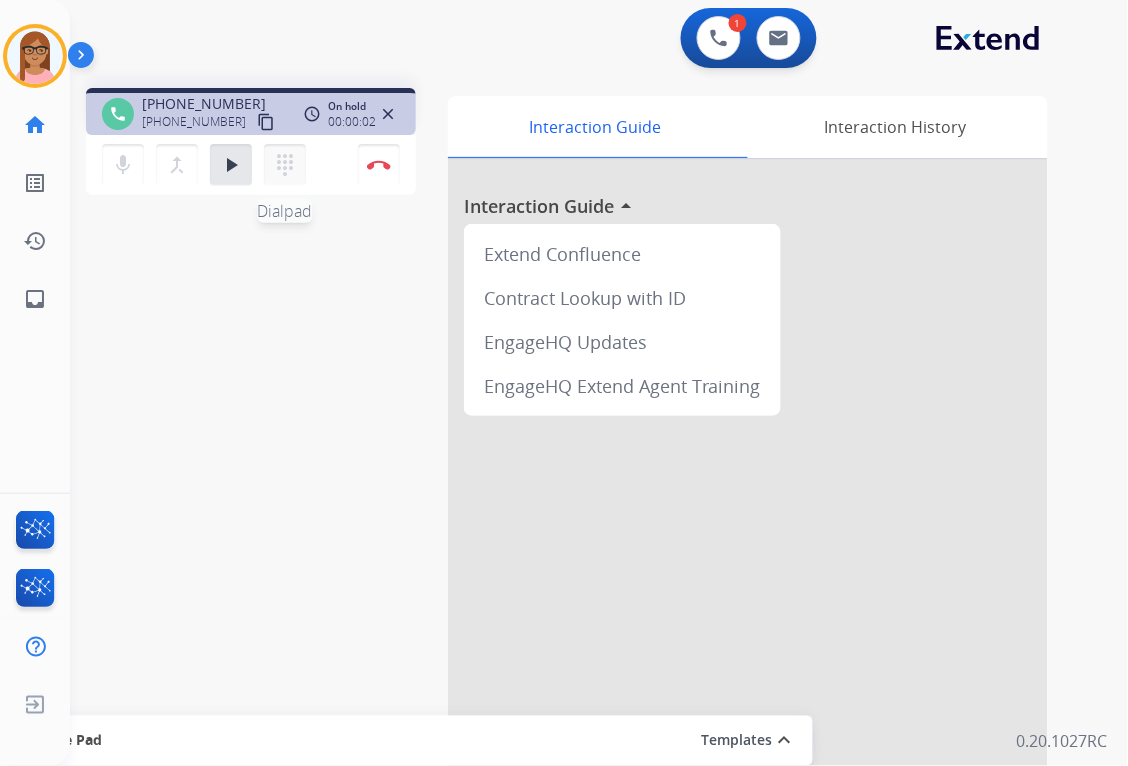 click on "dialpad" at bounding box center [285, 165] 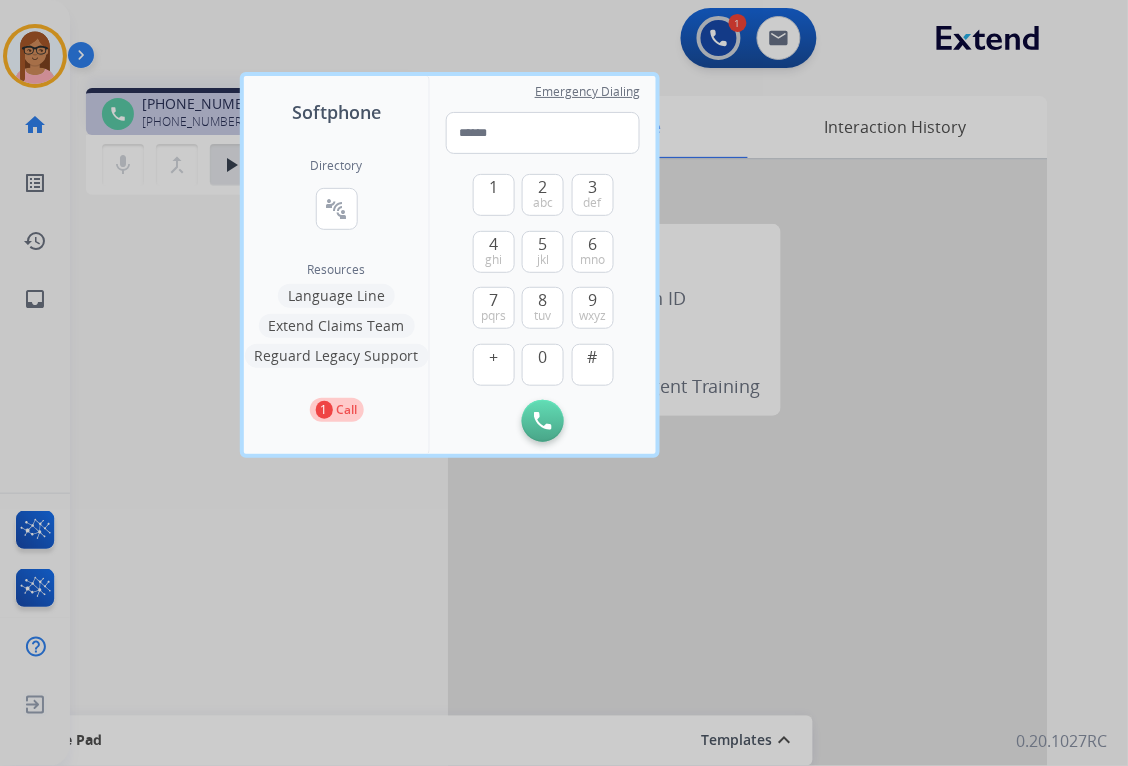 click on "Language Line" at bounding box center (336, 296) 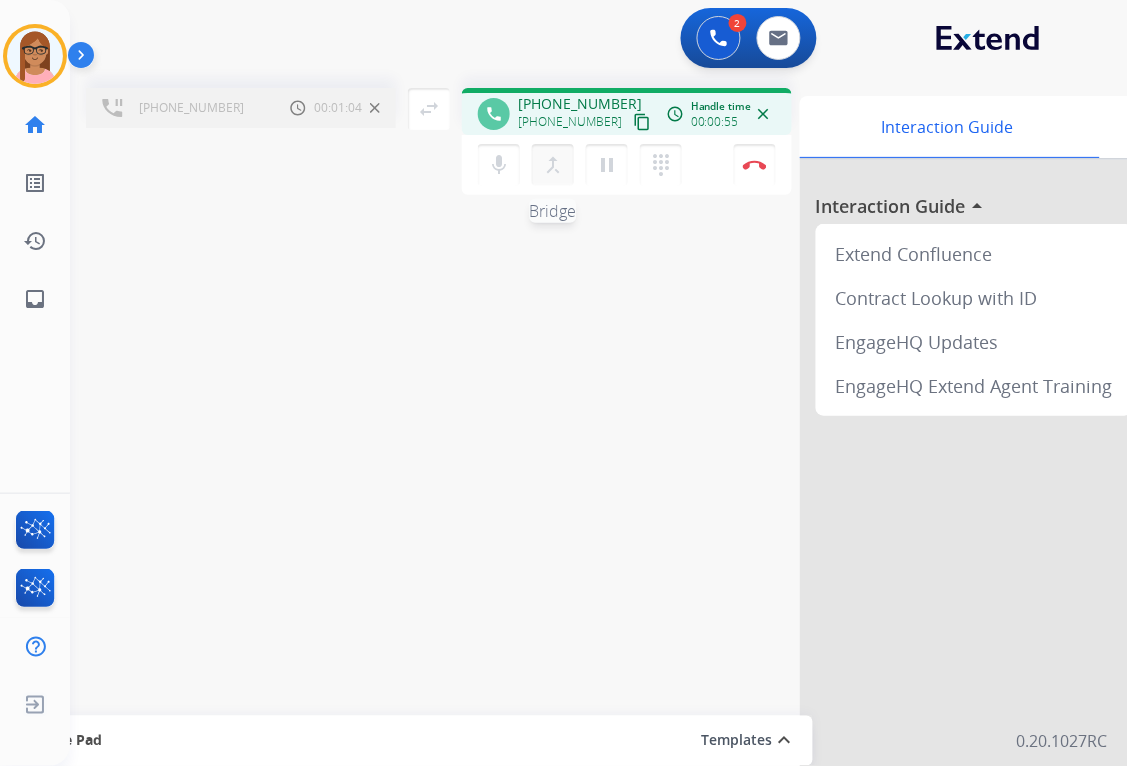 click on "merge_type" at bounding box center (553, 165) 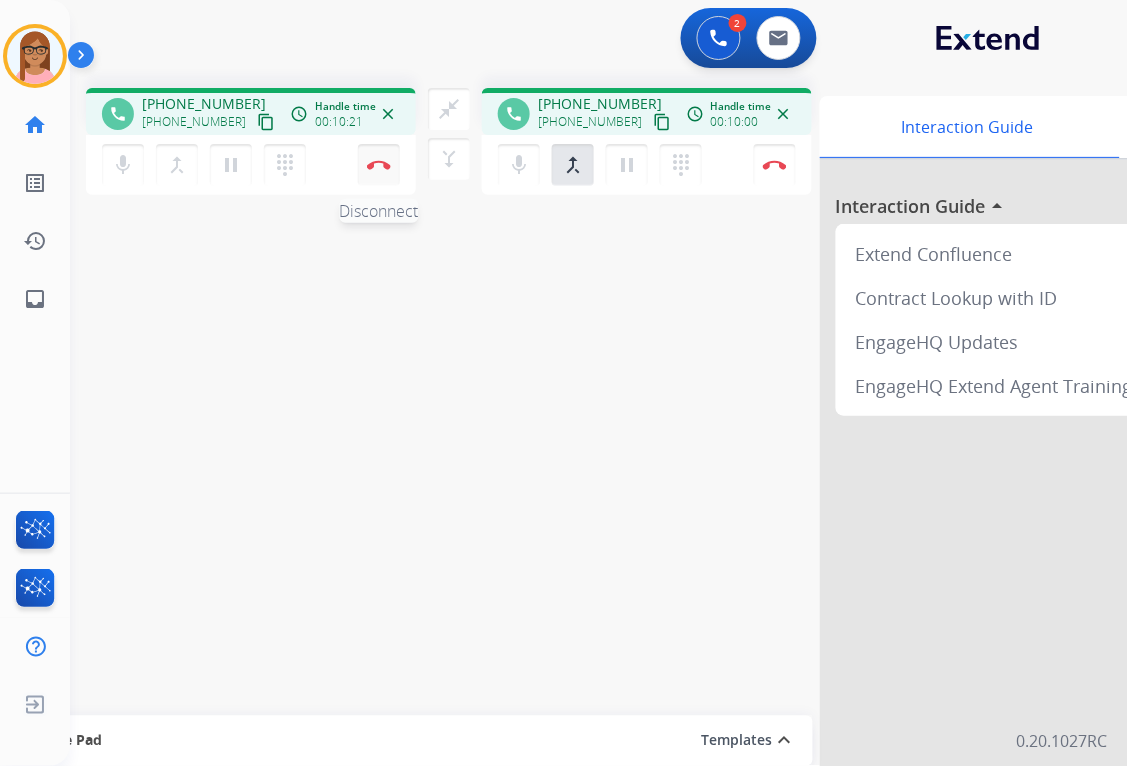 click on "Disconnect" at bounding box center (379, 165) 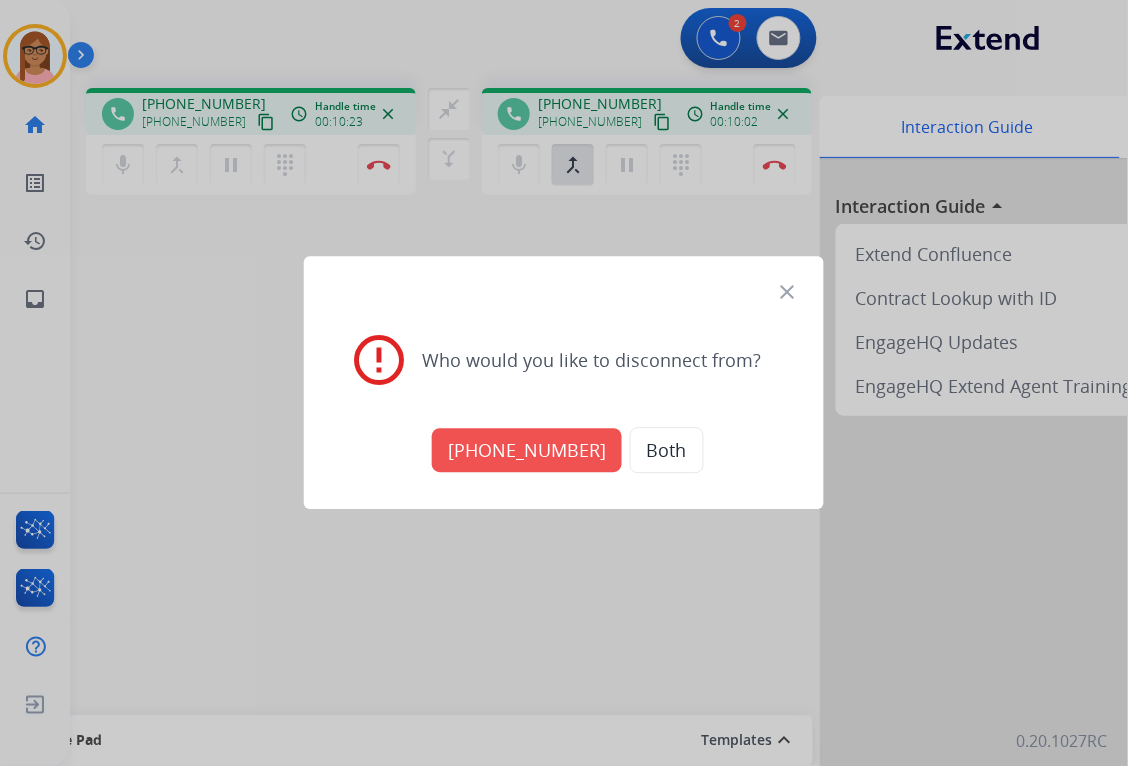 click on "Both" at bounding box center [667, 451] 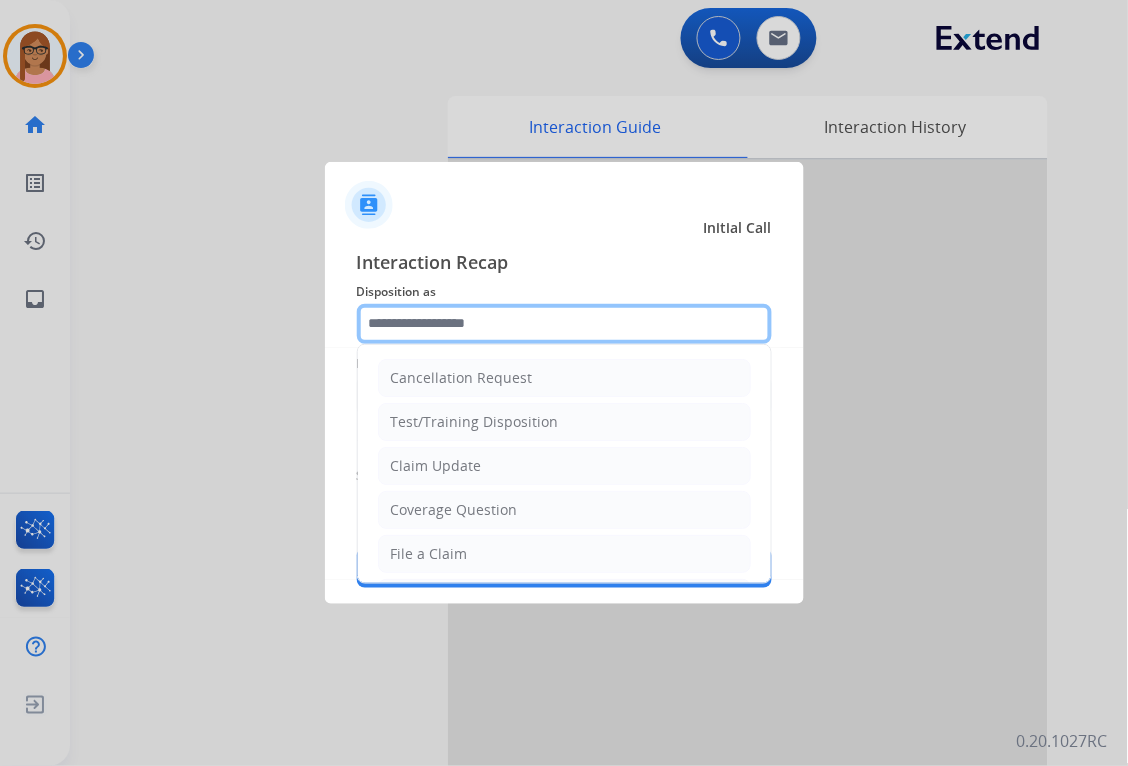 click 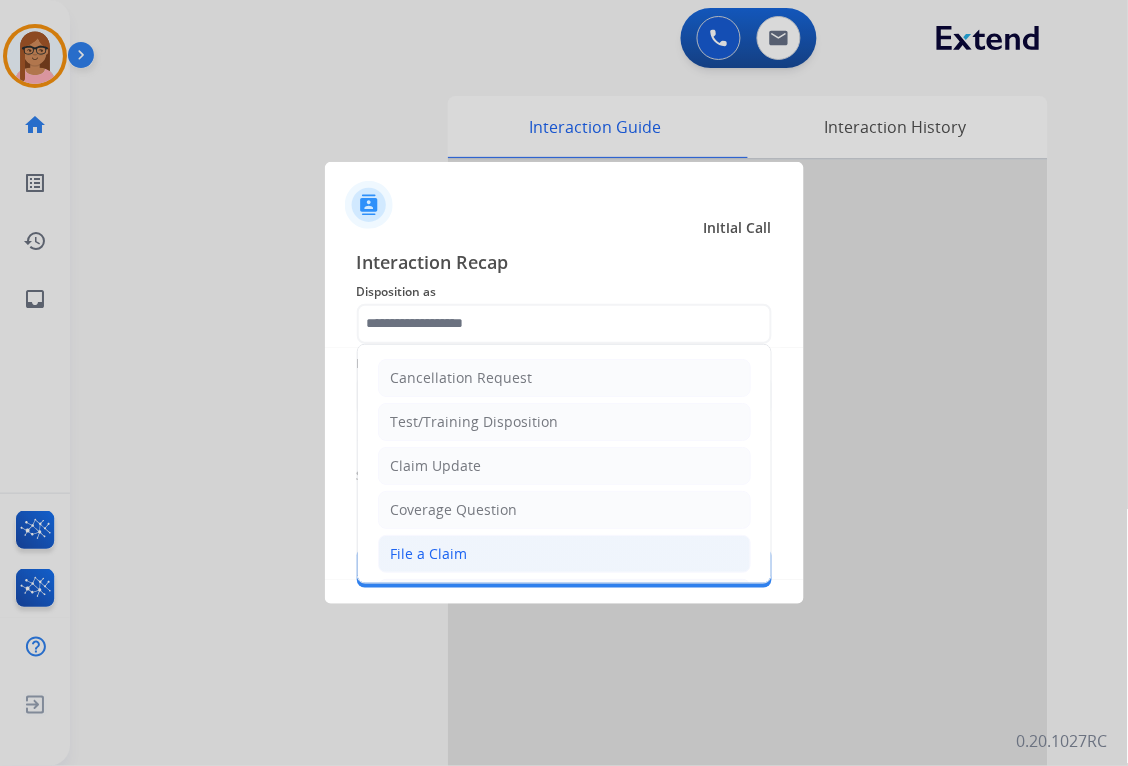 click on "File a Claim" 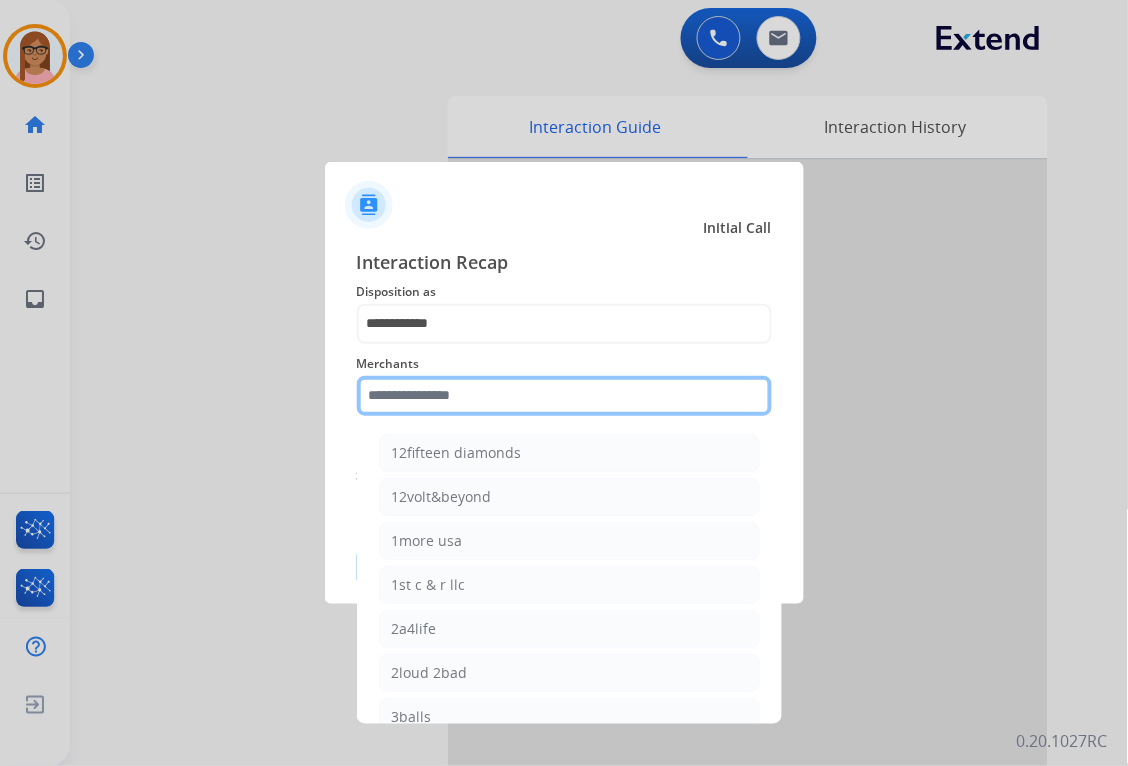 click 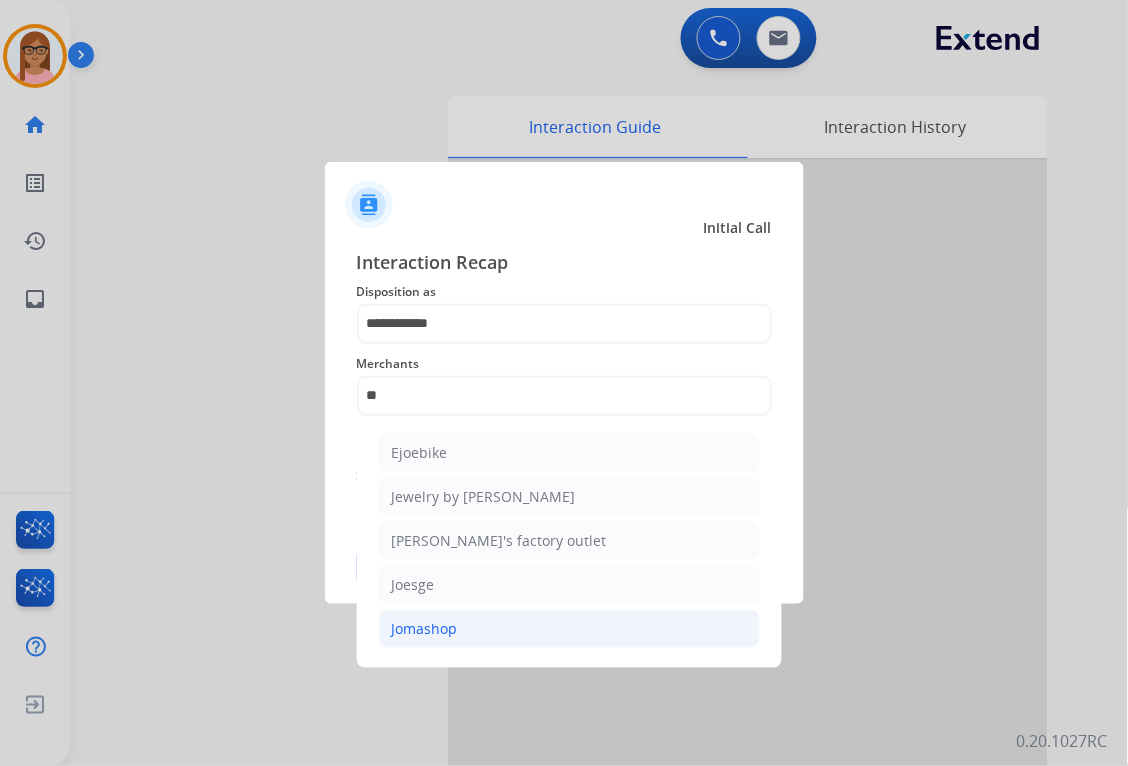 click on "Jomashop" 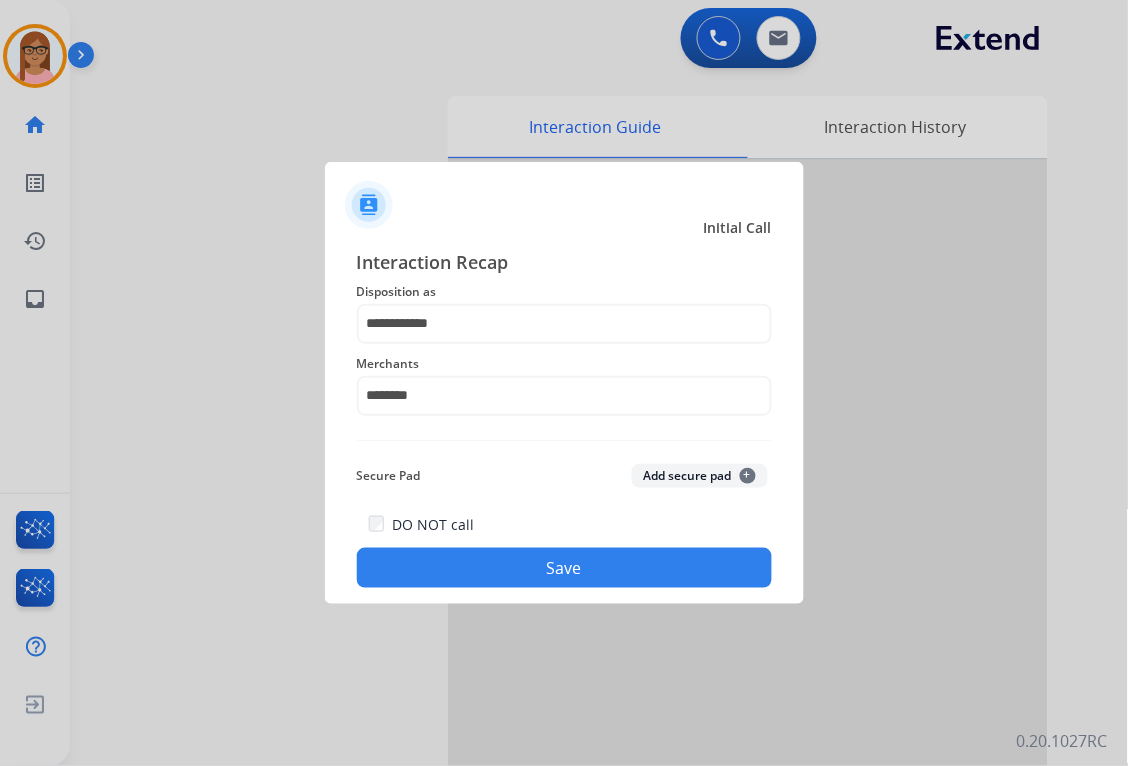 click on "Save" 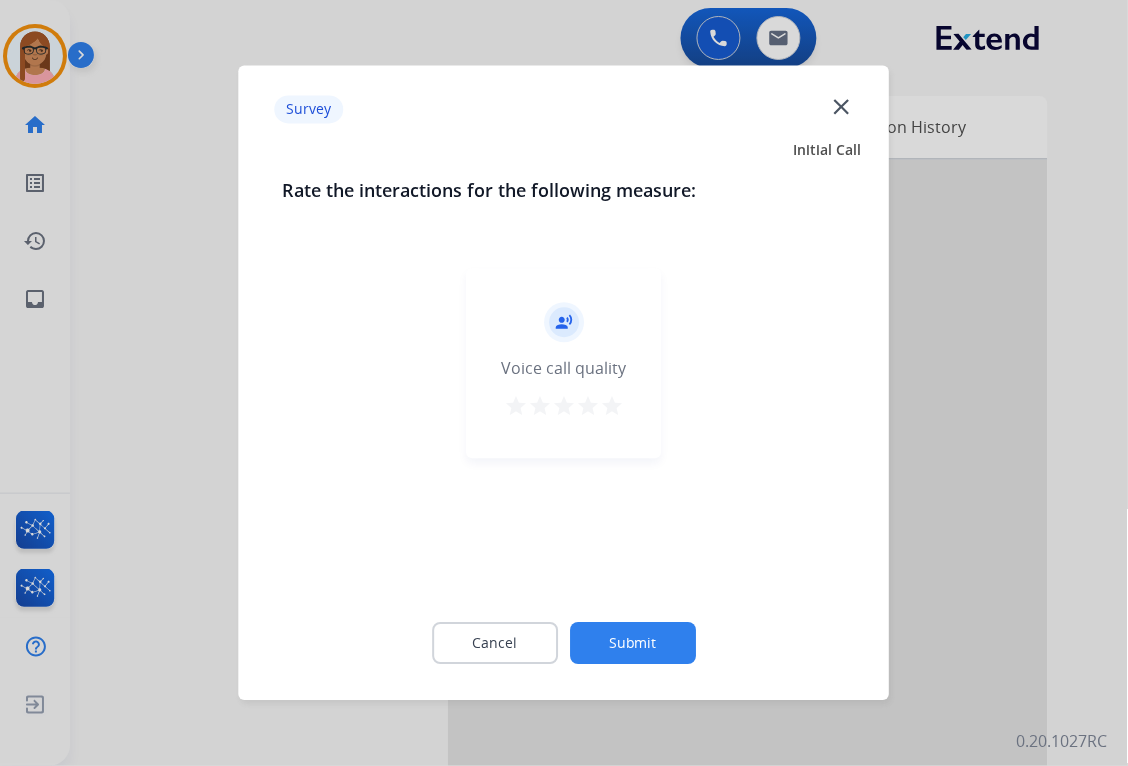 click on "star" at bounding box center [588, 407] 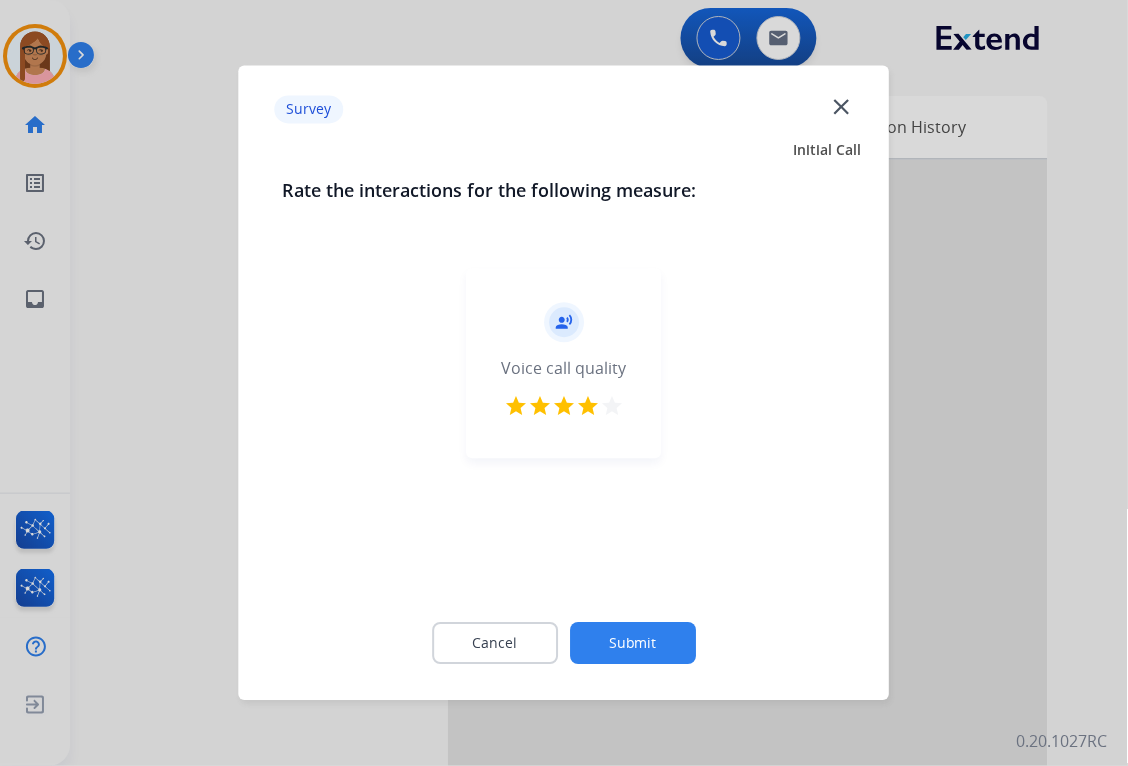 click on "Submit" 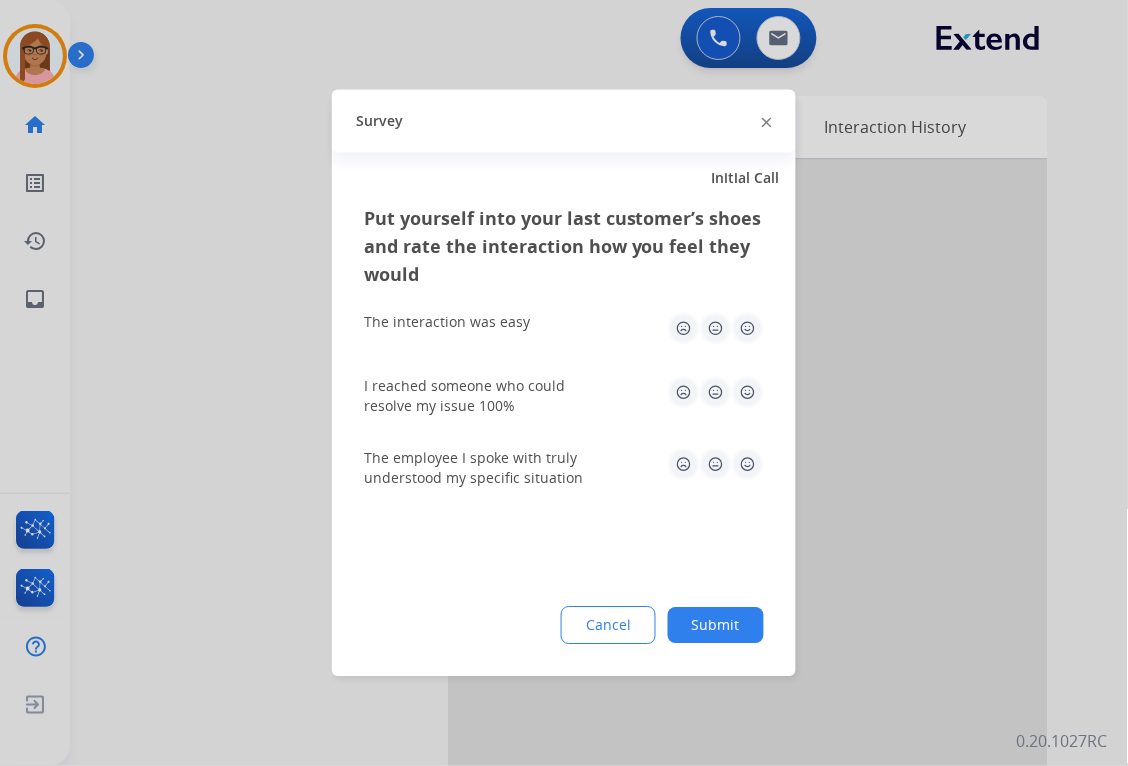 click 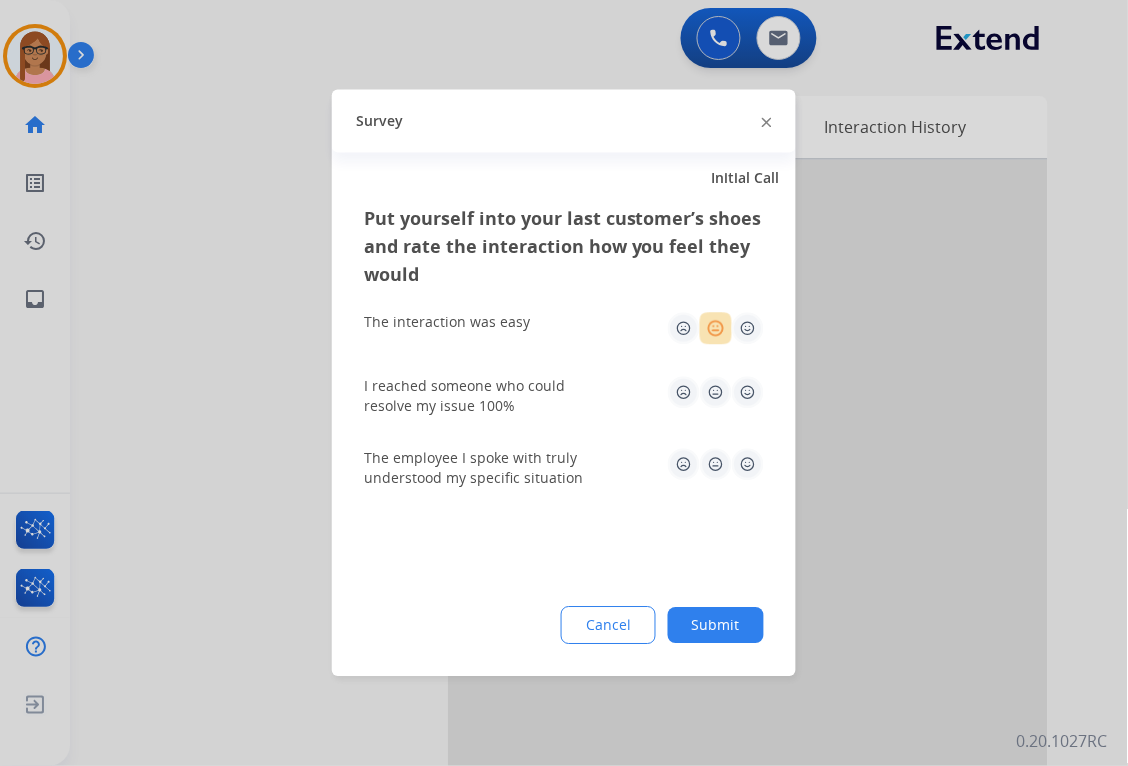 click 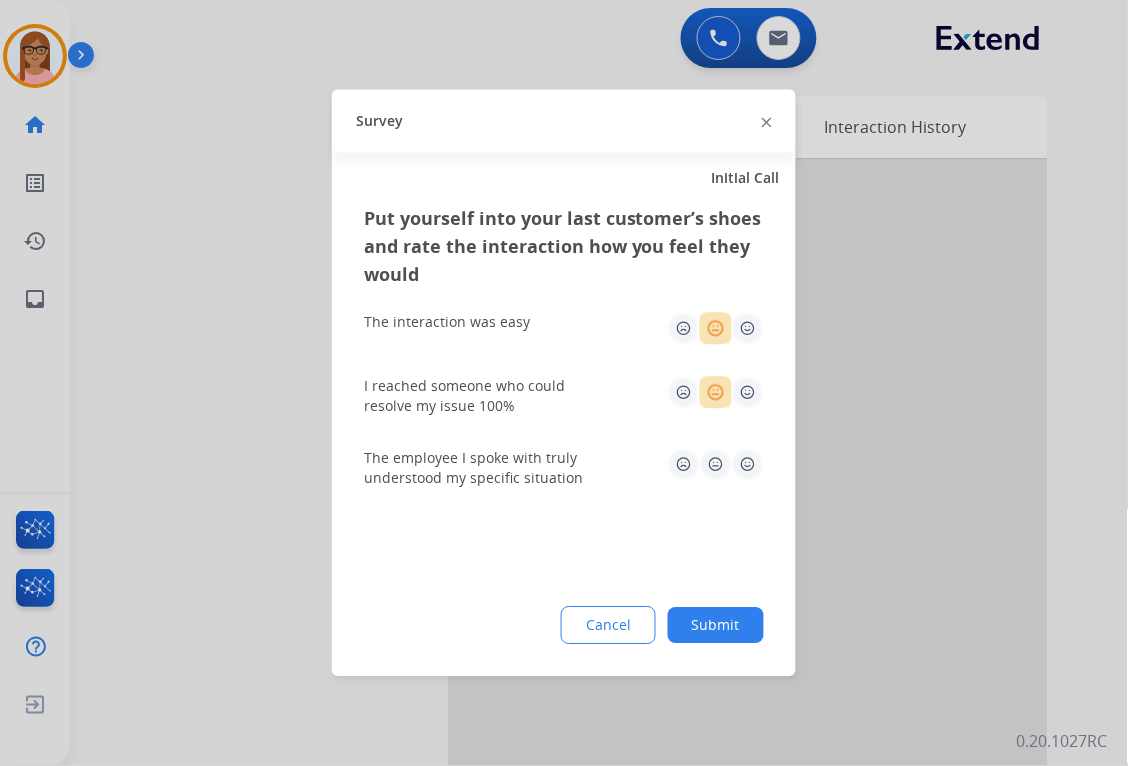 click 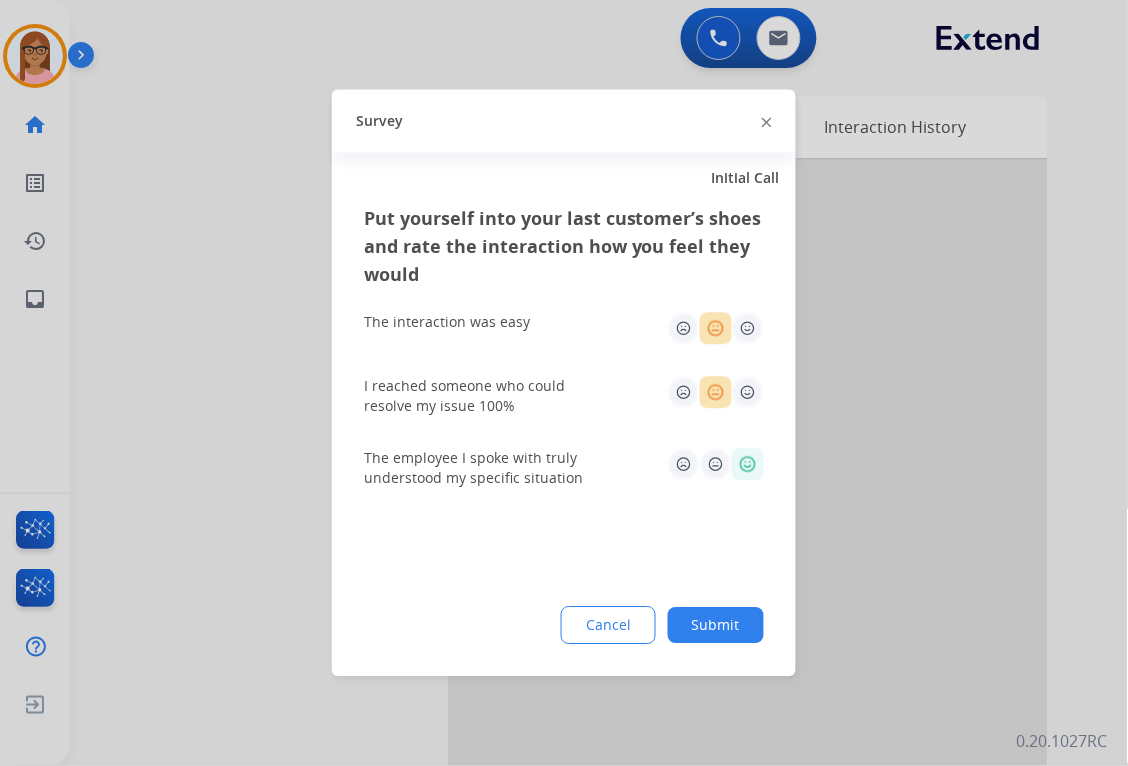 click on "Submit" 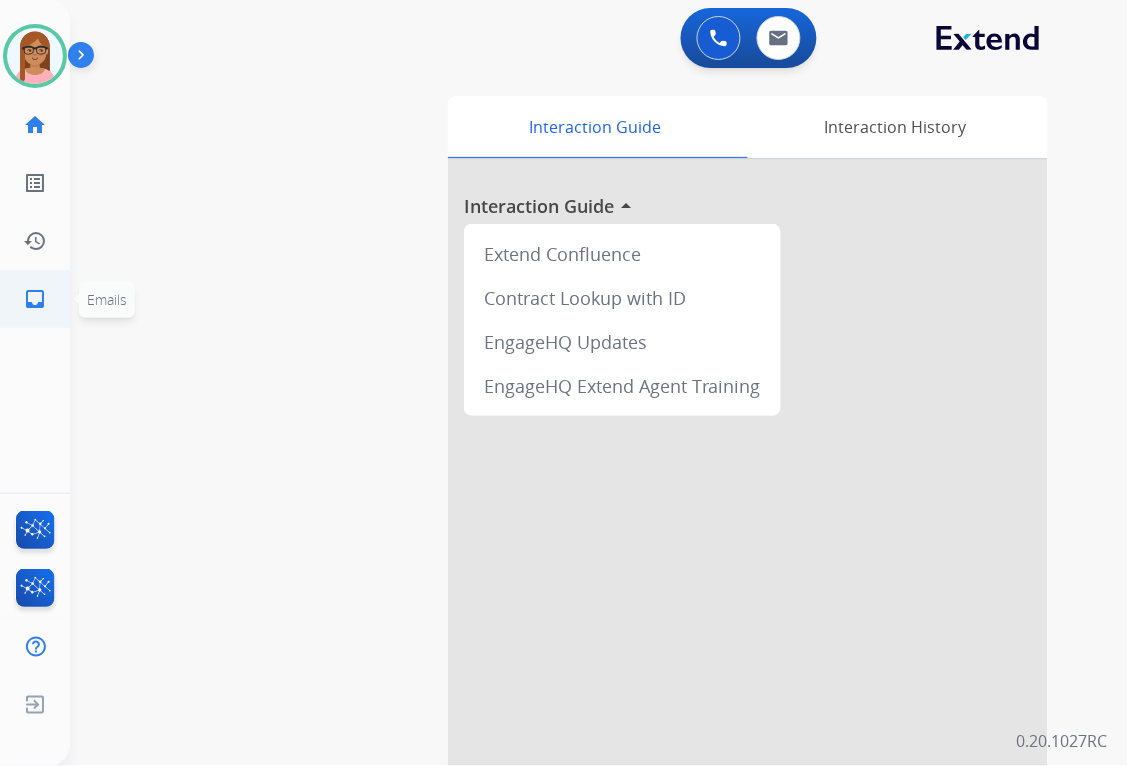 click on "inbox" 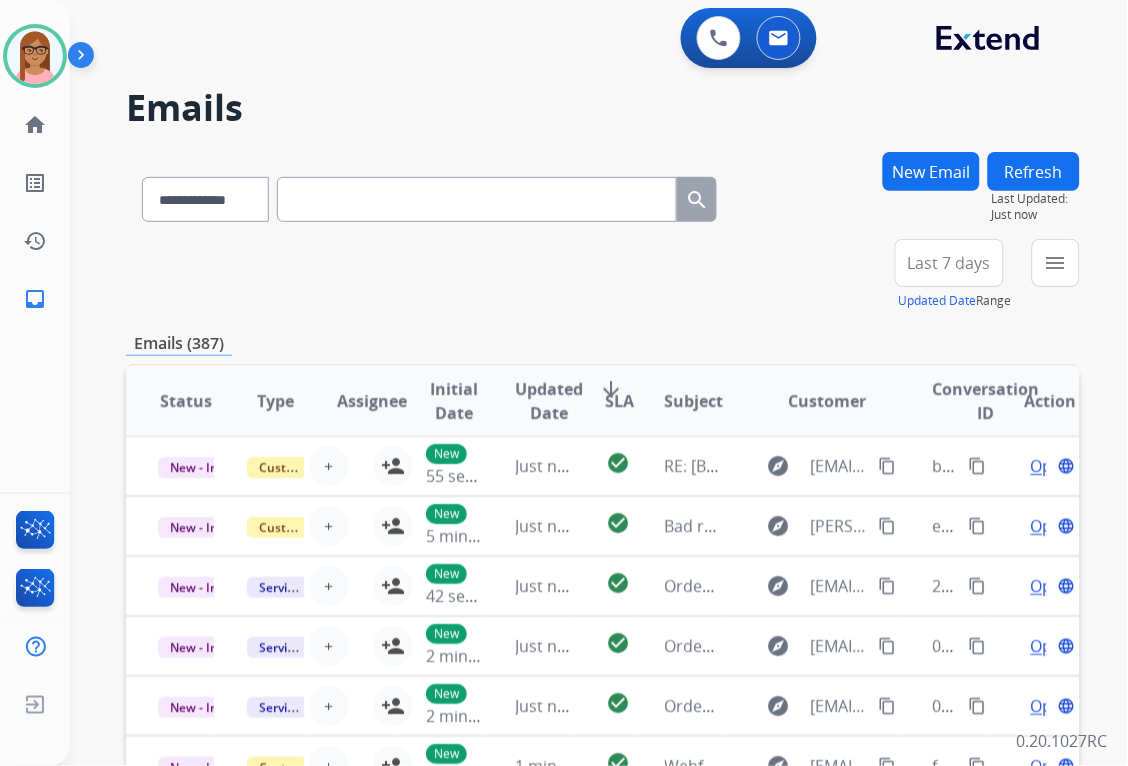 click on "New Email" at bounding box center (931, 171) 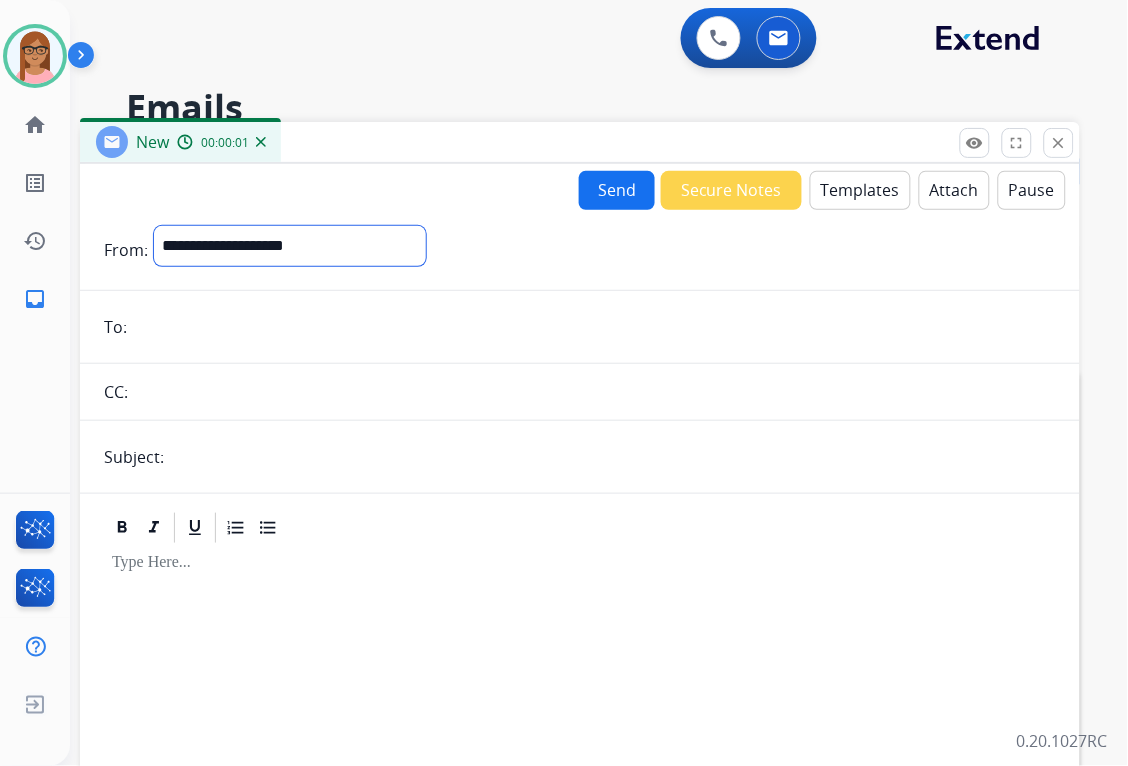 click on "**********" at bounding box center (290, 246) 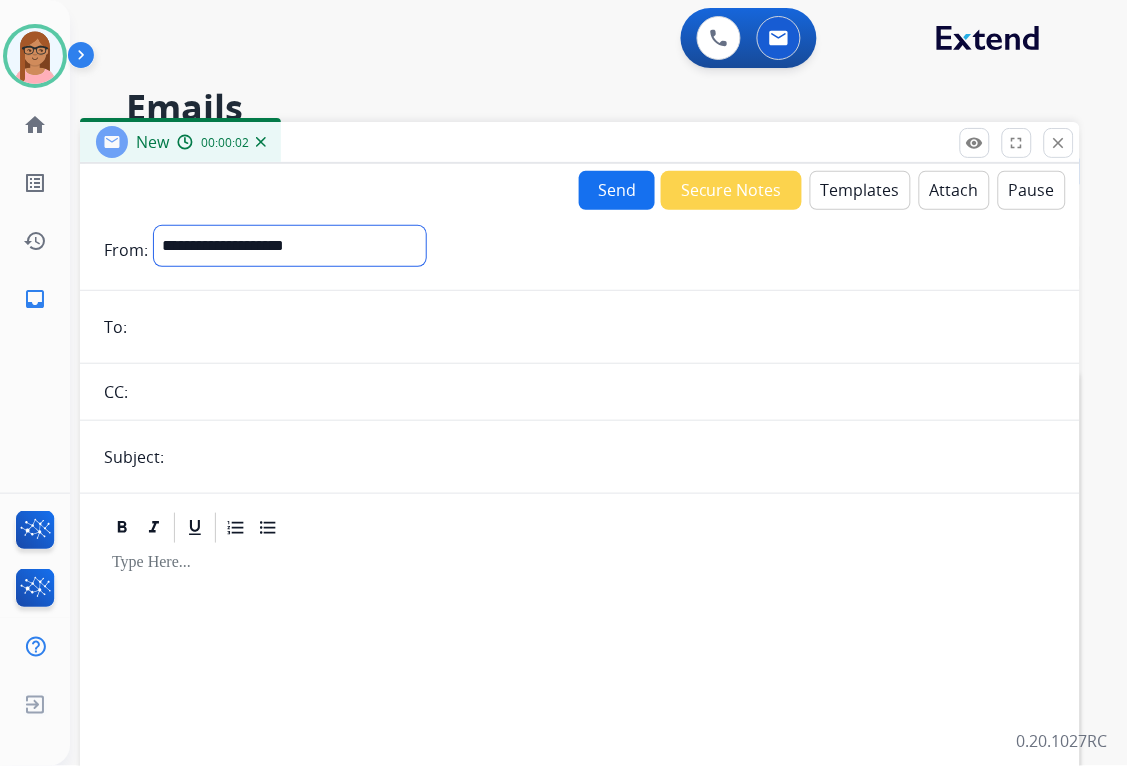 select on "**********" 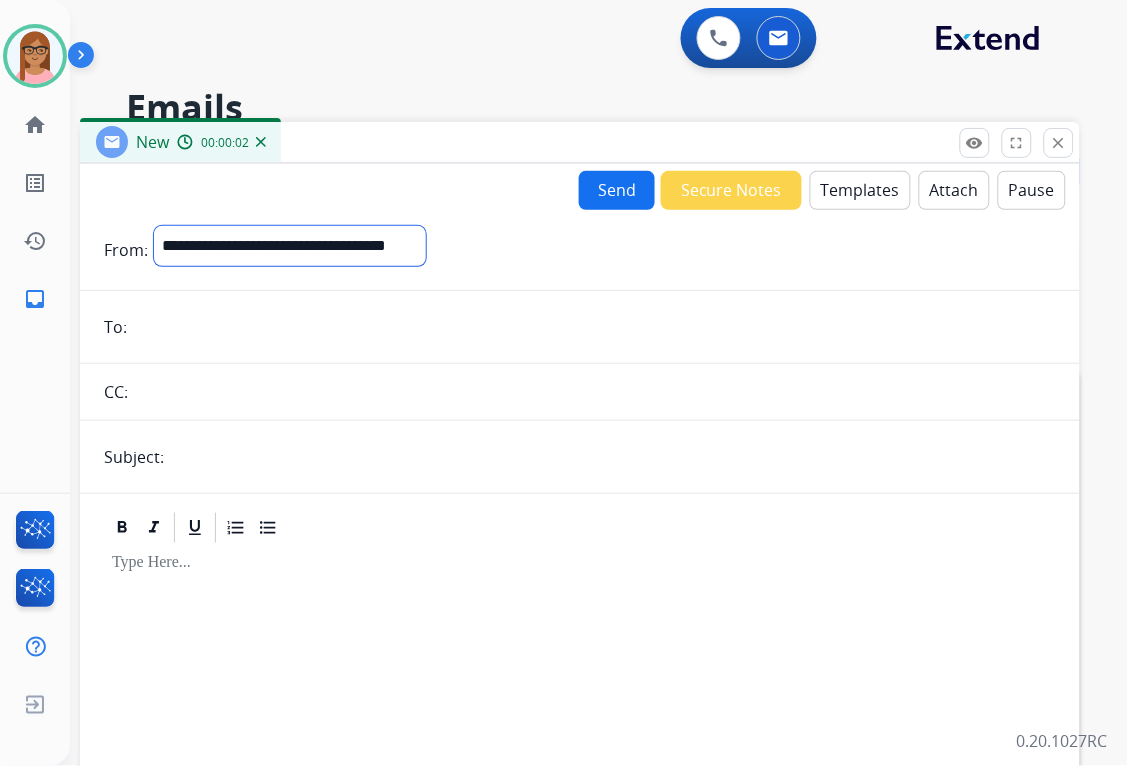 click on "**********" at bounding box center [290, 246] 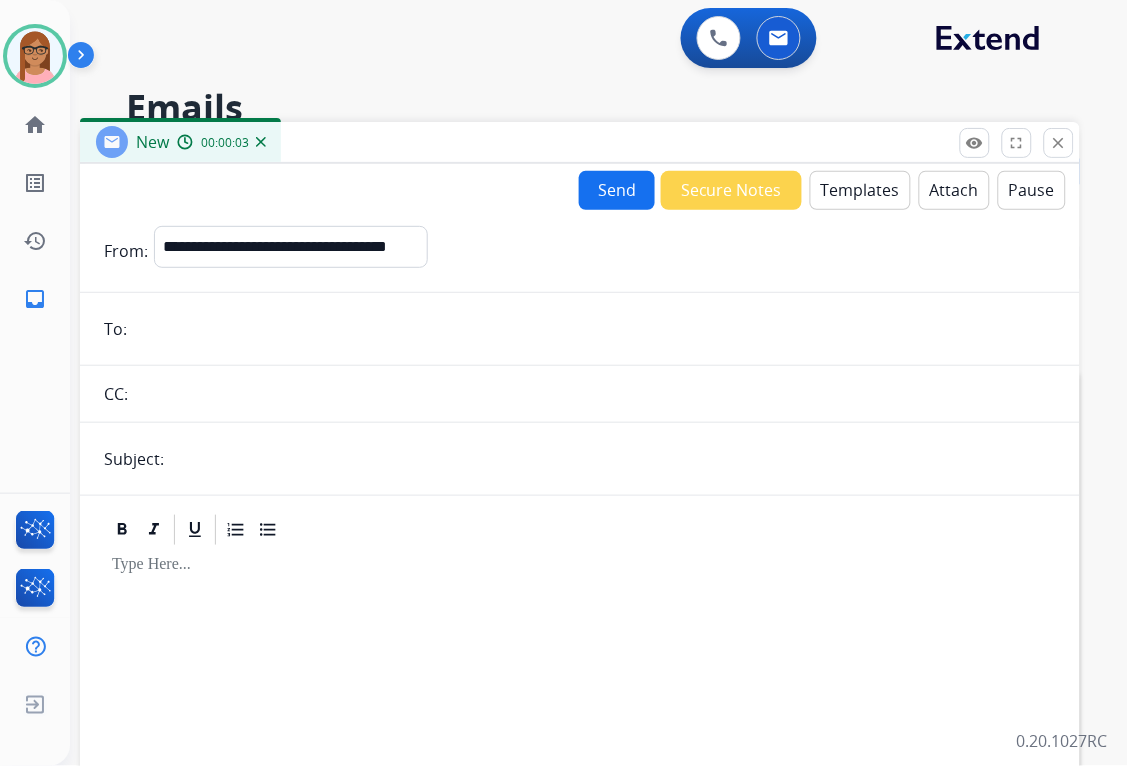 click at bounding box center (594, 329) 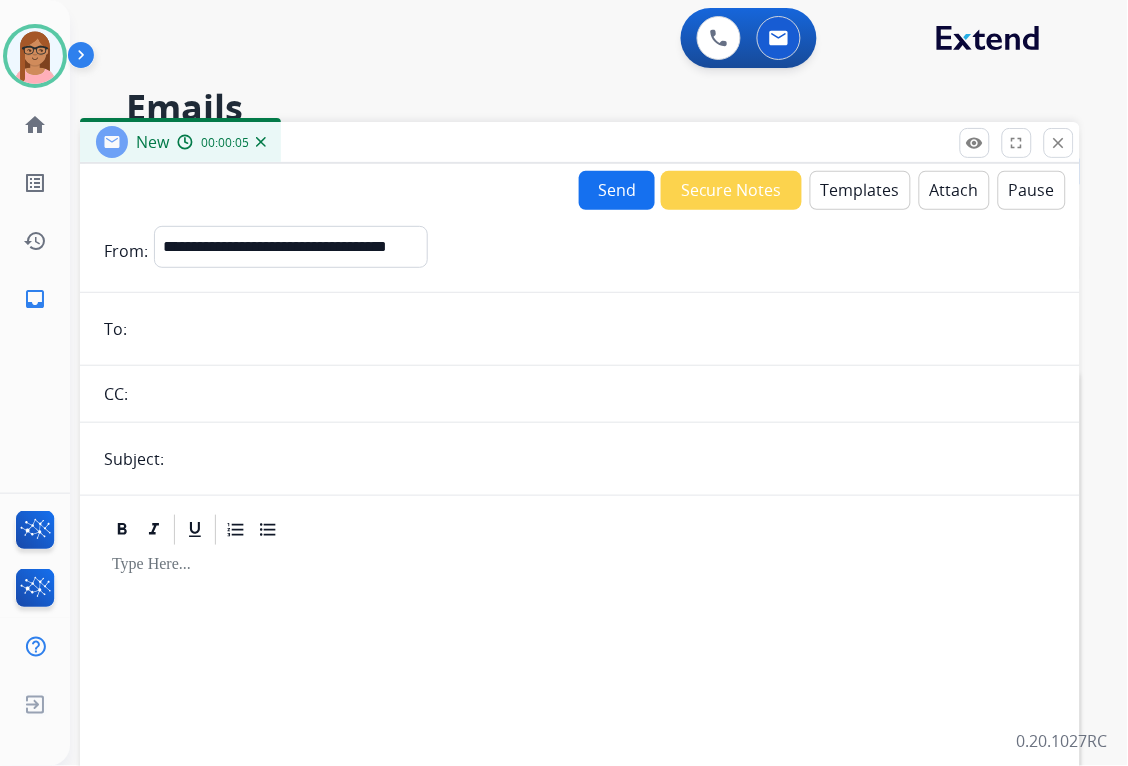paste on "**********" 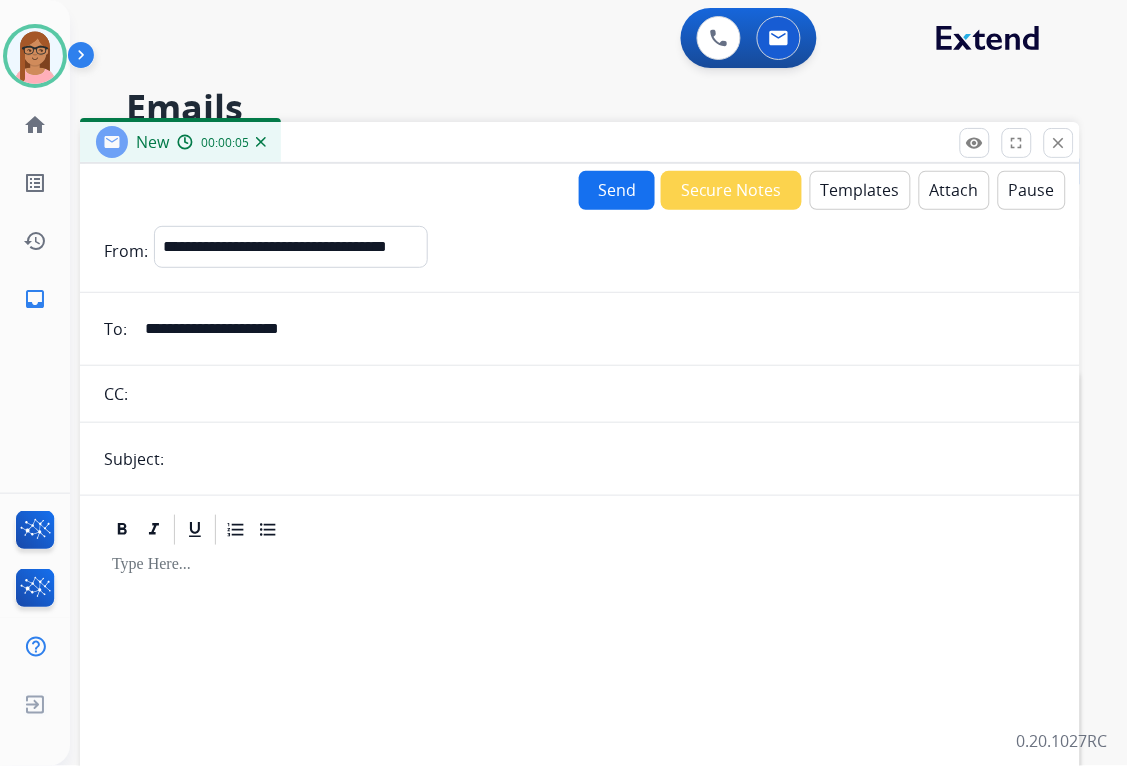 type on "**********" 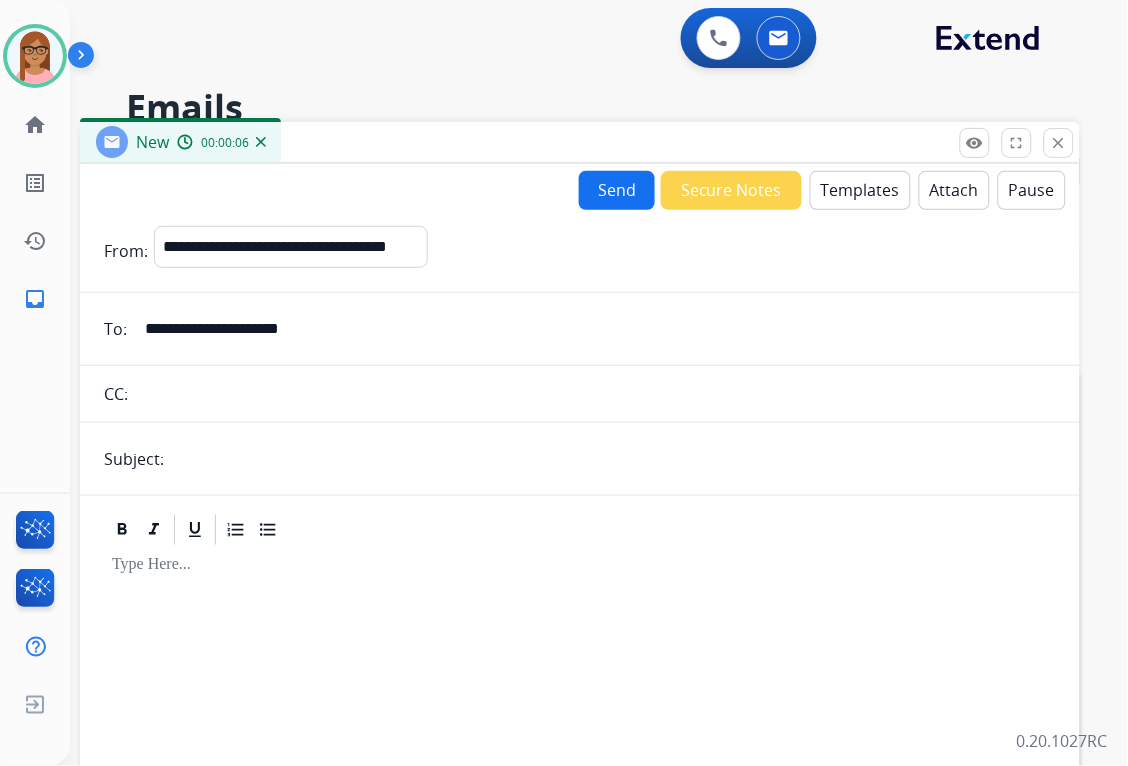 click at bounding box center (595, 394) 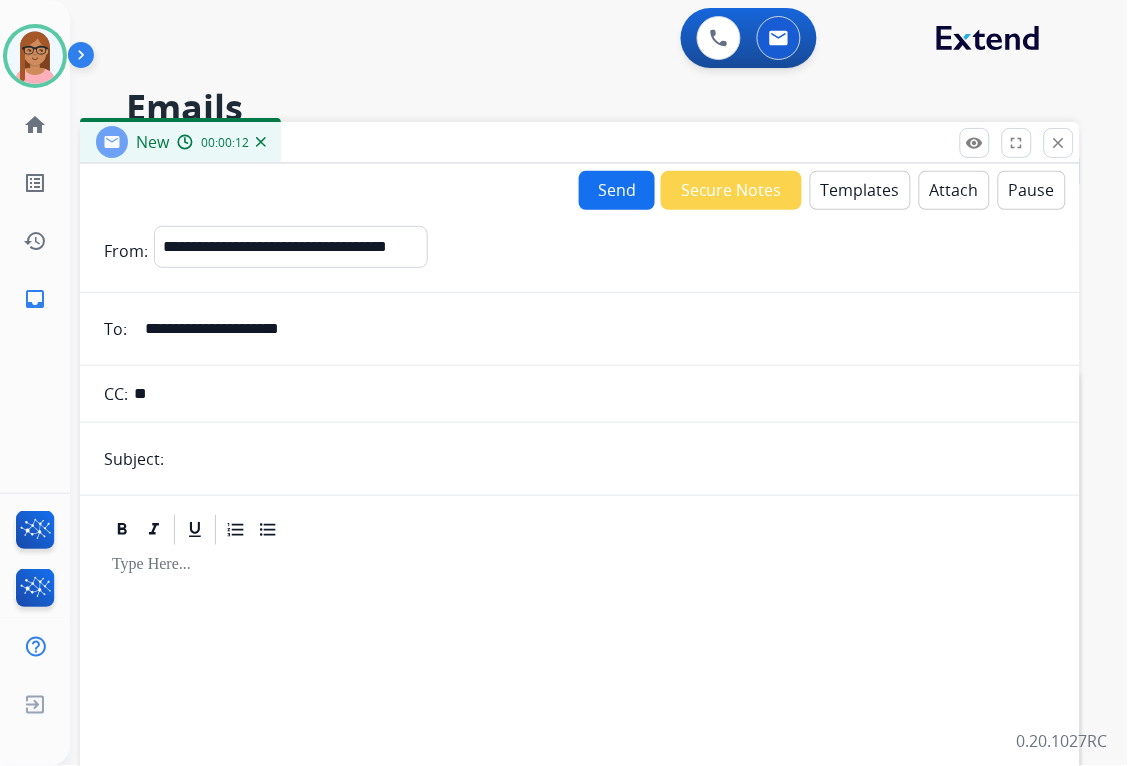 type on "*" 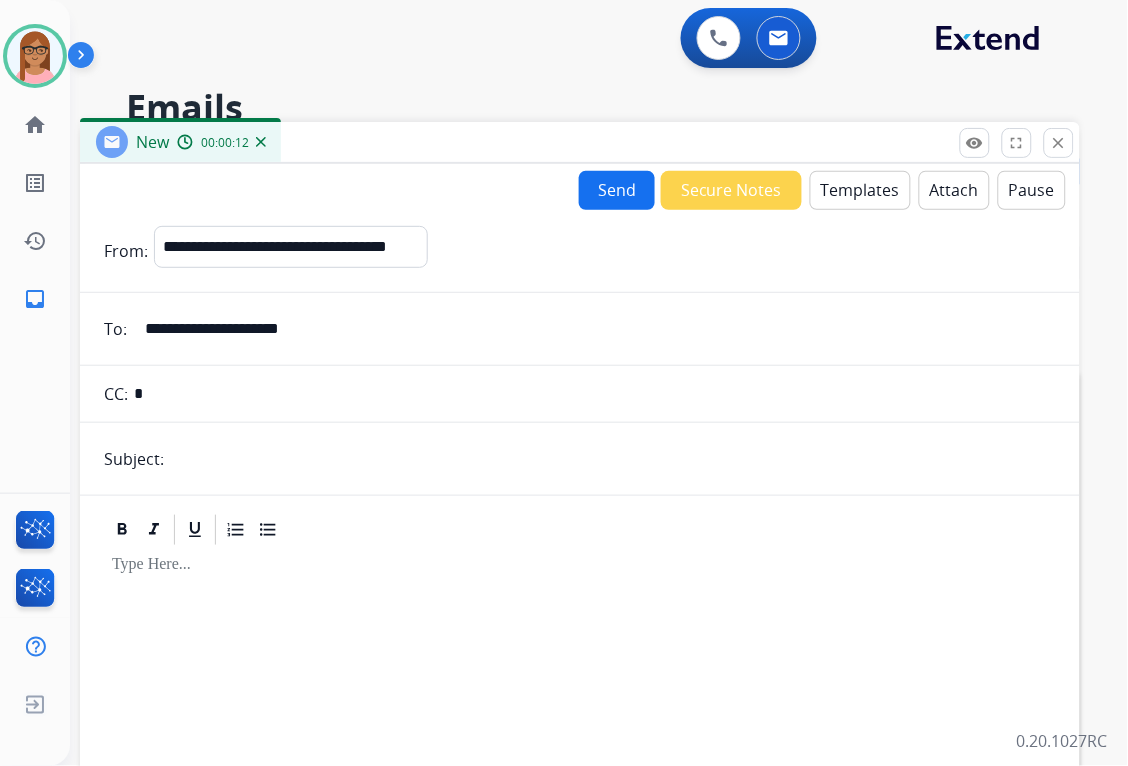 type 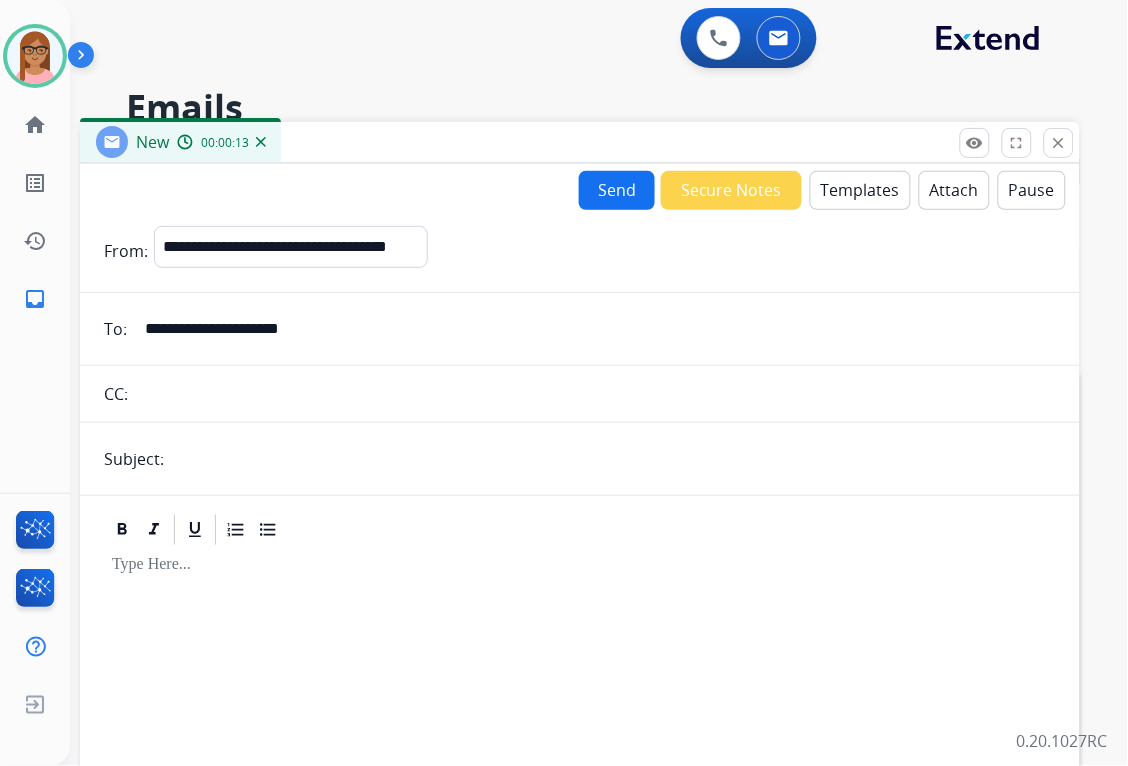 click at bounding box center (613, 459) 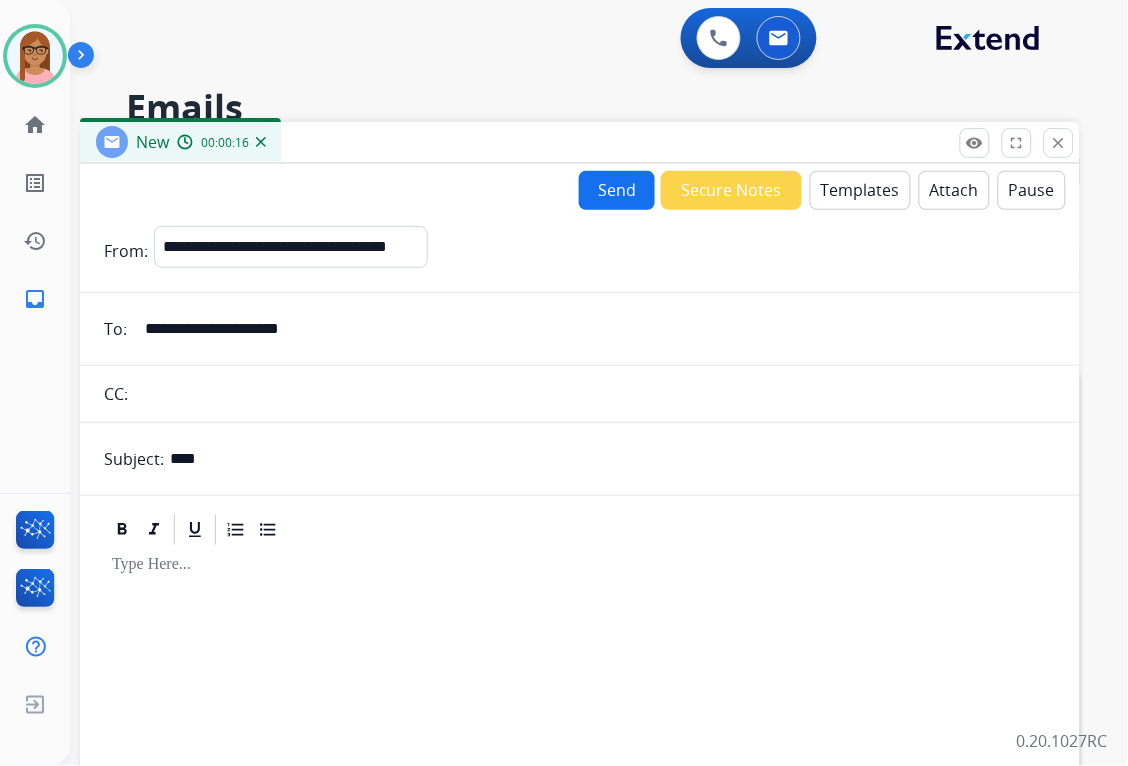 type on "**********" 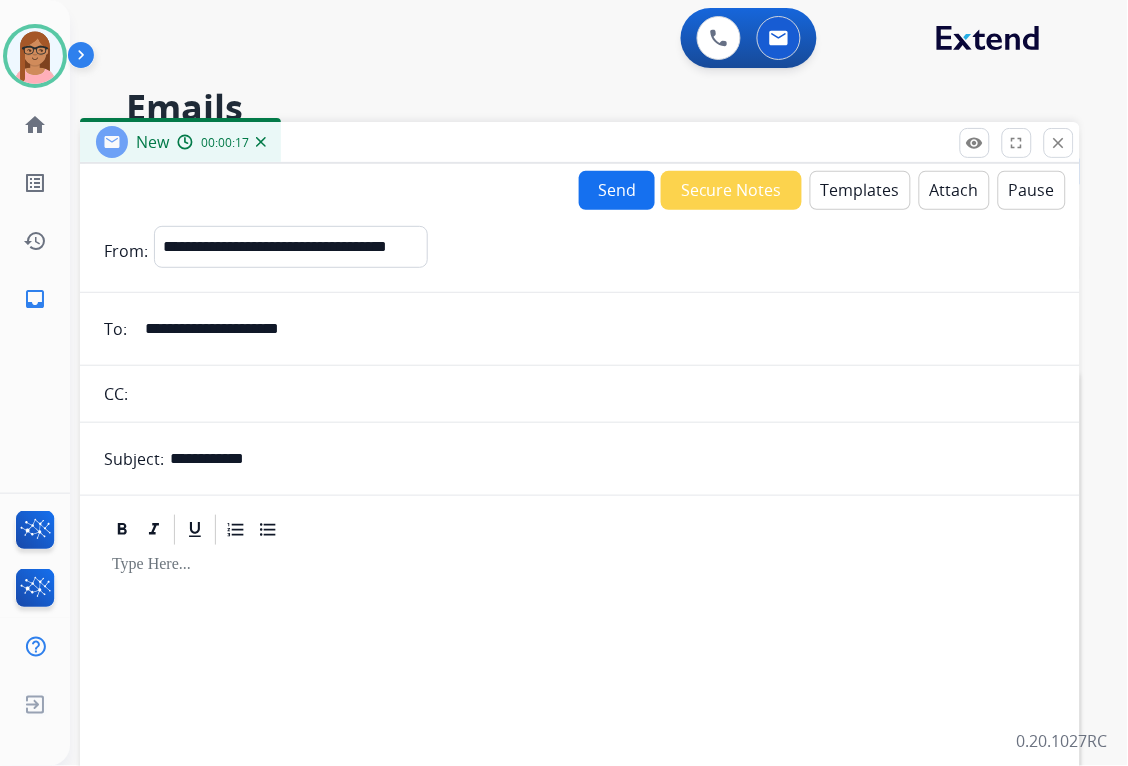 click at bounding box center [580, 719] 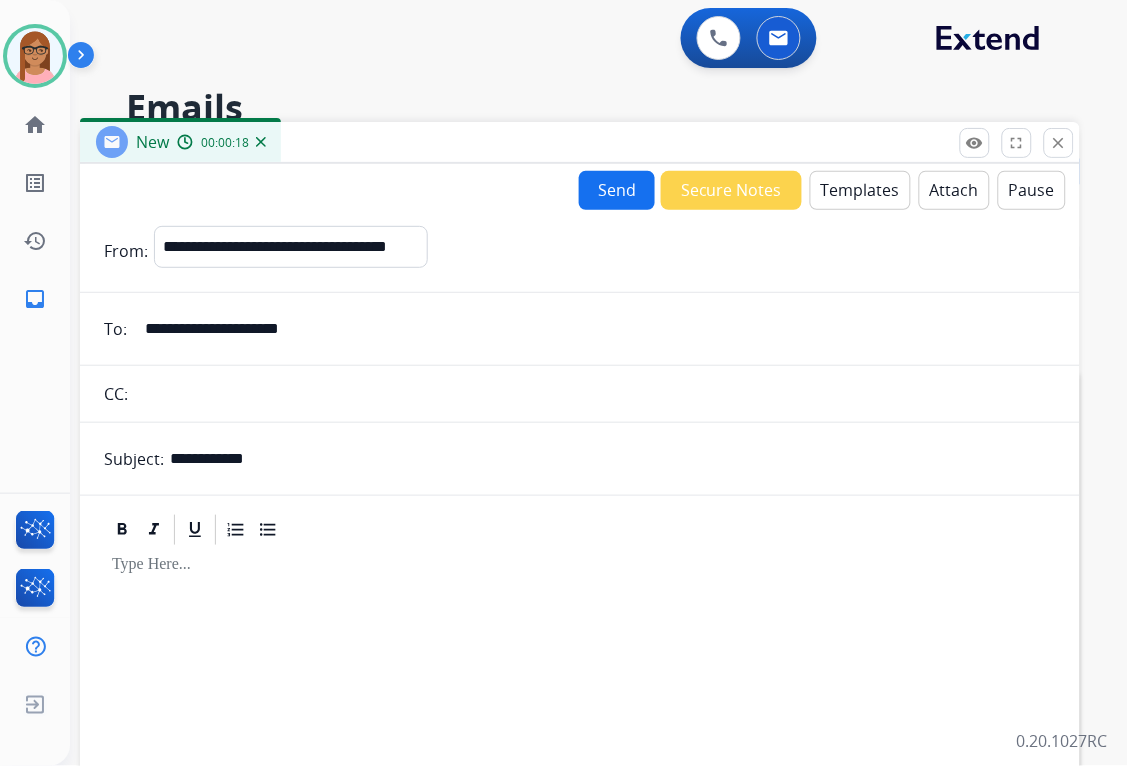 click on "Templates" at bounding box center [860, 190] 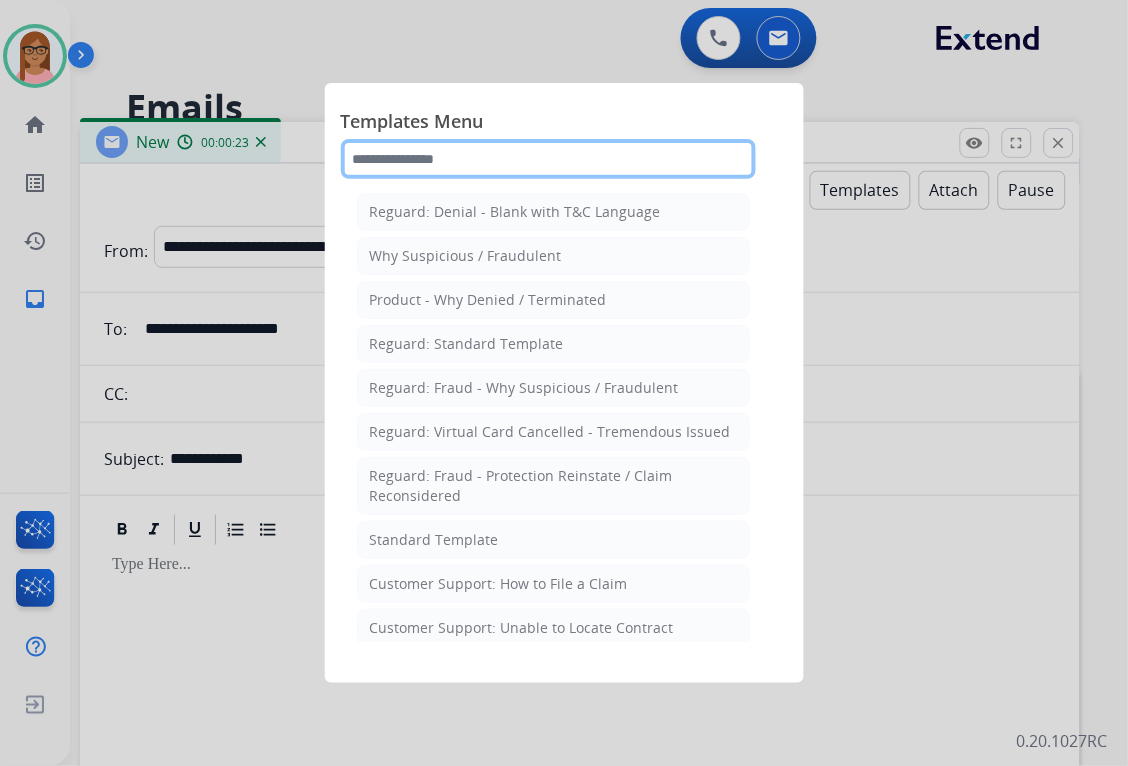 click 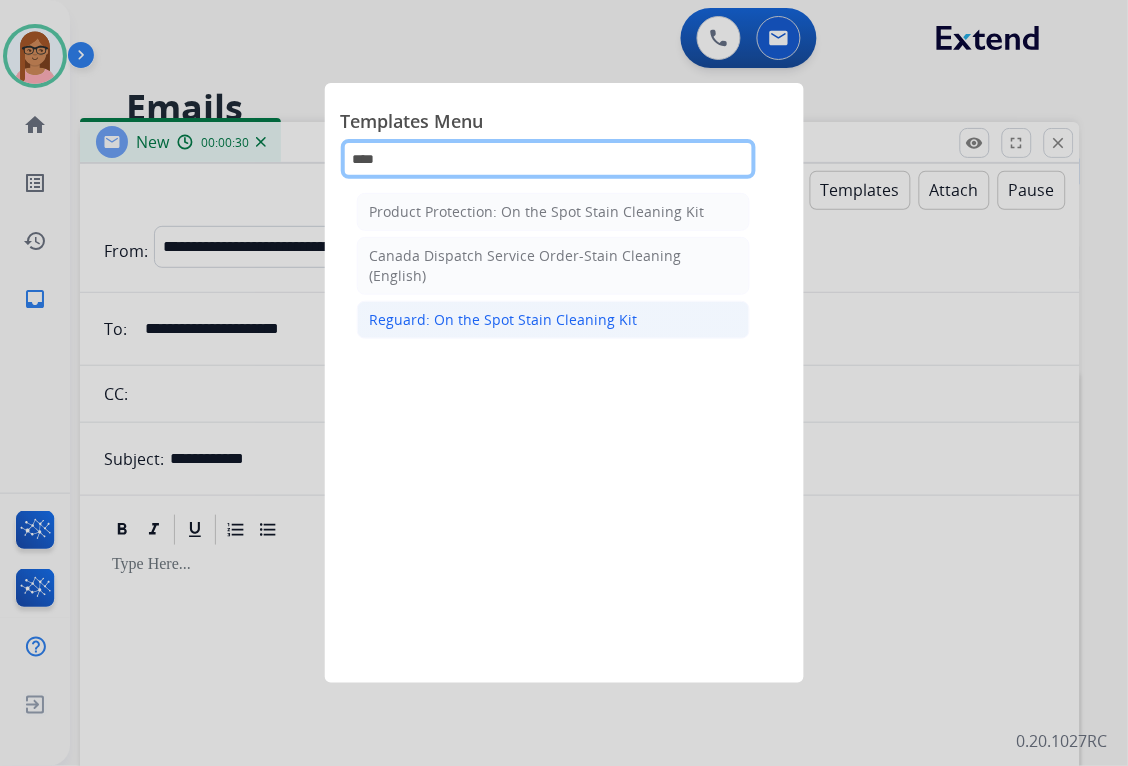 type on "****" 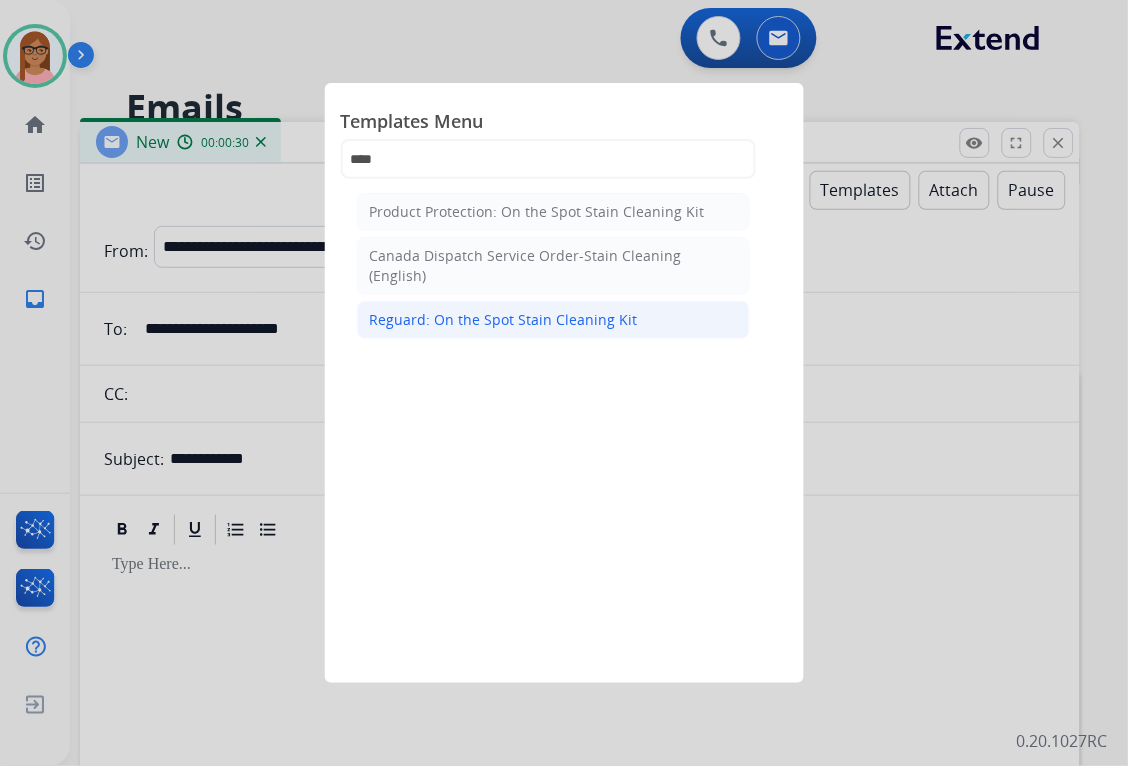 click on "Reguard: On the Spot Stain Cleaning Kit" 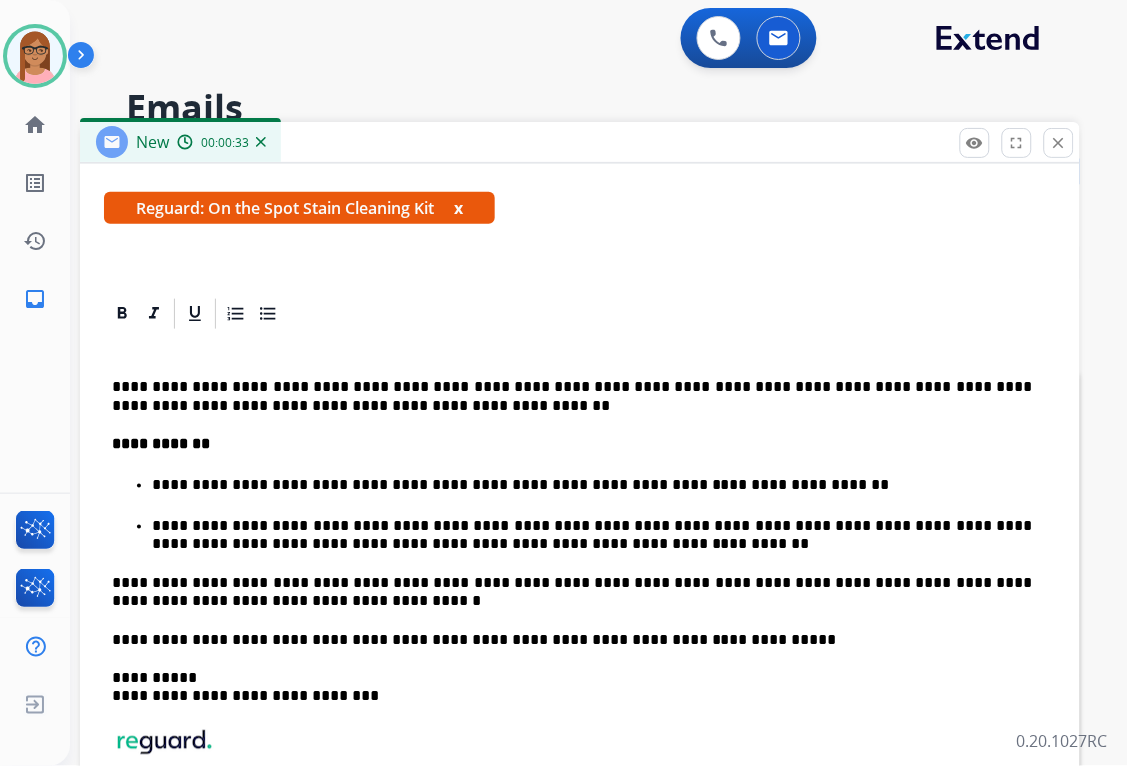 scroll, scrollTop: 232, scrollLeft: 0, axis: vertical 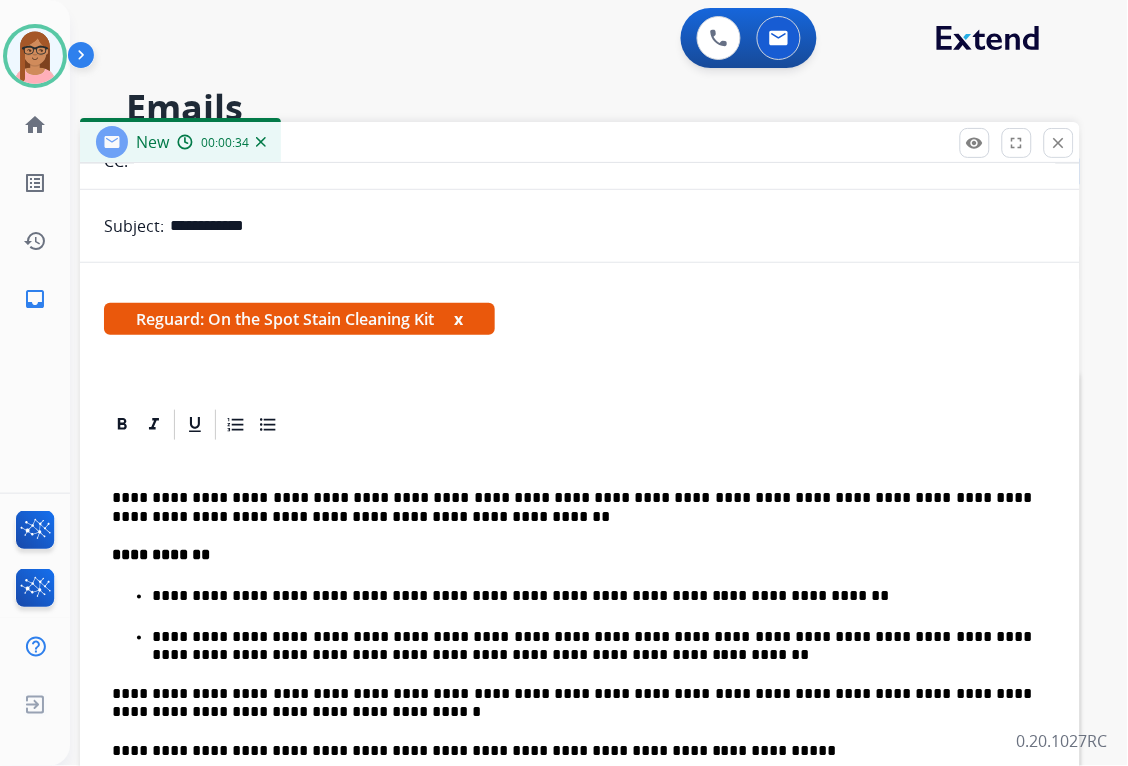 click on "**********" at bounding box center (580, 728) 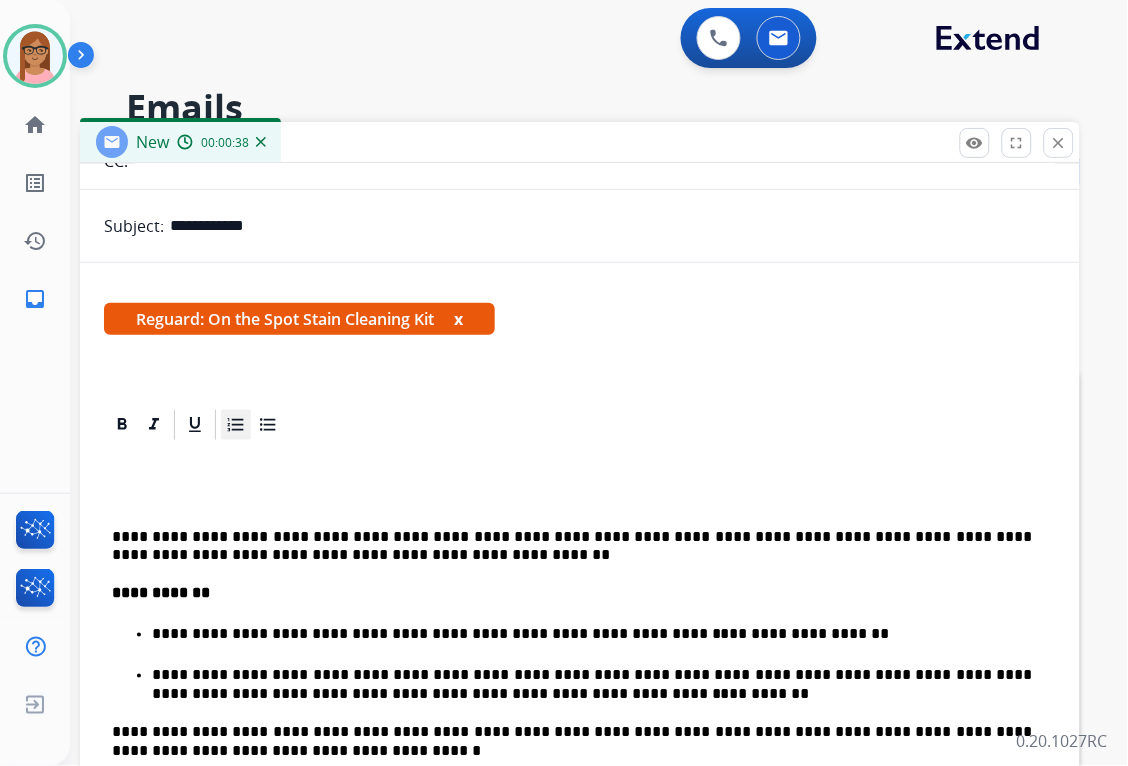 type 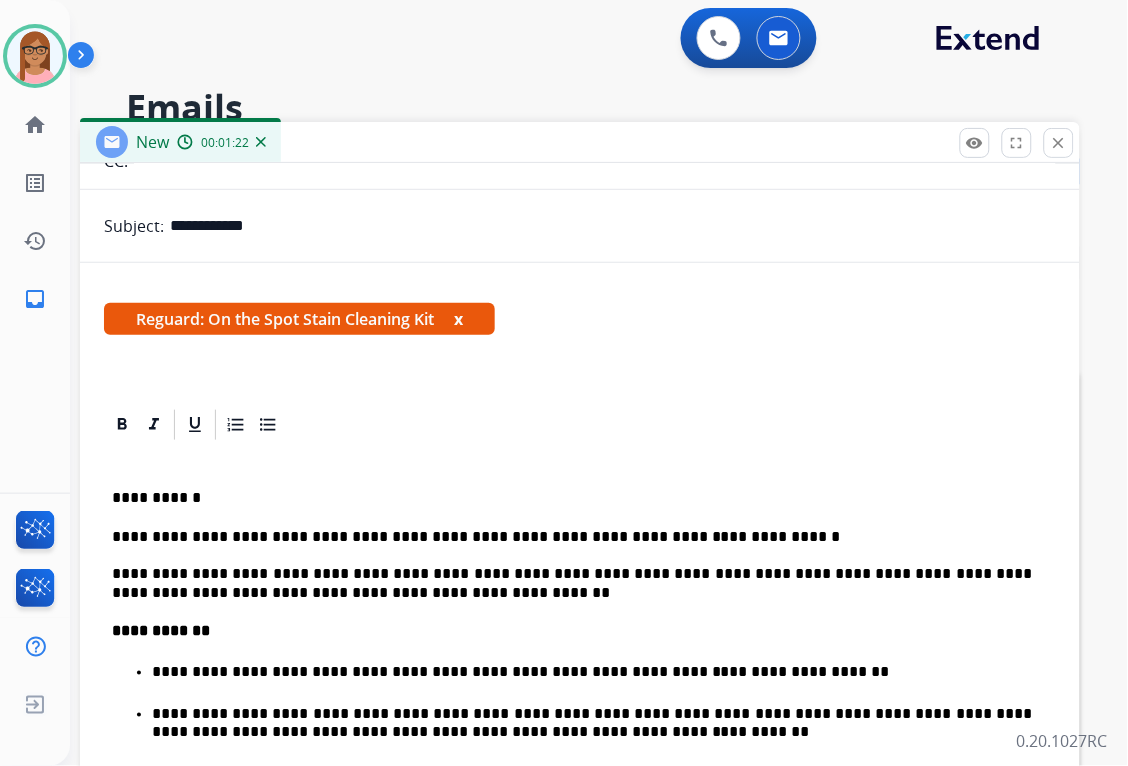 drag, startPoint x: 114, startPoint y: 577, endPoint x: 120, endPoint y: 558, distance: 19.924858 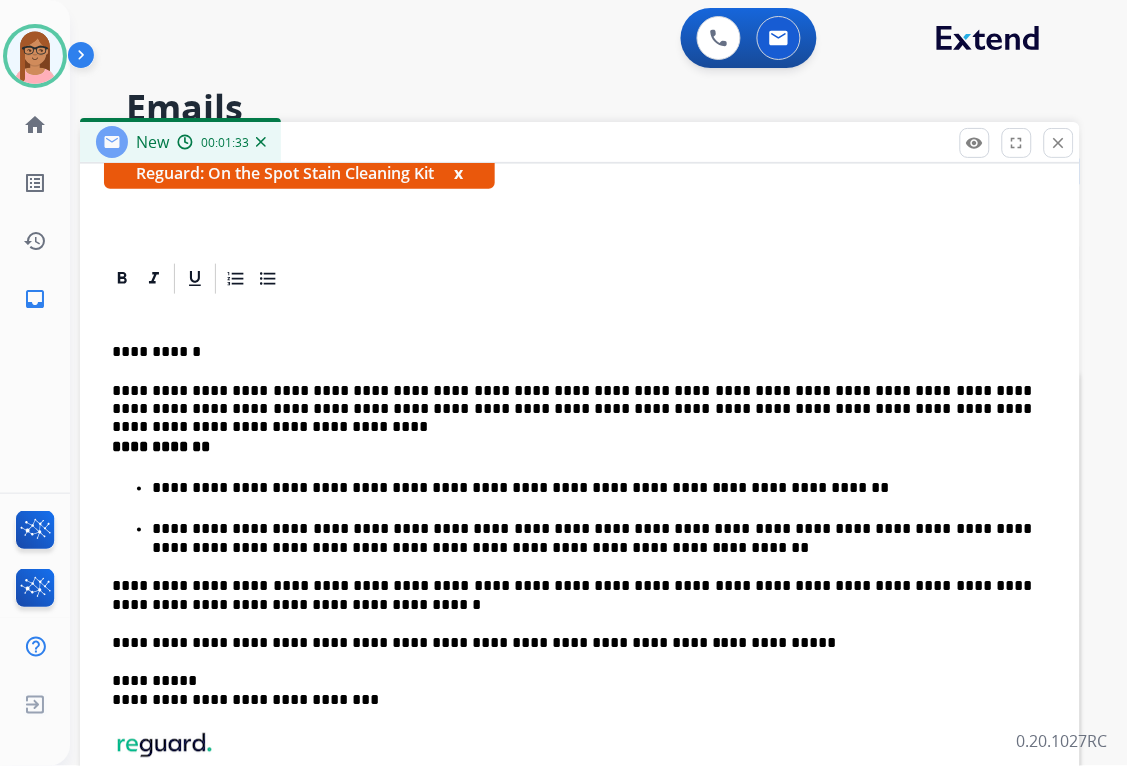 scroll, scrollTop: 382, scrollLeft: 0, axis: vertical 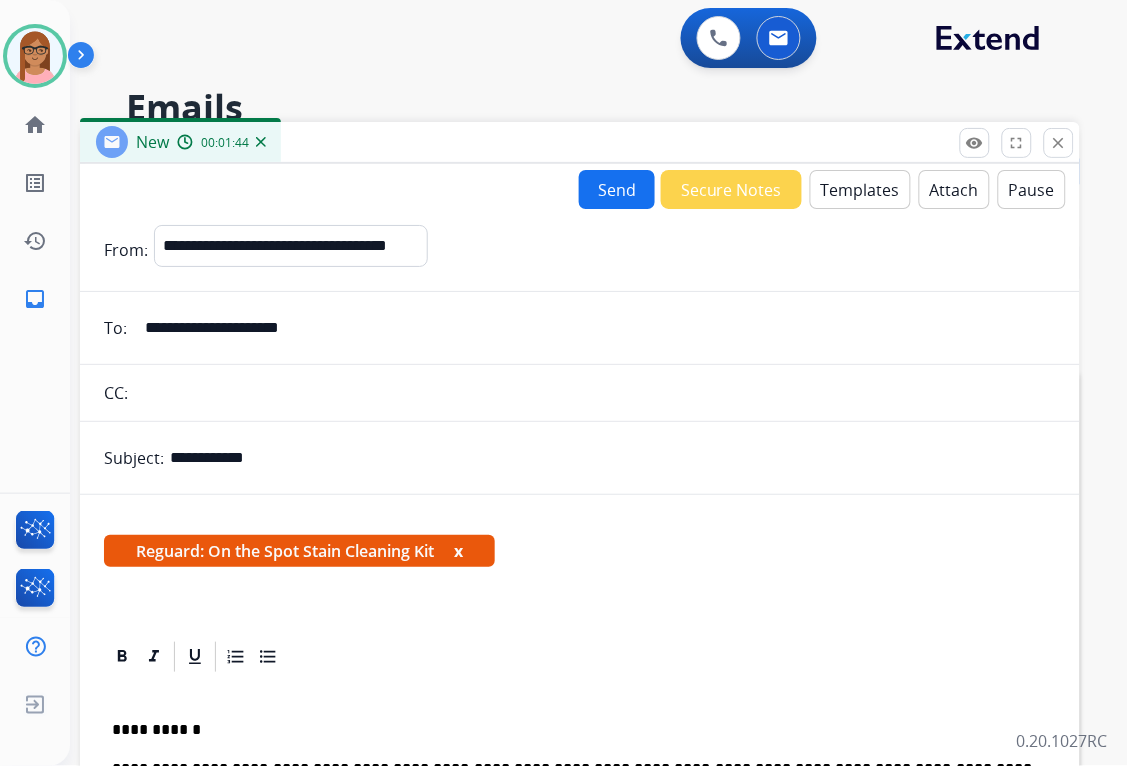 click on "Send" at bounding box center (617, 189) 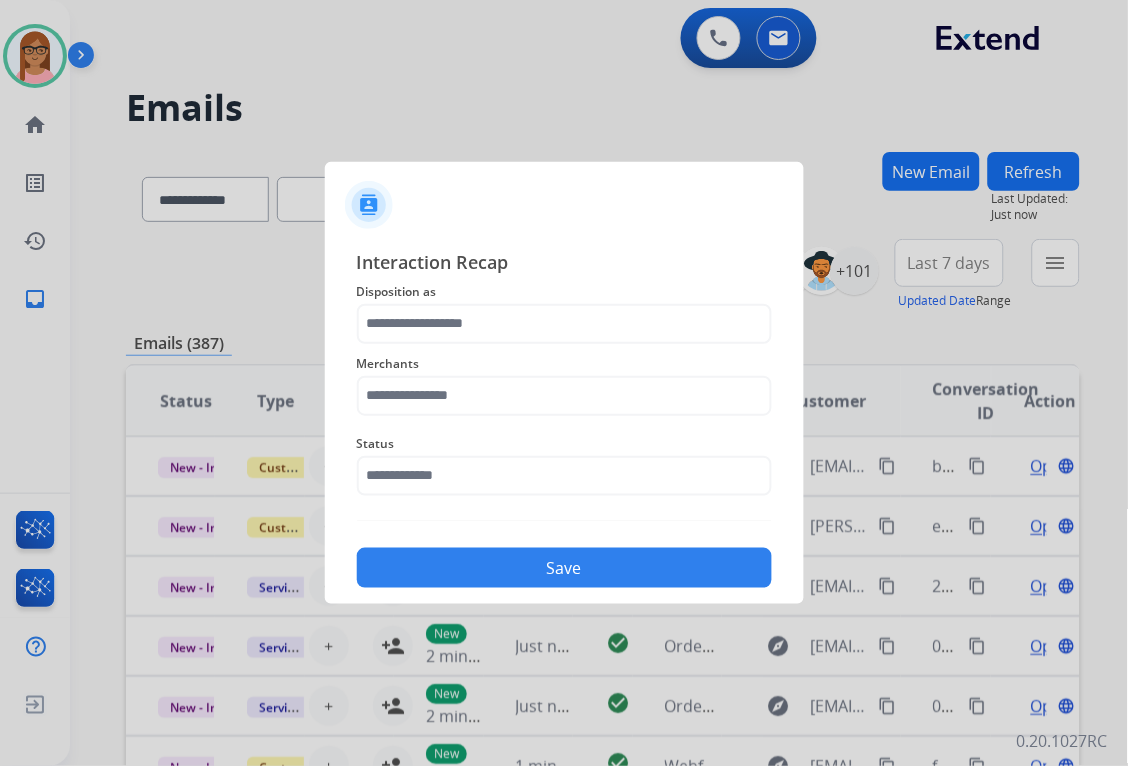 click on "Disposition as" 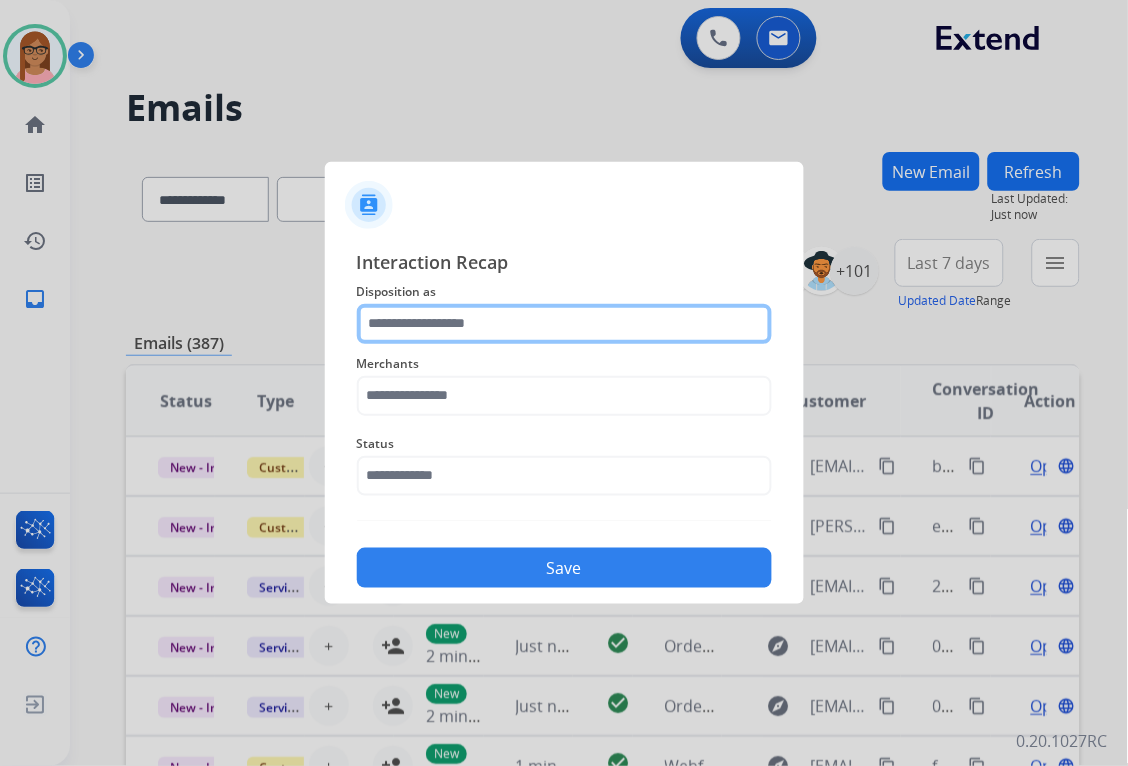 click 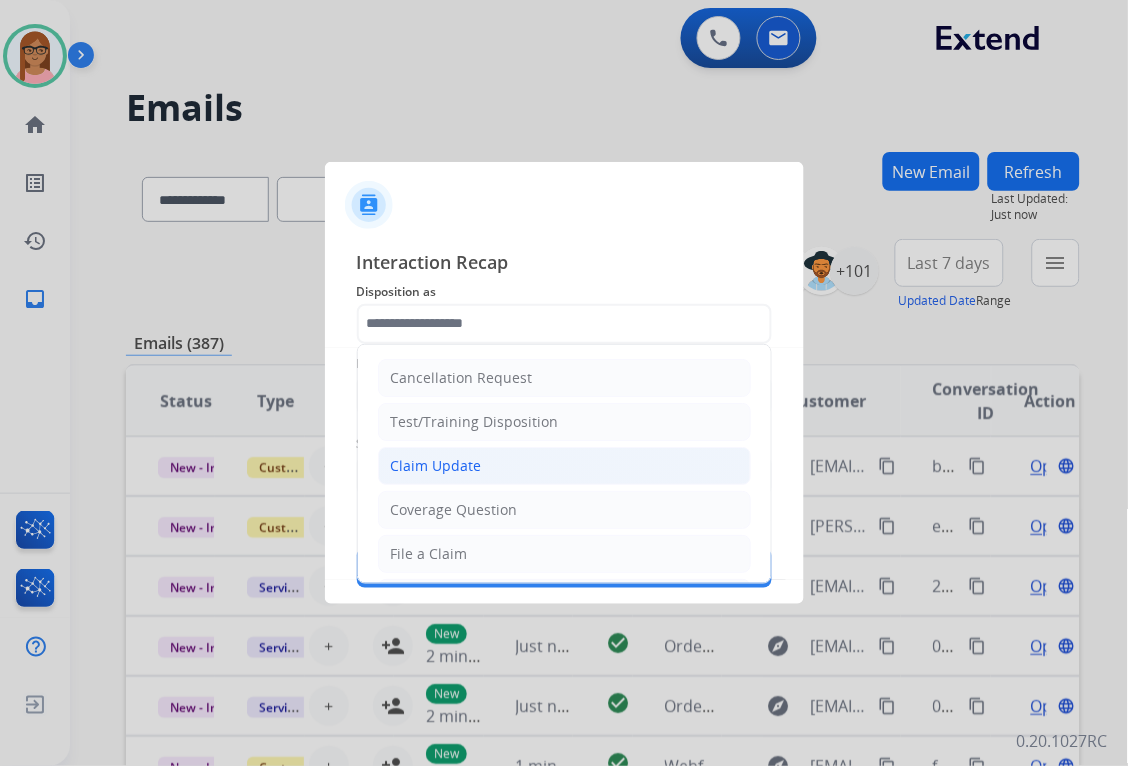 click on "Claim Update" 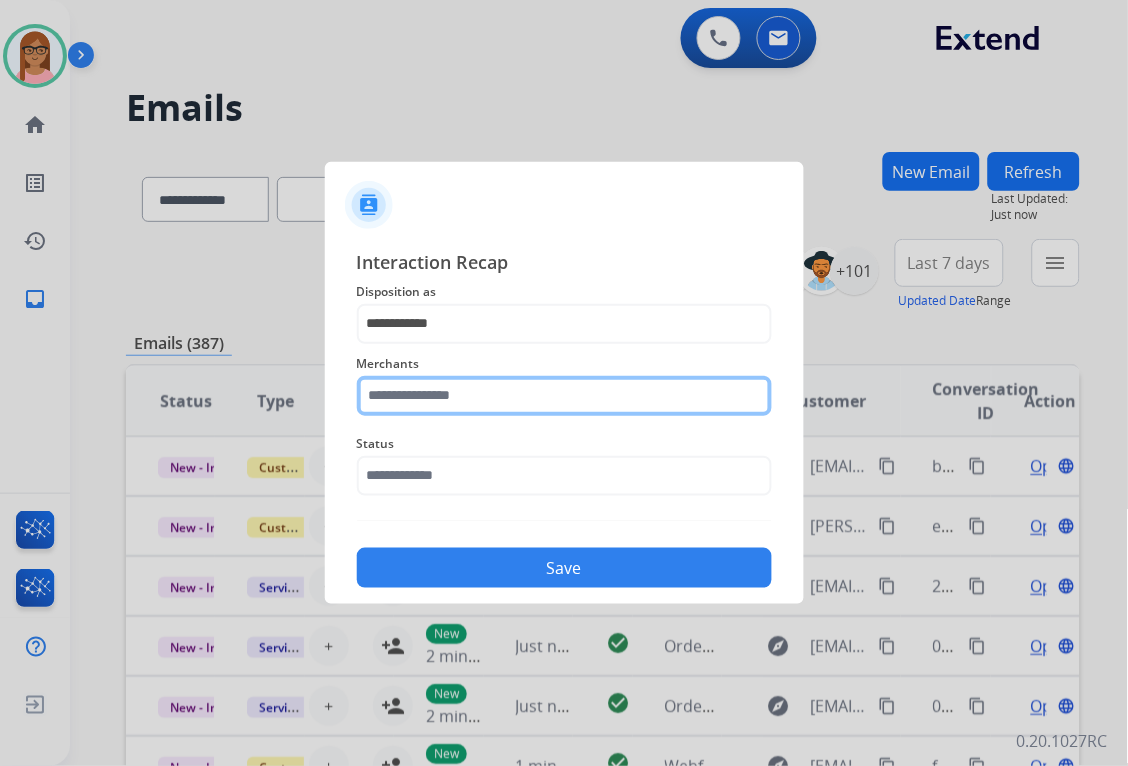 click 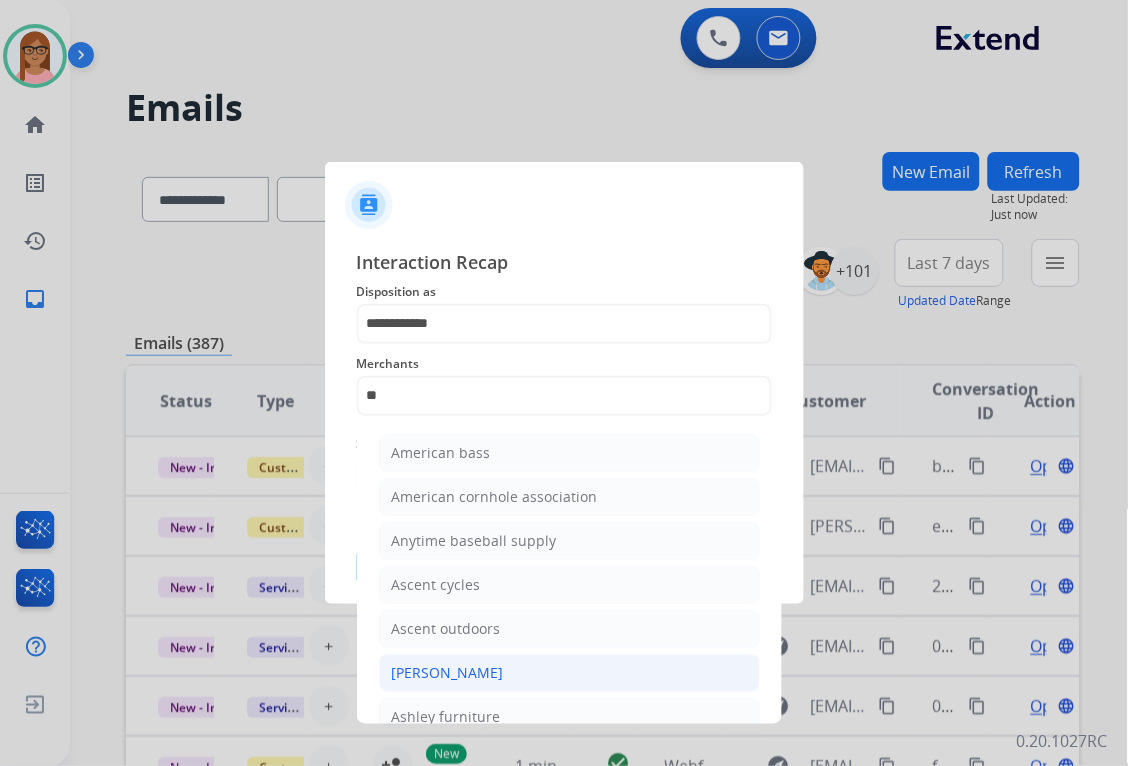 click on "[PERSON_NAME]" 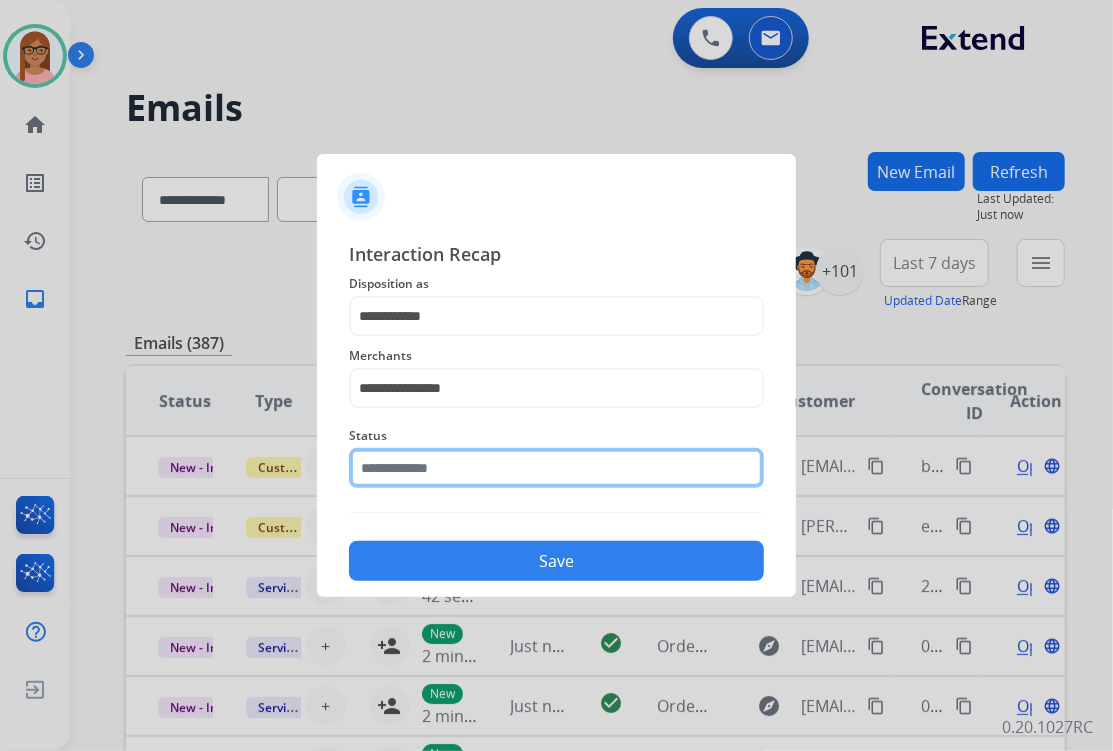 click 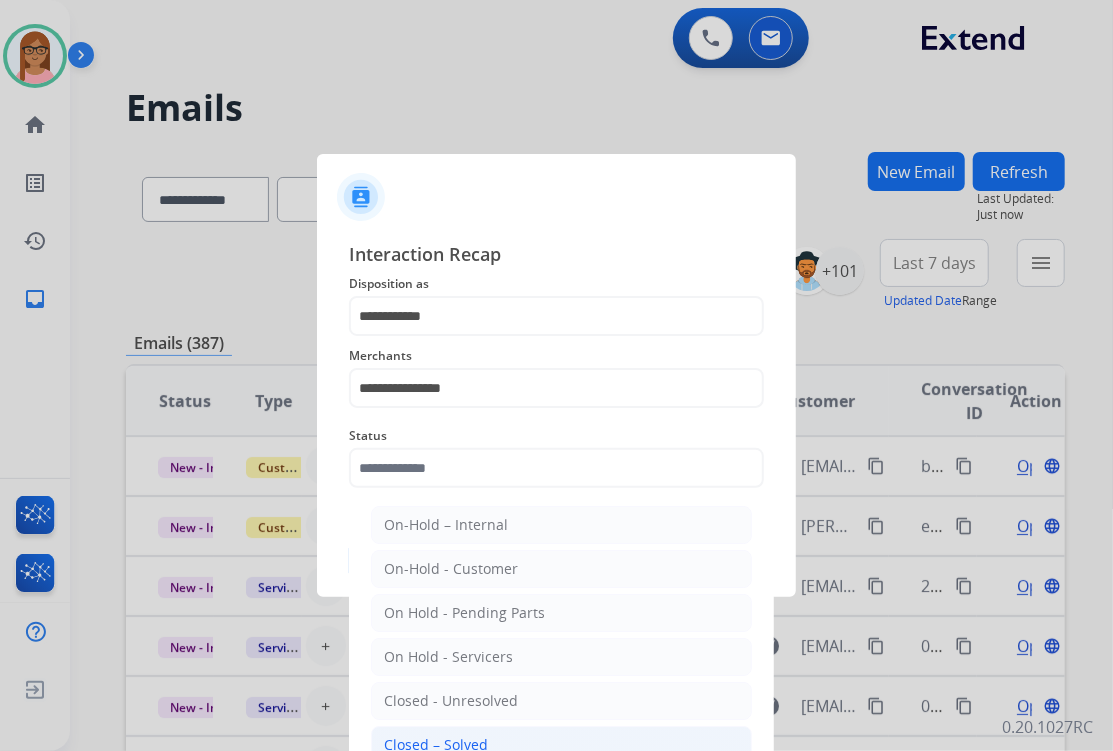 click on "Closed – Solved" 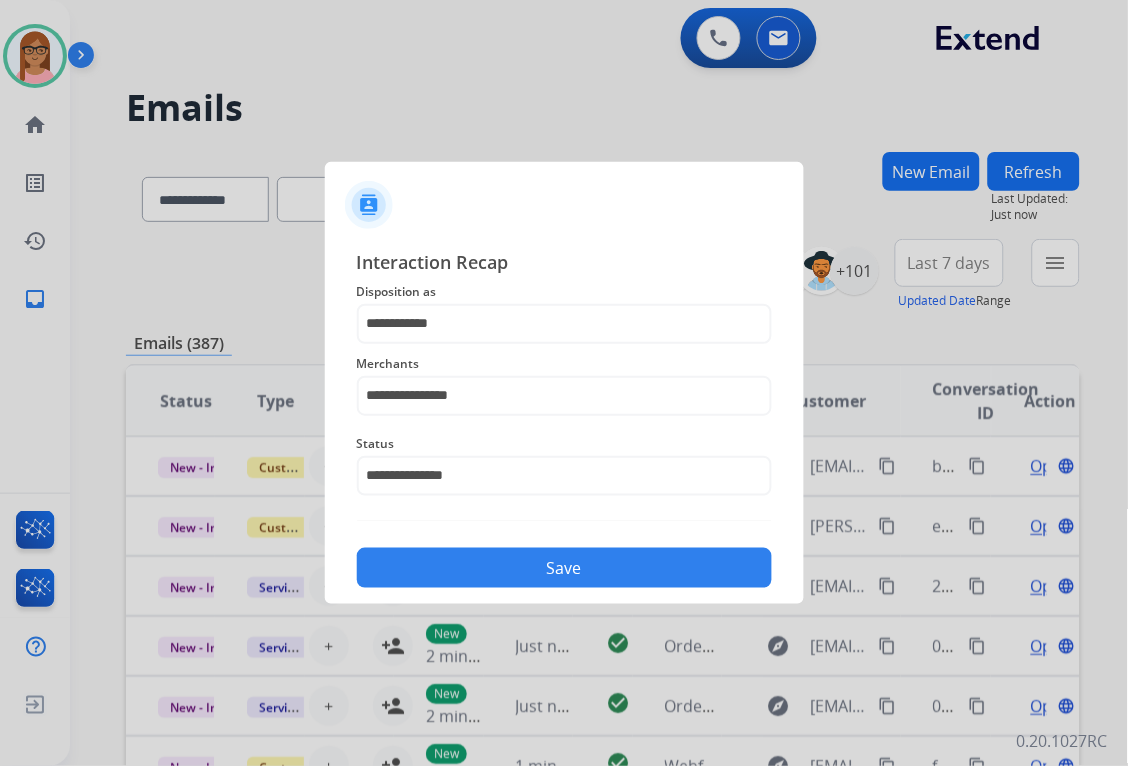 click on "Save" 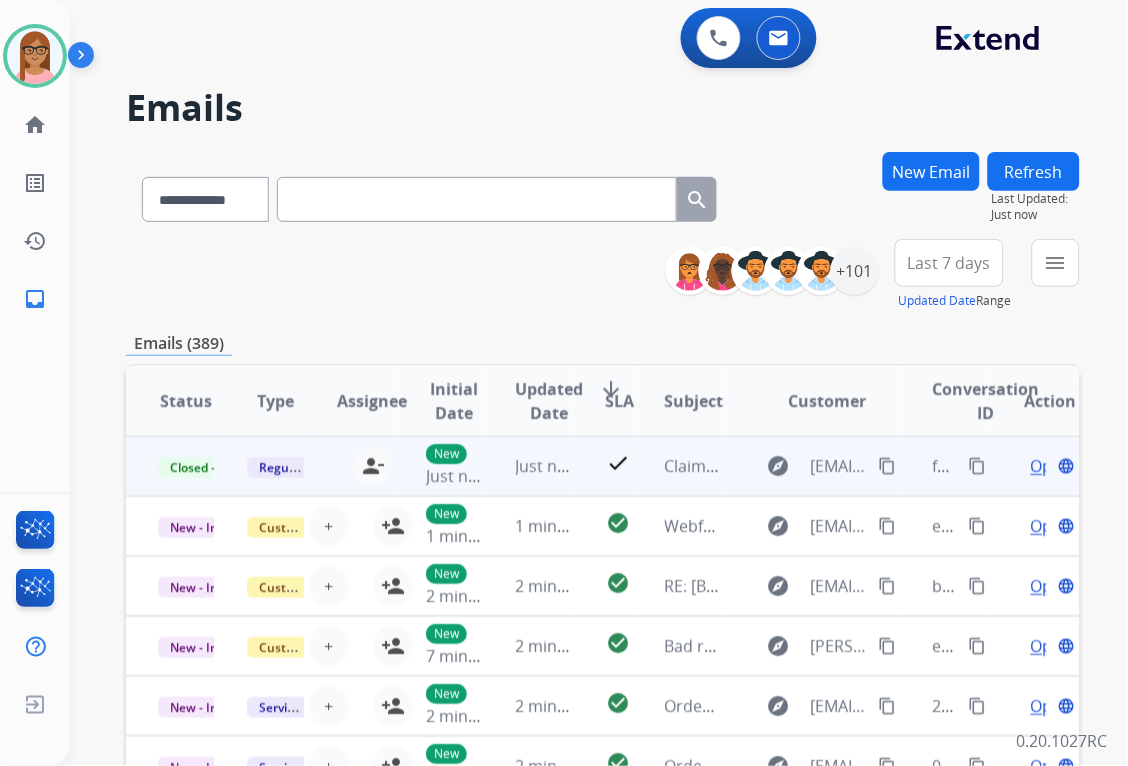 click on "content_copy" at bounding box center [978, 466] 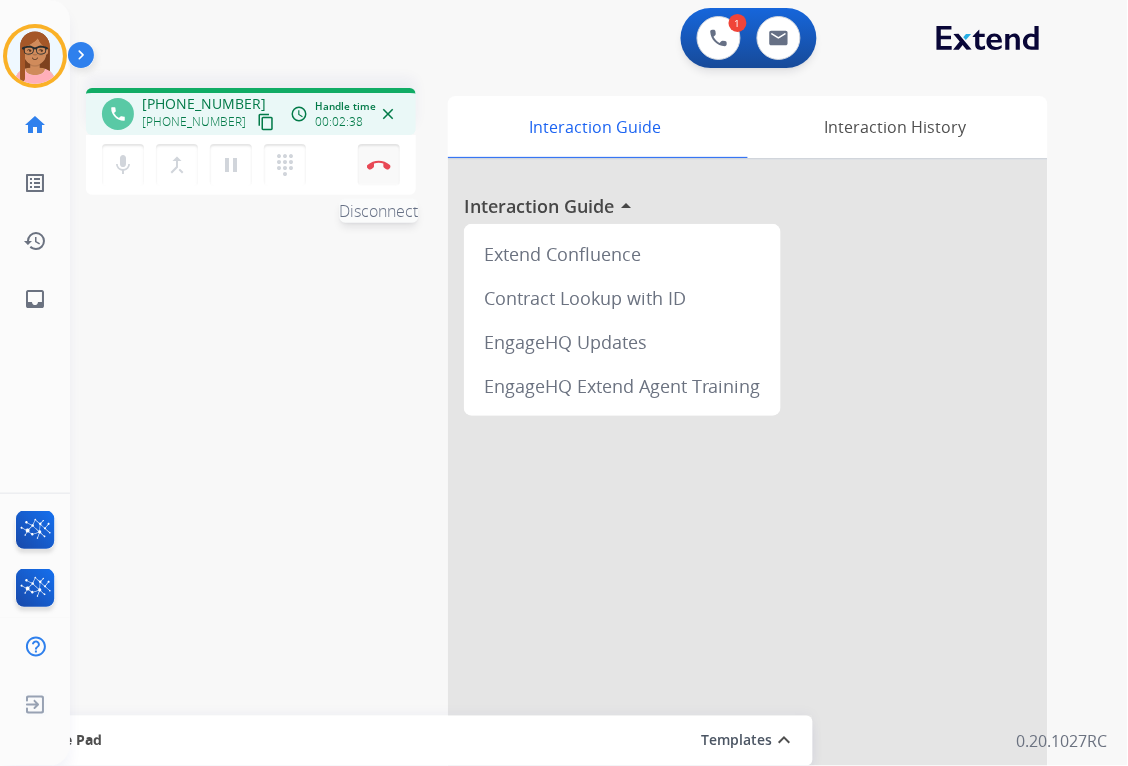 click at bounding box center (379, 165) 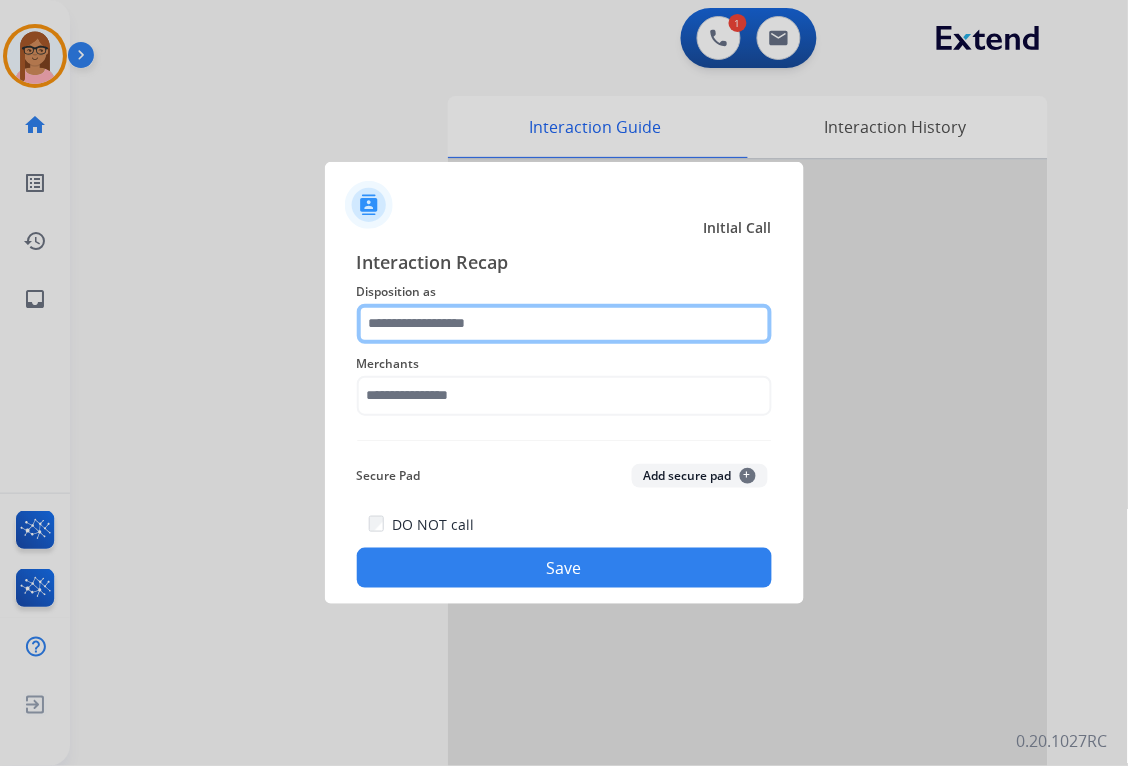 click 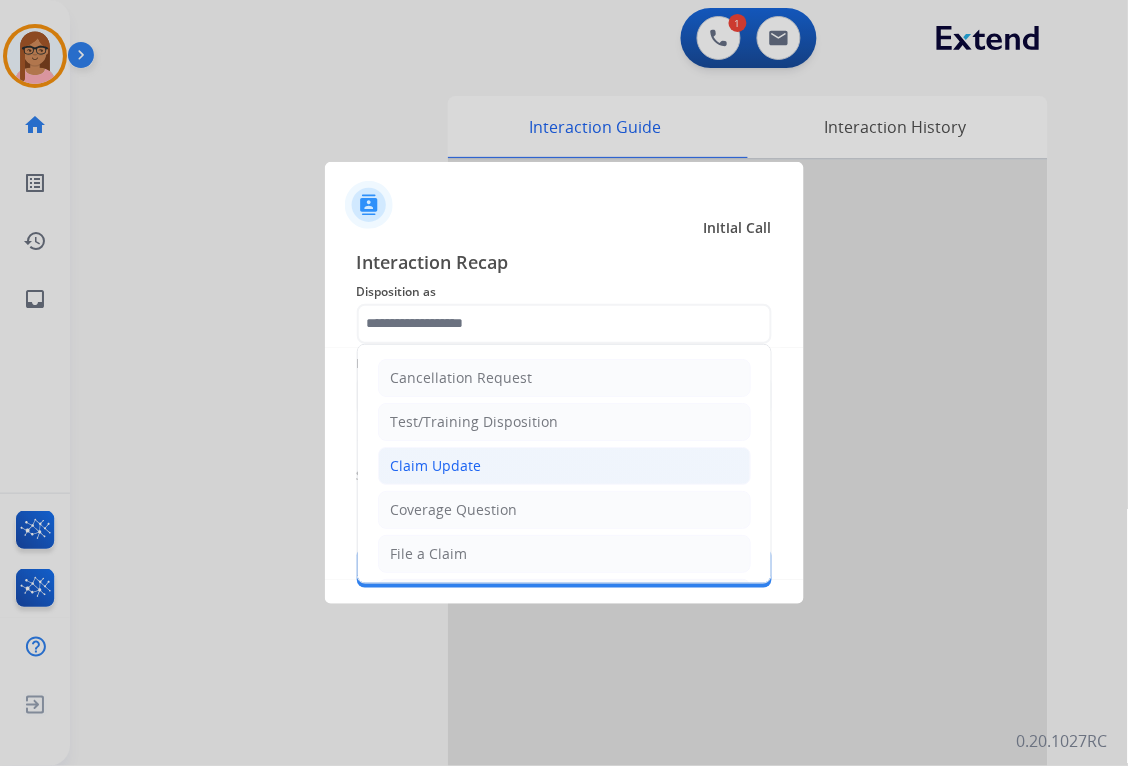 click on "Claim Update" 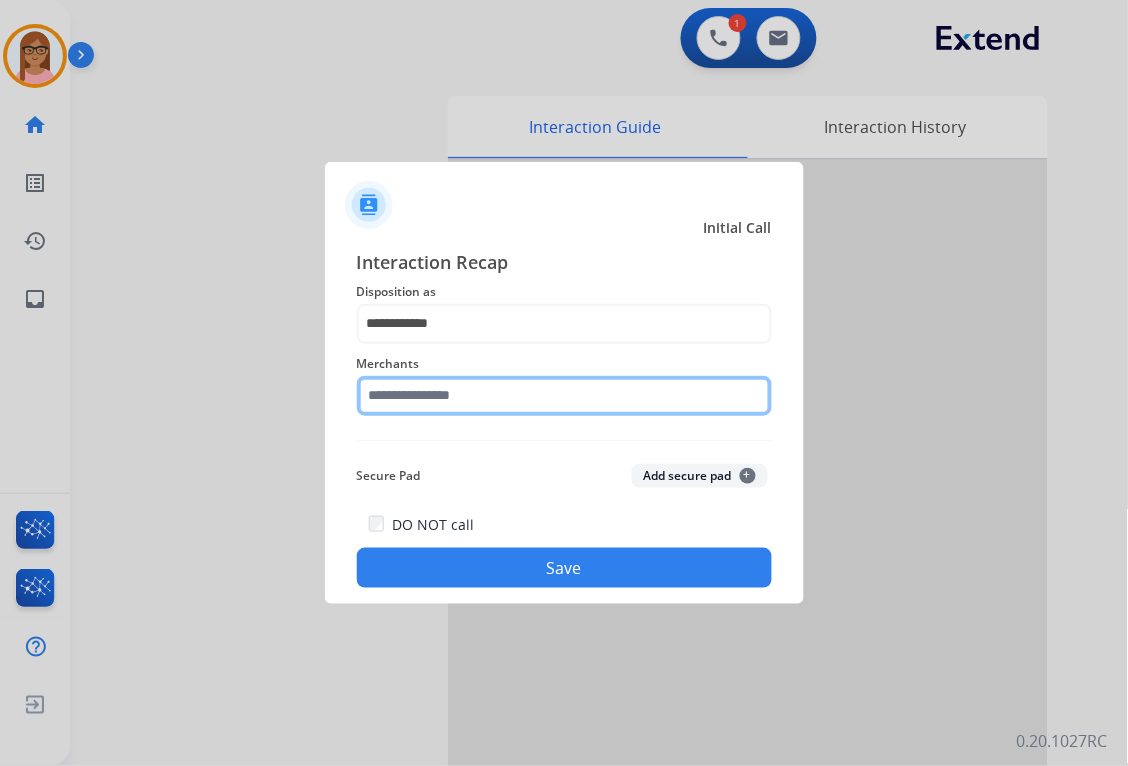 click 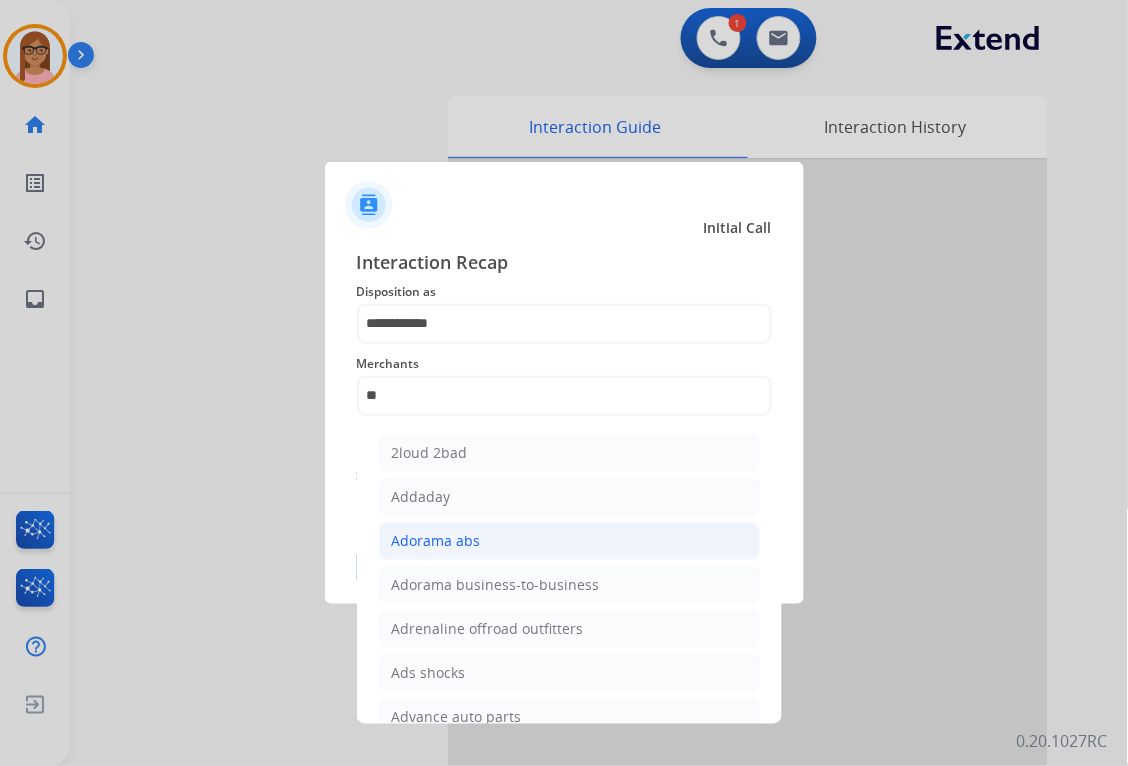 click on "Adorama abs" 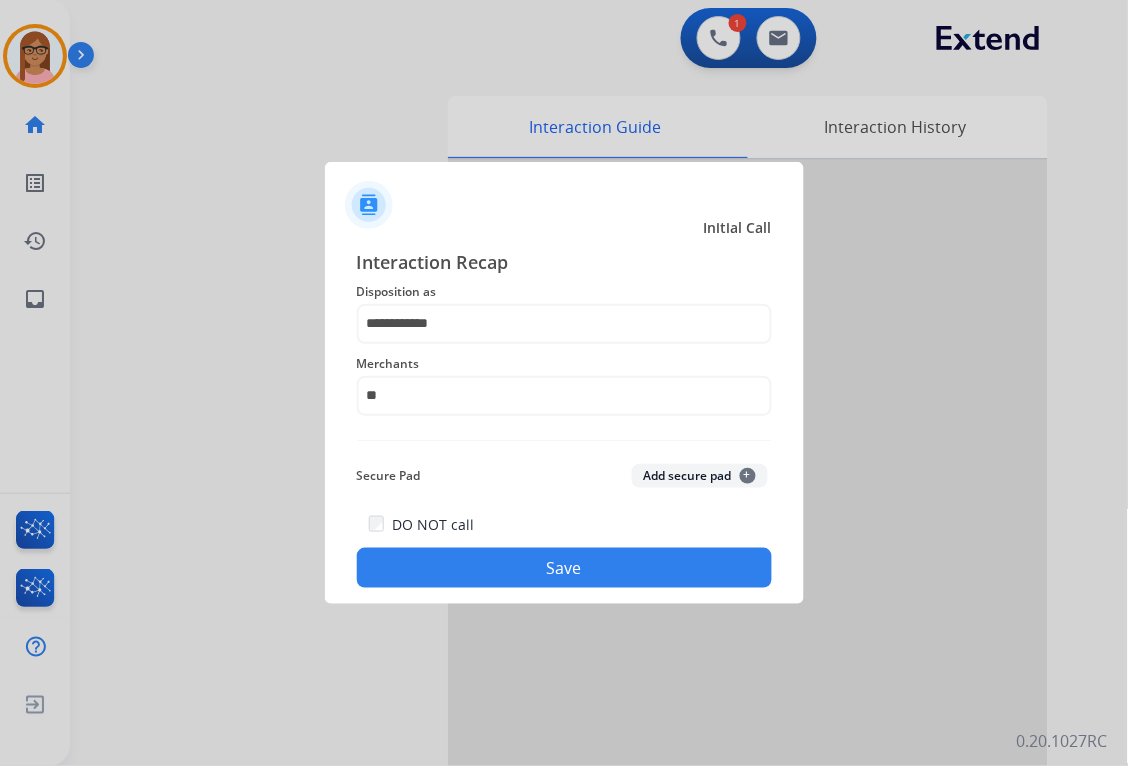 type on "**********" 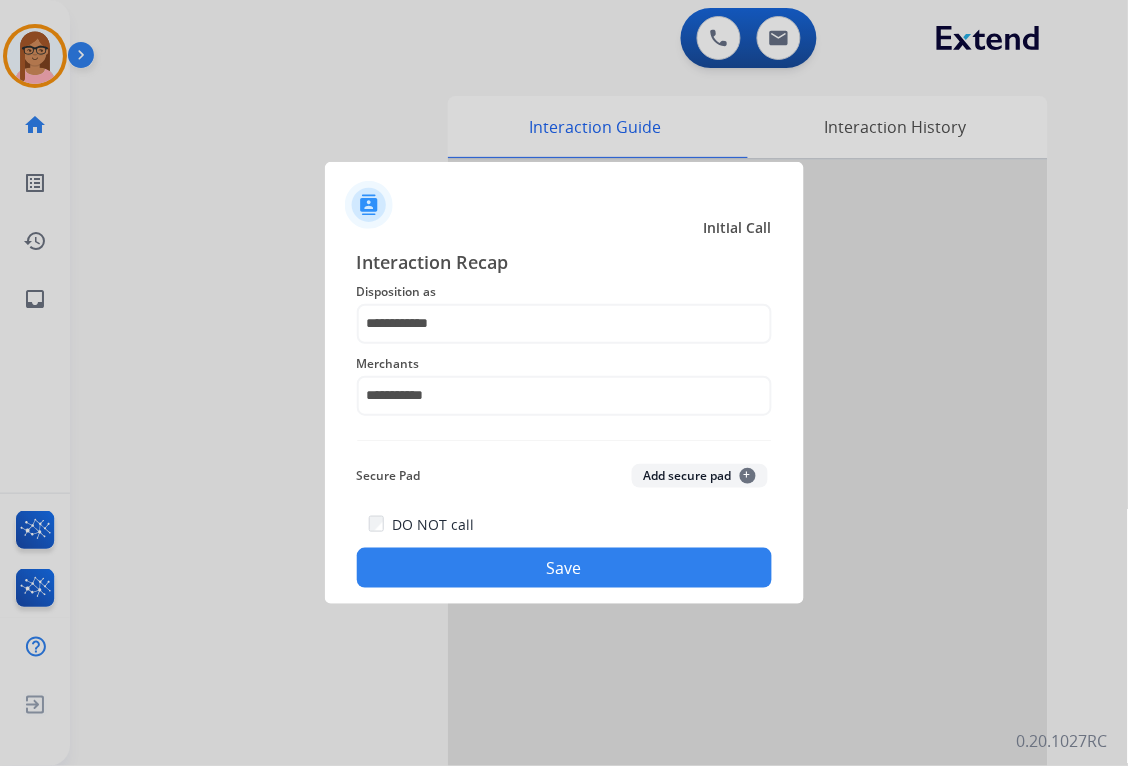 click on "Save" 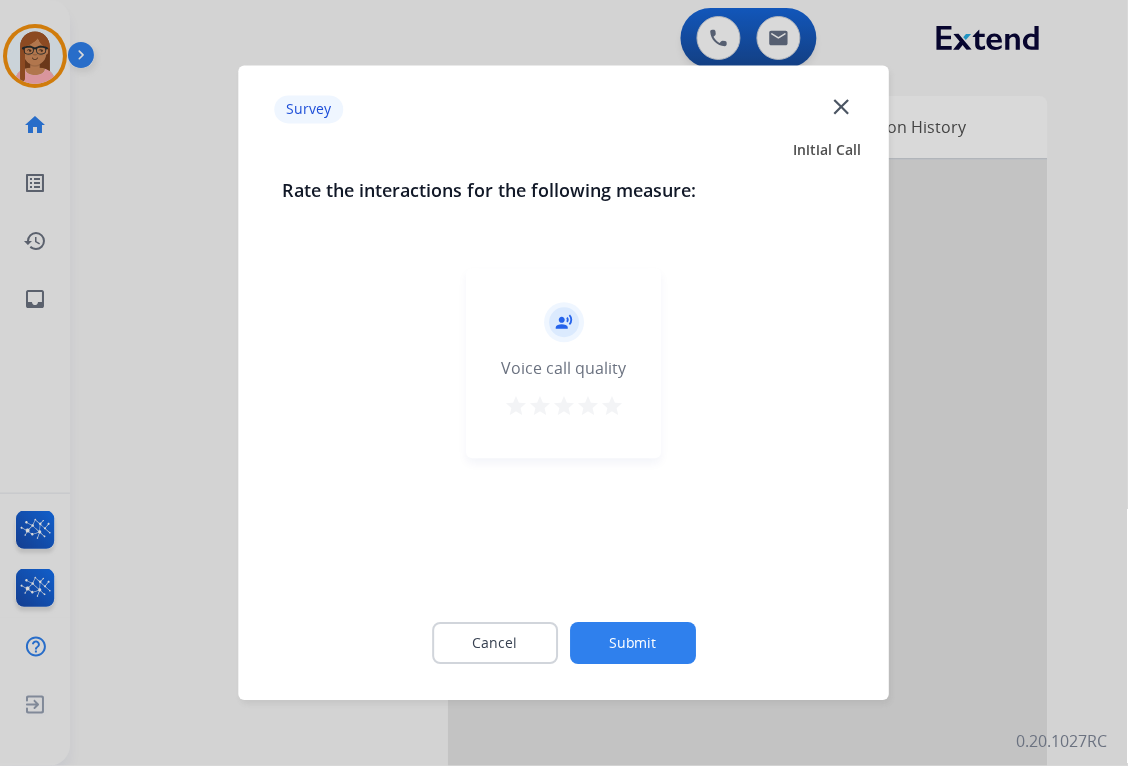 click on "star" at bounding box center (612, 407) 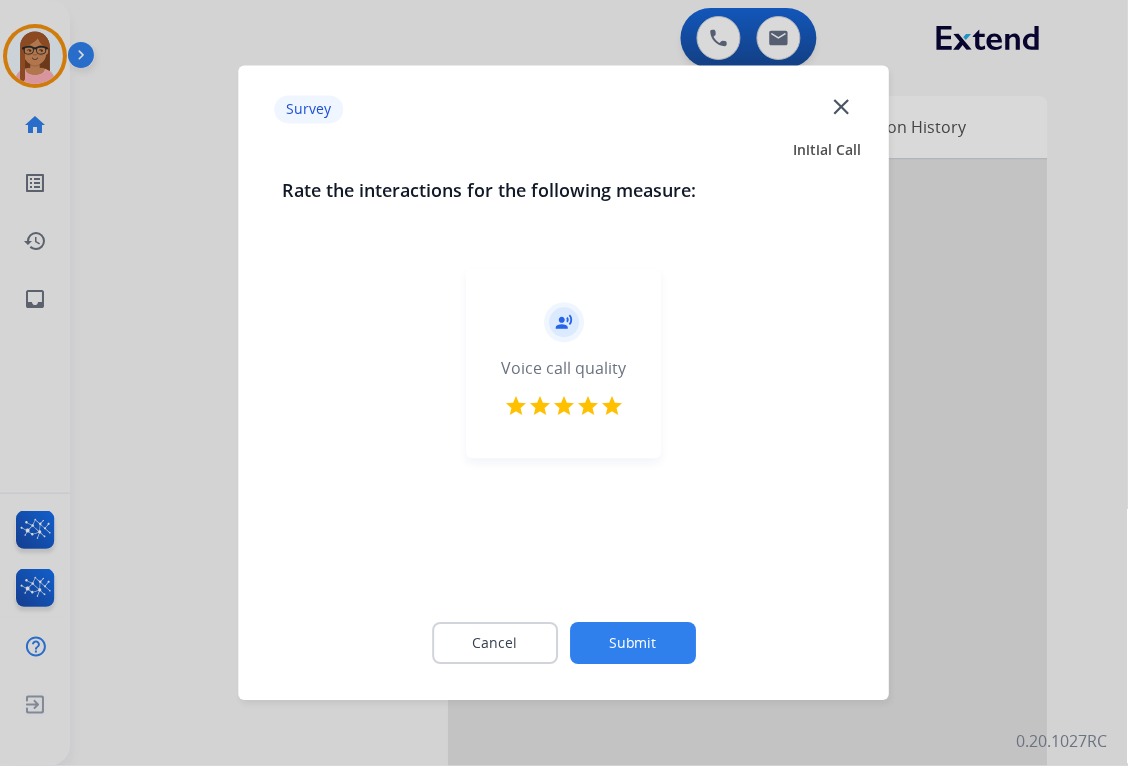 click on "Submit" 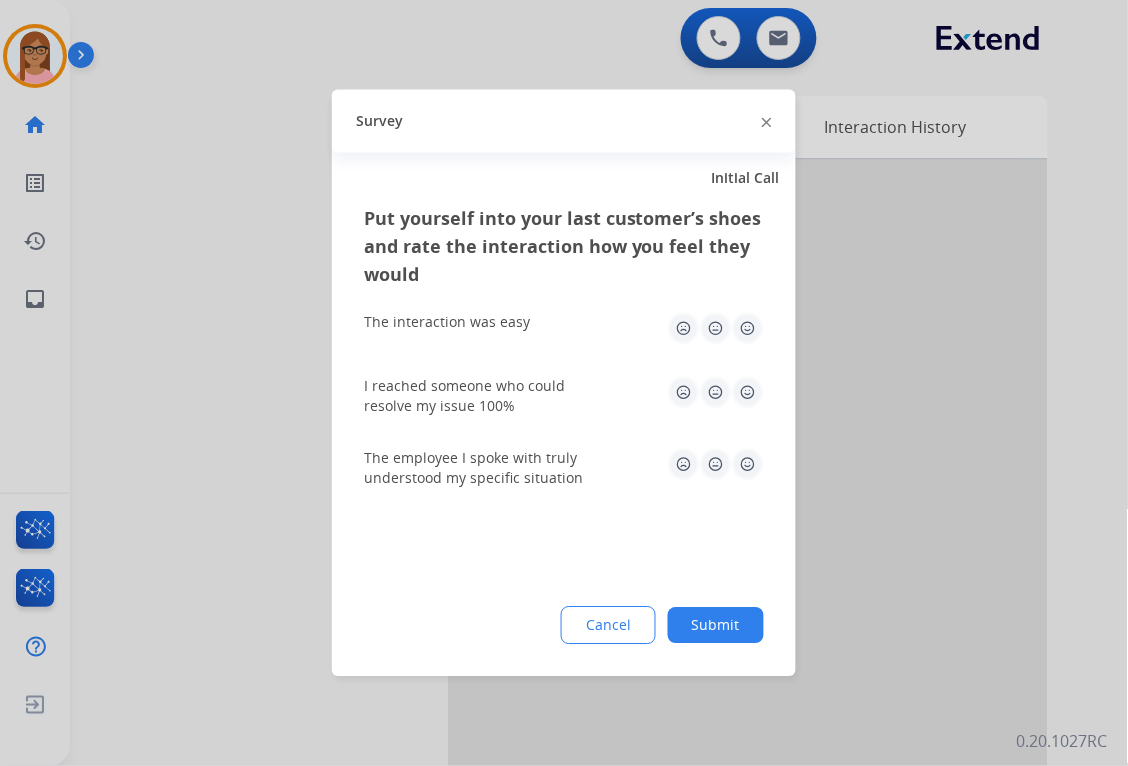 drag, startPoint x: 757, startPoint y: 321, endPoint x: 756, endPoint y: 342, distance: 21.023796 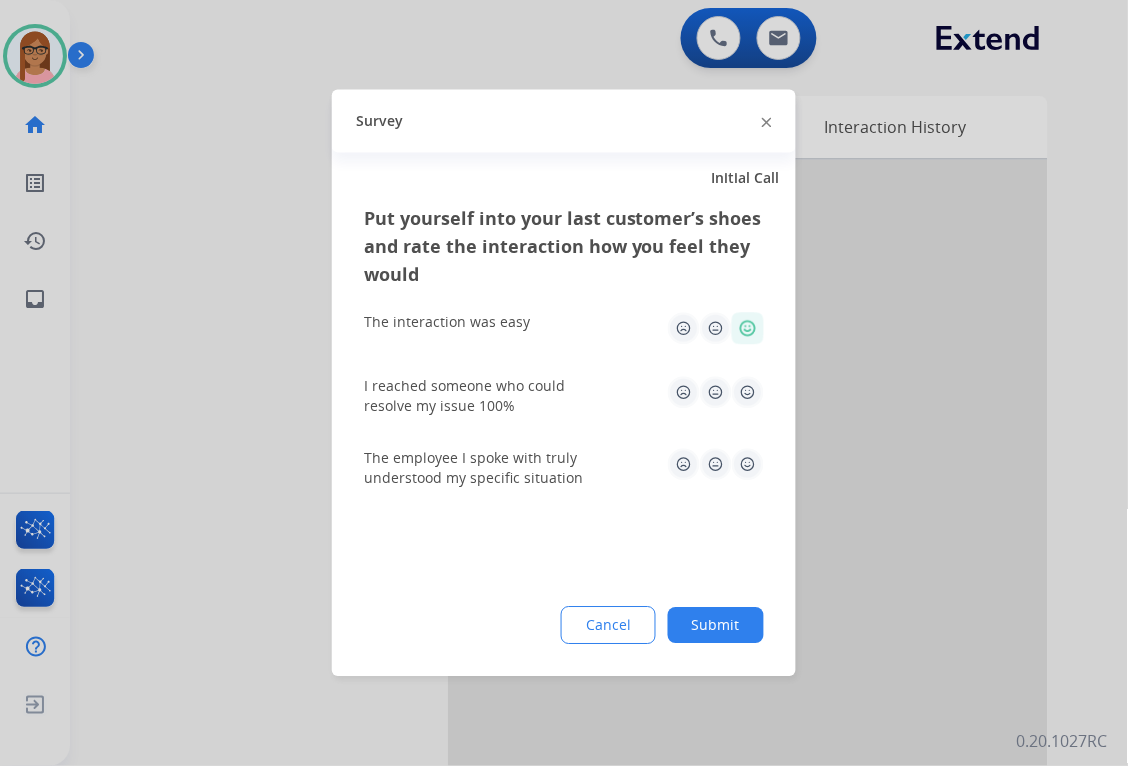 click on "I reached someone who could resolve my issue 100%" 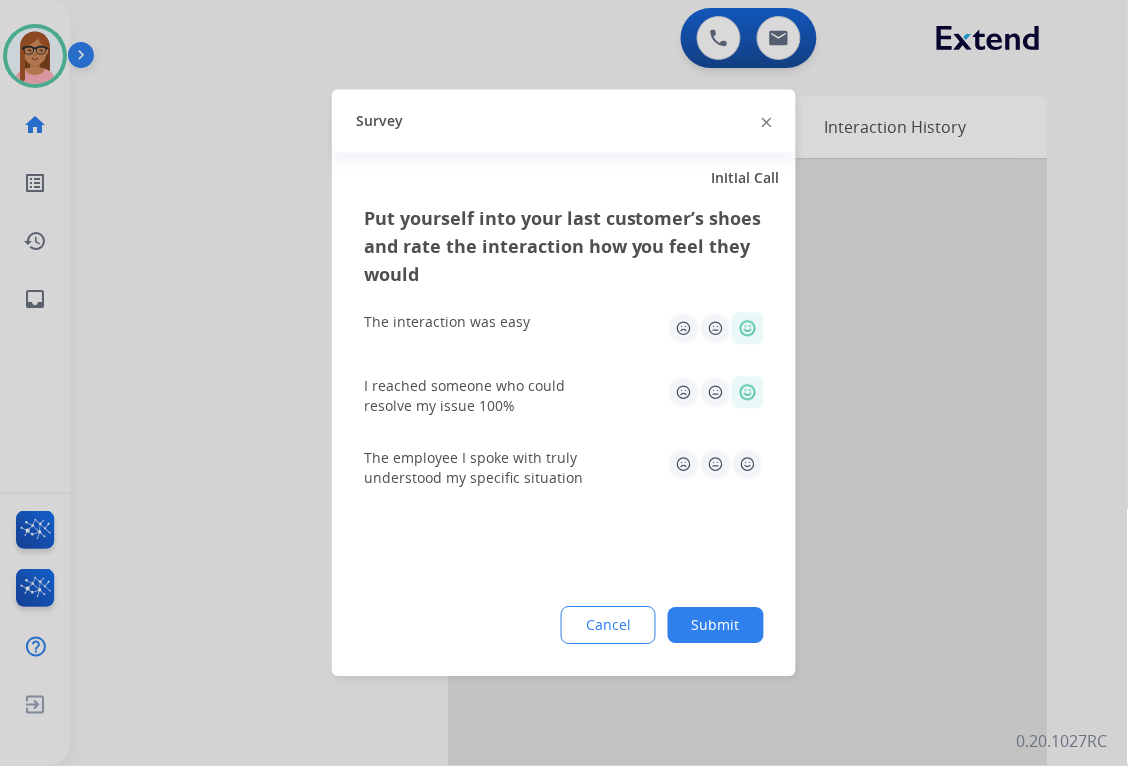click 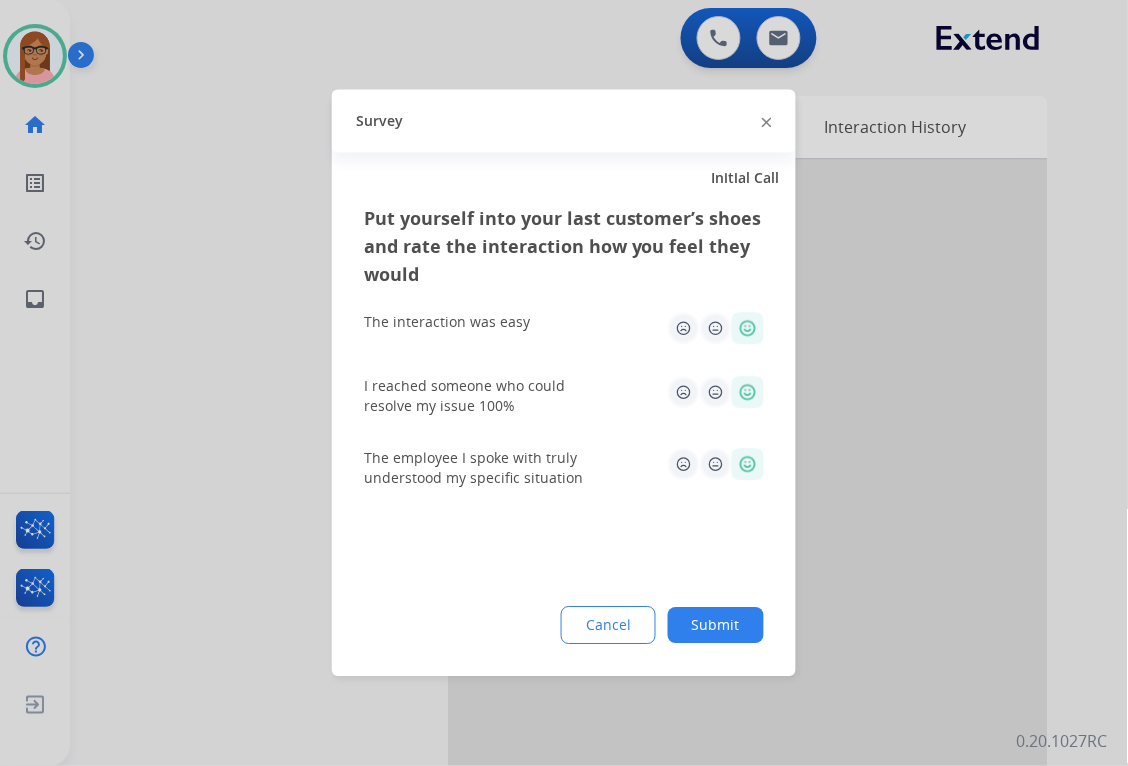 click on "Submit" 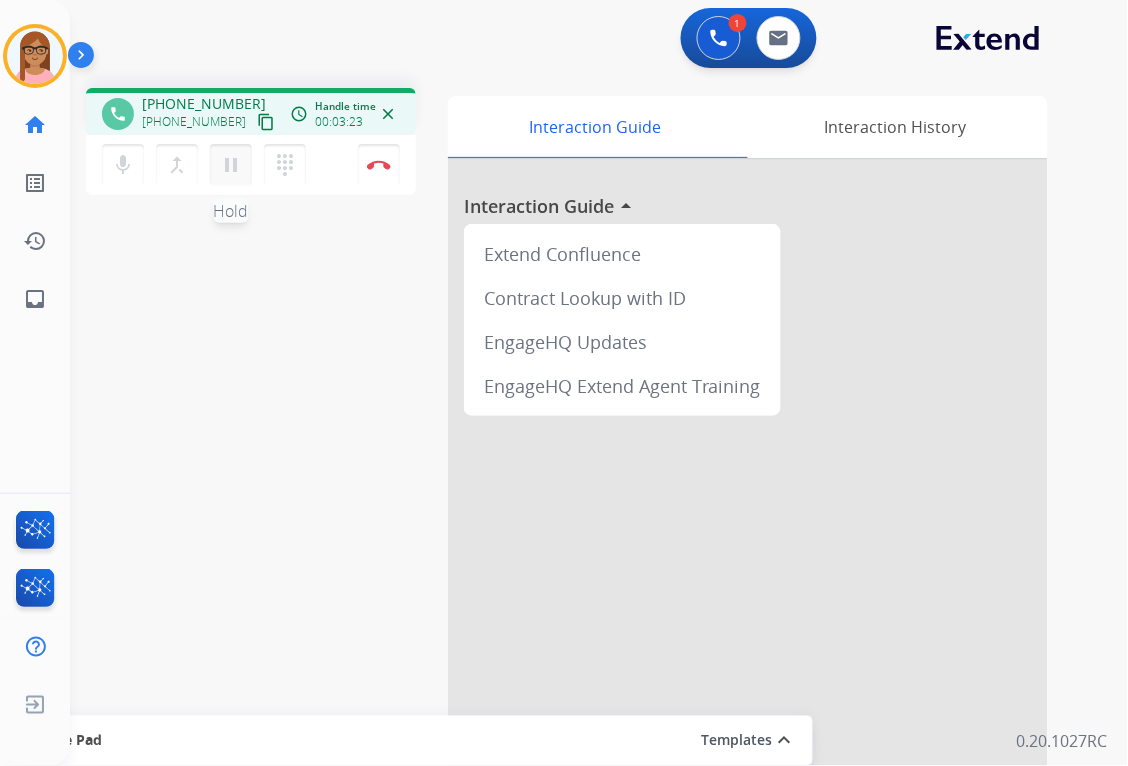 click on "pause" at bounding box center (231, 165) 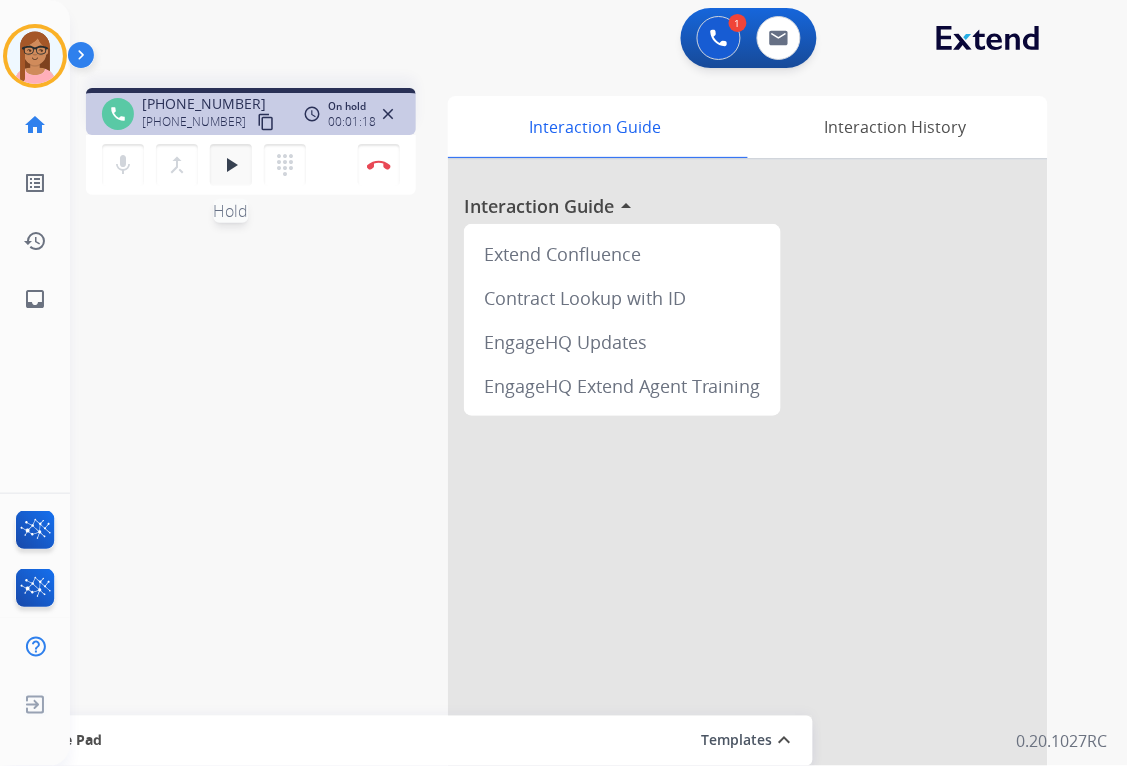 click on "play_arrow" at bounding box center (231, 165) 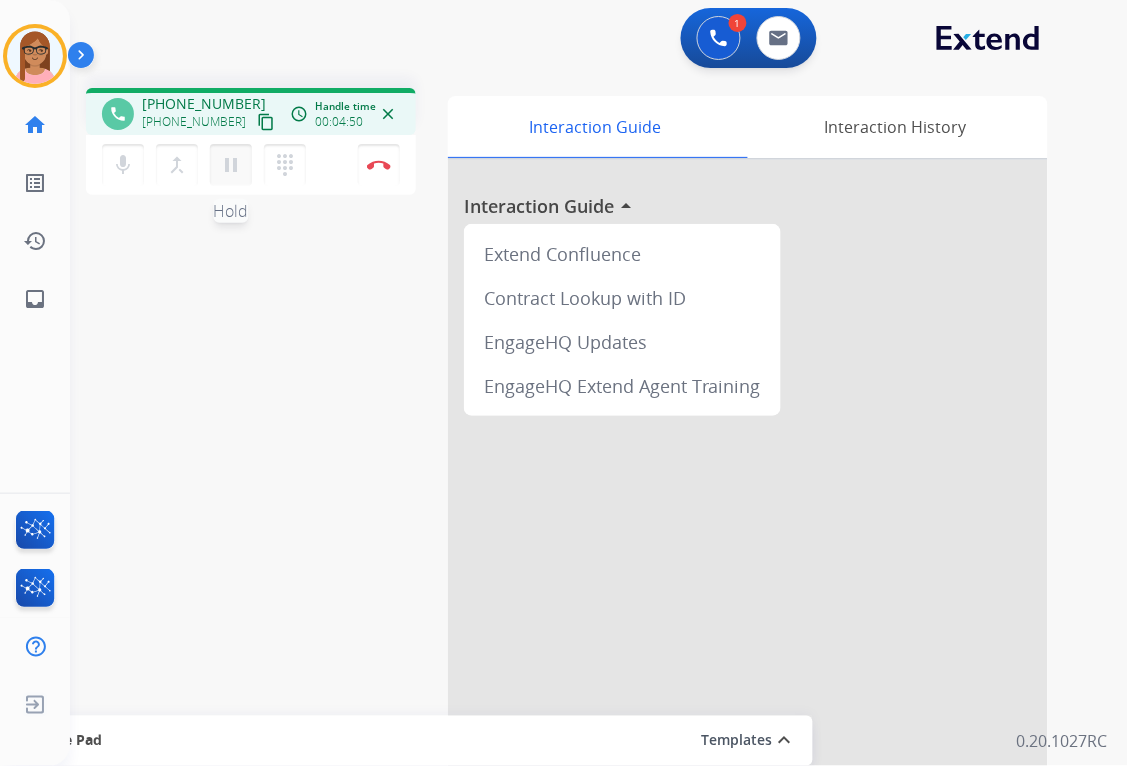 click on "pause" at bounding box center (231, 165) 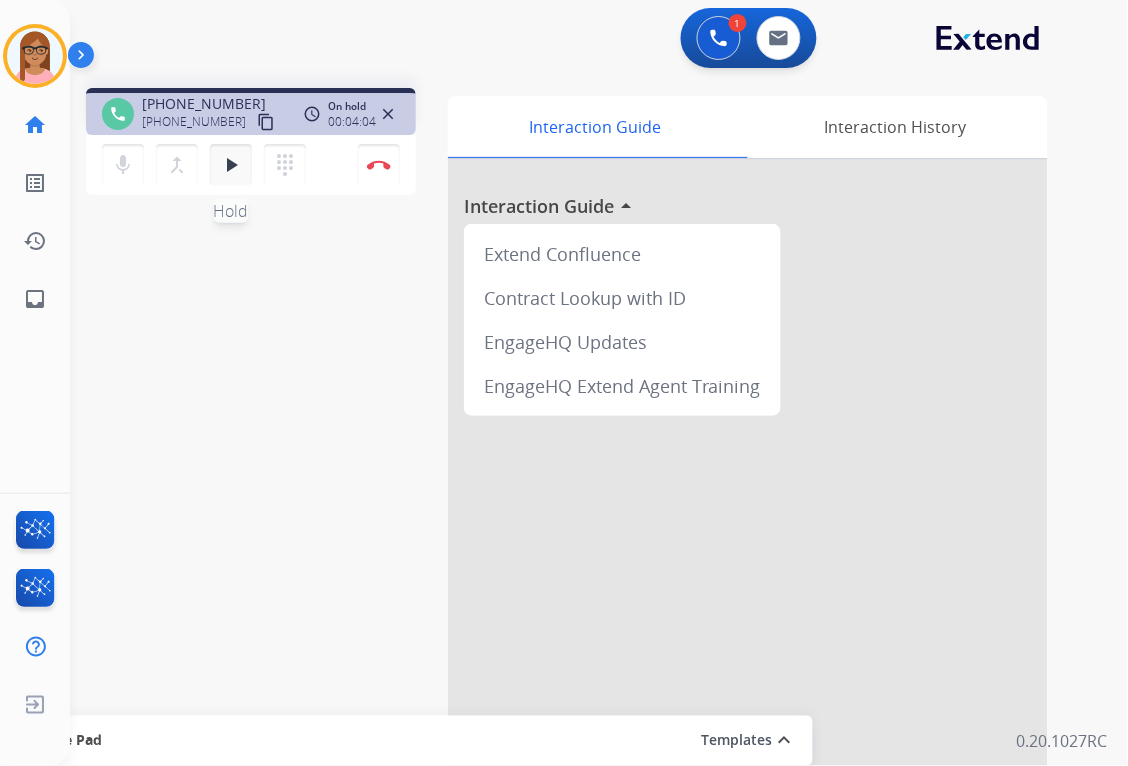 click on "play_arrow Hold" at bounding box center (231, 165) 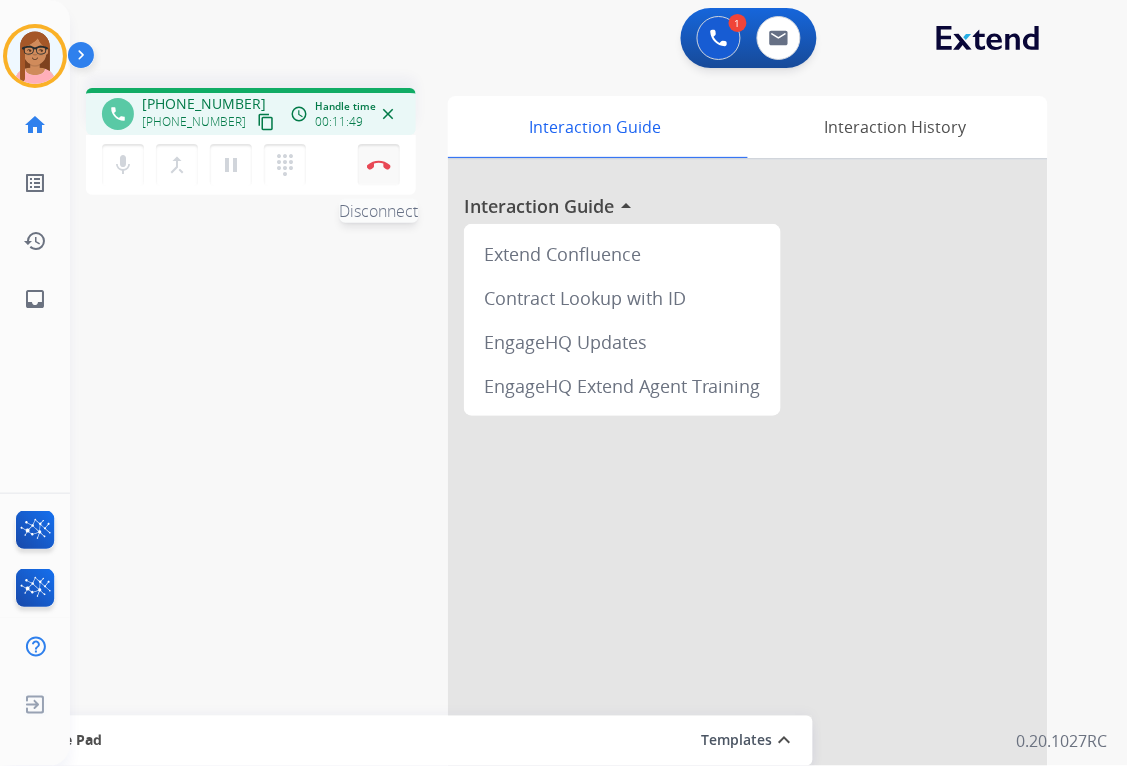 click at bounding box center [379, 165] 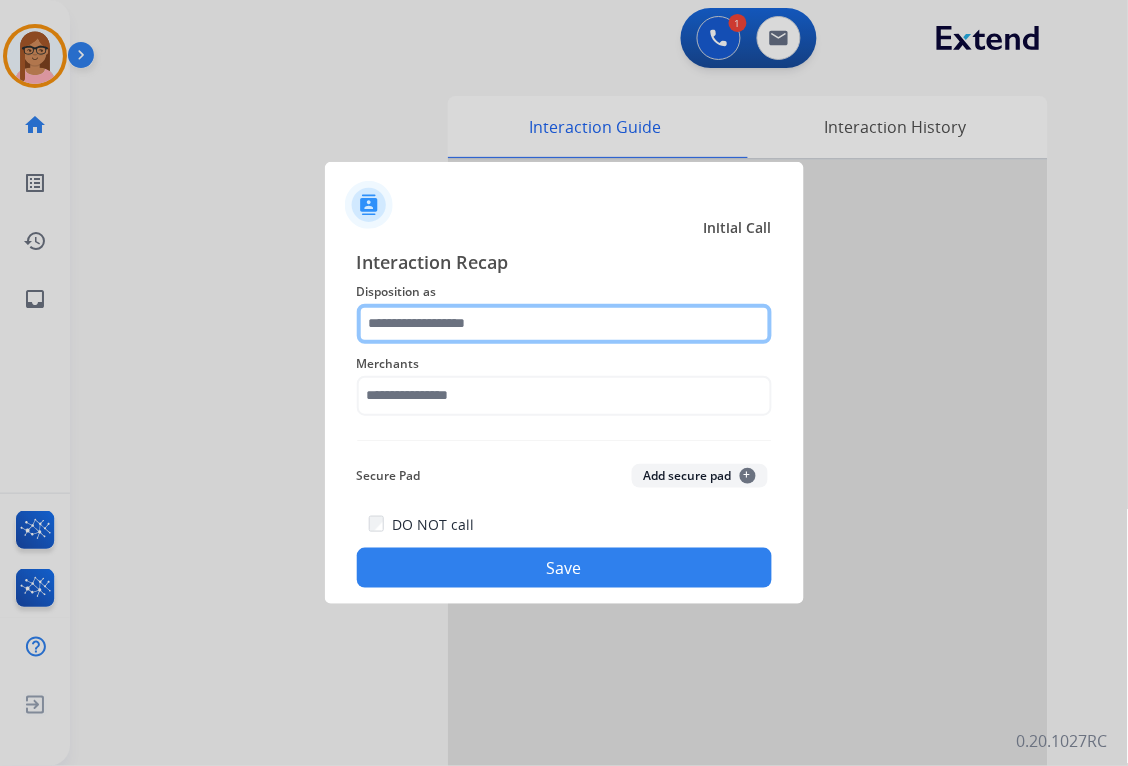 click 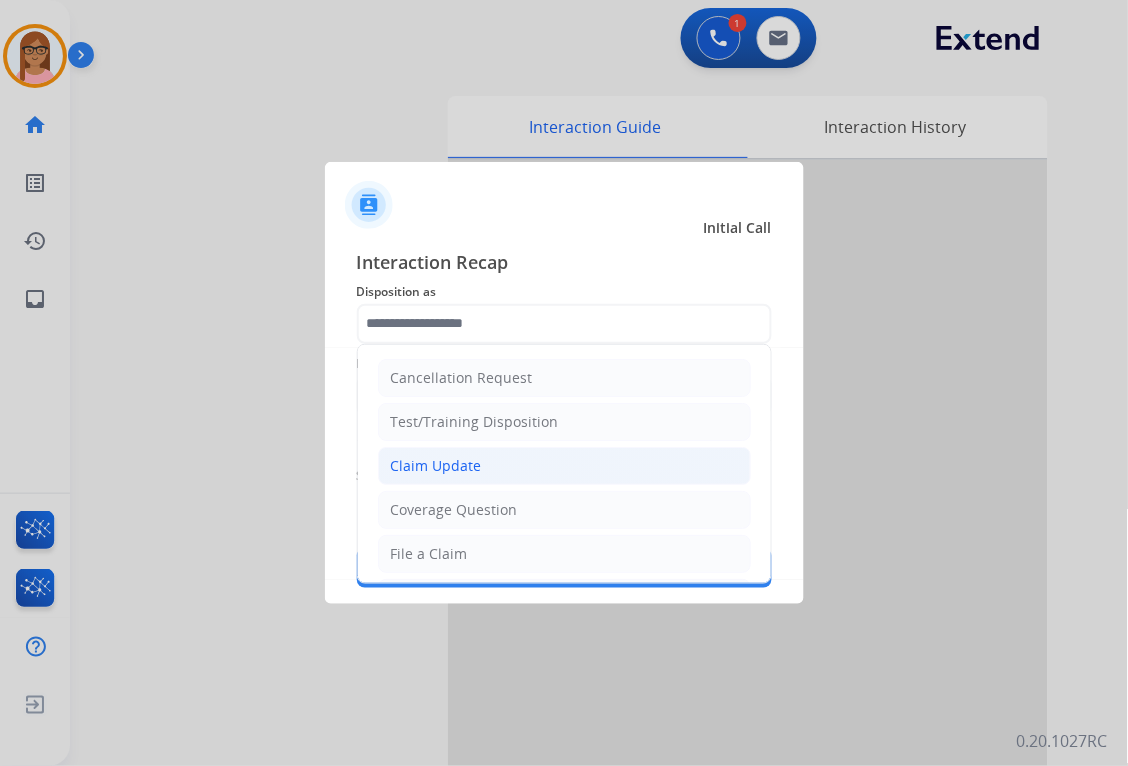 click on "Claim Update" 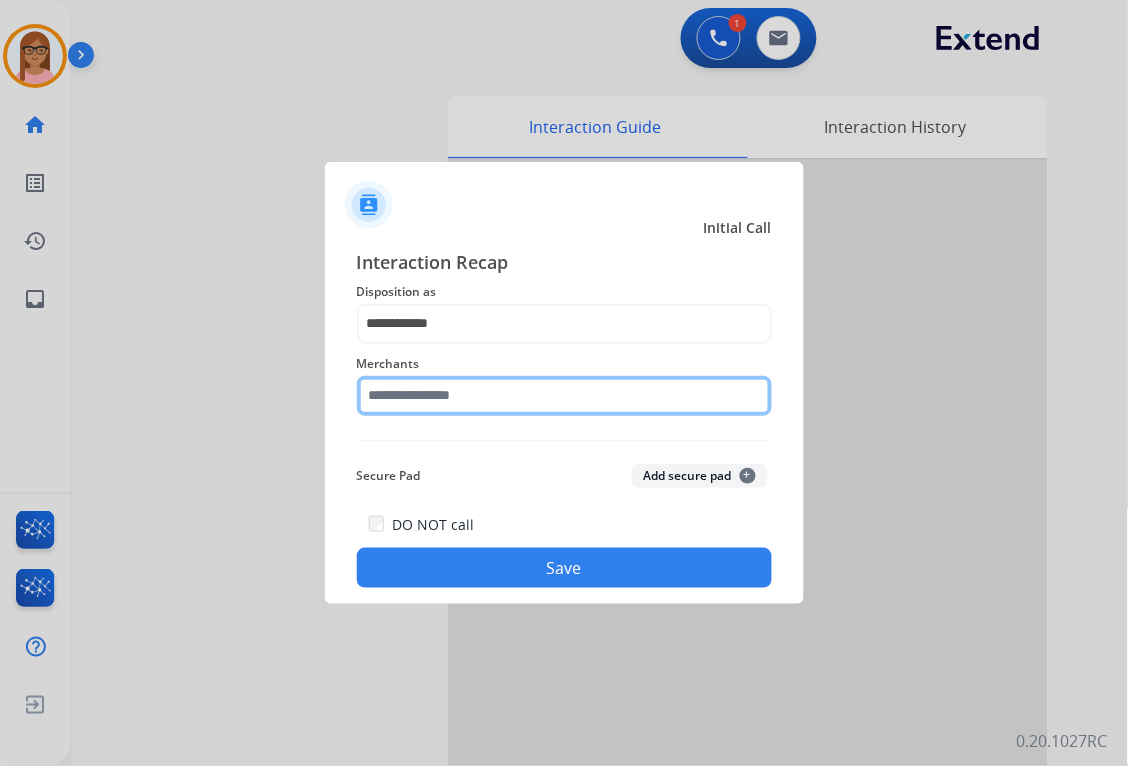 click 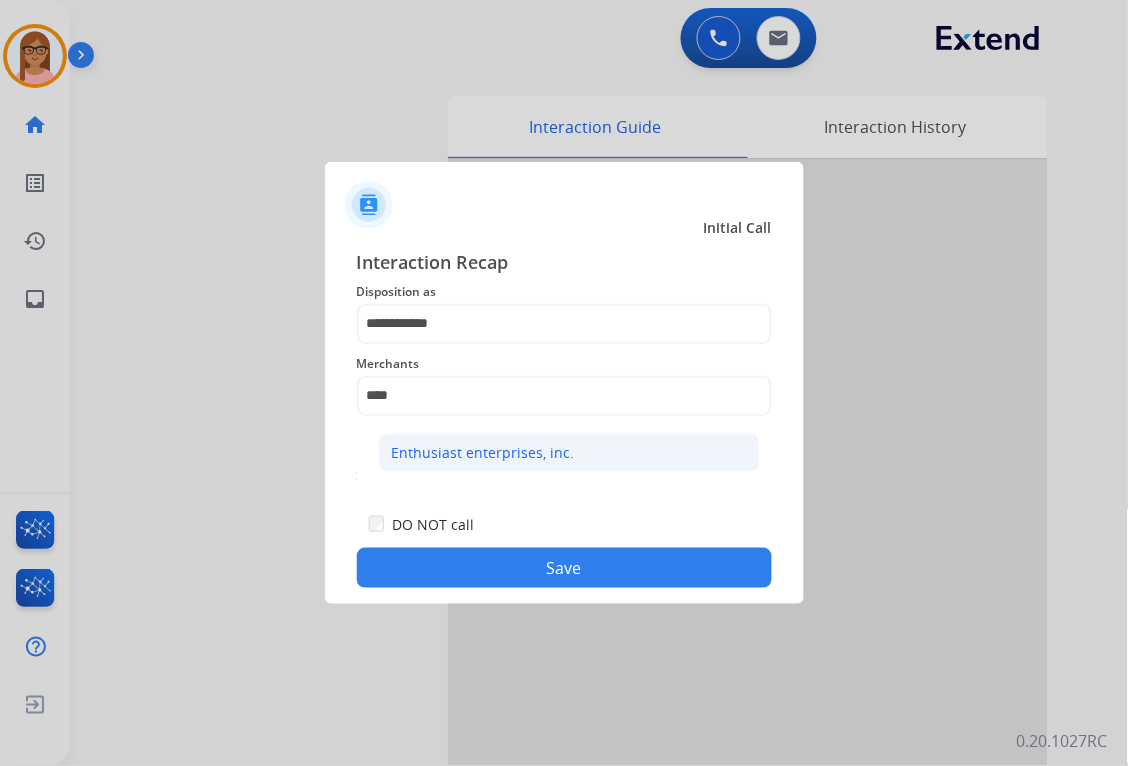 click on "Enthusiast enterprises, inc." 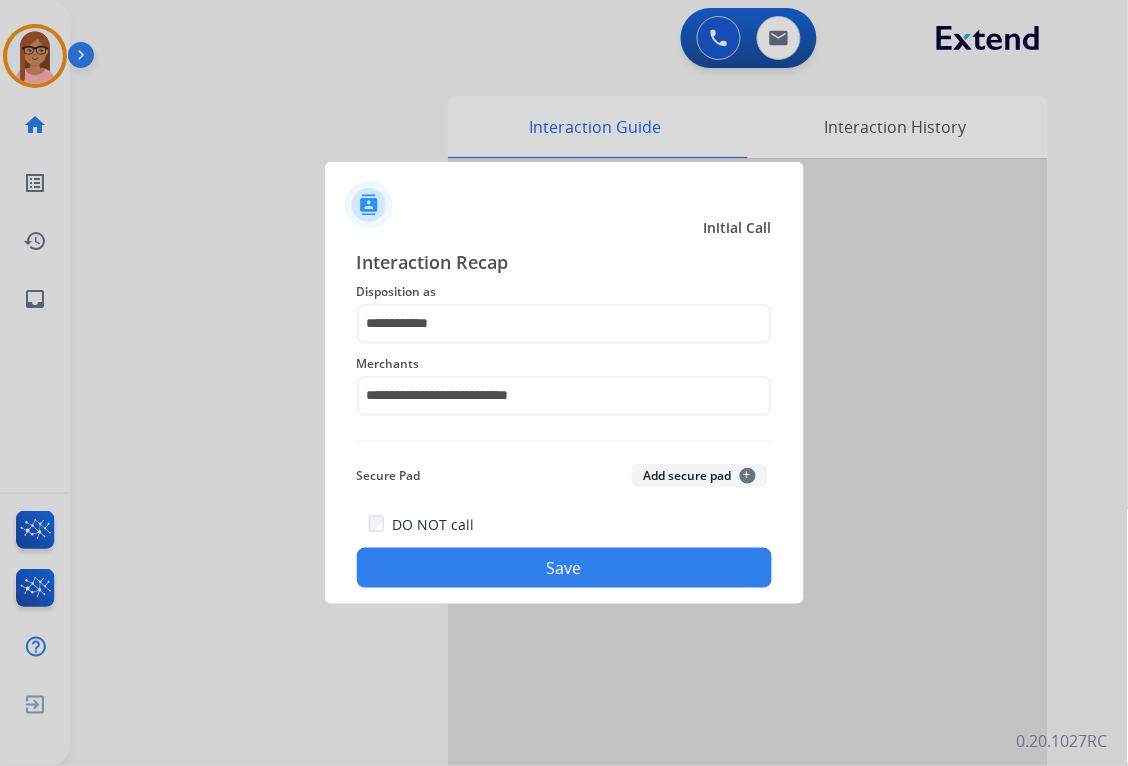 click on "Save" 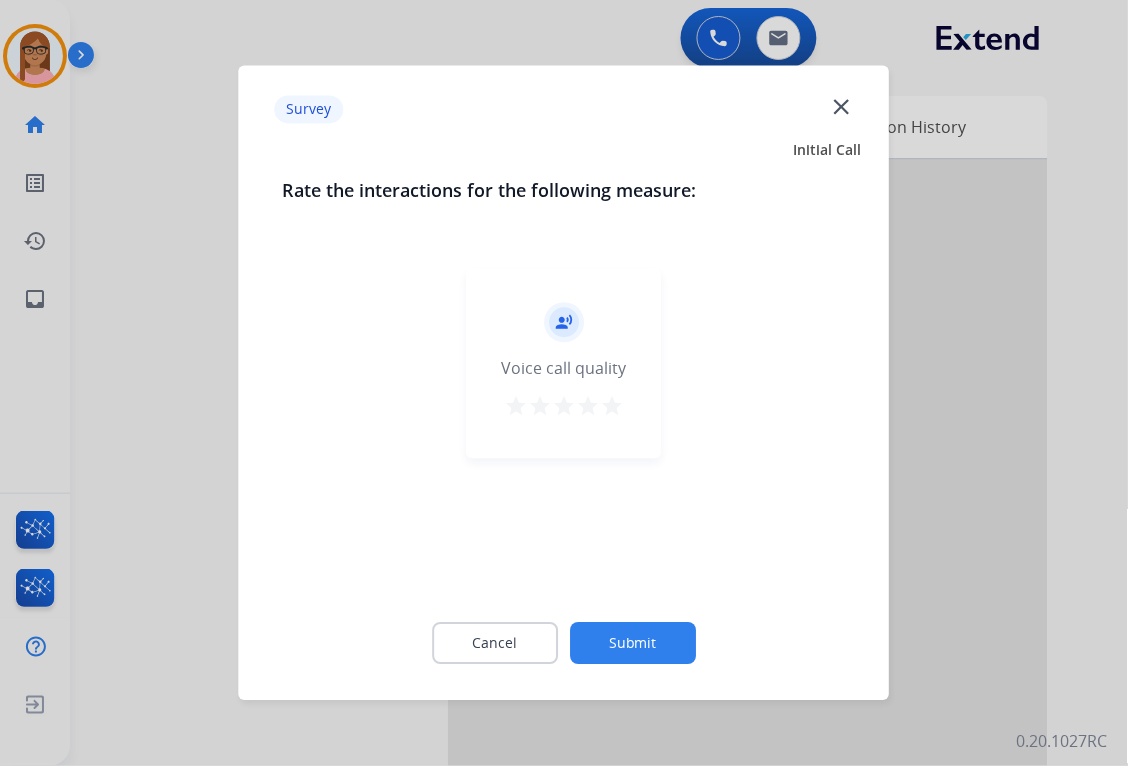 click on "star" at bounding box center [612, 407] 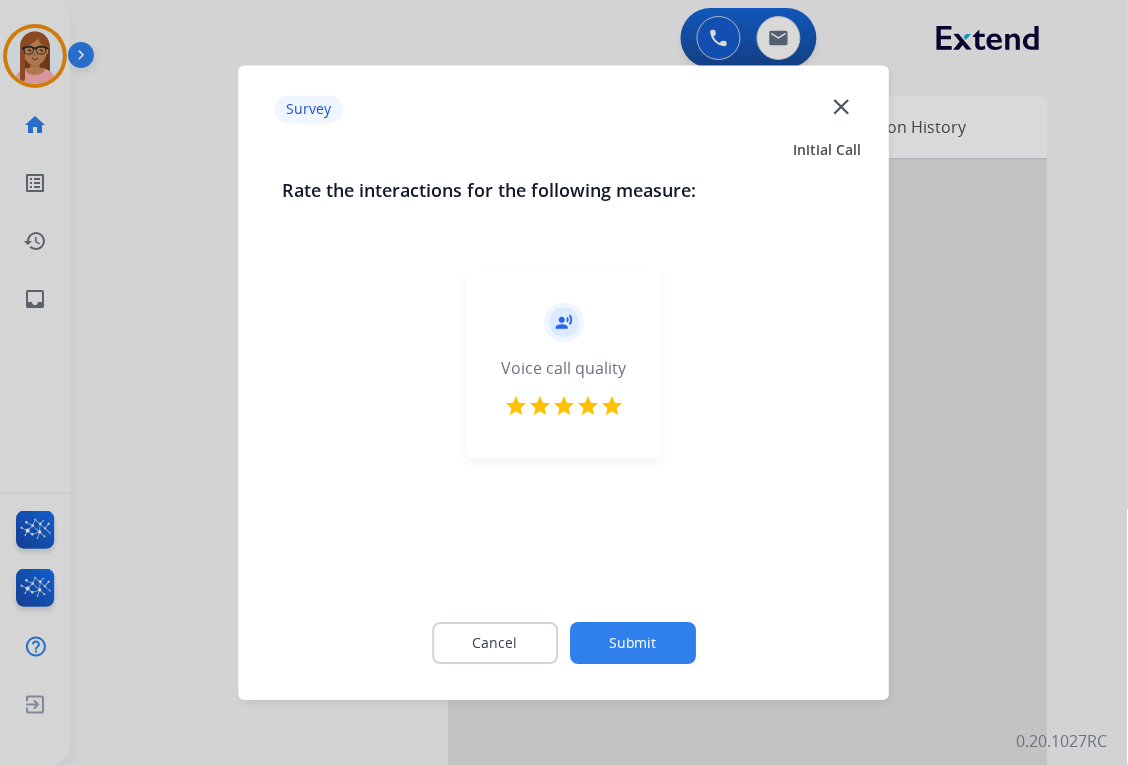 click on "Submit" 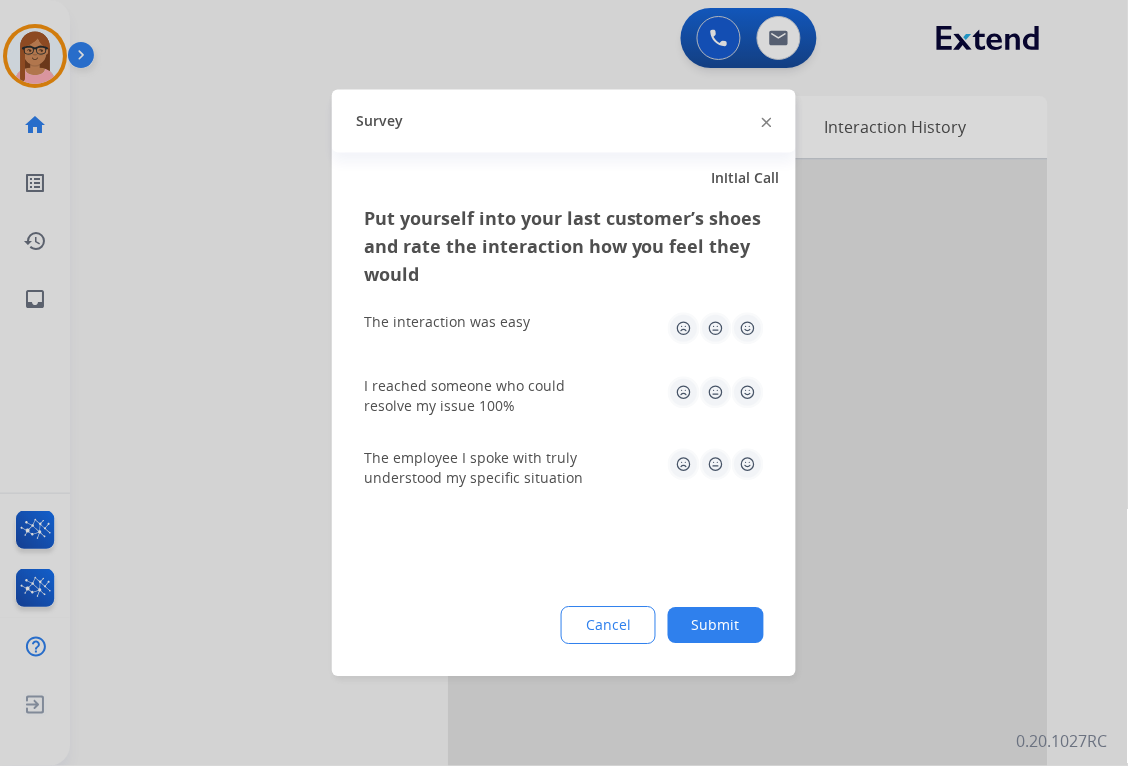 click 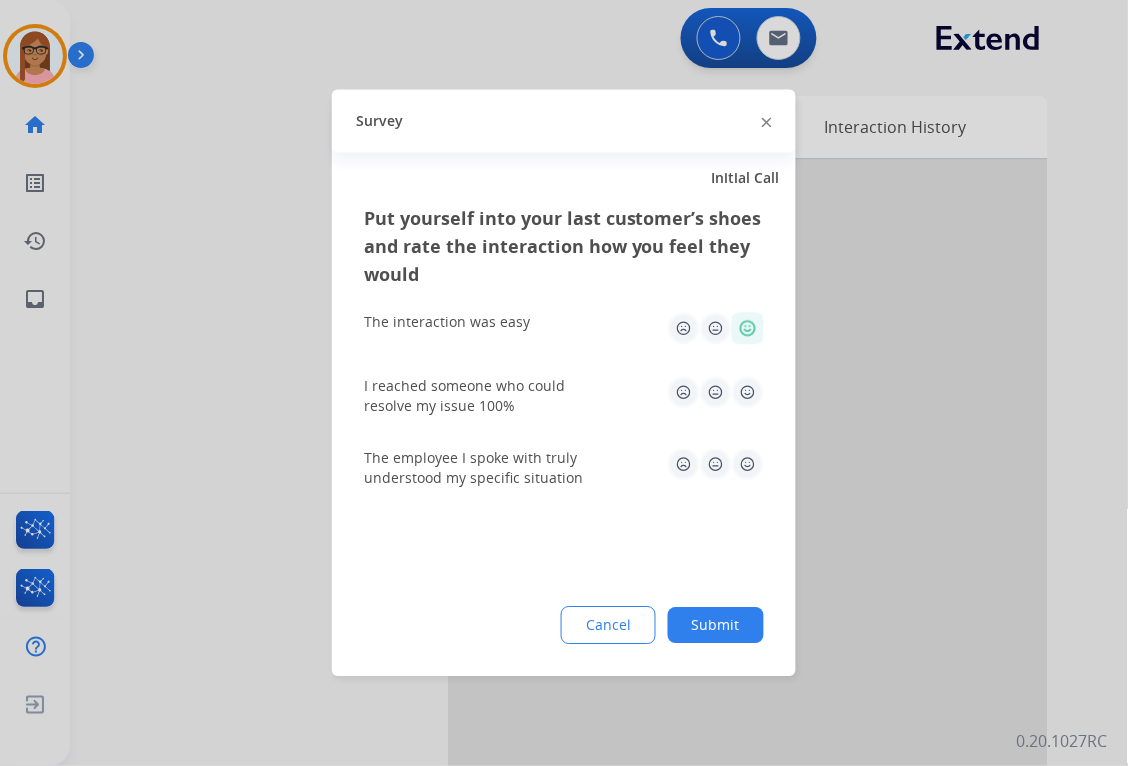 click 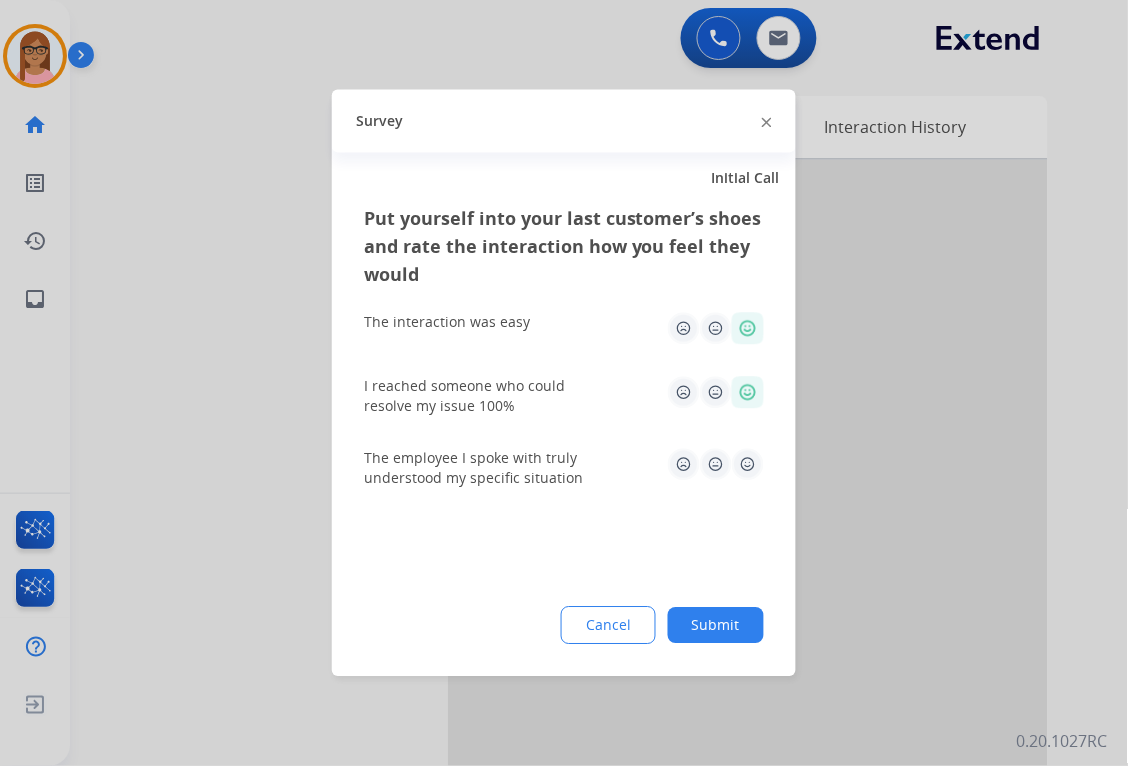 click 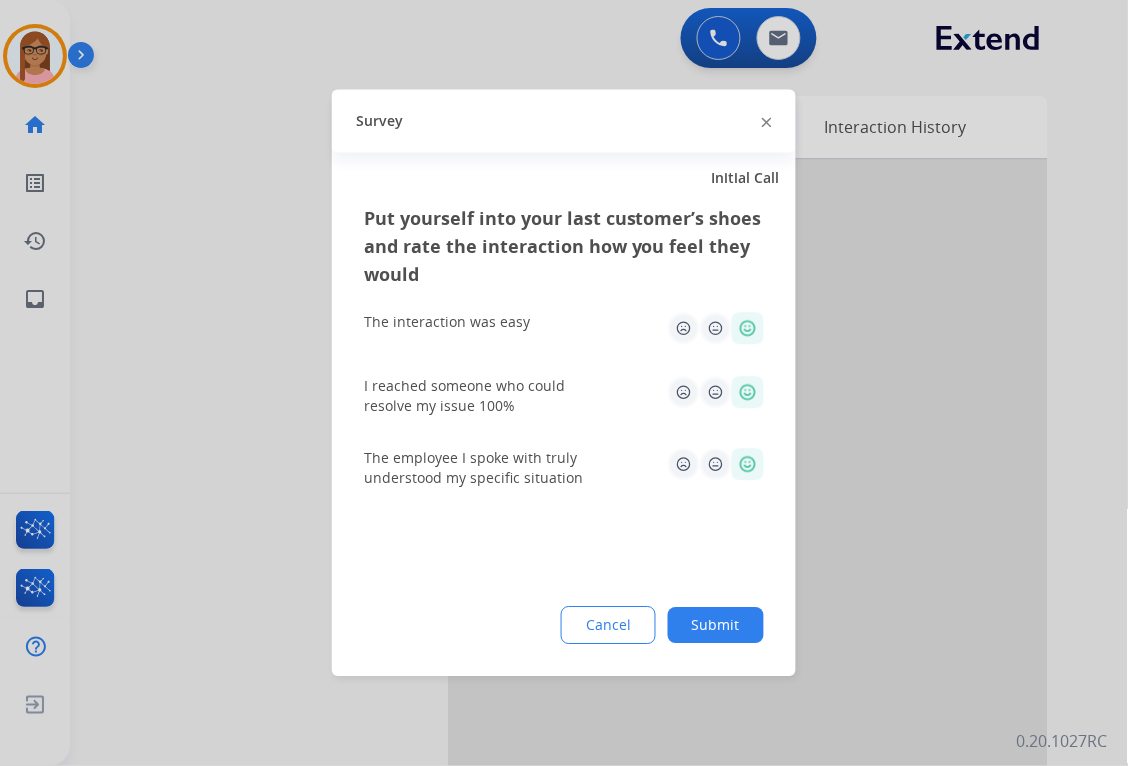 click on "Submit" 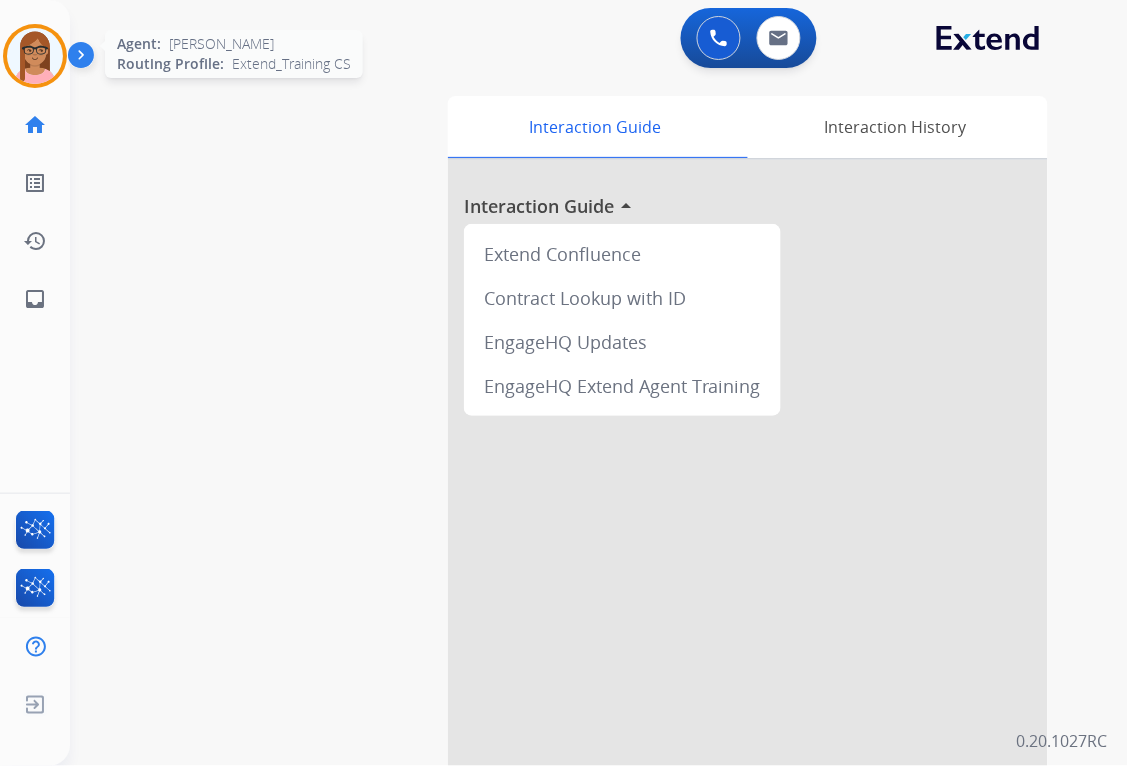 click at bounding box center (35, 56) 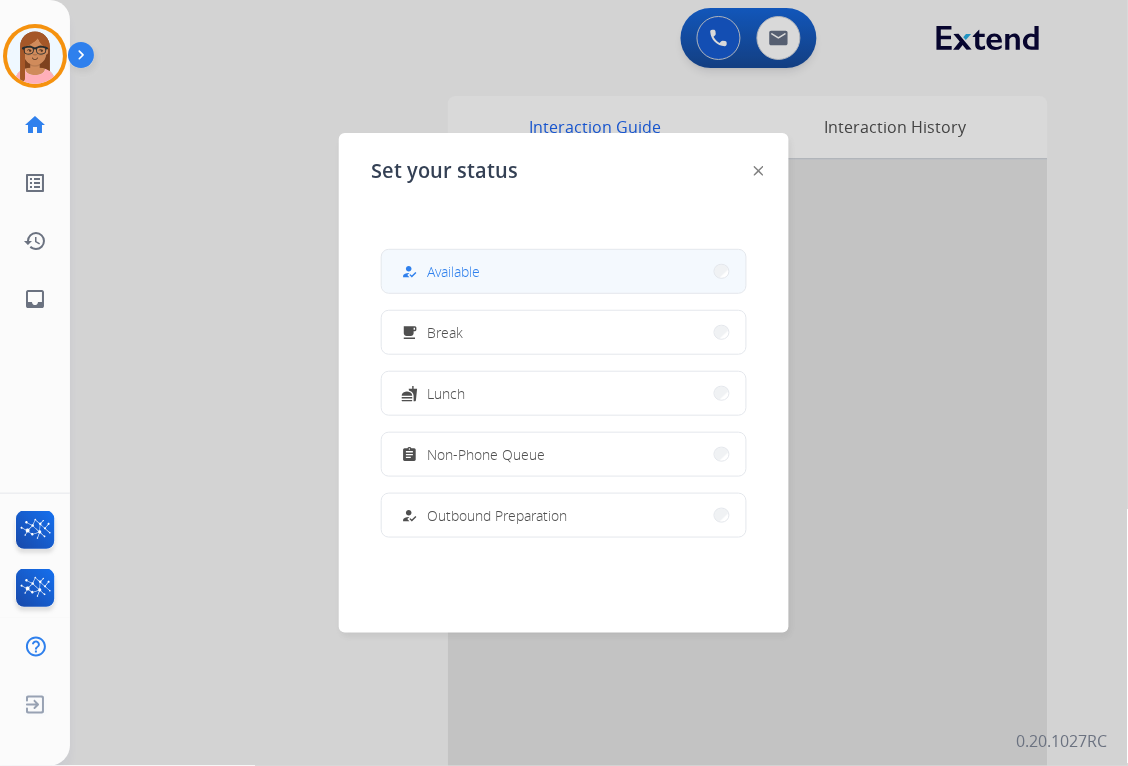 click on "how_to_reg Available" at bounding box center [564, 271] 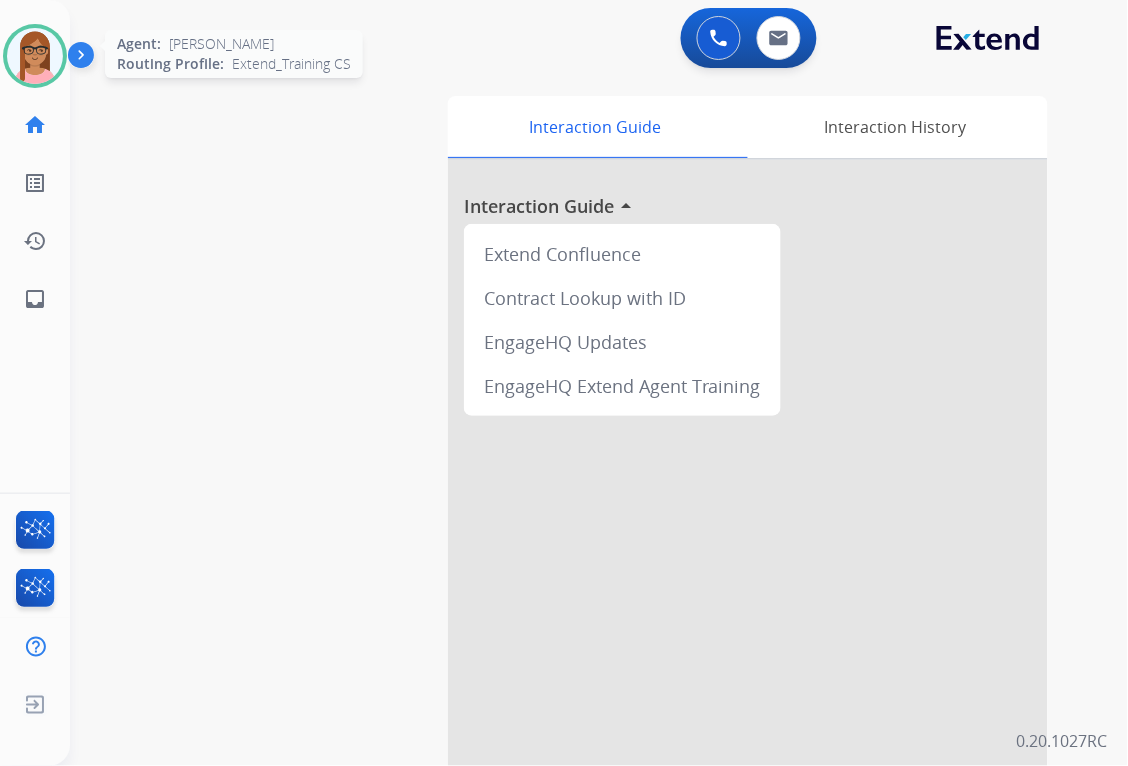 click at bounding box center (35, 56) 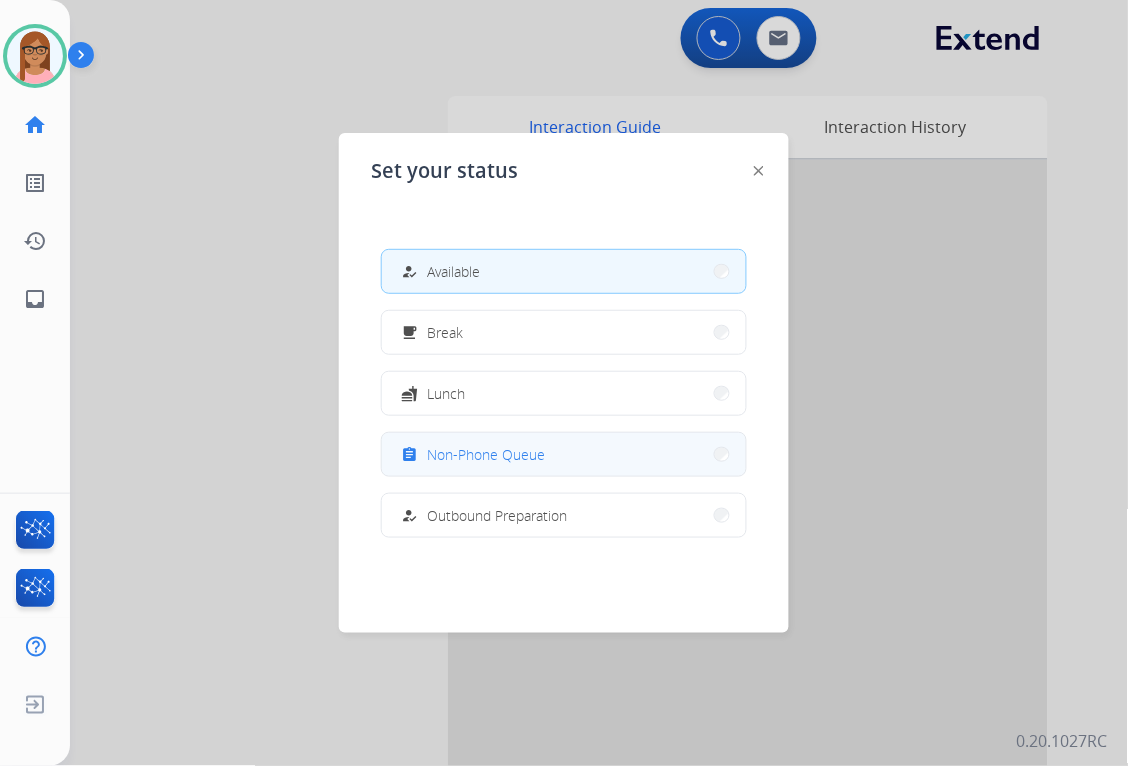 click on "Non-Phone Queue" at bounding box center [486, 454] 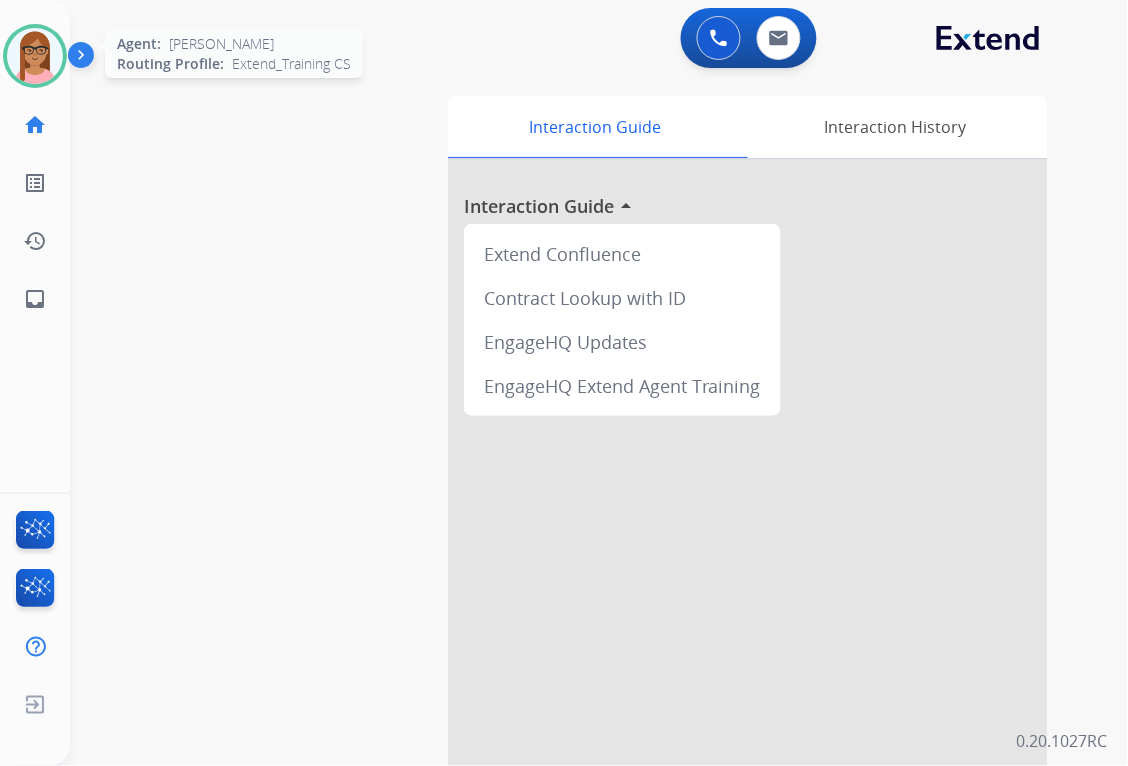 click at bounding box center [35, 56] 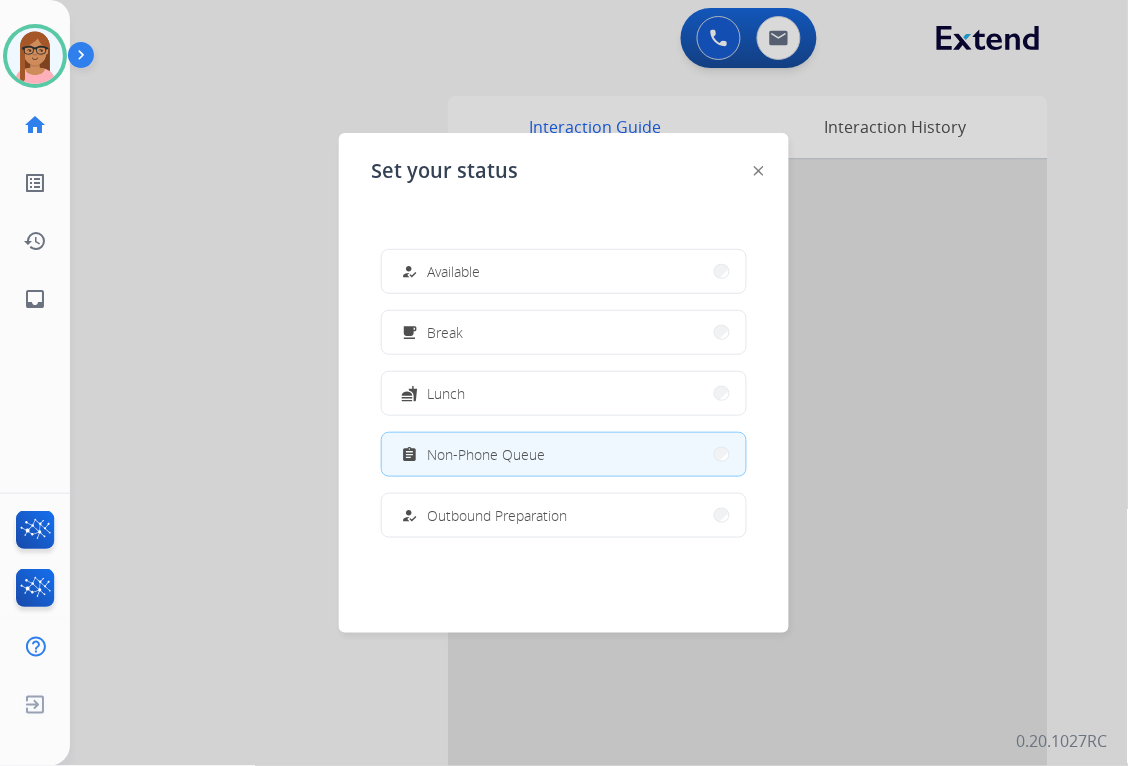 click at bounding box center (564, 383) 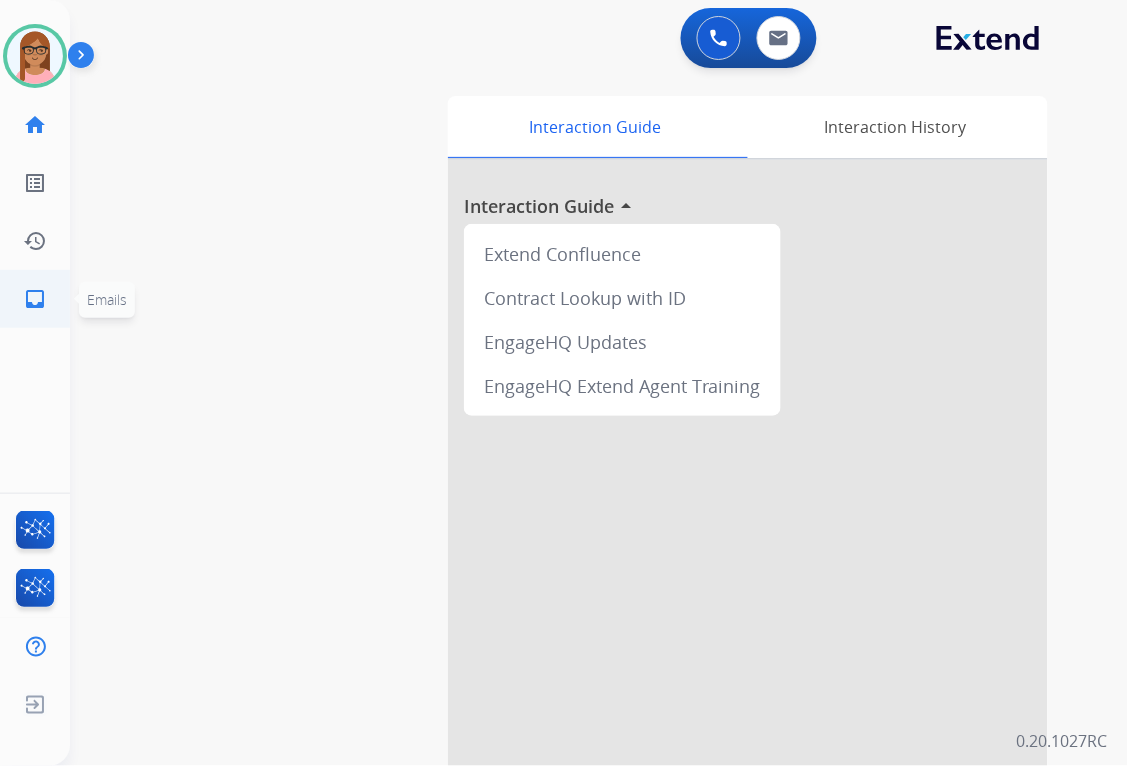 click on "inbox" 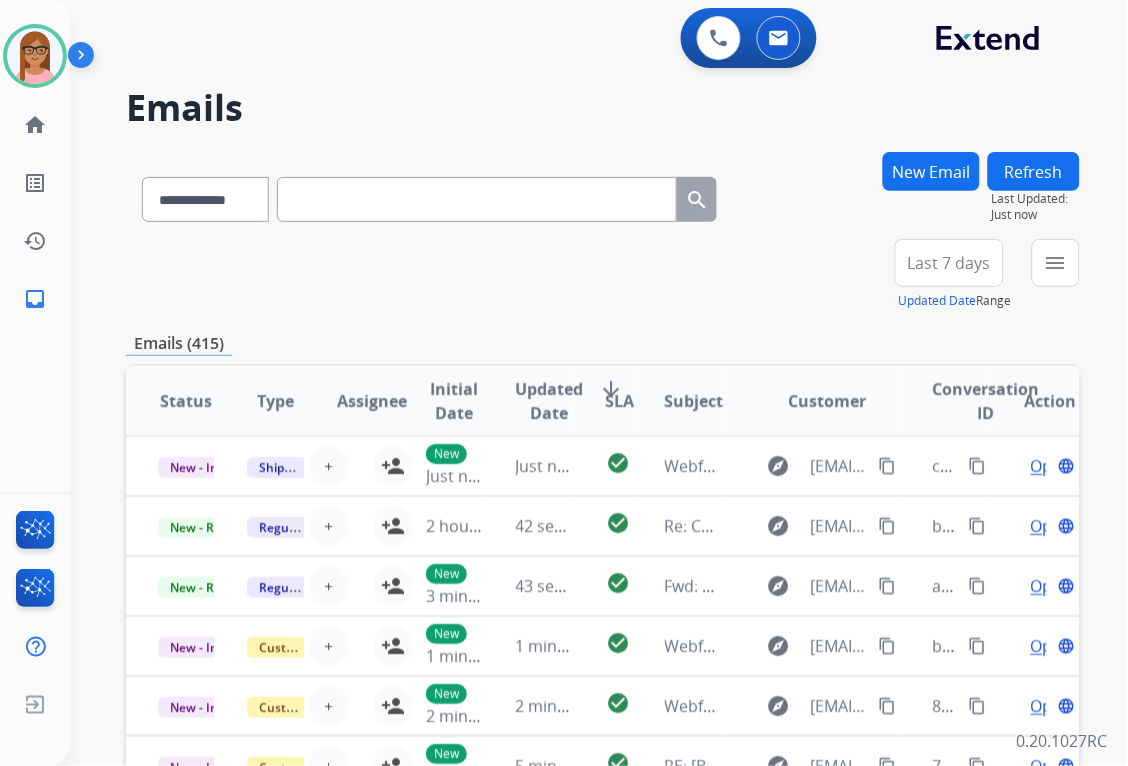 click on "New Email" at bounding box center (931, 171) 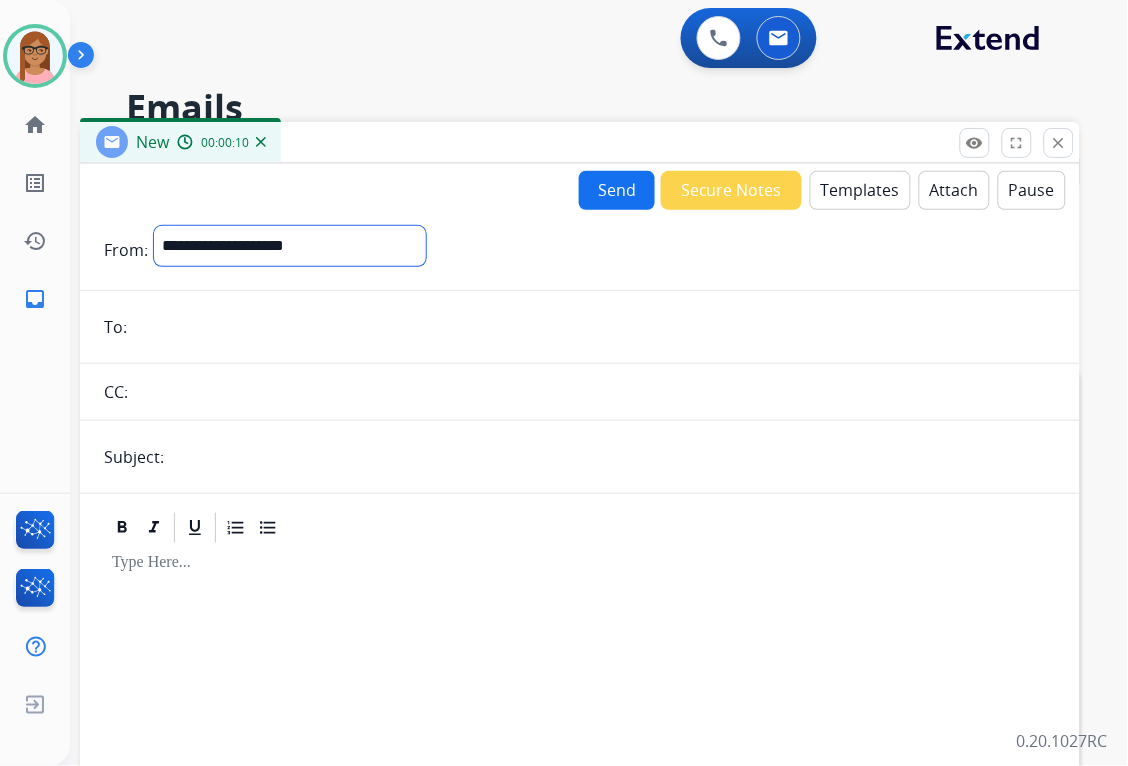 click on "**********" at bounding box center (290, 246) 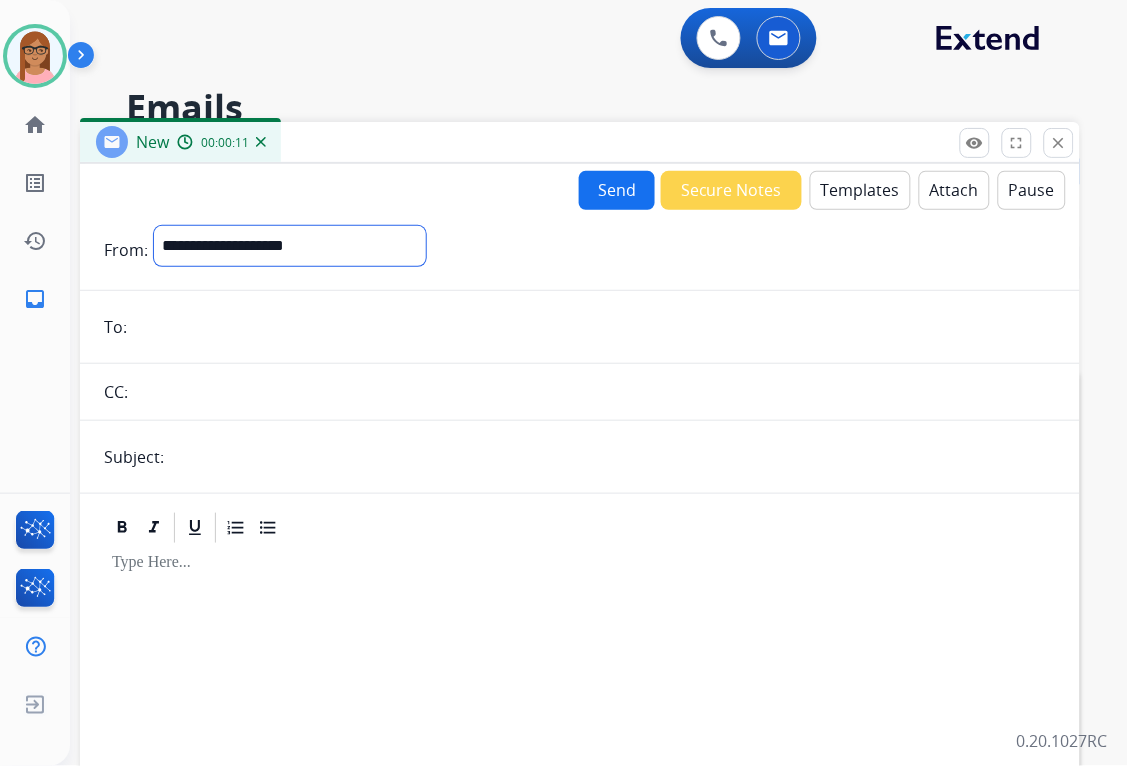select on "**********" 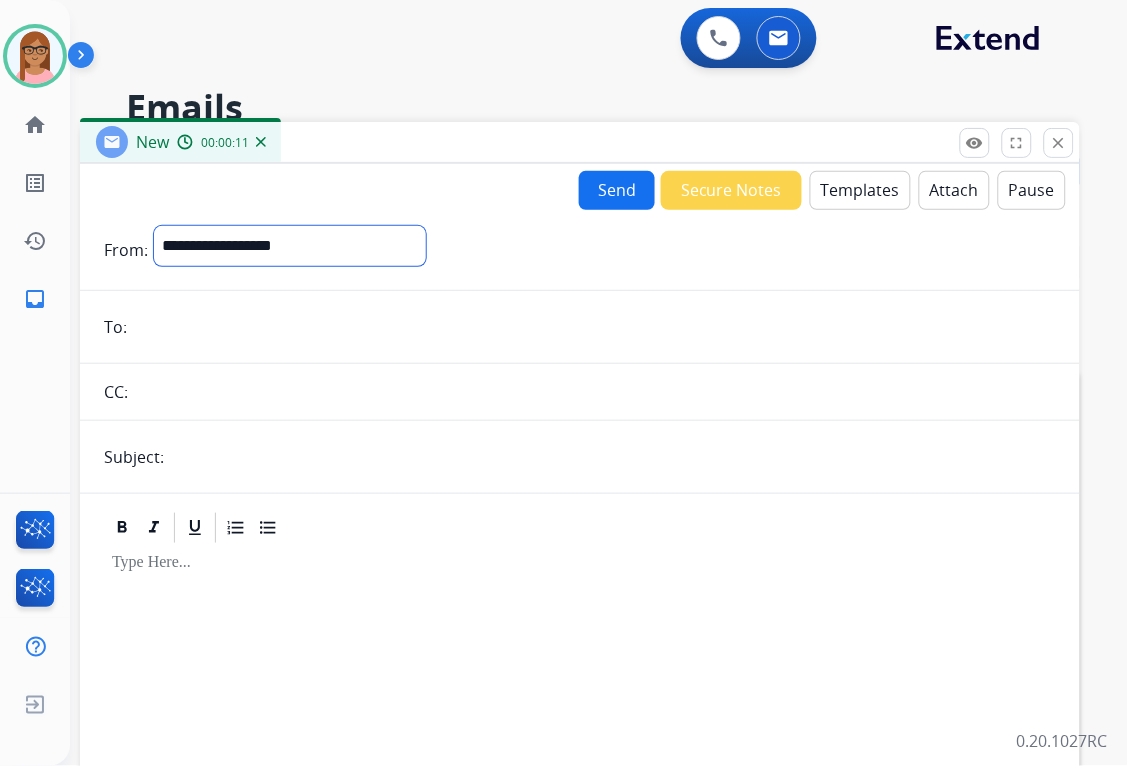 click on "**********" at bounding box center (290, 246) 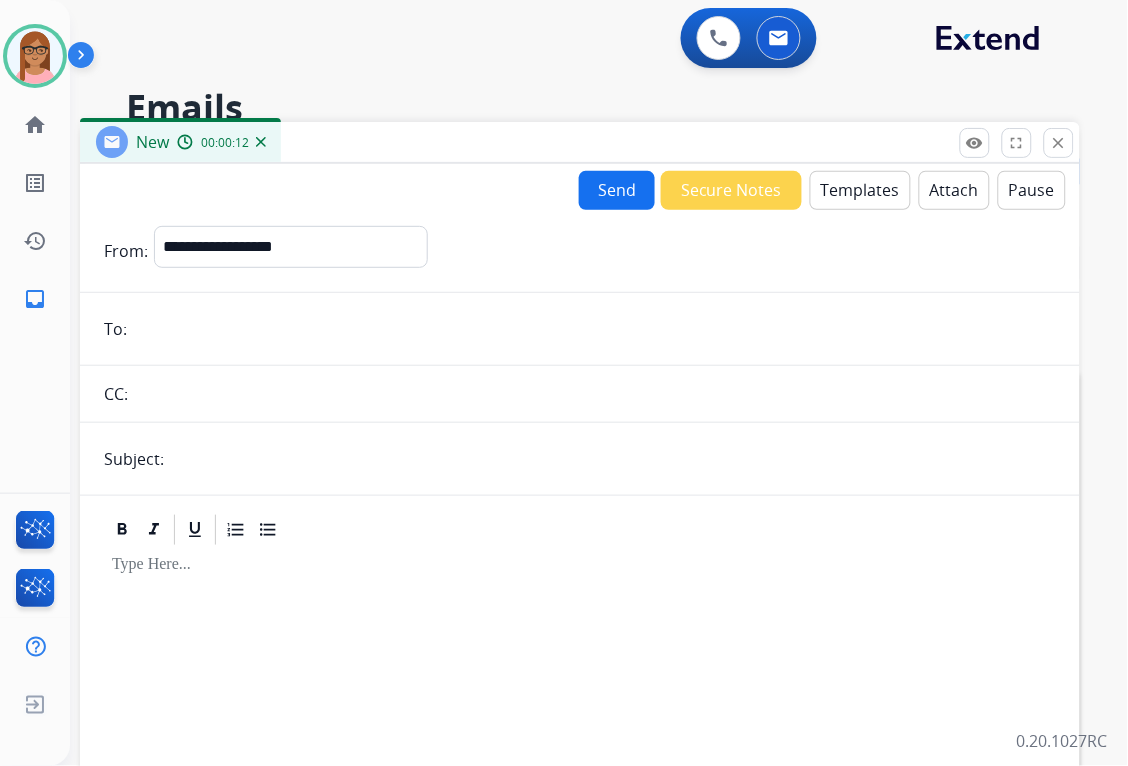 click at bounding box center [594, 329] 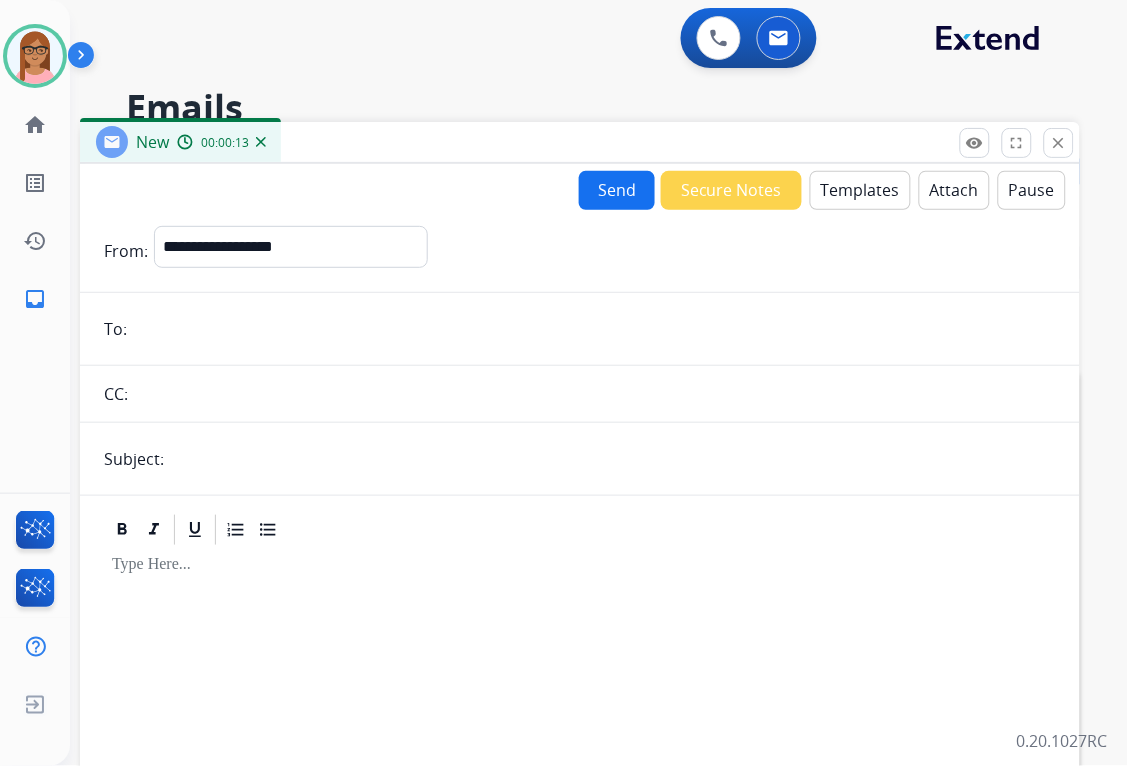 paste on "**********" 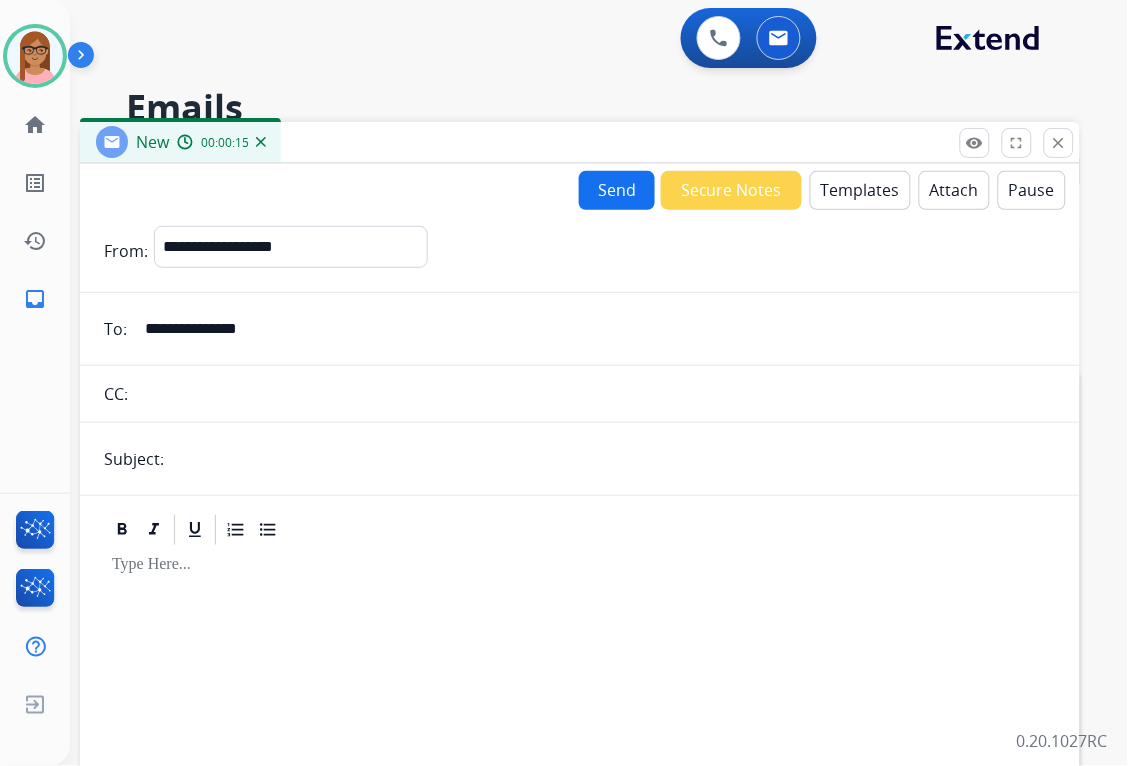 type on "**********" 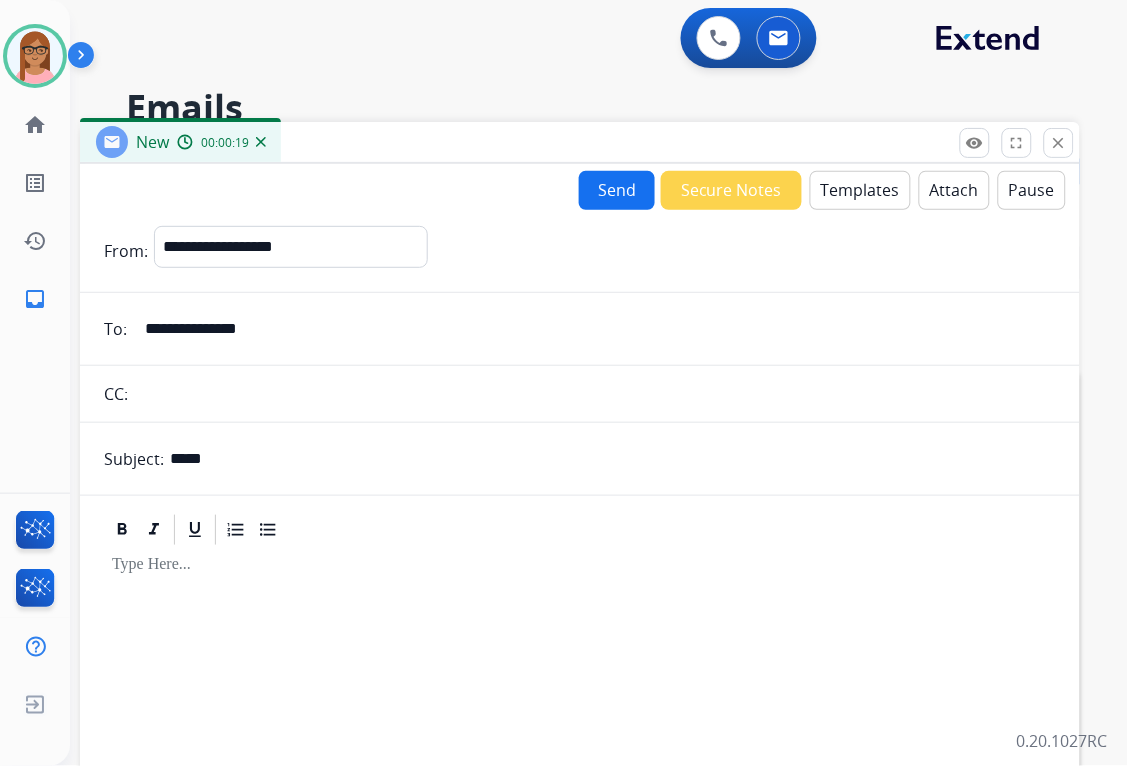type on "**********" 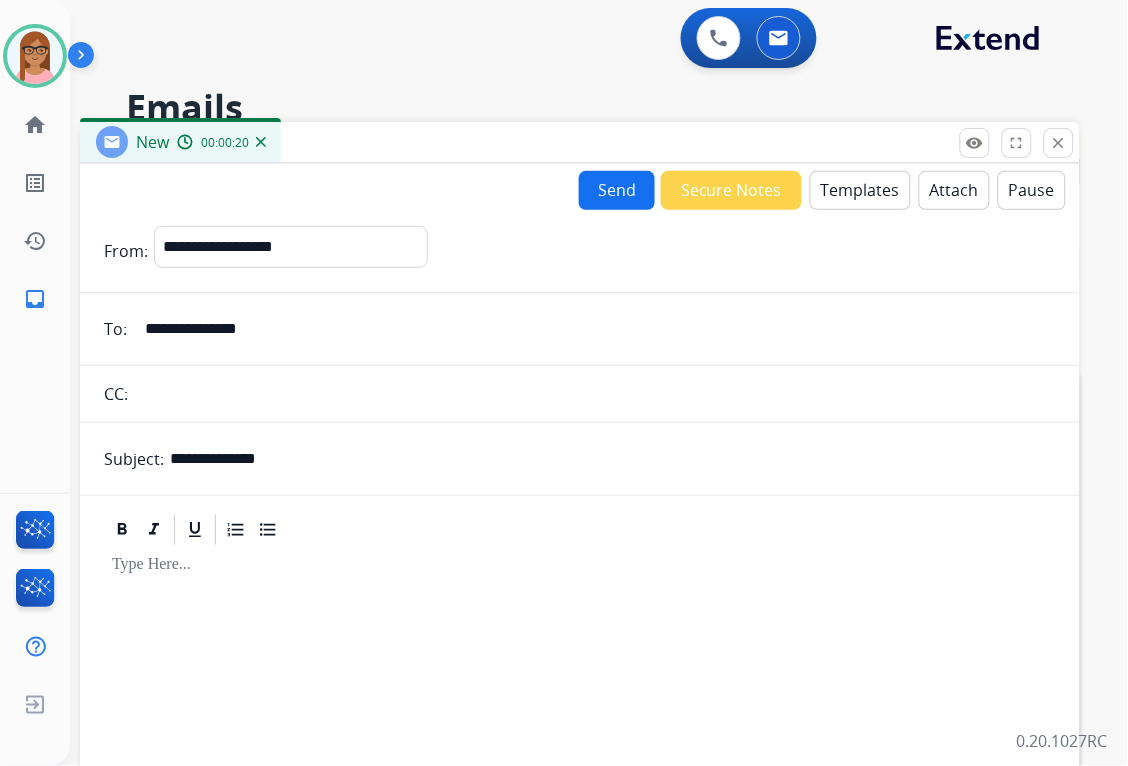 click at bounding box center [580, 565] 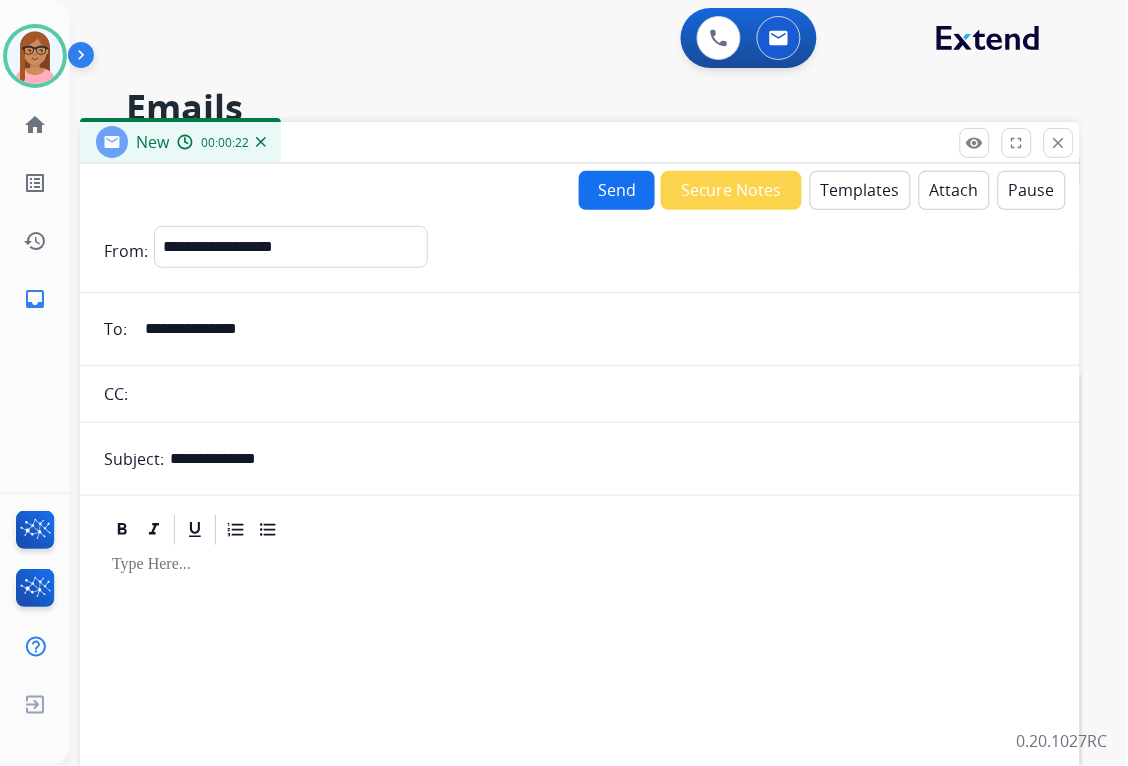 click on "Templates" at bounding box center [860, 190] 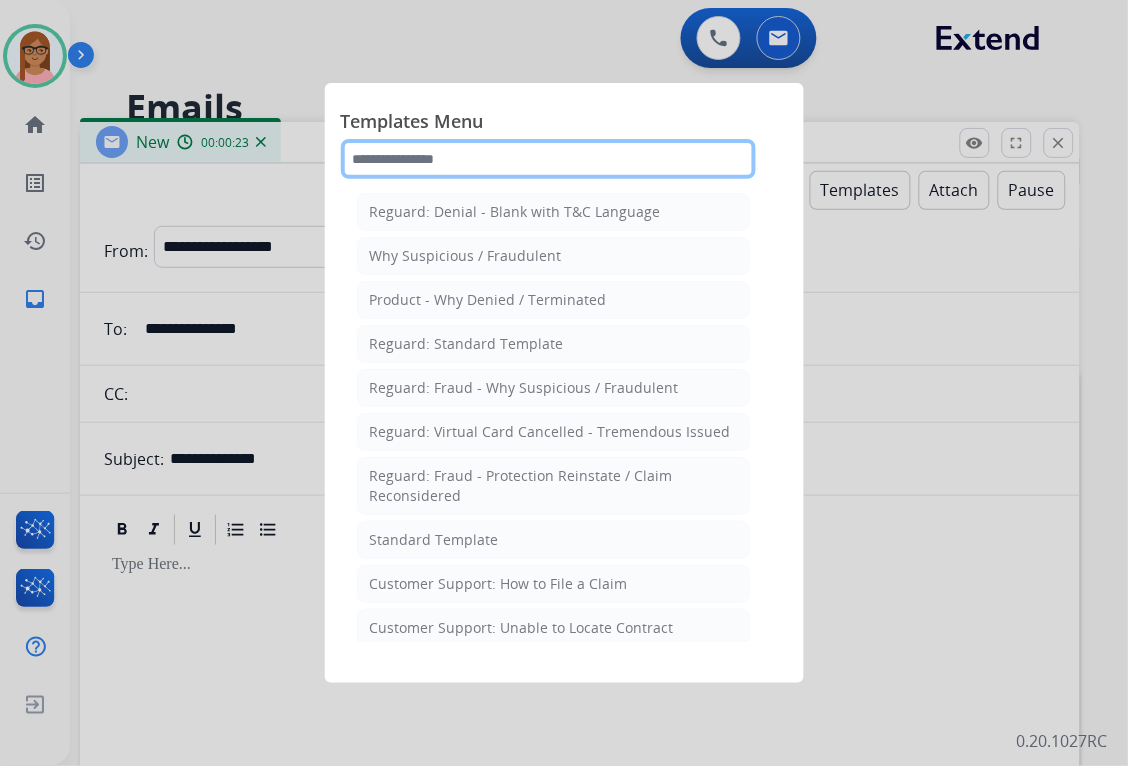 click 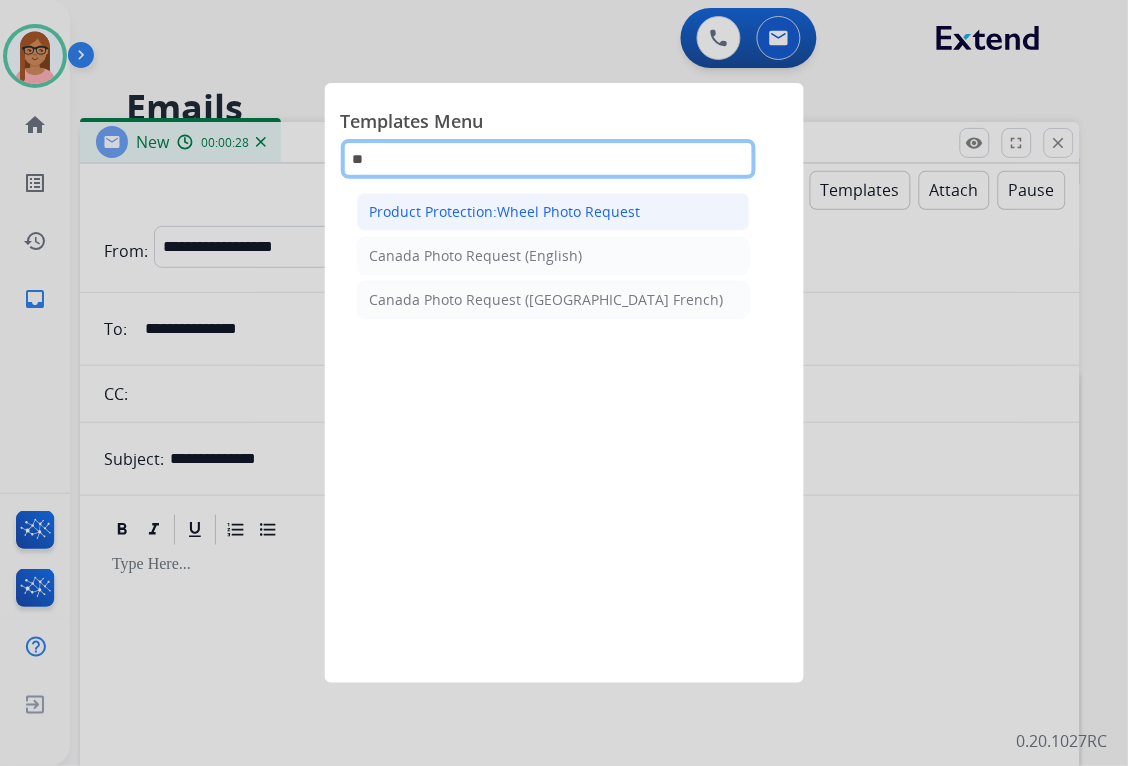 type on "**" 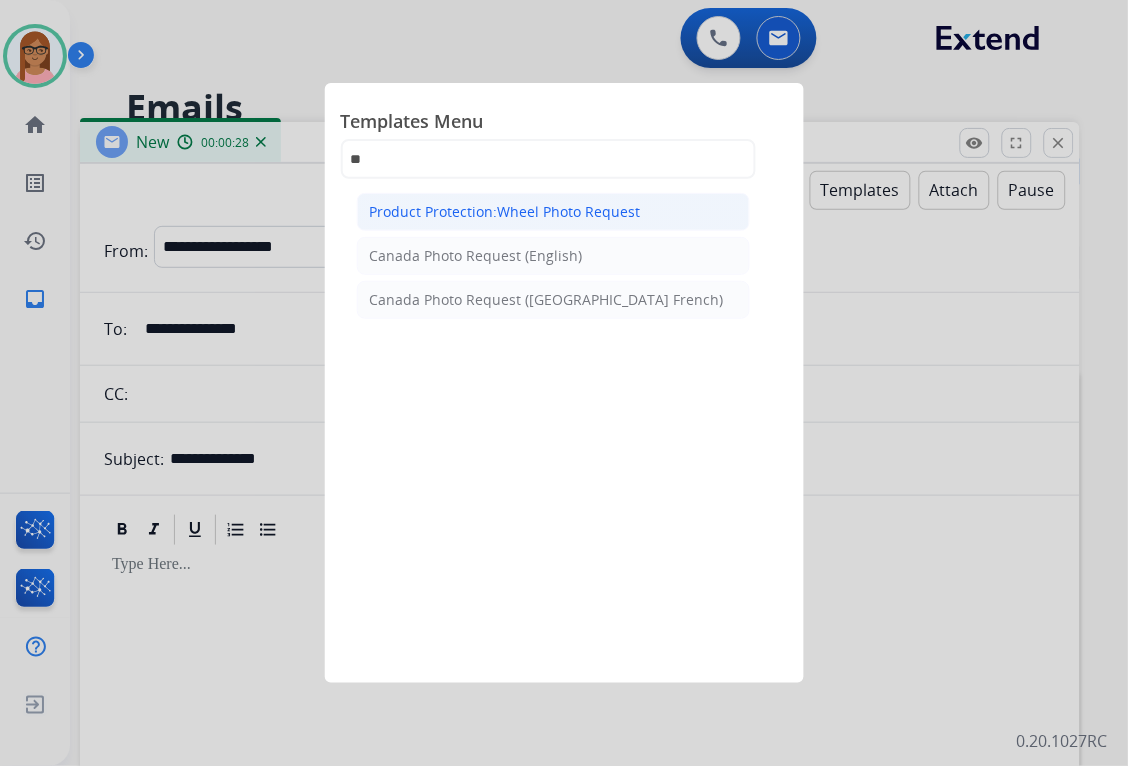 click on "Product Protection:Wheel Photo Request" 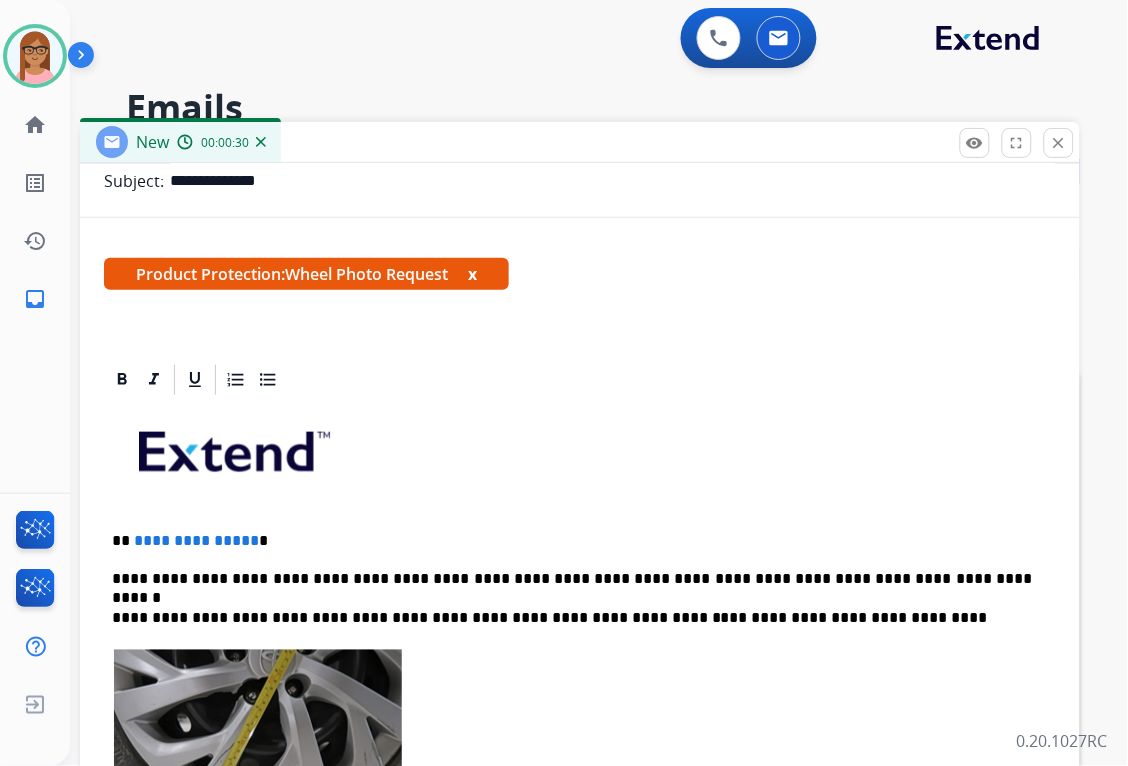 scroll, scrollTop: 333, scrollLeft: 0, axis: vertical 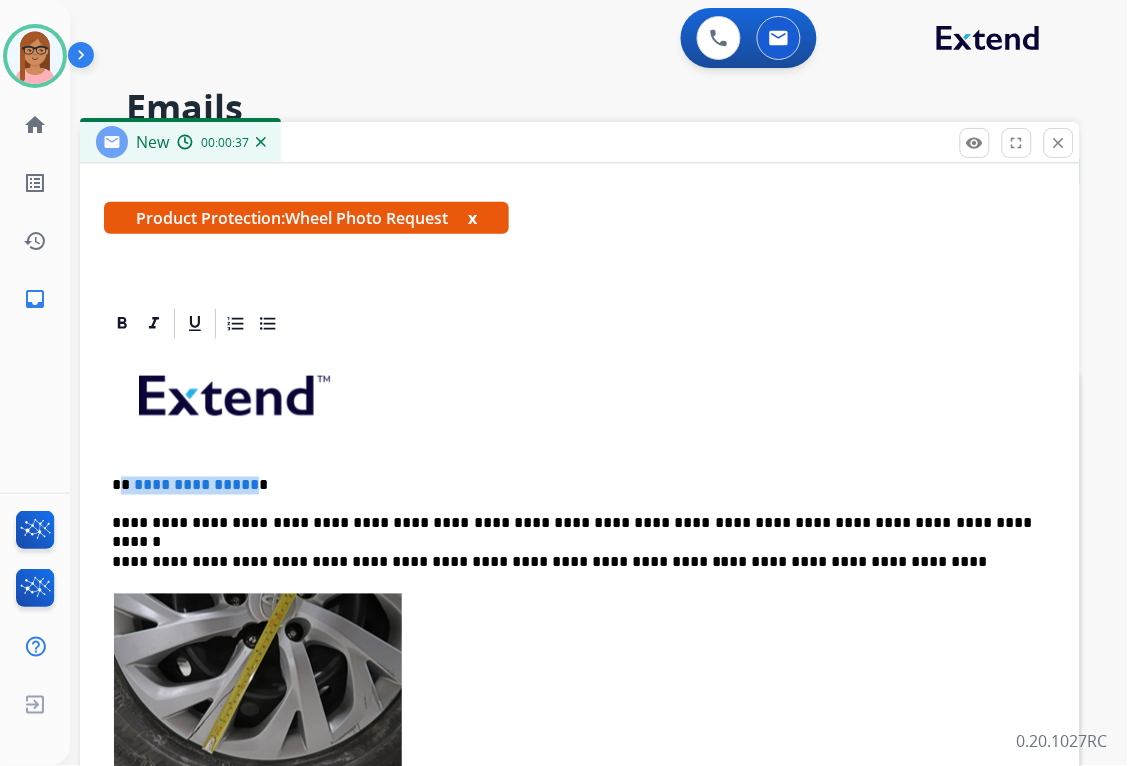 drag, startPoint x: 121, startPoint y: 486, endPoint x: 246, endPoint y: 486, distance: 125 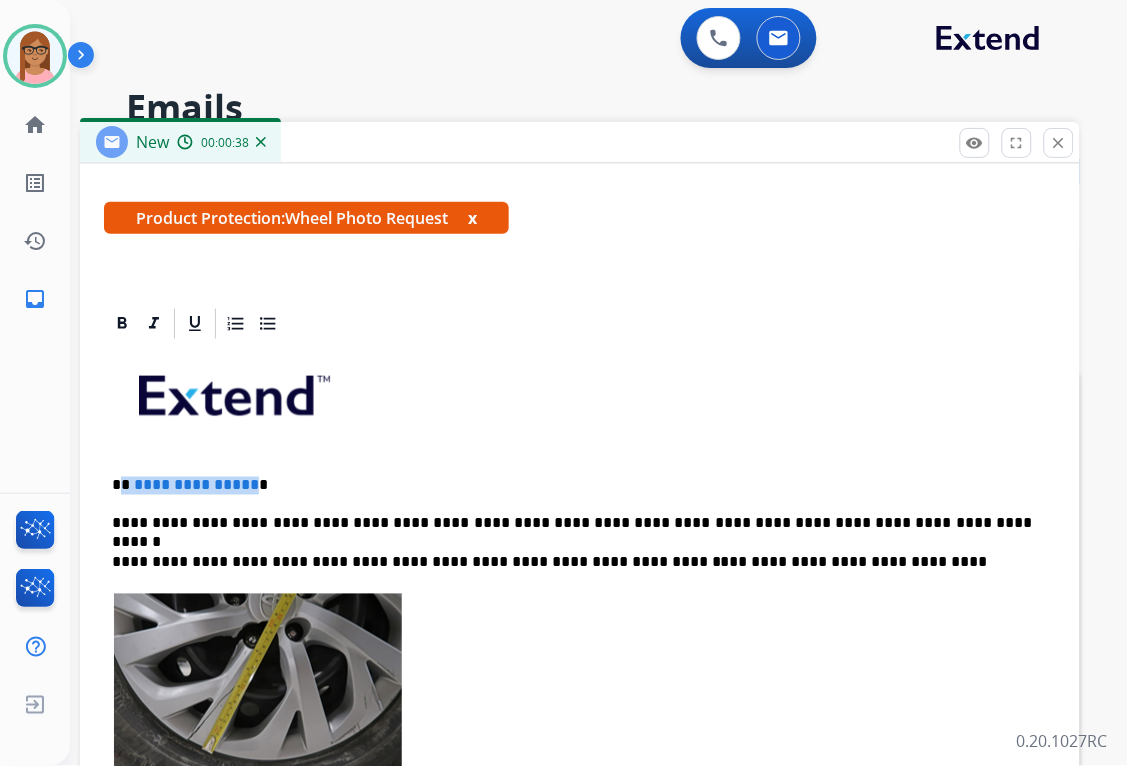 type 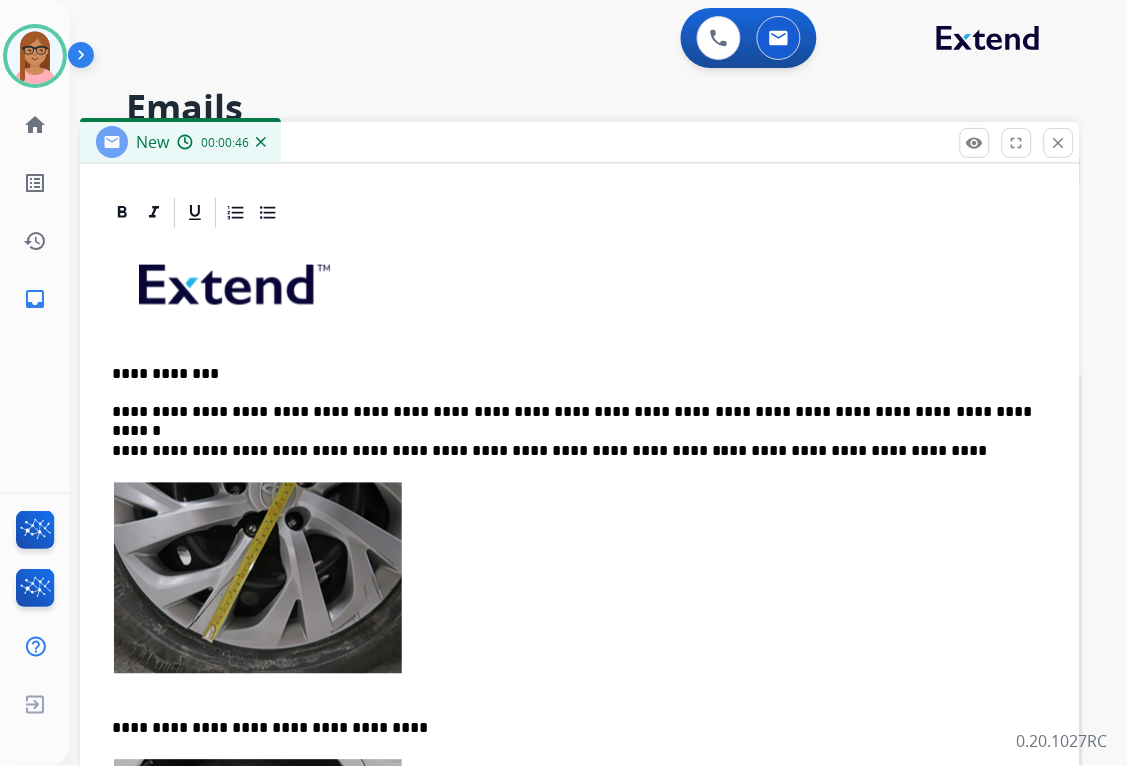scroll, scrollTop: 555, scrollLeft: 0, axis: vertical 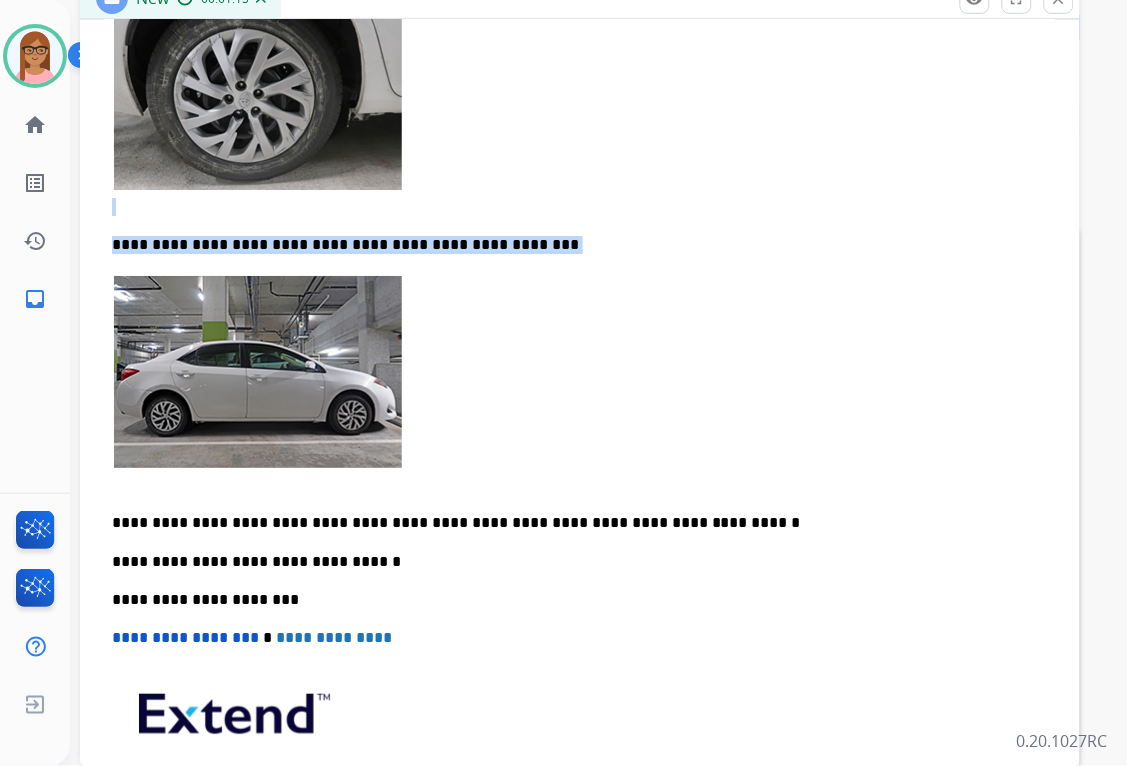 drag, startPoint x: 113, startPoint y: 334, endPoint x: 484, endPoint y: 472, distance: 395.83456 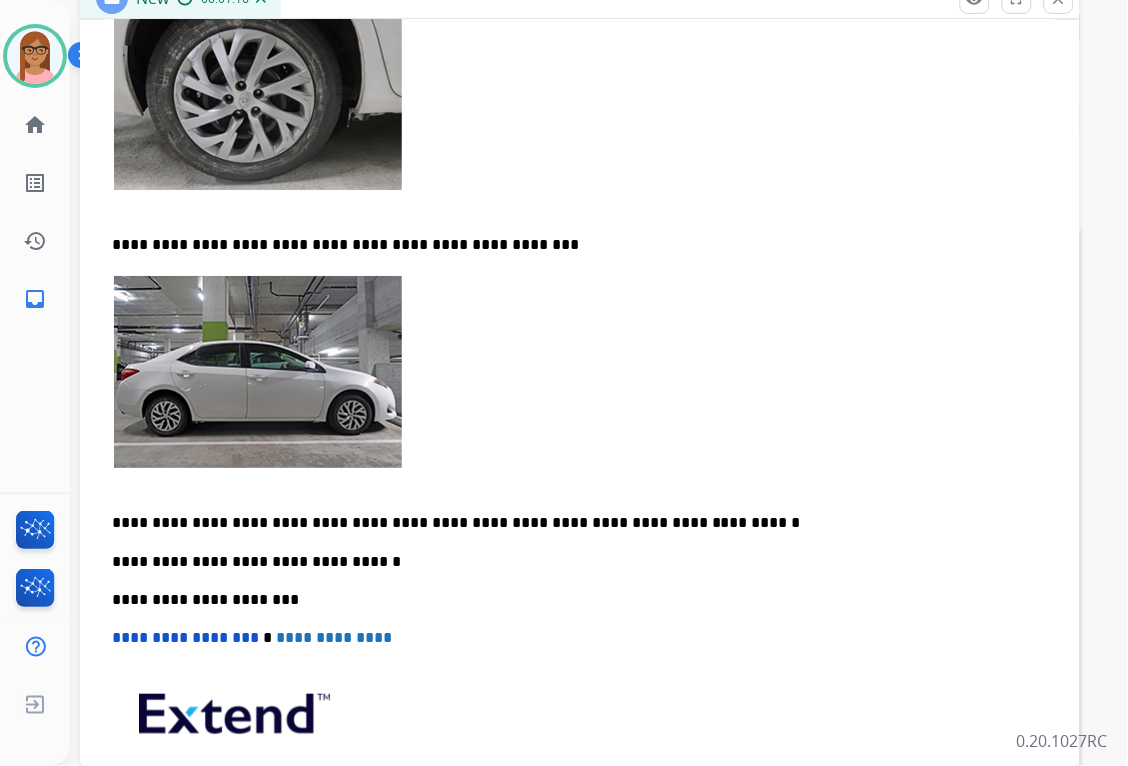 scroll, scrollTop: 403, scrollLeft: 0, axis: vertical 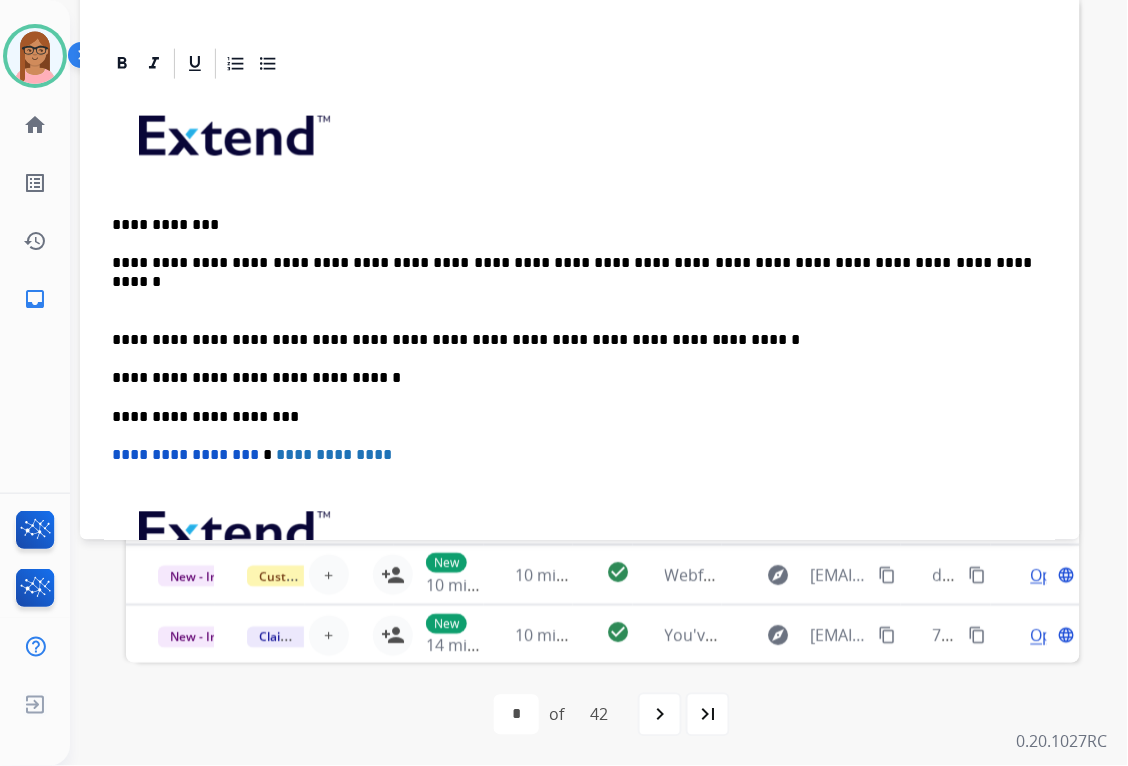 click on "**********" at bounding box center [572, 264] 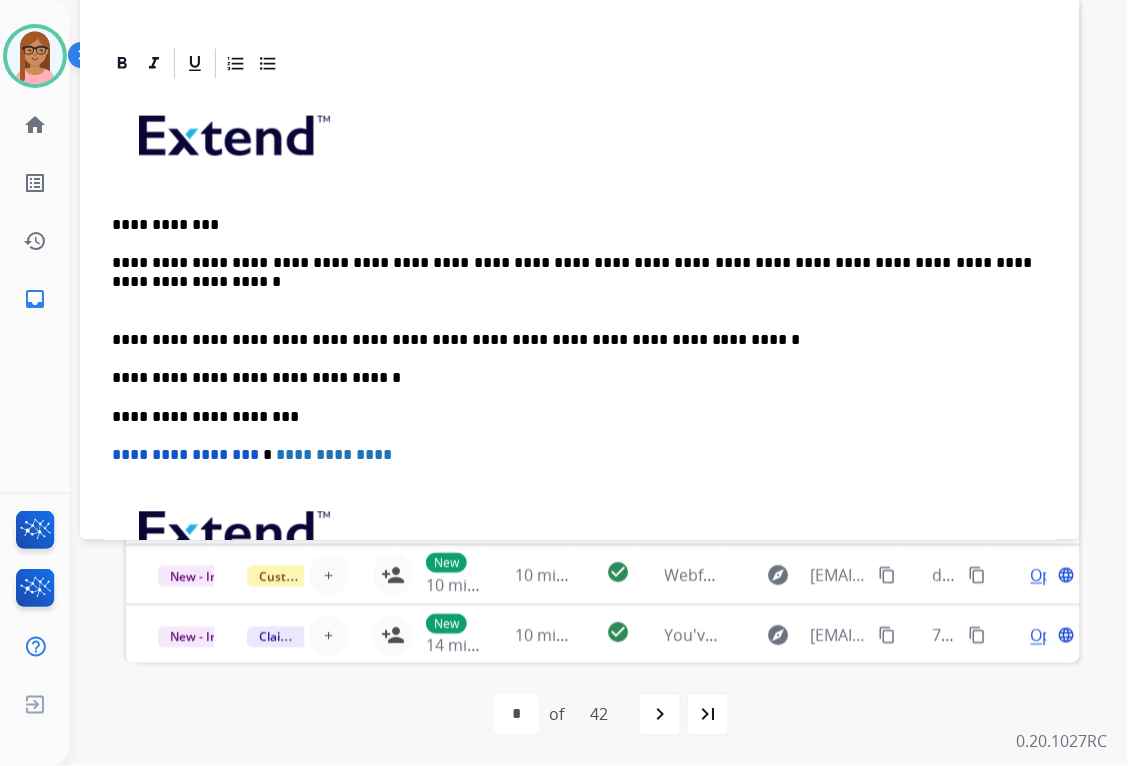 click on "**********" at bounding box center (580, 397) 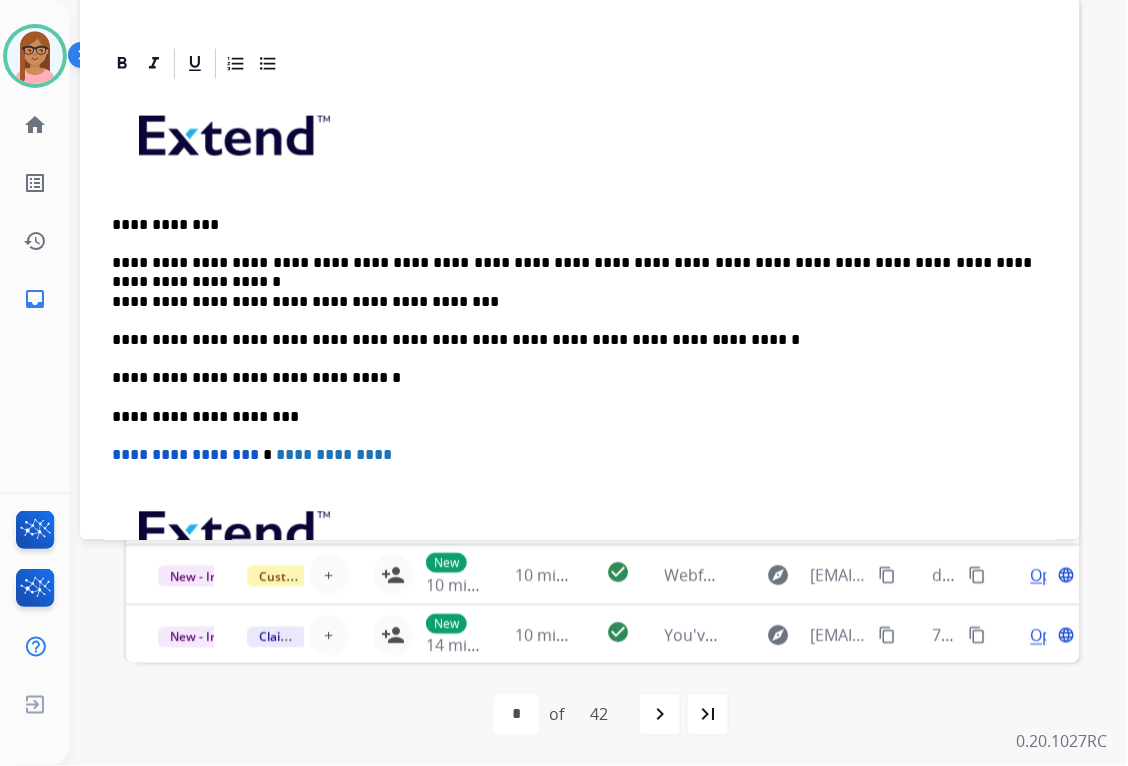 click on "**********" at bounding box center [572, 303] 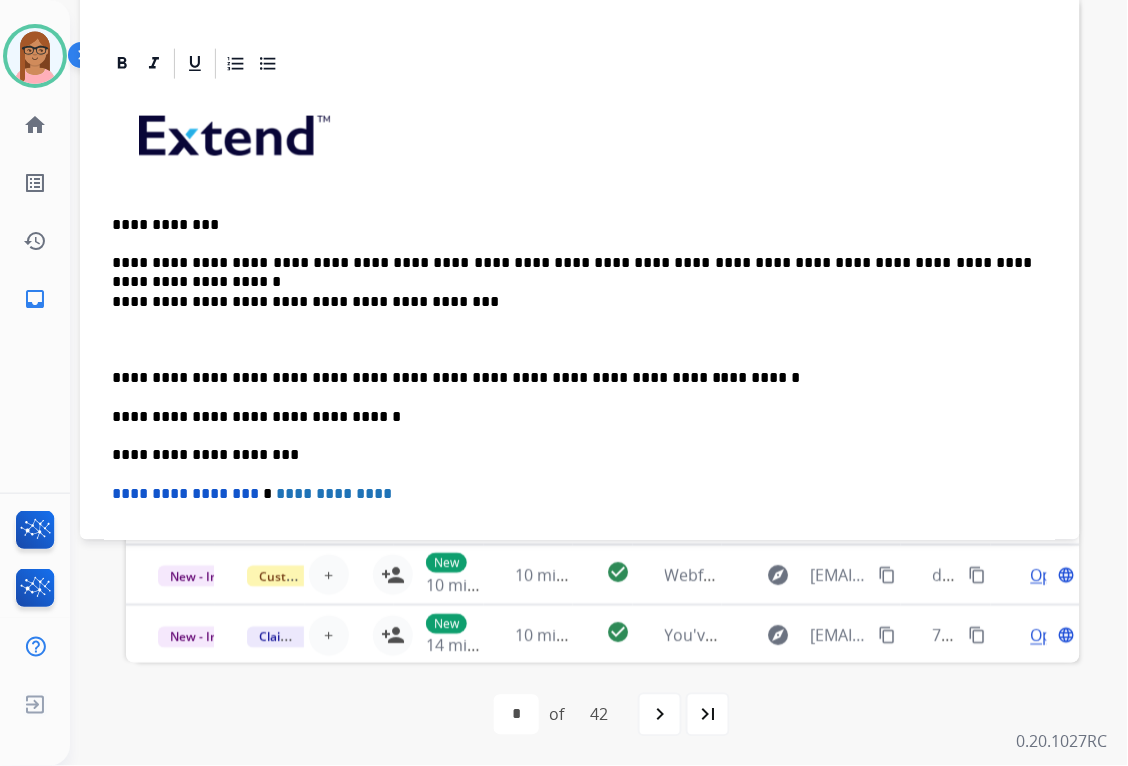 click at bounding box center (580, 341) 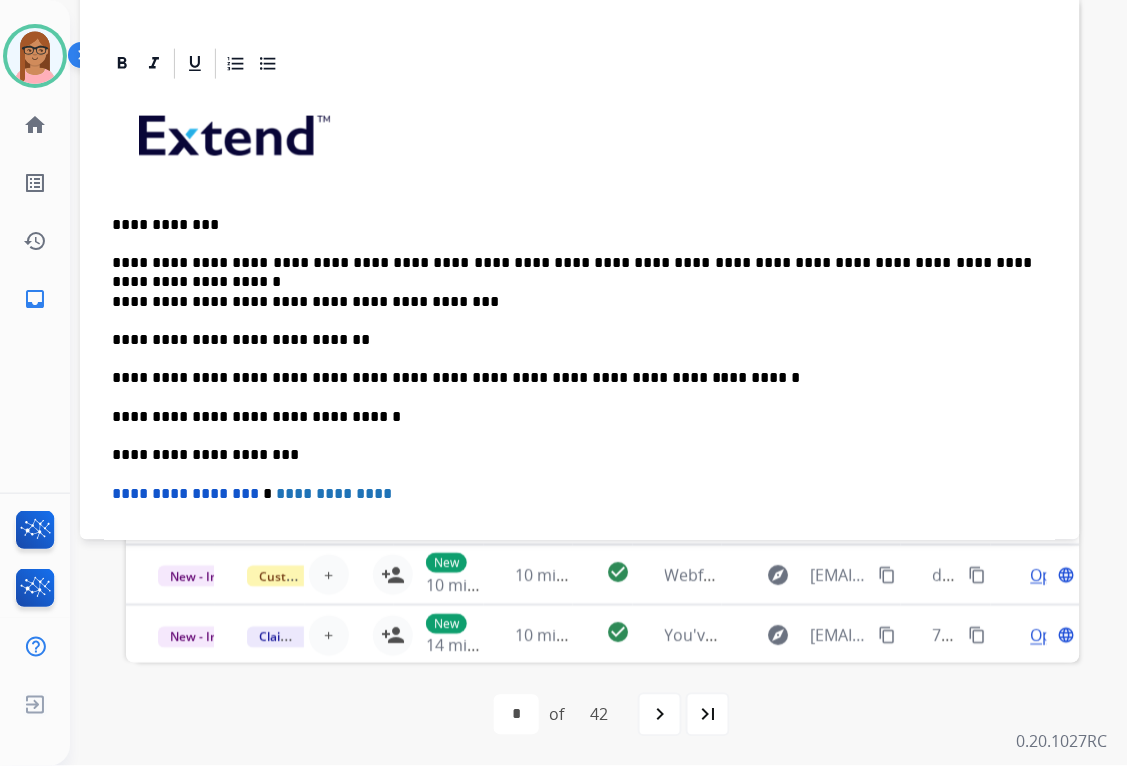 click on "**********" at bounding box center (572, 341) 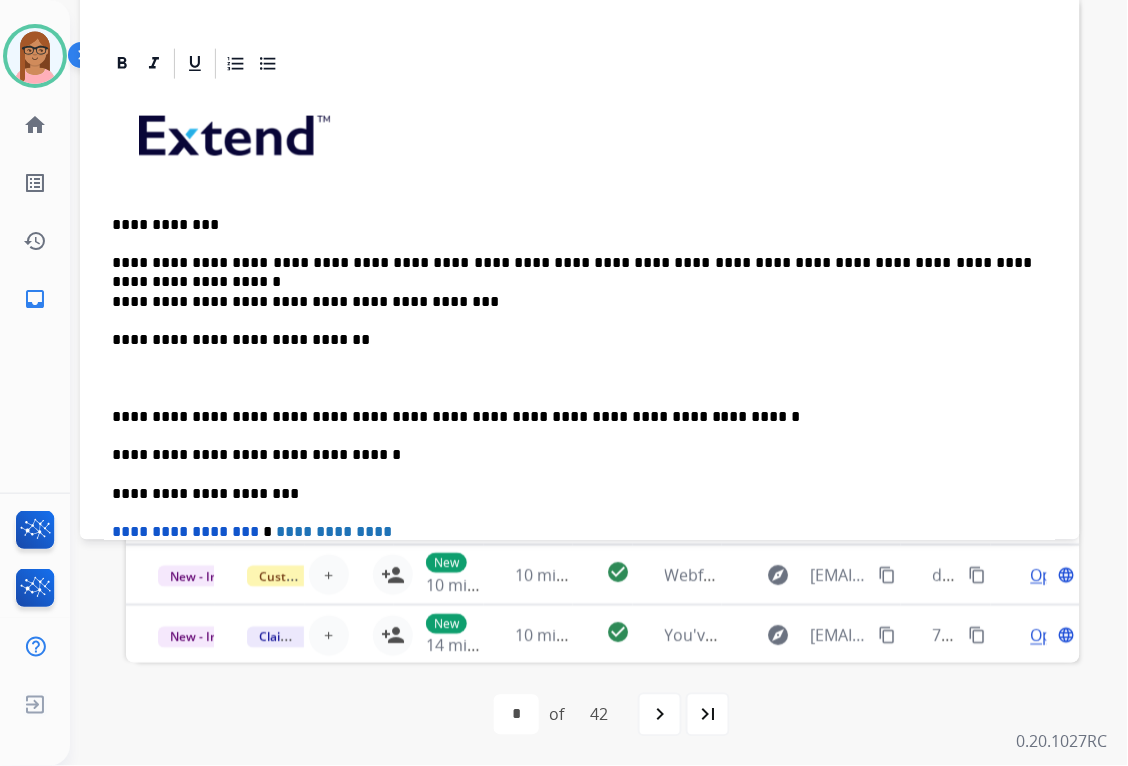 click at bounding box center (580, 379) 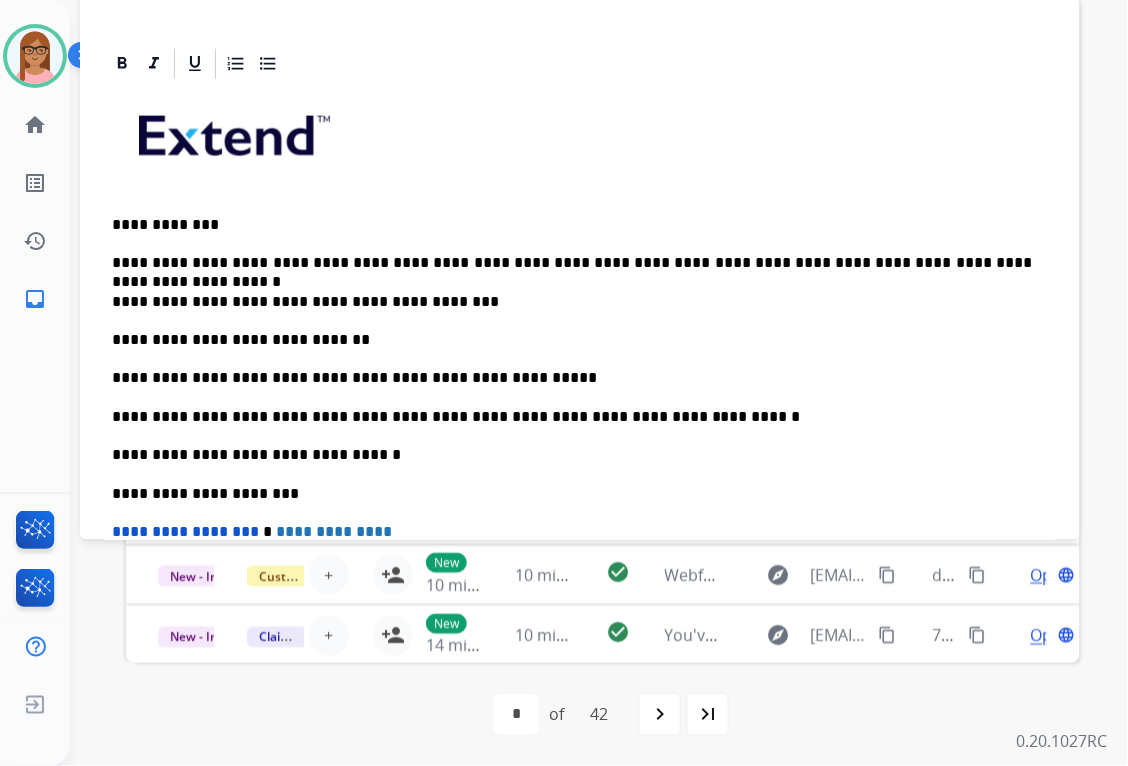 click on "**********" at bounding box center [572, 379] 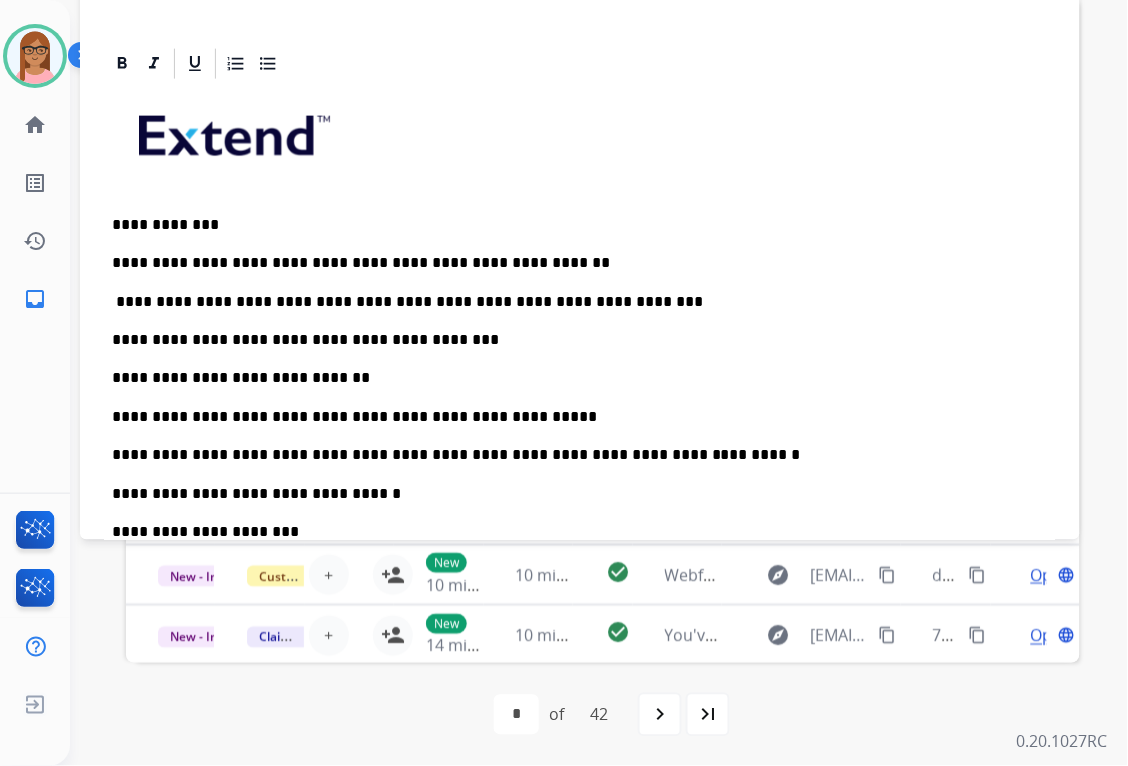click on "**********" at bounding box center (572, 264) 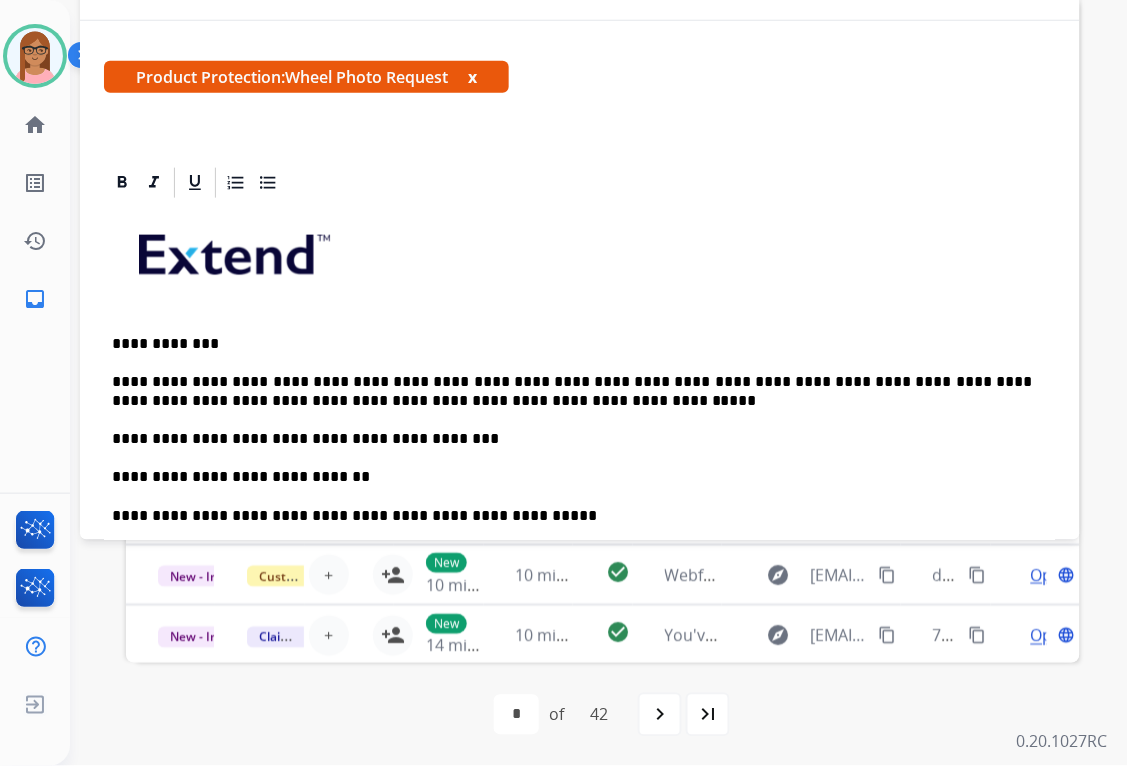 scroll, scrollTop: 0, scrollLeft: 0, axis: both 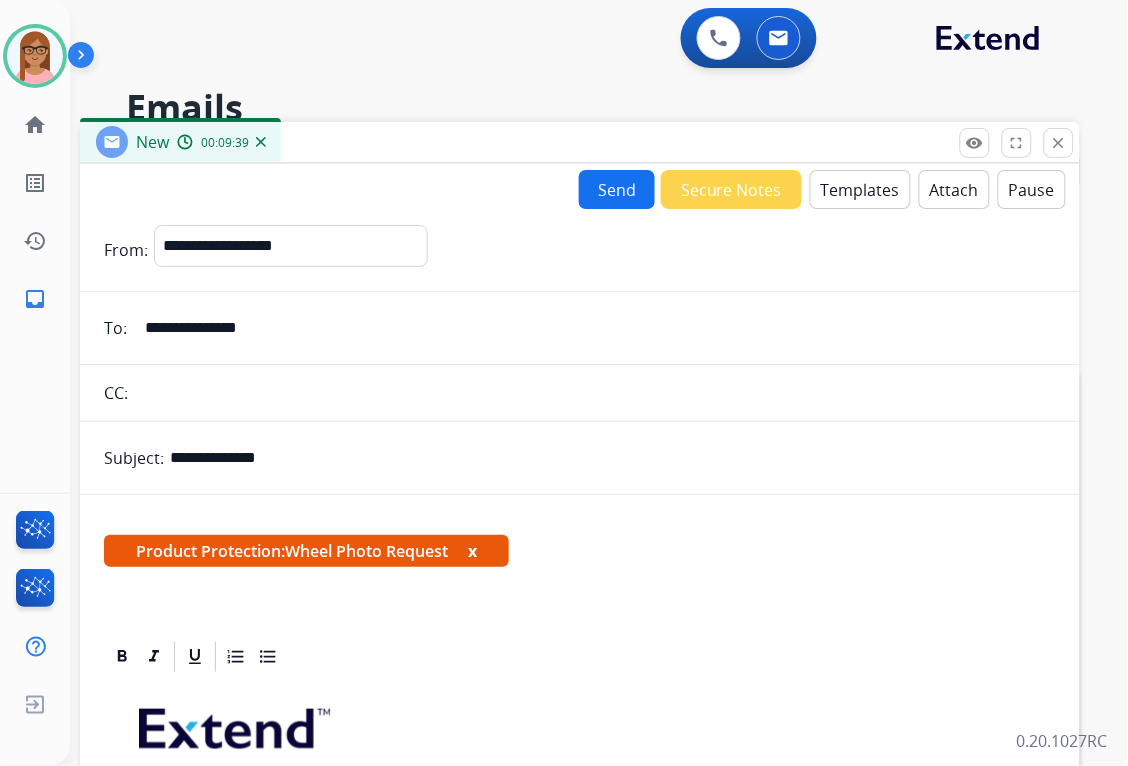 click on "Send" at bounding box center [617, 189] 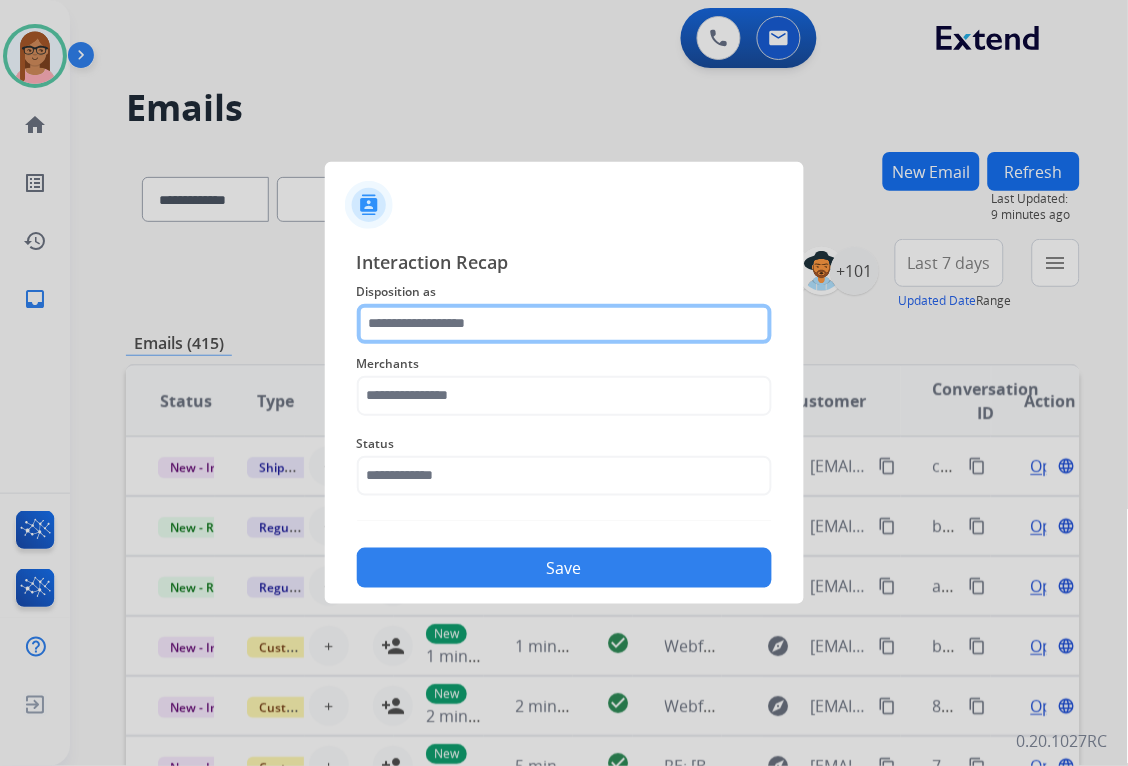 click 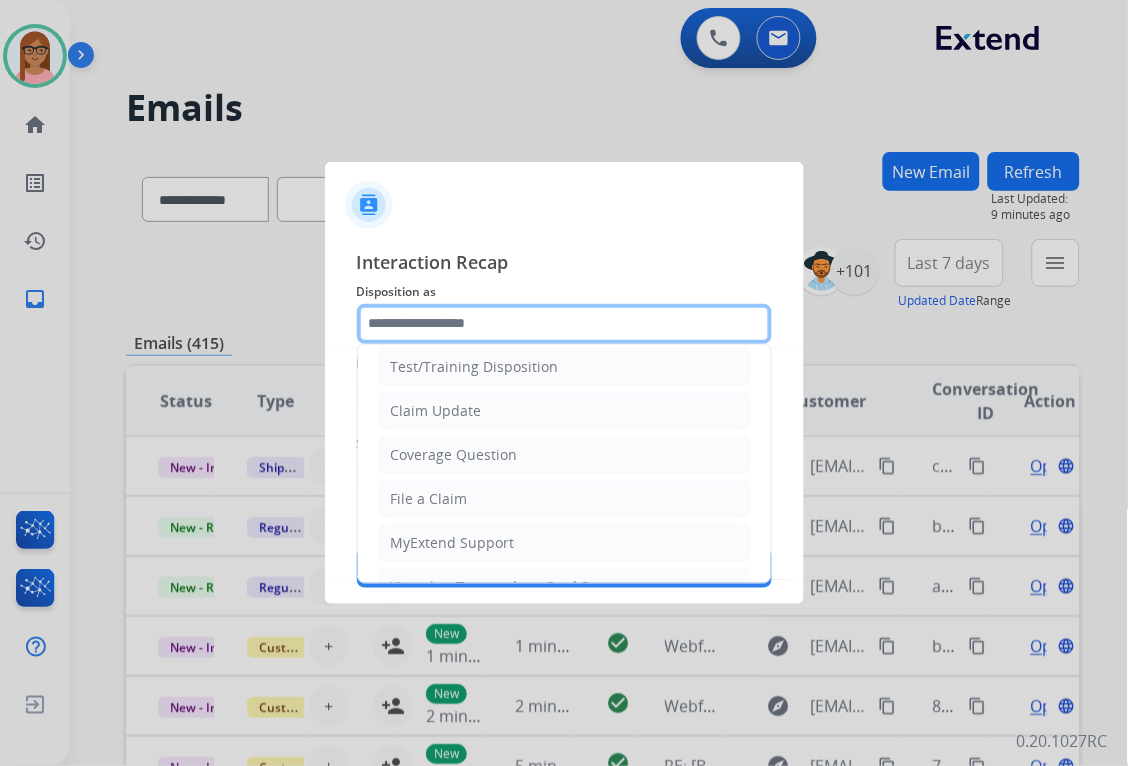 scroll, scrollTop: 0, scrollLeft: 0, axis: both 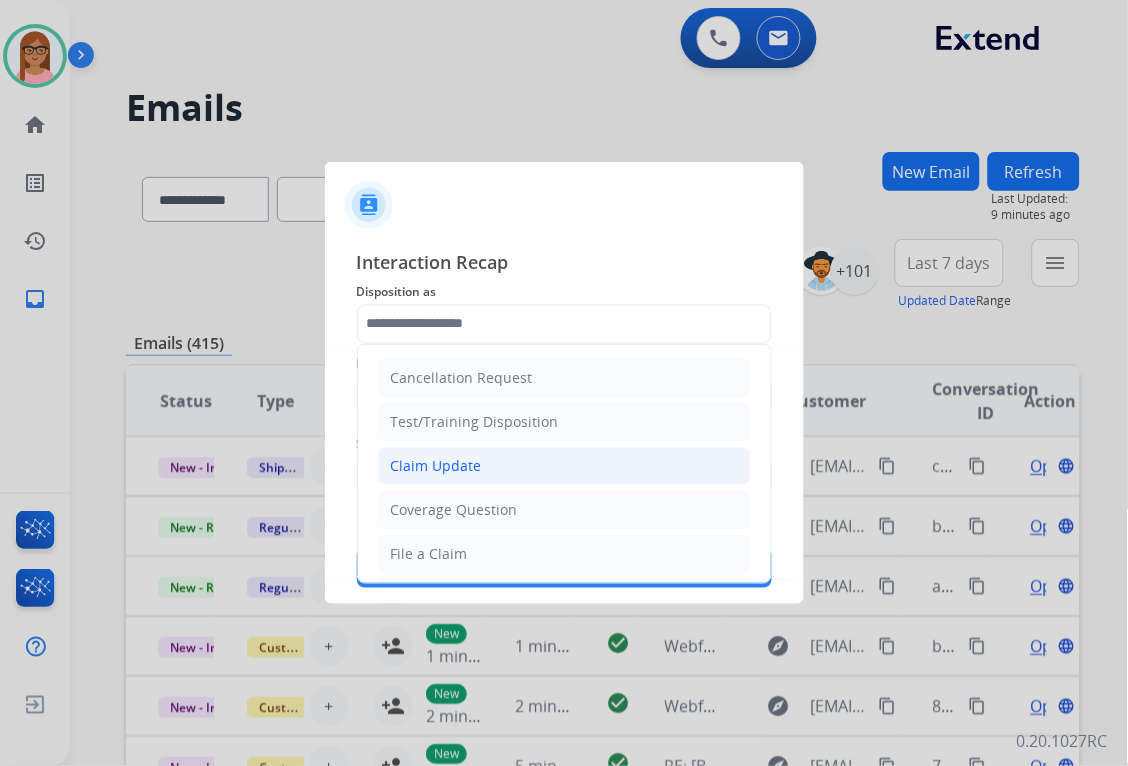 click on "Claim Update" 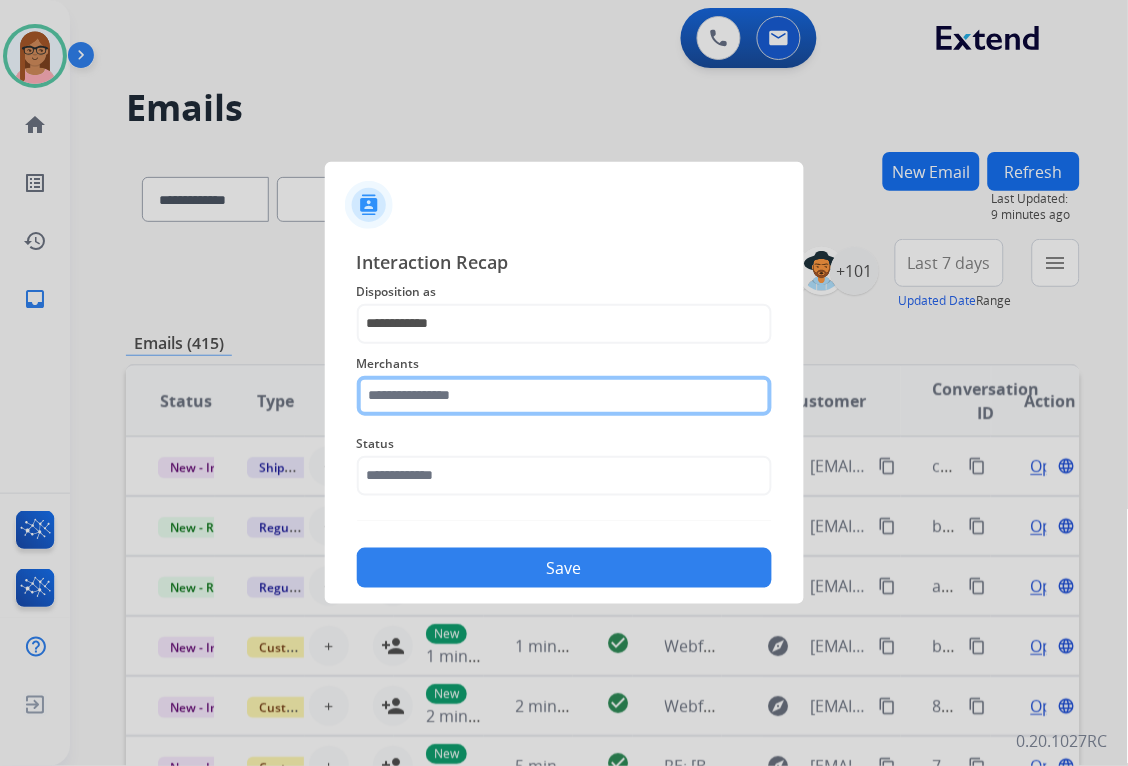 click 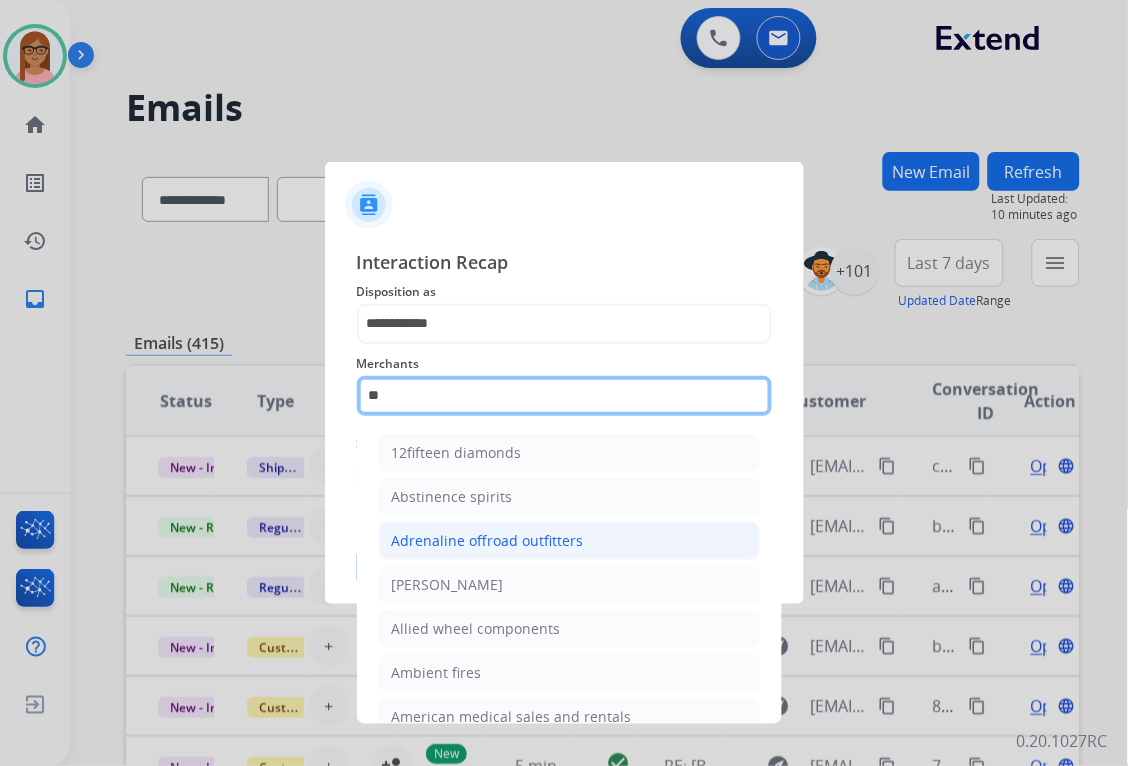 type on "*" 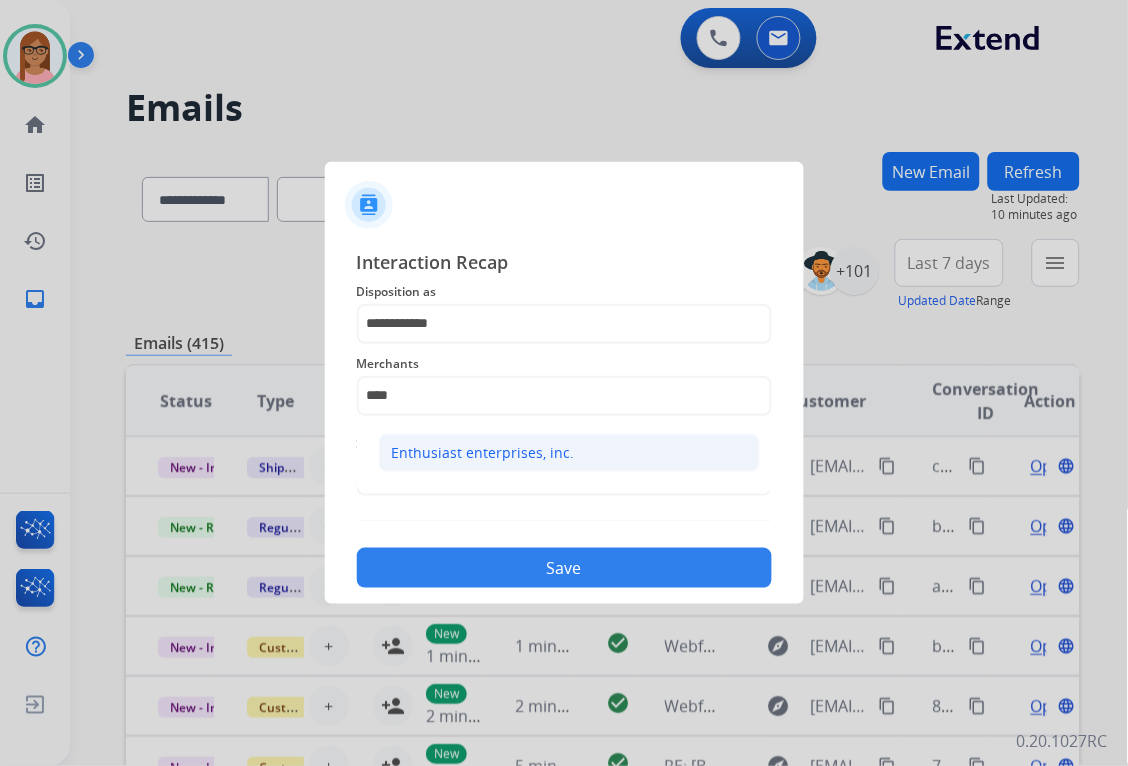 click on "Enthusiast enterprises, inc." 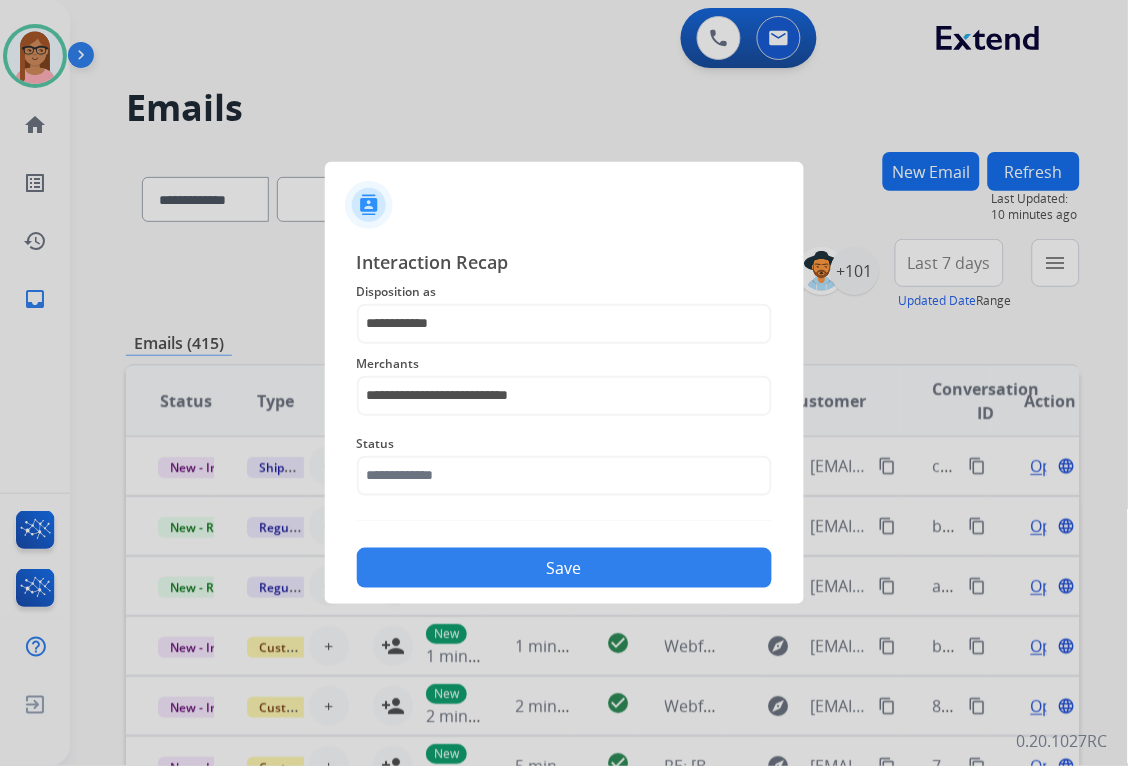 click on "Save" 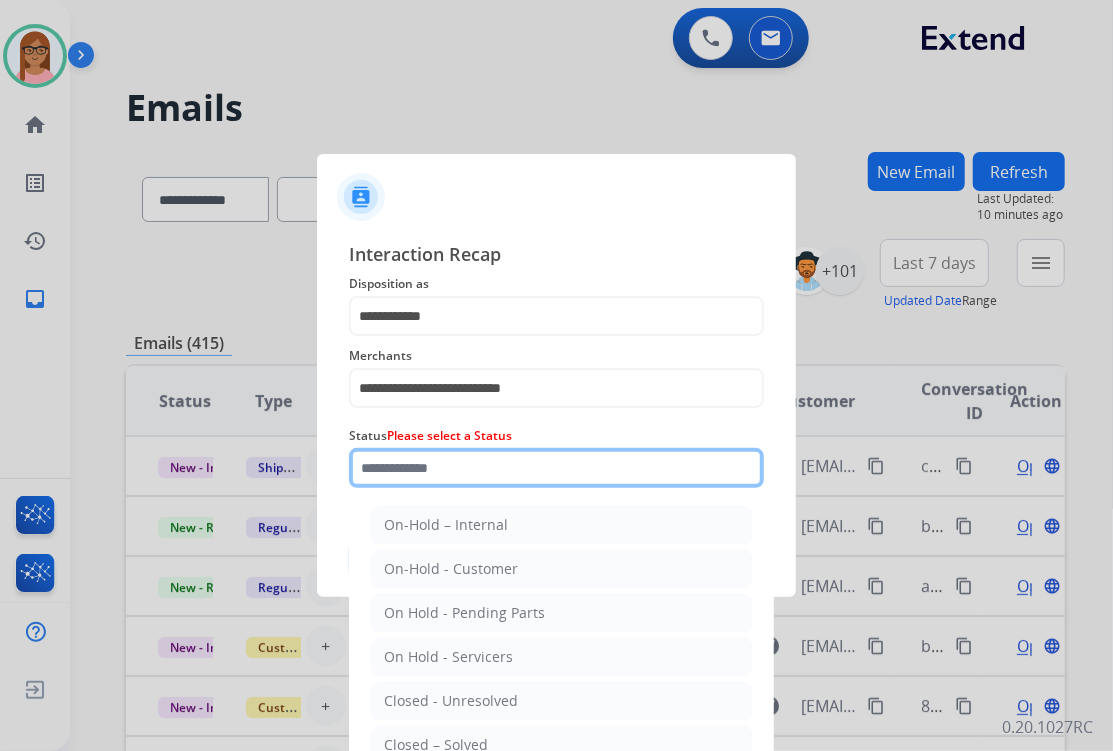 click 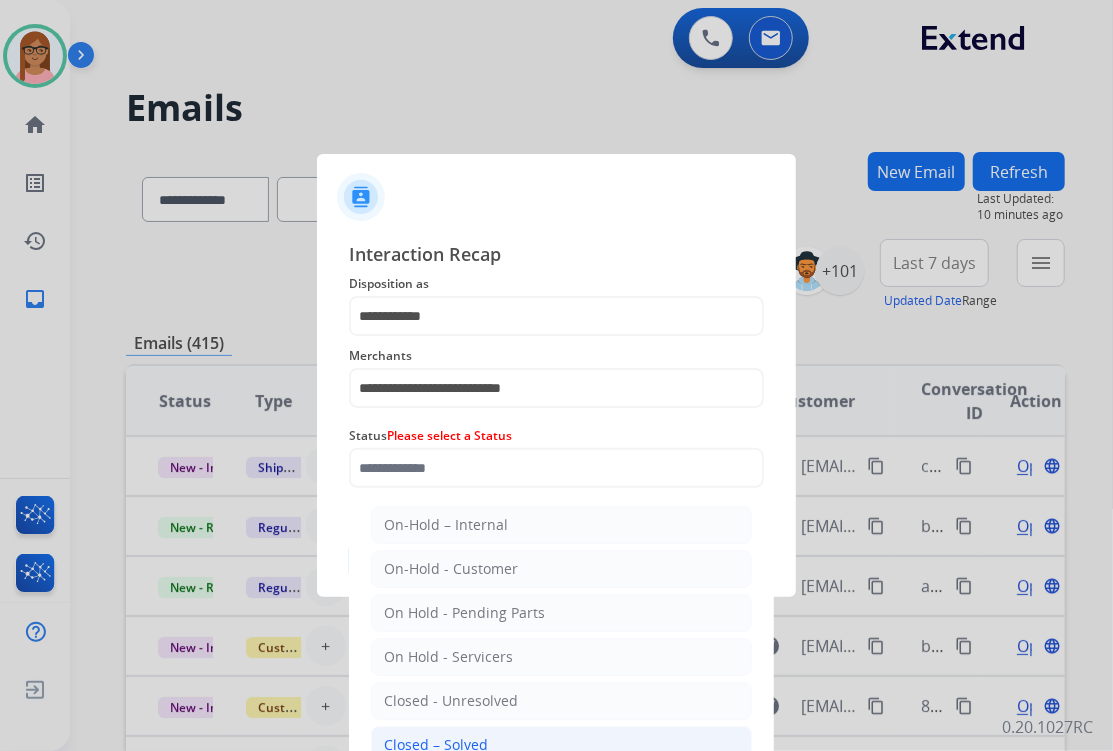 click on "Closed – Solved" 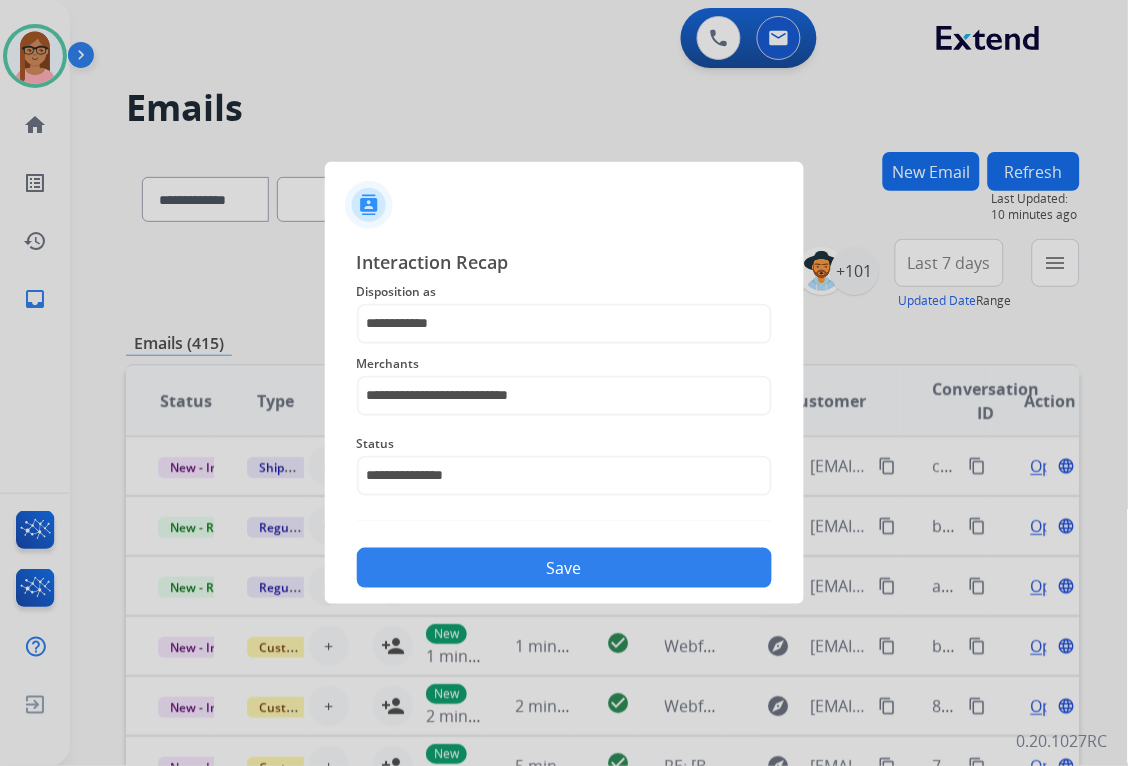 click on "Save" 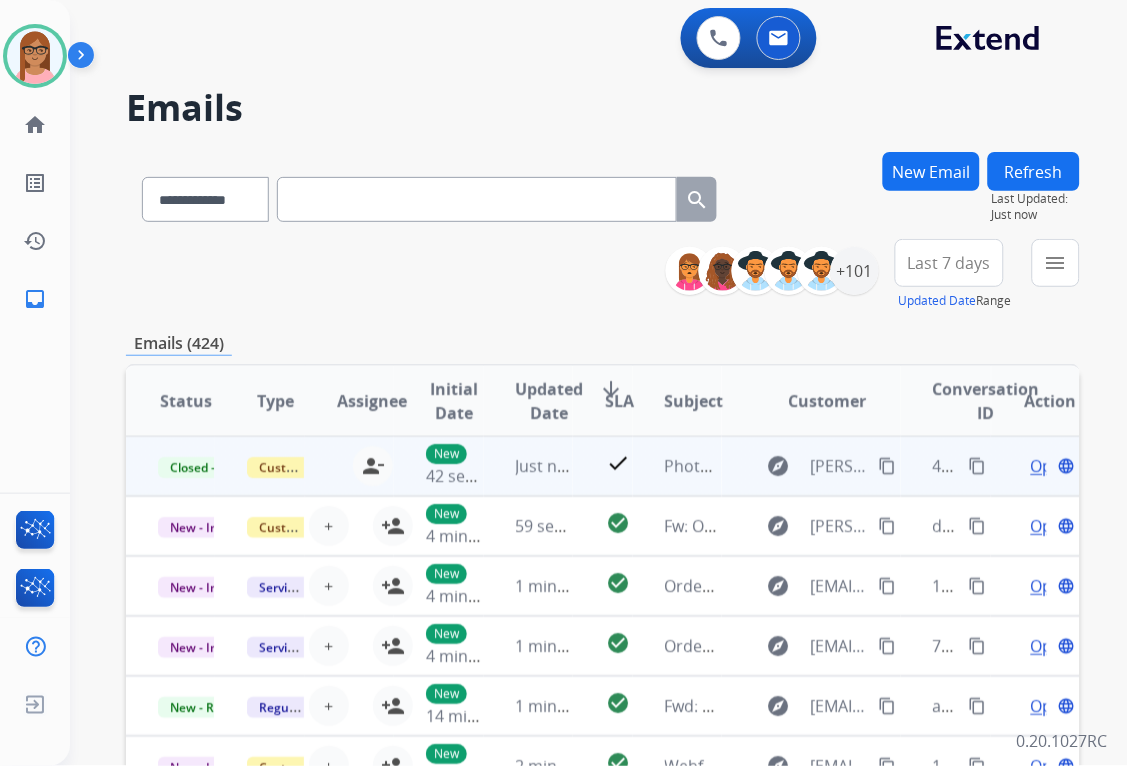 click on "content_copy" at bounding box center (978, 466) 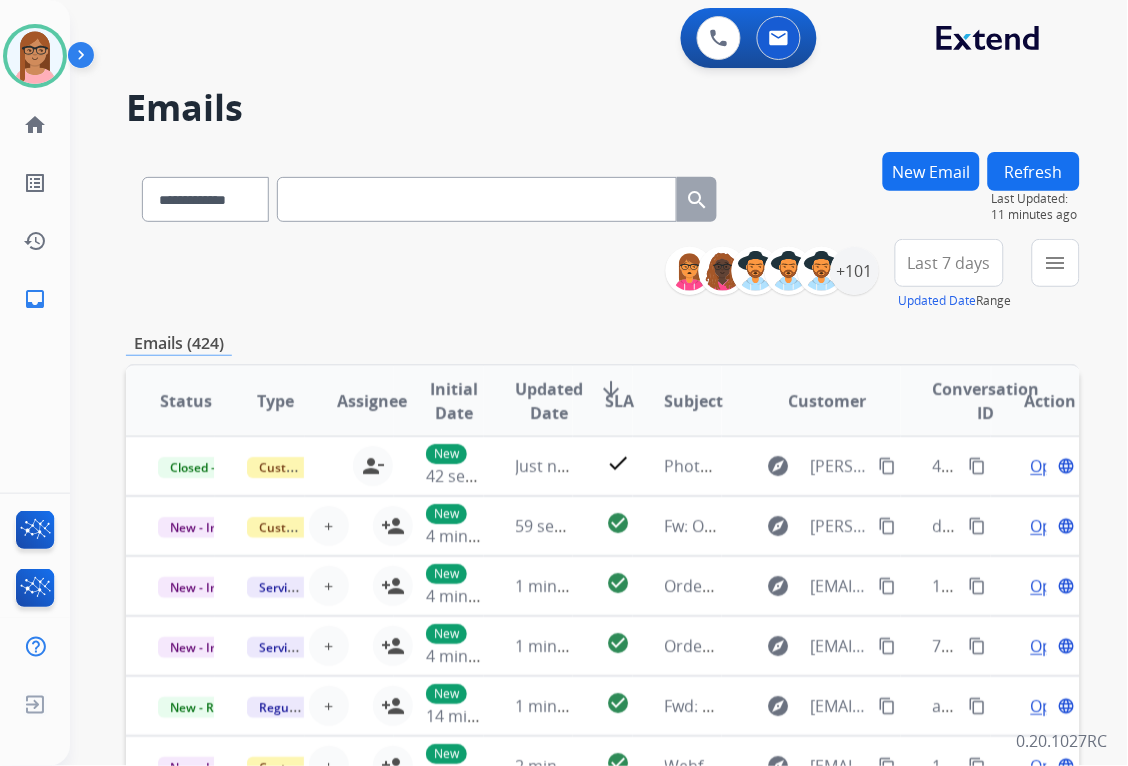 click on "New Email" at bounding box center (931, 171) 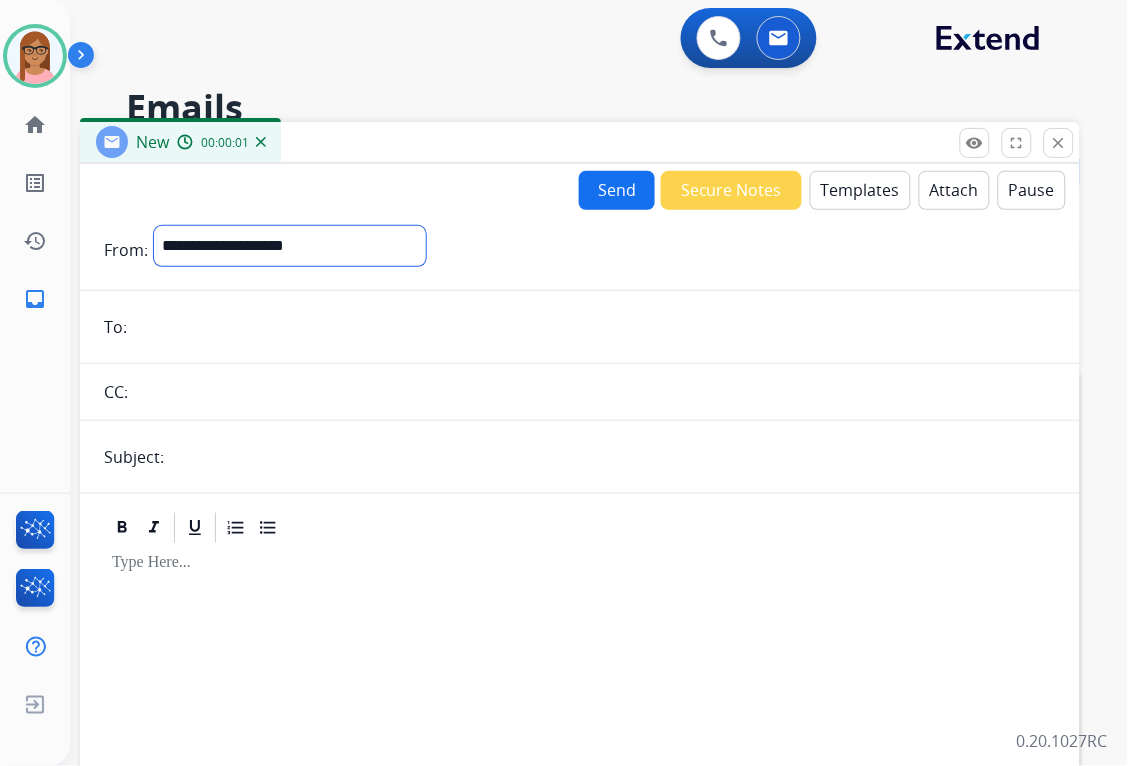 click on "**********" at bounding box center [290, 246] 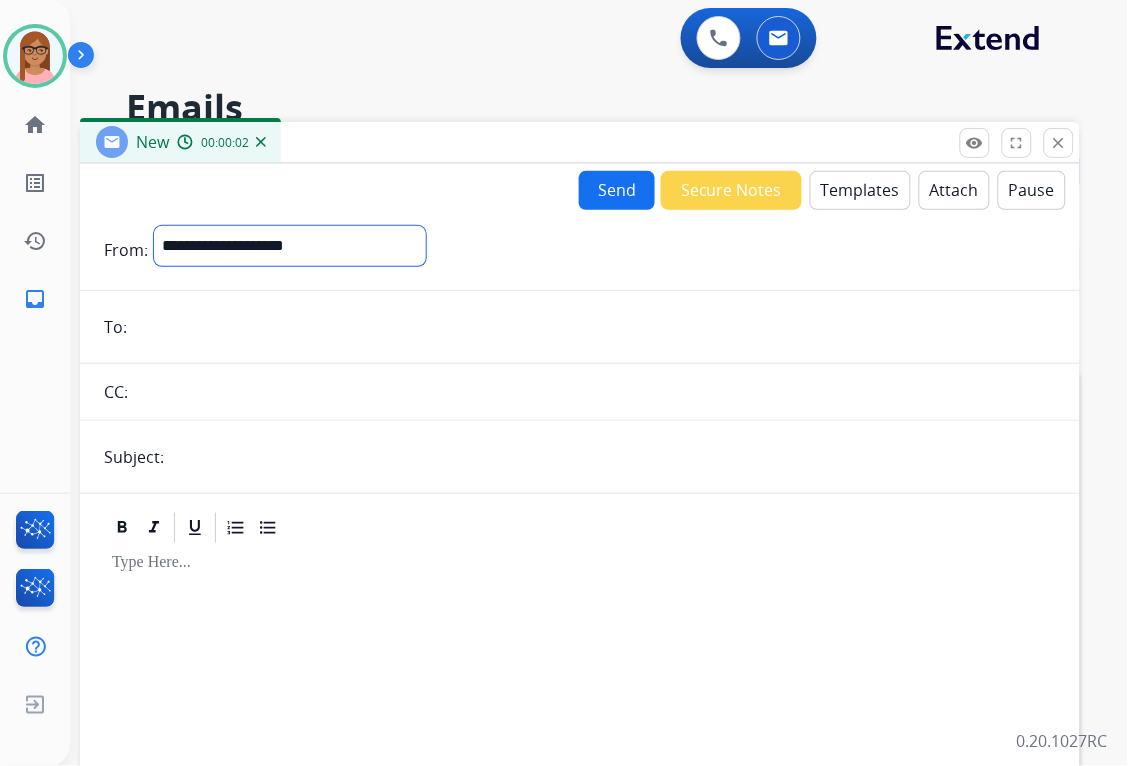 select on "**********" 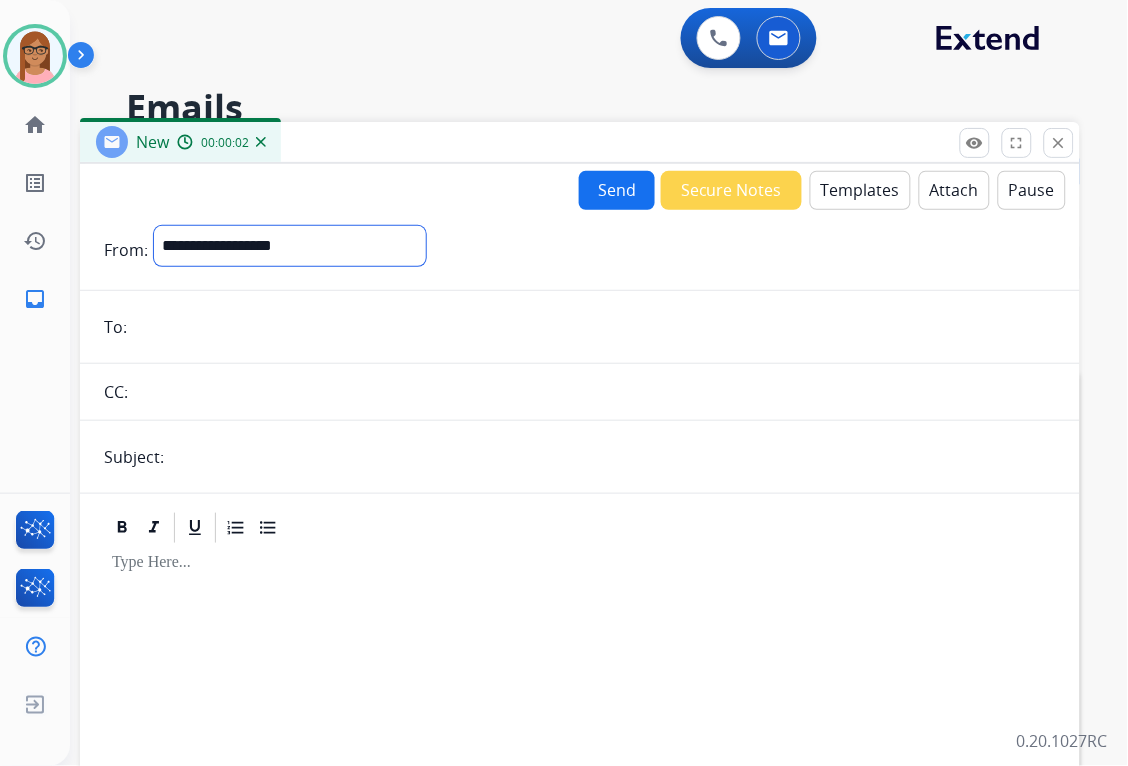 click on "**********" at bounding box center (290, 246) 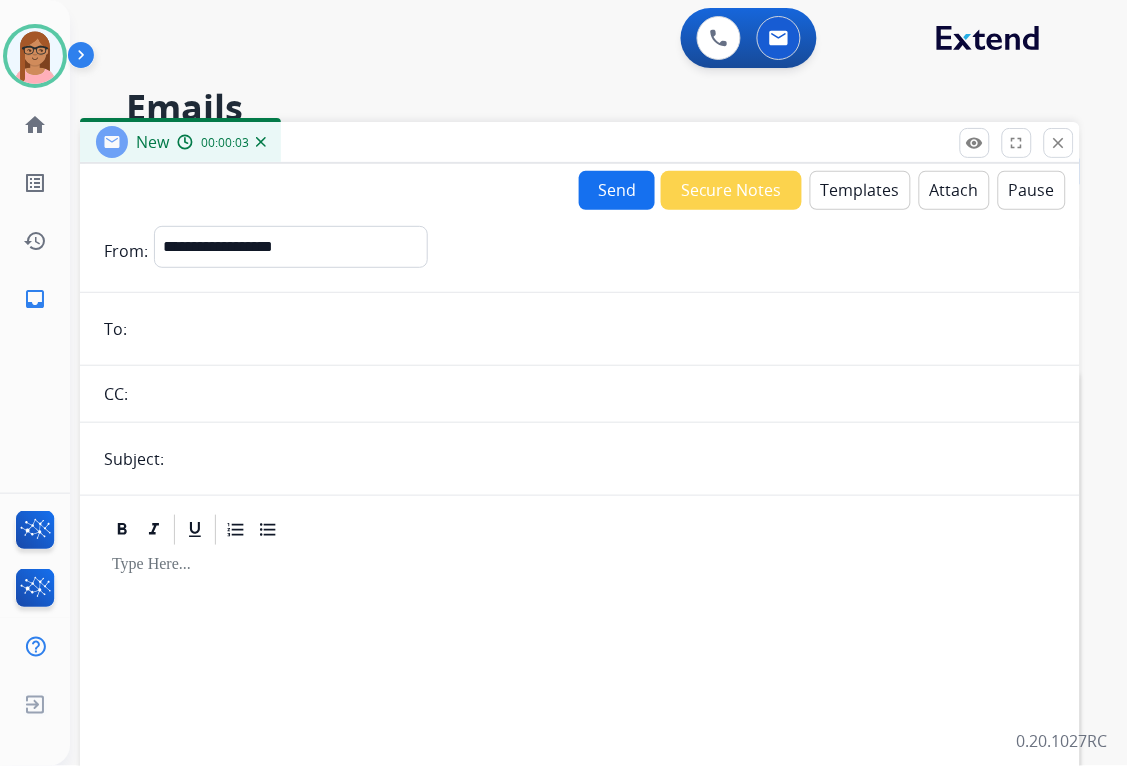 click at bounding box center [594, 329] 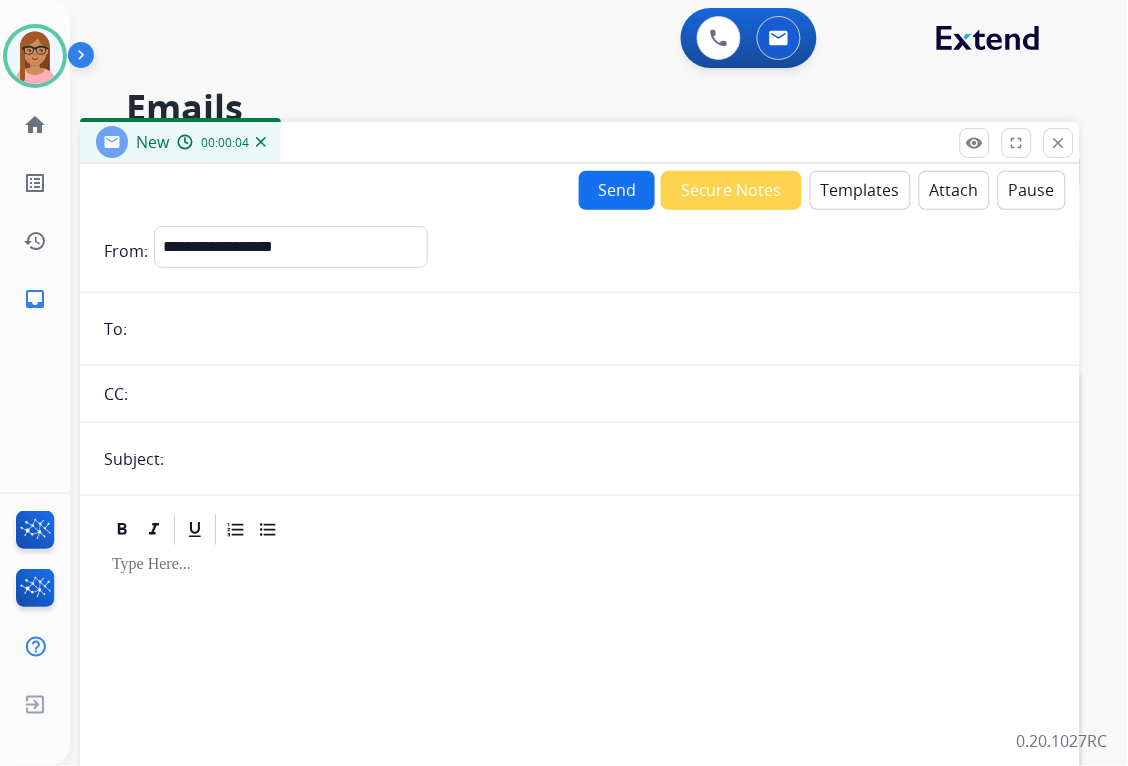 paste on "**********" 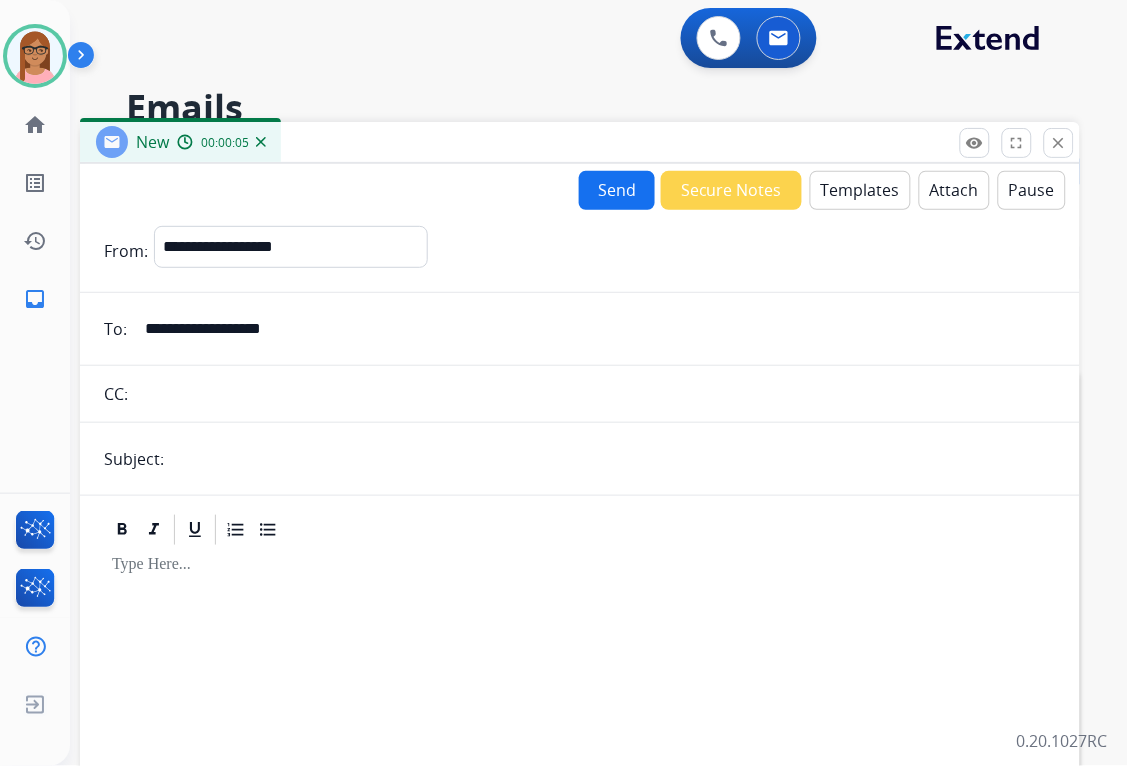 type on "**********" 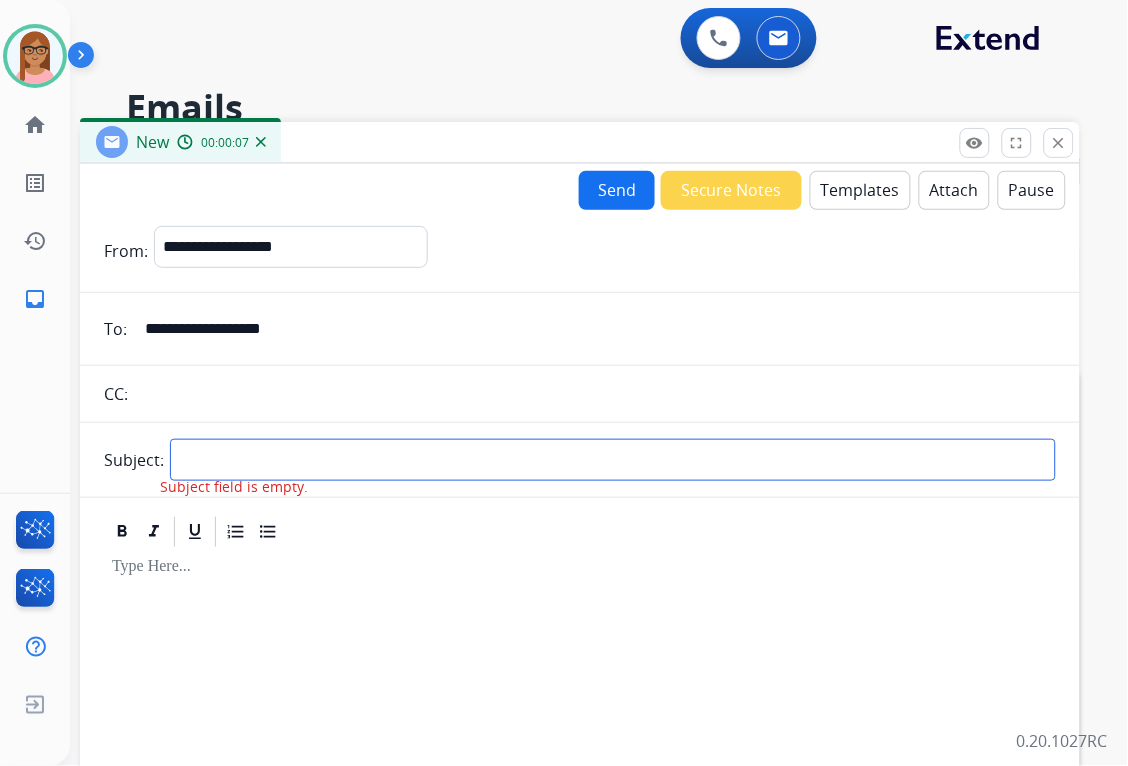 click on "**********" at bounding box center (580, 556) 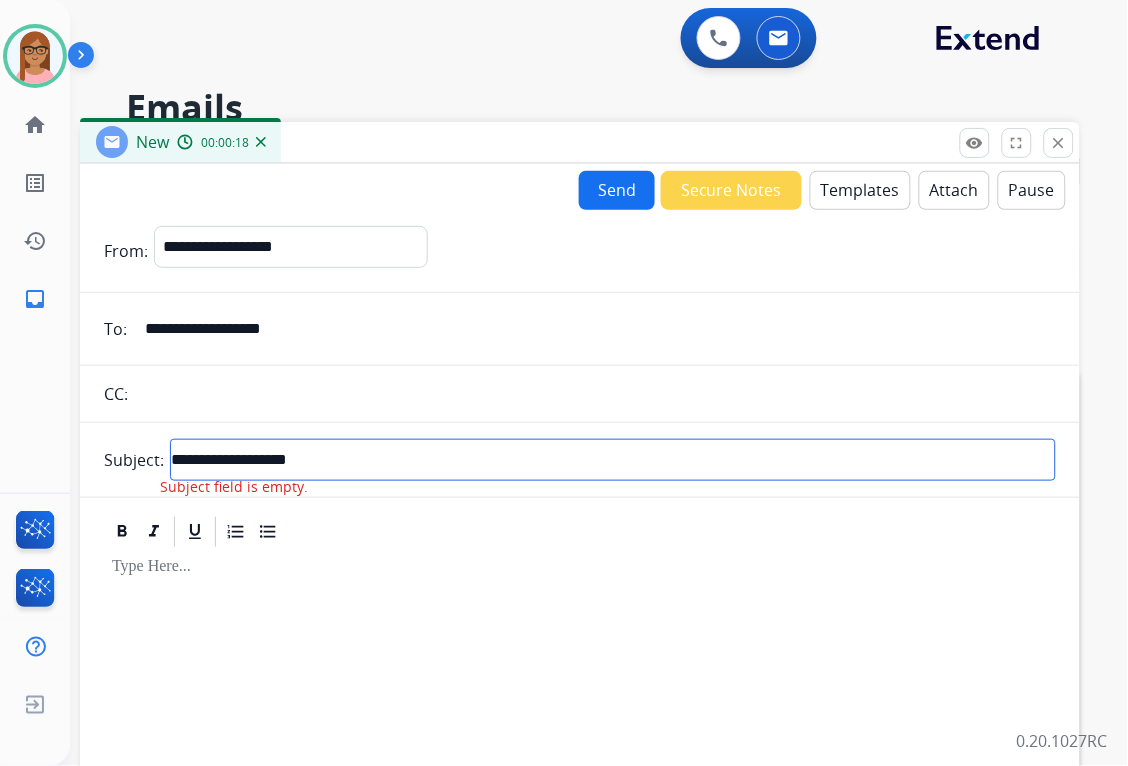 type on "**********" 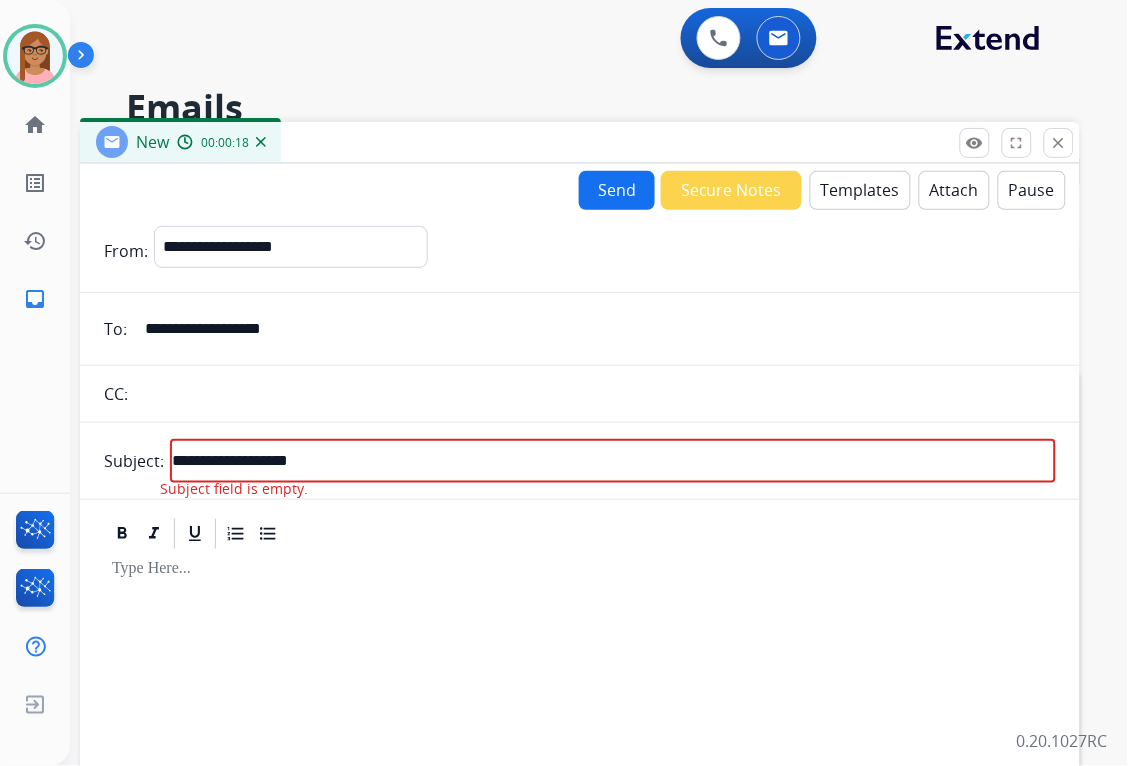 click at bounding box center [580, 721] 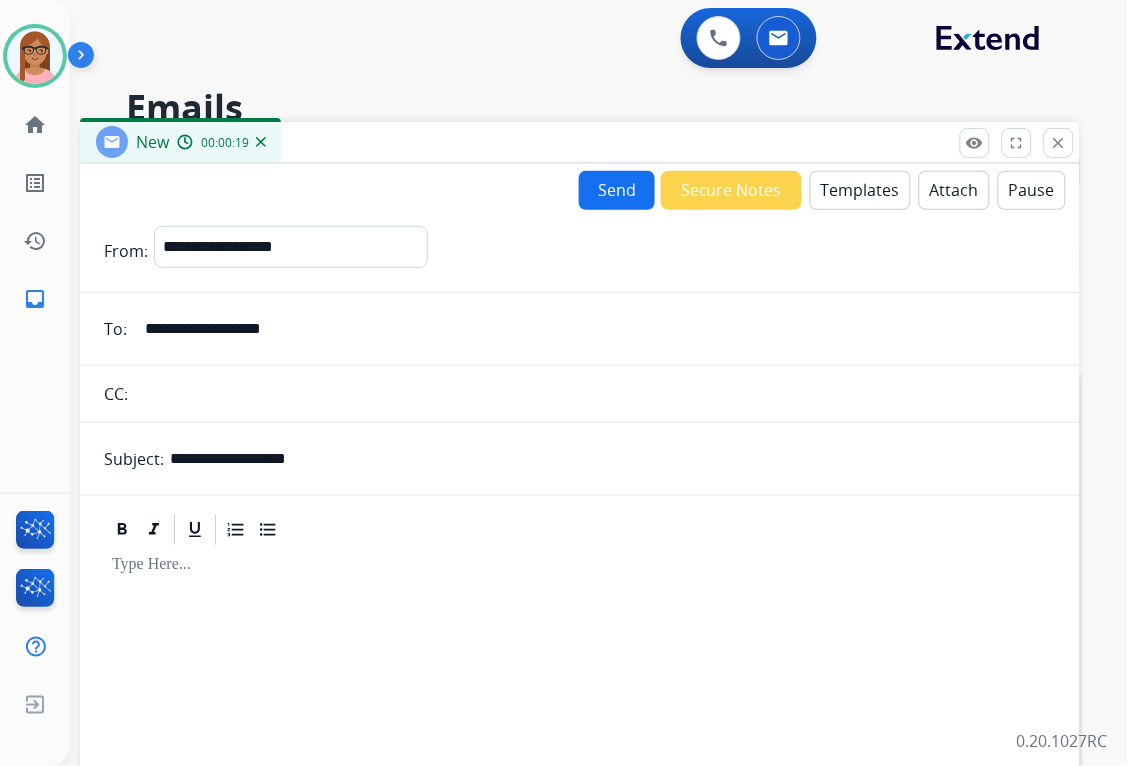 click on "Templates" at bounding box center (860, 190) 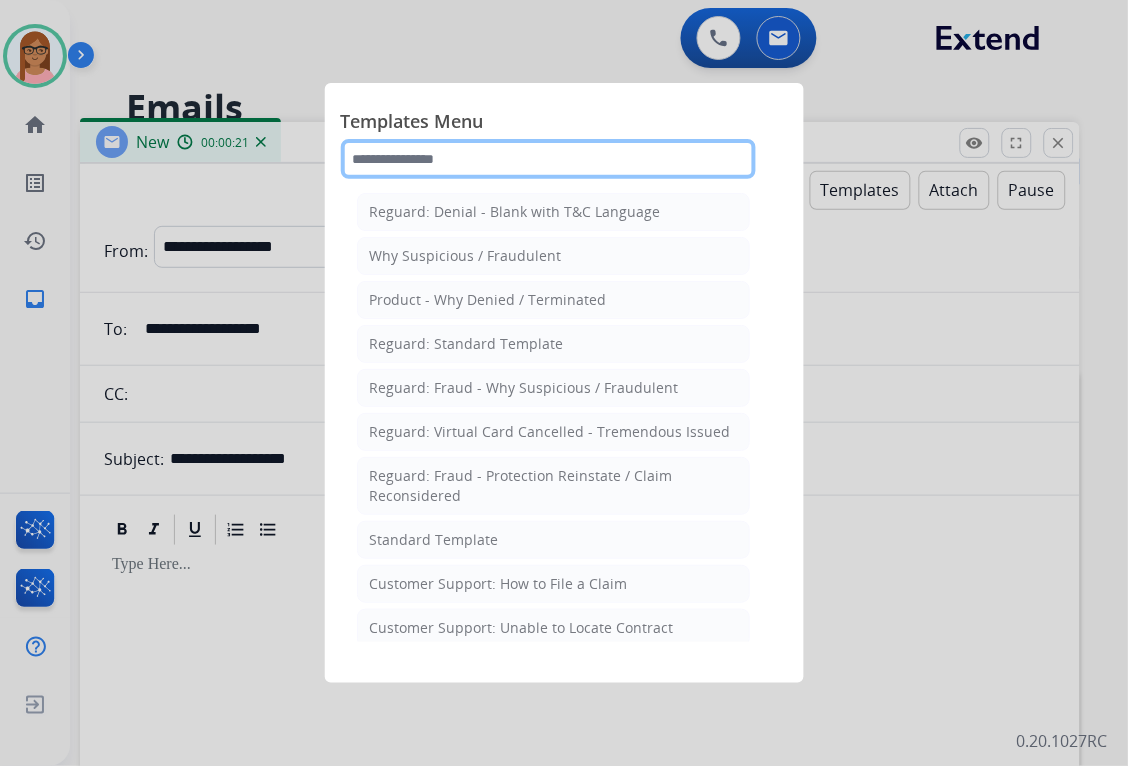 click 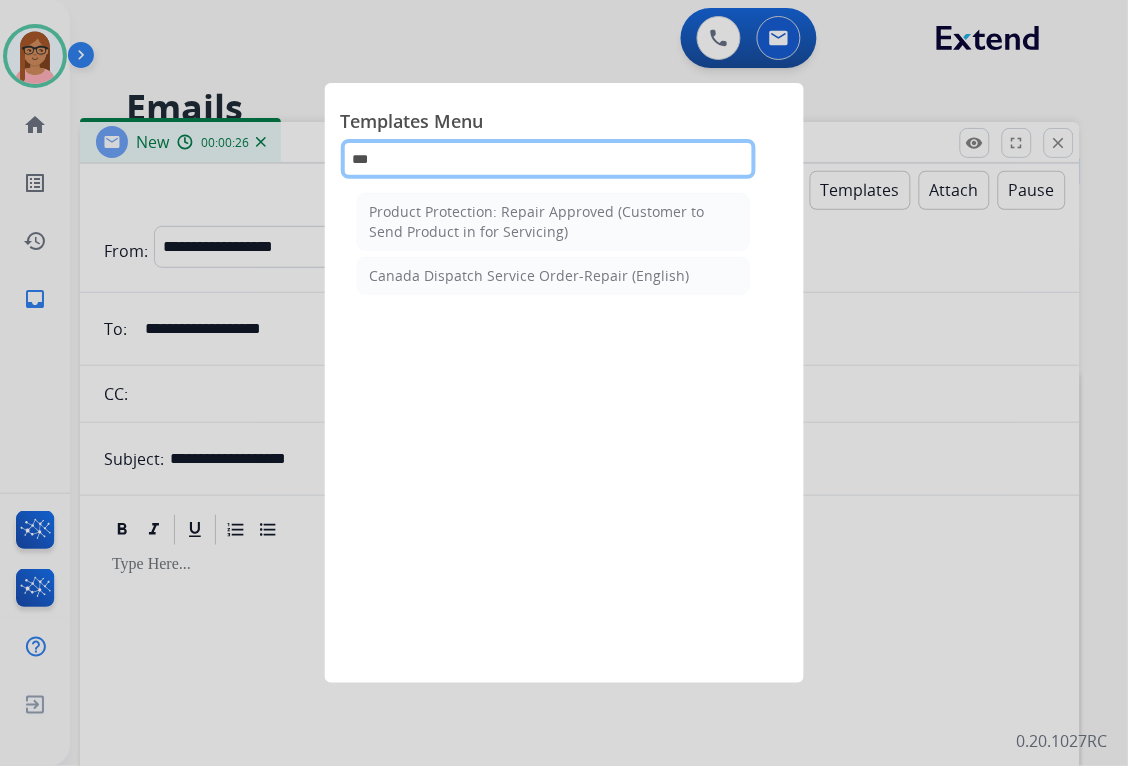 click on "***" 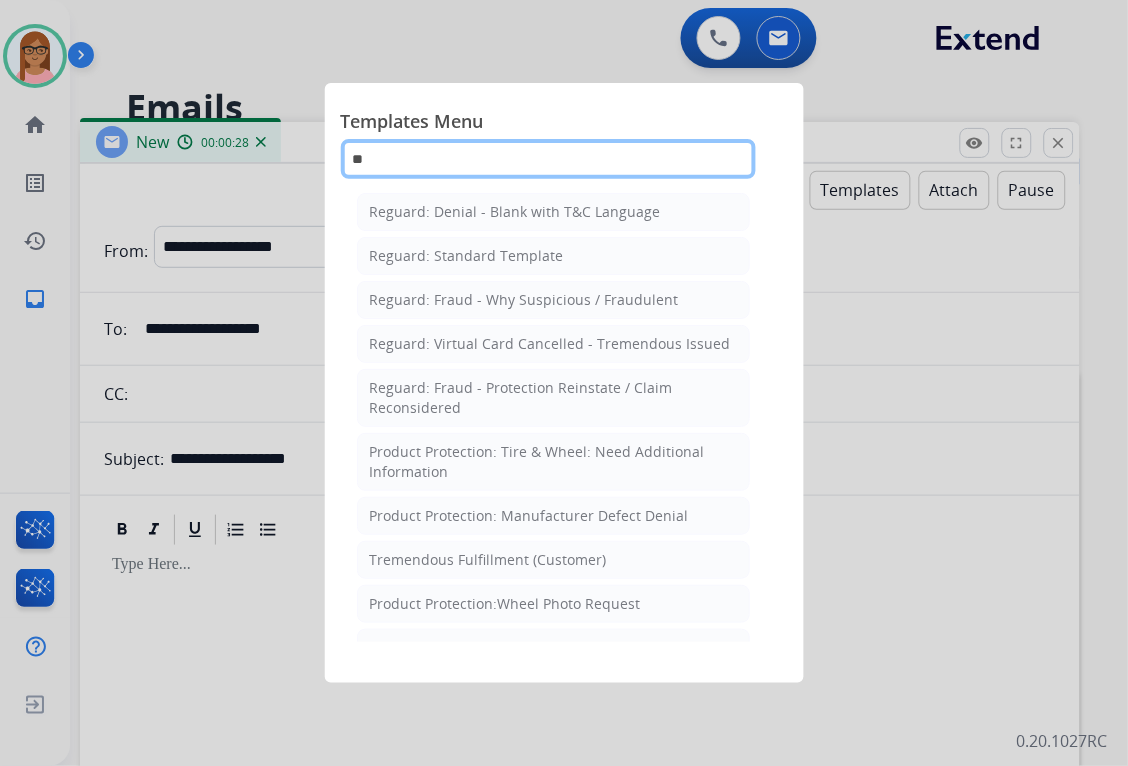 type on "*" 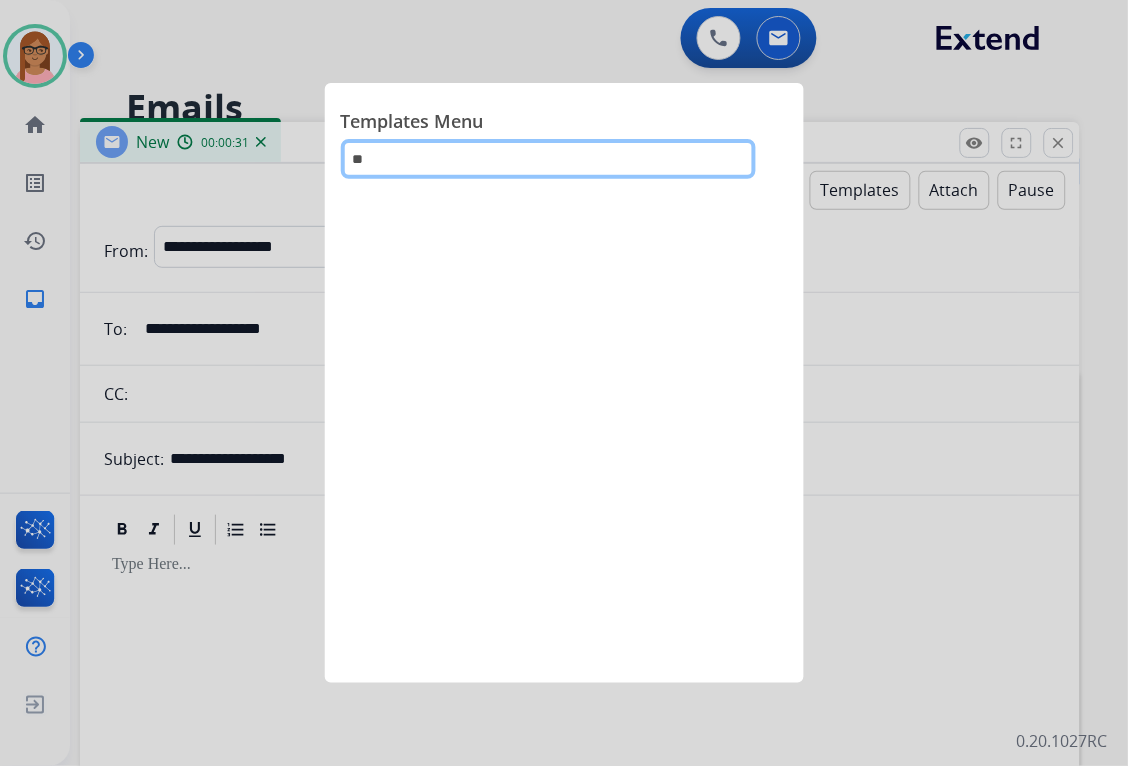 type on "*" 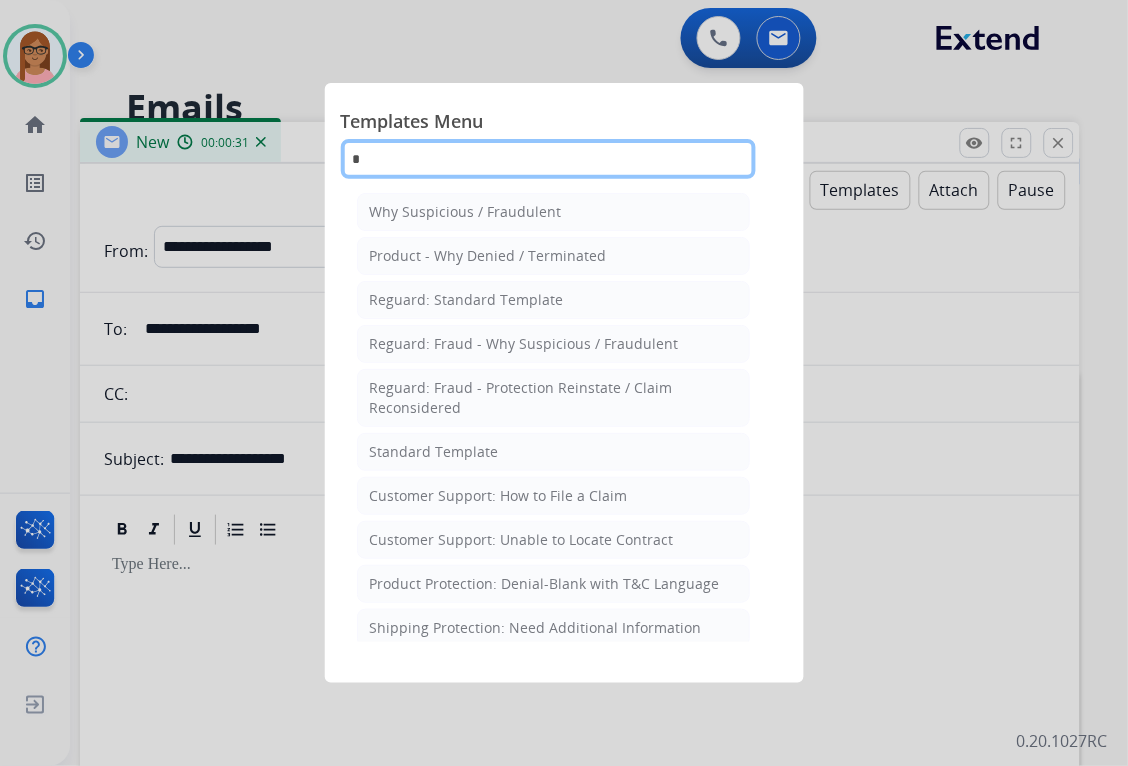 type 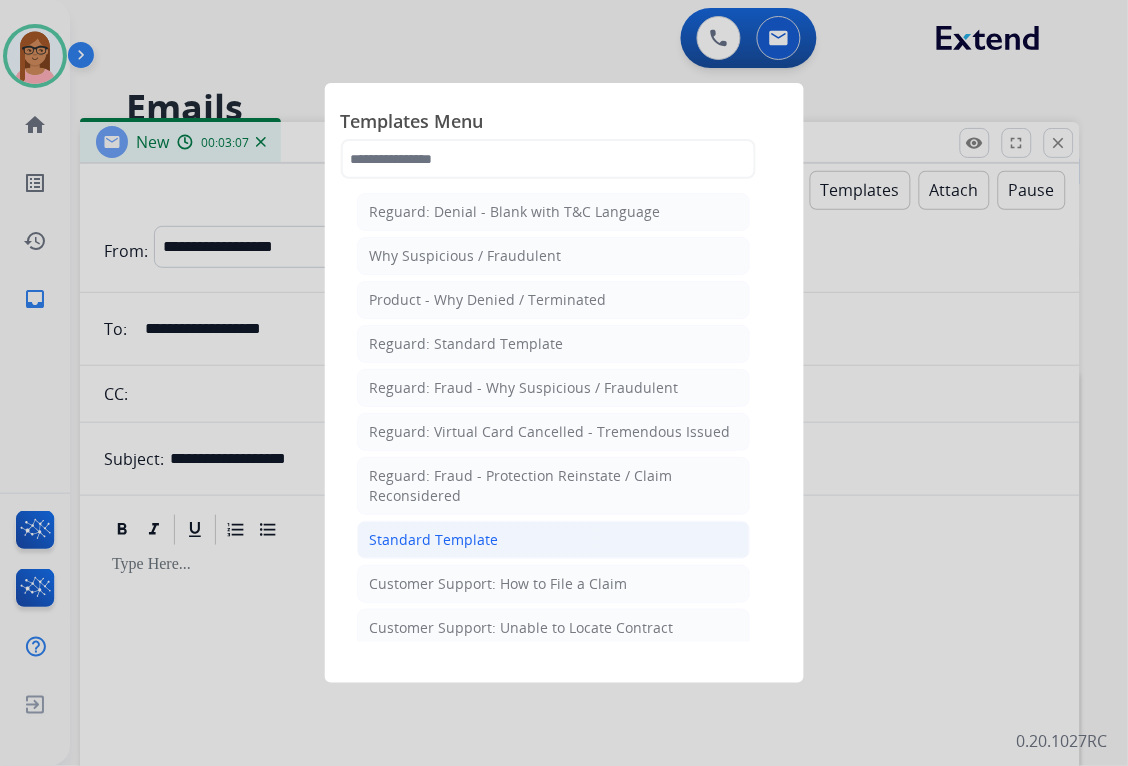 click on "Standard Template" 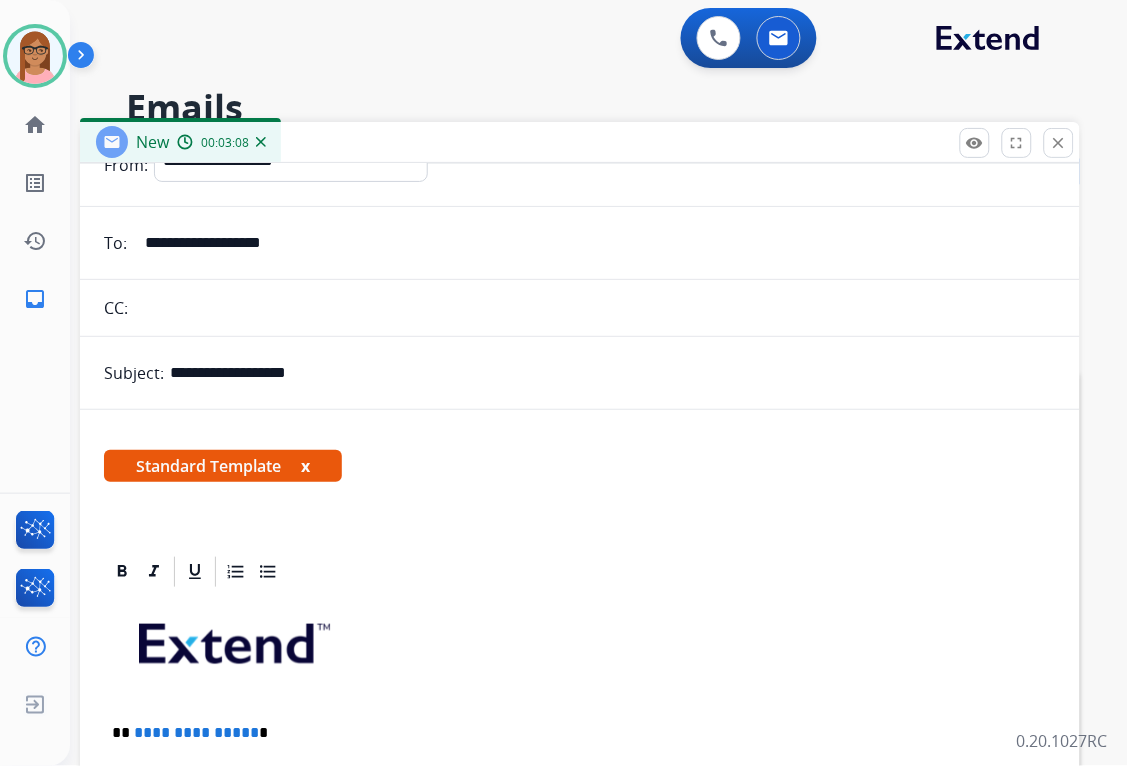 scroll, scrollTop: 444, scrollLeft: 0, axis: vertical 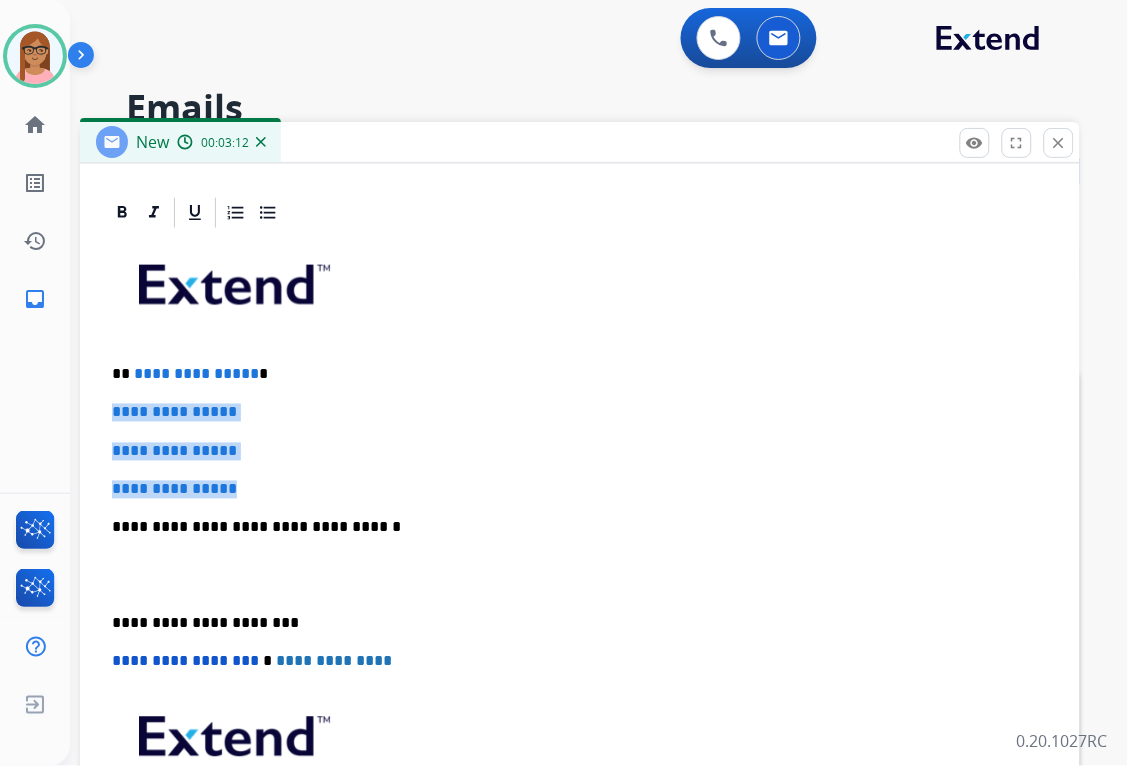 drag, startPoint x: 112, startPoint y: 411, endPoint x: 245, endPoint y: 480, distance: 149.83324 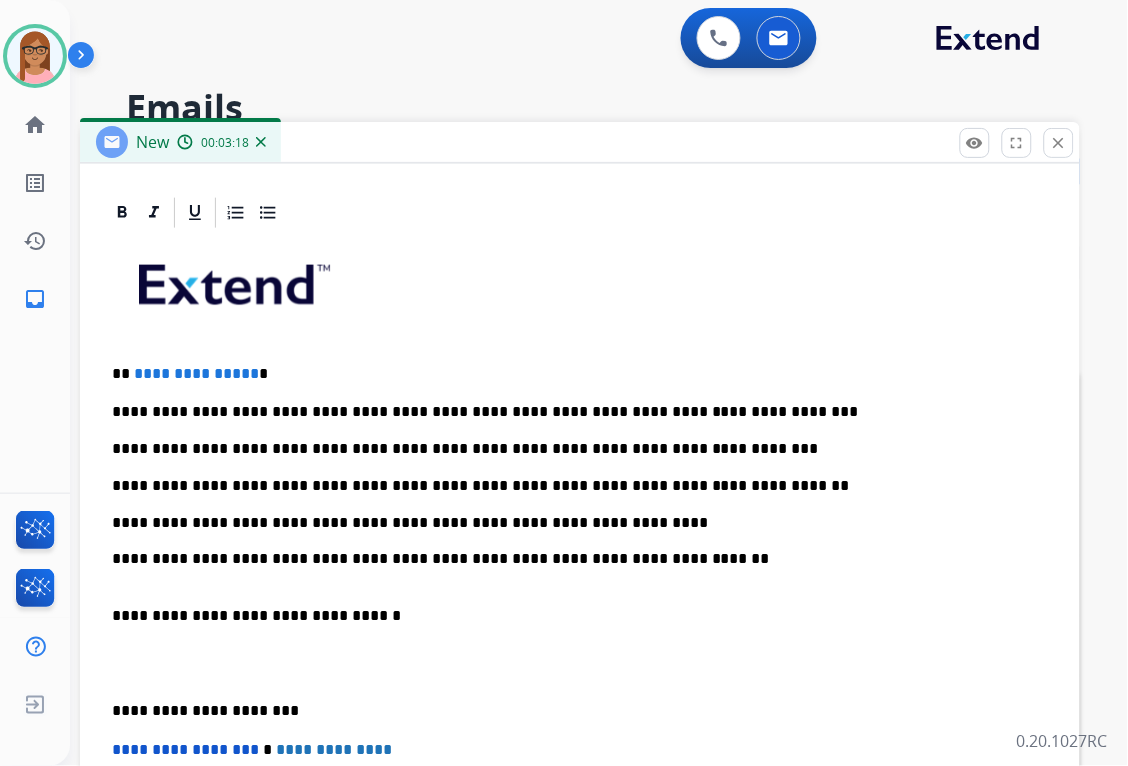 click on "**********" at bounding box center (572, 496) 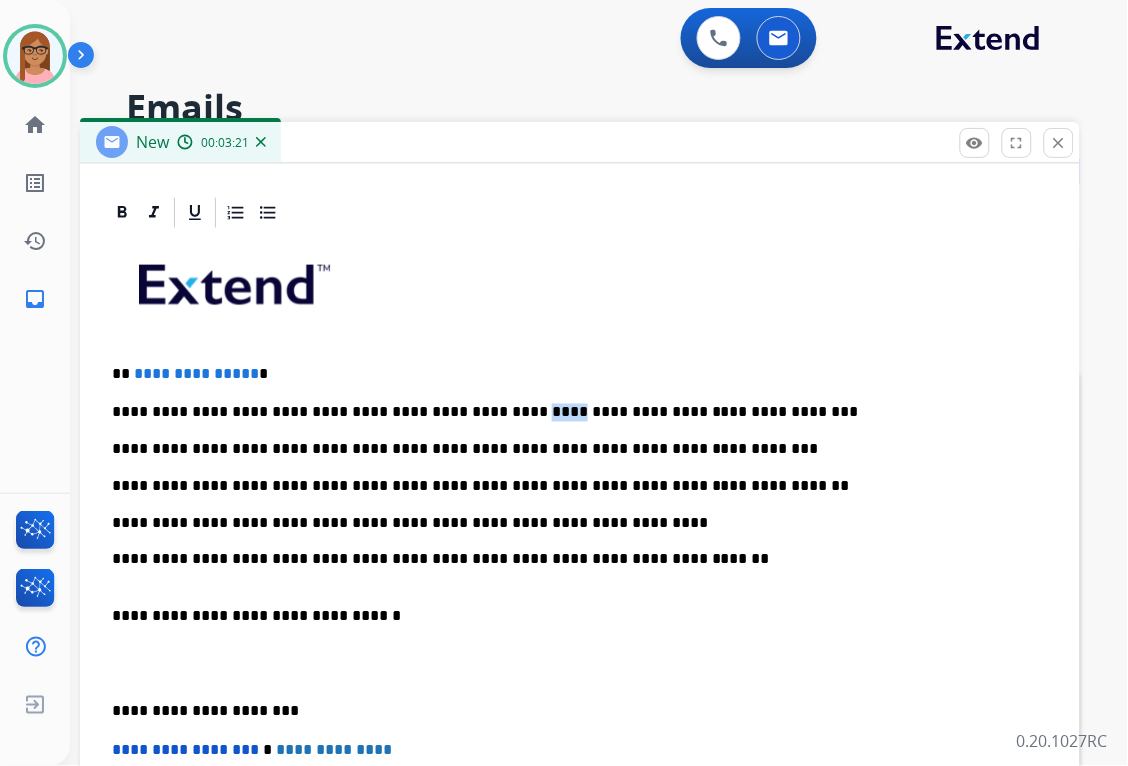 drag, startPoint x: 504, startPoint y: 412, endPoint x: 471, endPoint y: 420, distance: 33.955853 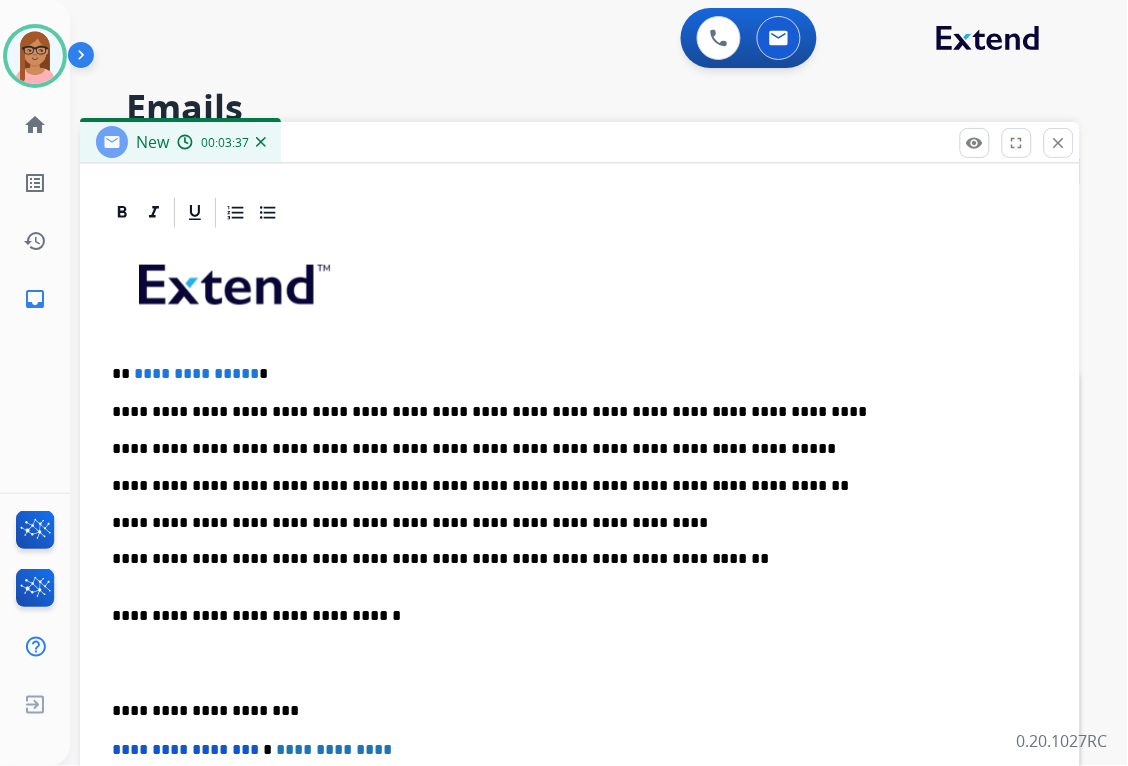 click on "**********" at bounding box center [572, 496] 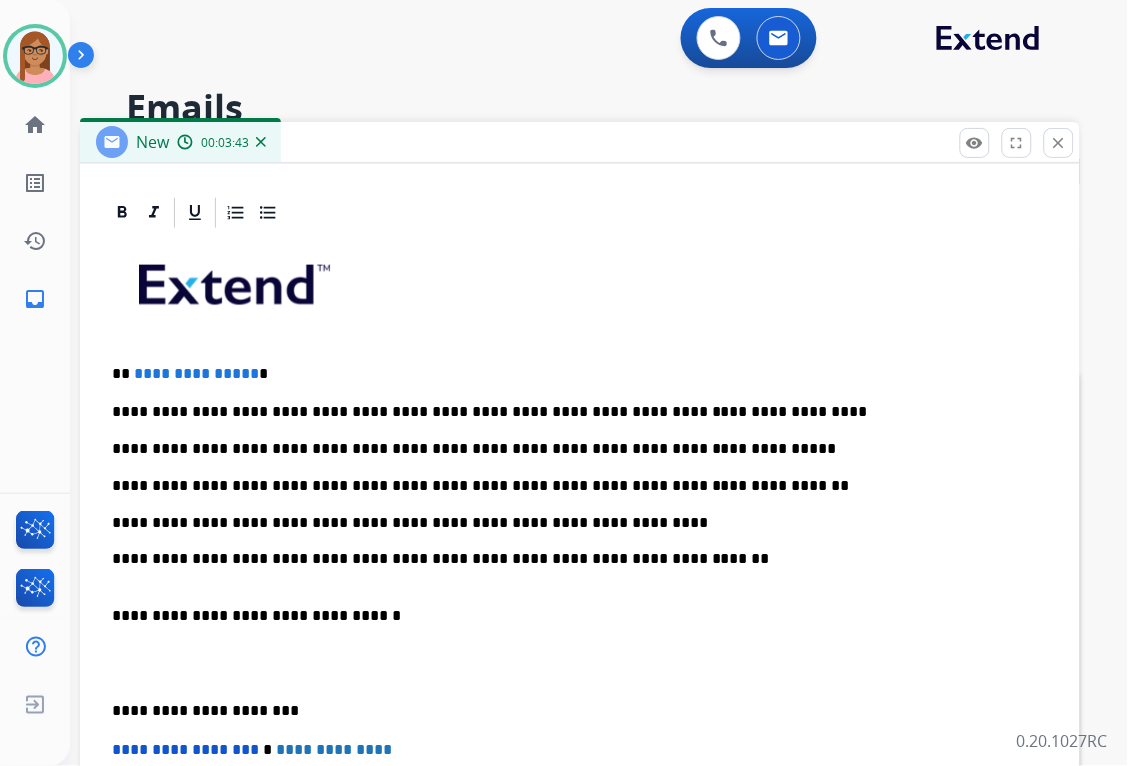 click on "**********" at bounding box center (572, 496) 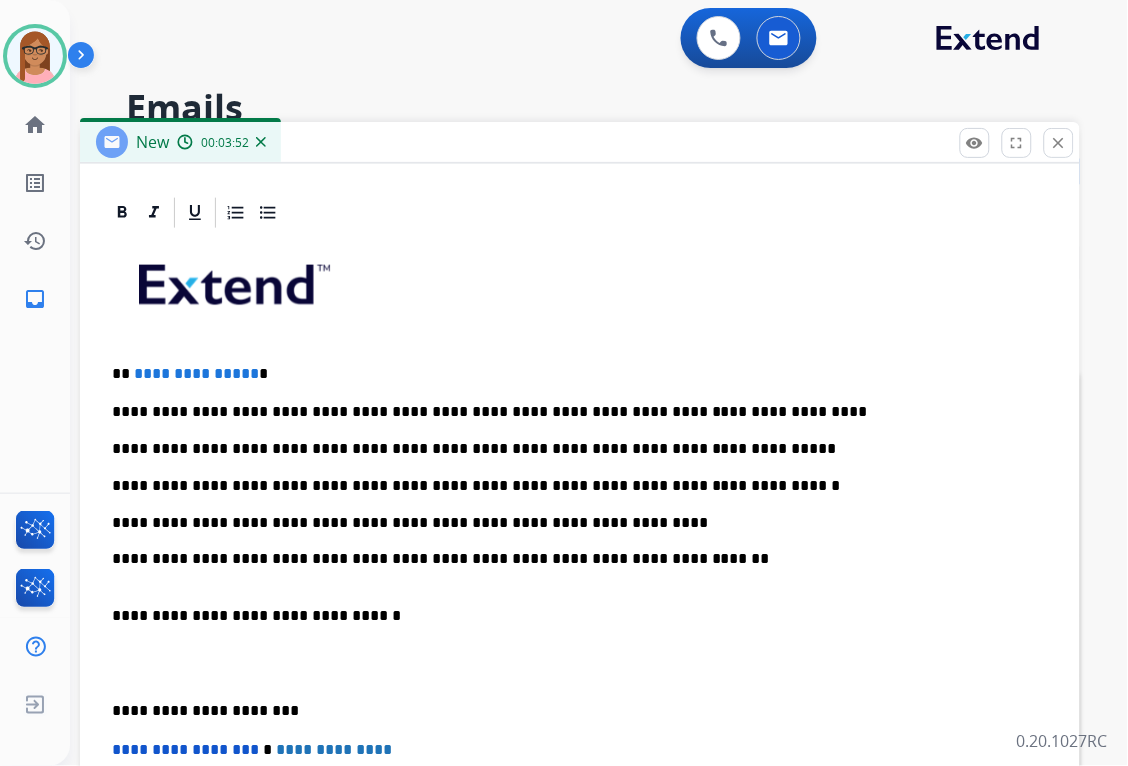 click on "**********" at bounding box center (572, 496) 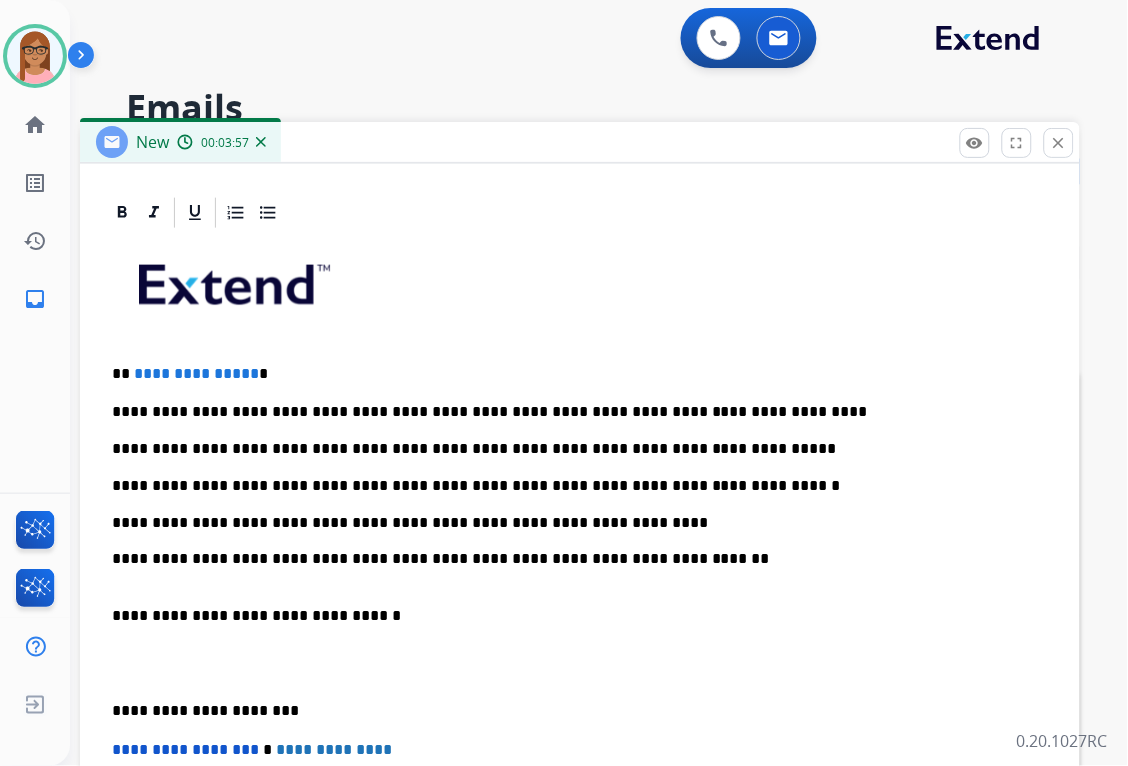 click on "**********" at bounding box center (572, 496) 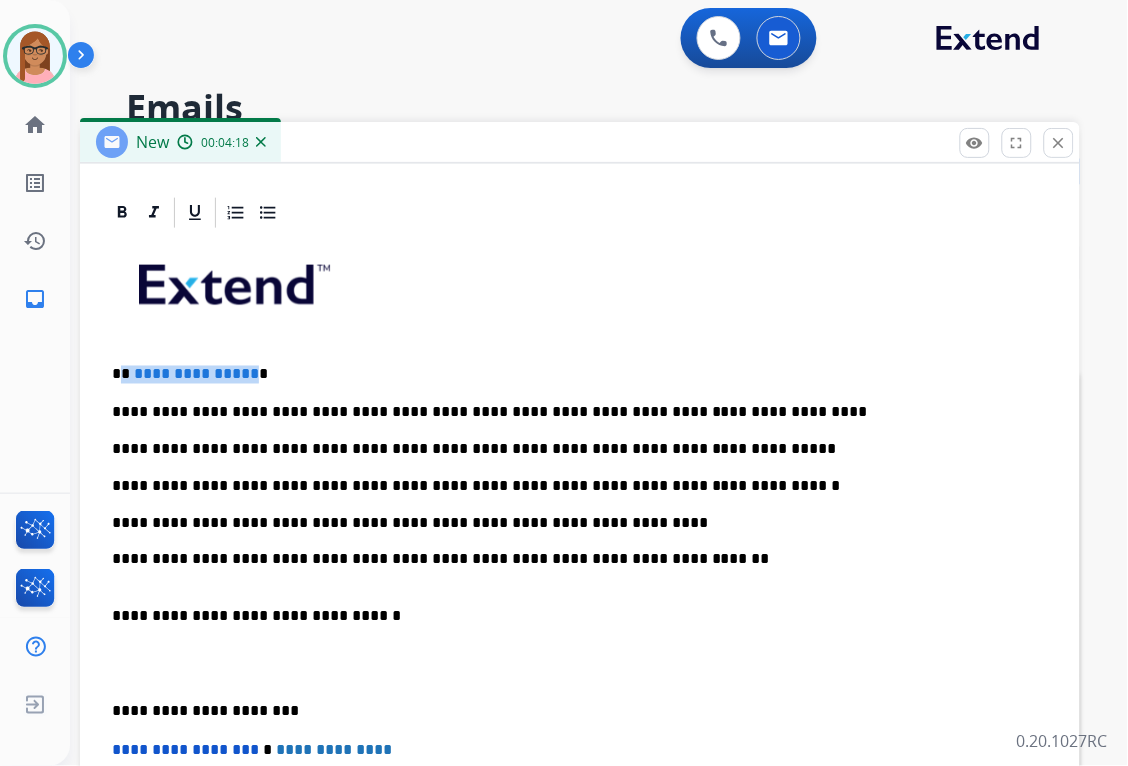 drag, startPoint x: 122, startPoint y: 374, endPoint x: 245, endPoint y: 368, distance: 123.146255 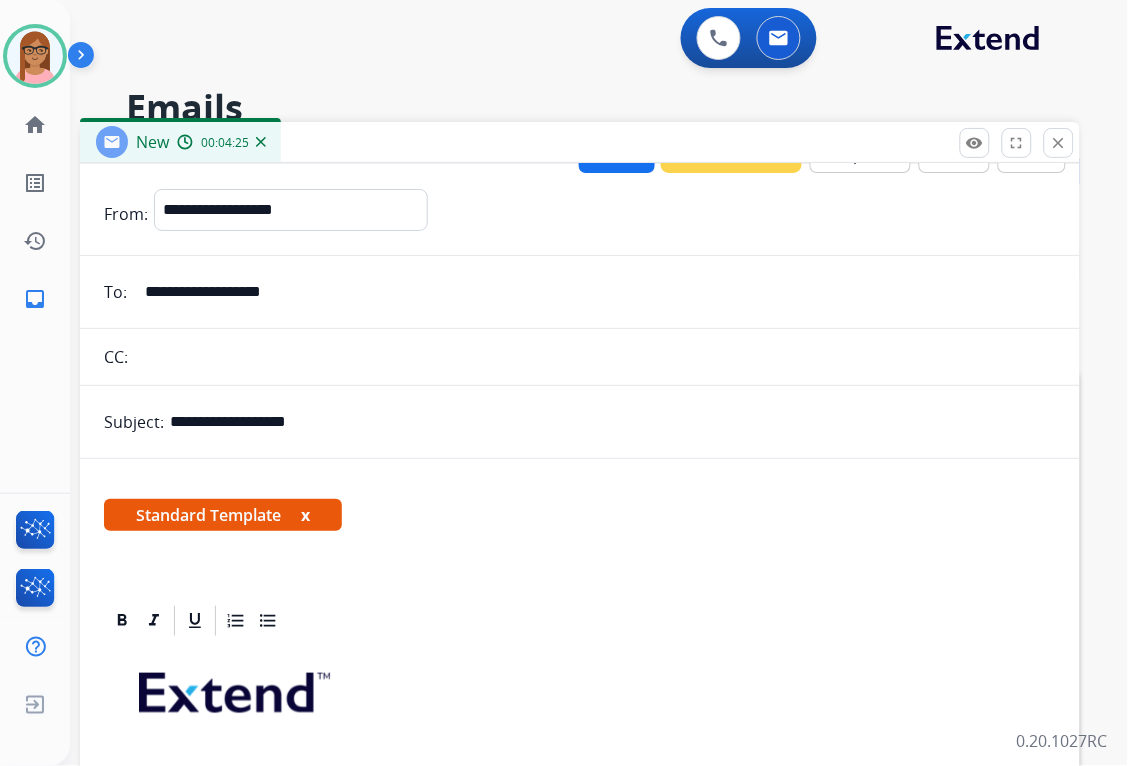 scroll, scrollTop: 0, scrollLeft: 0, axis: both 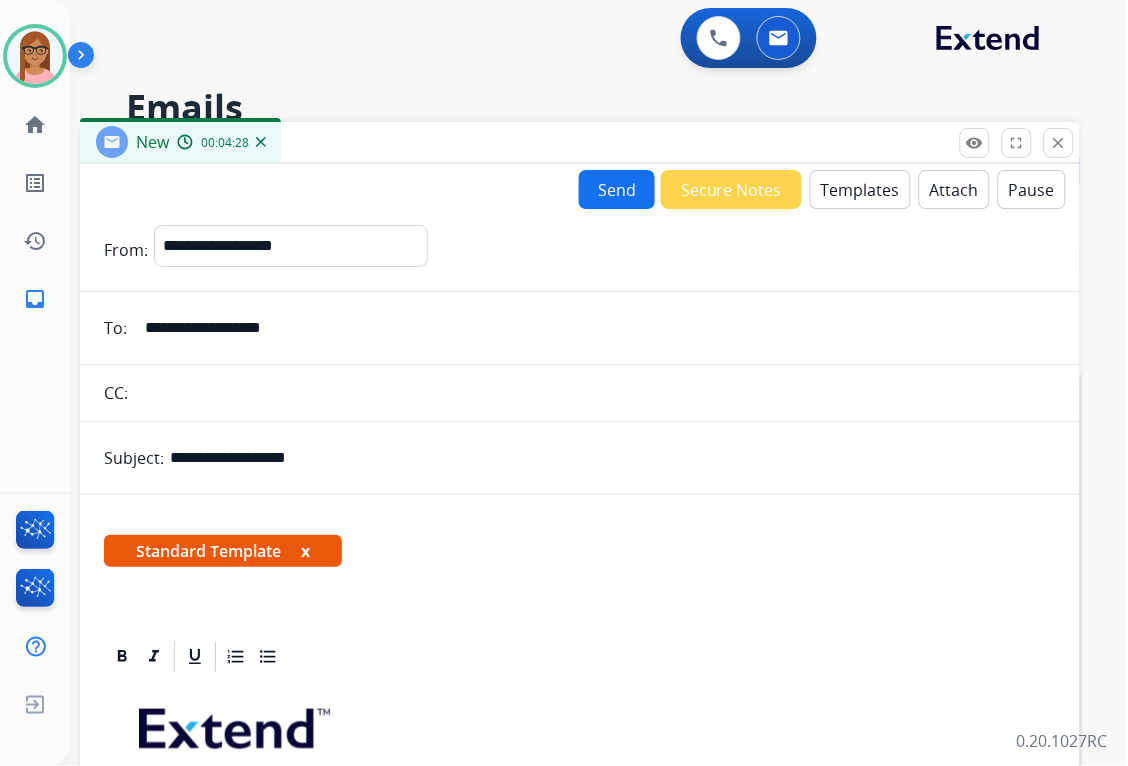 click on "Send" at bounding box center [617, 189] 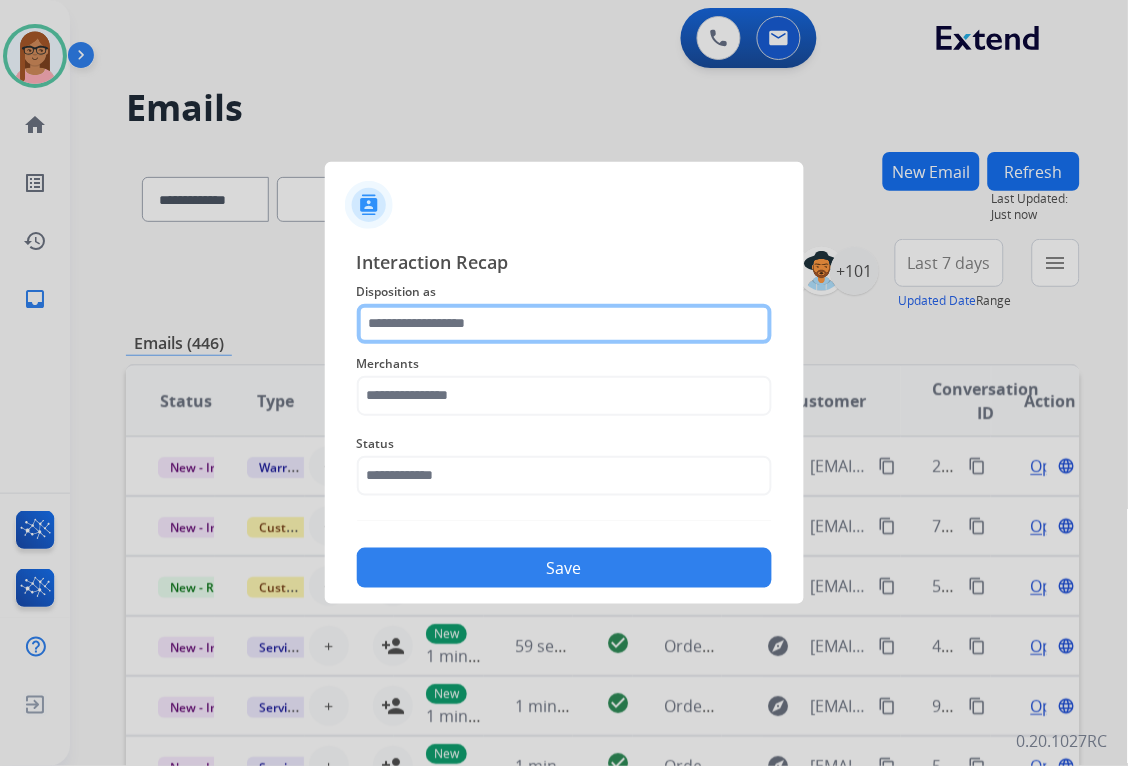 click 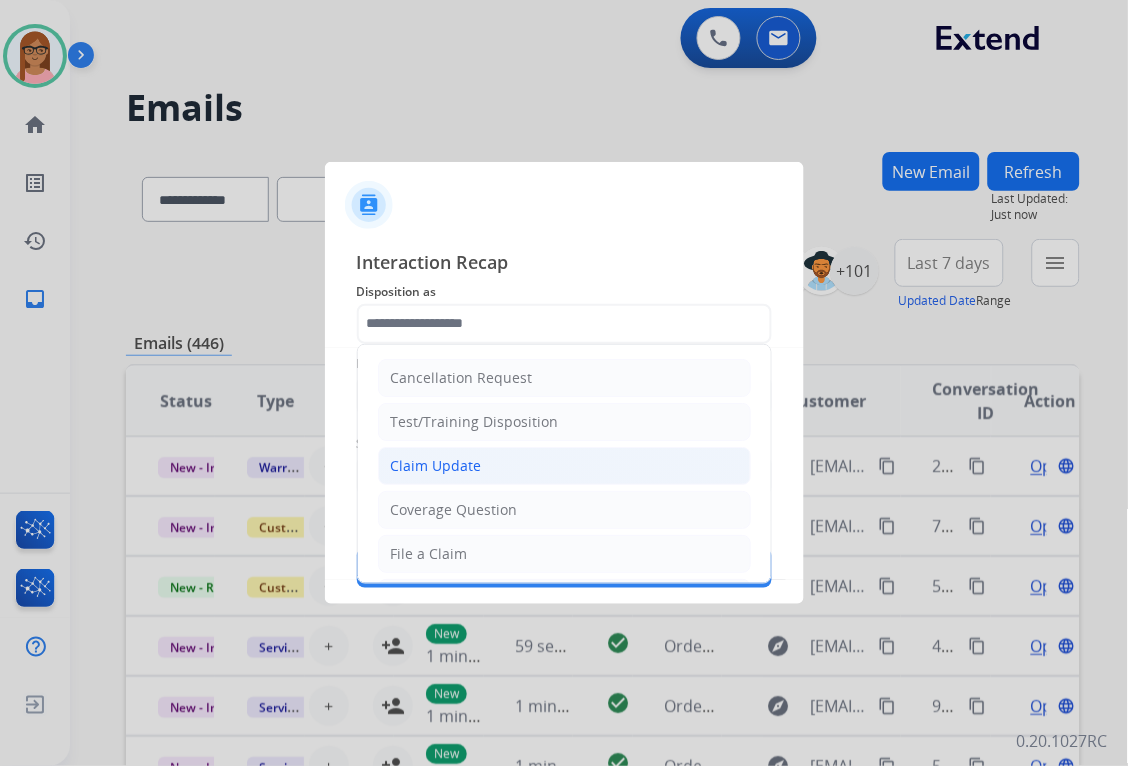 click on "Claim Update" 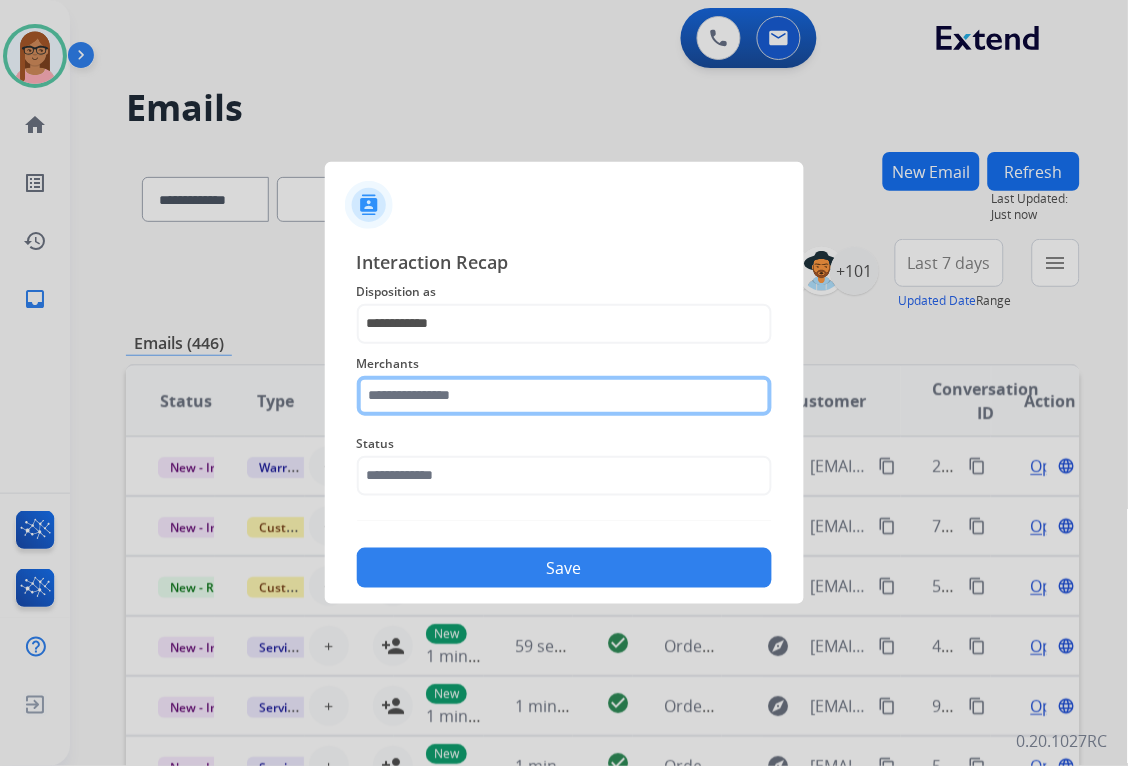 click 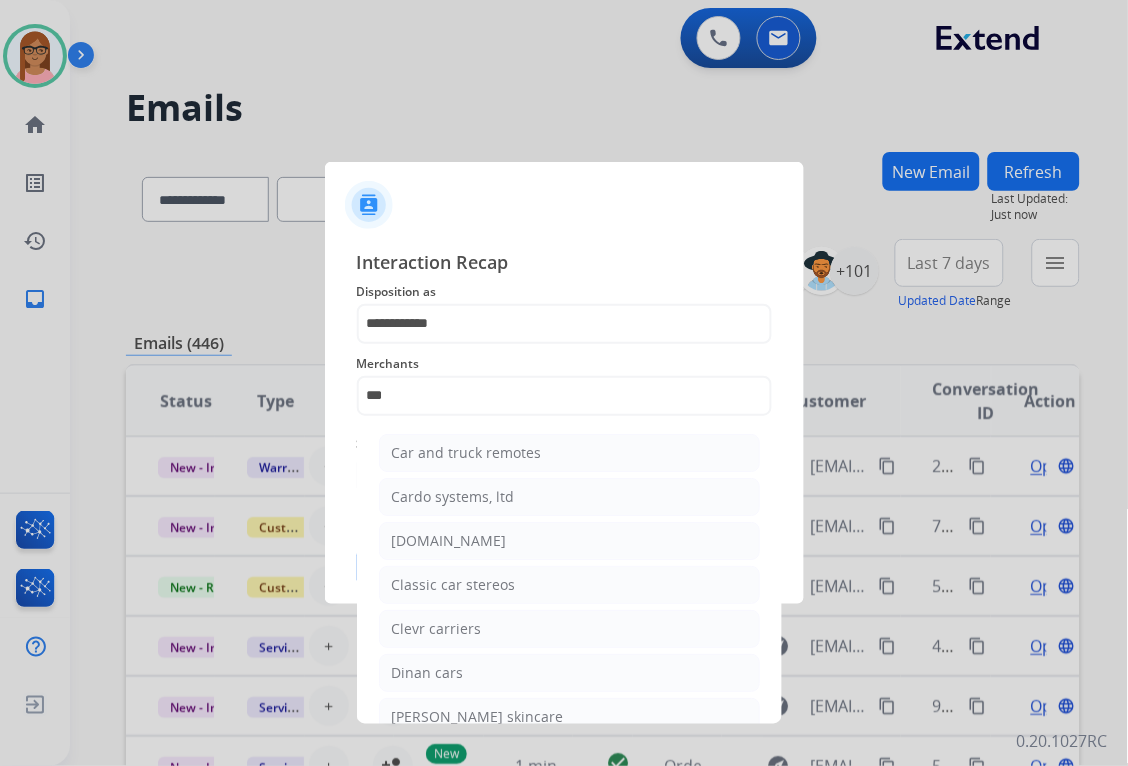 click on "[DOMAIN_NAME]" 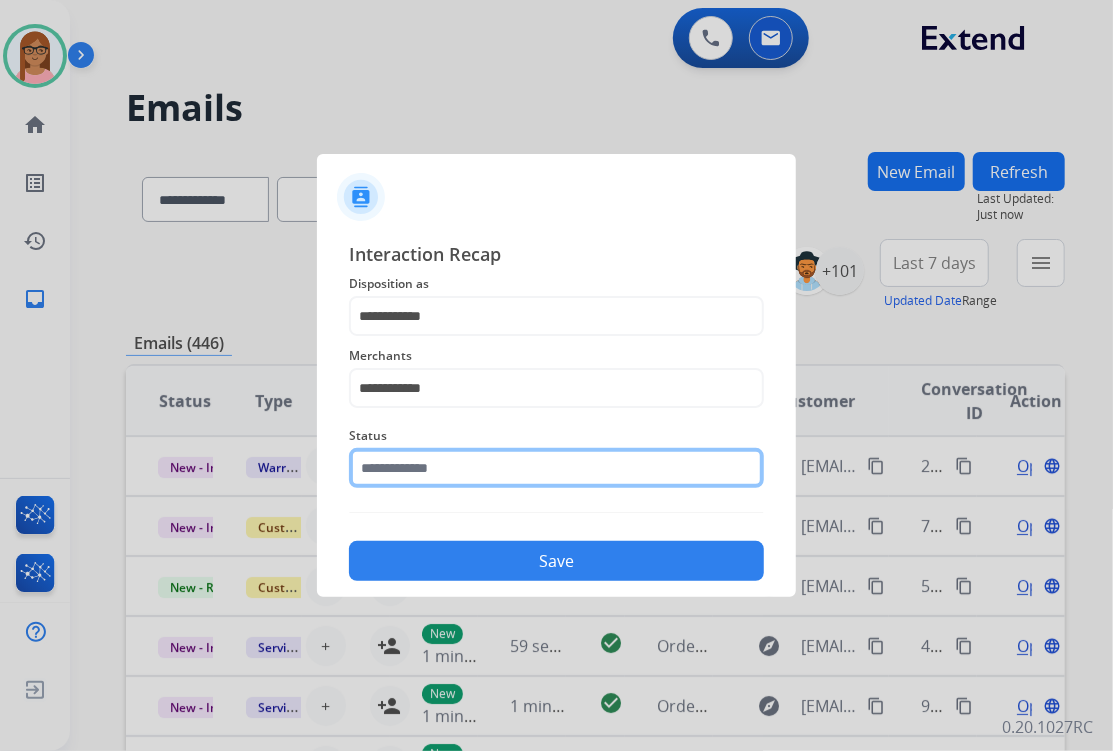 click 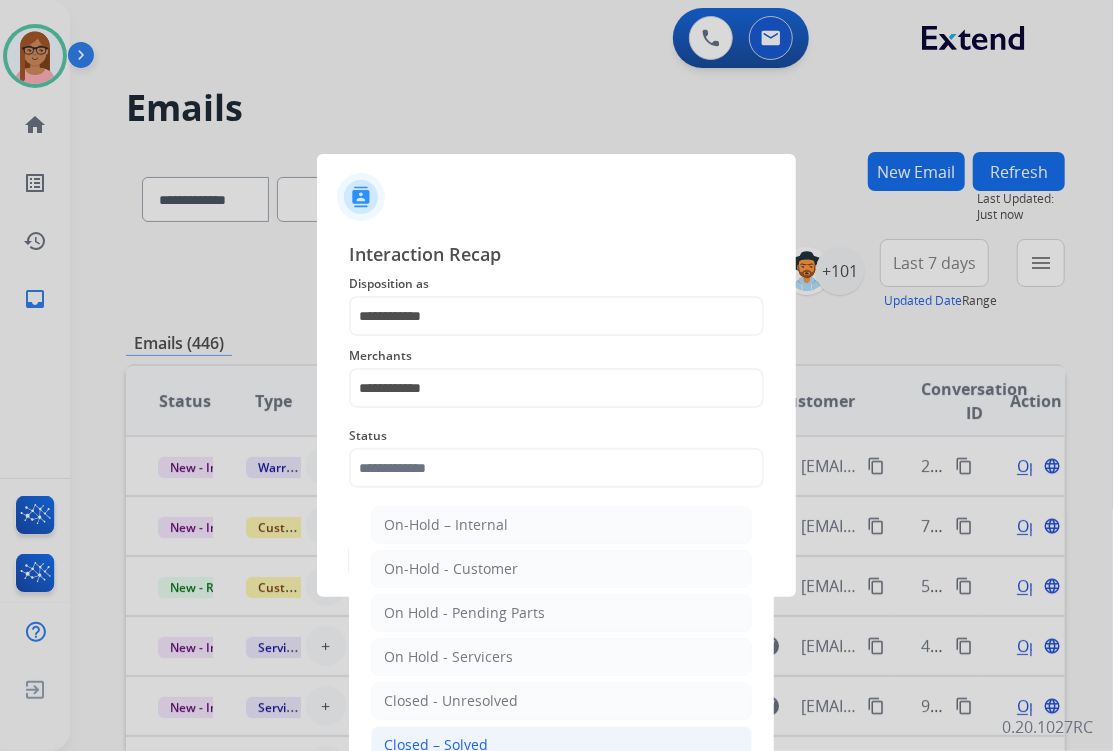 click on "Closed – Solved" 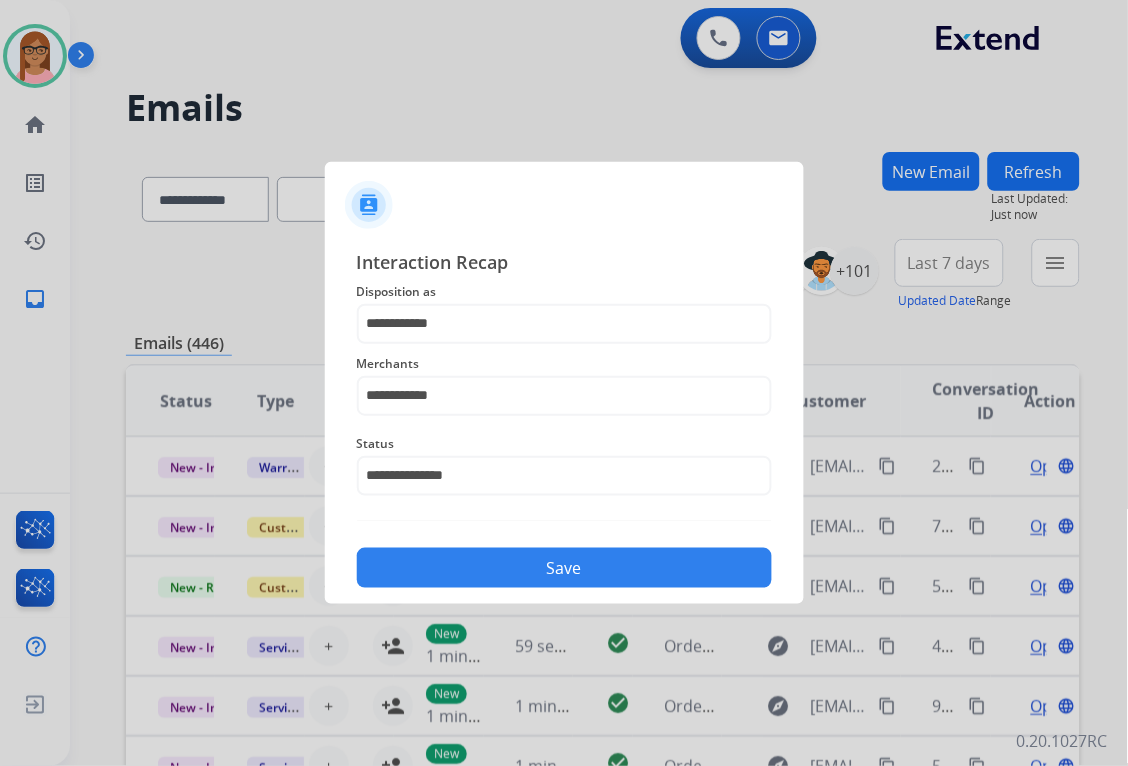 click on "Save" 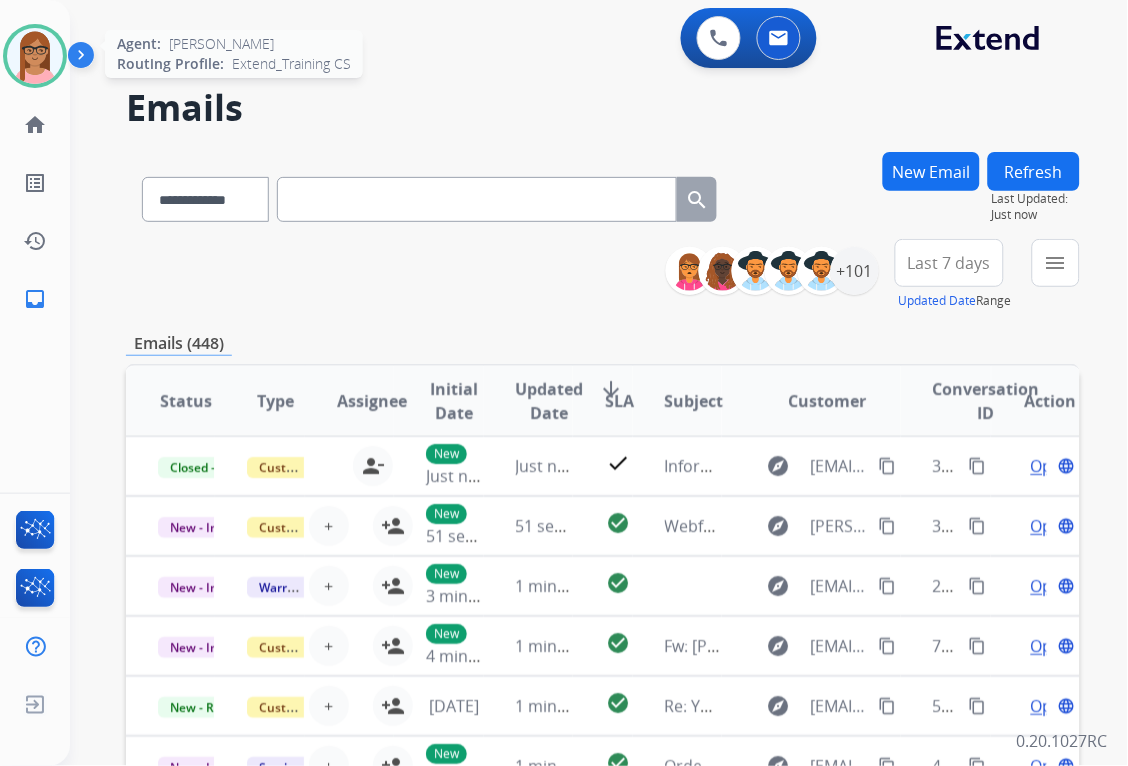 click at bounding box center (35, 56) 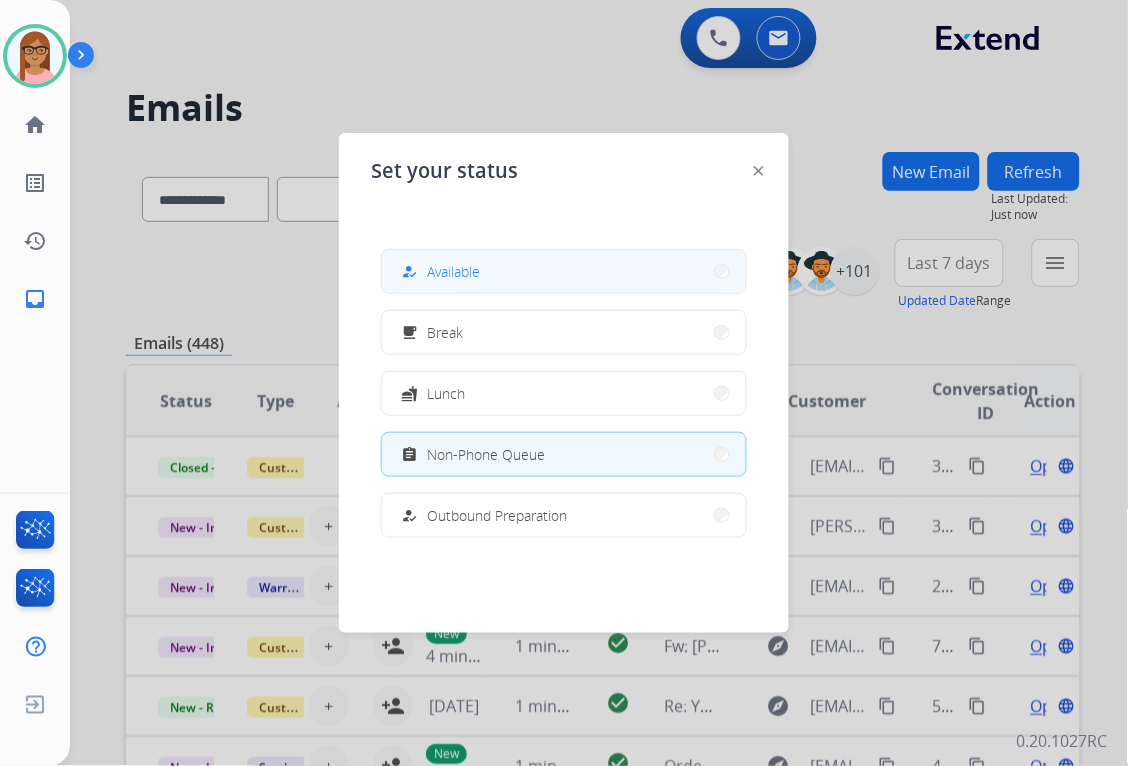click on "Available" at bounding box center (453, 271) 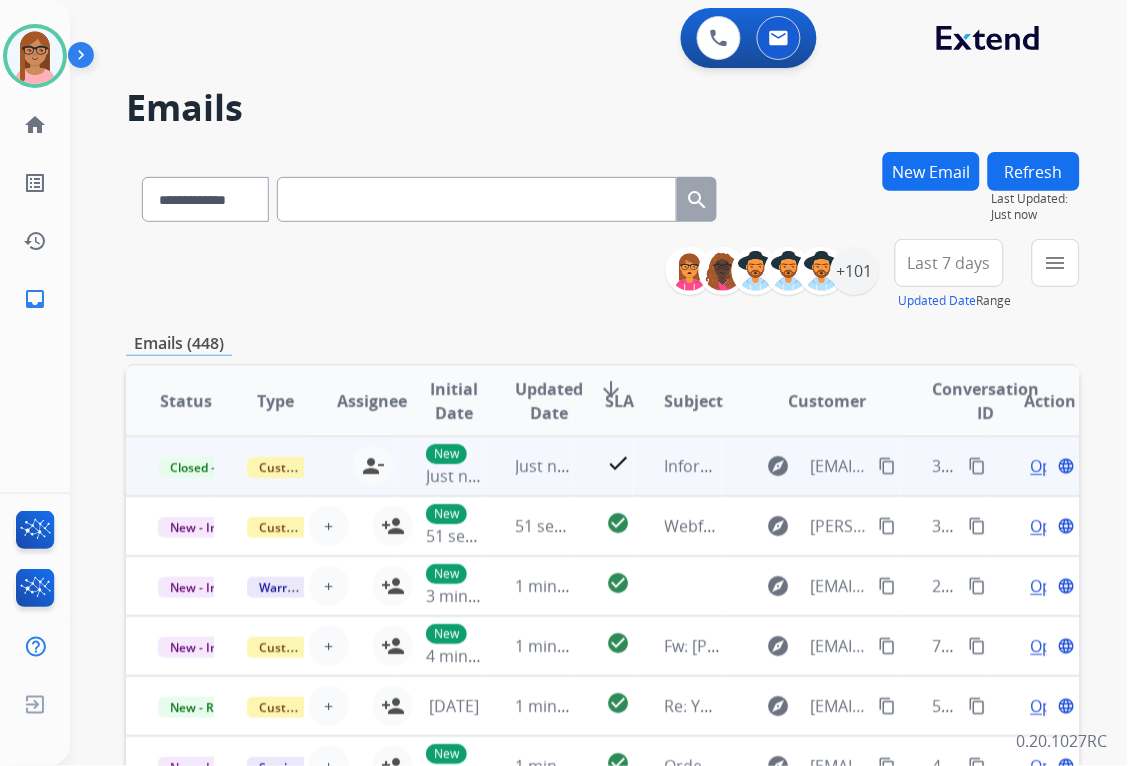 click on "content_copy" at bounding box center (978, 466) 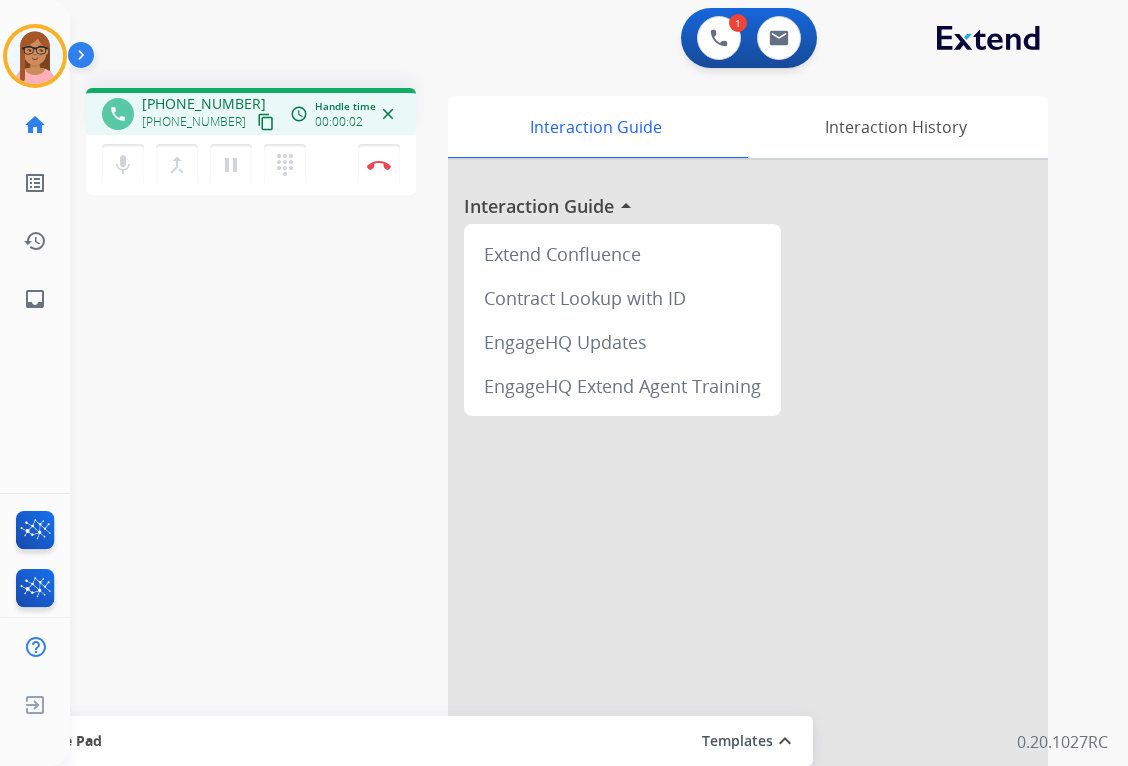 scroll, scrollTop: 0, scrollLeft: 0, axis: both 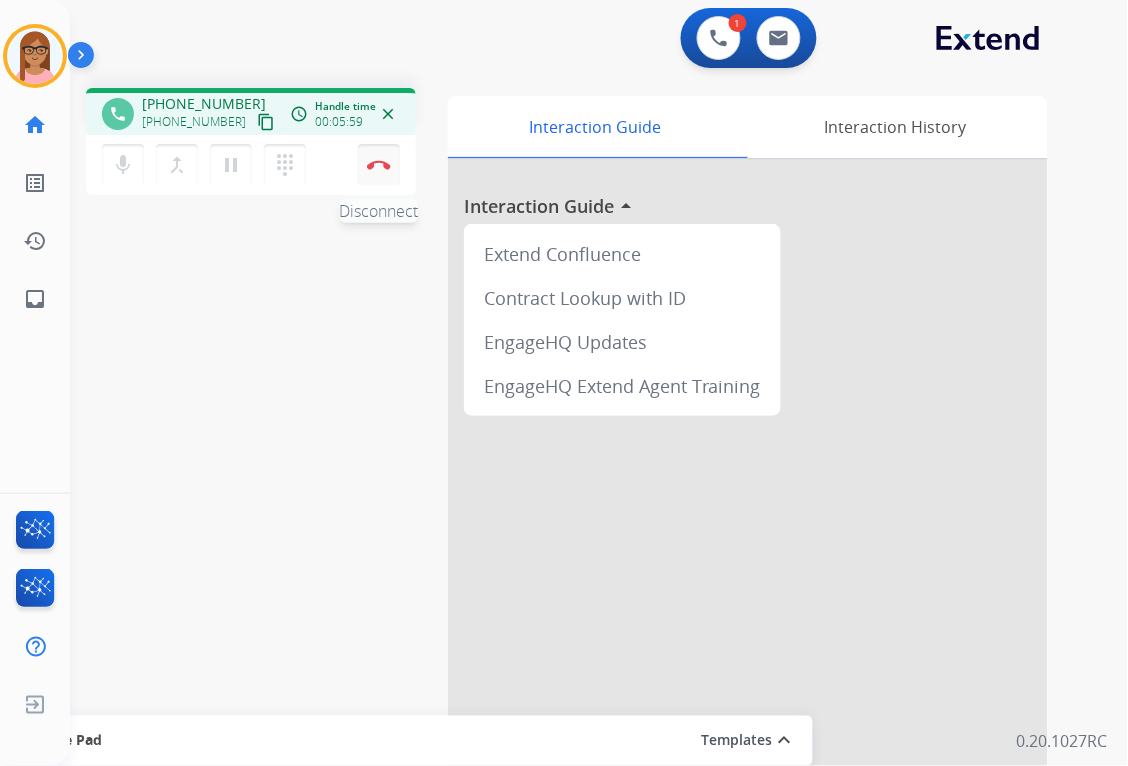 click at bounding box center (379, 165) 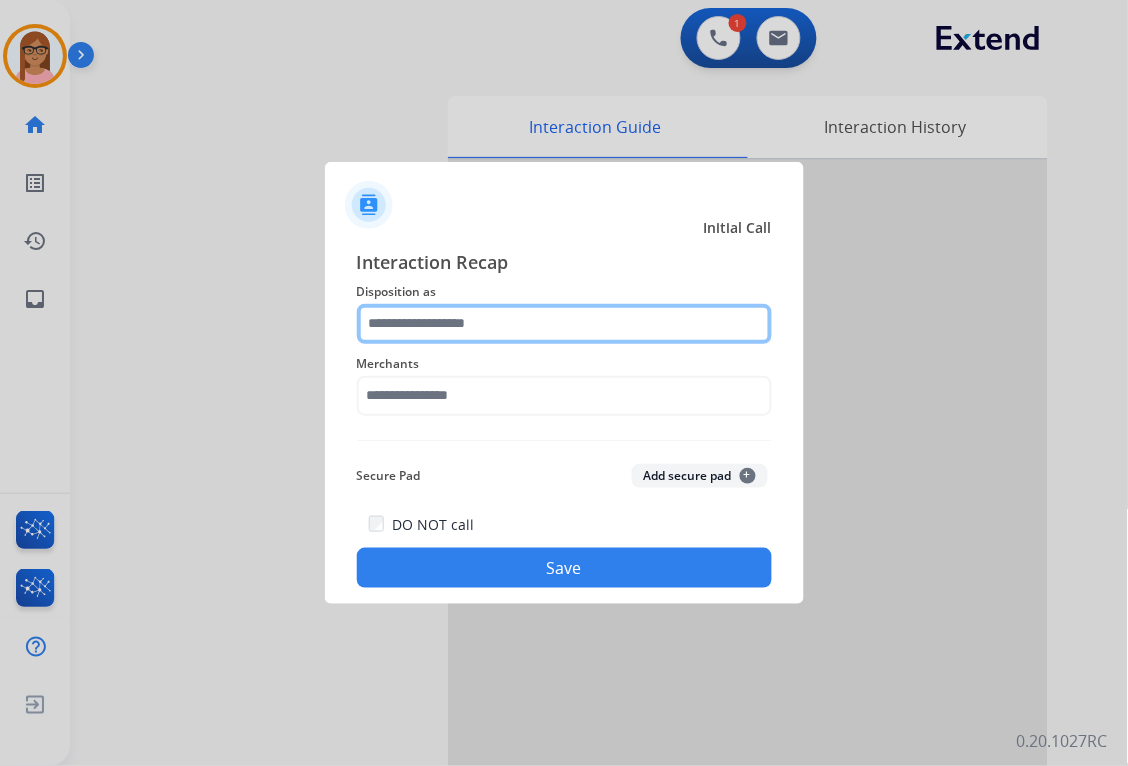click 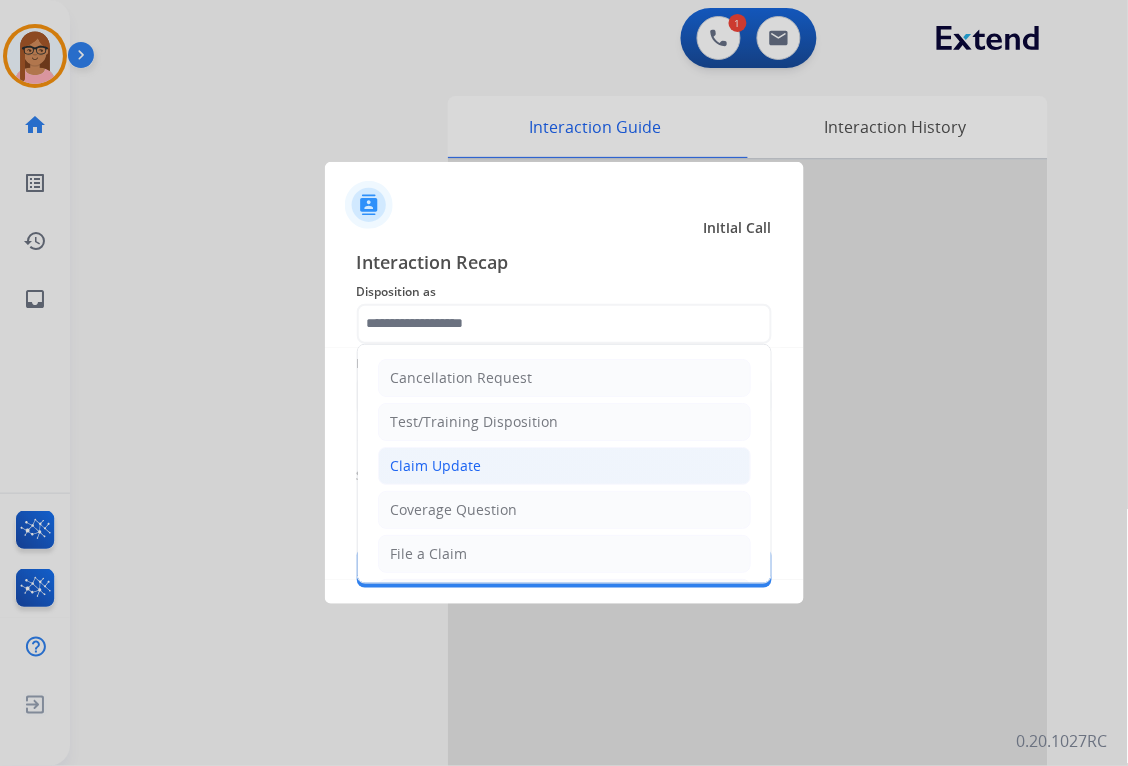 click on "Claim Update" 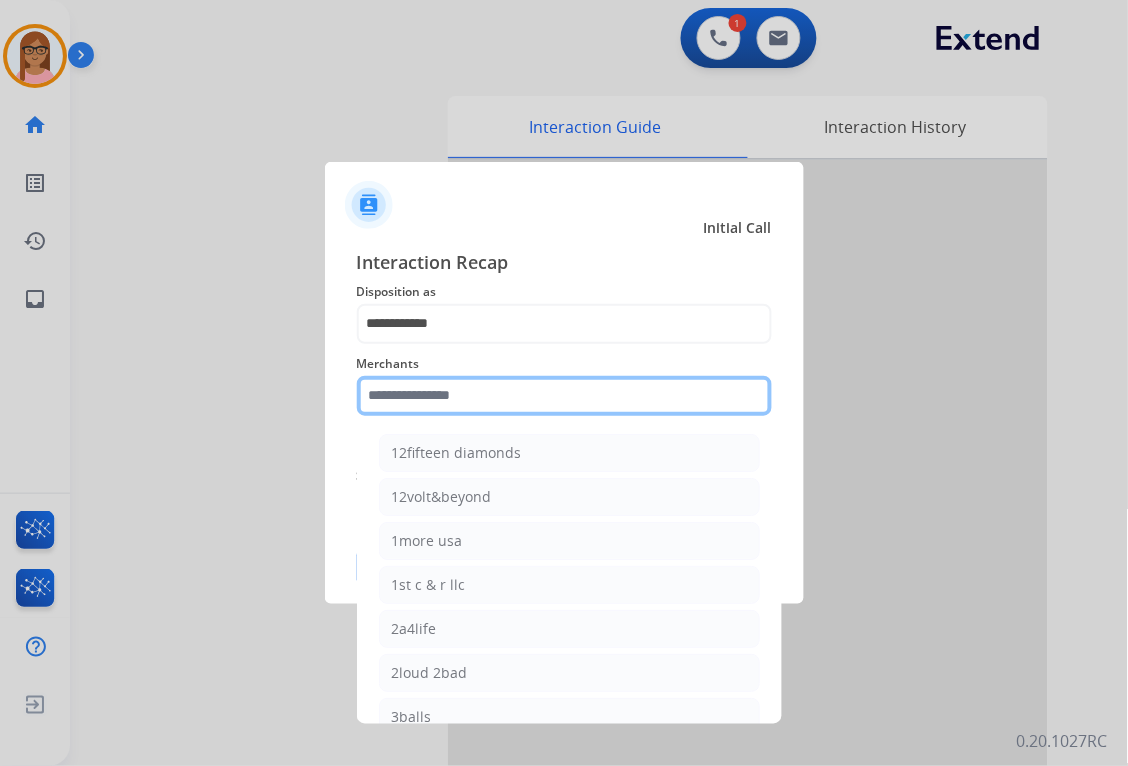 click 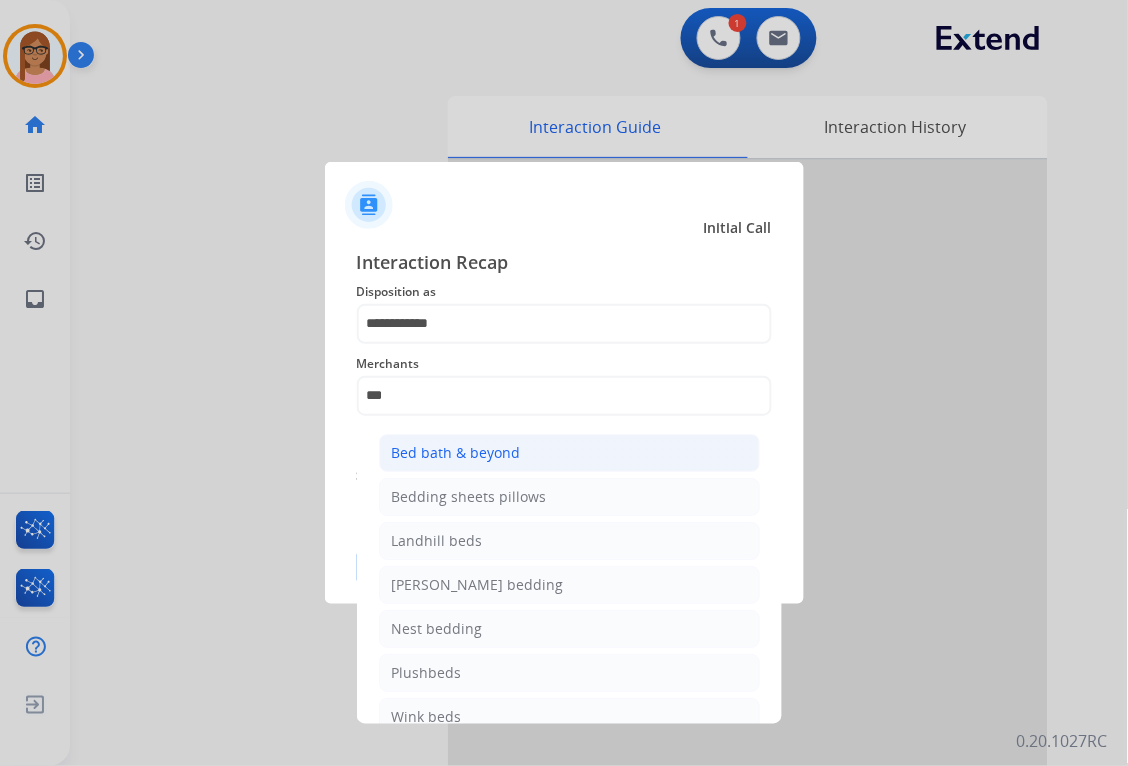 click on "Bed bath & beyond" 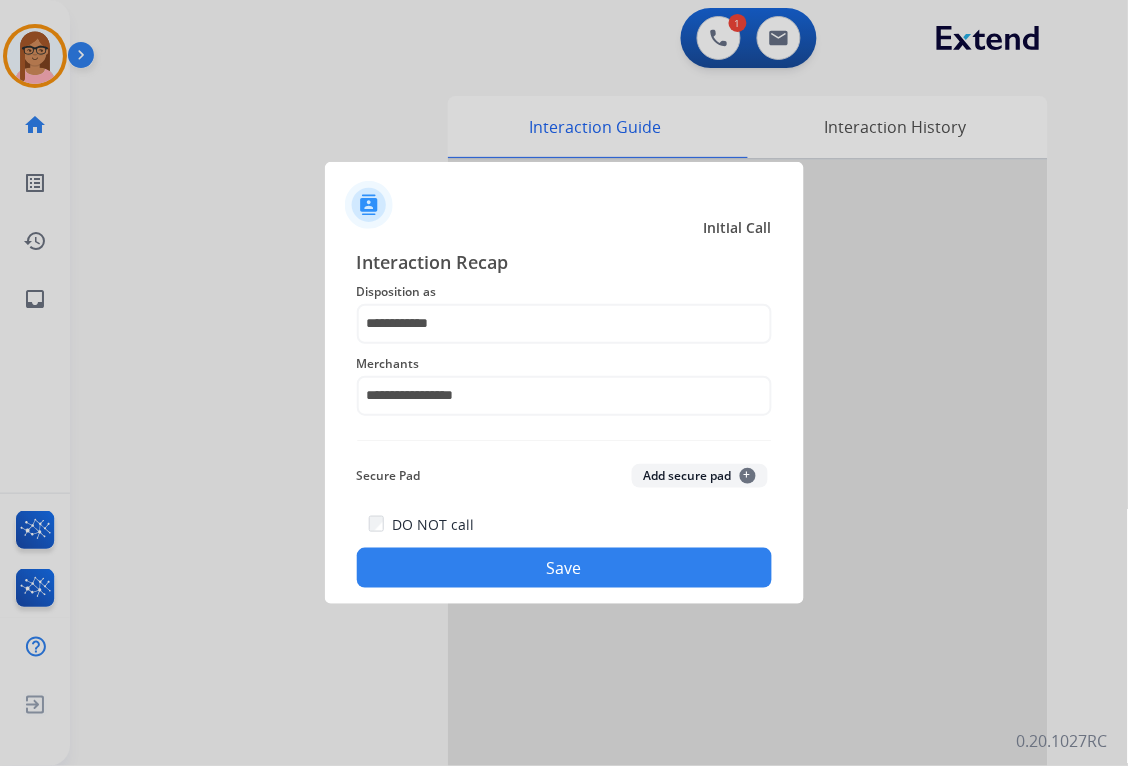 click on "Save" 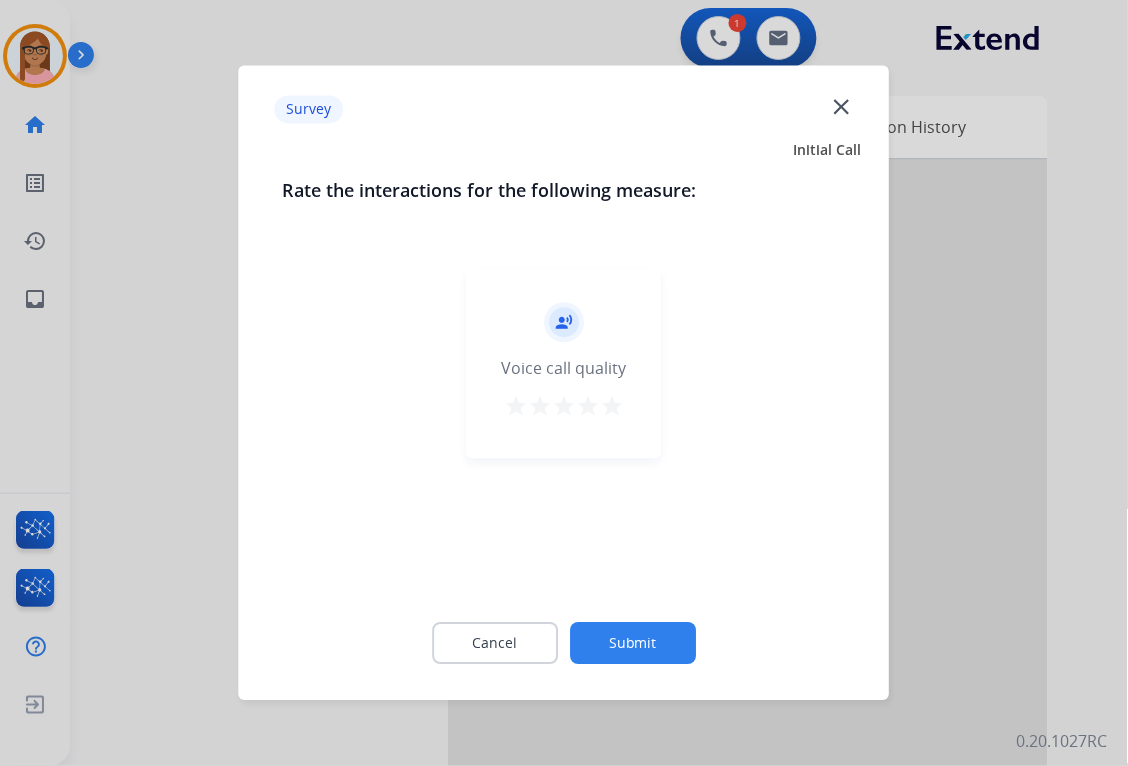 click on "star" at bounding box center (612, 407) 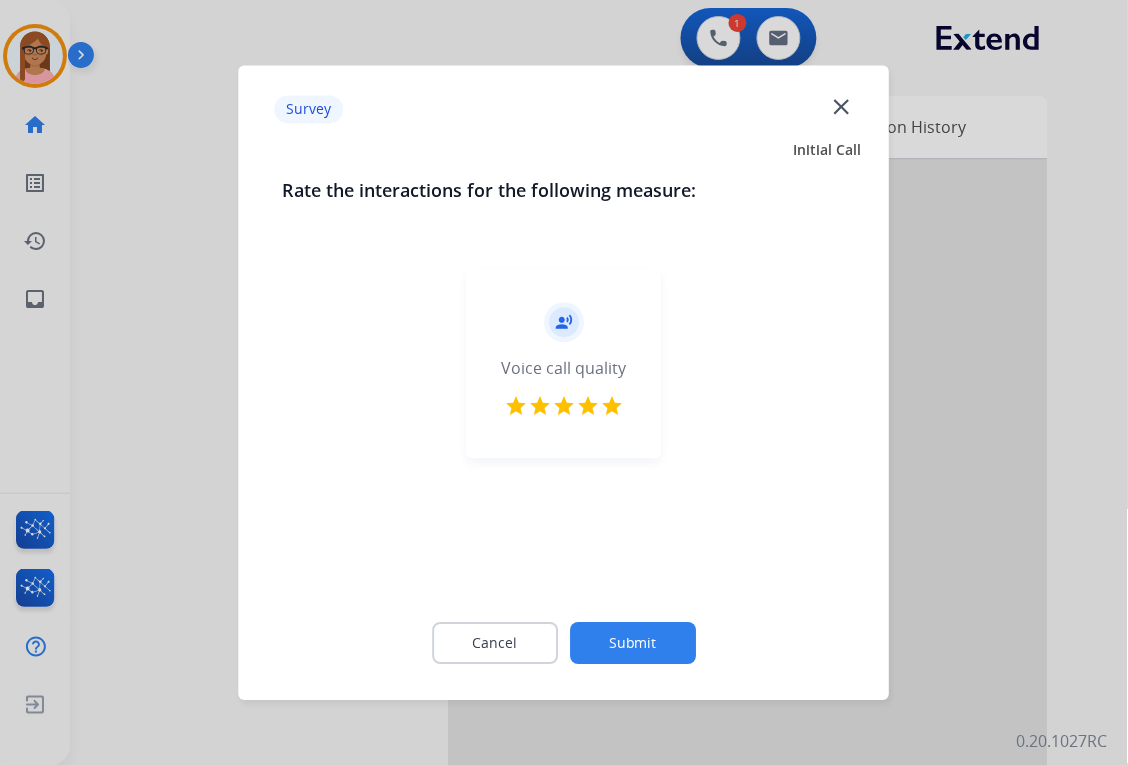 click on "Submit" 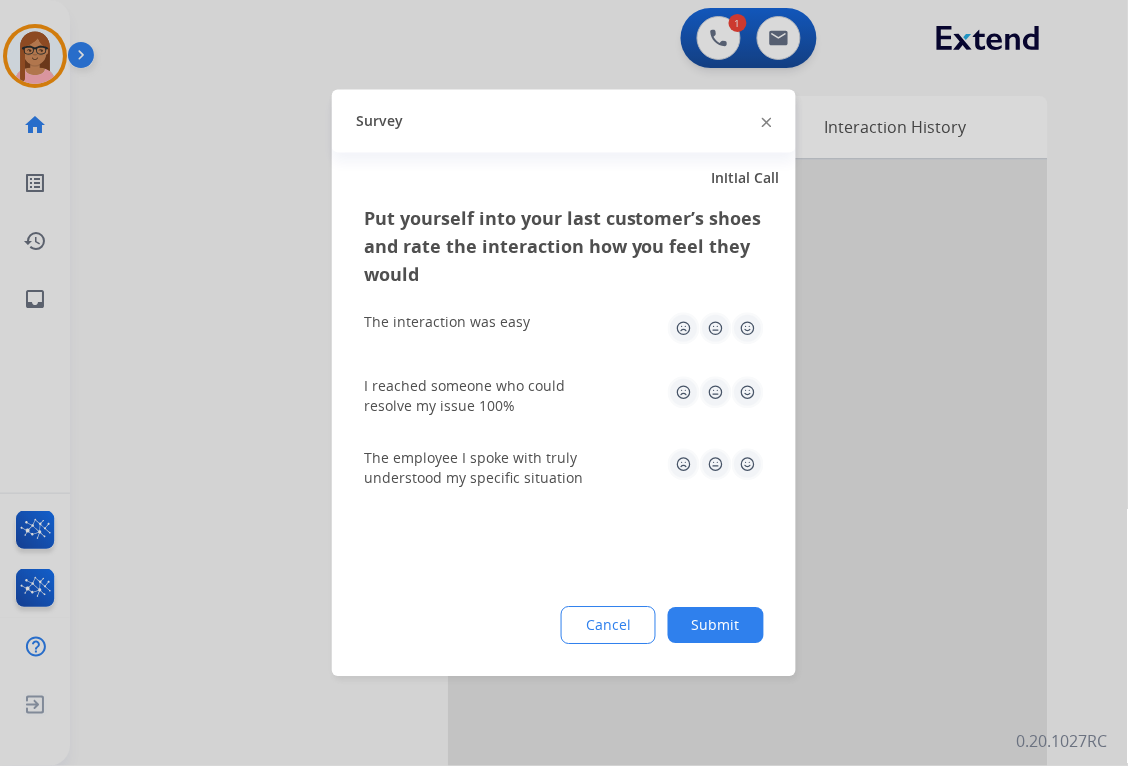 click 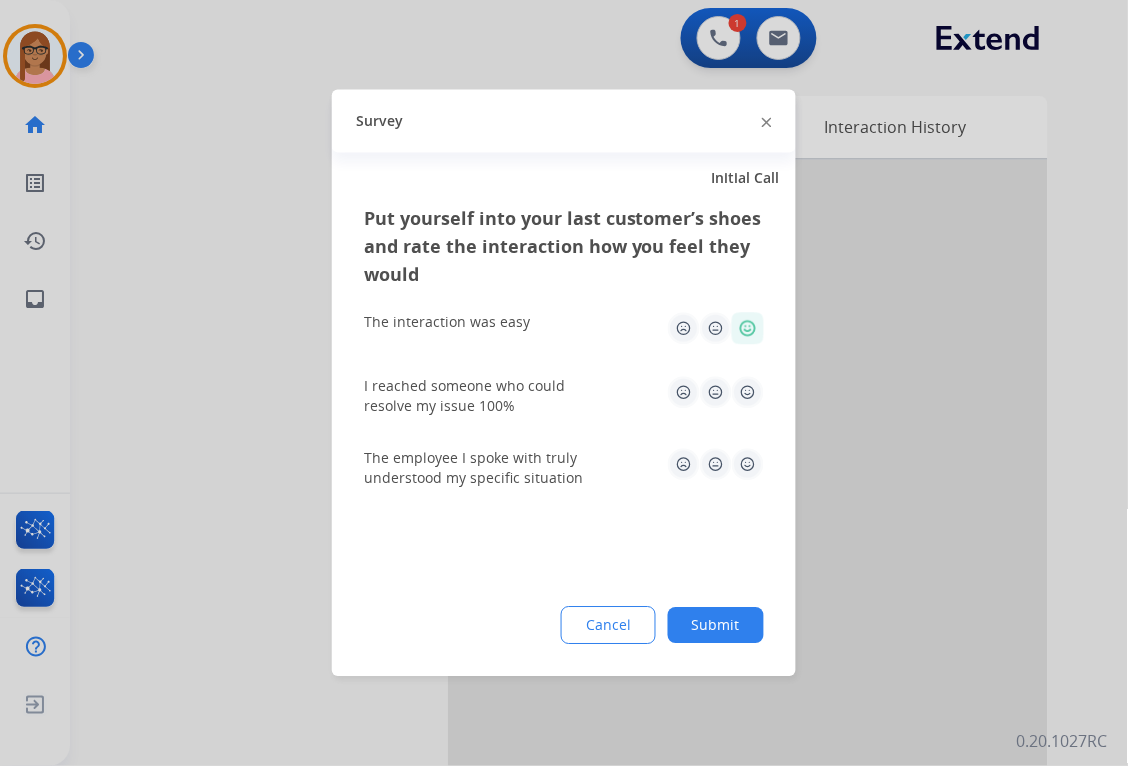 drag, startPoint x: 751, startPoint y: 391, endPoint x: 748, endPoint y: 427, distance: 36.124783 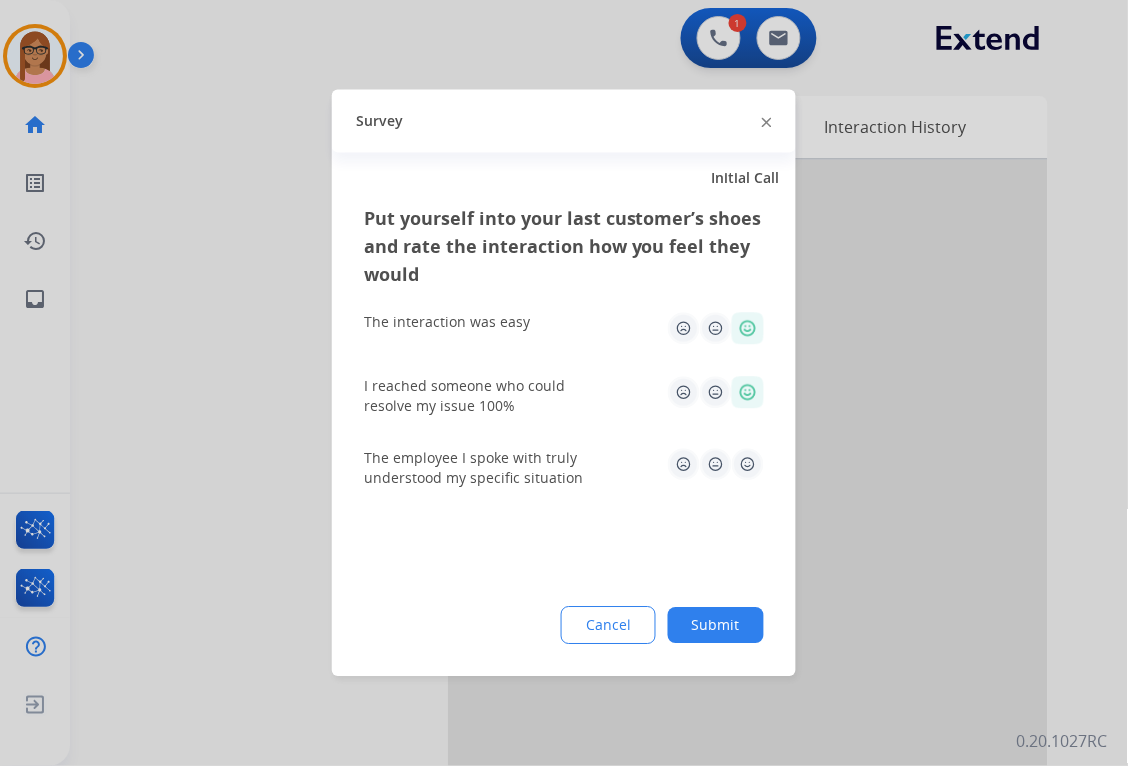 click 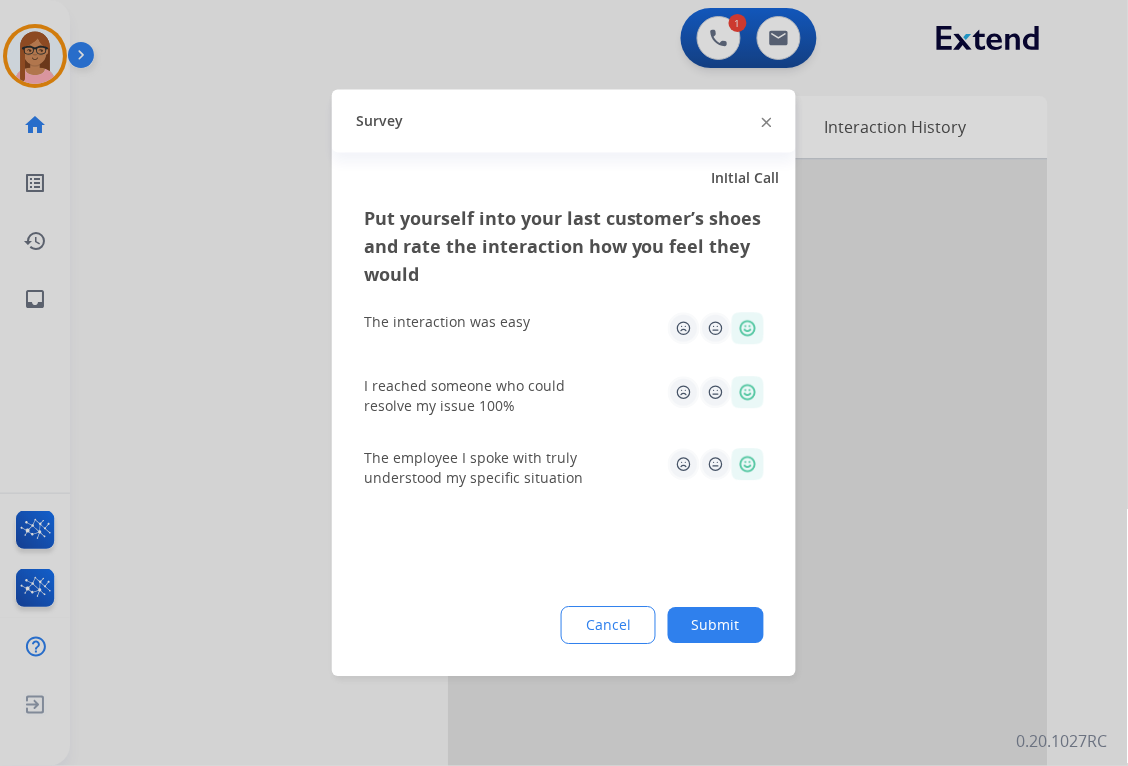 click on "Submit" 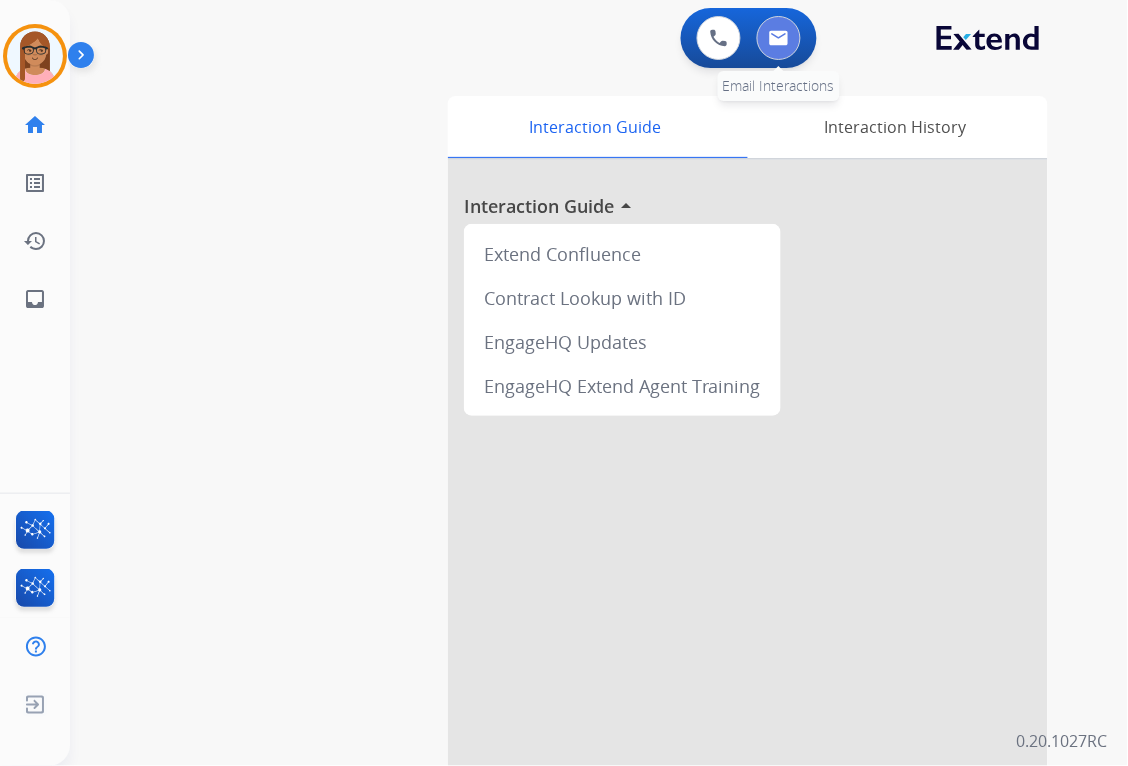 click at bounding box center [779, 38] 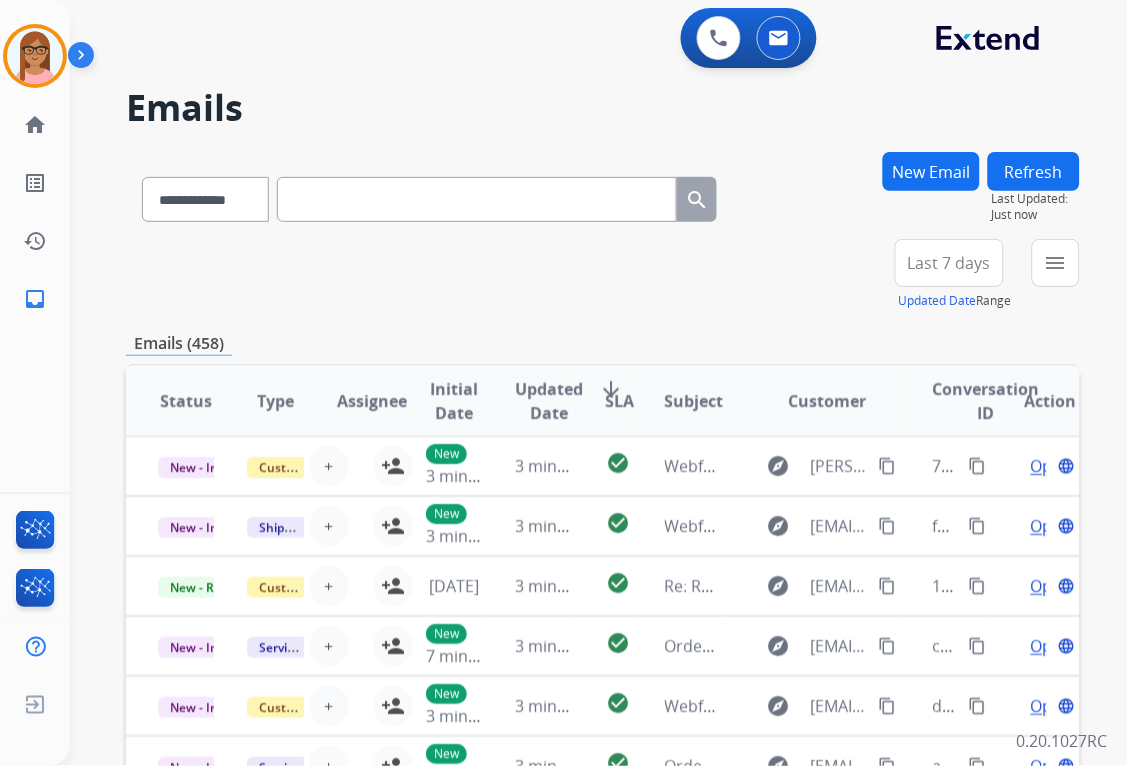 click on "New Email" at bounding box center (931, 171) 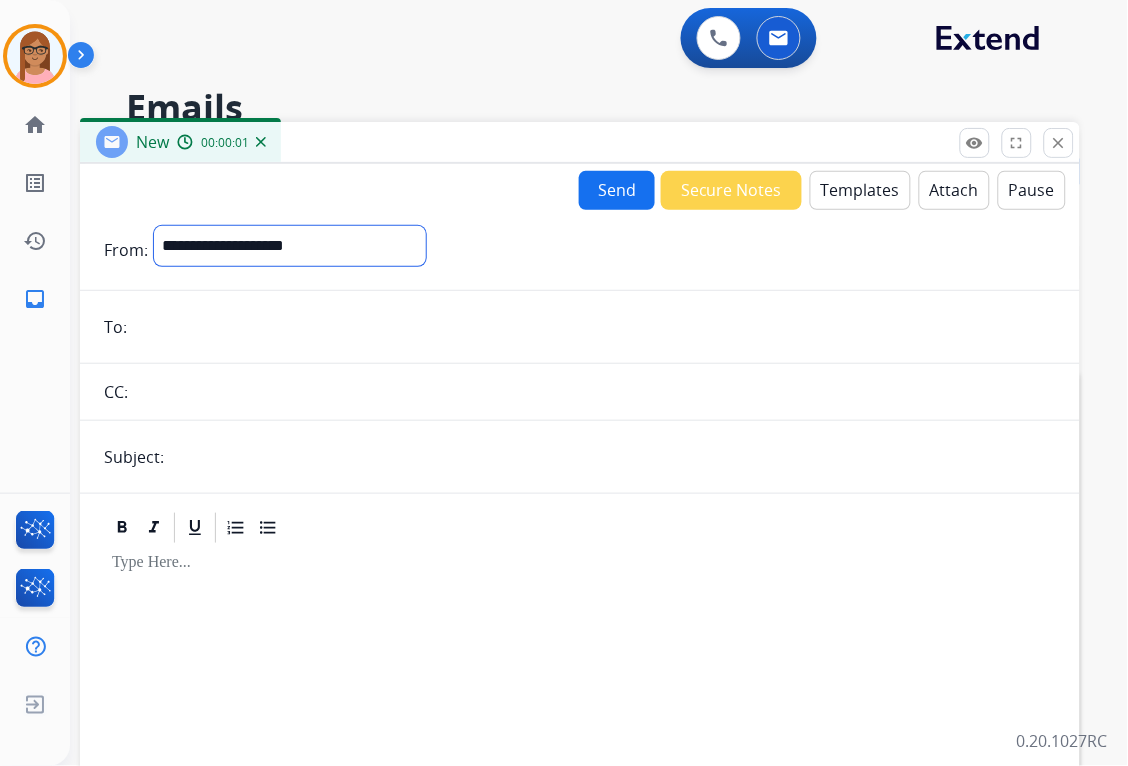 click on "**********" at bounding box center [290, 246] 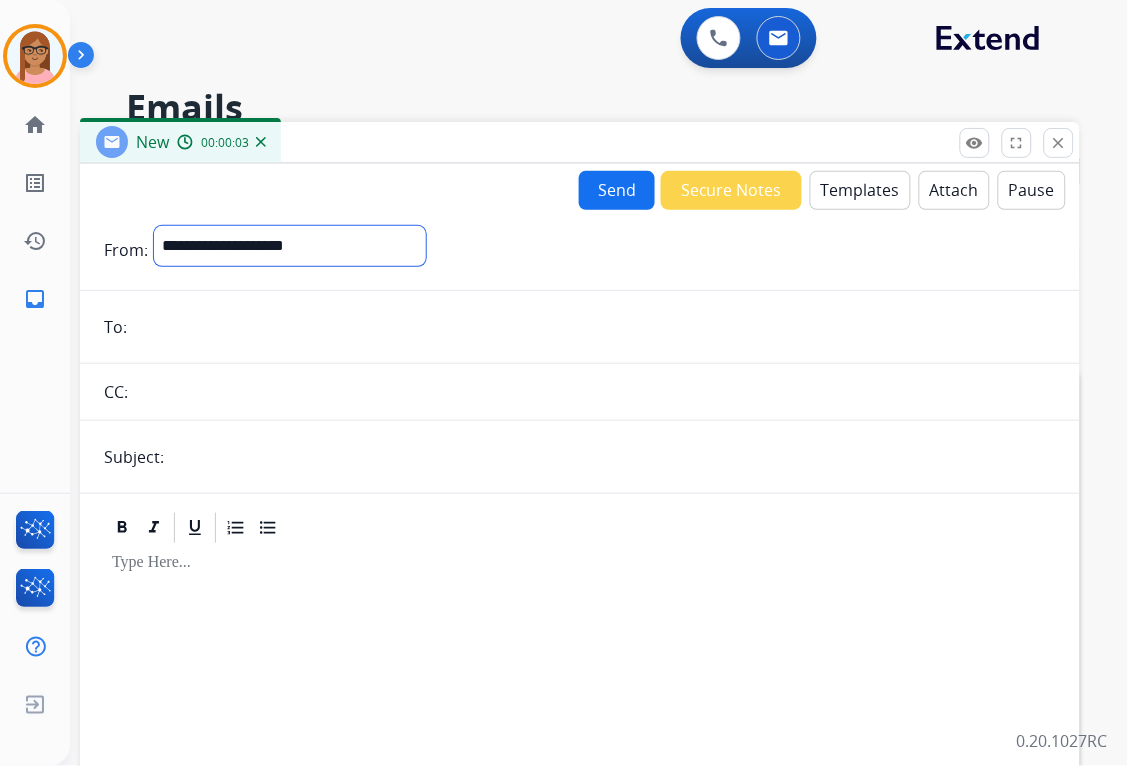 select on "**********" 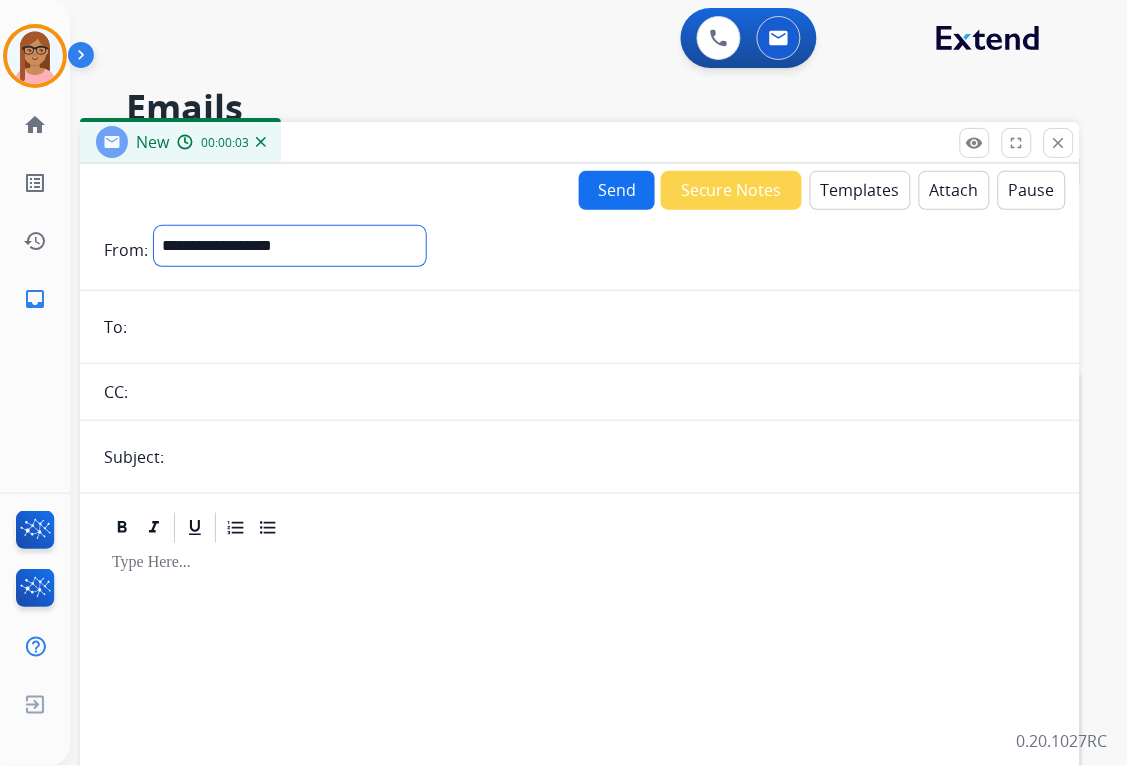 click on "**********" at bounding box center (290, 246) 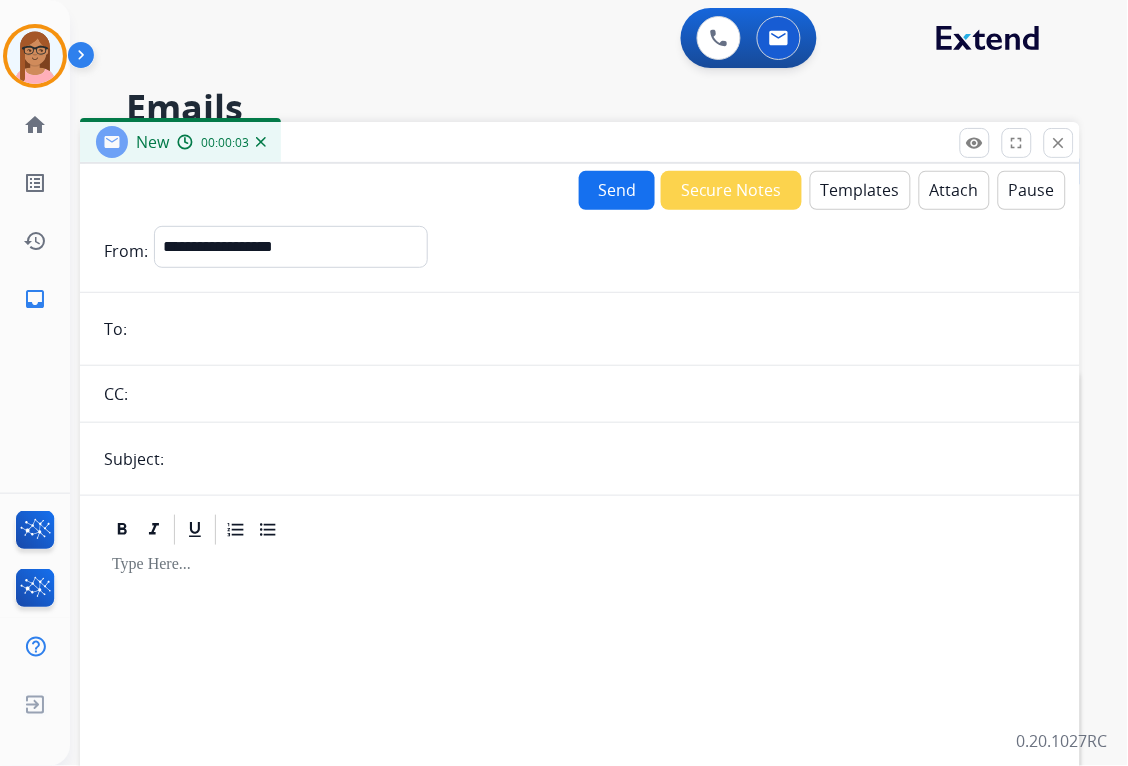 click at bounding box center (594, 329) 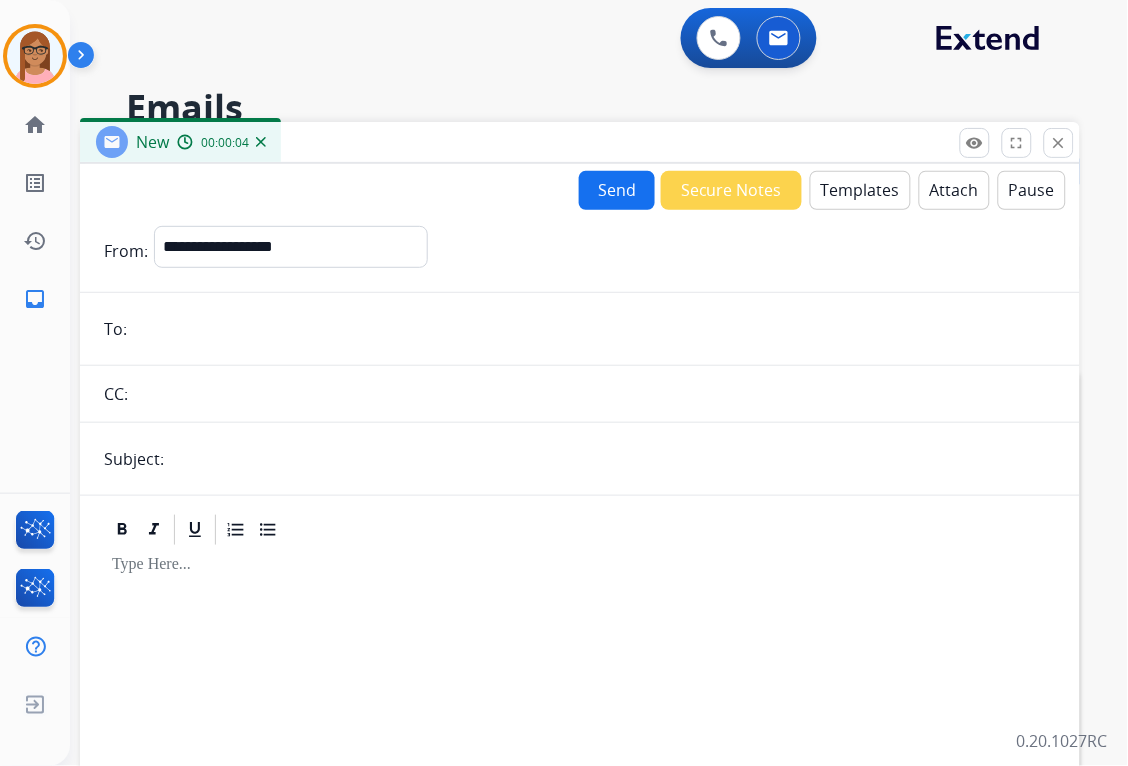 paste on "**********" 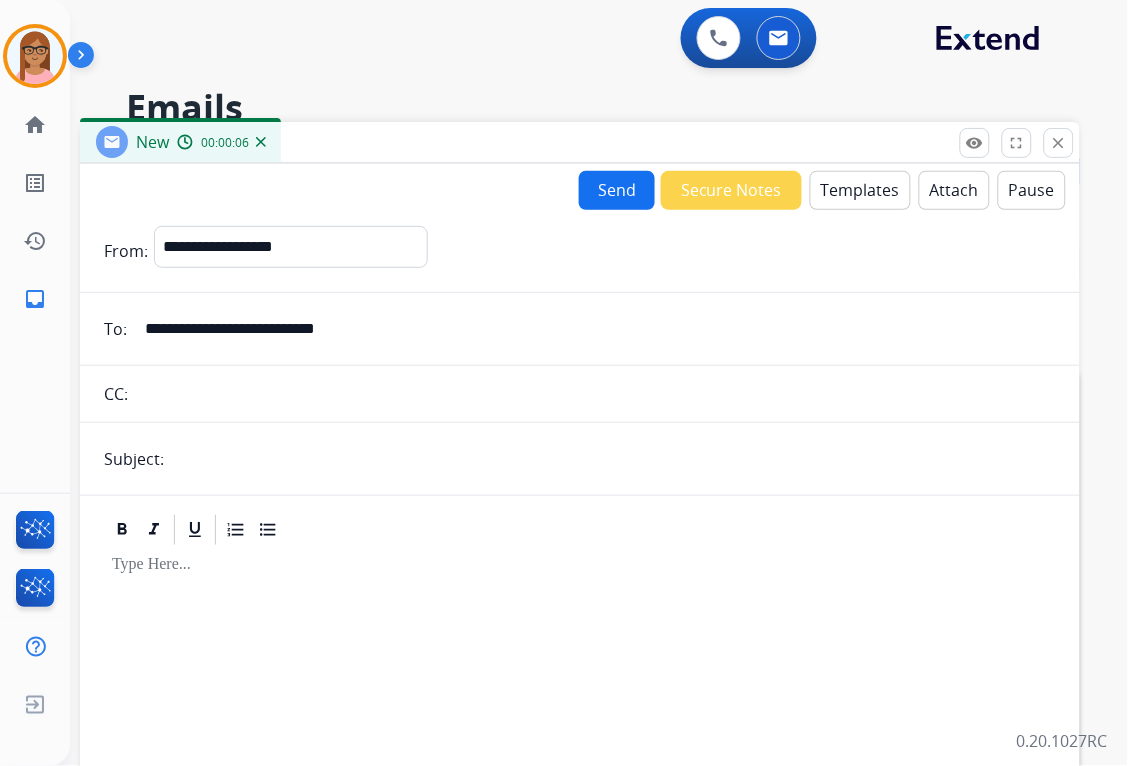 type on "**********" 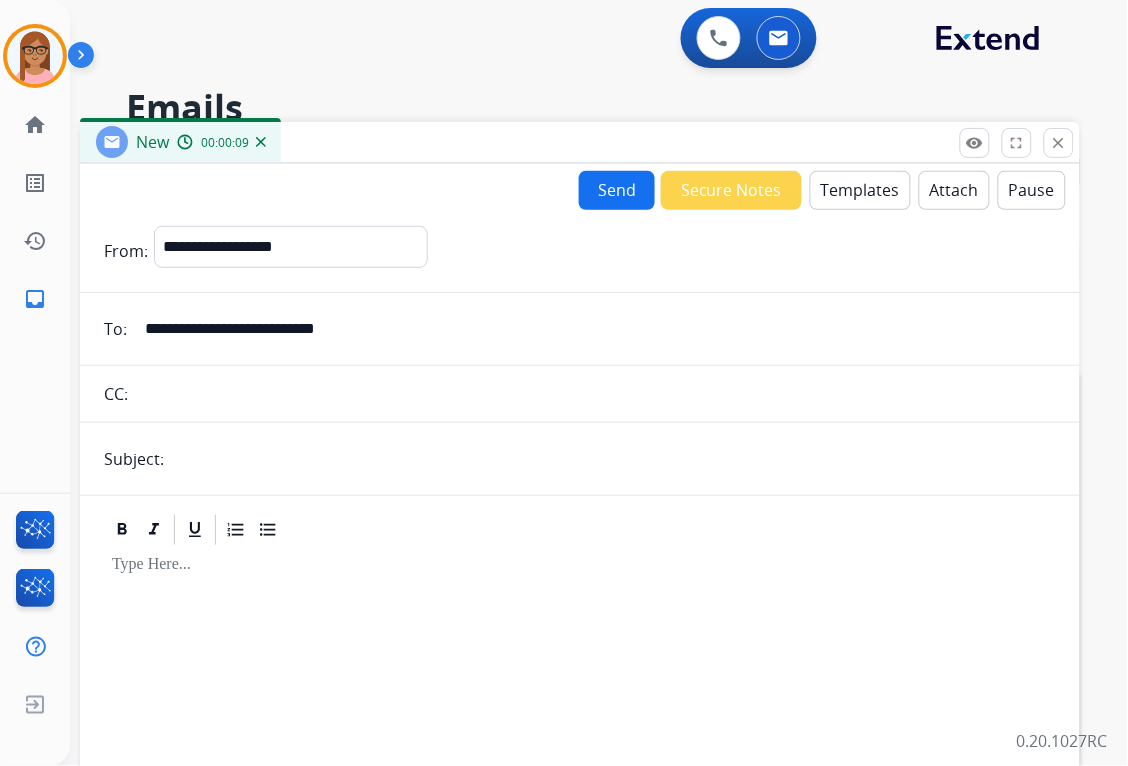 type on "**********" 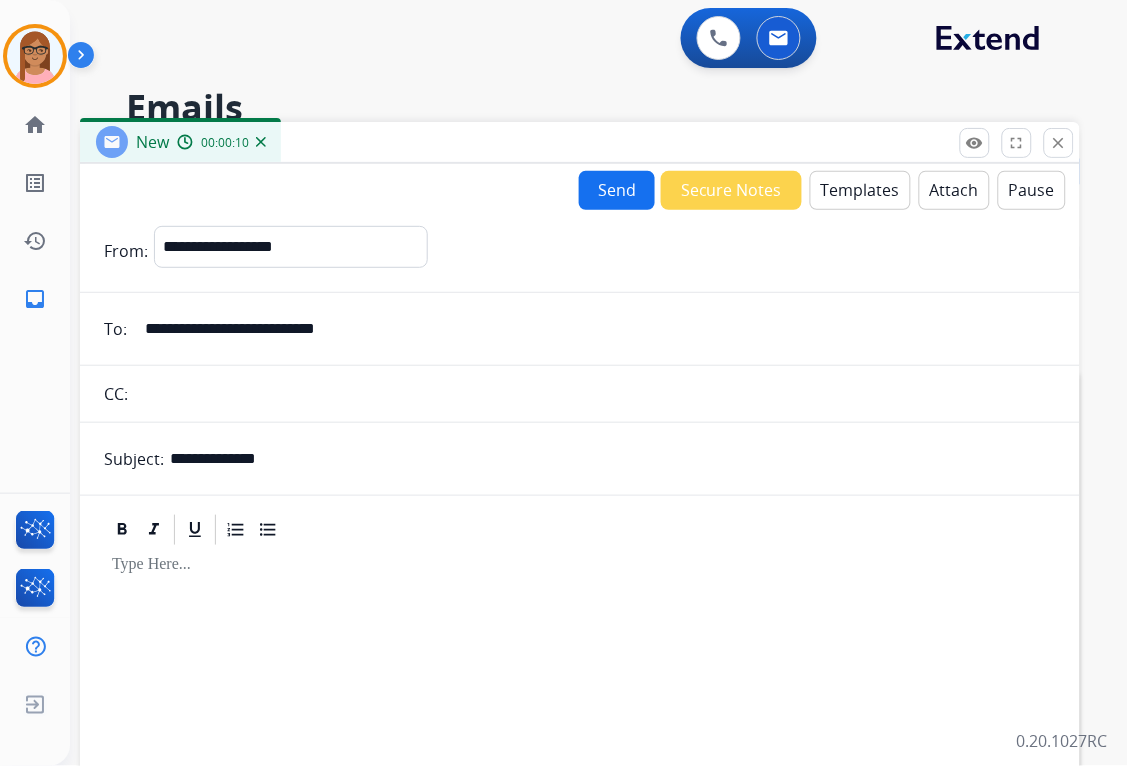 click at bounding box center [580, 719] 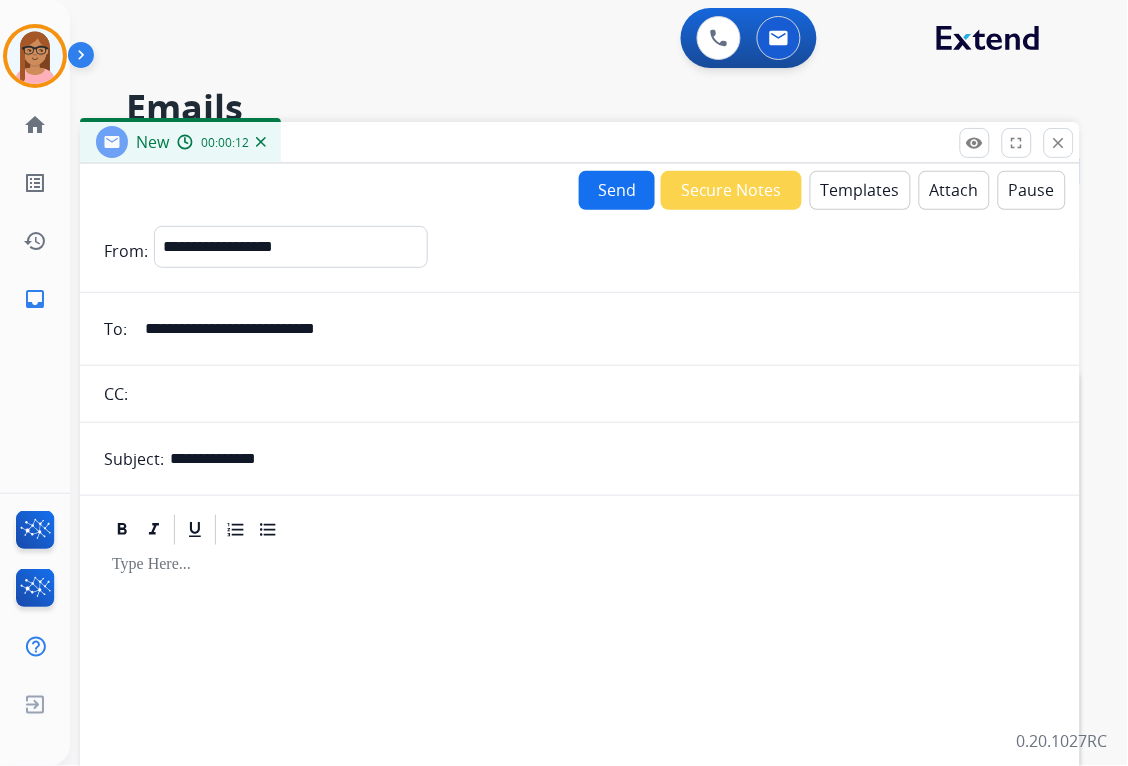click on "Templates" at bounding box center [860, 190] 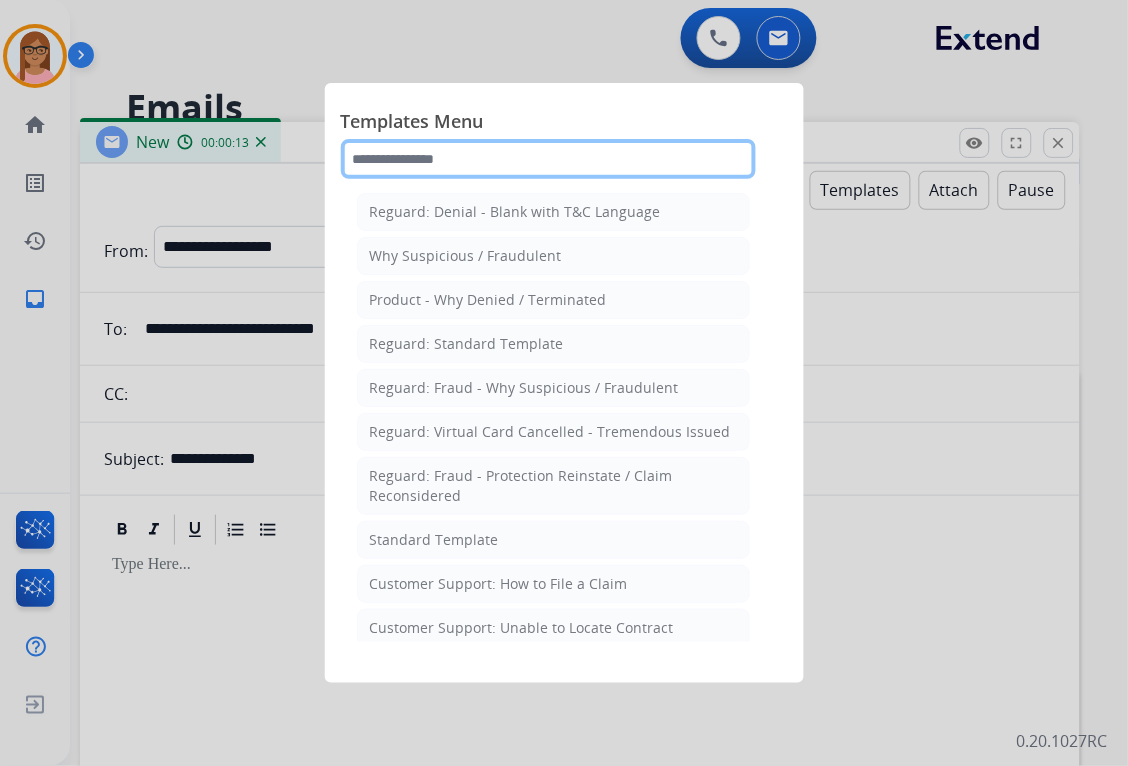 click 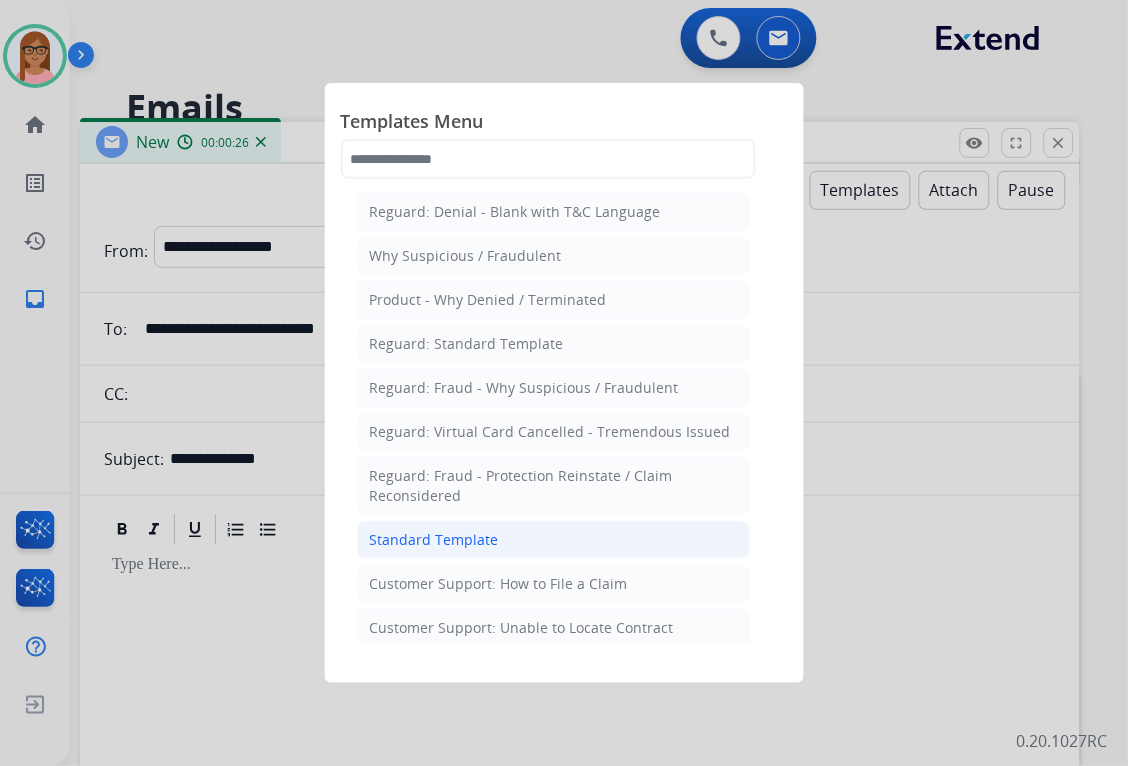 click on "Standard Template" 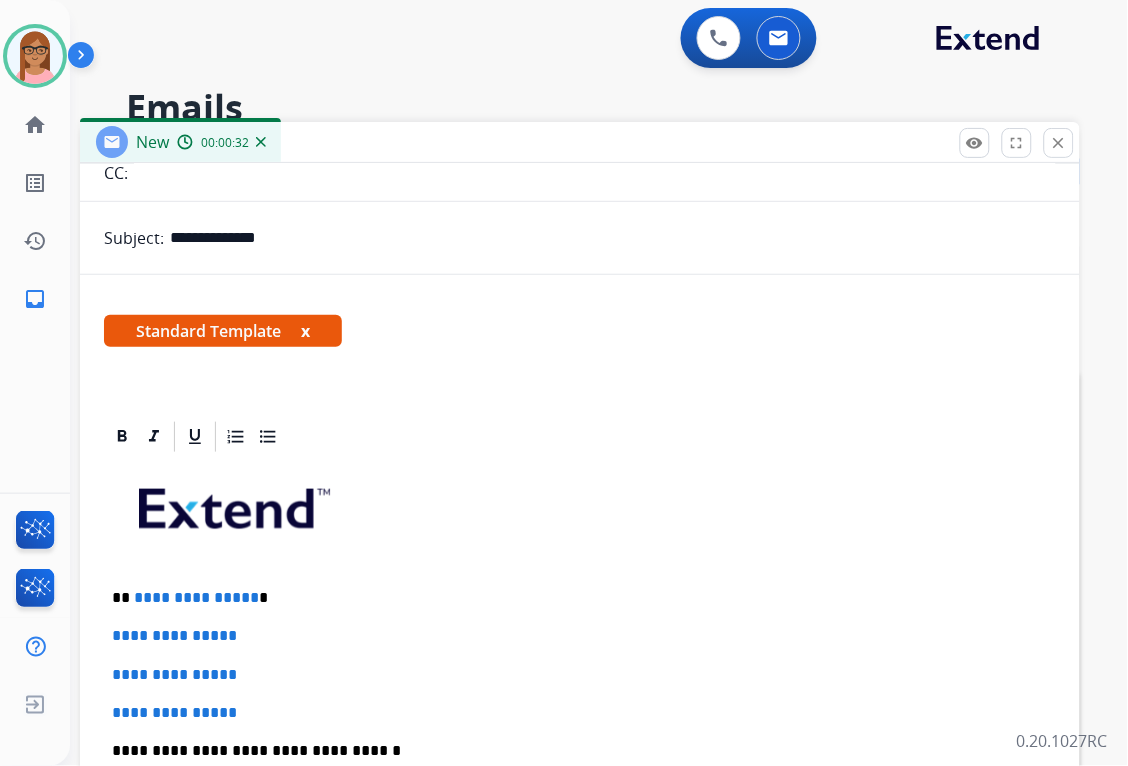 scroll, scrollTop: 222, scrollLeft: 0, axis: vertical 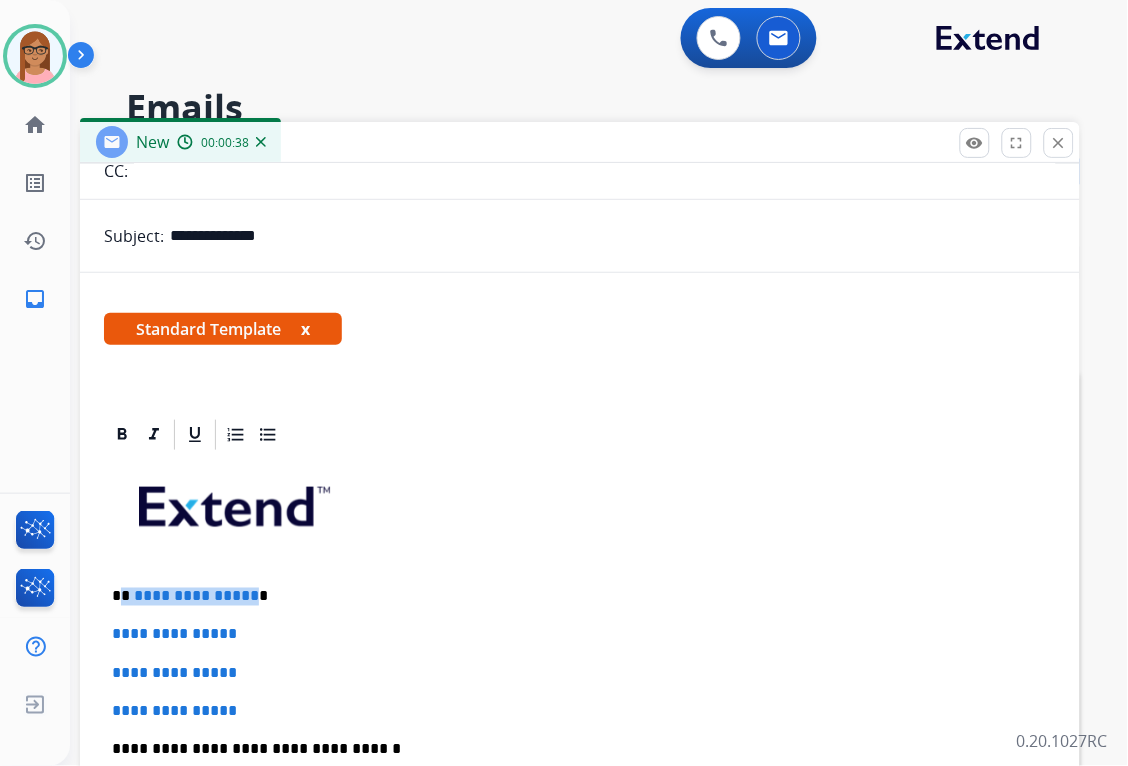drag, startPoint x: 121, startPoint y: 595, endPoint x: 246, endPoint y: 596, distance: 125.004 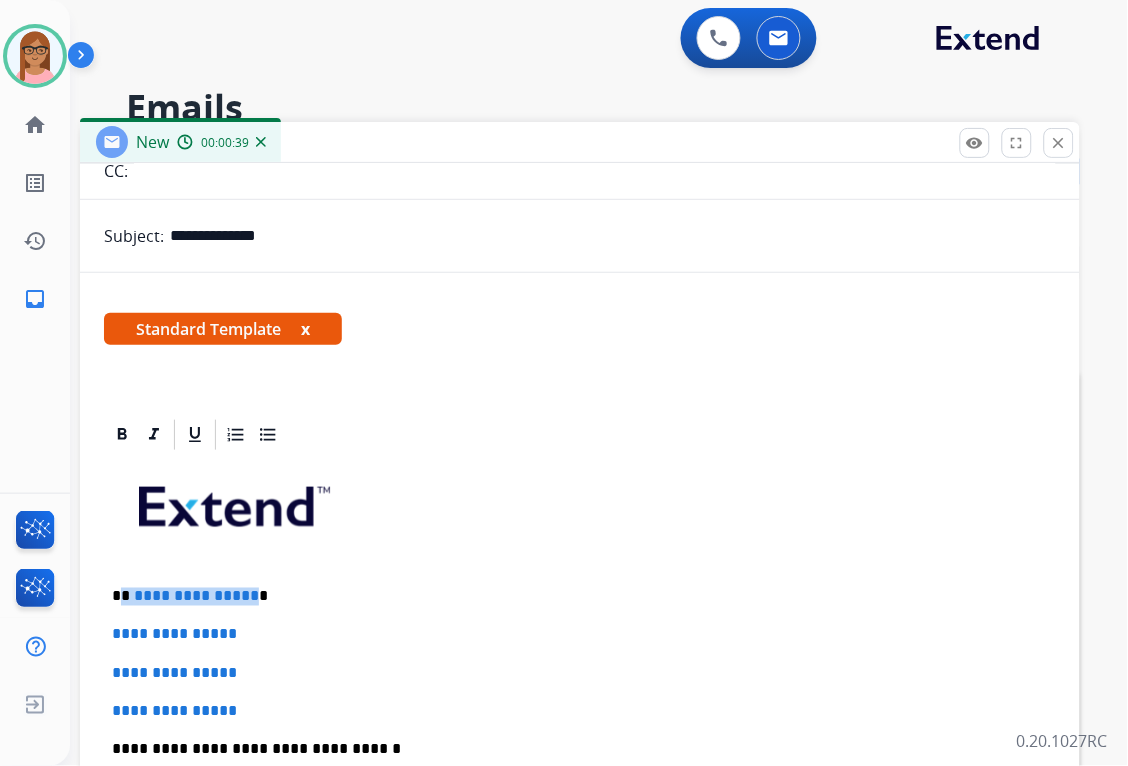 type 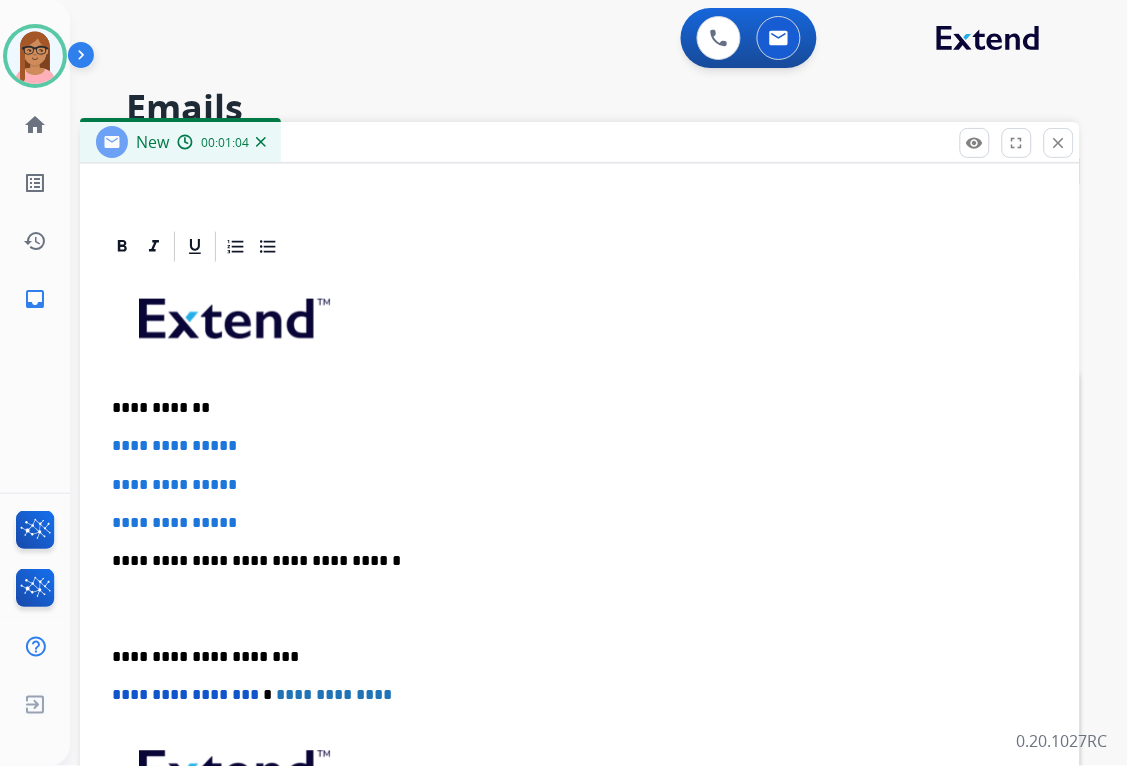 scroll, scrollTop: 460, scrollLeft: 0, axis: vertical 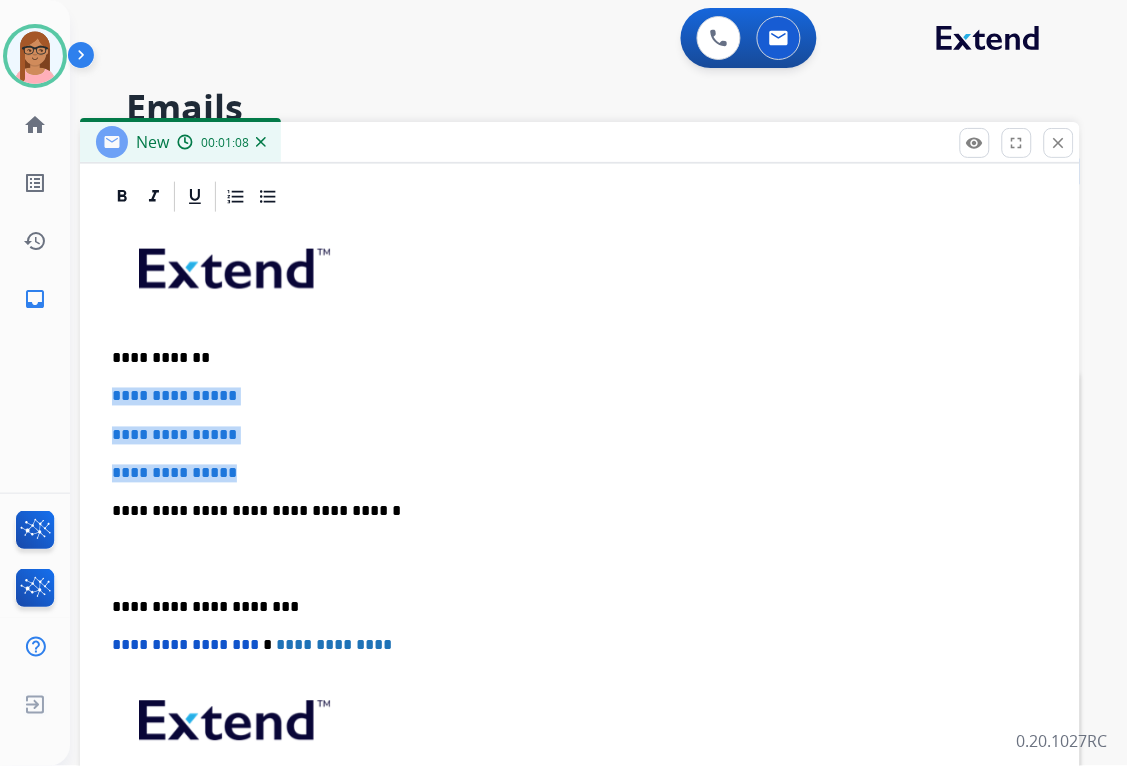 drag, startPoint x: 110, startPoint y: 393, endPoint x: 251, endPoint y: 462, distance: 156.9777 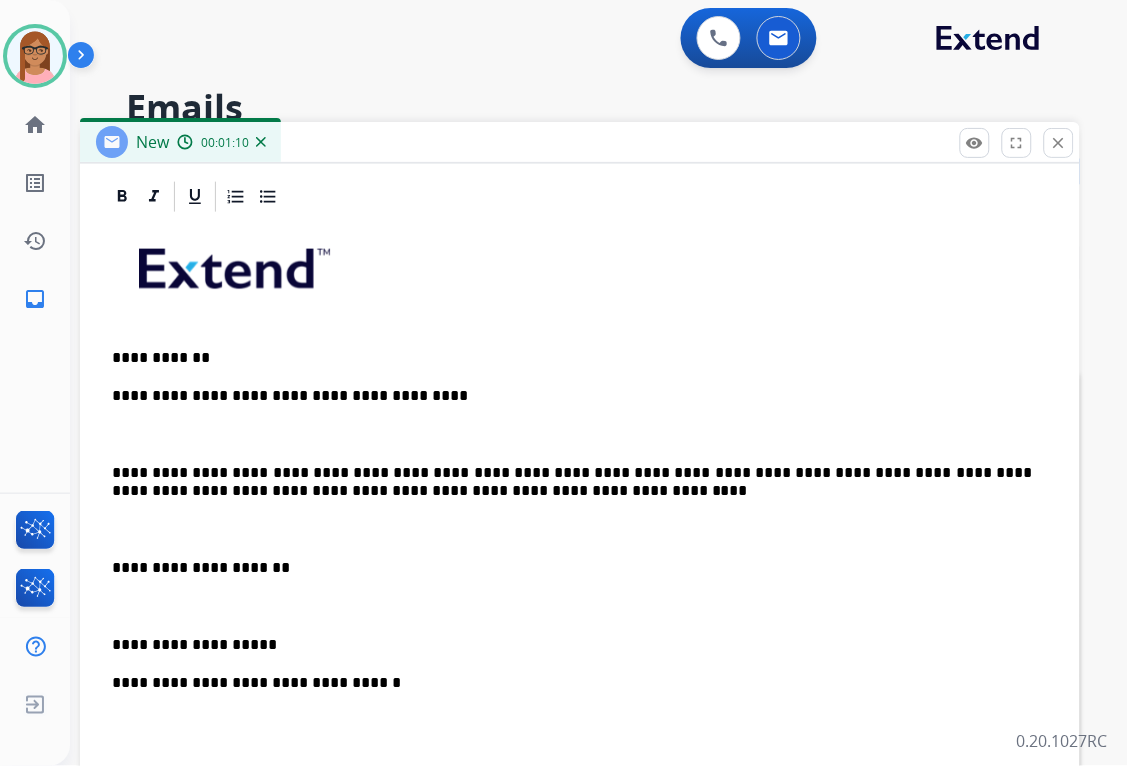 click on "**********" at bounding box center [580, 645] 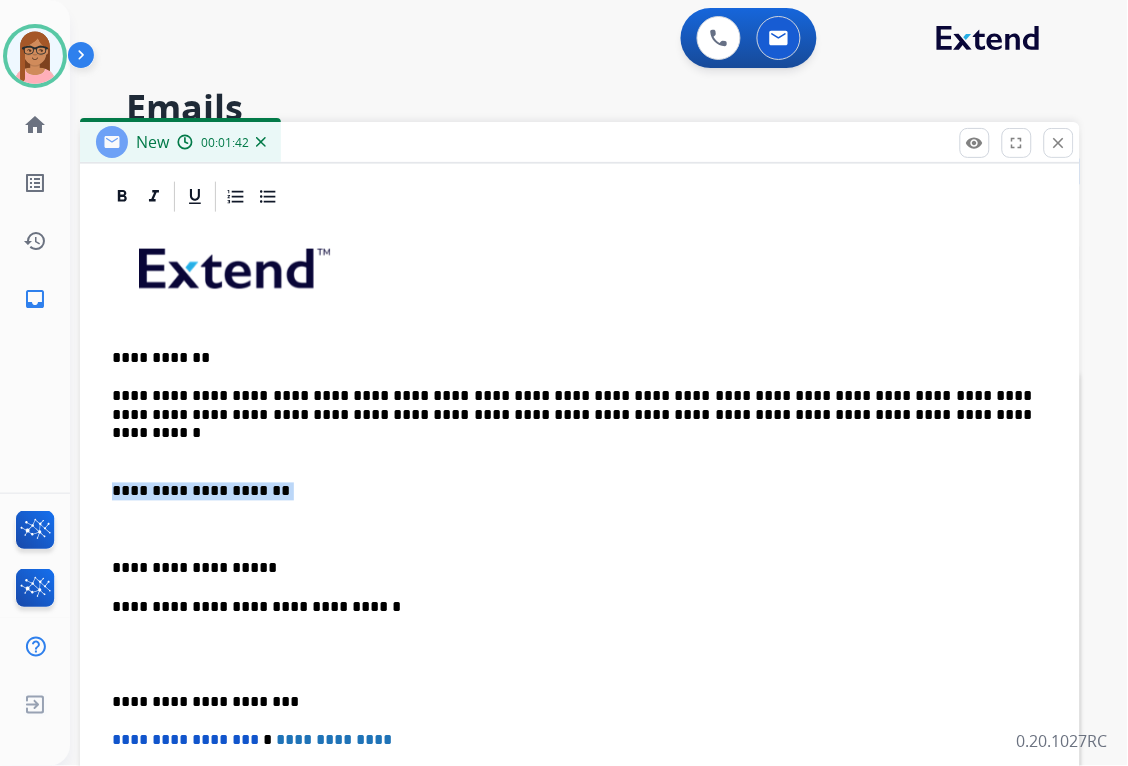 drag, startPoint x: 114, startPoint y: 488, endPoint x: 268, endPoint y: 490, distance: 154.01299 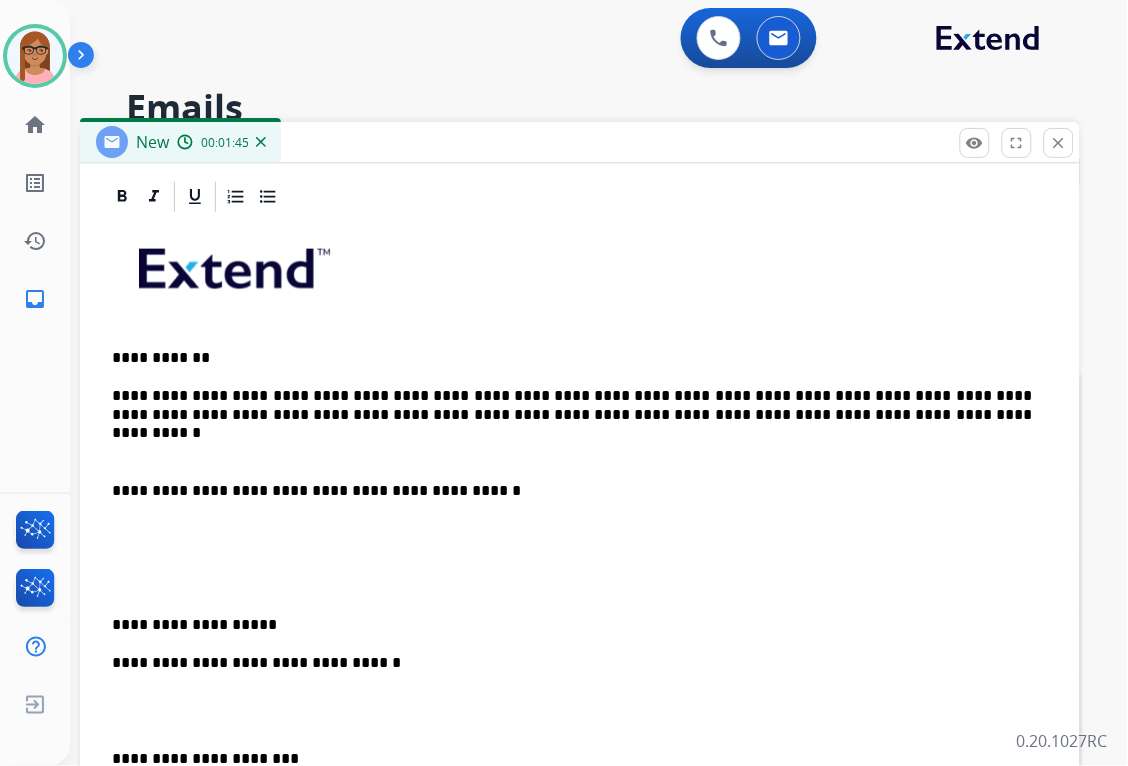 click on "**********" at bounding box center [572, 492] 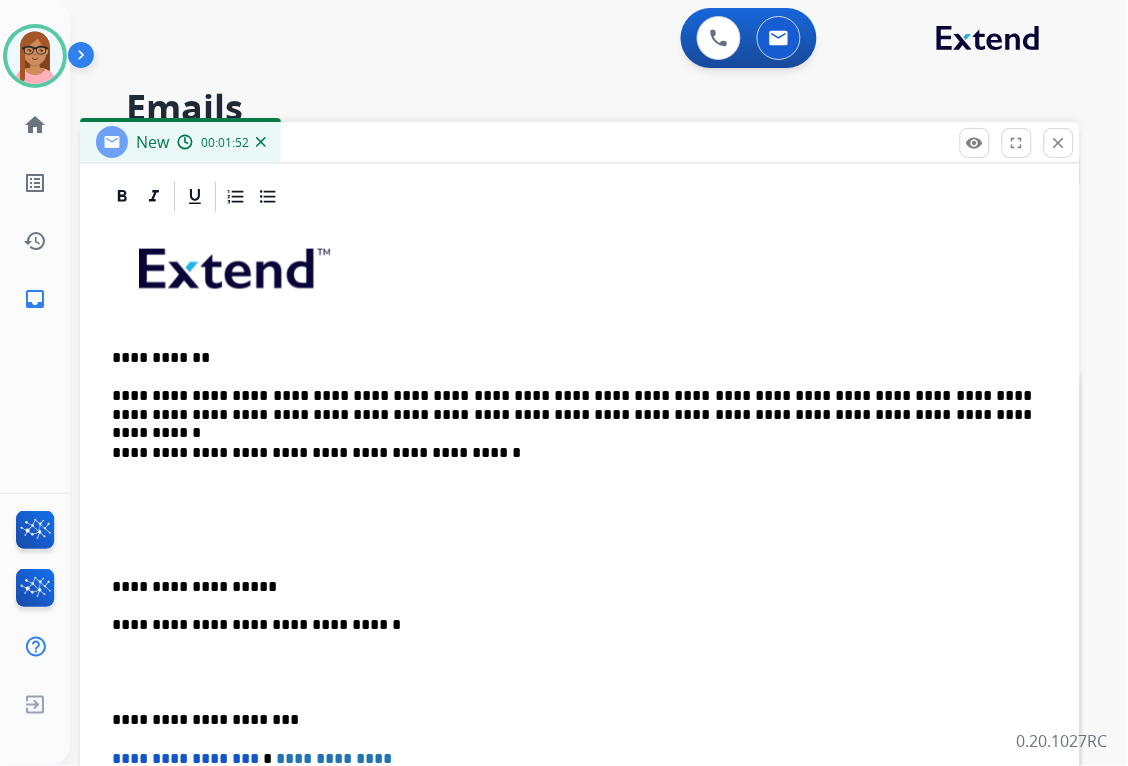 click on "**********" at bounding box center [580, 616] 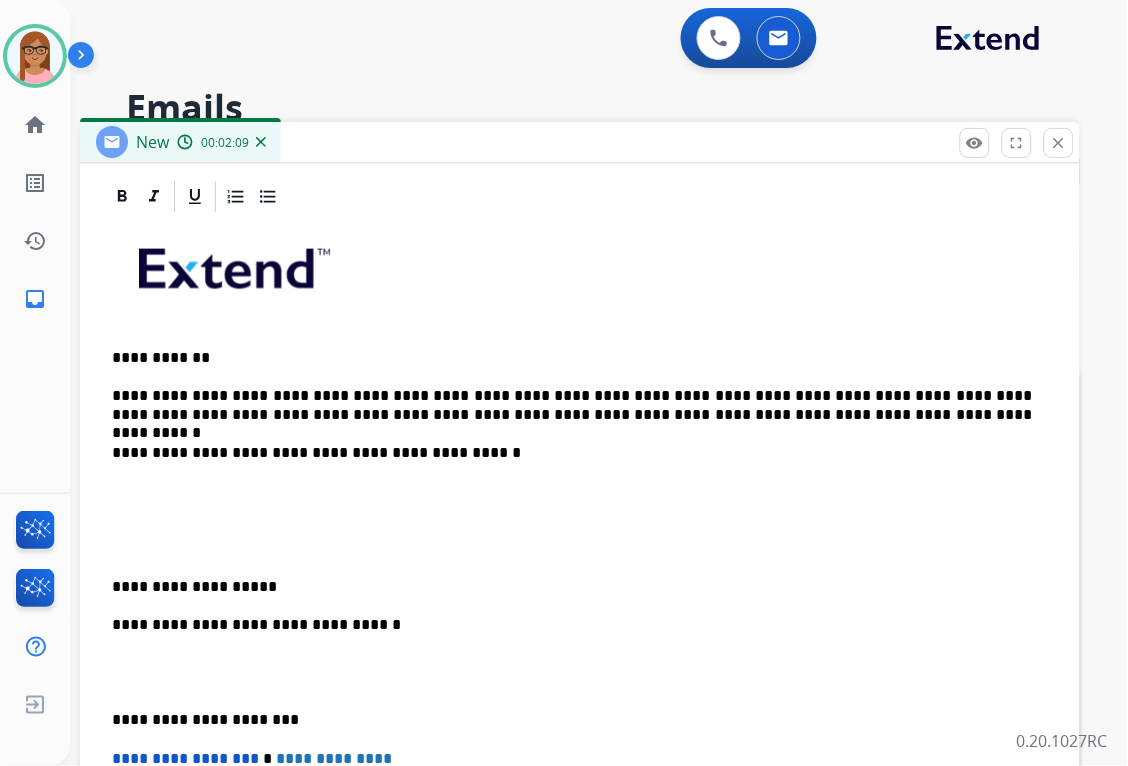click at bounding box center [580, 501] 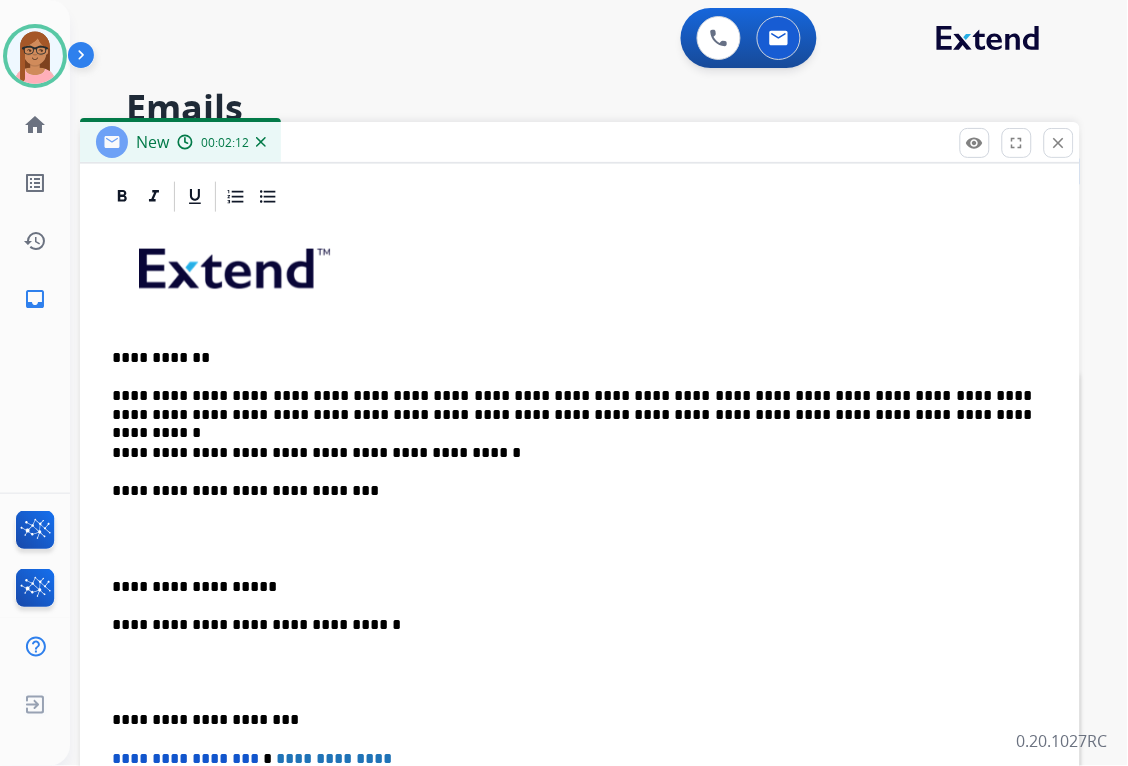 click on "**********" at bounding box center (572, 501) 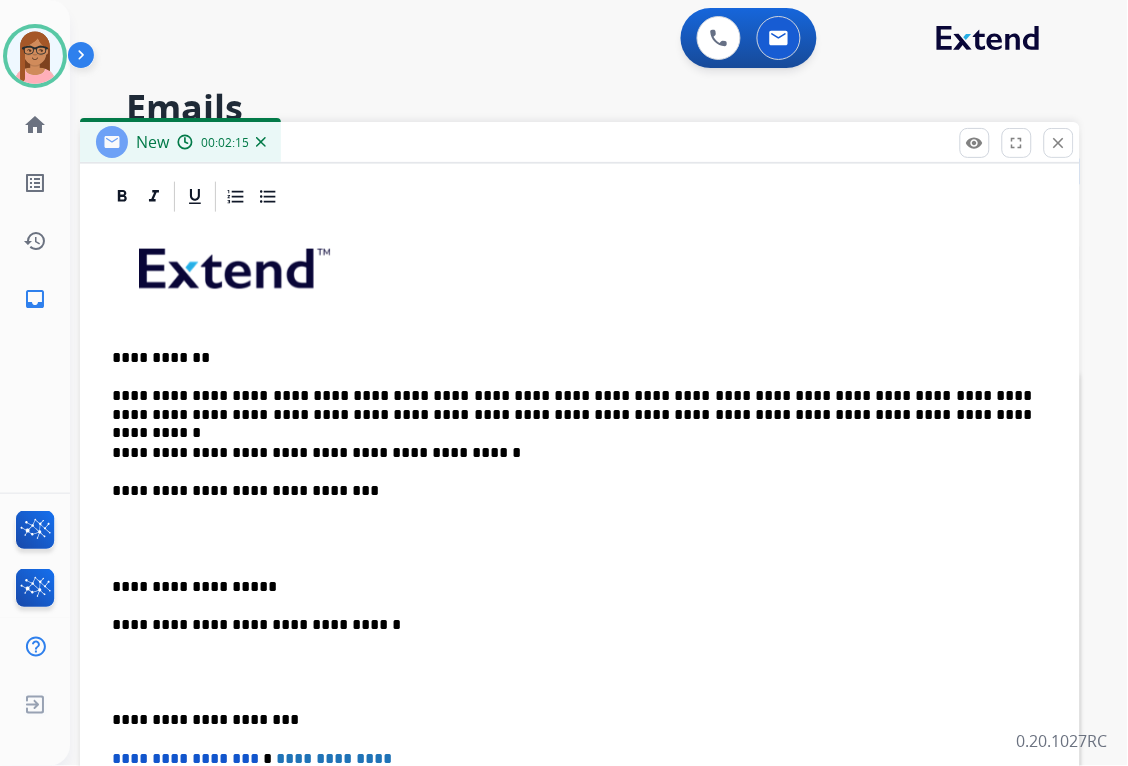 click on "**********" at bounding box center [572, 588] 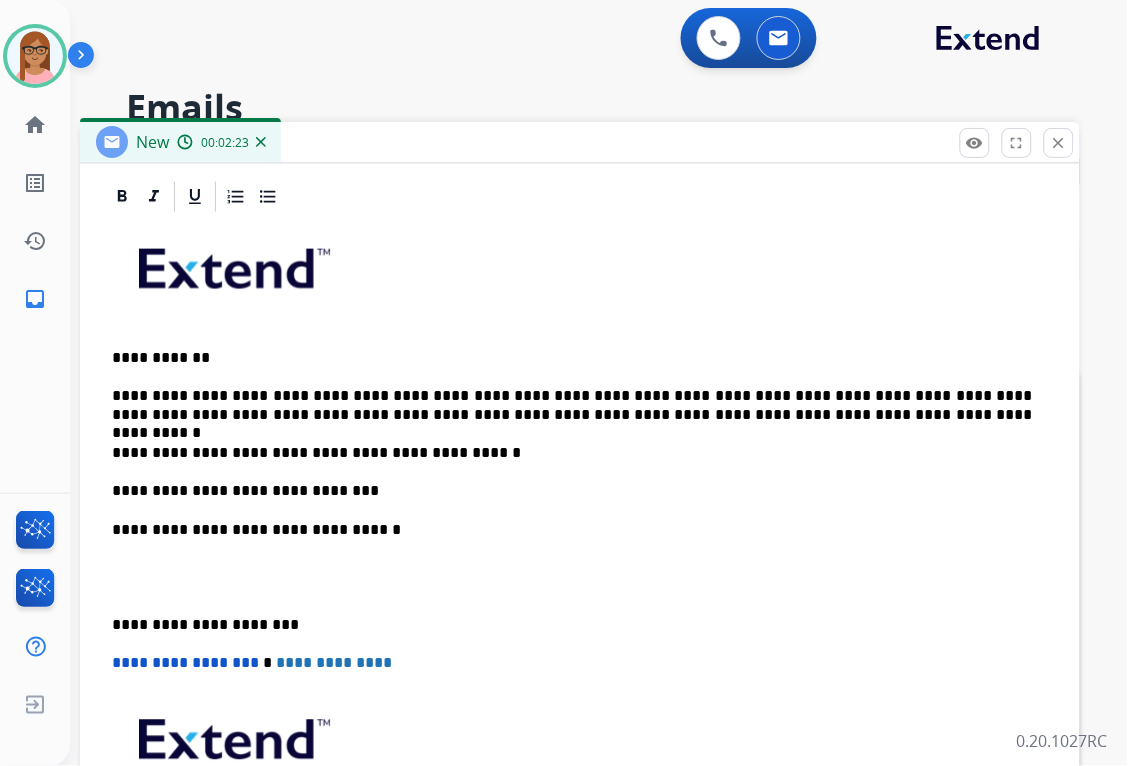 click at bounding box center [580, 578] 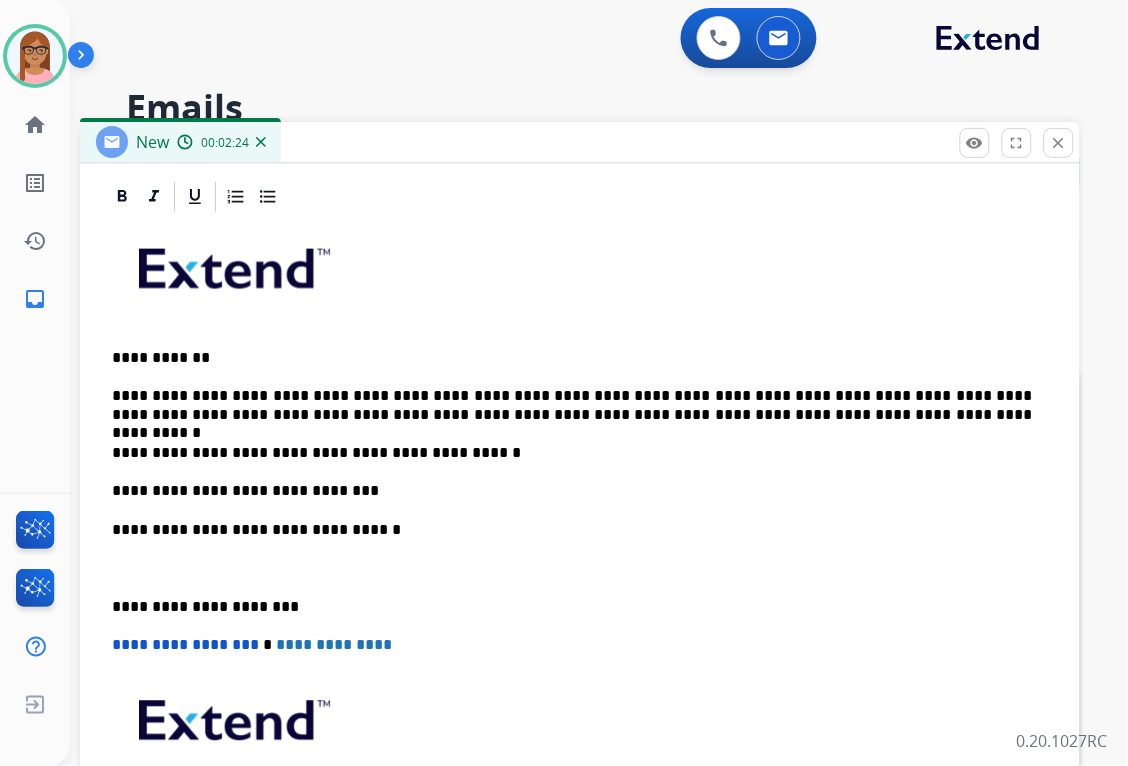 scroll, scrollTop: 422, scrollLeft: 0, axis: vertical 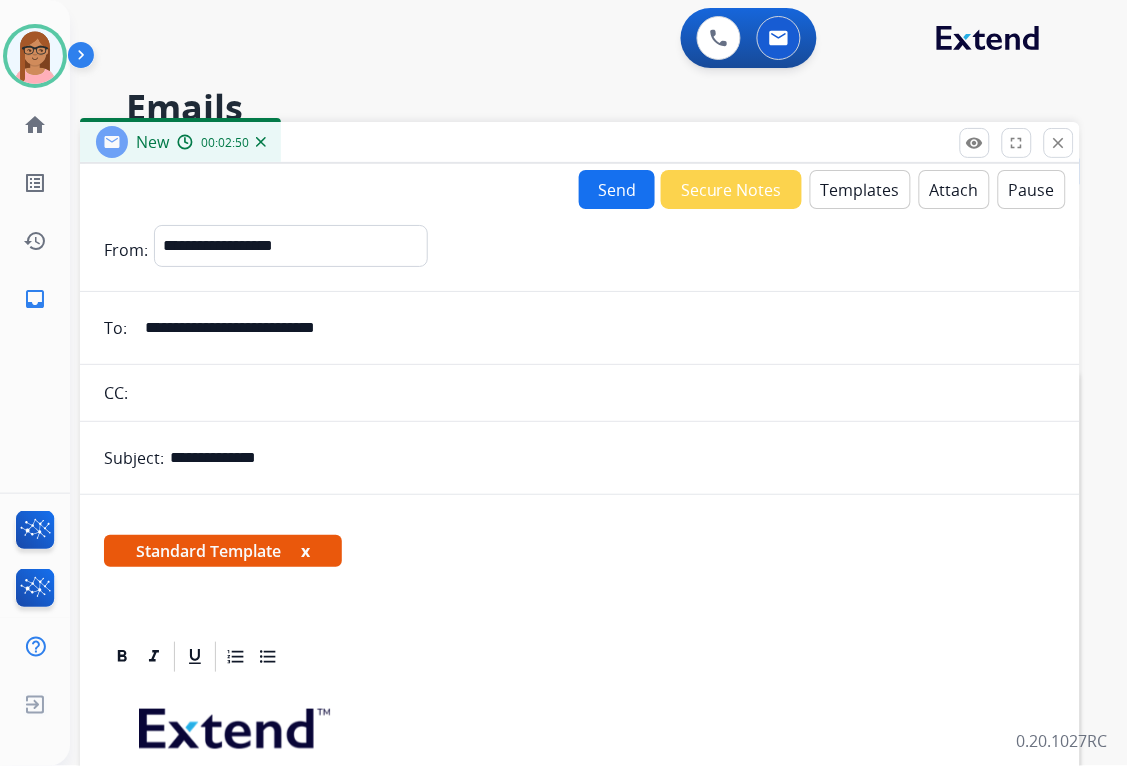 click on "Send" at bounding box center (617, 189) 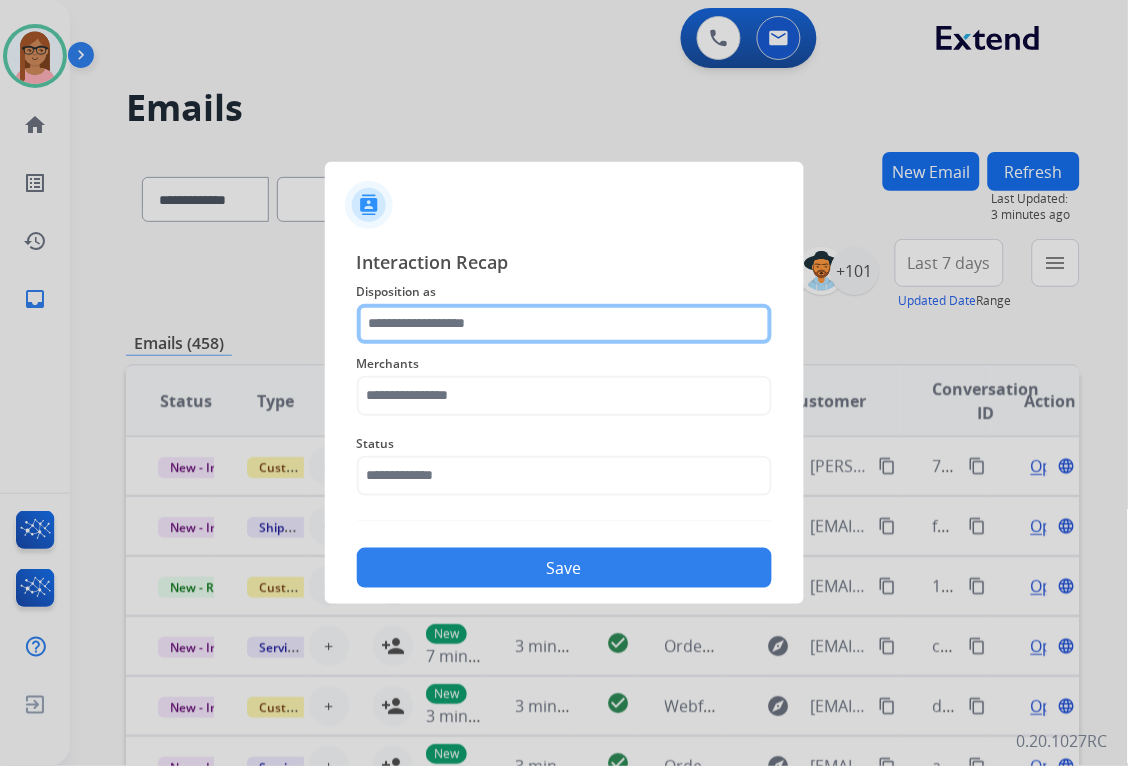 click 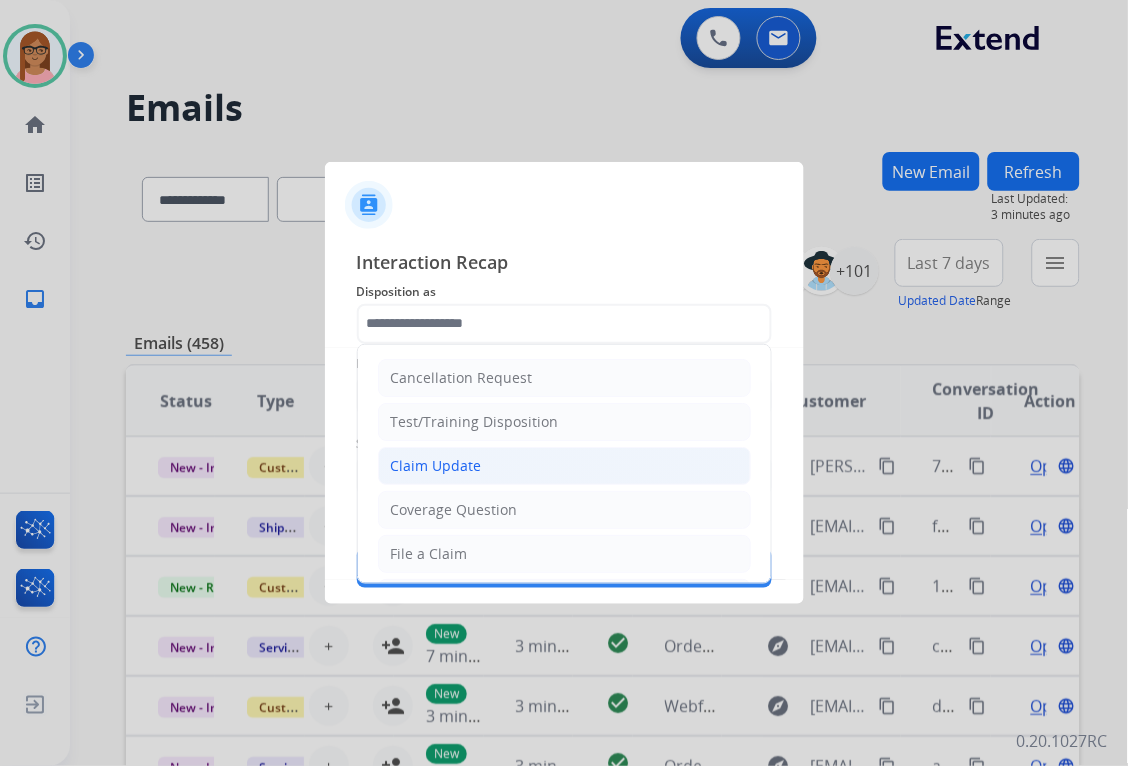 click on "Claim Update" 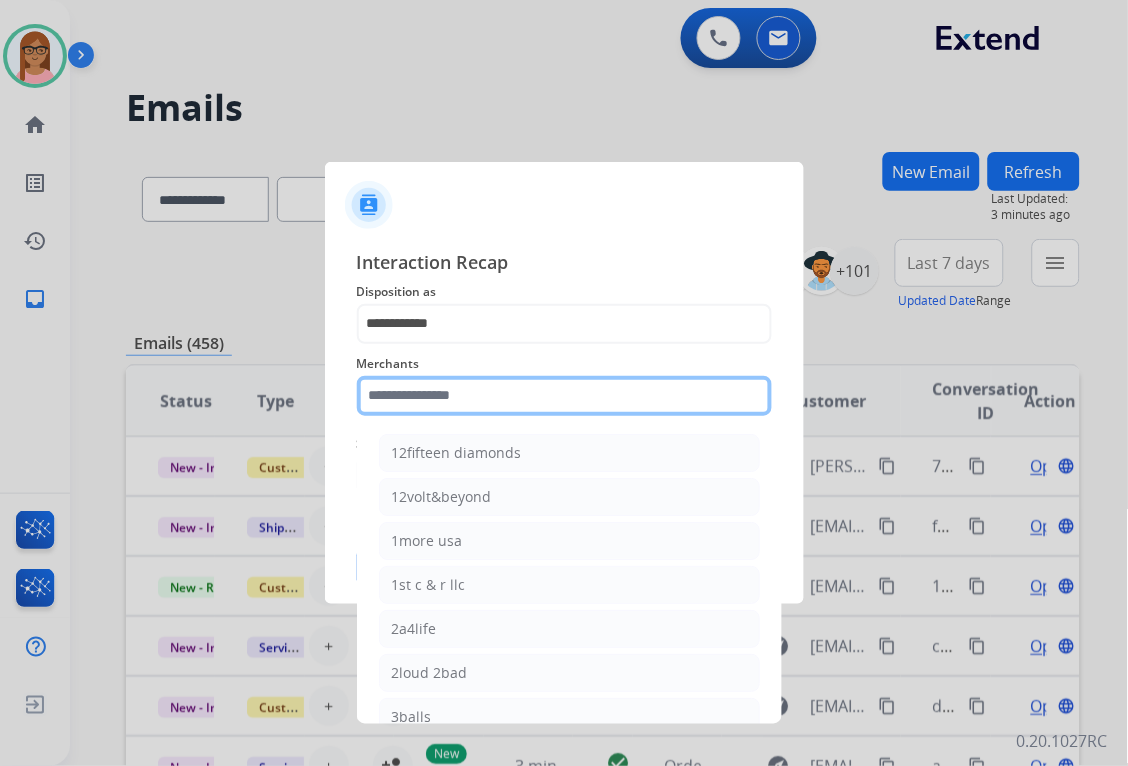 click 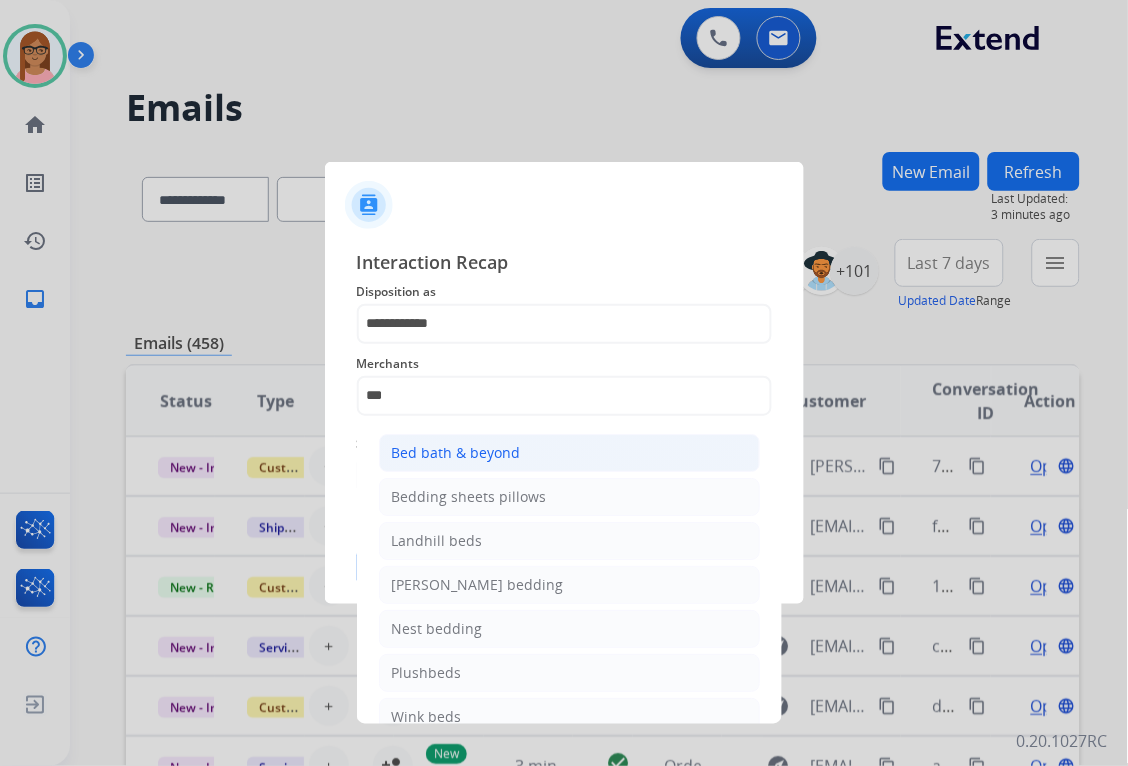 click on "Bed bath & beyond" 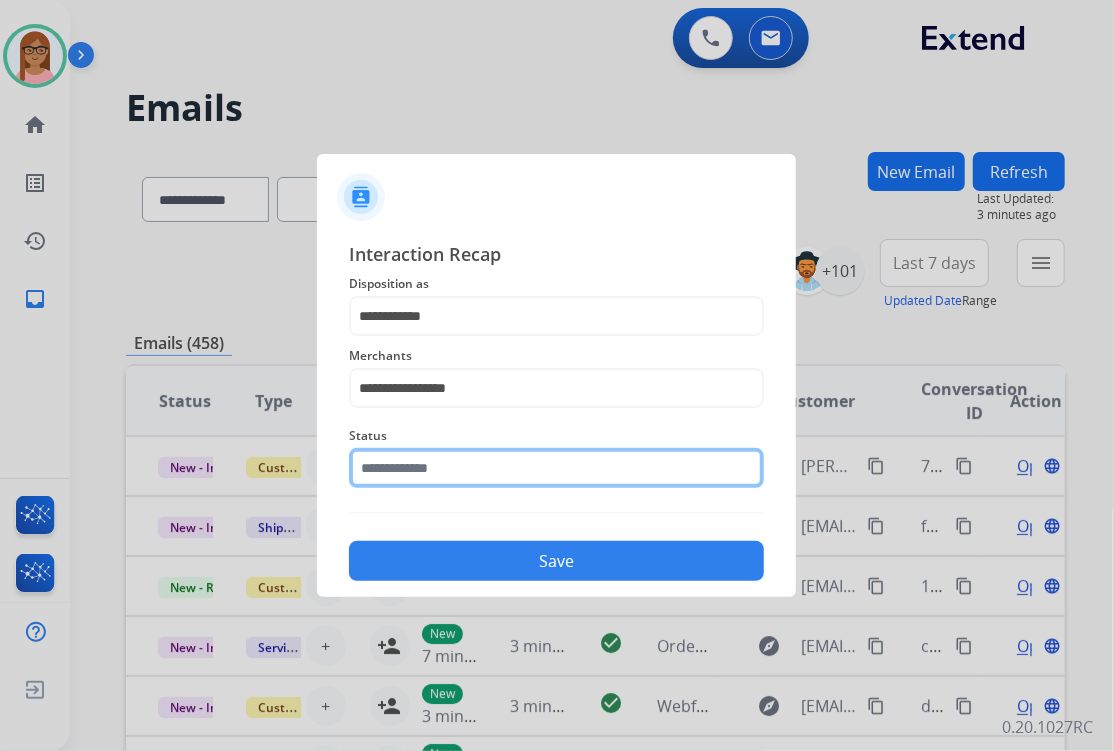 click 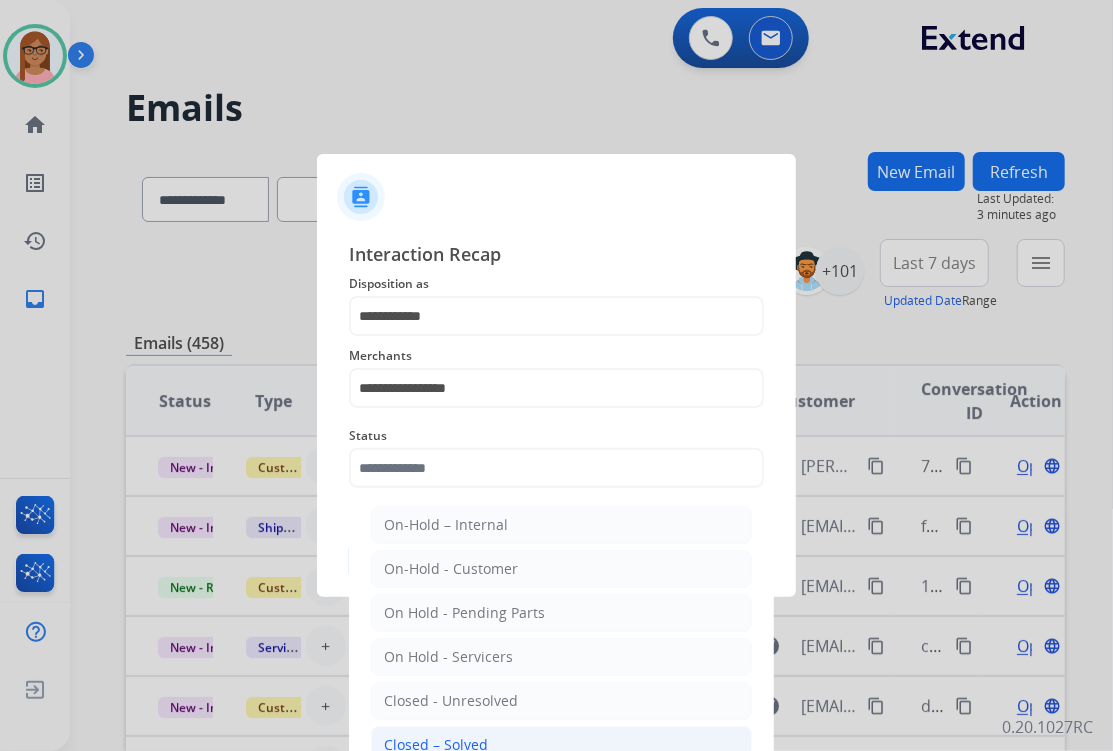 click on "Closed – Solved" 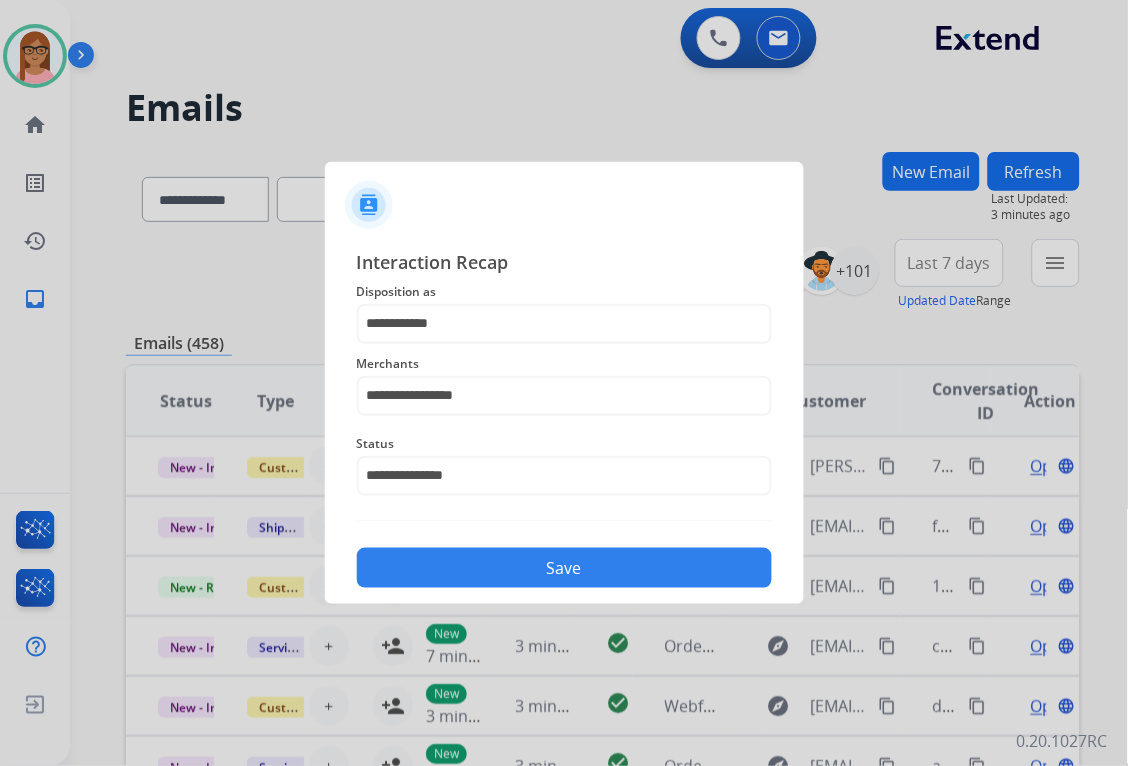 click on "Save" 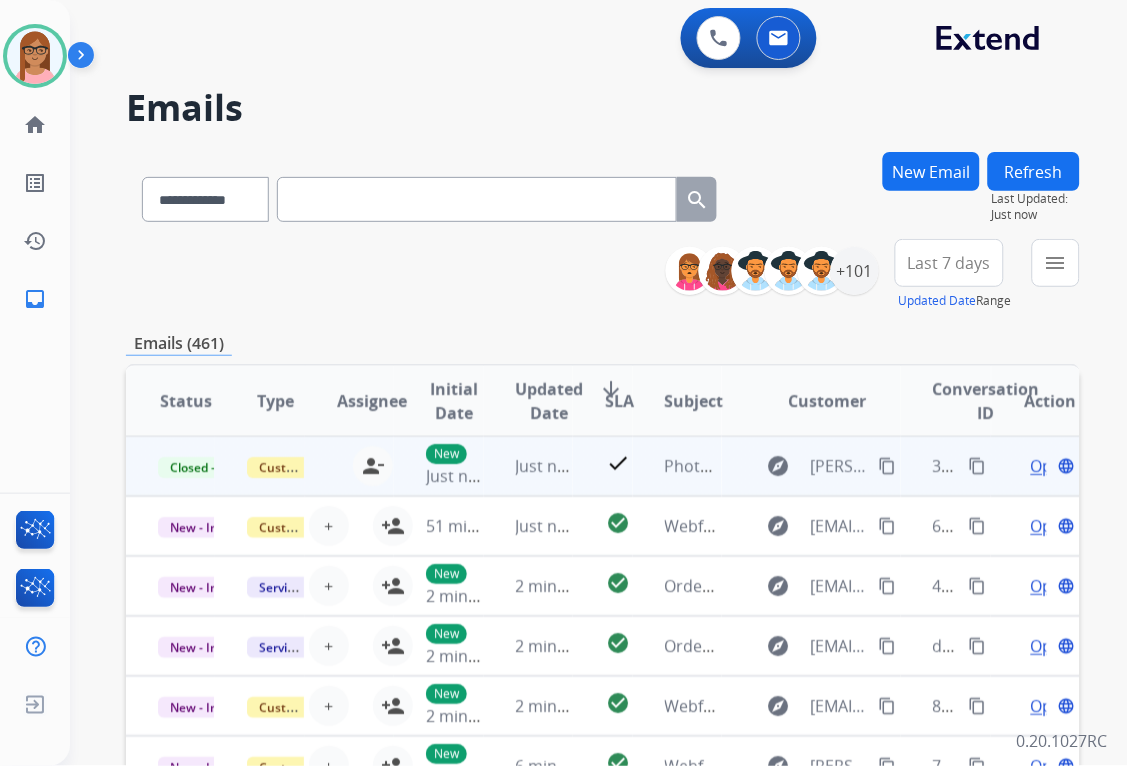 click on "content_copy" at bounding box center [978, 466] 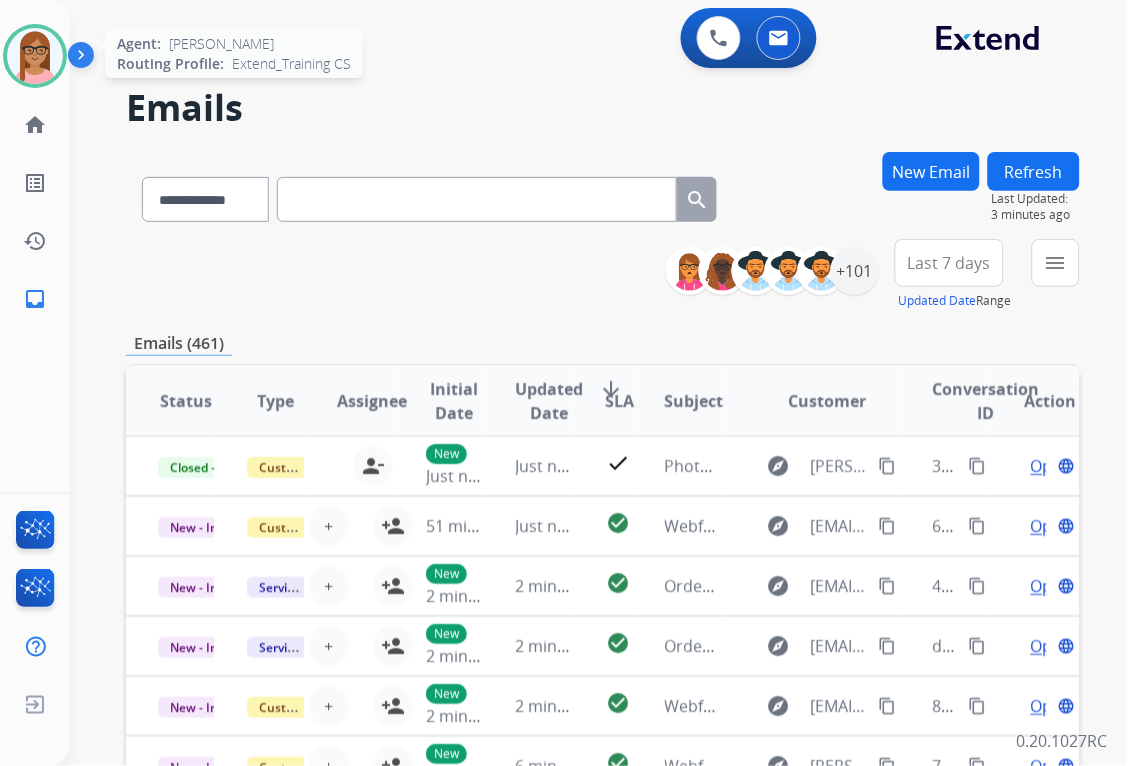 click at bounding box center [35, 56] 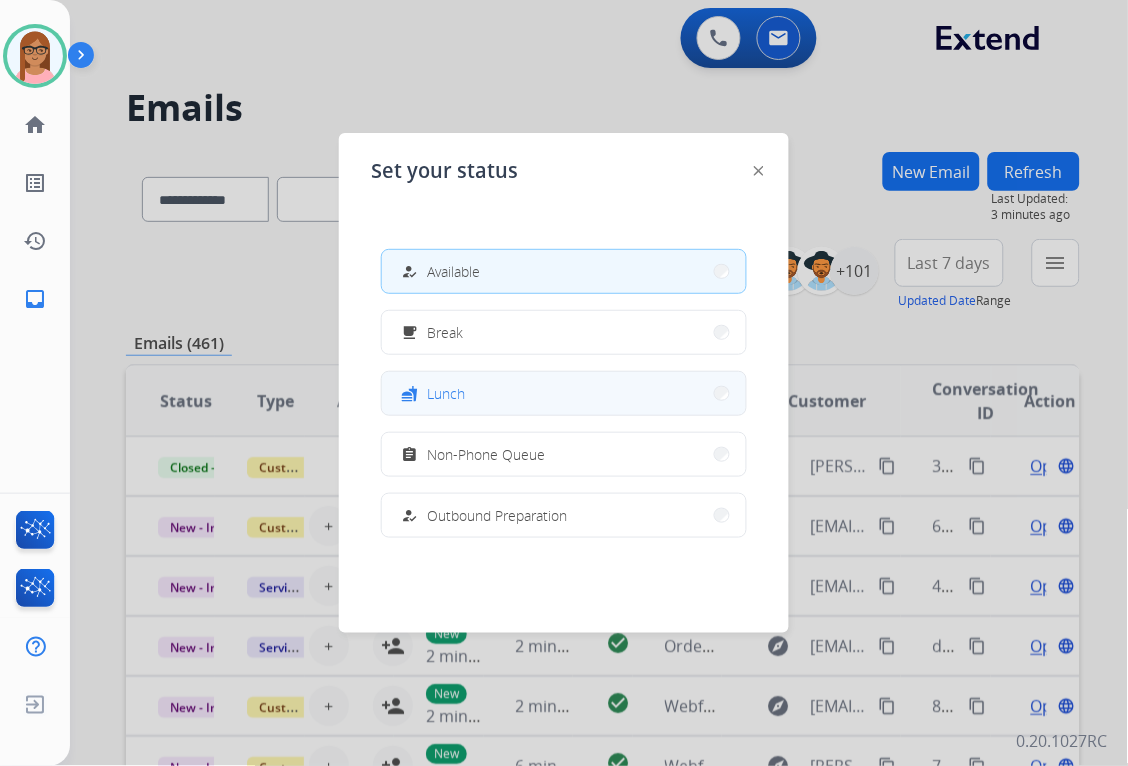 click on "fastfood Lunch" at bounding box center (564, 393) 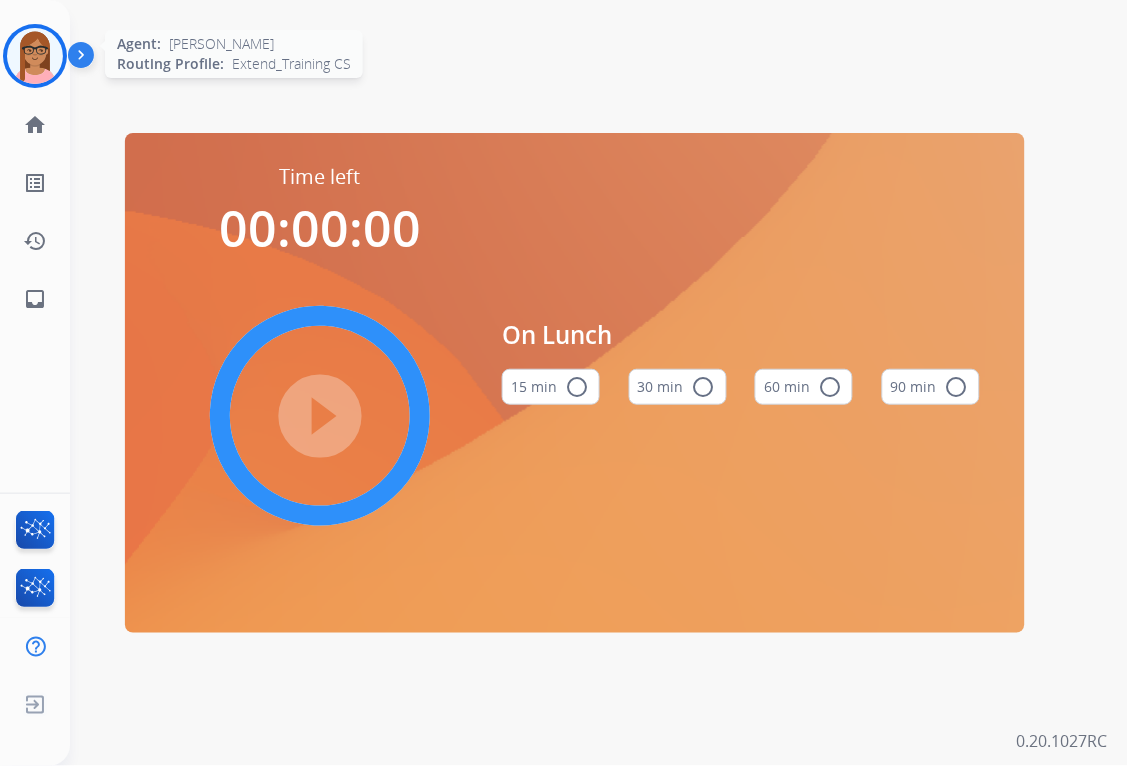 click at bounding box center [35, 56] 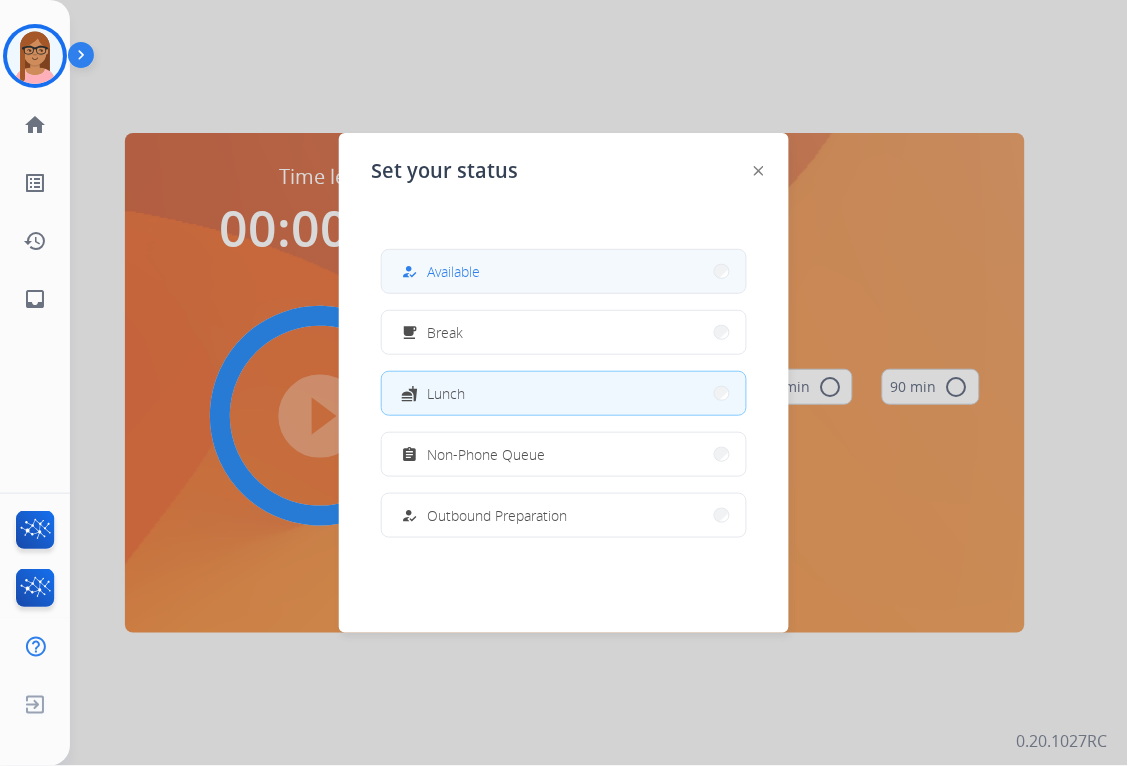 click on "how_to_reg Available" at bounding box center [564, 271] 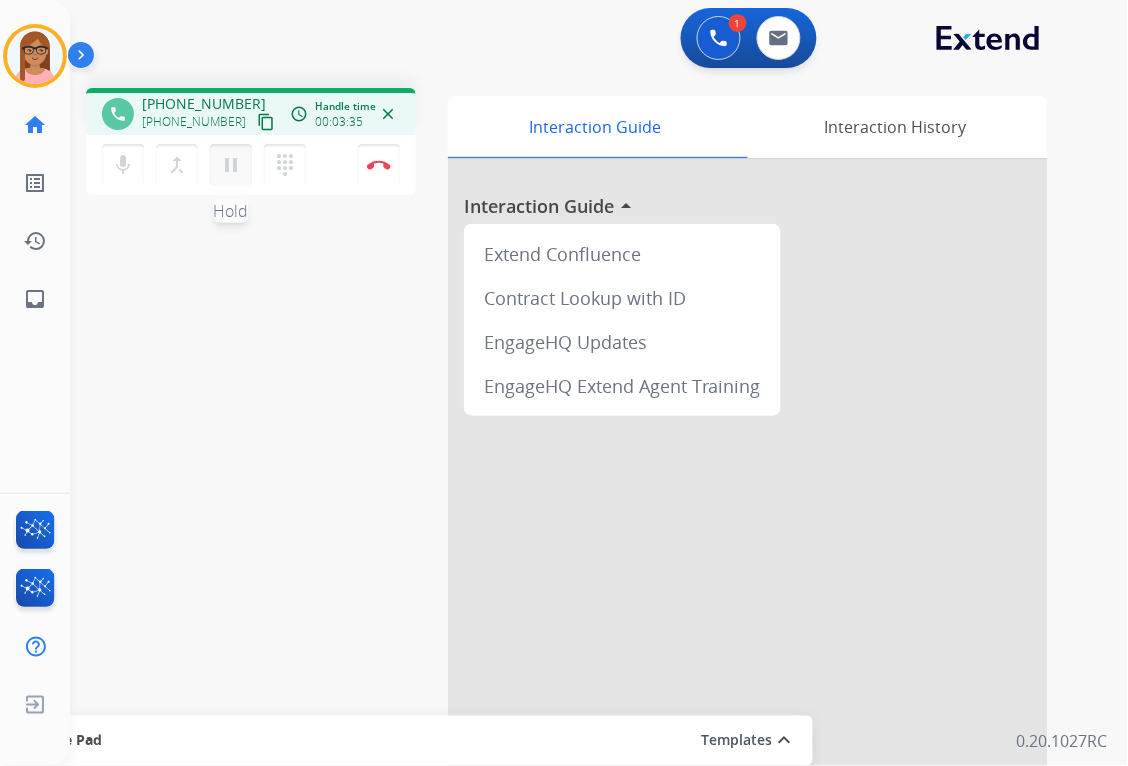 click on "pause" at bounding box center [231, 165] 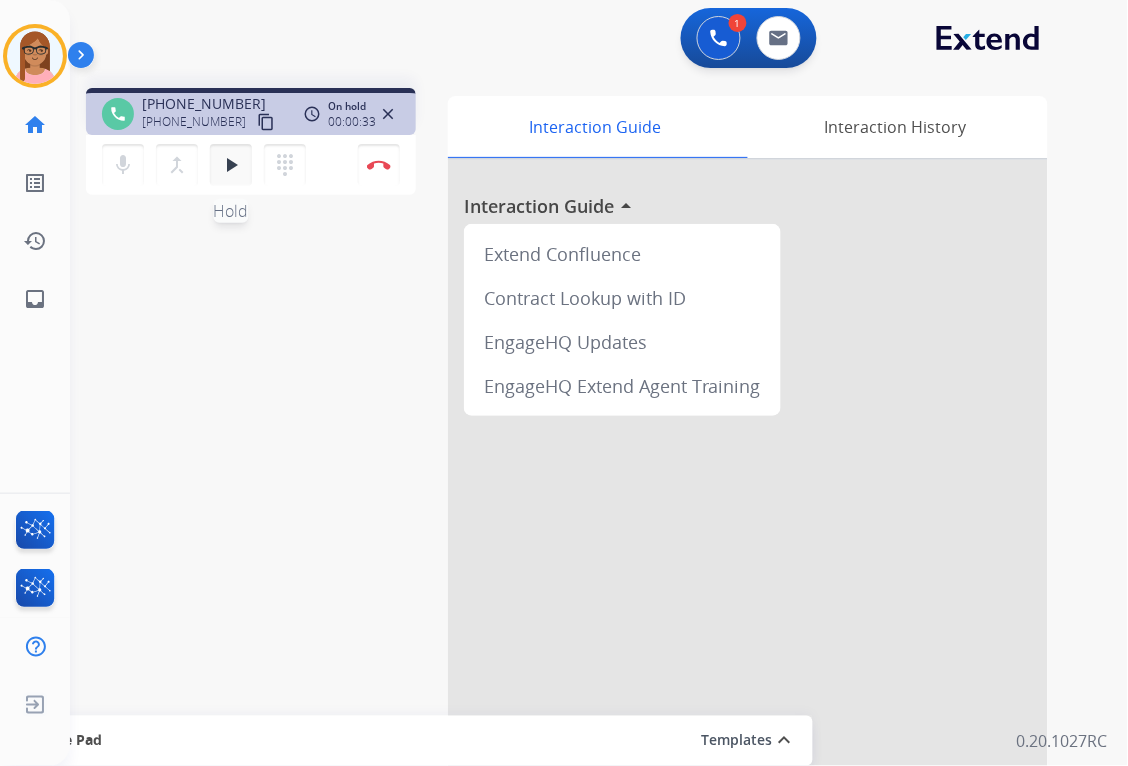 click on "play_arrow Hold" at bounding box center (231, 165) 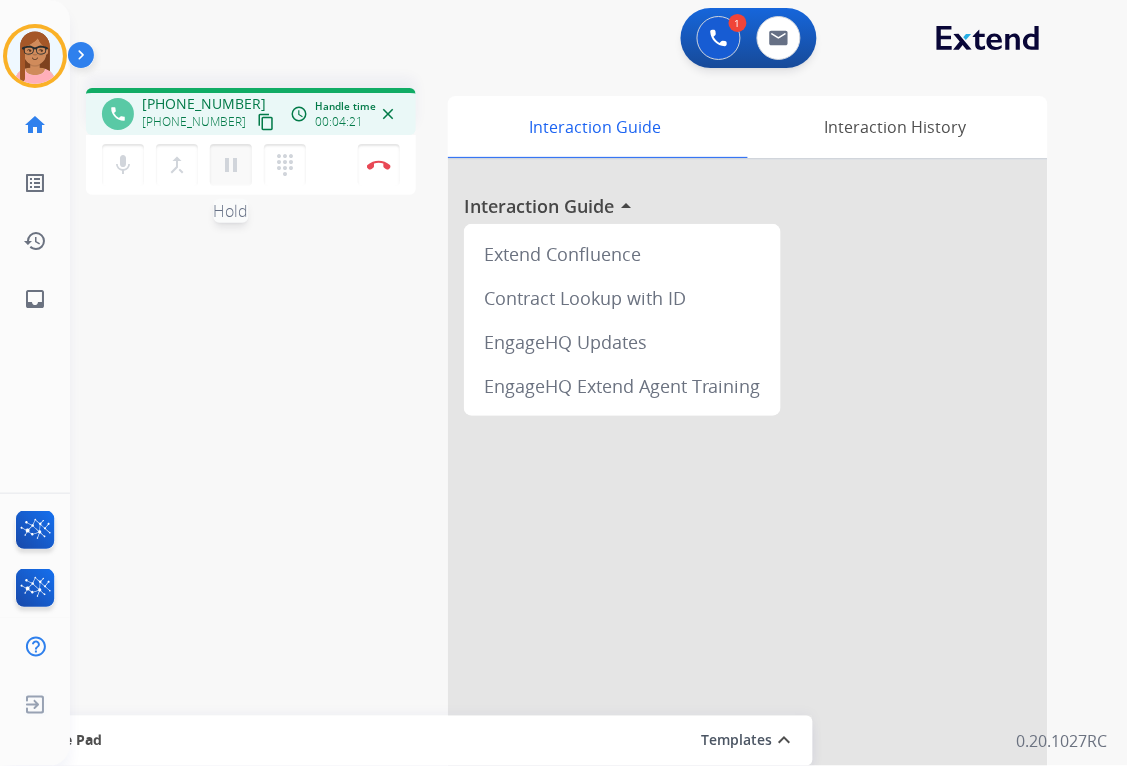 click on "pause" at bounding box center (231, 165) 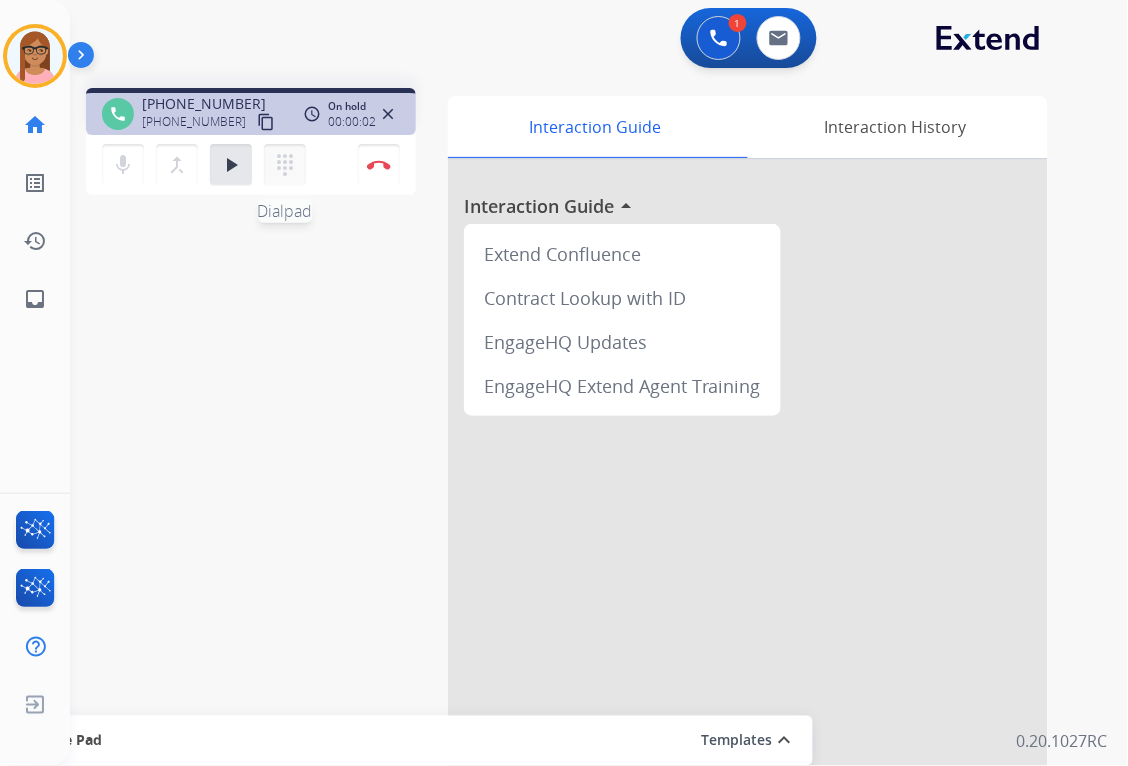 click on "dialpad" at bounding box center [285, 165] 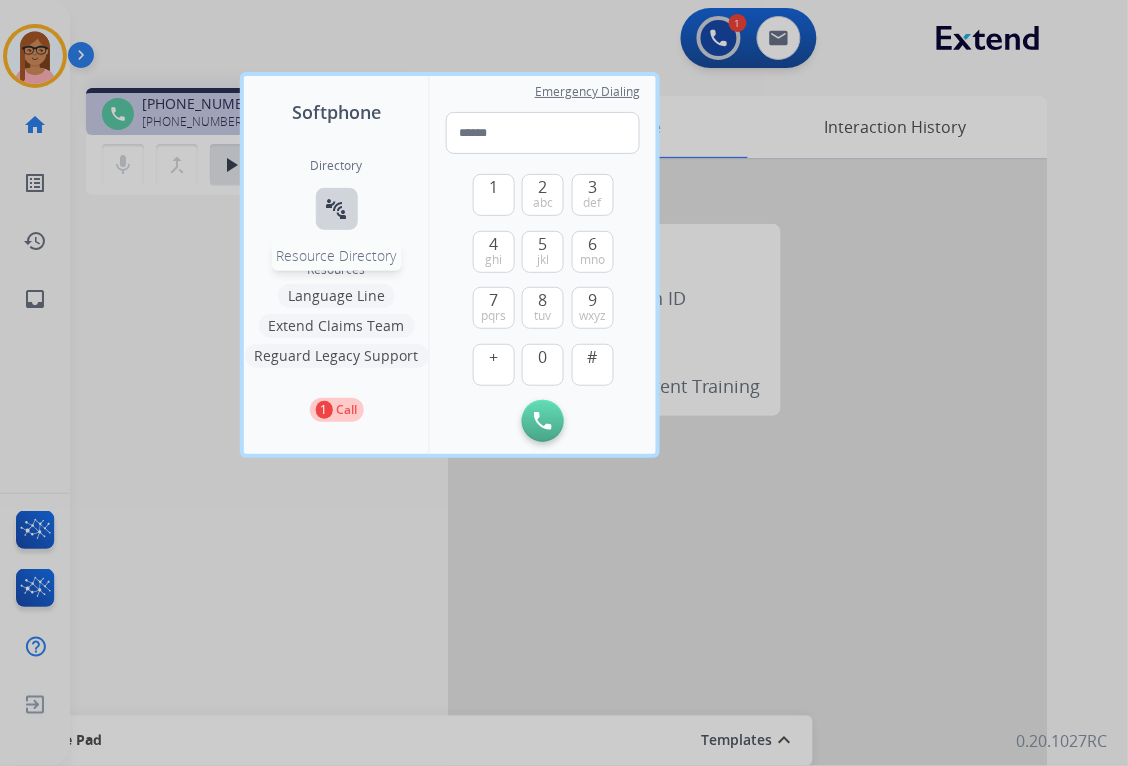 click on "connect_without_contact" at bounding box center (337, 209) 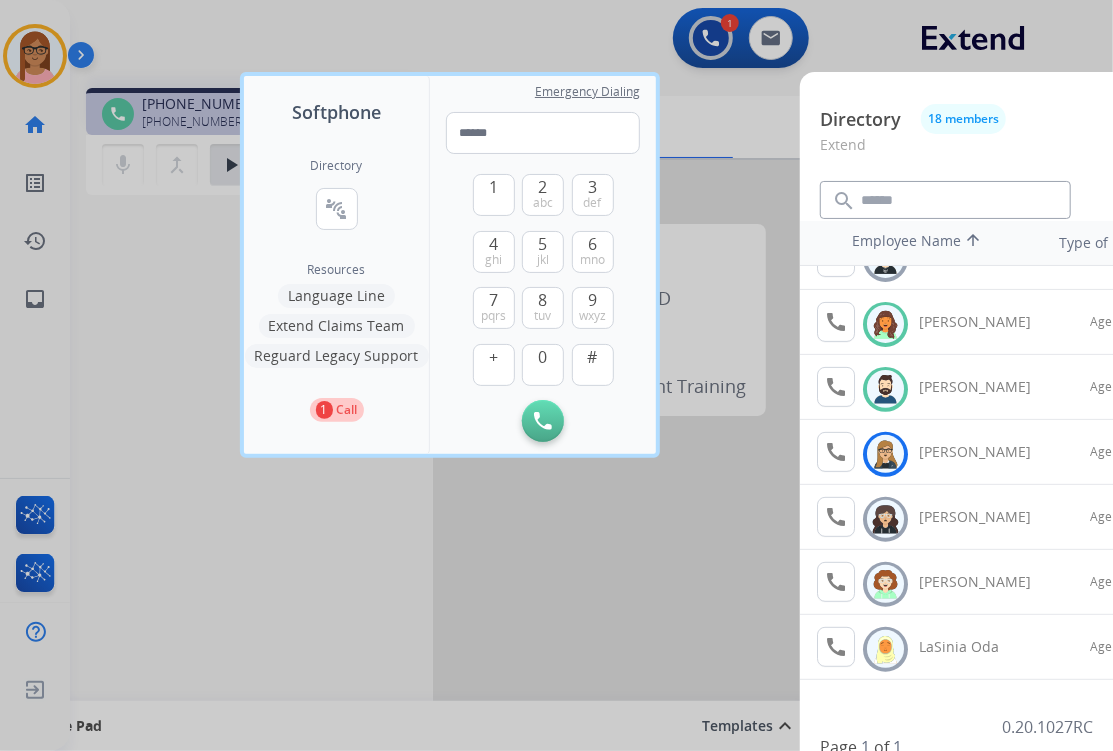 scroll, scrollTop: 222, scrollLeft: 0, axis: vertical 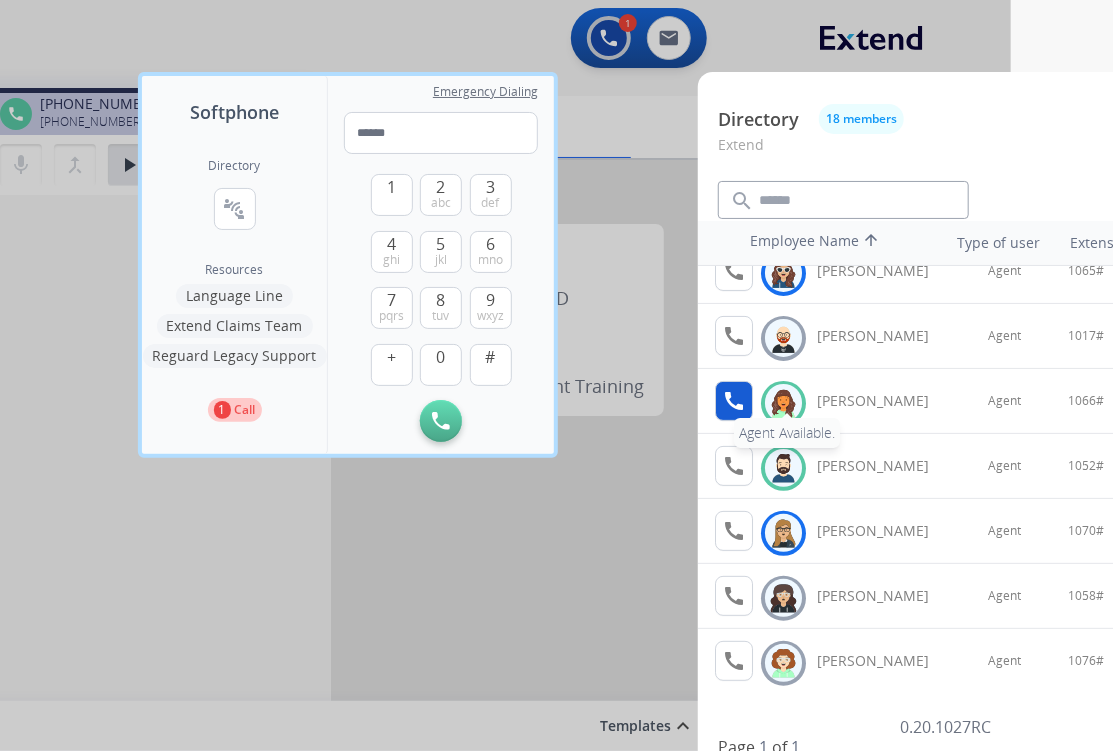 click on "call" at bounding box center (734, 401) 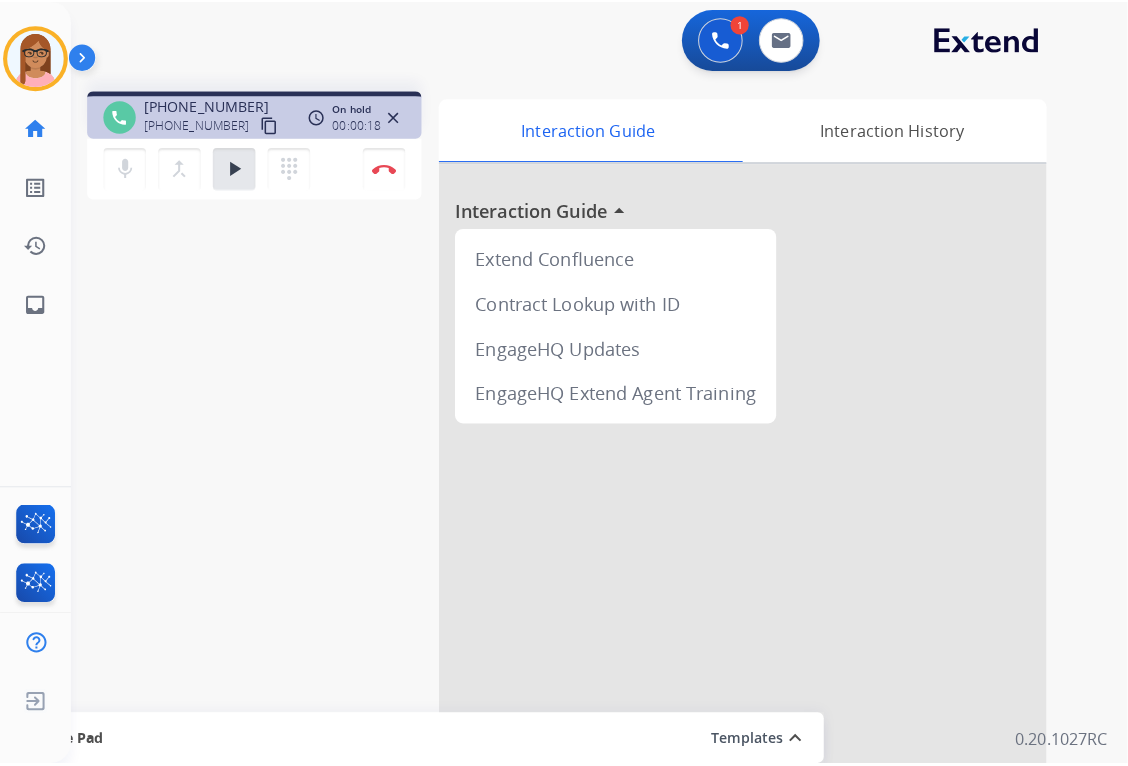 scroll, scrollTop: 0, scrollLeft: 0, axis: both 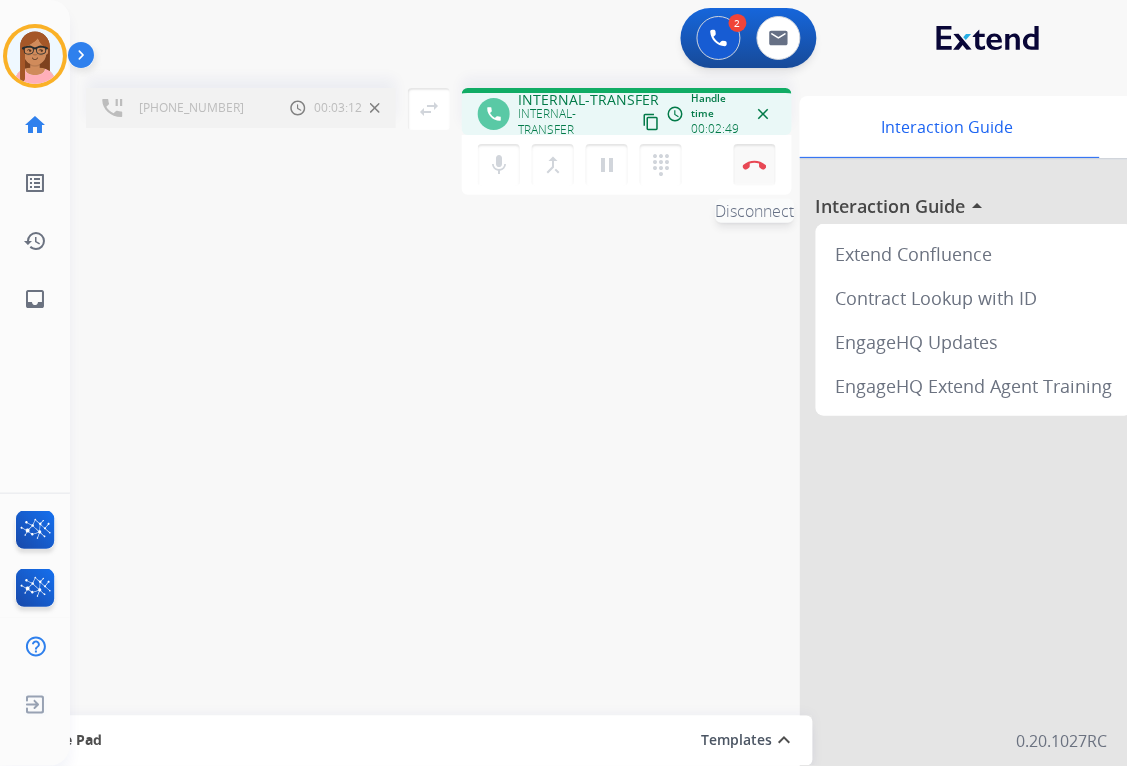 click at bounding box center [755, 165] 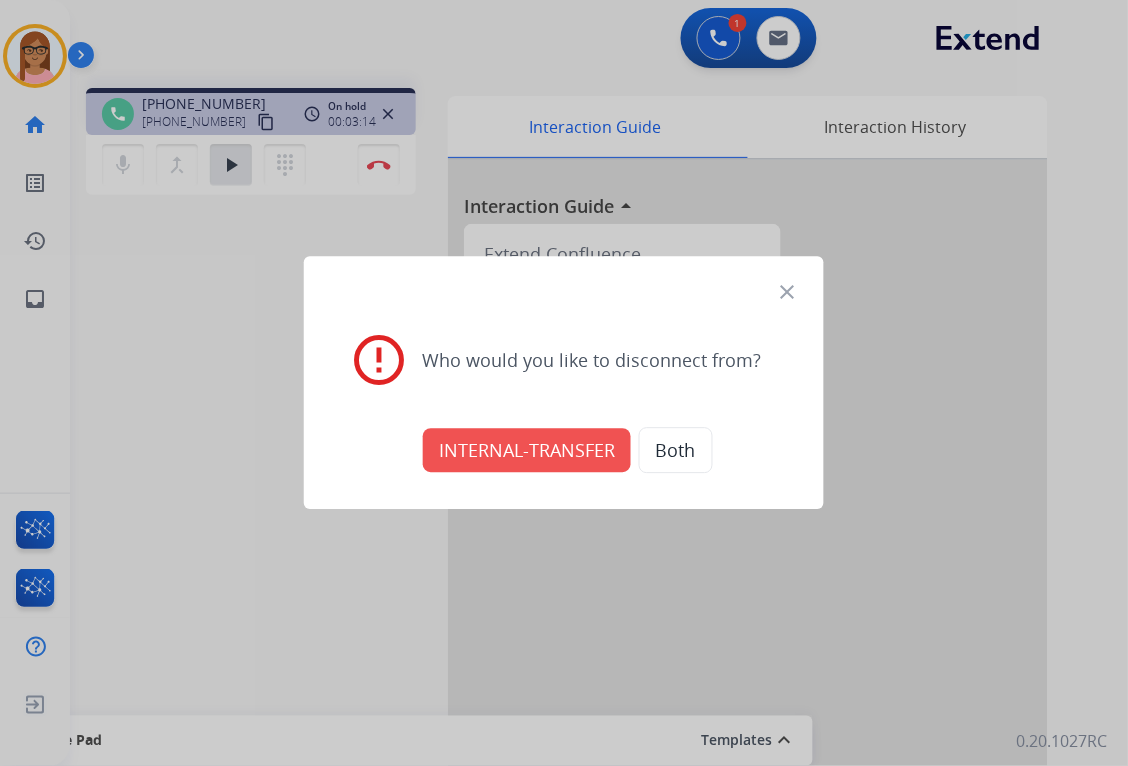 click on "INTERNAL-TRANSFER" at bounding box center (527, 451) 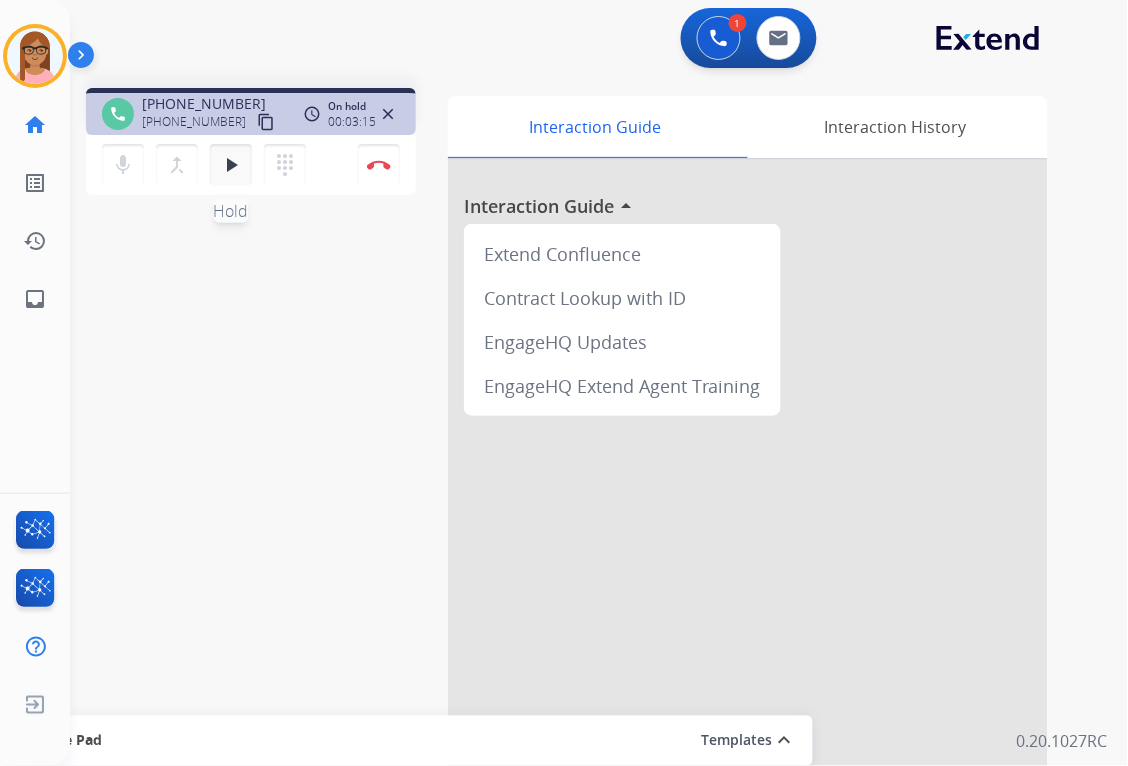 click on "play_arrow" at bounding box center [231, 165] 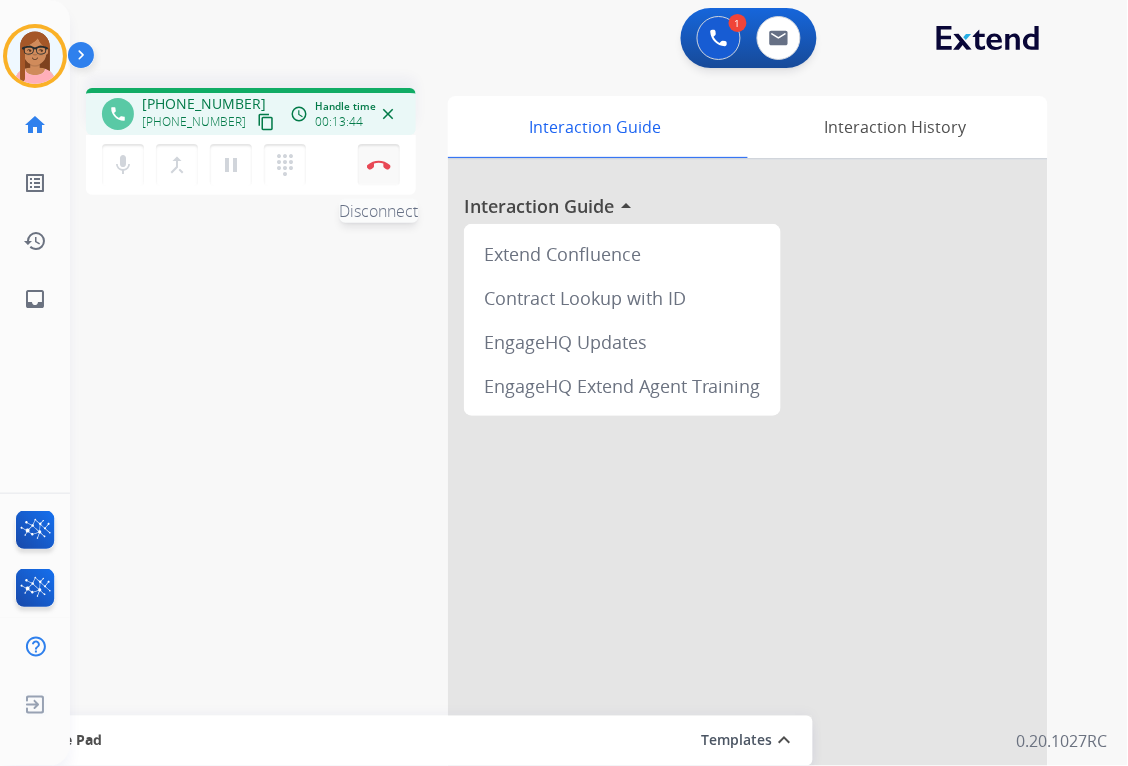 click at bounding box center [379, 165] 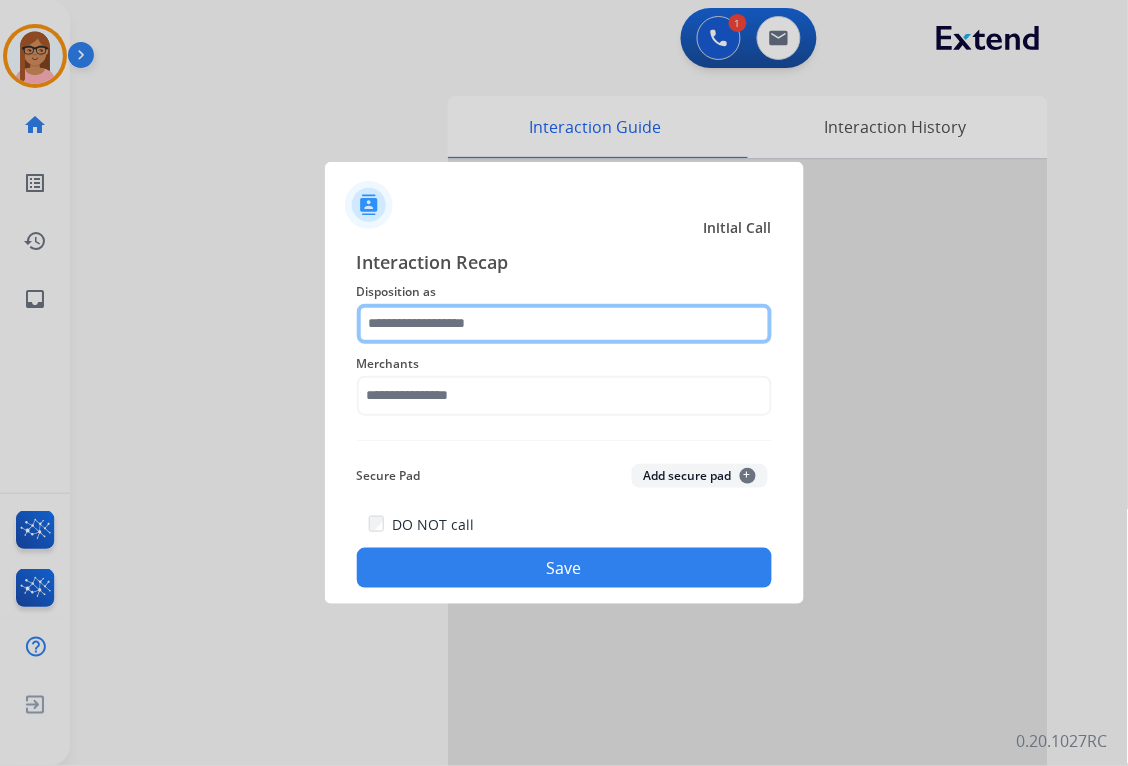 click 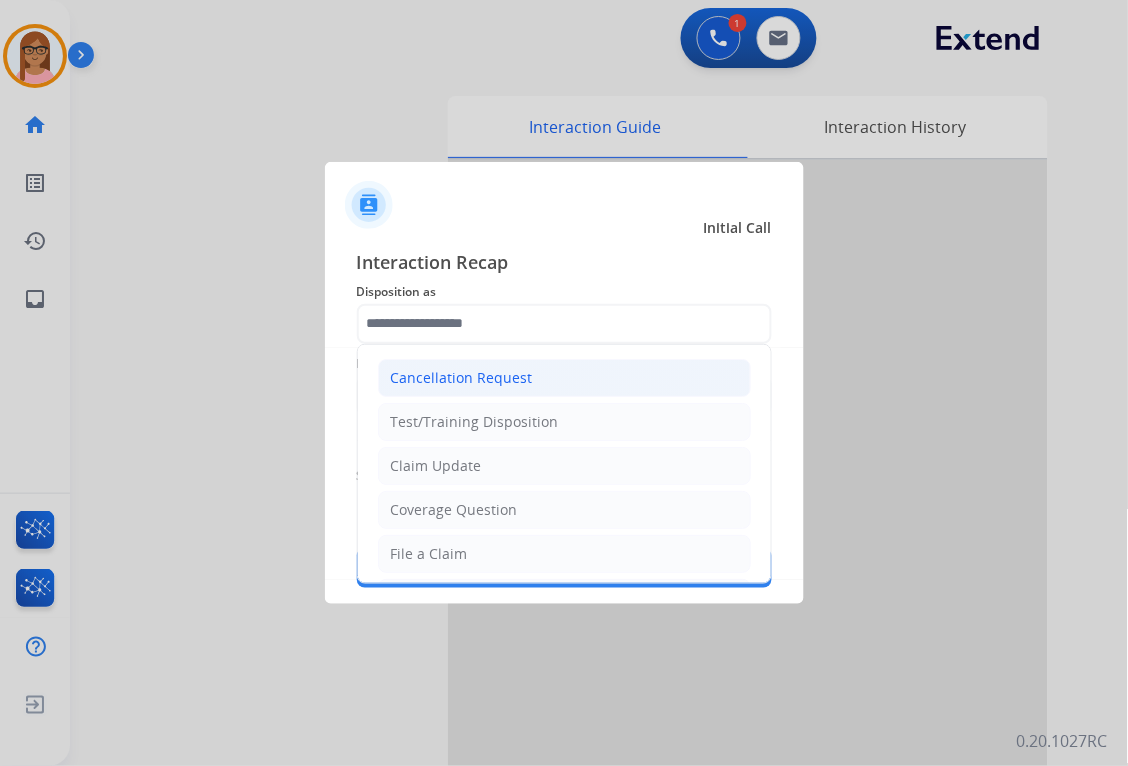 click on "Cancellation Request" 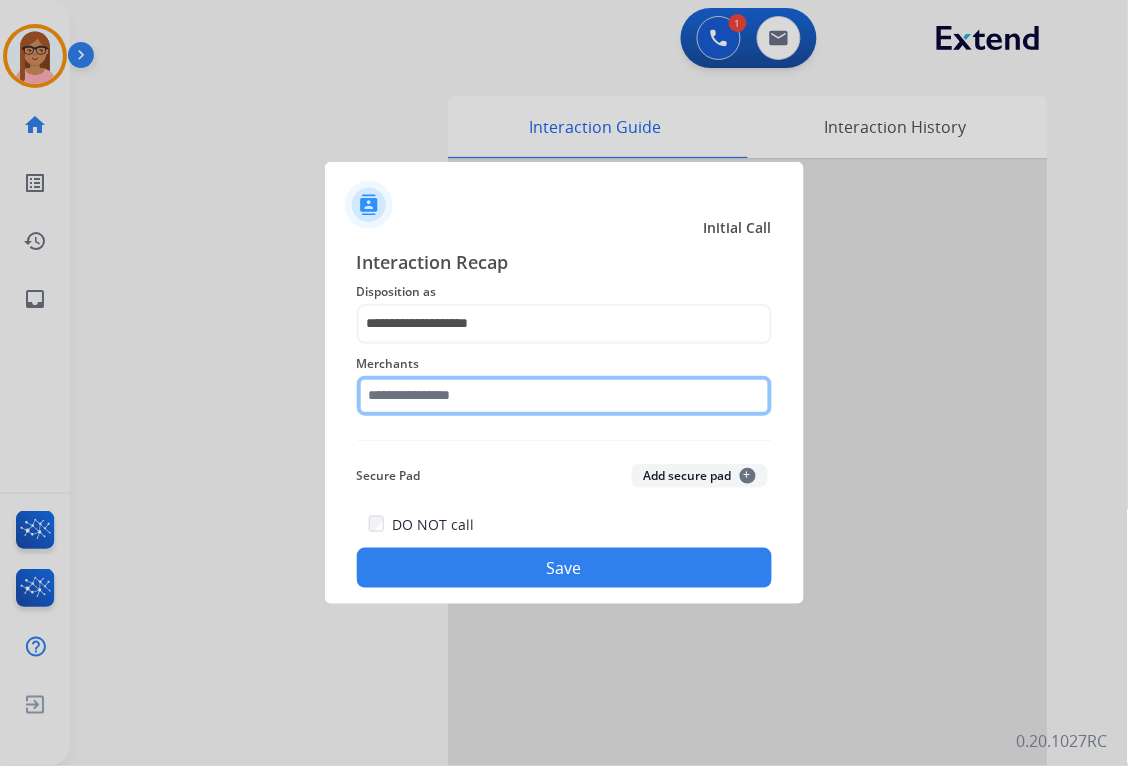 click 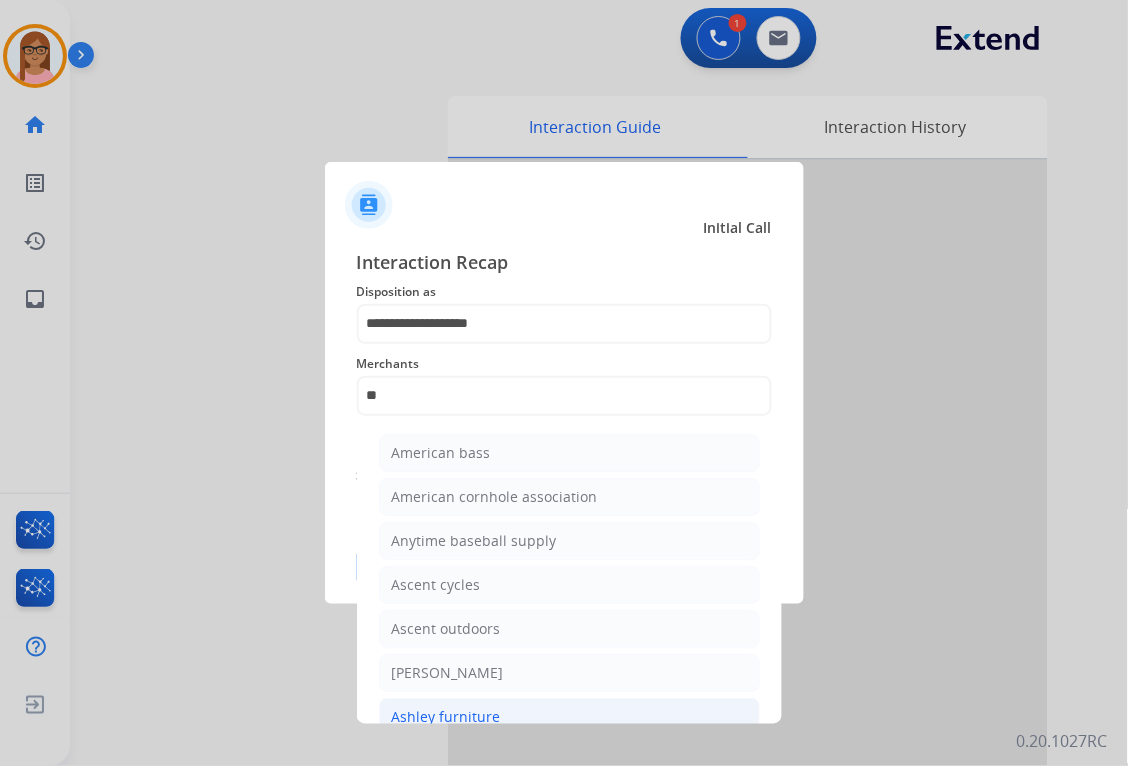 click on "Ashley furniture" 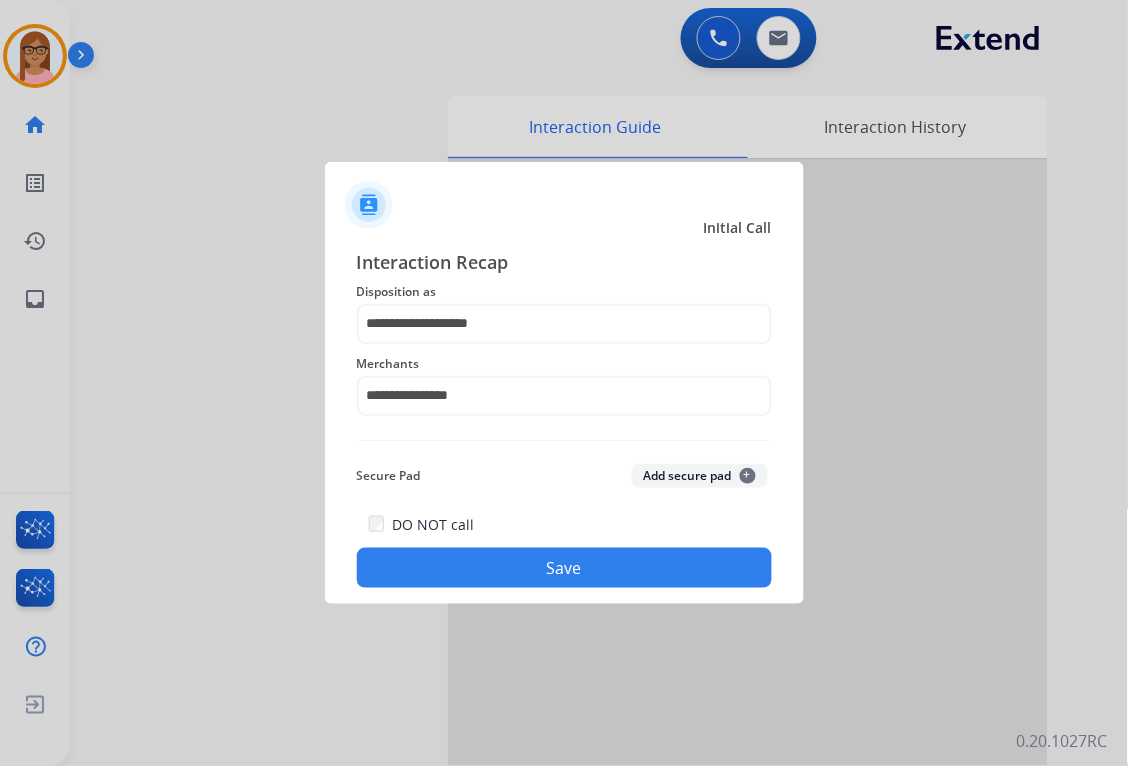 click on "Save" 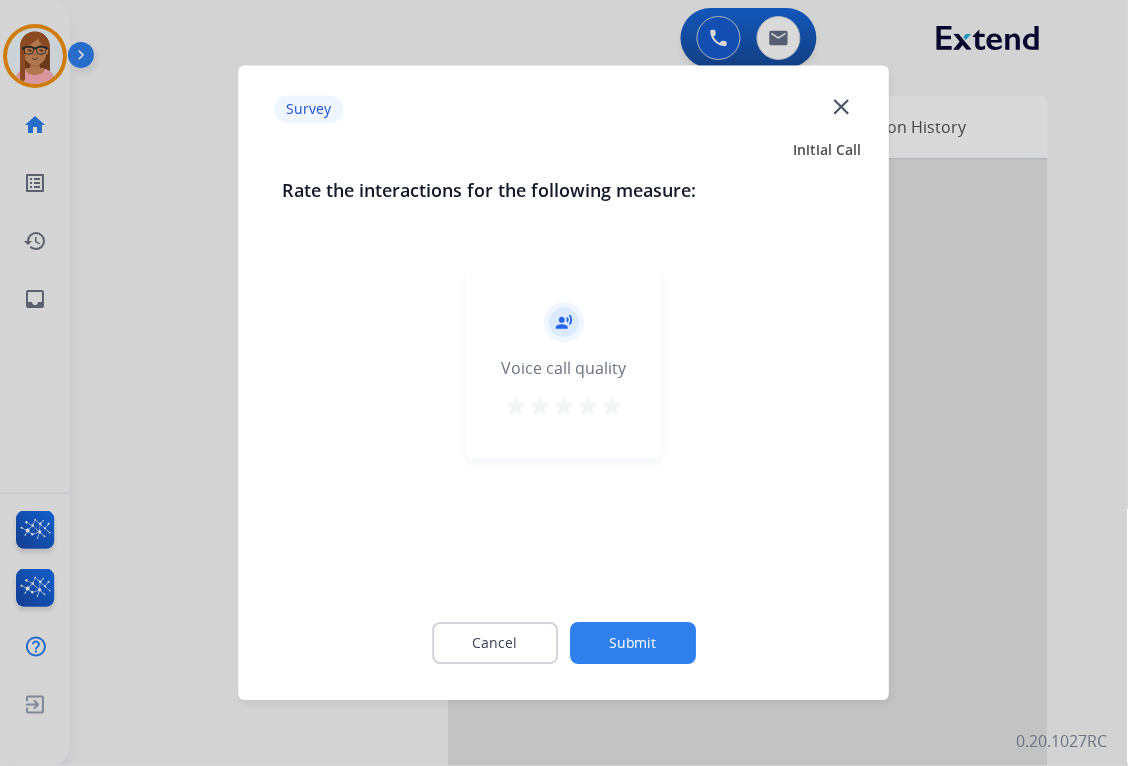 click on "star" at bounding box center (612, 407) 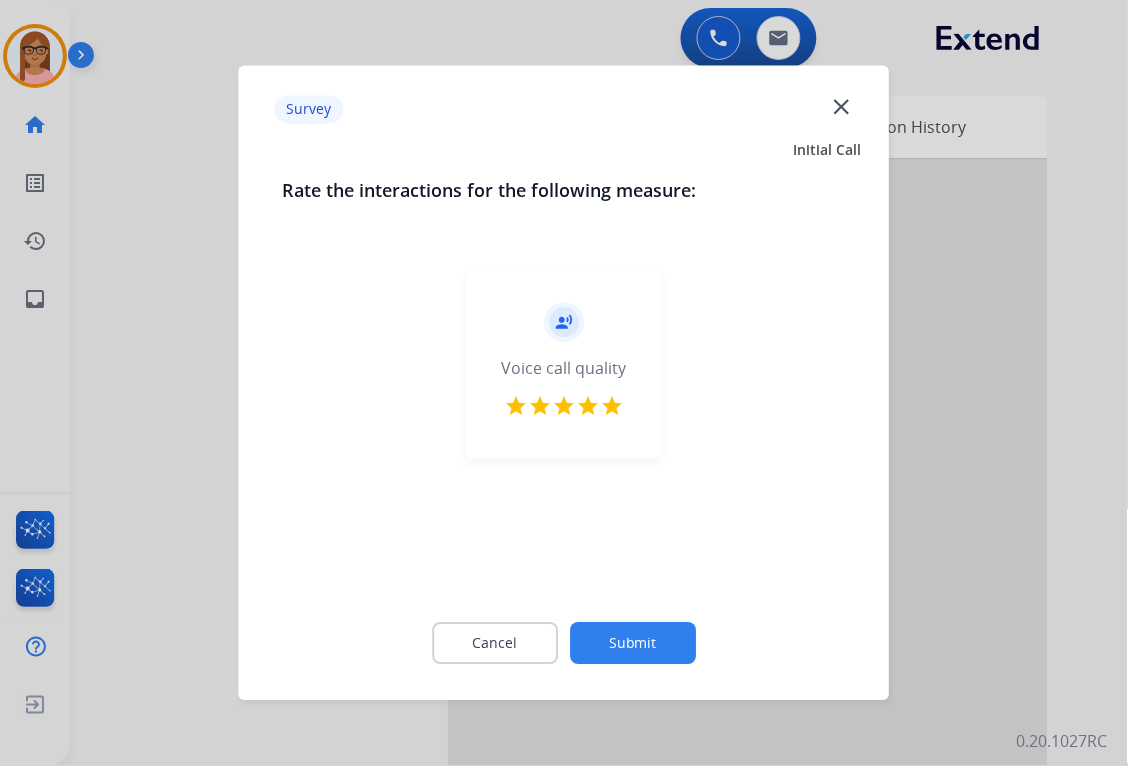 click on "Submit" 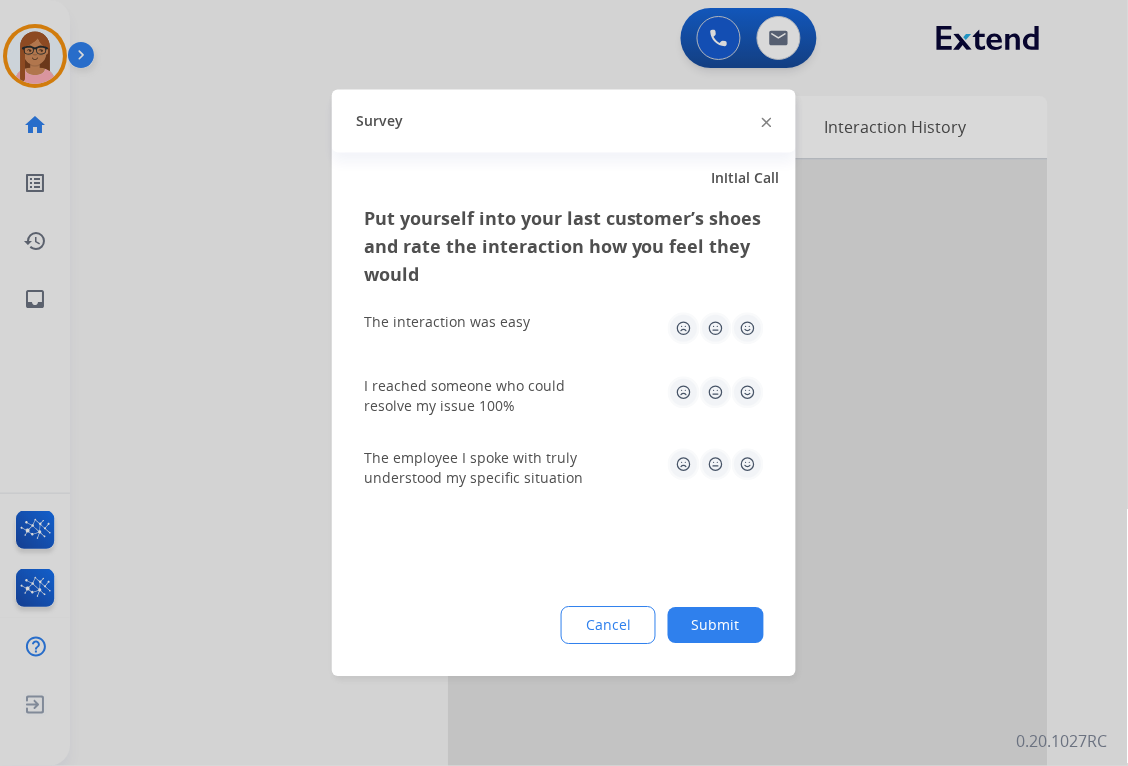 click 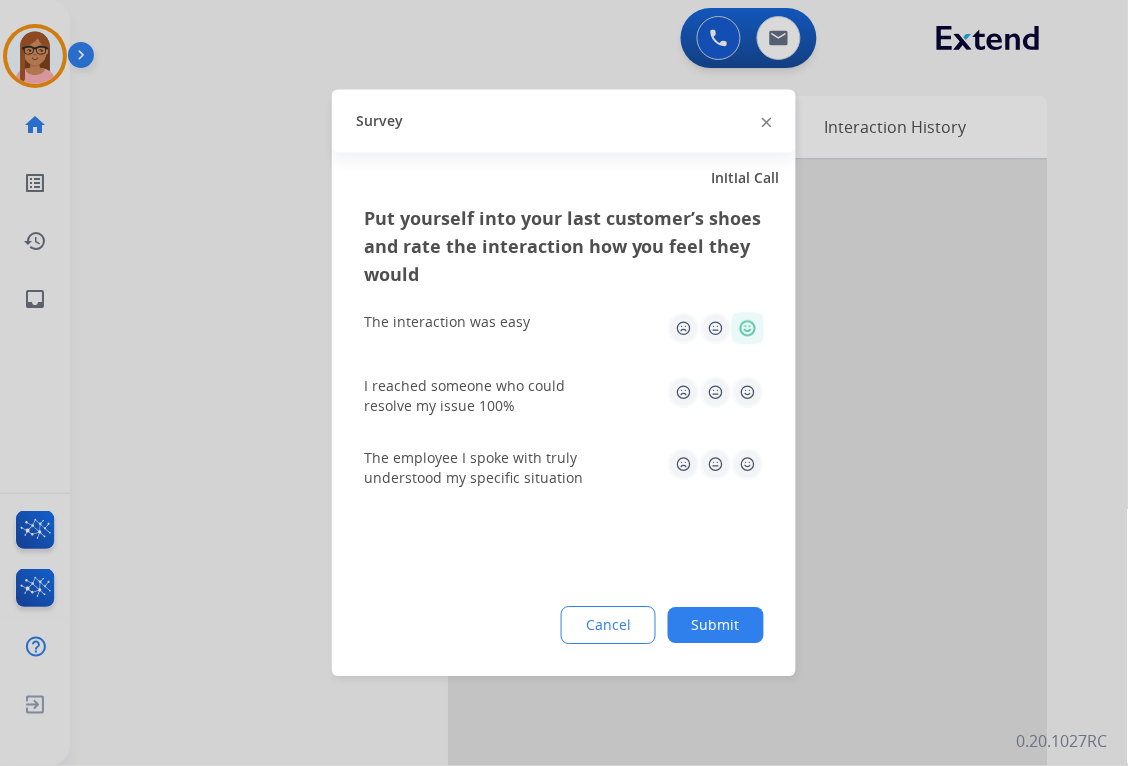 click 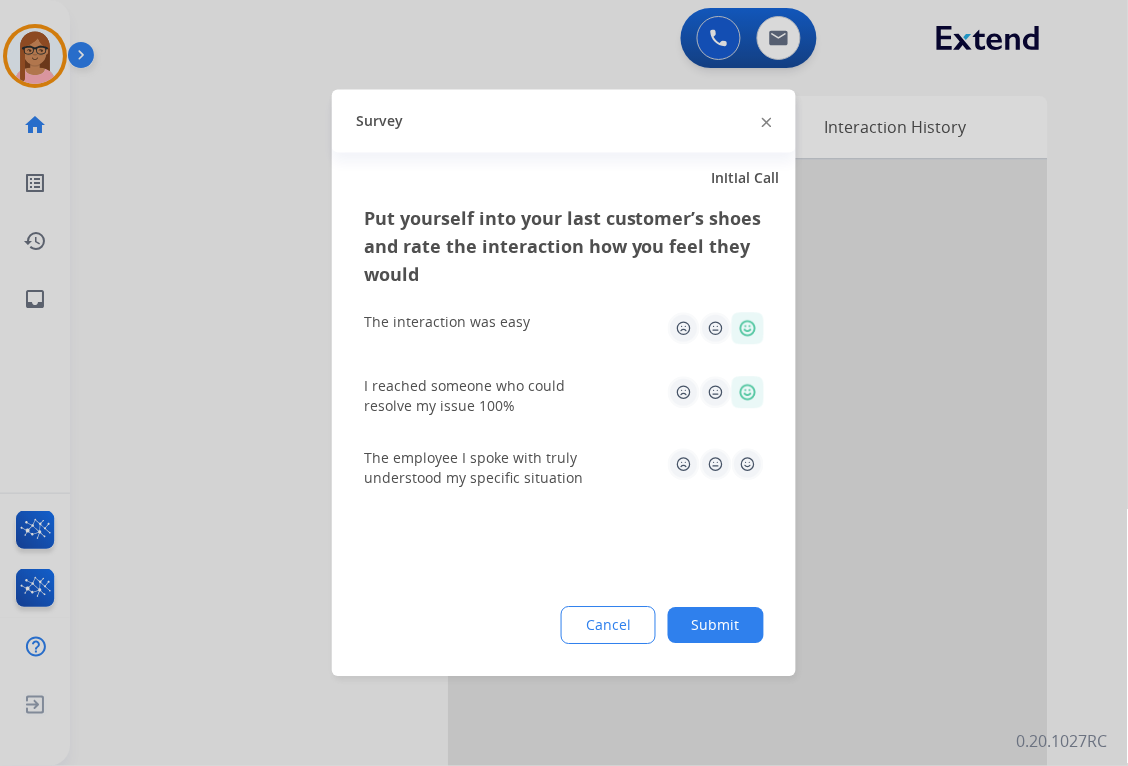 click 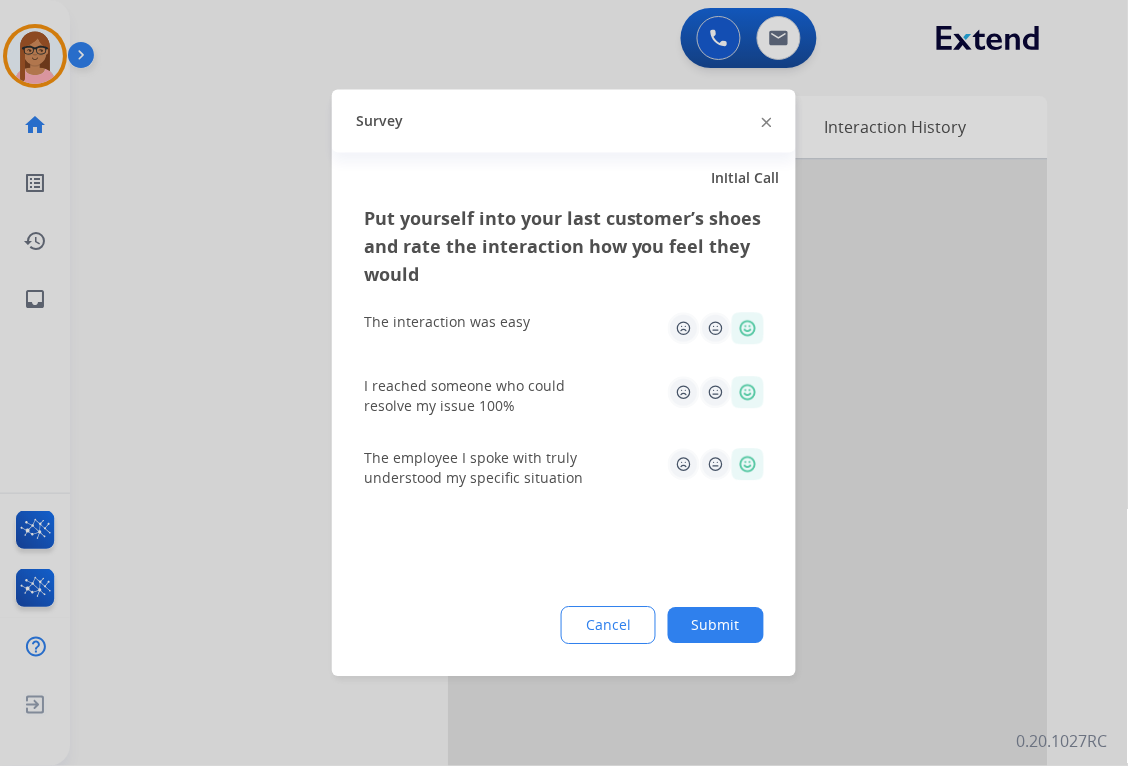 click on "Submit" 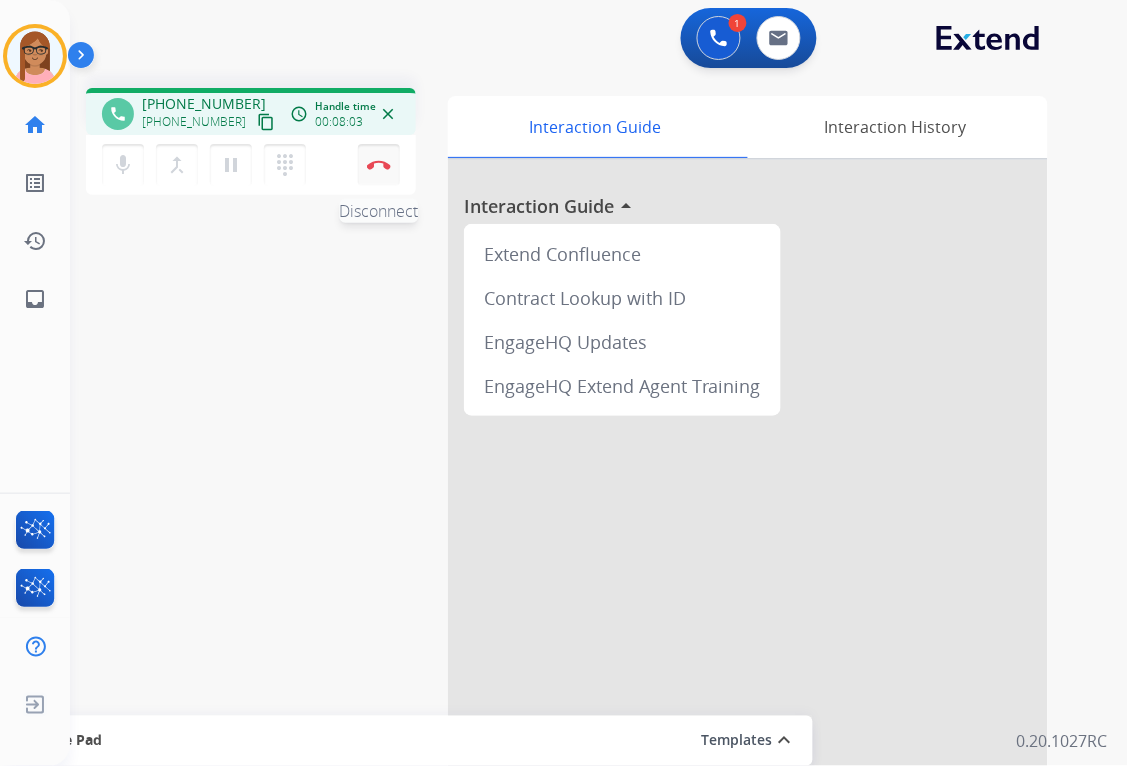 click on "Disconnect" at bounding box center (379, 165) 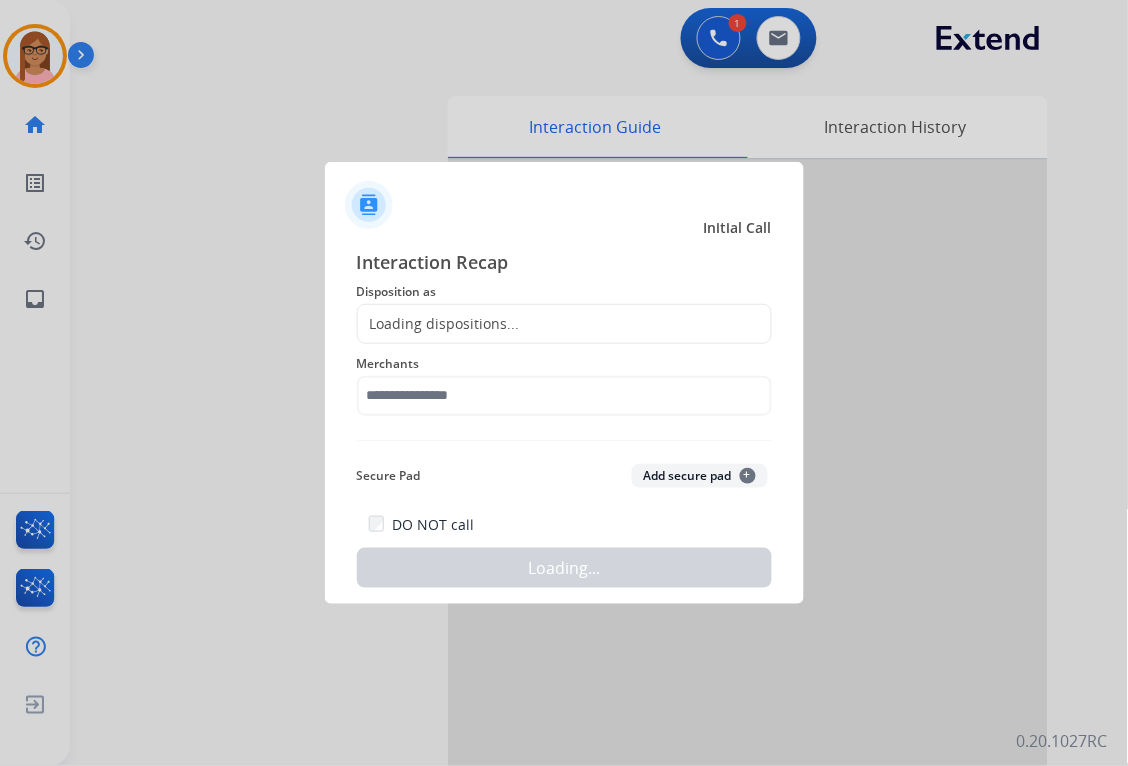 click on "Loading dispositions..." 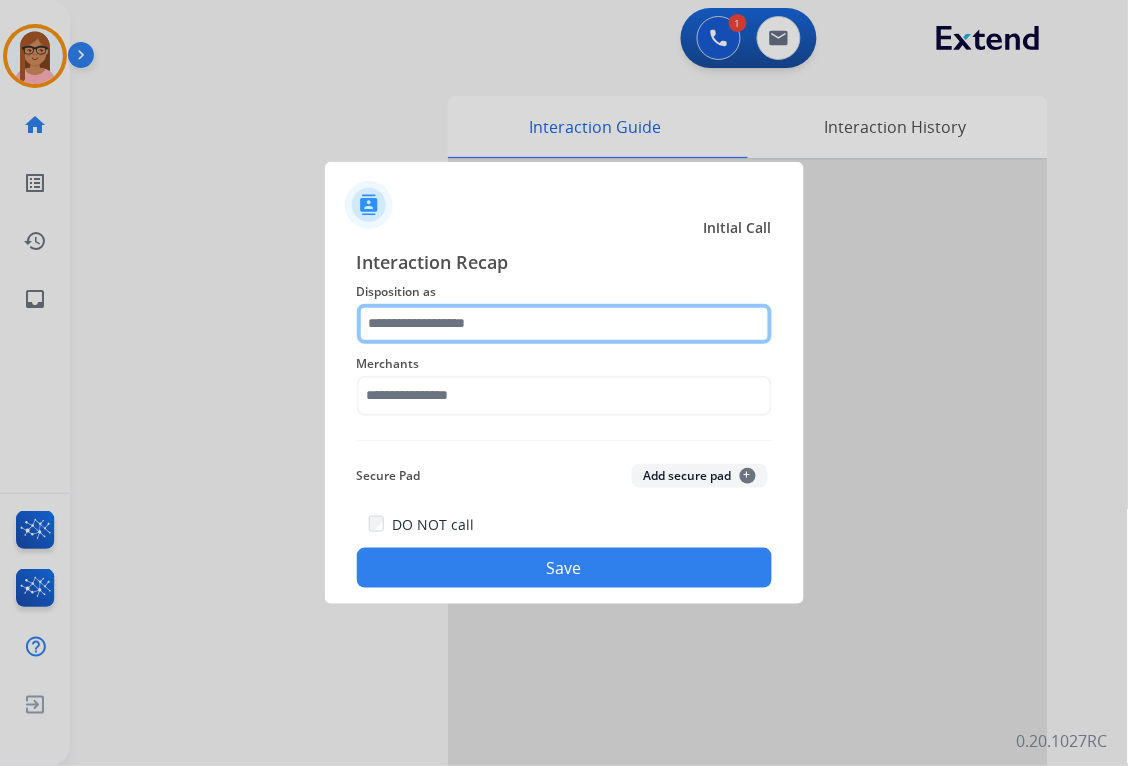 click 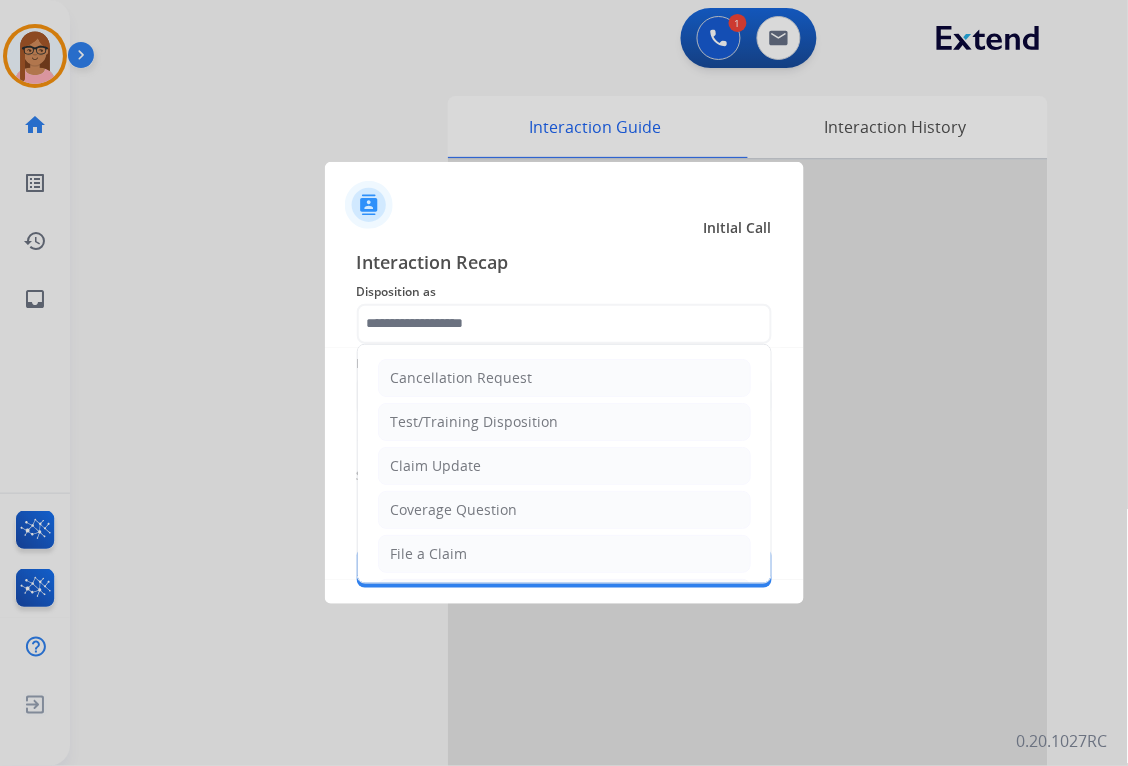 drag, startPoint x: 437, startPoint y: 553, endPoint x: 437, endPoint y: 524, distance: 29 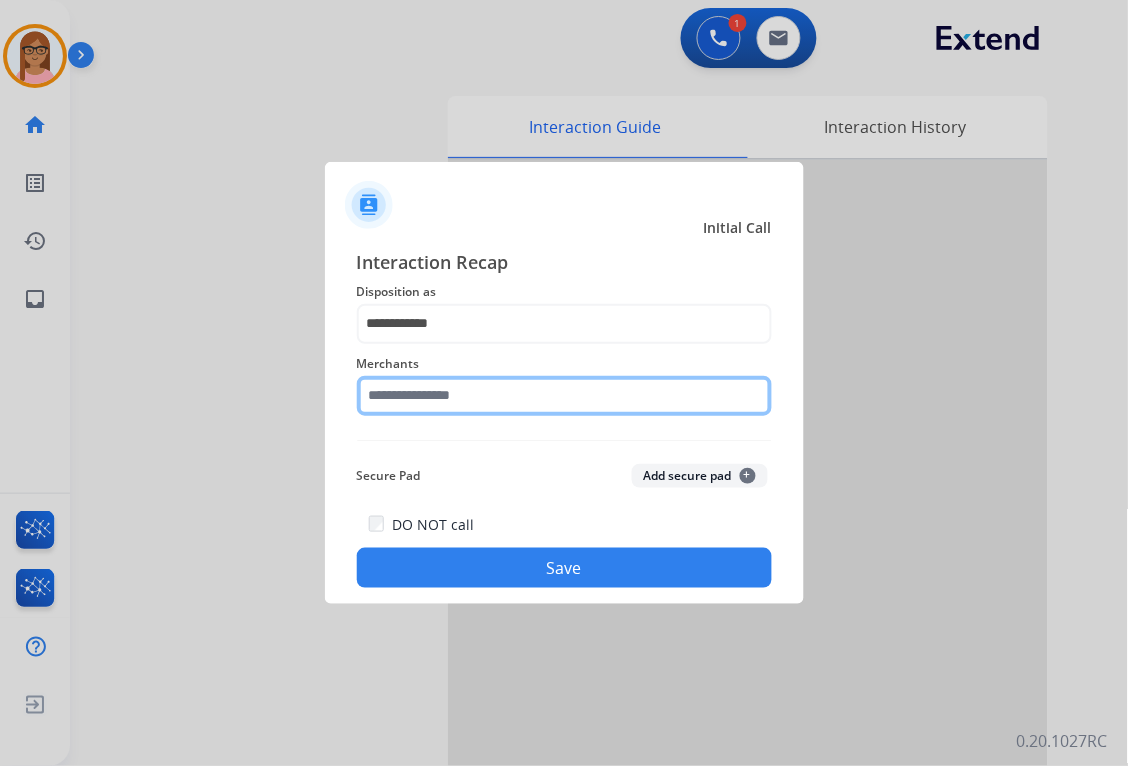 click 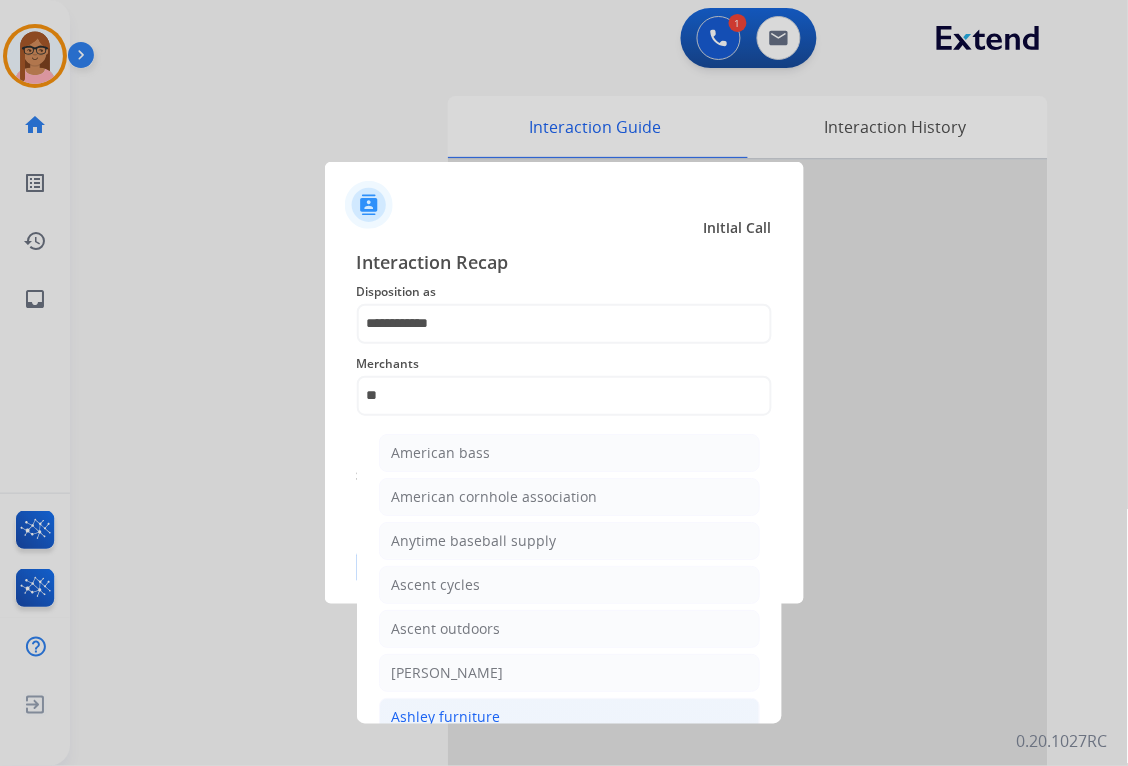 click on "Ashley furniture" 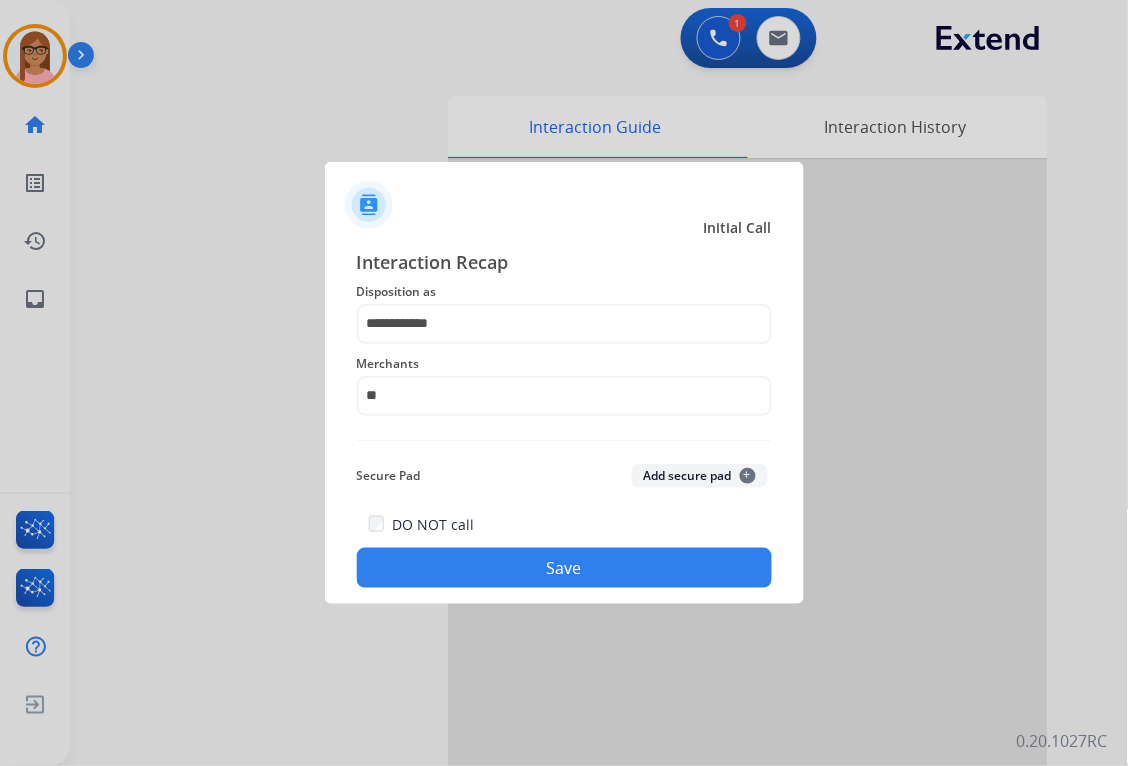 type on "**********" 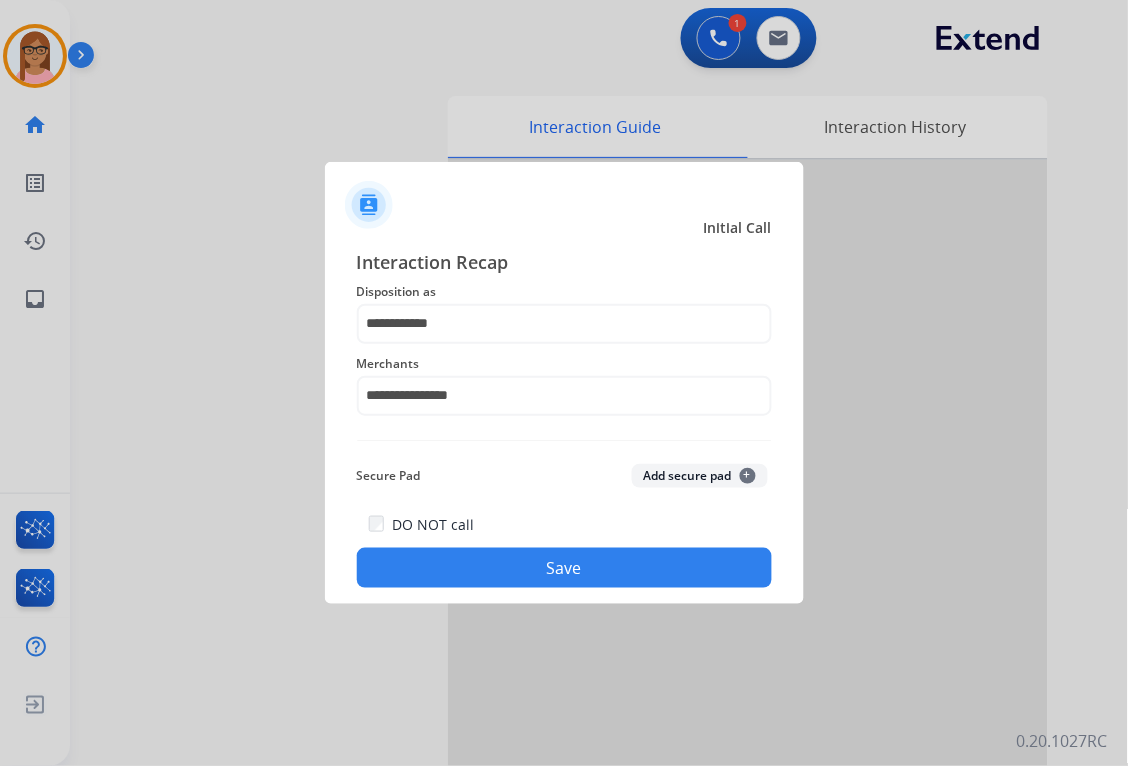 click on "Save" 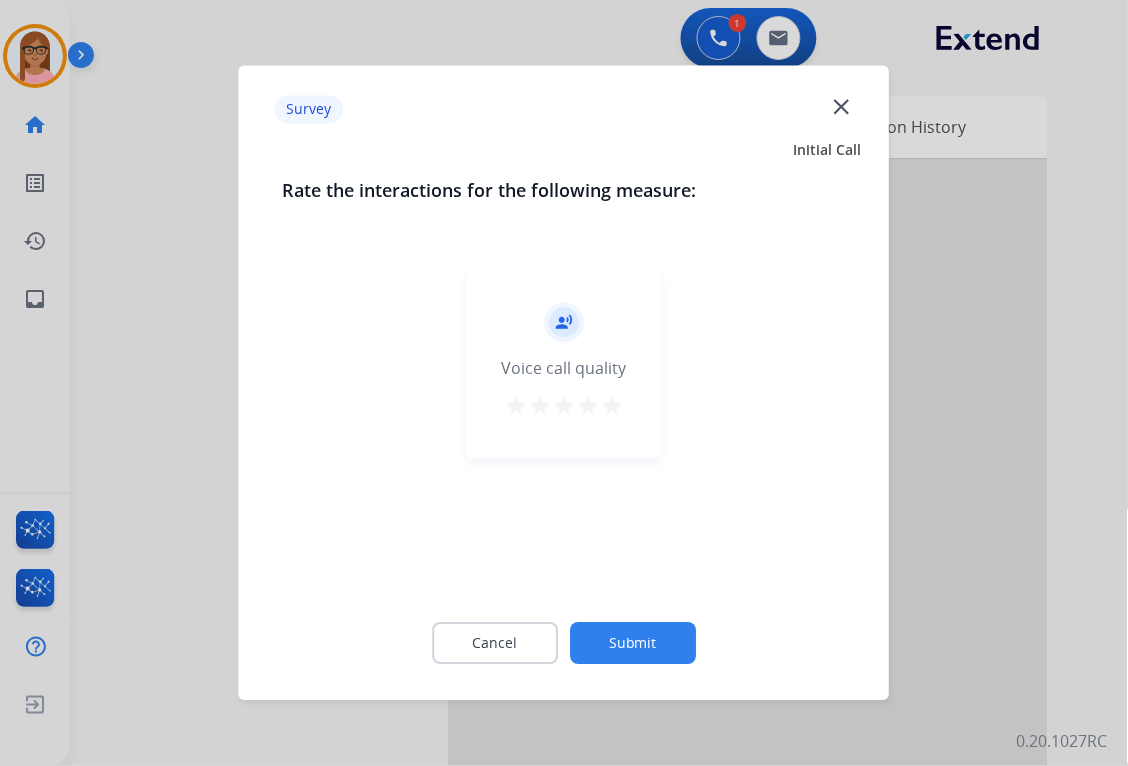 click on "star" at bounding box center [612, 407] 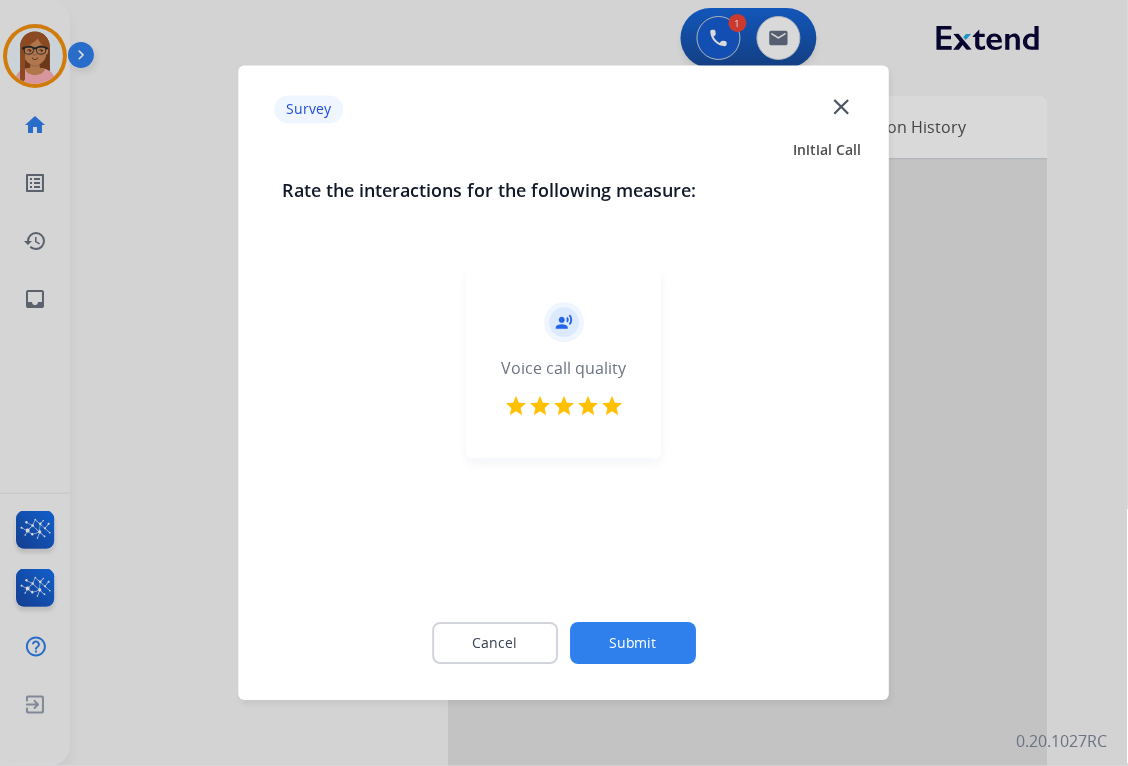 click on "Submit" 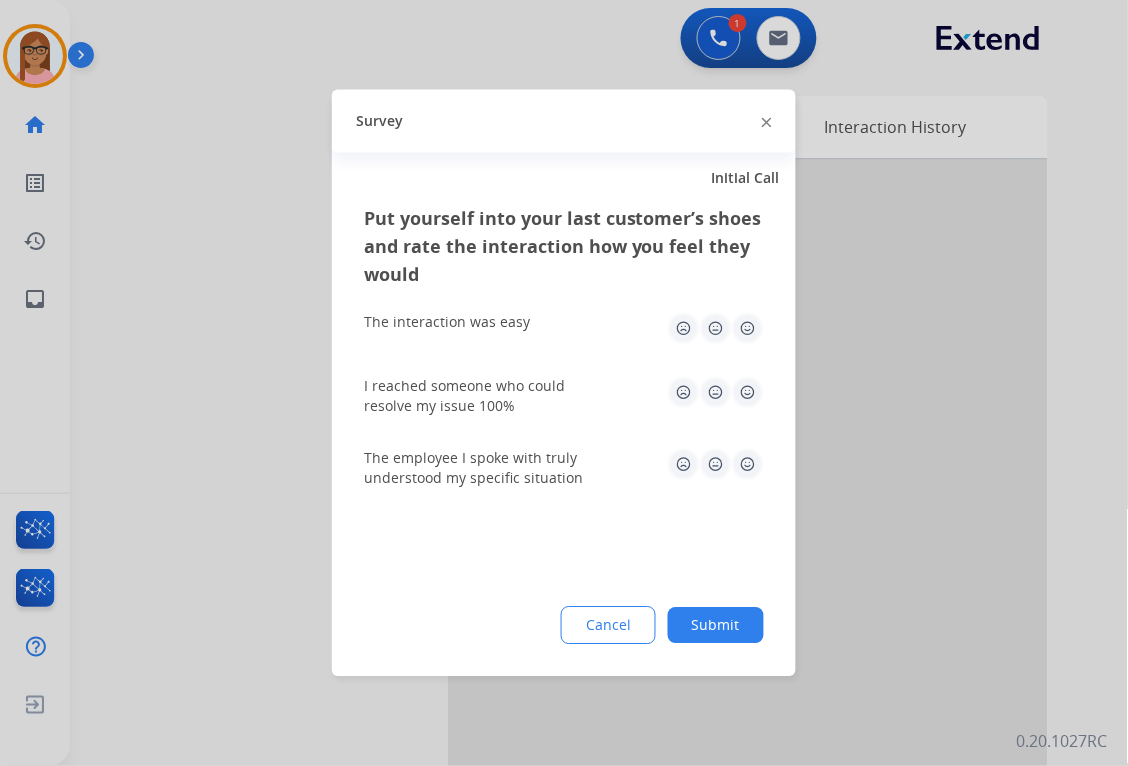 drag, startPoint x: 754, startPoint y: 323, endPoint x: 748, endPoint y: 337, distance: 15.231546 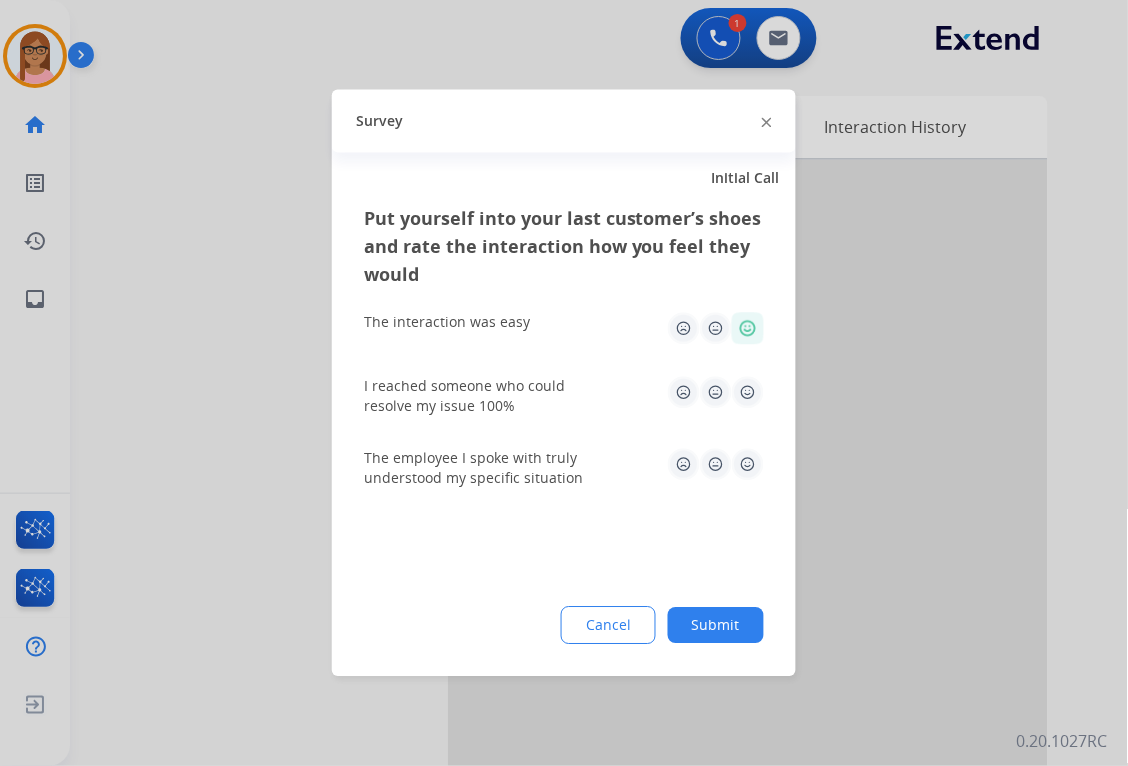click 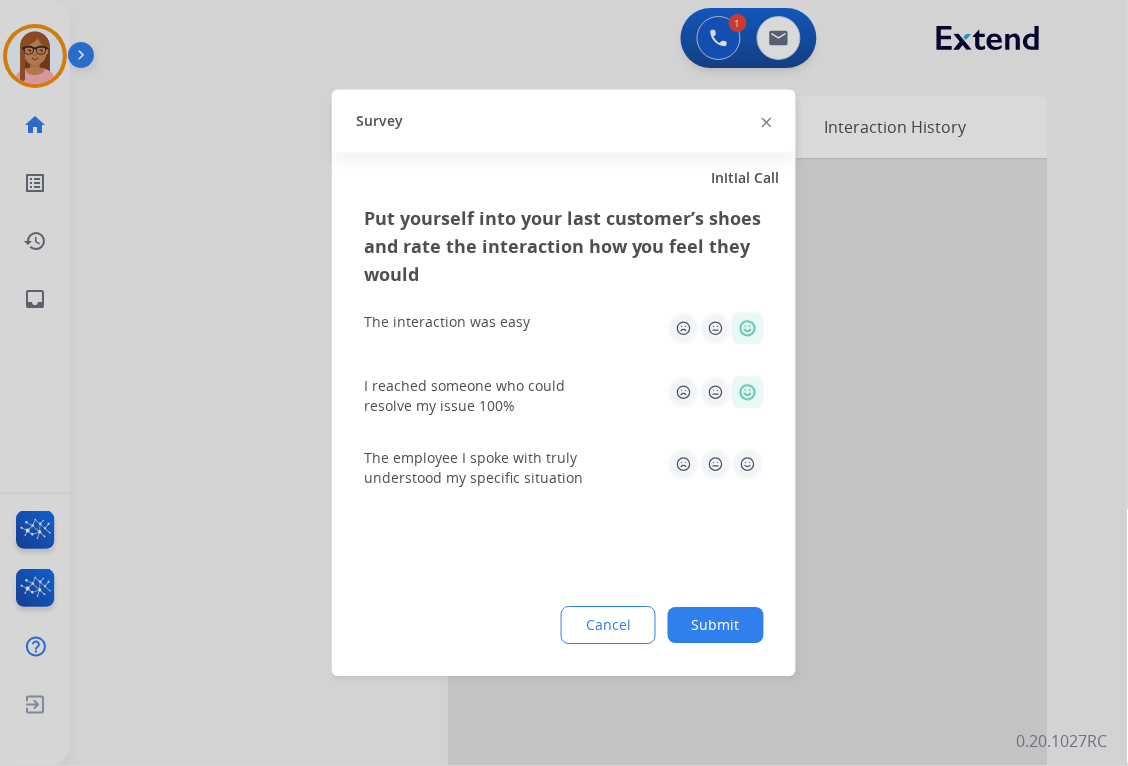 click 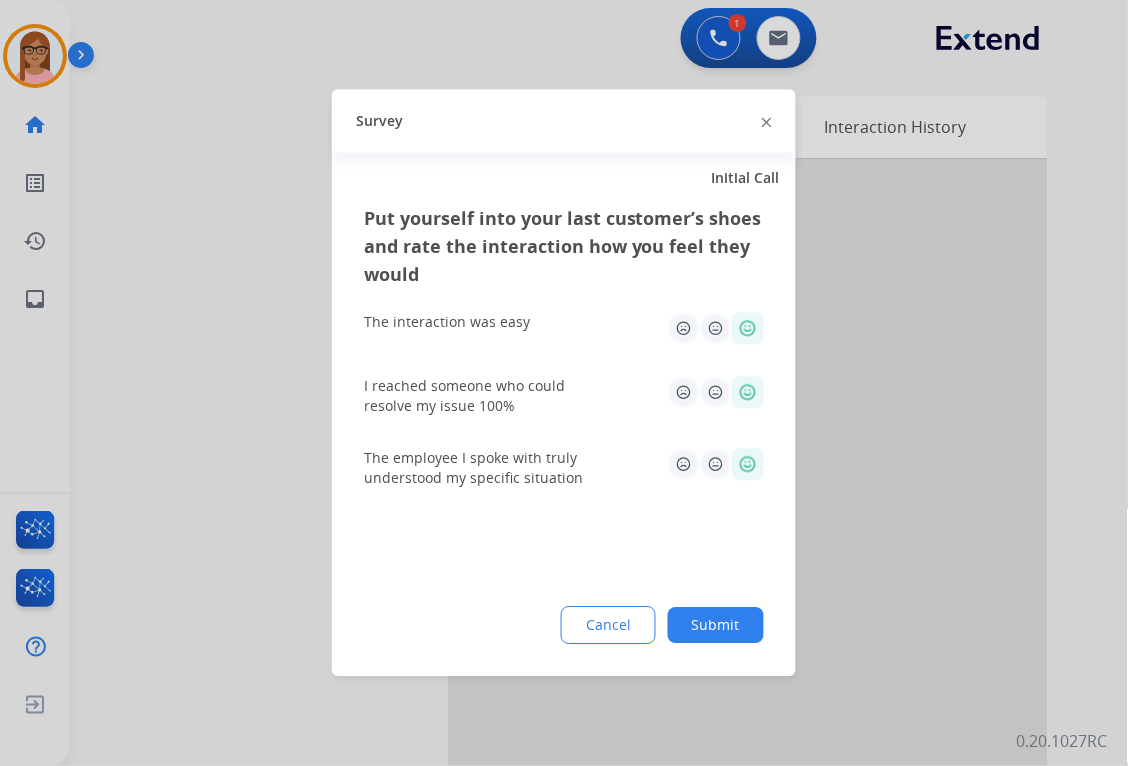 click on "Submit" 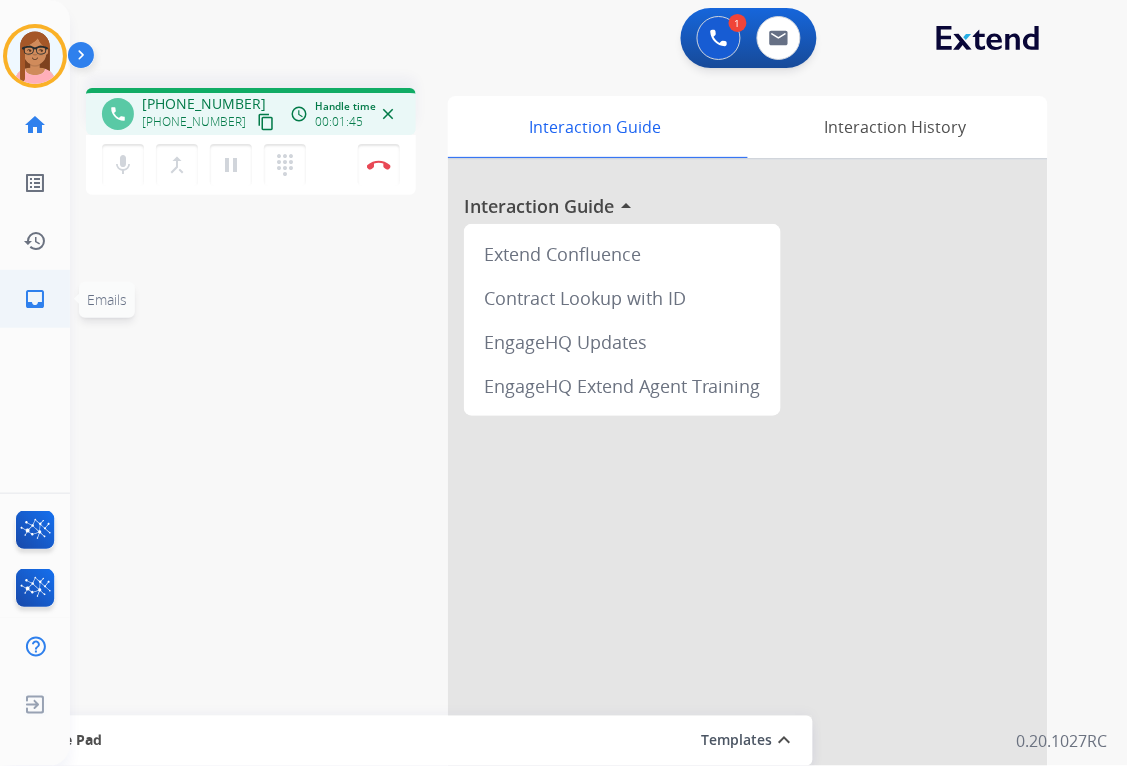 click on "inbox" 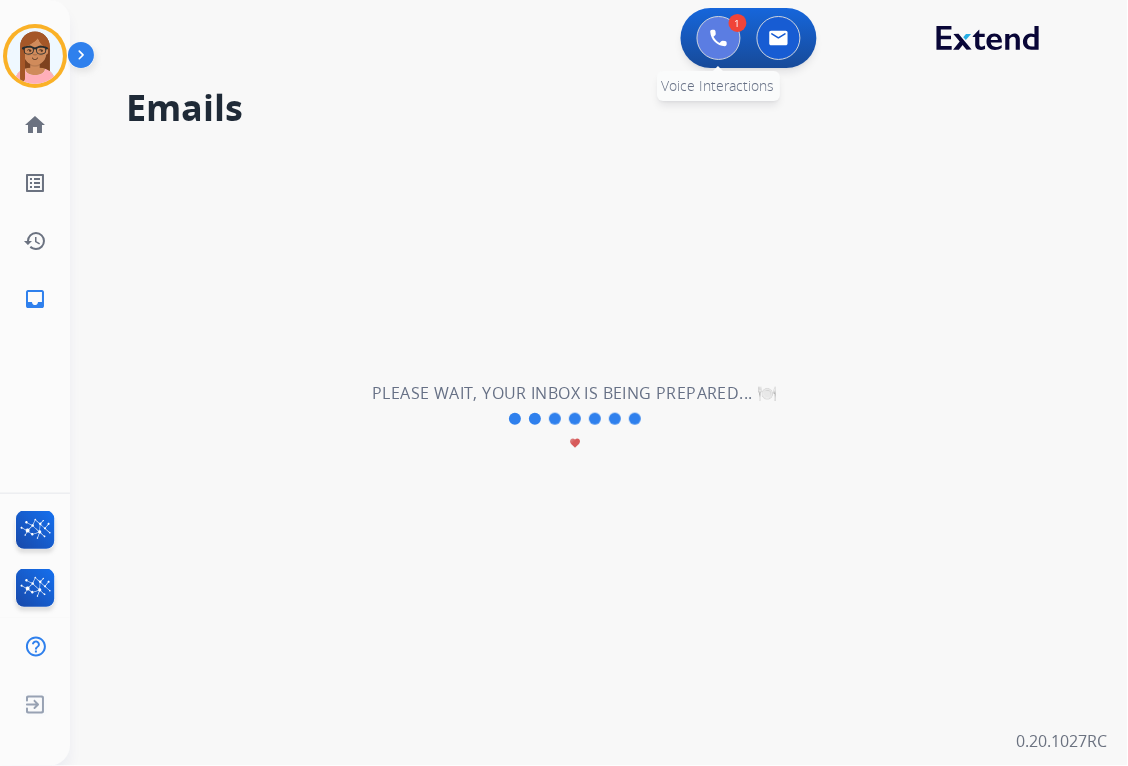 click at bounding box center [719, 38] 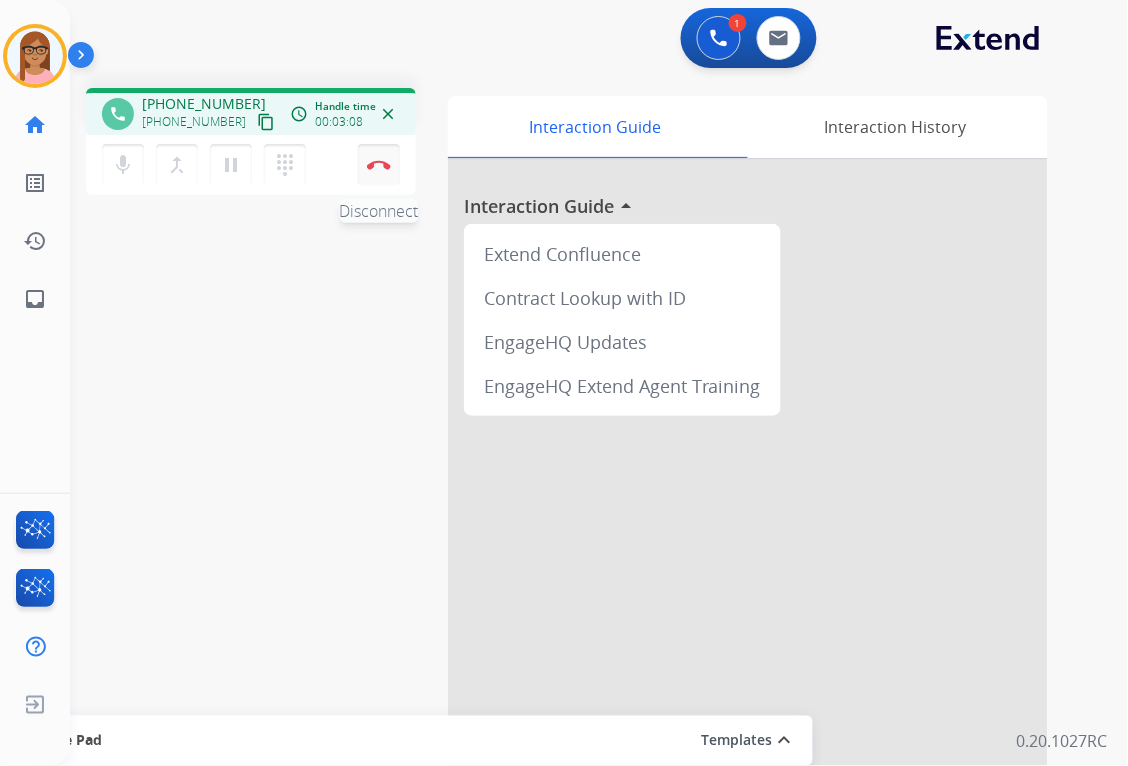 click at bounding box center (379, 165) 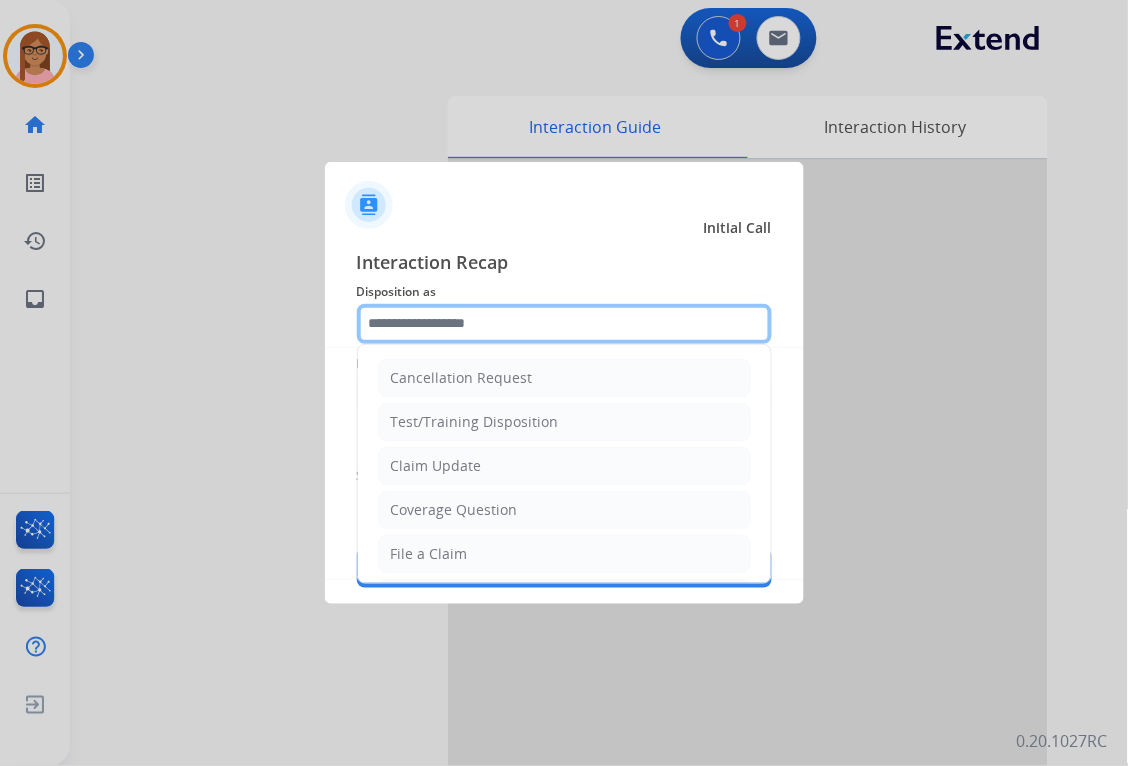 click 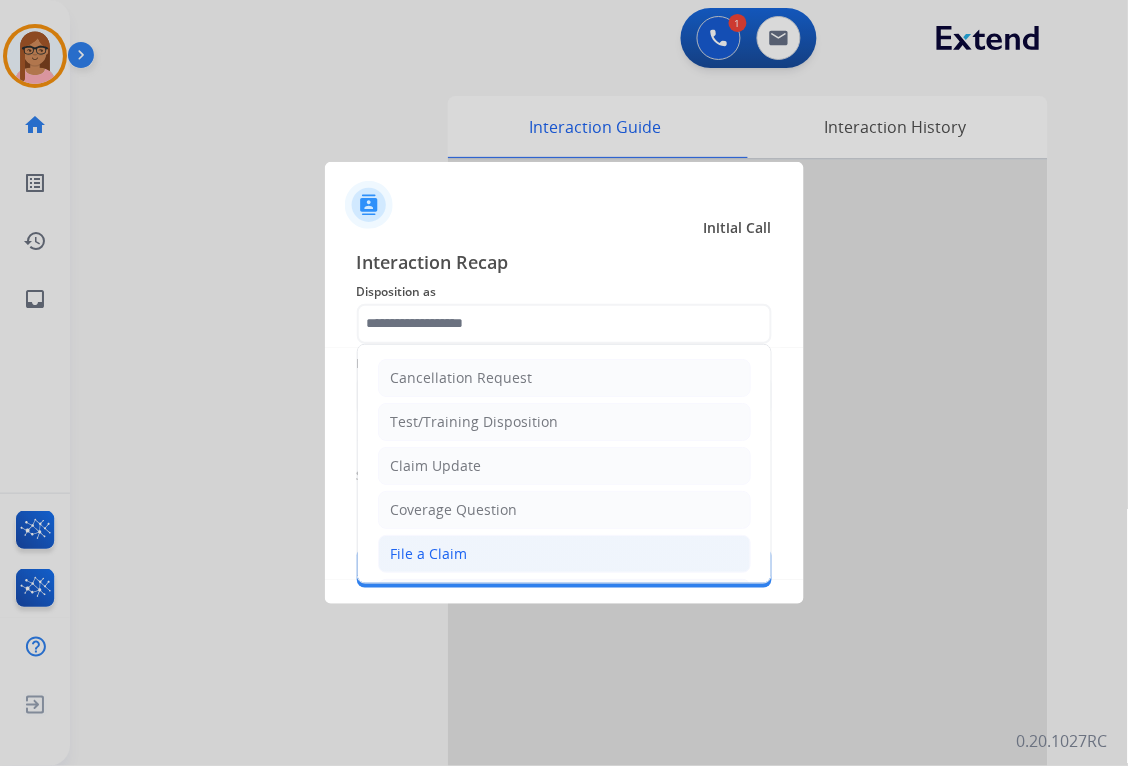 click on "File a Claim" 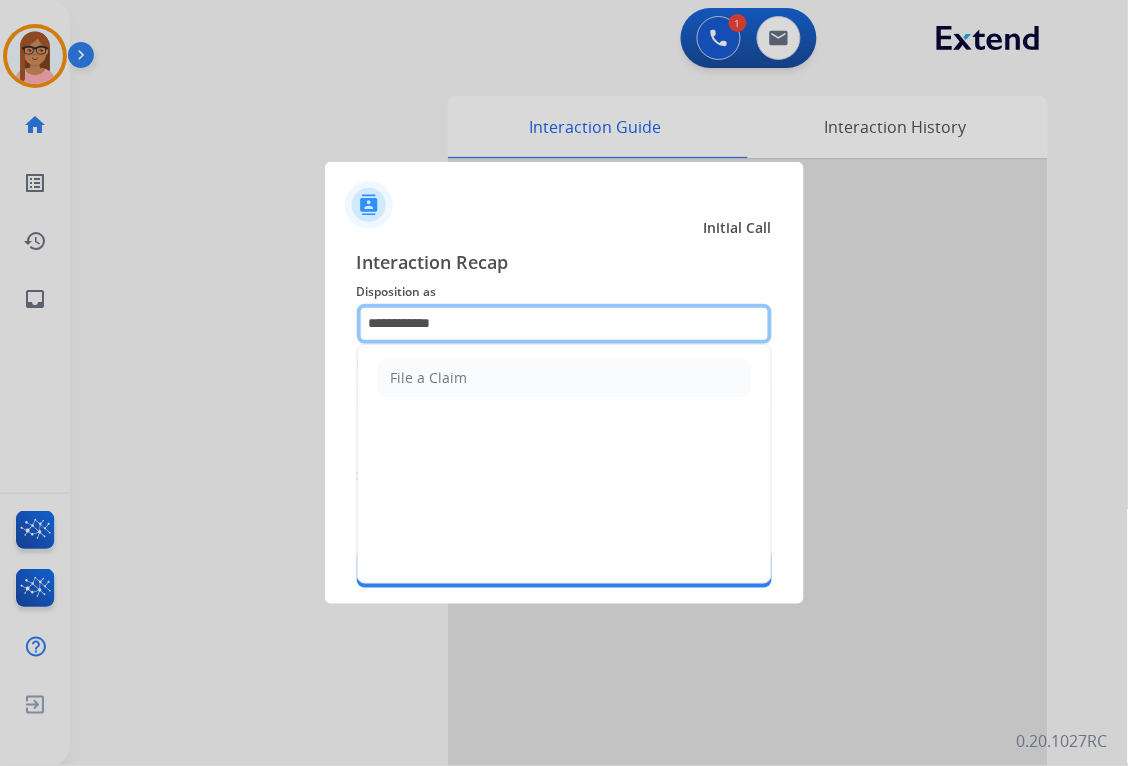 click on "**********" 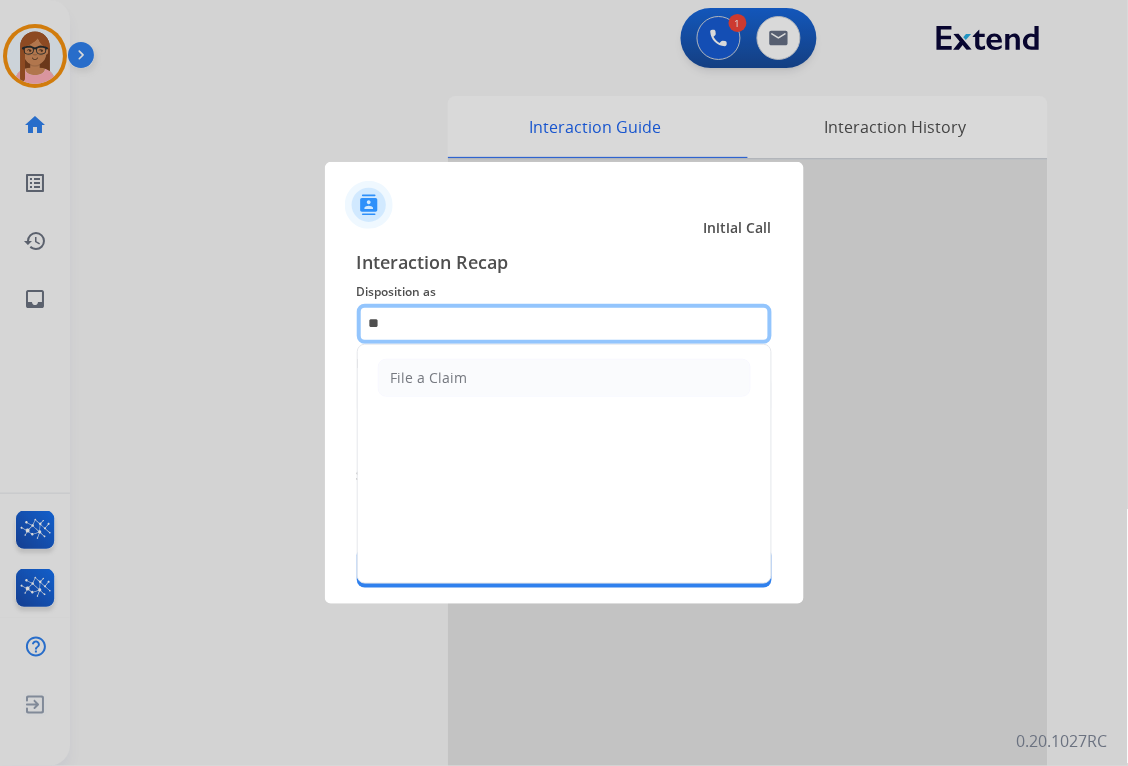 type on "*" 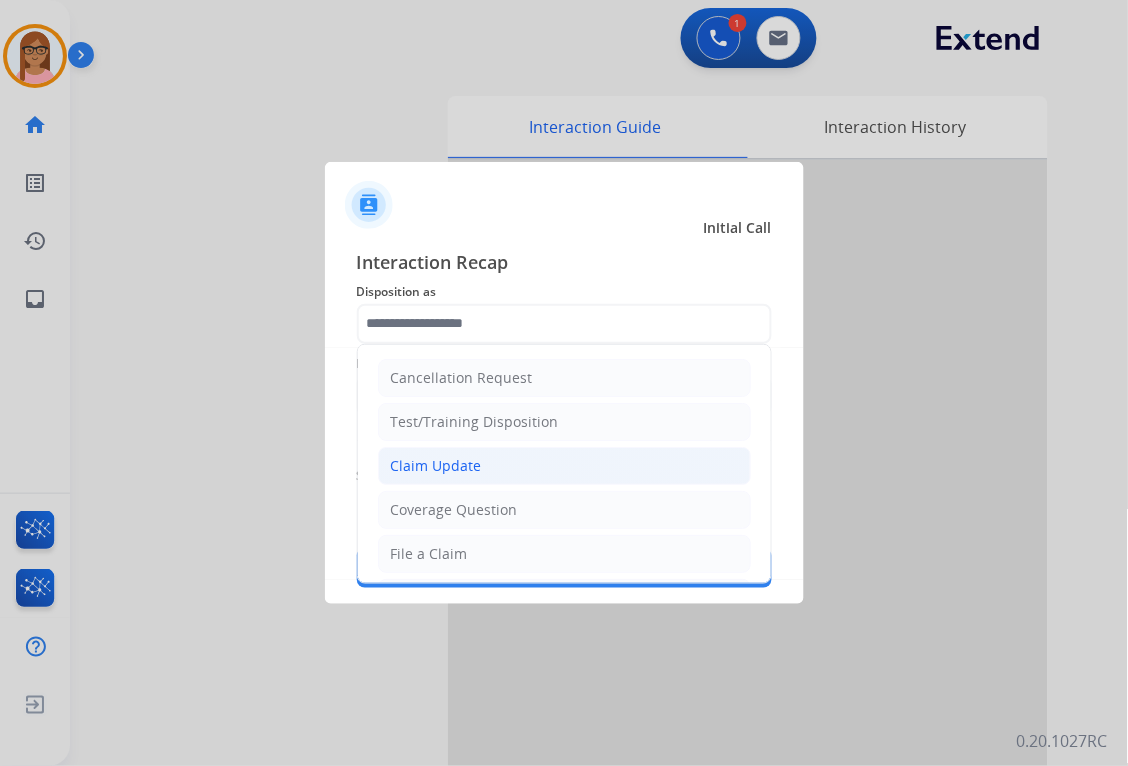 click on "Claim Update" 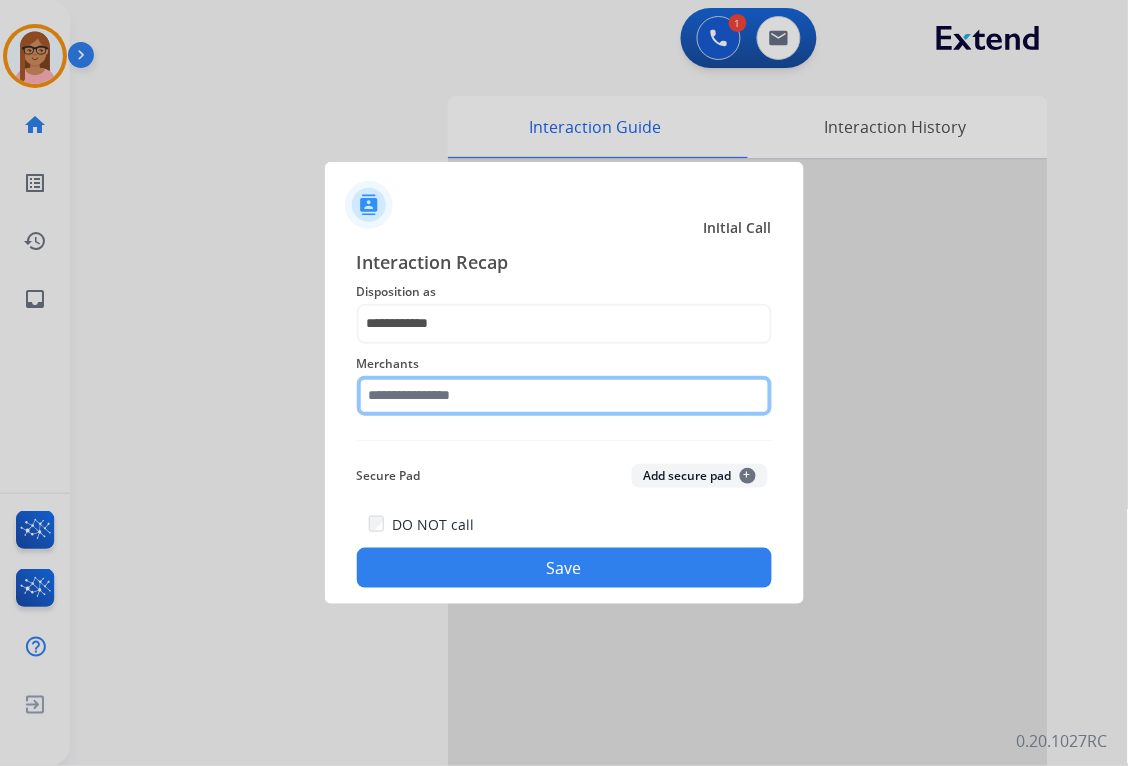 click 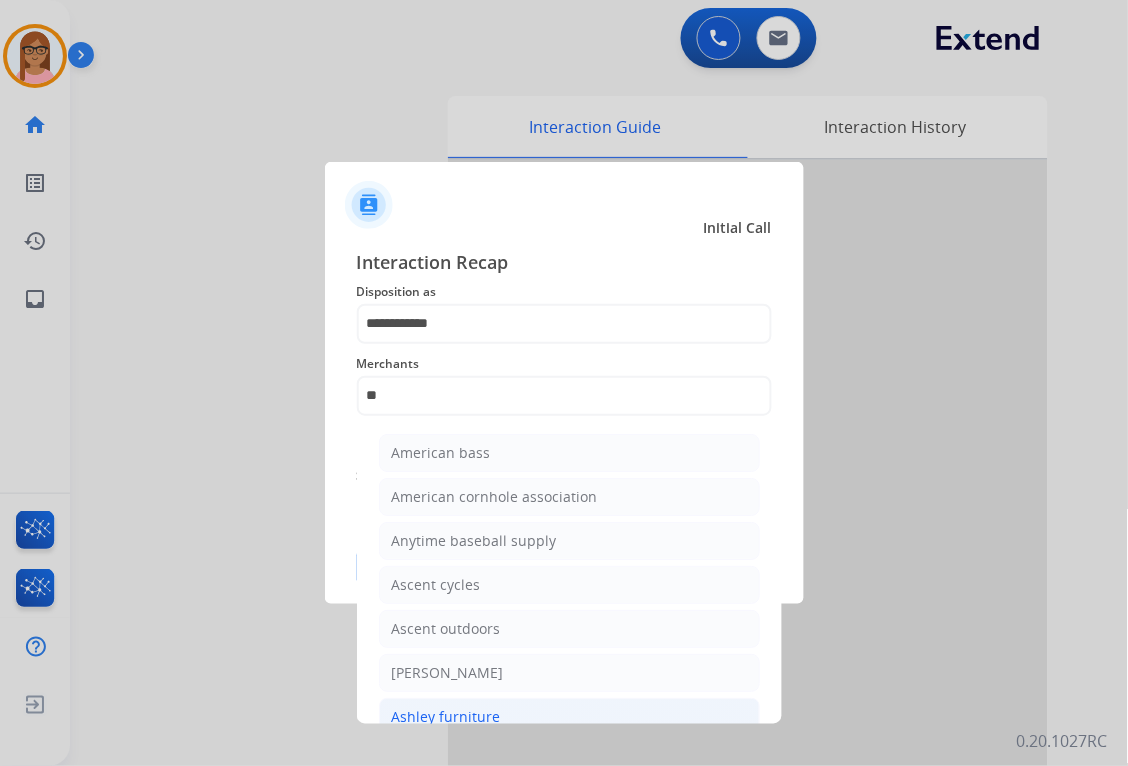 click on "Ashley furniture" 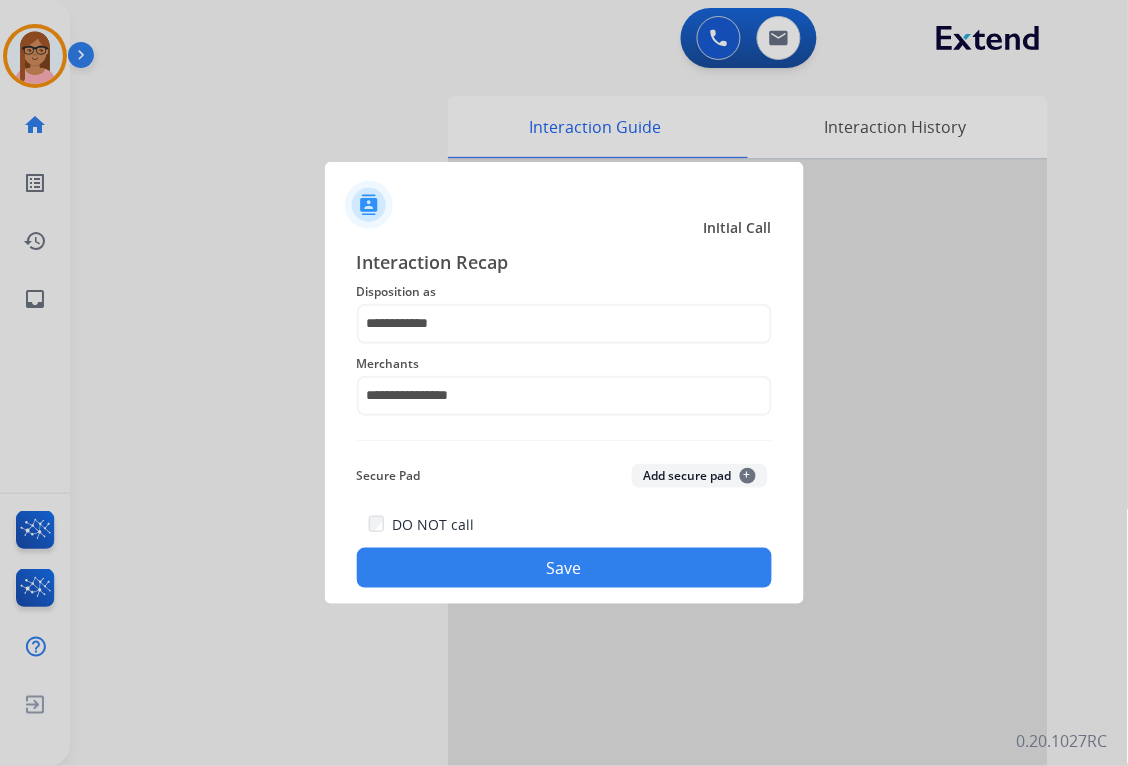 click on "Save" 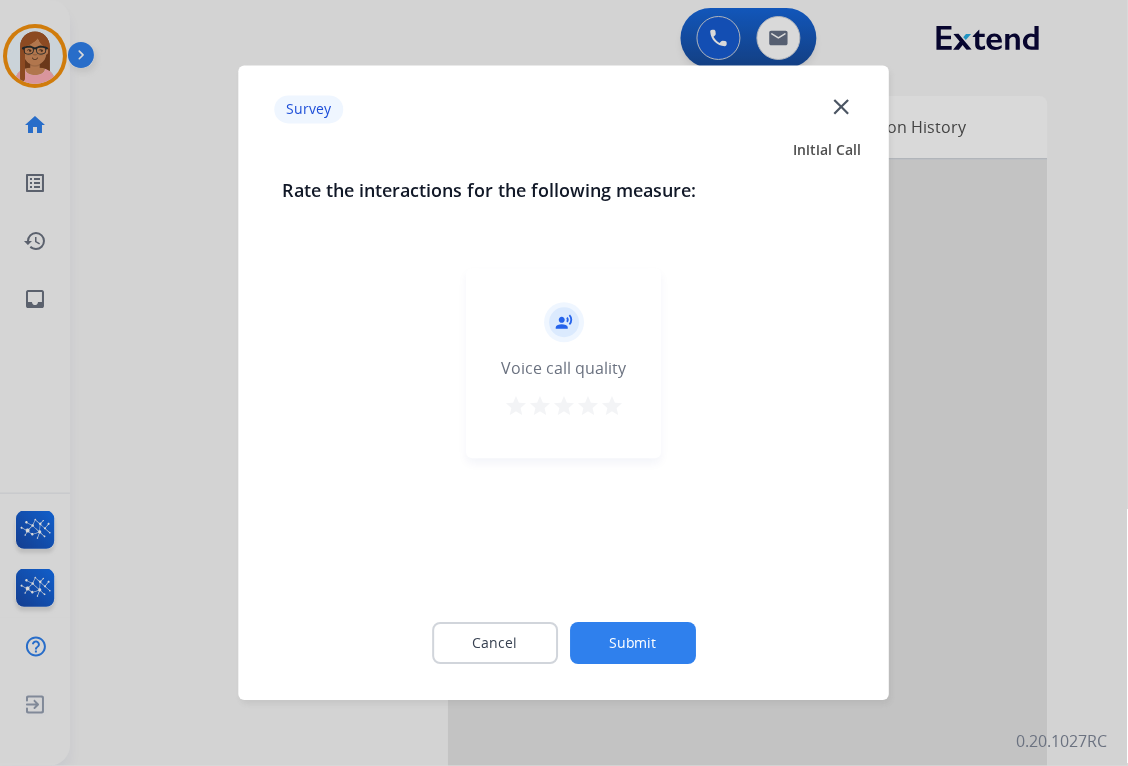 click on "star" at bounding box center (612, 407) 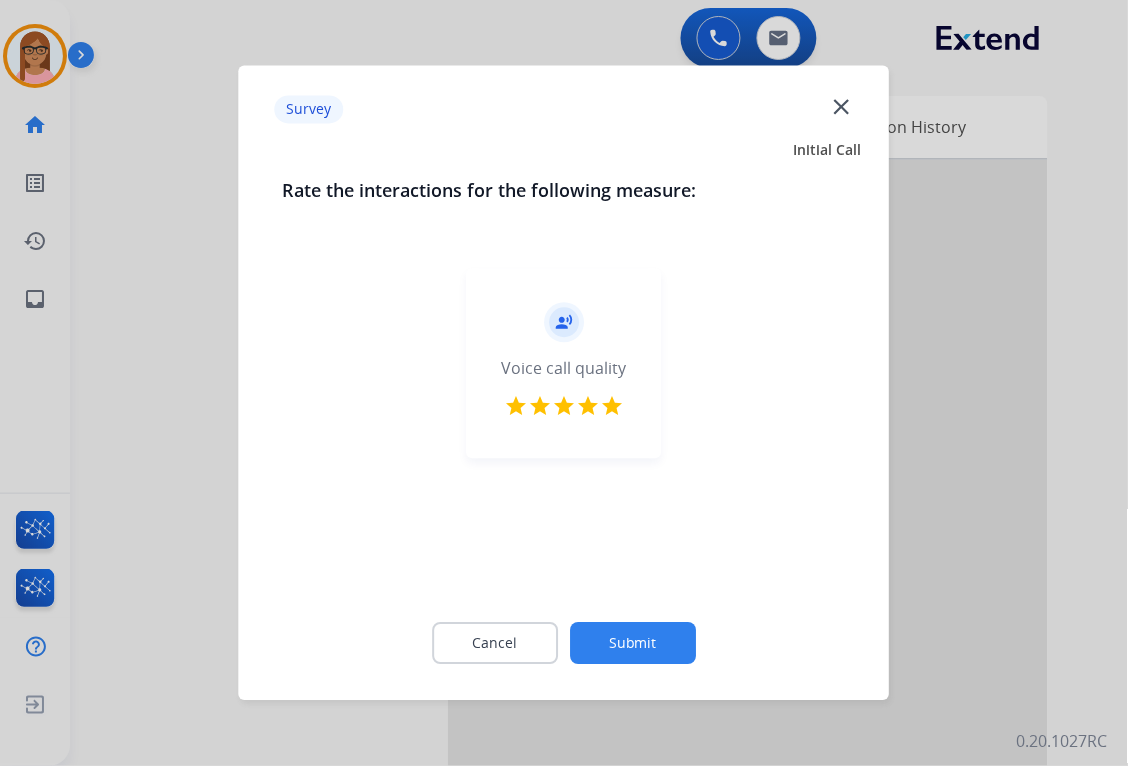 click on "Submit" 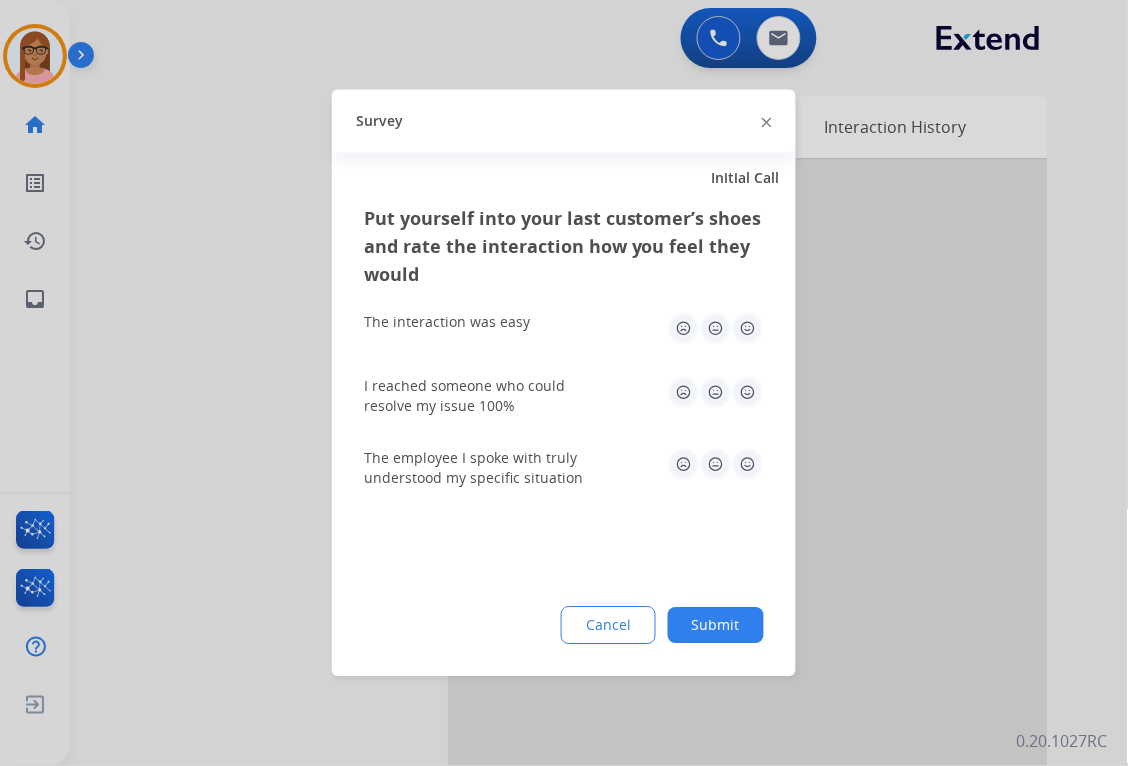 click 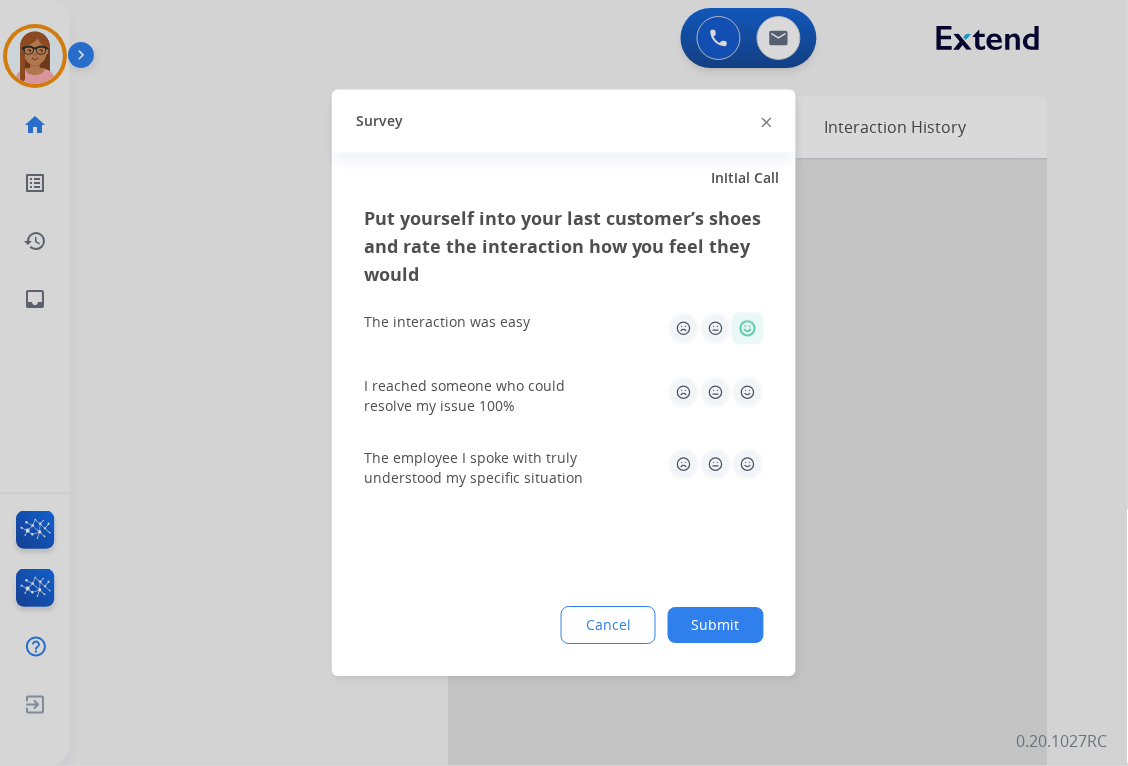 click 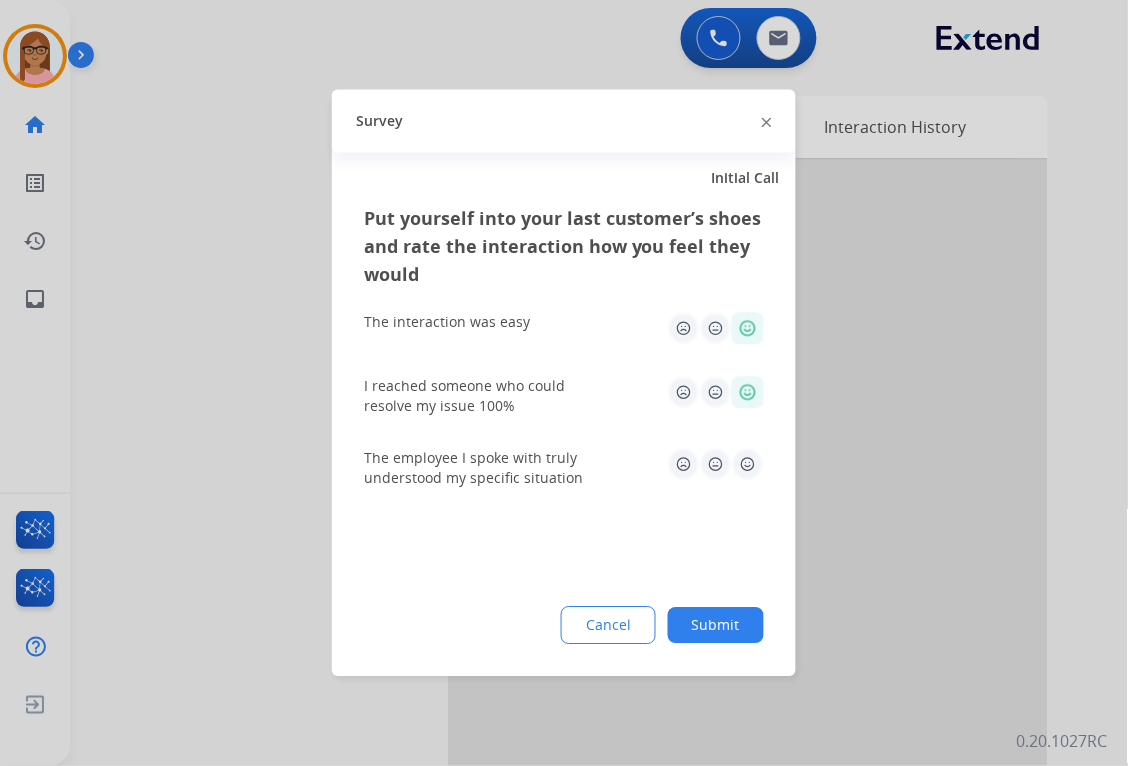 click 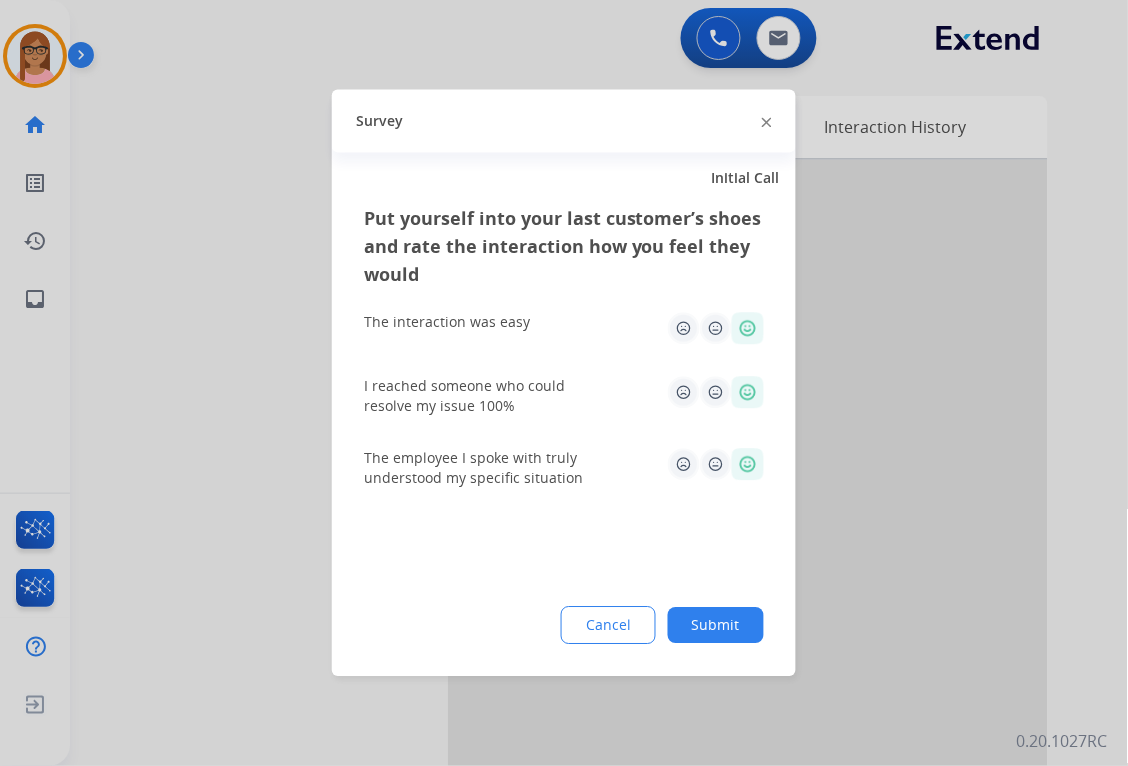 click on "Put yourself into your last customer’s shoes and rate the interaction how you feel they would  The interaction was easy   I reached someone who could resolve my issue 100%   The employee I spoke with truly understood my specific situation  Cancel Submit" 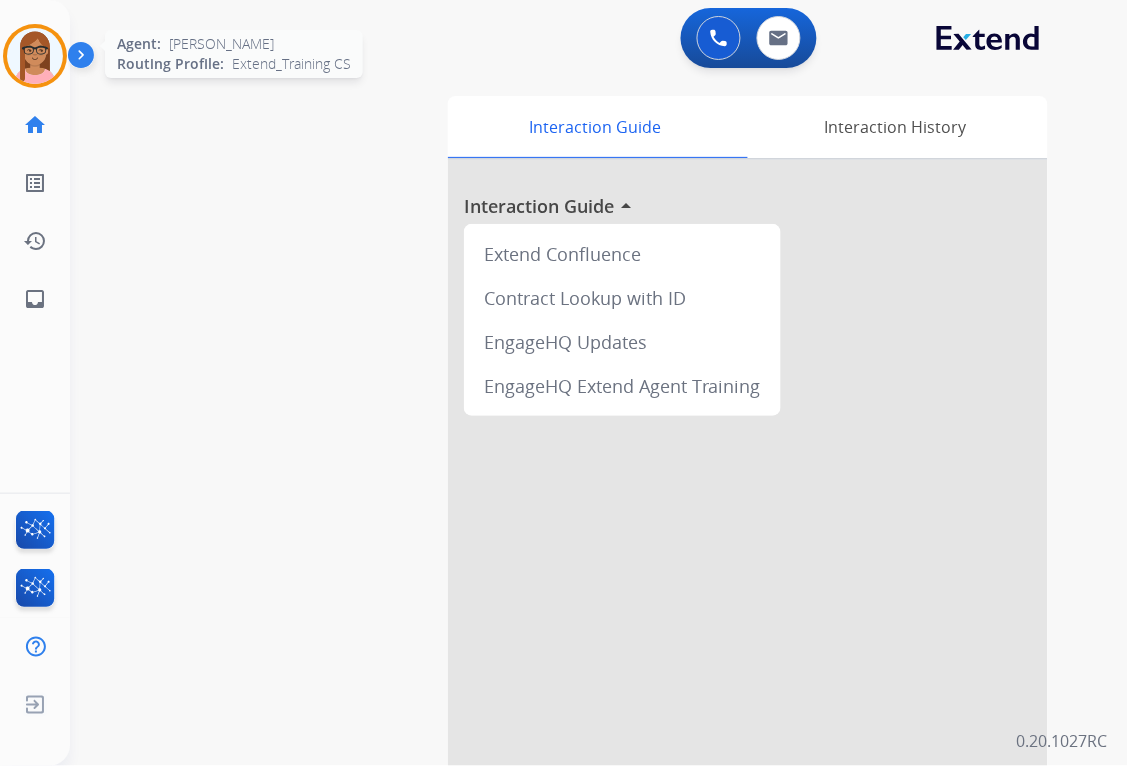 click at bounding box center [35, 56] 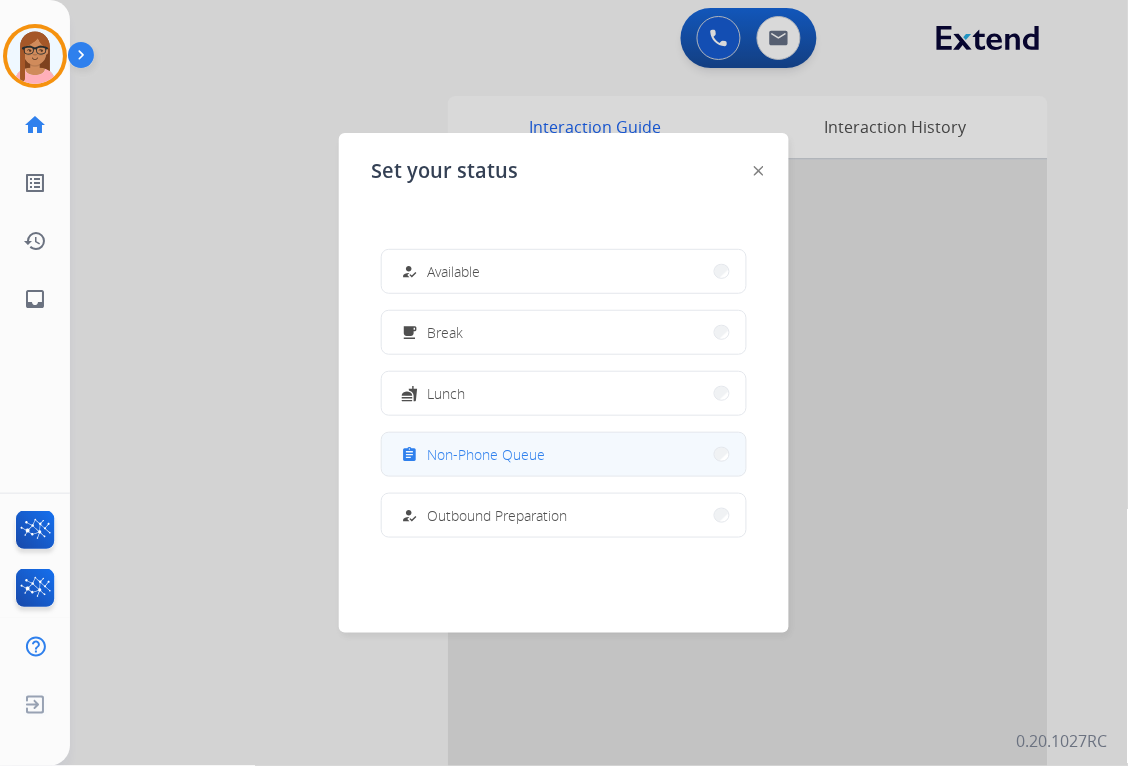 click on "assignment Non-Phone Queue" at bounding box center [564, 454] 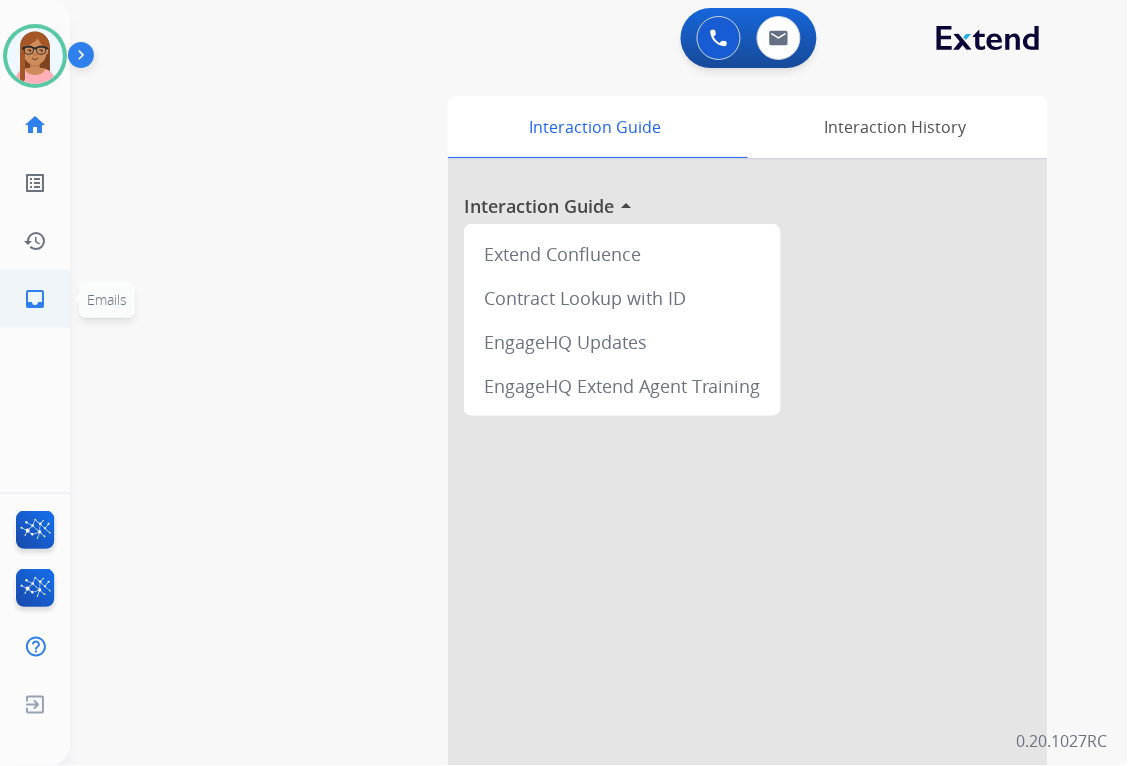 click on "inbox" 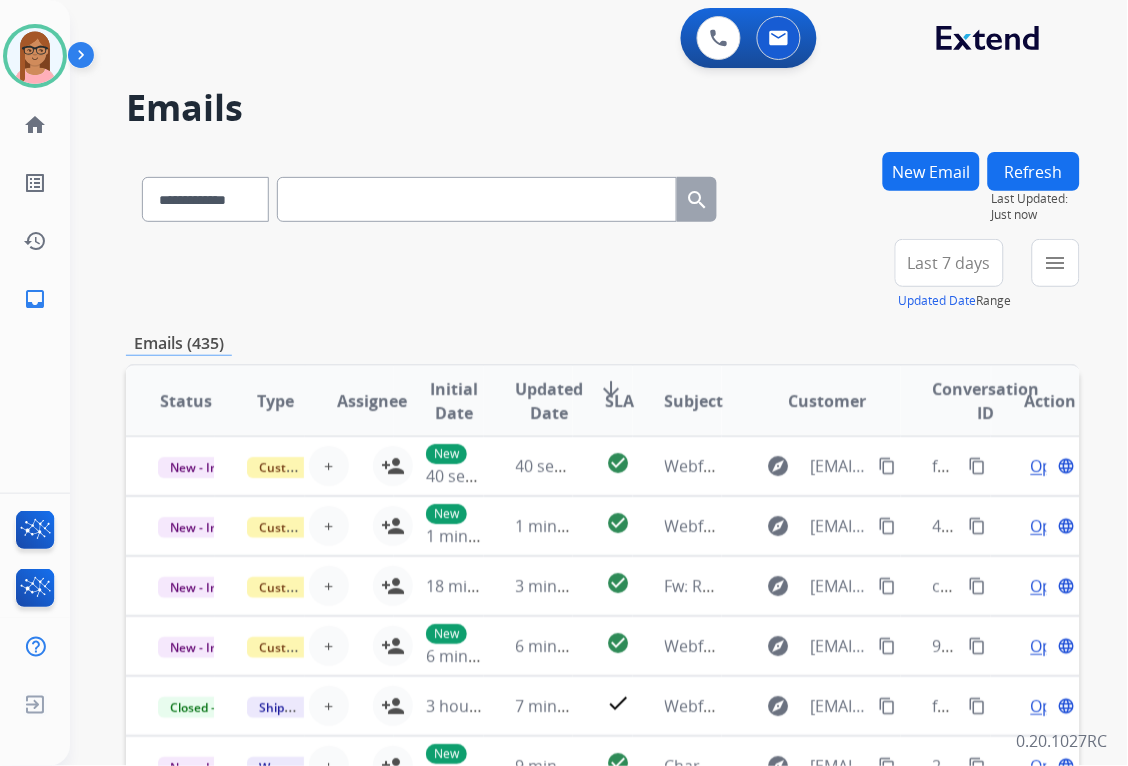 click on "New Email" at bounding box center (931, 171) 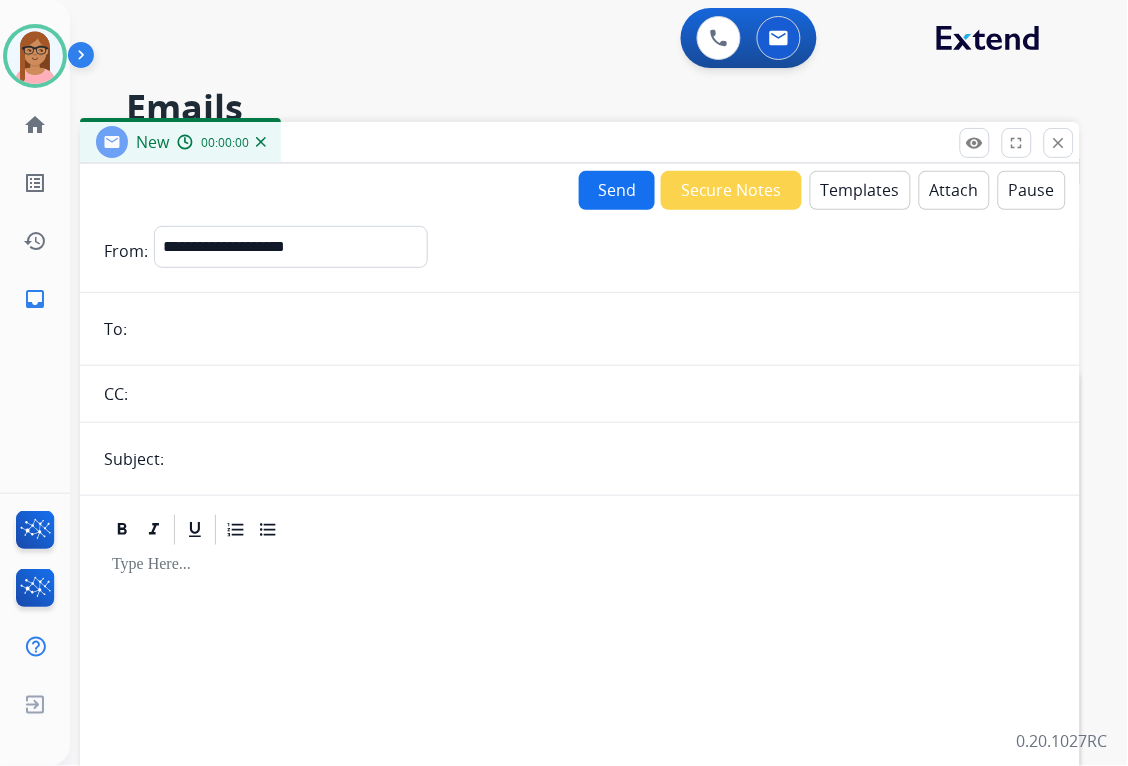 click at bounding box center (594, 329) 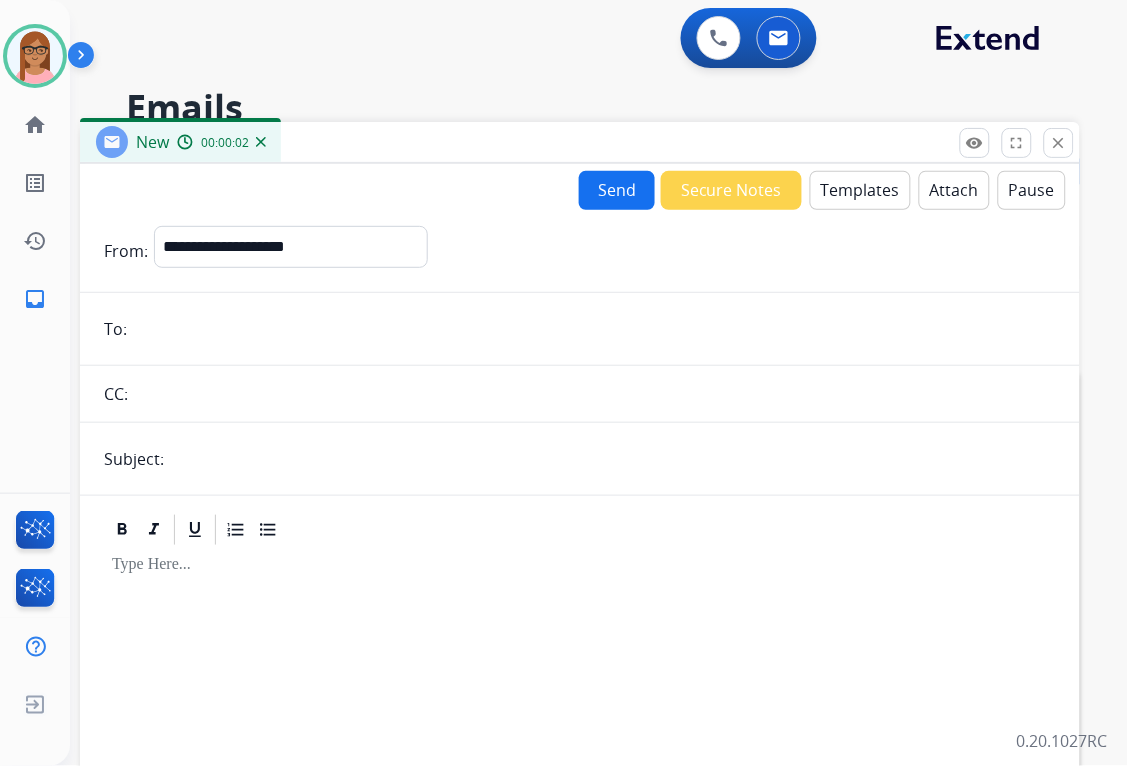 paste on "**********" 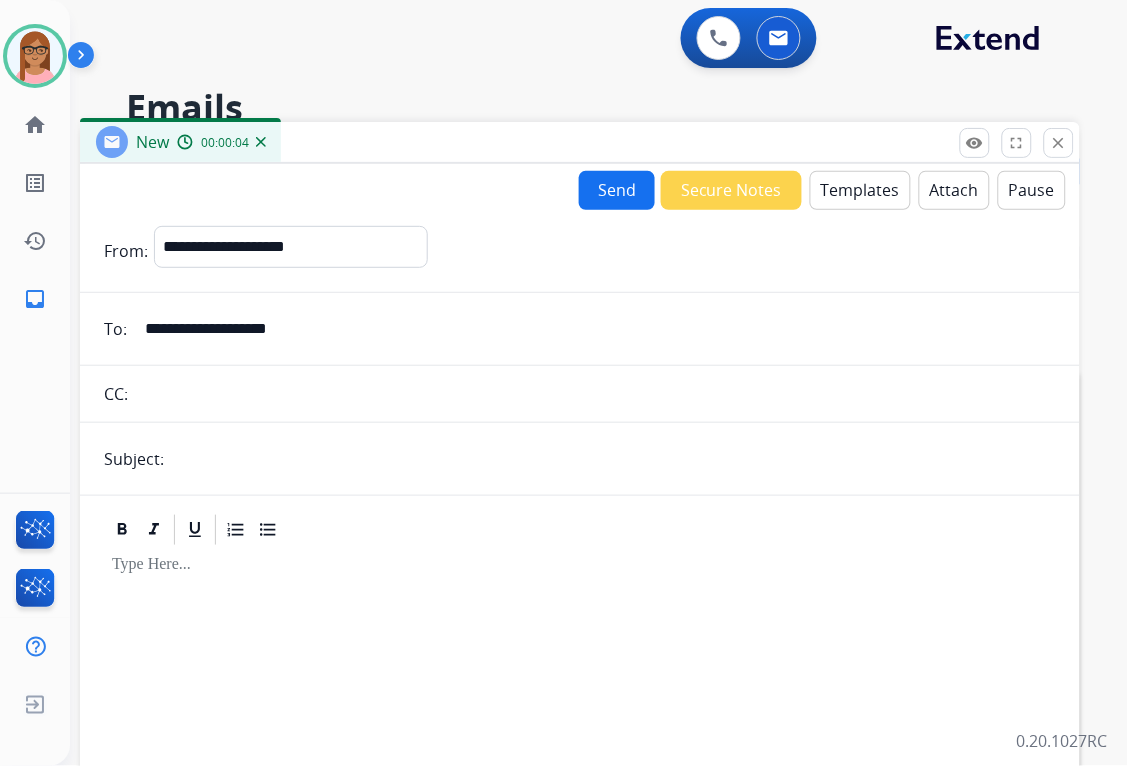 type on "**********" 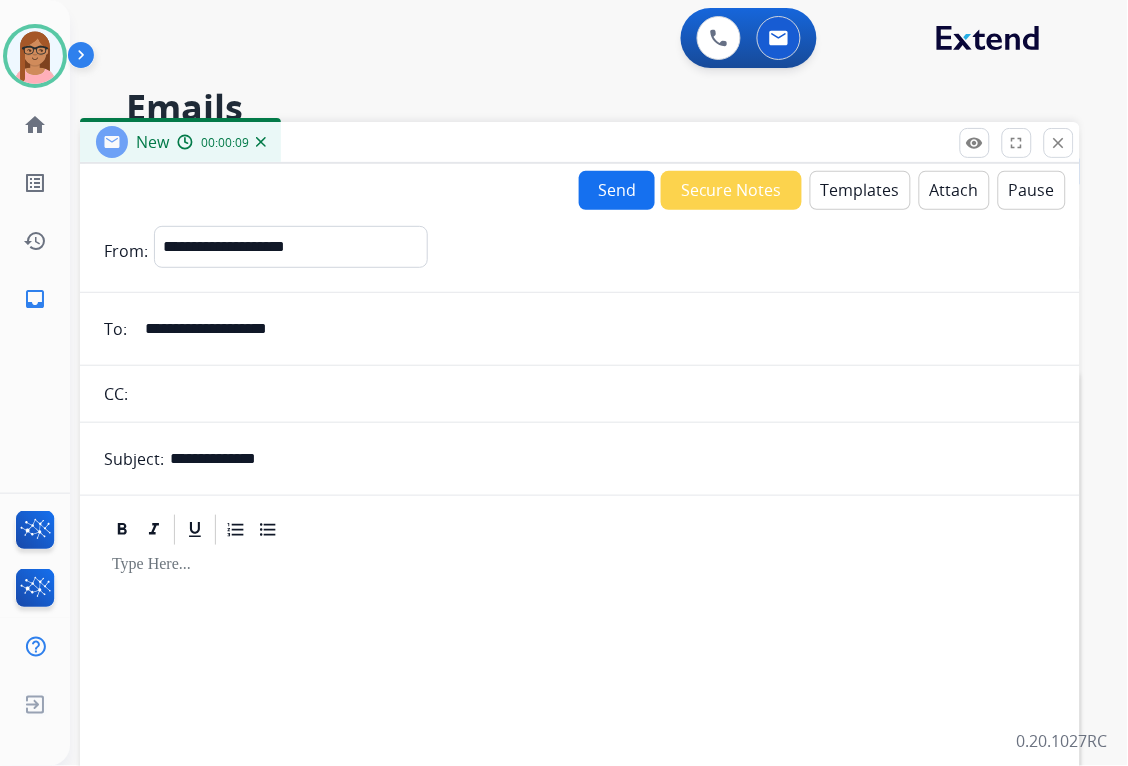 click at bounding box center (580, 719) 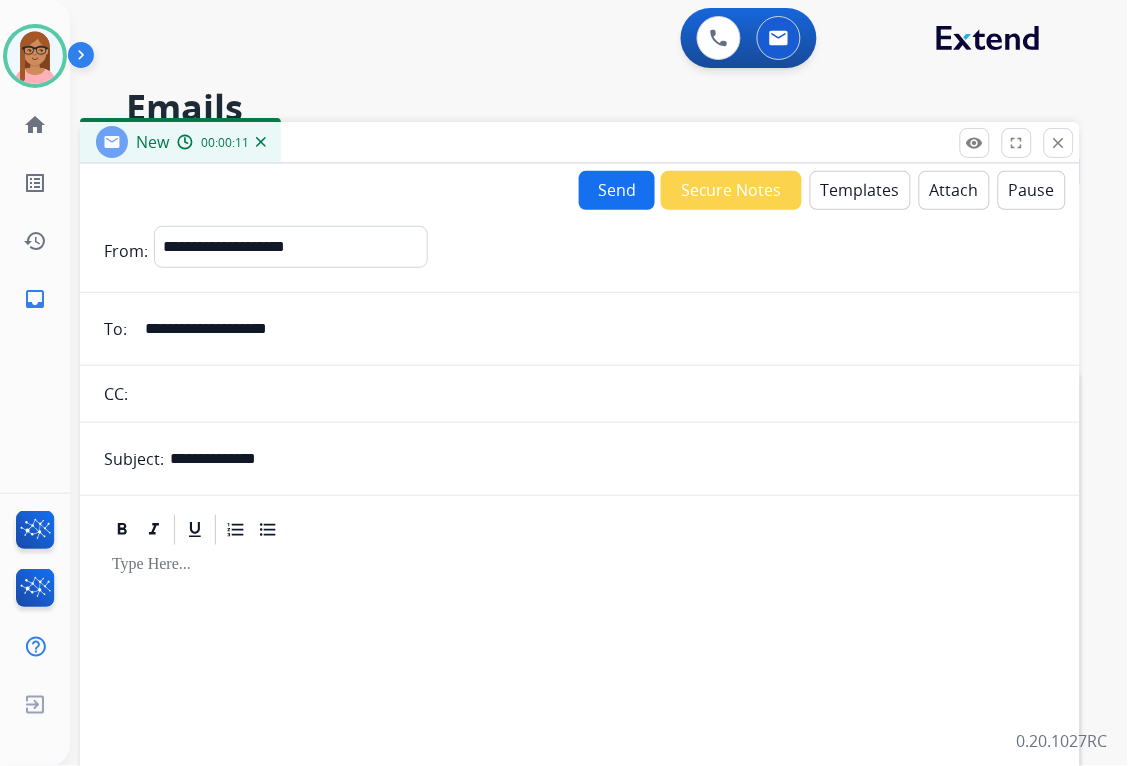 click on "**********" at bounding box center (613, 459) 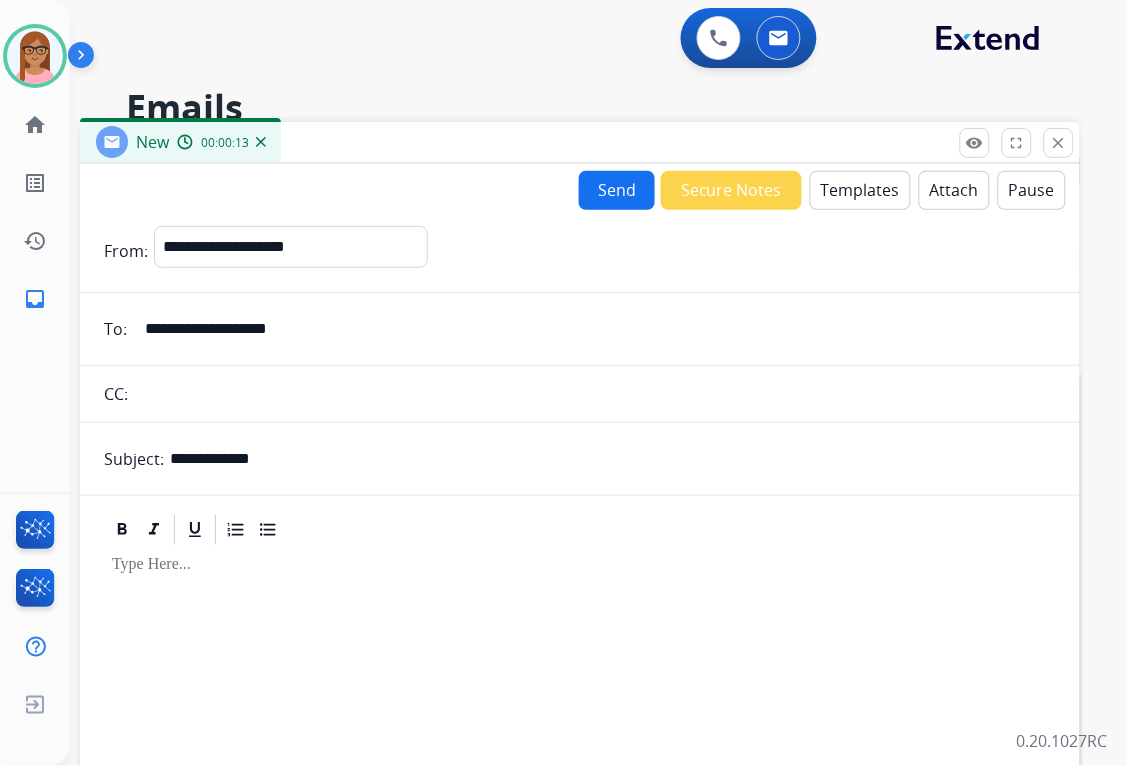 type on "**********" 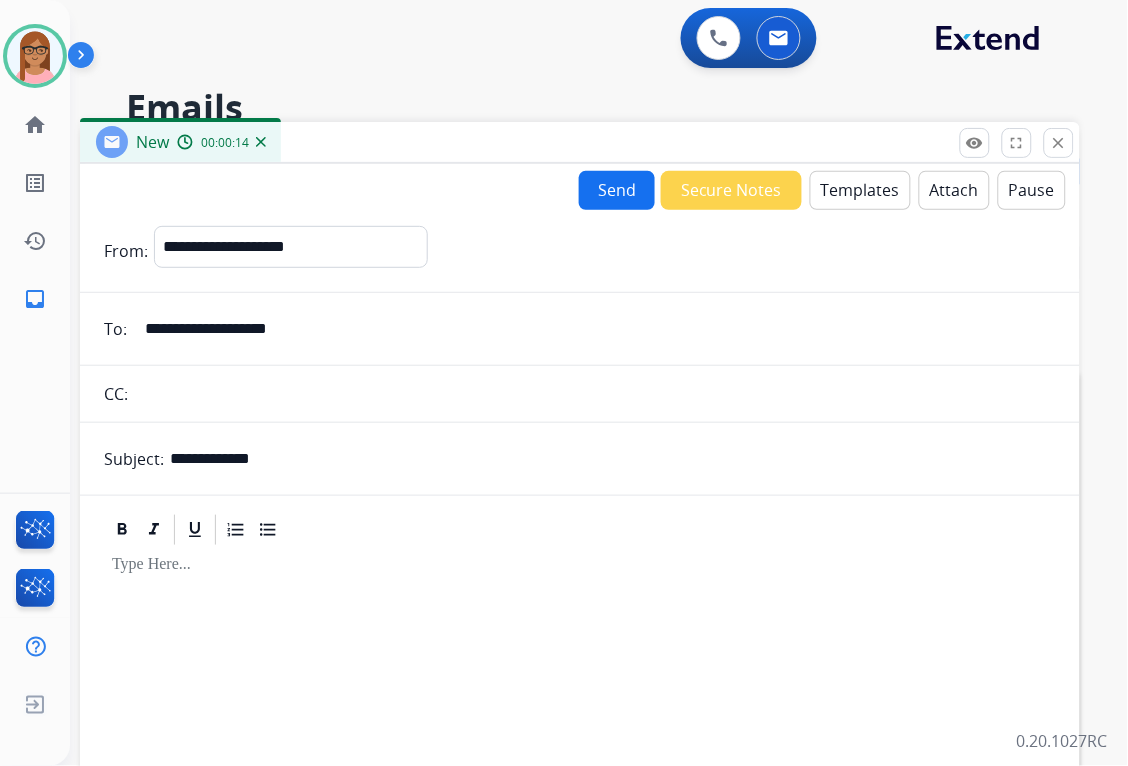 click on "Templates" at bounding box center [860, 190] 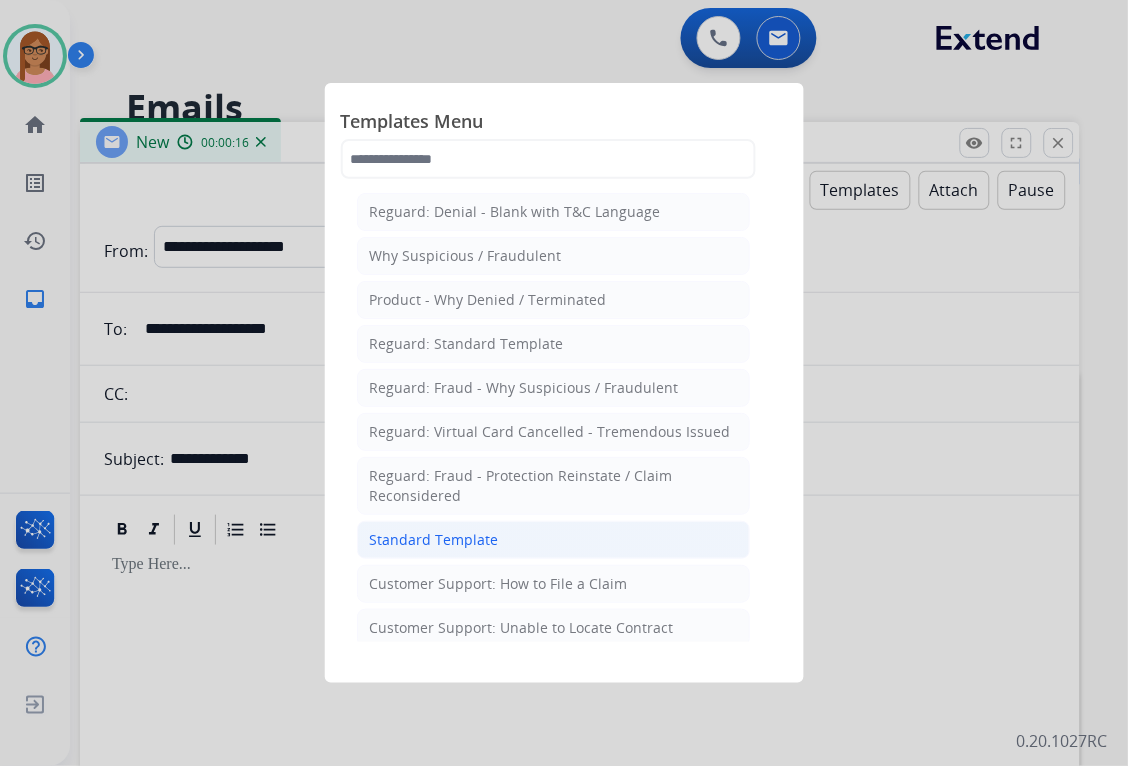 click on "Standard Template" 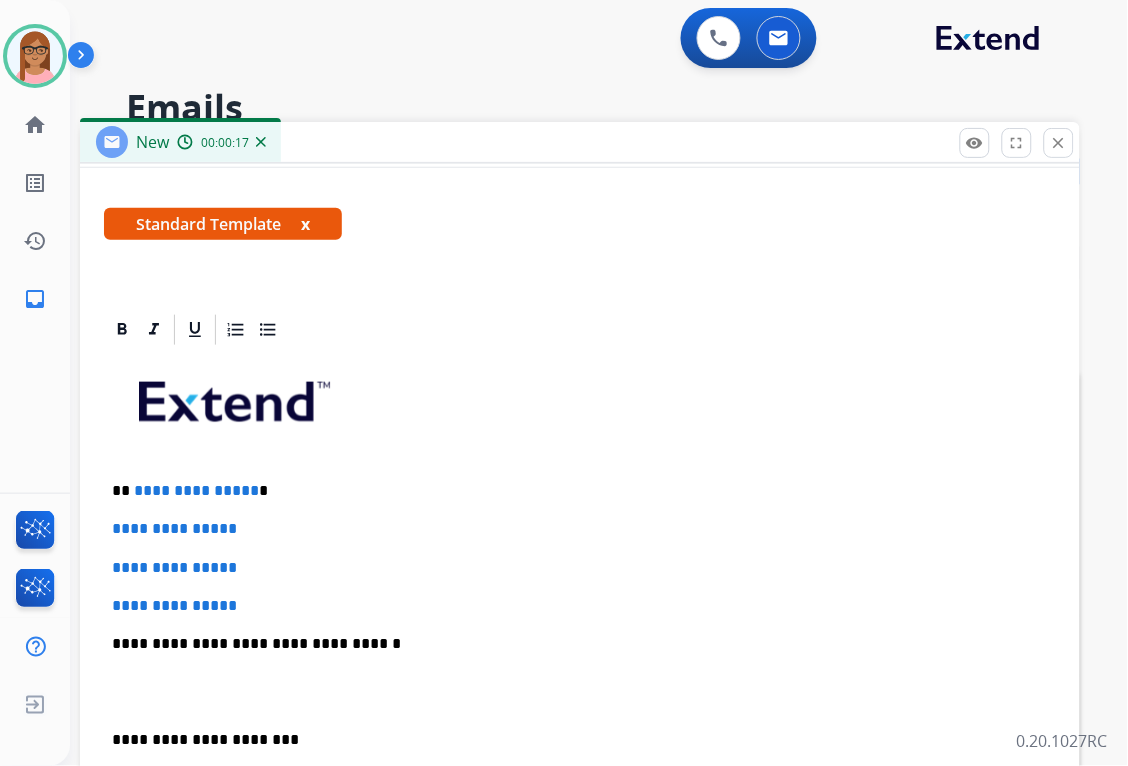 scroll, scrollTop: 460, scrollLeft: 0, axis: vertical 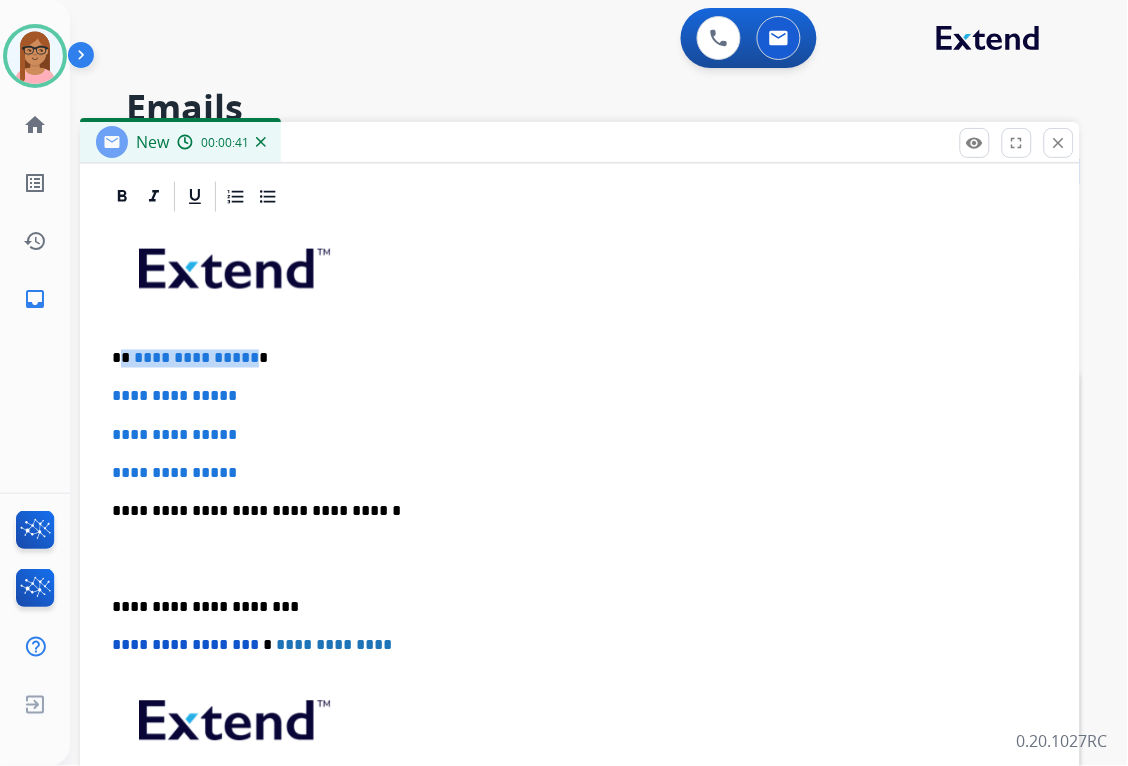 drag, startPoint x: 122, startPoint y: 356, endPoint x: 247, endPoint y: 353, distance: 125.035995 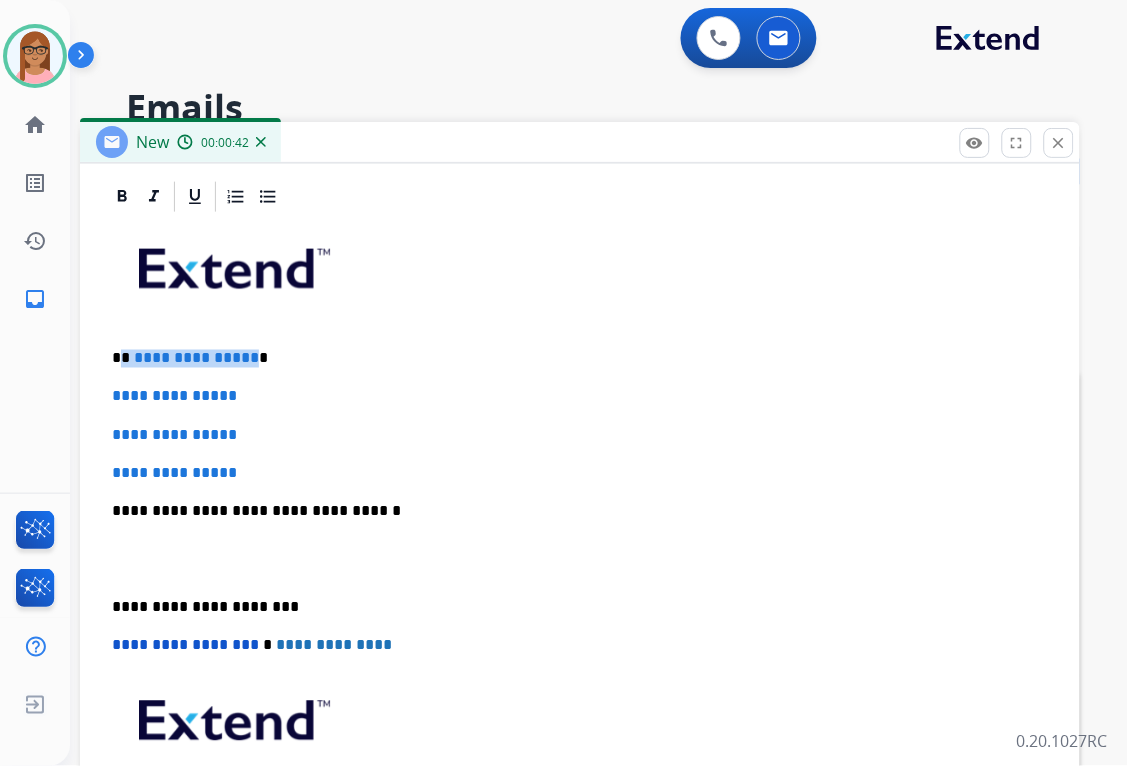 type 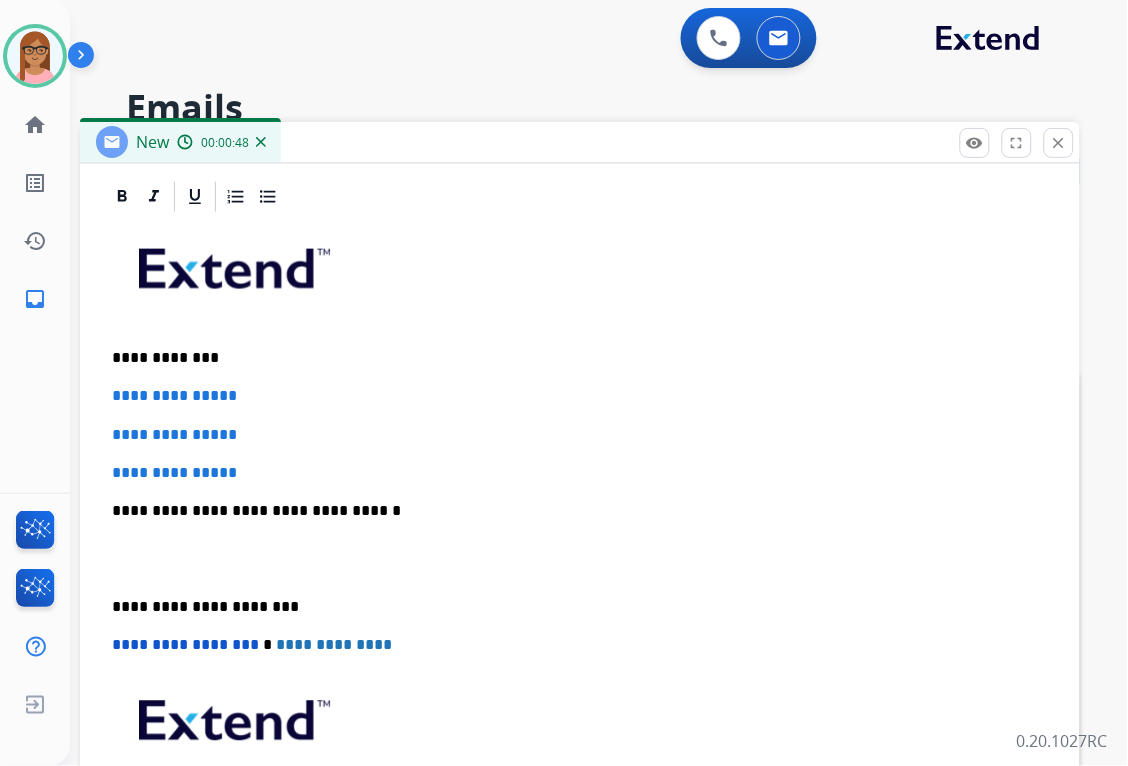 click on "**********" at bounding box center [580, 559] 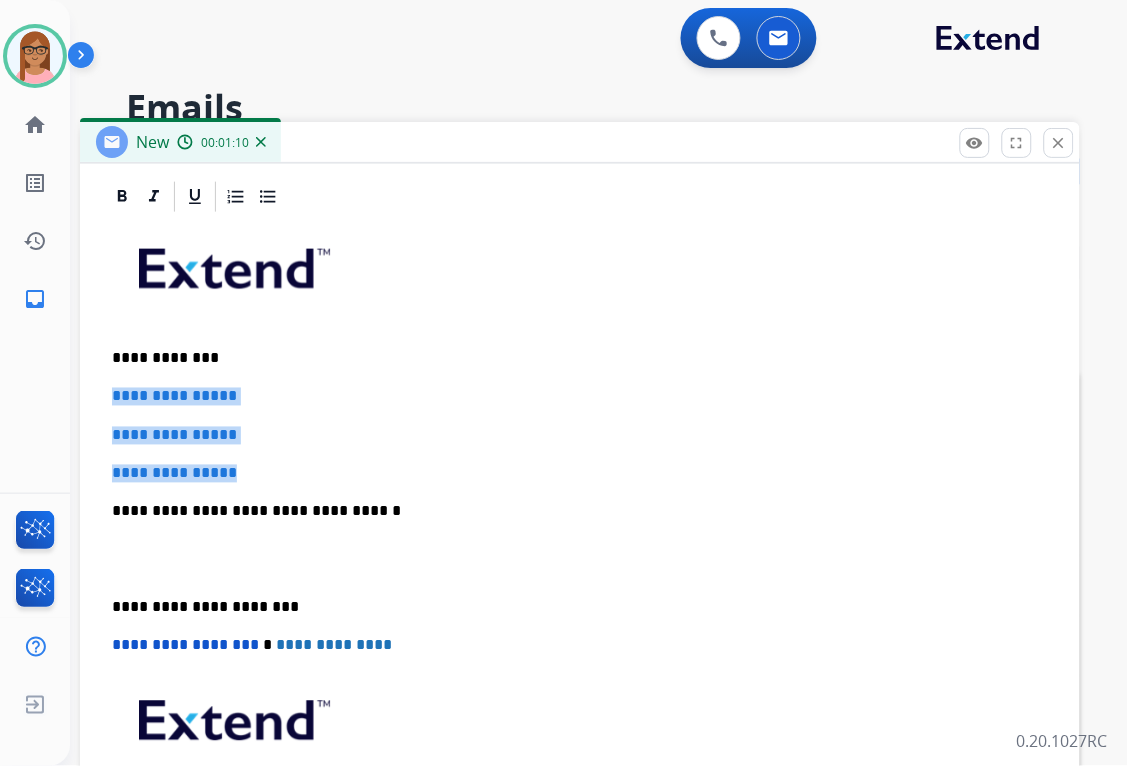 drag, startPoint x: 106, startPoint y: 397, endPoint x: 265, endPoint y: 451, distance: 167.91962 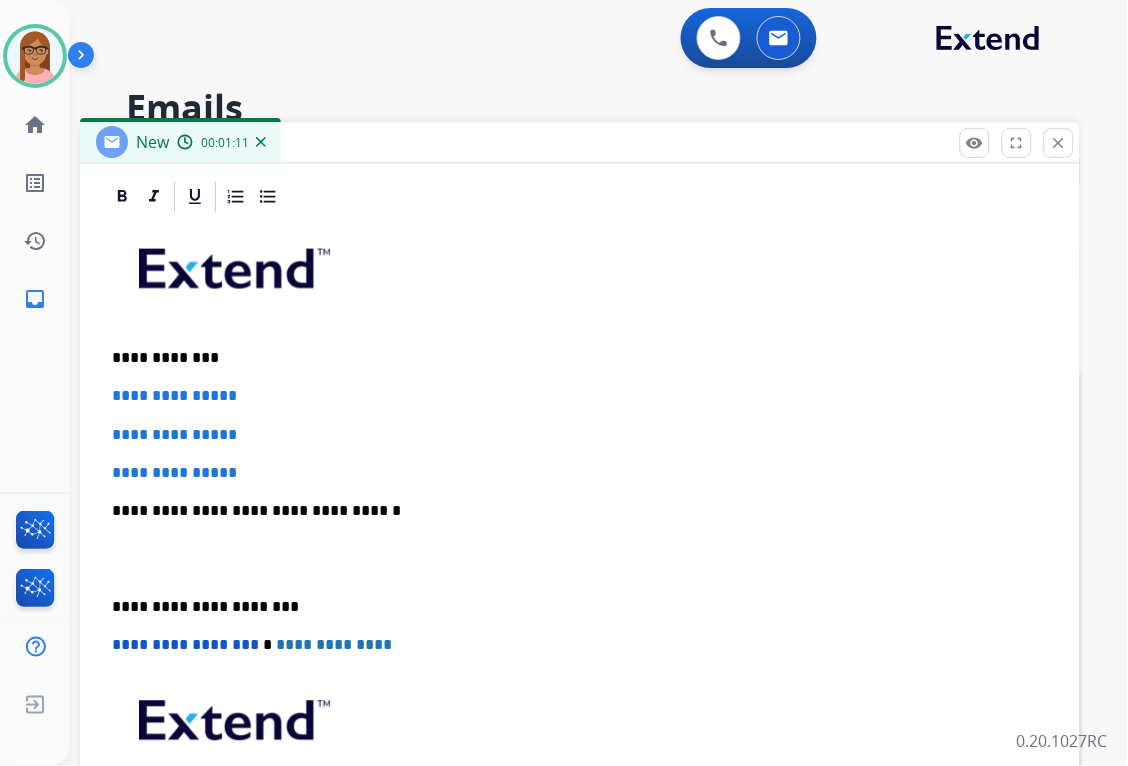scroll, scrollTop: 402, scrollLeft: 0, axis: vertical 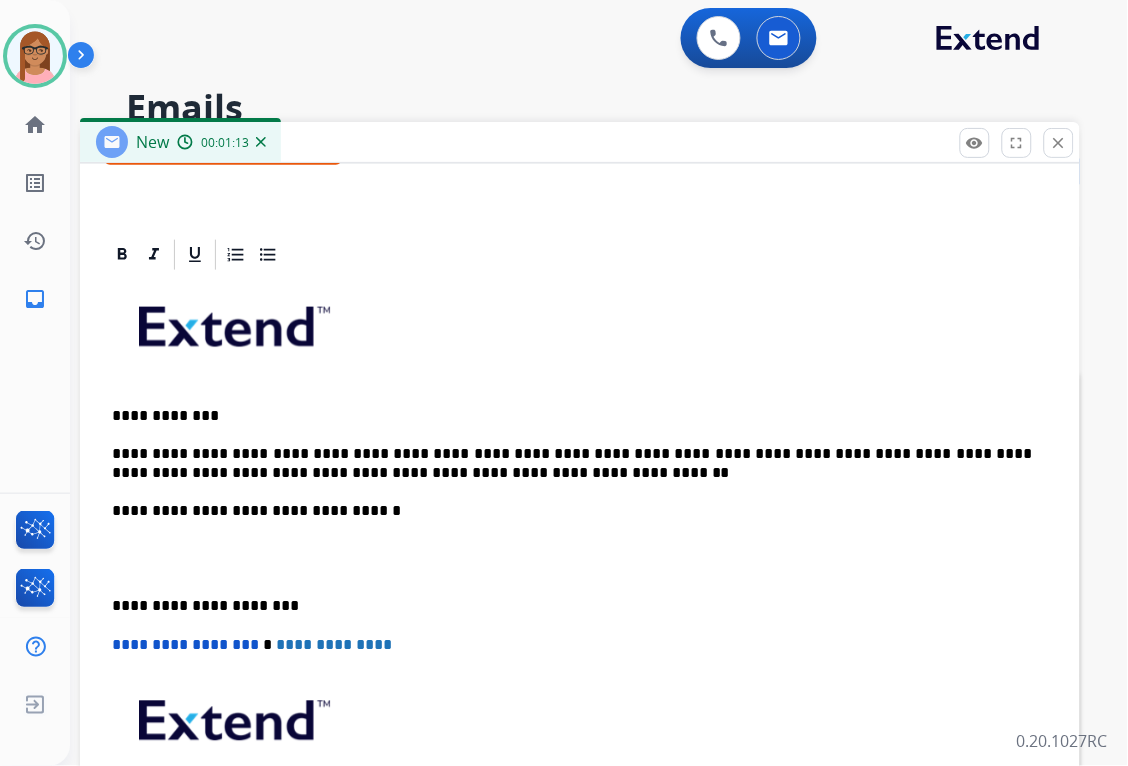 click on "**********" at bounding box center (580, 588) 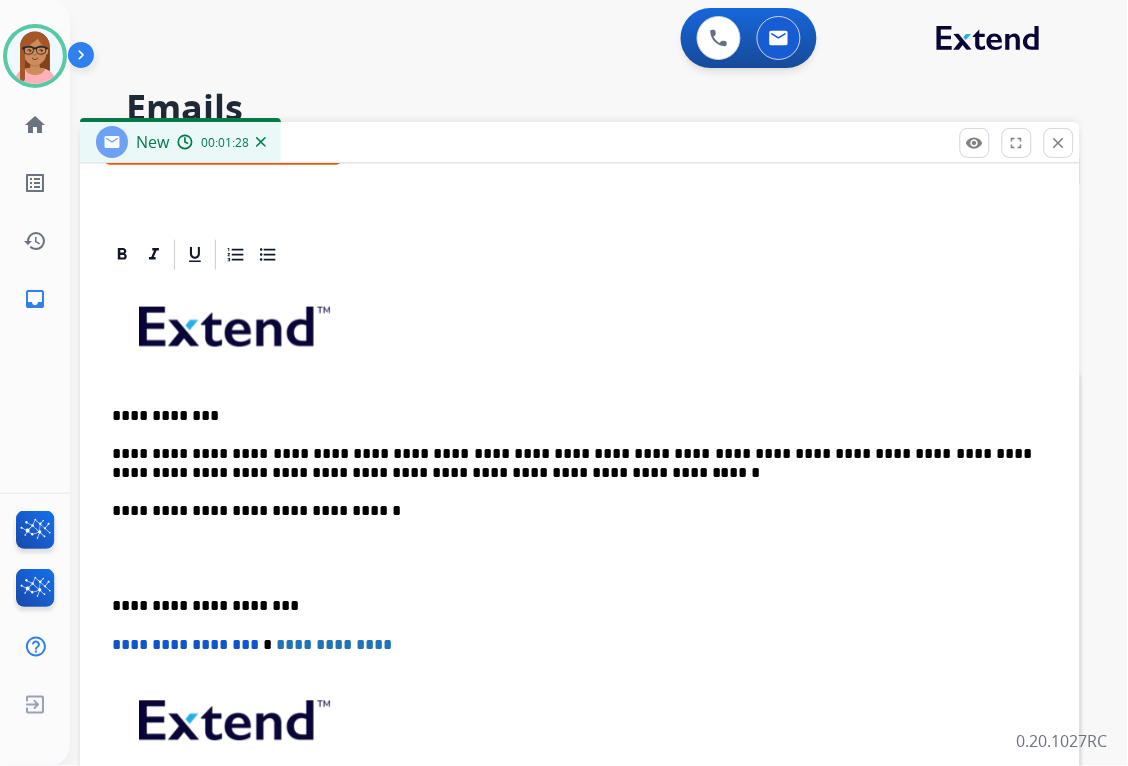 click on "**********" at bounding box center (572, 464) 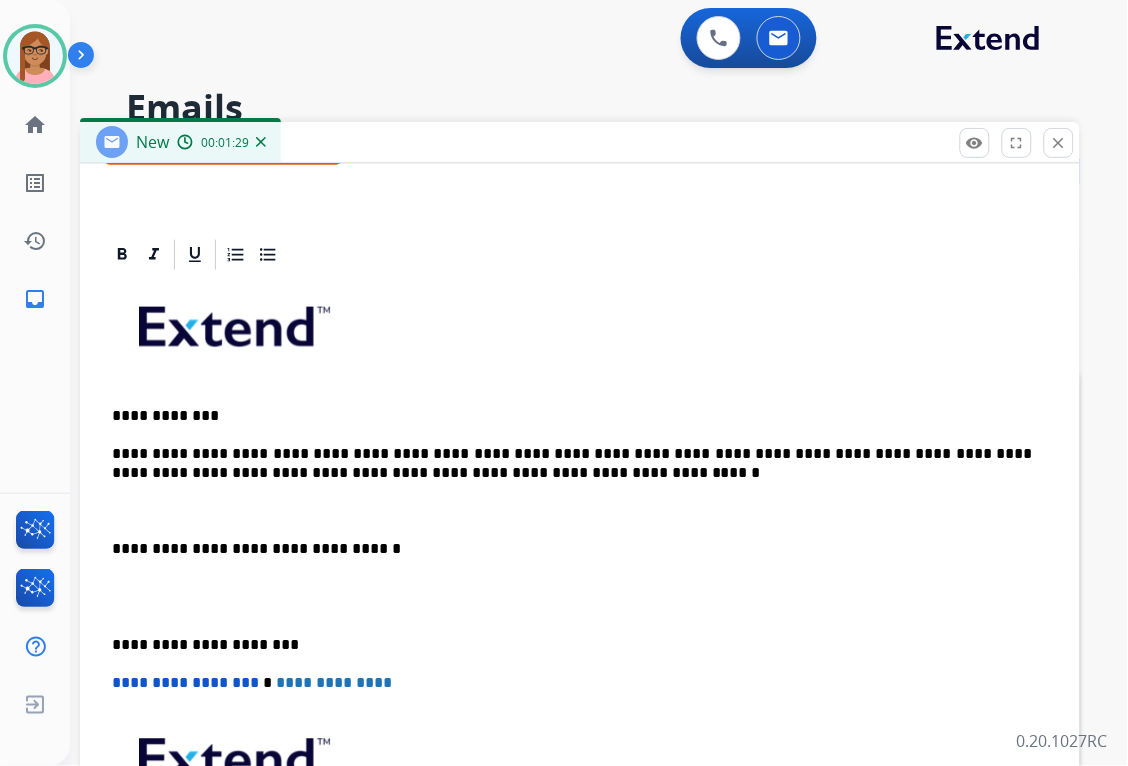 scroll, scrollTop: 441, scrollLeft: 0, axis: vertical 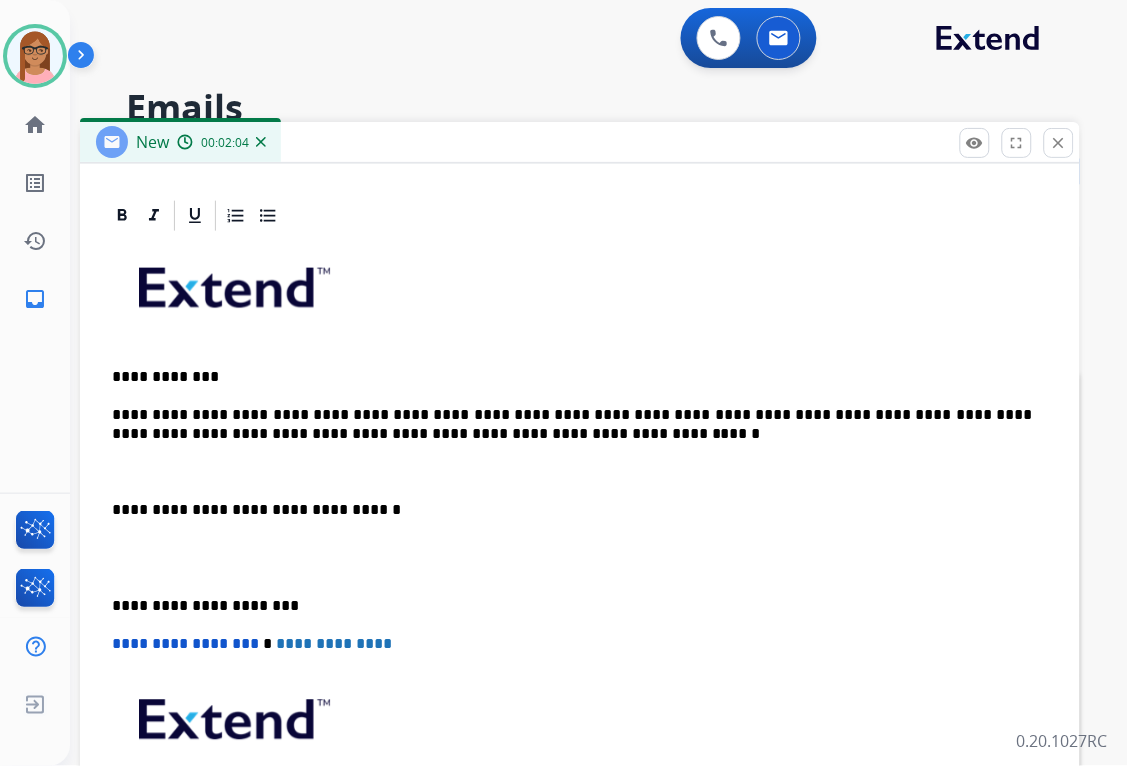 click at bounding box center (580, 473) 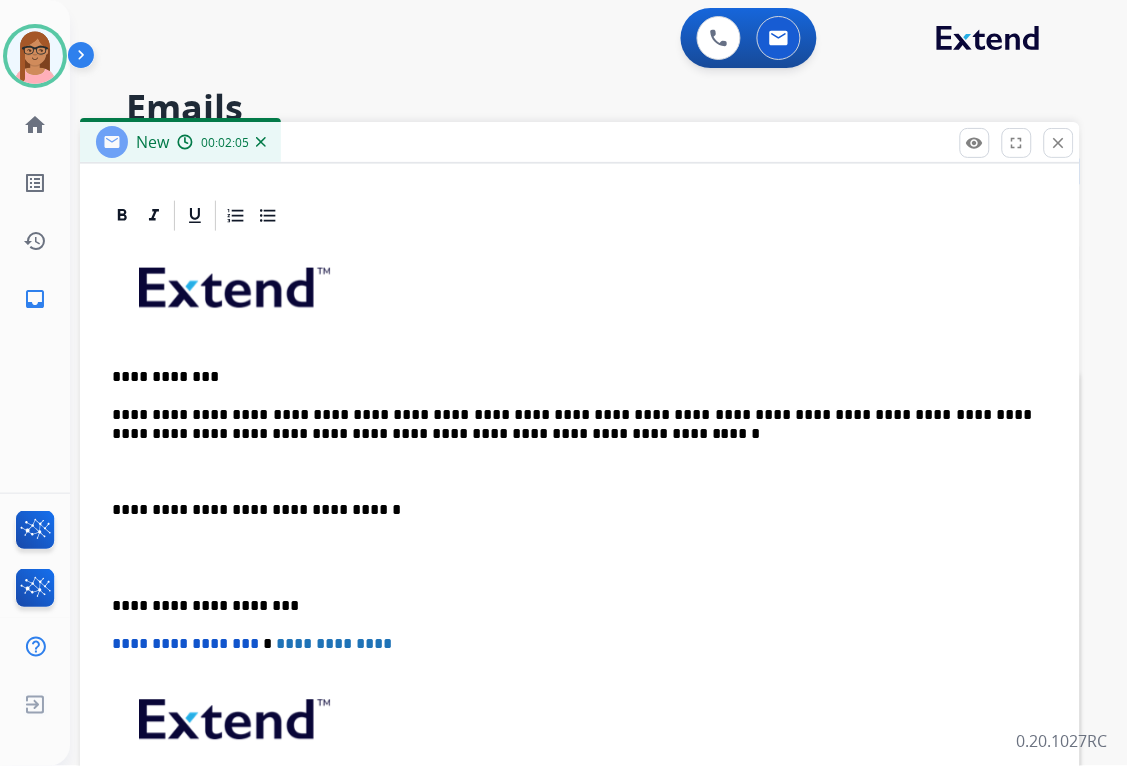 scroll, scrollTop: 460, scrollLeft: 0, axis: vertical 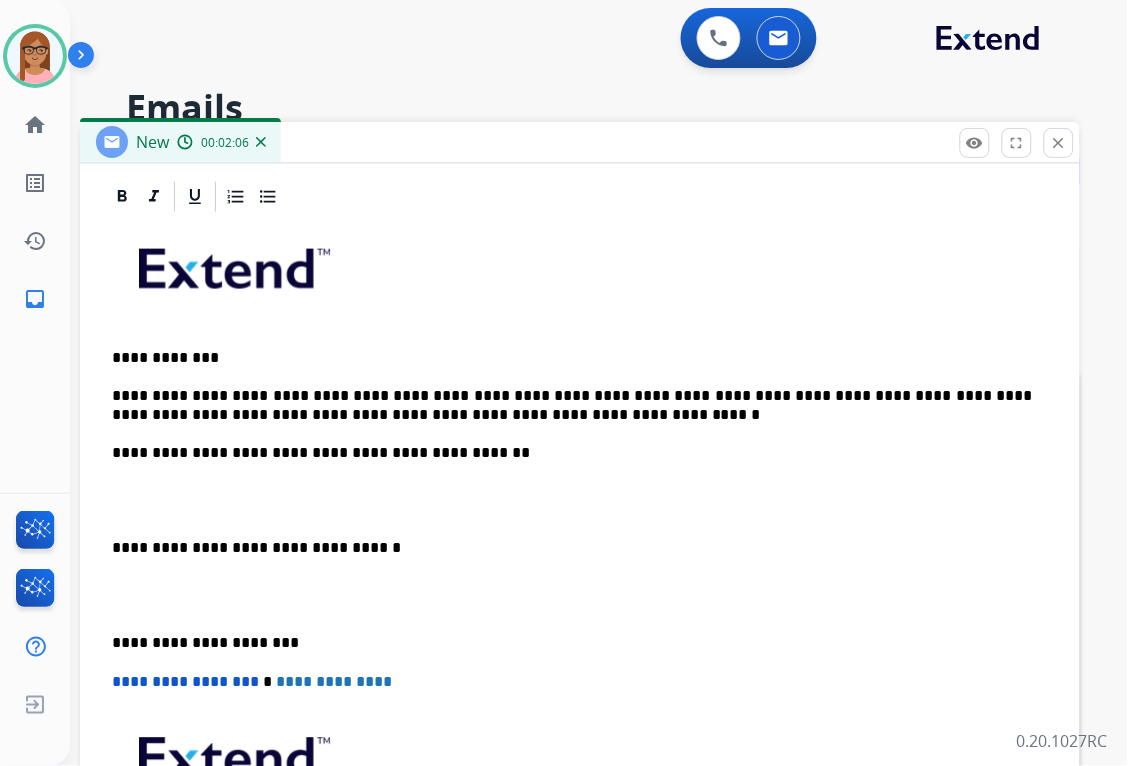 click on "**********" at bounding box center [572, 454] 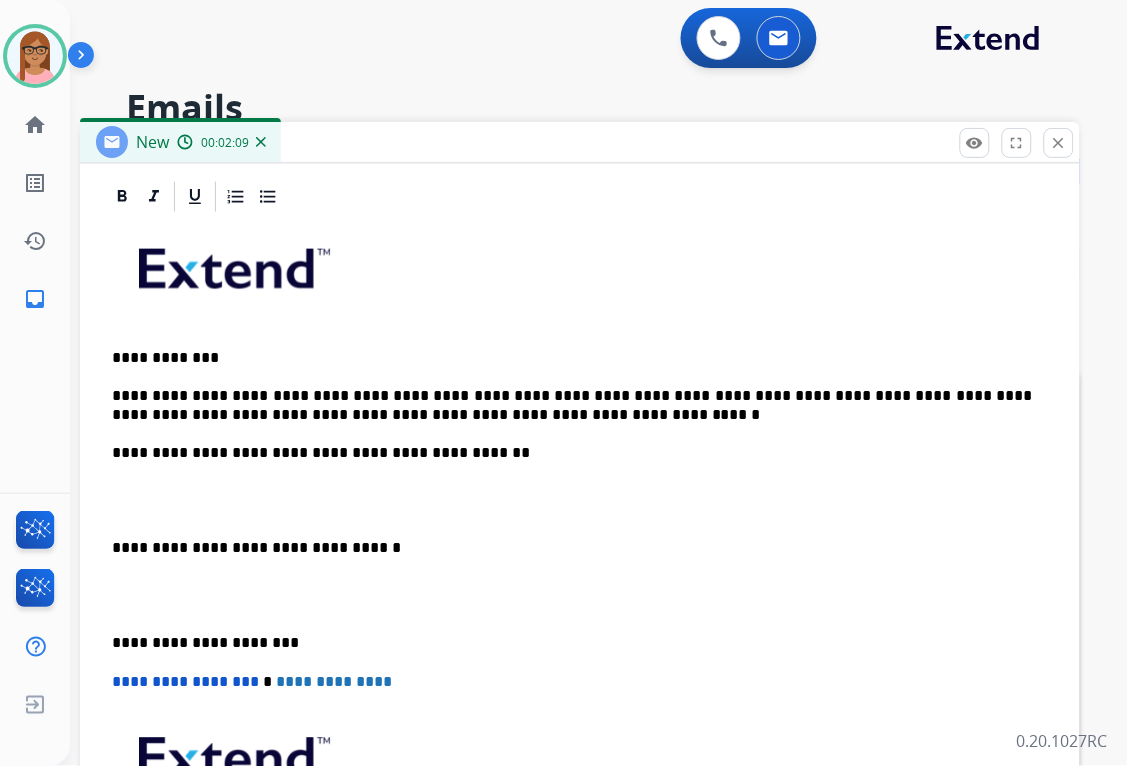 click on "**********" at bounding box center [572, 454] 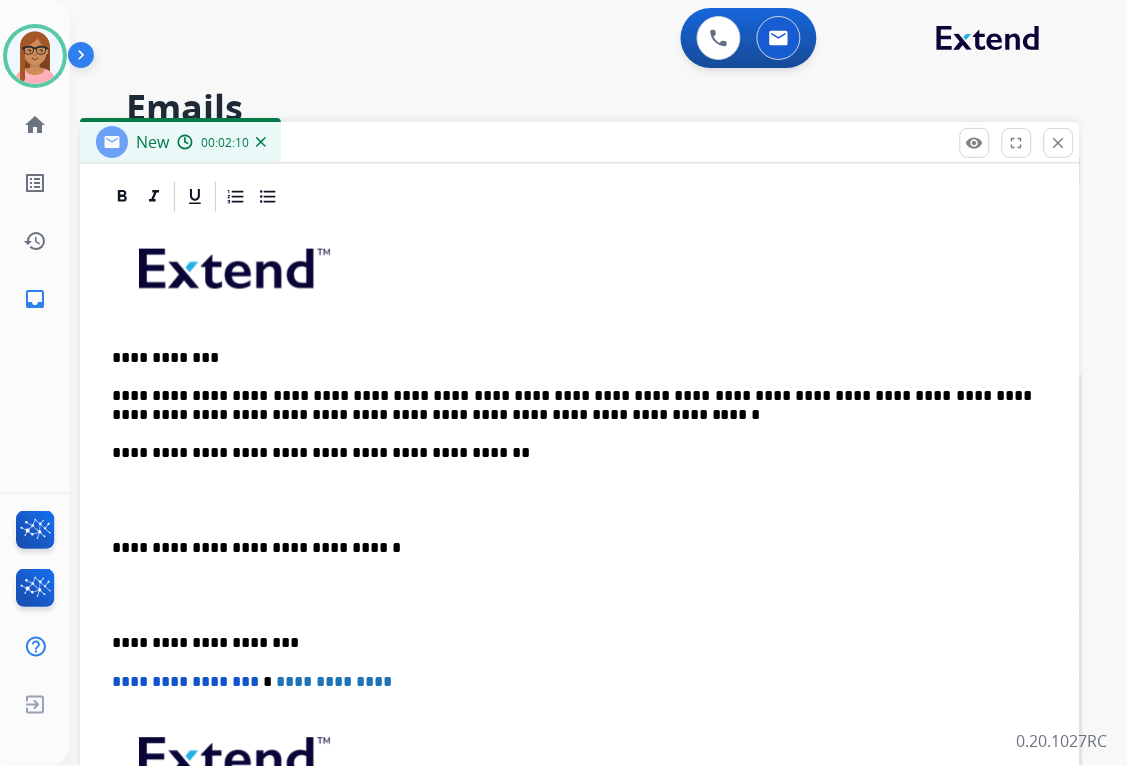 click at bounding box center [580, 501] 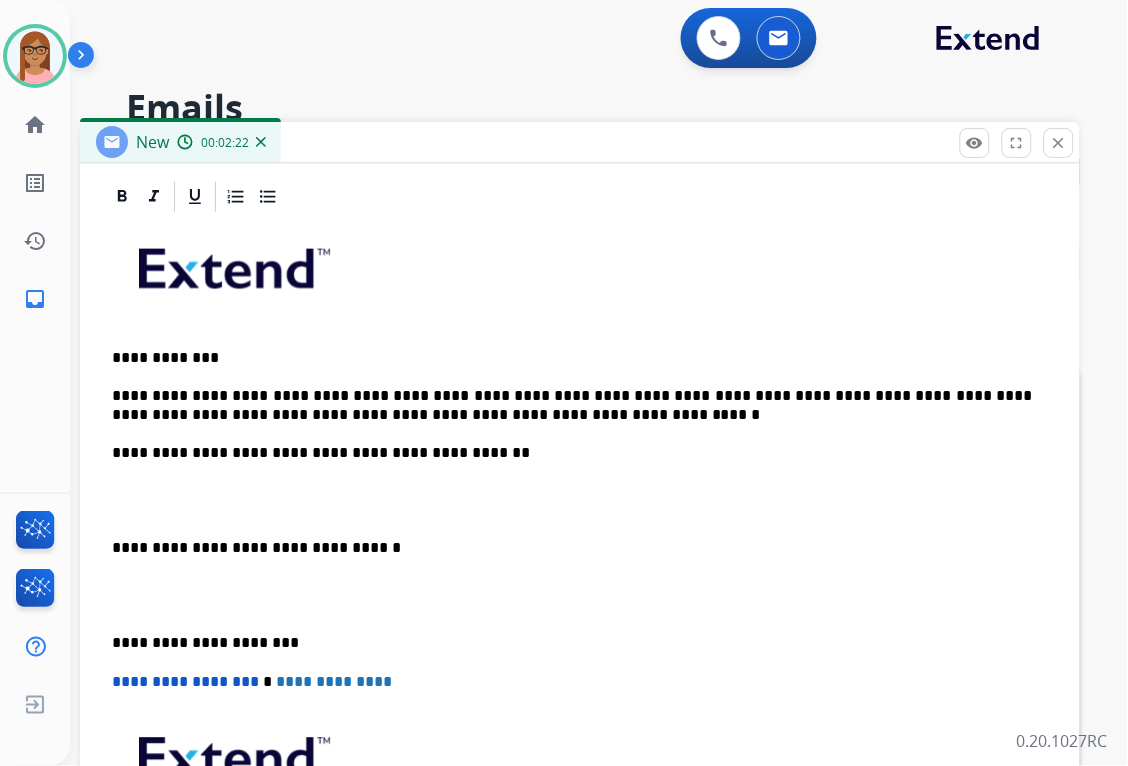 click at bounding box center [580, 501] 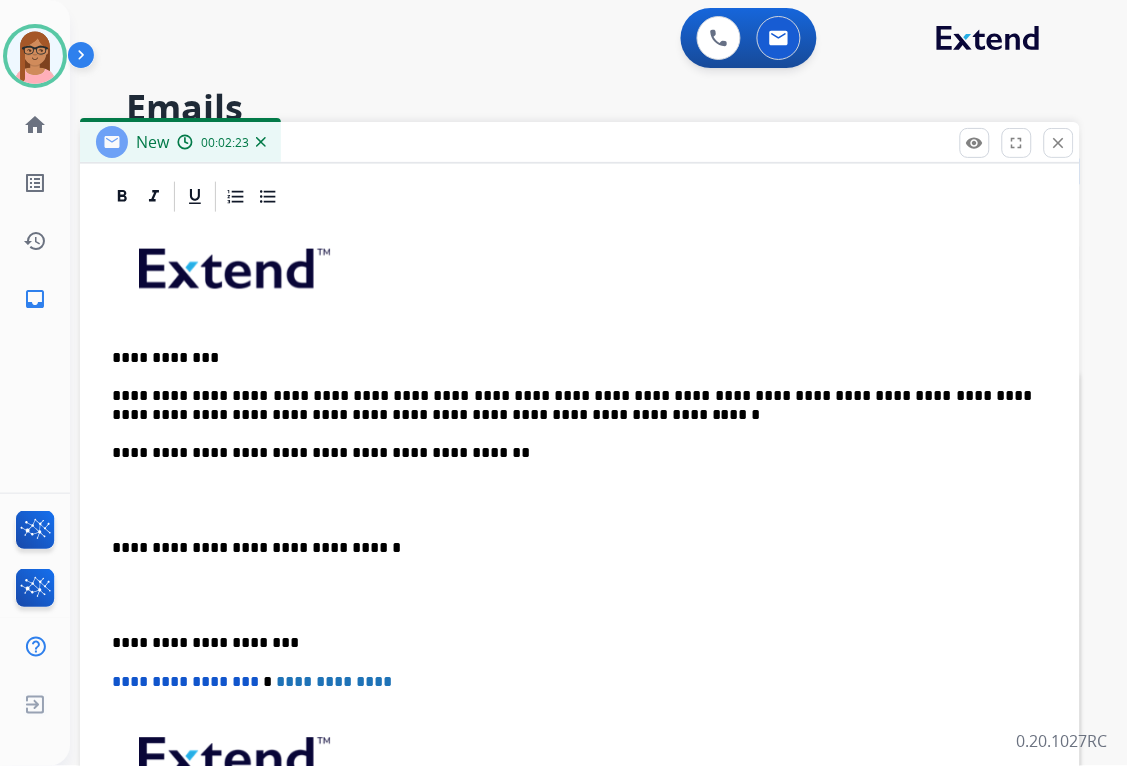 click at bounding box center [580, 501] 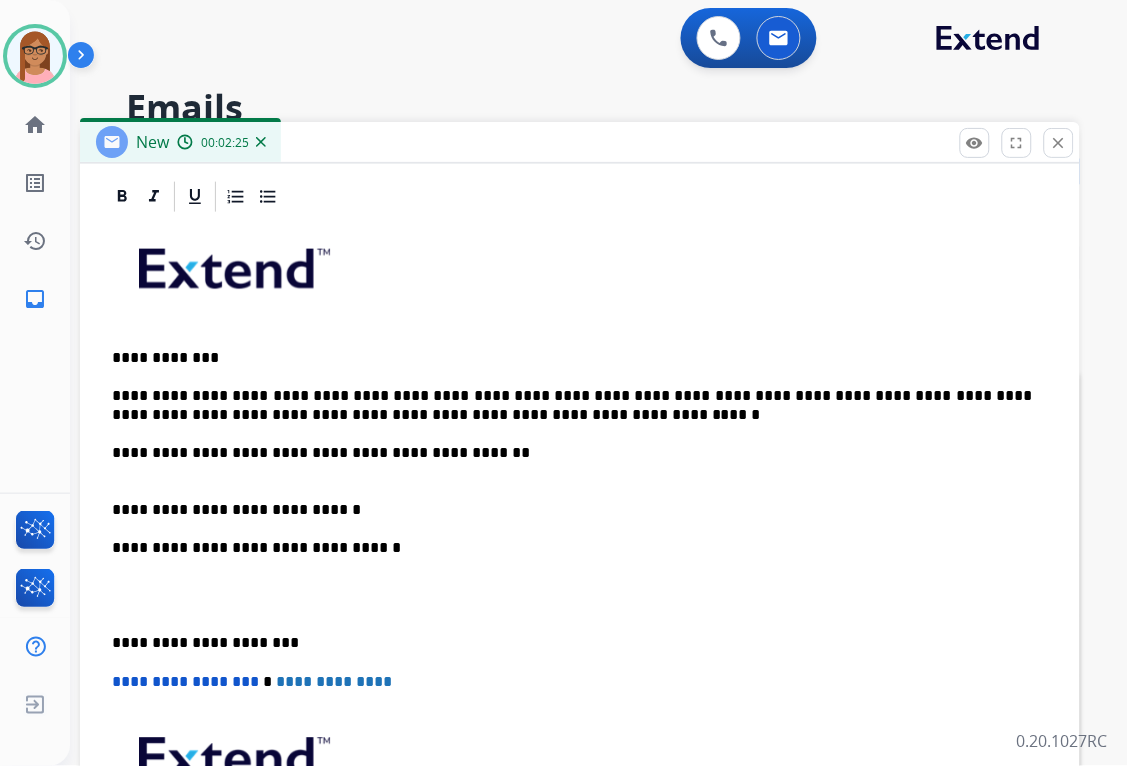click on "**********" at bounding box center [572, 501] 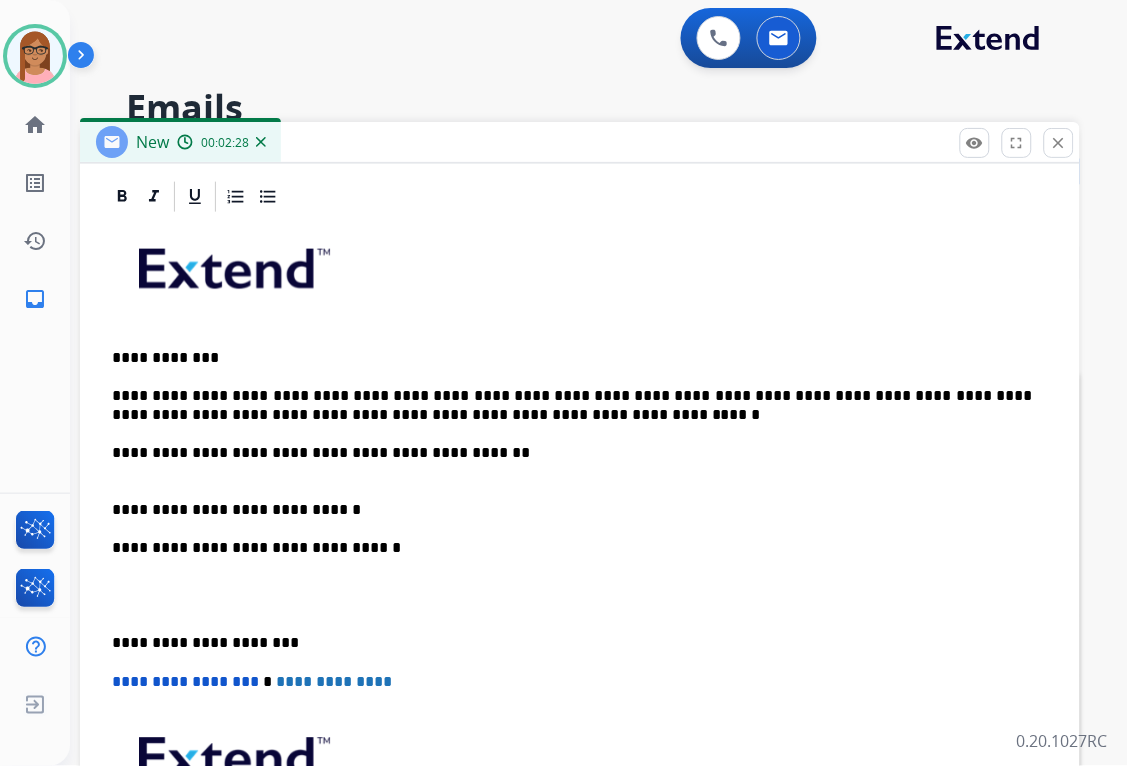 click on "**********" at bounding box center [572, 501] 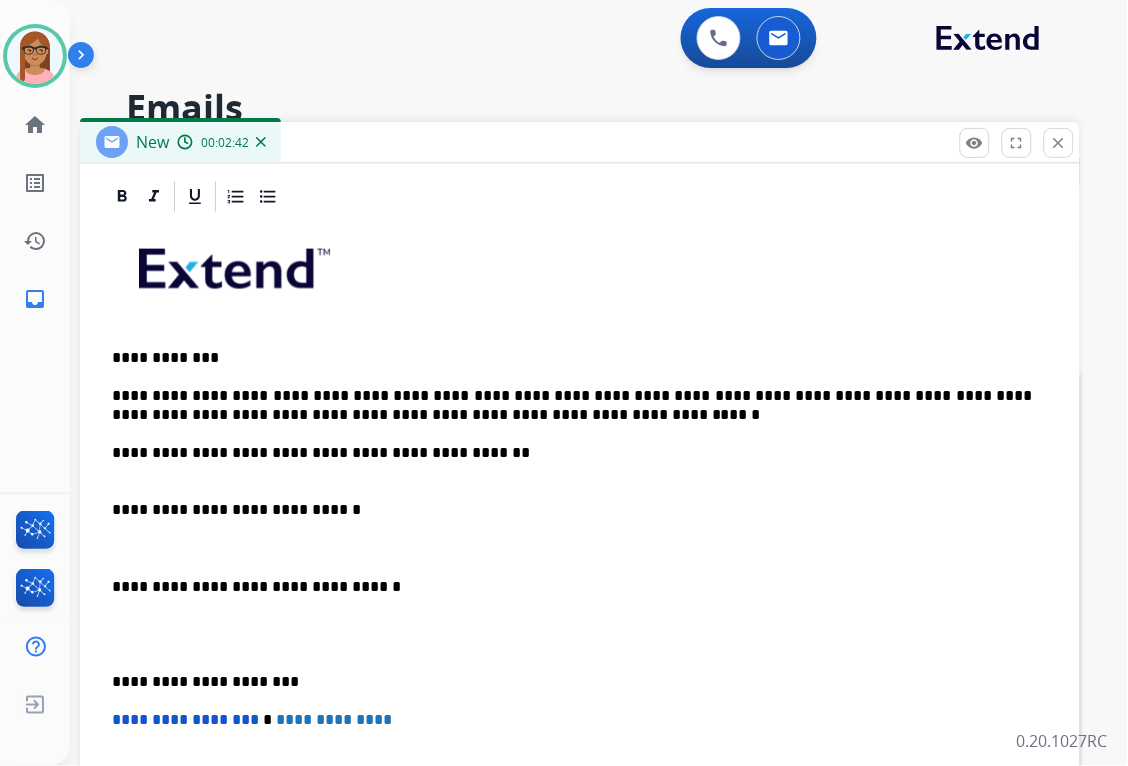 click at bounding box center [580, 549] 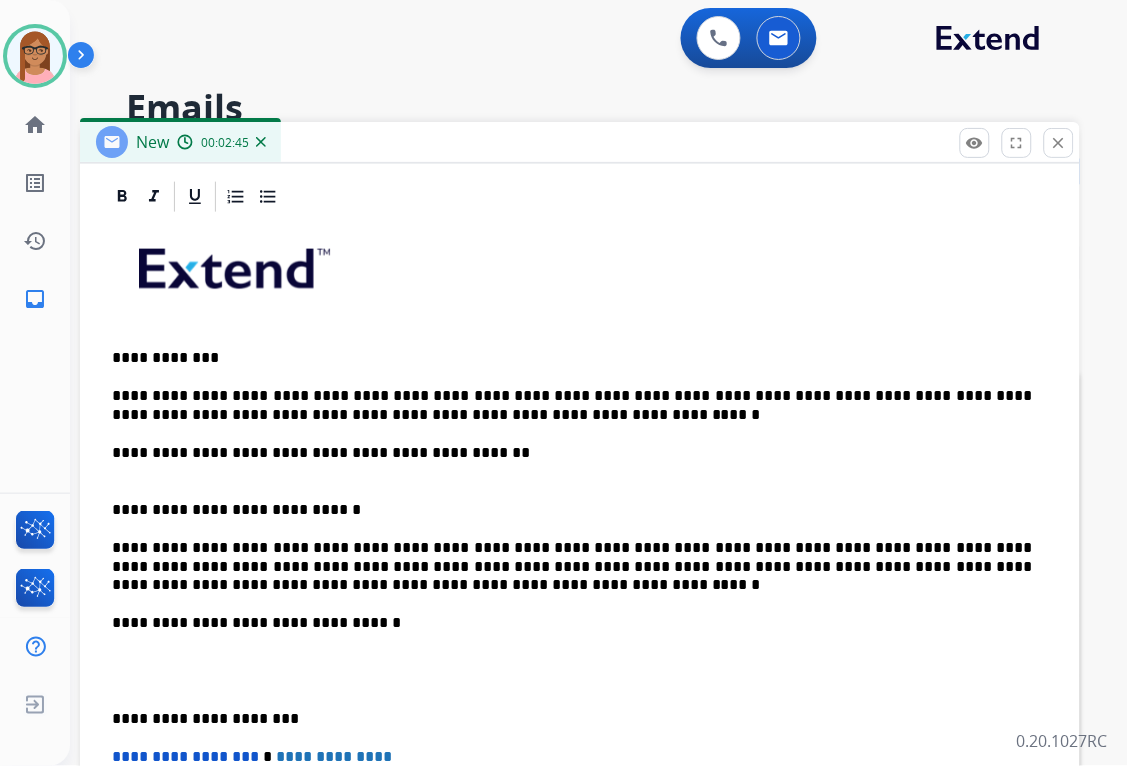 click on "**********" at bounding box center [572, 567] 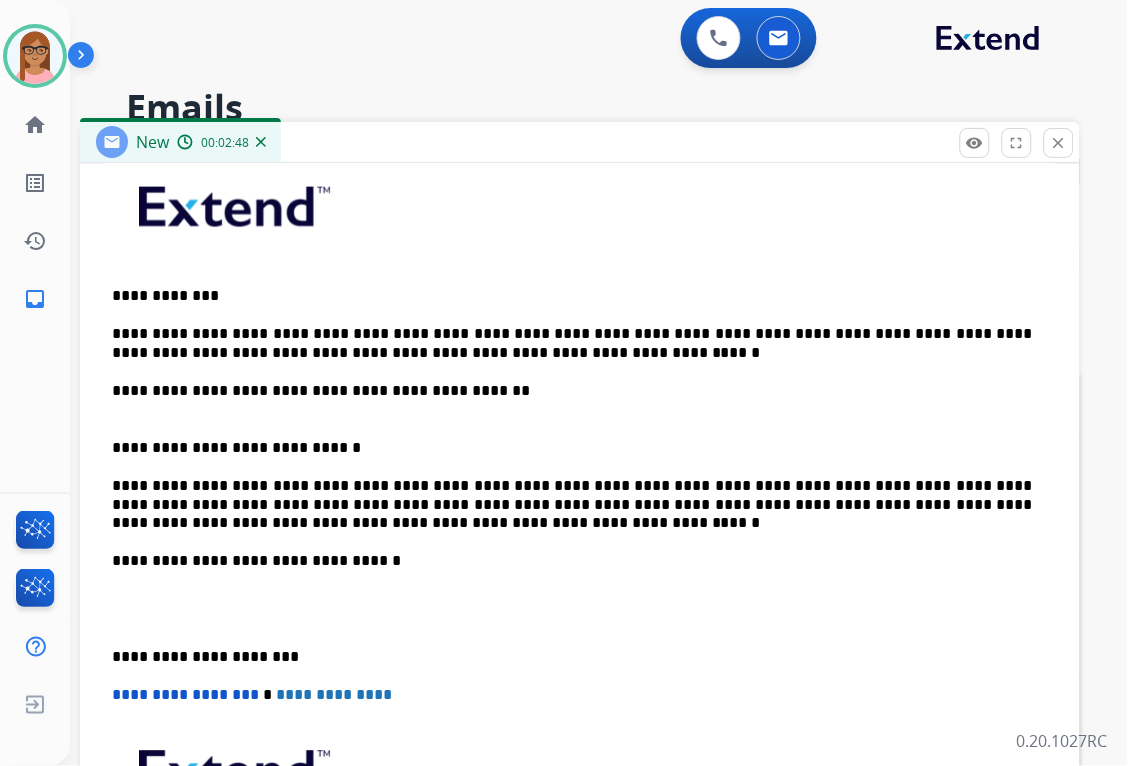 scroll, scrollTop: 572, scrollLeft: 0, axis: vertical 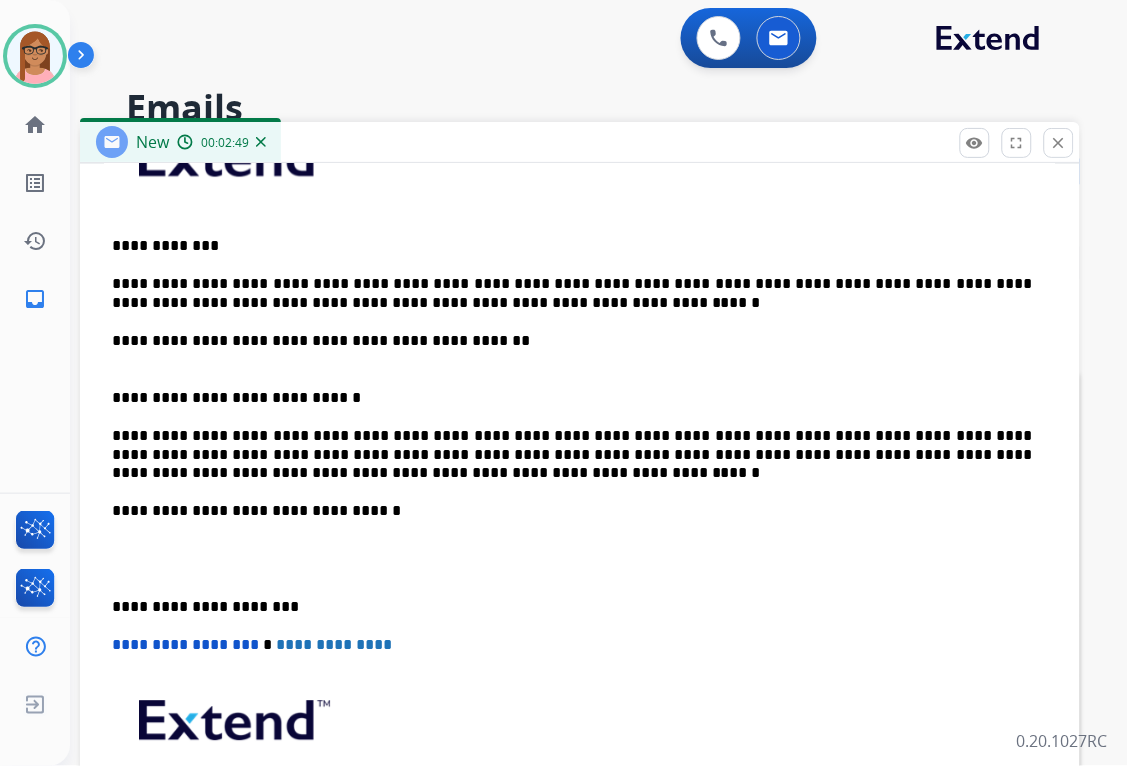 click on "**********" at bounding box center [580, 503] 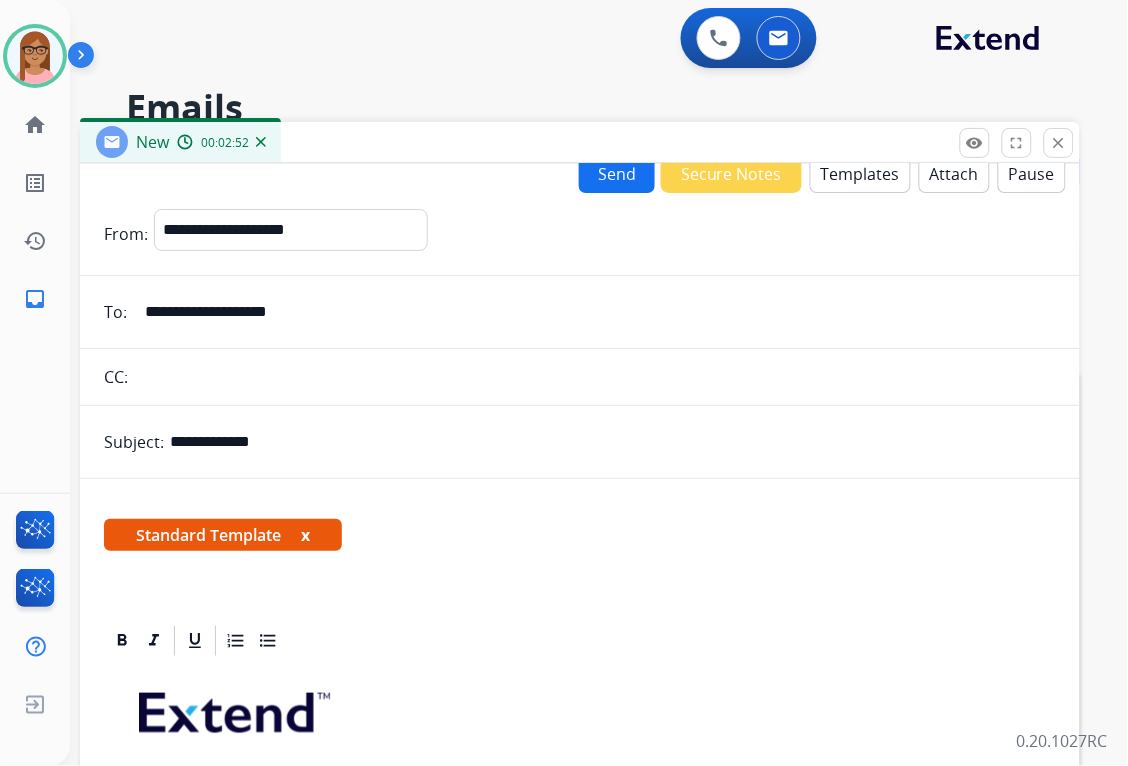 scroll, scrollTop: 0, scrollLeft: 0, axis: both 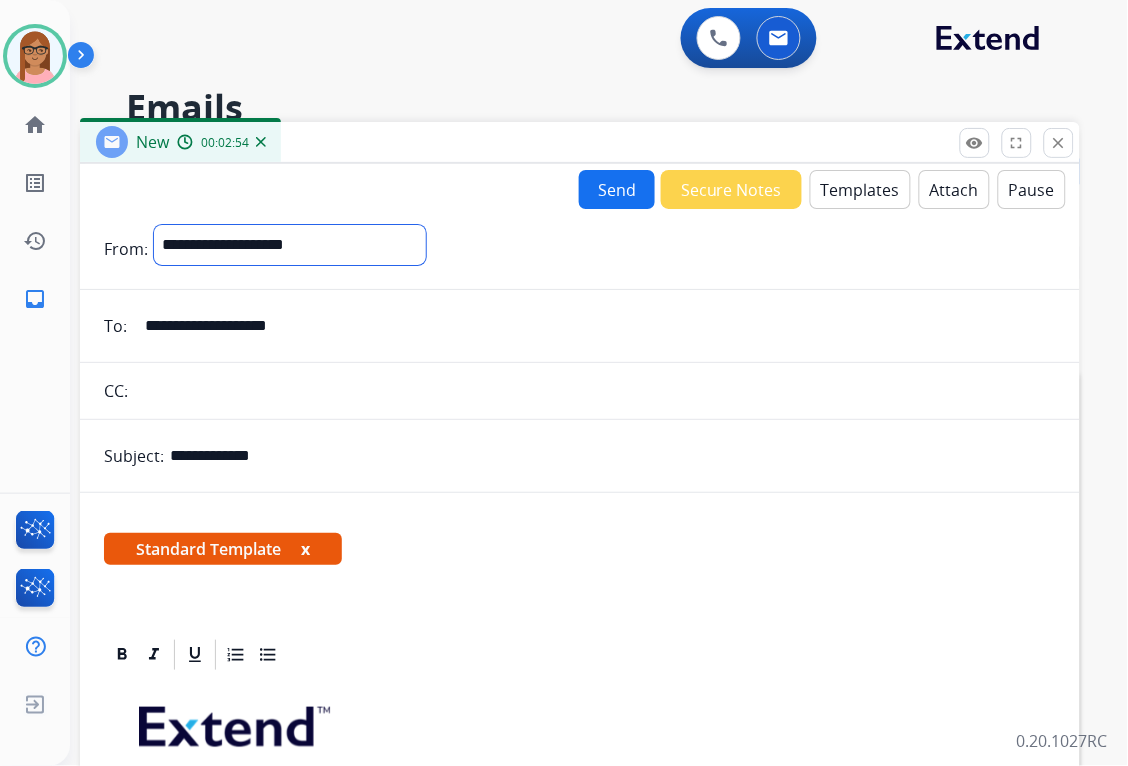 click on "**********" at bounding box center [290, 245] 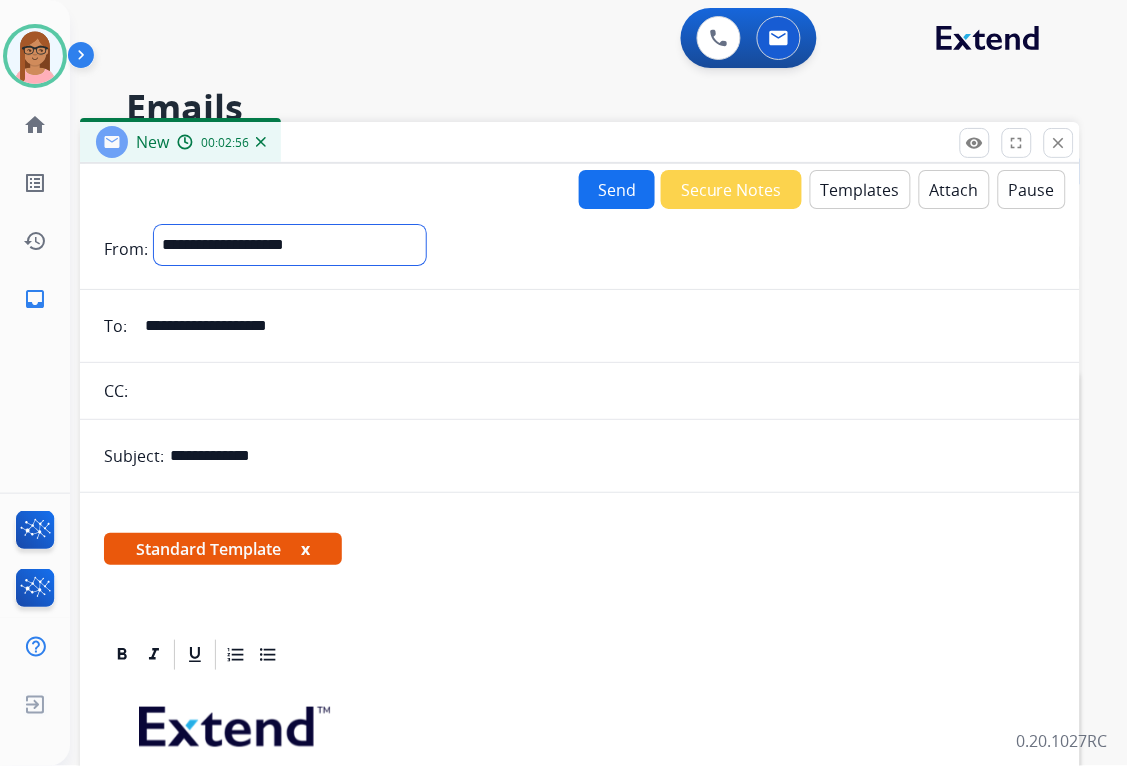 select on "**********" 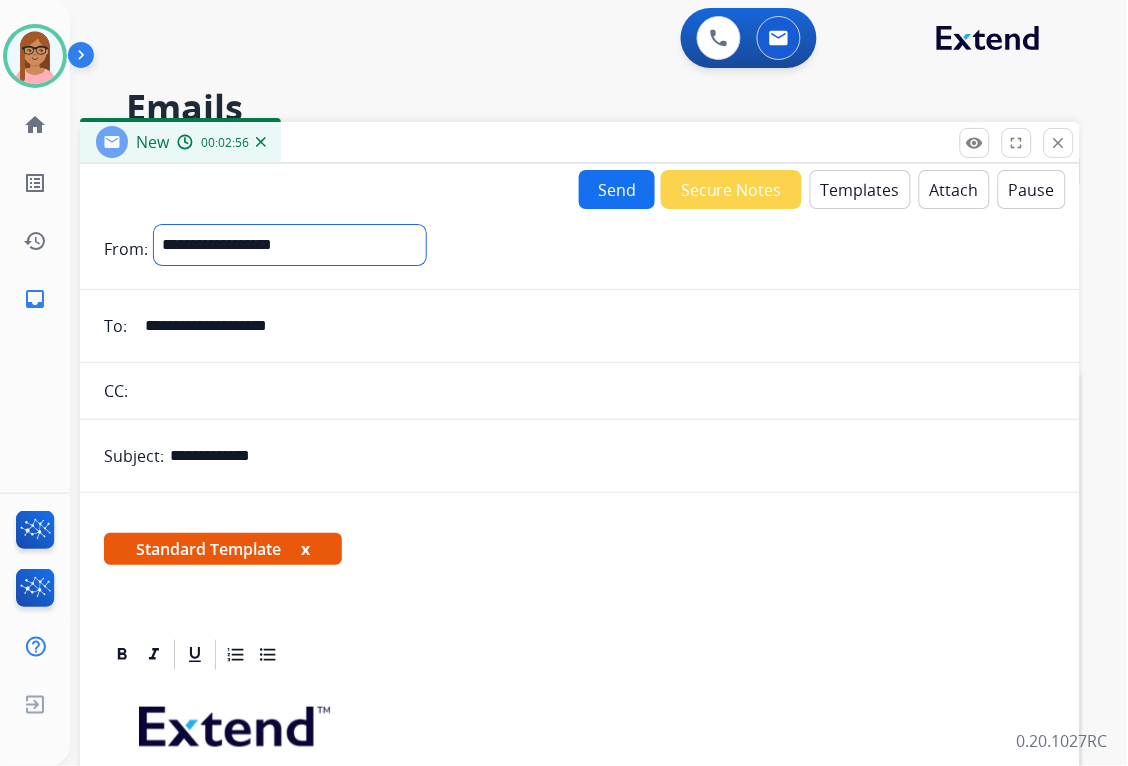 click on "**********" at bounding box center [290, 245] 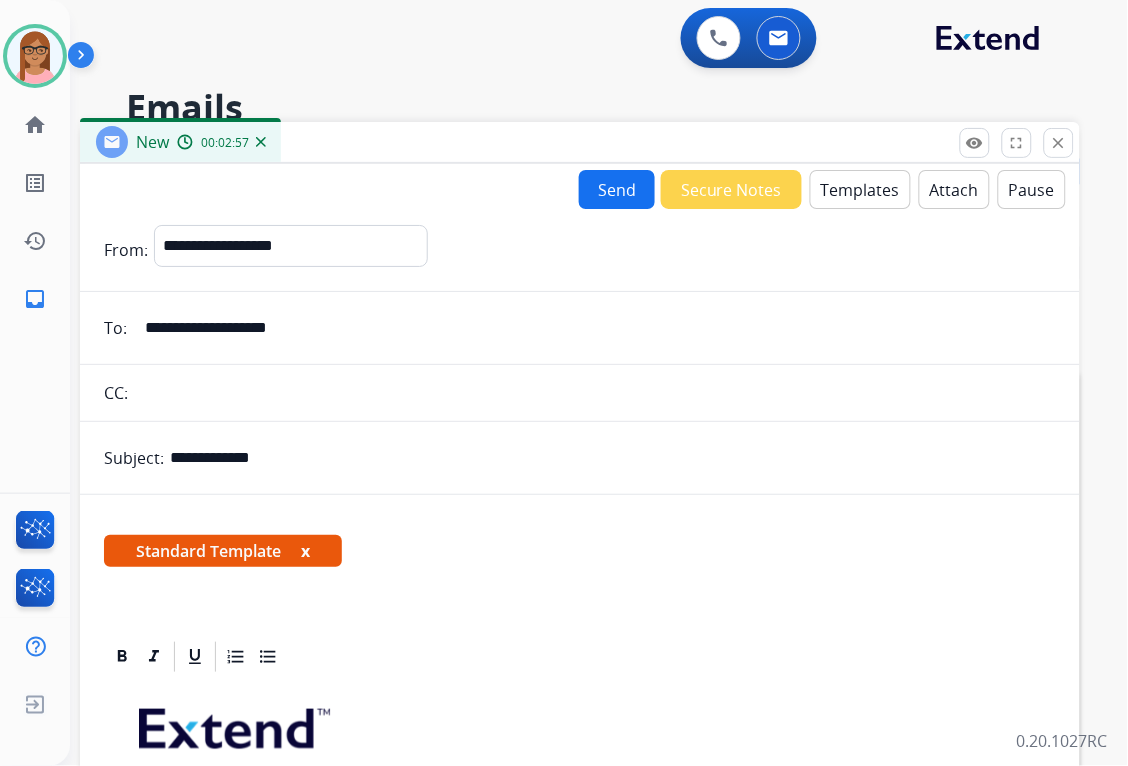 click on "Send" at bounding box center (617, 189) 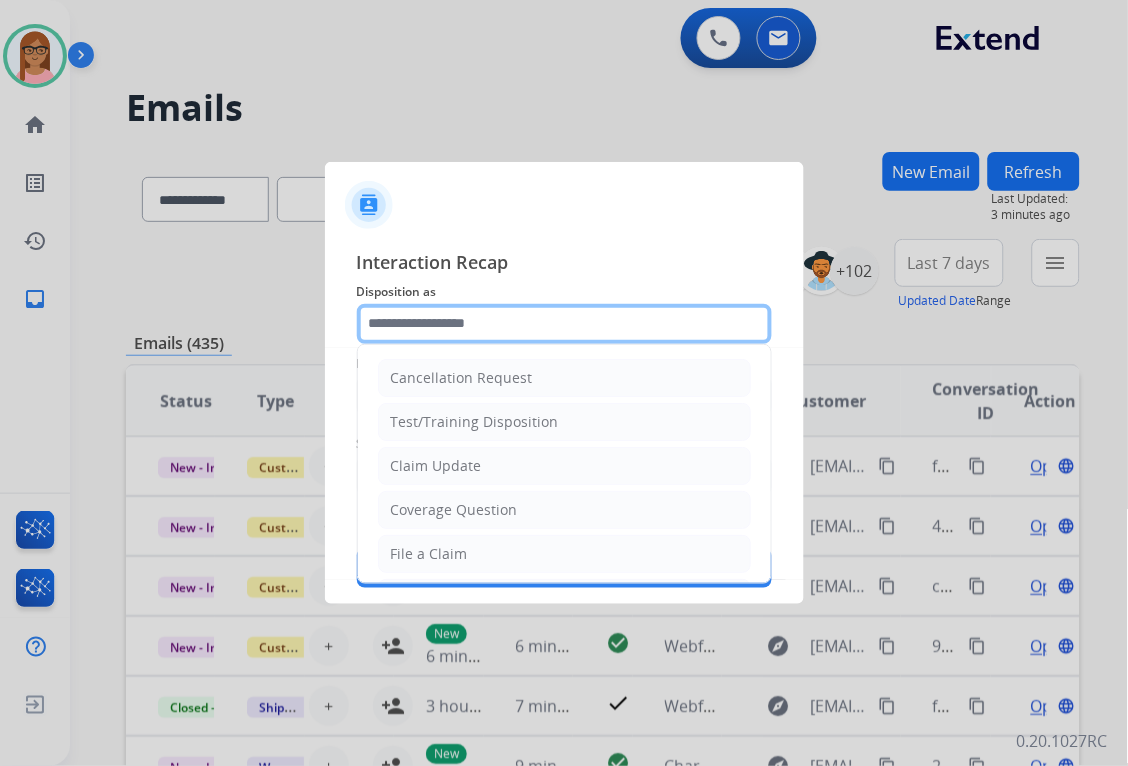 click 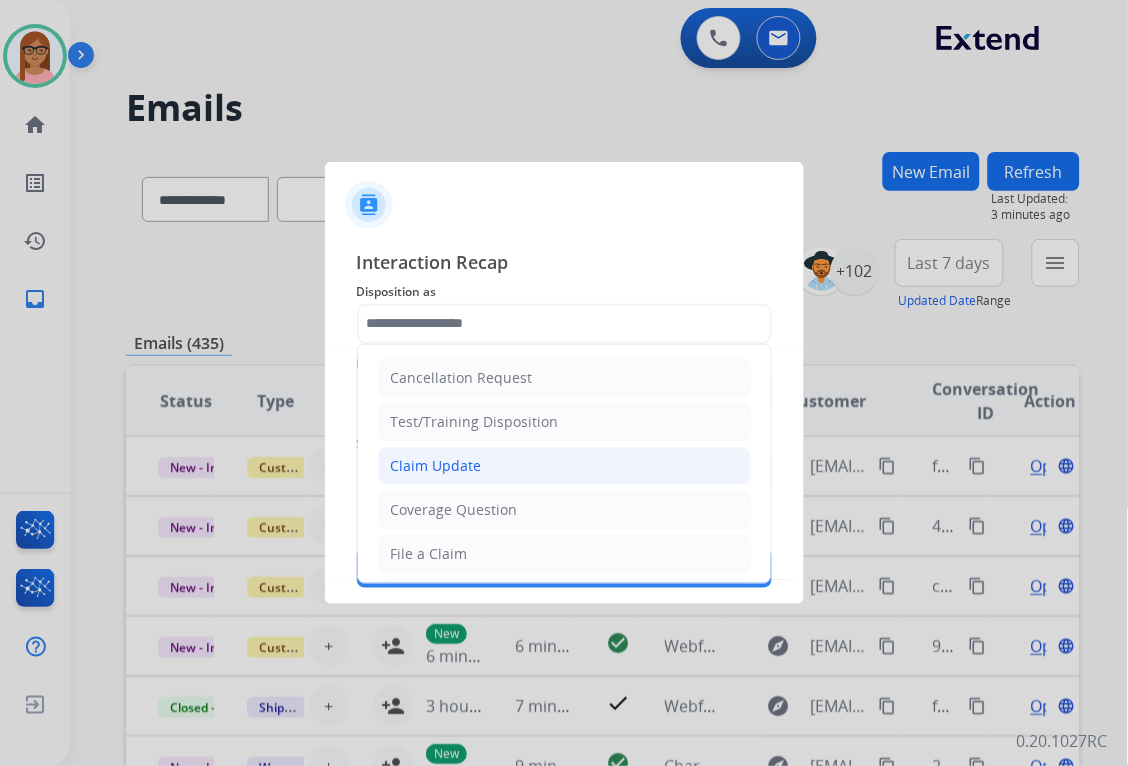 click on "Claim Update" 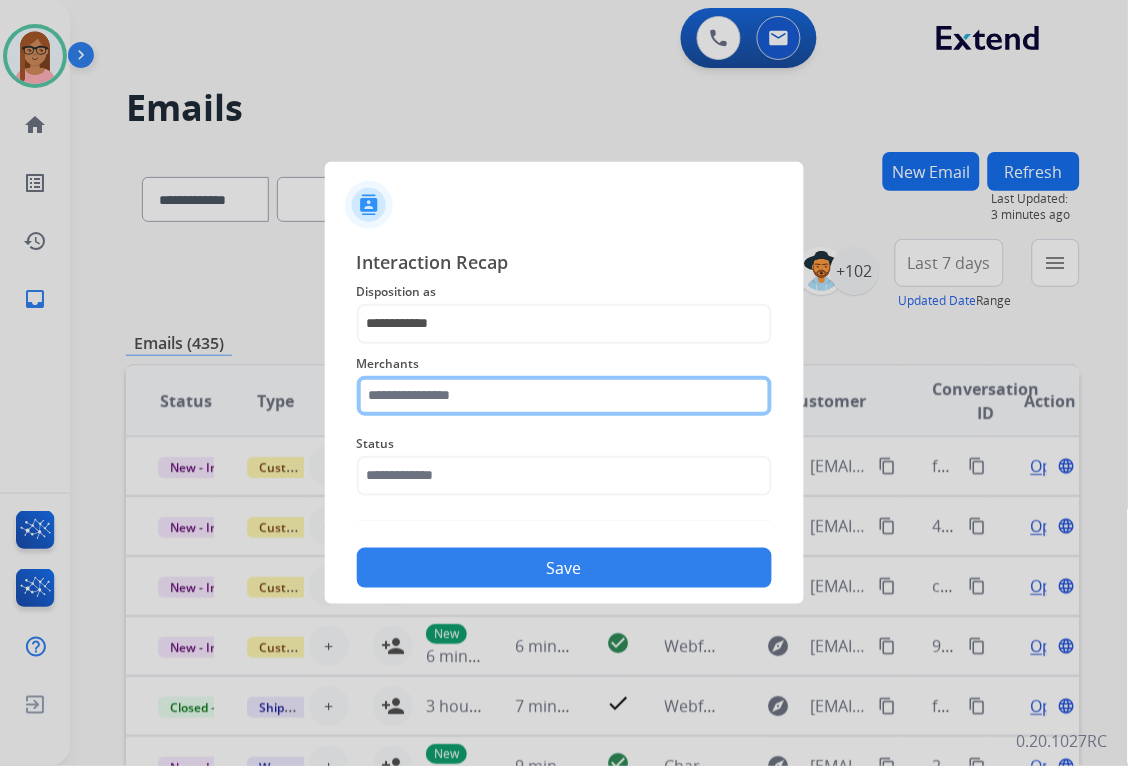 click 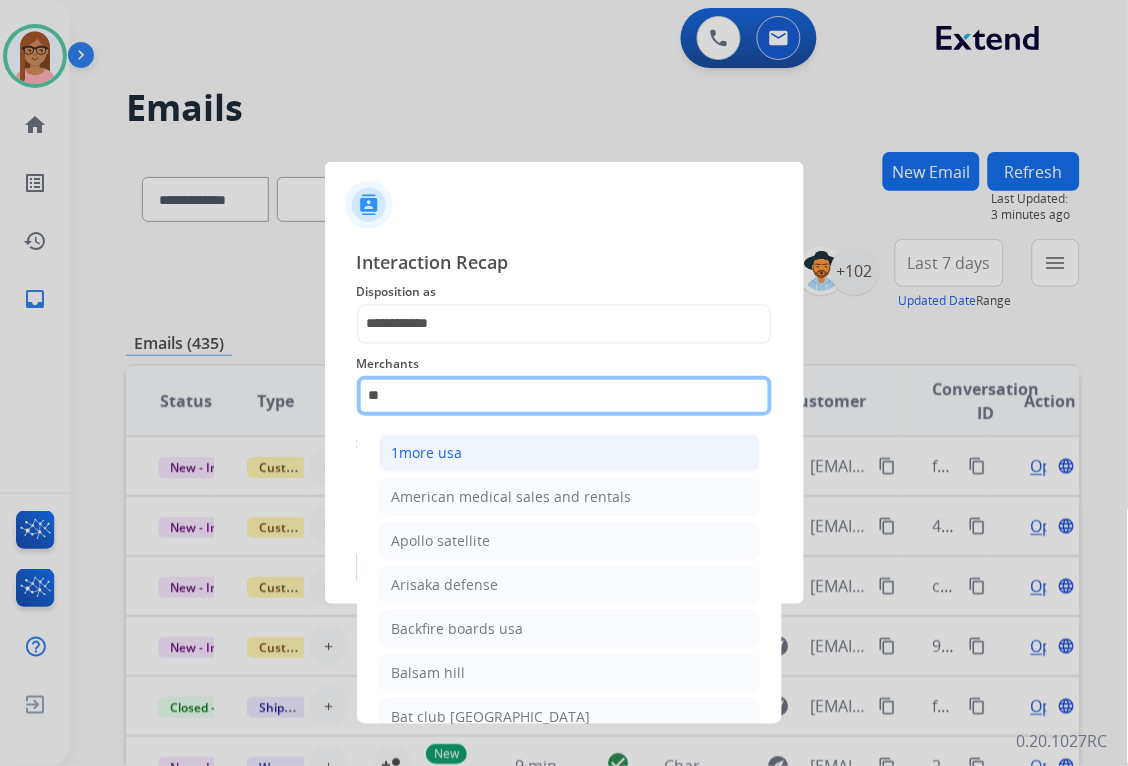 type on "*" 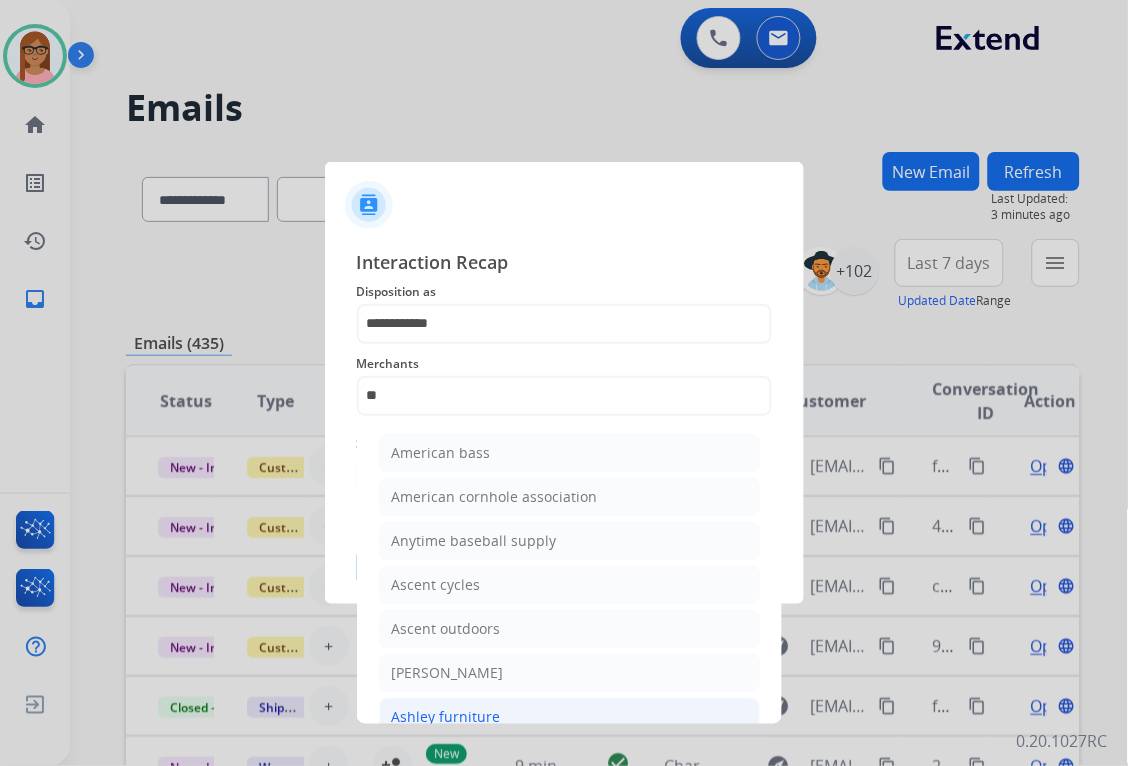 click on "Ashley furniture" 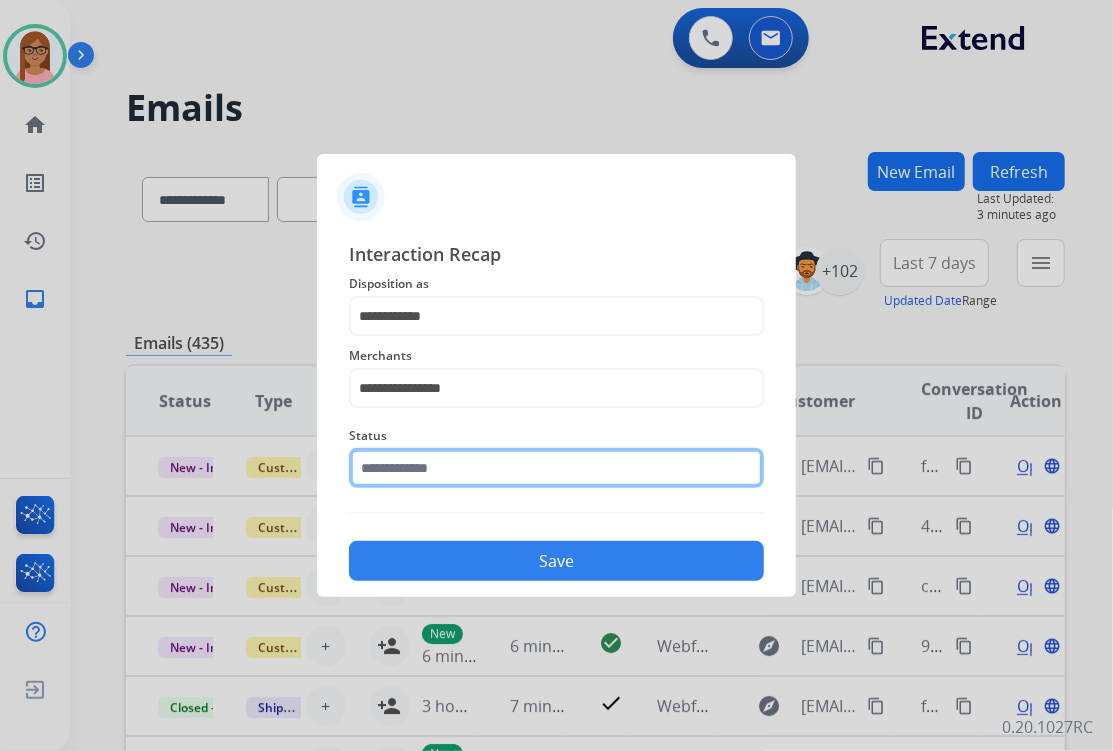 click 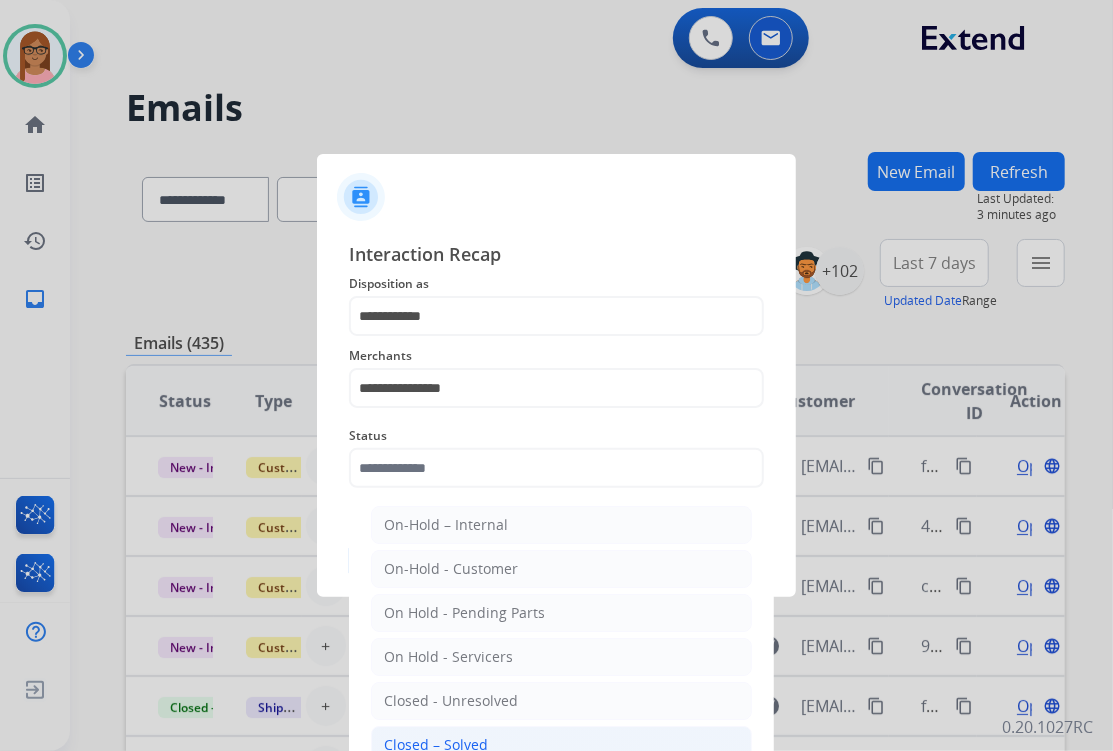 click on "Closed – Solved" 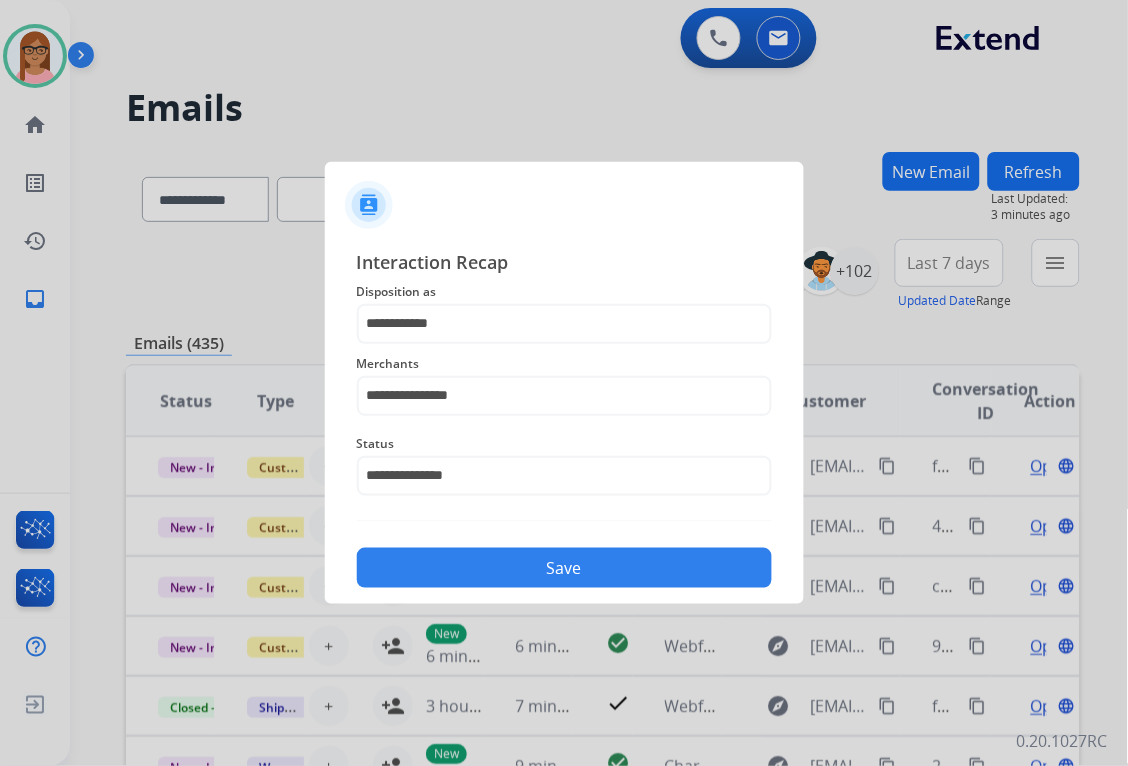 click on "Save" 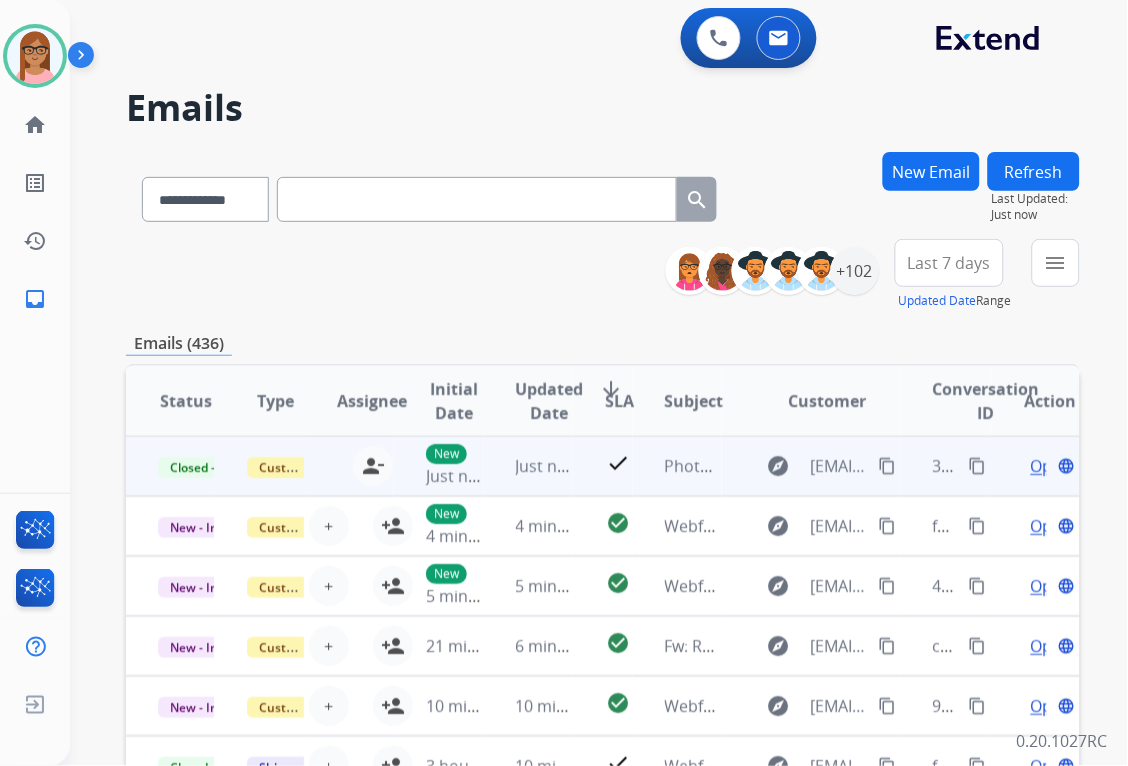 click on "content_copy" at bounding box center (978, 466) 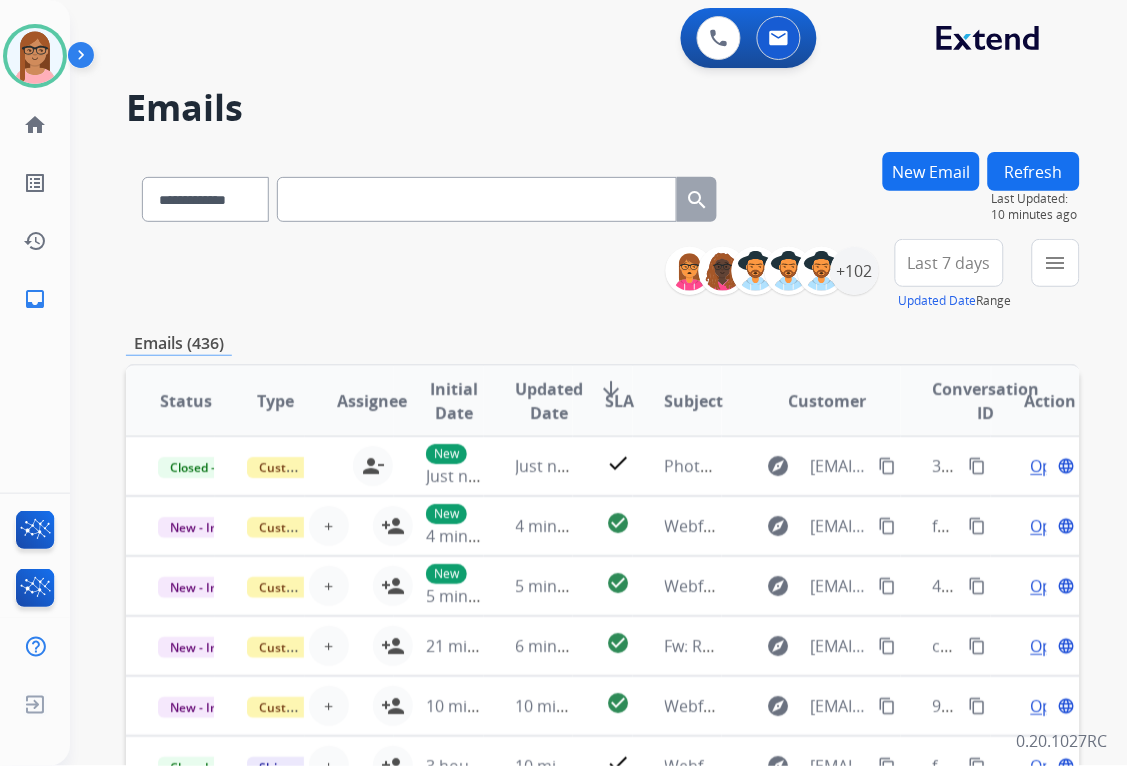 scroll, scrollTop: 1, scrollLeft: 0, axis: vertical 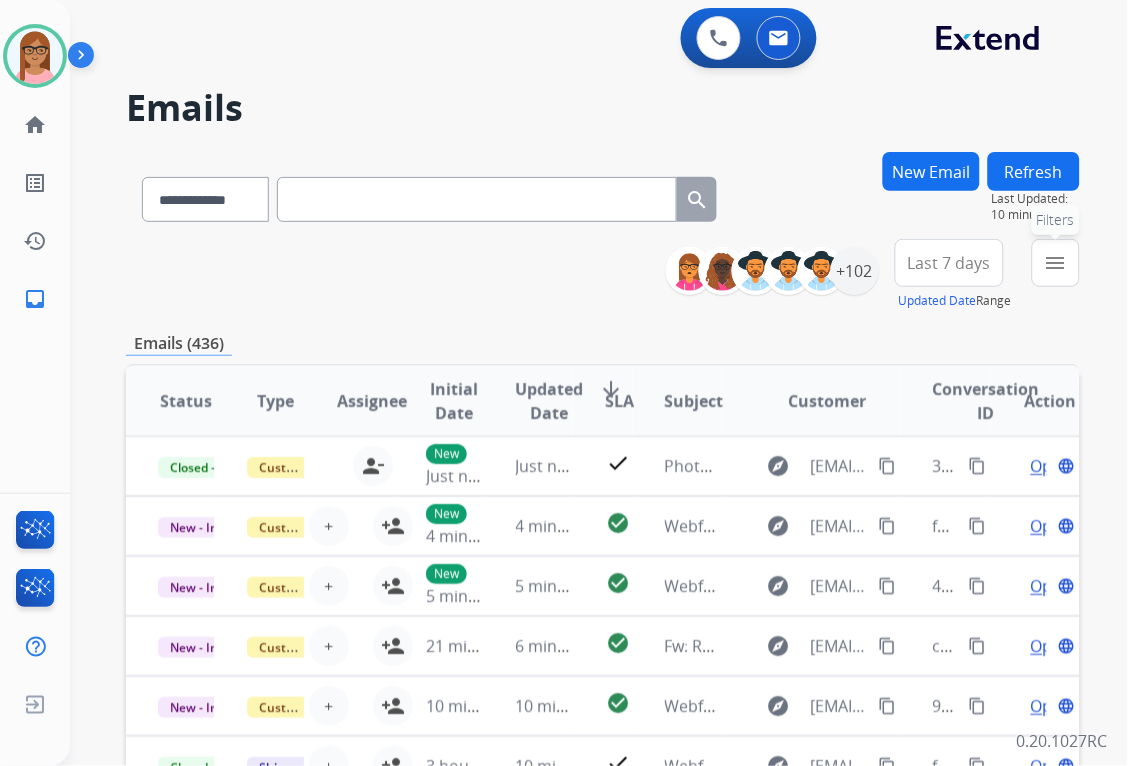 click on "menu" at bounding box center [1056, 263] 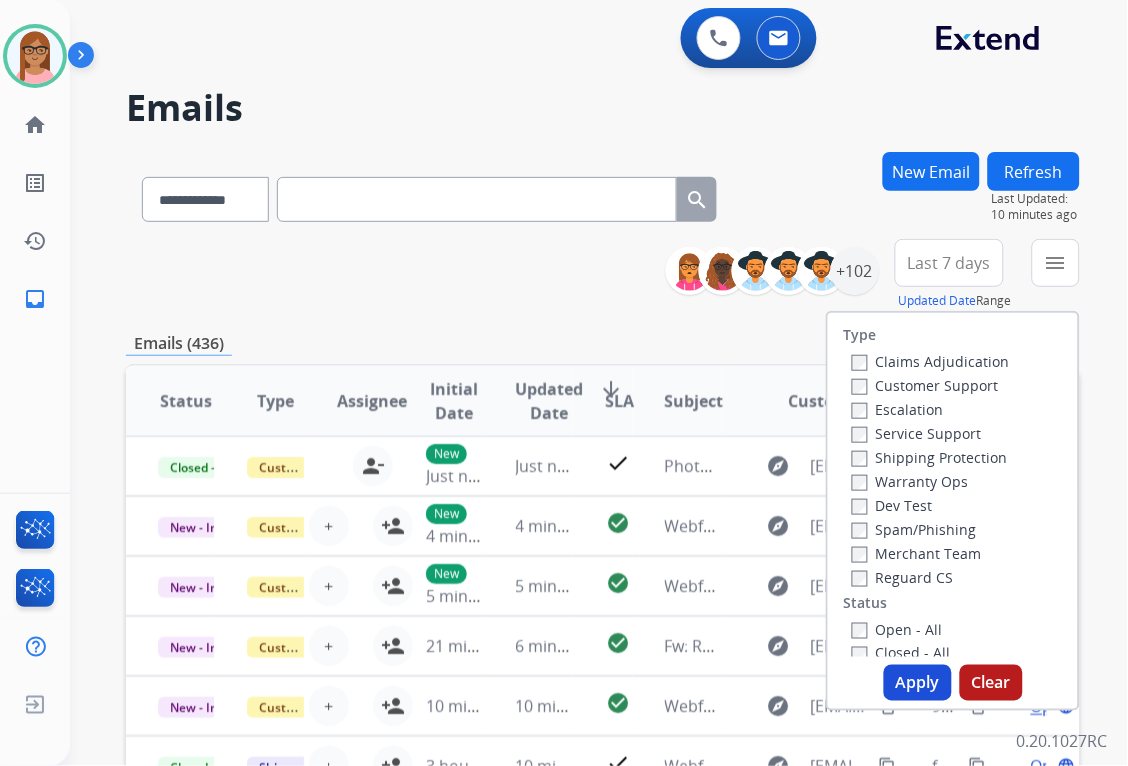click on "Claims Adjudication   Customer Support   Escalation   Service Support   Shipping Protection   Warranty Ops   Dev Test   Spam/Phishing   Merchant Team   Reguard CS" at bounding box center [927, 469] 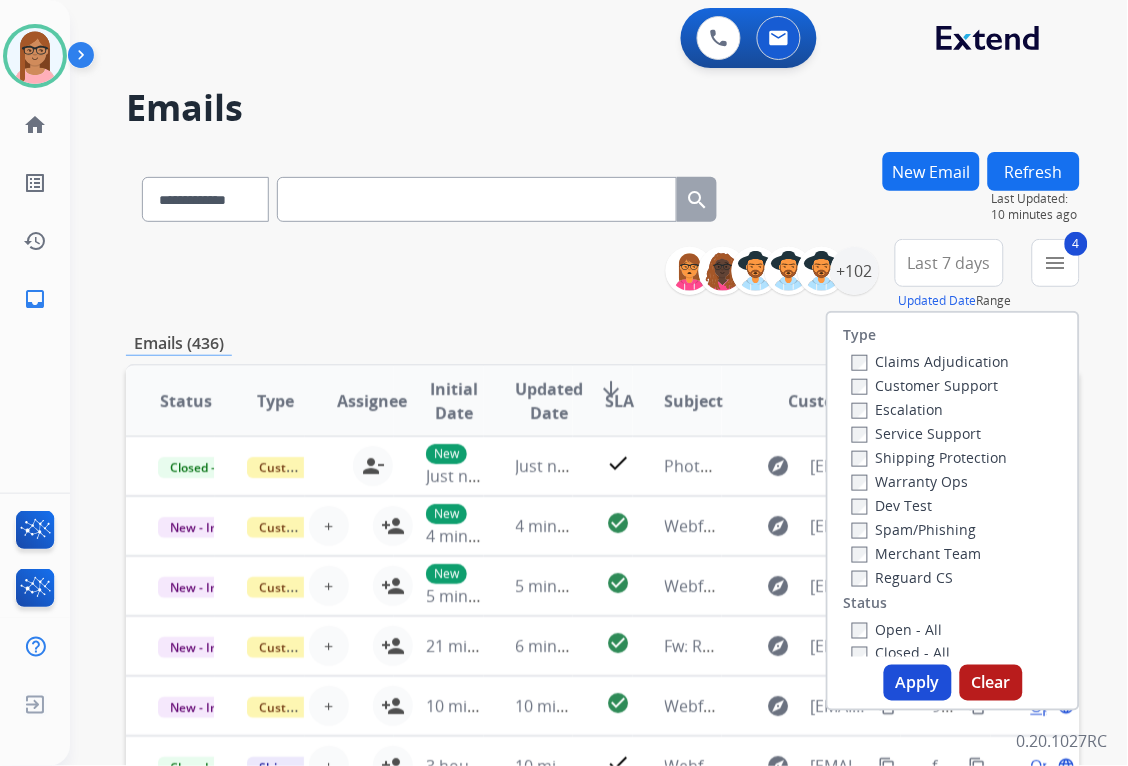 click on "Apply" at bounding box center [918, 683] 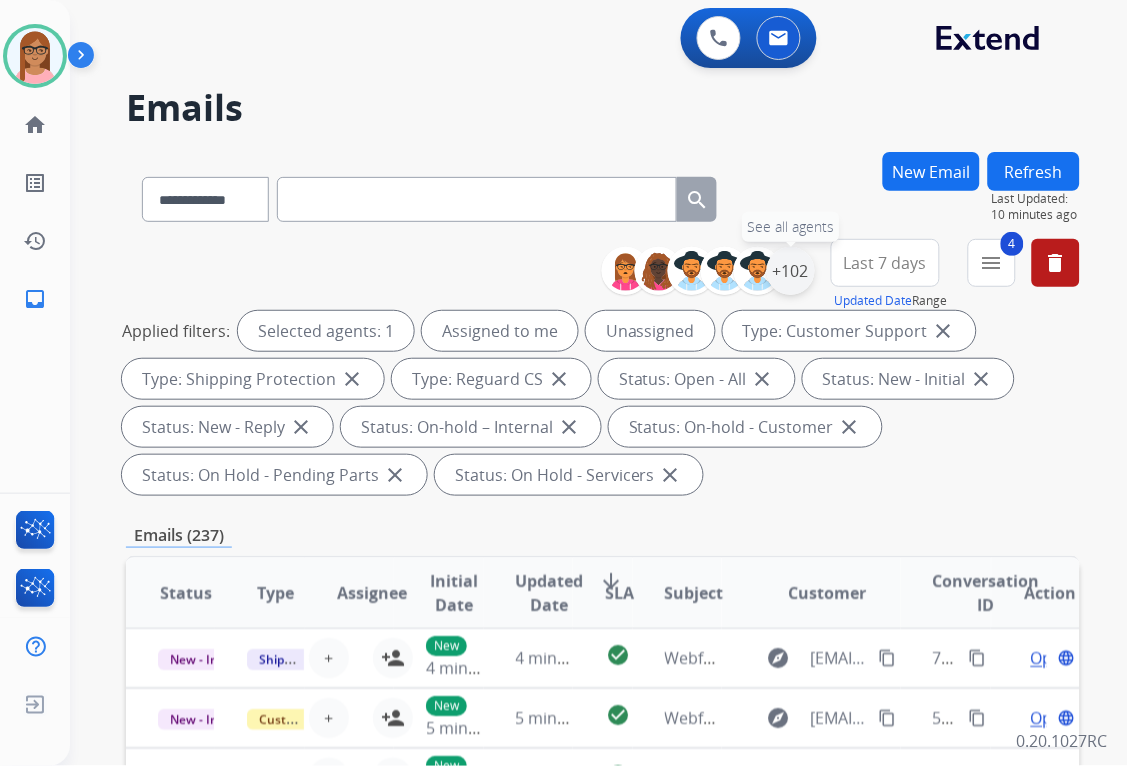 click on "+102" at bounding box center [791, 271] 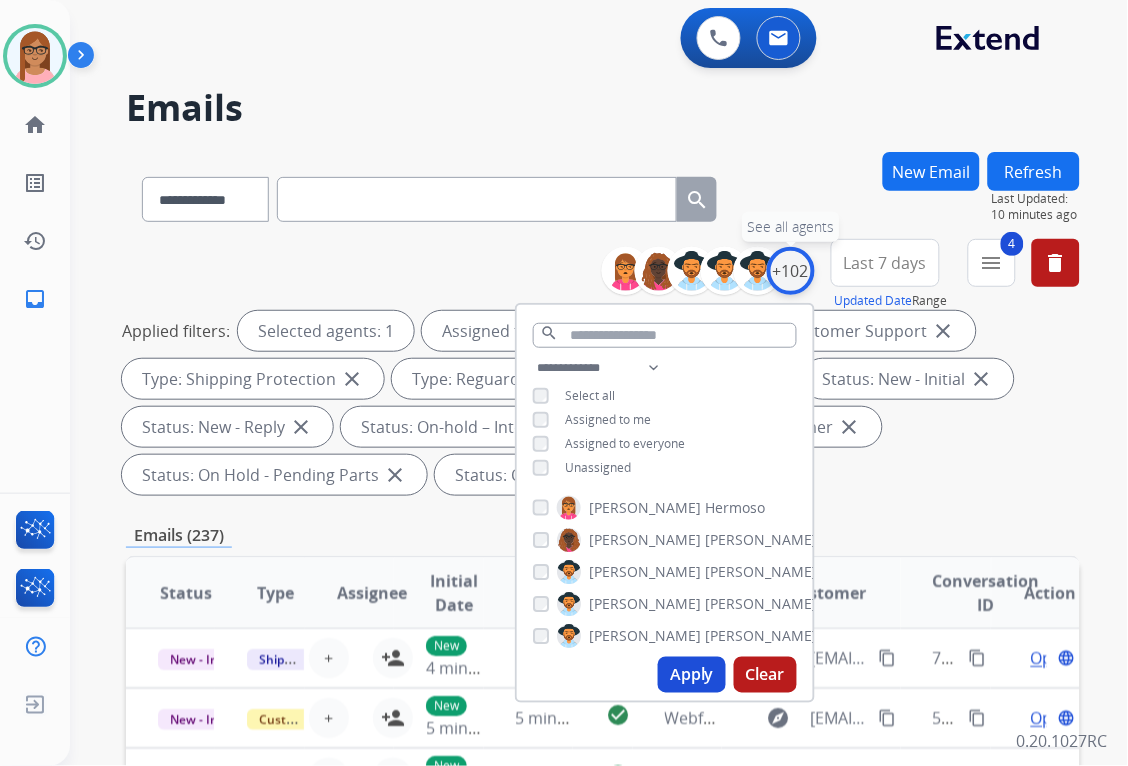 click on "+102" at bounding box center (791, 271) 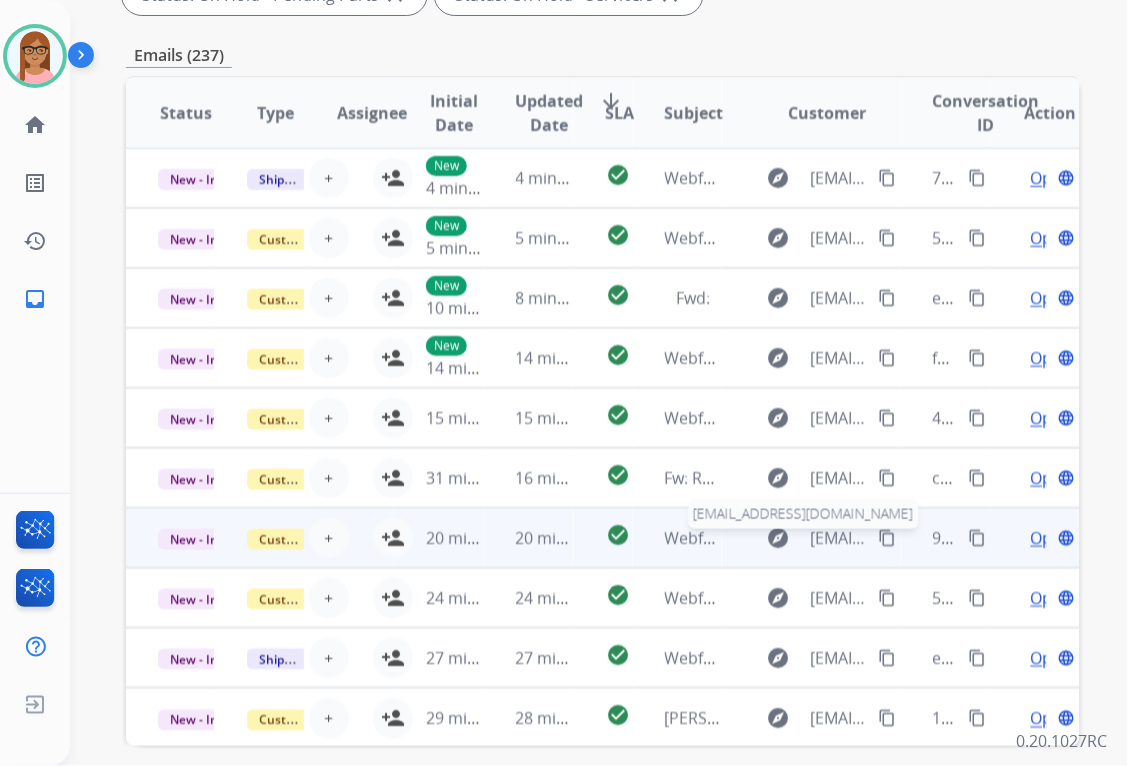 scroll, scrollTop: 563, scrollLeft: 0, axis: vertical 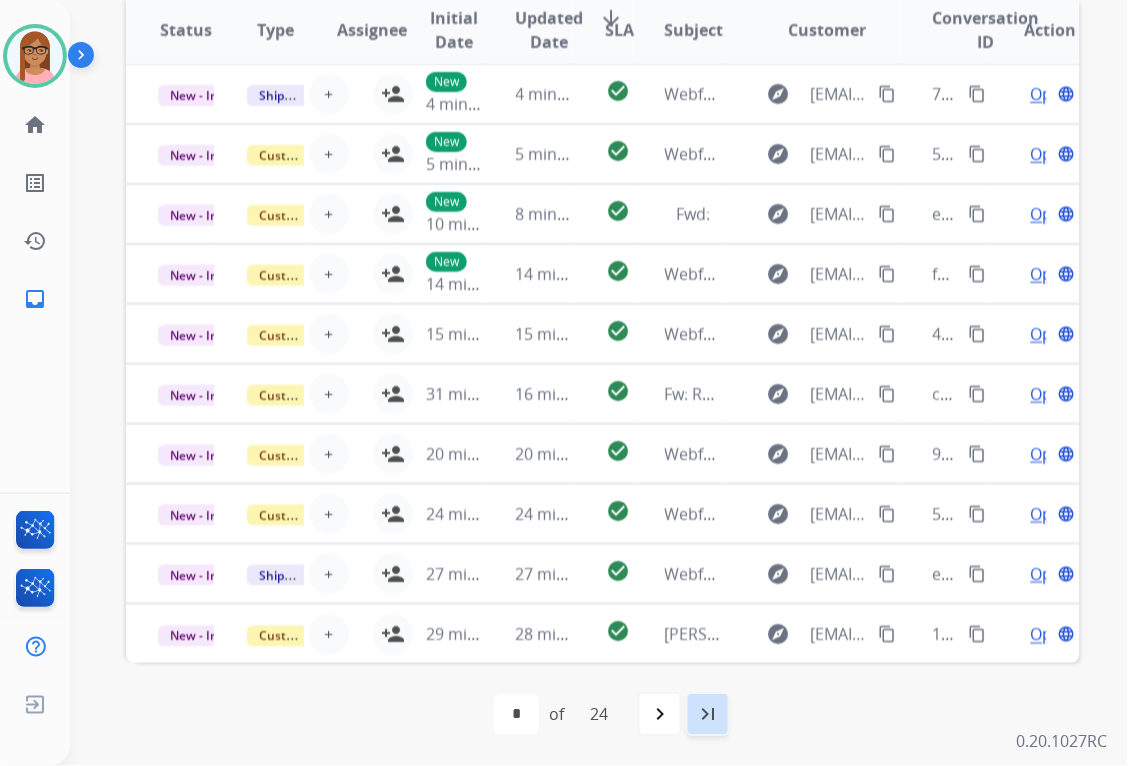 click on "last_page" at bounding box center (708, 715) 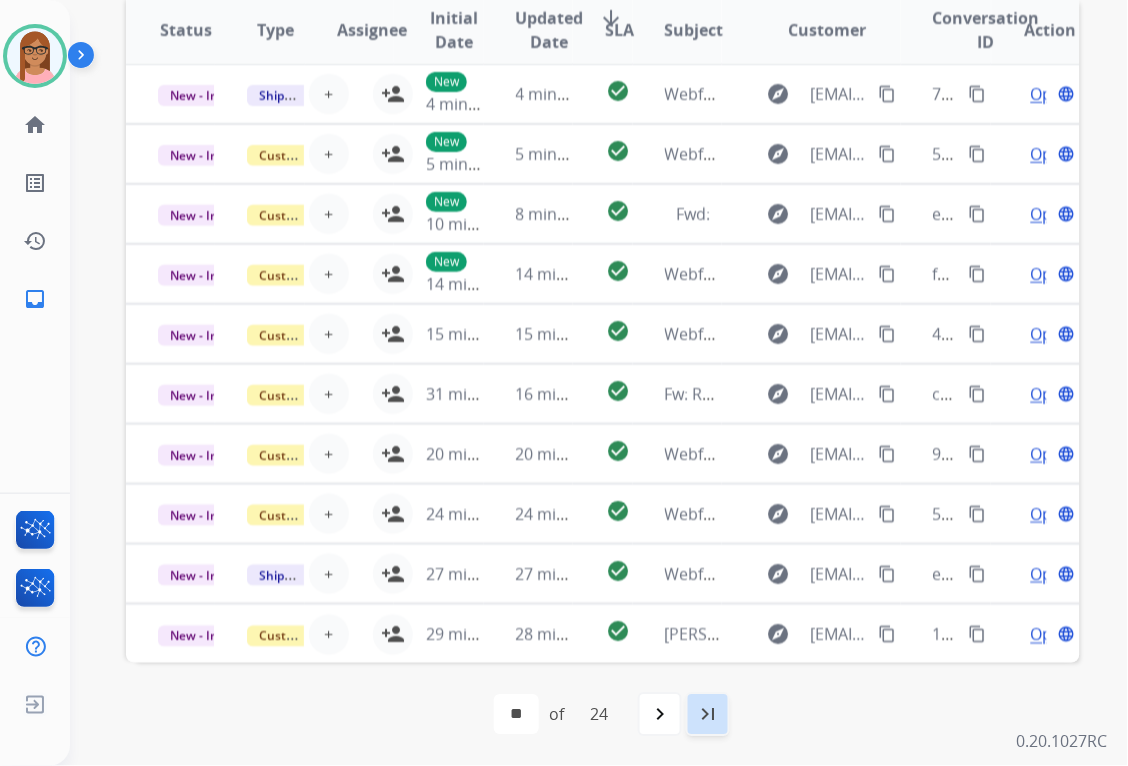 scroll, scrollTop: 0, scrollLeft: 0, axis: both 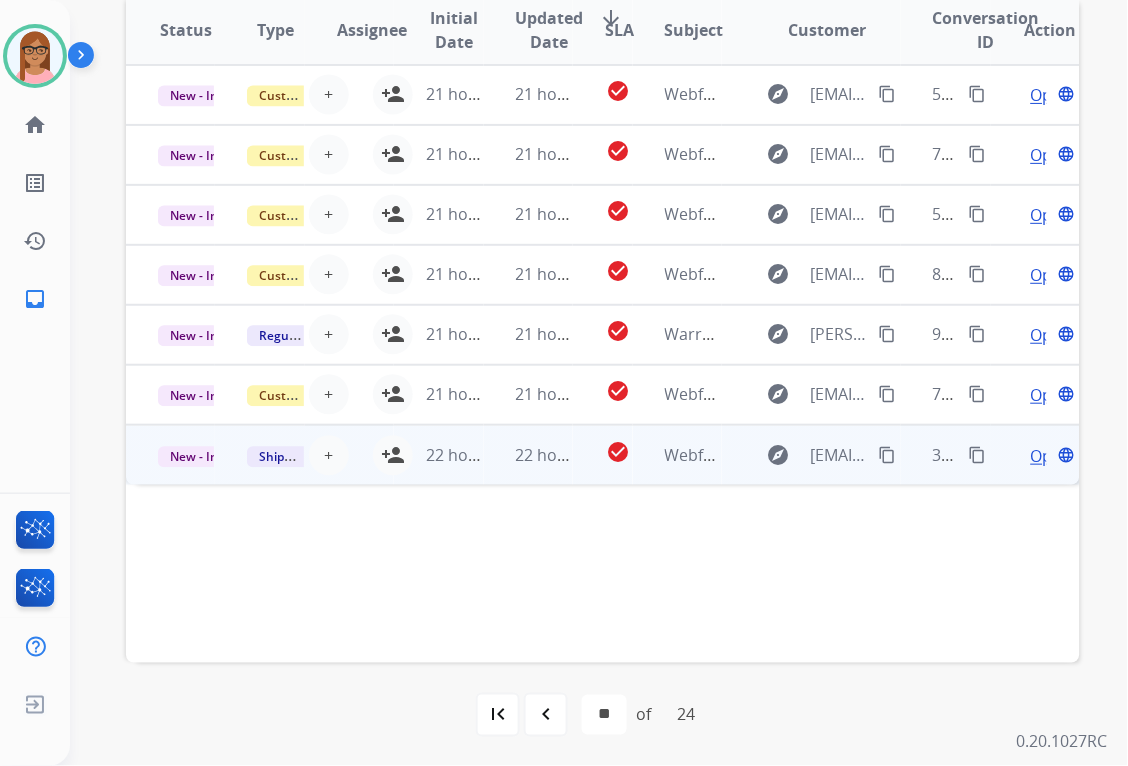 click on "Open" at bounding box center (1051, 456) 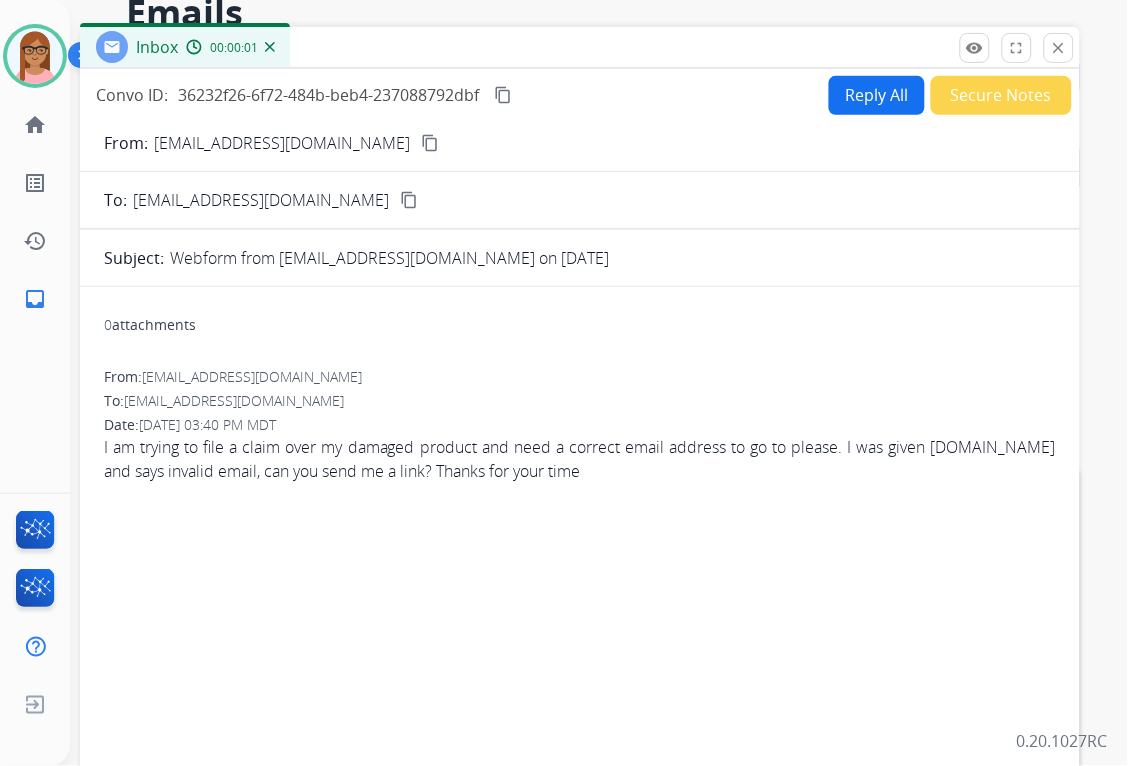 scroll, scrollTop: 0, scrollLeft: 0, axis: both 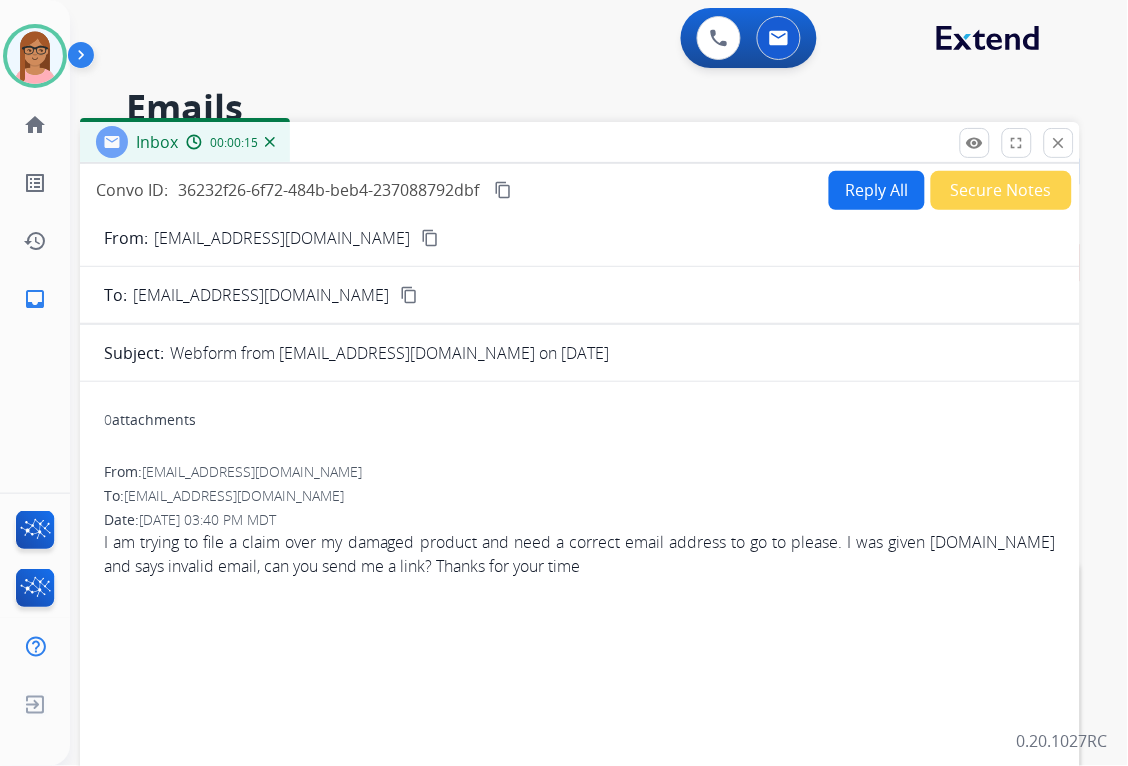 click on "content_copy" at bounding box center (430, 238) 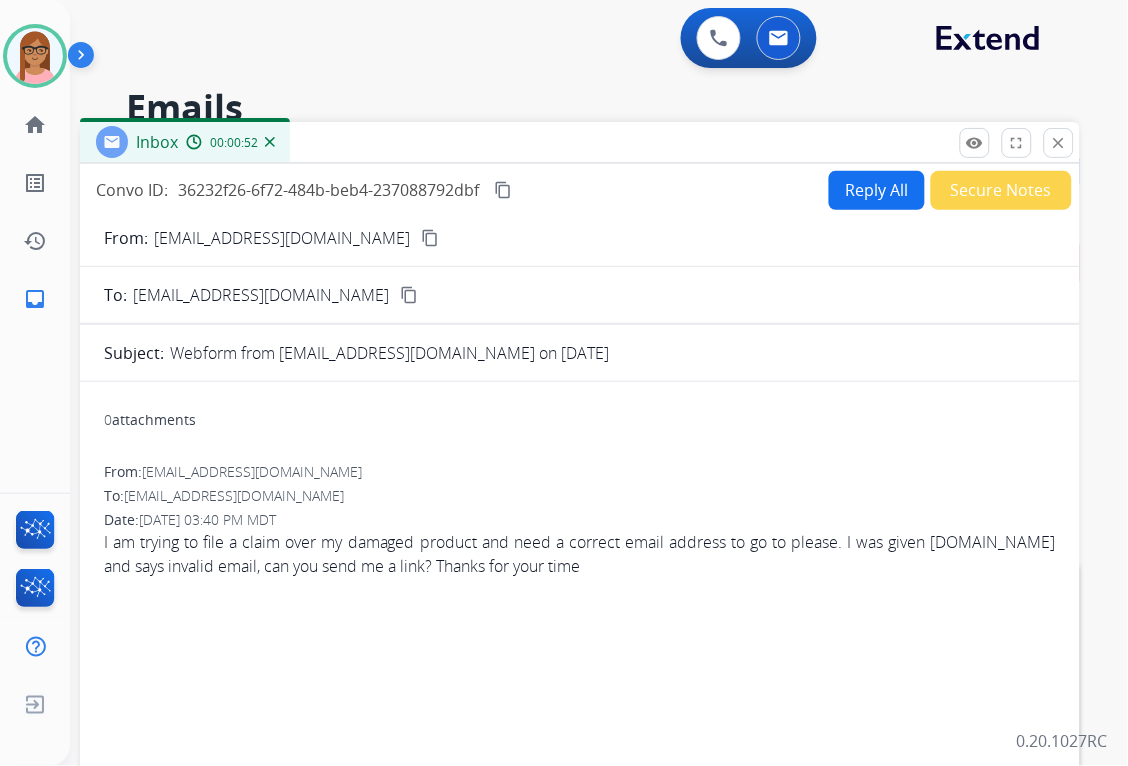 click on "Reply All" at bounding box center [877, 190] 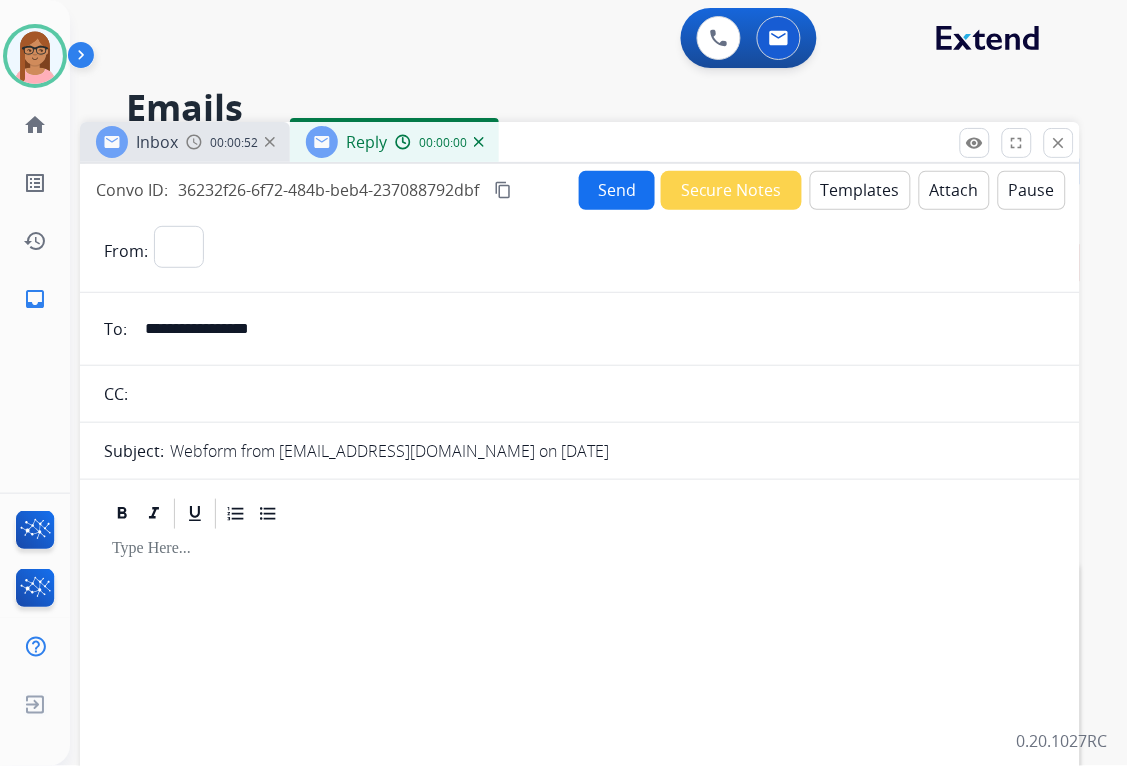 select on "**********" 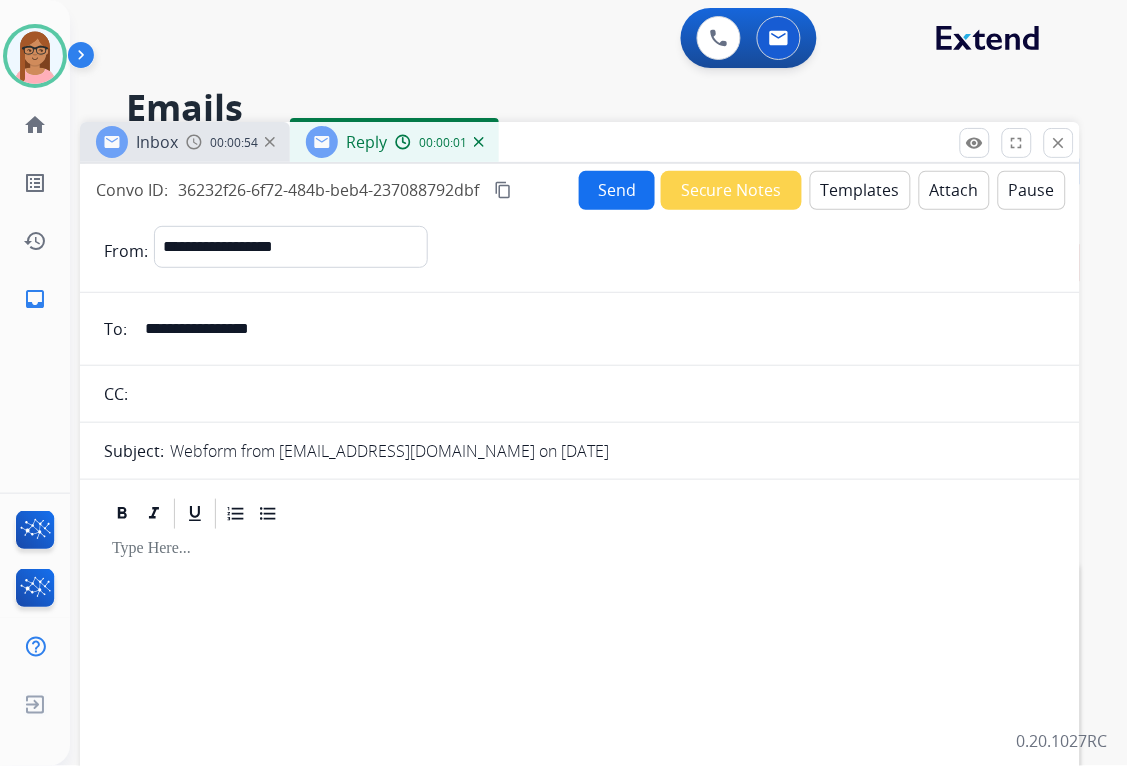 click on "Templates" at bounding box center [860, 190] 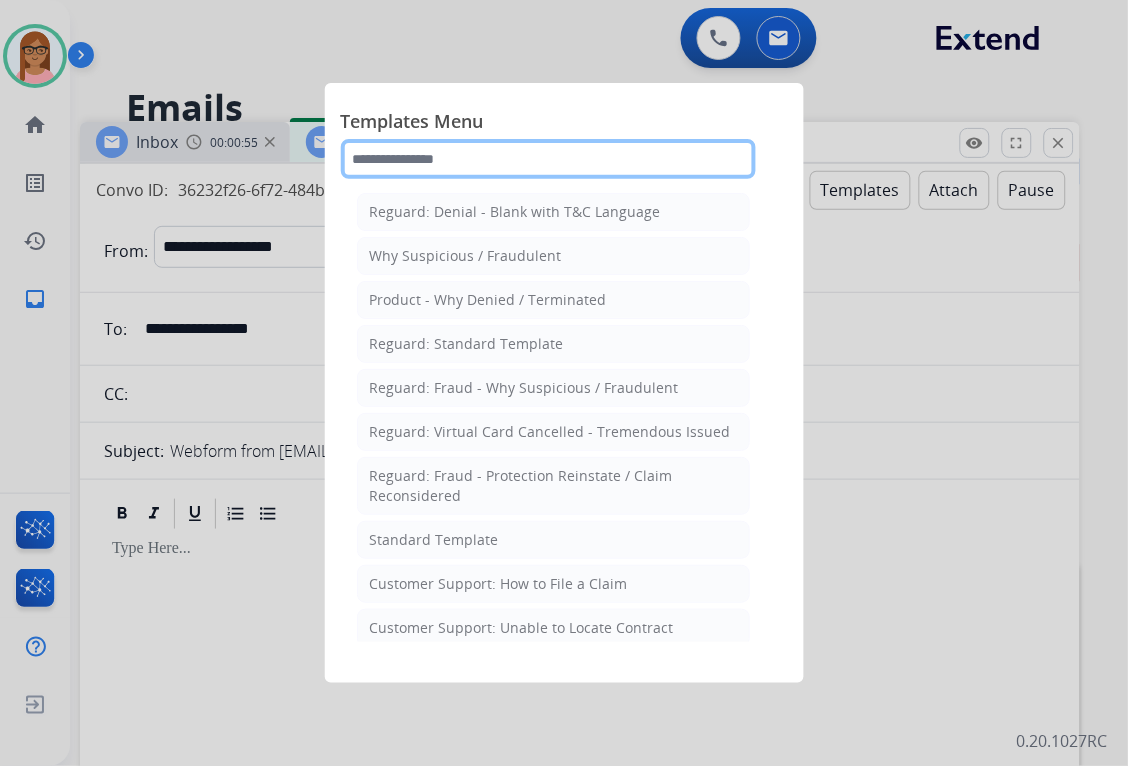 click 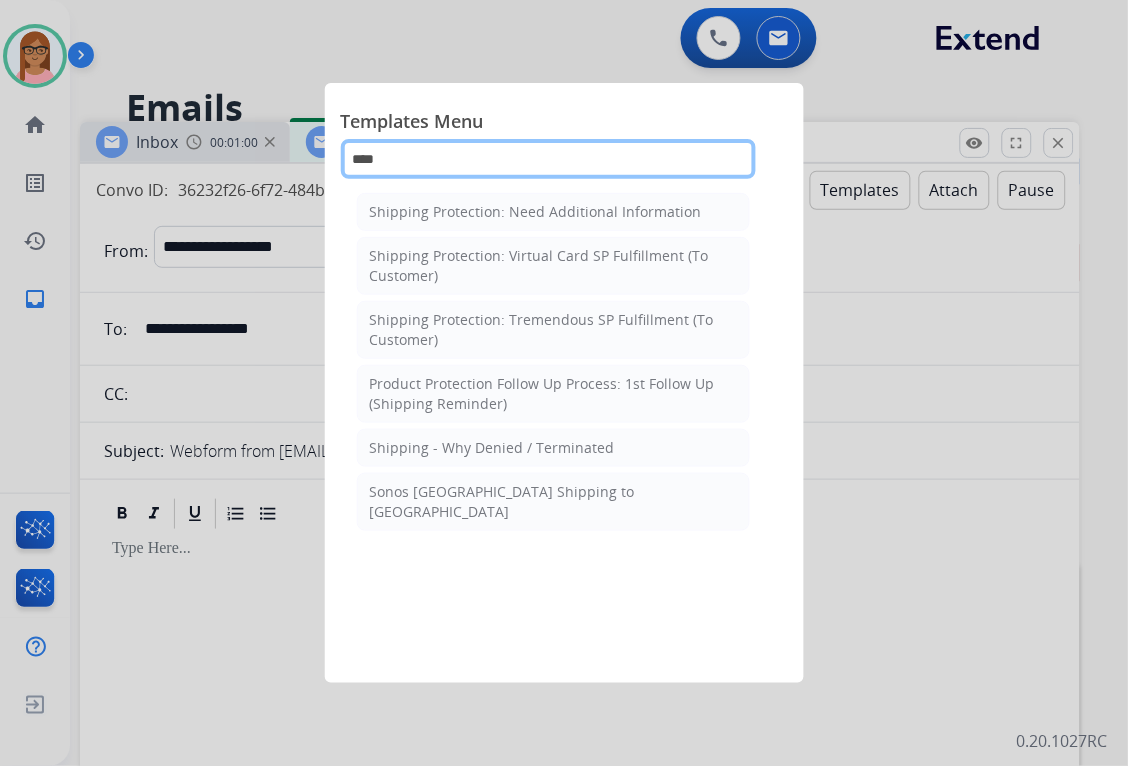 type on "****" 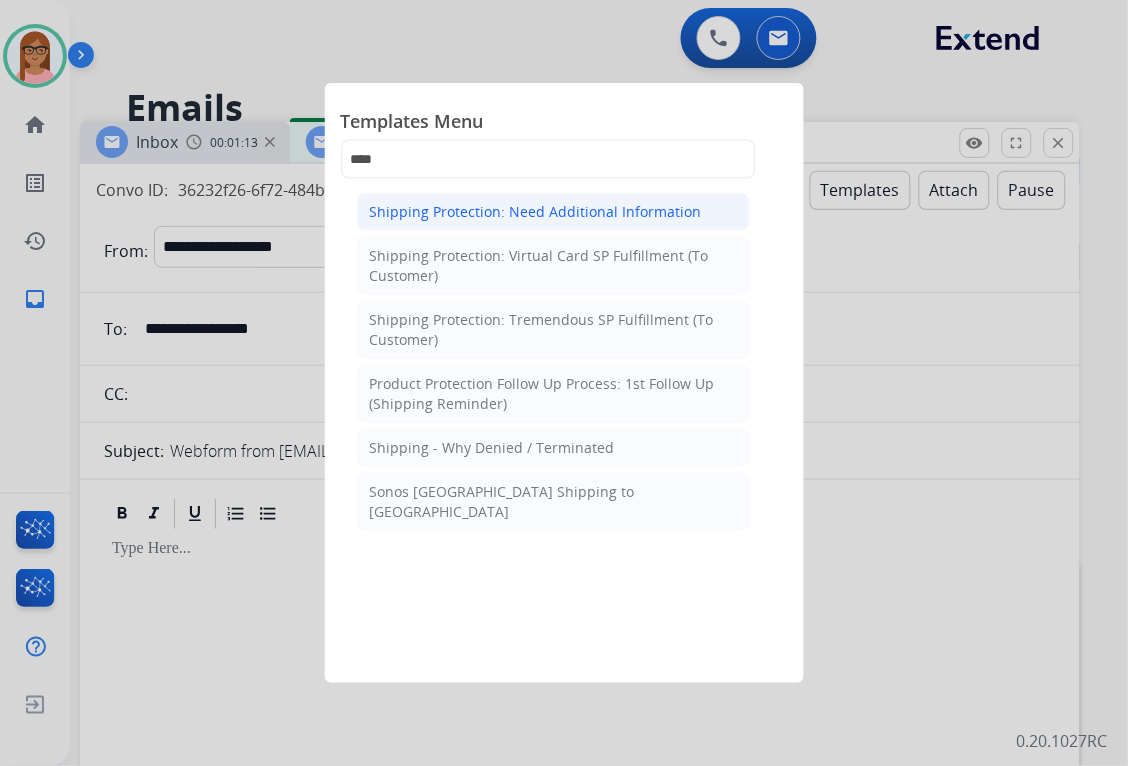 click on "Shipping Protection: Need Additional Information" 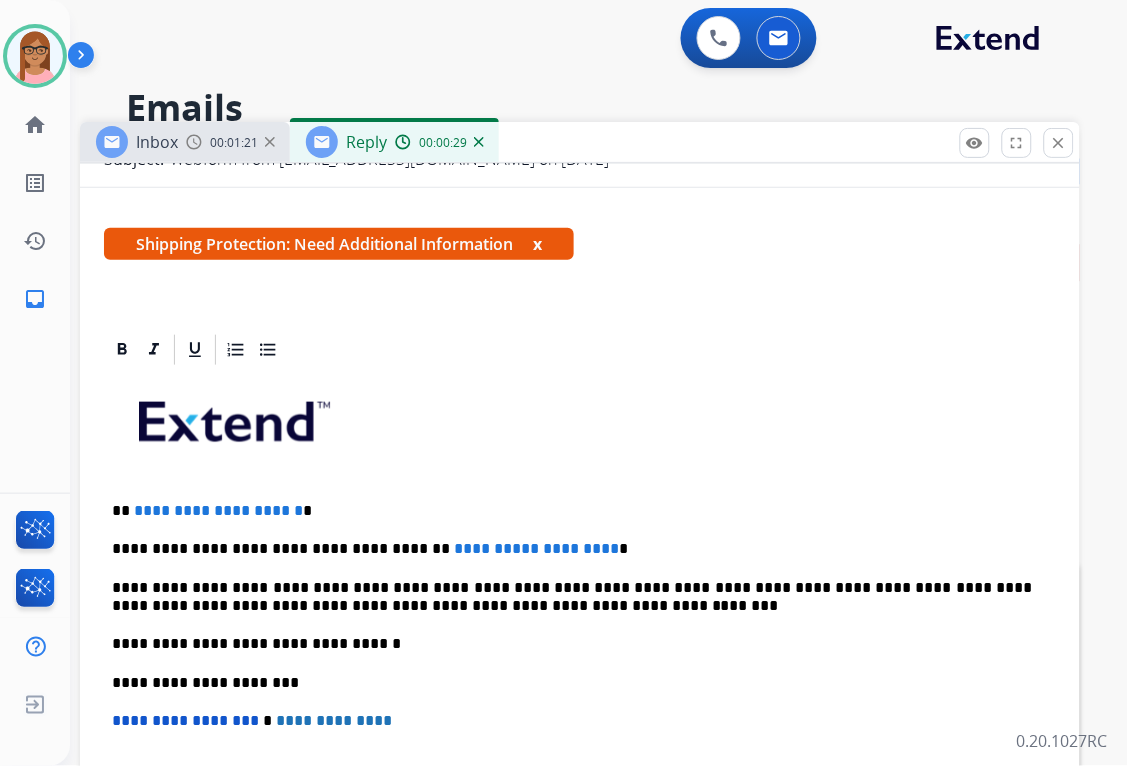 scroll, scrollTop: 333, scrollLeft: 0, axis: vertical 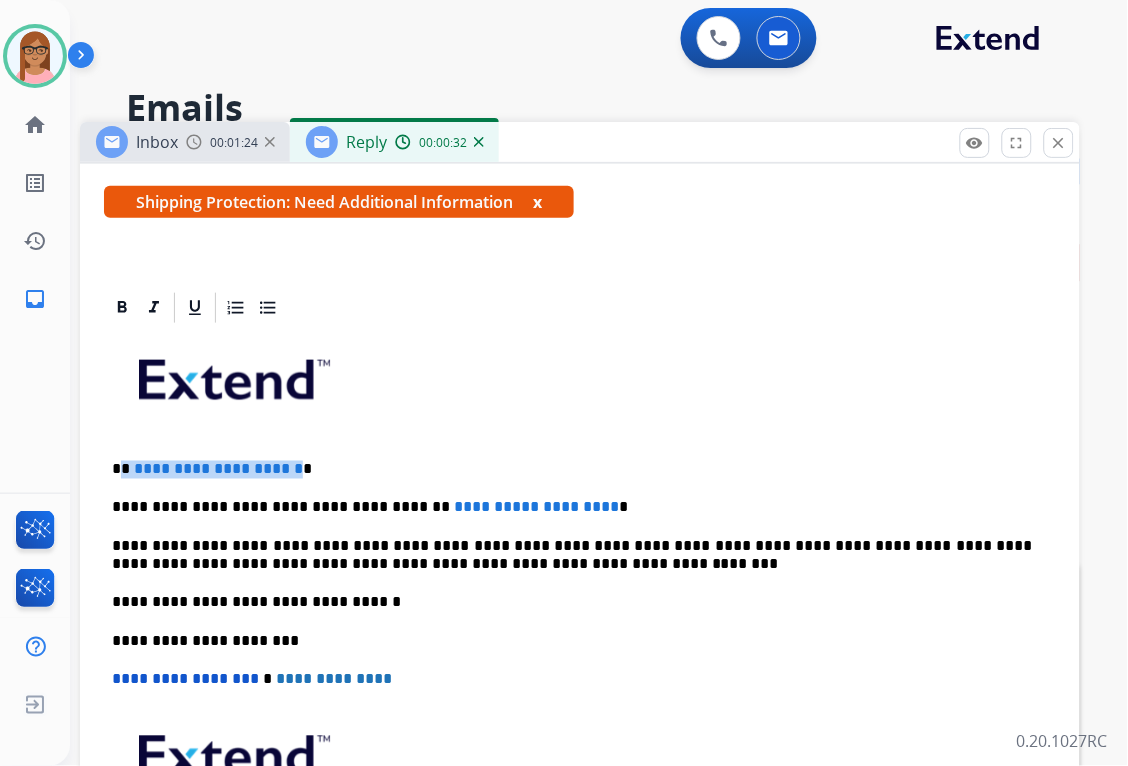 drag, startPoint x: 124, startPoint y: 470, endPoint x: 327, endPoint y: 463, distance: 203.12065 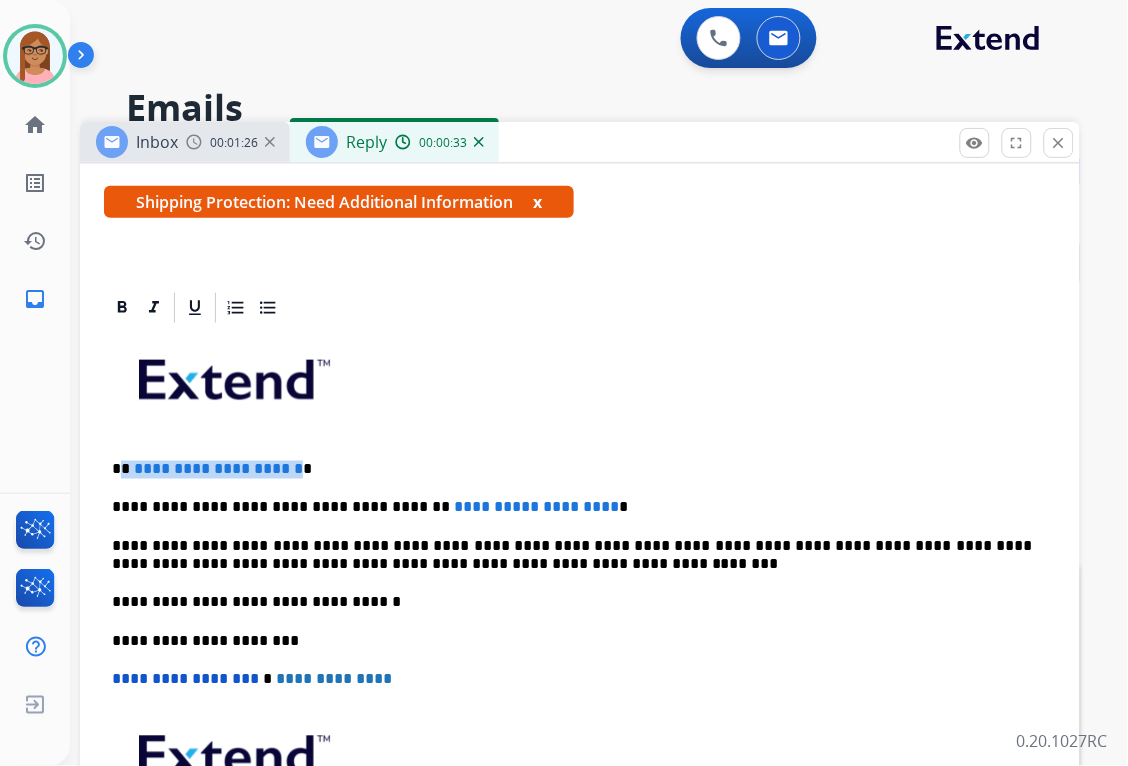type 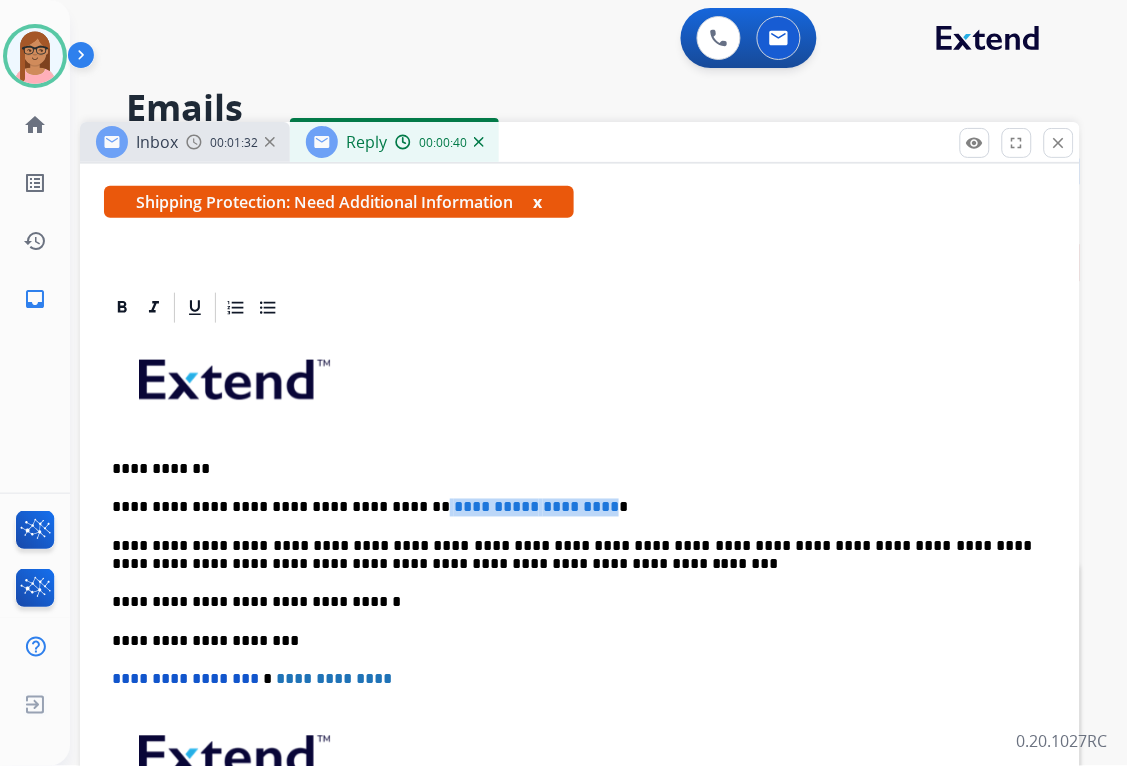 drag, startPoint x: 397, startPoint y: 506, endPoint x: 591, endPoint y: 507, distance: 194.00258 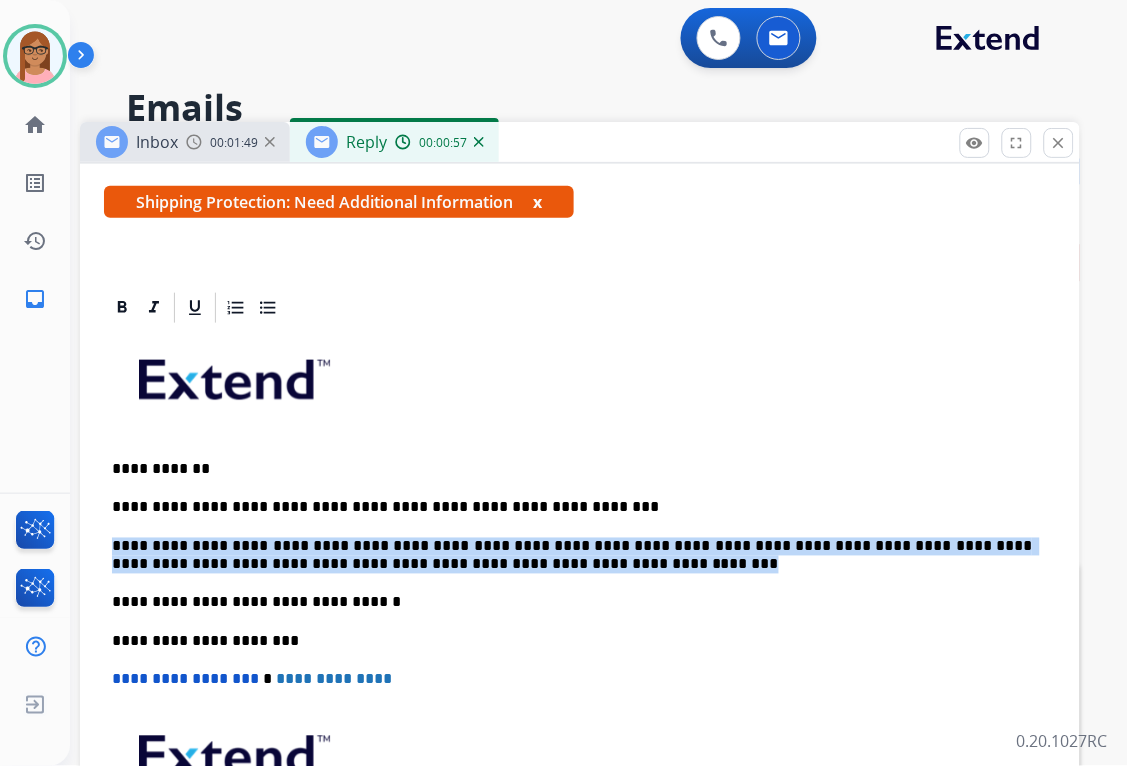 drag, startPoint x: 115, startPoint y: 544, endPoint x: 525, endPoint y: 565, distance: 410.53745 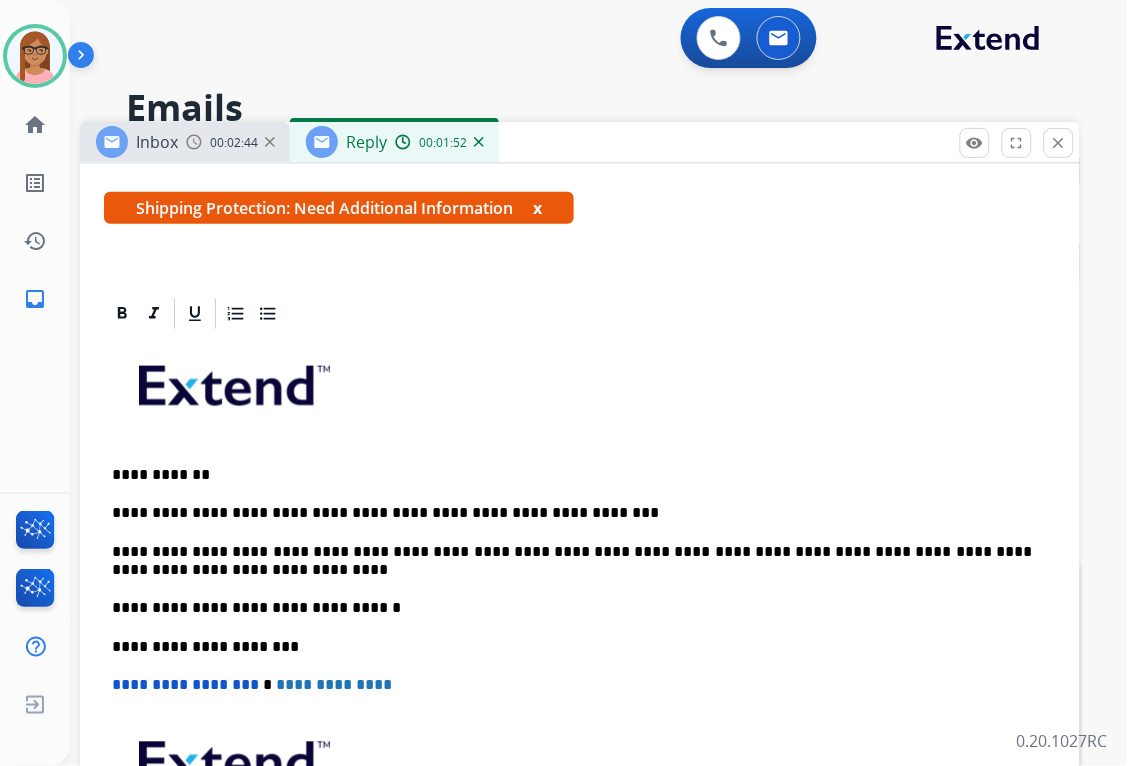 scroll, scrollTop: 333, scrollLeft: 0, axis: vertical 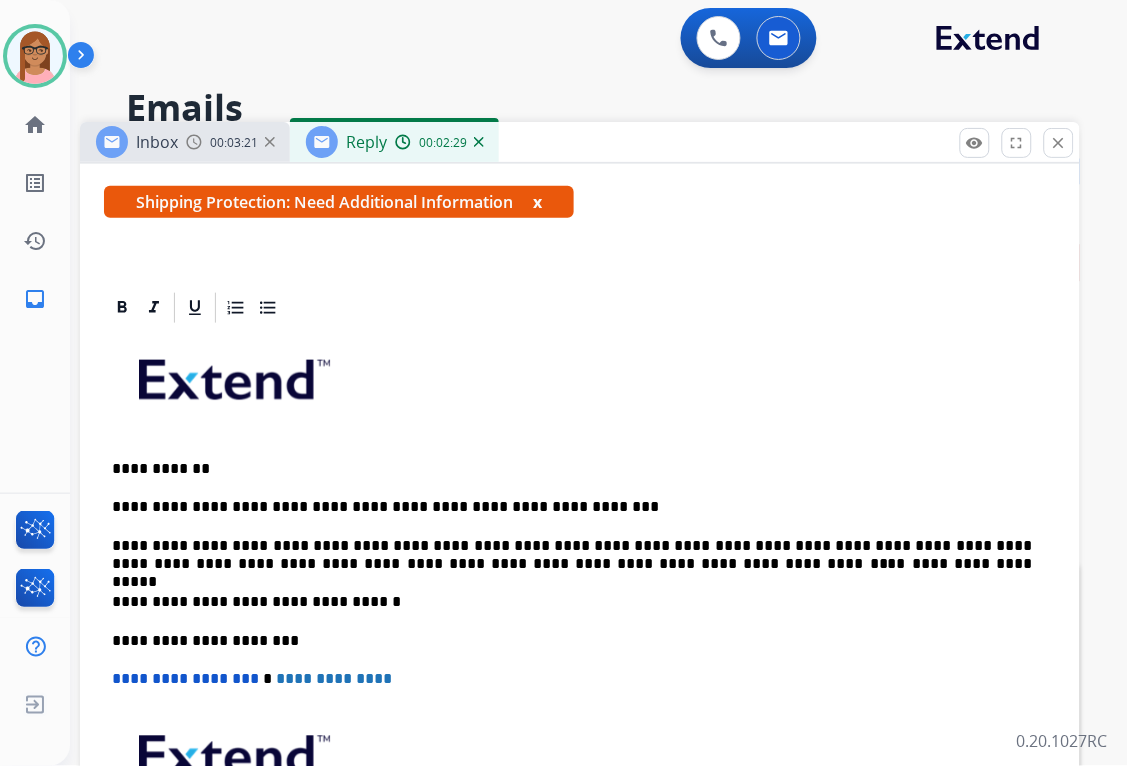click on "**********" at bounding box center [572, 556] 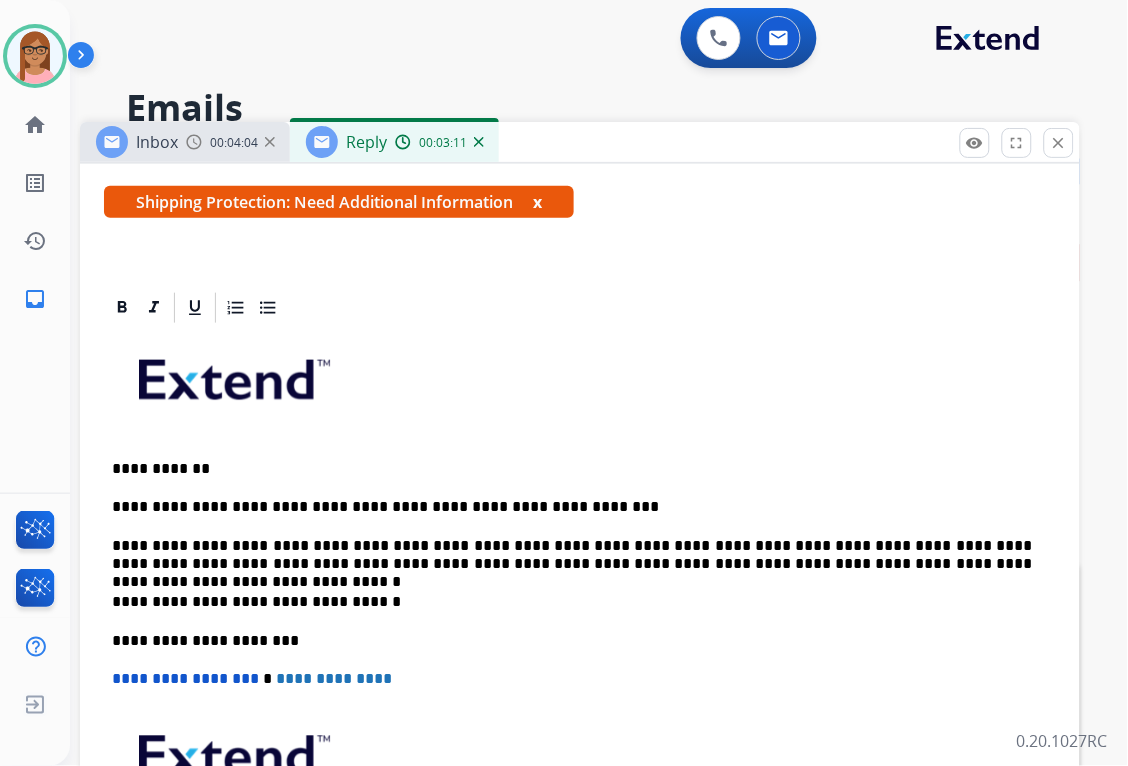 click on "**********" at bounding box center (572, 556) 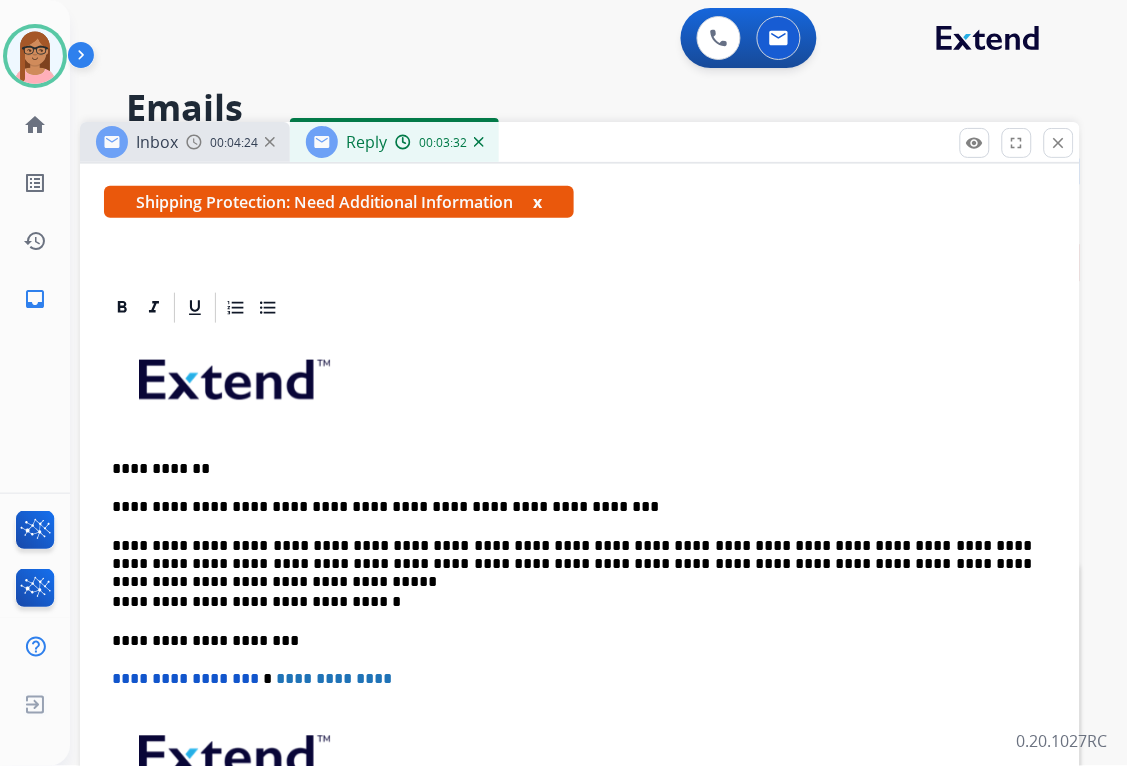 click on "**********" at bounding box center [572, 556] 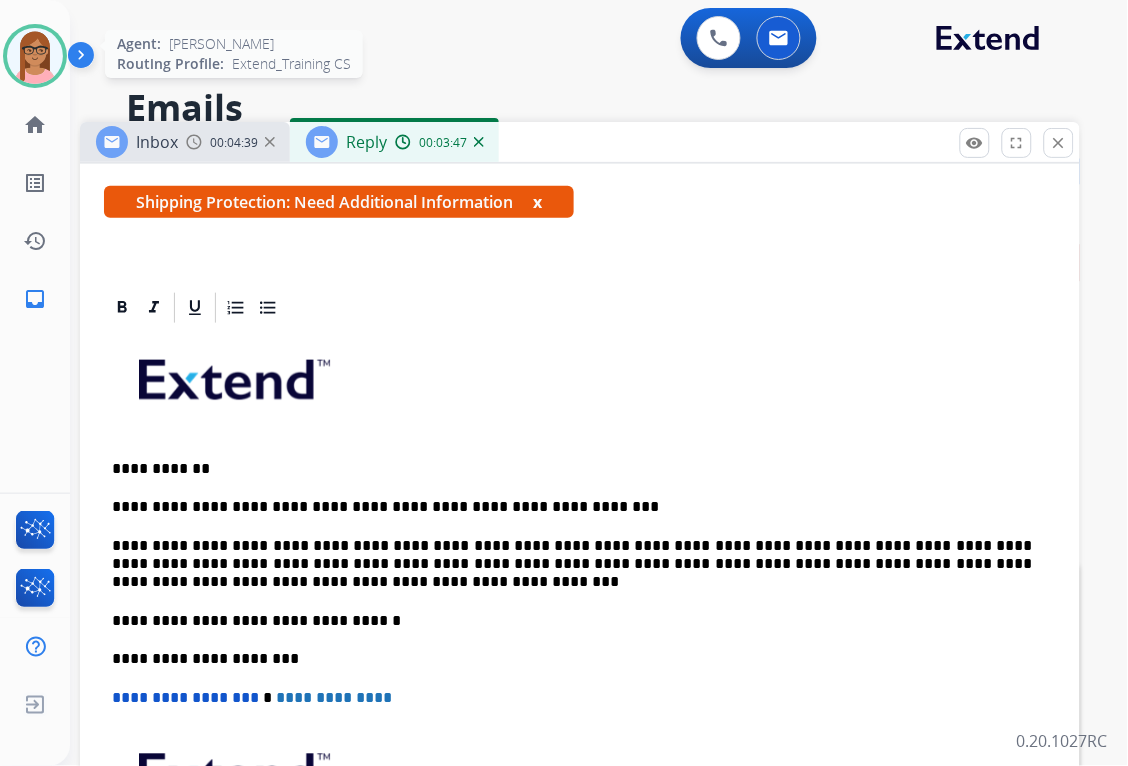 click at bounding box center (35, 56) 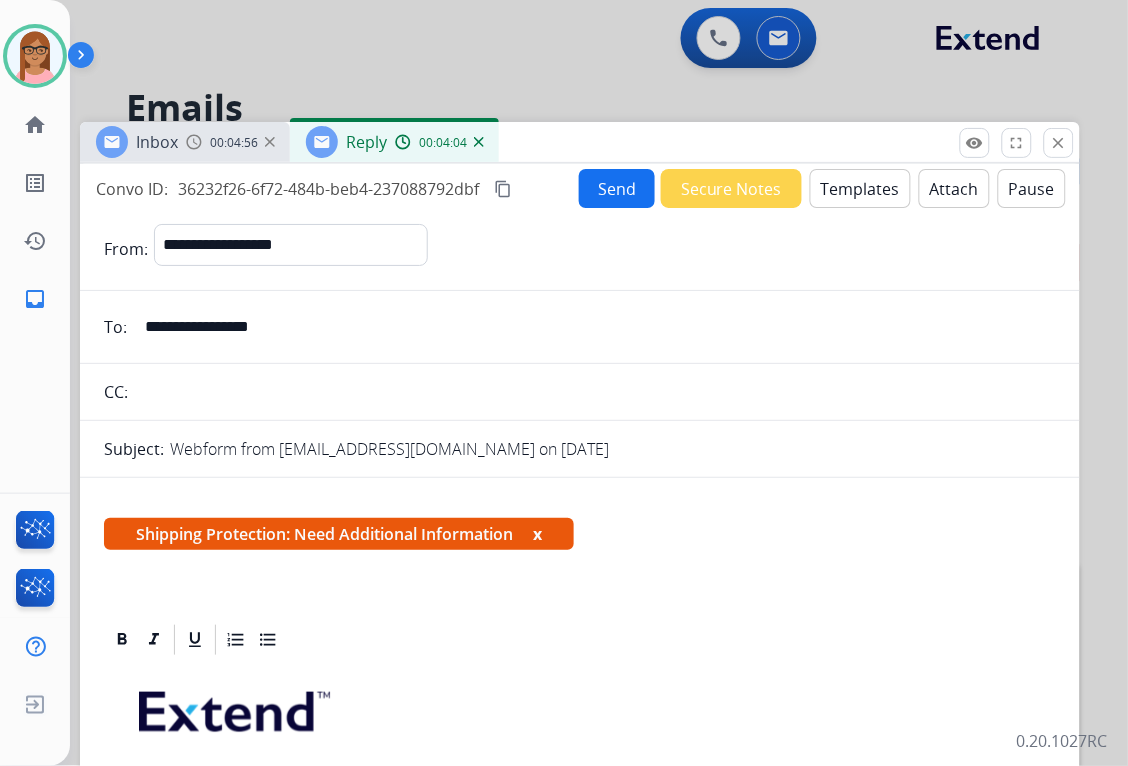 scroll, scrollTop: 0, scrollLeft: 0, axis: both 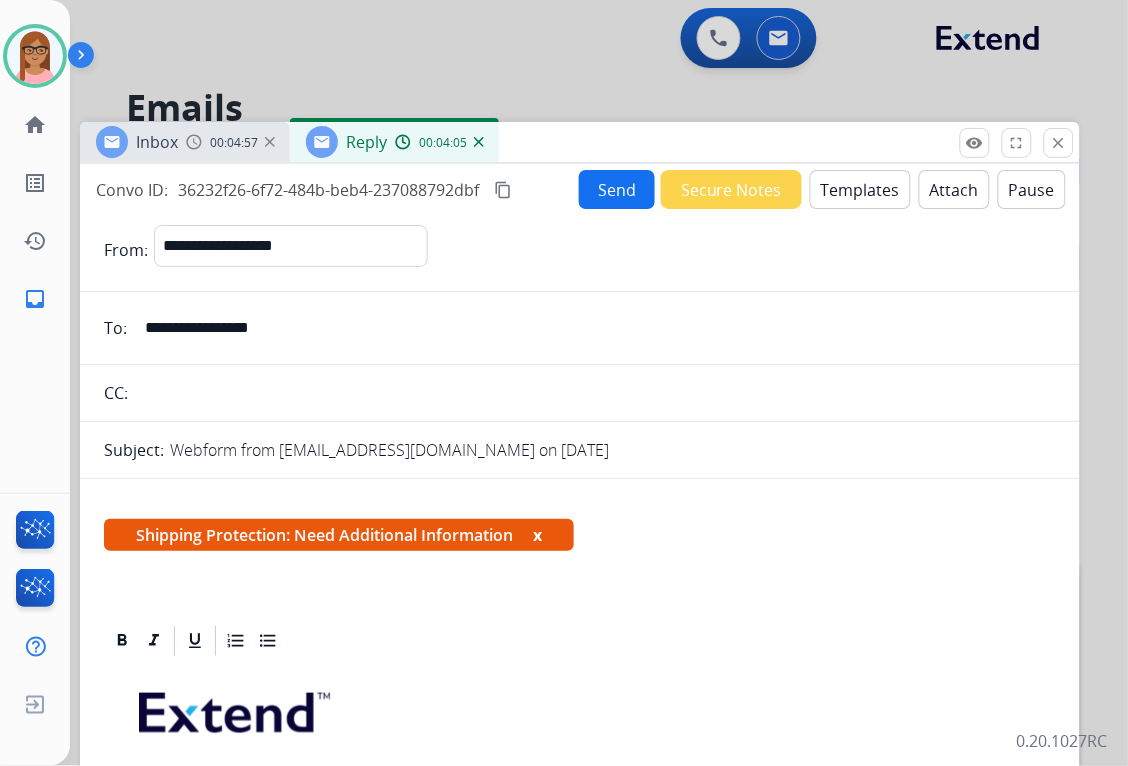 click on "Send" at bounding box center [617, 189] 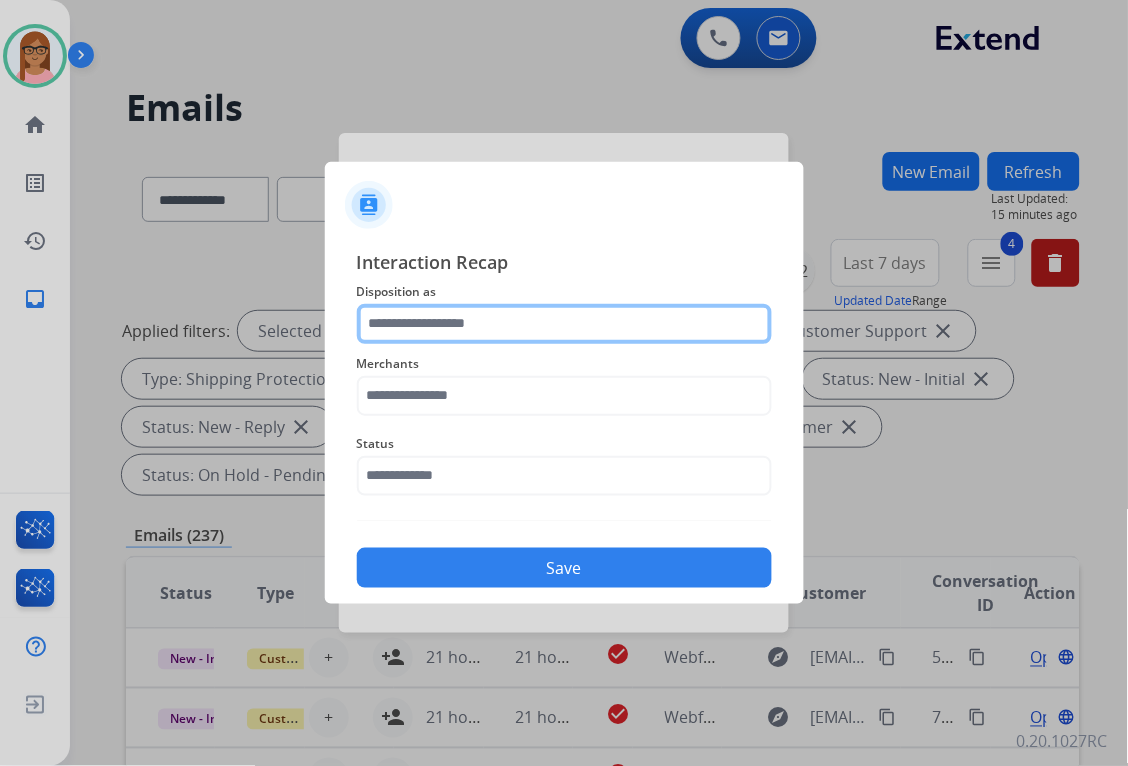 click 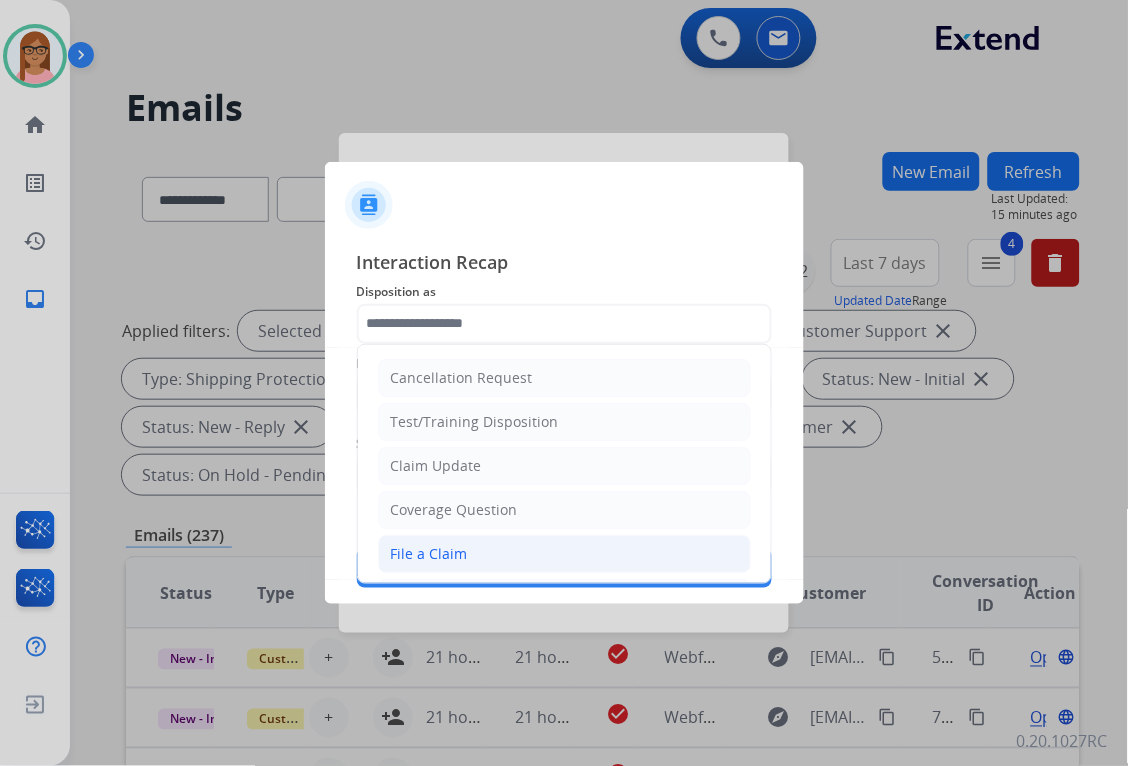 click on "File a Claim" 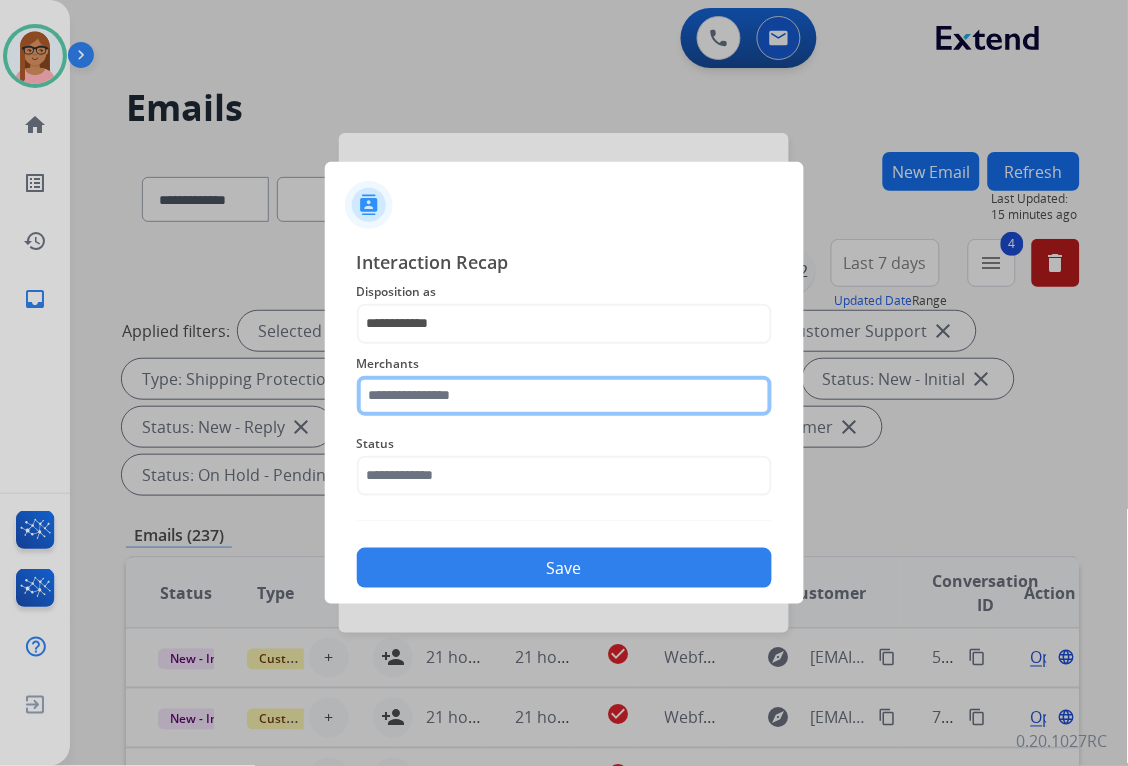 click 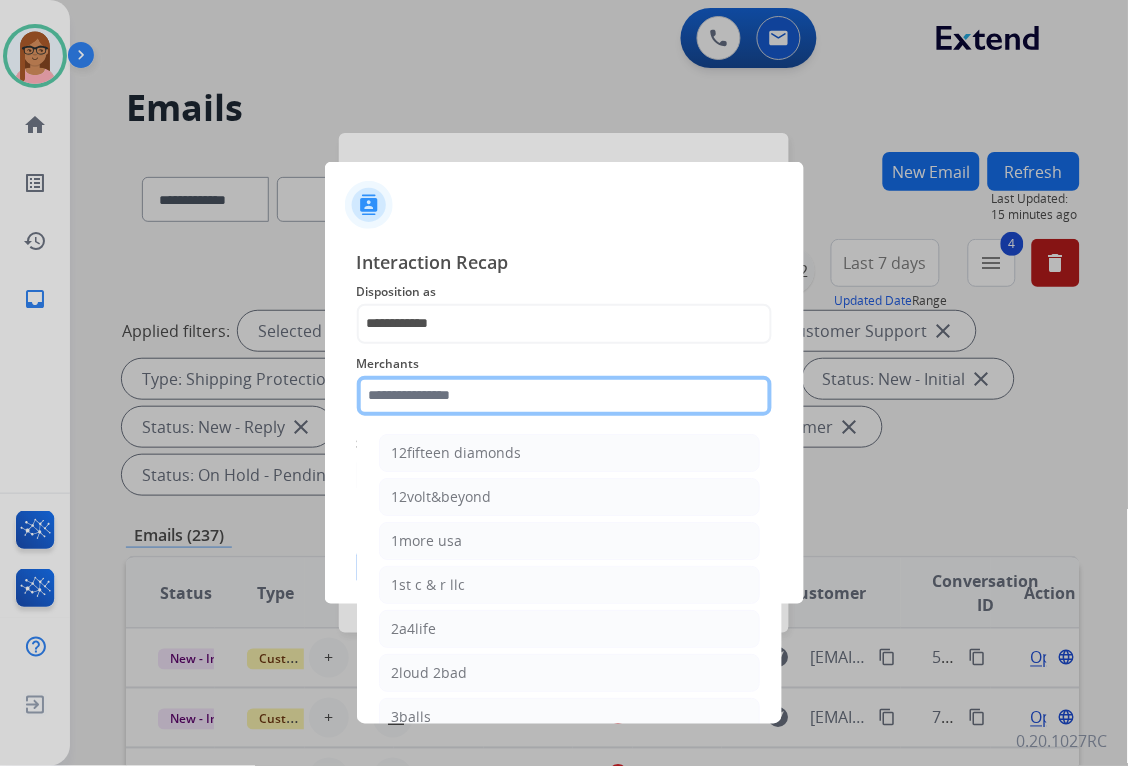 click 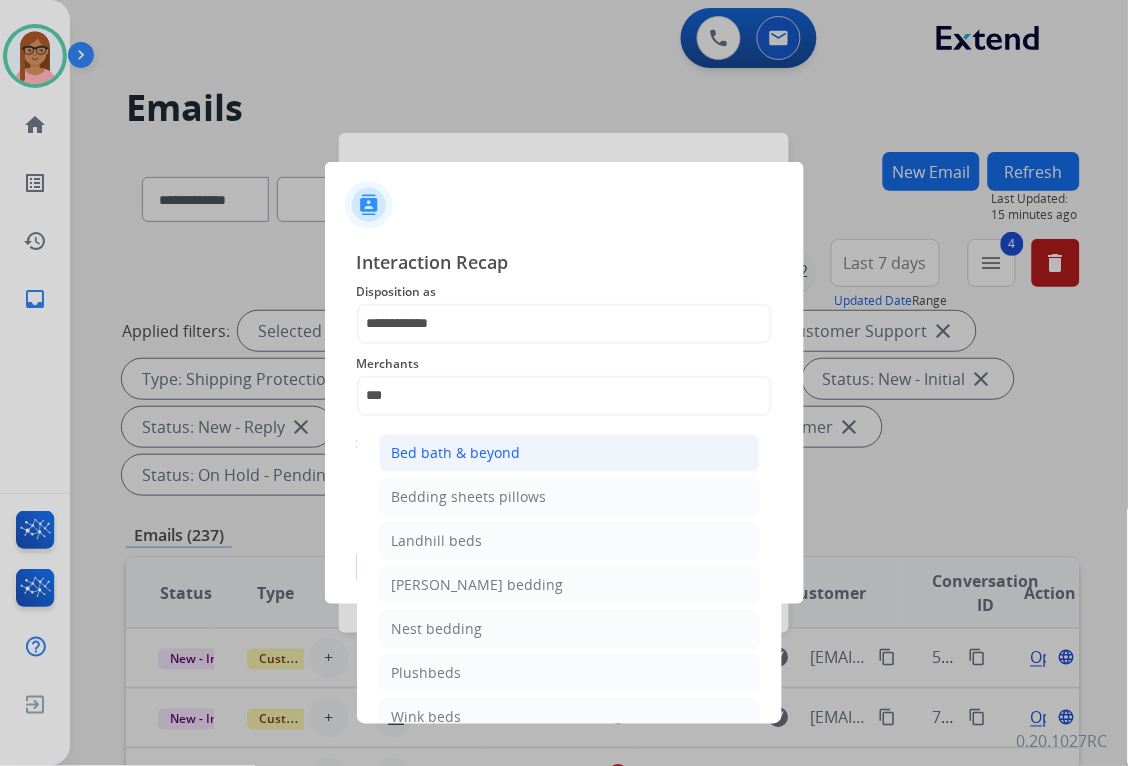 click on "Bed bath & beyond" 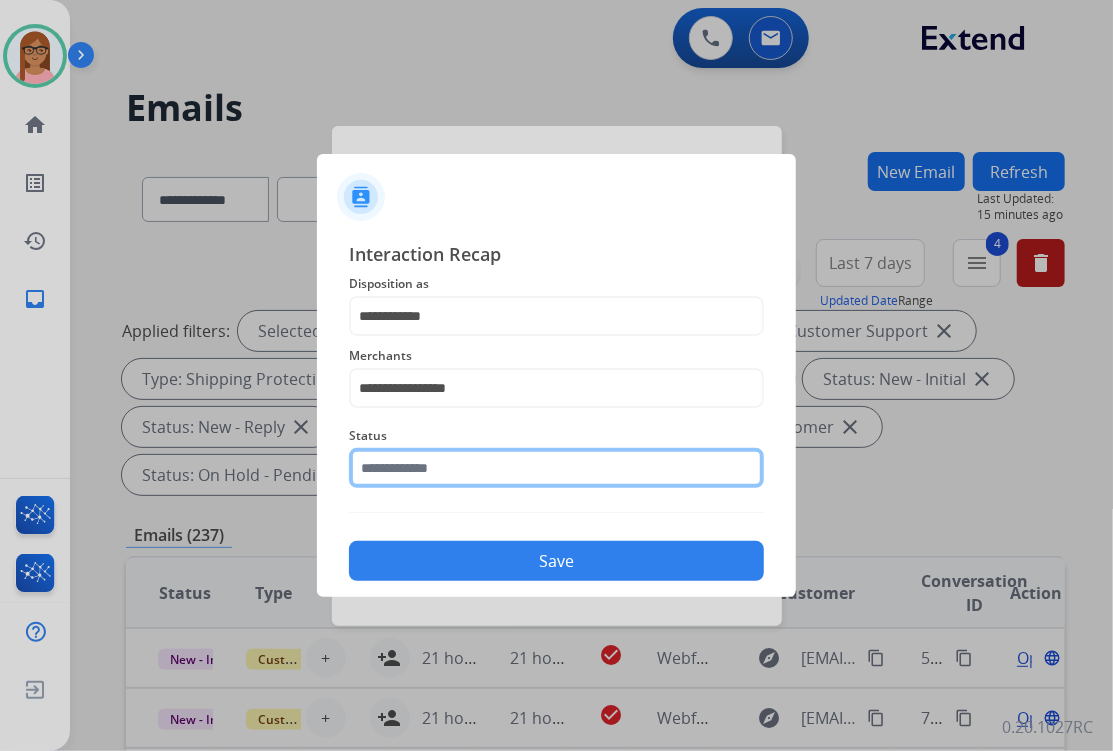click 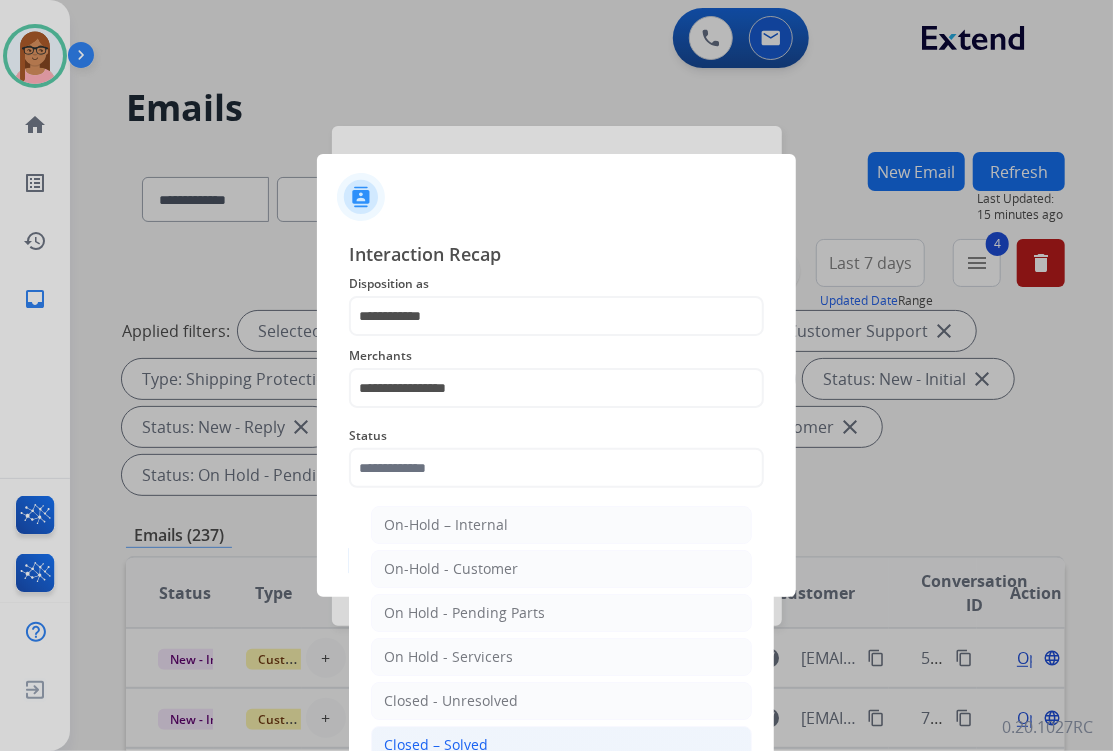 click on "Closed – Solved" 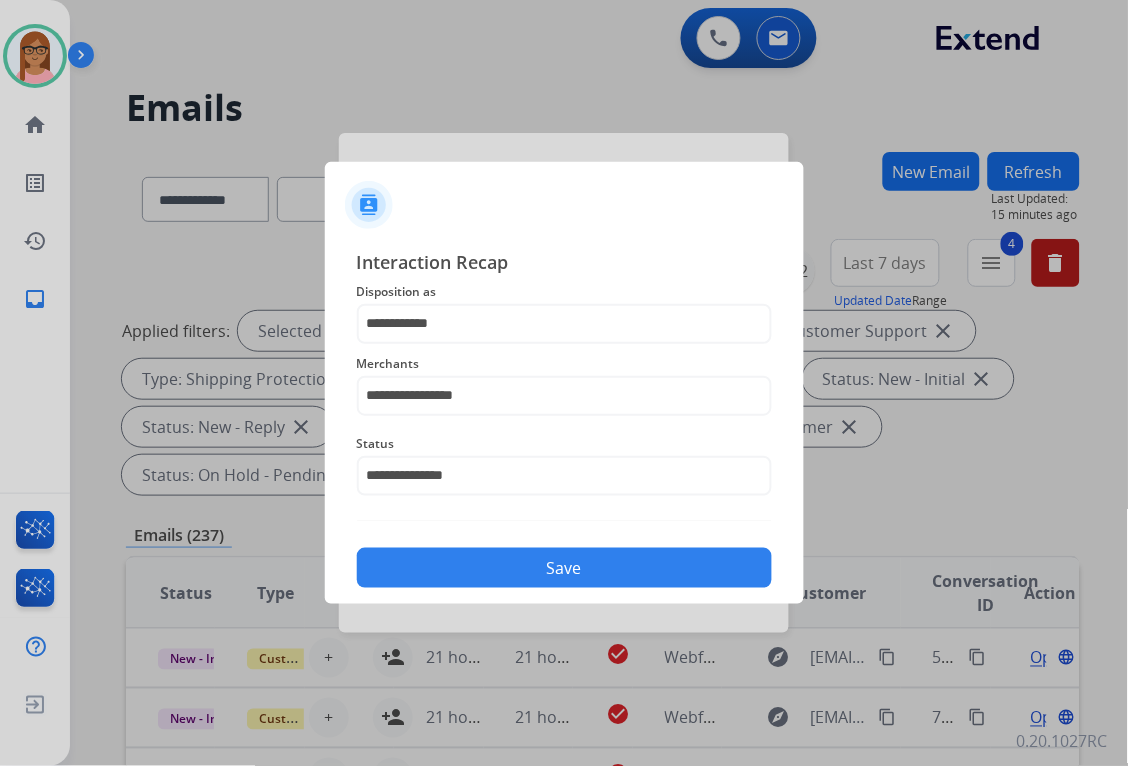 click on "Save" 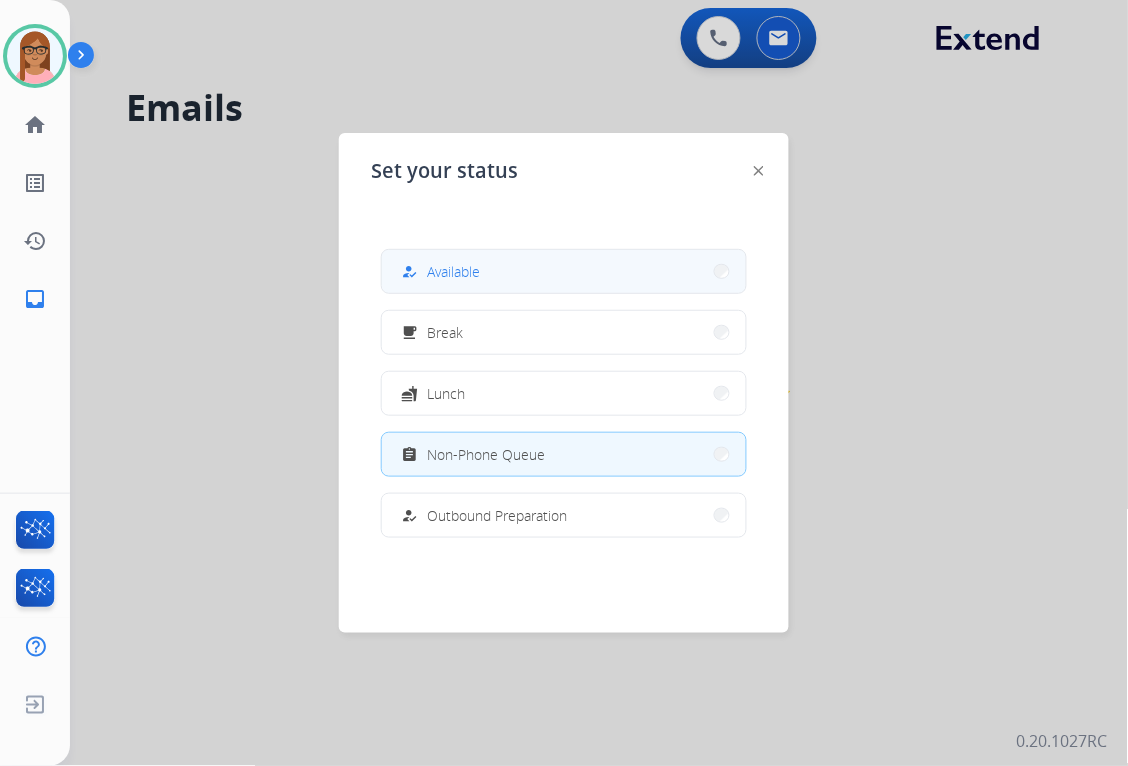 click on "how_to_reg Available" at bounding box center [564, 271] 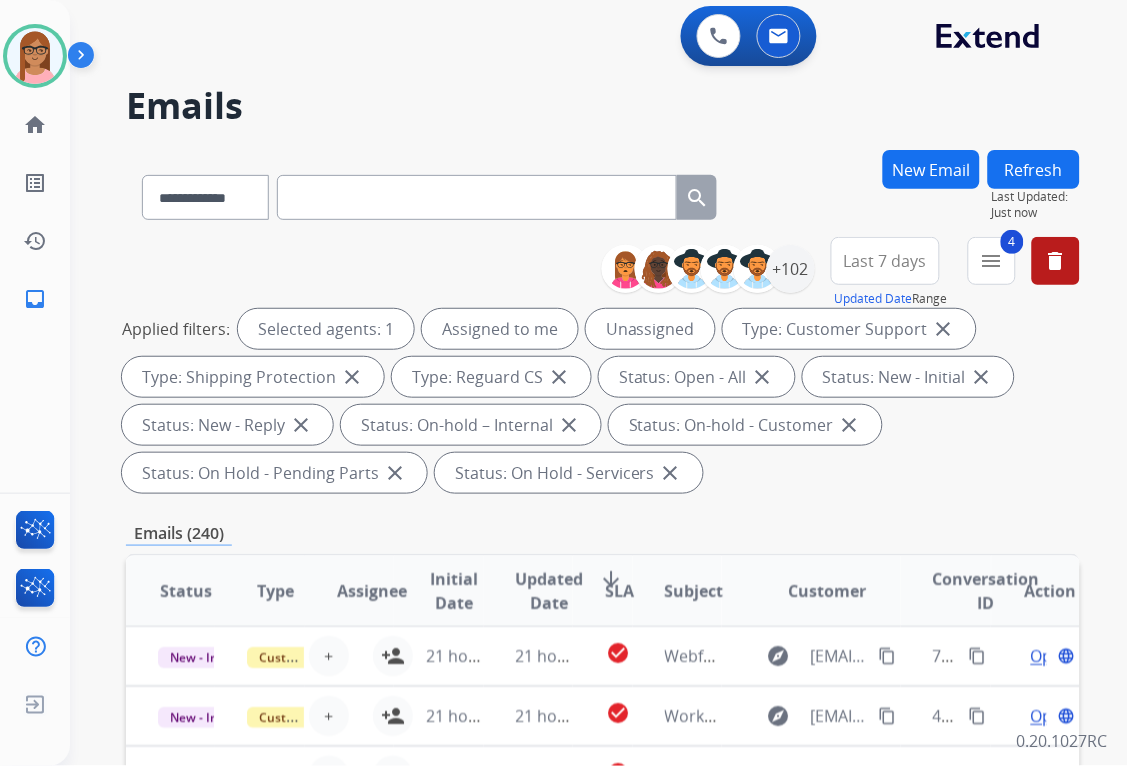scroll, scrollTop: 0, scrollLeft: 0, axis: both 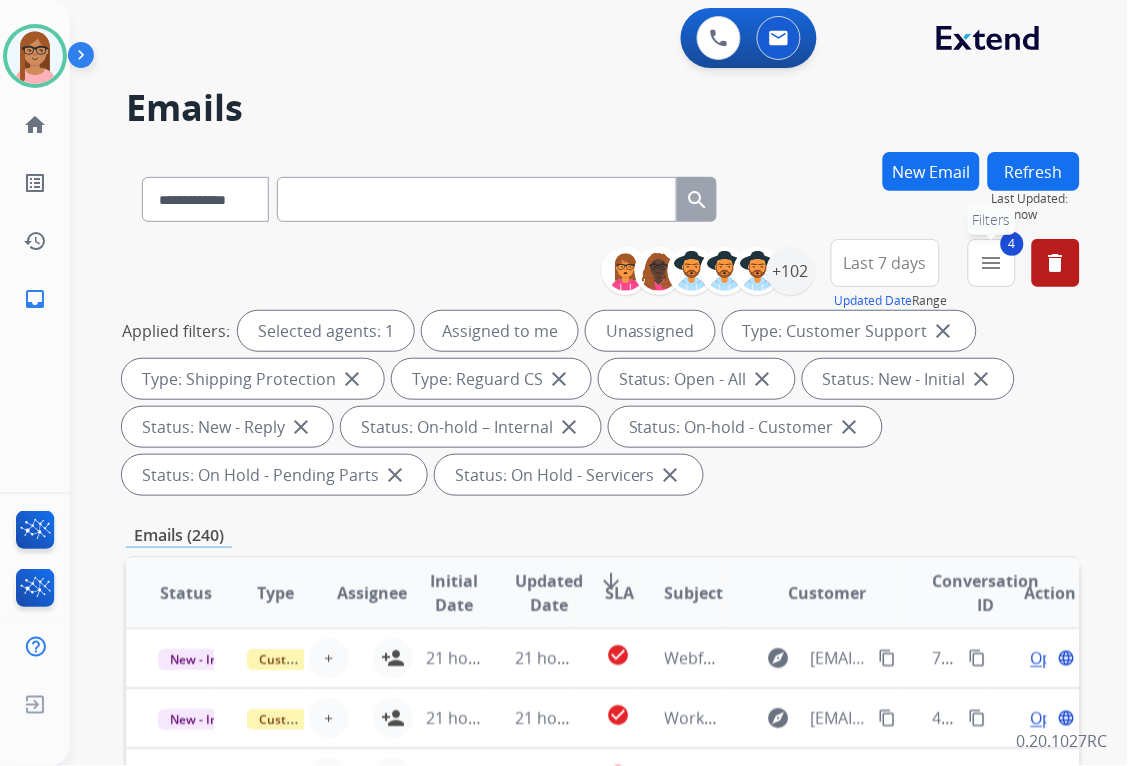 click on "4 menu  Filters" at bounding box center [992, 263] 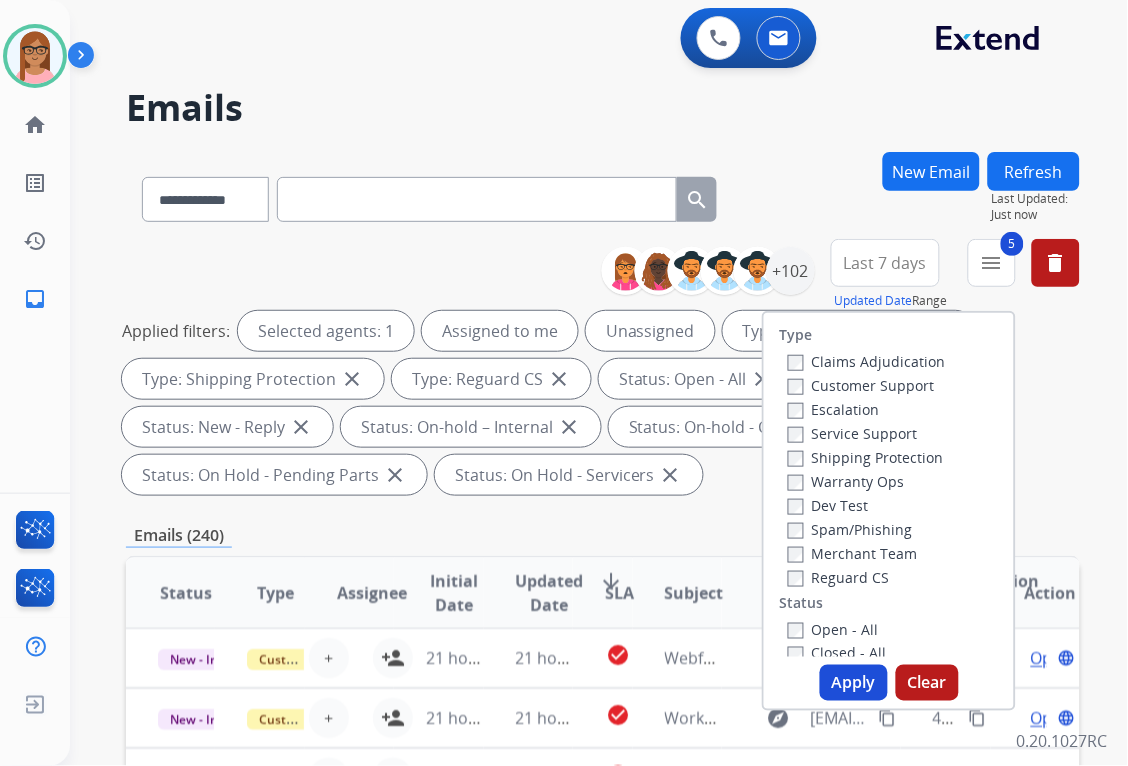 click on "Apply" at bounding box center [854, 683] 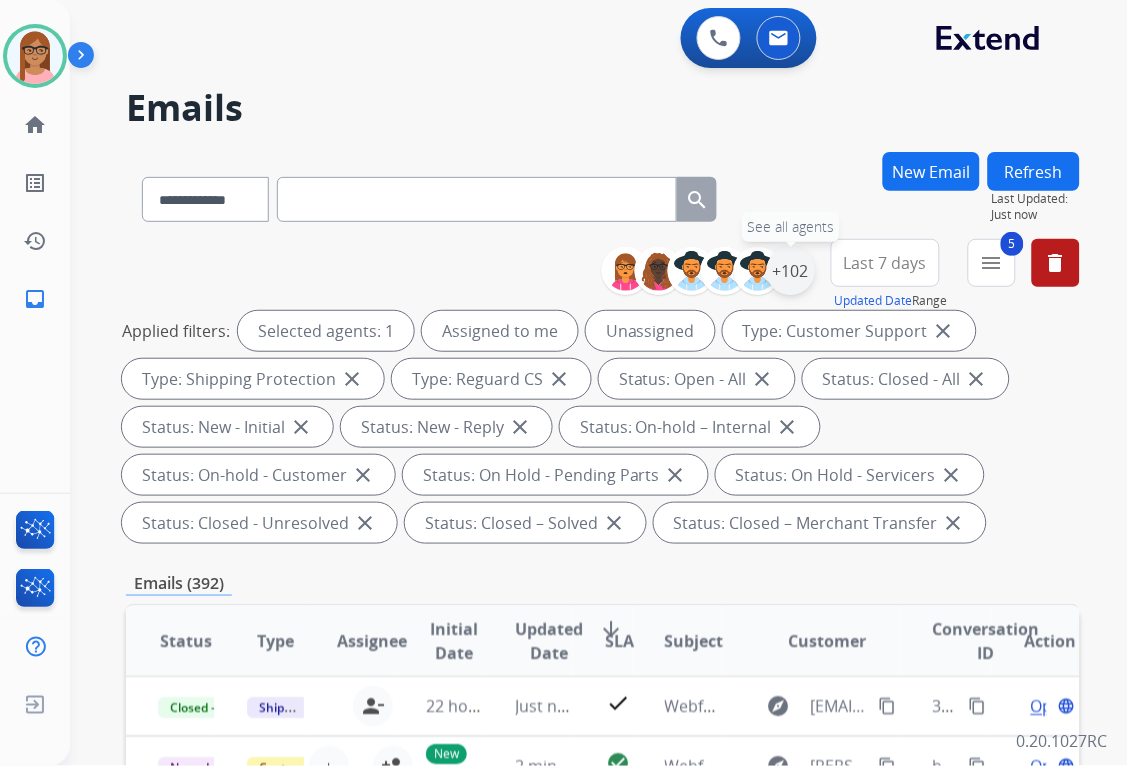 click on "+102" at bounding box center [791, 271] 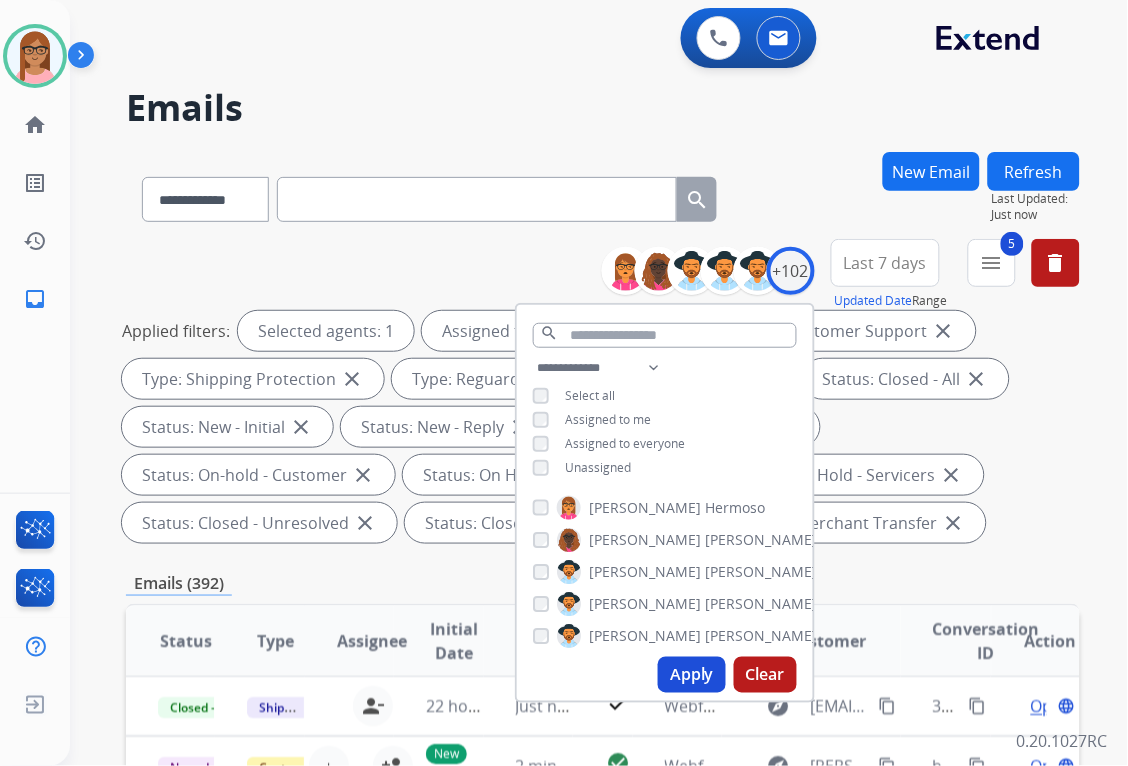 click on "**********" at bounding box center (603, 765) 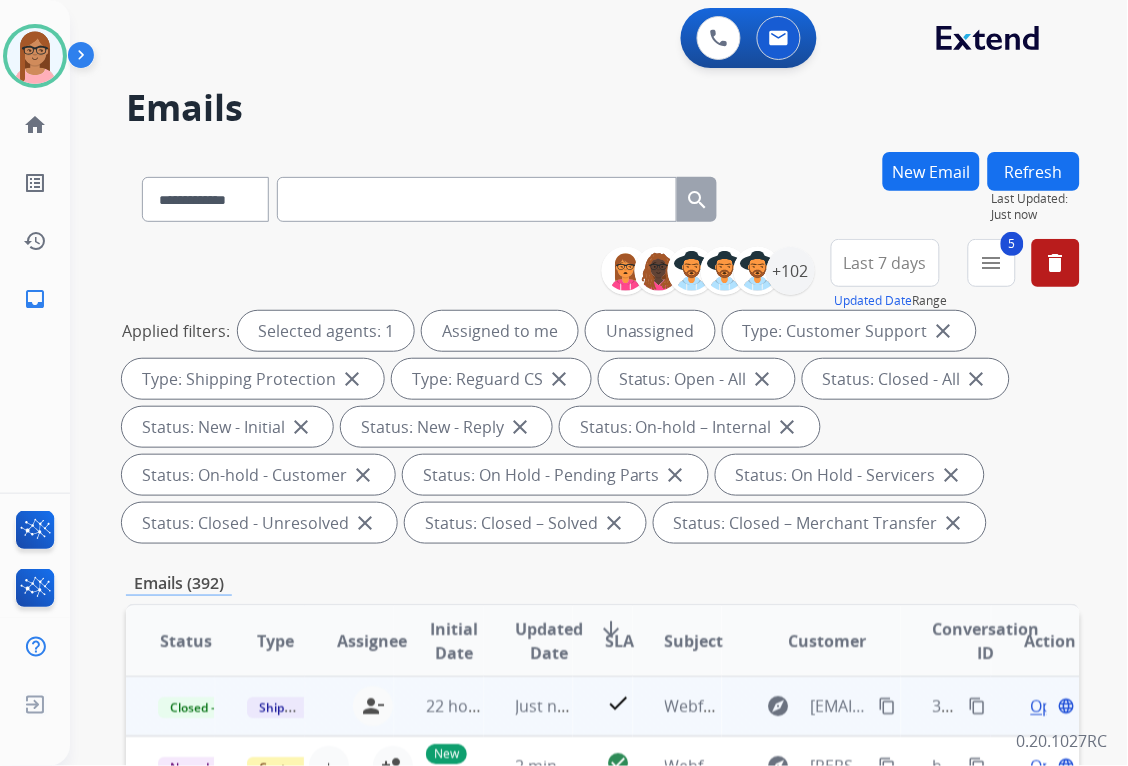 click on "content_copy" at bounding box center [978, 706] 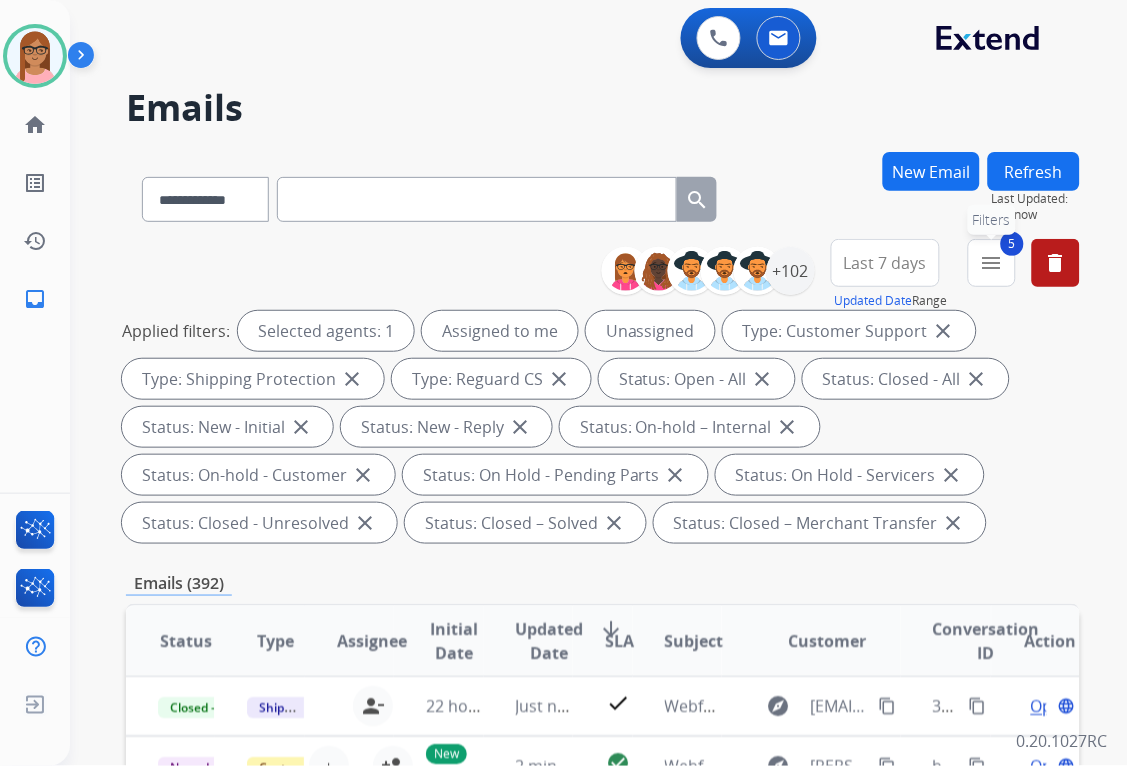 click on "menu" at bounding box center [992, 263] 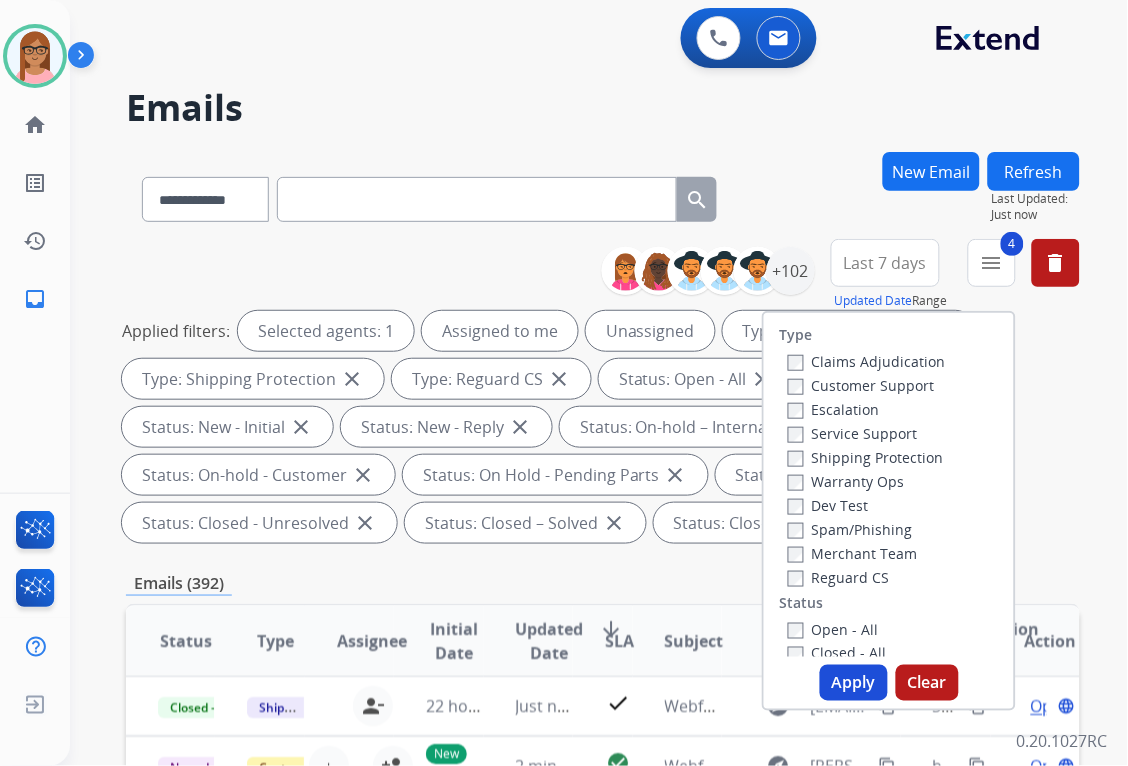 click on "Apply" at bounding box center [854, 683] 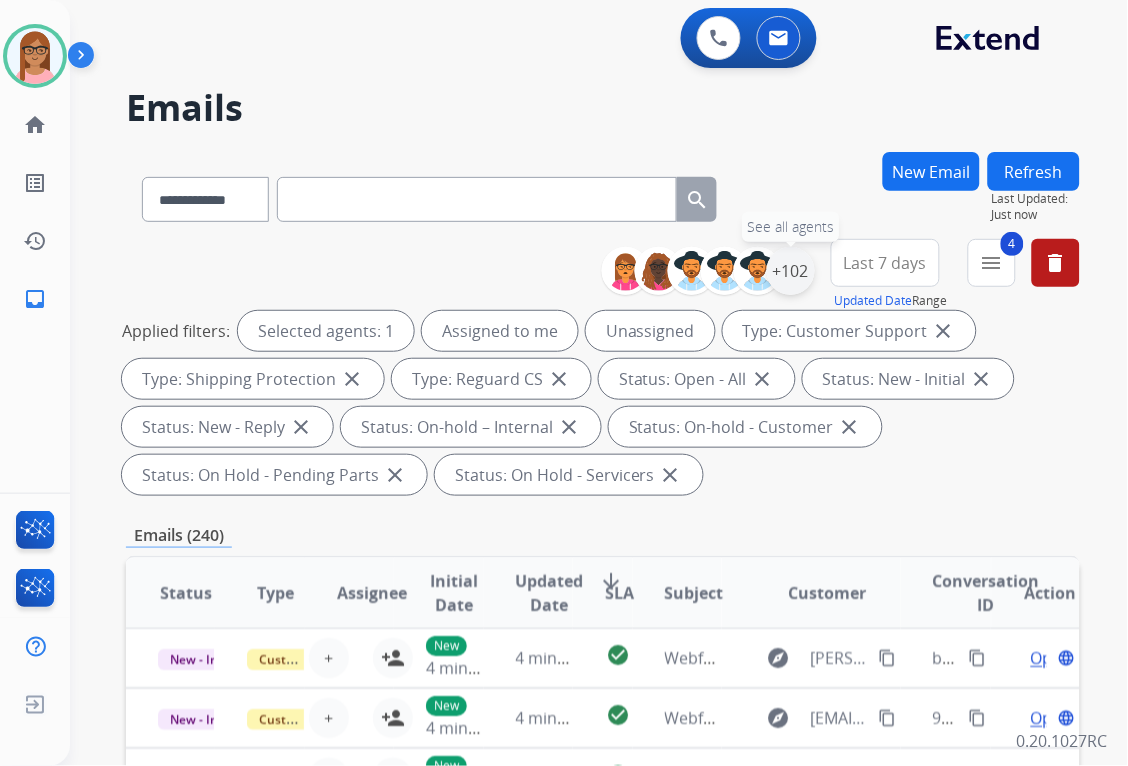 click on "+102" at bounding box center (791, 271) 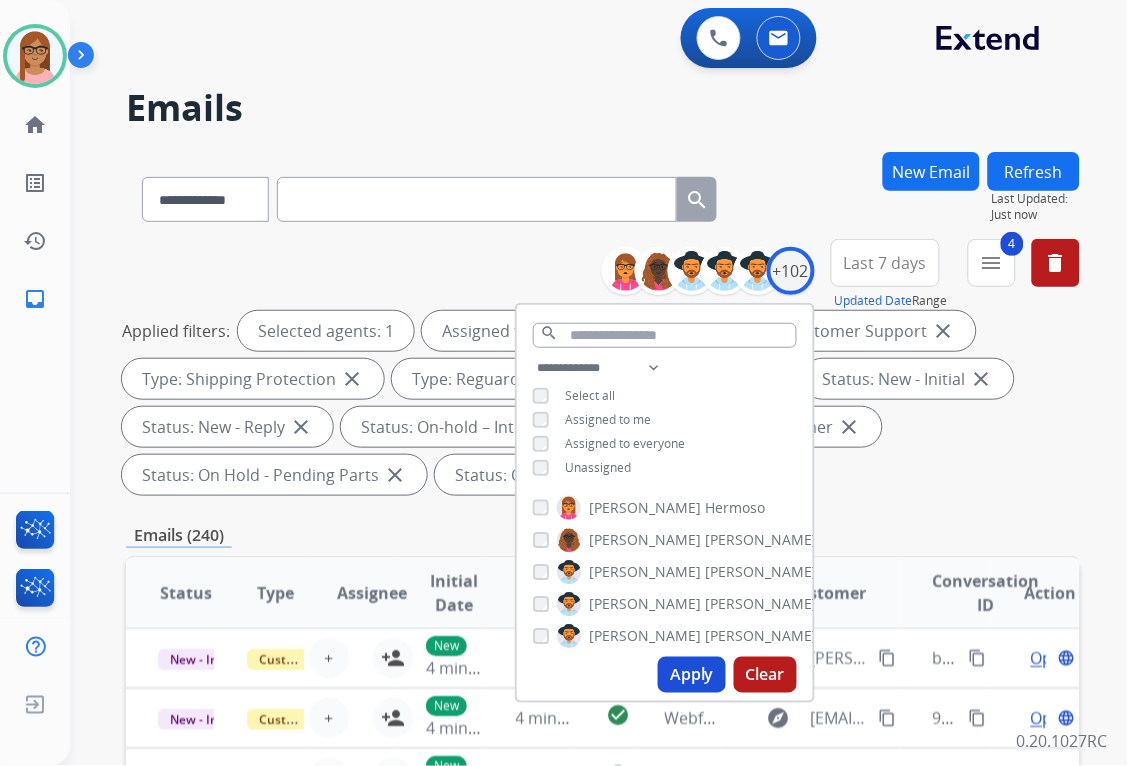 click on "Applied filters:  Selected agents: 1  Assigned to me Unassigned  Type: Customer Support  close  Type: Shipping Protection  close  Type: Reguard CS  close  Status: Open - All  close  Status: New - Initial  close  Status: New - Reply  close  Status: On-hold – Internal  close  Status: On-hold - Customer  close  Status: On Hold - Pending Parts  close  Status: On Hold - Servicers  close" at bounding box center [599, 403] 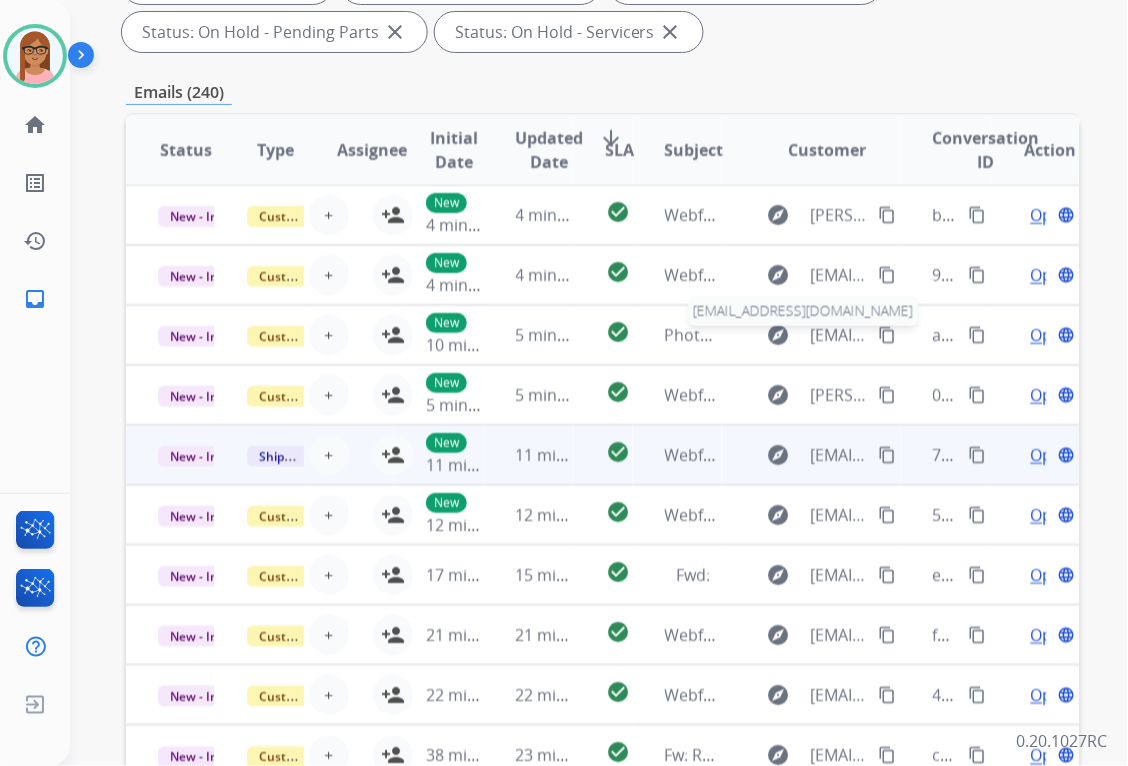scroll, scrollTop: 444, scrollLeft: 0, axis: vertical 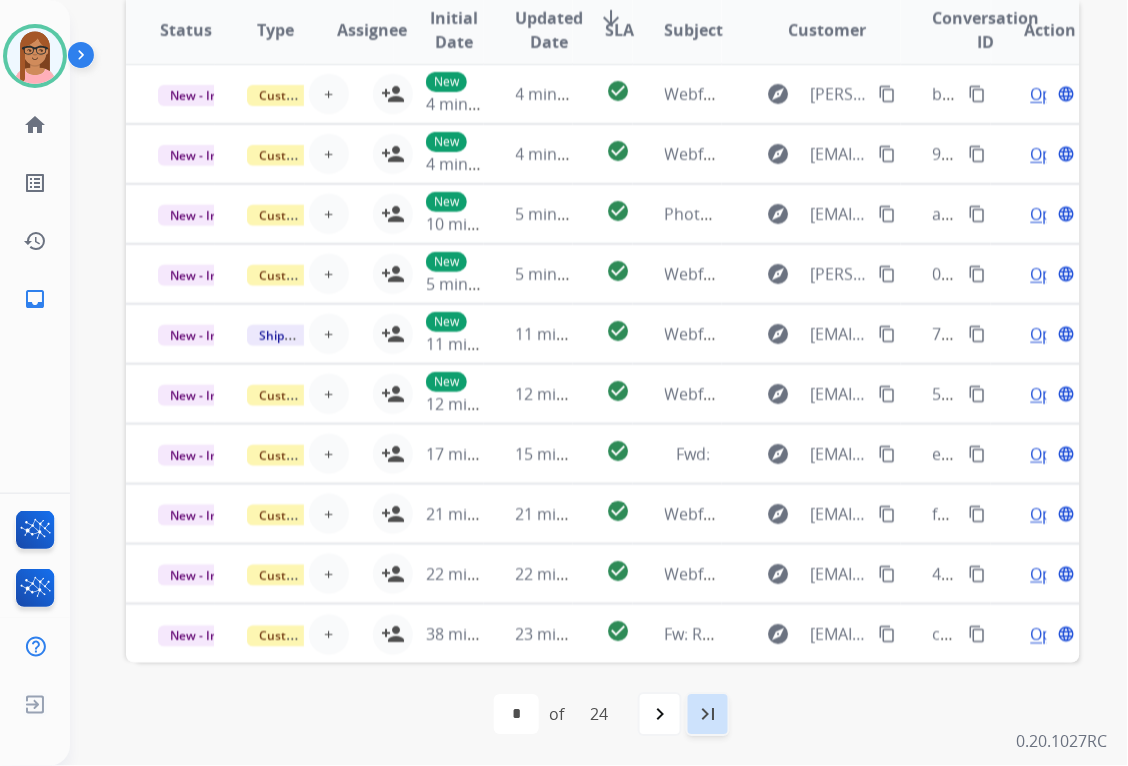 click on "last_page" at bounding box center [708, 715] 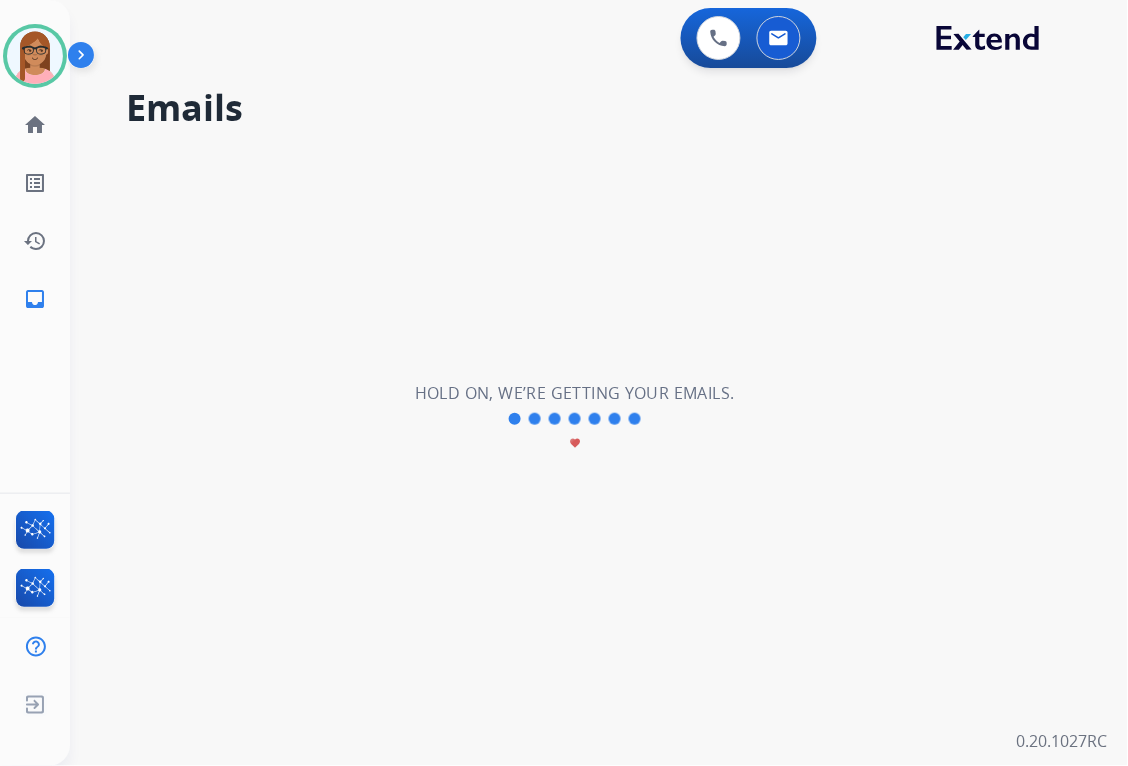 scroll, scrollTop: 0, scrollLeft: 0, axis: both 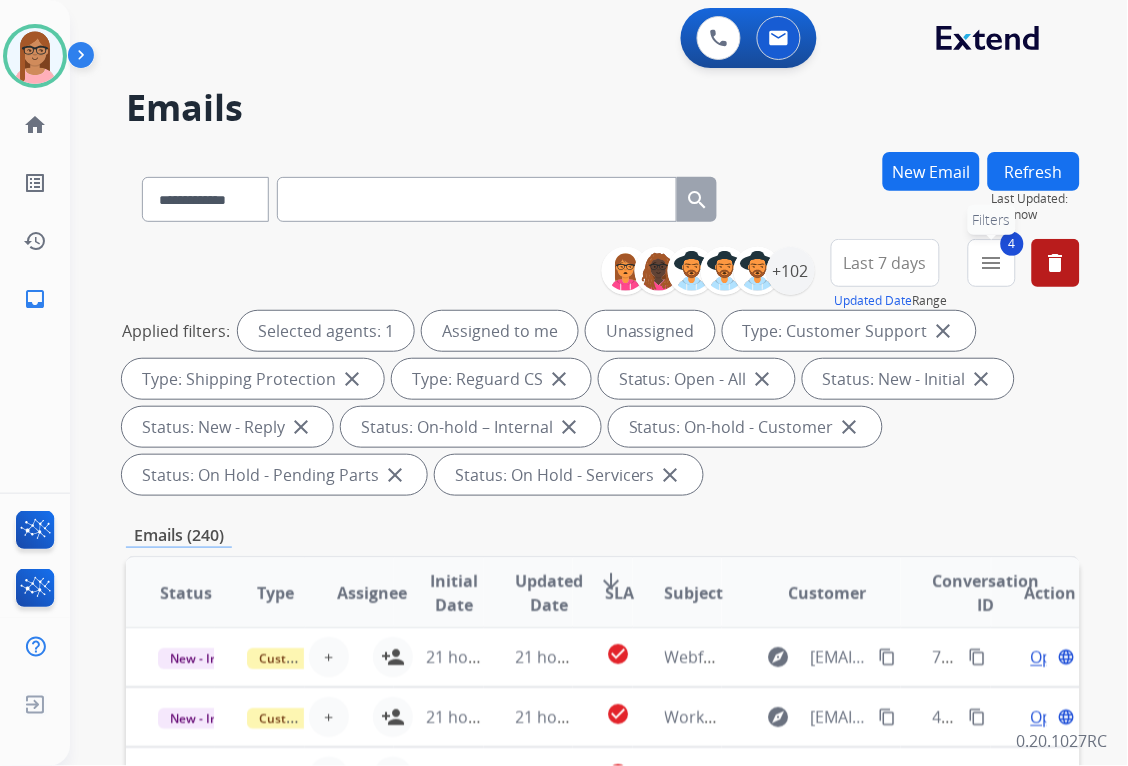 click on "menu" at bounding box center (992, 263) 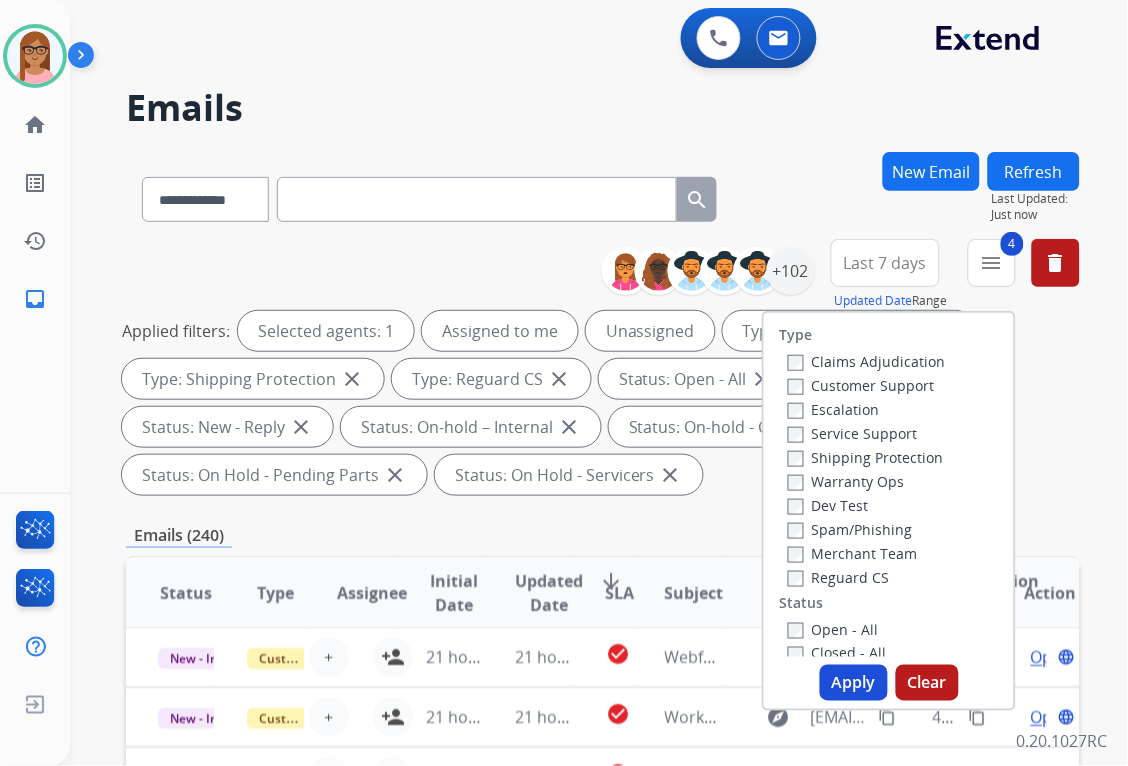 click on "Applied filters:  Selected agents: 1  Assigned to me Unassigned  Type: Customer Support  close  Type: Shipping Protection  close  Type: Reguard CS  close  Status: Open - All  close  Status: New - Initial  close  Status: New - Reply  close  Status: On-hold – Internal  close  Status: On-hold - Customer  close  Status: On Hold - Pending Parts  close  Status: On Hold - Servicers  close" at bounding box center [599, 403] 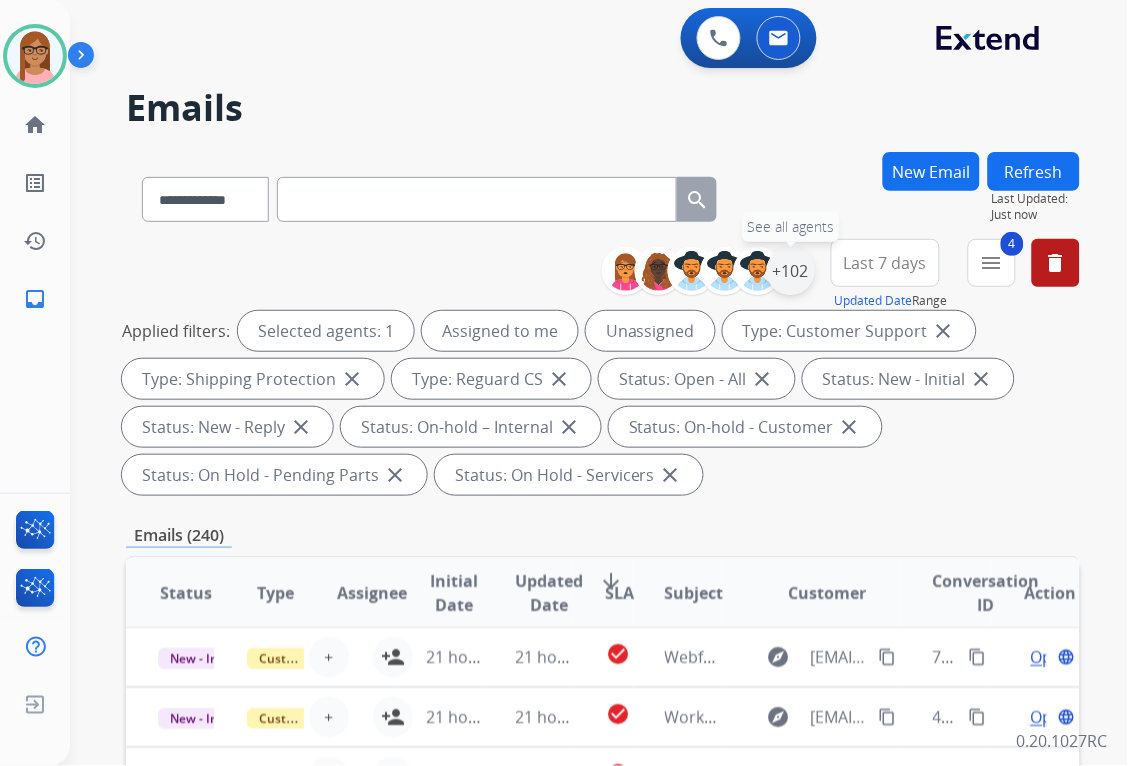 click on "+102" at bounding box center (791, 271) 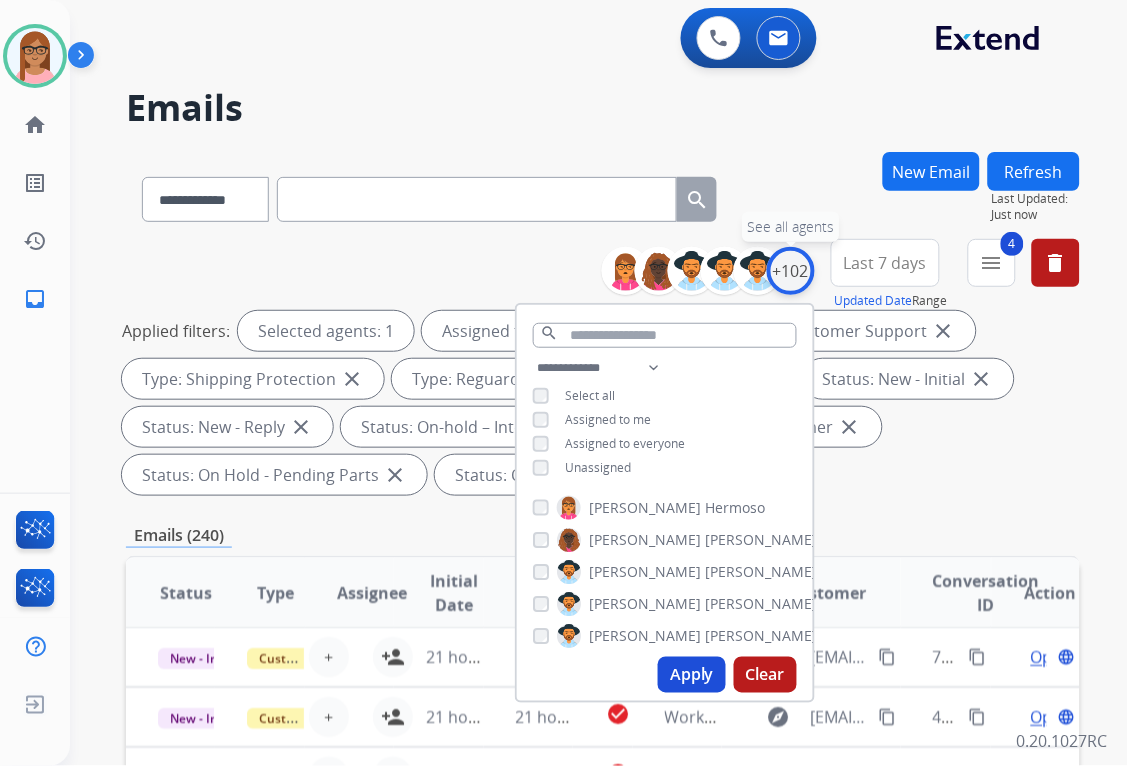click on "+102" at bounding box center [791, 271] 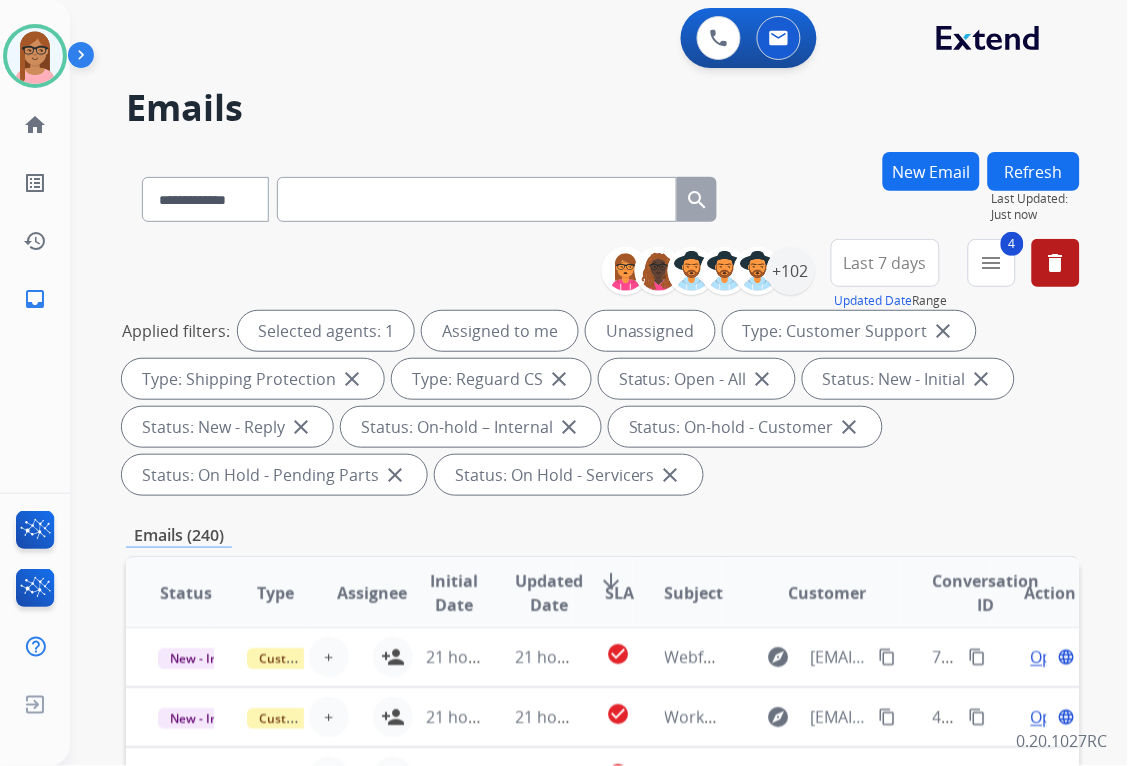 click on "Applied filters:  Selected agents: 1  Assigned to me Unassigned  Type: Customer Support  close  Type: Shipping Protection  close  Type: Reguard CS  close  Status: Open - All  close  Status: New - Initial  close  Status: New - Reply  close  Status: On-hold – Internal  close  Status: On-hold - Customer  close  Status: On Hold - Pending Parts  close  Status: On Hold - Servicers  close" at bounding box center (599, 403) 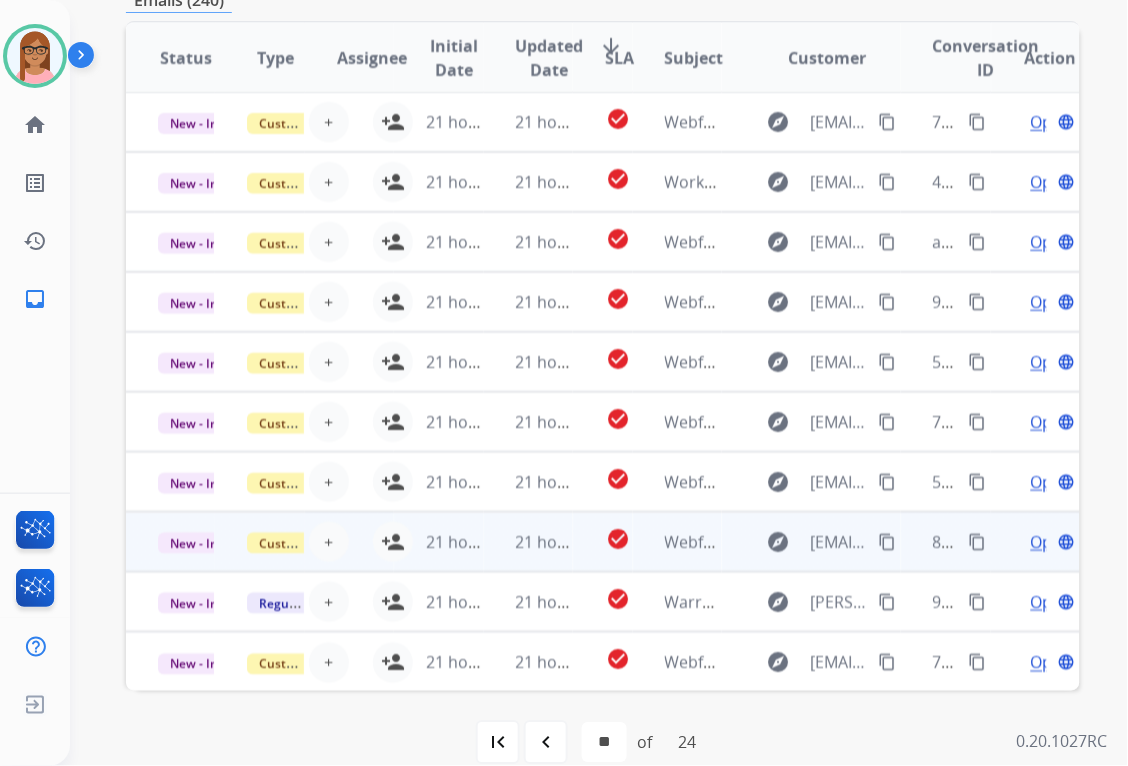 scroll, scrollTop: 563, scrollLeft: 0, axis: vertical 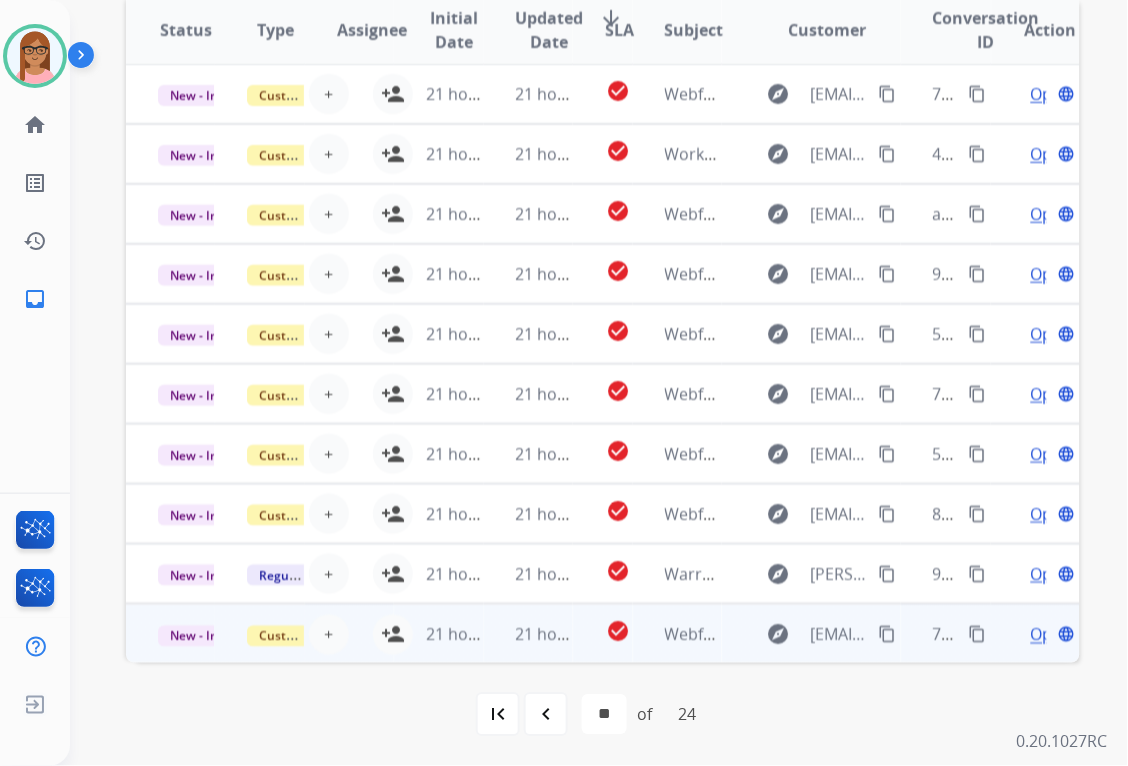 click on "Open" at bounding box center [1051, 635] 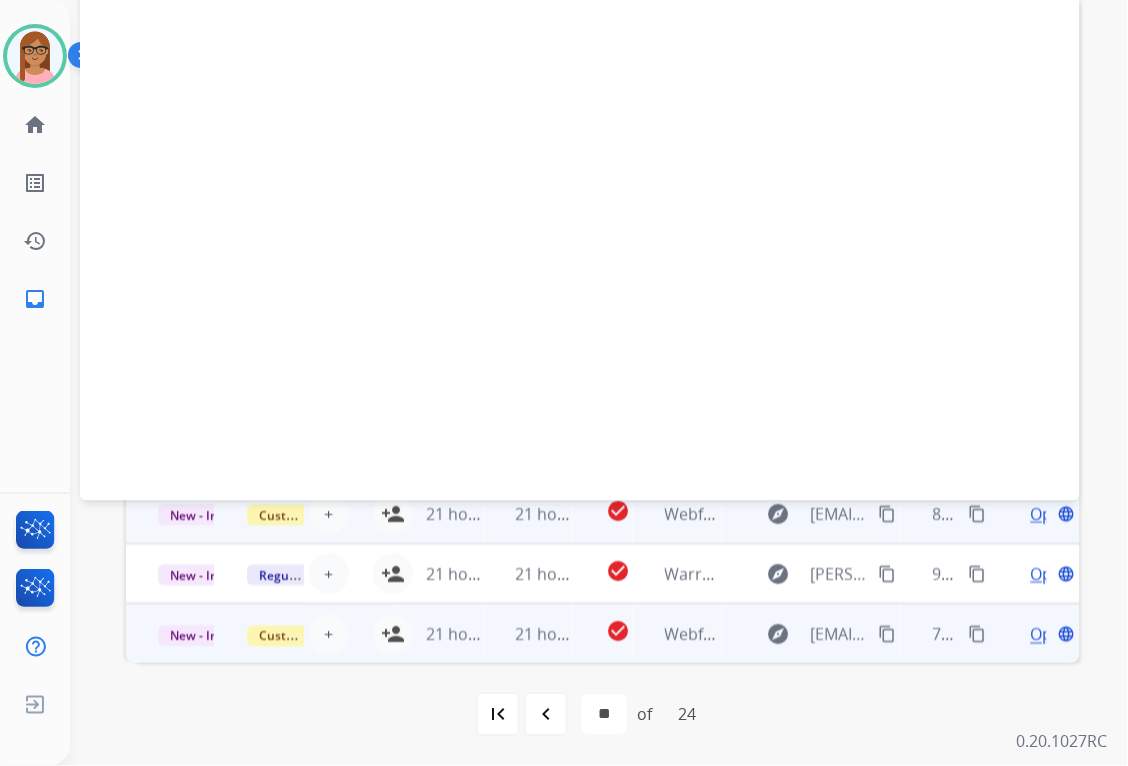 scroll, scrollTop: 0, scrollLeft: 0, axis: both 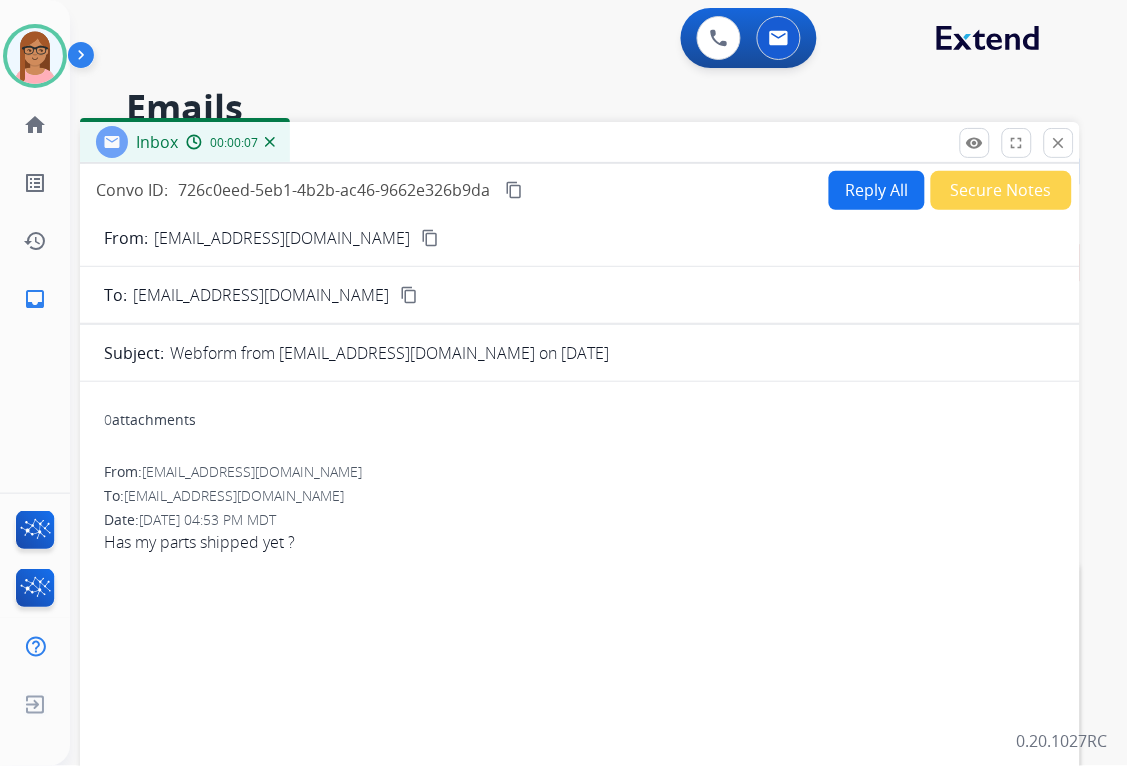 click on "content_copy" at bounding box center (430, 238) 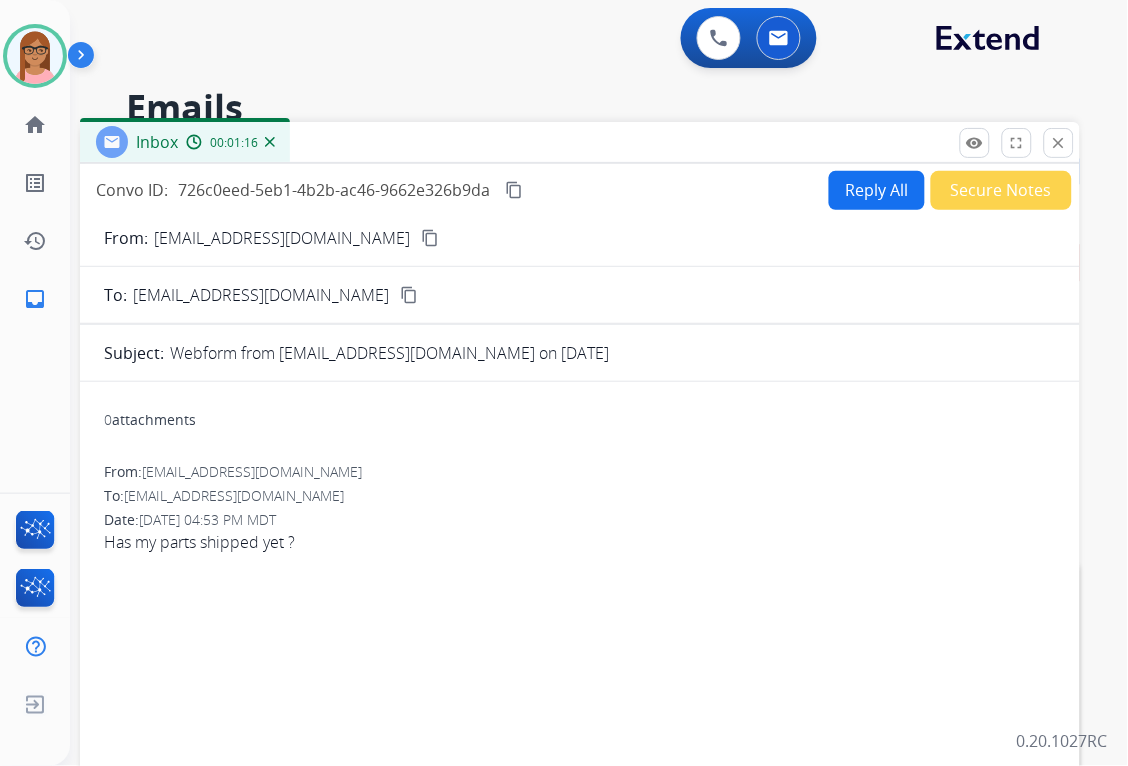 click on "Reply All" at bounding box center [877, 190] 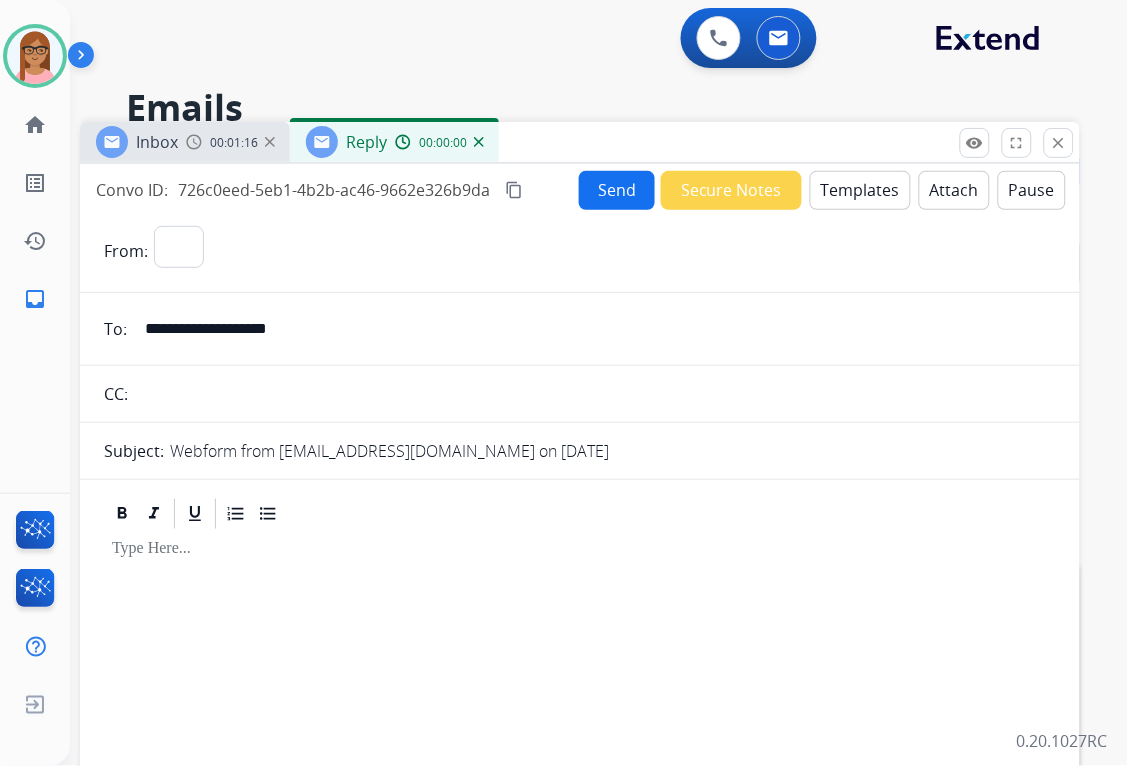 select on "**********" 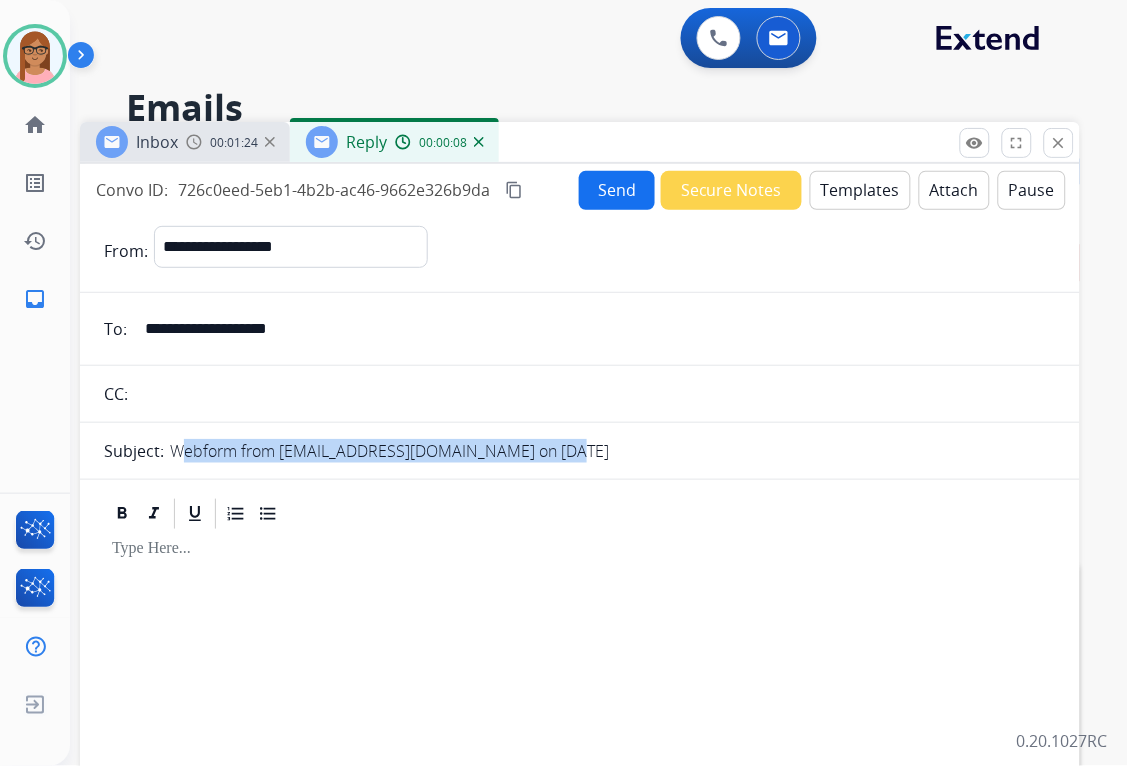 drag, startPoint x: 594, startPoint y: 446, endPoint x: 172, endPoint y: 436, distance: 422.11847 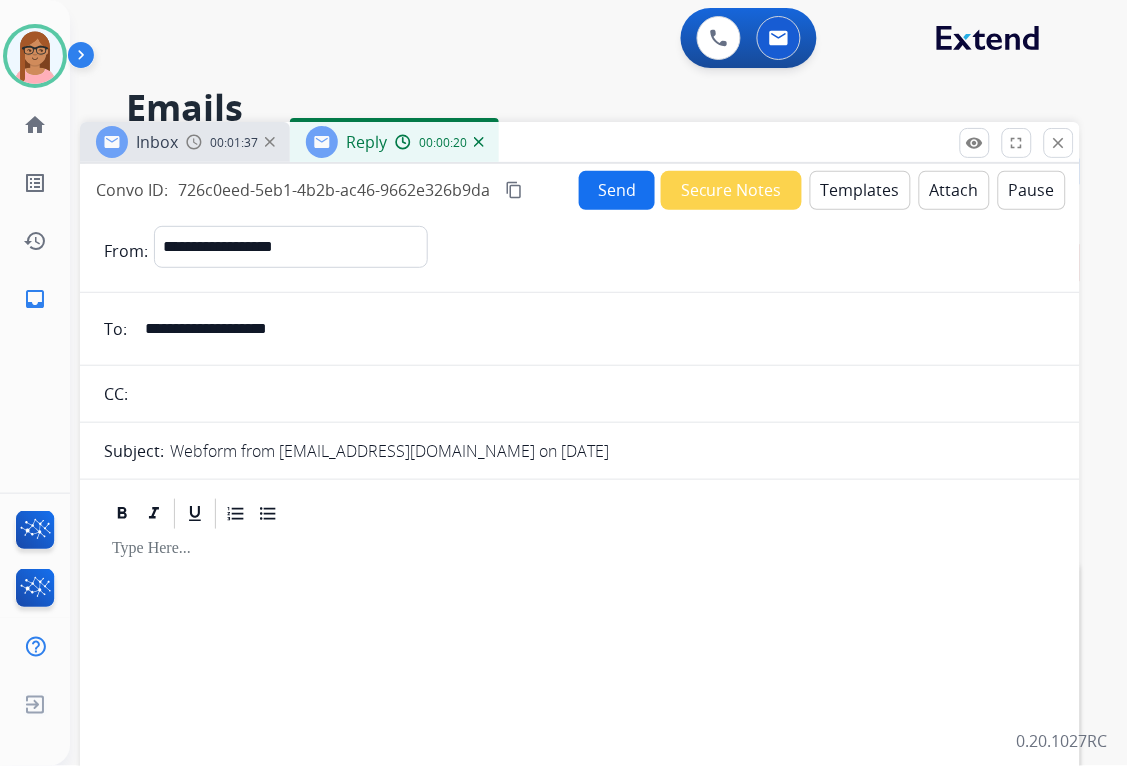 click on "From:  Denmon121@icloud.com   To:  support@extend.com  Date:  07/29/2025 - 04:53 PM MDT Has my parts shipped yet ?" at bounding box center [580, 768] 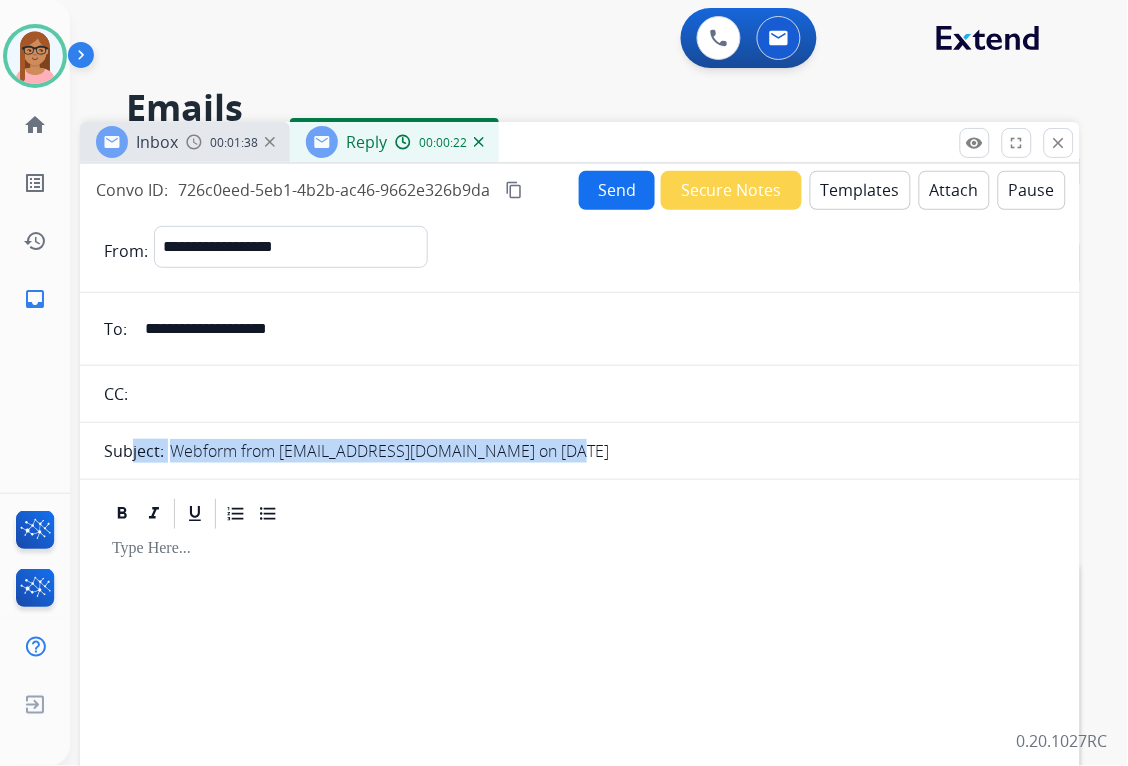 drag, startPoint x: 576, startPoint y: 443, endPoint x: 131, endPoint y: 430, distance: 445.18985 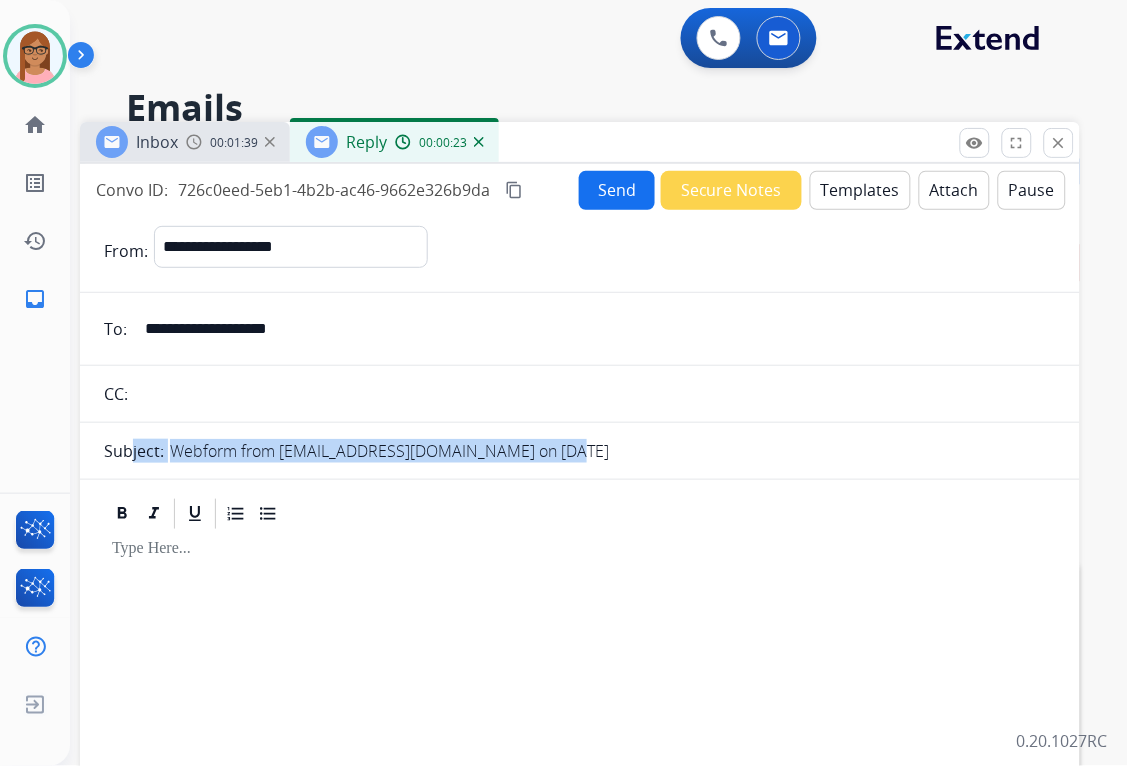 drag, startPoint x: 131, startPoint y: 430, endPoint x: 372, endPoint y: 455, distance: 242.29321 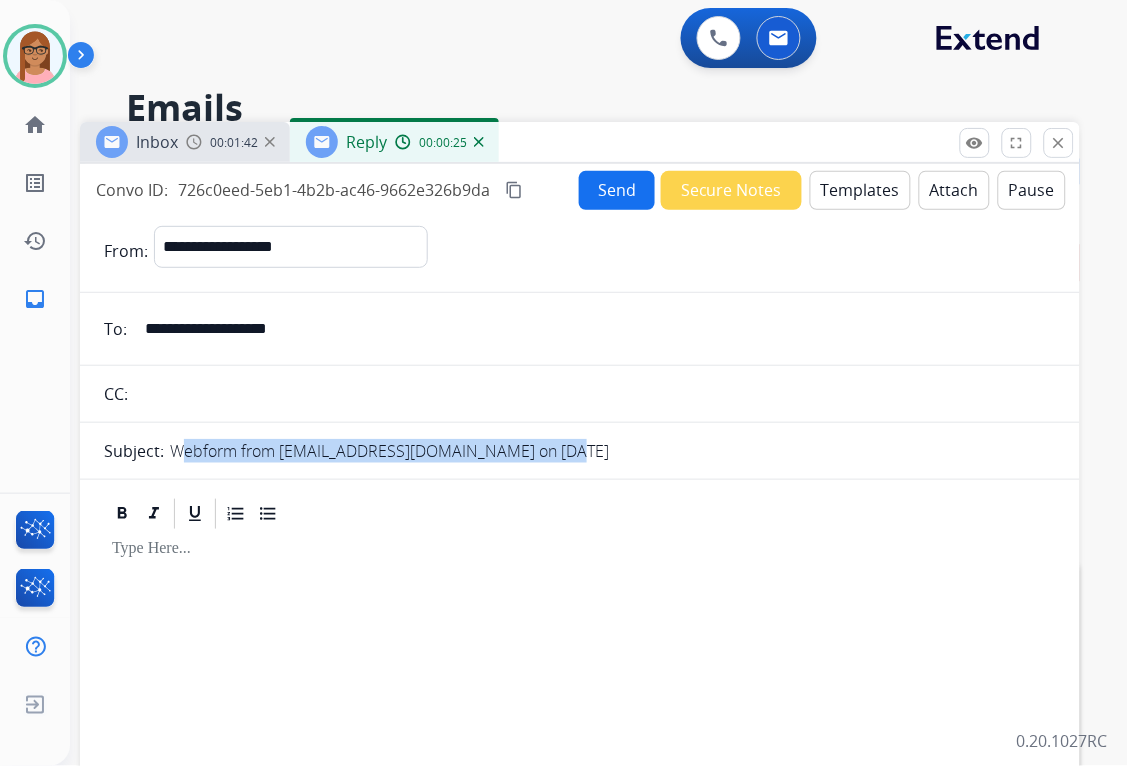 drag, startPoint x: 576, startPoint y: 444, endPoint x: 167, endPoint y: 452, distance: 409.07825 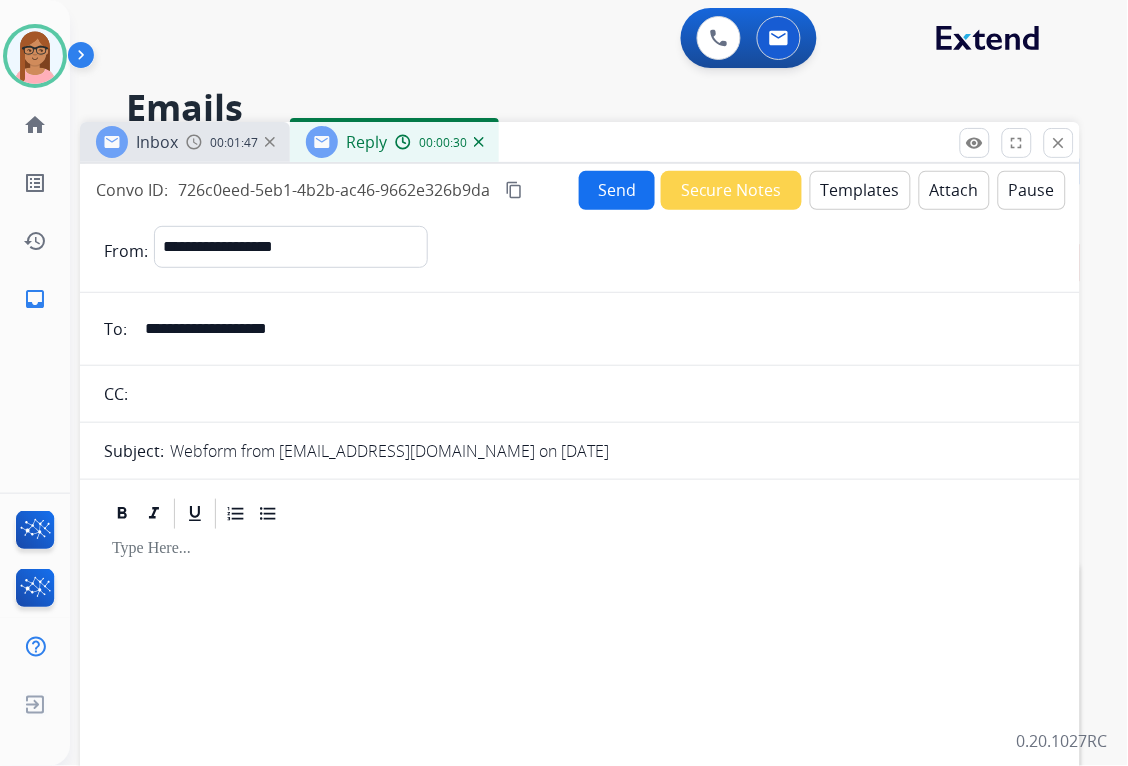 click at bounding box center (595, 394) 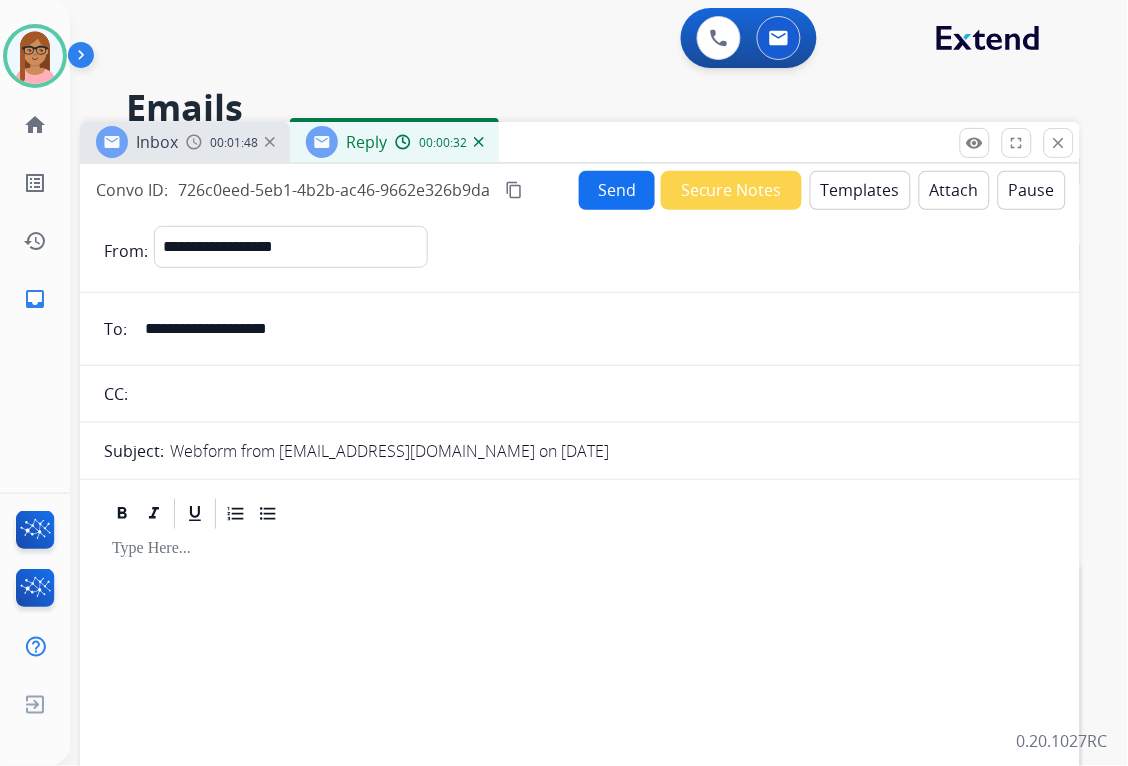 click on "Inbox  00:01:48  Reply  00:00:32" at bounding box center [580, 143] 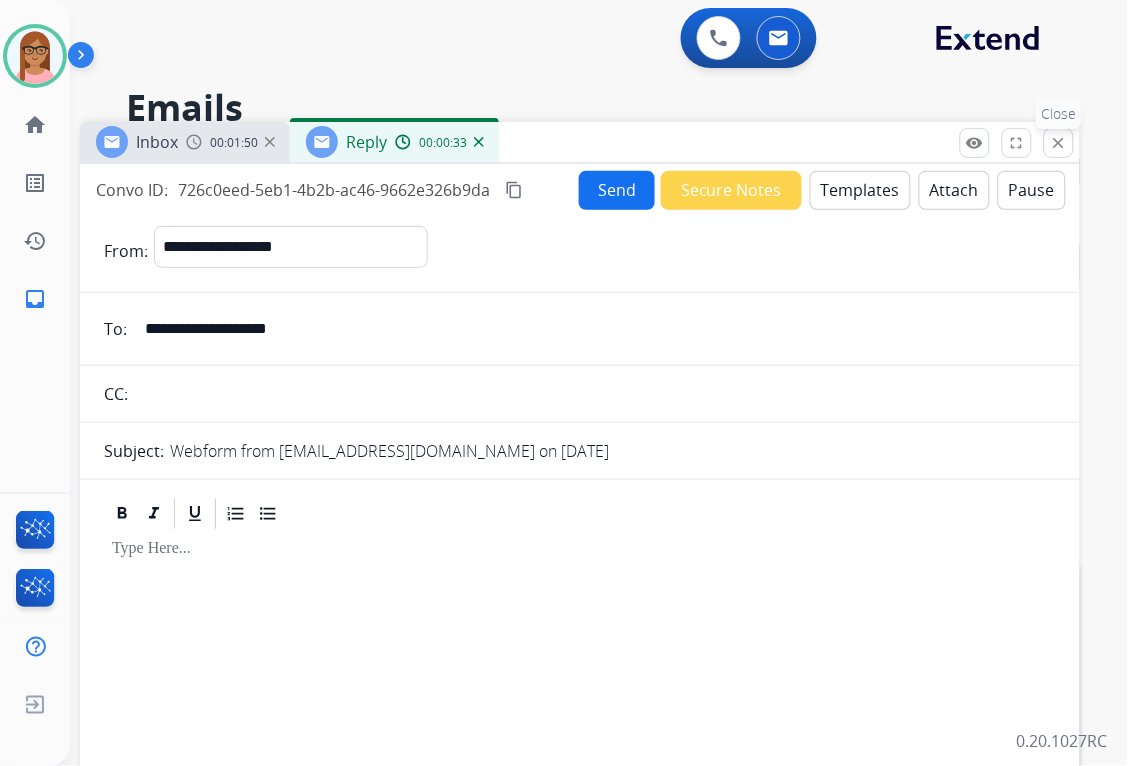 click on "close" at bounding box center (1059, 143) 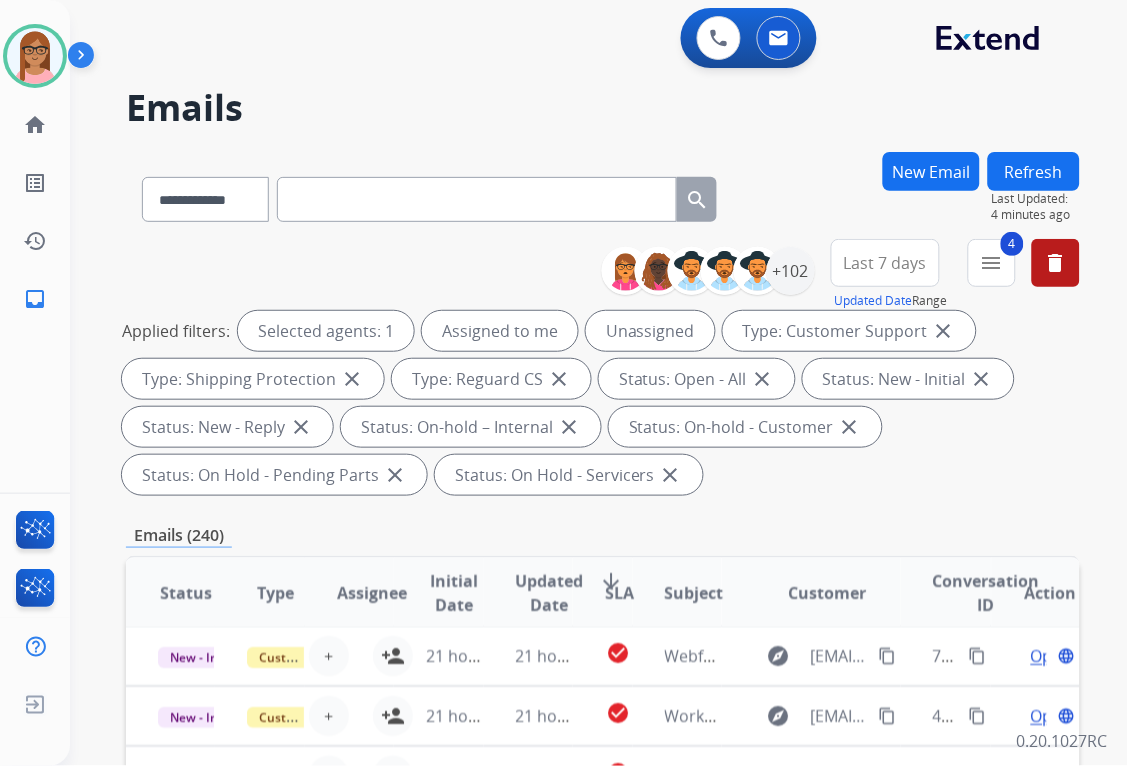 scroll, scrollTop: 16, scrollLeft: 0, axis: vertical 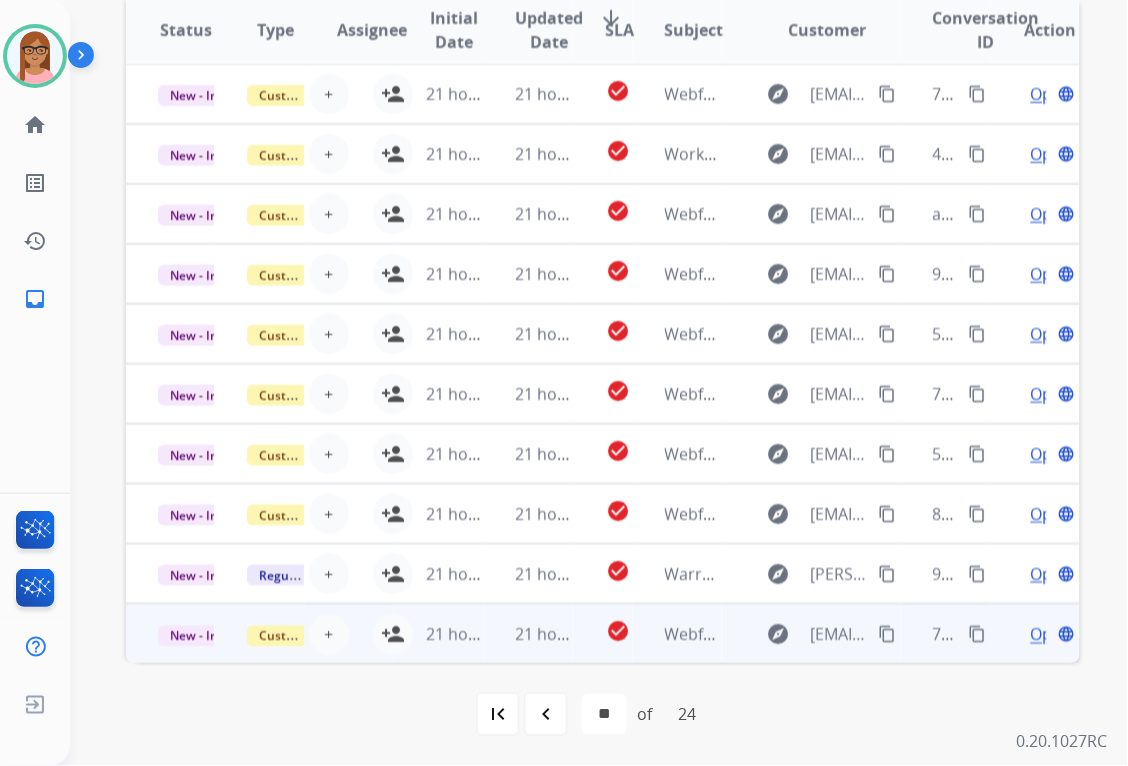 click on "Open" at bounding box center (1051, 635) 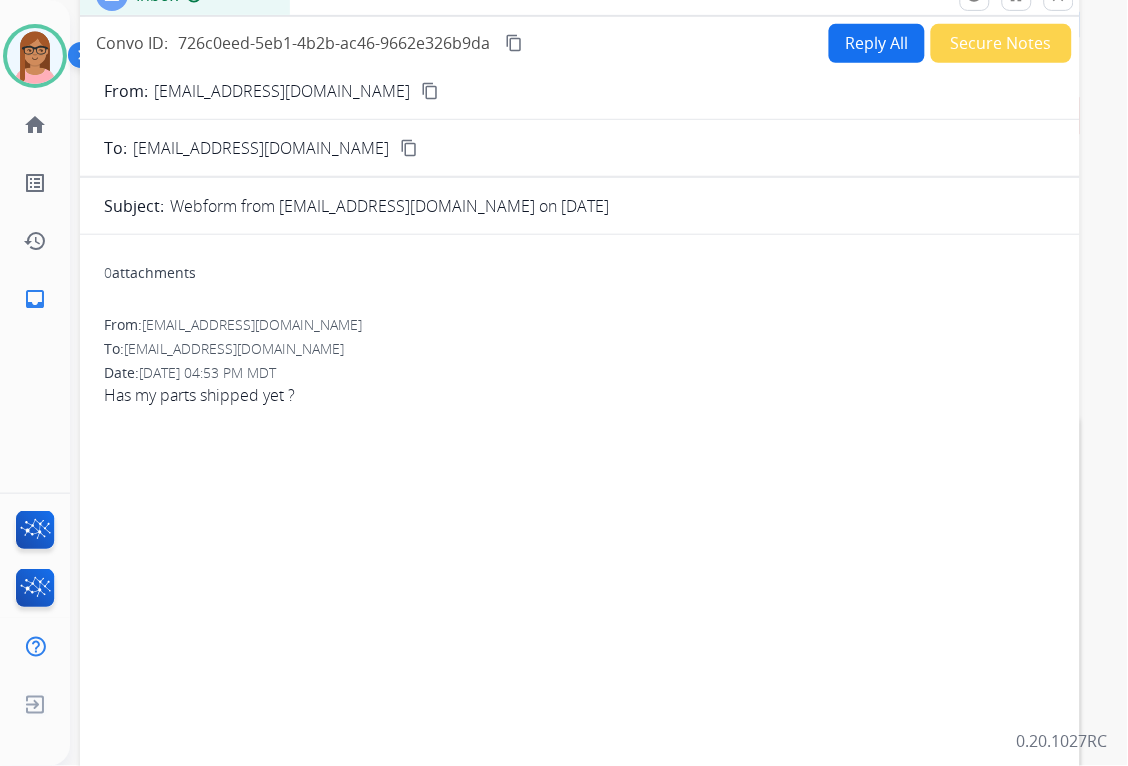 scroll, scrollTop: 0, scrollLeft: 0, axis: both 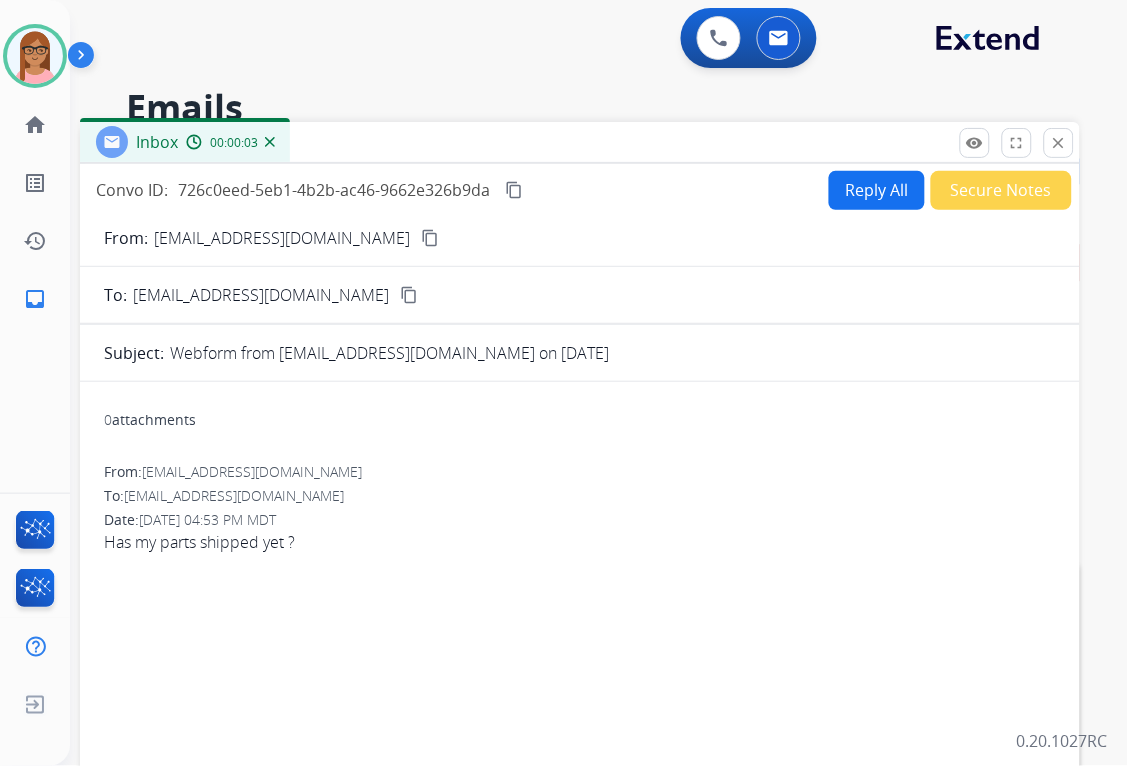 click on "Reply All" at bounding box center [877, 190] 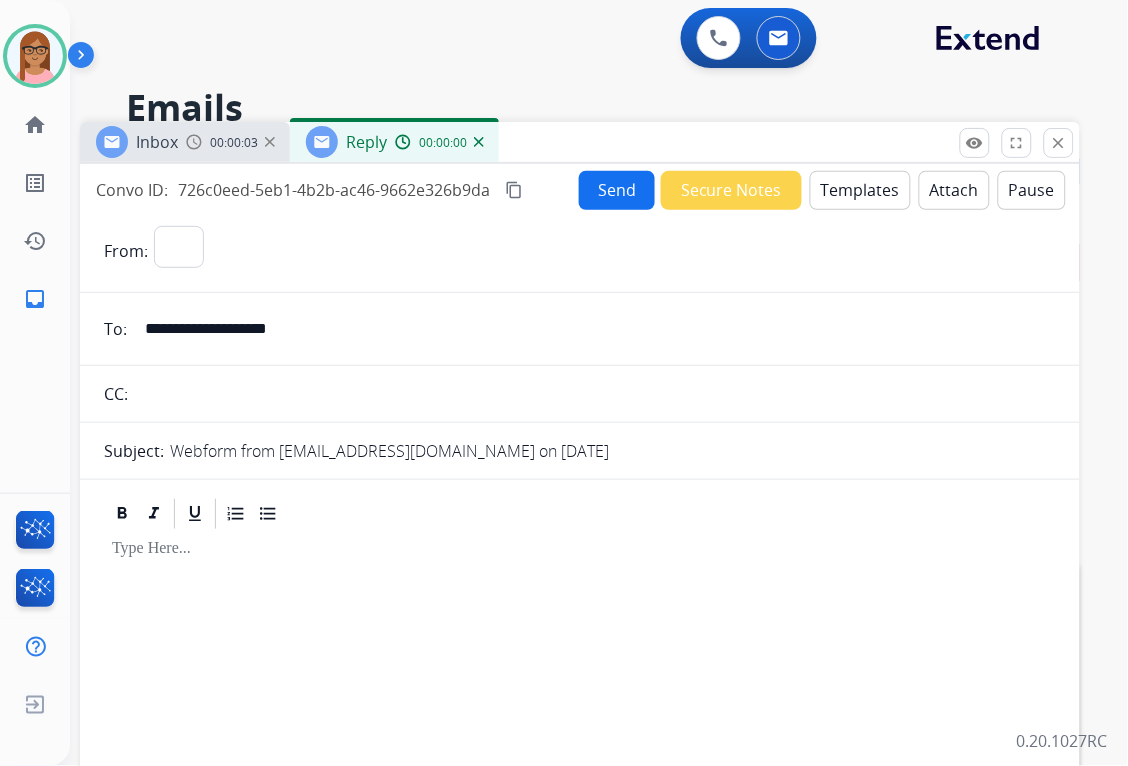 select on "**********" 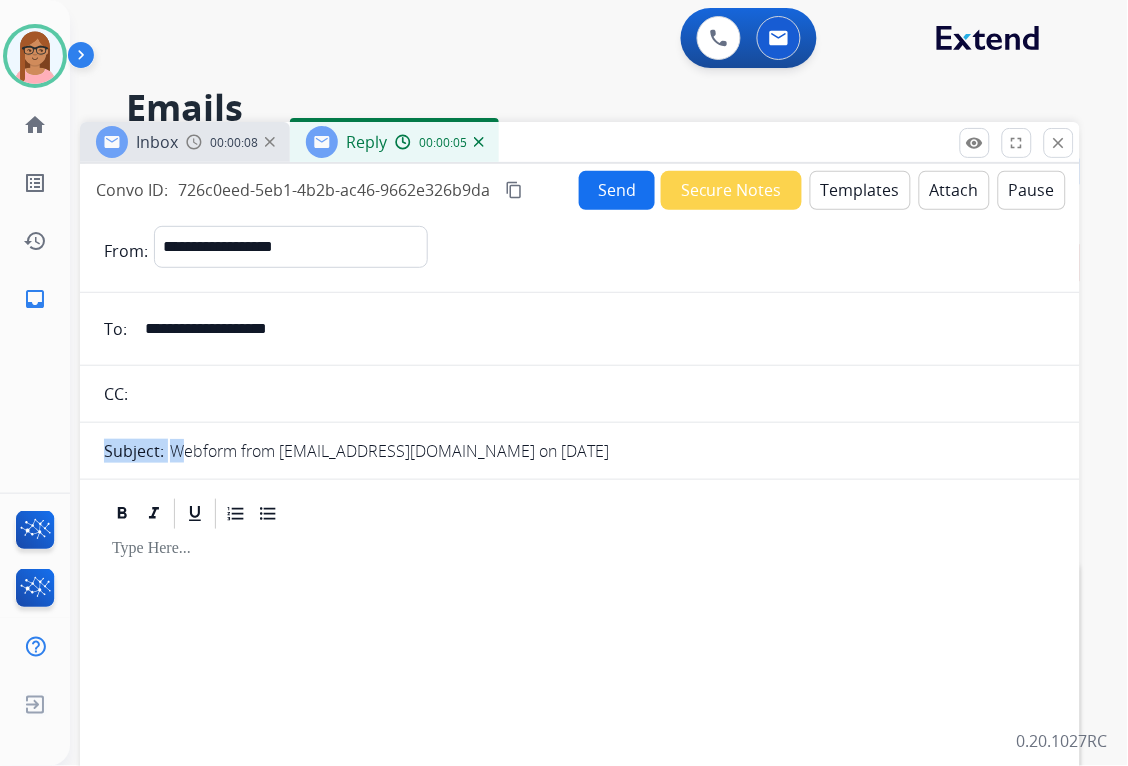 drag, startPoint x: 176, startPoint y: 451, endPoint x: 573, endPoint y: 475, distance: 397.7248 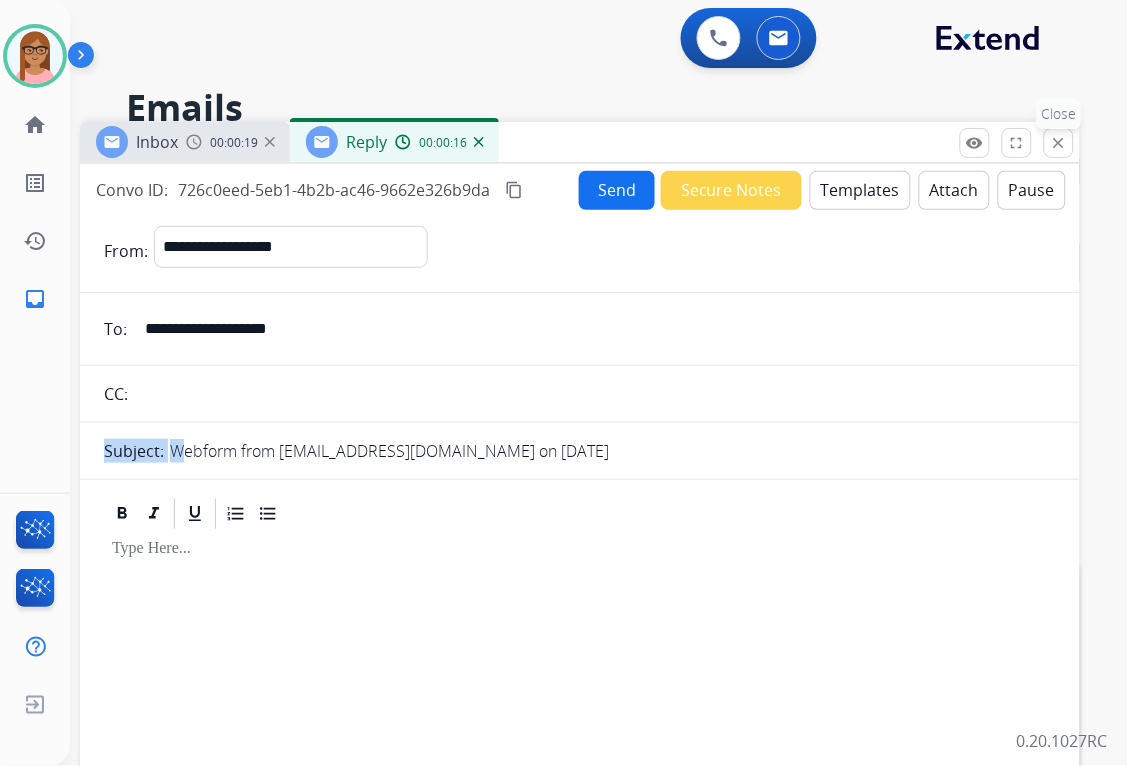 click on "close" at bounding box center [1059, 143] 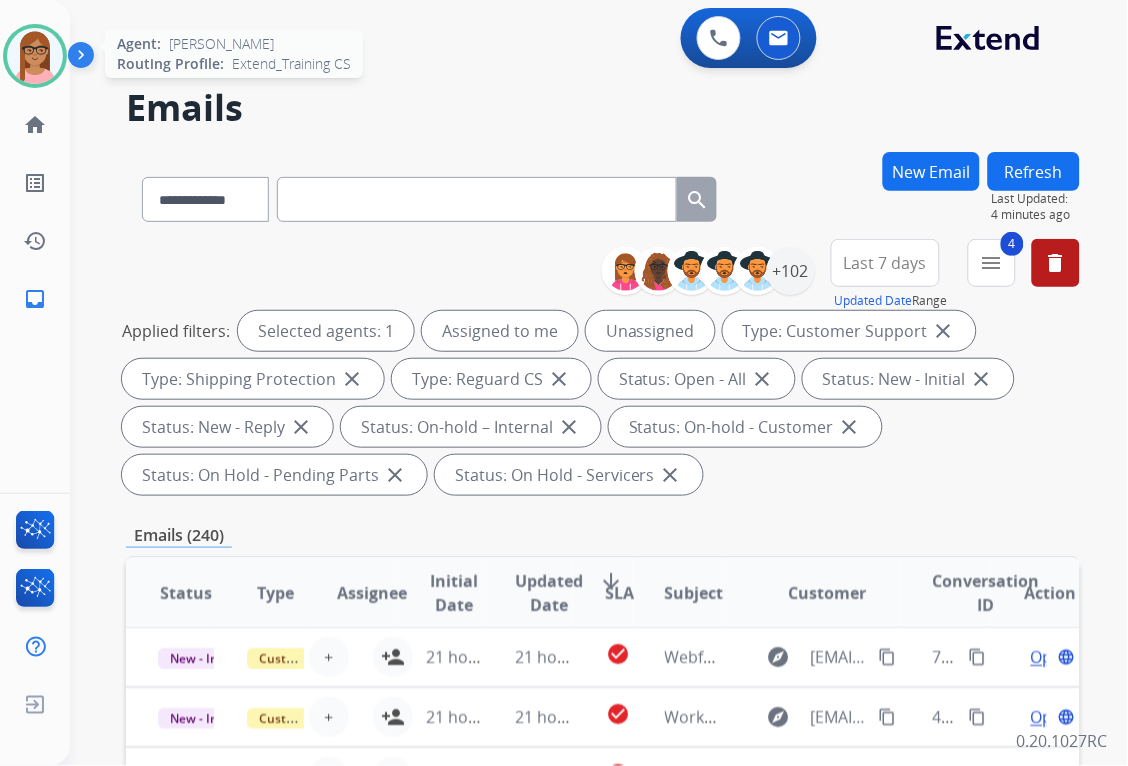 click at bounding box center (35, 56) 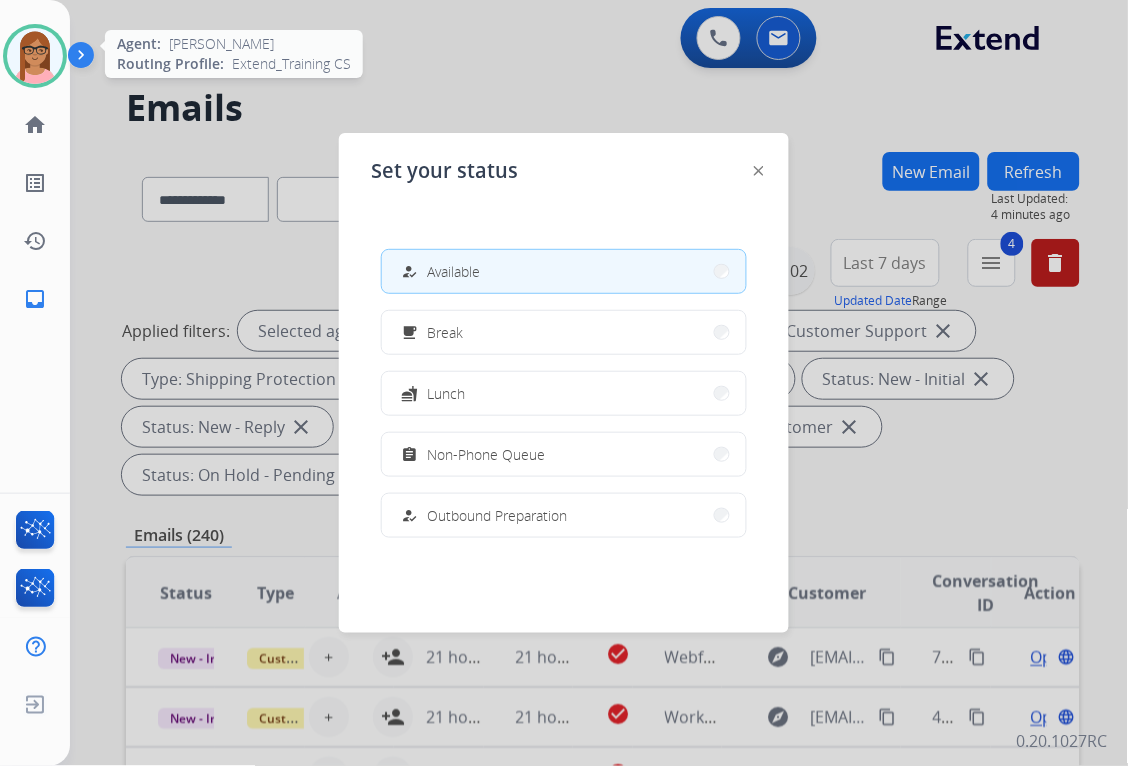 click at bounding box center [35, 56] 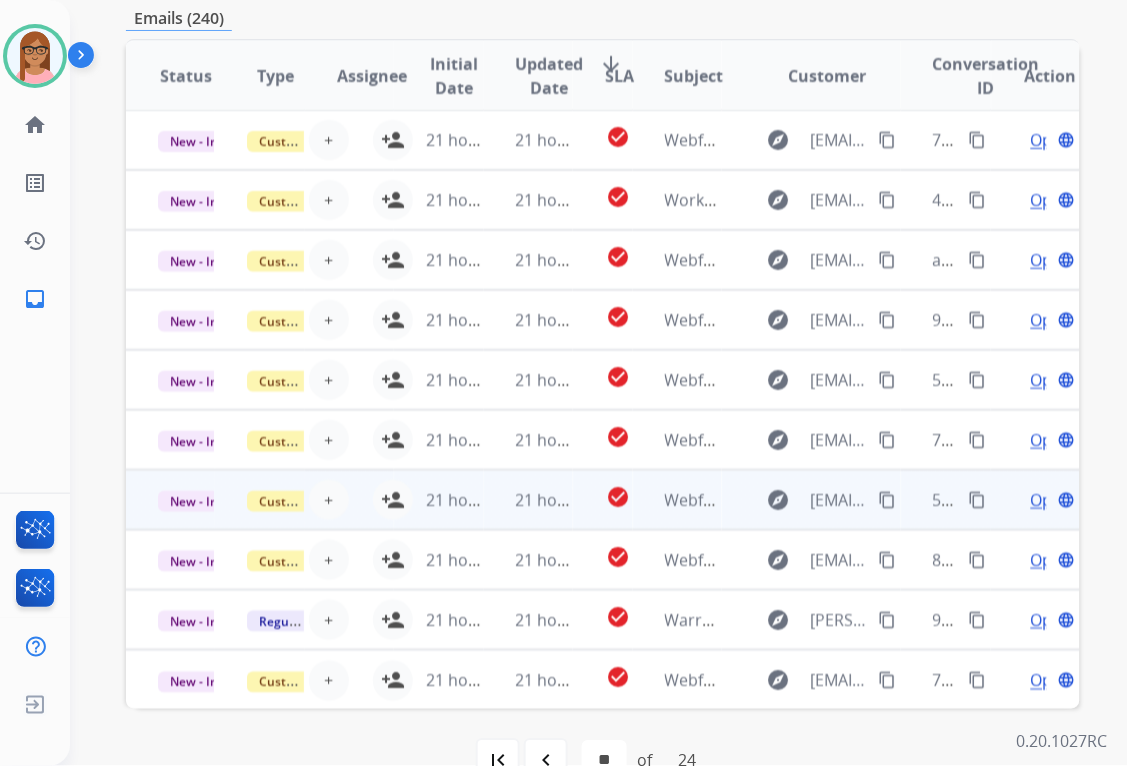 scroll, scrollTop: 555, scrollLeft: 0, axis: vertical 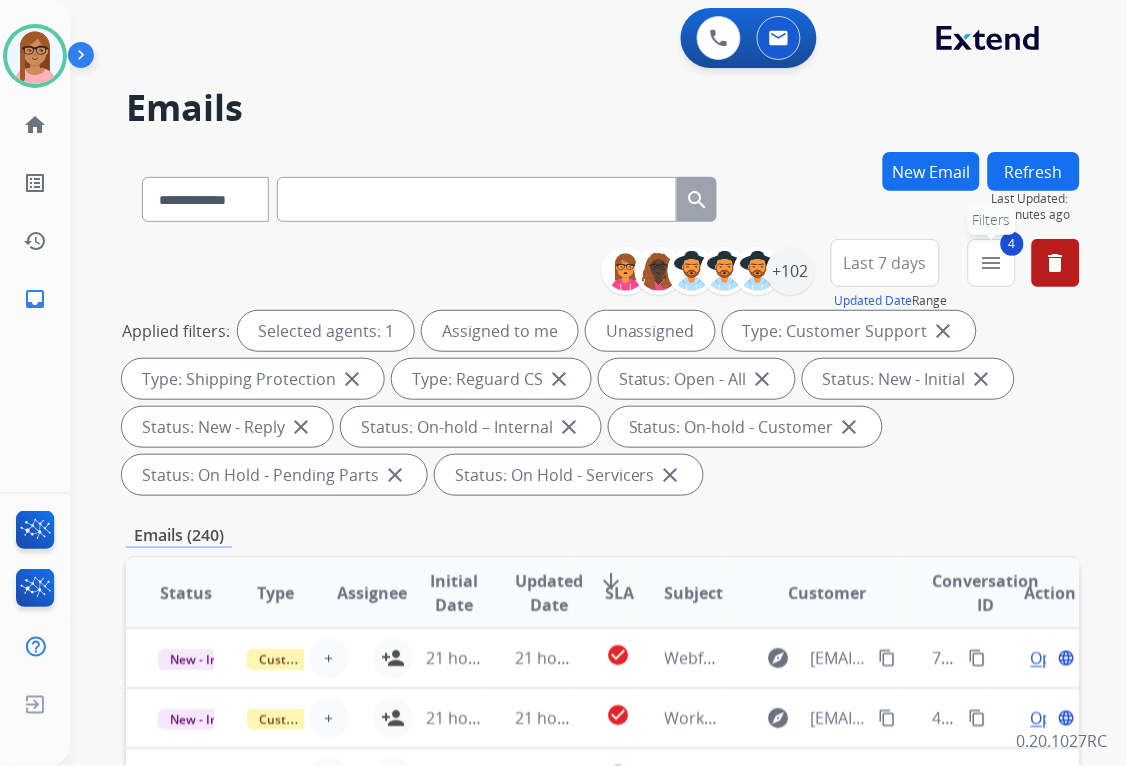 click on "4 menu  Filters" at bounding box center [992, 263] 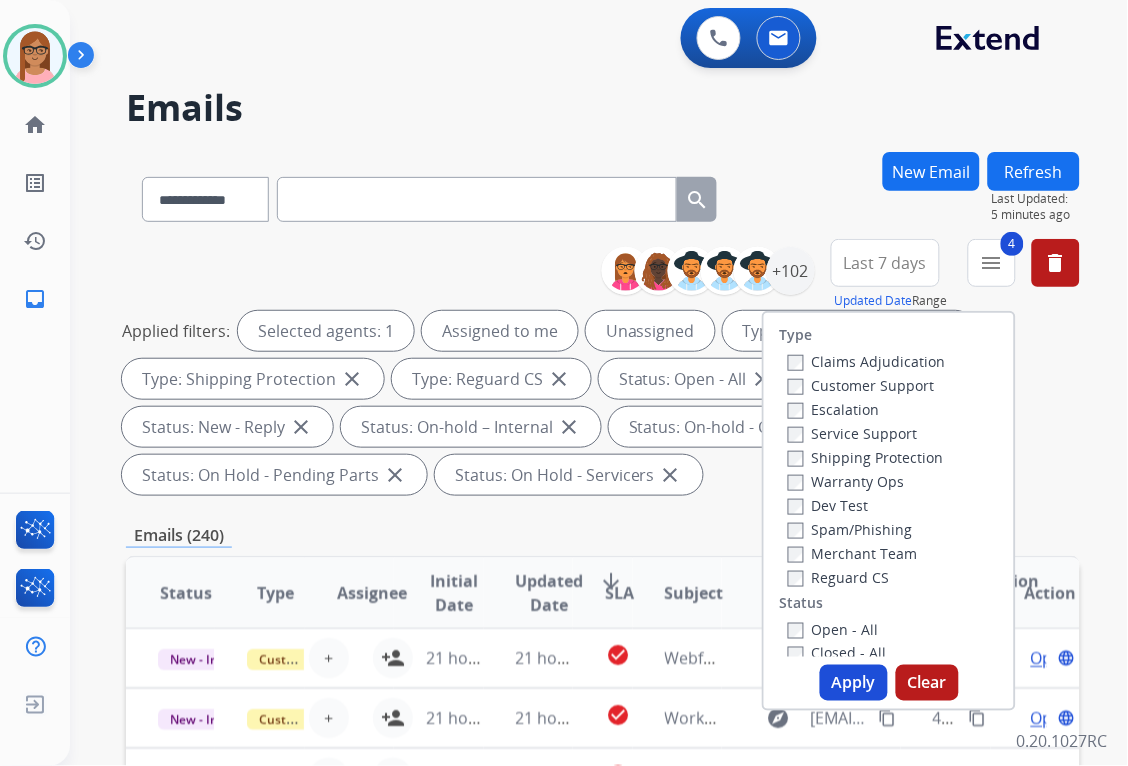 click on "Applied filters:  Selected agents: 1  Assigned to me Unassigned  Type: Customer Support  close  Type: Shipping Protection  close  Type: Reguard CS  close  Status: Open - All  close  Status: New - Initial  close  Status: New - Reply  close  Status: On-hold – Internal  close  Status: On-hold - Customer  close  Status: On Hold - Pending Parts  close  Status: On Hold - Servicers  close" at bounding box center [599, 403] 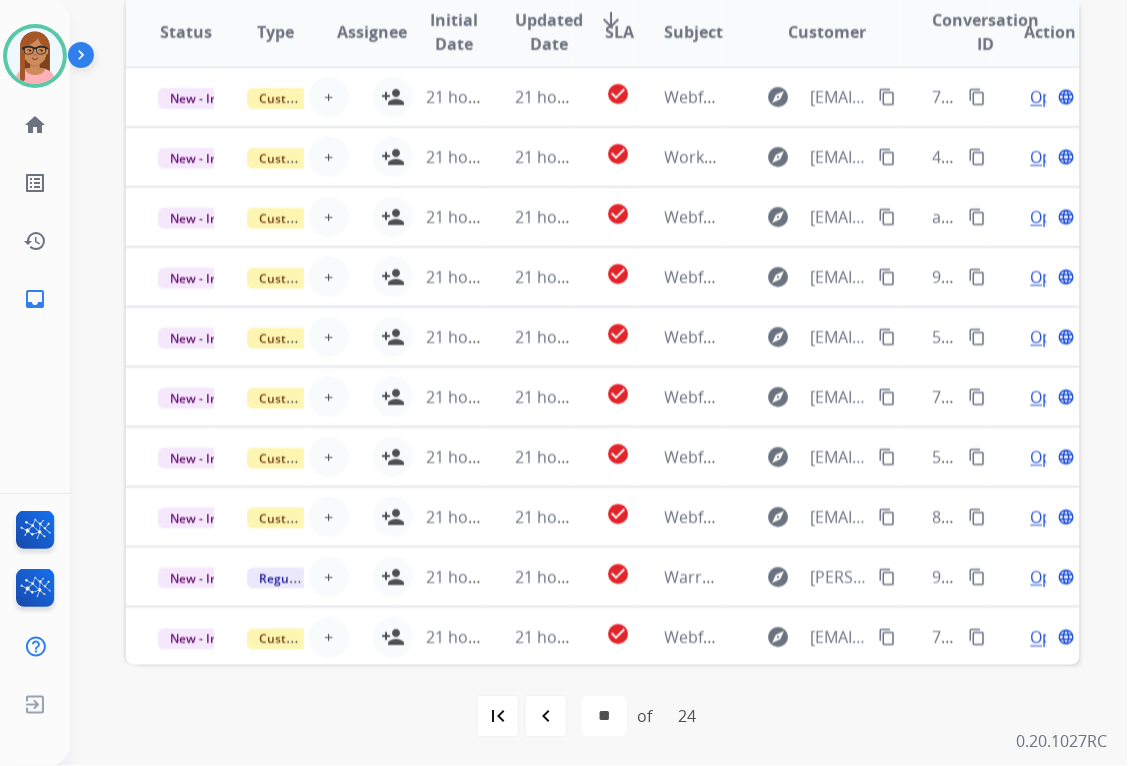 scroll, scrollTop: 563, scrollLeft: 0, axis: vertical 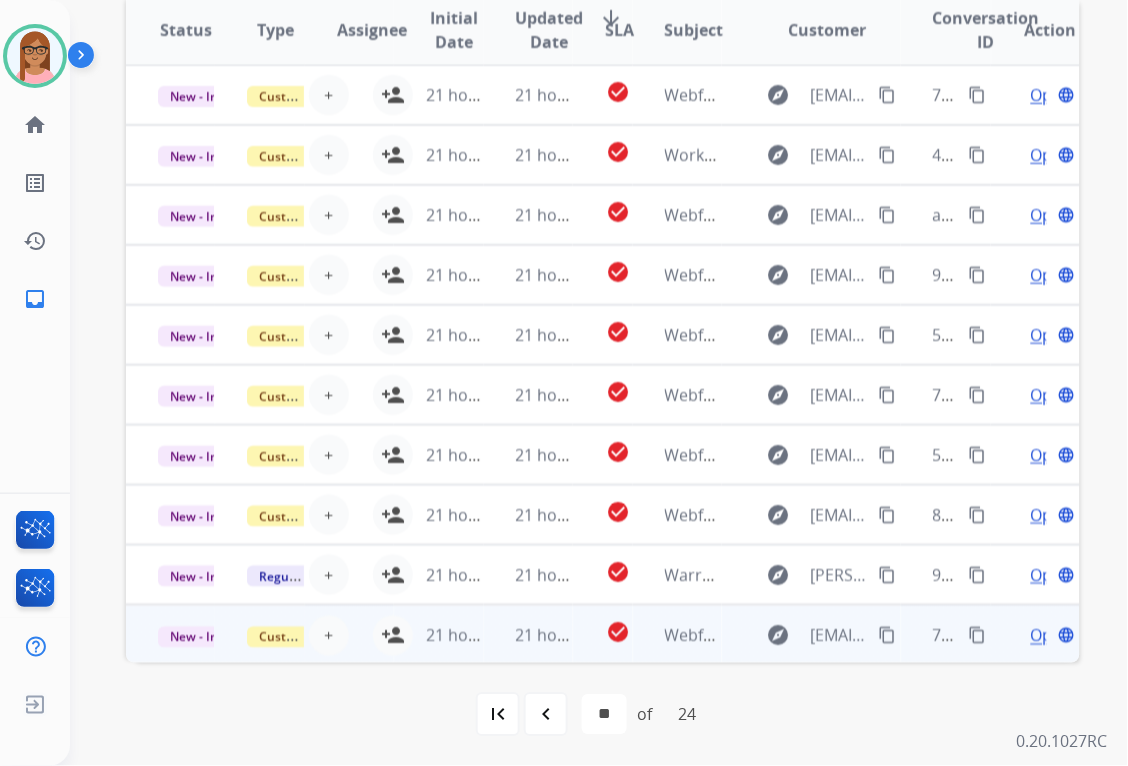click on "Open" at bounding box center [1051, 636] 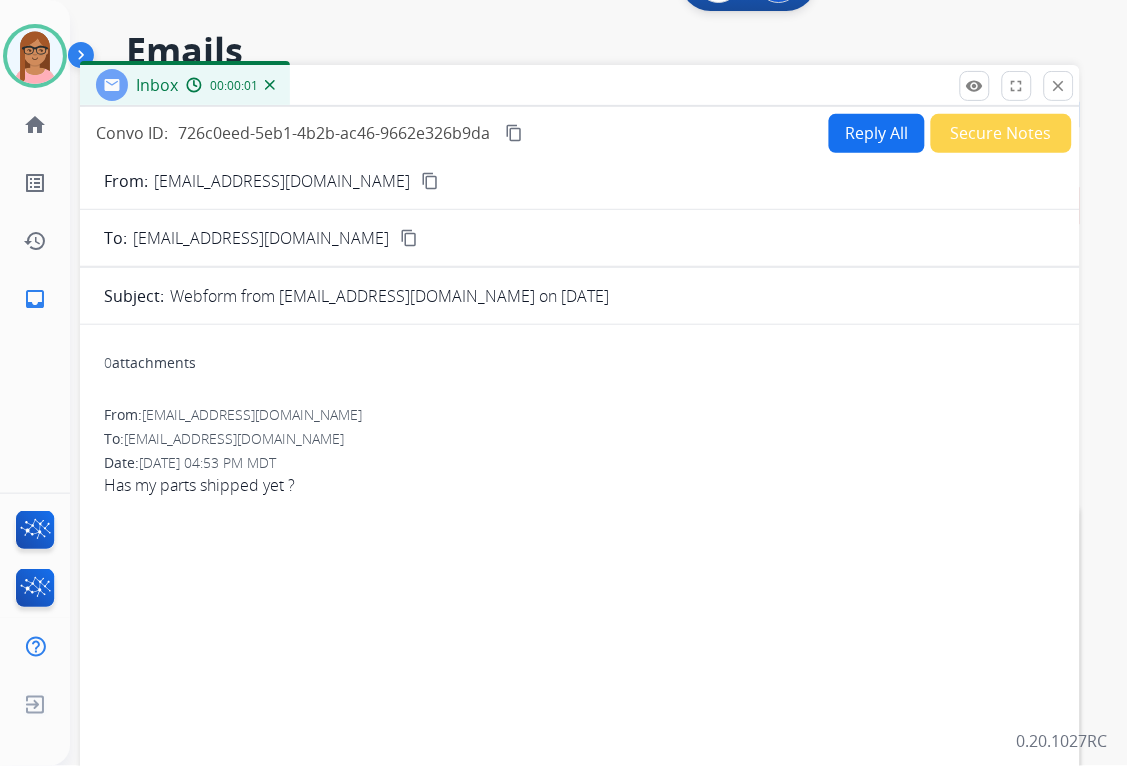 scroll, scrollTop: 0, scrollLeft: 0, axis: both 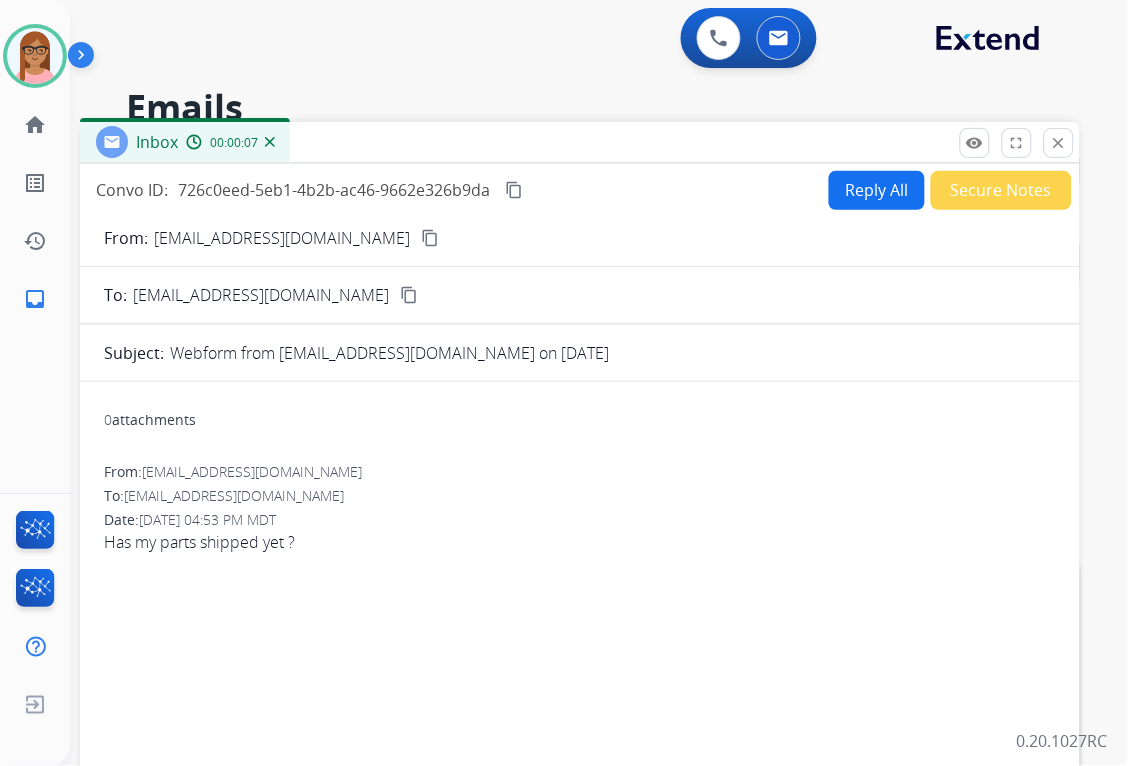 click on "Webform from Denmon121@icloud.com on 07/29/2025" at bounding box center (389, 353) 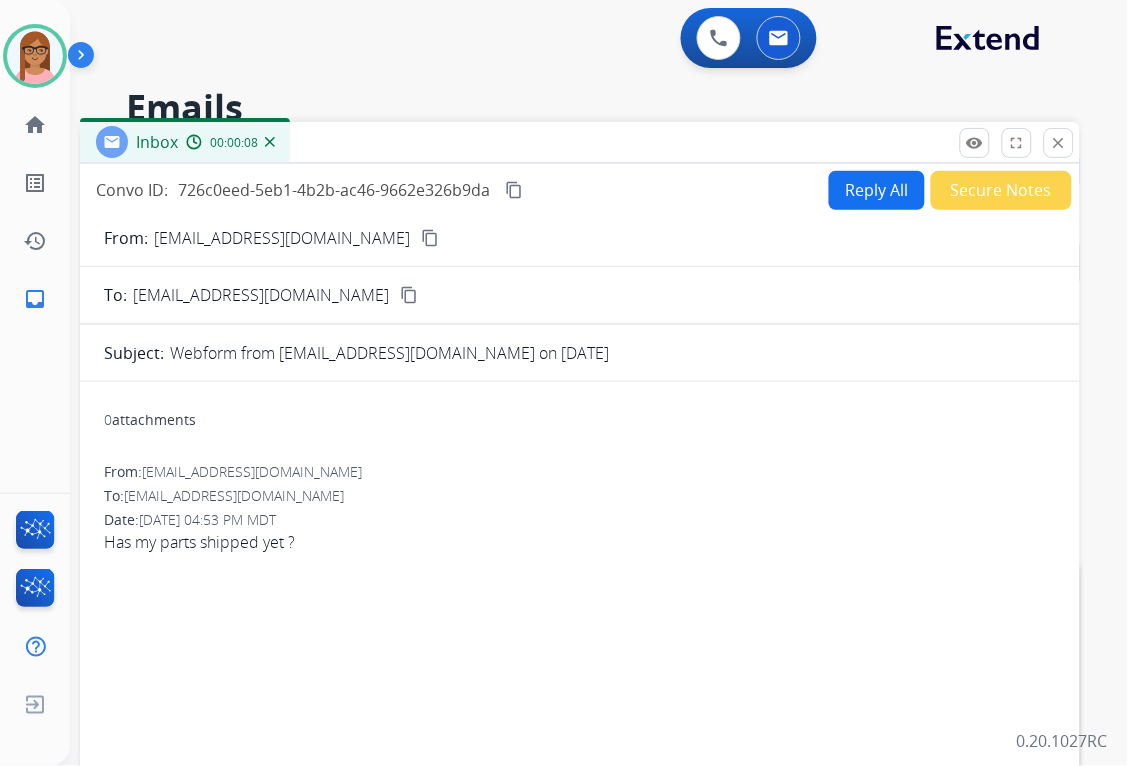 click on "Webform from Denmon121@icloud.com on 07/29/2025" at bounding box center [389, 353] 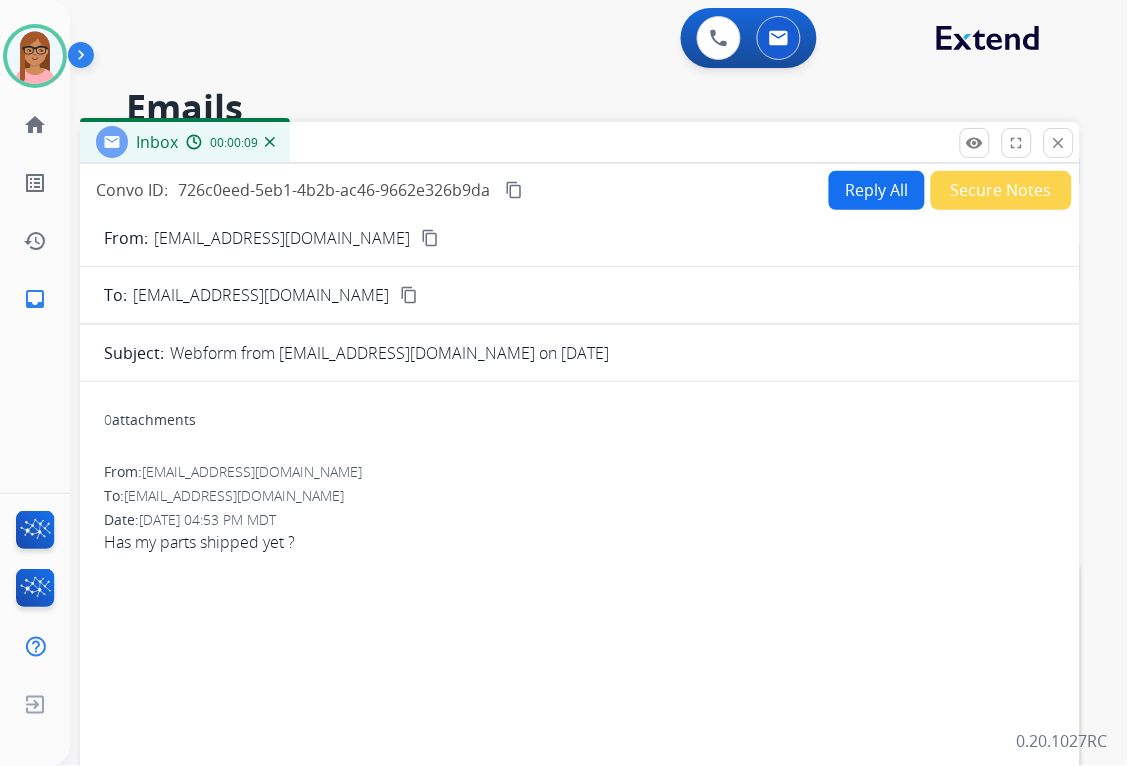 click on "Webform from Denmon121@icloud.com on 07/29/2025" at bounding box center [389, 353] 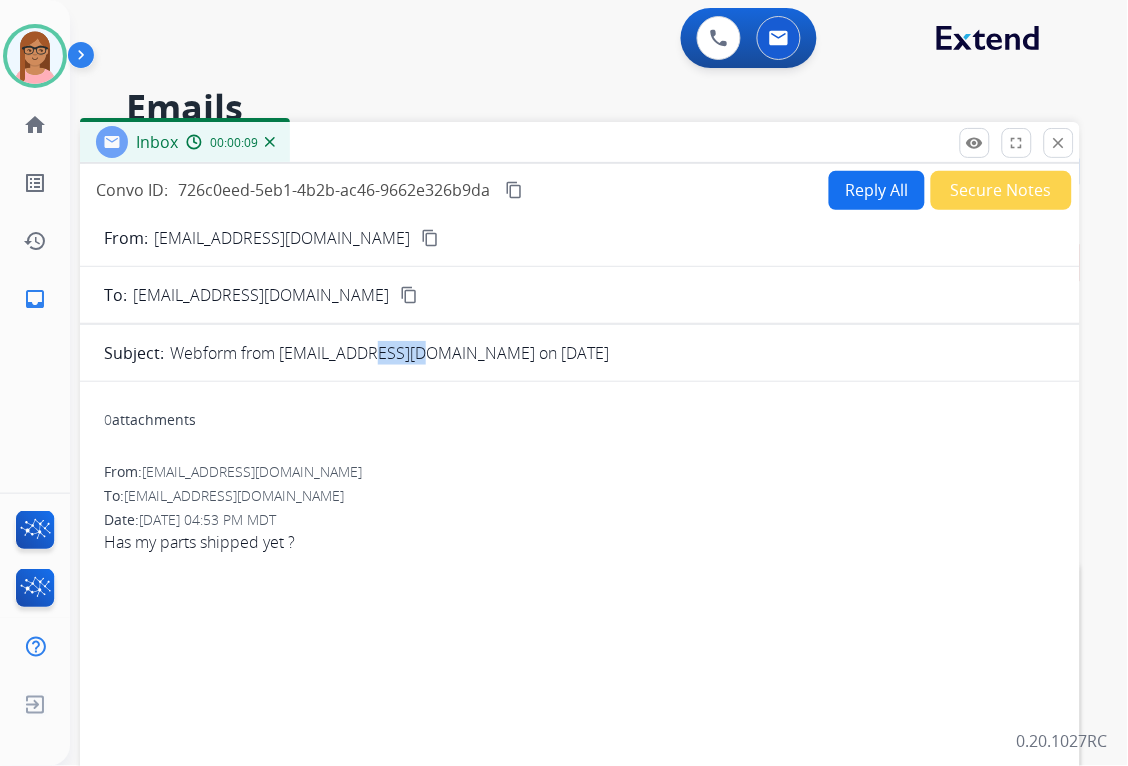 click on "Webform from Denmon121@icloud.com on 07/29/2025" at bounding box center [389, 353] 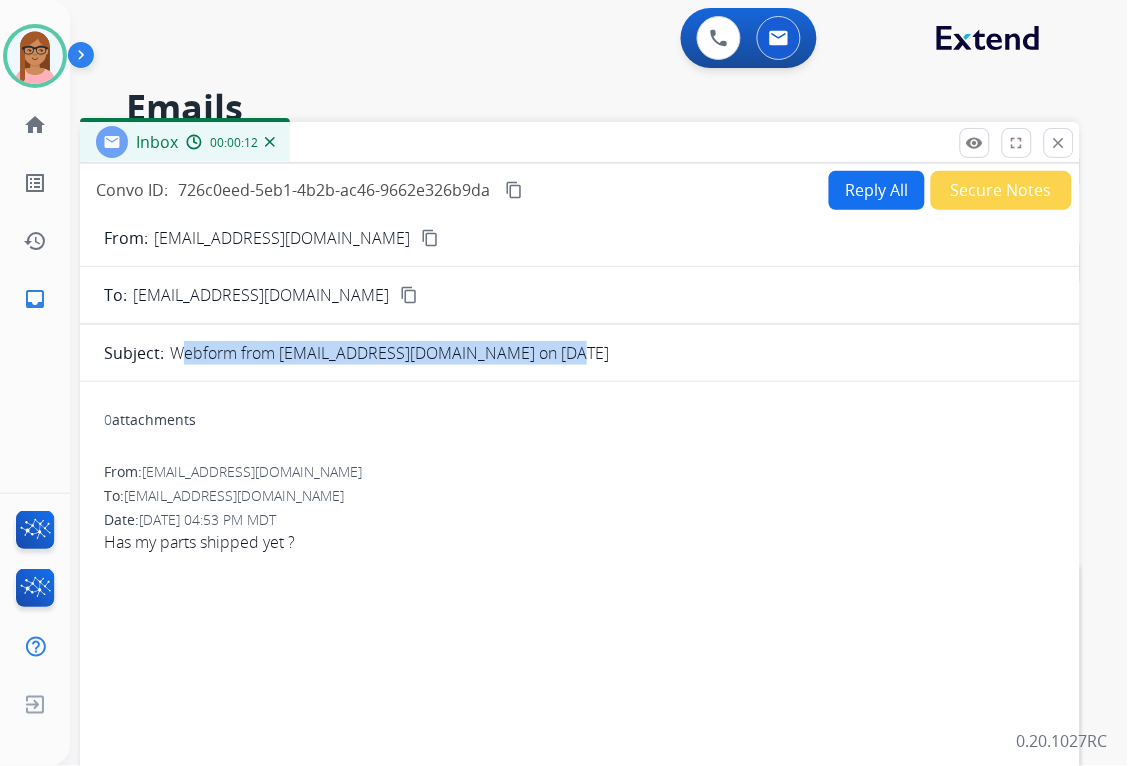 drag, startPoint x: 574, startPoint y: 354, endPoint x: 175, endPoint y: 357, distance: 399.0113 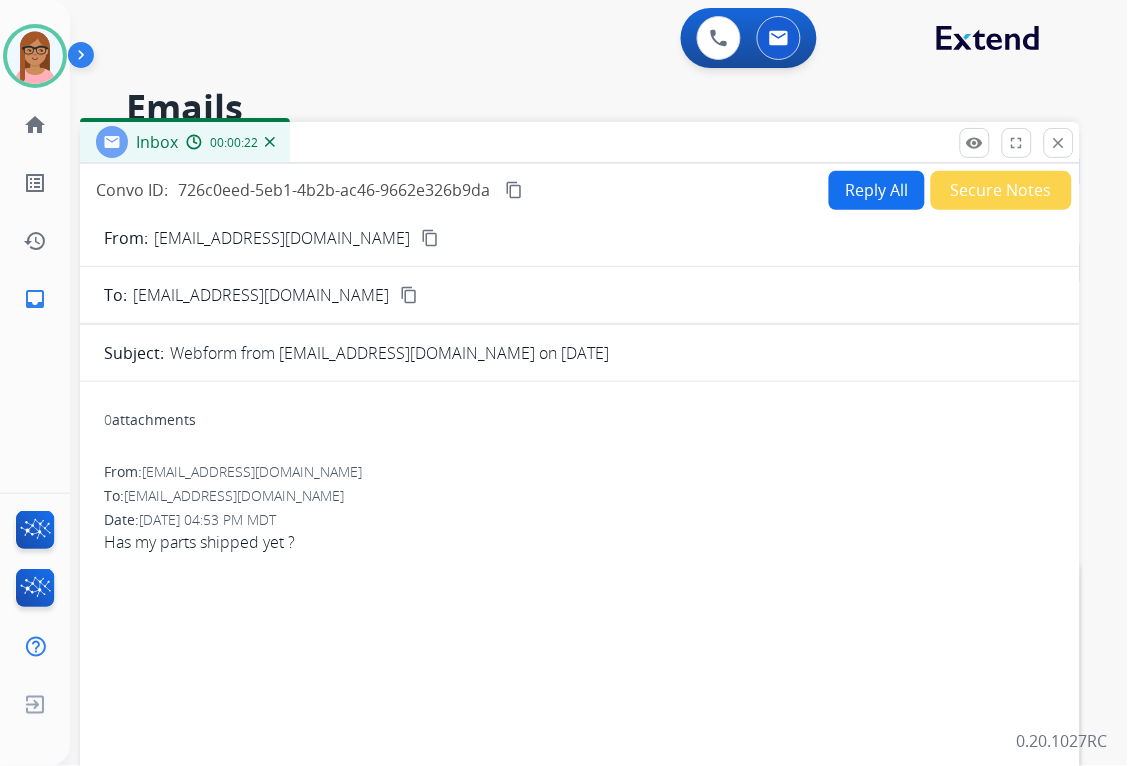 drag, startPoint x: 175, startPoint y: 357, endPoint x: 602, endPoint y: 460, distance: 439.24707 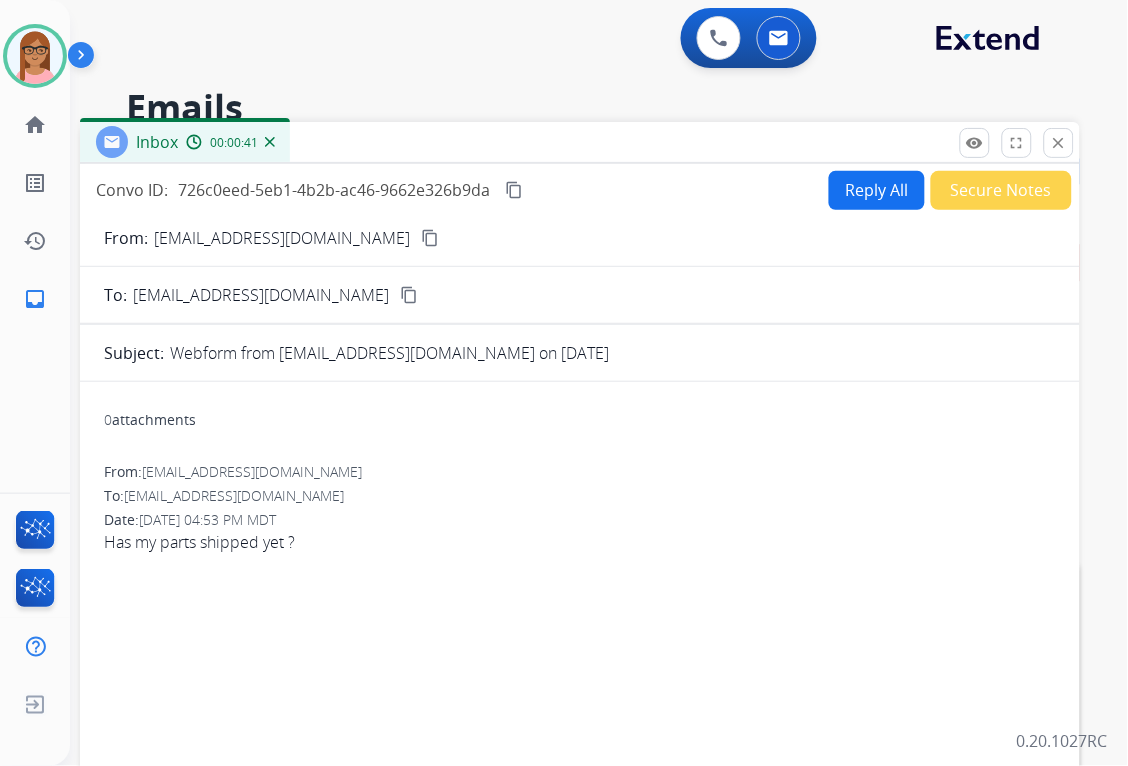 click on "Reply All" at bounding box center (877, 190) 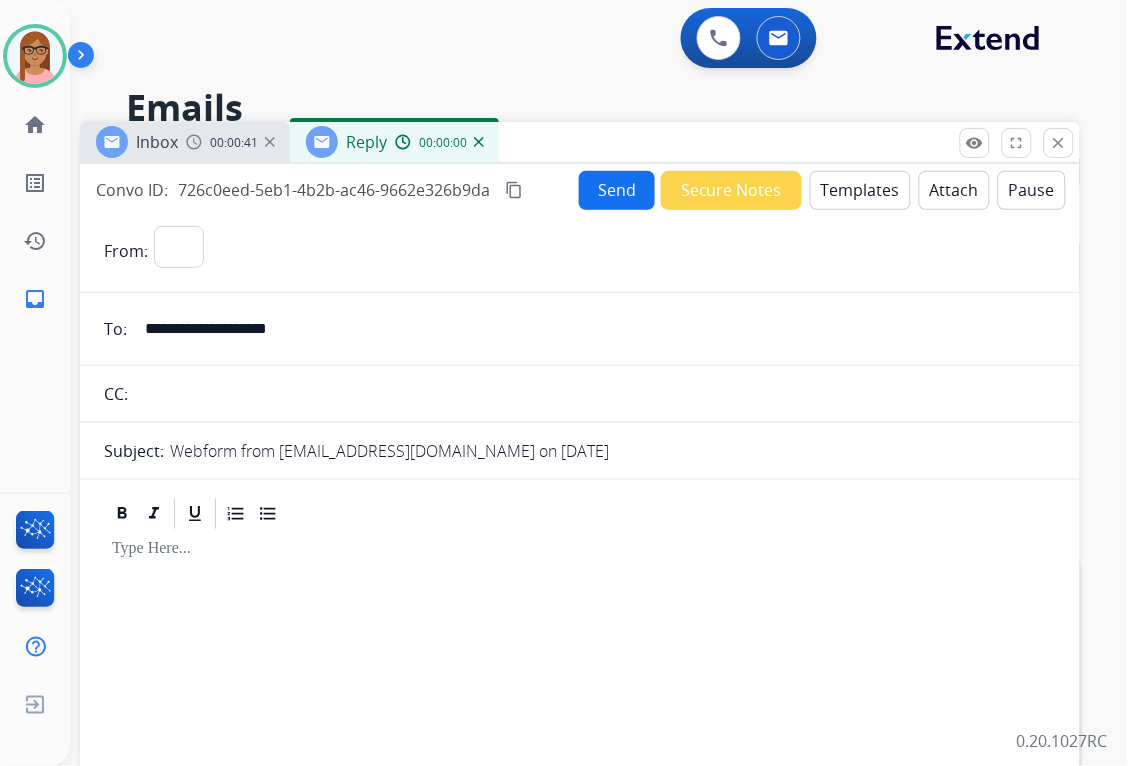 select on "**********" 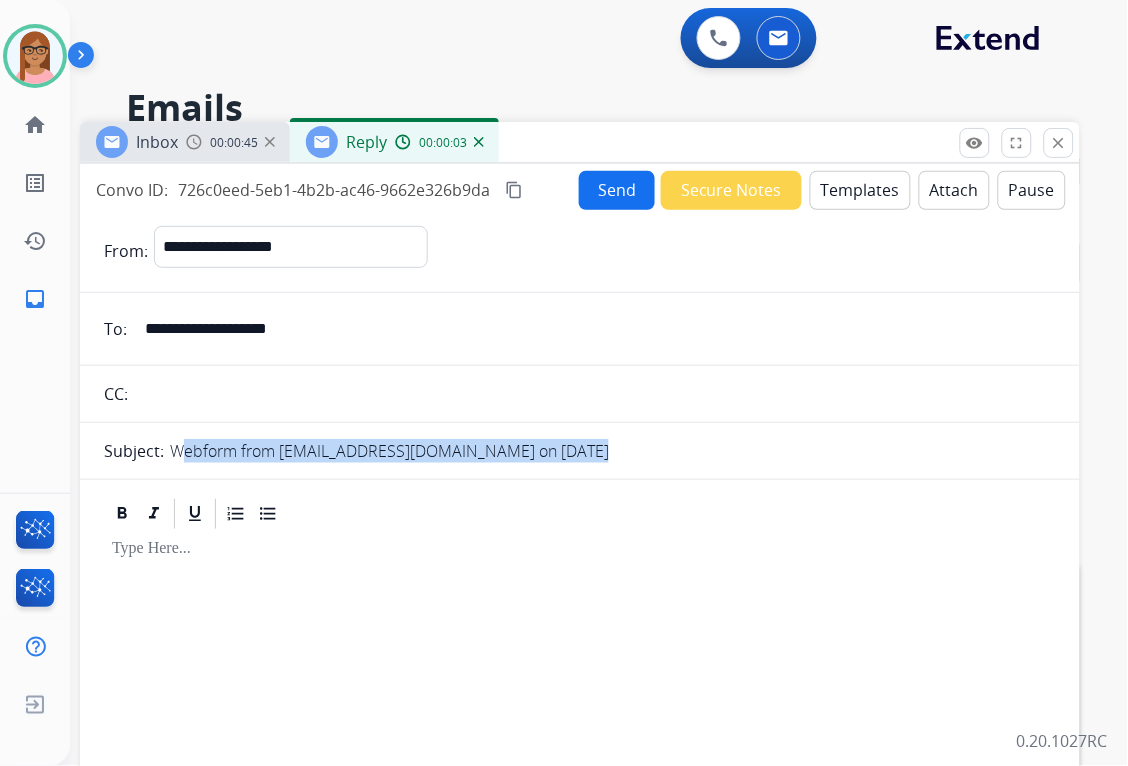 drag, startPoint x: 172, startPoint y: 451, endPoint x: 512, endPoint y: 486, distance: 341.79672 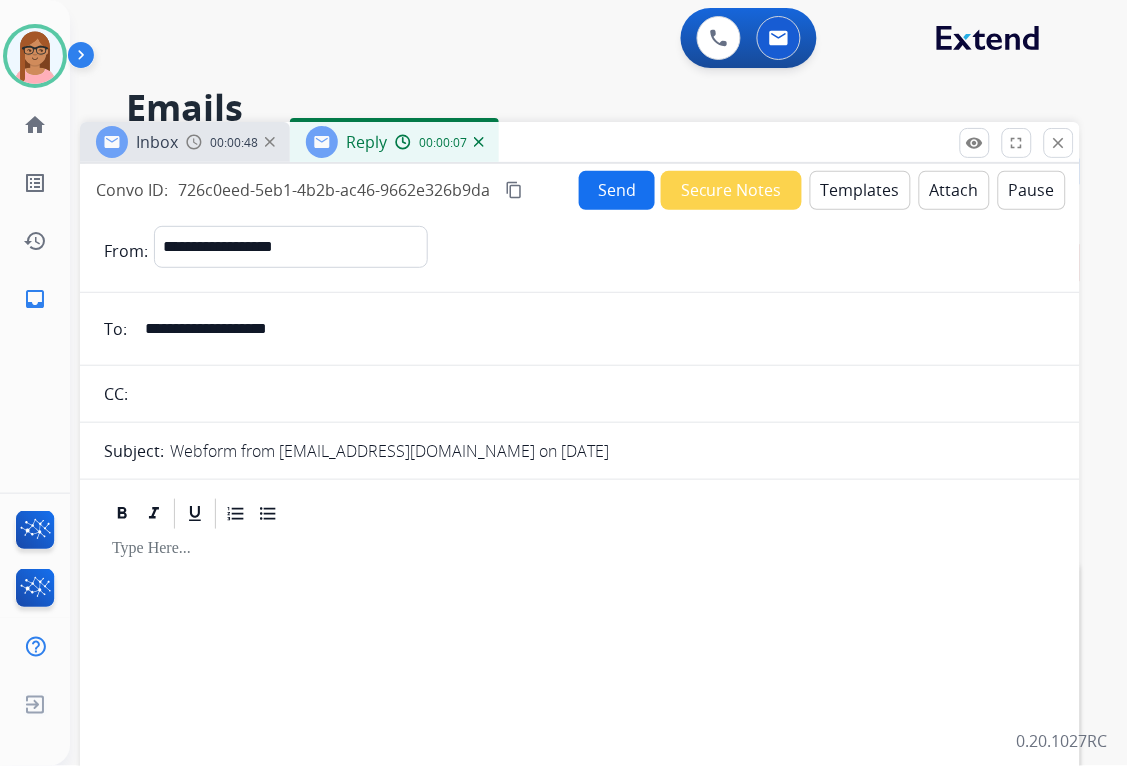 drag, startPoint x: 512, startPoint y: 486, endPoint x: 454, endPoint y: 561, distance: 94.81033 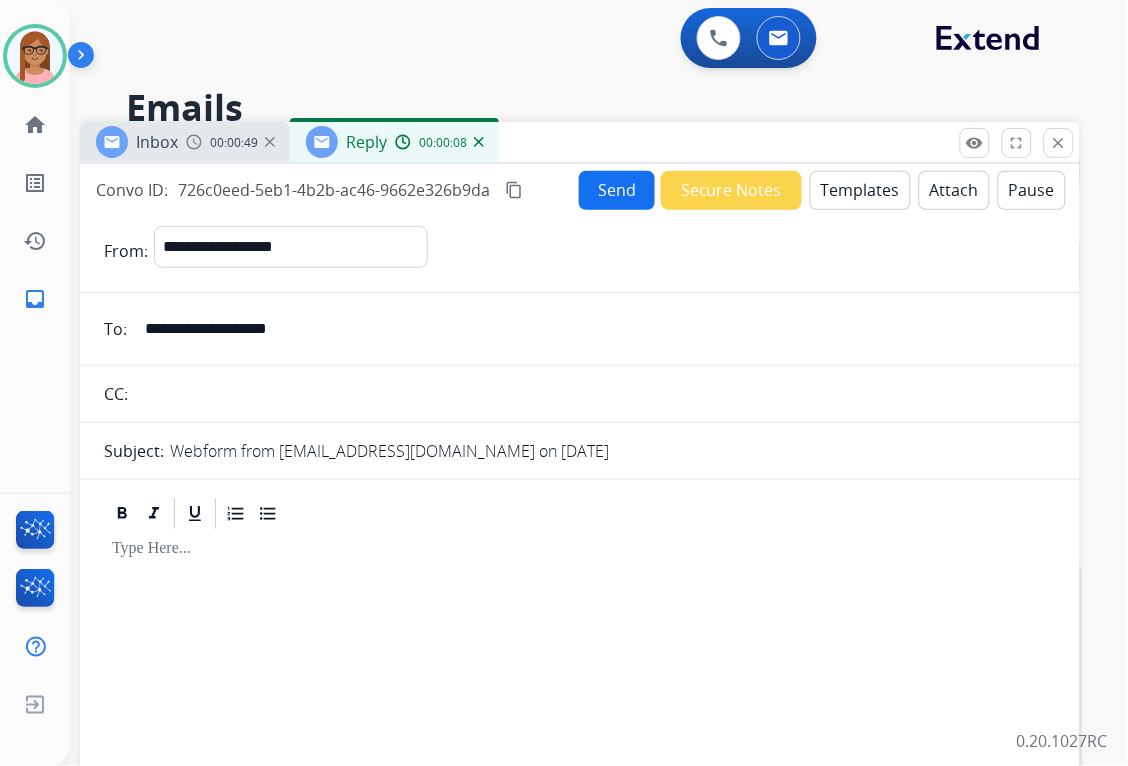 click on "Templates" at bounding box center (860, 190) 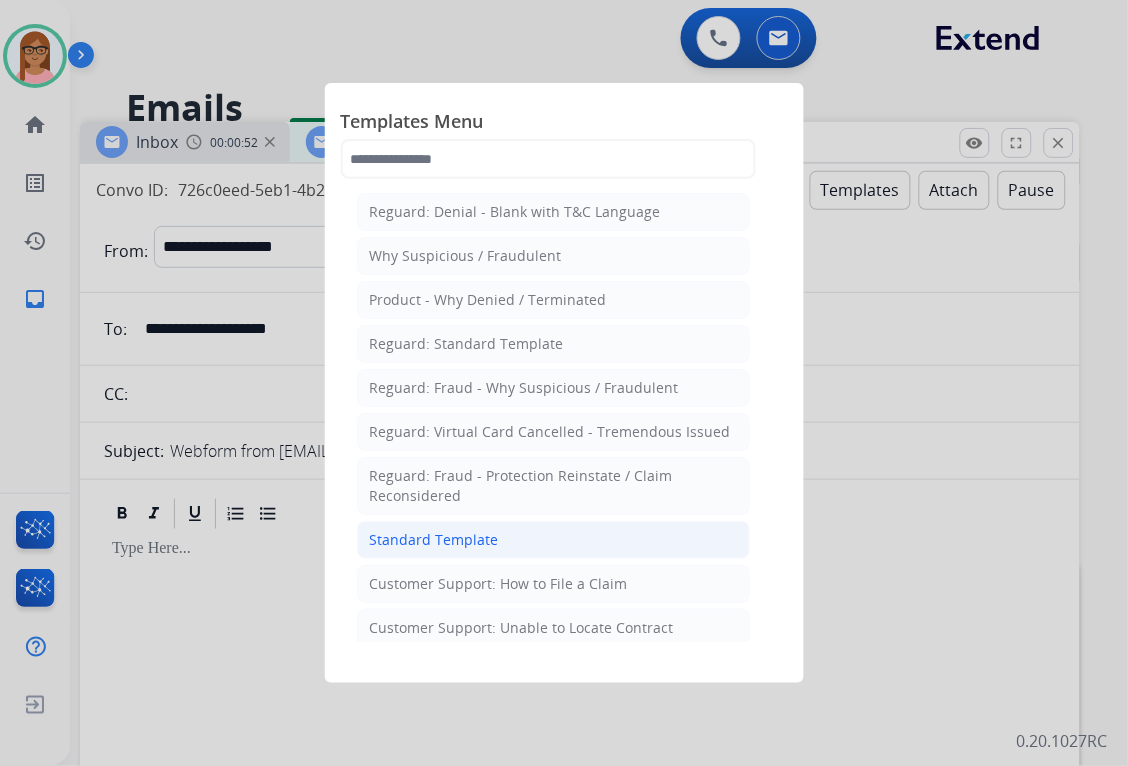 click on "Standard Template" 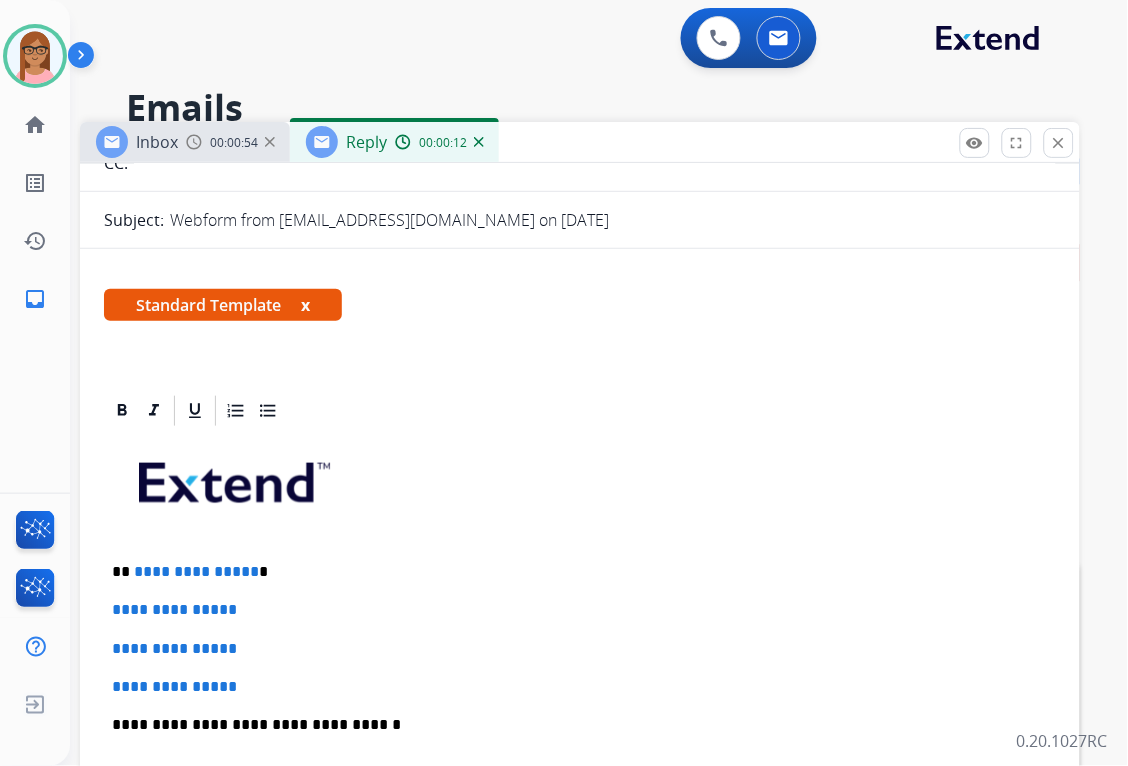 scroll, scrollTop: 398, scrollLeft: 0, axis: vertical 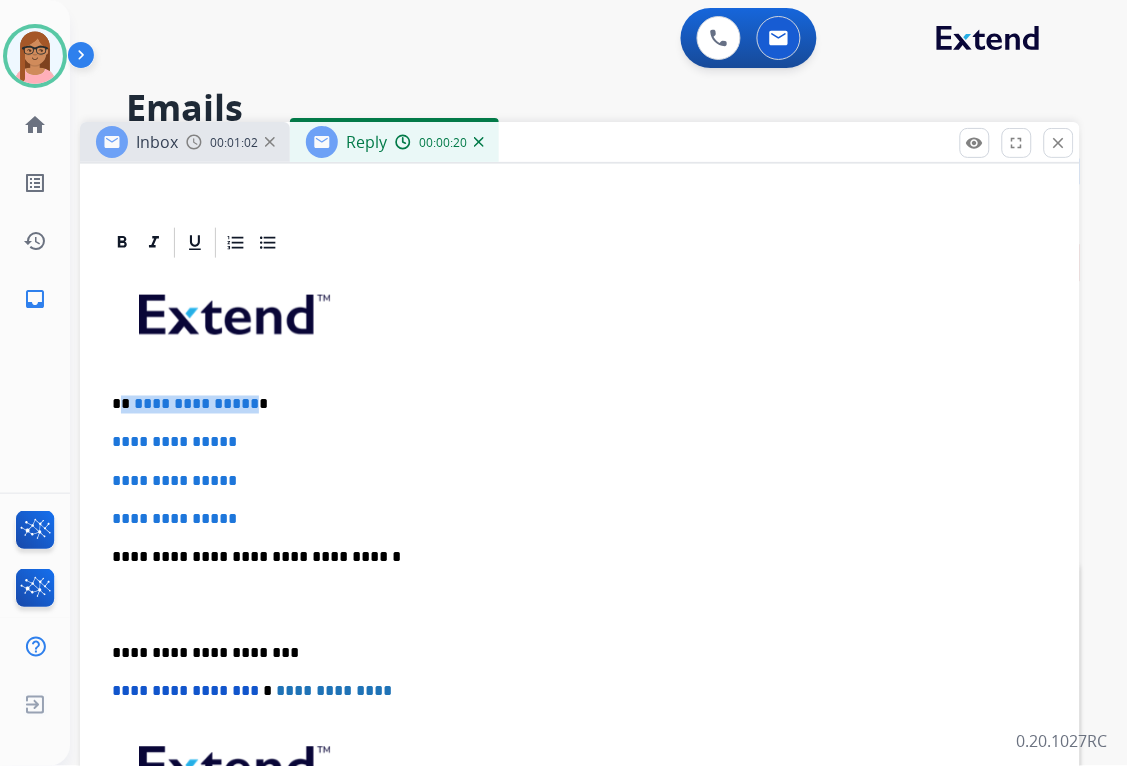 drag, startPoint x: 123, startPoint y: 403, endPoint x: 246, endPoint y: 397, distance: 123.146255 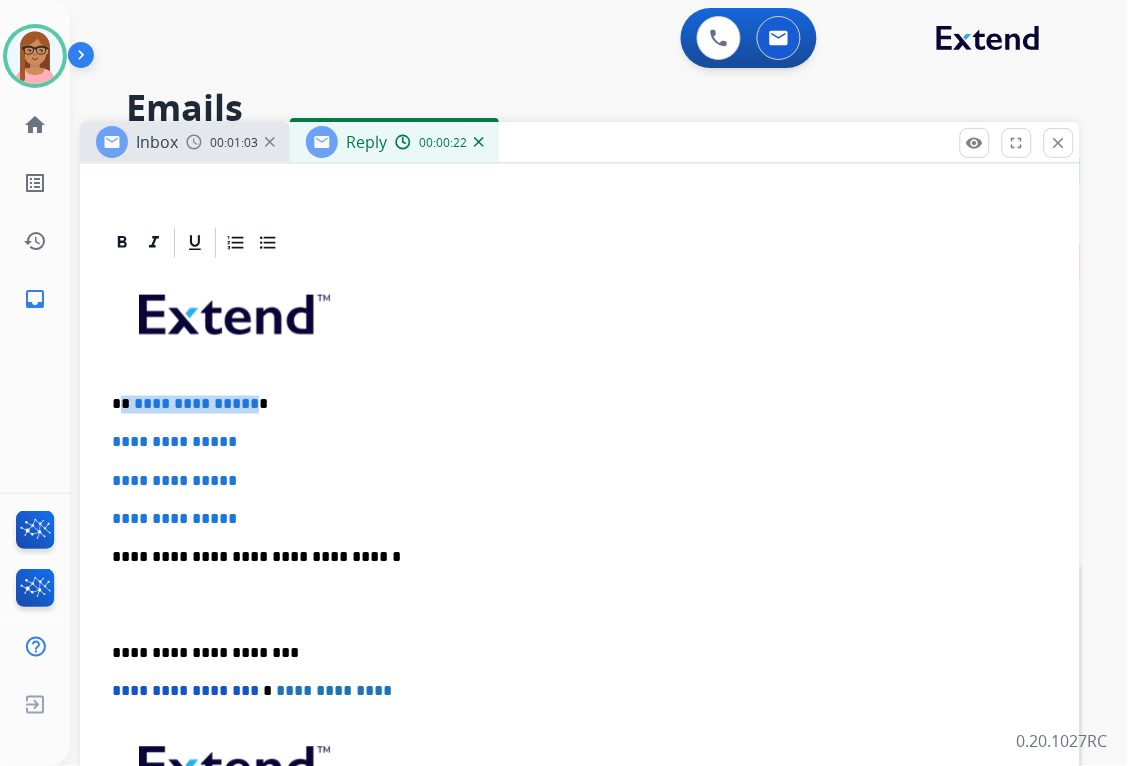 type 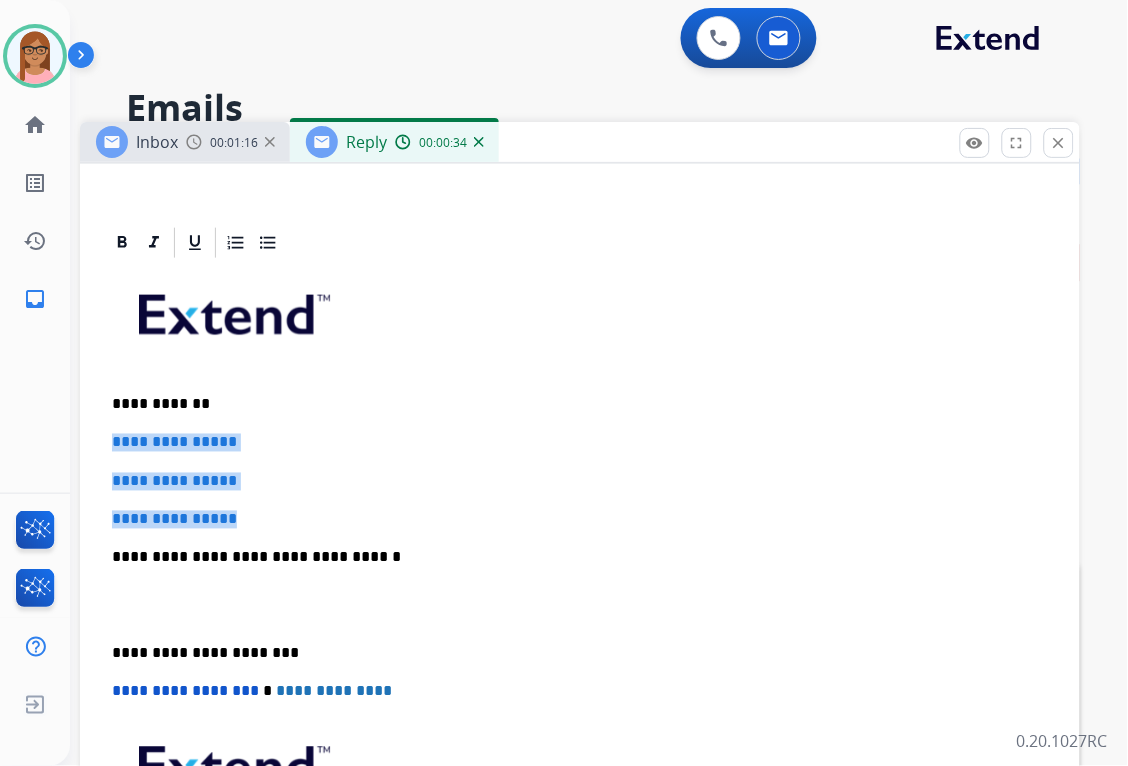drag, startPoint x: 112, startPoint y: 434, endPoint x: 257, endPoint y: 520, distance: 168.5853 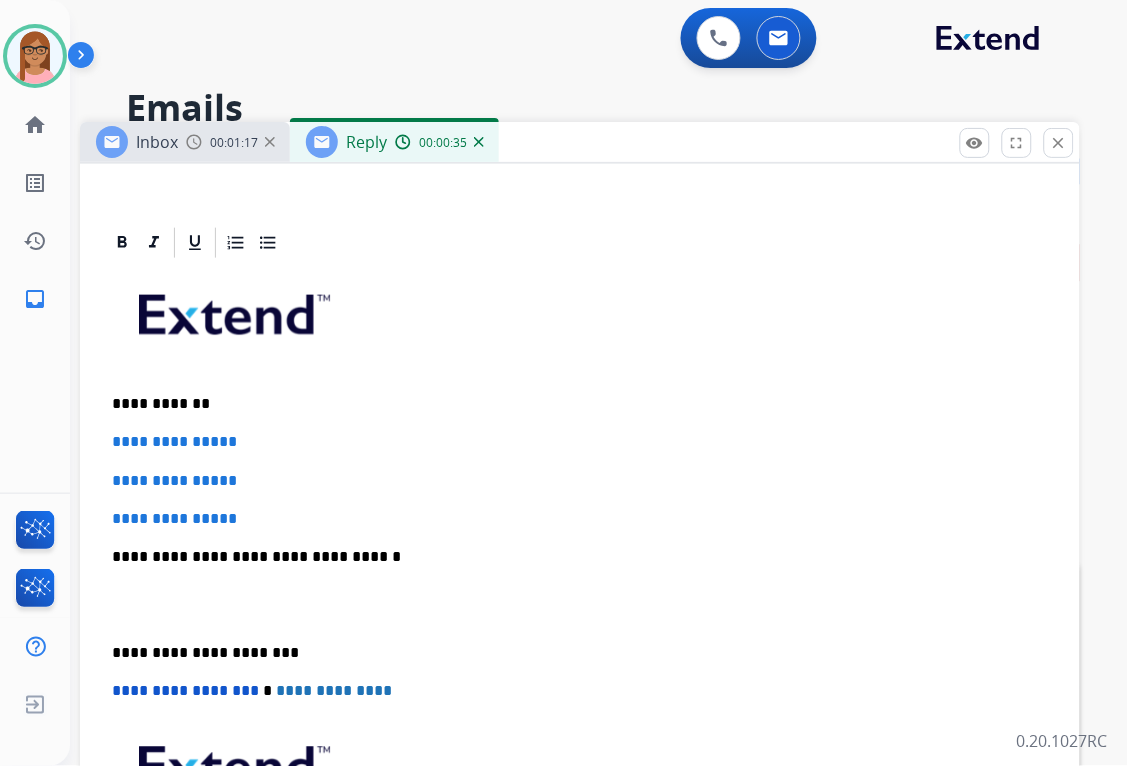 scroll, scrollTop: 322, scrollLeft: 0, axis: vertical 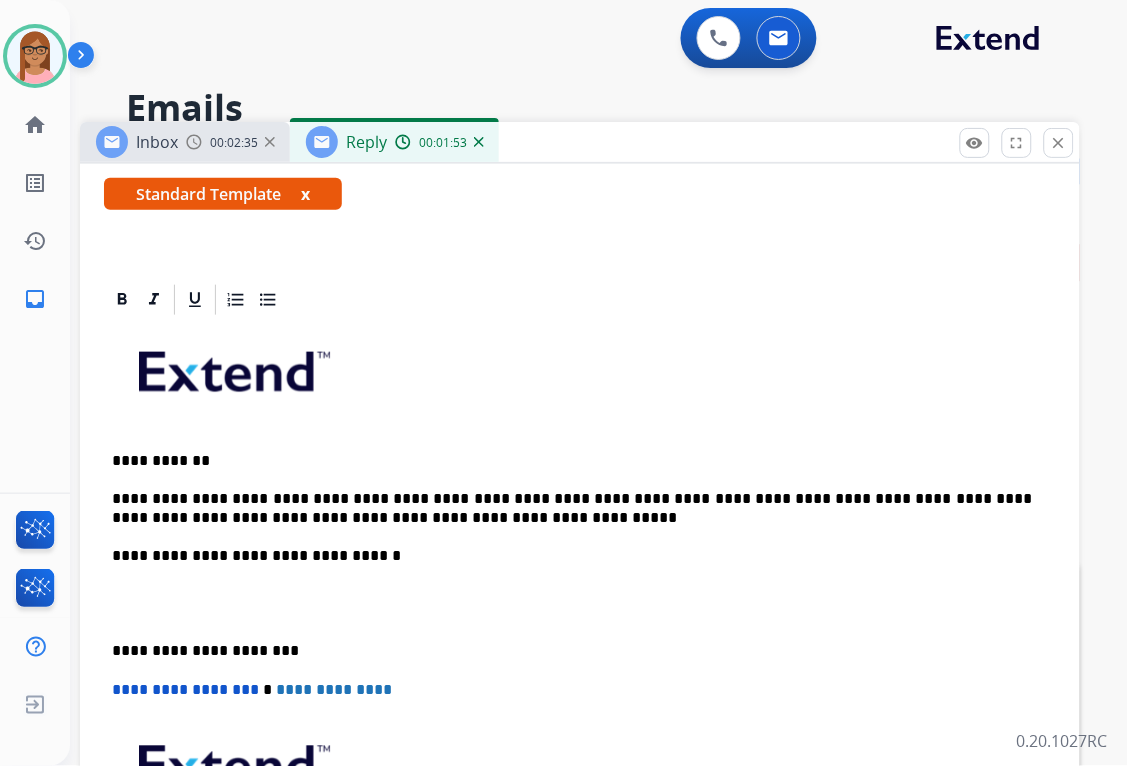 click on "**********" at bounding box center (580, 633) 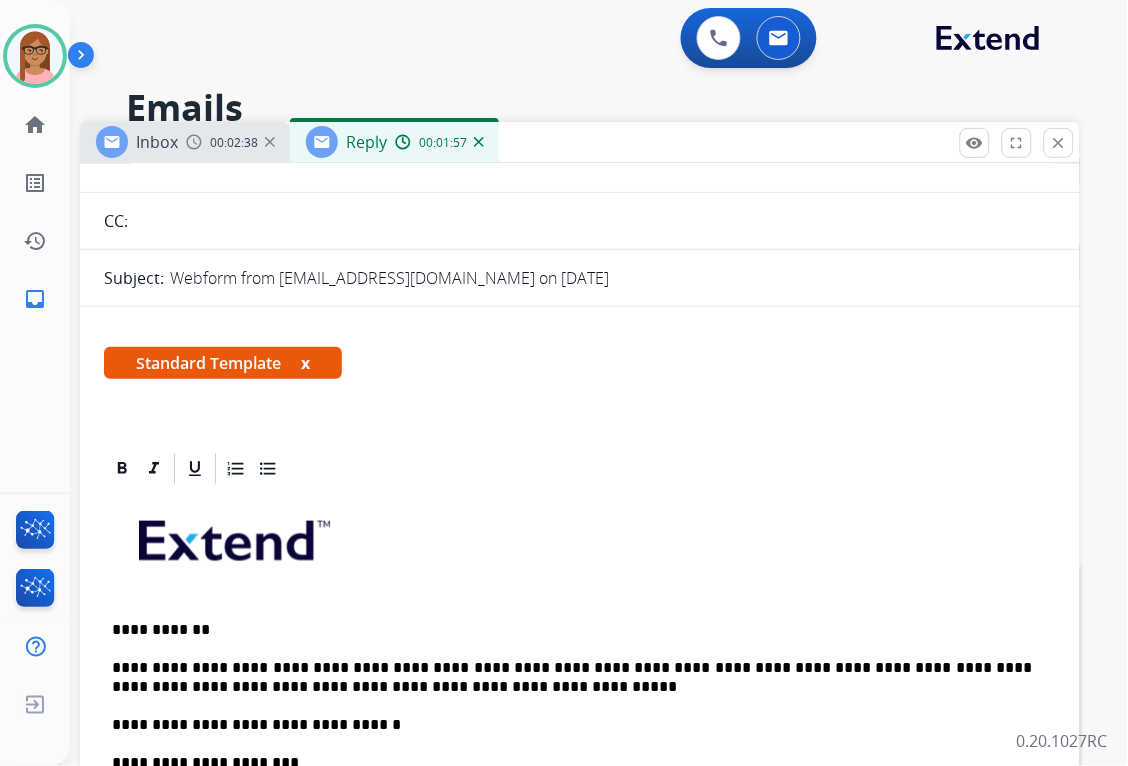 scroll, scrollTop: 0, scrollLeft: 0, axis: both 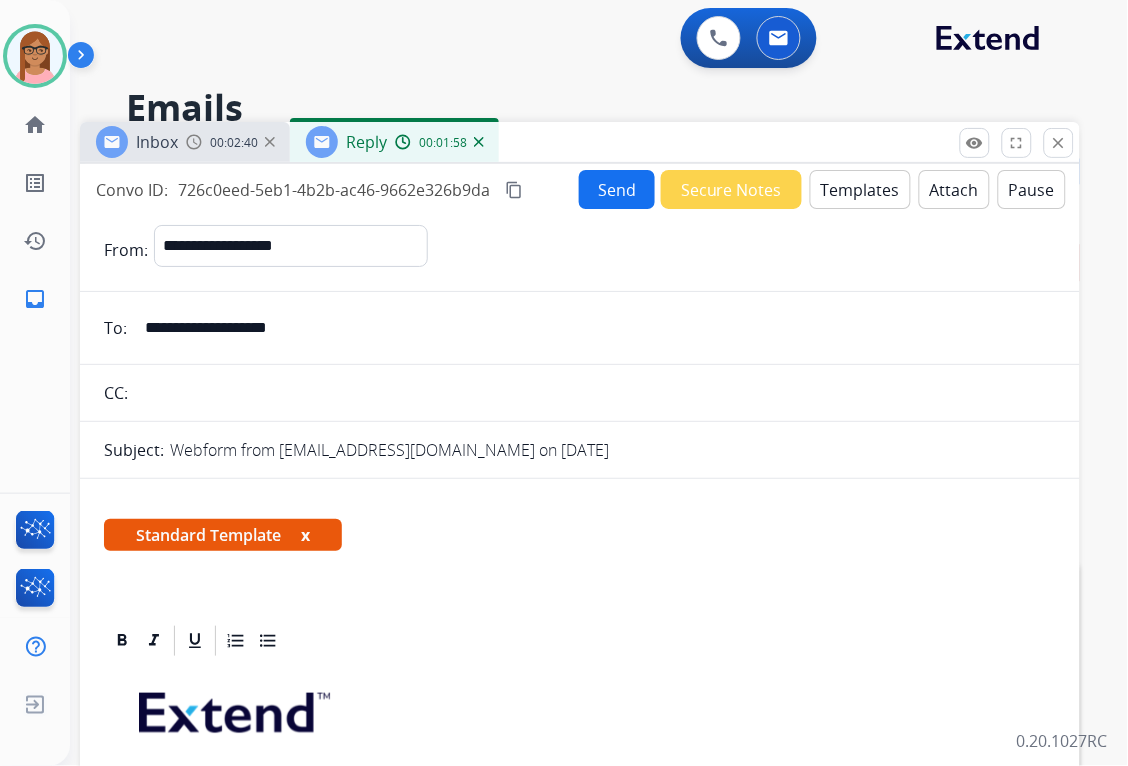 click on "content_copy" at bounding box center (514, 190) 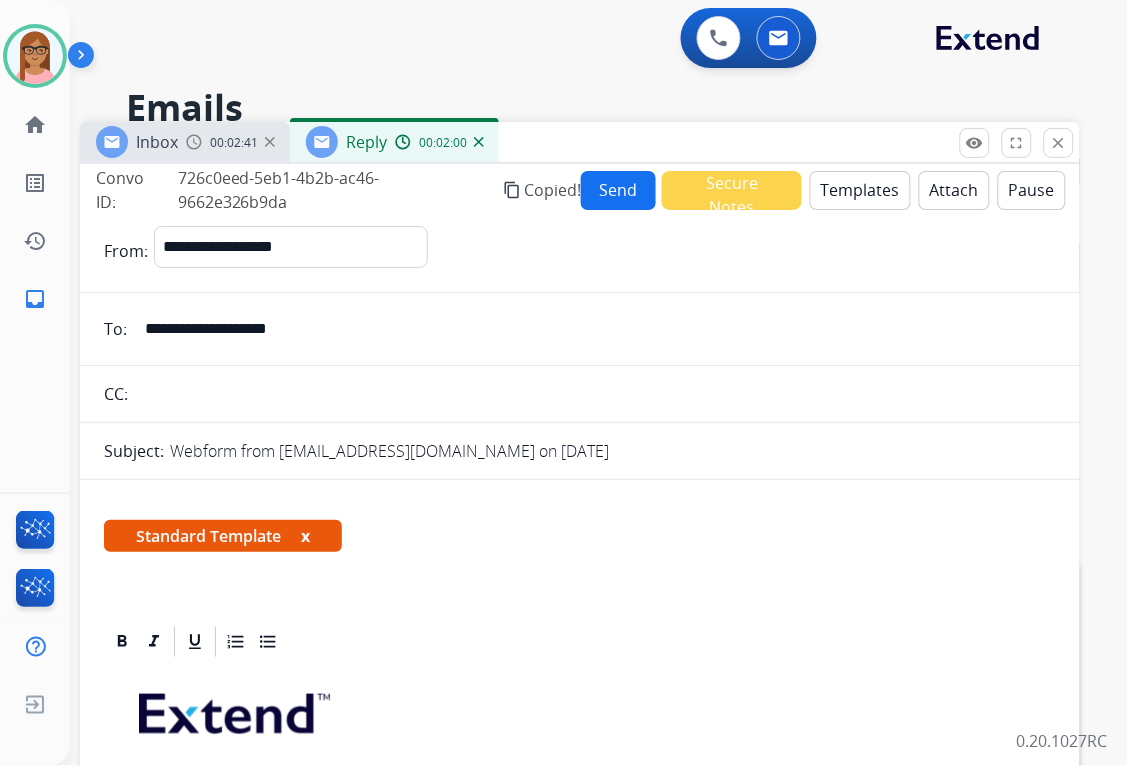 click on "Send" at bounding box center (618, 190) 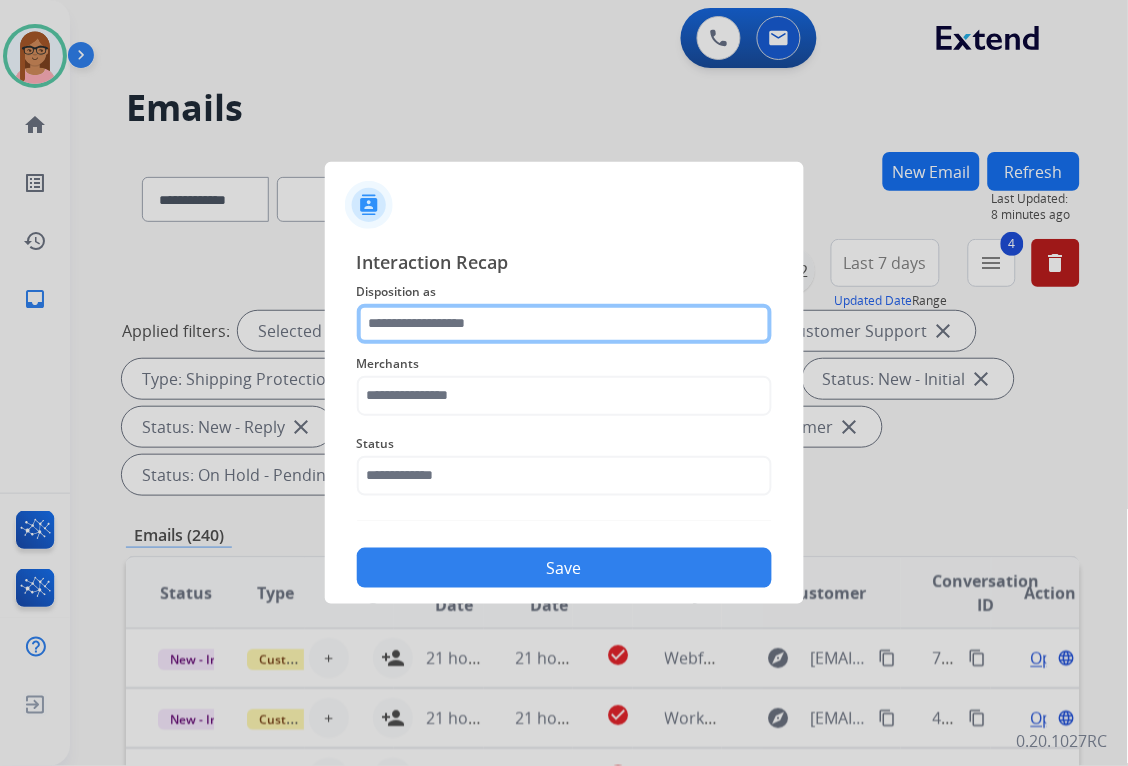 click 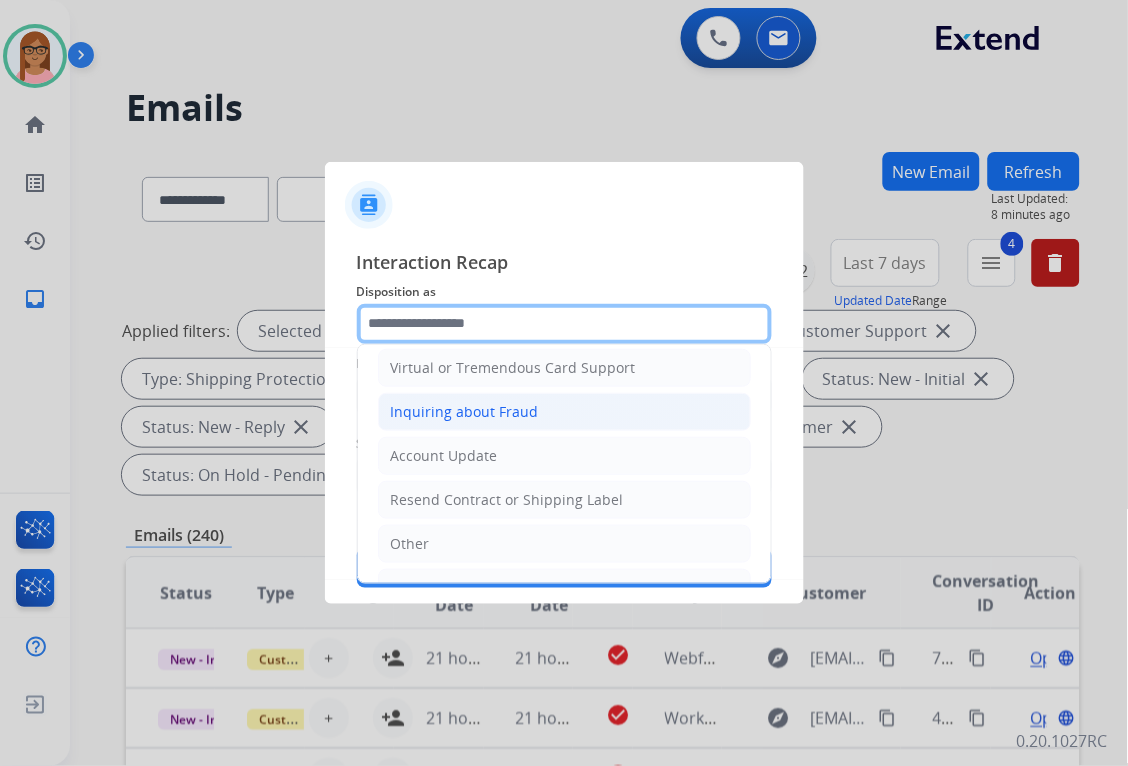 scroll, scrollTop: 313, scrollLeft: 0, axis: vertical 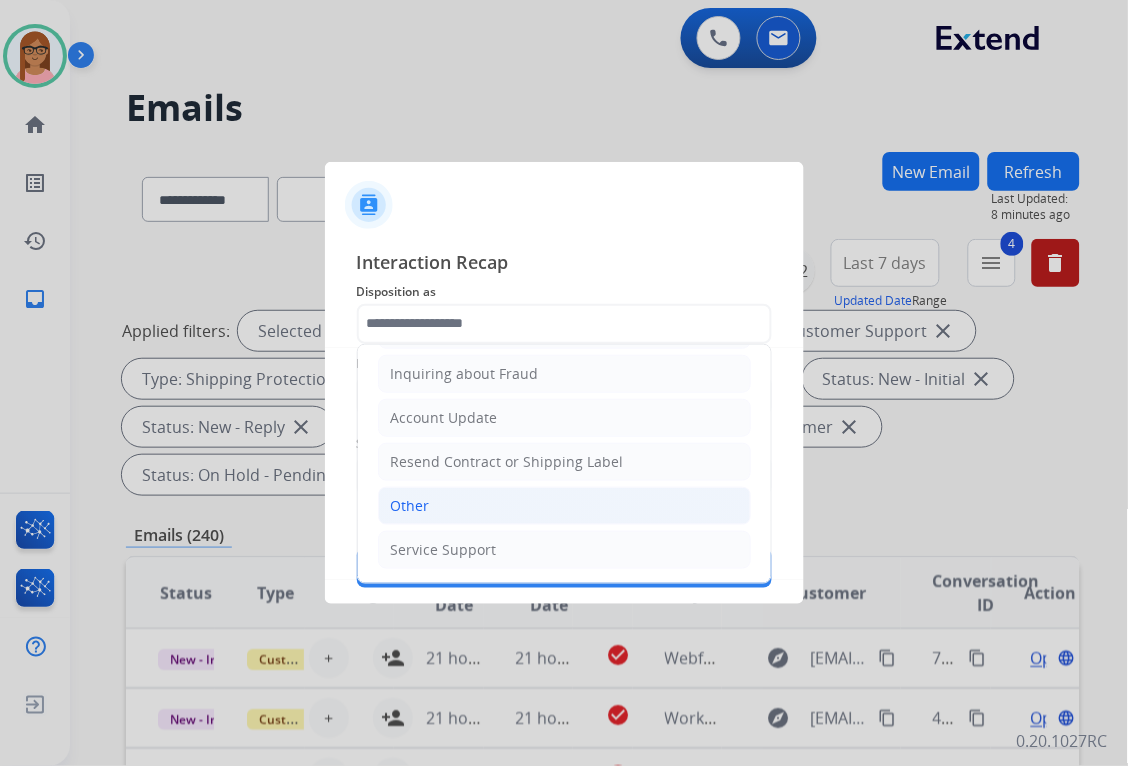 click on "Other" 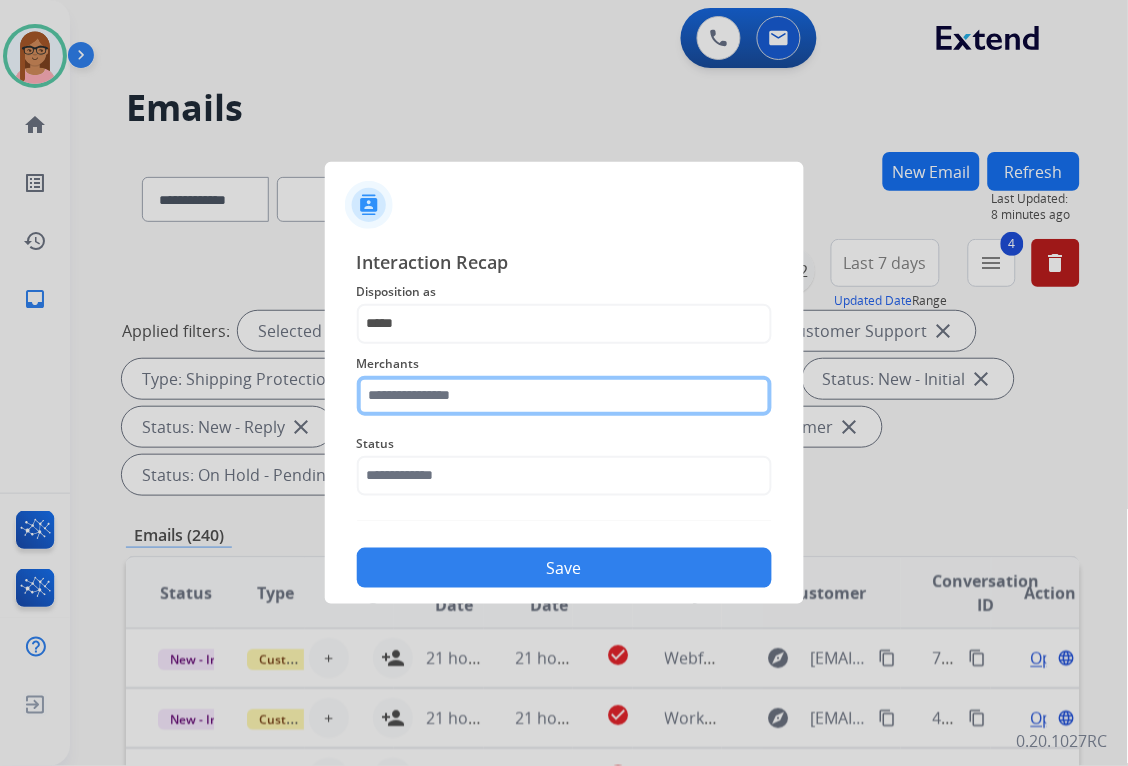 click 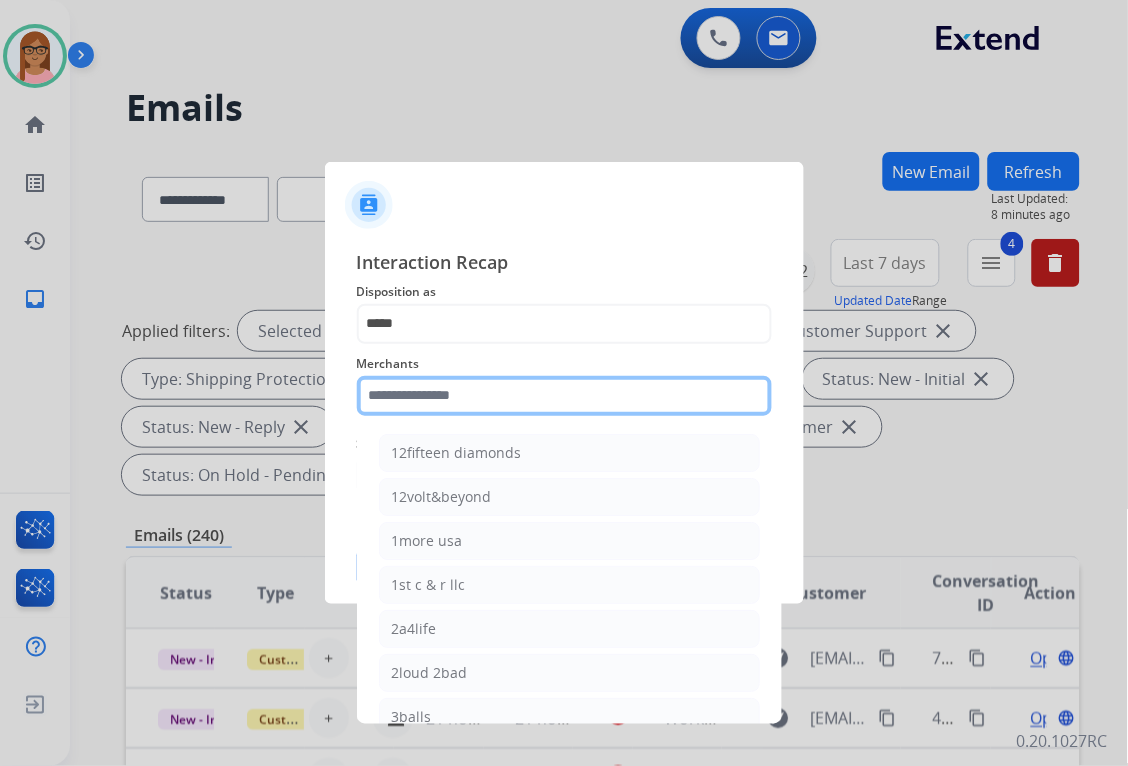 type on "*" 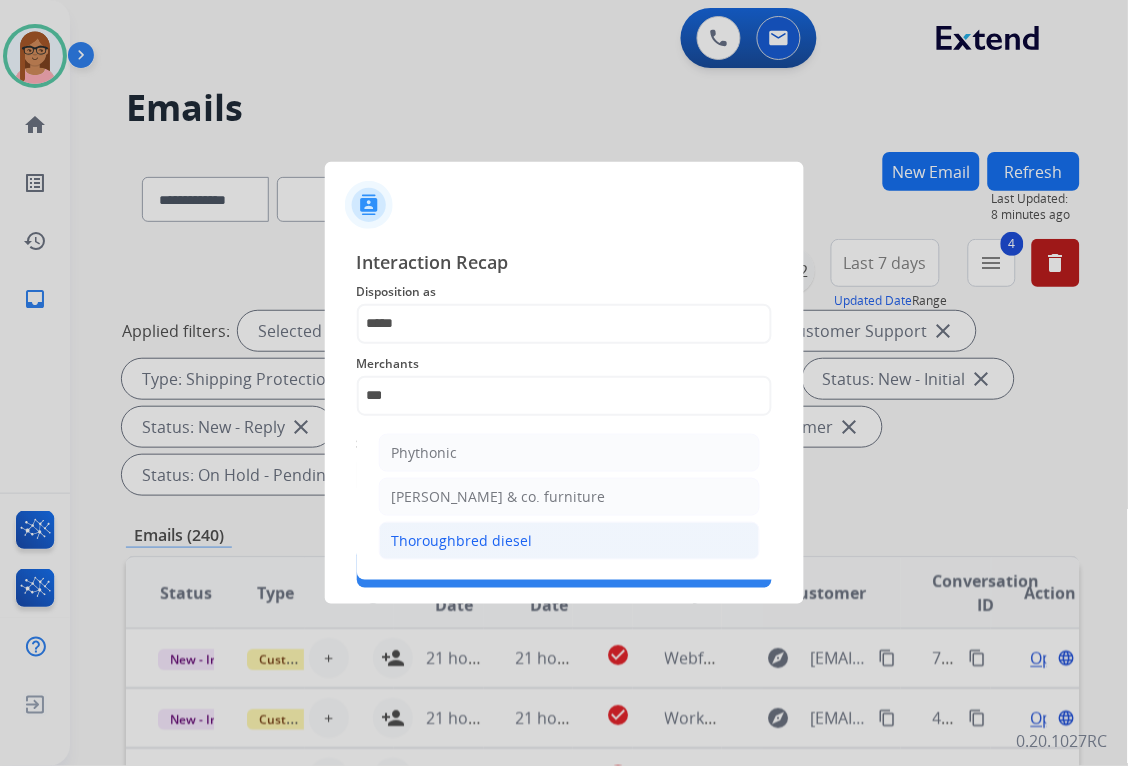 click on "Thoroughbred diesel" 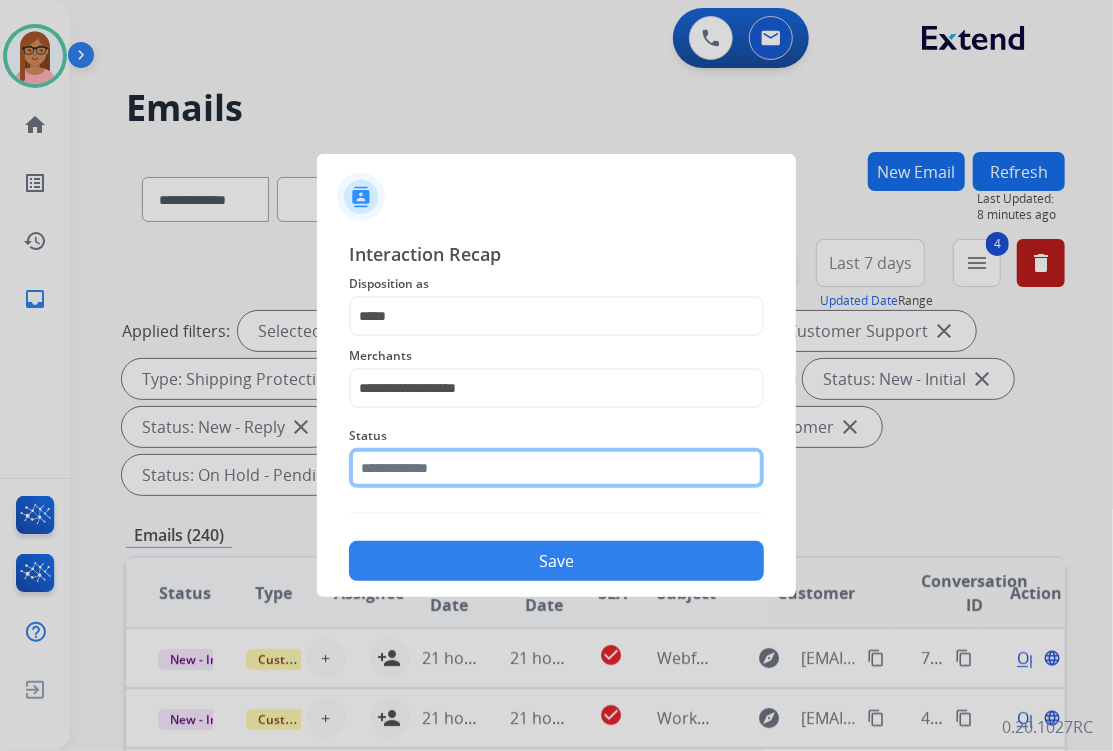 click 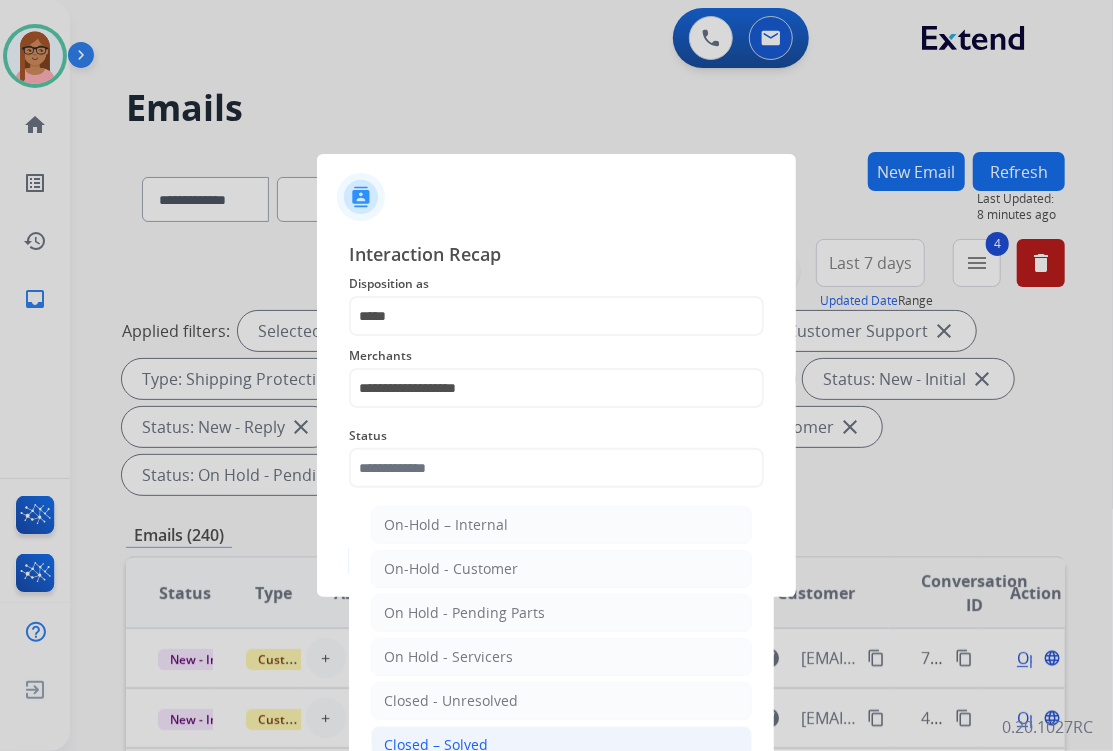 click on "Closed – Solved" 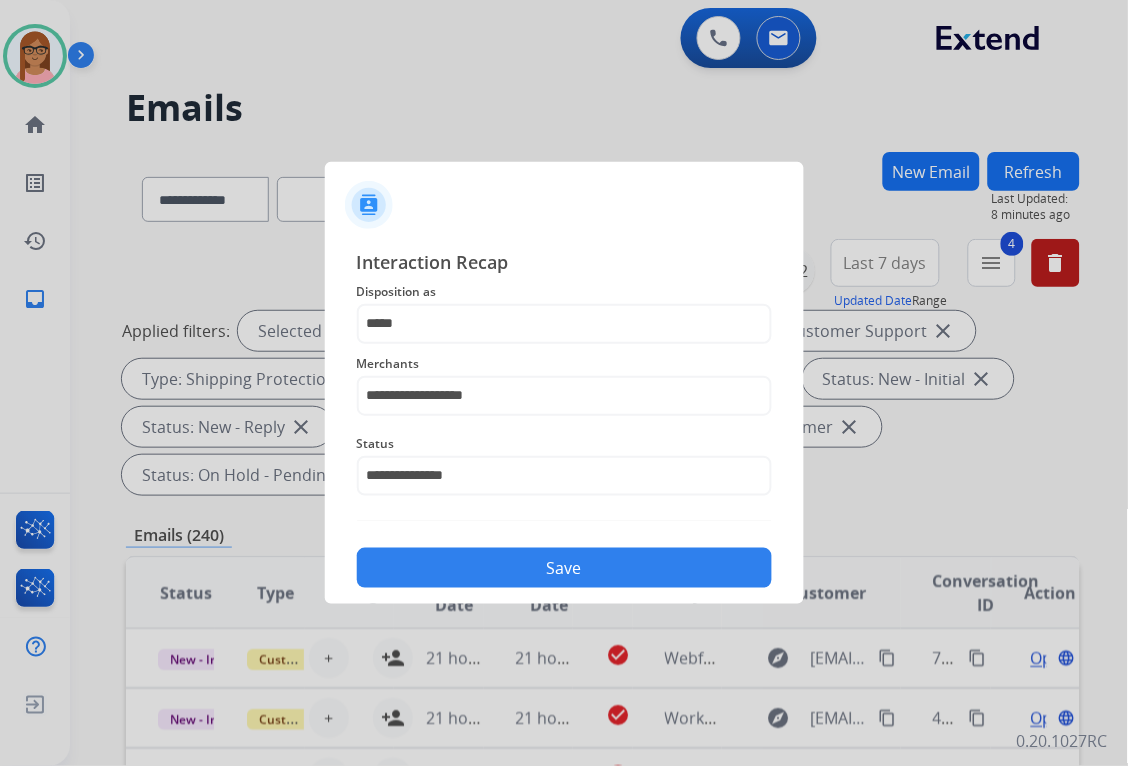 click on "Save" 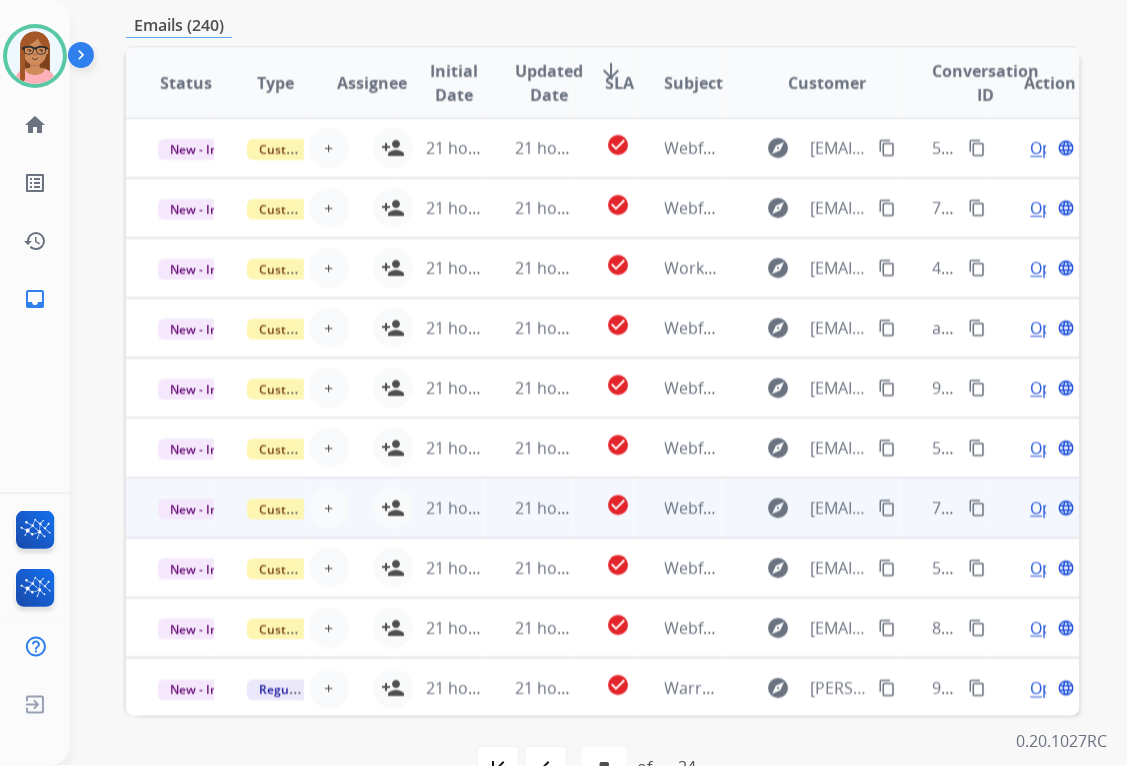 scroll, scrollTop: 555, scrollLeft: 0, axis: vertical 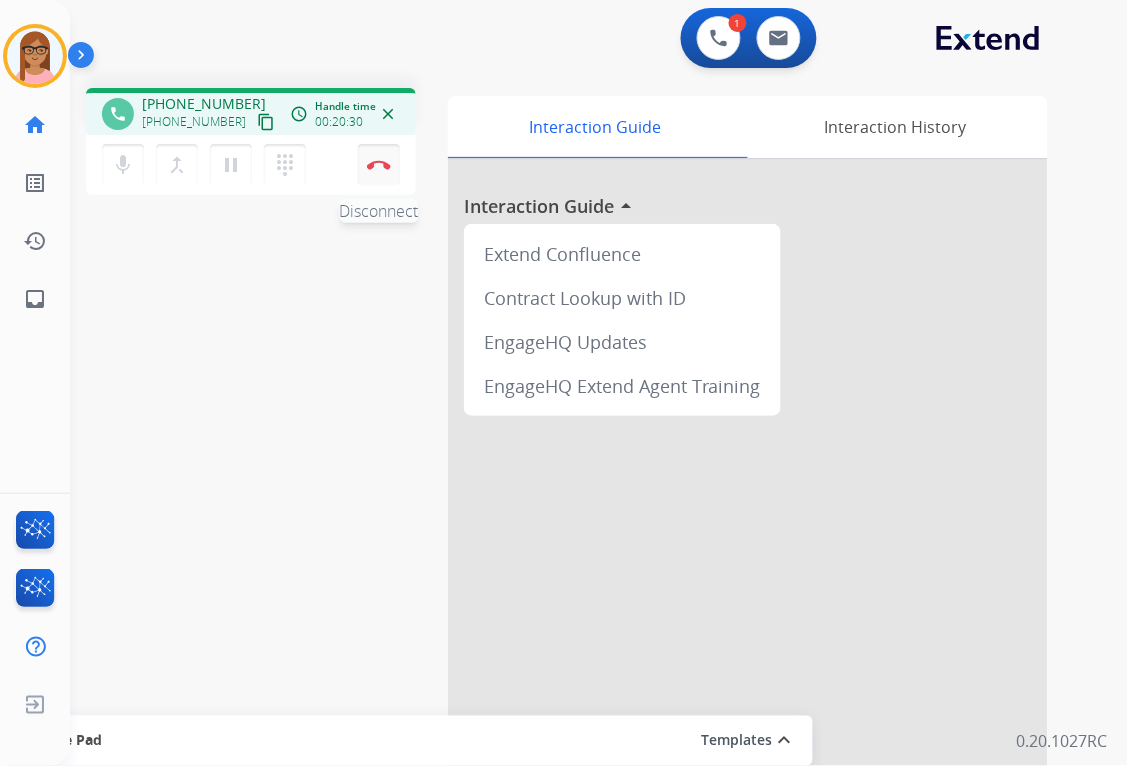 click at bounding box center (379, 165) 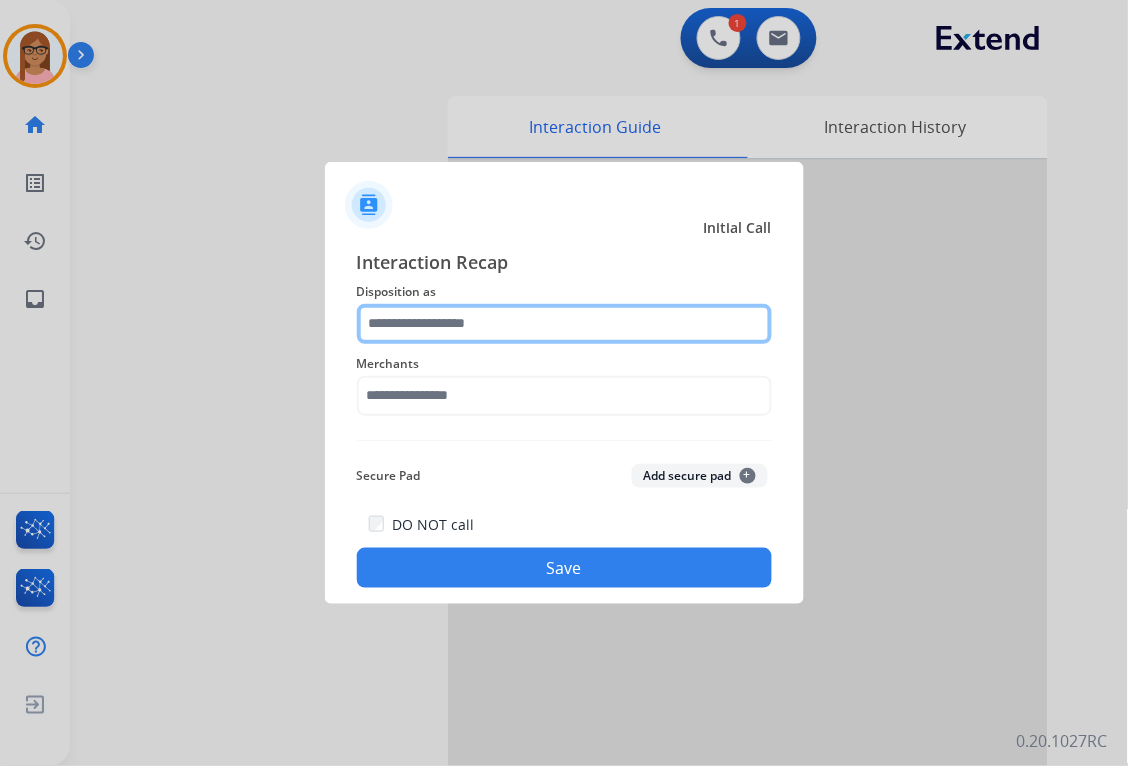 click 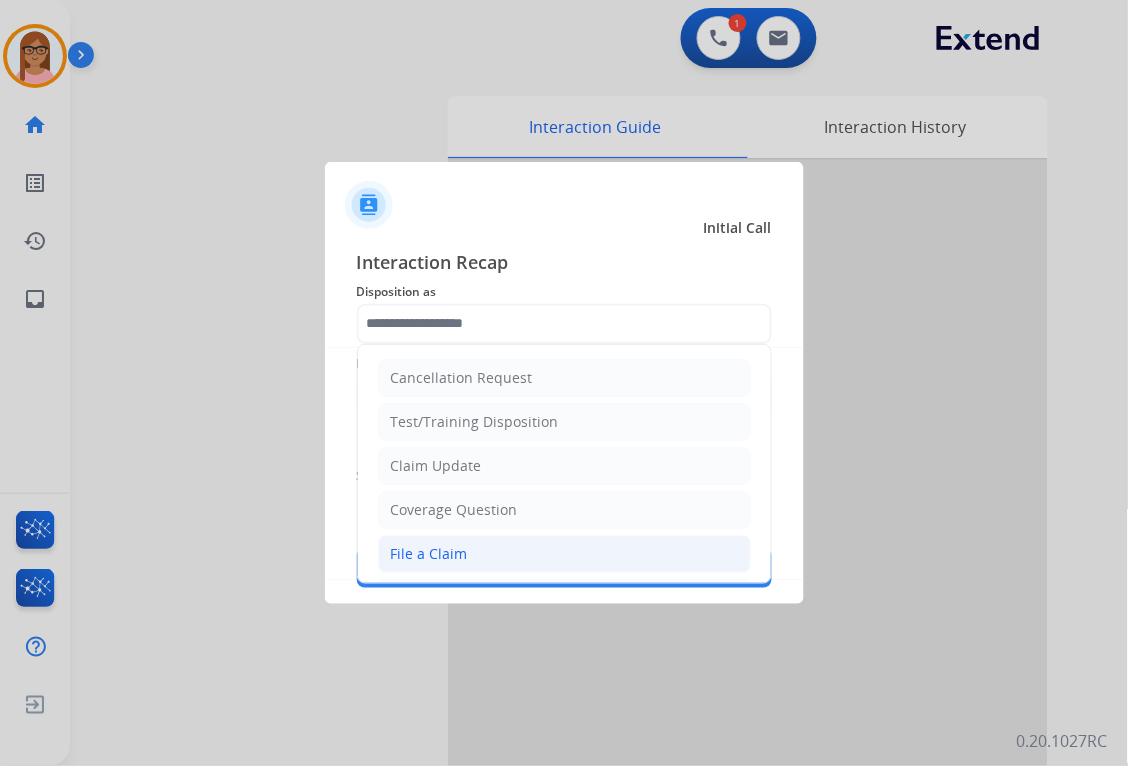 click on "File a Claim" 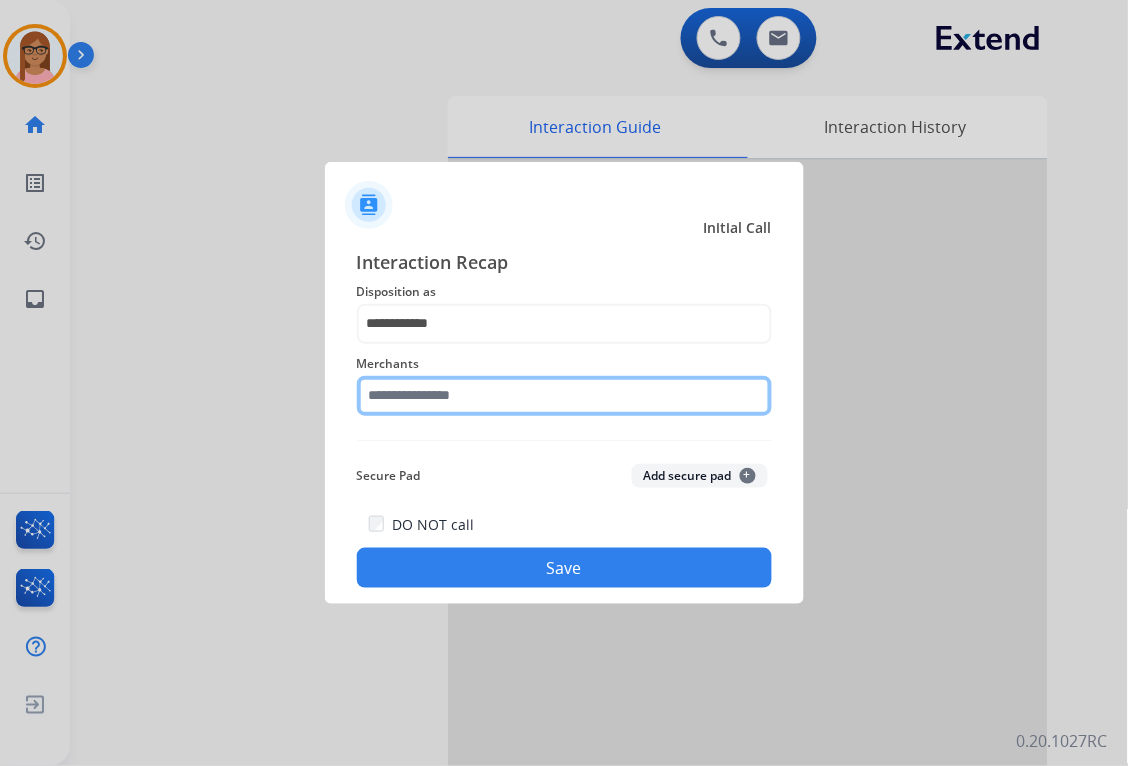 click 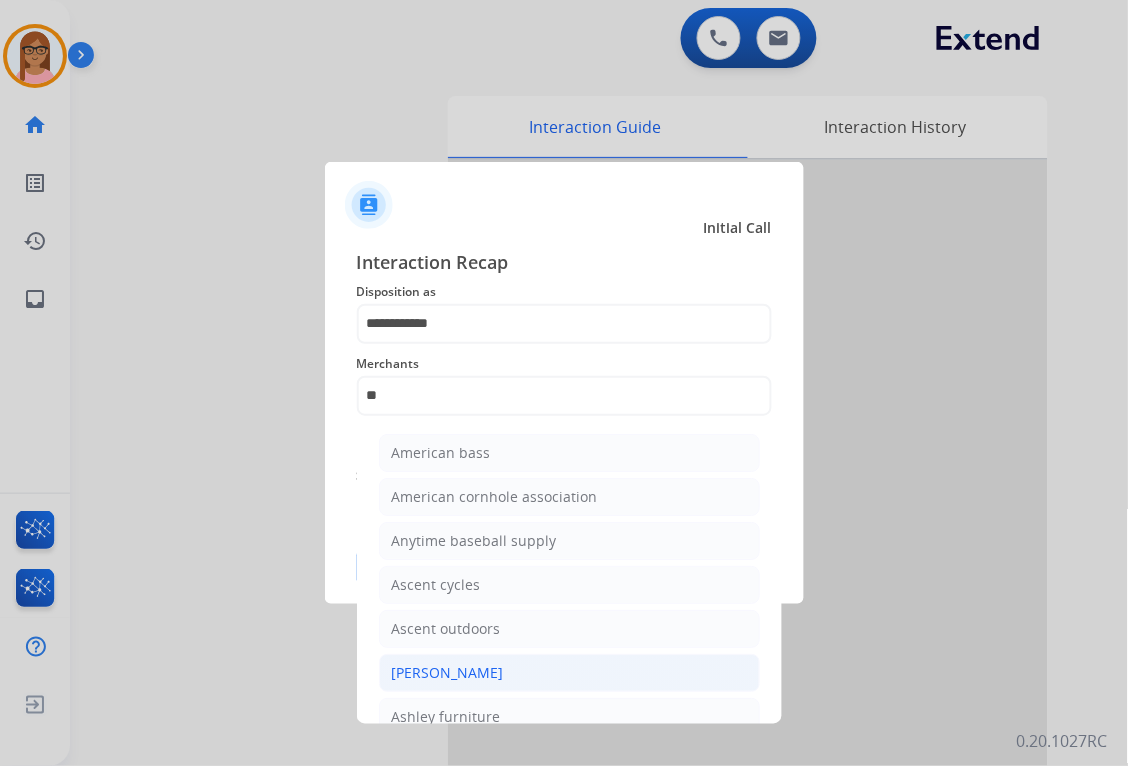 click on "[PERSON_NAME]" 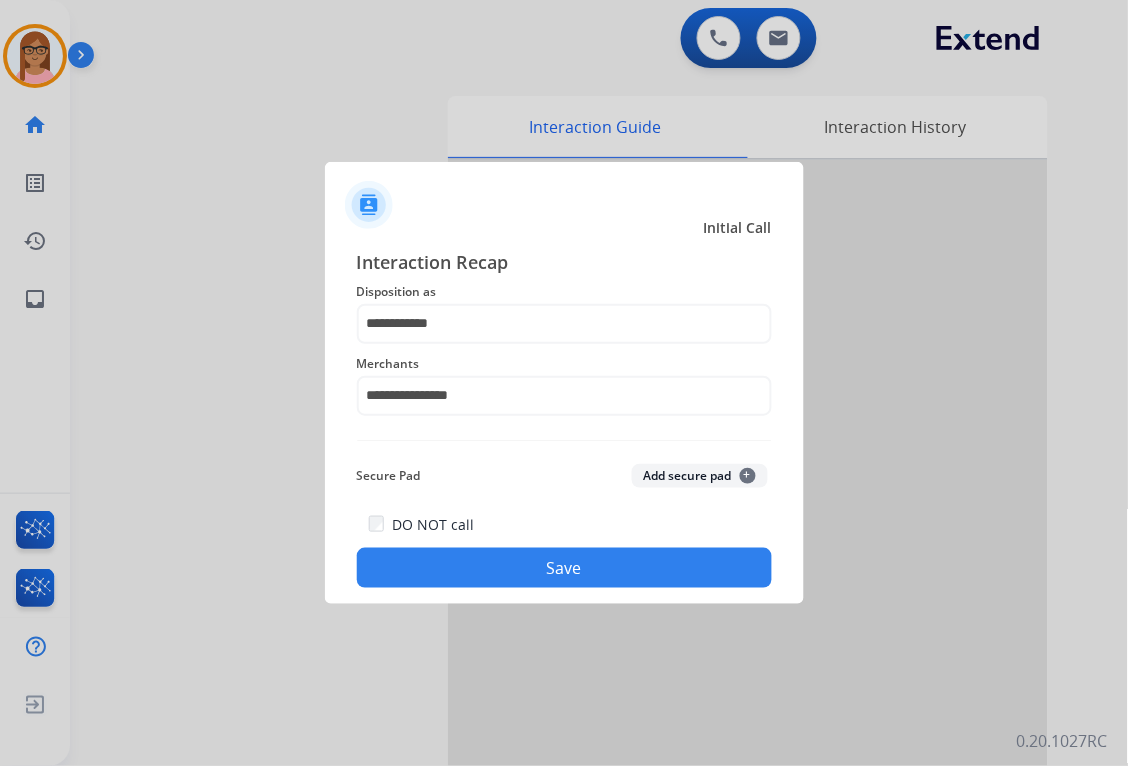 click on "Save" 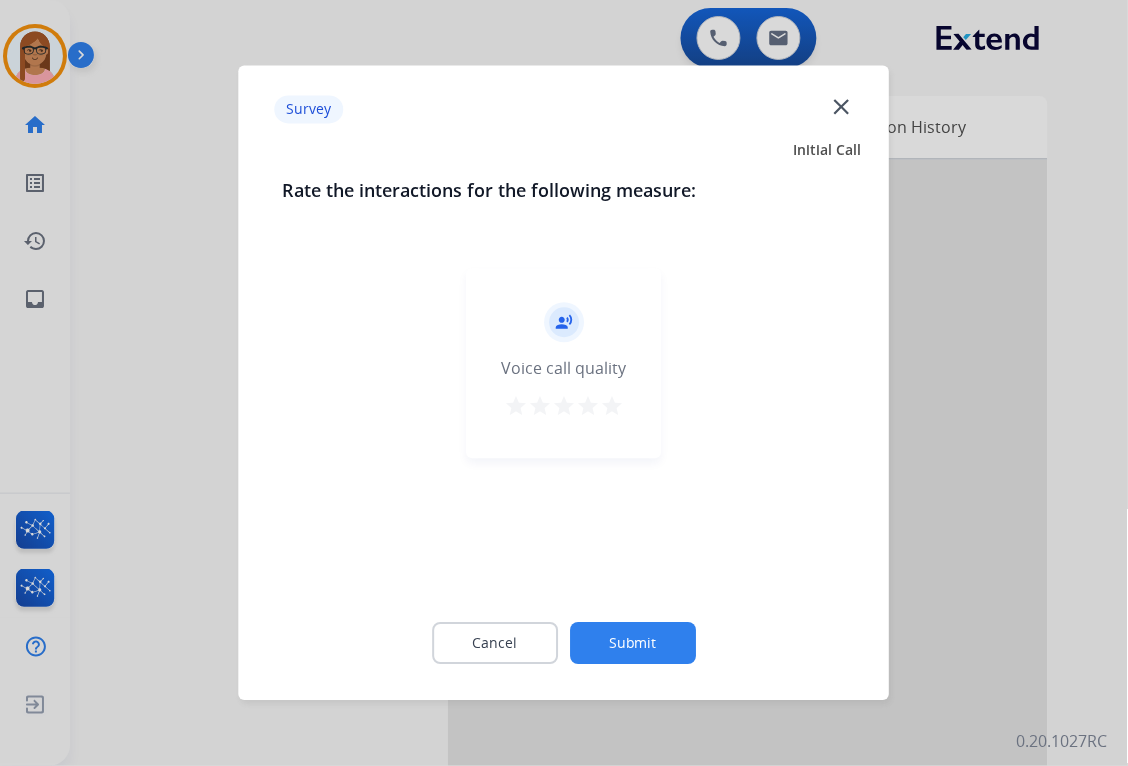 click on "star" at bounding box center [612, 407] 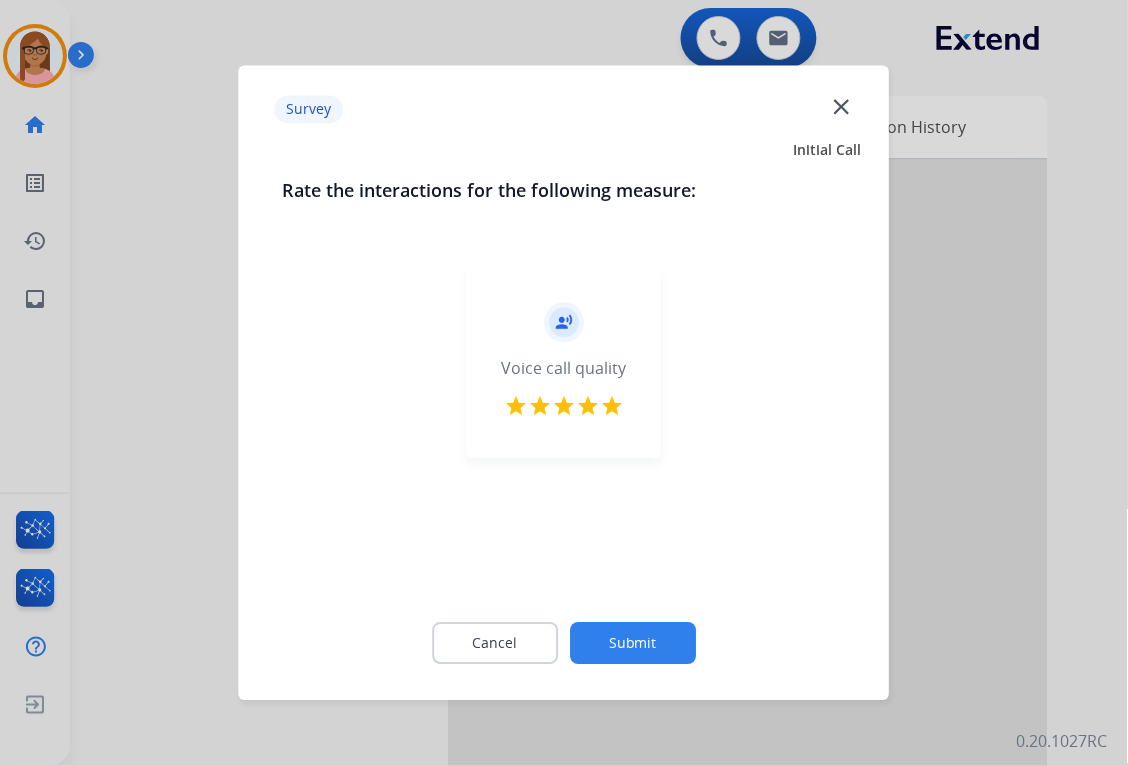 click on "Submit" 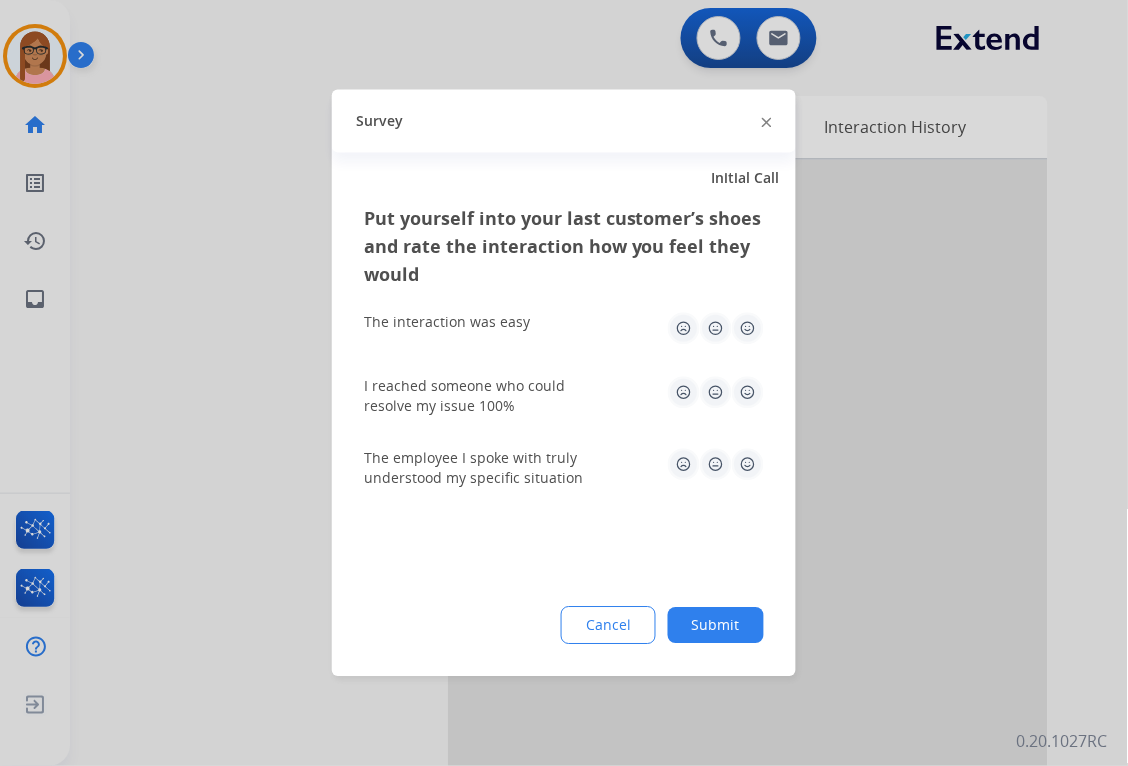 click 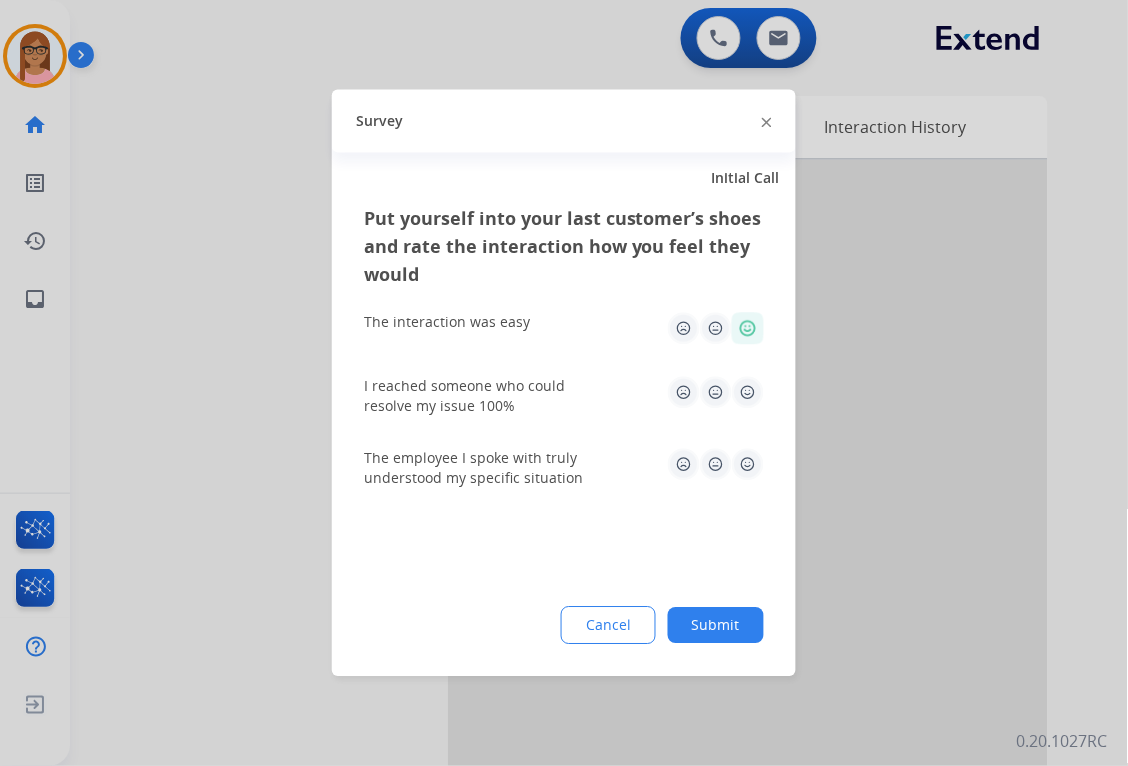 click 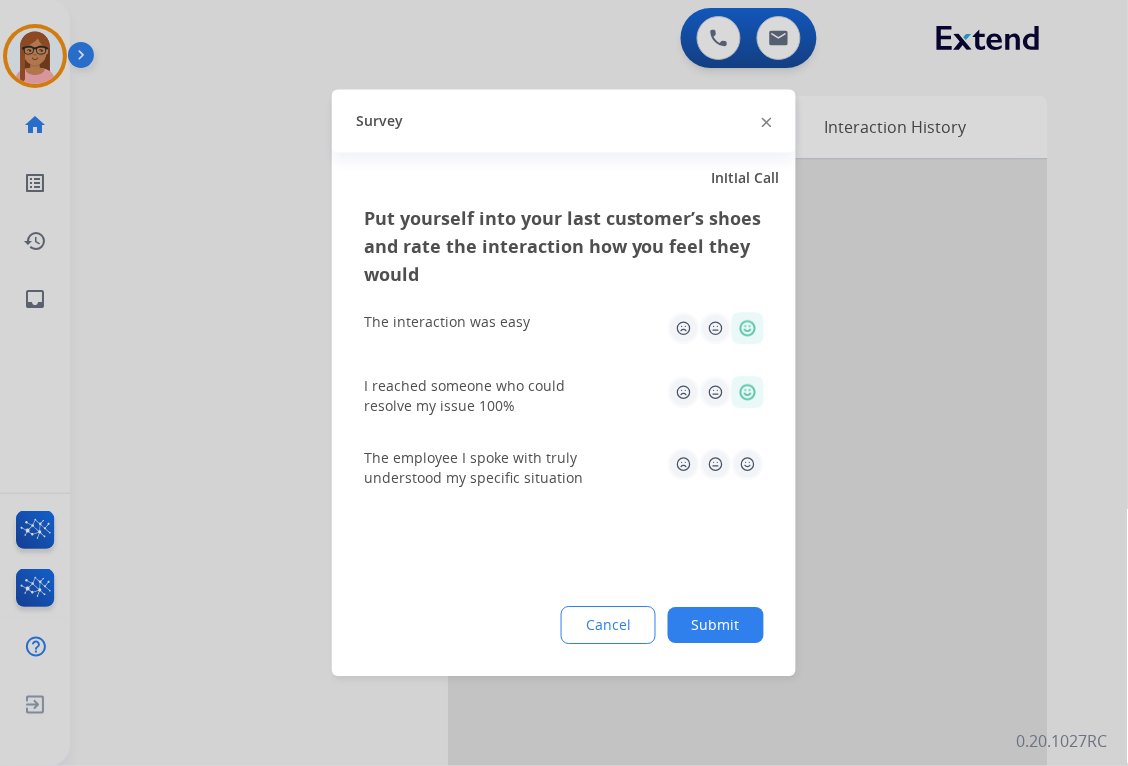 click 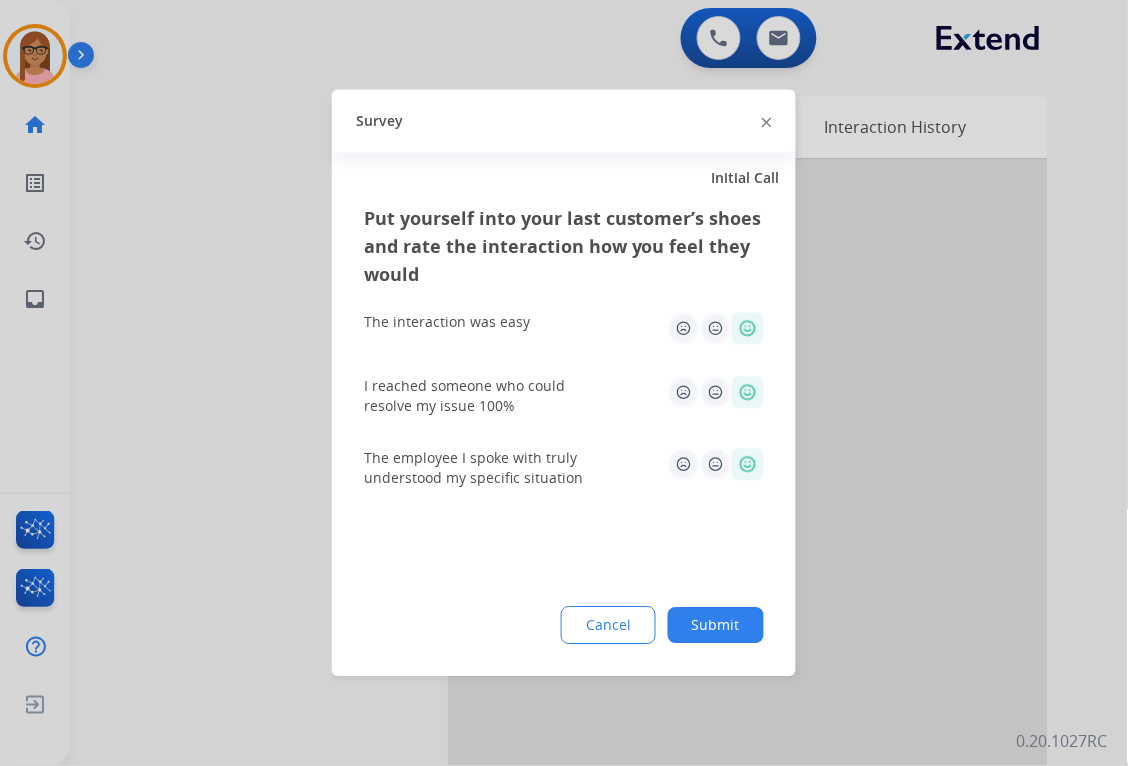 click on "Put yourself into your last customer’s shoes and rate the interaction how you feel they would  The interaction was easy   I reached someone who could resolve my issue 100%   The employee I spoke with truly understood my specific situation  Cancel Submit" 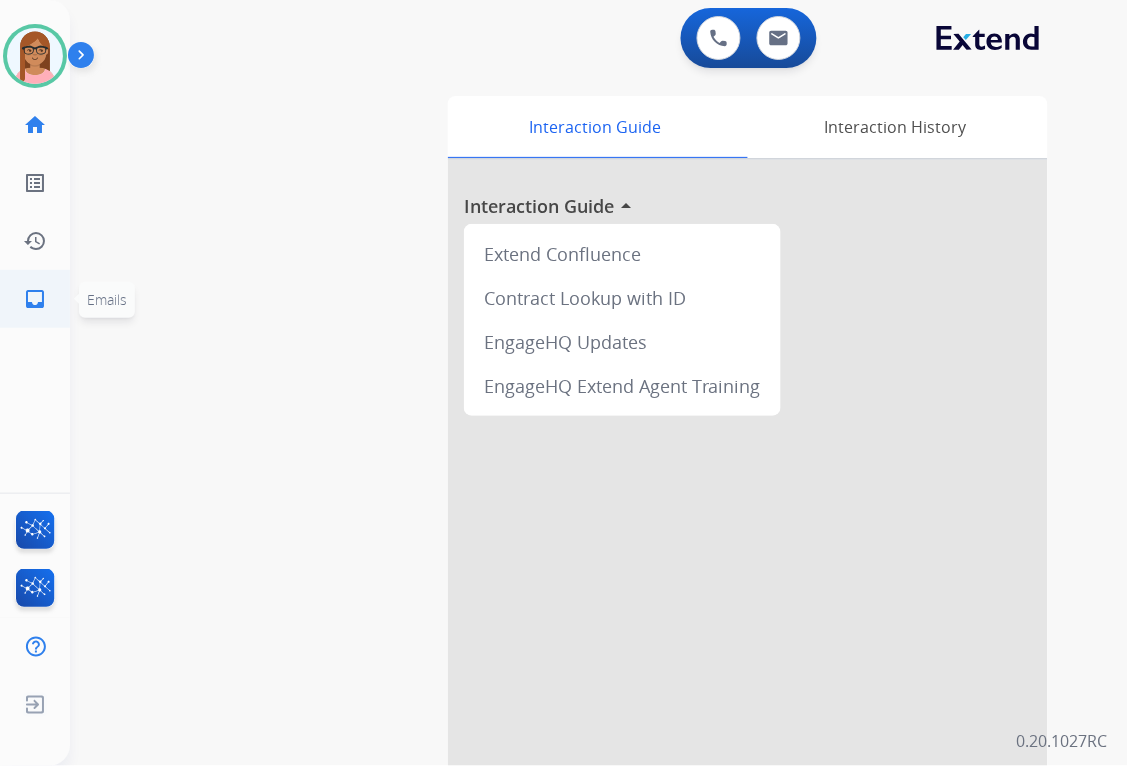 click on "inbox" 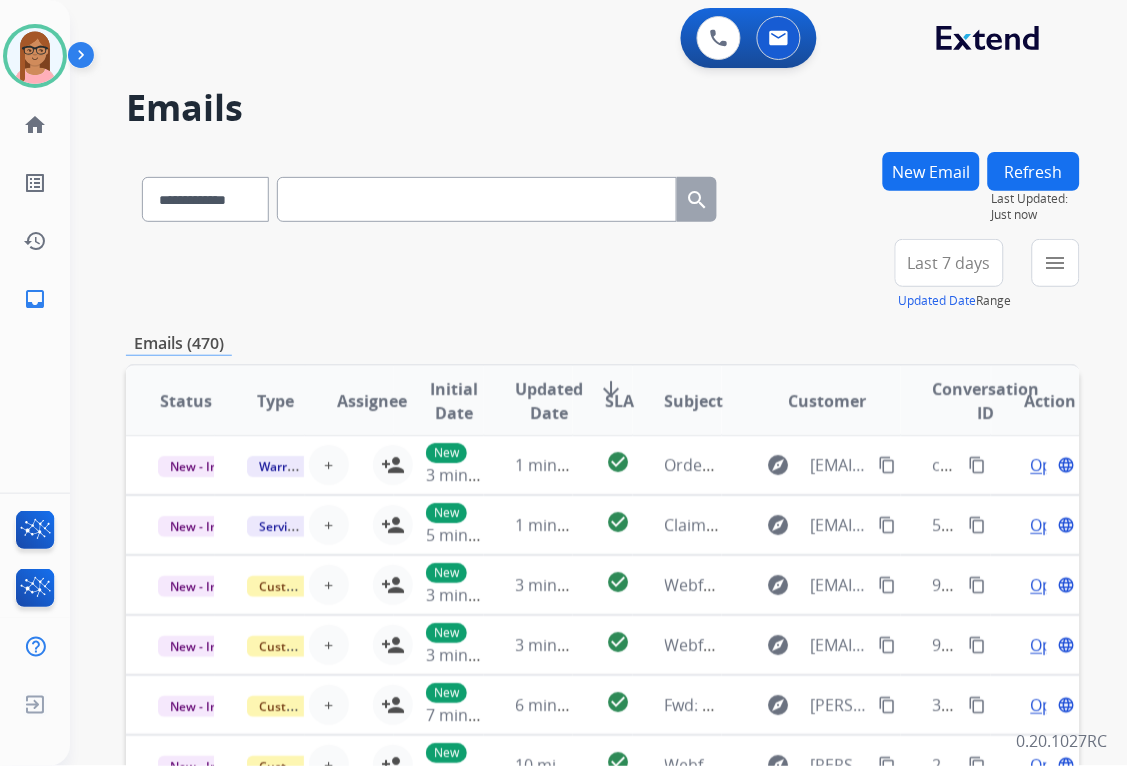 scroll, scrollTop: 0, scrollLeft: 0, axis: both 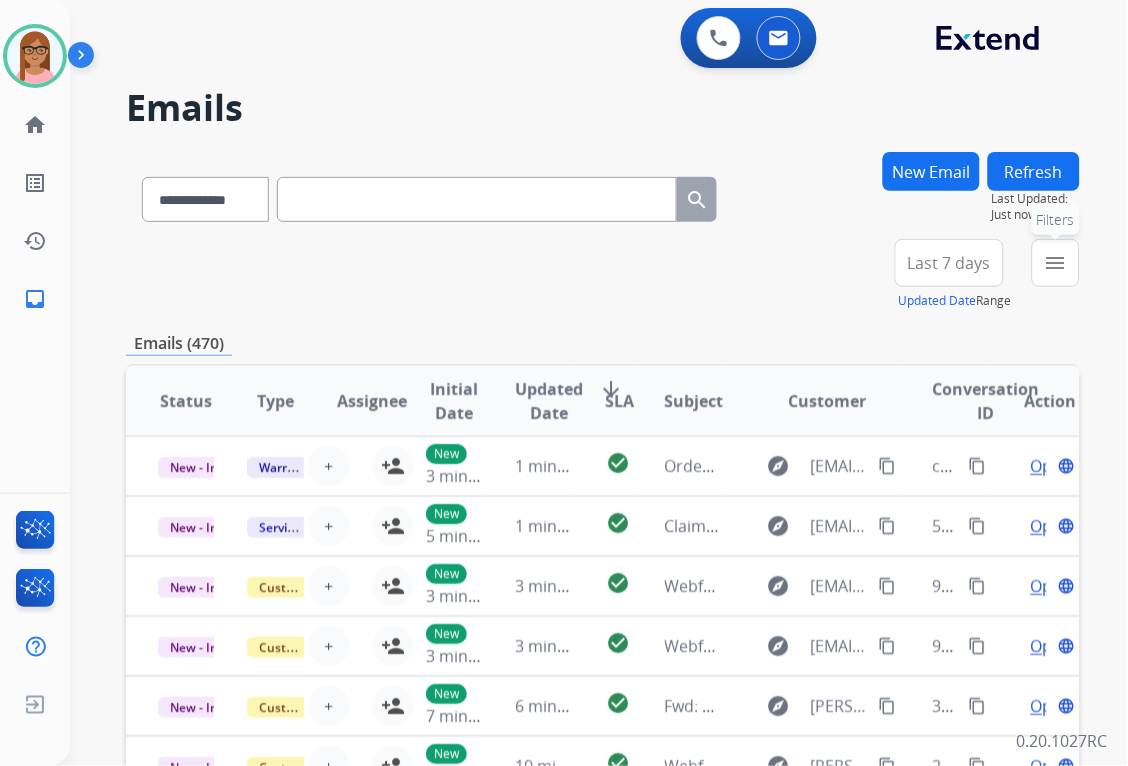 click on "menu" at bounding box center (1056, 263) 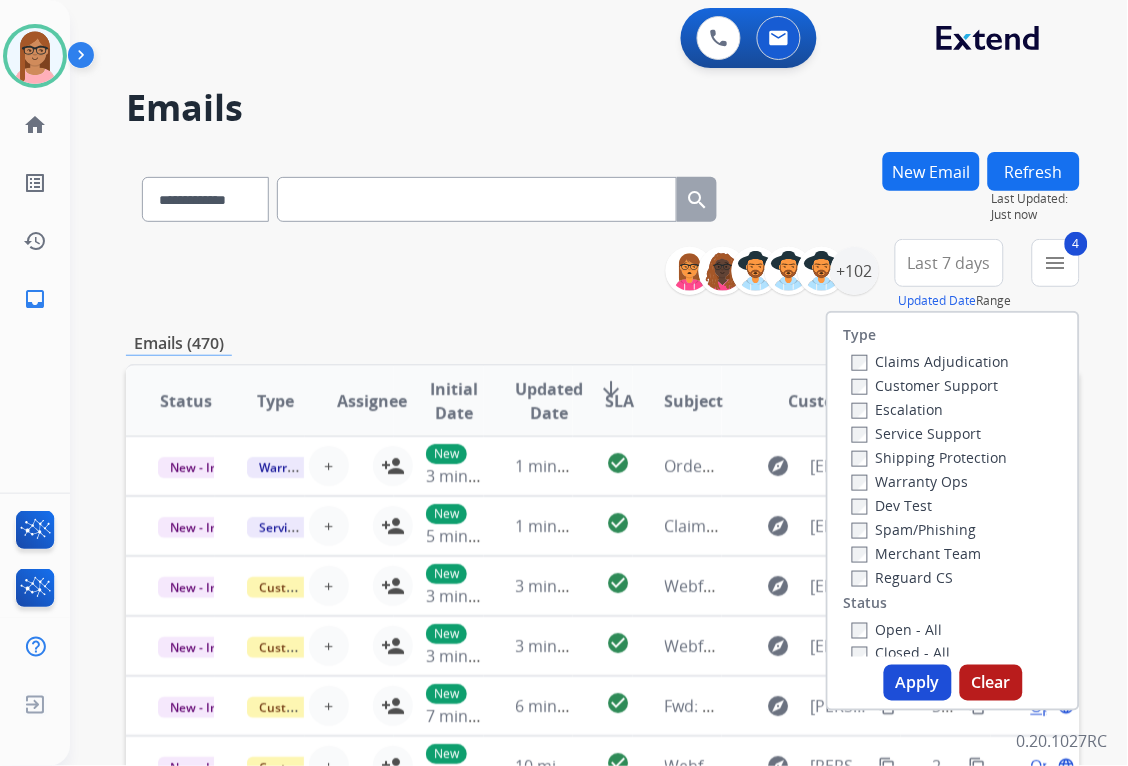 click on "Closed - All" at bounding box center (957, 653) 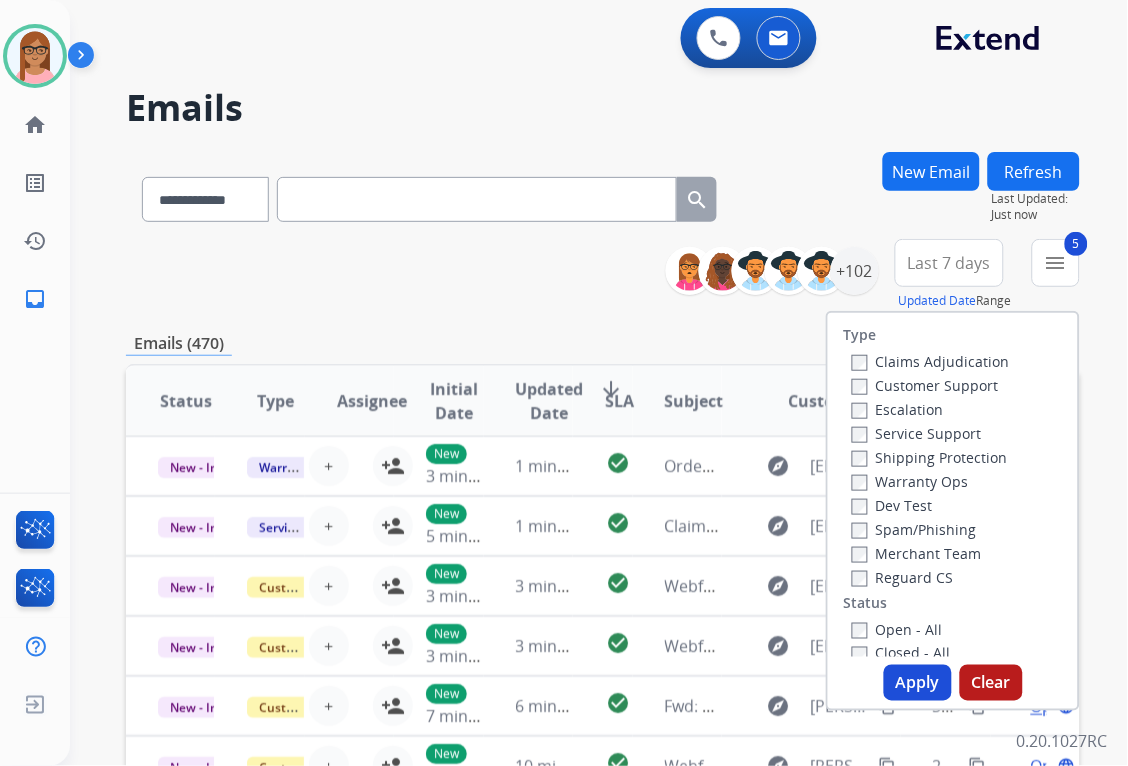 click on "Apply" at bounding box center (918, 683) 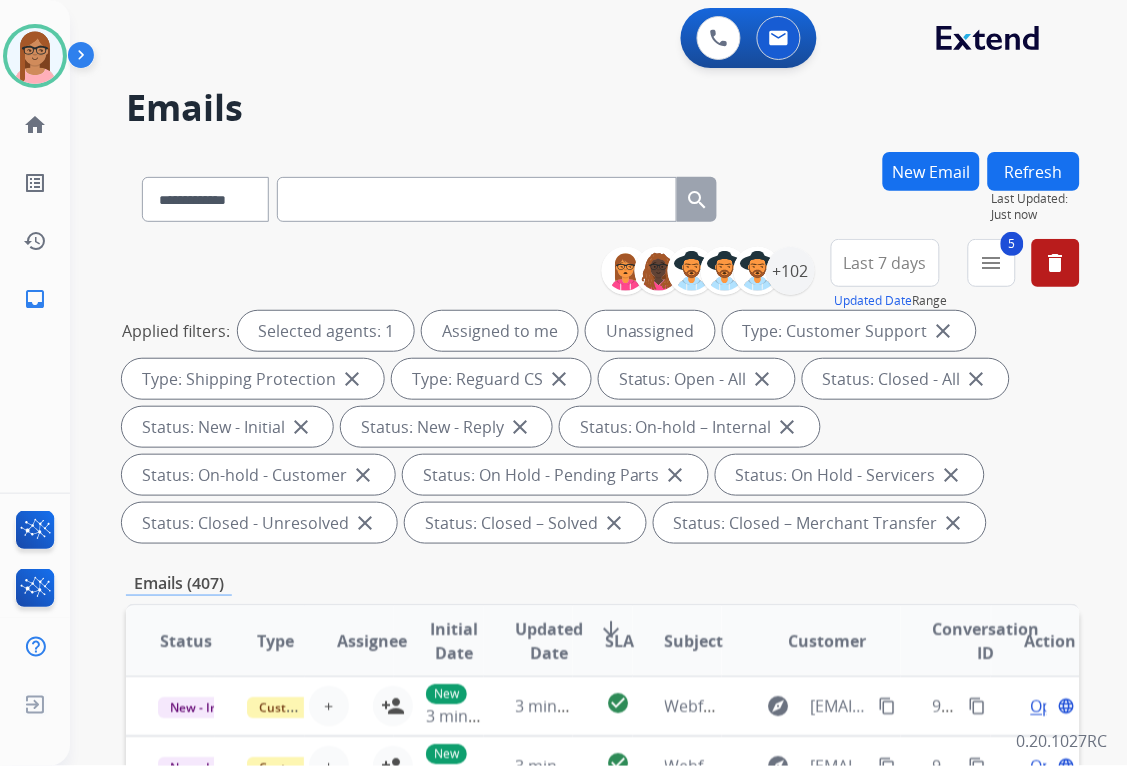 click on "**********" at bounding box center [848, 275] 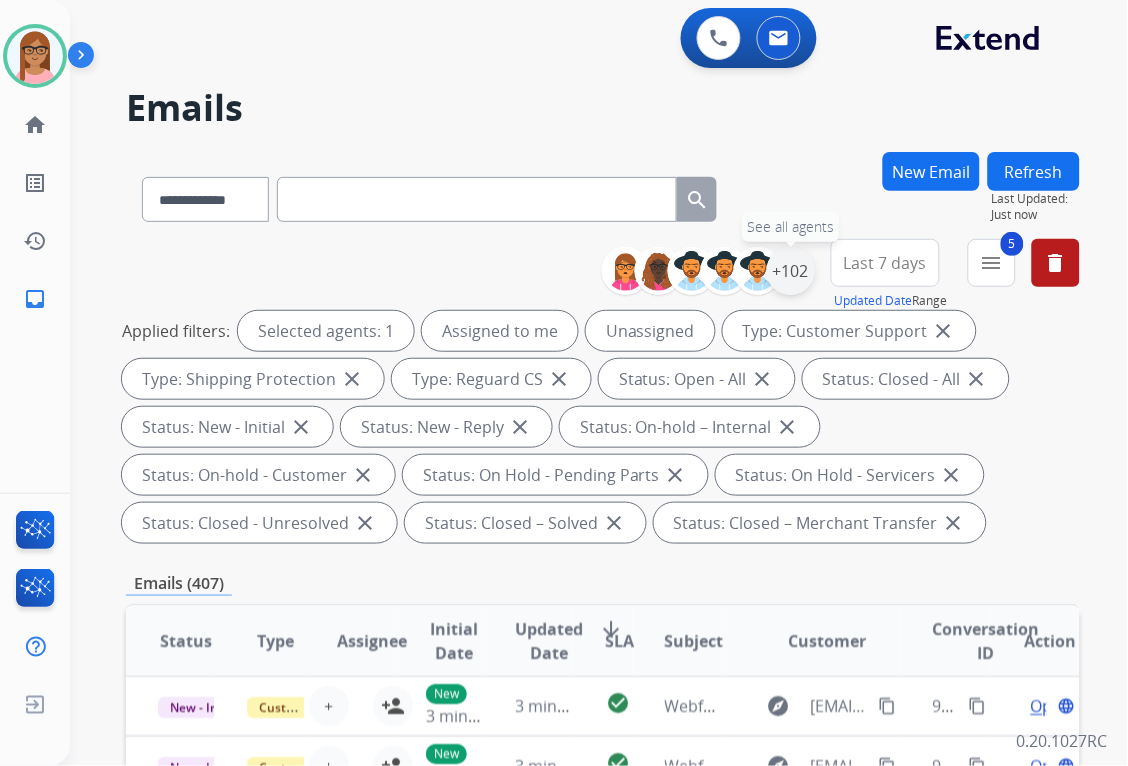 click on "+102" at bounding box center [791, 271] 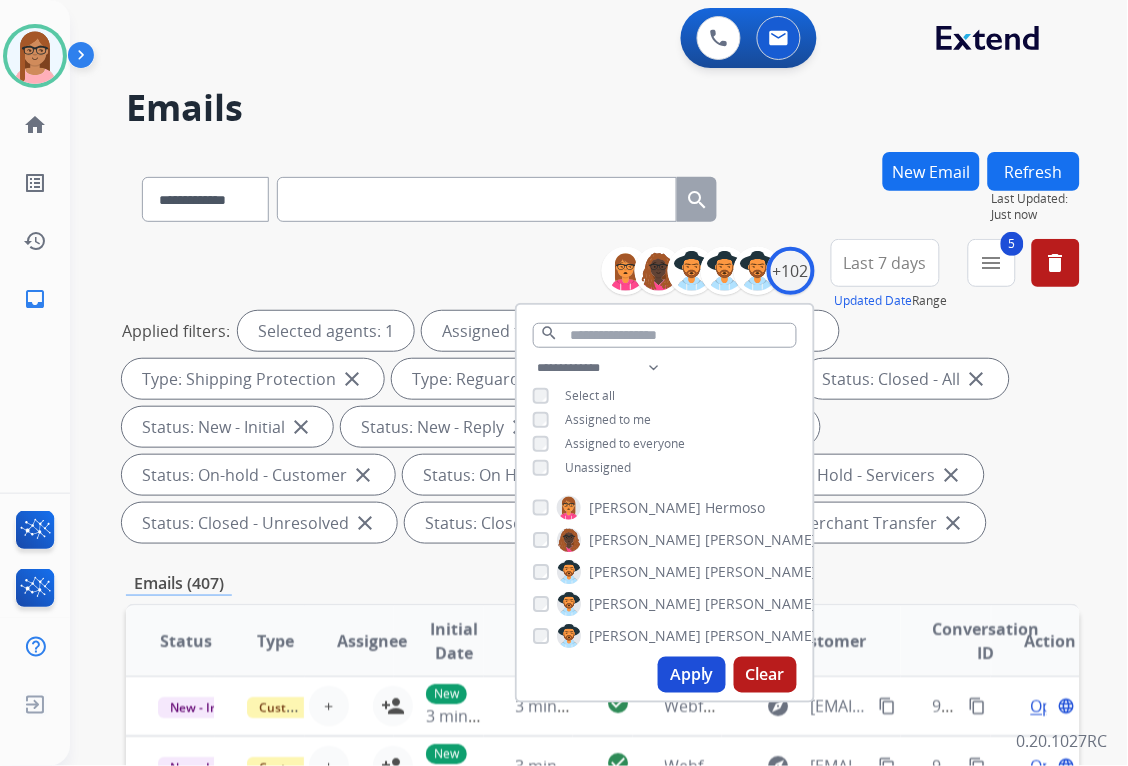 click on "Apply" at bounding box center (692, 675) 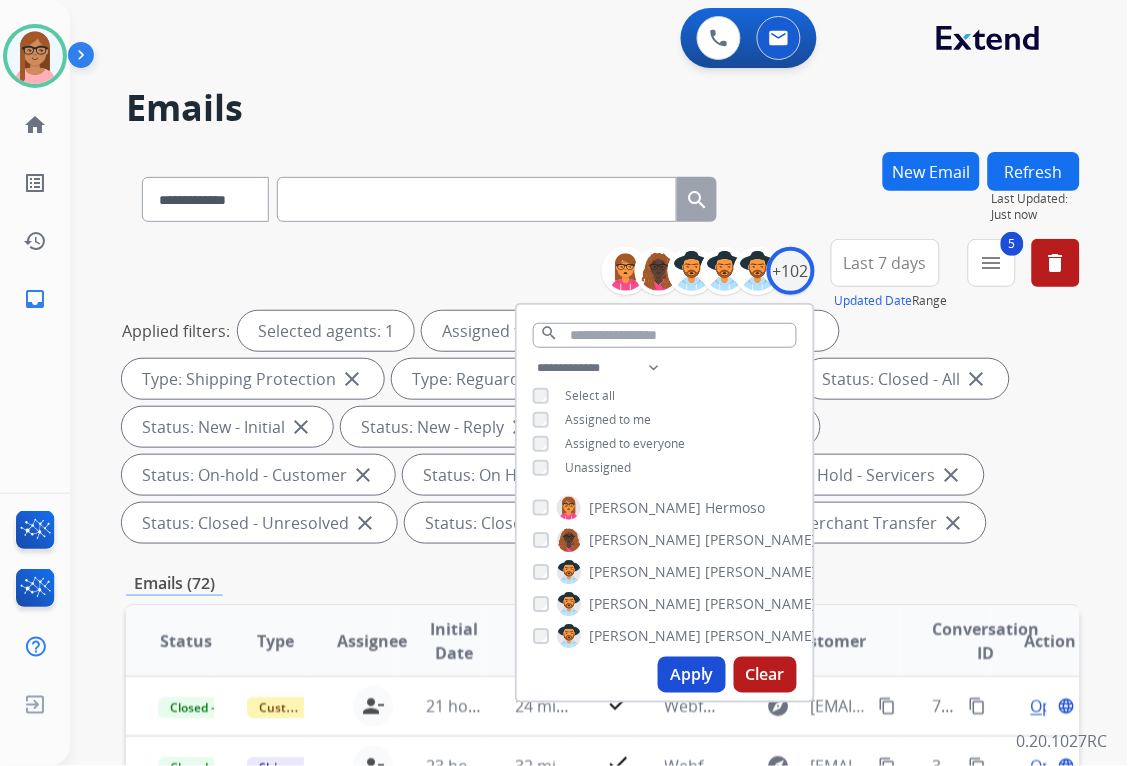 click on "Applied filters:  Selected agents: 1  Assigned to me  Type: Customer Support  close  Type: Shipping Protection  close  Type: Reguard CS  close  Status: Open - All  close  Status: Closed - All  close  Status: New - Initial  close  Status: New - Reply  close  Status: On-hold – Internal  close  Status: On-hold - Customer  close  Status: On Hold - Pending Parts  close  Status: On Hold - Servicers  close  Status: Closed - Unresolved  close  Status: Closed – Solved  close  Status: Closed – Merchant Transfer  close" at bounding box center [599, 427] 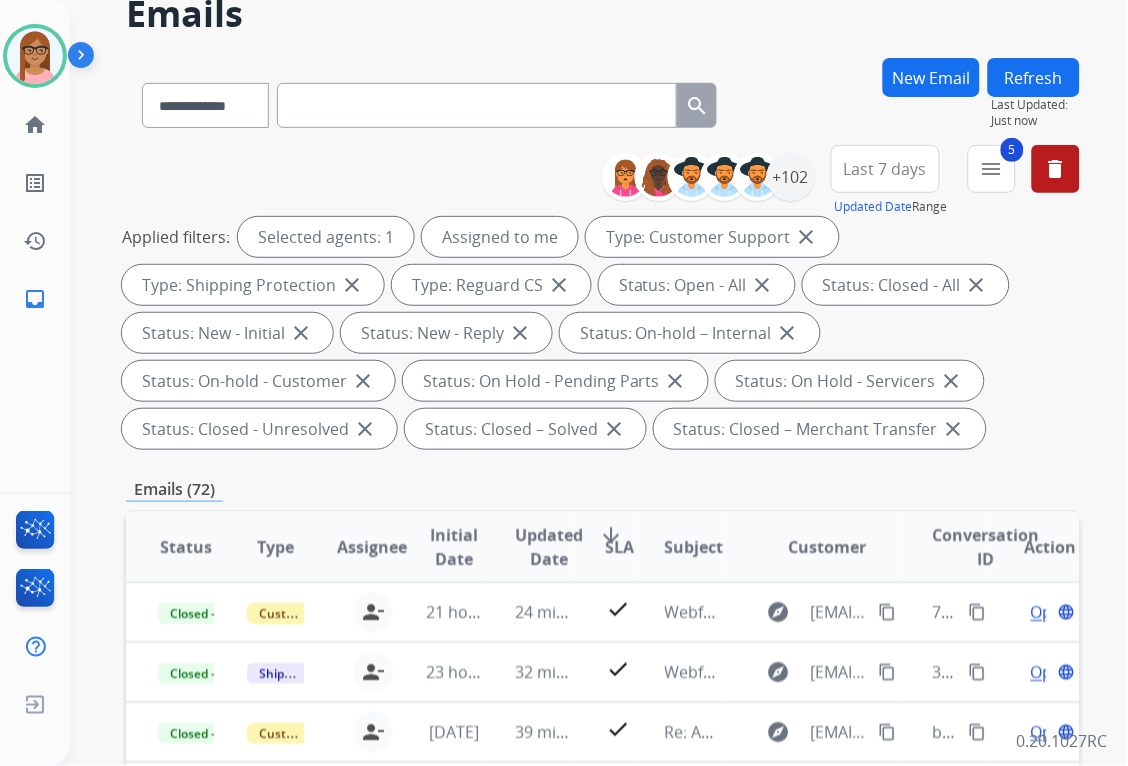 scroll, scrollTop: 111, scrollLeft: 0, axis: vertical 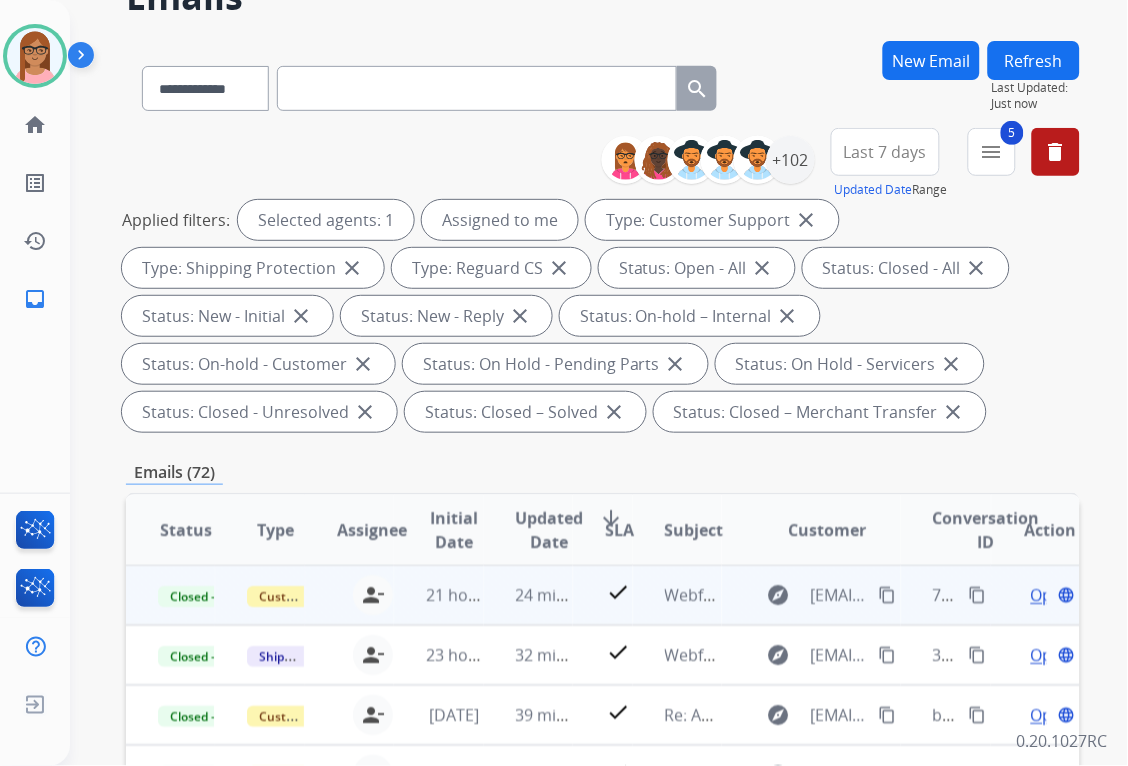 click on "content_copy" at bounding box center (978, 595) 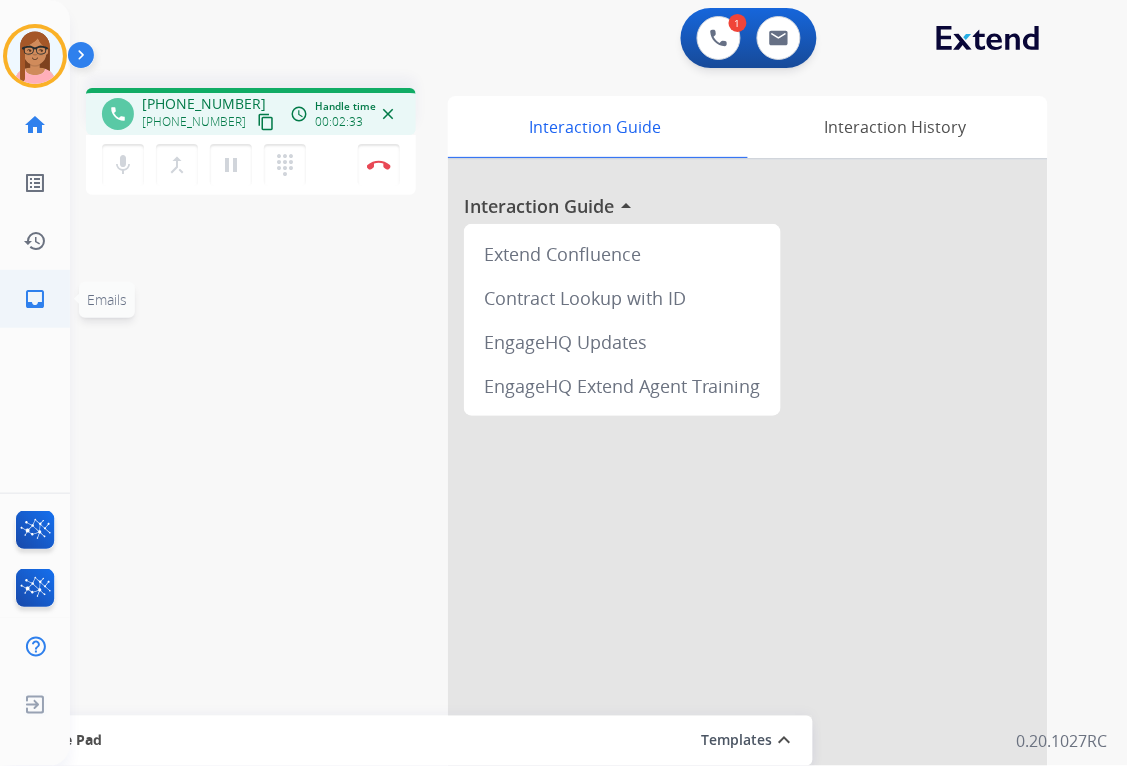 click on "inbox" 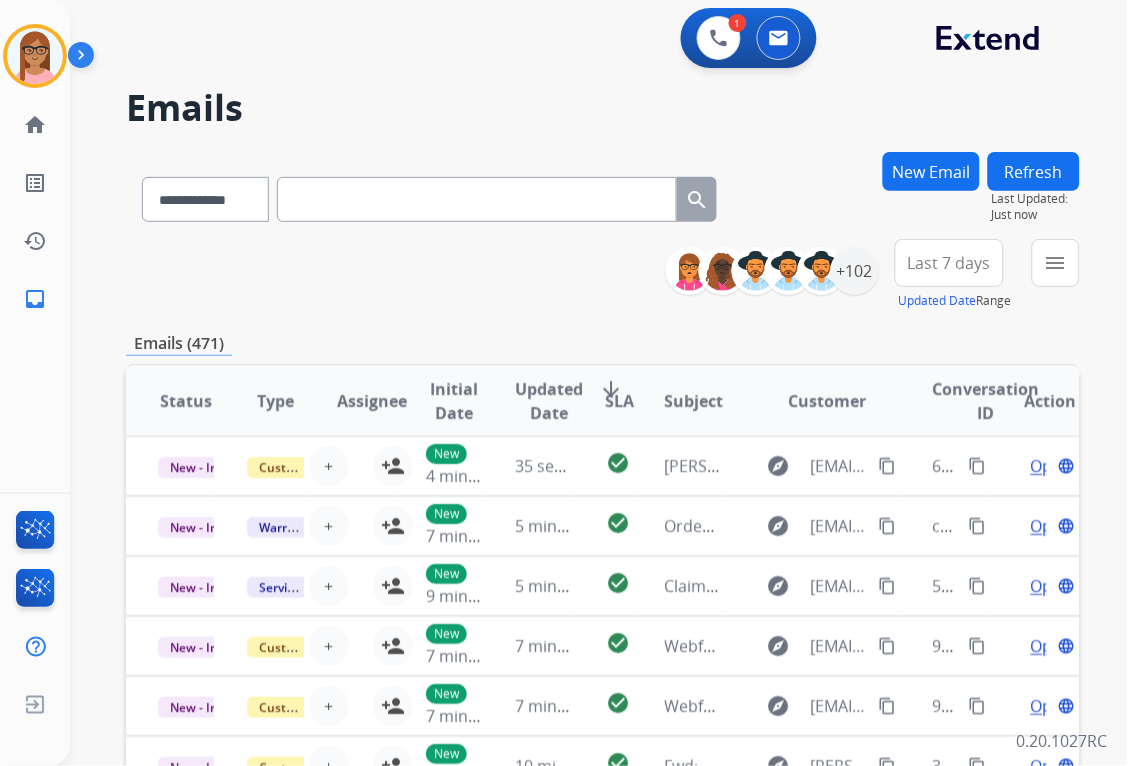 click at bounding box center [477, 199] 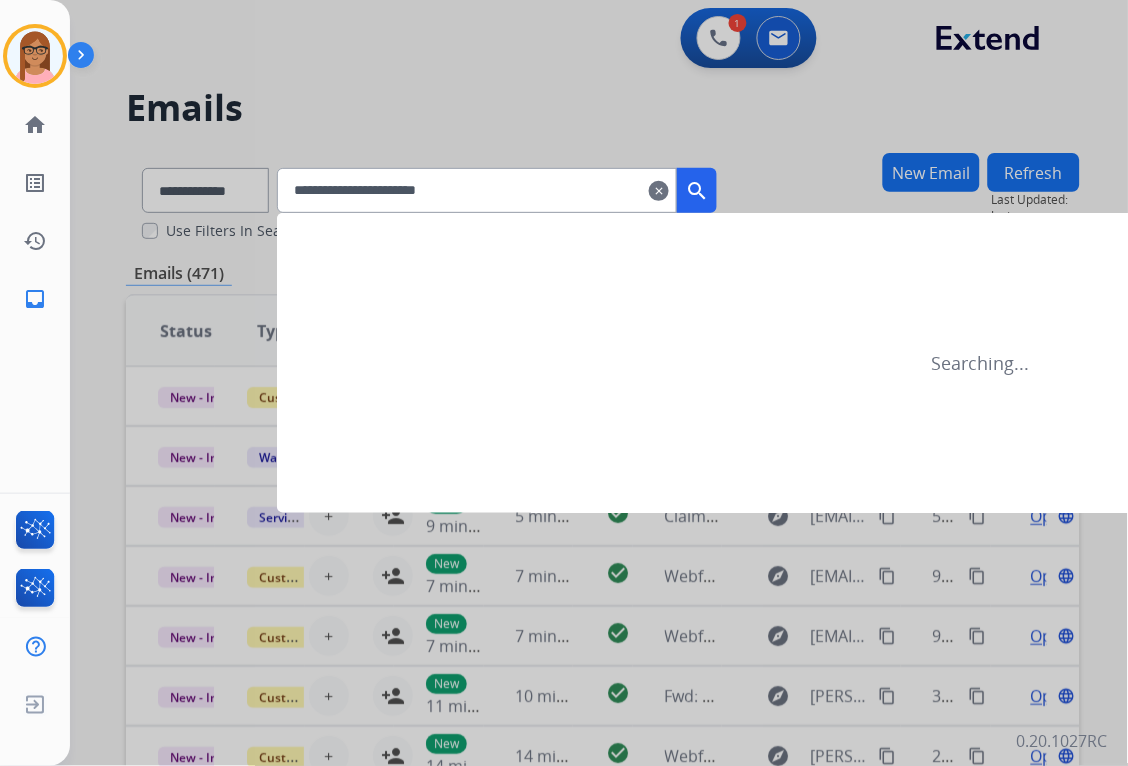 type on "**********" 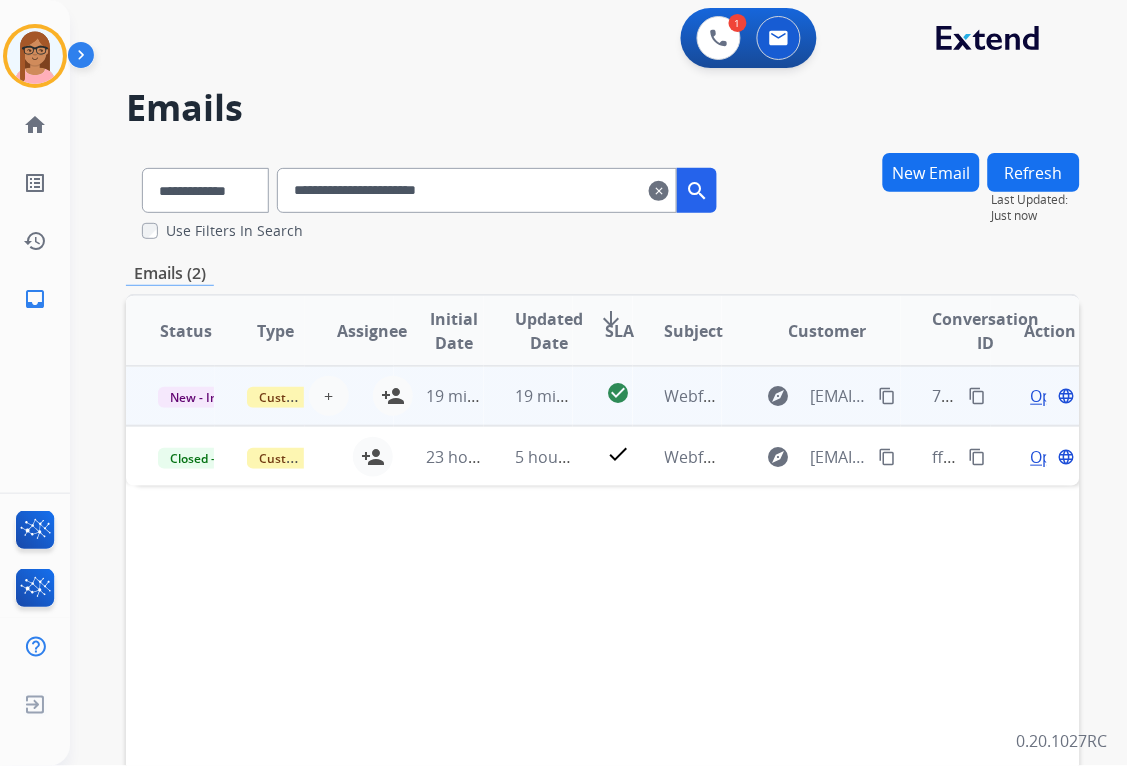 click on "Open" at bounding box center (1051, 396) 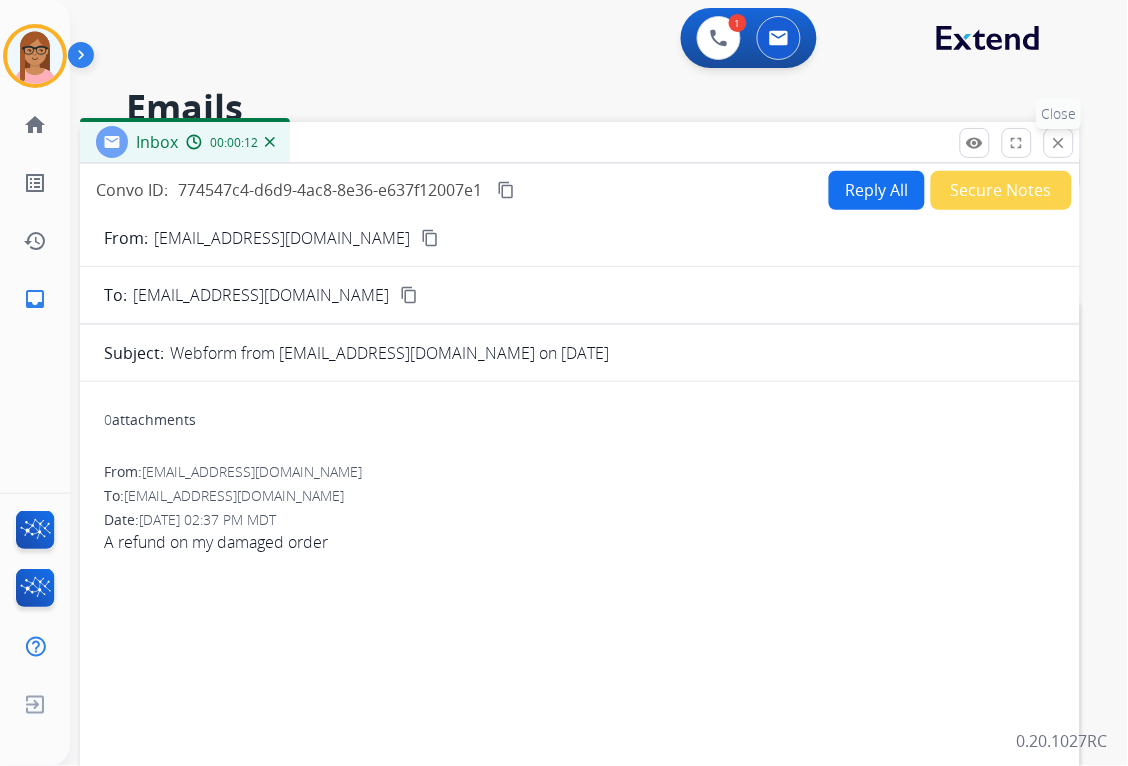 click on "Close" at bounding box center [1059, 114] 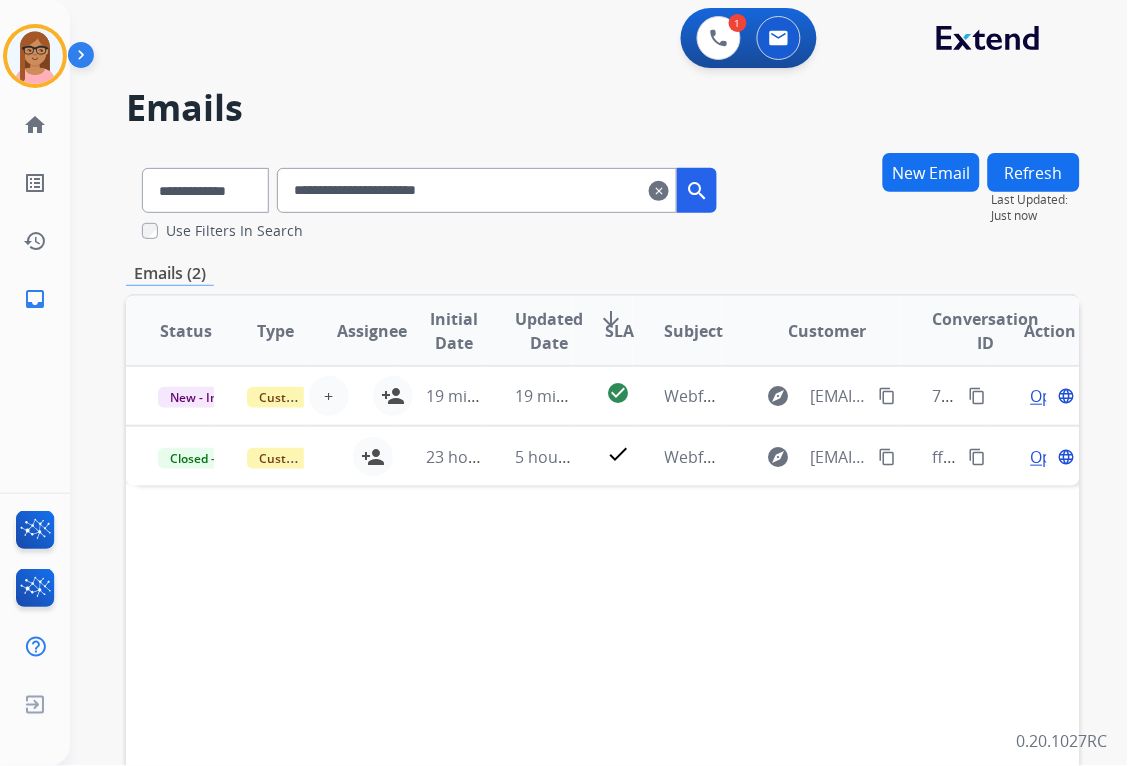click on "New Email" at bounding box center [931, 172] 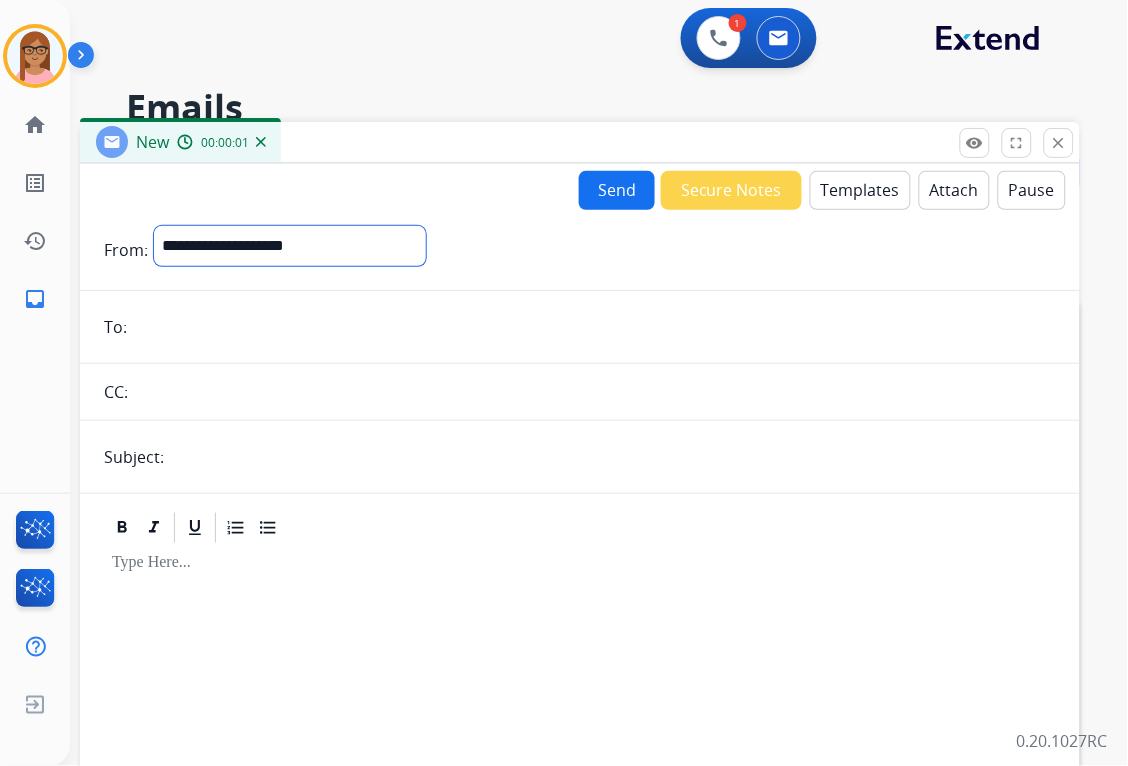 click on "**********" at bounding box center [290, 246] 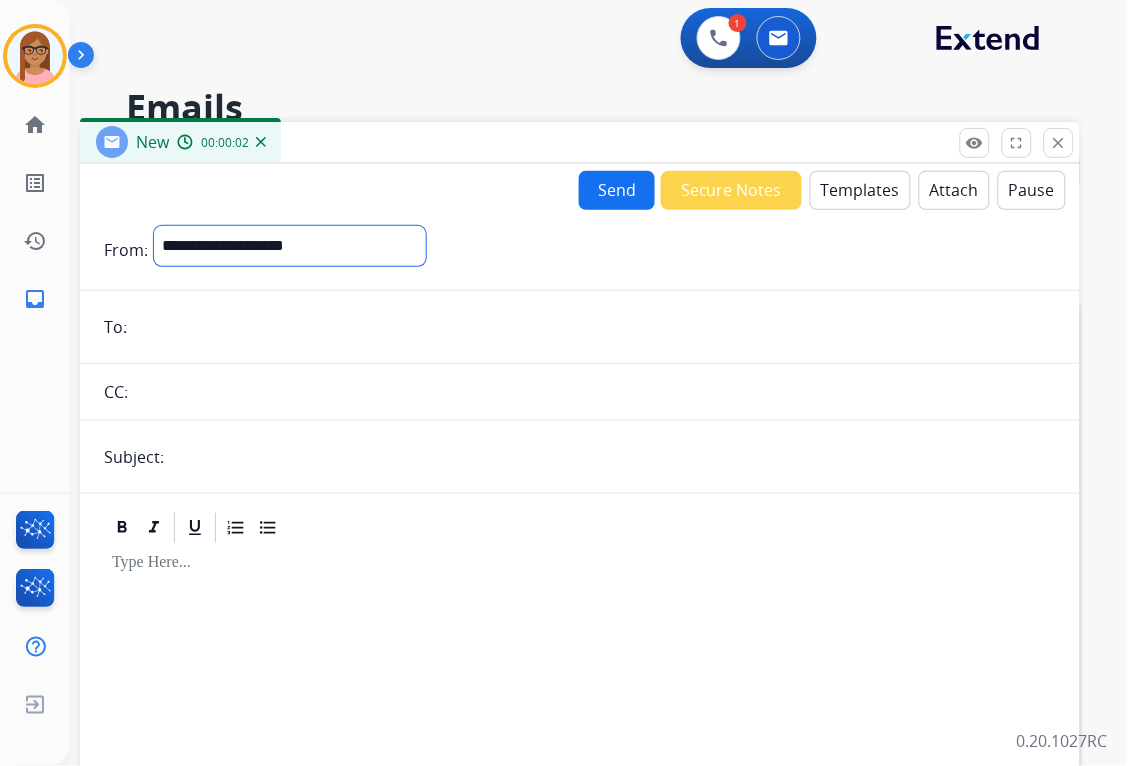 select on "**********" 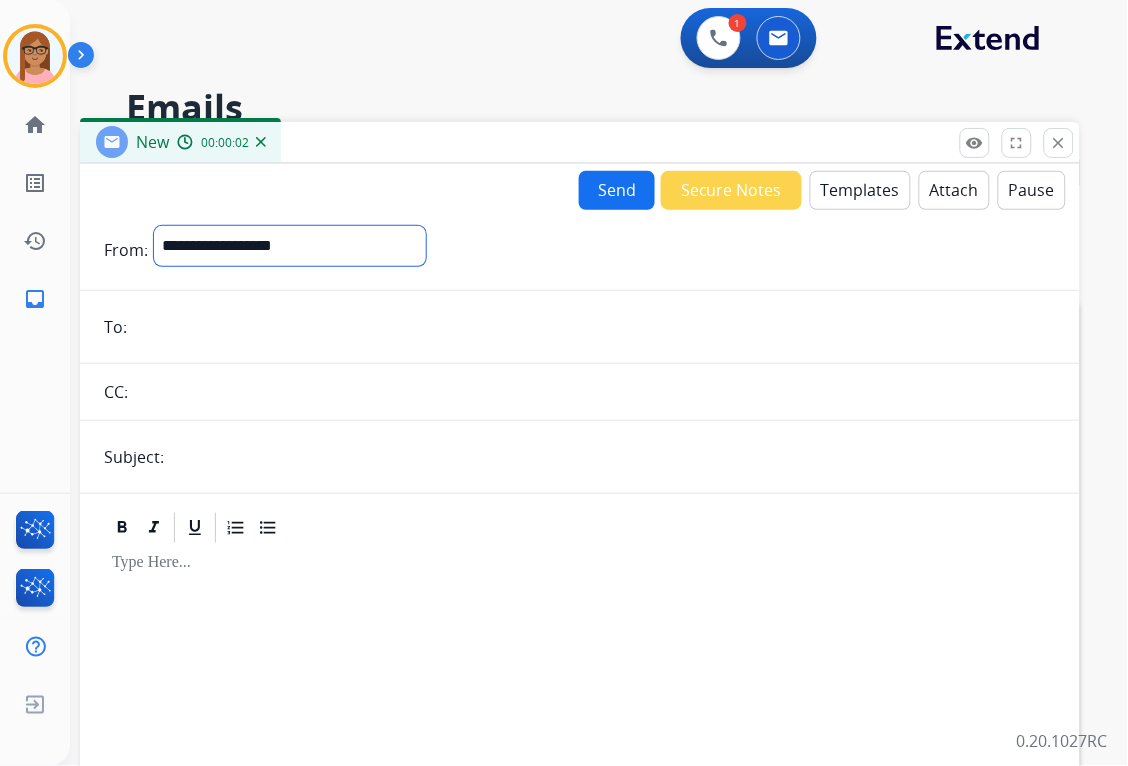 click on "**********" at bounding box center [290, 246] 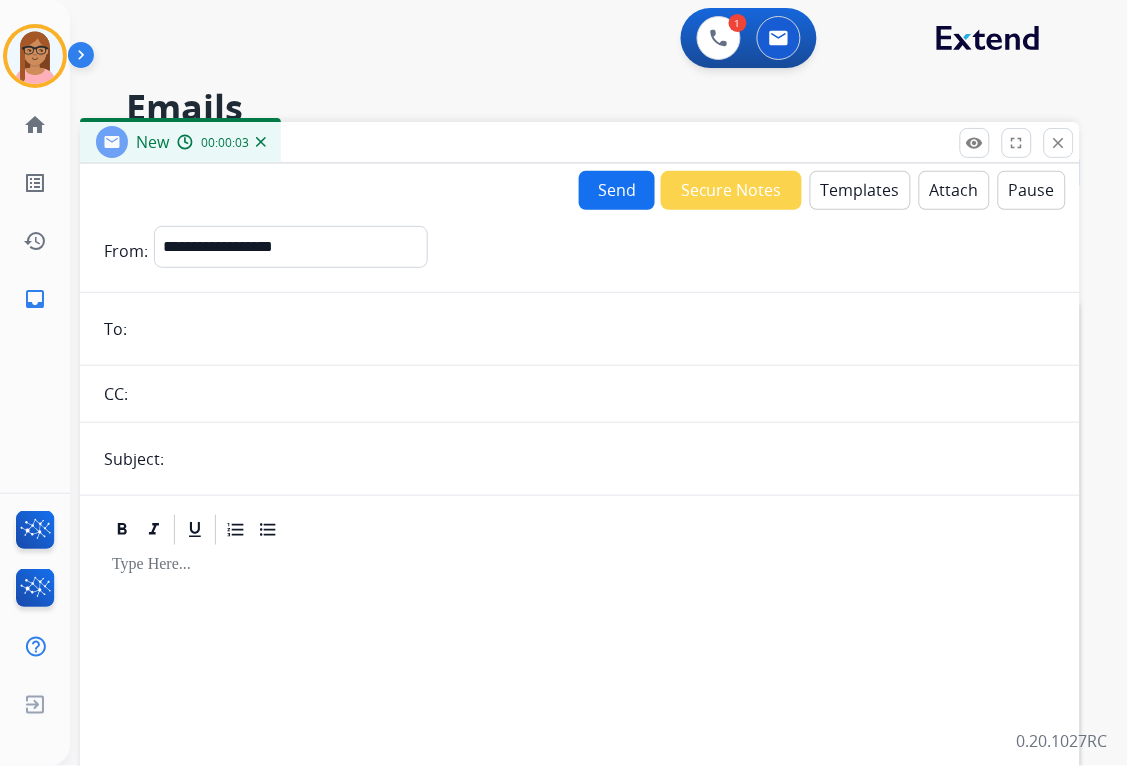 click at bounding box center [594, 329] 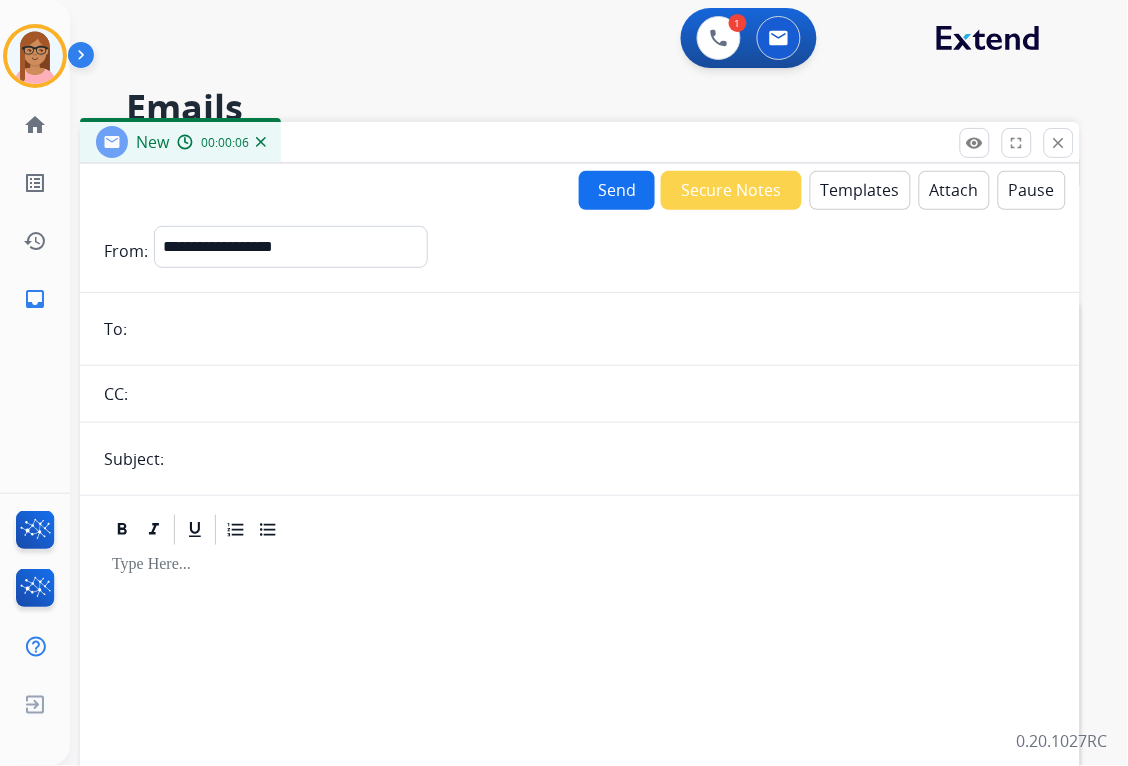 paste on "**********" 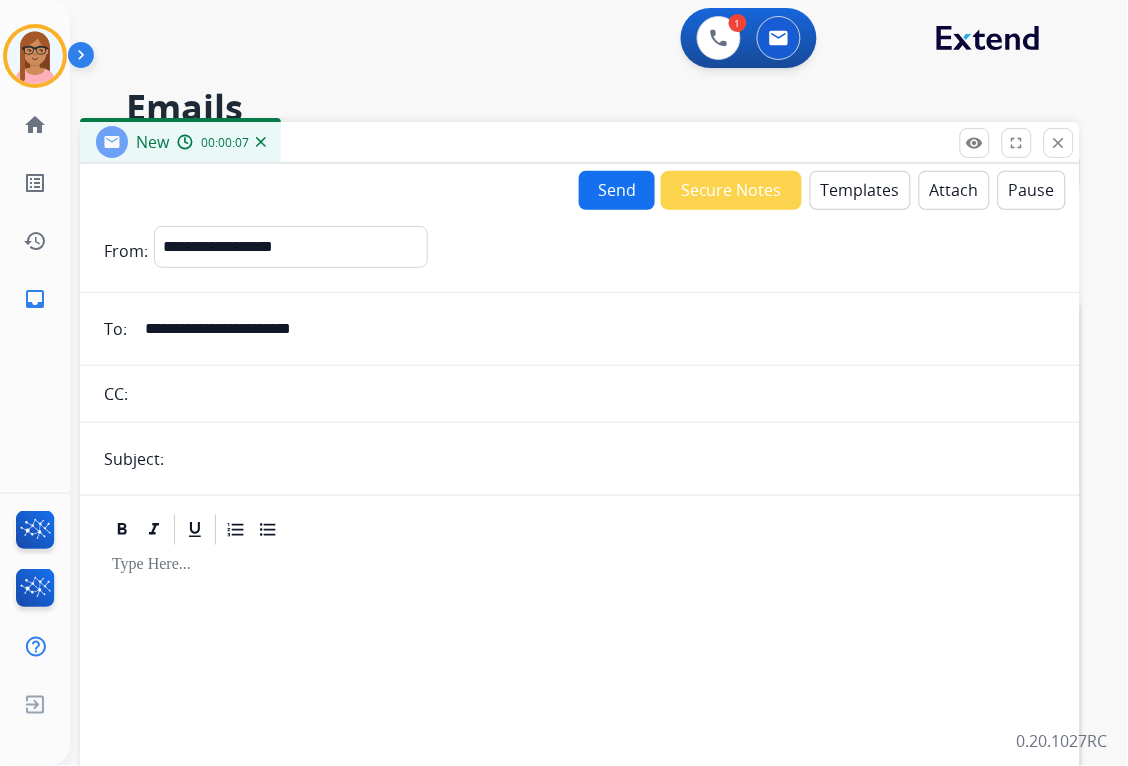 type on "**********" 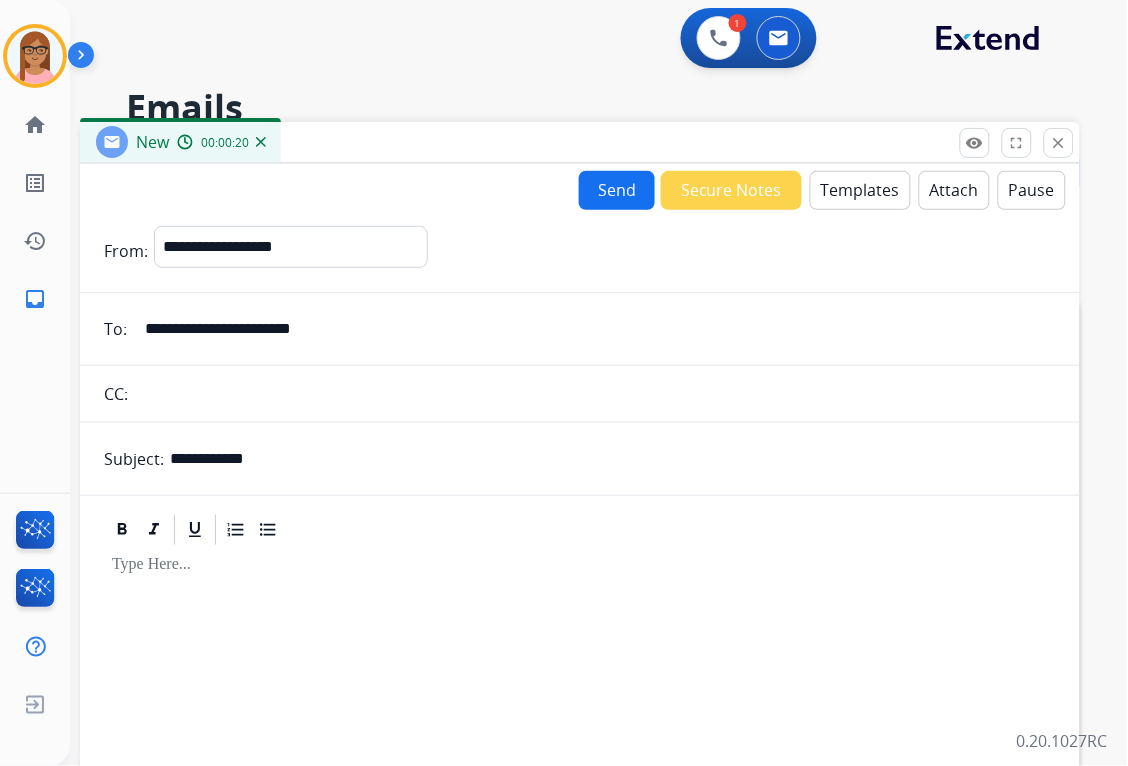 type on "**********" 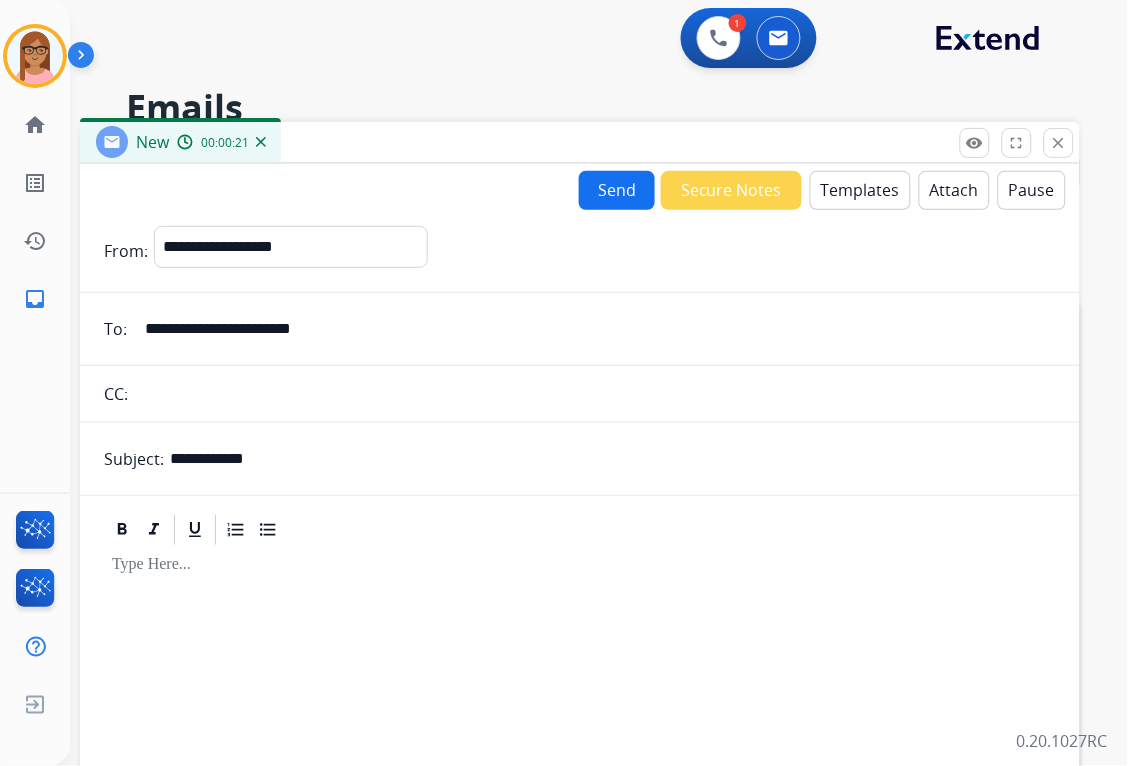click on "Templates" at bounding box center (860, 190) 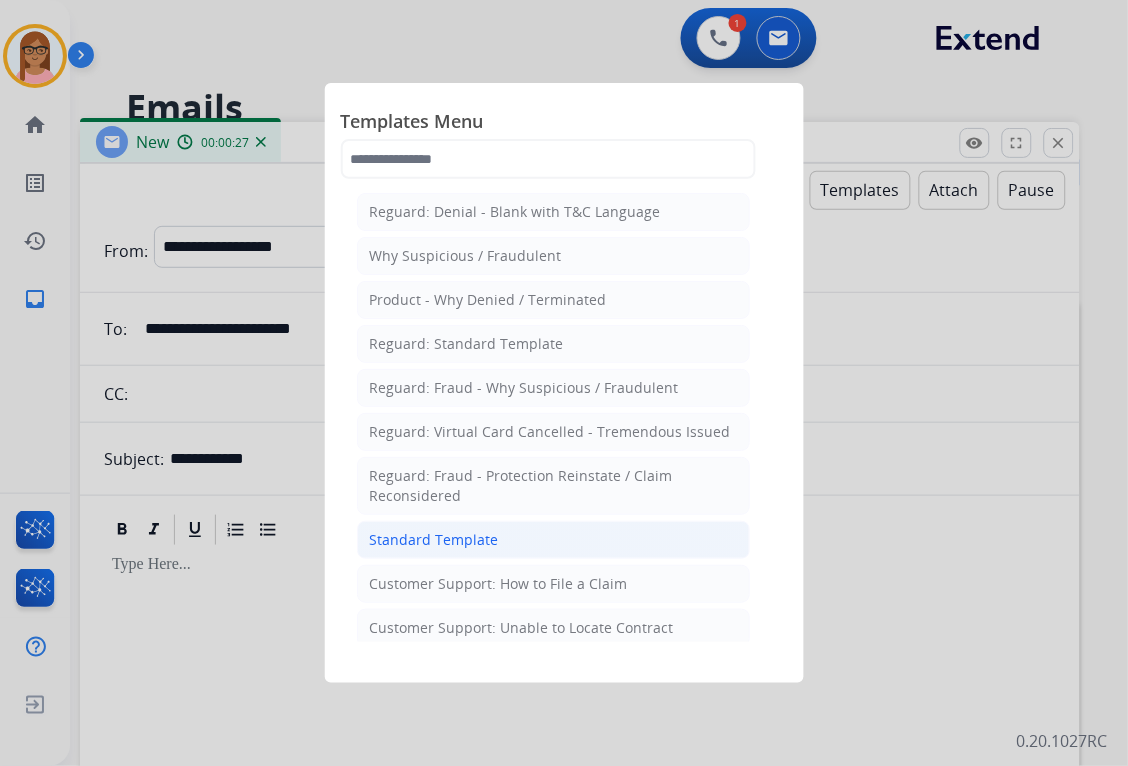 click on "Standard Template" 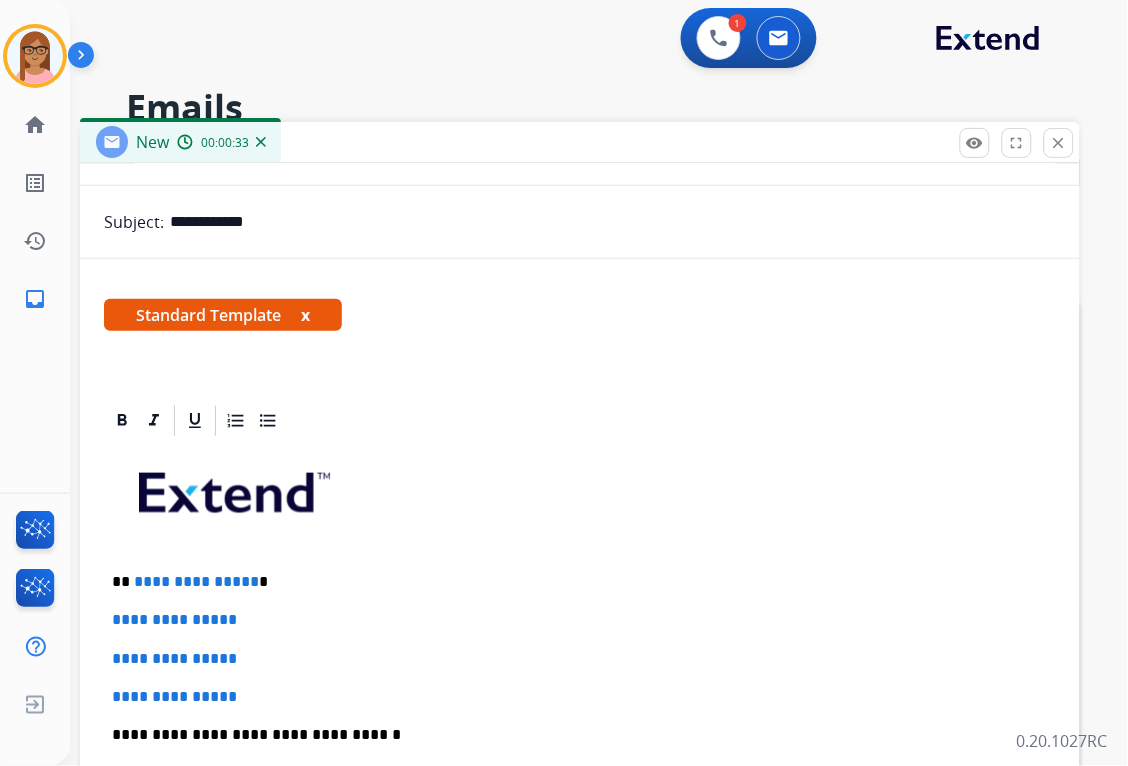 scroll, scrollTop: 516, scrollLeft: 0, axis: vertical 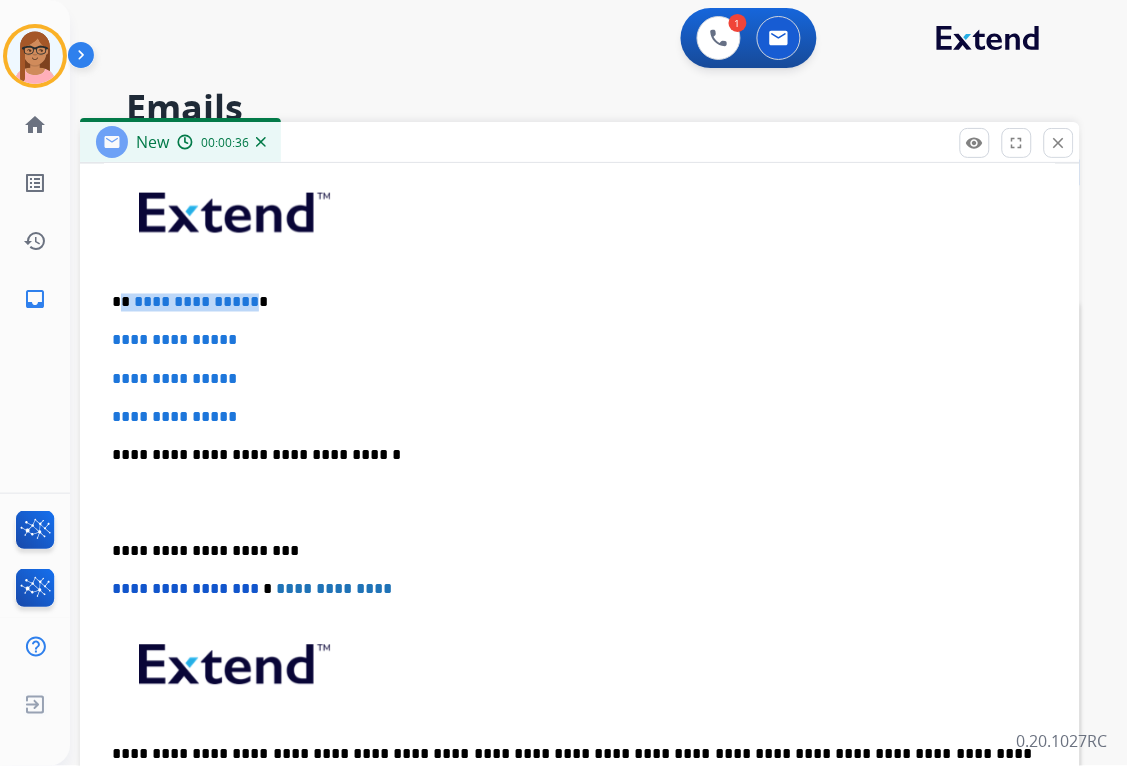 drag, startPoint x: 121, startPoint y: 304, endPoint x: 245, endPoint y: 304, distance: 124 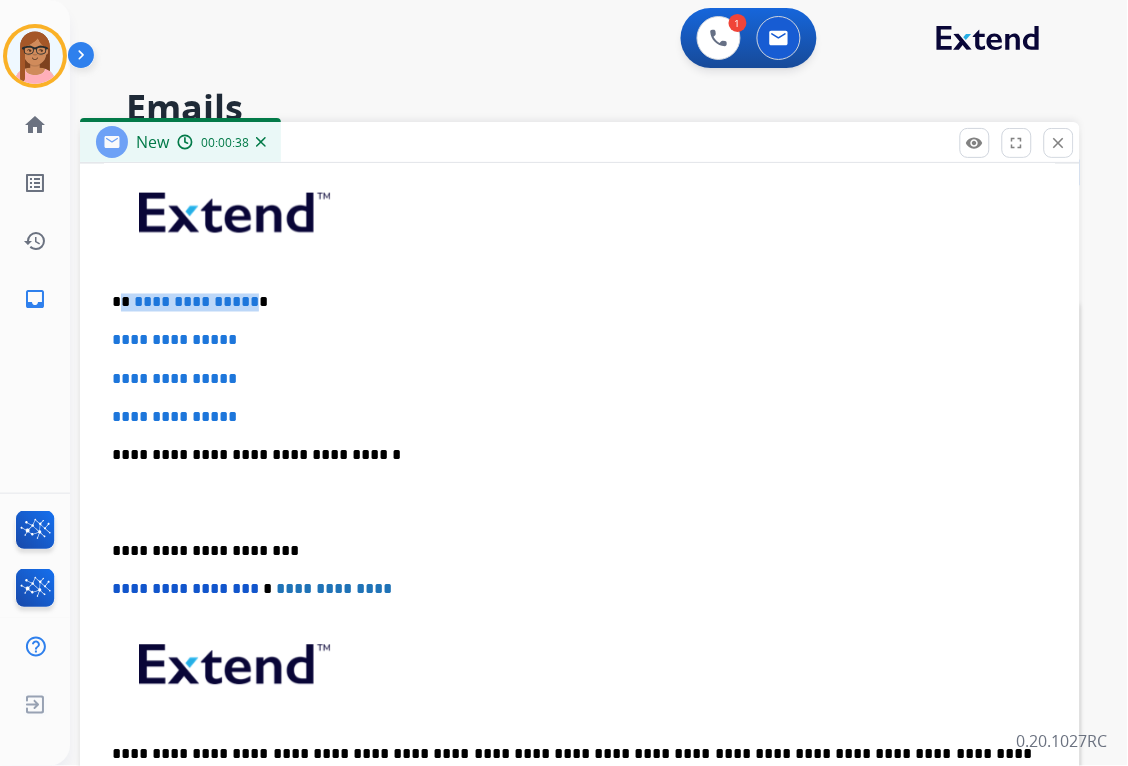 type 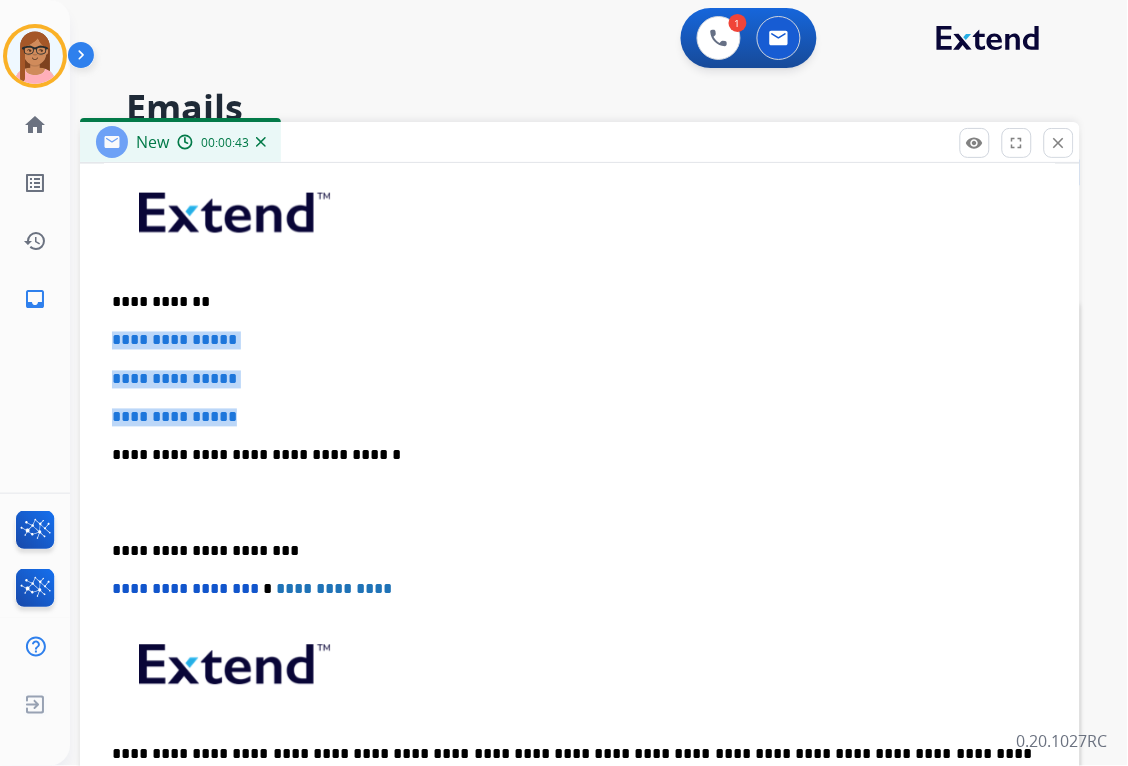 drag, startPoint x: 111, startPoint y: 335, endPoint x: 251, endPoint y: 405, distance: 156.52477 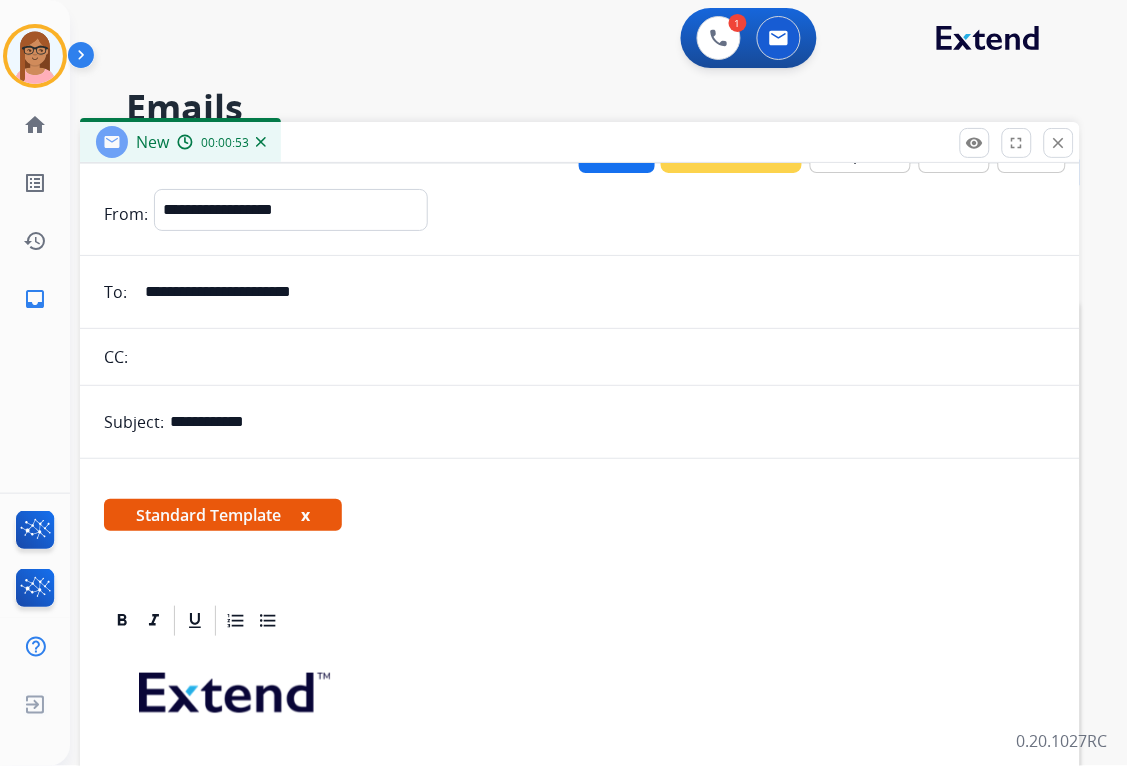 scroll, scrollTop: 0, scrollLeft: 0, axis: both 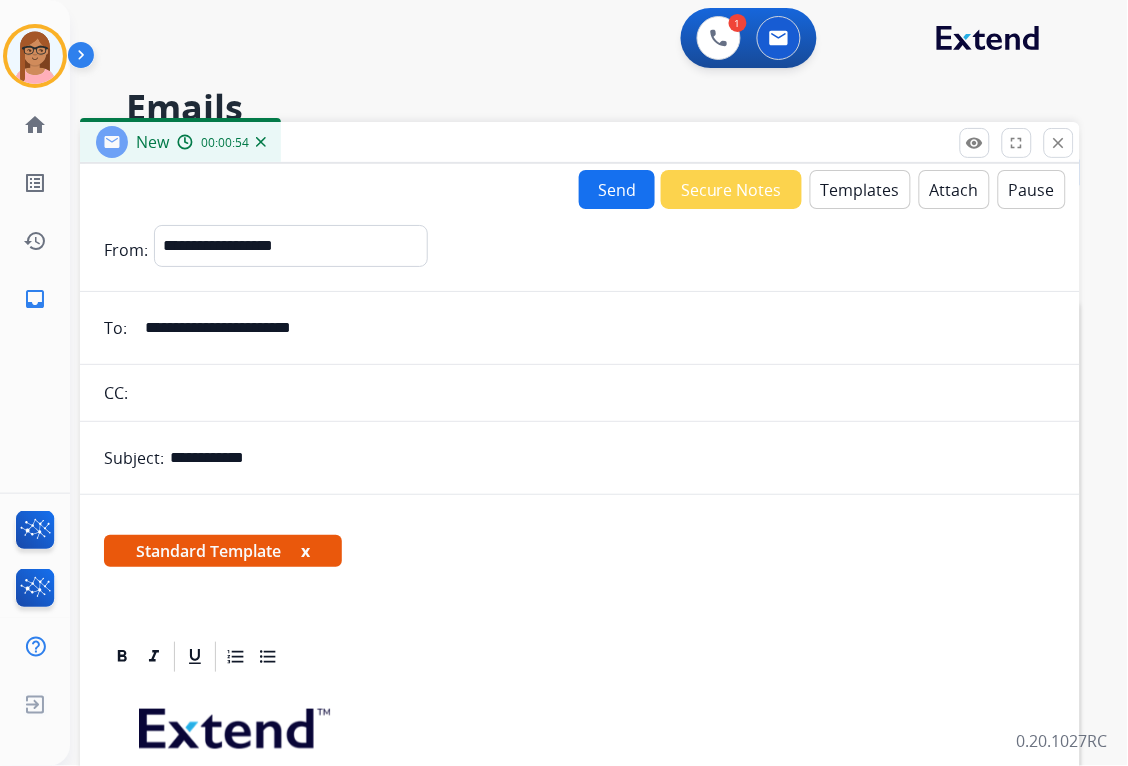 click on "Templates" at bounding box center (860, 189) 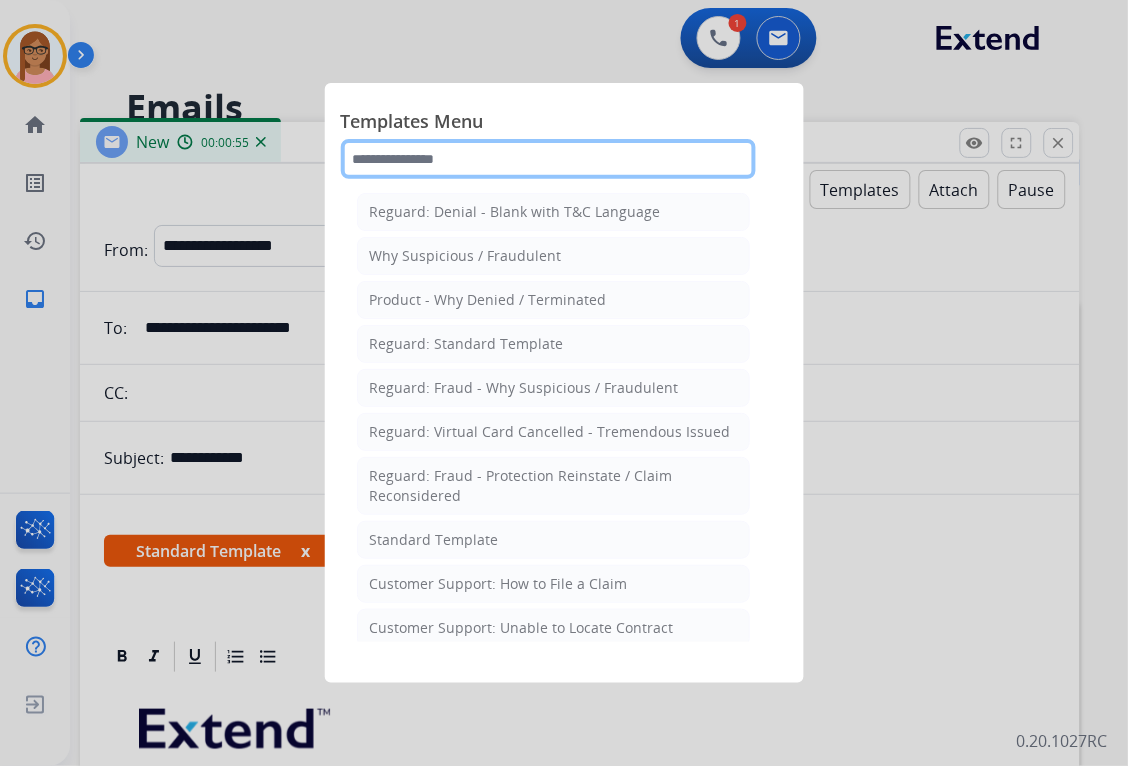 click 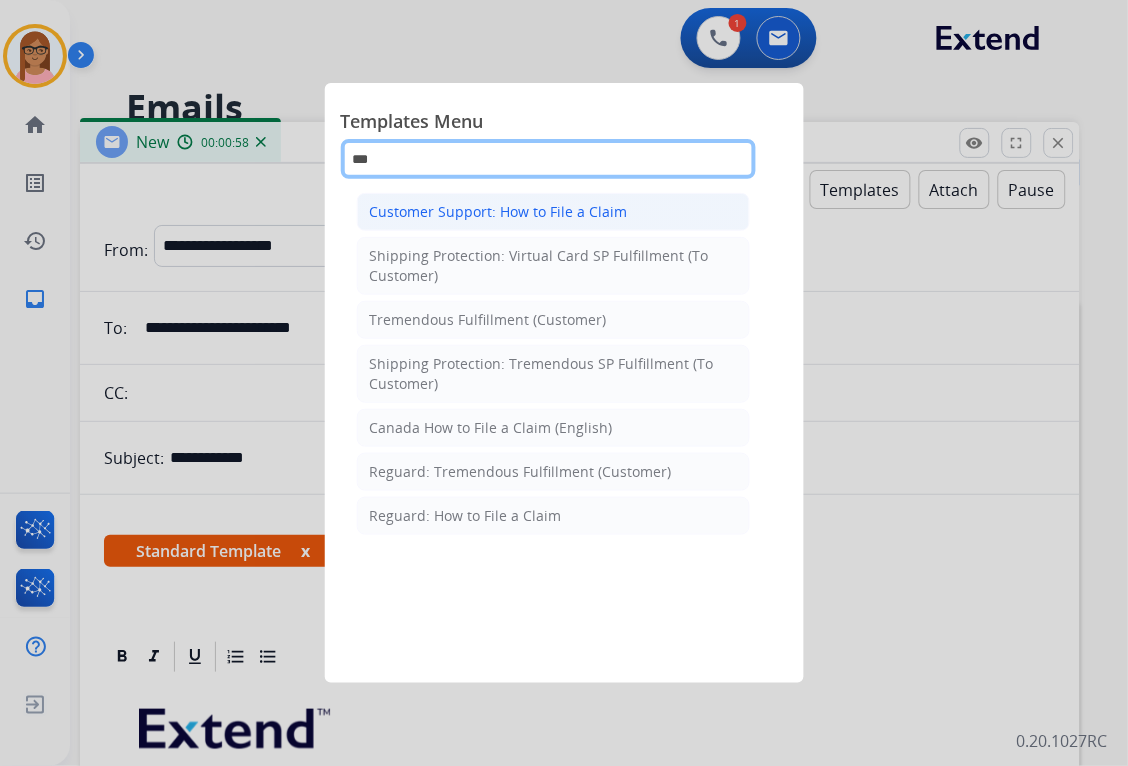 type on "***" 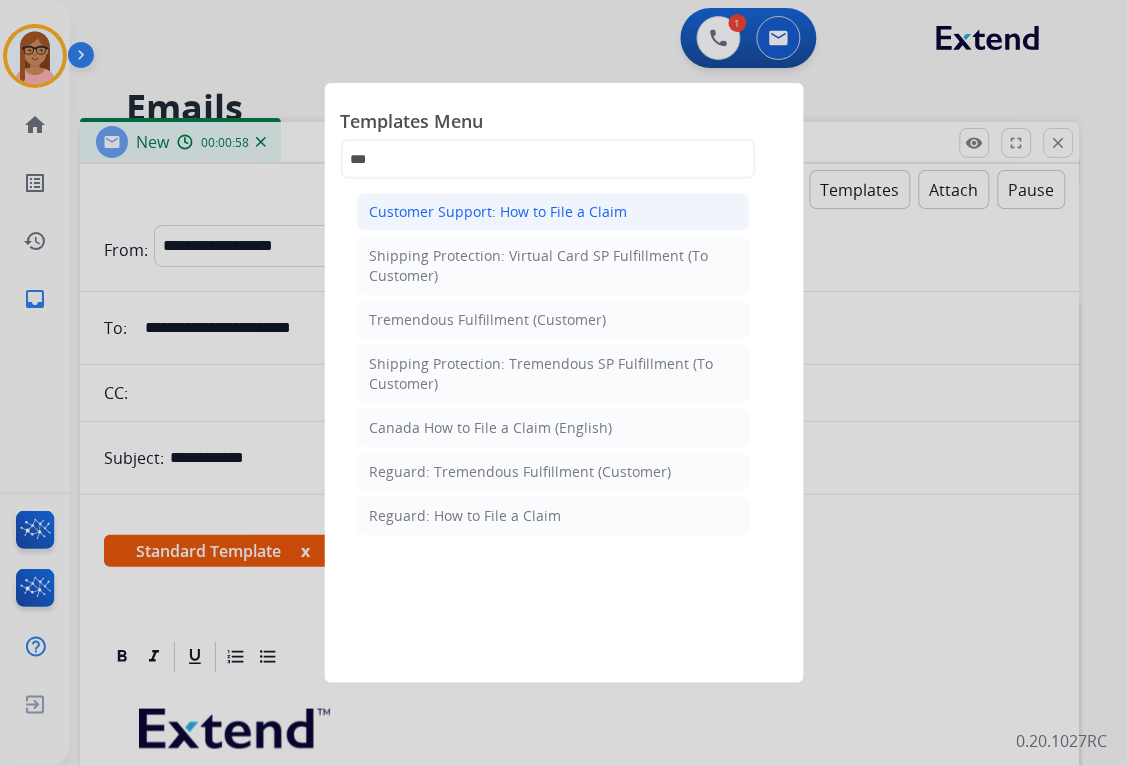 click on "Customer Support: How to File a Claim" 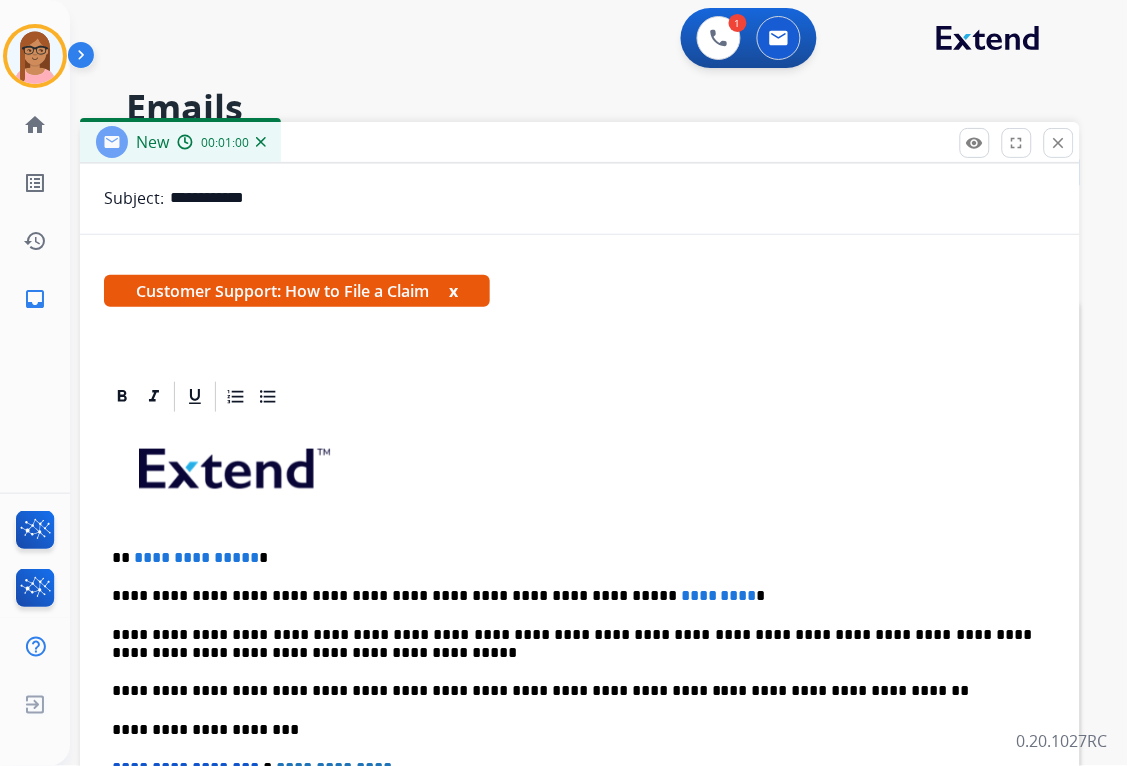 scroll, scrollTop: 222, scrollLeft: 0, axis: vertical 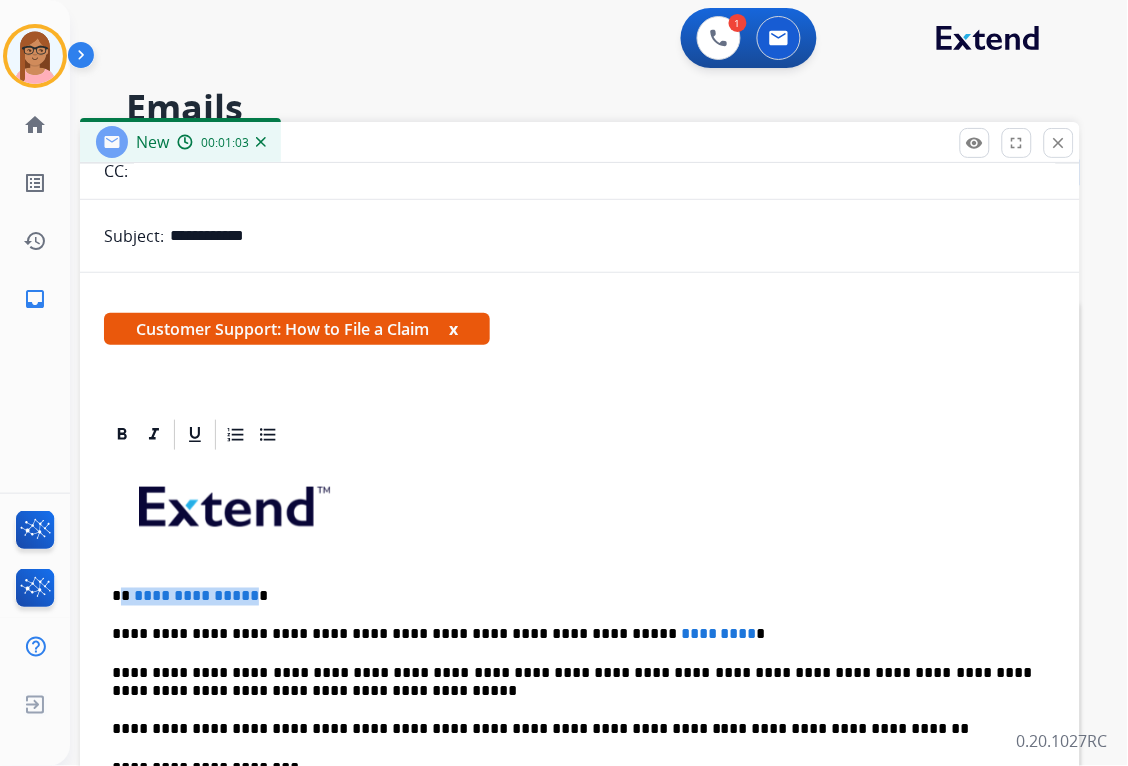 drag, startPoint x: 123, startPoint y: 594, endPoint x: 247, endPoint y: 600, distance: 124.14507 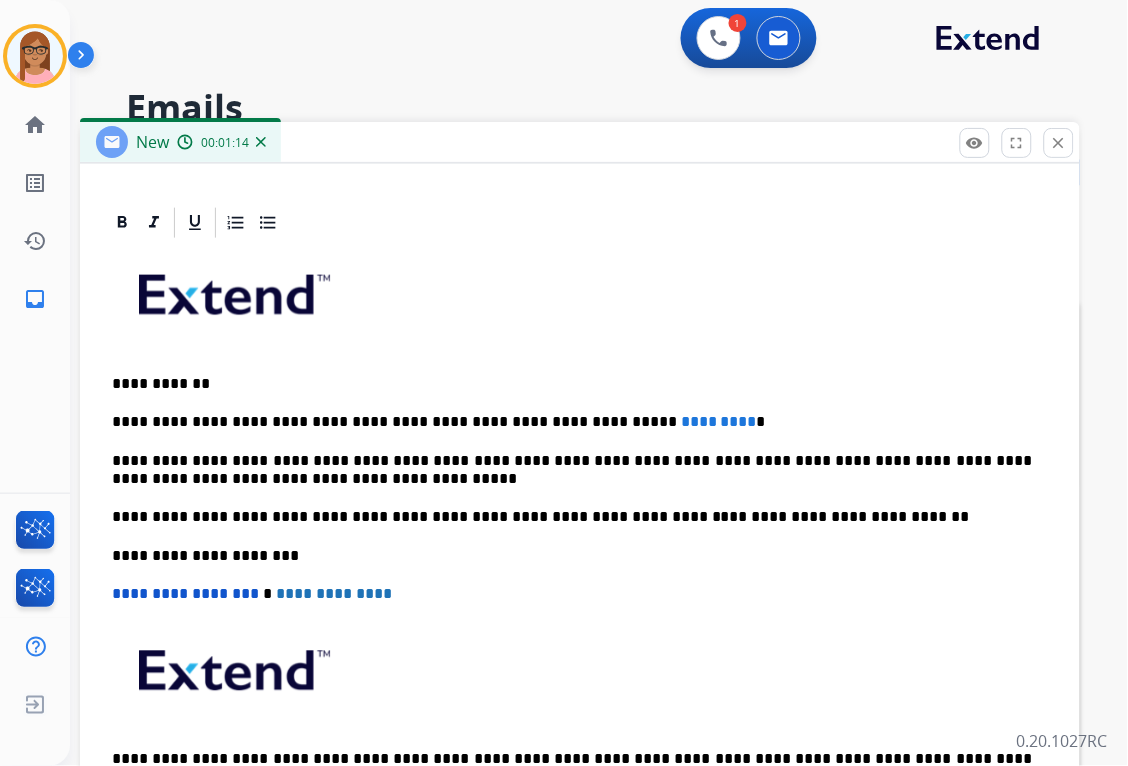 scroll, scrollTop: 438, scrollLeft: 0, axis: vertical 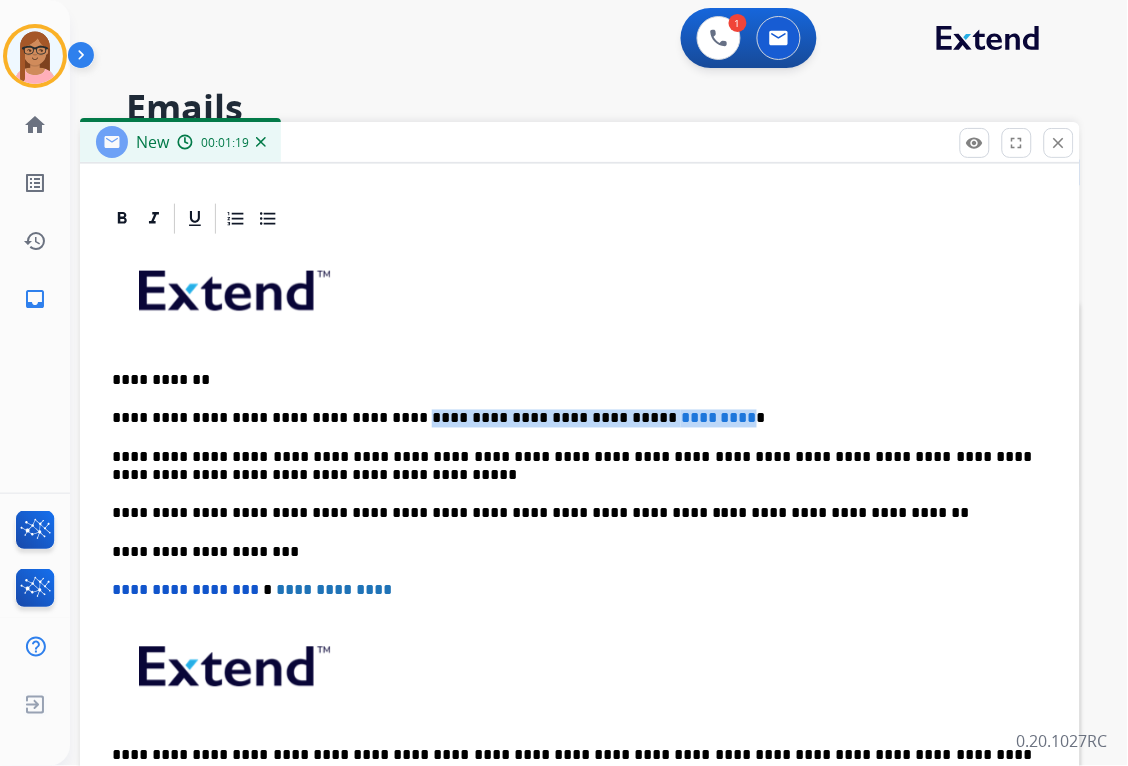 drag, startPoint x: 368, startPoint y: 413, endPoint x: 655, endPoint y: 415, distance: 287.00696 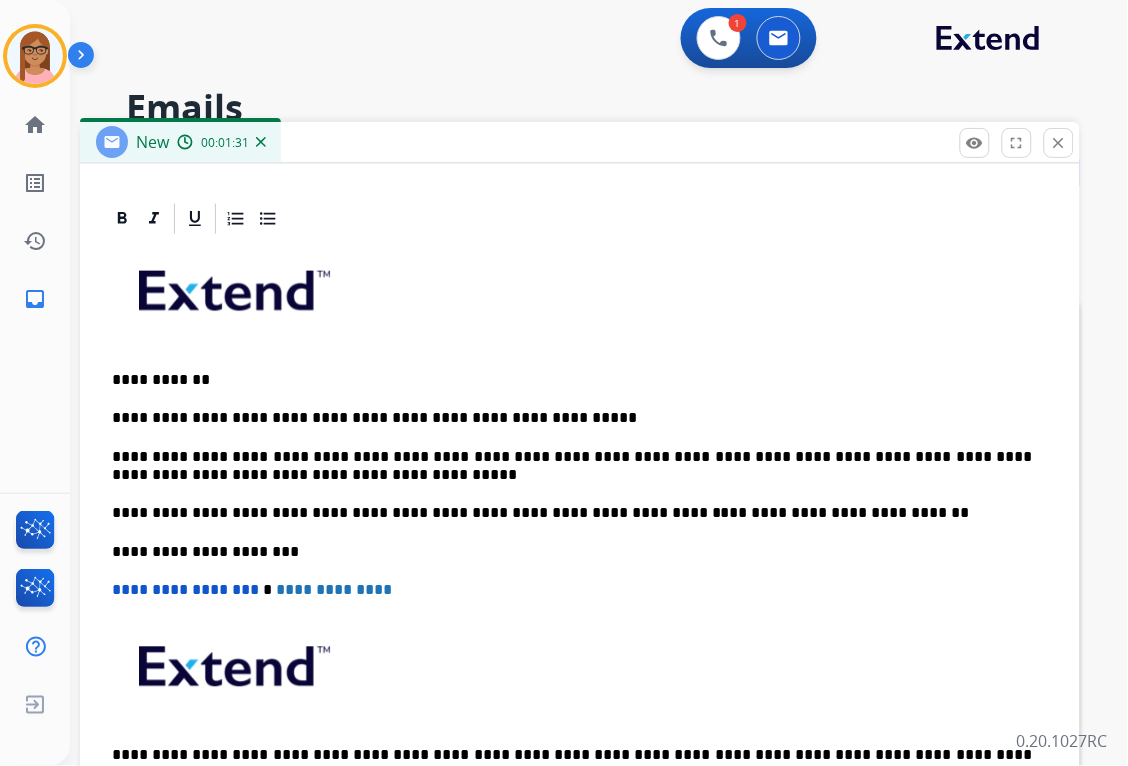 click on "**********" at bounding box center (572, 419) 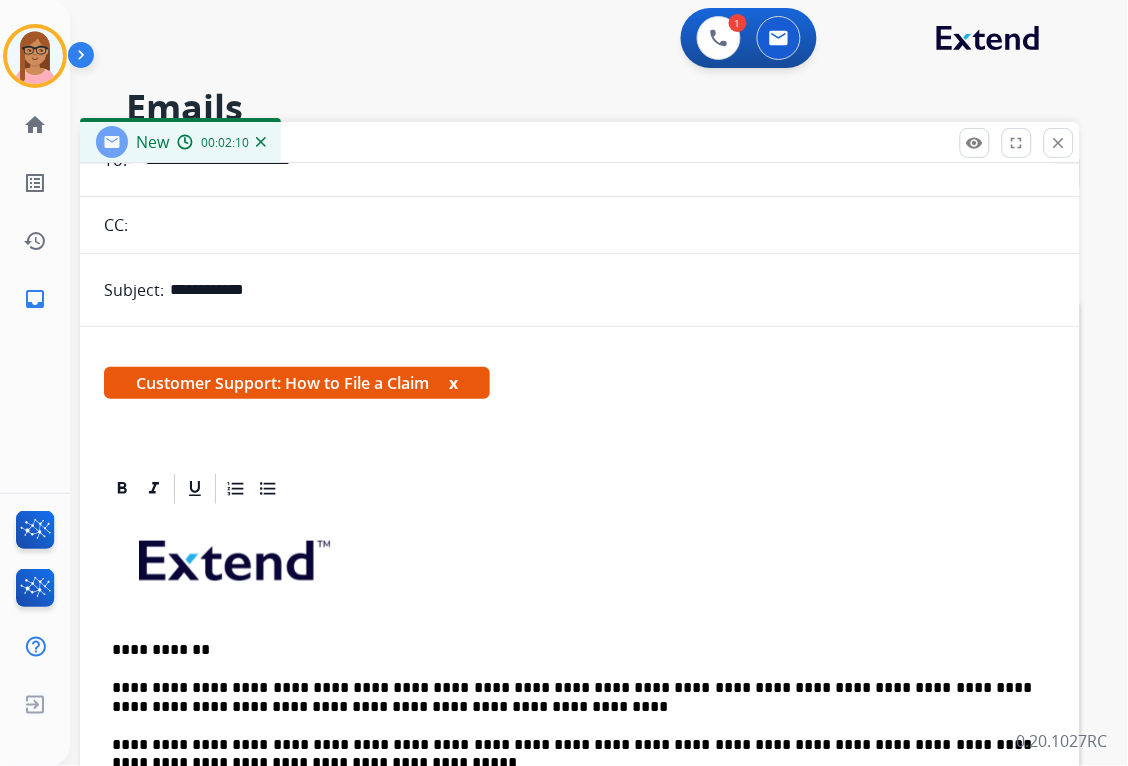 scroll, scrollTop: 0, scrollLeft: 0, axis: both 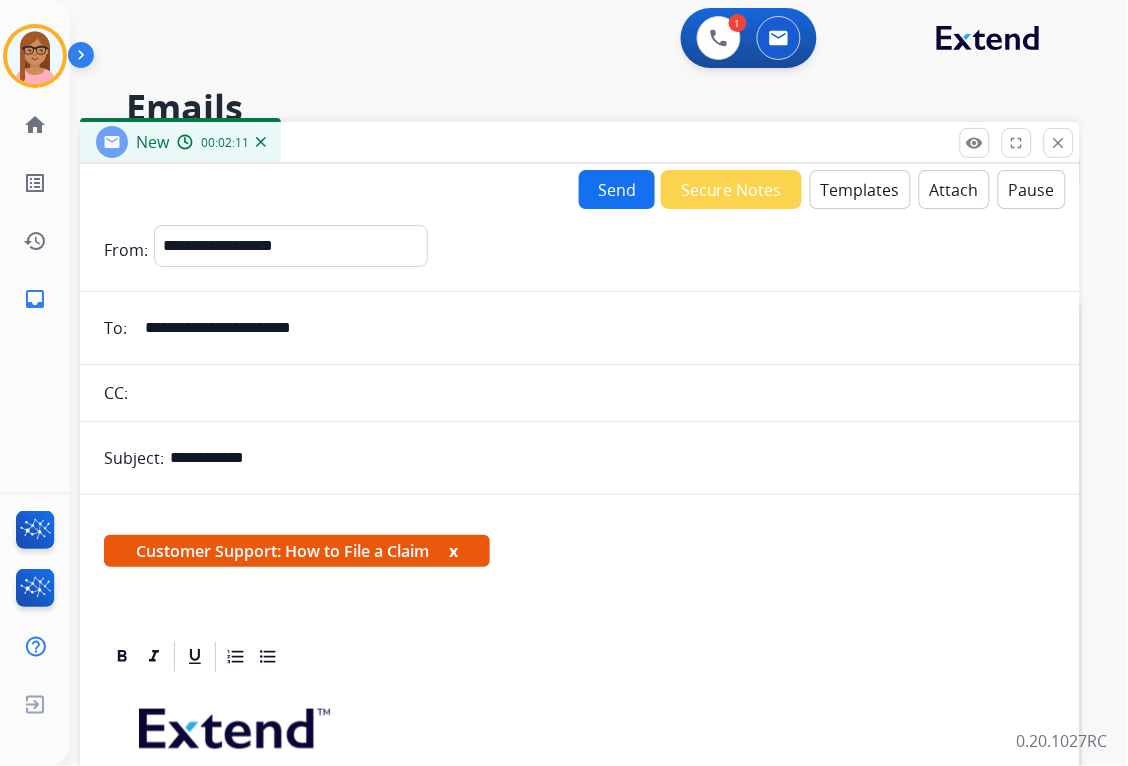 click on "Send" at bounding box center [617, 189] 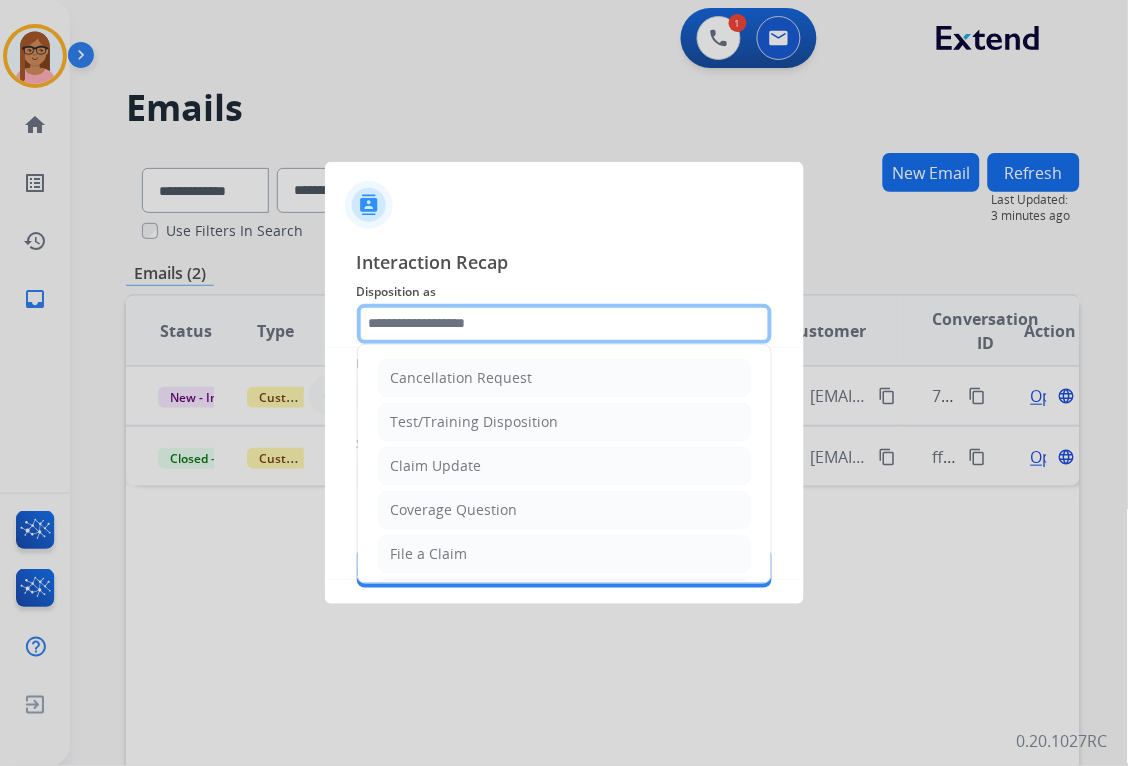 click 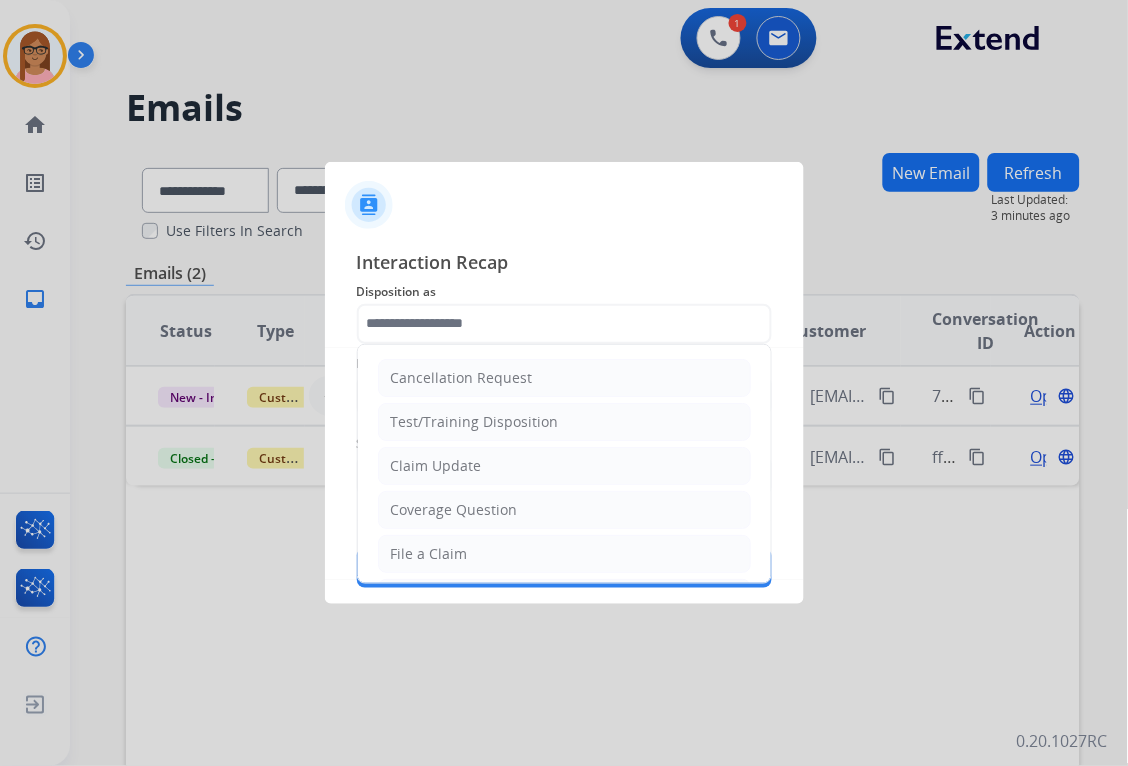click on "File a Claim" 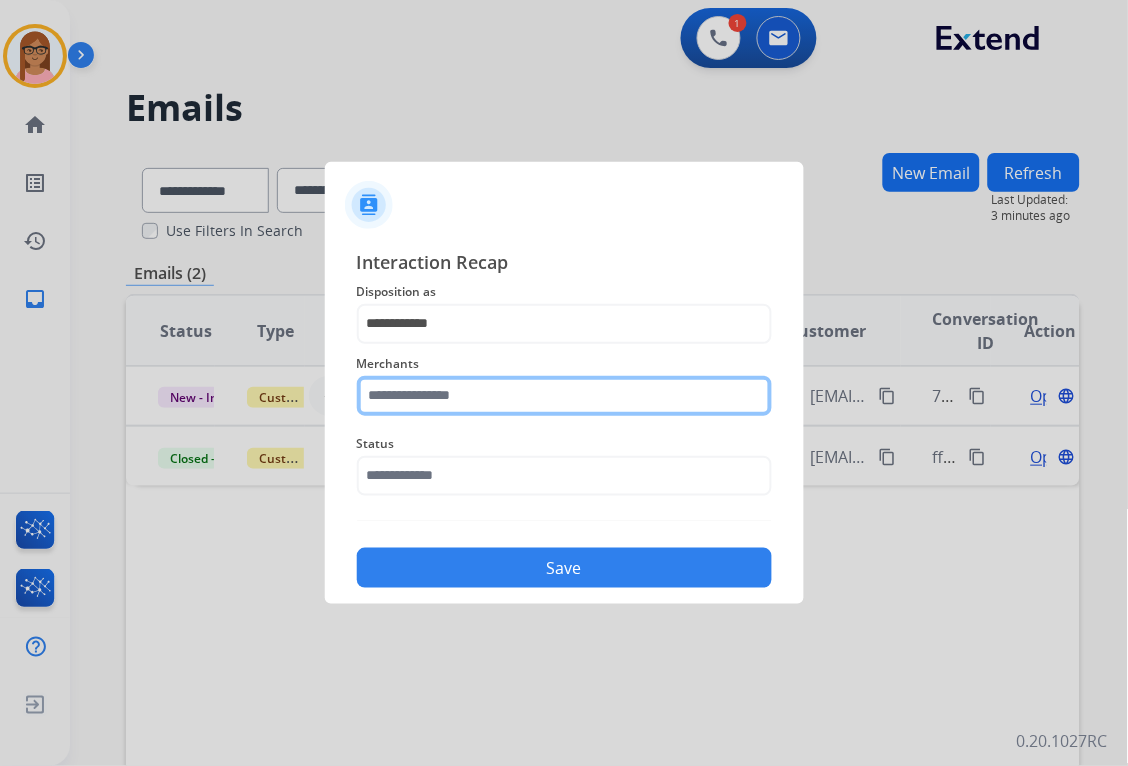 click 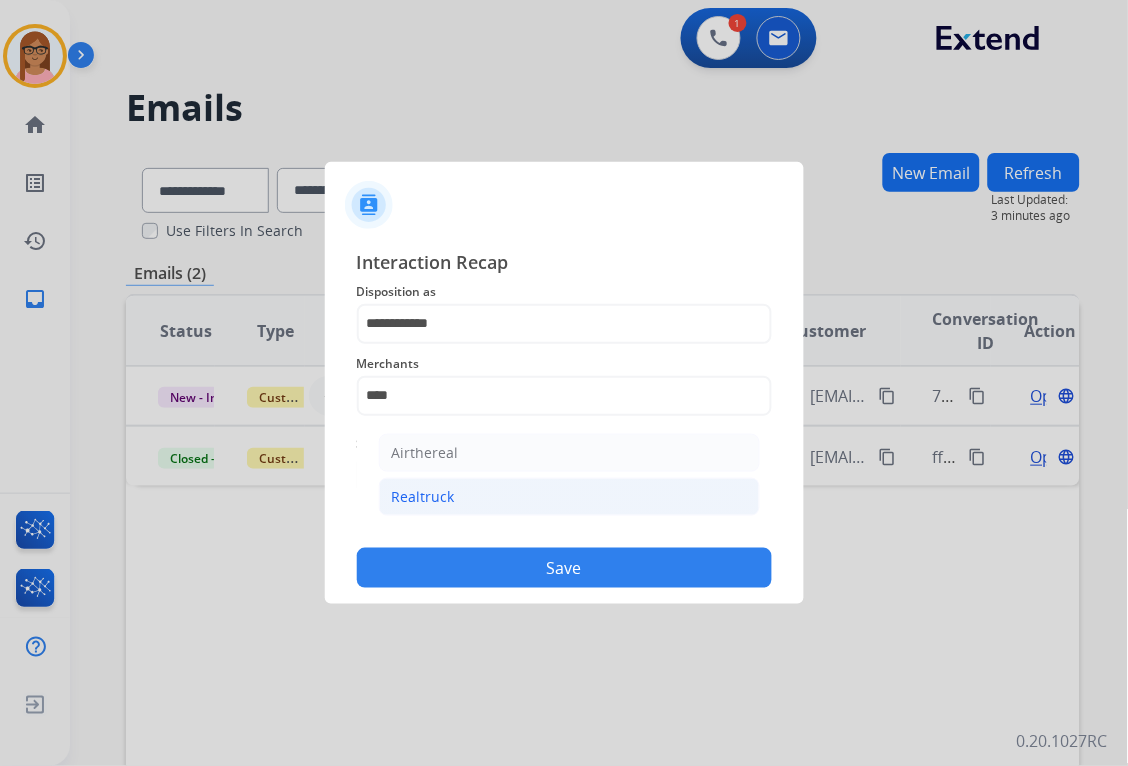 click on "Realtruck" 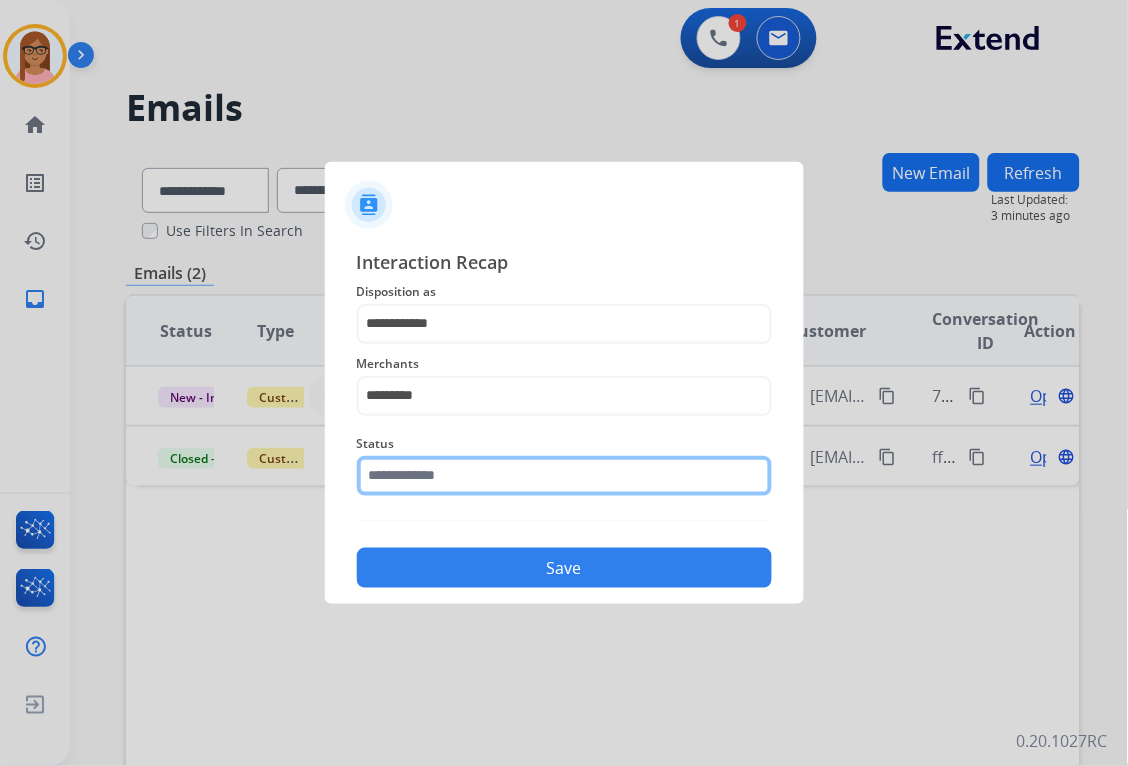 click 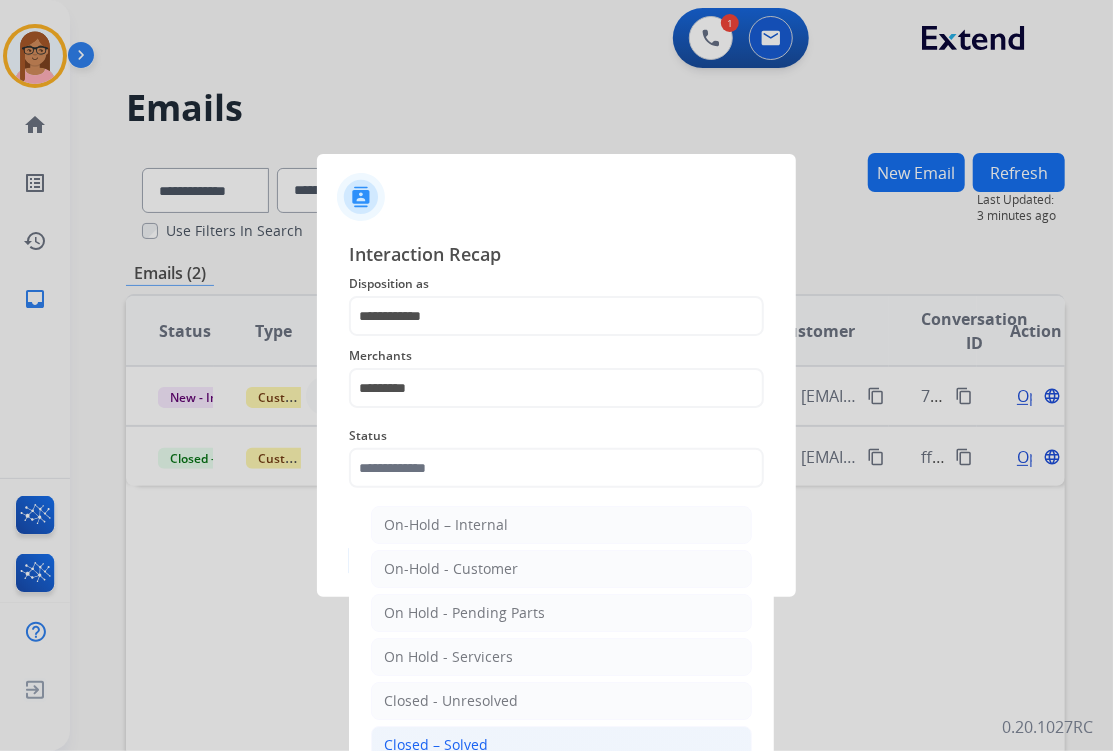 click on "Closed – Solved" 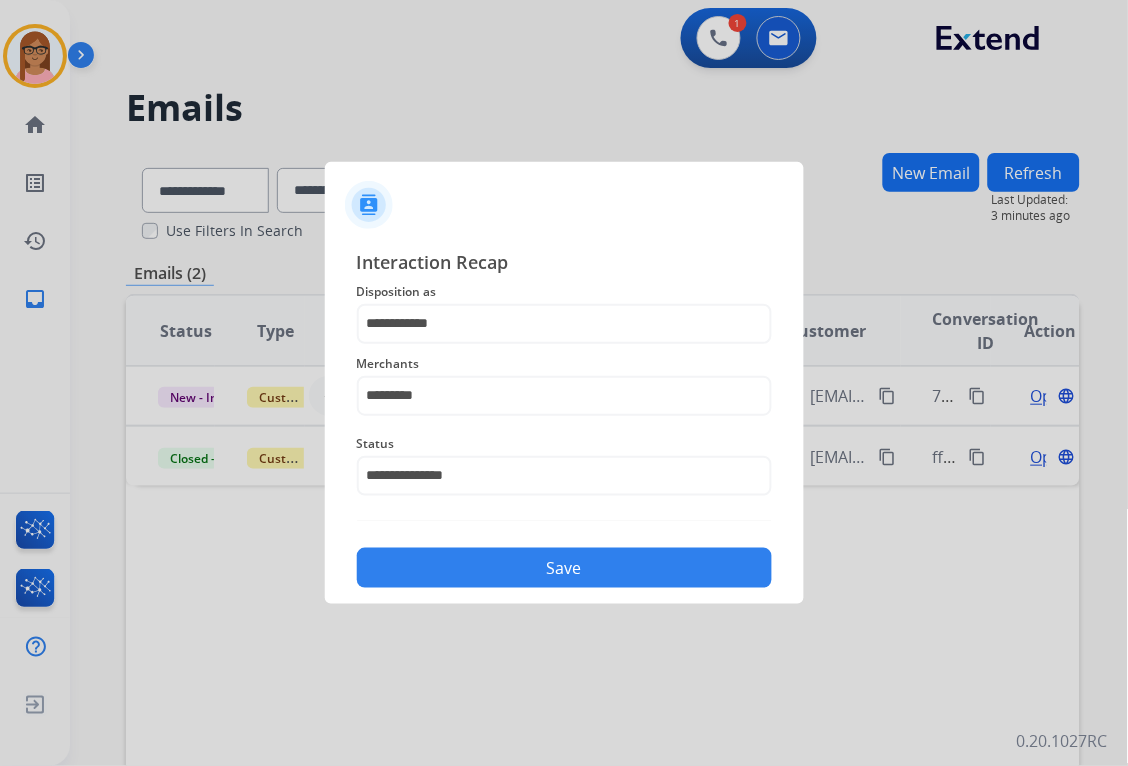 click on "Save" 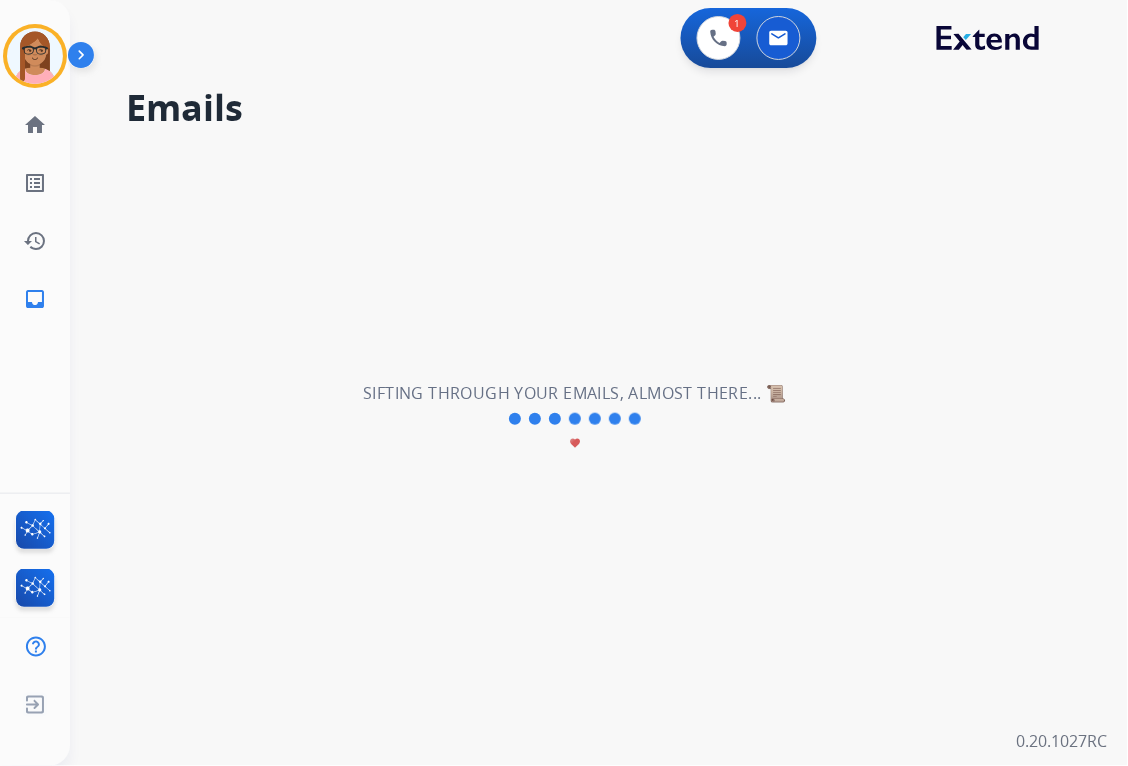 click on "**********" at bounding box center [575, 419] 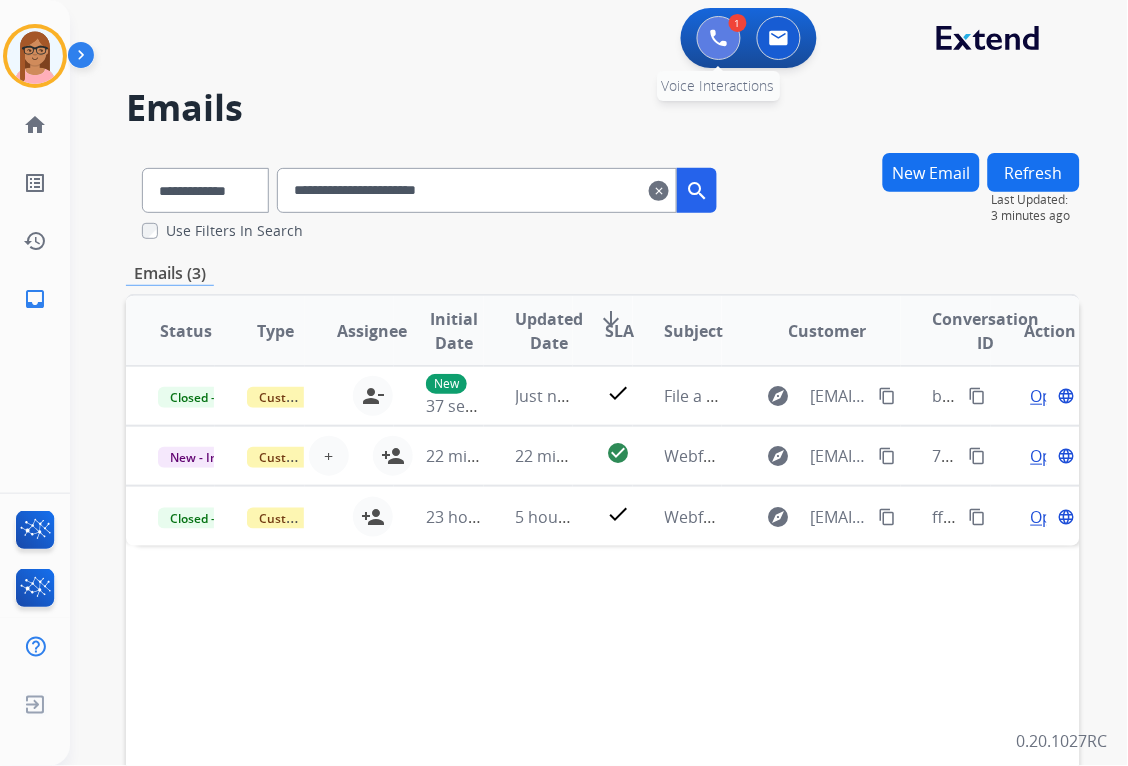 click at bounding box center (719, 38) 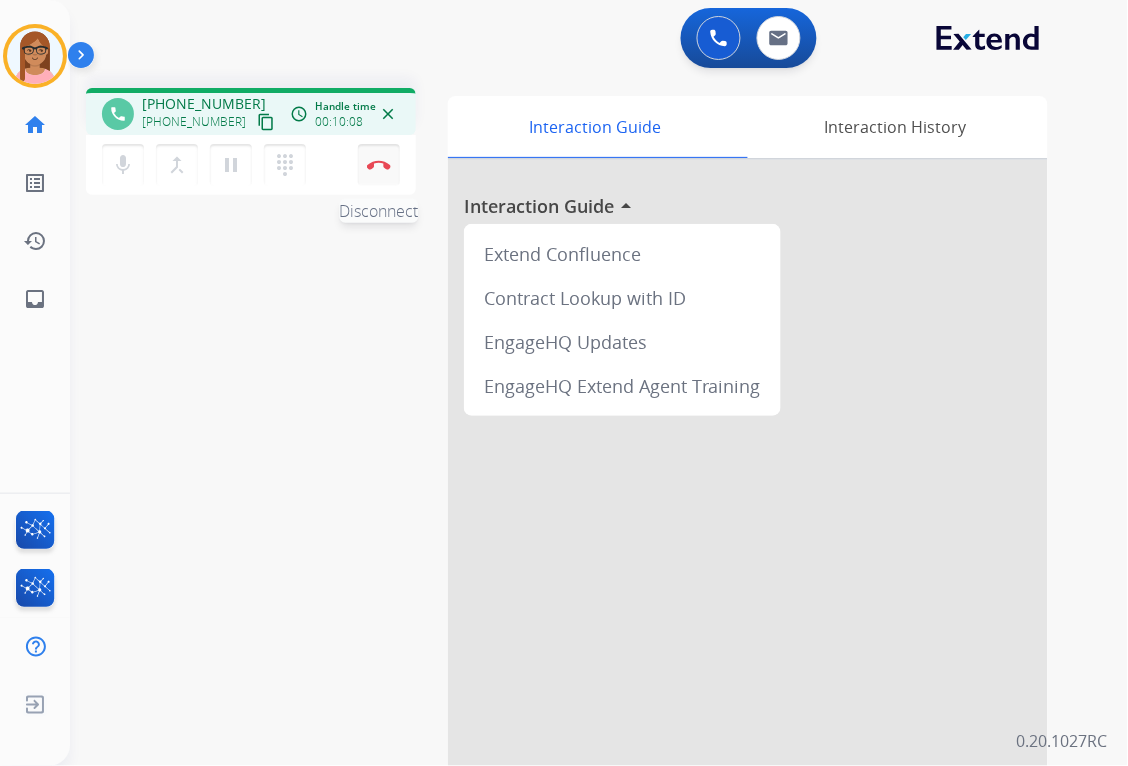 click at bounding box center (379, 165) 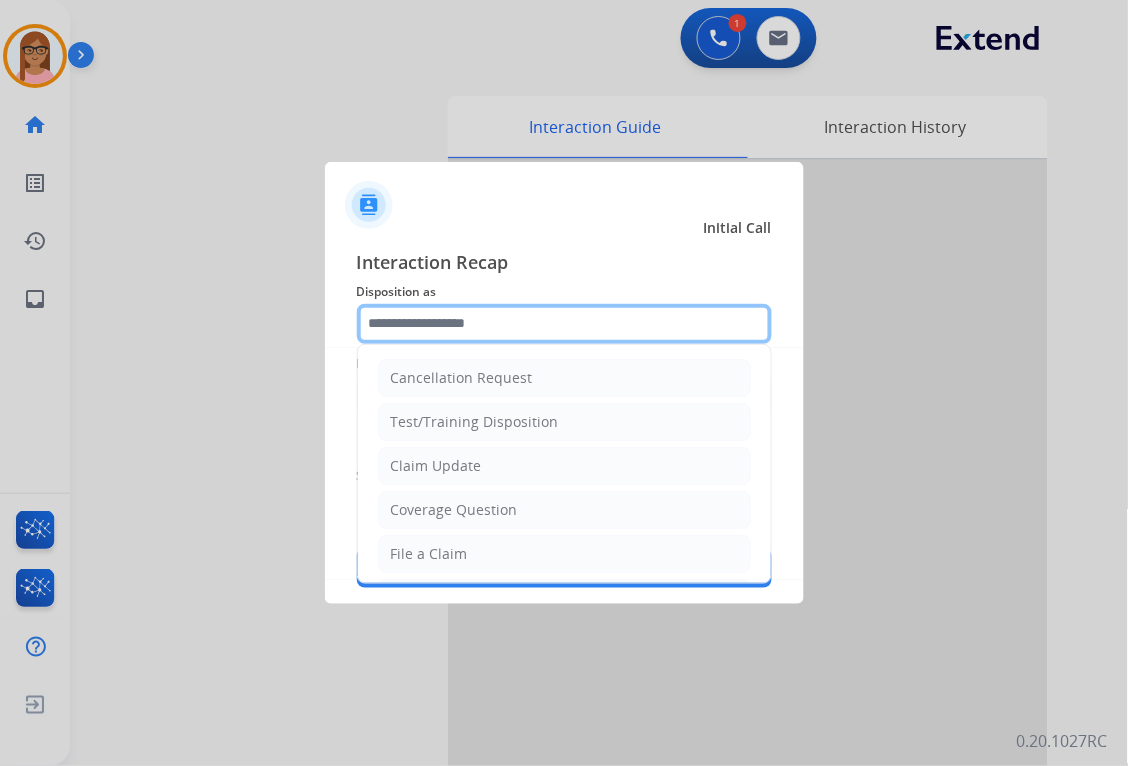 click 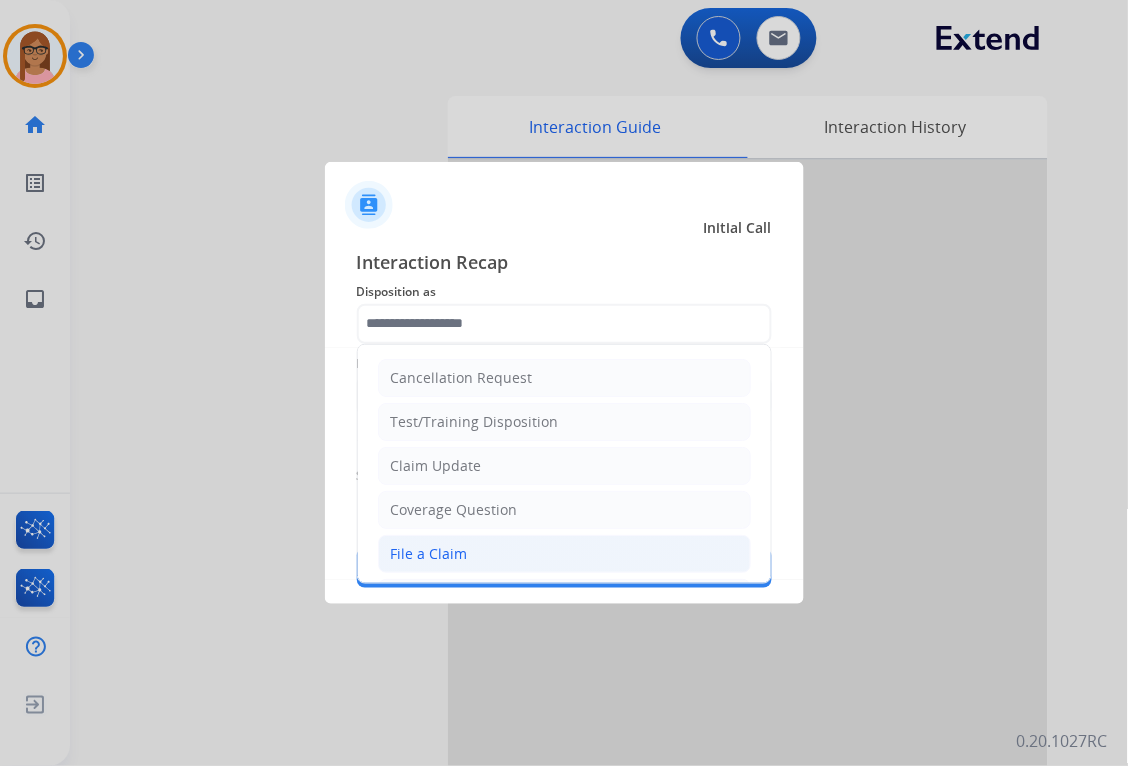 click on "File a Claim" 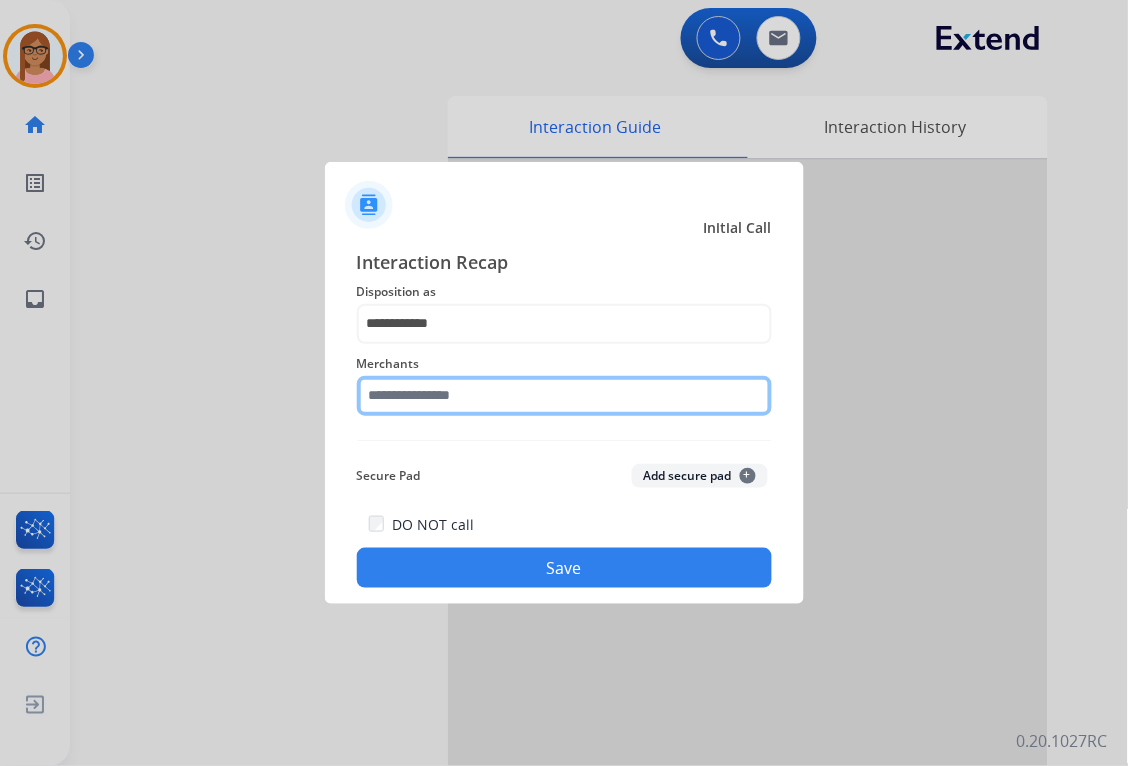 click 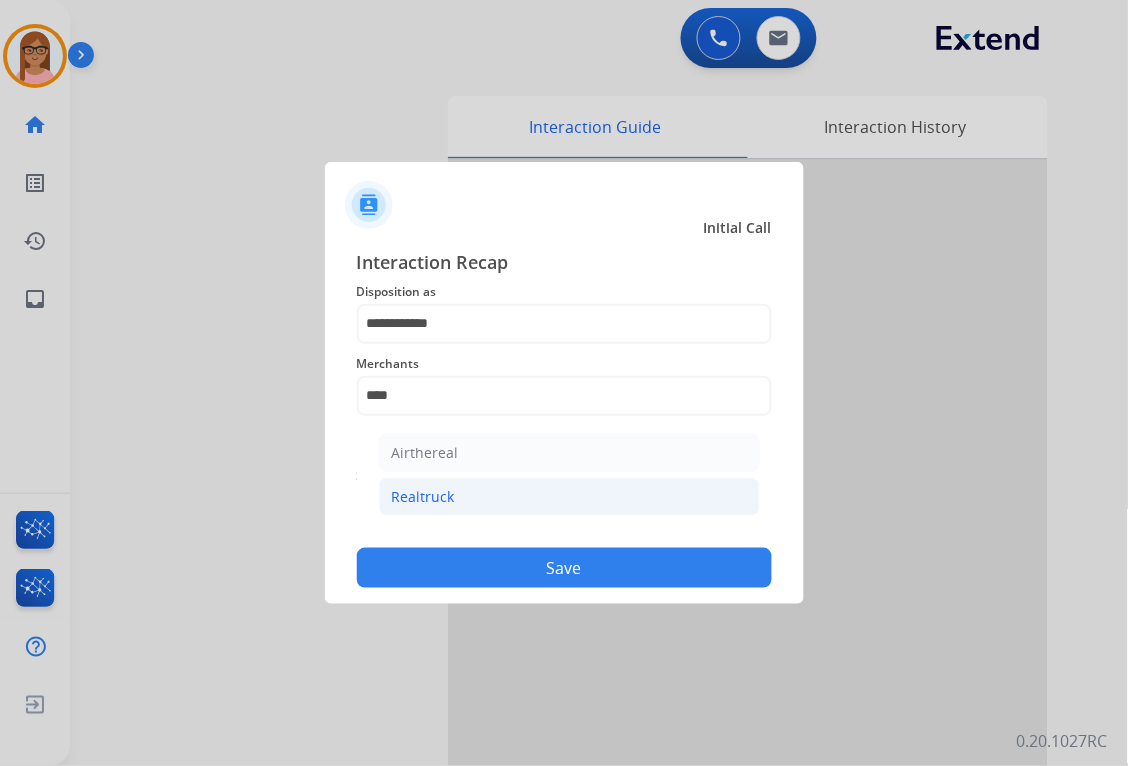 click on "Realtruck" 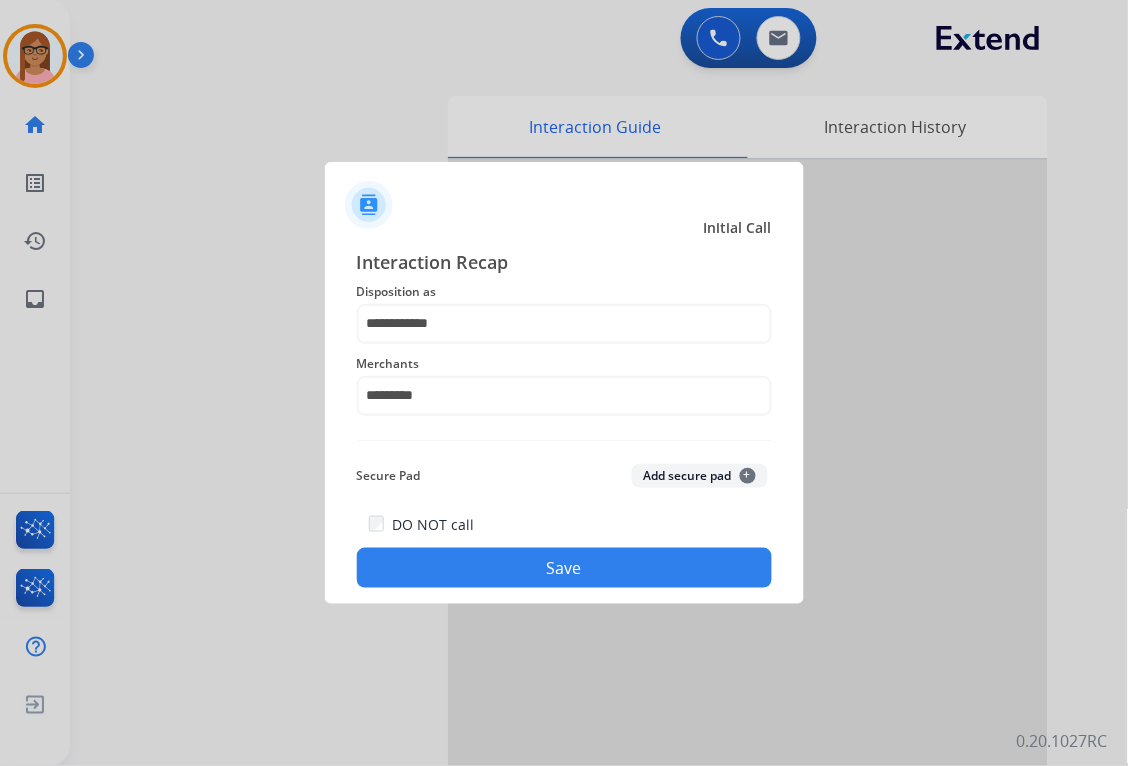 click on "Save" 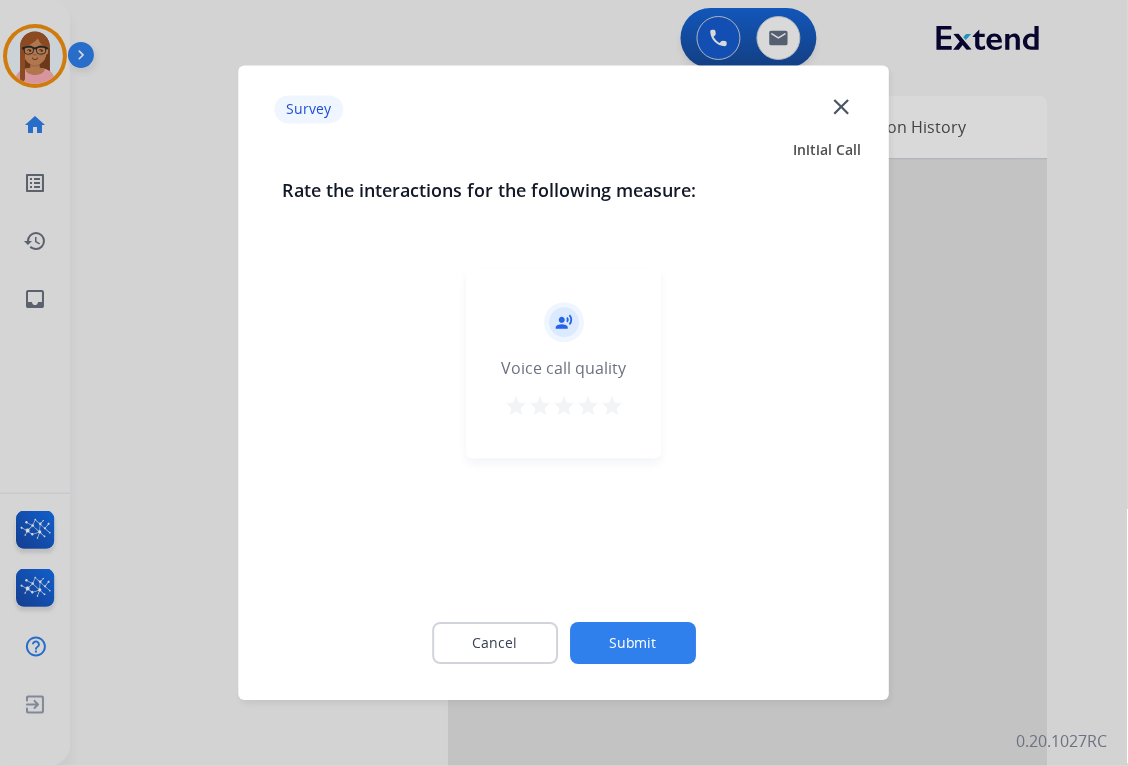 click on "star" at bounding box center (612, 407) 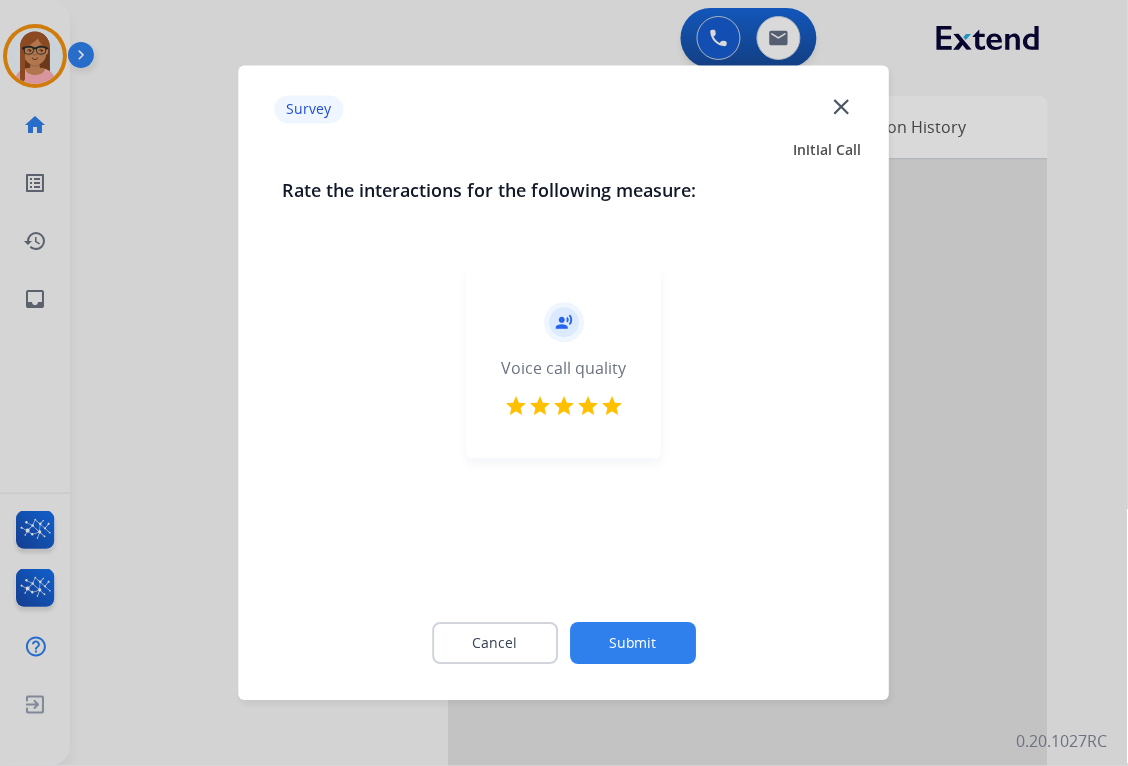 click on "Submit" 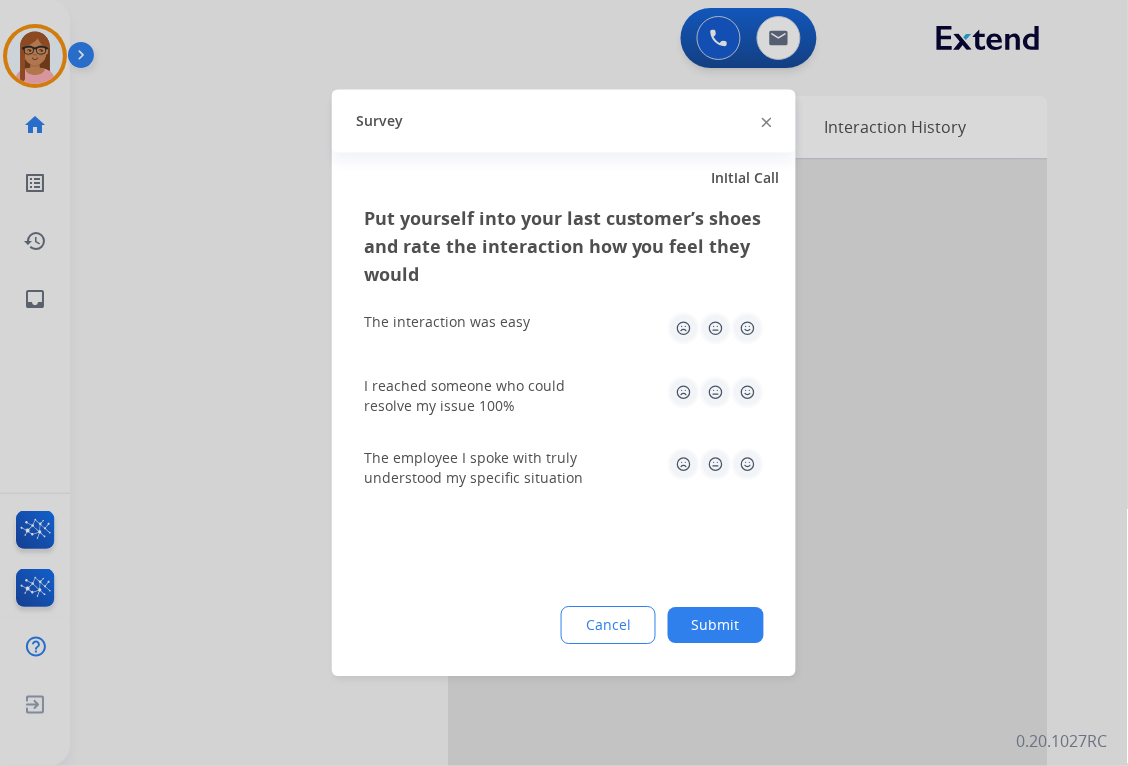 click 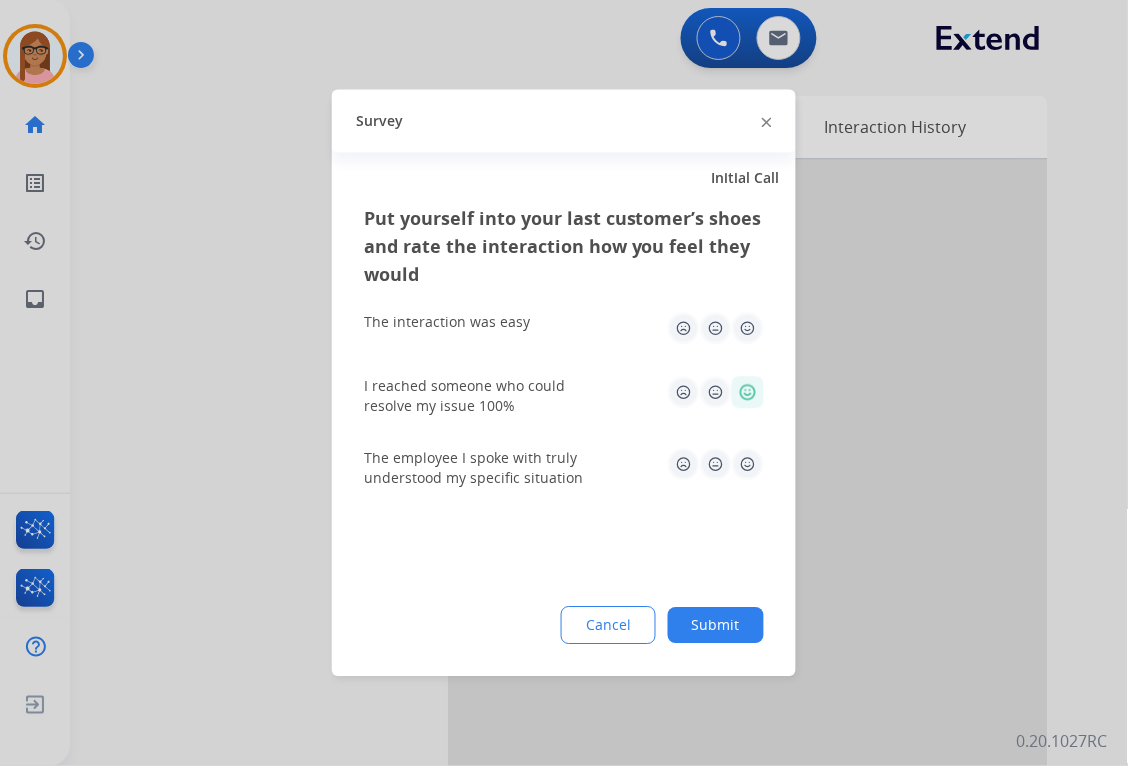 click 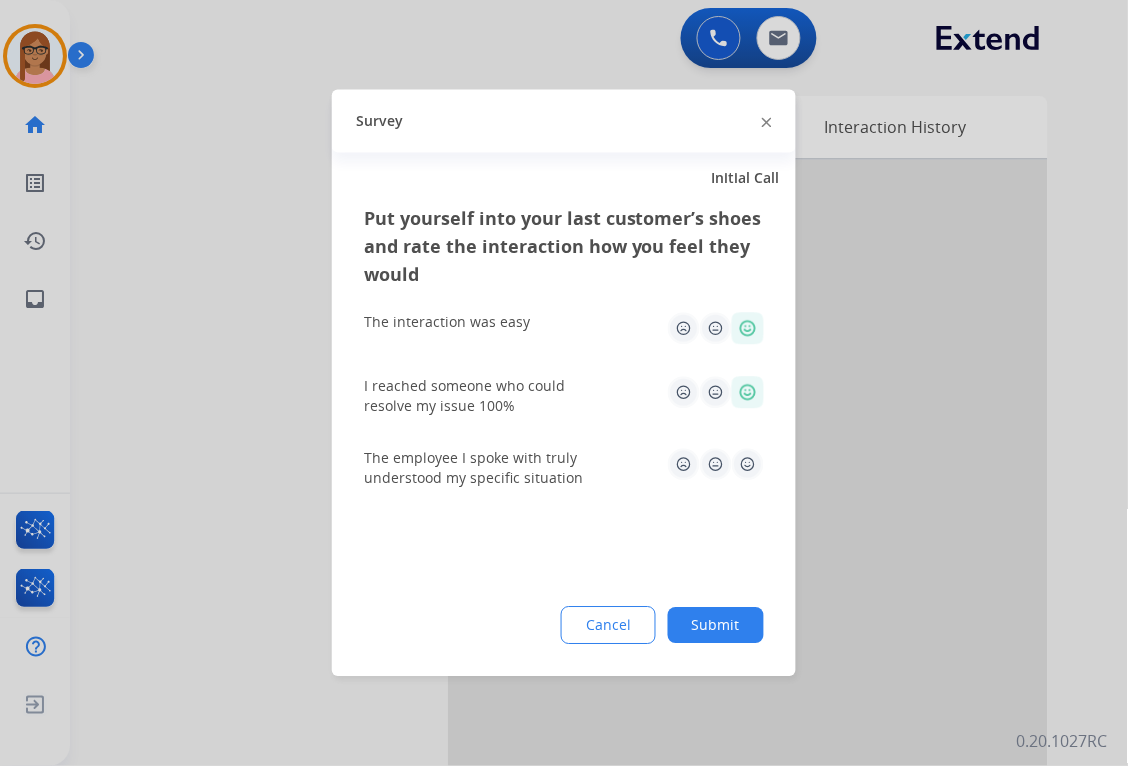 click 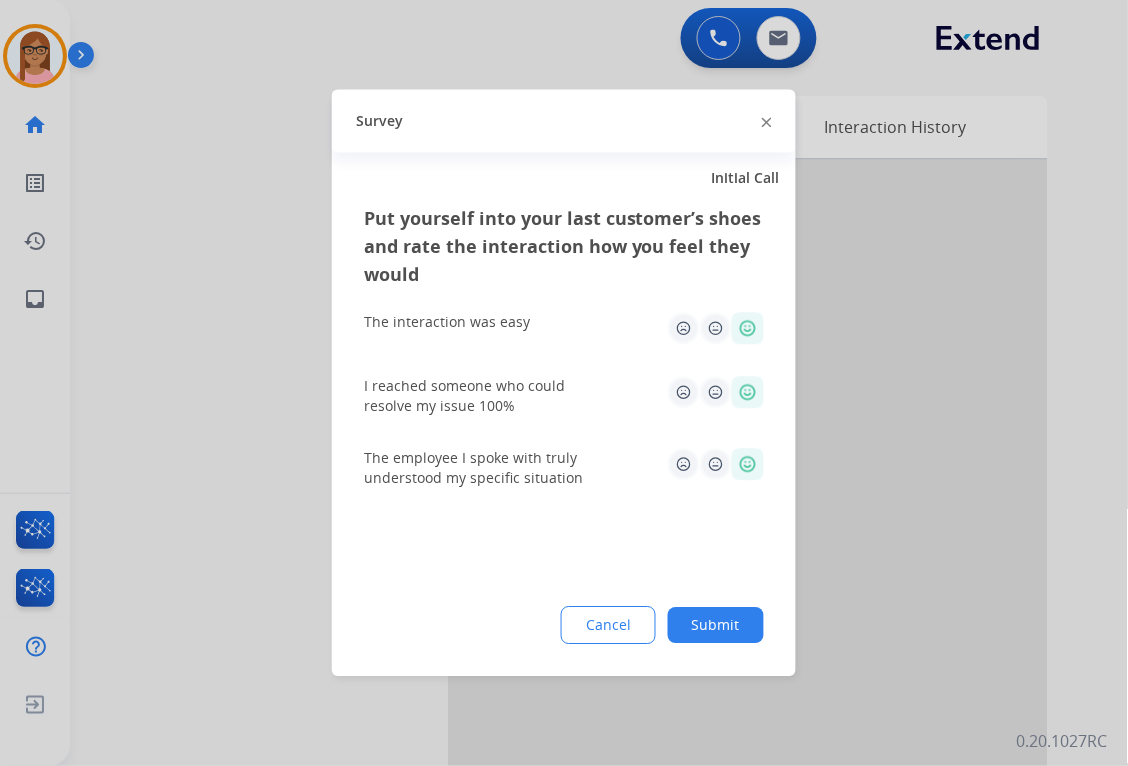 drag, startPoint x: 718, startPoint y: 636, endPoint x: 710, endPoint y: 603, distance: 33.955853 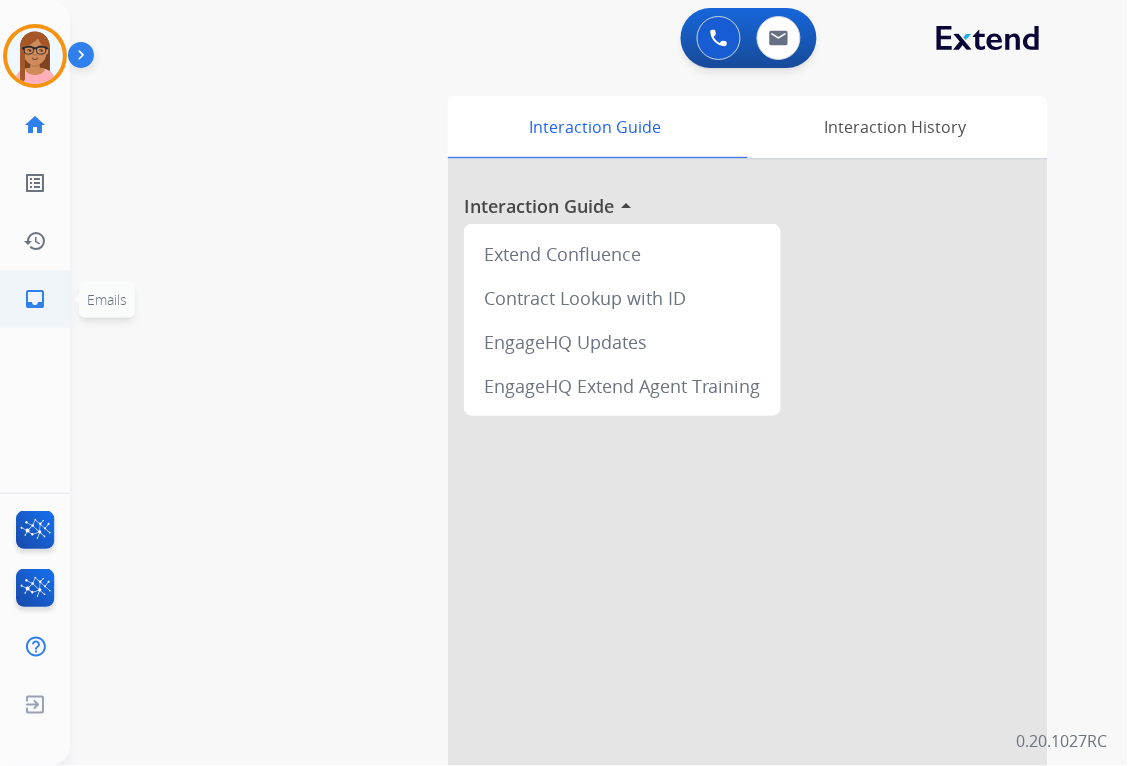 click on "inbox  Emails" 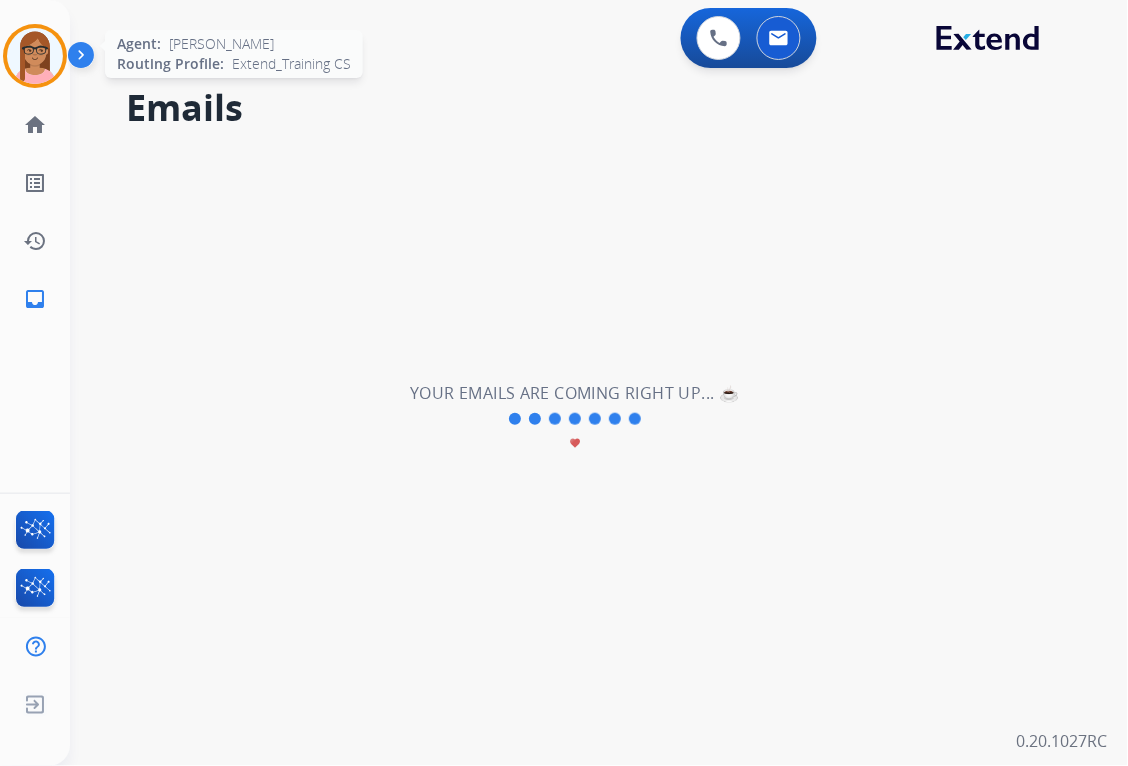 click at bounding box center (35, 56) 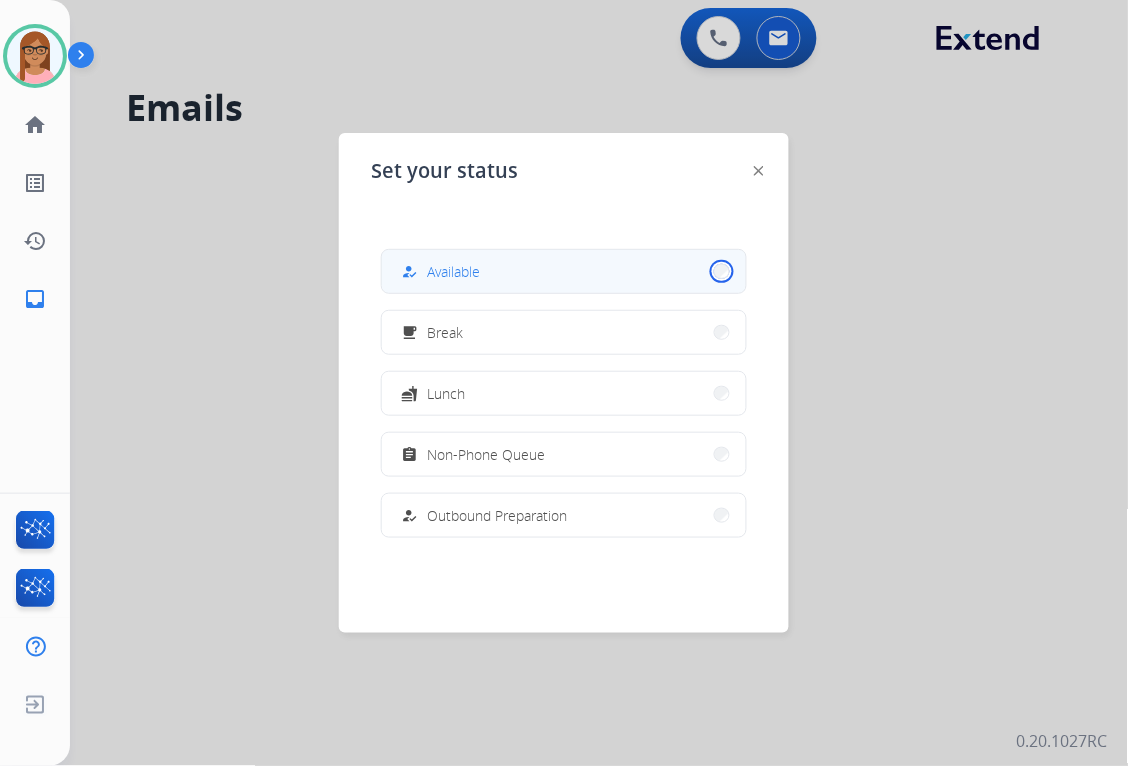 click on "how_to_reg Available" at bounding box center (564, 271) 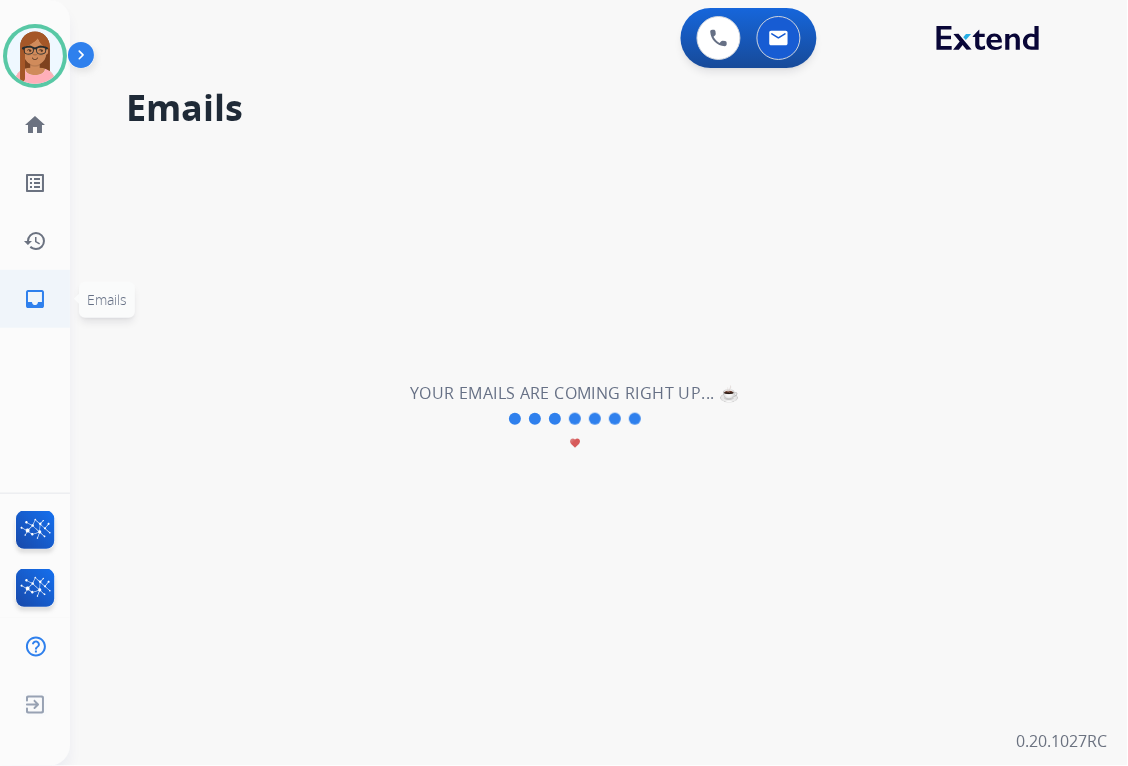 click on "inbox" 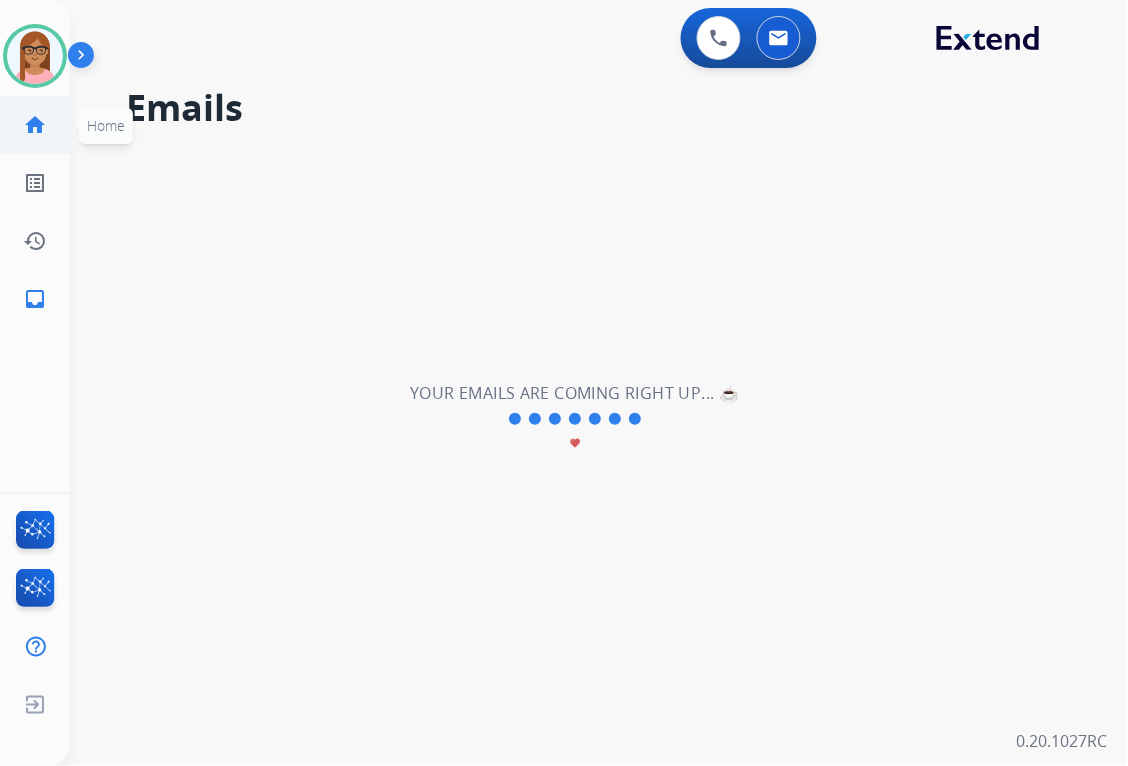 click on "home" 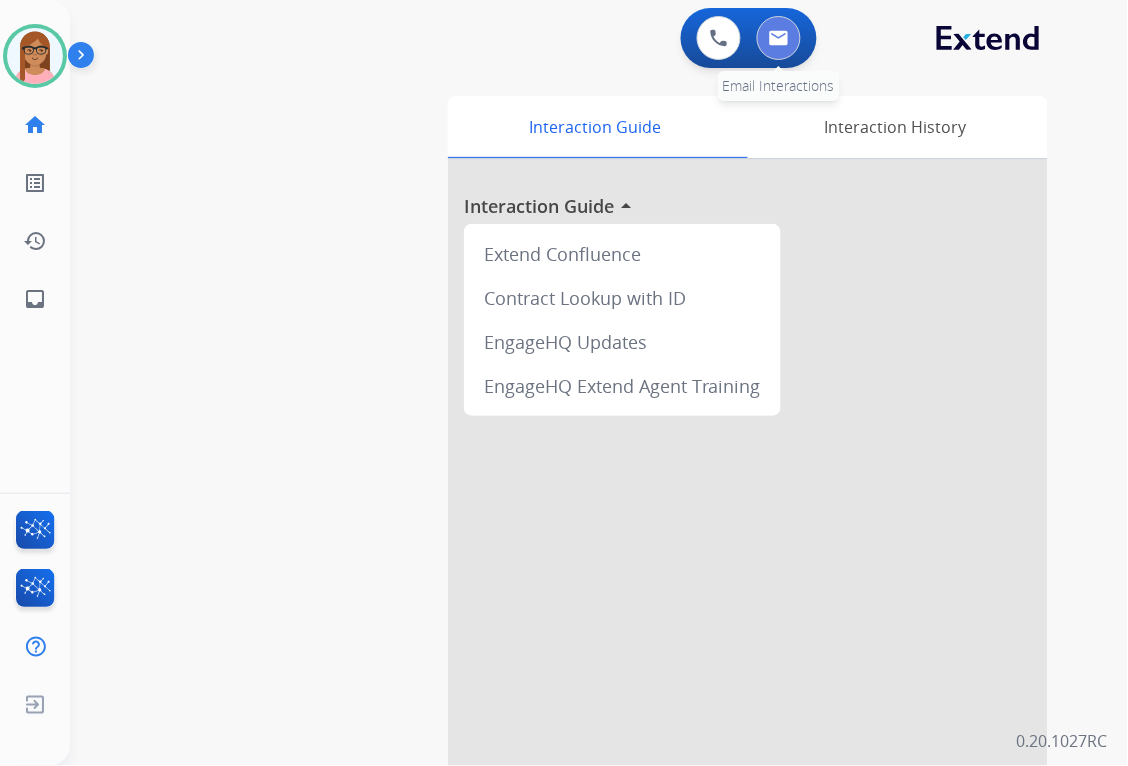 click at bounding box center (779, 38) 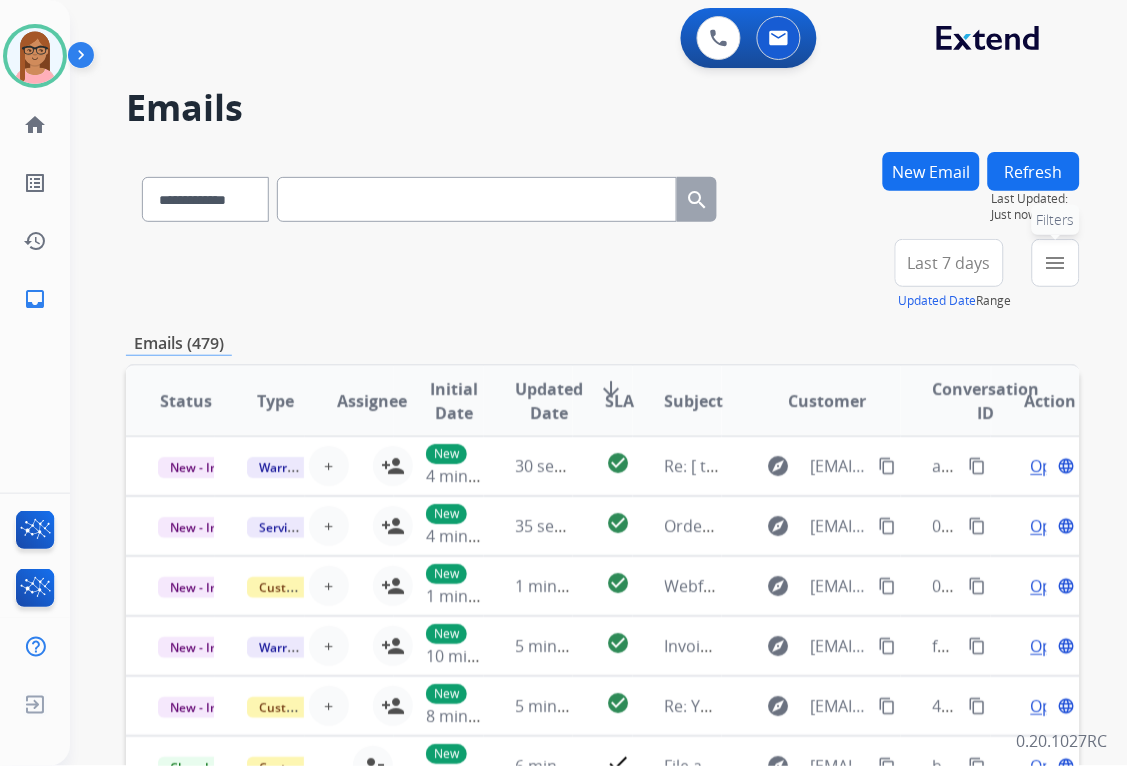 click on "menu  Filters  Type  Claims Adjudication   Customer Support   Escalation   Service Support   Shipping Protection   Warranty Ops   Dev Test   Spam/Phishing   Merchant Team   Reguard CS  Status  Open - All   Closed - All   New - Initial   New - Reply   On-hold – Internal   On-hold - Customer   On Hold - Pending Parts   On Hold - Servicers   Closed - Unresolved   Closed – Solved   Closed – Merchant Transfer  SLA  Within SLA   Nearing SLA   Past SLA   Critical   On Hold   Closed  Processed  Migration   Webhook   Polling   Extend.com (API)  Apply Clear" at bounding box center [1056, 275] 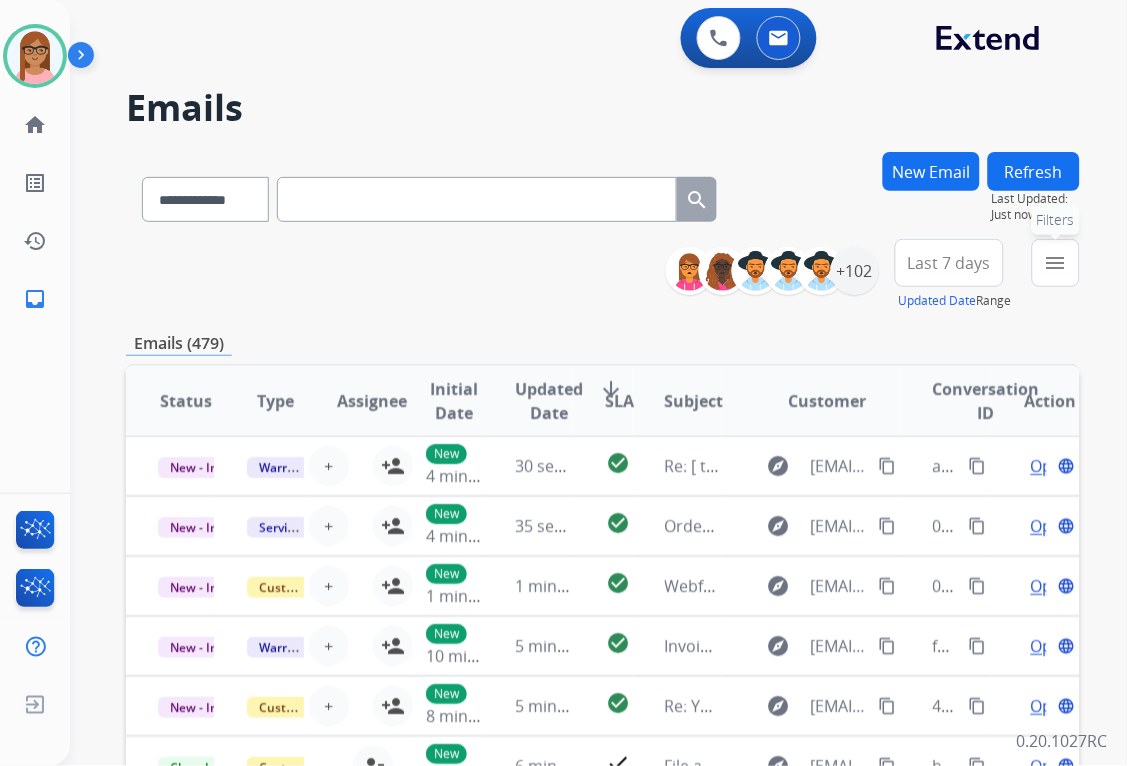 click on "menu  Filters" at bounding box center (1056, 263) 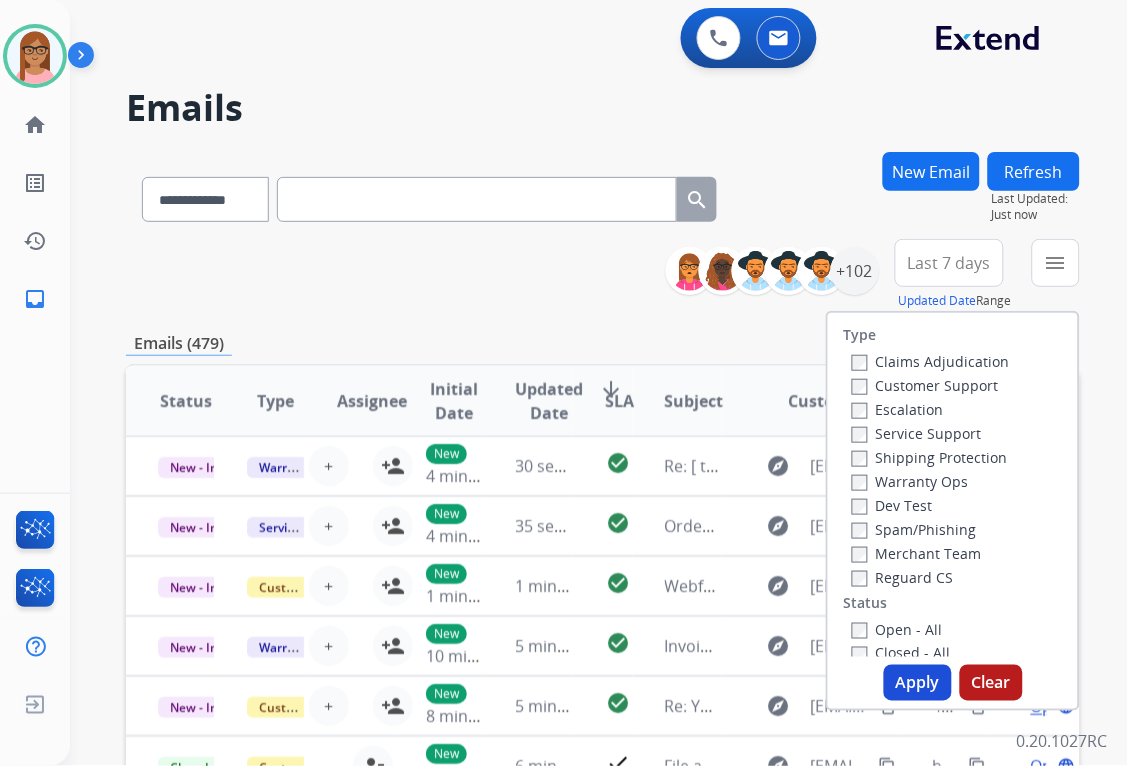 click on "Customer Support" at bounding box center [925, 385] 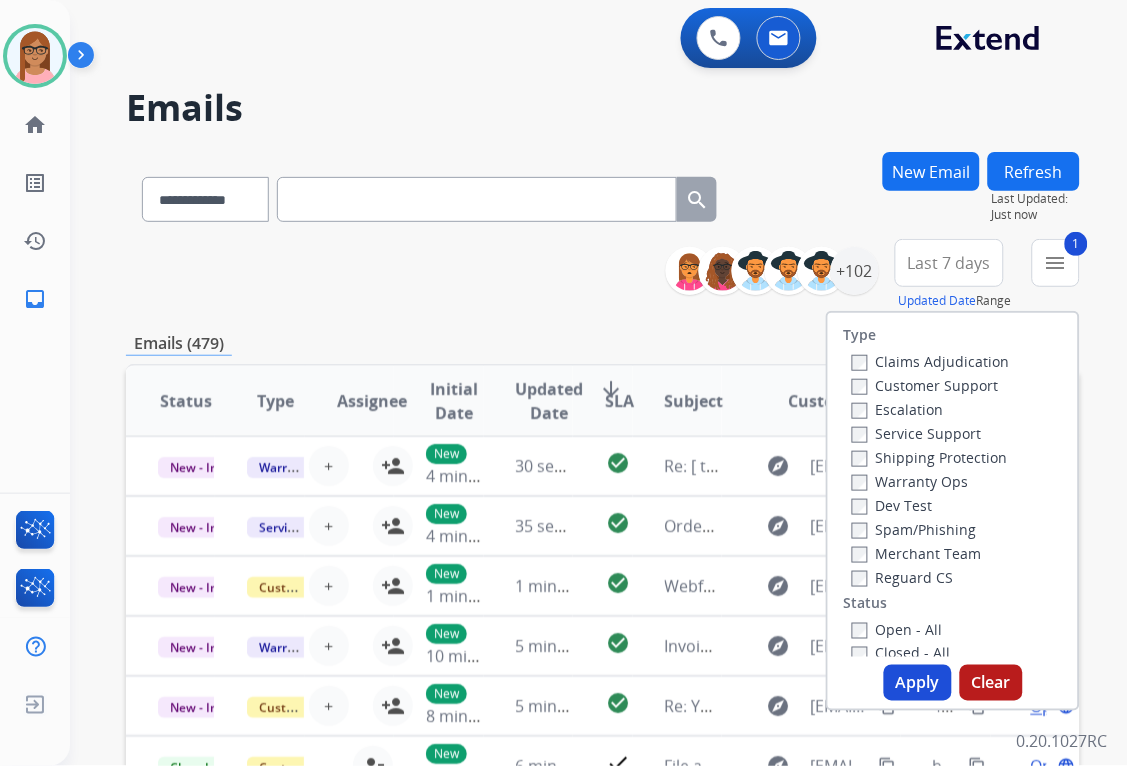 click on "Shipping Protection" at bounding box center (931, 457) 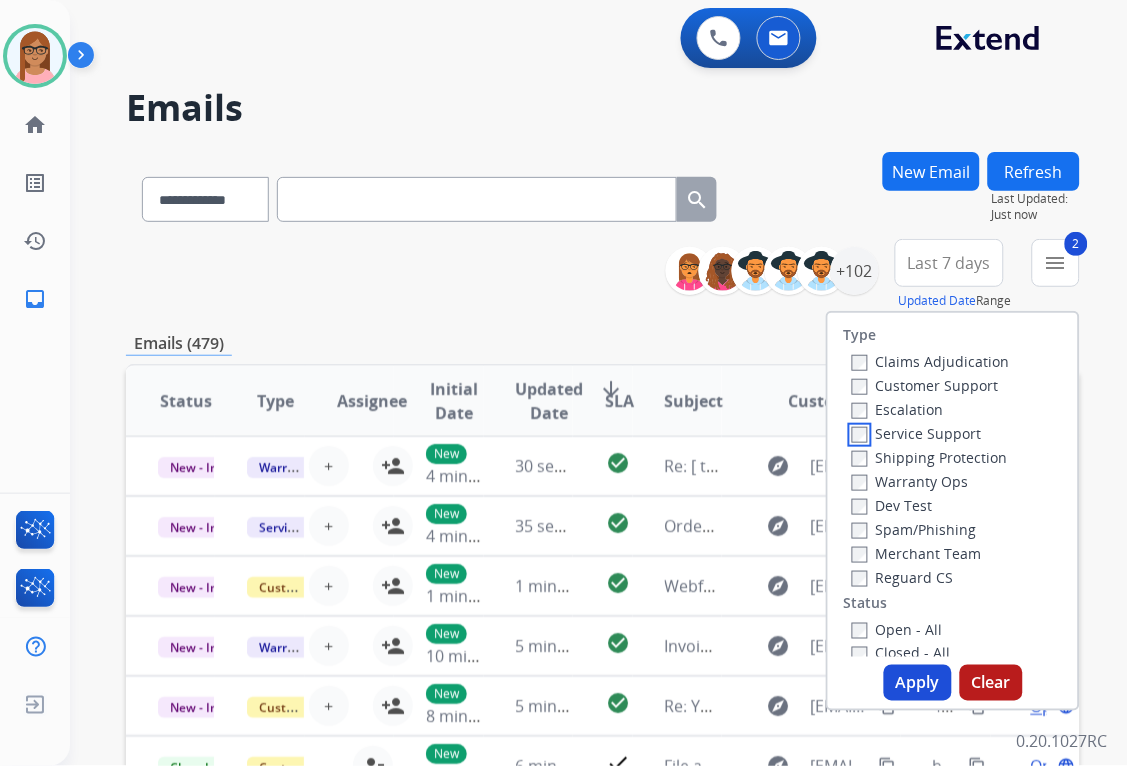 click on "Claims Adjudication   Customer Support   Escalation   Service Support   Shipping Protection   Warranty Ops   Dev Test   Spam/Phishing   Merchant Team   Reguard CS" at bounding box center (927, 469) 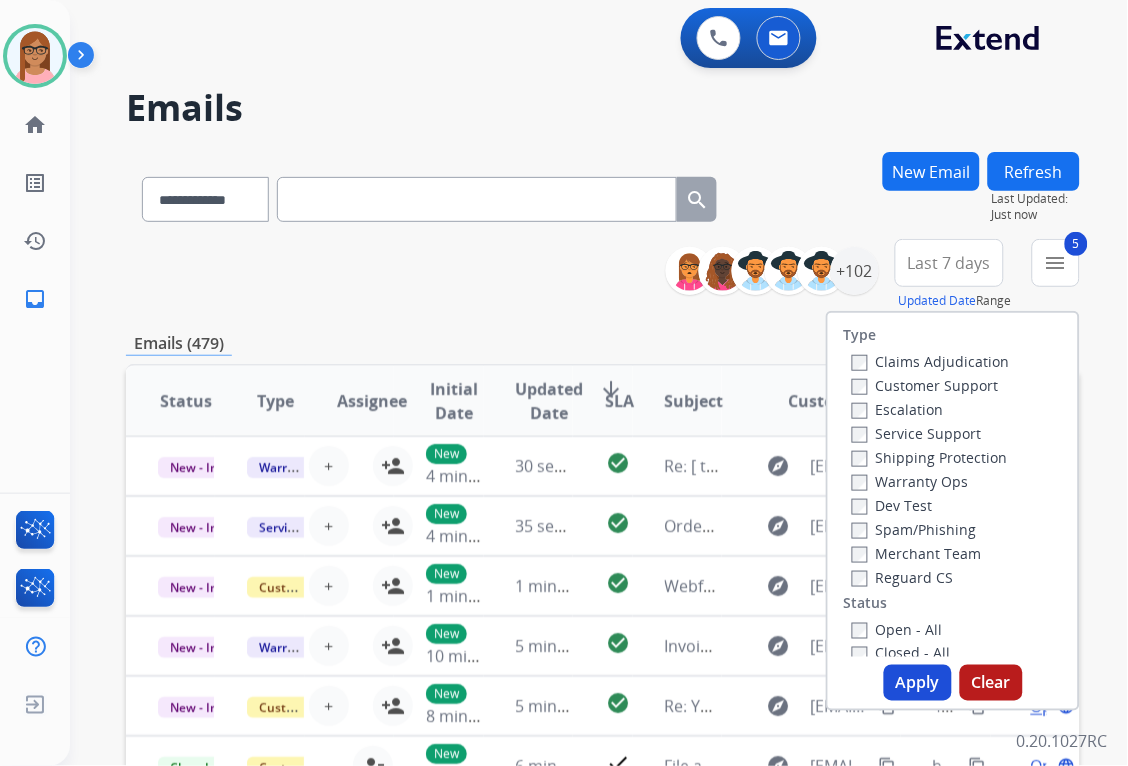 click on "Apply" at bounding box center (918, 683) 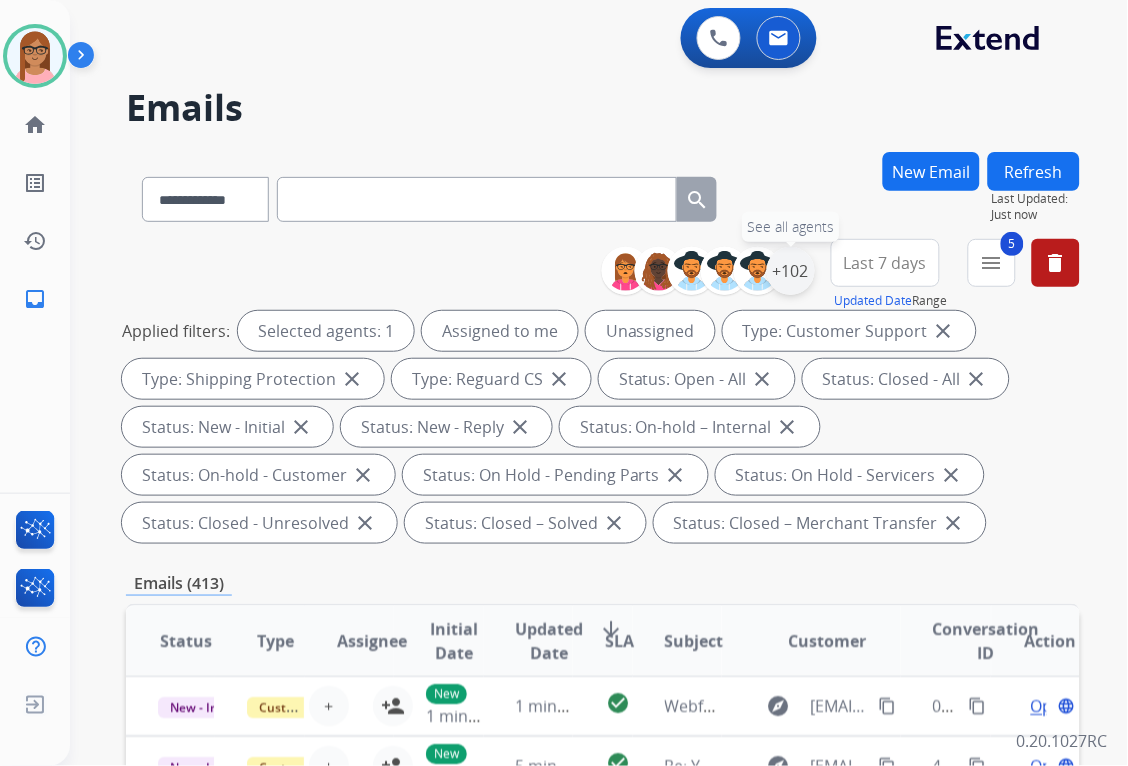 click on "+102" at bounding box center [791, 271] 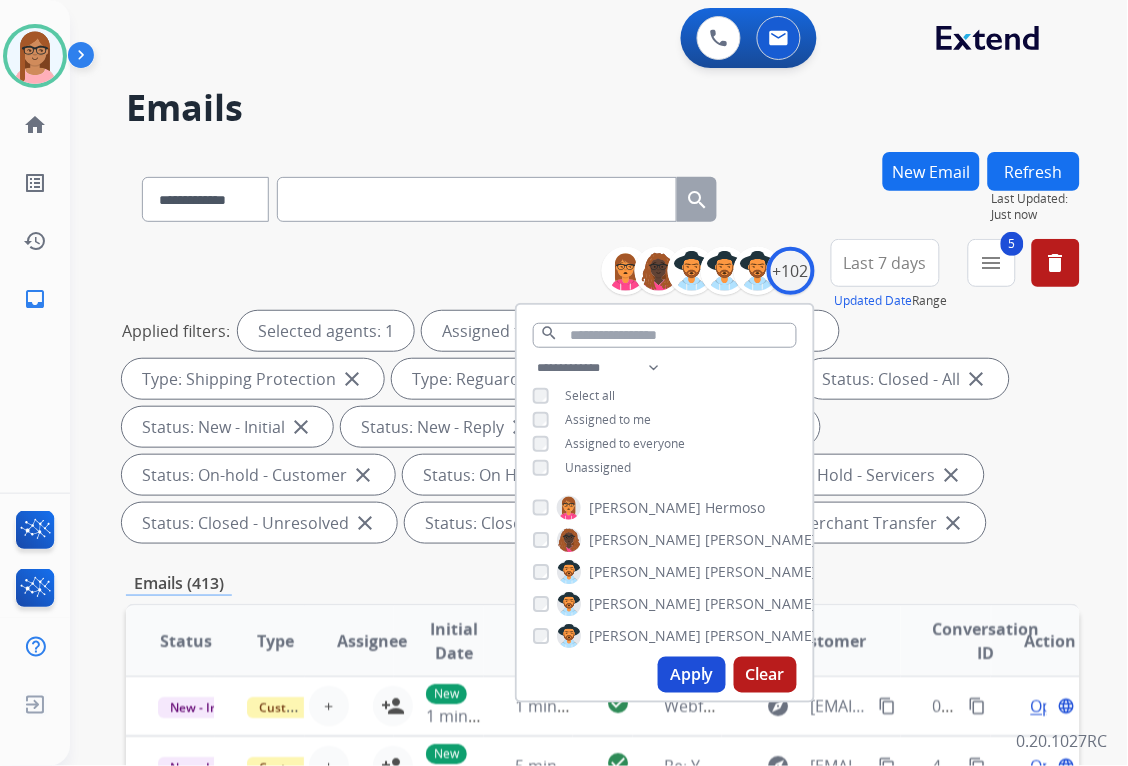 click on "Apply" at bounding box center [692, 675] 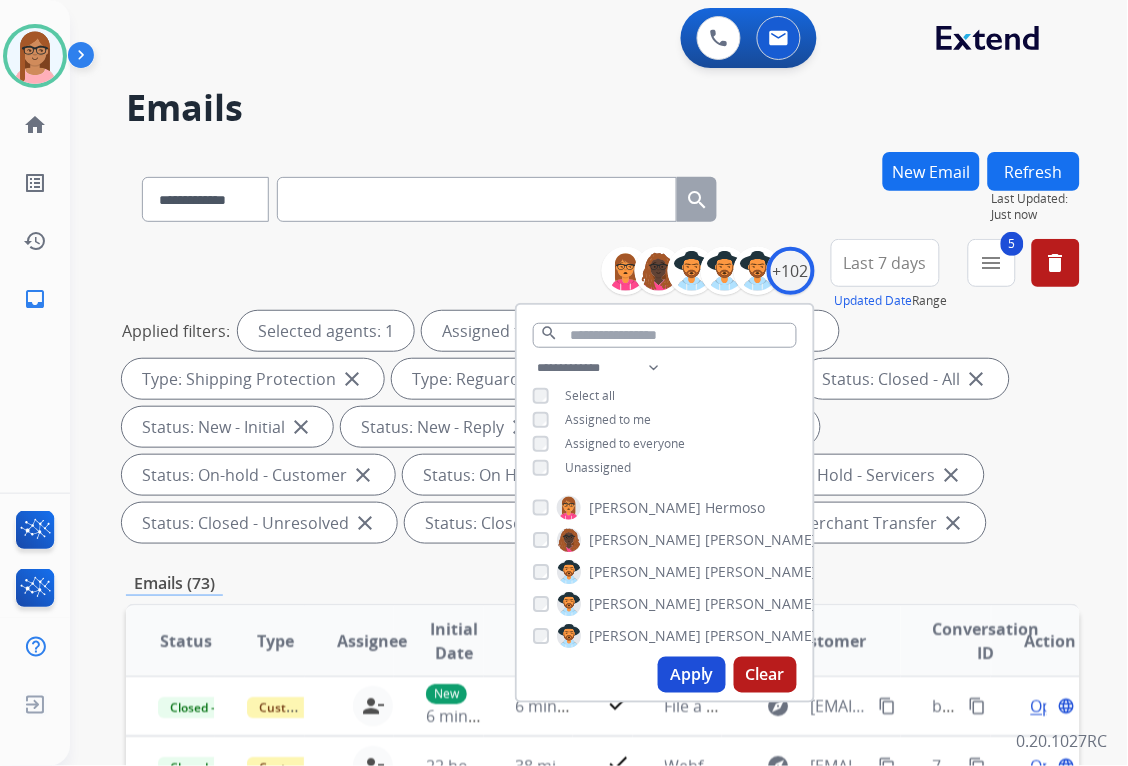 click on "**********" at bounding box center (603, 395) 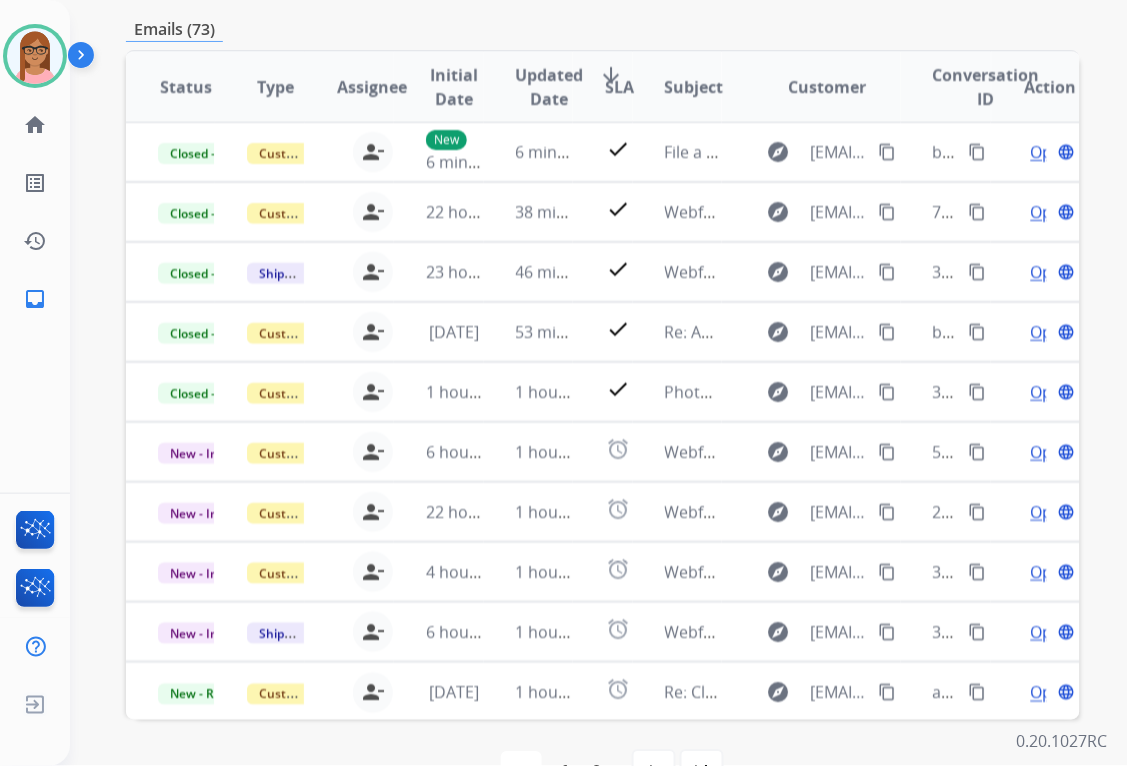 scroll, scrollTop: 555, scrollLeft: 0, axis: vertical 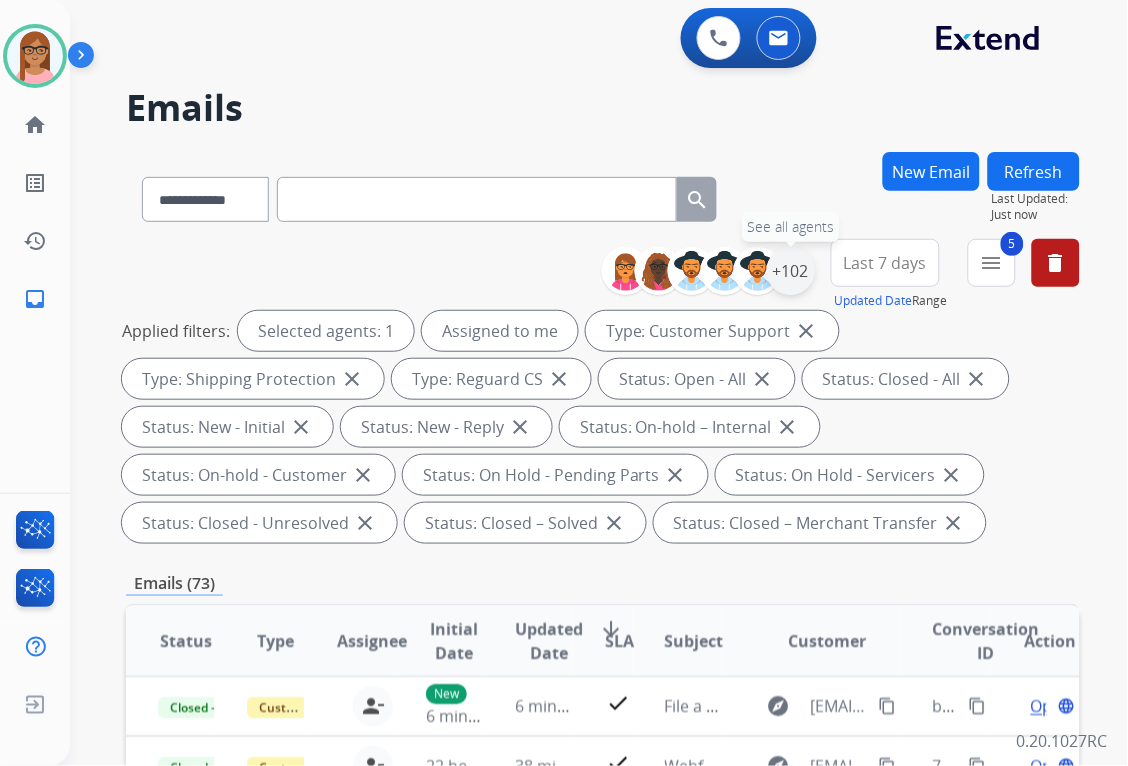 click on "+102" at bounding box center (791, 271) 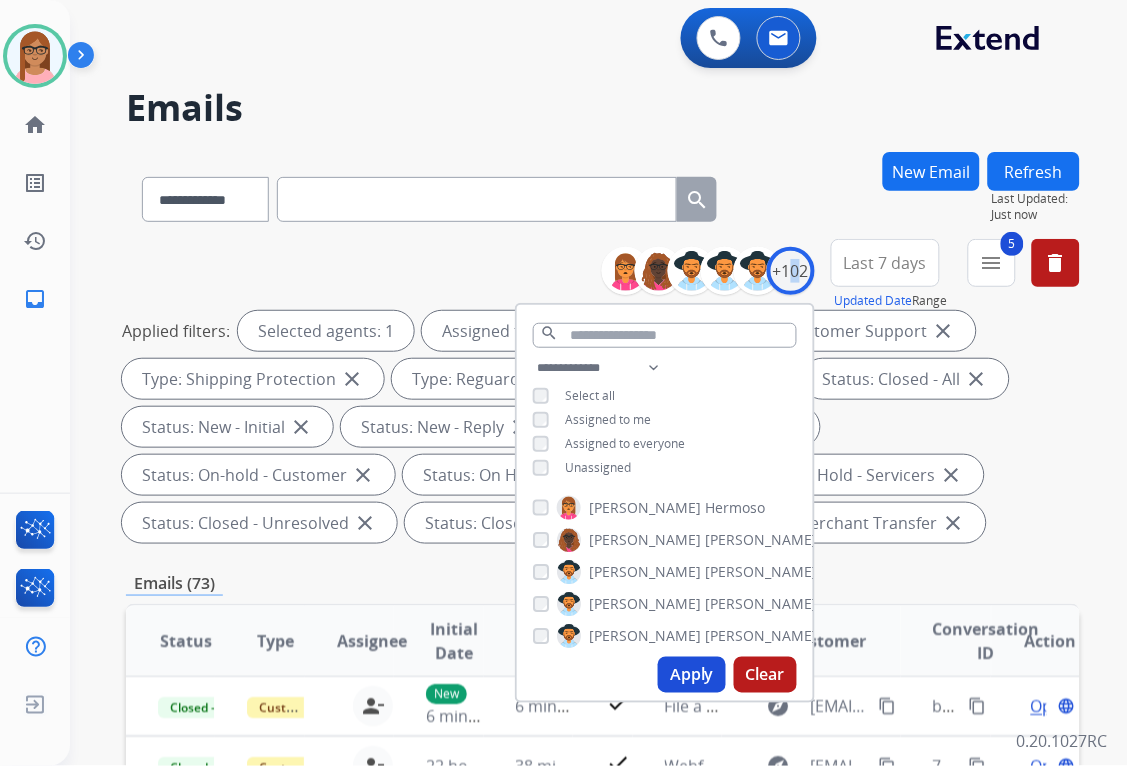 click on "Apply" at bounding box center (692, 675) 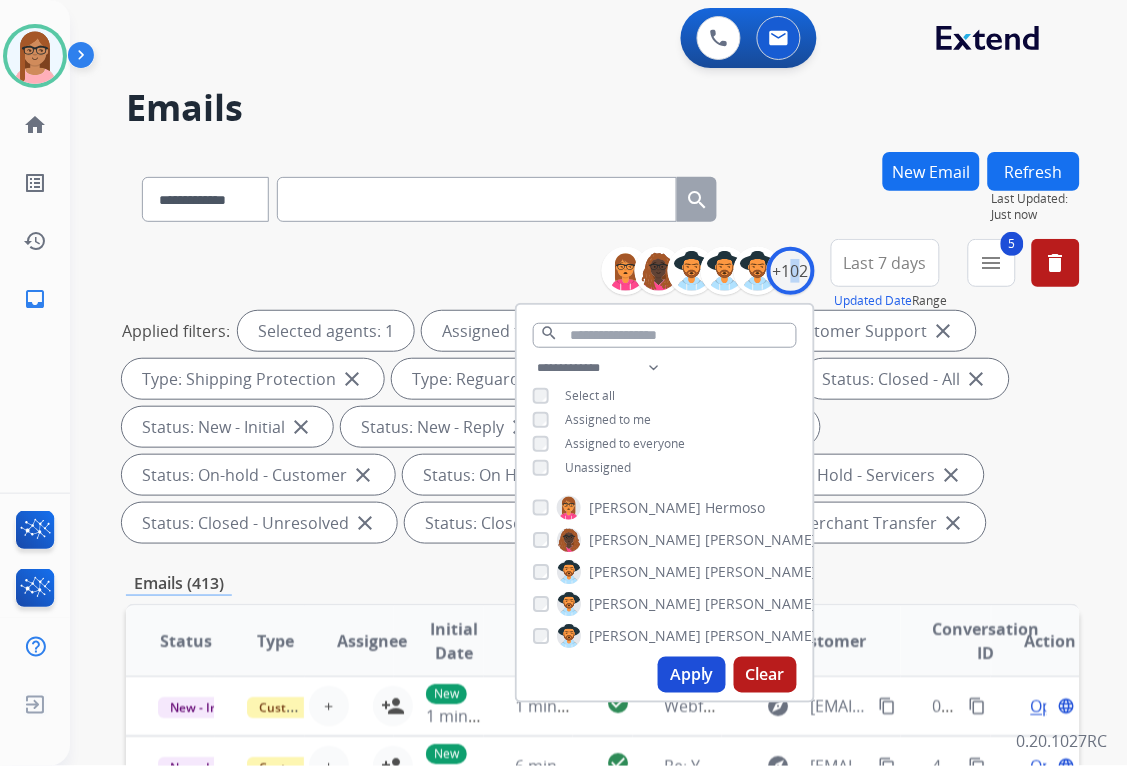 click at bounding box center (477, 199) 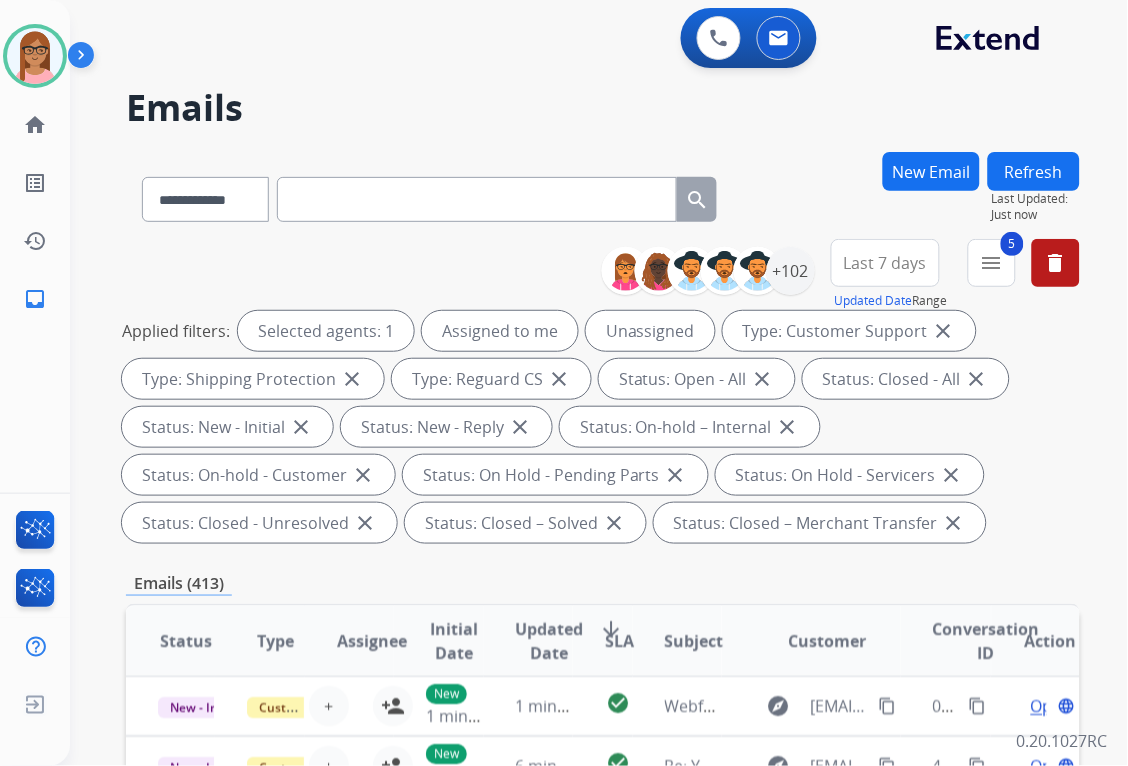 paste on "**********" 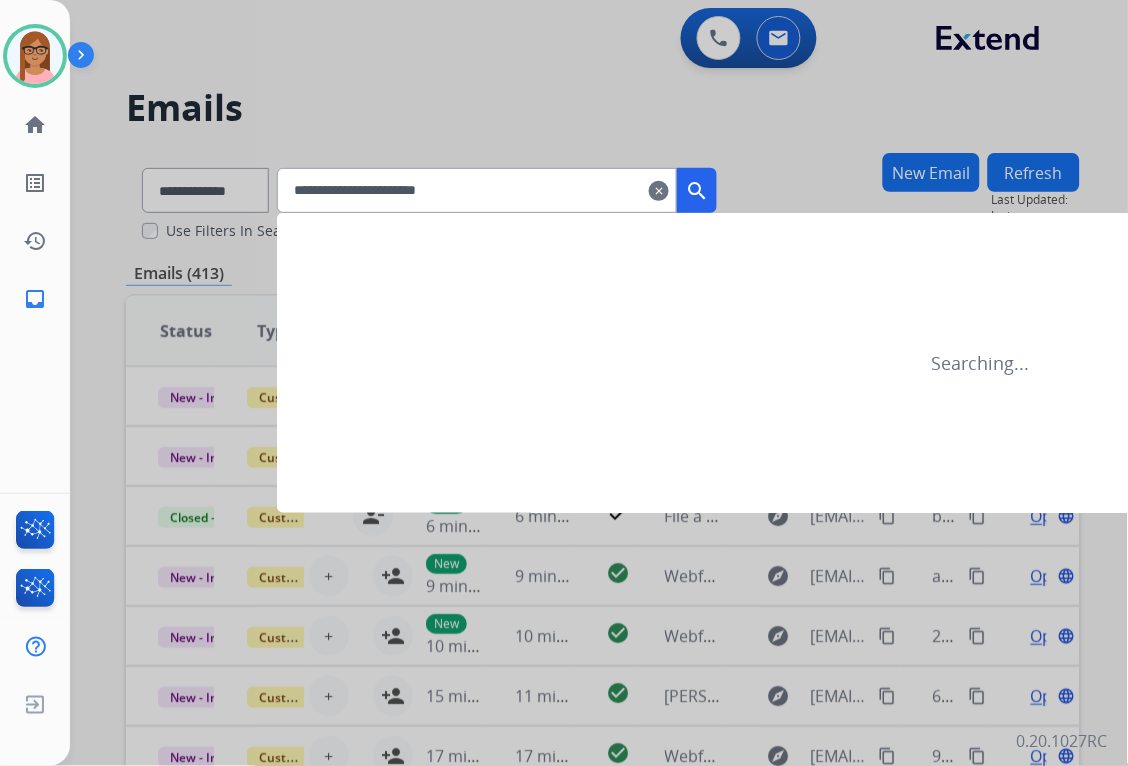 type on "**********" 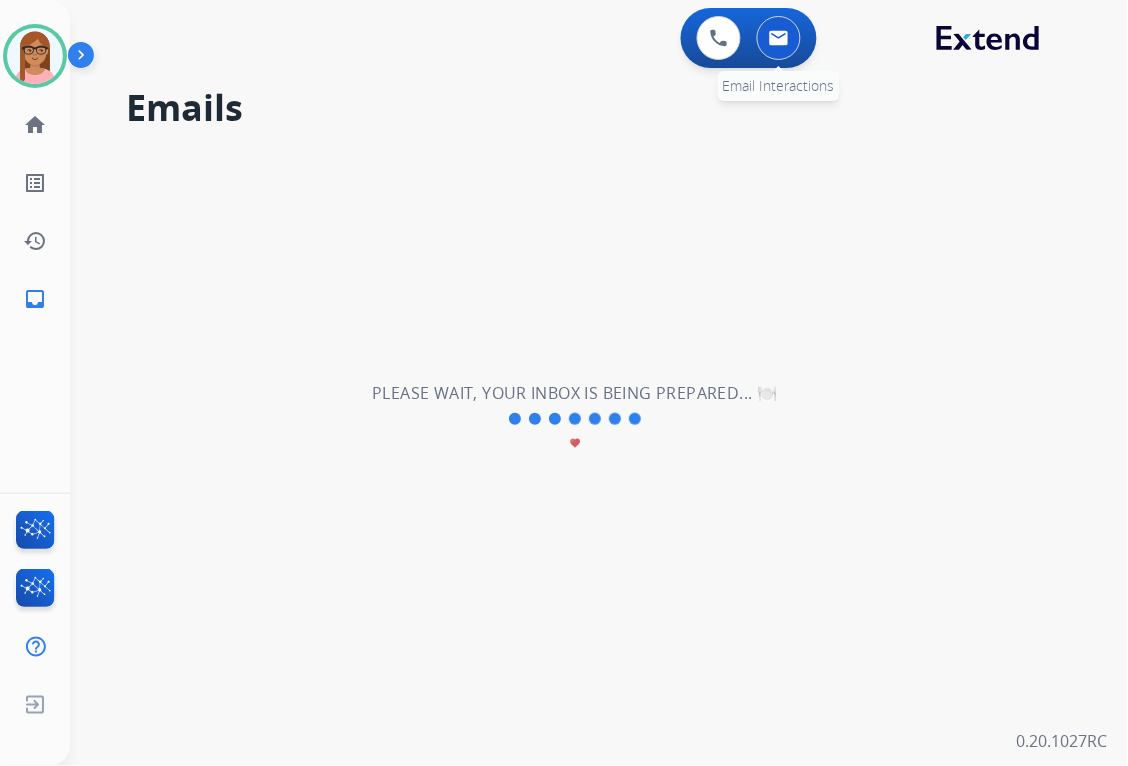 click at bounding box center (779, 38) 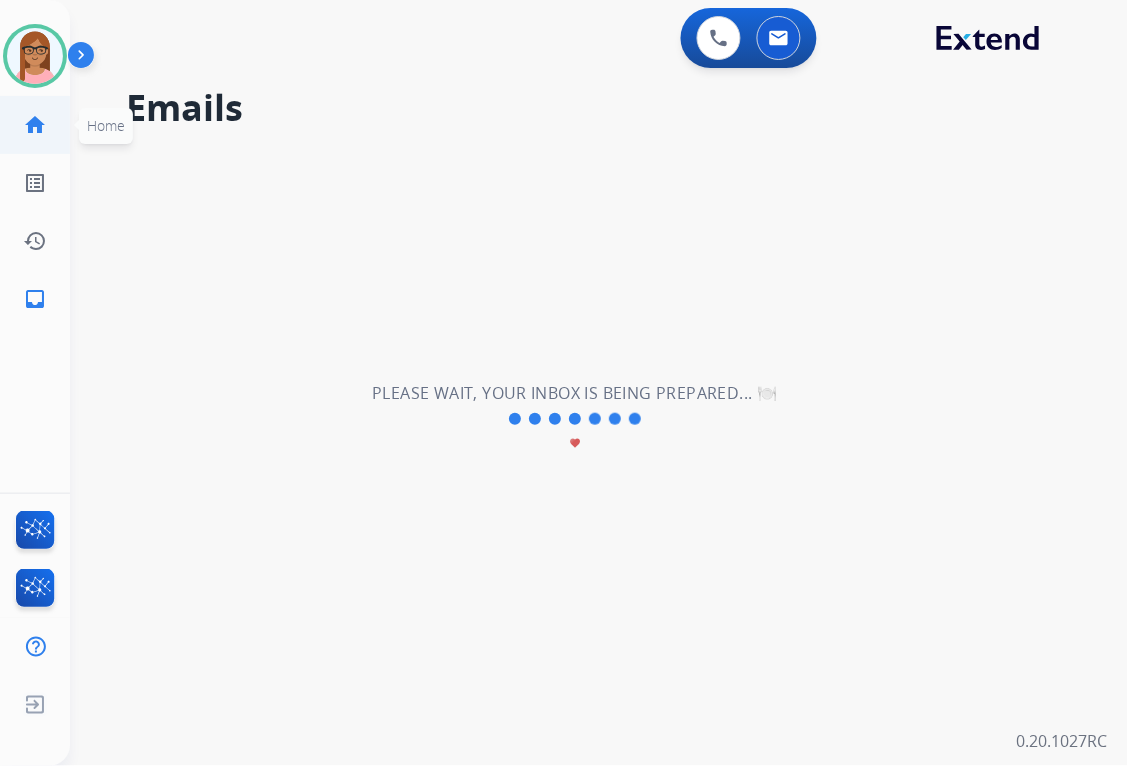 click on "home" 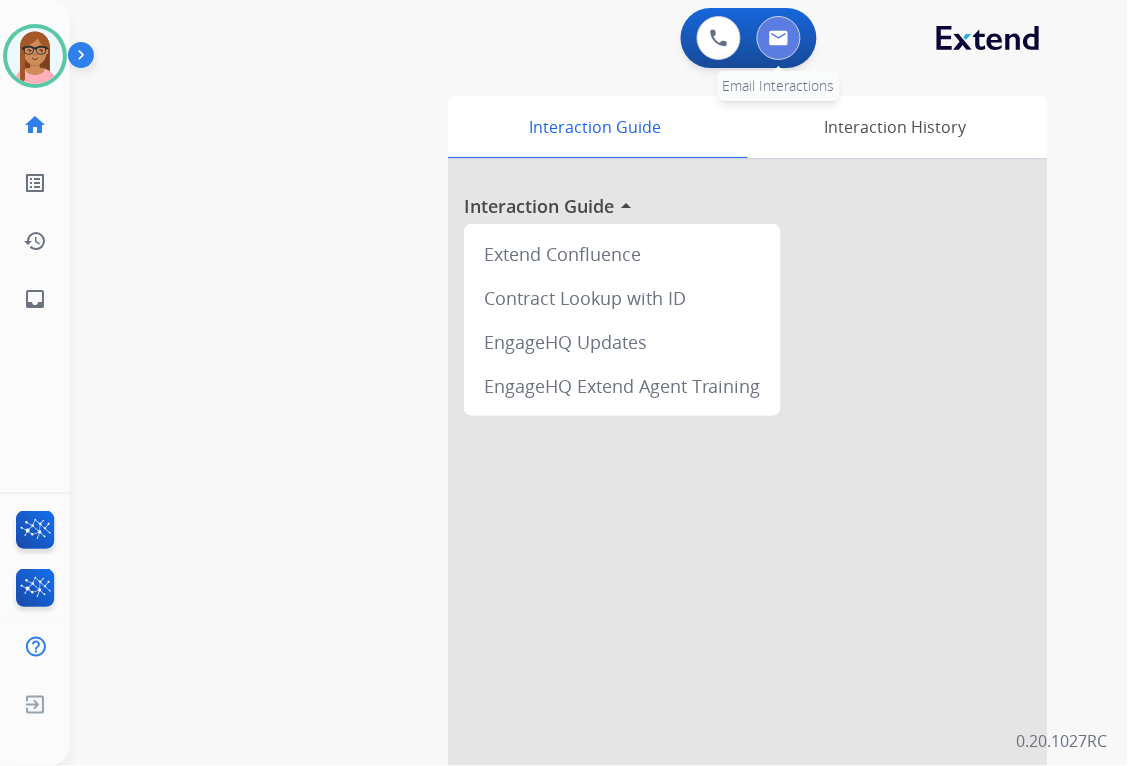 click at bounding box center (779, 38) 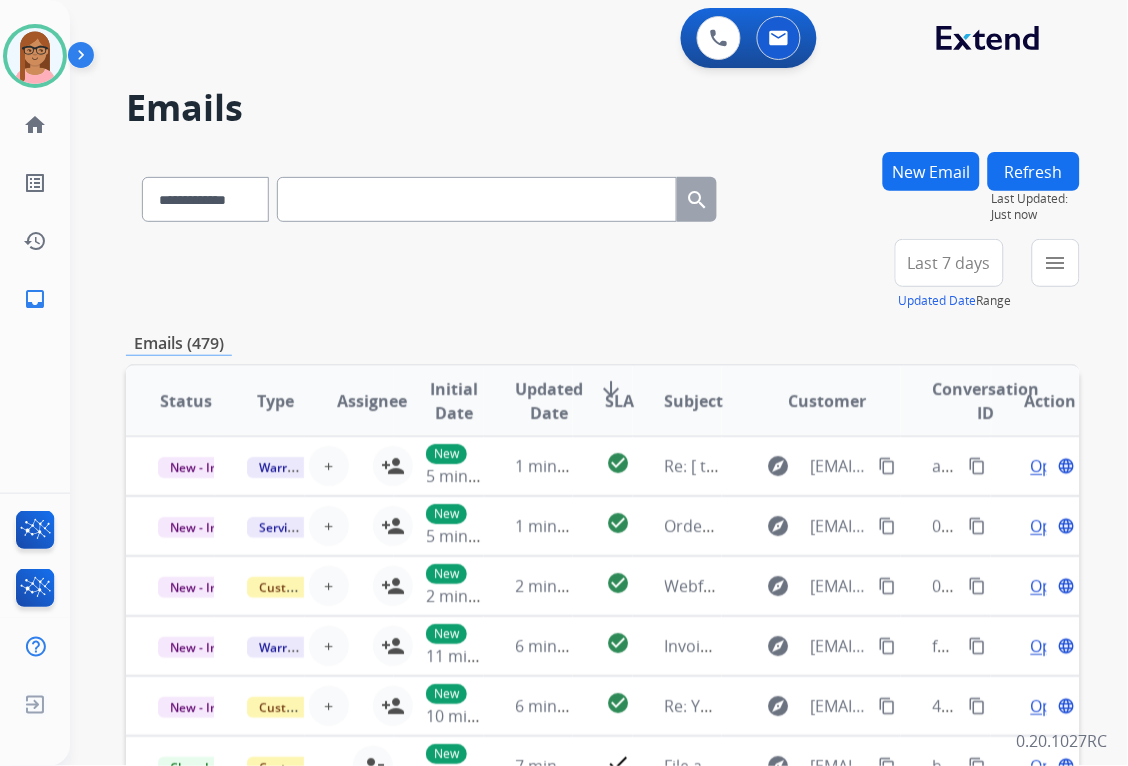 click at bounding box center (477, 199) 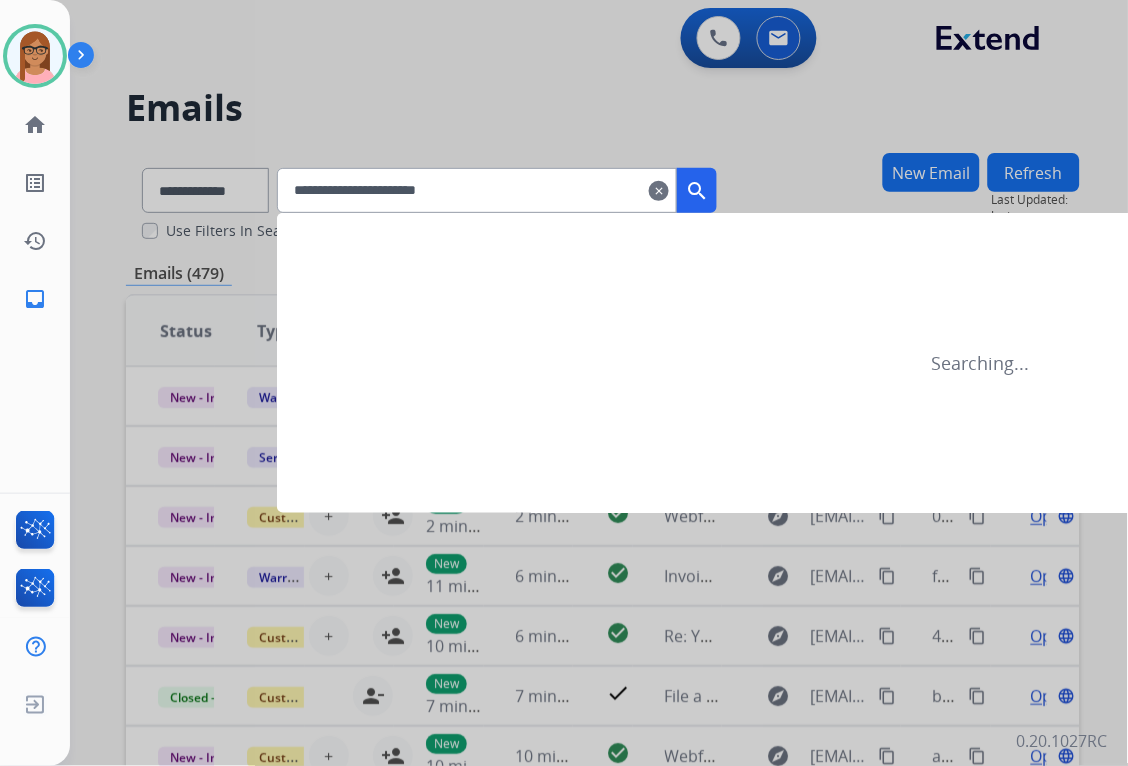 type on "**********" 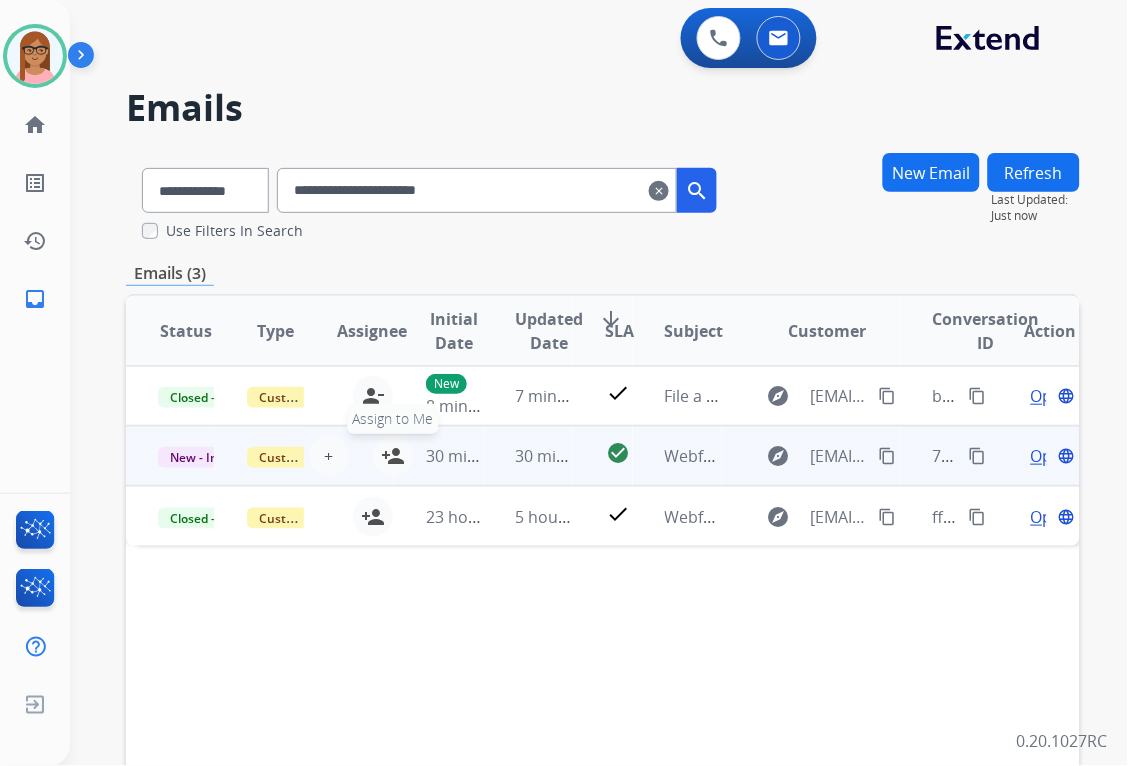 click on "person_add" at bounding box center [393, 456] 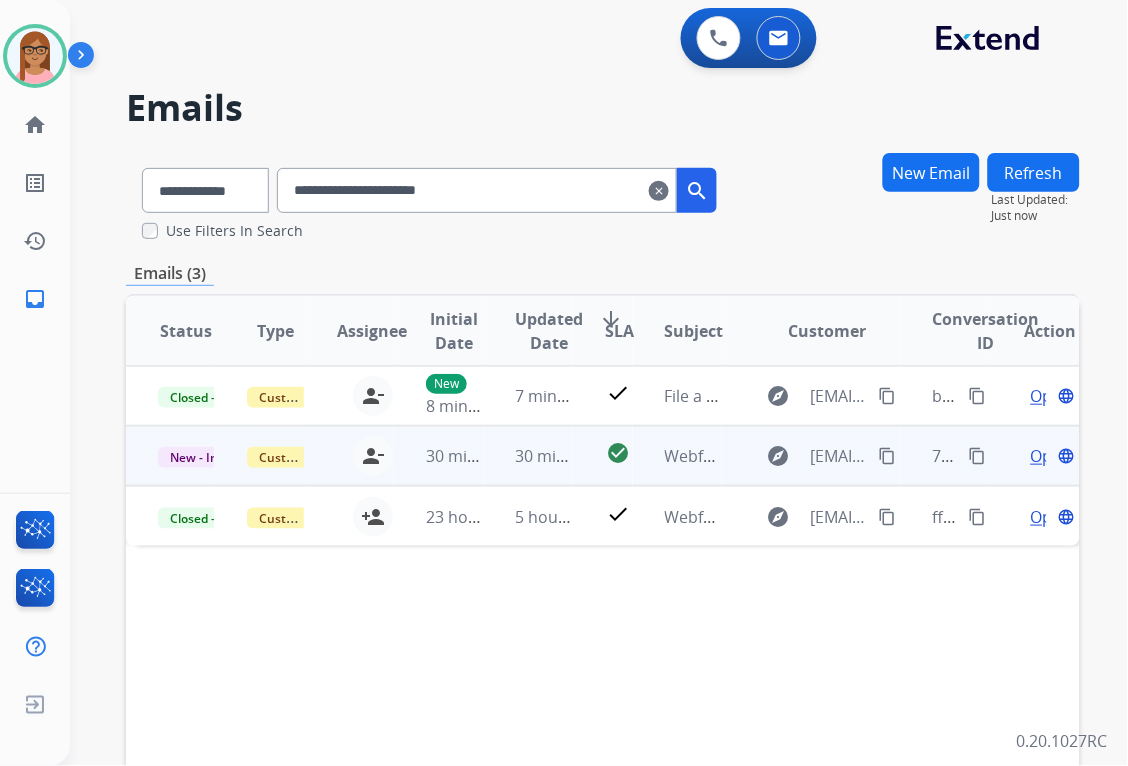 click on "Open" at bounding box center (1051, 456) 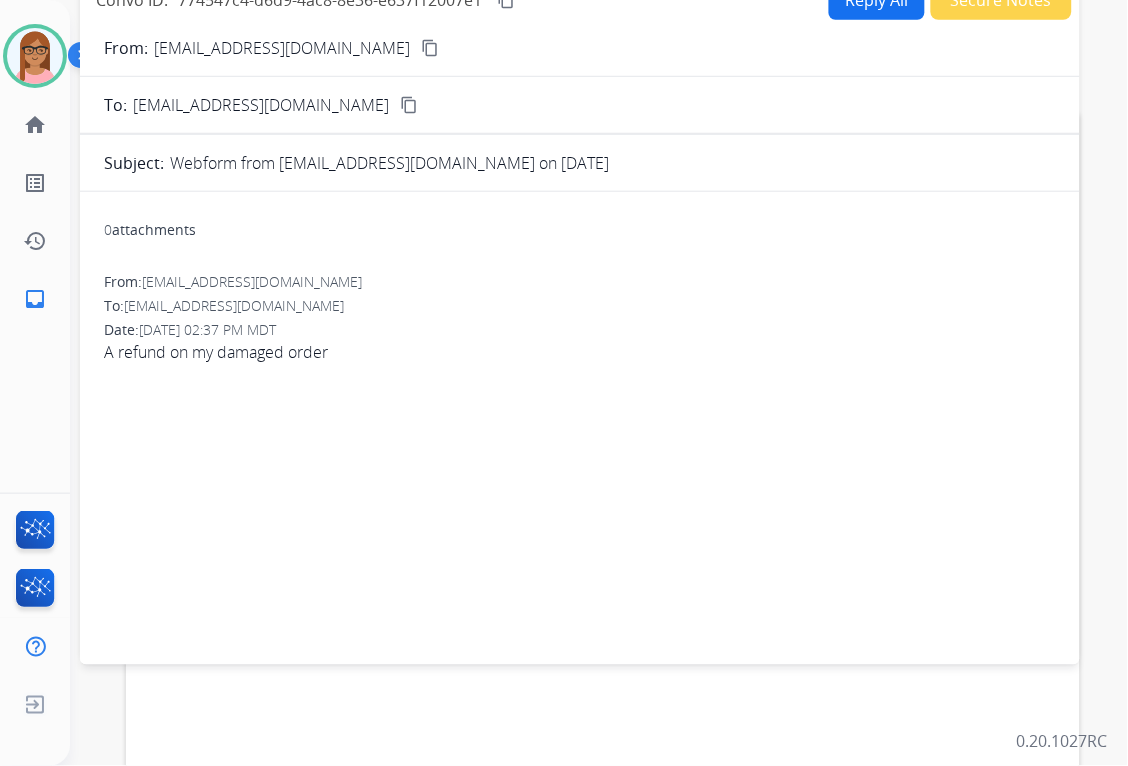 scroll, scrollTop: 0, scrollLeft: 0, axis: both 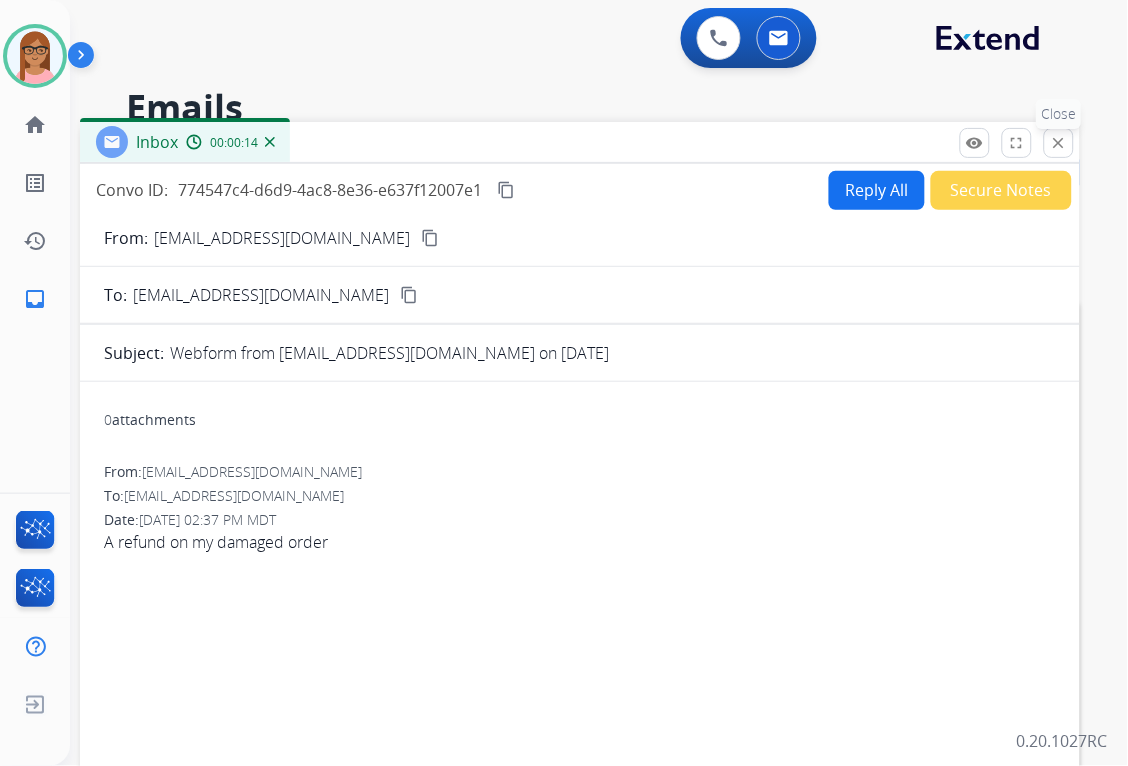 click on "close" at bounding box center (1059, 143) 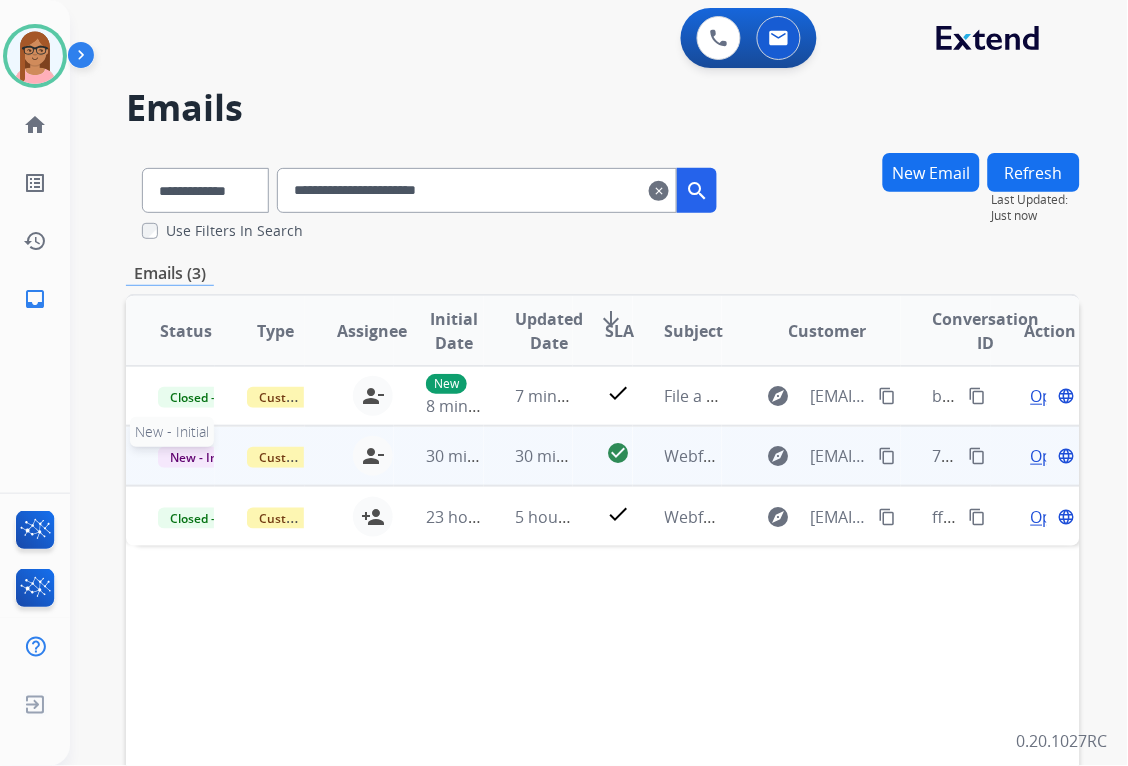 click on "New - Initial" at bounding box center (204, 457) 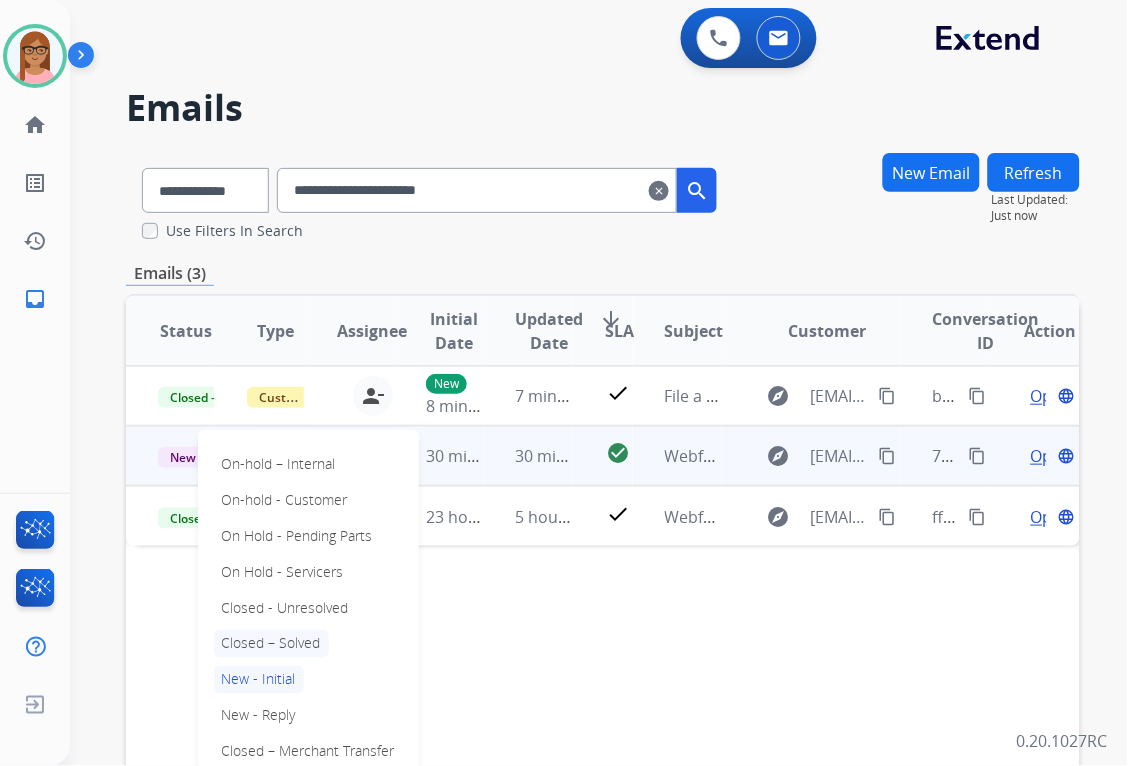 click on "Closed – Solved" at bounding box center [271, 644] 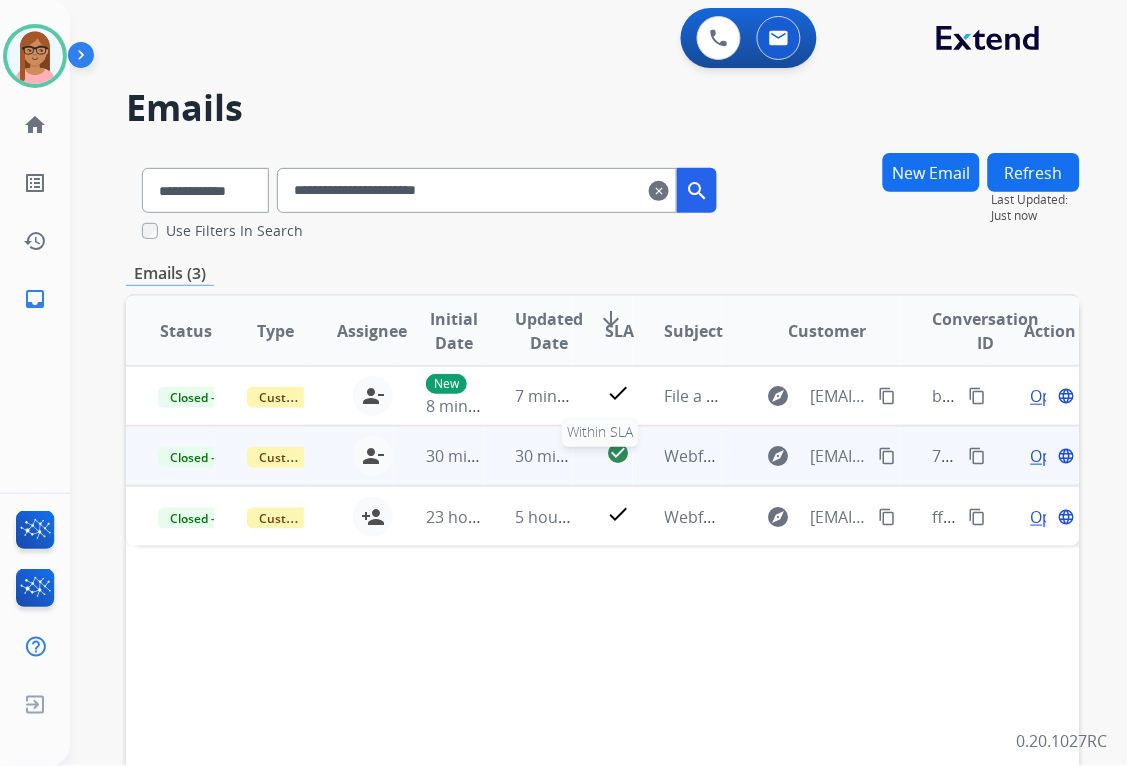 click on "check_circle" at bounding box center (619, 453) 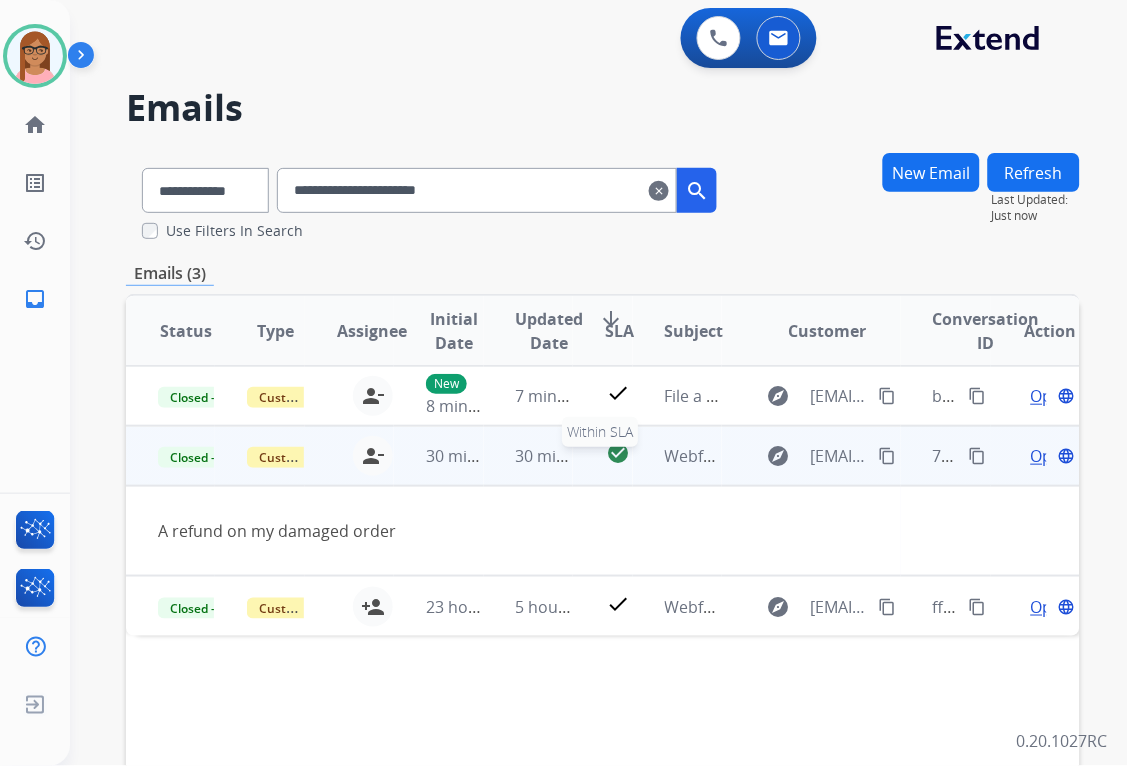 click on "check_circle" at bounding box center [619, 453] 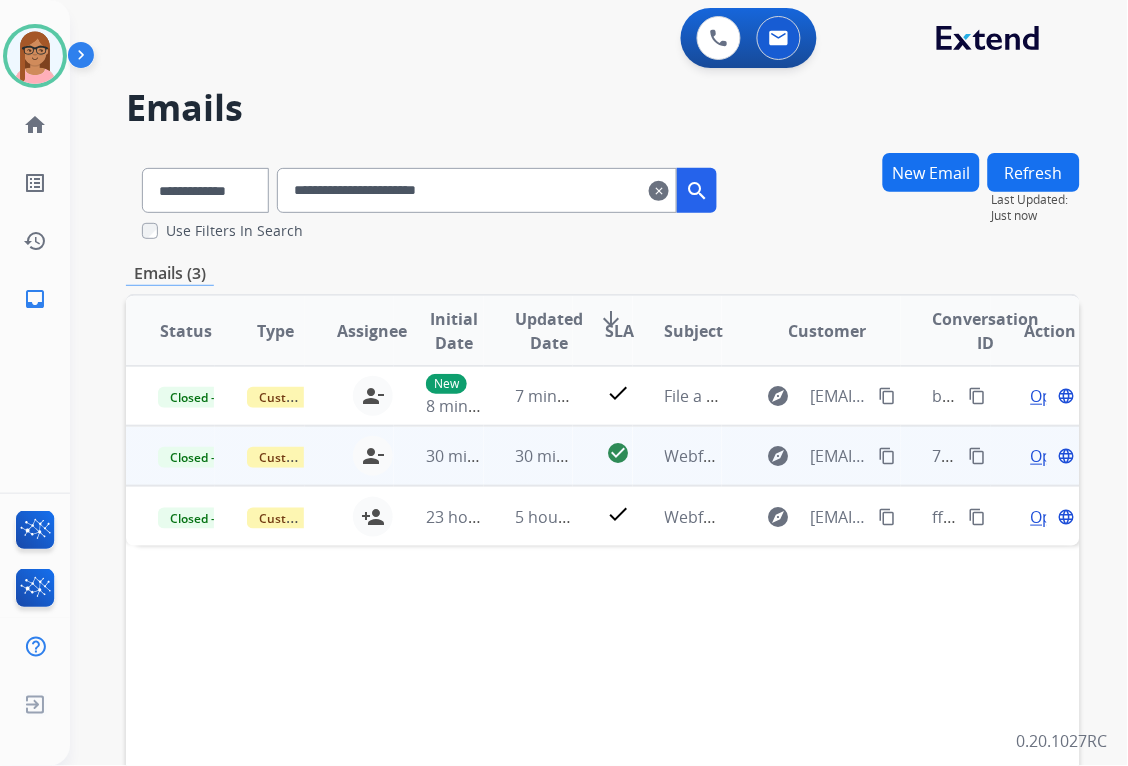click on "Open" at bounding box center [1051, 456] 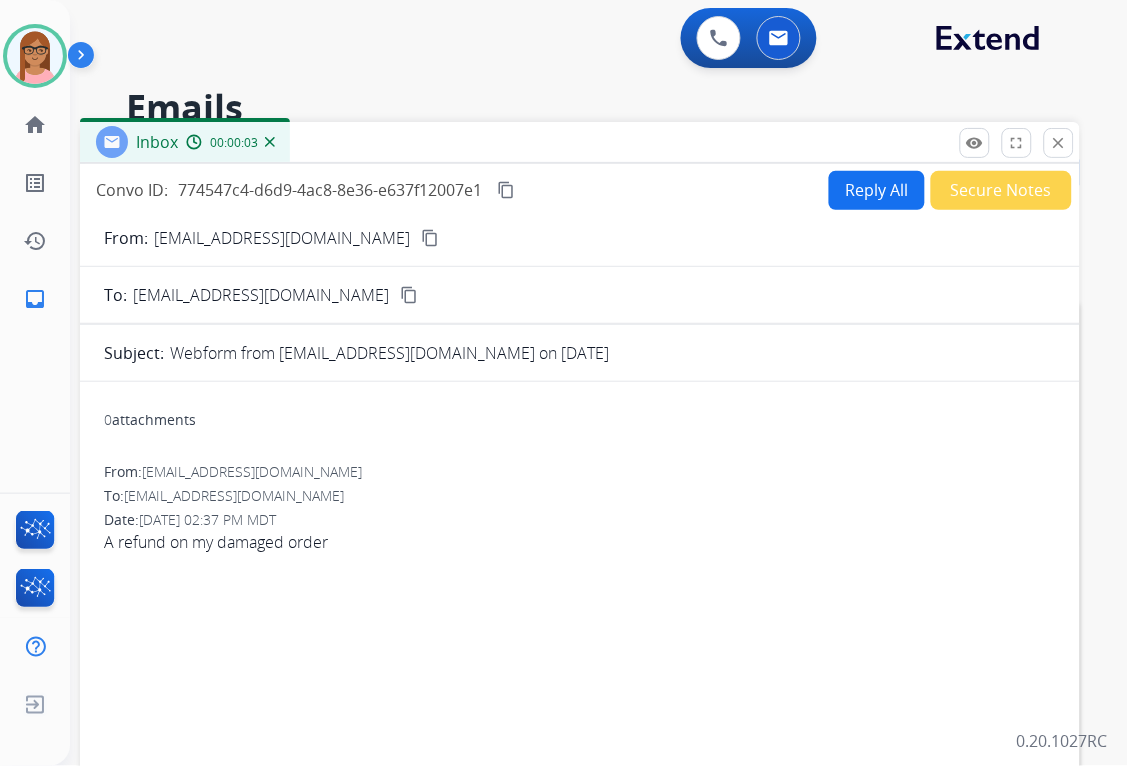 click on "Reply All" at bounding box center (877, 190) 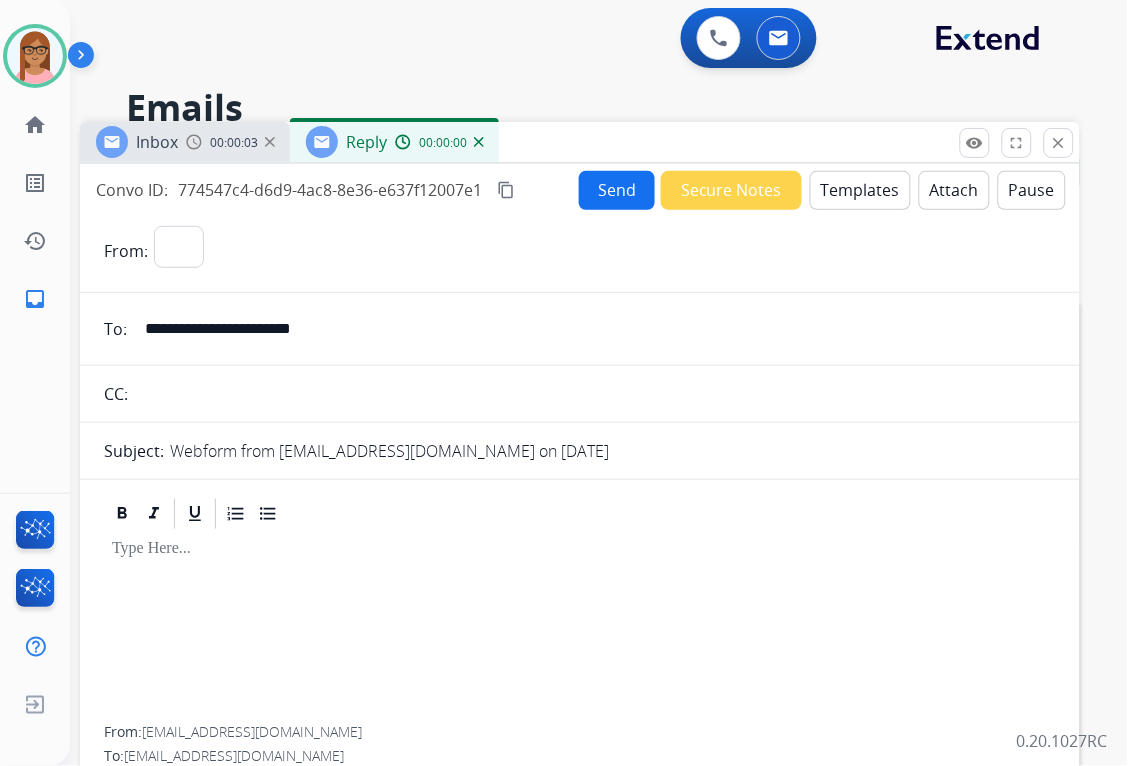 select on "**********" 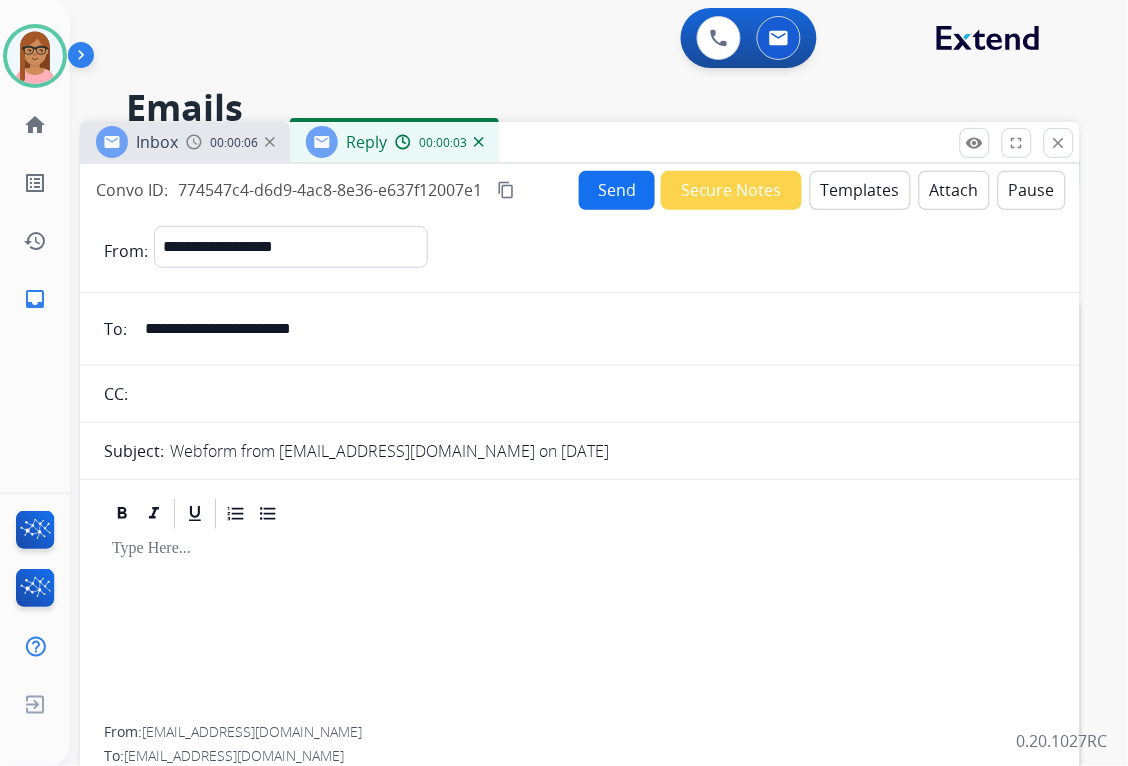 click on "Templates" at bounding box center [860, 190] 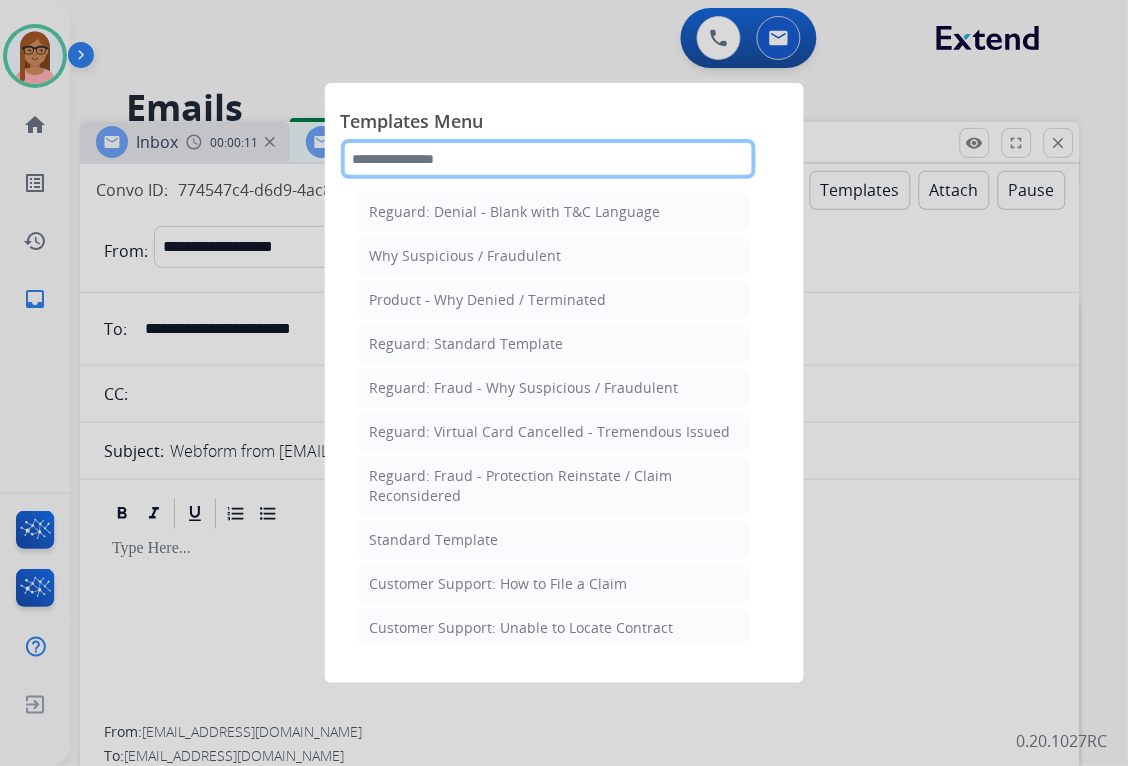 click 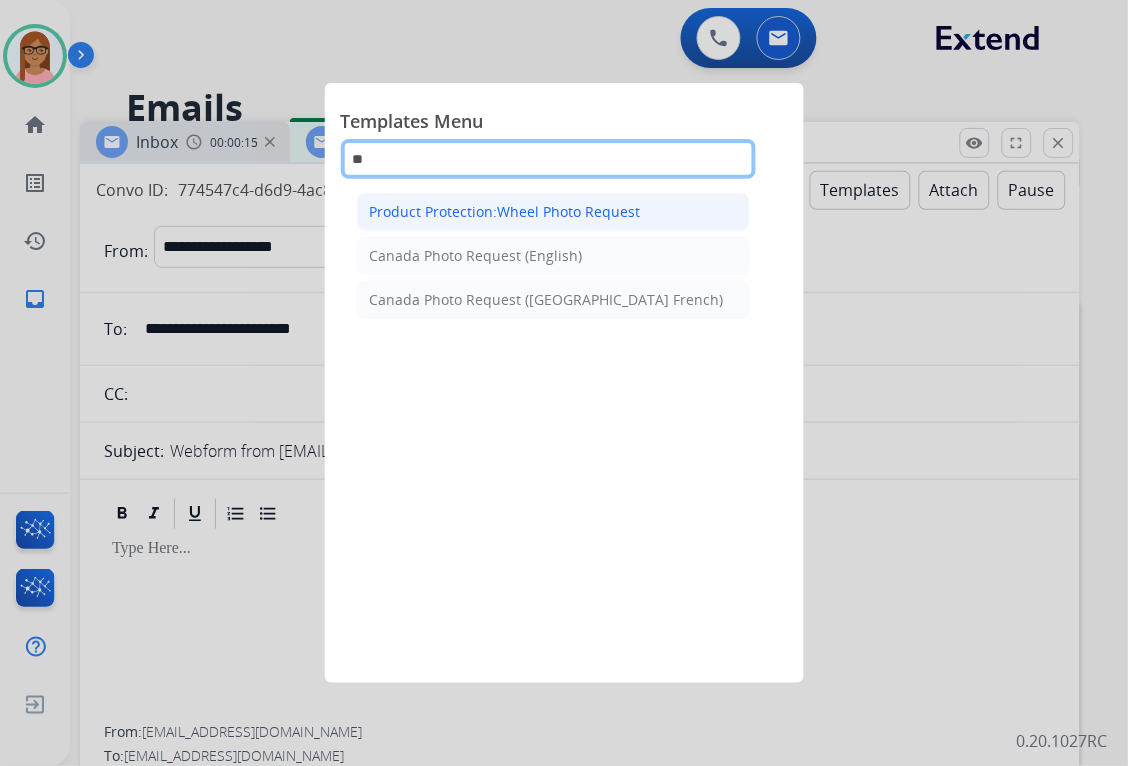 type on "**" 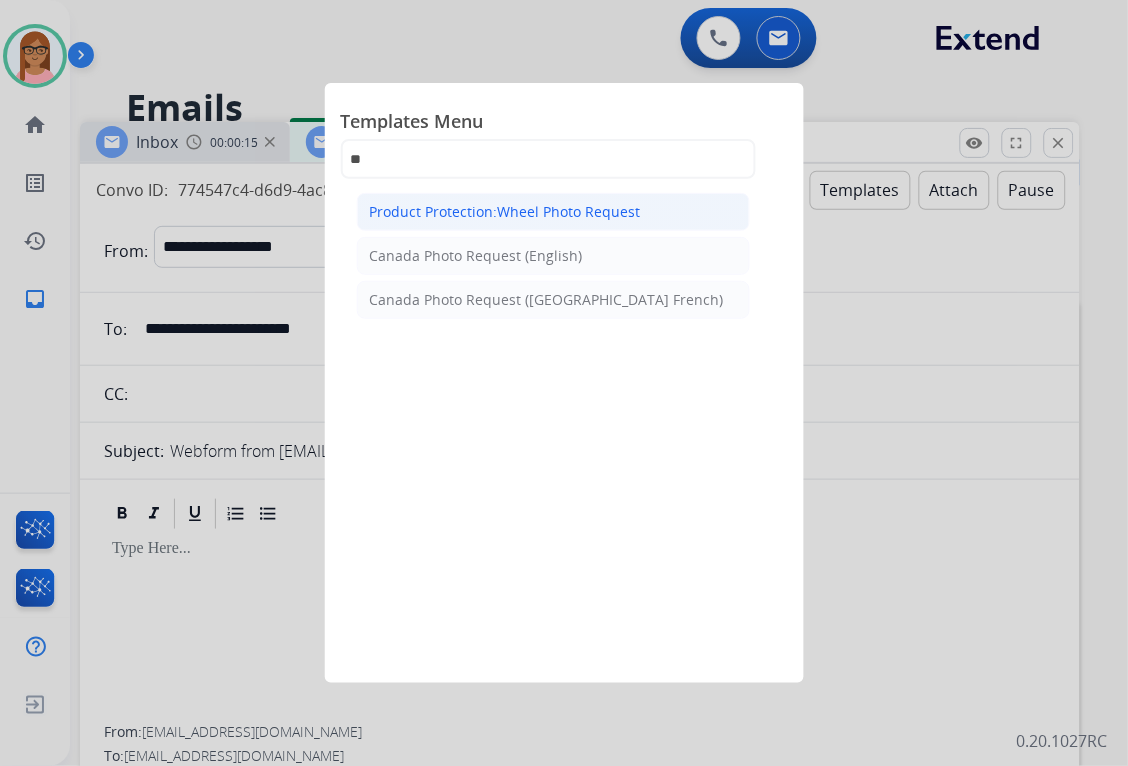 click on "Product Protection:Wheel Photo Request" 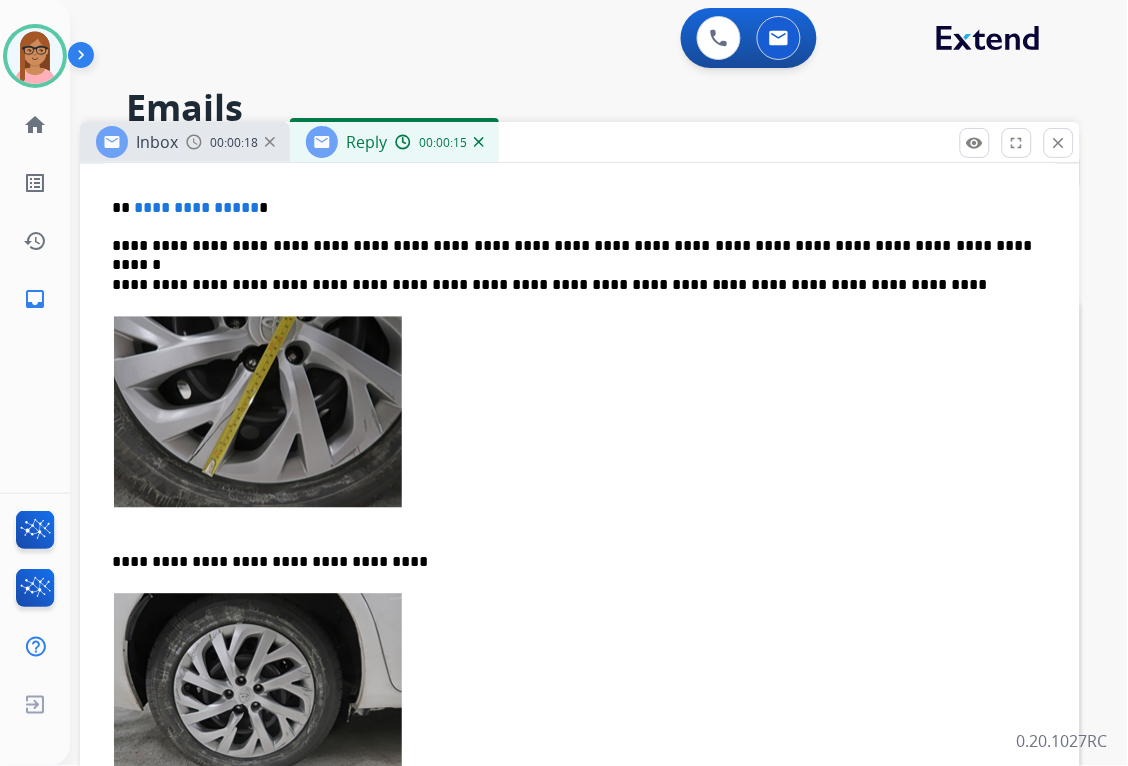 scroll, scrollTop: 555, scrollLeft: 0, axis: vertical 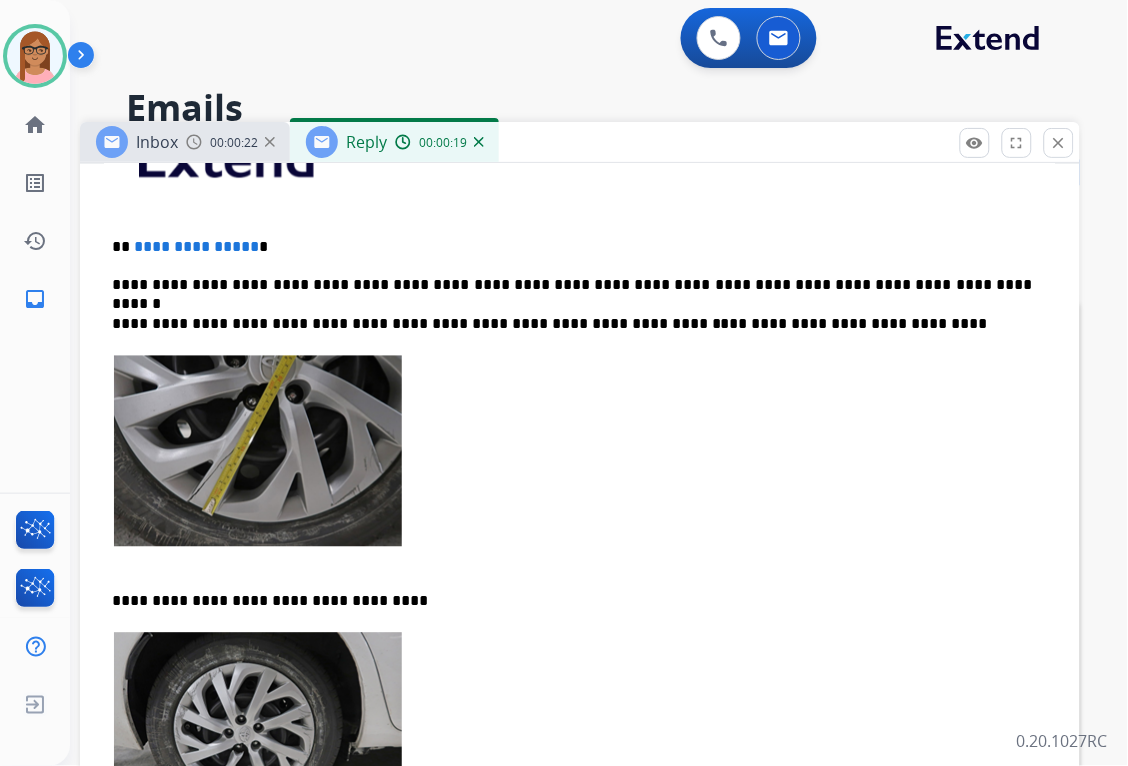 click on "**********" at bounding box center (572, 286) 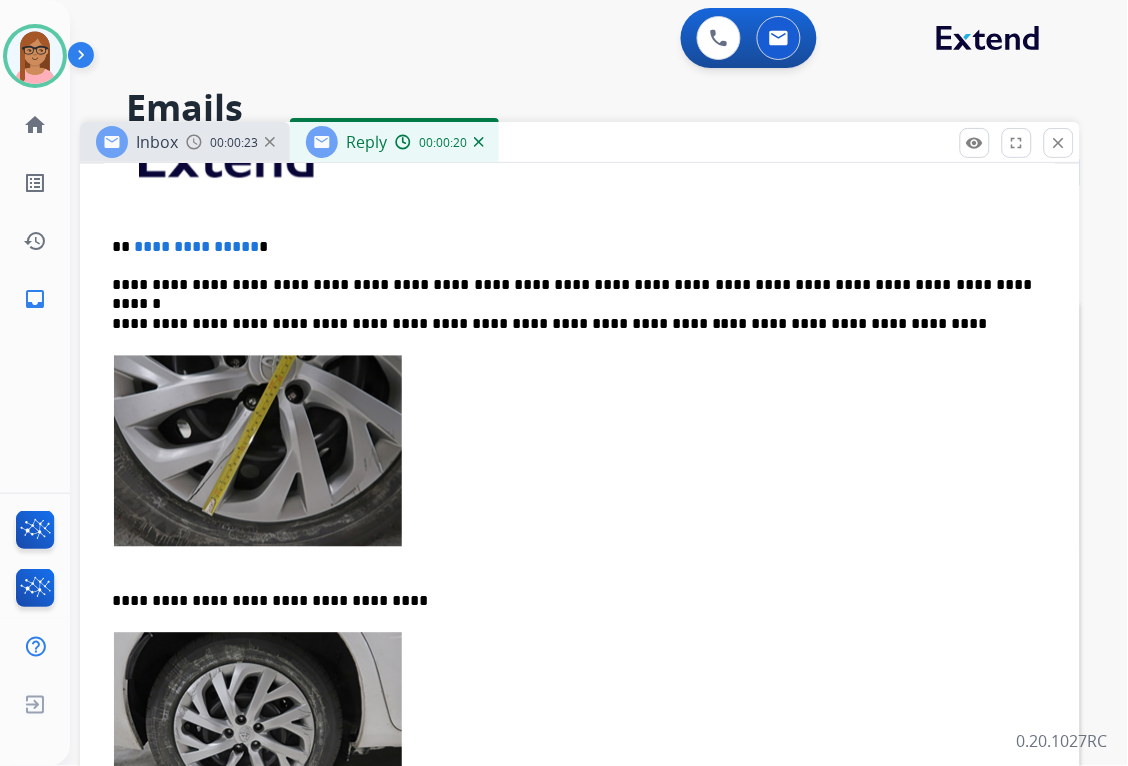 click on "**********" at bounding box center [572, 286] 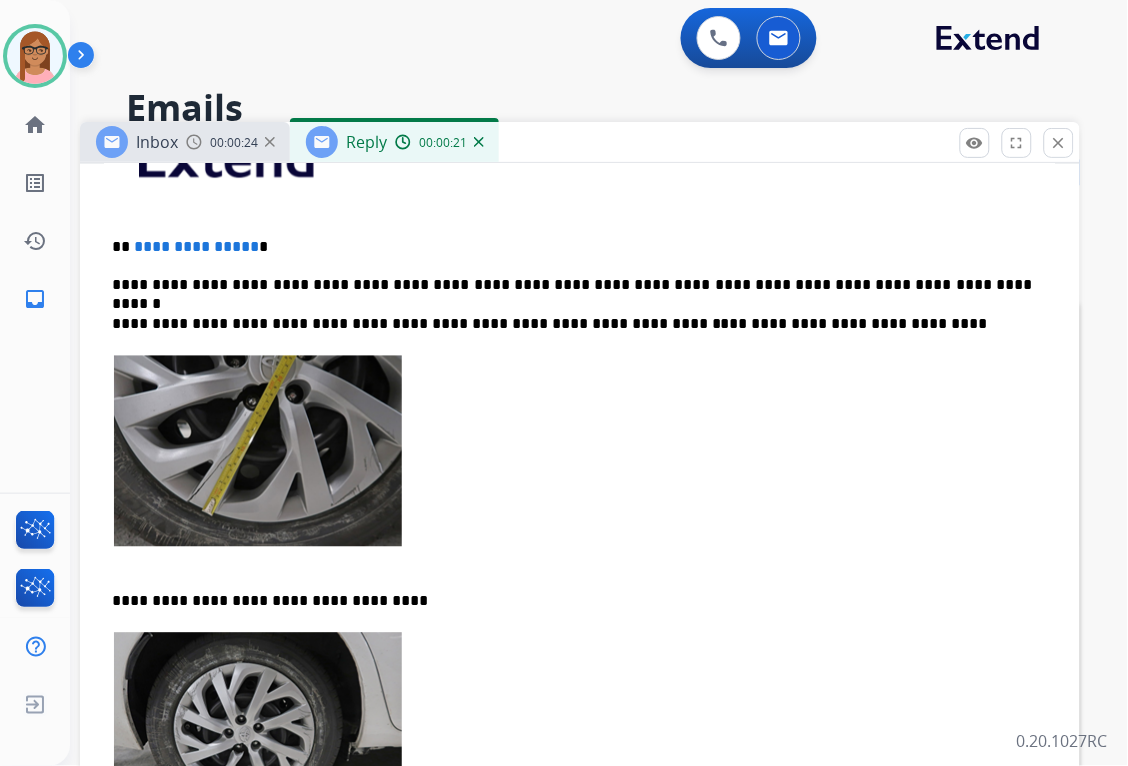 type 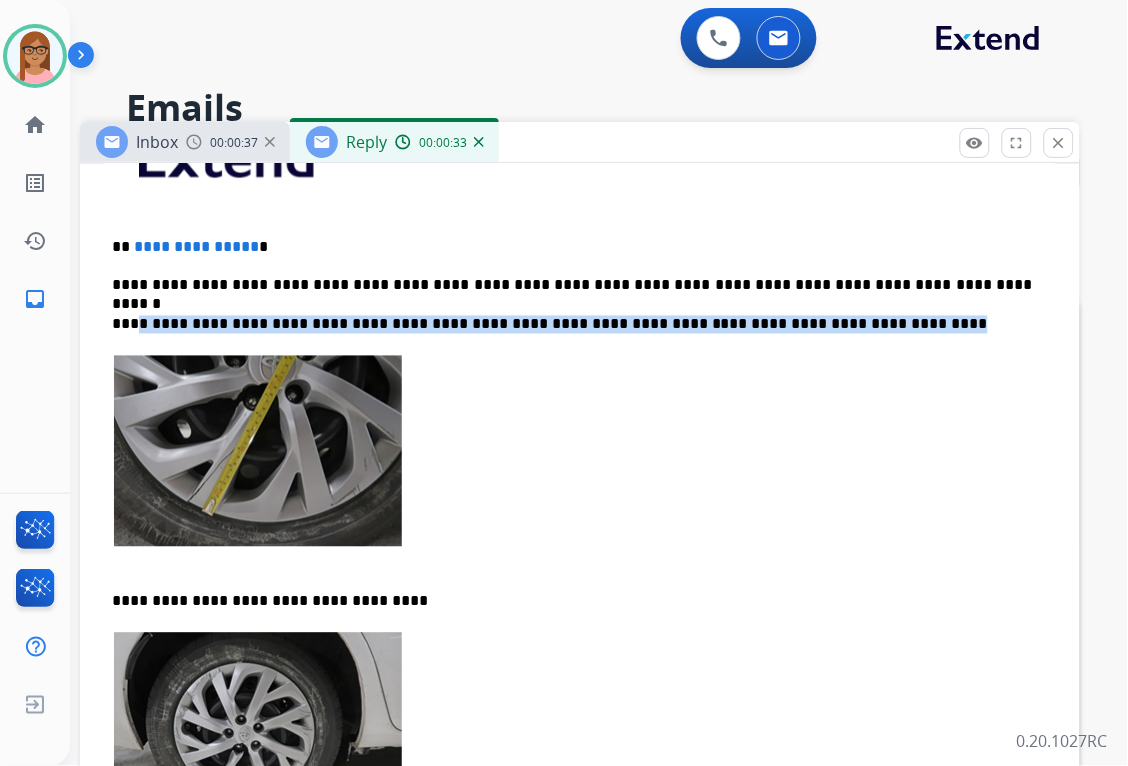 drag, startPoint x: 128, startPoint y: 320, endPoint x: 236, endPoint y: 546, distance: 250.47954 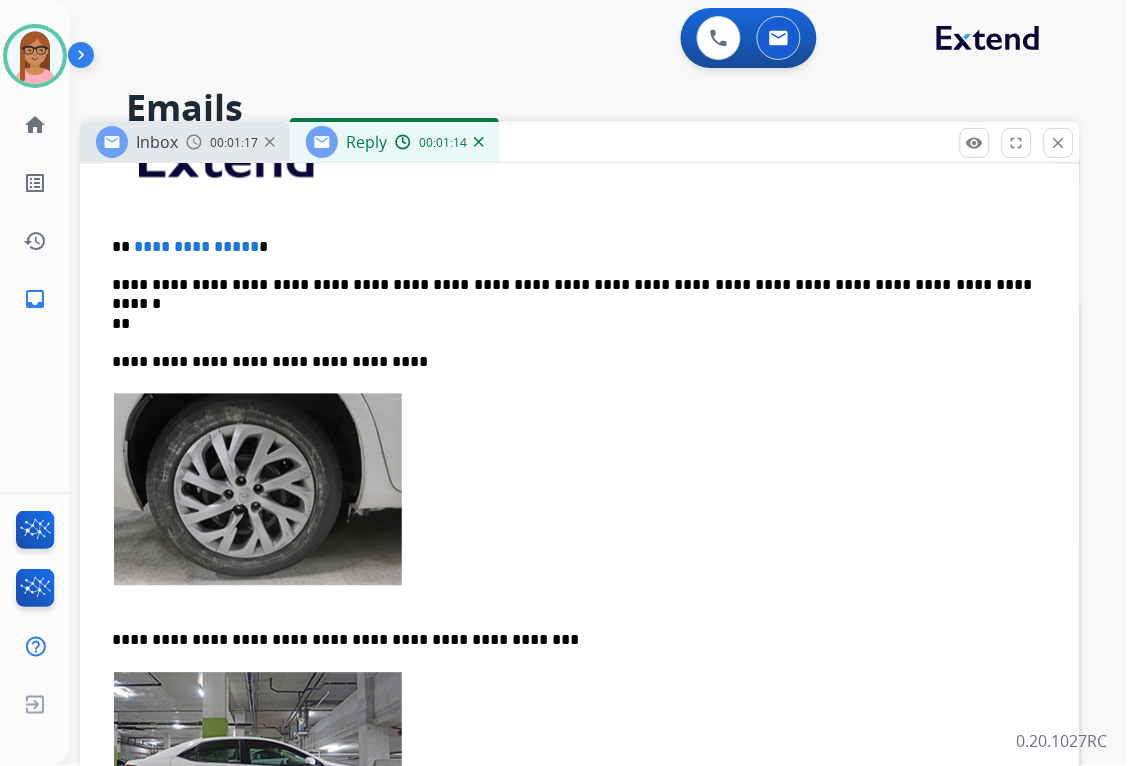 click on "**********" at bounding box center [580, 698] 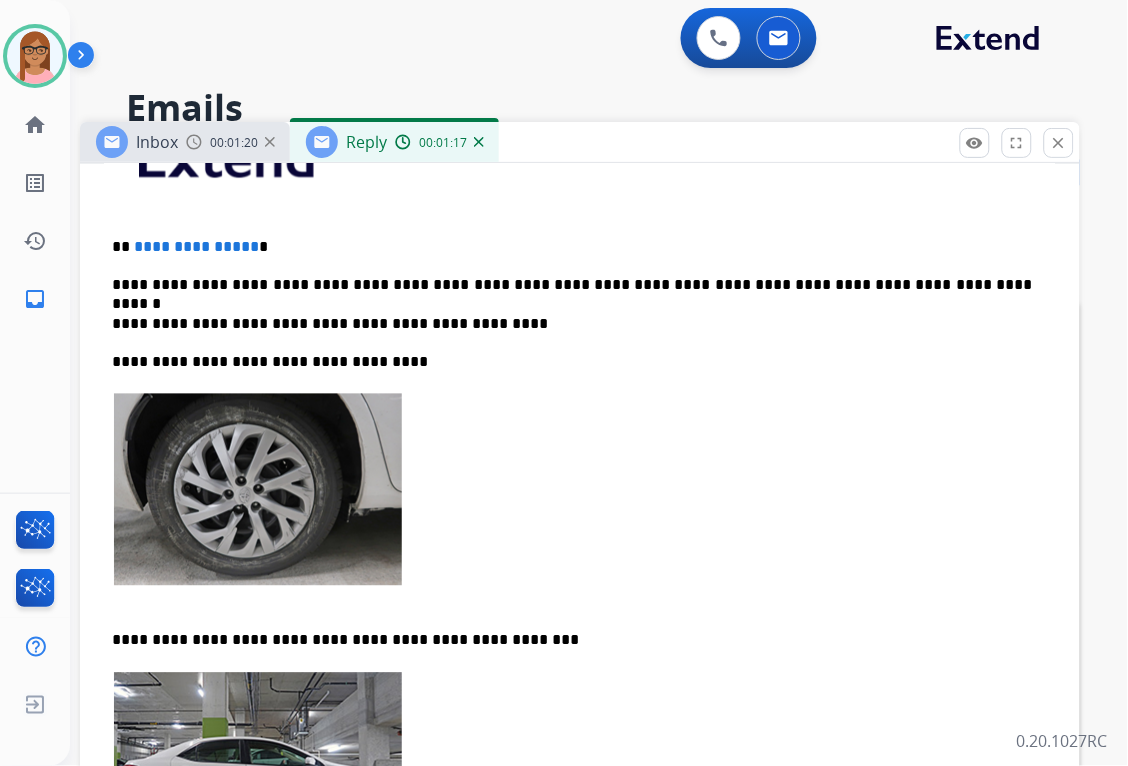 click on "**********" at bounding box center (572, 325) 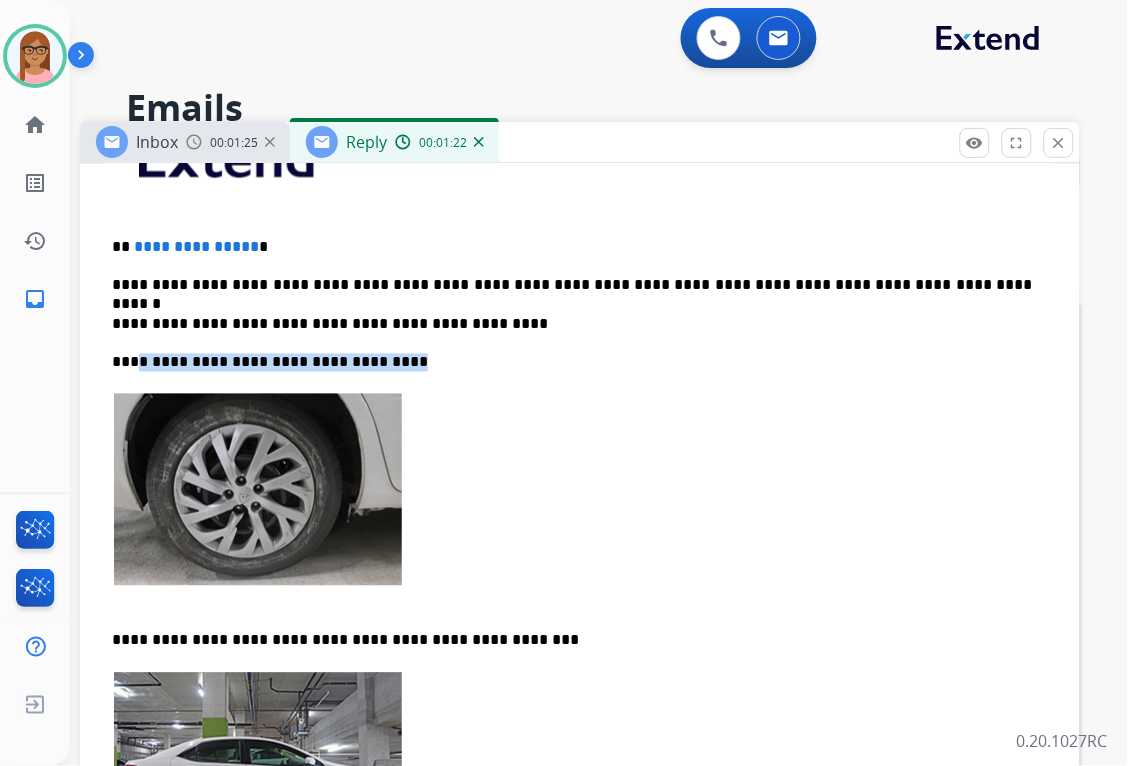 drag, startPoint x: 132, startPoint y: 357, endPoint x: 297, endPoint y: 556, distance: 258.50726 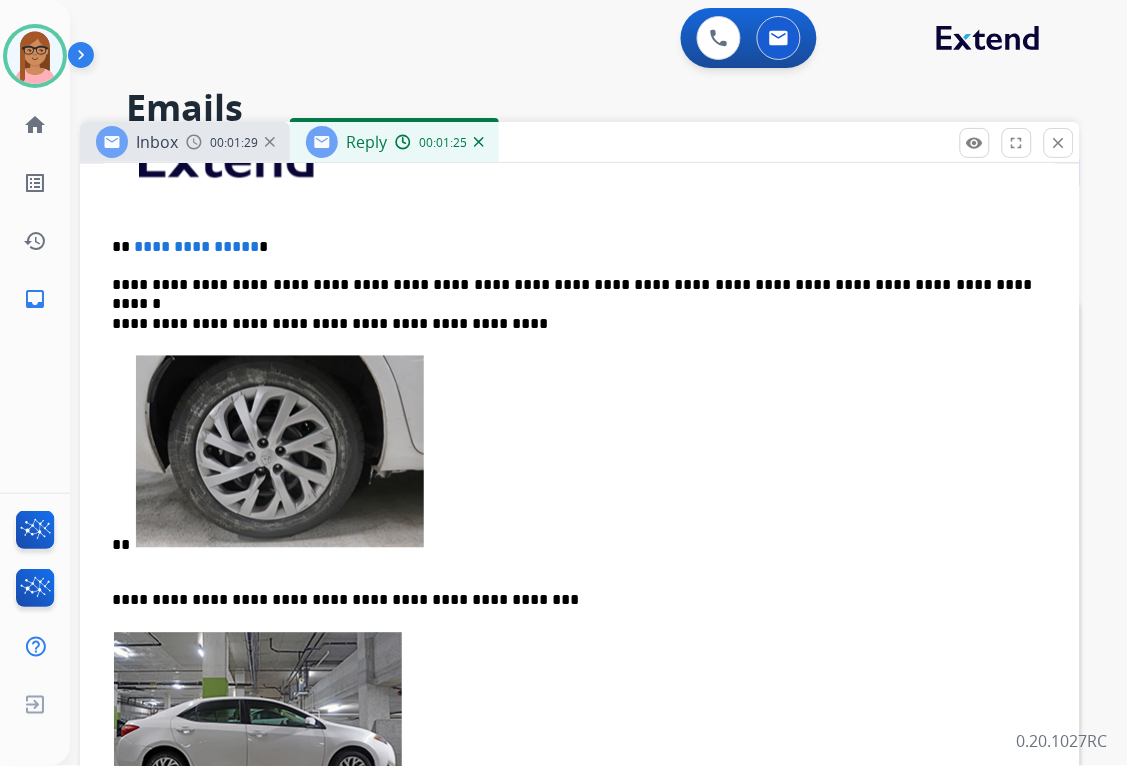 drag, startPoint x: 125, startPoint y: 364, endPoint x: 405, endPoint y: 473, distance: 300.46796 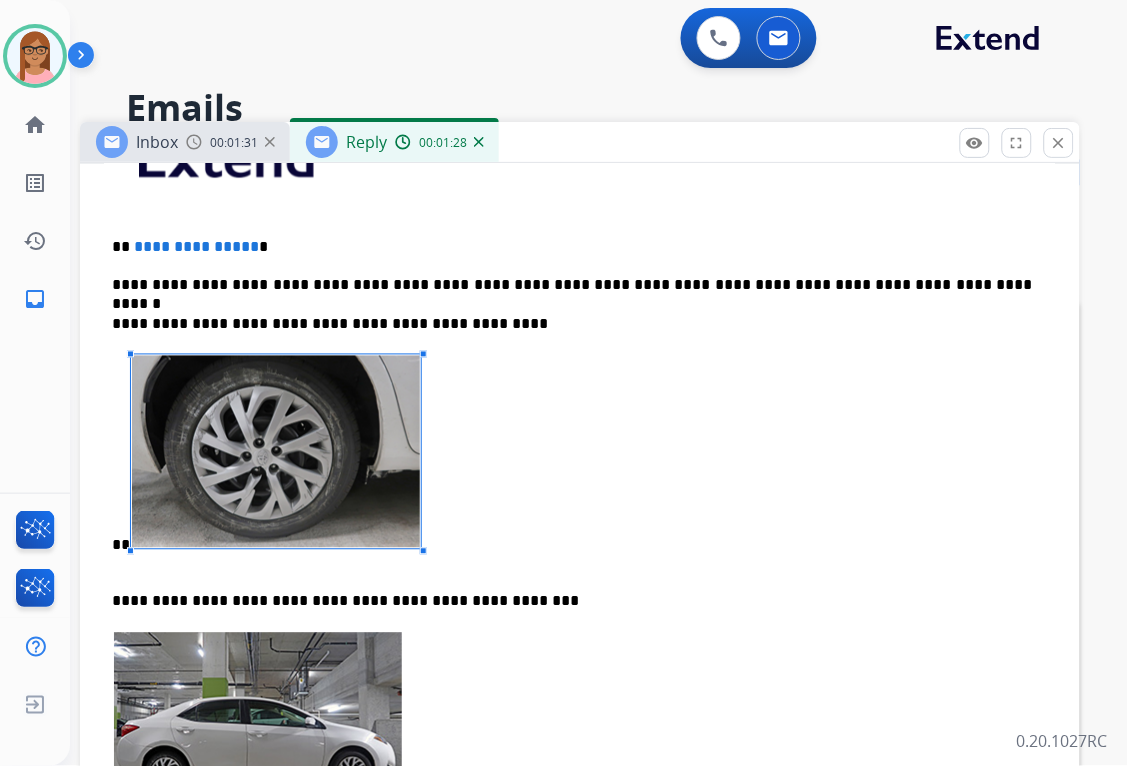 click at bounding box center (276, 452) 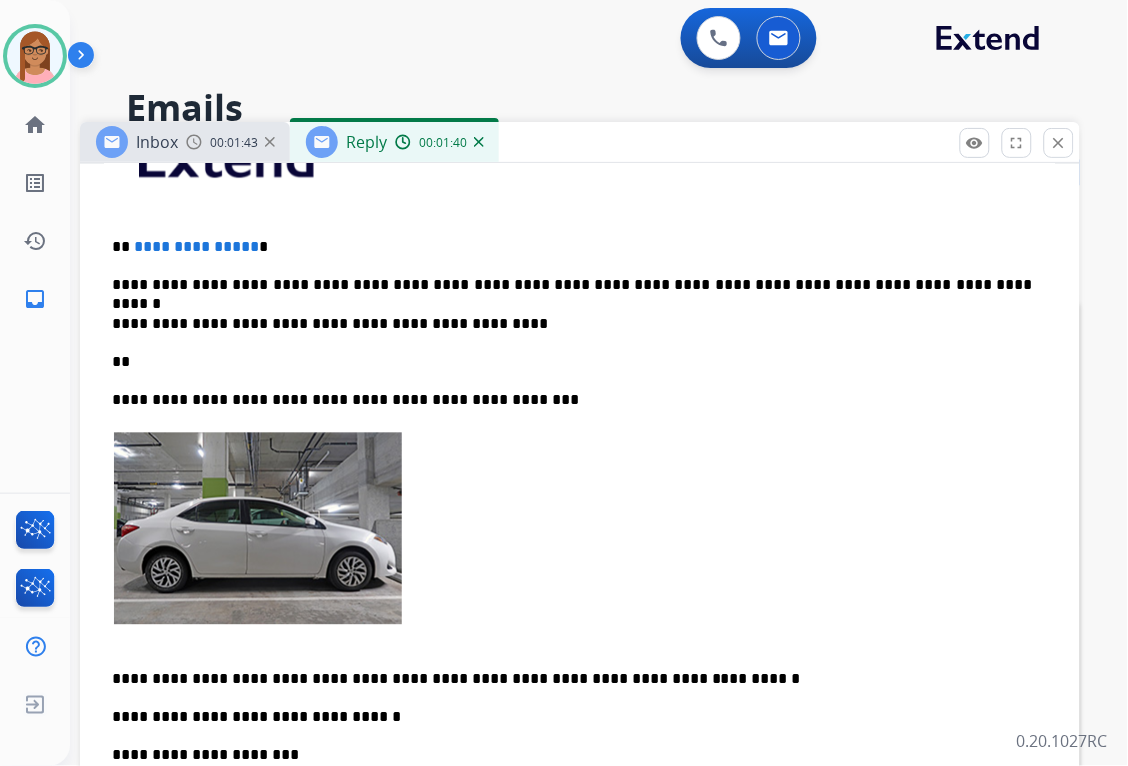 click on "**" at bounding box center (572, 363) 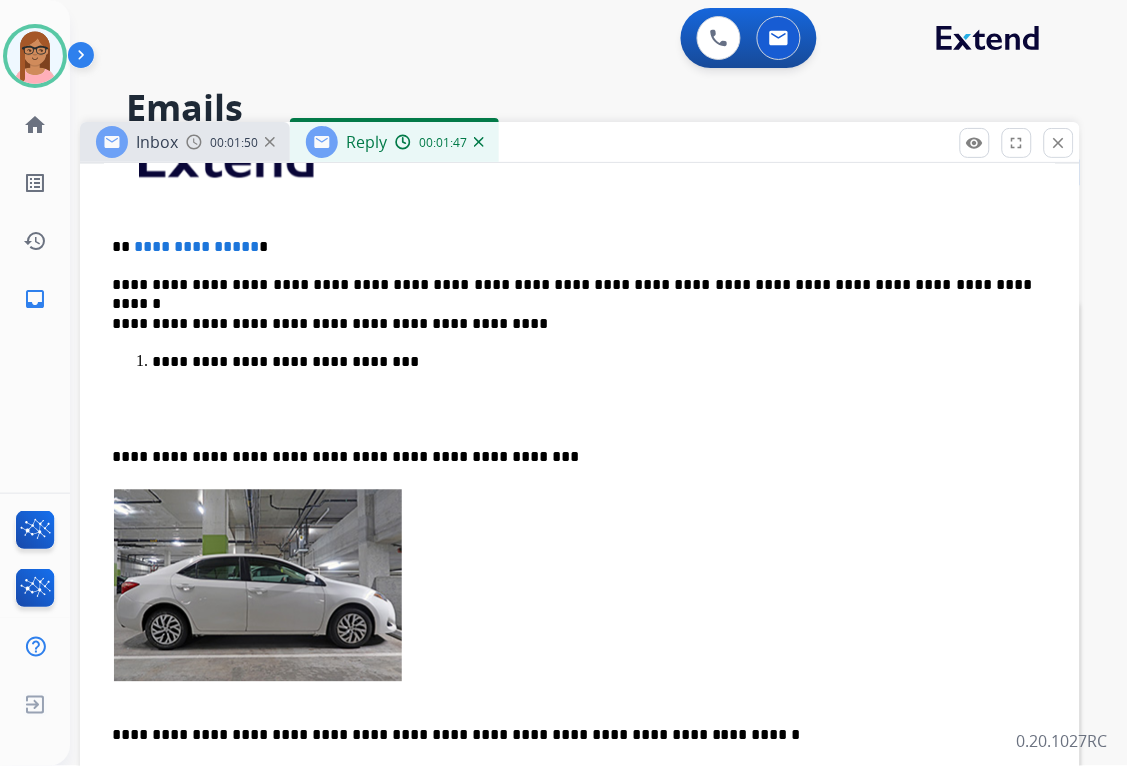 click on "**********" at bounding box center (600, 391) 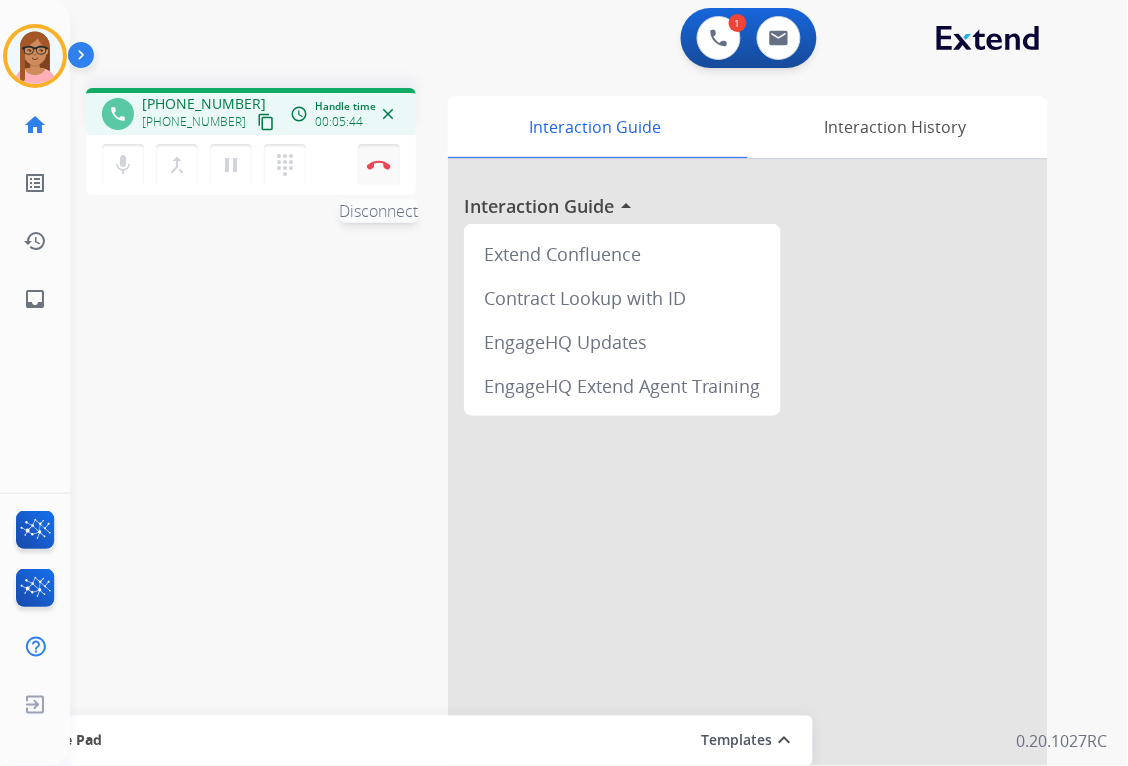 click at bounding box center [379, 165] 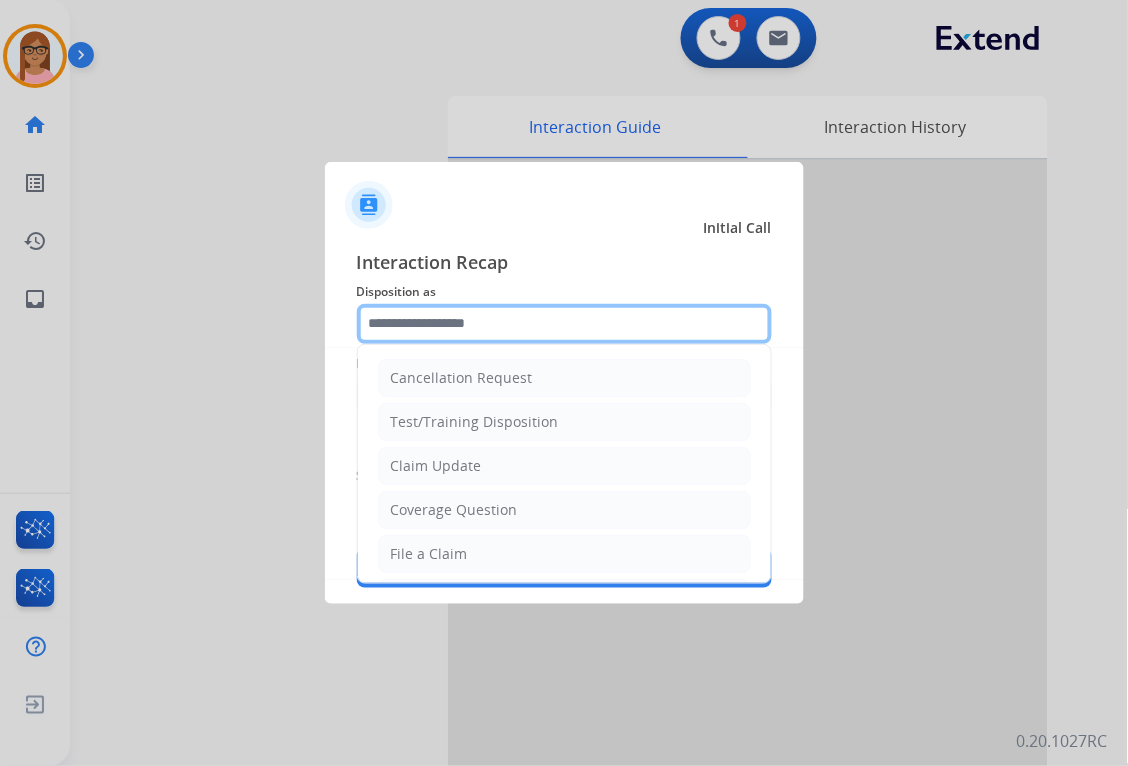 click 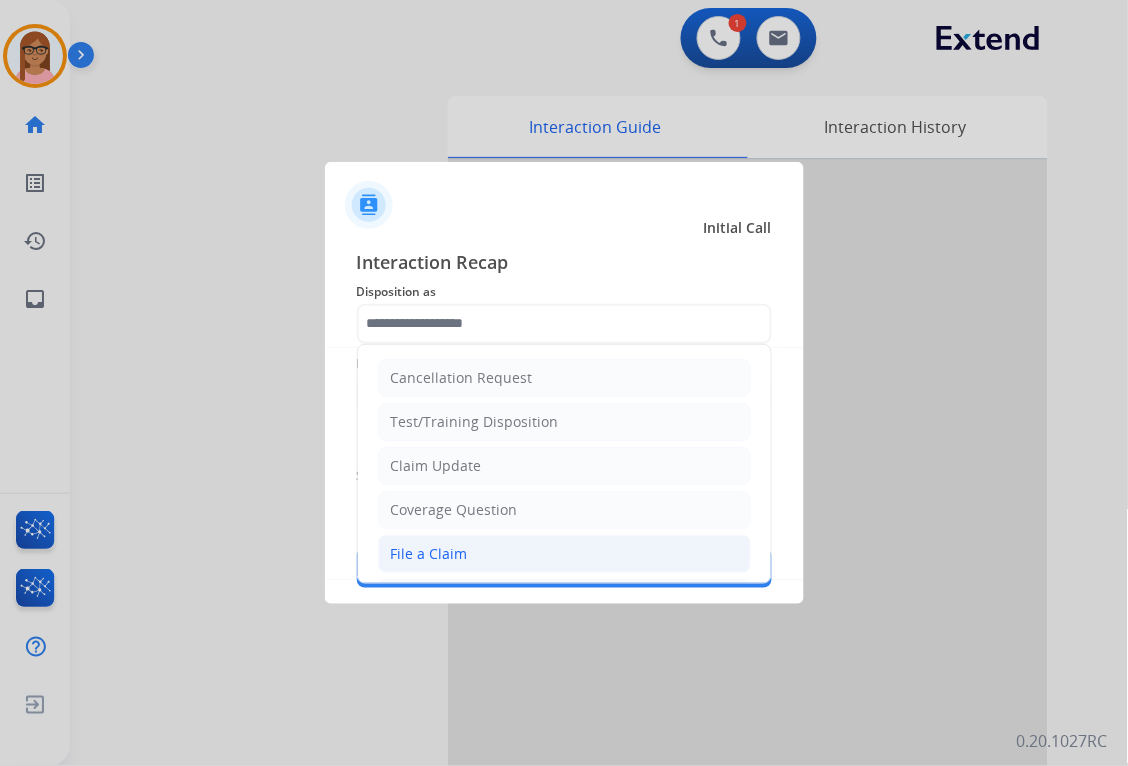 click on "File a Claim" 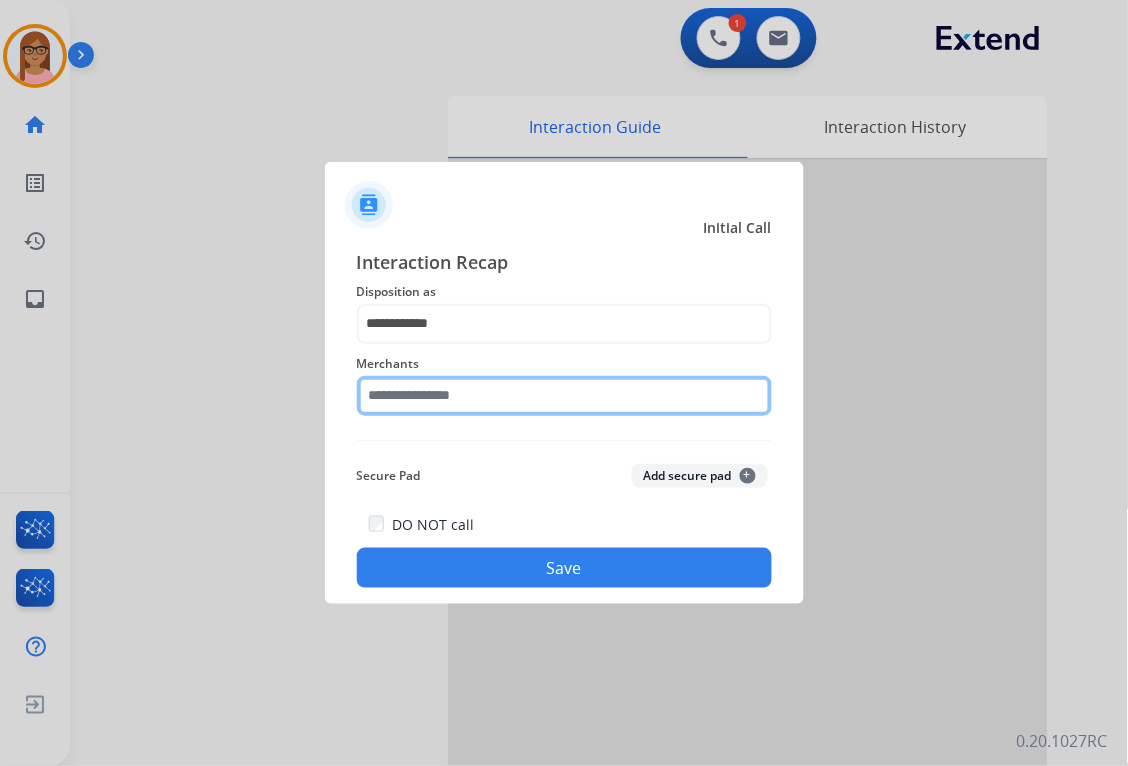 click 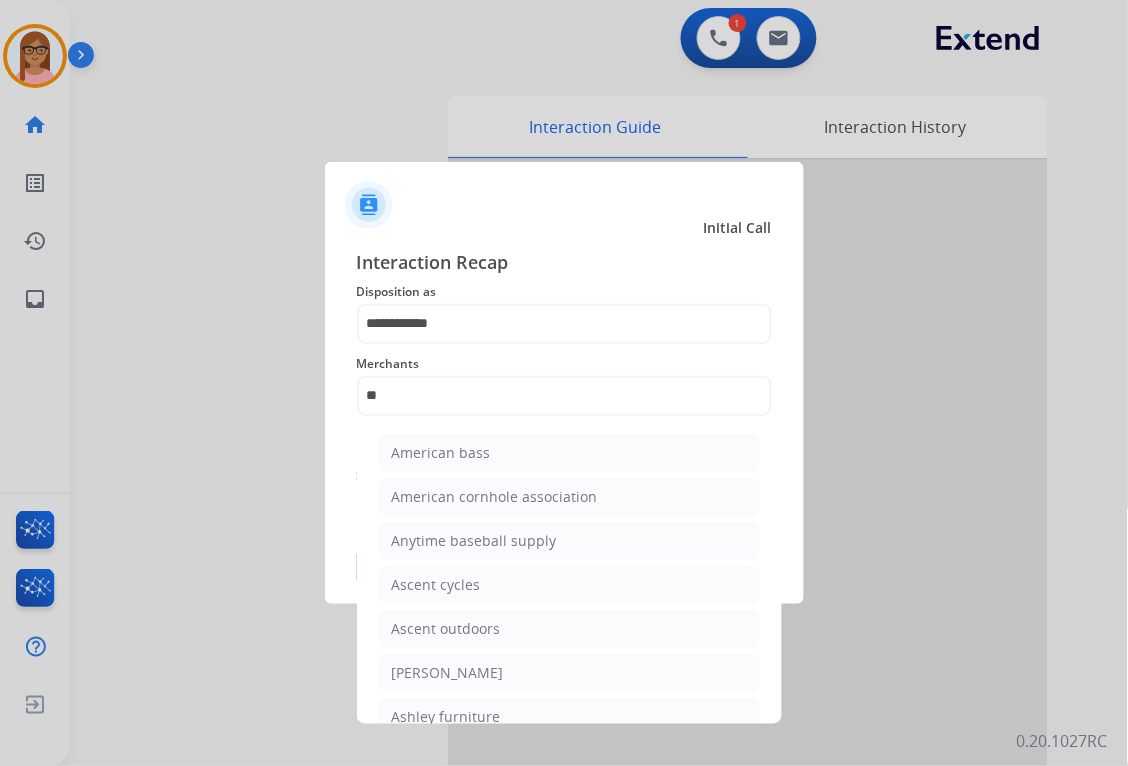 drag, startPoint x: 494, startPoint y: 680, endPoint x: 493, endPoint y: 670, distance: 10.049875 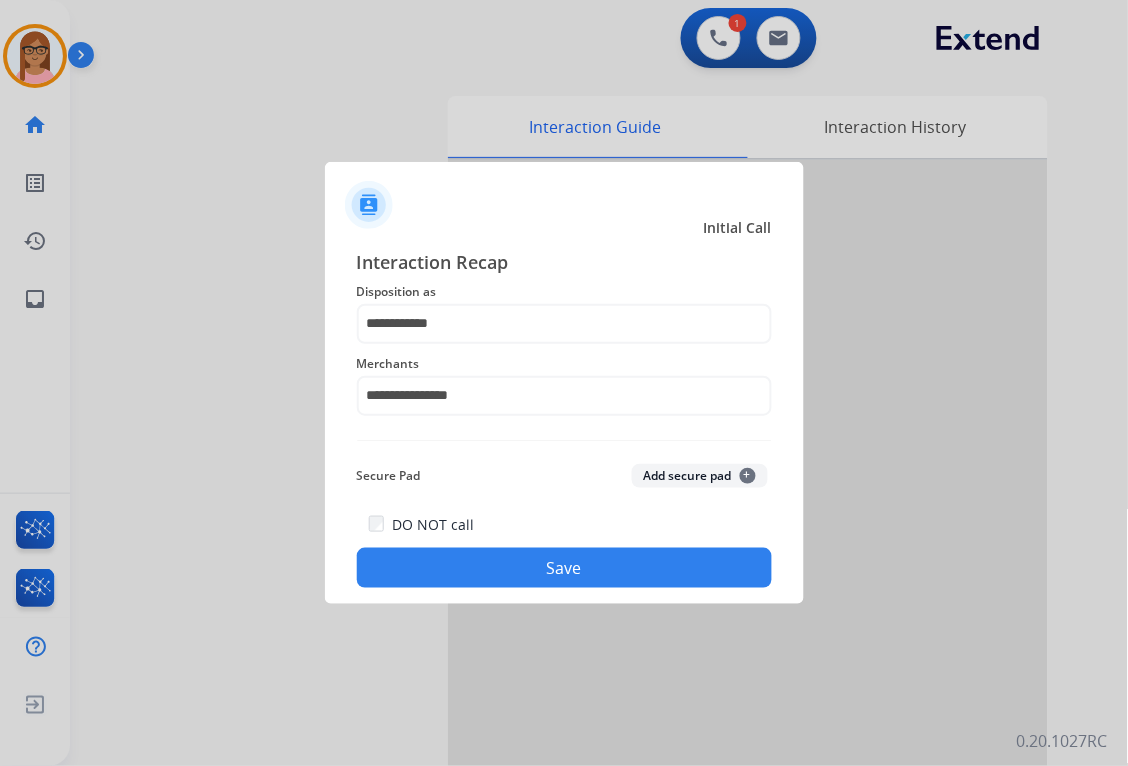 click on "Save" 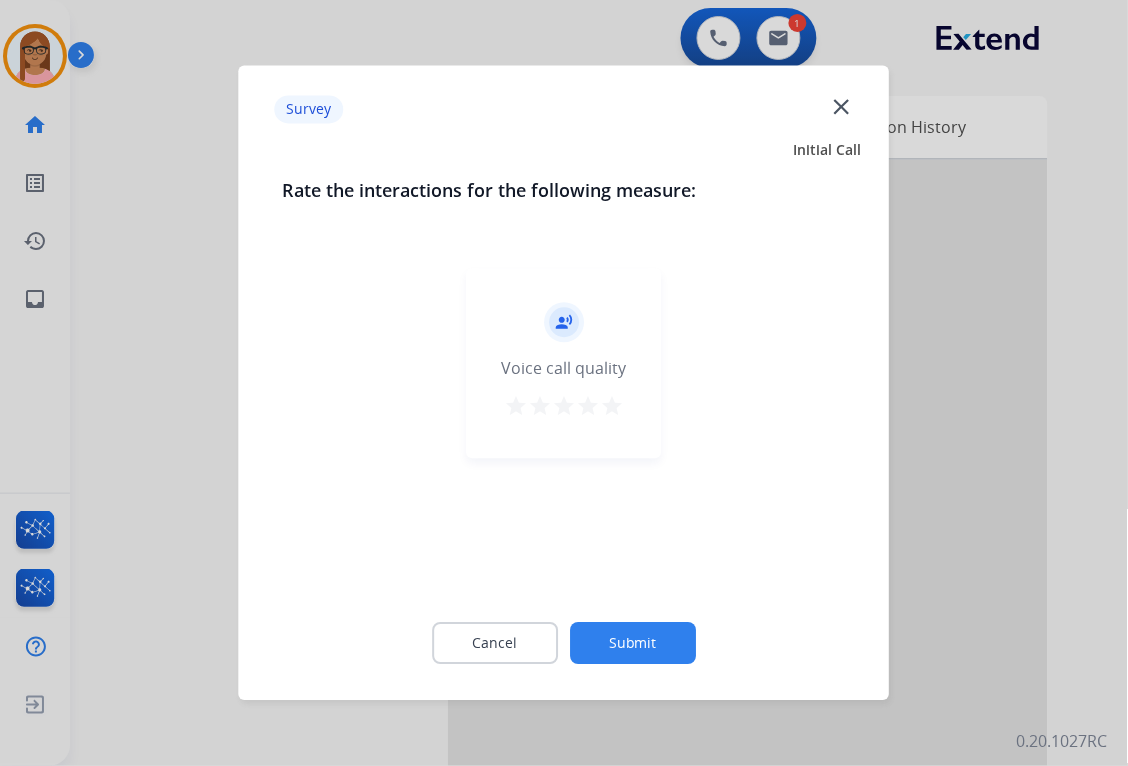 click on "star" at bounding box center (612, 407) 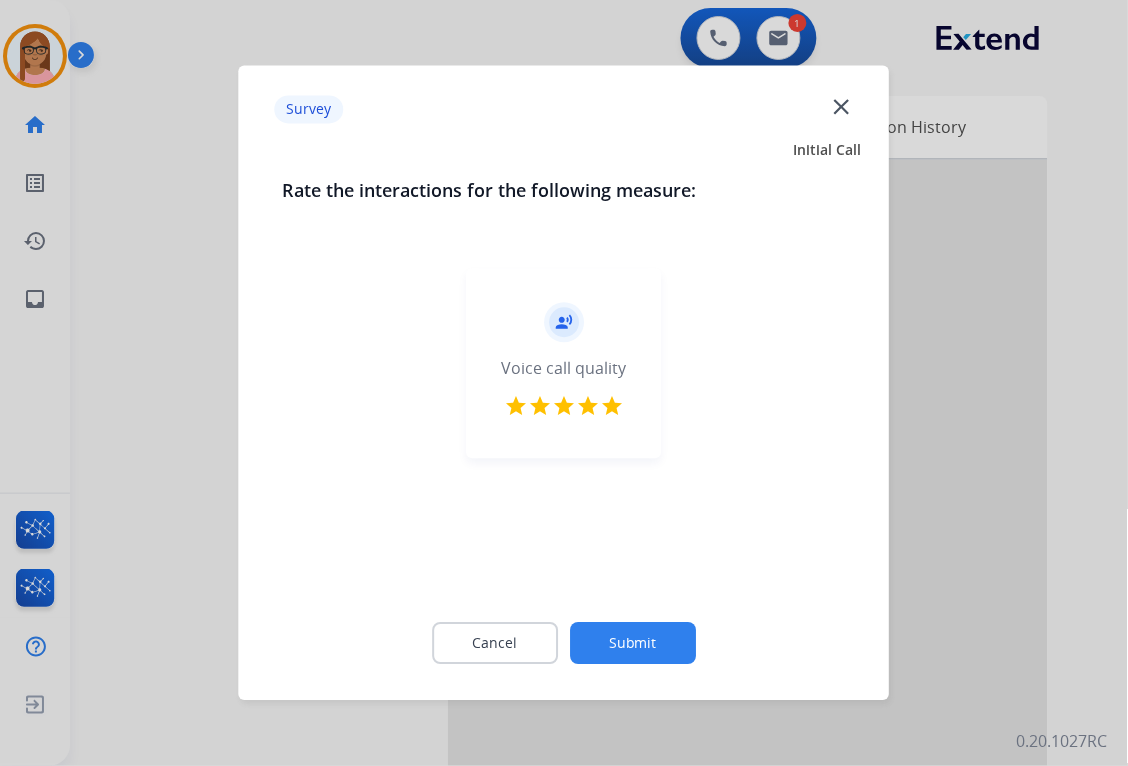 click on "Submit" 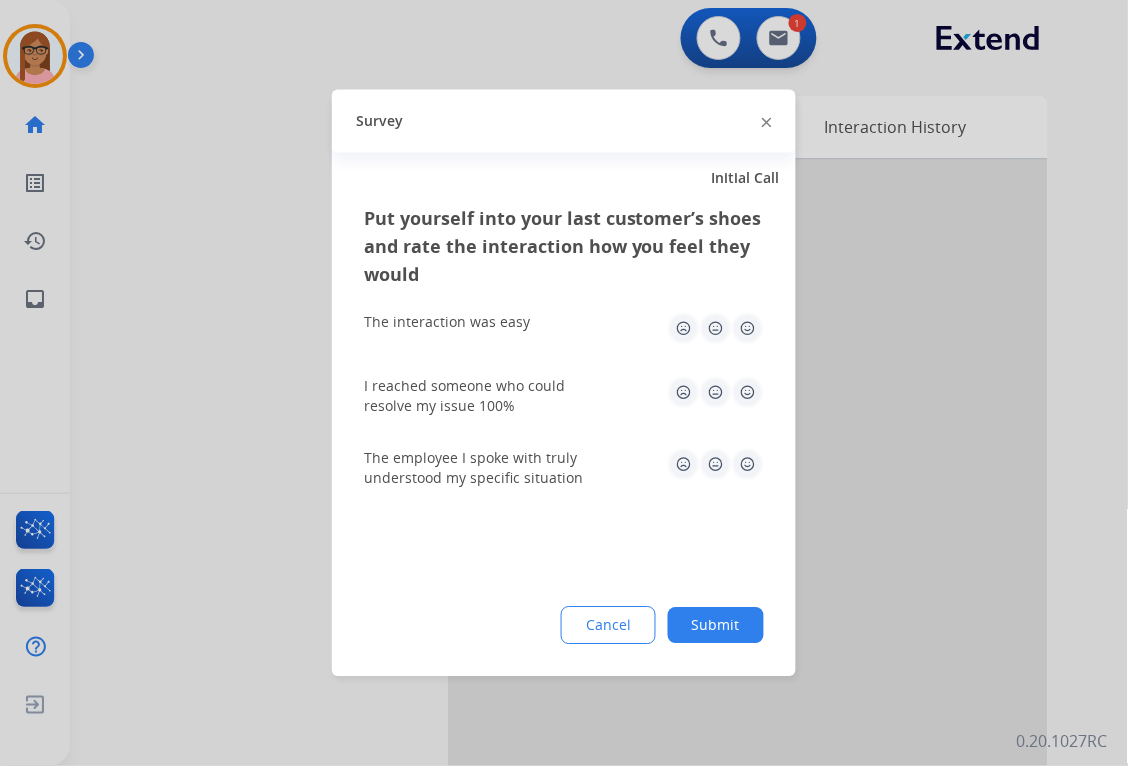 click 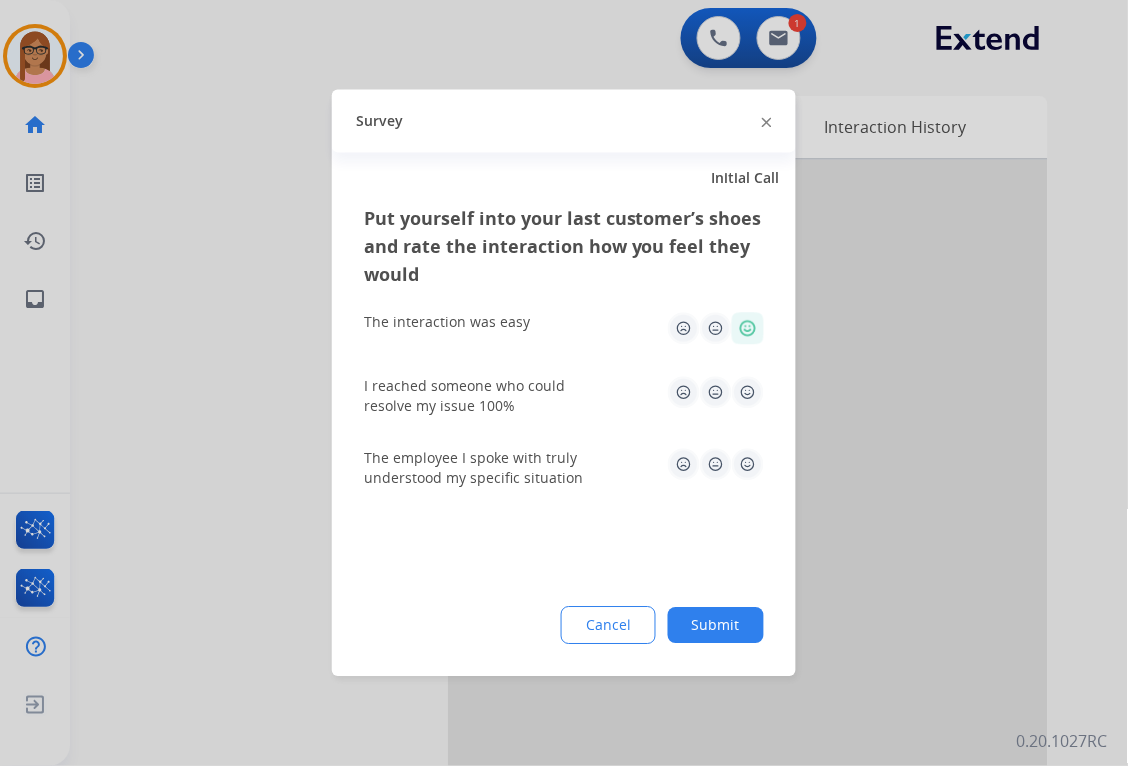 click 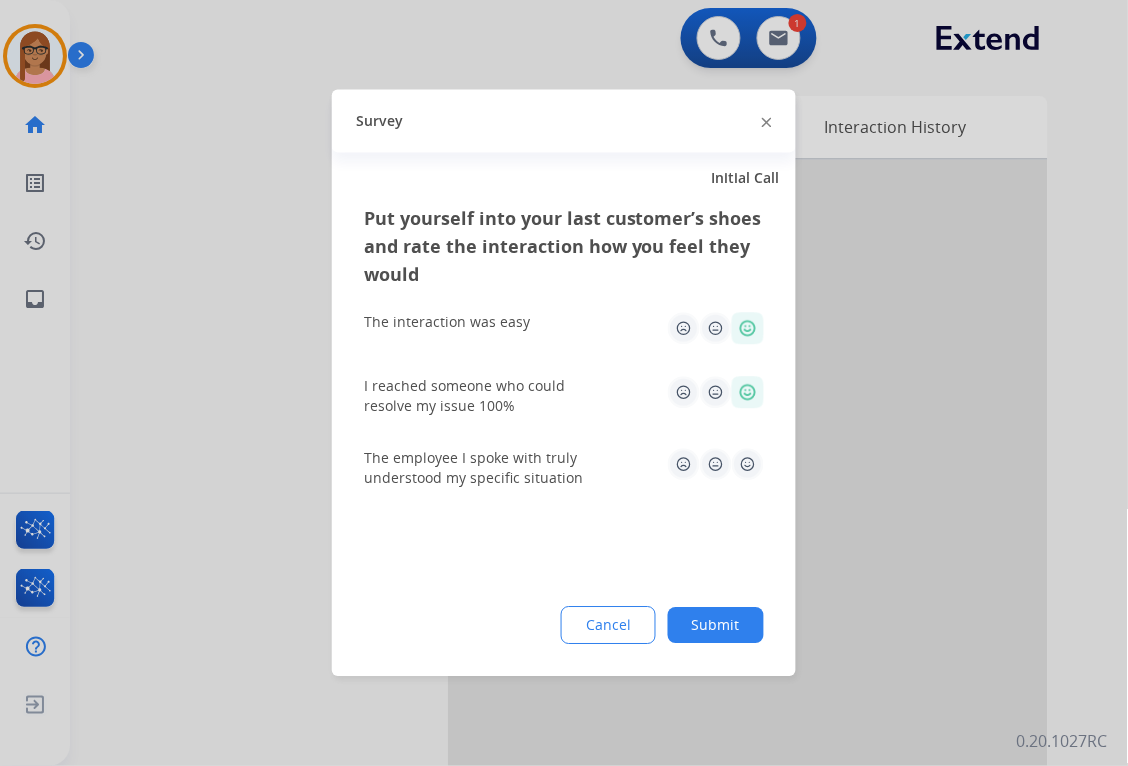 click 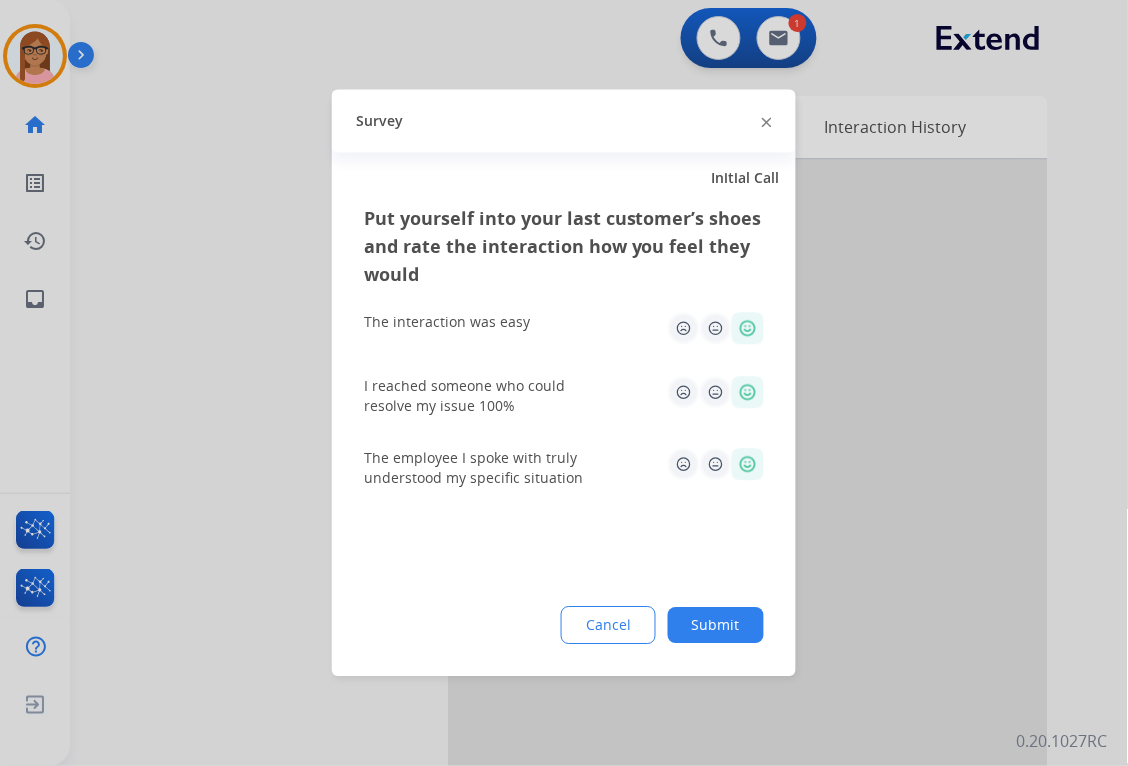 click on "Submit" 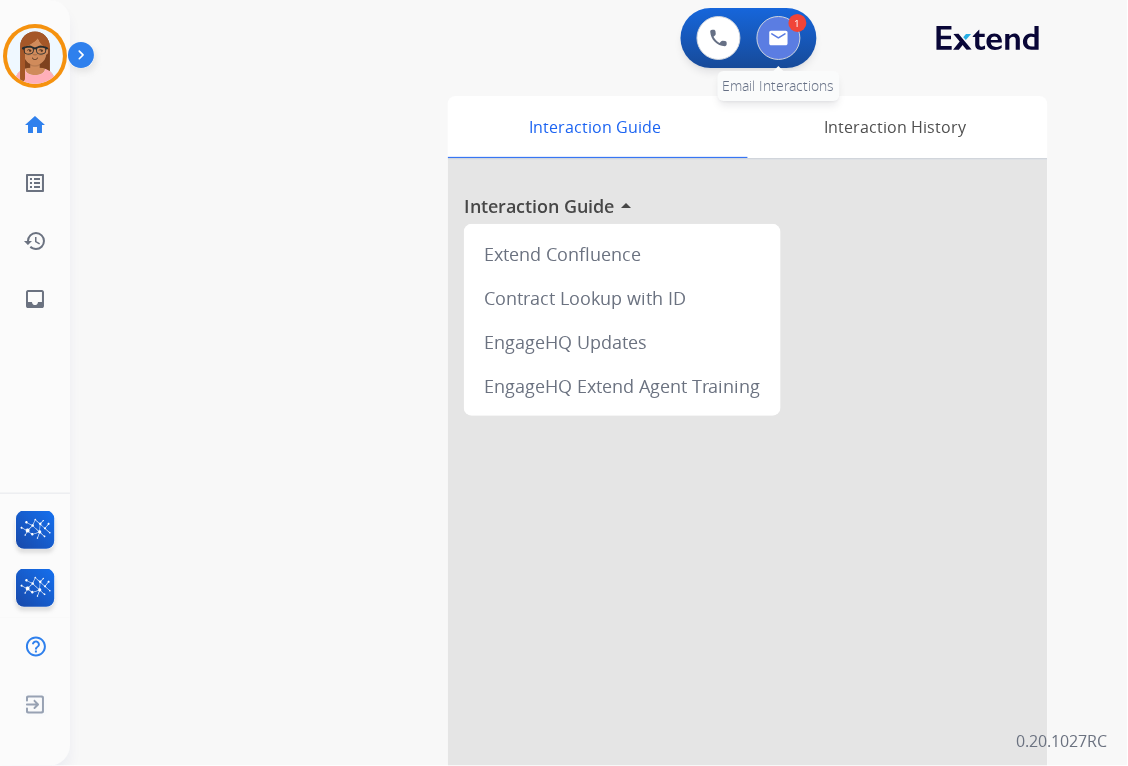 click at bounding box center (779, 38) 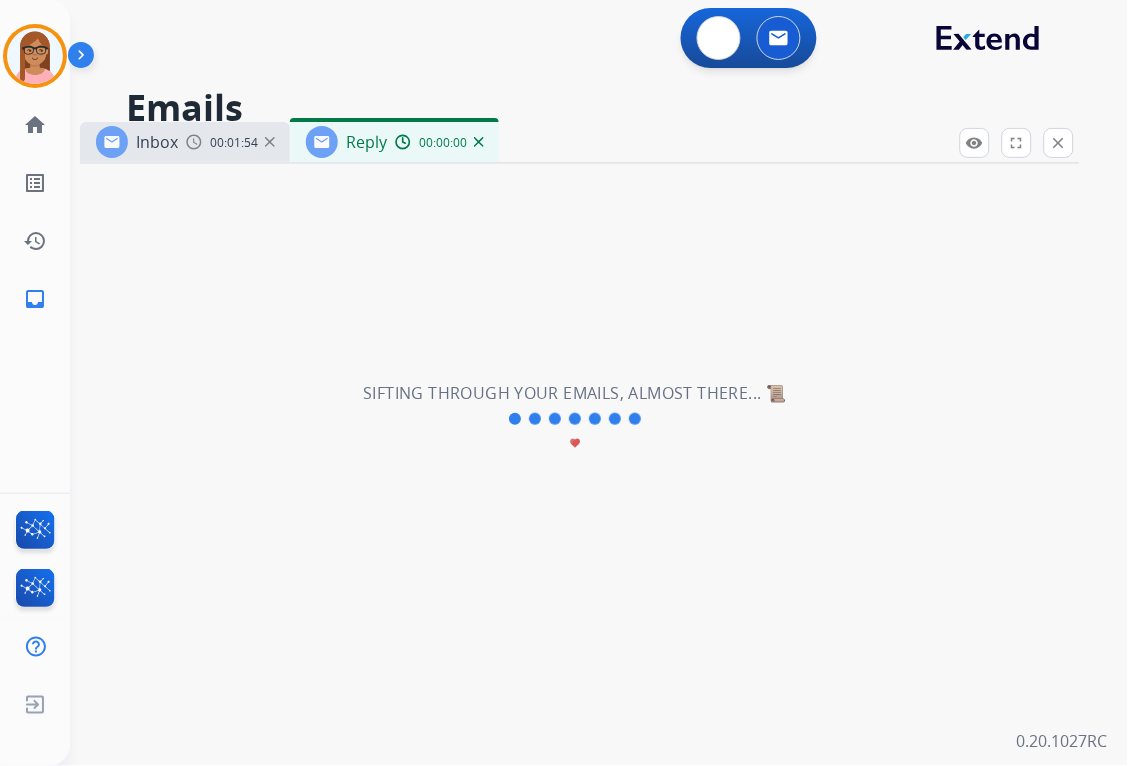 select on "**********" 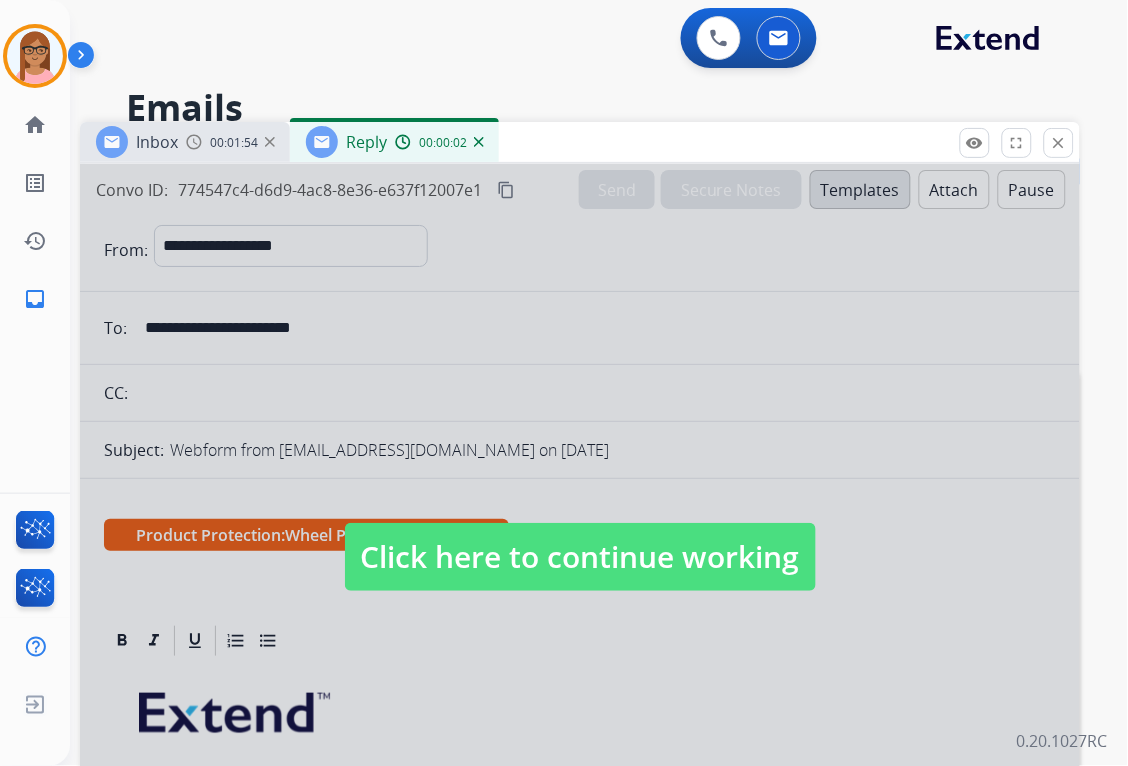 click at bounding box center [580, 537] 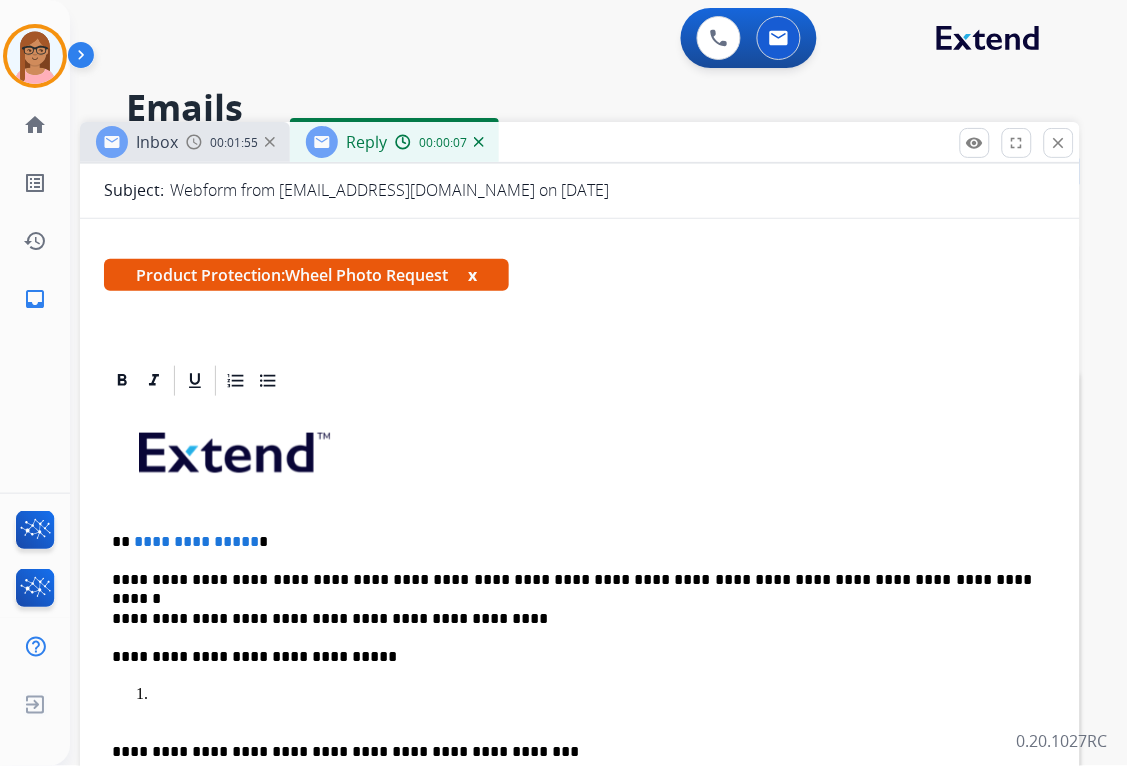 scroll, scrollTop: 222, scrollLeft: 0, axis: vertical 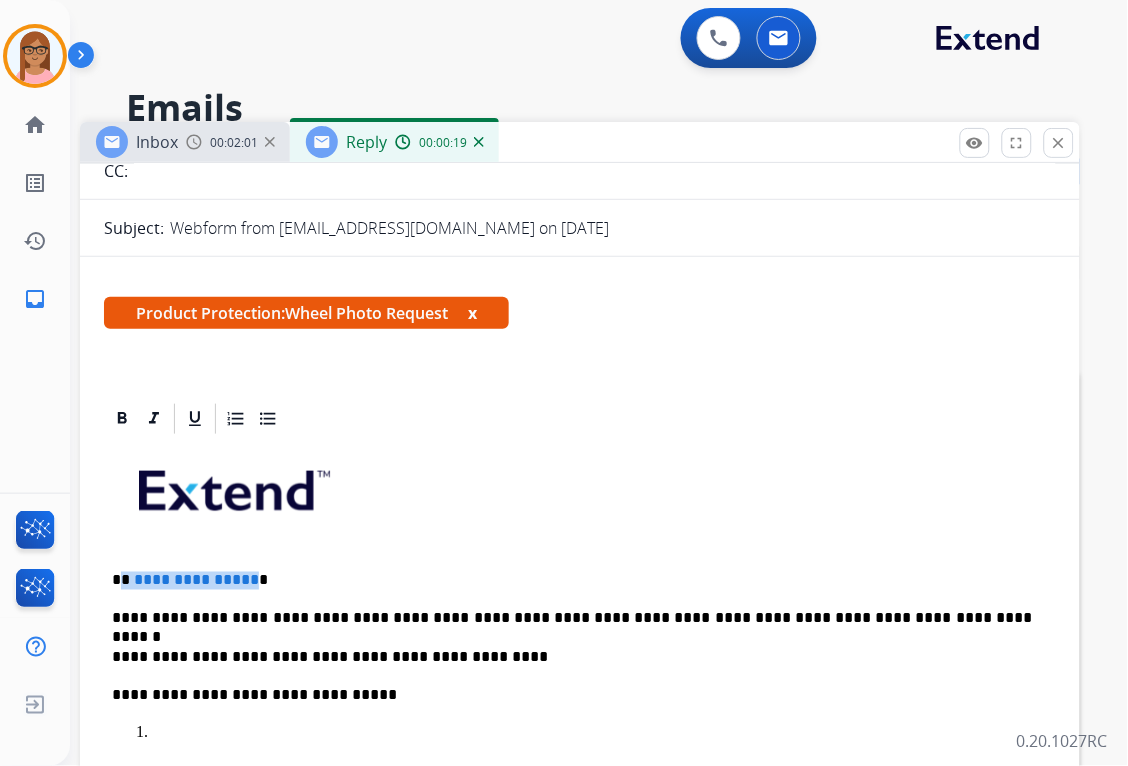 drag, startPoint x: 124, startPoint y: 578, endPoint x: 245, endPoint y: 584, distance: 121.14867 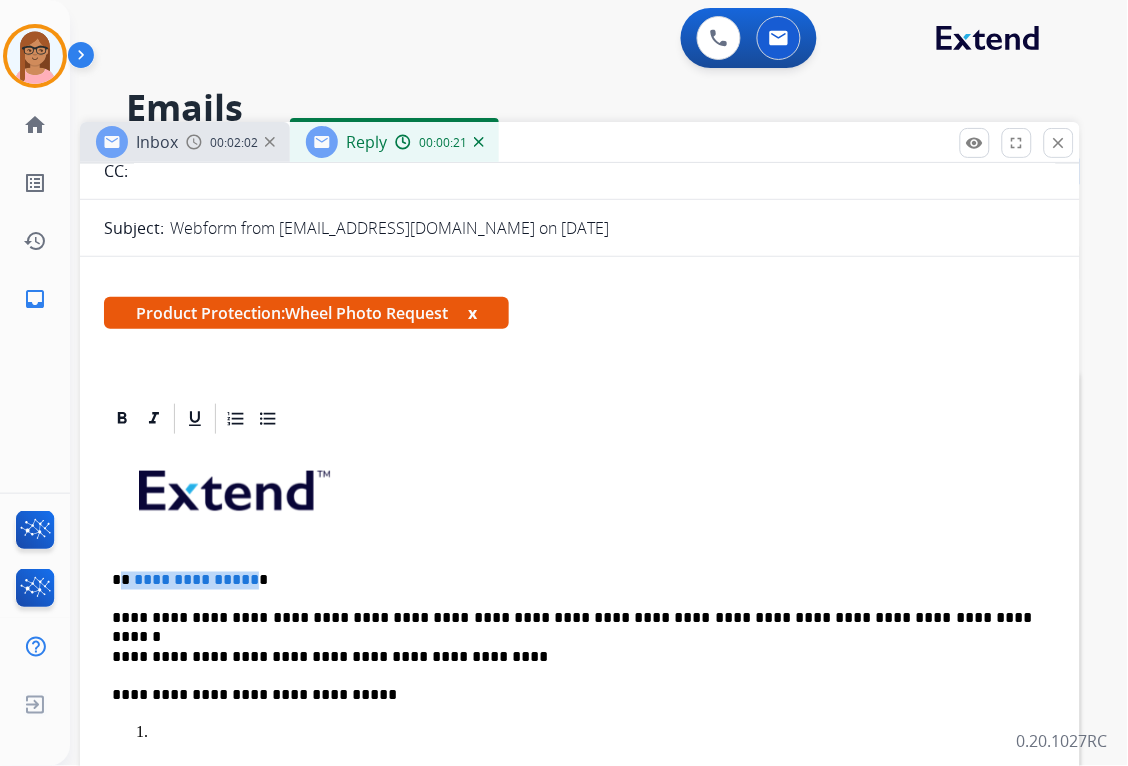type 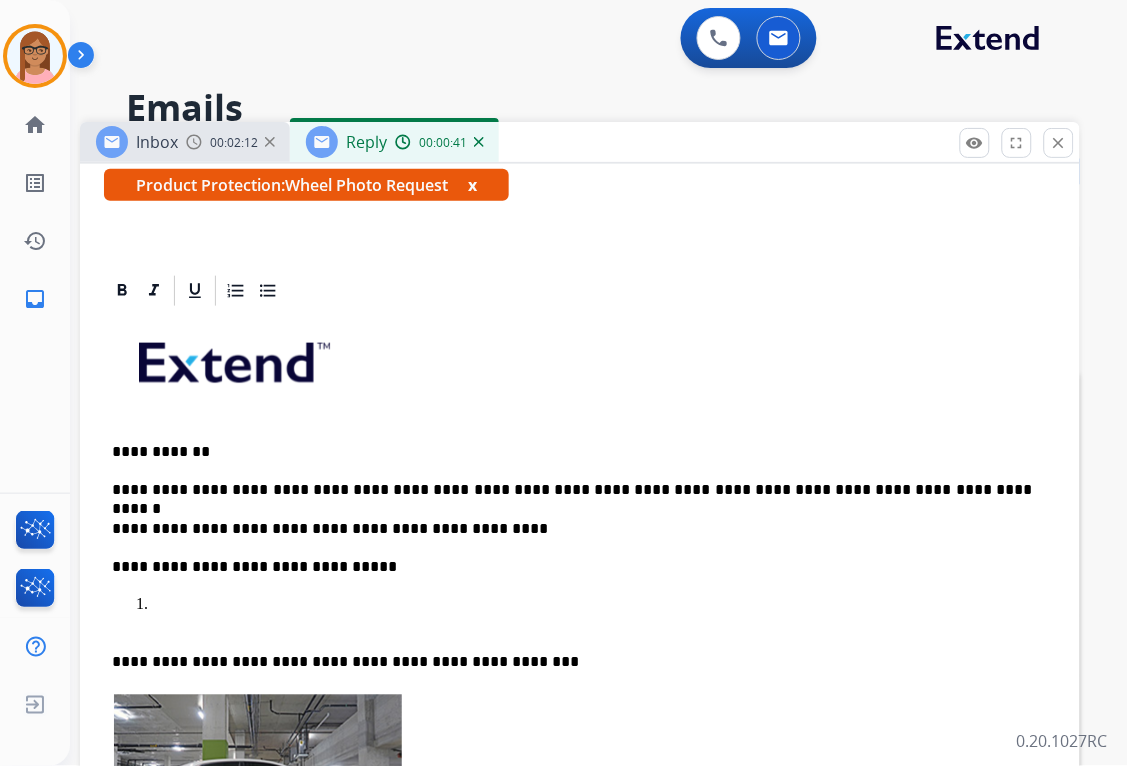 scroll, scrollTop: 333, scrollLeft: 0, axis: vertical 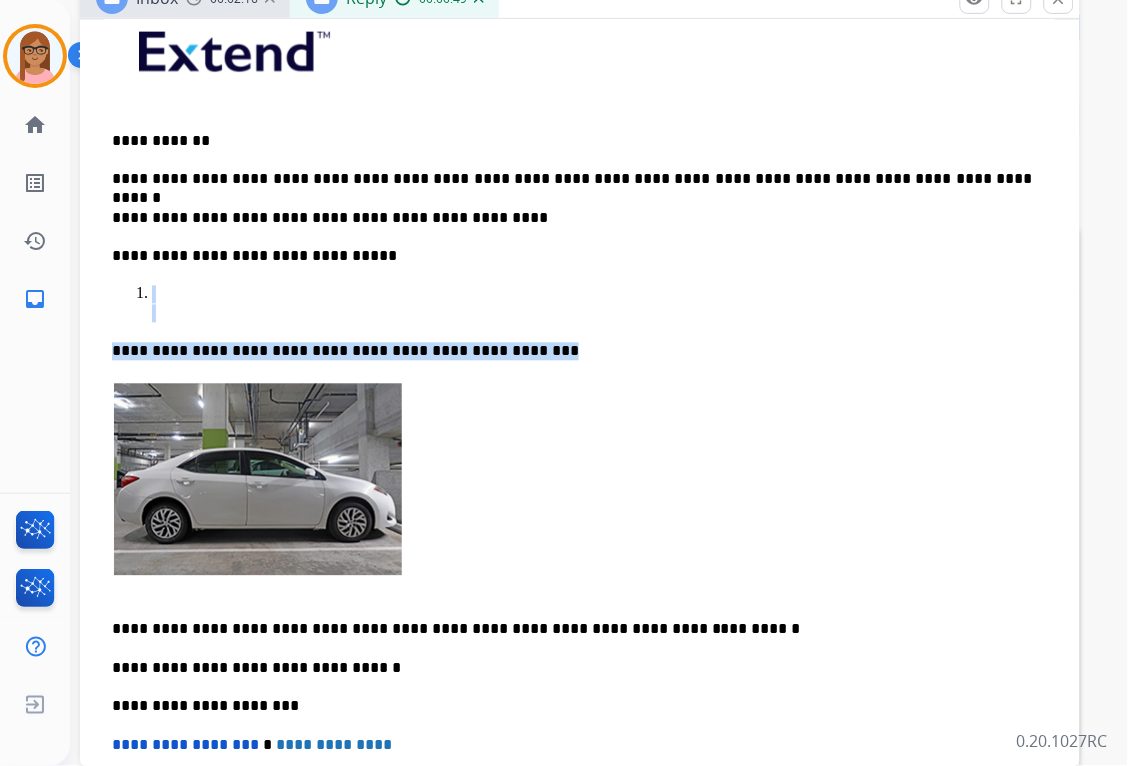 drag, startPoint x: 107, startPoint y: 616, endPoint x: 408, endPoint y: 545, distance: 309.2604 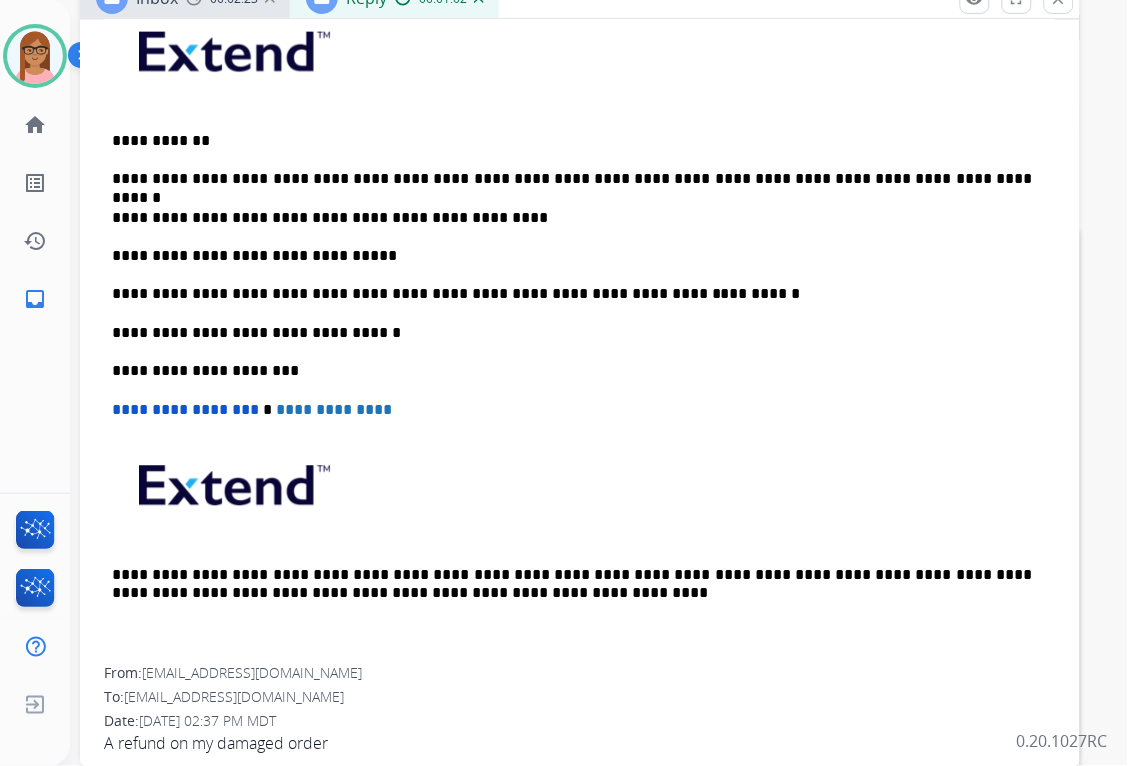 drag, startPoint x: 130, startPoint y: 256, endPoint x: 130, endPoint y: 242, distance: 14 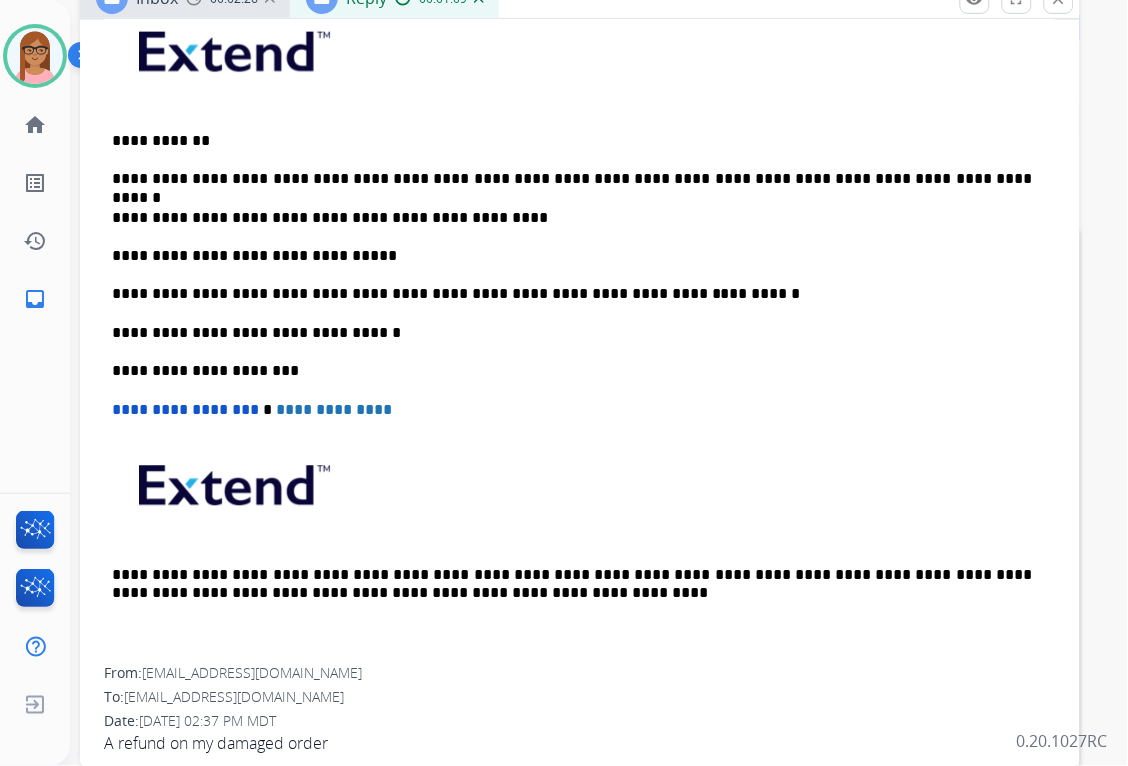 click on "**********" at bounding box center [572, 257] 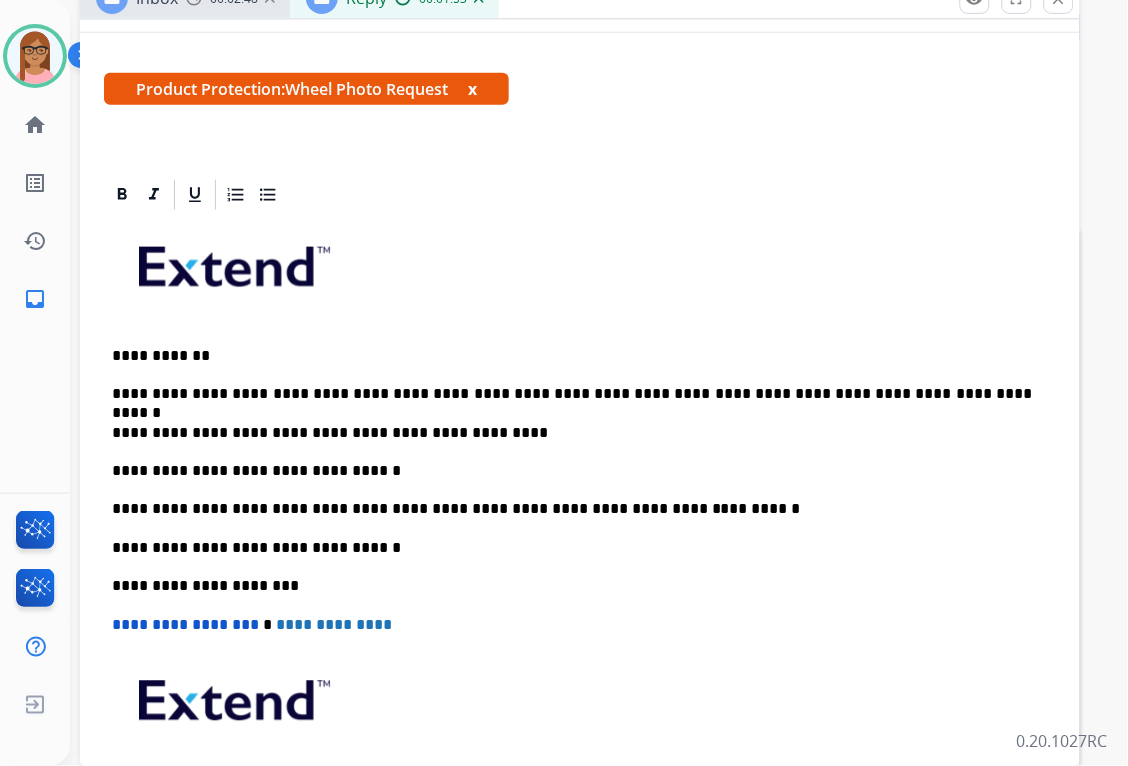 scroll, scrollTop: 295, scrollLeft: 0, axis: vertical 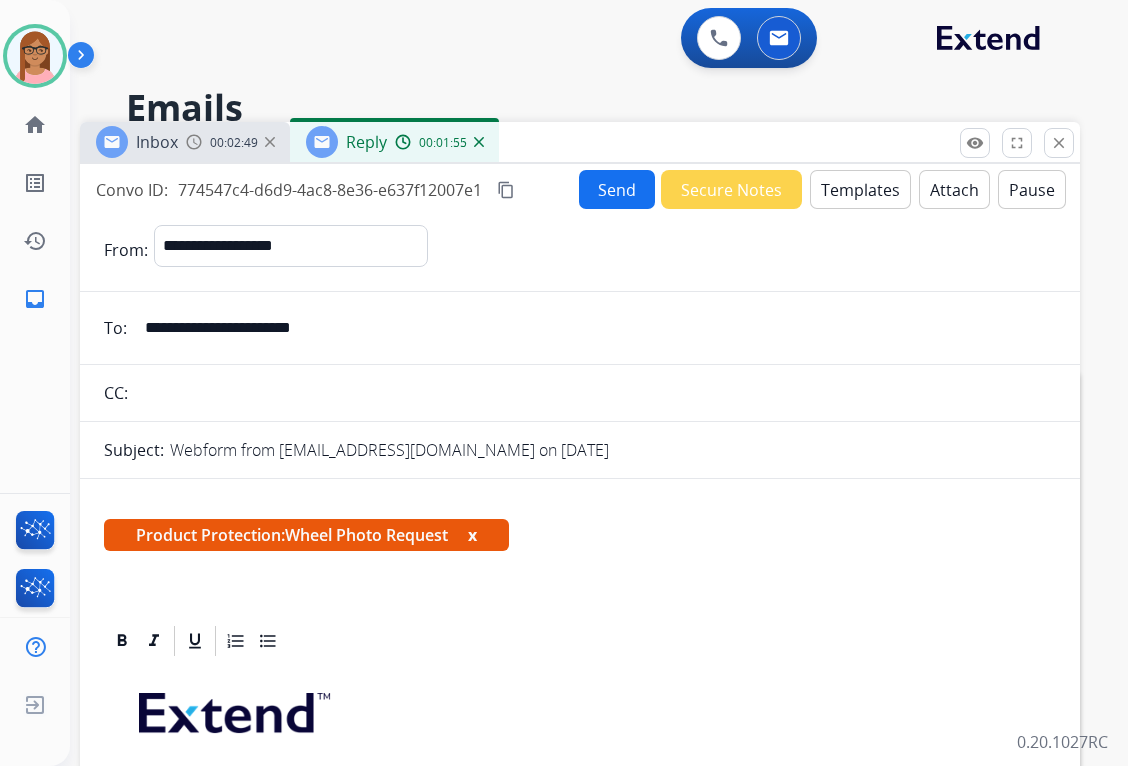 select on "**********" 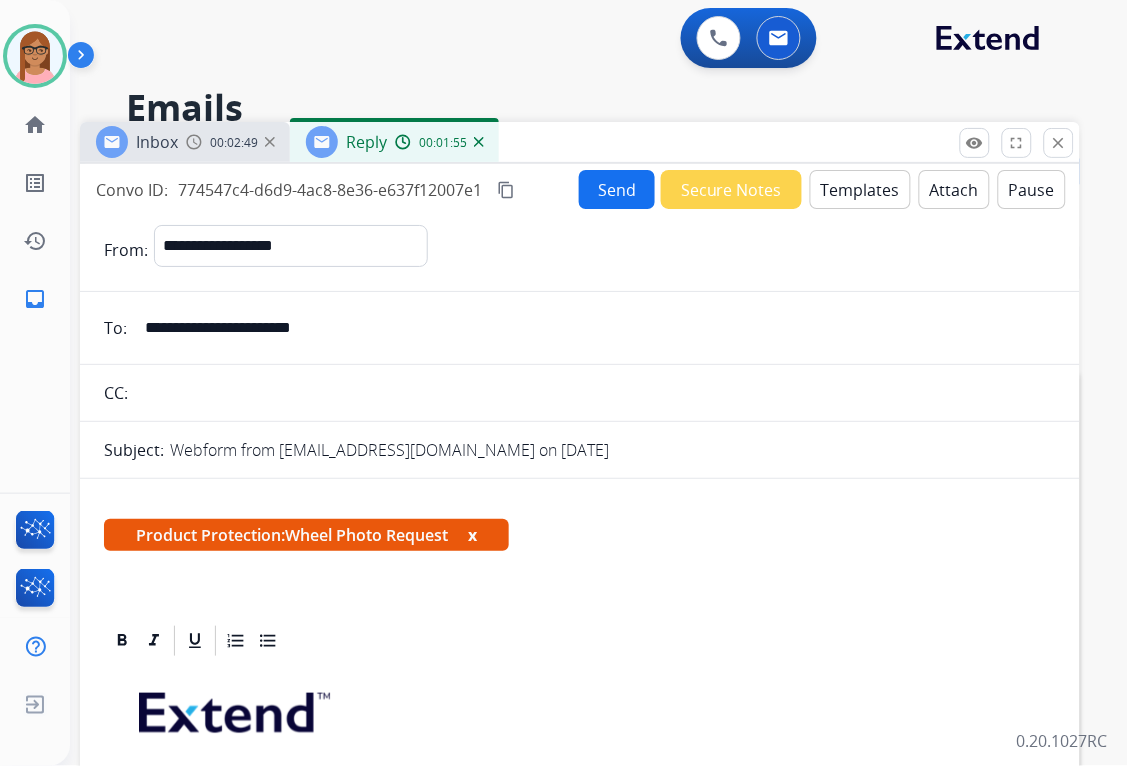 scroll, scrollTop: 144, scrollLeft: 0, axis: vertical 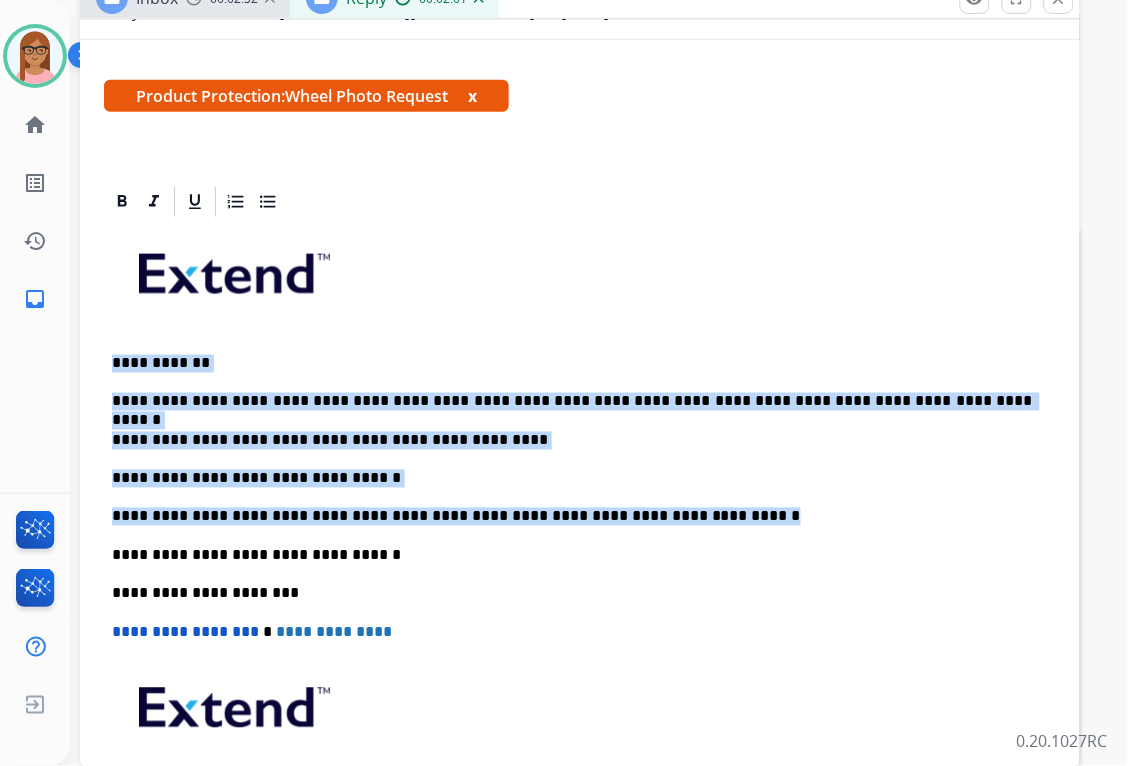 drag, startPoint x: 0, startPoint y: 0, endPoint x: 691, endPoint y: 518, distance: 863.60004 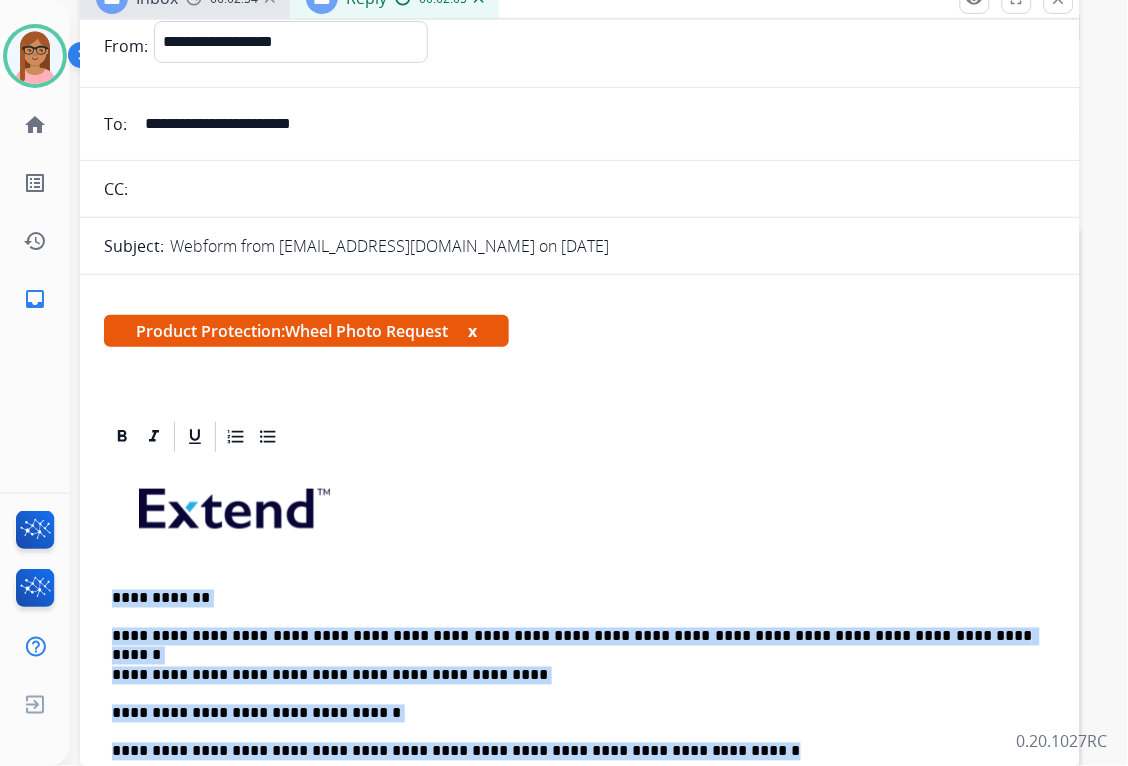 scroll, scrollTop: 0, scrollLeft: 0, axis: both 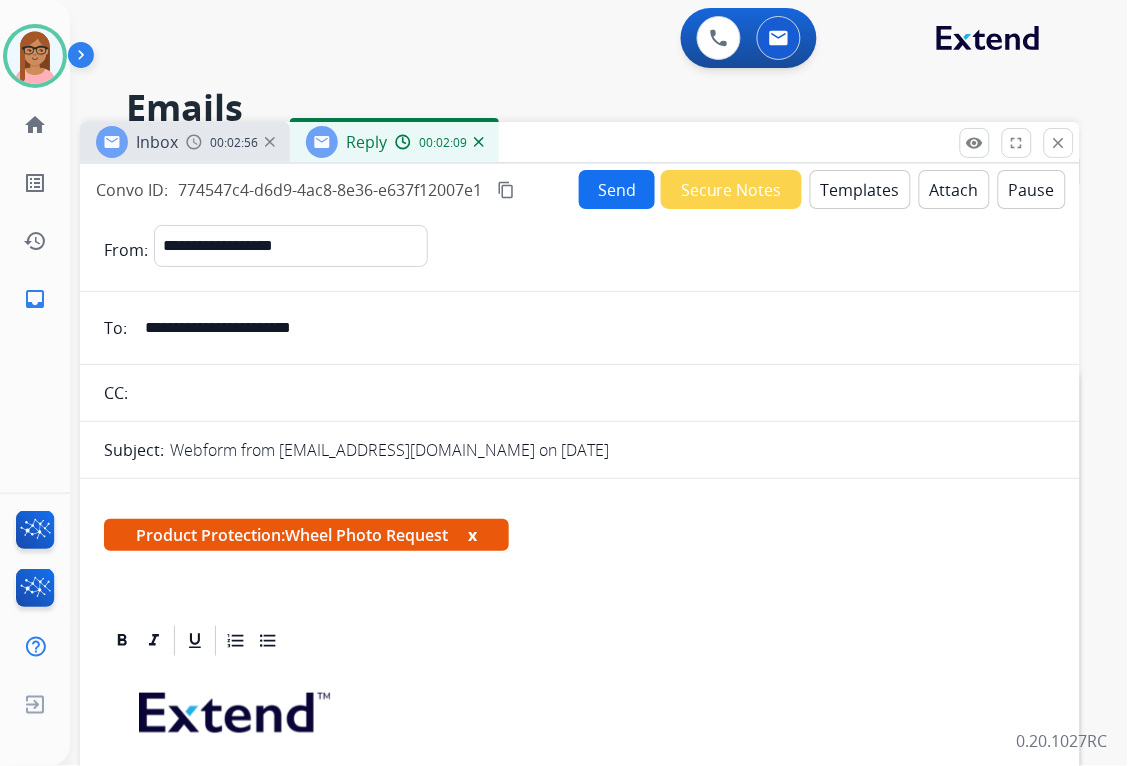 click on "Send" at bounding box center [617, 189] 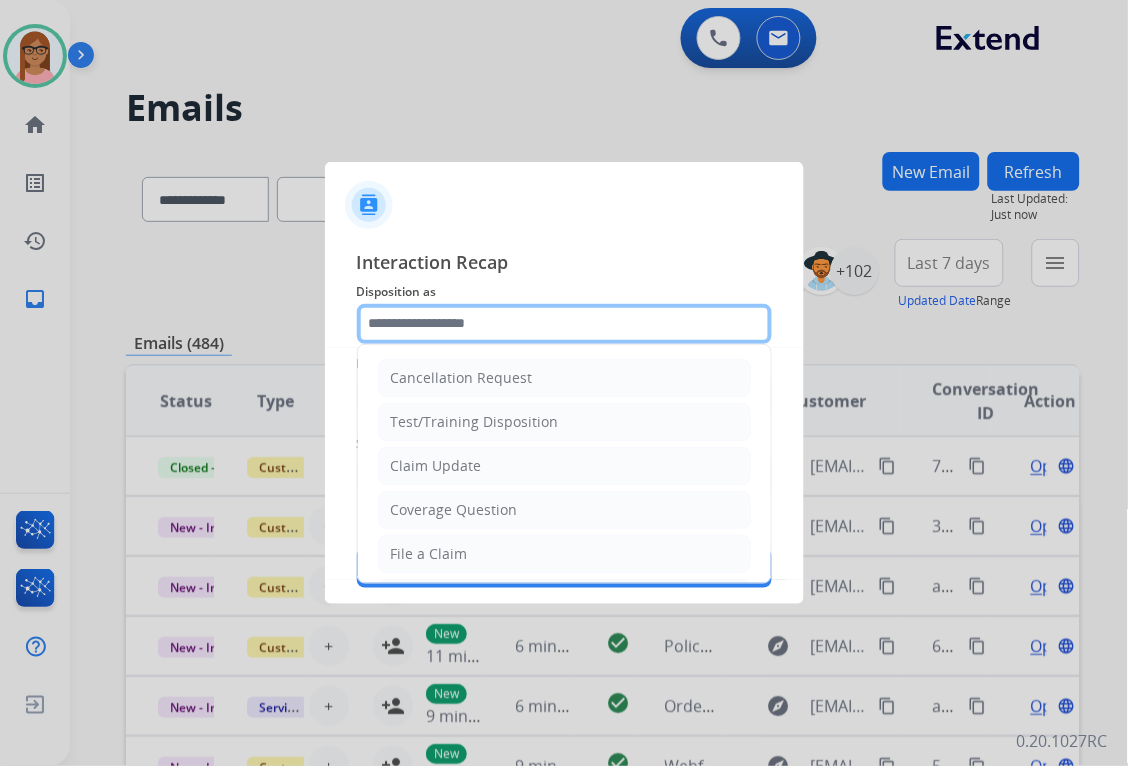 click 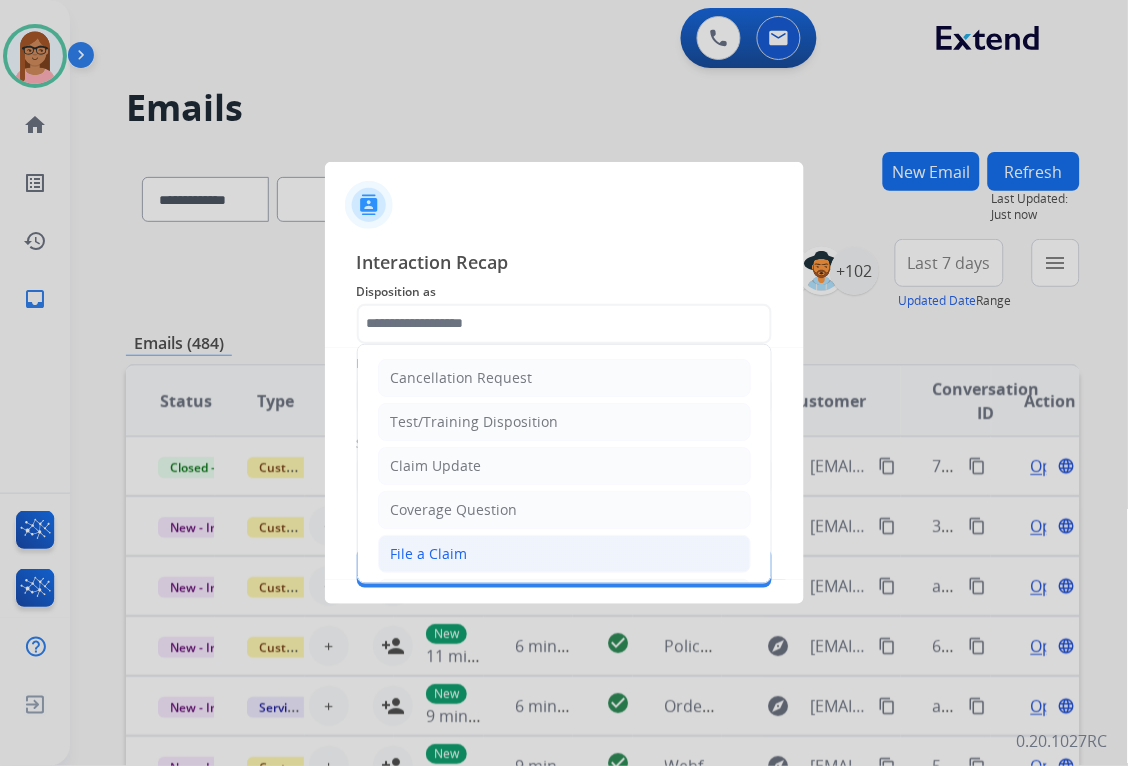click on "File a Claim" 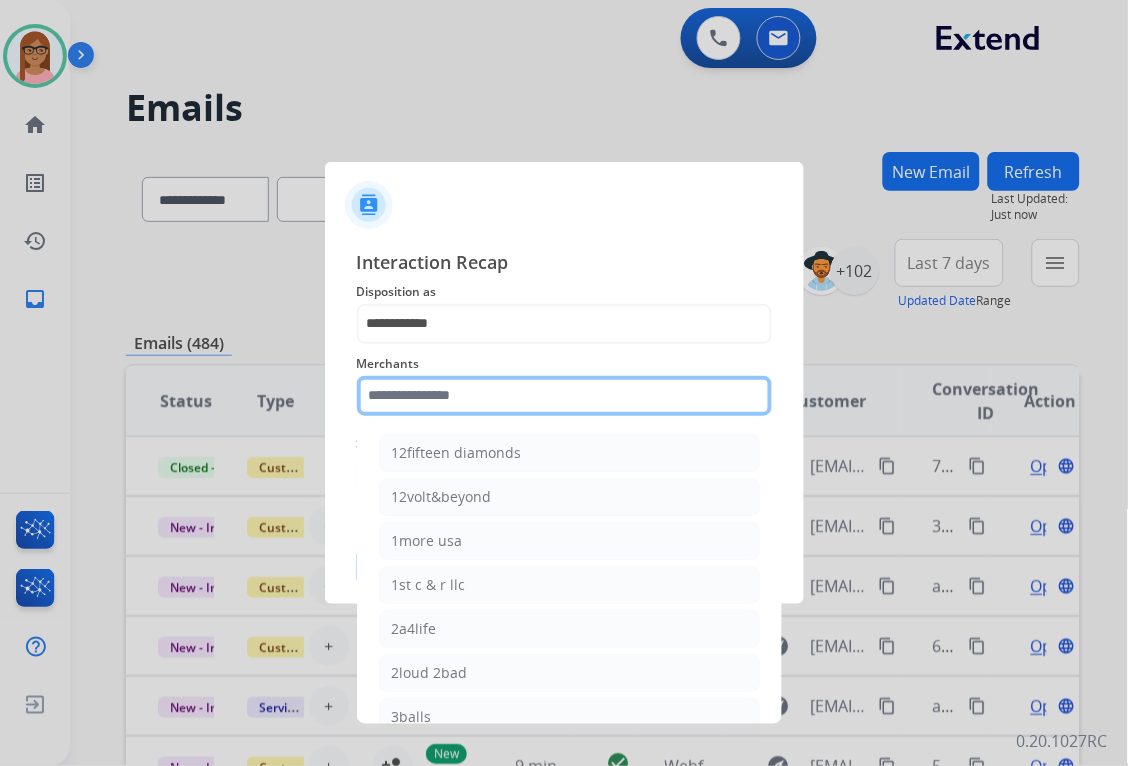 click 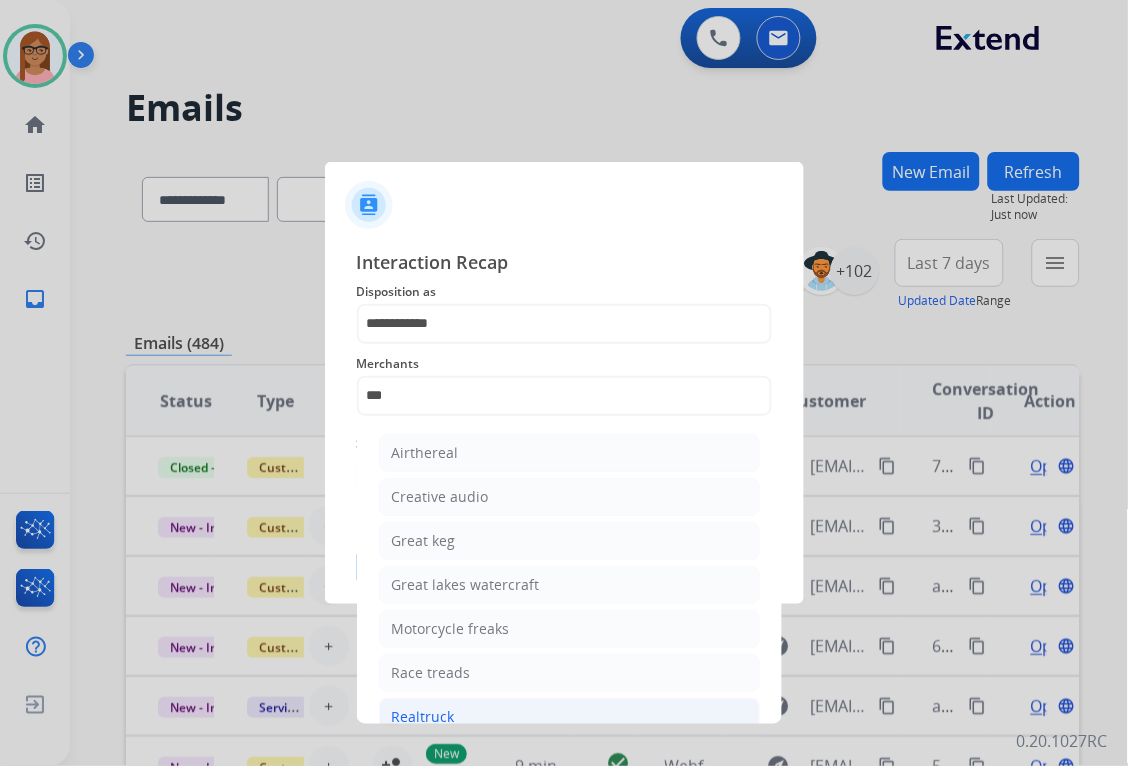 click on "Realtruck" 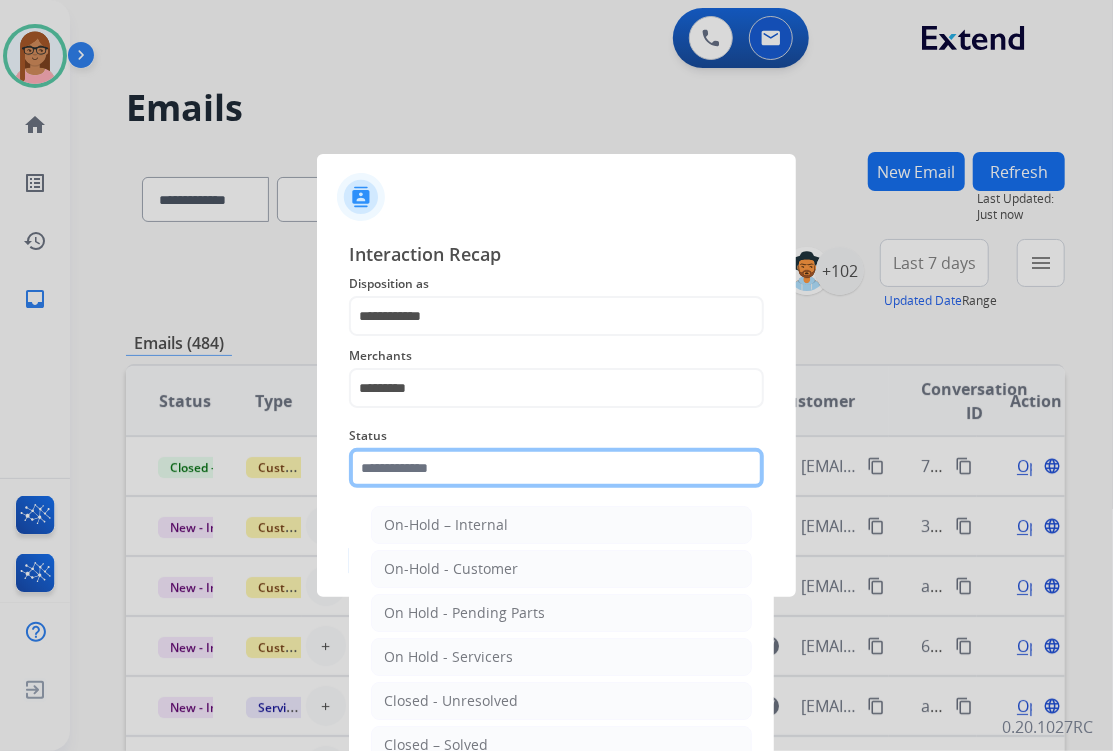 click on "Status    On-Hold – Internal   On-Hold - Customer   On Hold - Pending Parts   On Hold - Servicers   Closed - Unresolved   Closed – Solved   Closed – Merchant Transfer   New - Initial   New - Reply" 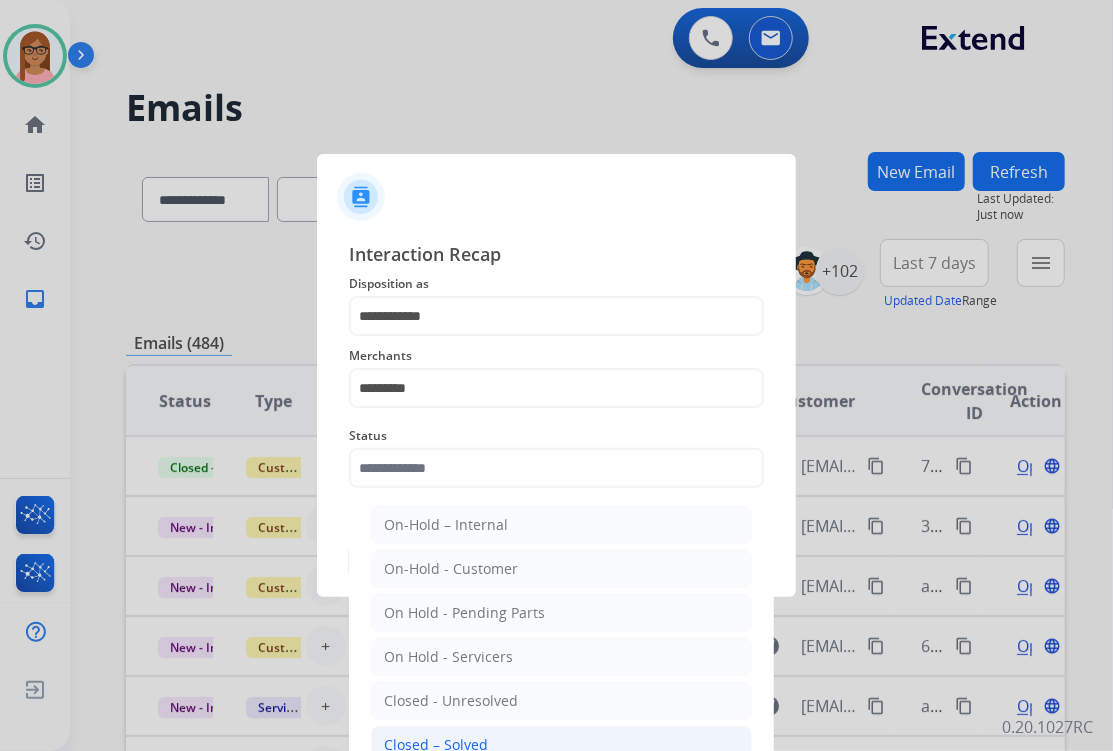 click on "Closed – Solved" 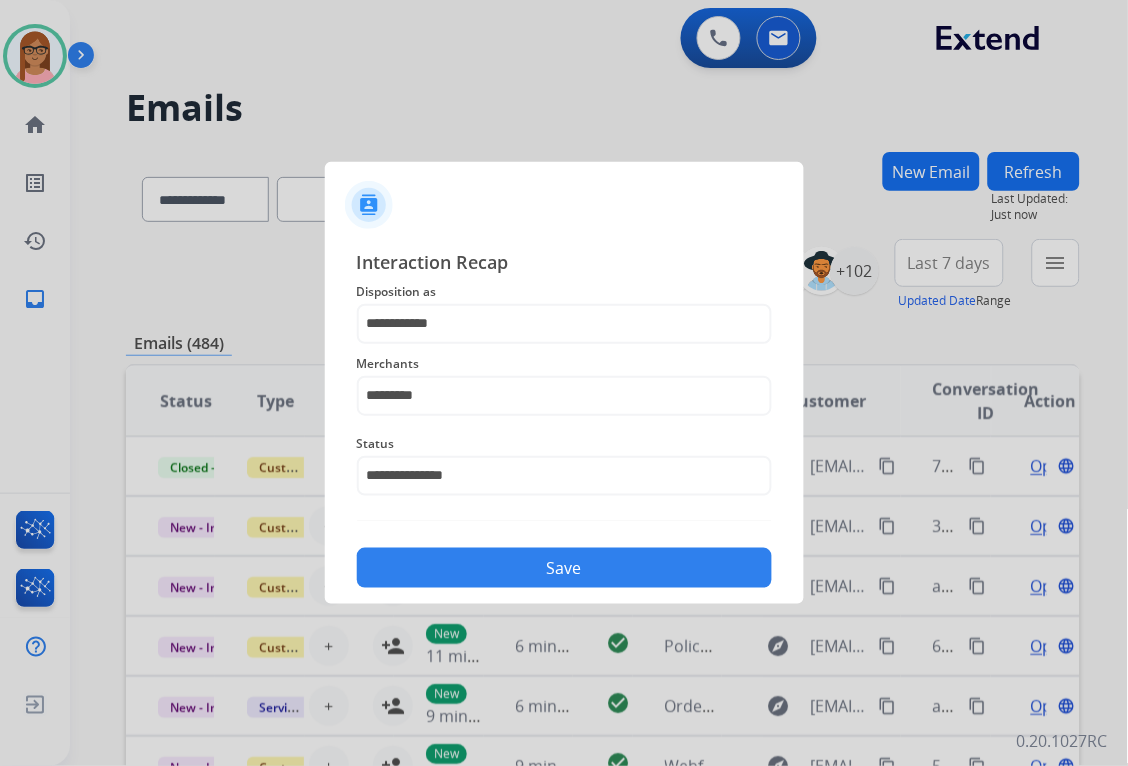 click on "Save" 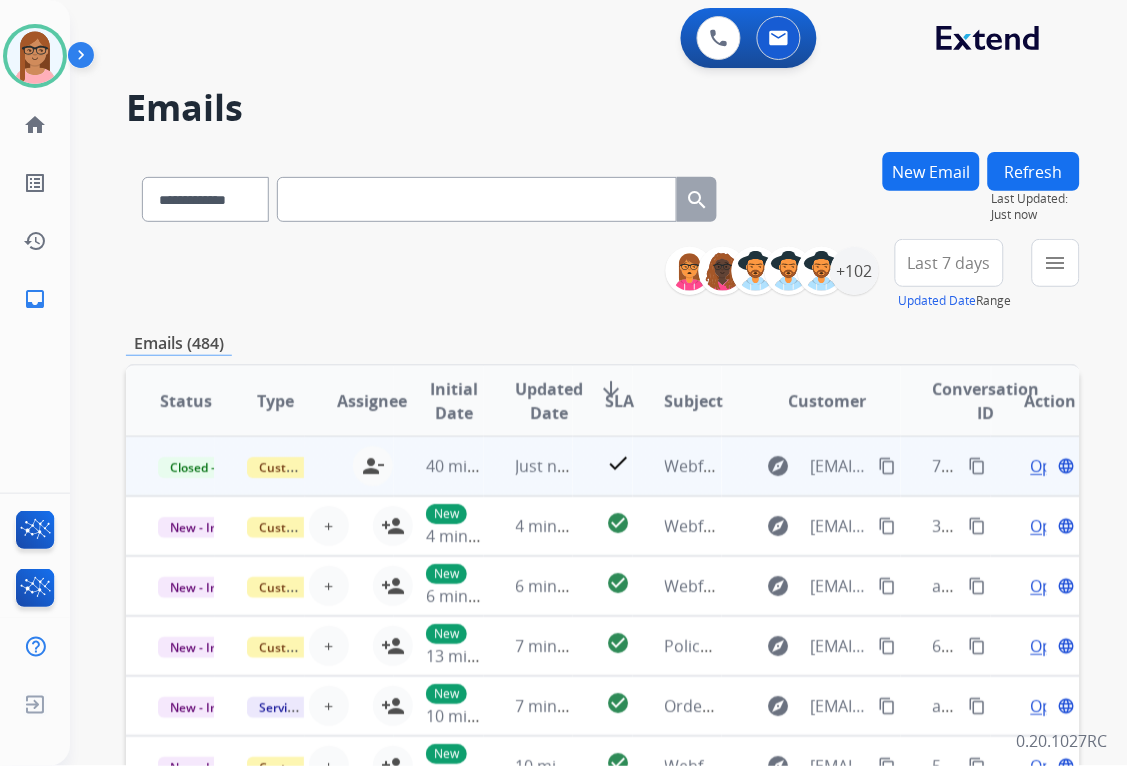 click on "Open" at bounding box center [1051, 466] 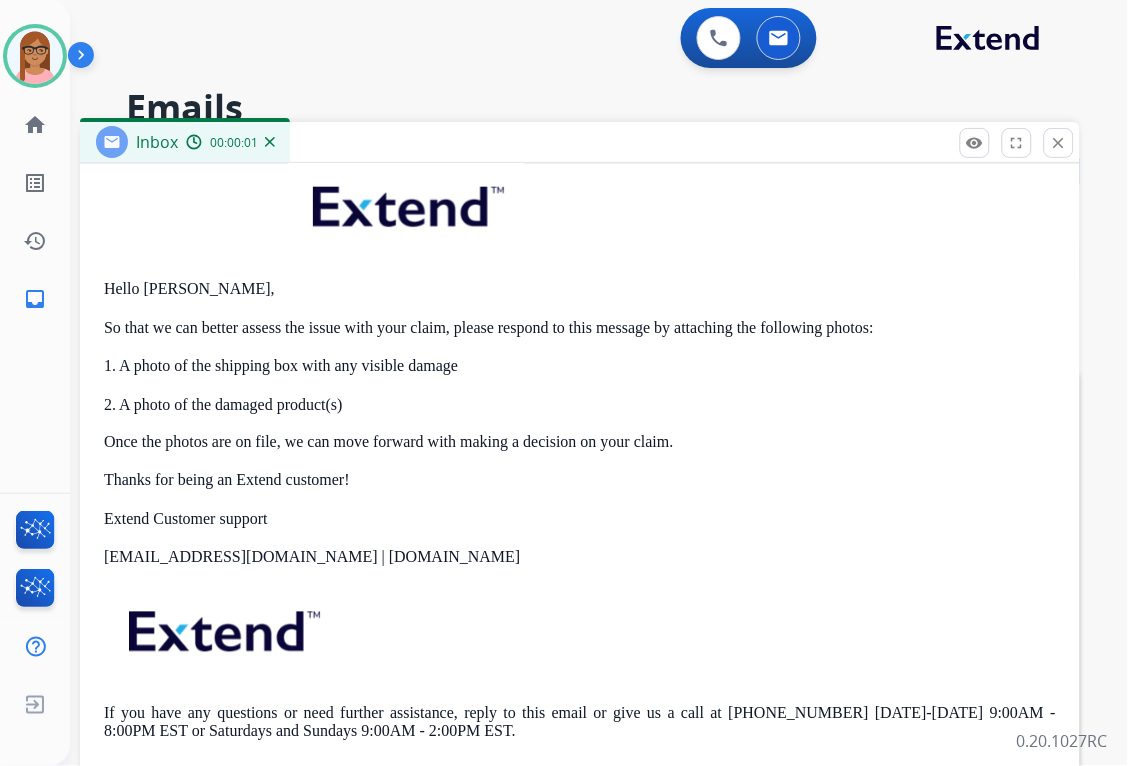 scroll, scrollTop: 377, scrollLeft: 0, axis: vertical 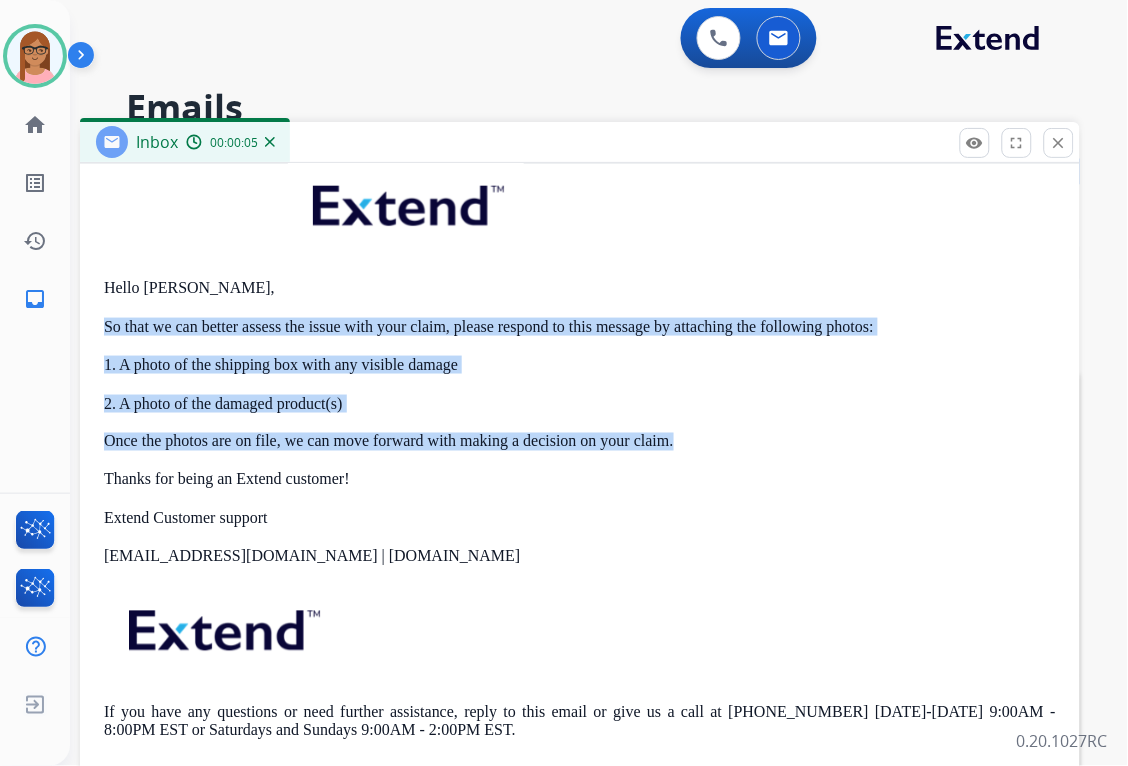 drag, startPoint x: 101, startPoint y: 326, endPoint x: 706, endPoint y: 427, distance: 613.3726 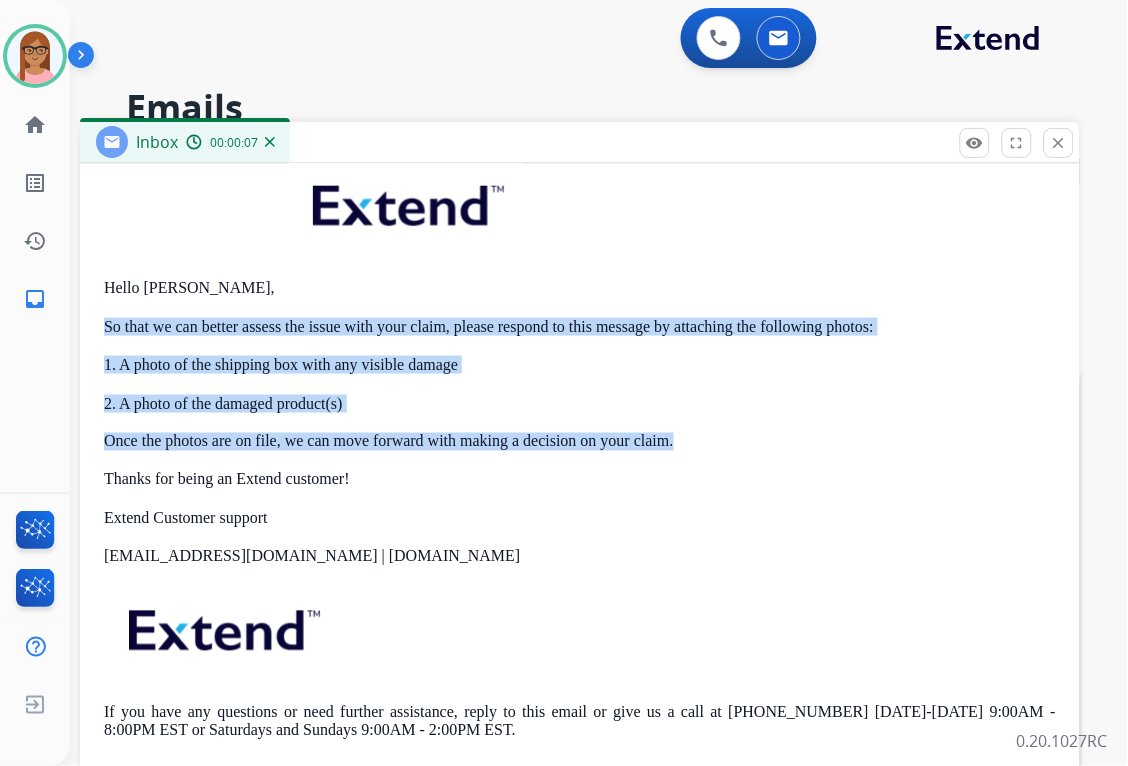copy on "So that we can better assess the issue with your claim, please respond to this message by attaching the following photos: 1. A photo of the shipping box with any visible damage 2. A photo of the damaged product(s) Once the photos are on file, we can move forward with making a decision on your claim." 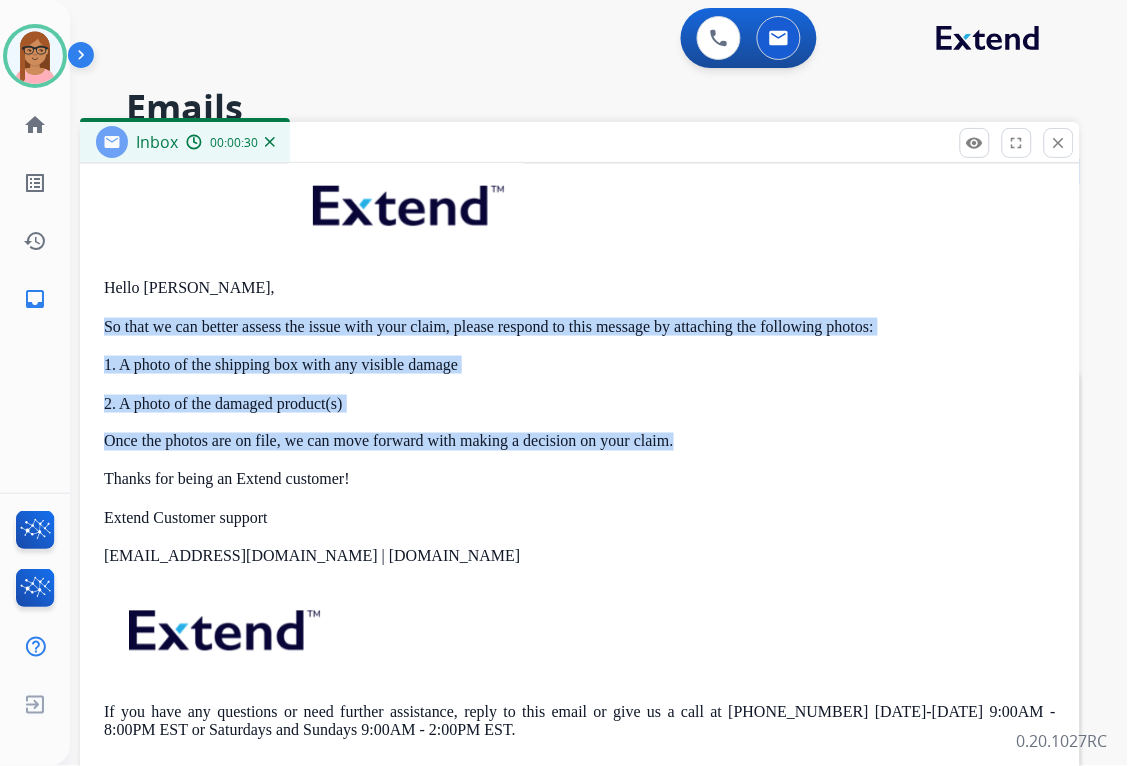 click on "2. A photo of the damaged product(s)" at bounding box center [580, 404] 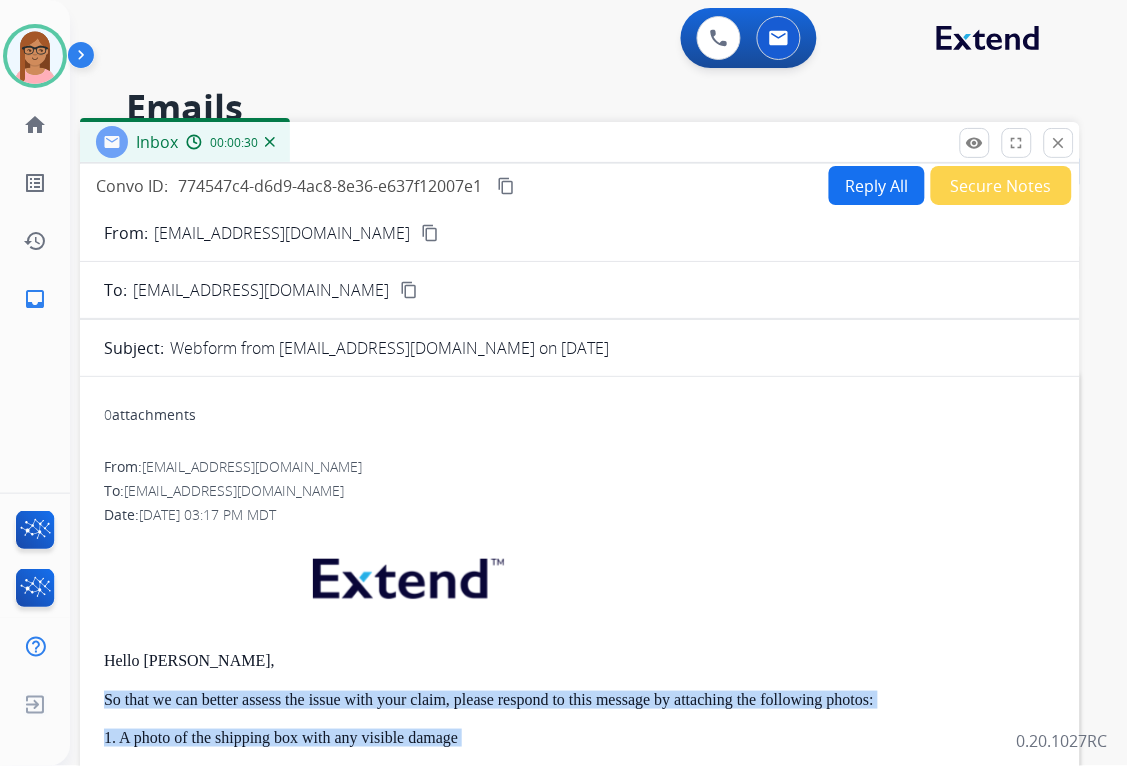 scroll, scrollTop: 0, scrollLeft: 0, axis: both 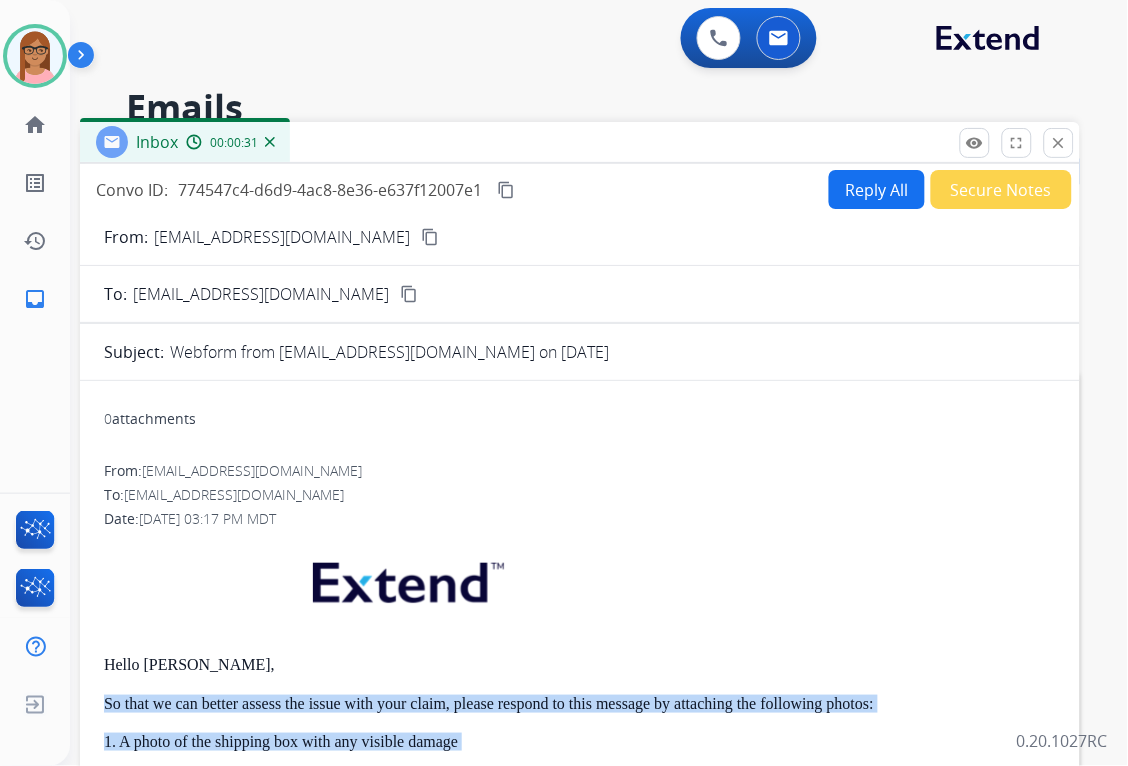 click on "content_copy" at bounding box center (506, 190) 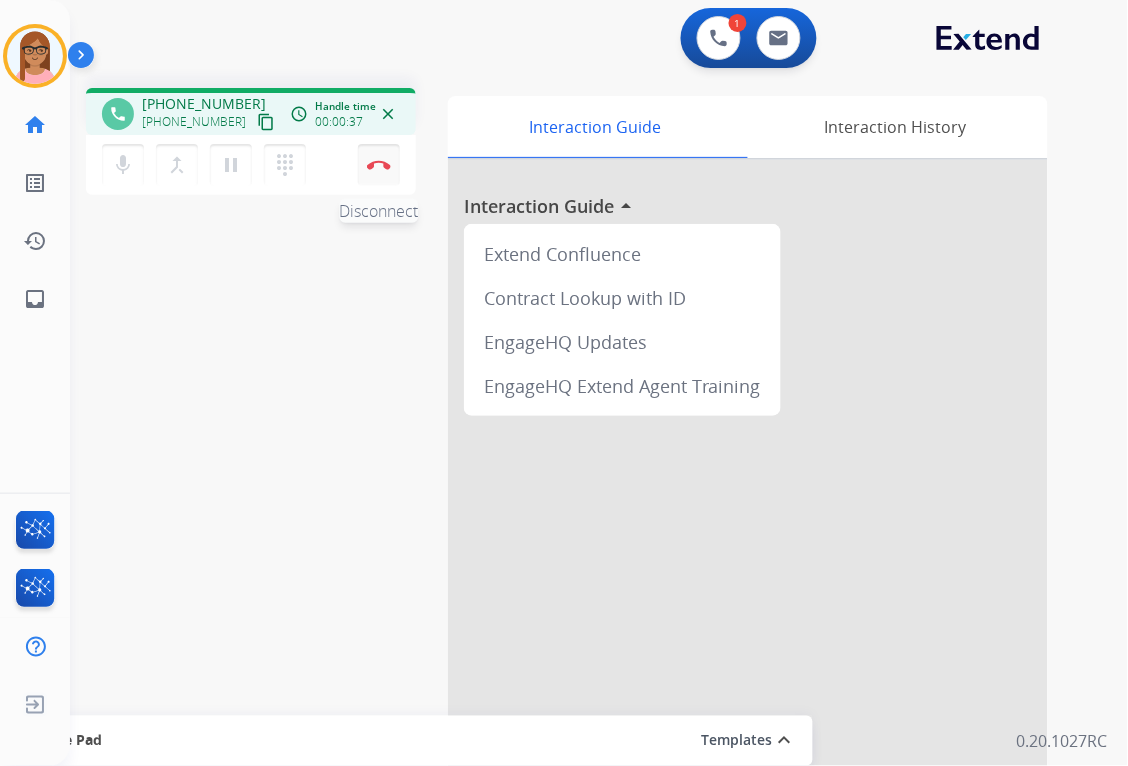 click on "Disconnect" at bounding box center [379, 165] 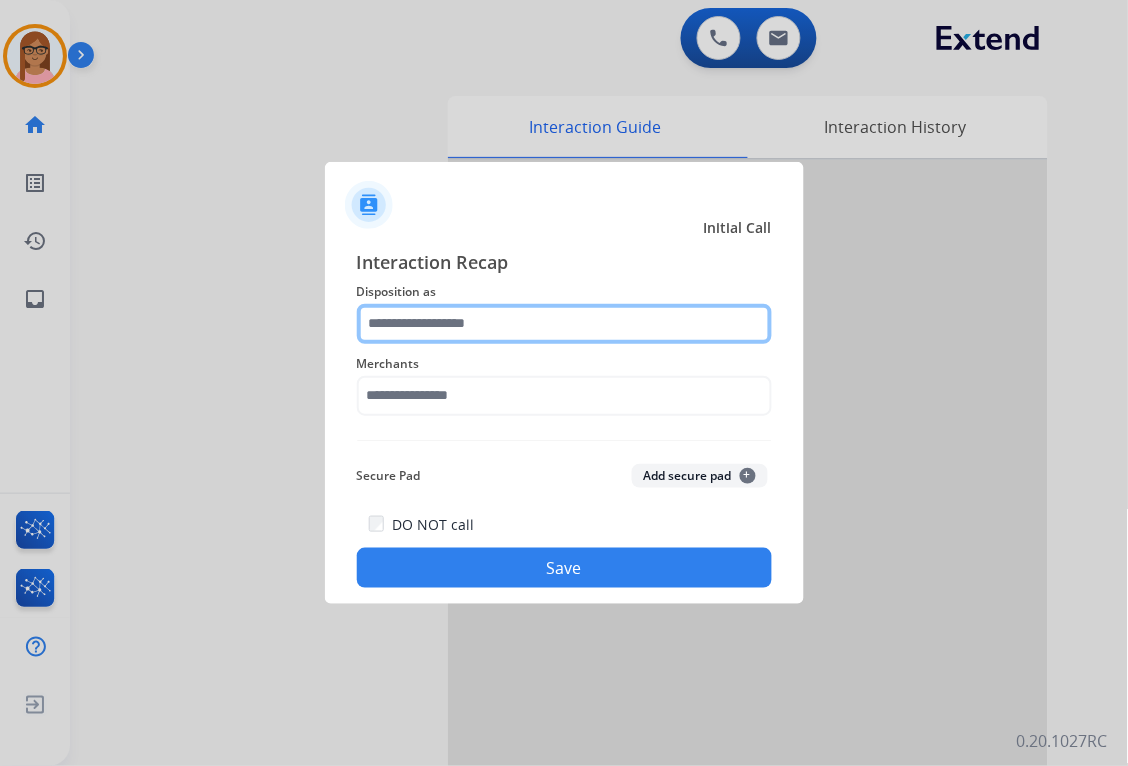 click 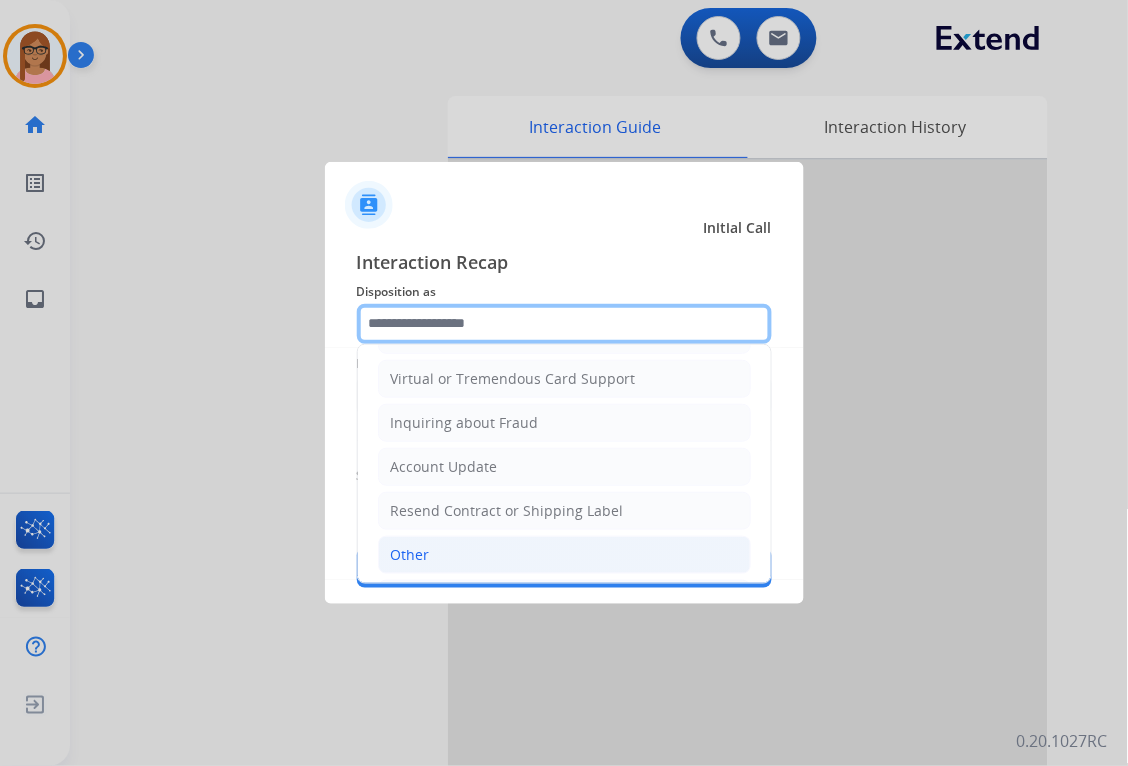 scroll, scrollTop: 313, scrollLeft: 0, axis: vertical 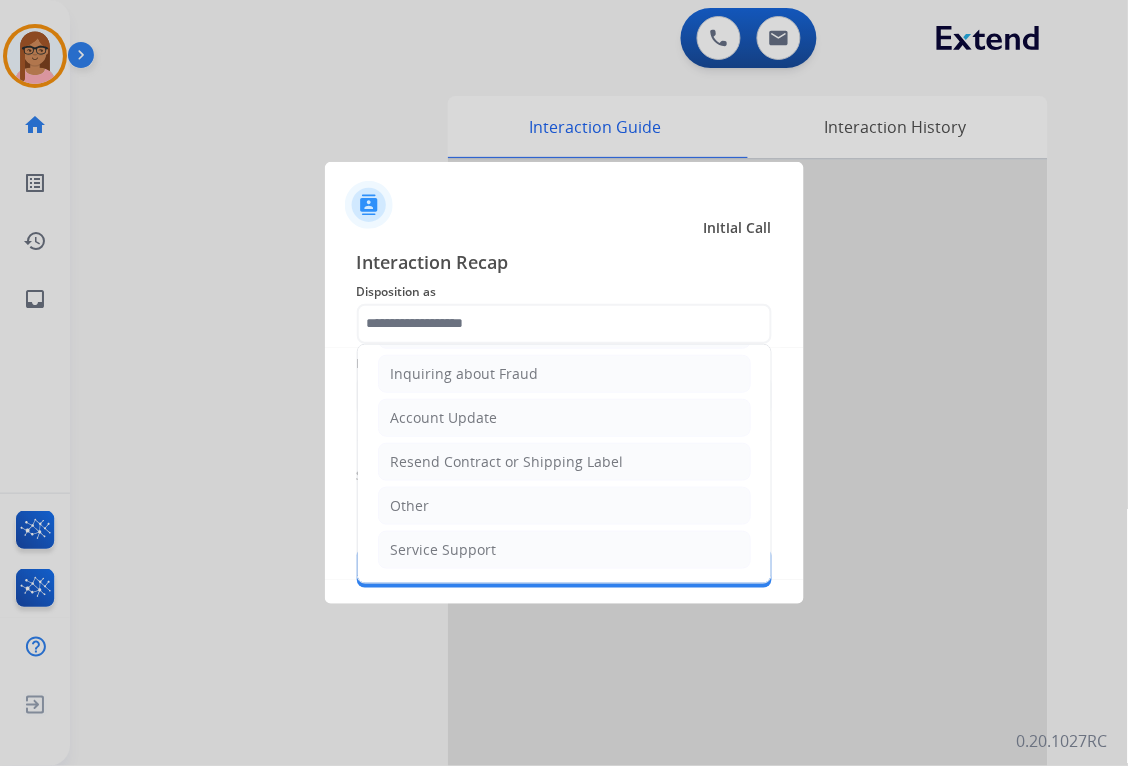 click on "Other" 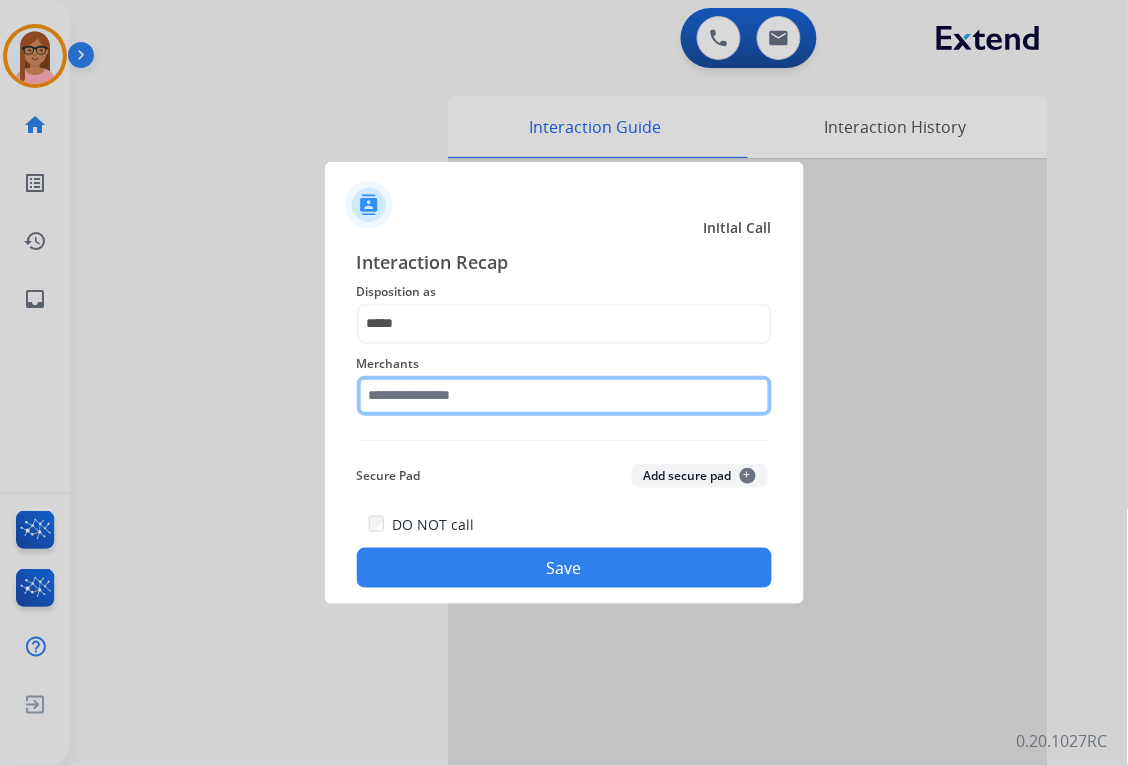 click 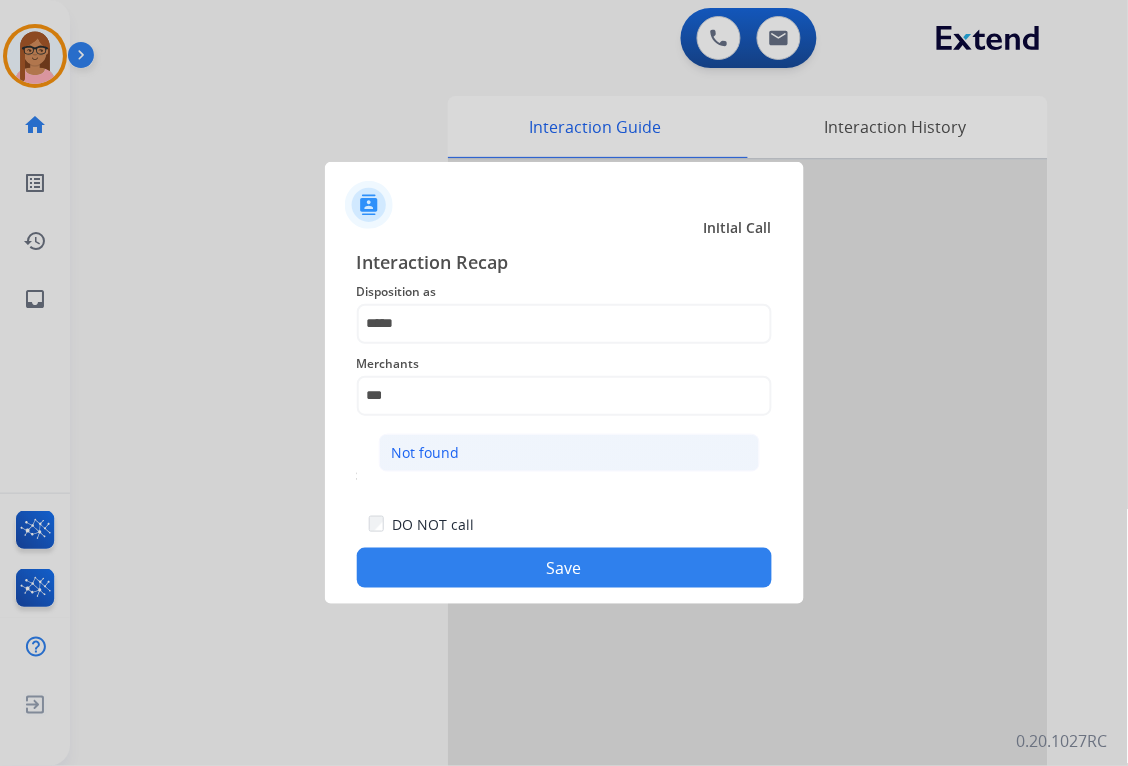 click on "Not found" 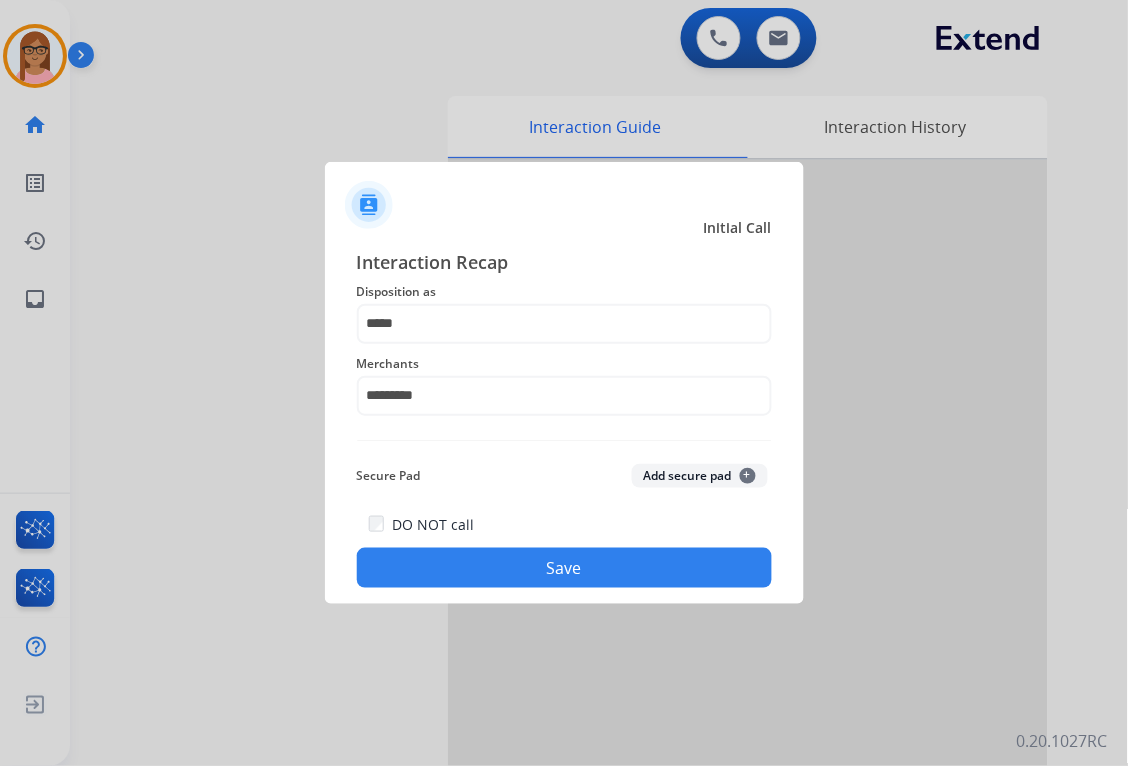click on "Save" 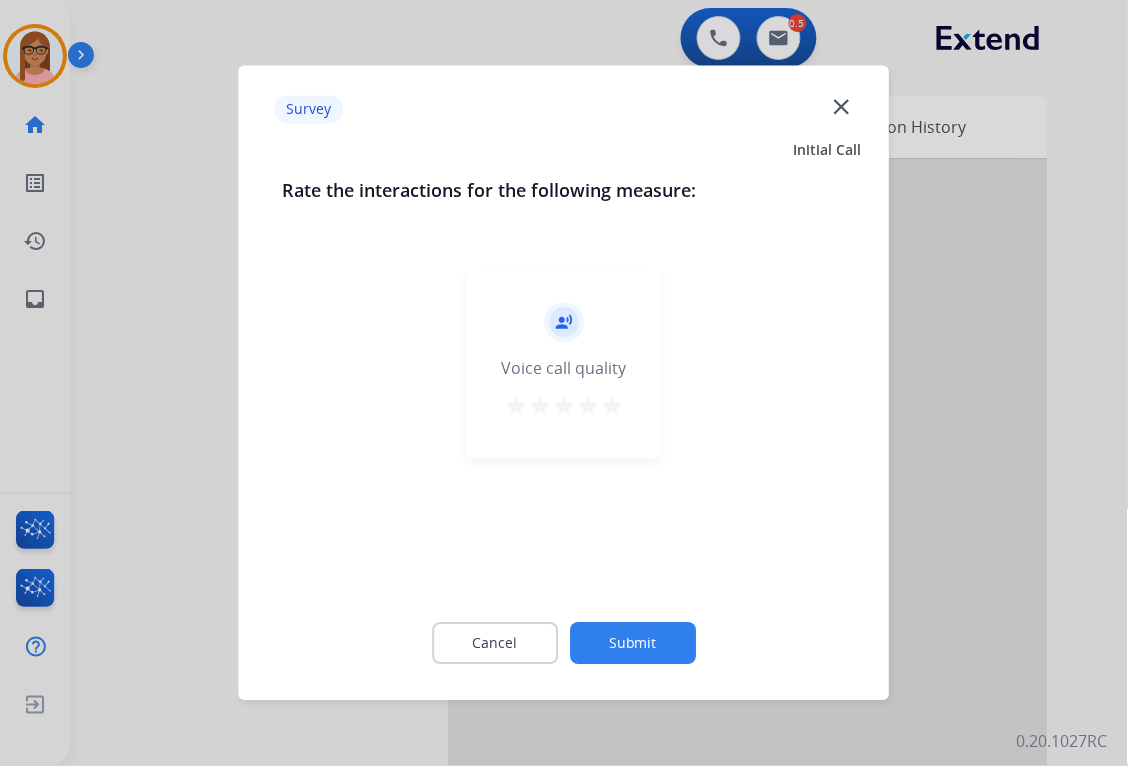 click on "star" at bounding box center [612, 407] 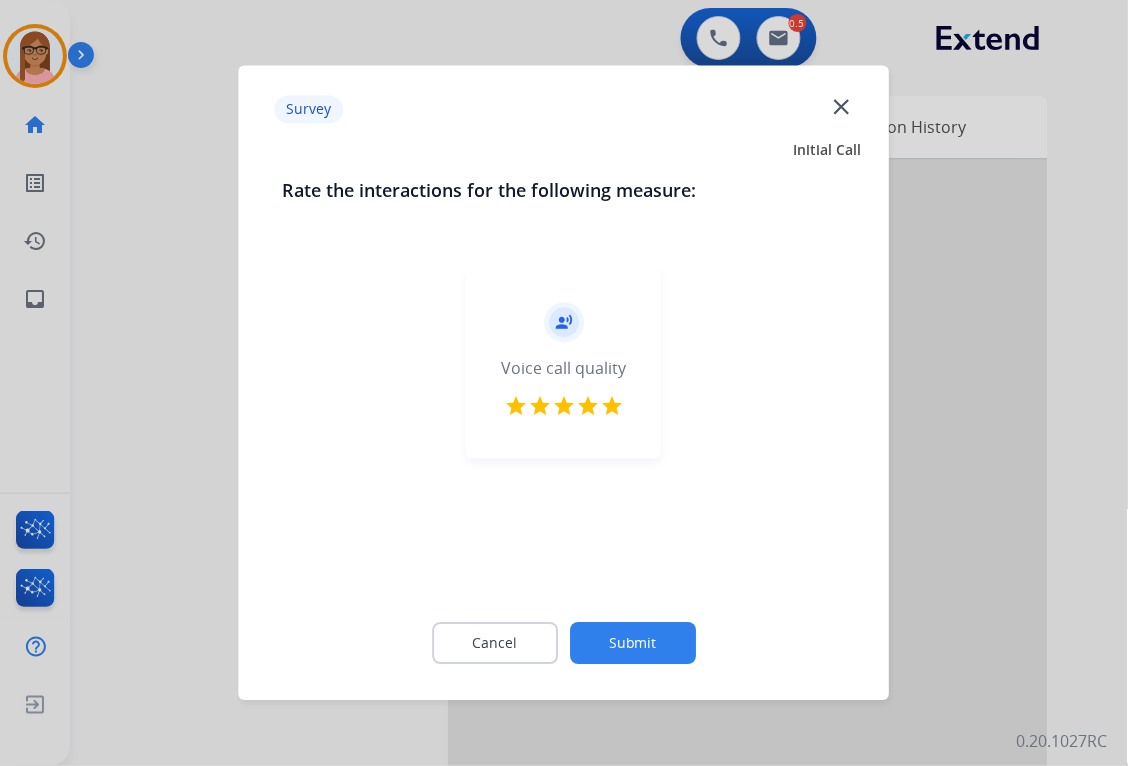 click on "Submit" 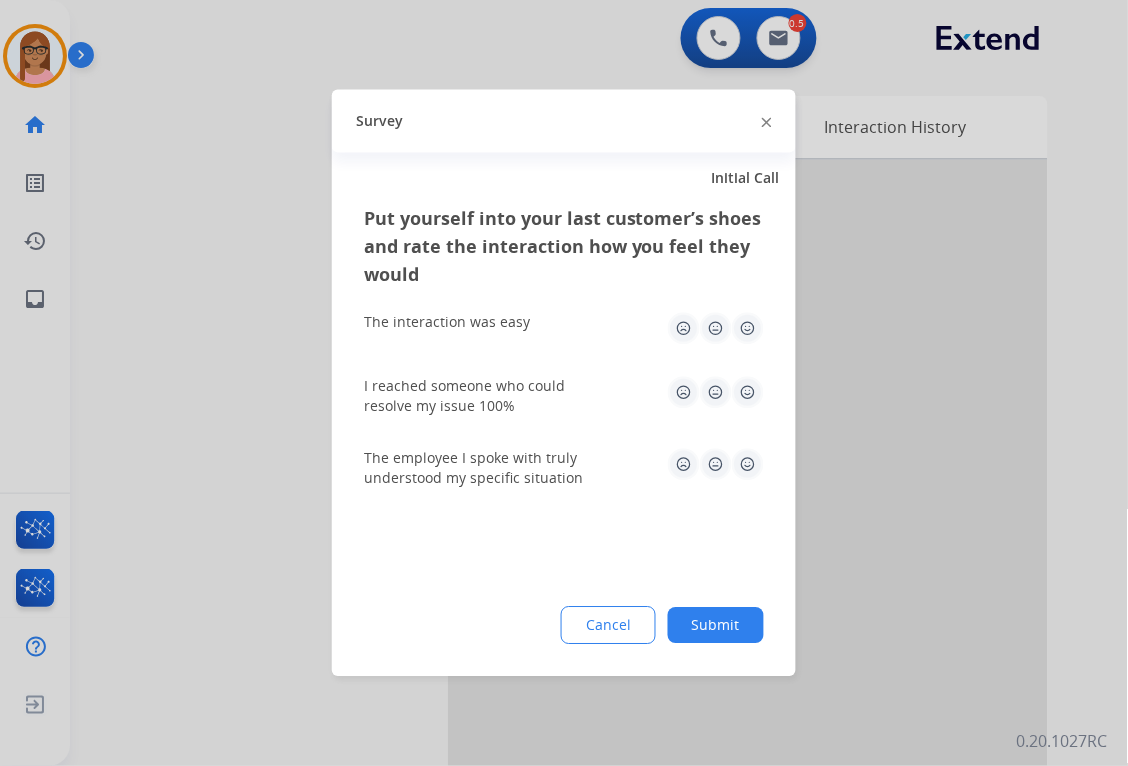 click 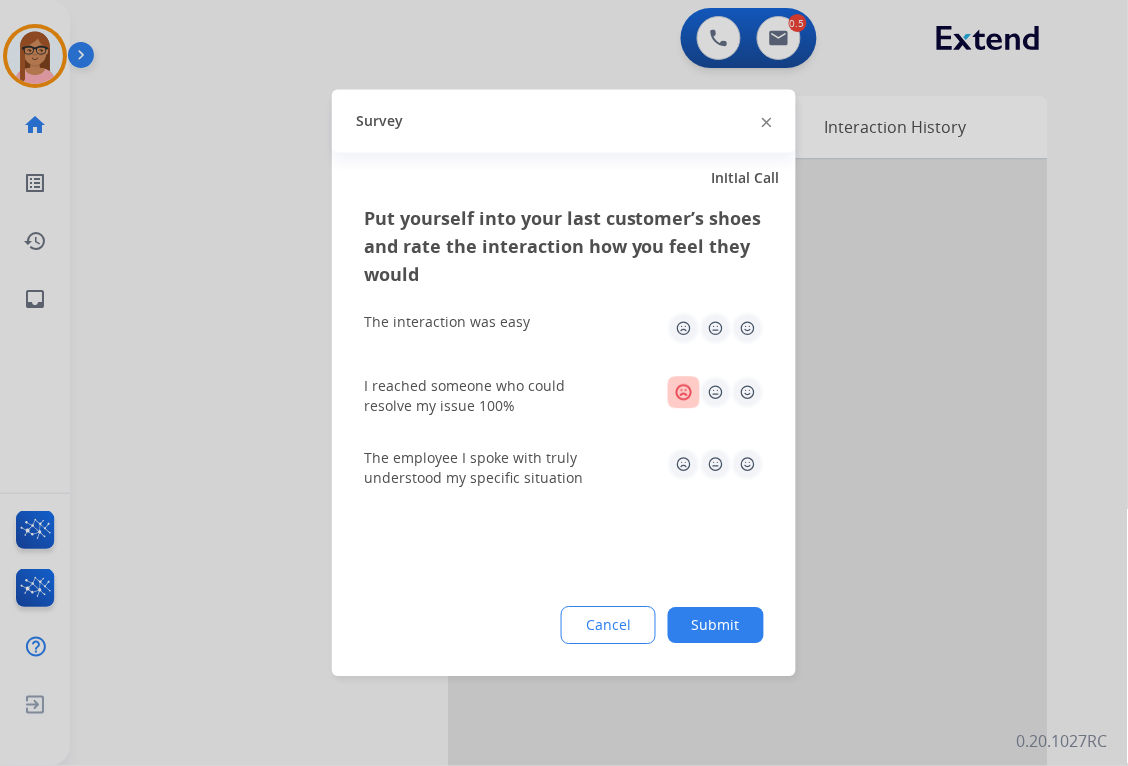 click 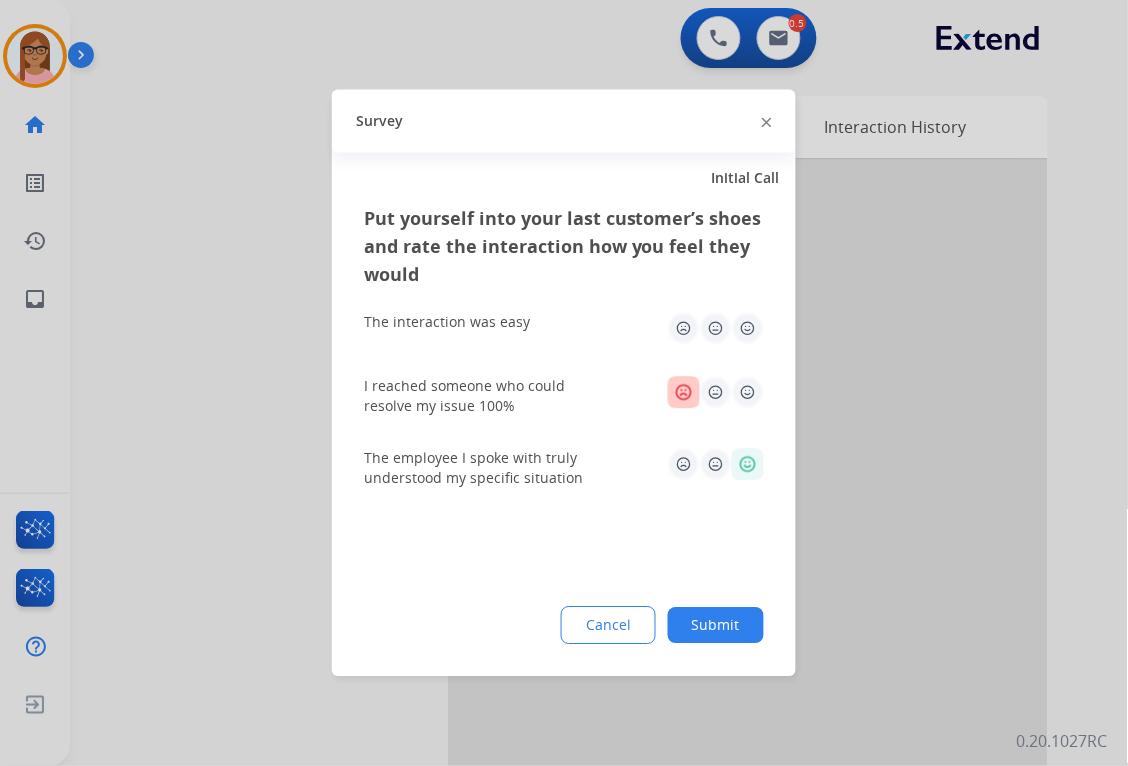 click 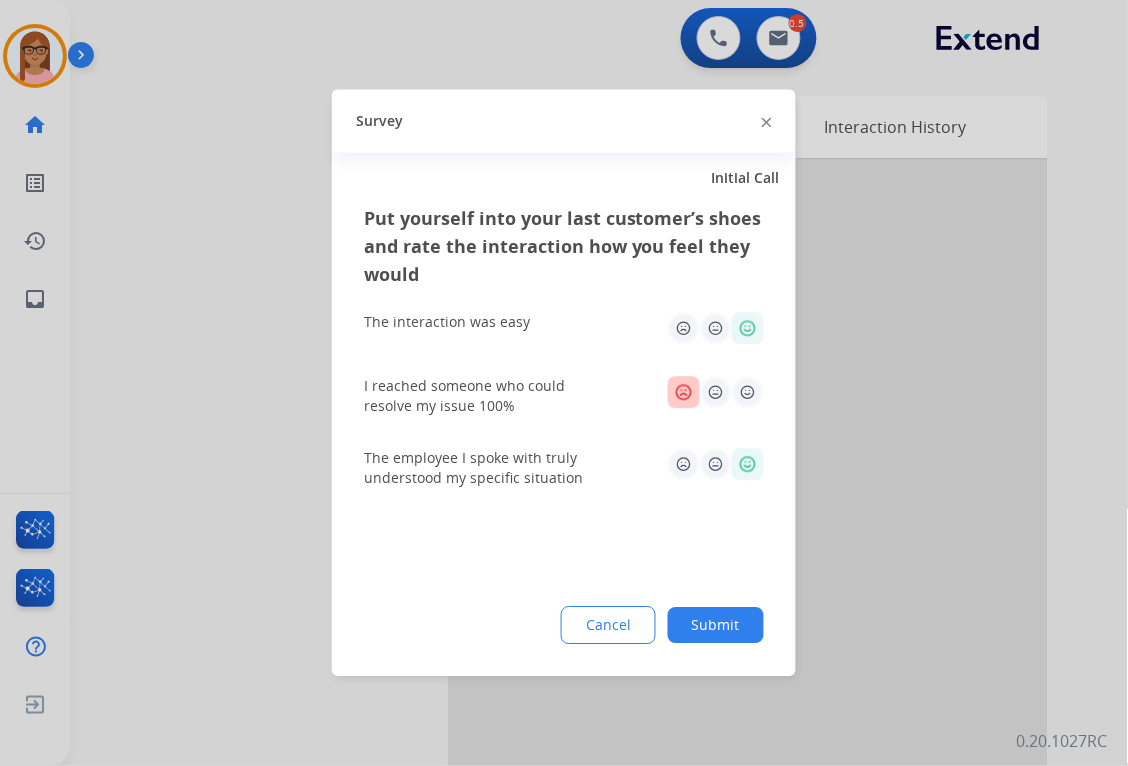 click on "Submit" 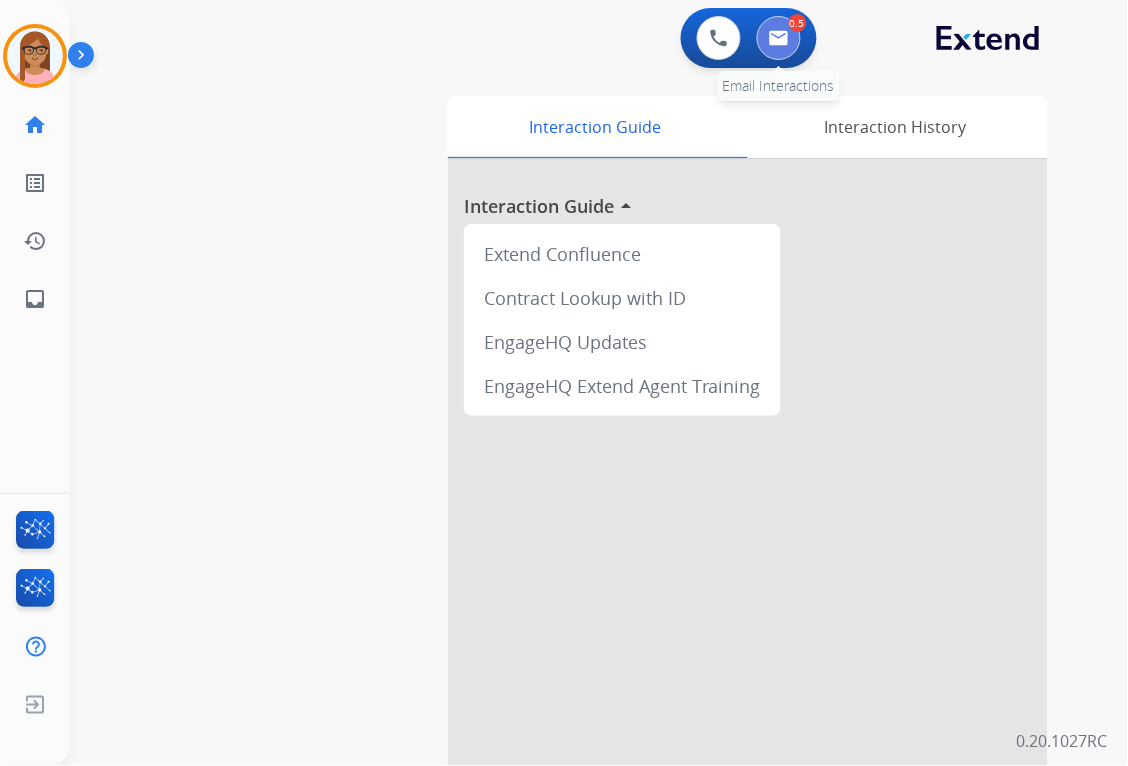 click at bounding box center [779, 38] 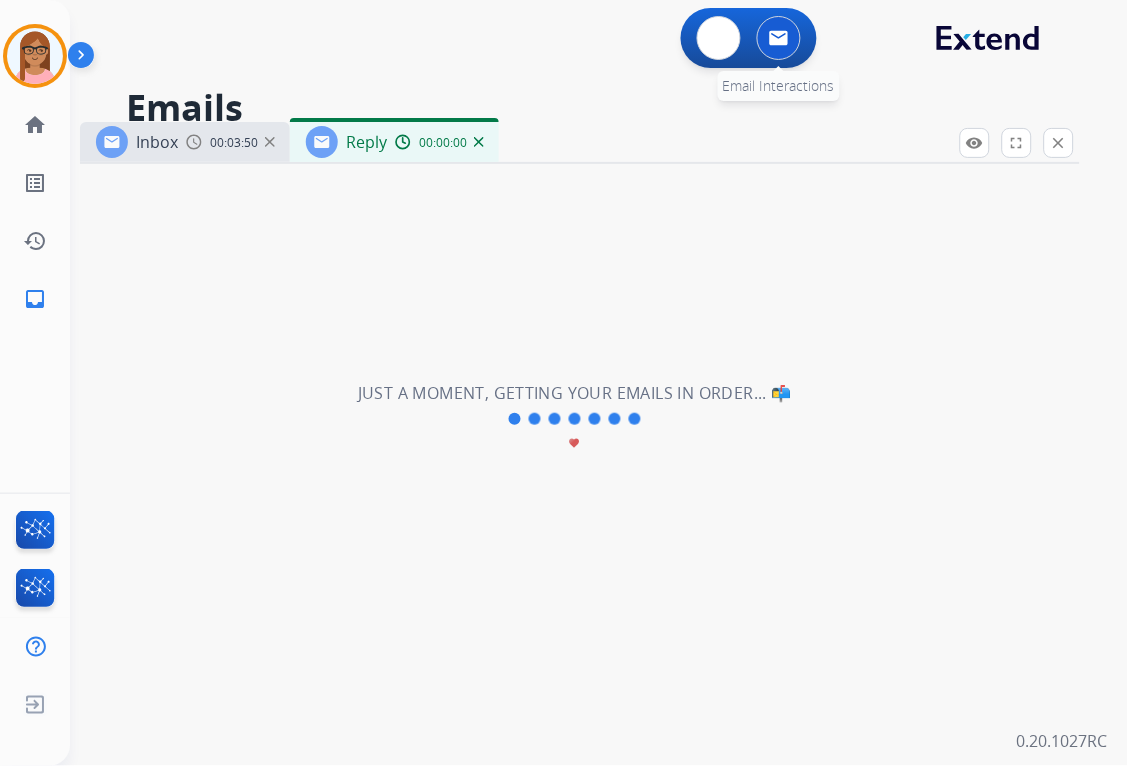 select on "**********" 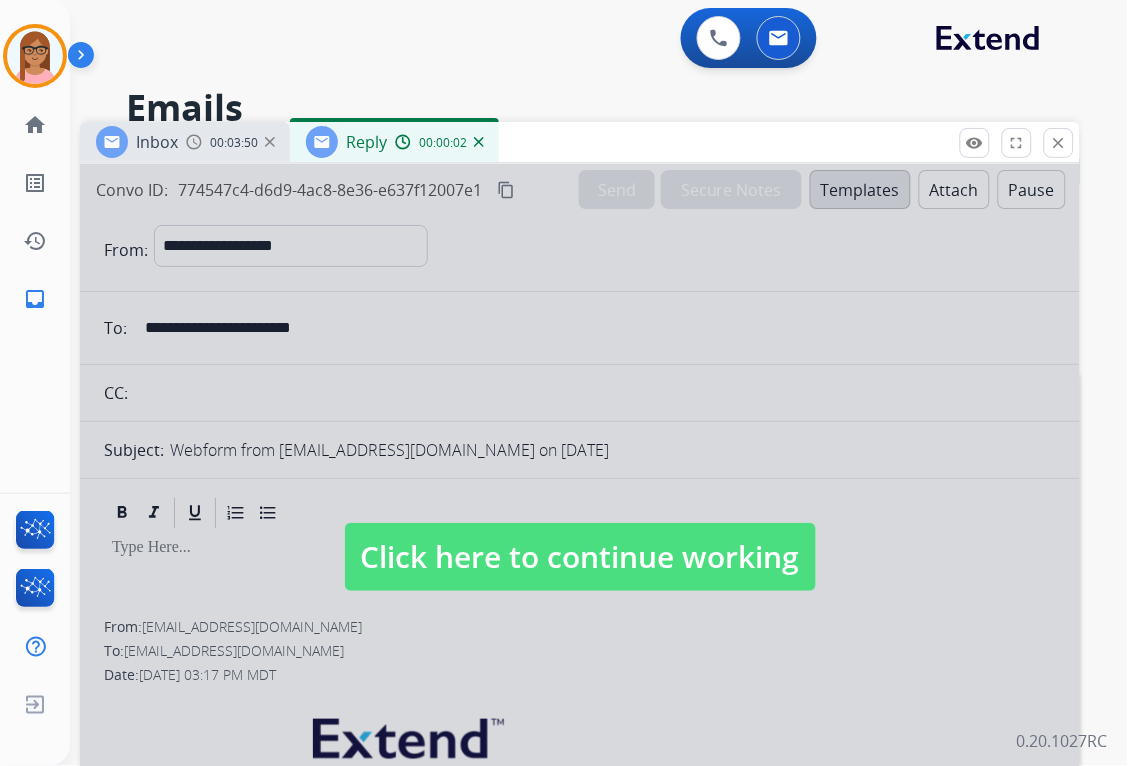 click on "Click here to continue working" at bounding box center [580, 557] 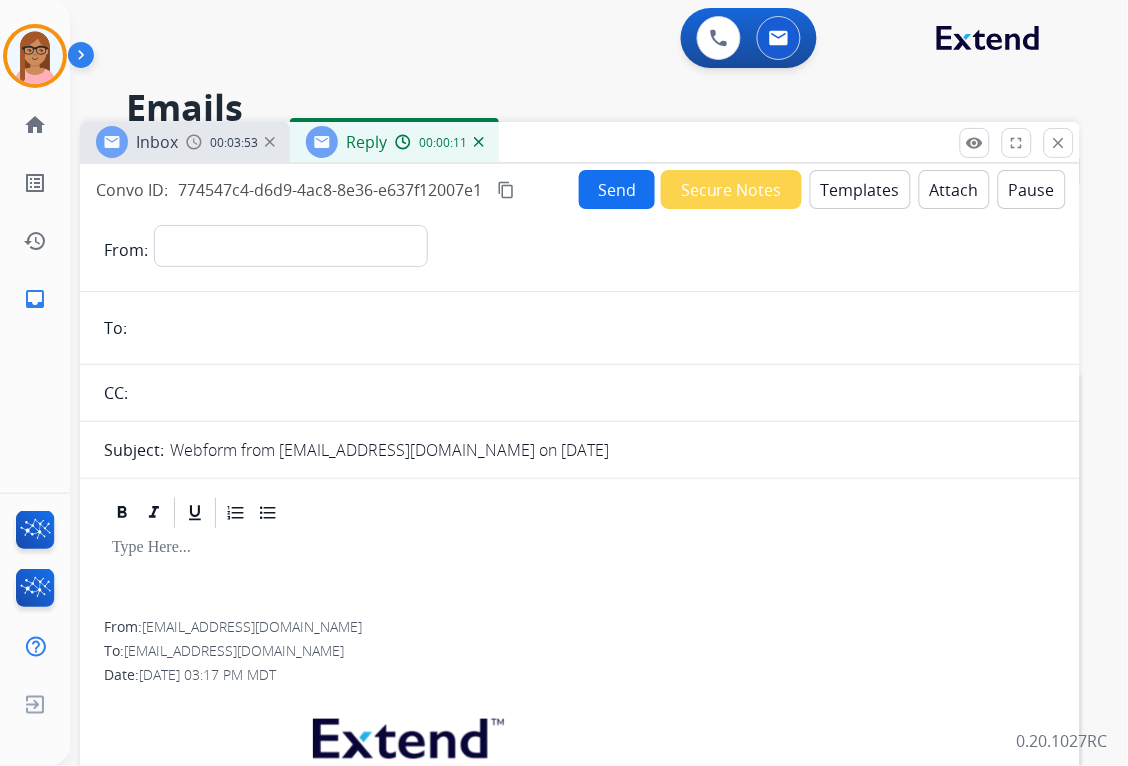 click on "Inbox" at bounding box center (157, 142) 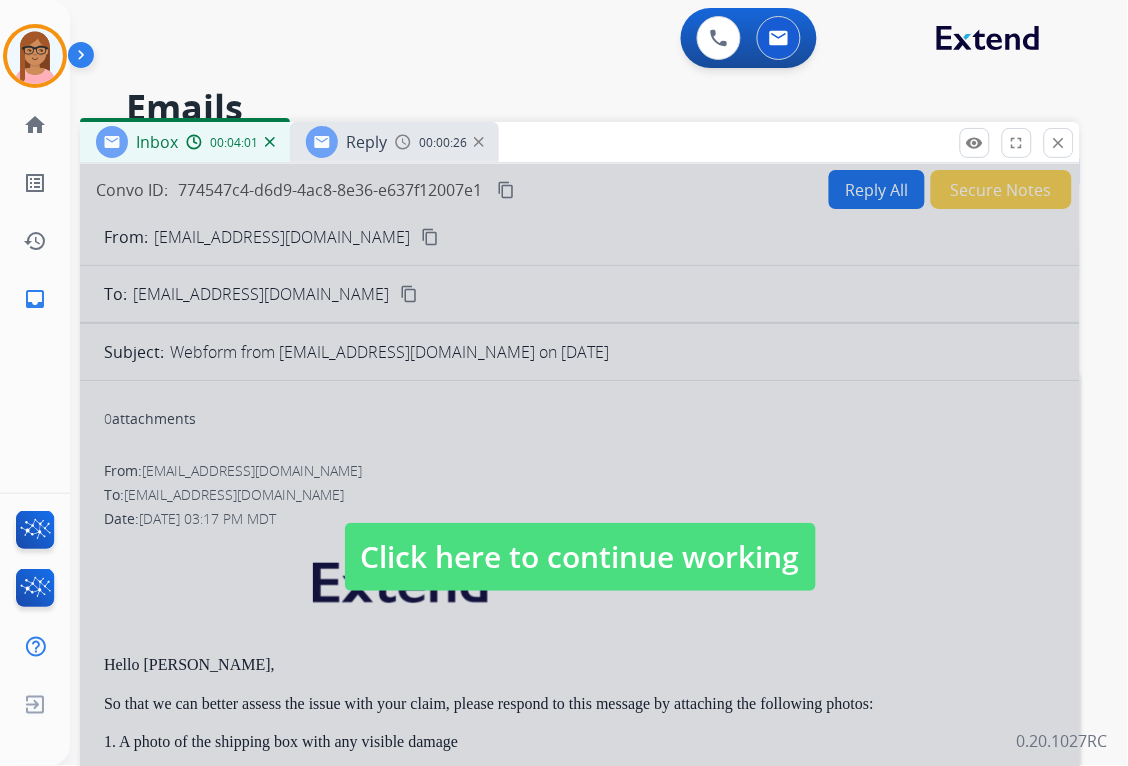 click at bounding box center [479, 142] 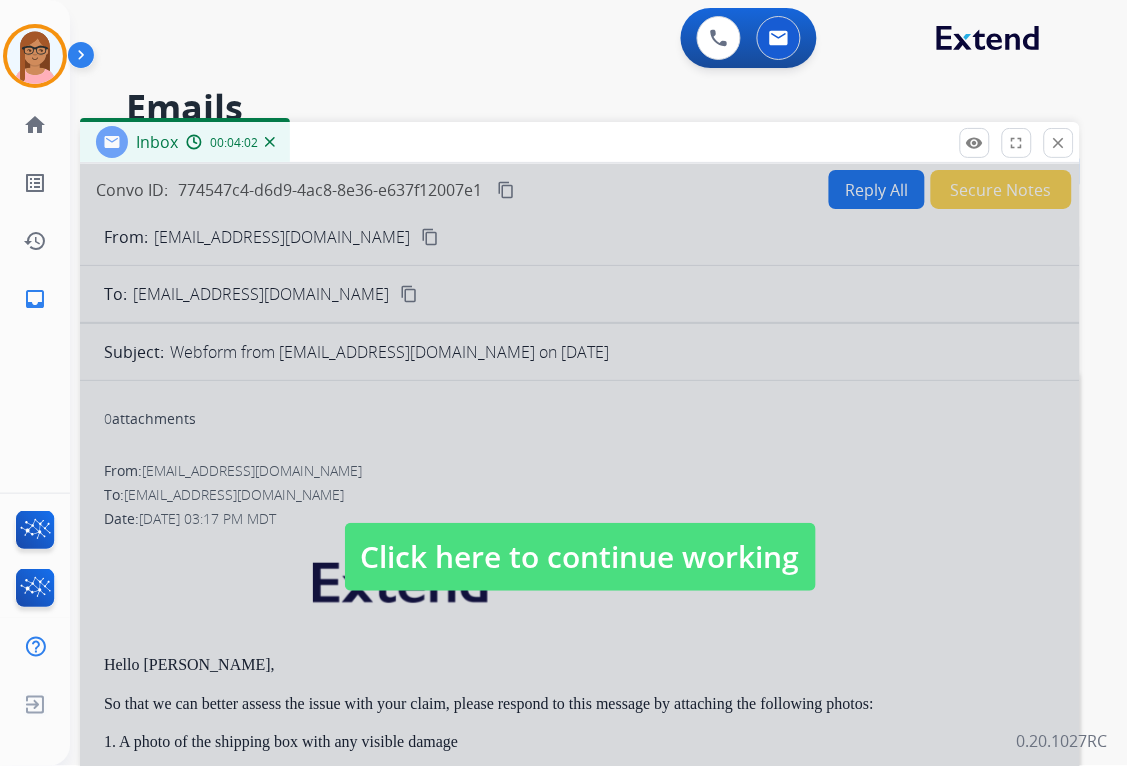 click at bounding box center (580, 537) 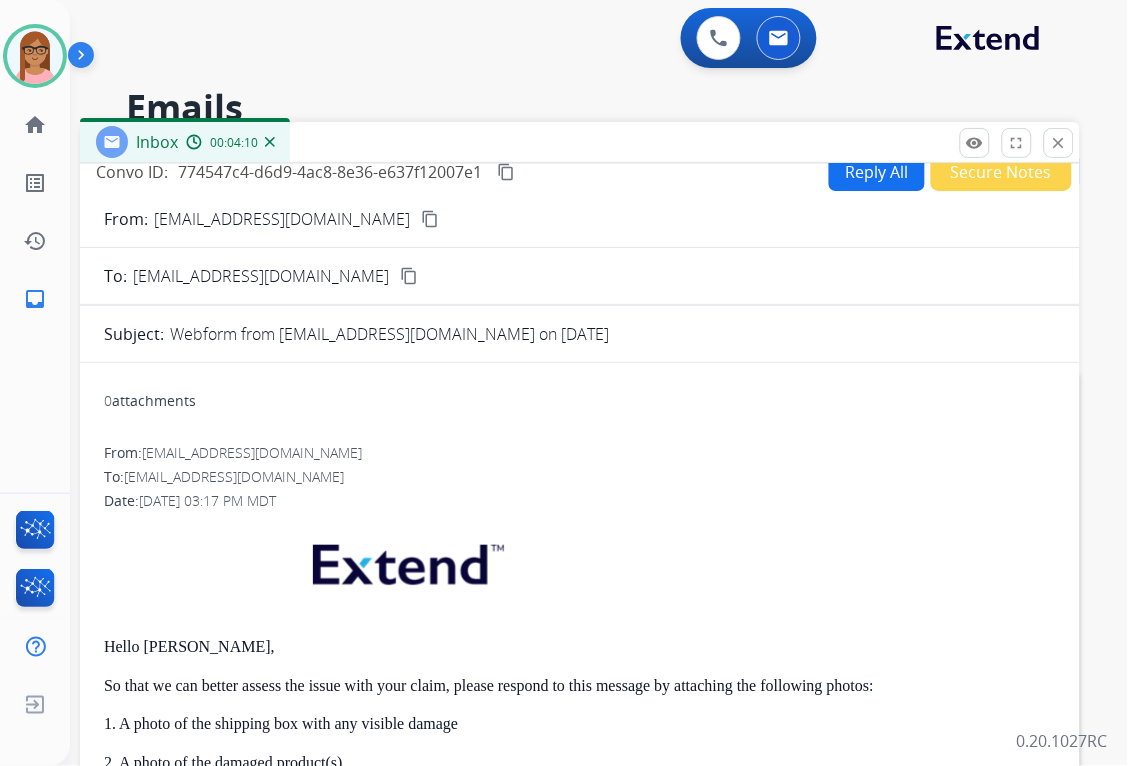 scroll, scrollTop: 0, scrollLeft: 0, axis: both 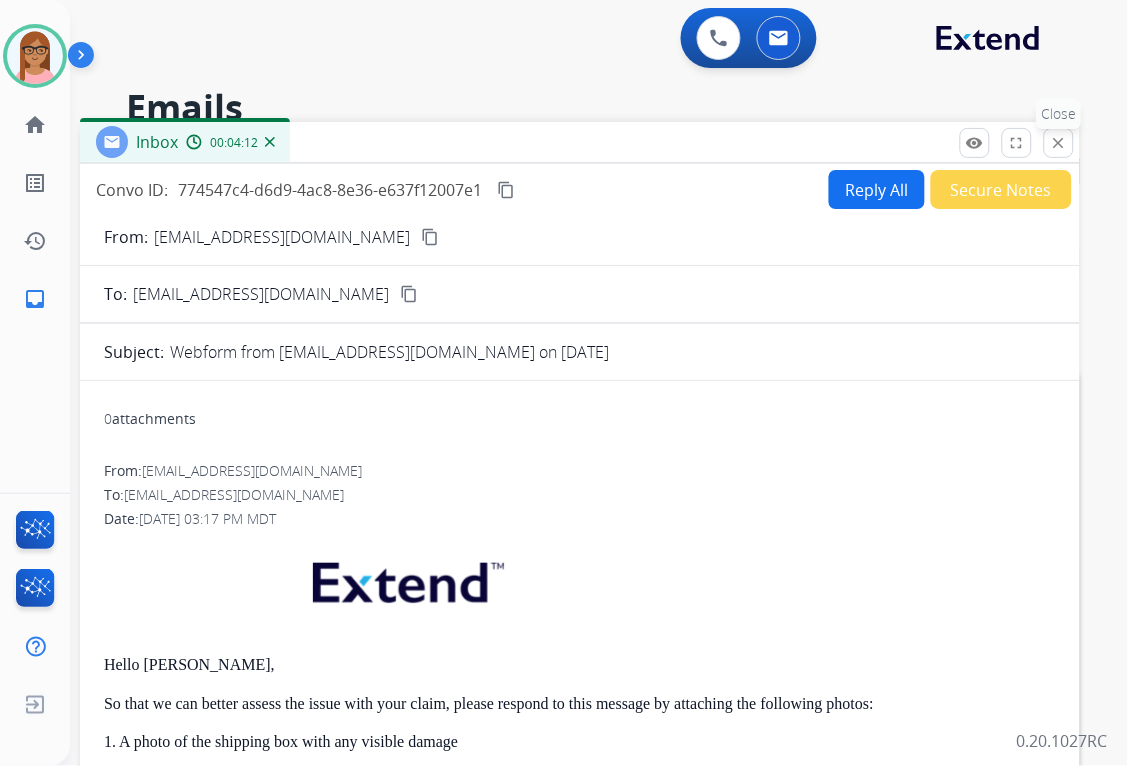 click on "close" at bounding box center [1059, 143] 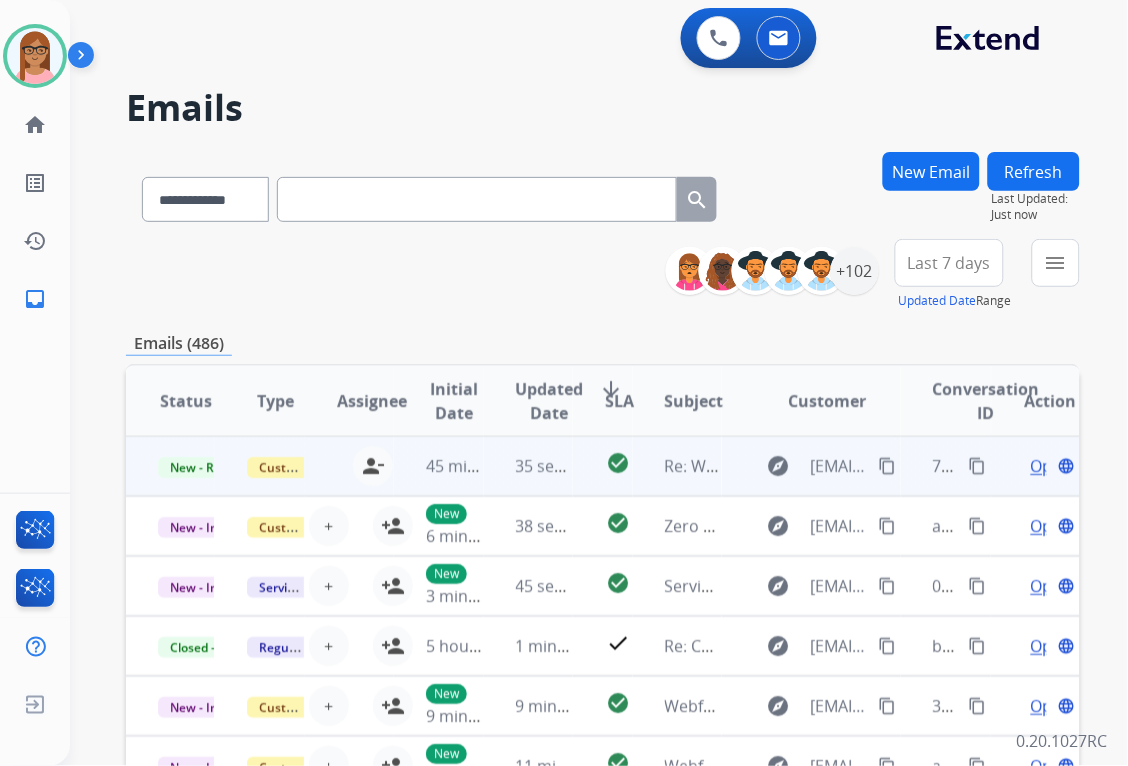 click on "Open" at bounding box center [1051, 466] 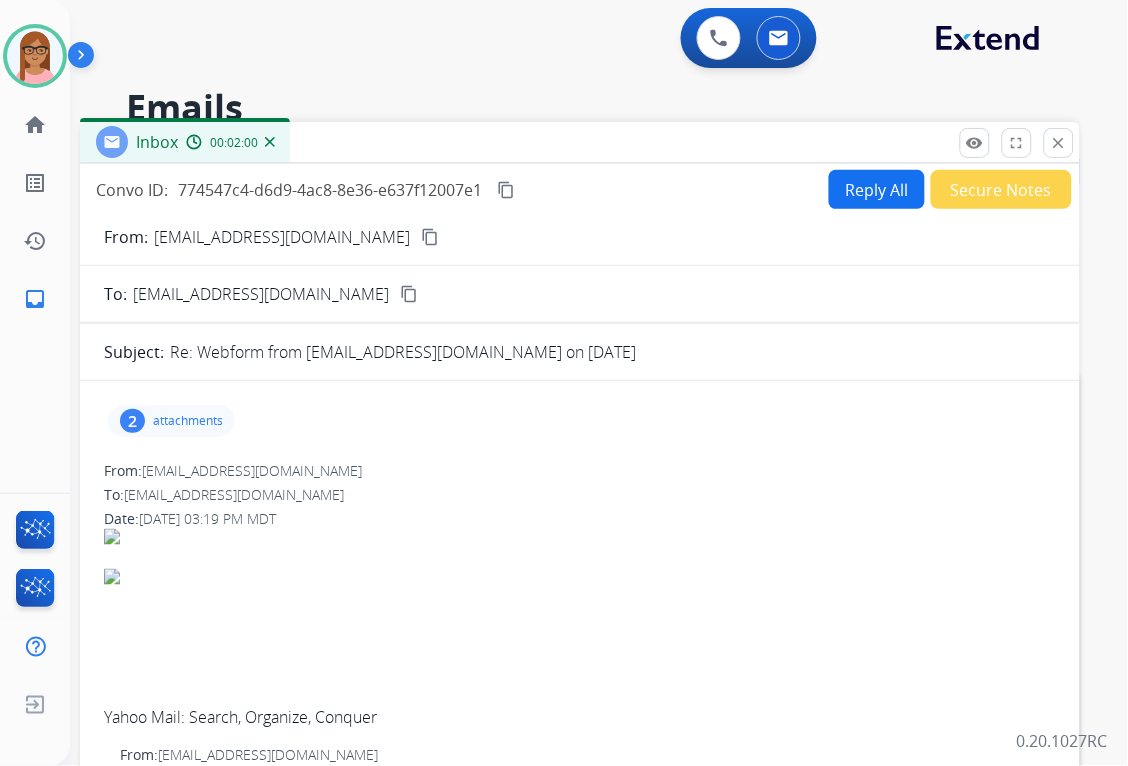 click on "content_copy" at bounding box center [430, 237] 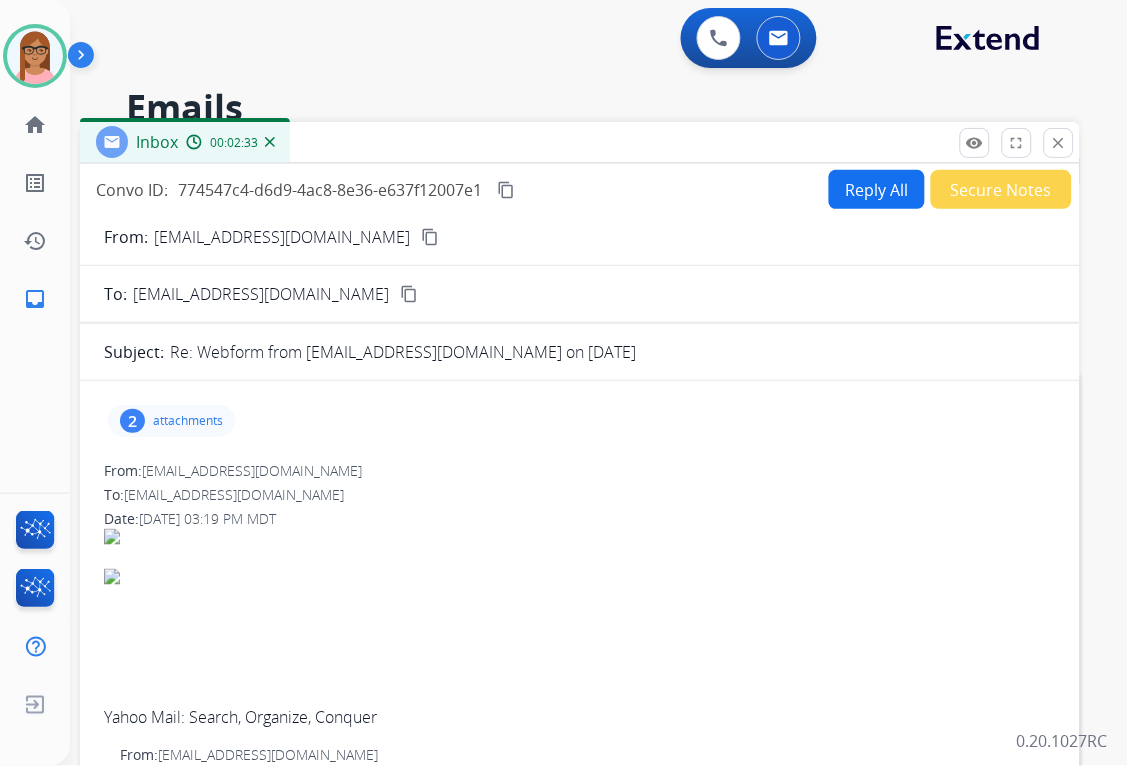 click on "2 attachments" at bounding box center (171, 421) 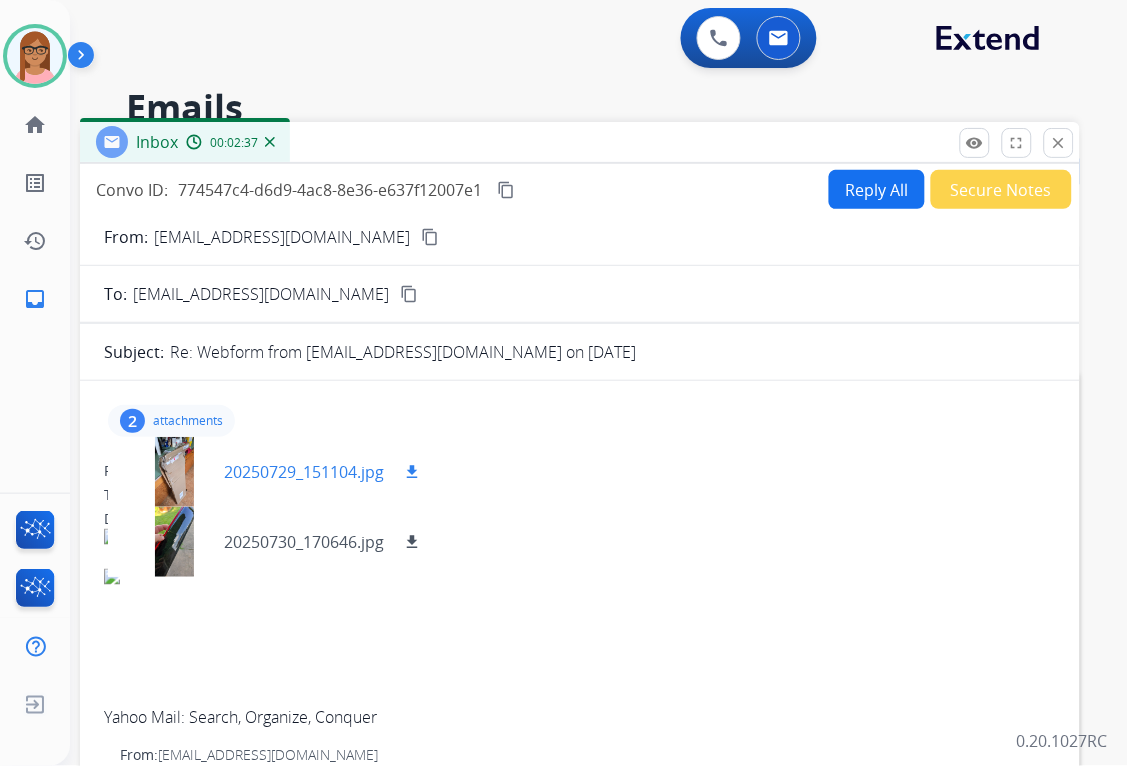 click on "download" at bounding box center [412, 472] 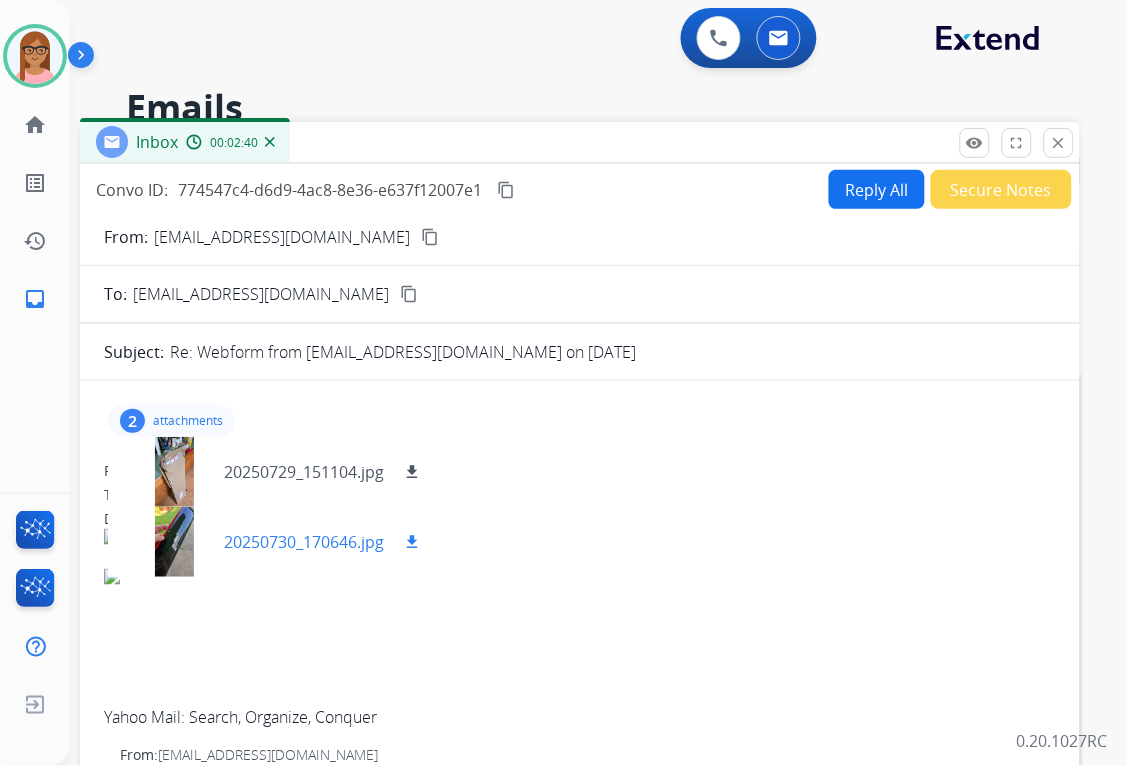 click on "download" at bounding box center [412, 542] 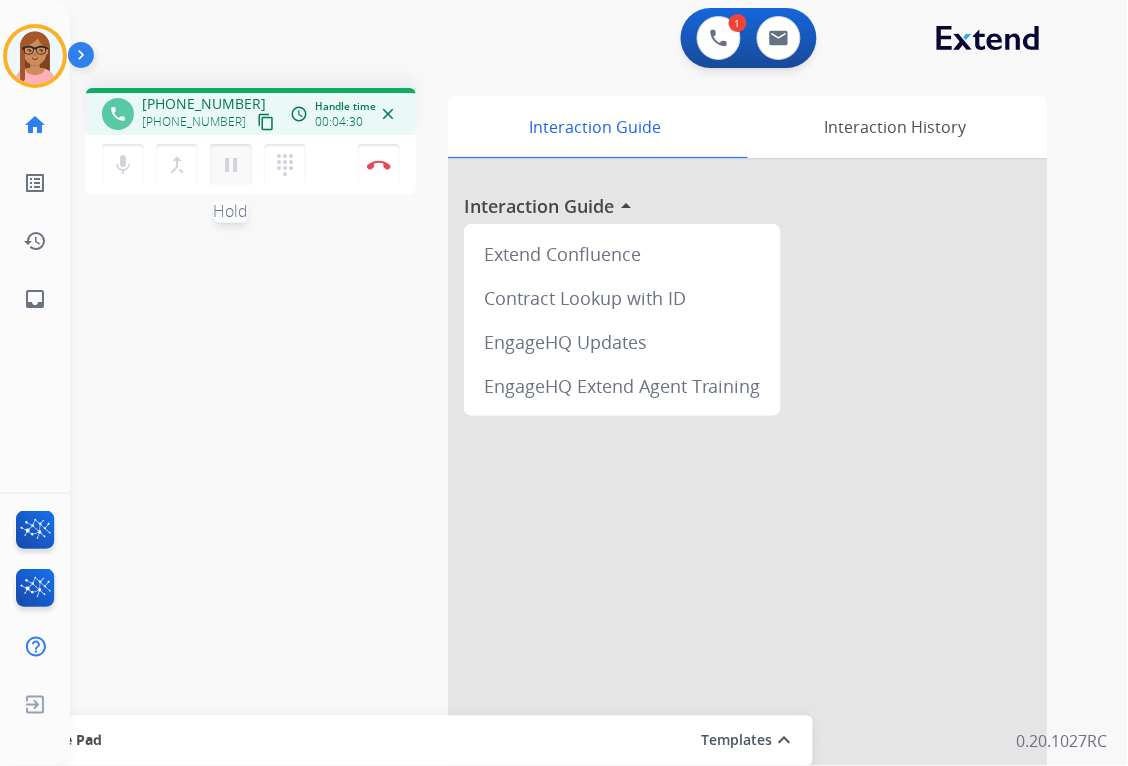 click on "pause" at bounding box center [231, 165] 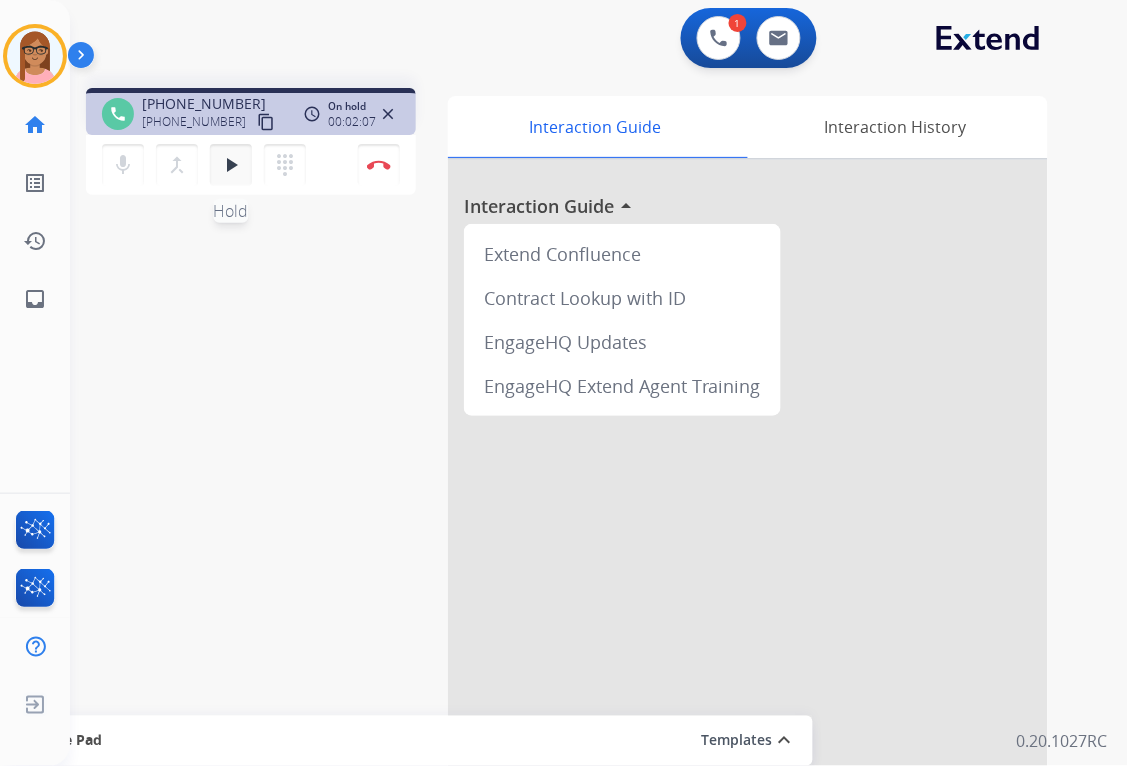 click on "play_arrow" at bounding box center [231, 165] 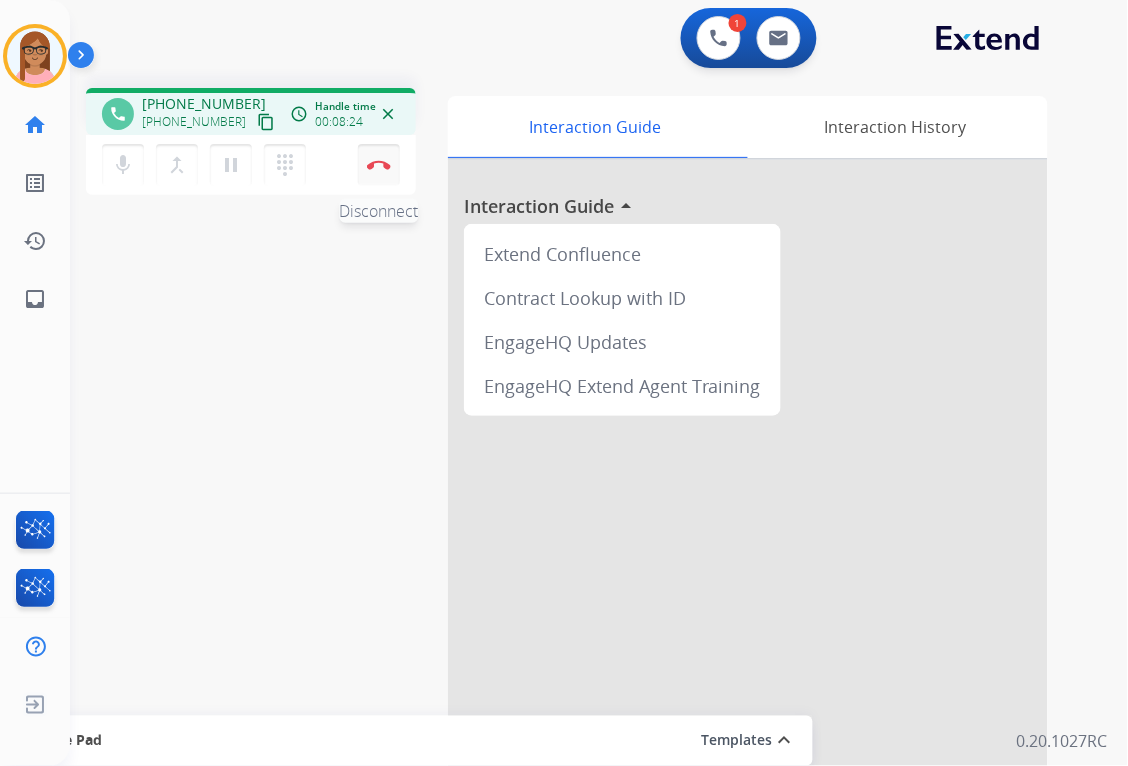 click at bounding box center (379, 165) 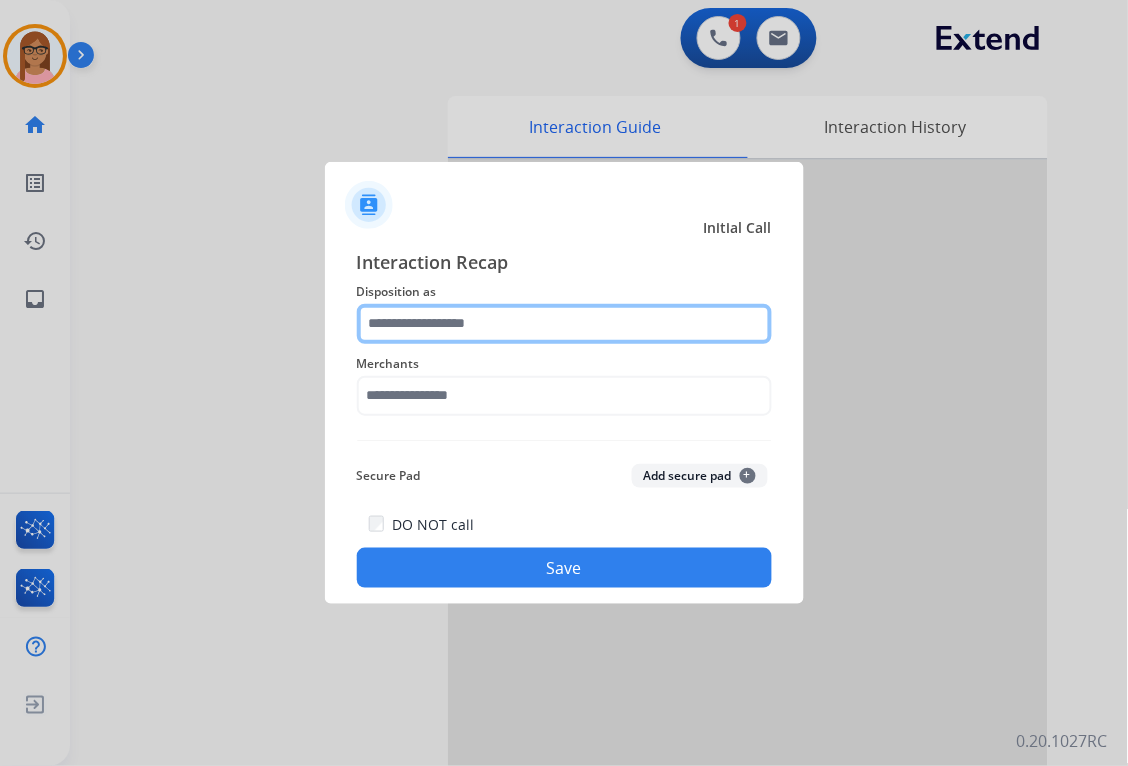 click 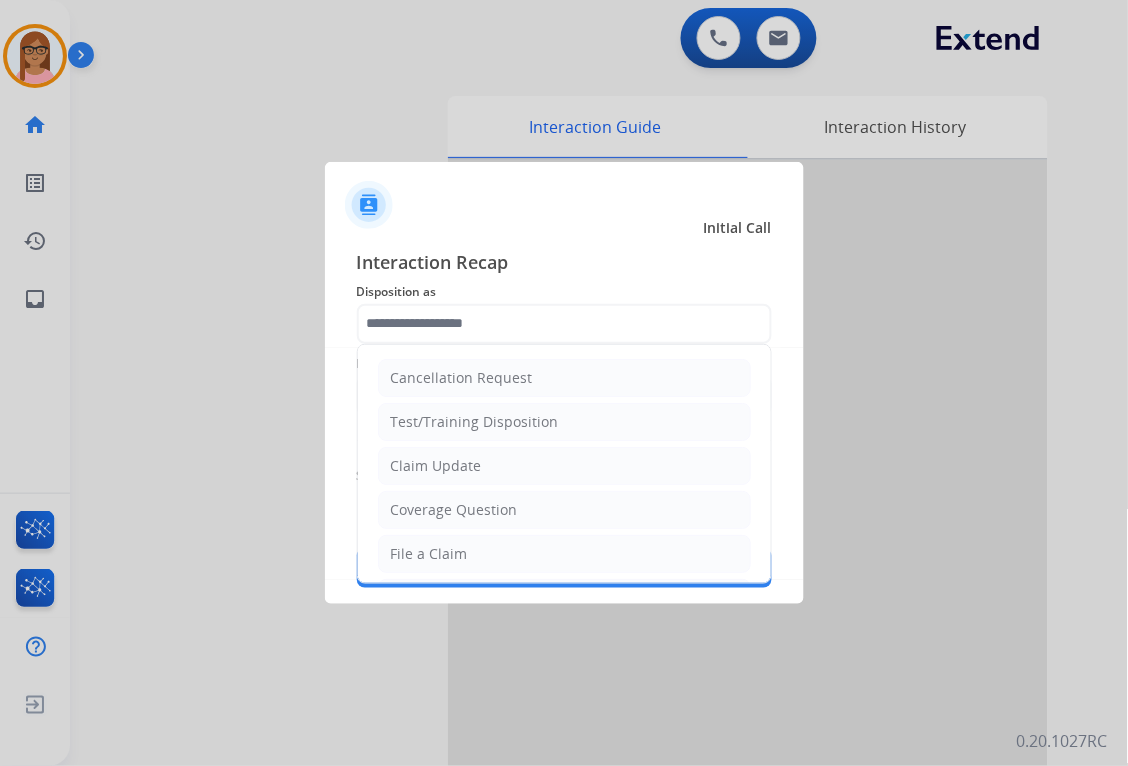 click on "Coverage Question" 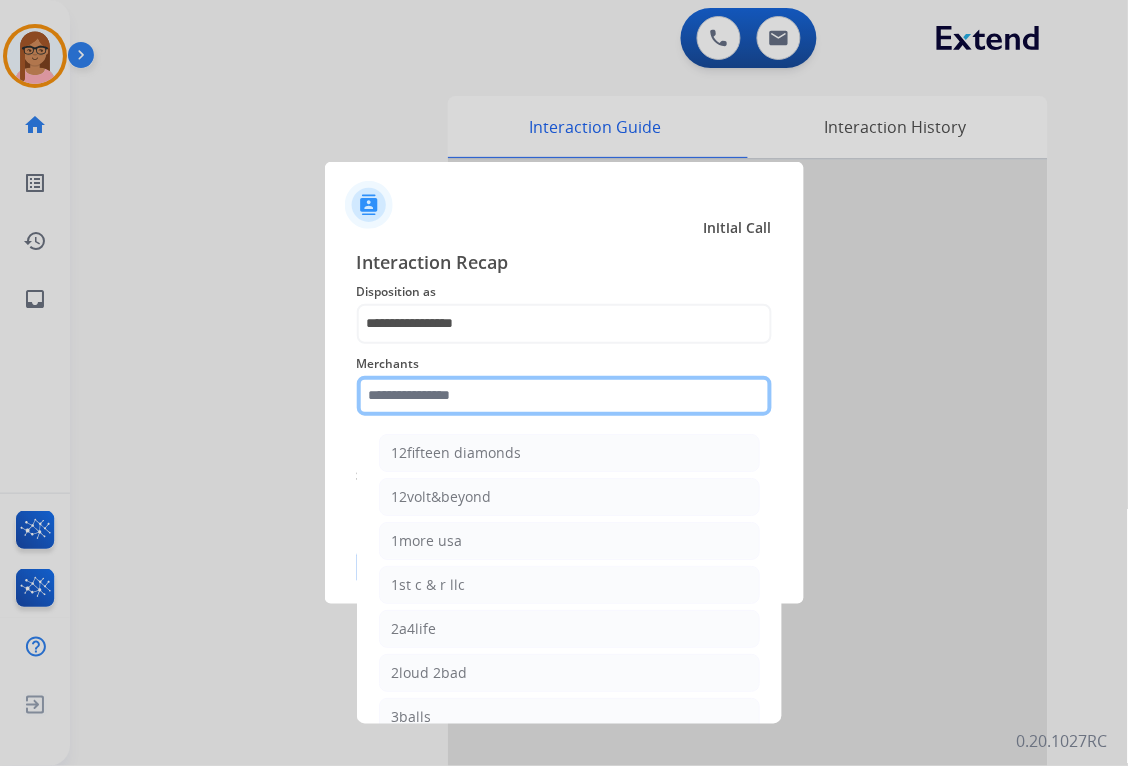click 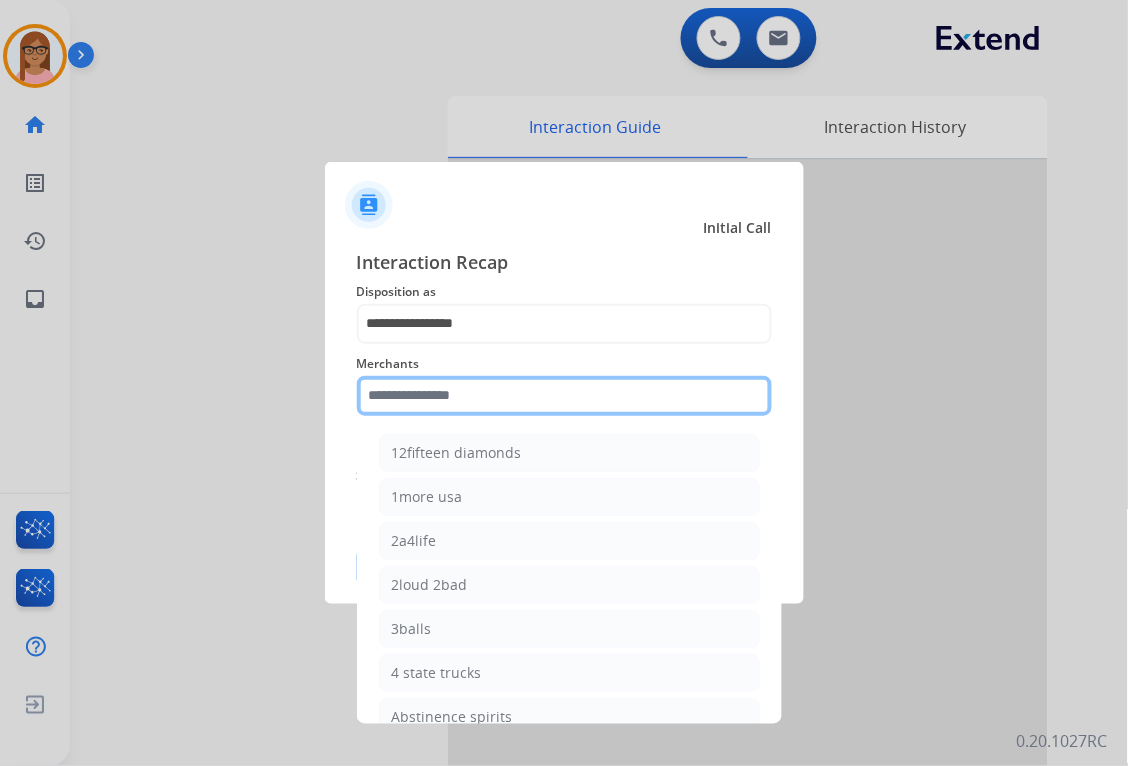 type on "*" 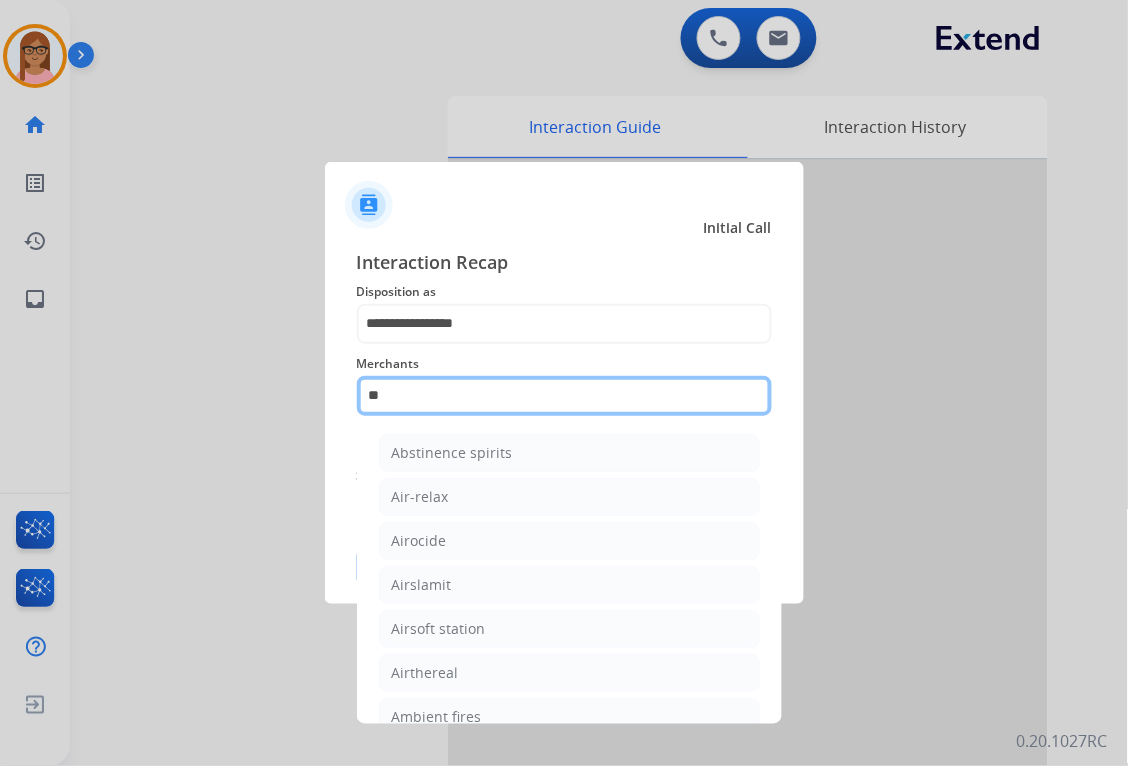 type on "*" 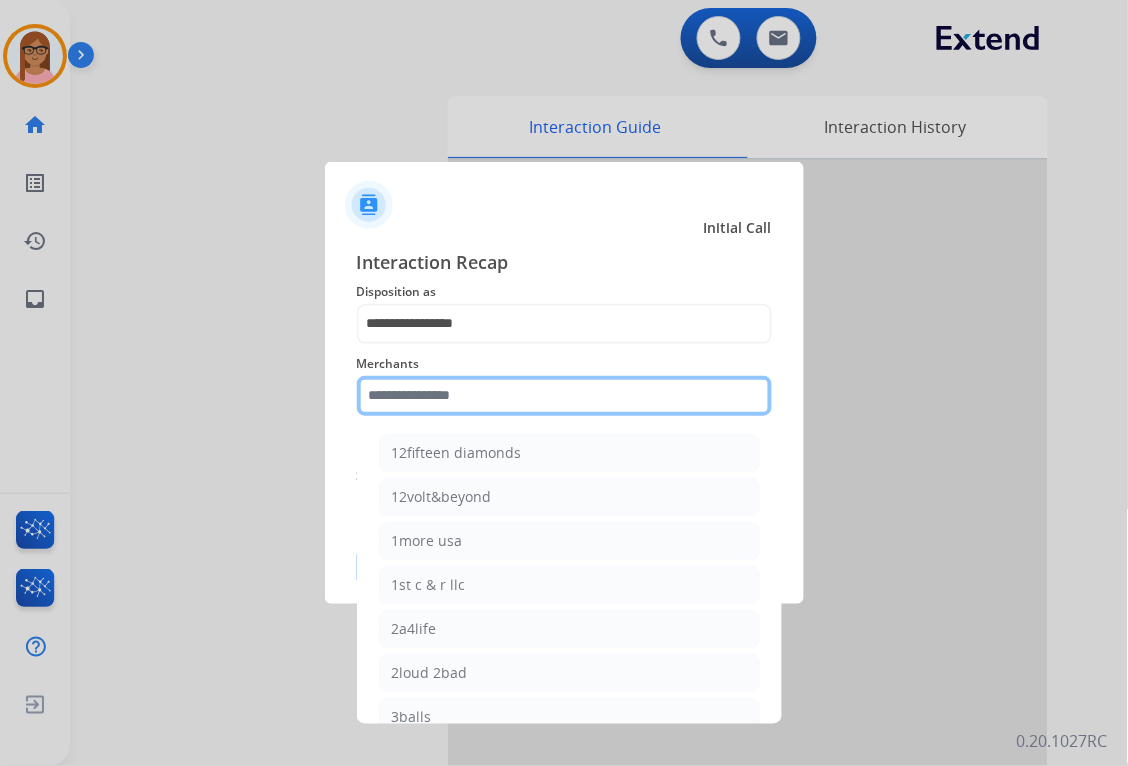type on "*" 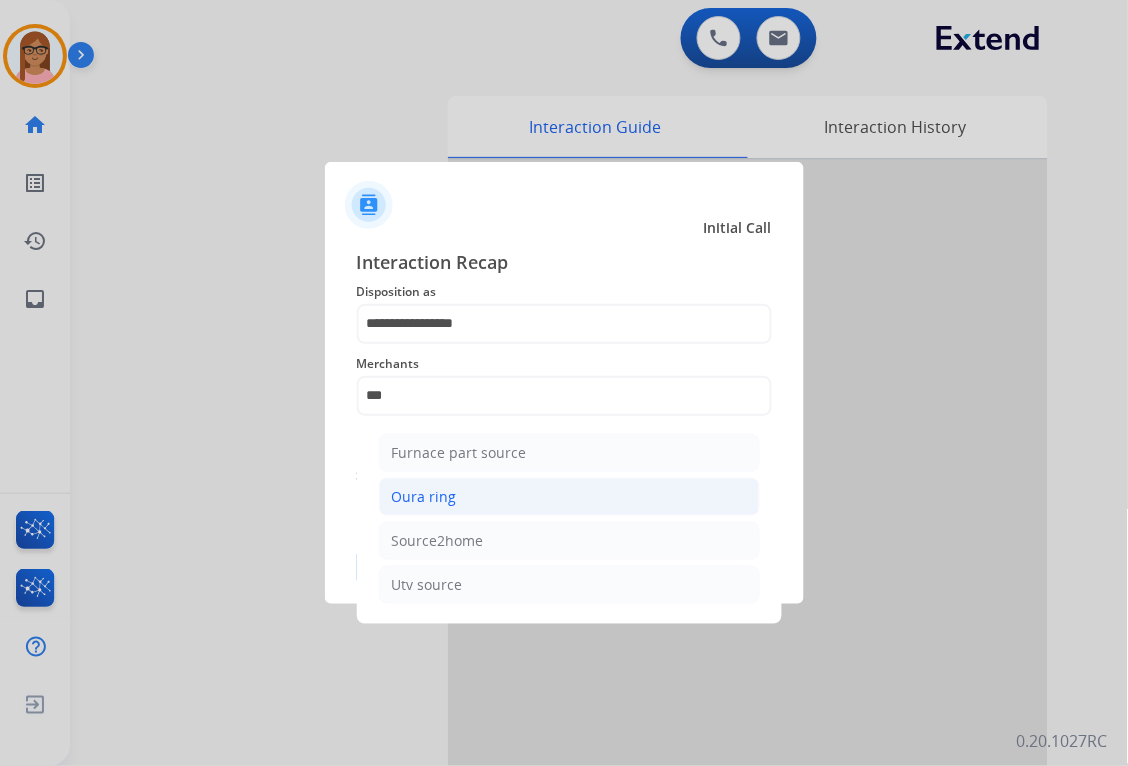 click on "Oura ring" 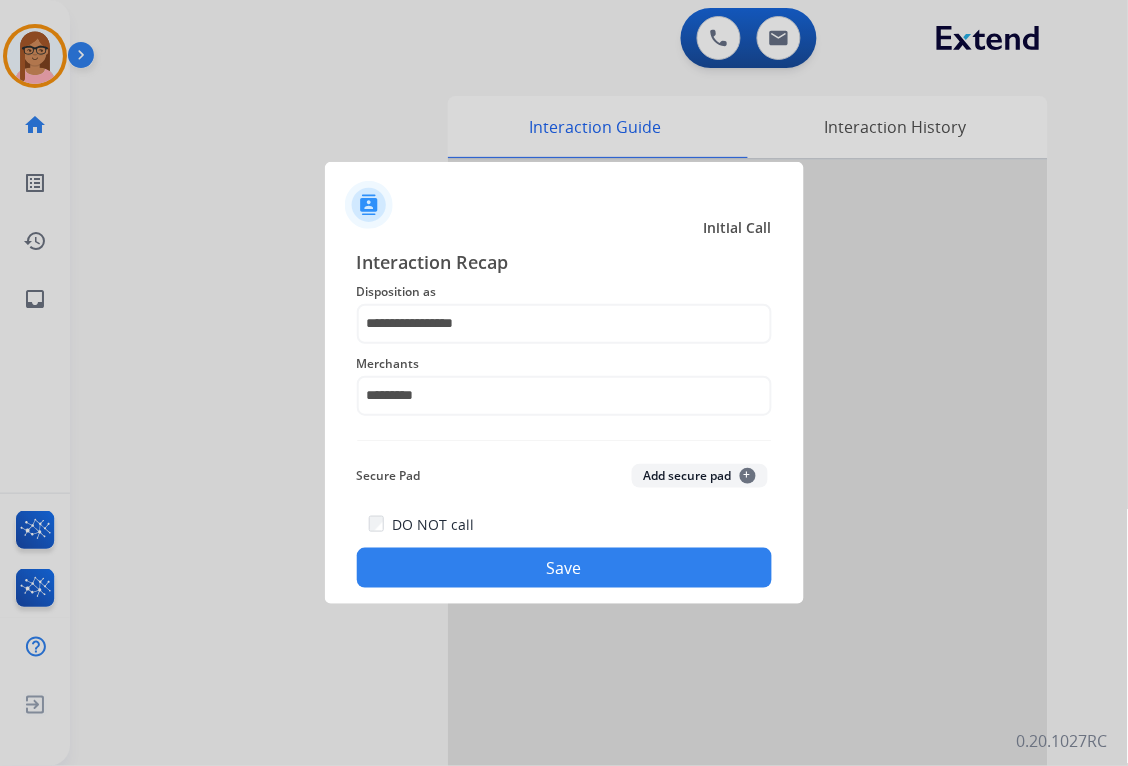 click on "Save" 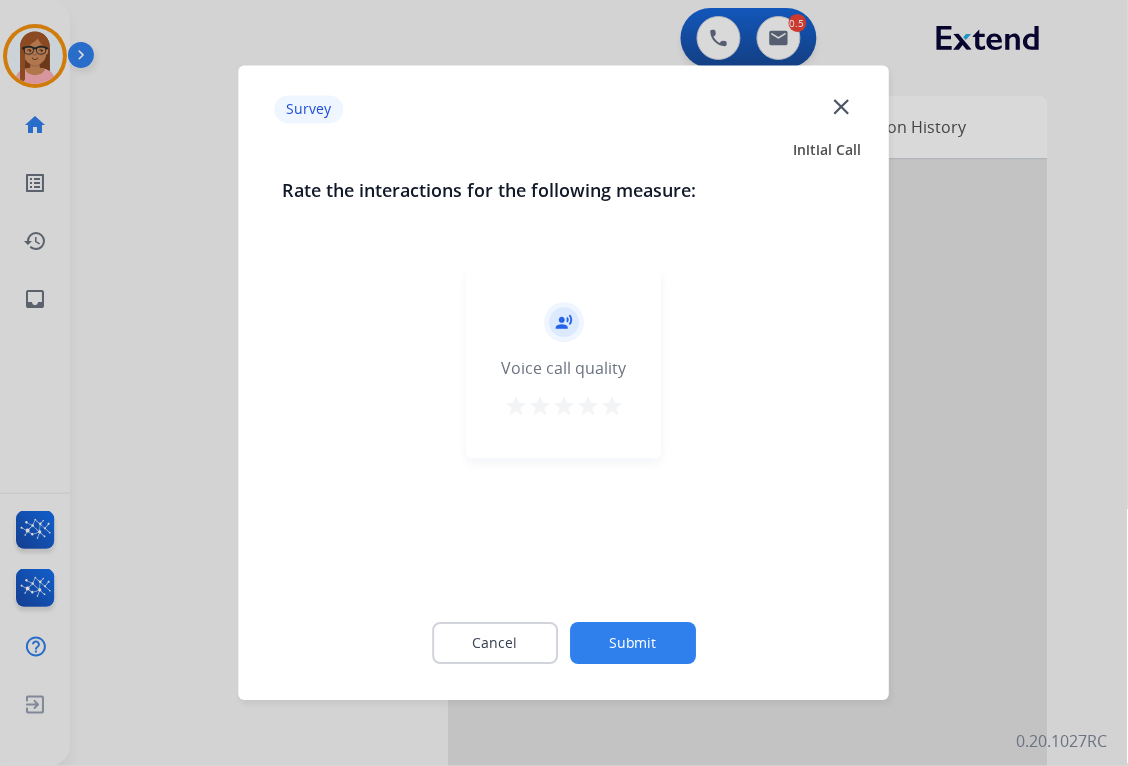 click on "star" at bounding box center (612, 407) 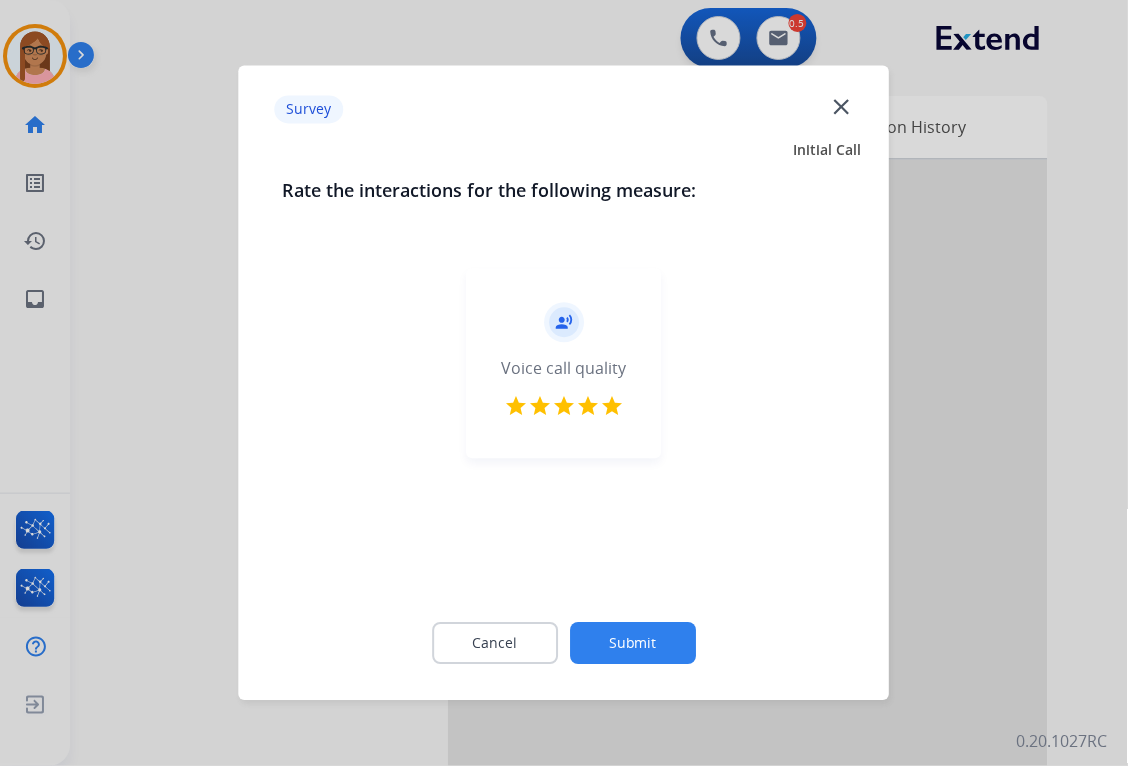 click on "Submit" 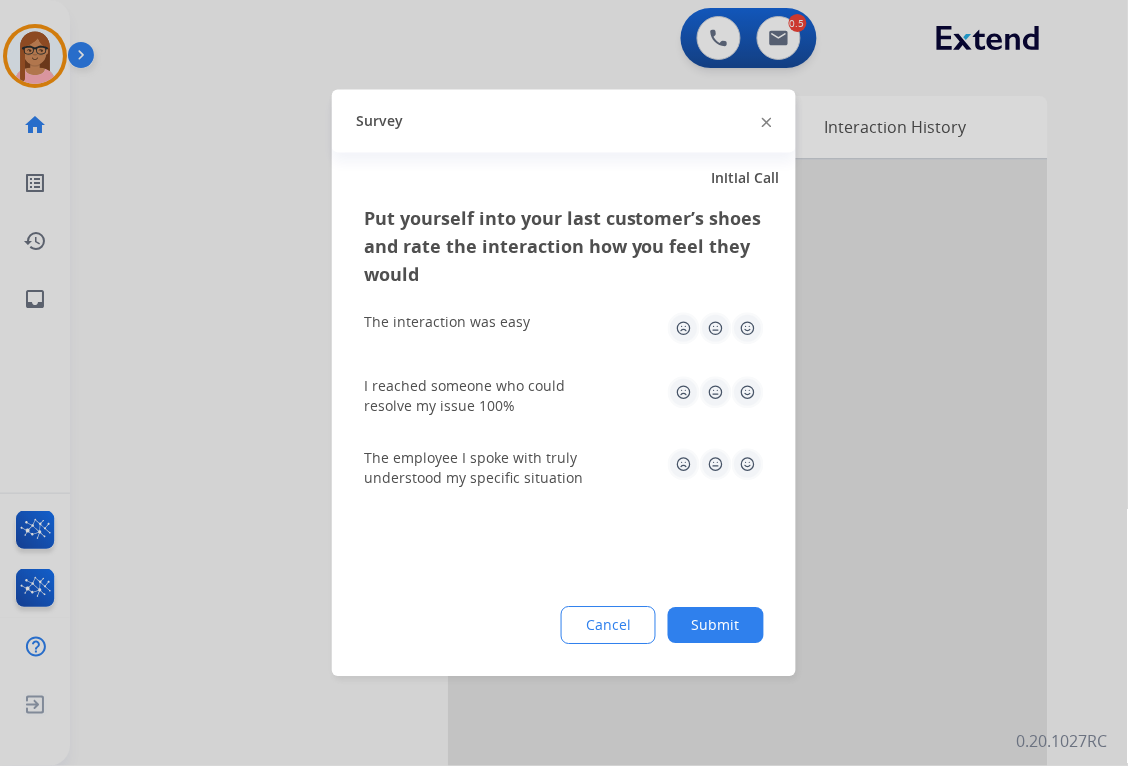 click 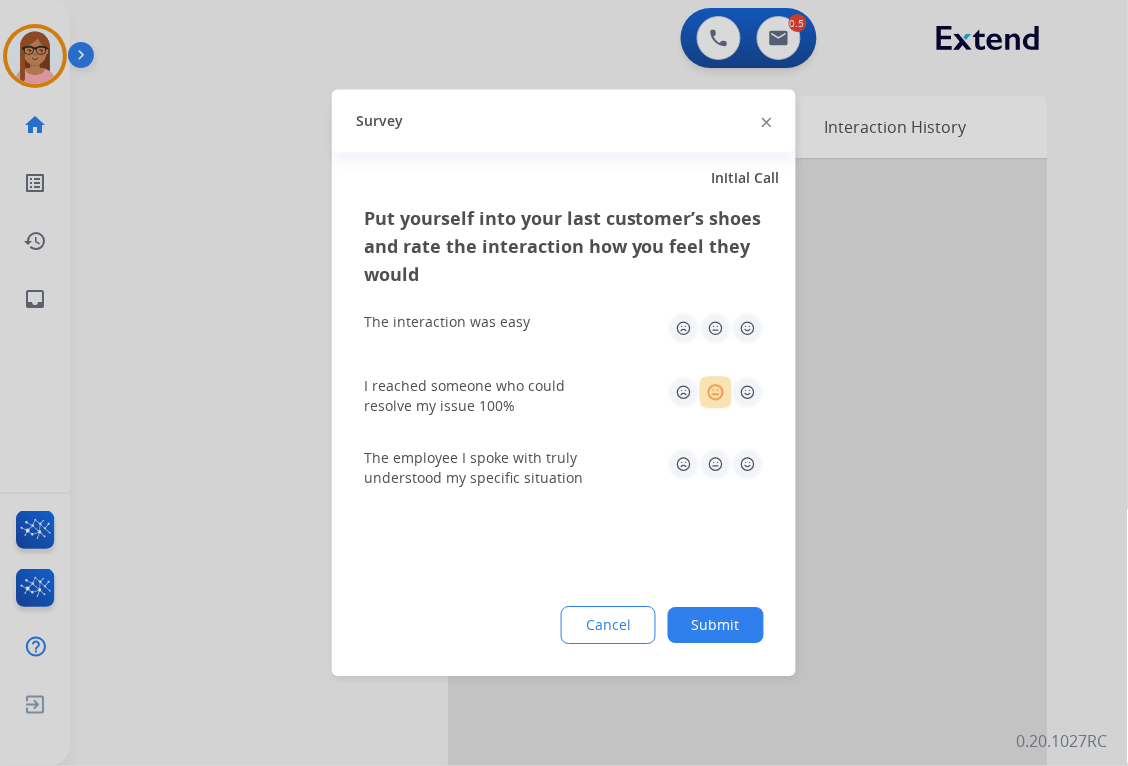 click 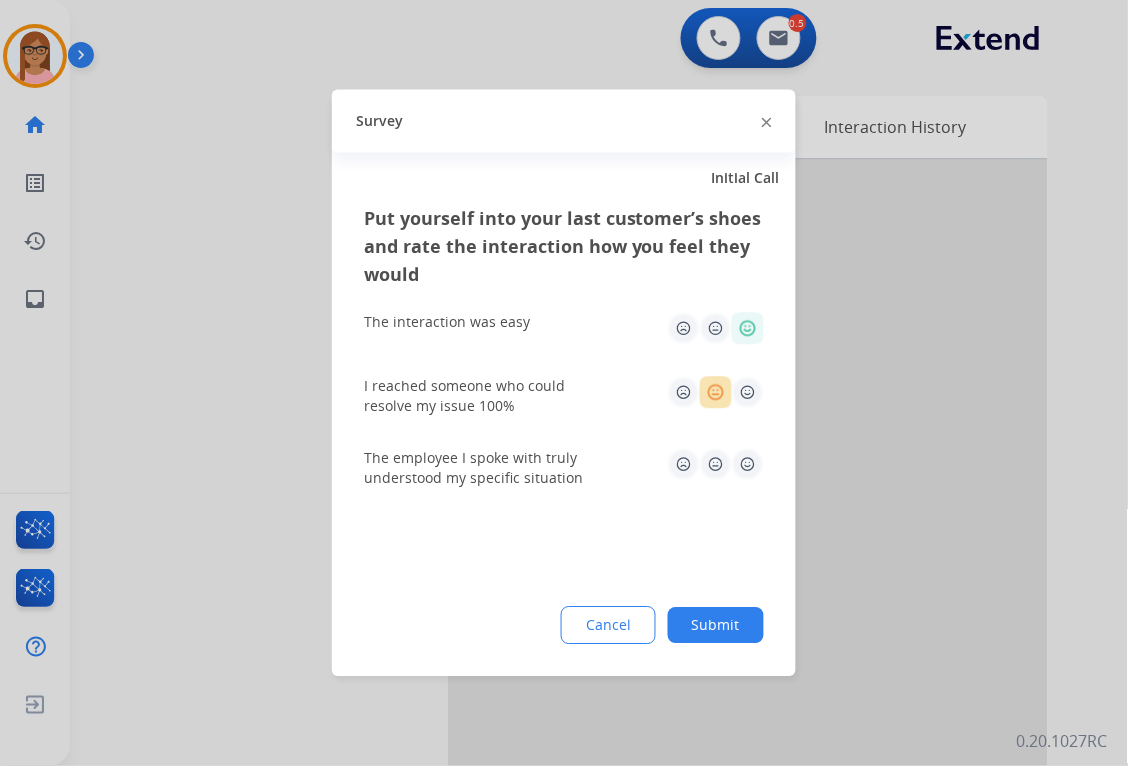 click 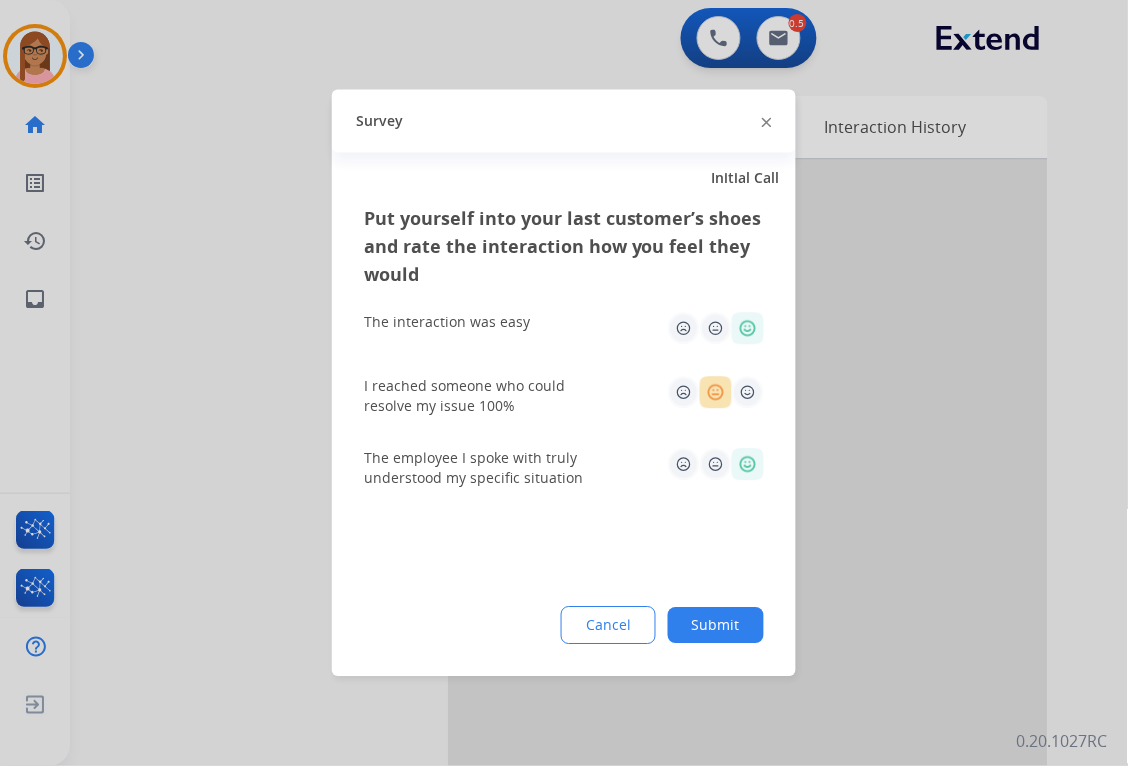 click on "Submit" 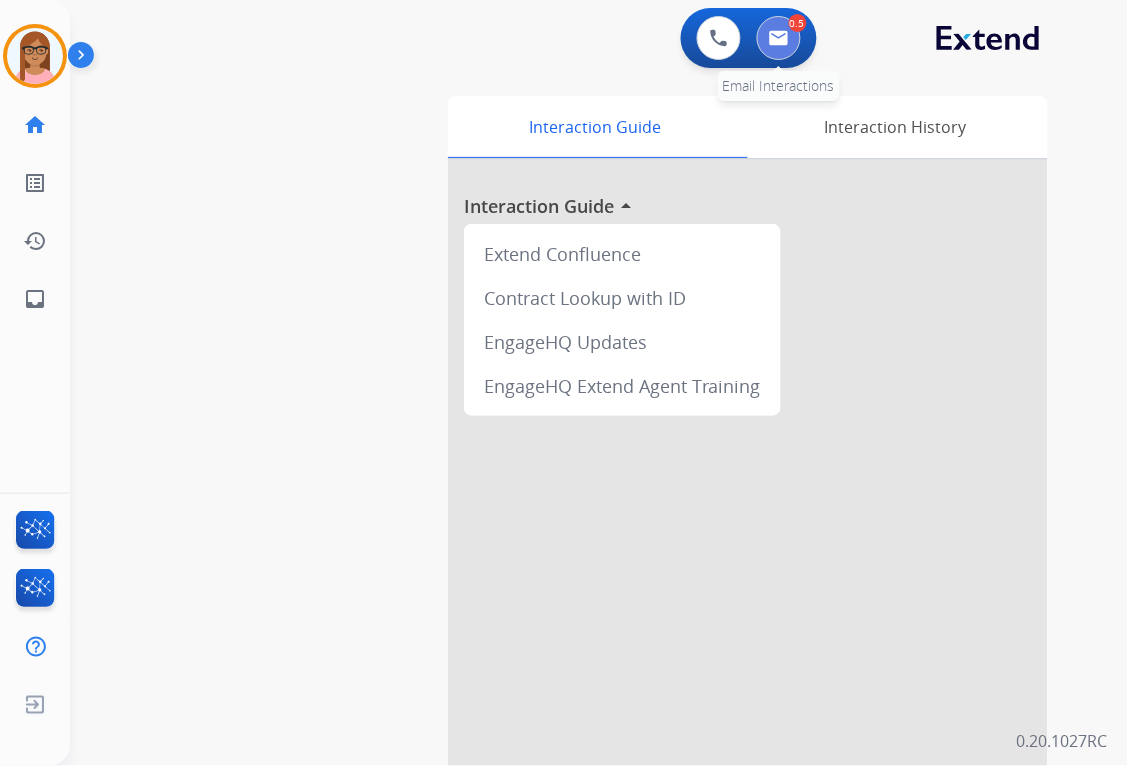 click at bounding box center (779, 38) 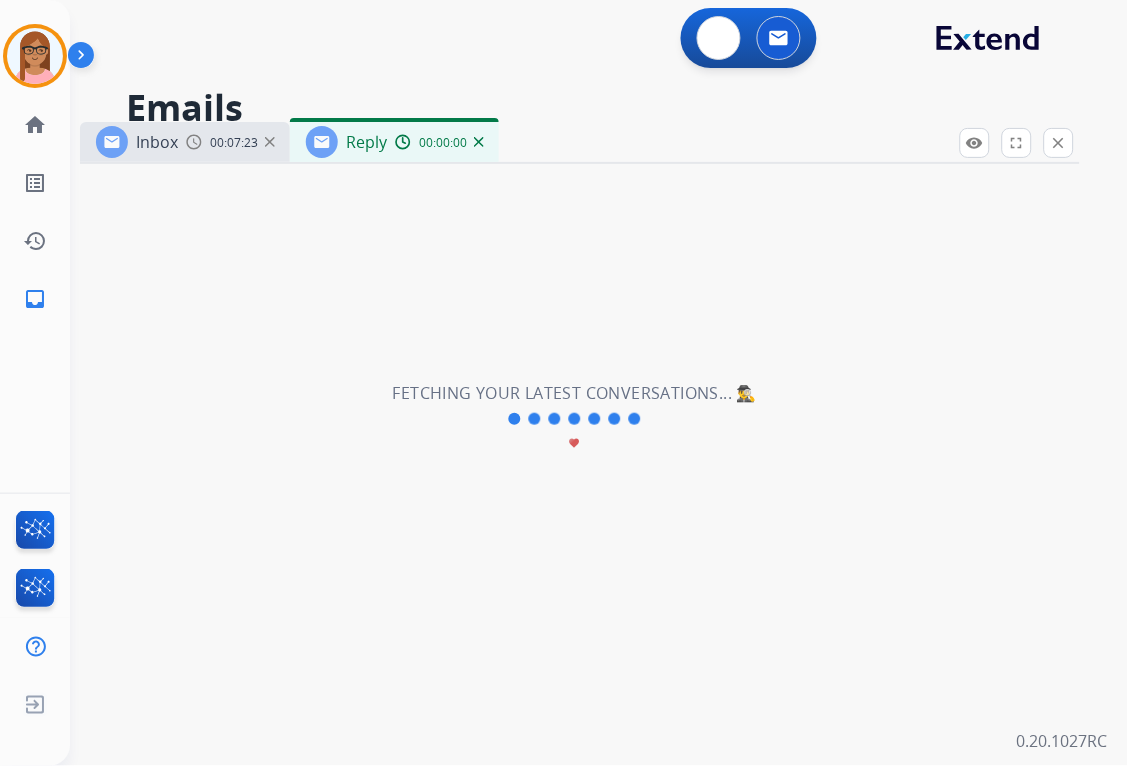 select on "**********" 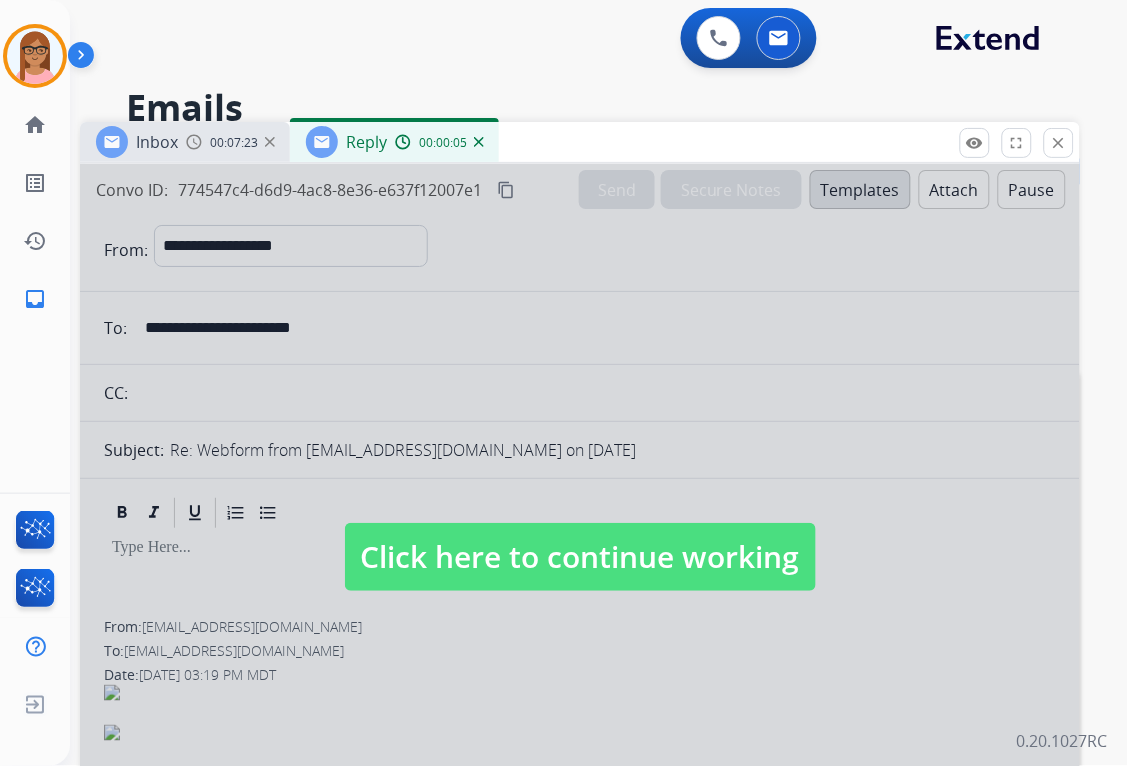 click at bounding box center (580, 537) 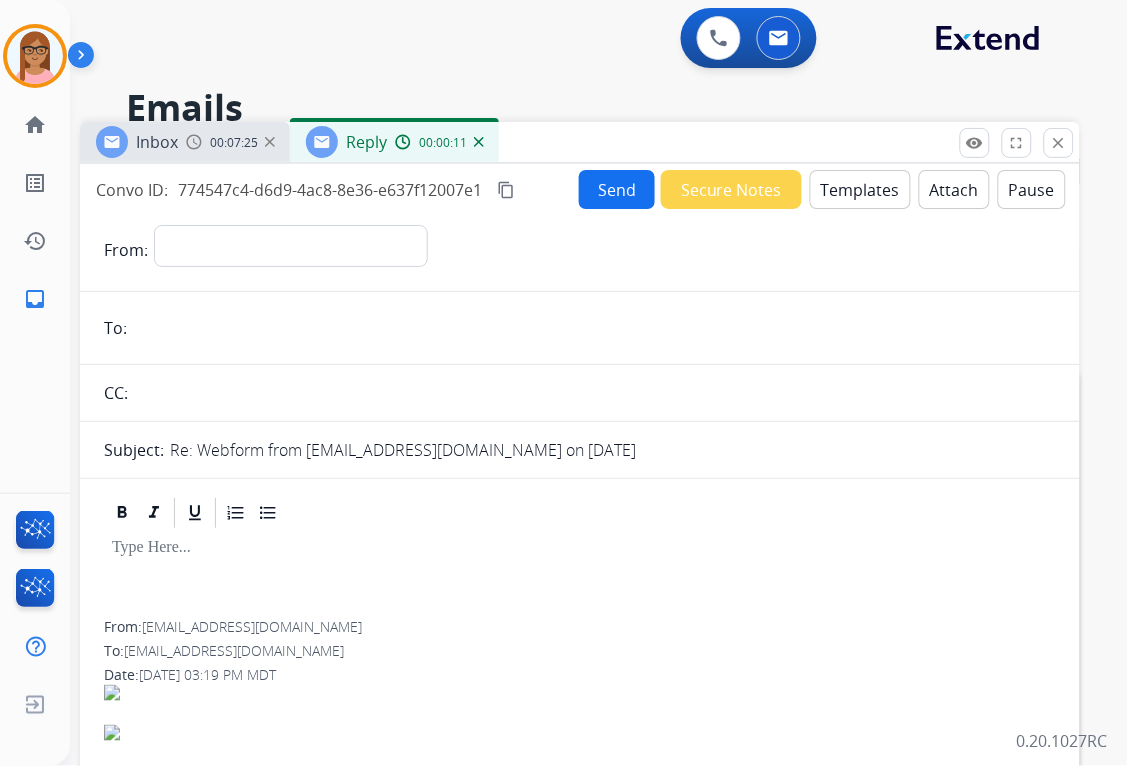 click at bounding box center [479, 142] 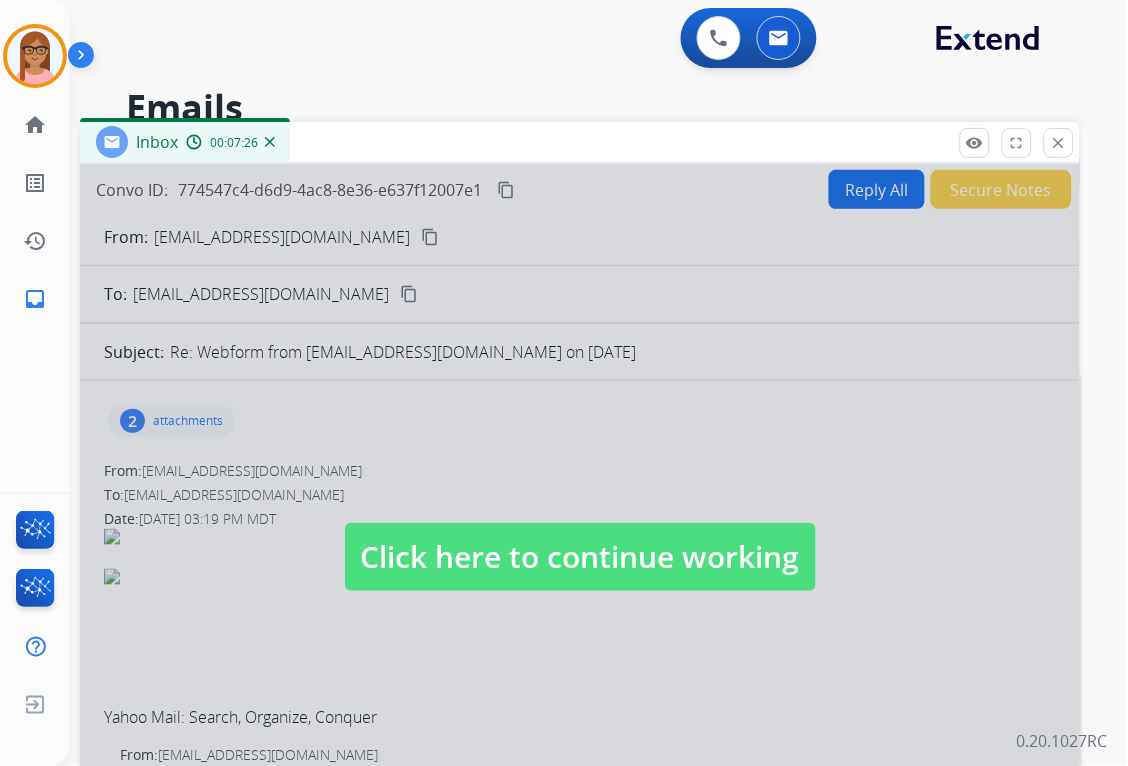 click at bounding box center [580, 537] 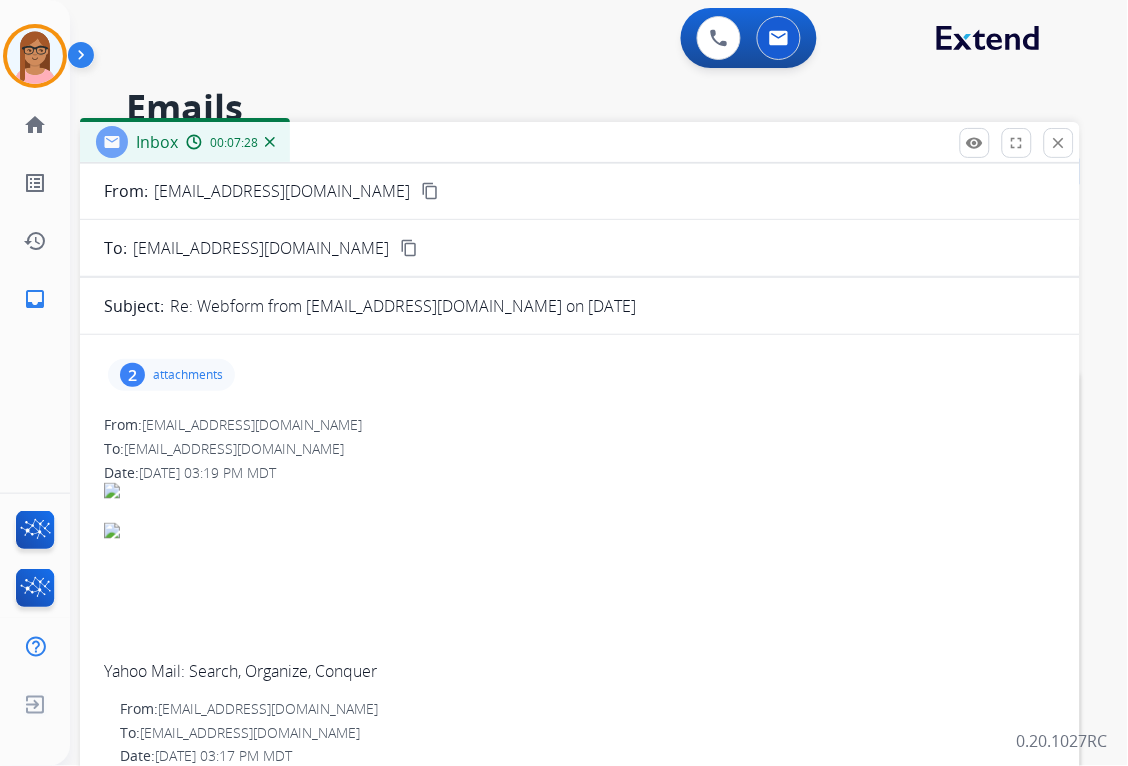 scroll, scrollTop: 0, scrollLeft: 0, axis: both 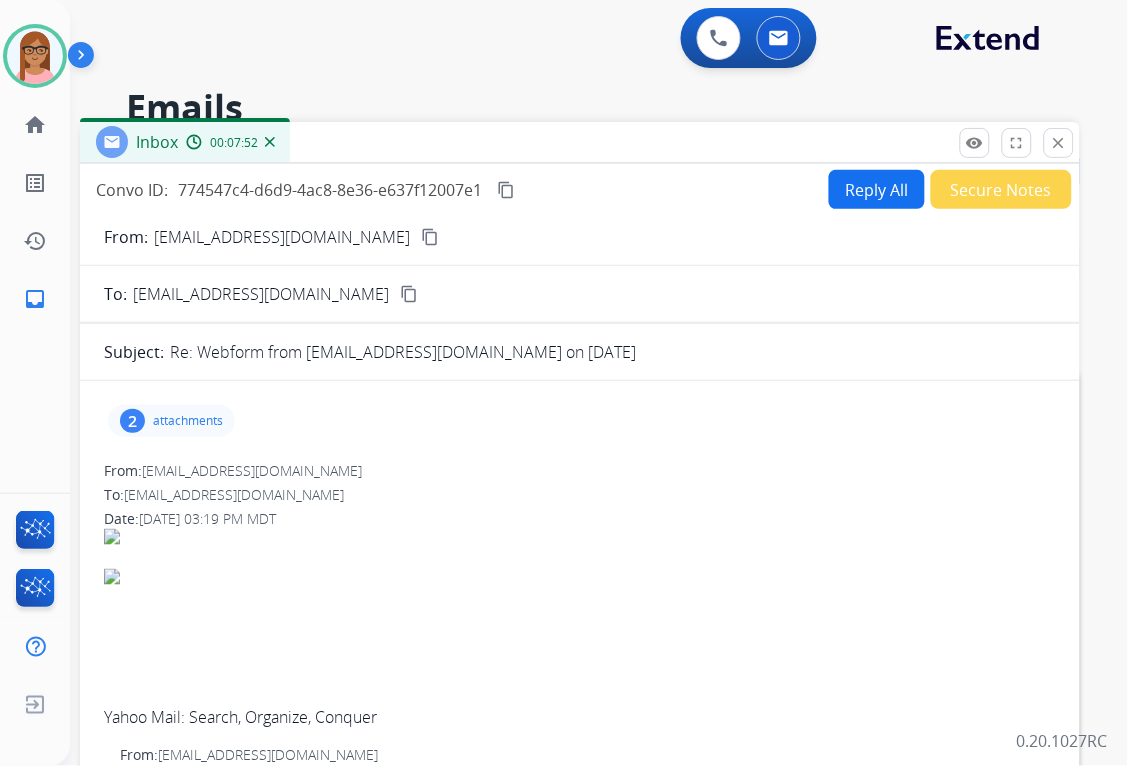 click on "content_copy" at bounding box center (506, 190) 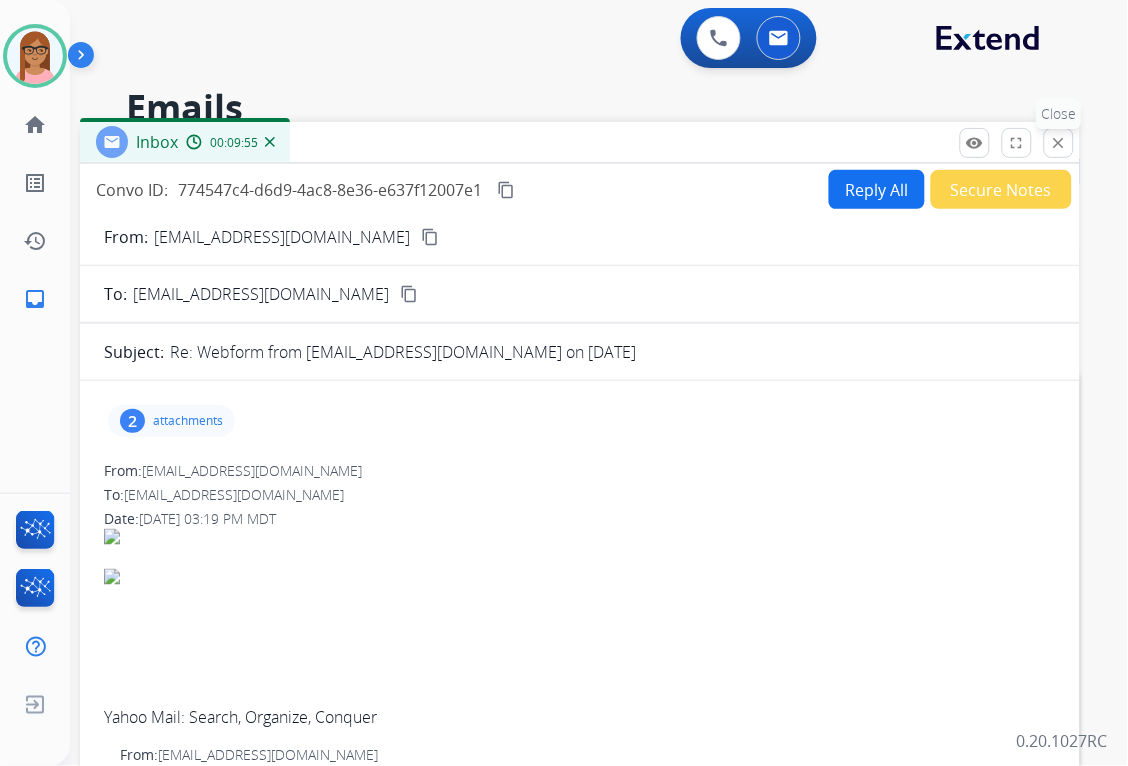 click on "close" at bounding box center [1059, 143] 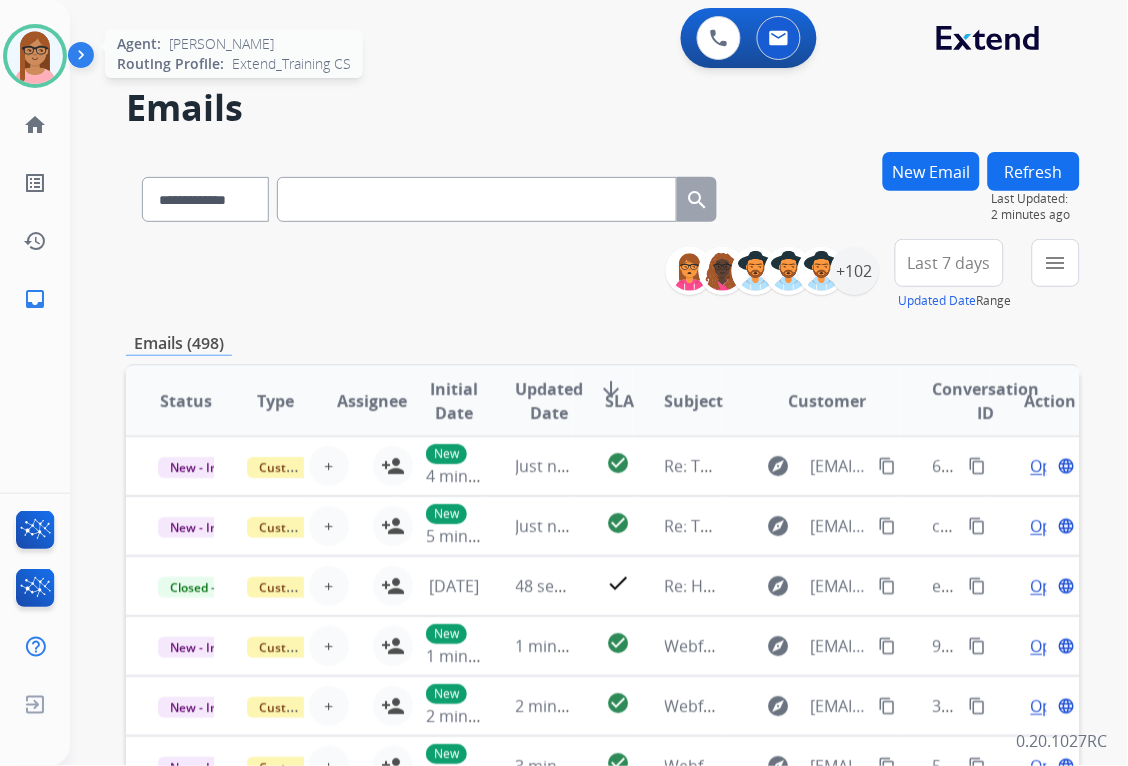 click at bounding box center [35, 56] 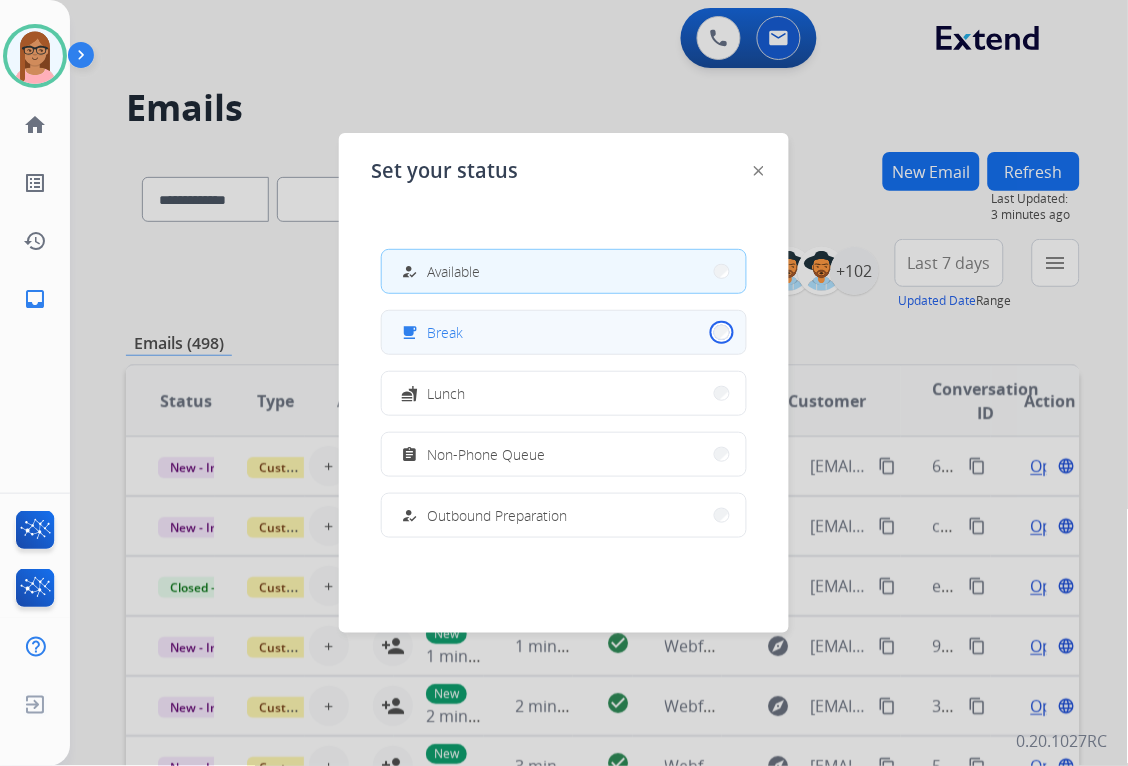 click on "free_breakfast Break" at bounding box center (564, 332) 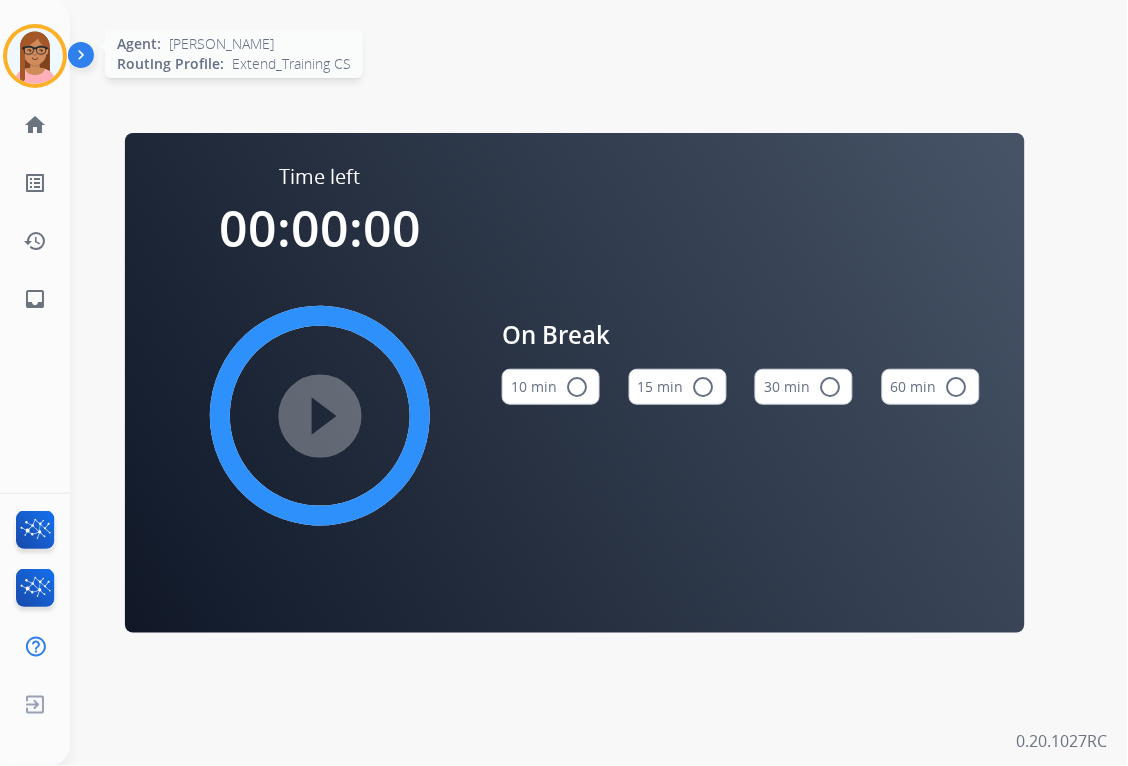 click at bounding box center [35, 56] 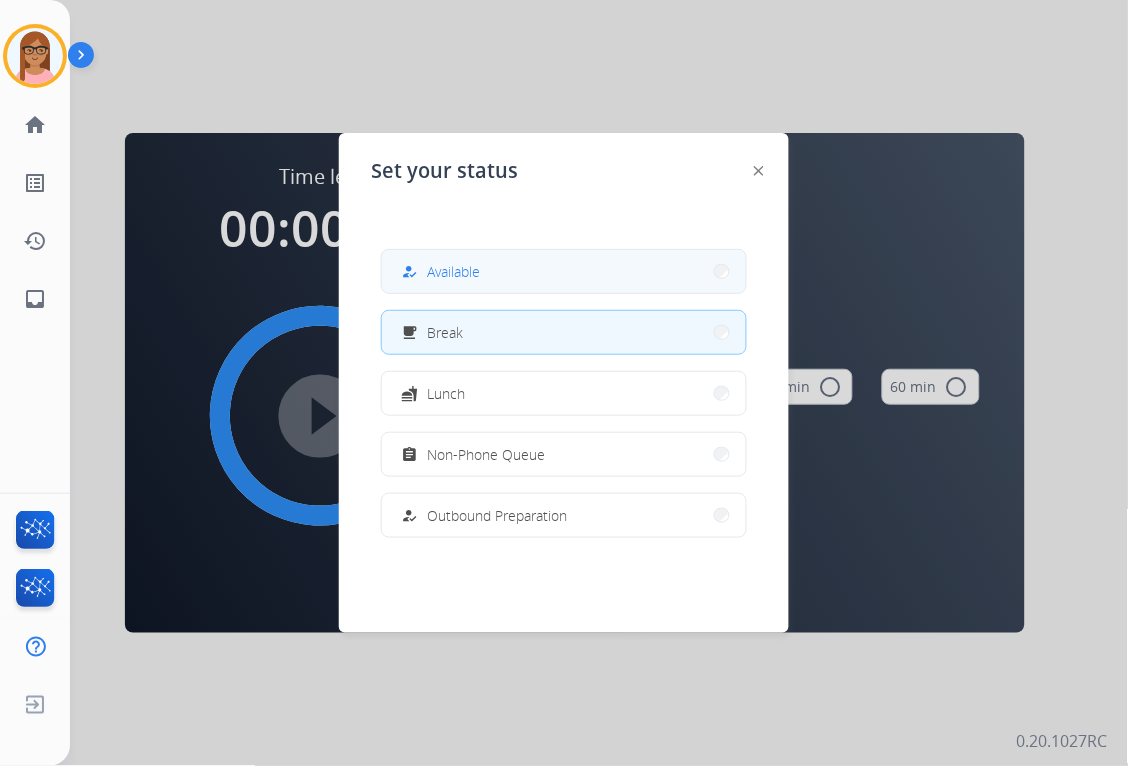 click on "how_to_reg Available" at bounding box center [564, 271] 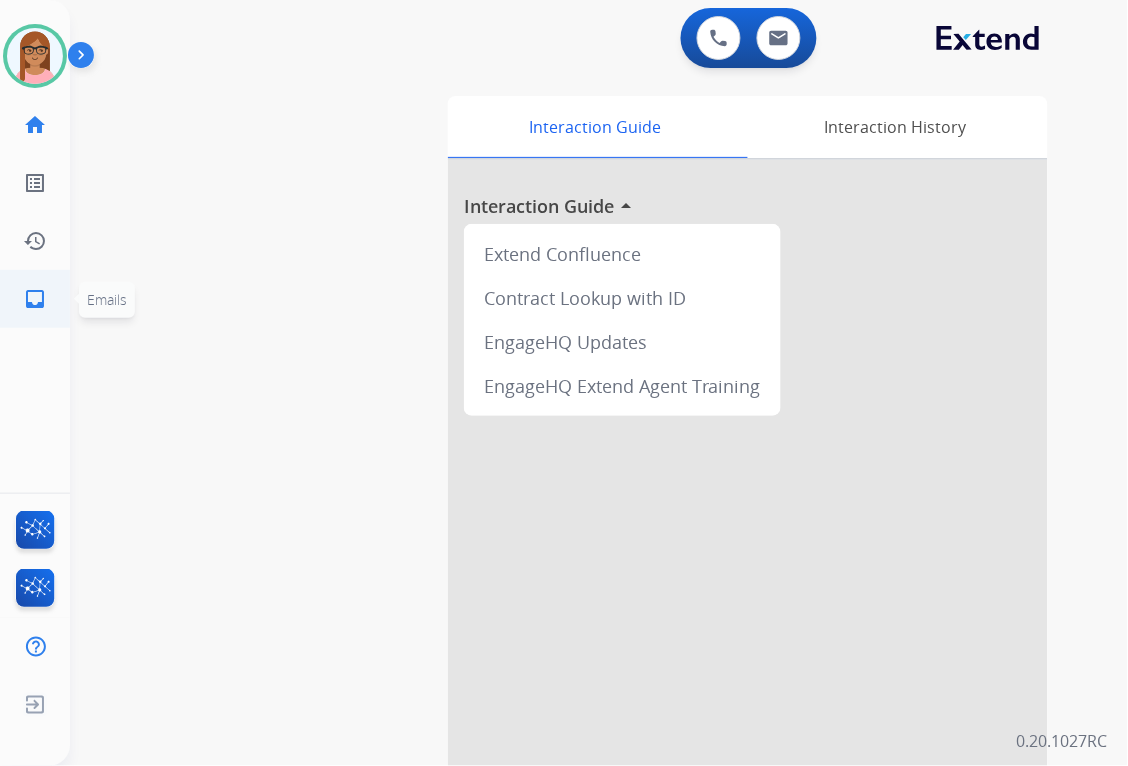 click on "inbox" 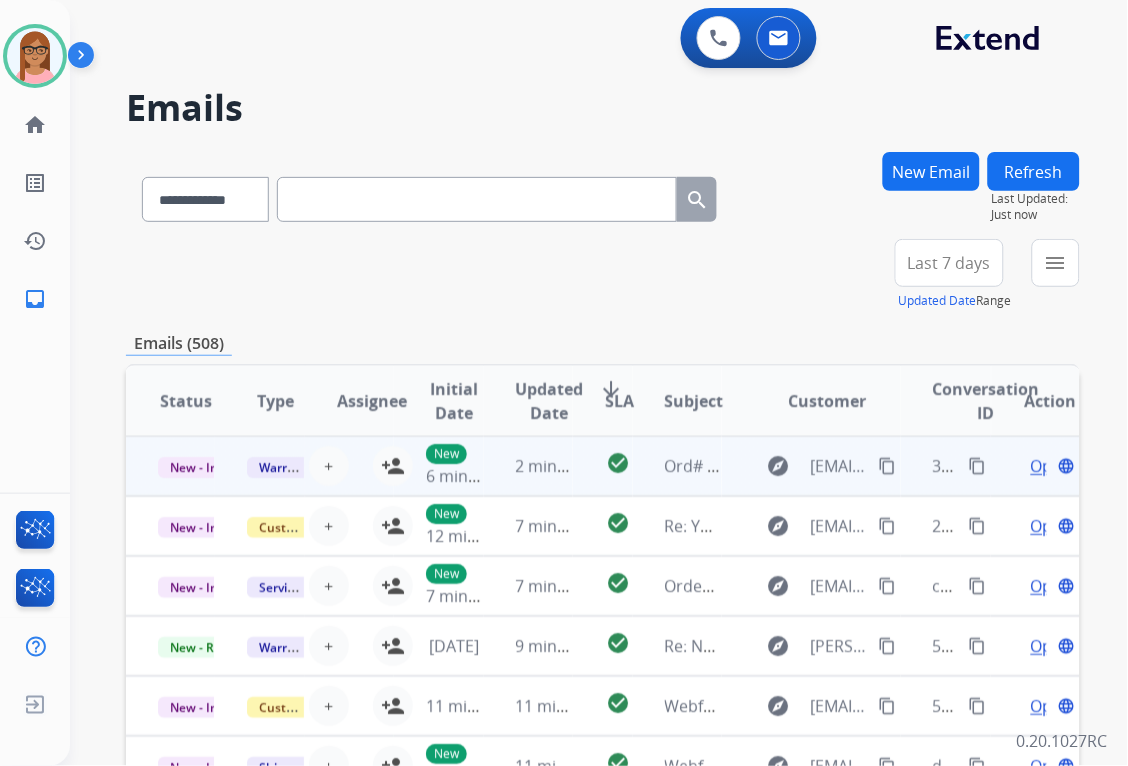 scroll, scrollTop: 1, scrollLeft: 0, axis: vertical 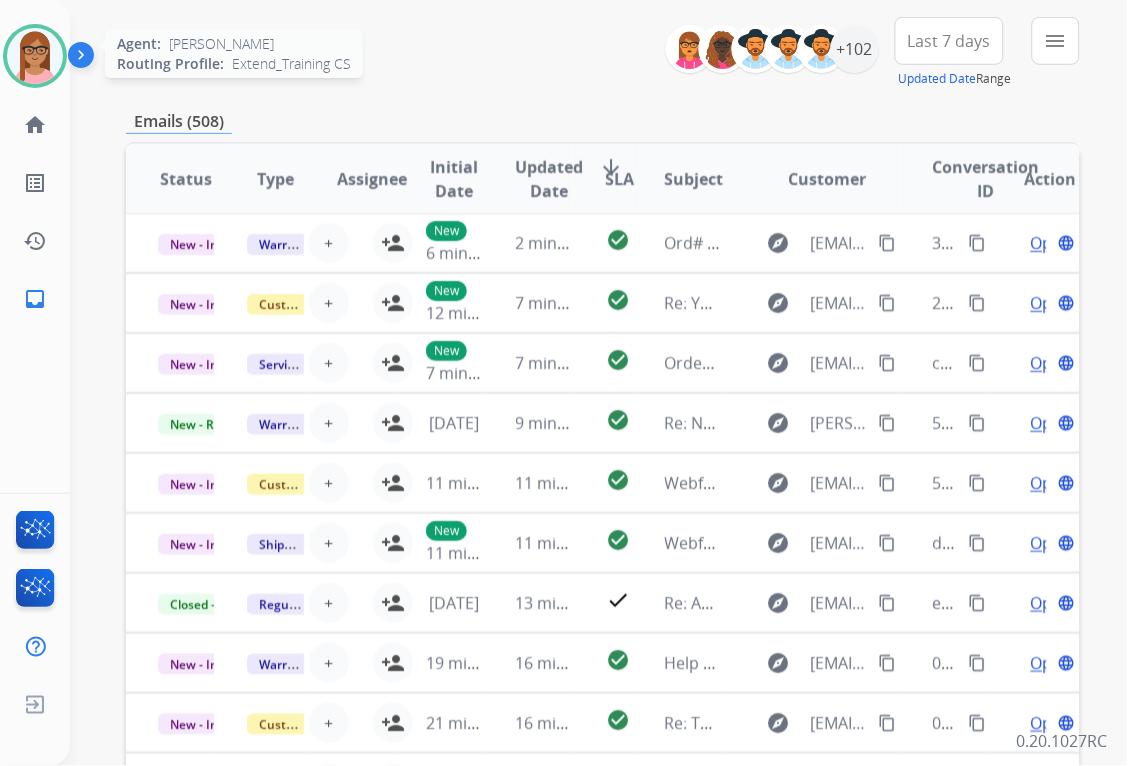 click at bounding box center (35, 56) 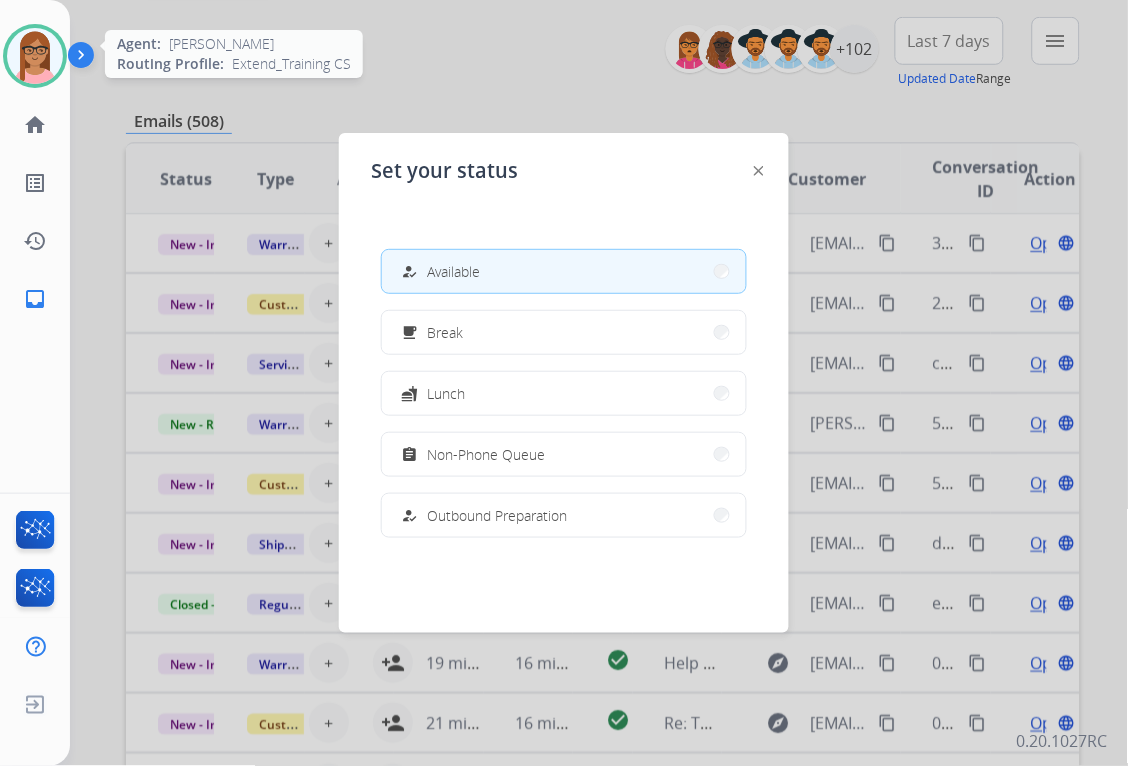 click at bounding box center [35, 56] 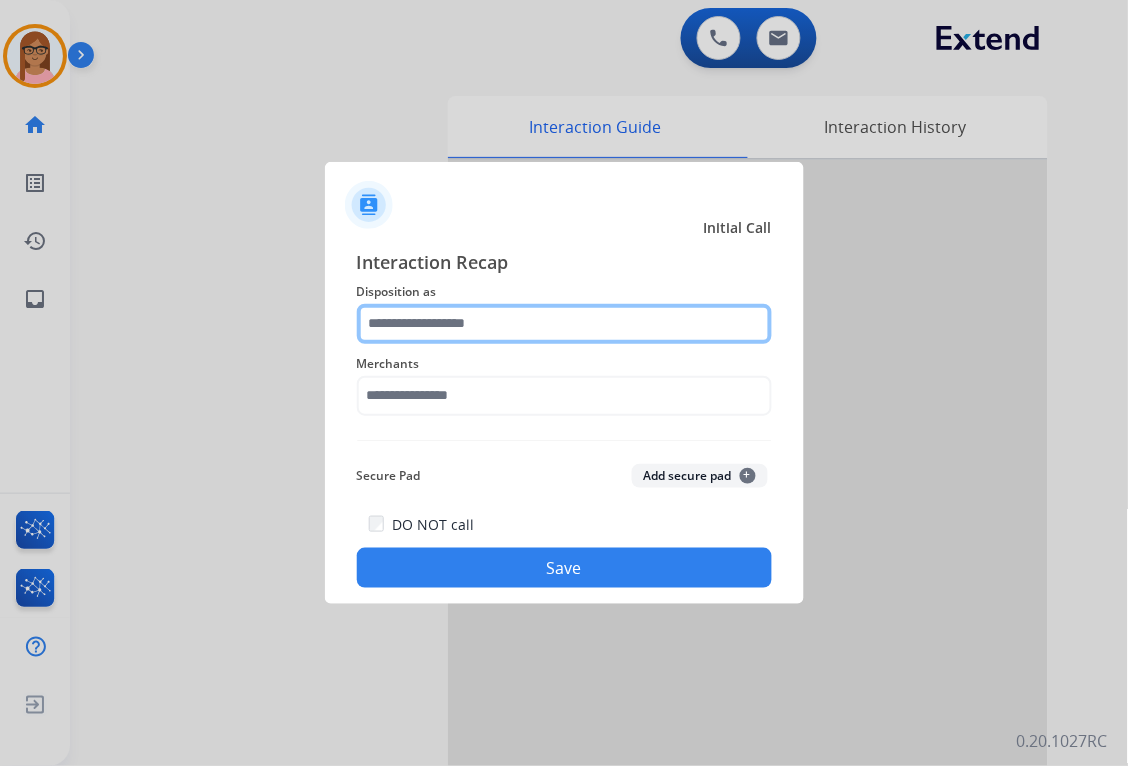 click 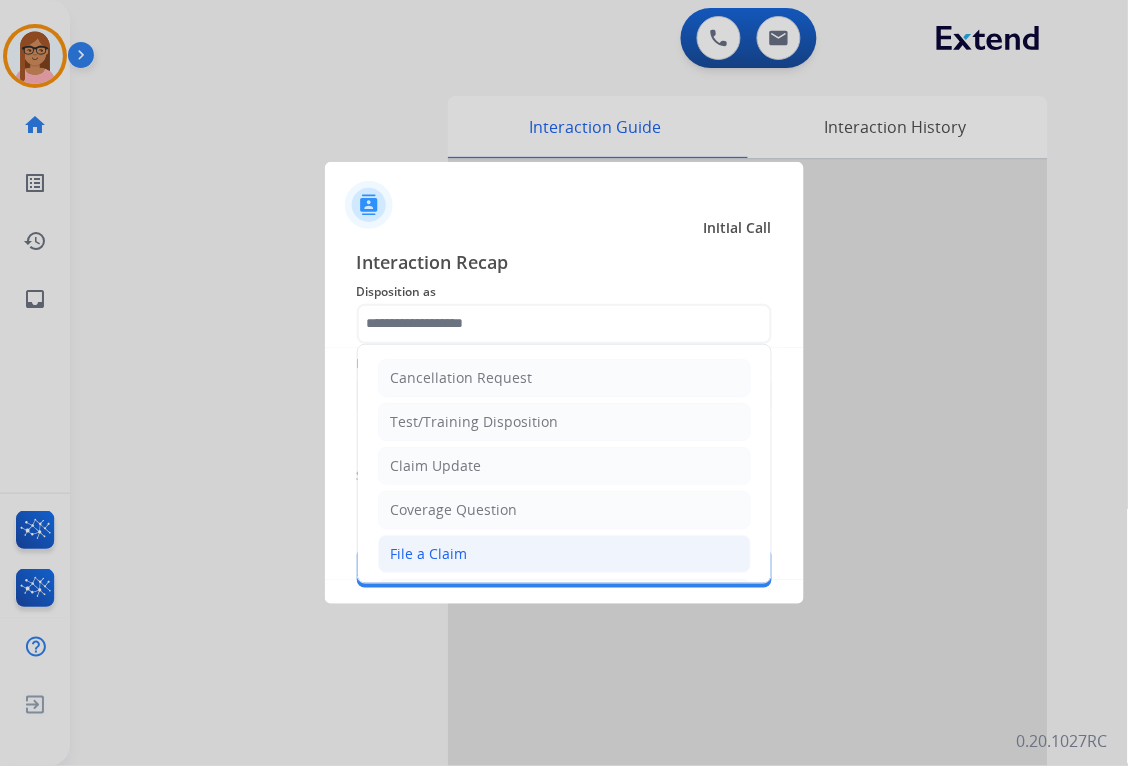 click on "File a Claim" 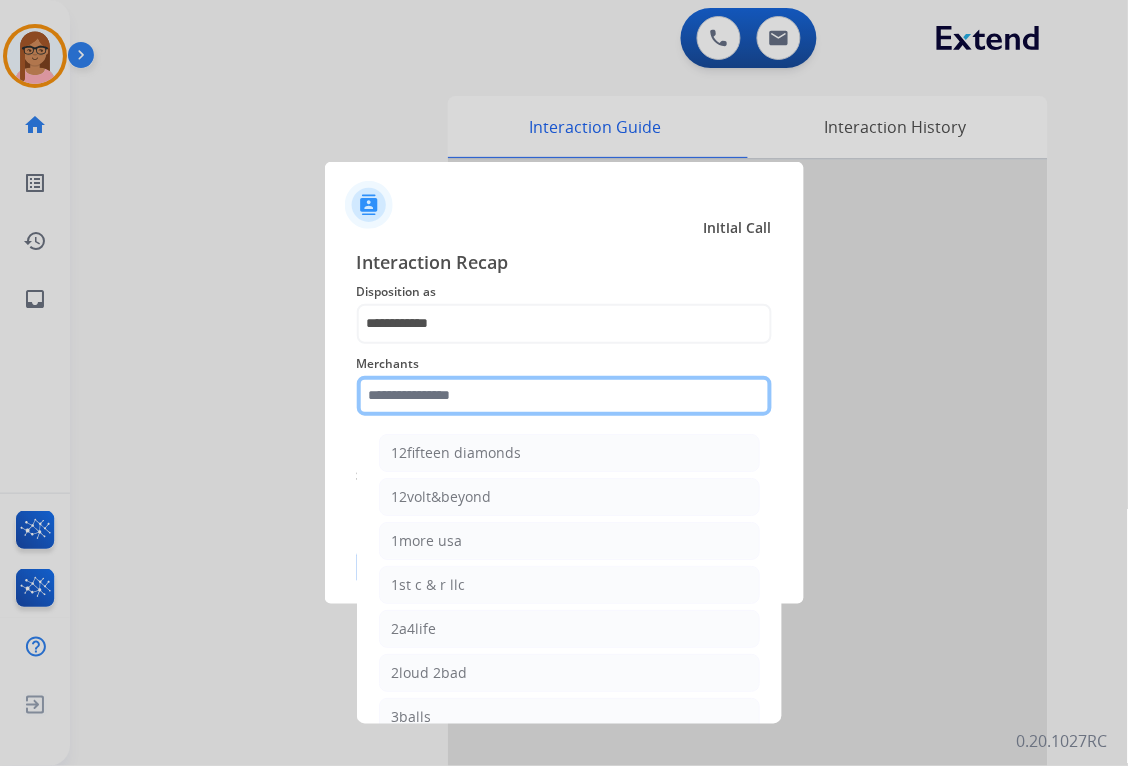 click 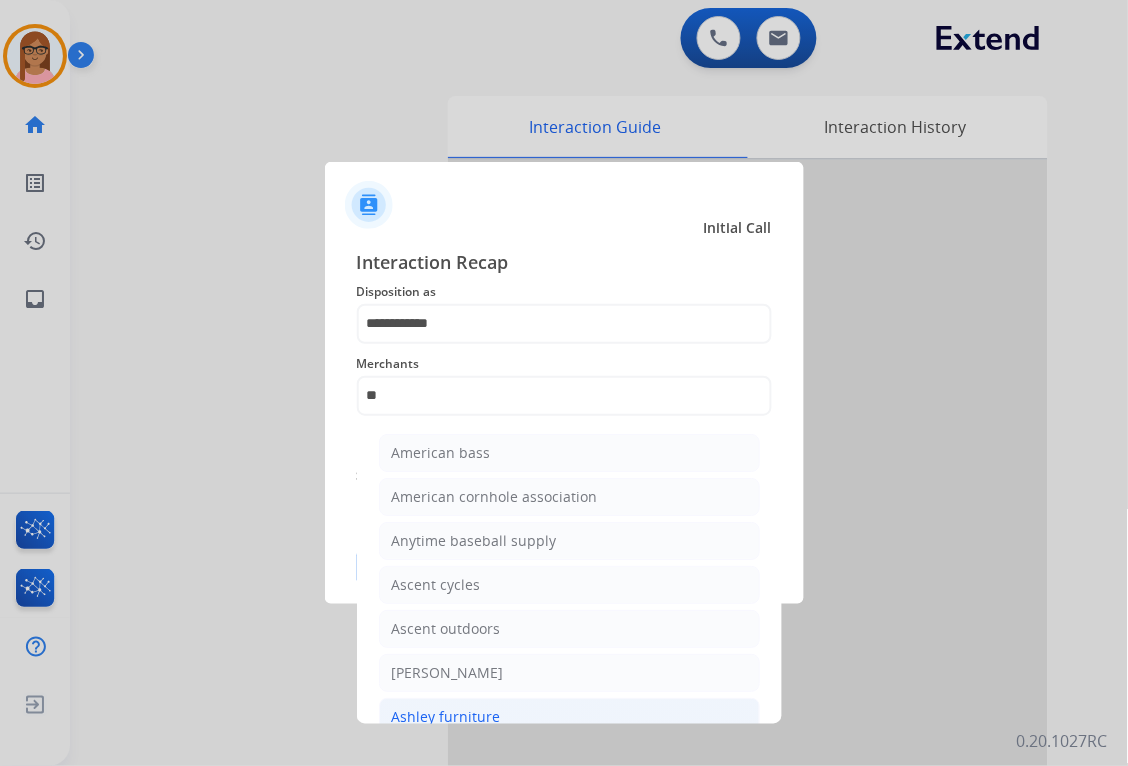click on "Ashley furniture" 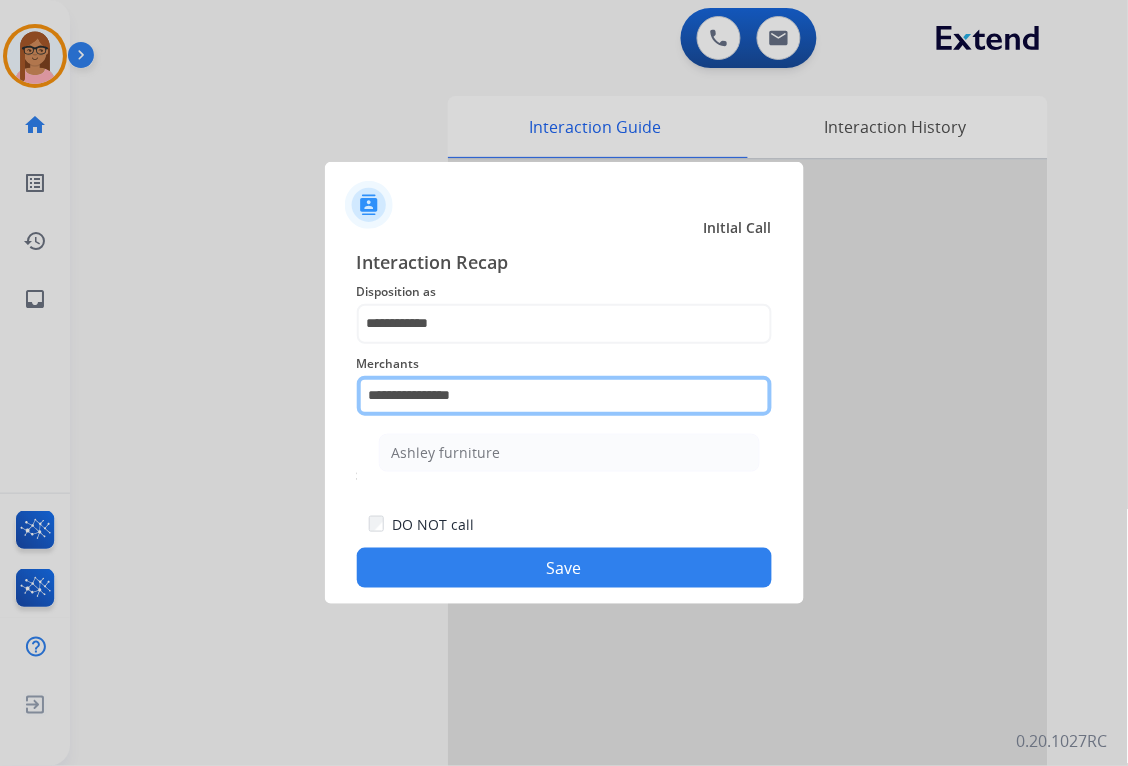 click on "**********" 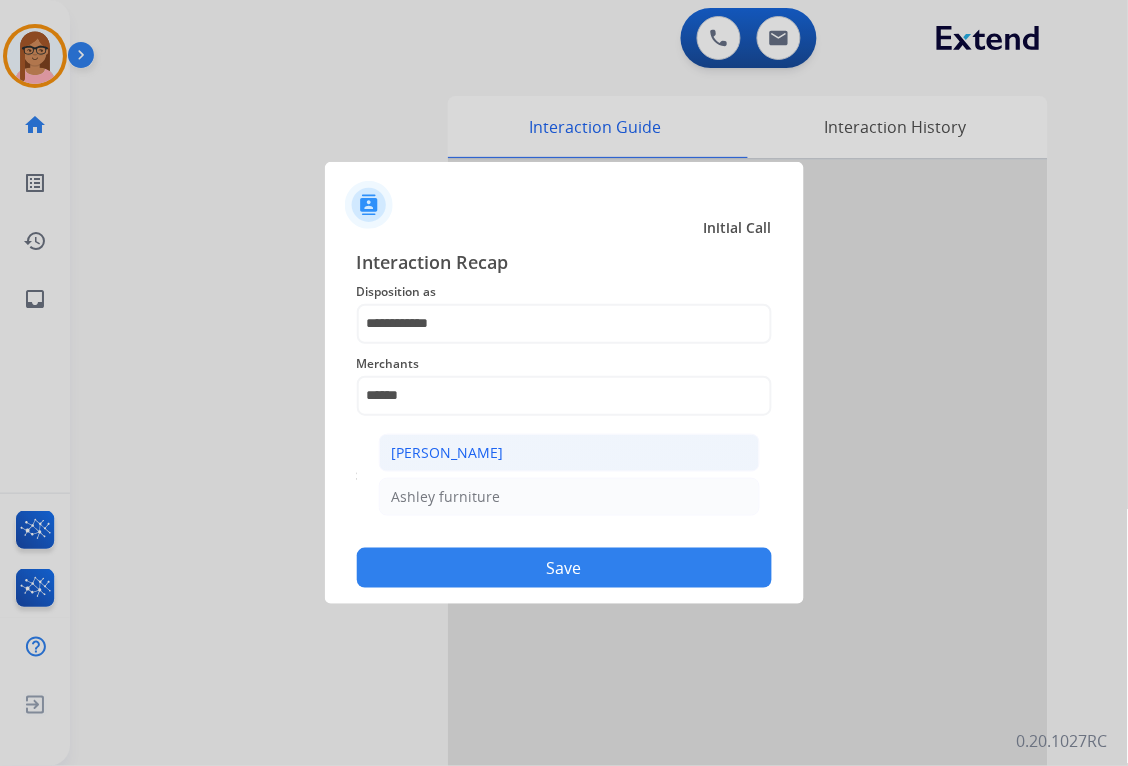 click on "[PERSON_NAME]" 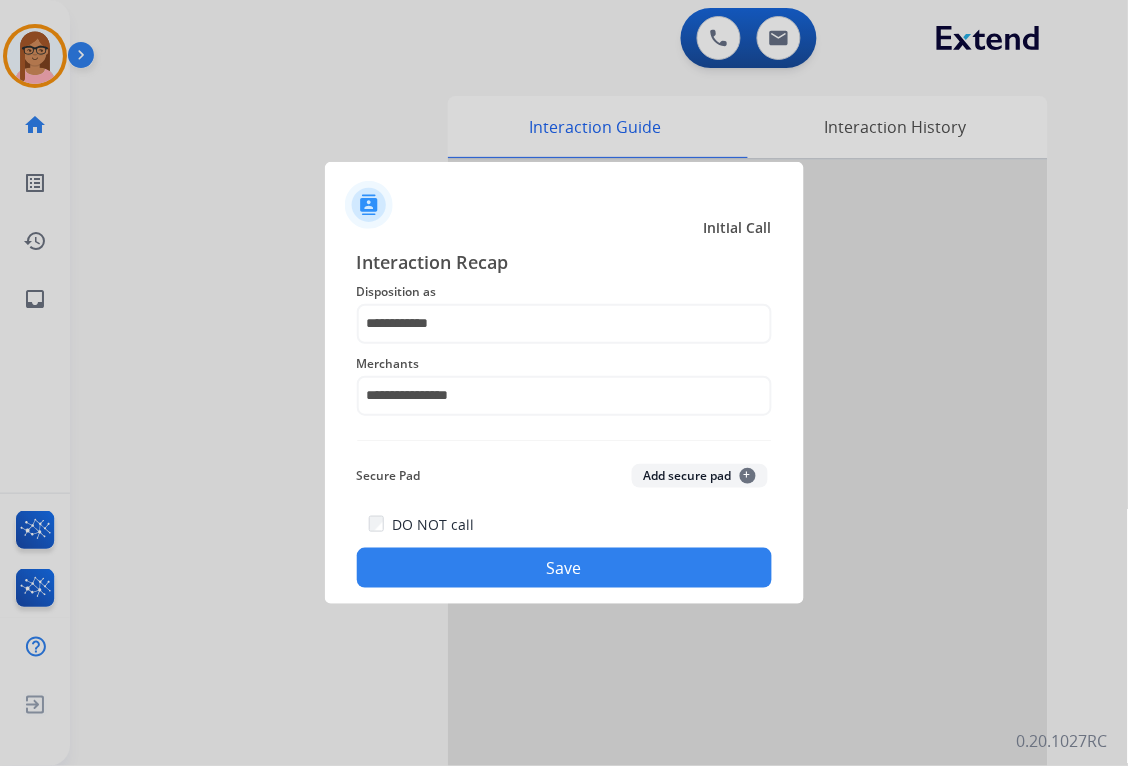 click on "Save" 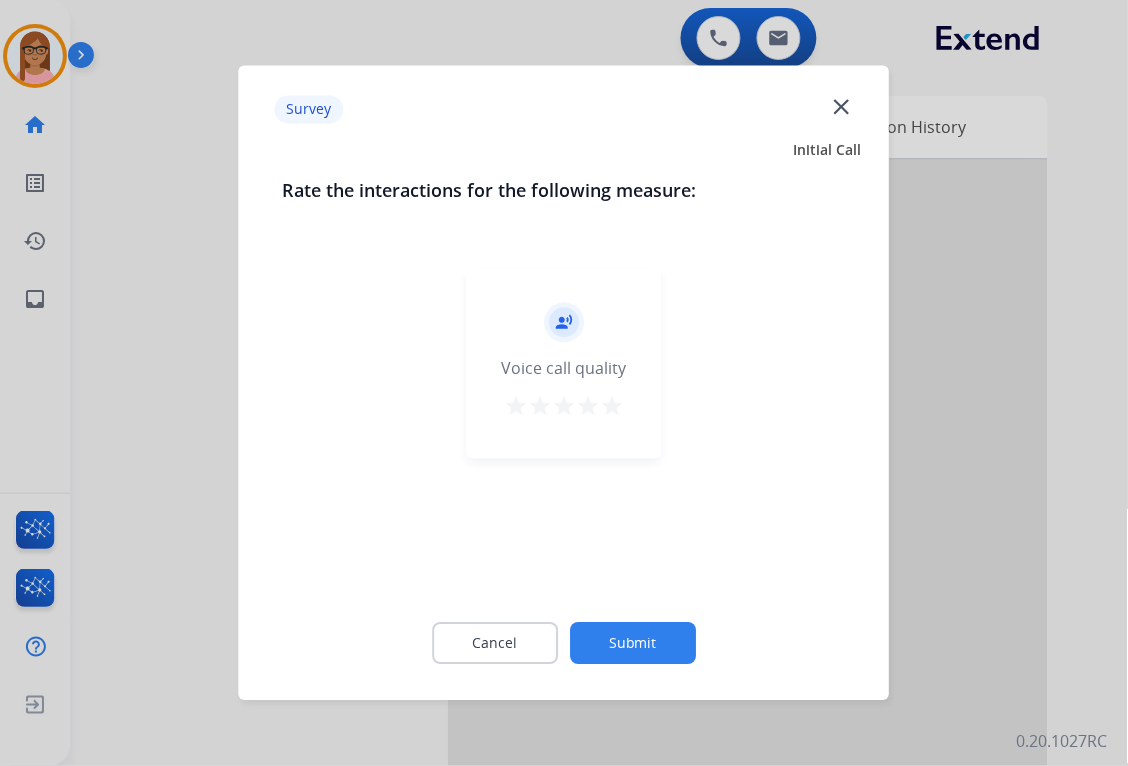 click on "star" at bounding box center [612, 407] 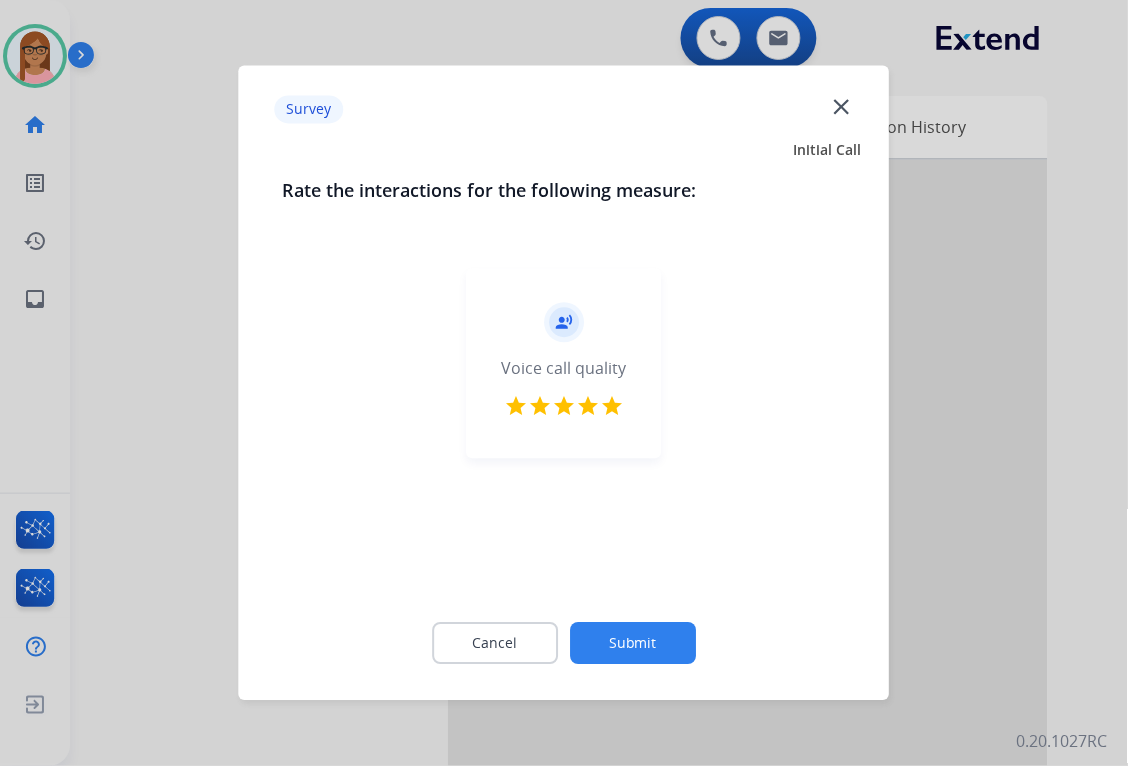 click on "Submit" 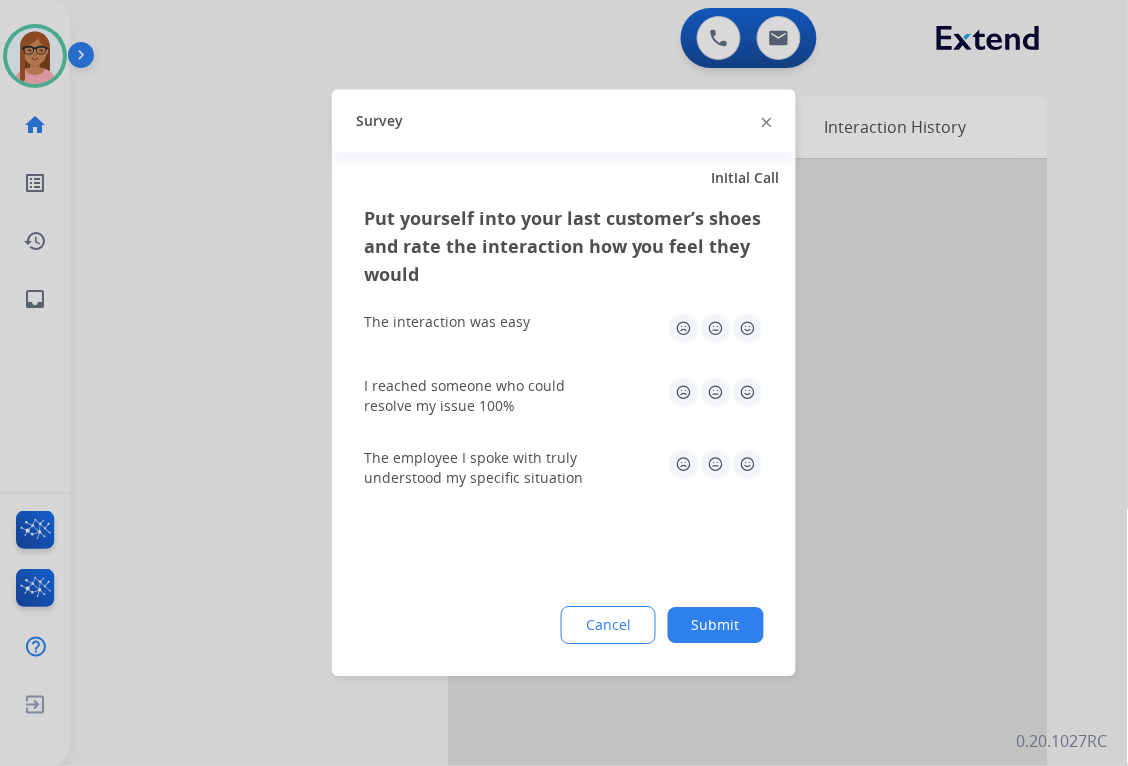 click 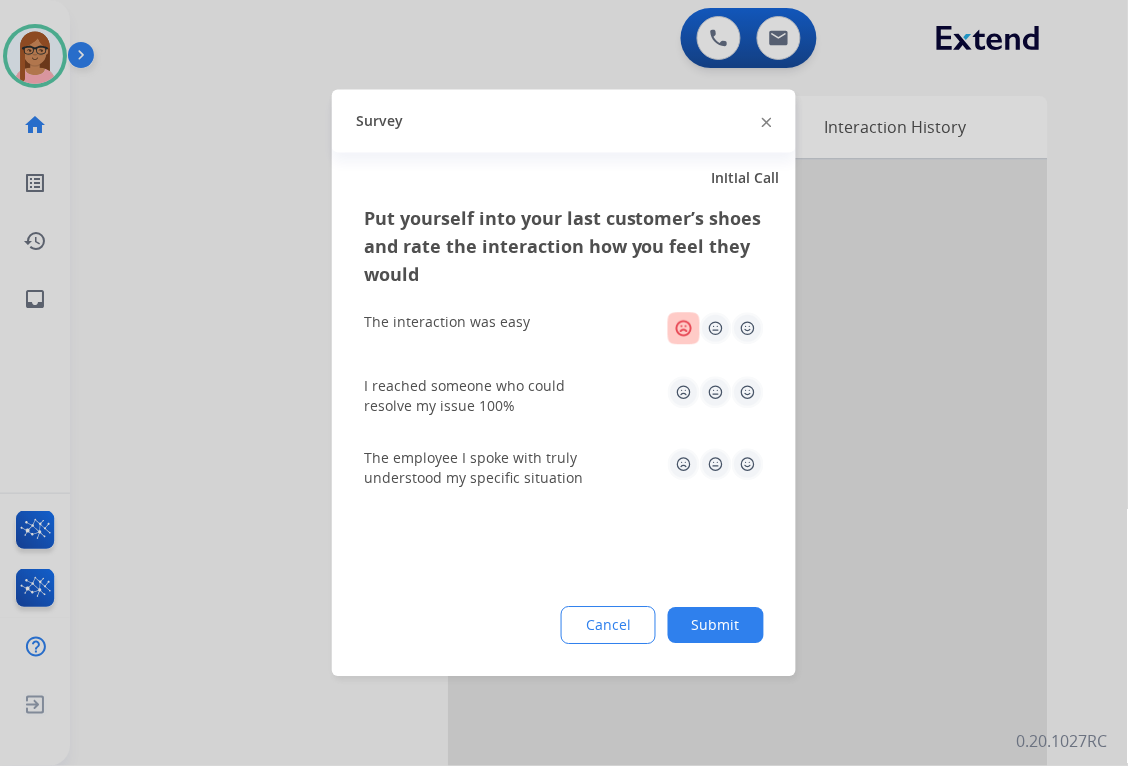 click 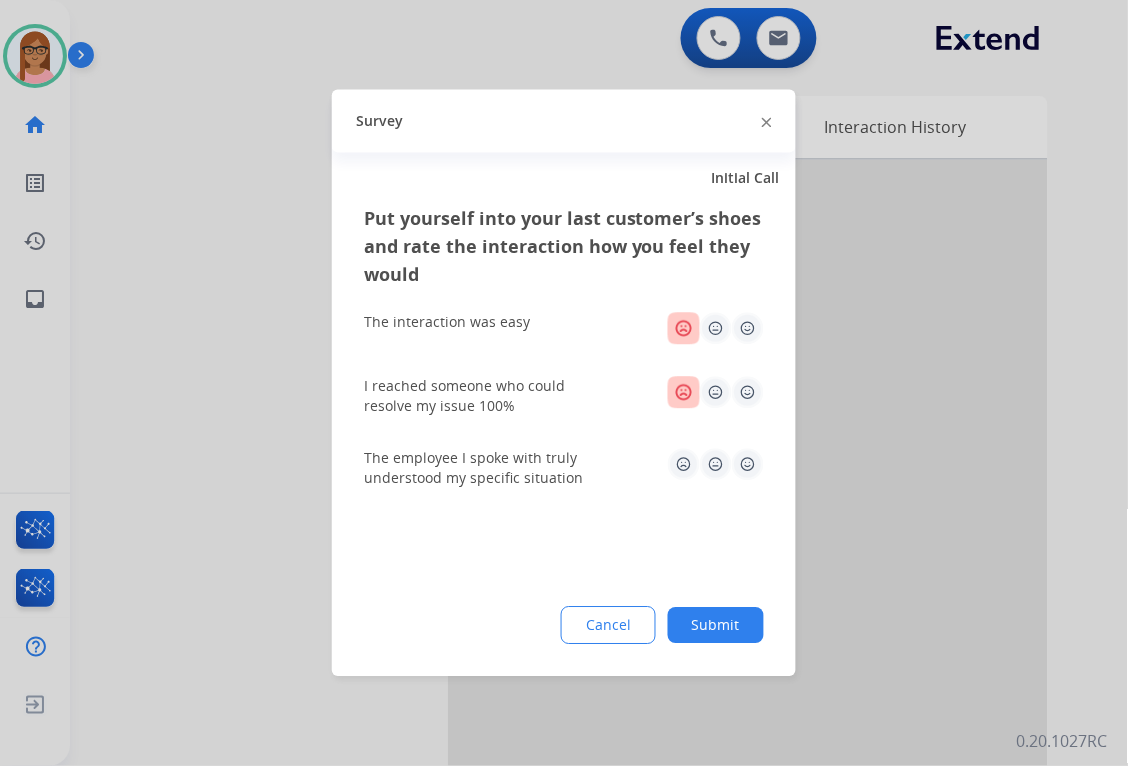 click 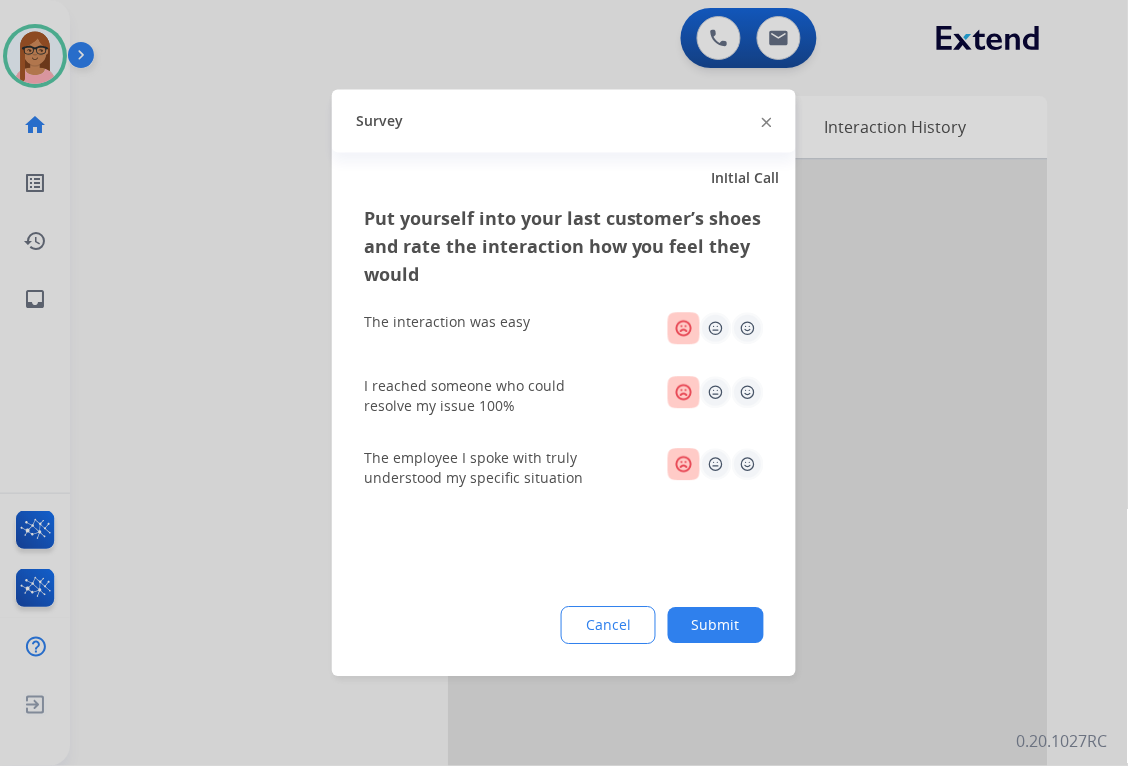 click on "Submit" 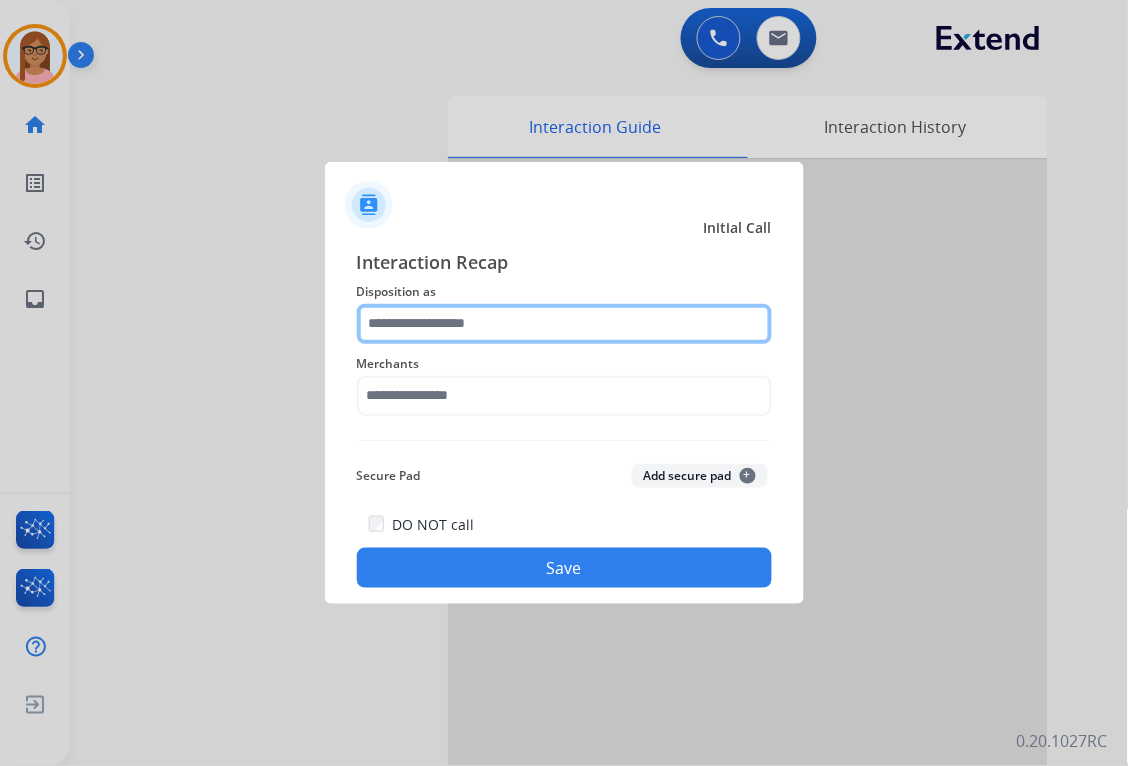 click 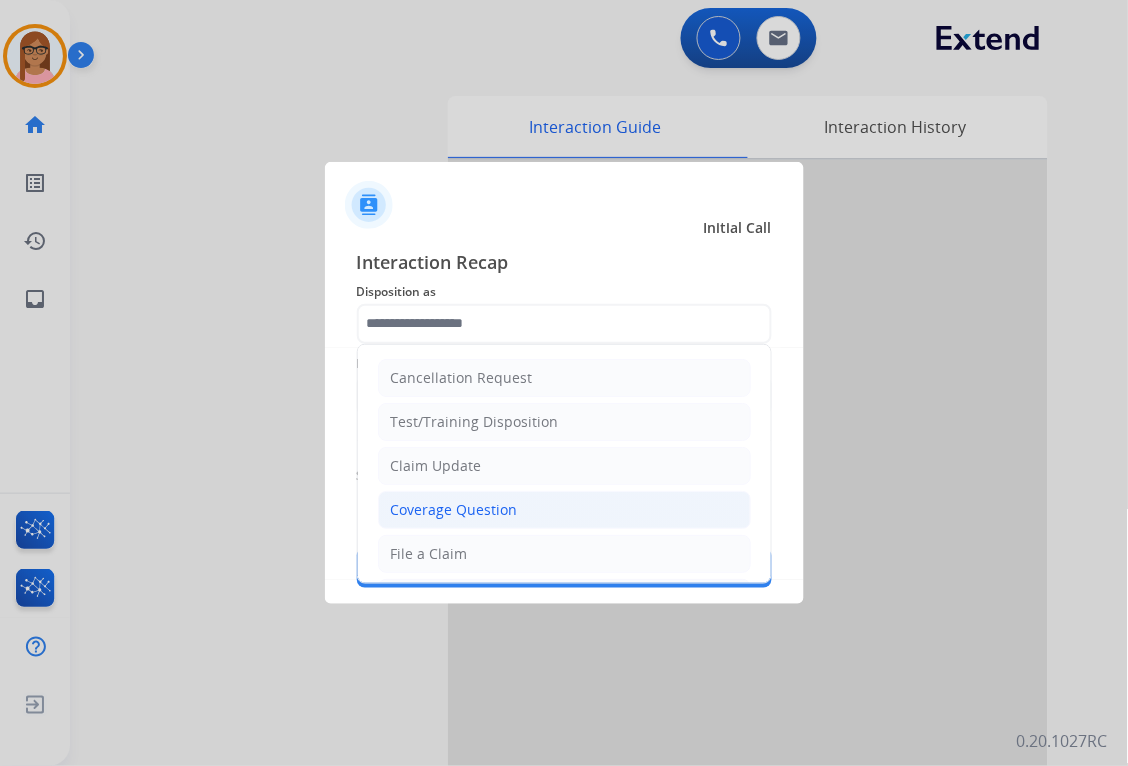 click on "Coverage Question" 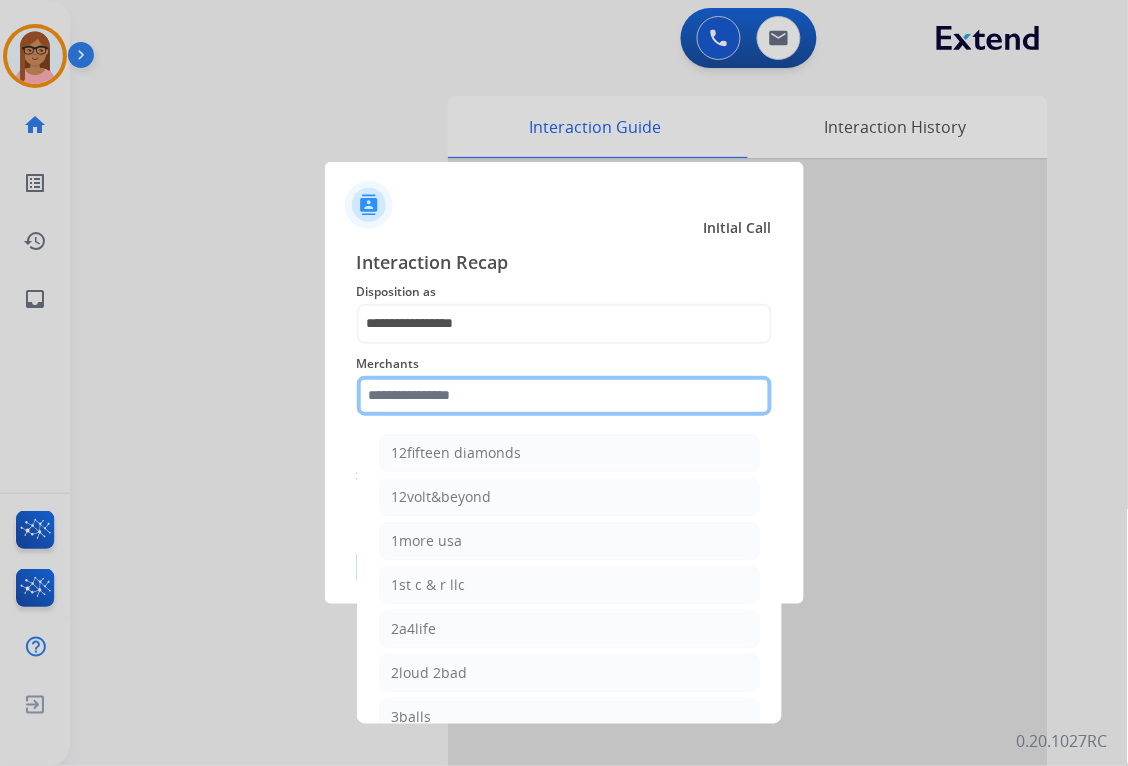 click 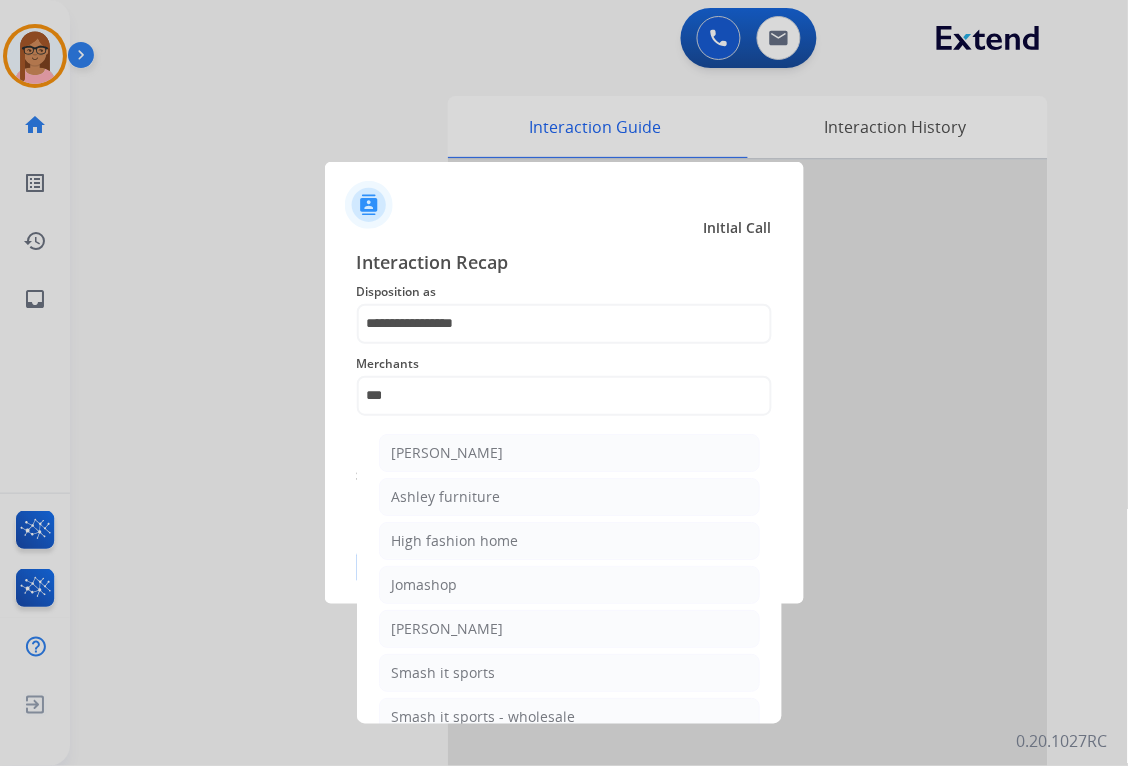 click on "Ashley furniture" 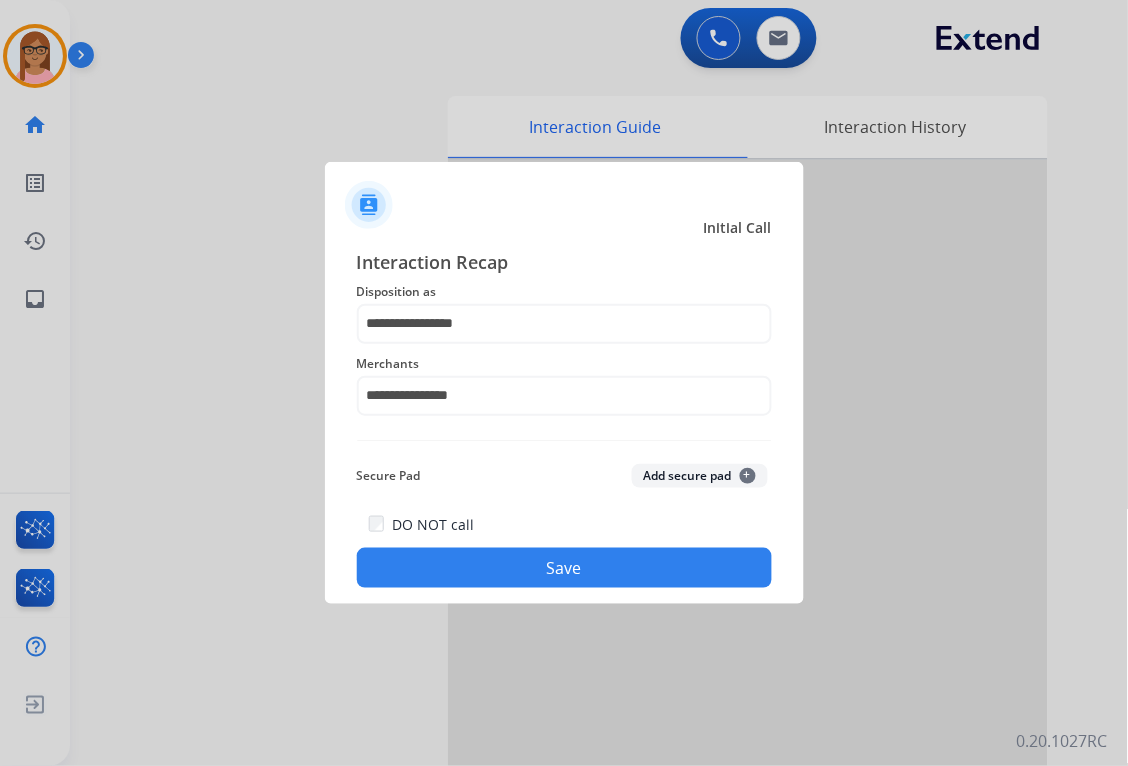 click on "Save" 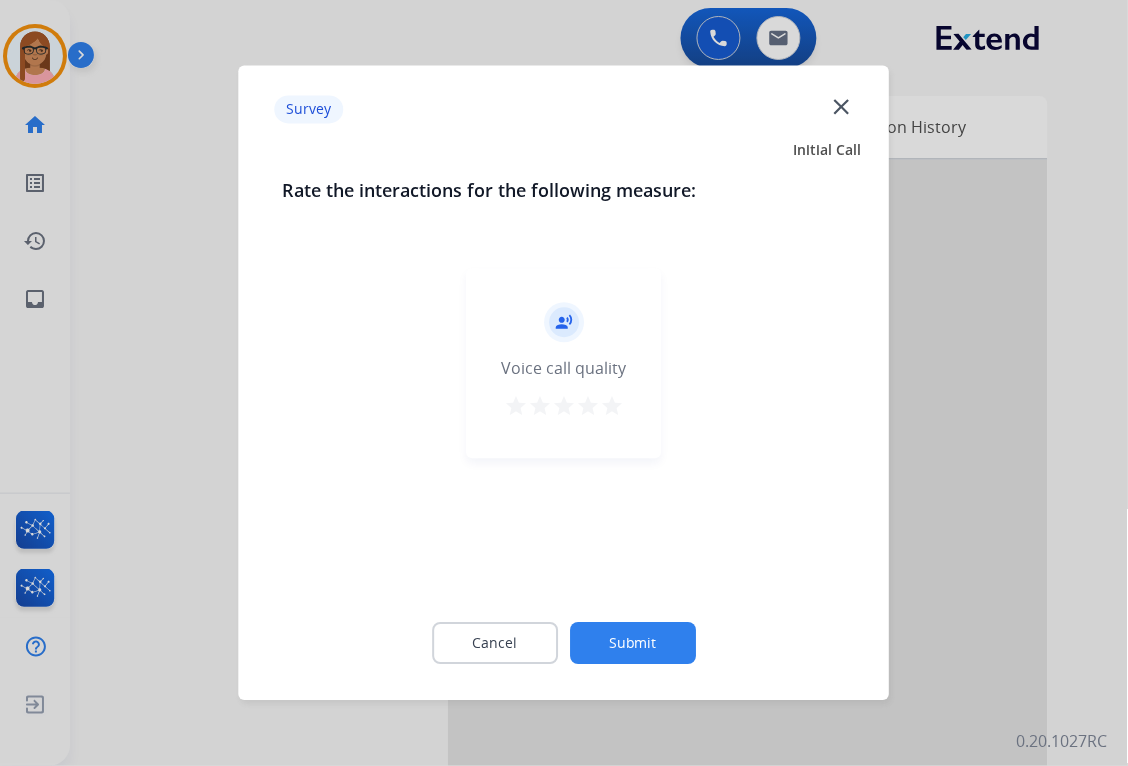click on "star" at bounding box center (612, 407) 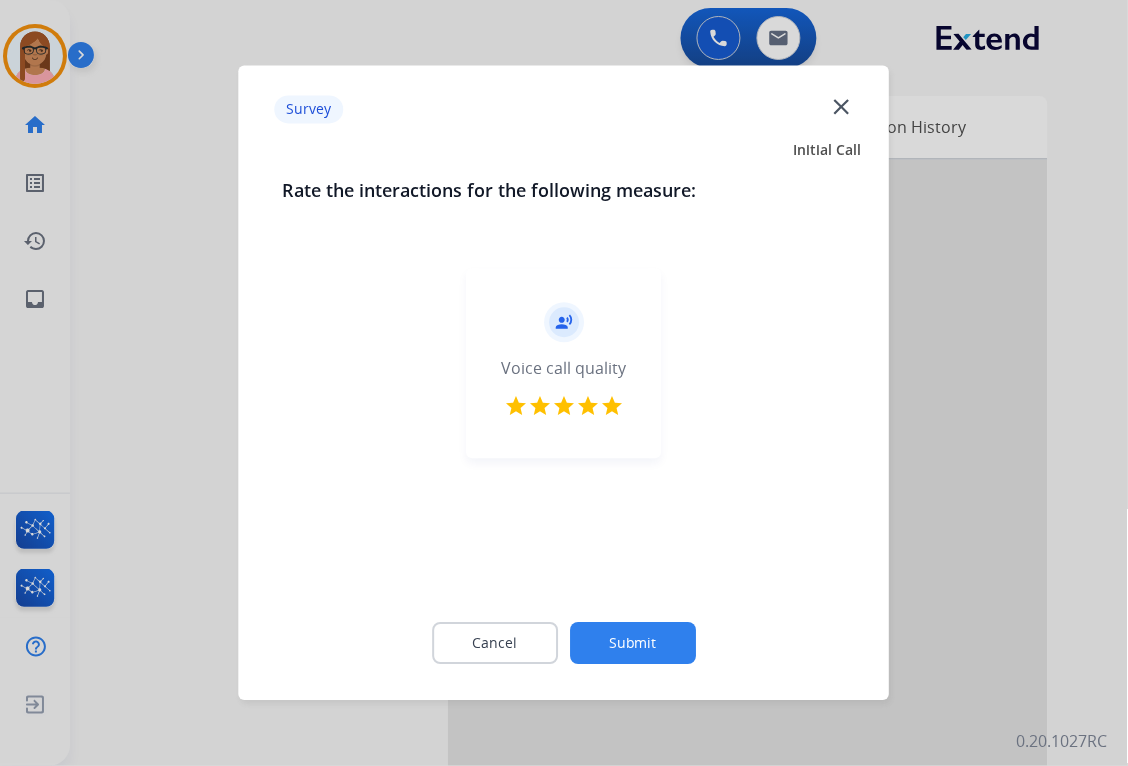 click on "Submit" 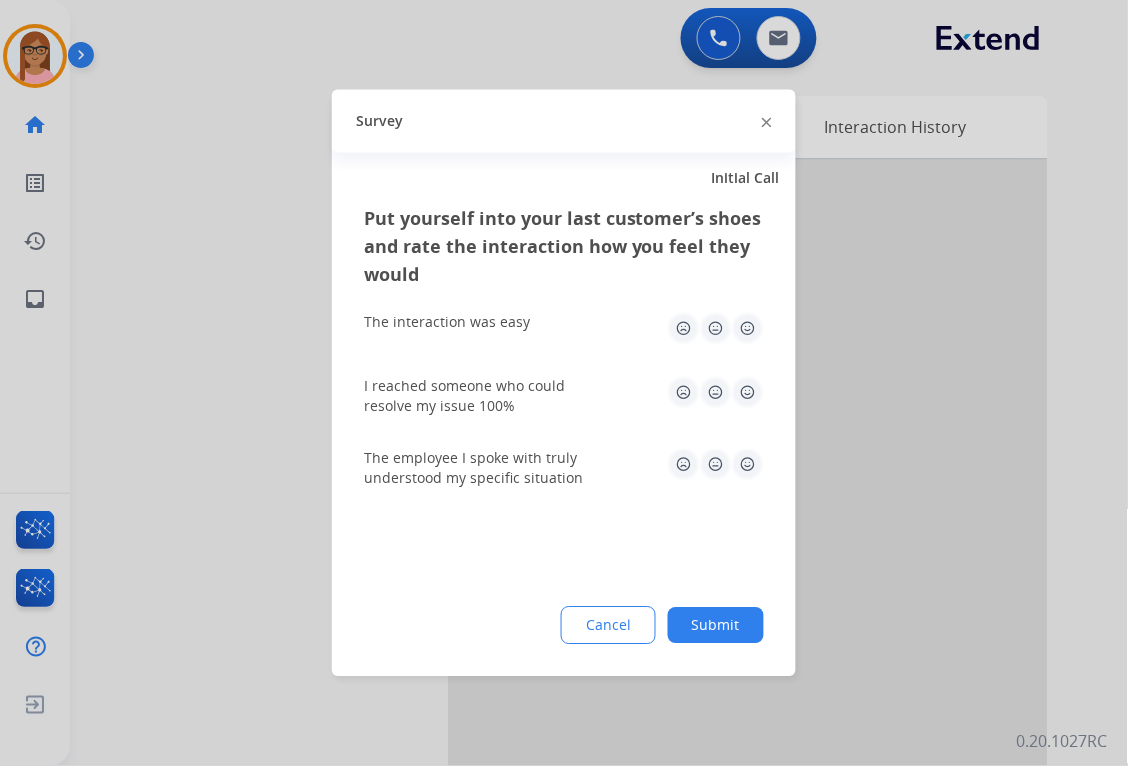 click 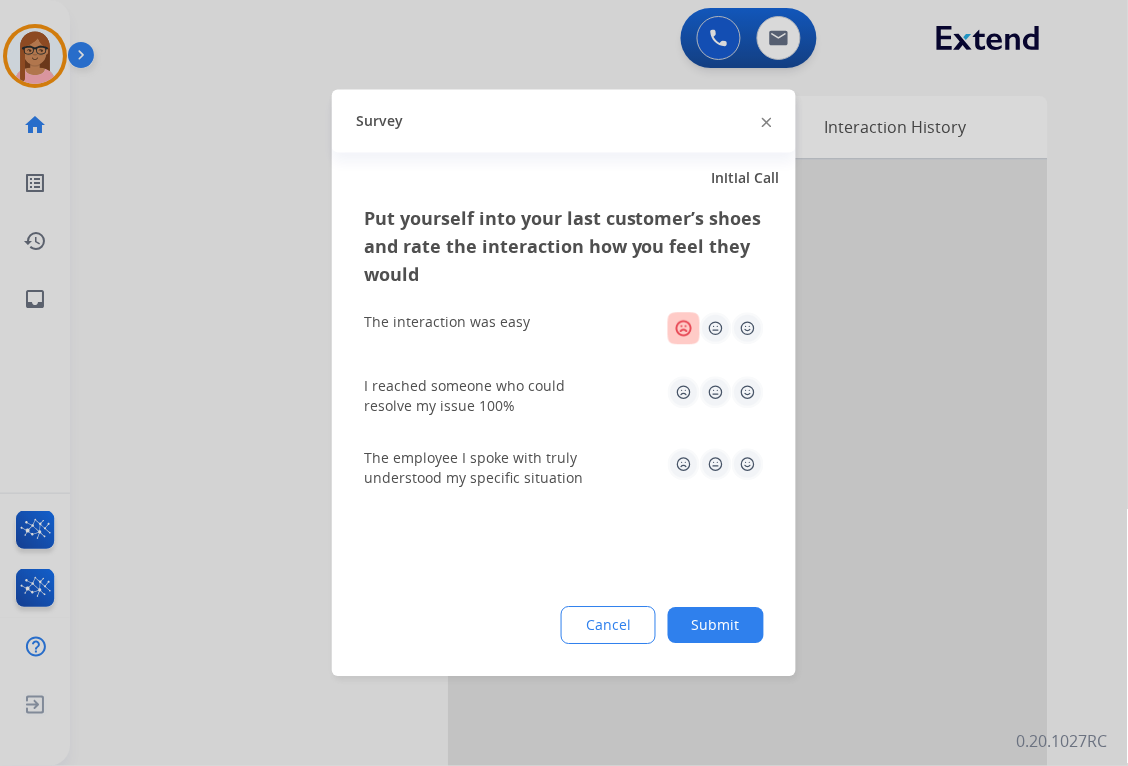 click 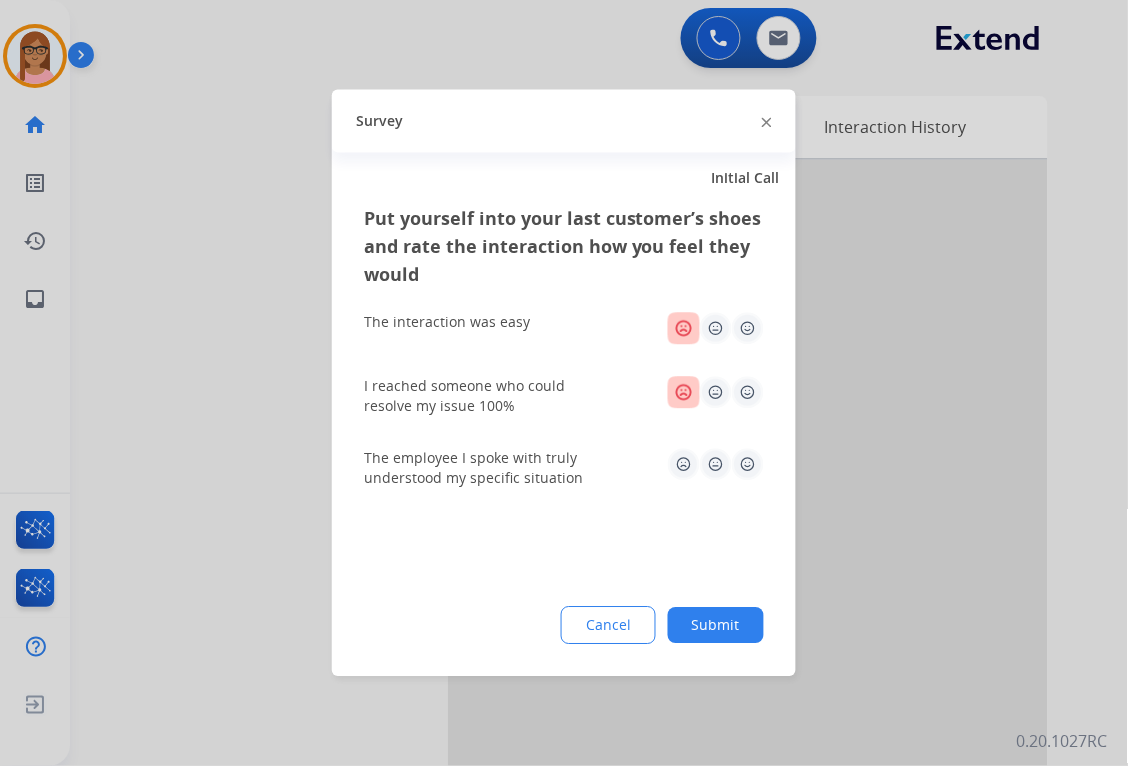 drag, startPoint x: 680, startPoint y: 438, endPoint x: 681, endPoint y: 450, distance: 12.0415945 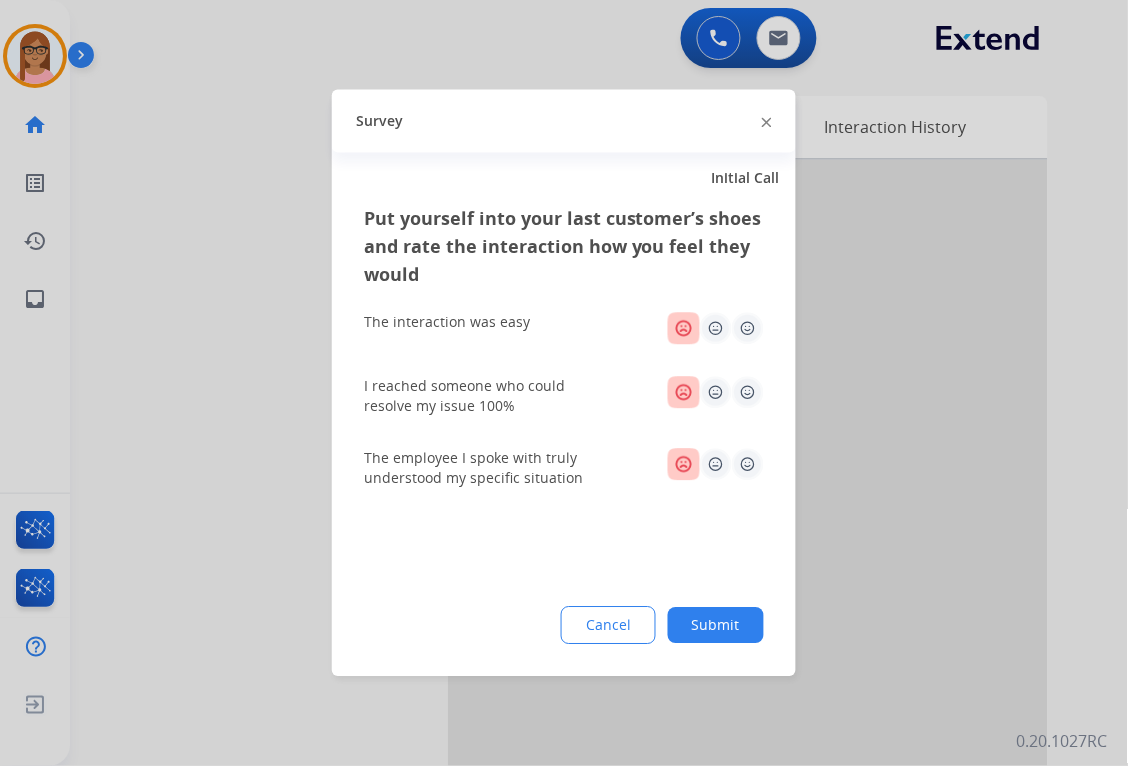 click on "Submit" 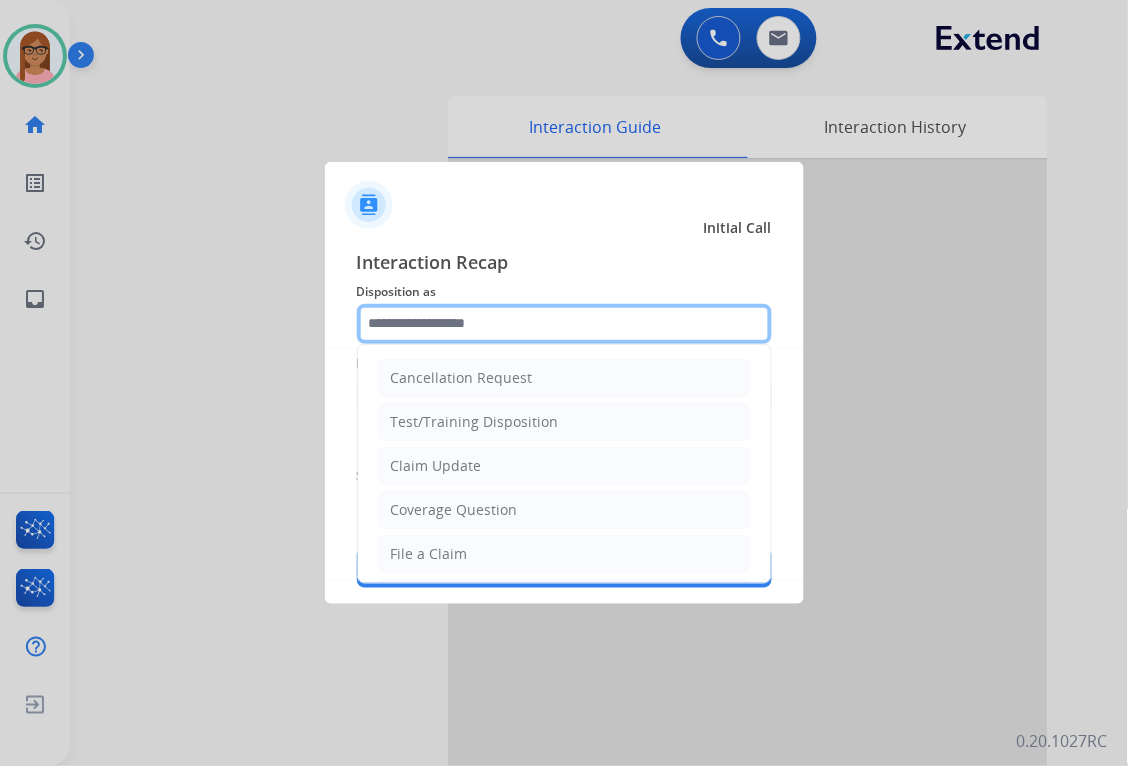 click 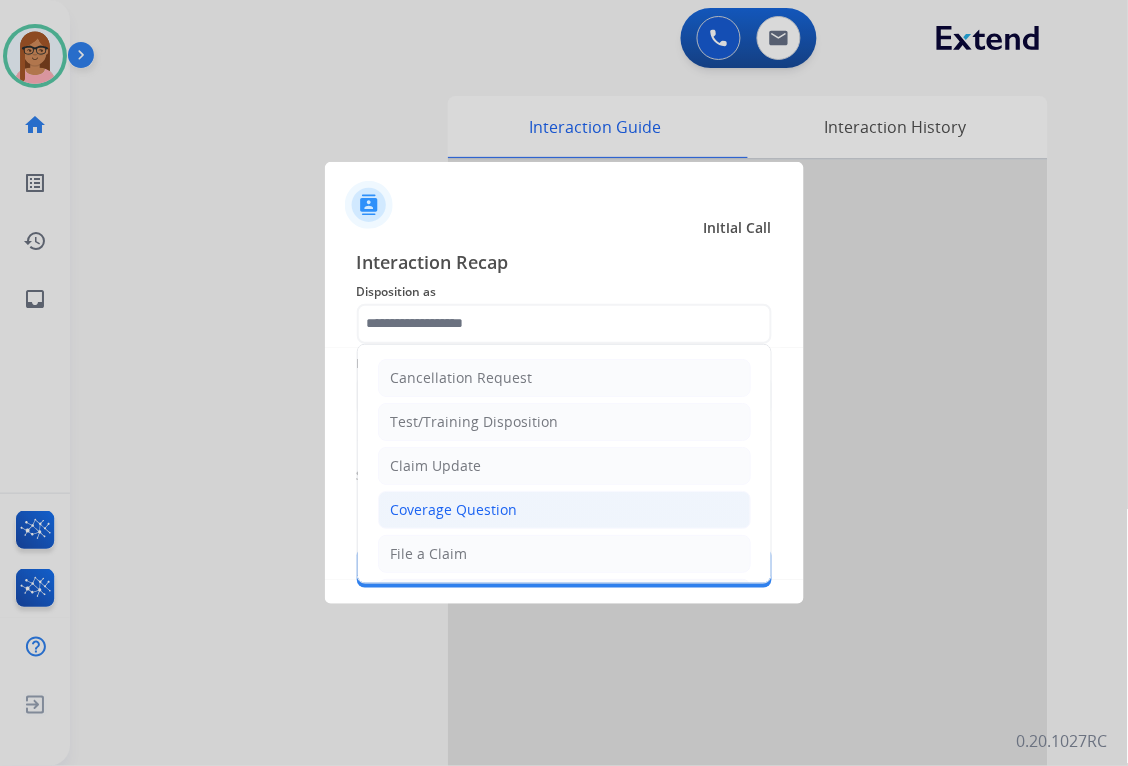 click on "Coverage Question" 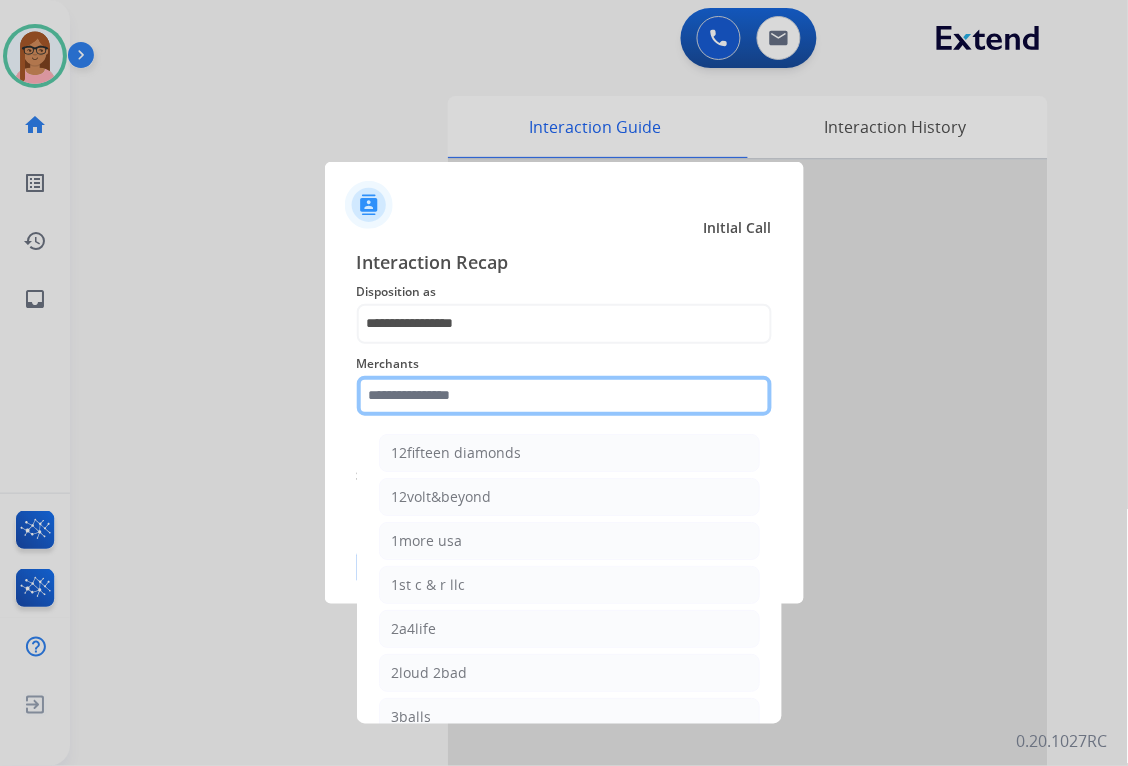 click 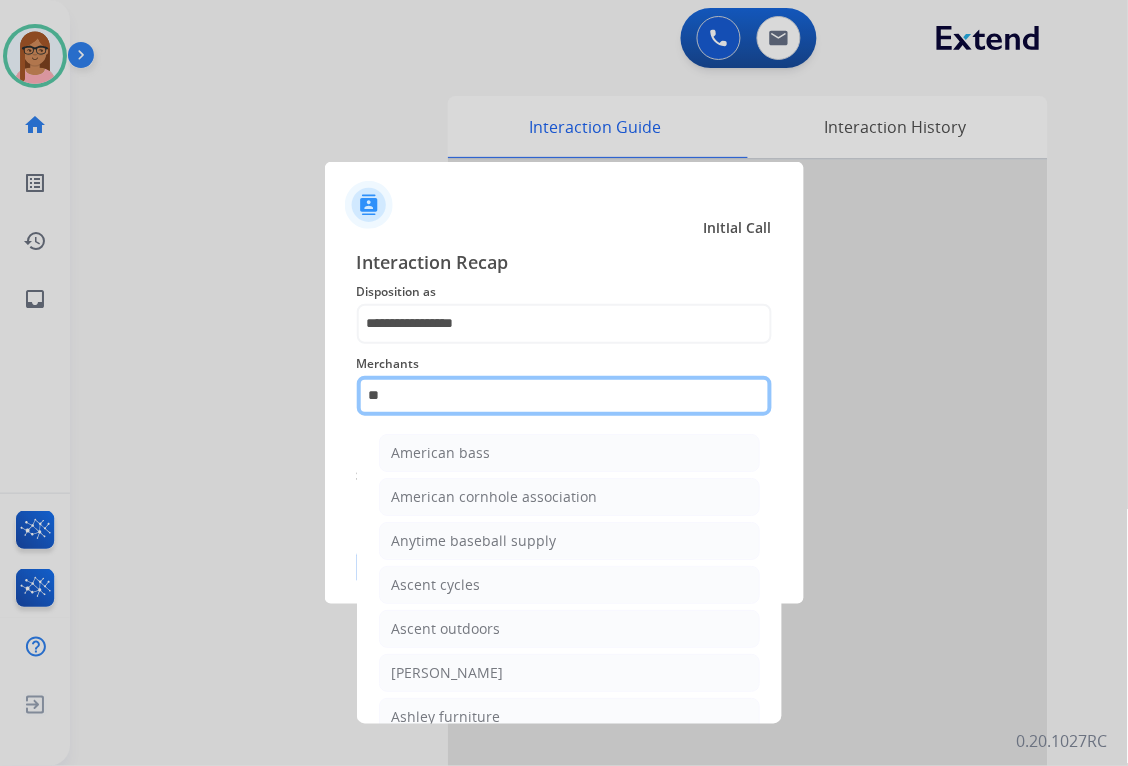 click on "**" 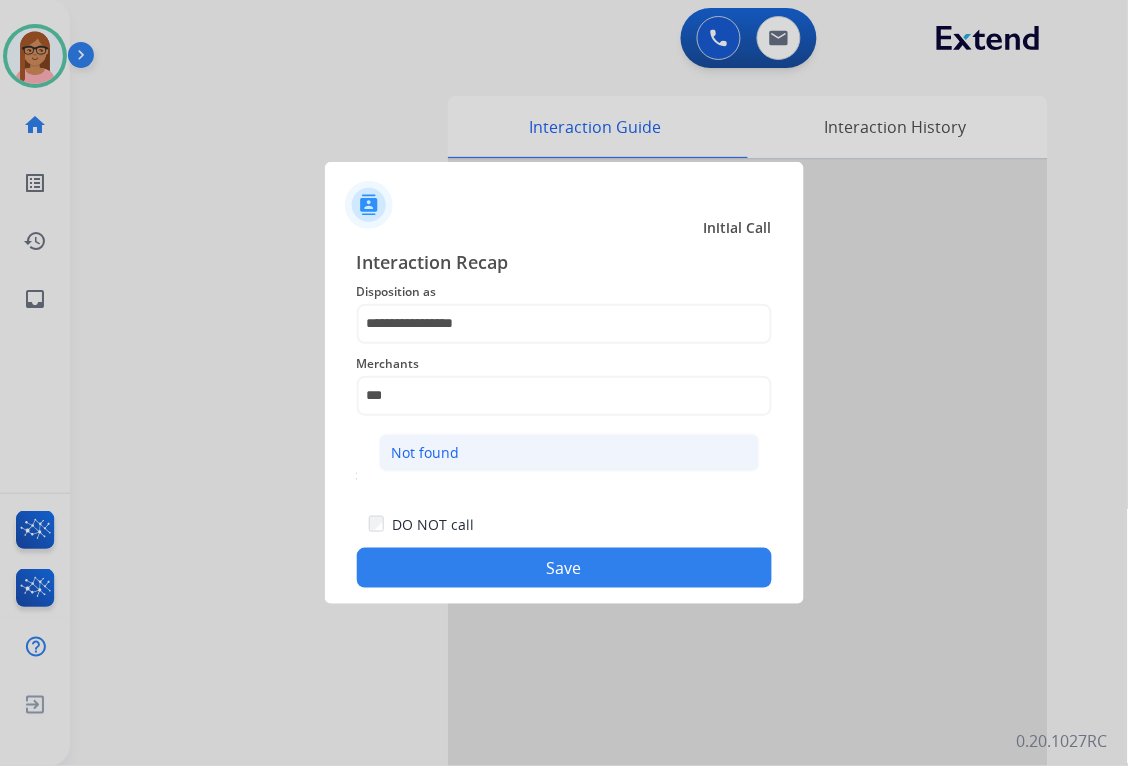 click on "Not found" 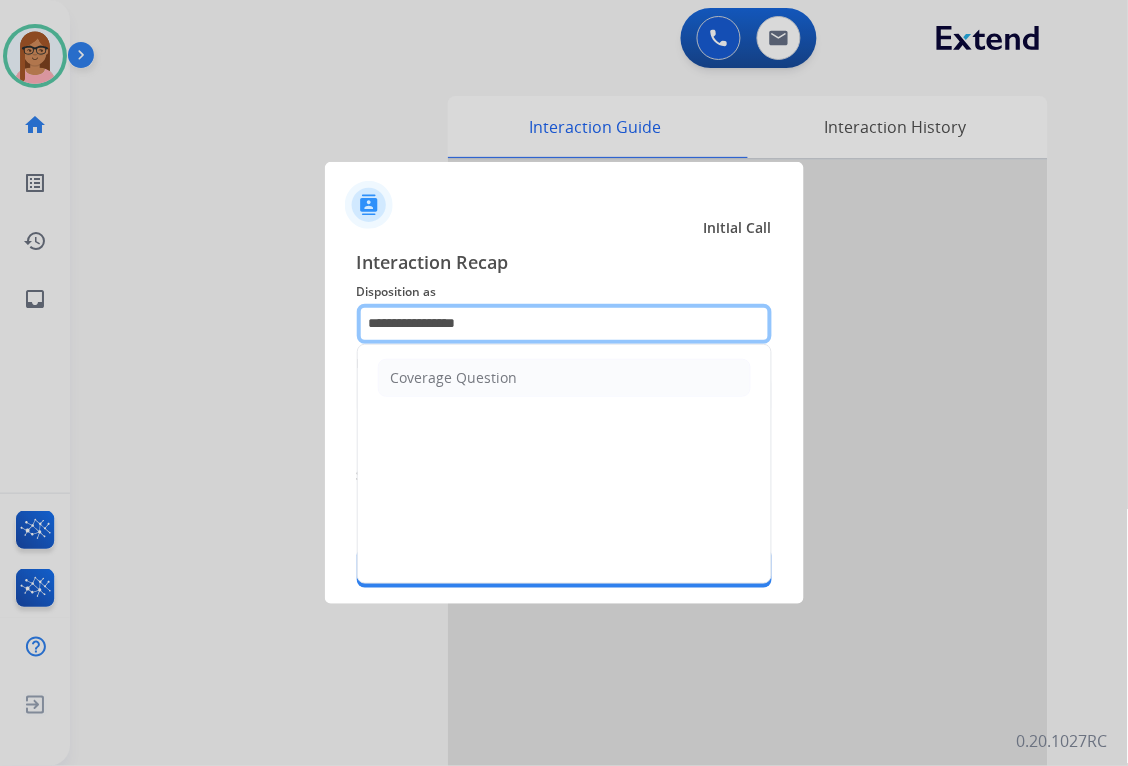 click on "**********" 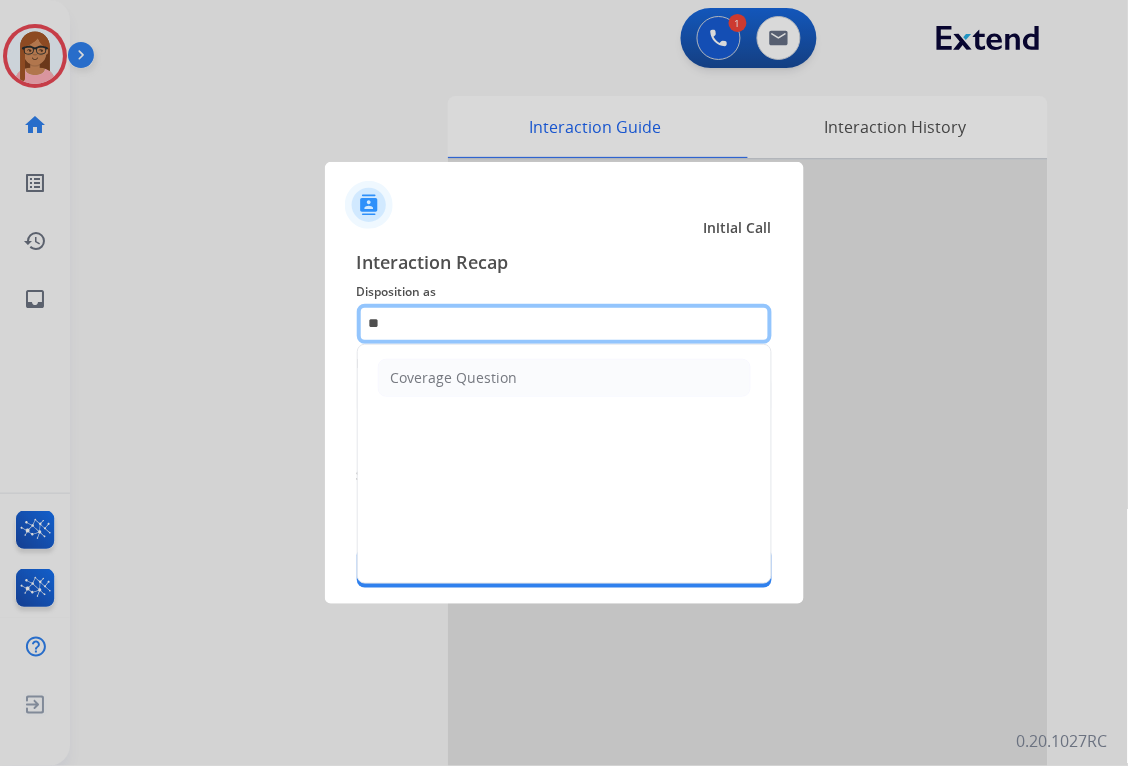 type on "*" 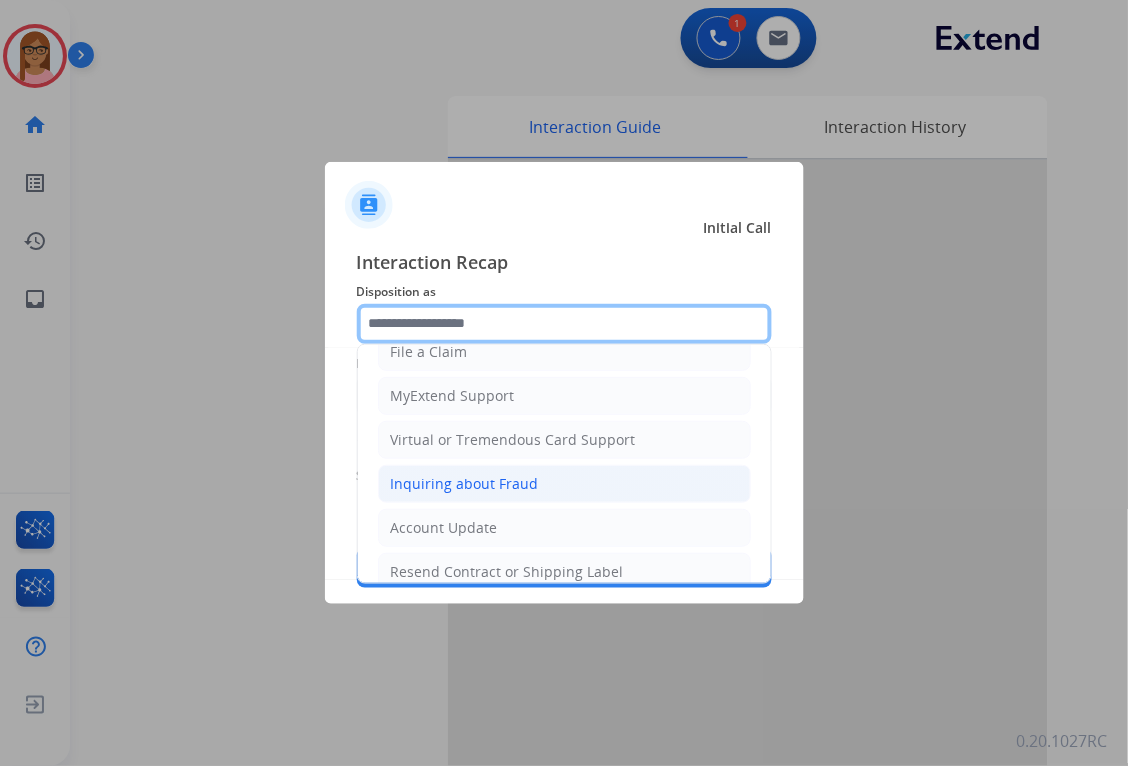 scroll, scrollTop: 313, scrollLeft: 0, axis: vertical 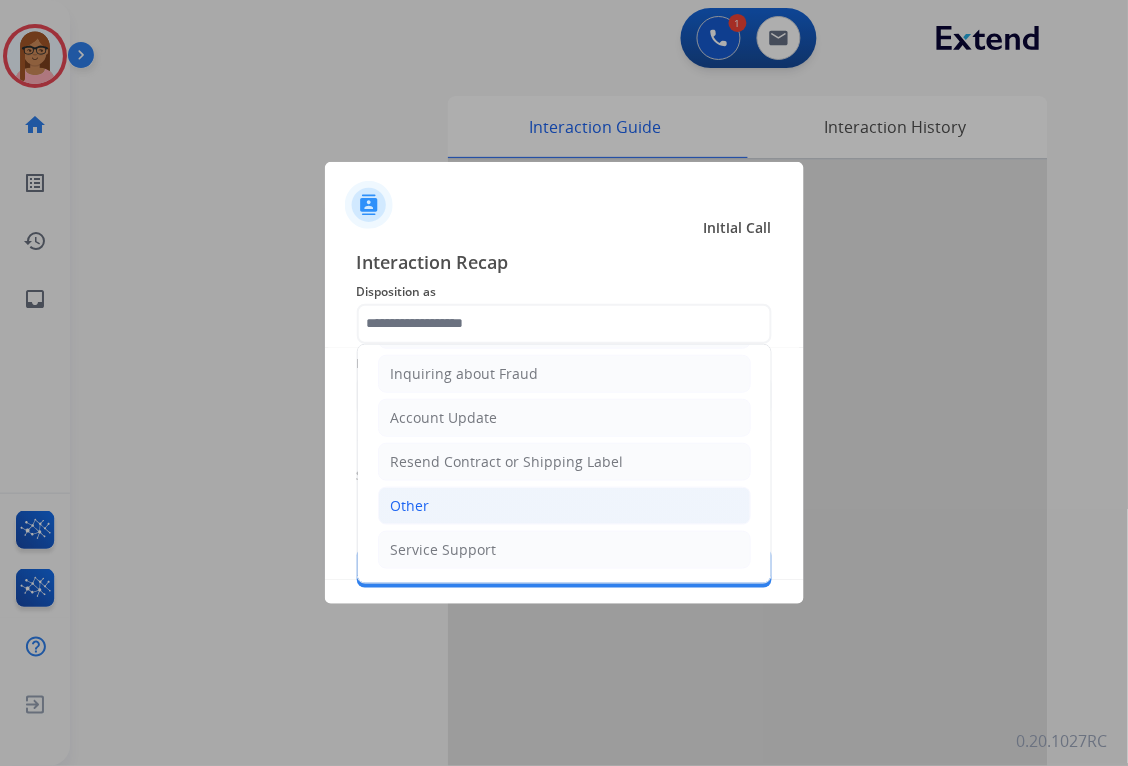 click on "Other" 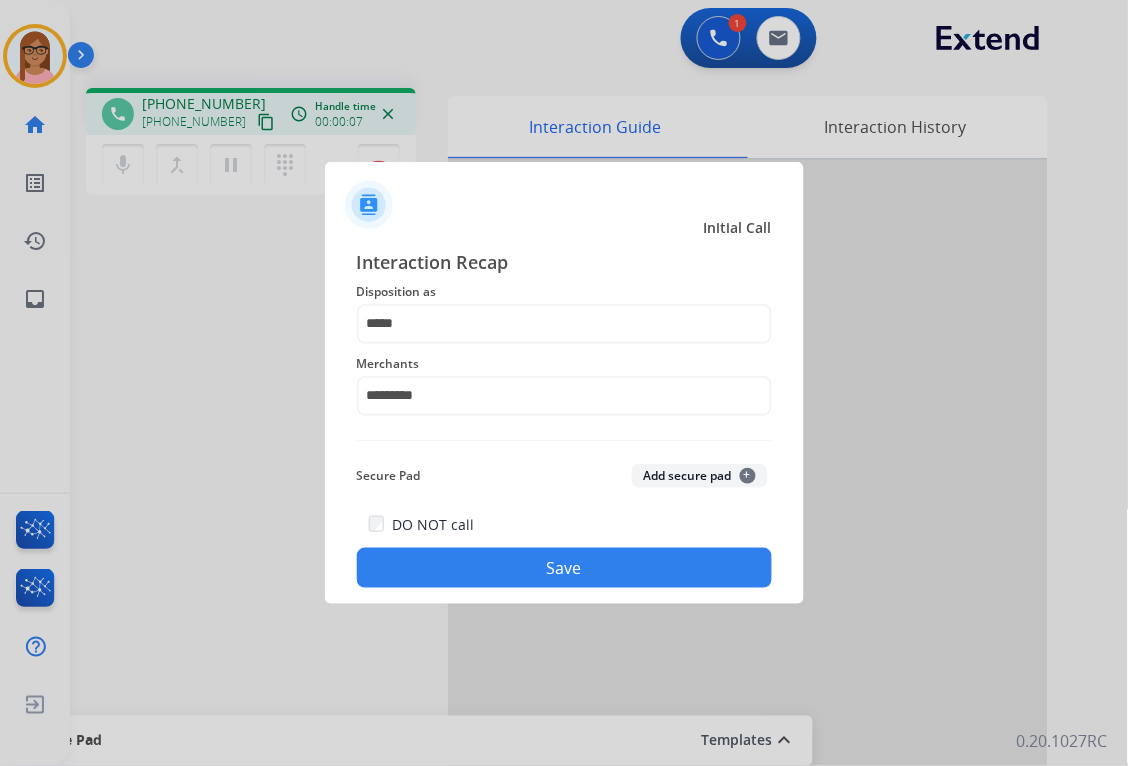 click on "Save" 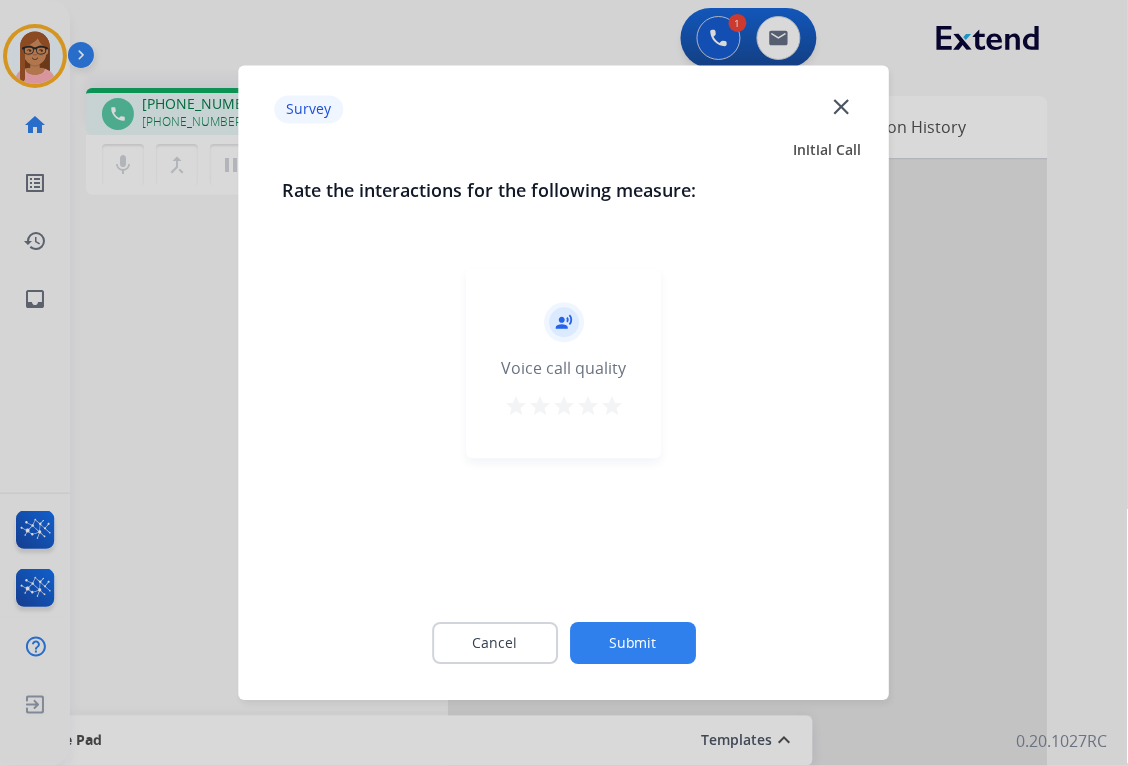 click on "star" at bounding box center [516, 407] 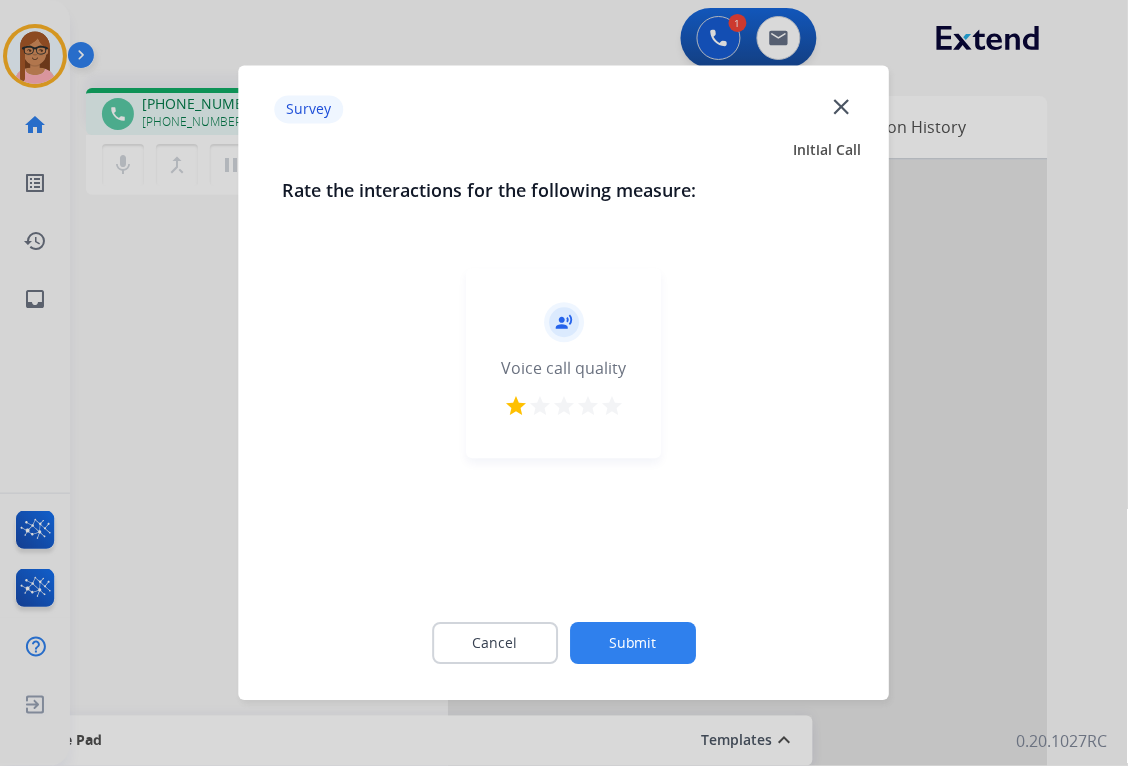 click on "star" at bounding box center (516, 407) 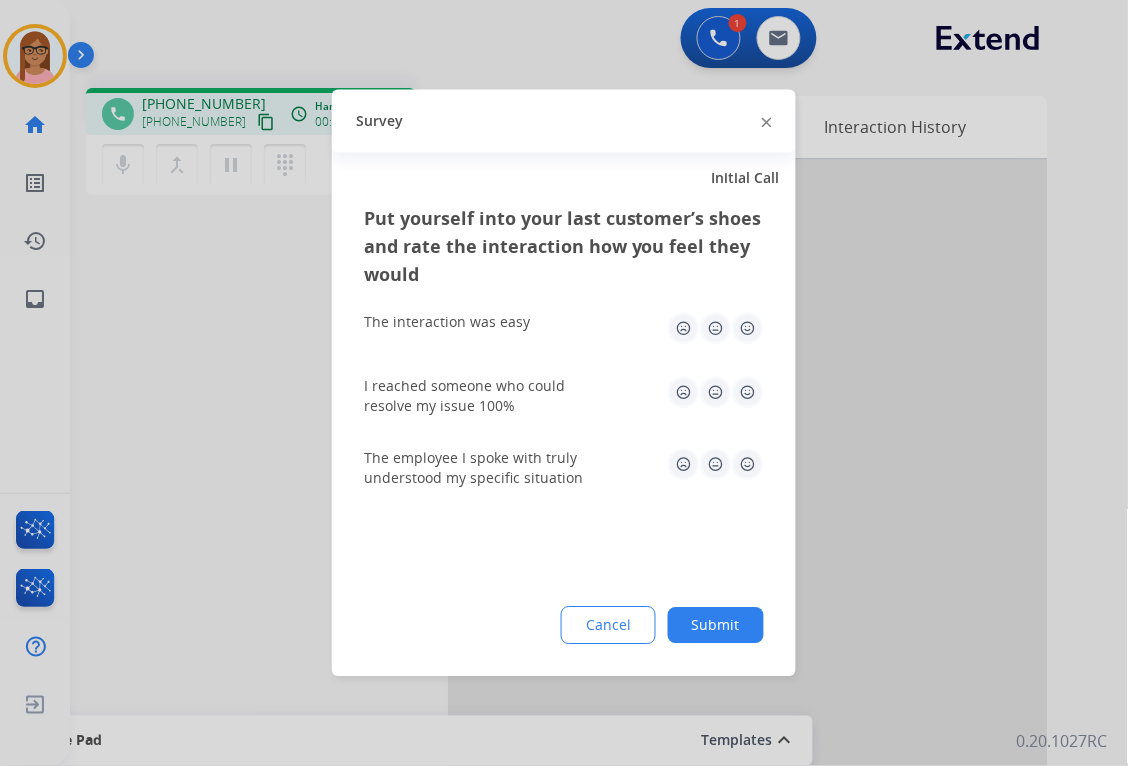 click 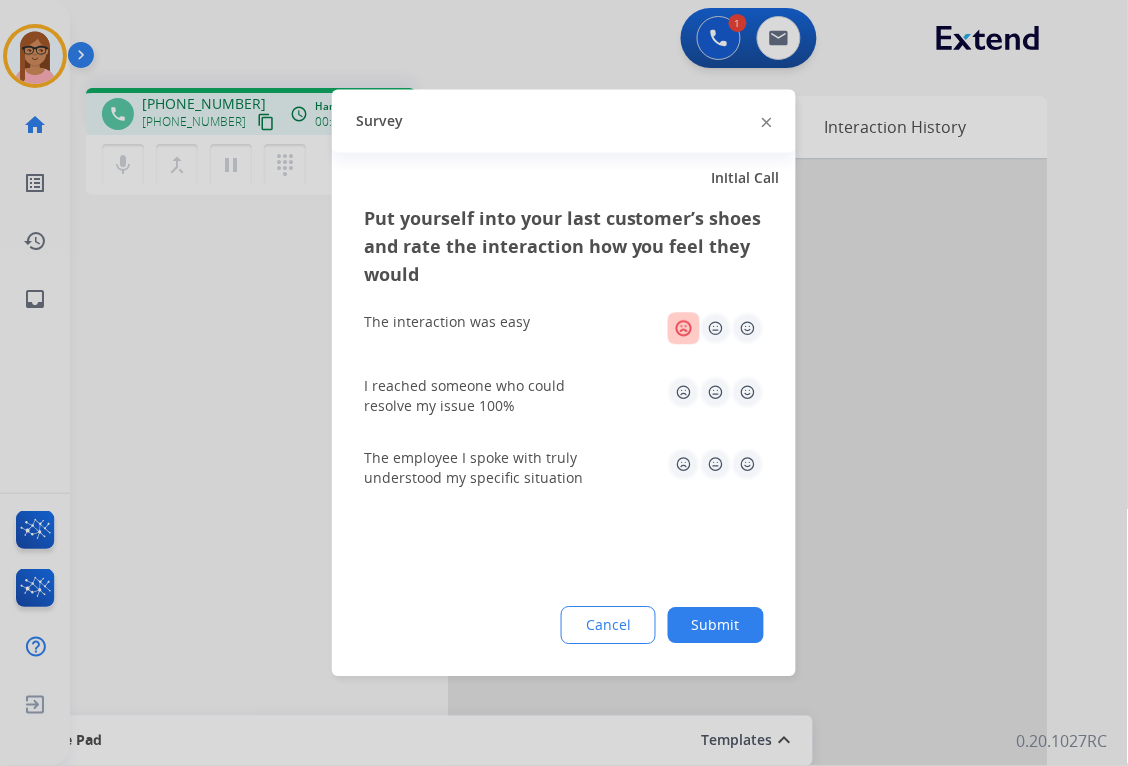 click 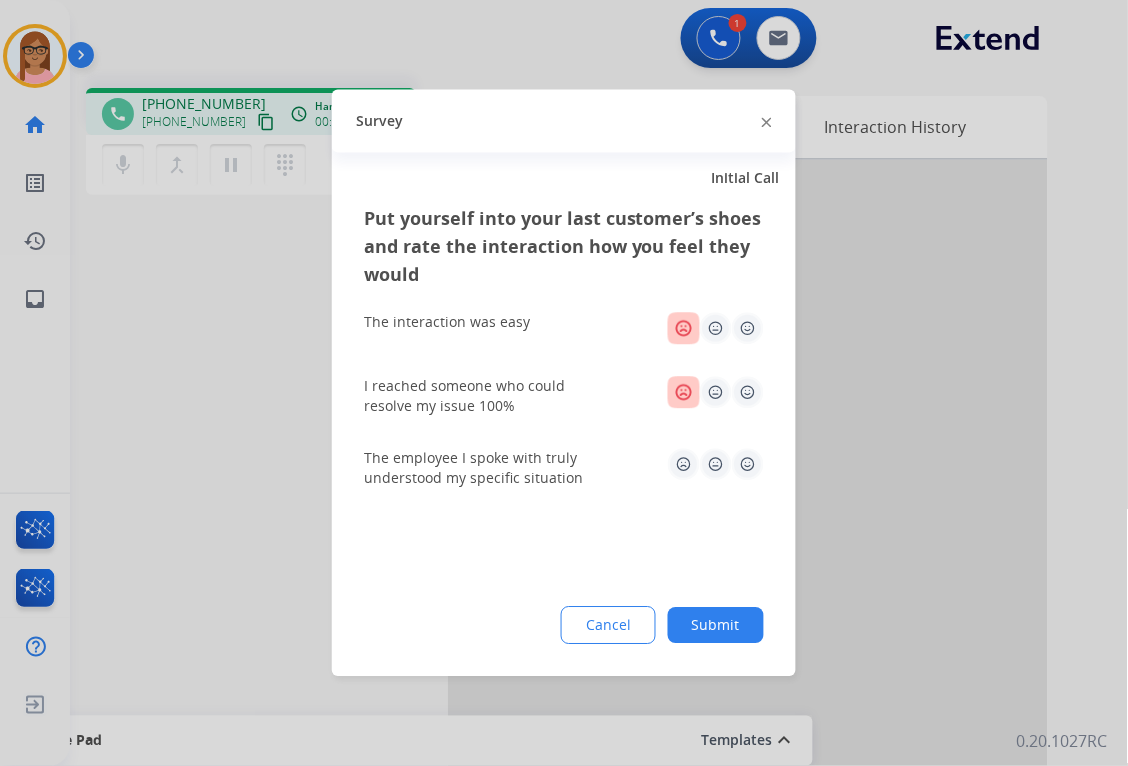 click 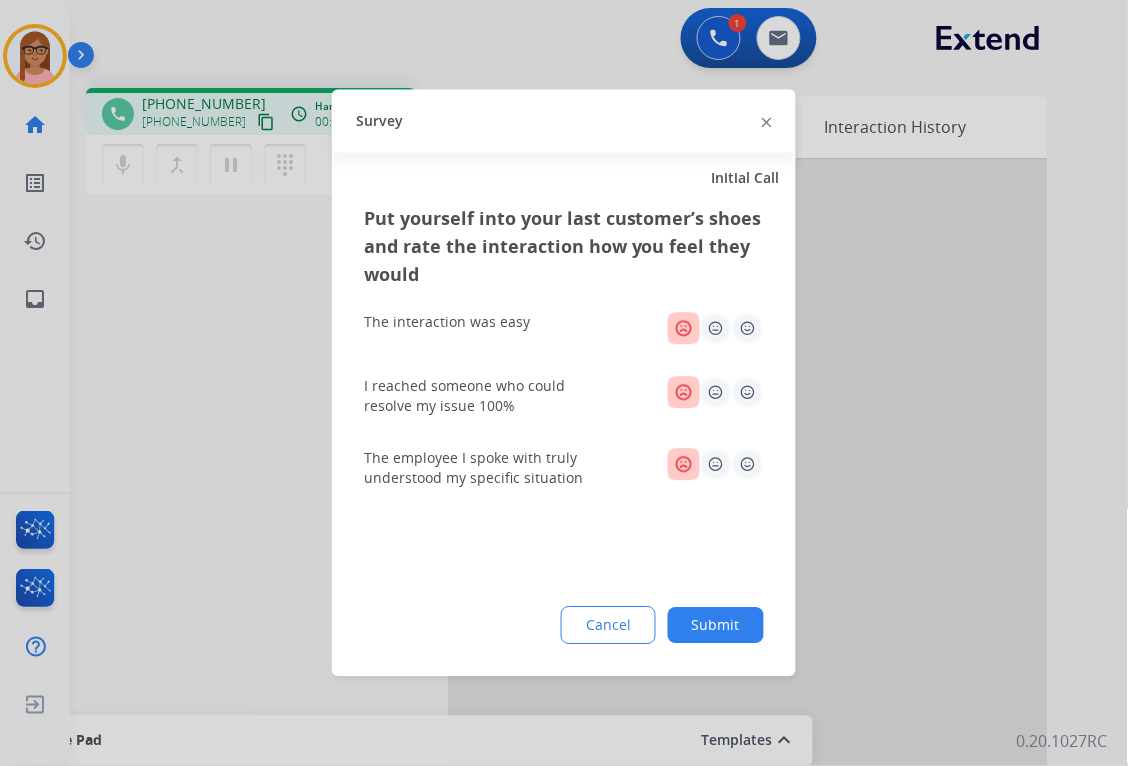 click on "Submit" 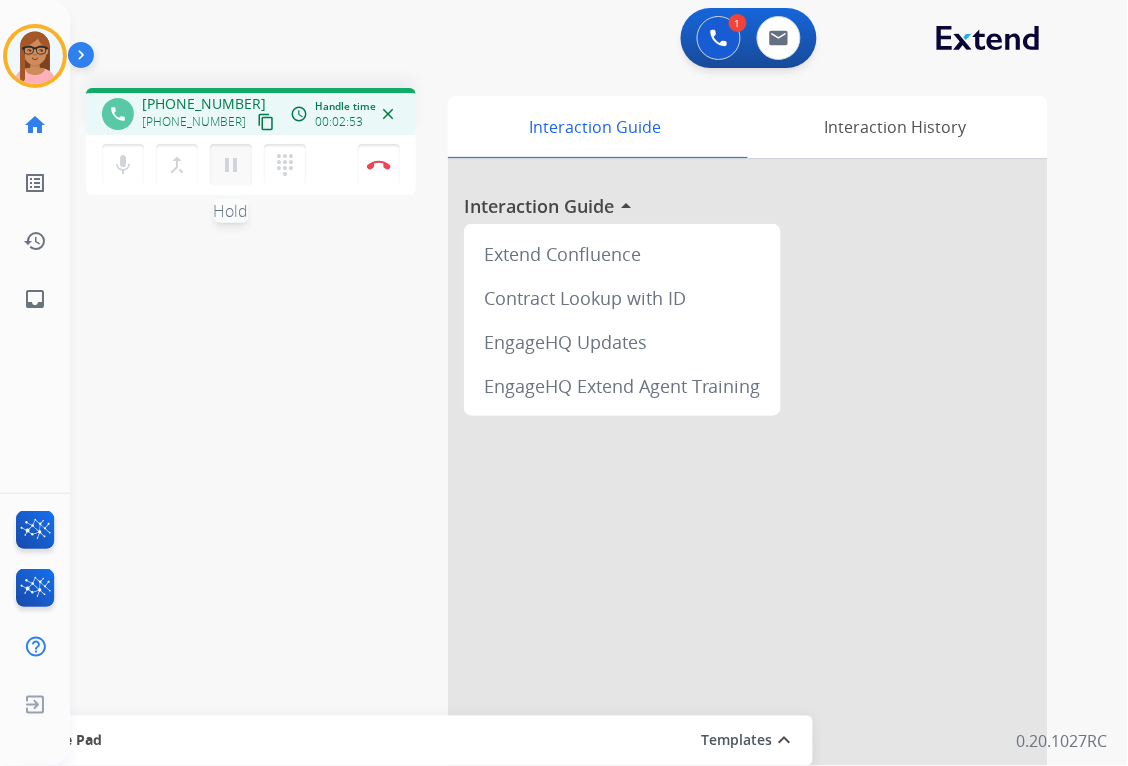 click on "pause" at bounding box center [231, 165] 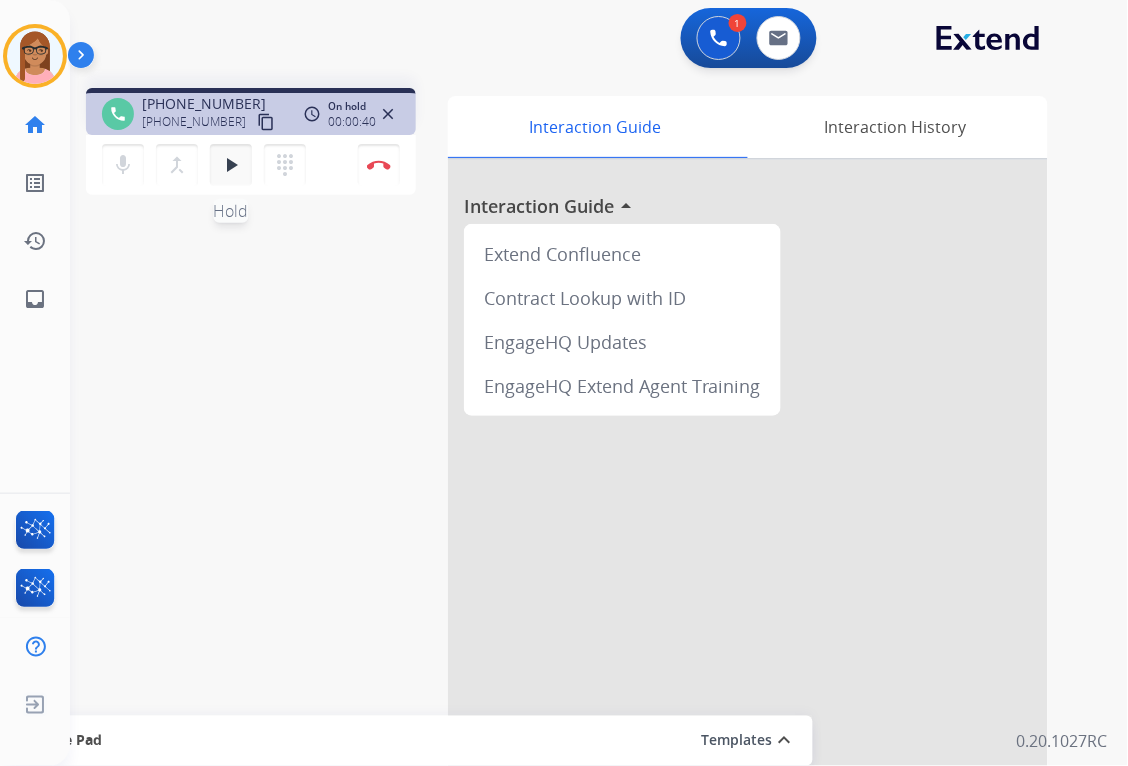 click on "play_arrow" at bounding box center [231, 165] 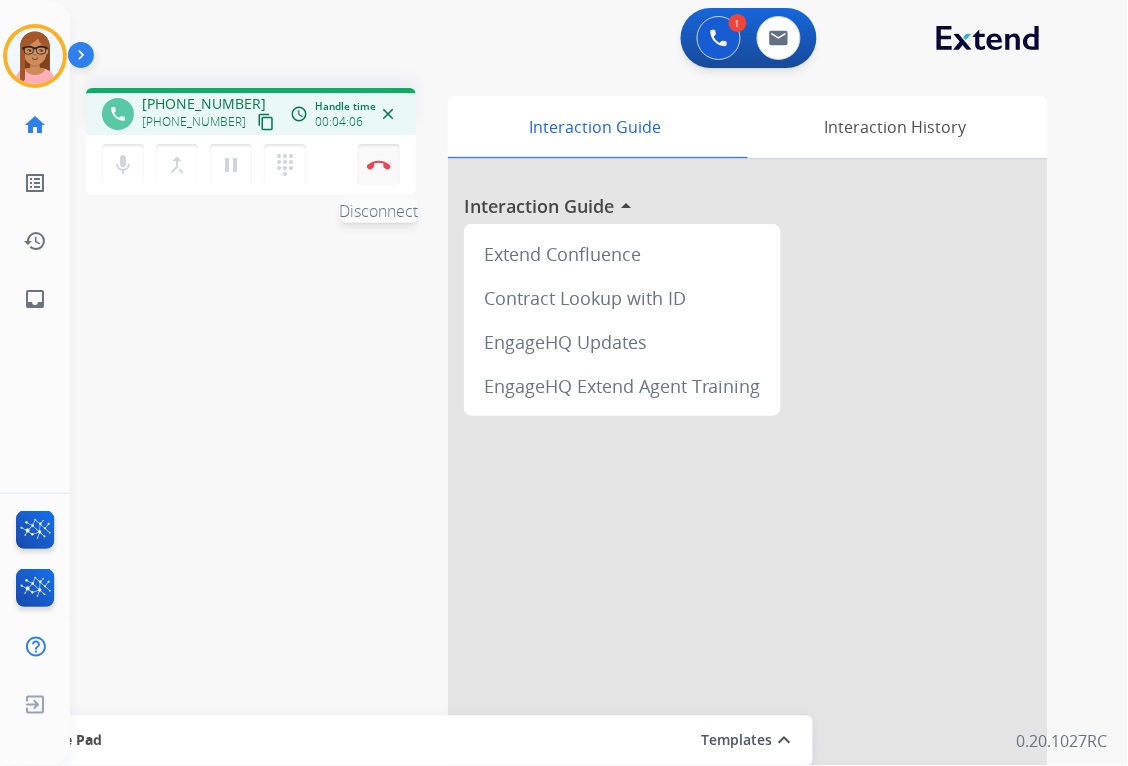 click on "Disconnect" at bounding box center [379, 165] 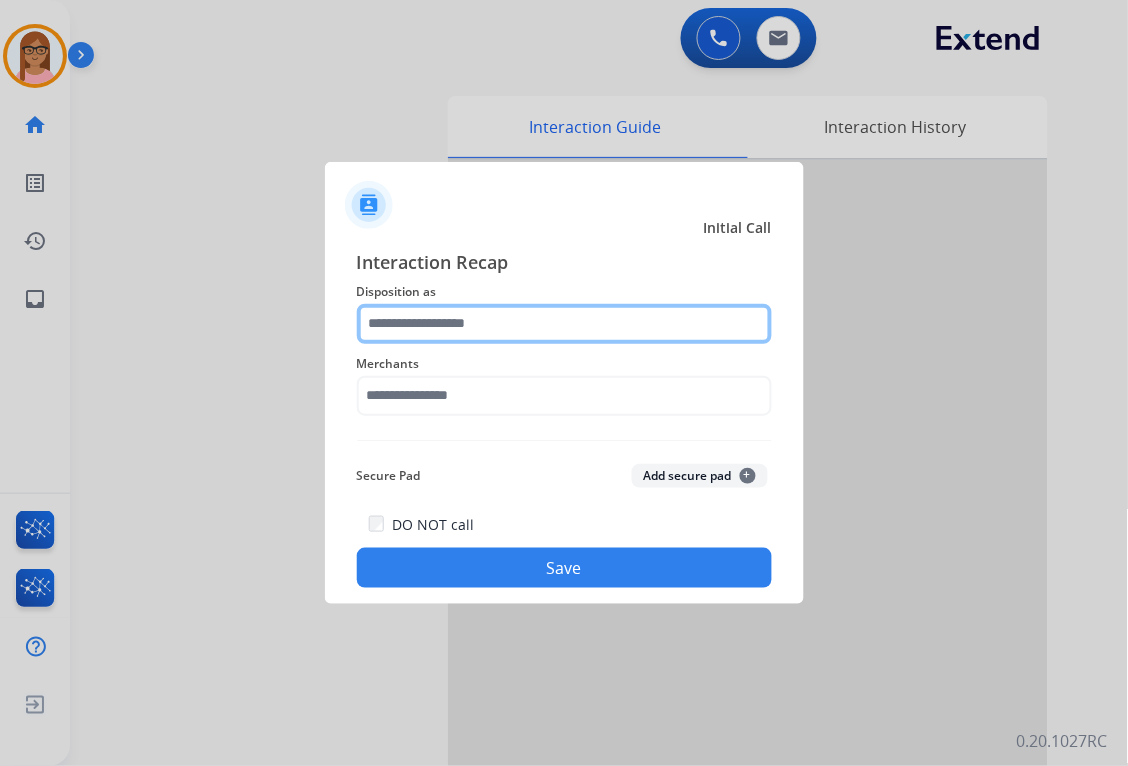 click 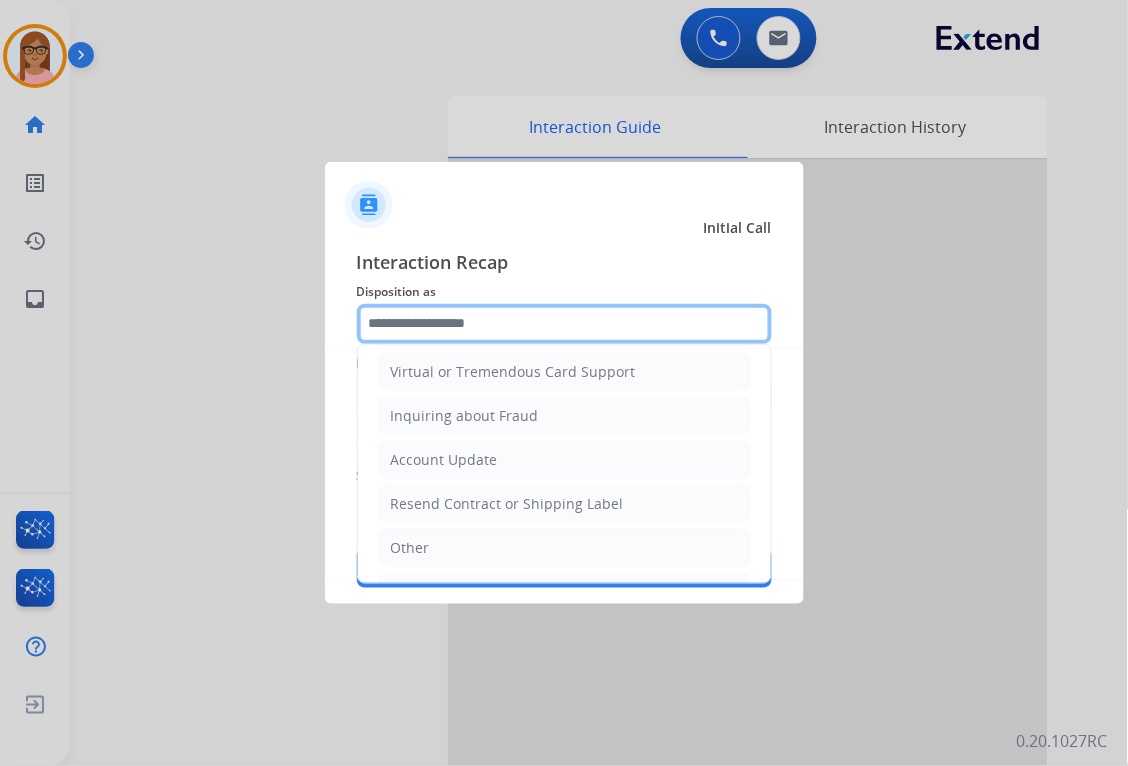 scroll, scrollTop: 313, scrollLeft: 0, axis: vertical 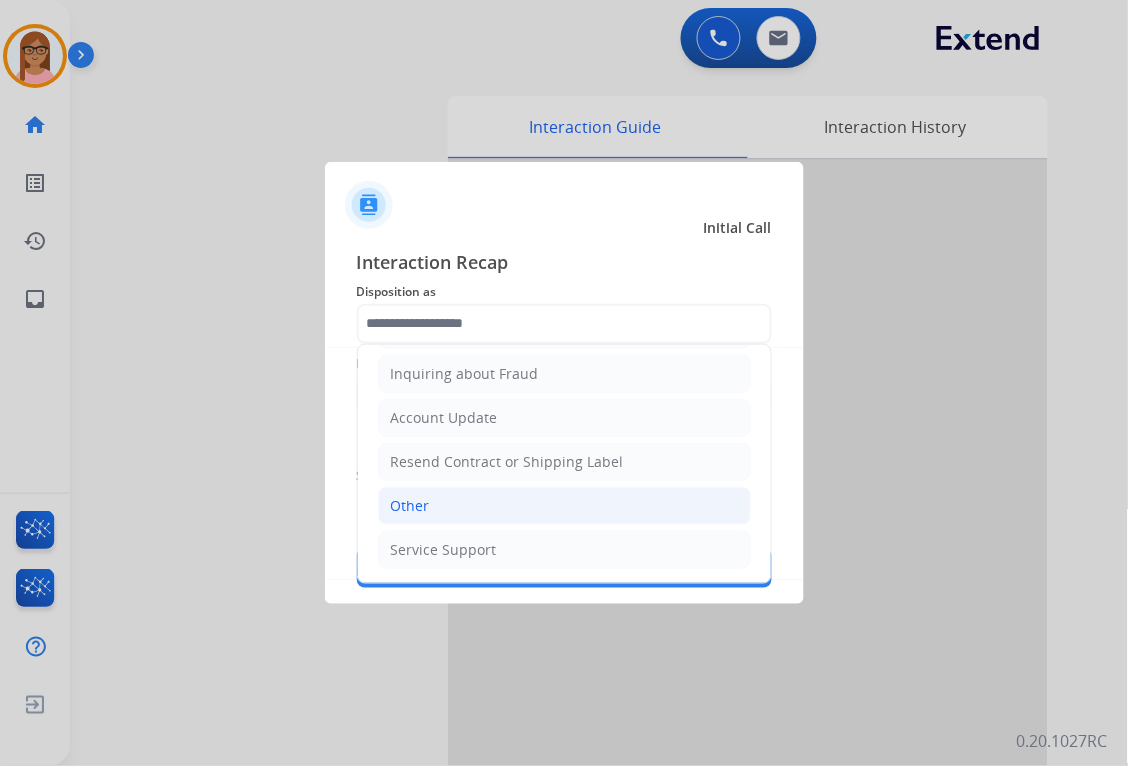 click on "Other" 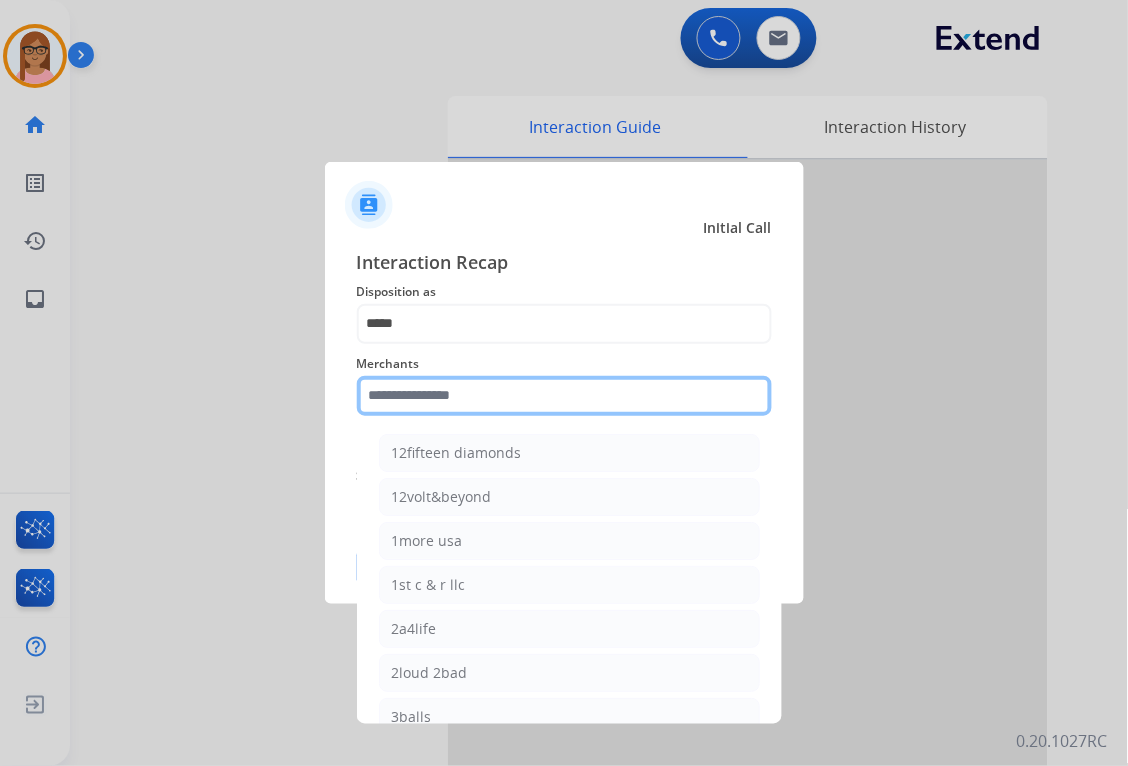 click 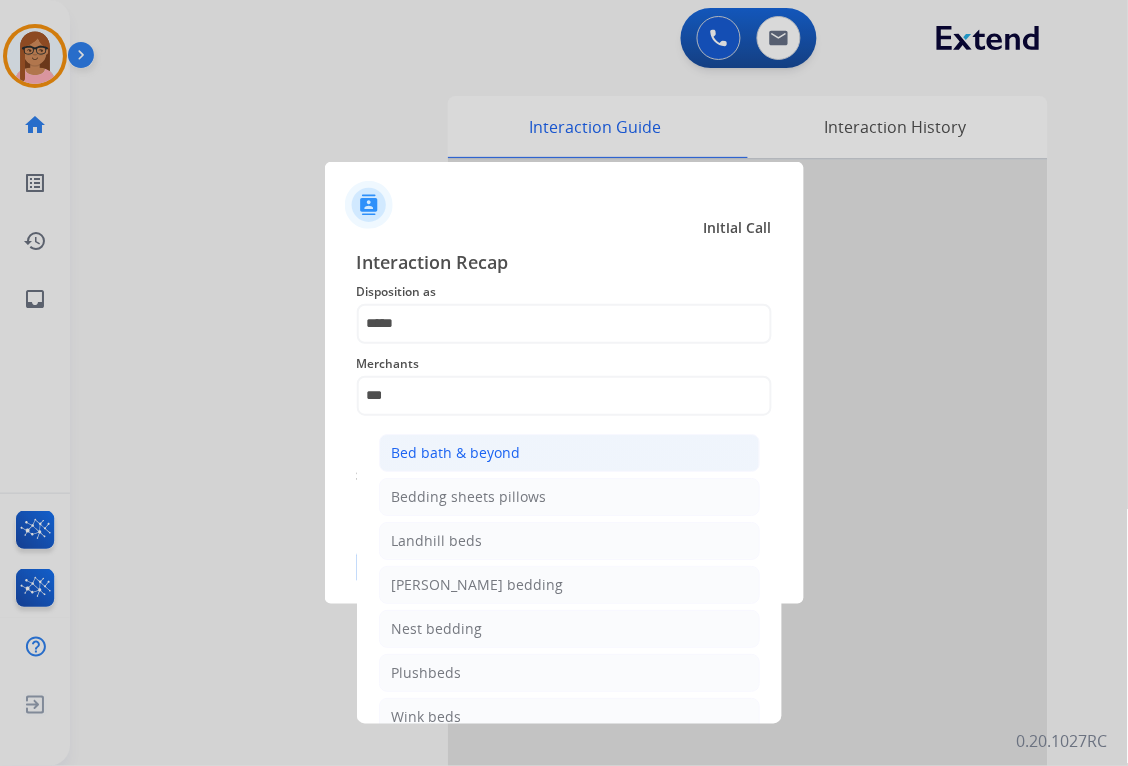 click on "Bed bath & beyond" 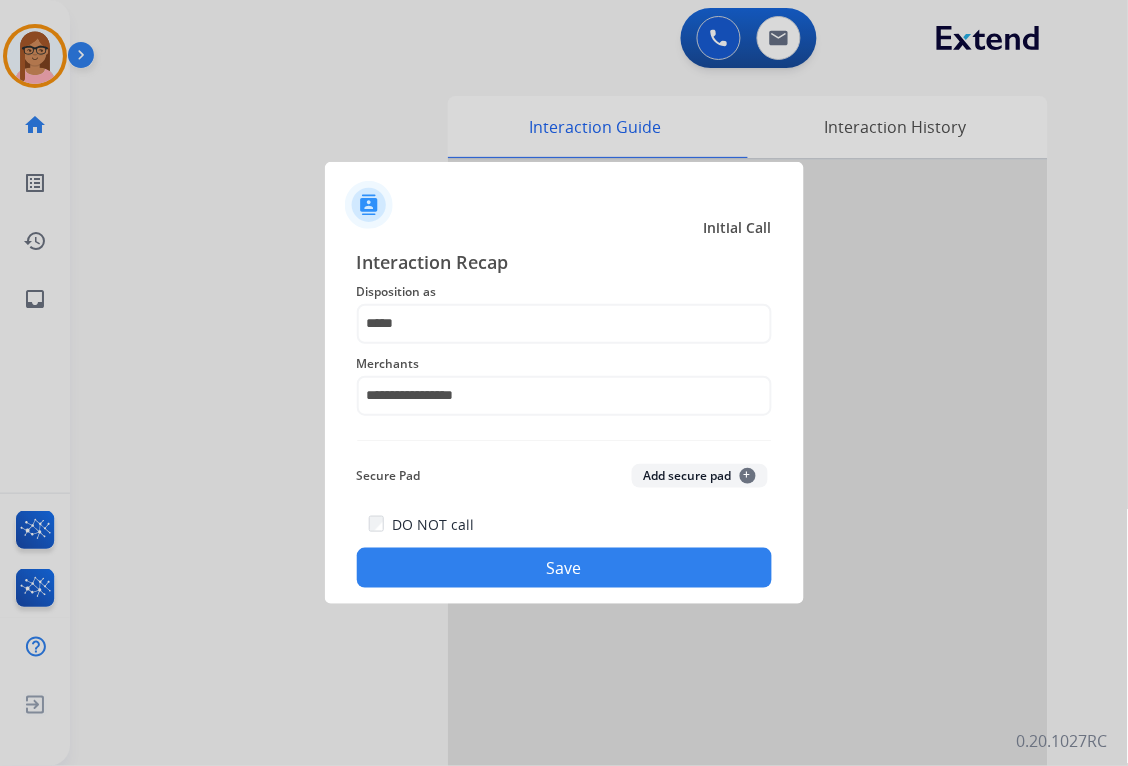 click on "Save" 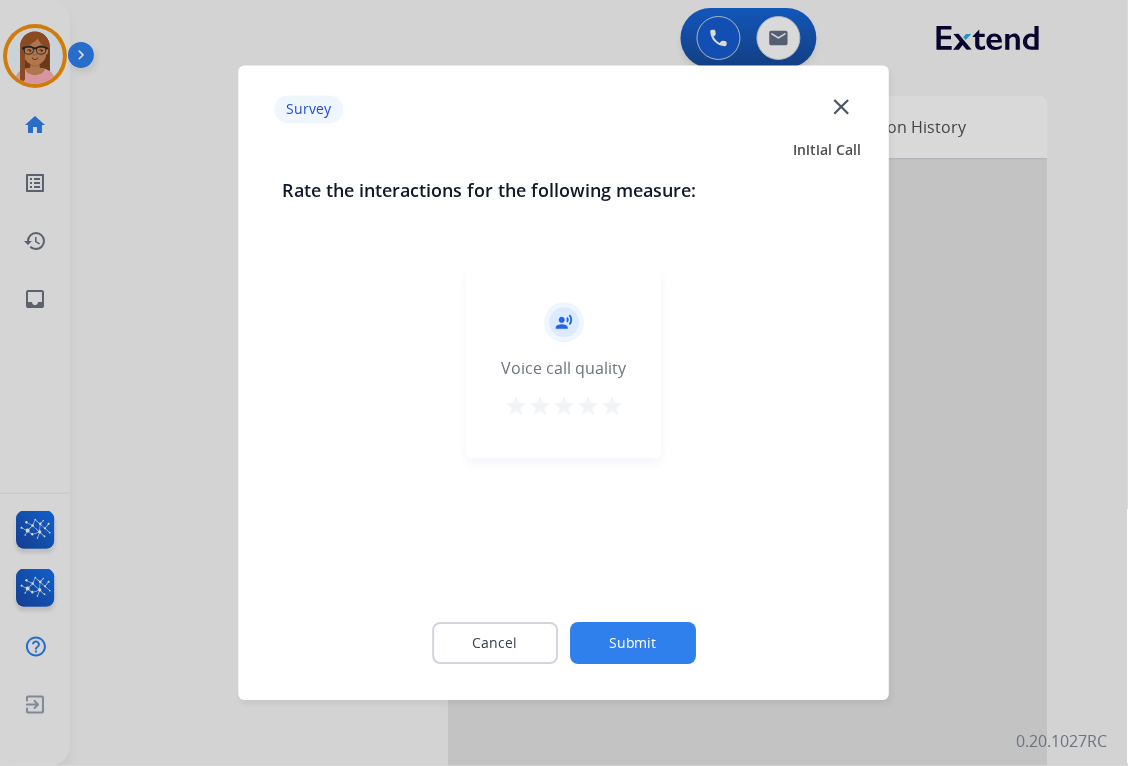 click on "star" at bounding box center (612, 407) 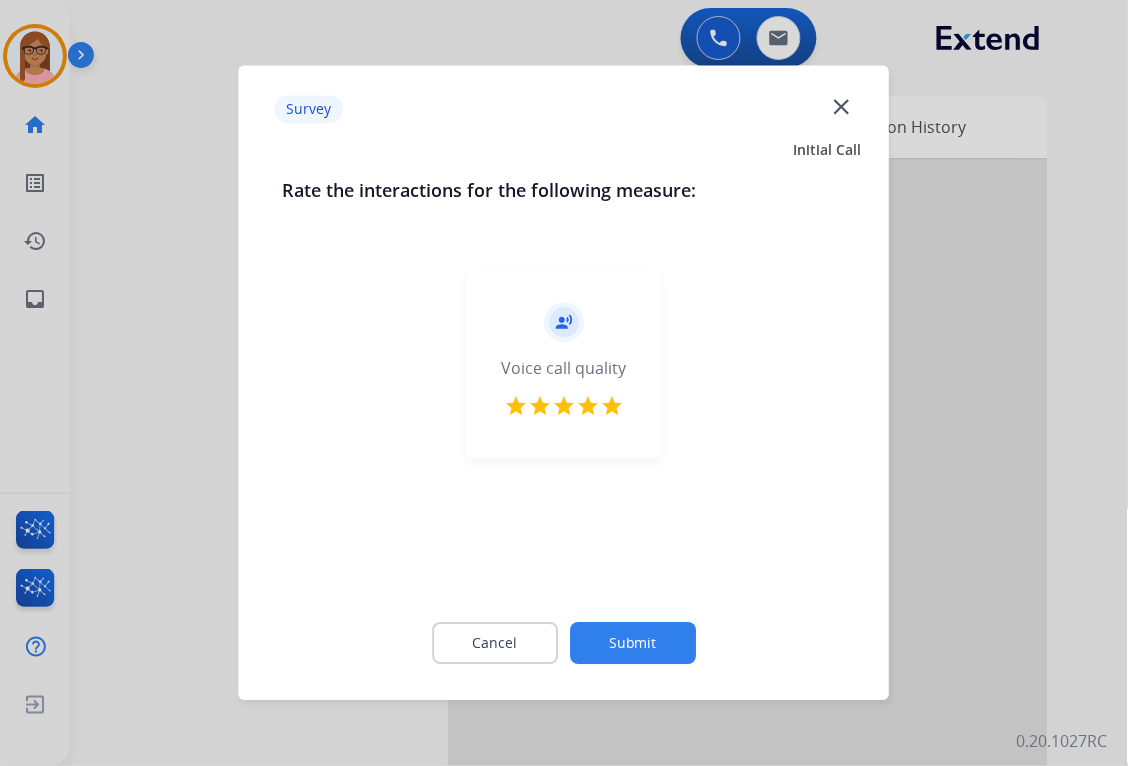 click on "Submit" 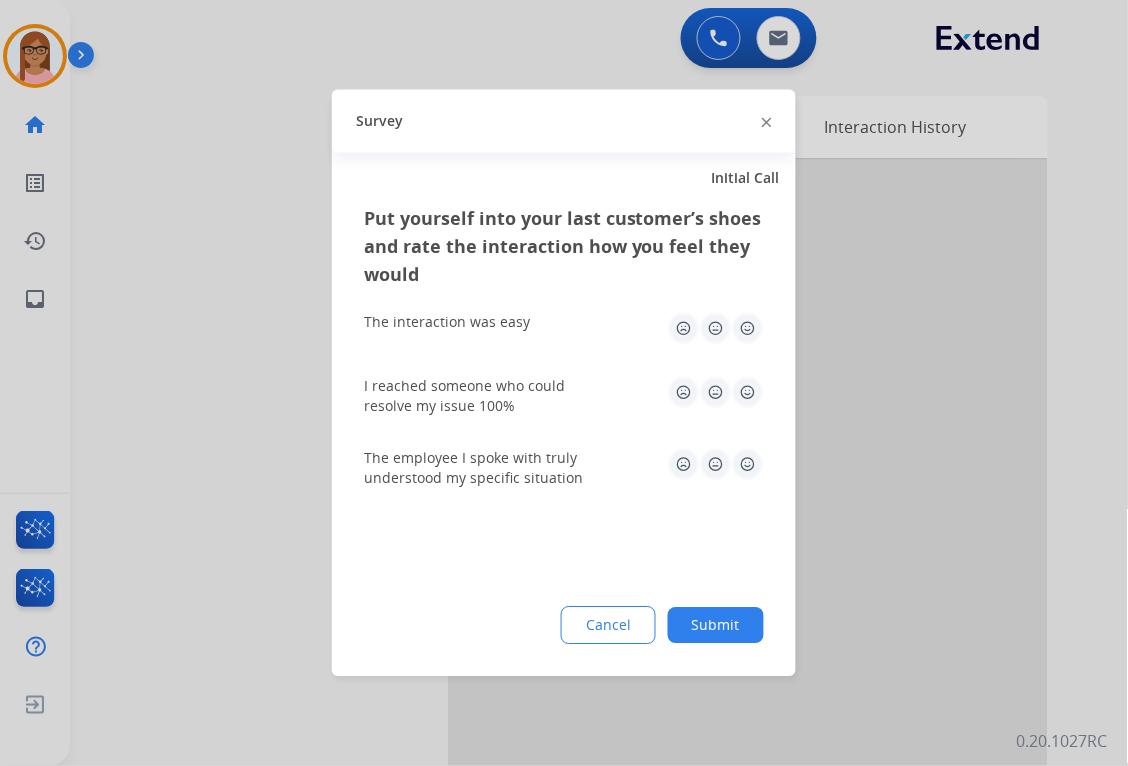 click 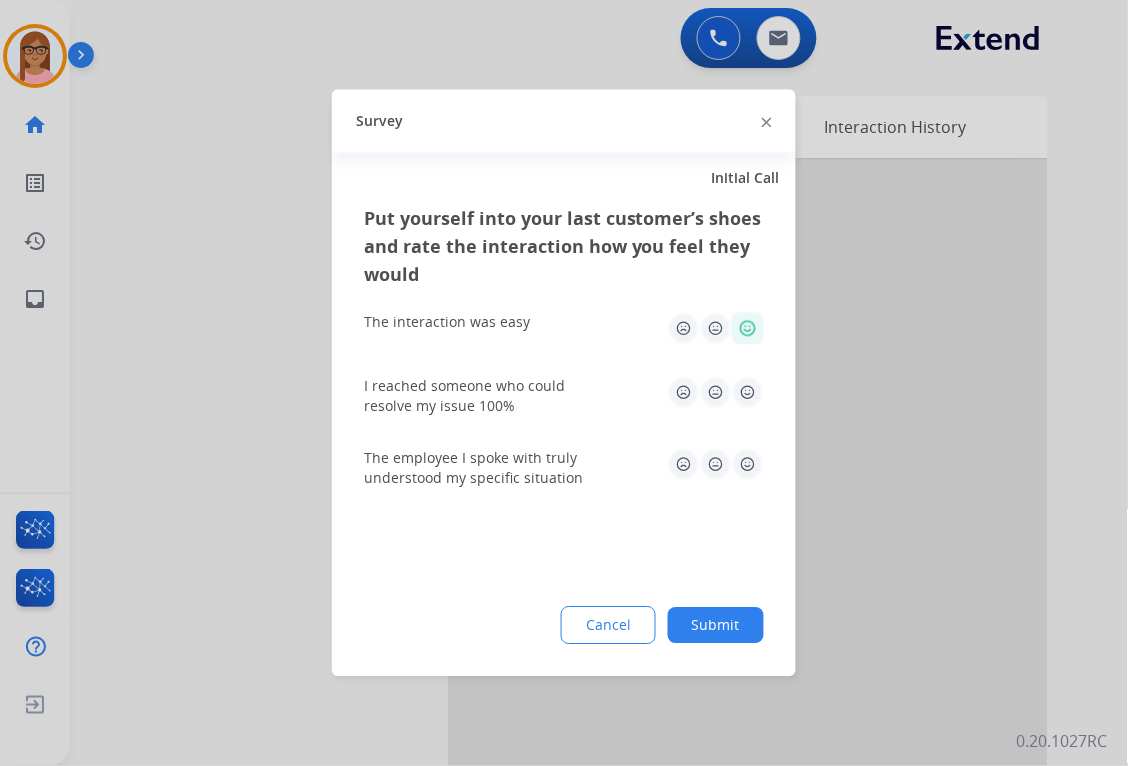 click 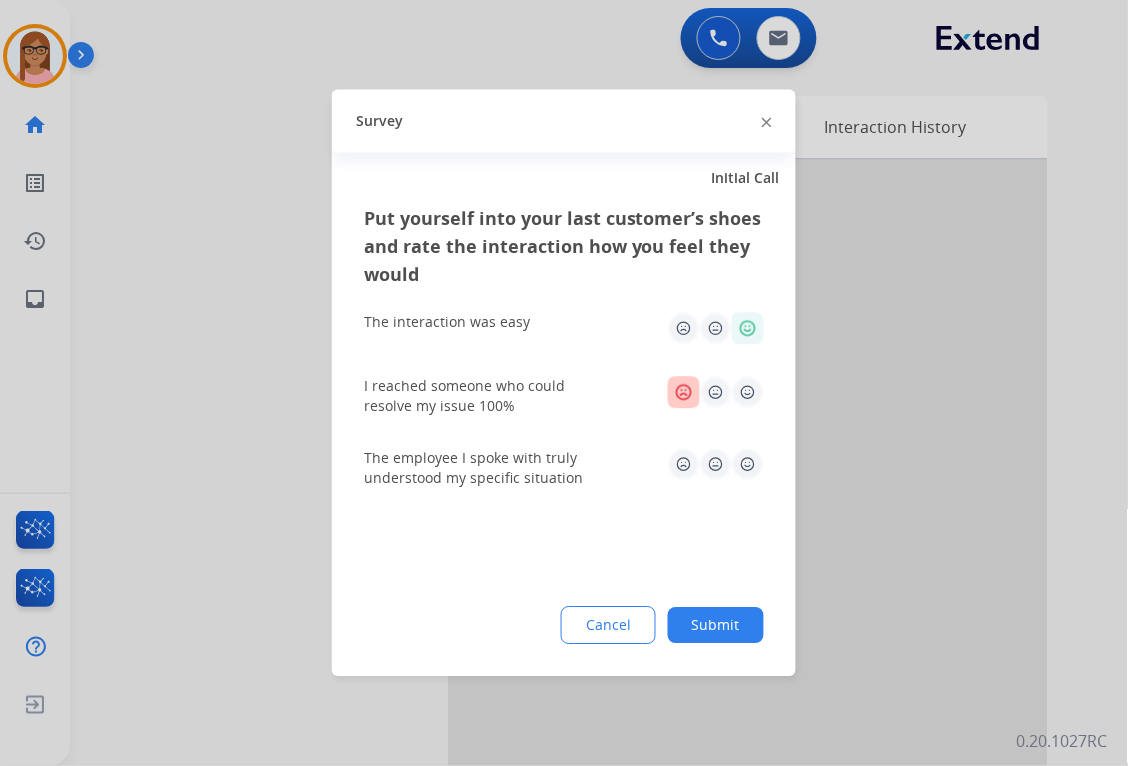 click 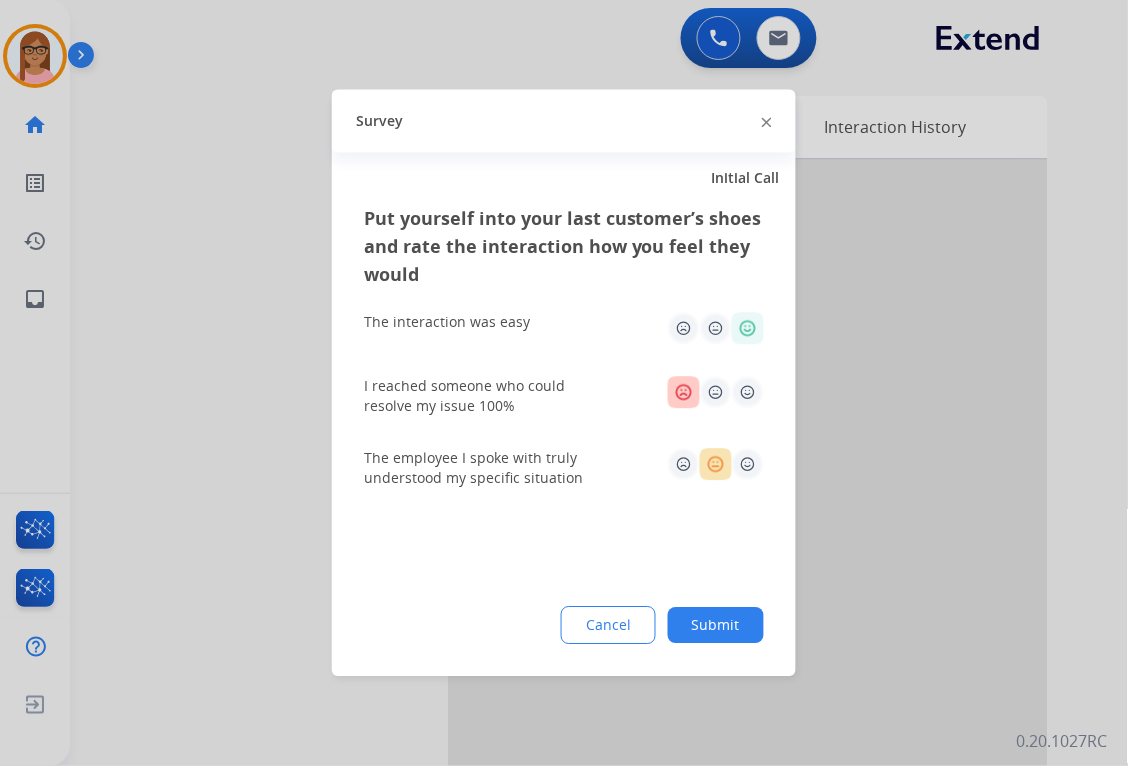click on "Submit" 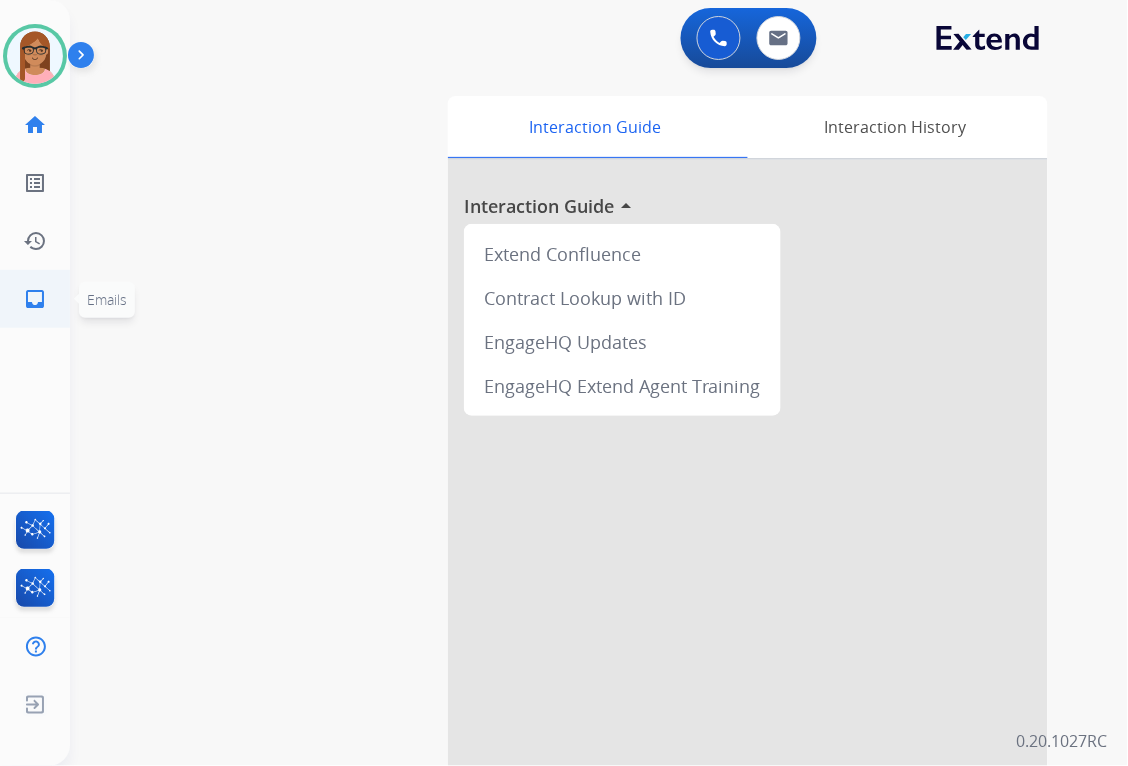 click on "inbox  Emails" 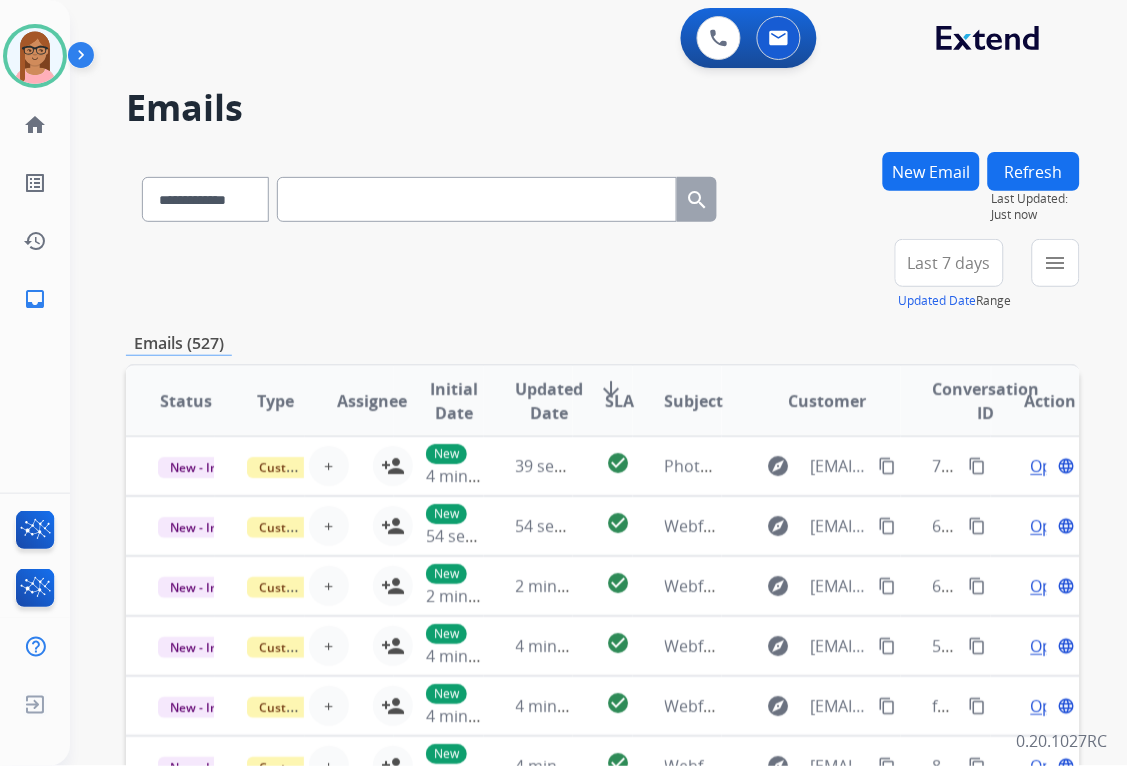 click on "New Email" at bounding box center [931, 171] 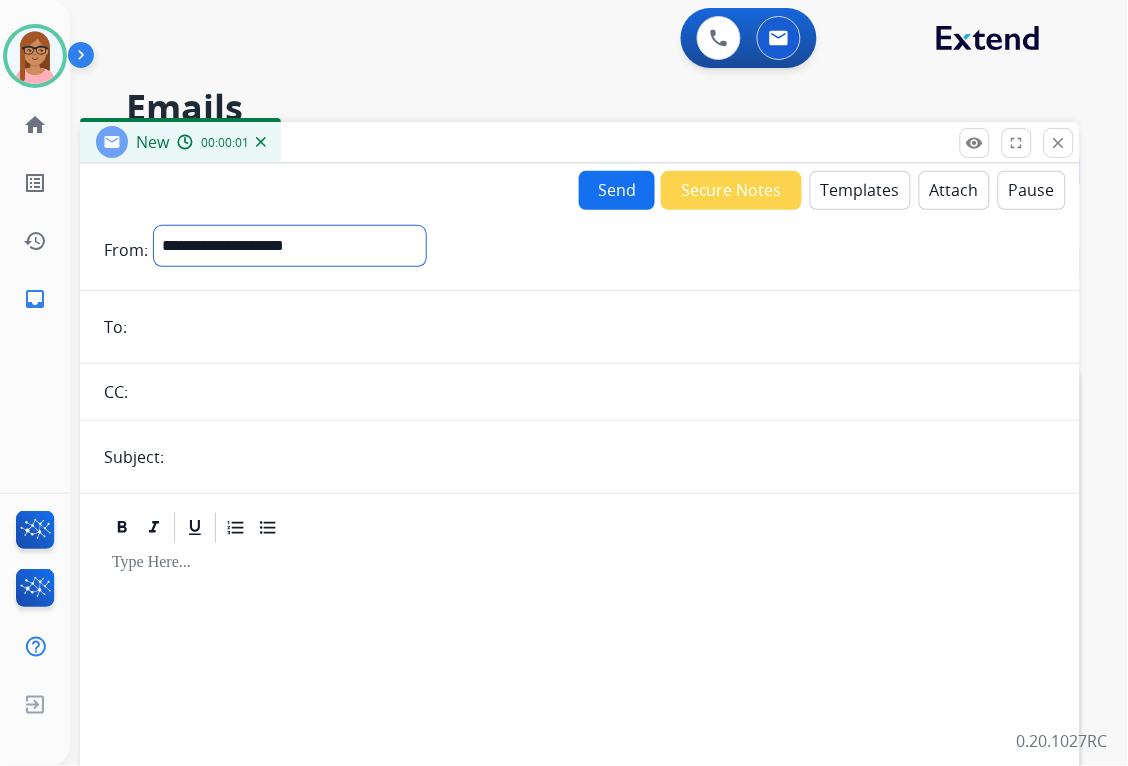 click on "**********" at bounding box center [290, 246] 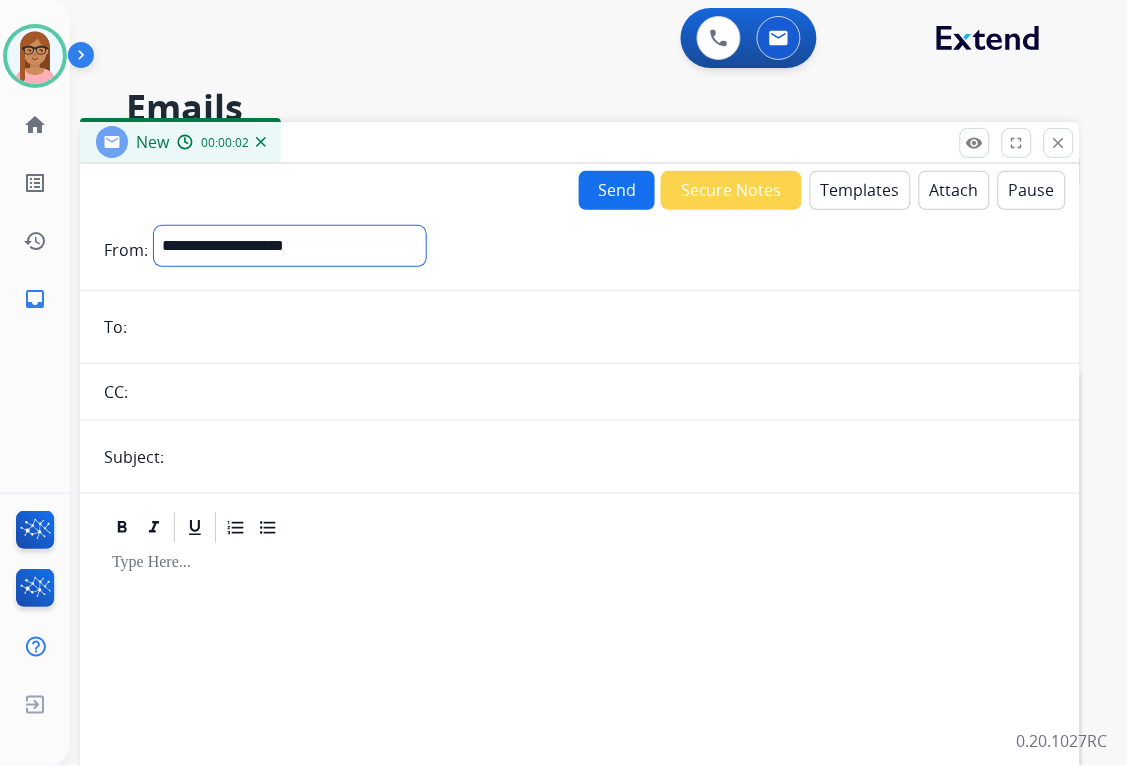 select on "**********" 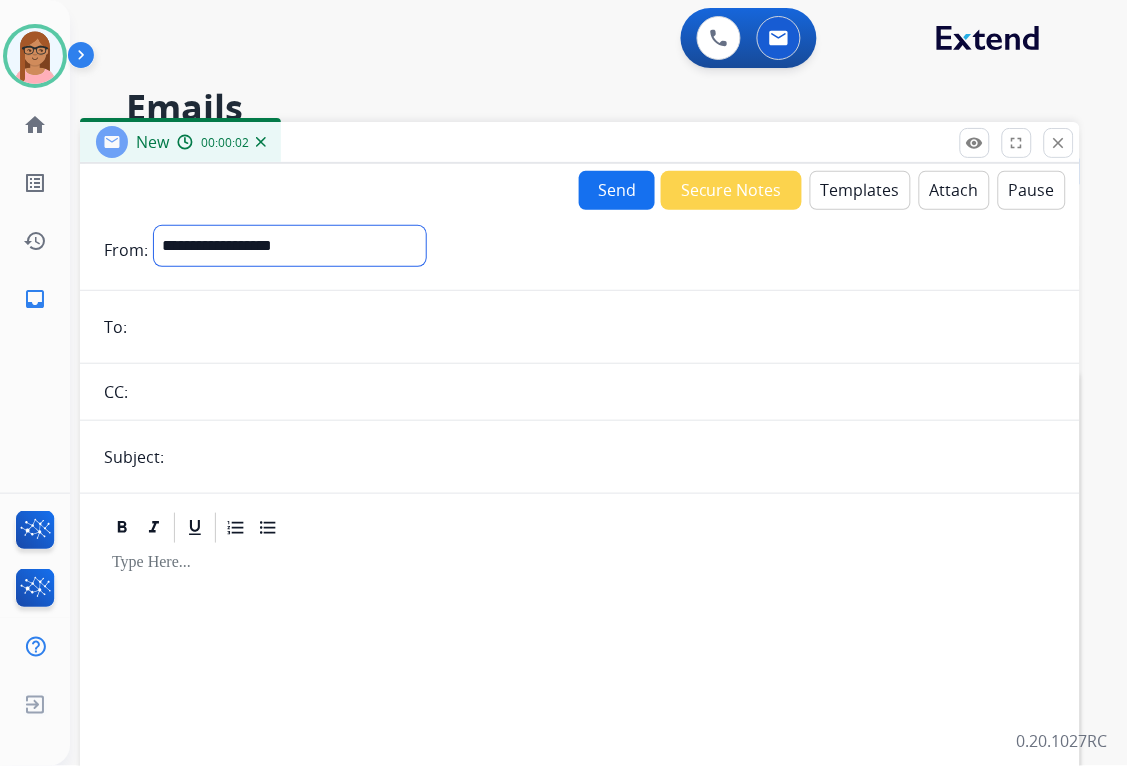 click on "**********" at bounding box center [290, 246] 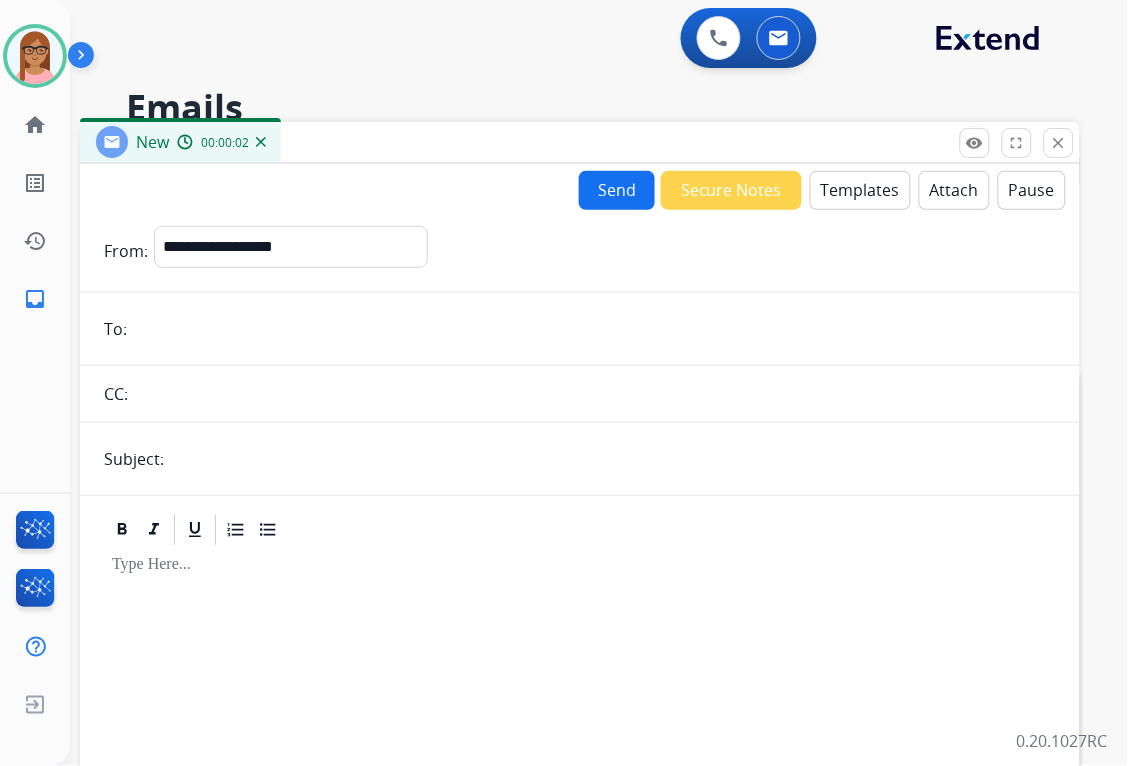 click at bounding box center [594, 329] 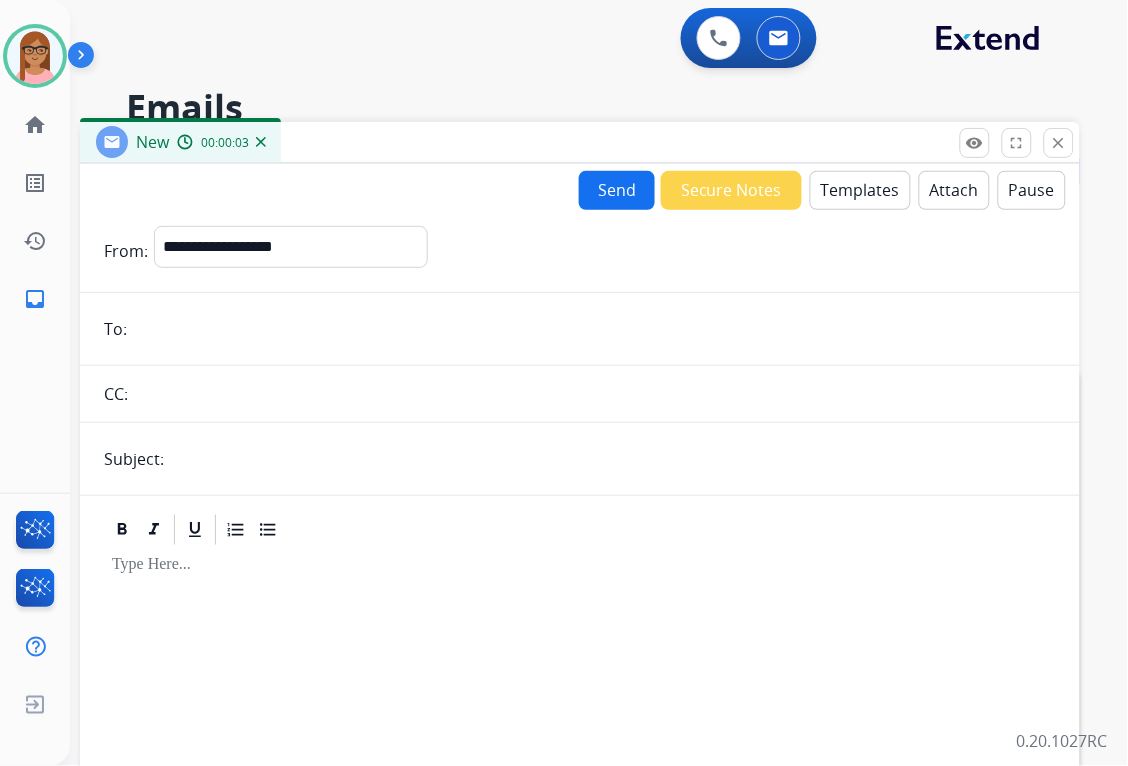 paste on "**********" 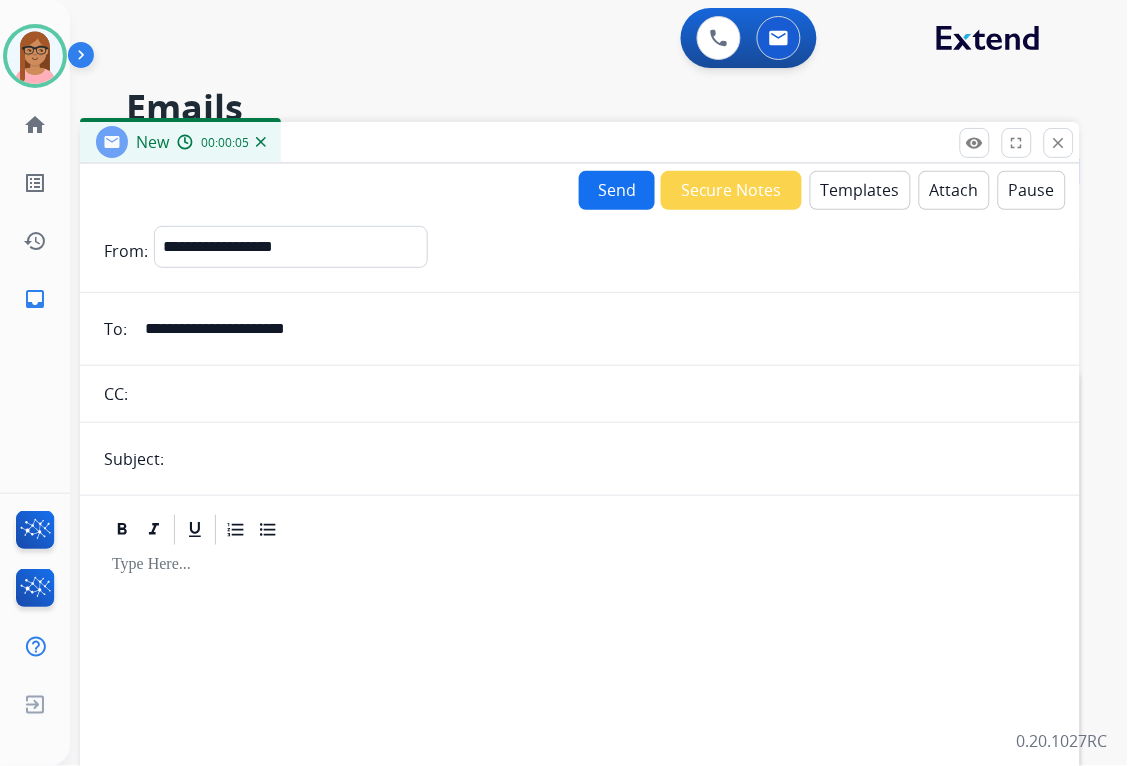 type on "**********" 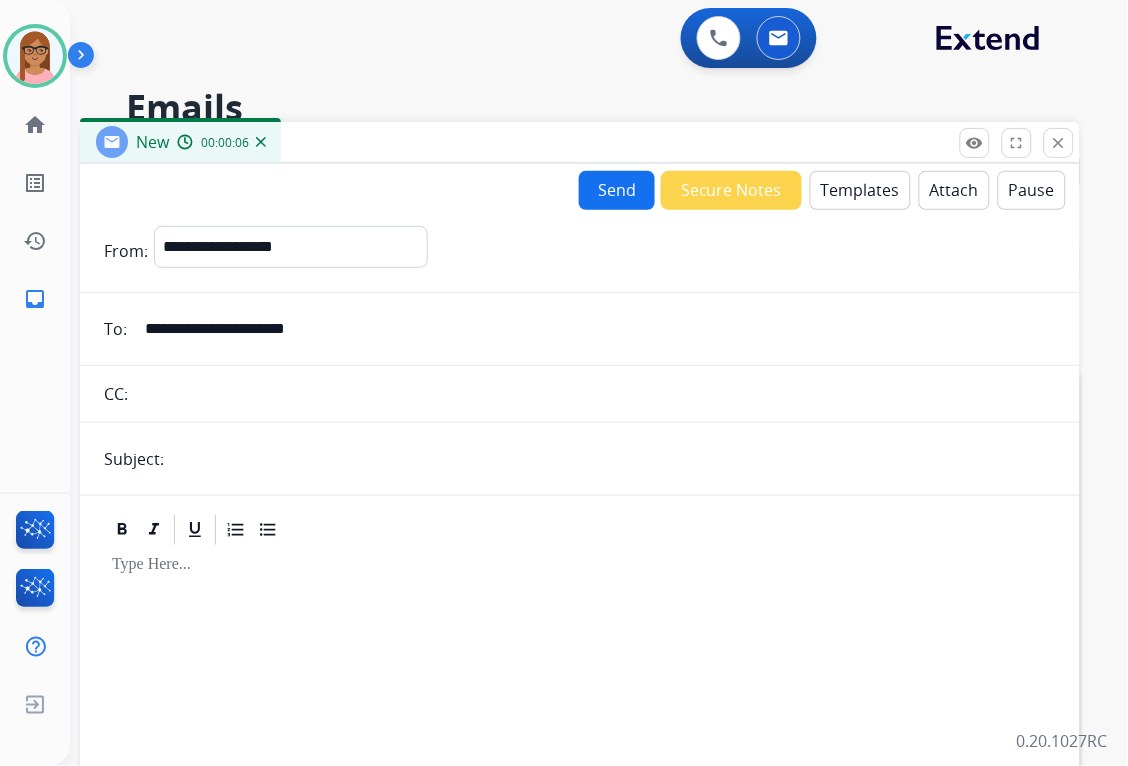 click at bounding box center [613, 459] 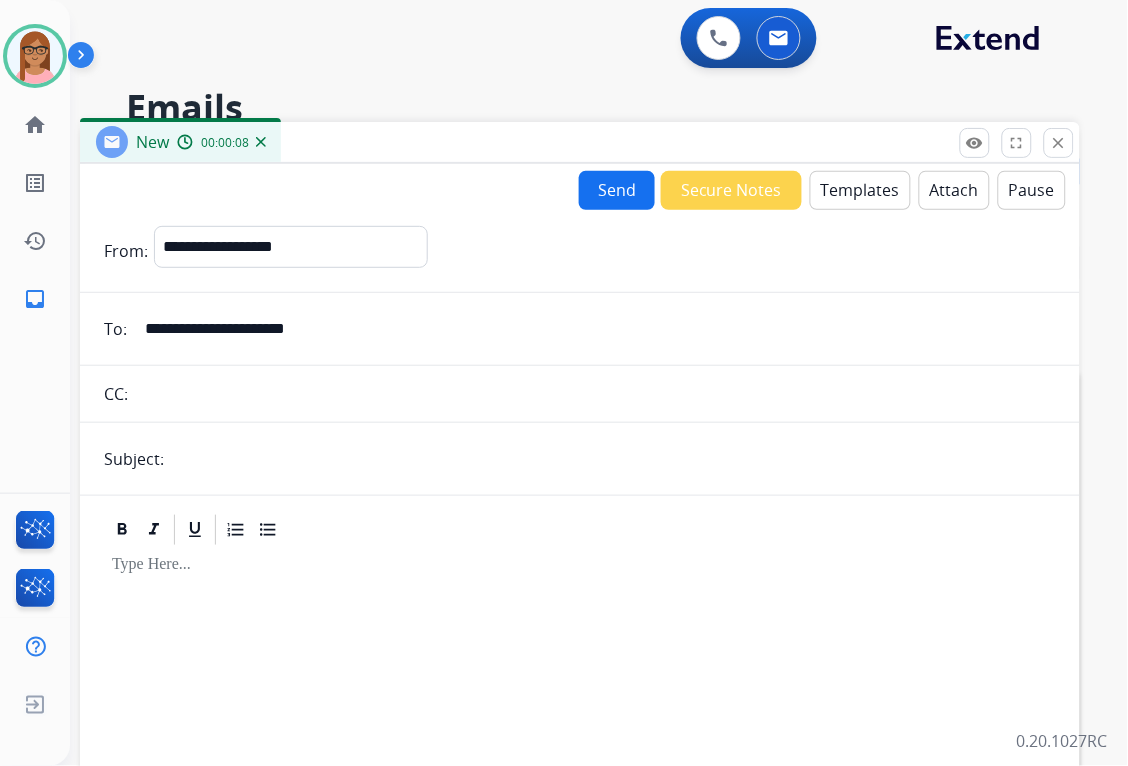 type on "**********" 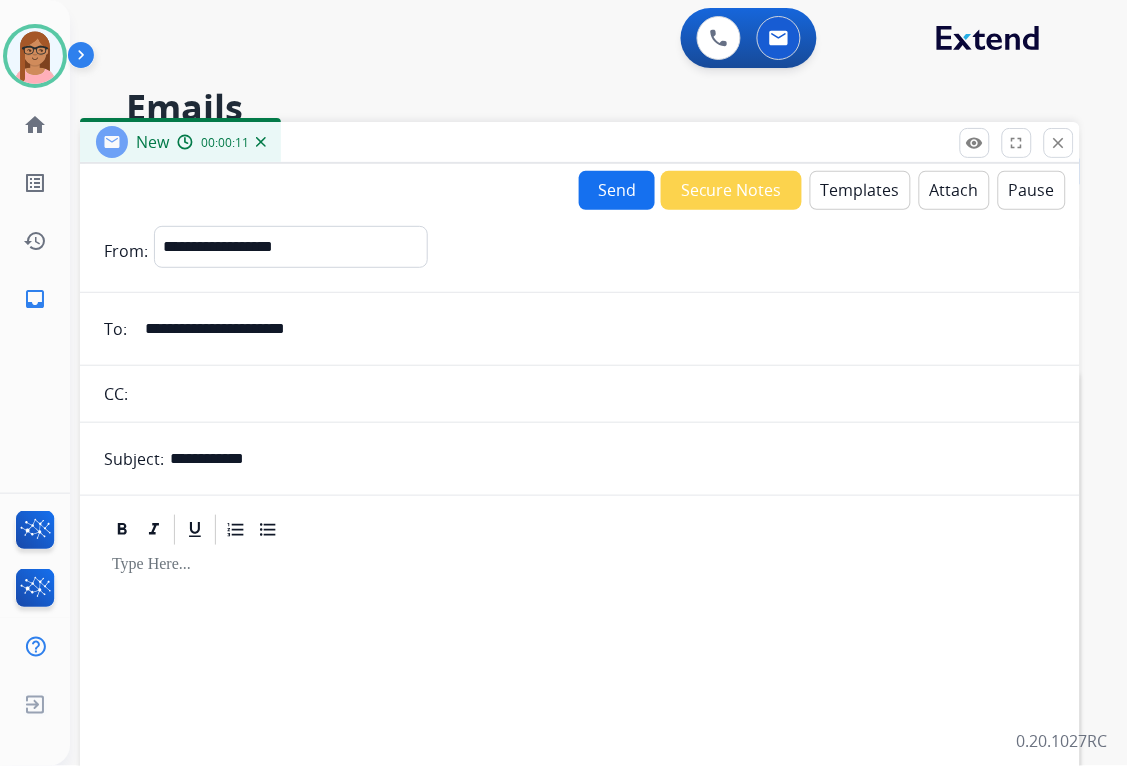 click on "Templates" at bounding box center (860, 190) 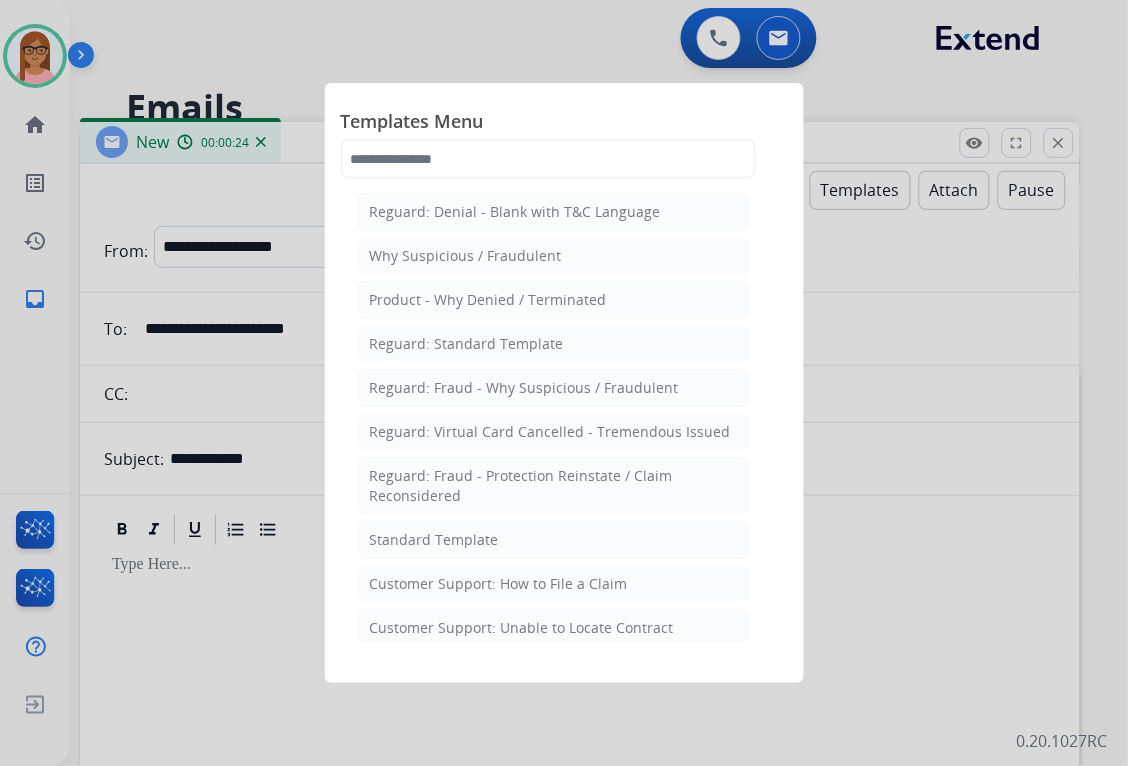 click 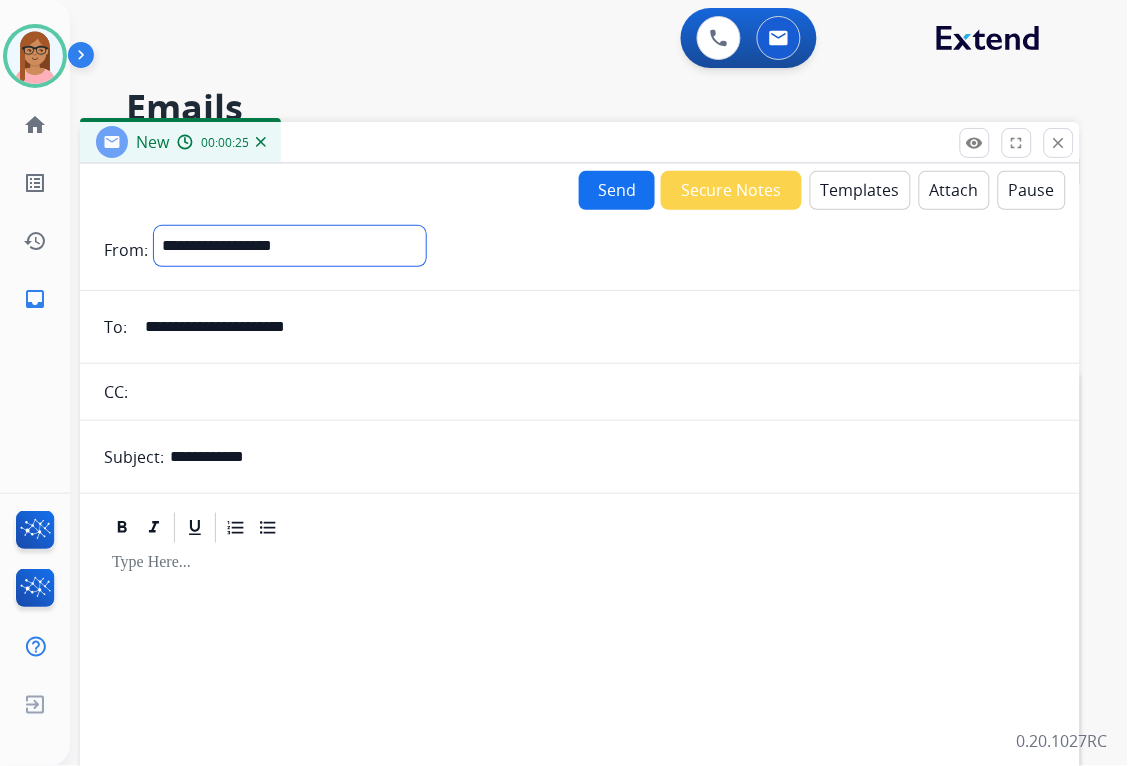 click on "**********" at bounding box center [290, 246] 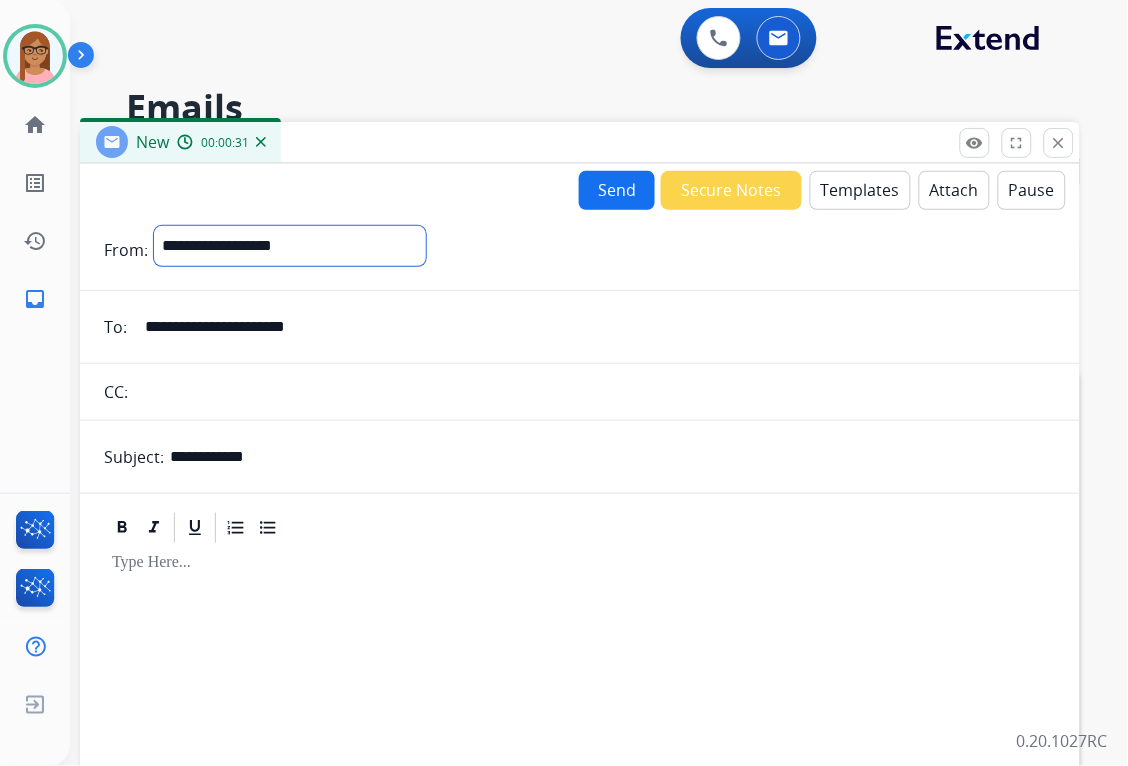 select on "**********" 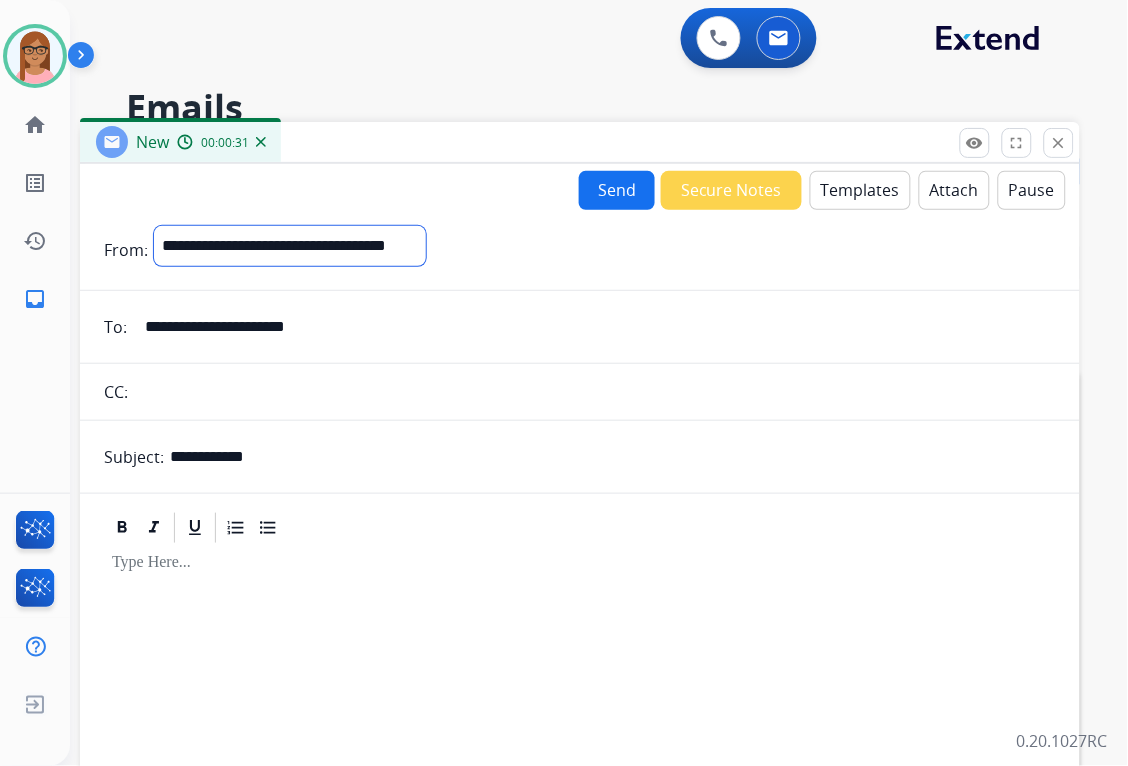 click on "**********" at bounding box center [290, 246] 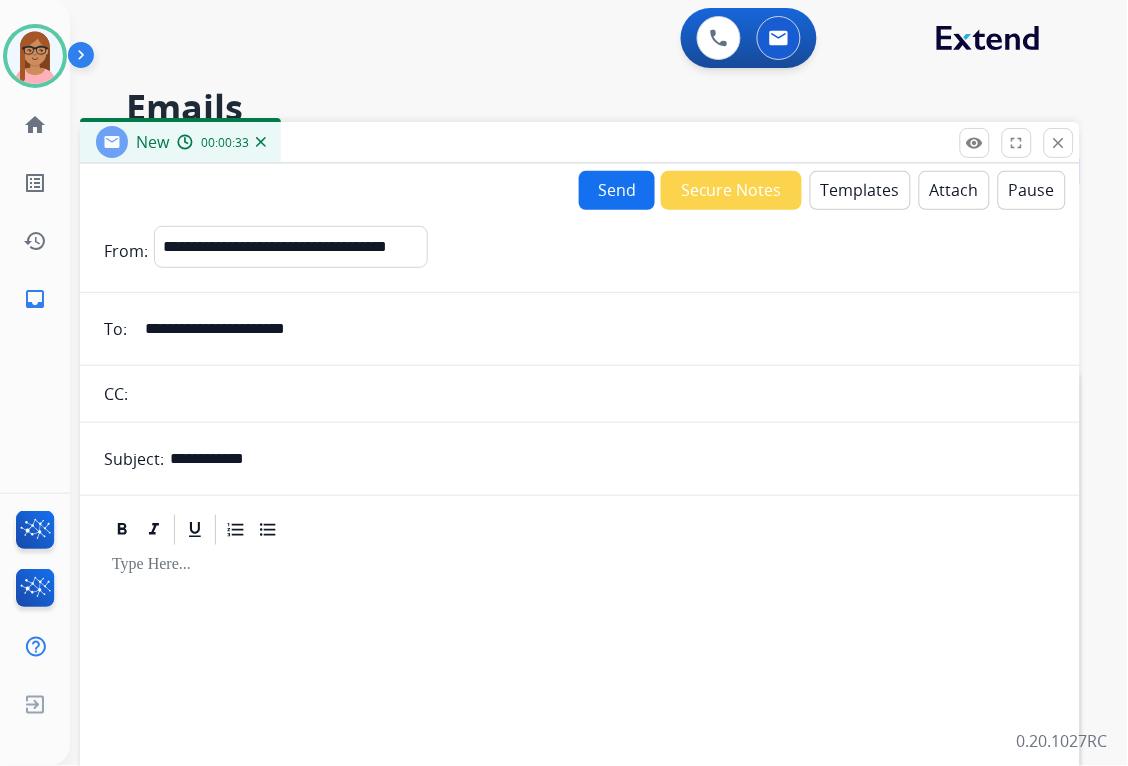 click at bounding box center (580, 565) 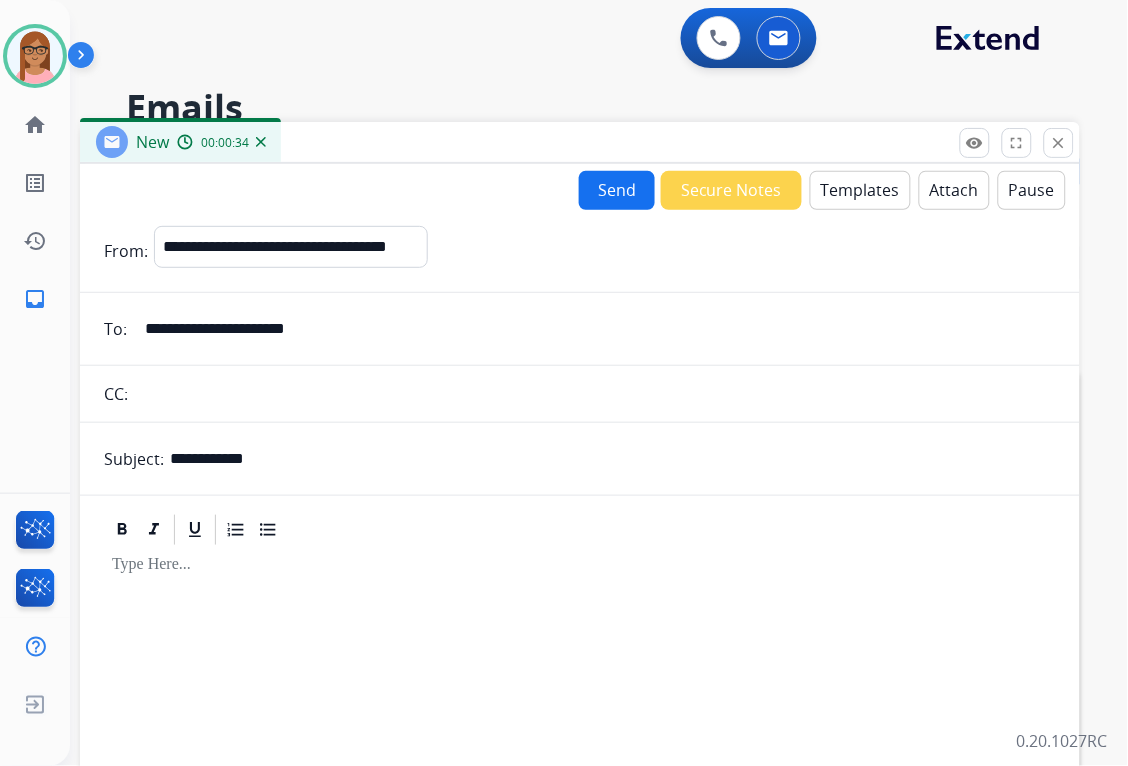 click on "Templates" at bounding box center (860, 190) 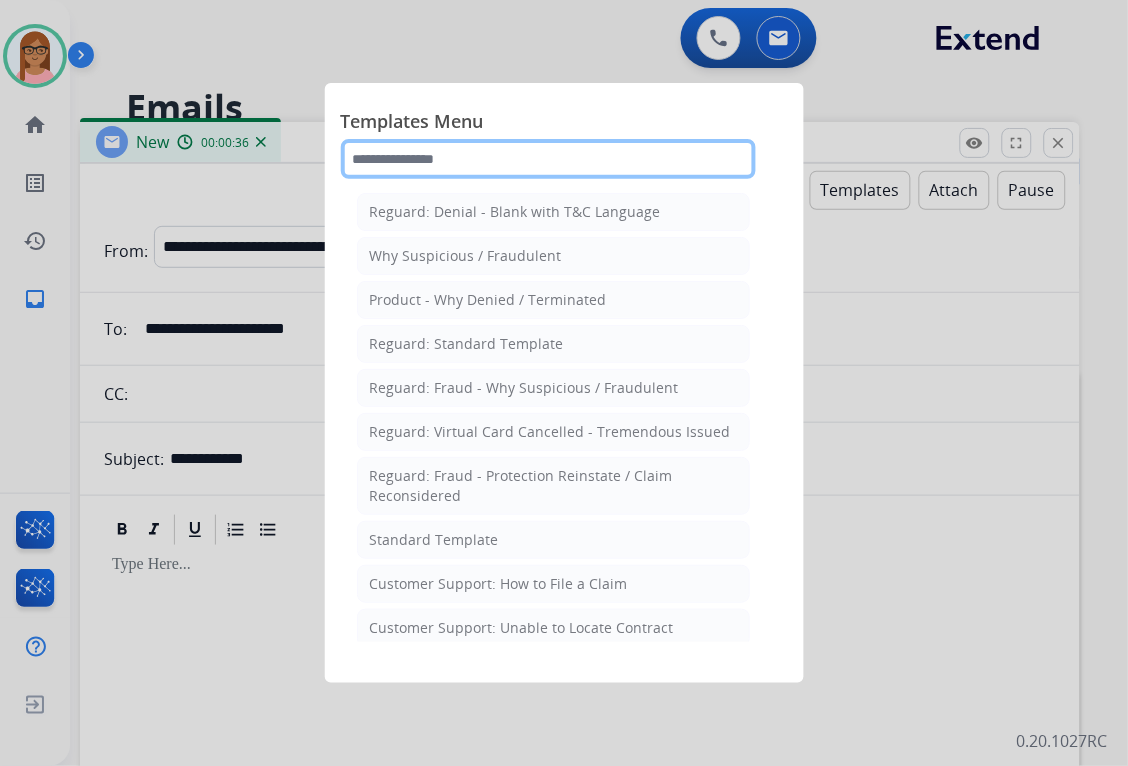 click 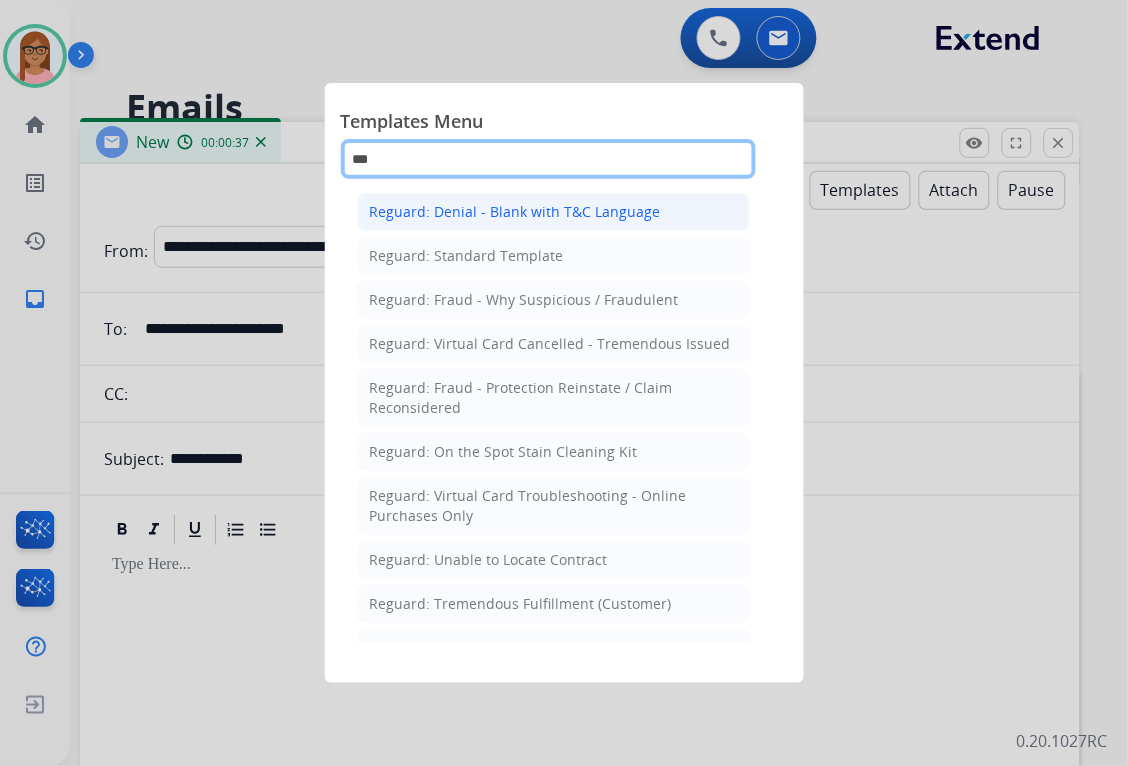 type on "***" 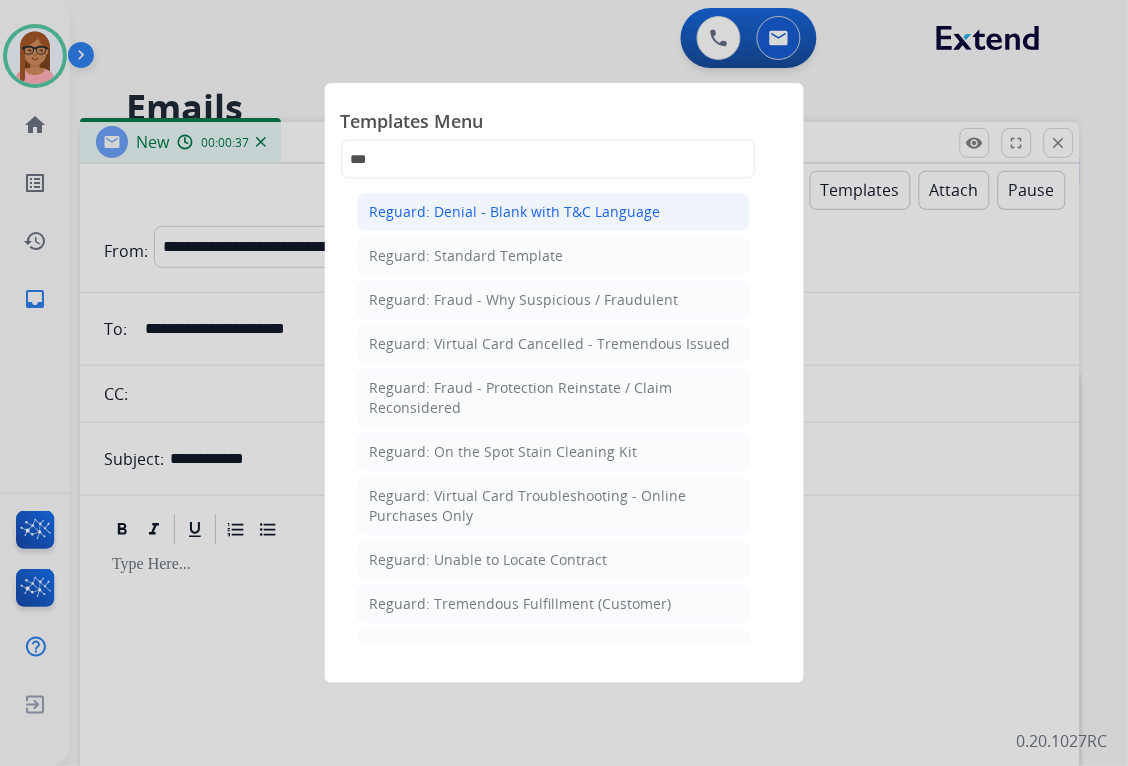 click on "Reguard: Denial - Blank with T&C Language" 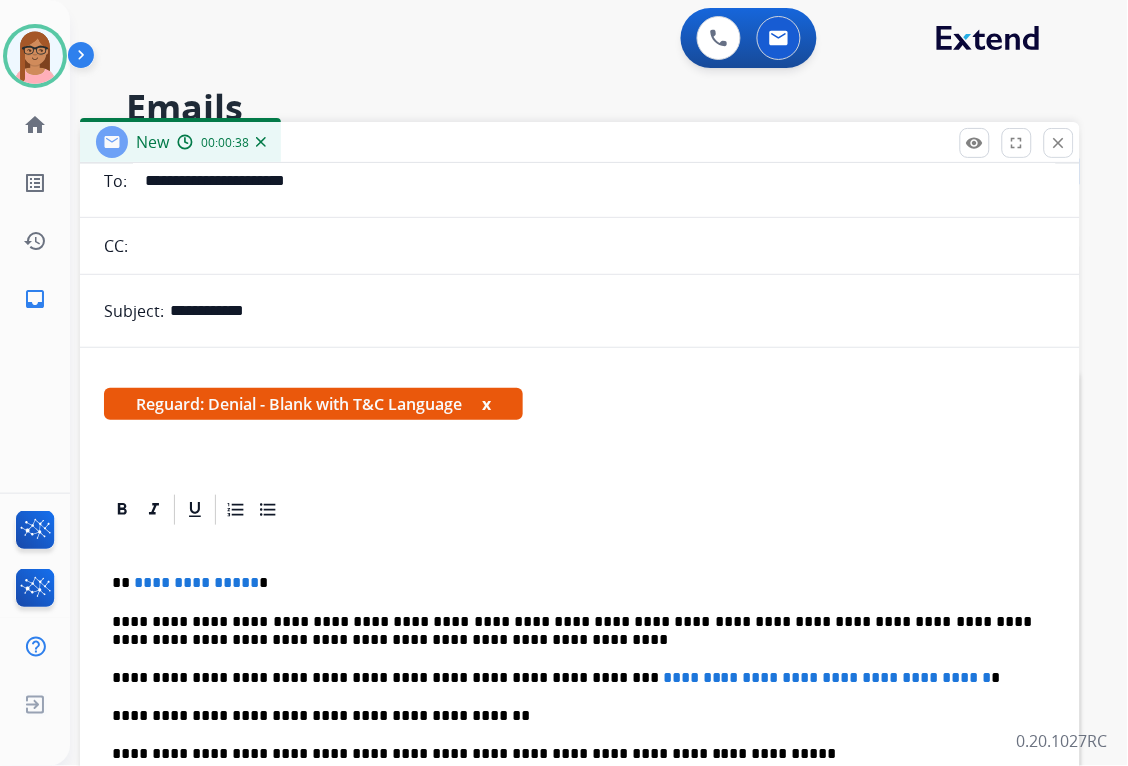 scroll, scrollTop: 222, scrollLeft: 0, axis: vertical 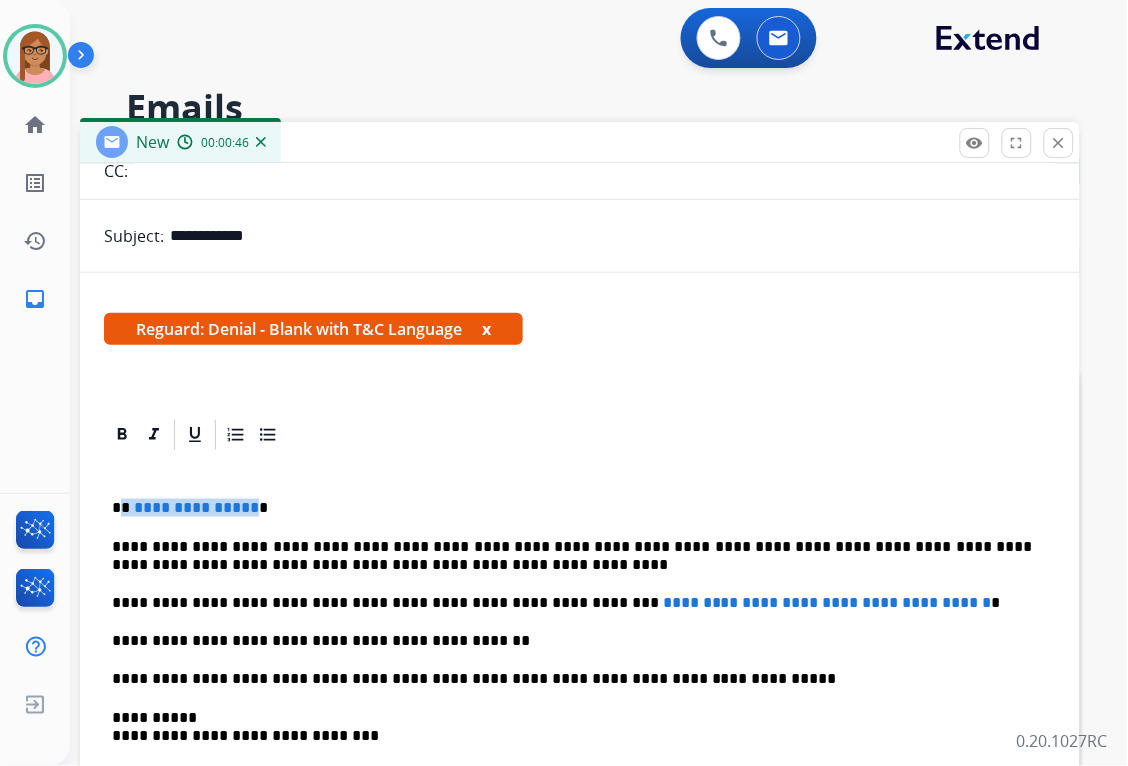 drag, startPoint x: 123, startPoint y: 506, endPoint x: 247, endPoint y: 495, distance: 124.486946 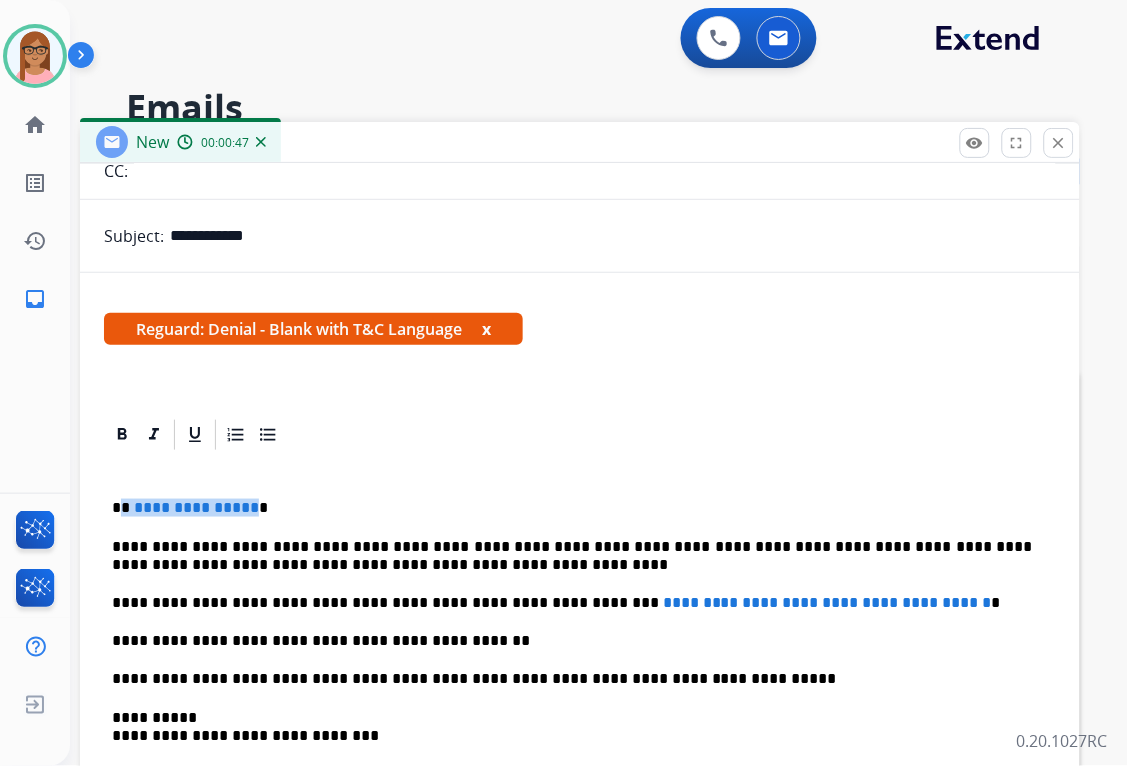 type 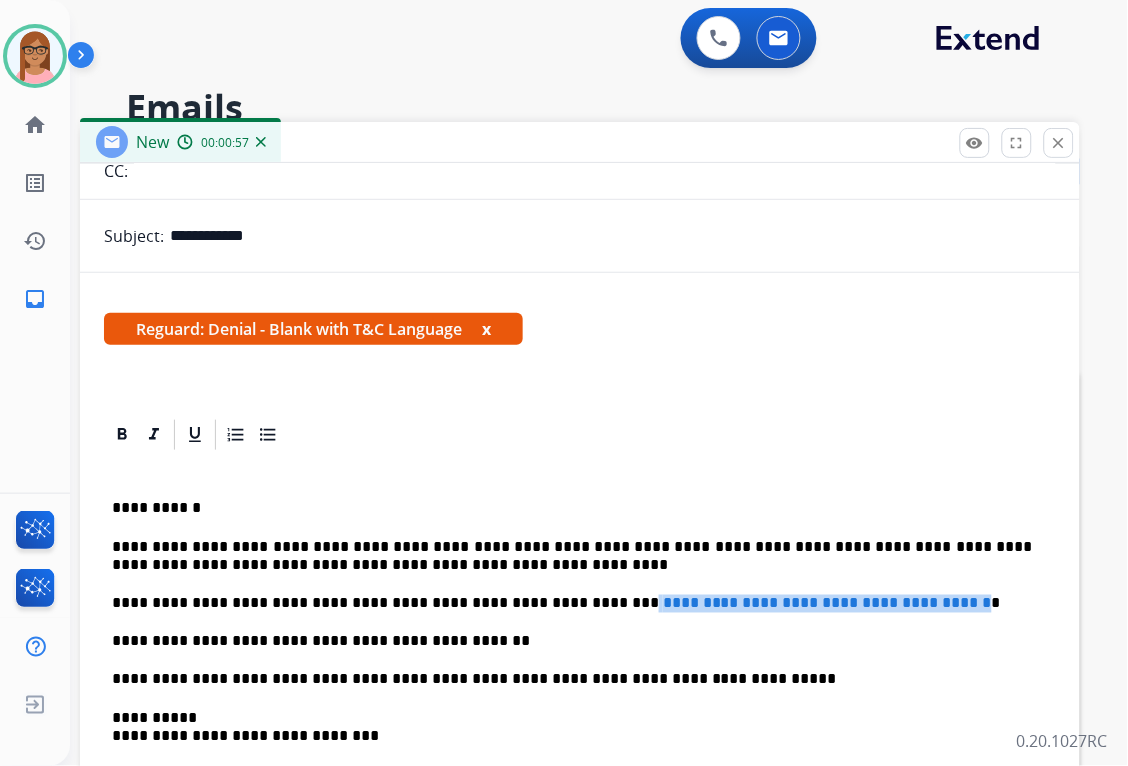 drag, startPoint x: 548, startPoint y: 605, endPoint x: 945, endPoint y: 606, distance: 397.00125 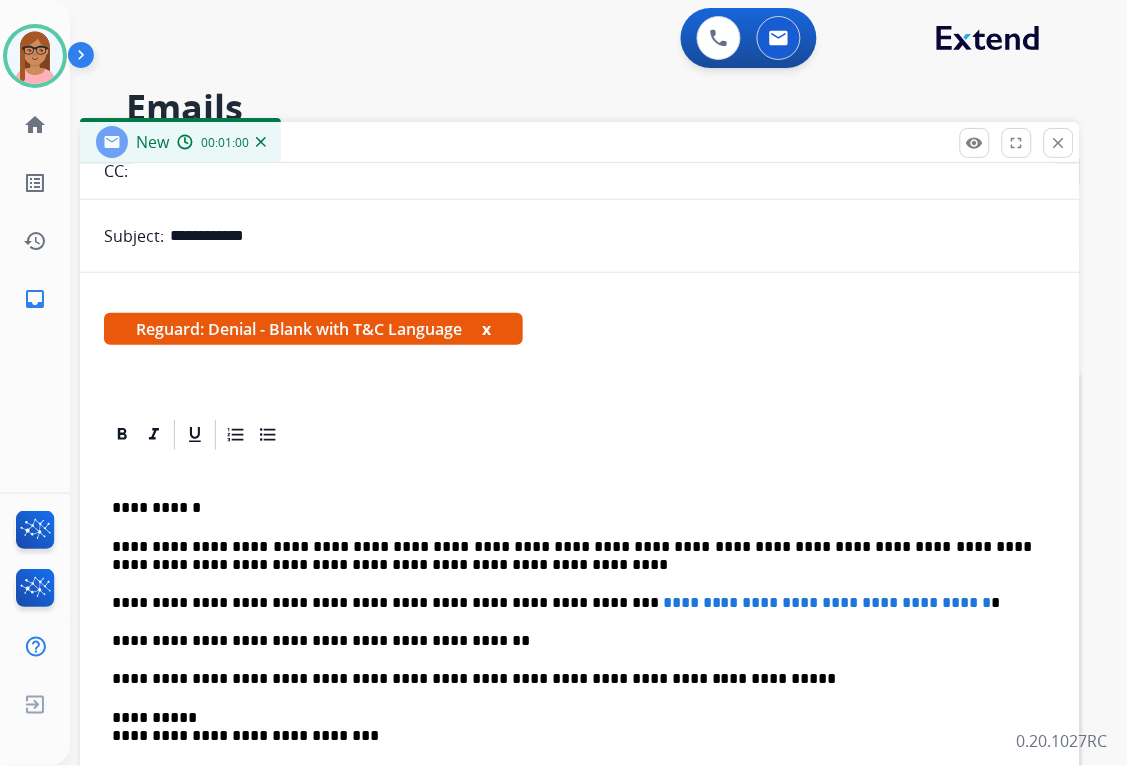 click on "**********" at bounding box center (572, 556) 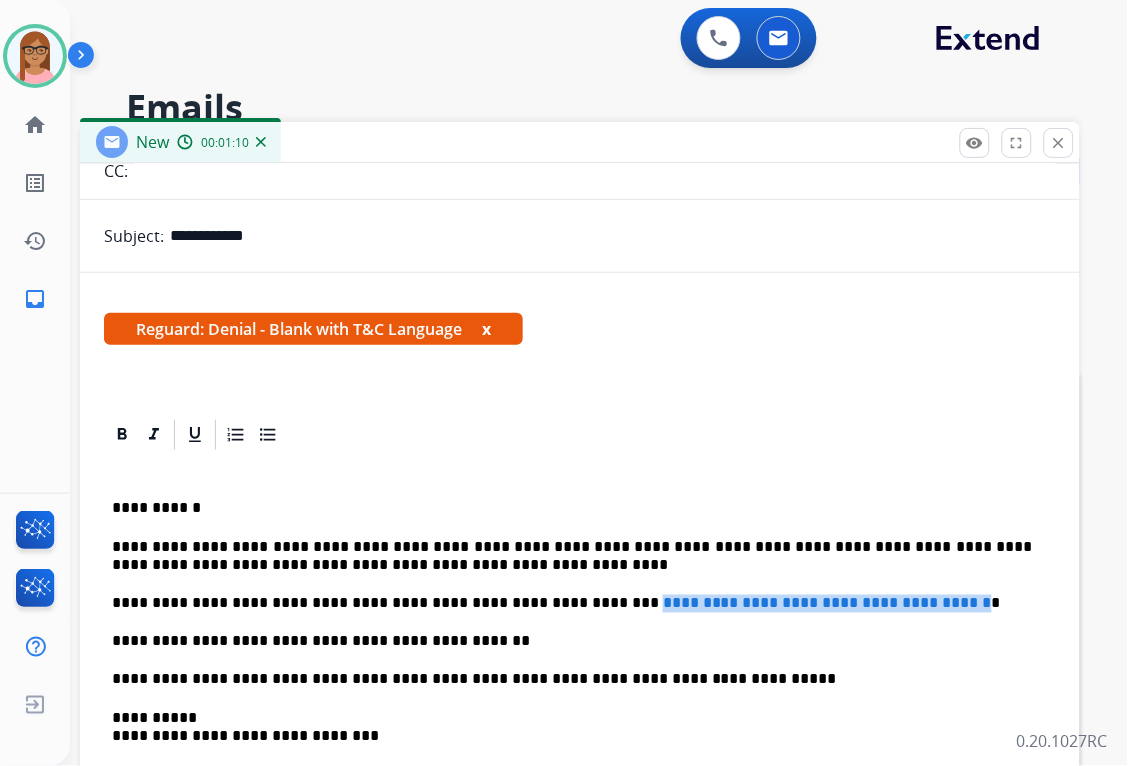 drag, startPoint x: 550, startPoint y: 604, endPoint x: 945, endPoint y: 605, distance: 395.00125 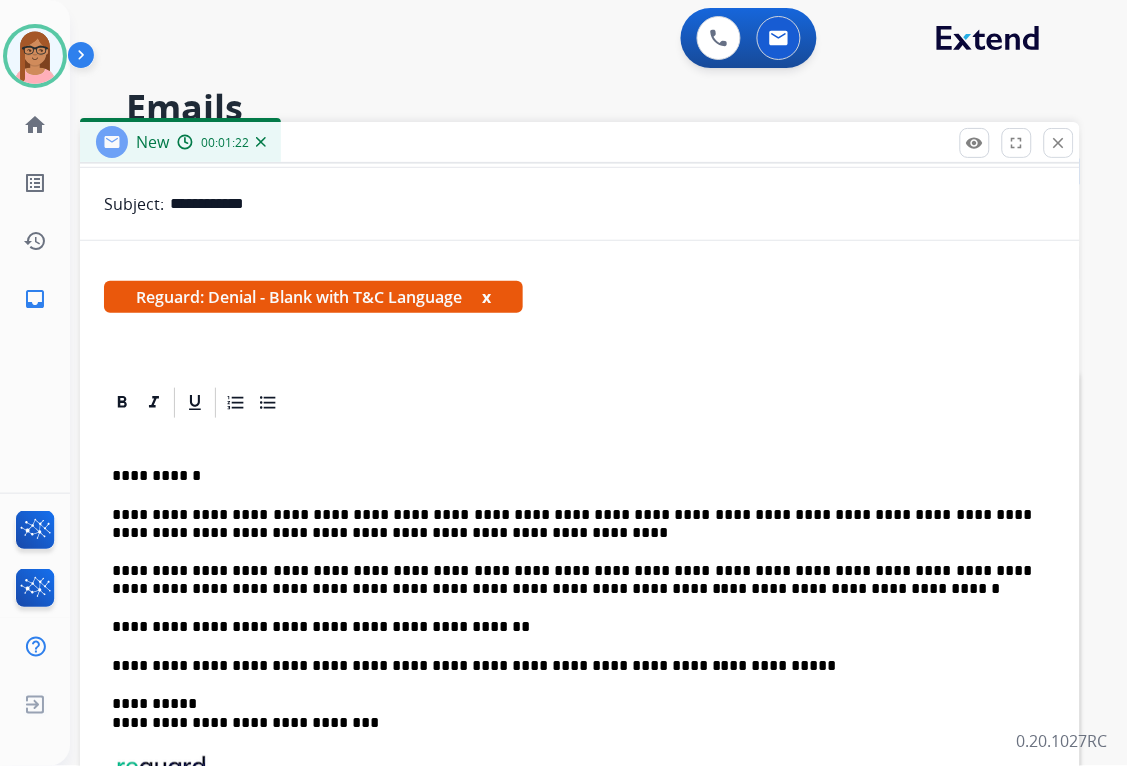 scroll, scrollTop: 282, scrollLeft: 0, axis: vertical 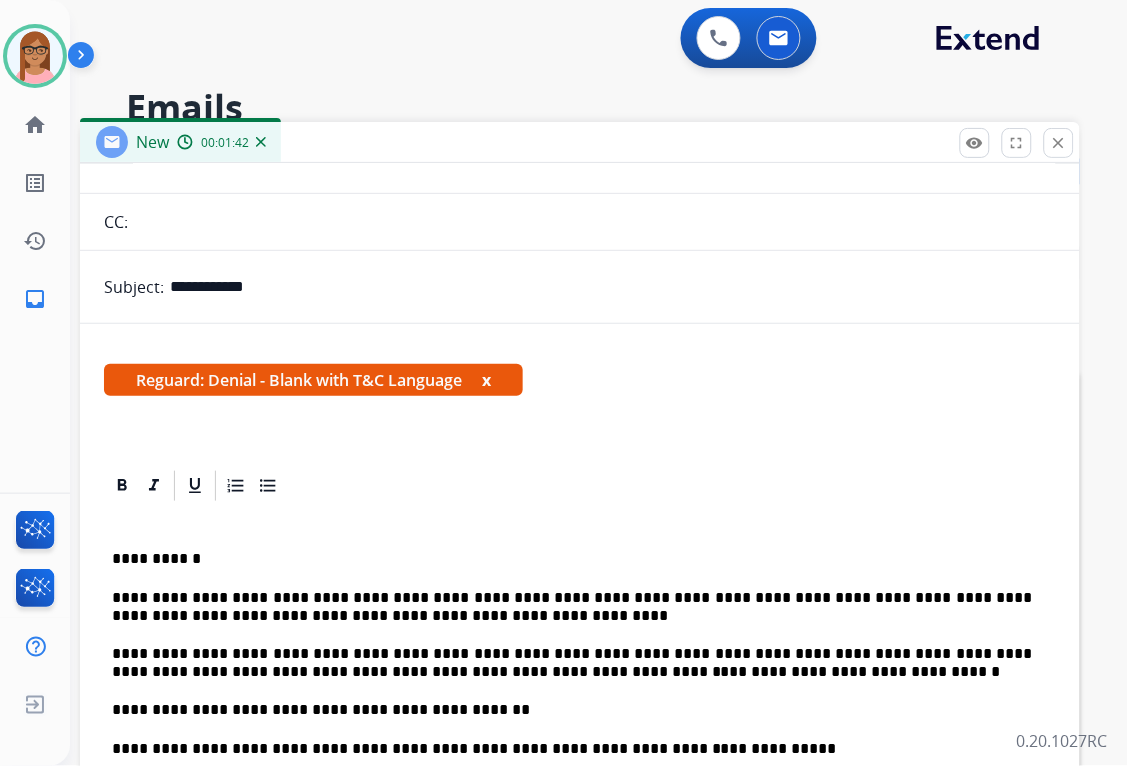 click at bounding box center [580, 486] 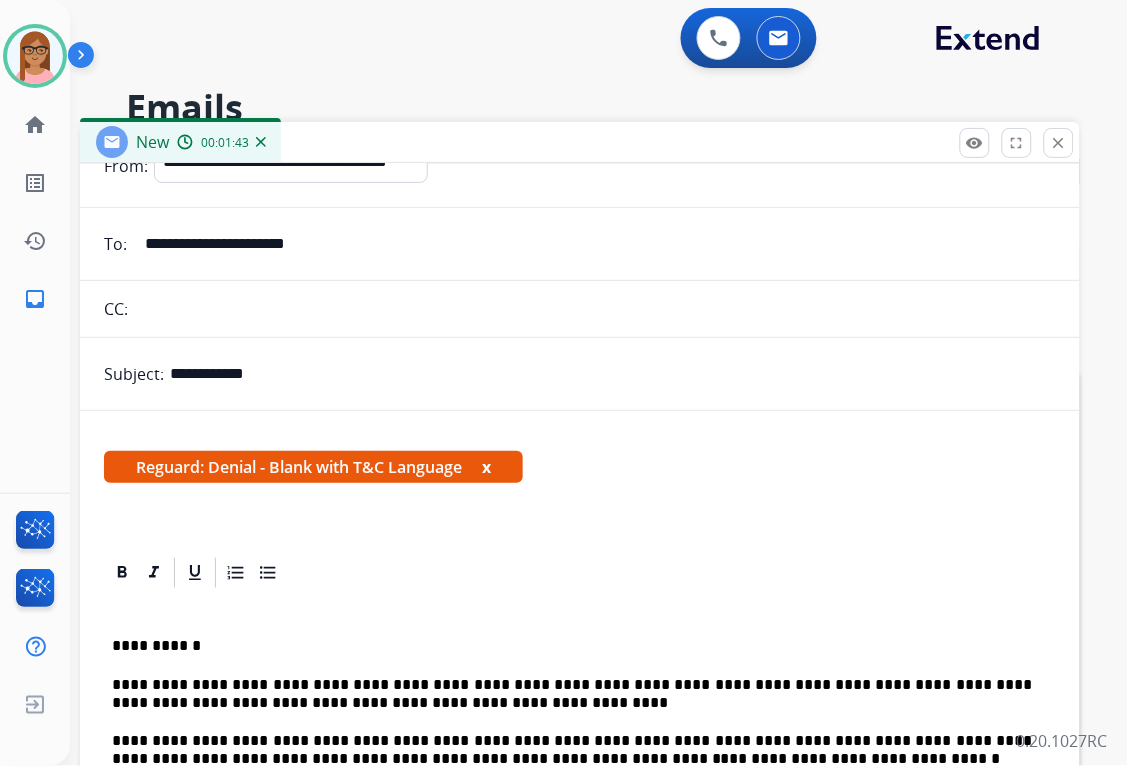 scroll, scrollTop: 0, scrollLeft: 0, axis: both 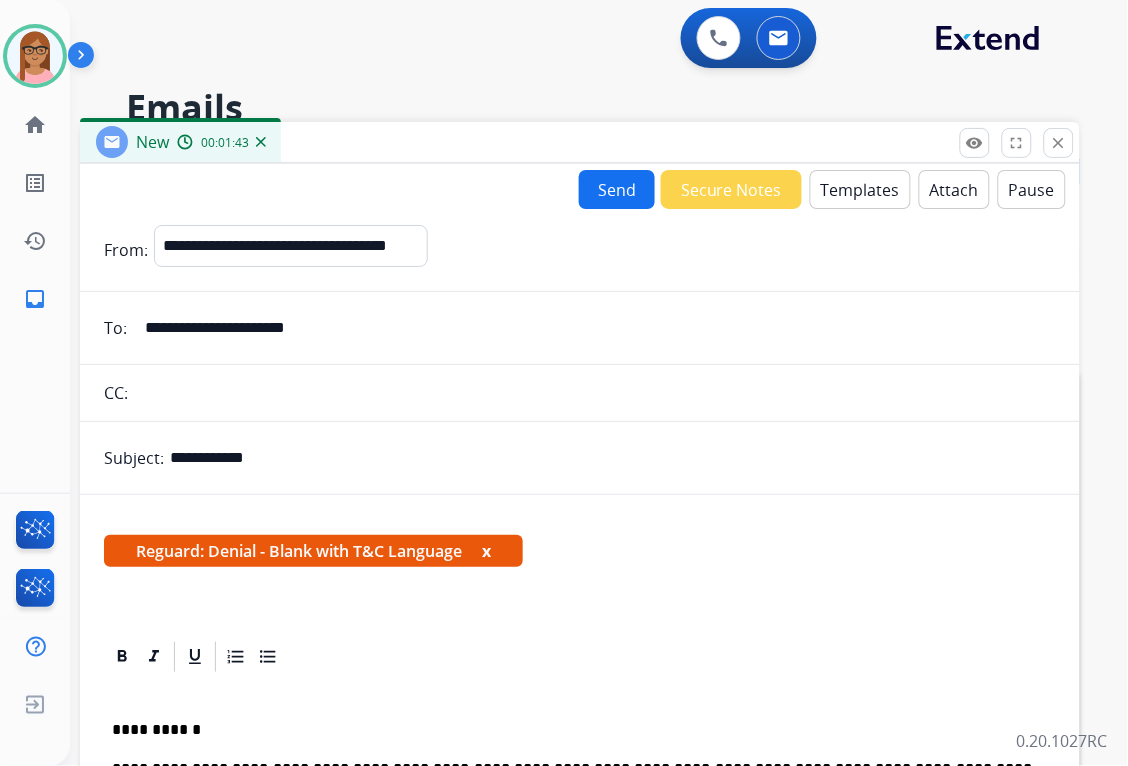click on "Attach" at bounding box center (954, 189) 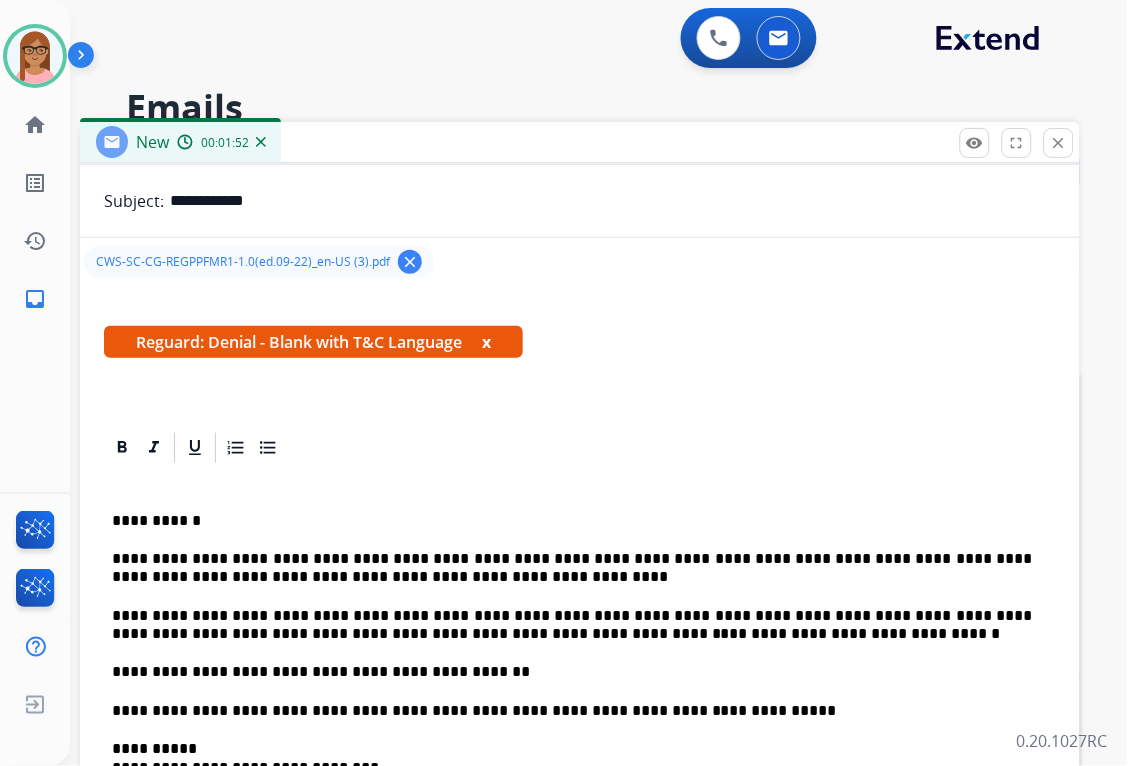 scroll, scrollTop: 0, scrollLeft: 0, axis: both 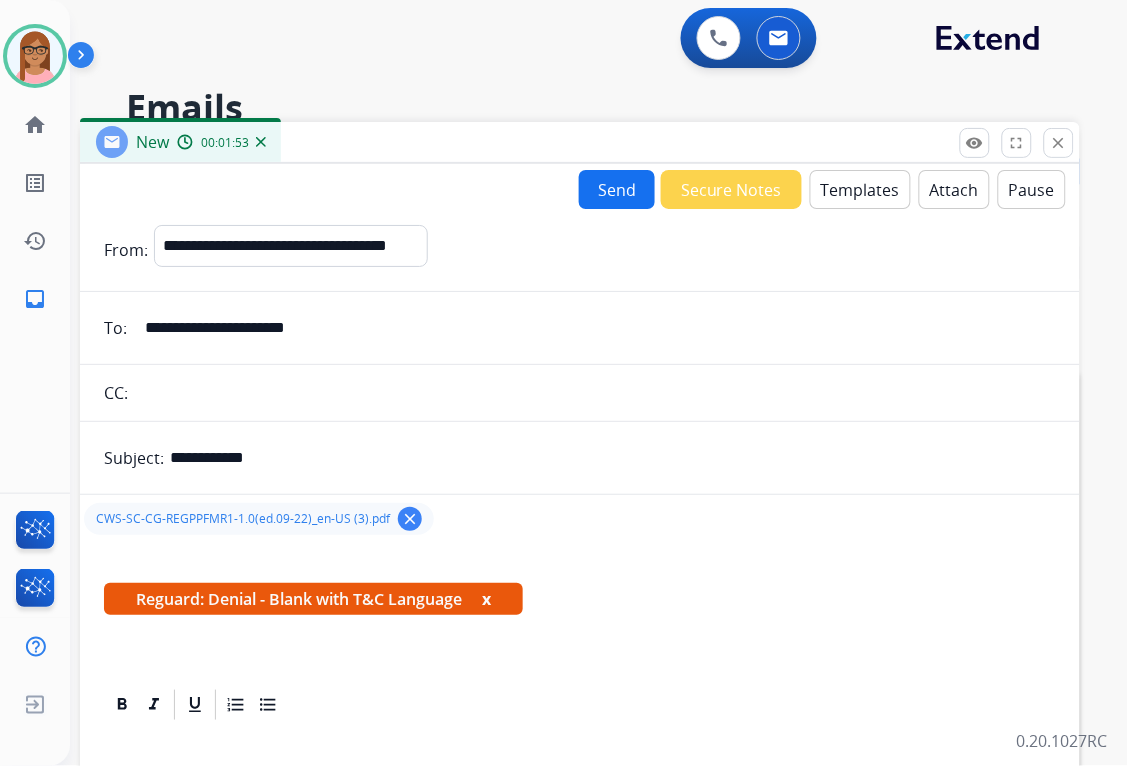 click on "Send" at bounding box center (617, 189) 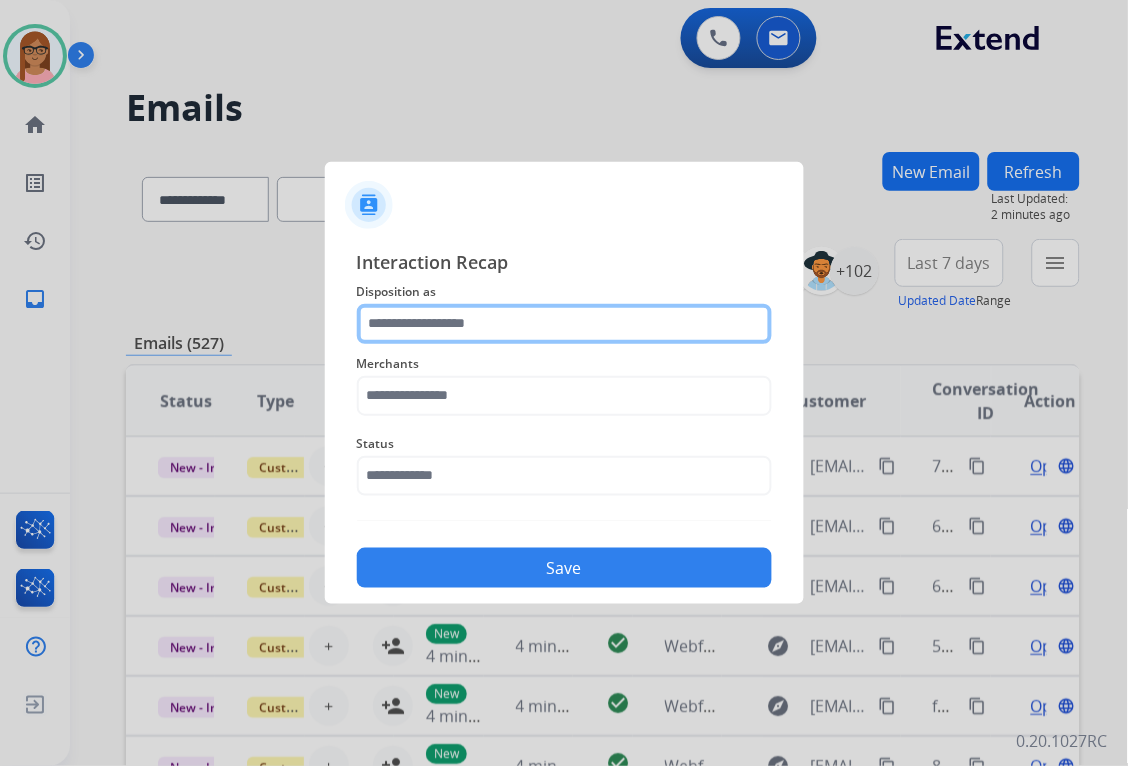 click 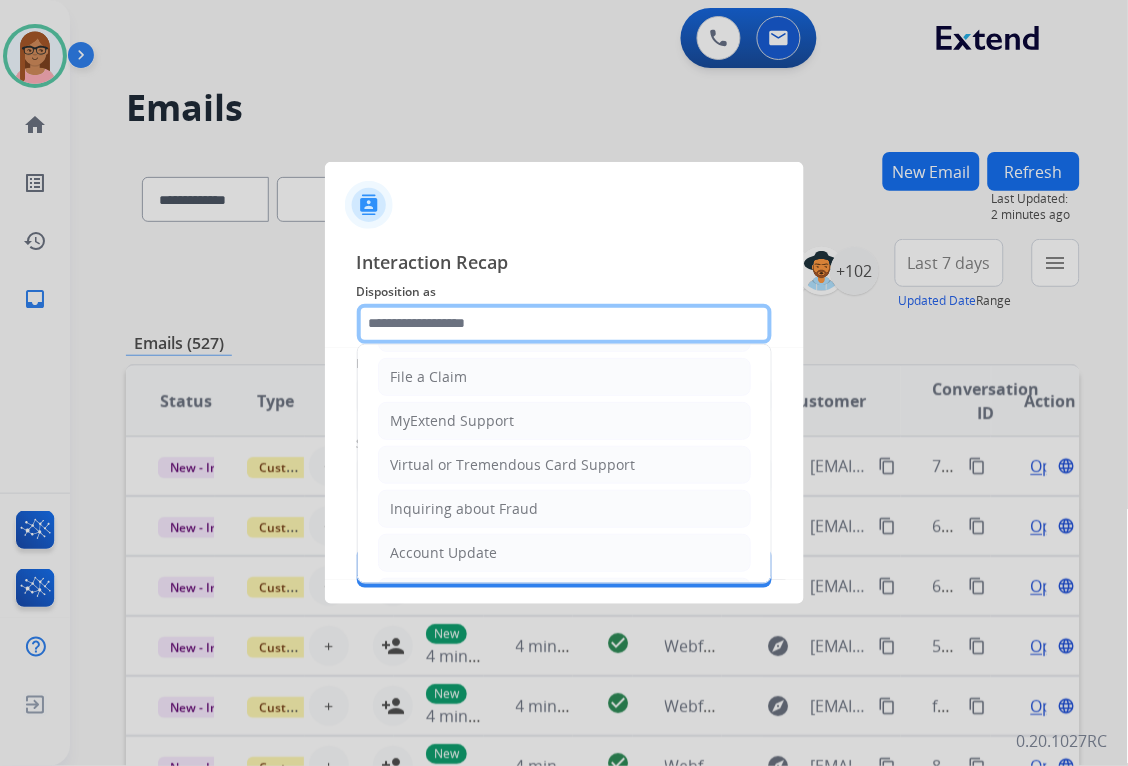 scroll, scrollTop: 91, scrollLeft: 0, axis: vertical 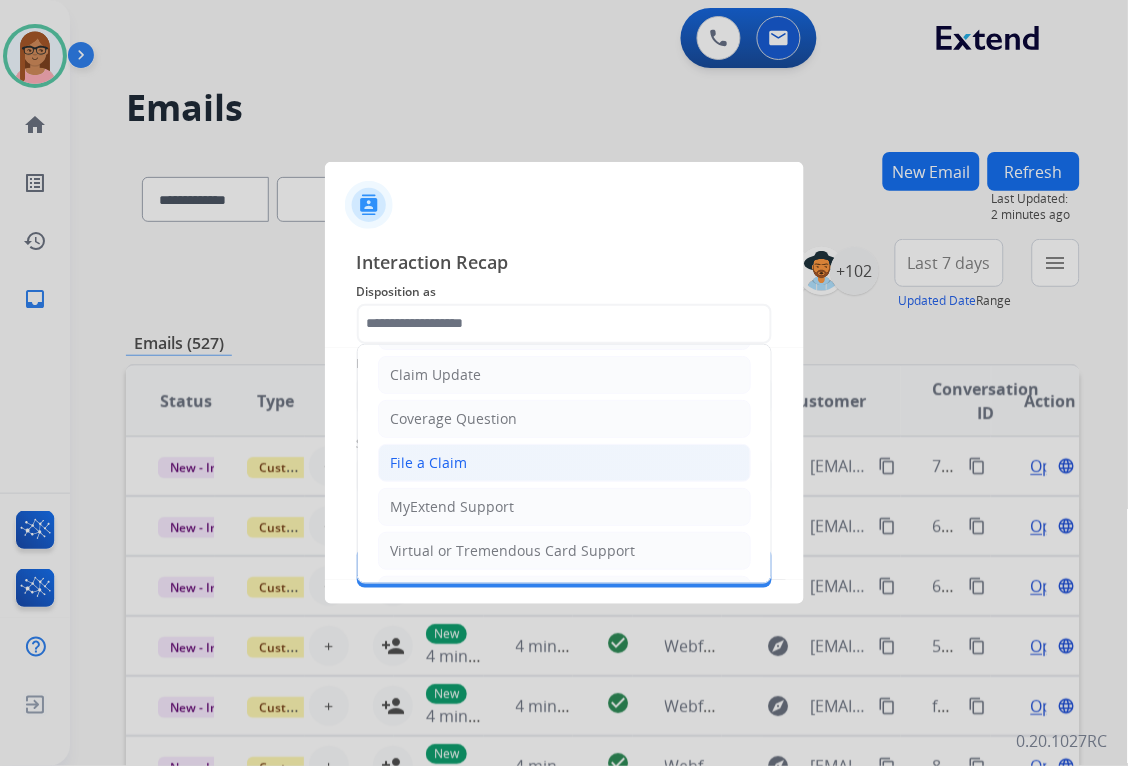 click on "File a Claim" 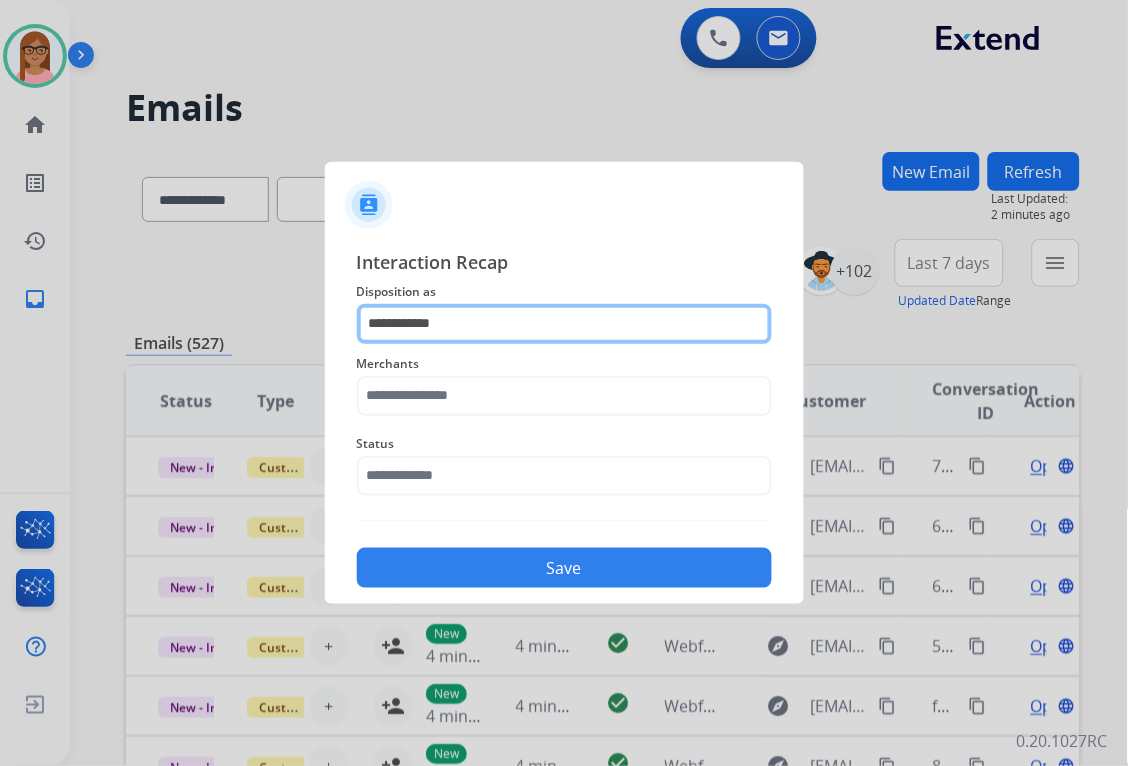 click on "**********" 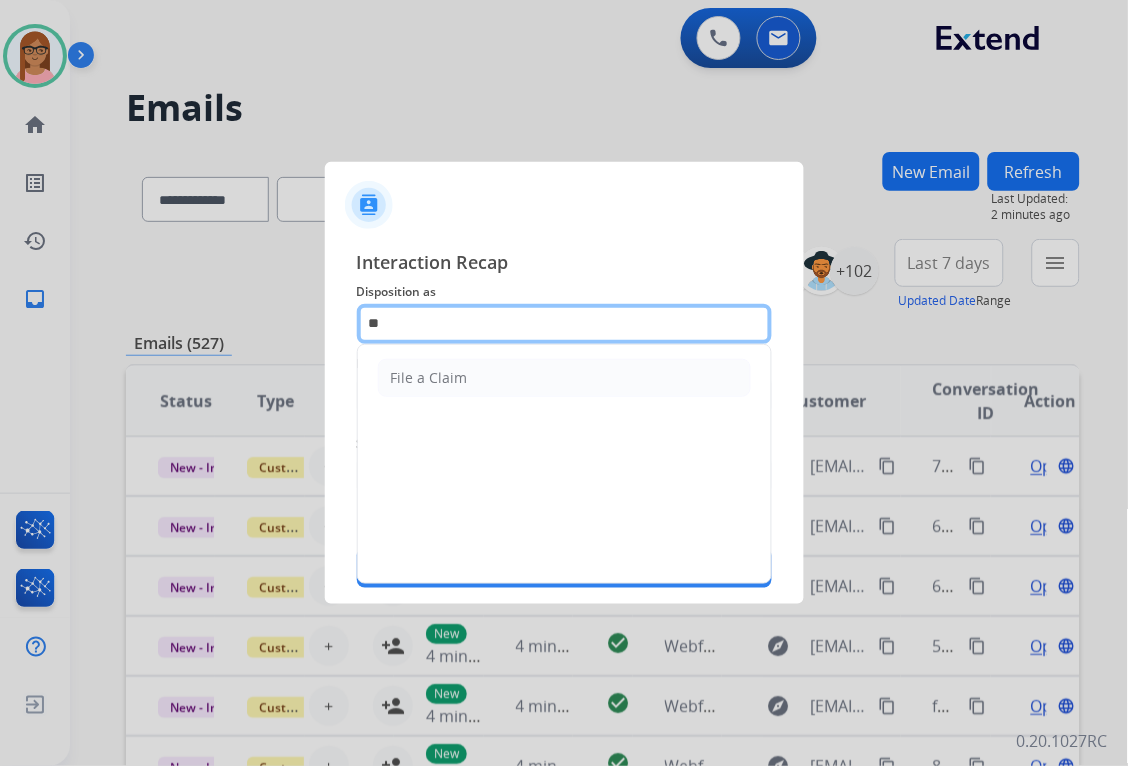 type on "*" 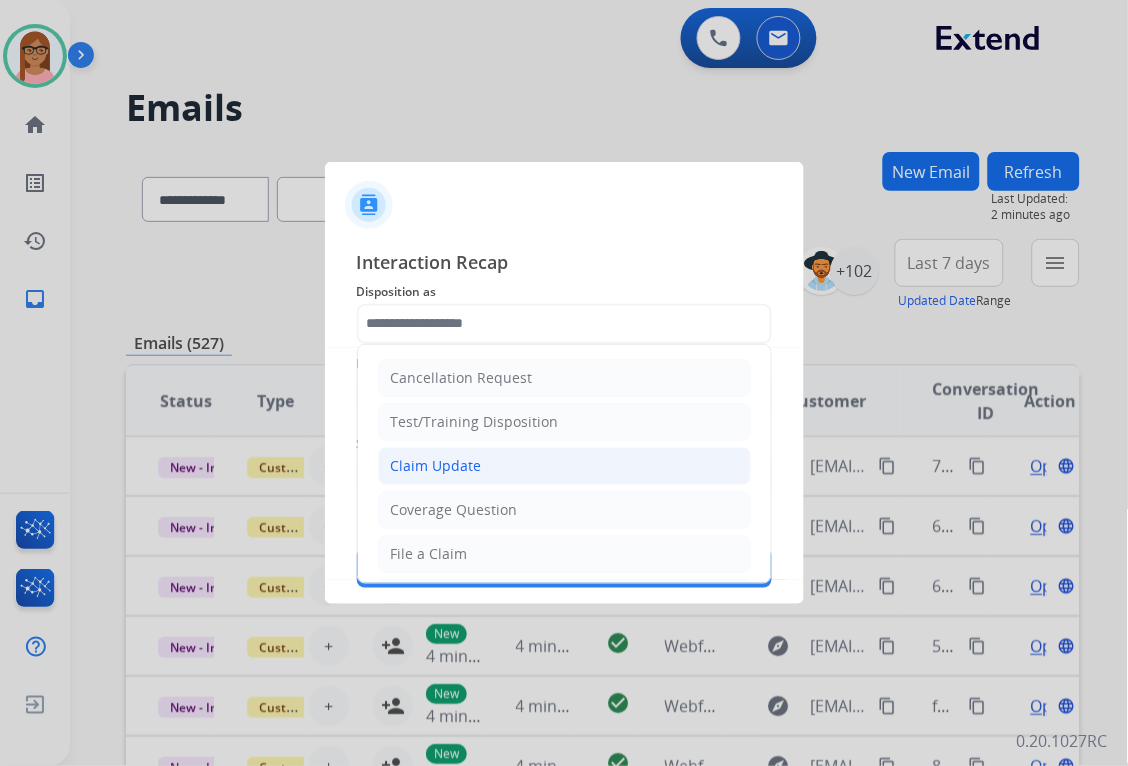 click on "Claim Update" 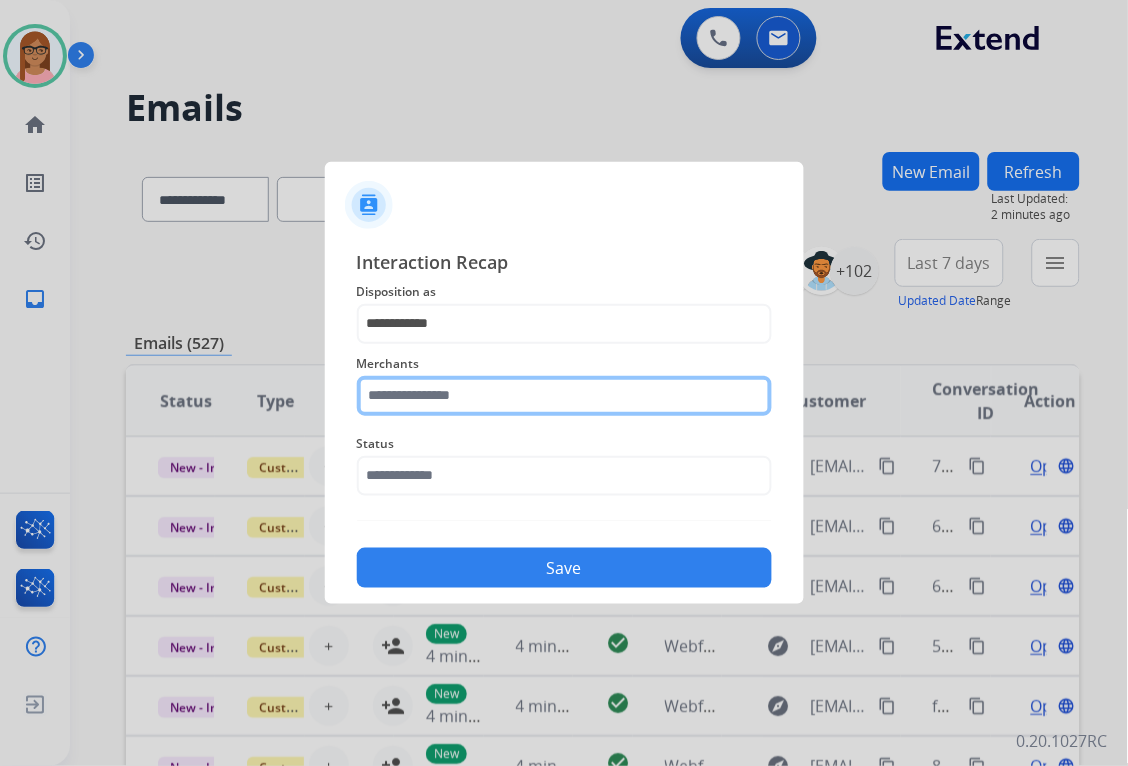 click 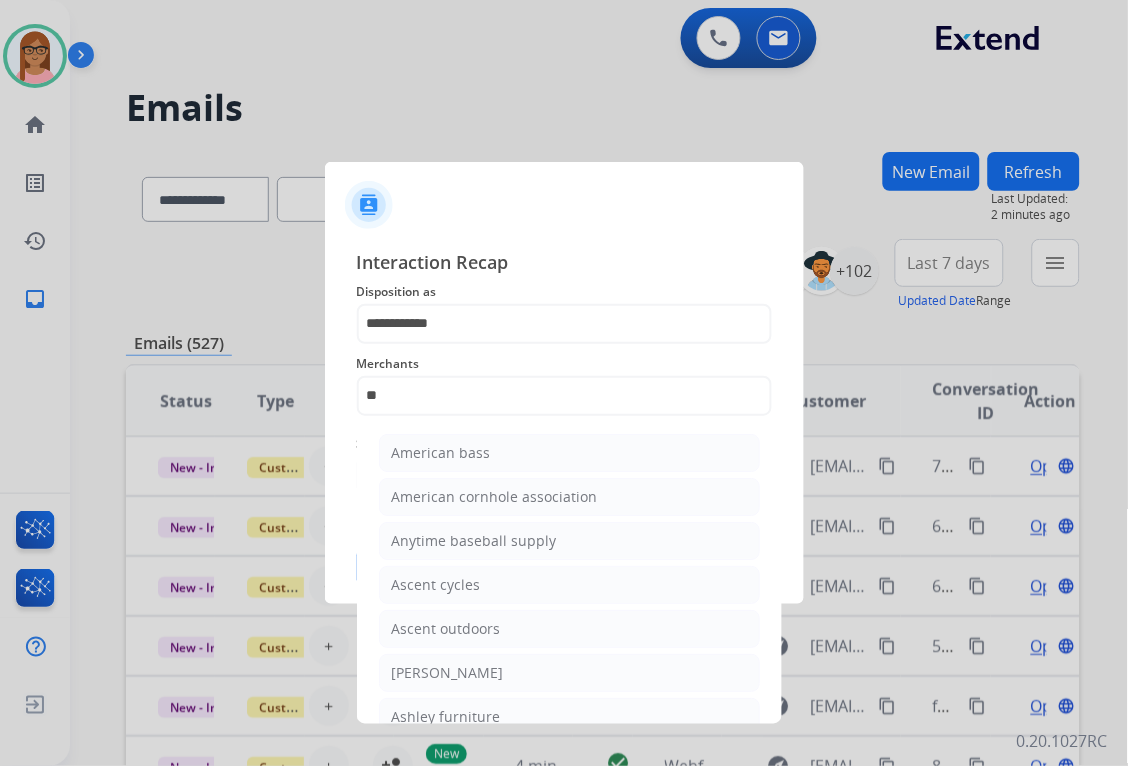 drag, startPoint x: 475, startPoint y: 670, endPoint x: 476, endPoint y: 657, distance: 13.038404 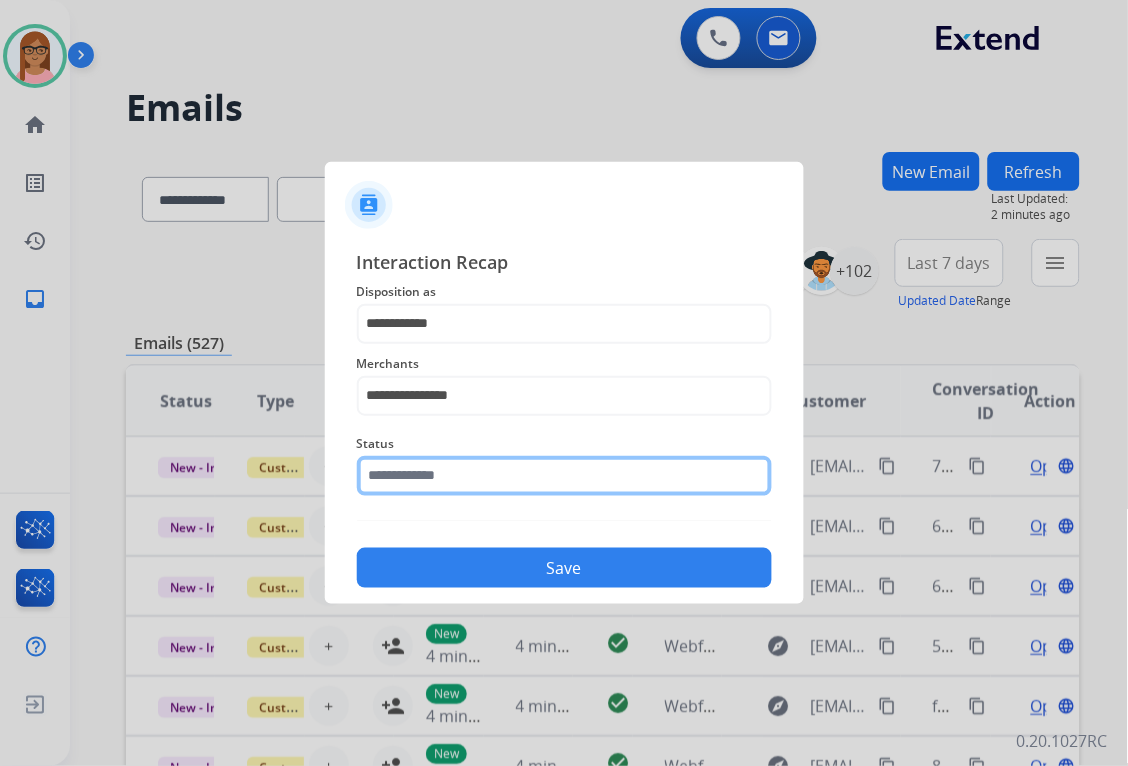click 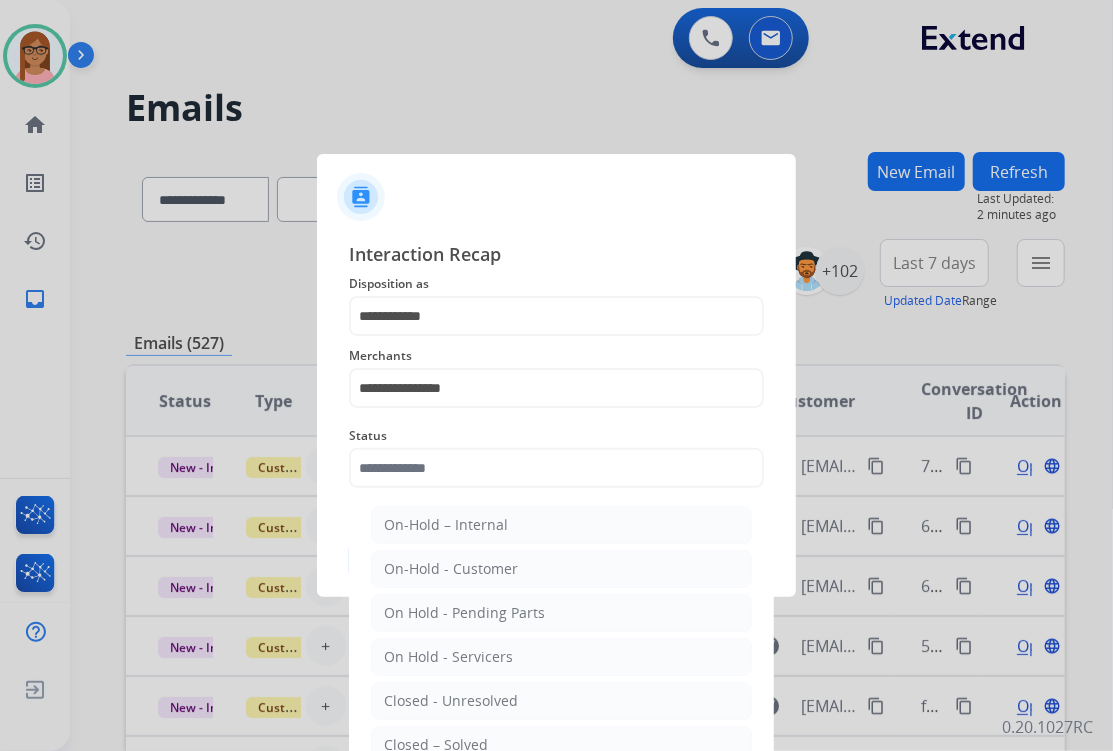 click on "Closed – Solved" 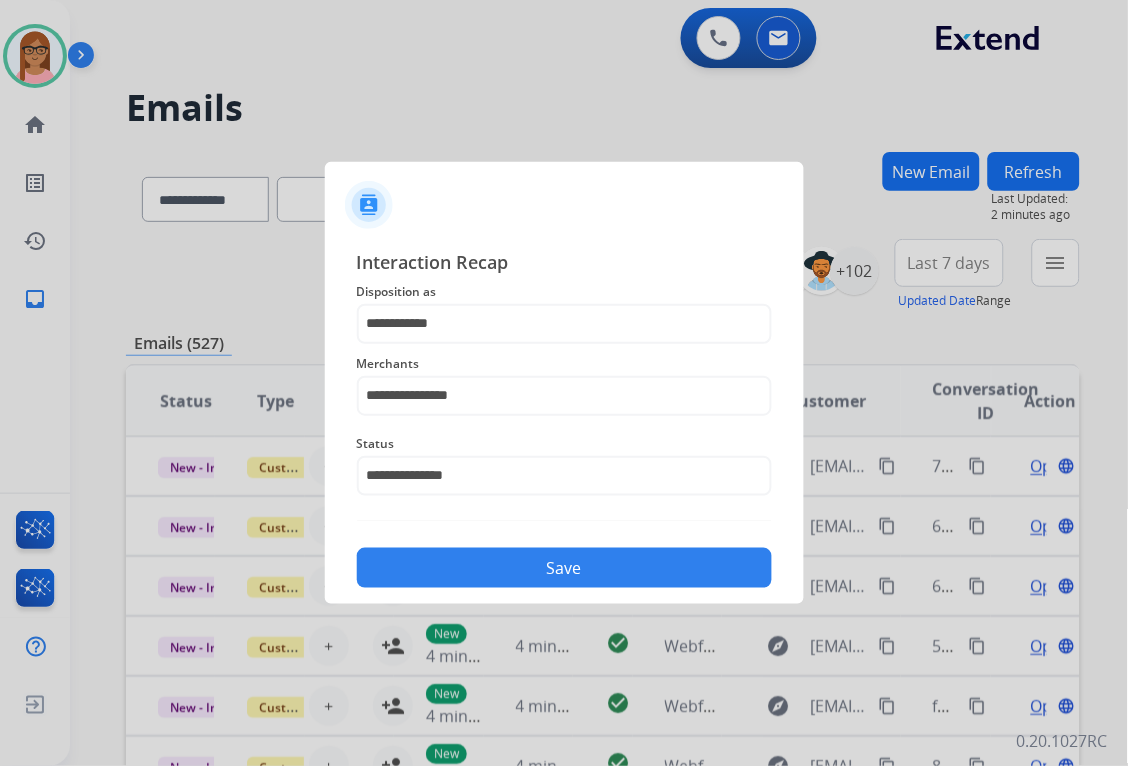 click on "Save" 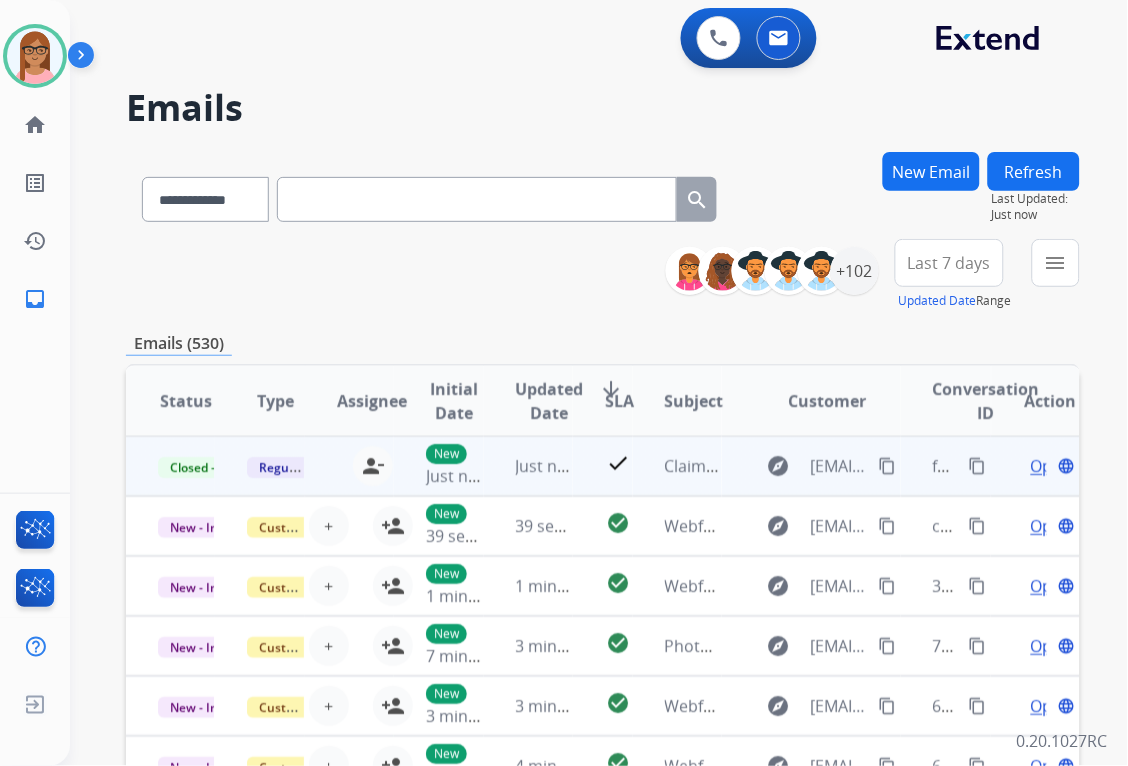 click on "content_copy" at bounding box center (978, 466) 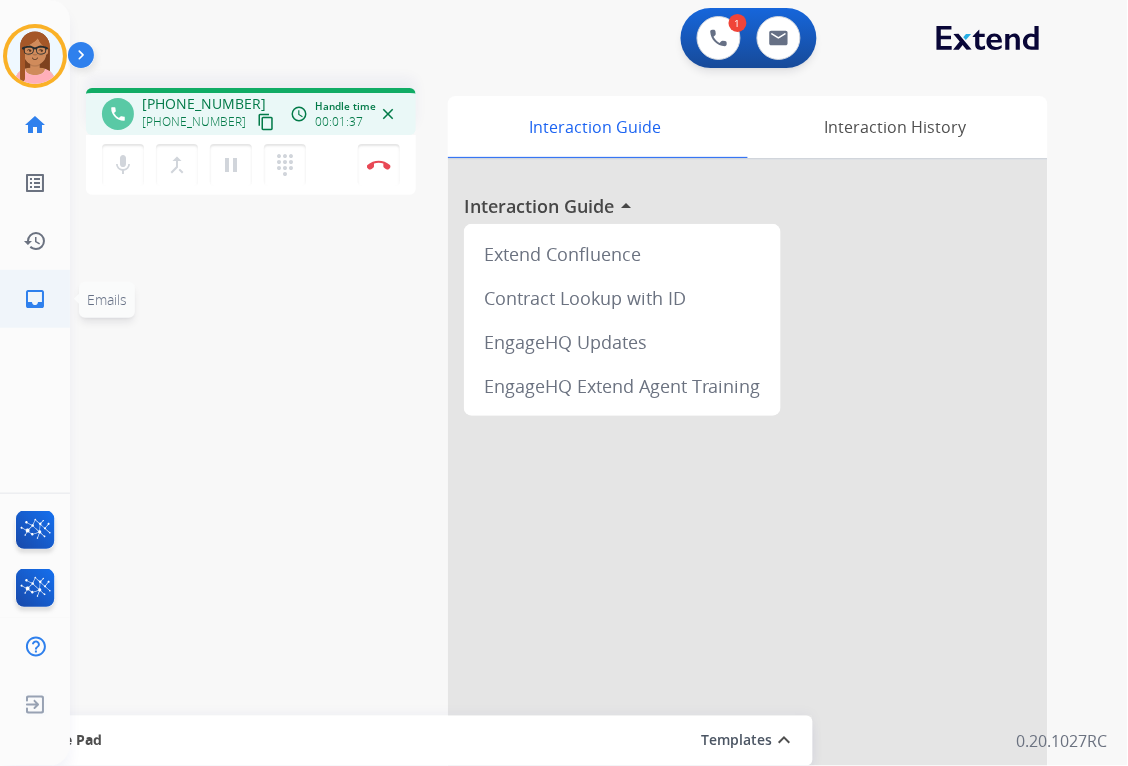 click on "inbox" 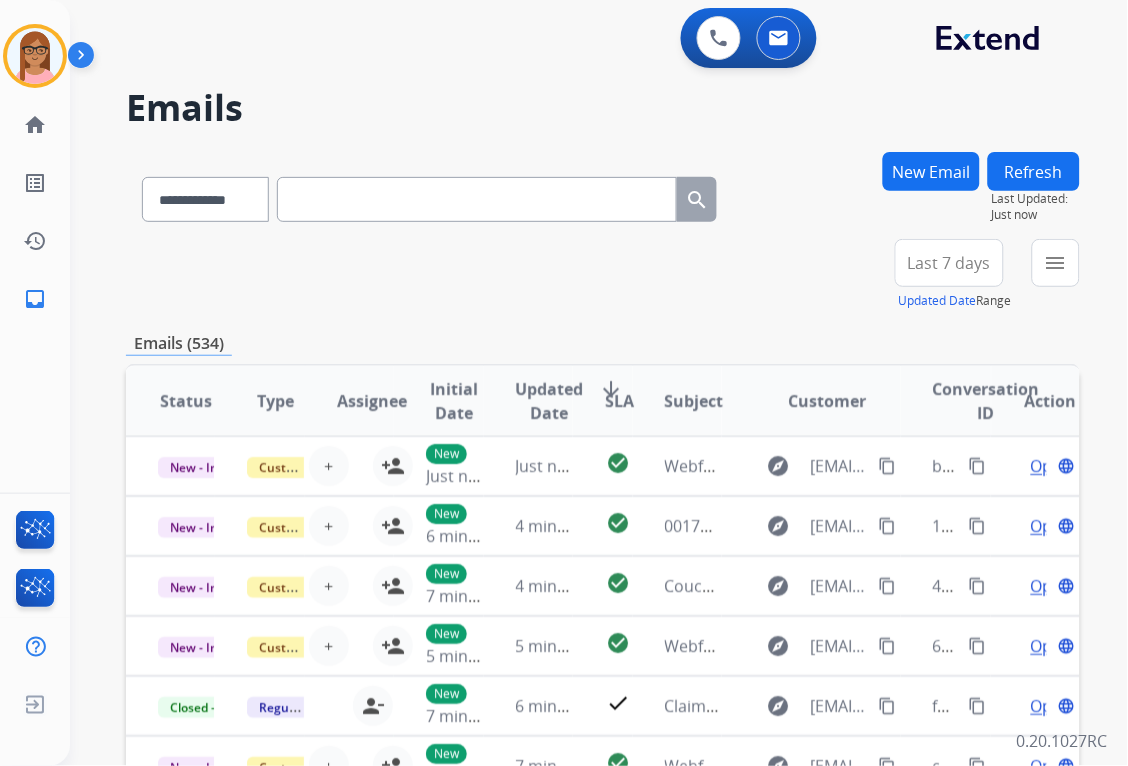 click at bounding box center (477, 199) 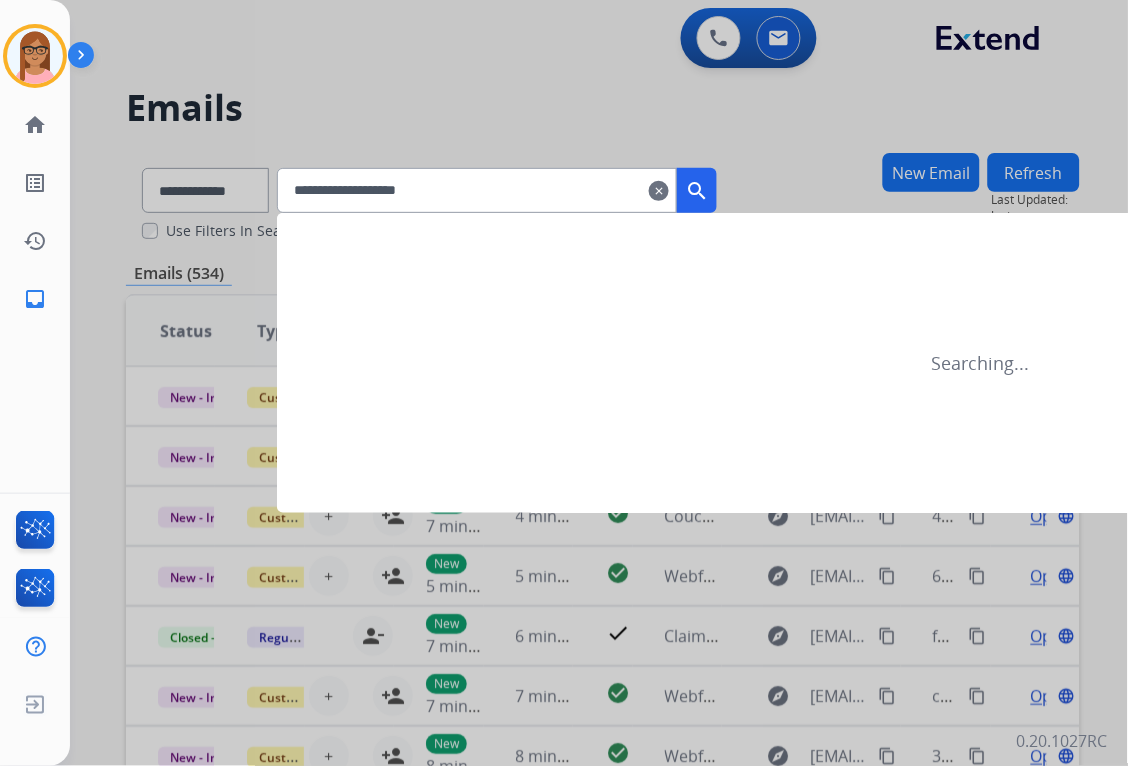 type on "**********" 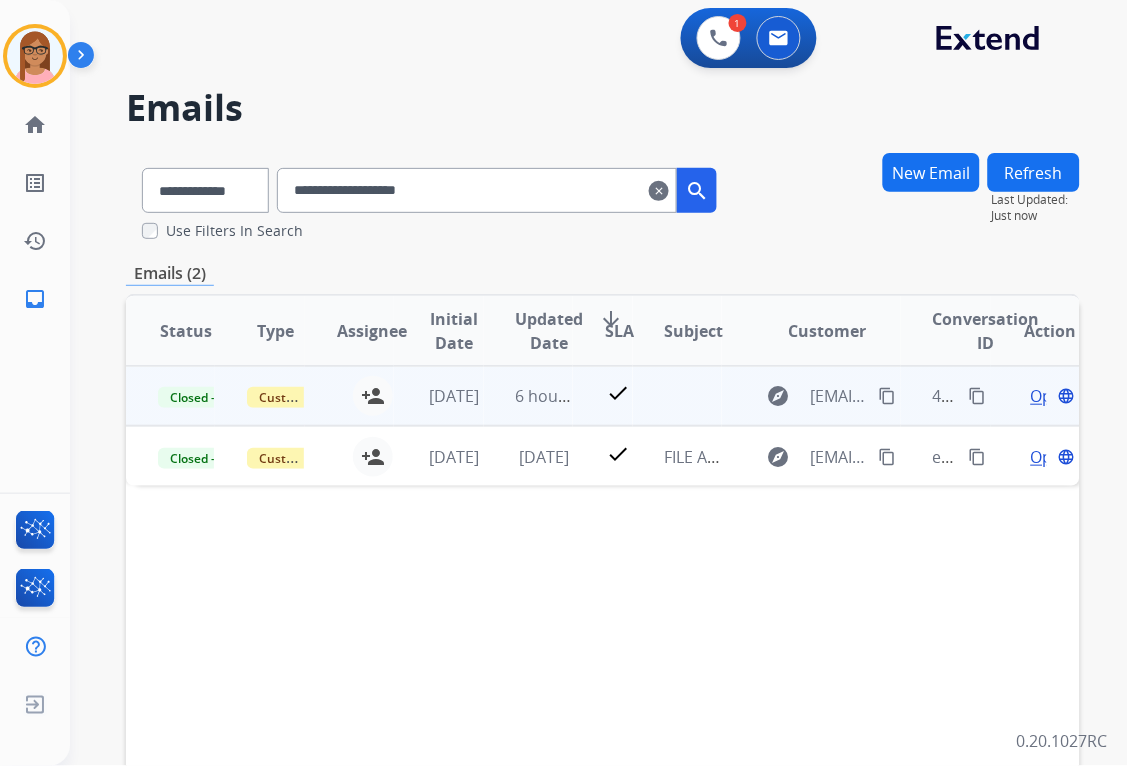 click on "Open" at bounding box center [1051, 396] 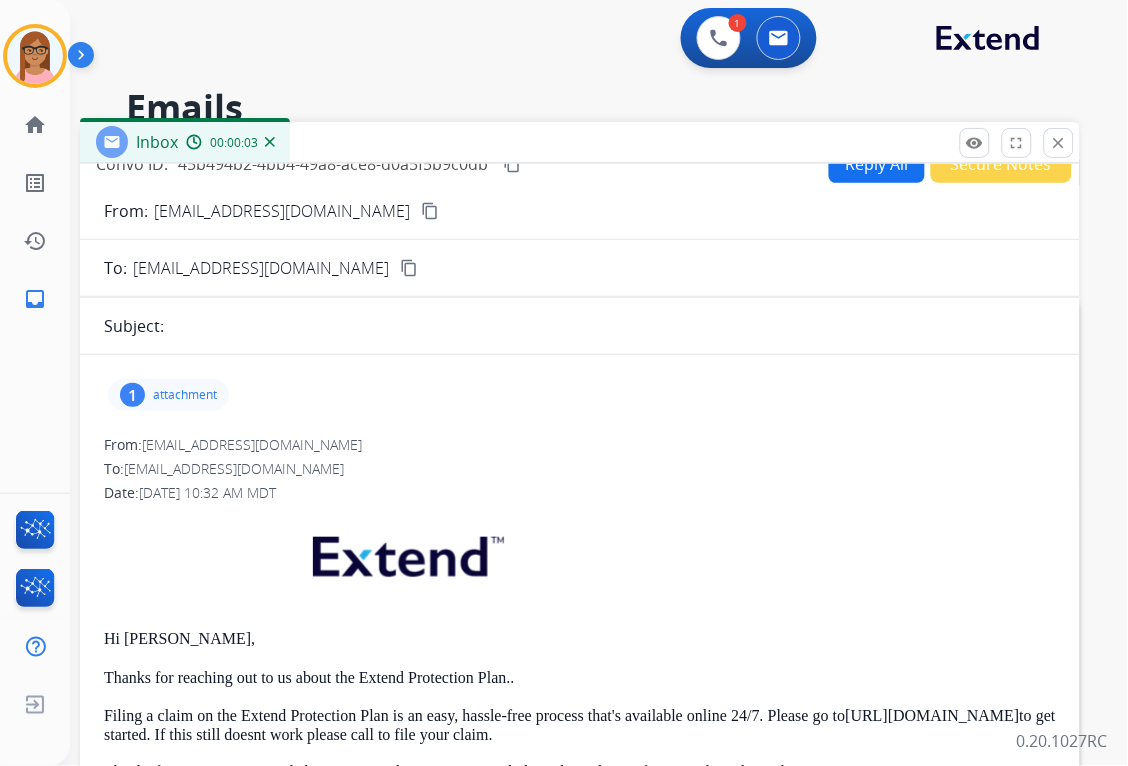 scroll, scrollTop: 0, scrollLeft: 0, axis: both 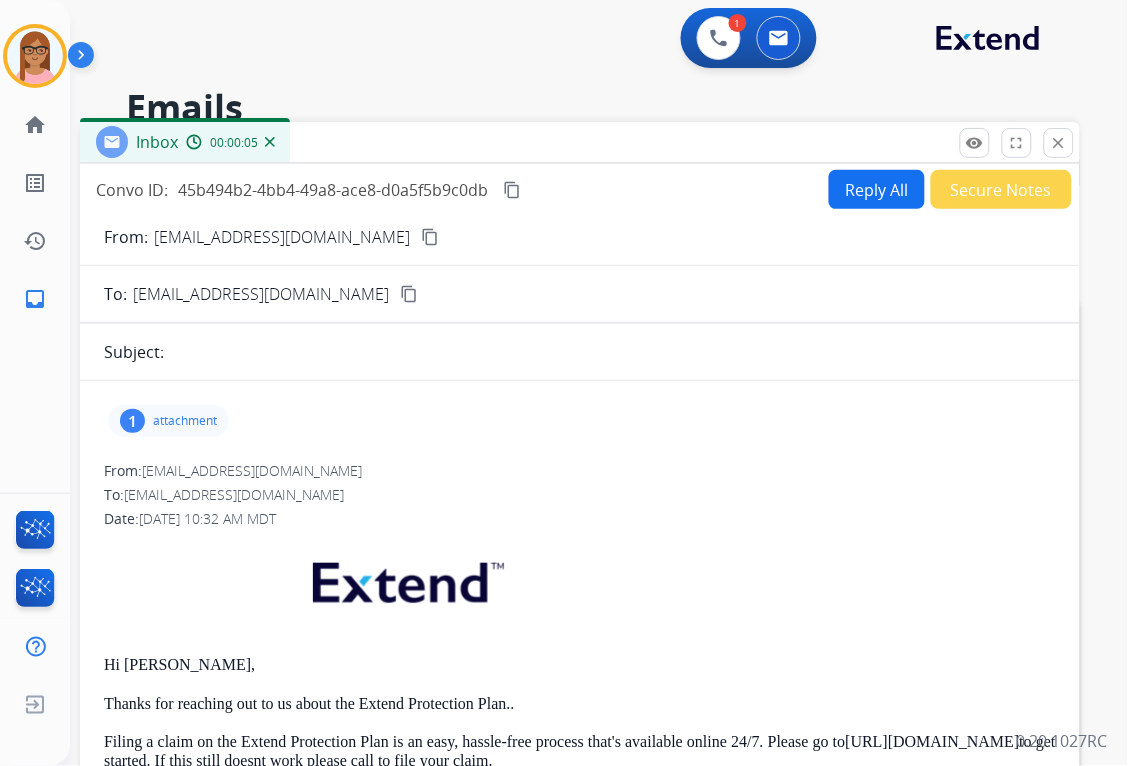 click on "1 attachment" at bounding box center [168, 421] 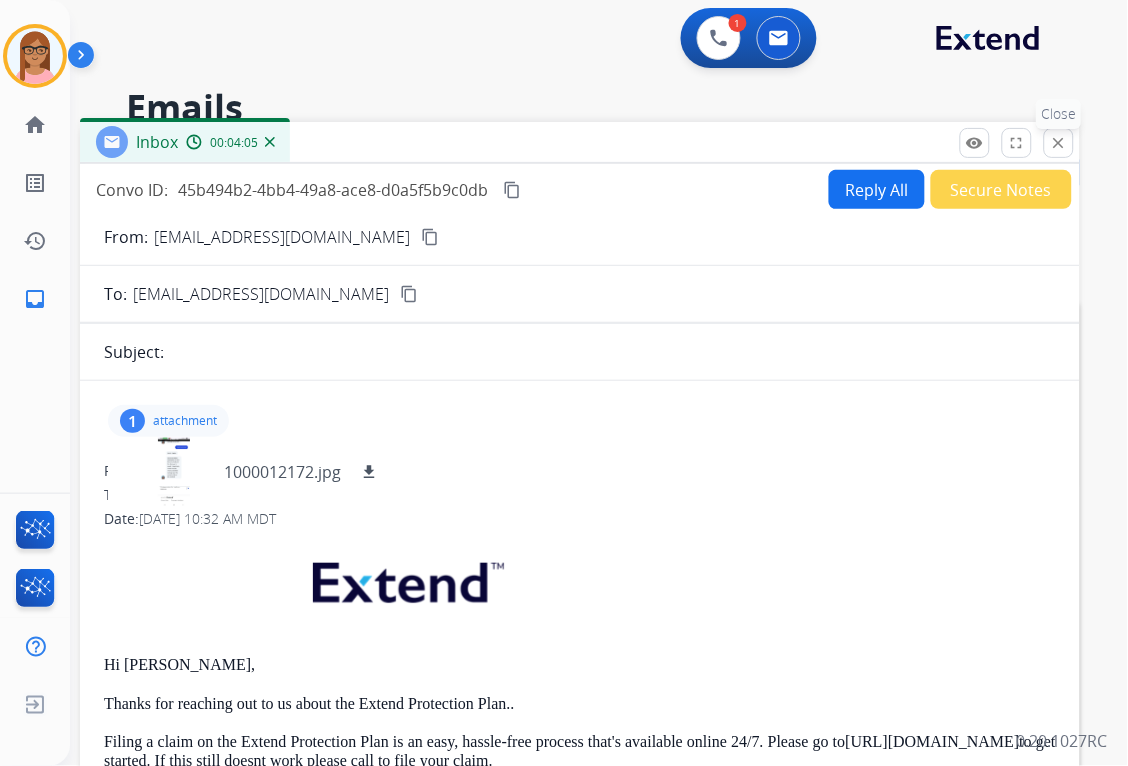click on "close" at bounding box center (1059, 143) 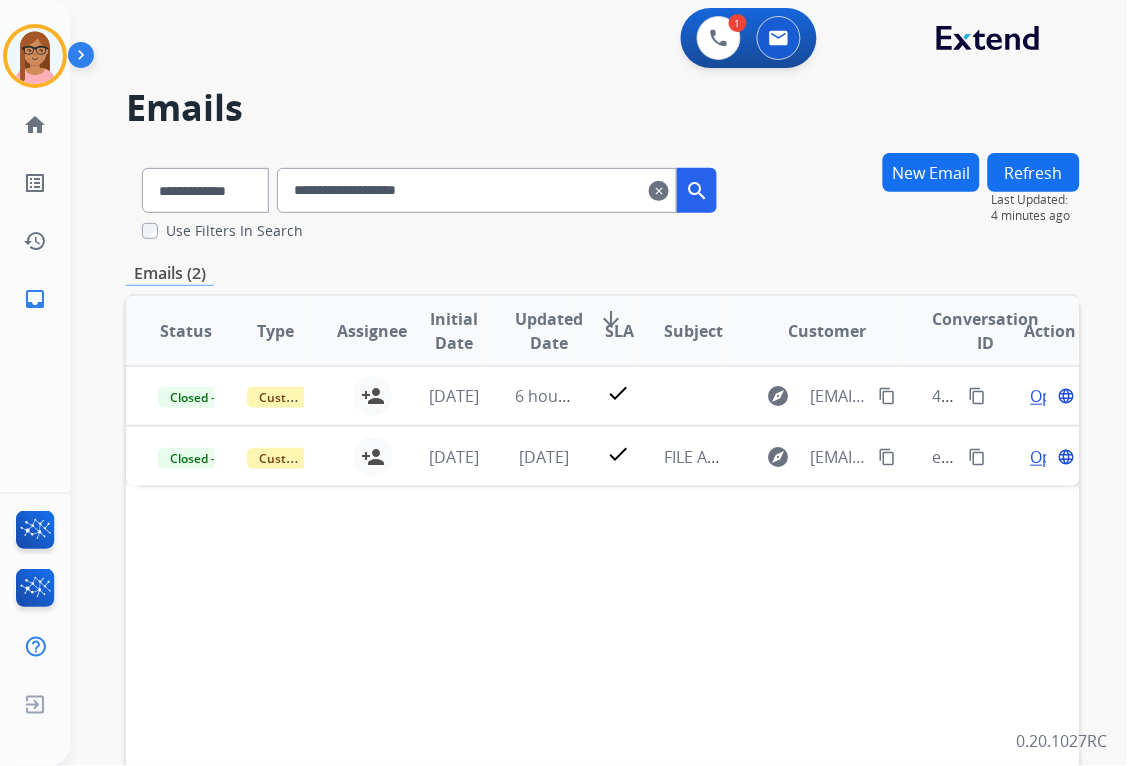 click on "**********" at bounding box center [477, 190] 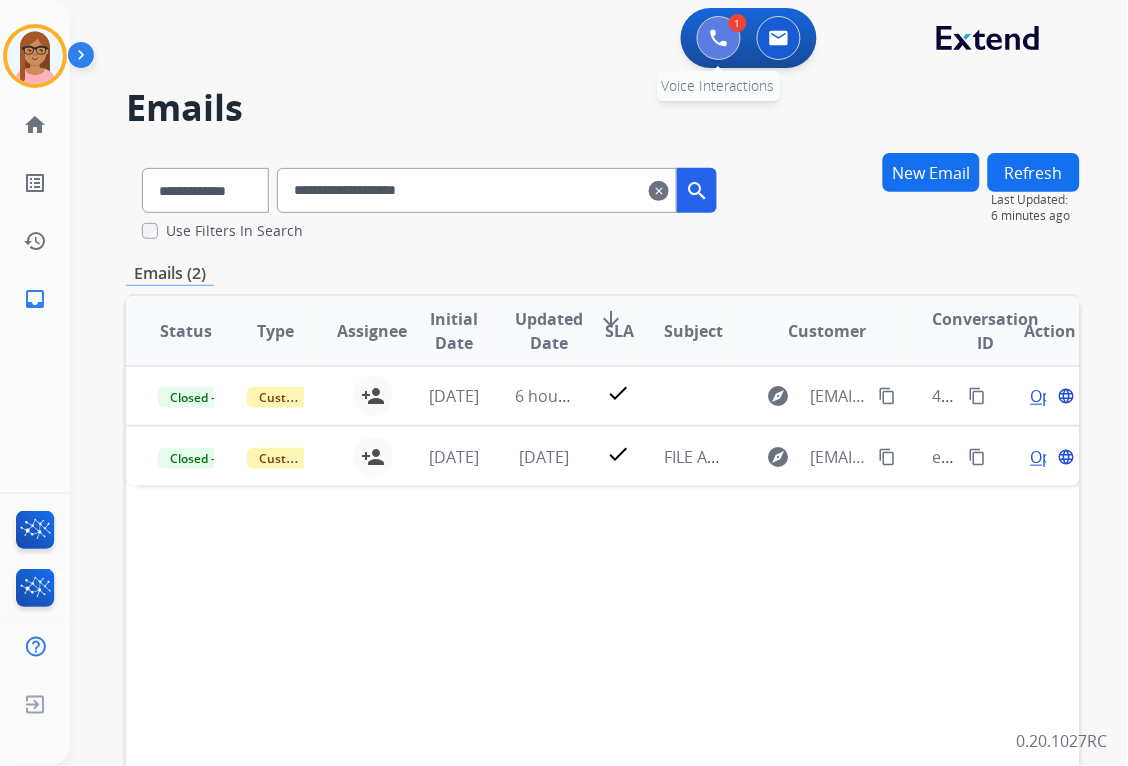 click at bounding box center [719, 38] 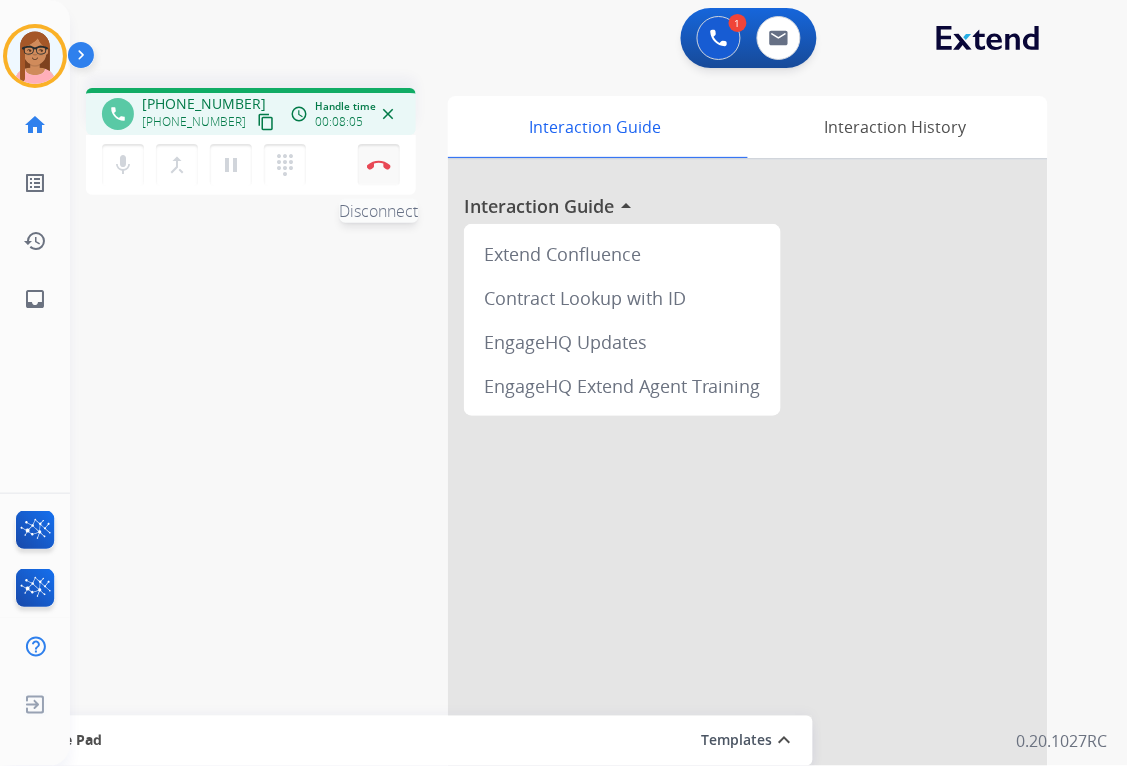 click at bounding box center [379, 165] 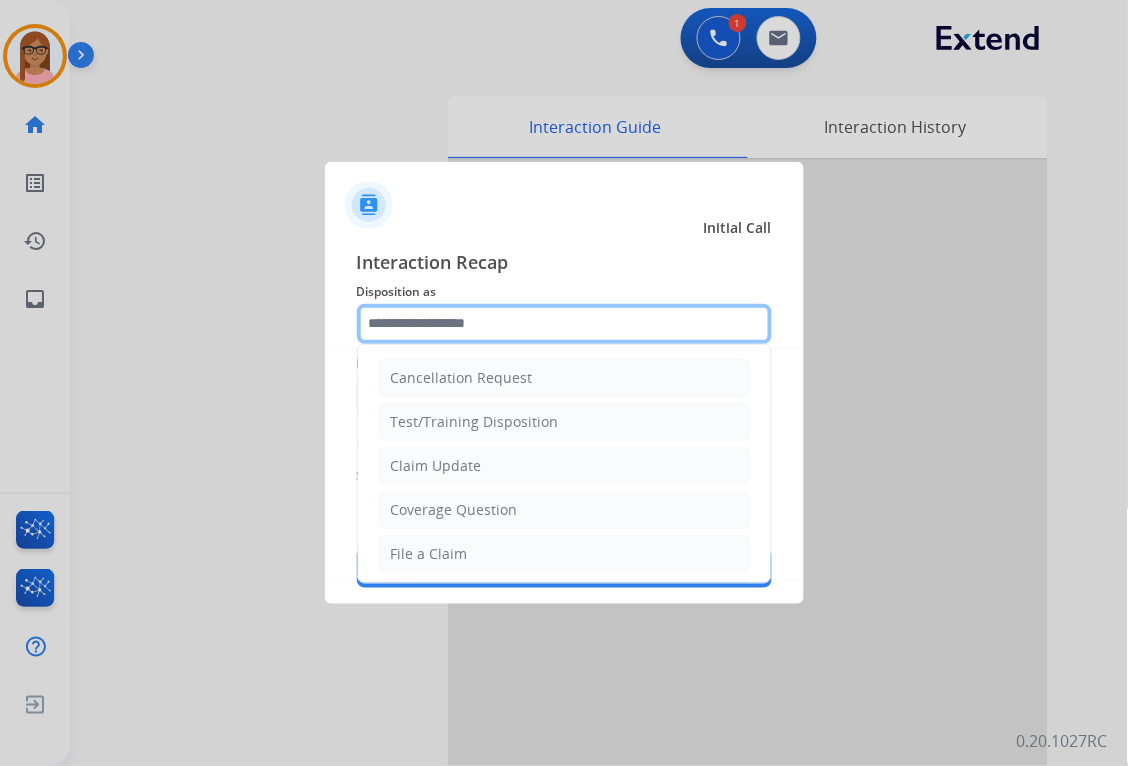 click 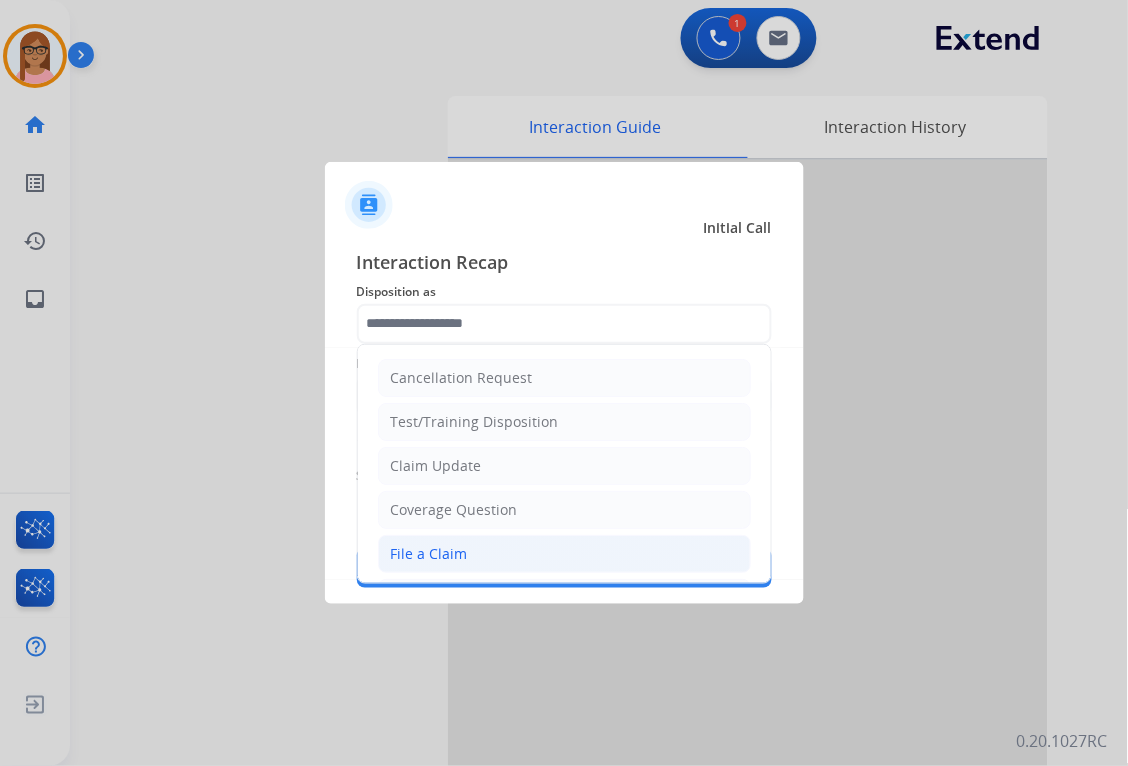 click on "File a Claim" 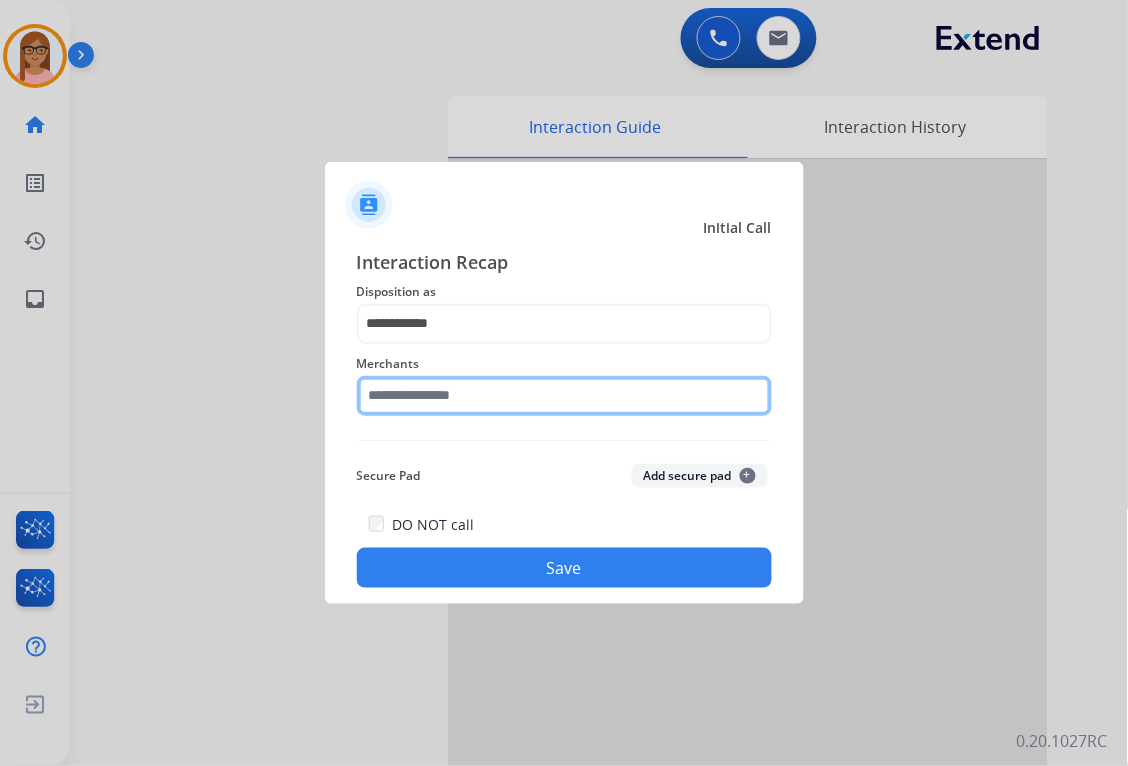 click 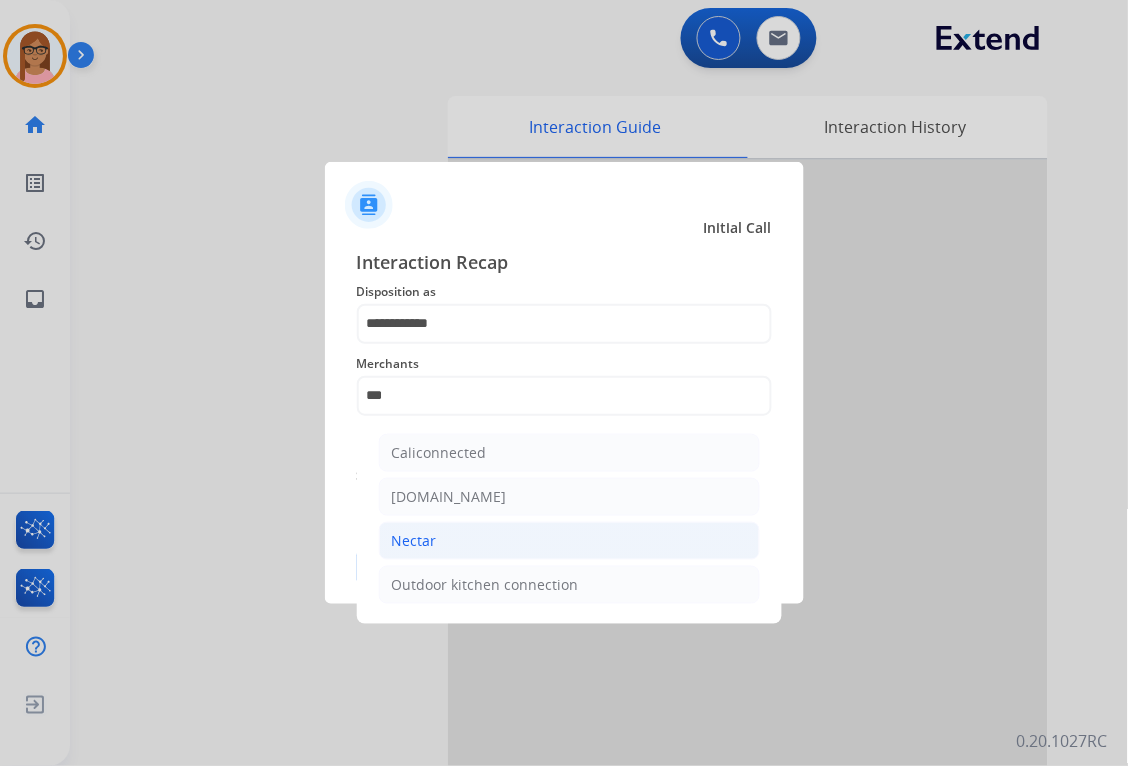 click on "Nectar" 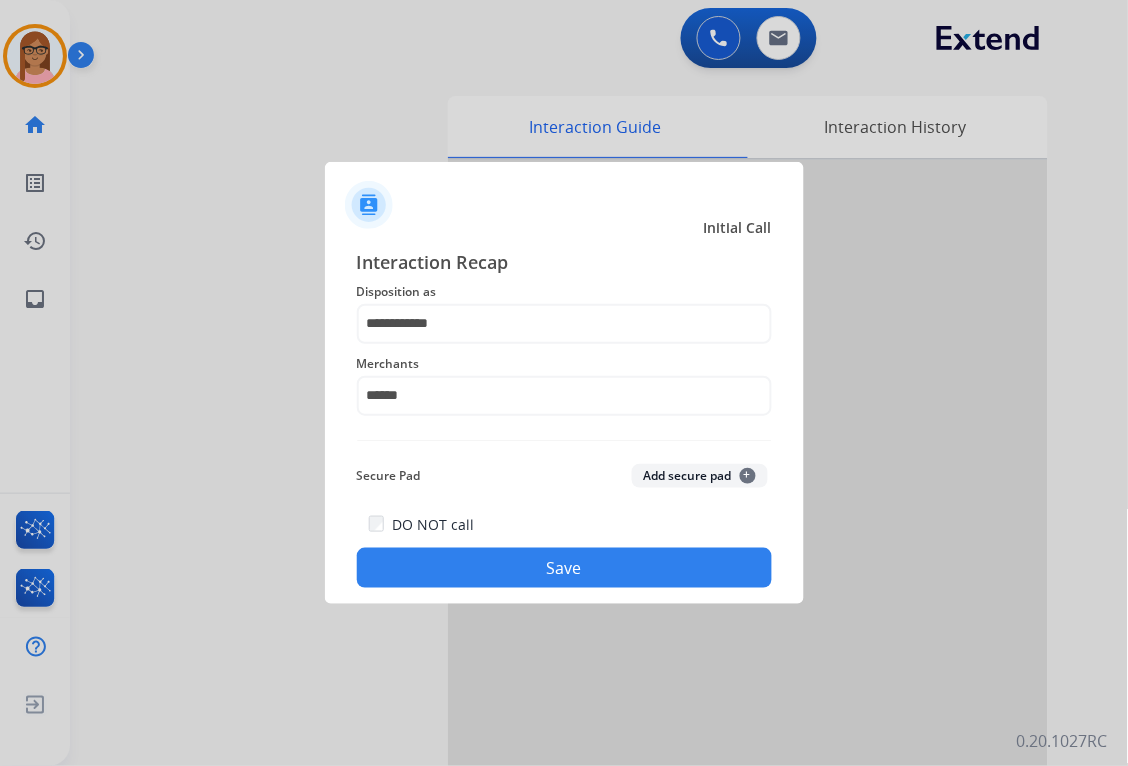 click on "Save" 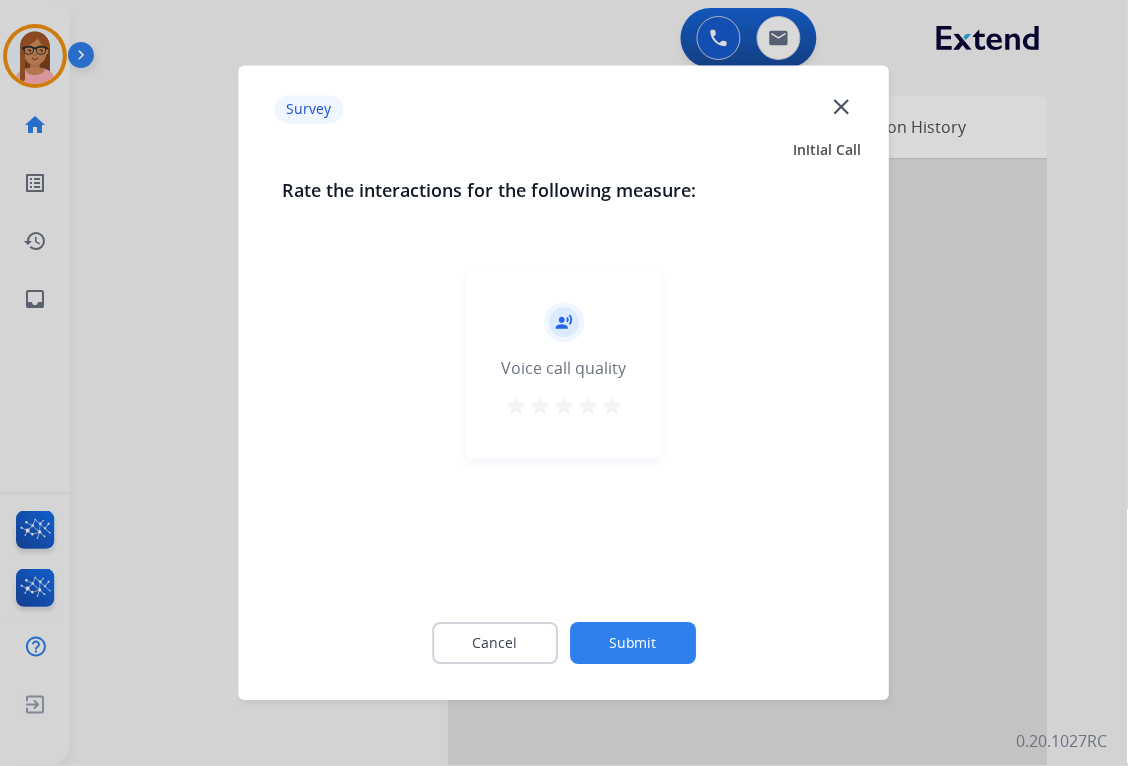 click on "star" at bounding box center (612, 407) 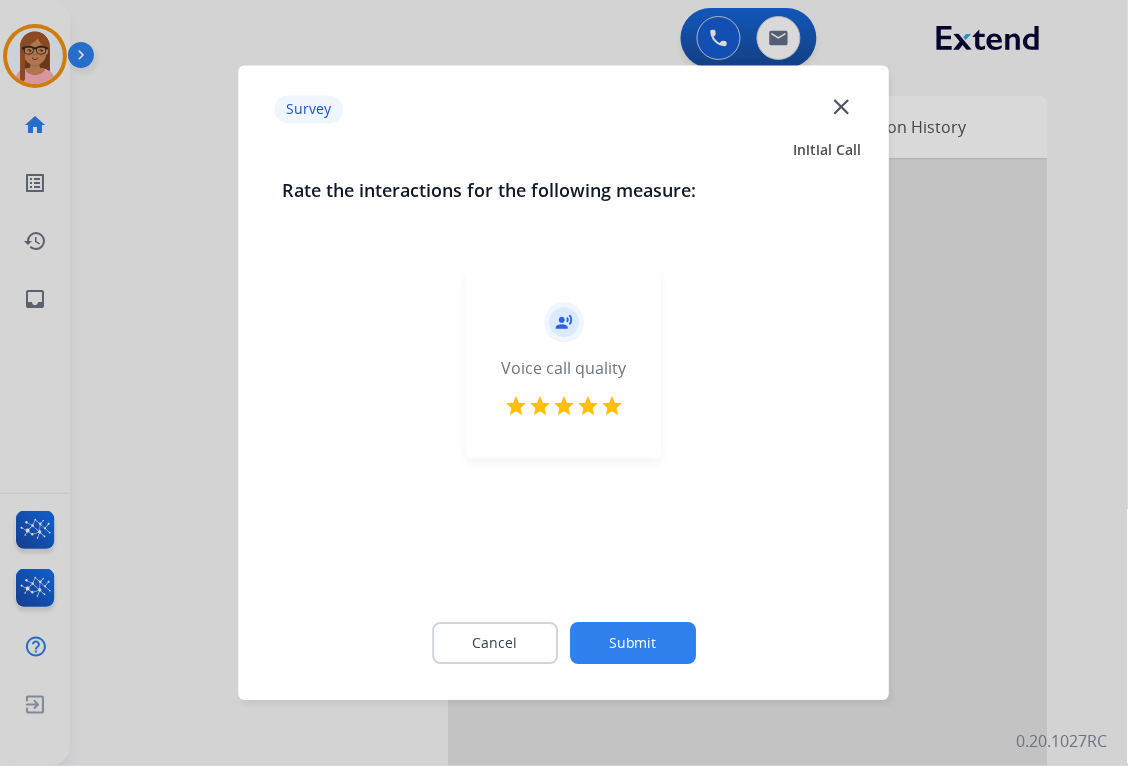 click on "Submit" 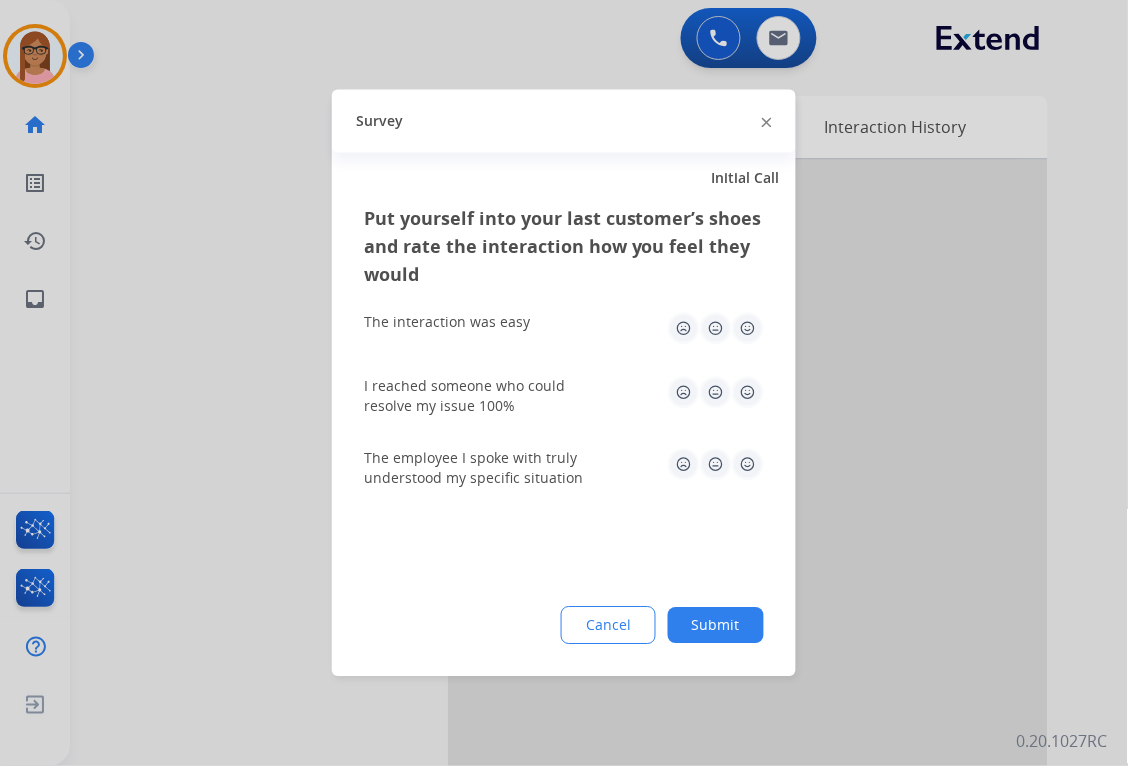 drag, startPoint x: 737, startPoint y: 324, endPoint x: 753, endPoint y: 378, distance: 56.32051 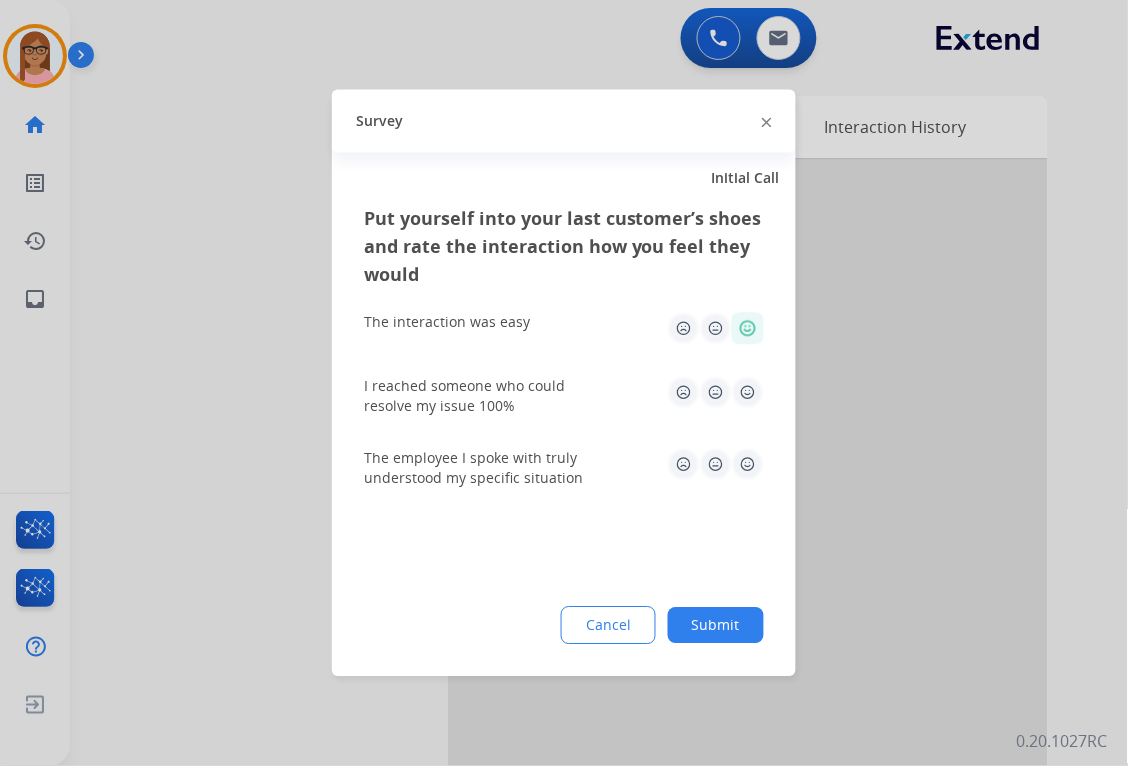 click 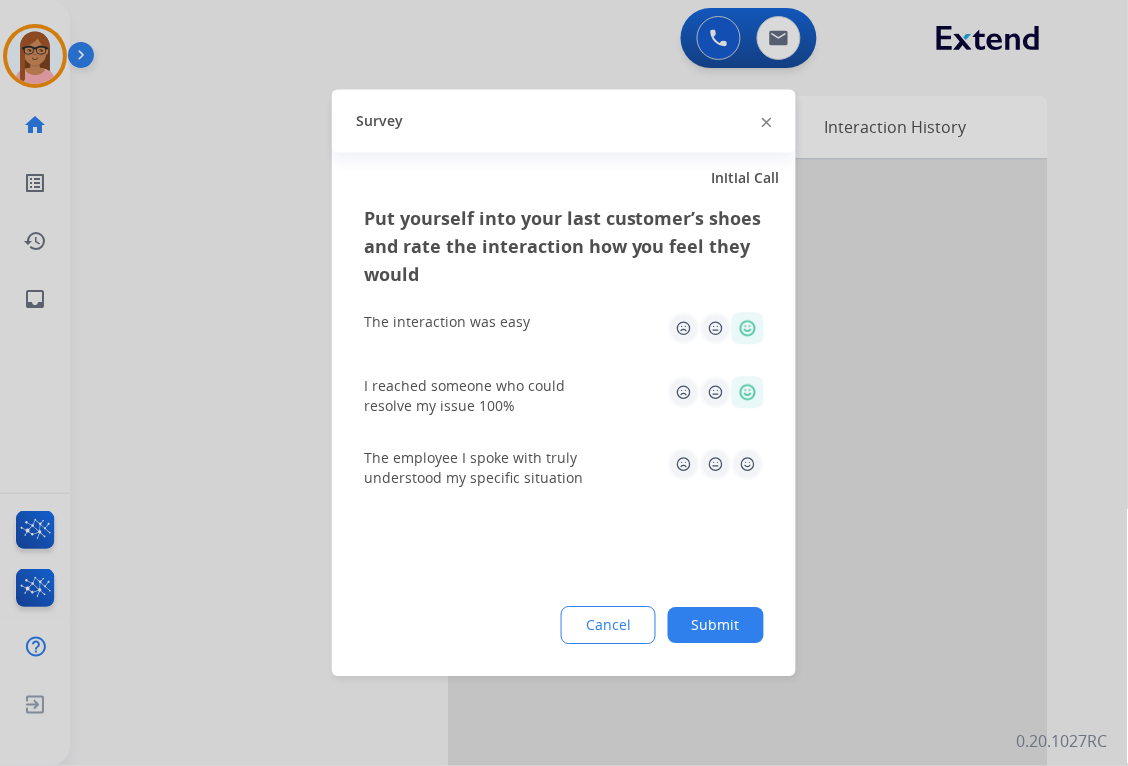 click 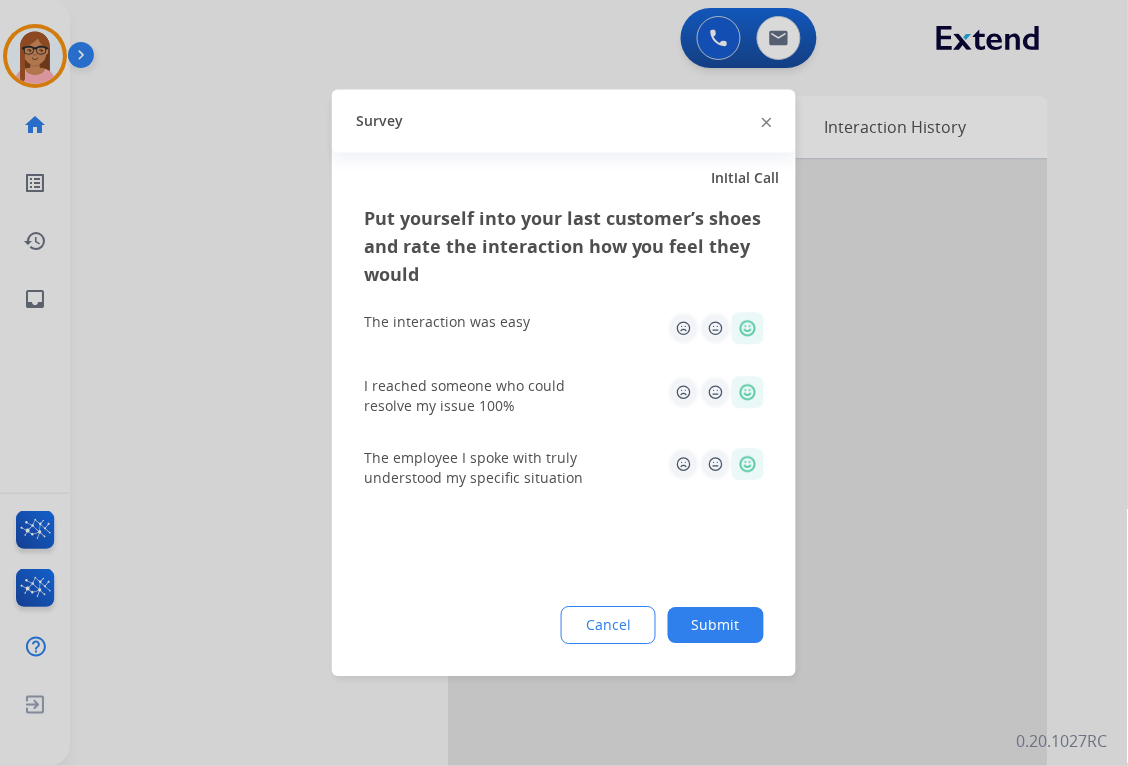 drag, startPoint x: 727, startPoint y: 628, endPoint x: 727, endPoint y: 611, distance: 17 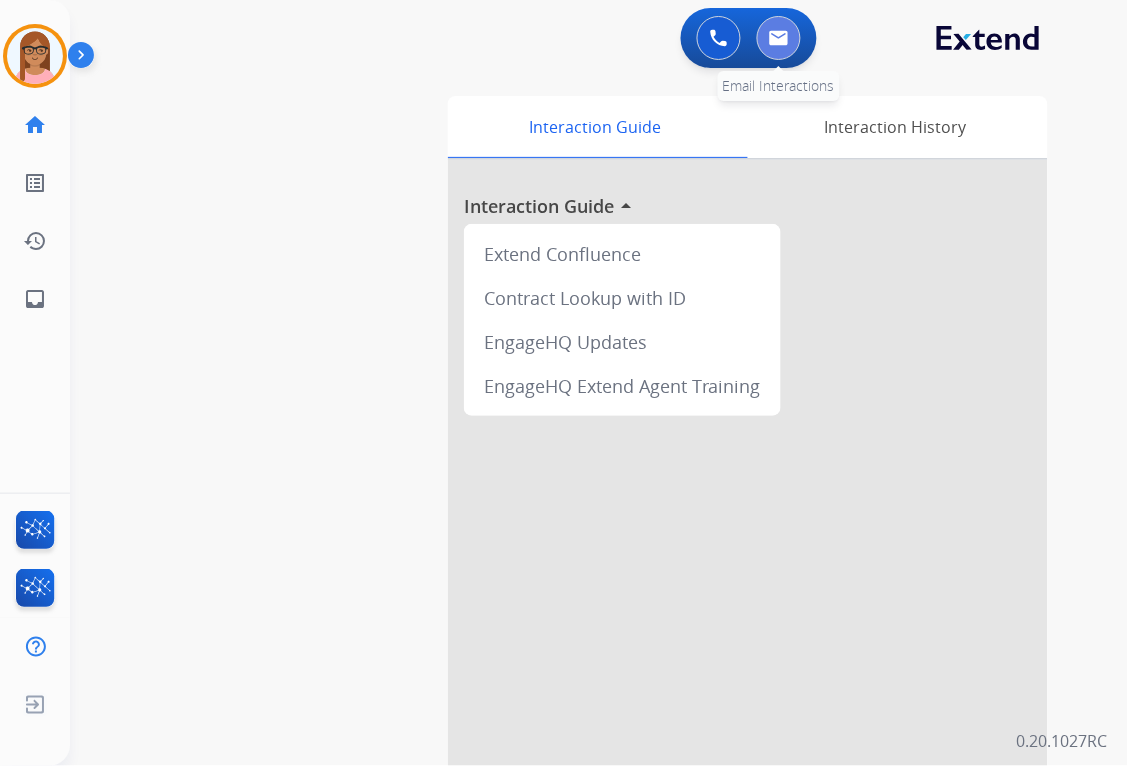 click at bounding box center (779, 38) 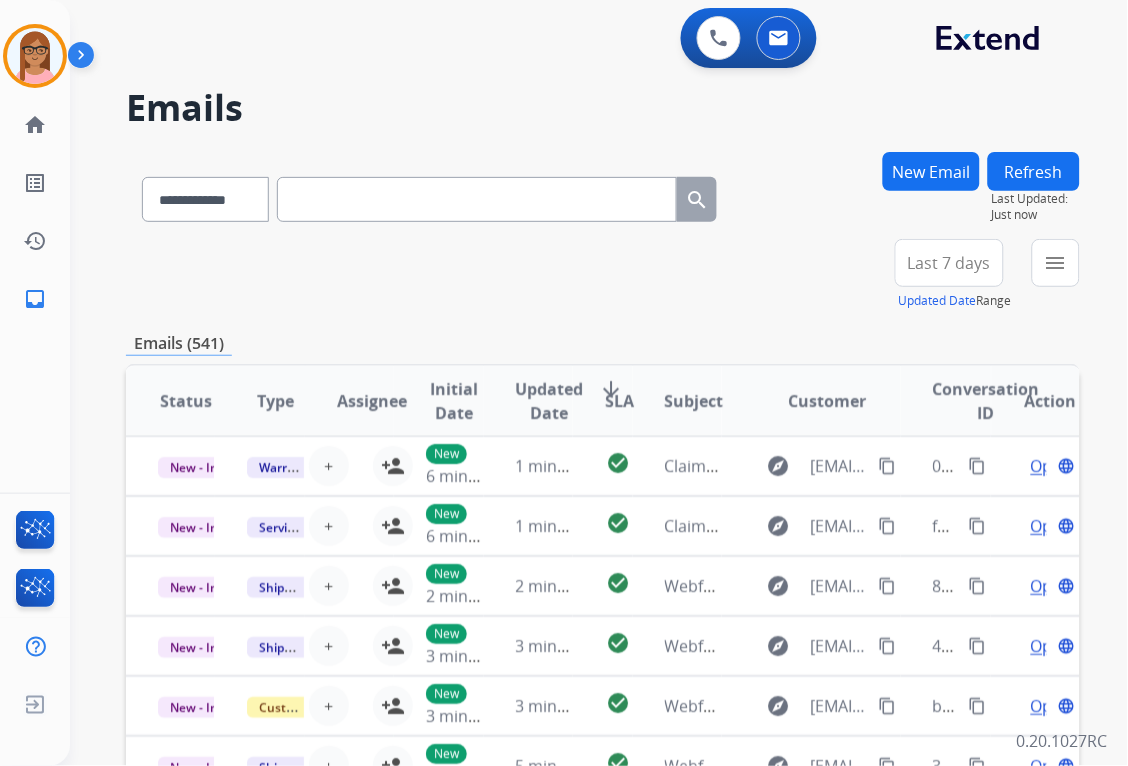 click at bounding box center [477, 199] 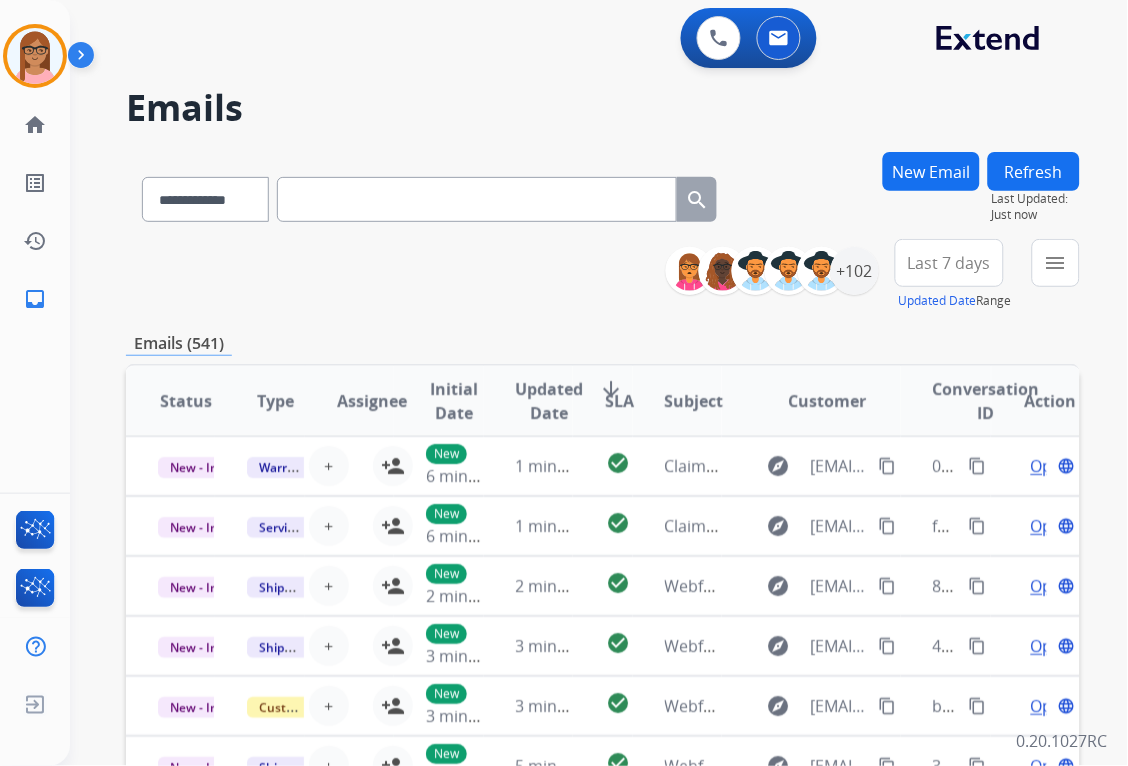 click at bounding box center [477, 199] 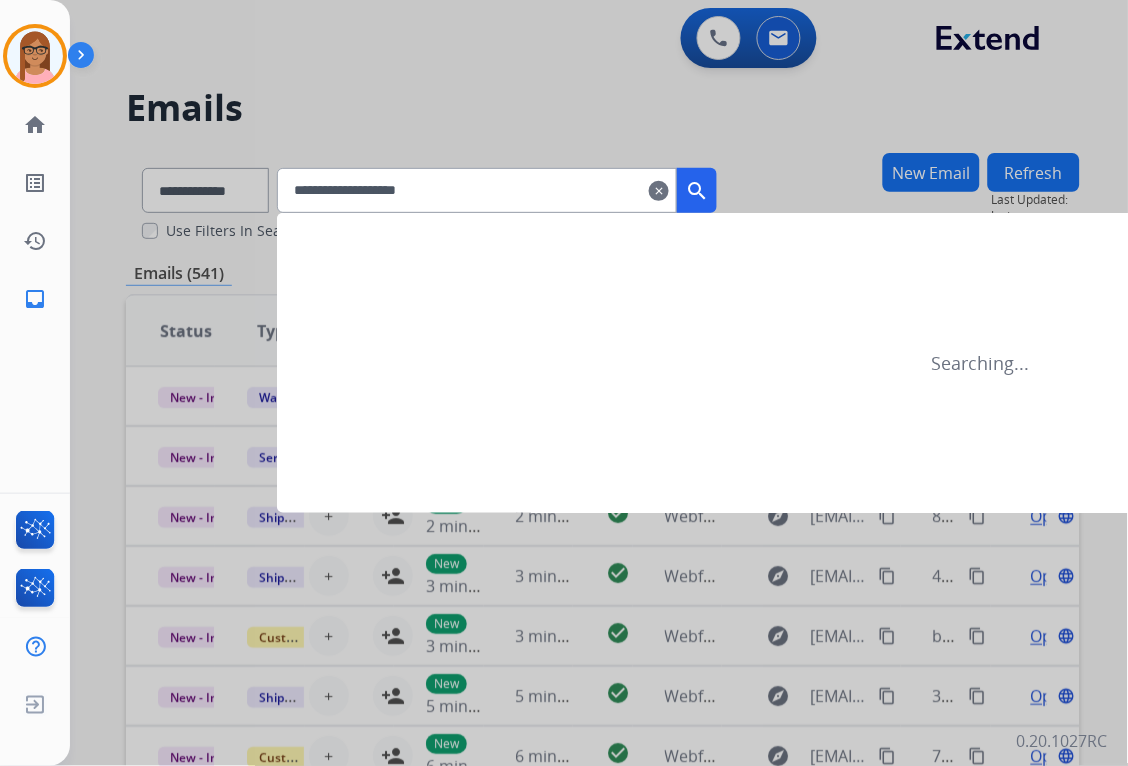 click on "search" at bounding box center [697, 191] 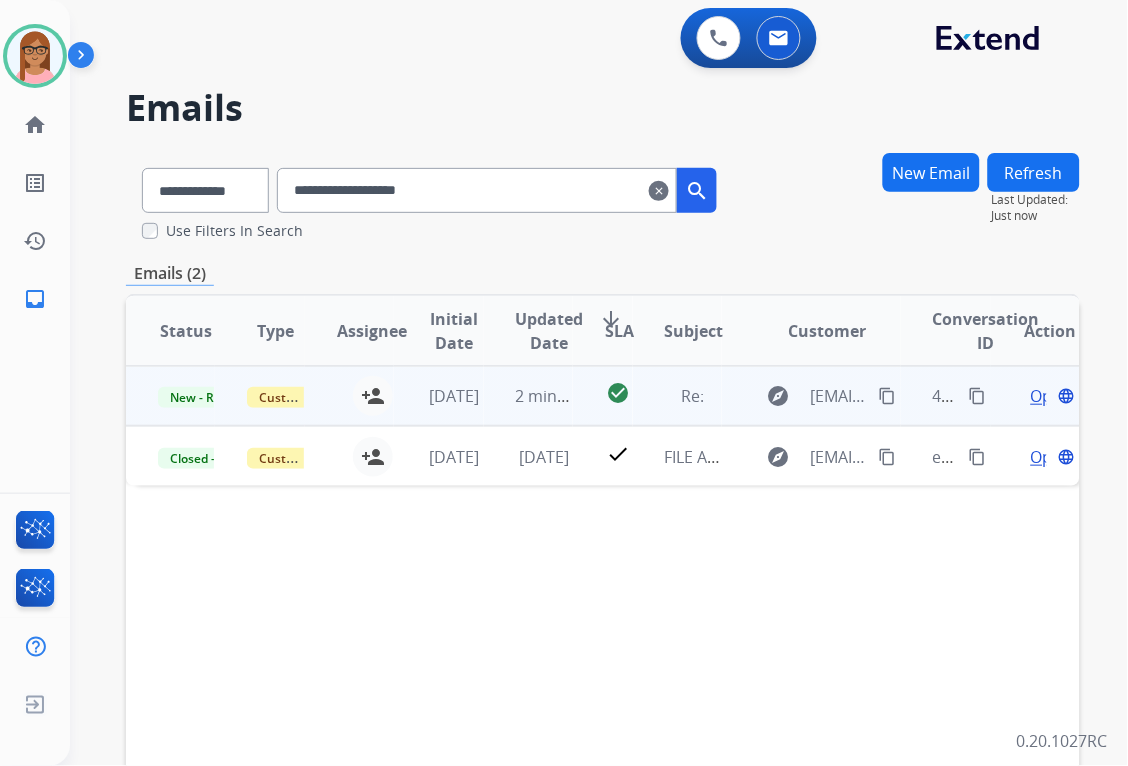 click on "Open" at bounding box center (1051, 396) 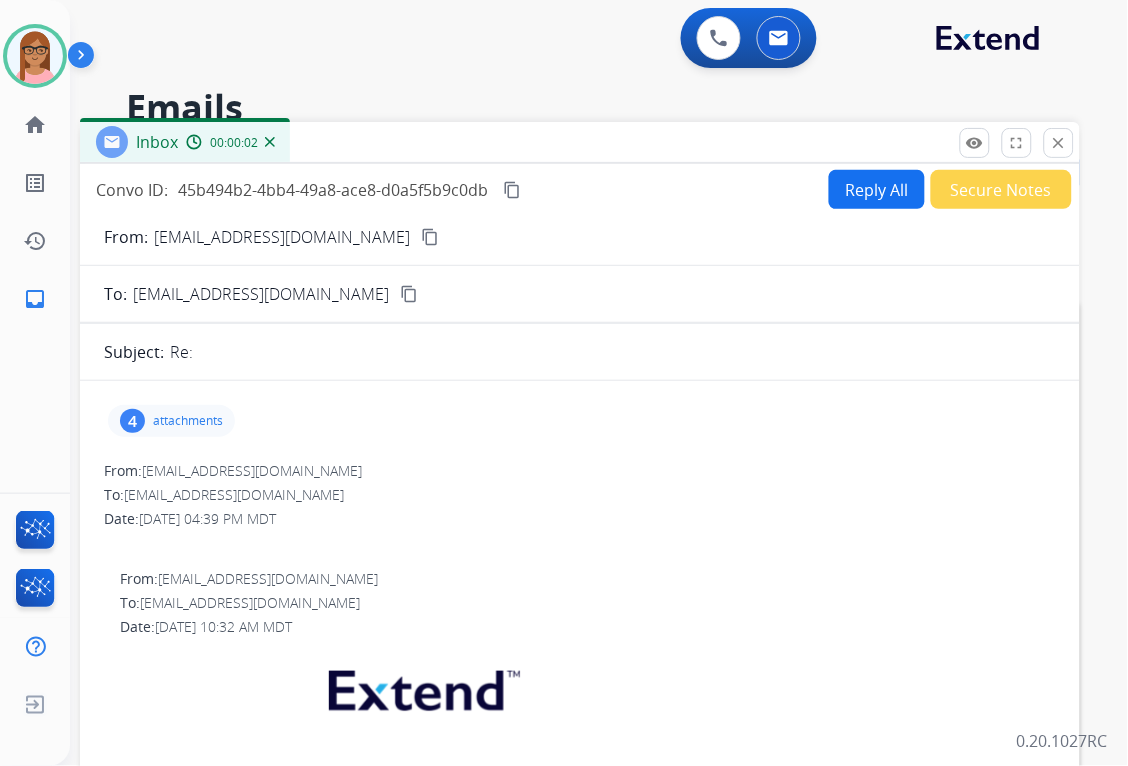 click on "attachments" at bounding box center [188, 421] 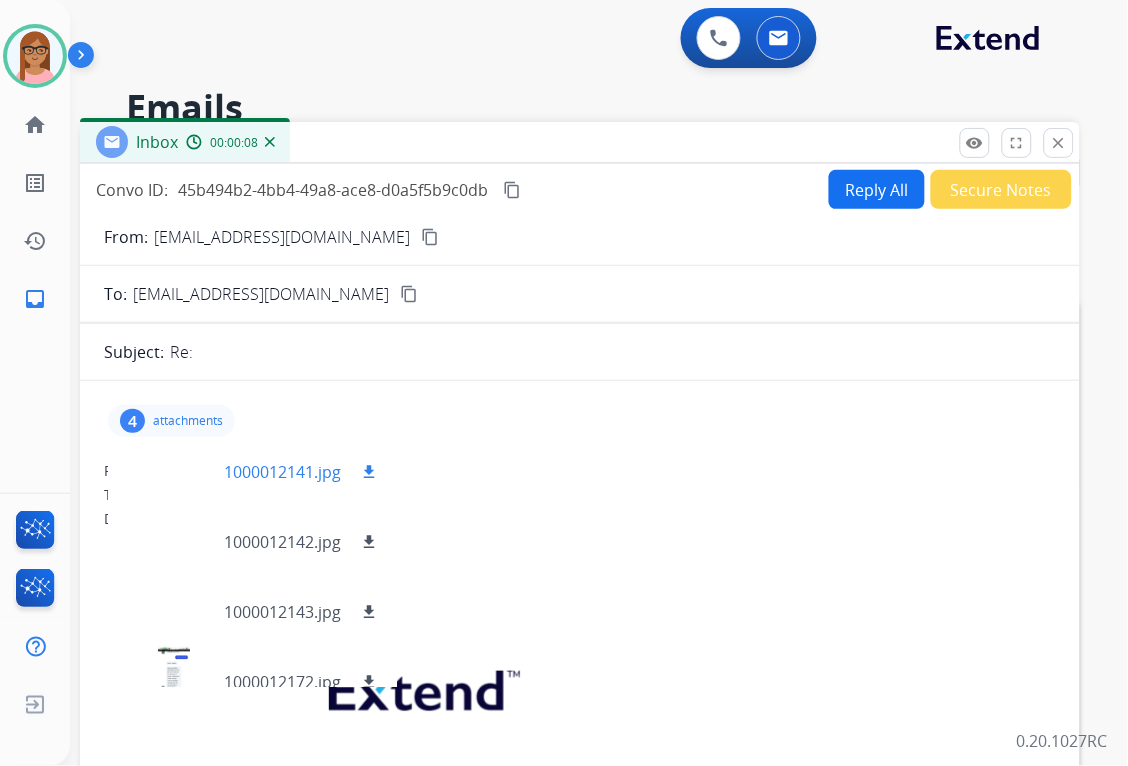 click on "1000012141.jpg  download" at bounding box center (252, 472) 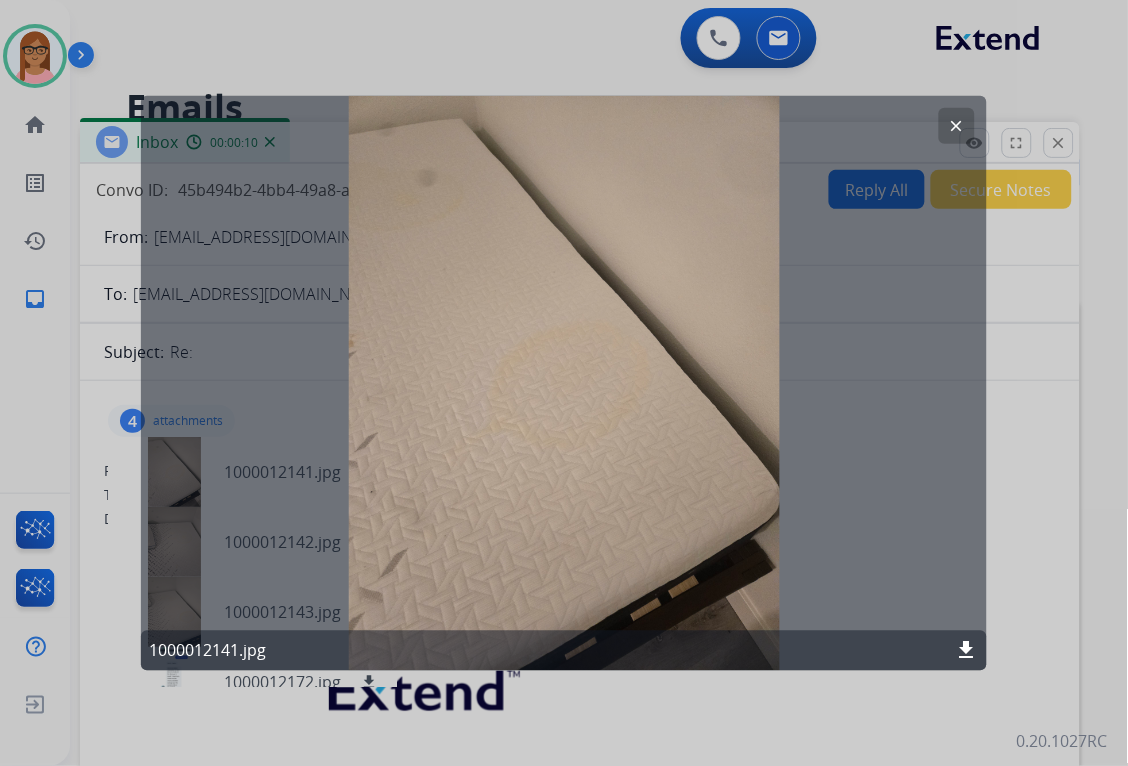 click on "clear" 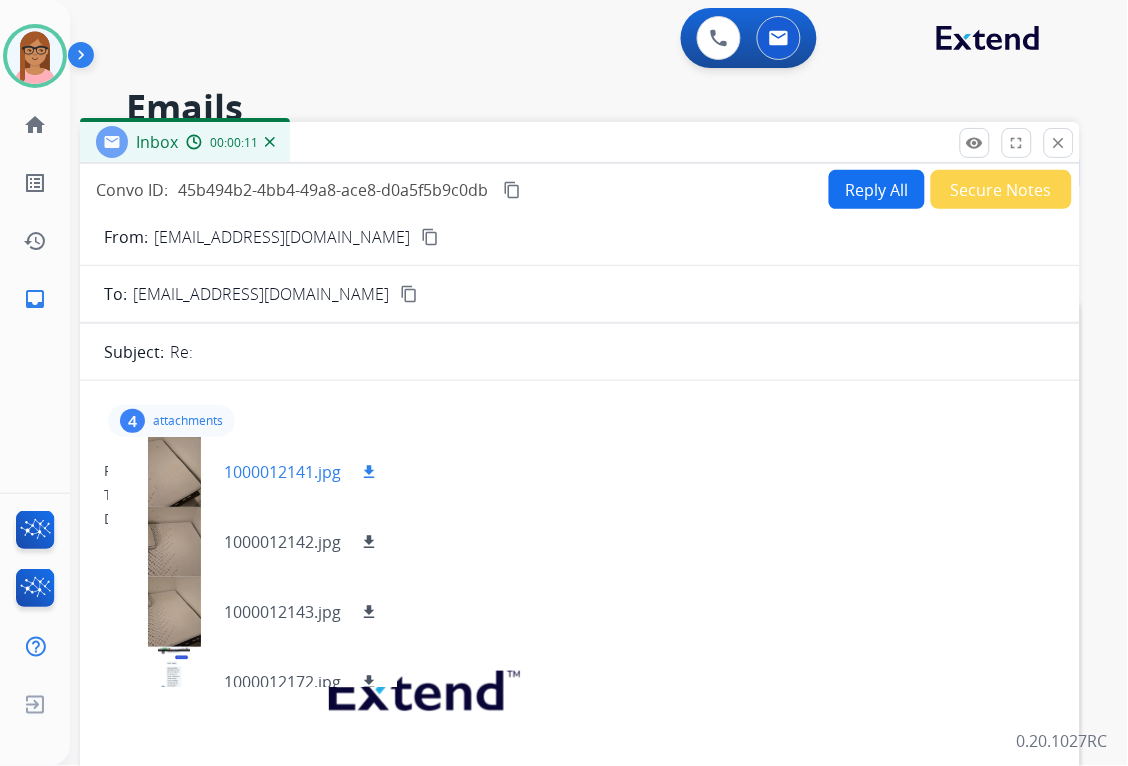 click on "download" at bounding box center [369, 472] 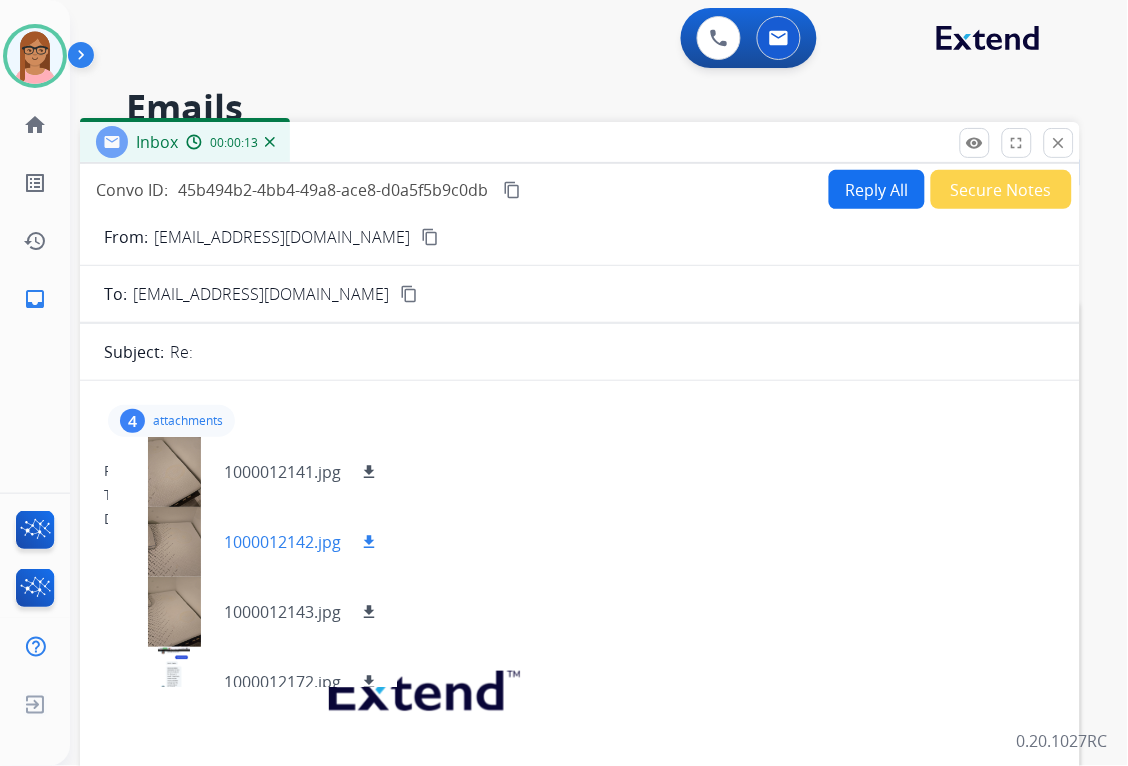 click on "download" at bounding box center [369, 542] 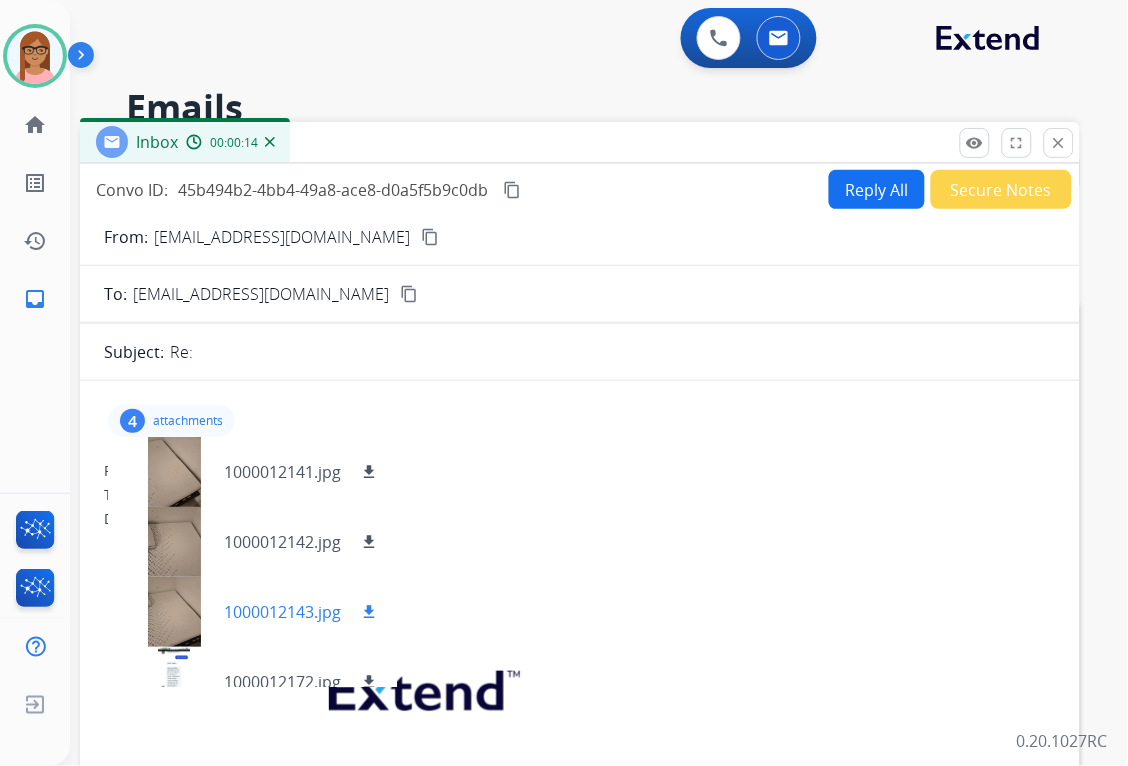 click on "download" at bounding box center (369, 612) 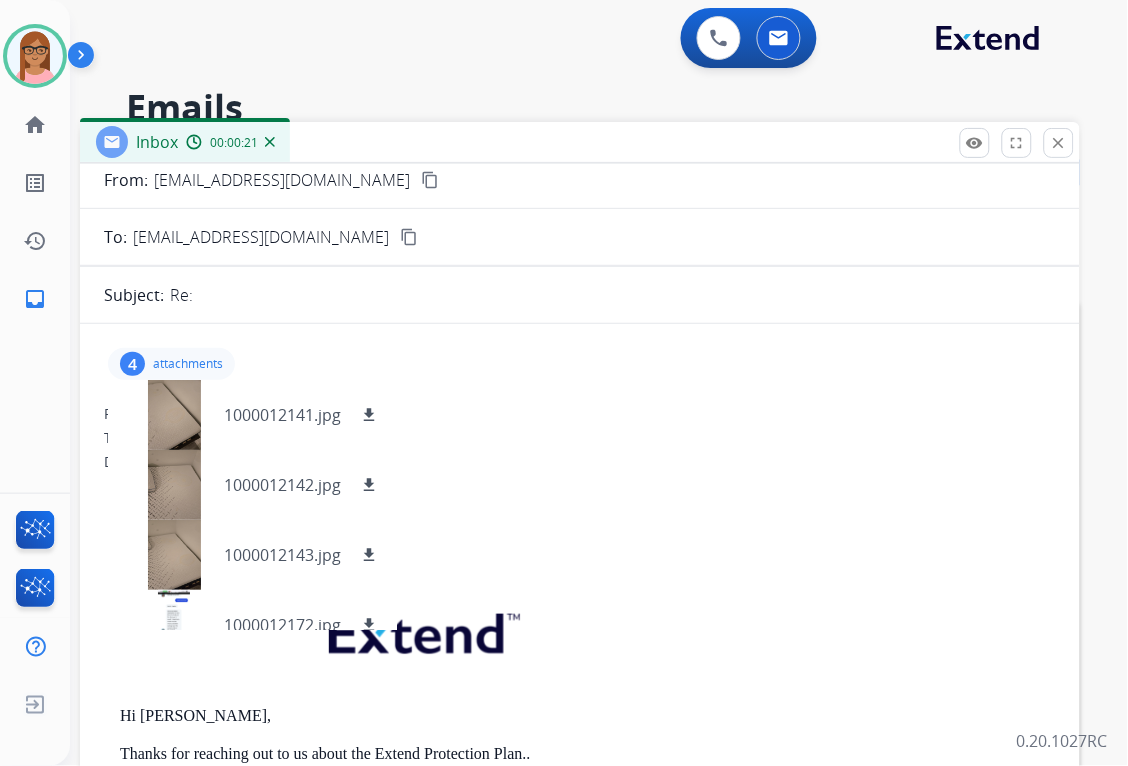 scroll, scrollTop: 111, scrollLeft: 0, axis: vertical 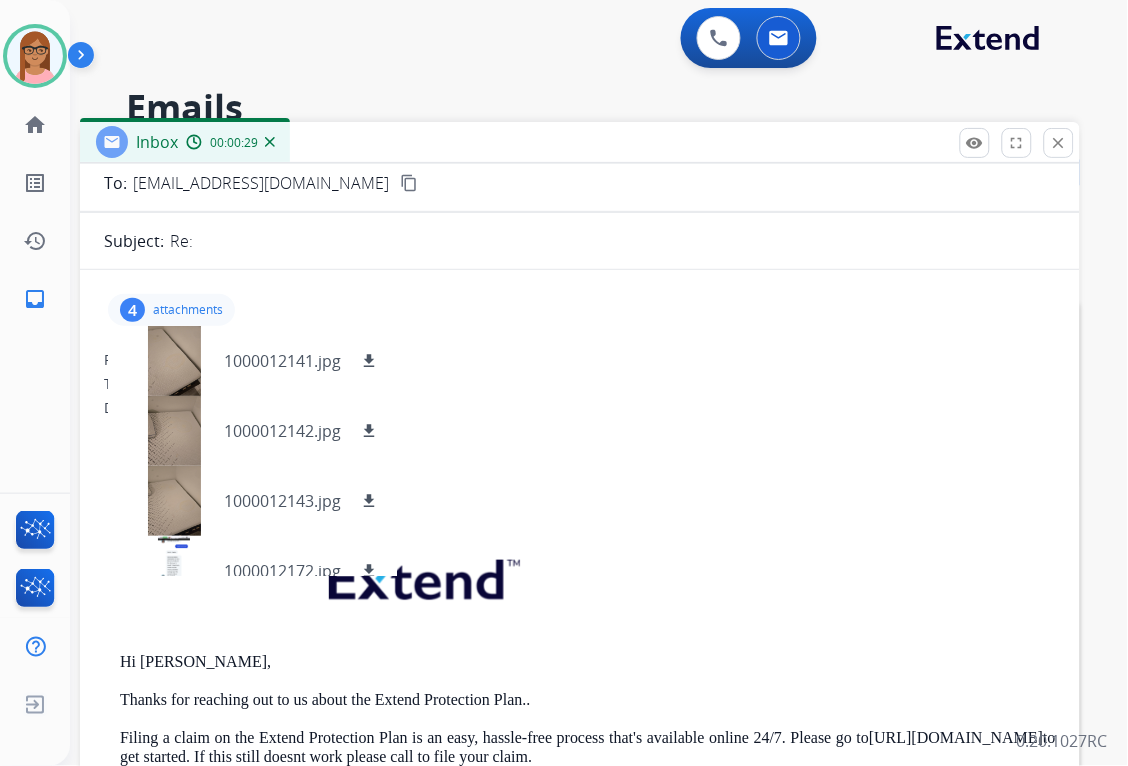 click on "4 attachments  1000012141.jpg  download  1000012142.jpg  download  1000012143.jpg  download  1000012172.jpg  download" at bounding box center [580, 310] 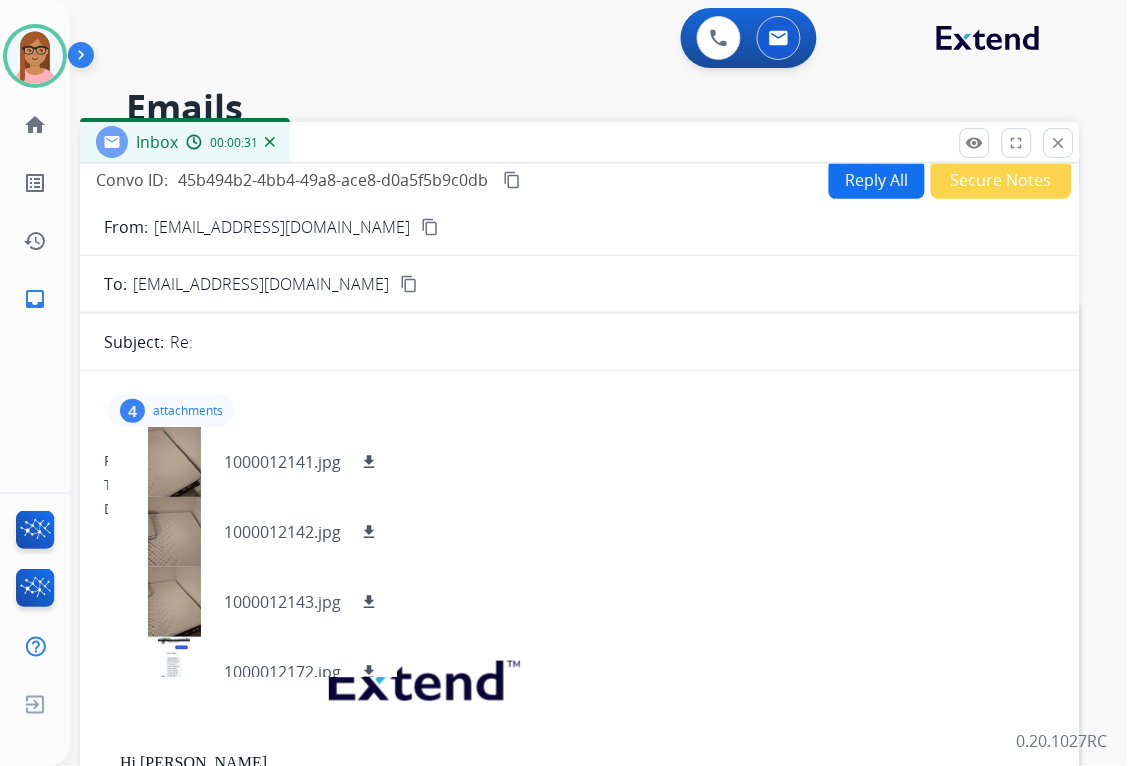 scroll, scrollTop: 0, scrollLeft: 0, axis: both 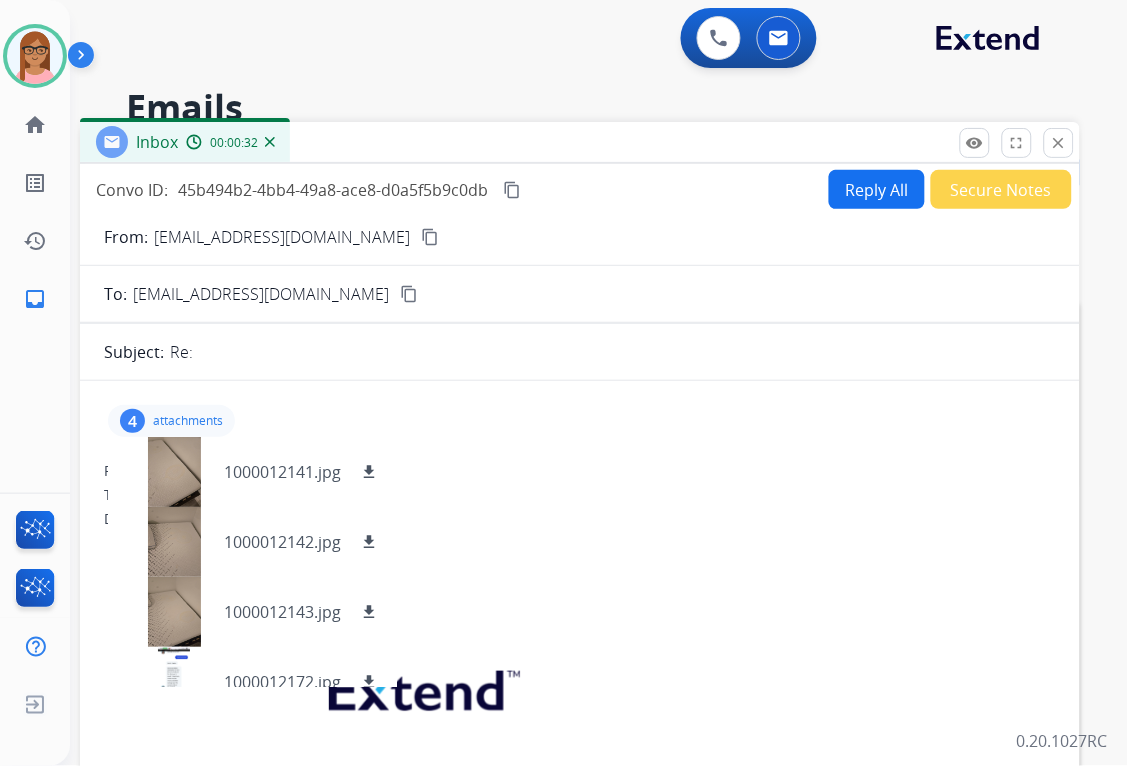 click on "Reply All" at bounding box center (877, 189) 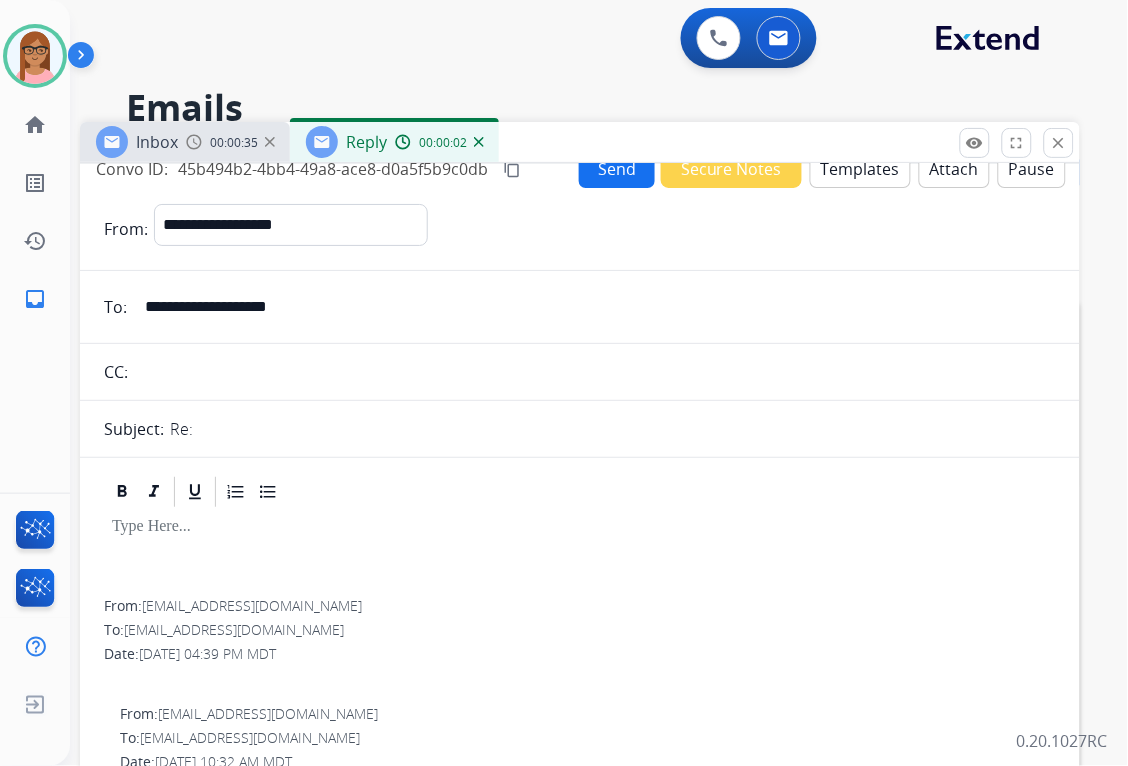 scroll, scrollTop: 0, scrollLeft: 0, axis: both 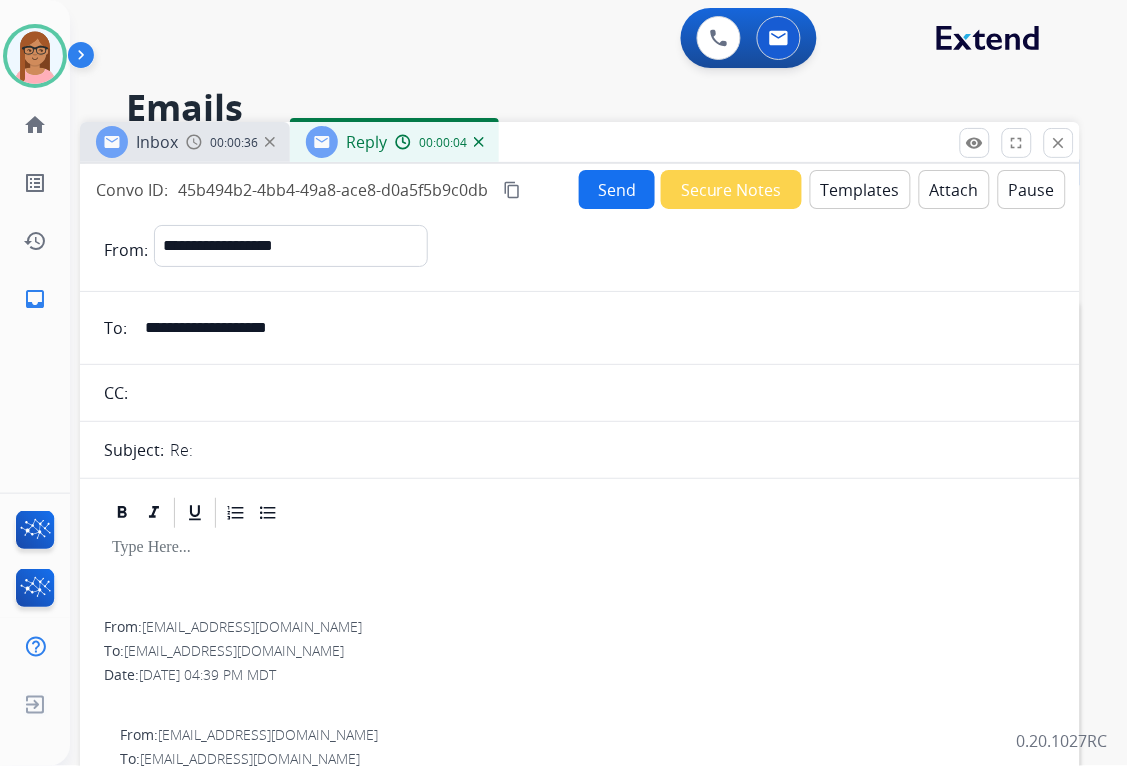 click on "Re:" at bounding box center (613, 450) 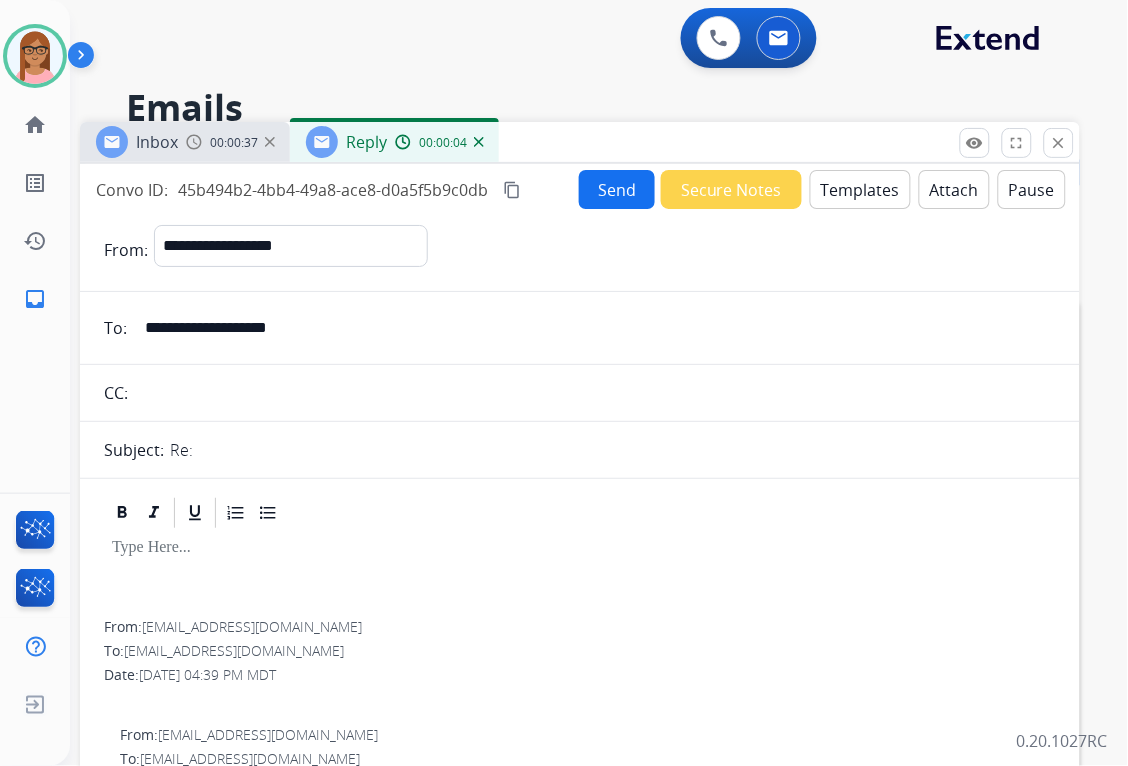 drag, startPoint x: 255, startPoint y: 457, endPoint x: 224, endPoint y: 455, distance: 31.06445 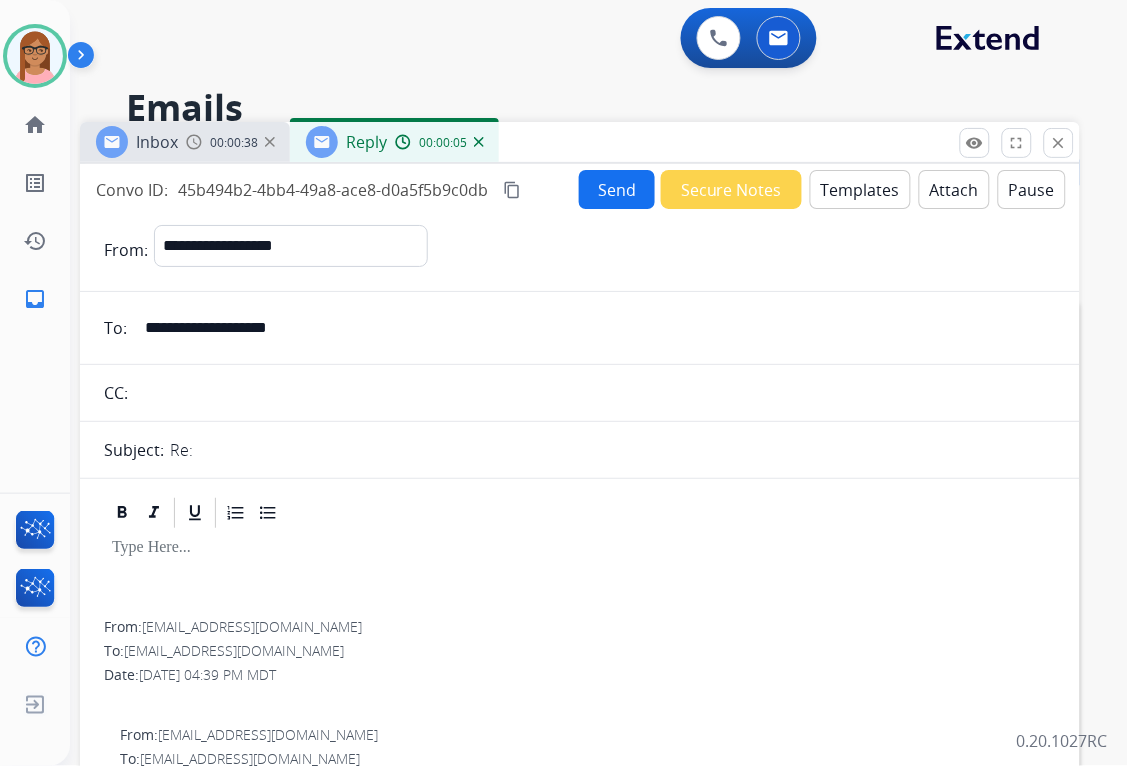 click on "Re:" at bounding box center (613, 450) 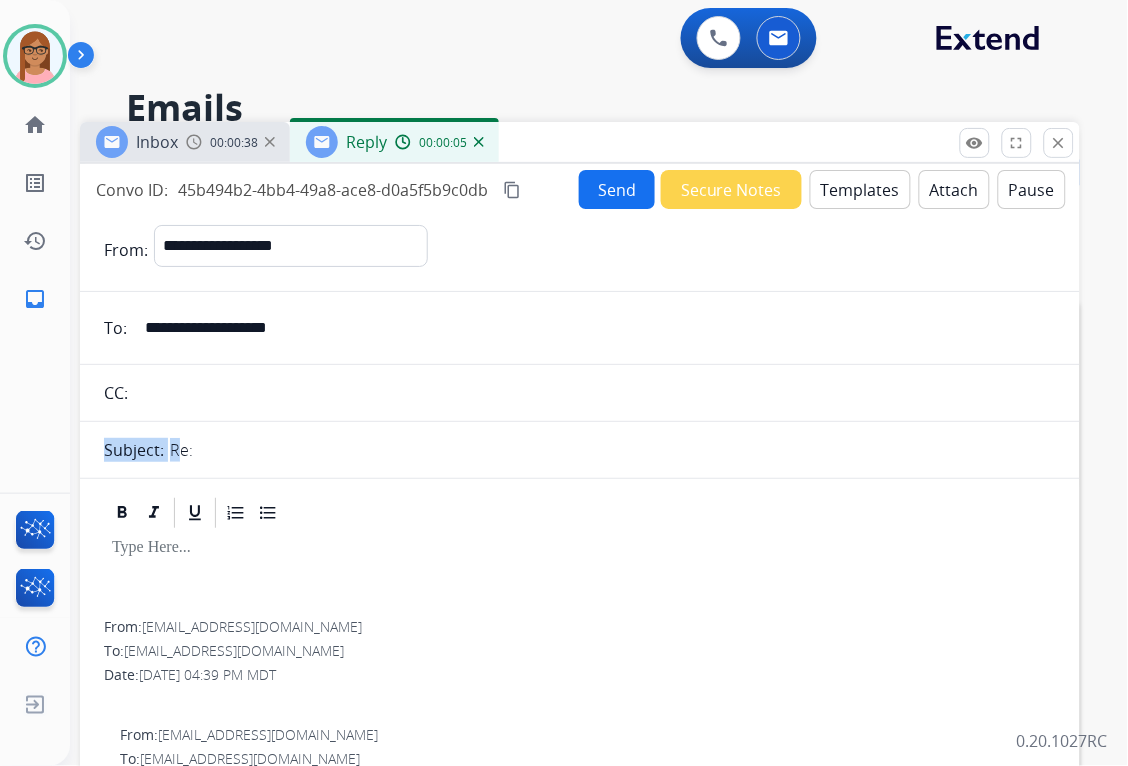 click on "Re:" at bounding box center [613, 450] 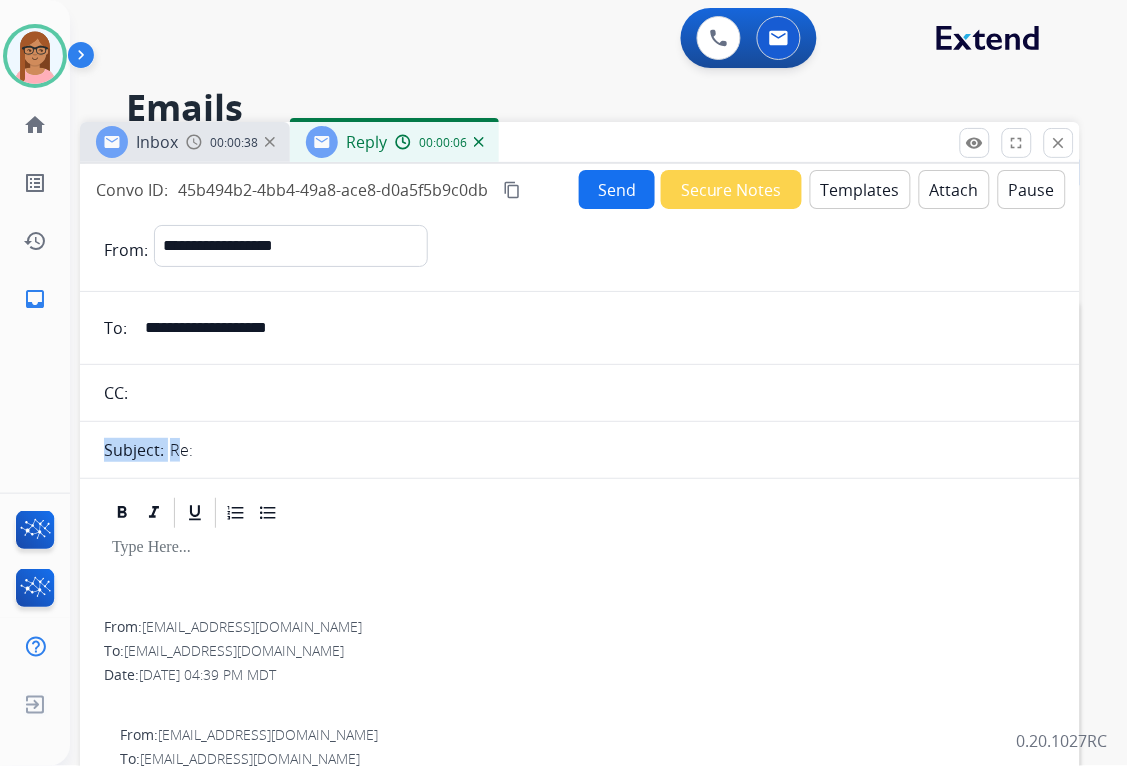 click on "Re:" at bounding box center [613, 450] 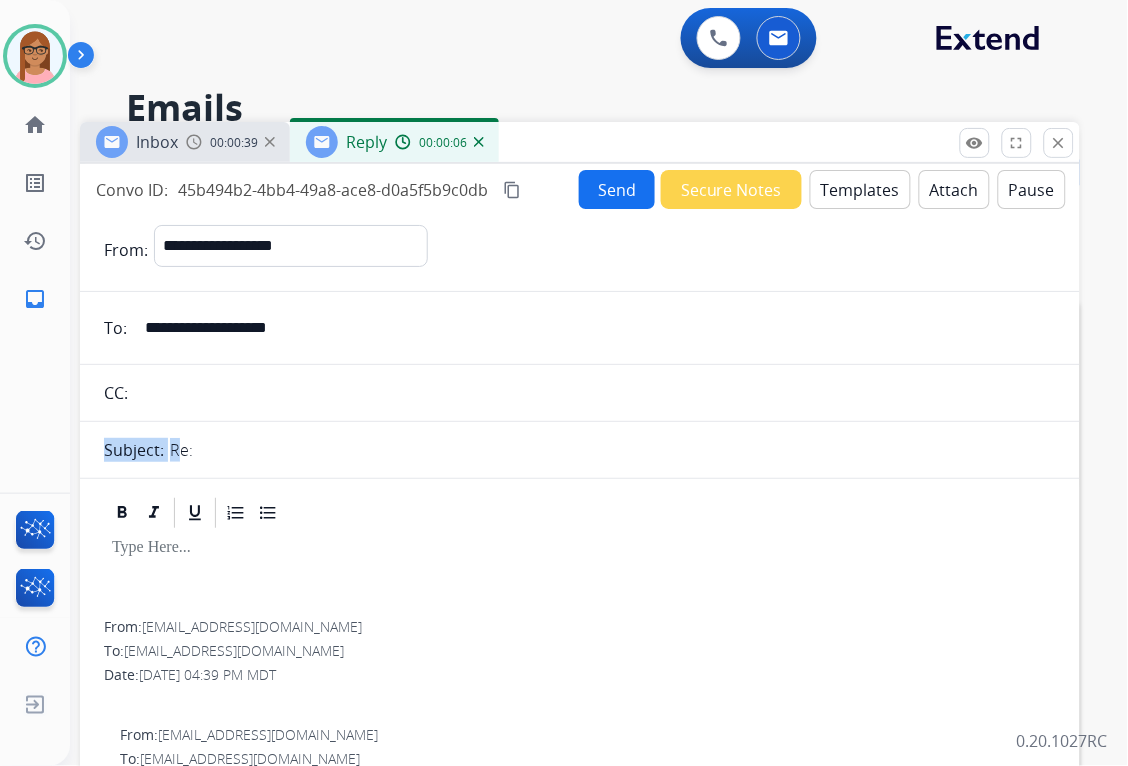 drag, startPoint x: 206, startPoint y: 450, endPoint x: 237, endPoint y: 451, distance: 31.016125 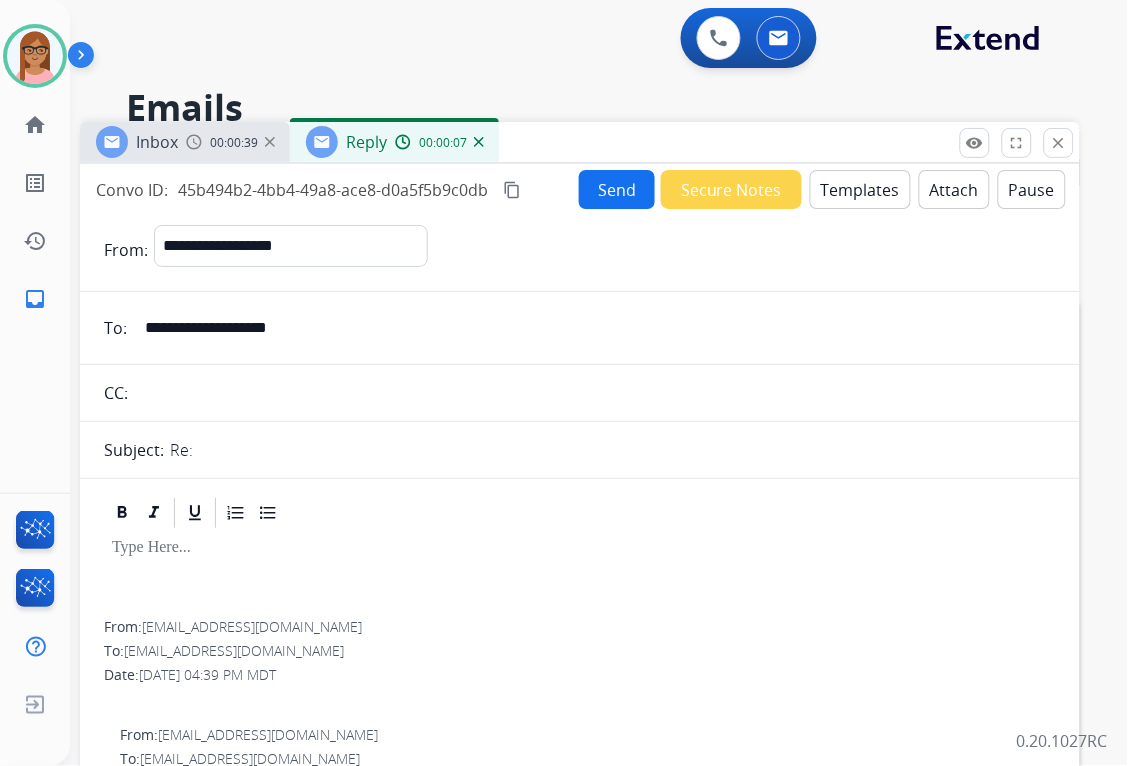 click on "Re:" at bounding box center [613, 450] 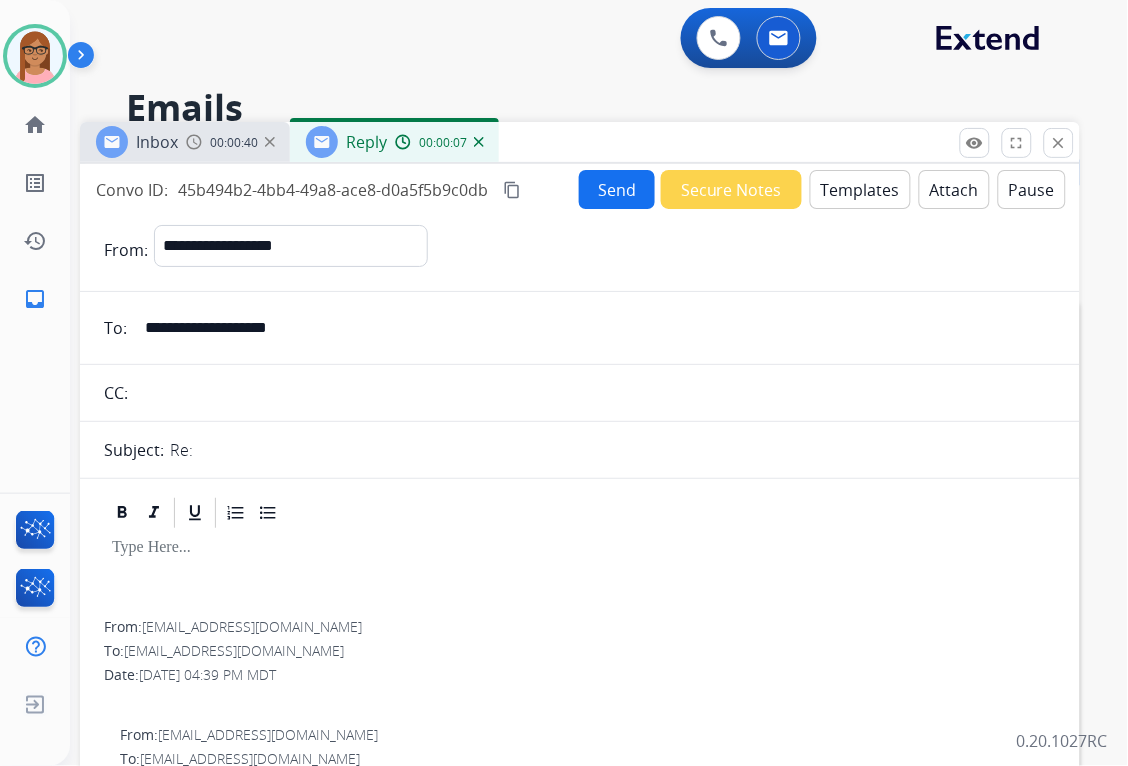 click on "Re:" at bounding box center [613, 450] 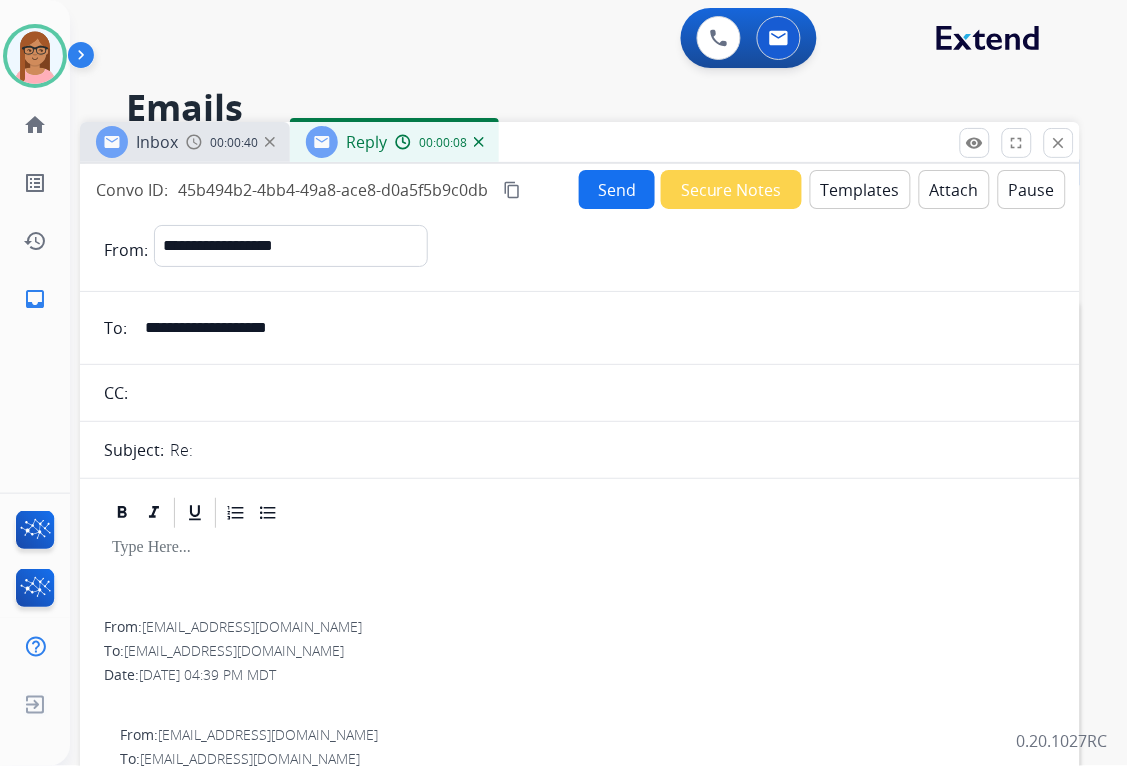 click on "**********" at bounding box center [580, 872] 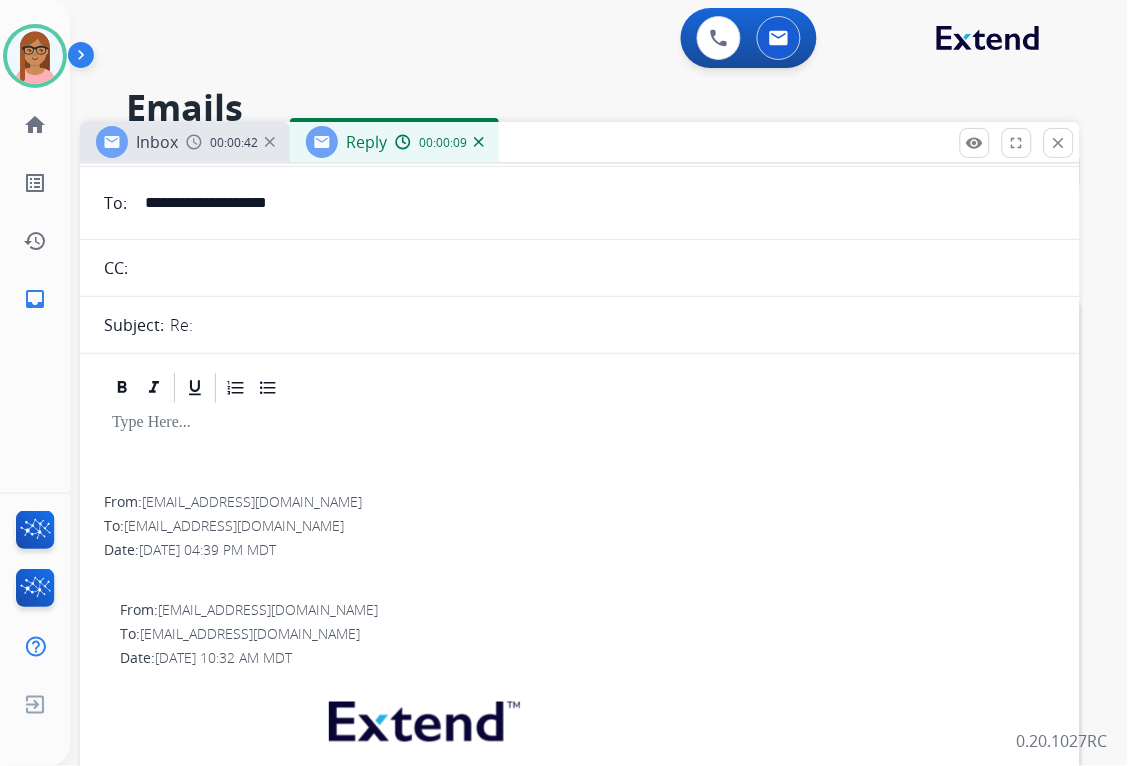 scroll, scrollTop: 0, scrollLeft: 0, axis: both 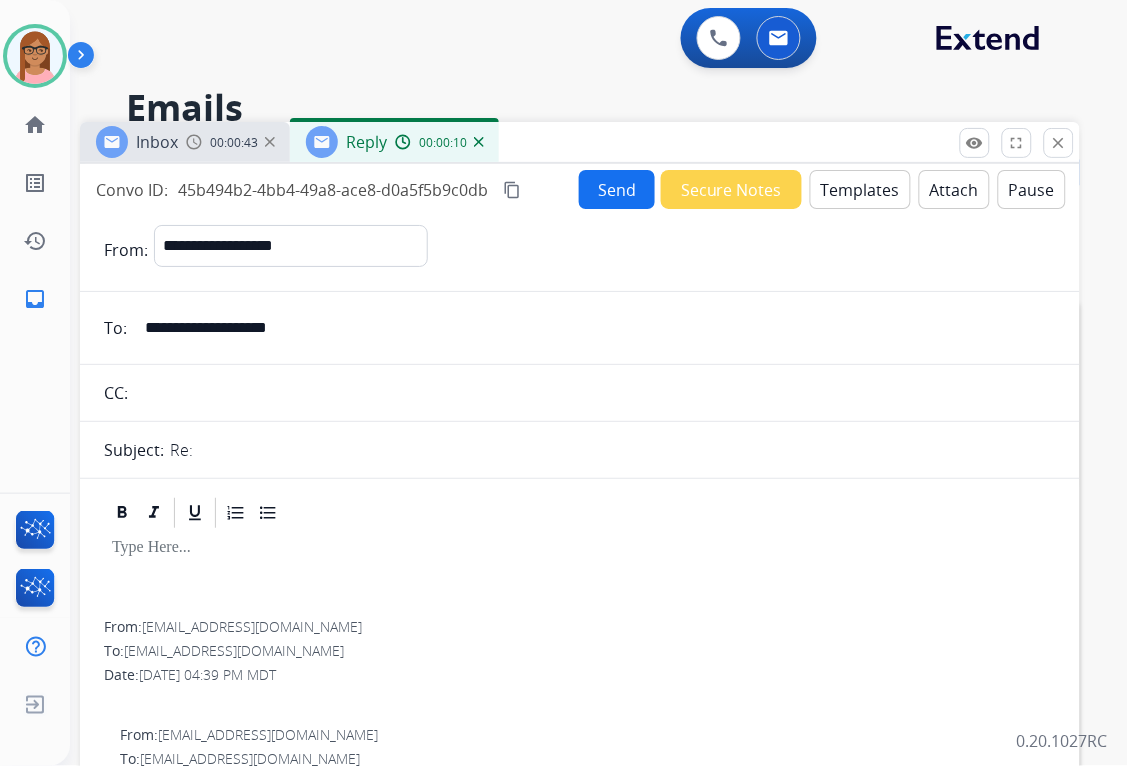 click at bounding box center [580, 576] 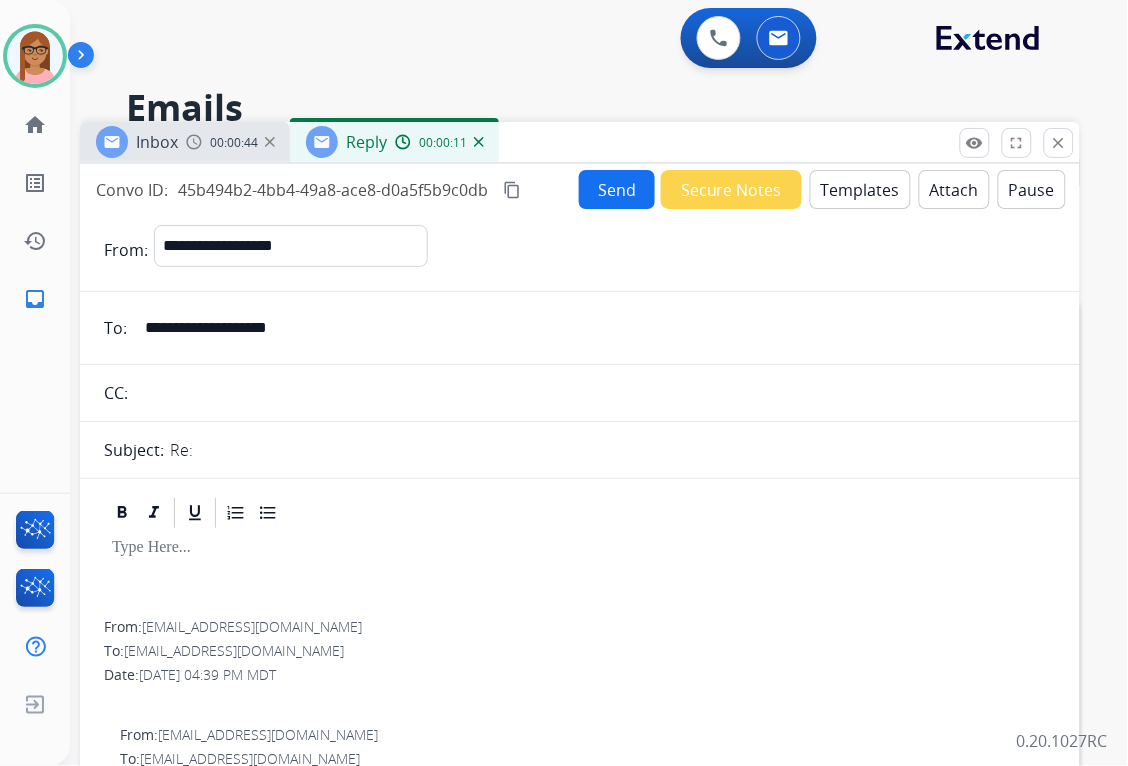 click on "Templates" at bounding box center [860, 189] 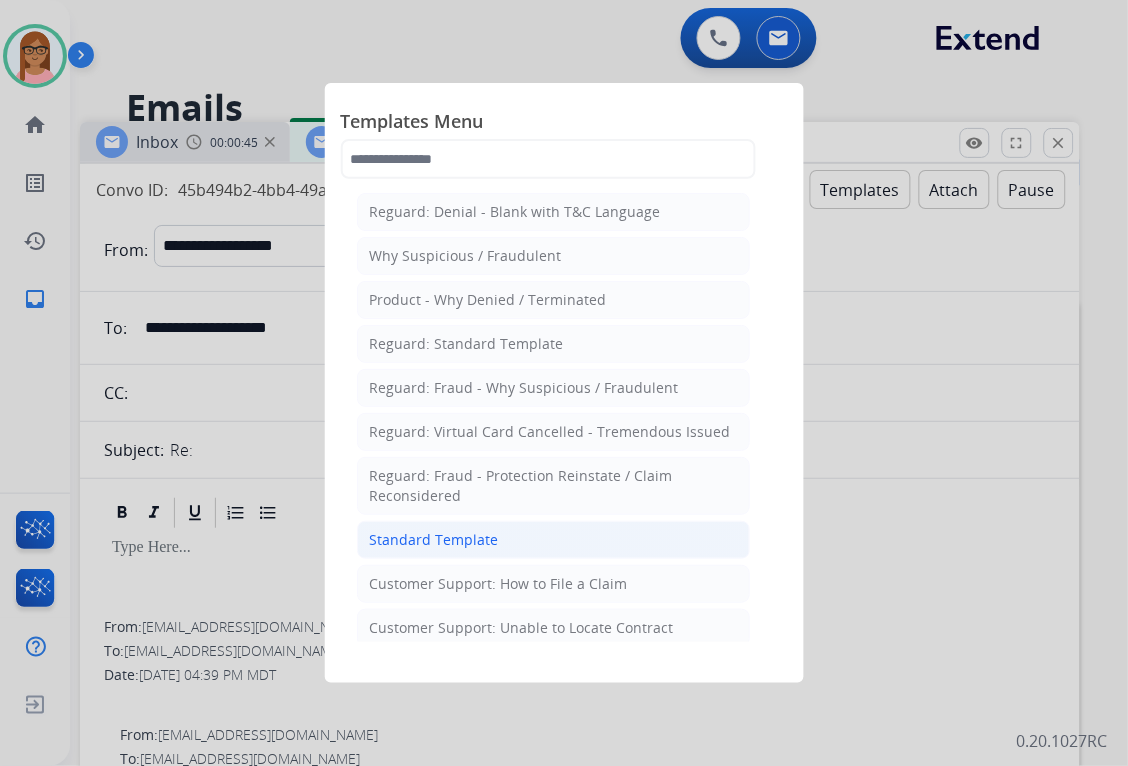 click on "Standard Template" 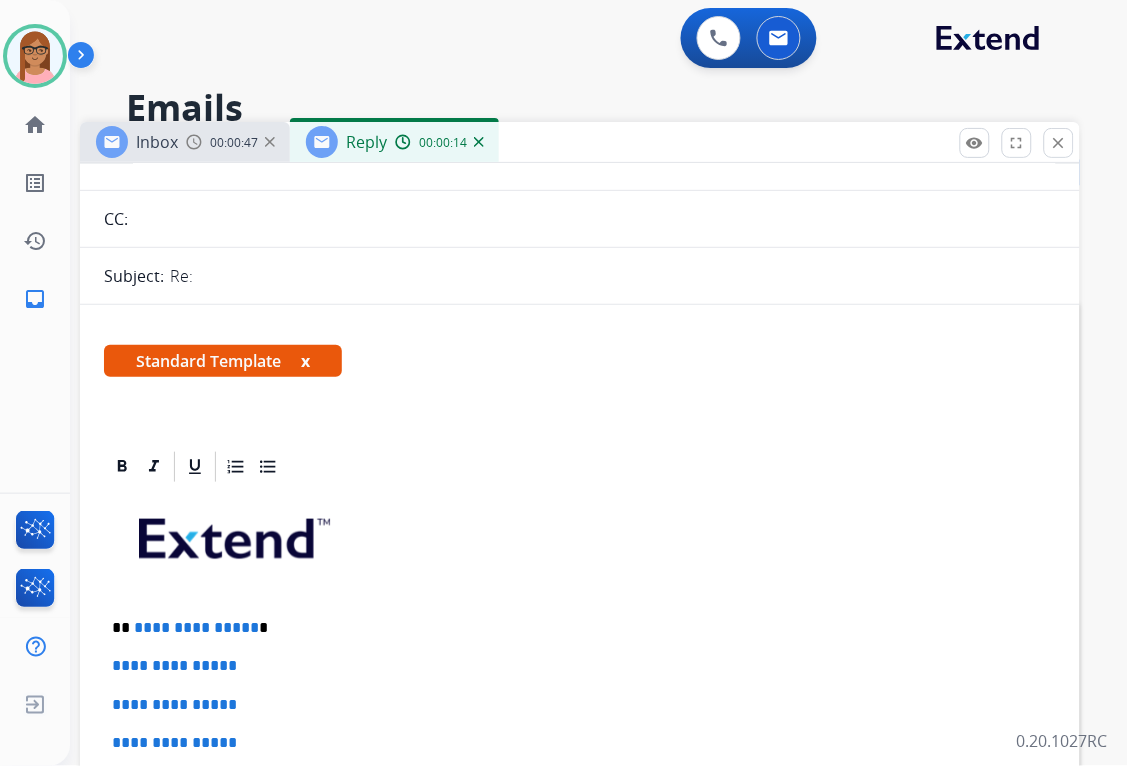 scroll, scrollTop: 222, scrollLeft: 0, axis: vertical 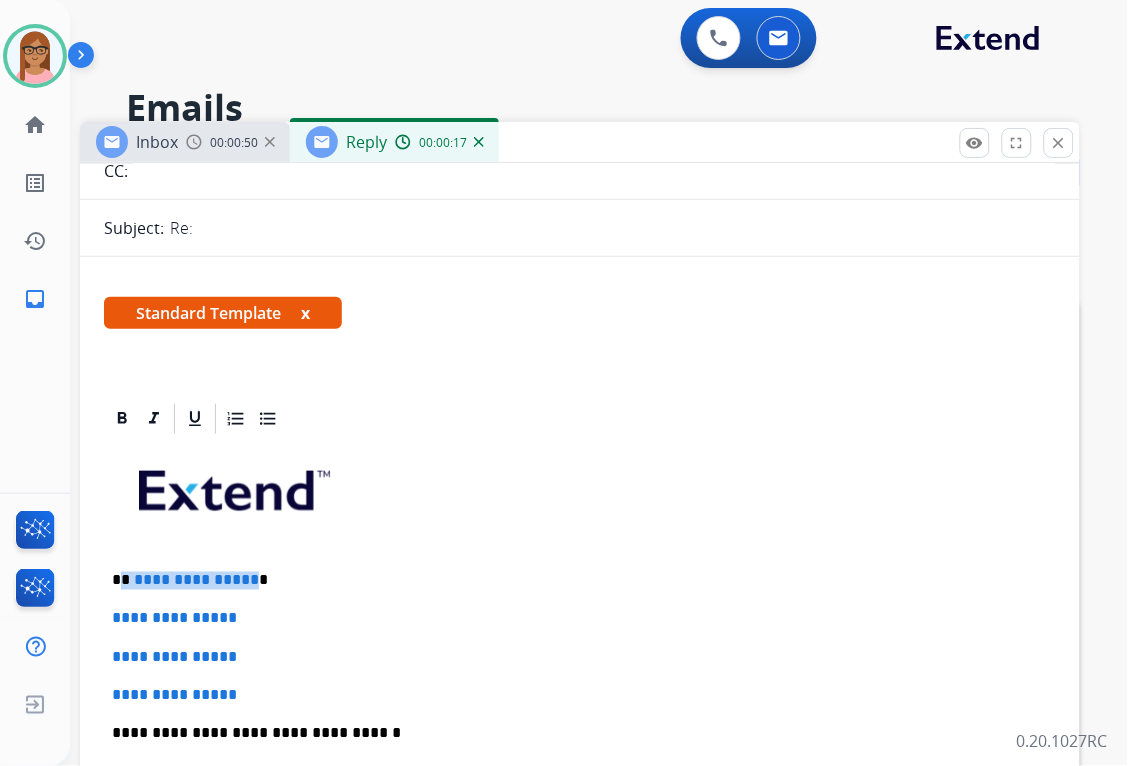 drag, startPoint x: 121, startPoint y: 577, endPoint x: 246, endPoint y: 587, distance: 125.39936 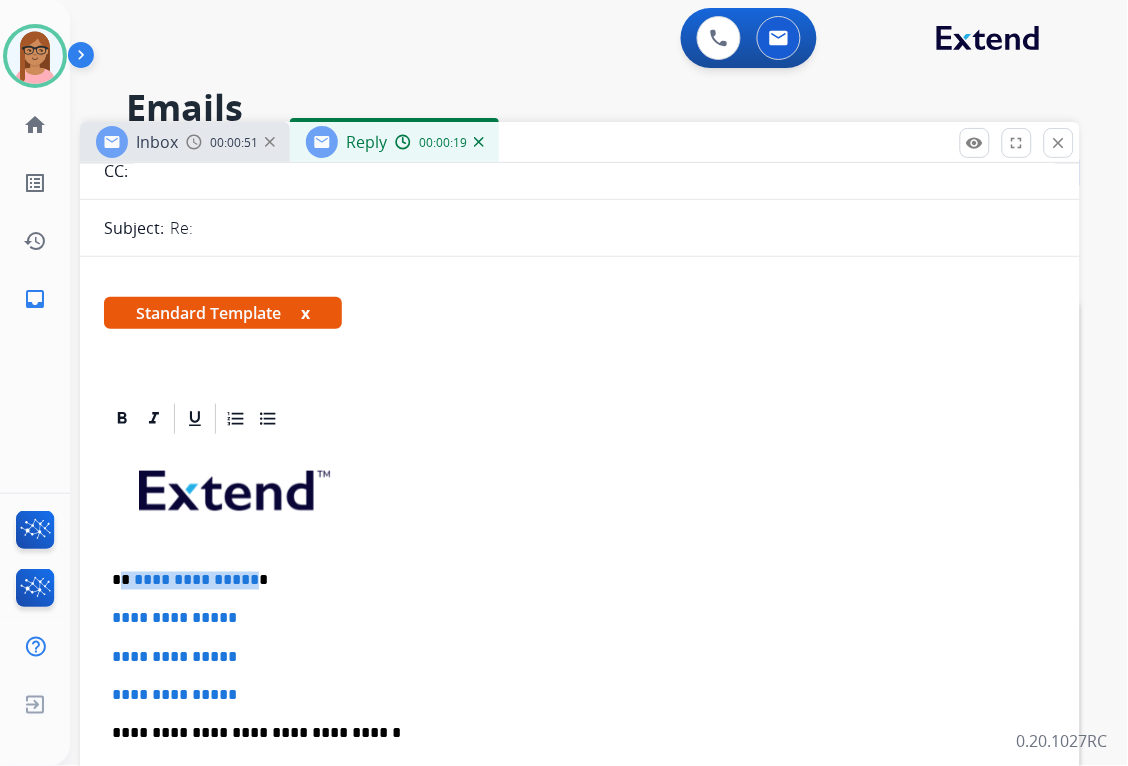 type 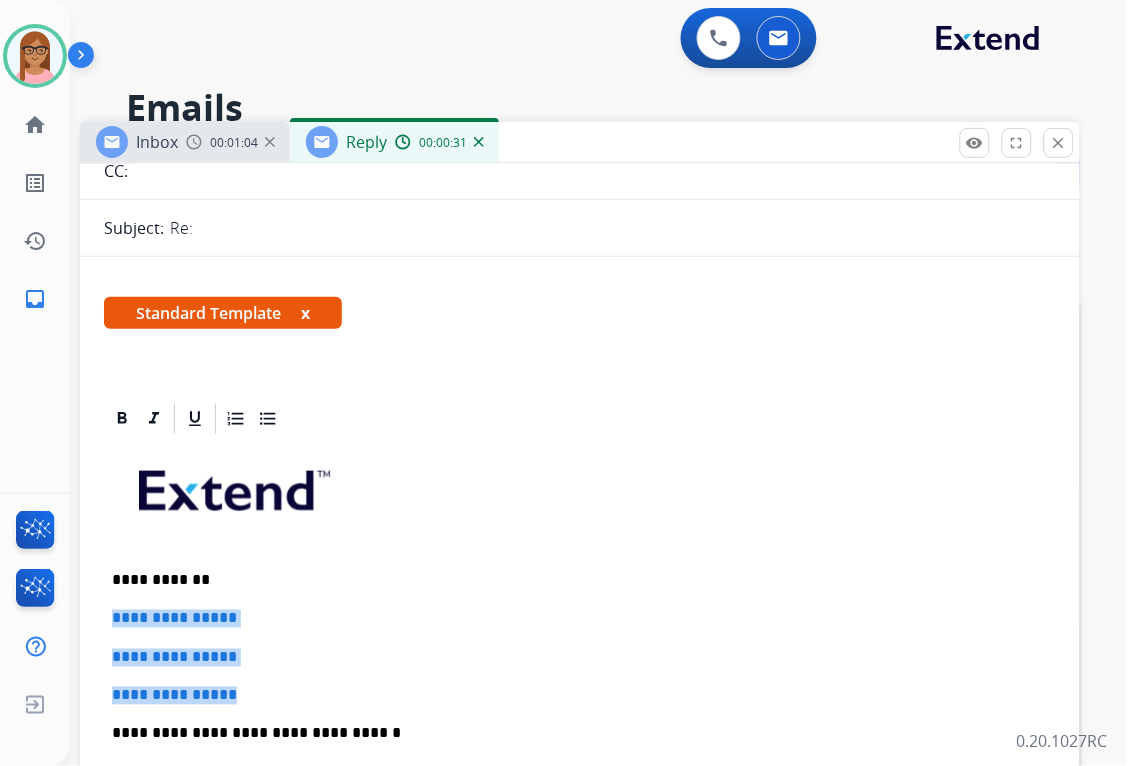 drag, startPoint x: 144, startPoint y: 616, endPoint x: 273, endPoint y: 687, distance: 147.2481 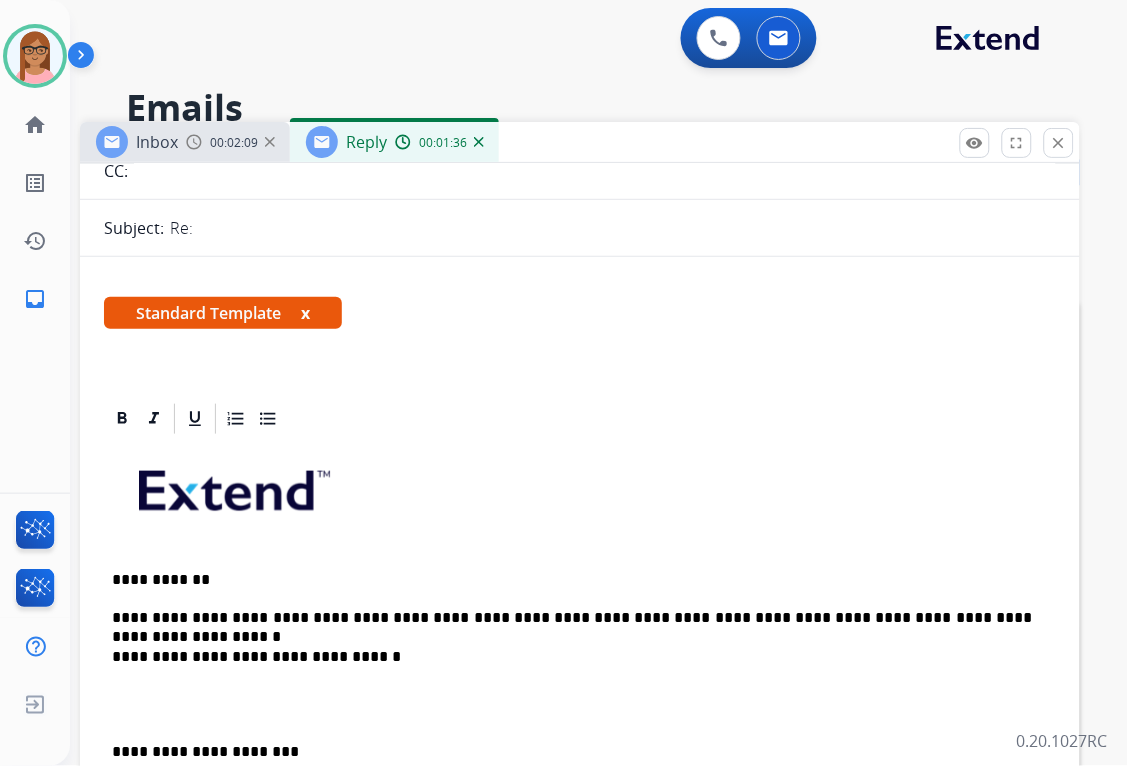 click on "**********" at bounding box center [572, 619] 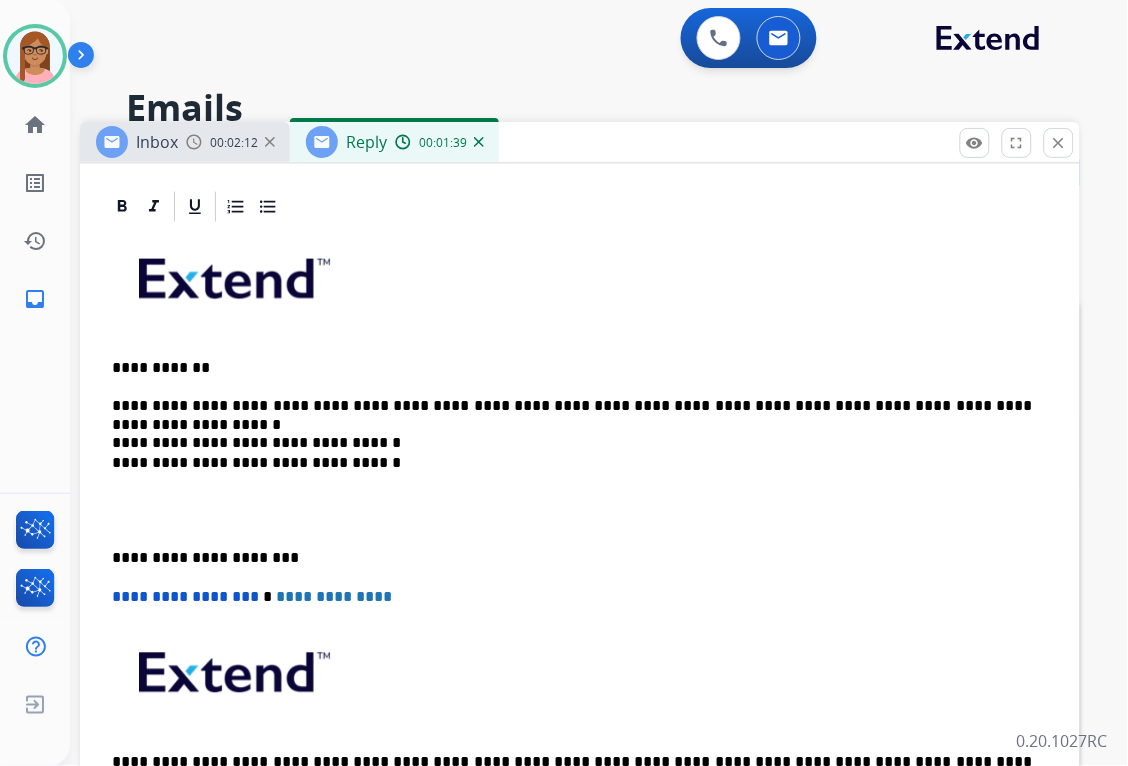 scroll, scrollTop: 444, scrollLeft: 0, axis: vertical 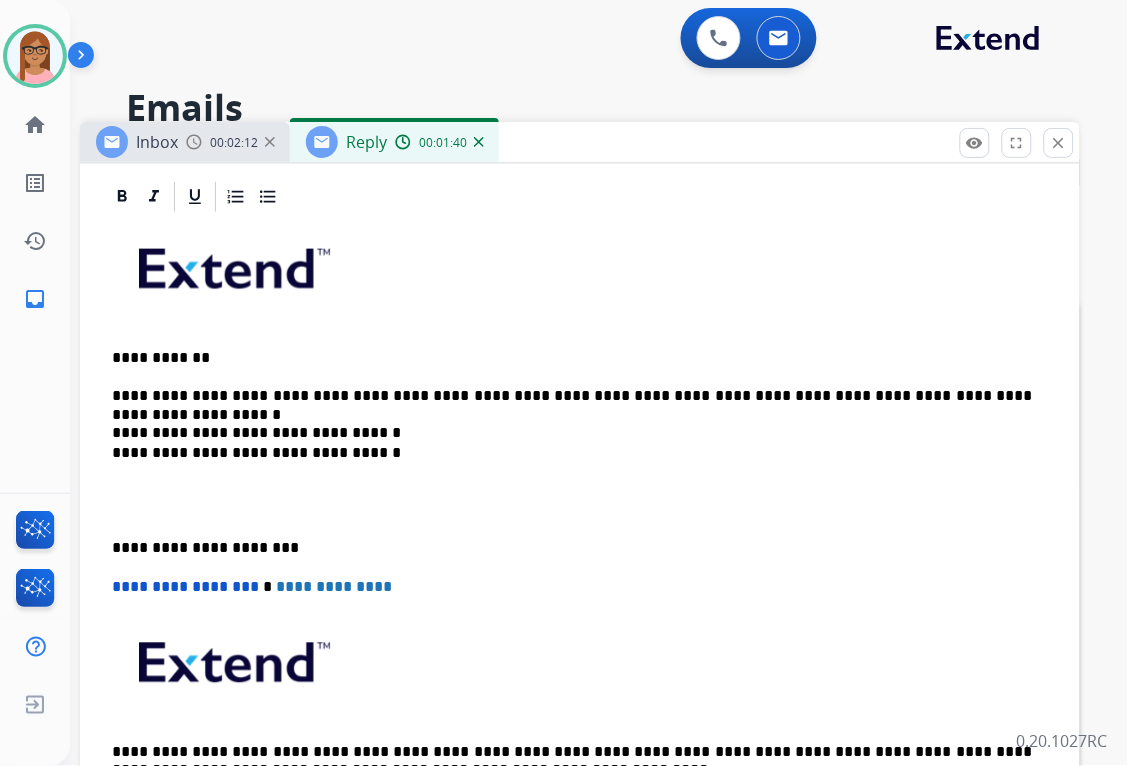 click at bounding box center (580, 501) 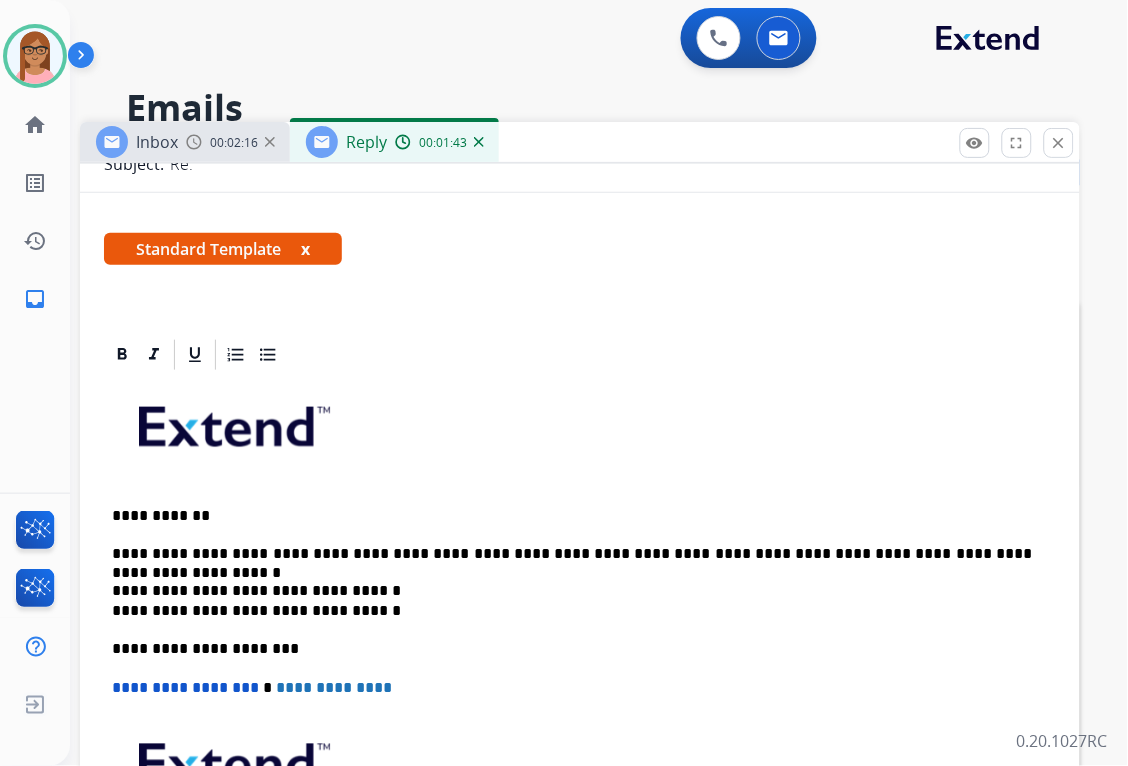 scroll, scrollTop: 0, scrollLeft: 0, axis: both 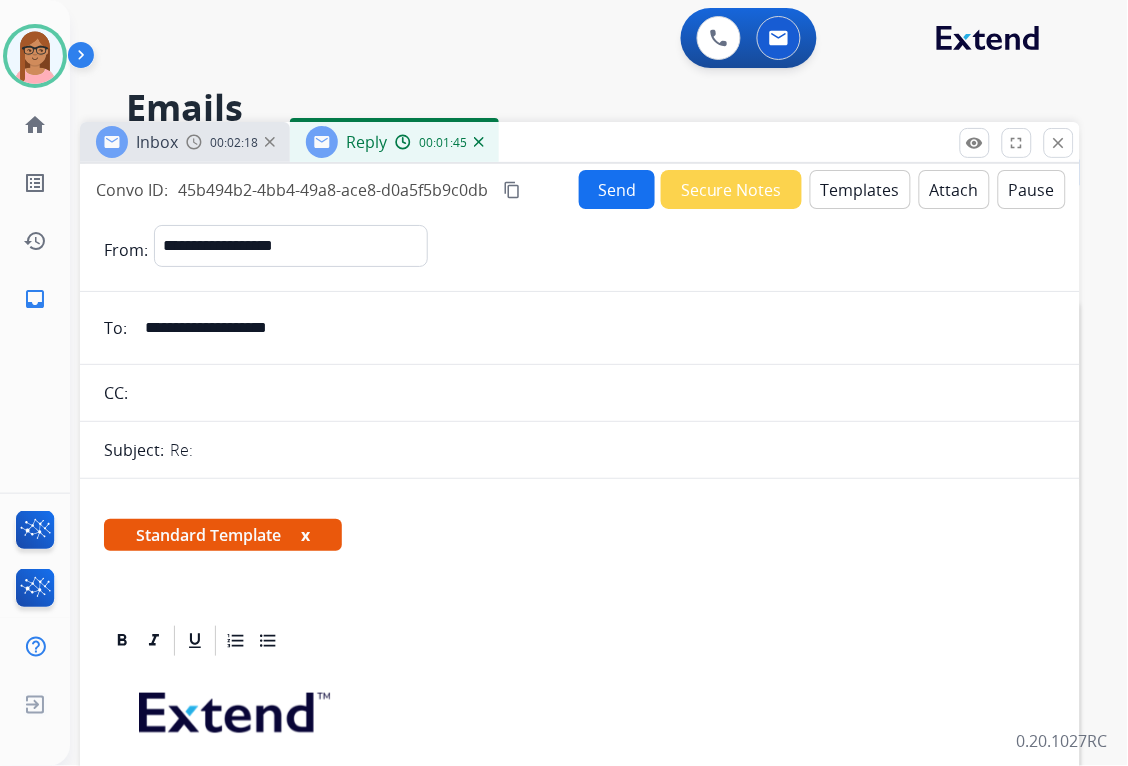 click on "Send" at bounding box center (617, 189) 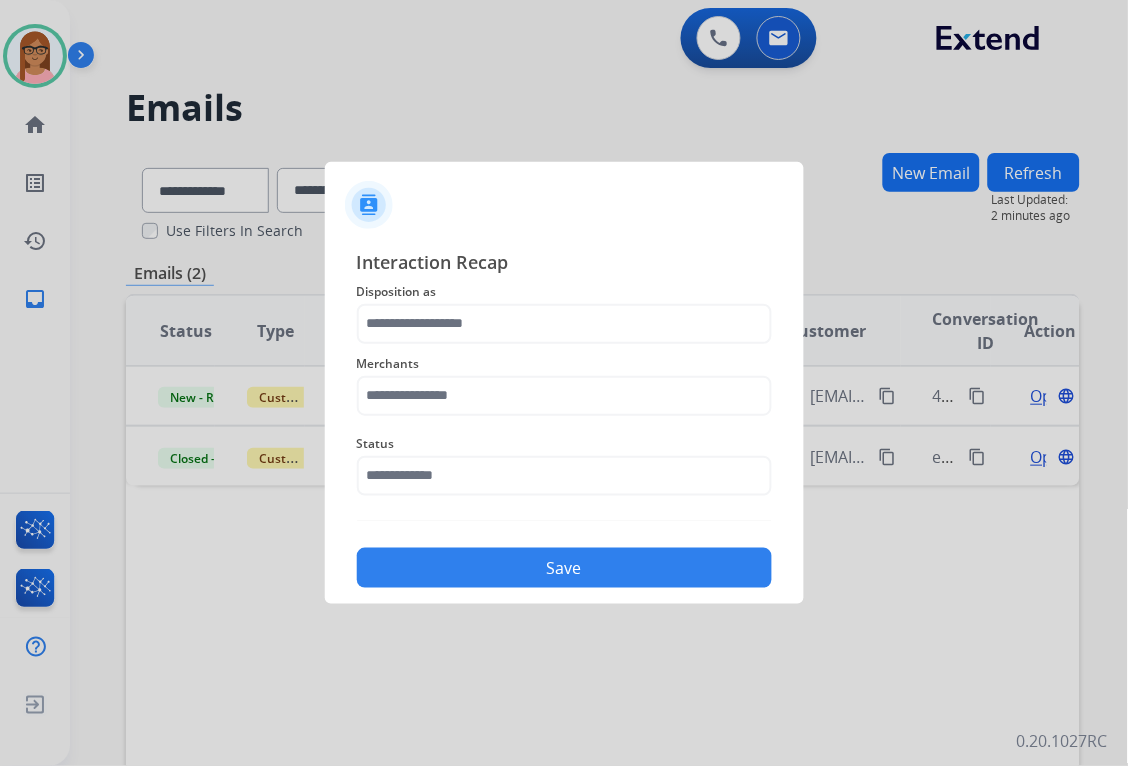 click on "Merchants" 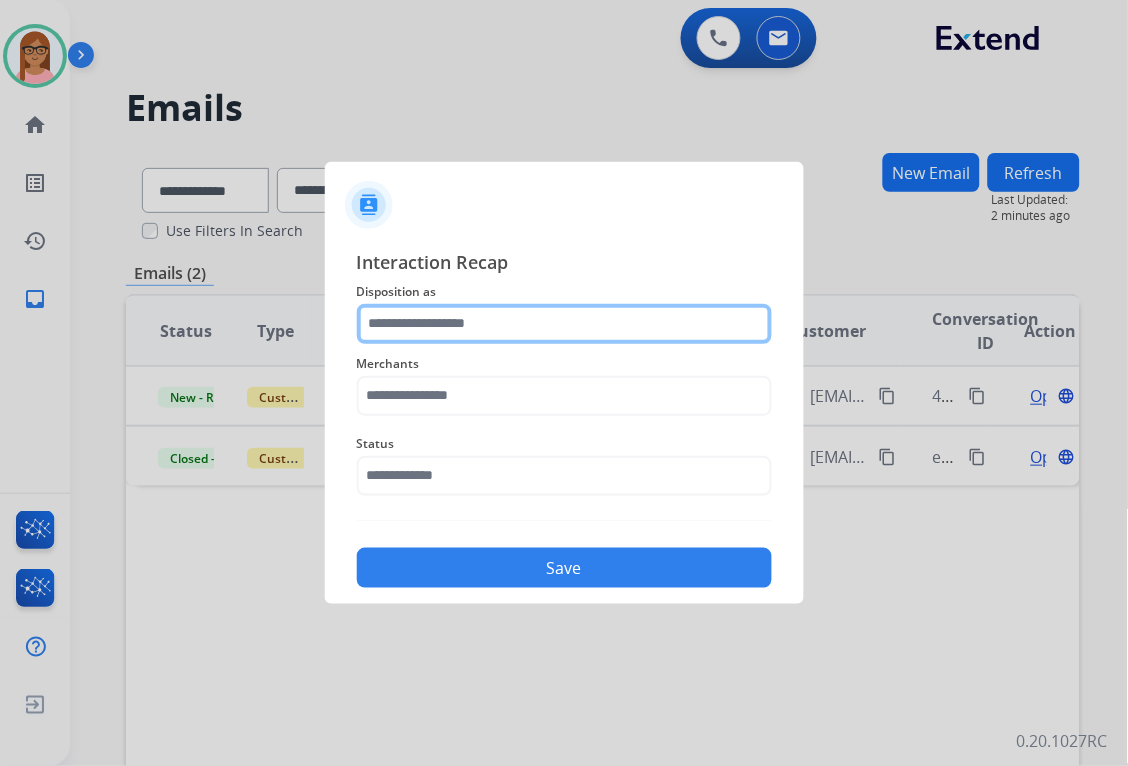 click 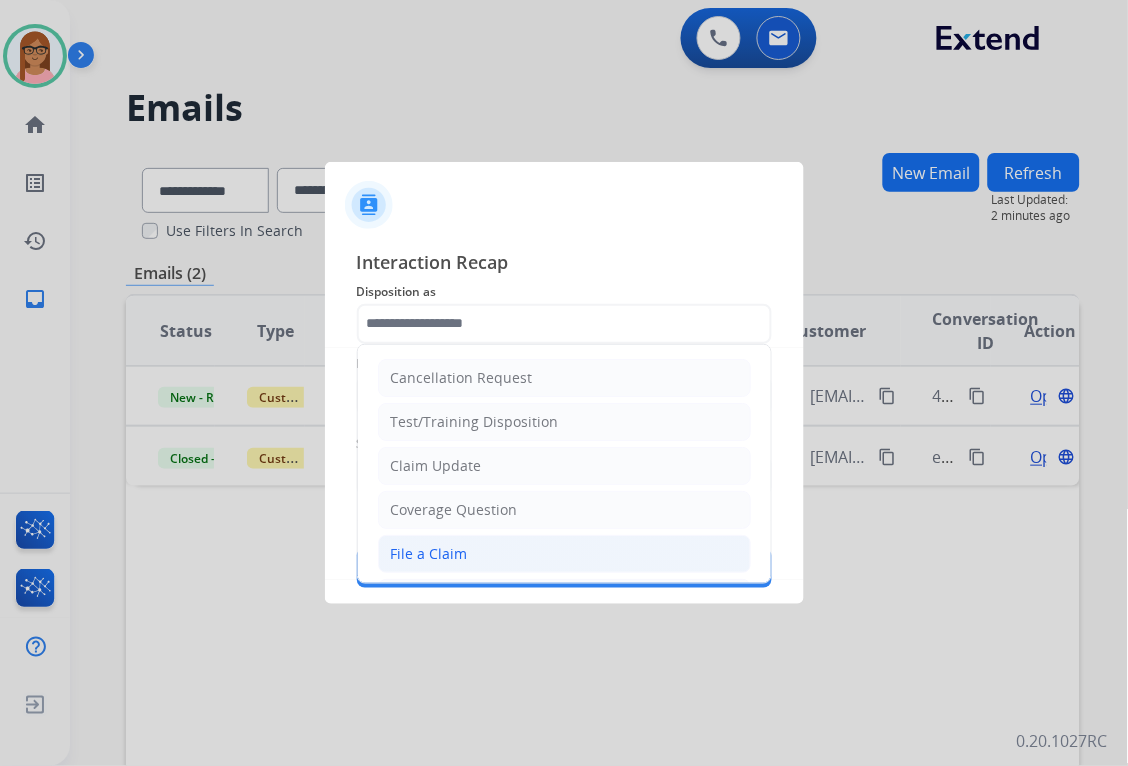 drag, startPoint x: 485, startPoint y: 540, endPoint x: 482, endPoint y: 516, distance: 24.186773 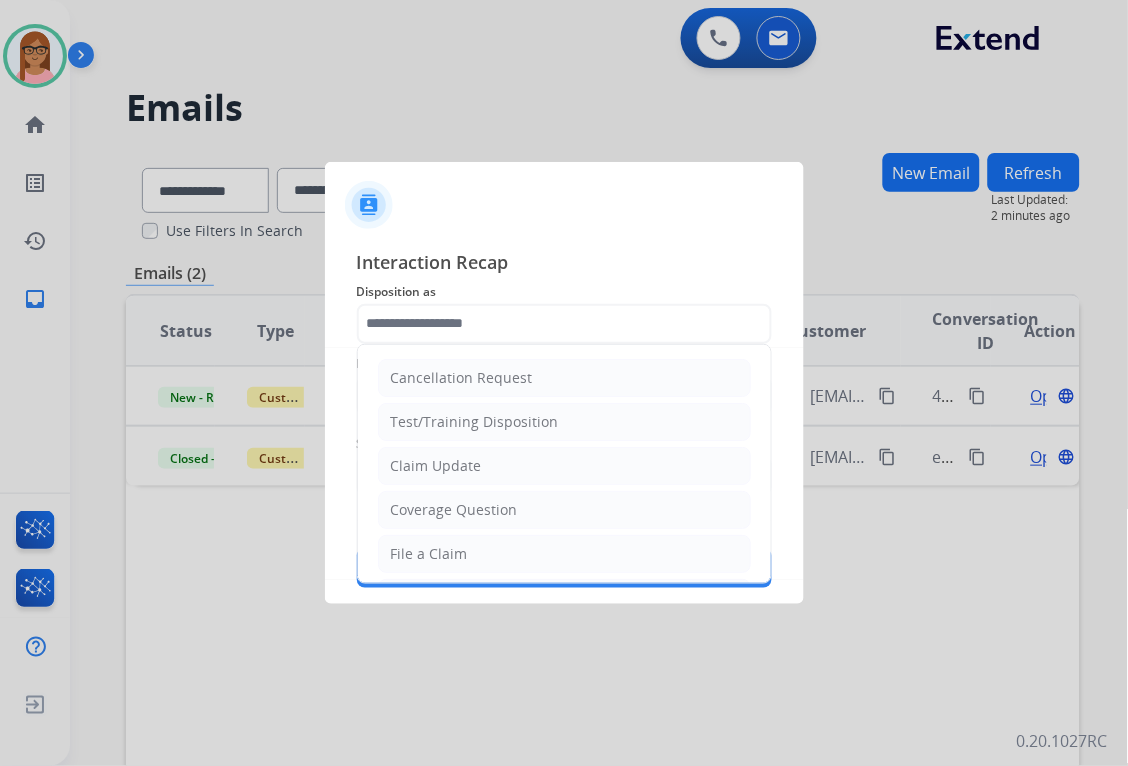 click on "File a Claim" 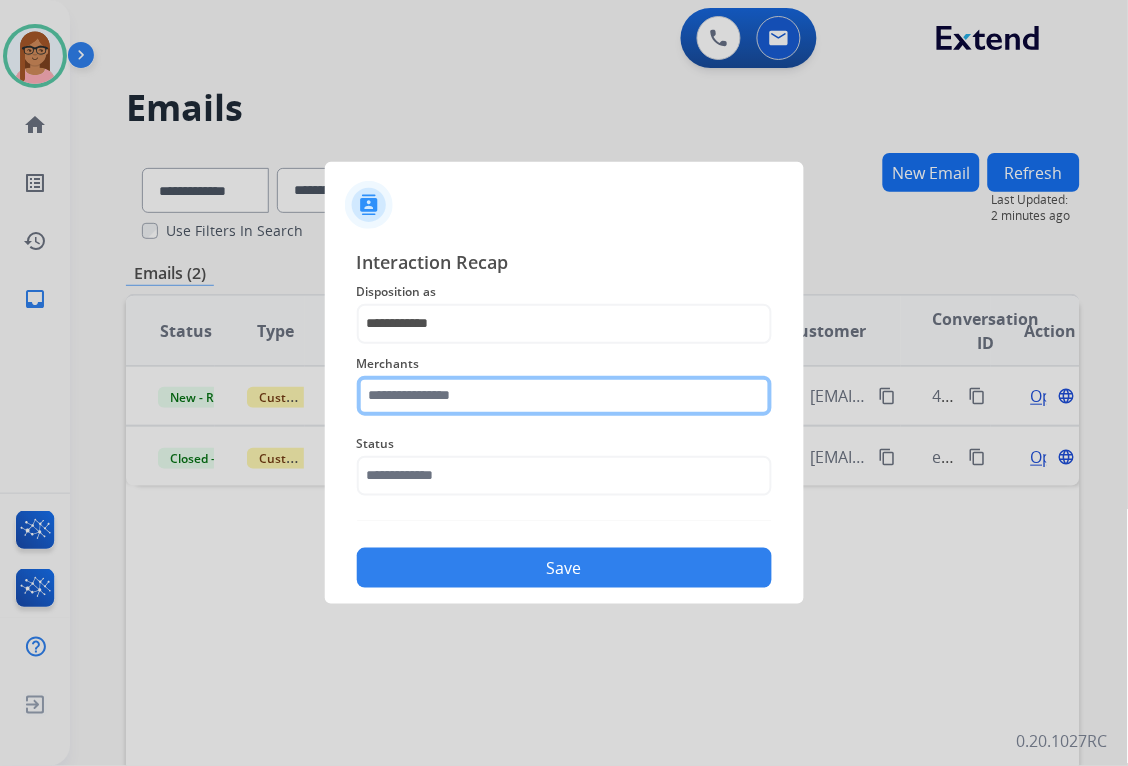 click 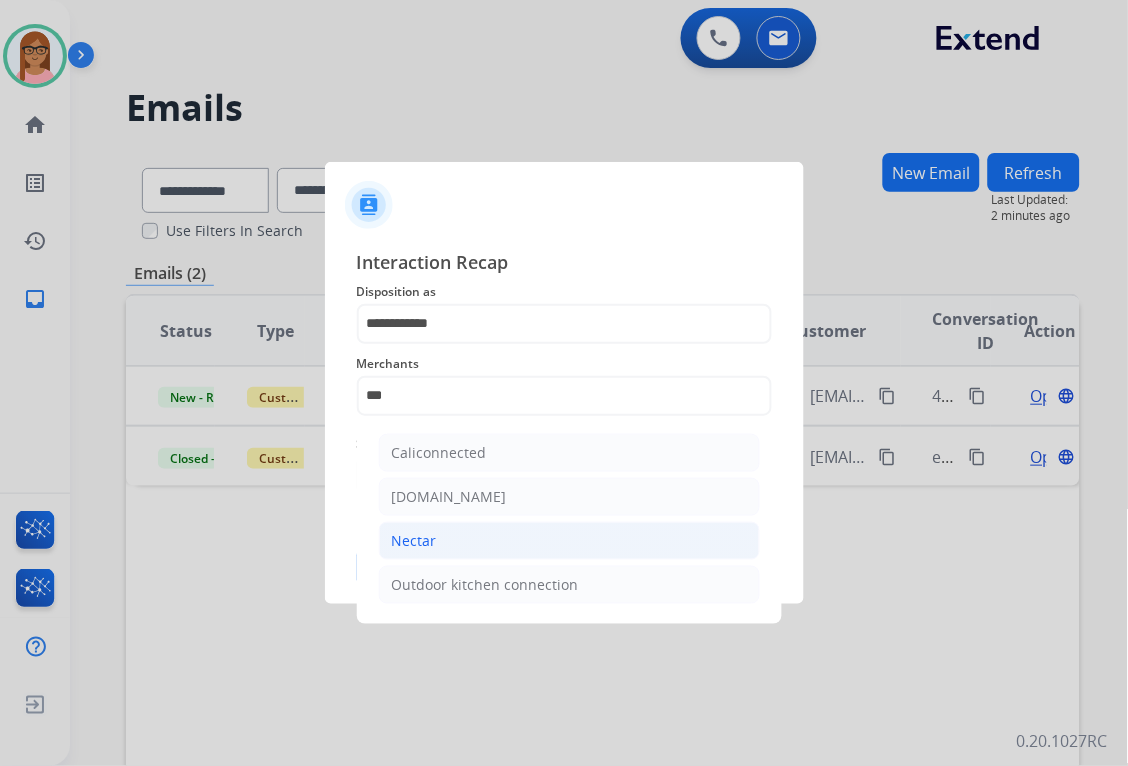click on "Nectar" 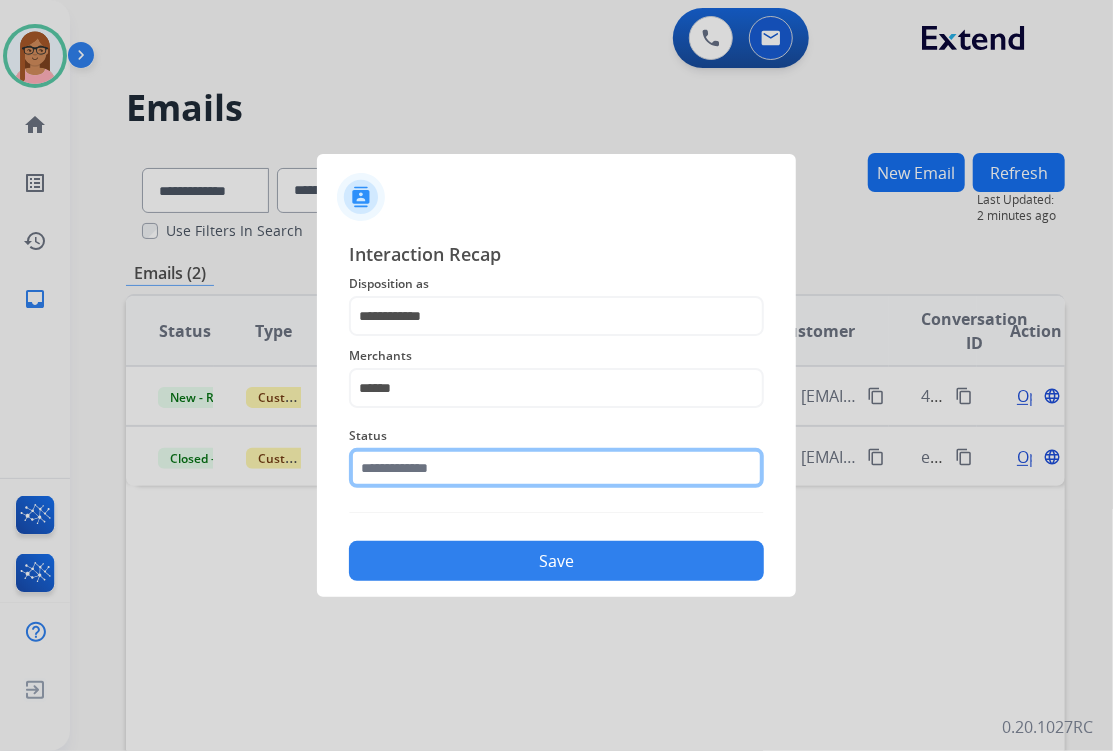 click 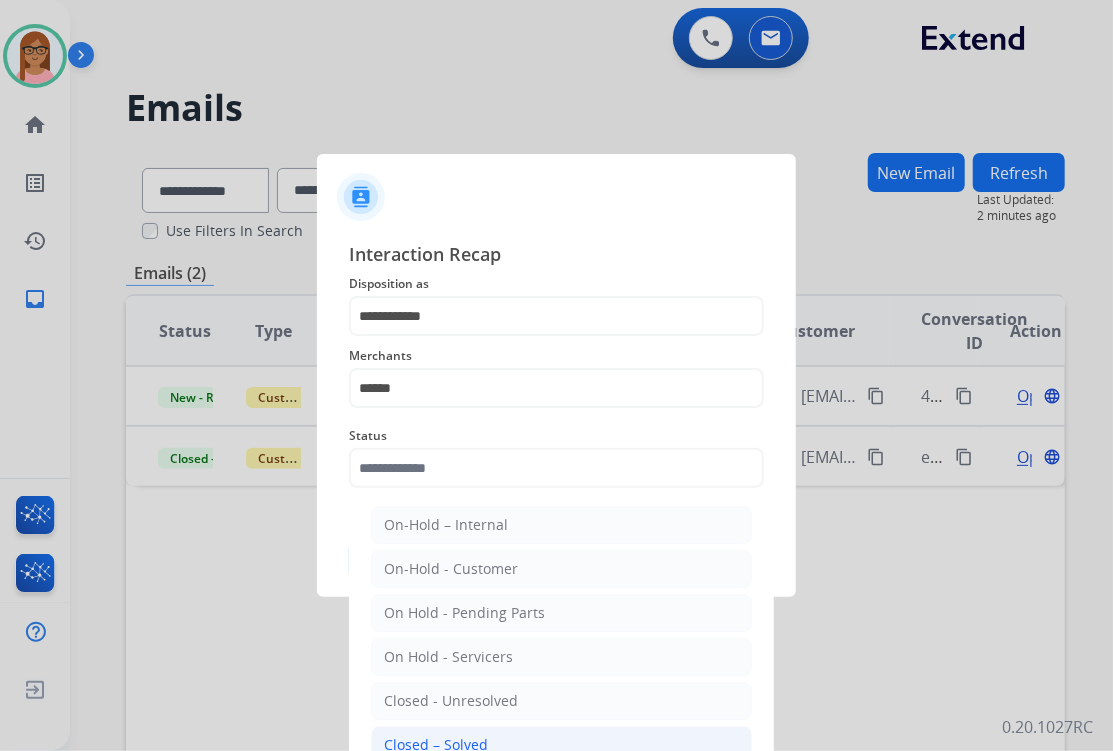 click on "Closed – Solved" 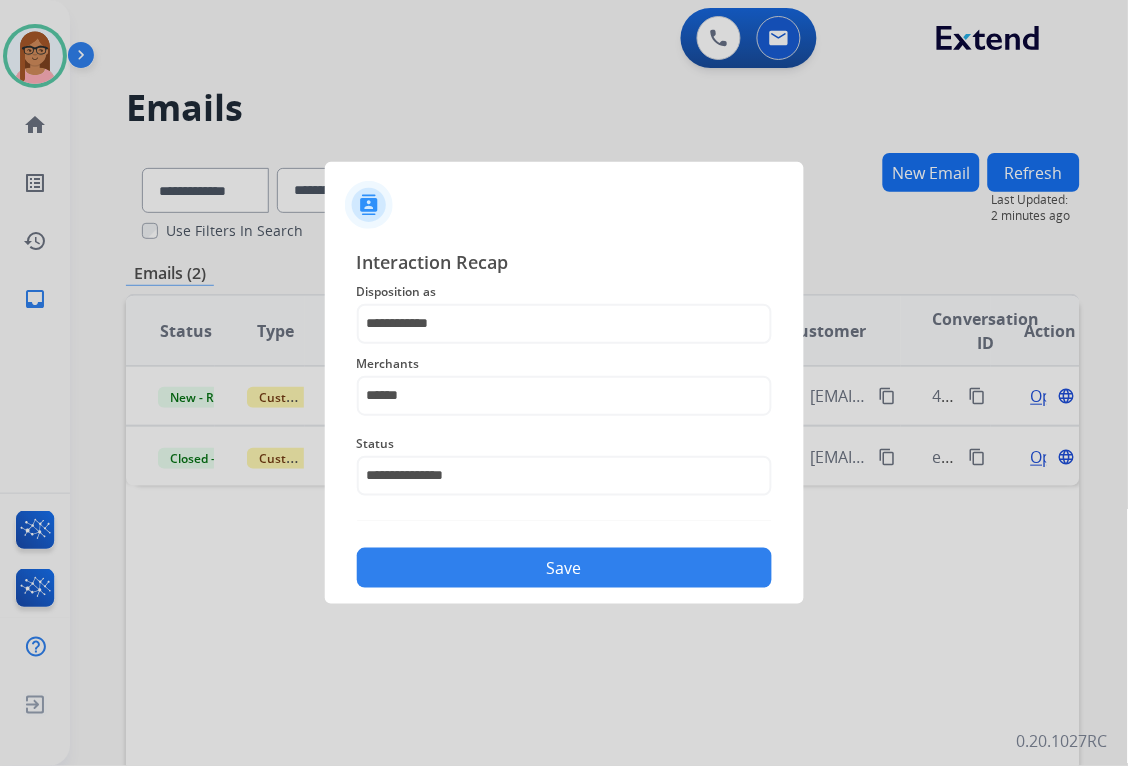 click on "Save" 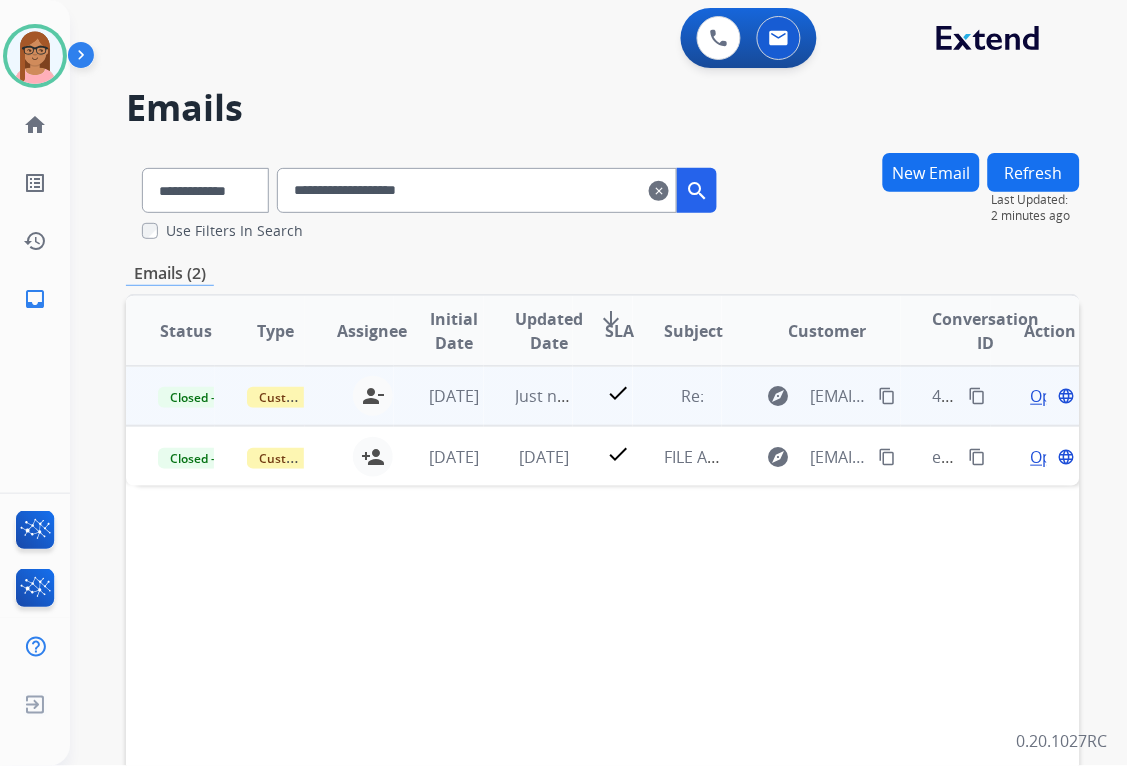 click on "content_copy" at bounding box center [978, 396] 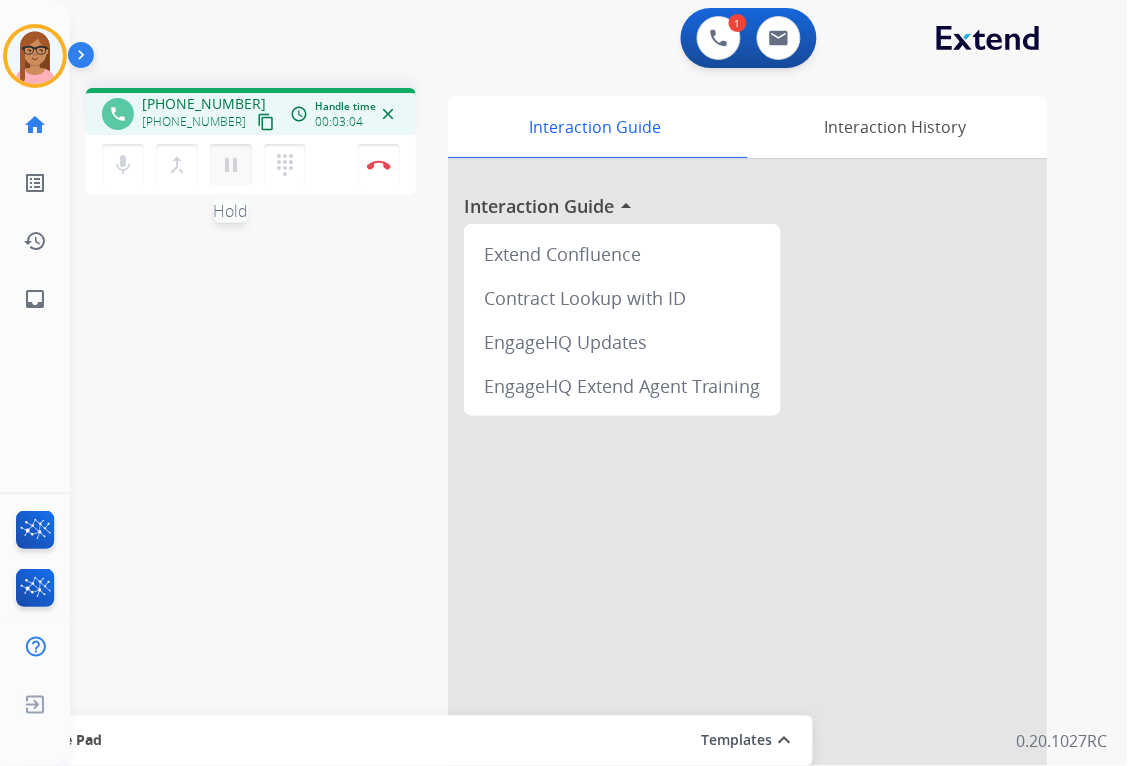 click on "pause" at bounding box center [231, 165] 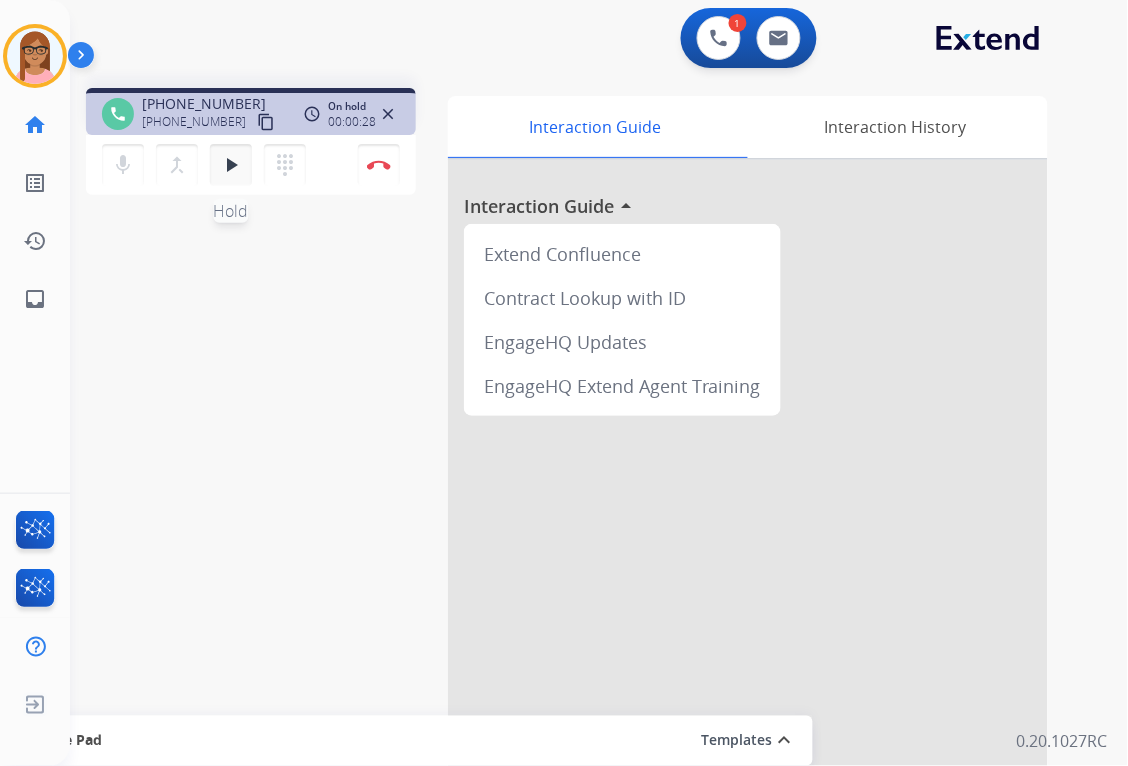 click on "play_arrow" at bounding box center [231, 165] 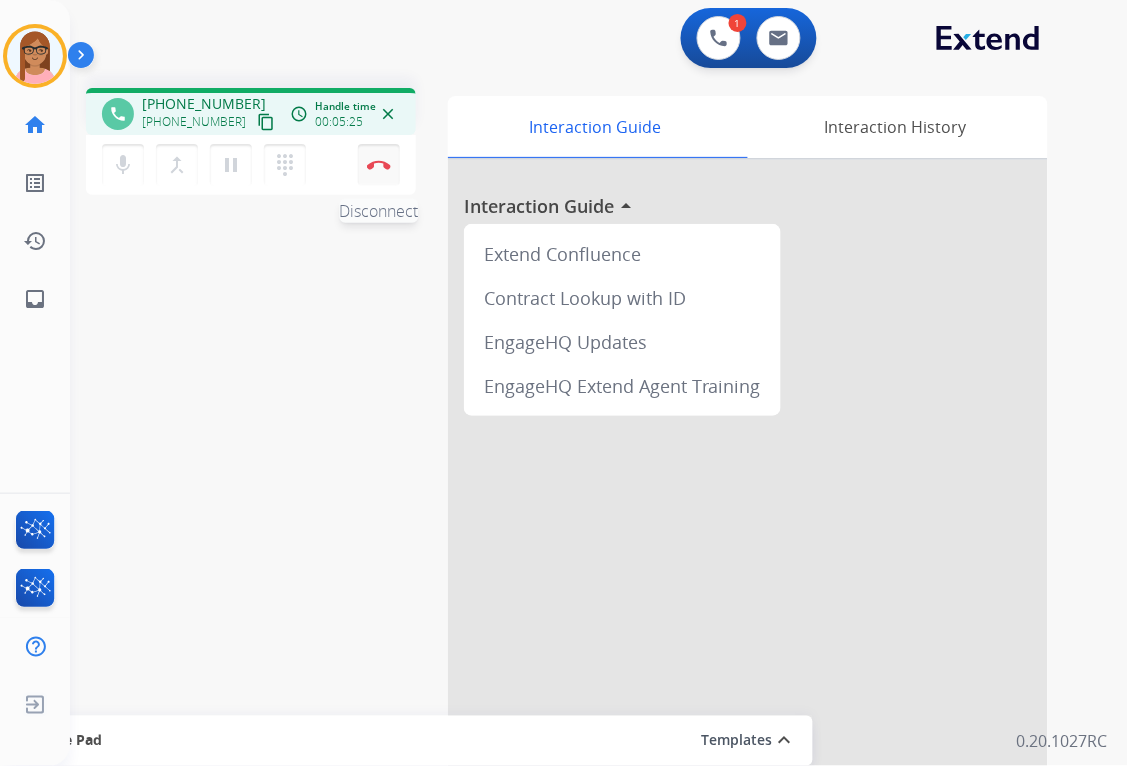 click at bounding box center (379, 165) 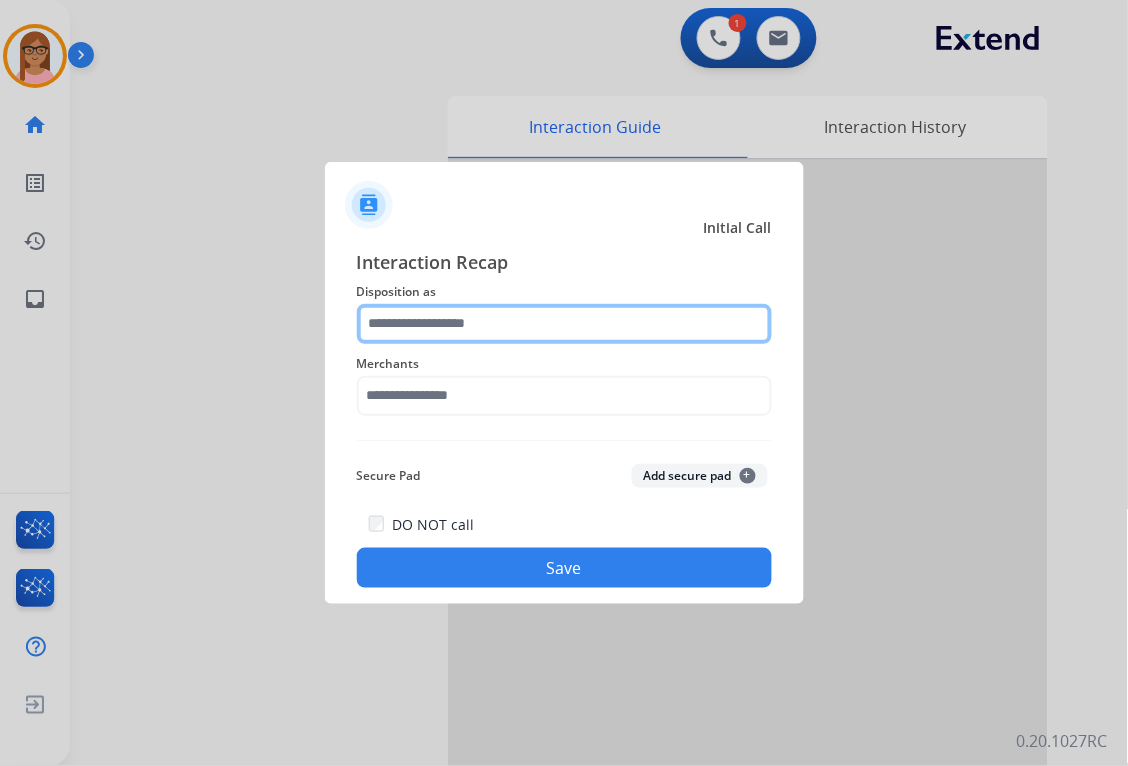 click 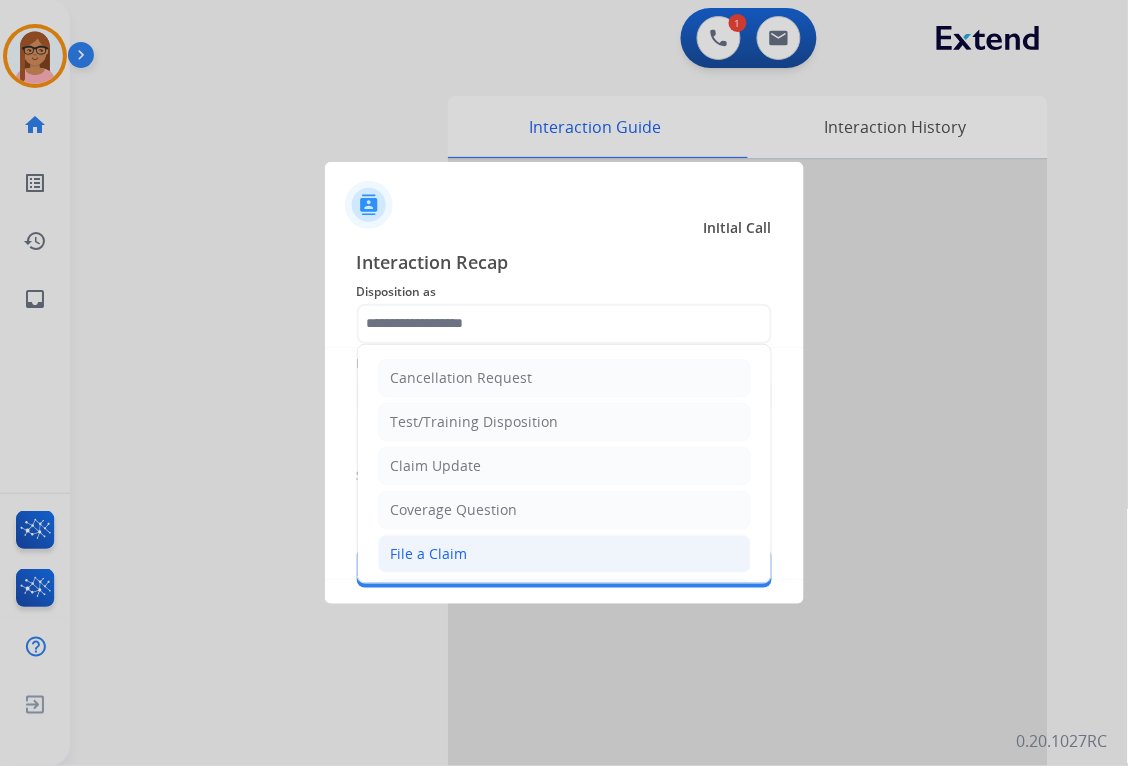 click on "File a Claim" 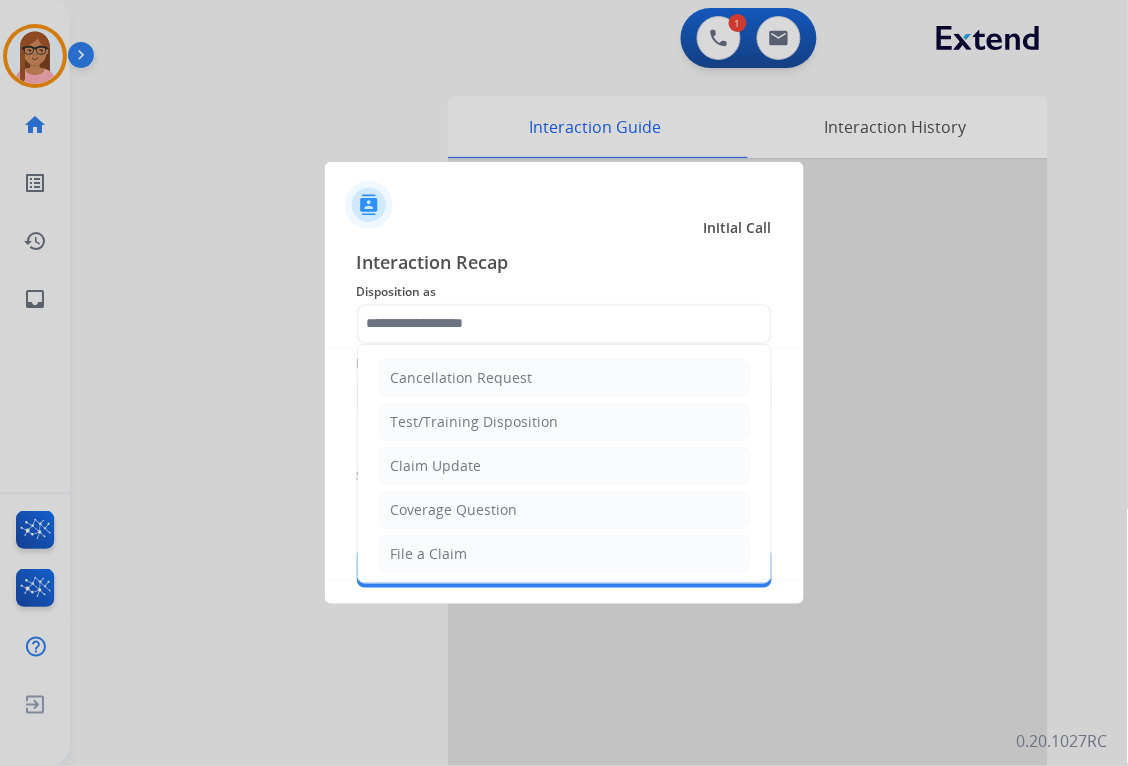 type on "**********" 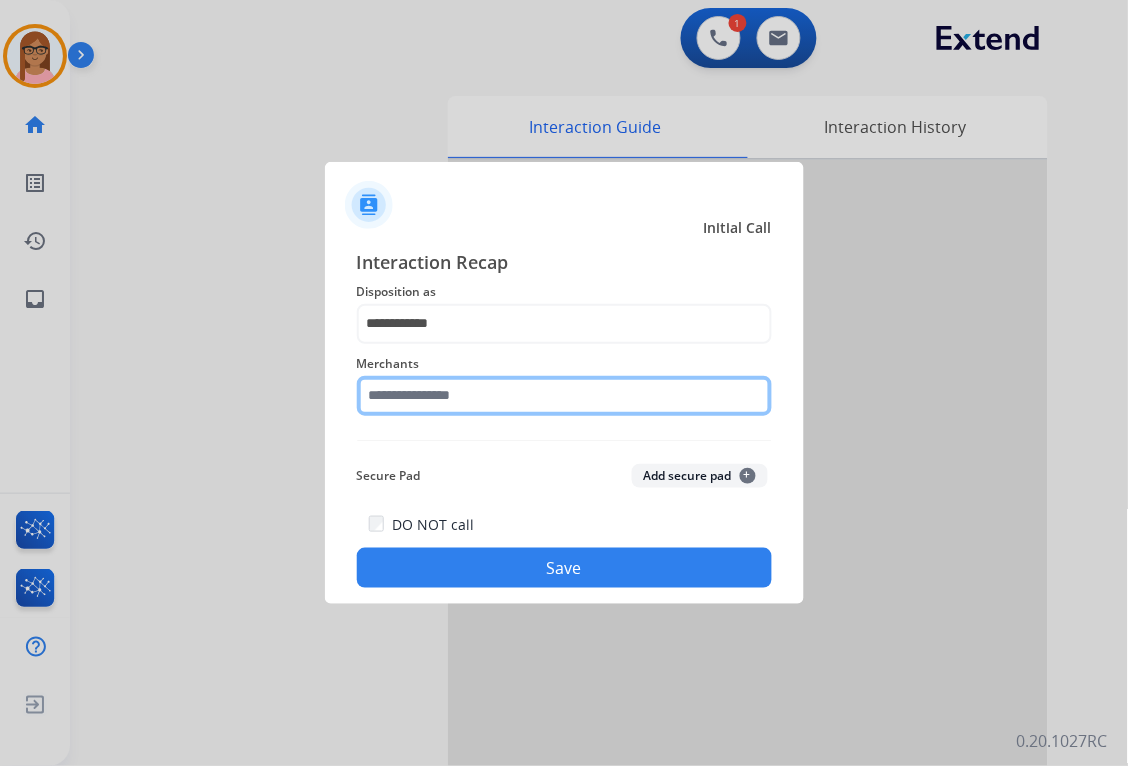 click 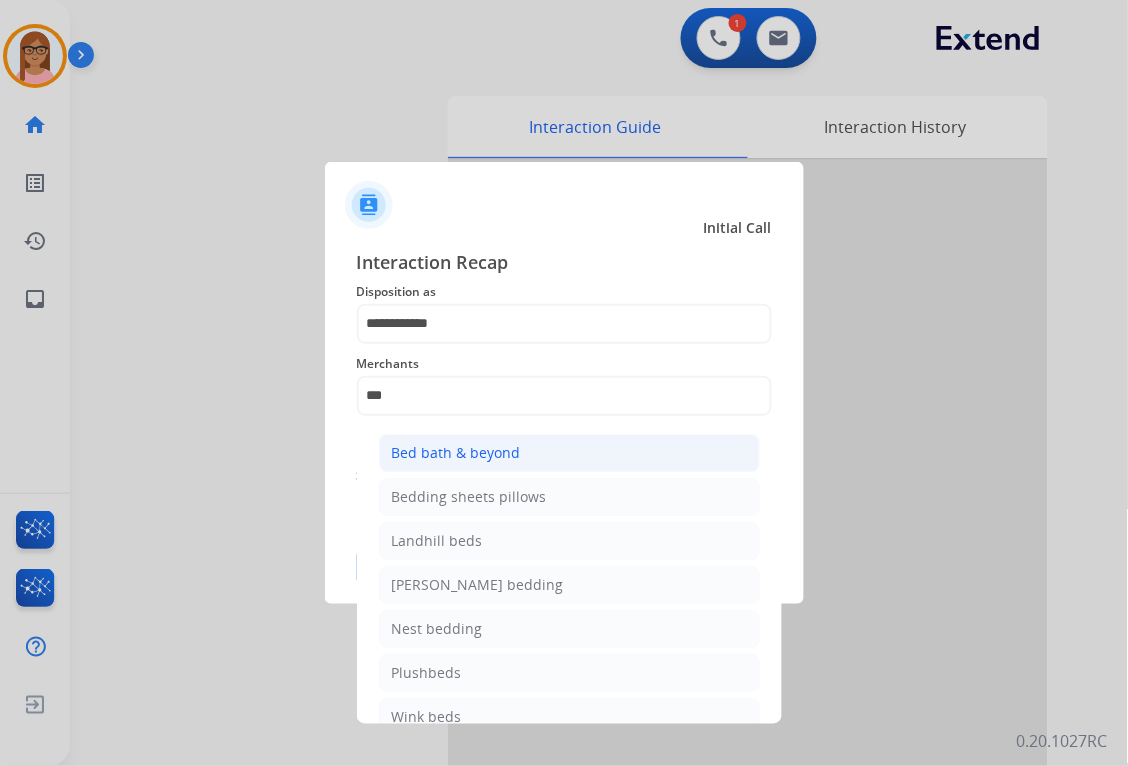 click on "Bed bath & beyond" 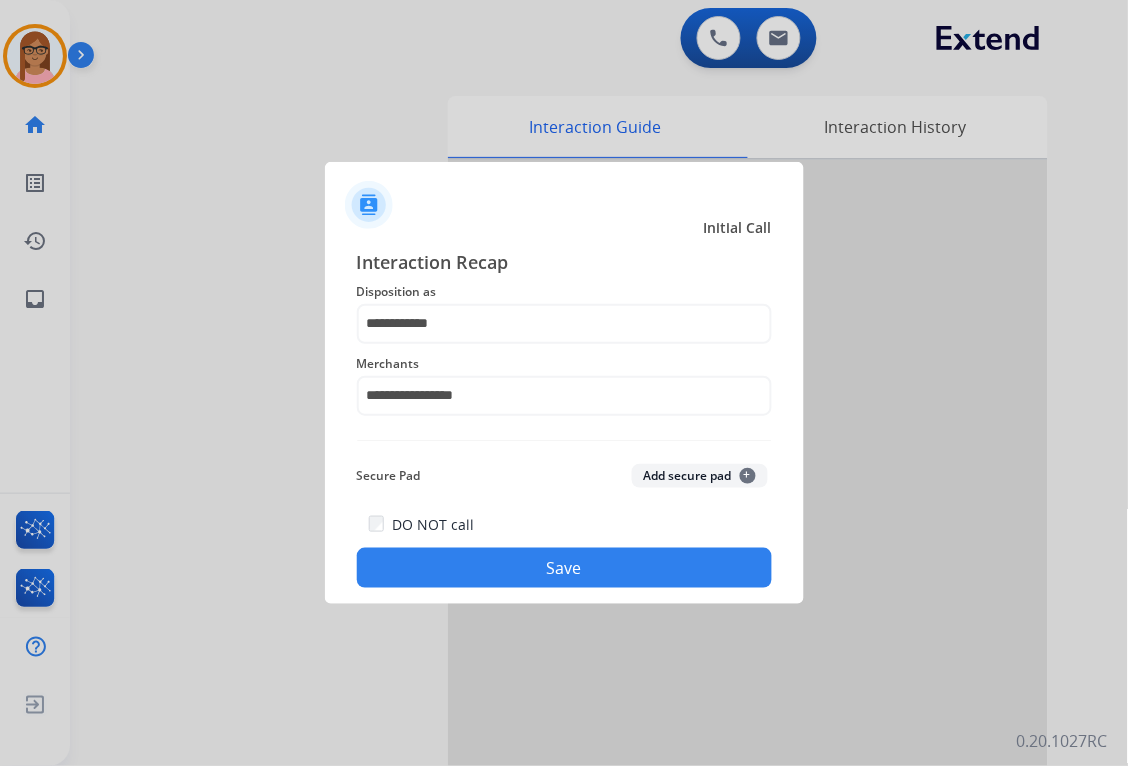 click on "Save" 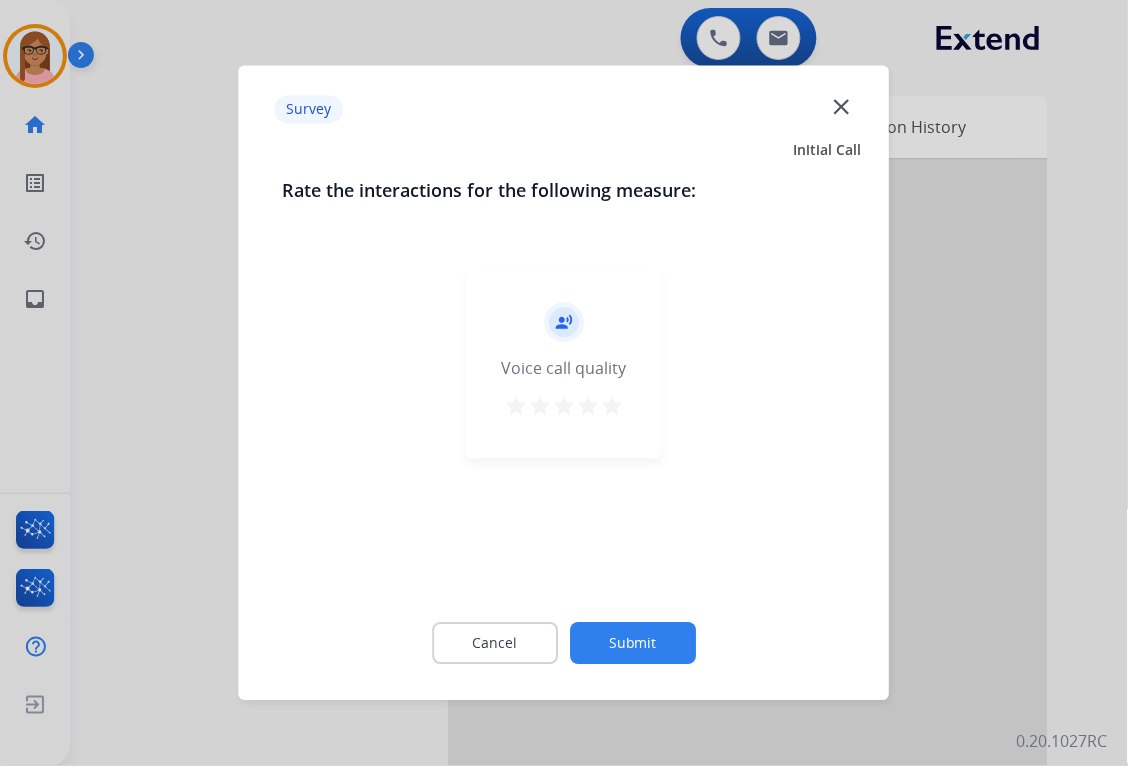 click on "star" at bounding box center (588, 407) 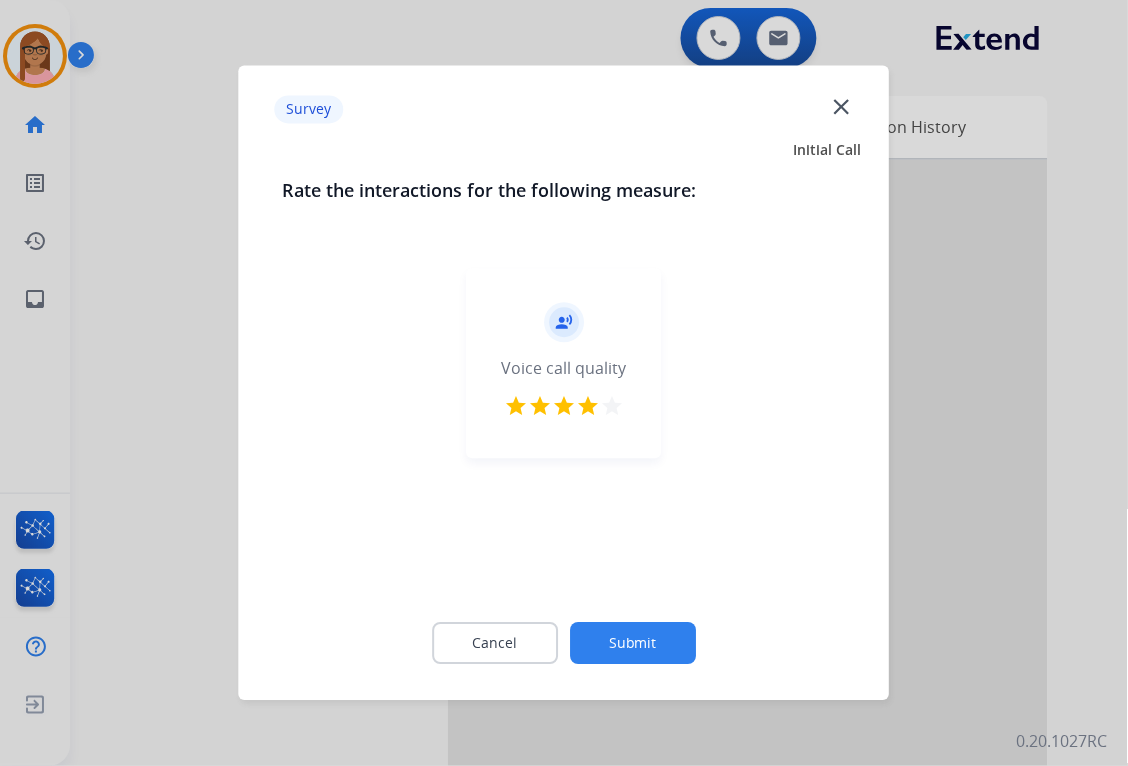 click on "Submit" 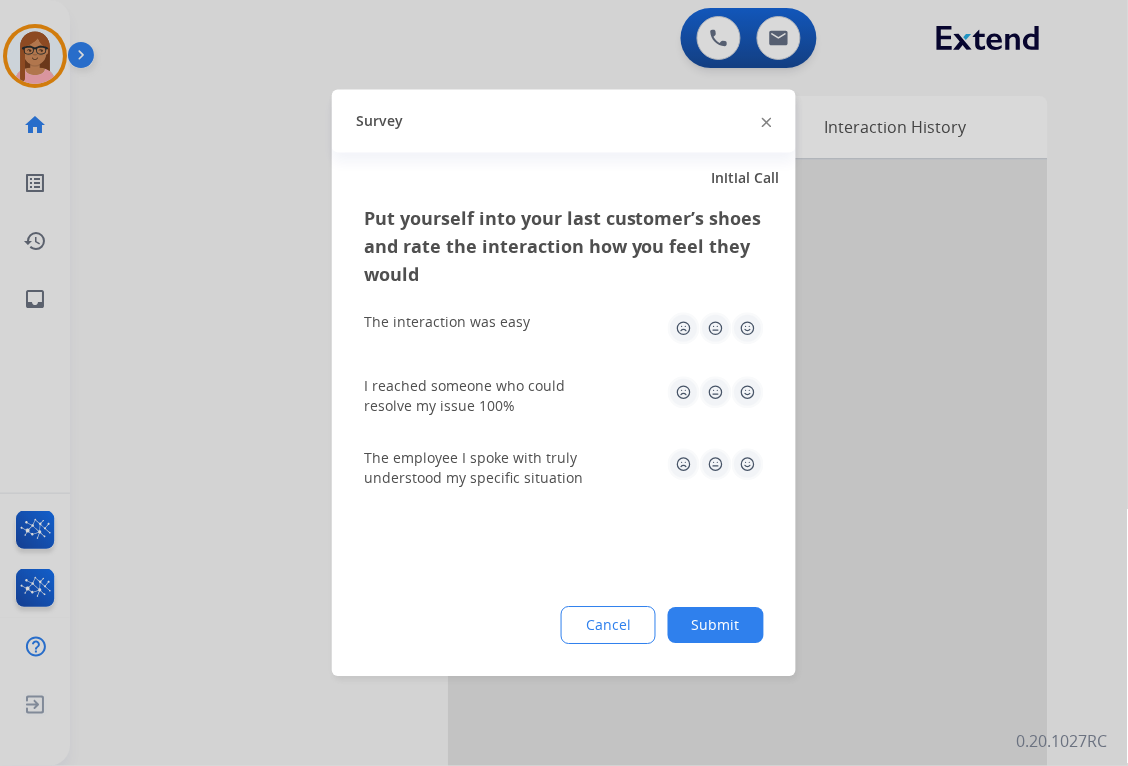 click 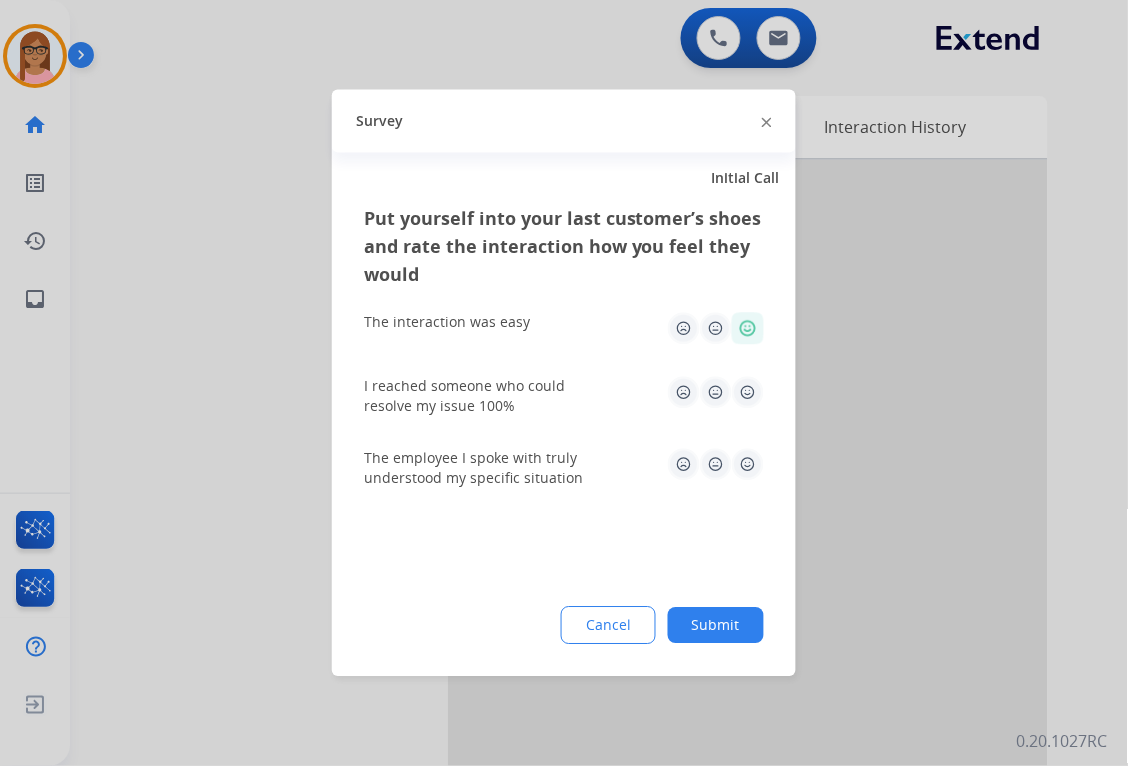 click 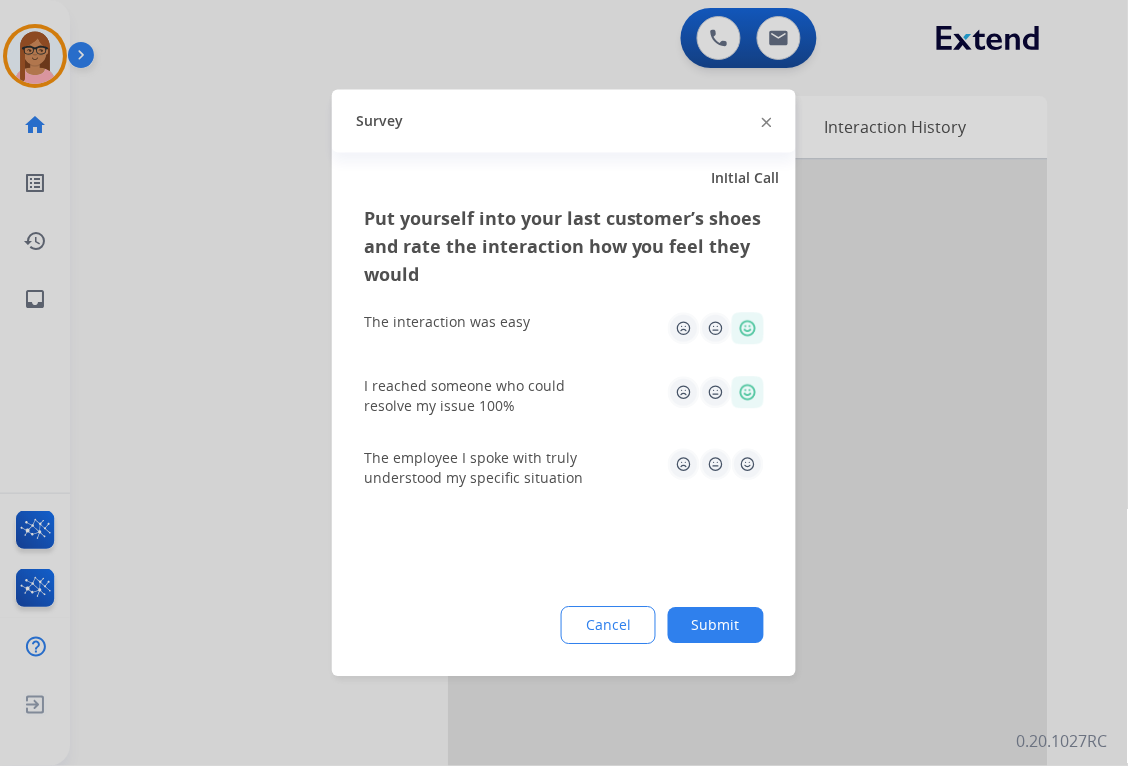 click on "The employee I spoke with truly understood my specific situation" 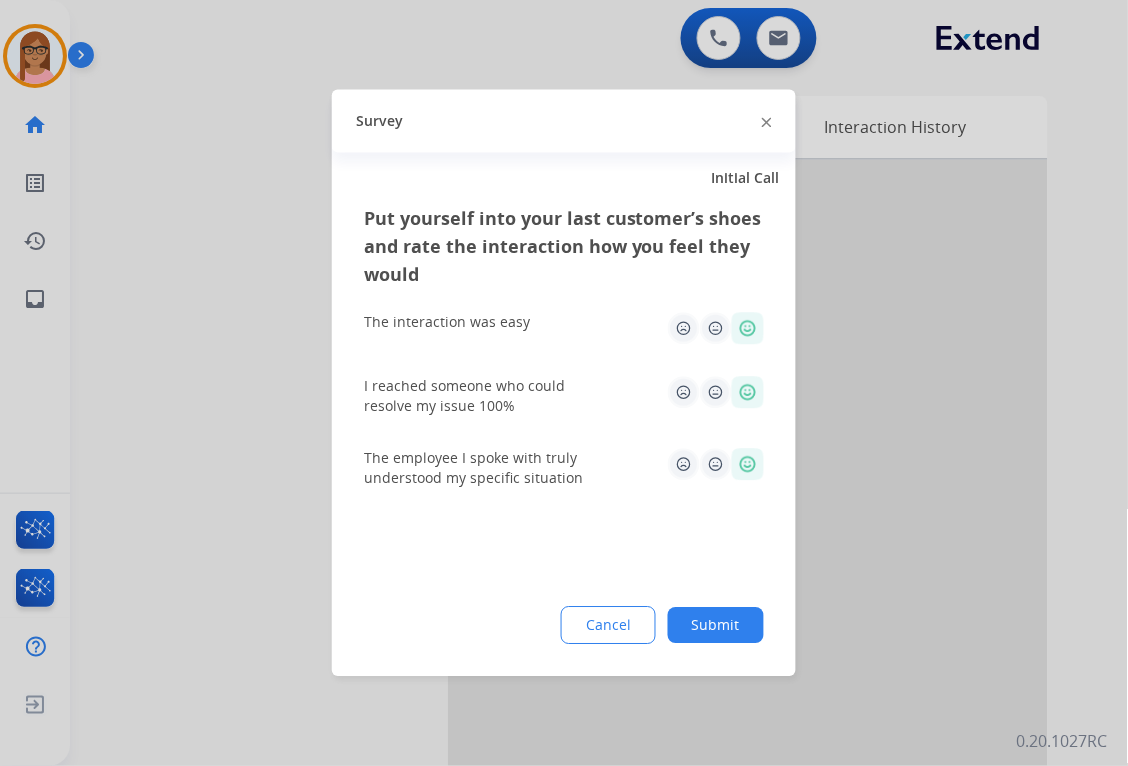 click on "Put yourself into your last customer’s shoes and rate the interaction how you feel they would  The interaction was easy   I reached someone who could resolve my issue 100%   The employee I spoke with truly understood my specific situation  Cancel Submit" 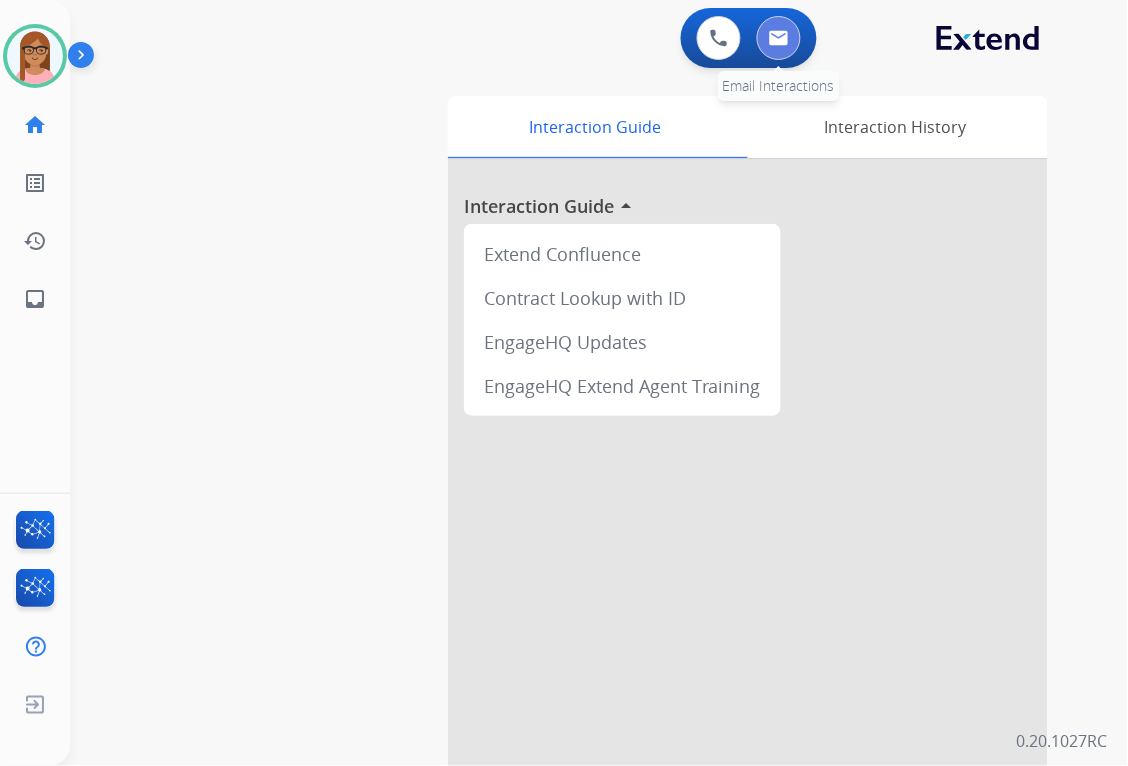 click at bounding box center (779, 38) 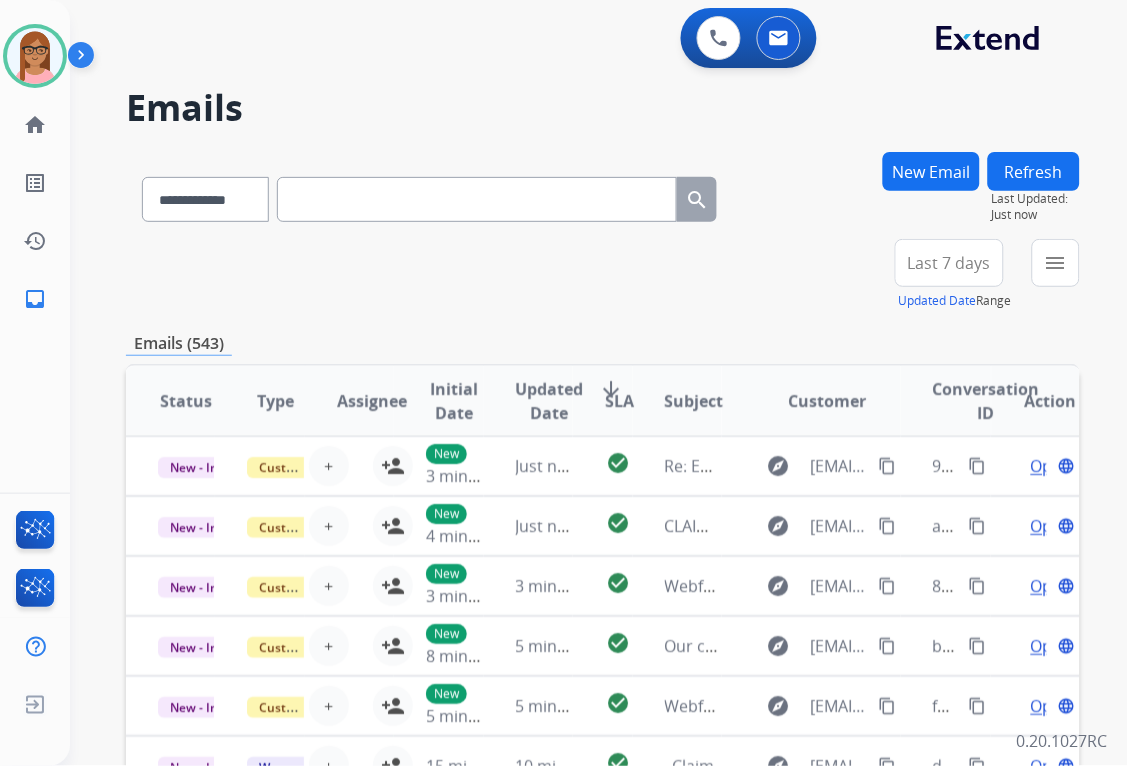 click at bounding box center [477, 199] 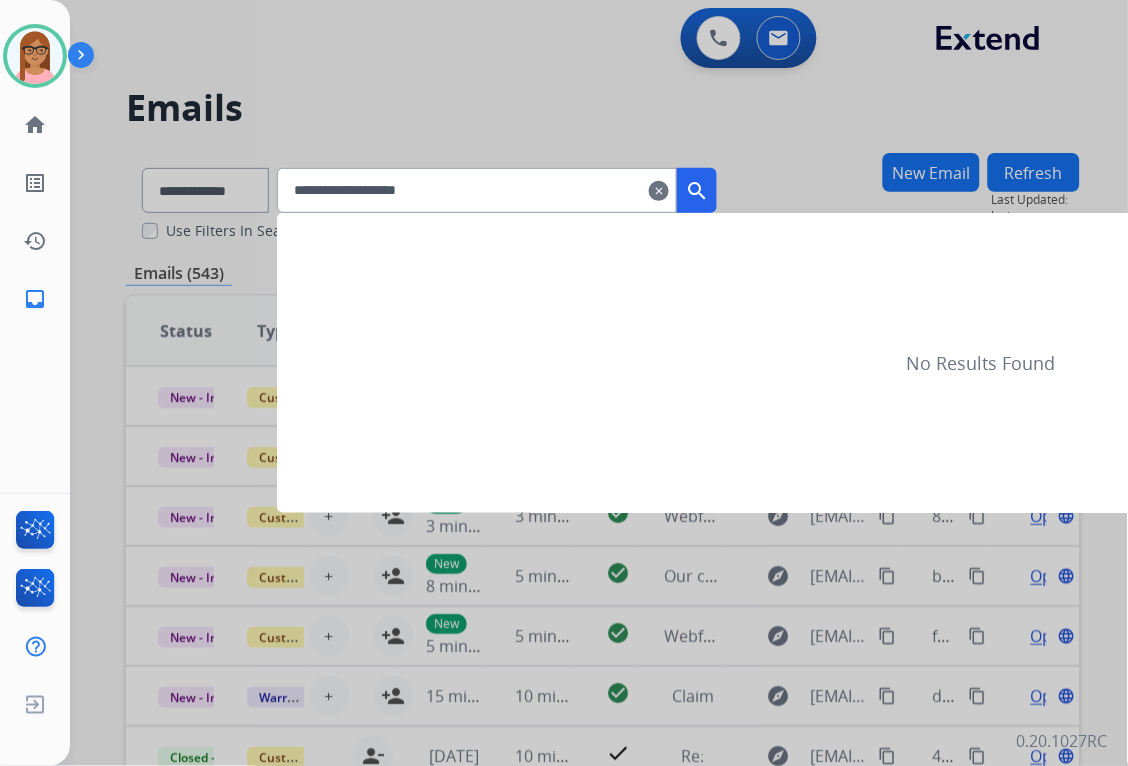 type on "**********" 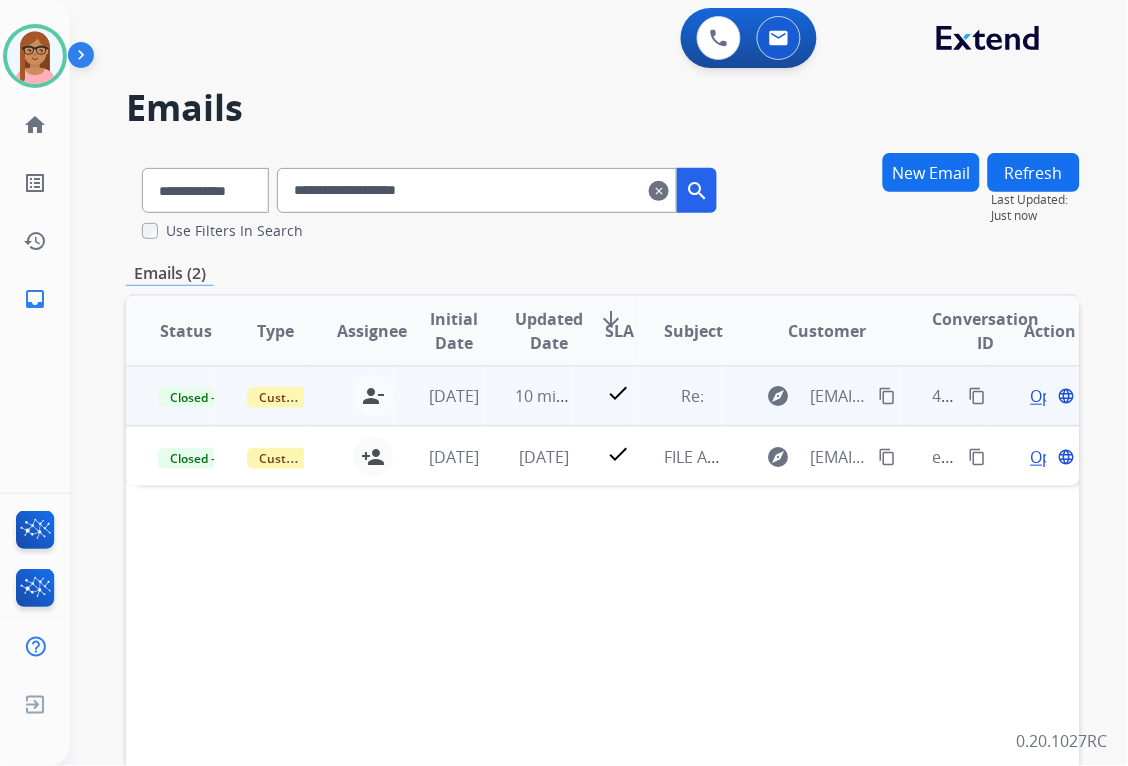 click on "Open language" at bounding box center (1051, 396) 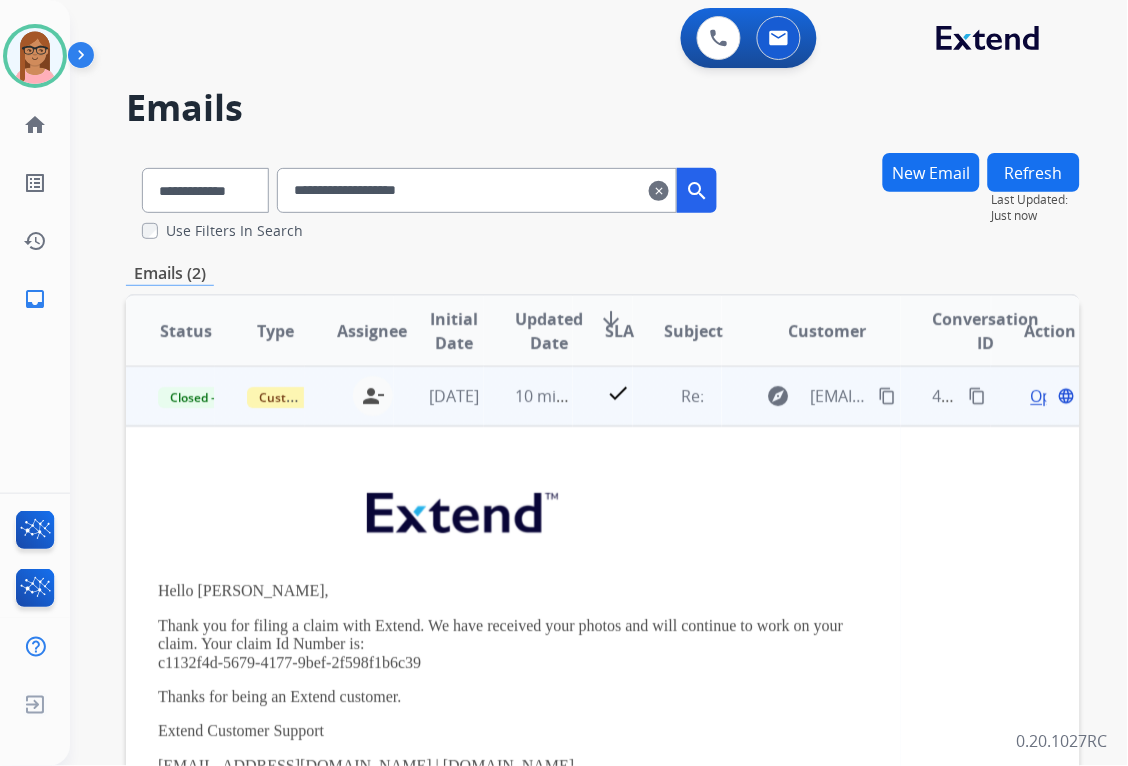 click on "Open" at bounding box center [1051, 396] 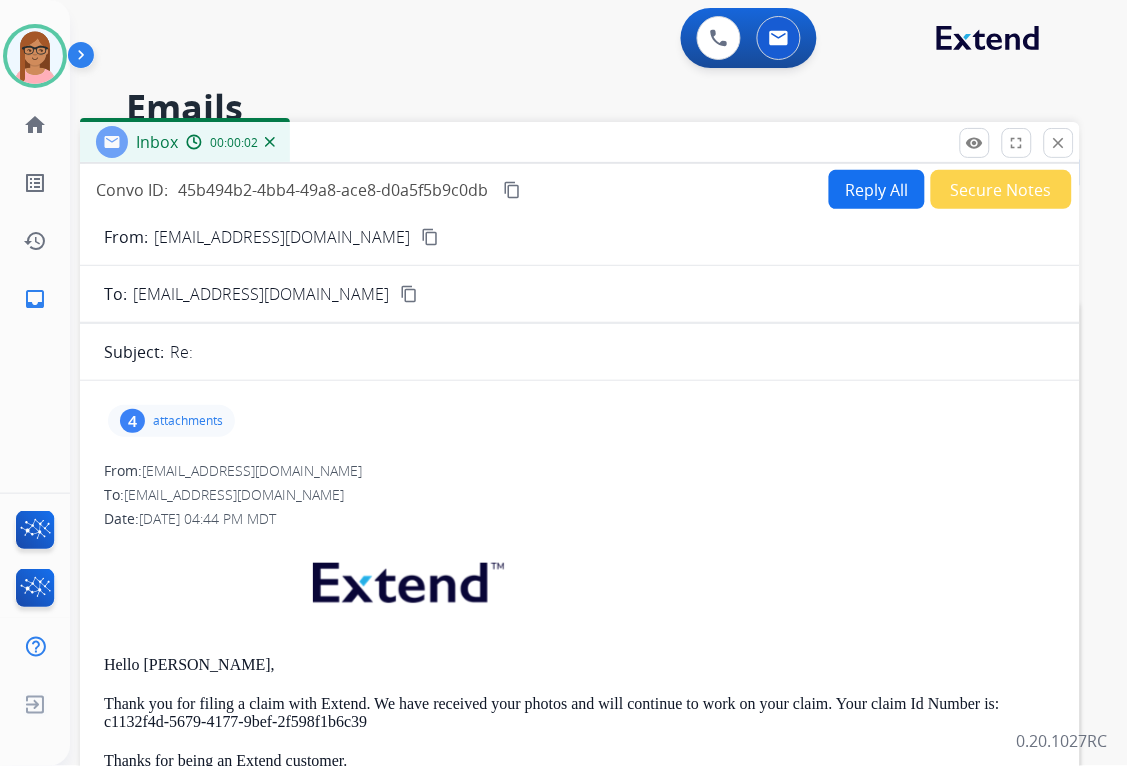 click on "4 attachments" at bounding box center [171, 421] 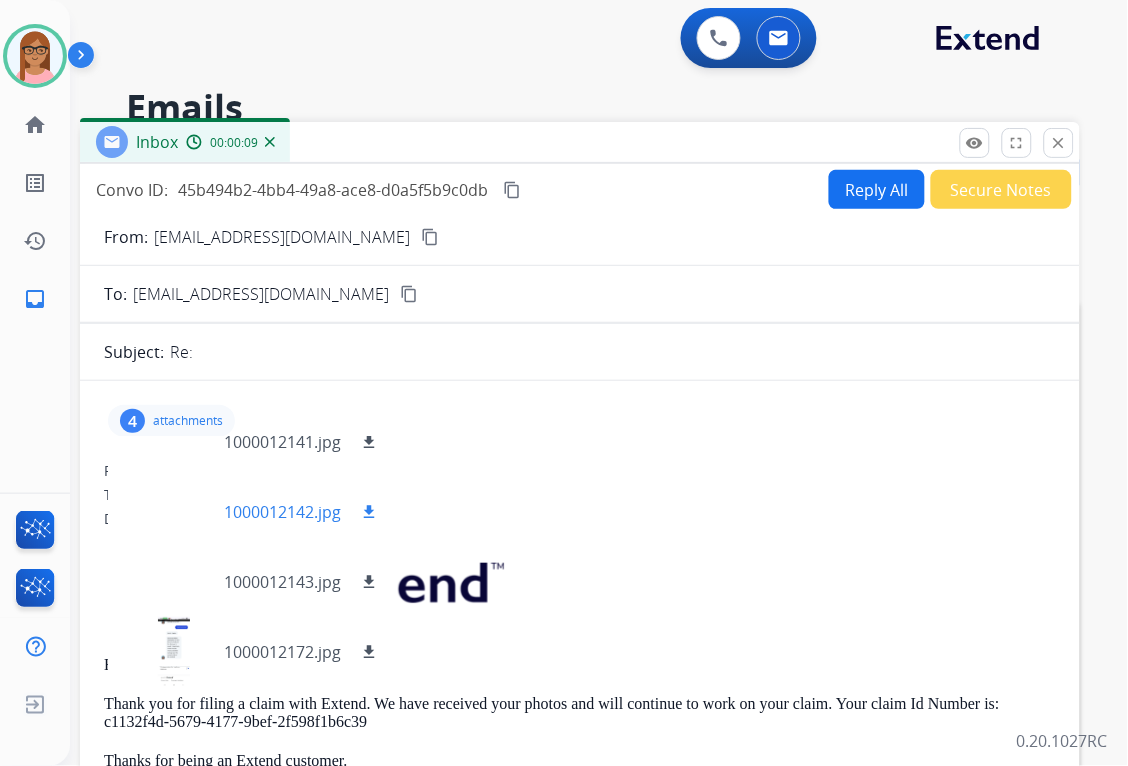 scroll, scrollTop: 0, scrollLeft: 0, axis: both 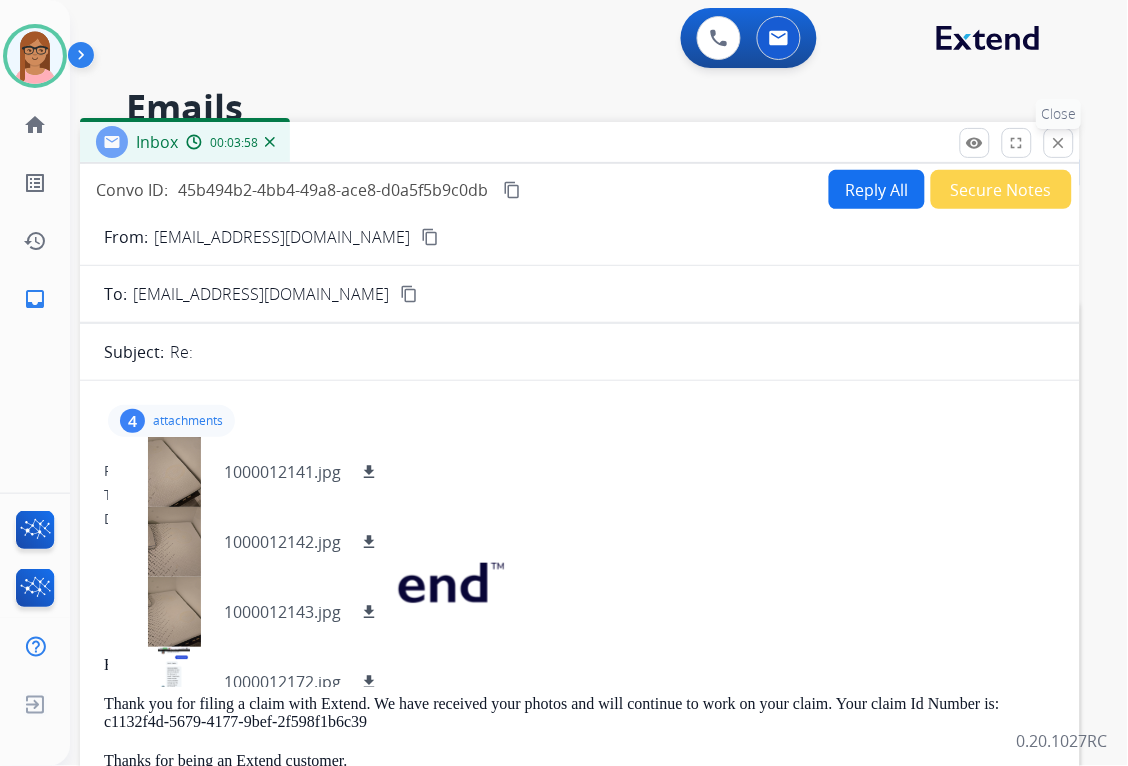 click on "close" at bounding box center (1059, 143) 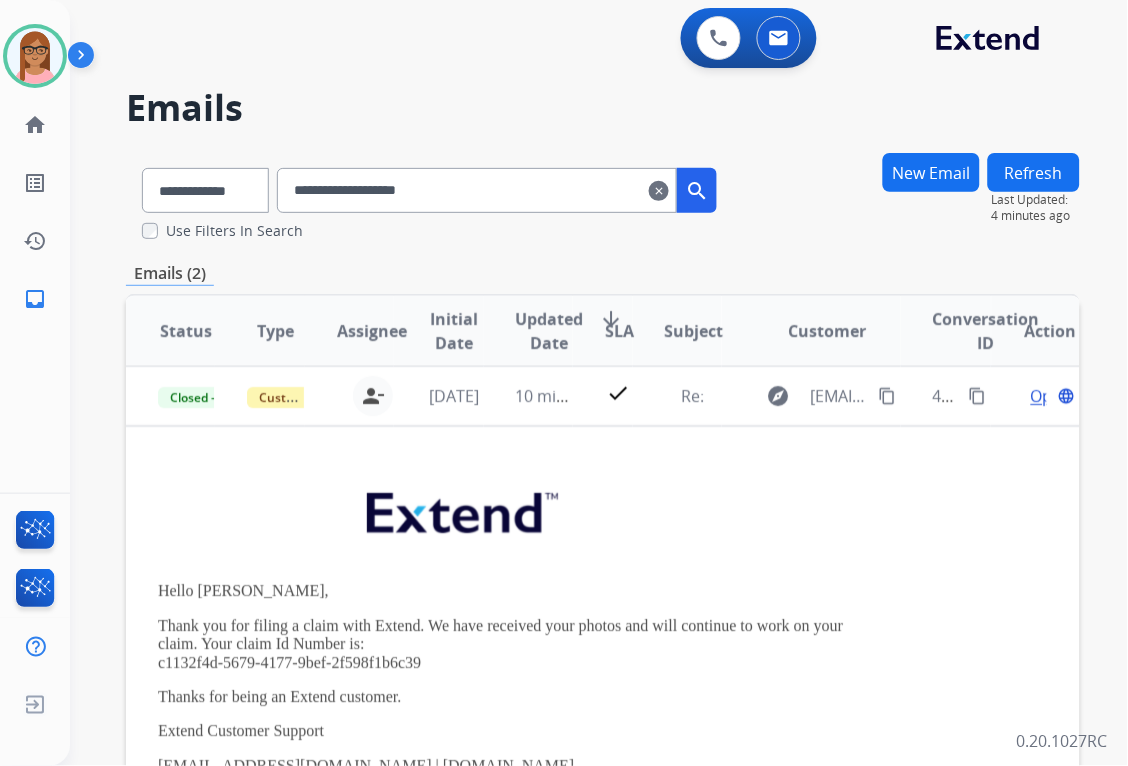 click on "clear" at bounding box center (659, 191) 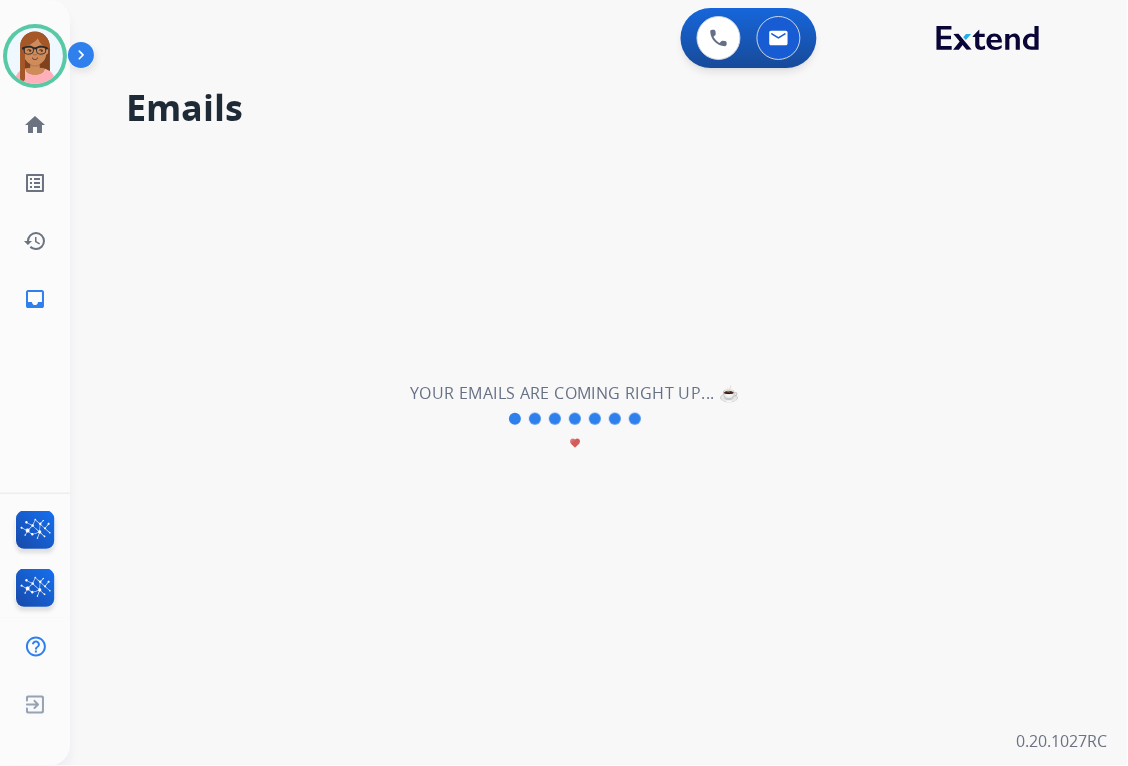 type 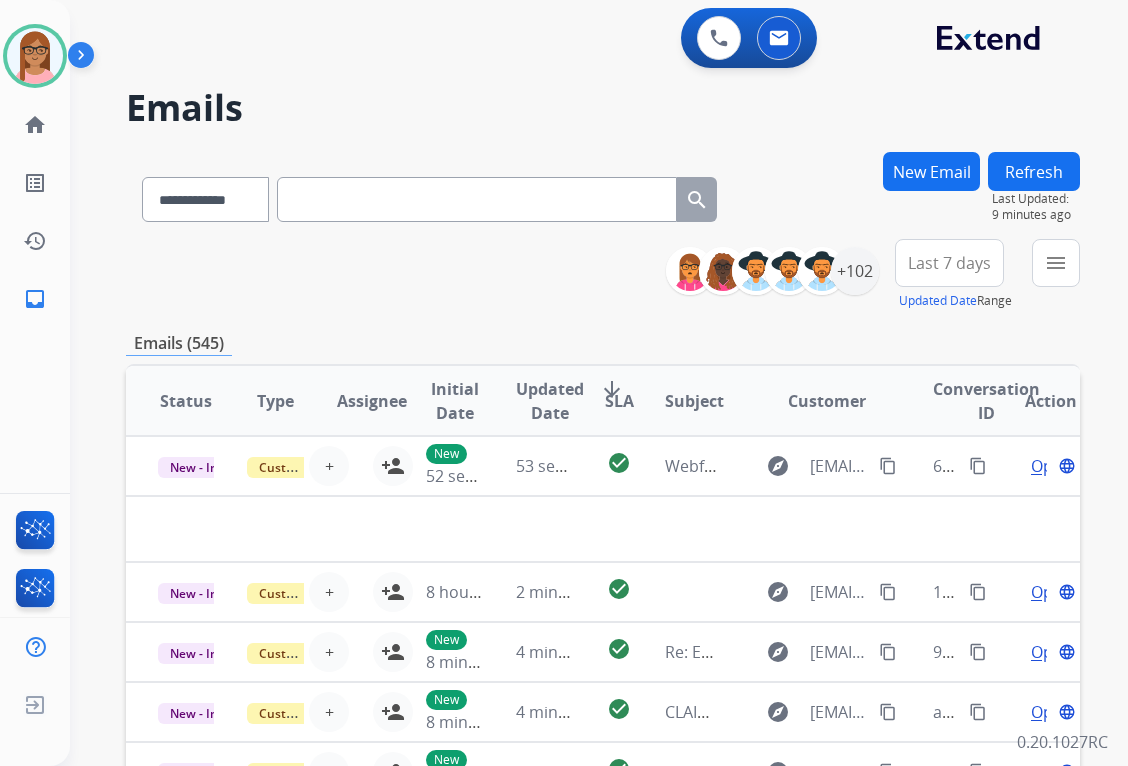 scroll, scrollTop: 0, scrollLeft: 0, axis: both 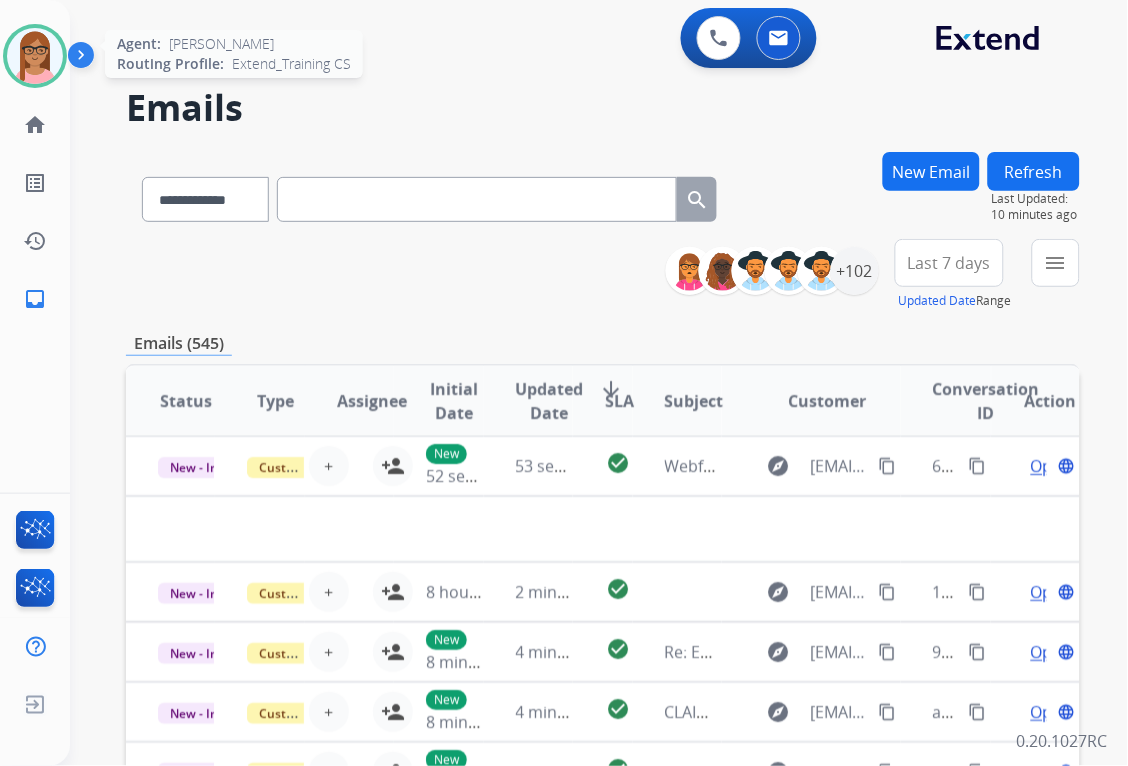 click at bounding box center [35, 56] 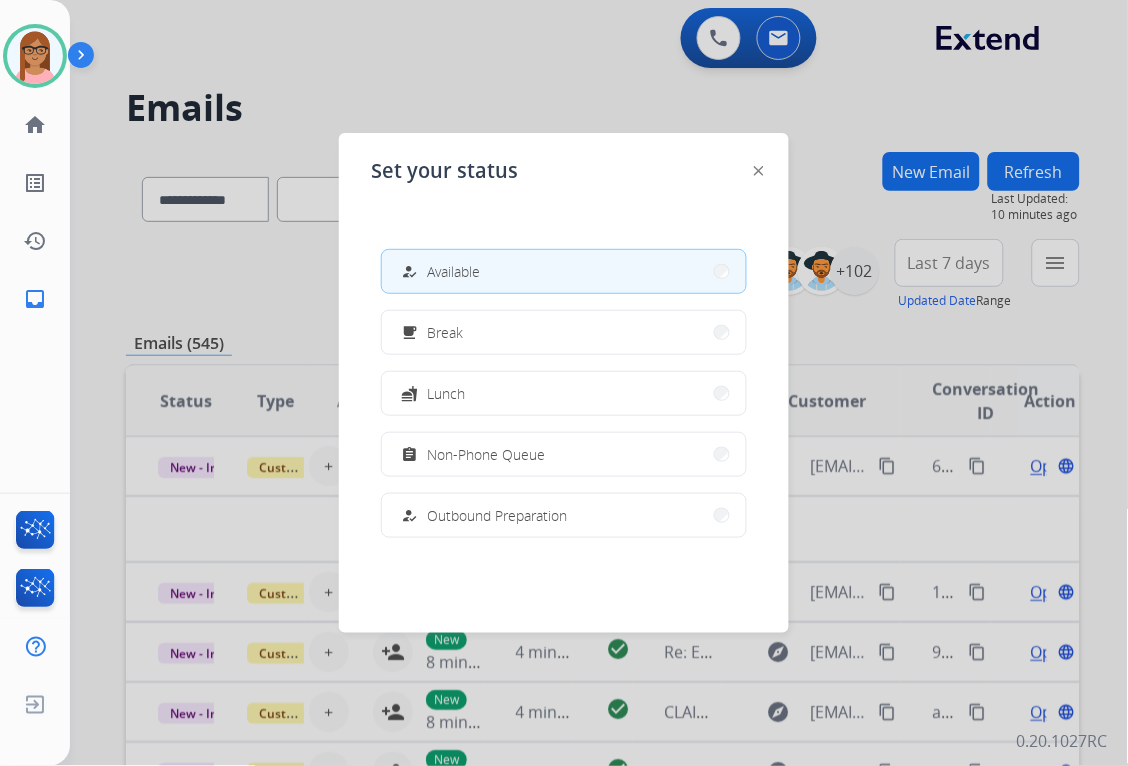 click 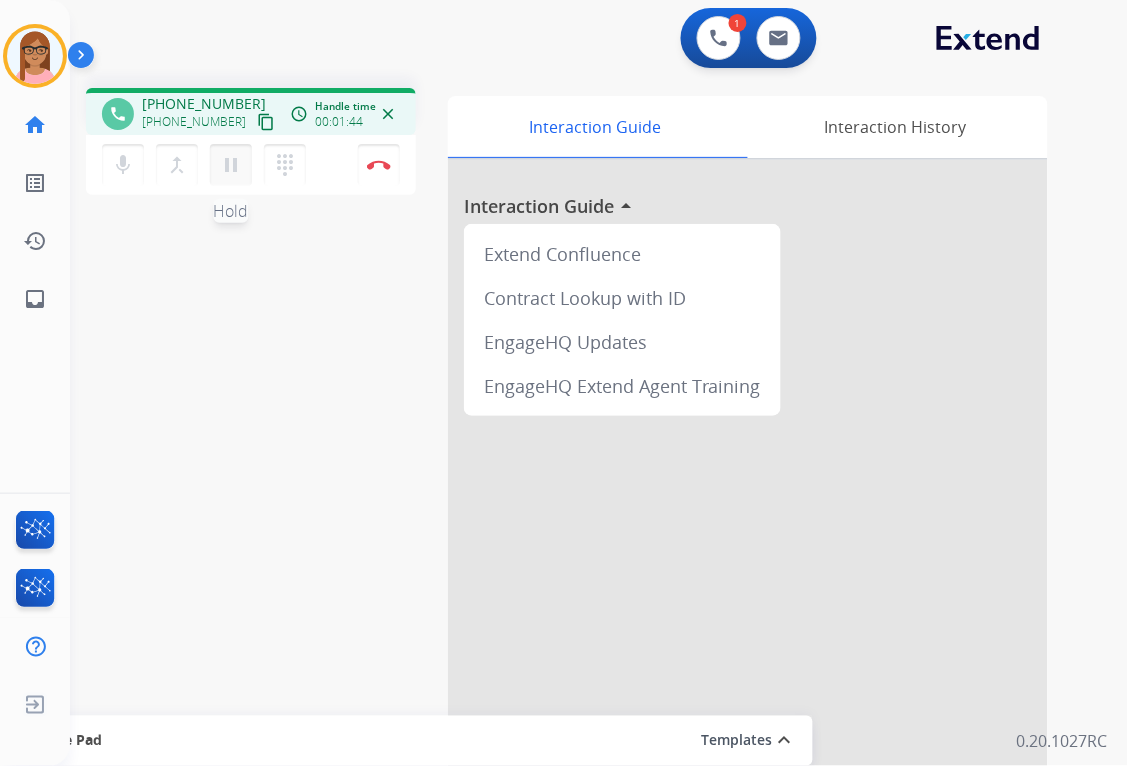 click on "pause" at bounding box center [231, 165] 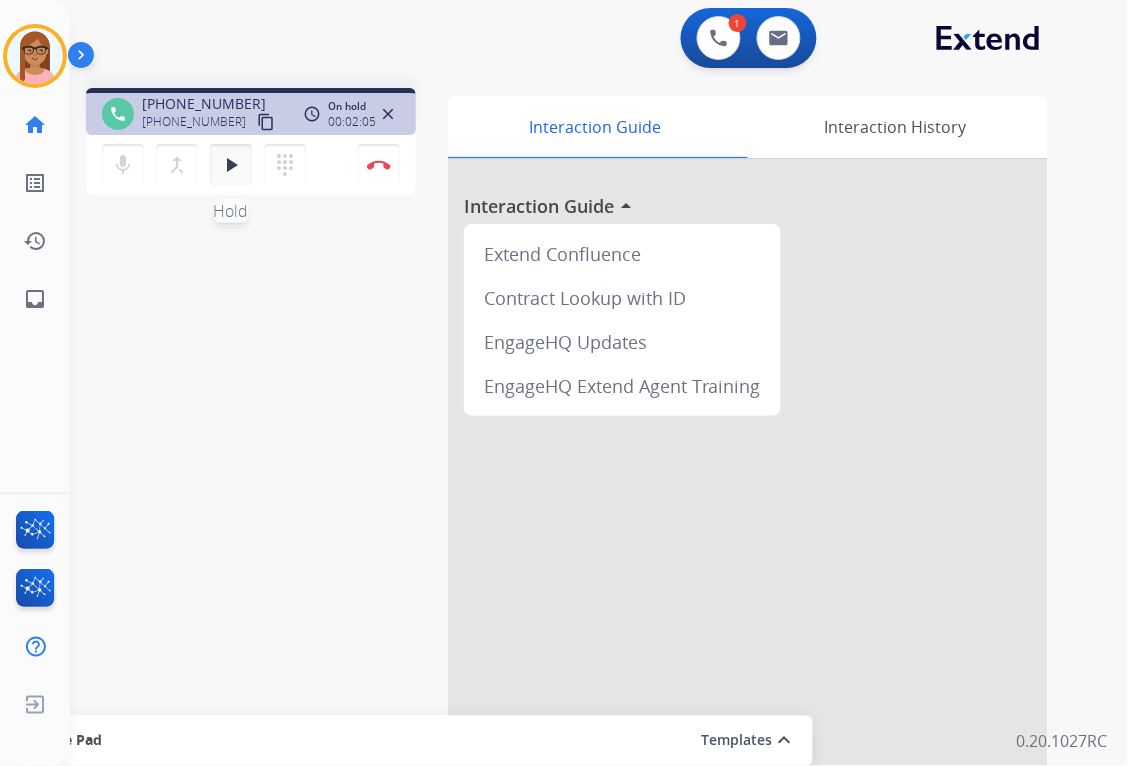 click on "play_arrow" at bounding box center (231, 165) 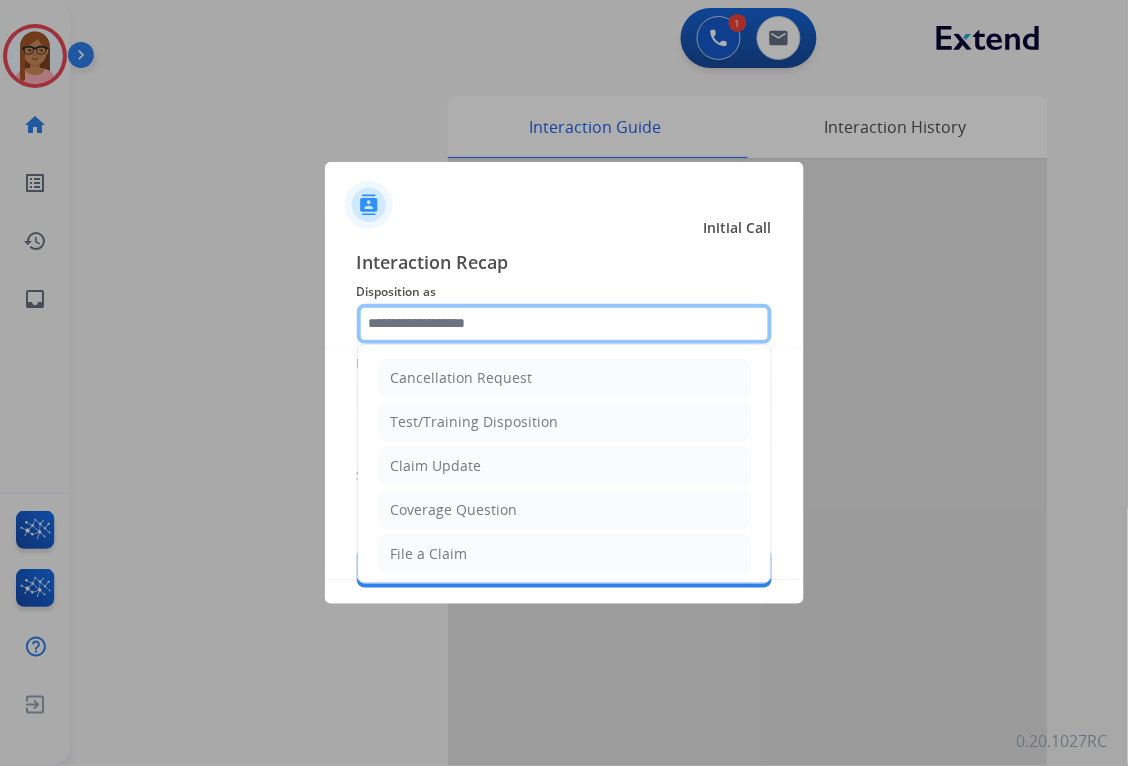 click 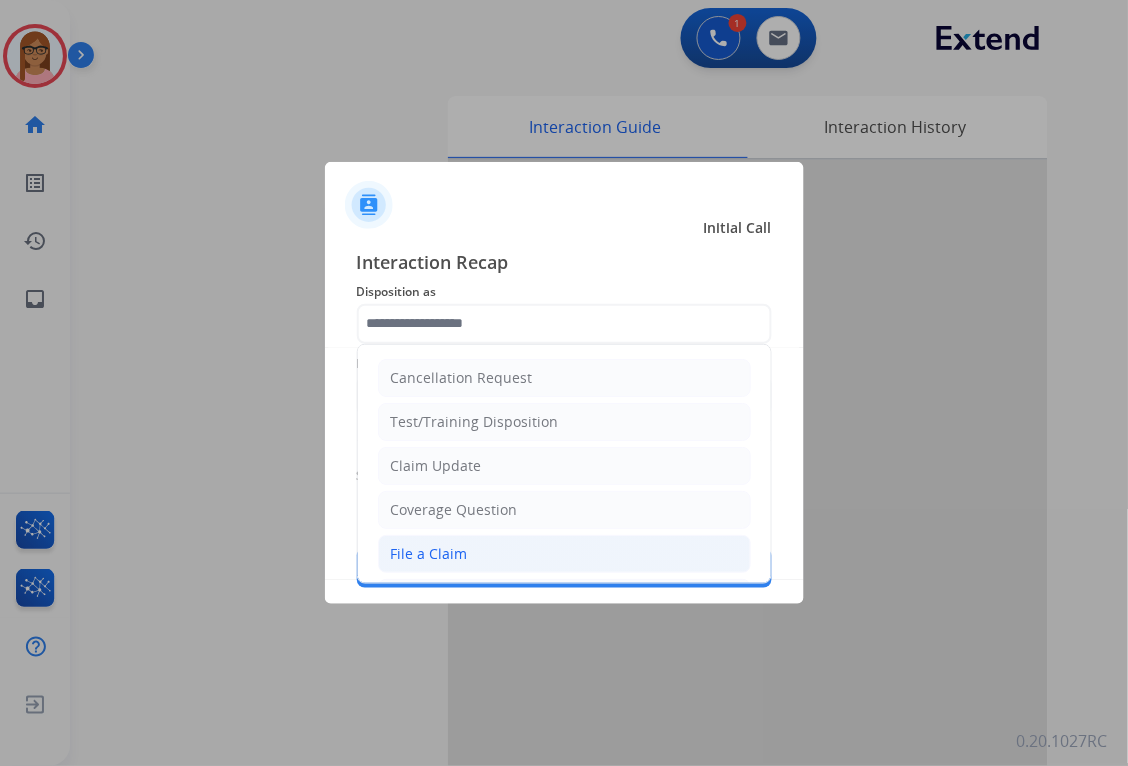 click on "File a Claim" 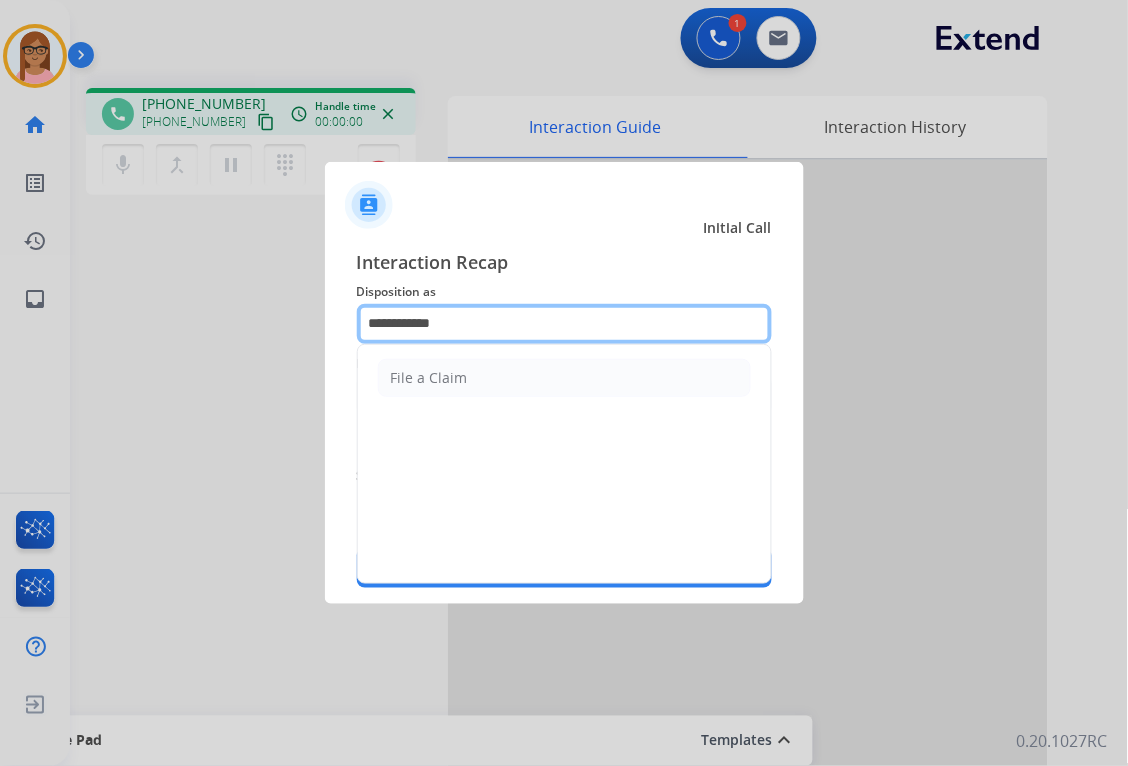 click on "**********" 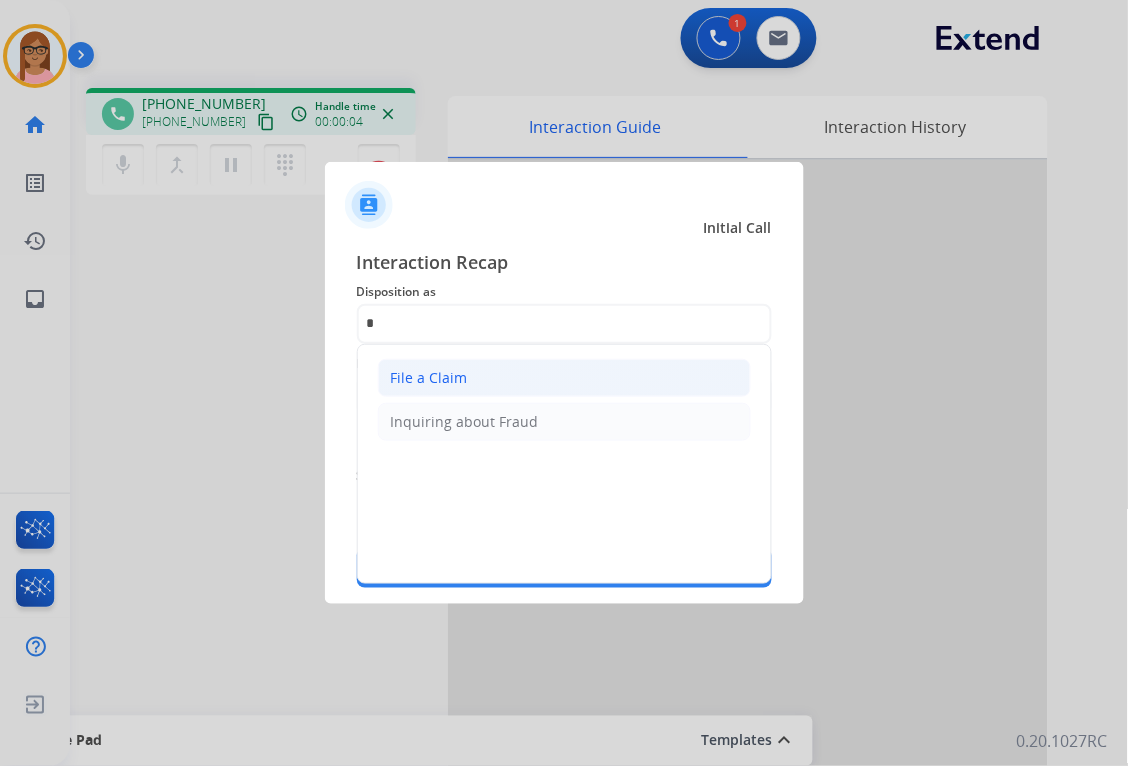 click on "File a Claim" 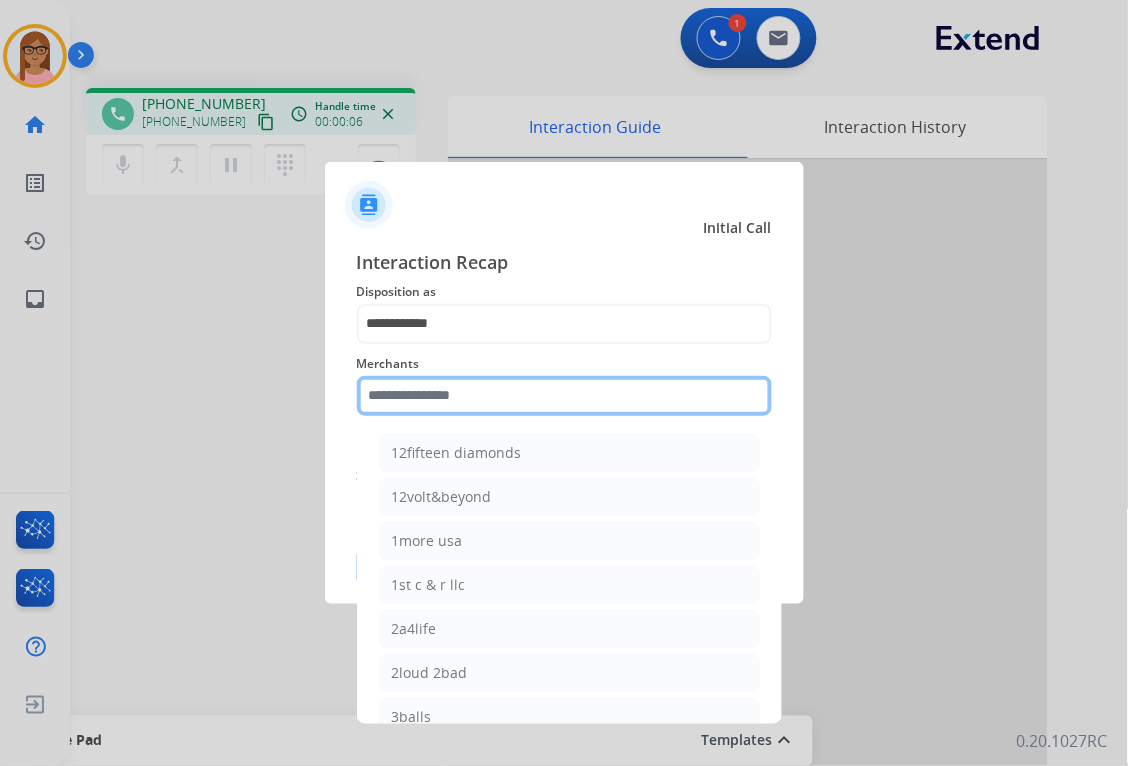 click 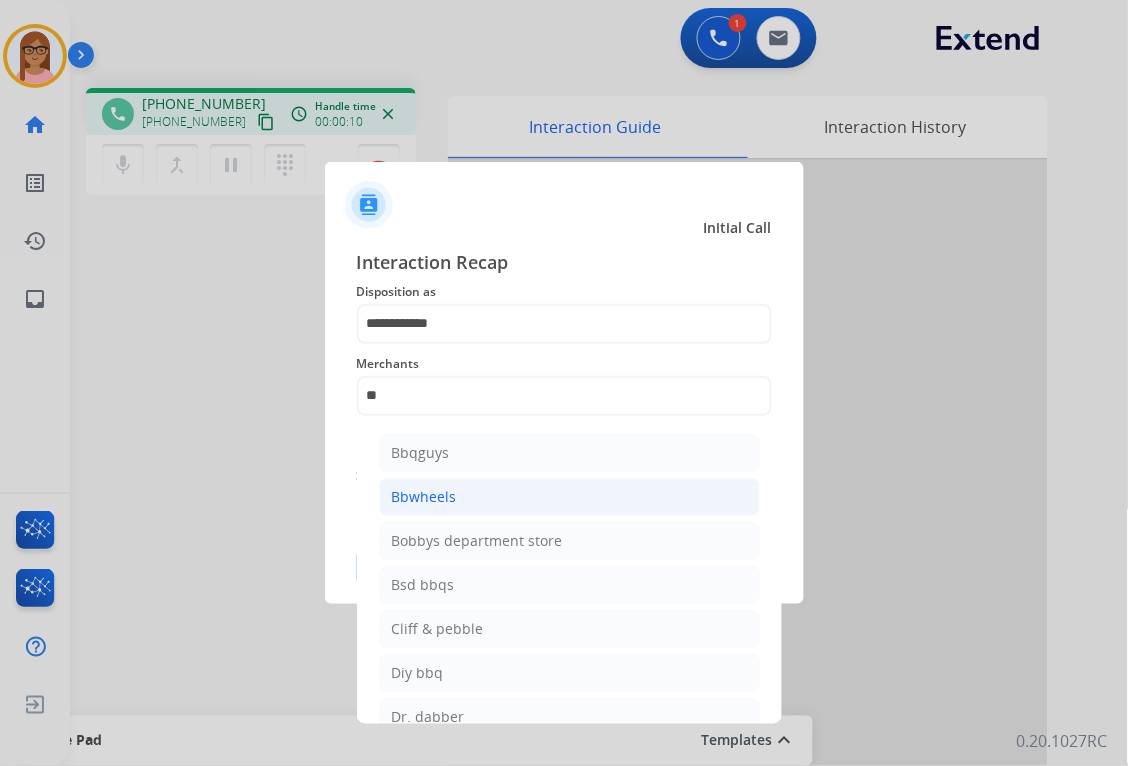 click on "Bbwheels" 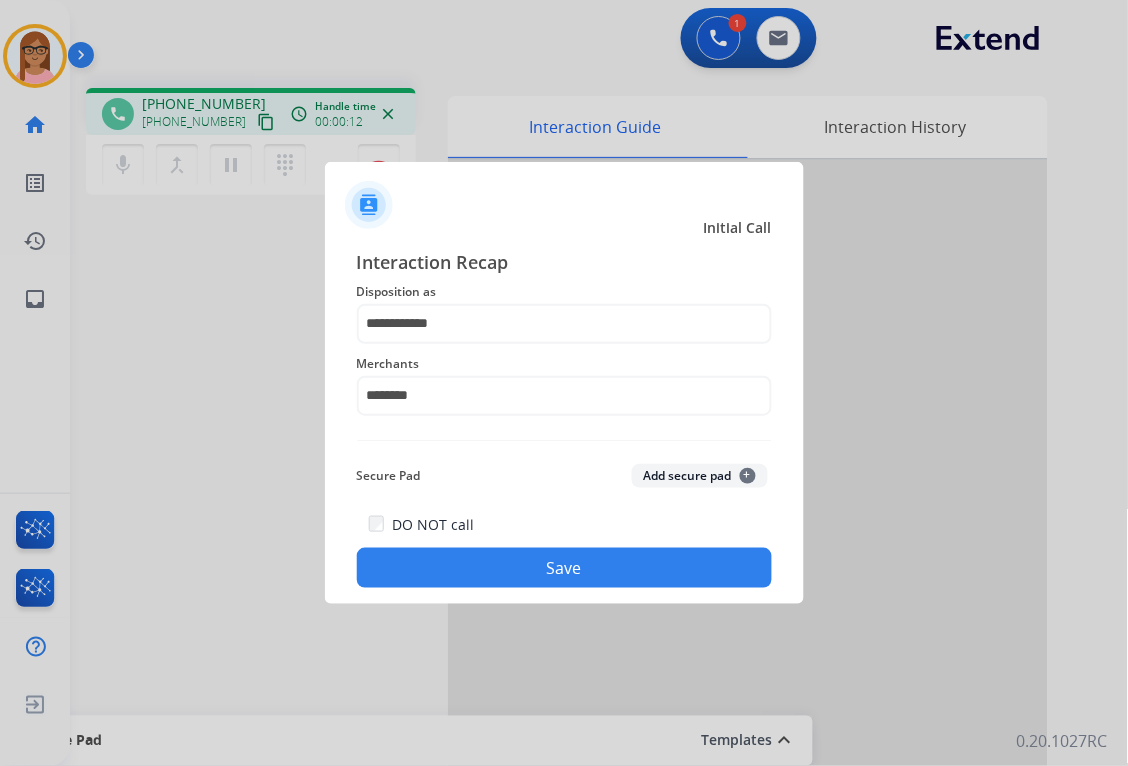 click on "Save" 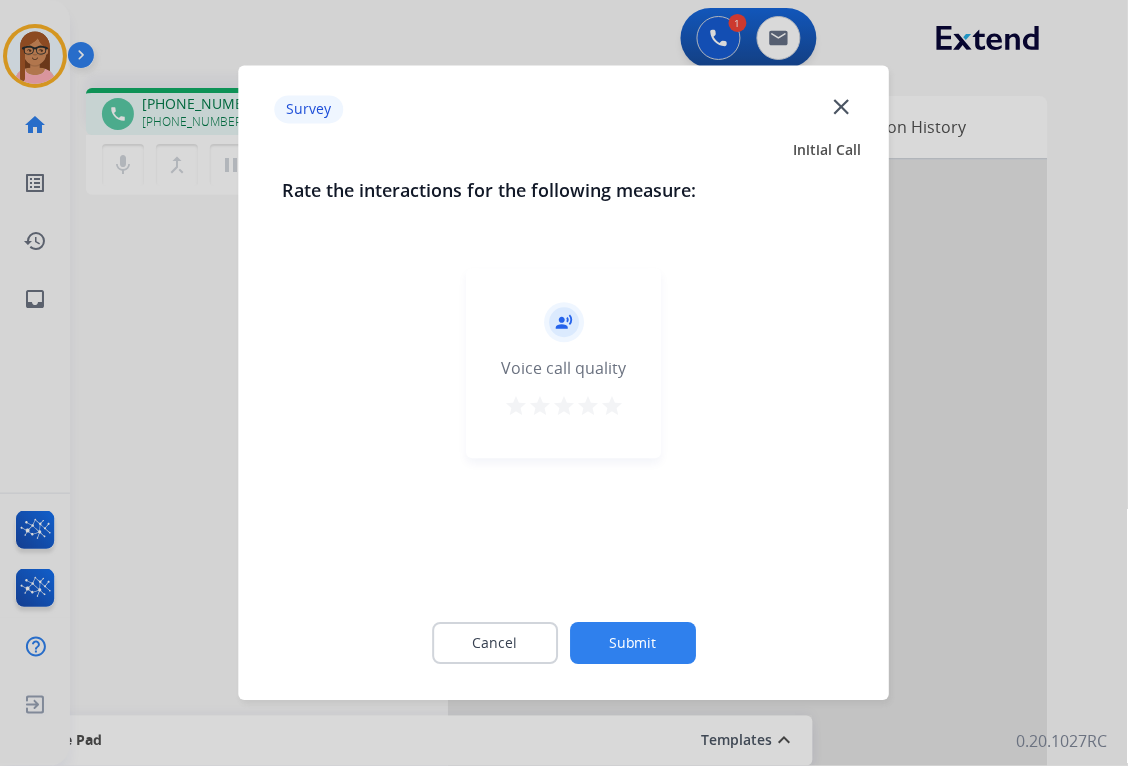 drag, startPoint x: 611, startPoint y: 402, endPoint x: 607, endPoint y: 462, distance: 60.133186 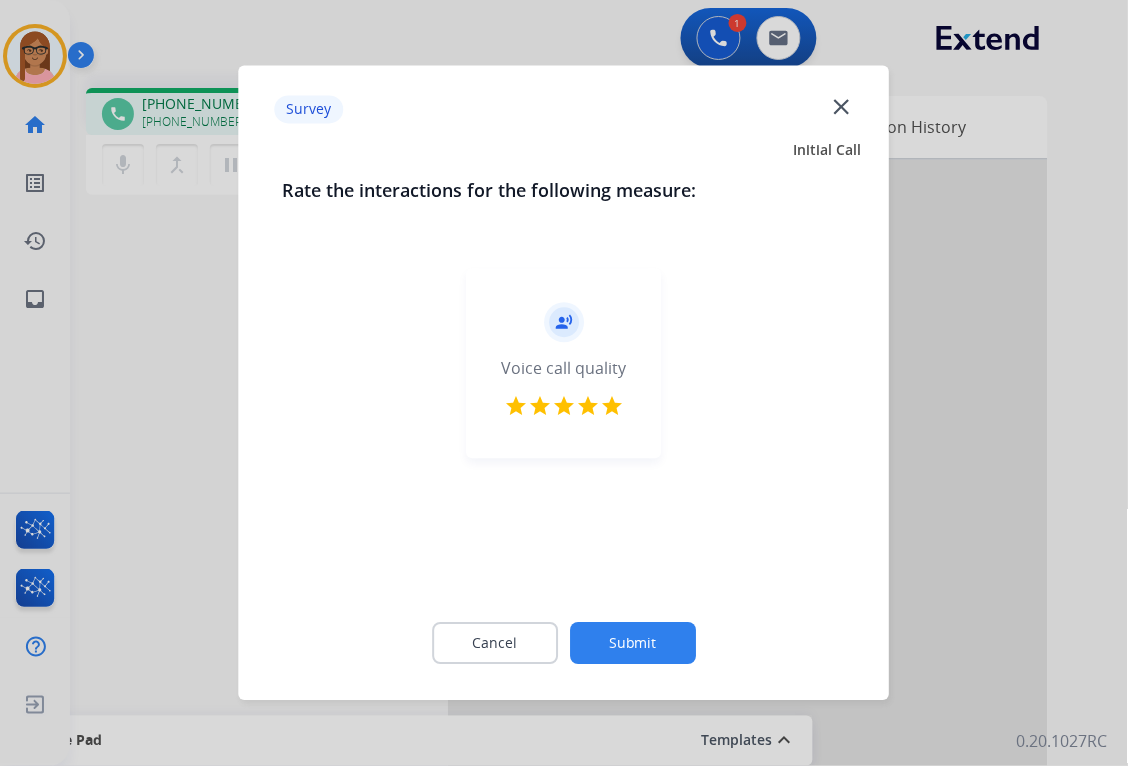click on "Submit" 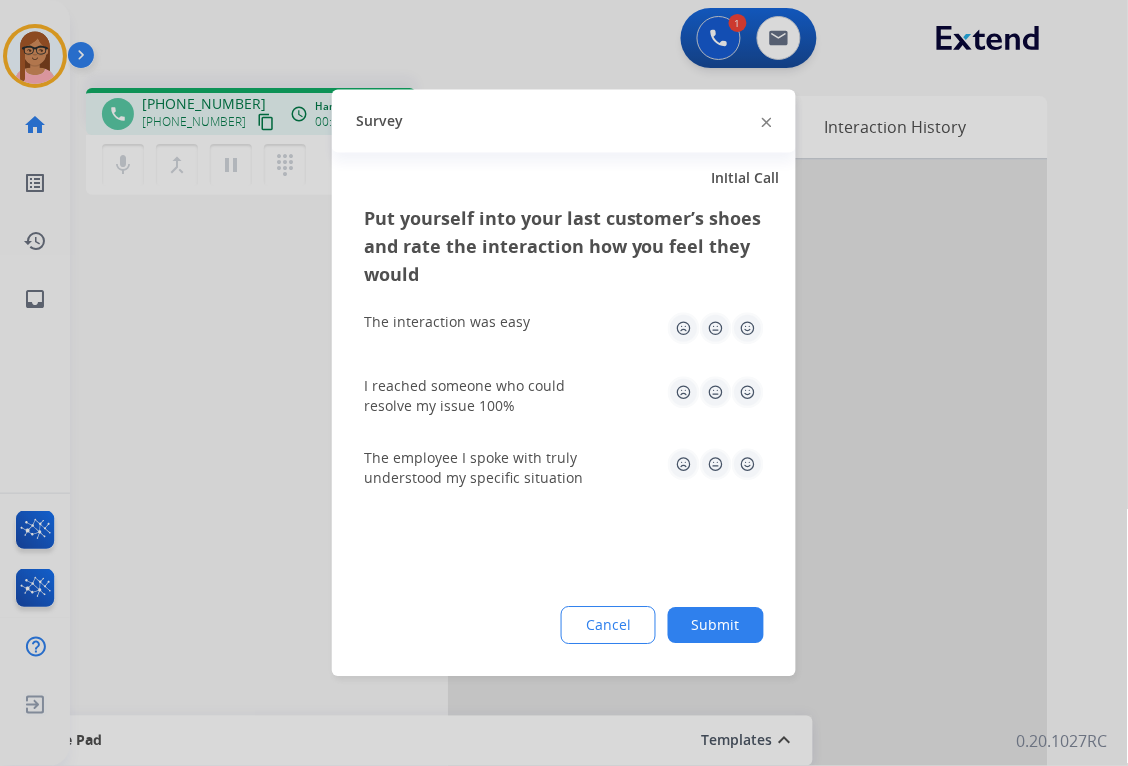 click 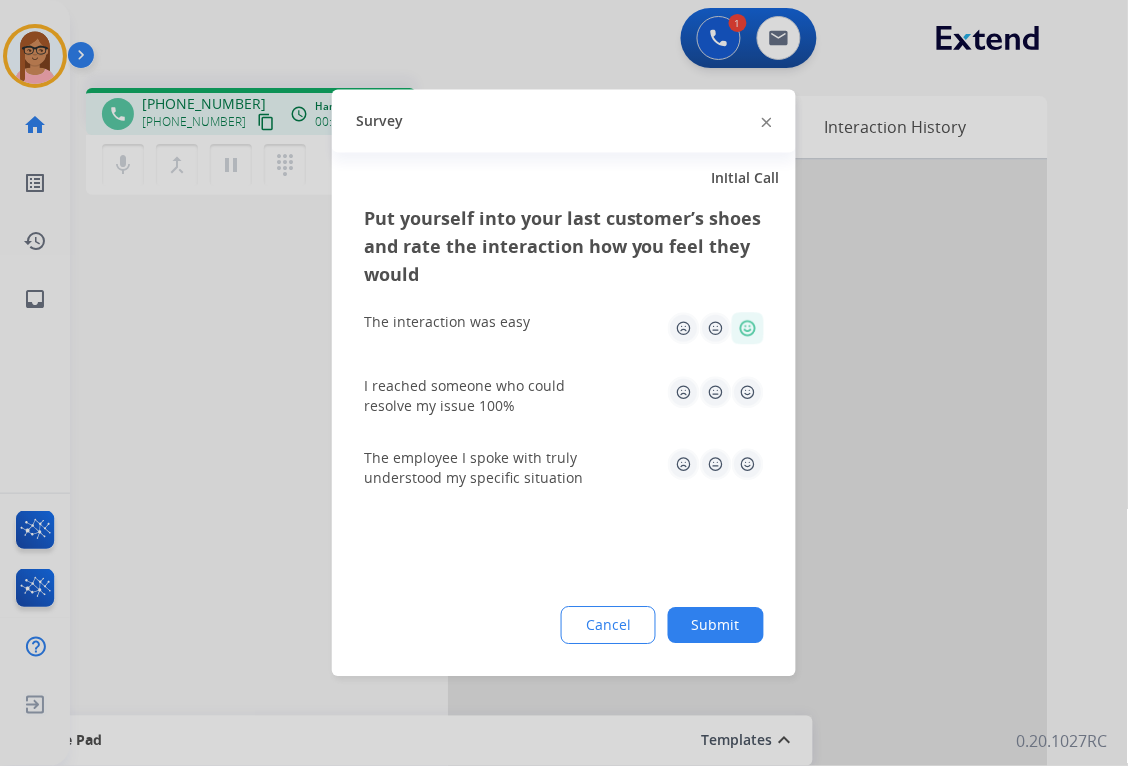 click 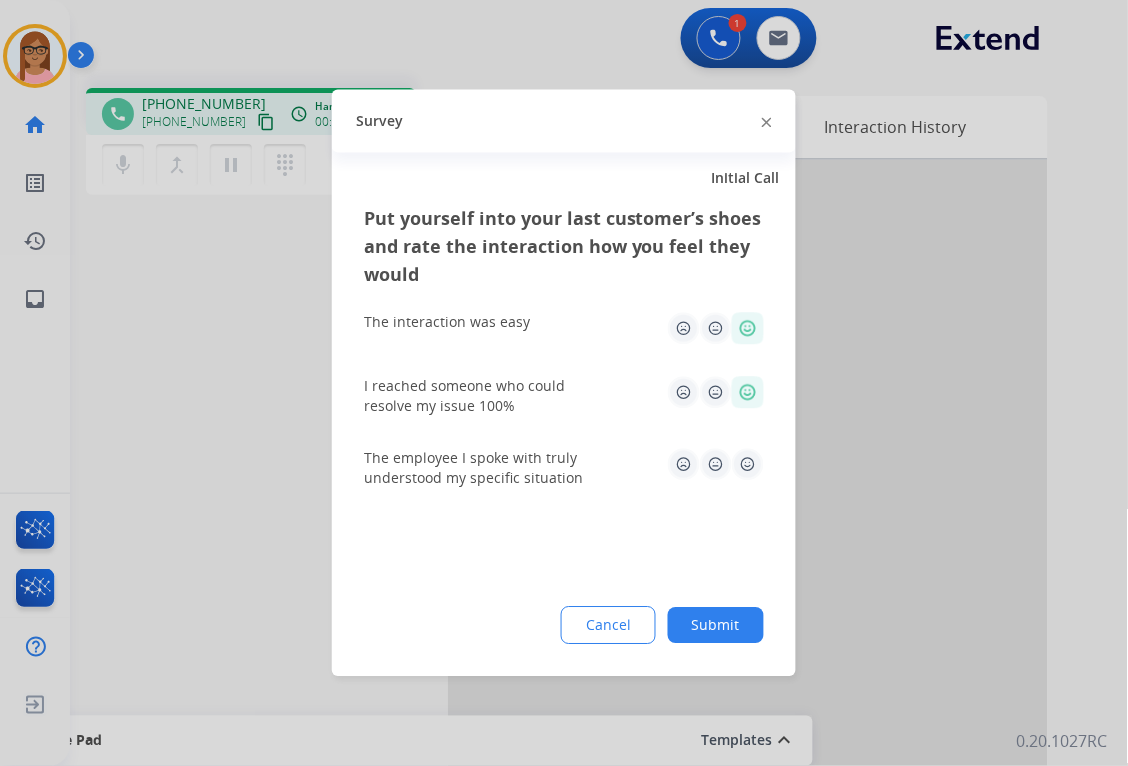 click 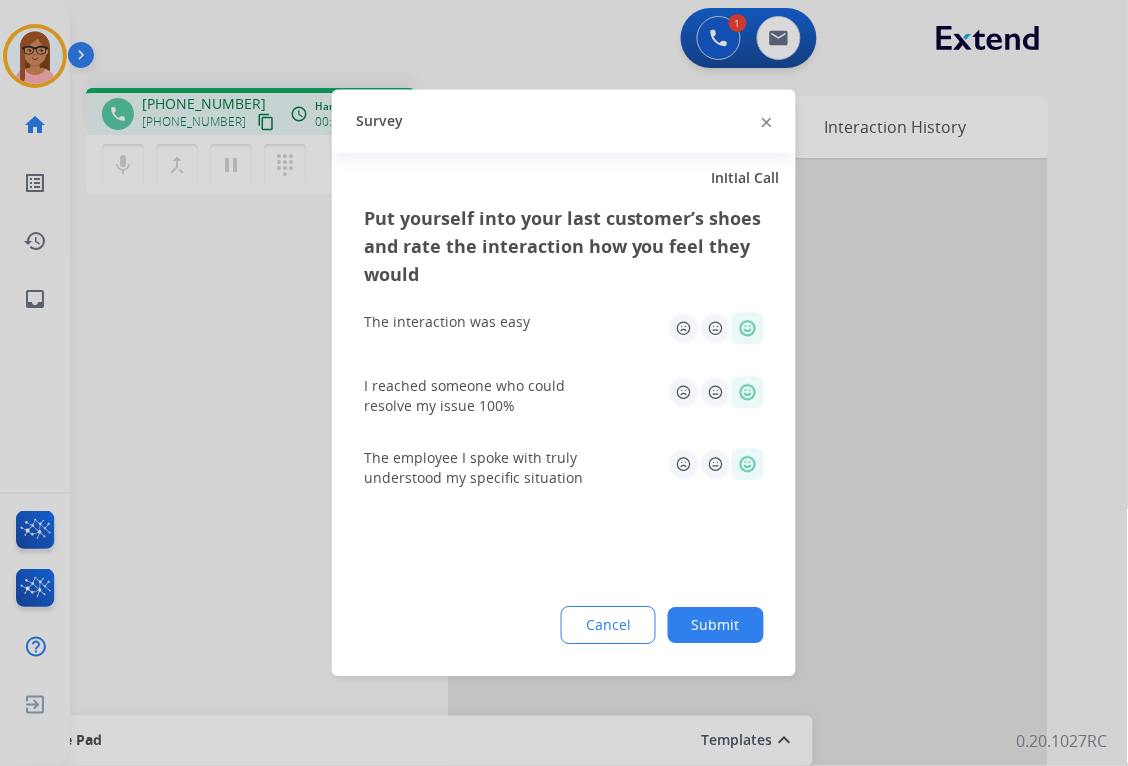 click on "Submit" 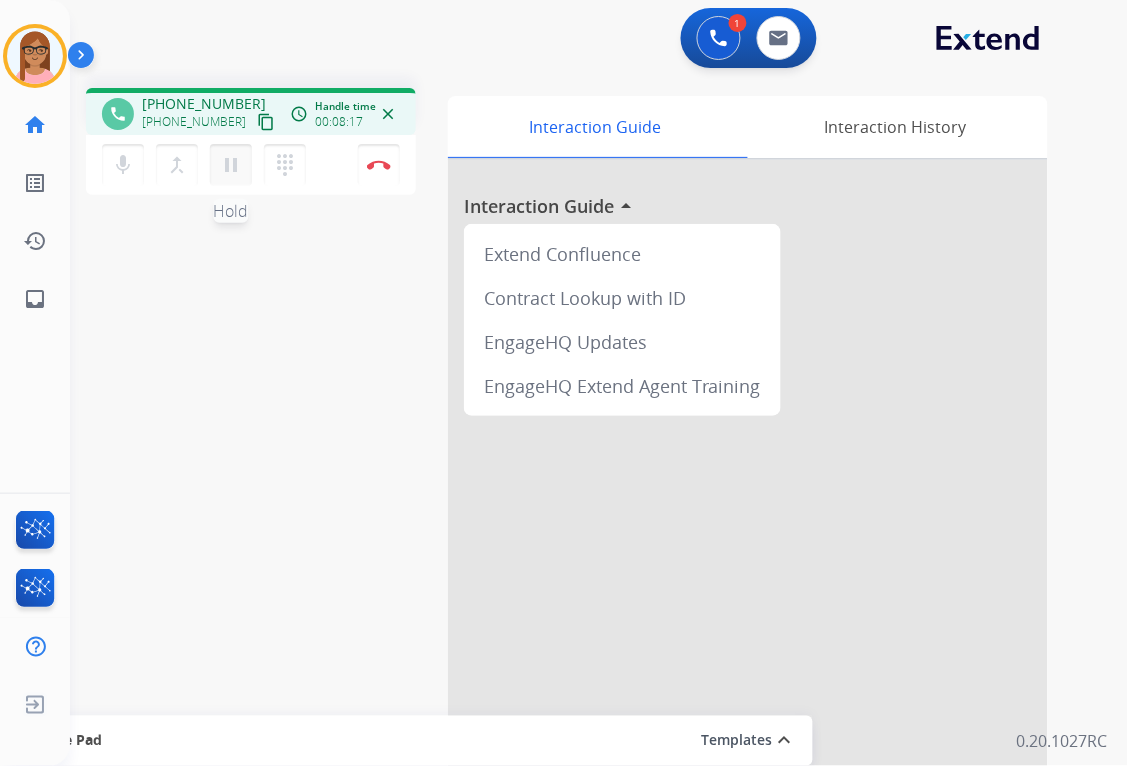 click on "pause" at bounding box center (231, 165) 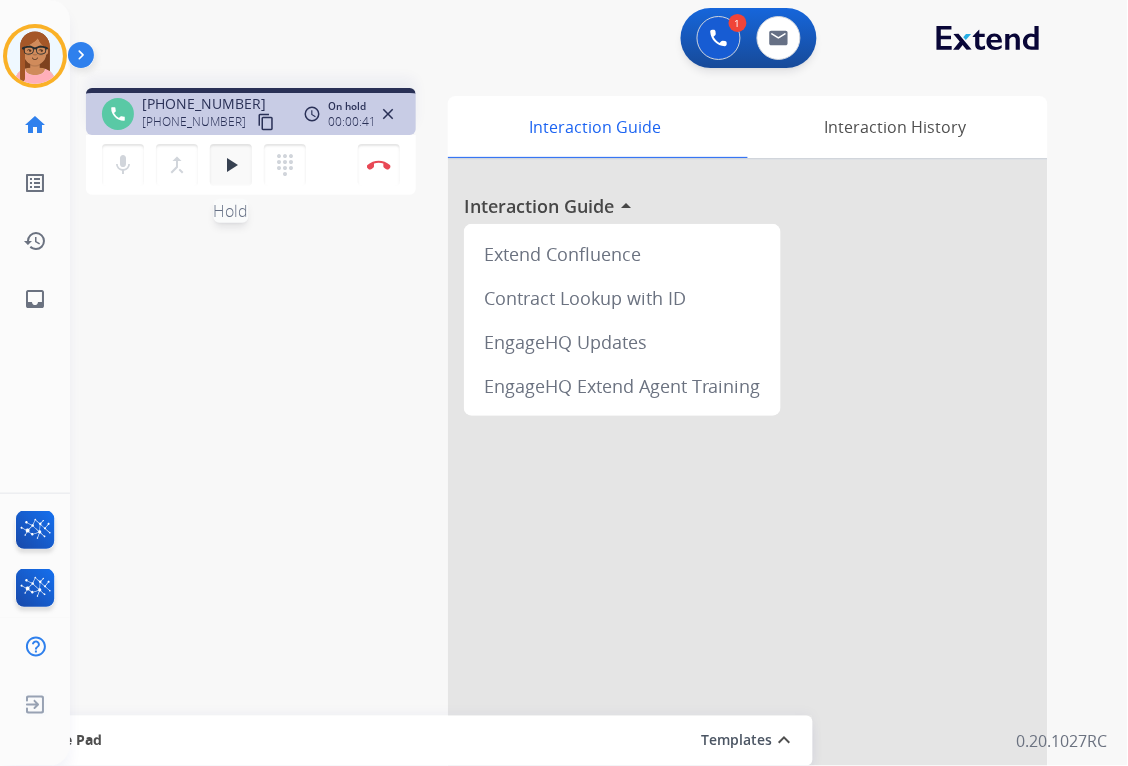 click on "play_arrow Hold" at bounding box center (231, 165) 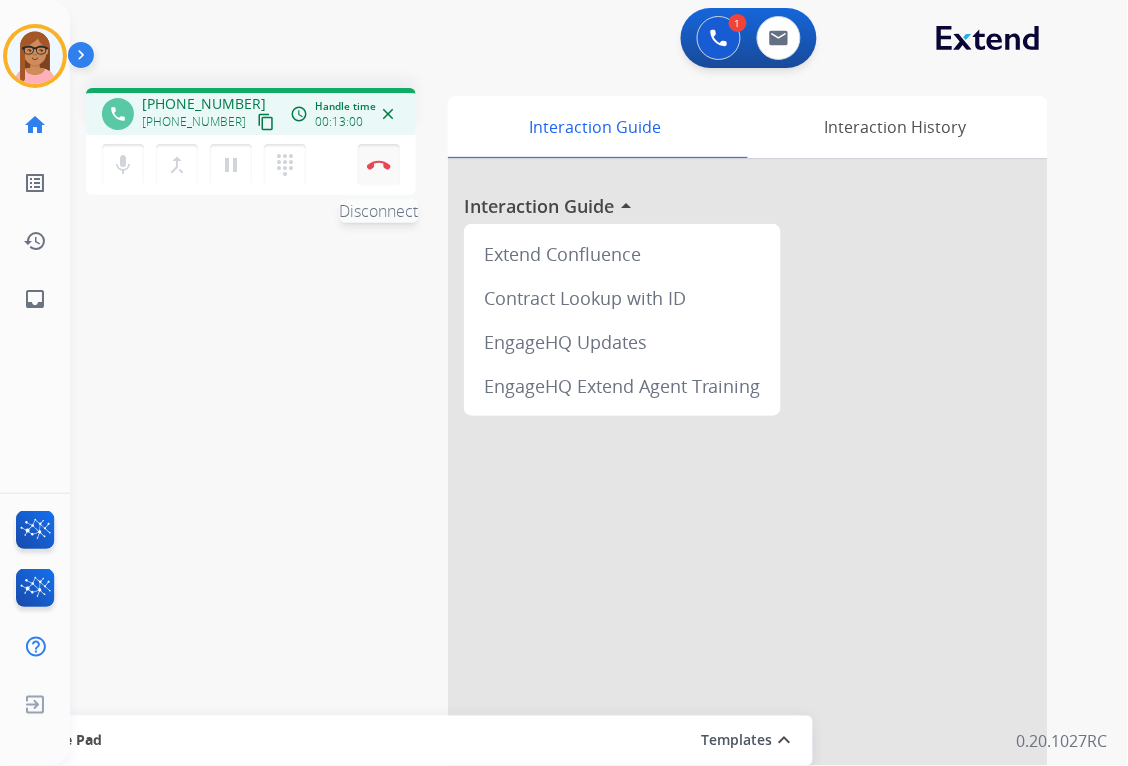 click at bounding box center [379, 165] 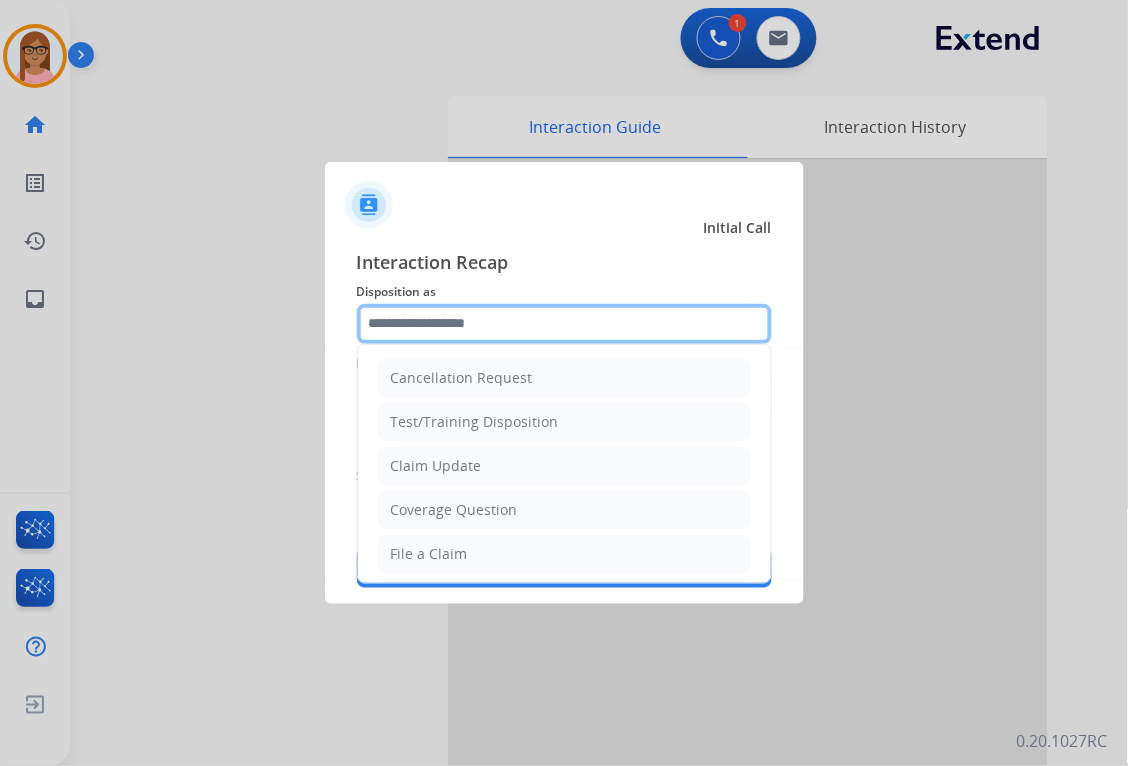 click 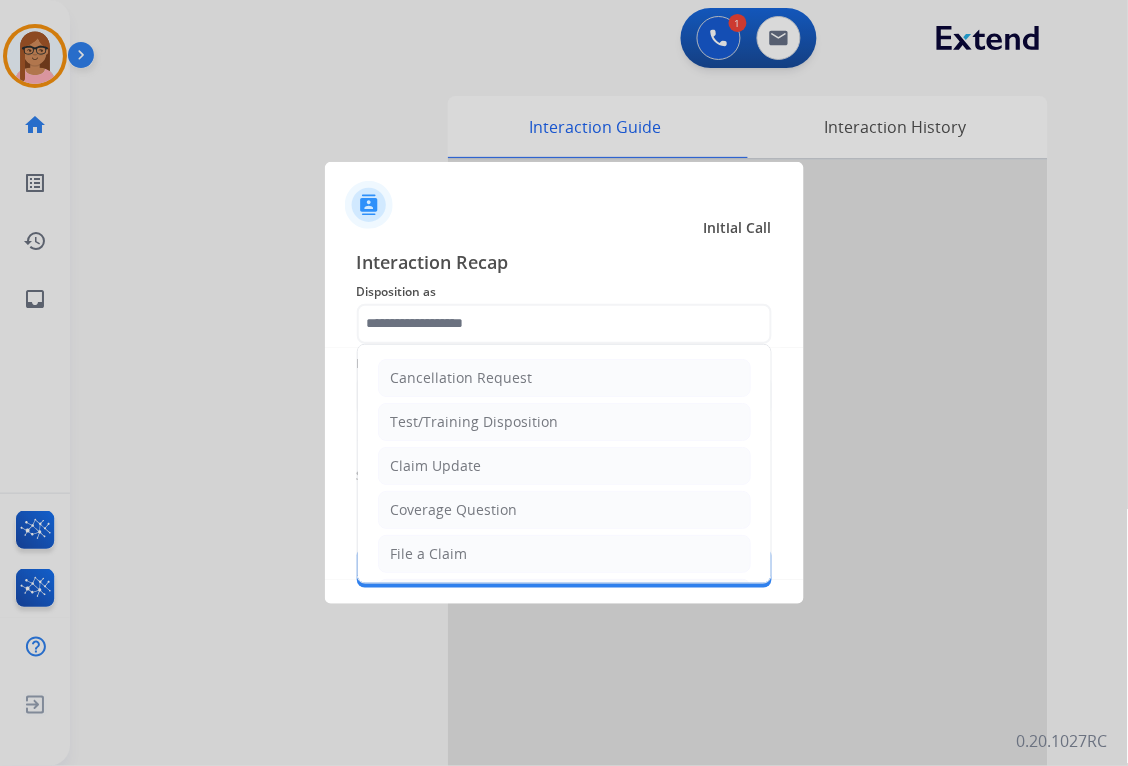 click on "File a Claim" 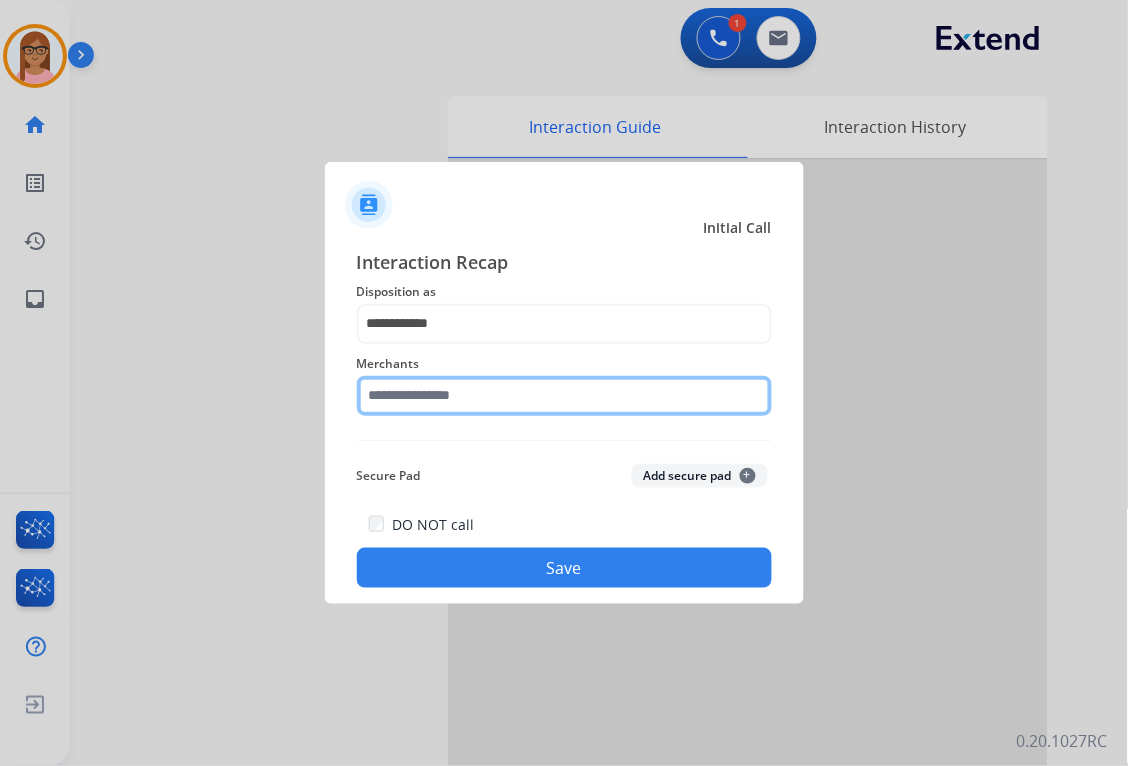 click 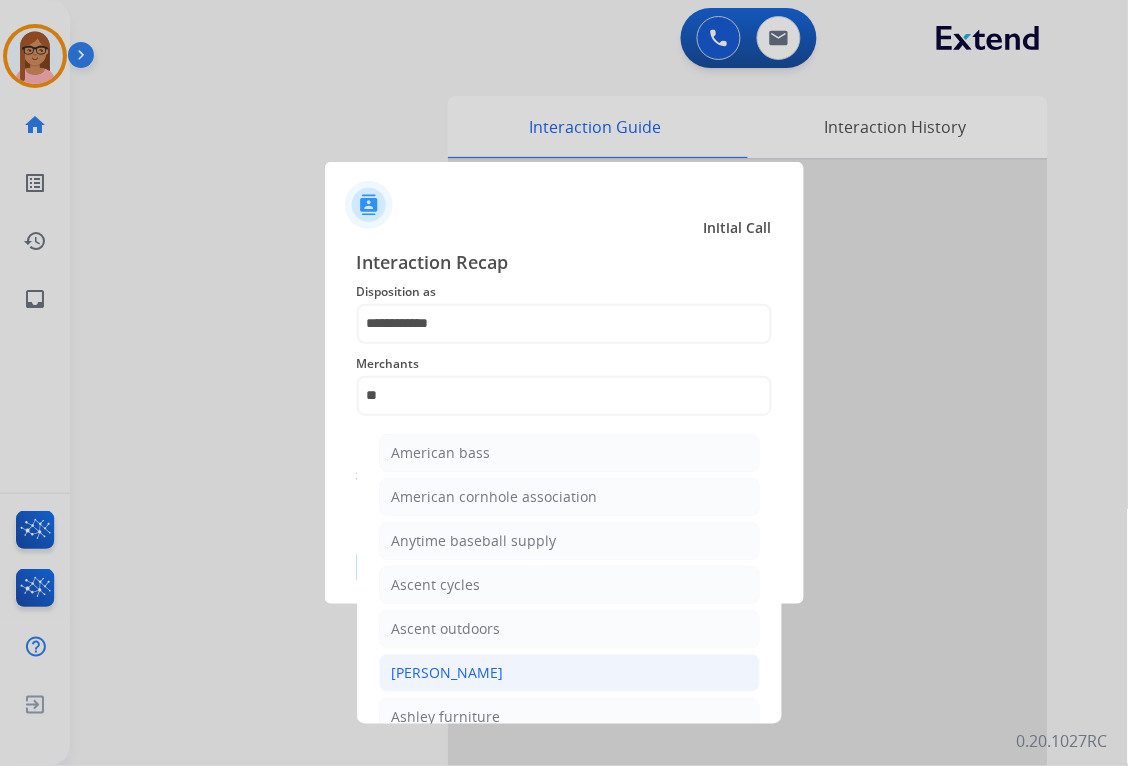 click on "[PERSON_NAME]" 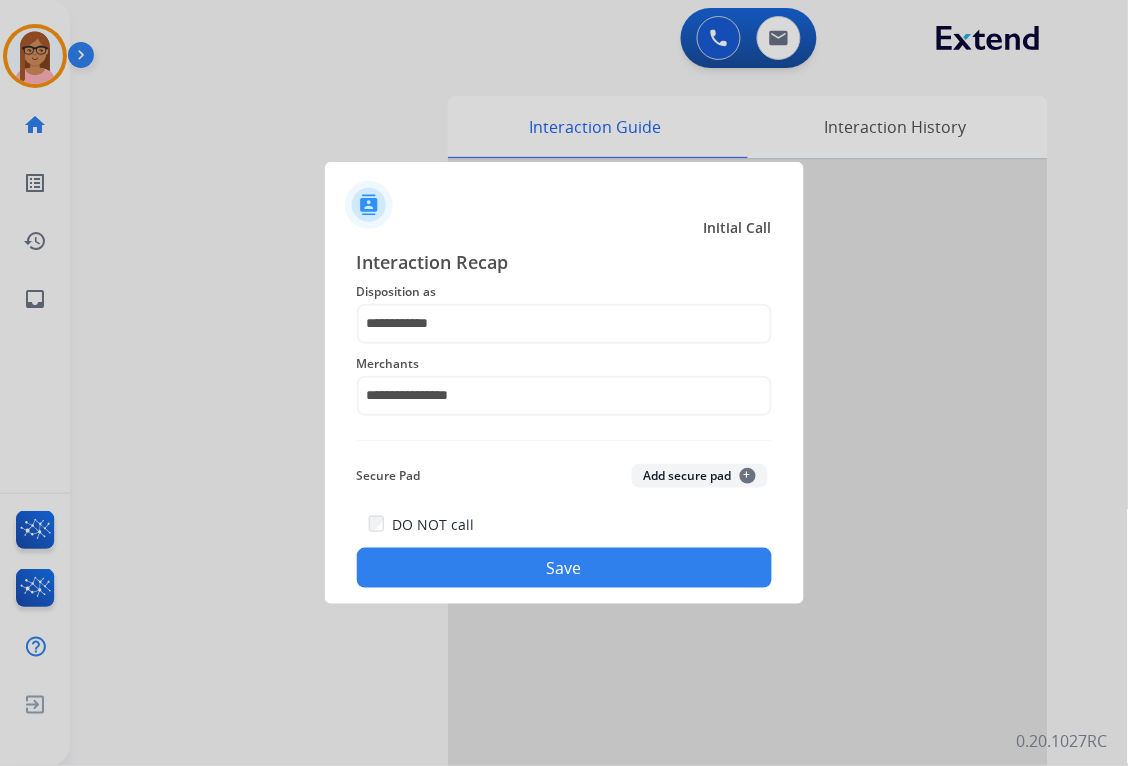 click on "Save" 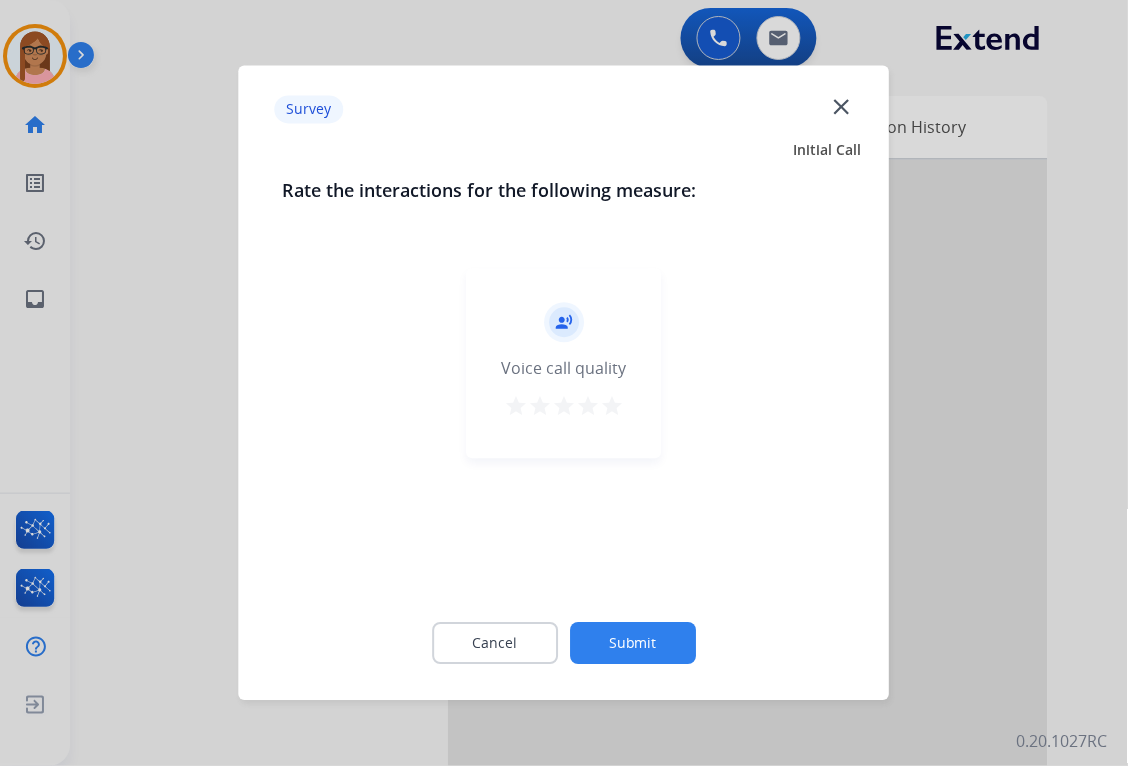 click on "star" at bounding box center (612, 407) 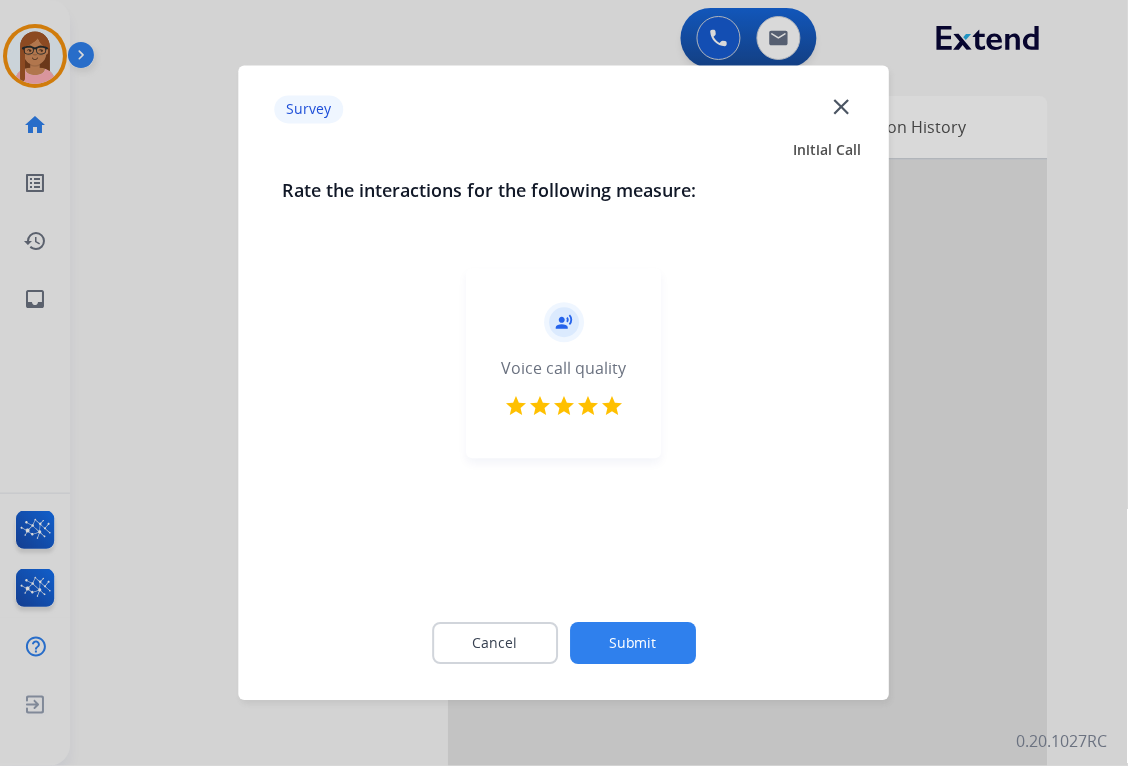 click on "Submit" 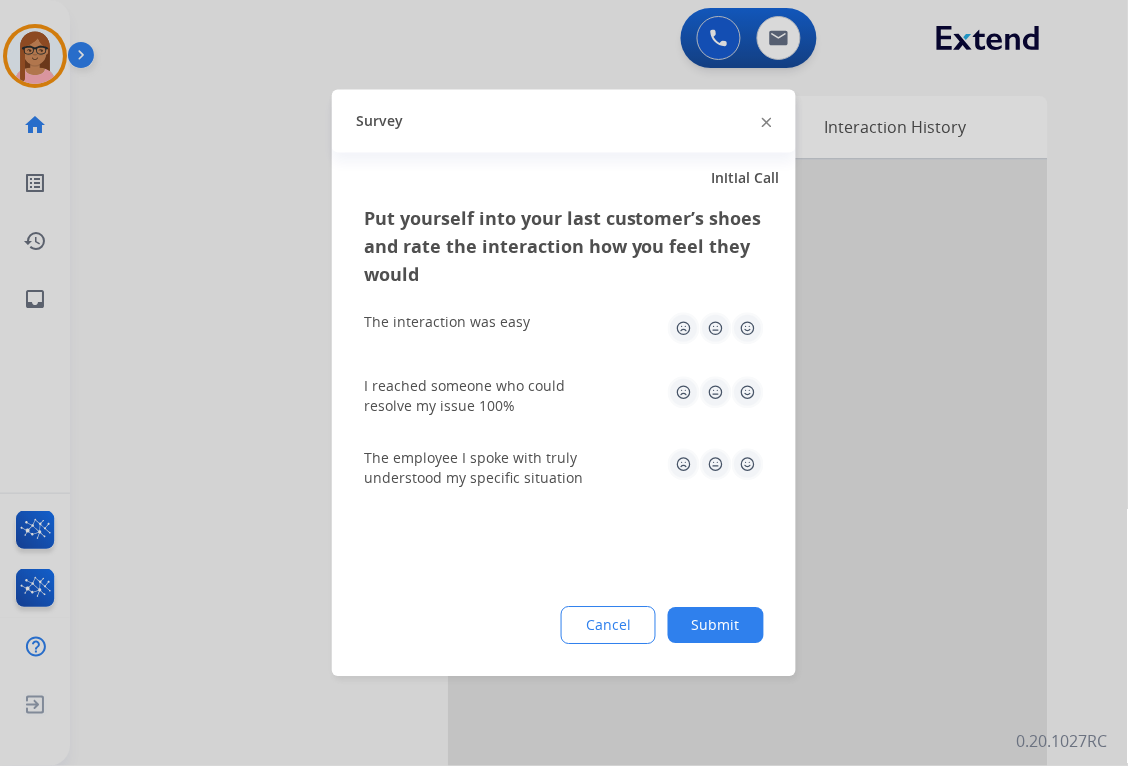 click 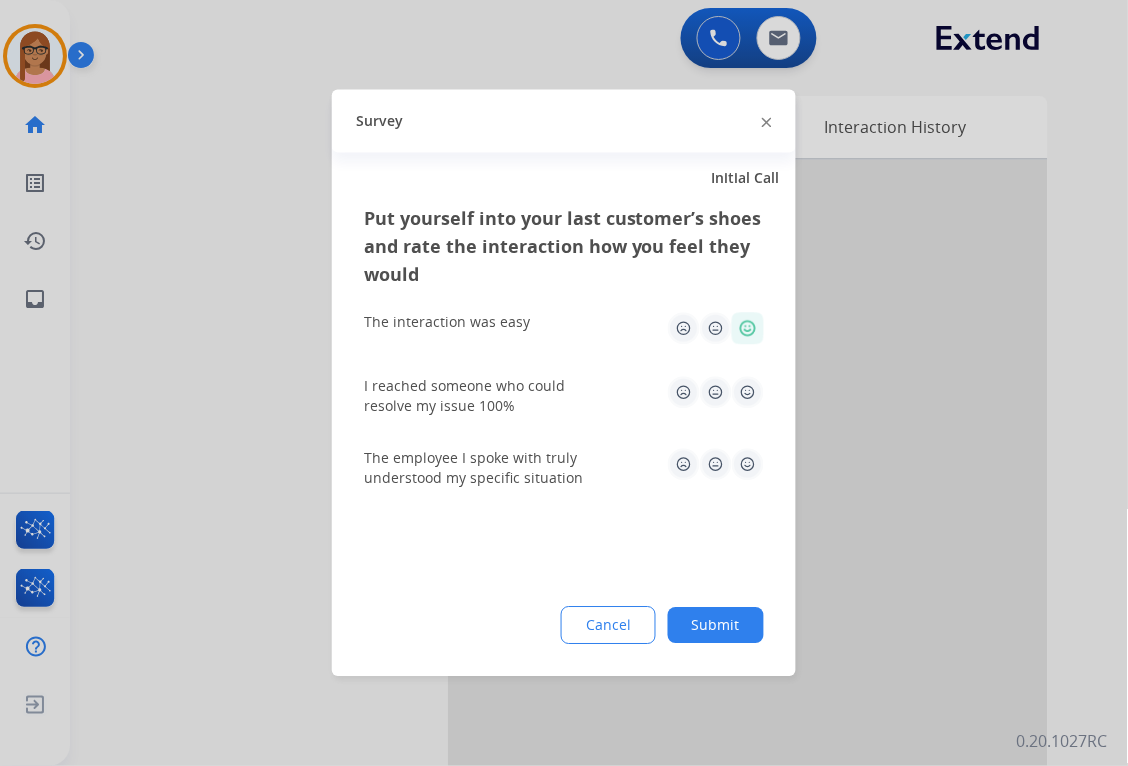 click 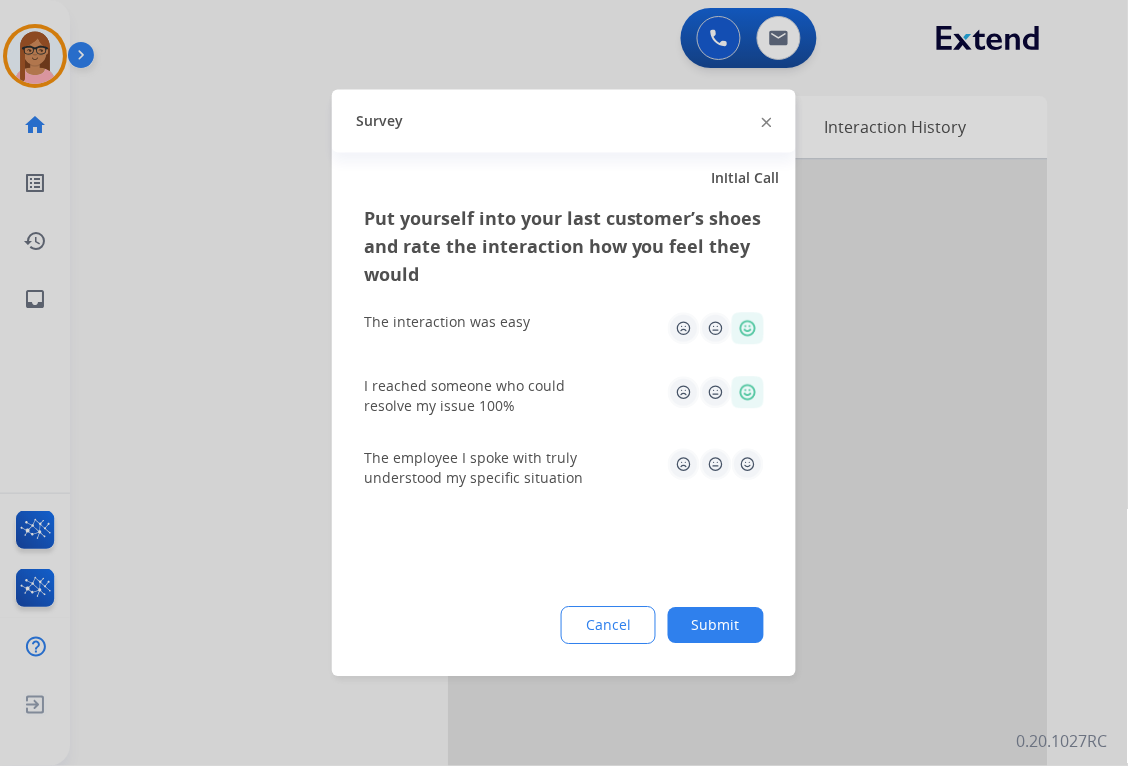 click 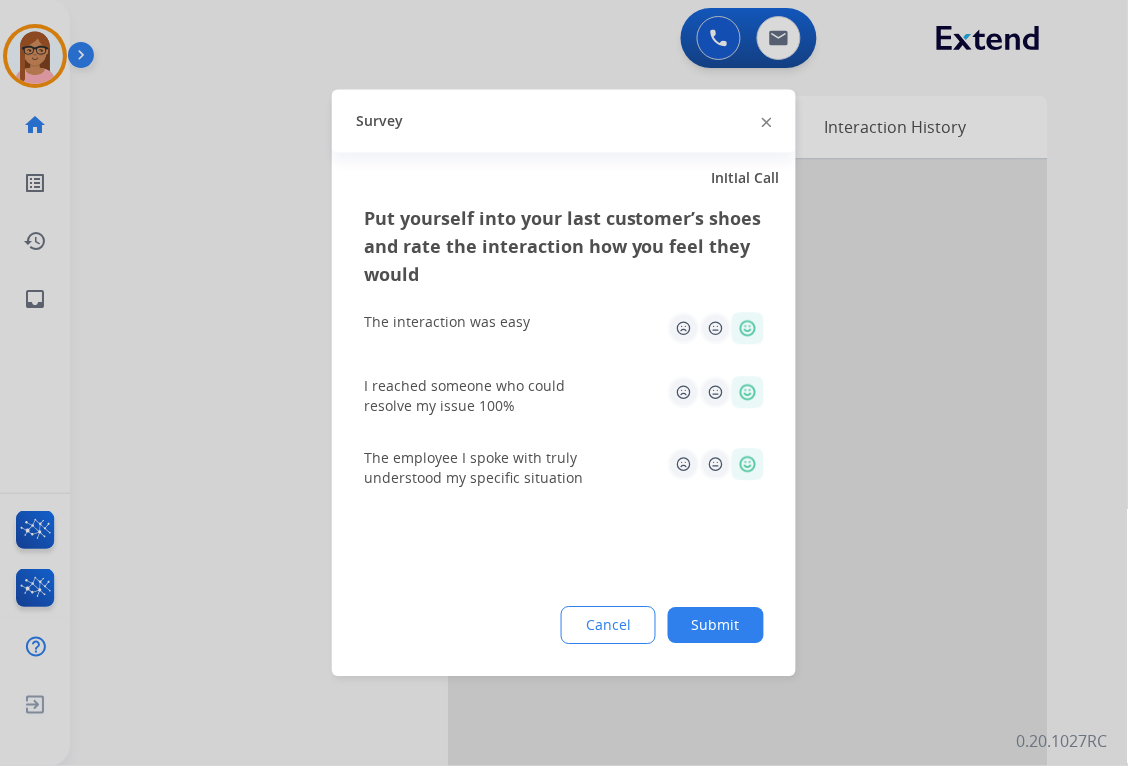 click on "Submit" 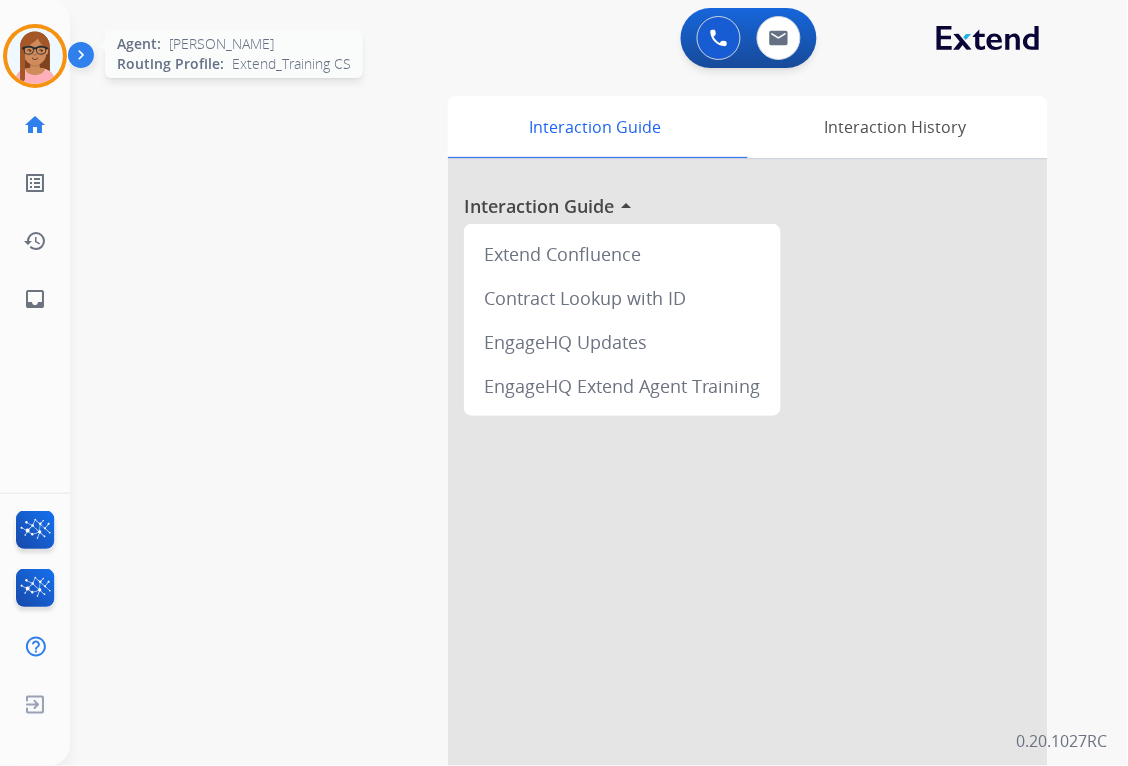 click at bounding box center [35, 56] 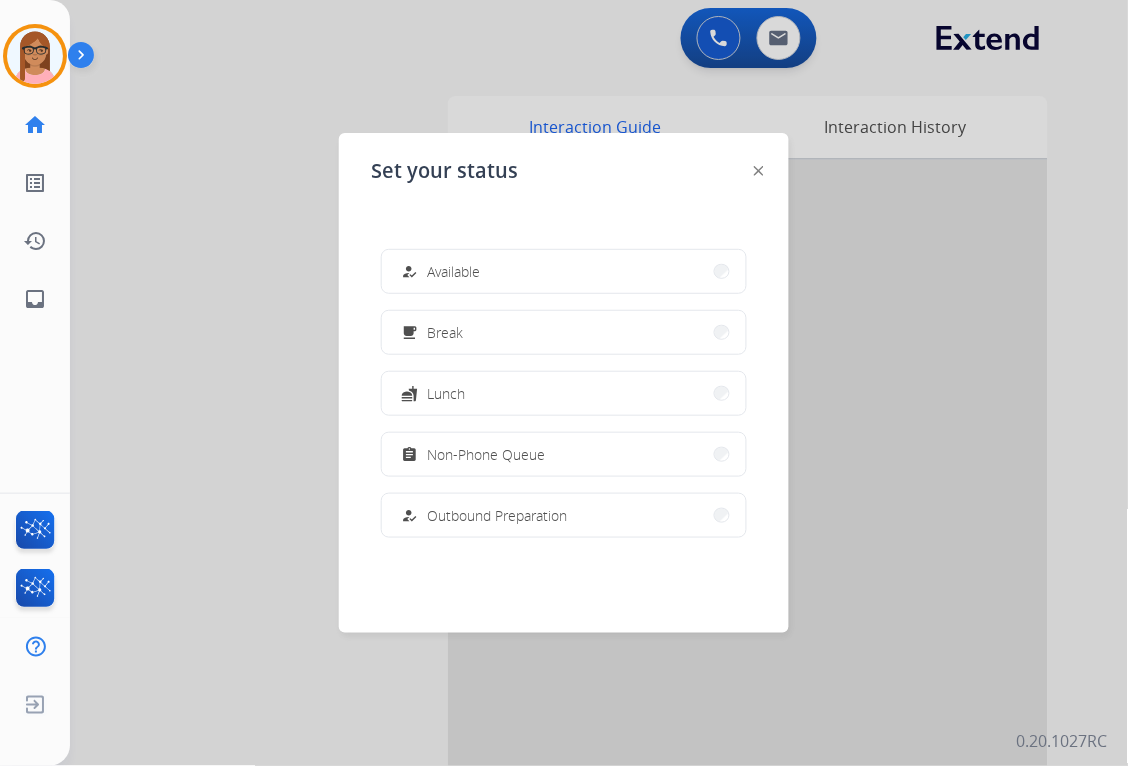 click at bounding box center [564, 383] 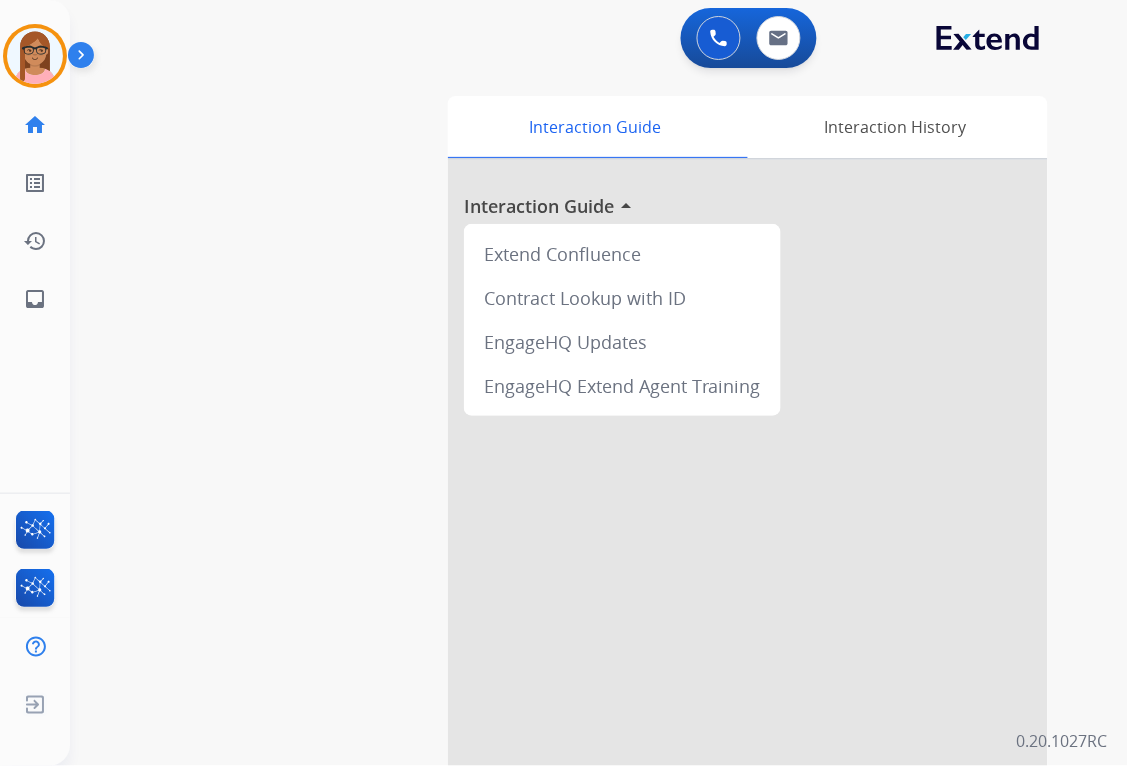 click on "0 Voice Interactions  0  Email Interactions" at bounding box center (587, 40) 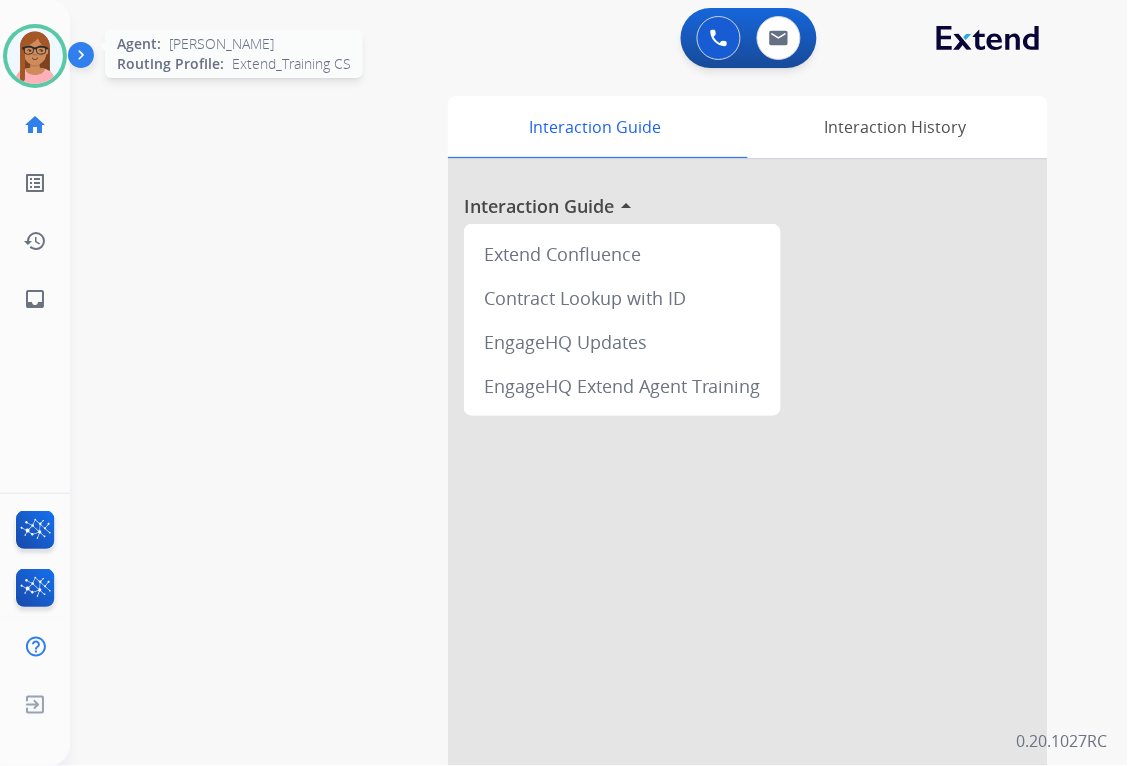 click at bounding box center (35, 56) 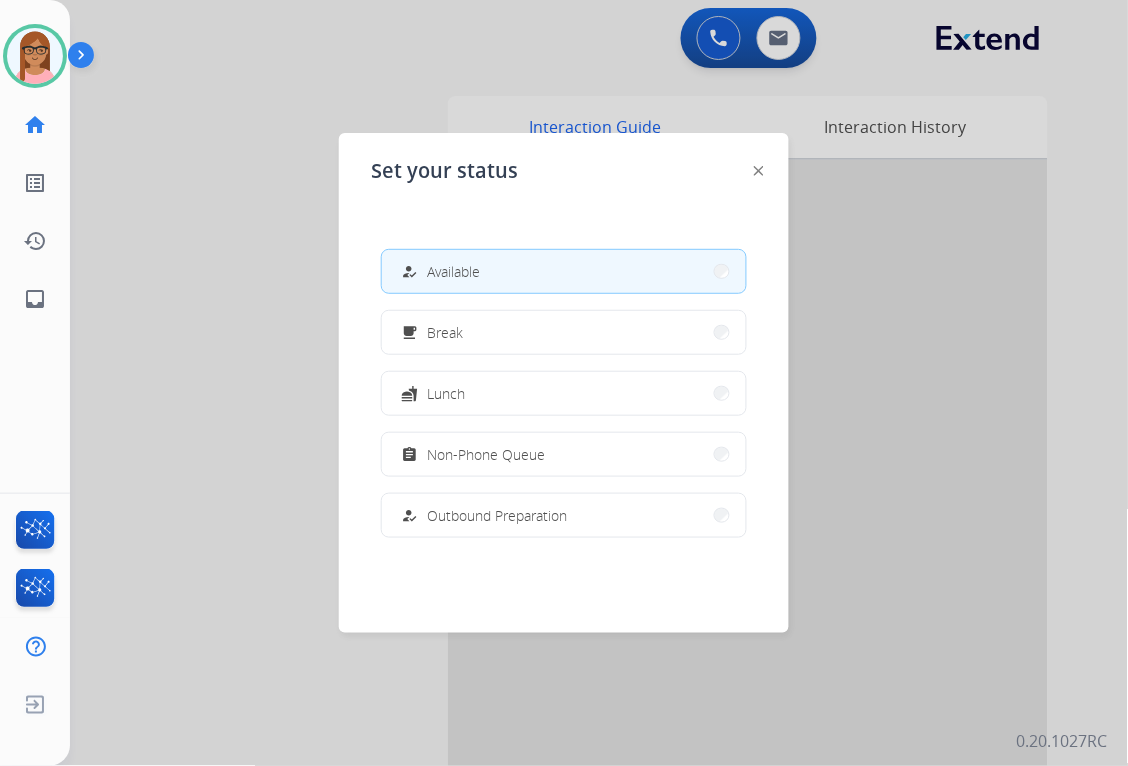 click at bounding box center [564, 383] 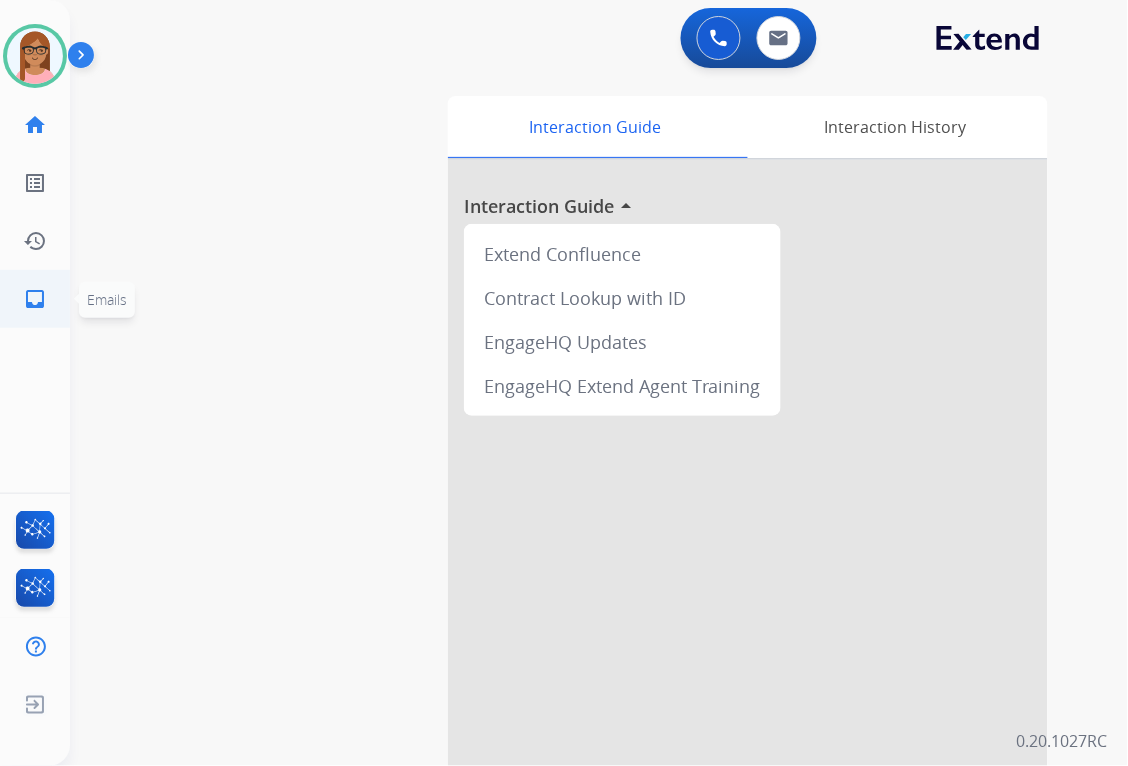 click on "inbox" 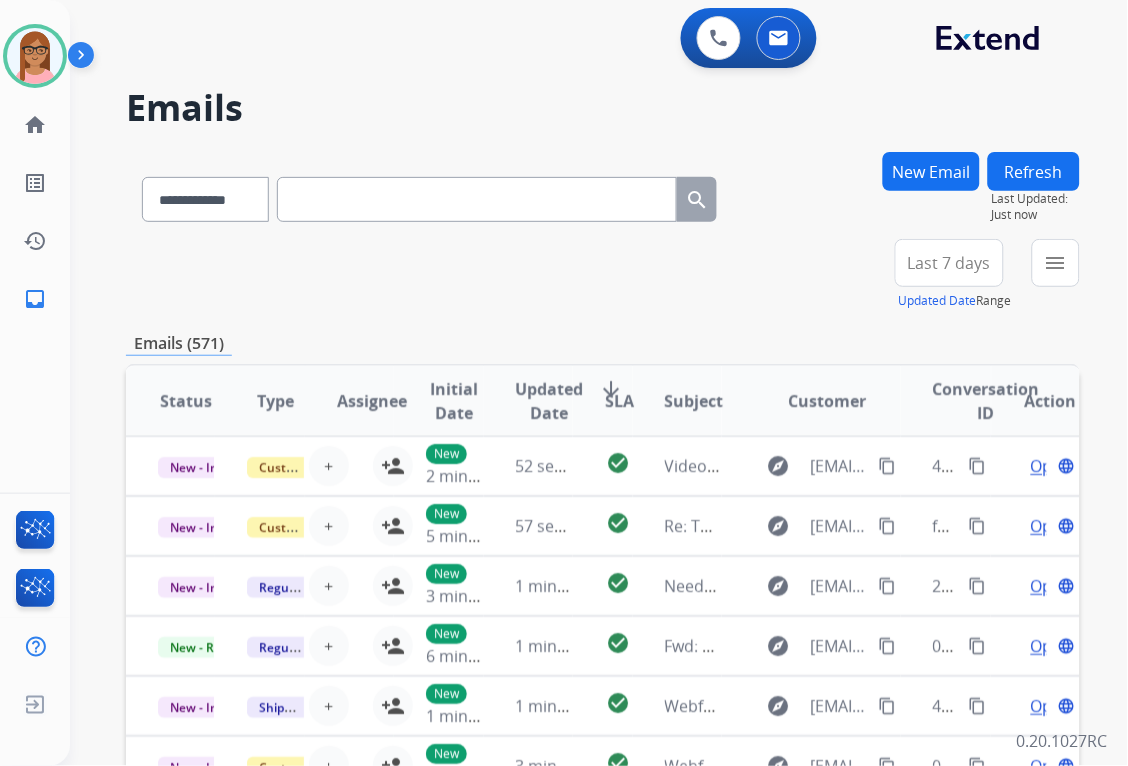 click on "New Email" at bounding box center (931, 171) 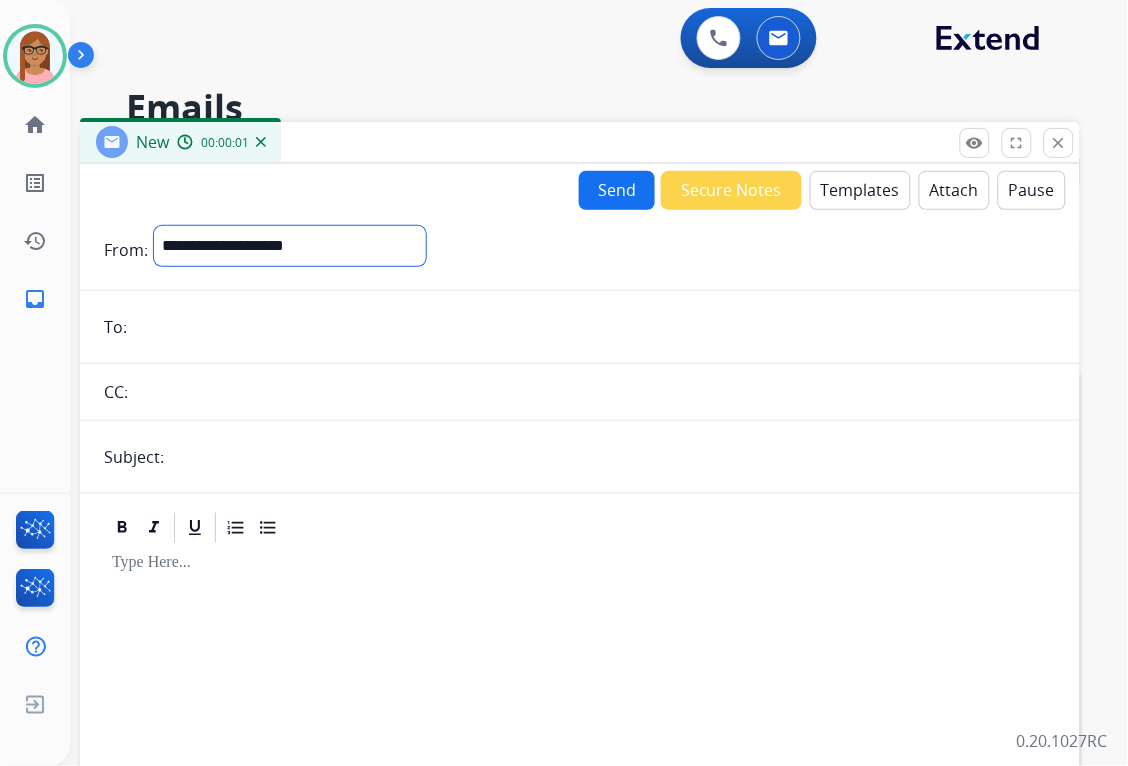click on "**********" at bounding box center (290, 246) 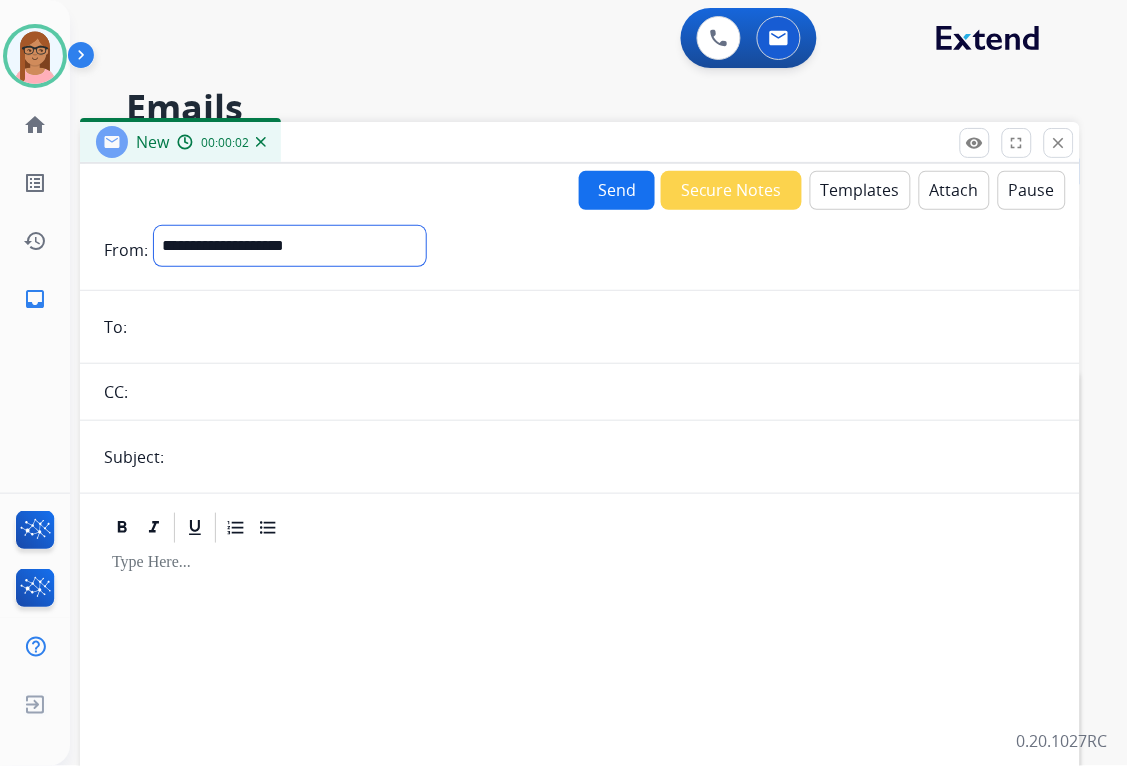 select on "**********" 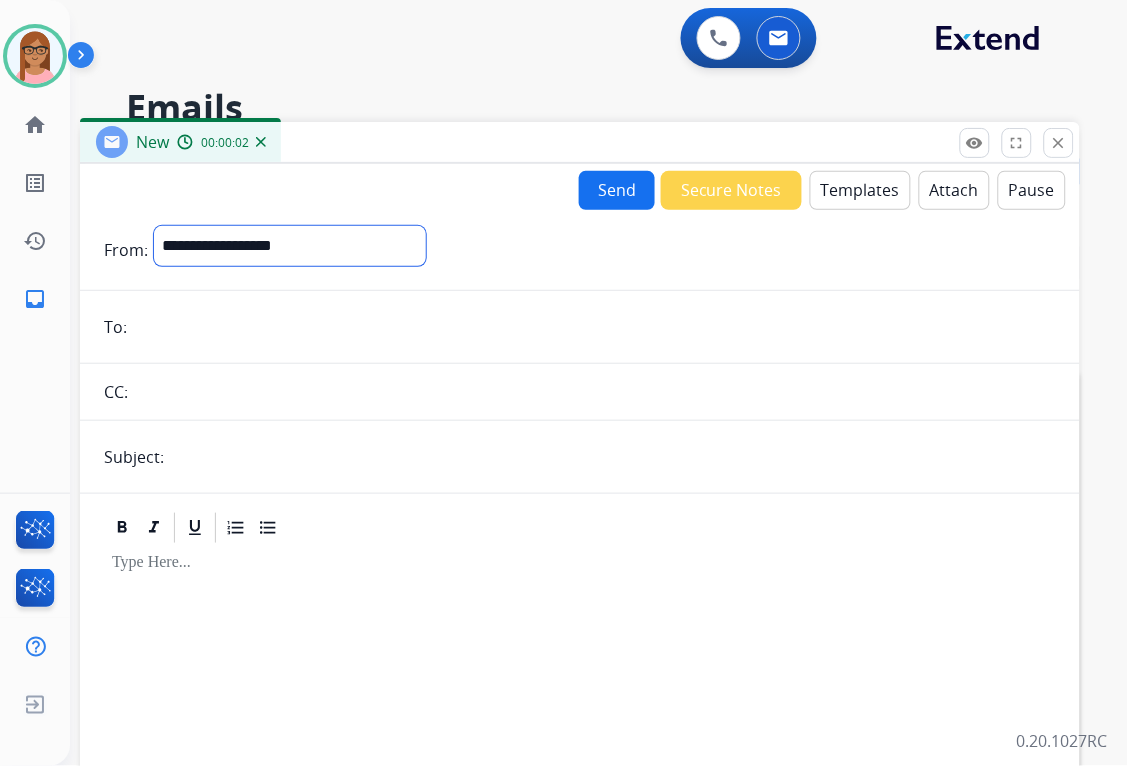 click on "**********" at bounding box center [290, 246] 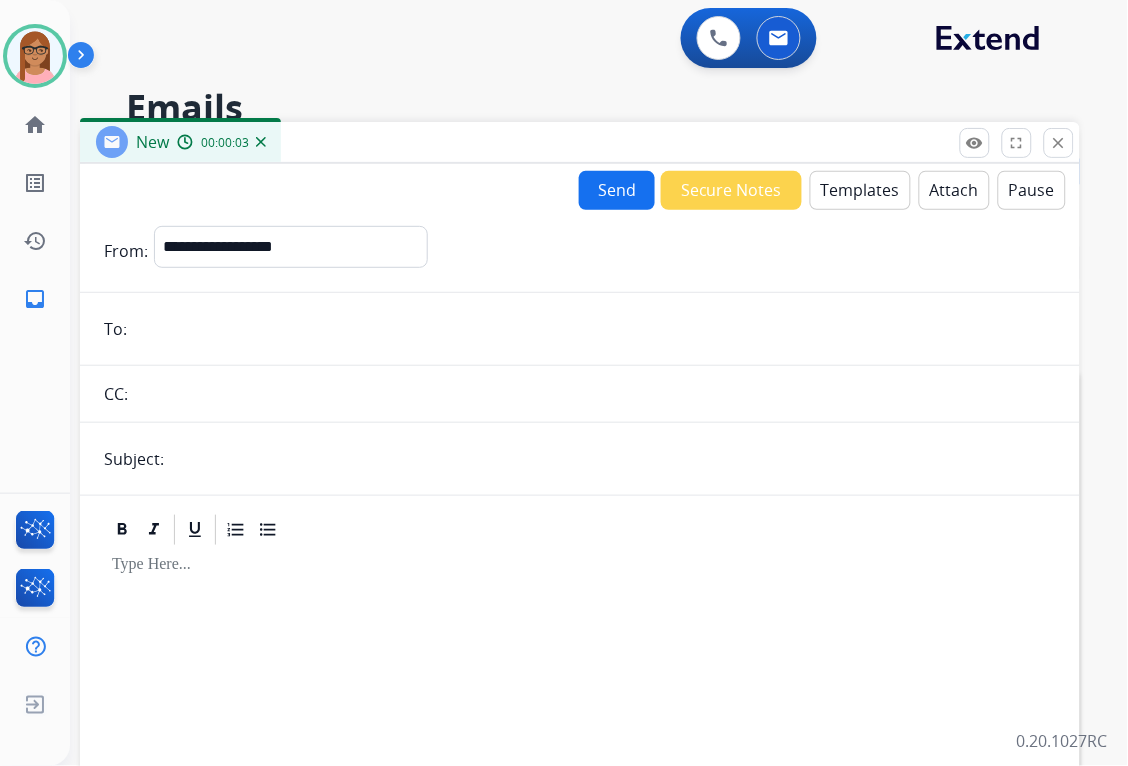 click at bounding box center [594, 329] 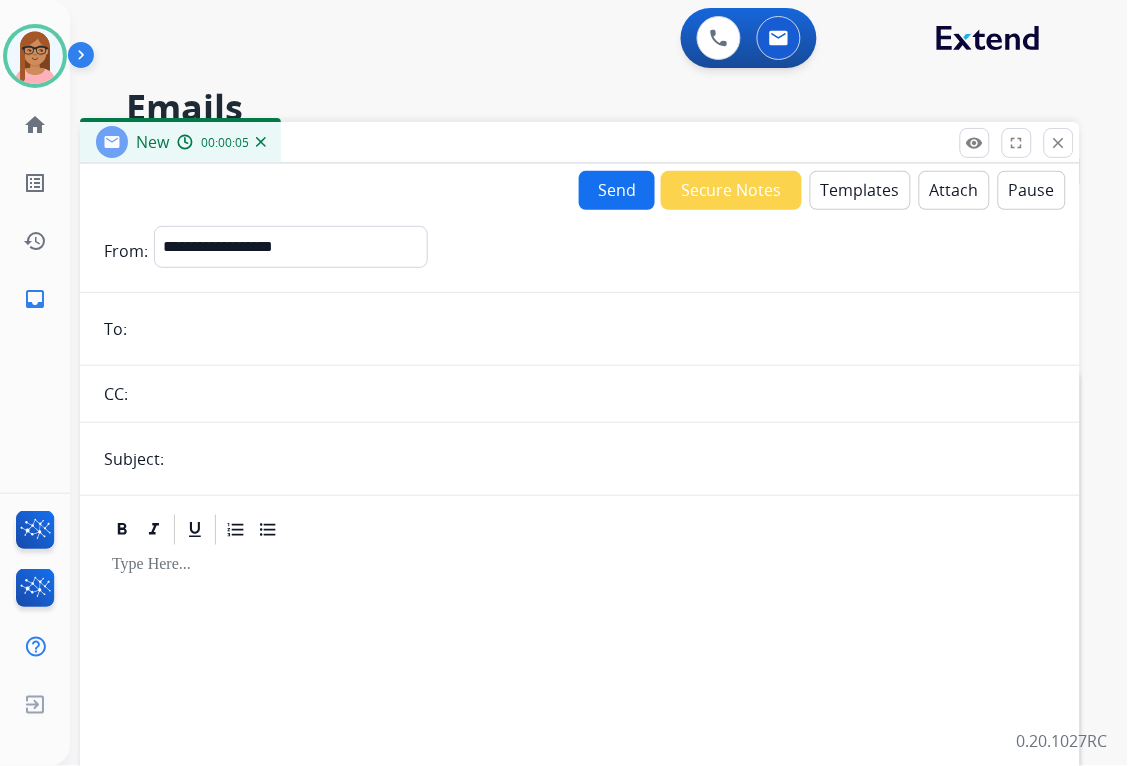 paste on "**********" 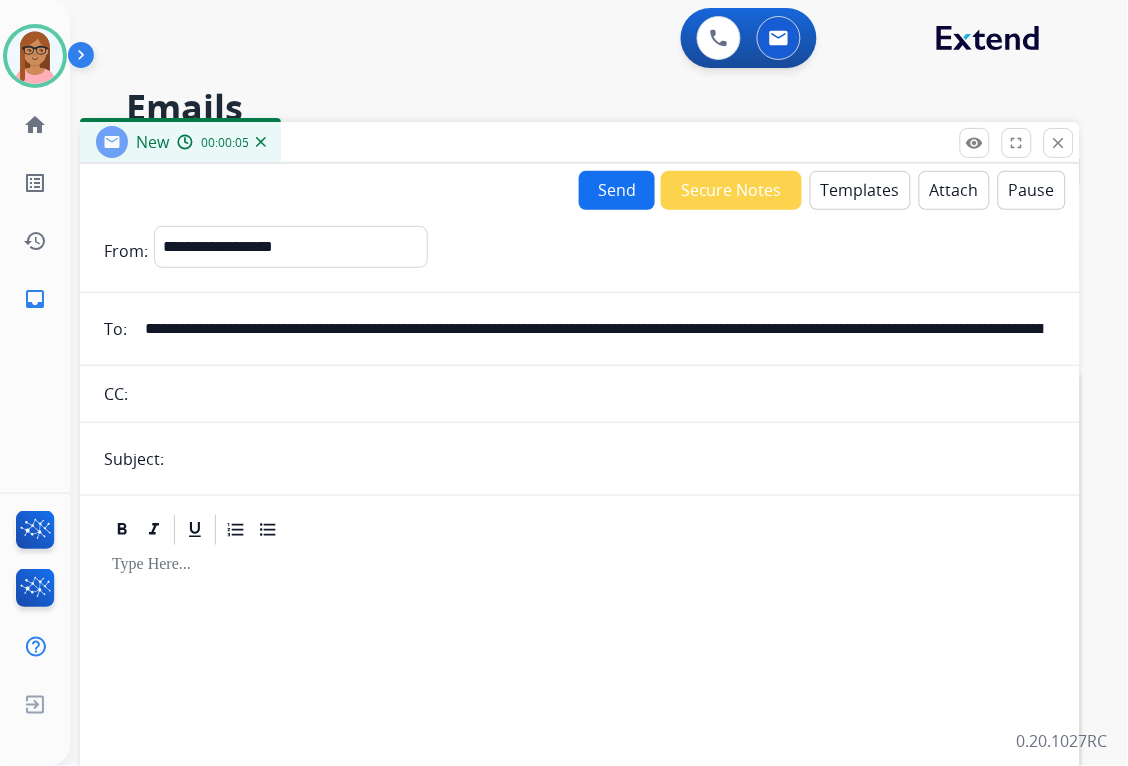 scroll, scrollTop: 0, scrollLeft: 1717, axis: horizontal 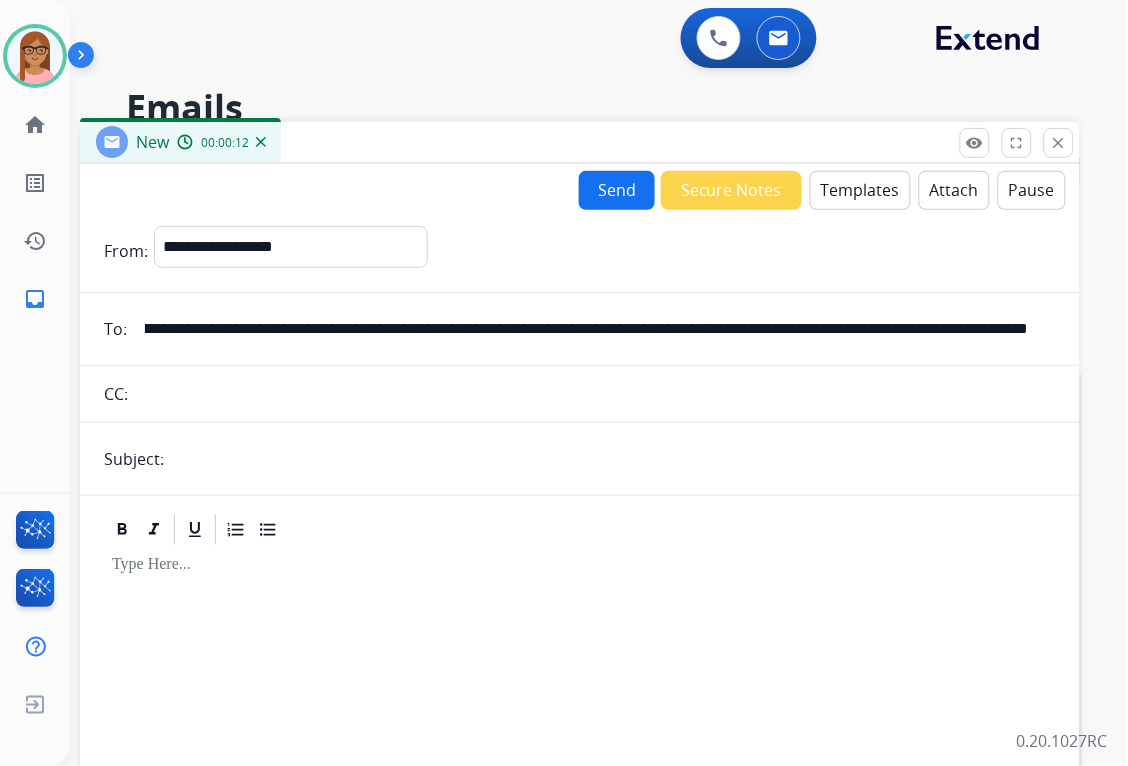 drag, startPoint x: 1021, startPoint y: 332, endPoint x: 117, endPoint y: 334, distance: 904.0022 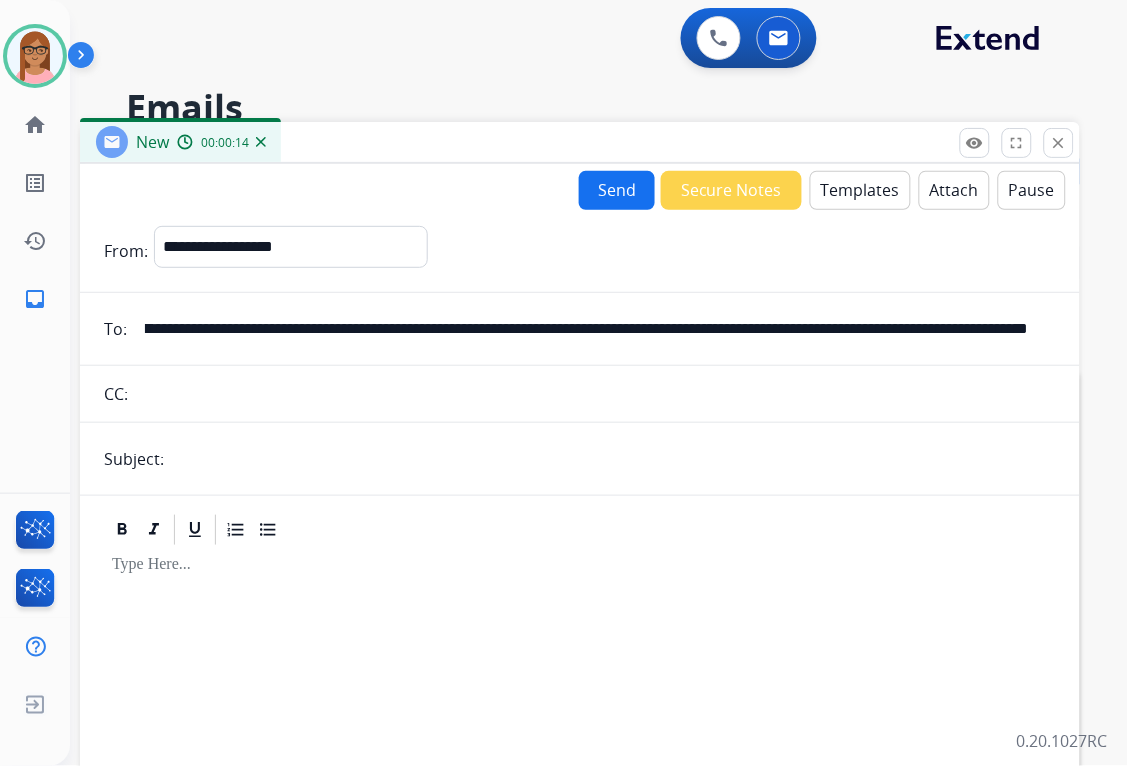 type on "**********" 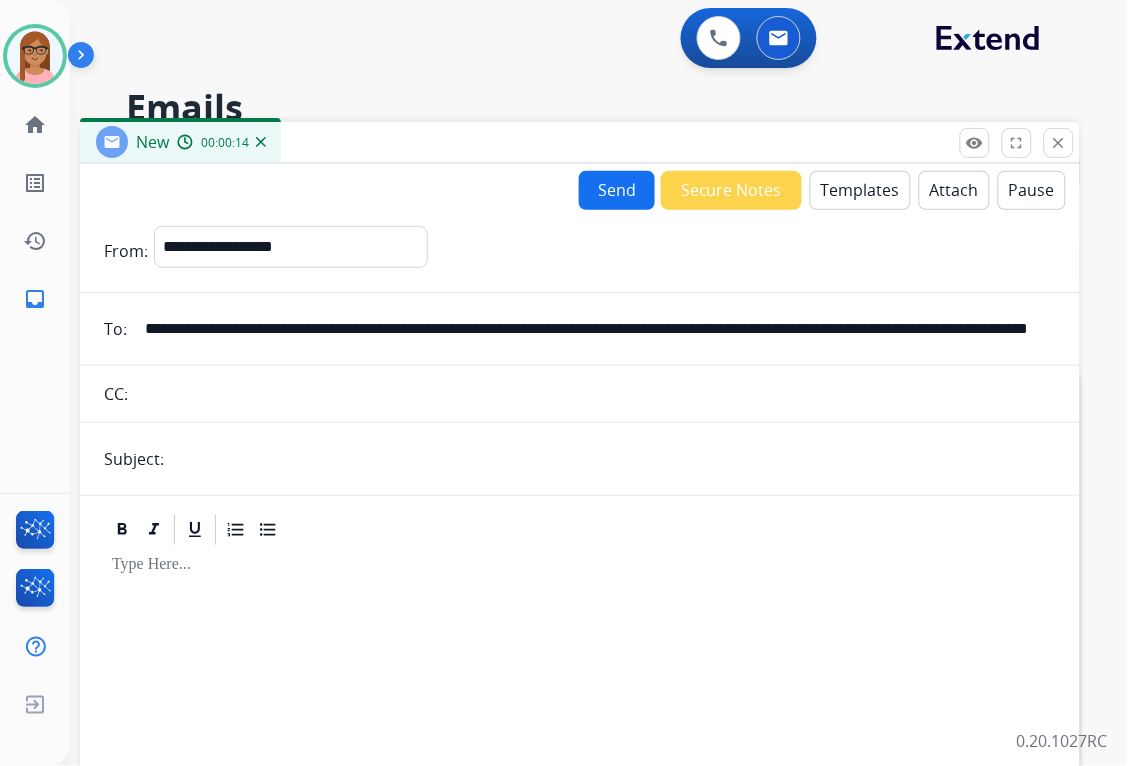 scroll, scrollTop: 0, scrollLeft: 208, axis: horizontal 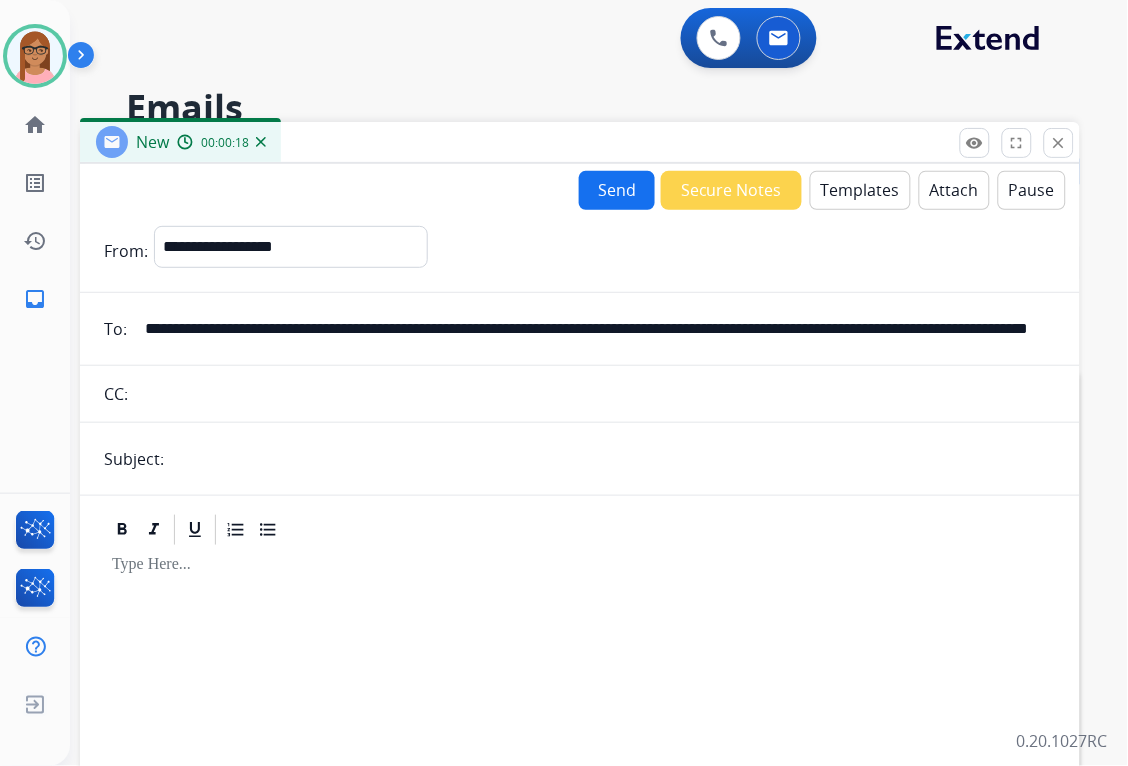 drag, startPoint x: 1023, startPoint y: 322, endPoint x: -64, endPoint y: 344, distance: 1087.2227 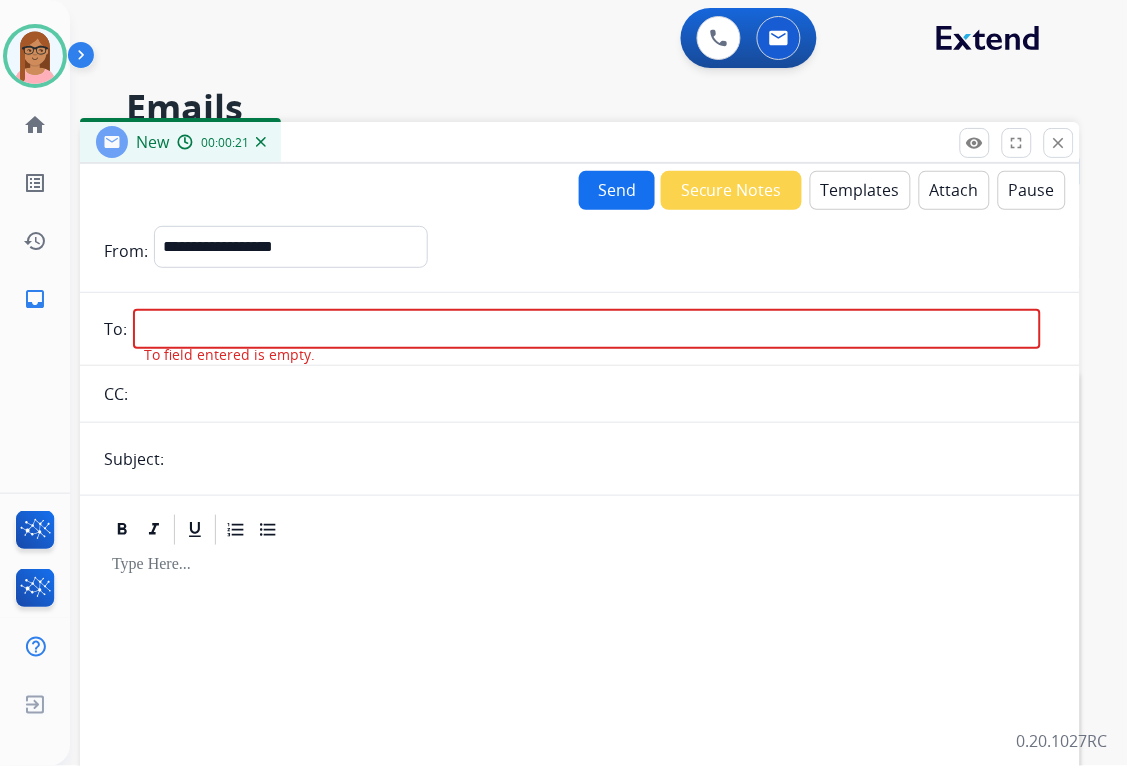 click at bounding box center (580, 565) 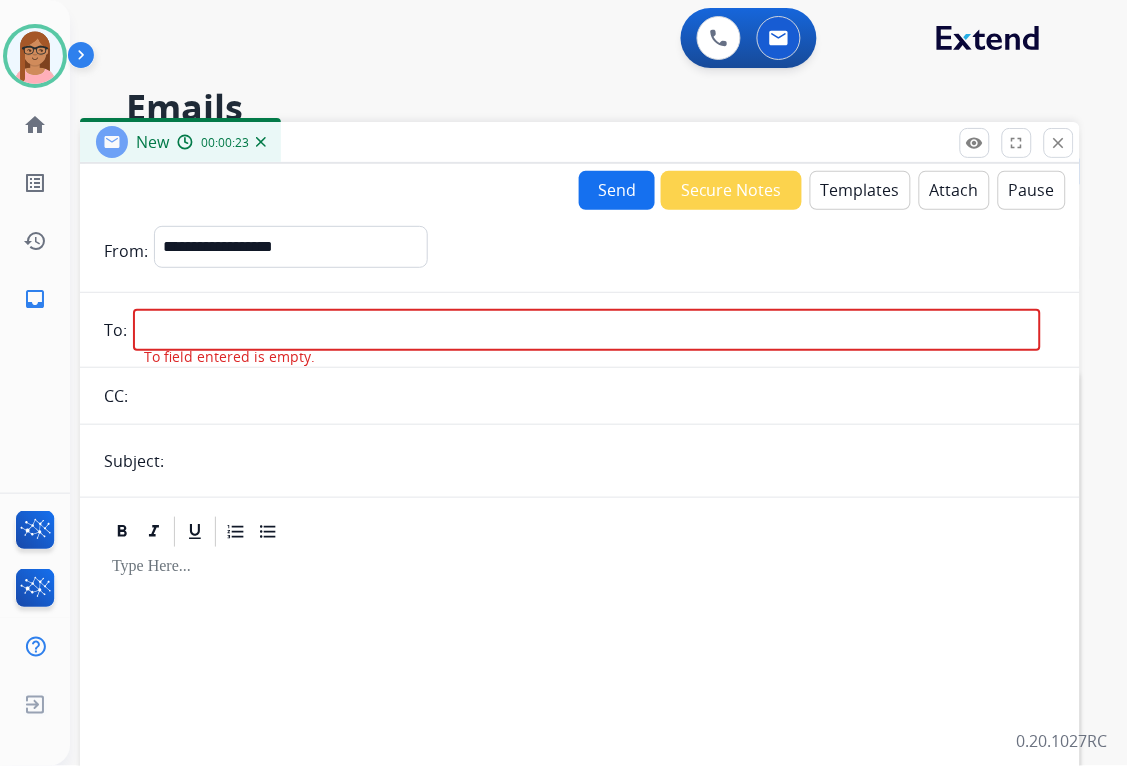 click on "Templates" at bounding box center (860, 190) 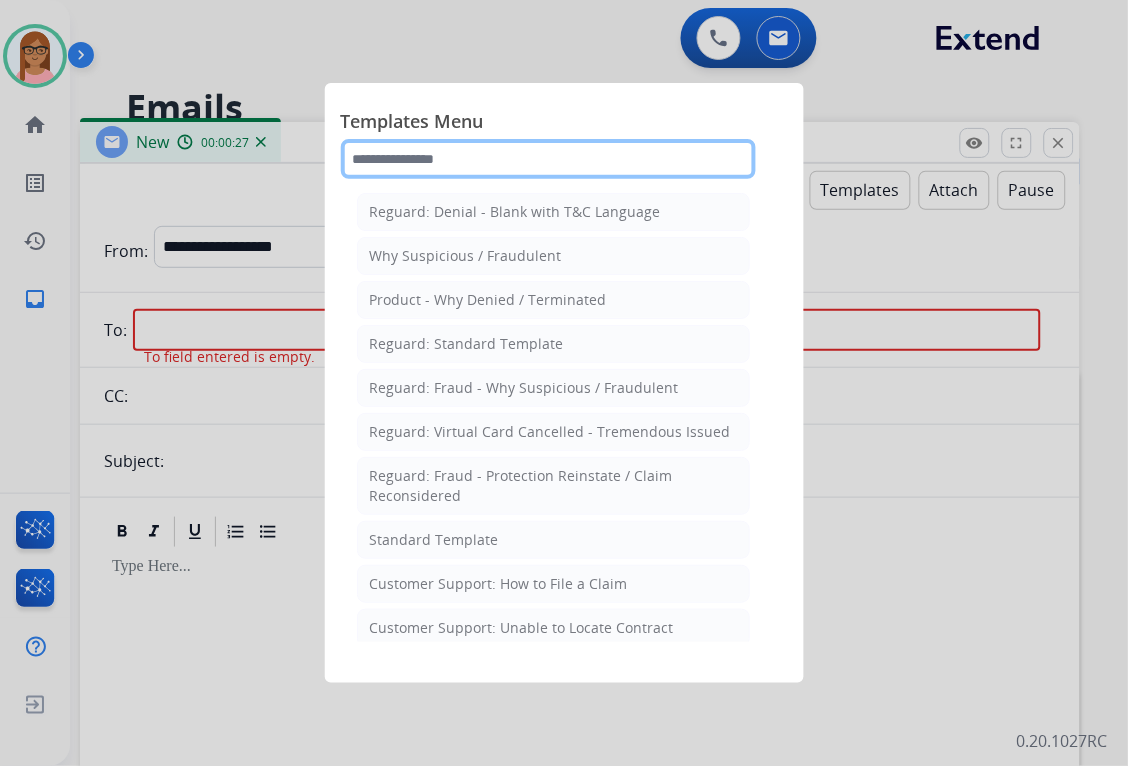 click 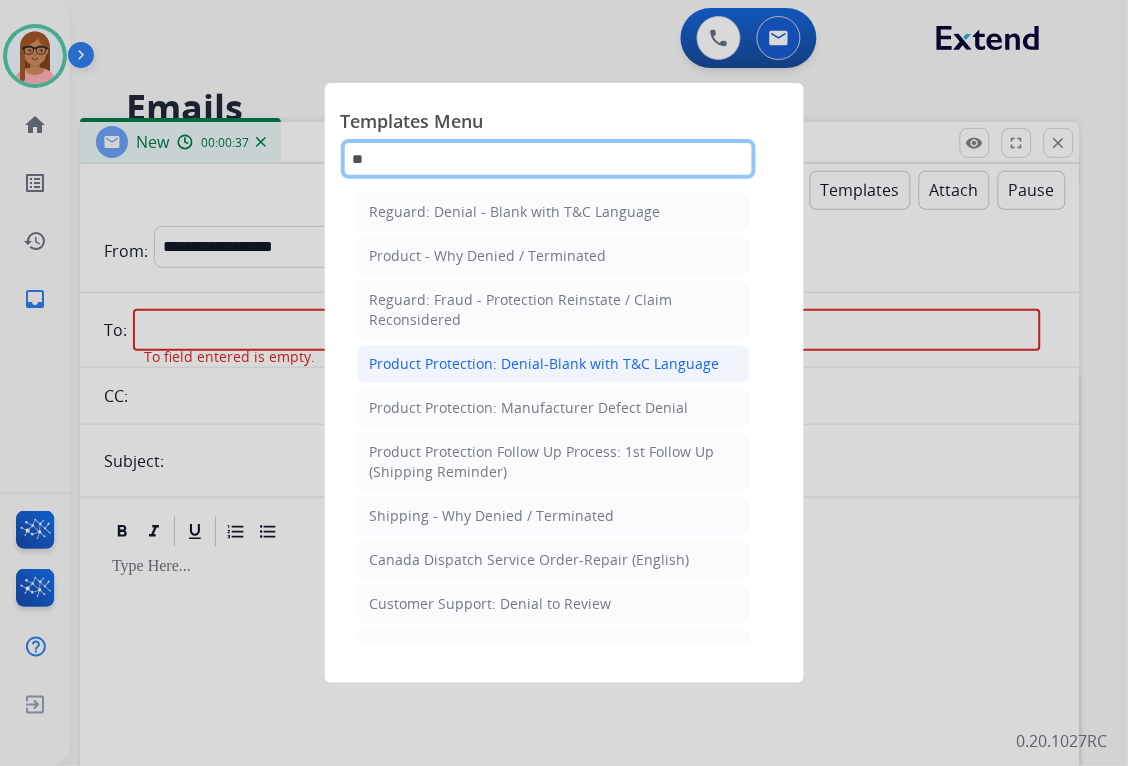 type on "**" 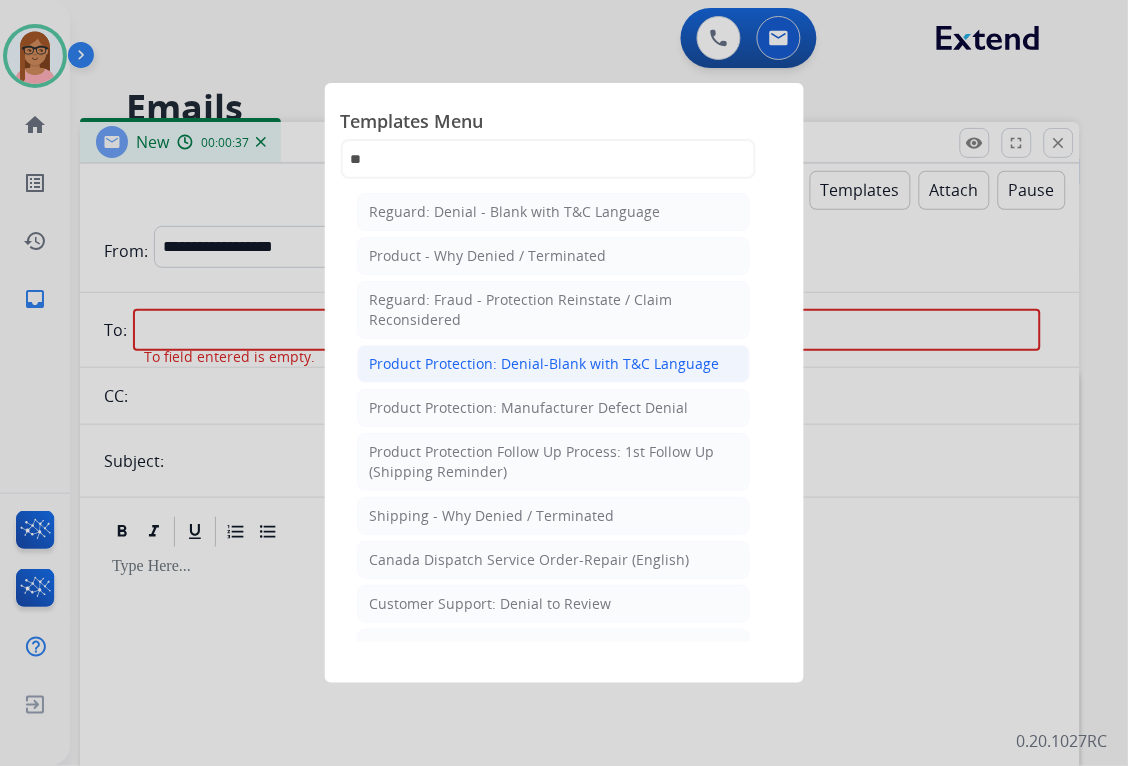 click on "Product Protection: Denial-Blank with T&C Language" 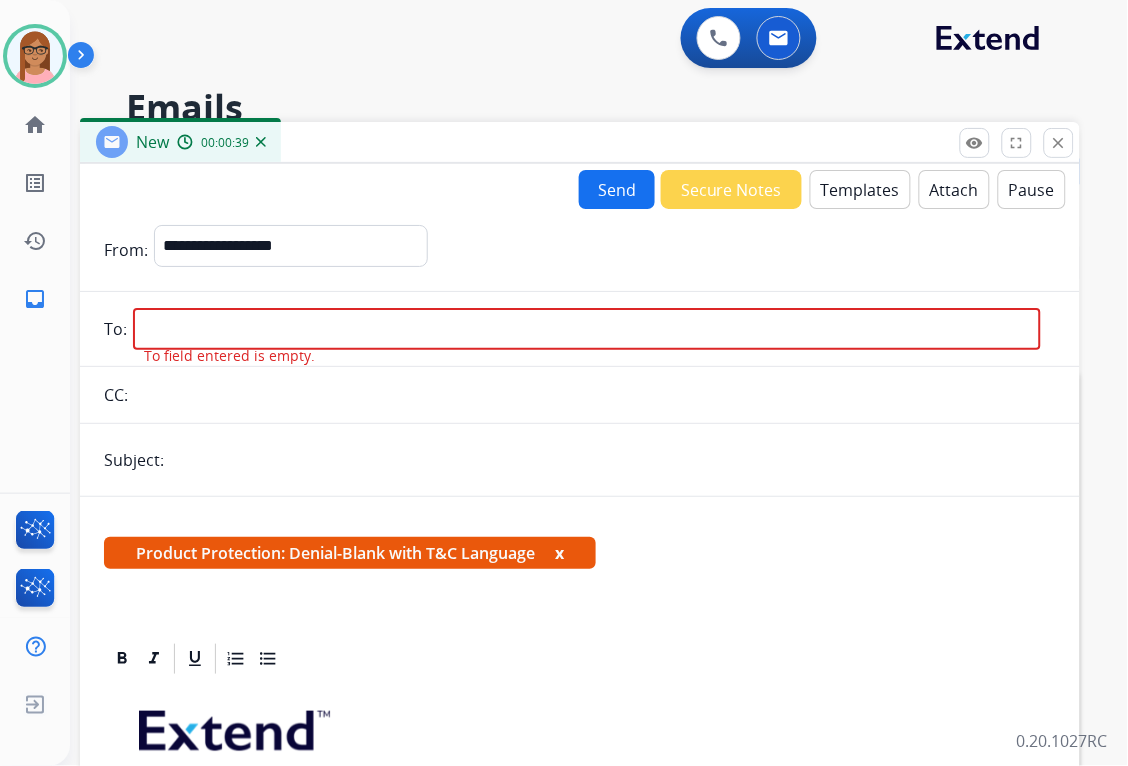 click at bounding box center (587, 329) 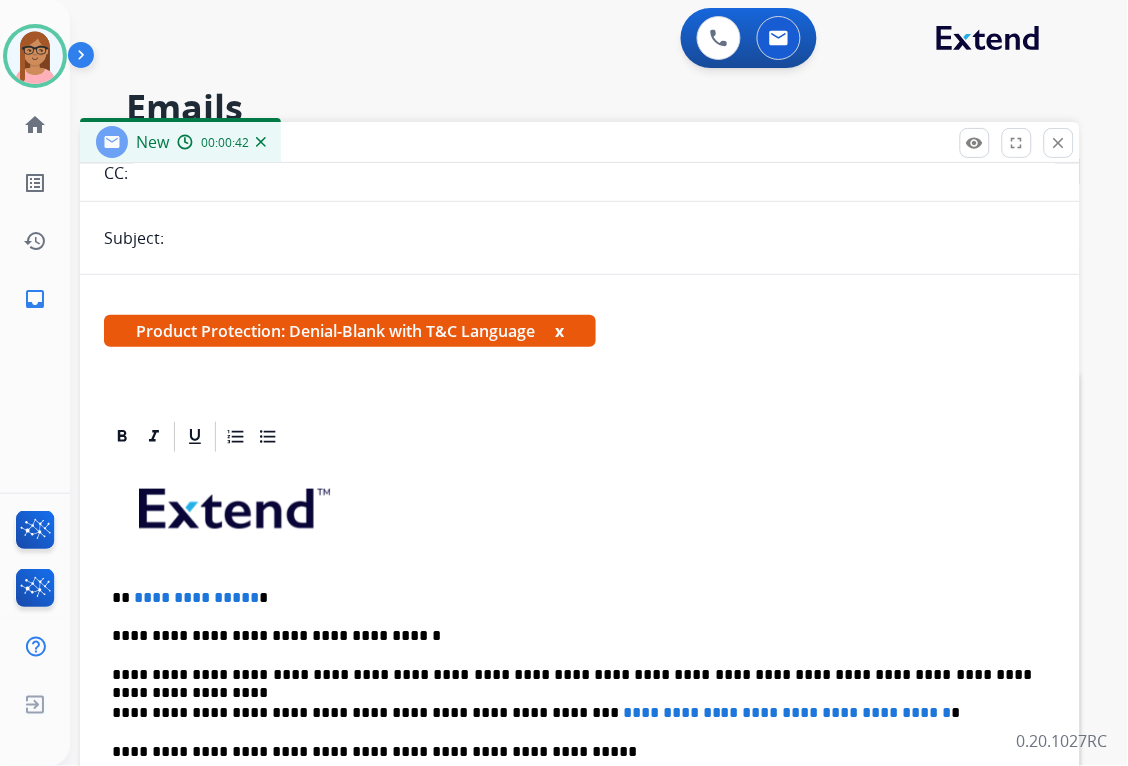 click at bounding box center [580, 516] 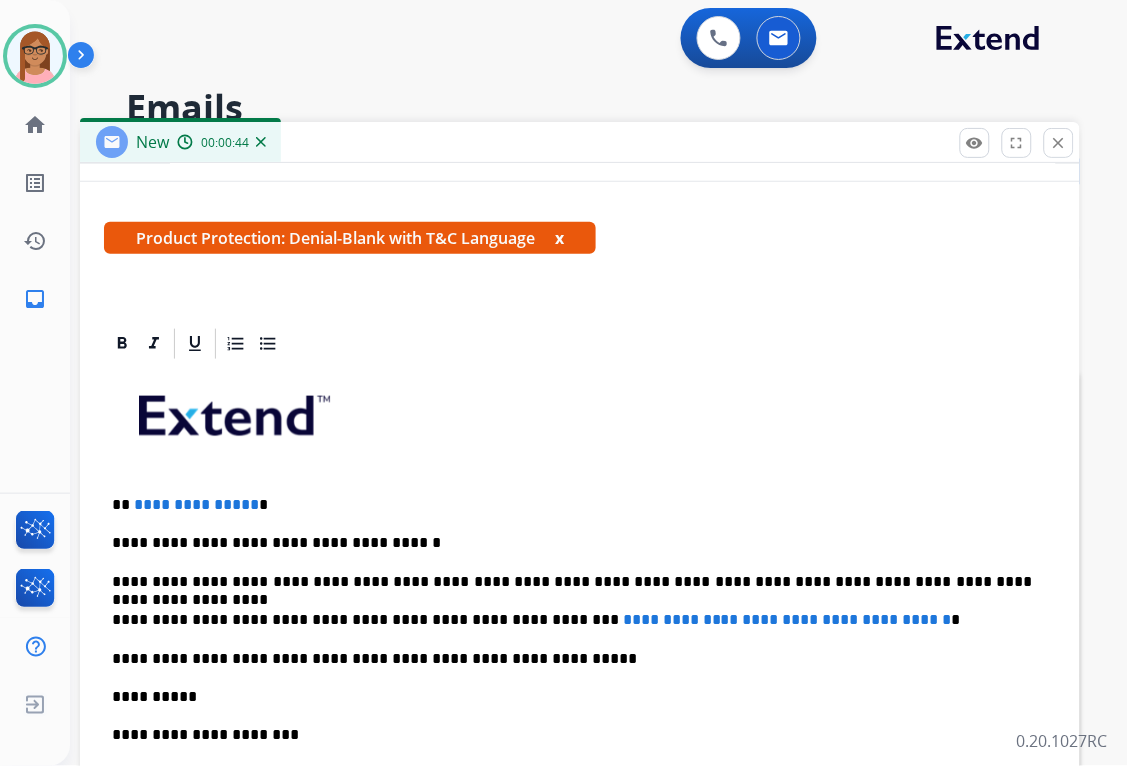 scroll, scrollTop: 444, scrollLeft: 0, axis: vertical 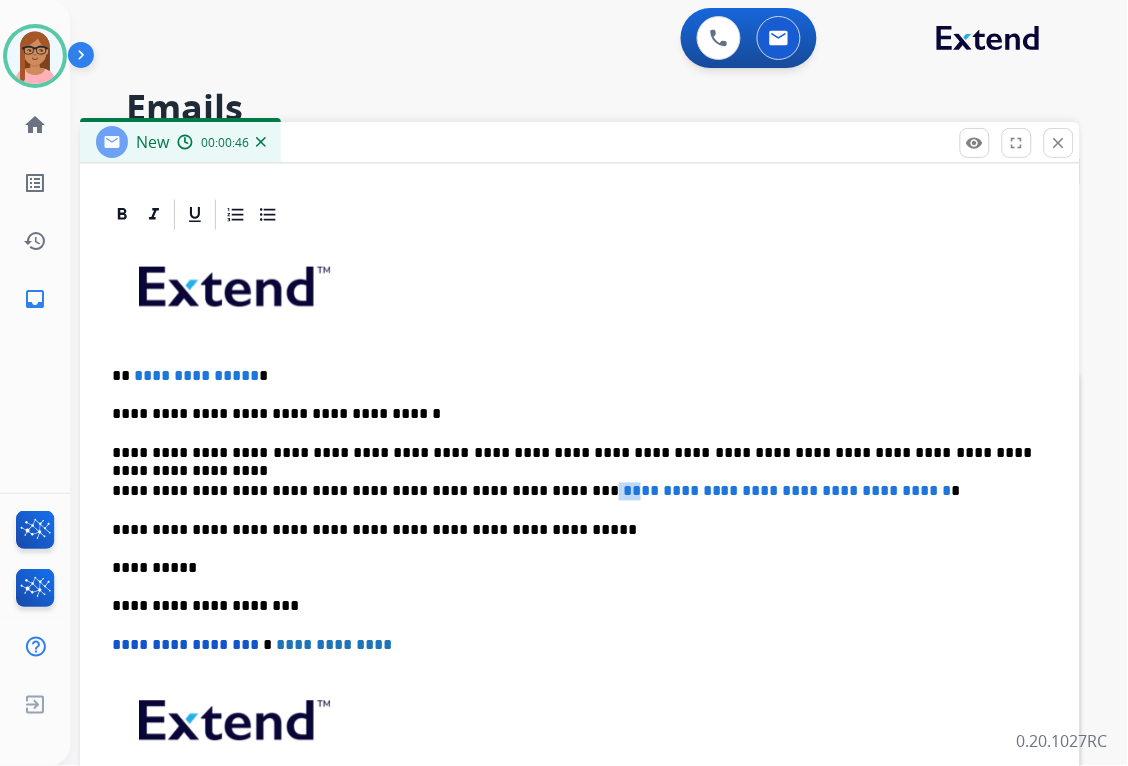 drag, startPoint x: 518, startPoint y: 492, endPoint x: 542, endPoint y: 492, distance: 24 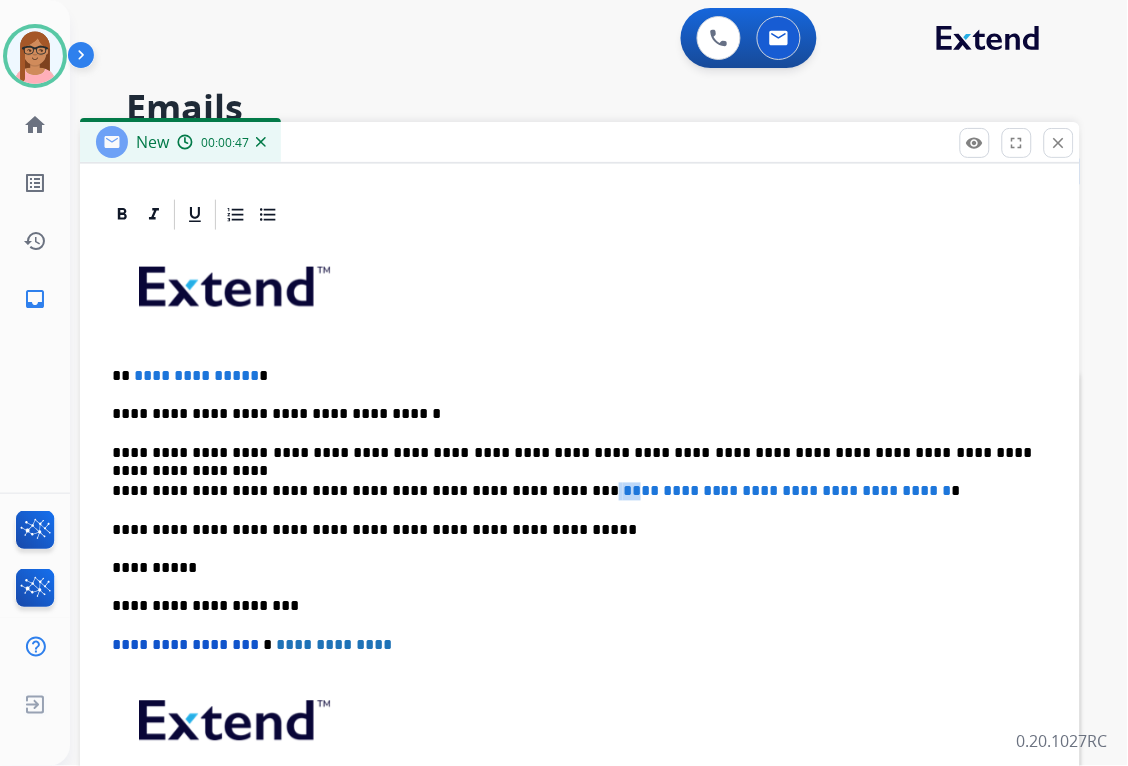 click on "**********" at bounding box center (787, 491) 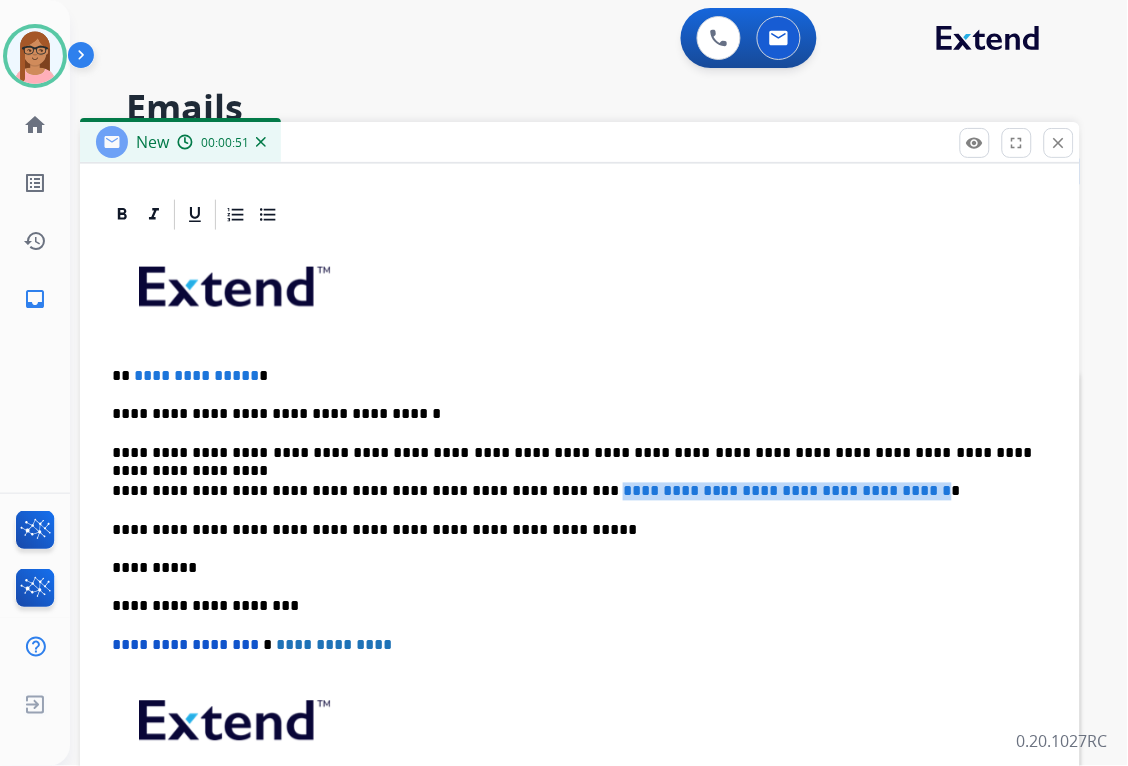 drag, startPoint x: 520, startPoint y: 491, endPoint x: 914, endPoint y: 486, distance: 394.03174 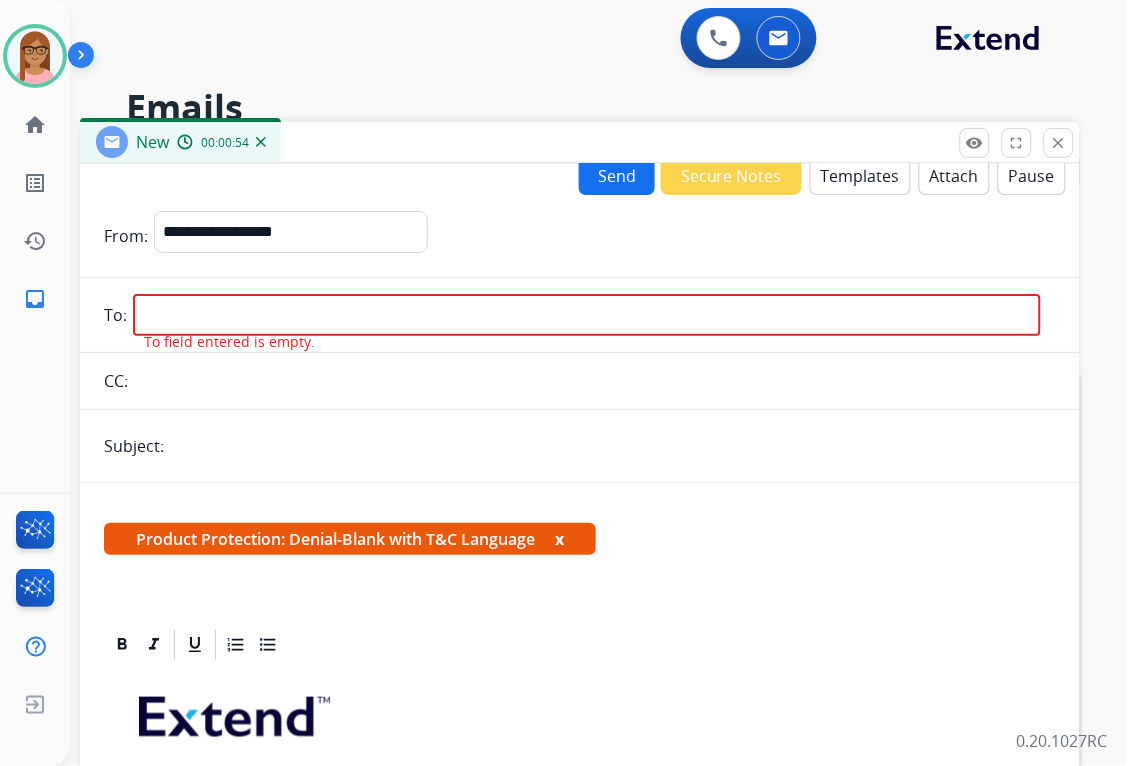scroll, scrollTop: 0, scrollLeft: 0, axis: both 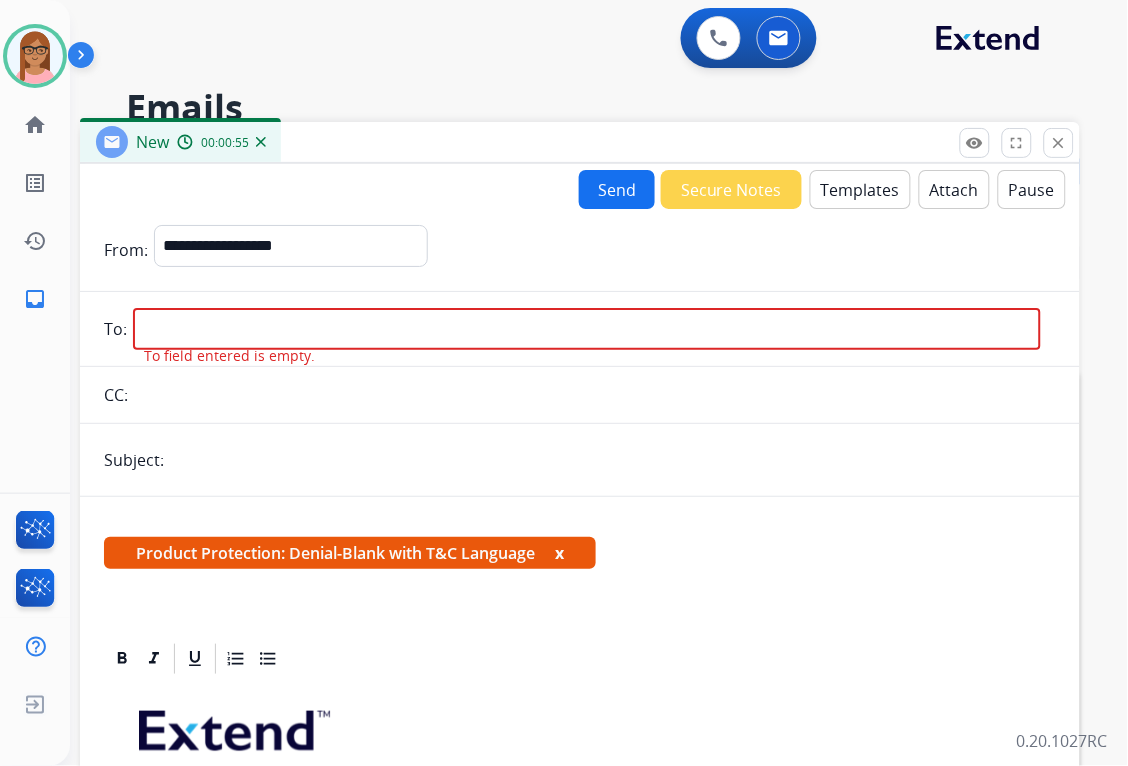 click at bounding box center [587, 329] 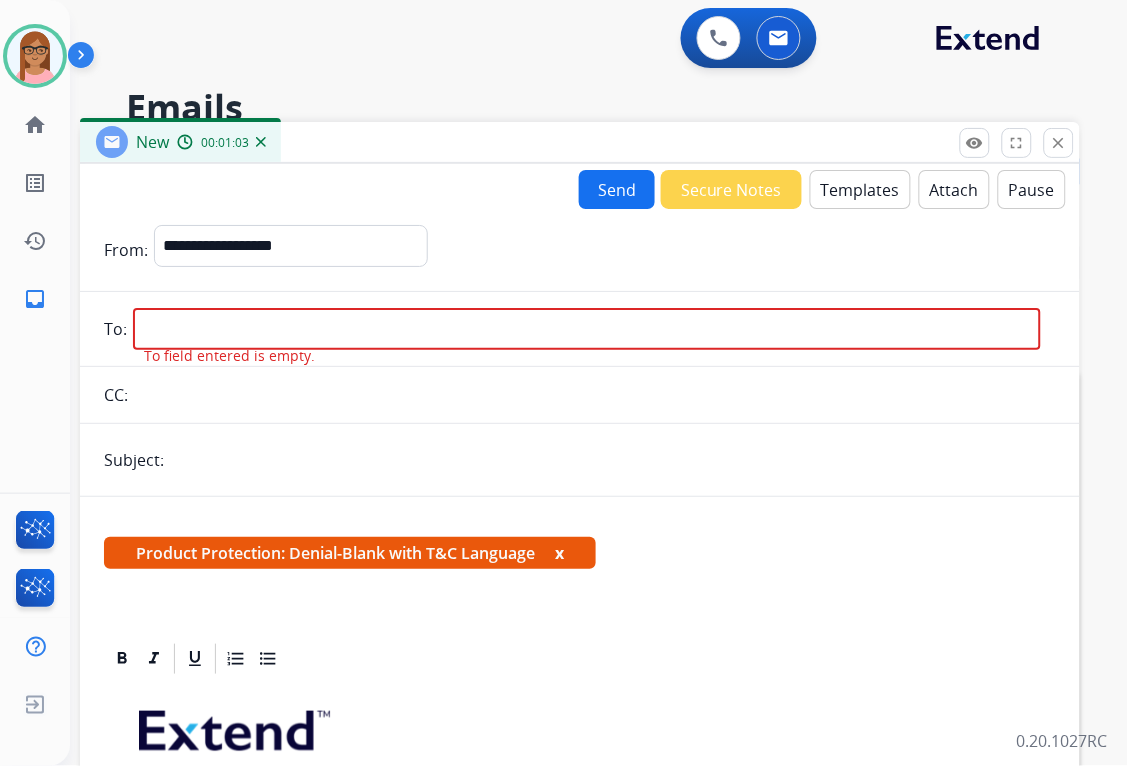 click at bounding box center [587, 329] 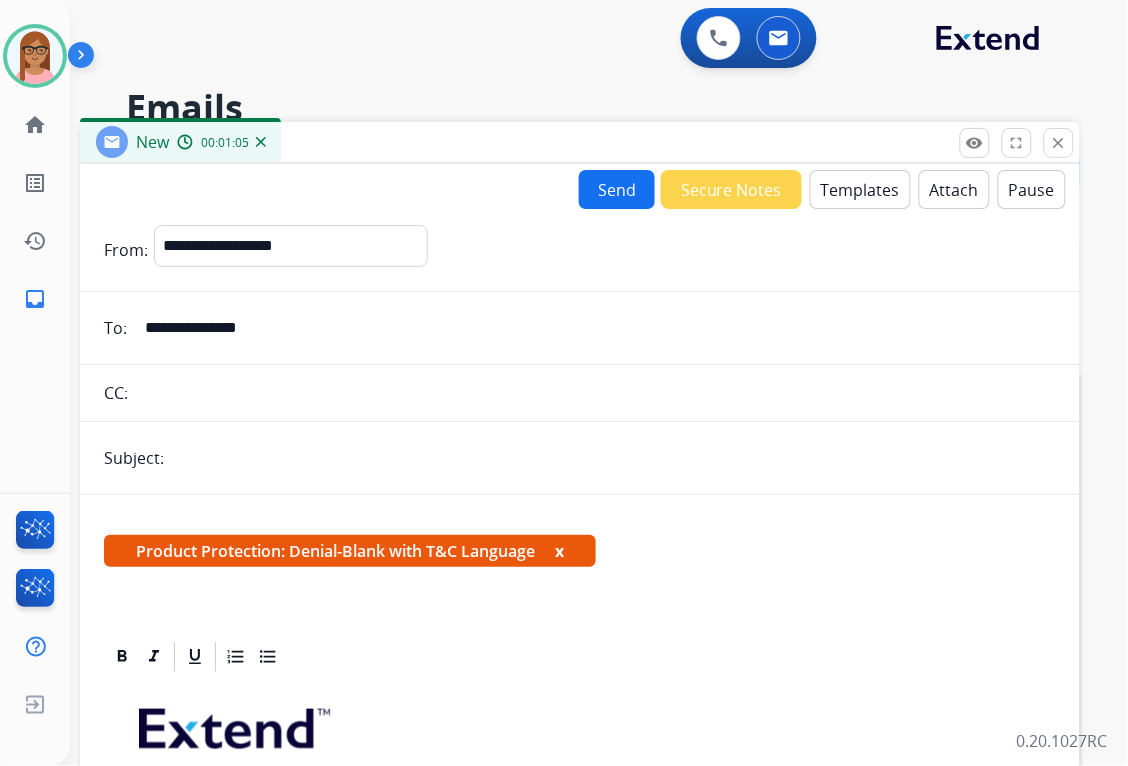 type on "**********" 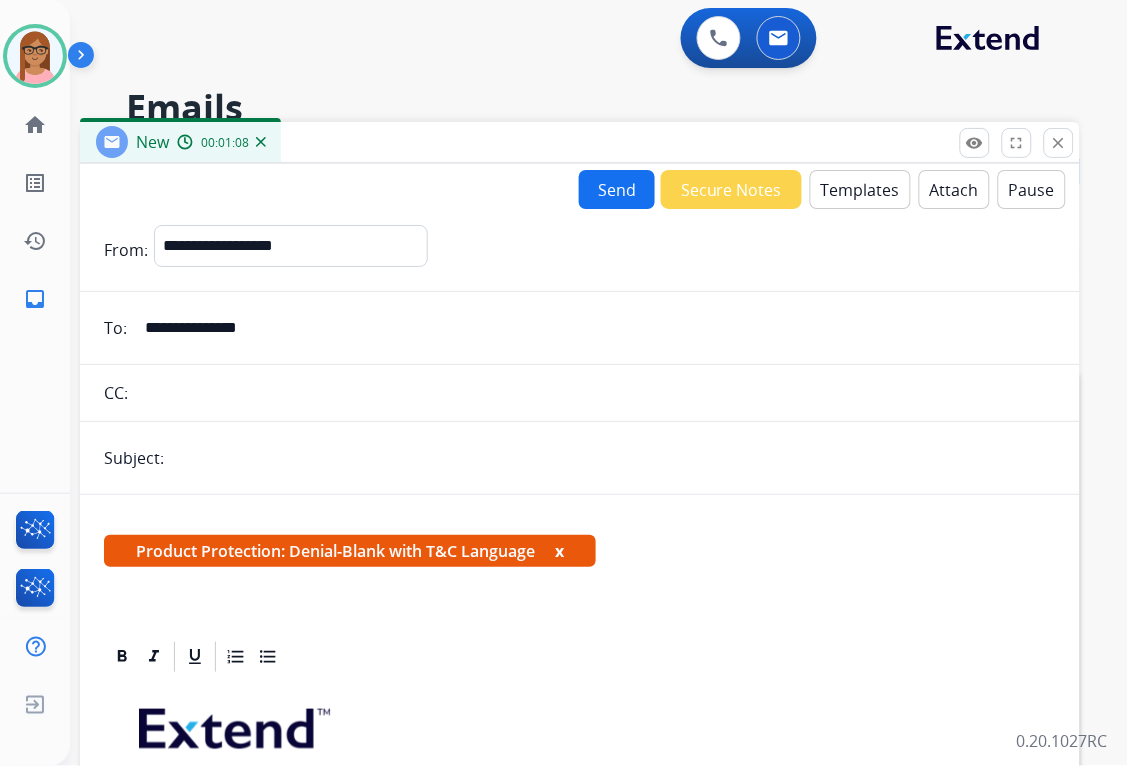 type on "**********" 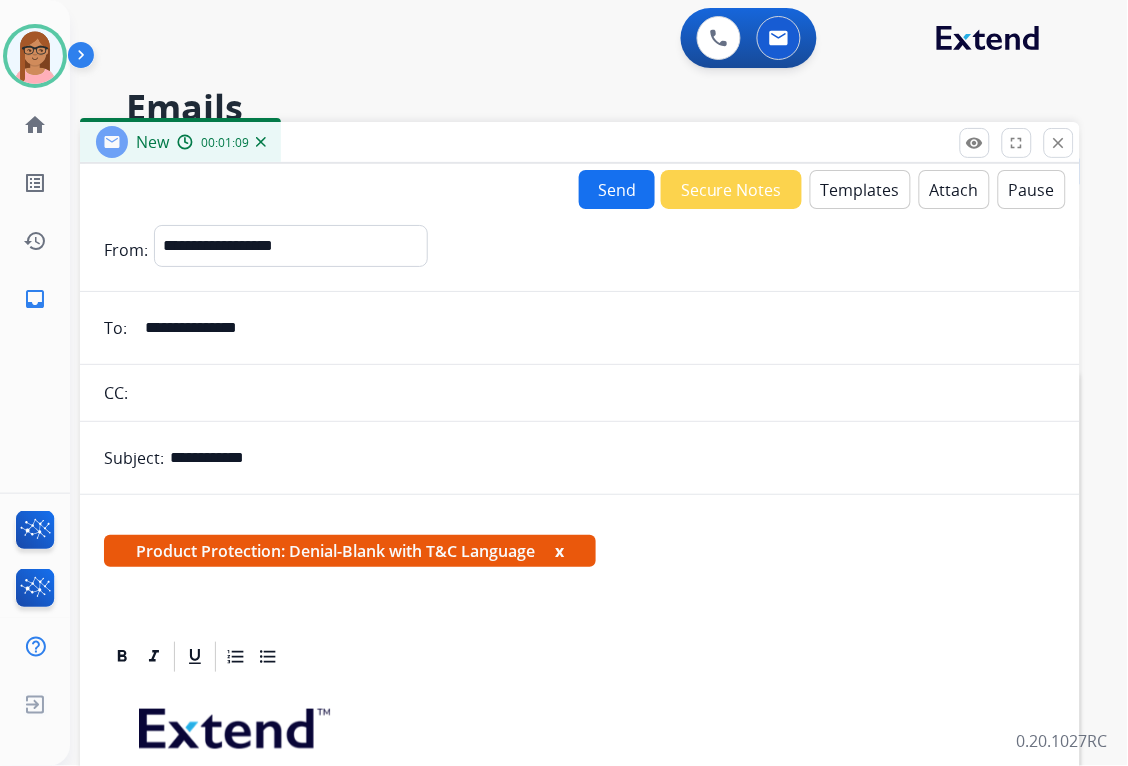 click at bounding box center [580, 736] 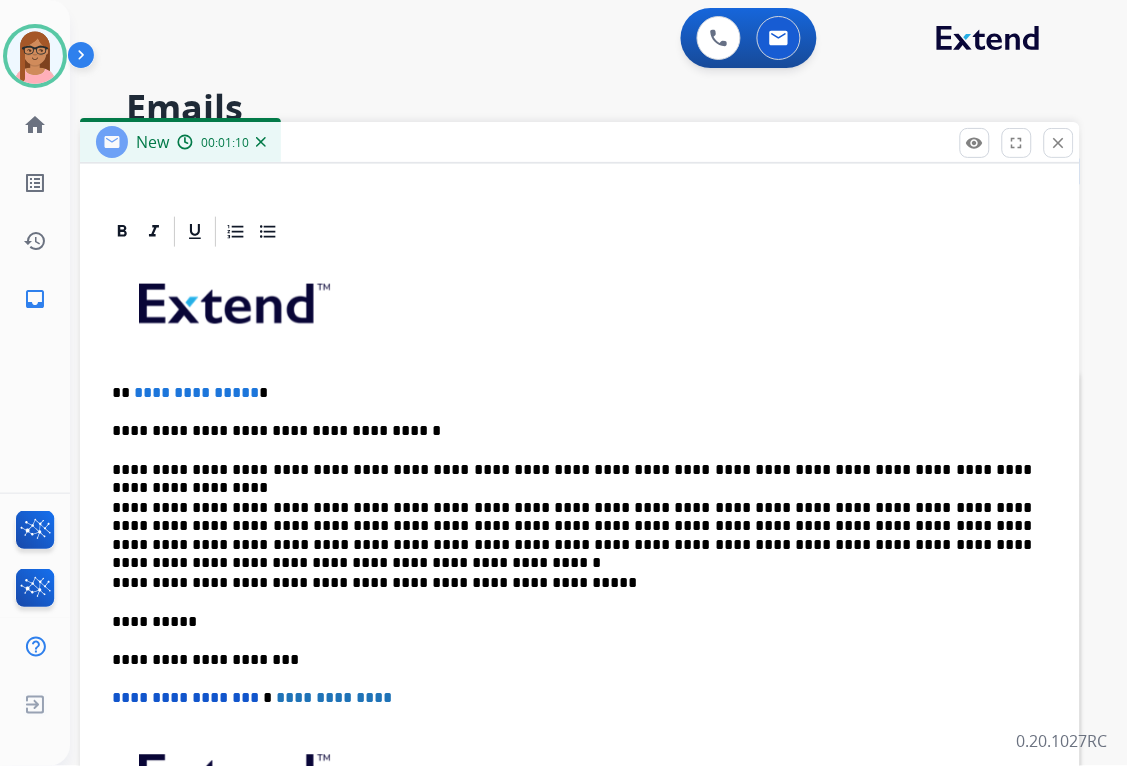 scroll, scrollTop: 444, scrollLeft: 0, axis: vertical 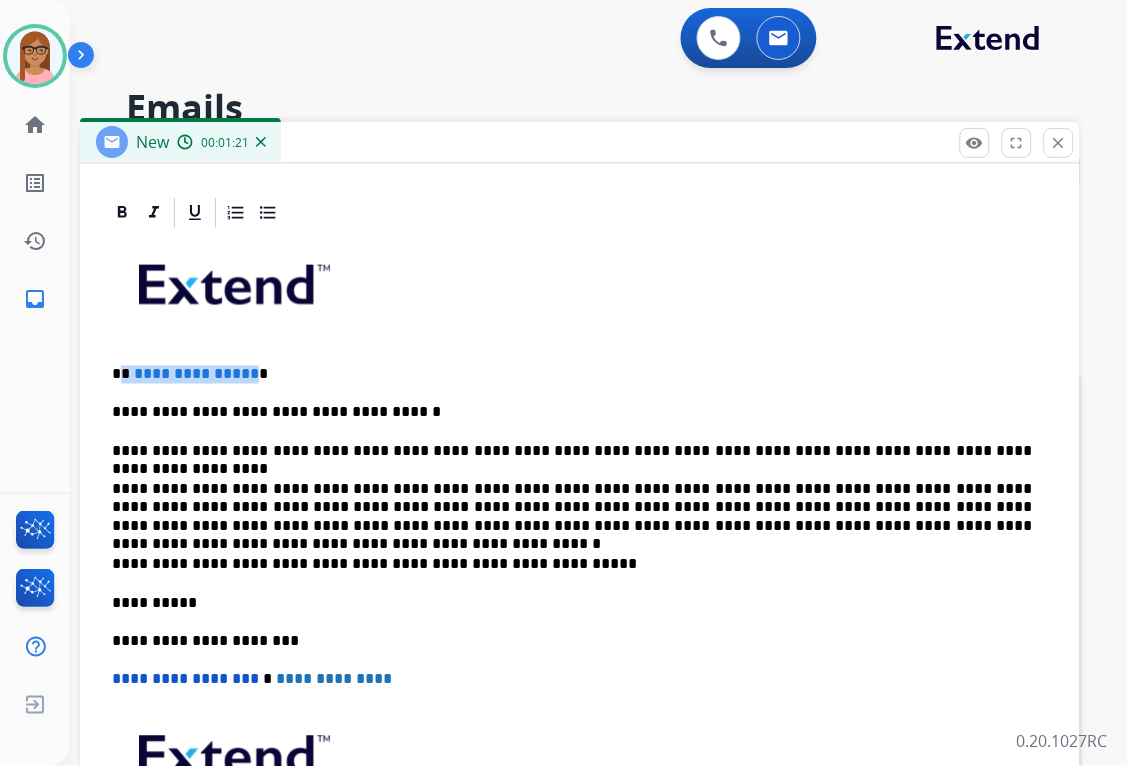 drag, startPoint x: 123, startPoint y: 377, endPoint x: 248, endPoint y: 372, distance: 125.09996 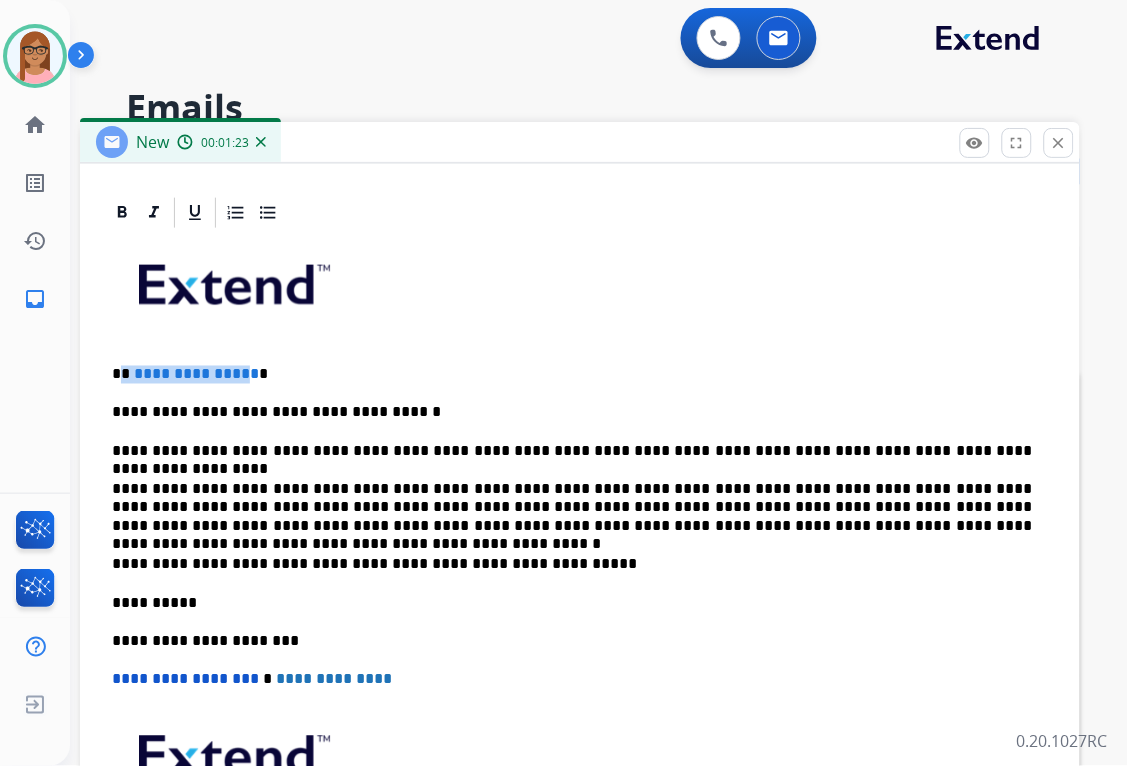type 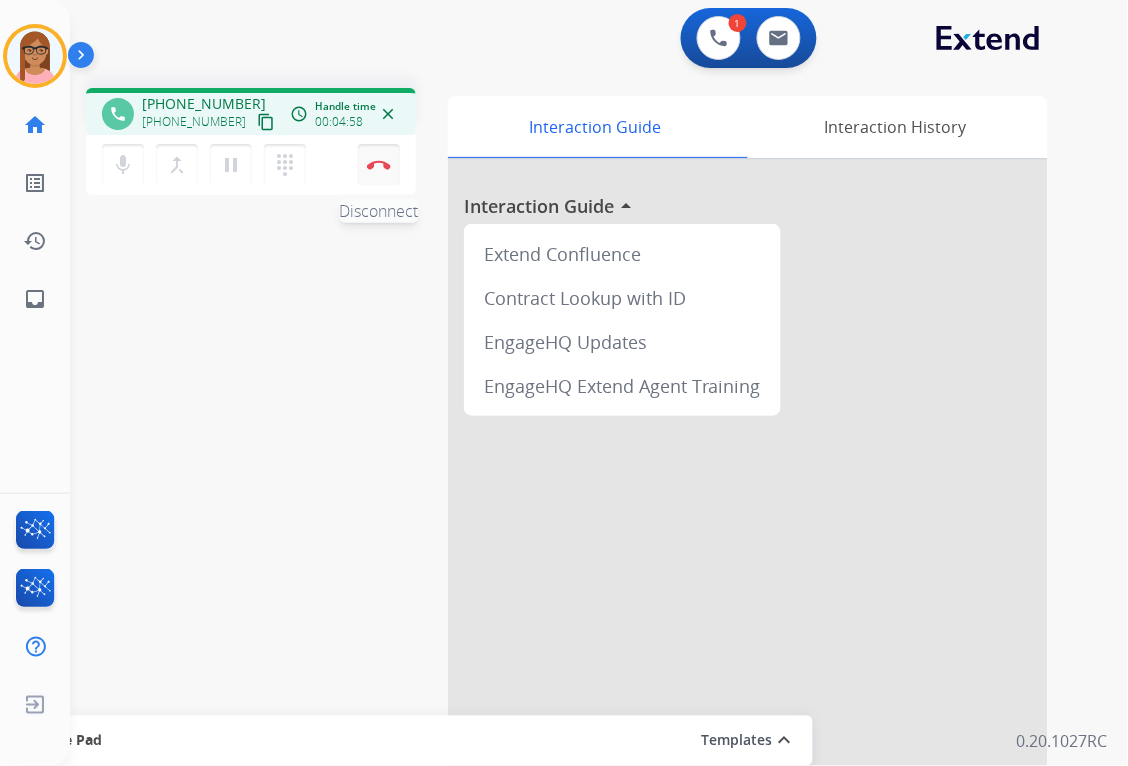 click at bounding box center (379, 165) 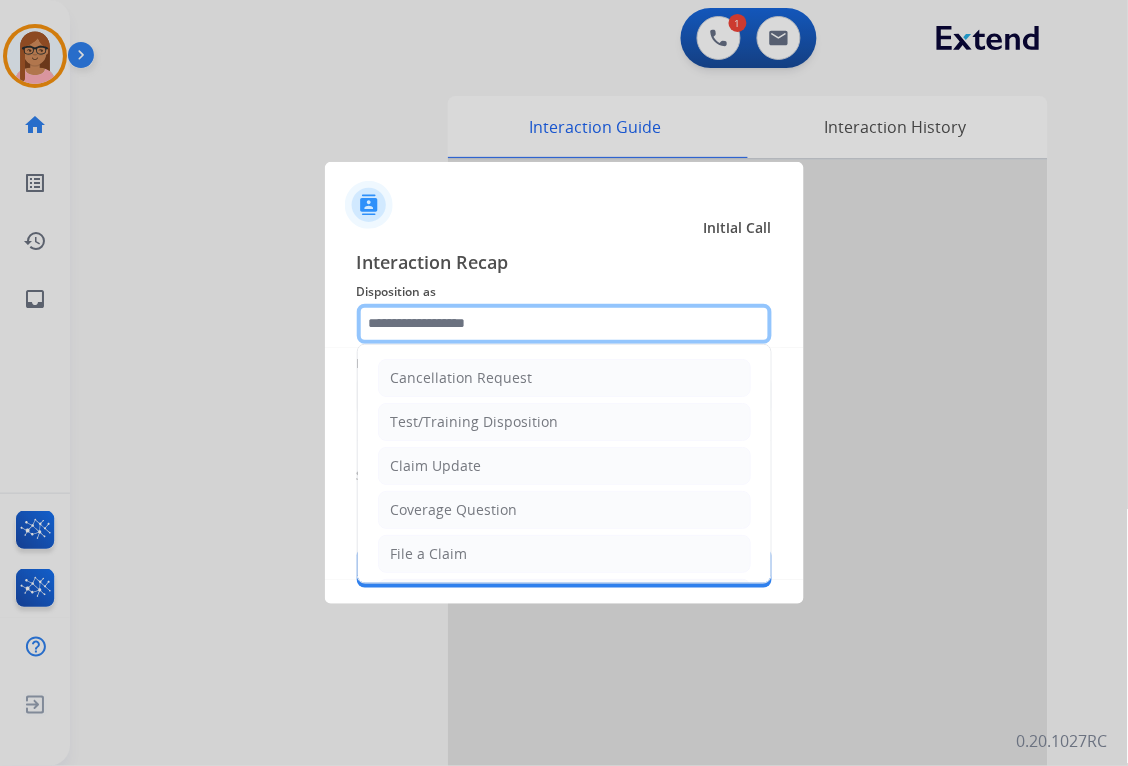 click 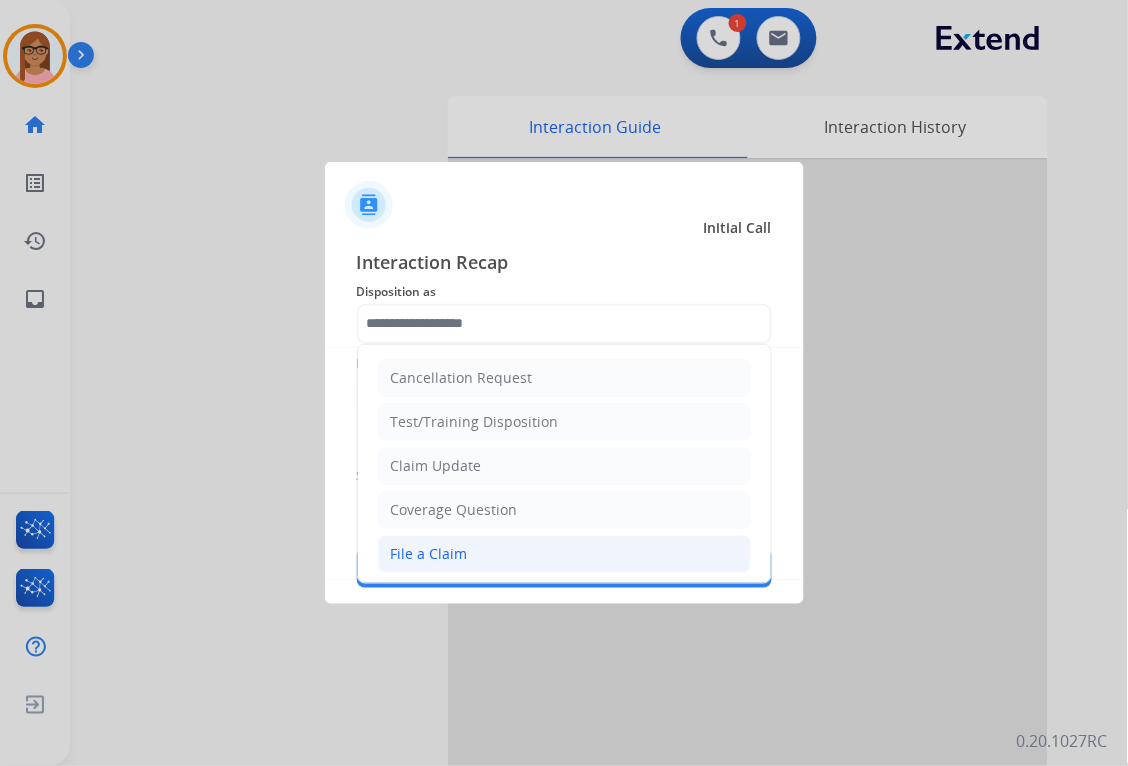 click on "File a Claim" 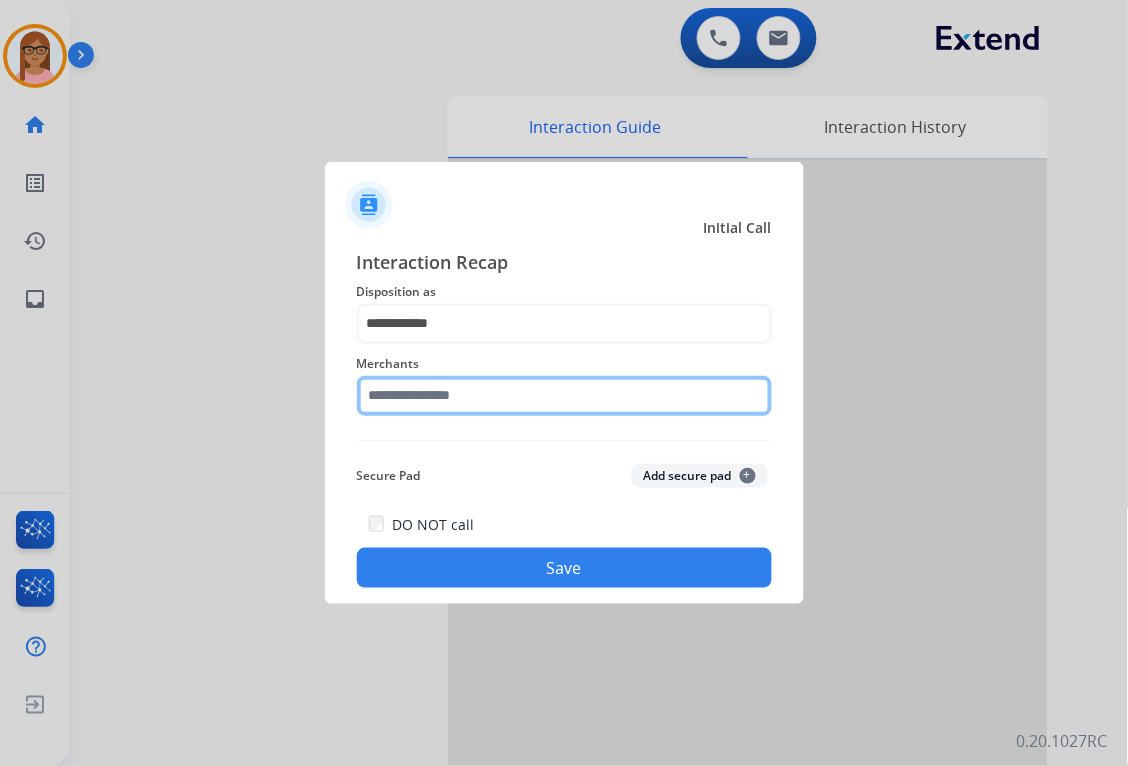 click 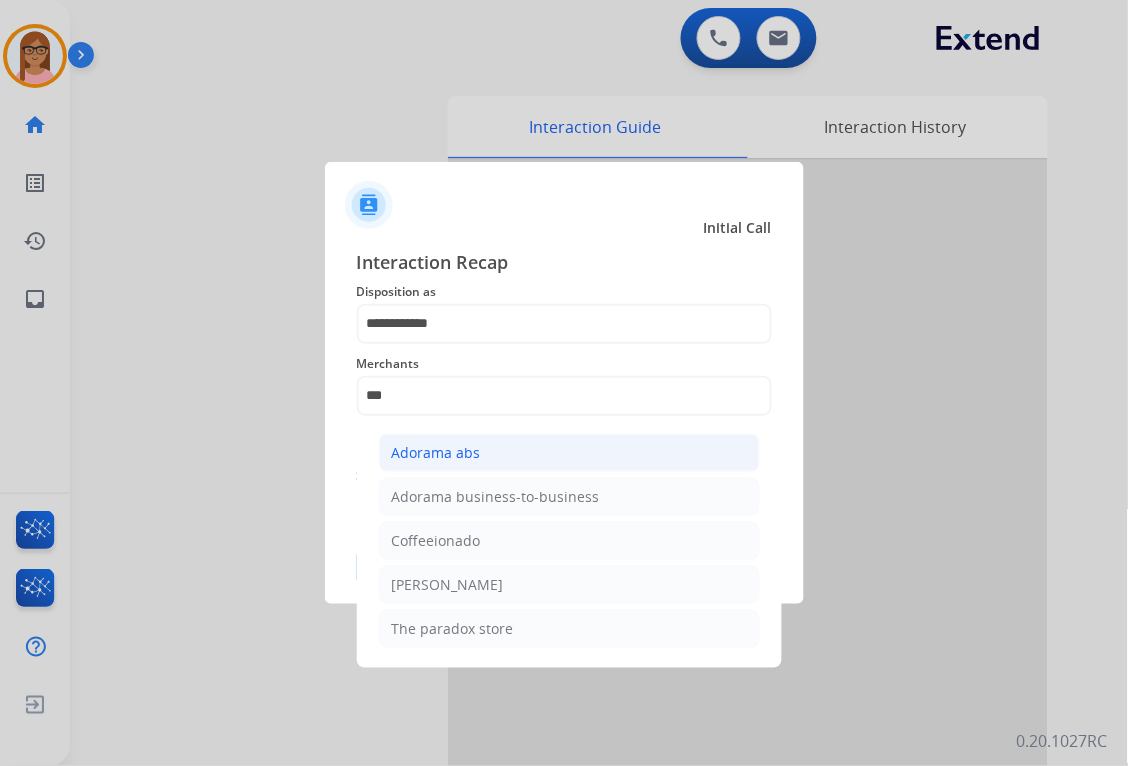 click on "Adorama abs" 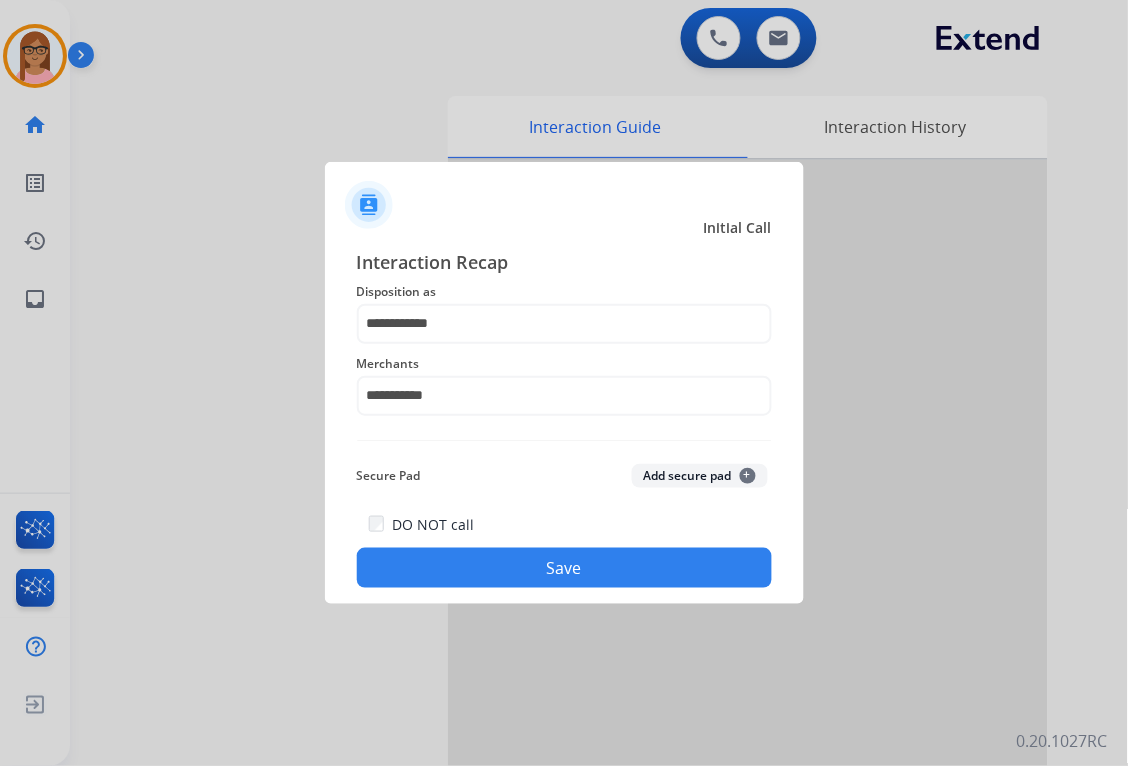 click on "Save" 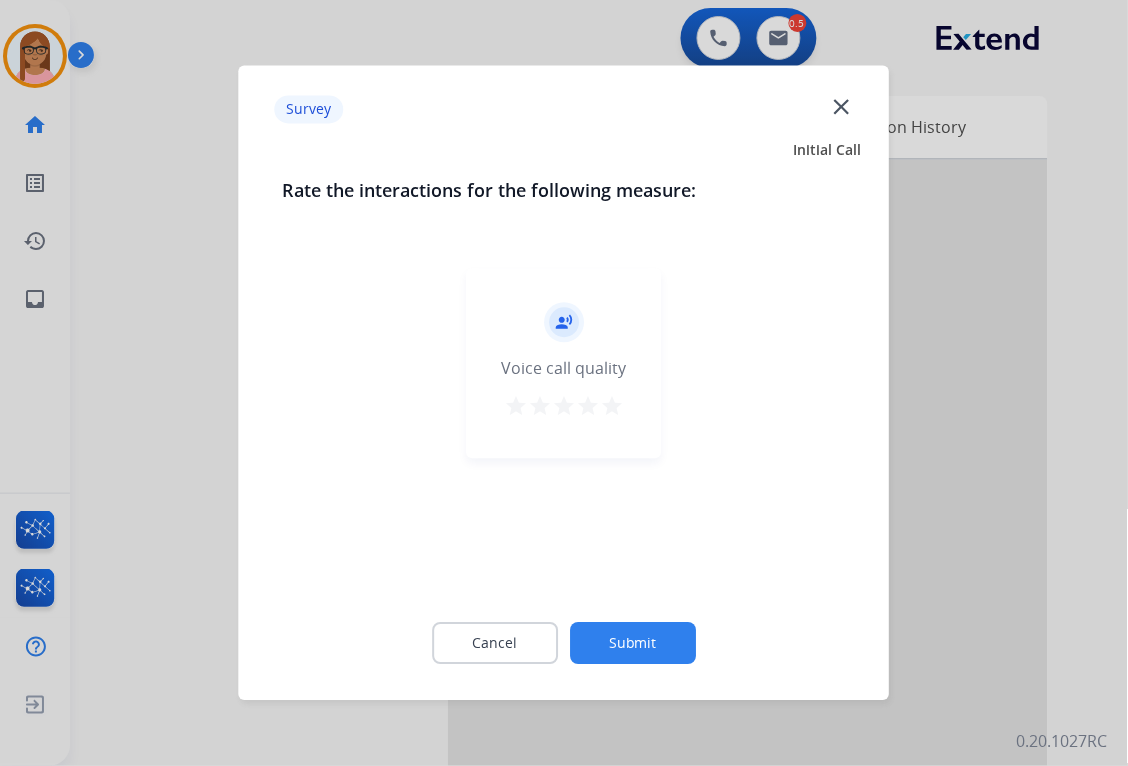 click on "star" at bounding box center [612, 407] 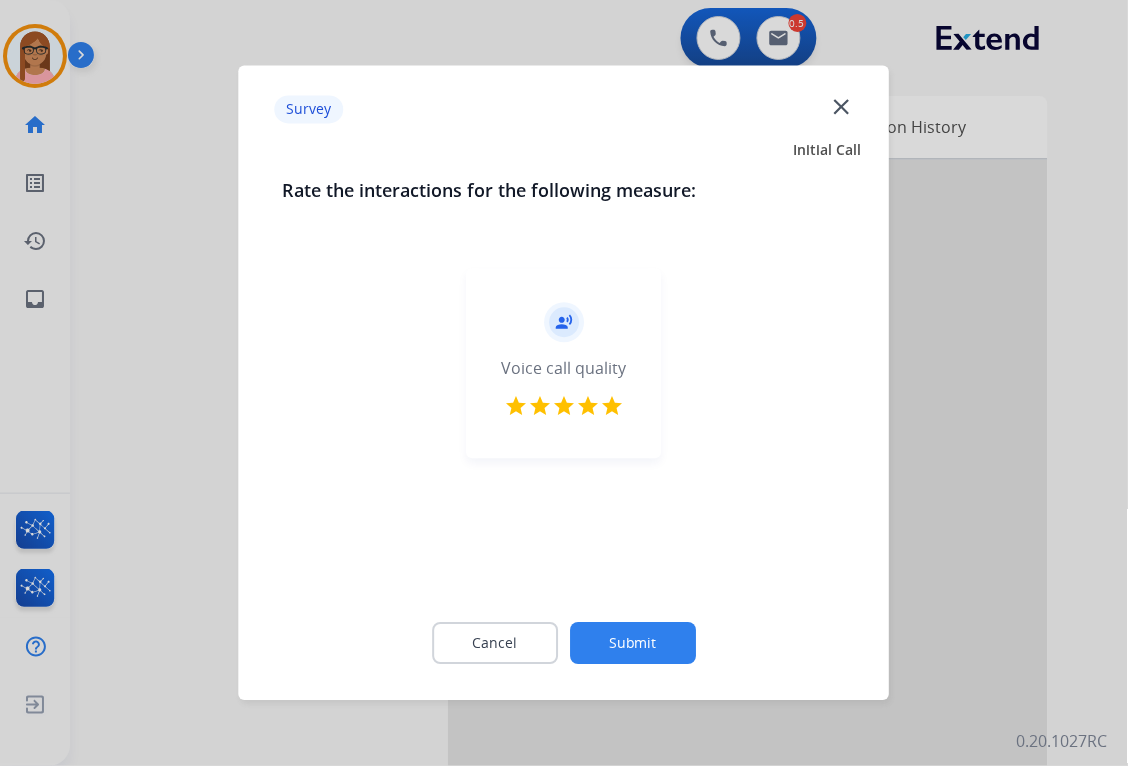 click on "Submit" 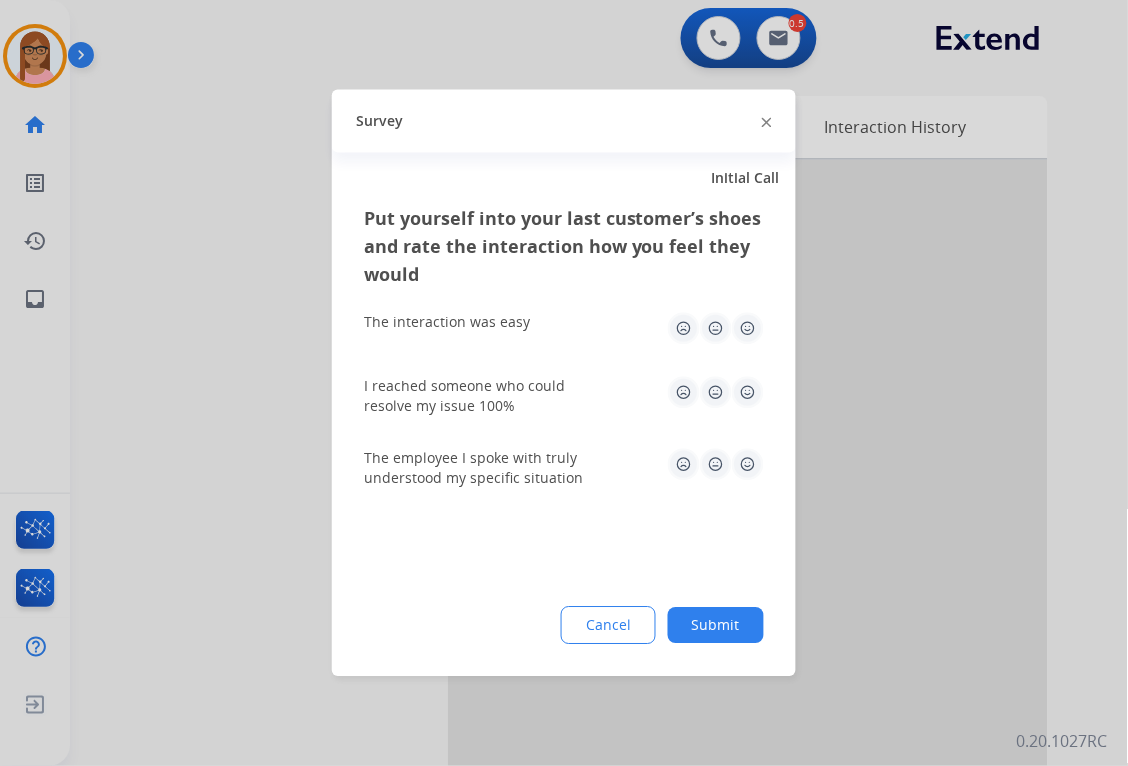 click 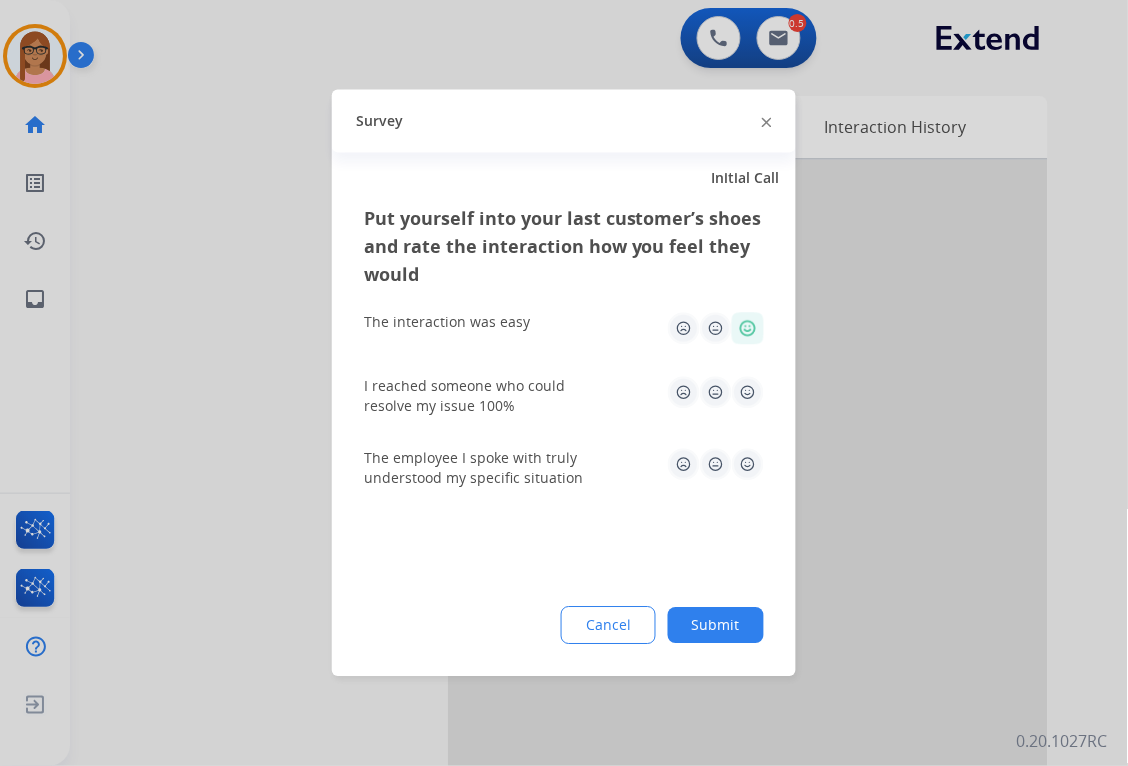click 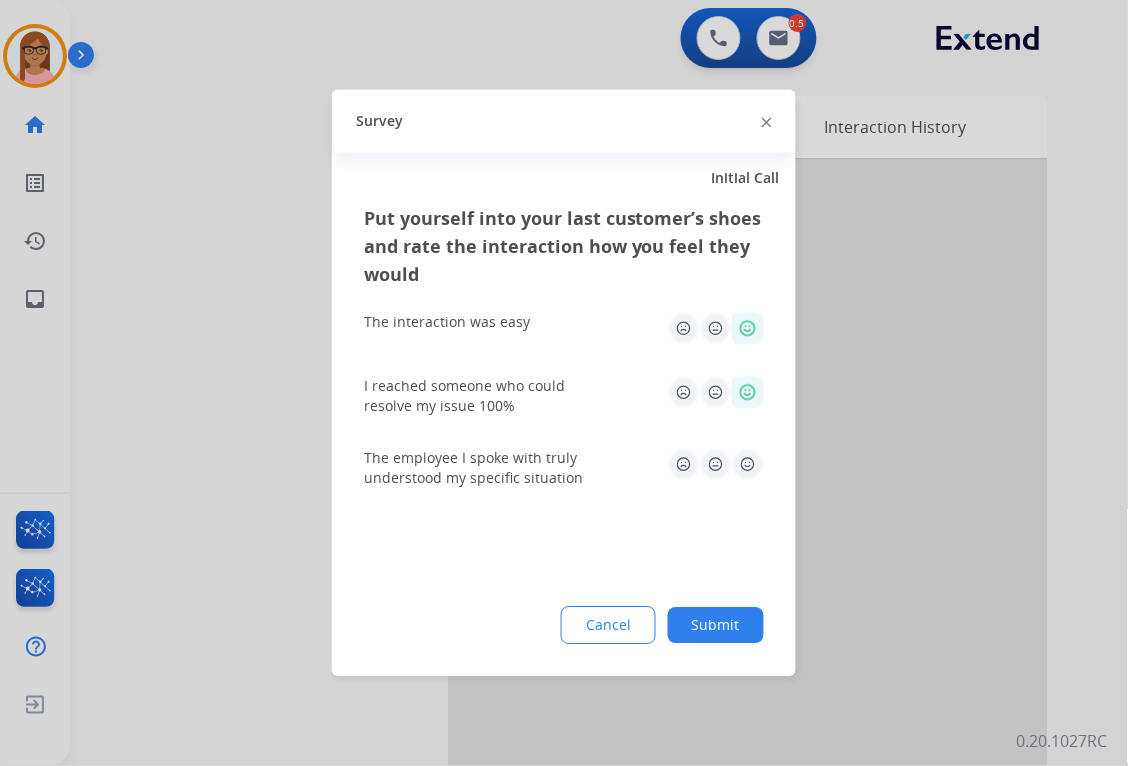 click 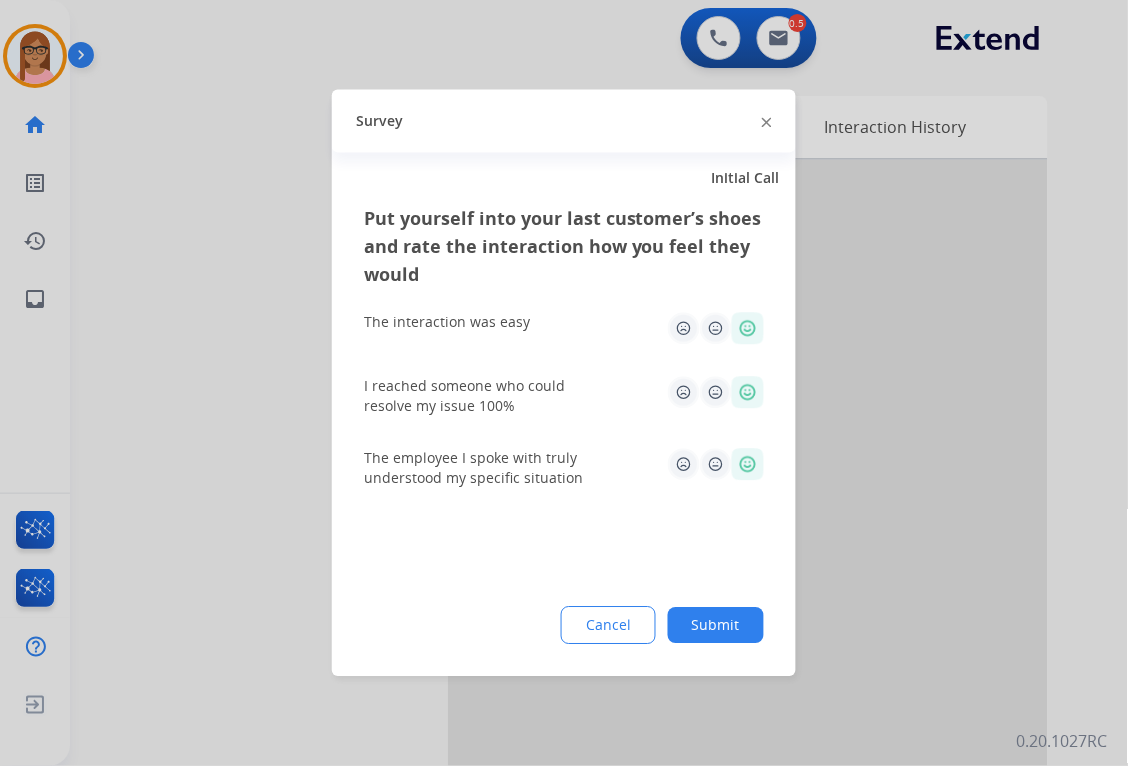 click on "Submit" 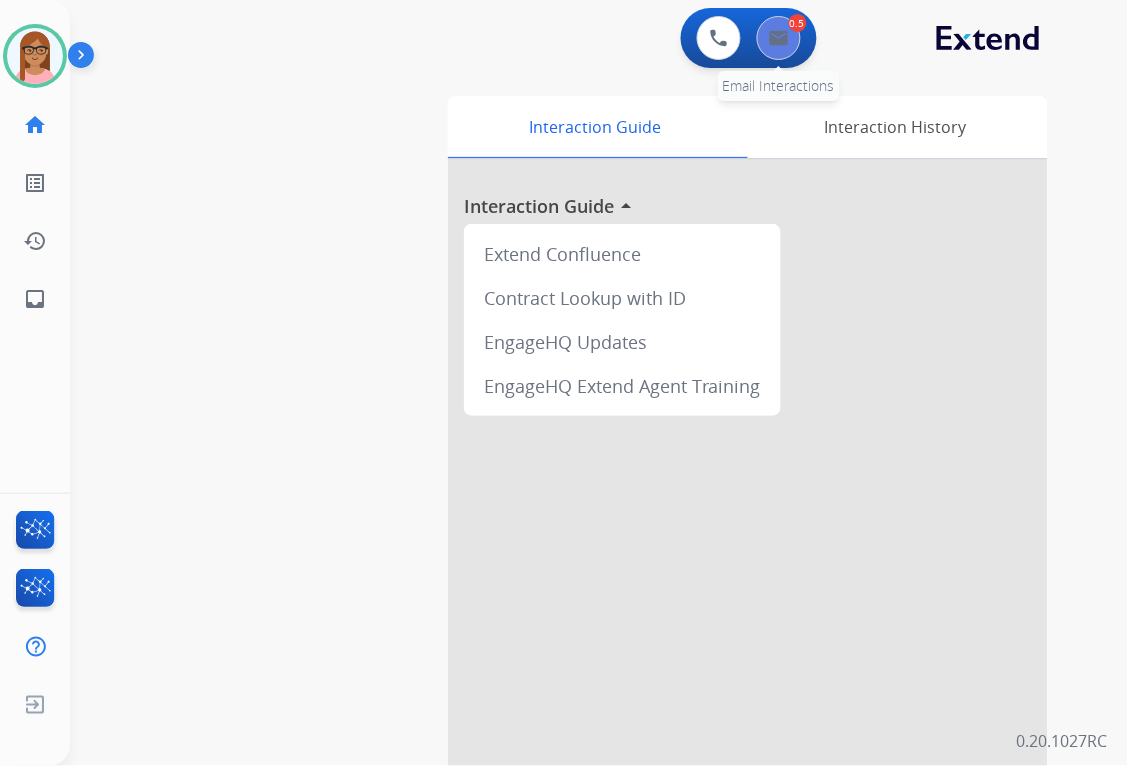 click at bounding box center (779, 38) 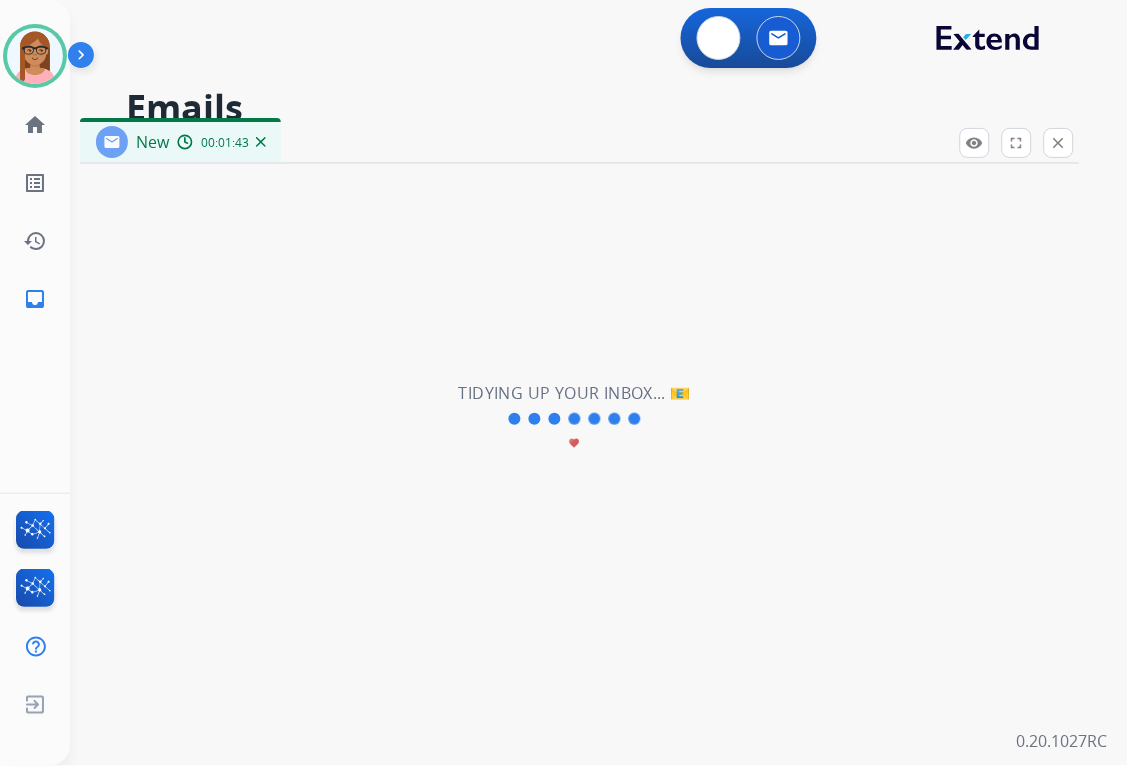 select on "**********" 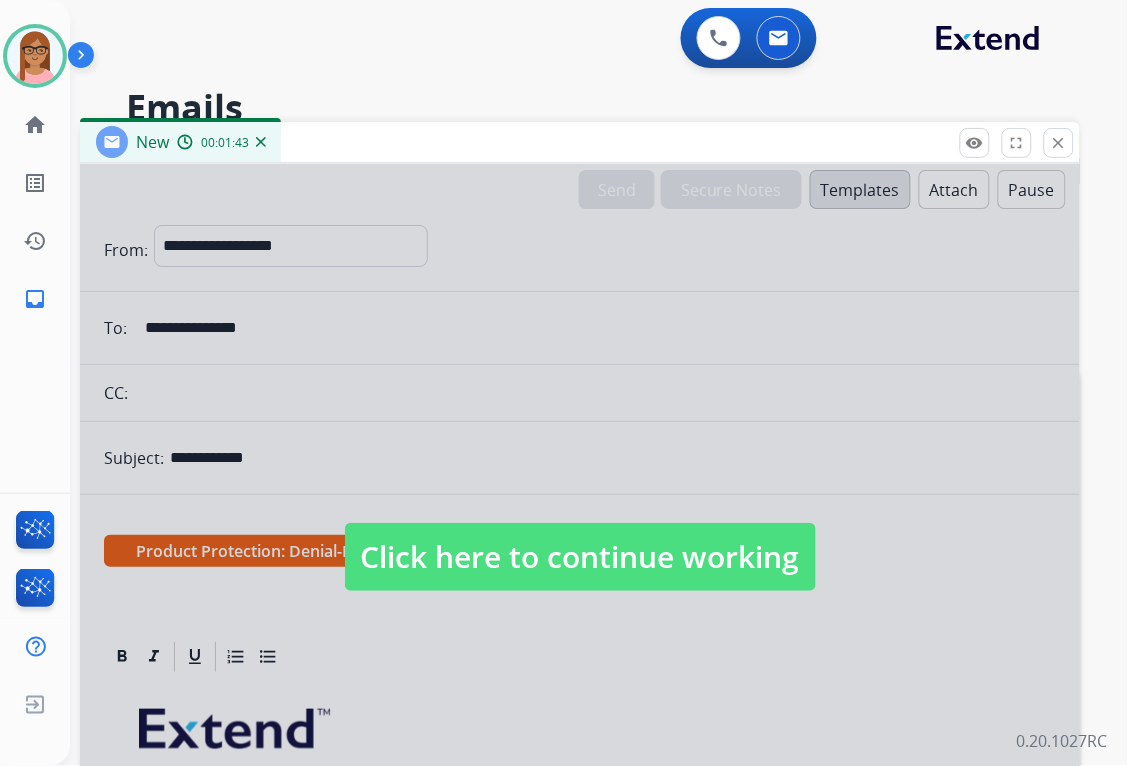 click on "Click here to continue working" at bounding box center (580, 557) 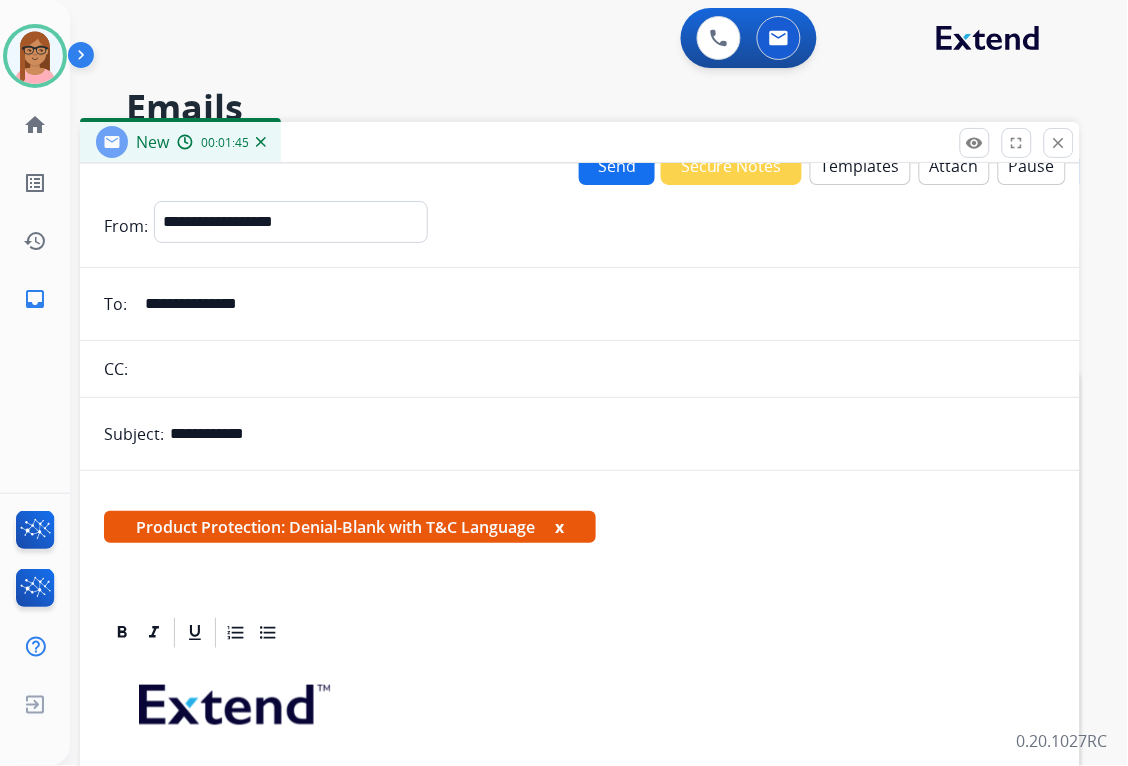 scroll, scrollTop: 0, scrollLeft: 0, axis: both 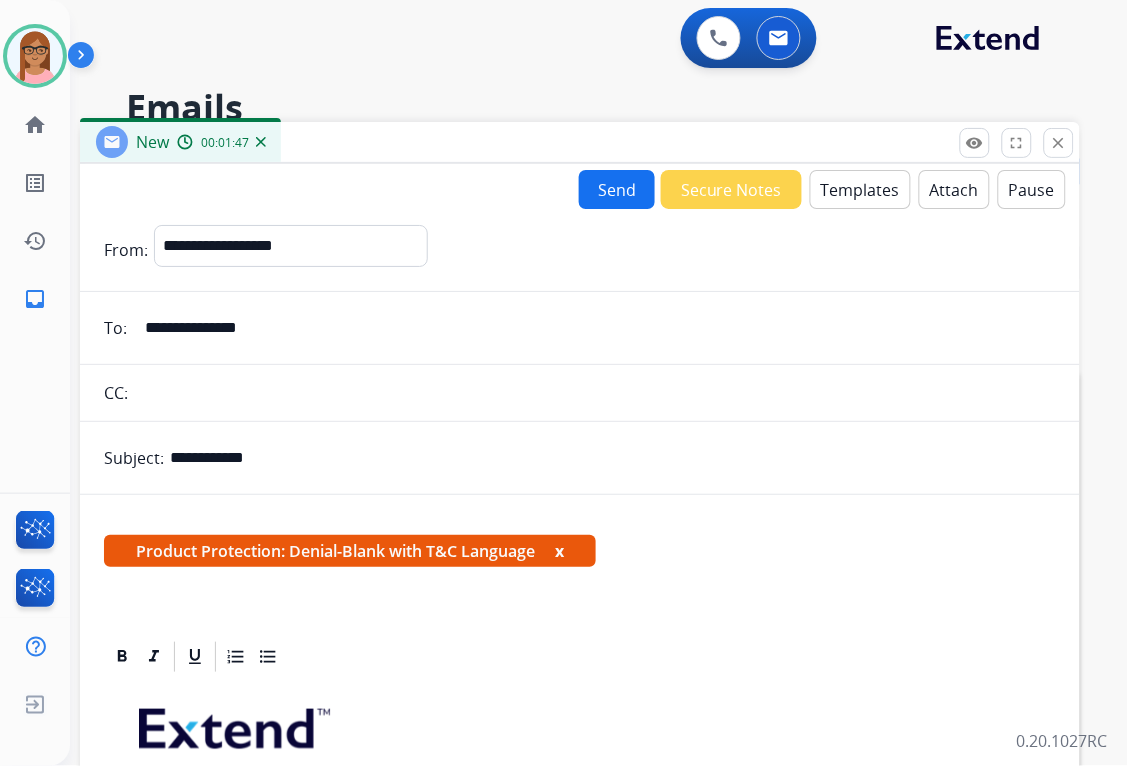 click on "Attach" at bounding box center (954, 189) 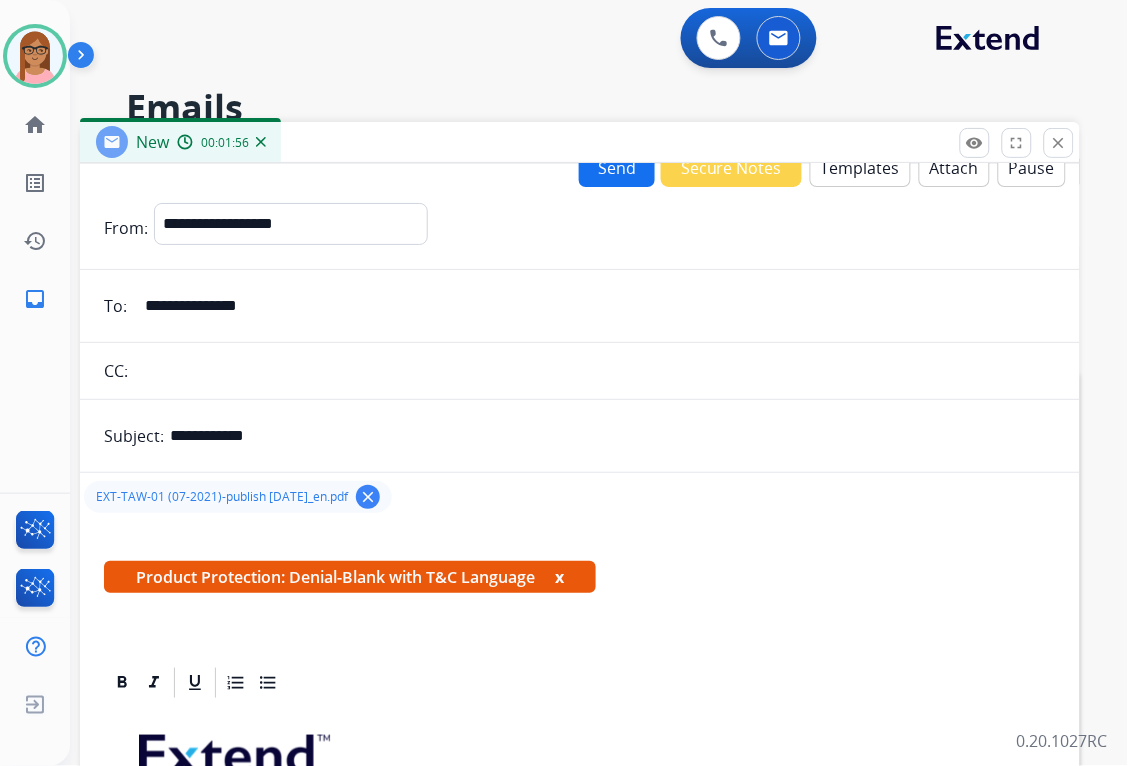 scroll, scrollTop: 0, scrollLeft: 0, axis: both 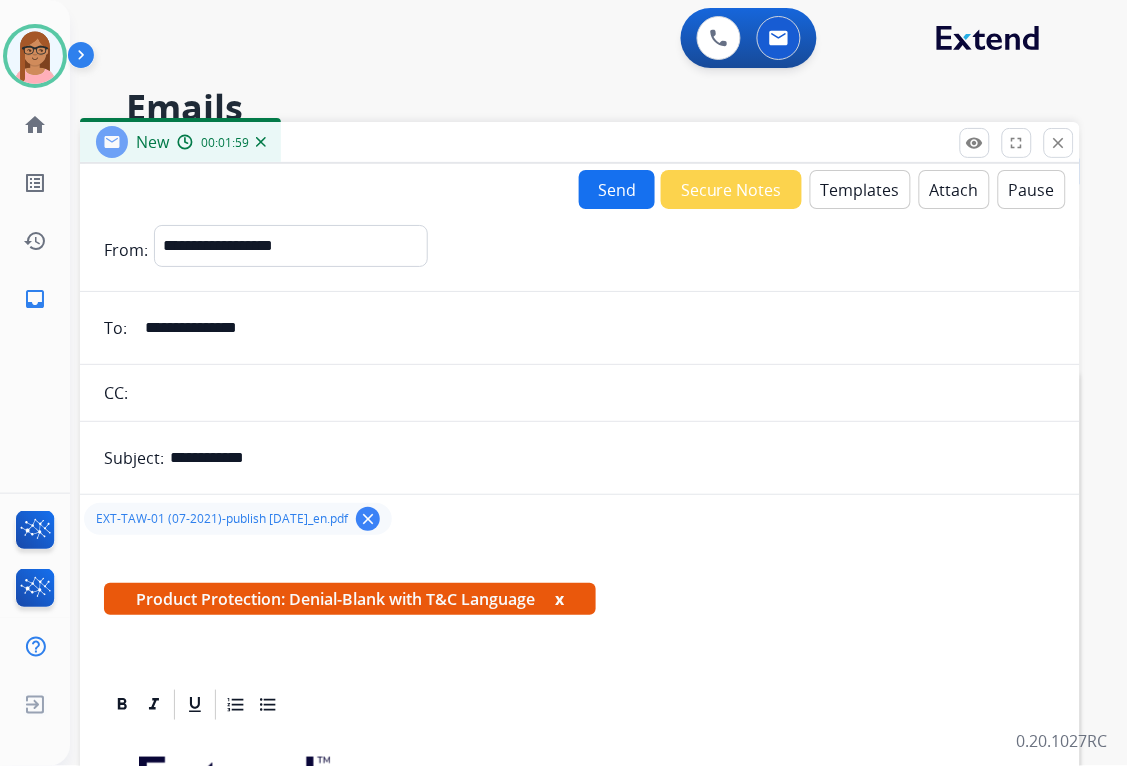 click on "Send" at bounding box center [617, 189] 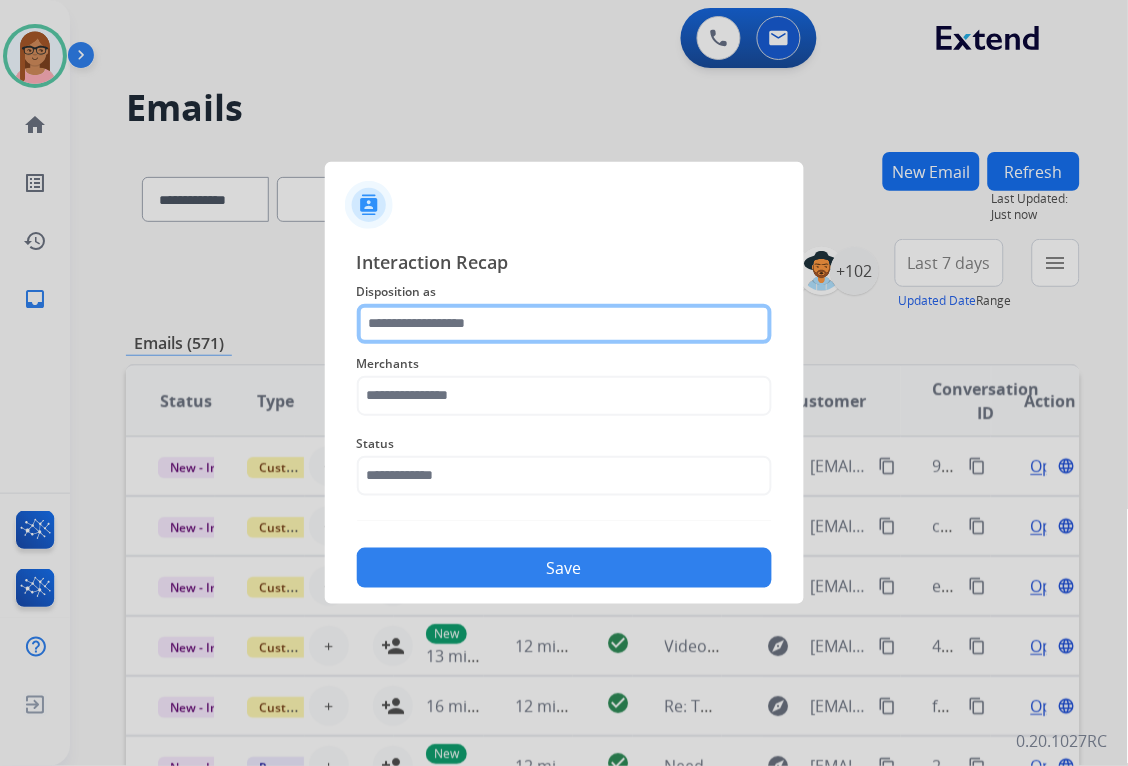 click 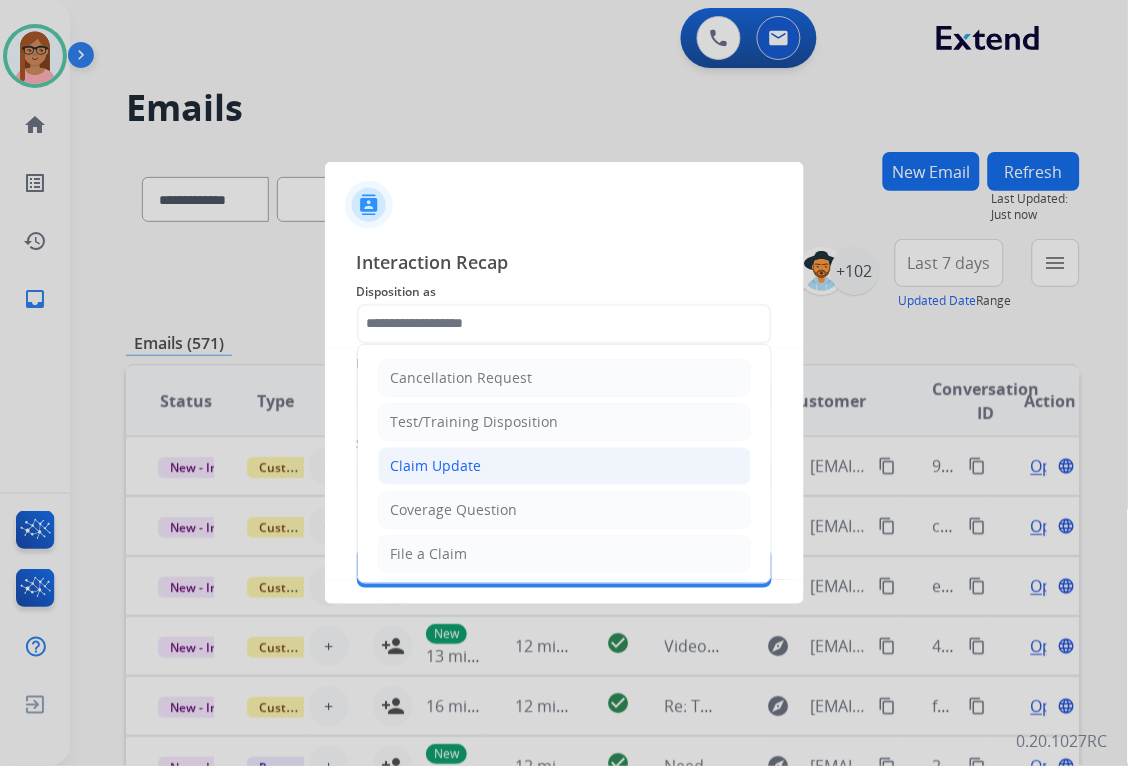 click on "Claim Update" 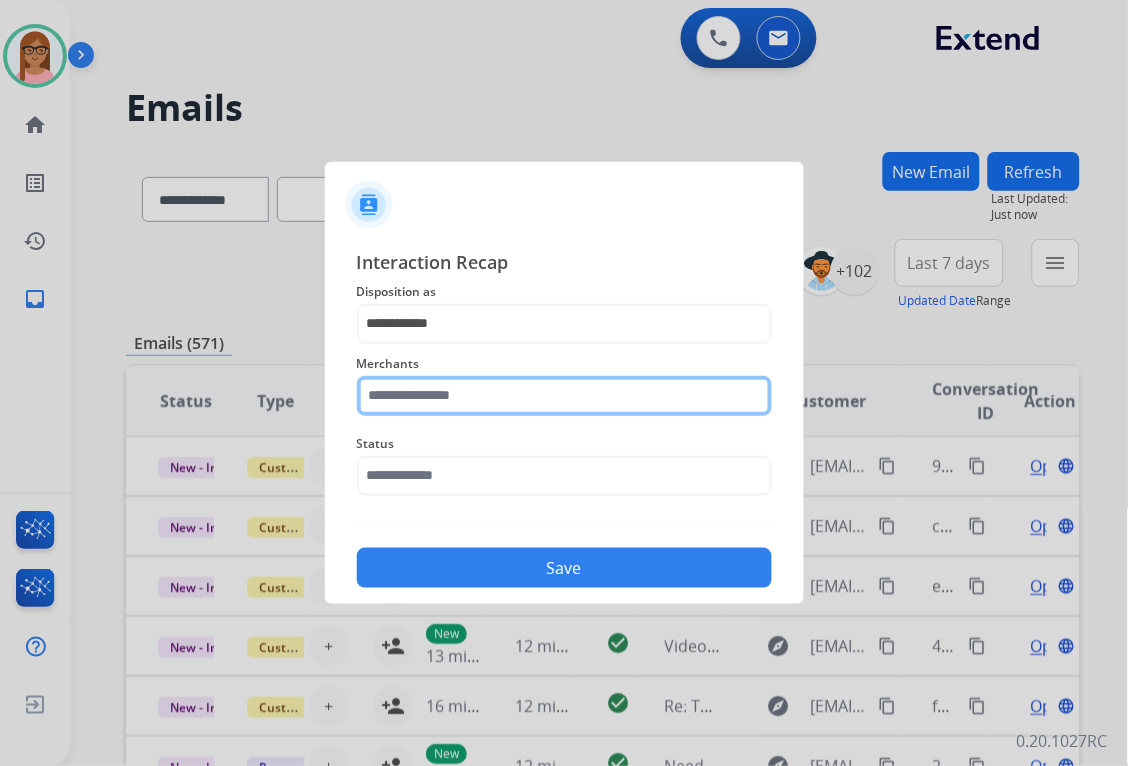 click 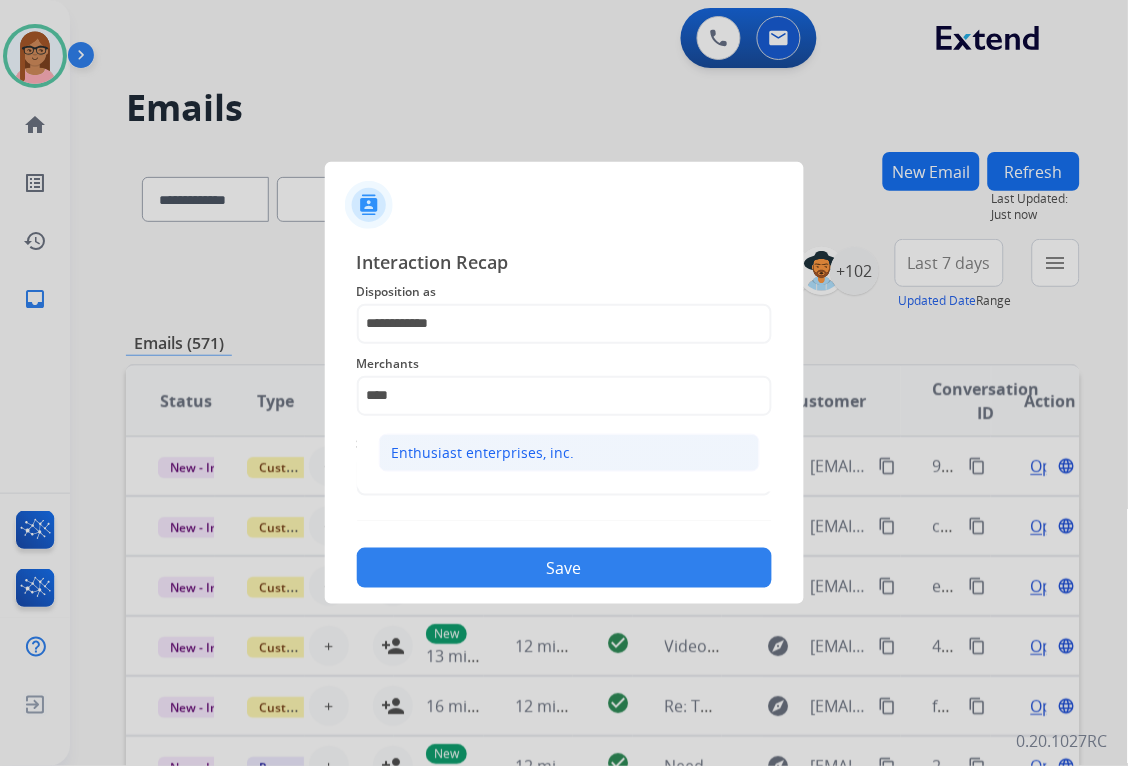 click on "Enthusiast enterprises, inc." 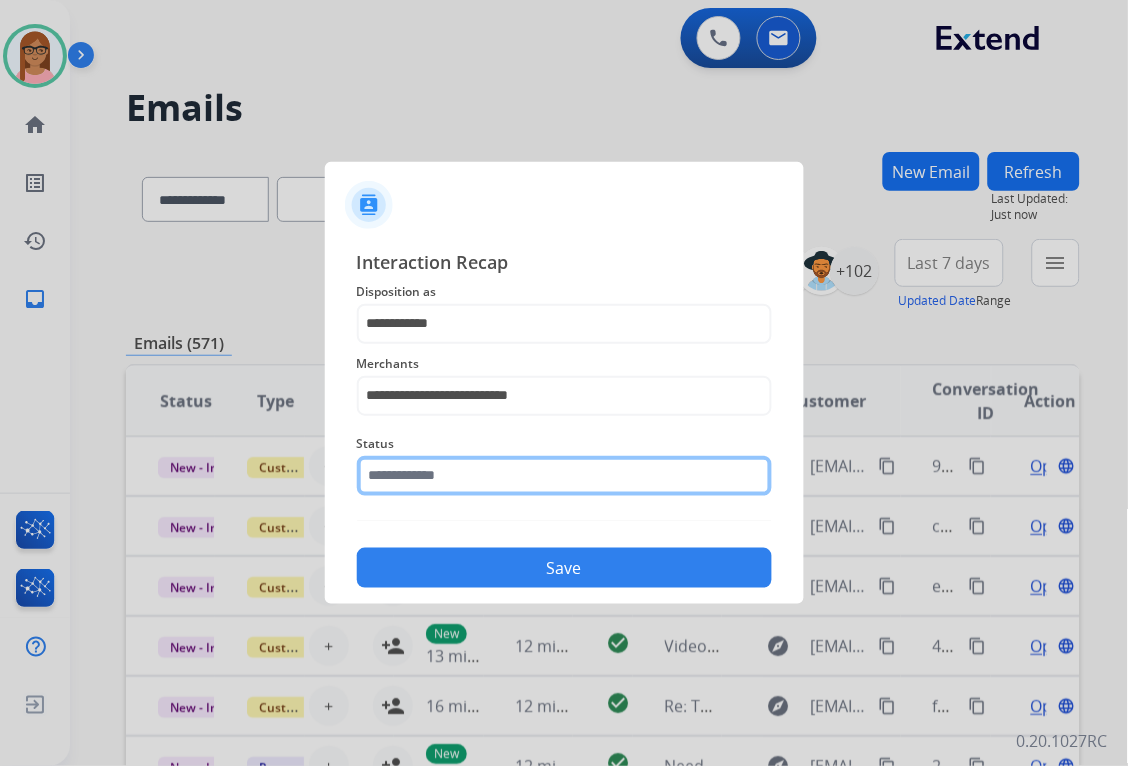 click 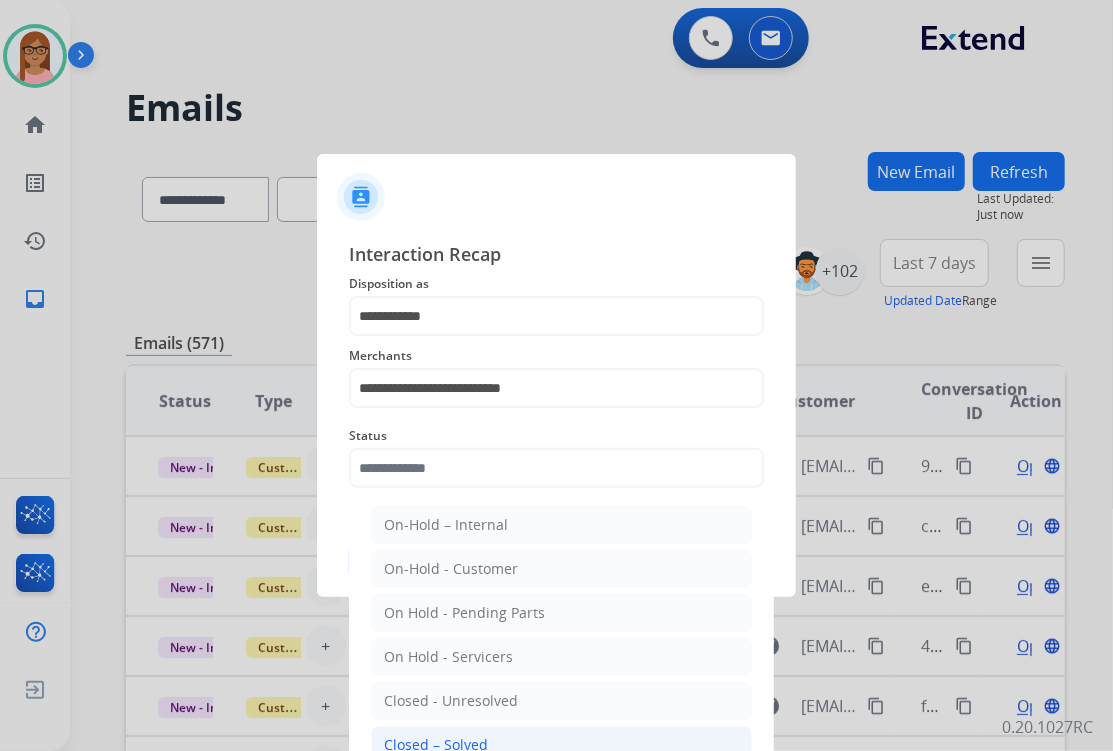 click on "Closed – Solved" 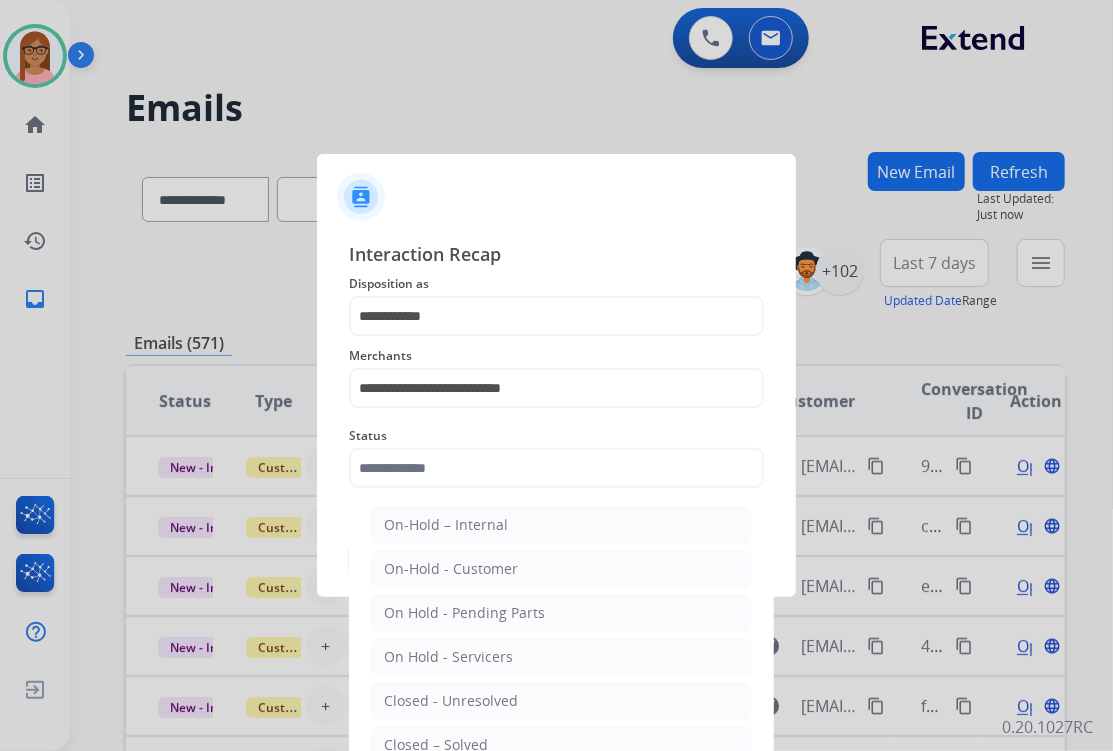 type on "**********" 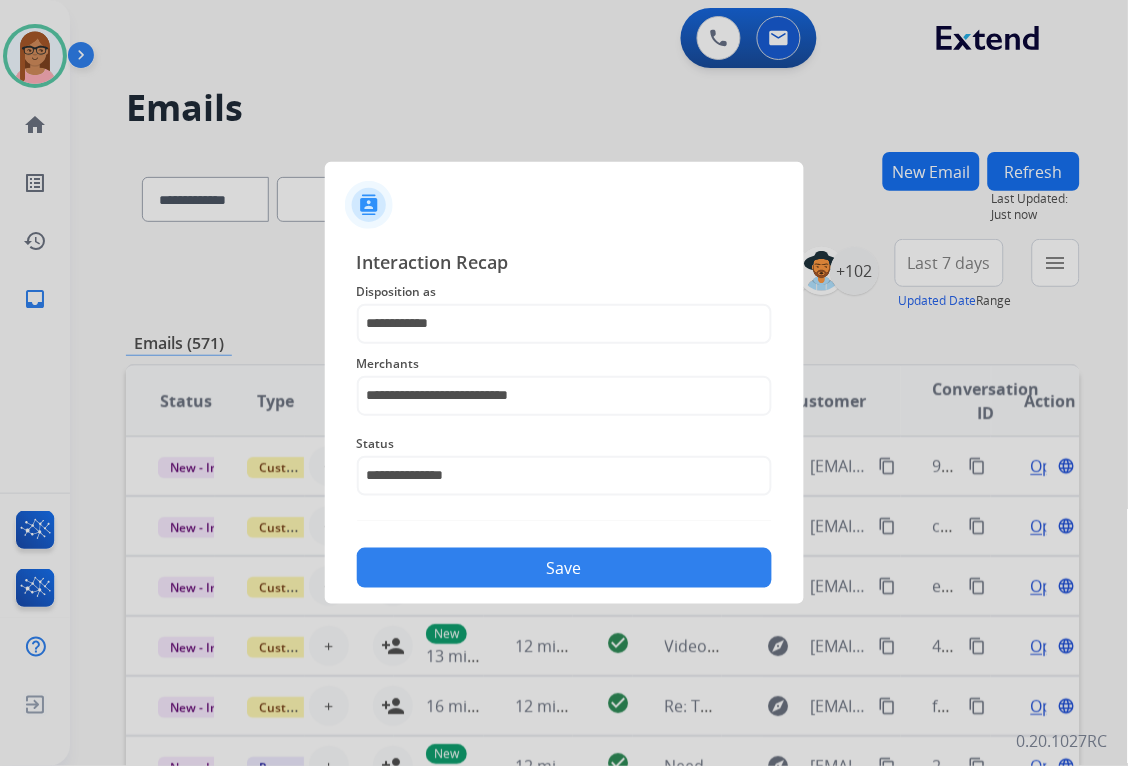 click on "Save" 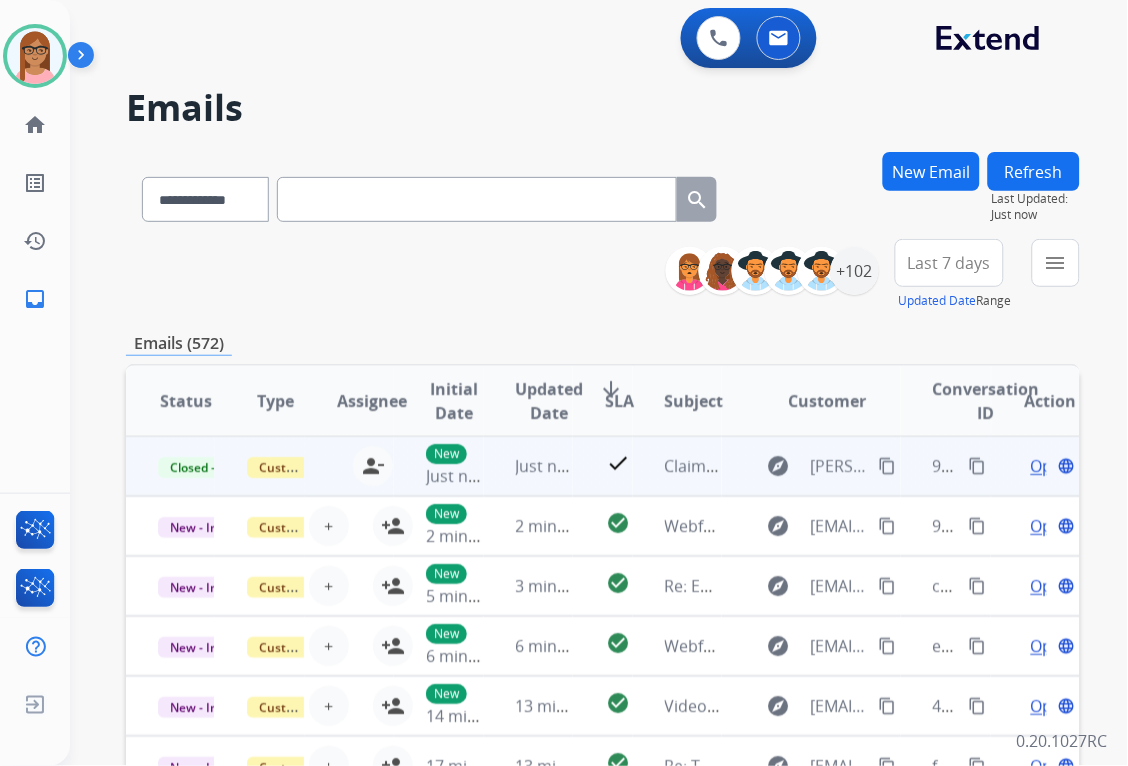 click on "content_copy" at bounding box center [978, 466] 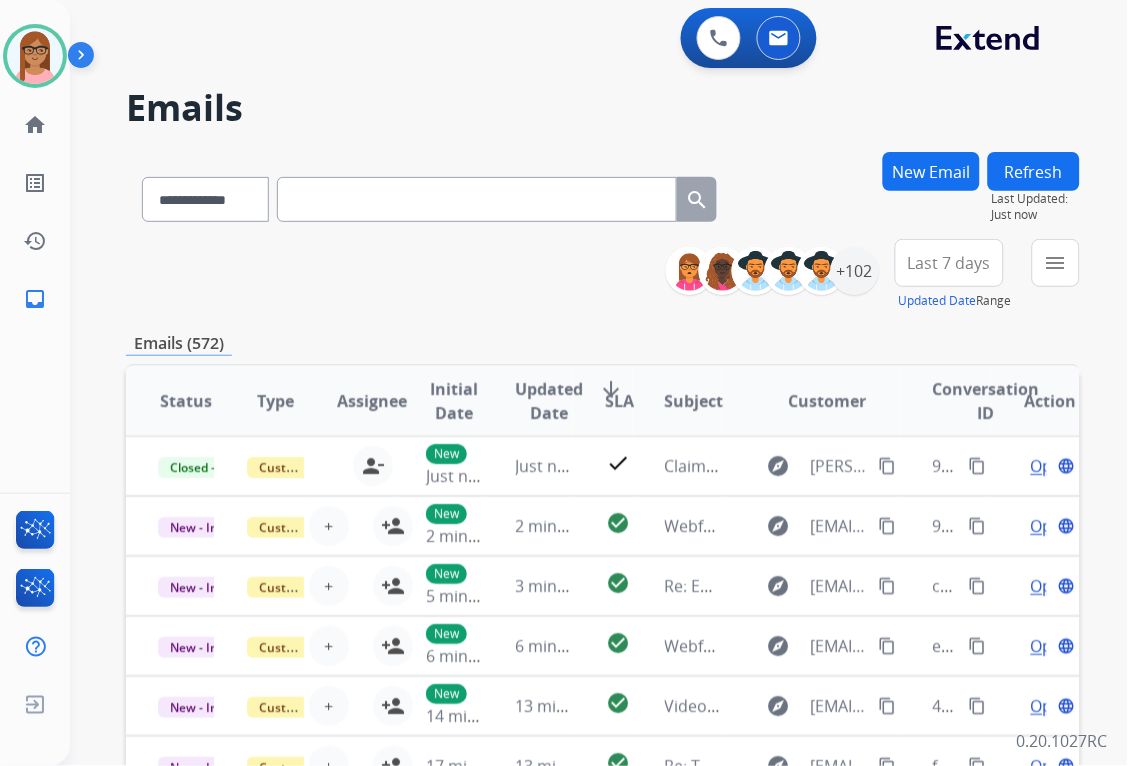 click on "New Email" at bounding box center [931, 171] 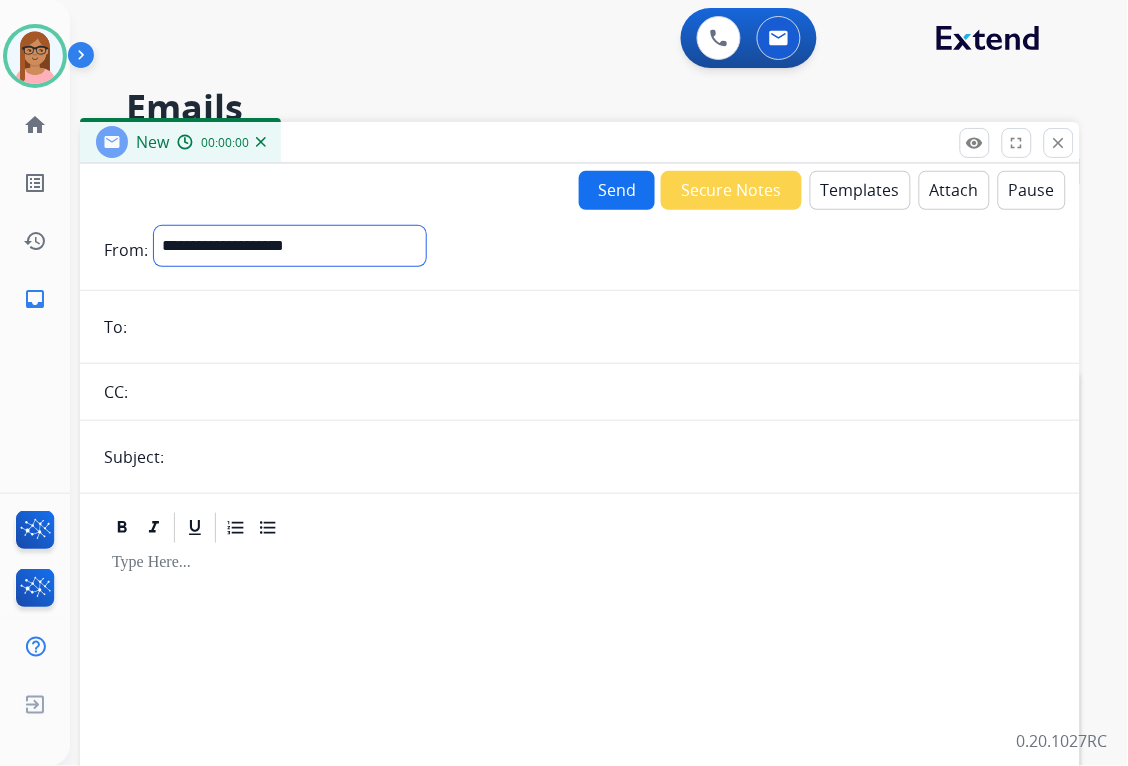 click on "**********" at bounding box center [290, 246] 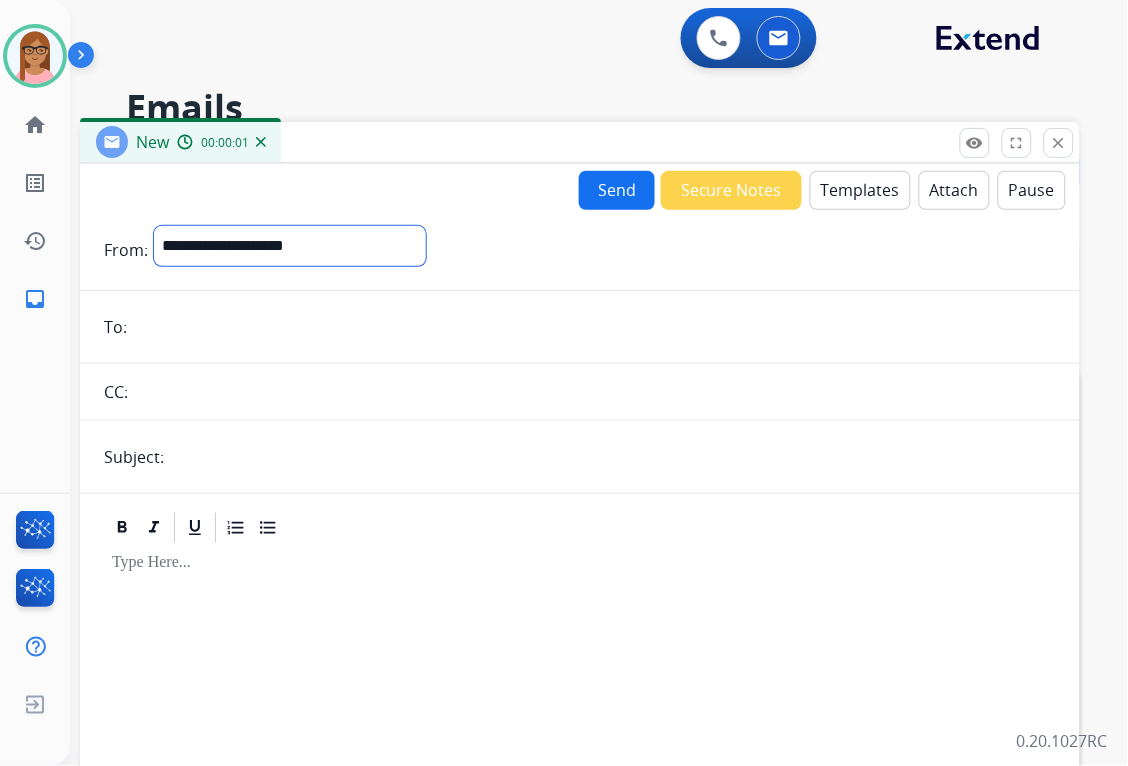 select on "**********" 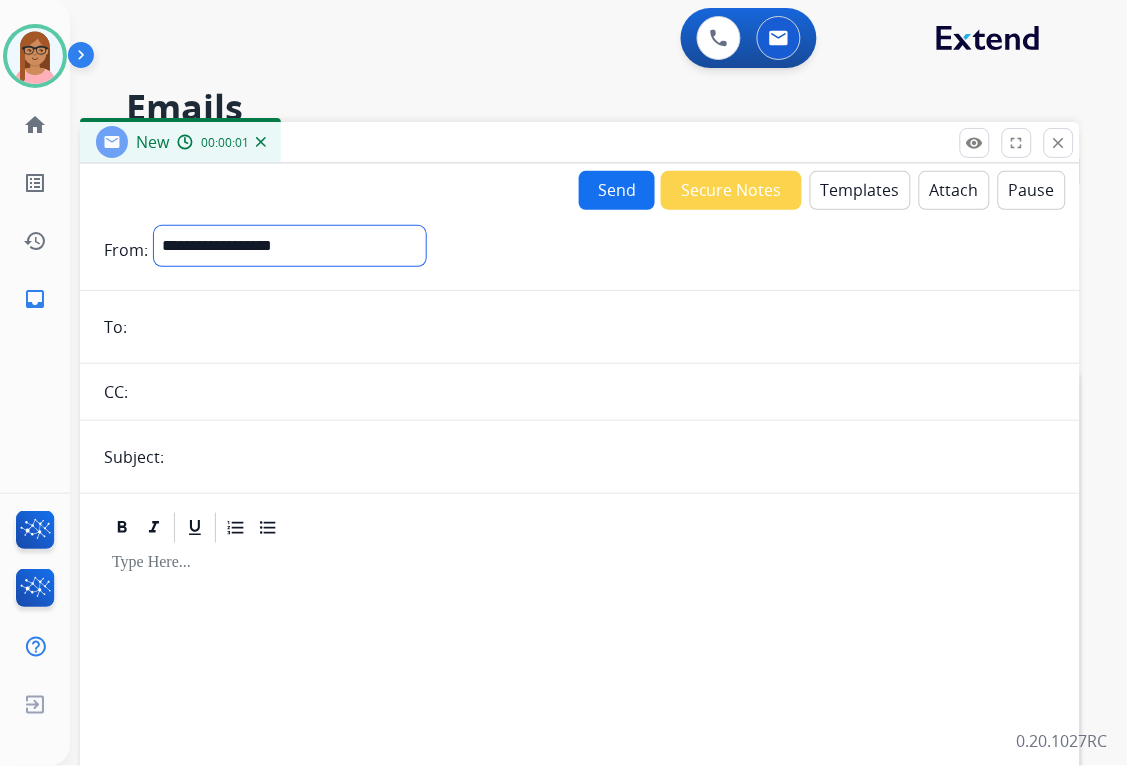 click on "**********" at bounding box center (290, 246) 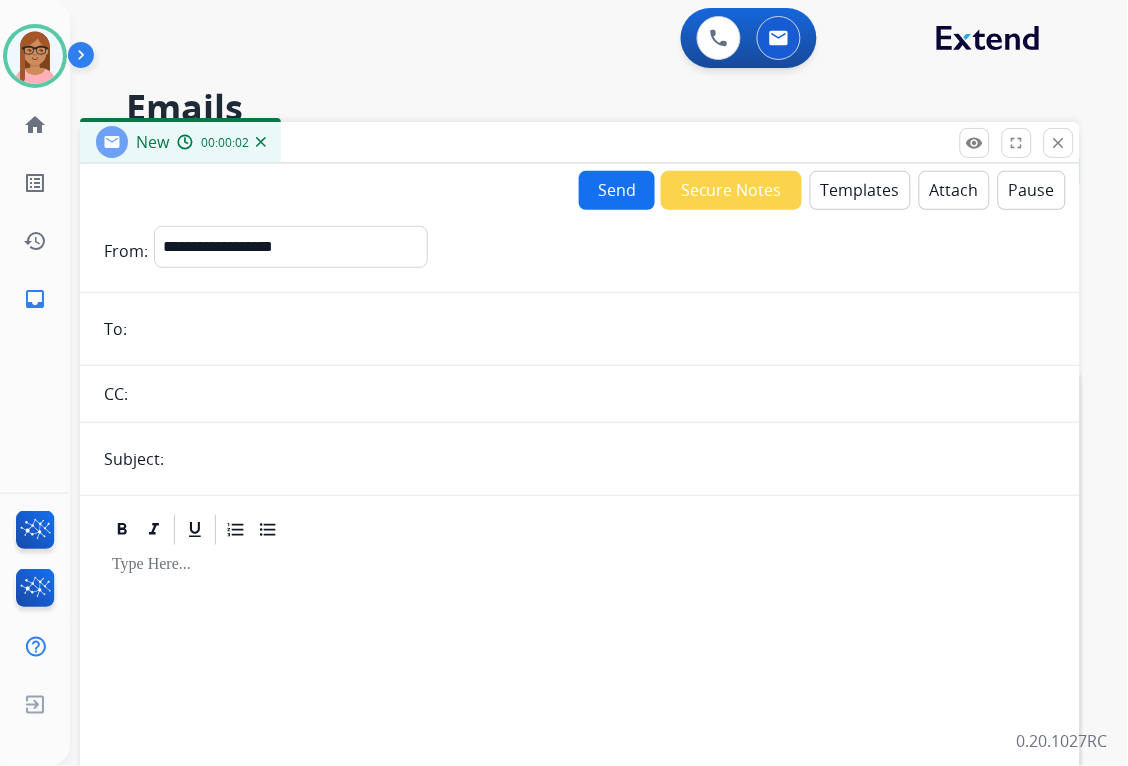 click at bounding box center [594, 329] 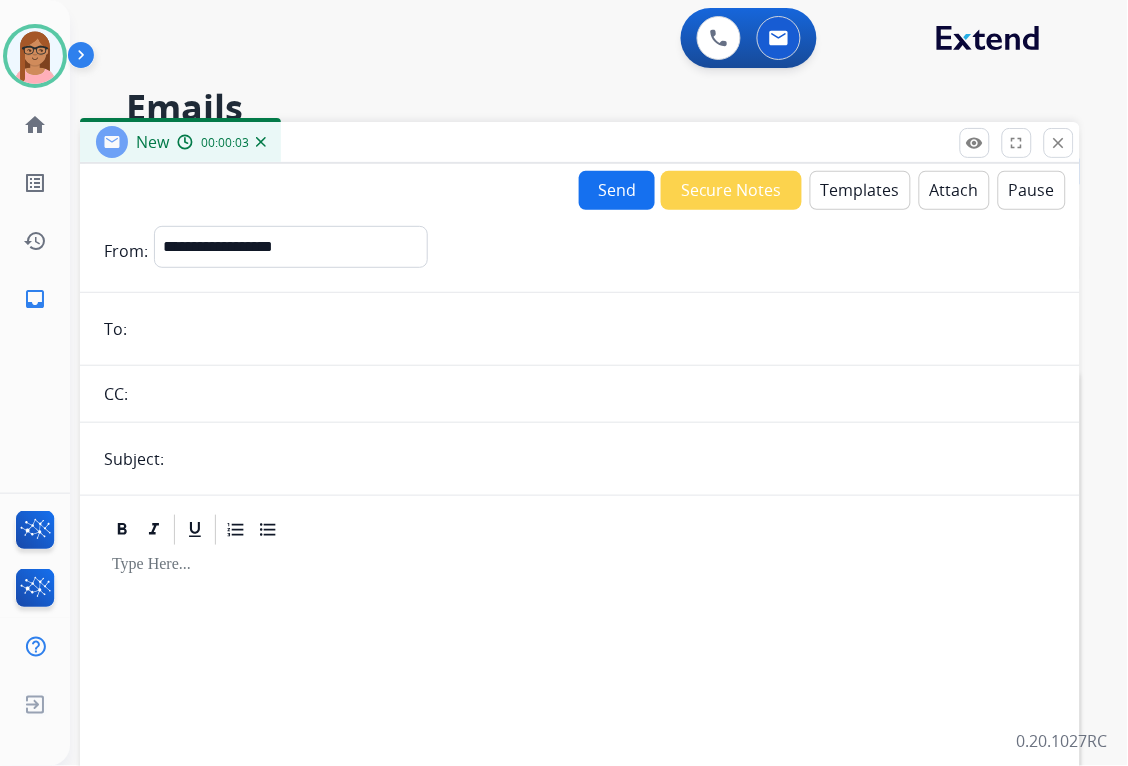 paste on "**********" 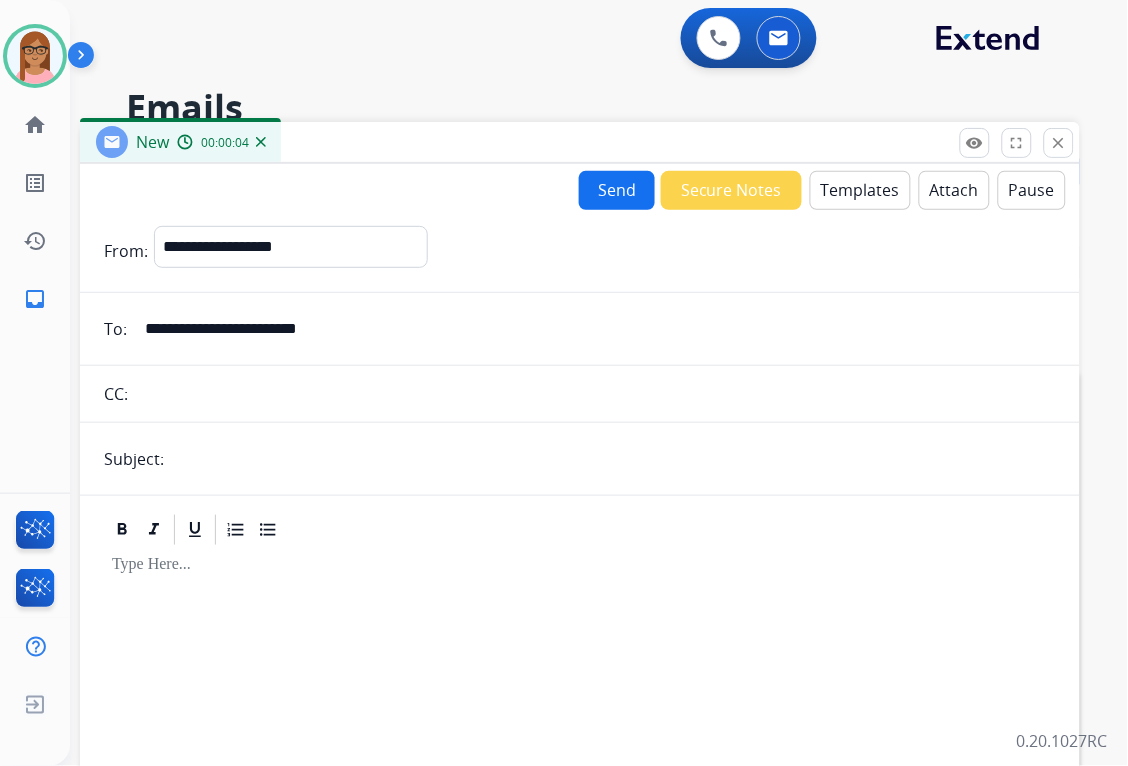 type on "**********" 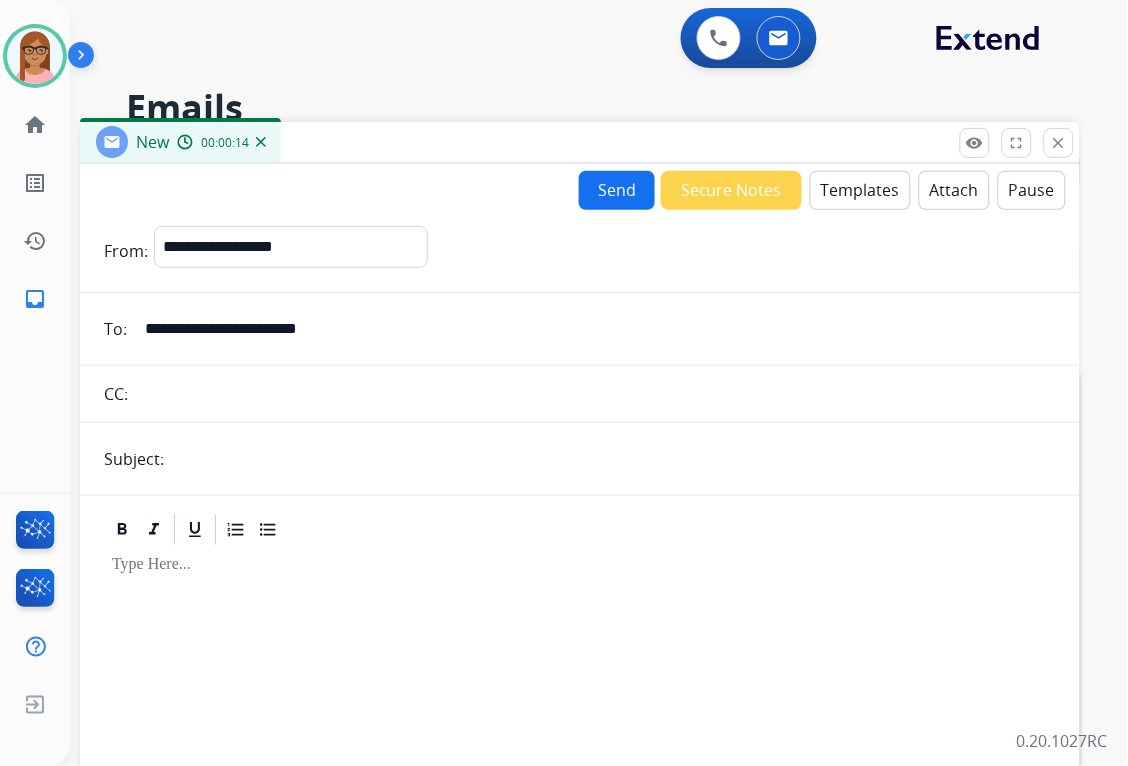 click at bounding box center (613, 459) 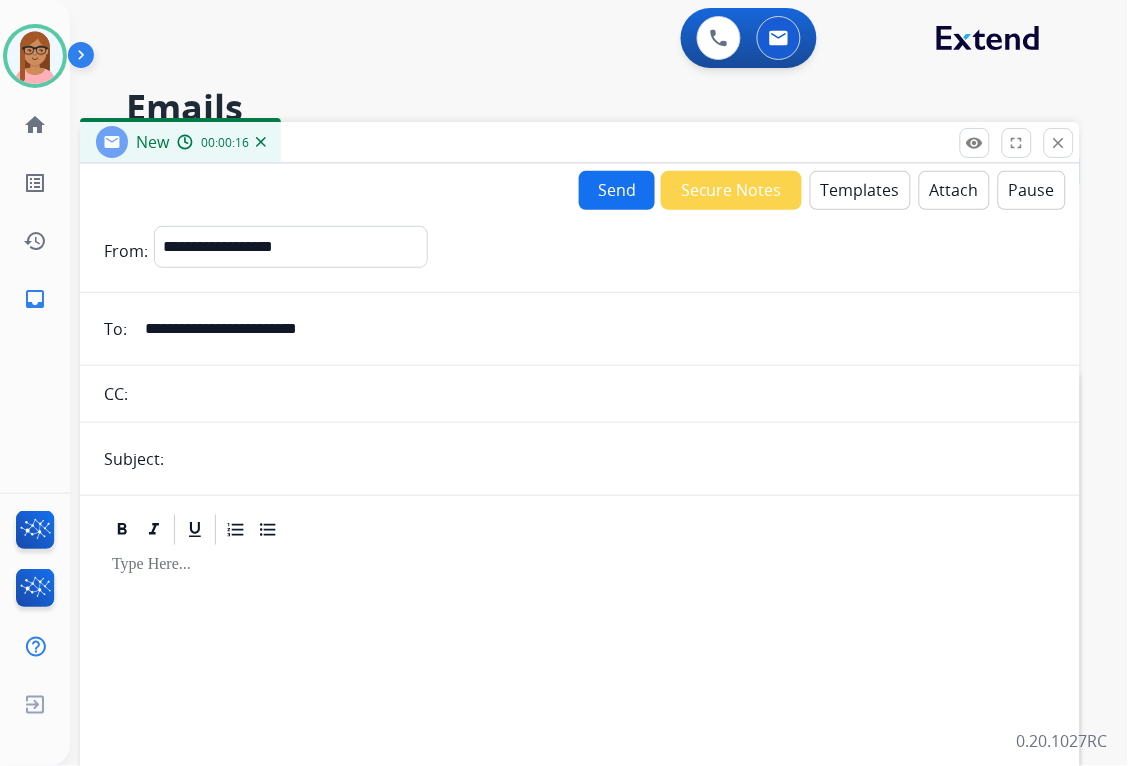 type on "**********" 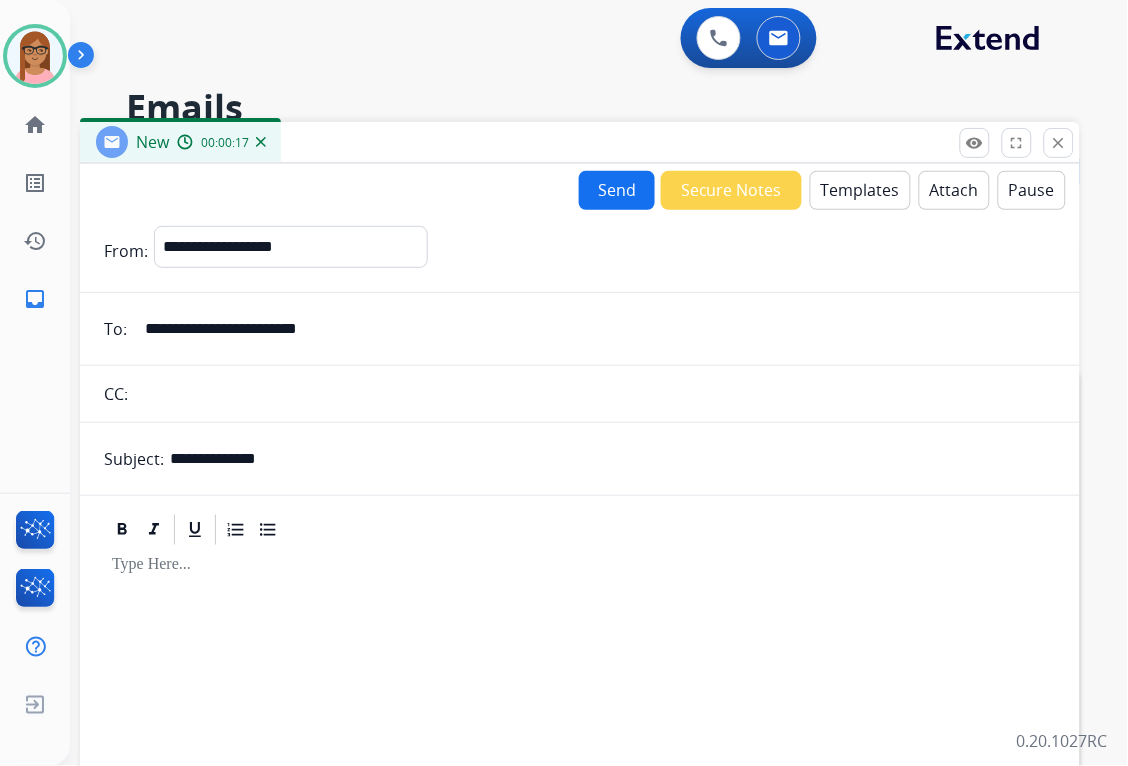 click at bounding box center (580, 565) 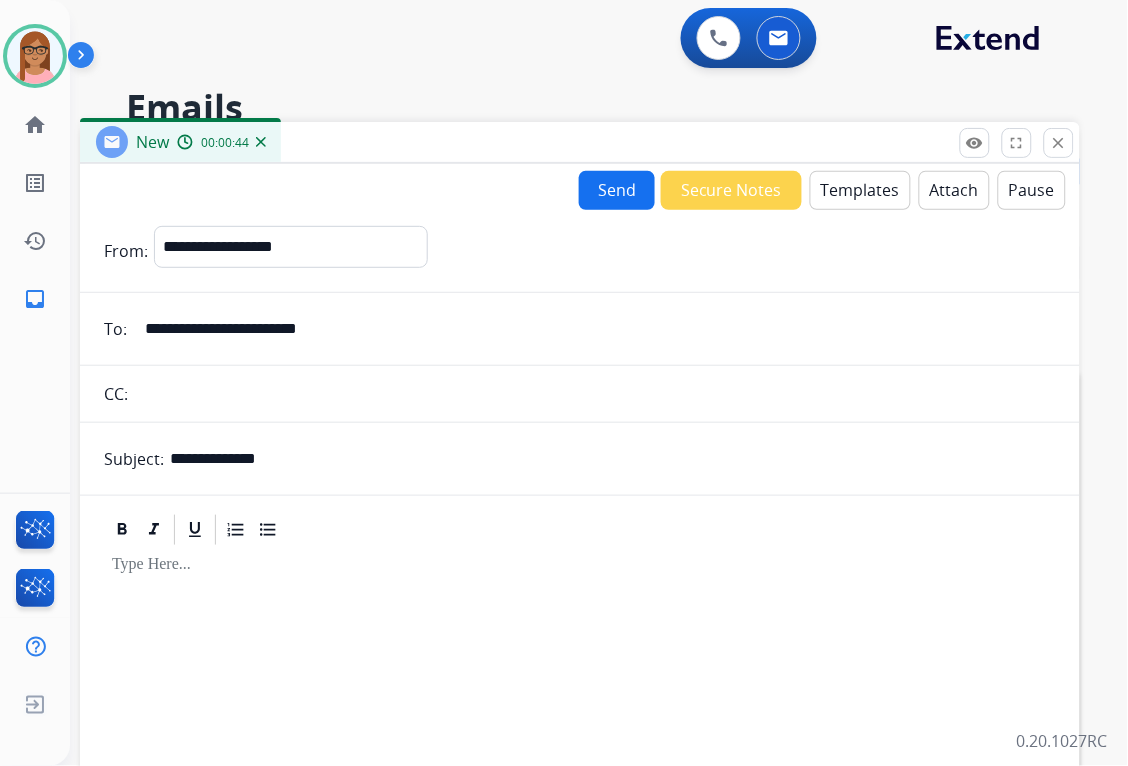 click on "Templates" at bounding box center [860, 190] 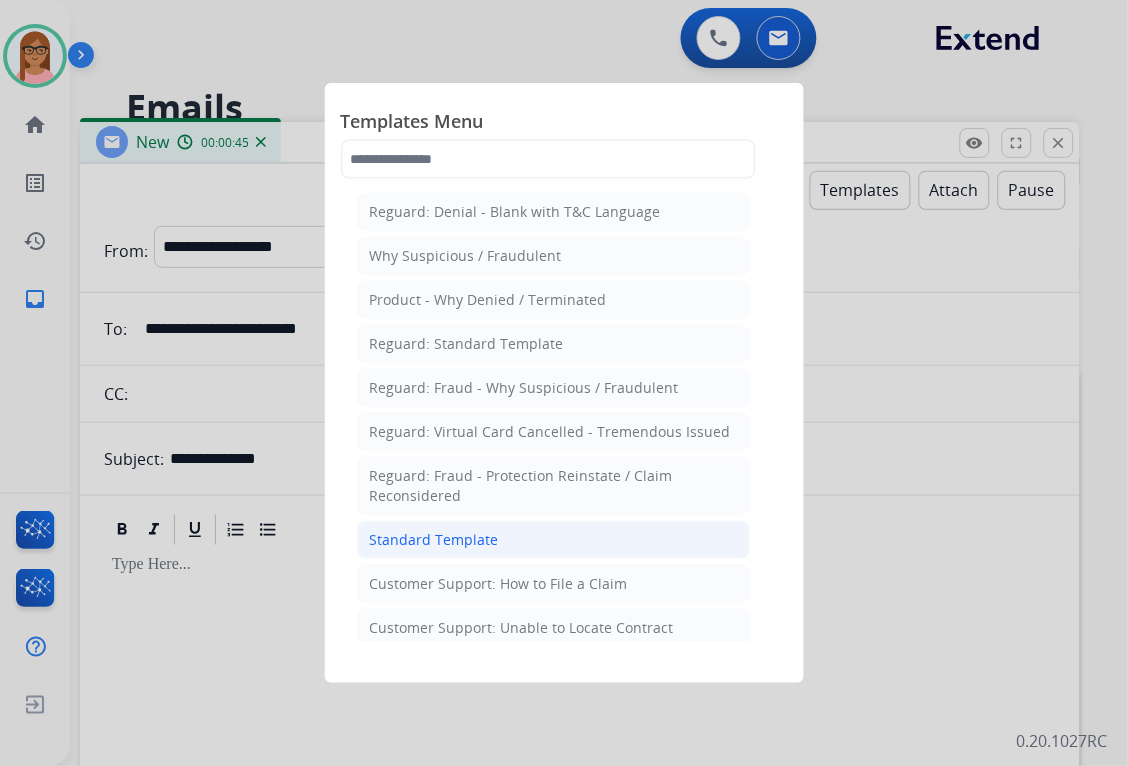 click on "Standard Template" 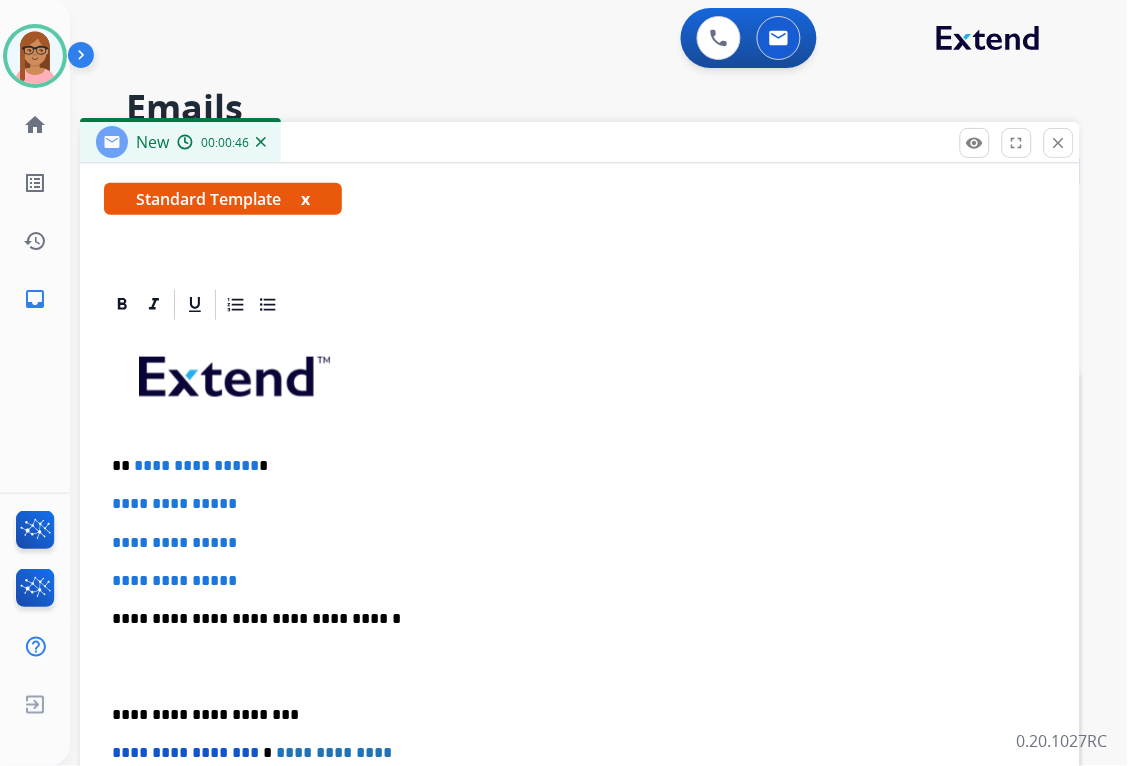 scroll, scrollTop: 444, scrollLeft: 0, axis: vertical 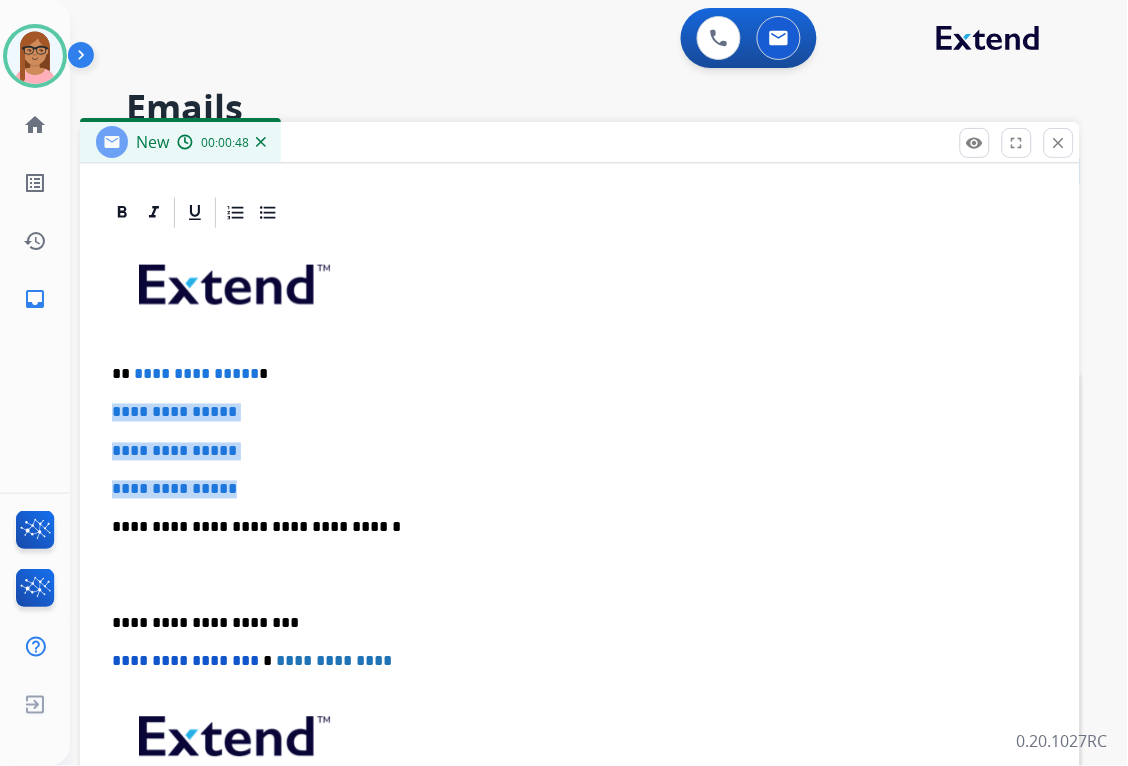 drag, startPoint x: 106, startPoint y: 414, endPoint x: 251, endPoint y: 494, distance: 165.60495 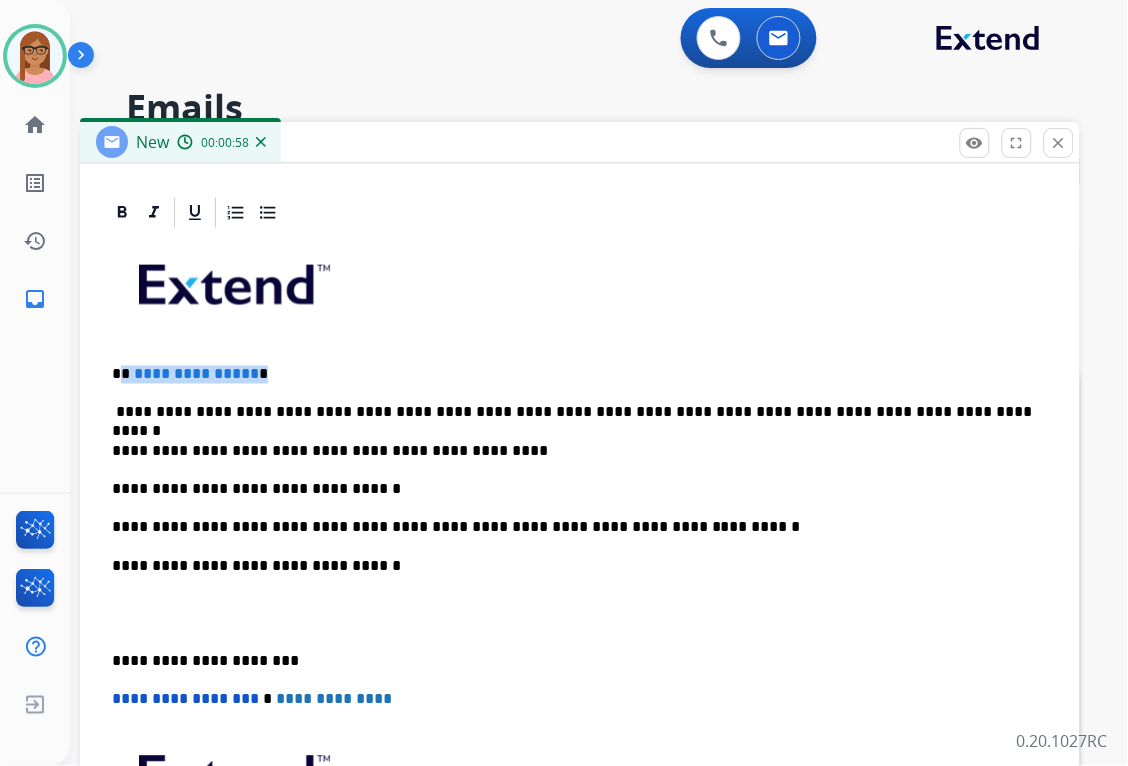 drag, startPoint x: 123, startPoint y: 371, endPoint x: 250, endPoint y: 357, distance: 127.769325 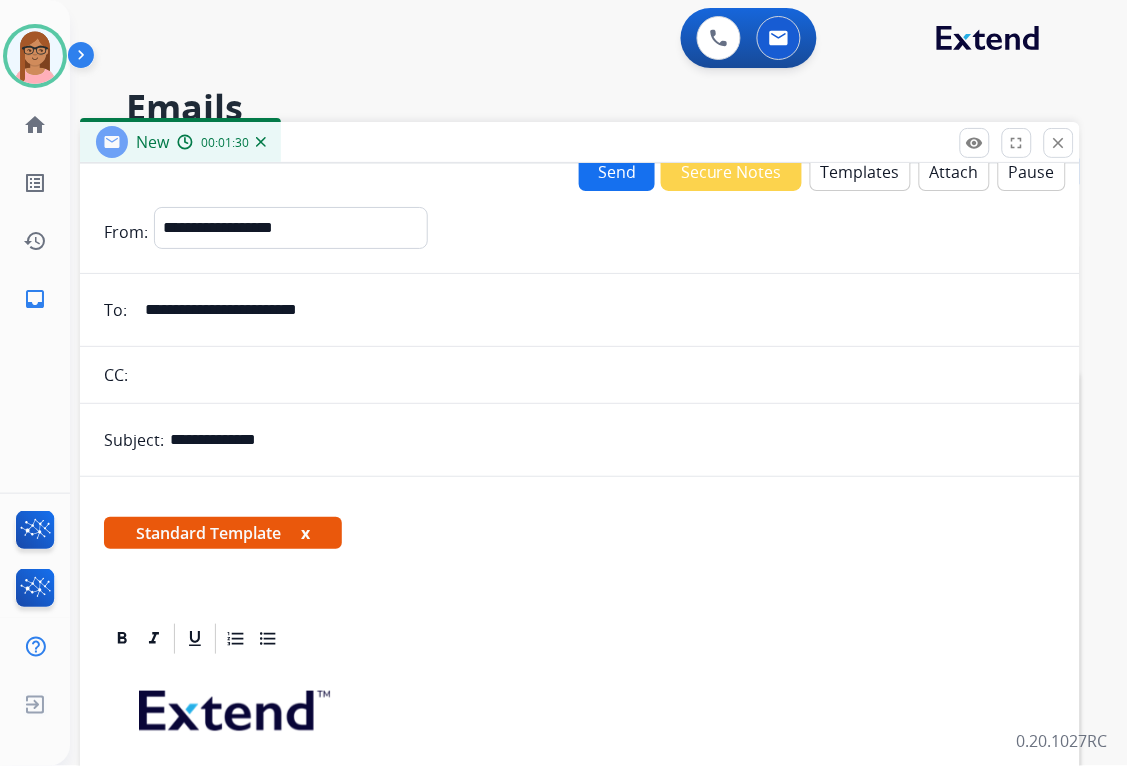 scroll, scrollTop: 0, scrollLeft: 0, axis: both 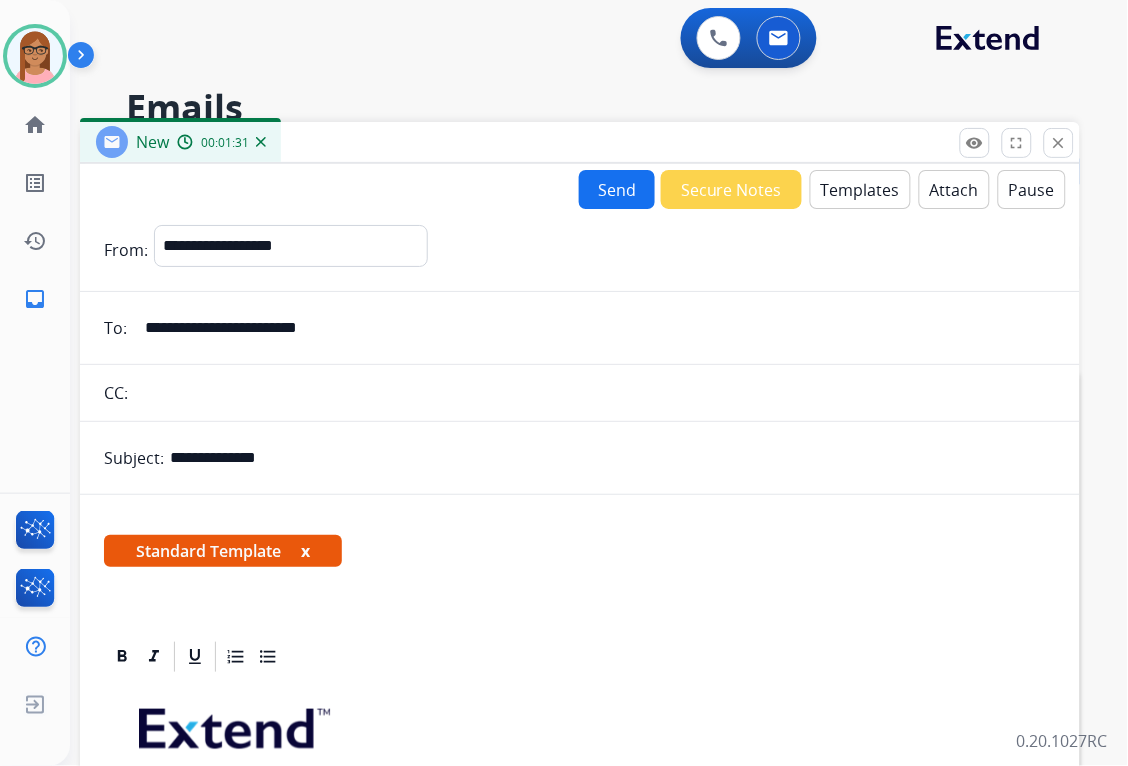 click on "Send" at bounding box center (617, 189) 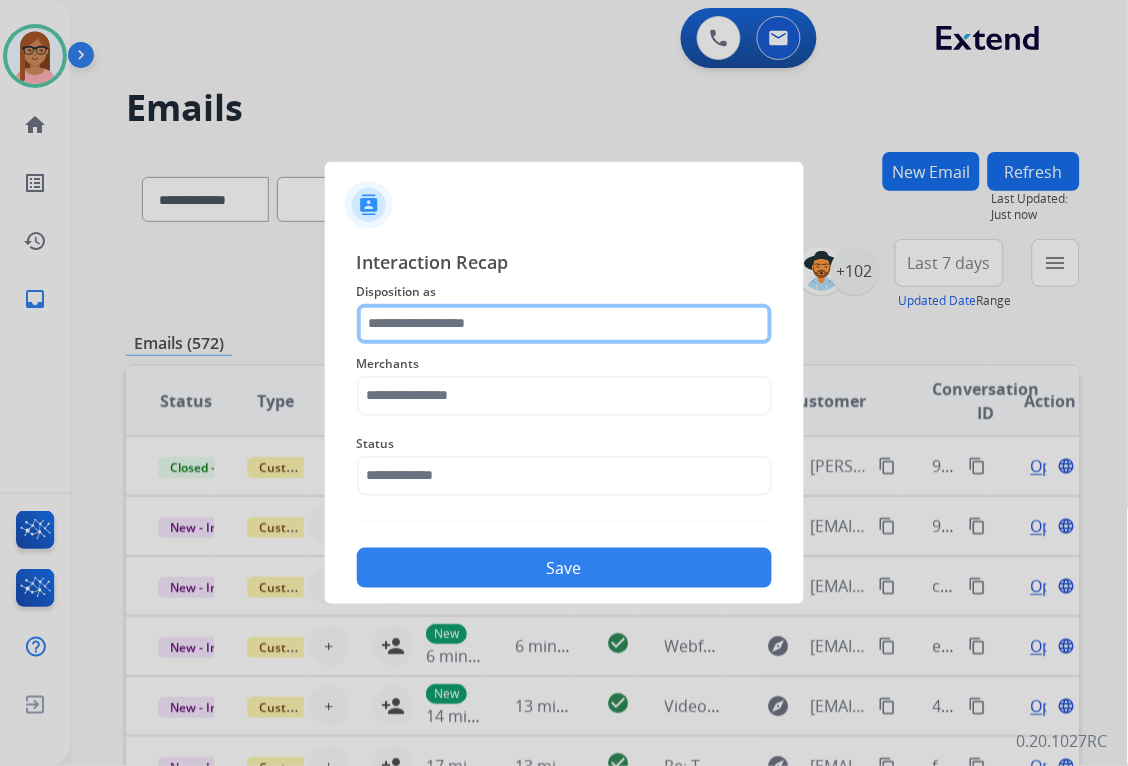 click 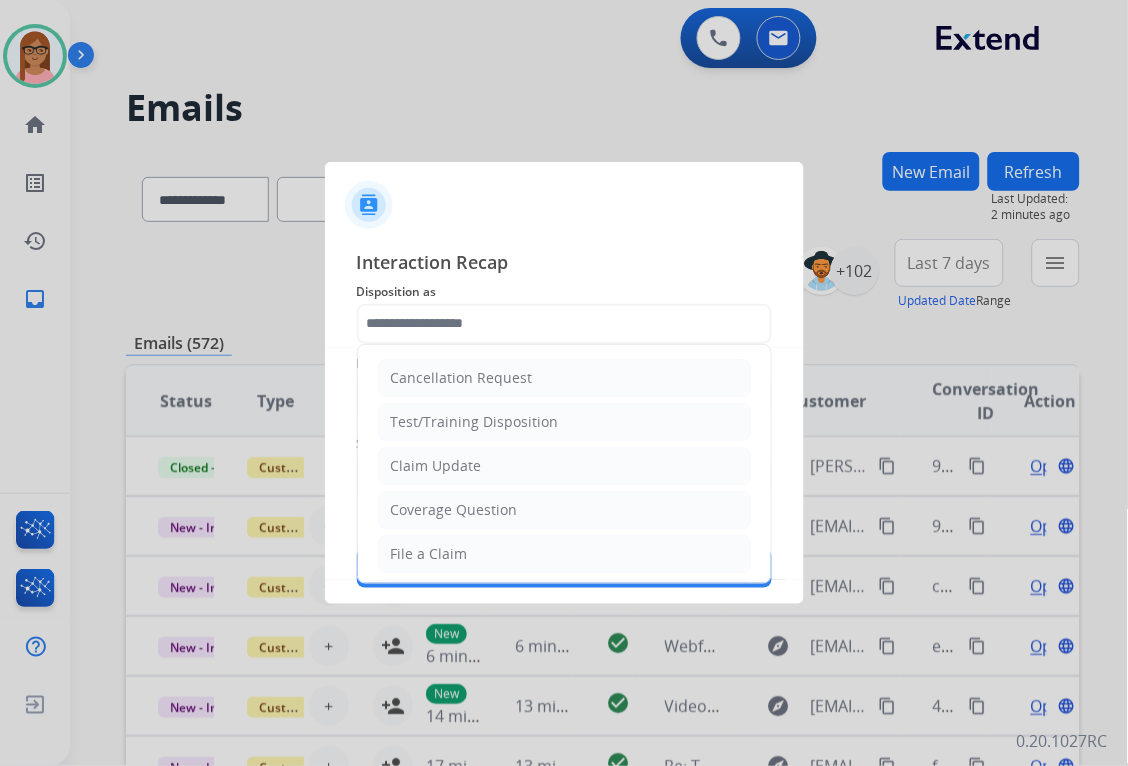 click on "Claim Update" 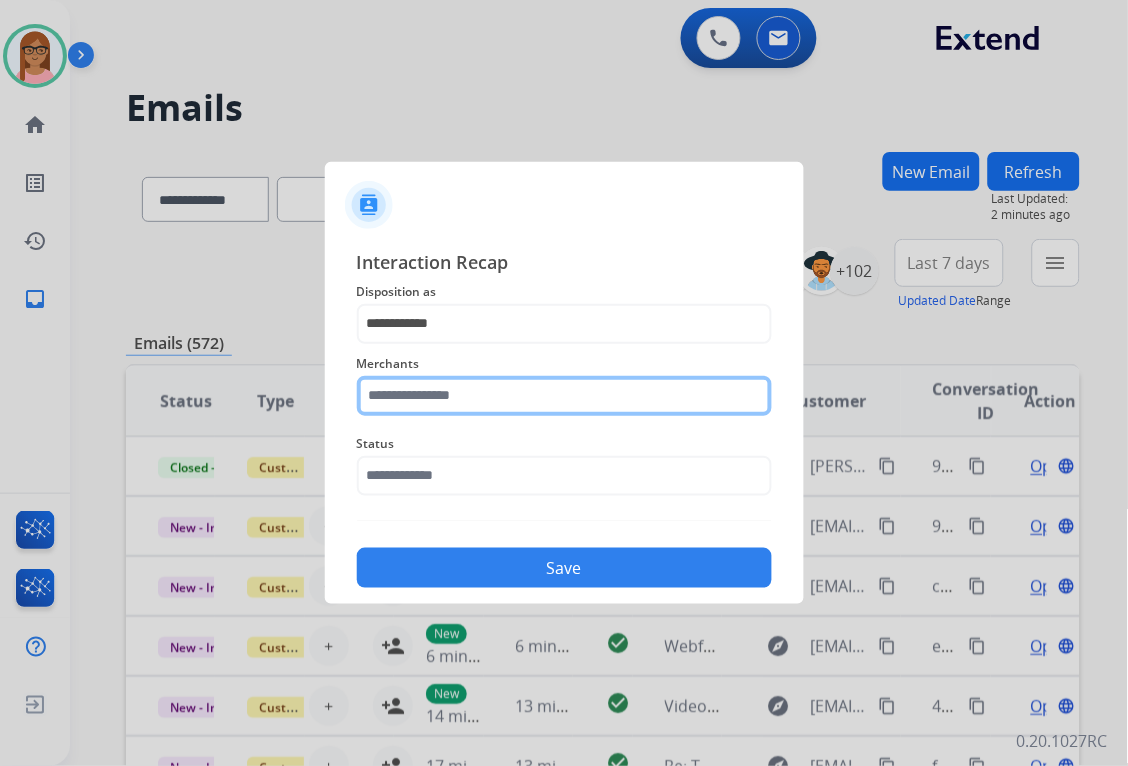 click 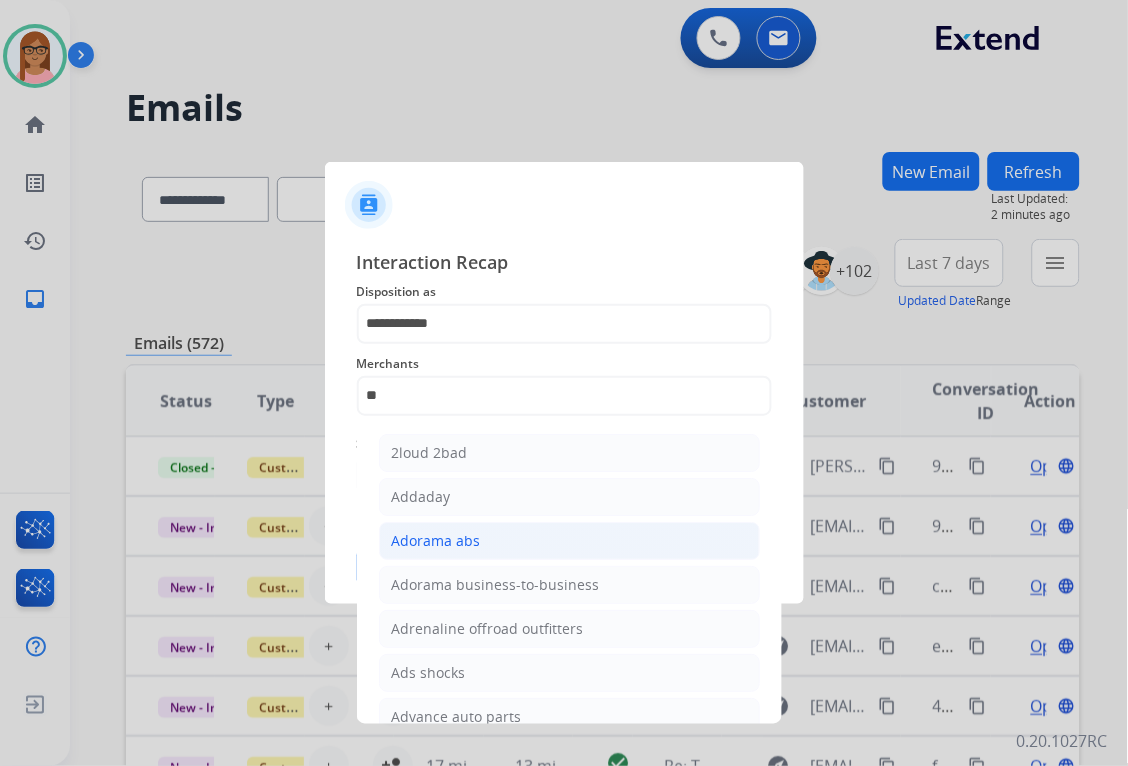 click on "Adorama abs" 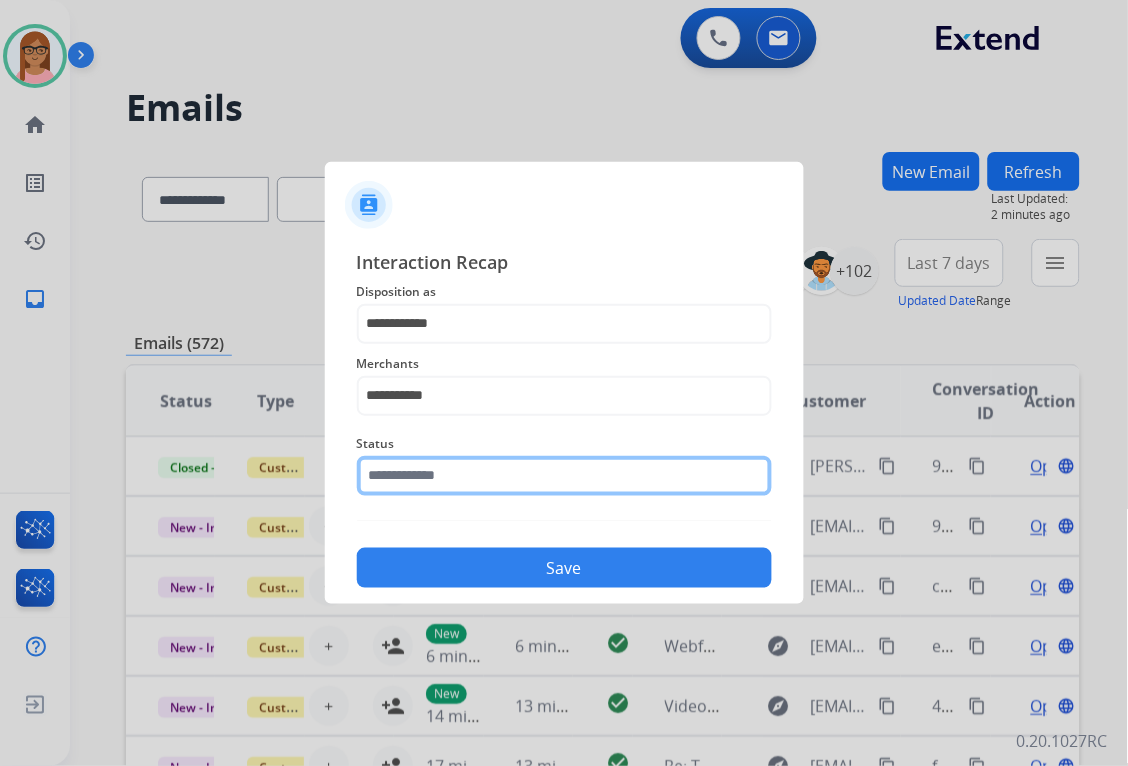 click 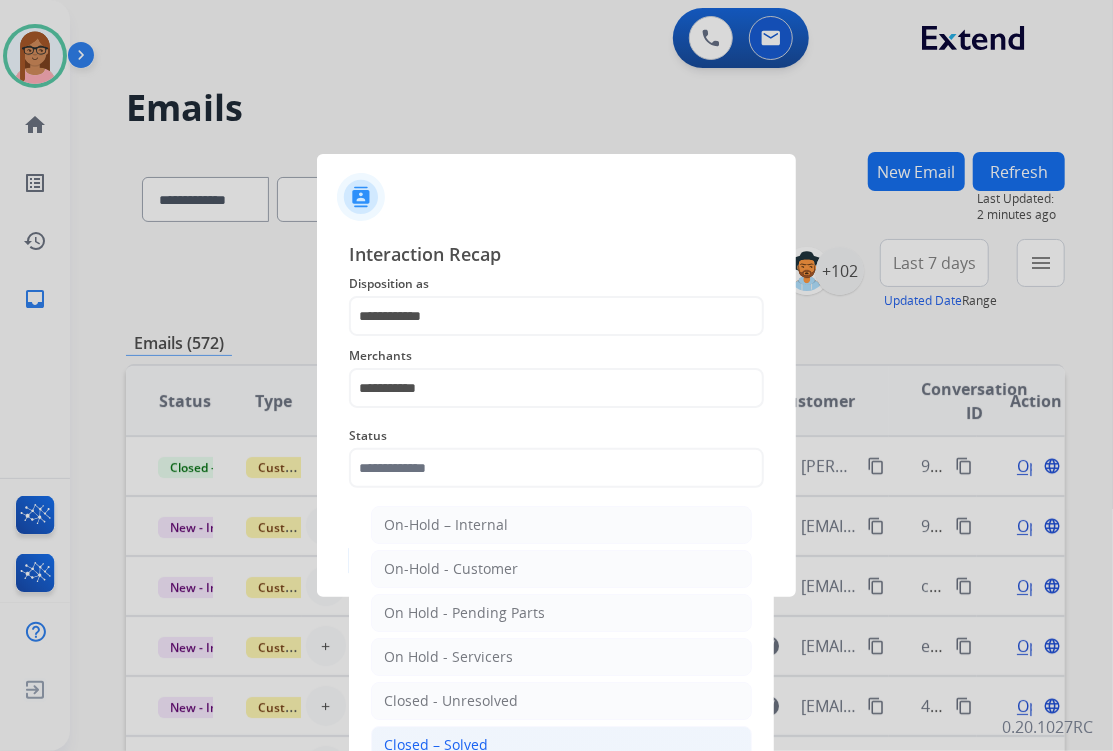 click on "Closed – Solved" 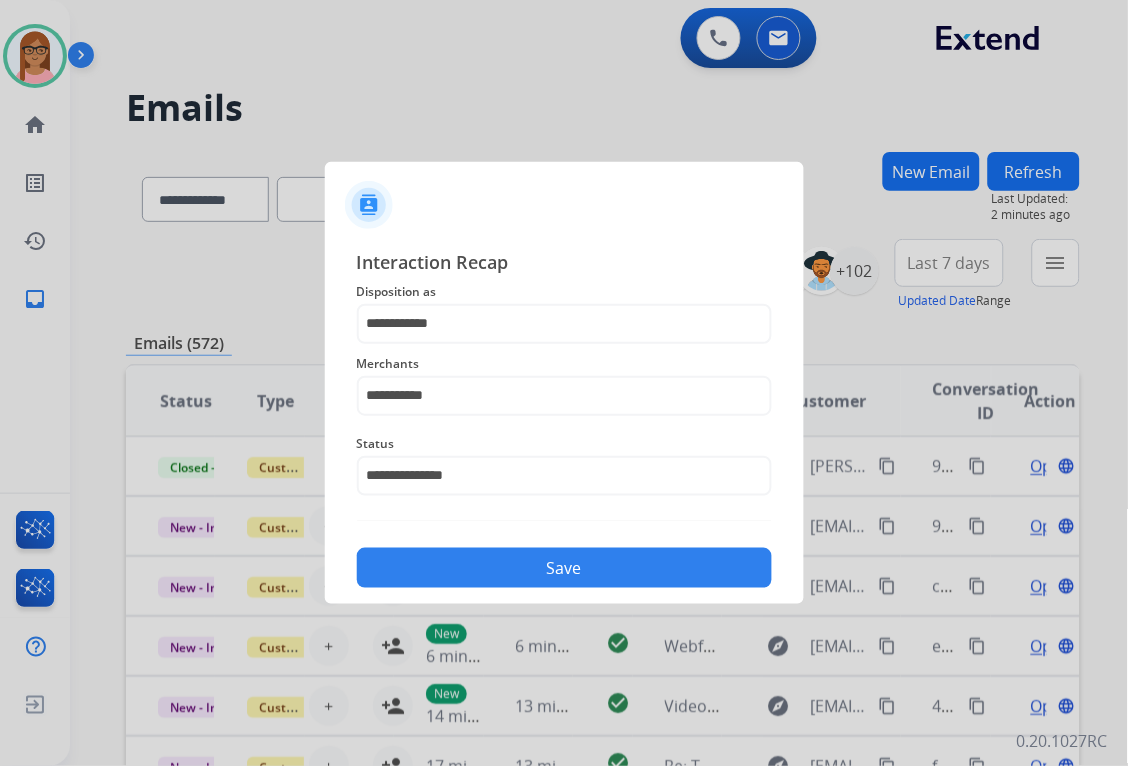 click on "Save" 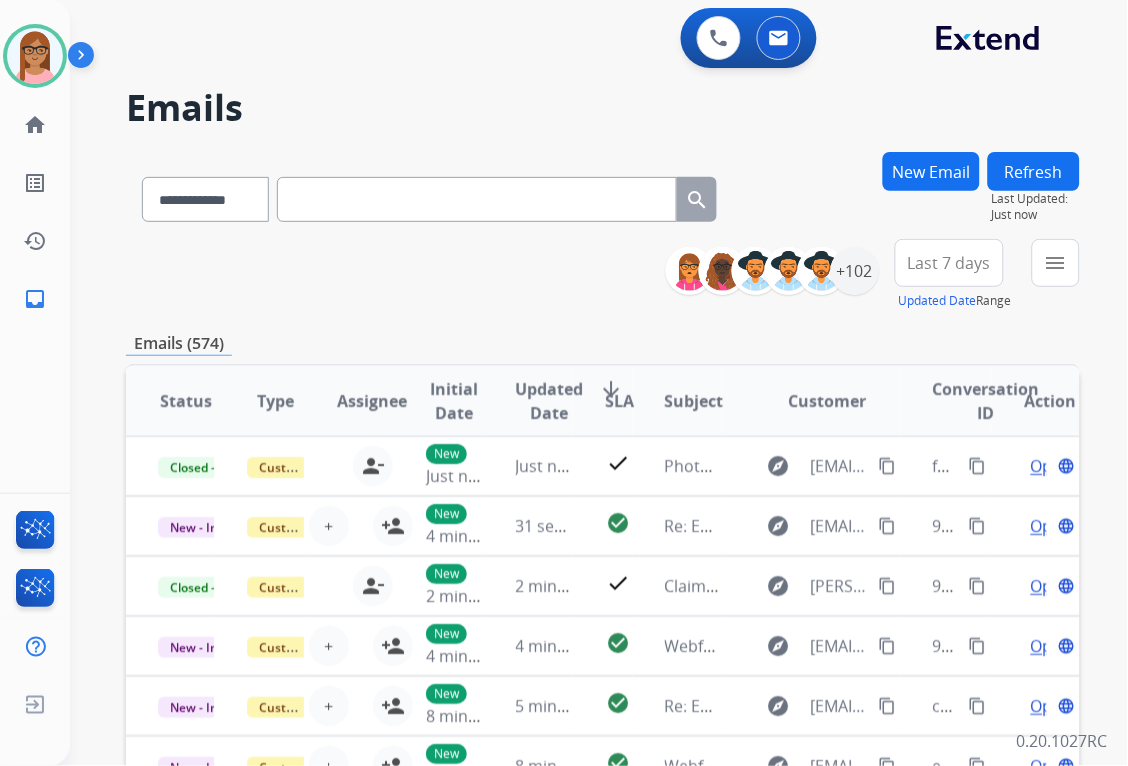scroll, scrollTop: 1, scrollLeft: 0, axis: vertical 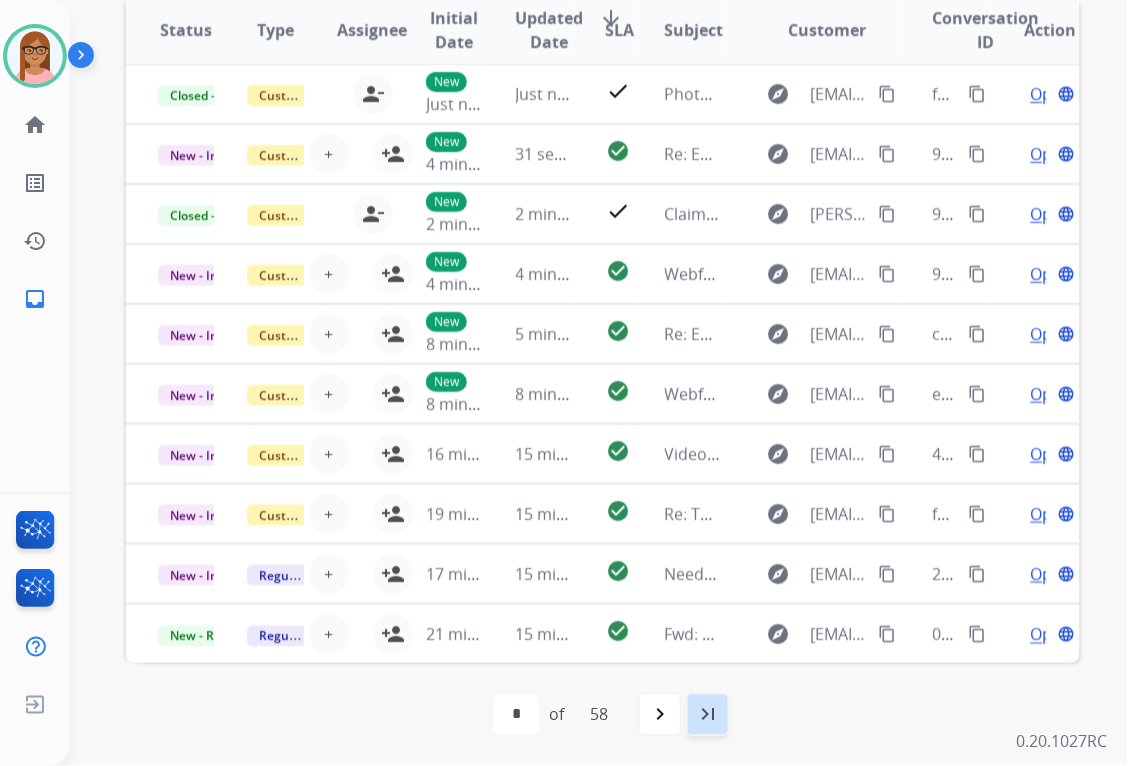 click on "last_page" at bounding box center (708, 715) 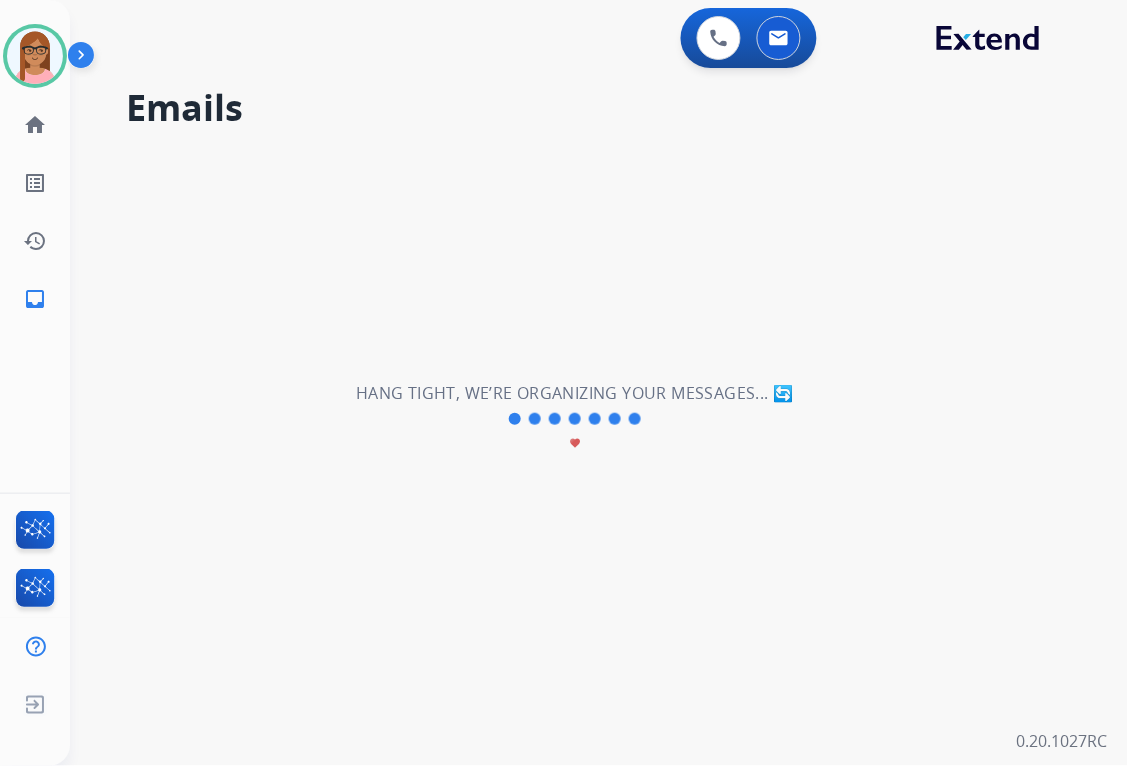 scroll, scrollTop: 0, scrollLeft: 0, axis: both 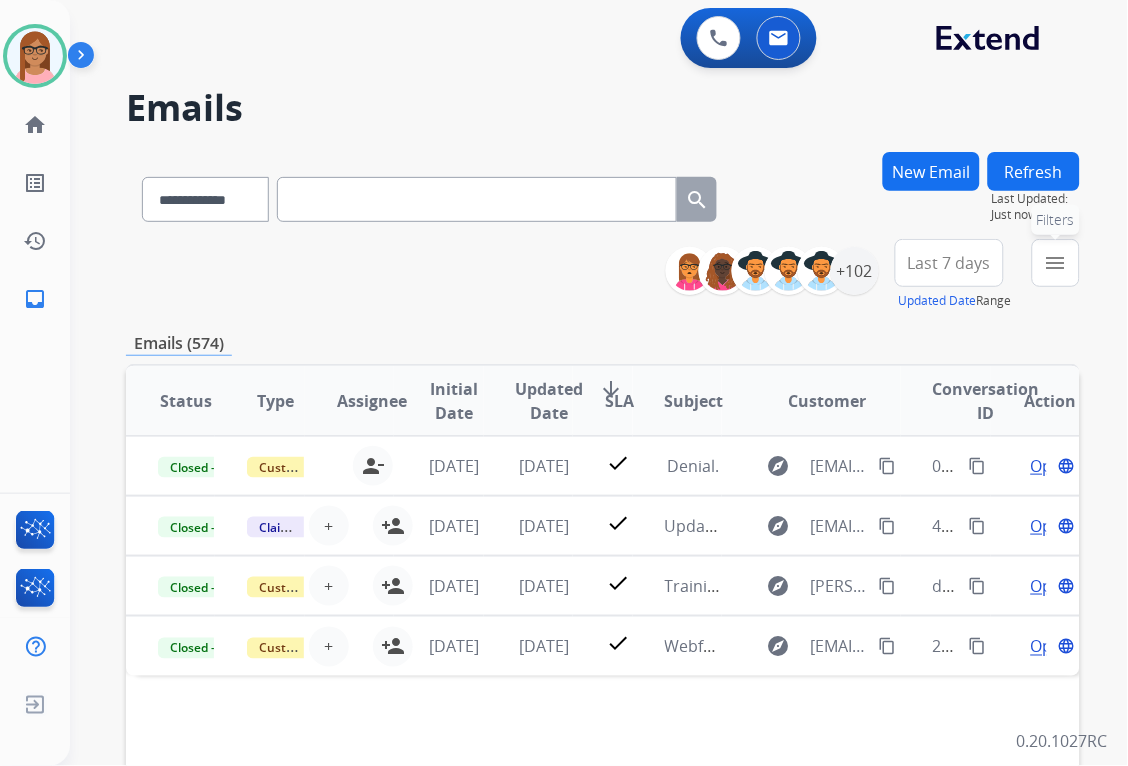 click on "menu  Filters" at bounding box center [1056, 263] 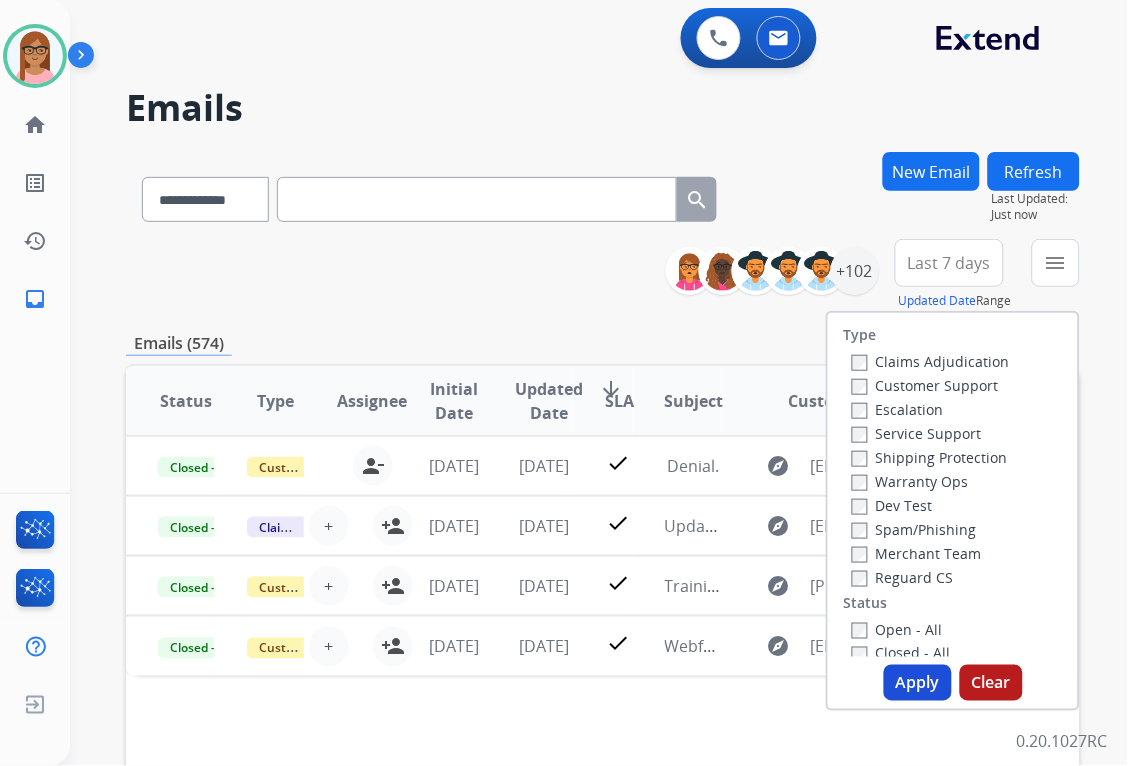 click on "Customer Support" at bounding box center [925, 385] 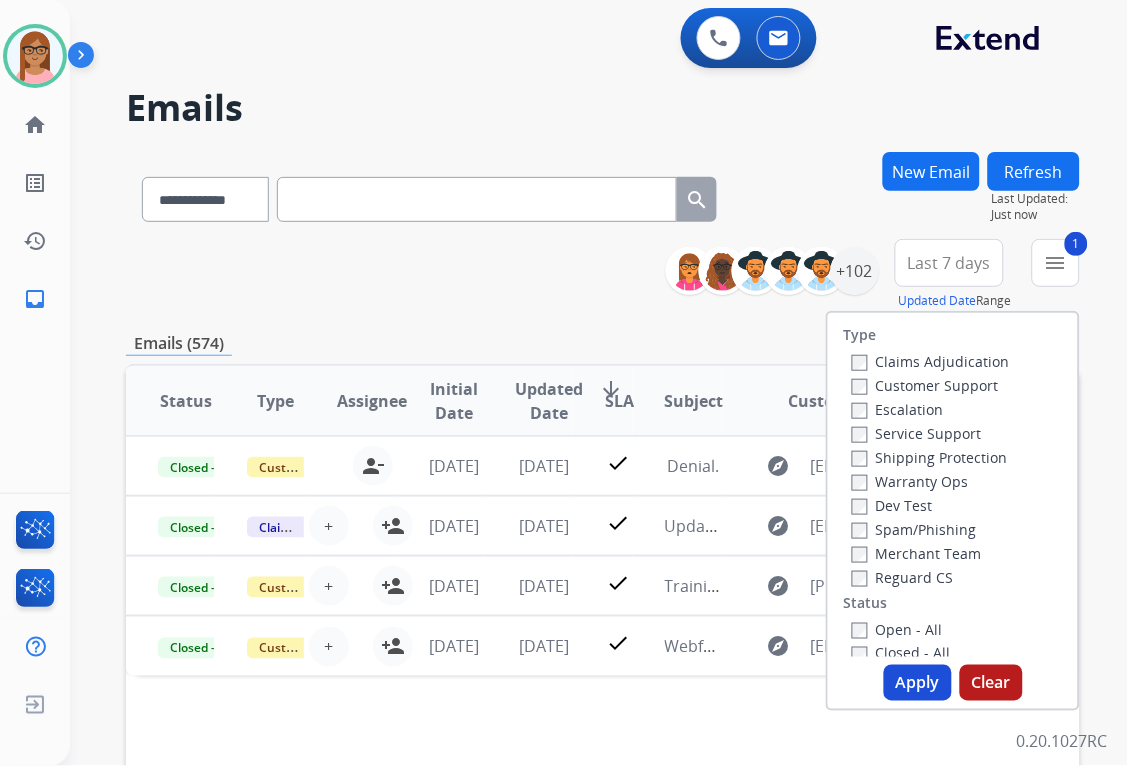 click on "Shipping Protection" at bounding box center [930, 457] 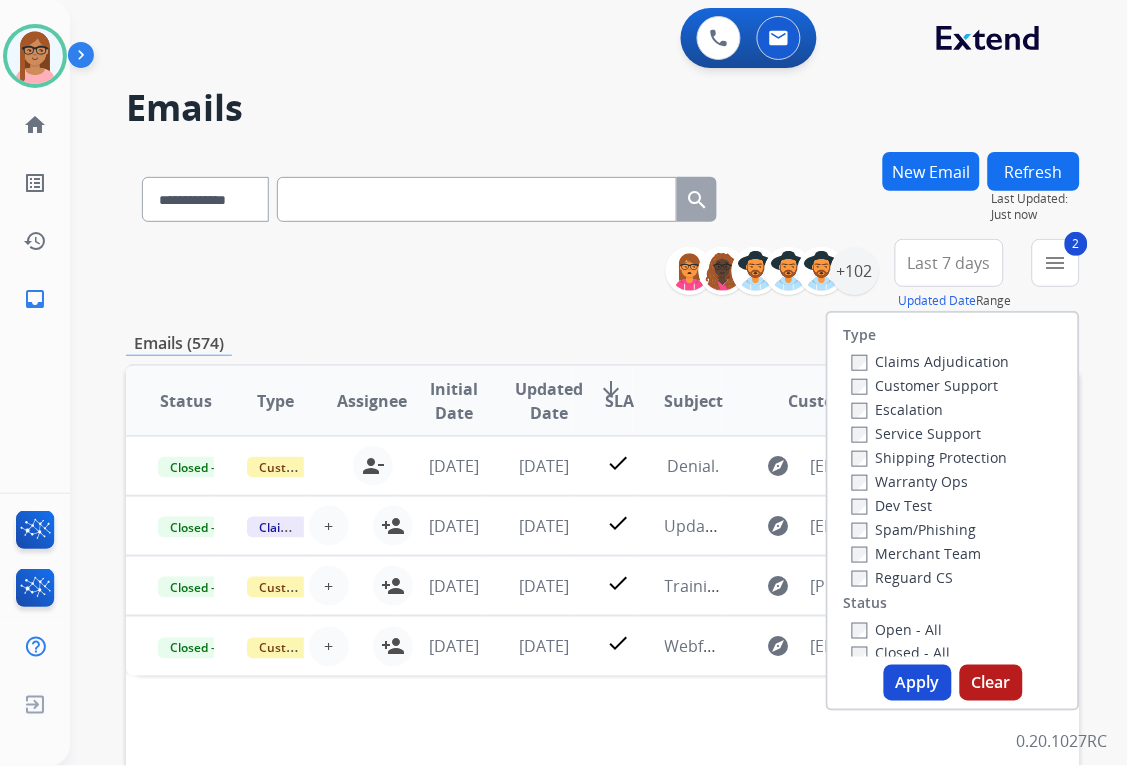 click on "Reguard CS" at bounding box center [903, 577] 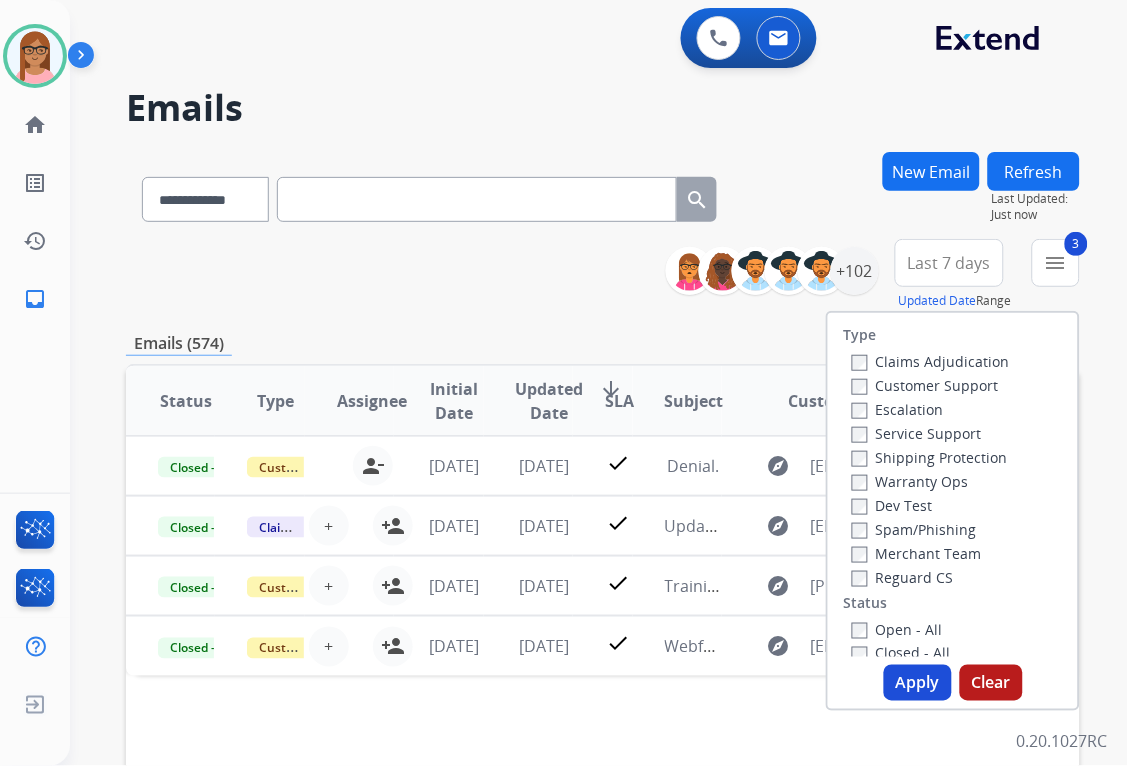 click on "Type  Claims Adjudication   Customer Support   Escalation   Service Support   Shipping Protection   Warranty Ops   Dev Test   Spam/Phishing   Merchant Team   Reguard CS  Status  Open - All   Closed - All   New - Initial   New - Reply   On-hold – Internal   On-hold - Customer   On Hold - Pending Parts   On Hold - Servicers   Closed - Unresolved   Closed – Solved   Closed – Merchant Transfer  SLA  Within SLA   Nearing SLA   Past SLA   Critical   On Hold   Closed  Processed  Migration   Webhook   Polling   Extend.com (API)" at bounding box center [953, 485] 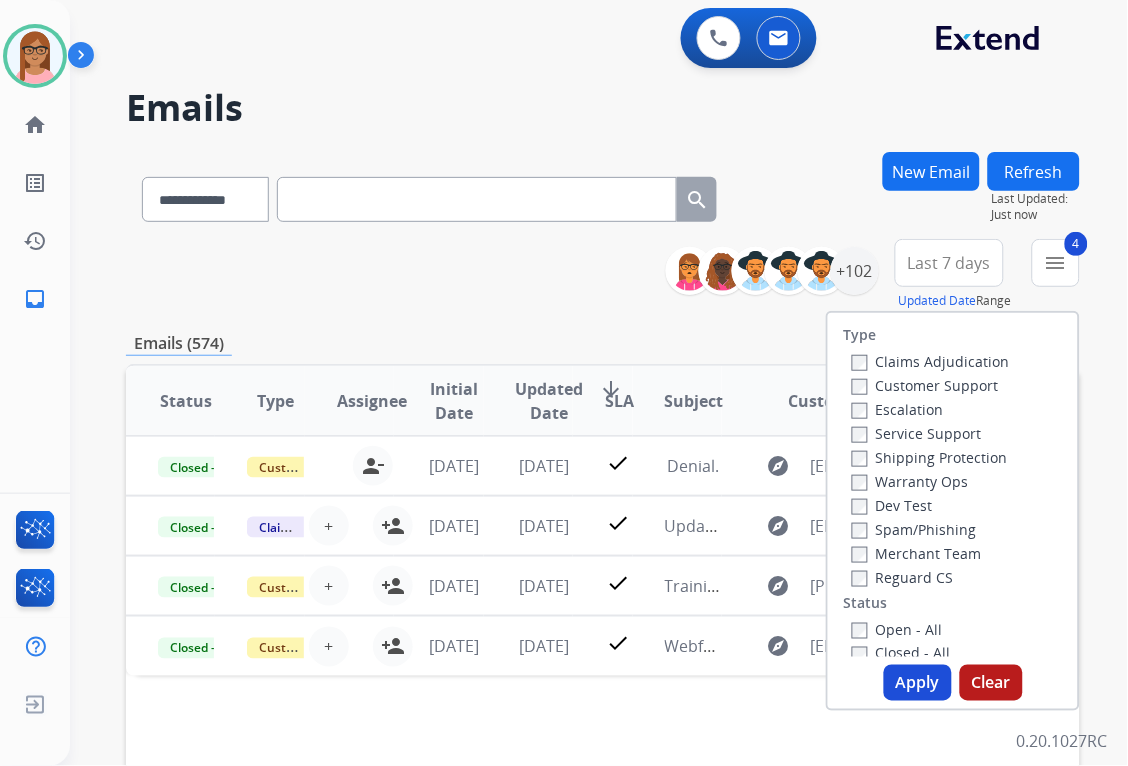 click on "Apply" at bounding box center [918, 683] 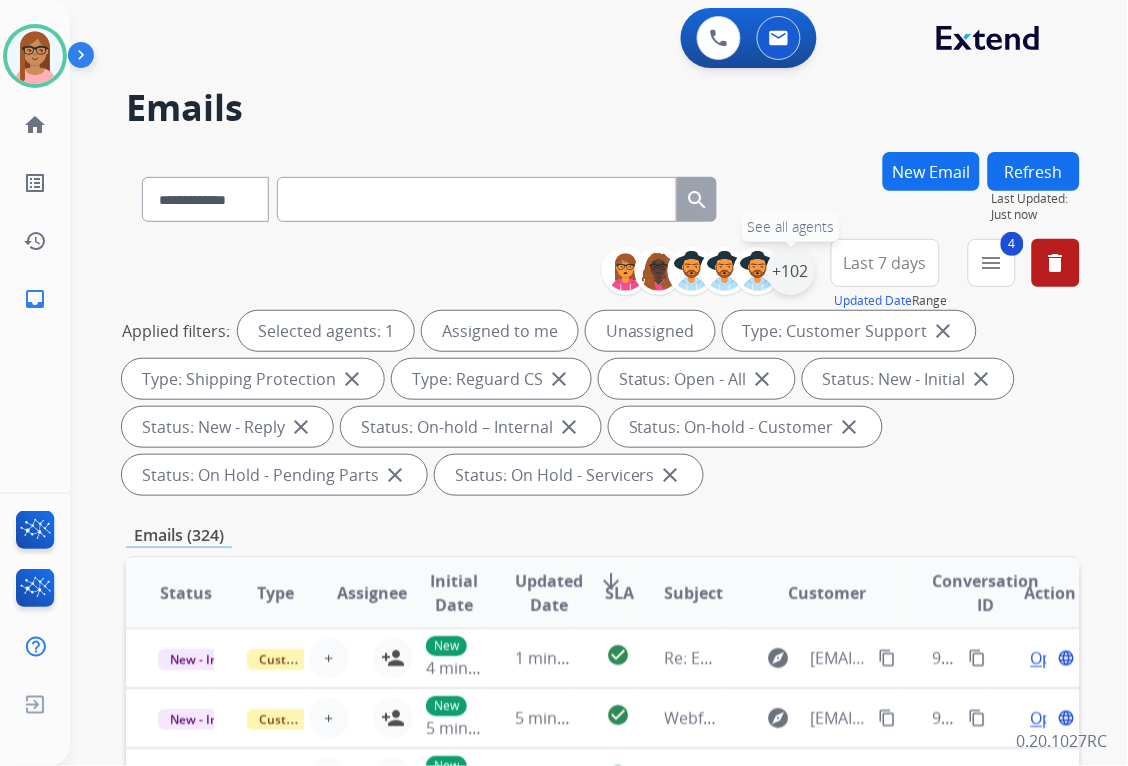 click on "+102" at bounding box center (791, 271) 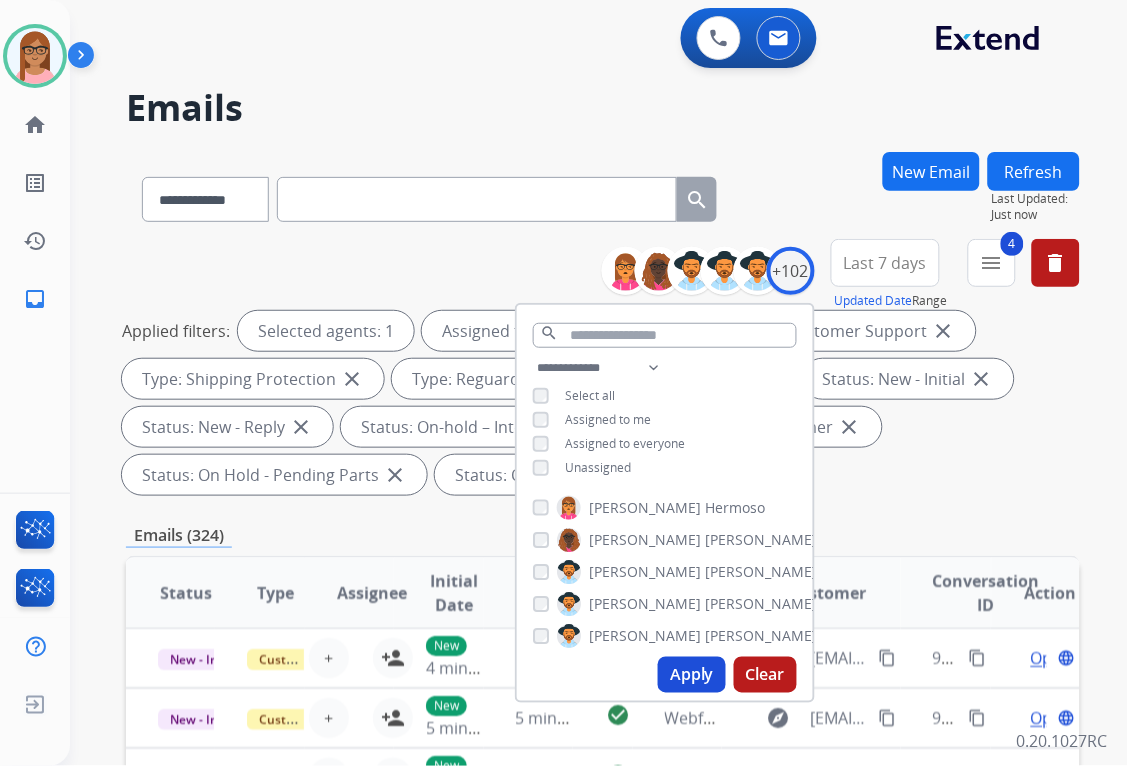 click on "**********" at bounding box center (599, 383) 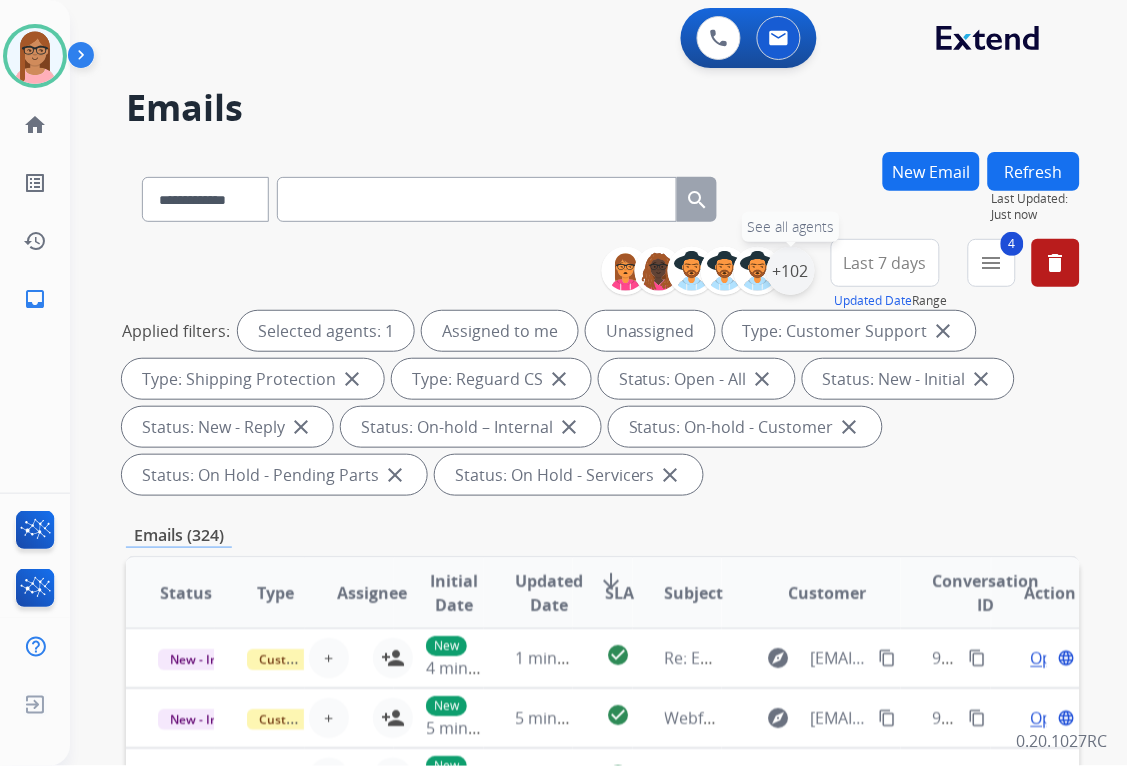 click on "+102" at bounding box center [791, 271] 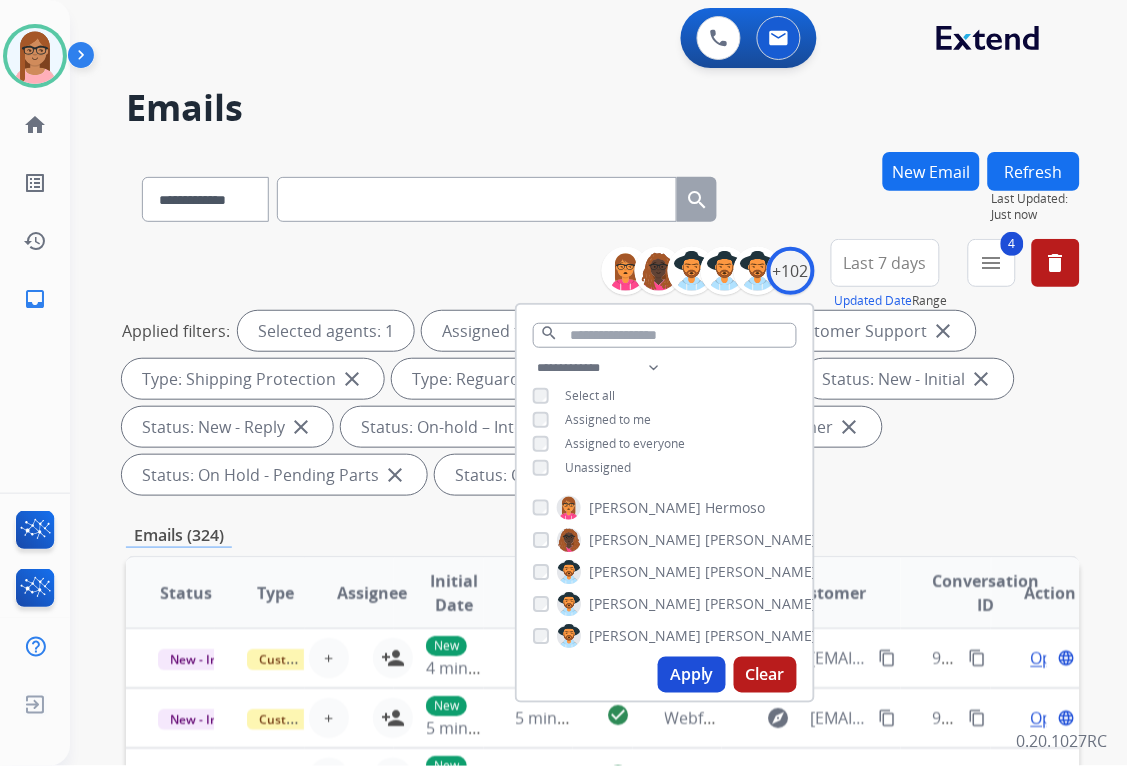 click on "Apply" at bounding box center (692, 675) 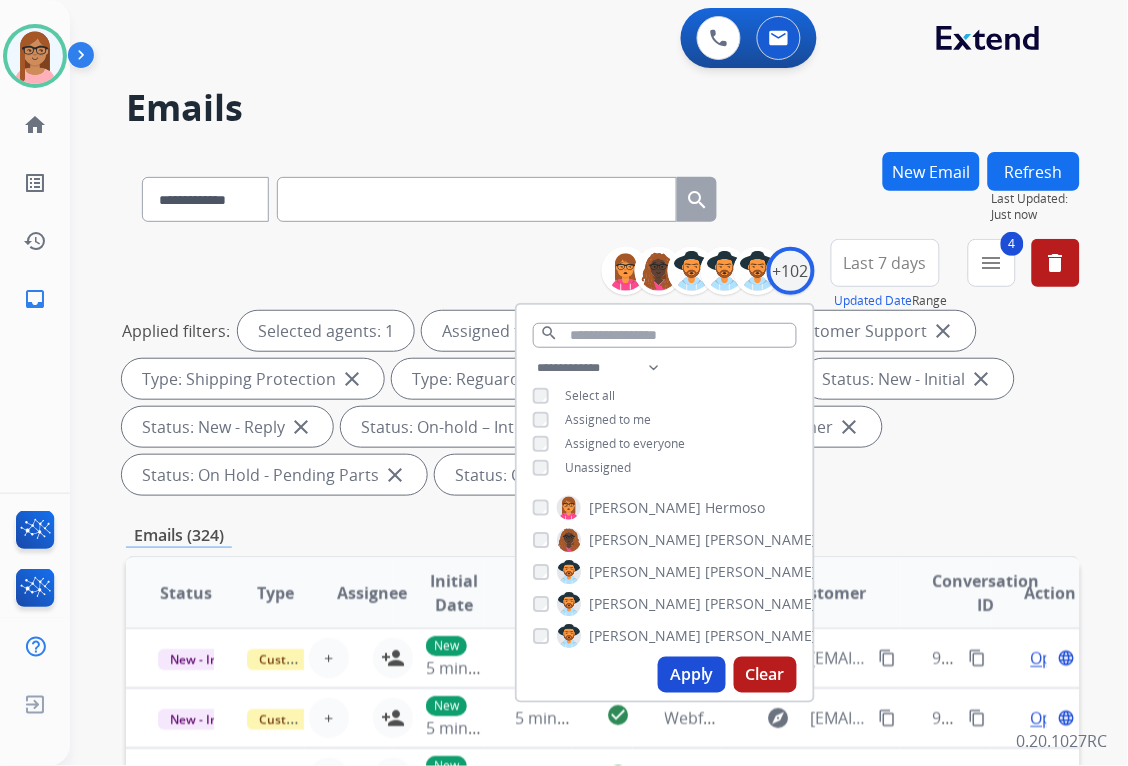 click on "Applied filters:  Selected agents: 1  Assigned to me Unassigned  Type: Customer Support  close  Type: Shipping Protection  close  Type: Reguard CS  close  Status: Open - All  close  Status: New - Initial  close  Status: New - Reply  close  Status: On-hold – Internal  close  Status: On-hold - Customer  close  Status: On Hold - Pending Parts  close  Status: On Hold - Servicers  close" at bounding box center [599, 403] 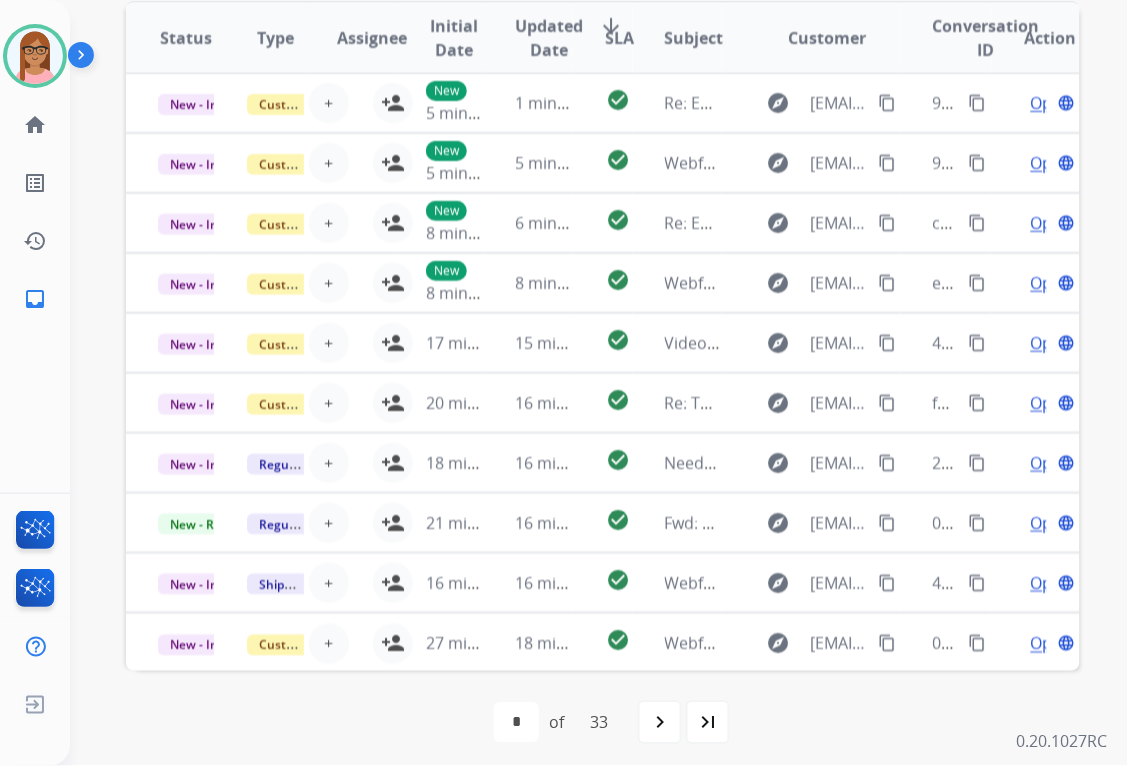 scroll, scrollTop: 563, scrollLeft: 0, axis: vertical 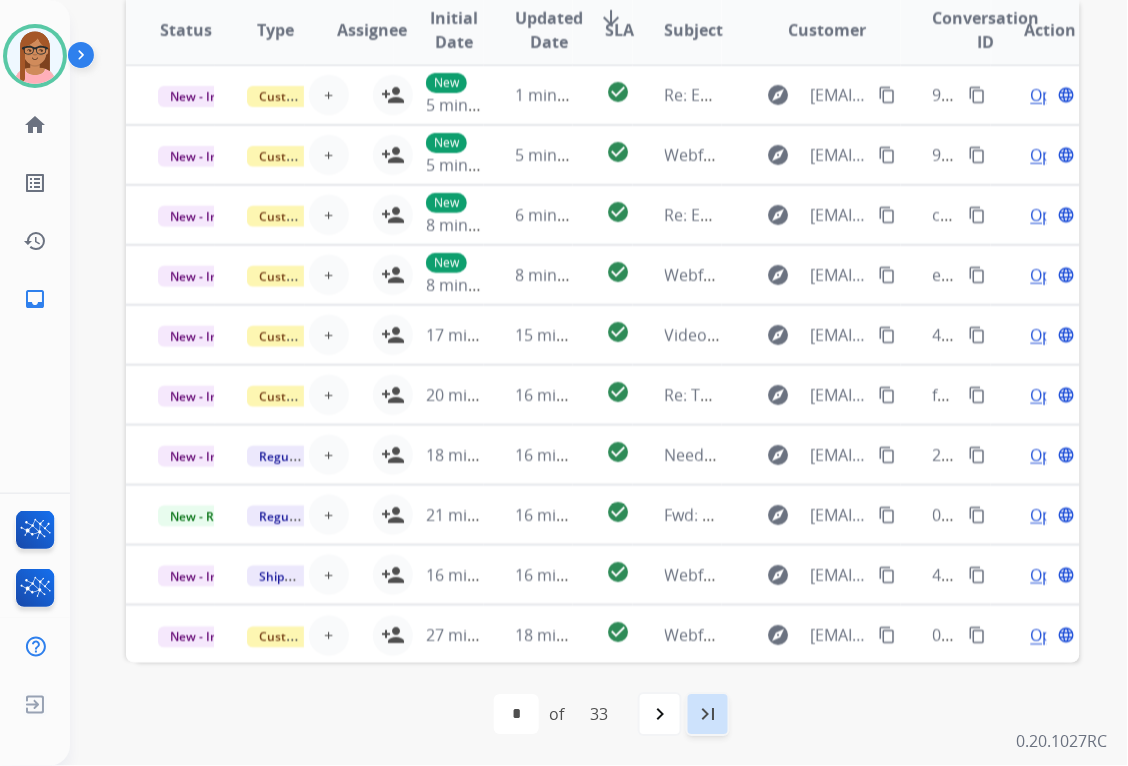 click on "last_page" at bounding box center [708, 715] 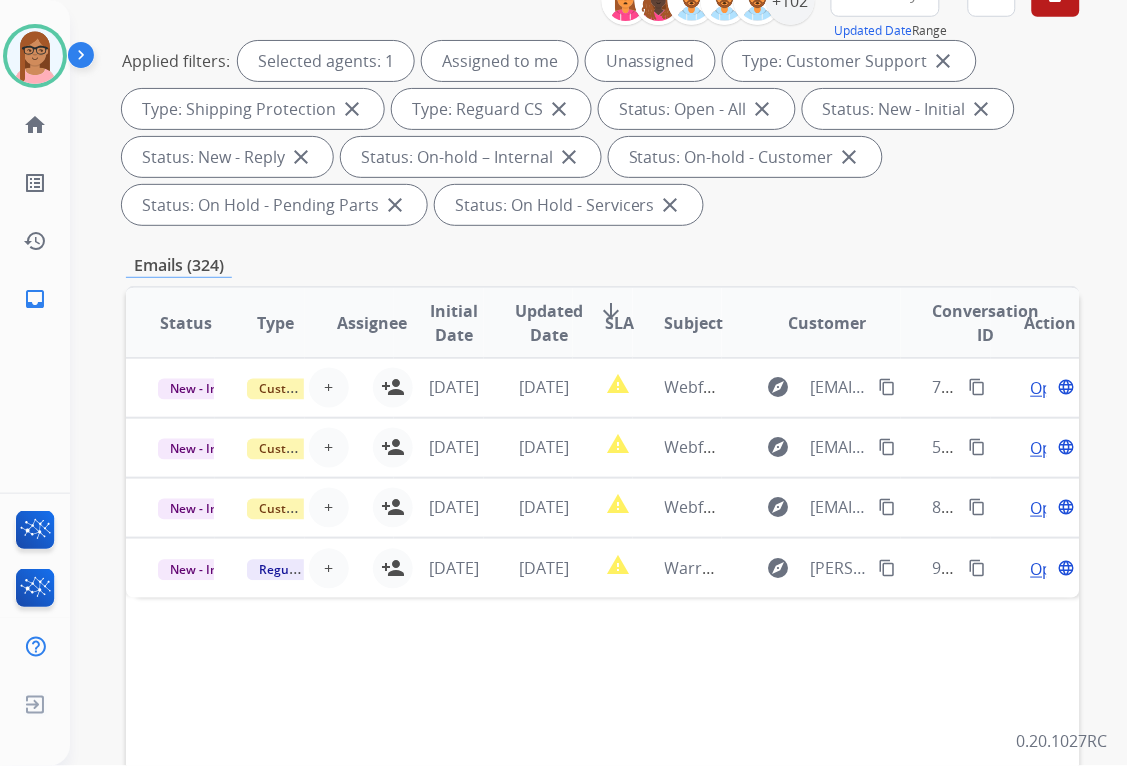 scroll, scrollTop: 555, scrollLeft: 0, axis: vertical 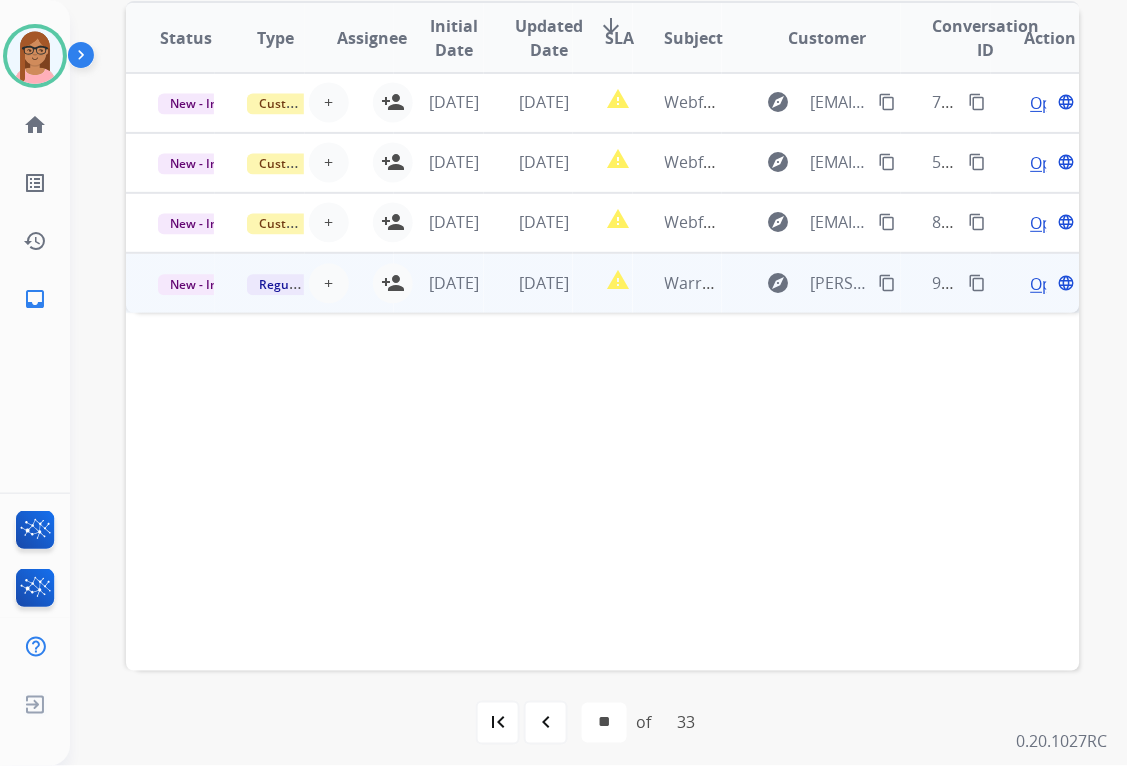 click on "Open" at bounding box center [1051, 284] 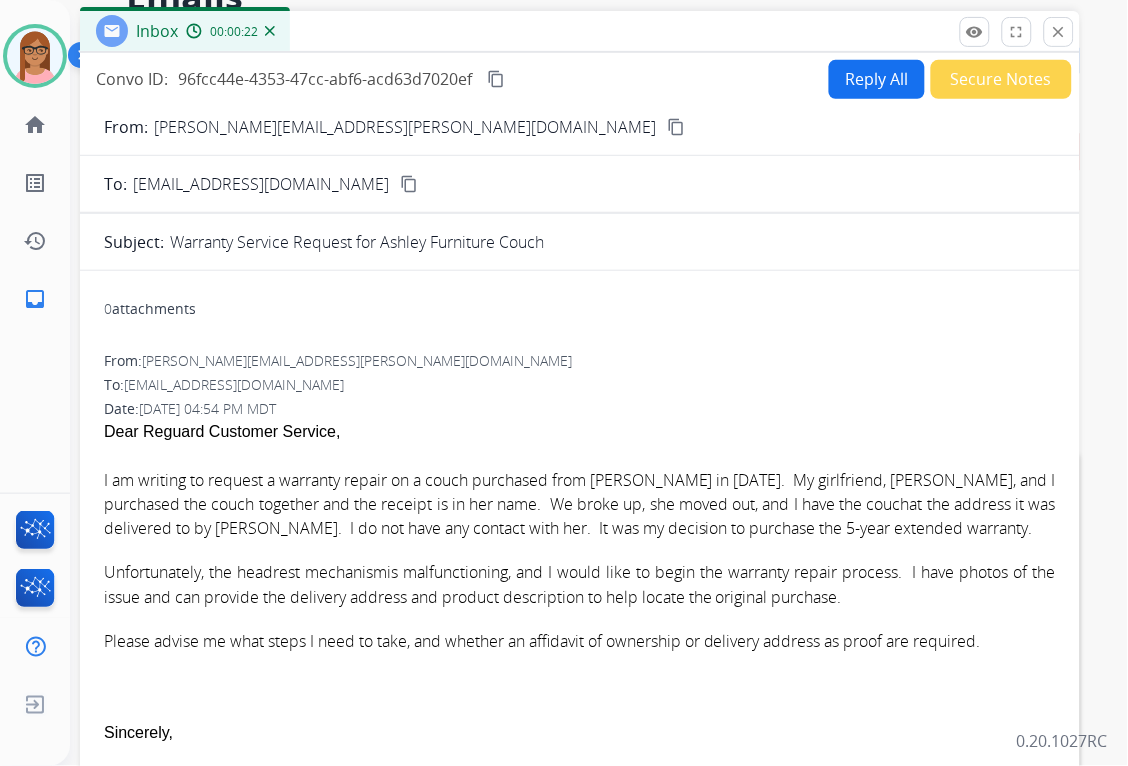scroll, scrollTop: 0, scrollLeft: 0, axis: both 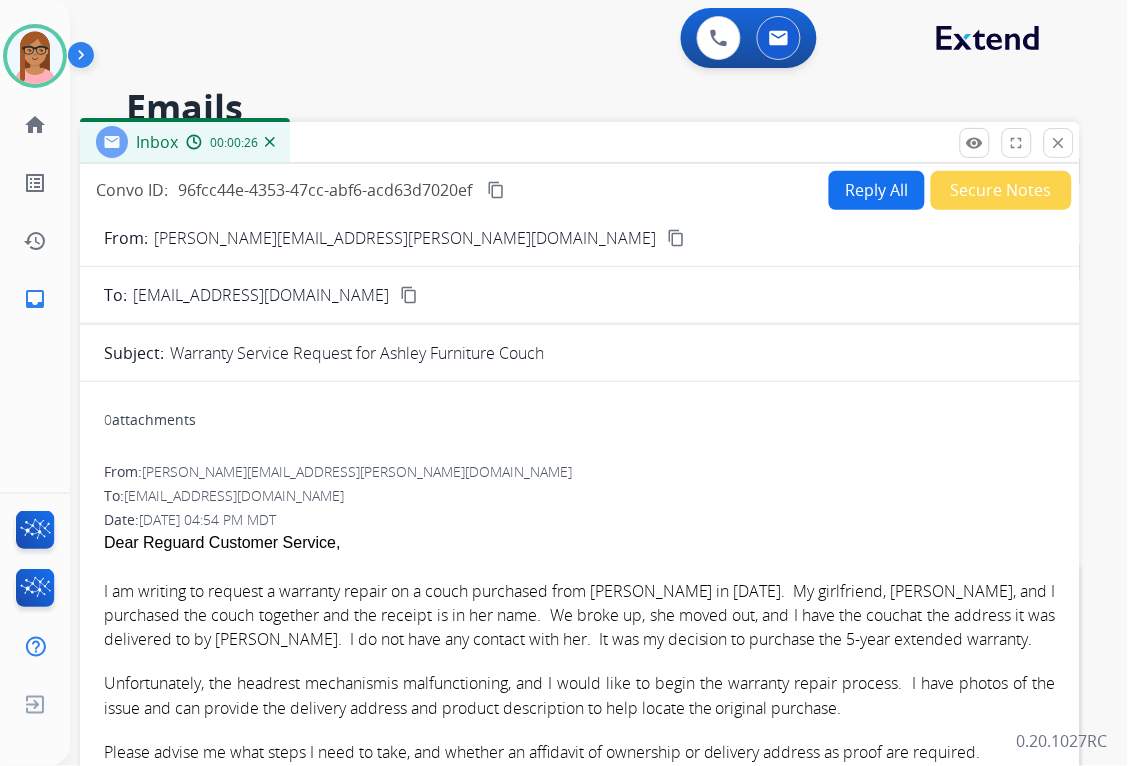 click on "content_copy" at bounding box center [676, 238] 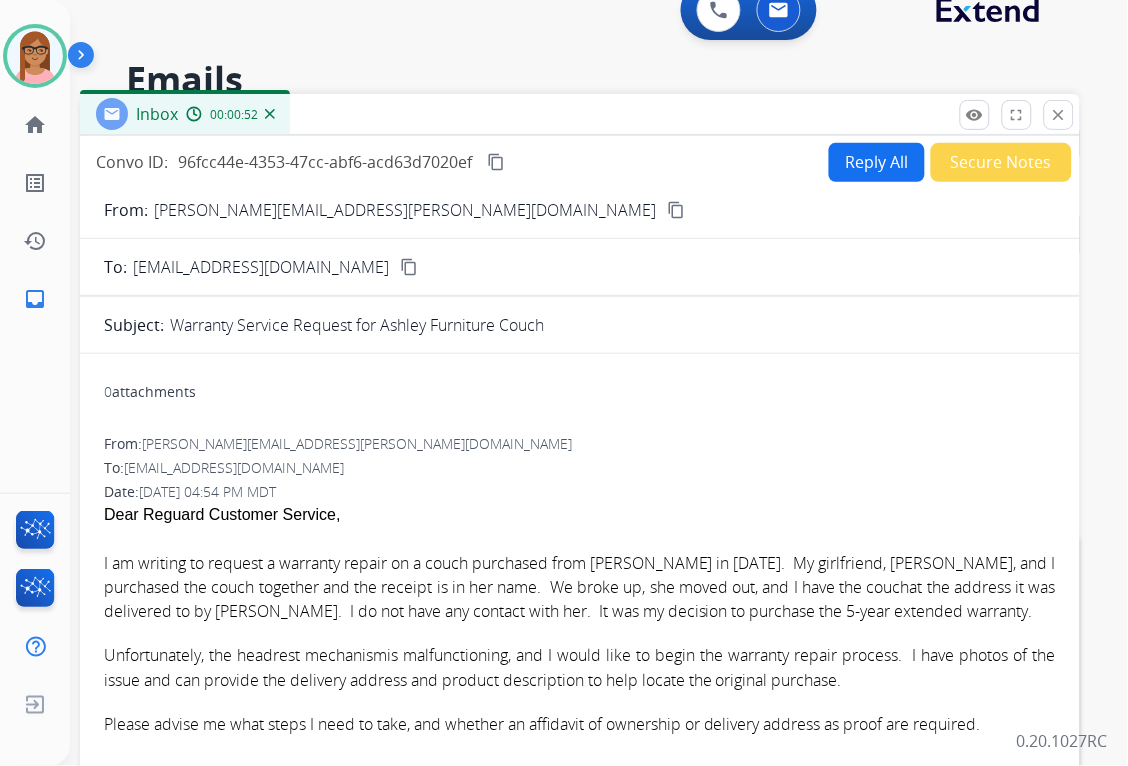 scroll, scrollTop: 0, scrollLeft: 0, axis: both 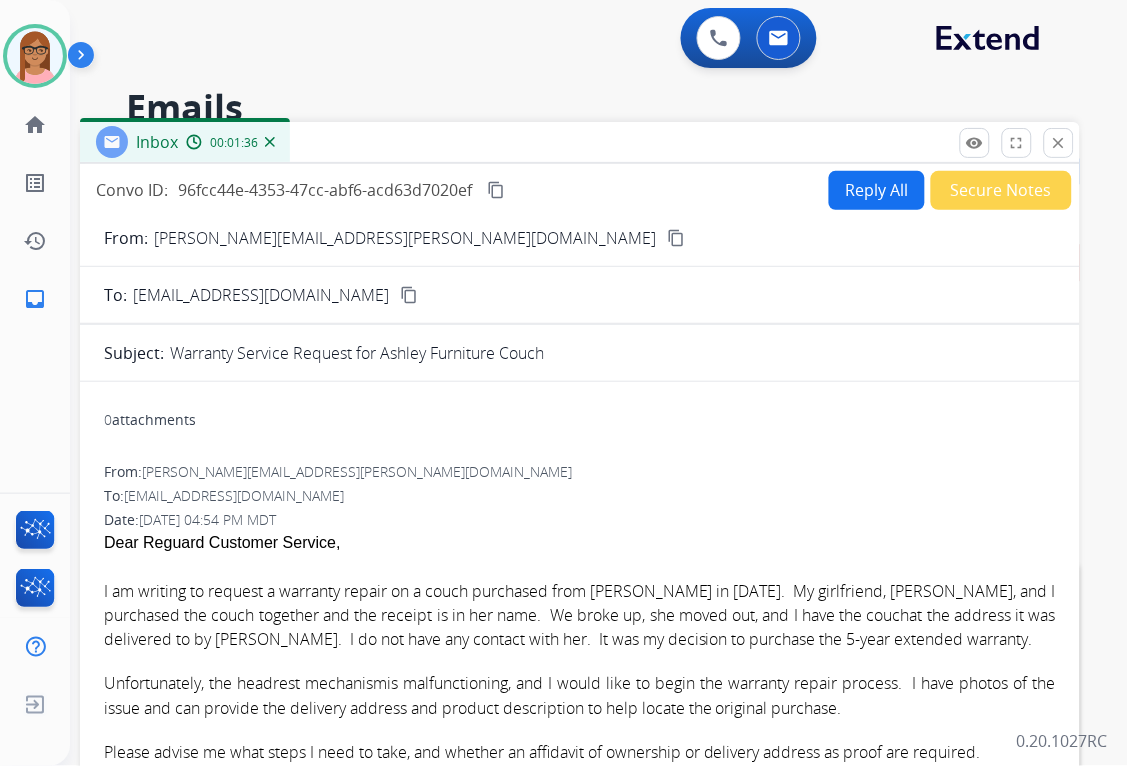 click on "Reply All" at bounding box center [877, 190] 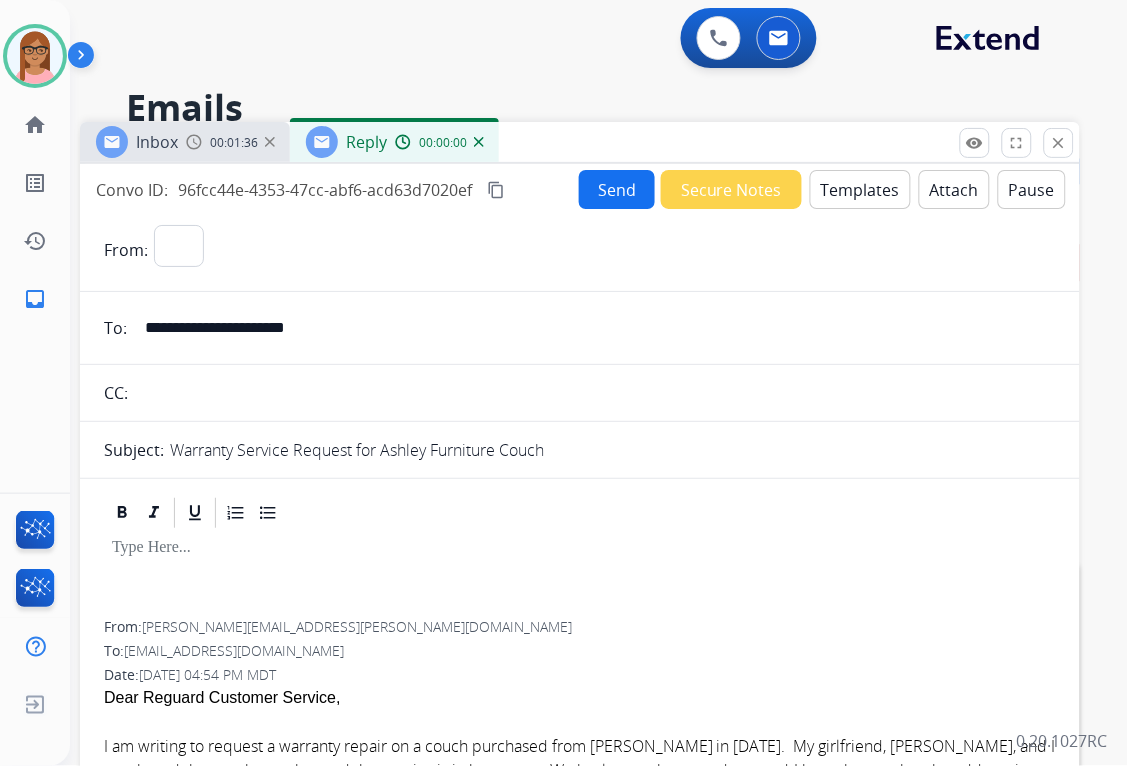 select on "**********" 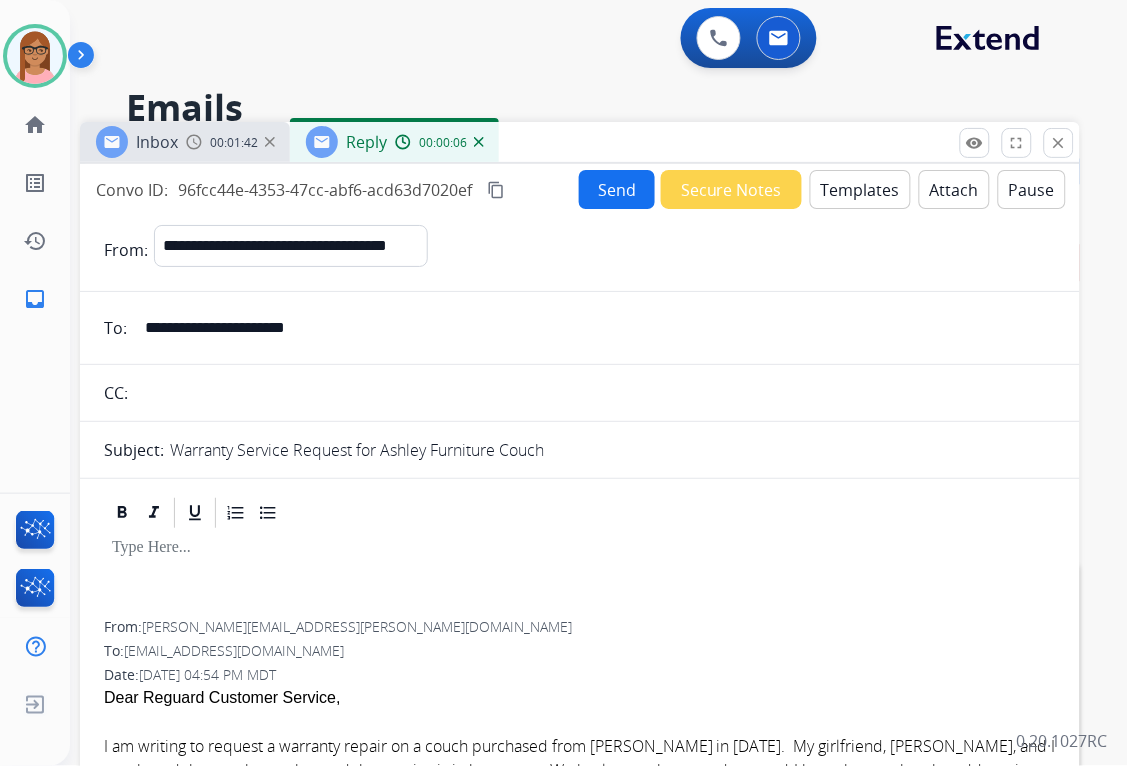click on "Templates" at bounding box center (860, 189) 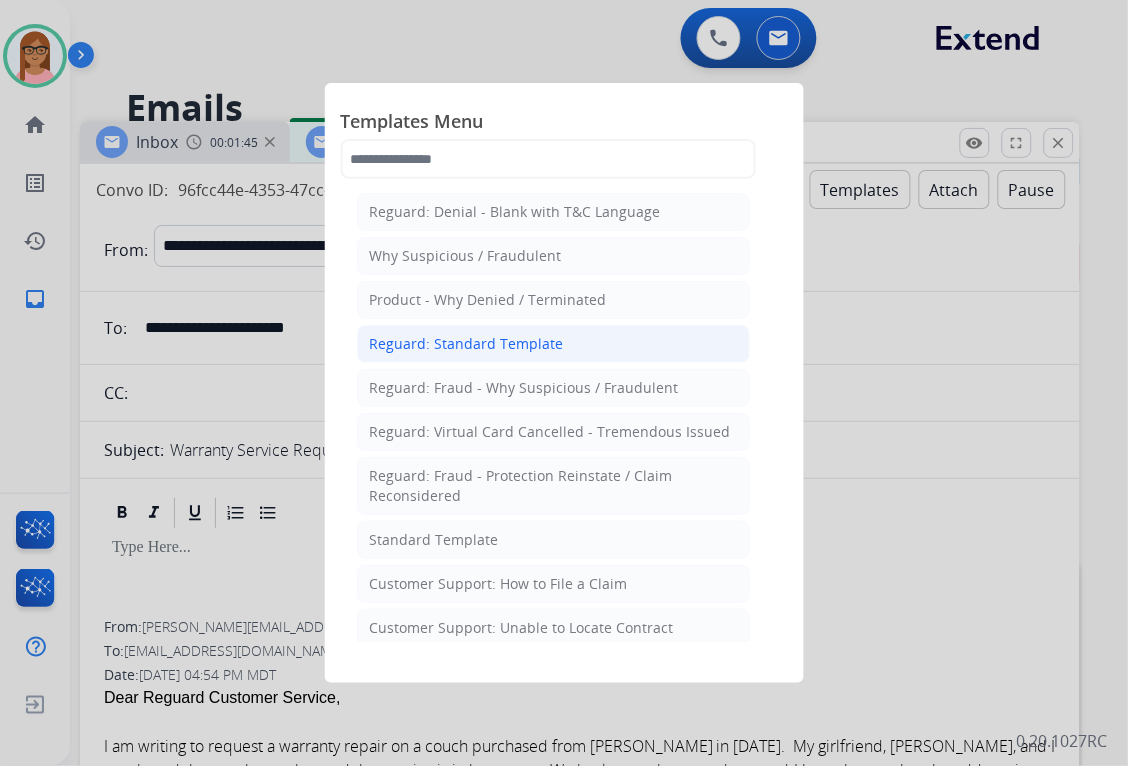 click on "Reguard: Standard Template" 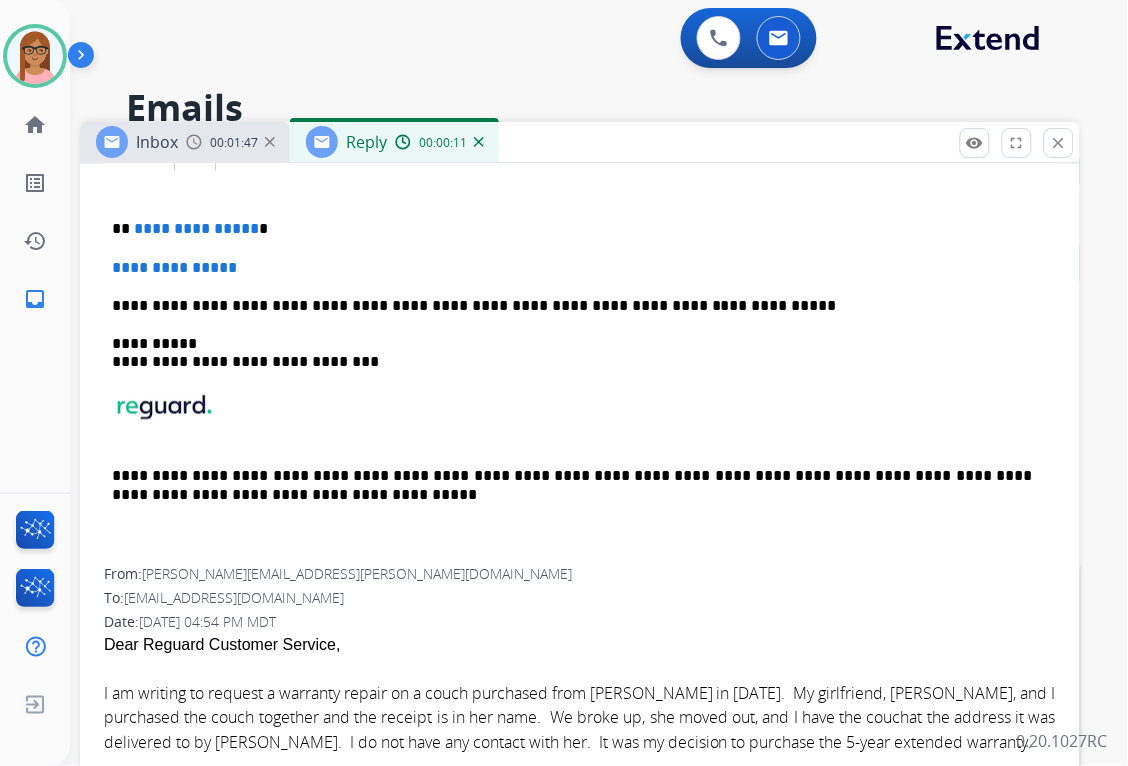 scroll, scrollTop: 506, scrollLeft: 0, axis: vertical 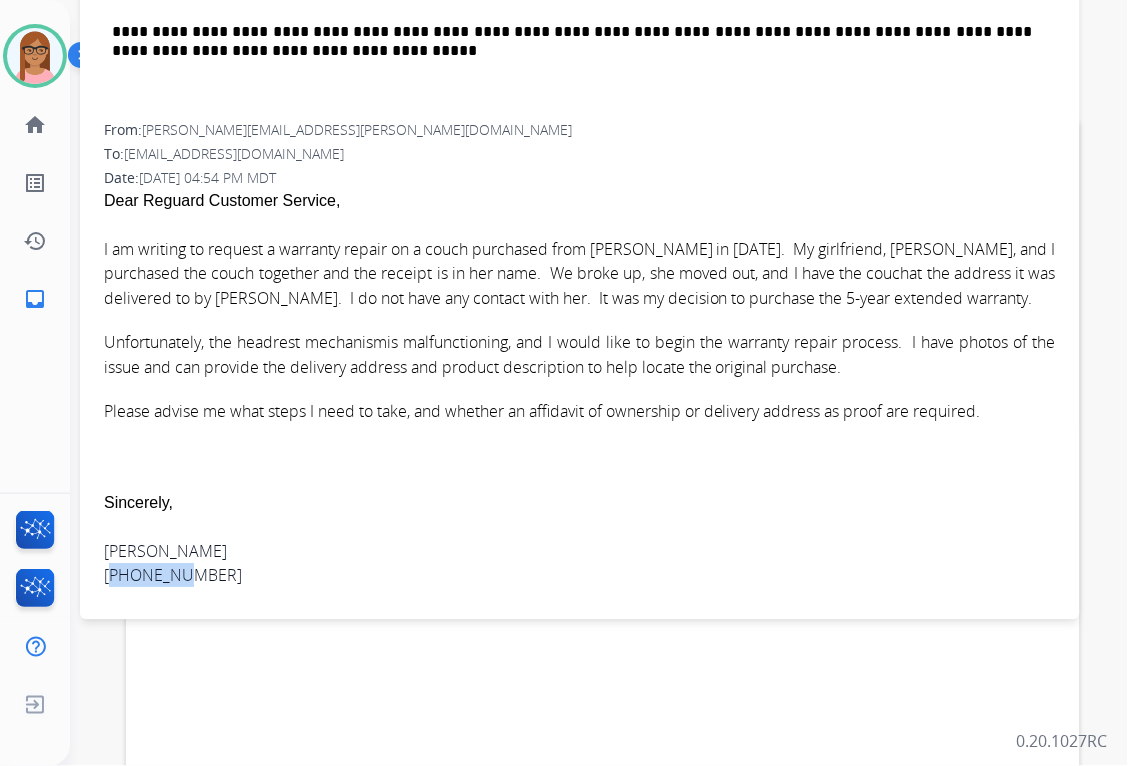 drag, startPoint x: 110, startPoint y: 580, endPoint x: 182, endPoint y: 581, distance: 72.00694 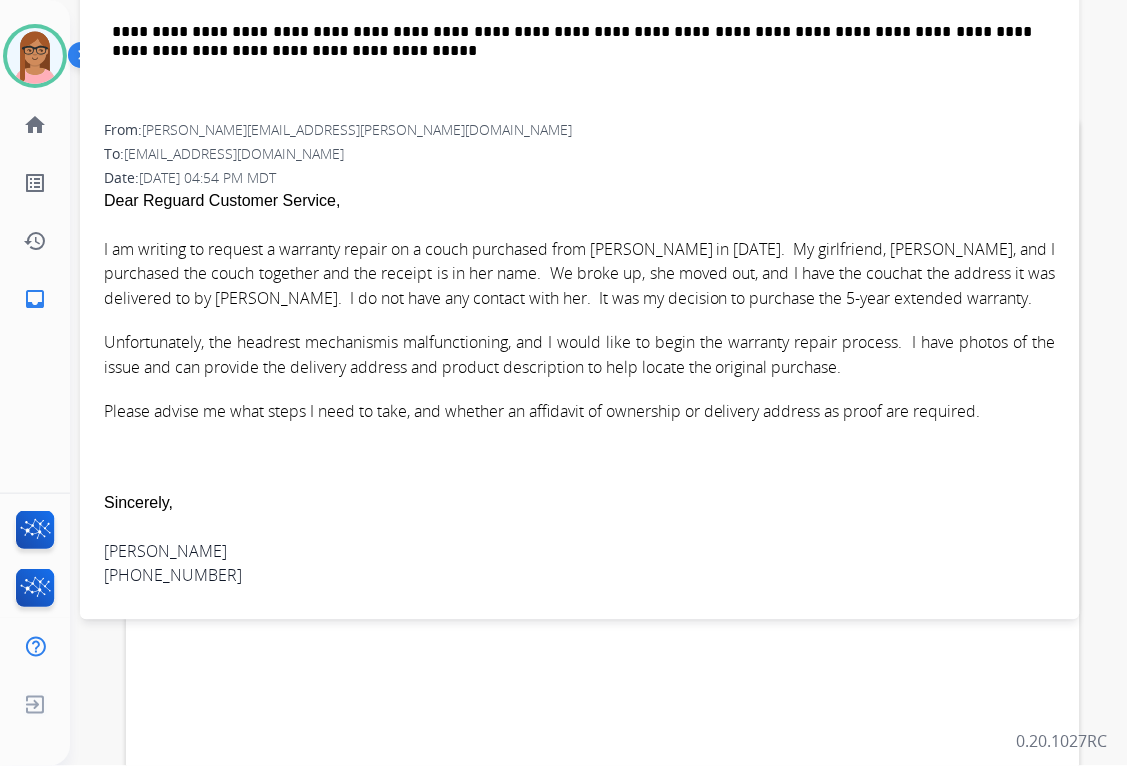 drag, startPoint x: 182, startPoint y: 581, endPoint x: 201, endPoint y: 584, distance: 19.235384 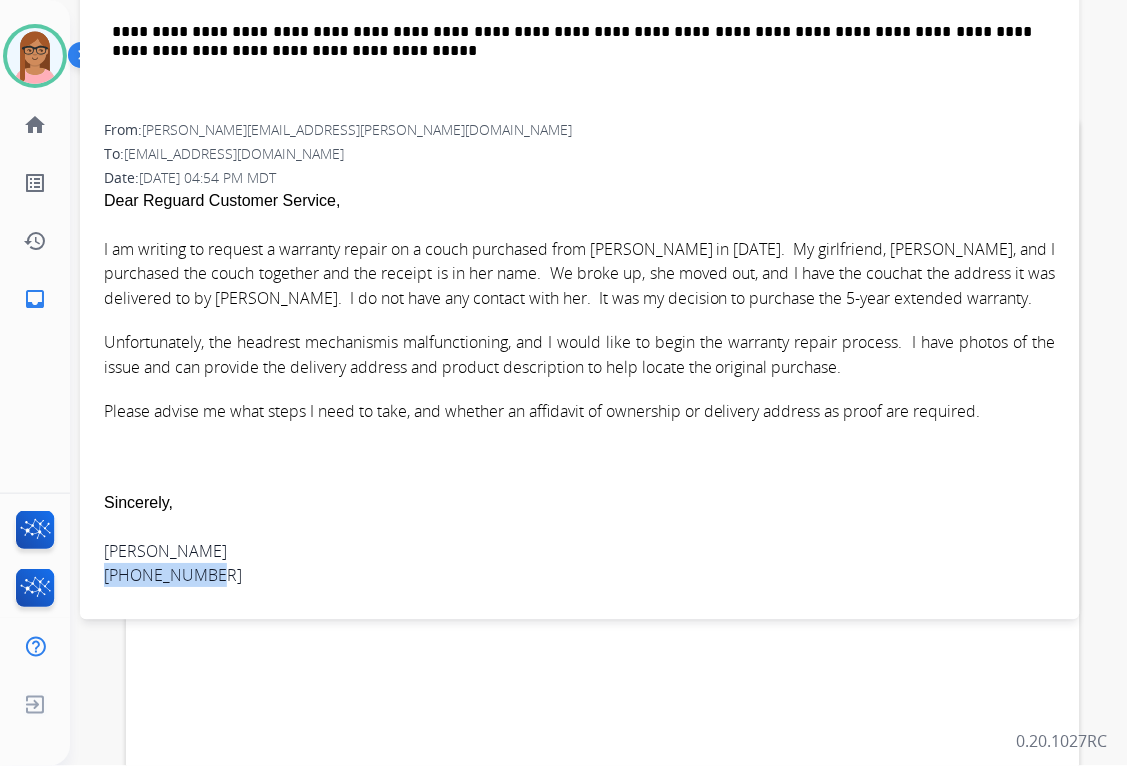drag, startPoint x: 204, startPoint y: 583, endPoint x: 88, endPoint y: 578, distance: 116.10771 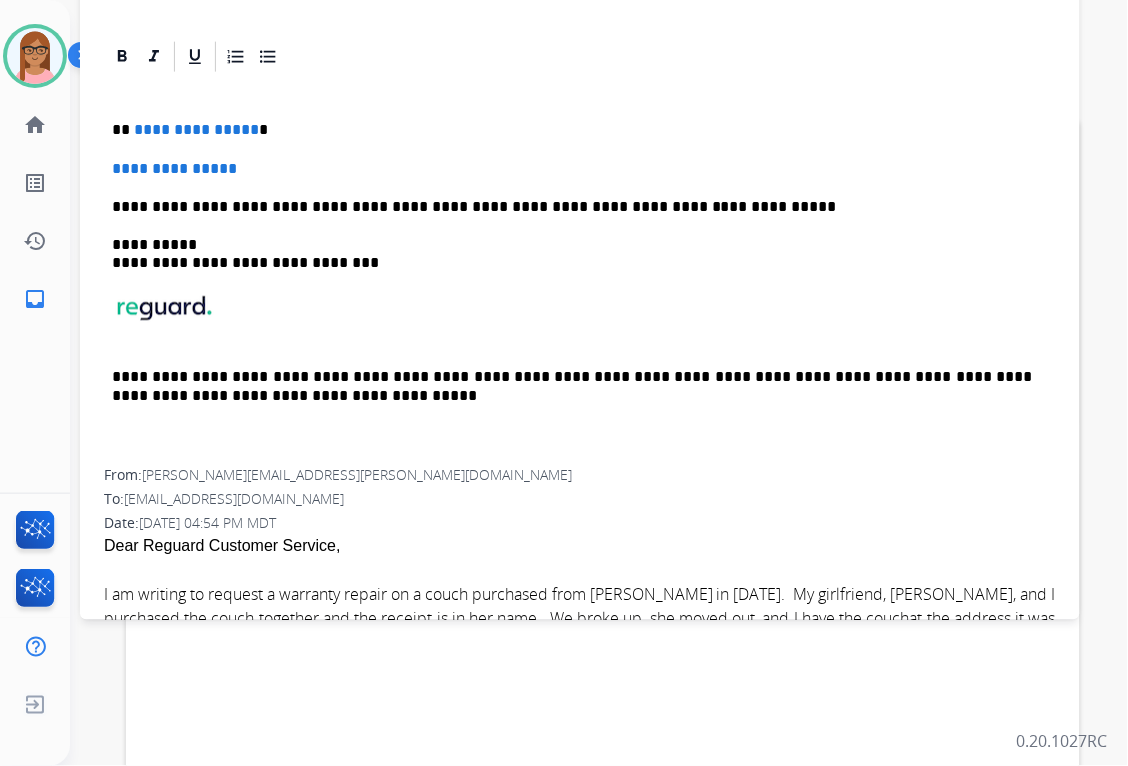 scroll, scrollTop: 0, scrollLeft: 0, axis: both 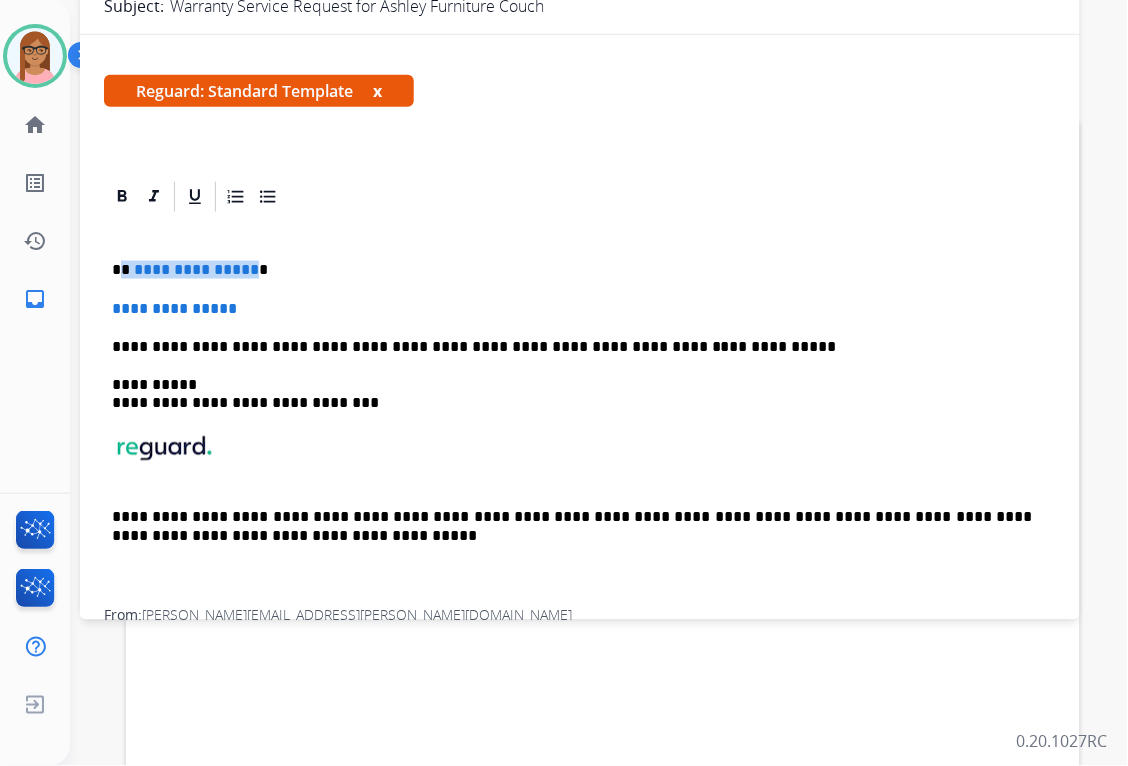 drag, startPoint x: 124, startPoint y: 271, endPoint x: 246, endPoint y: 266, distance: 122.10242 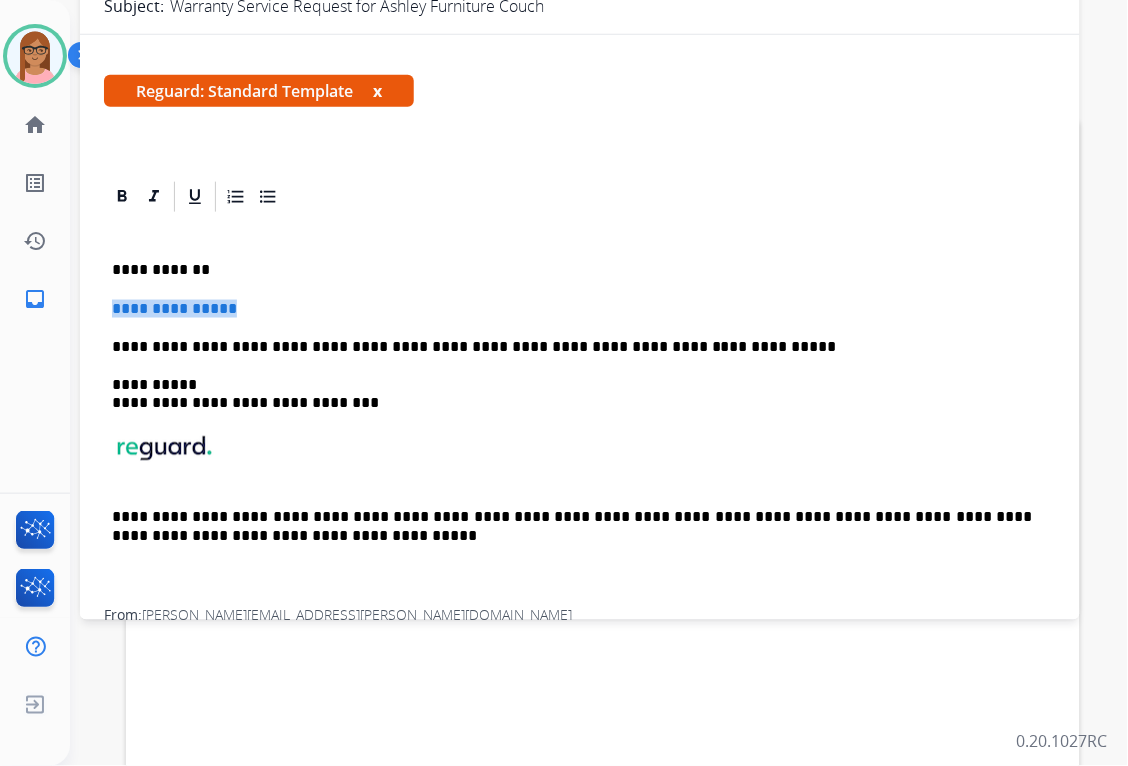 drag, startPoint x: 110, startPoint y: 308, endPoint x: 248, endPoint y: 314, distance: 138.13037 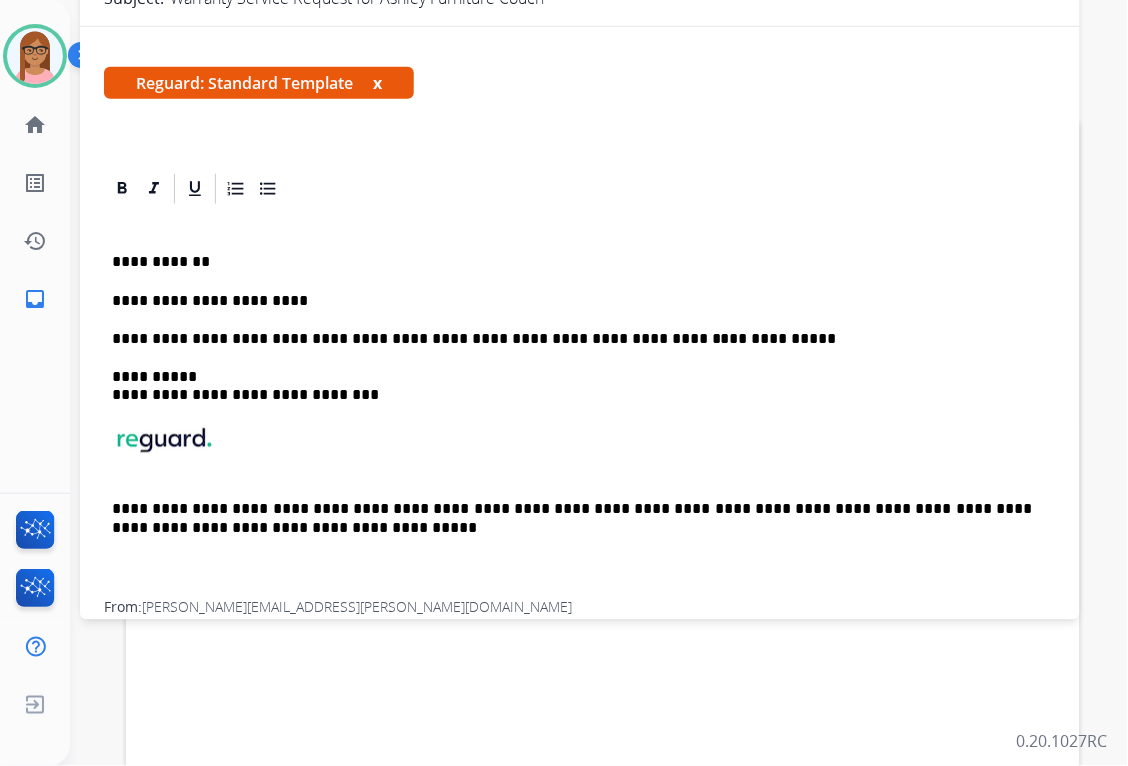 scroll, scrollTop: 0, scrollLeft: 0, axis: both 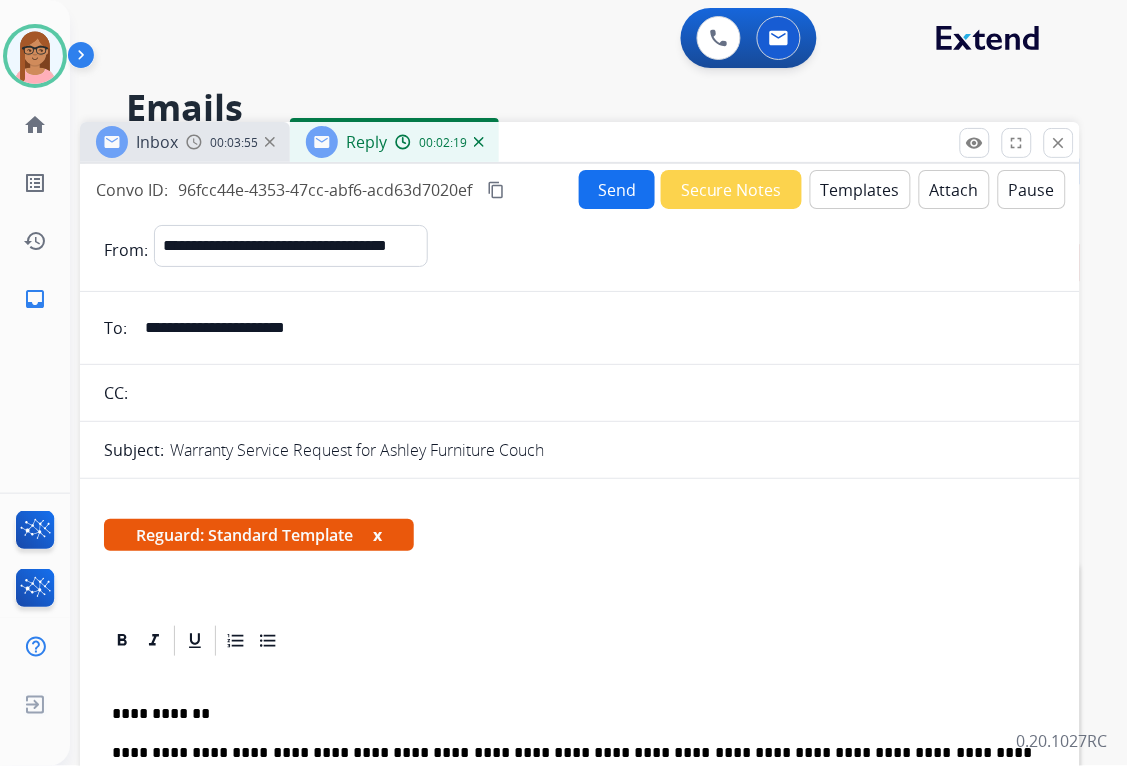 click on "Templates" at bounding box center (860, 189) 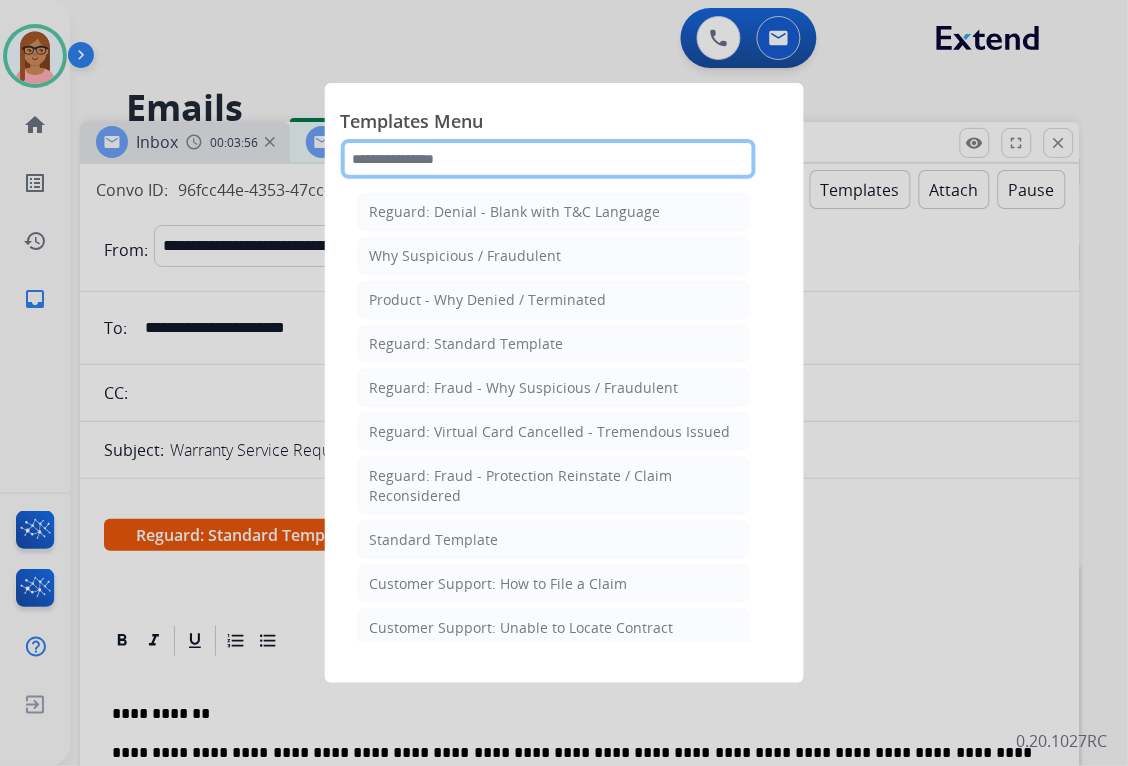 click 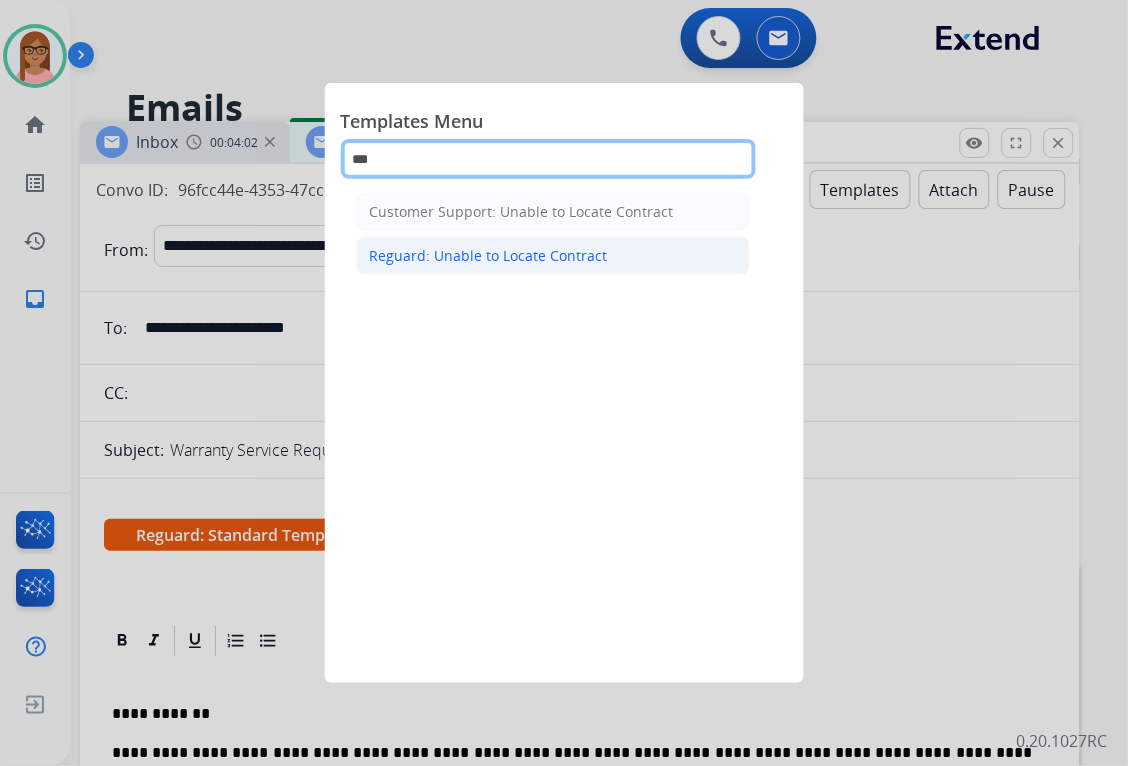 type on "***" 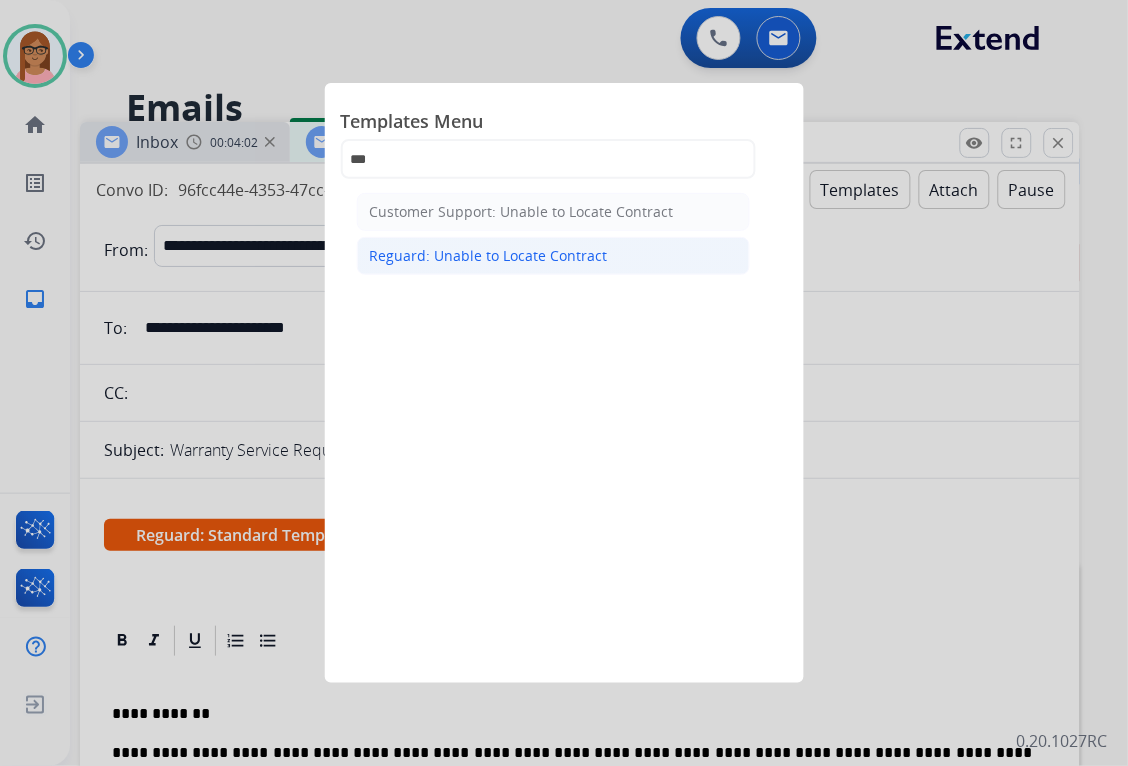 click on "Reguard: Unable to Locate Contract" 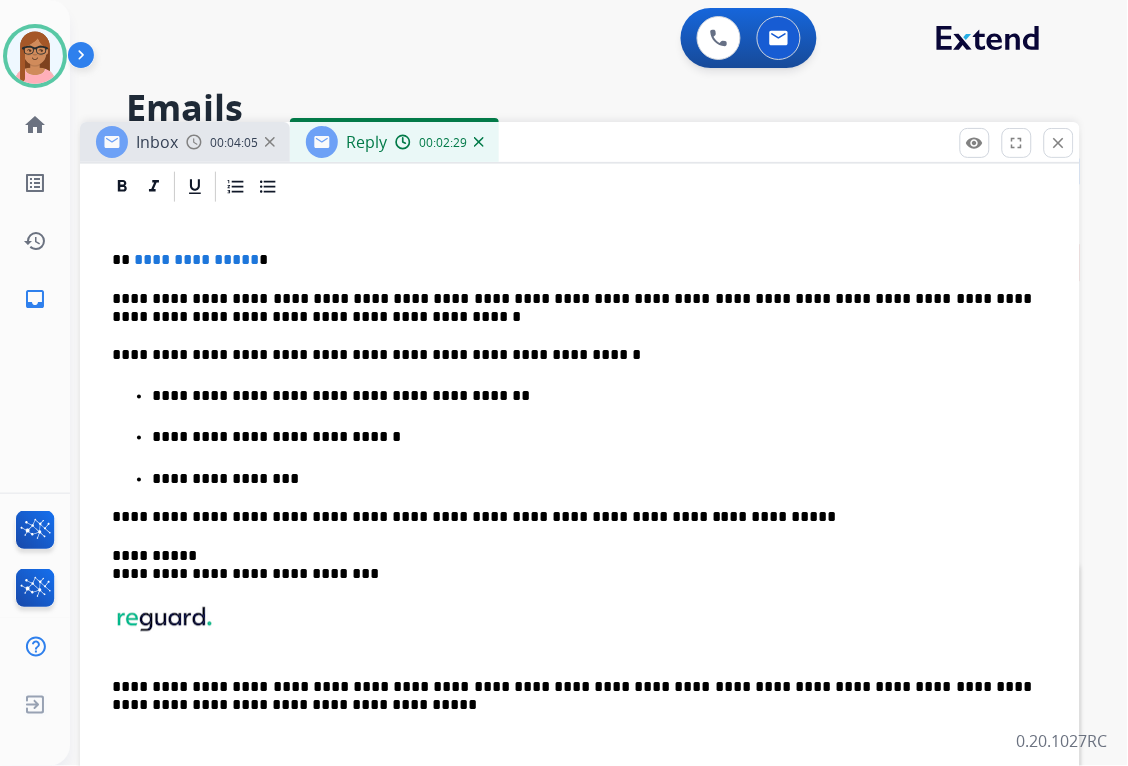 scroll, scrollTop: 333, scrollLeft: 0, axis: vertical 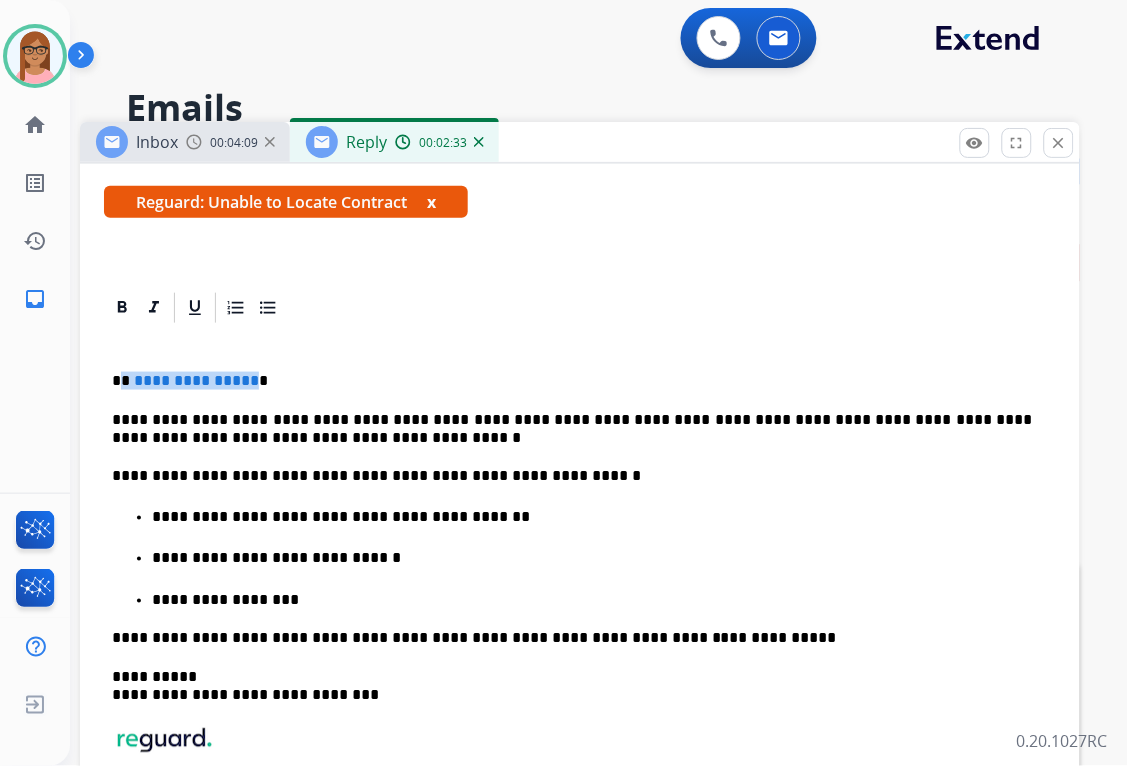 drag, startPoint x: 122, startPoint y: 380, endPoint x: 248, endPoint y: 384, distance: 126.06348 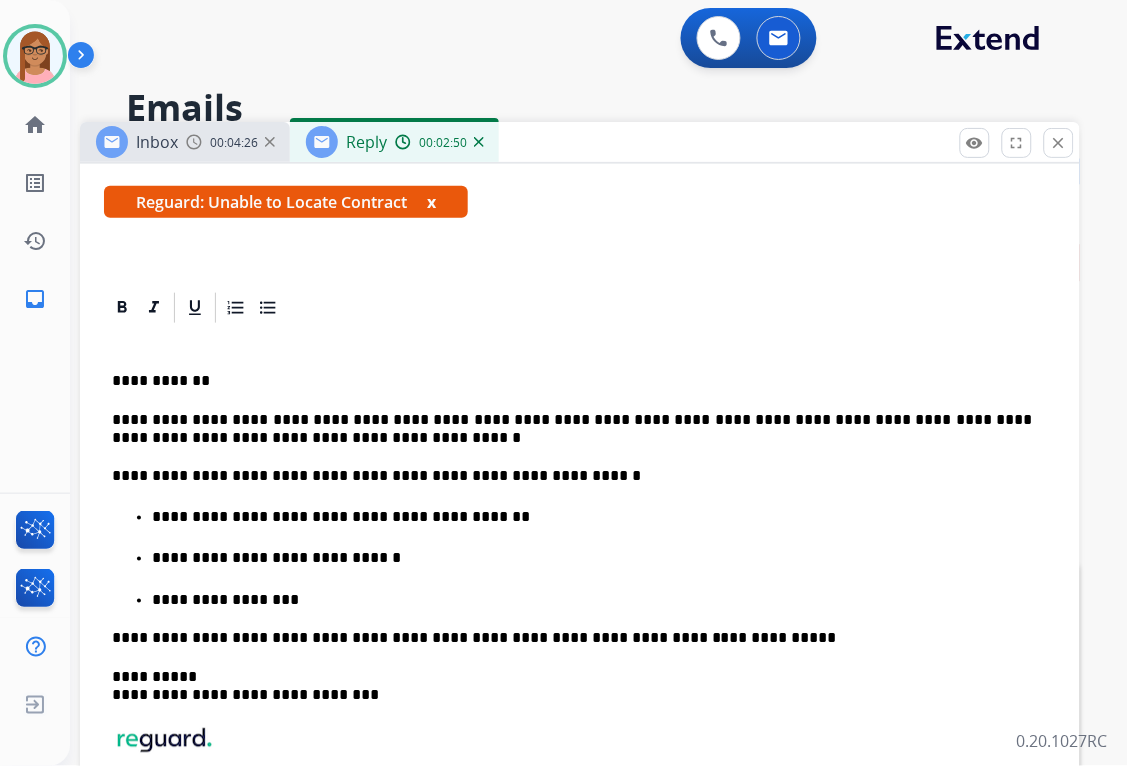 click on "**********" at bounding box center (572, 429) 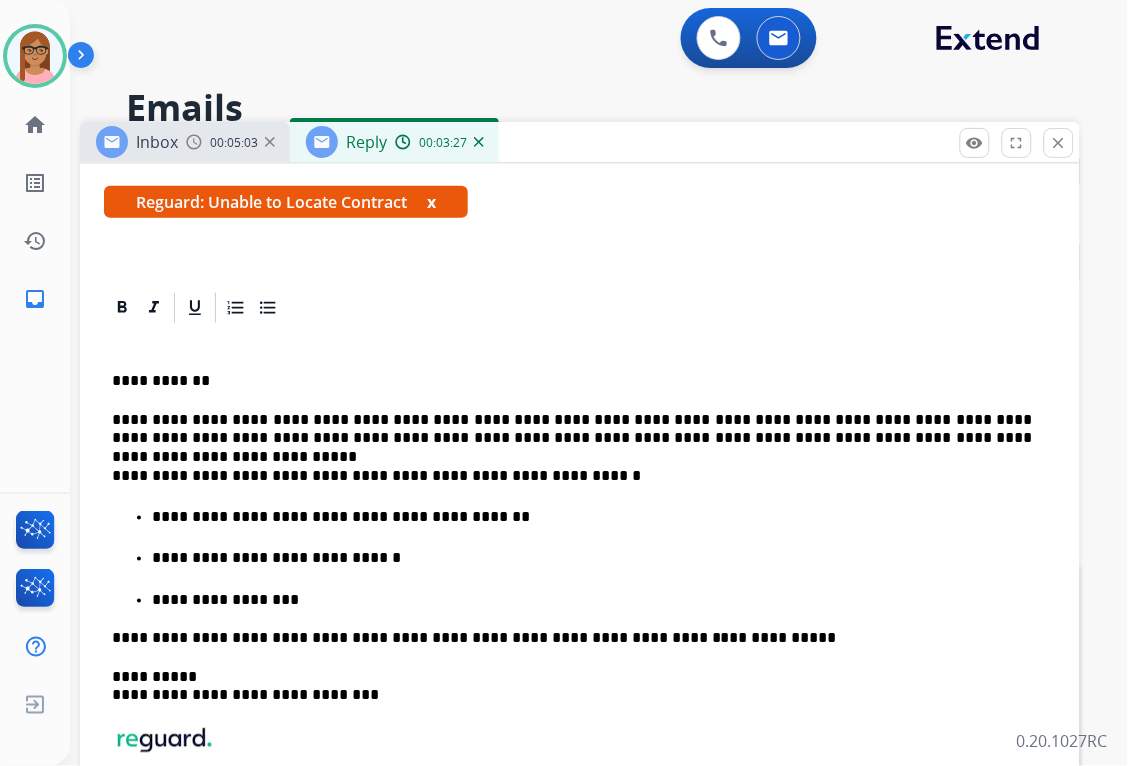 scroll, scrollTop: 0, scrollLeft: 0, axis: both 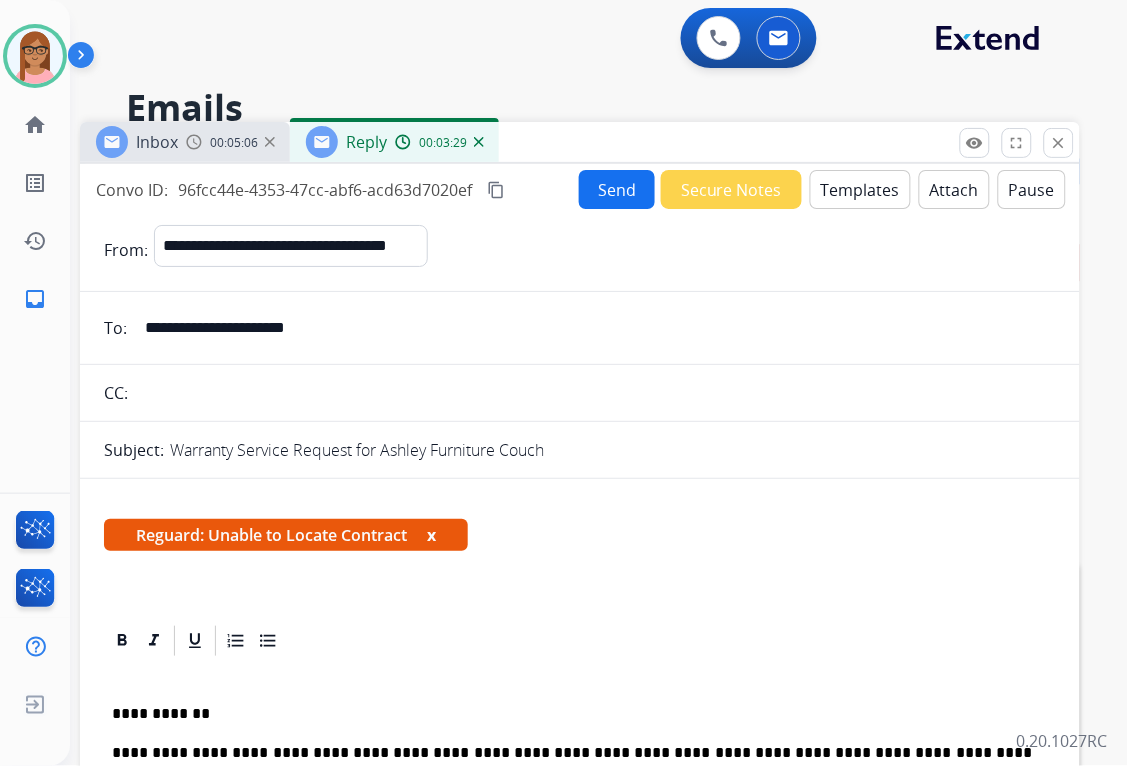 click on "Send" at bounding box center [617, 189] 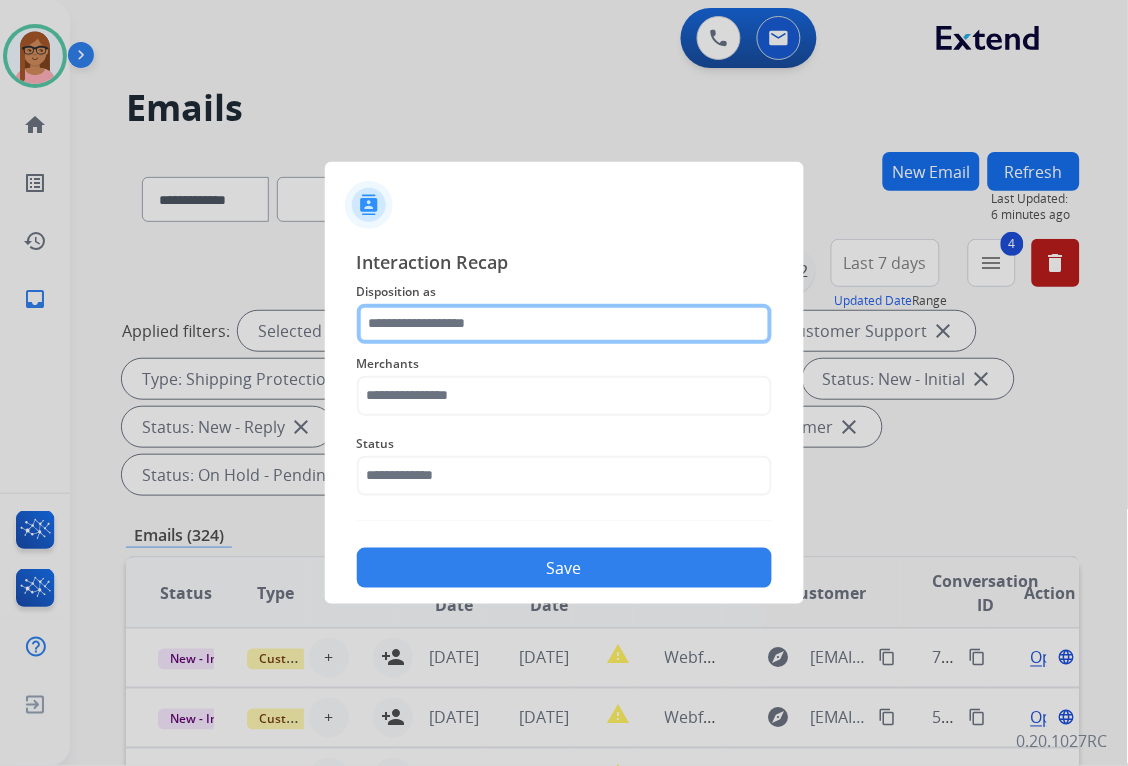 click 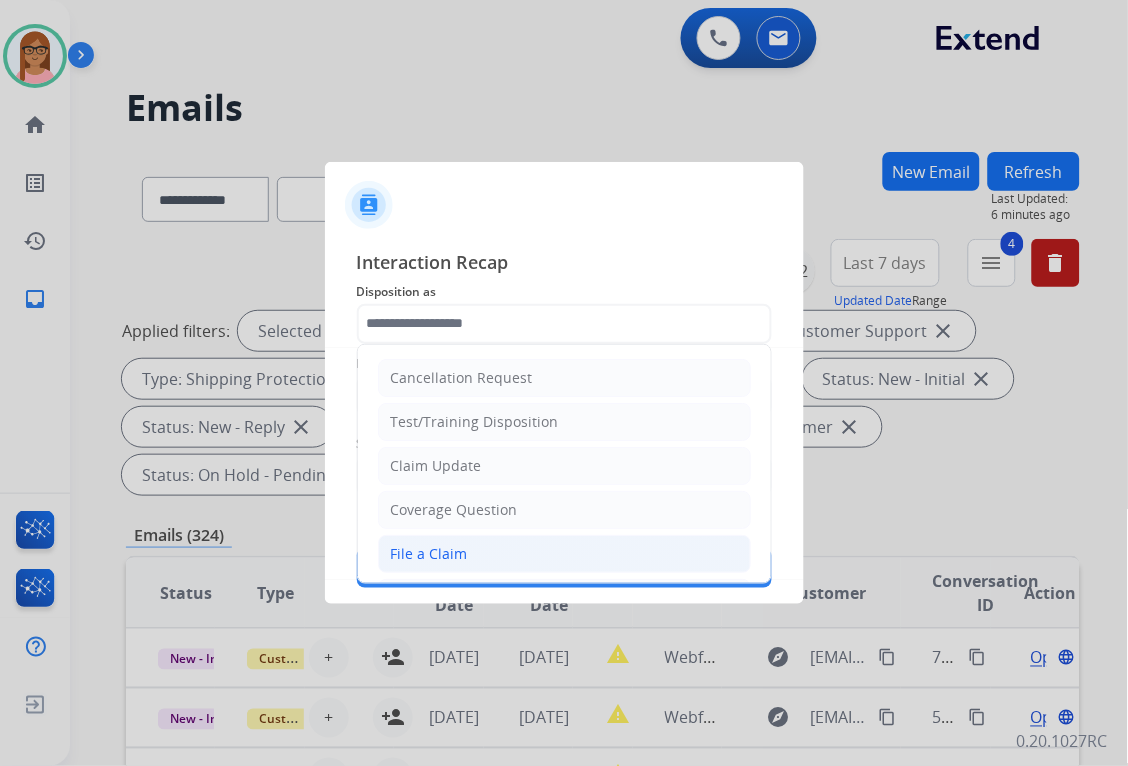 click on "File a Claim" 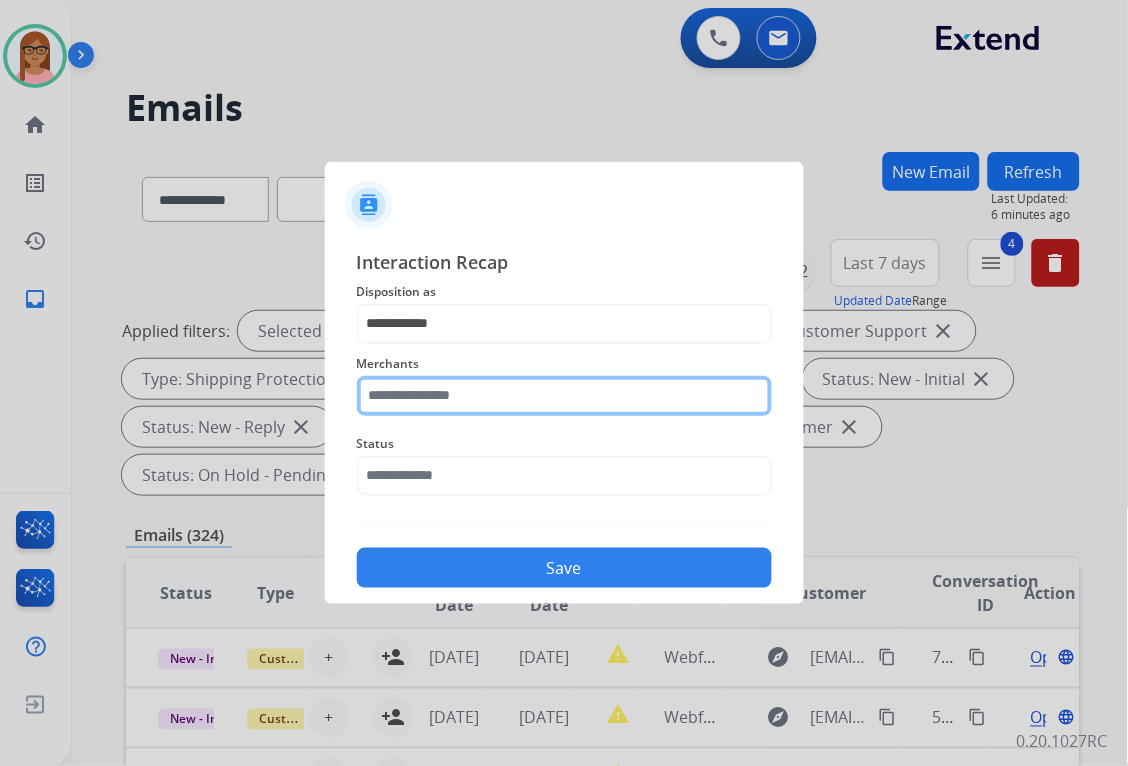 click 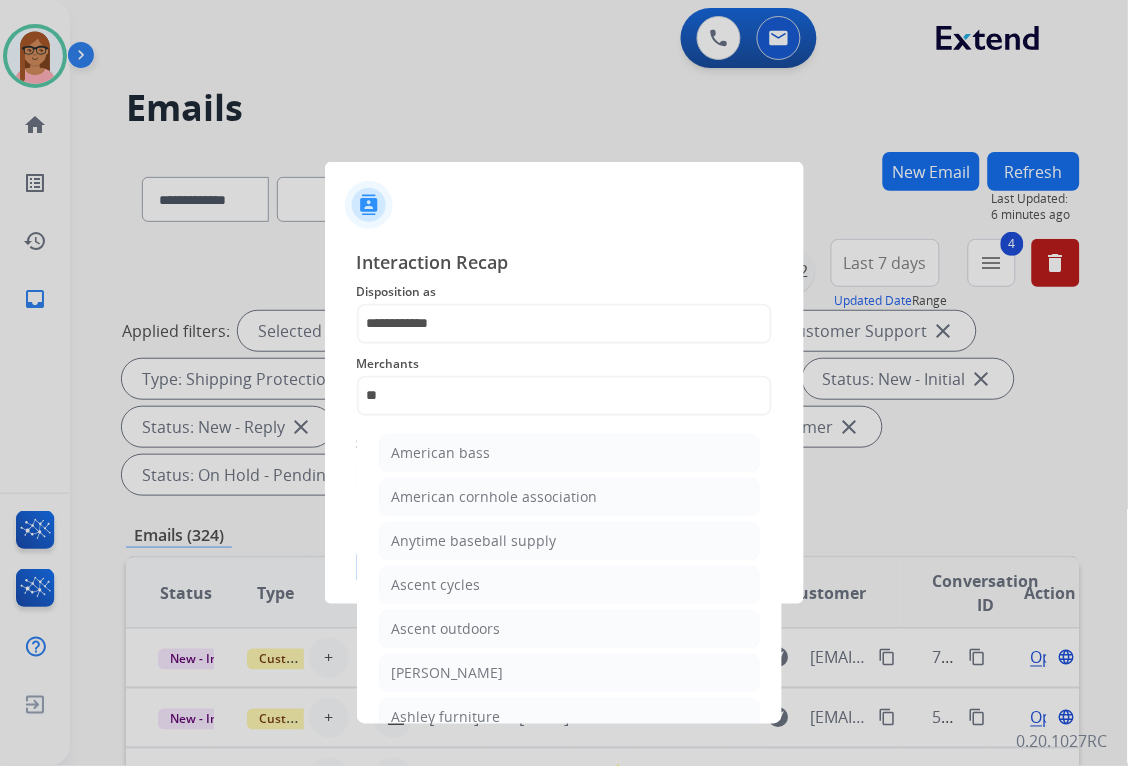 drag, startPoint x: 523, startPoint y: 680, endPoint x: 514, endPoint y: 664, distance: 18.35756 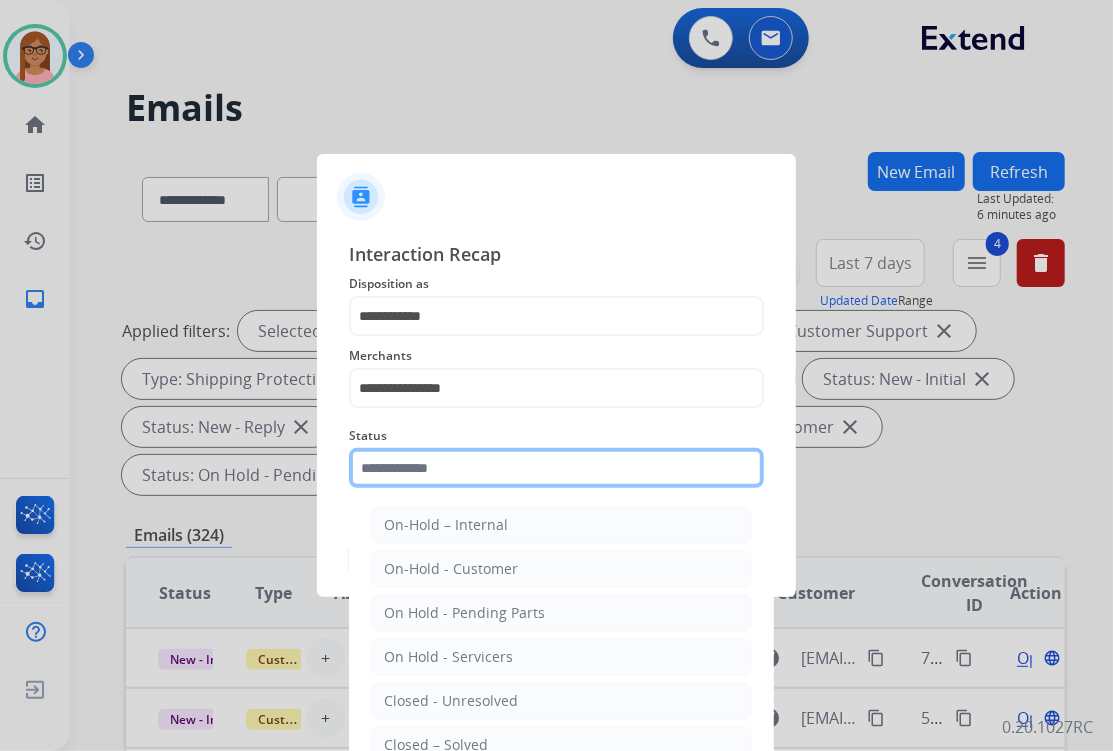 click 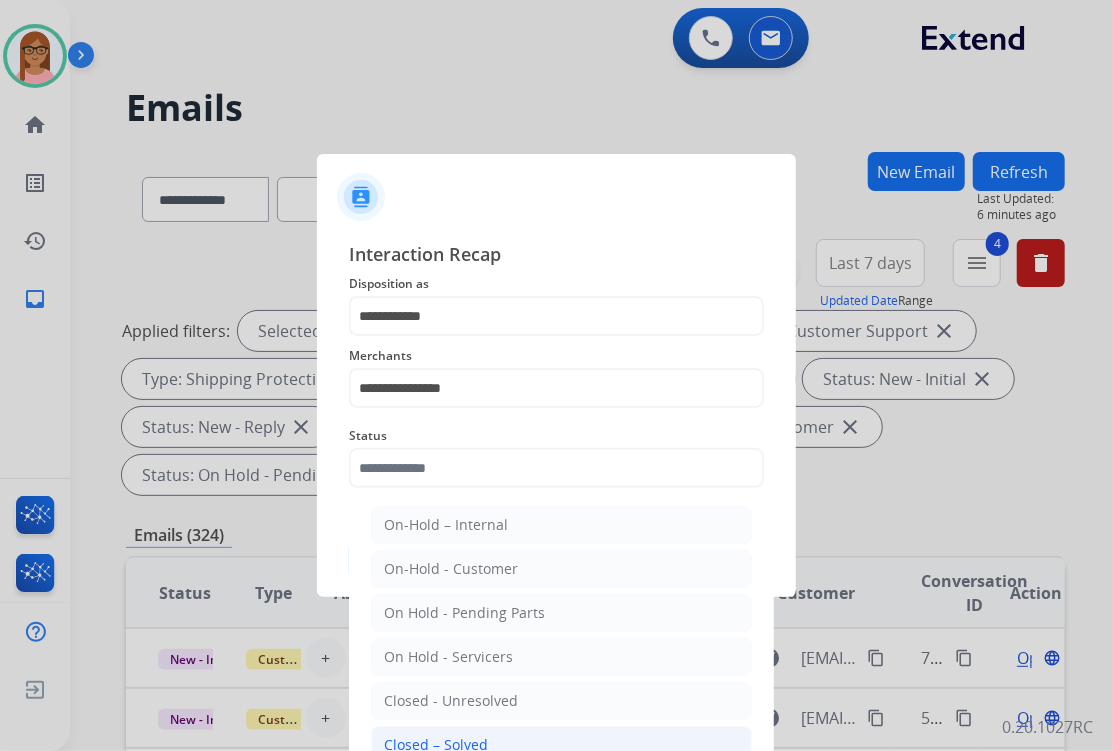 click on "Closed – Solved" 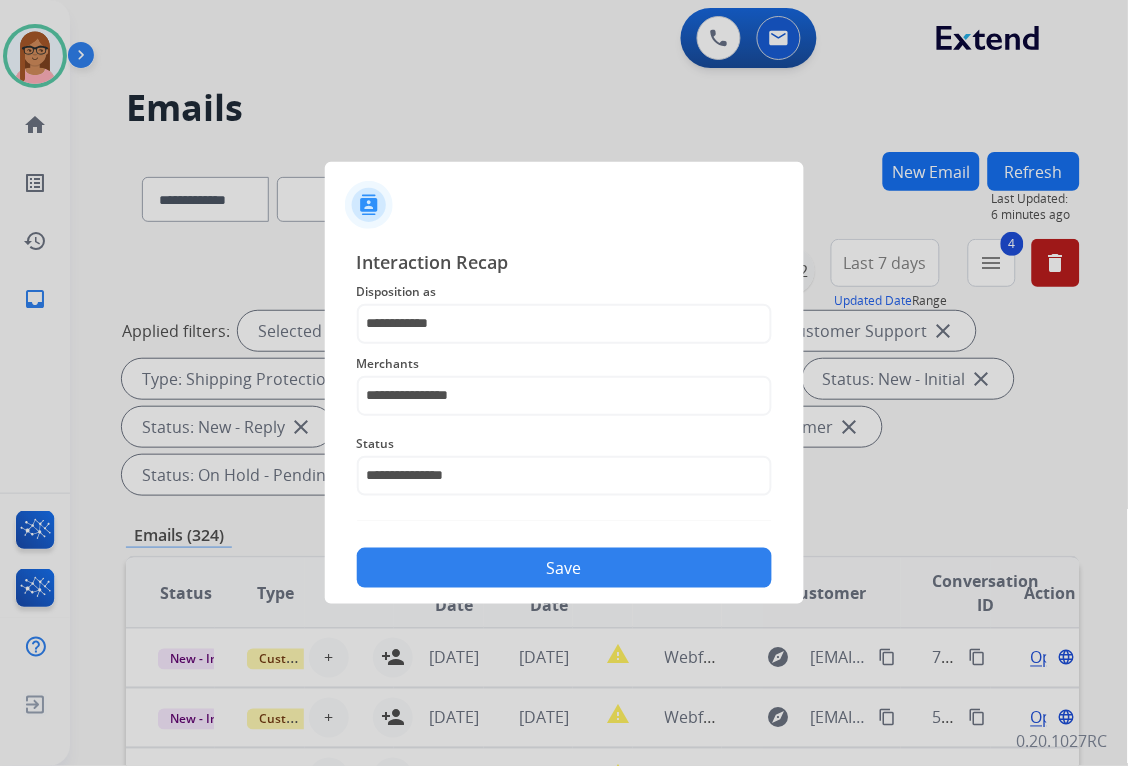 click on "Save" 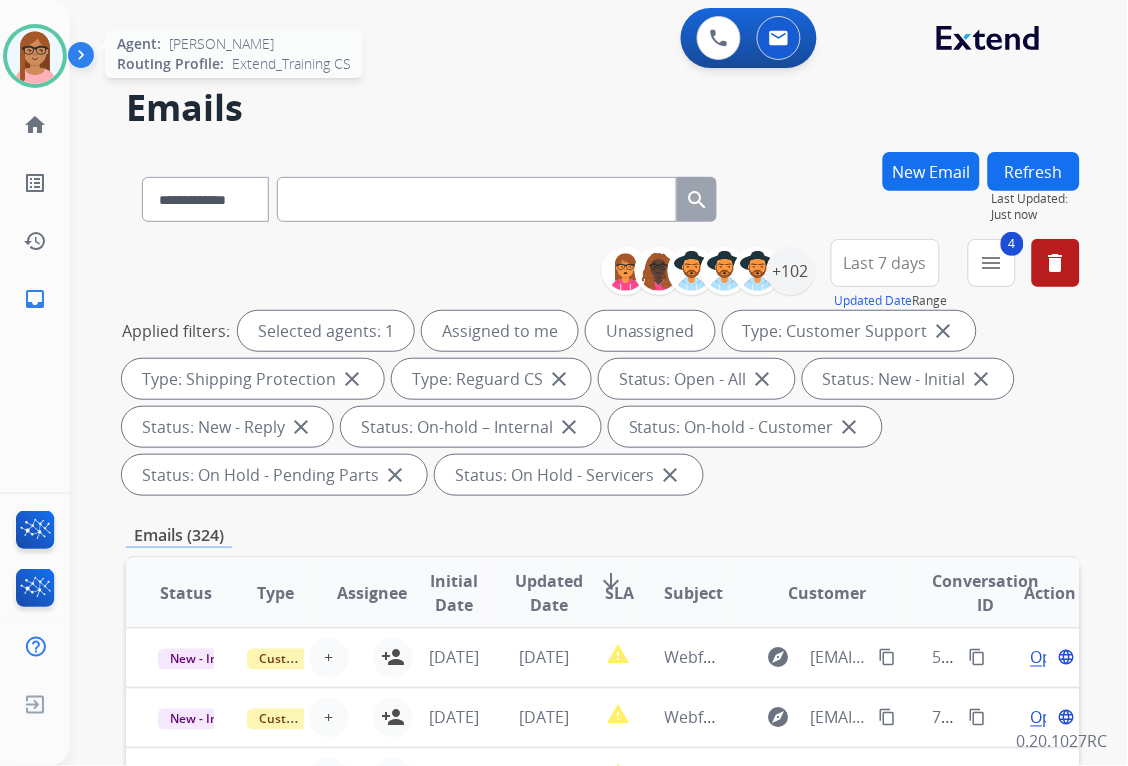 click at bounding box center (35, 56) 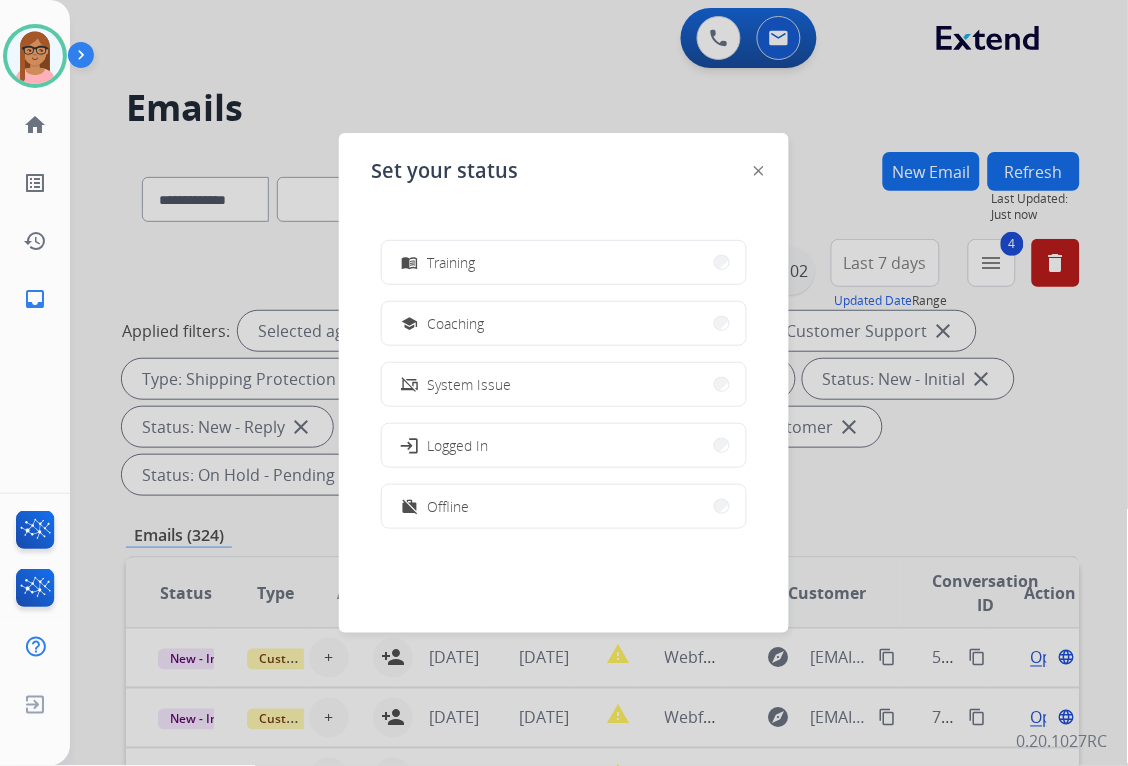 scroll, scrollTop: 376, scrollLeft: 0, axis: vertical 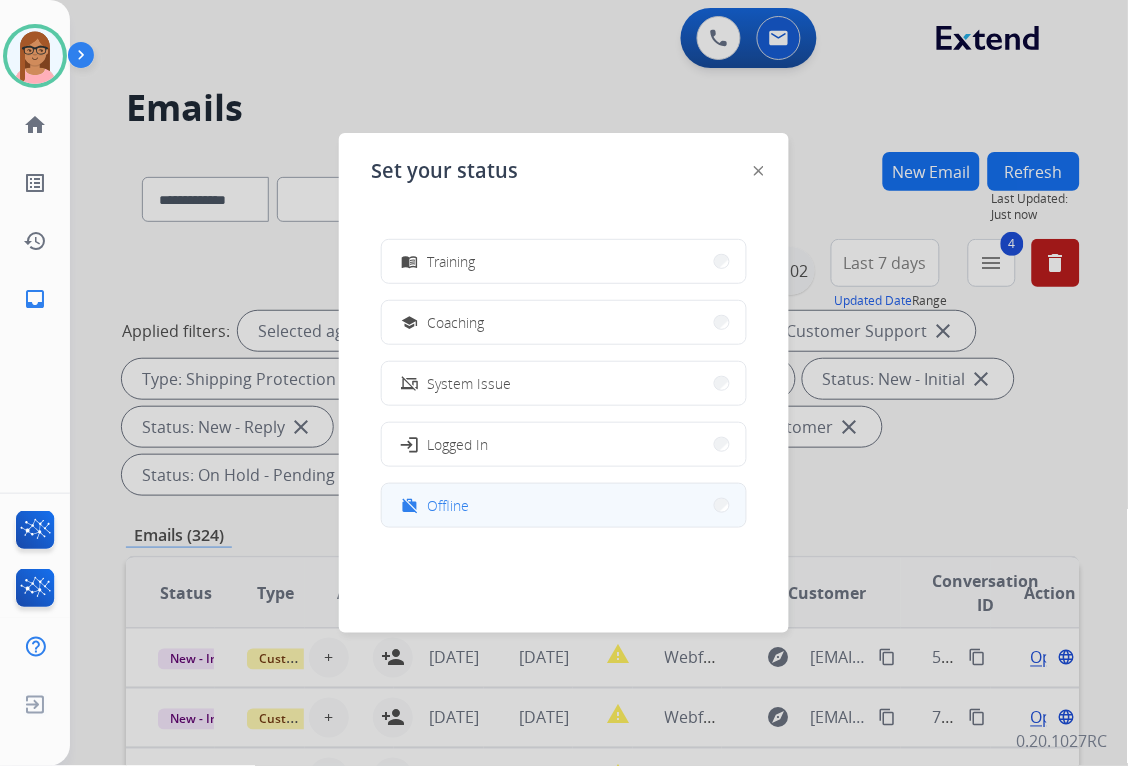 click on "work_off Offline" at bounding box center [564, 505] 